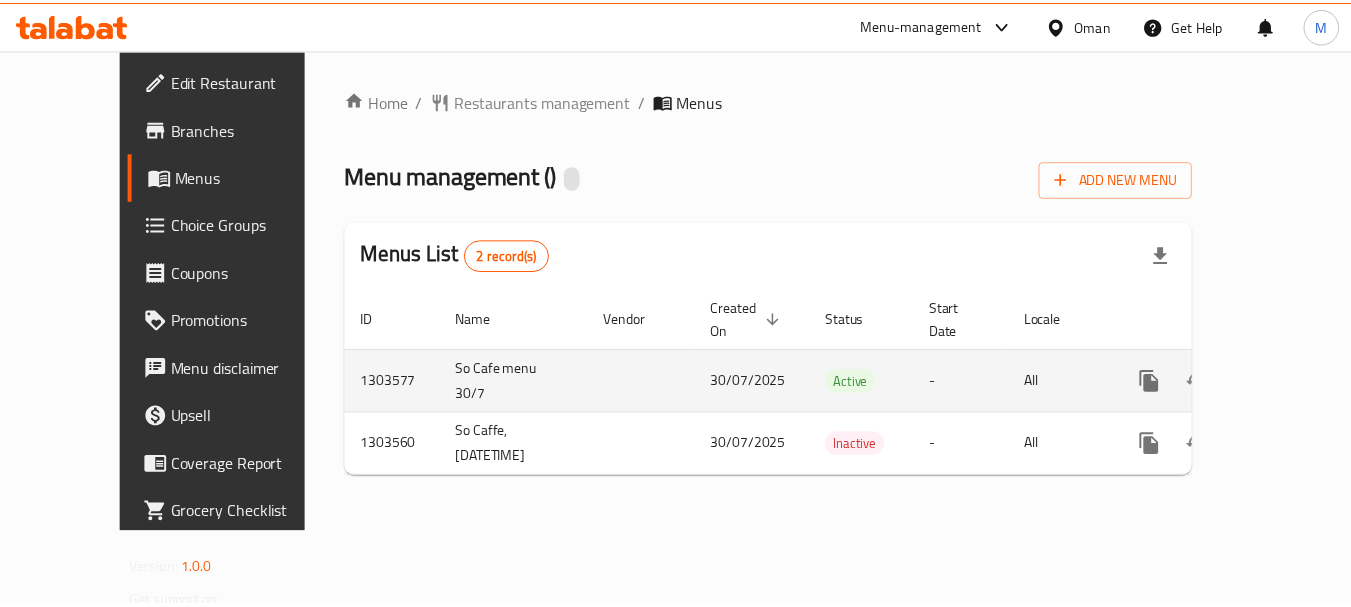 scroll, scrollTop: 0, scrollLeft: 0, axis: both 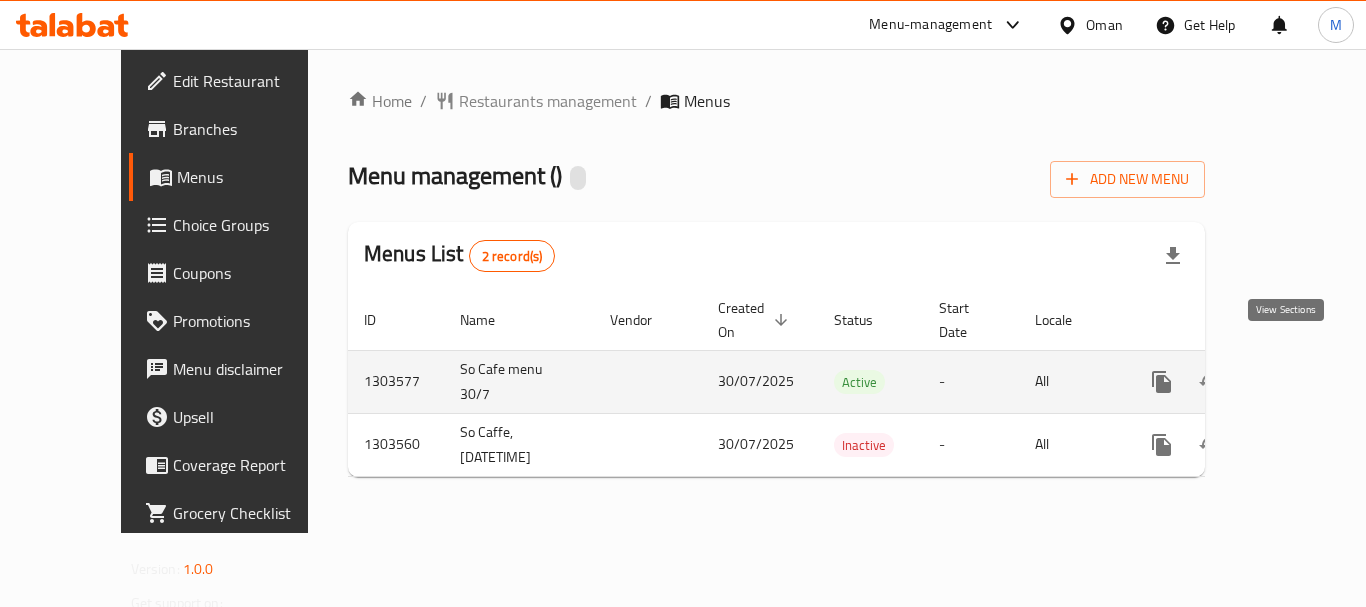click 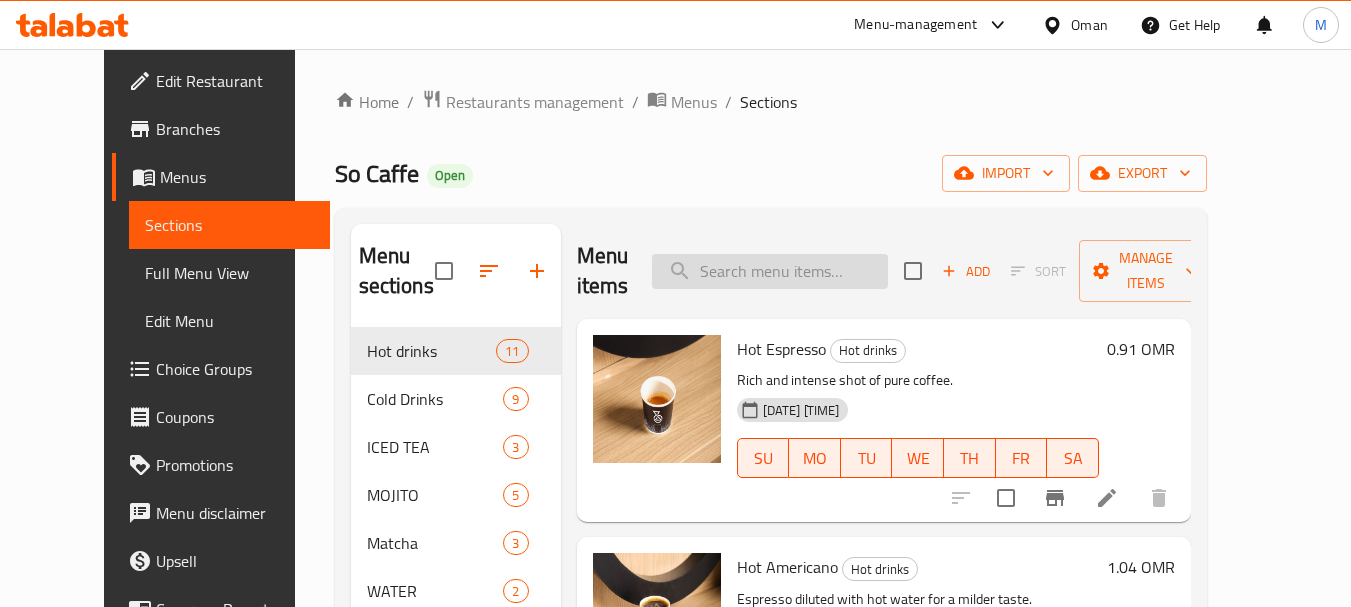 click at bounding box center (770, 271) 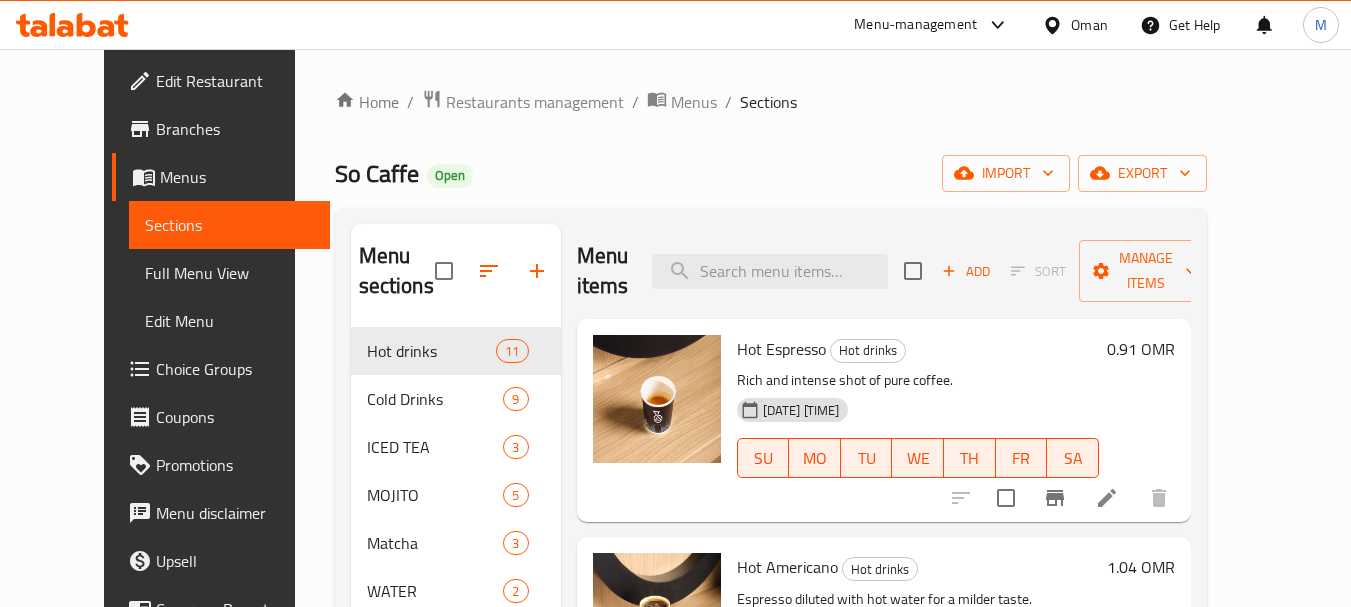 click on "0.91   OMR" at bounding box center [1141, 349] 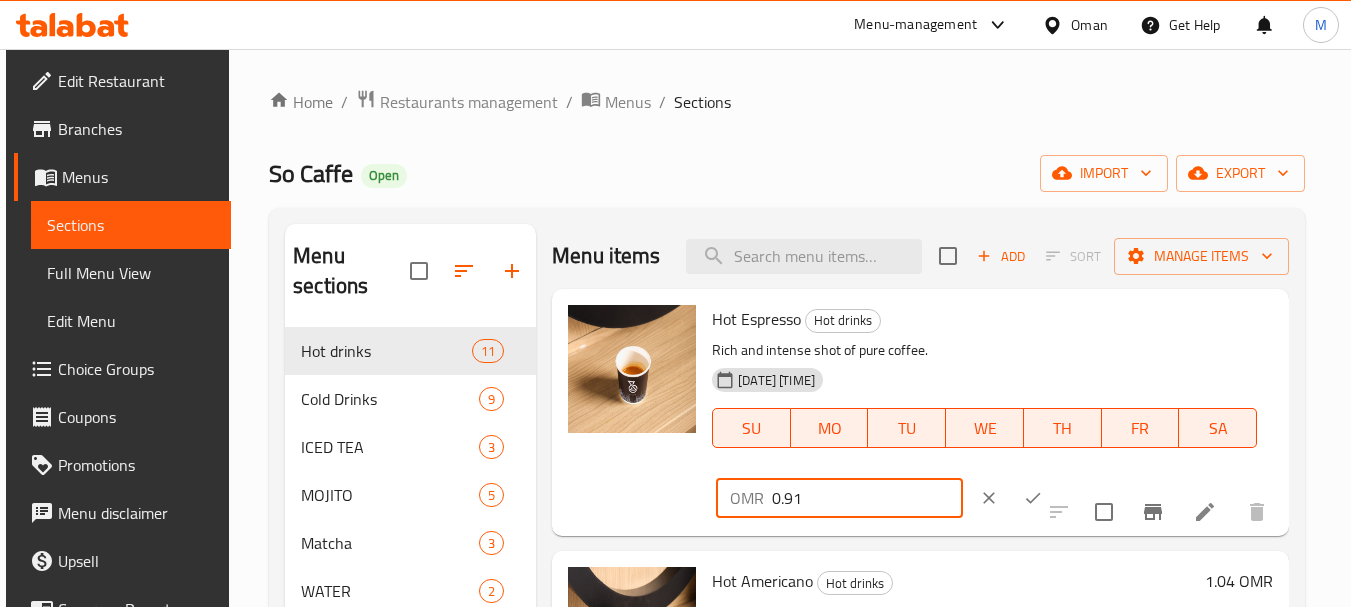 drag, startPoint x: 813, startPoint y: 527, endPoint x: 795, endPoint y: 531, distance: 18.439089 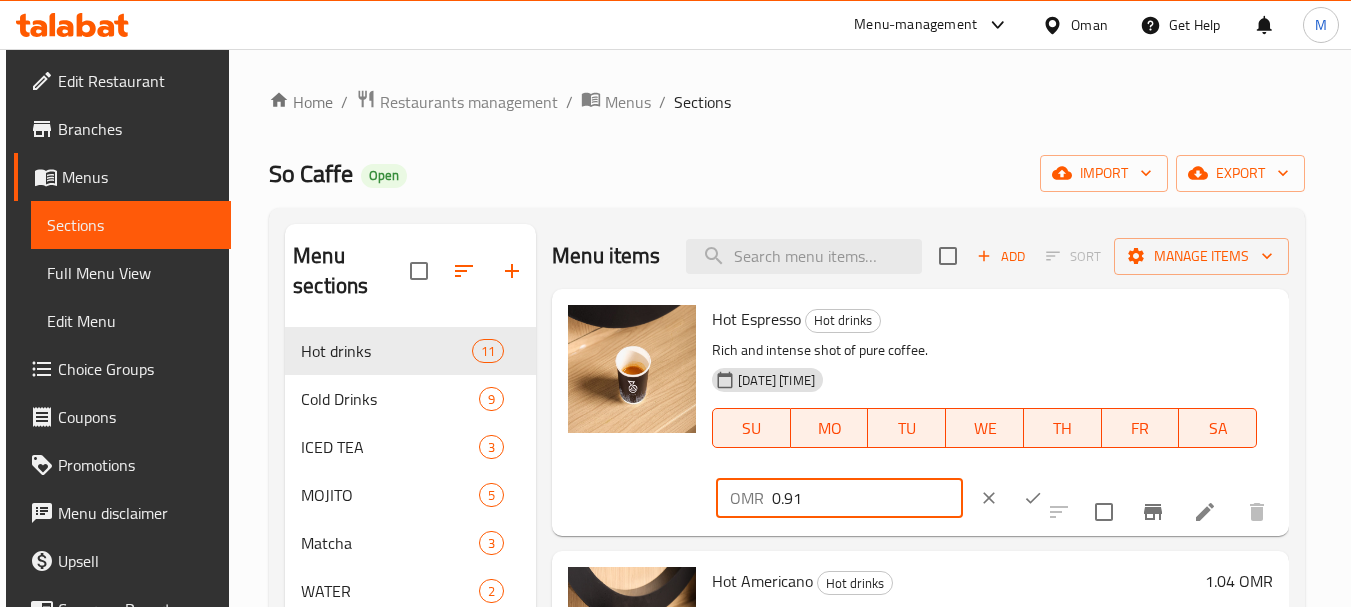 click on "0.91" at bounding box center [867, 498] 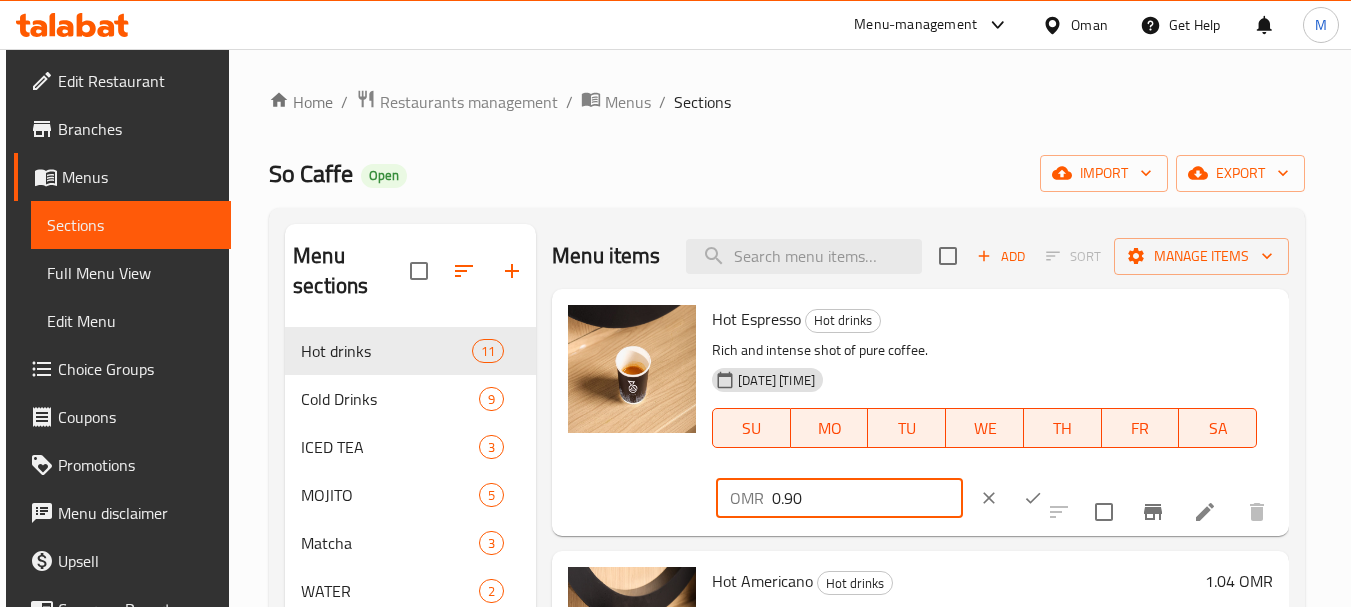 type on "0.90" 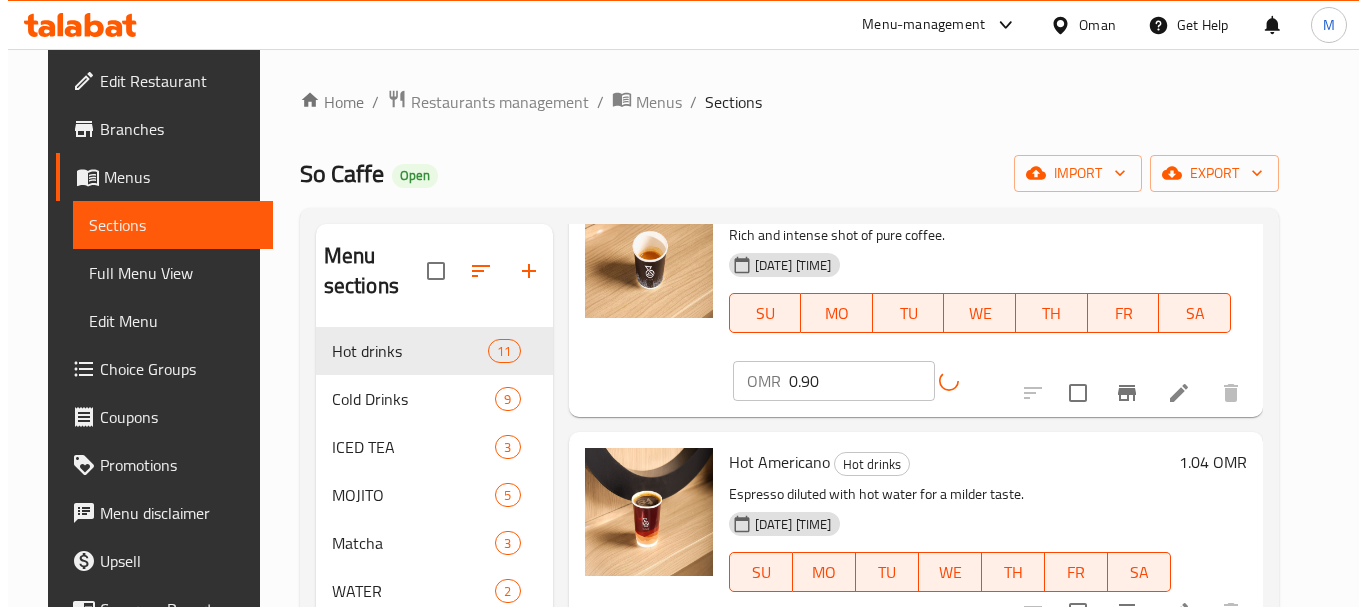 scroll, scrollTop: 200, scrollLeft: 0, axis: vertical 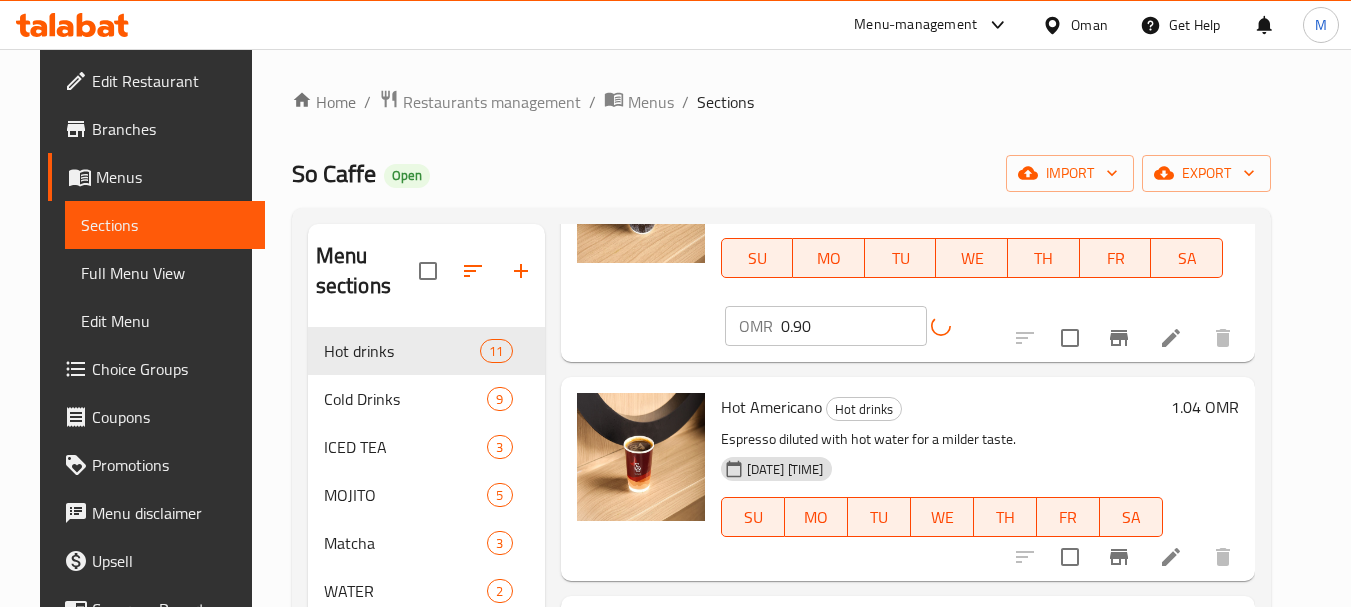 click on "1.04   OMR" at bounding box center [1205, 407] 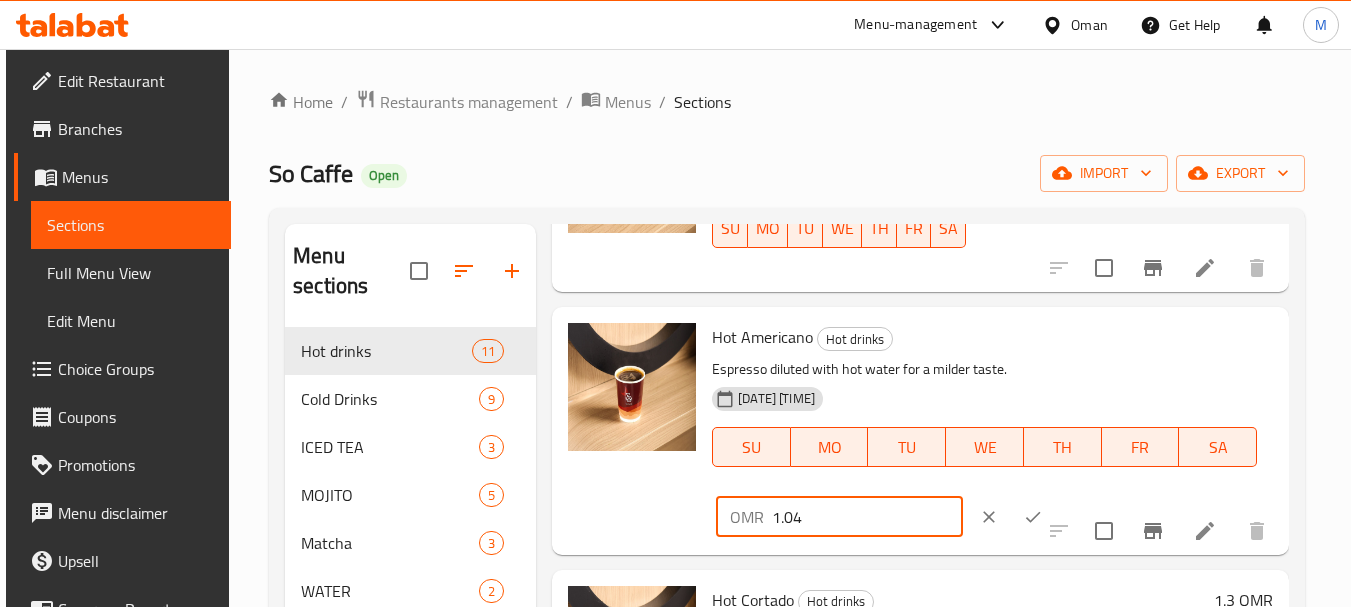 drag, startPoint x: 809, startPoint y: 552, endPoint x: 790, endPoint y: 551, distance: 19.026299 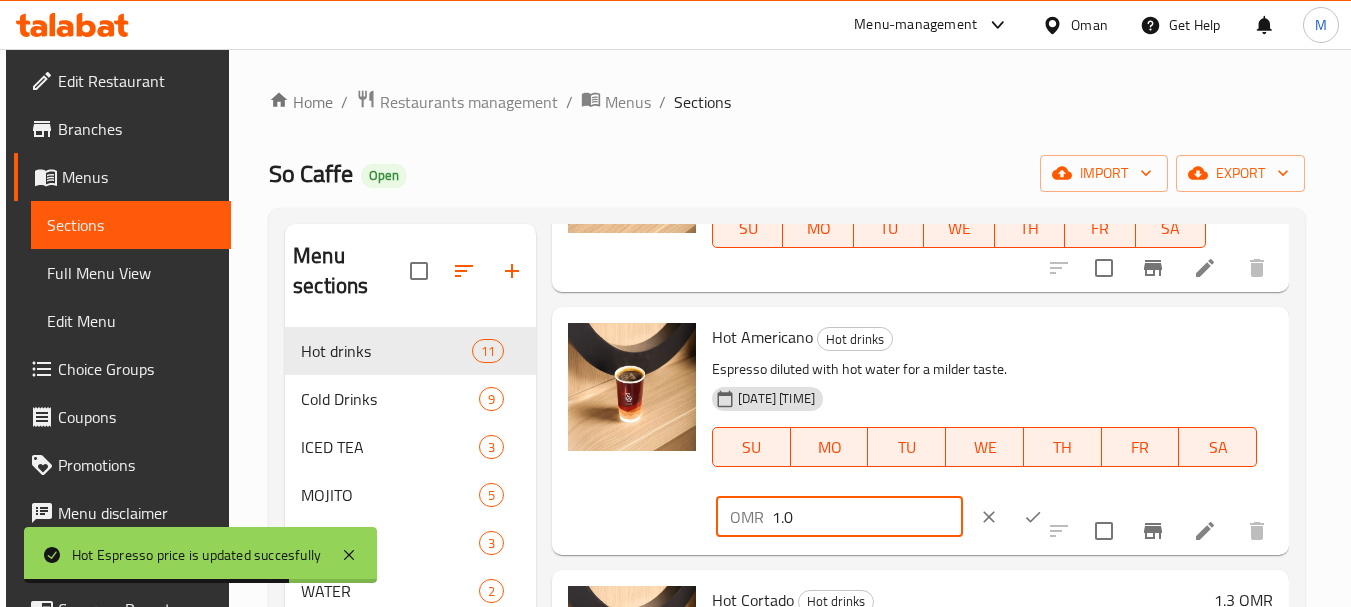 type on "1.0" 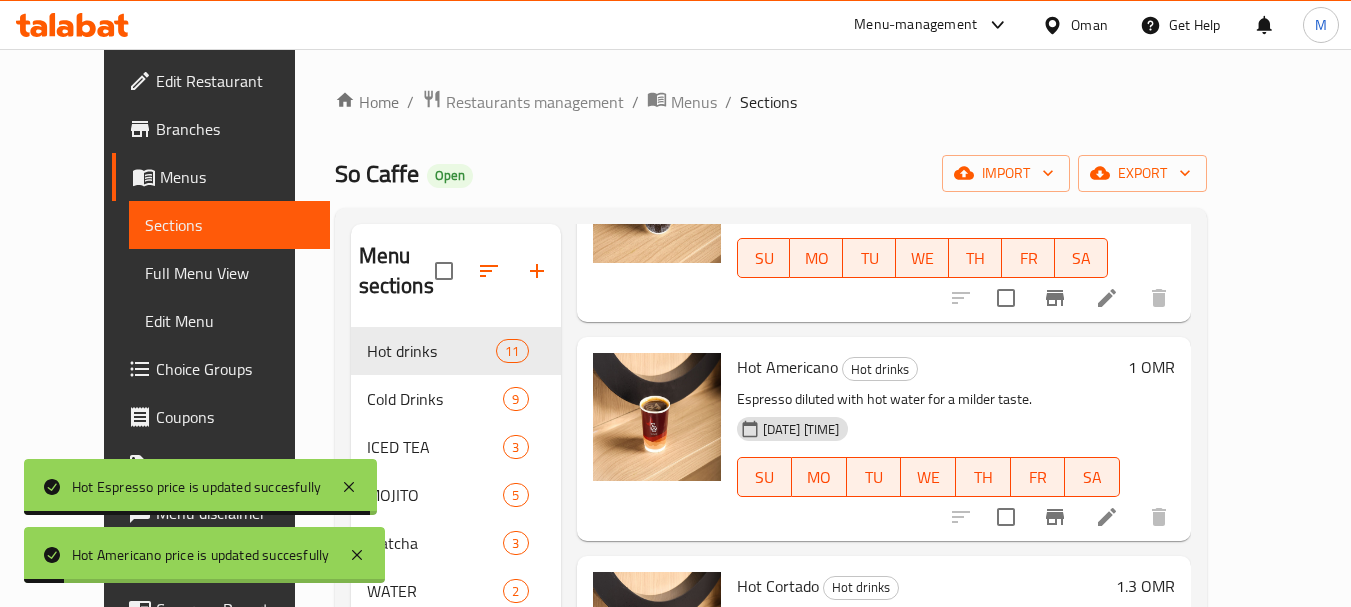 click on "Full Menu View" at bounding box center [229, 273] 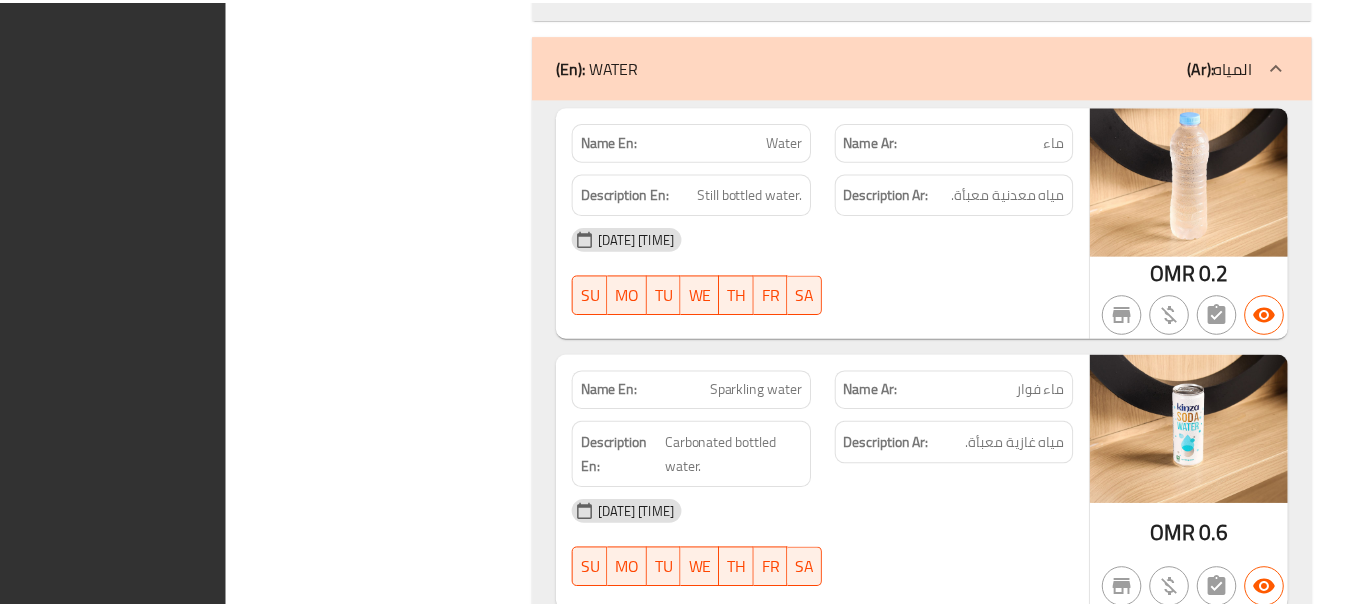 scroll, scrollTop: 9424, scrollLeft: 0, axis: vertical 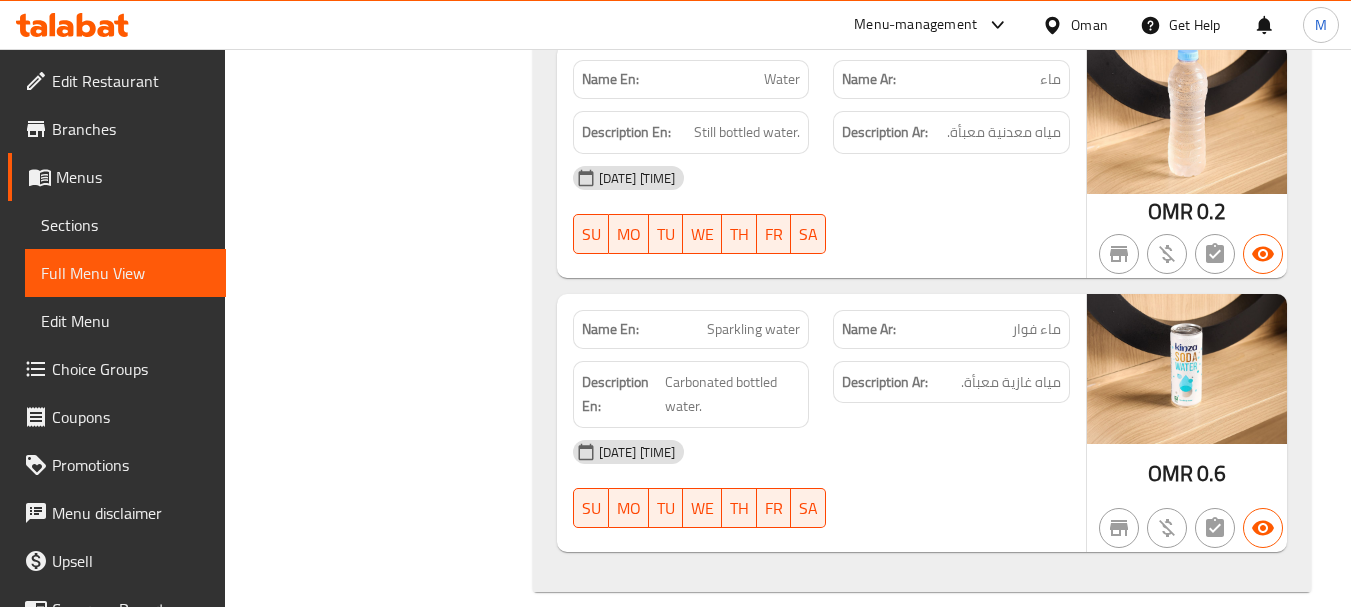 type 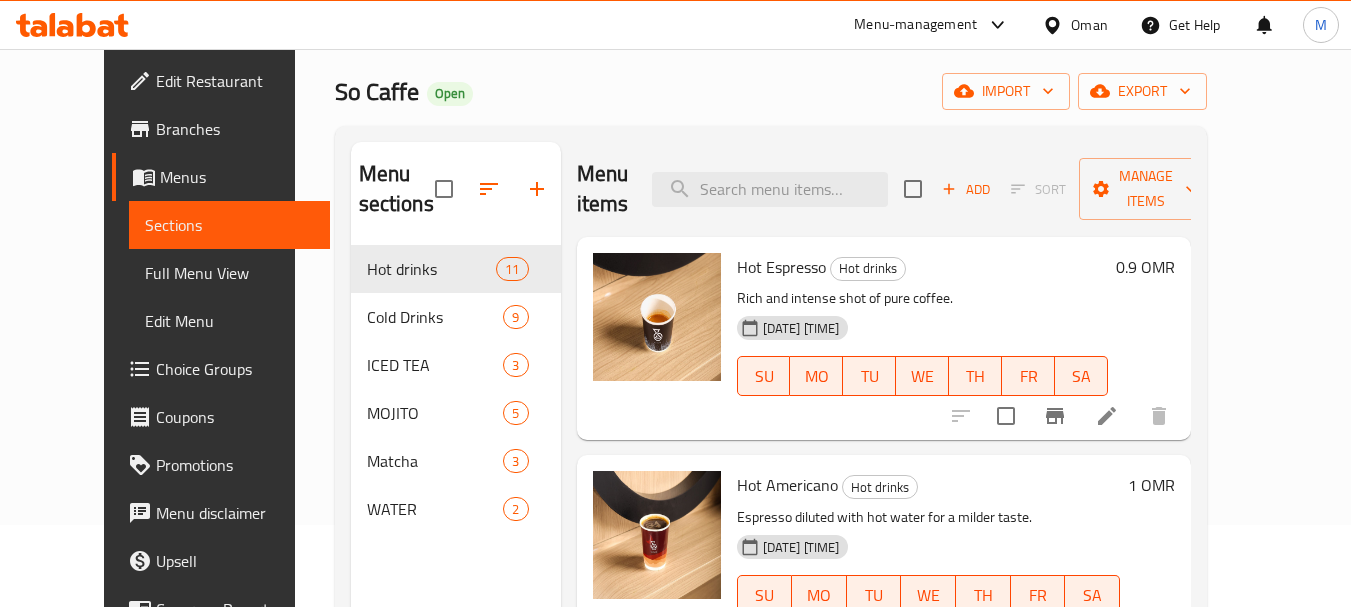 scroll, scrollTop: 200, scrollLeft: 0, axis: vertical 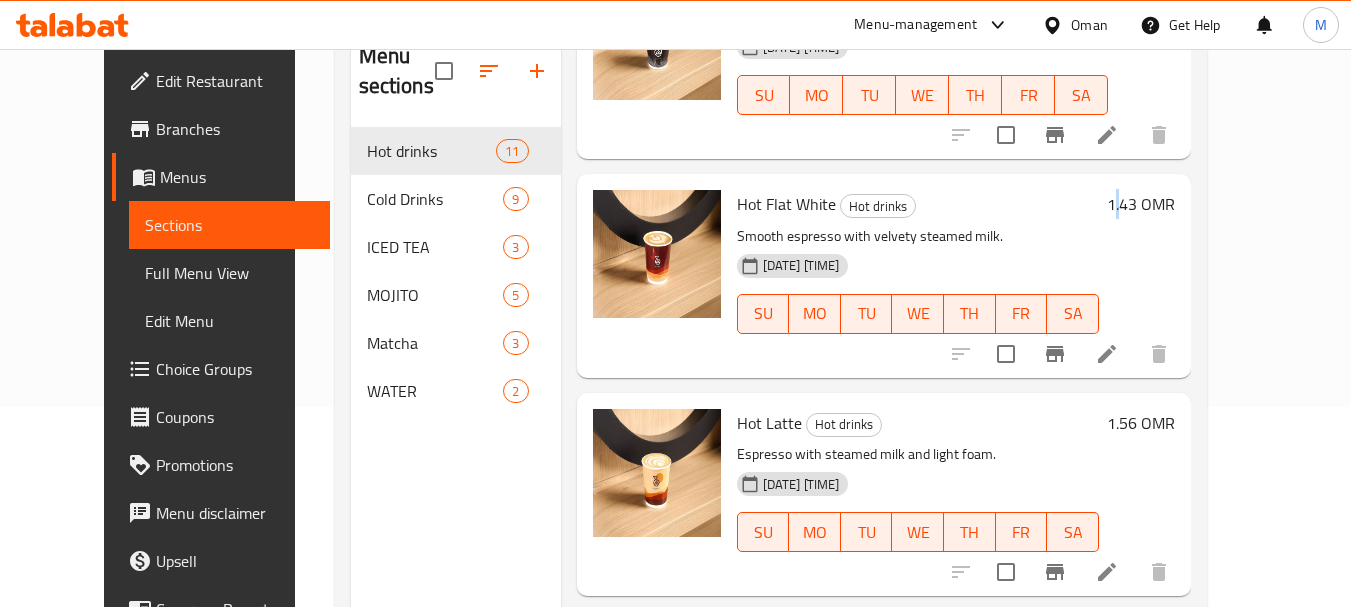 click on "1.43   OMR" at bounding box center [1141, 204] 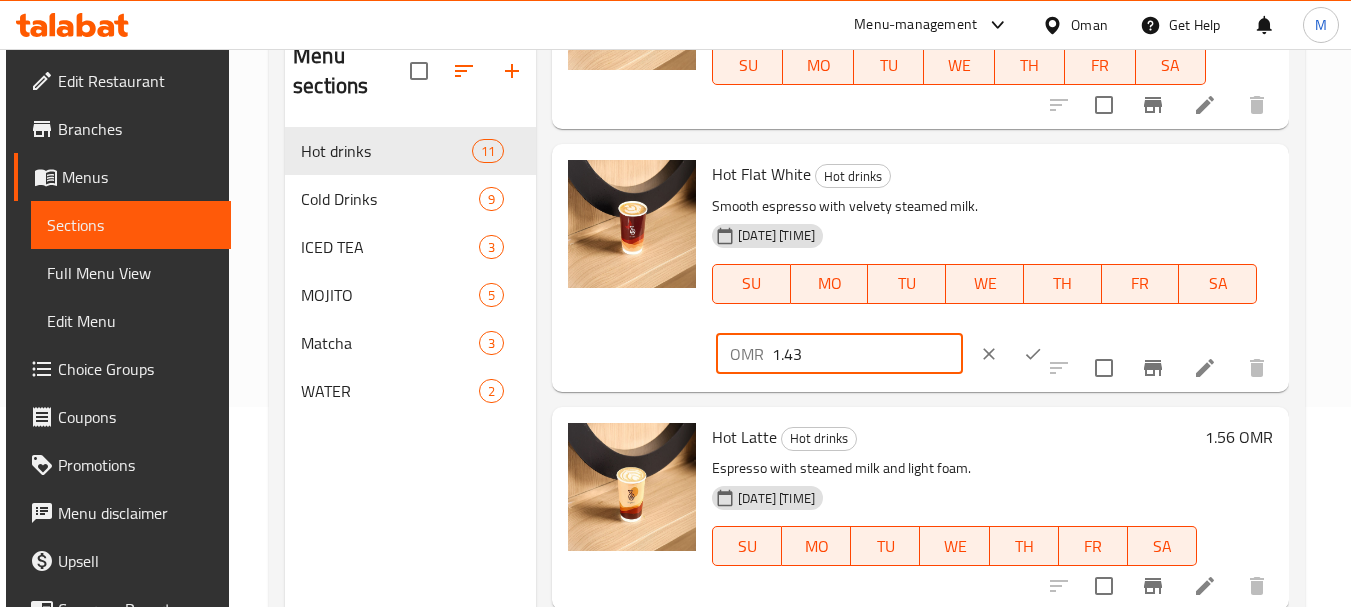 drag, startPoint x: 820, startPoint y: 382, endPoint x: 791, endPoint y: 380, distance: 29.068884 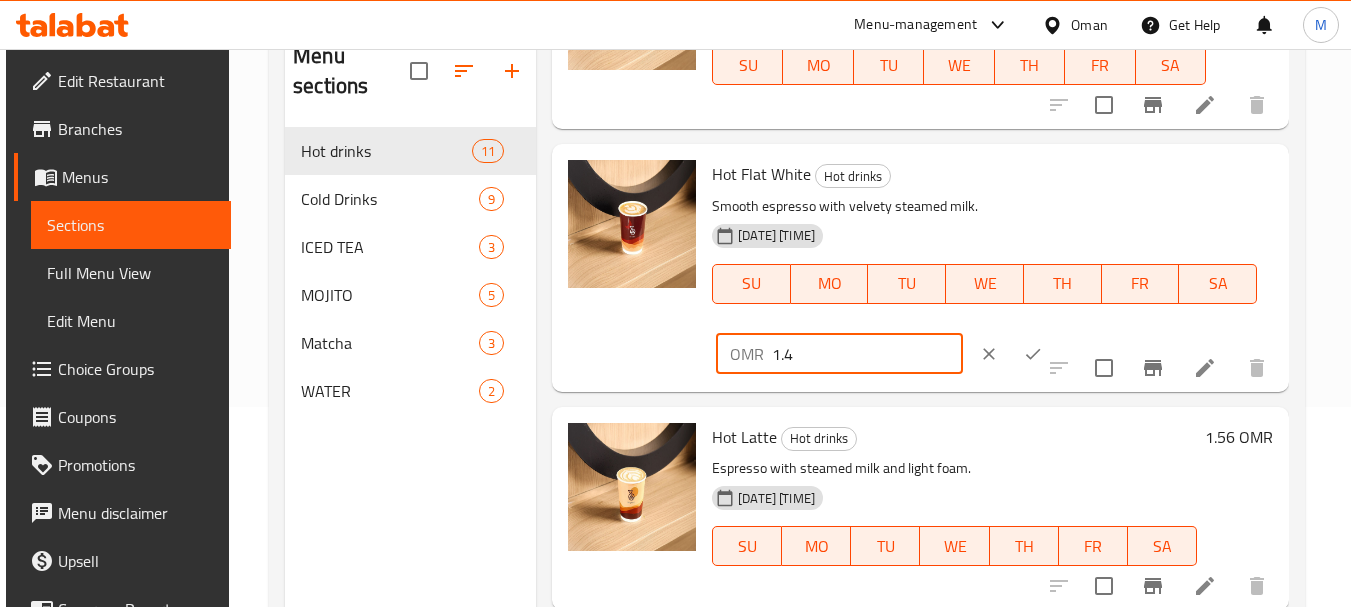 type on "1.4" 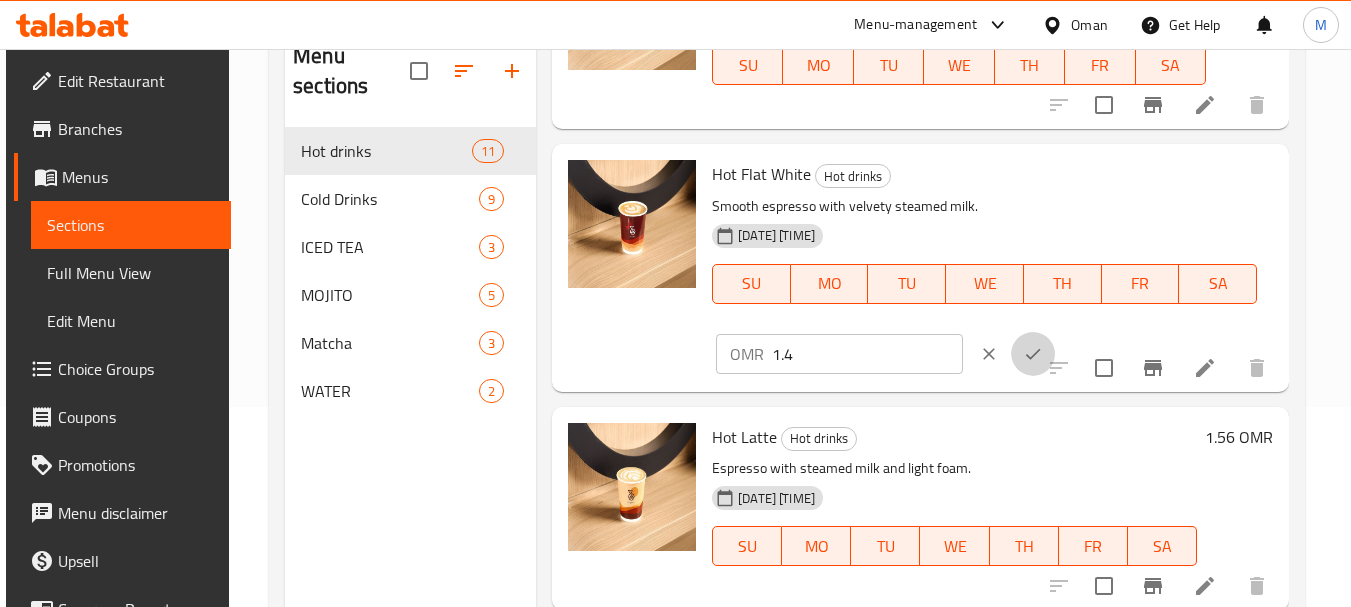 click 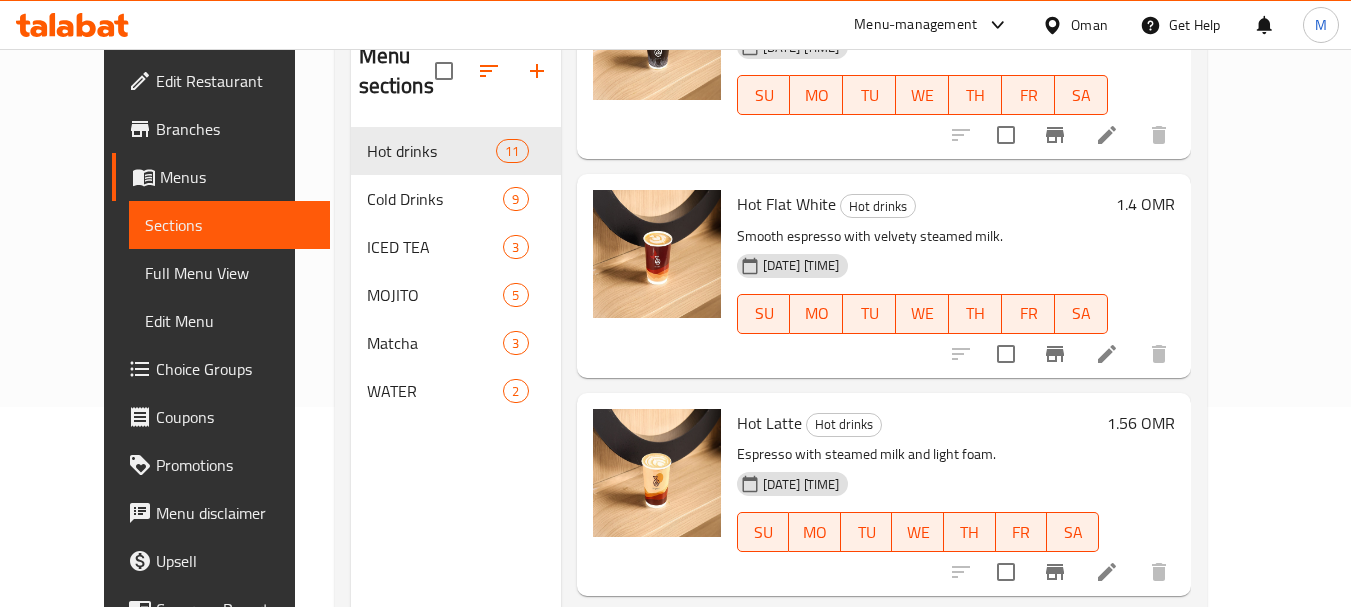 click on "1.56   OMR" at bounding box center [1141, 423] 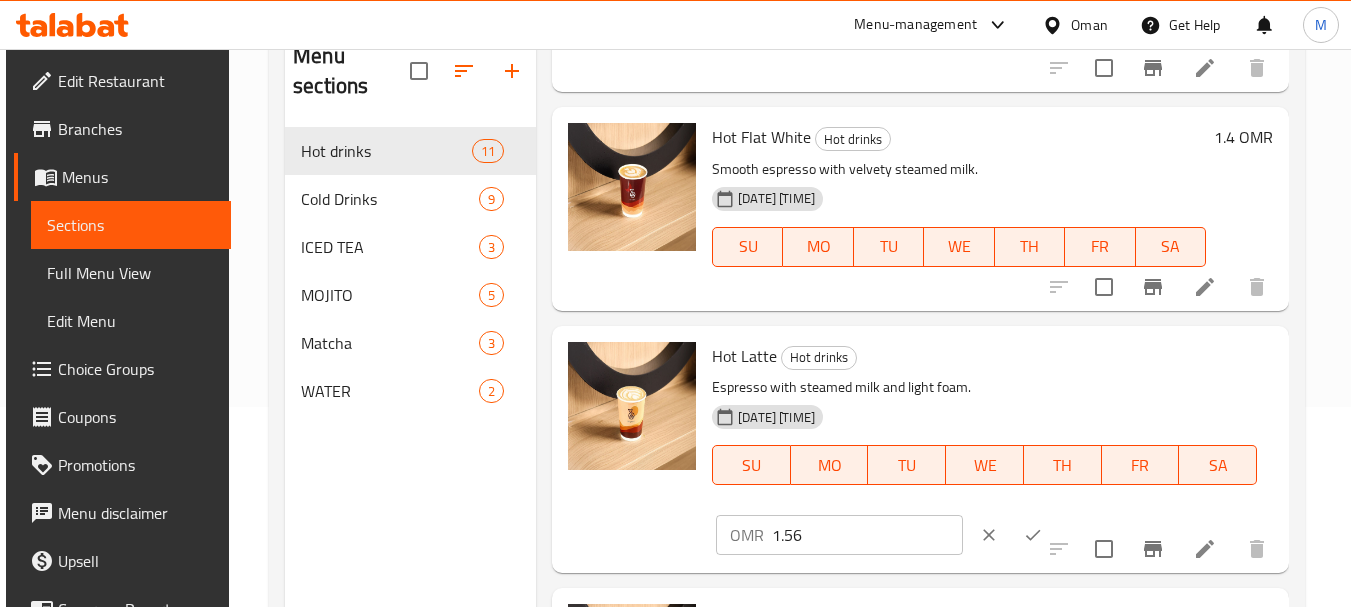 scroll, scrollTop: 700, scrollLeft: 0, axis: vertical 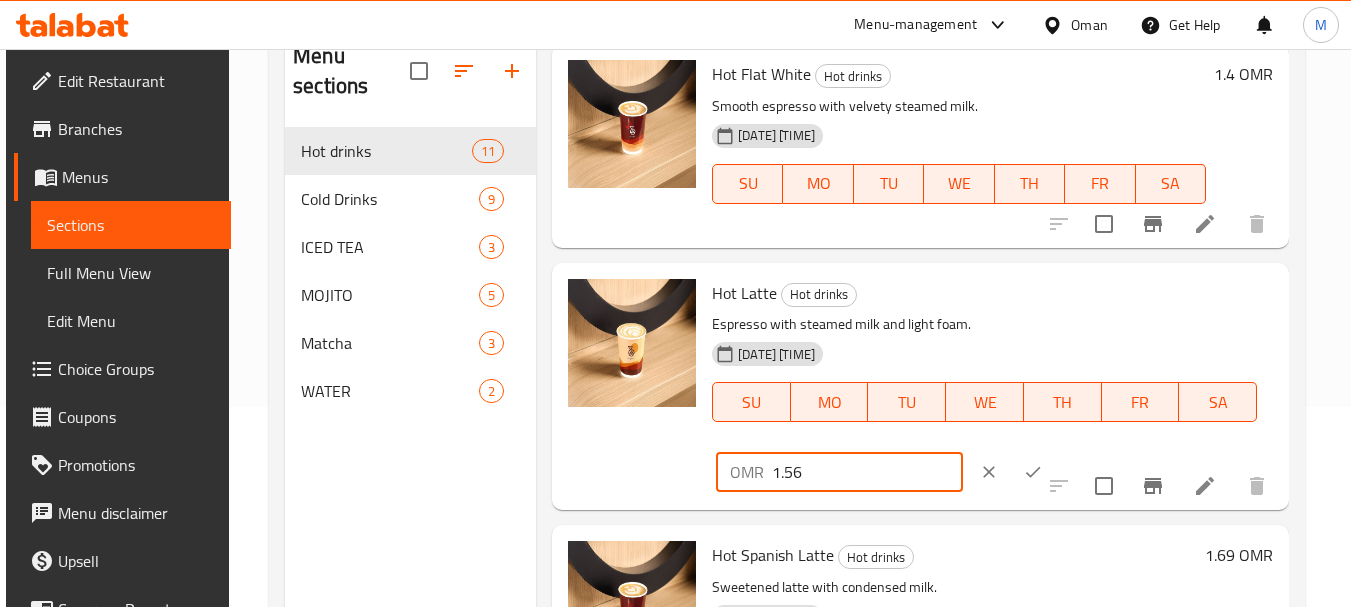 click on "1.56" at bounding box center [867, 472] 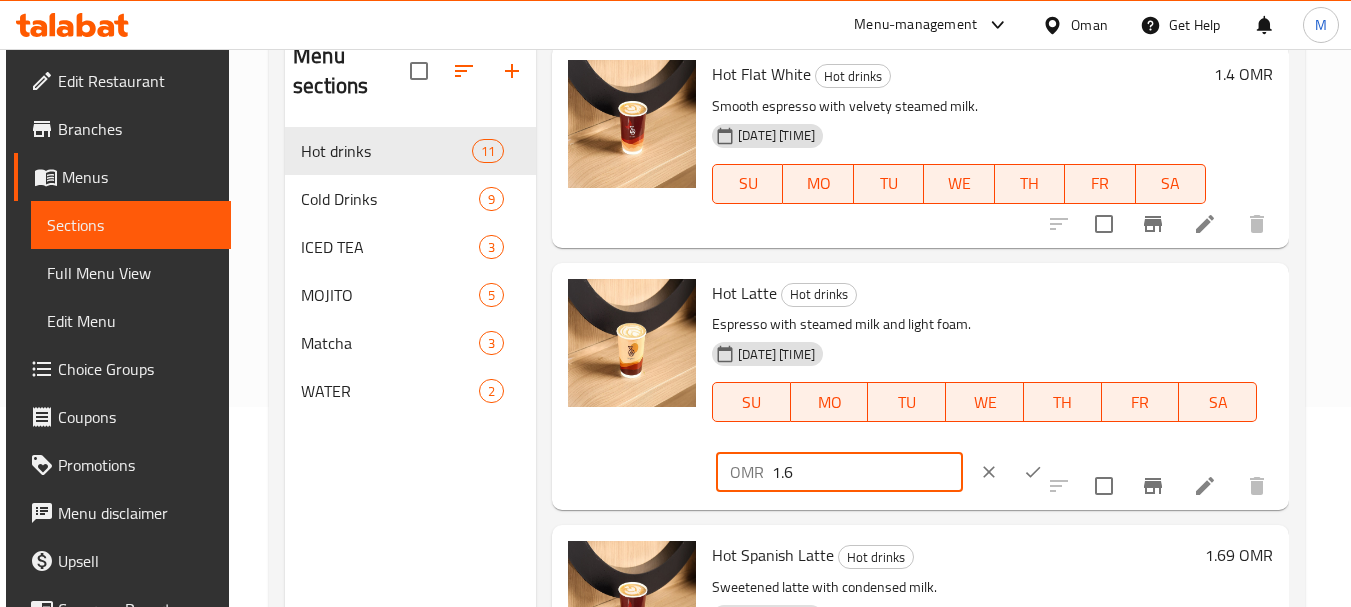 type on "1.6" 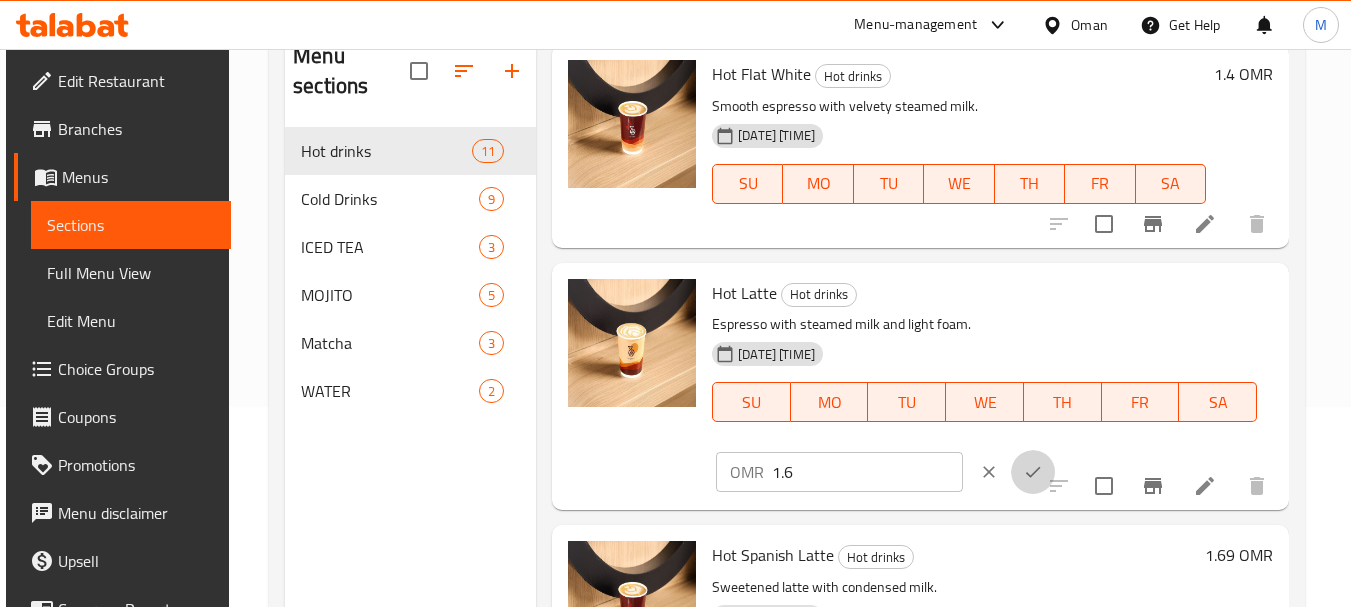 click at bounding box center (1033, 472) 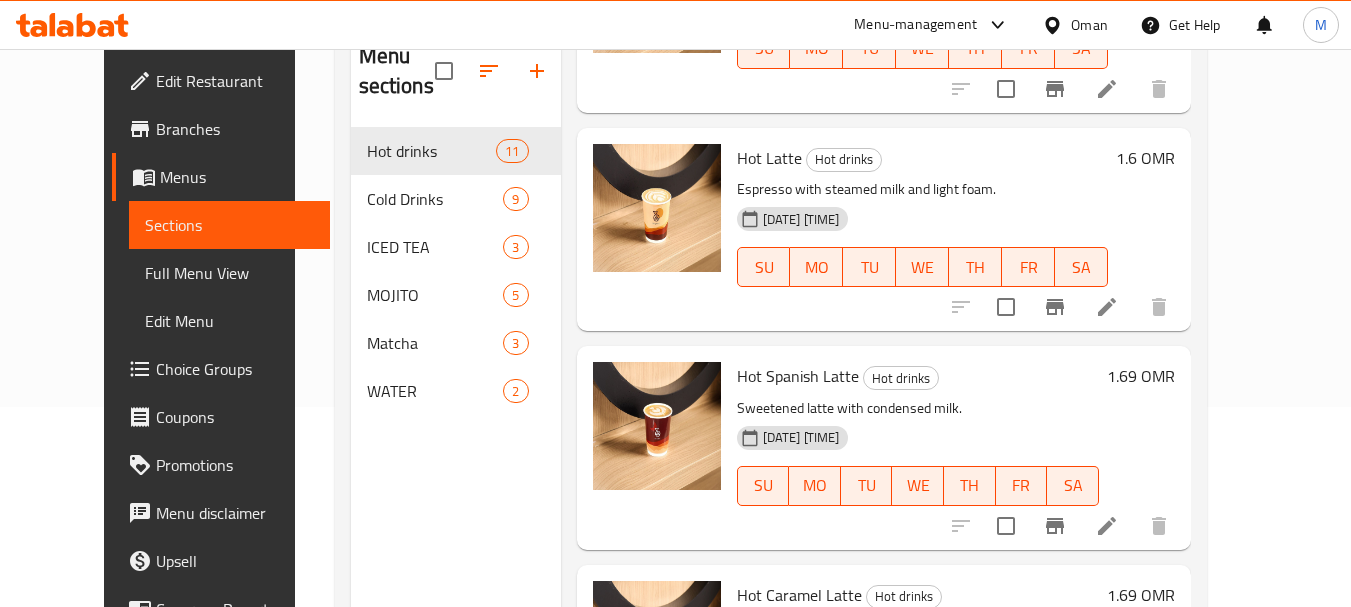scroll, scrollTop: 900, scrollLeft: 0, axis: vertical 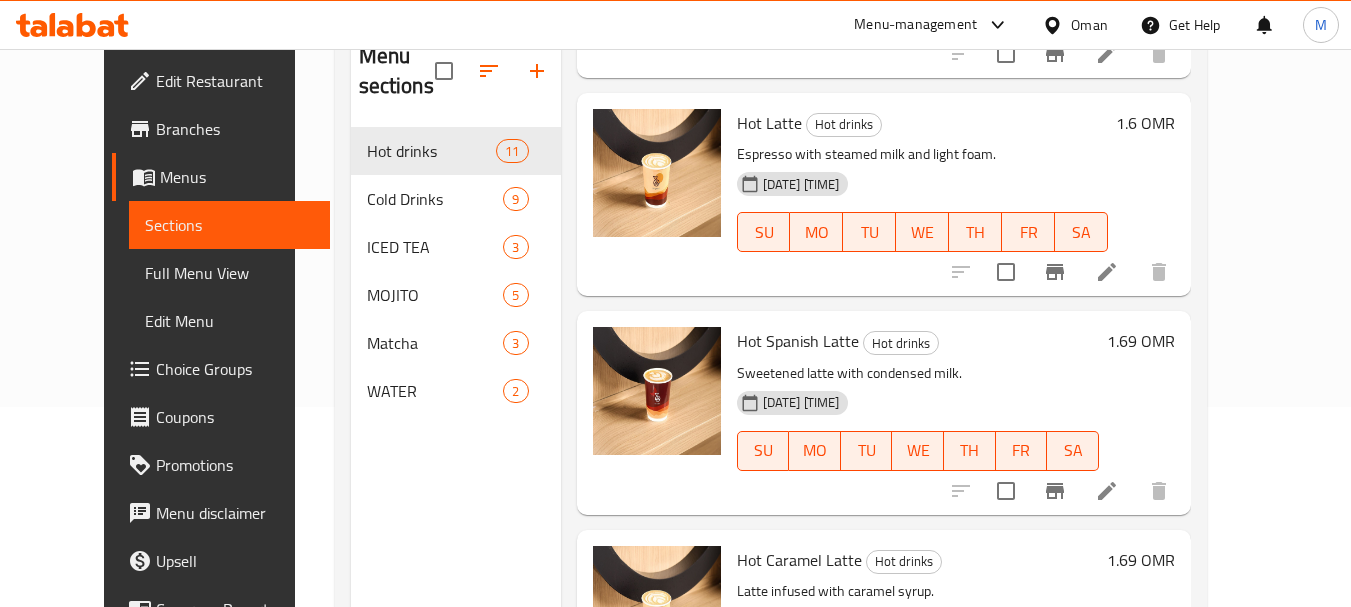 click on "1.69   OMR" at bounding box center [1137, 341] 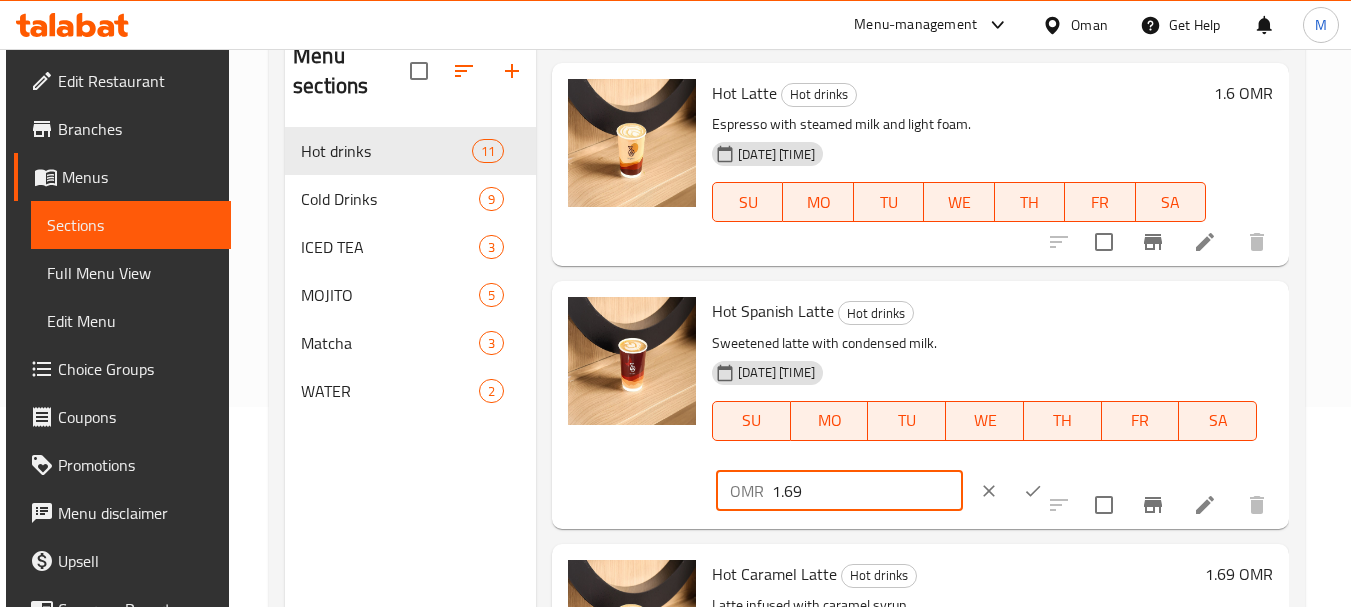 drag, startPoint x: 784, startPoint y: 524, endPoint x: 799, endPoint y: 524, distance: 15 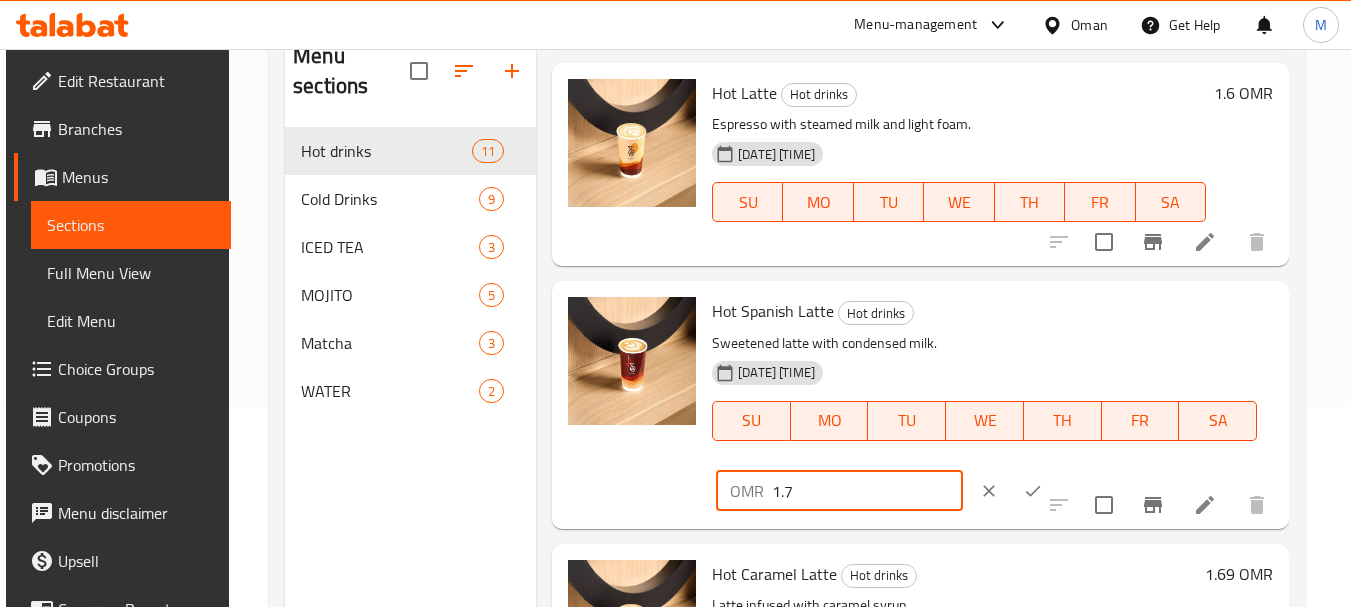 type on "1.7" 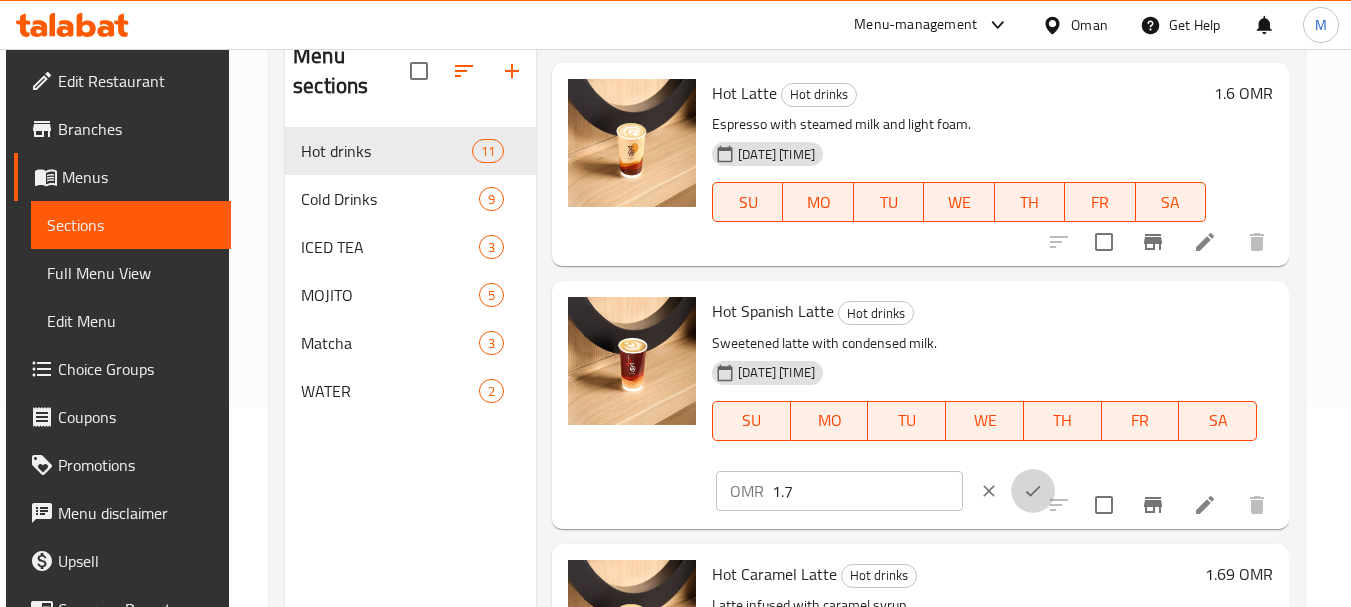 click 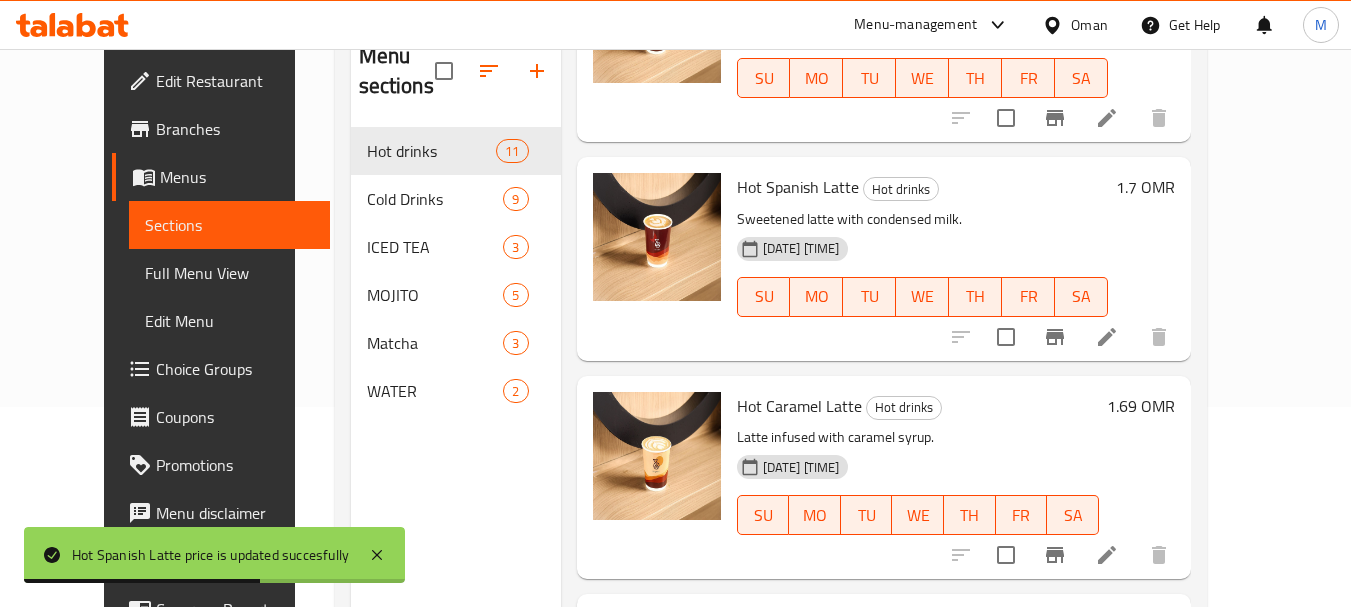 scroll, scrollTop: 1100, scrollLeft: 0, axis: vertical 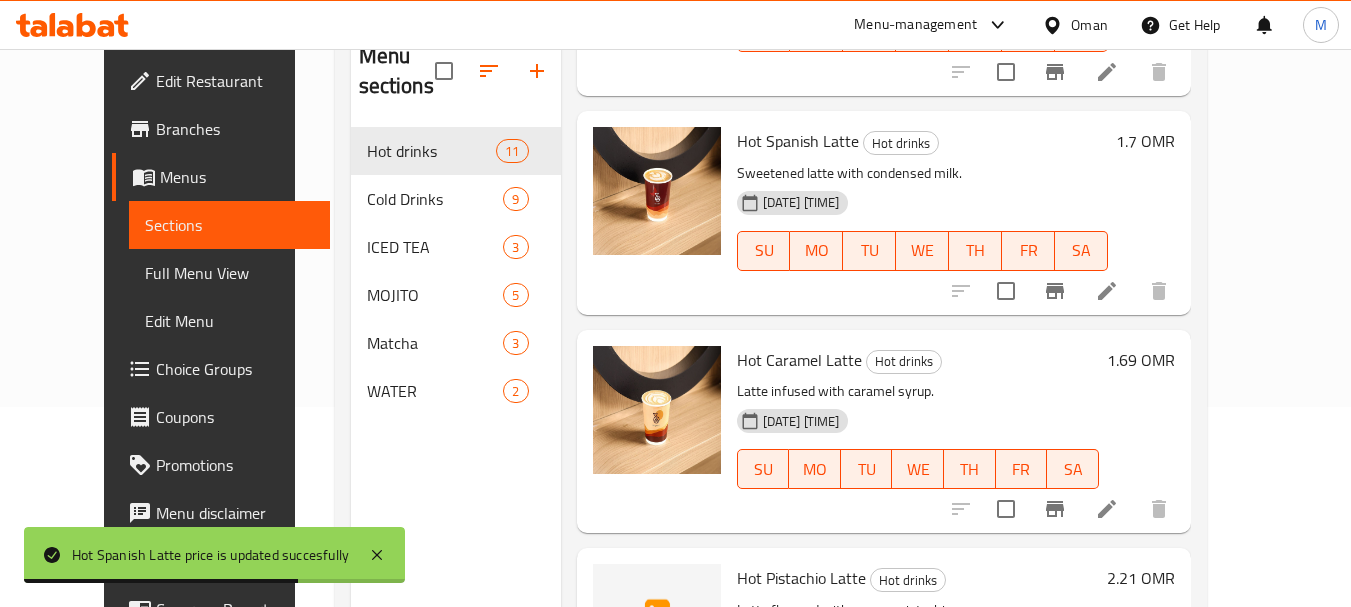 click on "1.69   OMR" at bounding box center (1141, 360) 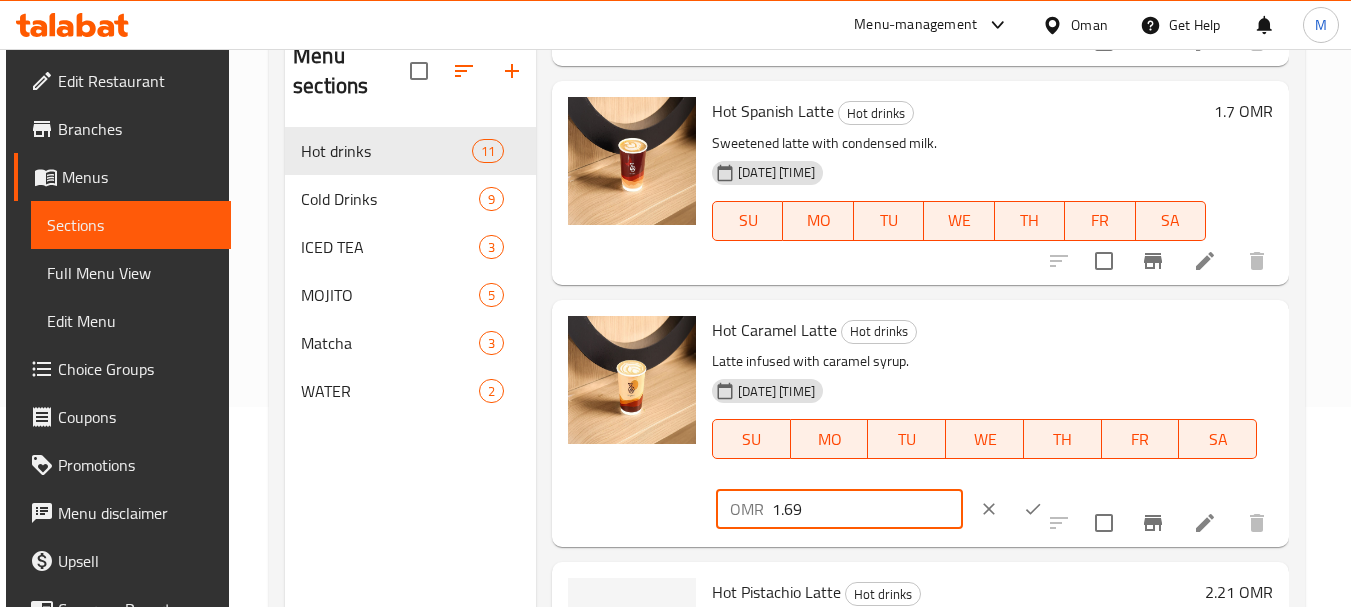 drag, startPoint x: 803, startPoint y: 546, endPoint x: 786, endPoint y: 540, distance: 18.027756 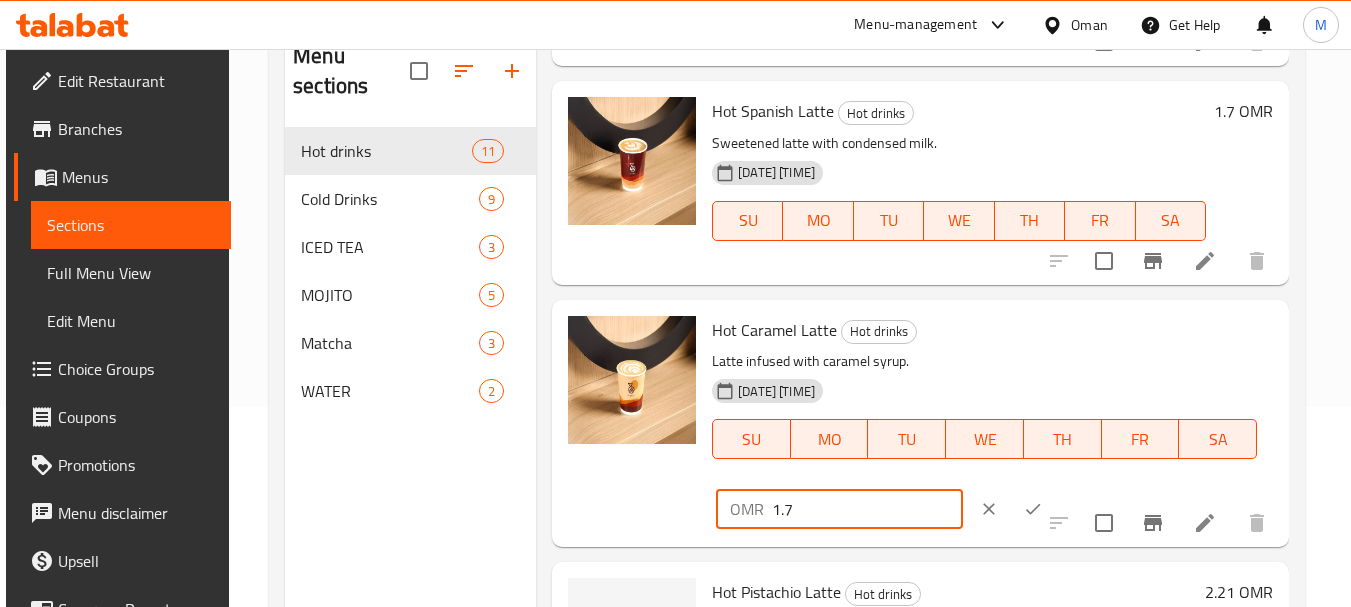 type on "1.7" 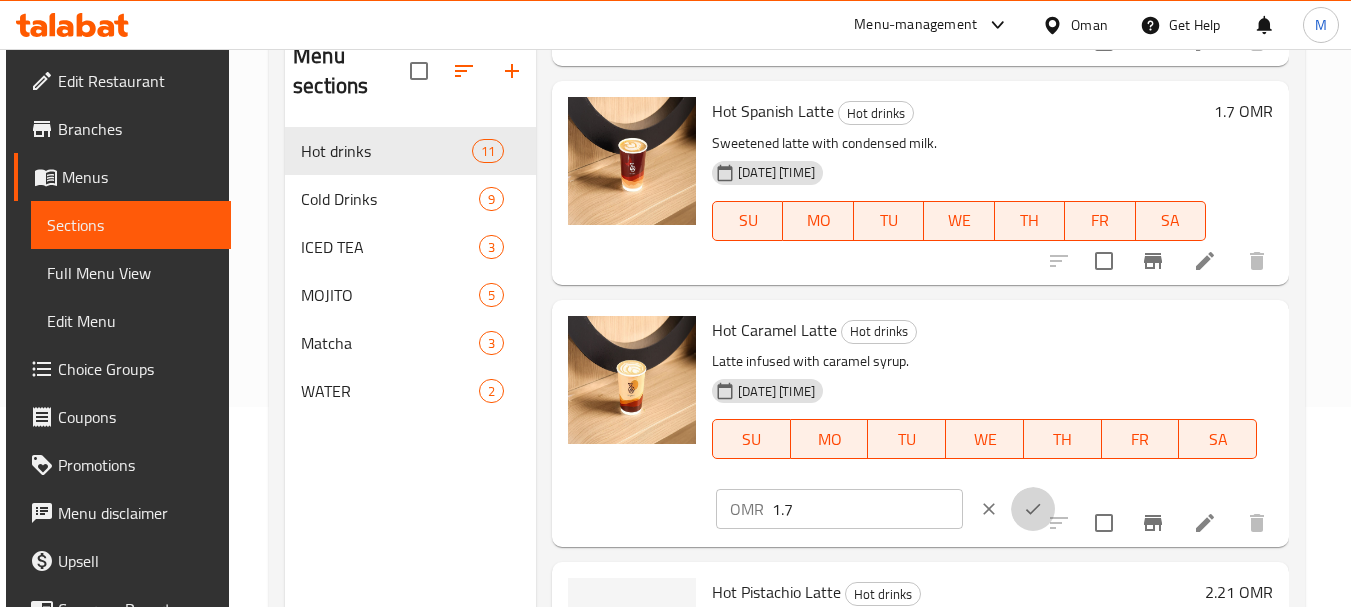 click 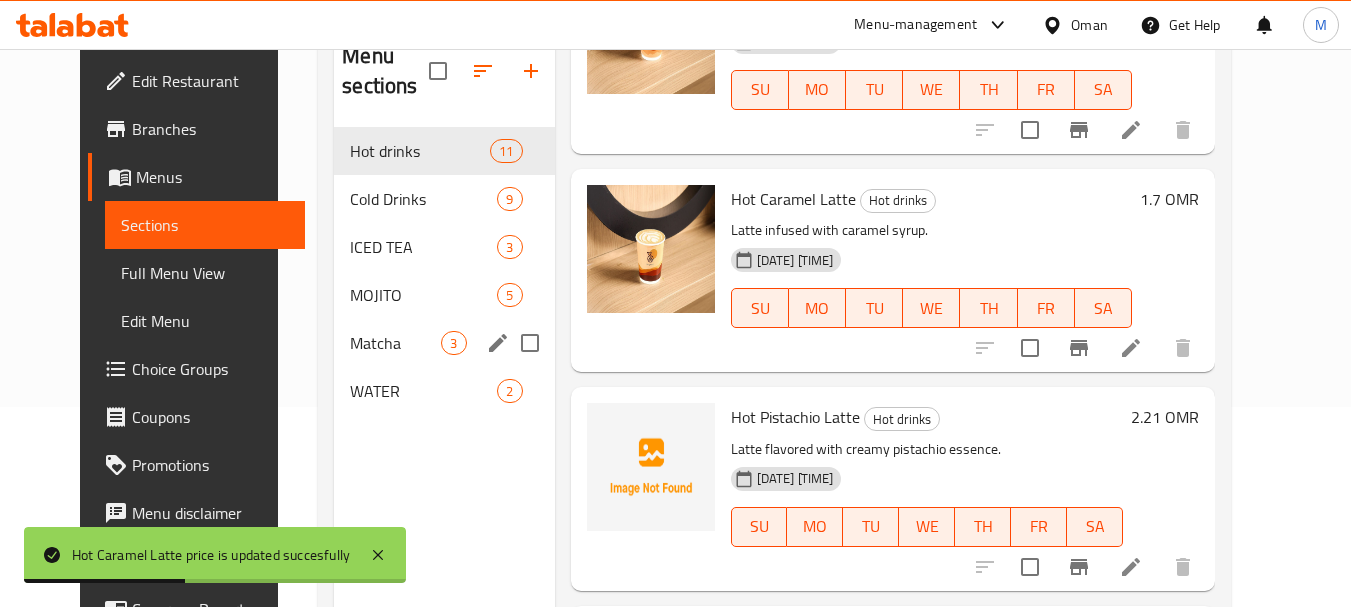 scroll, scrollTop: 1300, scrollLeft: 0, axis: vertical 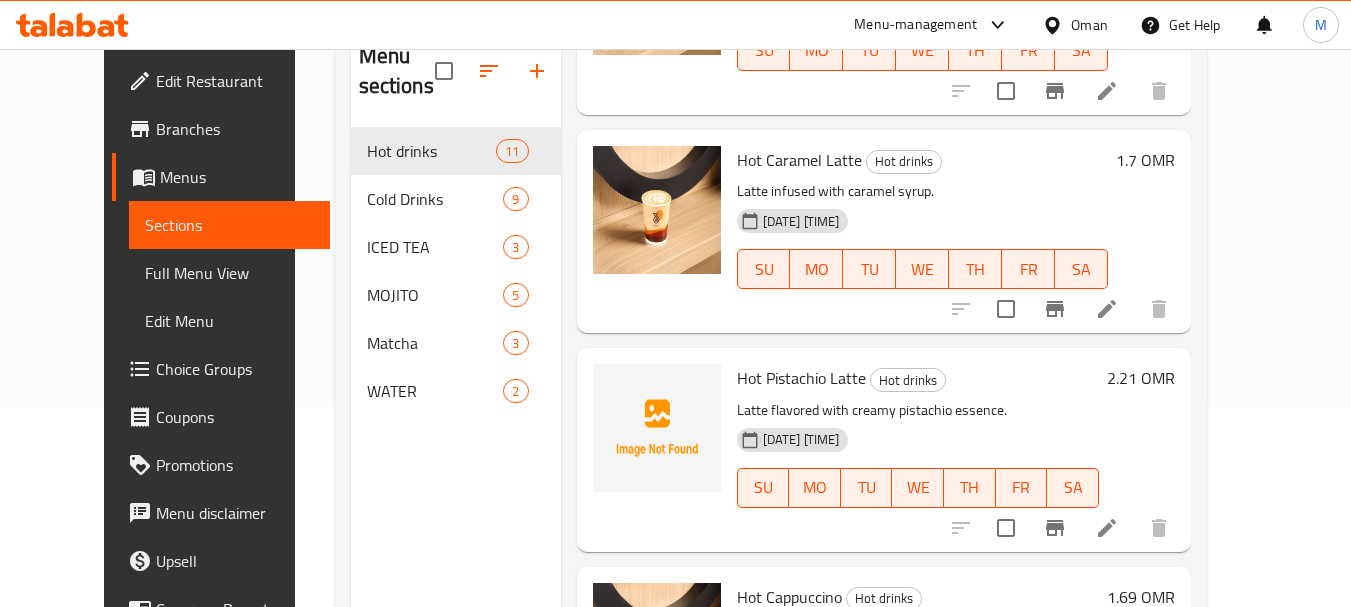 click on "2.21   OMR" at bounding box center (1141, 378) 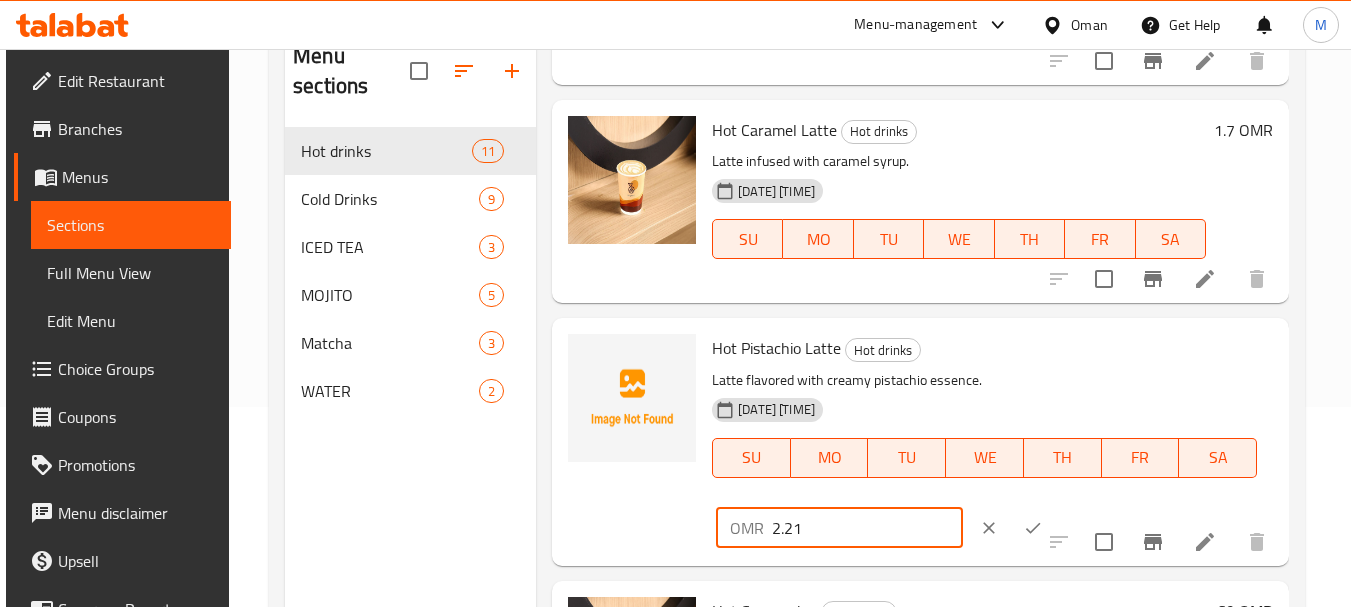 click on "2.21" at bounding box center (867, 528) 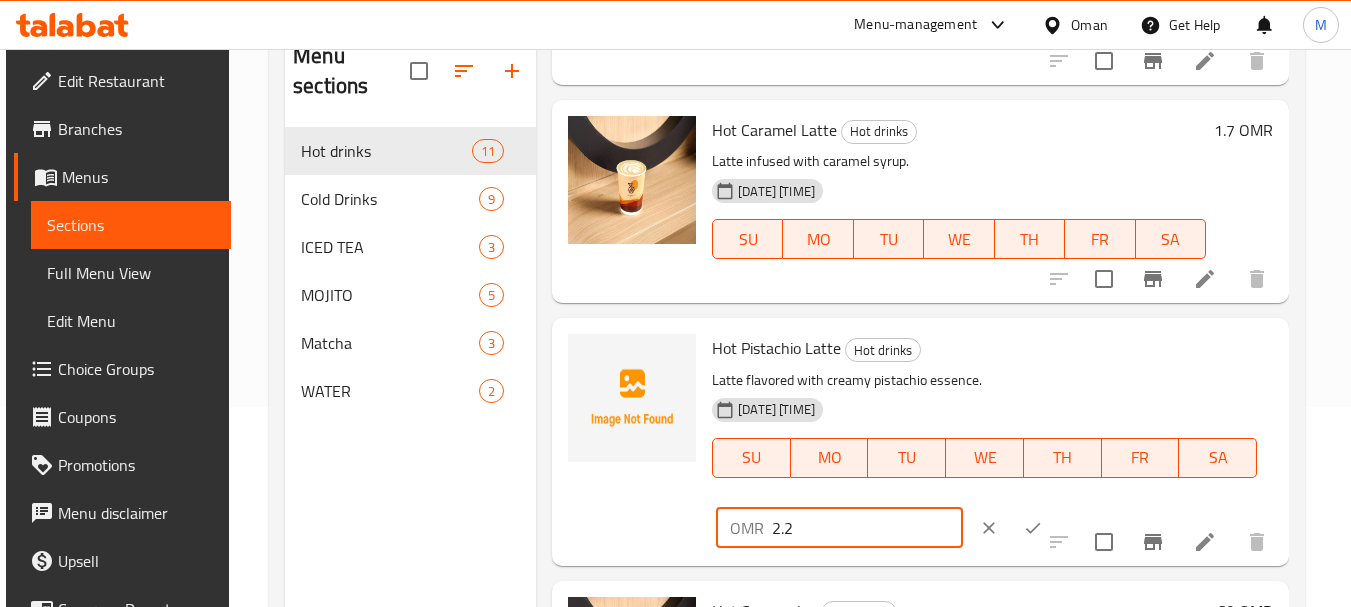 type on "2.2" 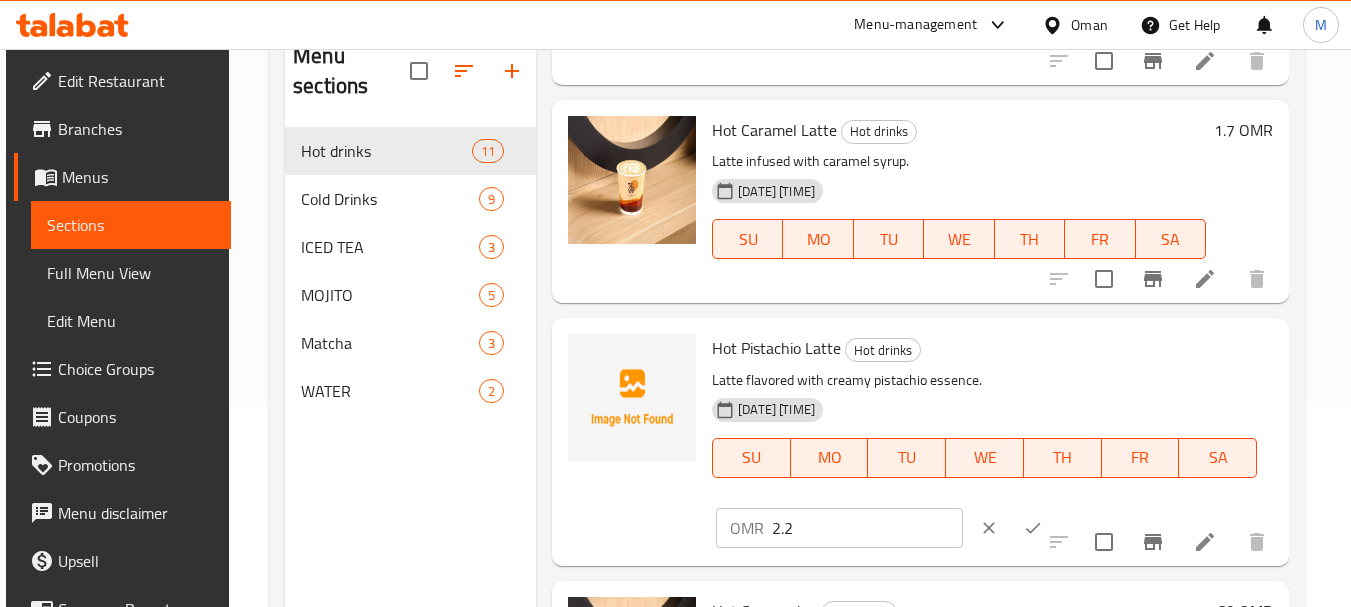 click at bounding box center [1033, 528] 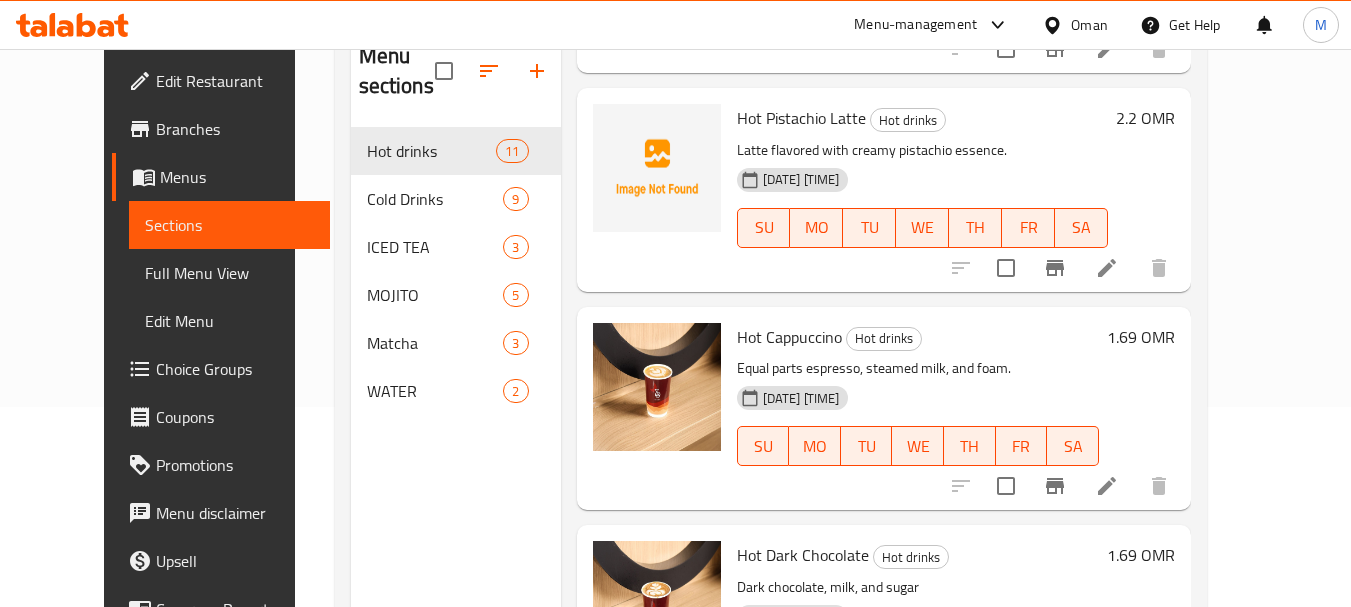 scroll, scrollTop: 1600, scrollLeft: 0, axis: vertical 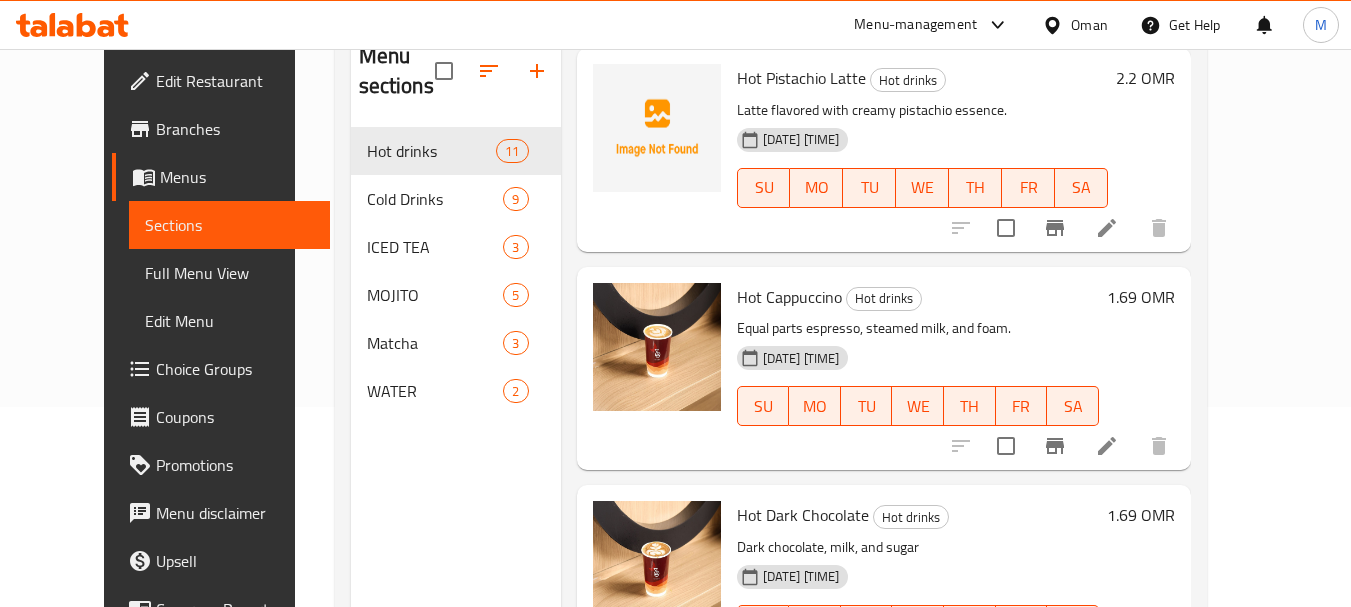 click on "1.69   OMR" at bounding box center (1141, 297) 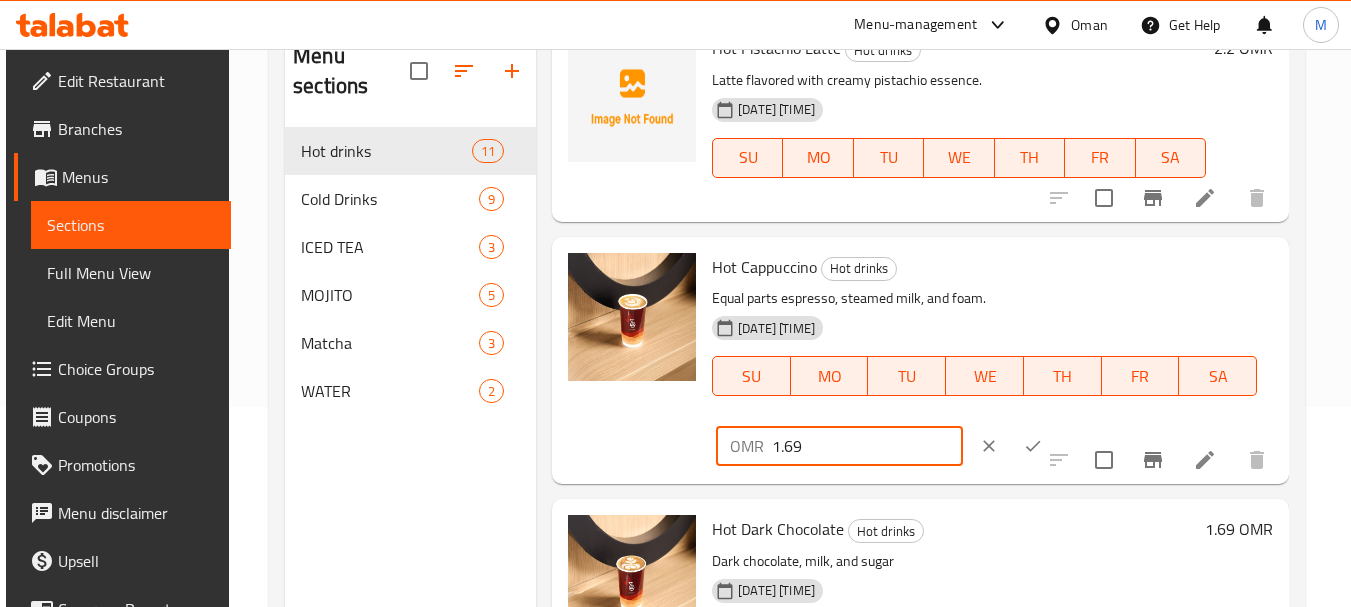 drag, startPoint x: 799, startPoint y: 493, endPoint x: 786, endPoint y: 475, distance: 22.203604 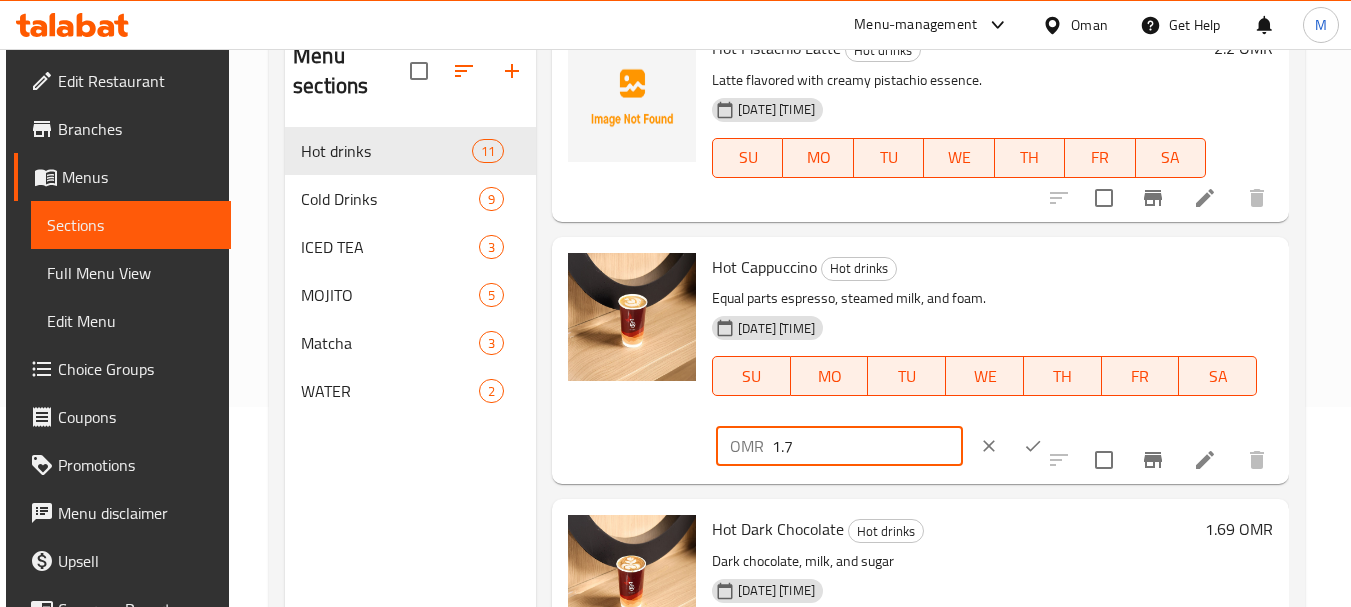 type on "1.7" 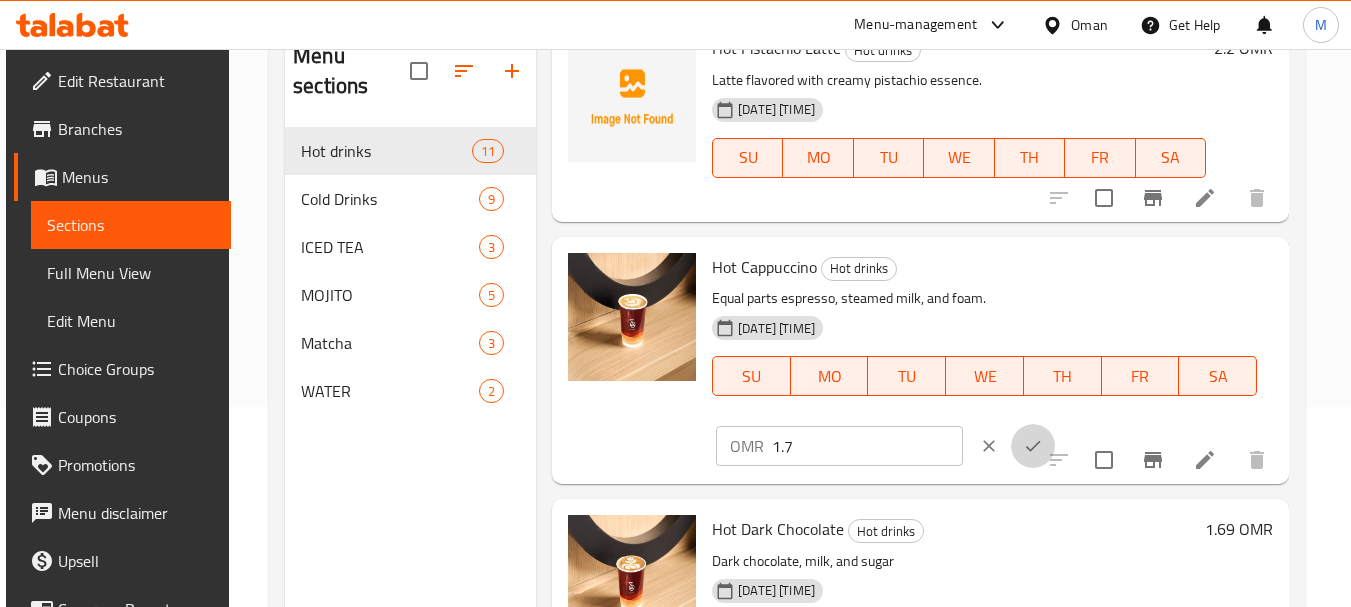 click at bounding box center [1033, 446] 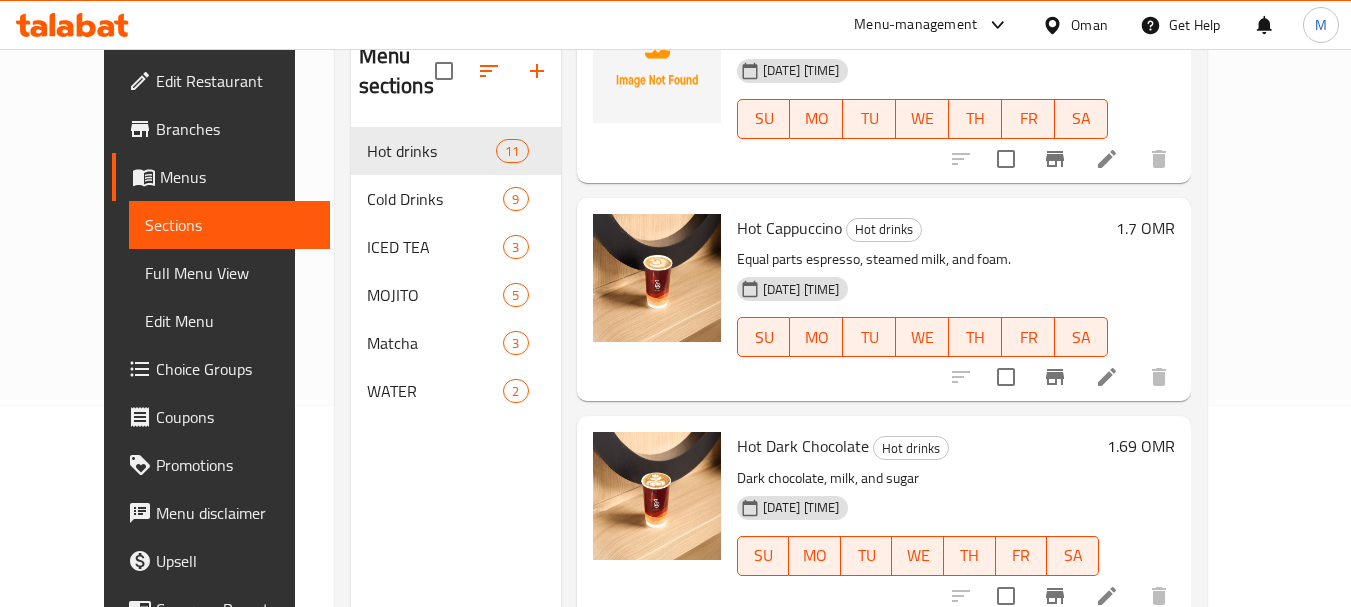 scroll, scrollTop: 1700, scrollLeft: 0, axis: vertical 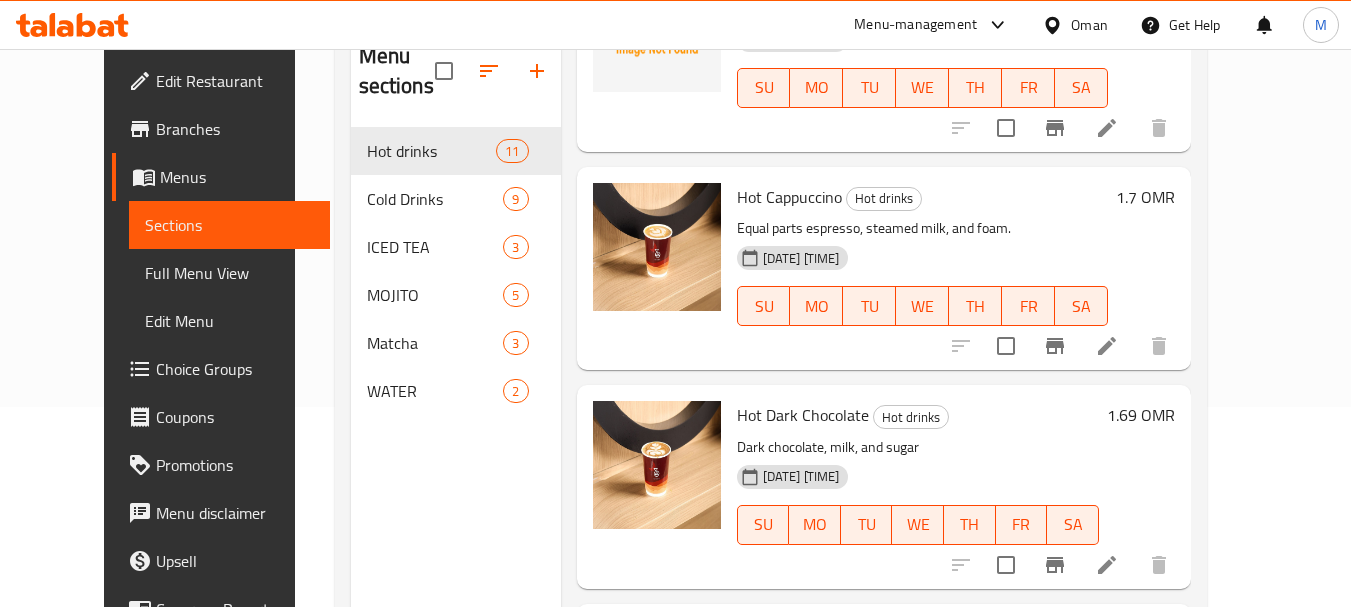 click on "1.69   OMR" at bounding box center [1141, 415] 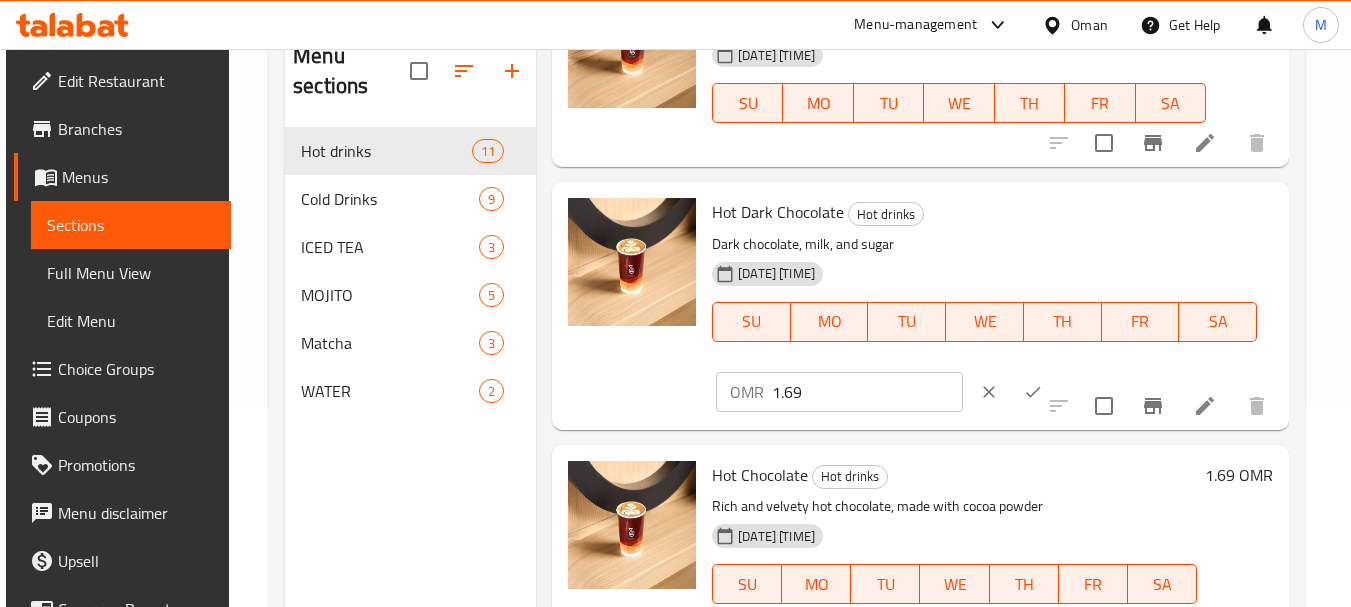 scroll, scrollTop: 1900, scrollLeft: 0, axis: vertical 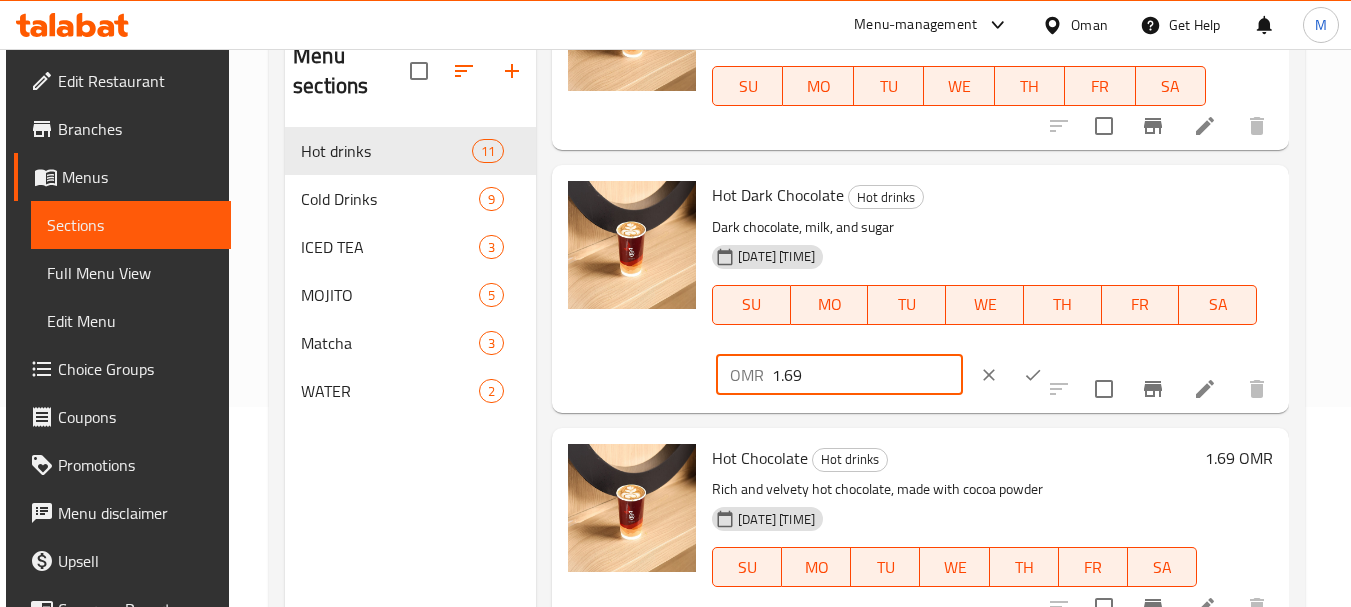 drag, startPoint x: 827, startPoint y: 401, endPoint x: 785, endPoint y: 400, distance: 42.0119 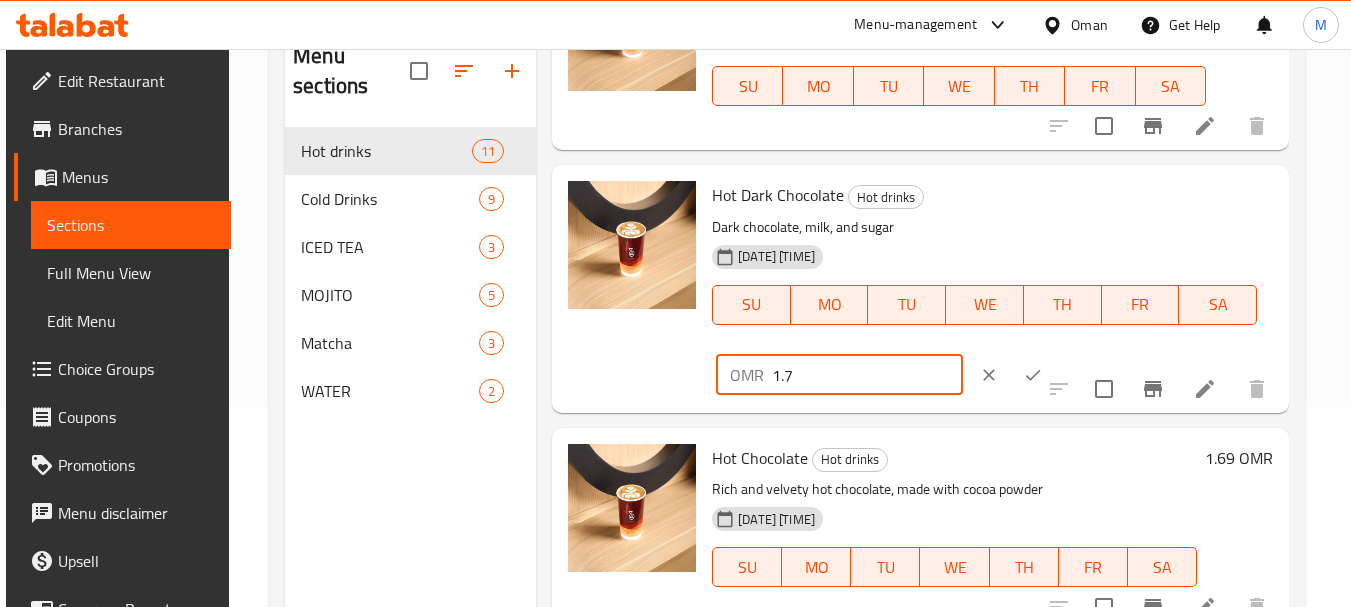 type on "1.7" 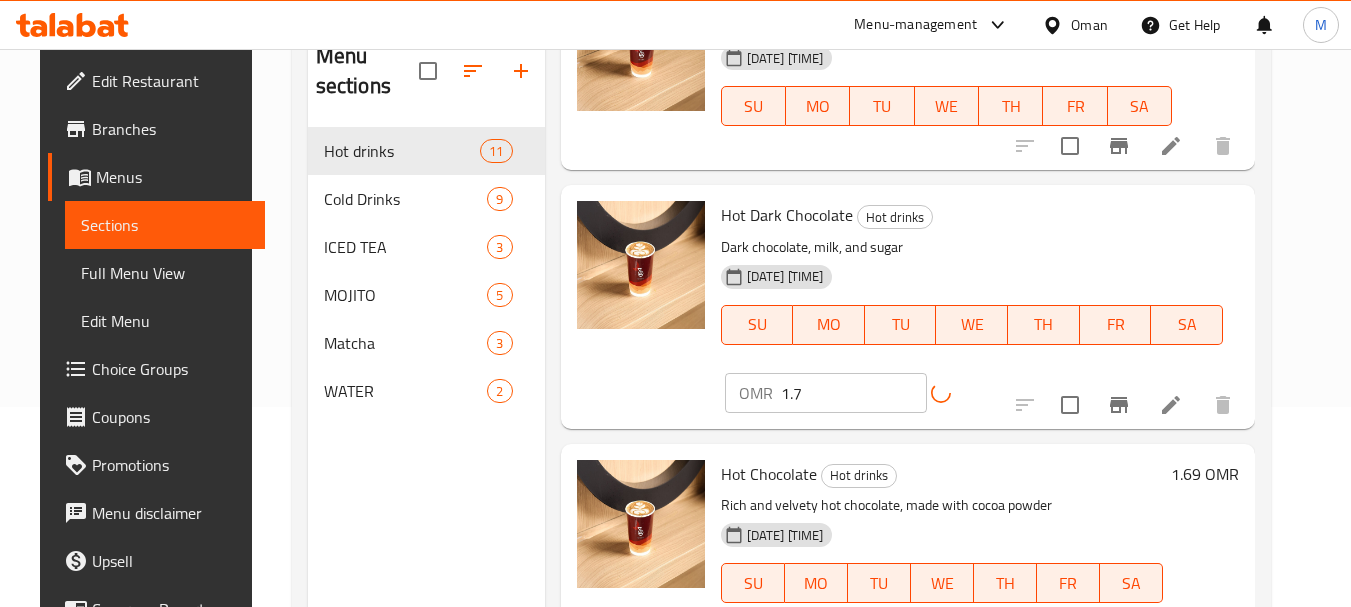 scroll, scrollTop: 1876, scrollLeft: 0, axis: vertical 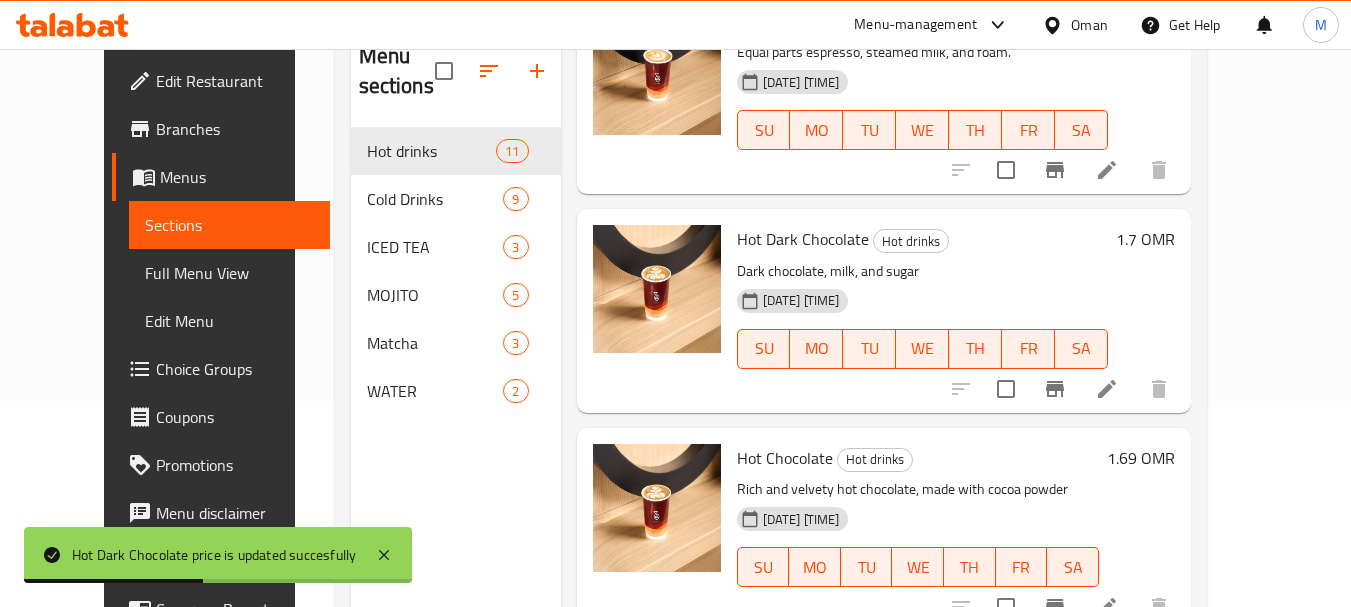 click on "1.69   OMR" at bounding box center (1141, 458) 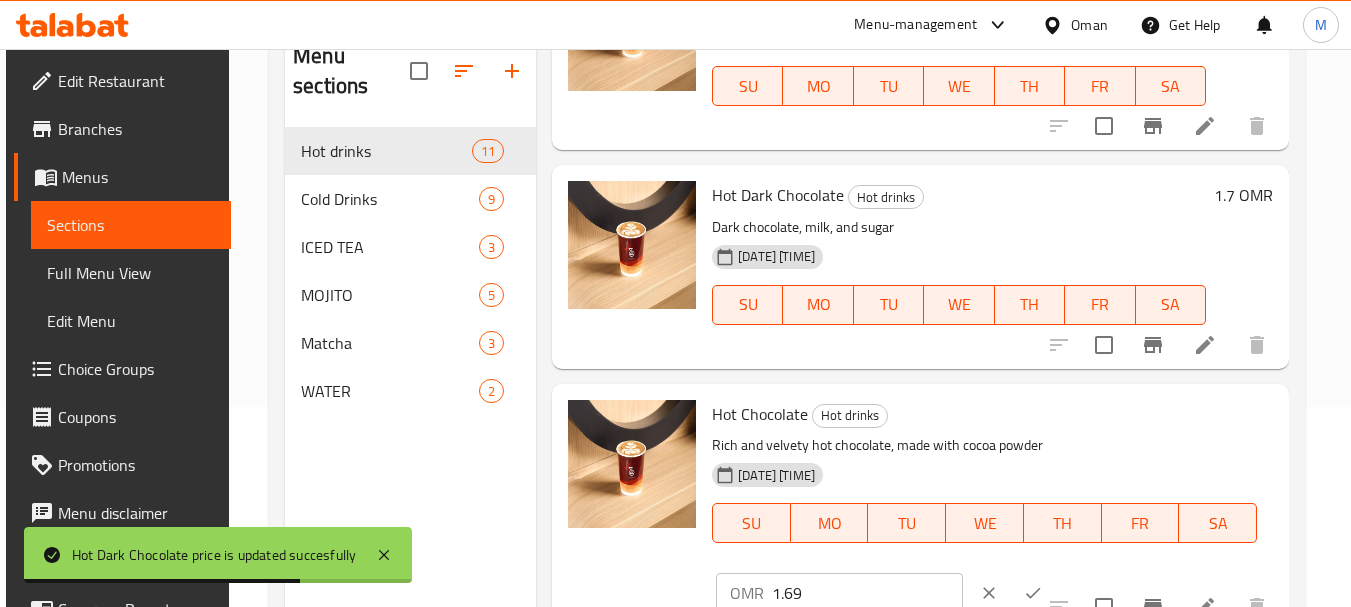 scroll, scrollTop: 1920, scrollLeft: 0, axis: vertical 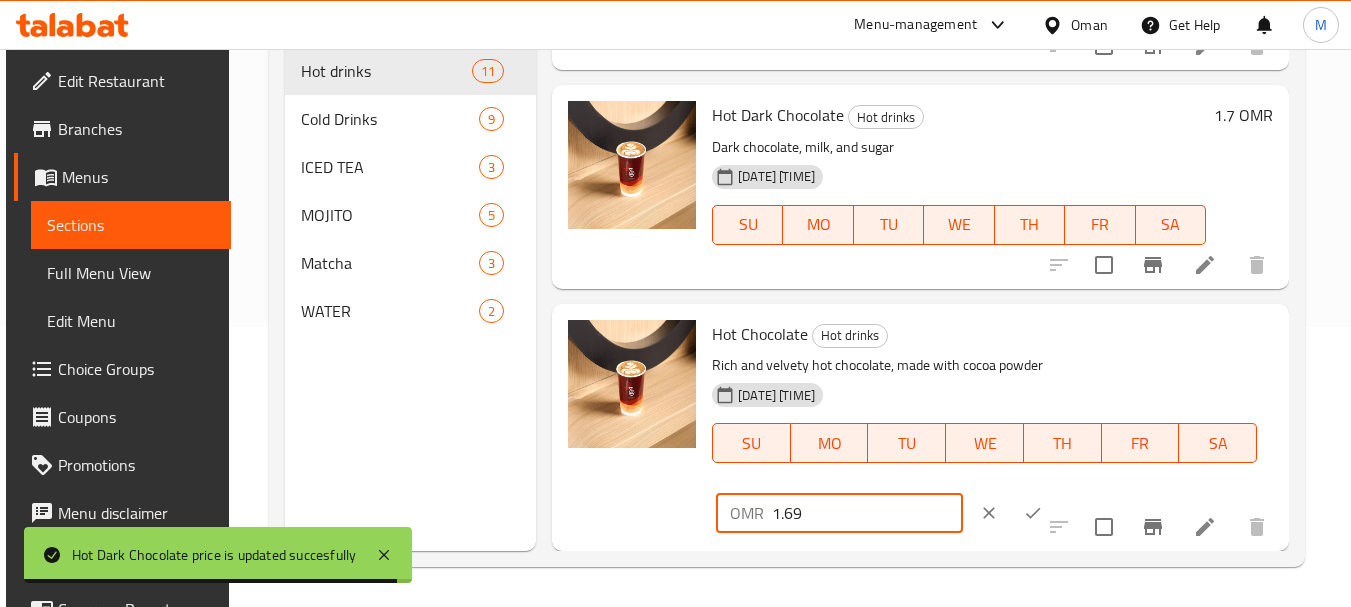 drag, startPoint x: 804, startPoint y: 500, endPoint x: 786, endPoint y: 512, distance: 21.633308 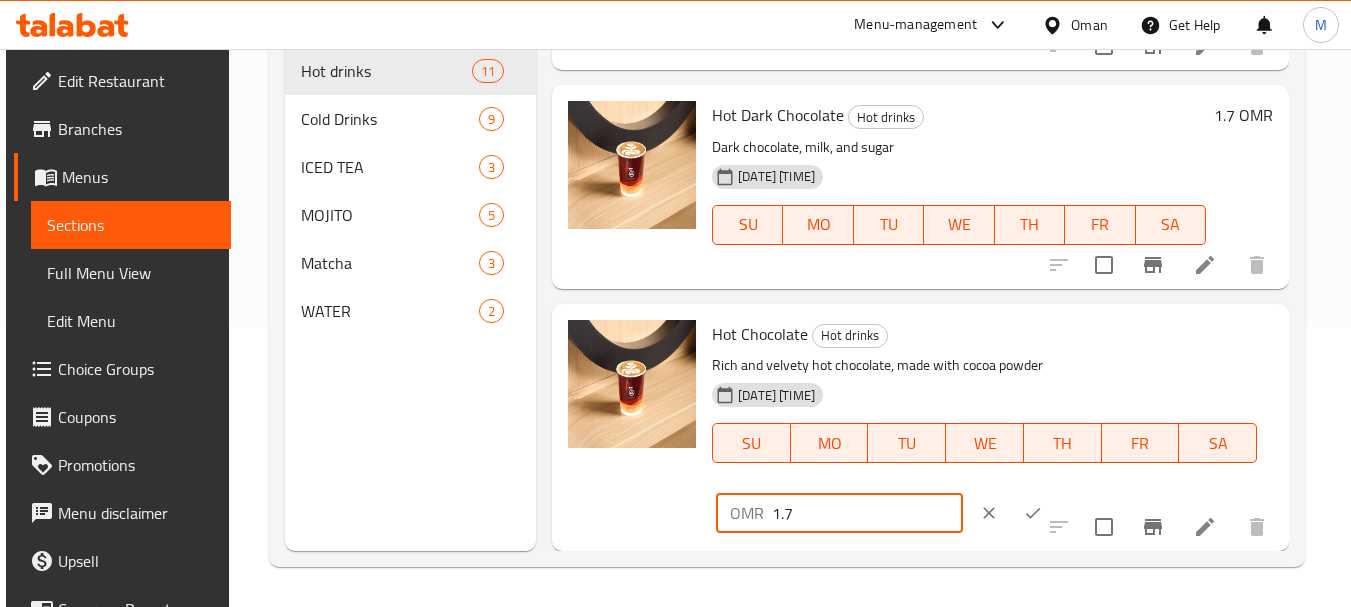 type on "1.7" 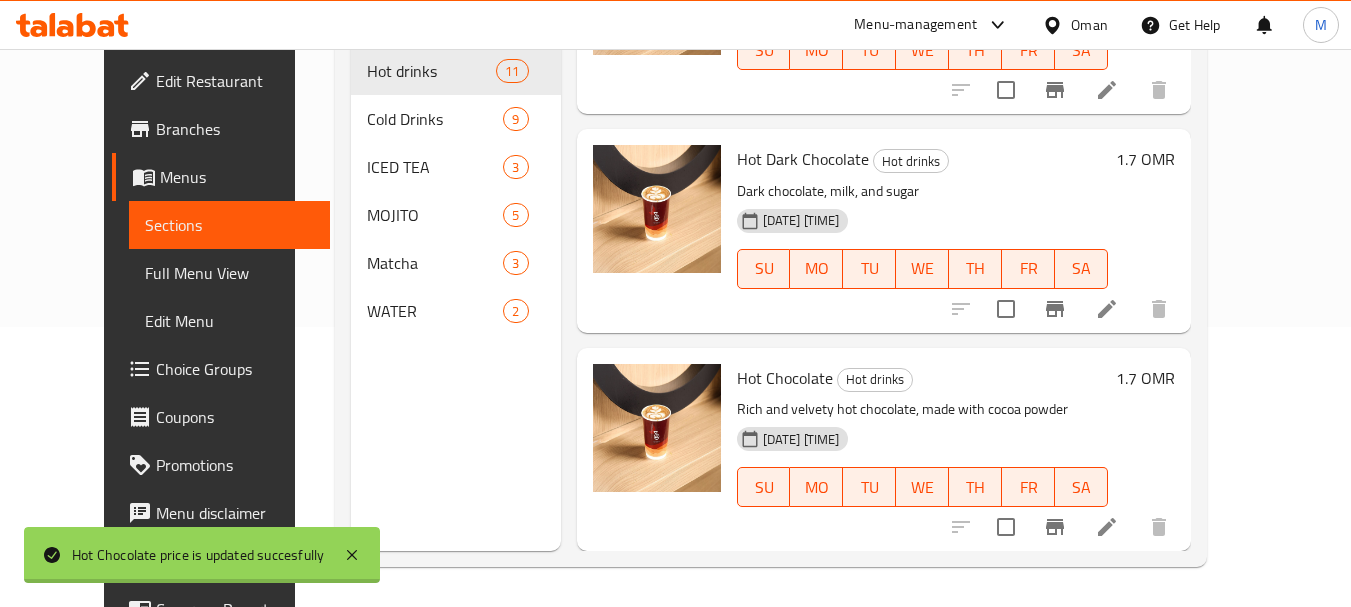 scroll, scrollTop: 1876, scrollLeft: 0, axis: vertical 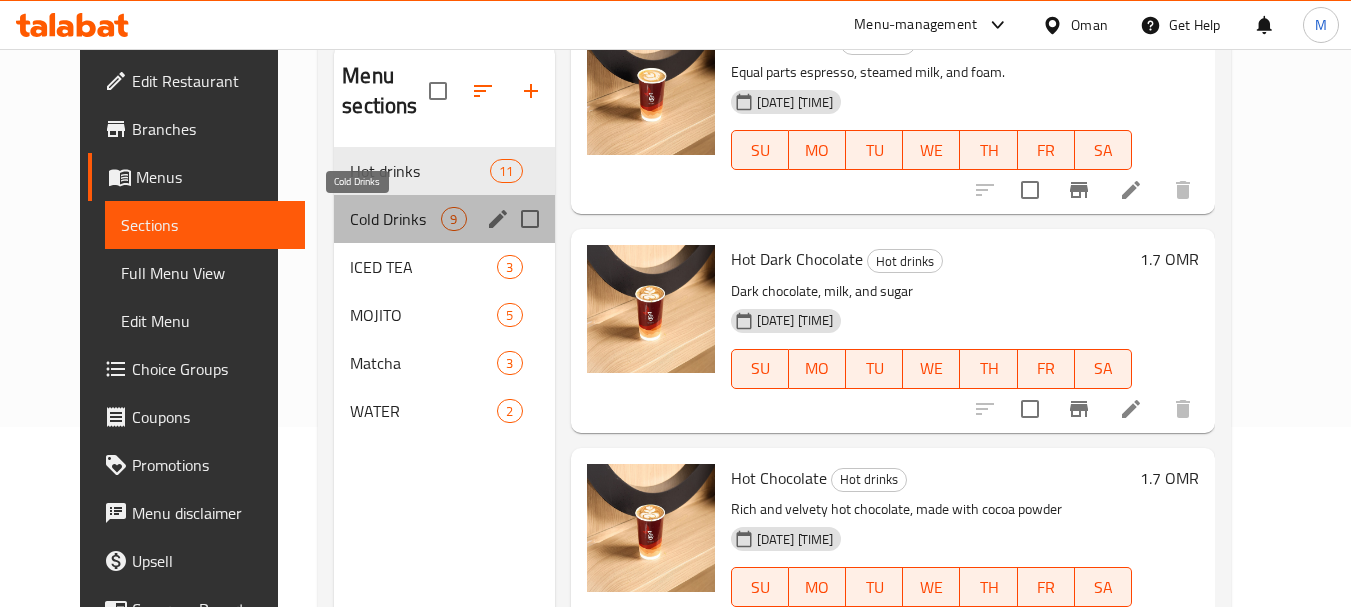click on "Cold Drinks" at bounding box center [395, 219] 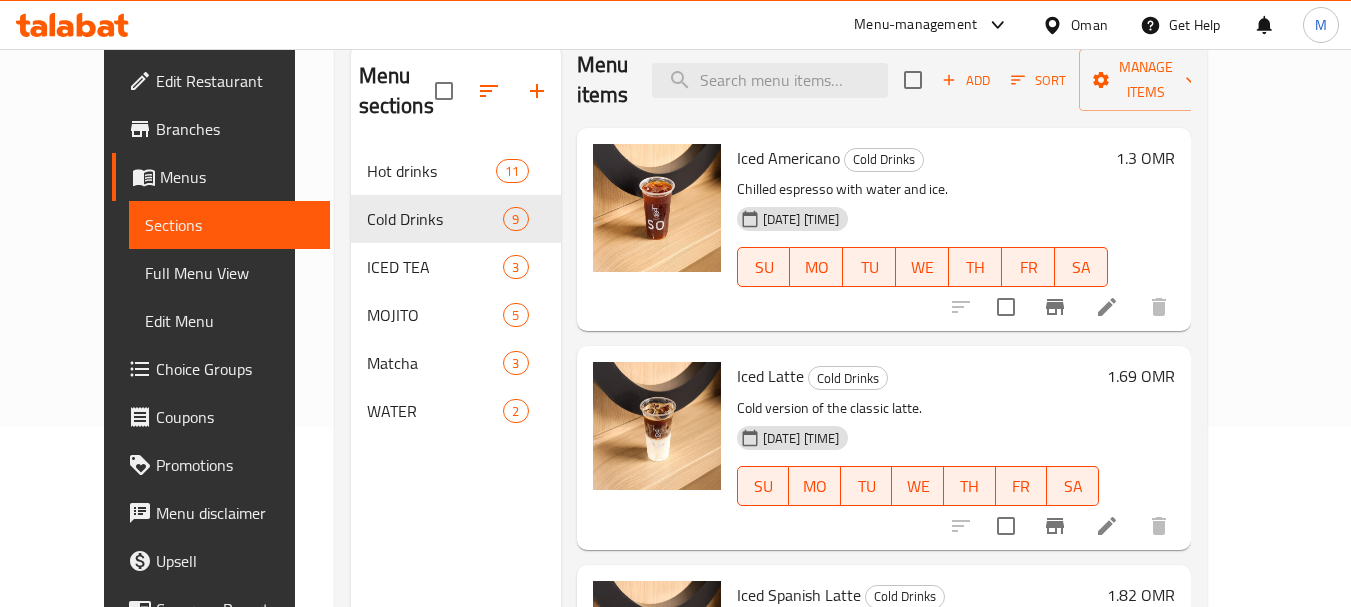 scroll, scrollTop: 0, scrollLeft: 0, axis: both 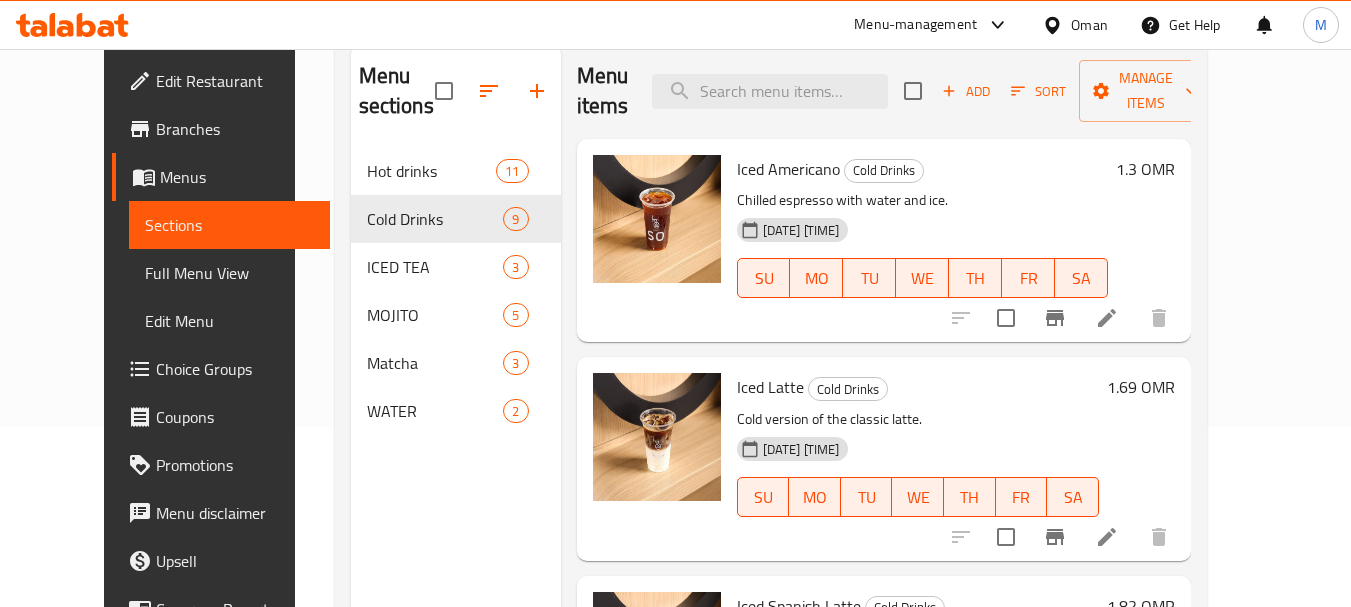 click on "1.69   OMR" at bounding box center [1141, 387] 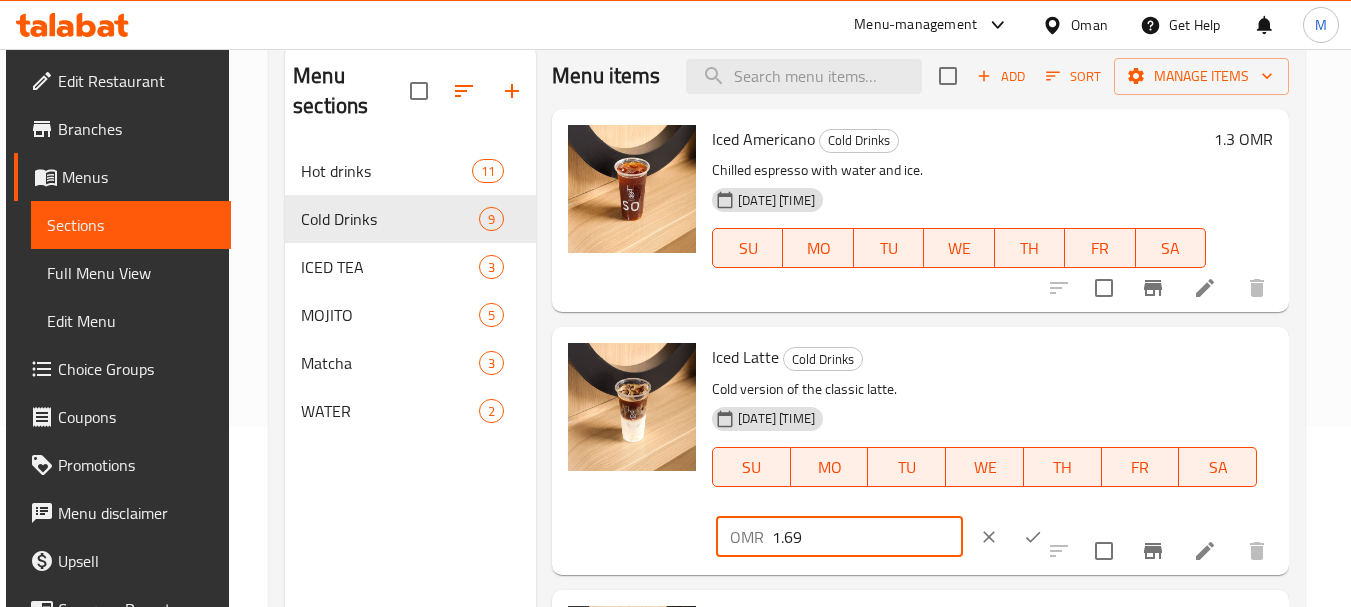 drag, startPoint x: 799, startPoint y: 577, endPoint x: 784, endPoint y: 574, distance: 15.297058 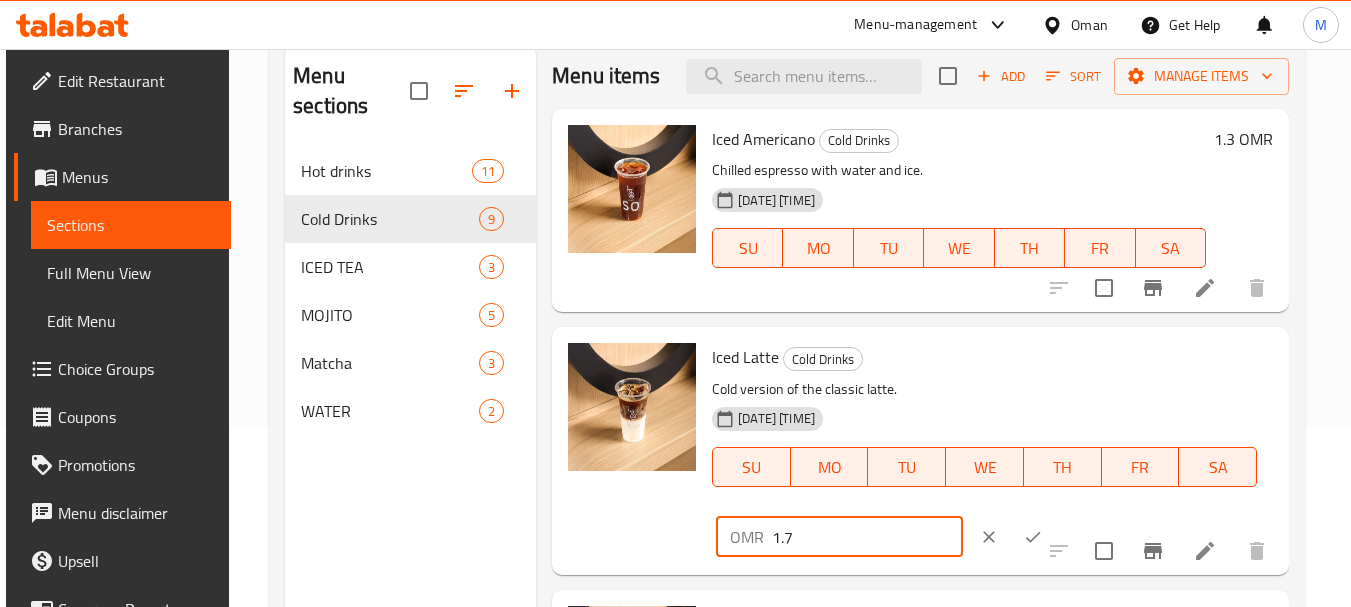 type on "1.7" 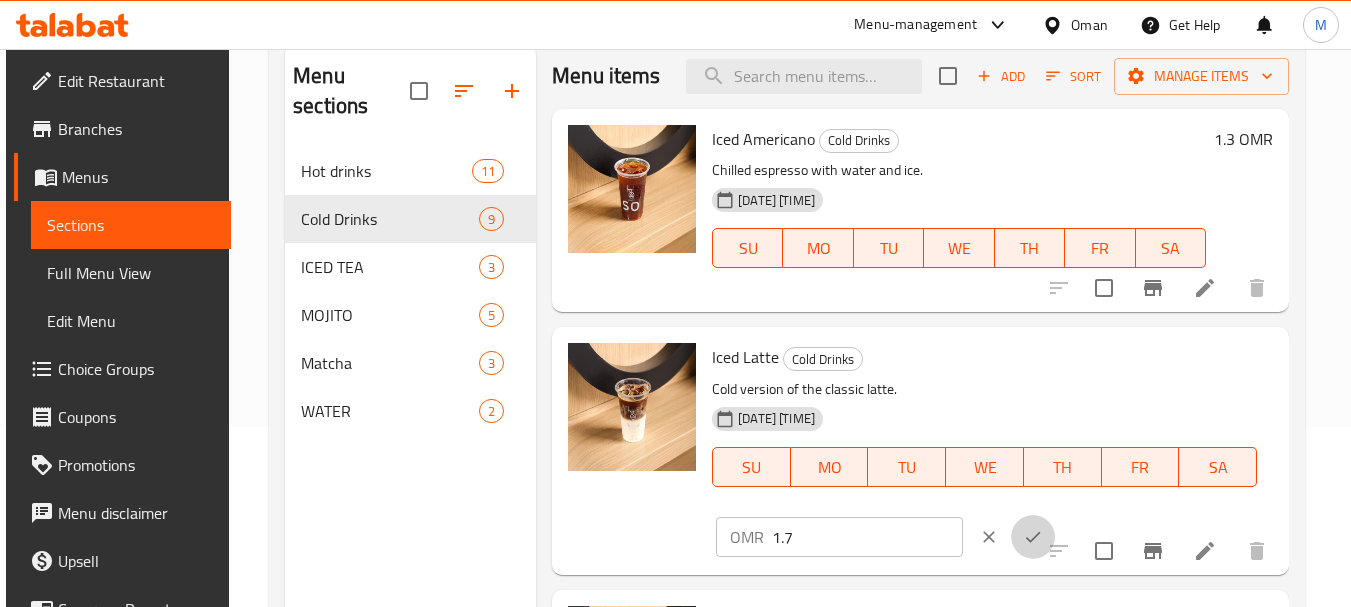 click 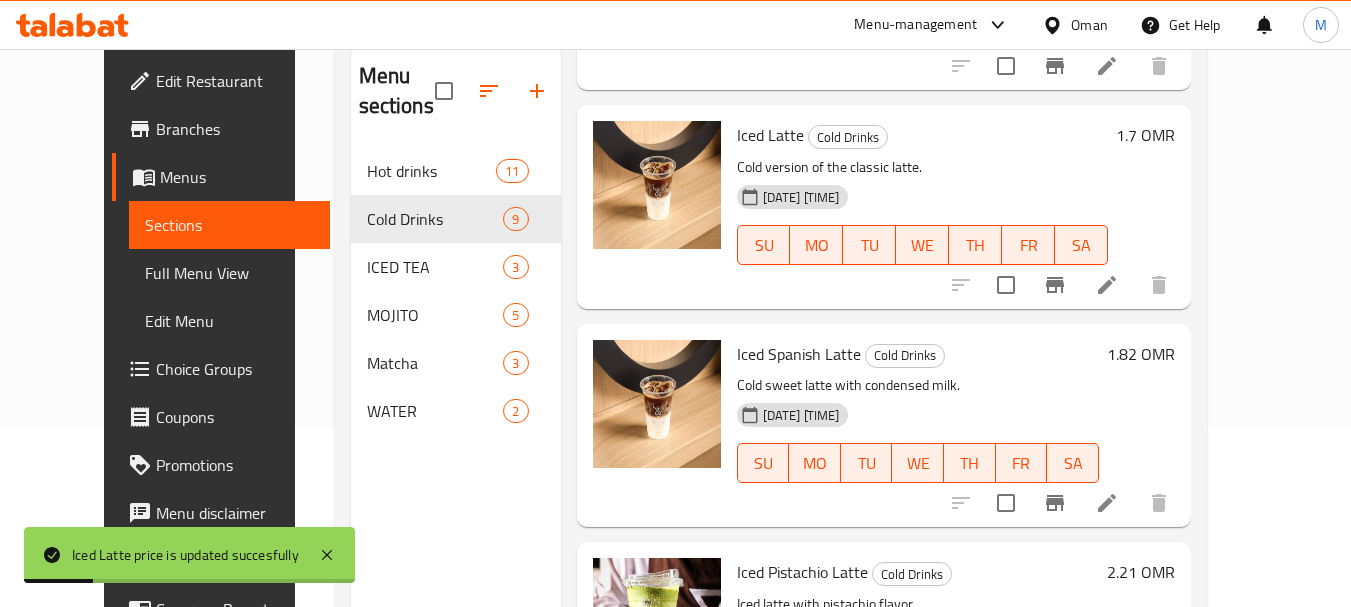 scroll, scrollTop: 300, scrollLeft: 0, axis: vertical 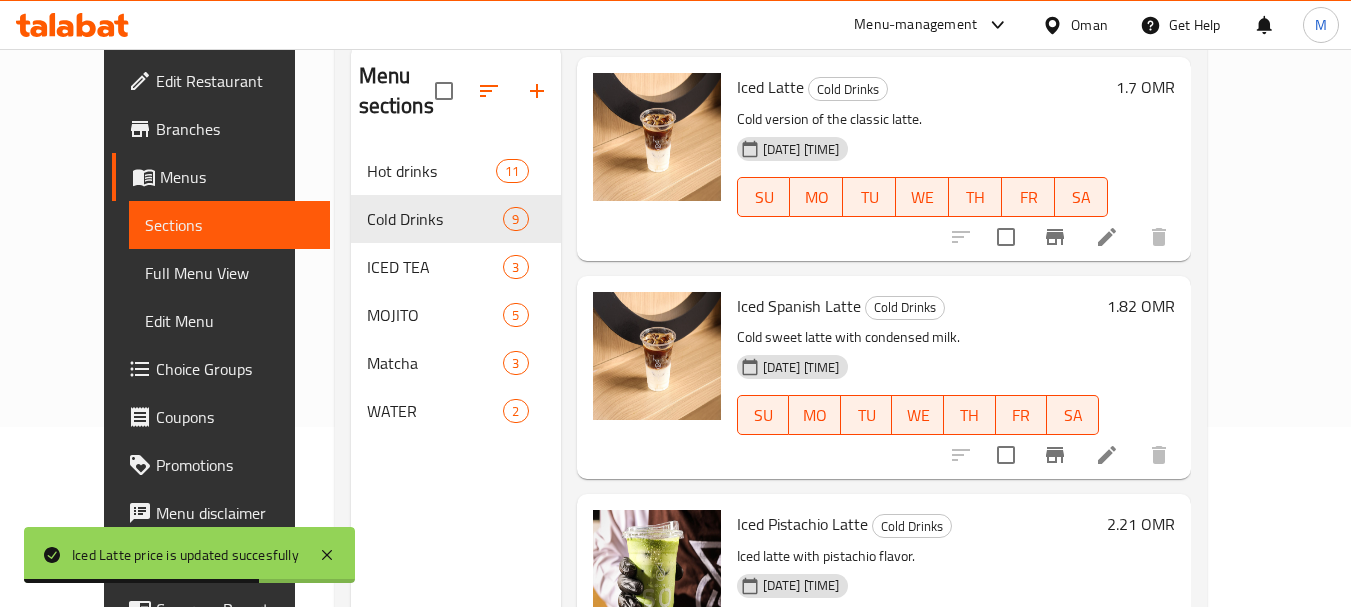 click on "Iced Spanish Latte   Cold Drinks Cold sweet latte with condensed milk. 30-07-2025 02:11 PM SU MO TU WE TH FR SA 1.82   OMR" at bounding box center [956, 377] 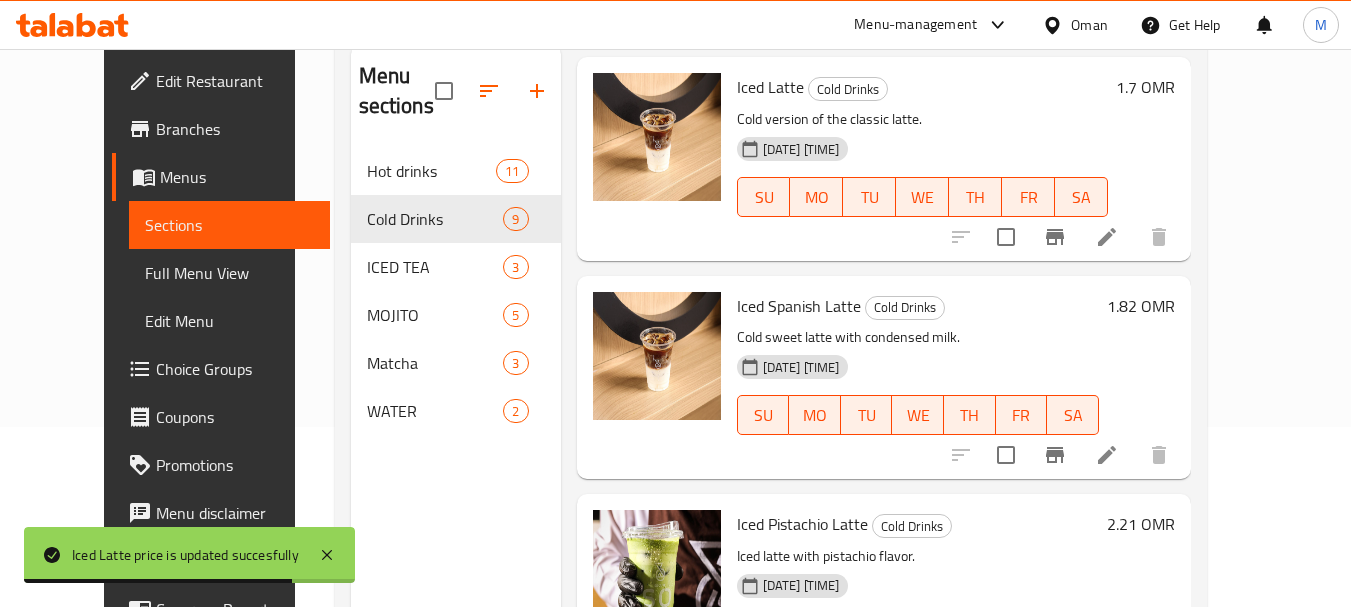 click on "1.82   OMR" at bounding box center [1141, 306] 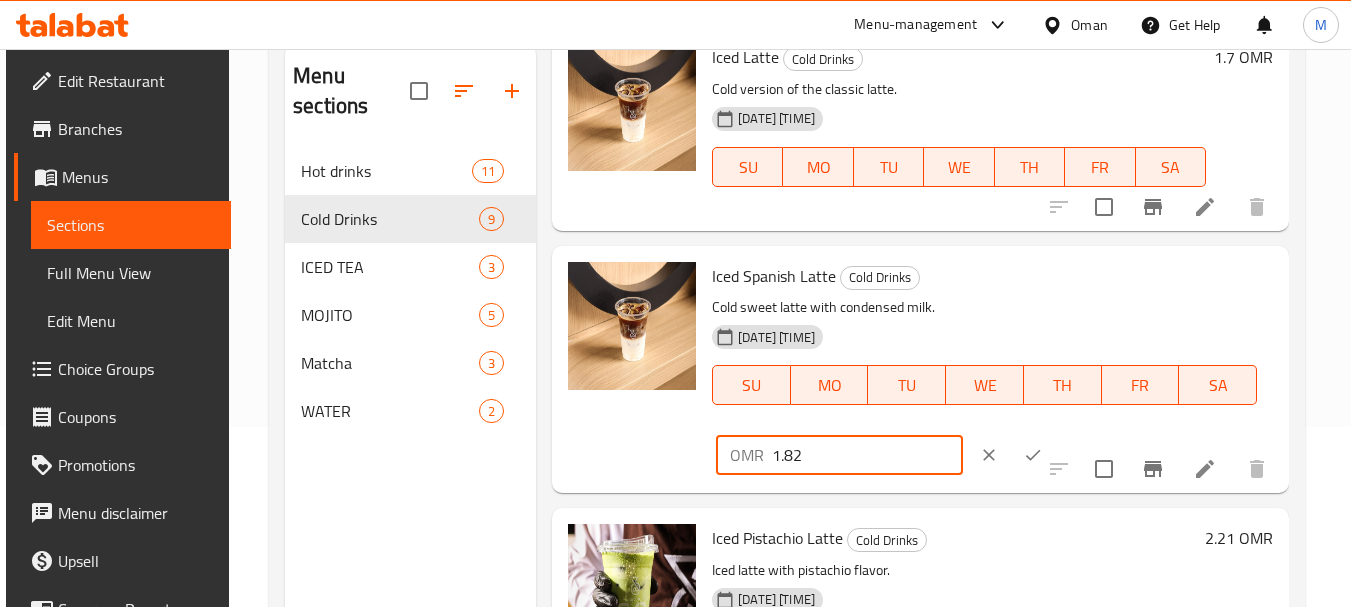 click on "1.82" at bounding box center (867, 455) 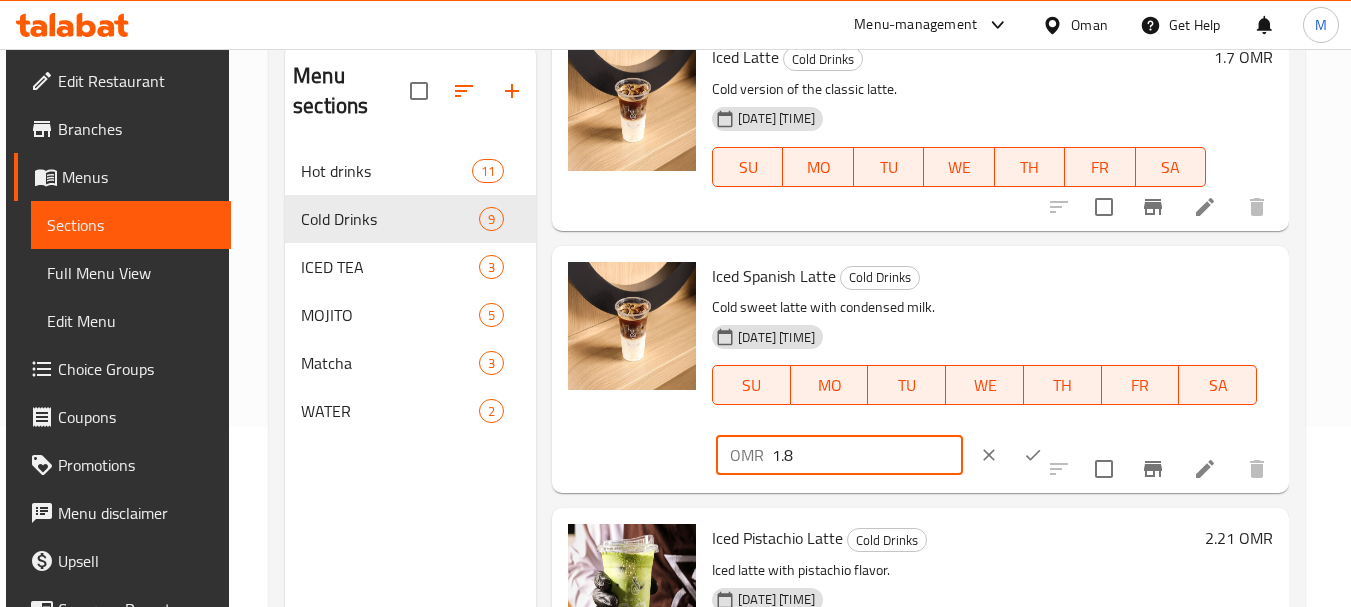 type on "1.8" 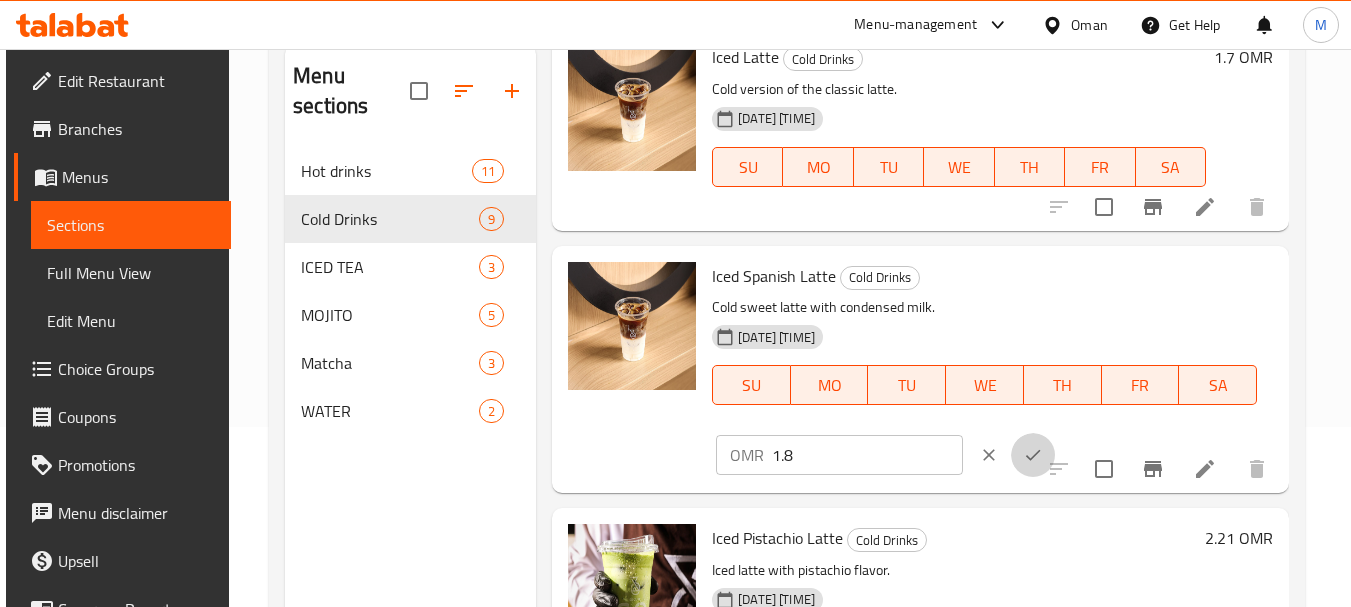click 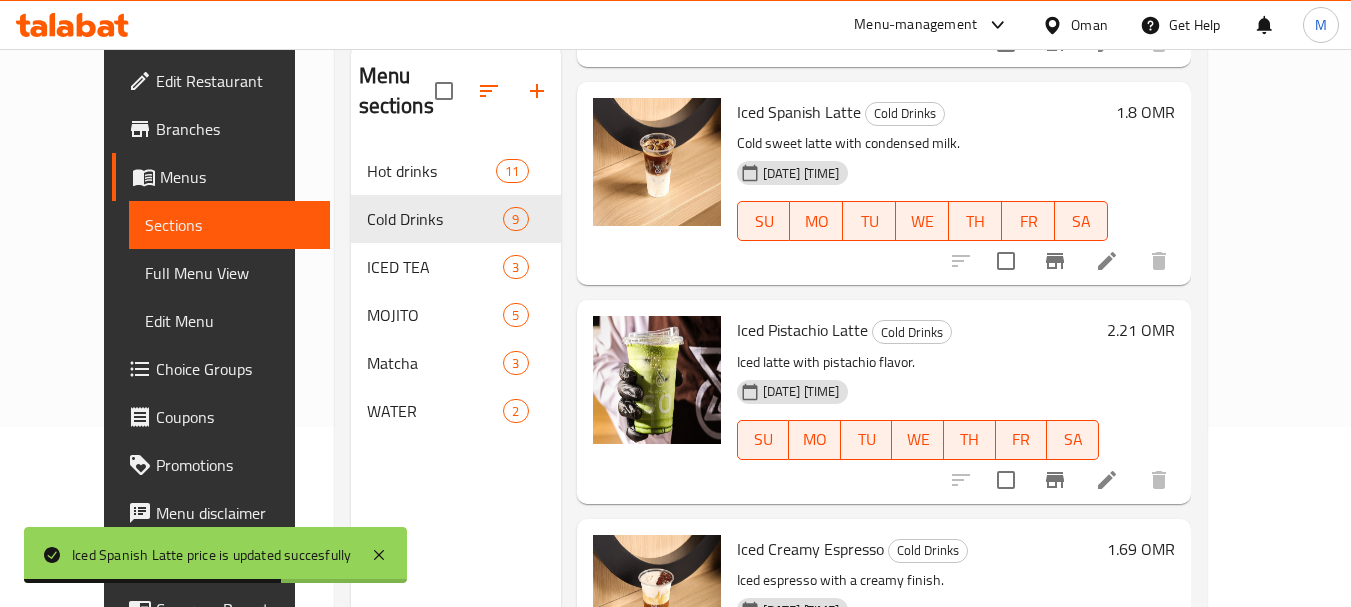 scroll, scrollTop: 500, scrollLeft: 0, axis: vertical 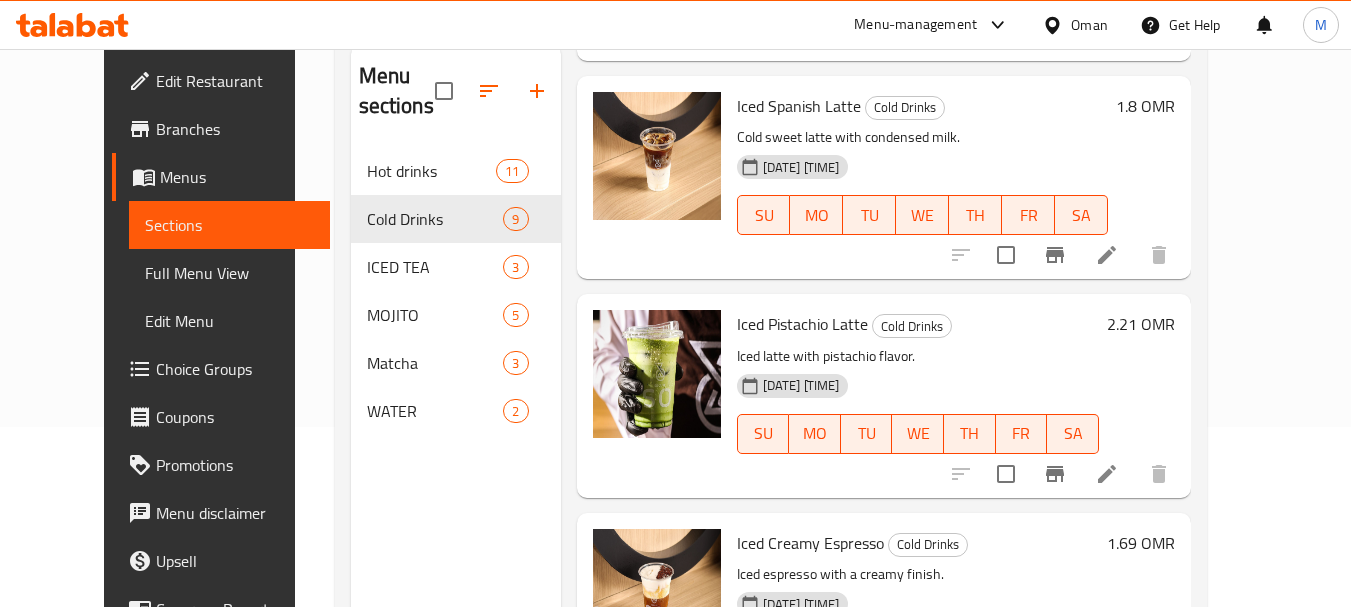 click on "2.21   OMR" at bounding box center [1141, 324] 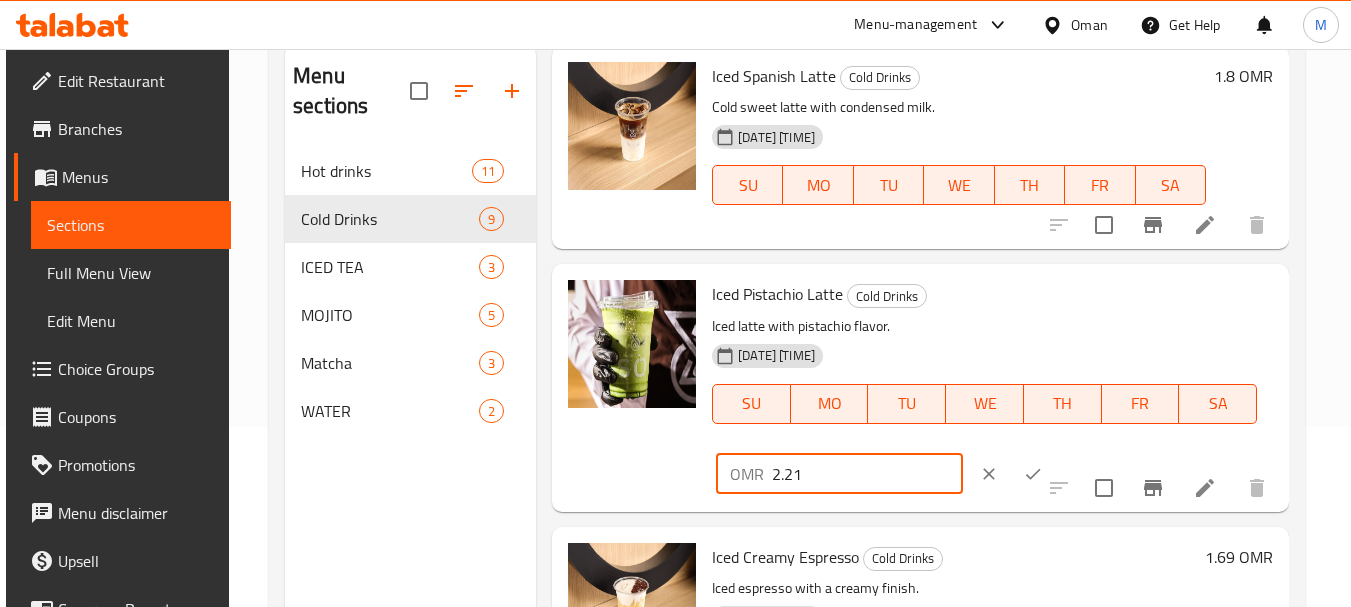 click on "2.21" at bounding box center [867, 474] 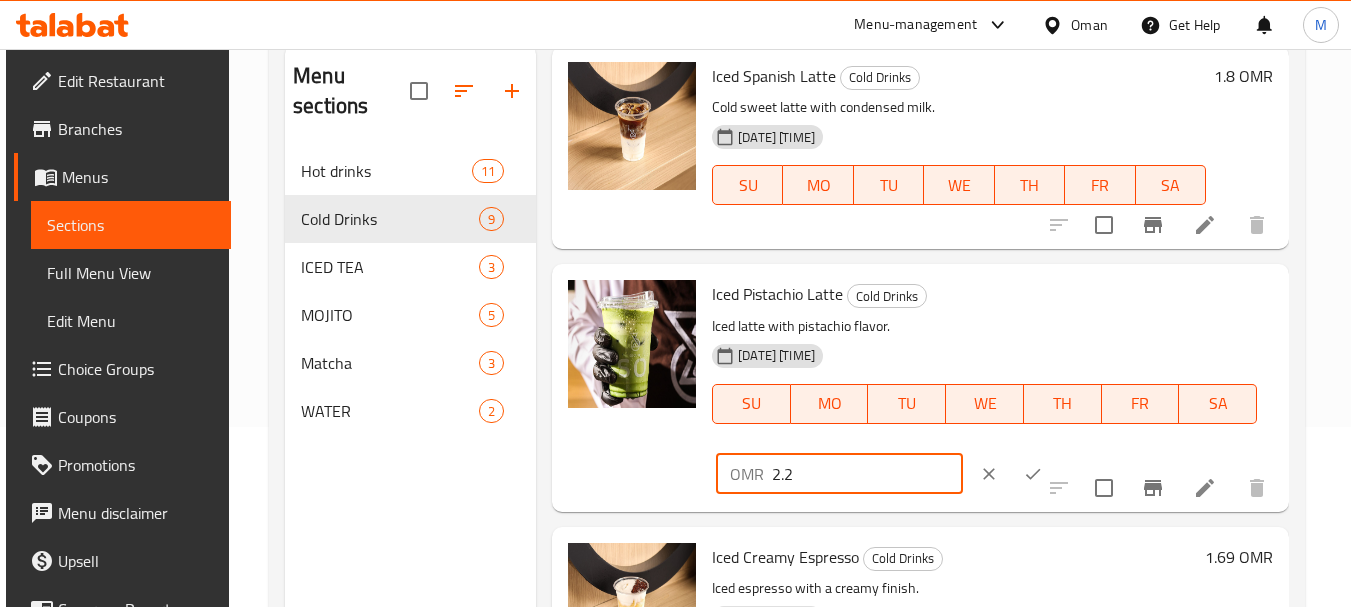 type on "2.2" 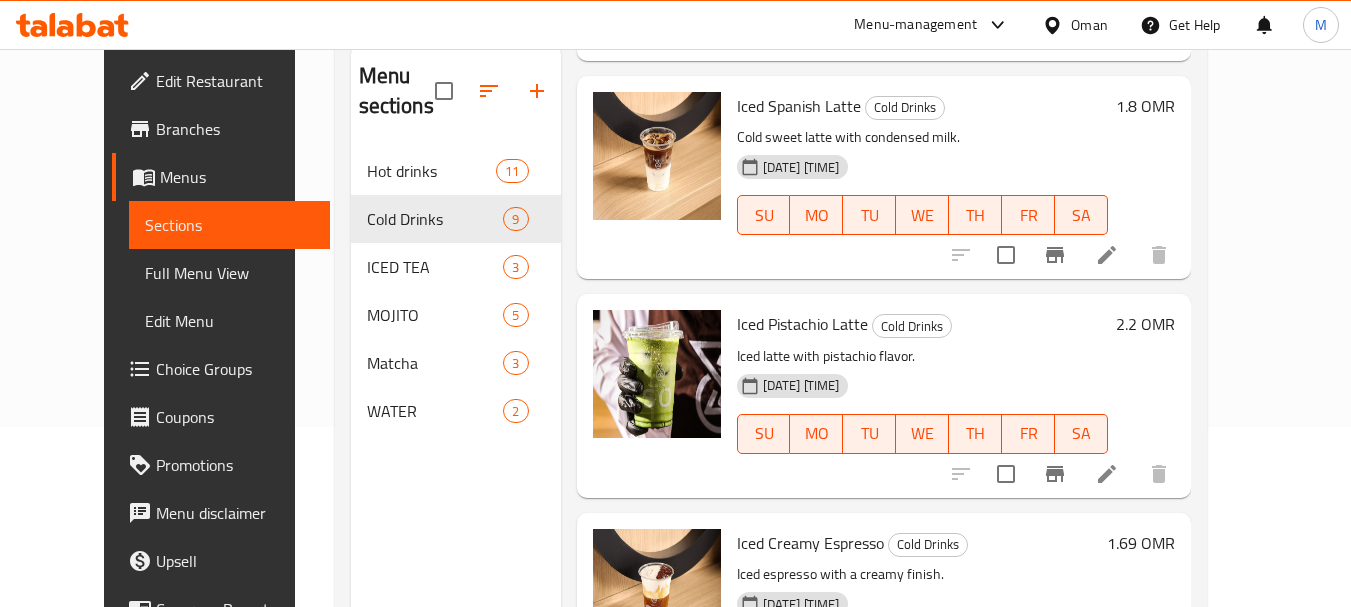 click on "Menu items Add Sort Manage items Iced Americano   Cold Drinks Chilled espresso with water and ice. 30-07-2025 02:11 PM SU MO TU WE TH FR SA 1.3   OMR Iced Latte   Cold Drinks Cold version of the classic latte. 30-07-2025 02:11 PM SU MO TU WE TH FR SA 1.7   OMR Iced Spanish Latte   Cold Drinks Cold sweet latte with condensed milk. 30-07-2025 02:11 PM SU MO TU WE TH FR SA 1.8   OMR Iced Pistachio Latte   Cold Drinks Iced latte with pistachio flavor. 30-07-2025 02:11 PM SU MO TU WE TH FR SA 2.2   OMR Iced Creamy Espresso   Cold Drinks Iced espresso with a creamy finish. 30-07-2025 02:11 PM SU MO TU WE TH FR SA 1.69   OMR Iced White Mocha   Cold Drinks Iced espresso with sweet white chocolate. 30-07-2025 02:11 PM SU MO TU WE TH FR SA 1.95   OMR Iced Dark Chocolate   Cold Drinks Cold, rich dark chocolate drink. 30-07-2025 02:11 PM SU MO TU WE TH FR SA 1.95   OMR Iced Rose Latte   Cold Drinks Floral iced latte with rose flavor. 30-07-2025 02:11 PM SU MO TU WE TH FR SA 1.82   OMR Iced Caramel Shaken   Cold Drinks SU" at bounding box center [876, 347] 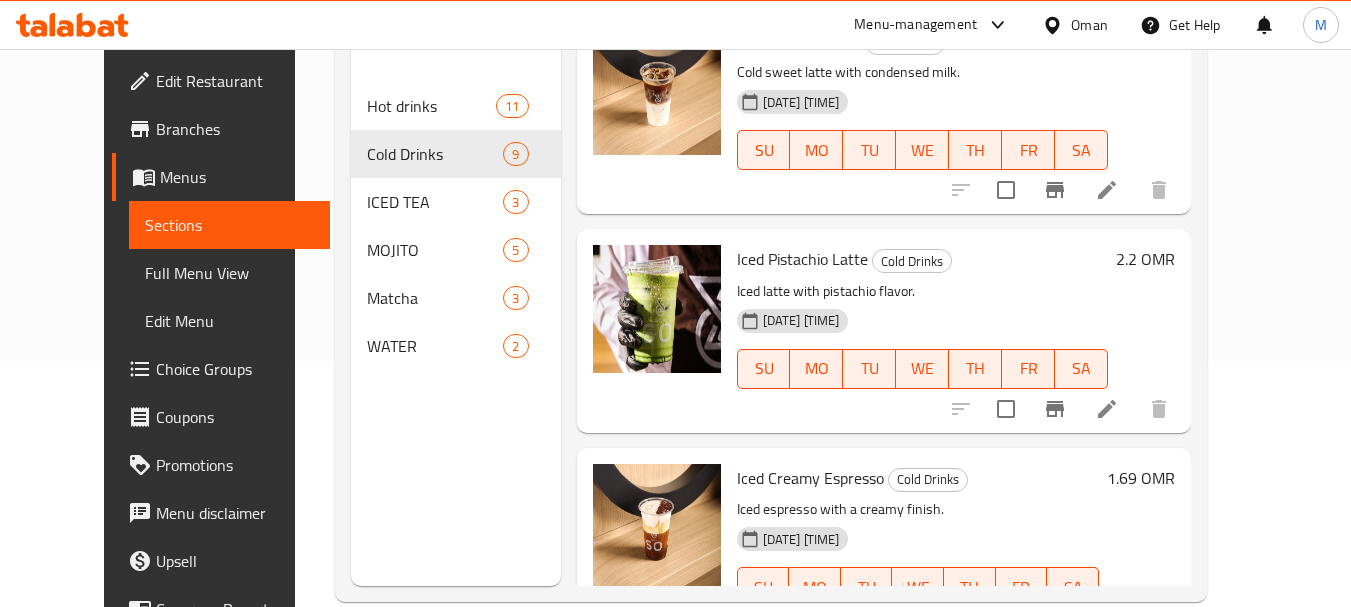 scroll, scrollTop: 280, scrollLeft: 0, axis: vertical 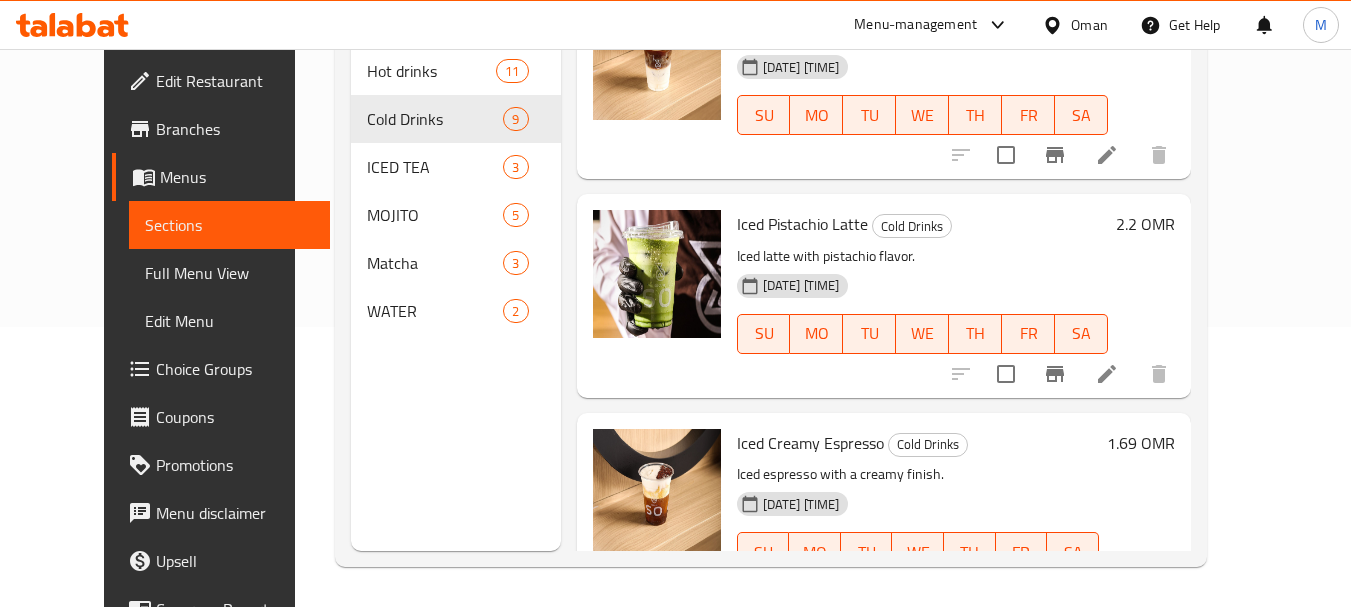 click on "1.69   OMR" at bounding box center [1141, 443] 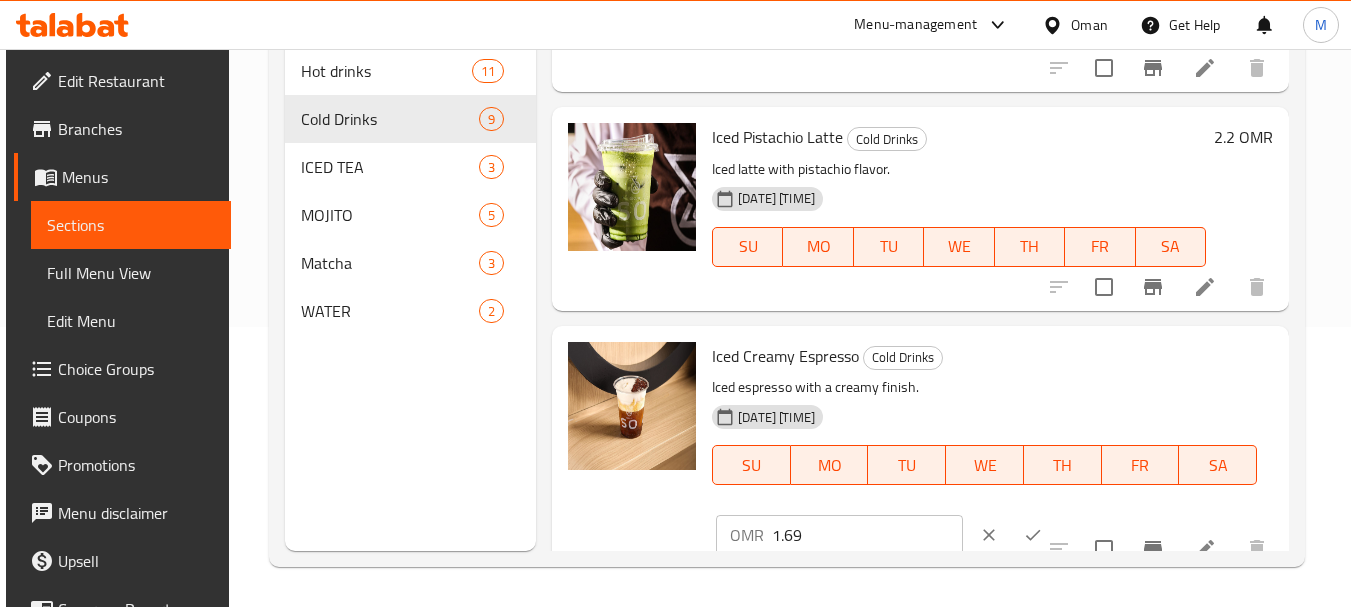 scroll, scrollTop: 600, scrollLeft: 0, axis: vertical 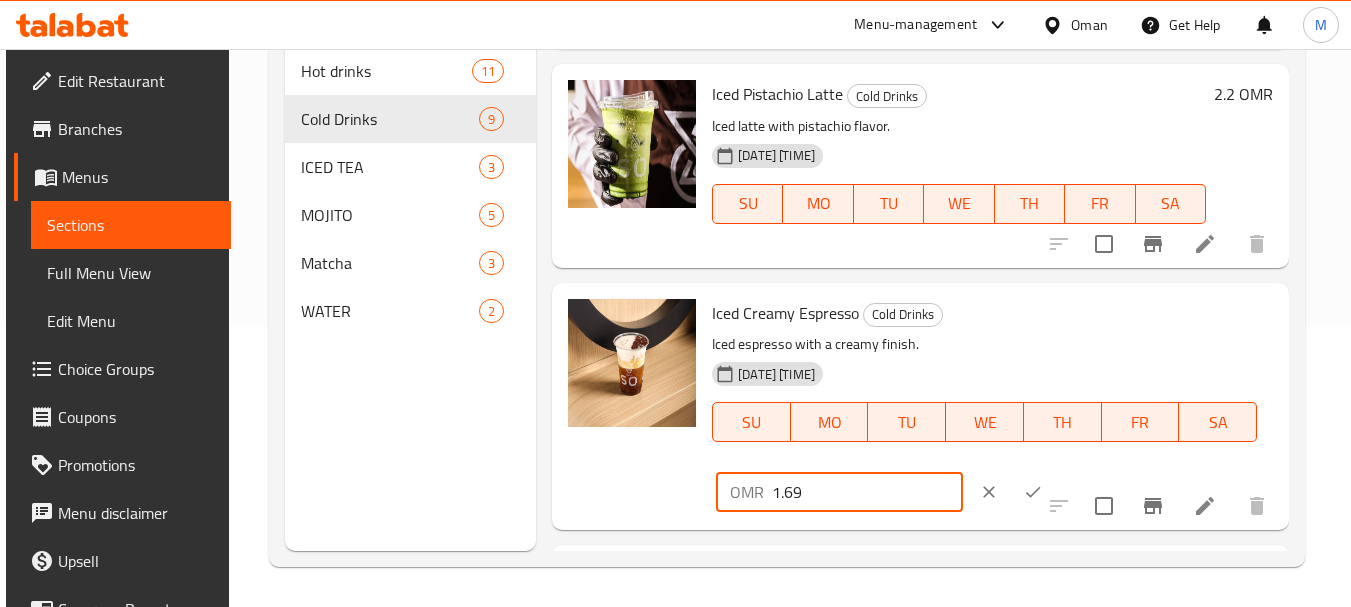drag, startPoint x: 827, startPoint y: 530, endPoint x: 785, endPoint y: 531, distance: 42.0119 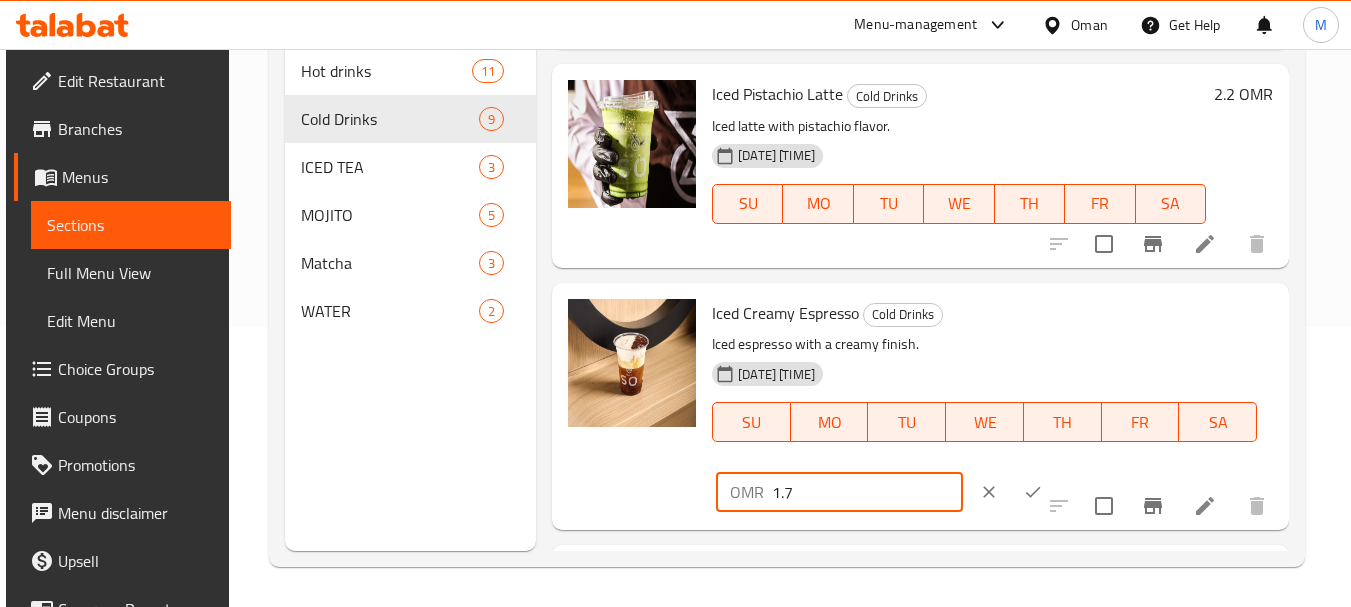 type on "1.7" 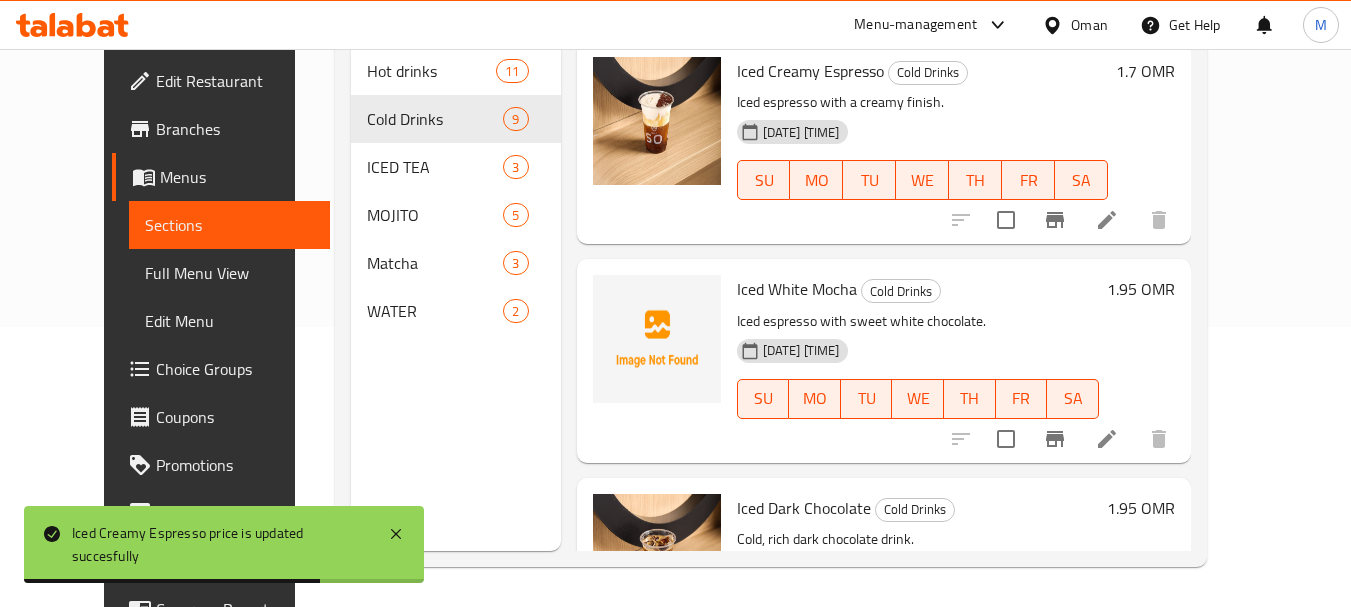 scroll, scrollTop: 900, scrollLeft: 0, axis: vertical 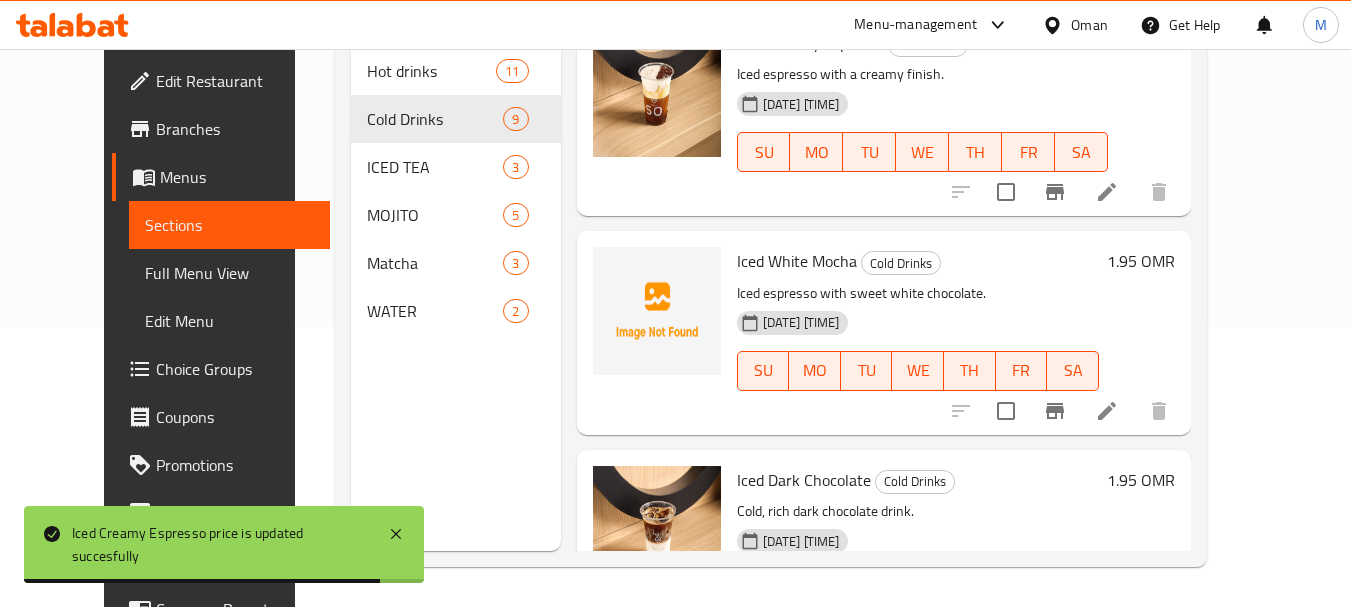 click on "1.95   OMR" at bounding box center (1141, 261) 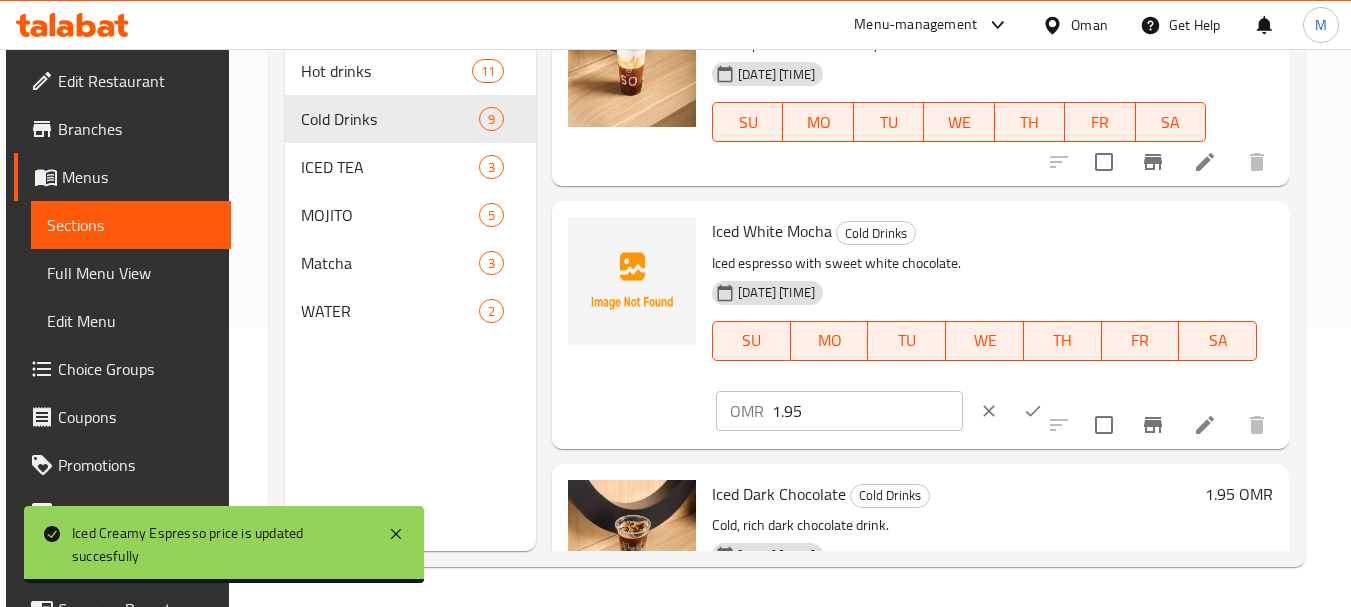 click on "1.95" at bounding box center [867, 411] 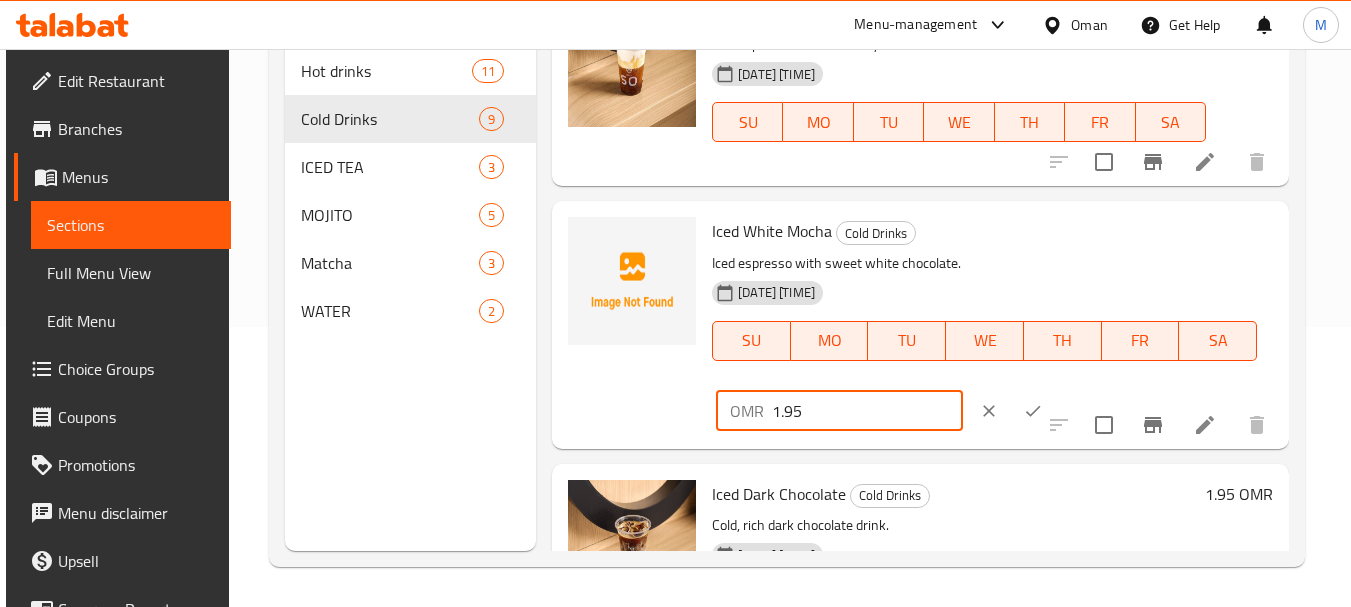 click on "1.95" at bounding box center [867, 411] 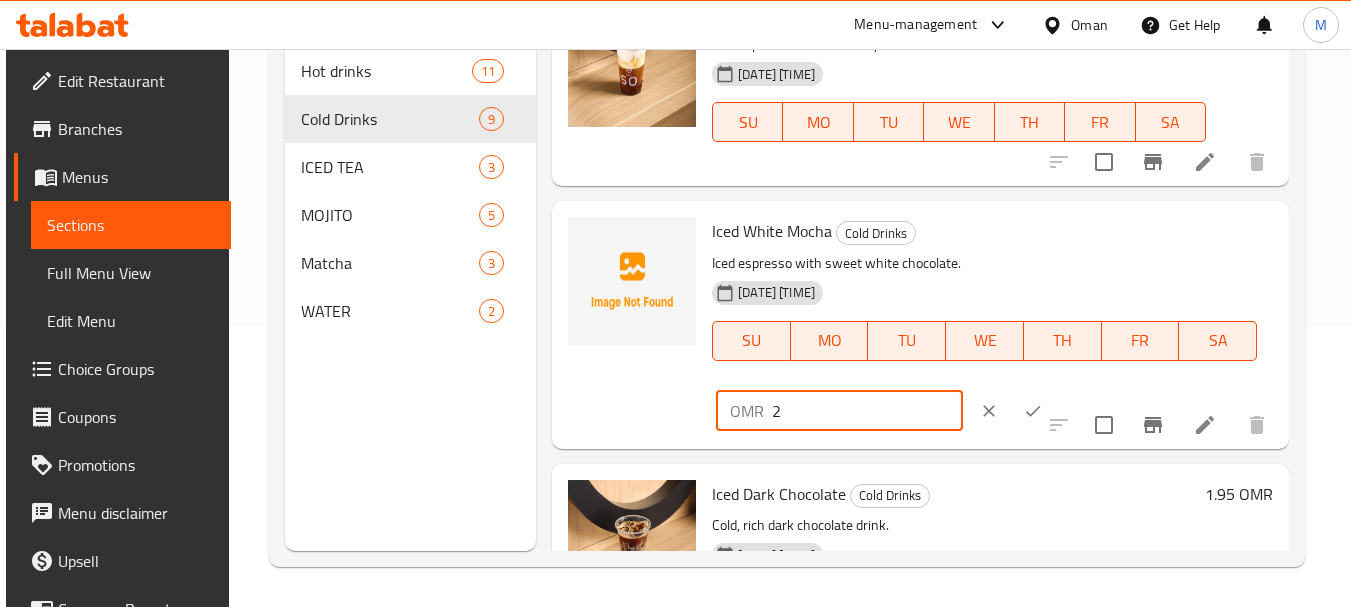 type on "2" 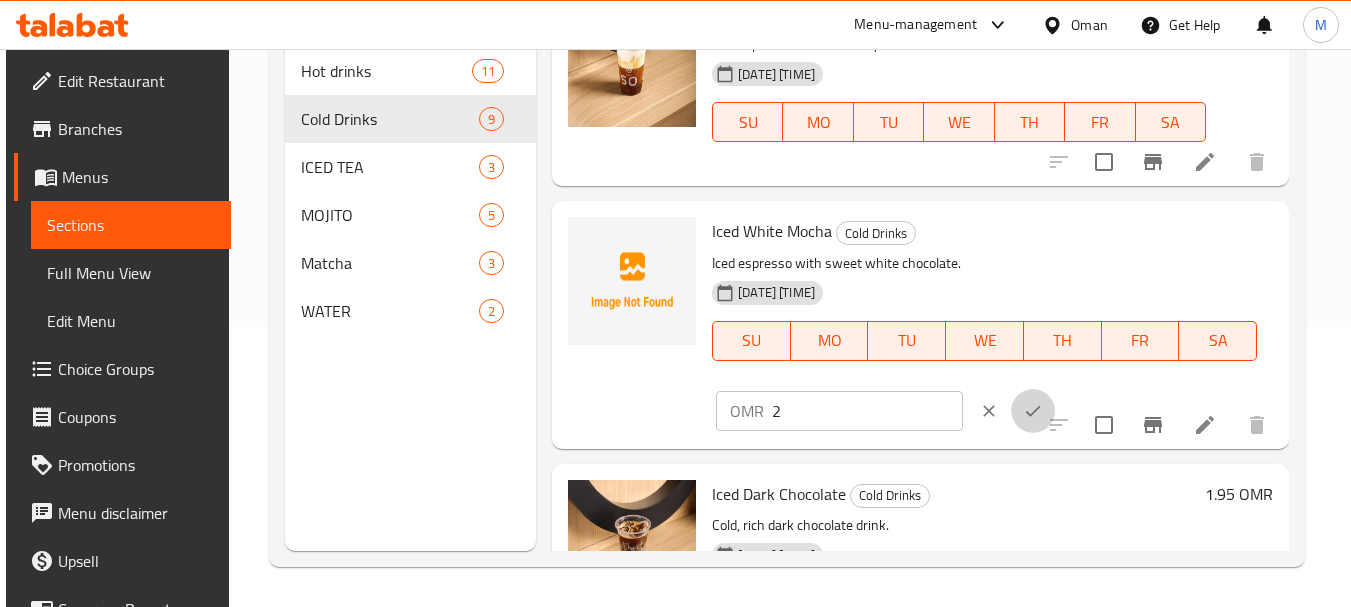click 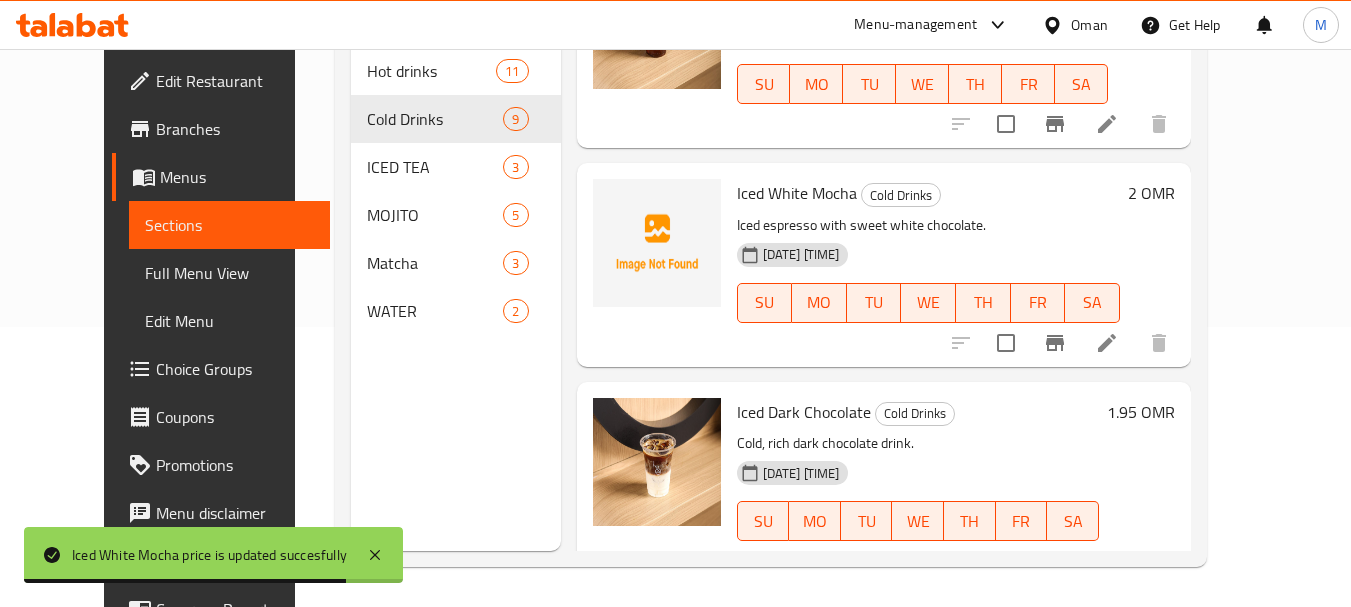 scroll, scrollTop: 1000, scrollLeft: 0, axis: vertical 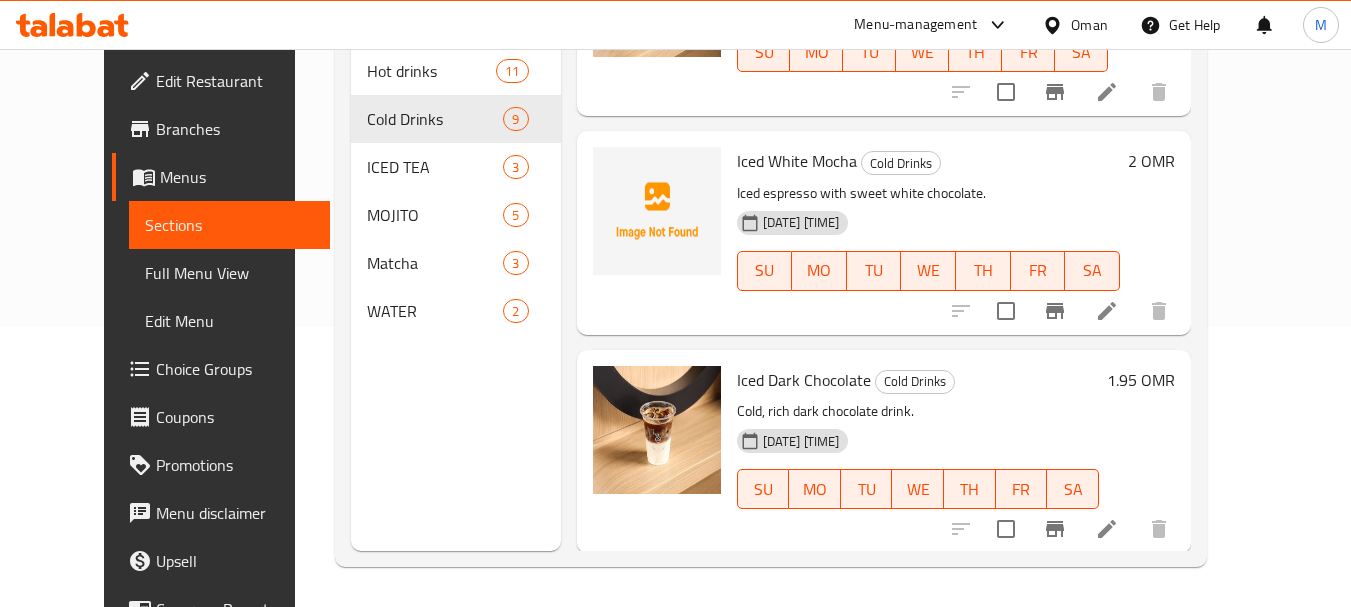 click on "1.95   OMR" at bounding box center [1141, 380] 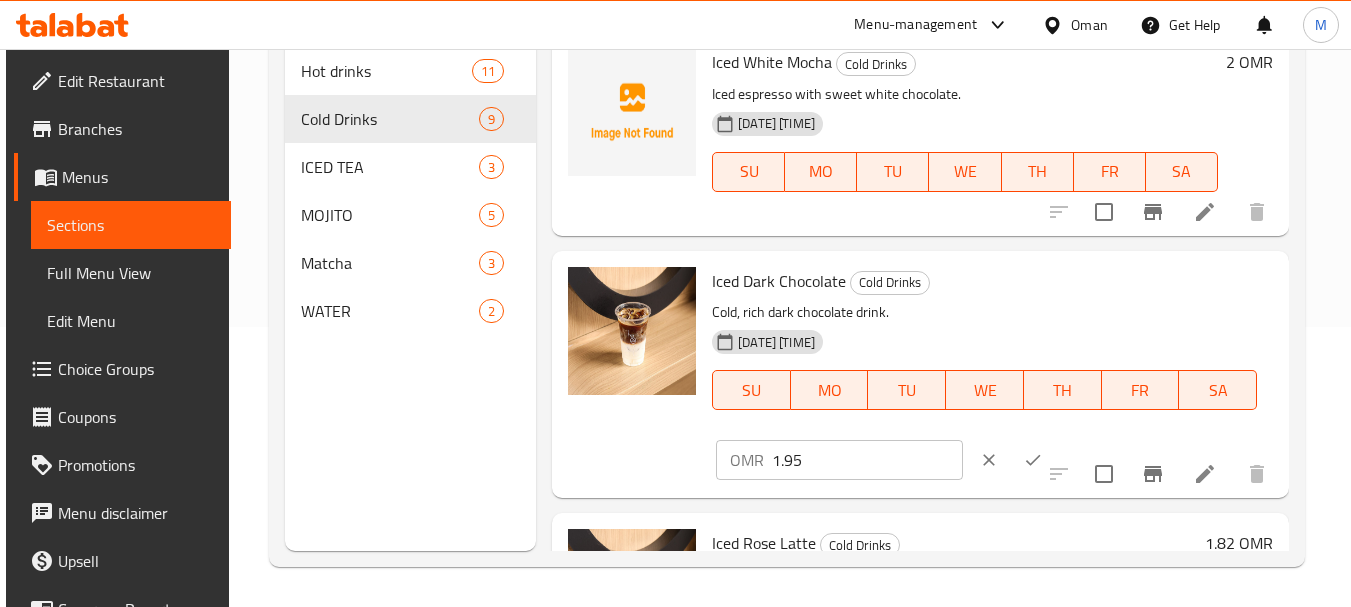 scroll, scrollTop: 1100, scrollLeft: 0, axis: vertical 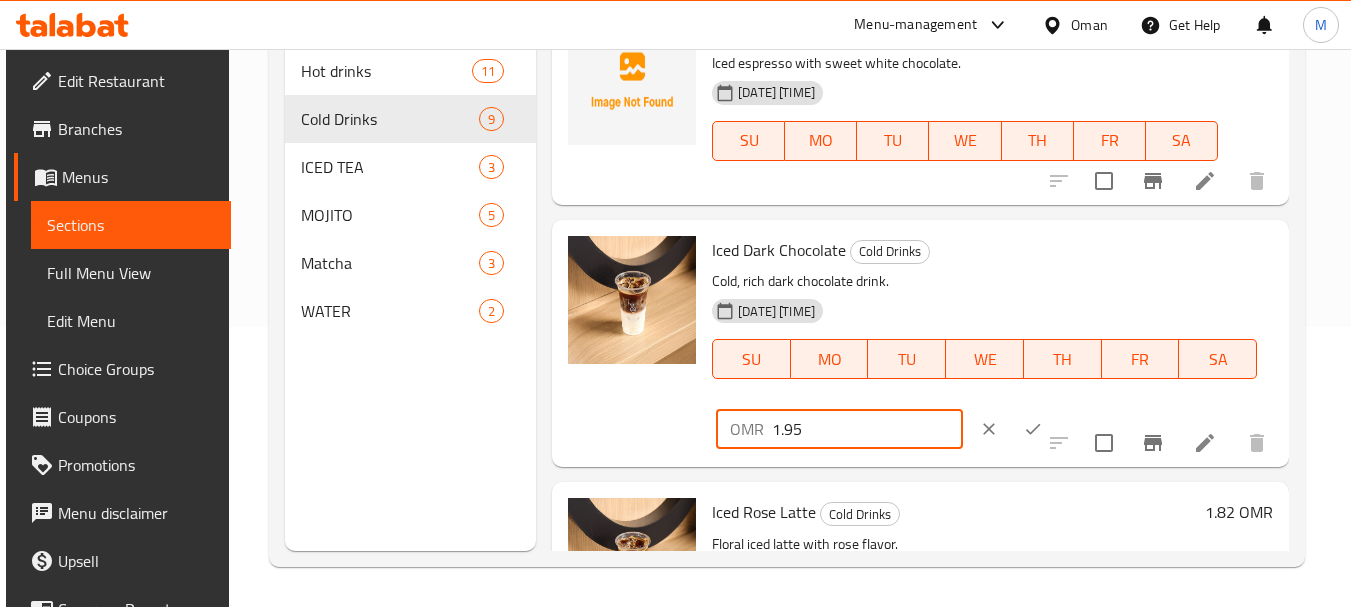 click on "1.95" at bounding box center (867, 429) 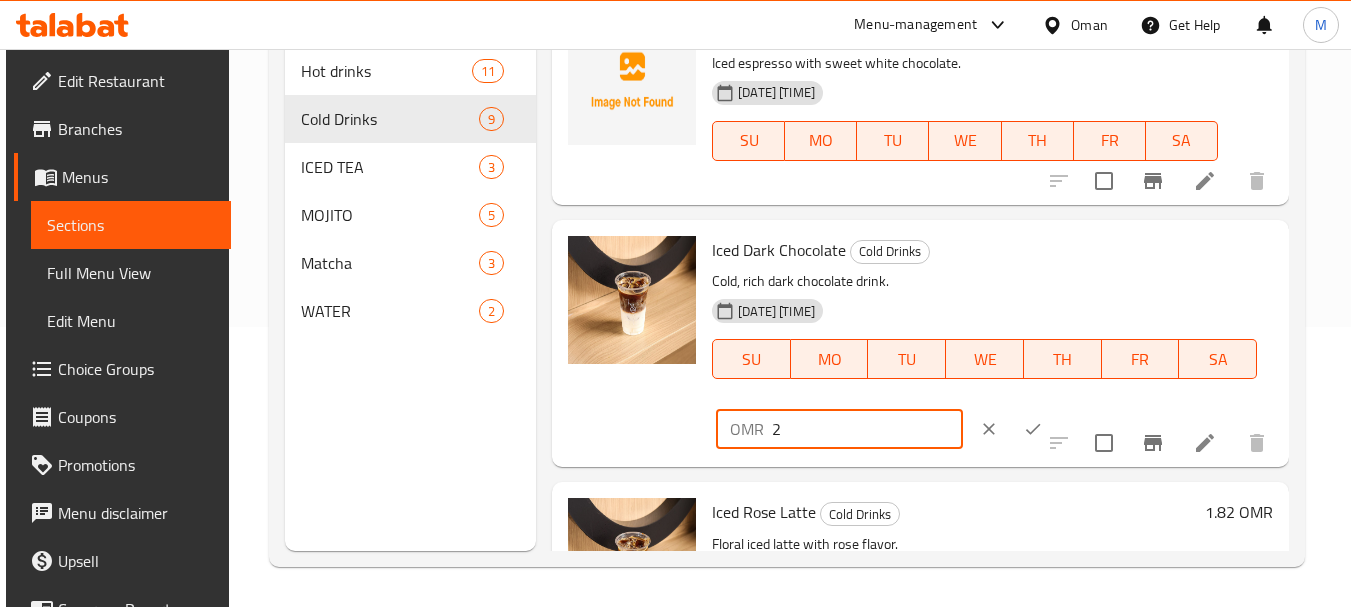 type on "2" 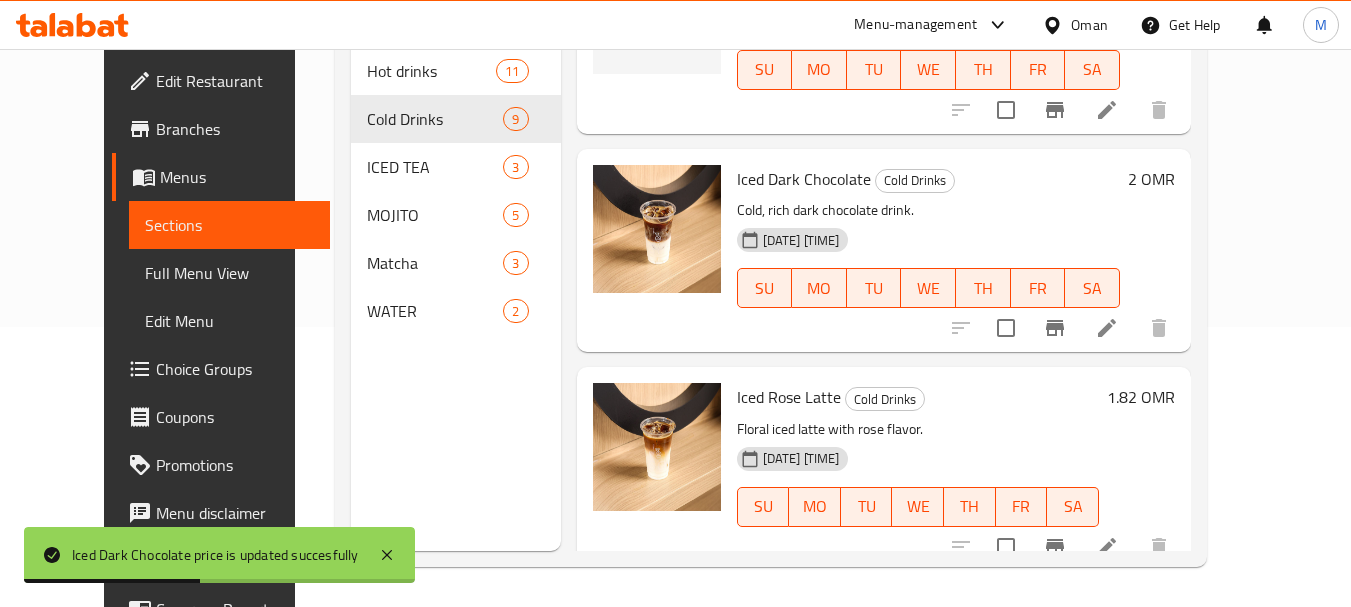 scroll, scrollTop: 1400, scrollLeft: 0, axis: vertical 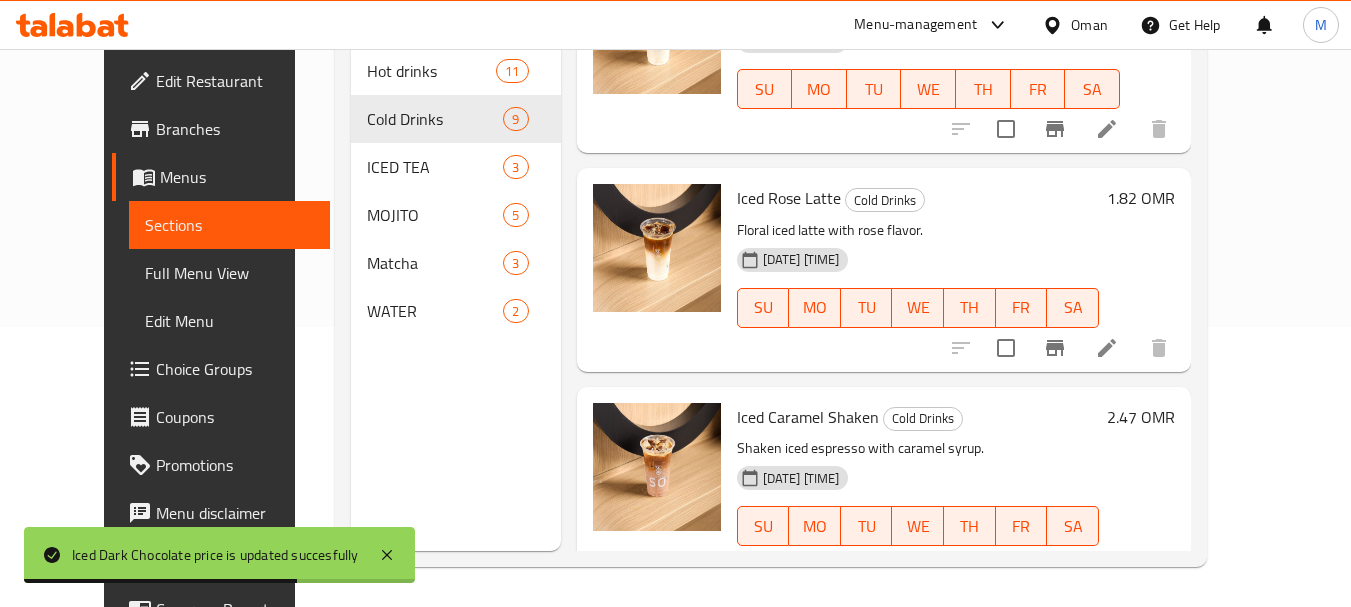 click on "1.82   OMR" at bounding box center (1141, 198) 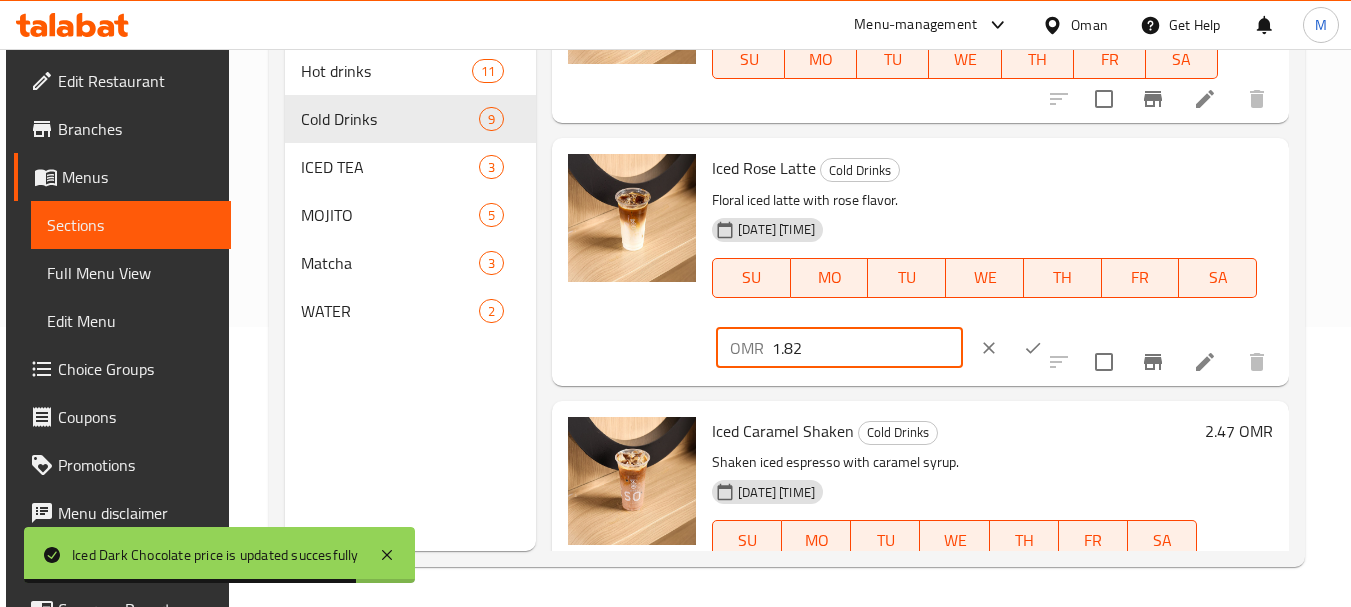 click on "1.82" at bounding box center (867, 348) 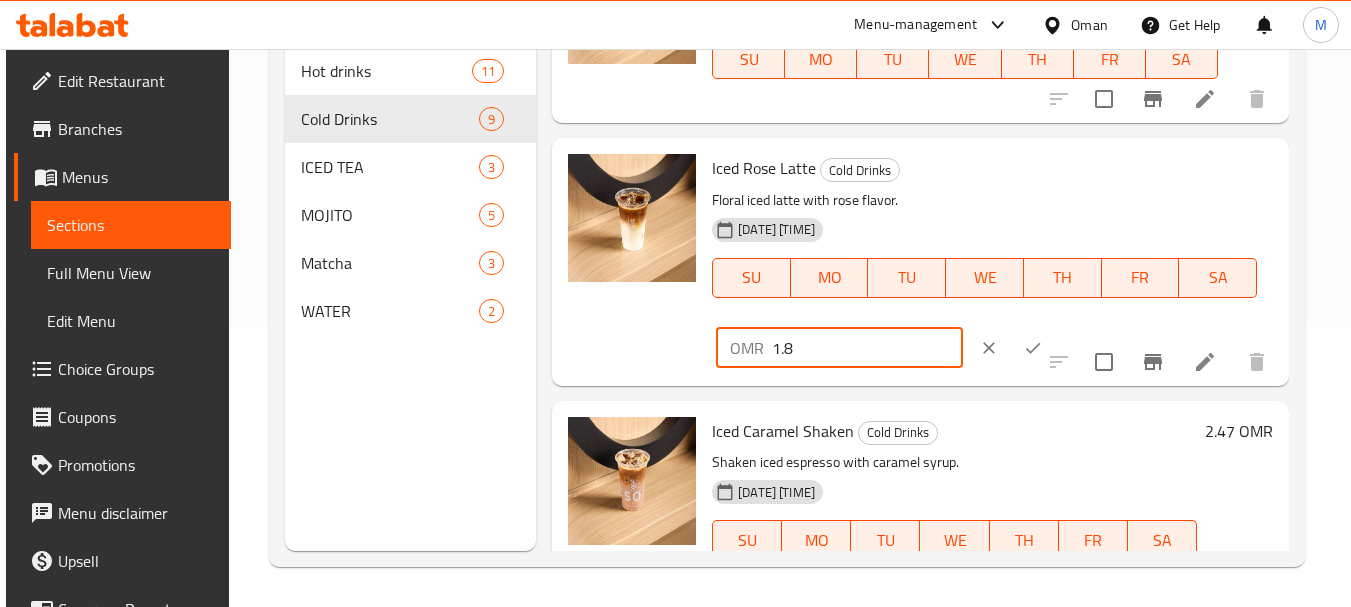 type on "1.8" 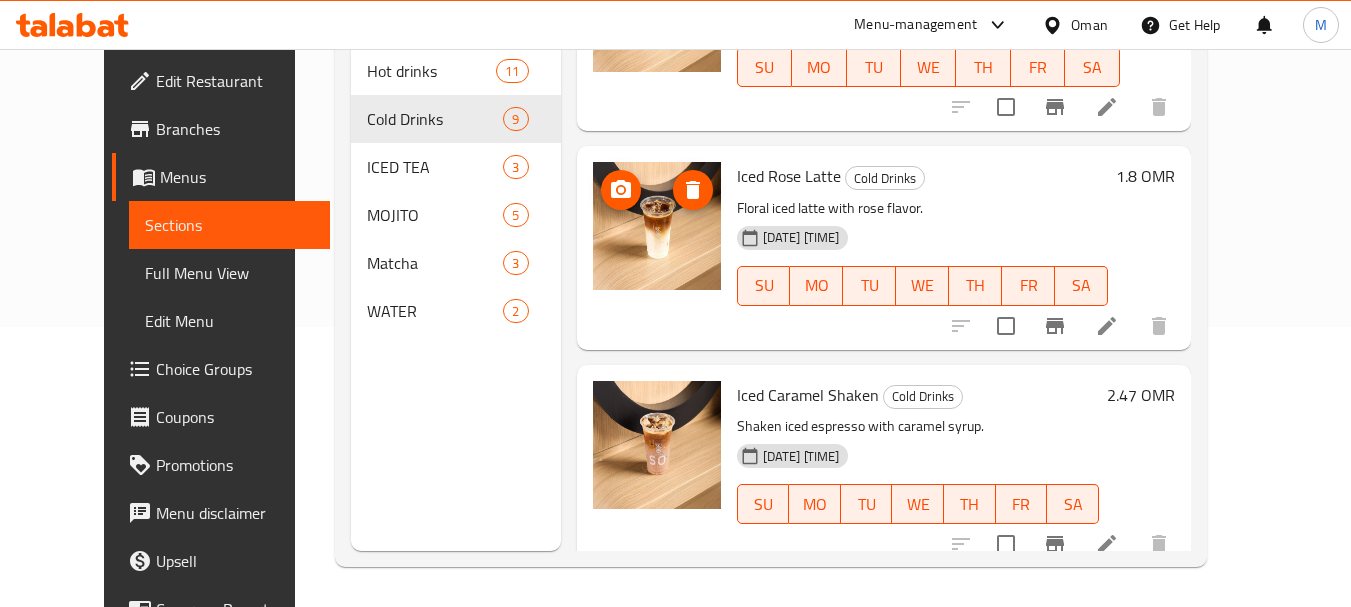 scroll, scrollTop: 1439, scrollLeft: 0, axis: vertical 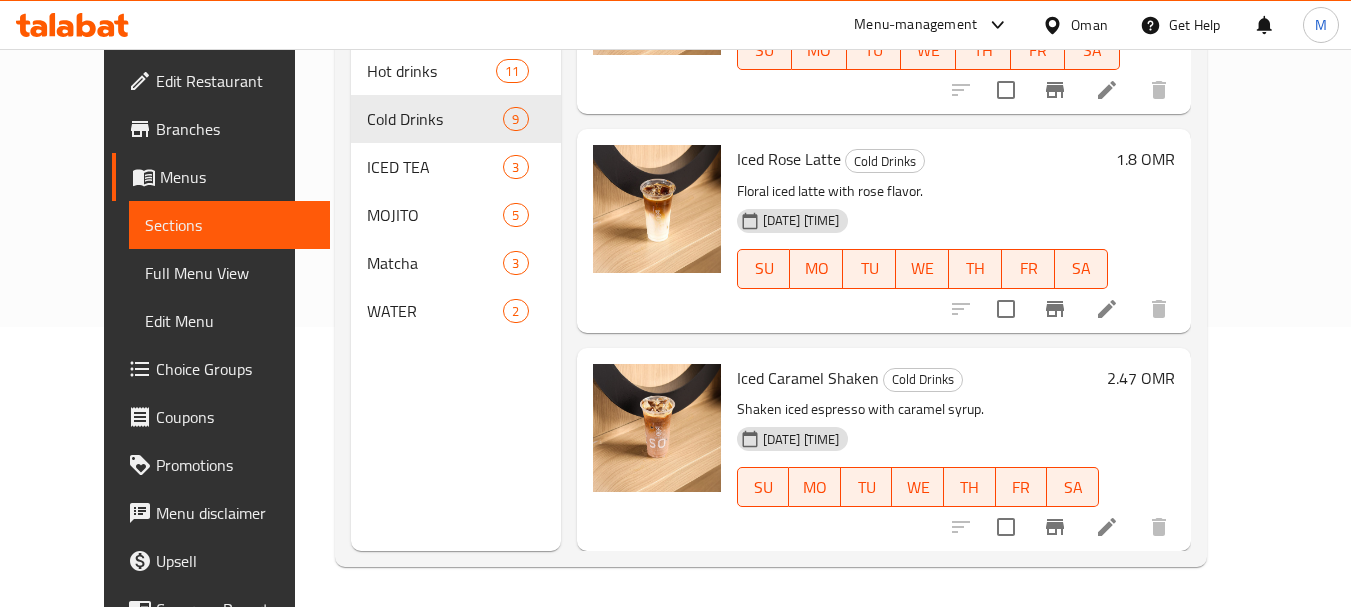 click on "2.47   OMR" at bounding box center [1141, 378] 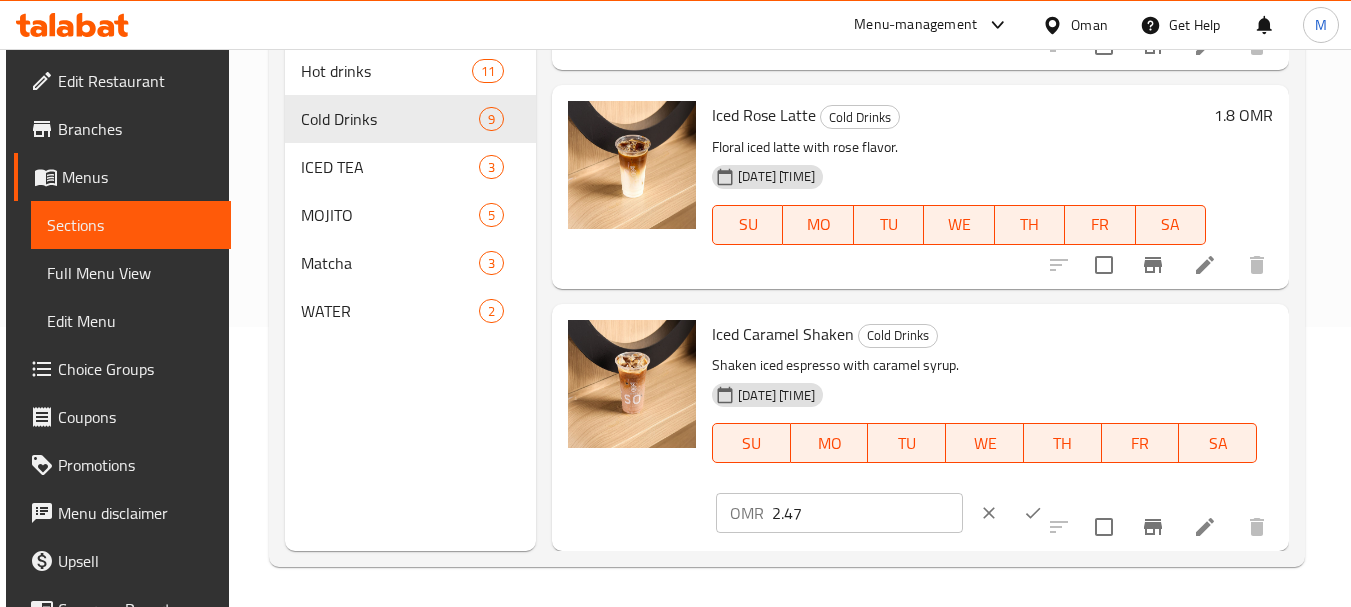 scroll, scrollTop: 1483, scrollLeft: 0, axis: vertical 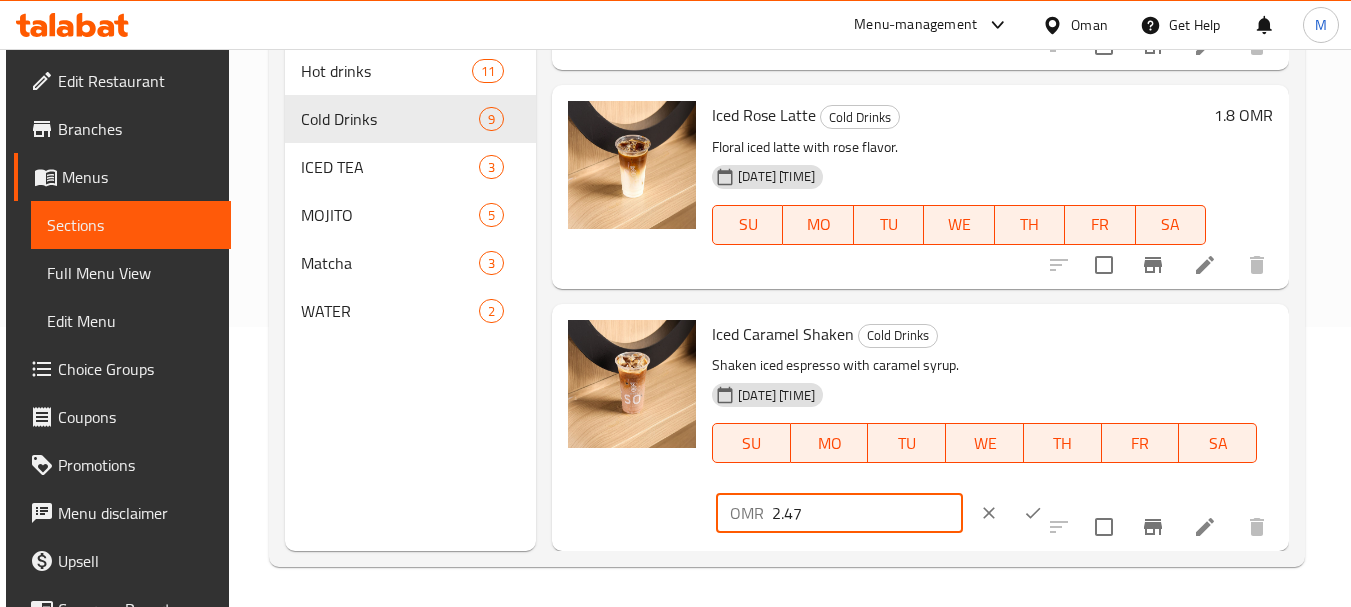 drag, startPoint x: 805, startPoint y: 512, endPoint x: 785, endPoint y: 515, distance: 20.22375 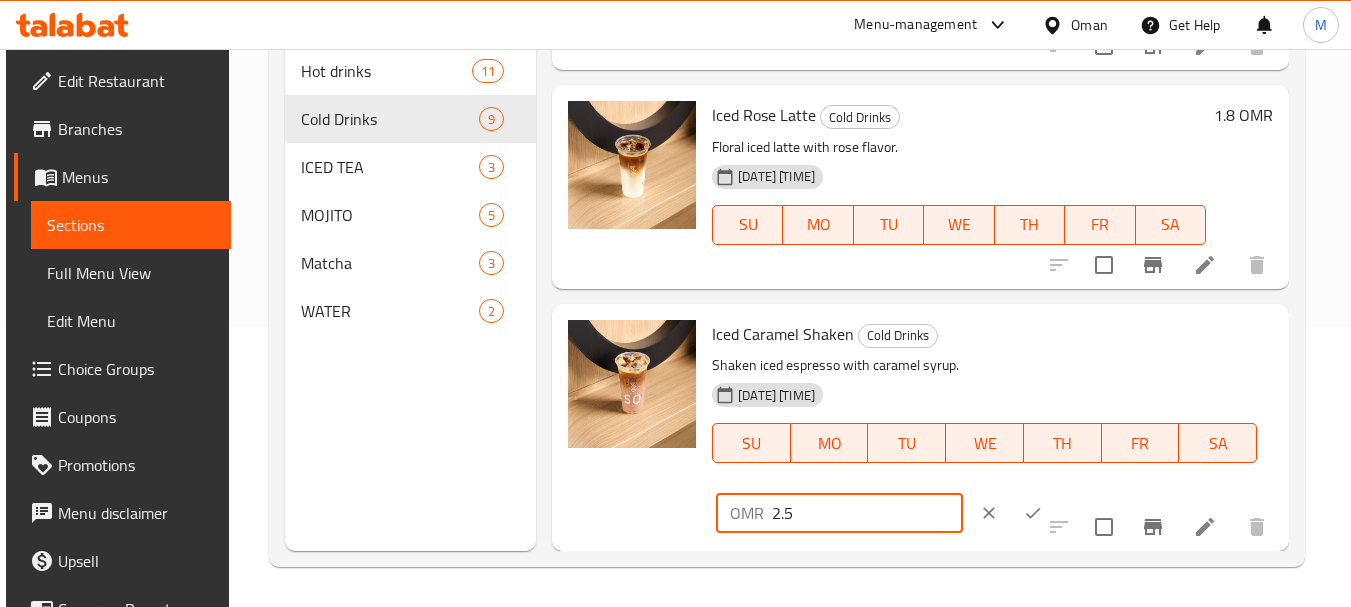 type on "2.5" 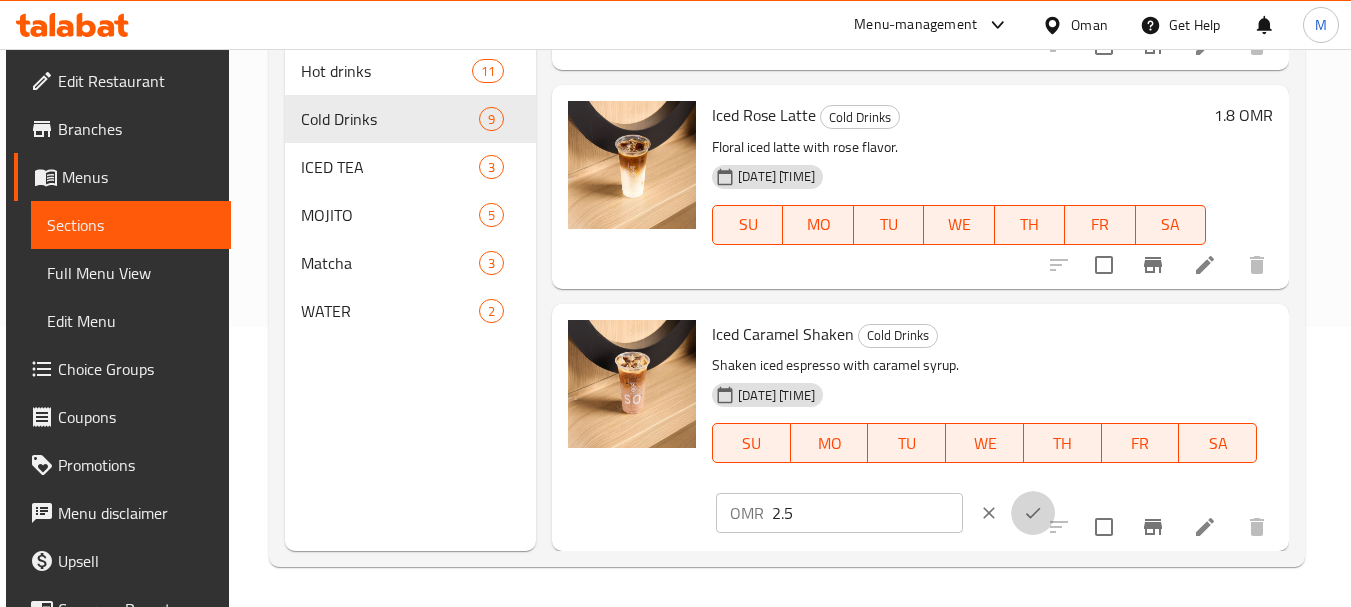click 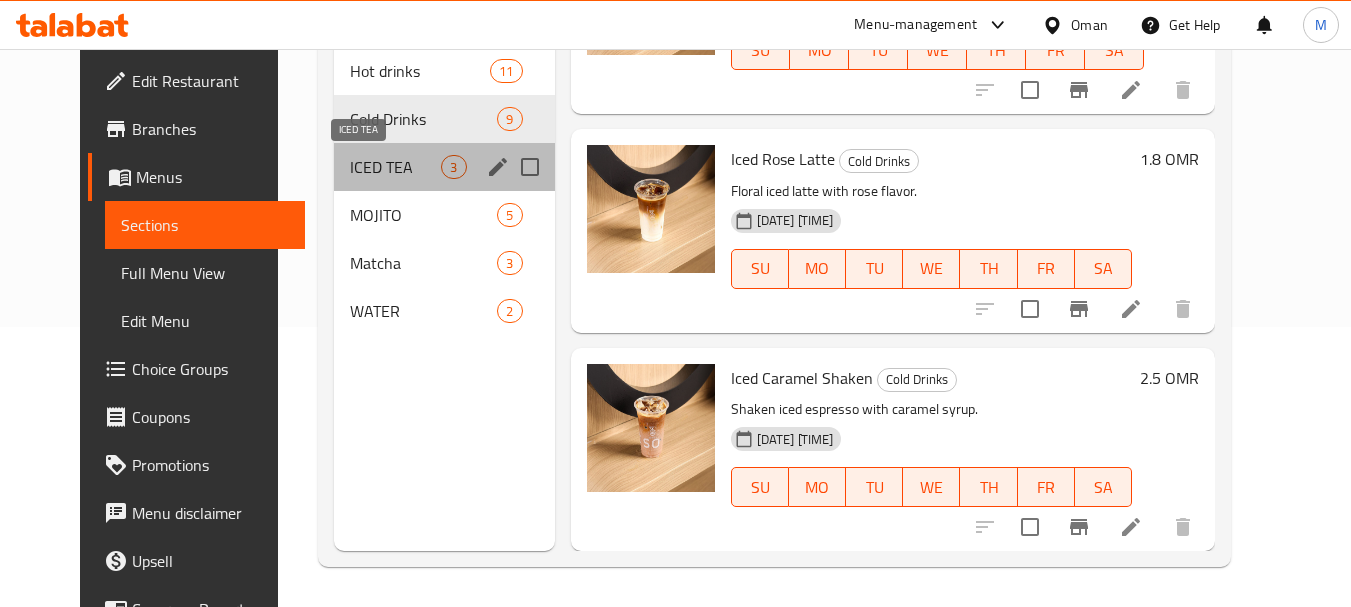 click on "ICED TEA" at bounding box center [395, 167] 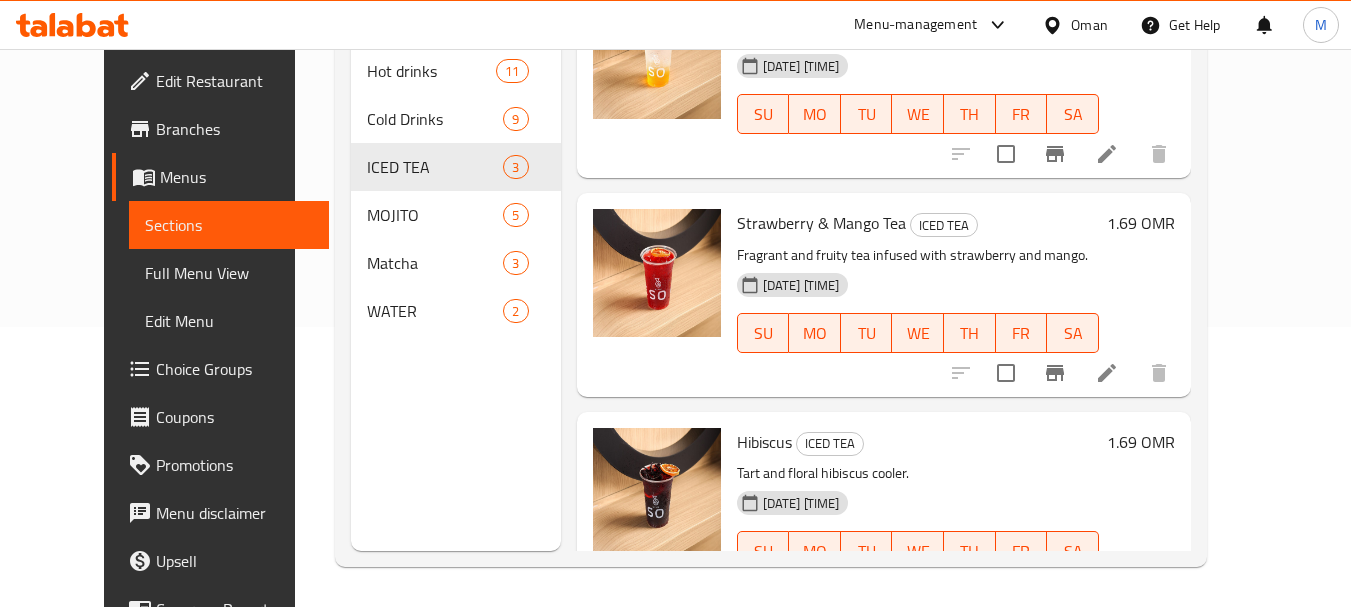 scroll, scrollTop: 0, scrollLeft: 0, axis: both 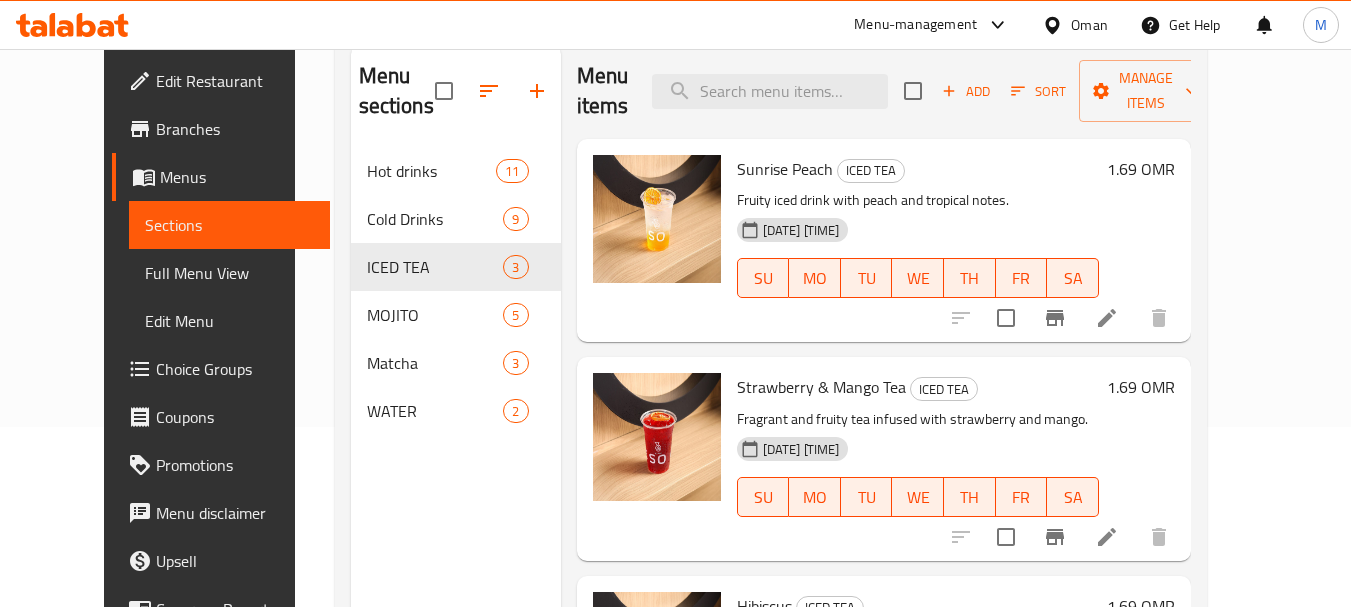 click on "1.69   OMR" at bounding box center [1141, 169] 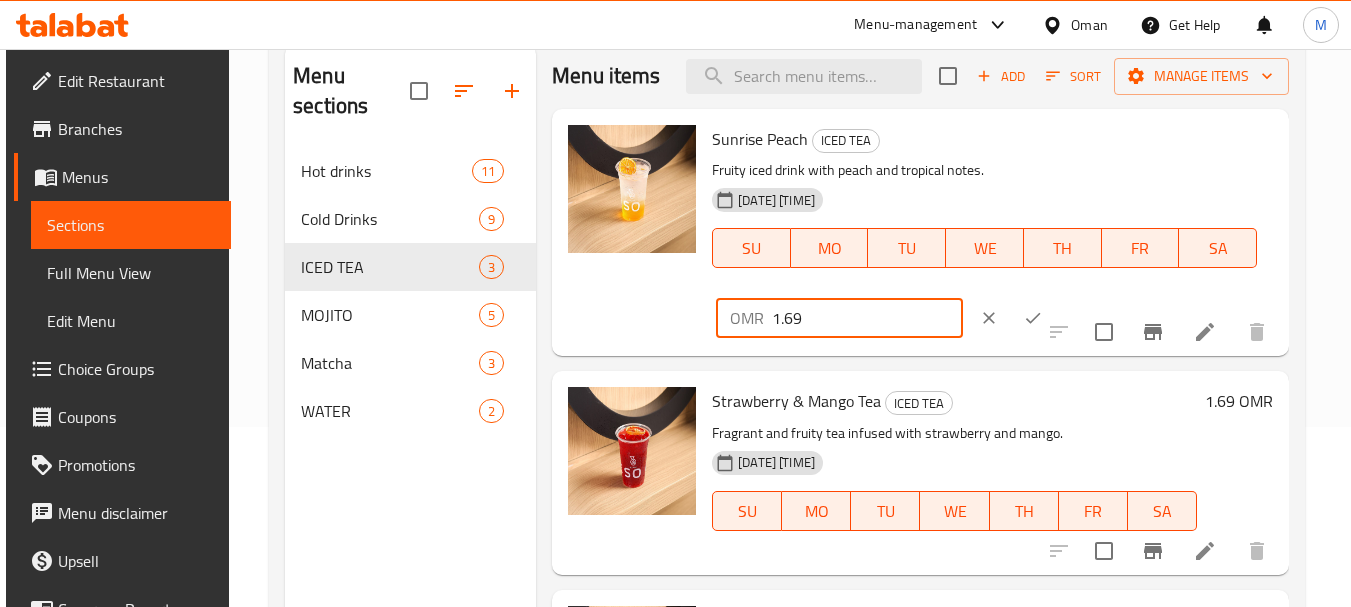 drag, startPoint x: 800, startPoint y: 352, endPoint x: 786, endPoint y: 355, distance: 14.3178215 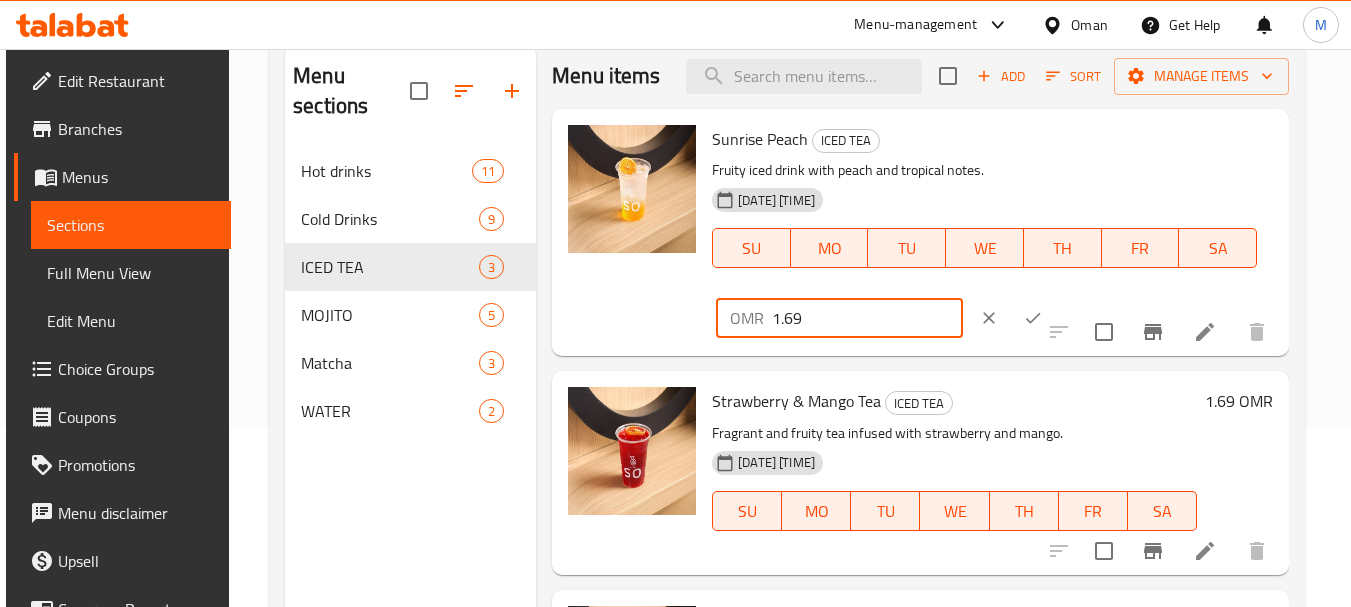 click on "1.69" at bounding box center [867, 318] 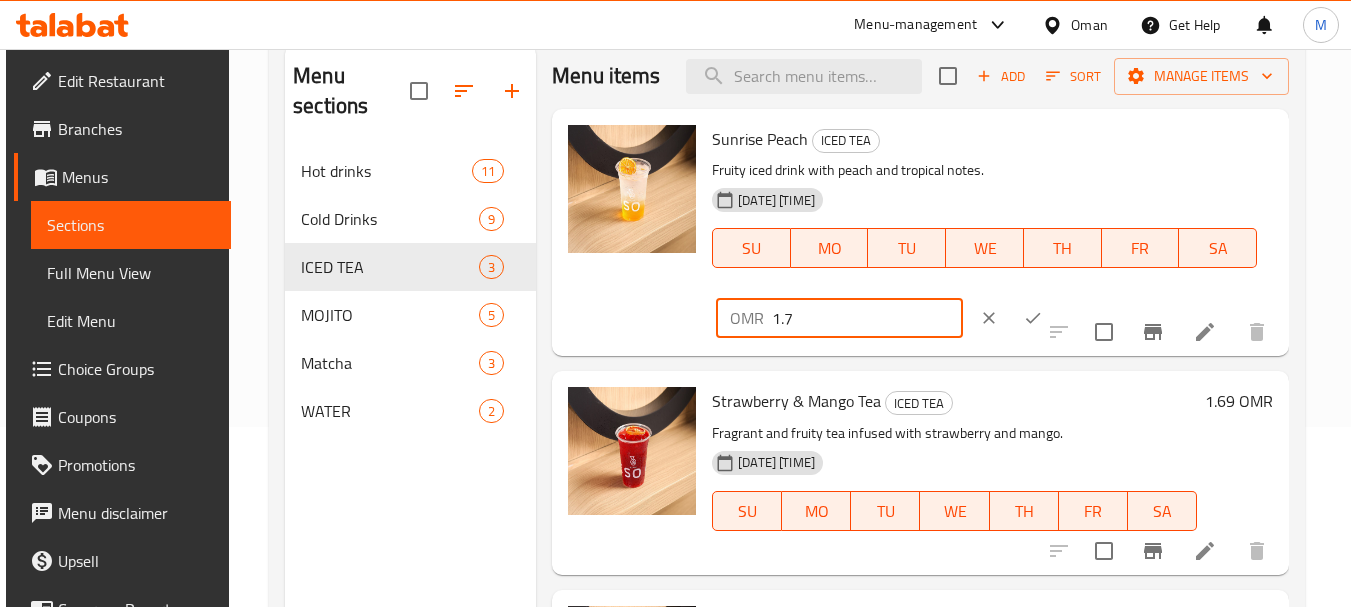 click on "1.7" at bounding box center [867, 318] 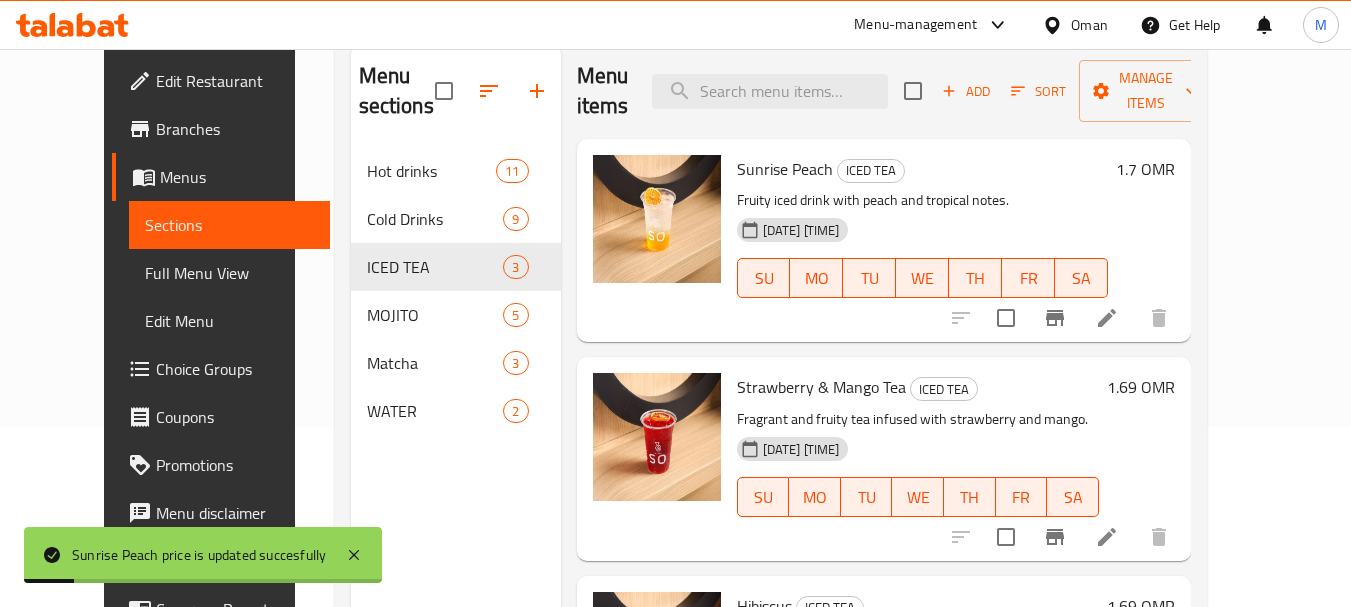 click on "1.69   OMR" at bounding box center [1141, 387] 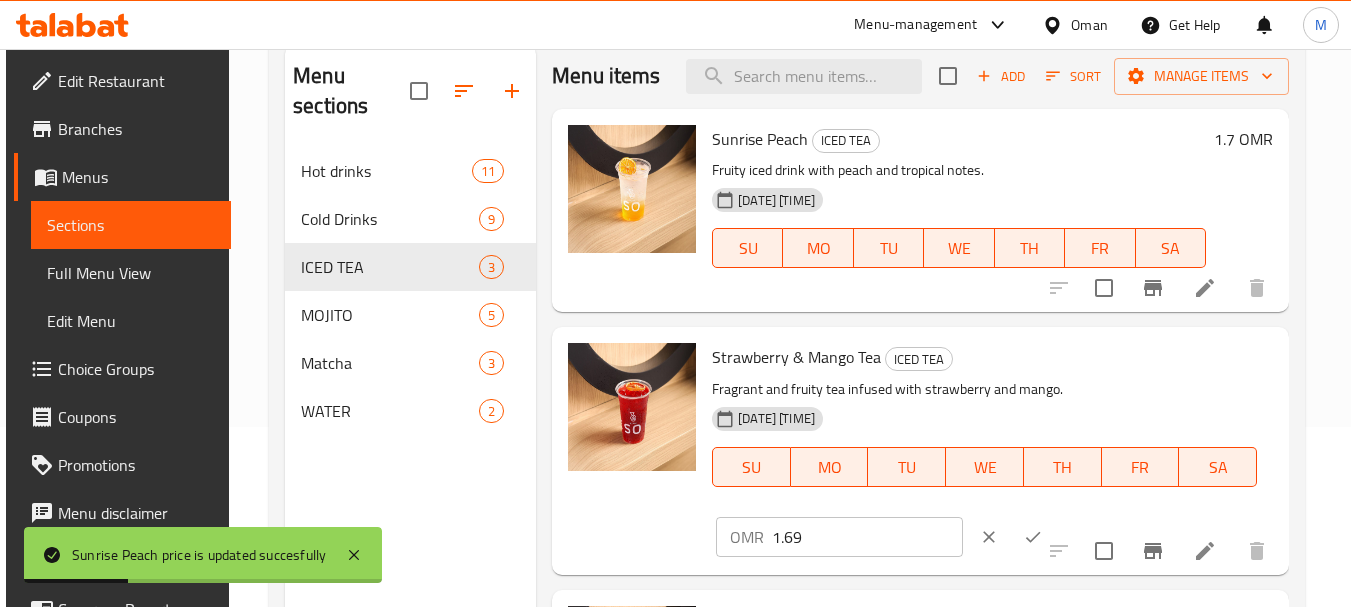 scroll, scrollTop: 100, scrollLeft: 0, axis: vertical 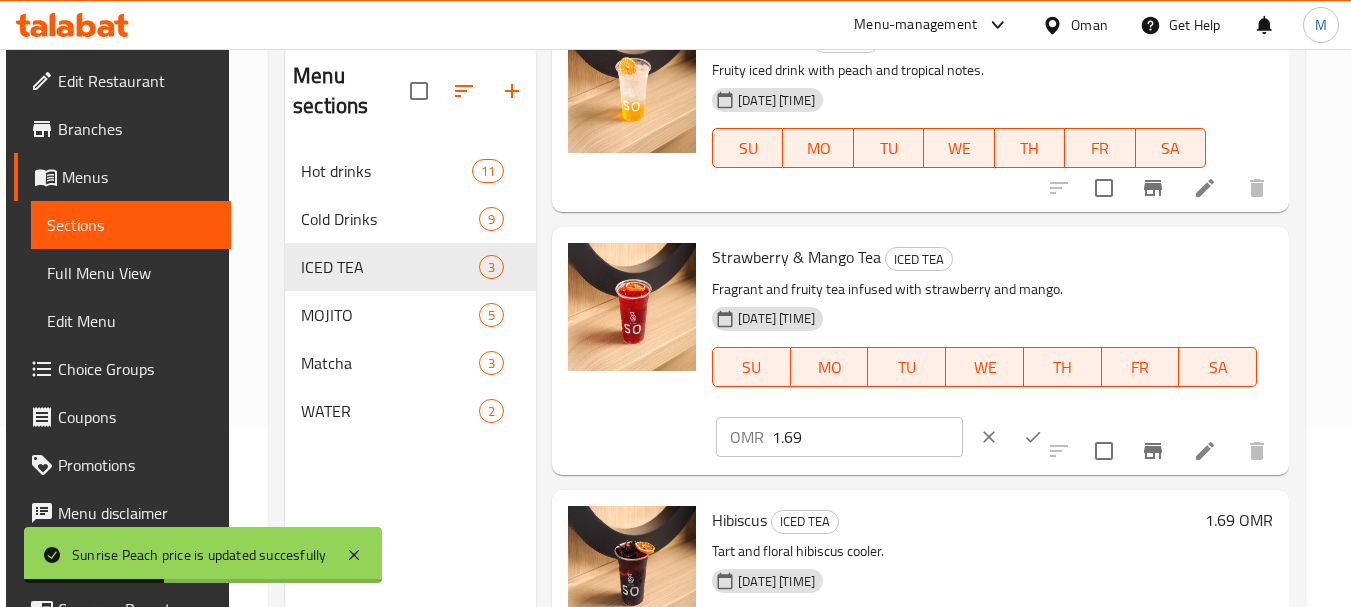 click on "1.69" at bounding box center [867, 437] 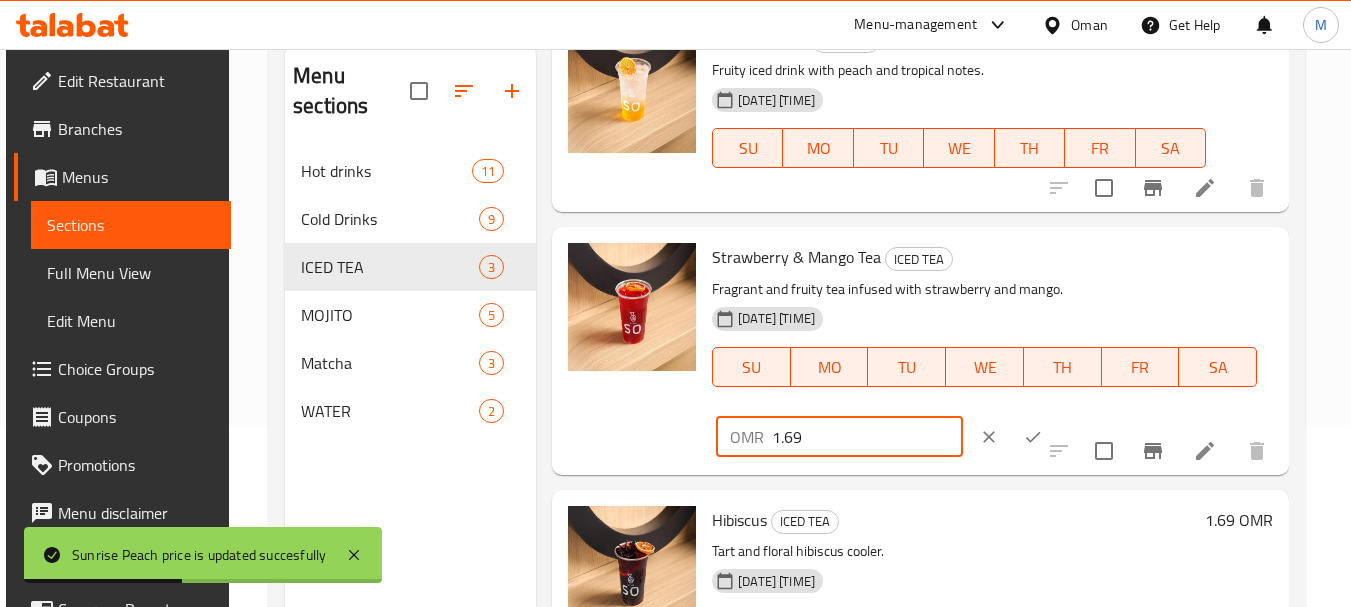 click on "1.69" at bounding box center (867, 437) 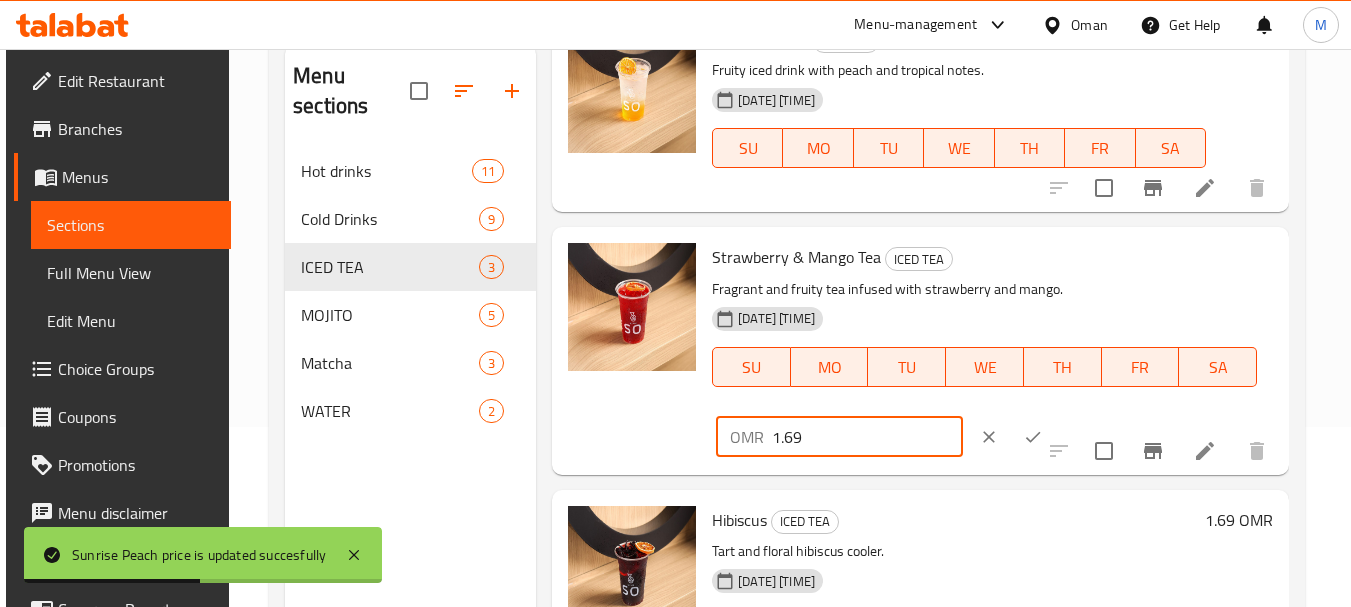 paste on "7" 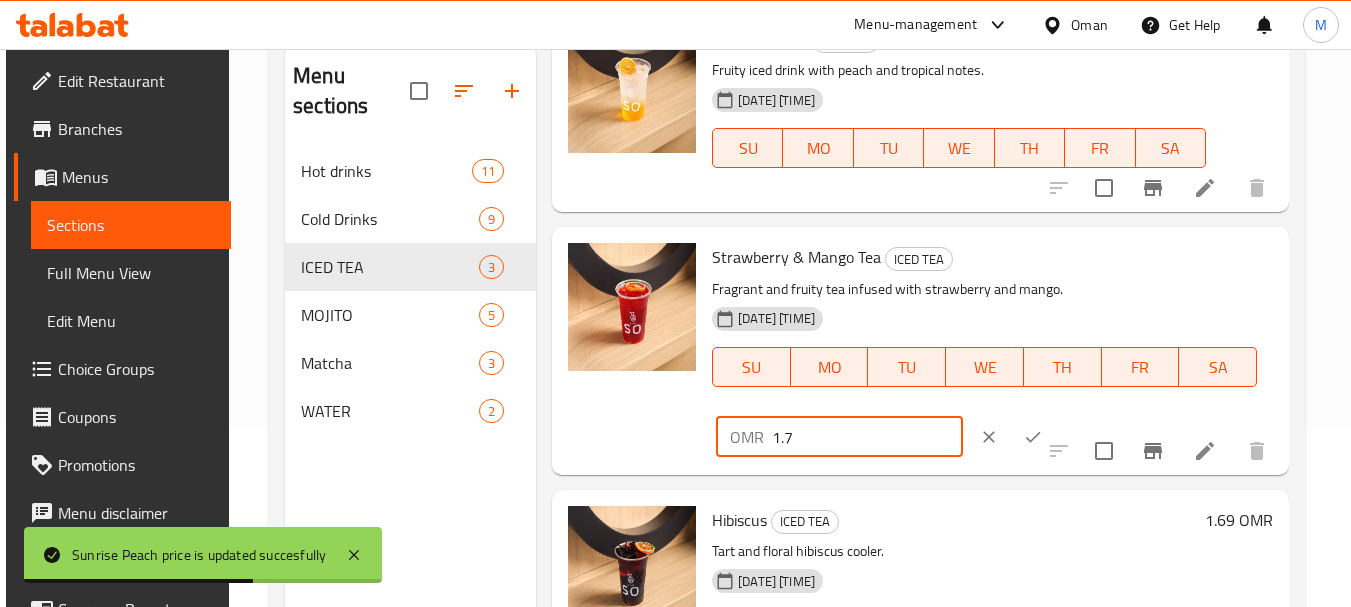 type on "1.7" 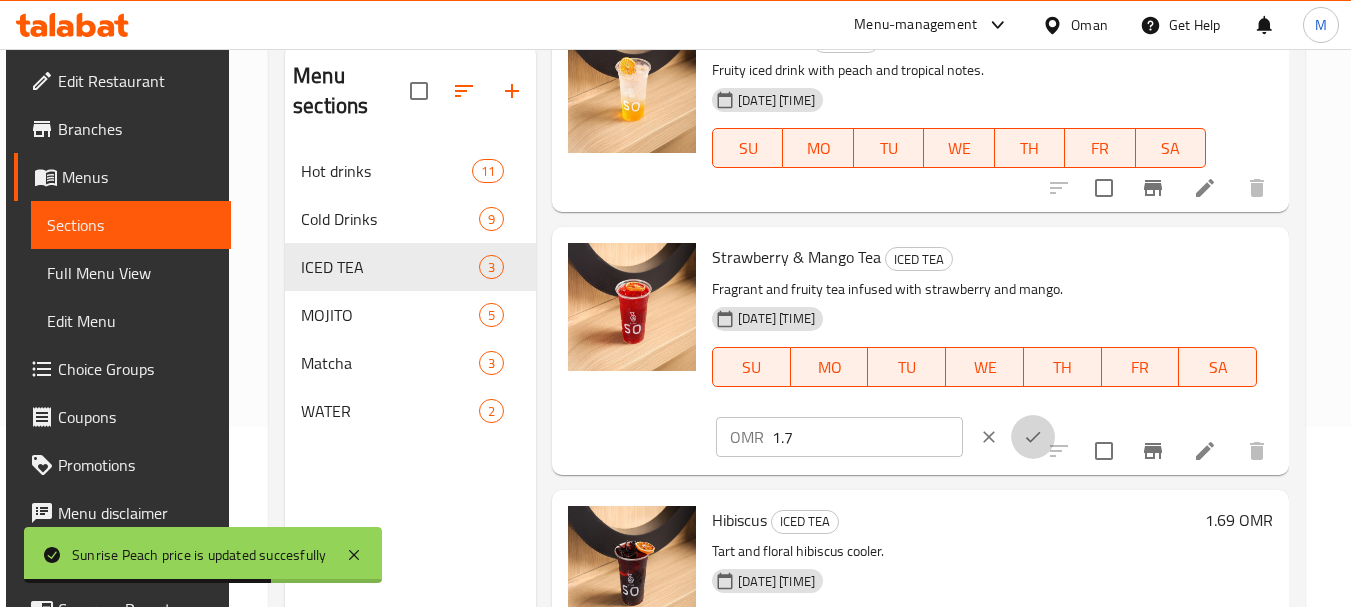 click 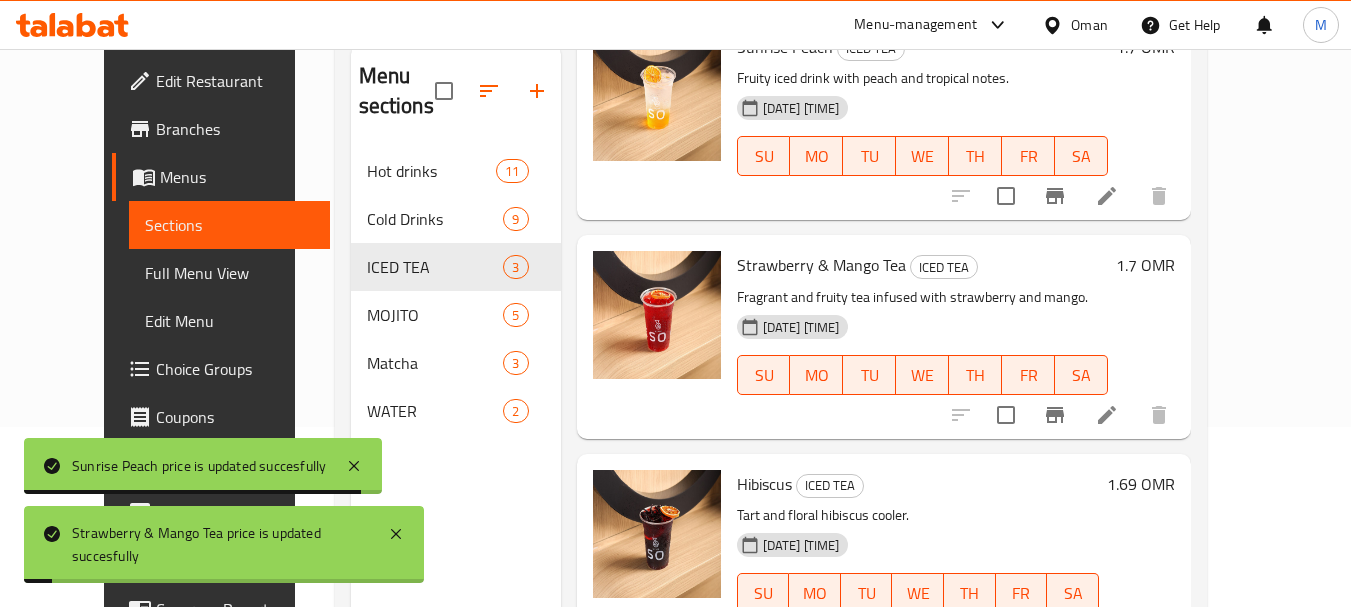 scroll, scrollTop: 128, scrollLeft: 0, axis: vertical 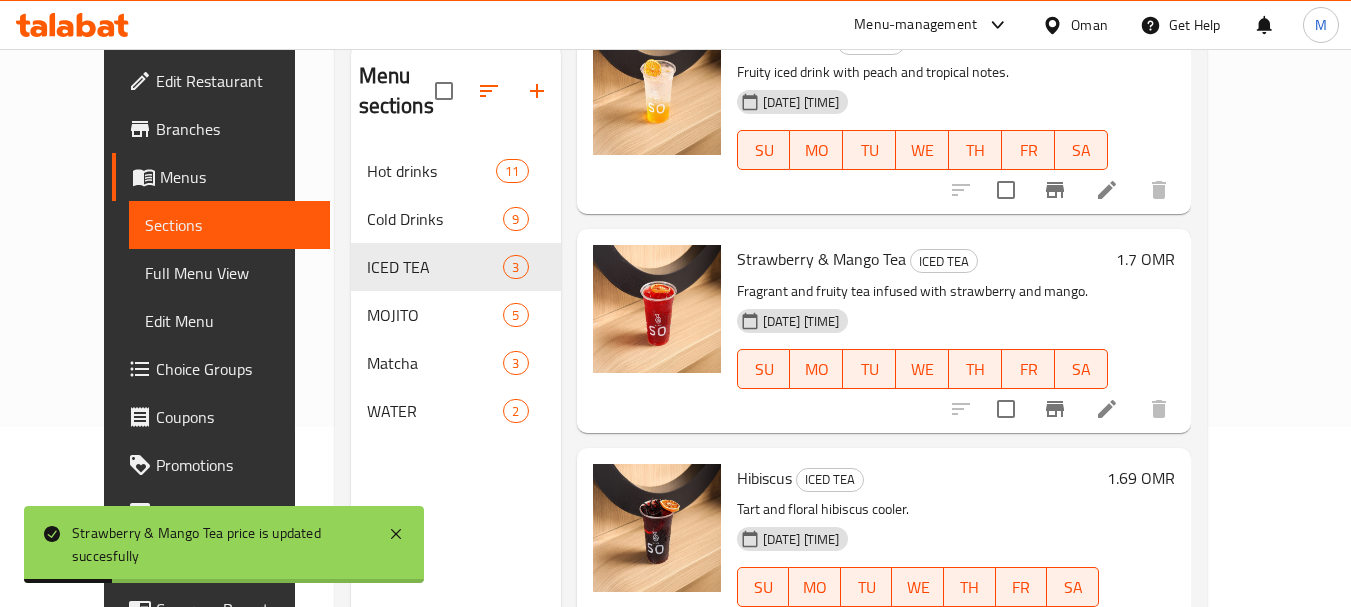 click on "1.69   OMR" at bounding box center [1141, 478] 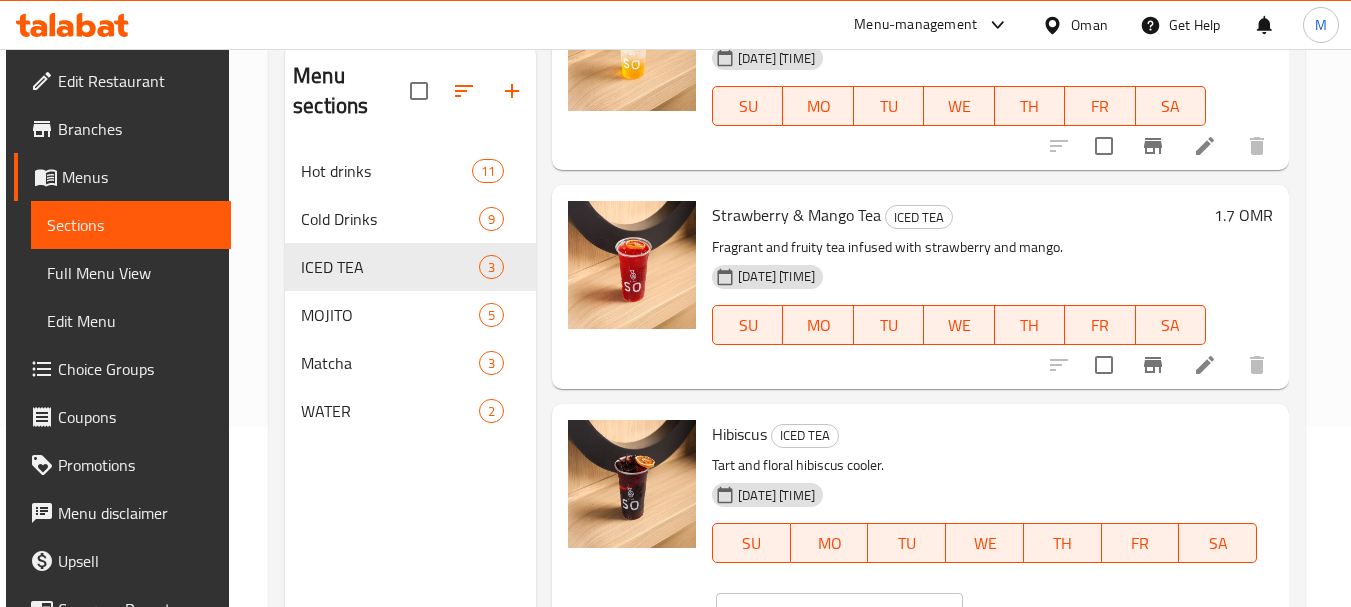 scroll, scrollTop: 172, scrollLeft: 0, axis: vertical 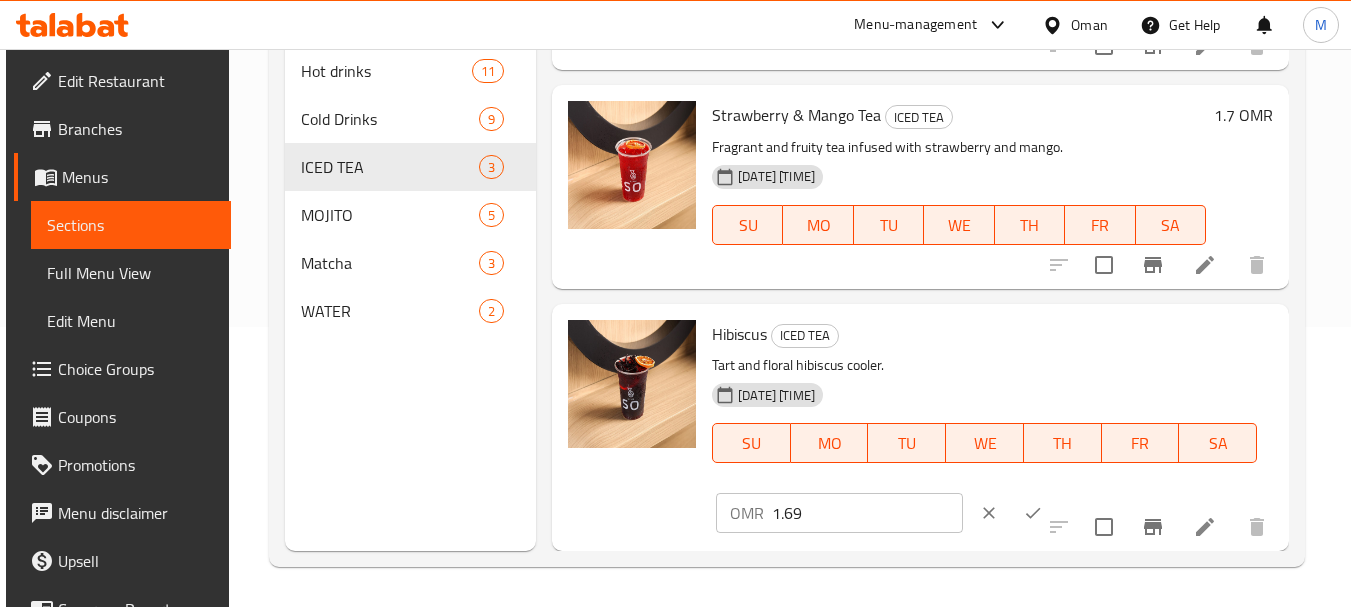 click on "1.69" at bounding box center [867, 513] 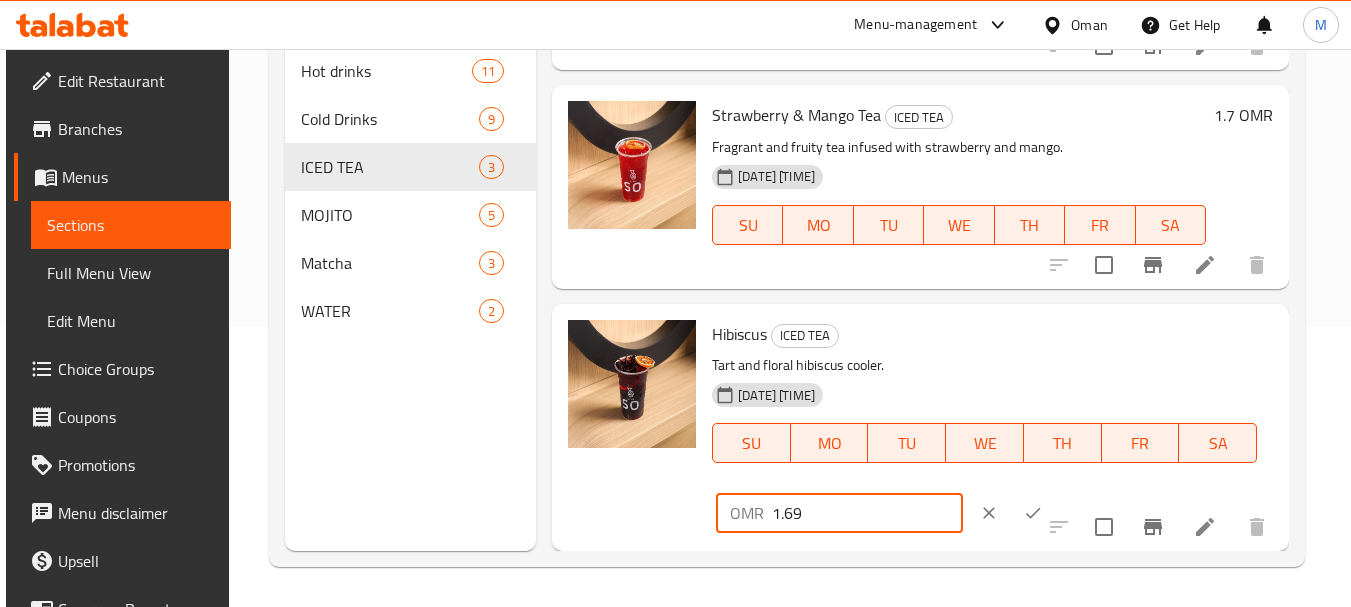 click on "1.69" at bounding box center [867, 513] 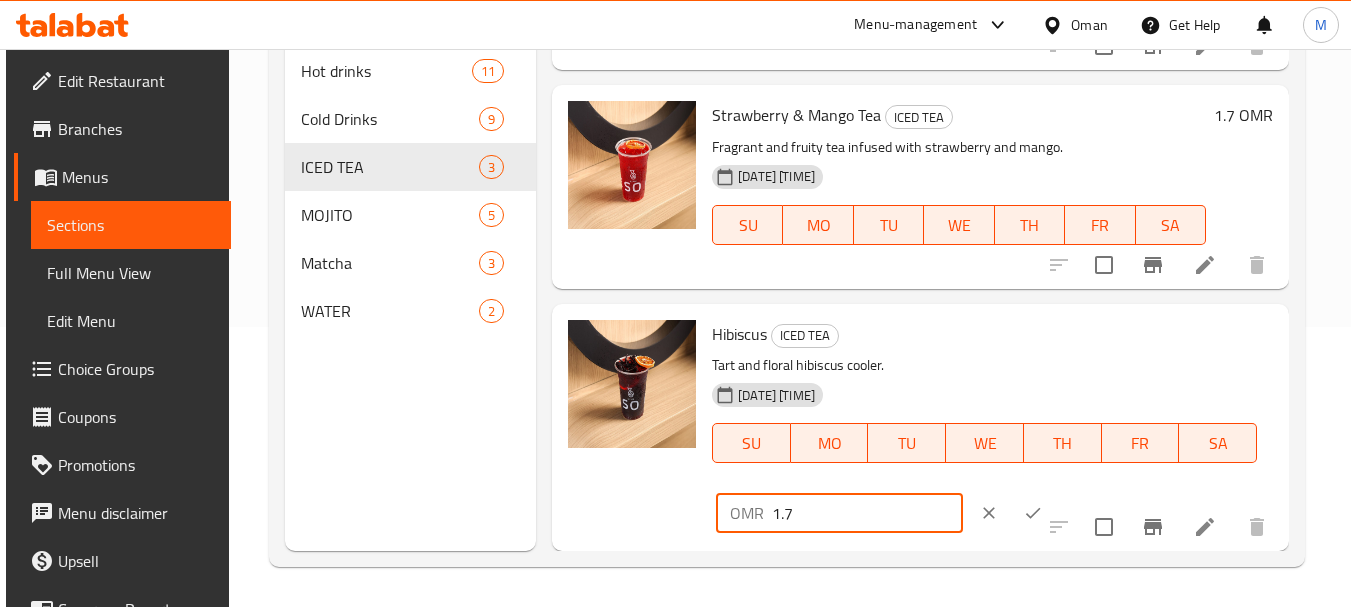 type on "1.7" 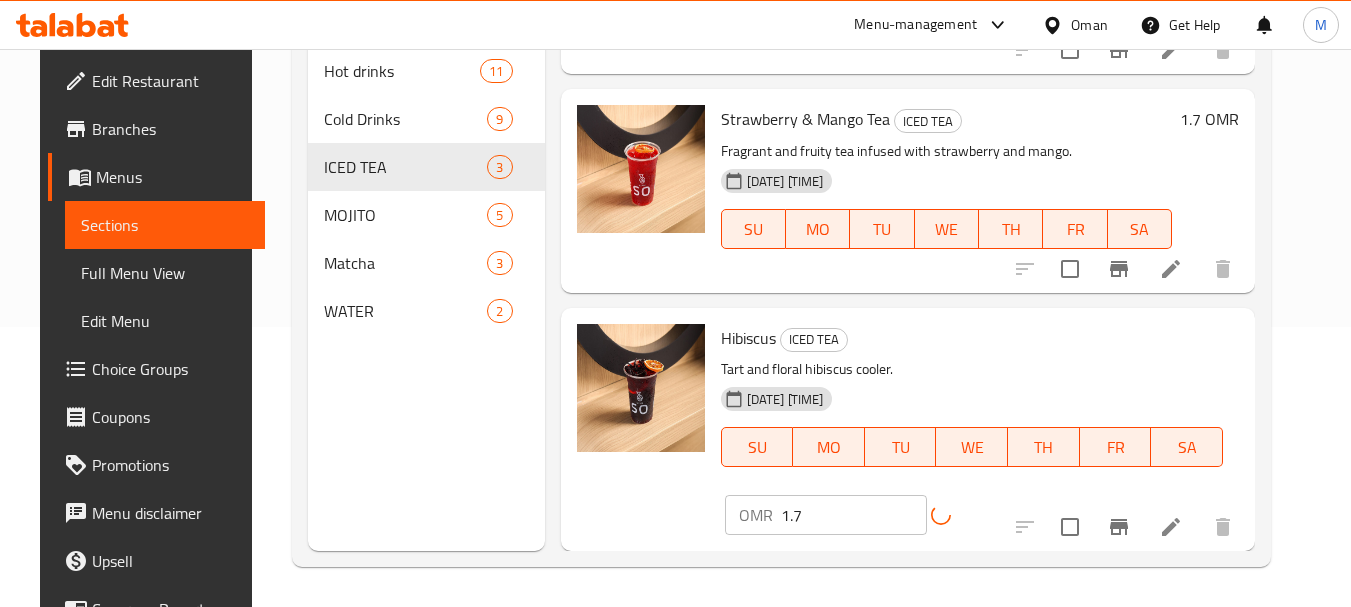 scroll, scrollTop: 128, scrollLeft: 0, axis: vertical 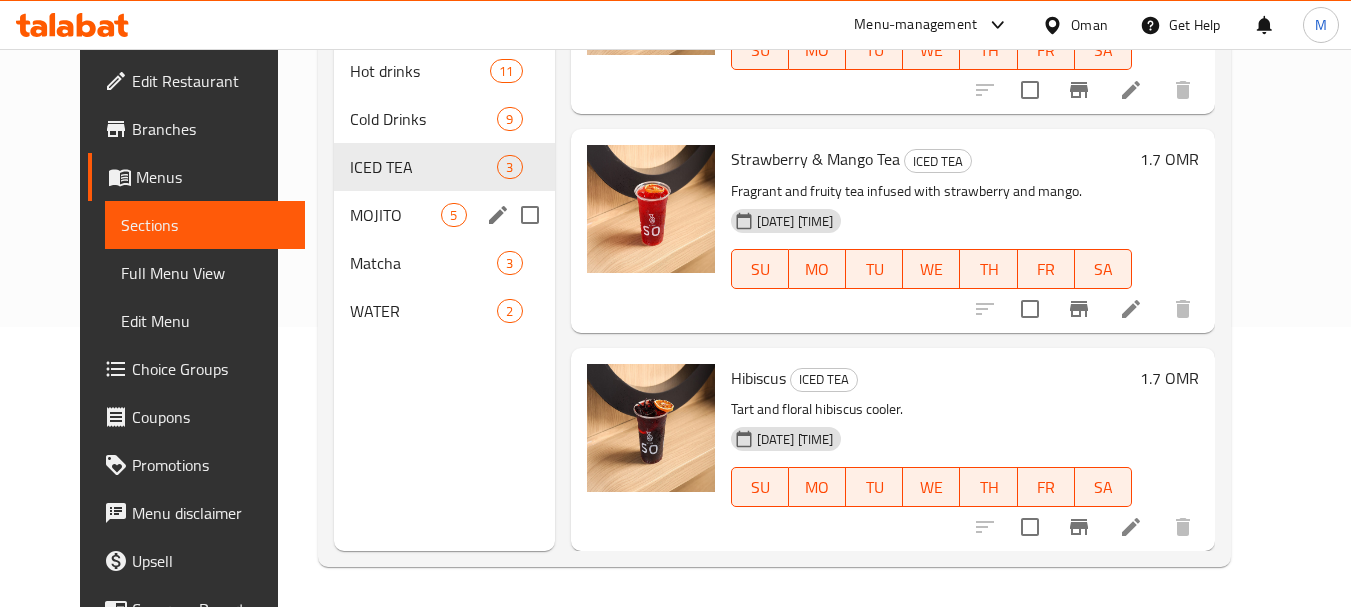 click on "MOJITO" at bounding box center (395, 215) 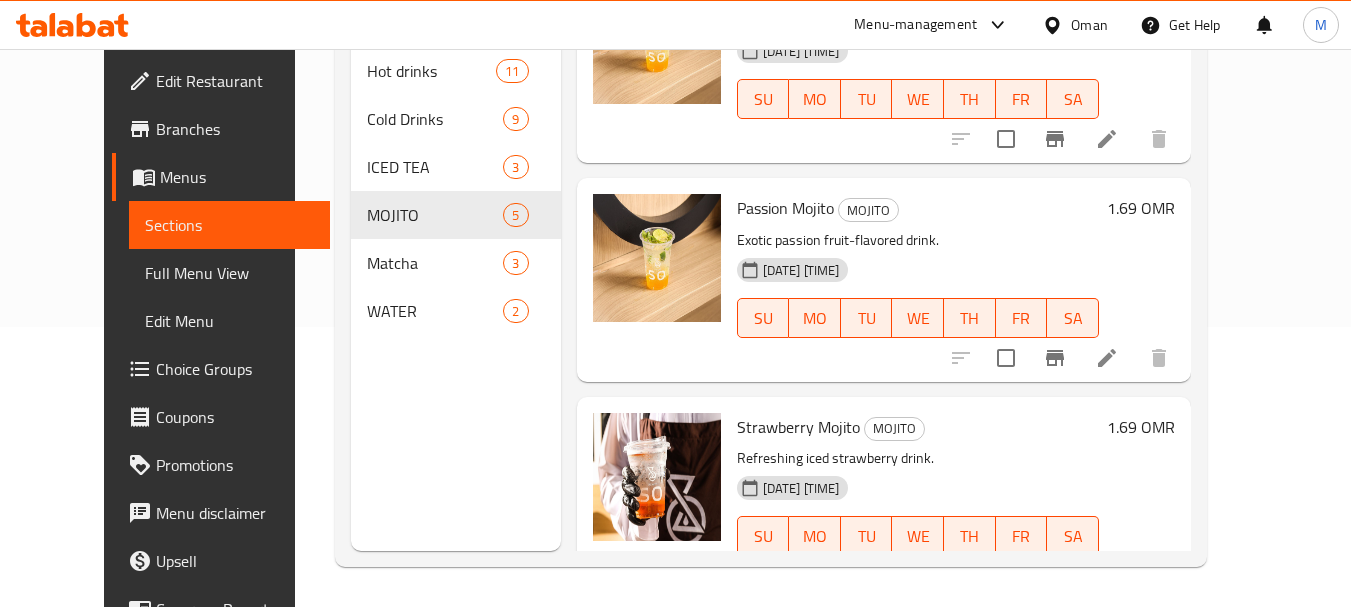 scroll, scrollTop: 4, scrollLeft: 0, axis: vertical 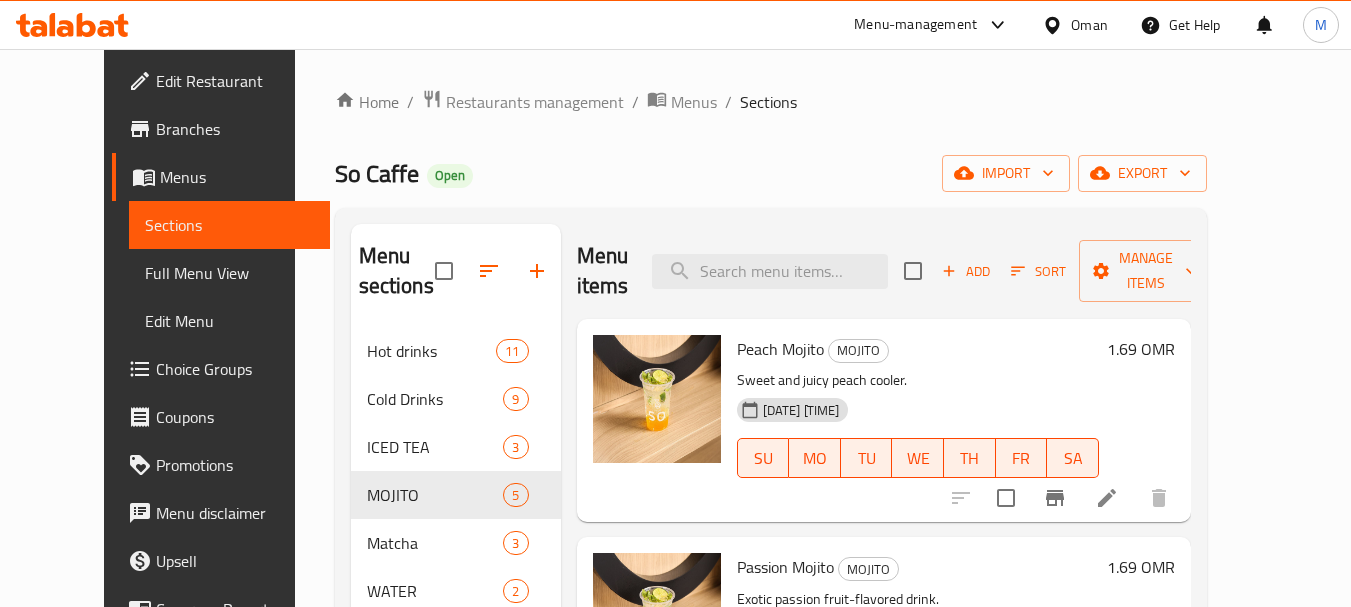click on "1.69   OMR" at bounding box center [1141, 349] 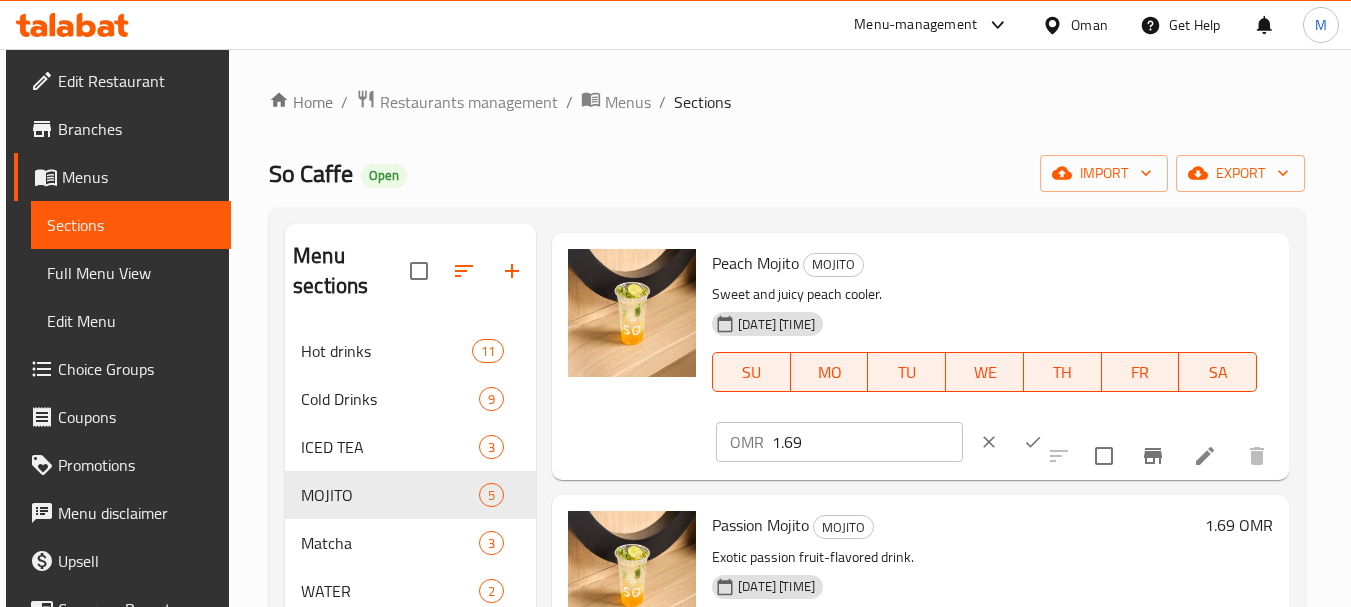 scroll, scrollTop: 100, scrollLeft: 0, axis: vertical 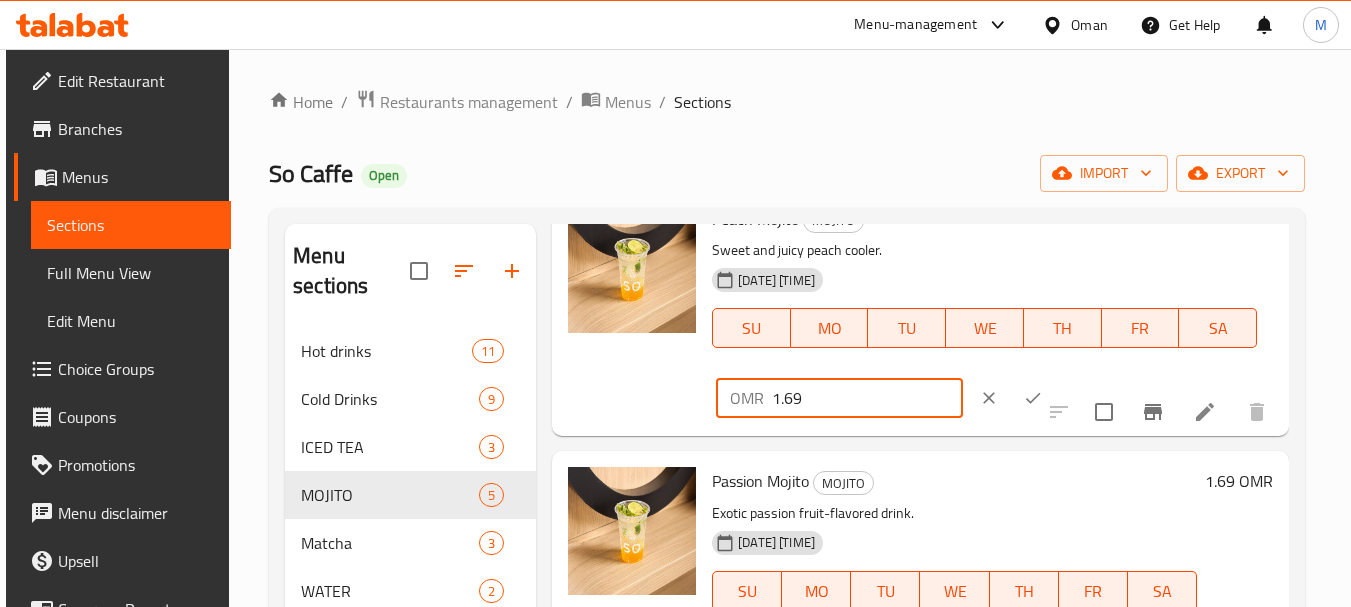 drag, startPoint x: 797, startPoint y: 428, endPoint x: 784, endPoint y: 429, distance: 13.038404 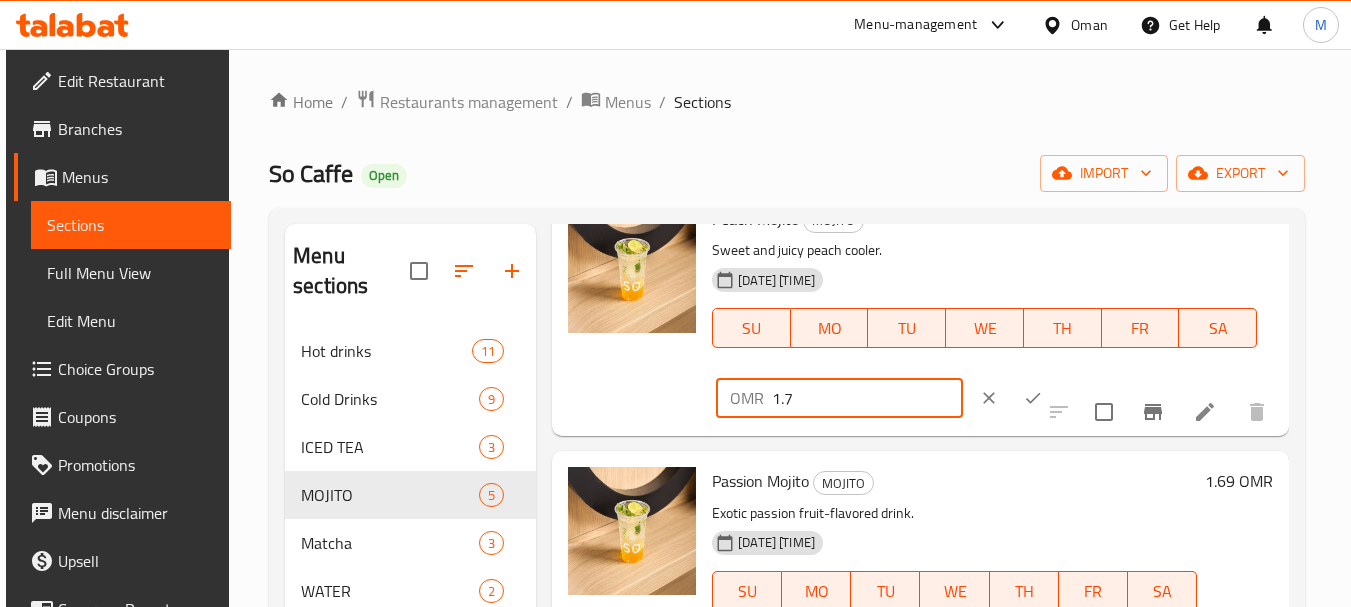click on "1.7" at bounding box center (867, 398) 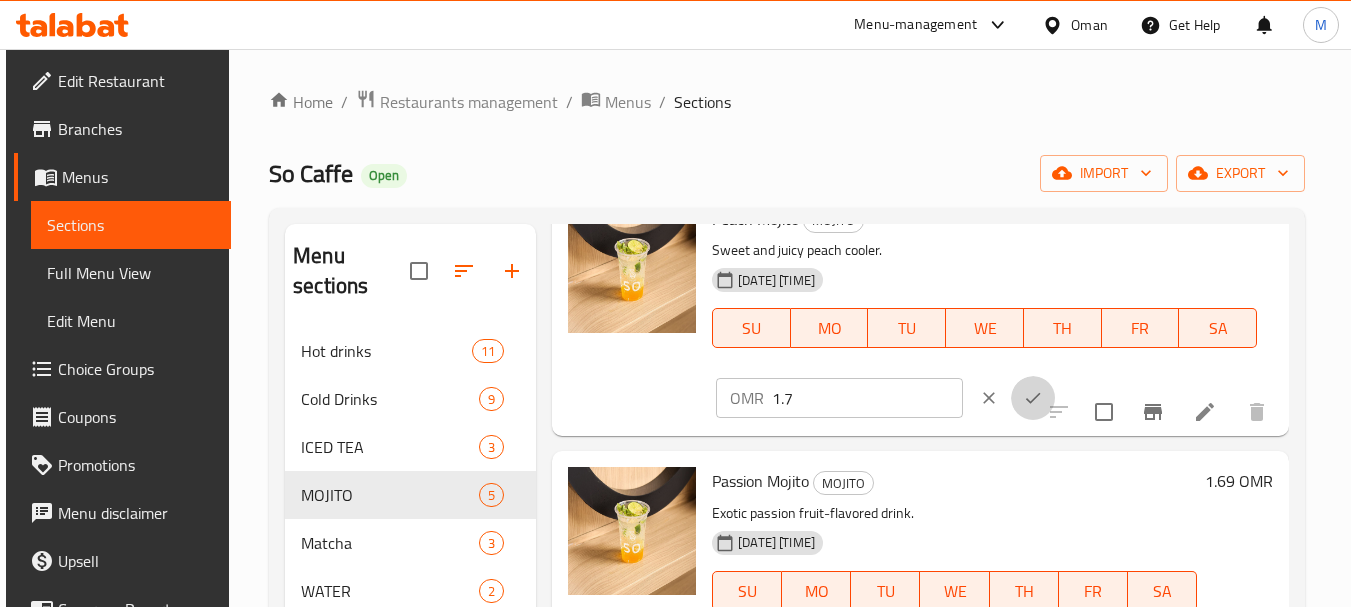 click at bounding box center [1033, 398] 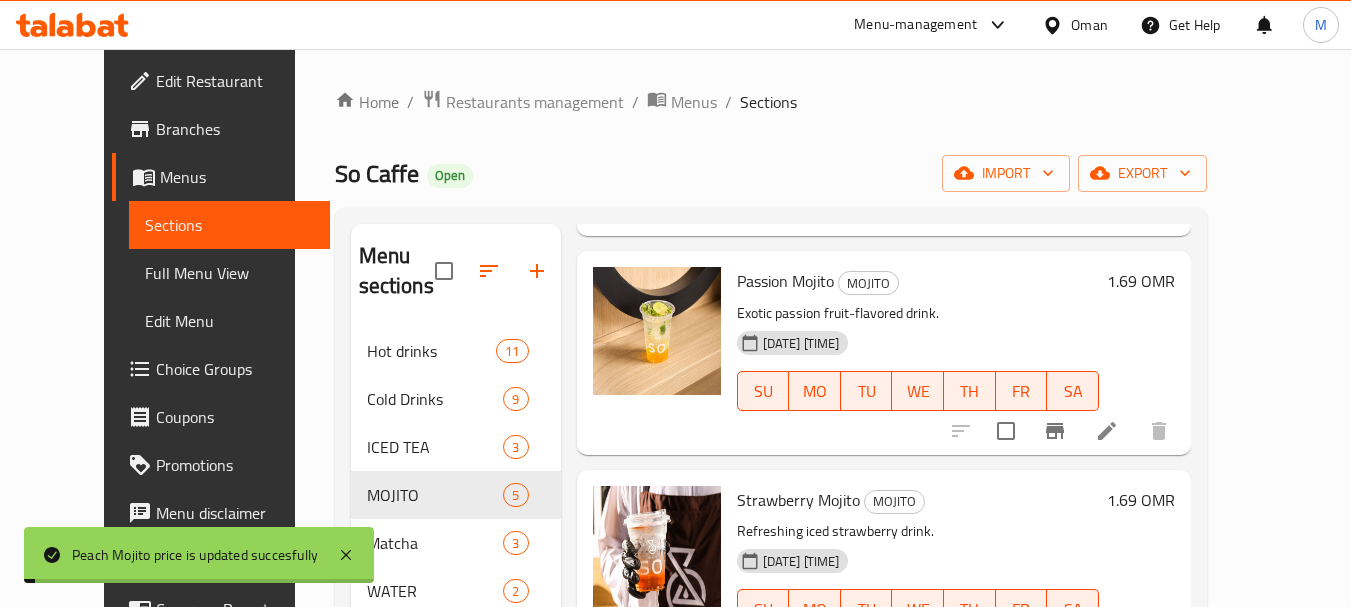 scroll, scrollTop: 300, scrollLeft: 0, axis: vertical 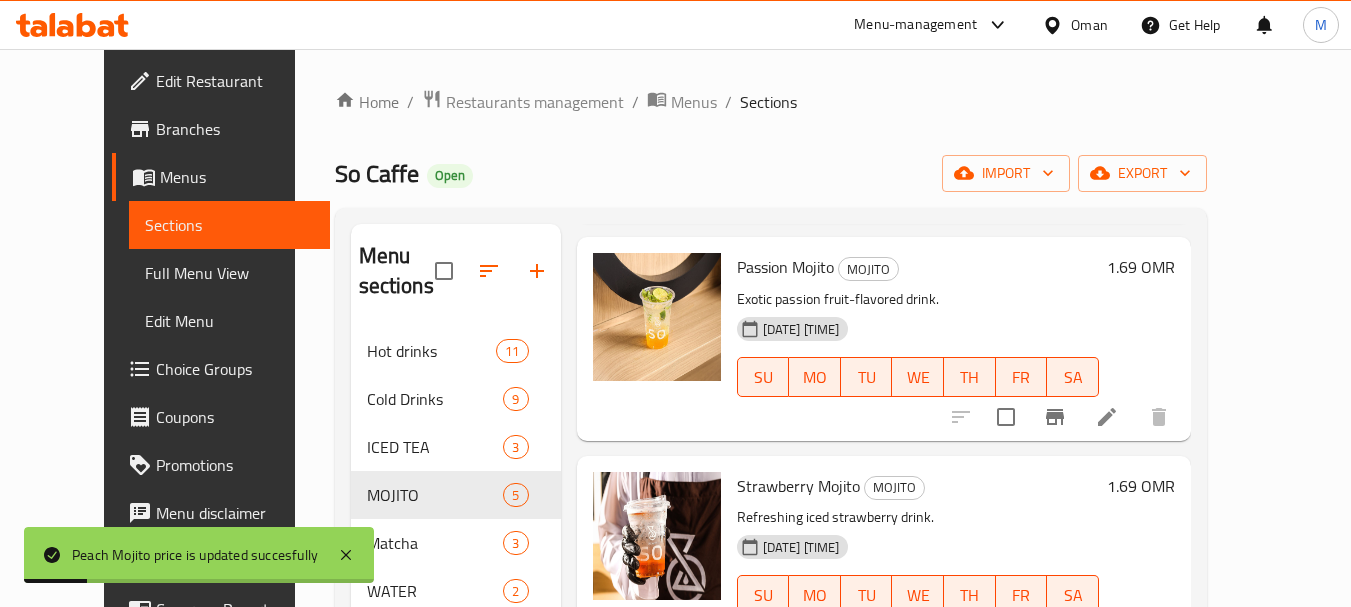 click on "1.69   OMR" at bounding box center [1141, 267] 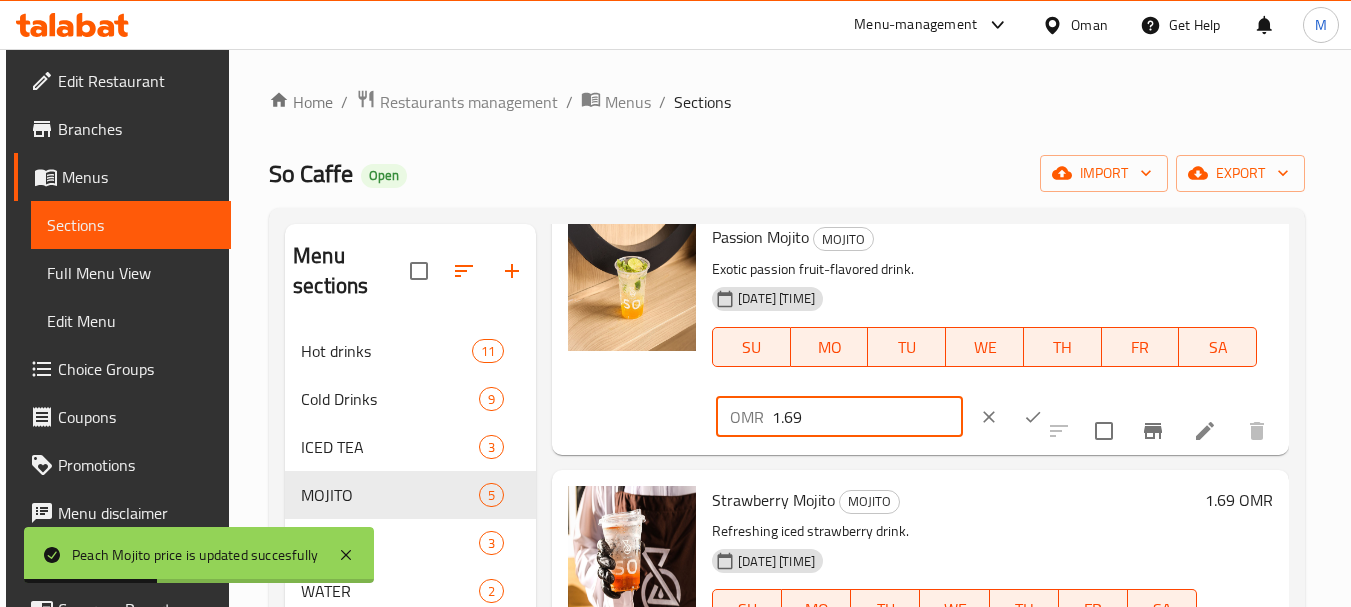 click on "1.69" at bounding box center [867, 417] 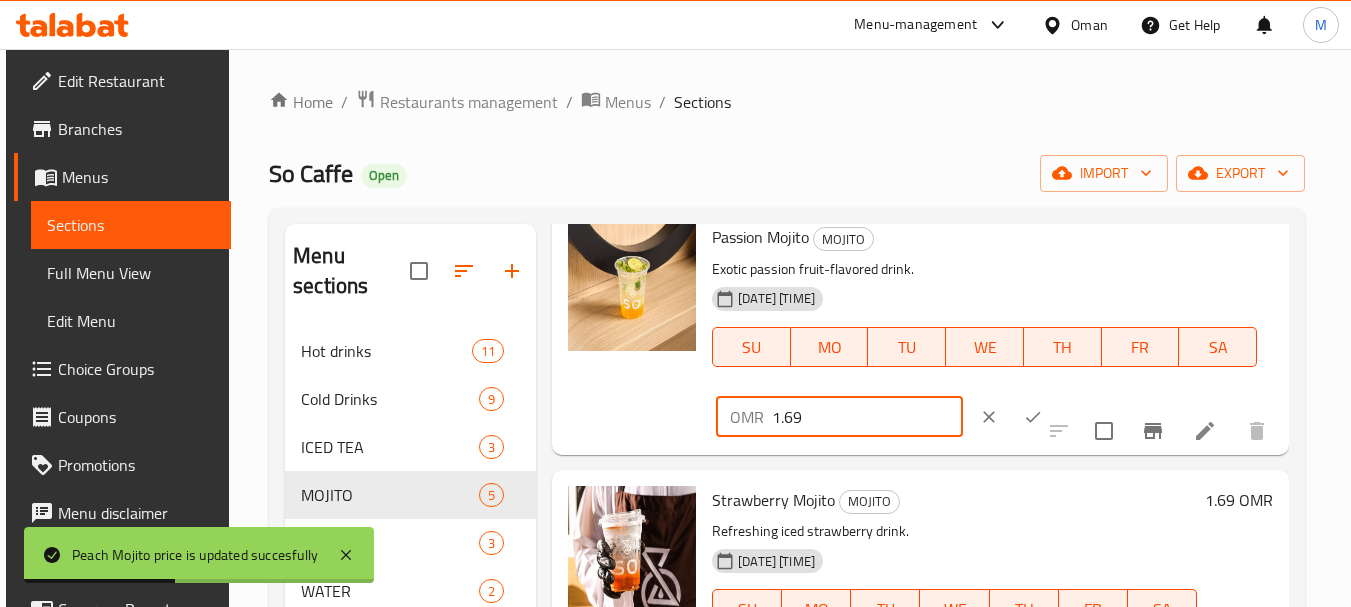click on "1.69" at bounding box center [867, 417] 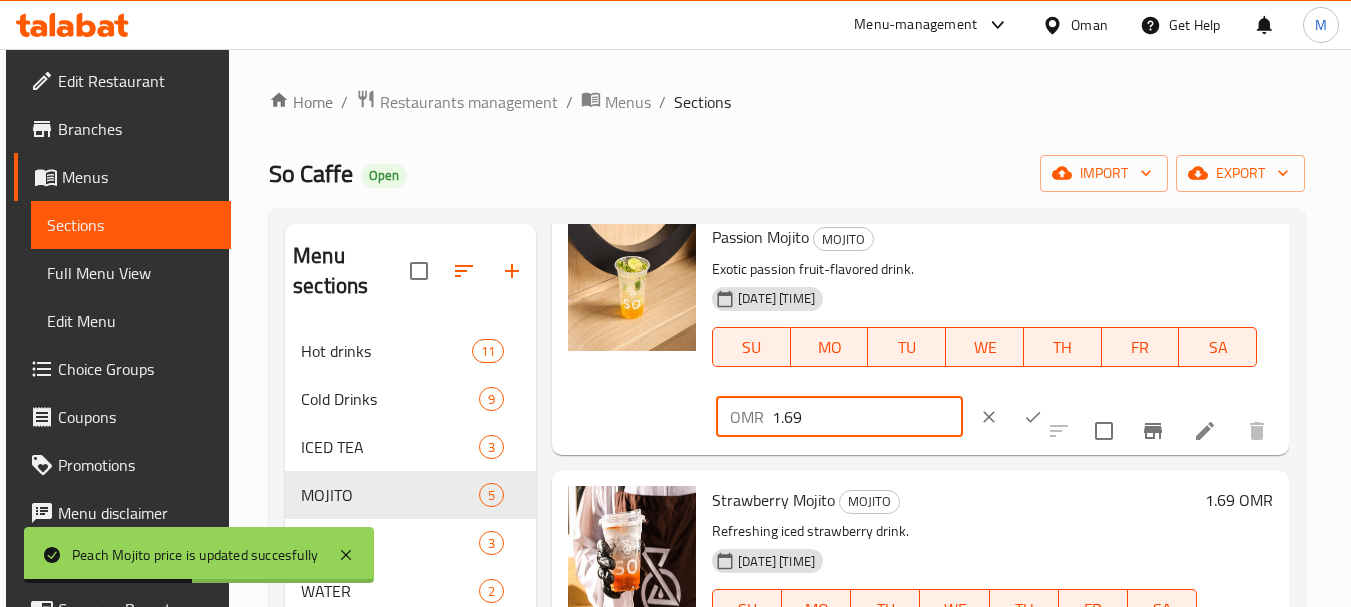 paste on "7" 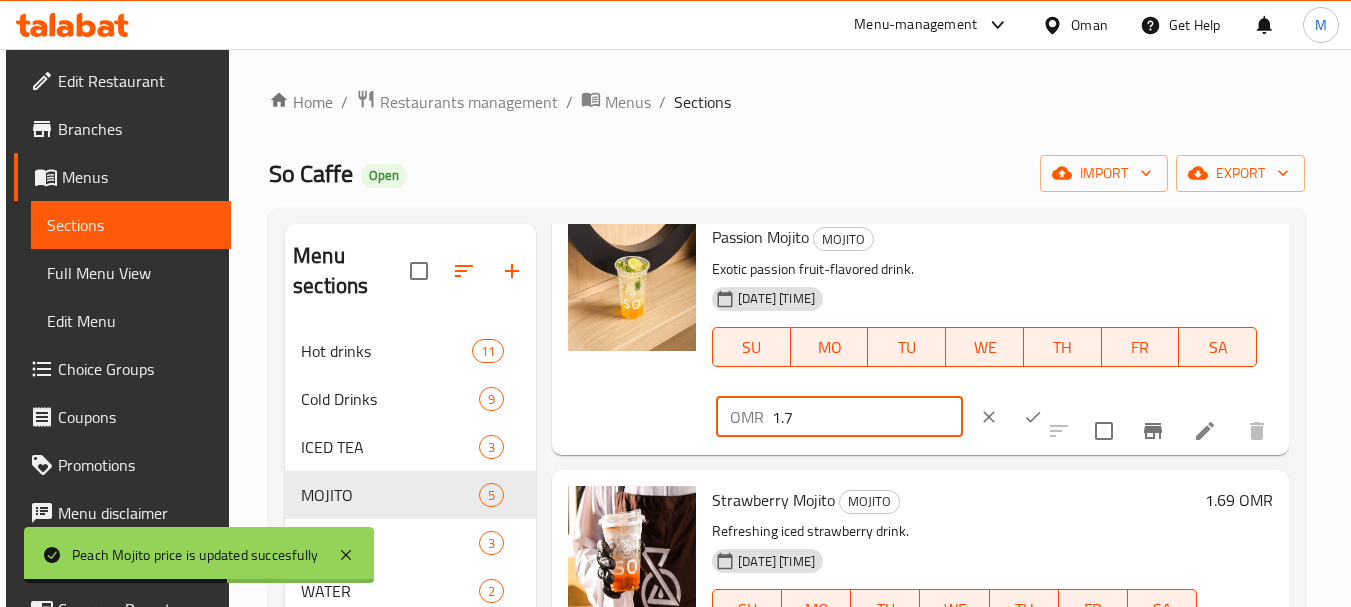 type on "1.7" 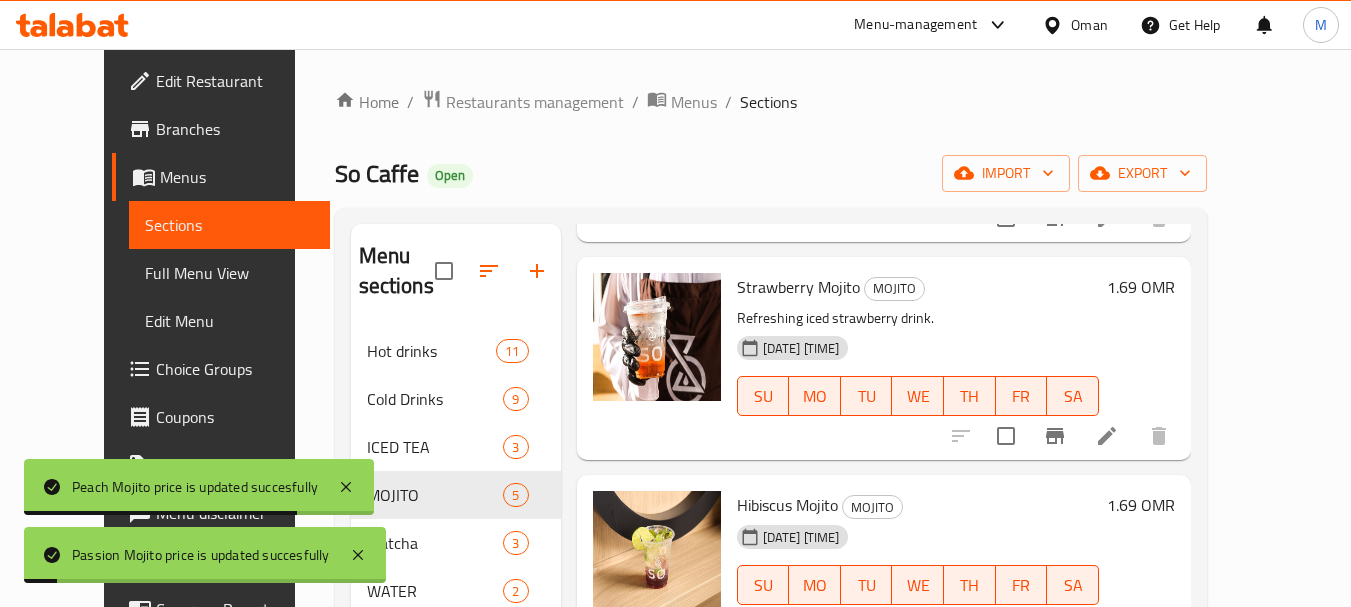 scroll, scrollTop: 500, scrollLeft: 0, axis: vertical 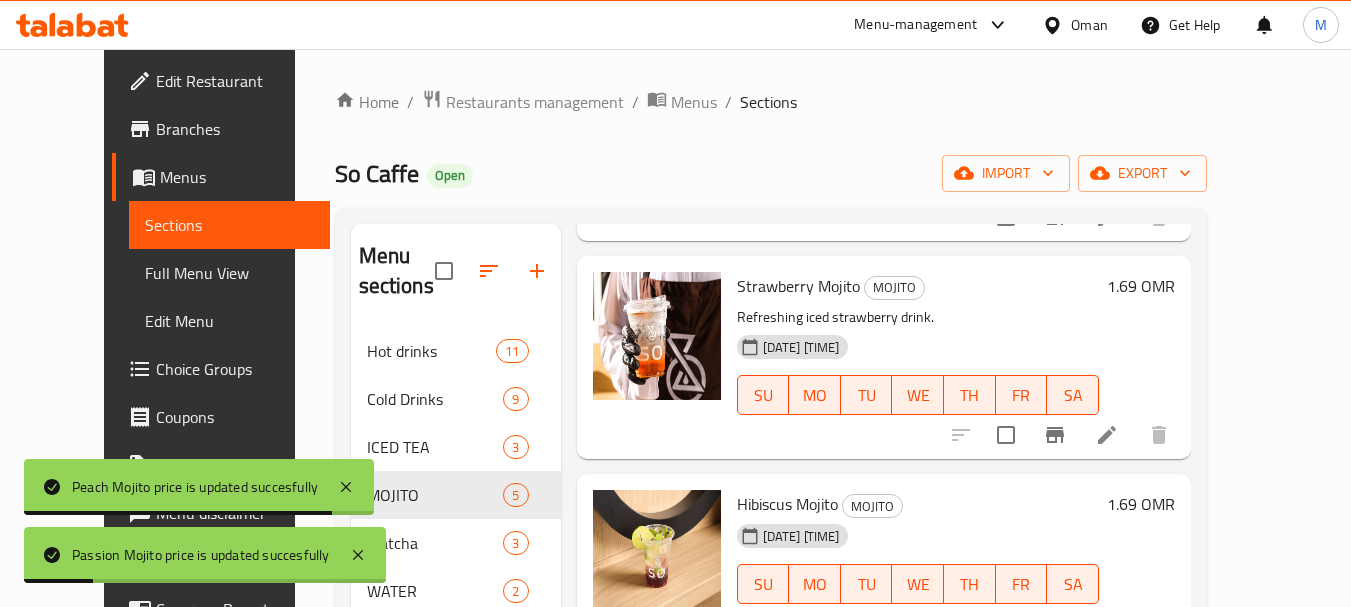 click on "1.69   OMR" at bounding box center [1141, 286] 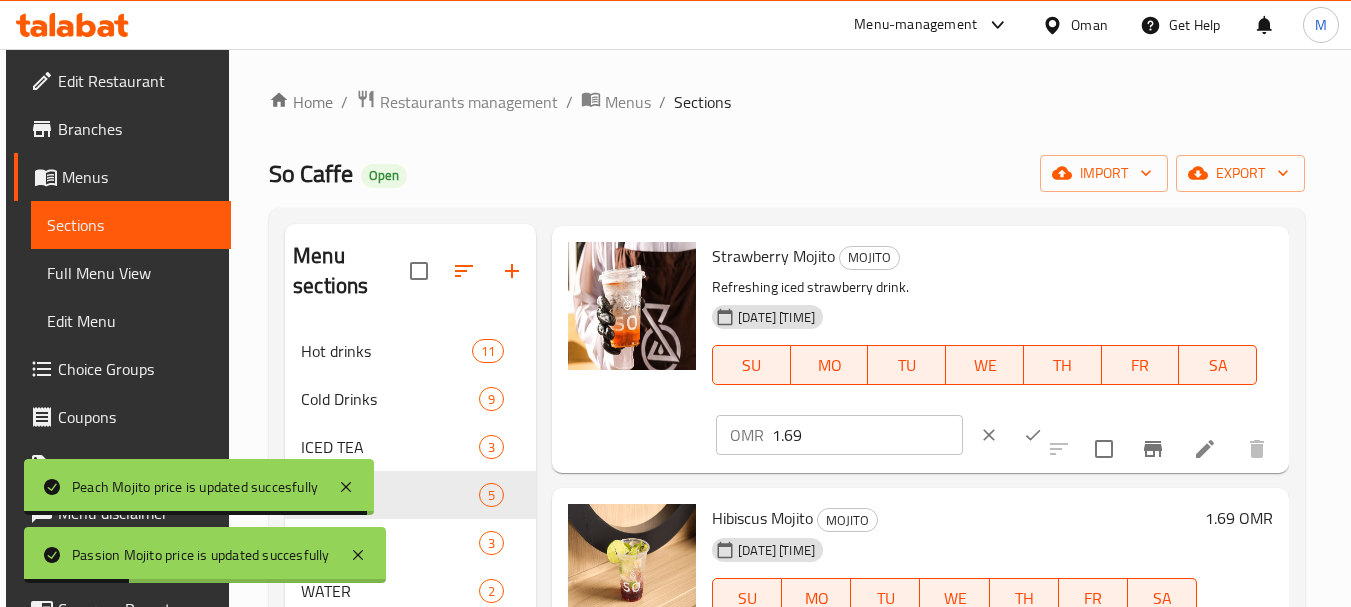 click on "Strawberry Mojito   MOJITO Refreshing iced strawberry drink. 30-07-2025 02:11 PM SU MO TU WE TH FR SA OMR 1.69 ​" at bounding box center [920, 349] 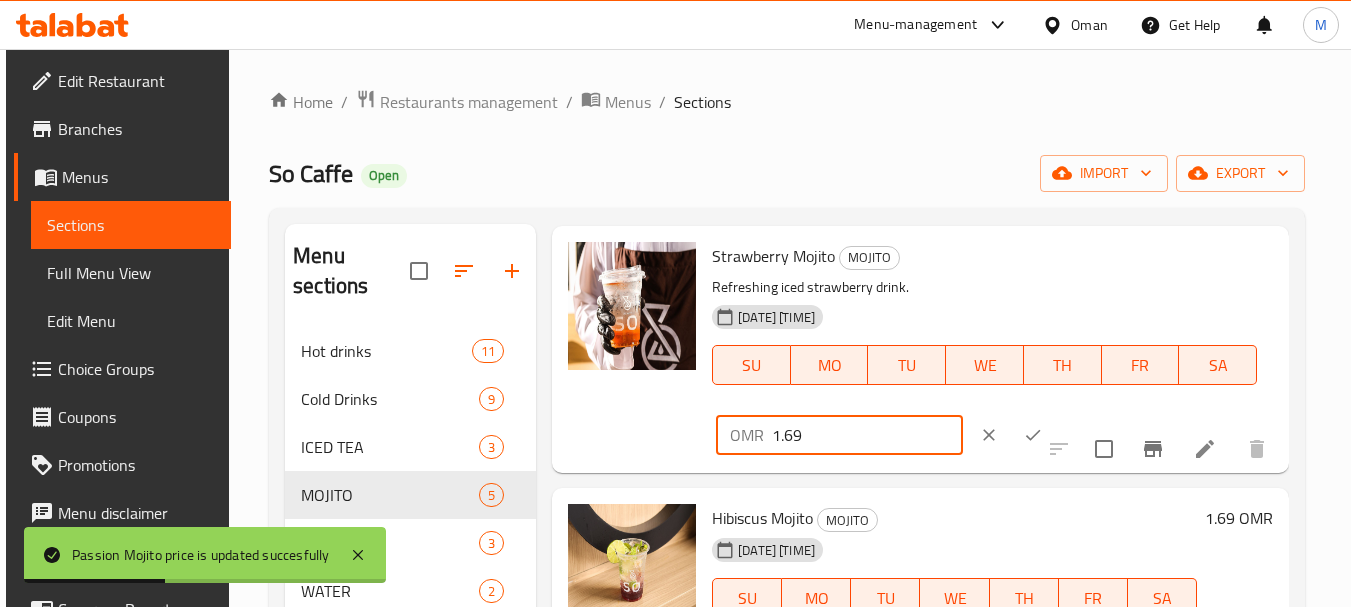 click on "1.69" at bounding box center (867, 435) 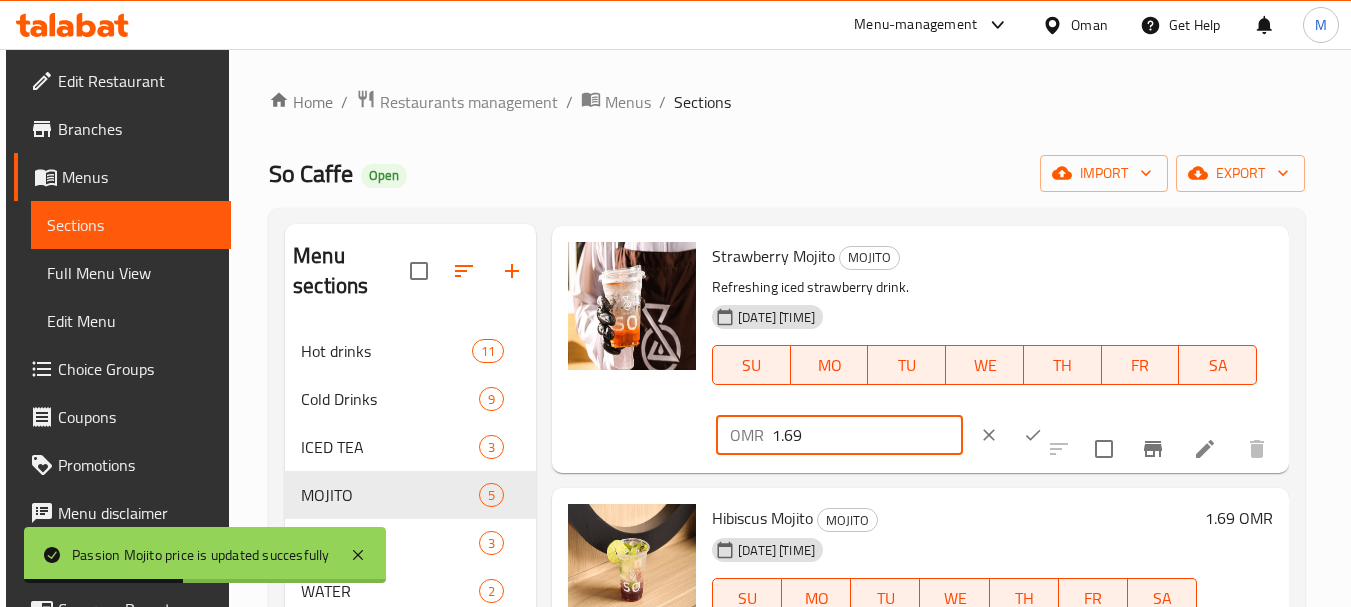 click on "1.69" at bounding box center [867, 435] 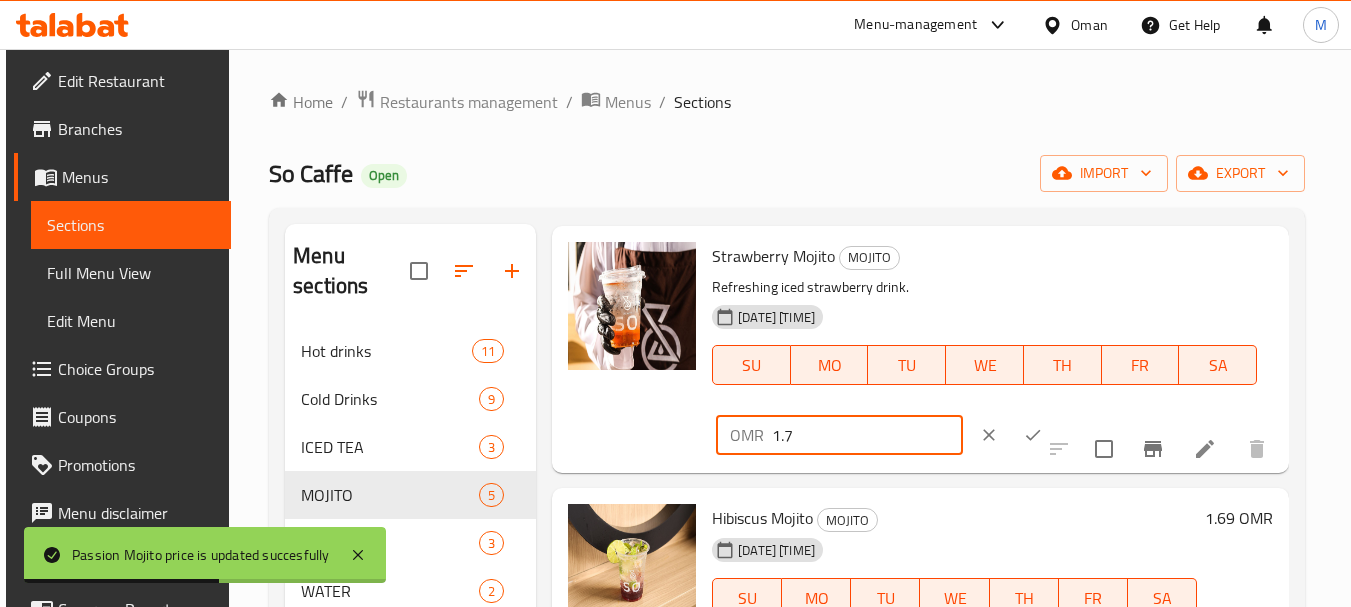 type on "1.7" 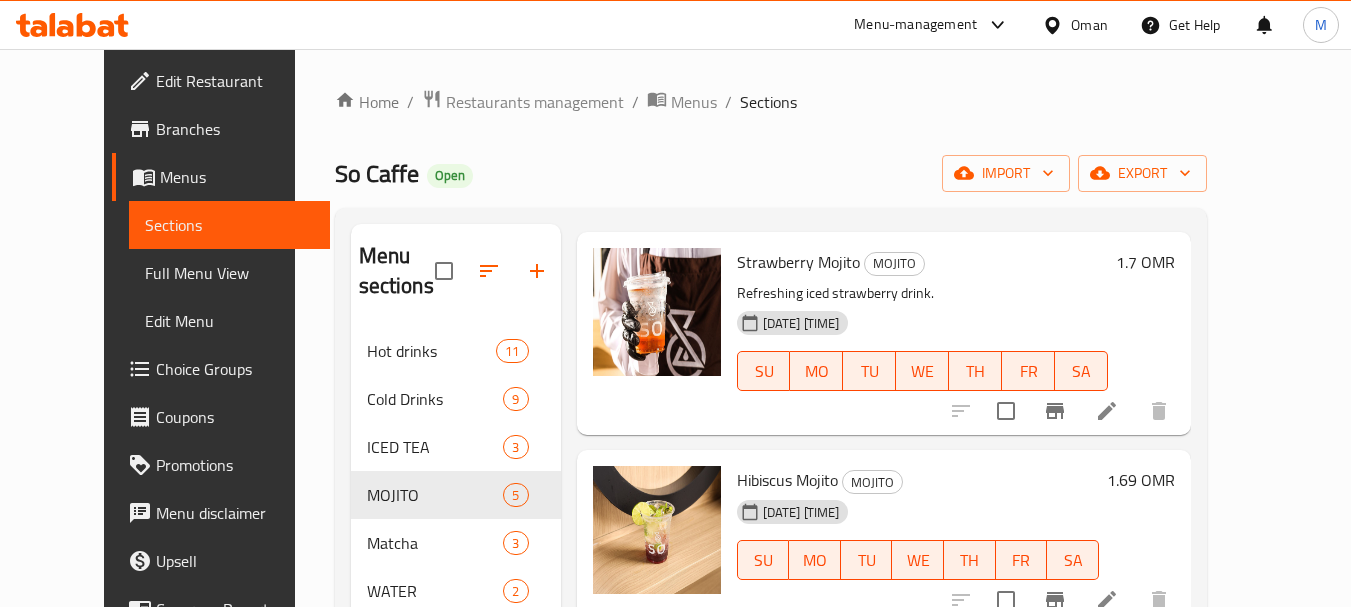 scroll, scrollTop: 535, scrollLeft: 0, axis: vertical 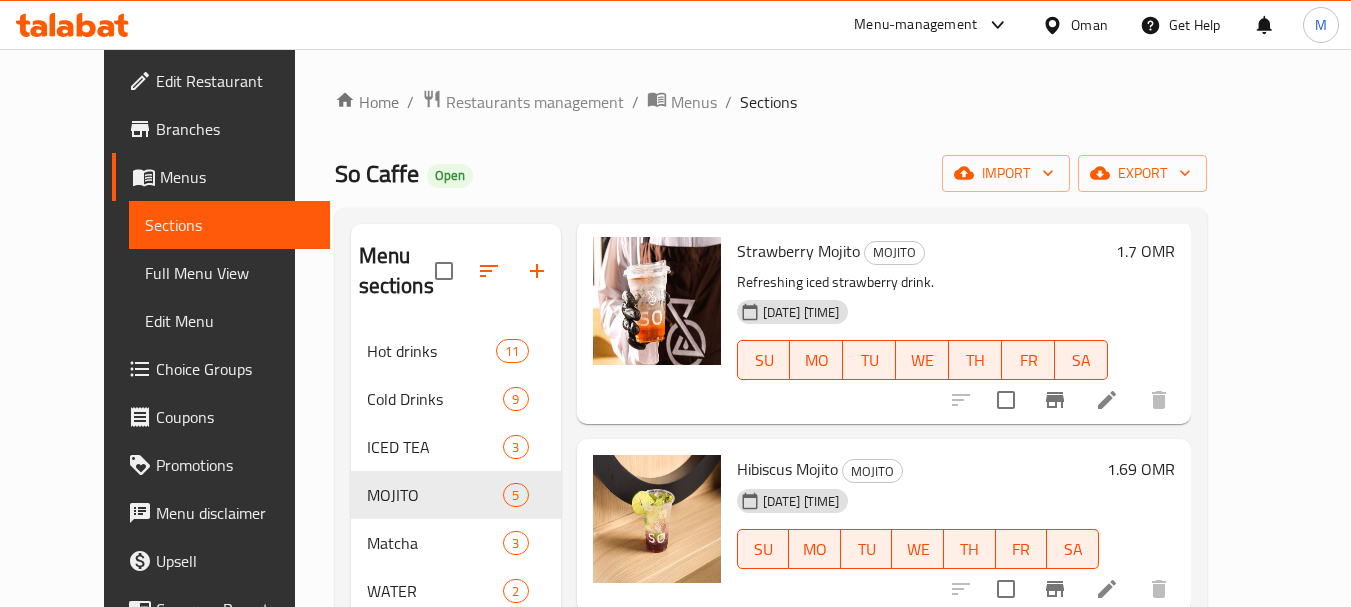 click on "1.7   OMR" at bounding box center (1141, 251) 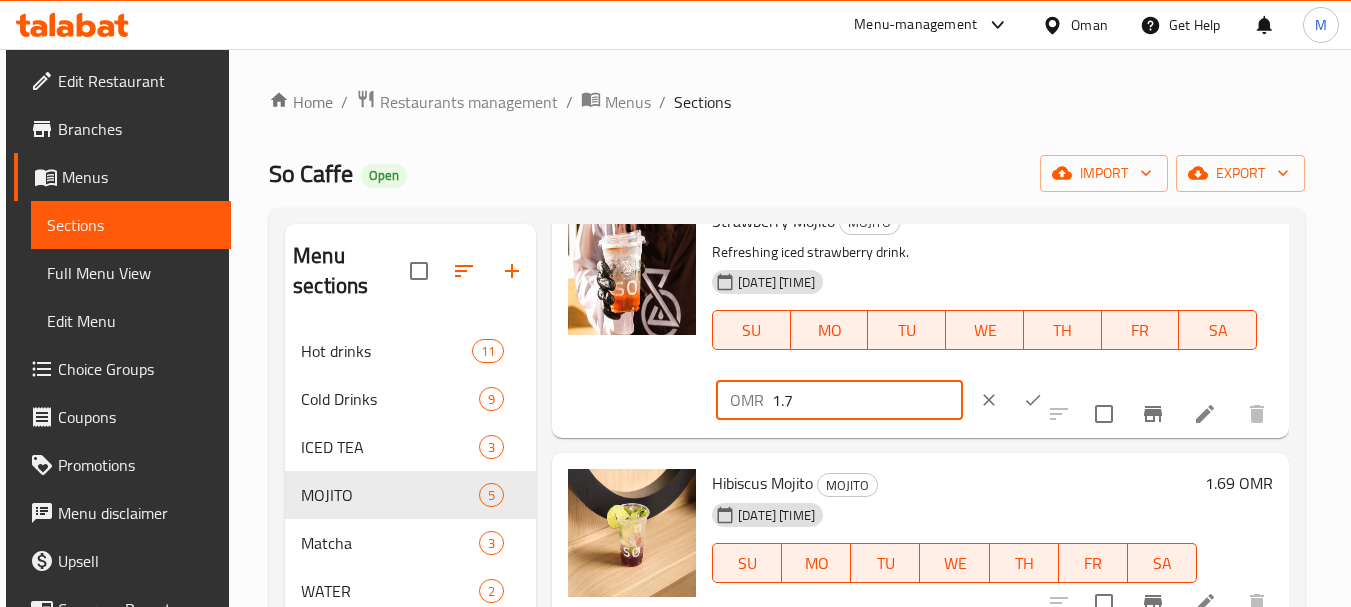 click on "1.7" at bounding box center (867, 400) 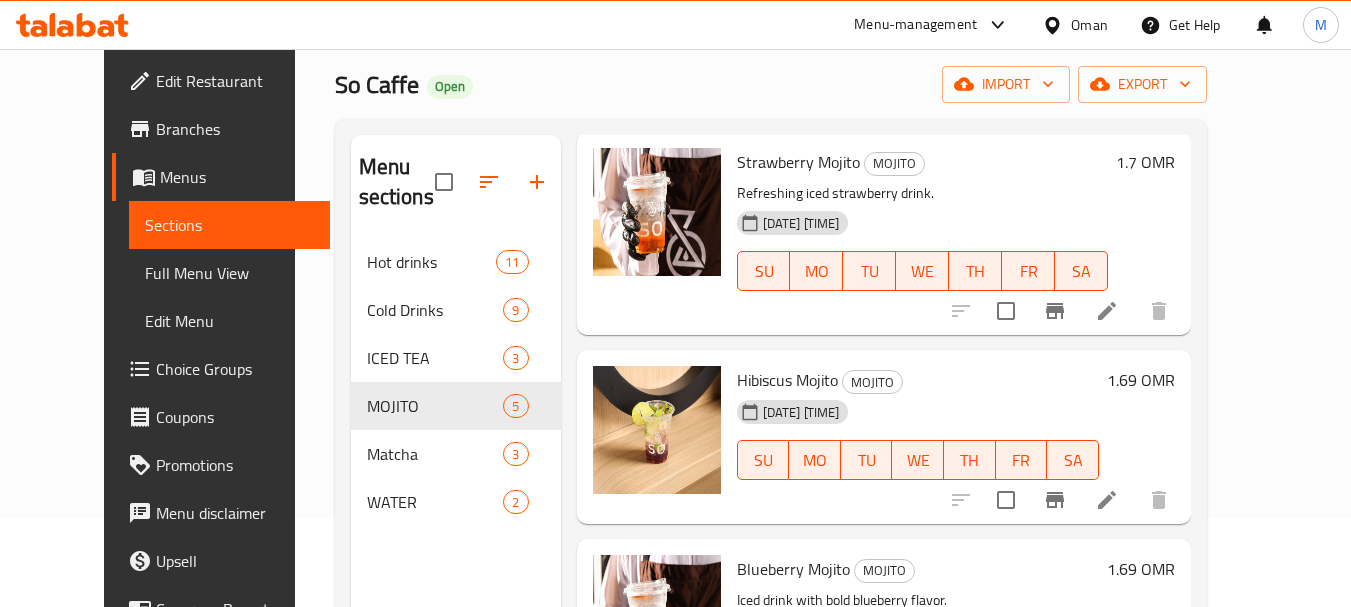 scroll, scrollTop: 200, scrollLeft: 0, axis: vertical 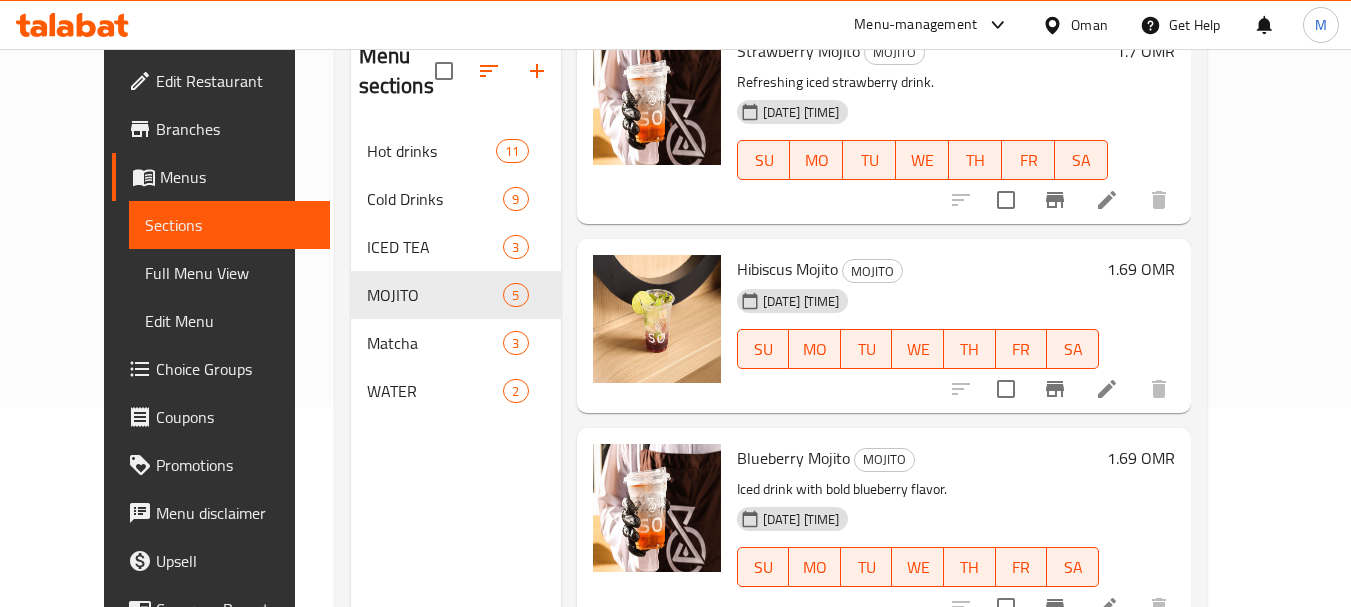 click on "1.69   OMR" at bounding box center (1141, 269) 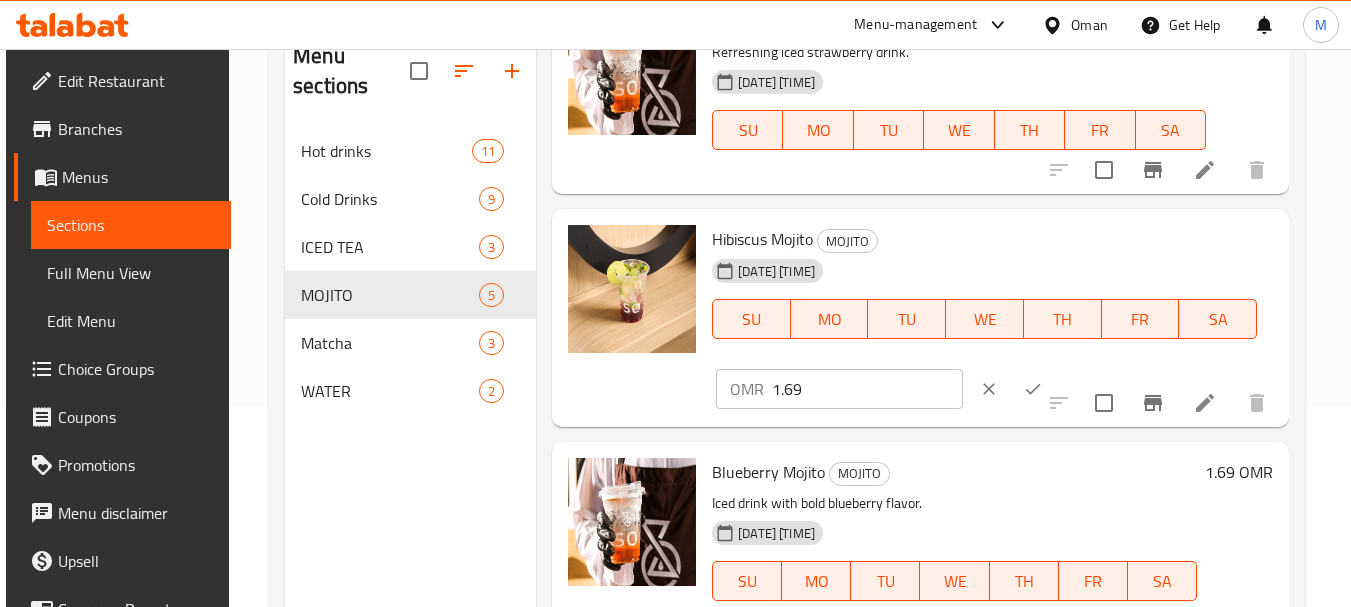 click on "1.69" at bounding box center (867, 389) 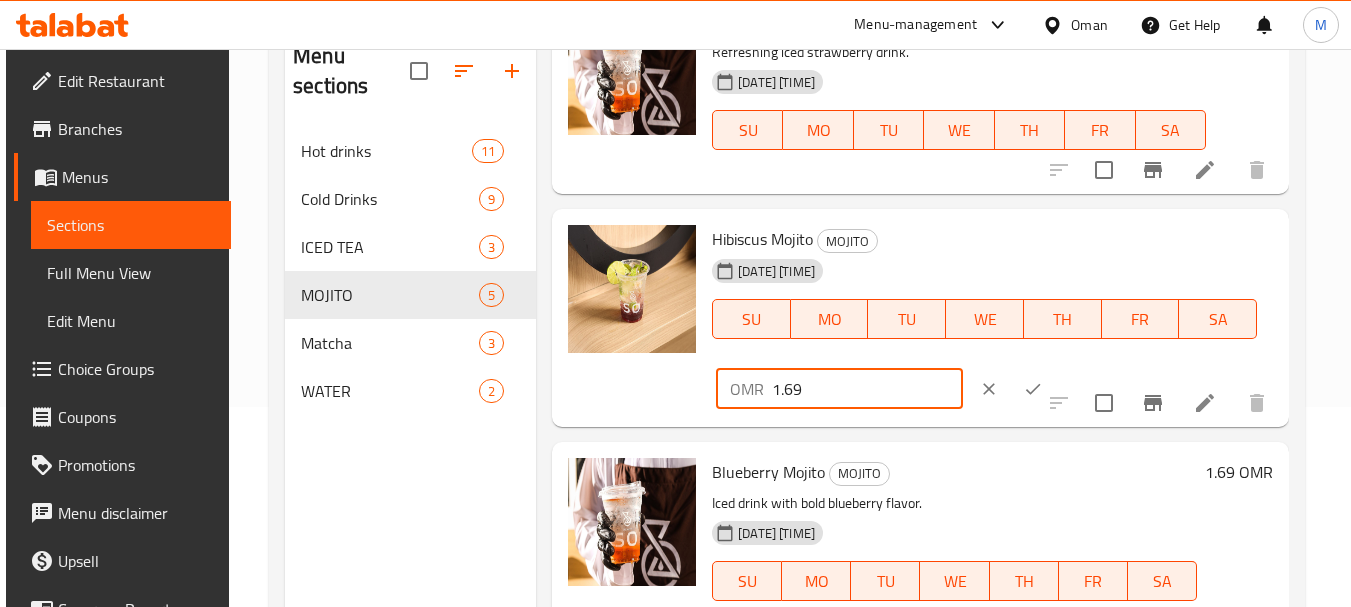 click on "1.69" at bounding box center (867, 389) 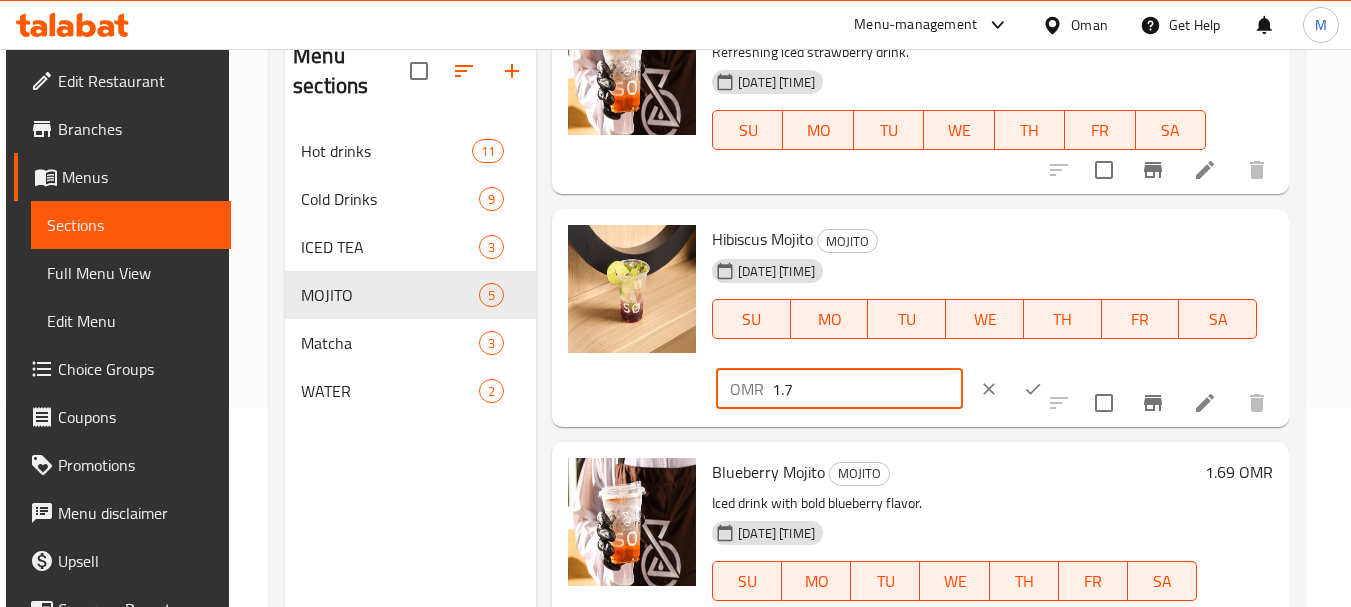 type on "1.7" 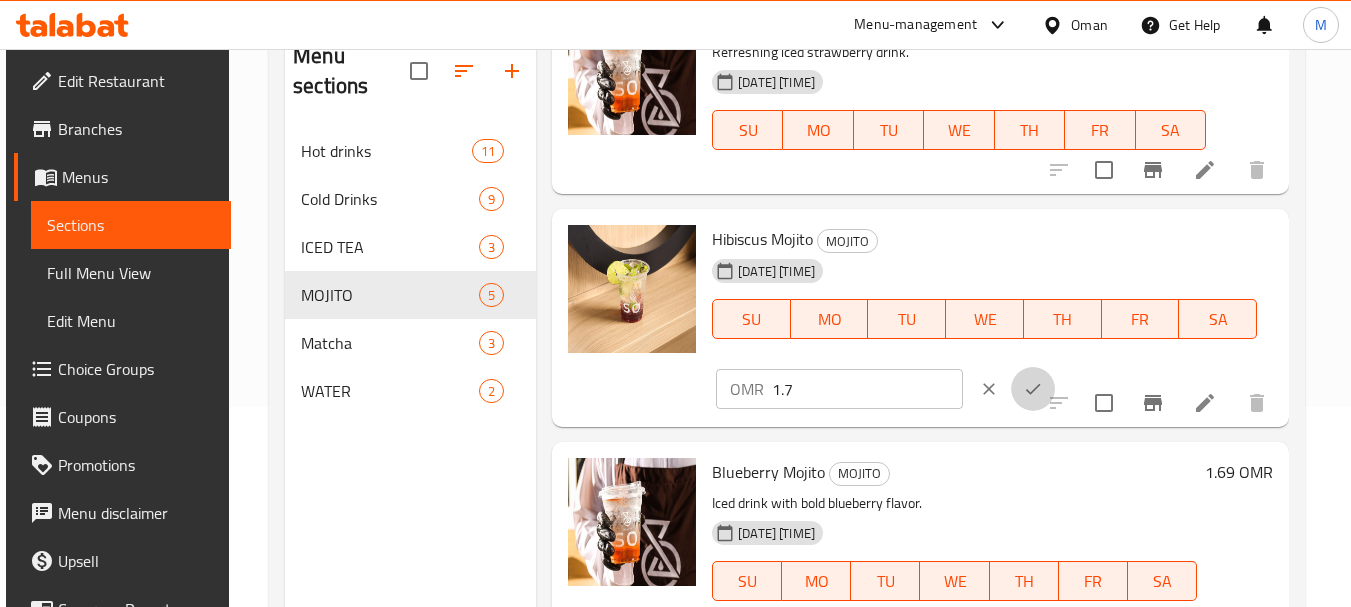 click 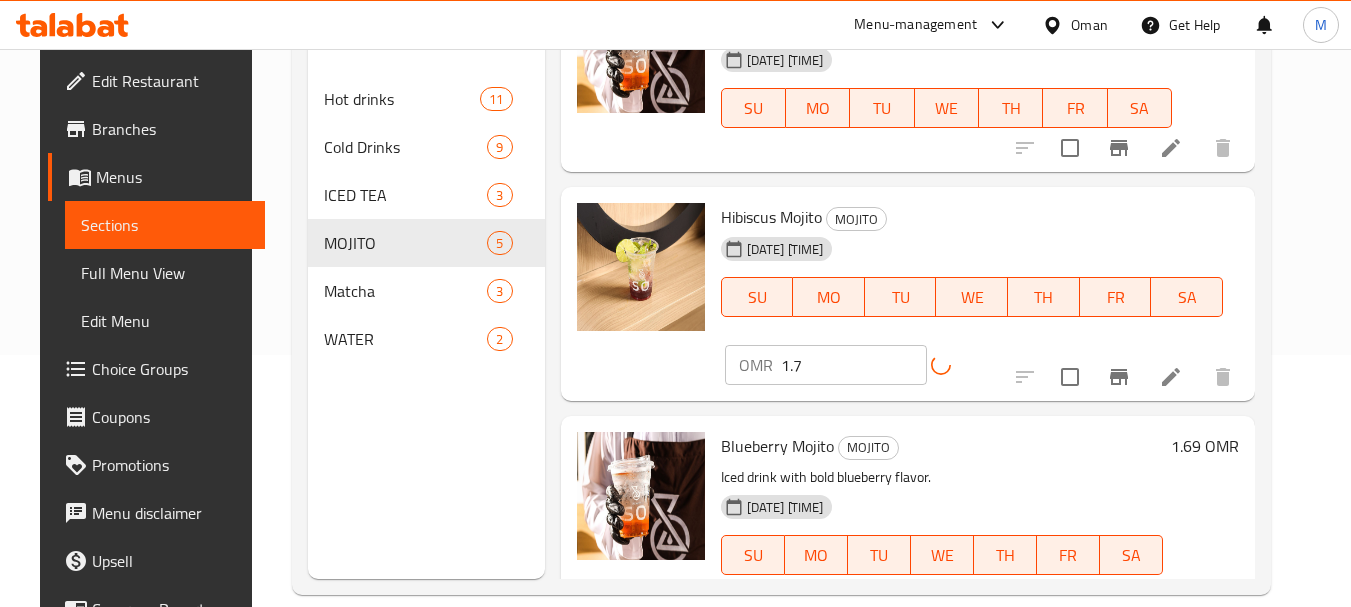 scroll, scrollTop: 280, scrollLeft: 0, axis: vertical 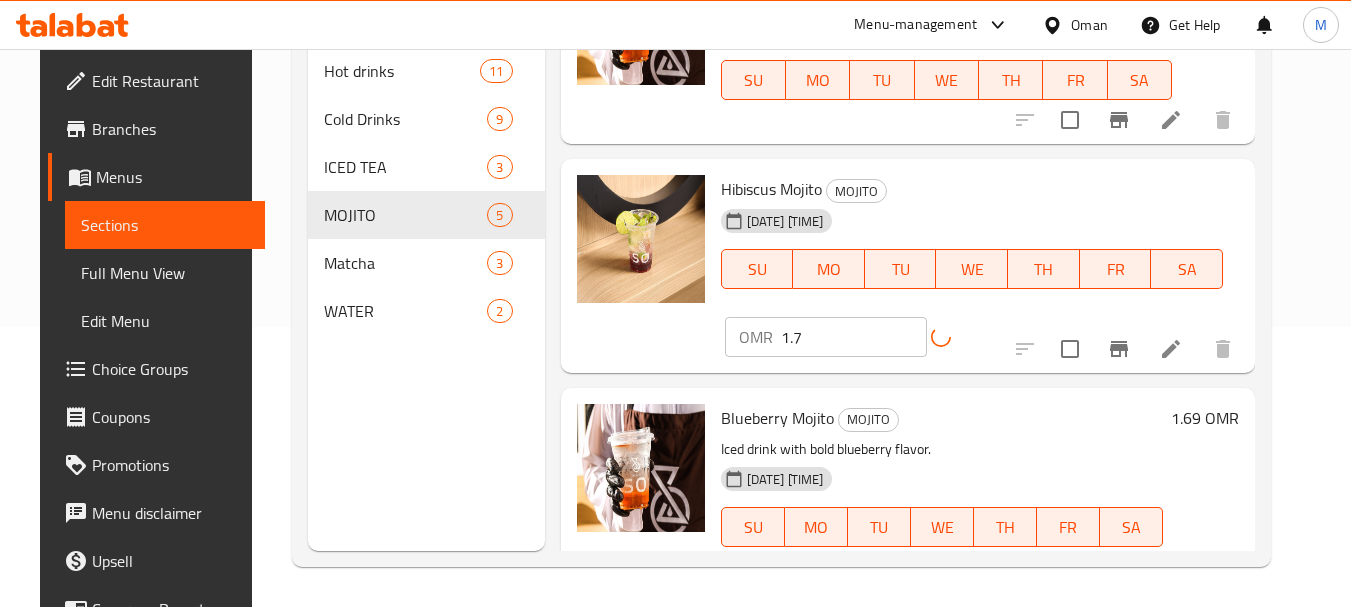 click on "1.69   OMR" at bounding box center (1205, 418) 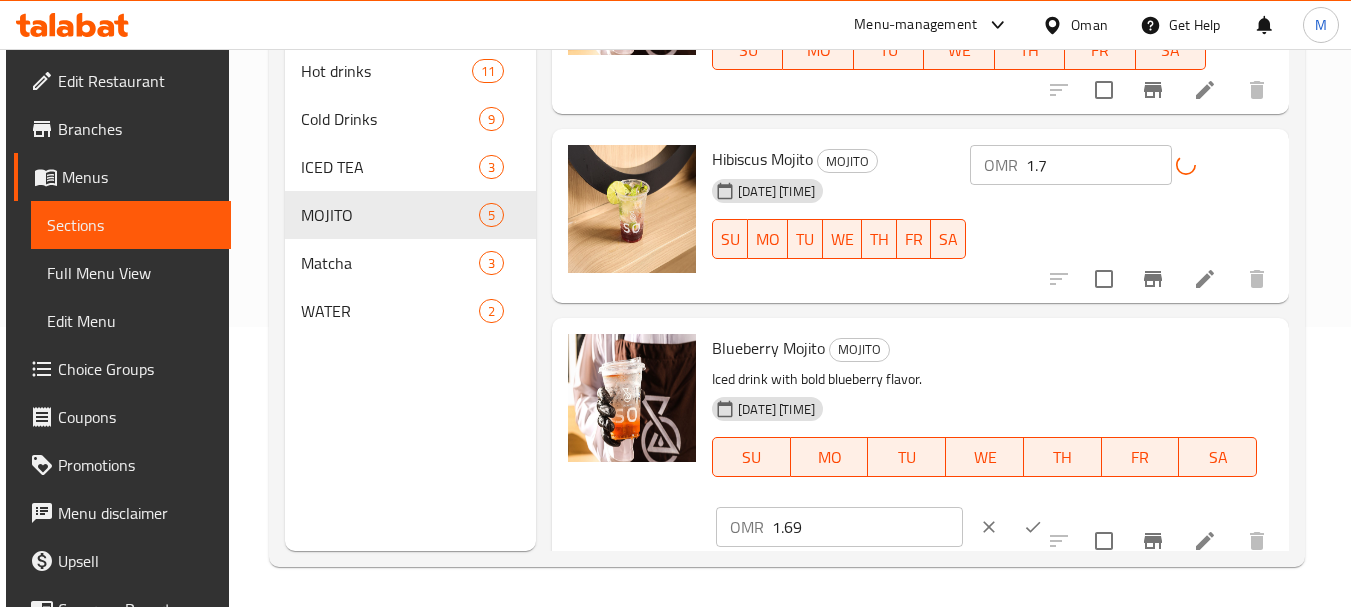 click on "Blueberry Mojito   MOJITO" at bounding box center (984, 348) 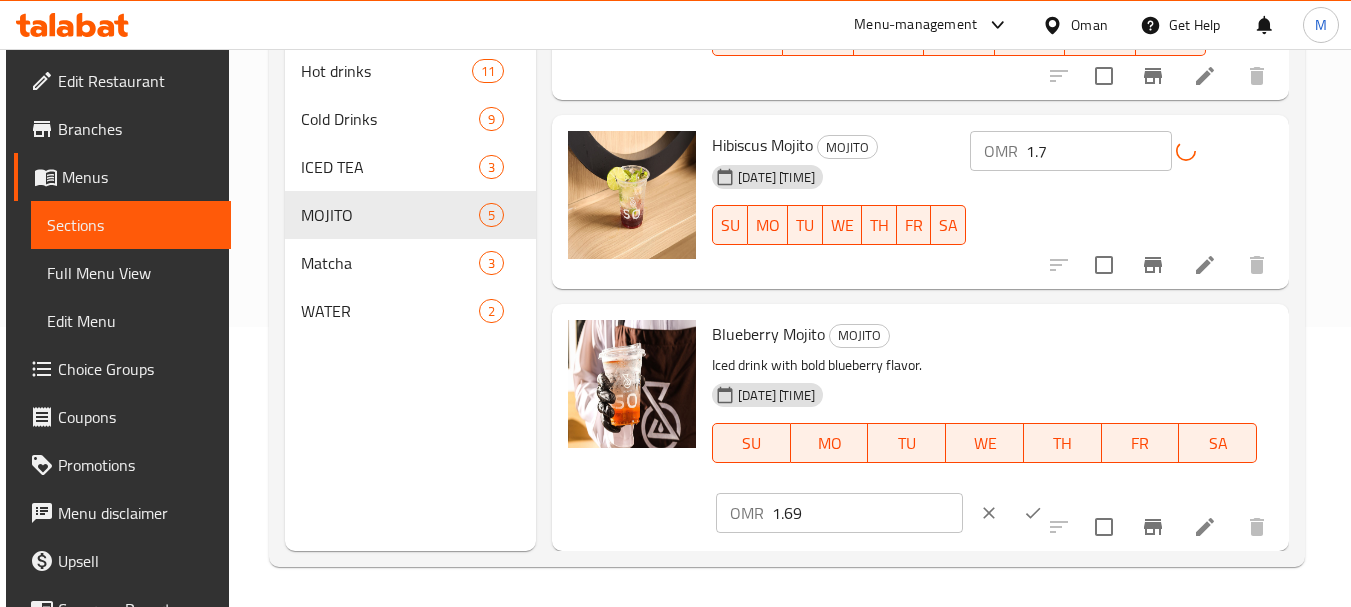 scroll, scrollTop: 579, scrollLeft: 0, axis: vertical 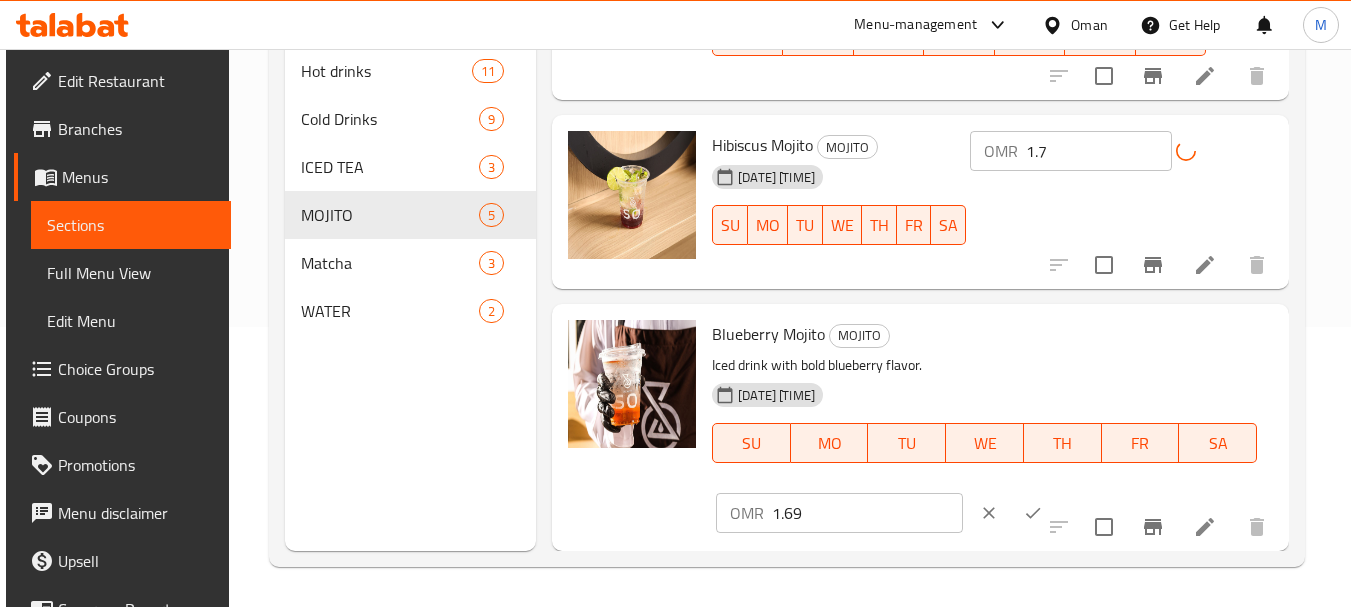 click on "1.69" at bounding box center (867, 513) 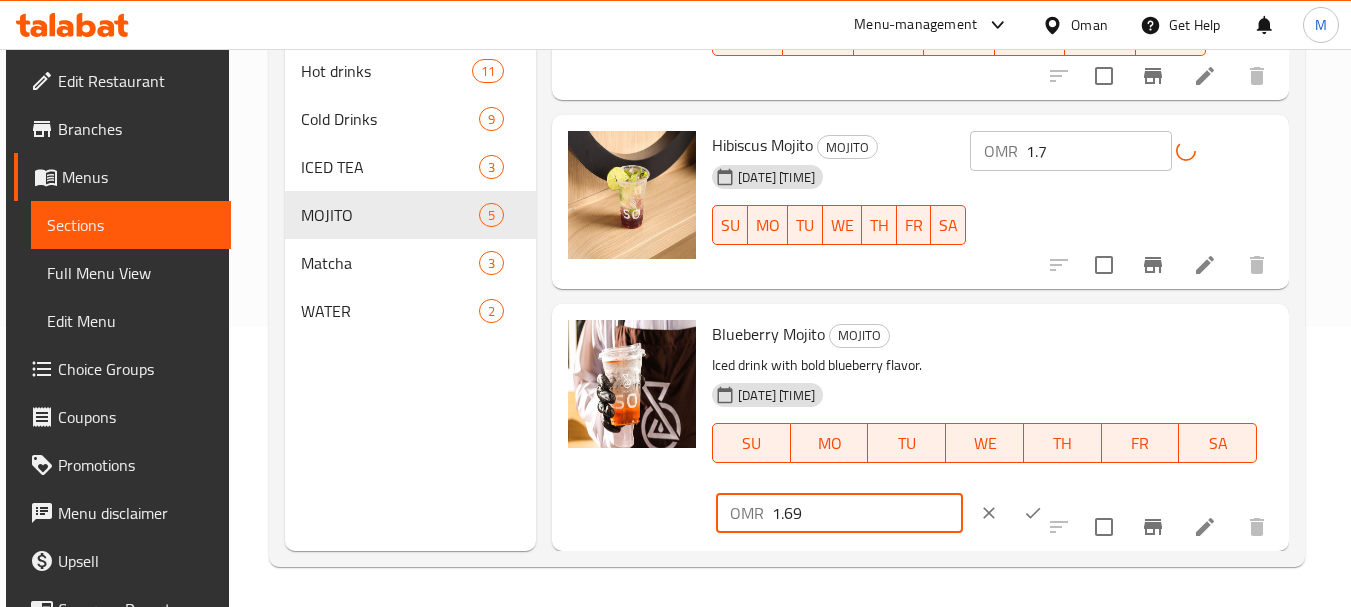 click on "1.69" at bounding box center (867, 513) 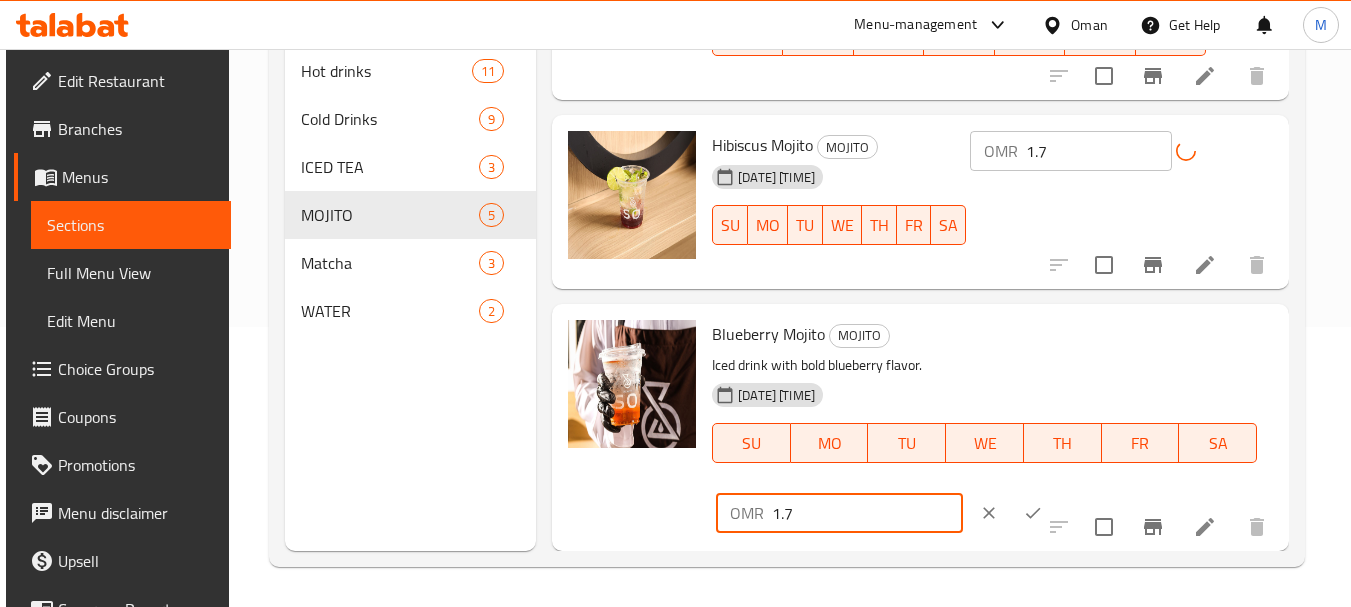 type on "1.7" 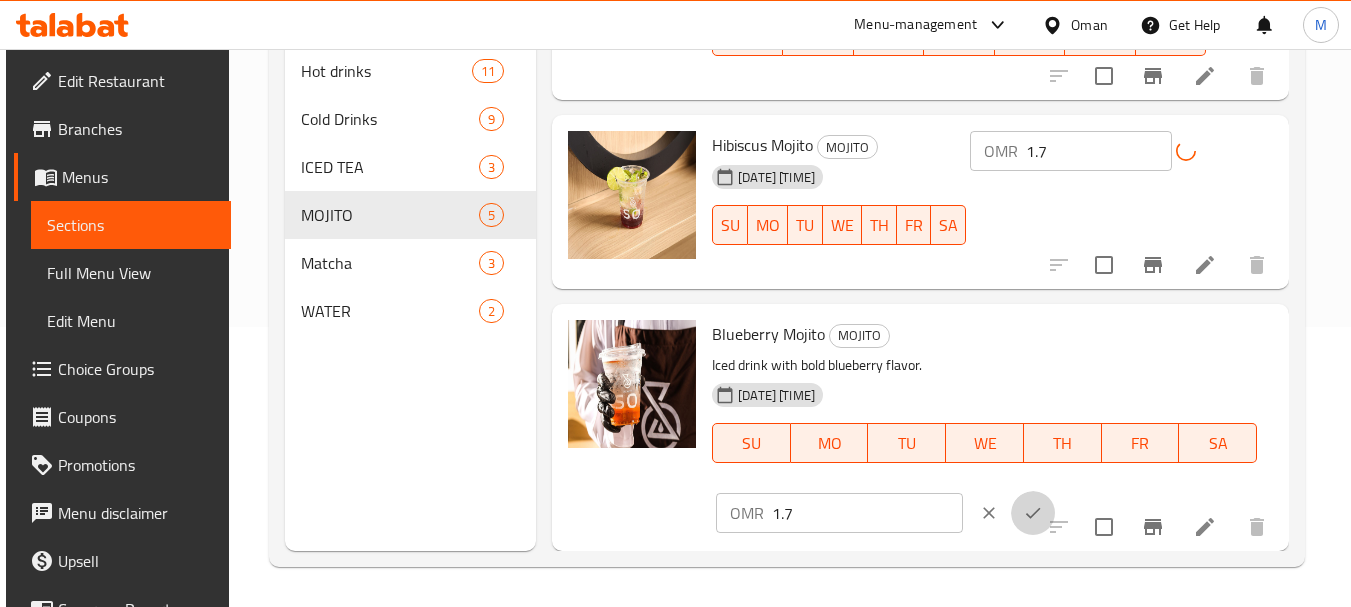 click 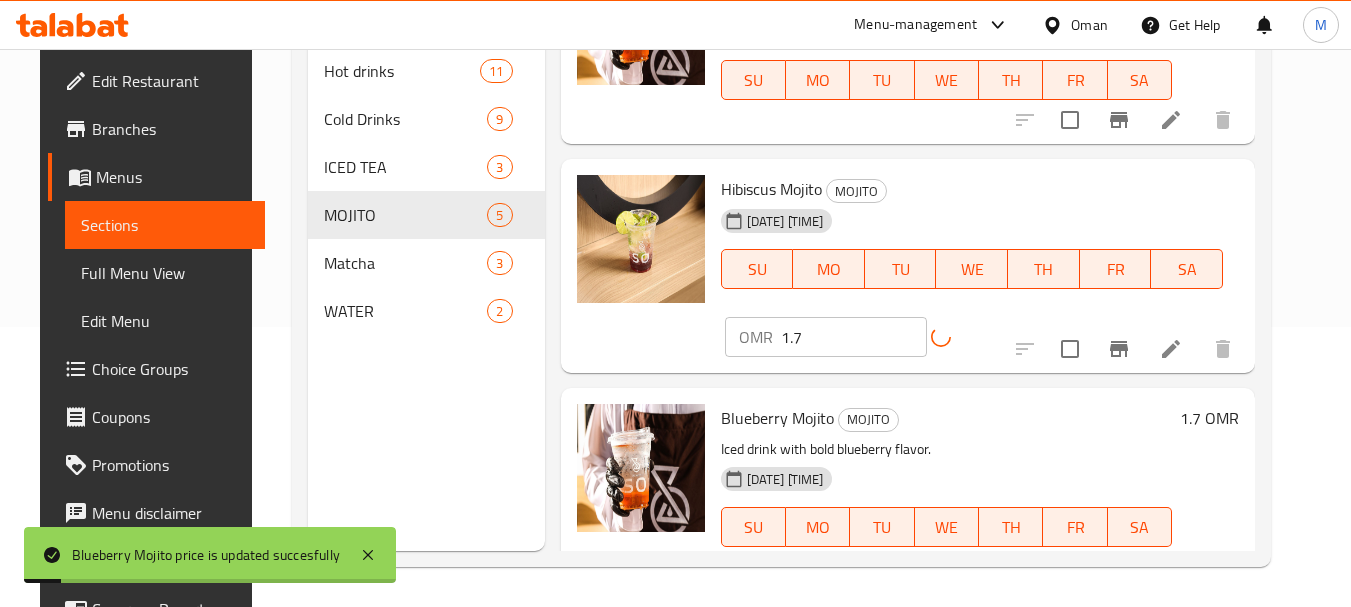 scroll, scrollTop: 0, scrollLeft: 0, axis: both 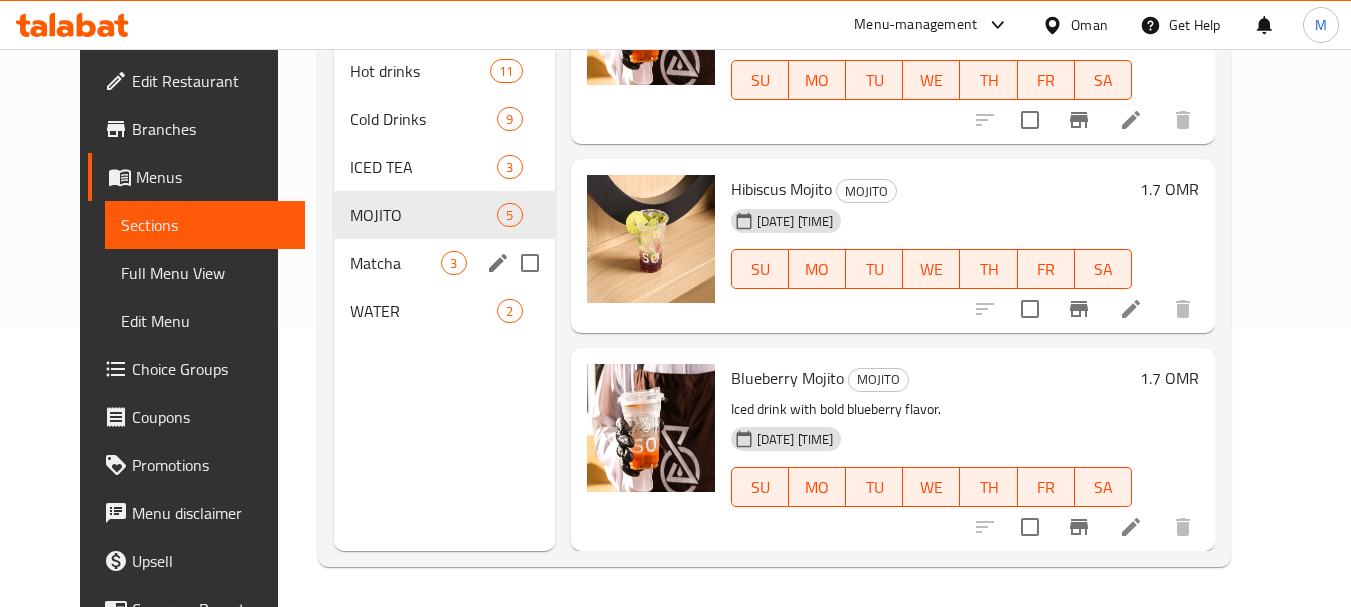 click on "Matcha 3" at bounding box center (444, 263) 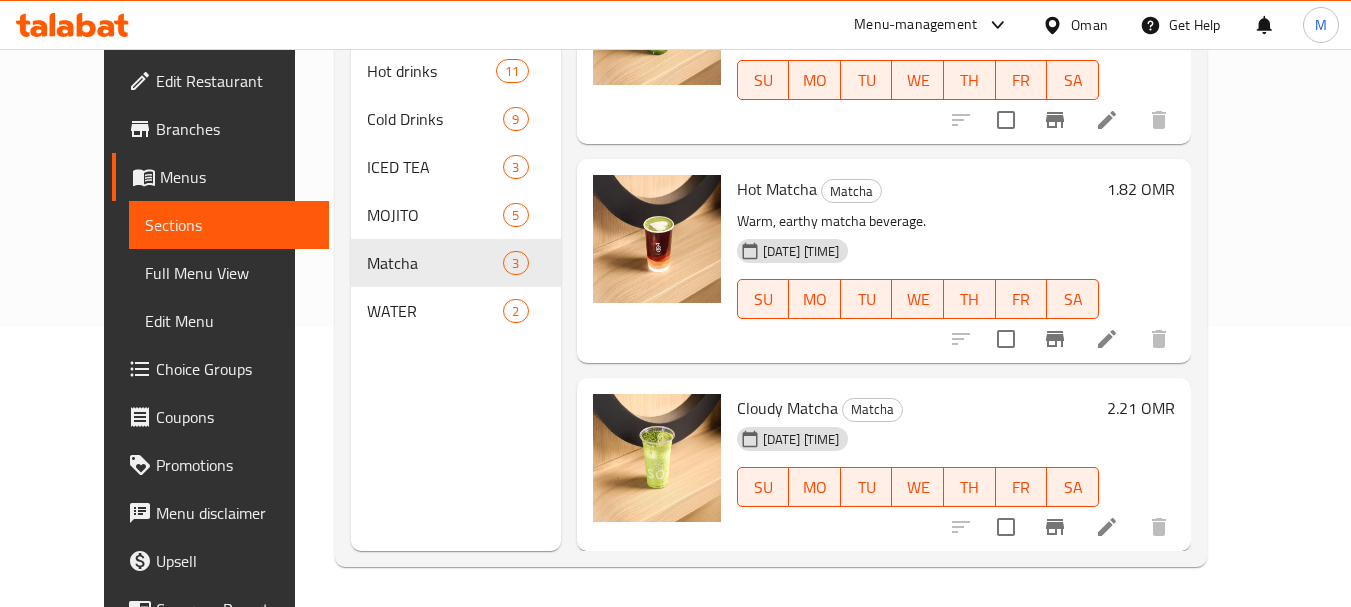 scroll, scrollTop: 0, scrollLeft: 0, axis: both 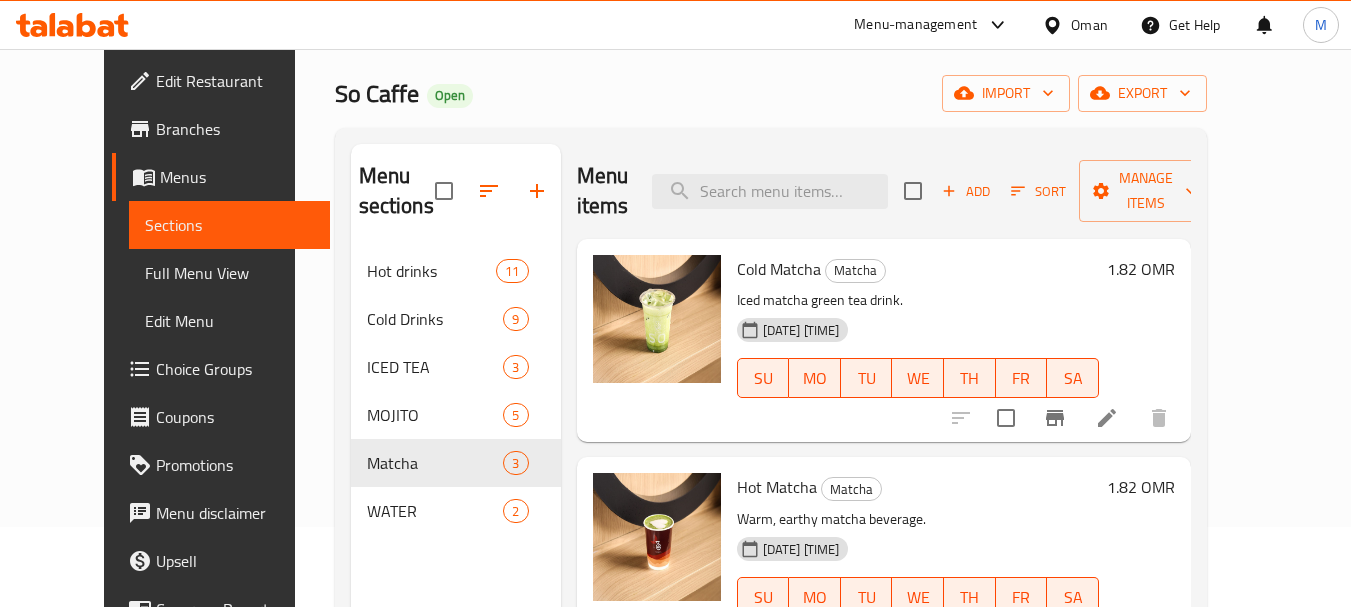 click on "1.82   OMR" at bounding box center [1141, 269] 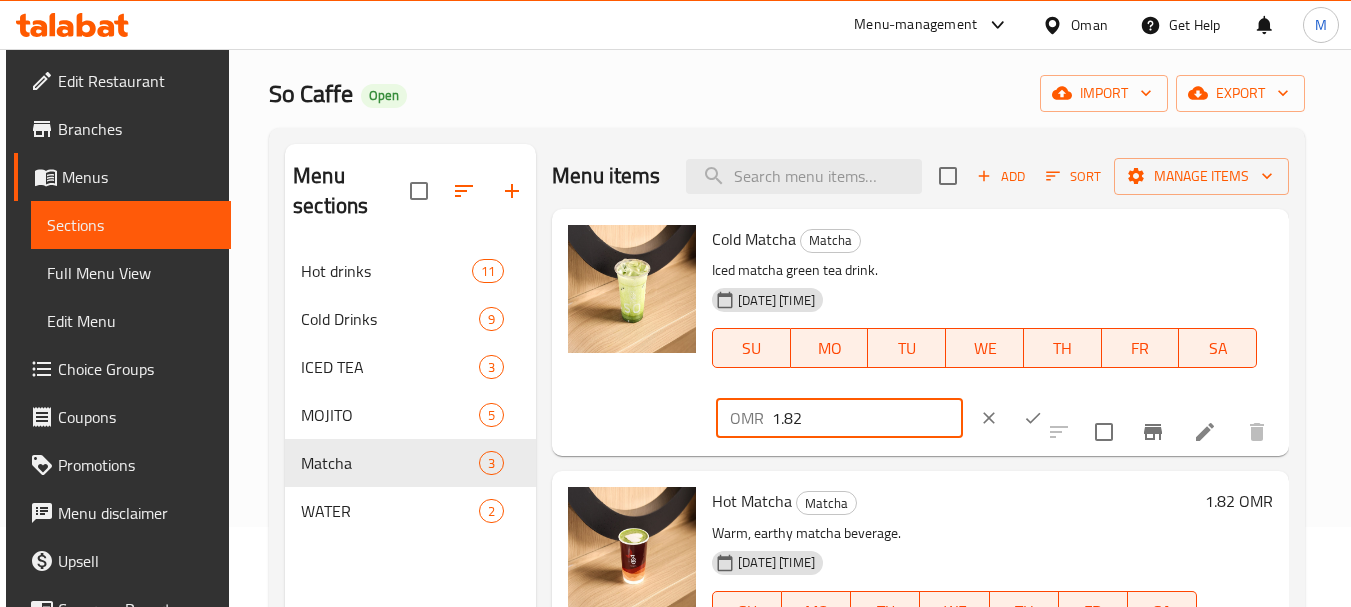 drag, startPoint x: 826, startPoint y: 451, endPoint x: 792, endPoint y: 455, distance: 34.234486 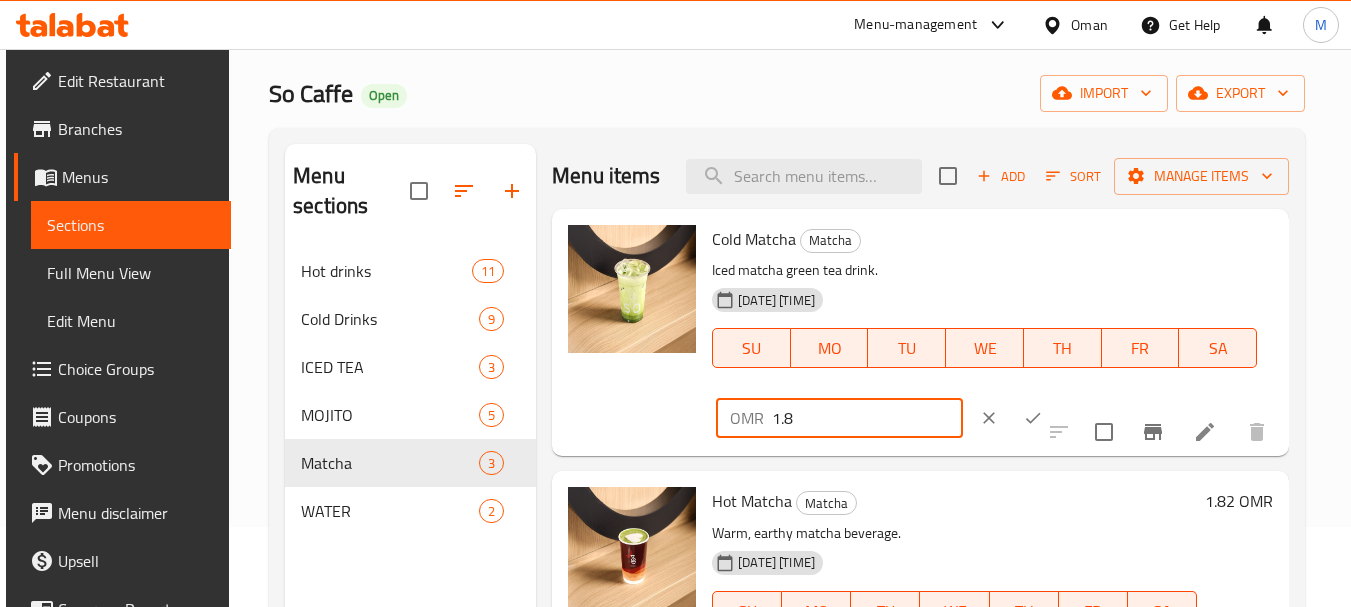 type on "1.8" 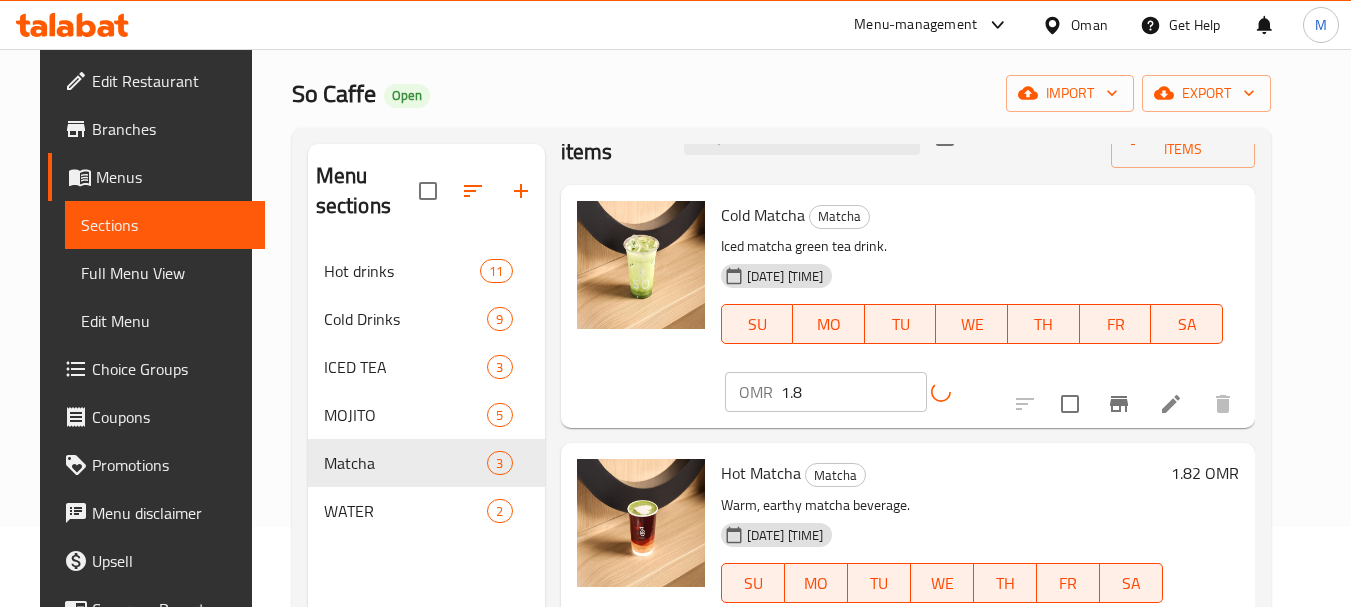 scroll, scrollTop: 98, scrollLeft: 0, axis: vertical 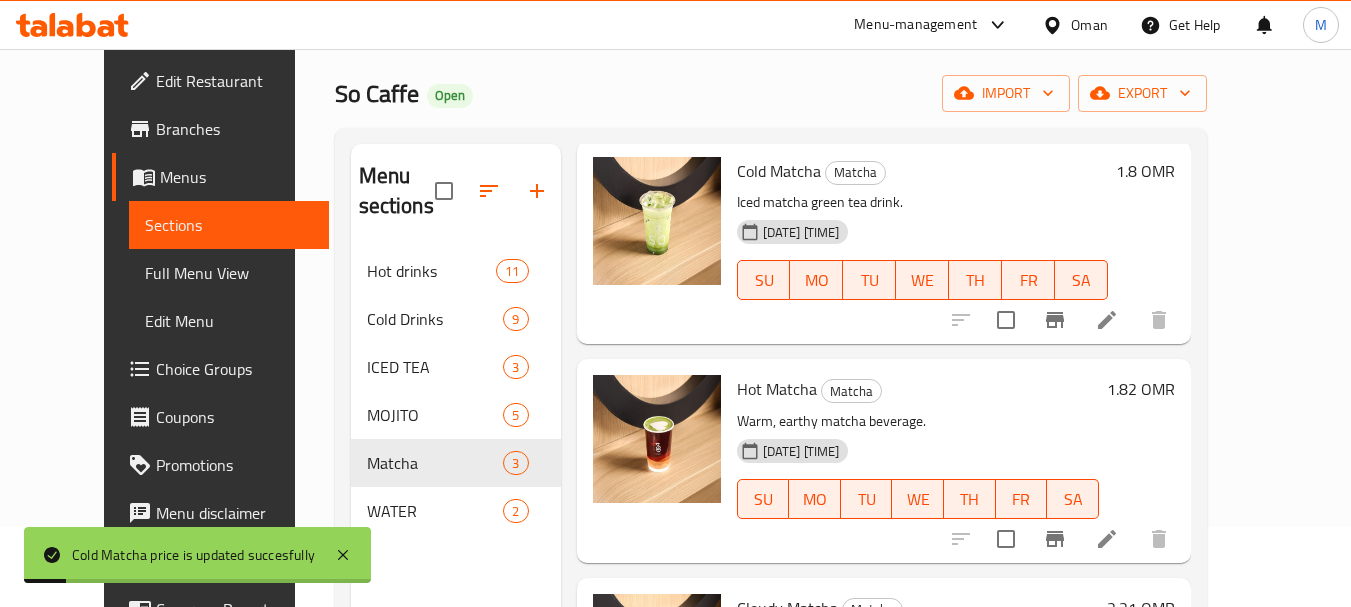 click on "1.82   OMR" at bounding box center [1141, 389] 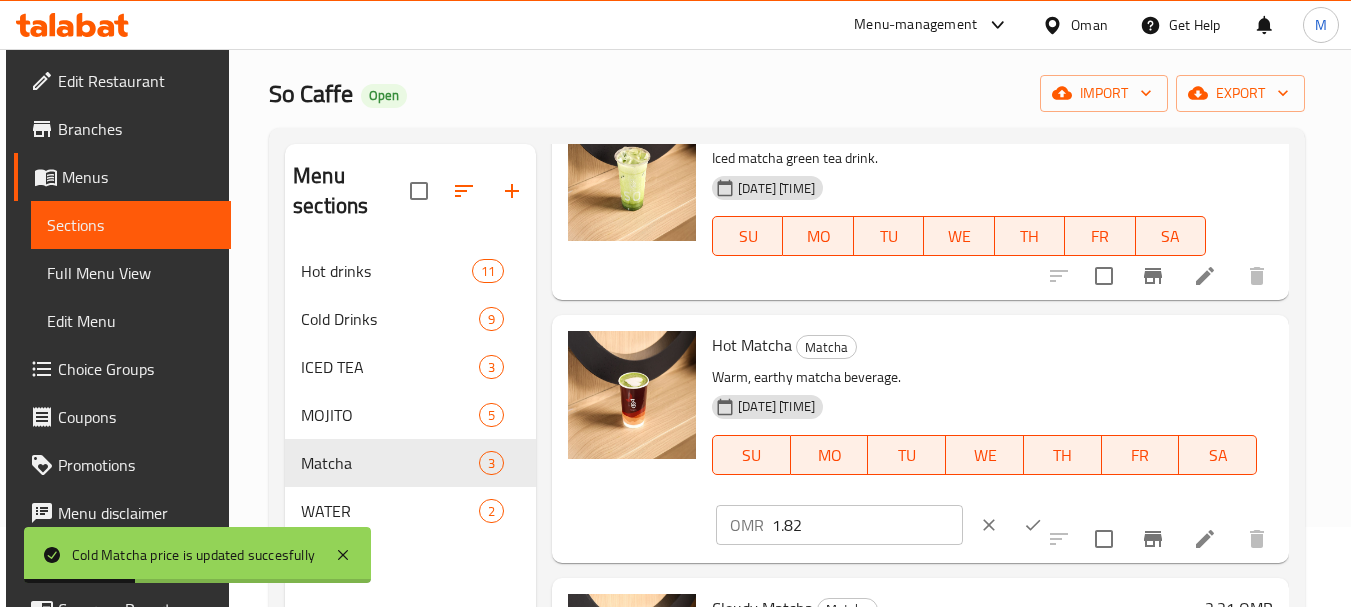 scroll, scrollTop: 142, scrollLeft: 0, axis: vertical 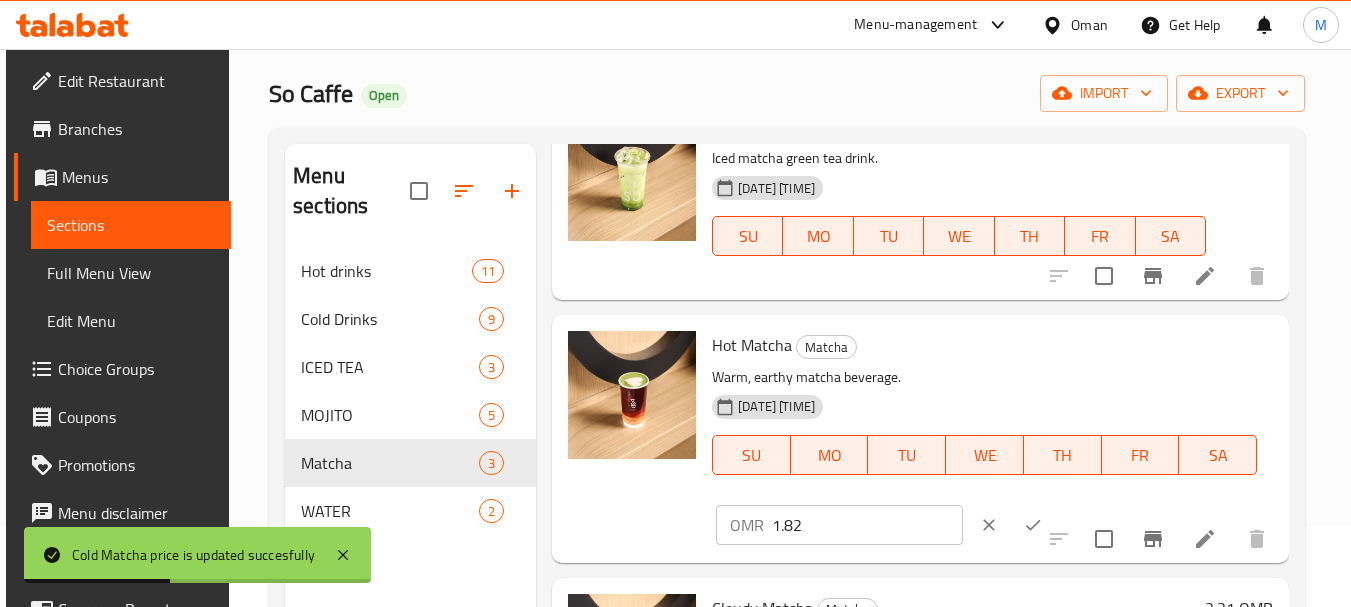 click on "1.82" at bounding box center (867, 525) 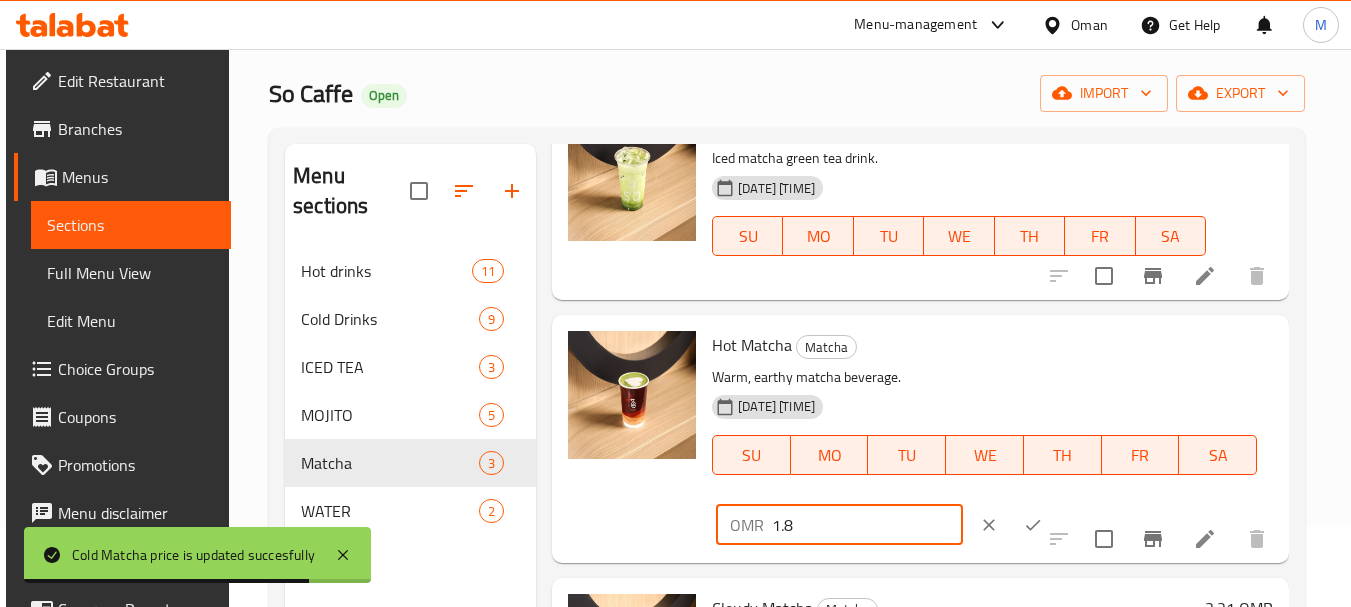 type on "1.8" 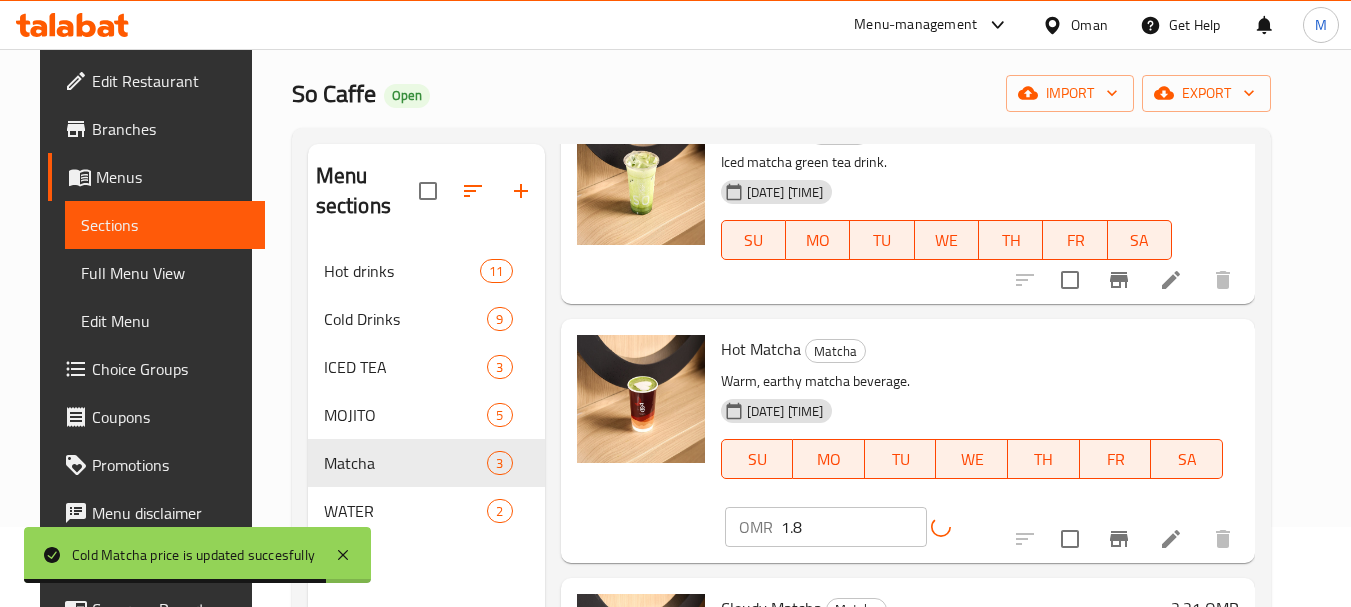 scroll, scrollTop: 98, scrollLeft: 0, axis: vertical 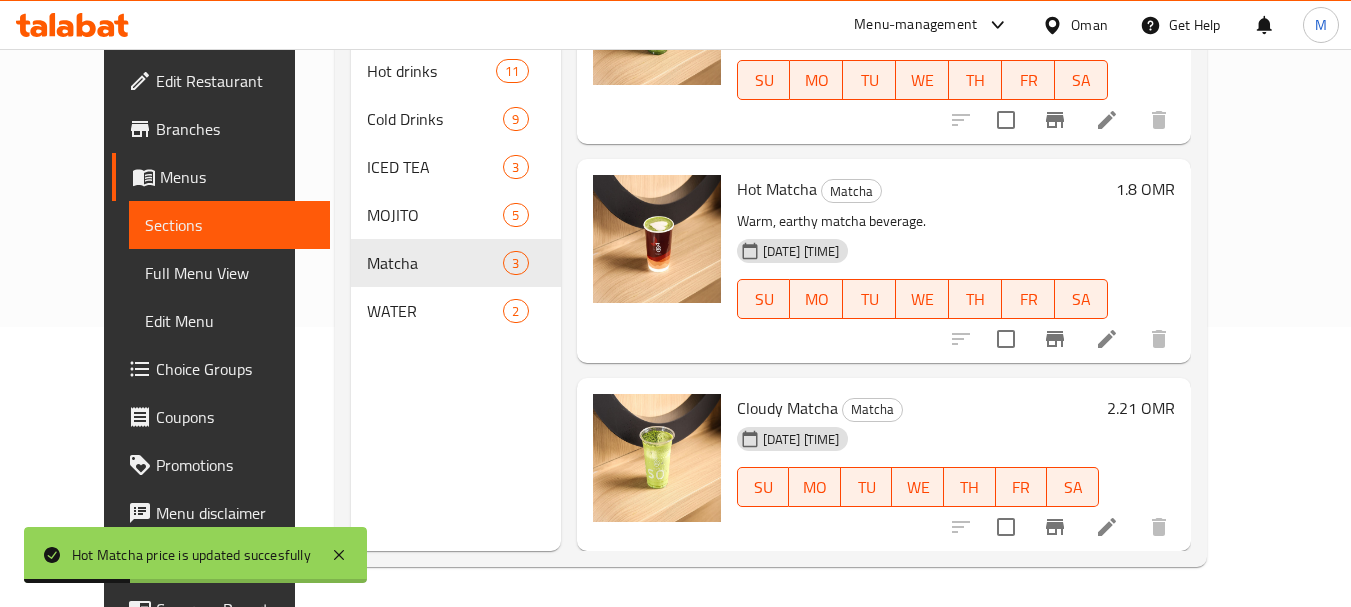 click on "2.21   OMR" at bounding box center [1141, 408] 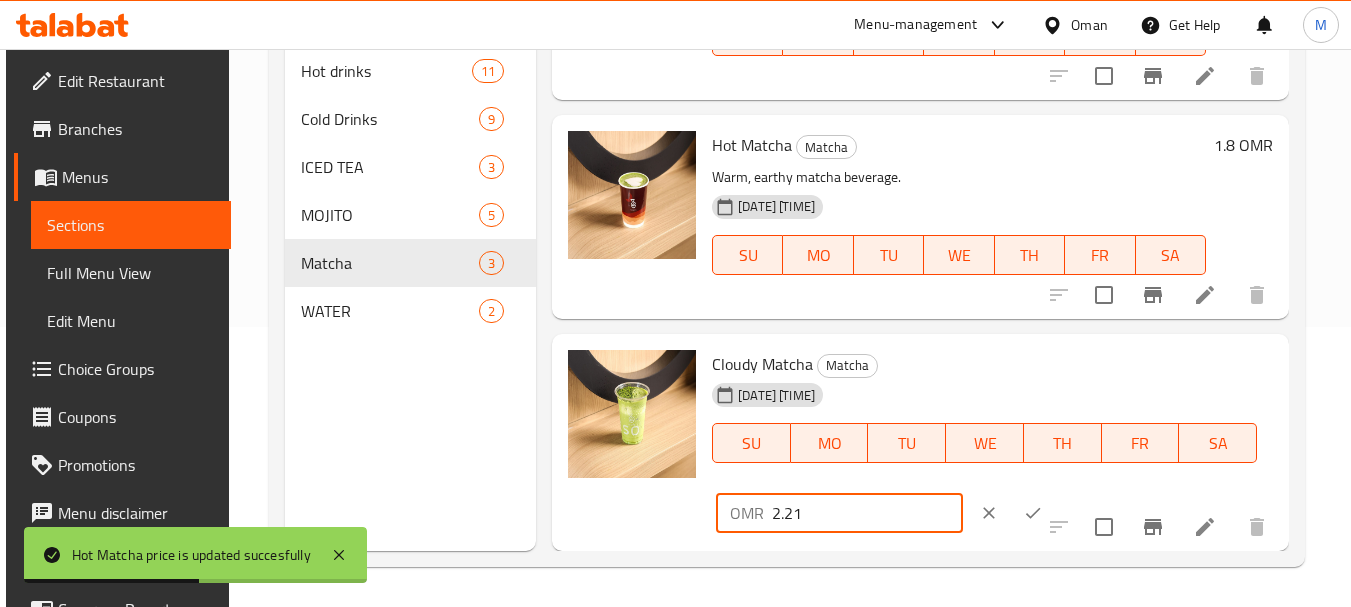 click on "2.21" at bounding box center [867, 513] 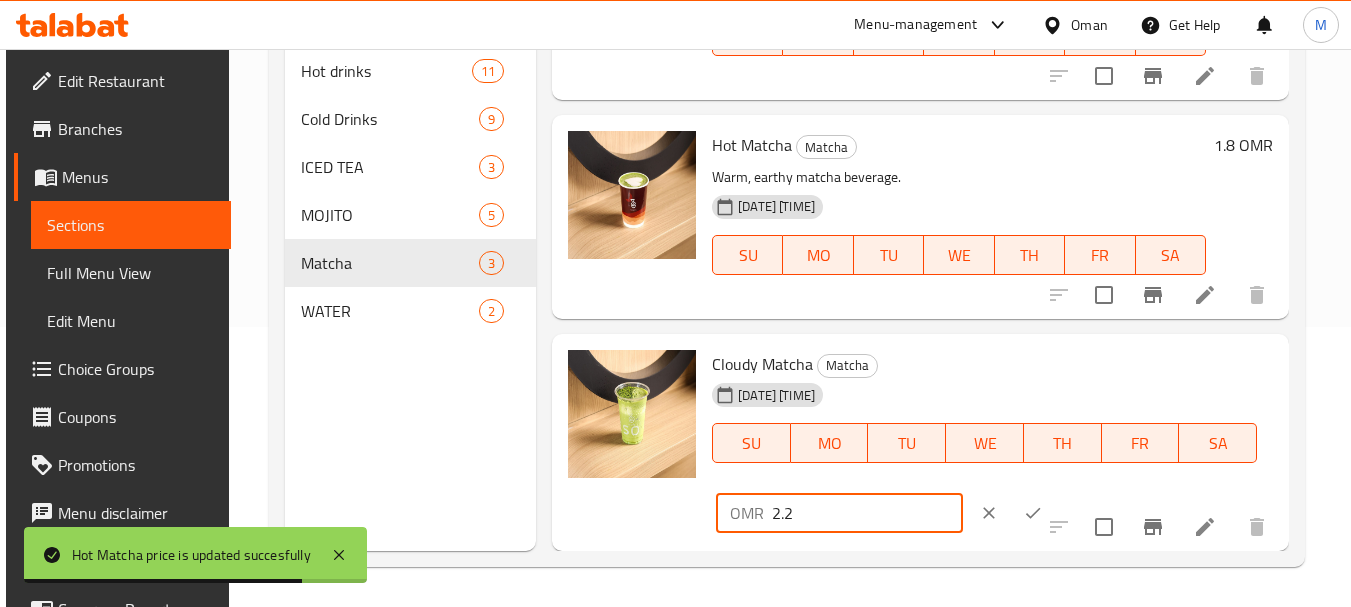 type on "2.2" 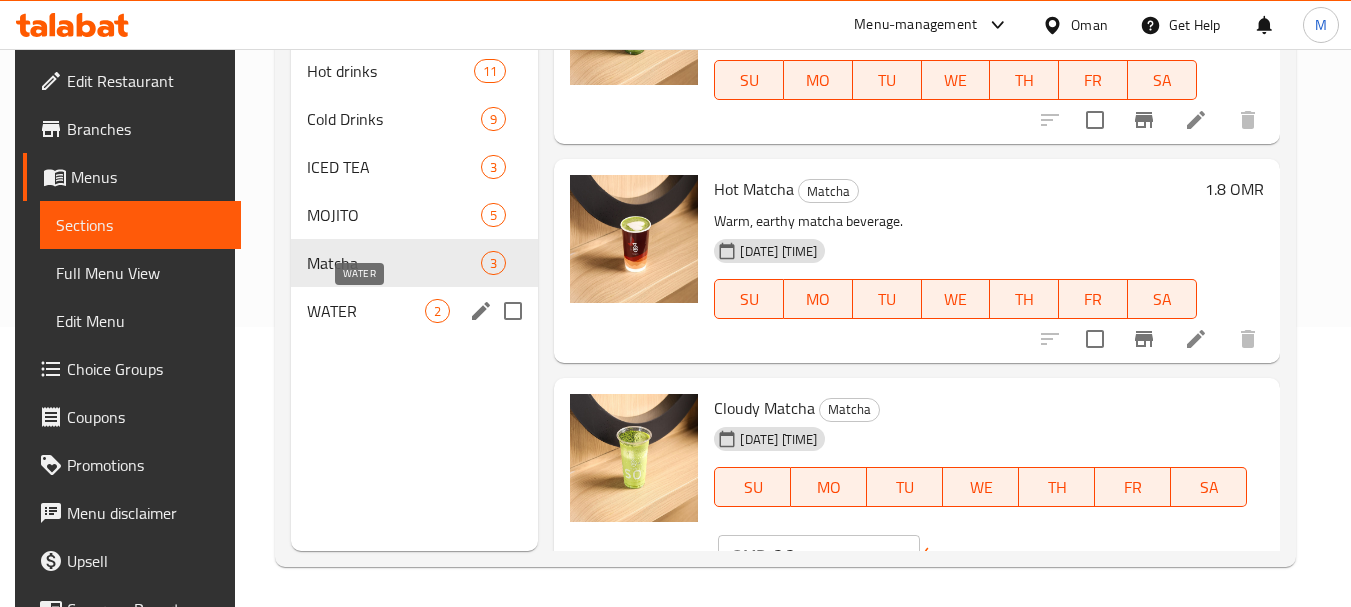 click on "WATER" at bounding box center (366, 311) 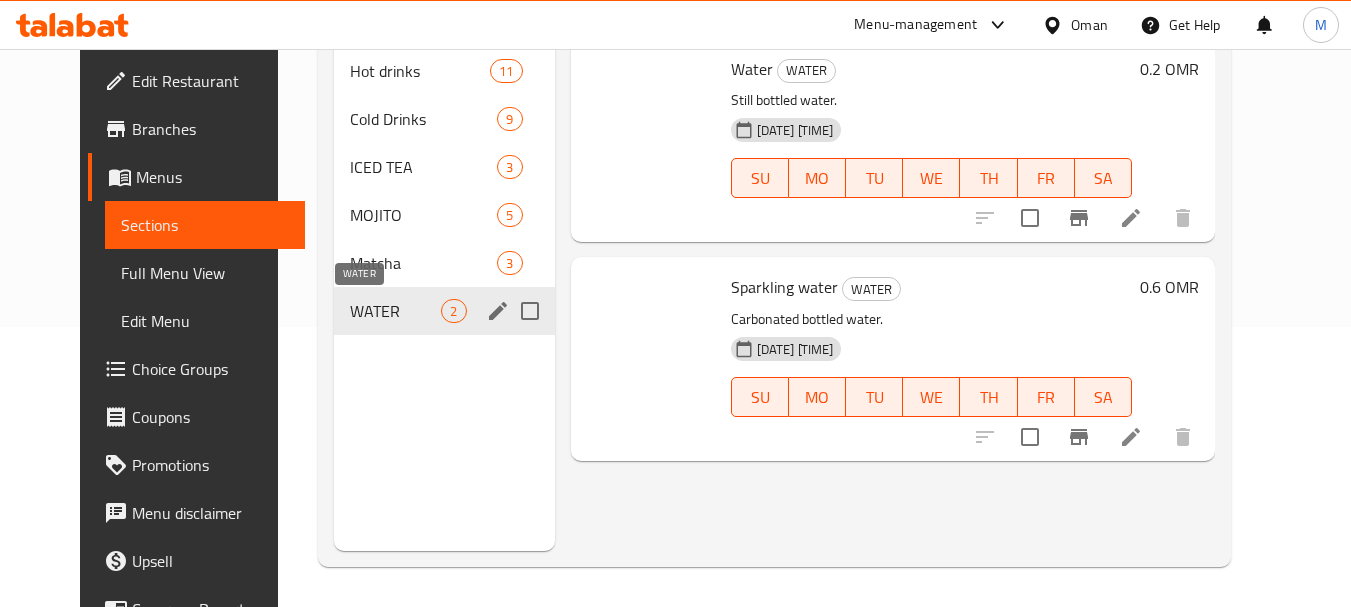 scroll, scrollTop: 0, scrollLeft: 0, axis: both 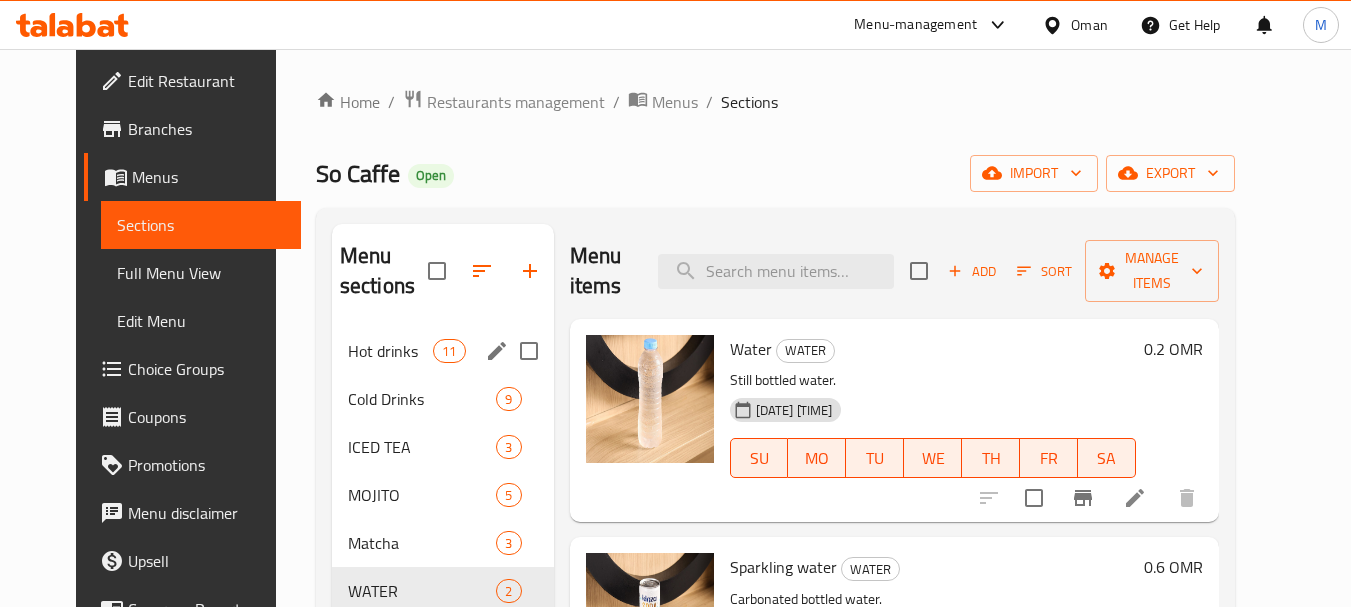 click on "Hot drinks 11" at bounding box center [443, 351] 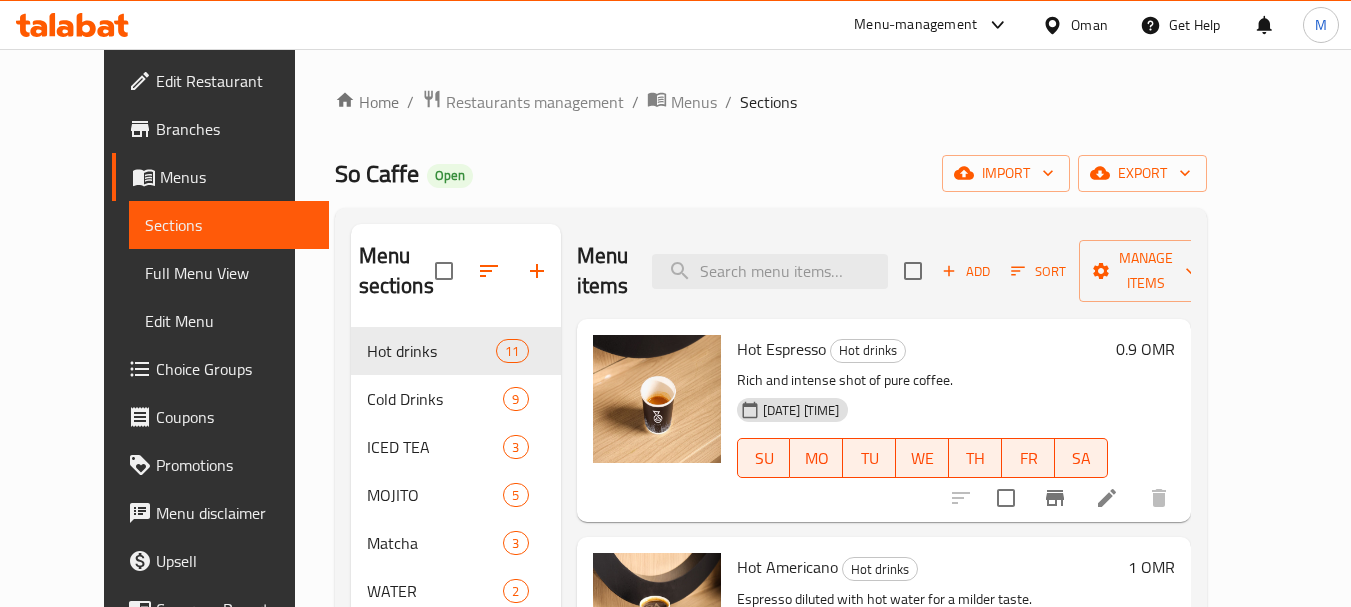 click on "Full Menu View" at bounding box center (229, 273) 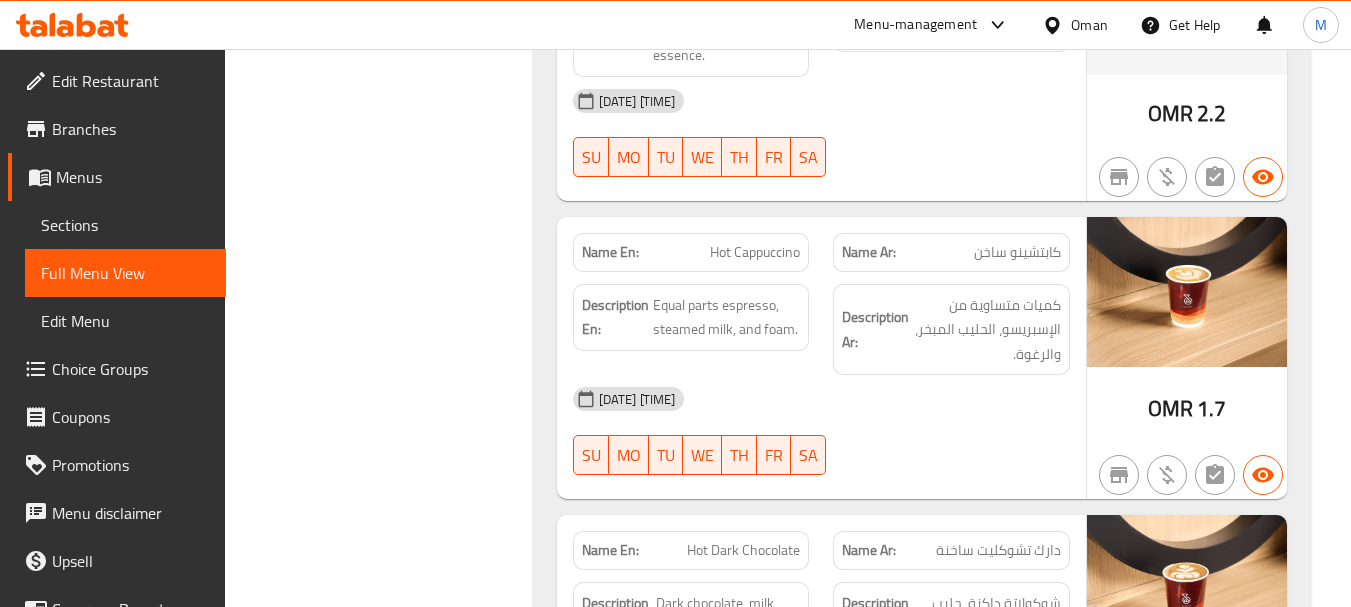 scroll, scrollTop: 2400, scrollLeft: 0, axis: vertical 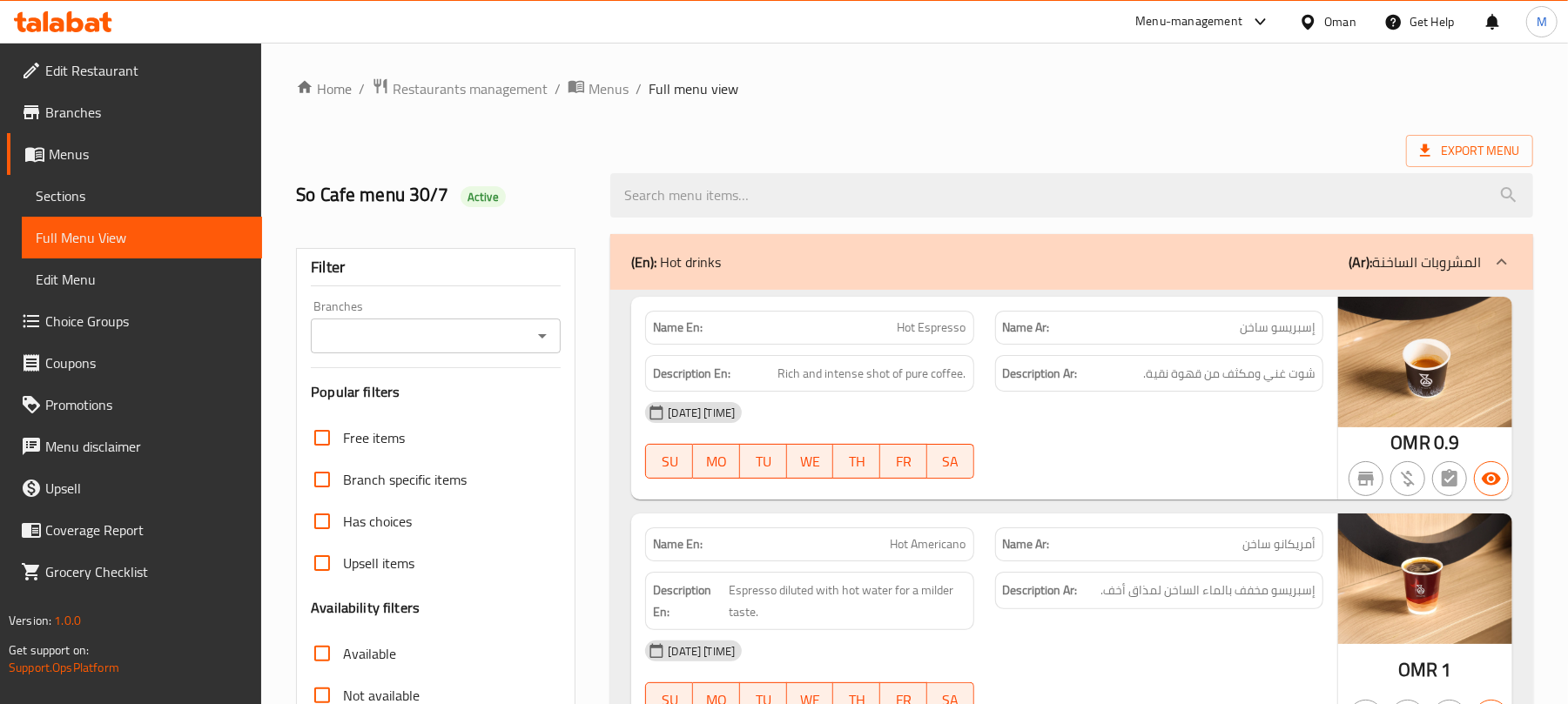 click on "So Cafe menu 30/7    Active" at bounding box center [442, 195] 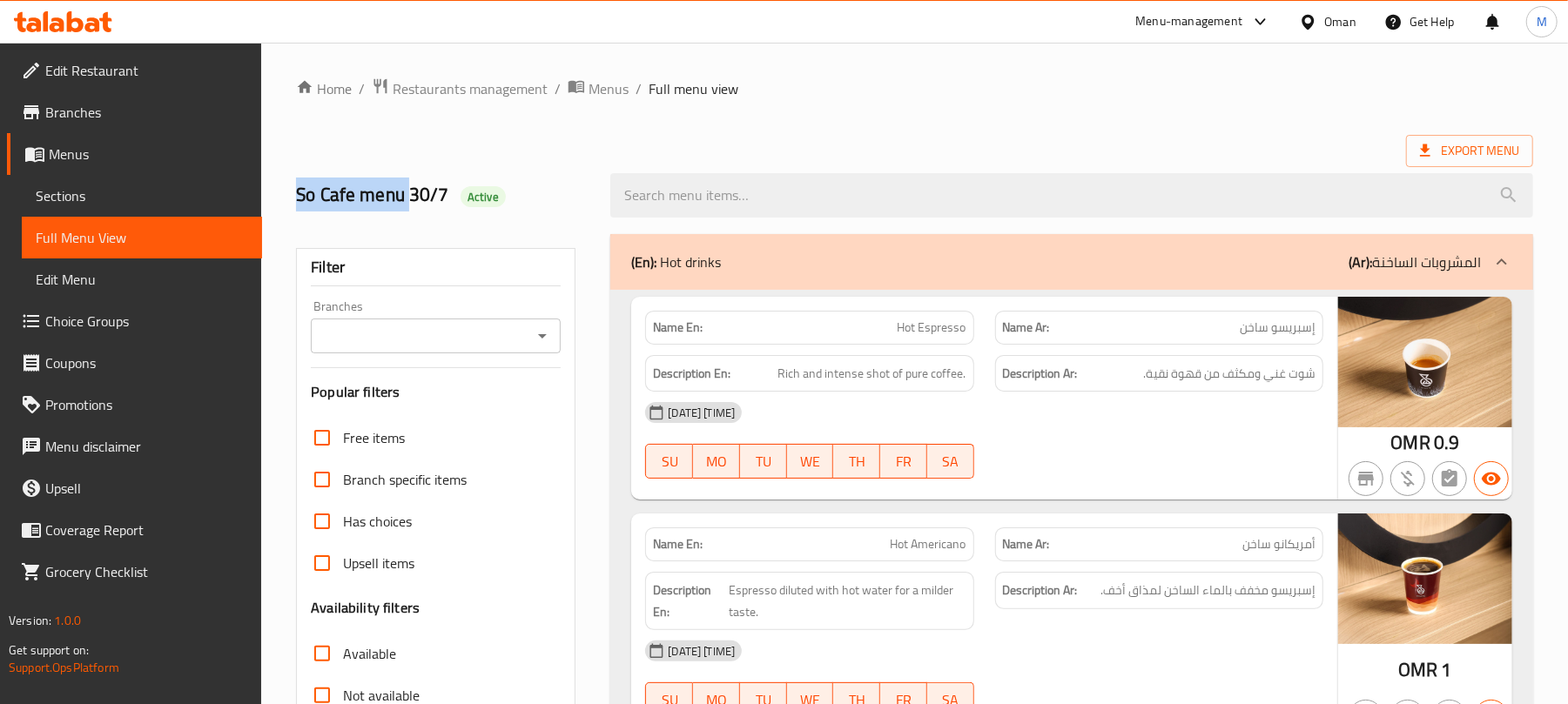 copy on "So Cafe menu" 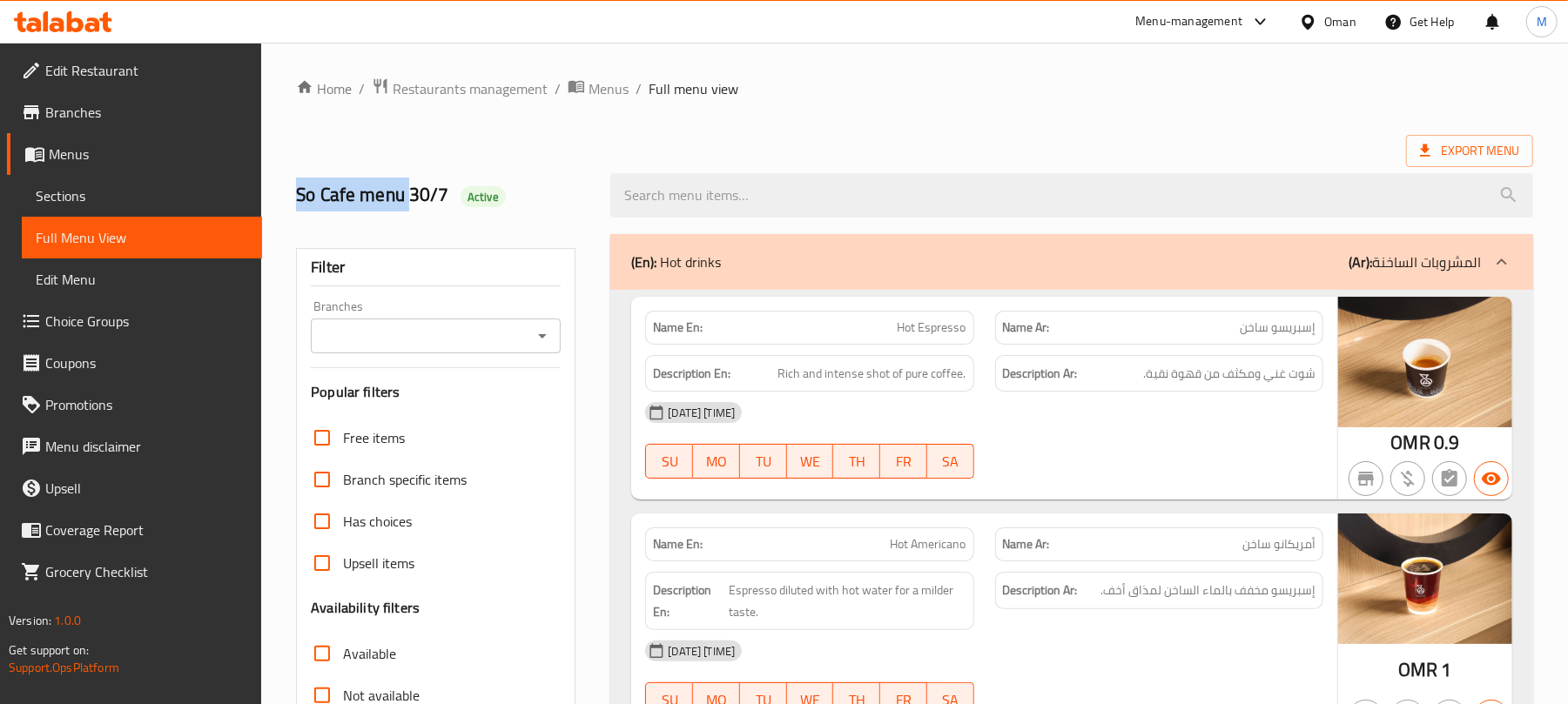 drag, startPoint x: 304, startPoint y: 204, endPoint x: 399, endPoint y: 195, distance: 95.425364 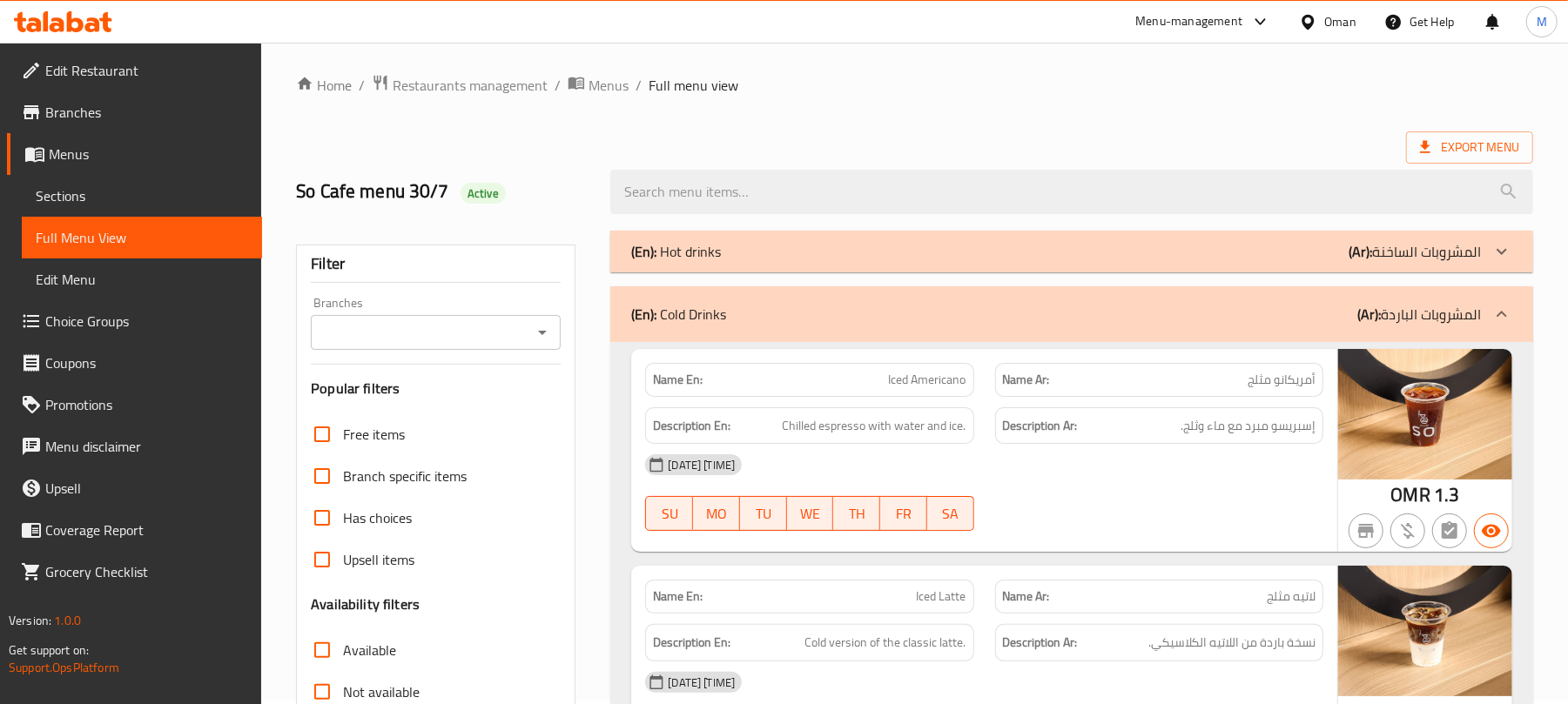 scroll, scrollTop: 0, scrollLeft: 0, axis: both 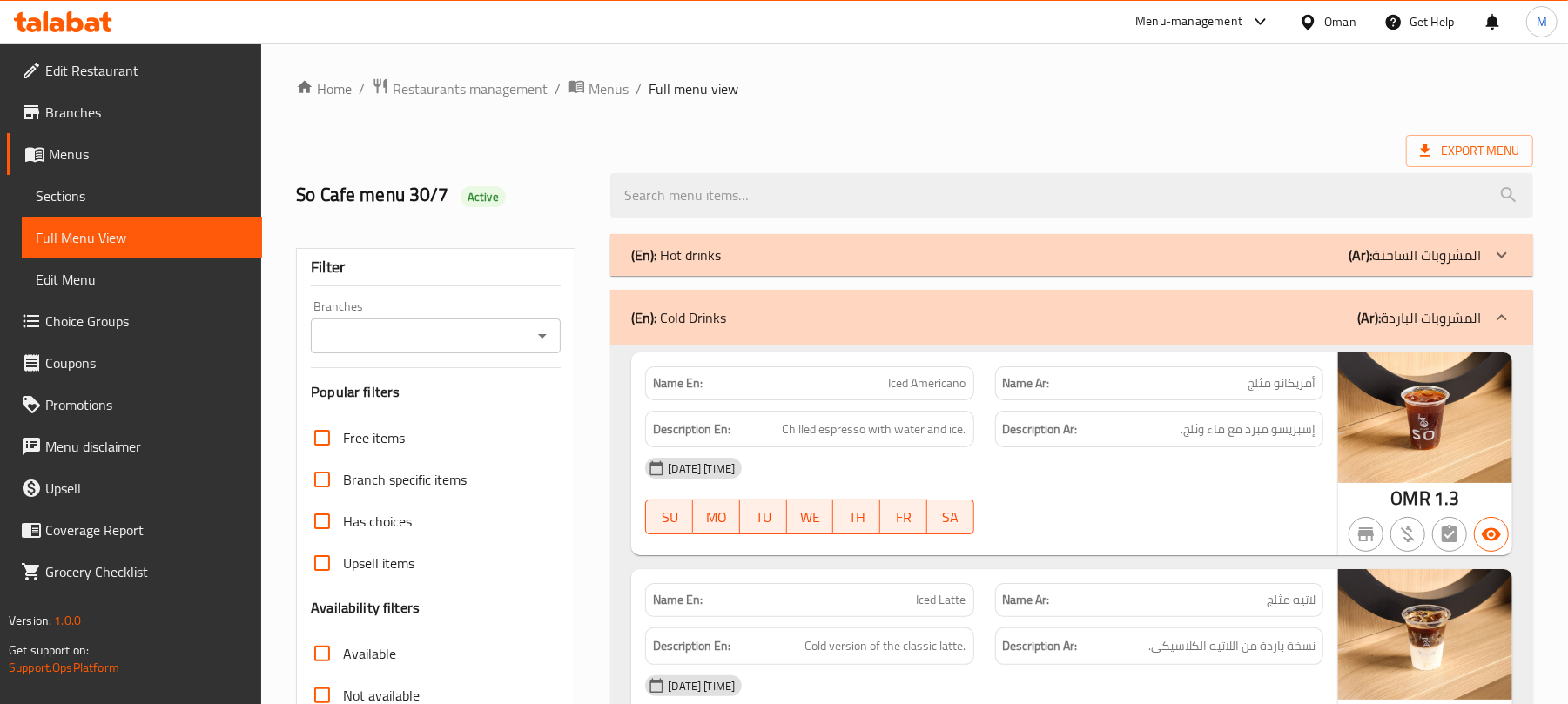 click on "(En):   Hot drinks (Ar): المشروبات الساخنة Name En: Hot Espresso Name Ar: إسبريسو ساخن Description En: Rich and intense shot of pure coffee. Description Ar: شوت غني ومكثف من قهوة نقية. 30-07-2025 02:11 PM SU MO TU WE TH FR SA OMR 0.9 Name En: Hot Americano Name Ar: أمريكانو ساخن Description En: Espresso diluted with hot water for a milder taste. Description Ar: إسبريسو مخفف بالماء الساخن لمذاق أخف. 30-07-2025 02:11 PM SU MO TU WE TH FR SA OMR 1 Name En: Hot Cortado Name Ar: كورتادو ساخن Description En: Espresso with a small amount of steamed milk. Description Ar: إسبريسو مع كمية صغيرة من الحليب المبخر. 30-07-2025 02:11 PM SU MO TU WE TH FR SA OMR 1.3 Name En: Hot Flat White Name Ar: فلات وايت ساخن Description En: Smooth espresso with velvety steamed milk. Description Ar: إسبريسو ناعم مع حليب مبخر مخملي. 30-07-2025 02:11 PM SU MO TU WE TH FR" at bounding box center [1072, 2908] 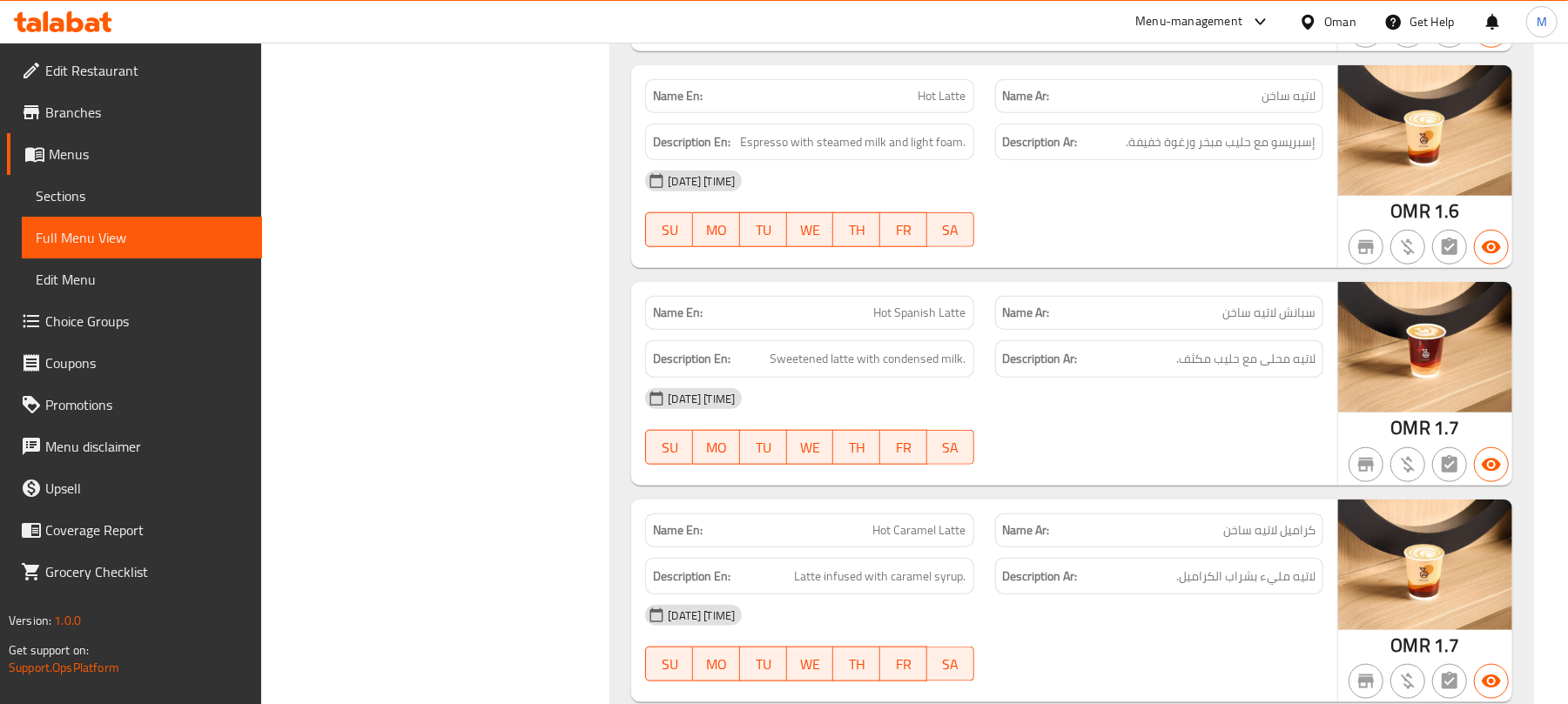 scroll, scrollTop: 1276, scrollLeft: 0, axis: vertical 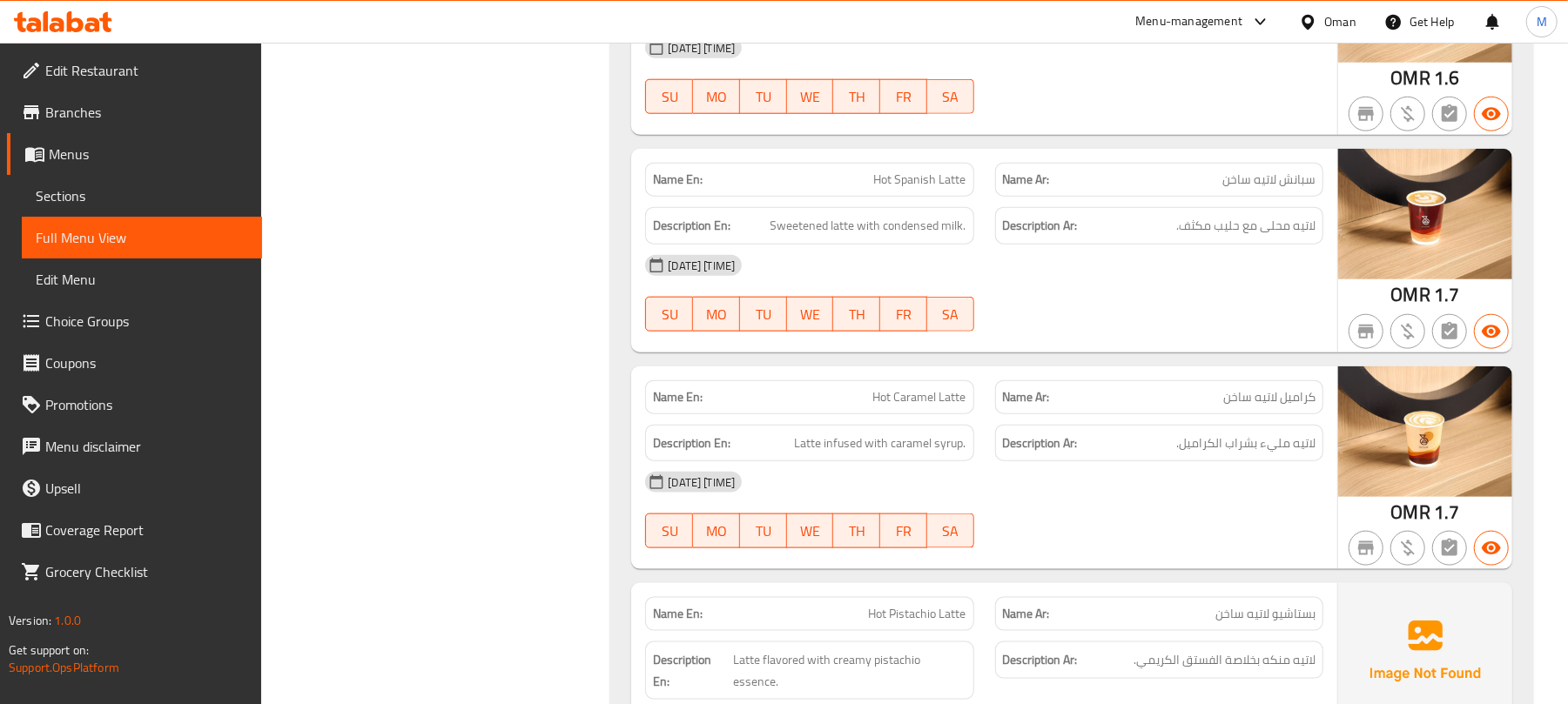 click on "Name En: Hot Caramel Latte" at bounding box center [809, 397] 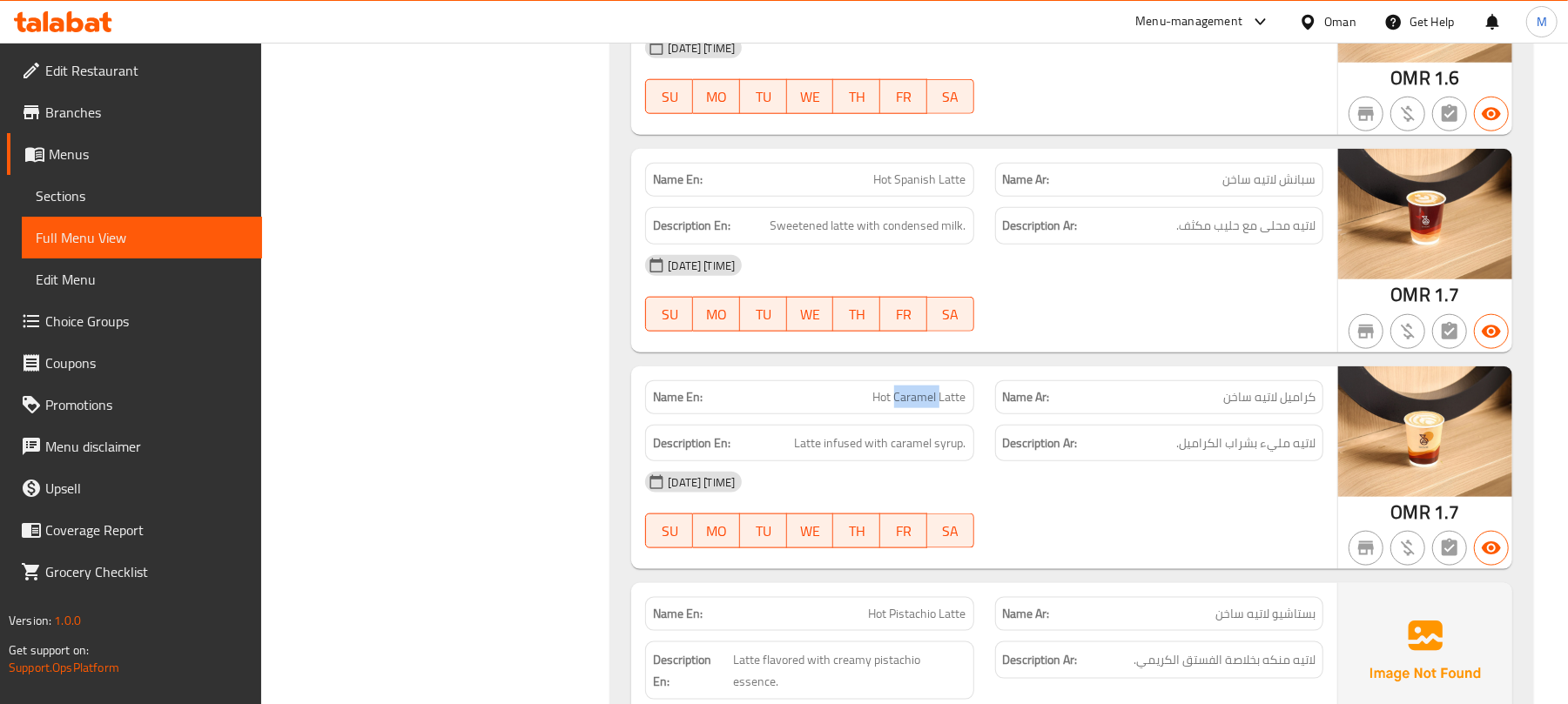 click on "Name En: Hot Caramel Latte" at bounding box center [809, 397] 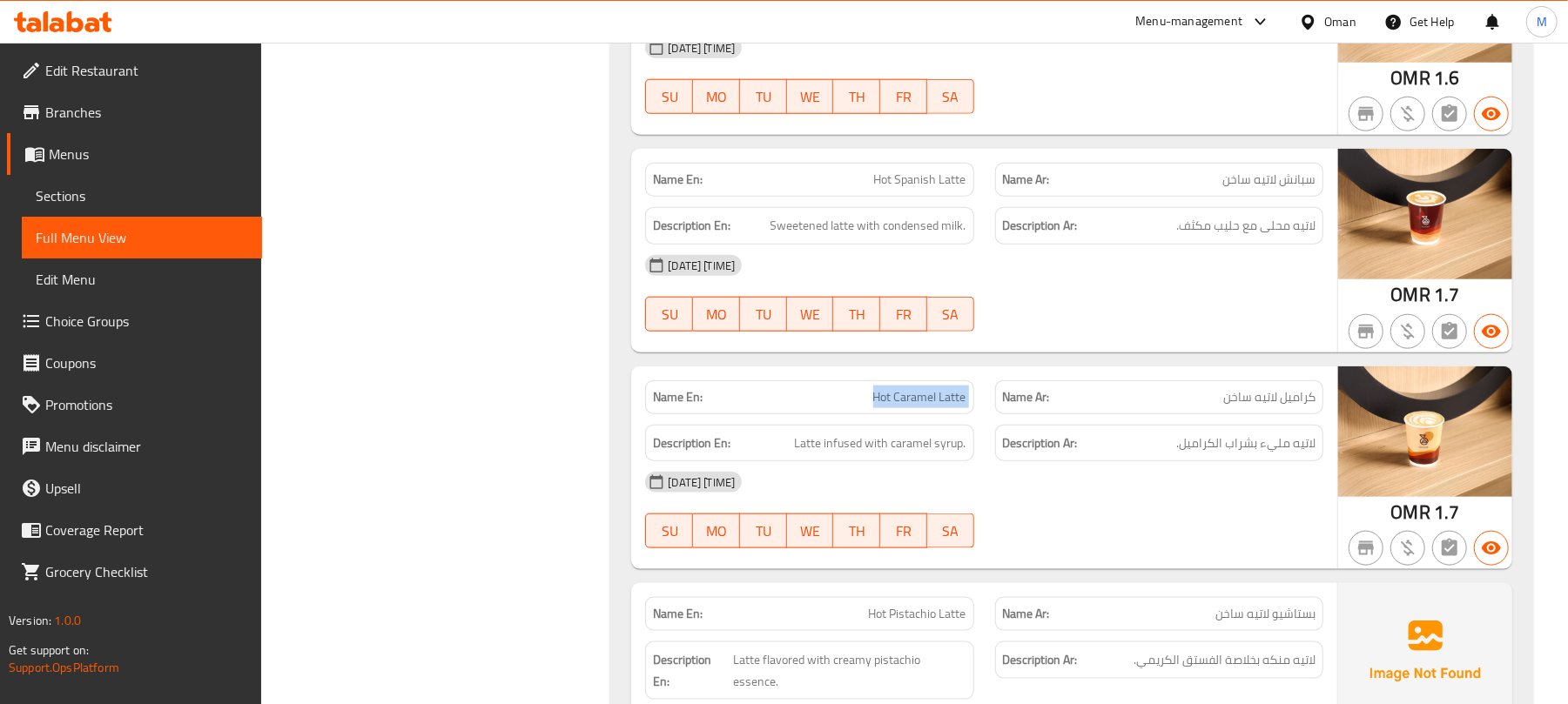 click on "Name En: Hot Caramel Latte" at bounding box center (809, 397) 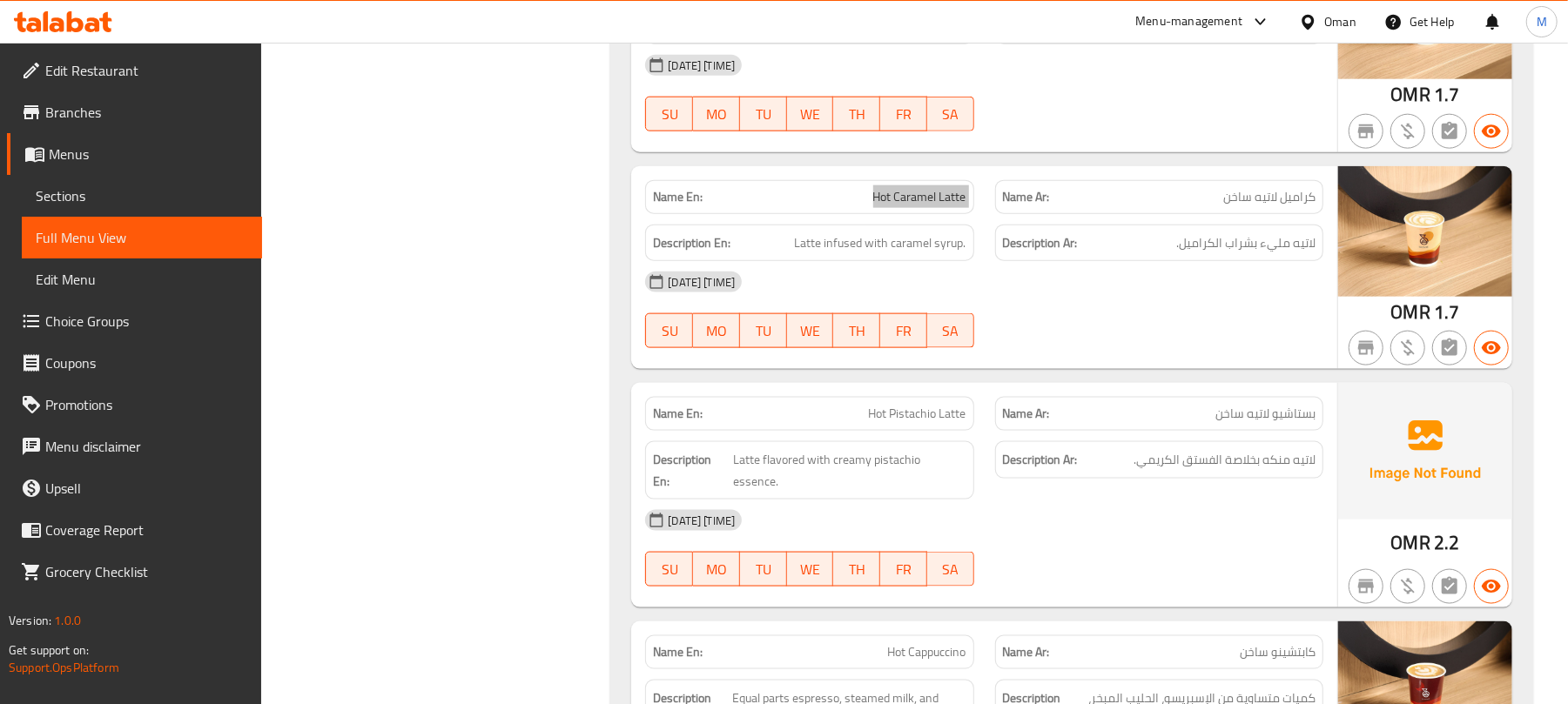scroll, scrollTop: 1508, scrollLeft: 0, axis: vertical 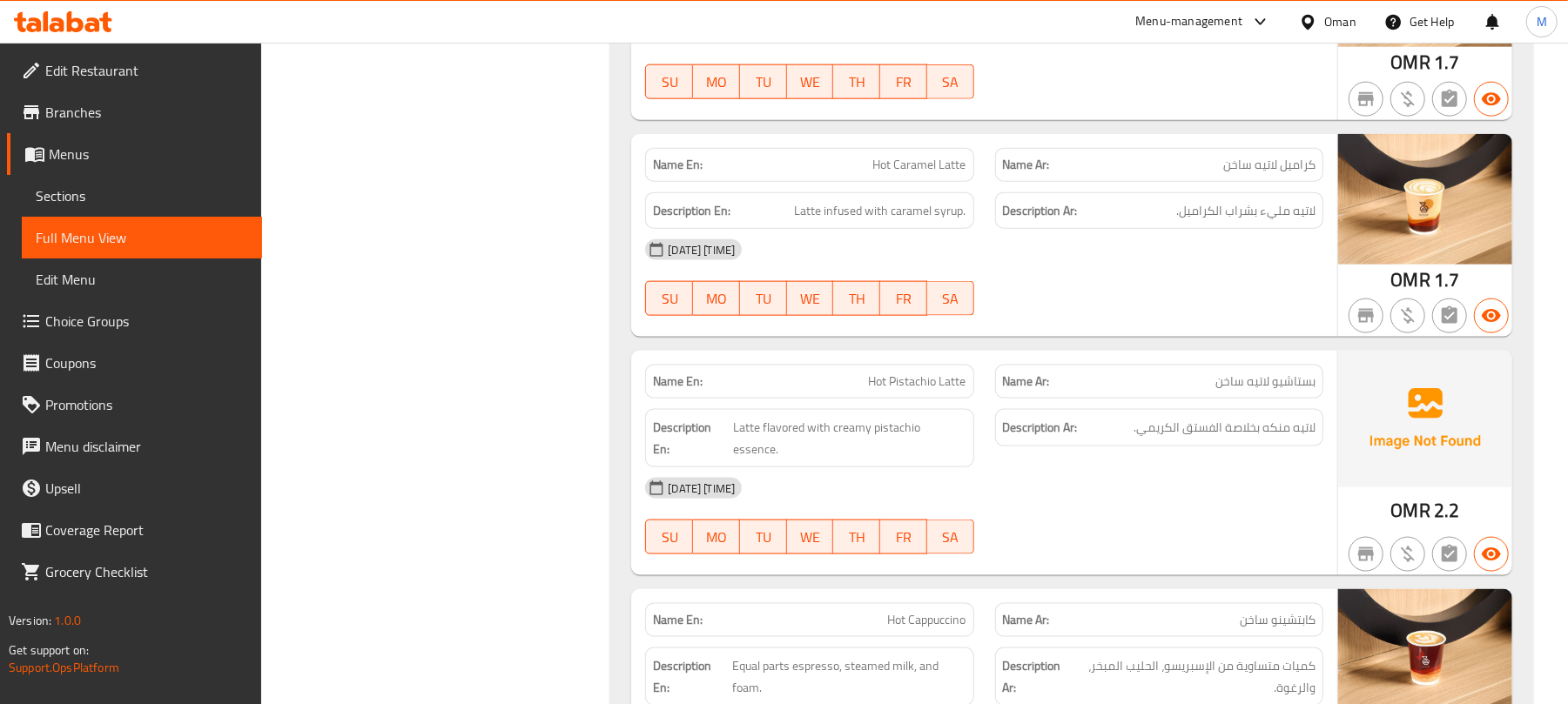 click on "Hot Pistachio Latte" at bounding box center [918, 381] 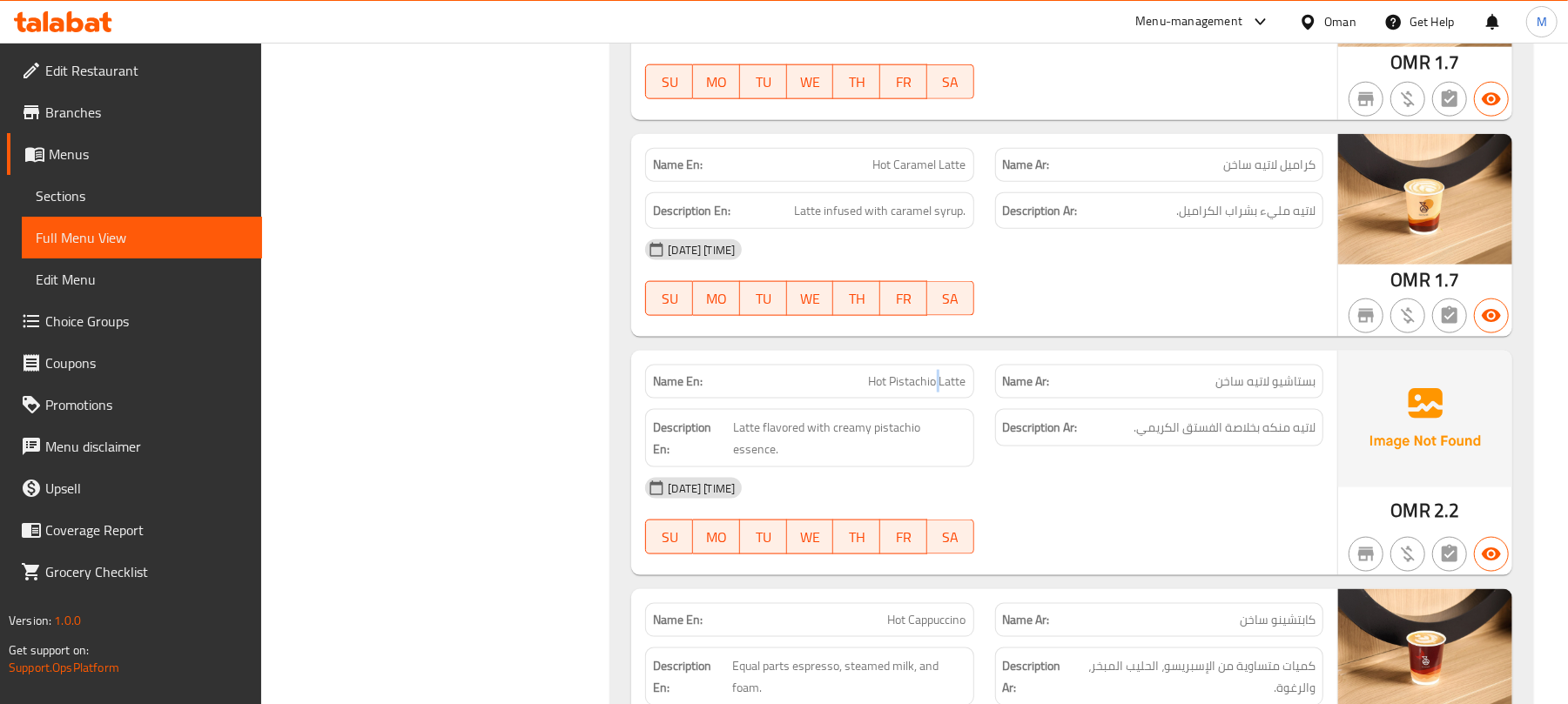click on "Hot Pistachio Latte" at bounding box center [918, 381] 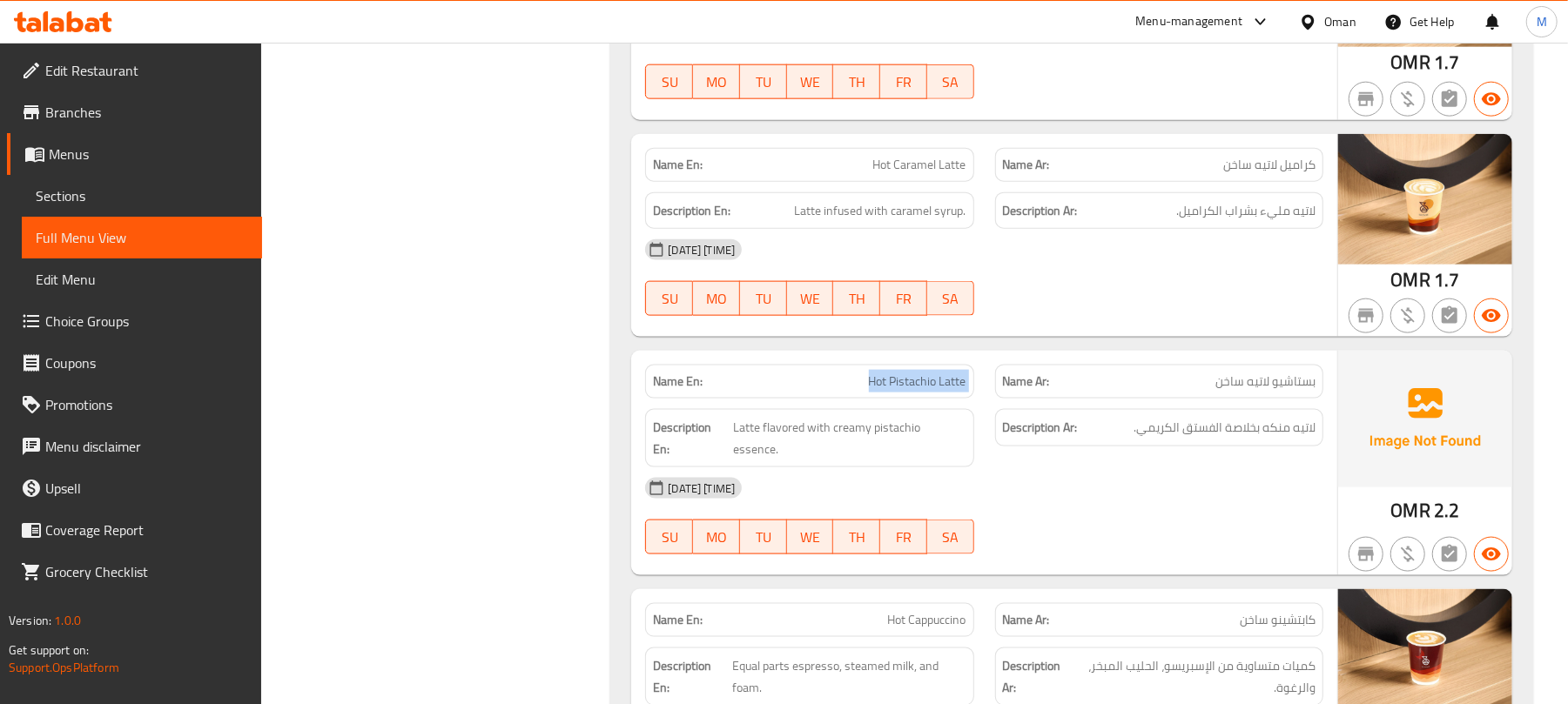 click on "Hot Pistachio Latte" at bounding box center [918, 381] 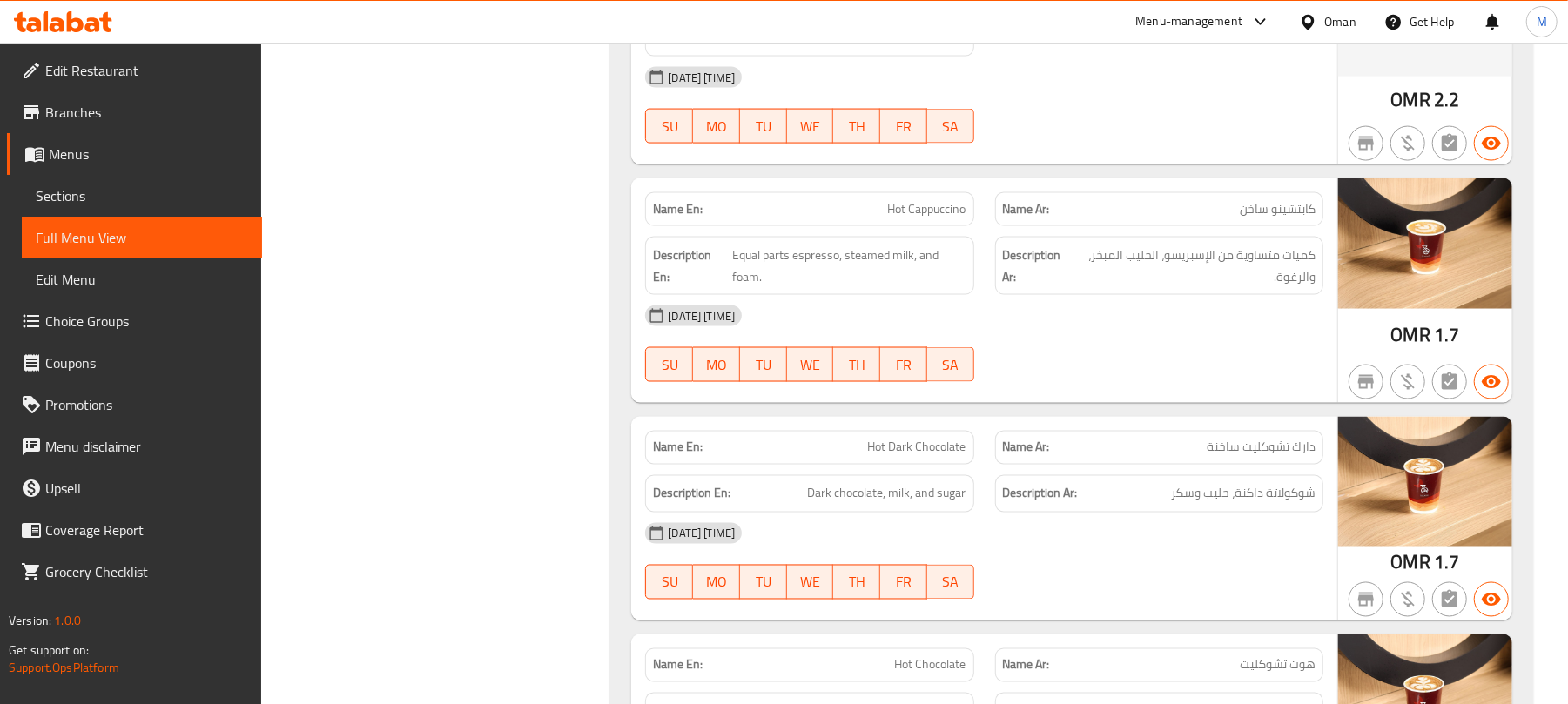 scroll, scrollTop: 1972, scrollLeft: 0, axis: vertical 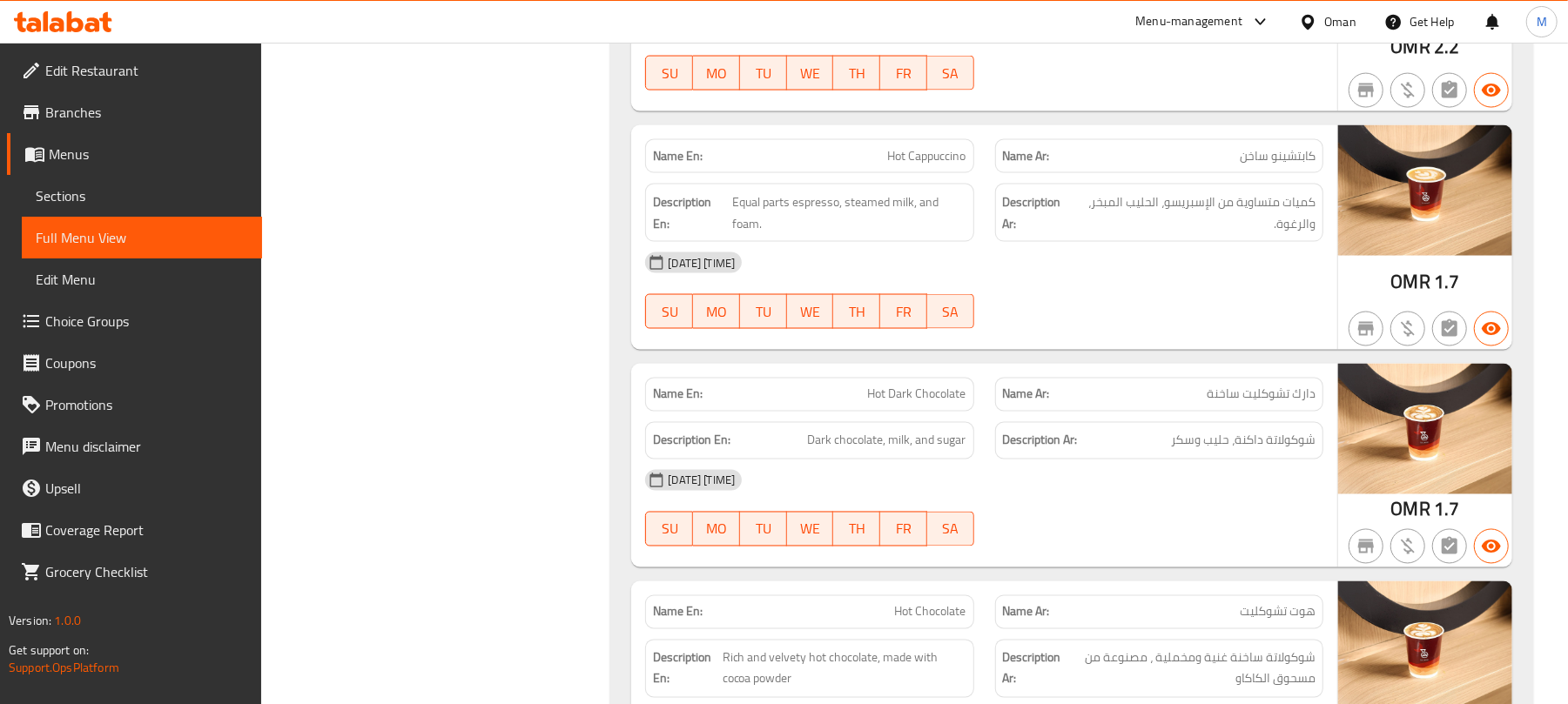 click on "Hot Cappuccino" at bounding box center (927, 156) 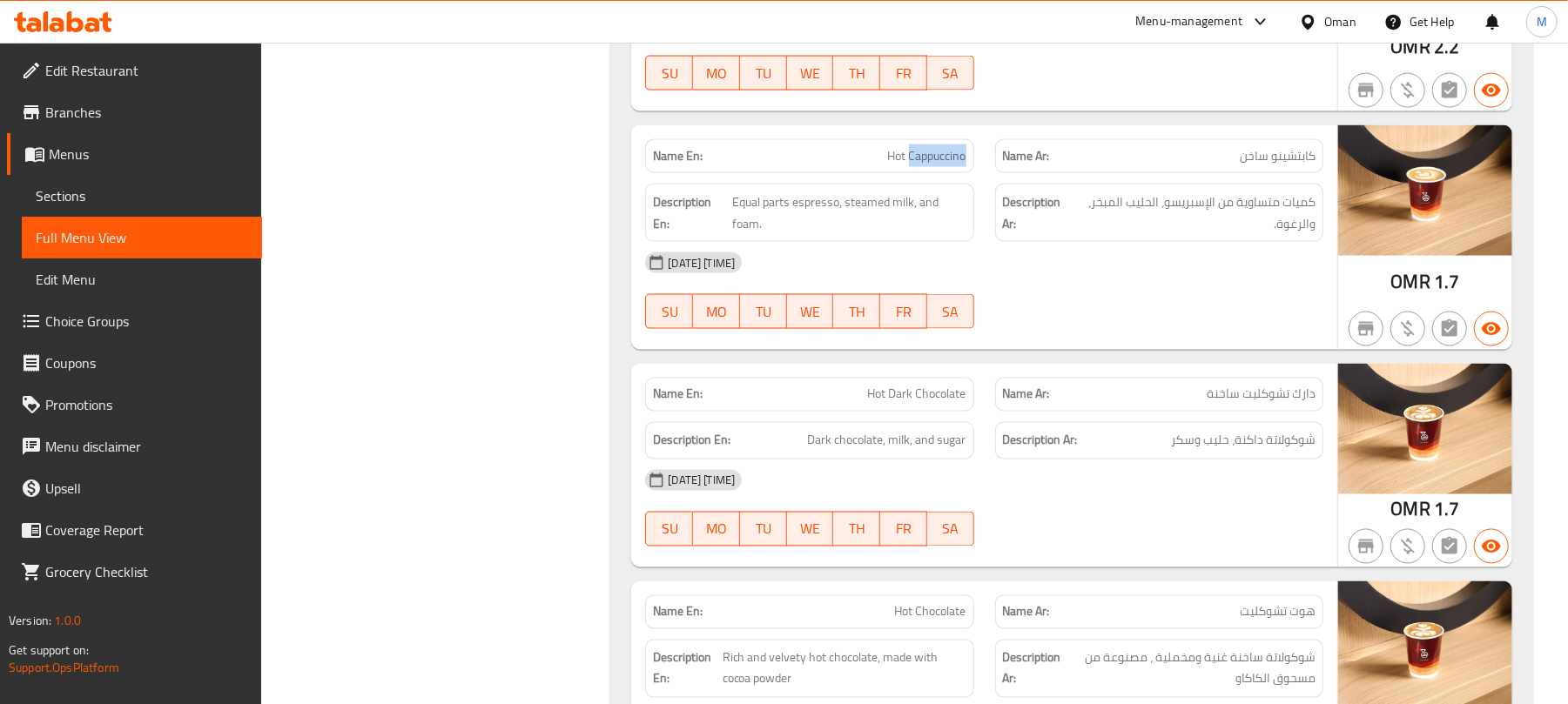 click on "Hot Cappuccino" at bounding box center (927, 156) 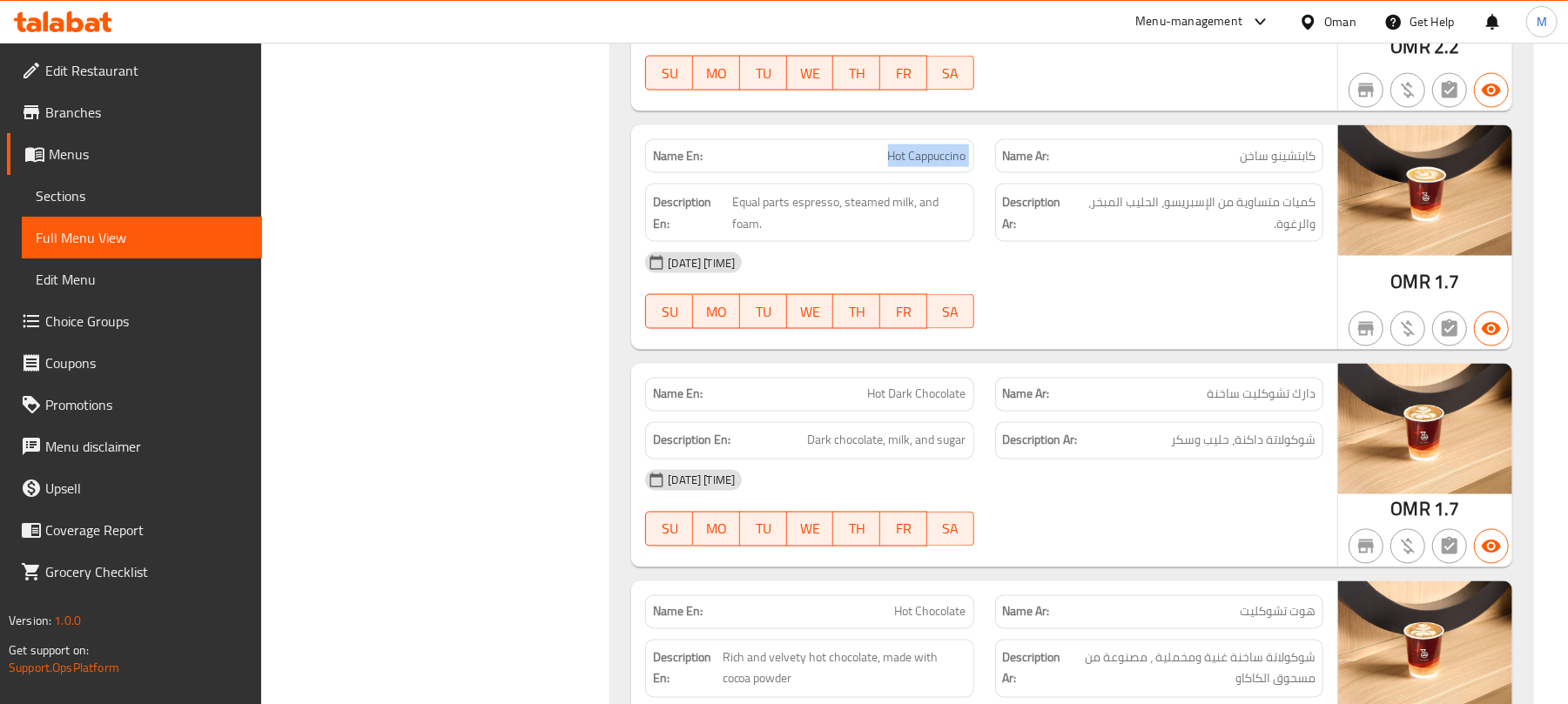 click on "Hot Cappuccino" at bounding box center (927, 156) 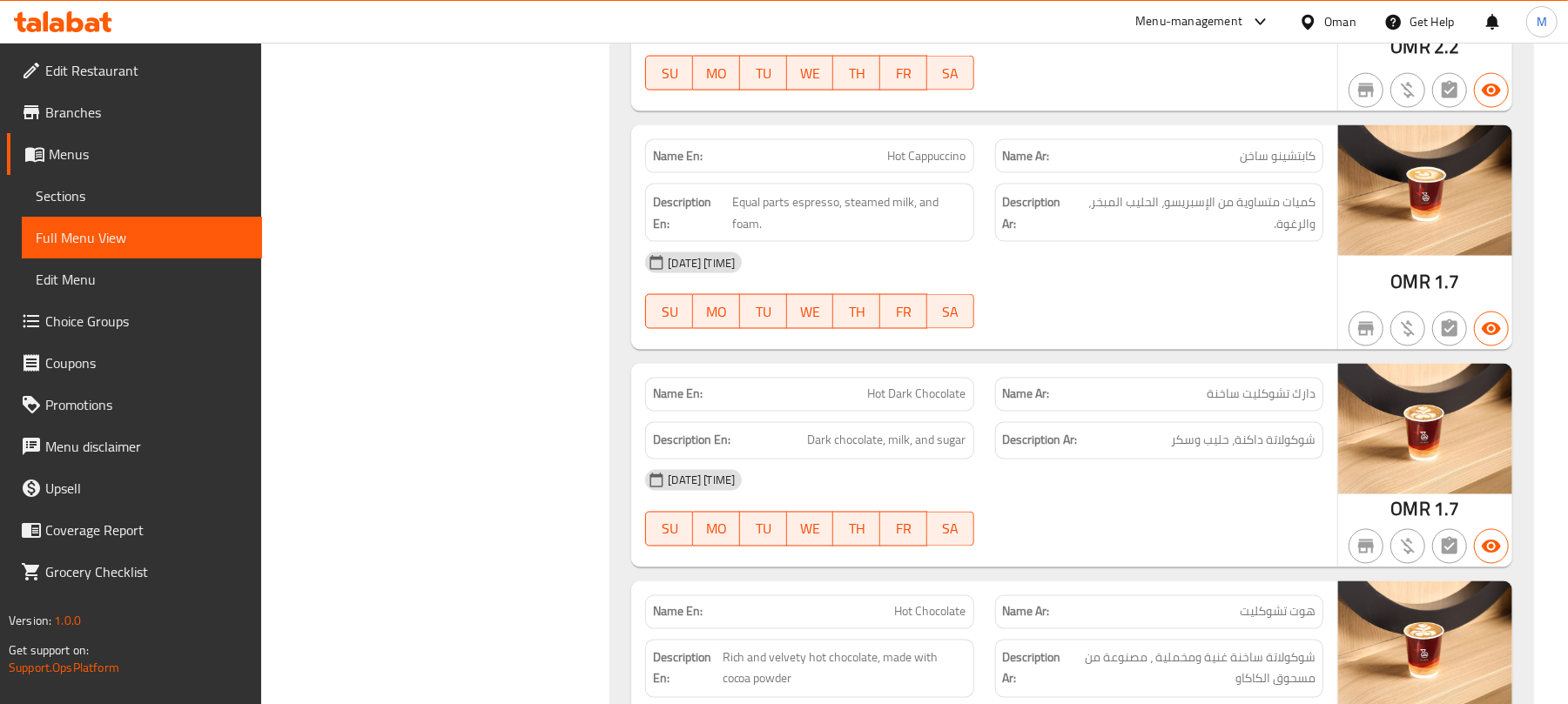 click on "Hot Dark Chocolate" at bounding box center [917, 394] 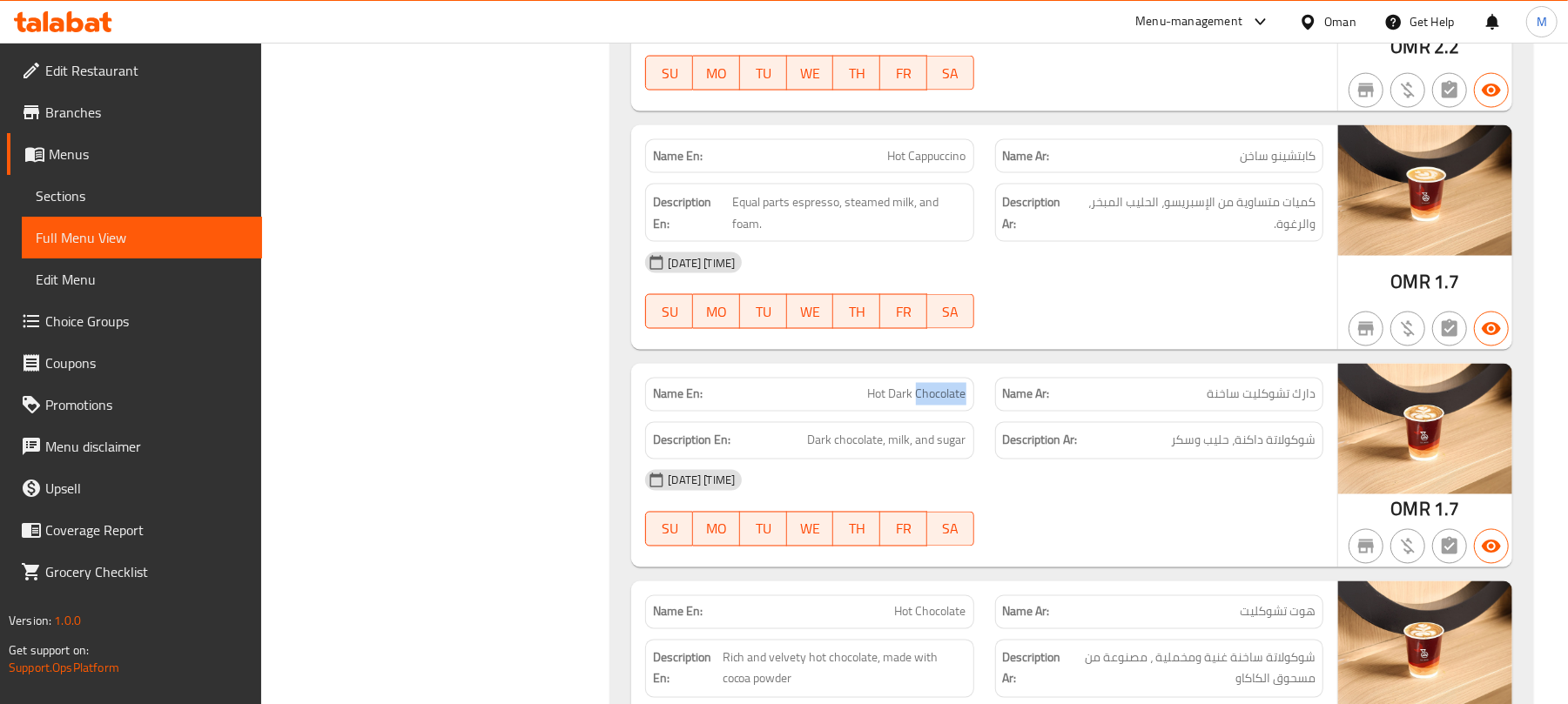 click on "Hot Dark Chocolate" at bounding box center [917, 394] 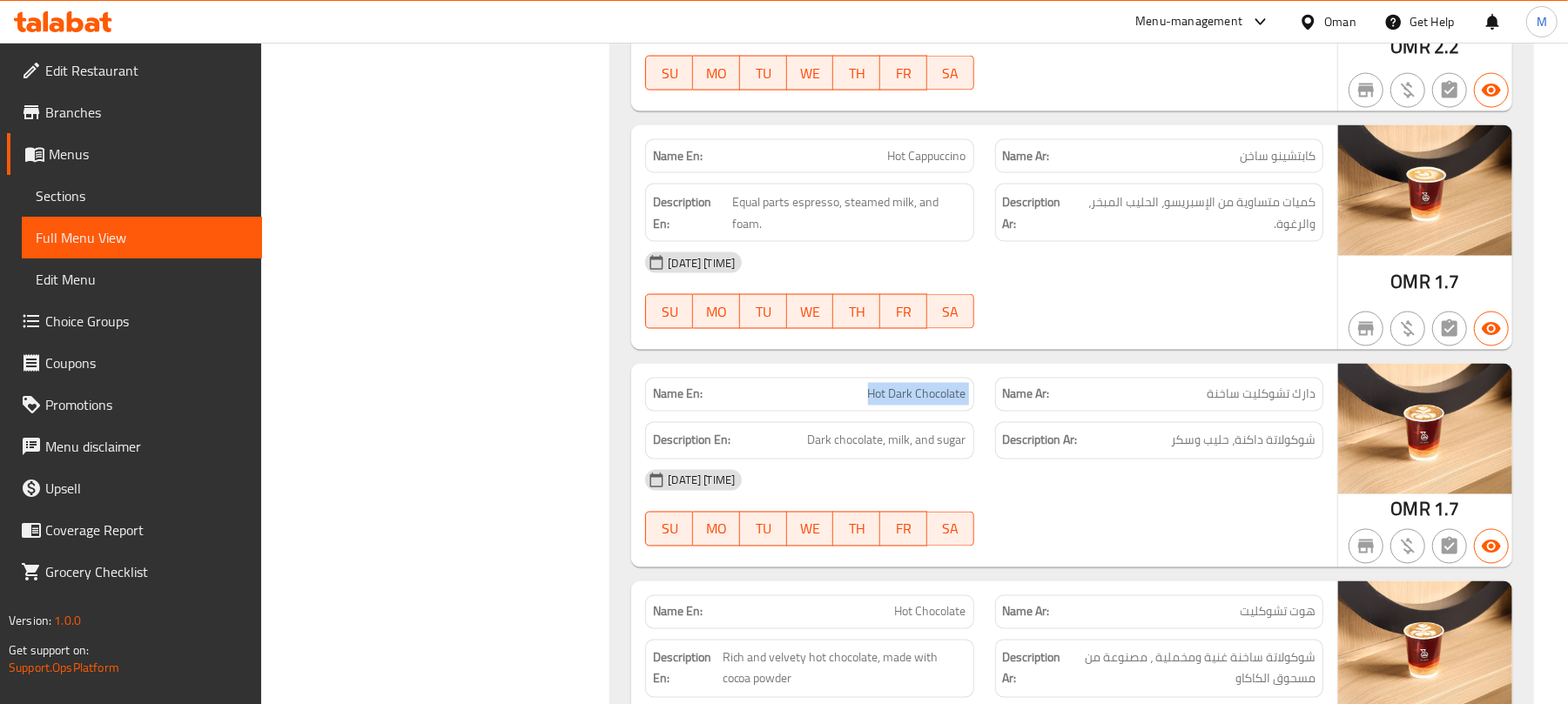 click on "Hot Dark Chocolate" at bounding box center [917, 394] 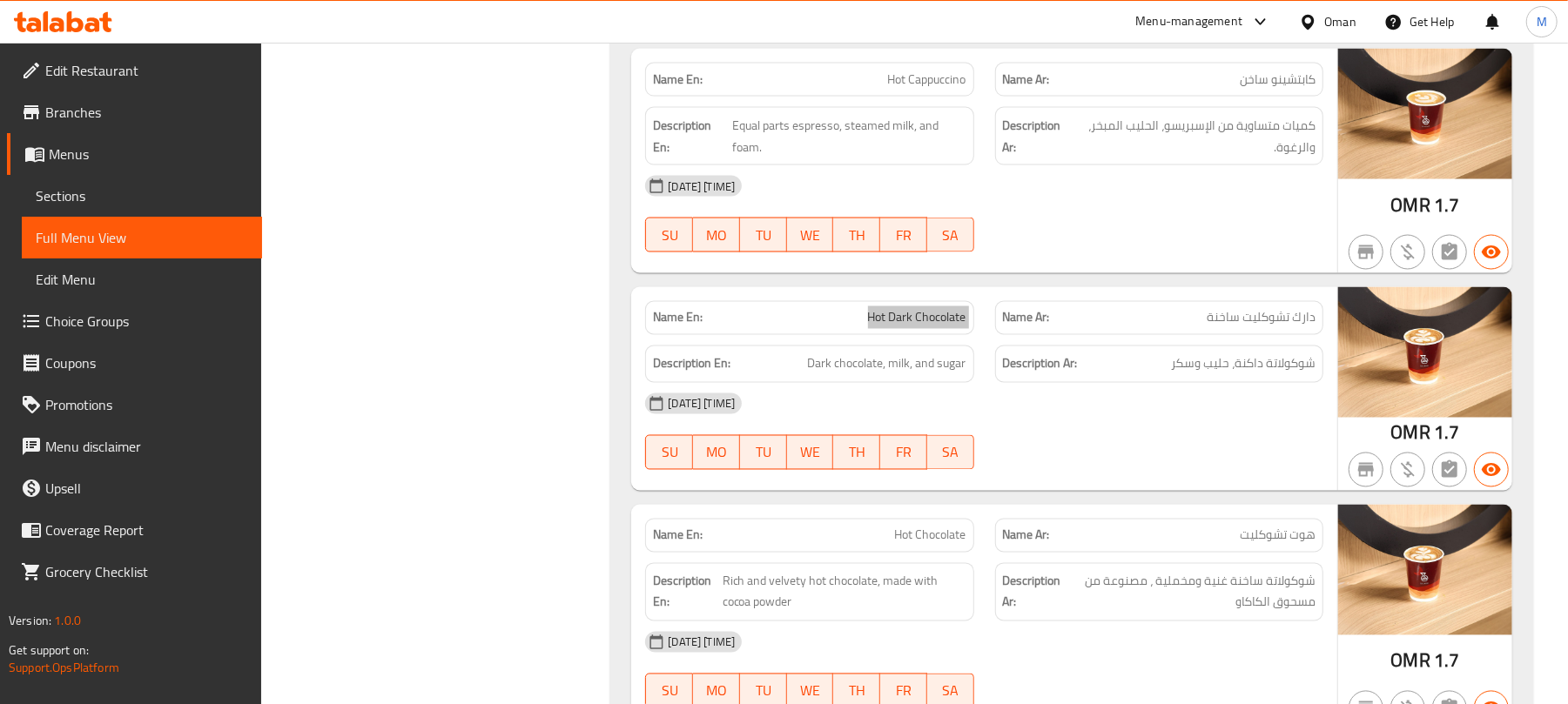 scroll, scrollTop: 2204, scrollLeft: 0, axis: vertical 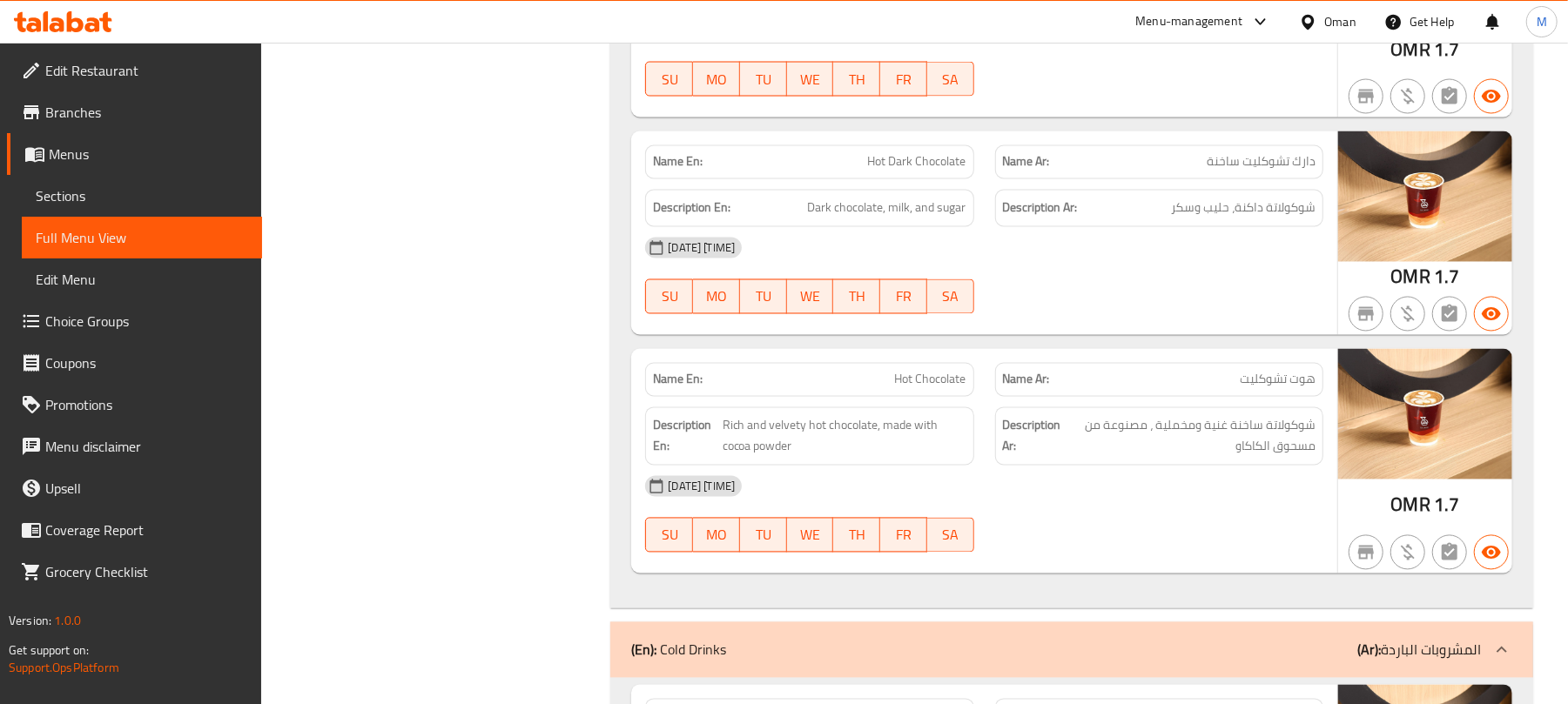 click on "Hot Chocolate" at bounding box center [931, 379] 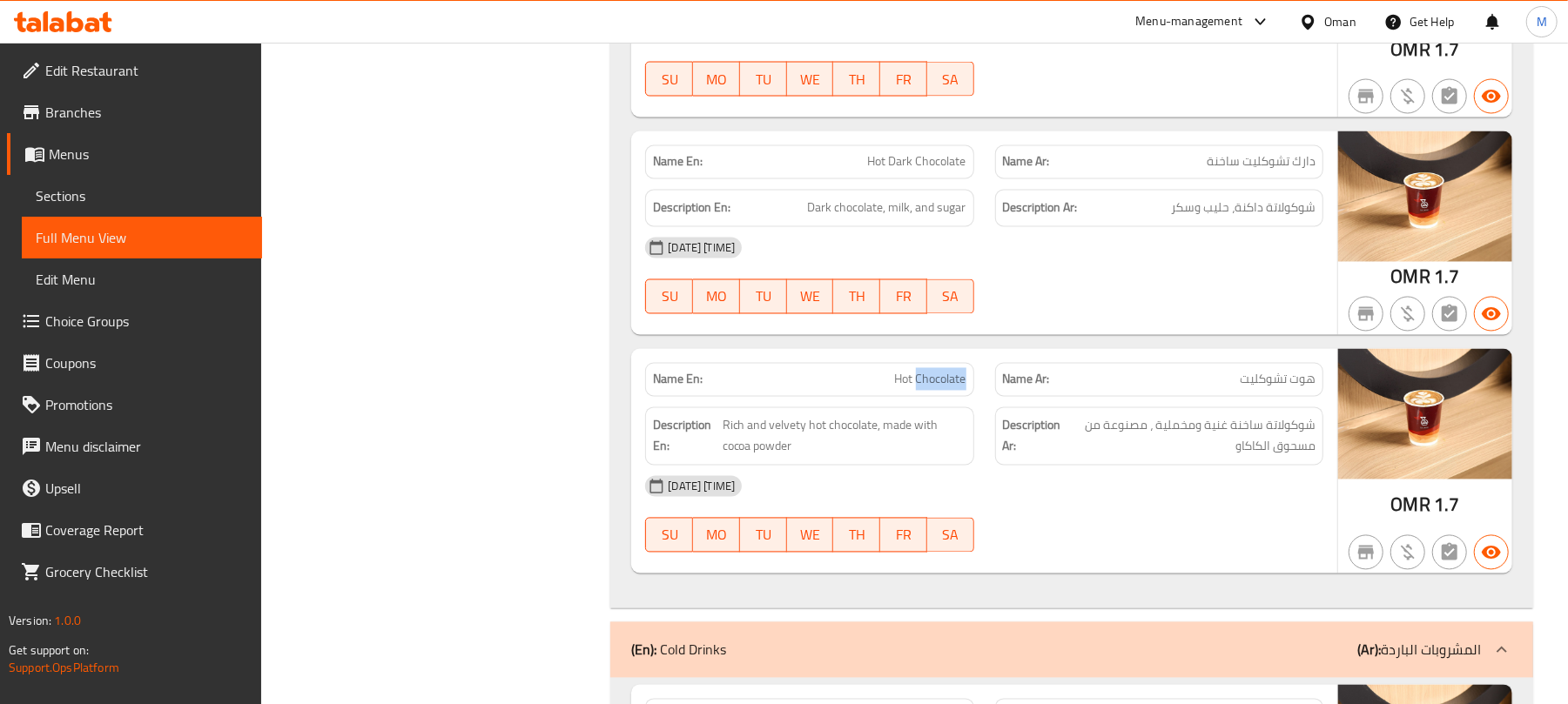 click on "Hot Chocolate" at bounding box center [931, 379] 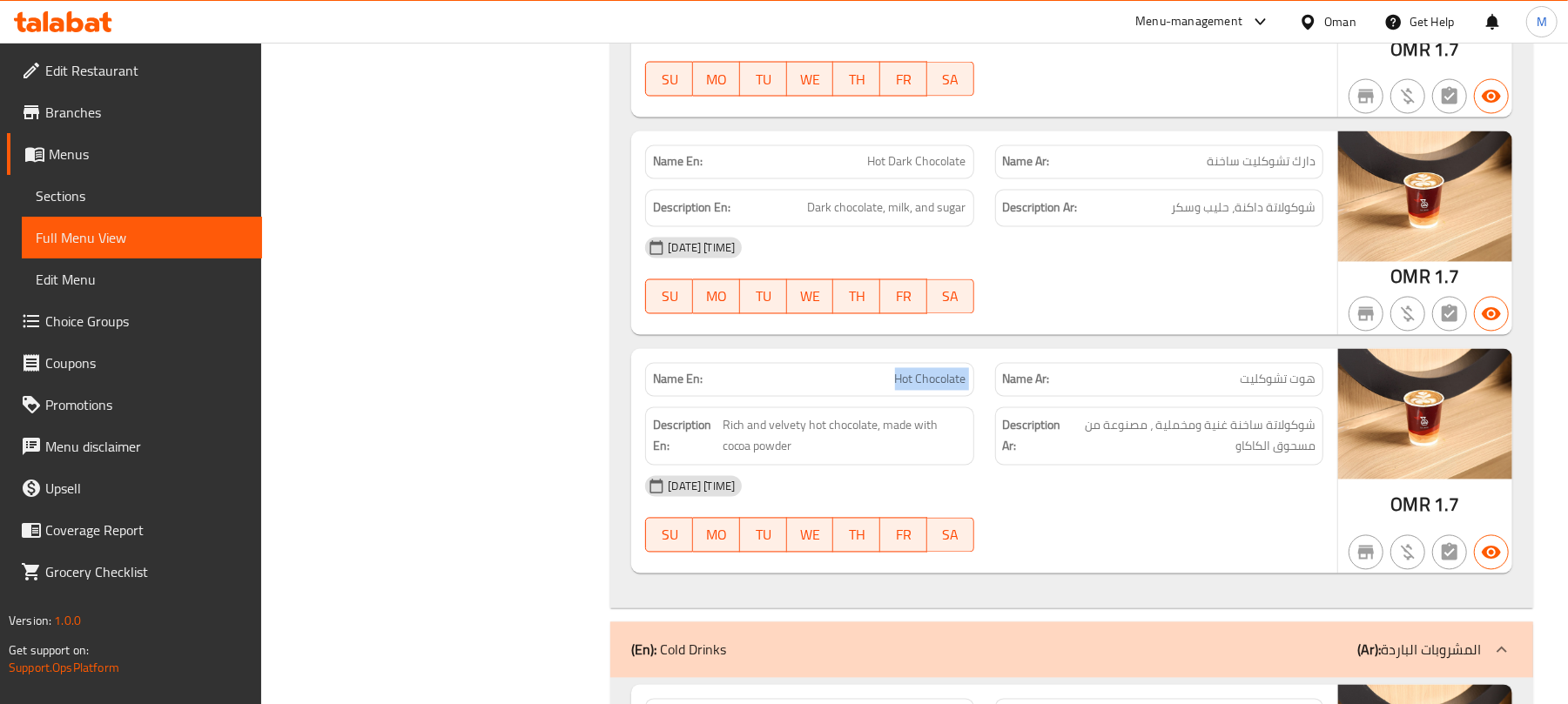 click on "Hot Chocolate" at bounding box center [931, 379] 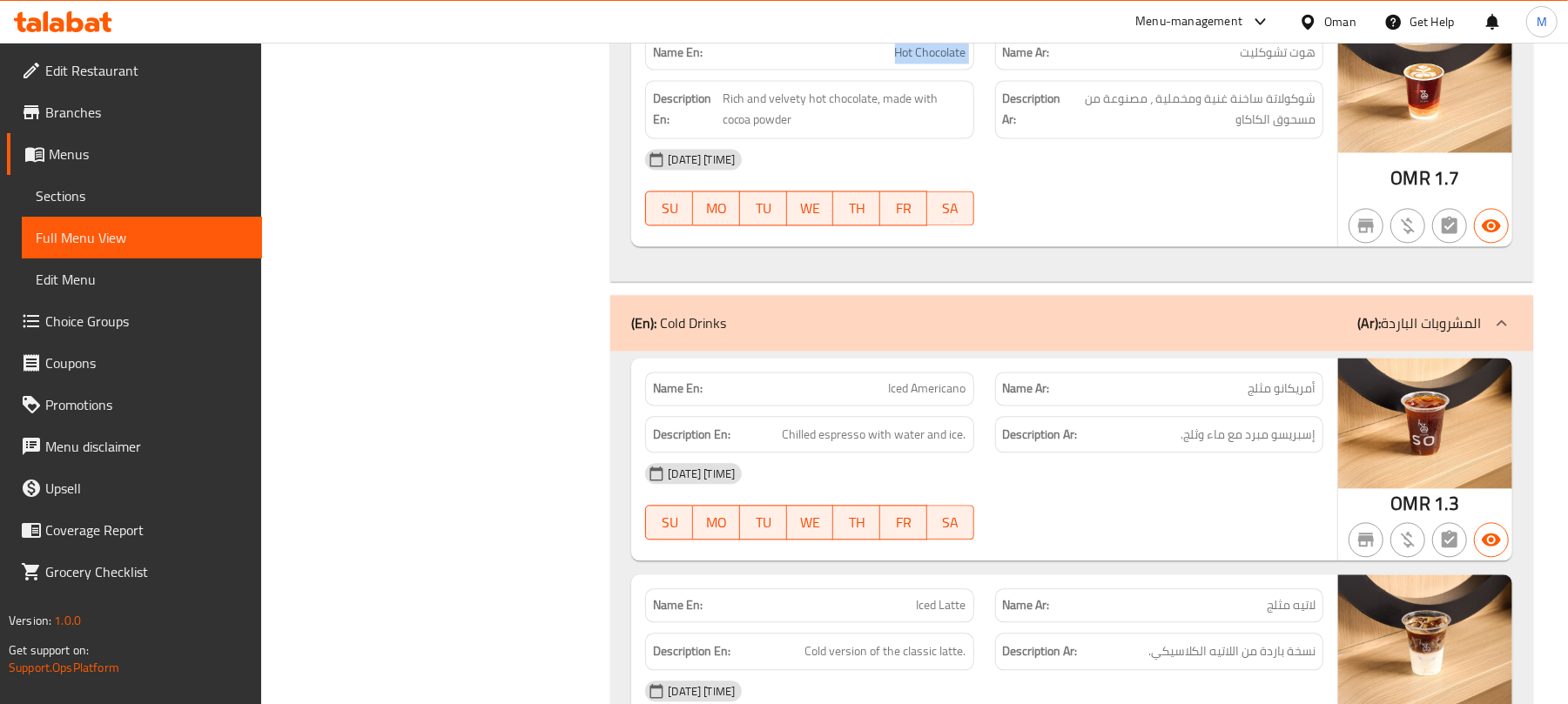 scroll, scrollTop: 2785, scrollLeft: 0, axis: vertical 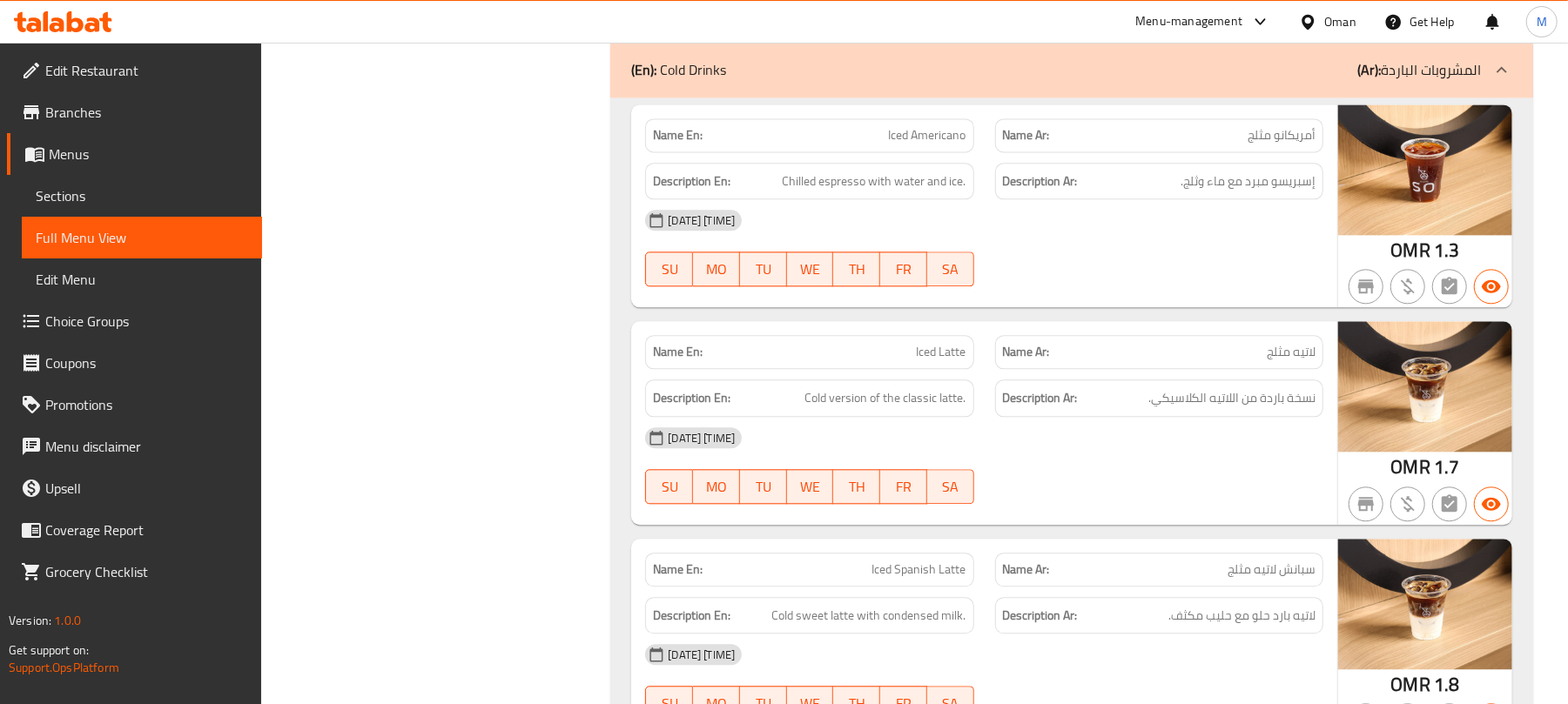 click on "Sections" at bounding box center (142, 196) 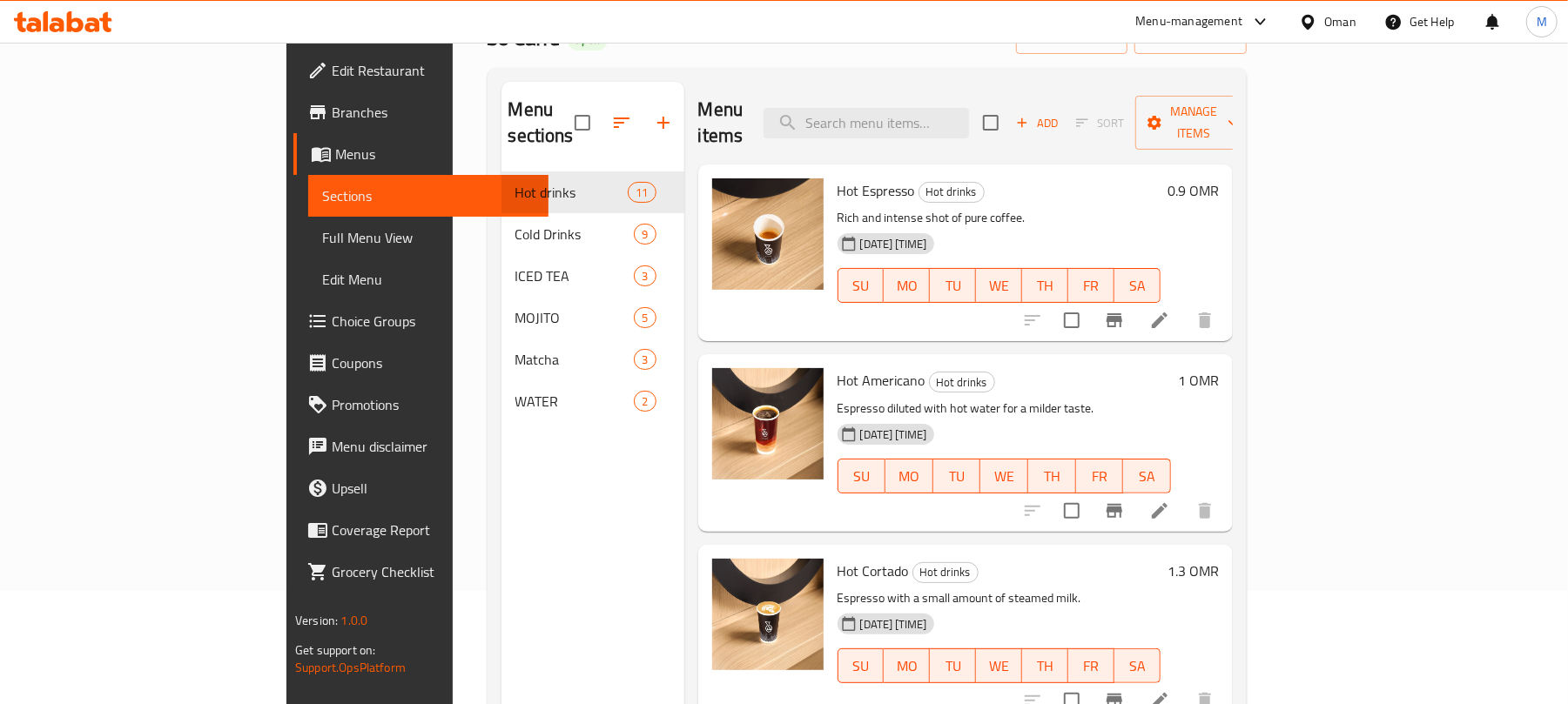 scroll, scrollTop: 0, scrollLeft: 0, axis: both 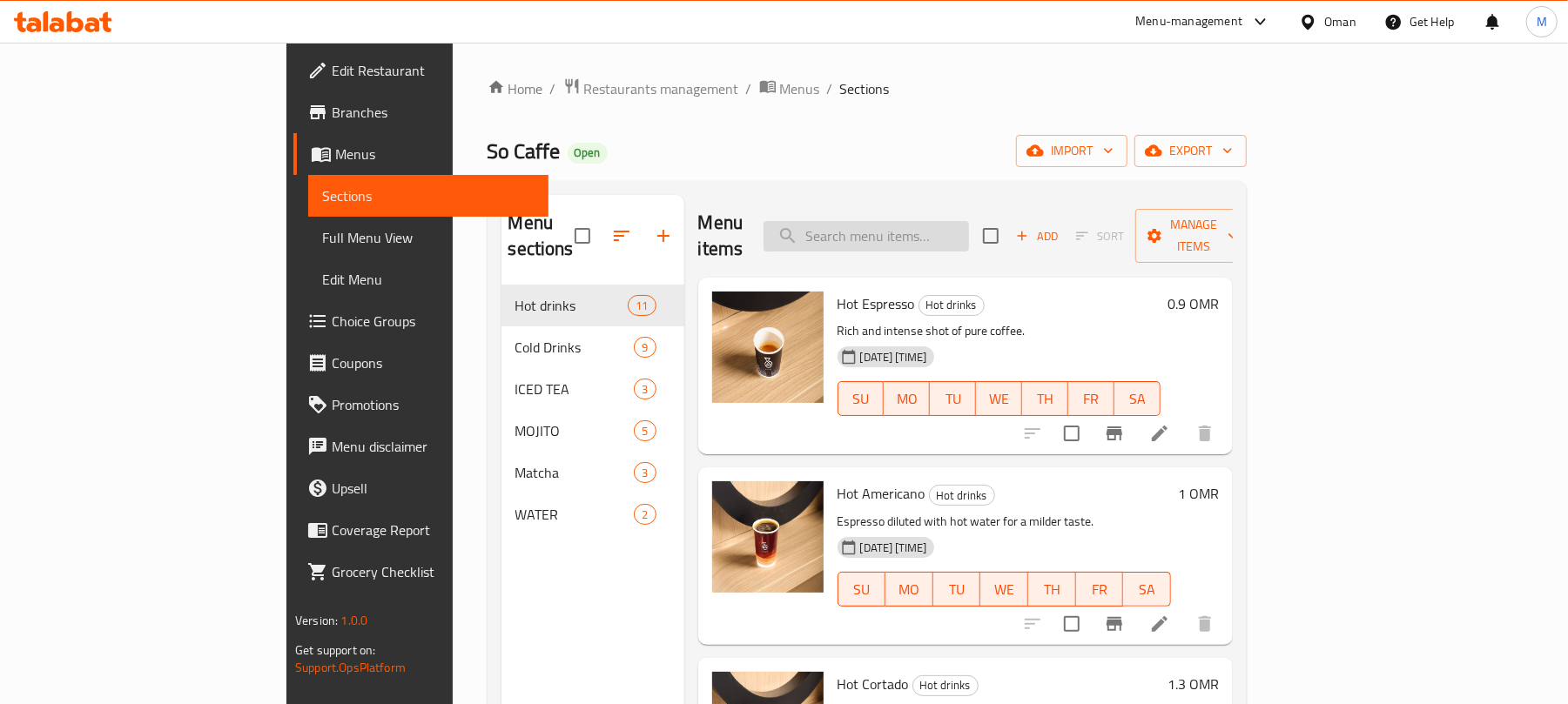 click at bounding box center (866, 236) 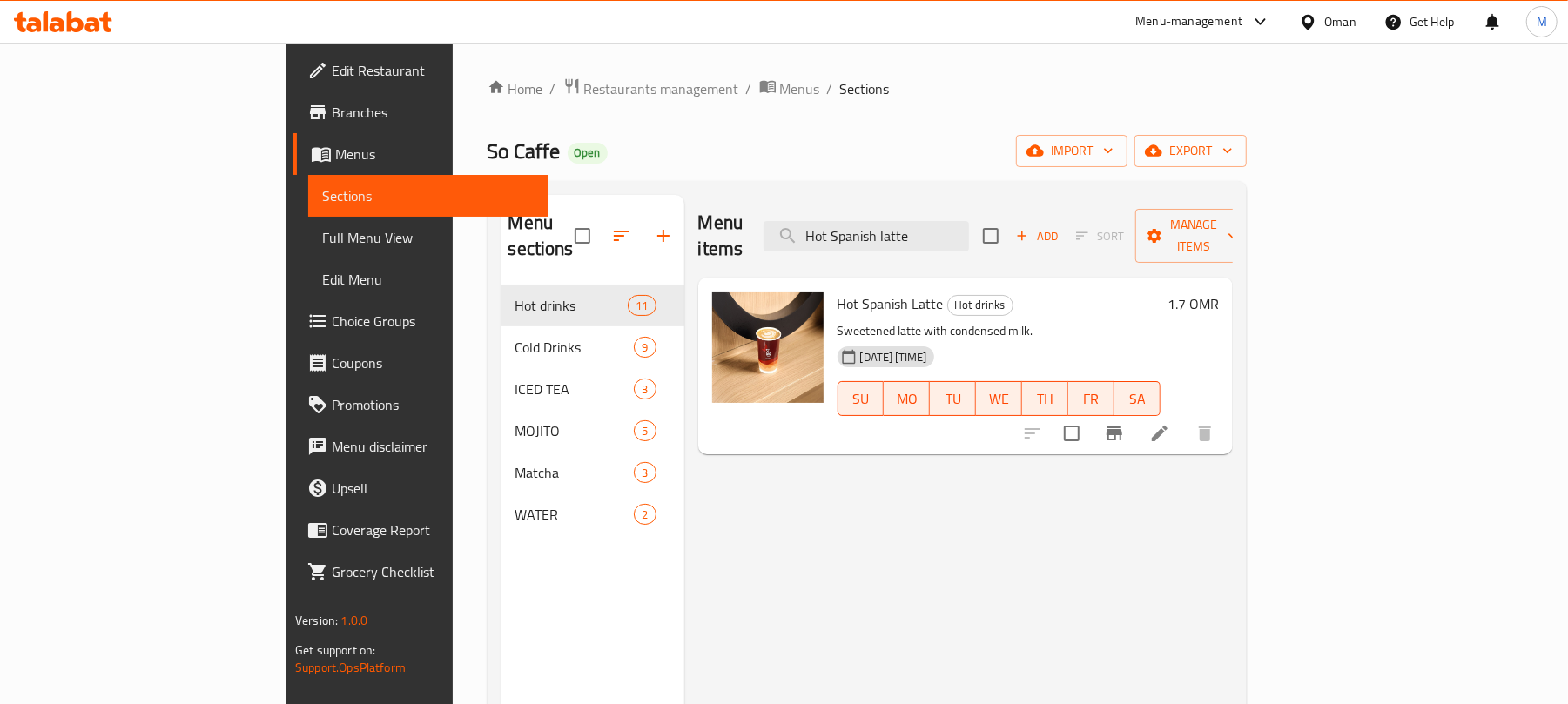 type on "Hot Spanish latte" 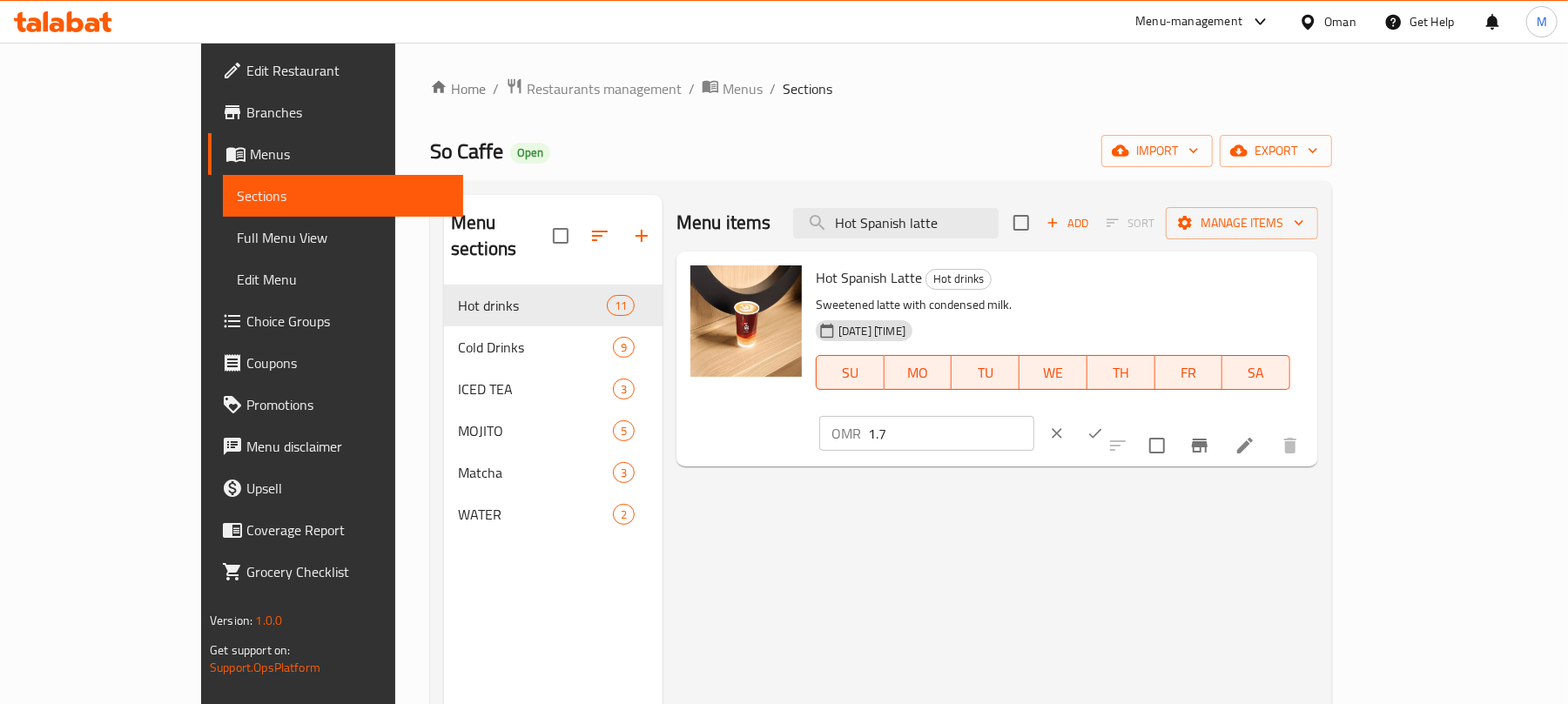 click on "1.7" at bounding box center (951, 433) 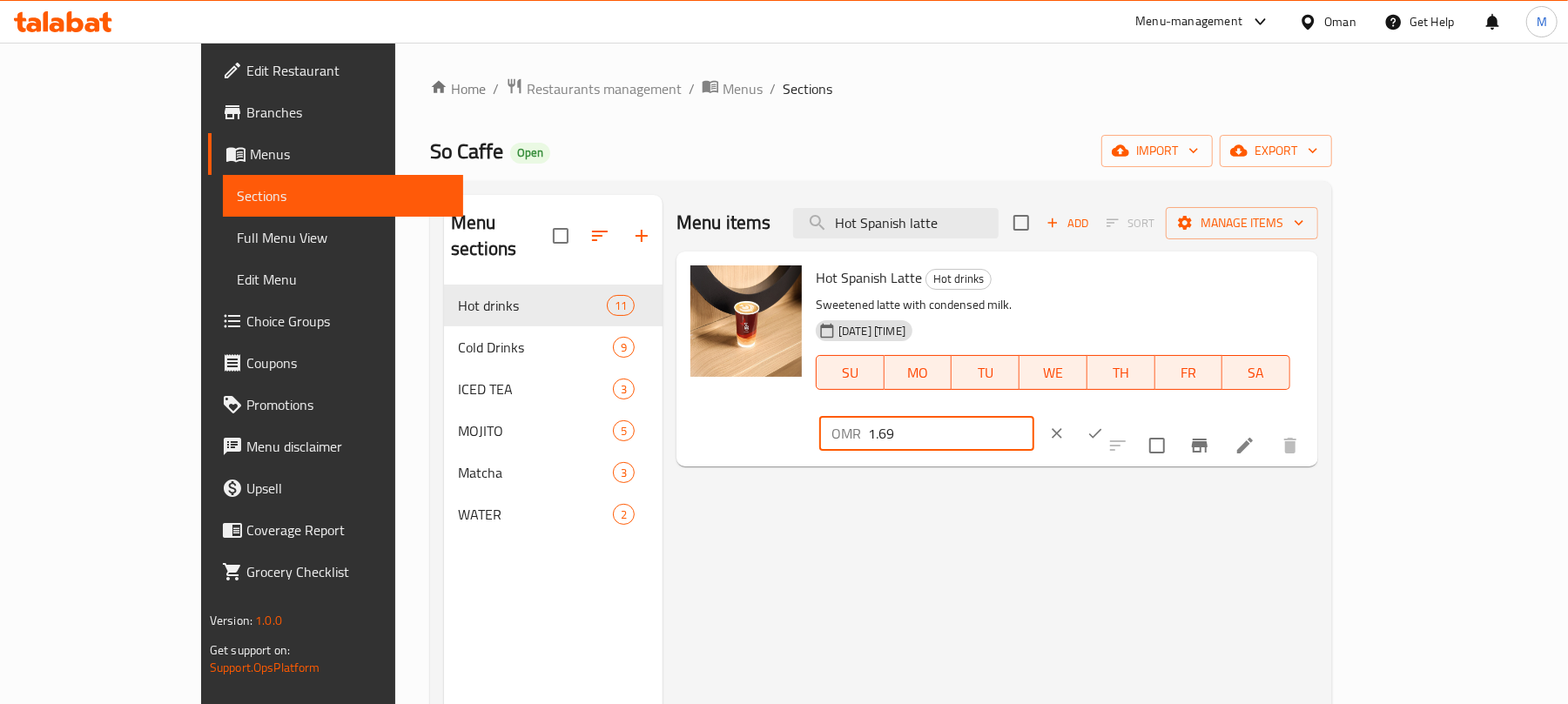 type on "1.69" 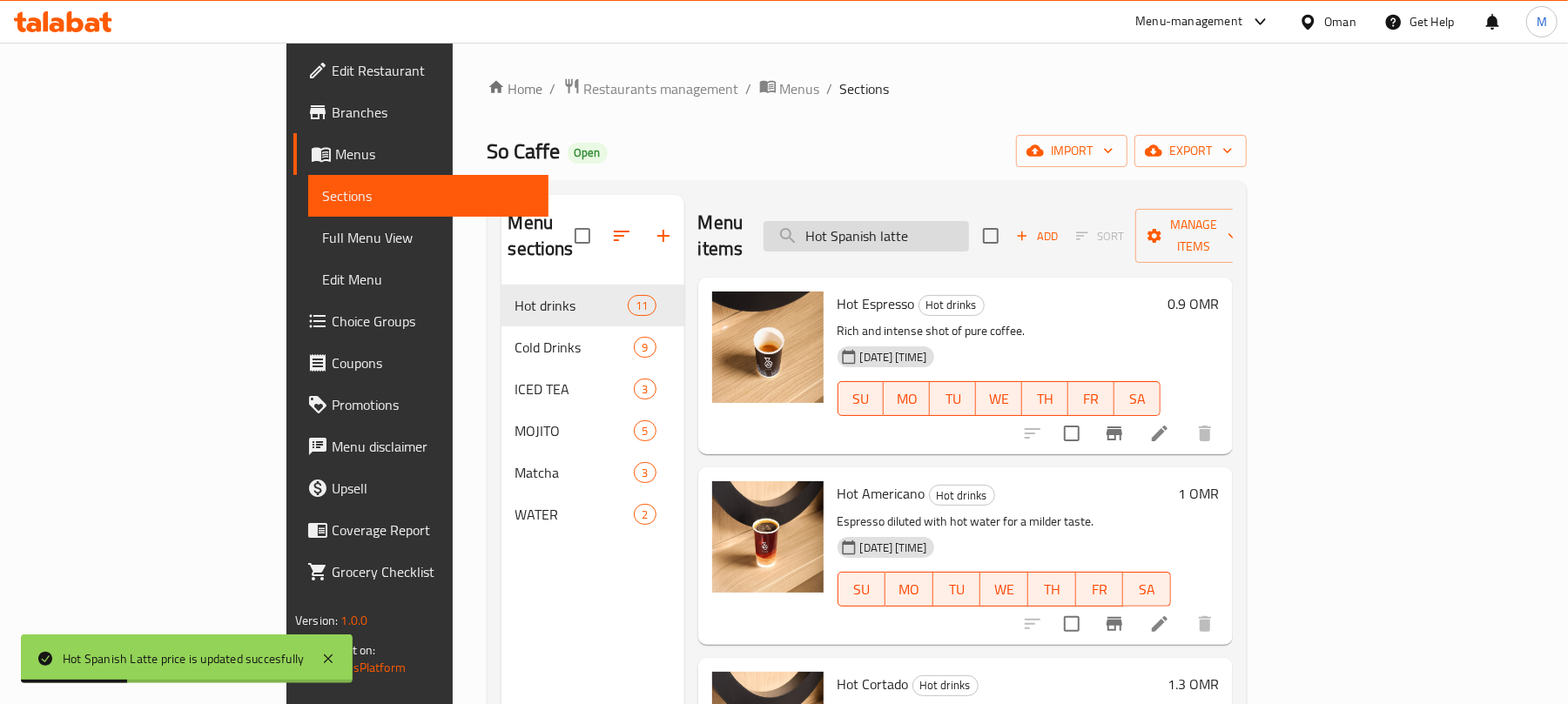 click on "Hot Spanish latte" at bounding box center [866, 236] 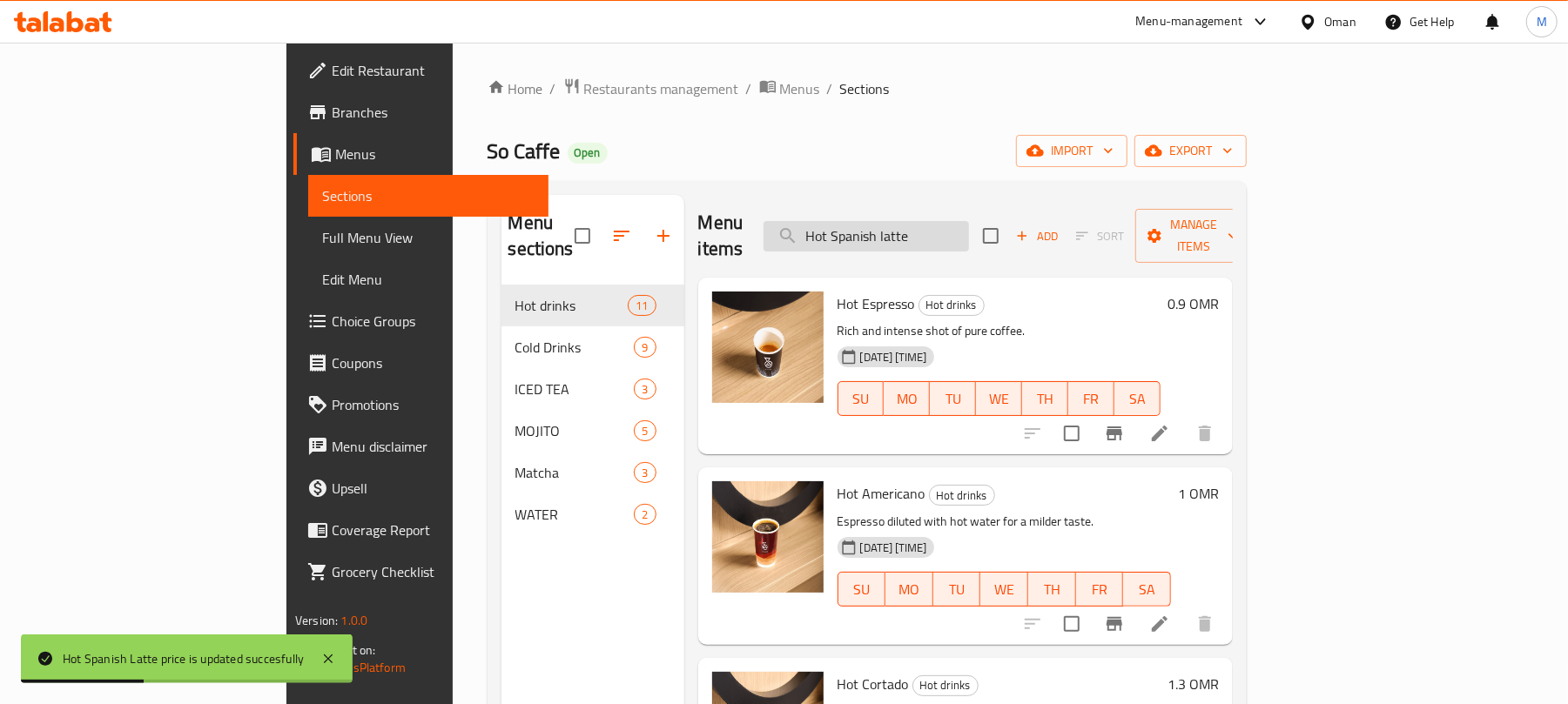 click on "Hot Spanish latte" at bounding box center (866, 236) 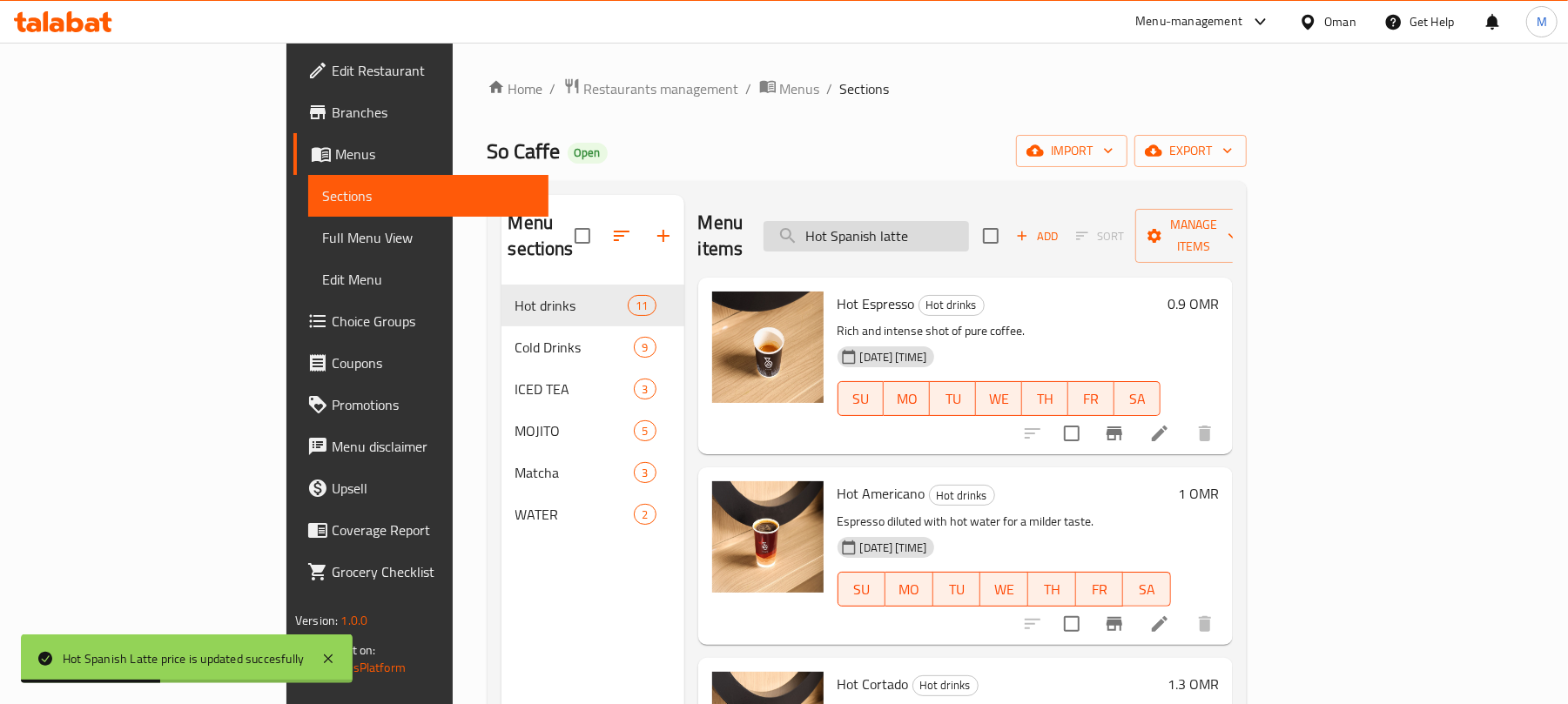 click on "Hot Spanish latte" at bounding box center [866, 236] 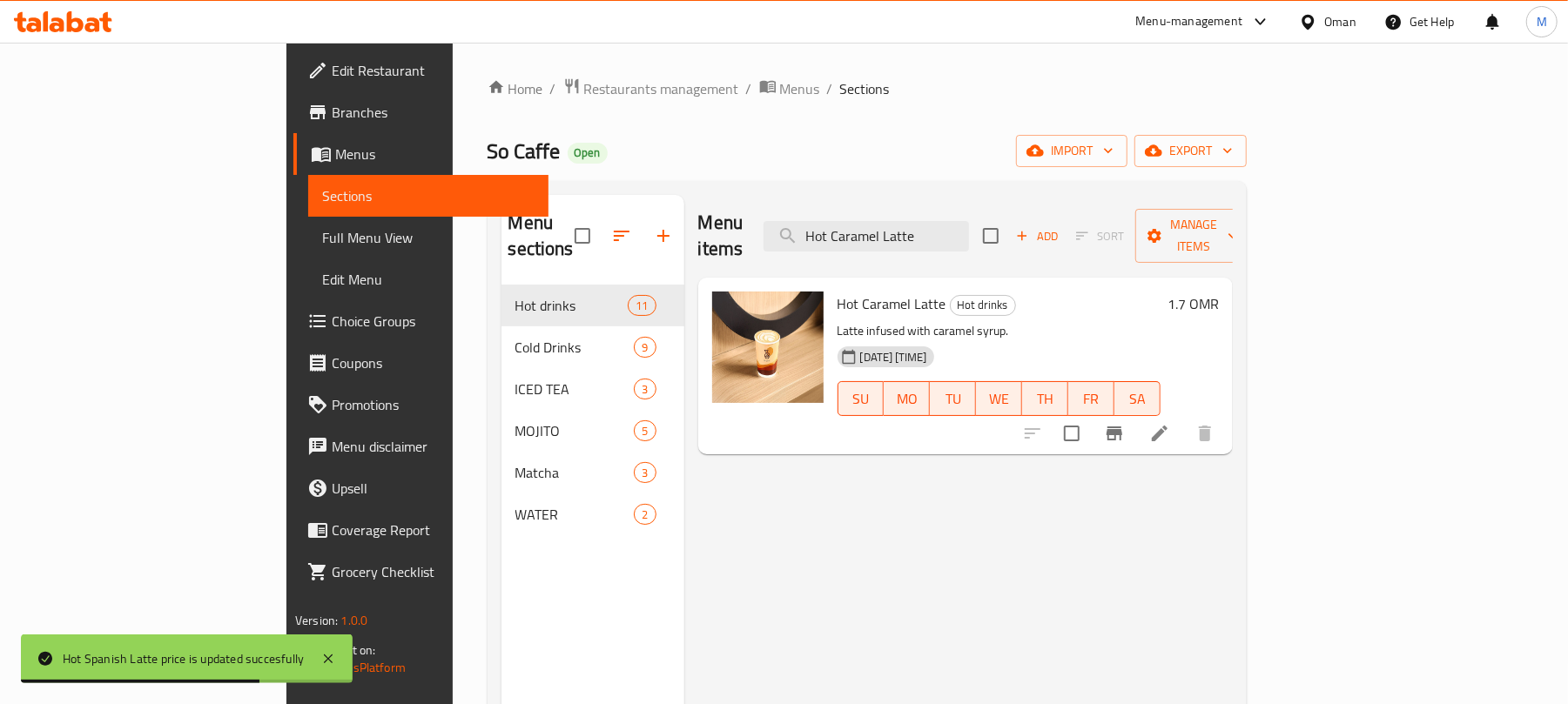 type on "Hot Caramel Latte" 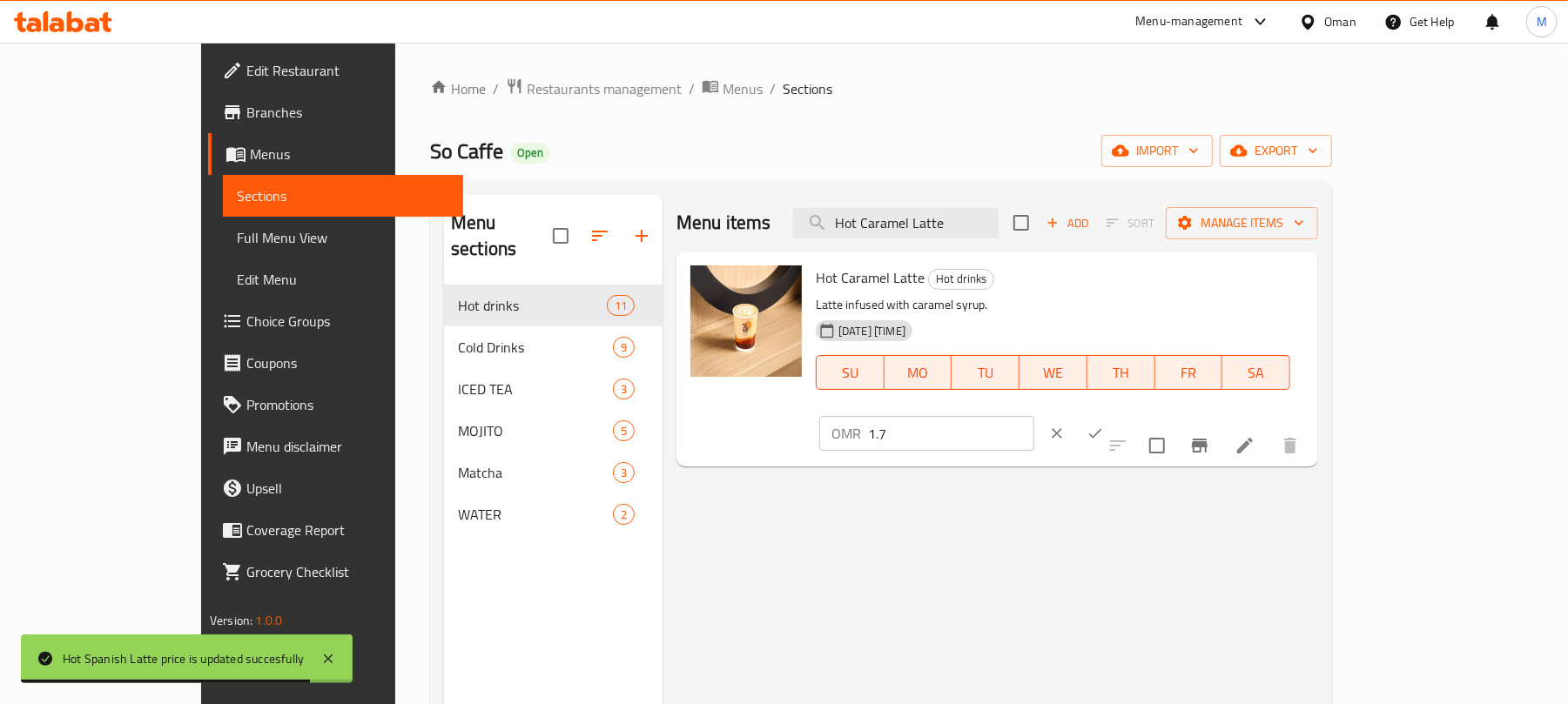 click on "1.7" at bounding box center [951, 433] 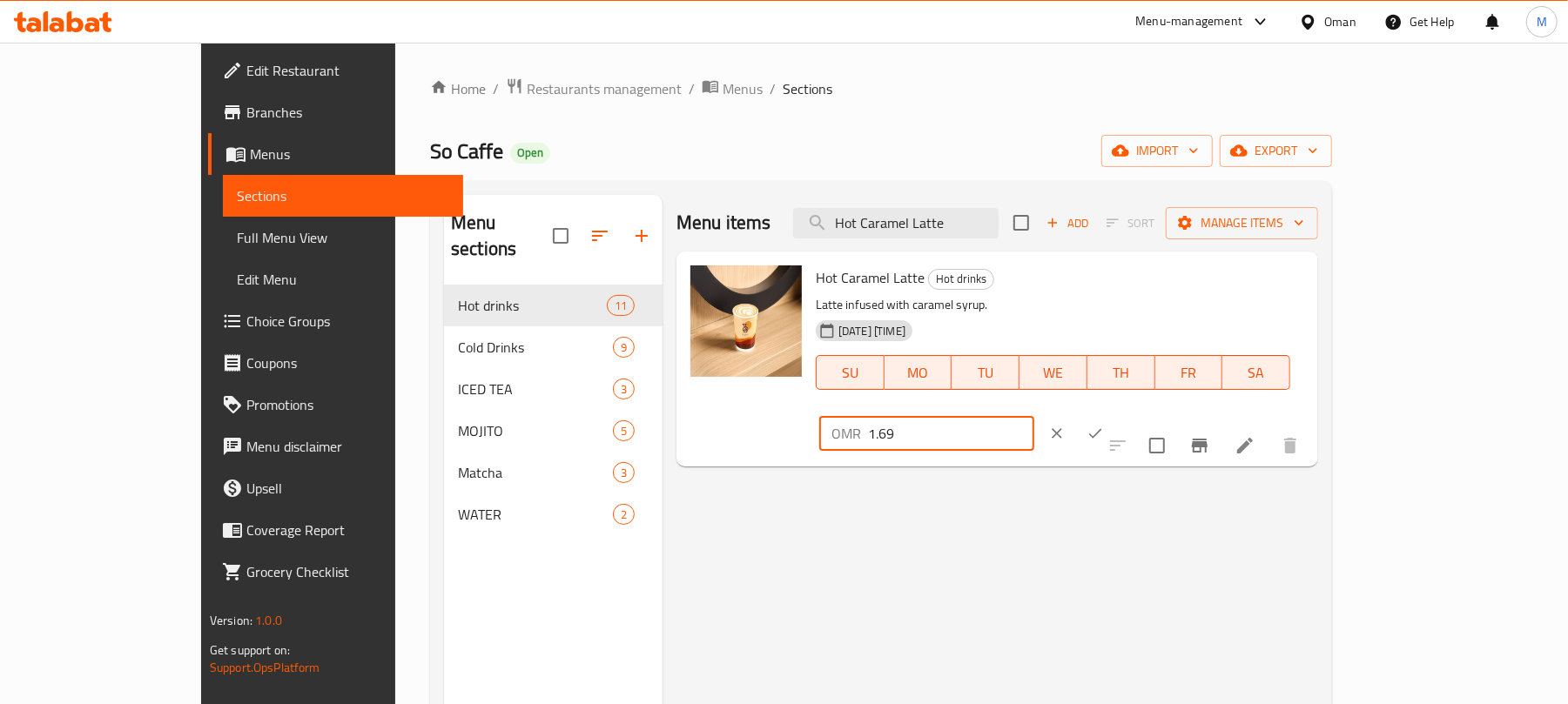 type on "1.69" 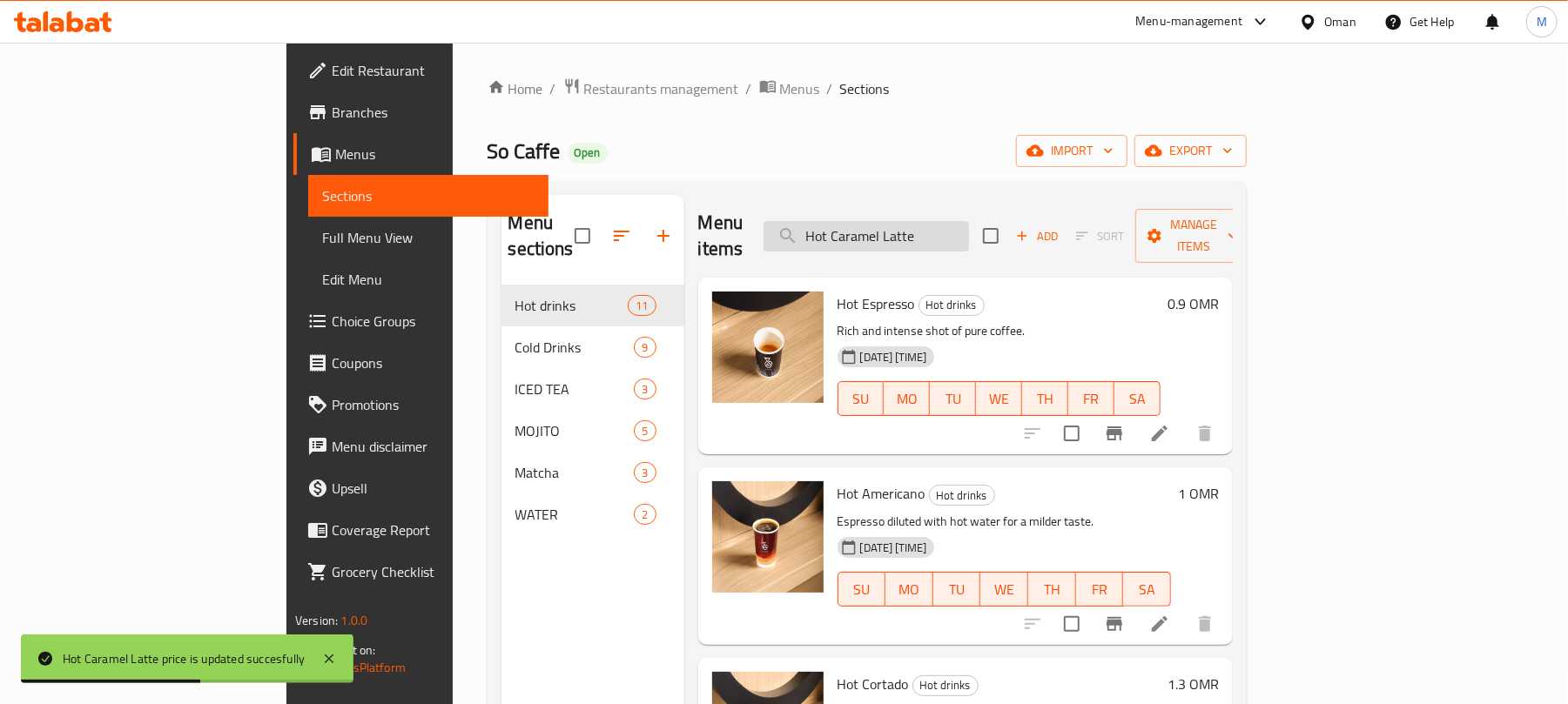 click on "Hot Caramel Latte" at bounding box center [866, 236] 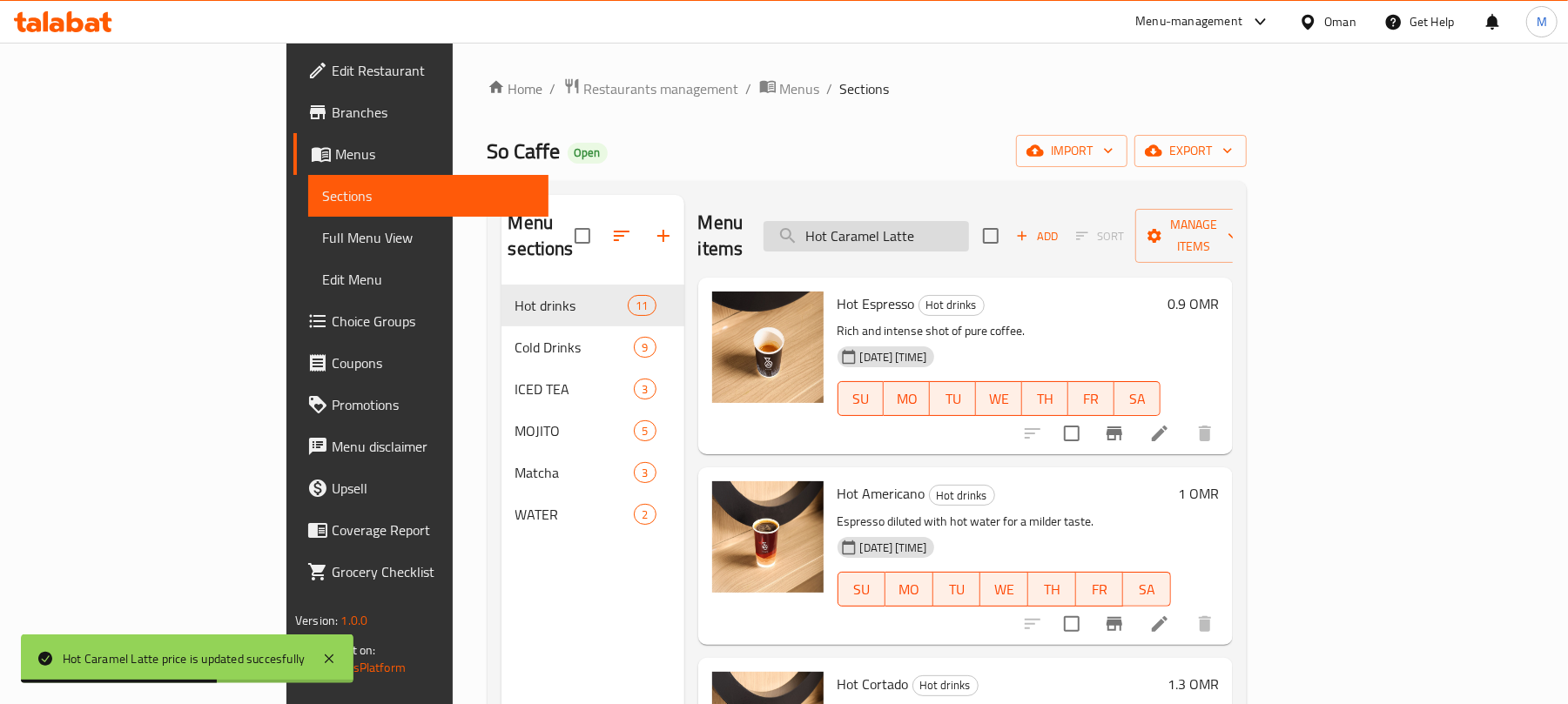 click on "Hot Caramel Latte" at bounding box center (866, 236) 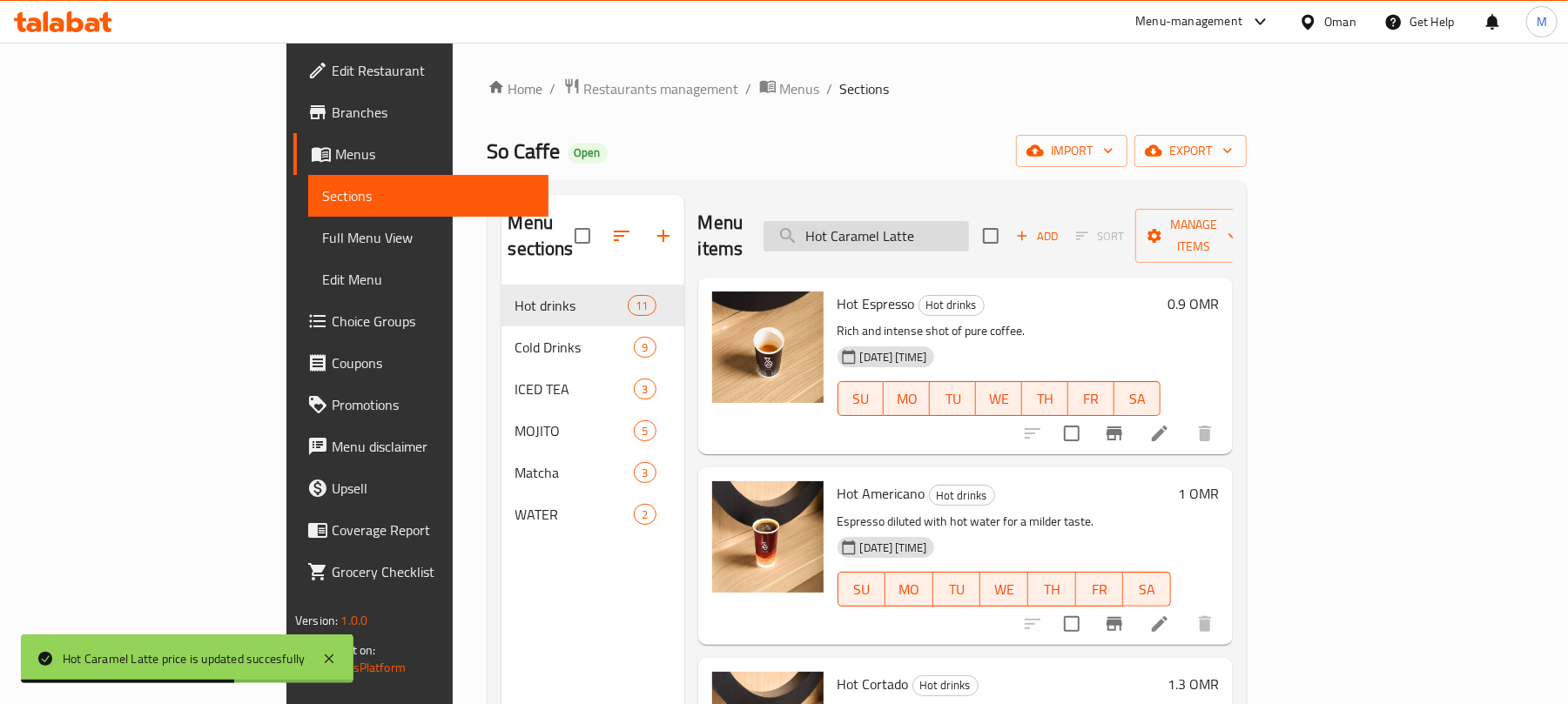 click on "Hot Caramel Latte" at bounding box center [866, 236] 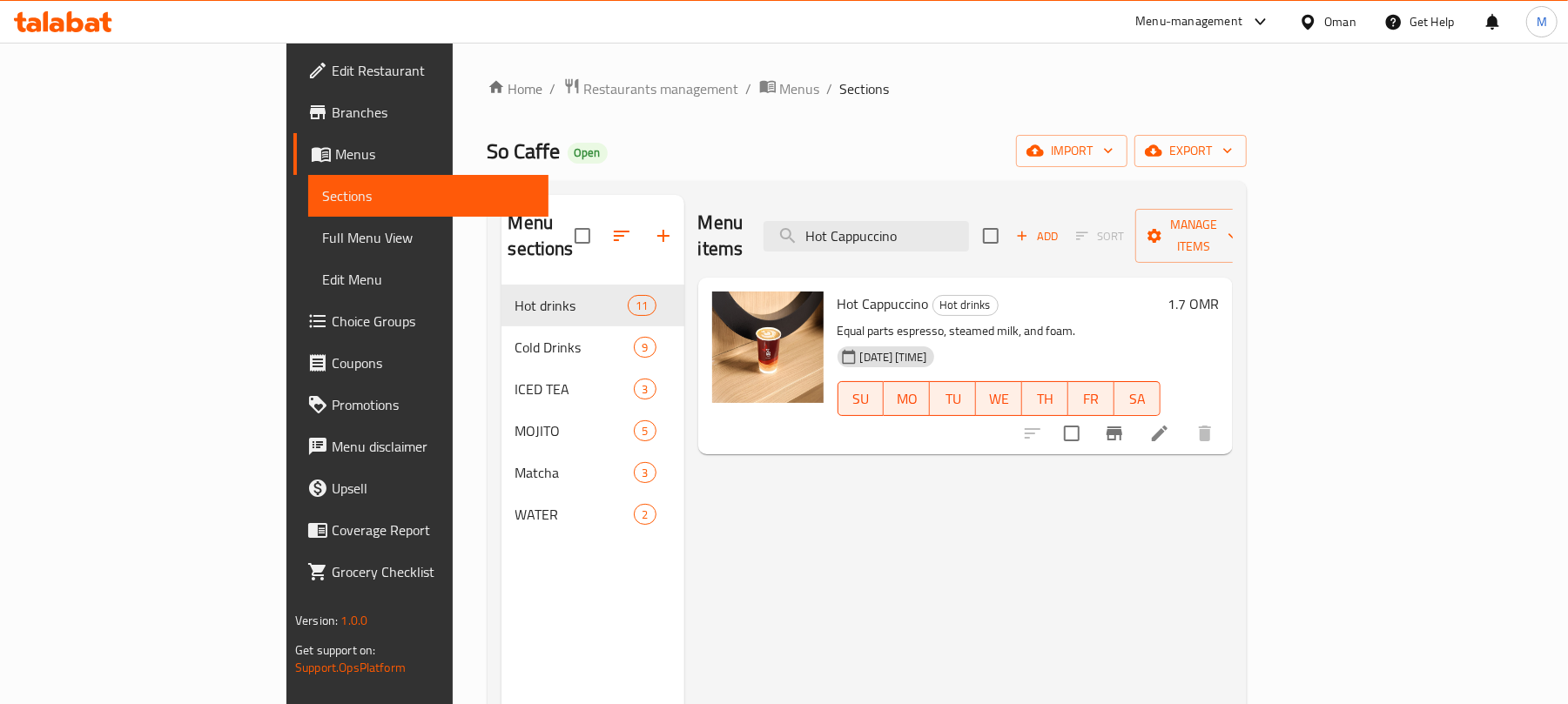 type on "Hot Cappuccino" 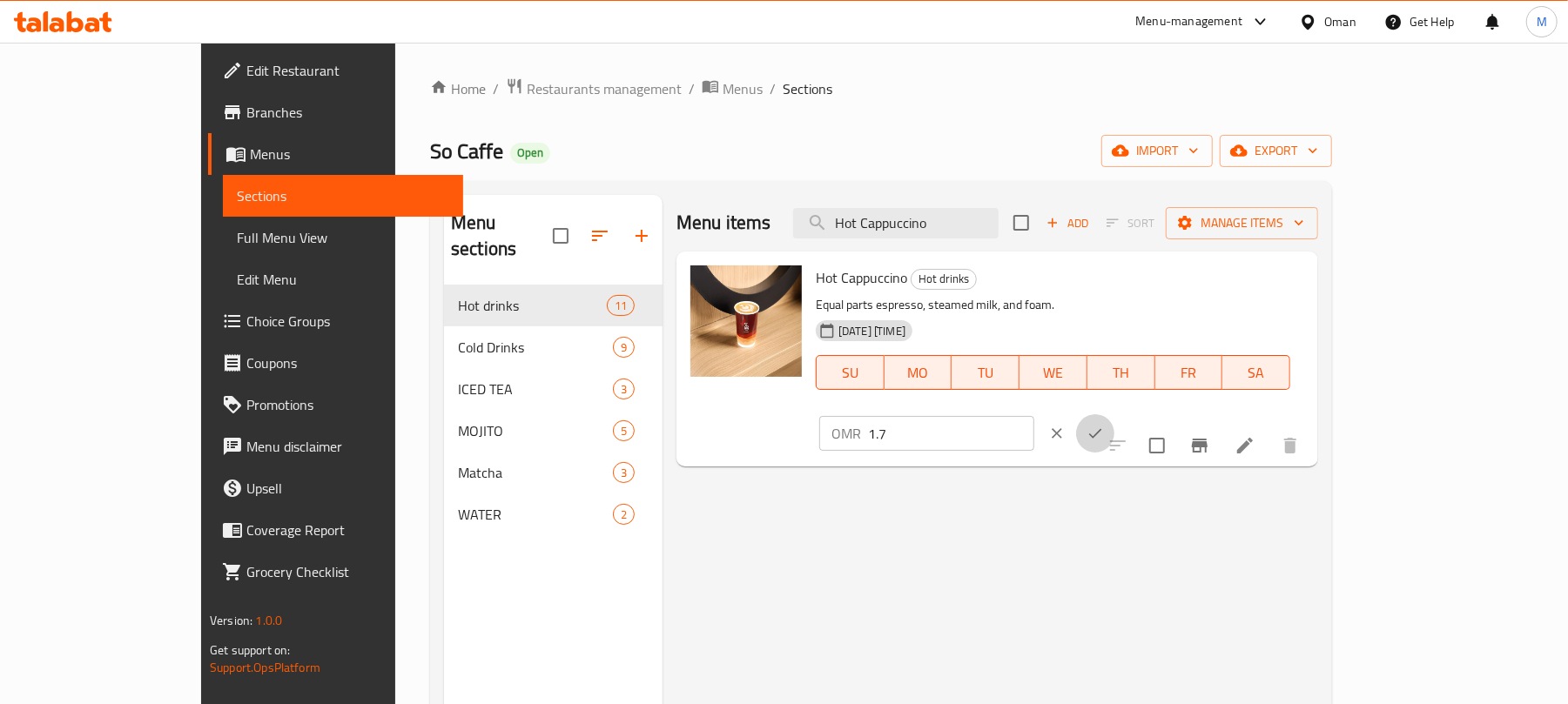 click 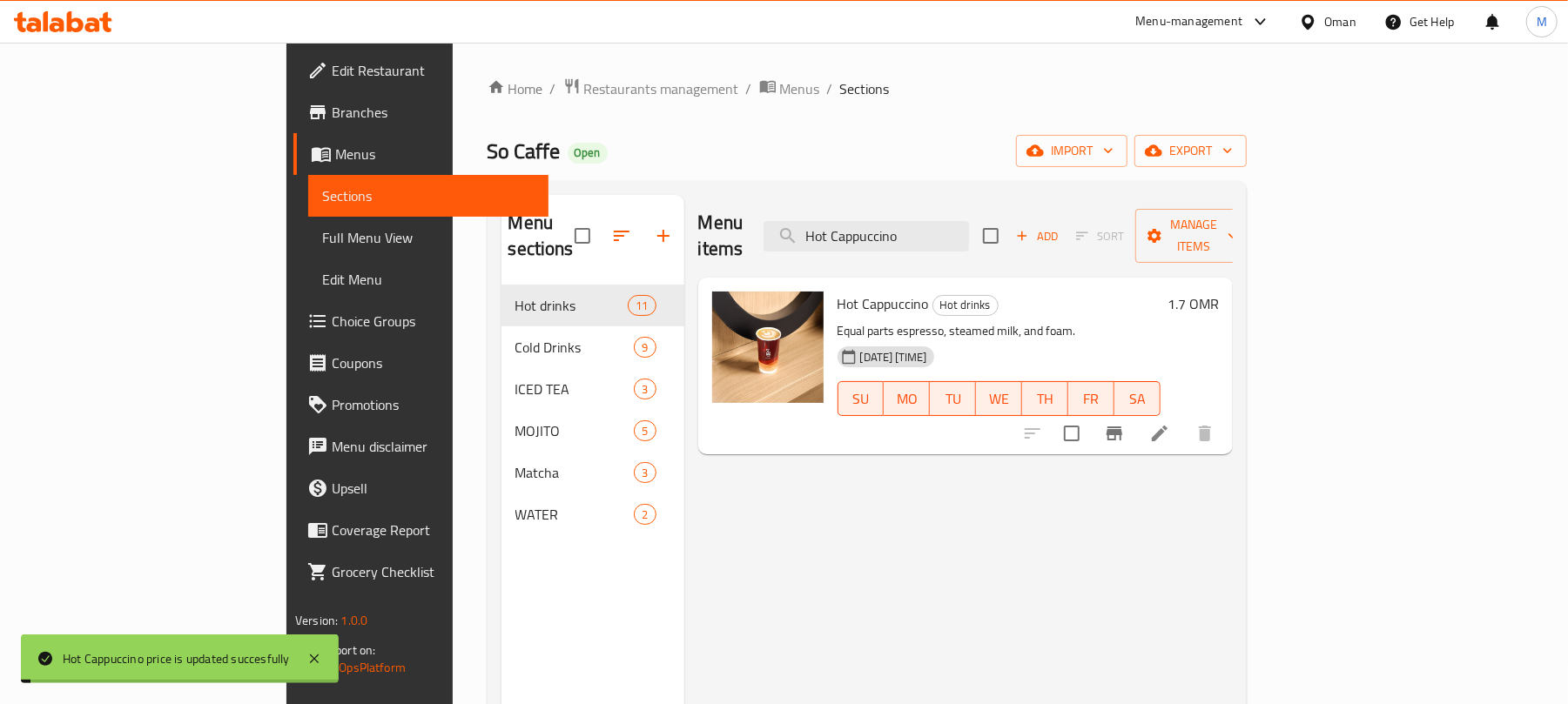 click on "Hot Cappuccino   Hot drinks" at bounding box center (999, 304) 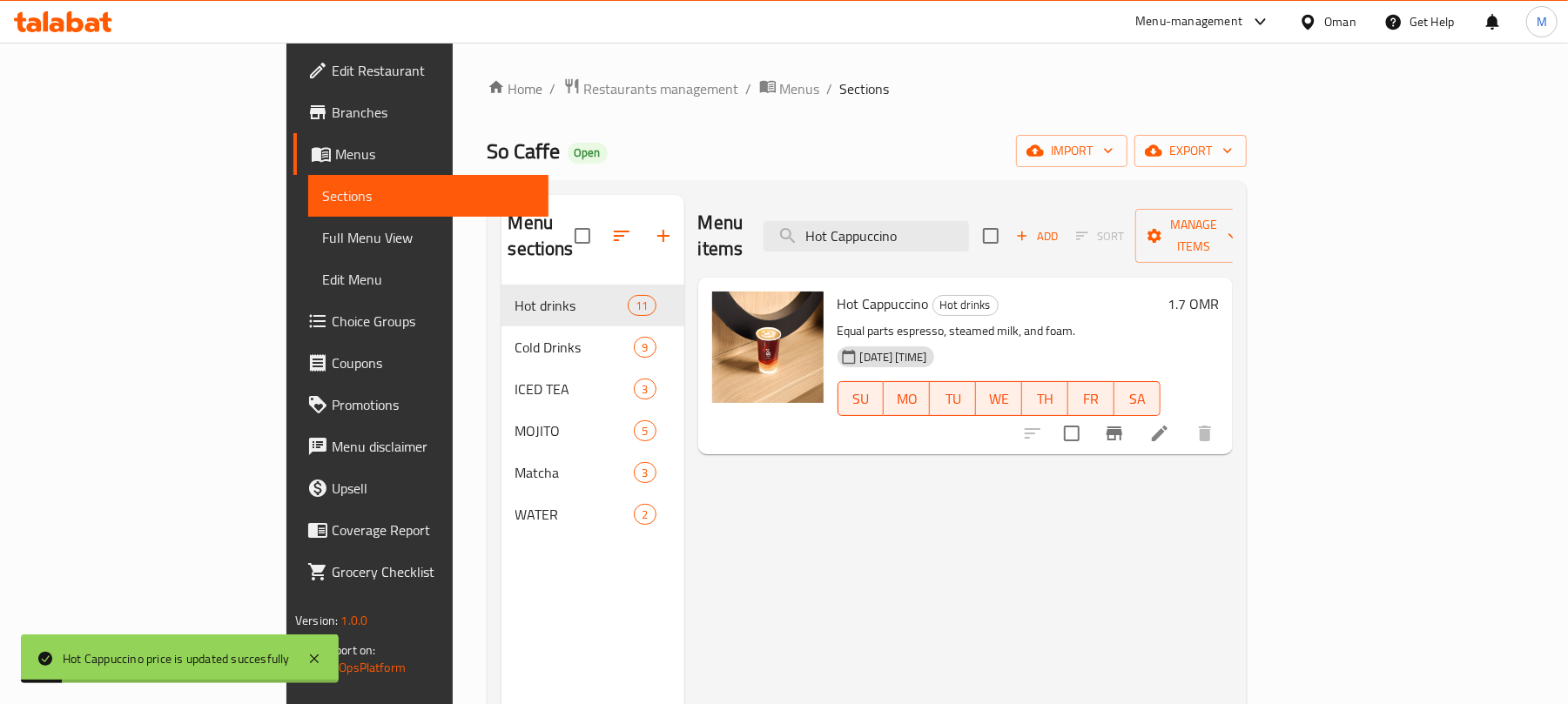 click on "Hot Cappuccino   Hot drinks Equal parts espresso, steamed milk, and foam. 30-07-2025 02:11 PM SU MO TU WE TH FR SA 1.7   OMR" at bounding box center [966, 365] 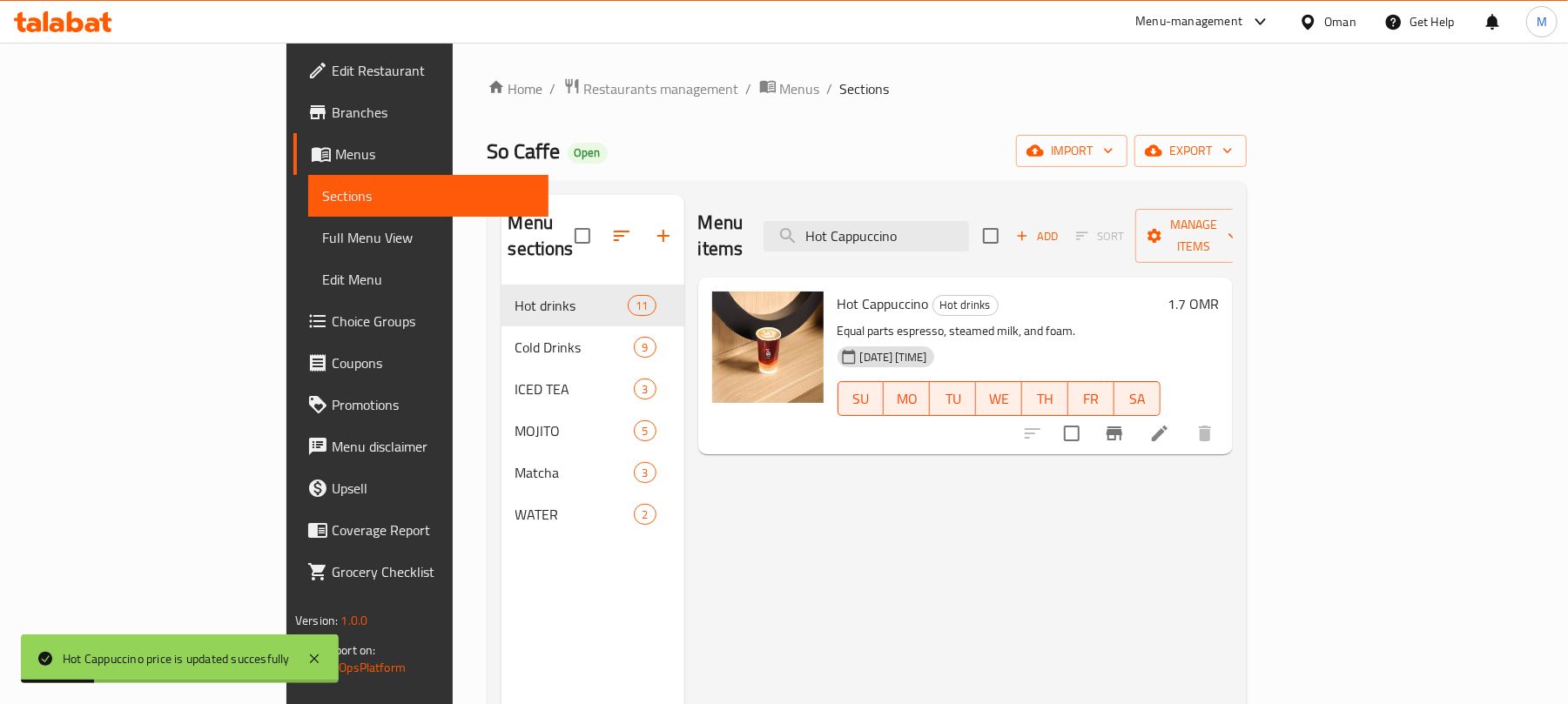 click on "1.7   OMR" at bounding box center [1193, 304] 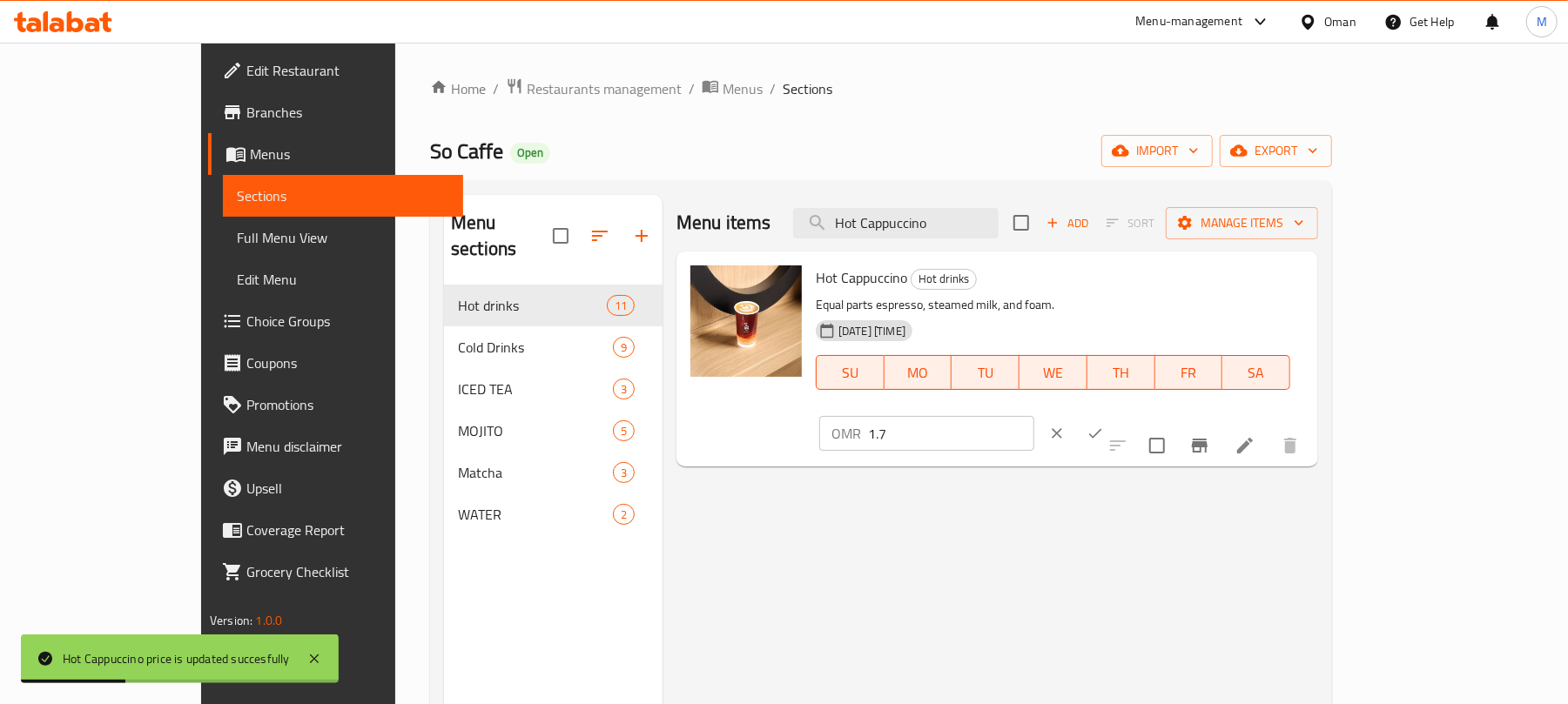 click on "1.7" at bounding box center (951, 433) 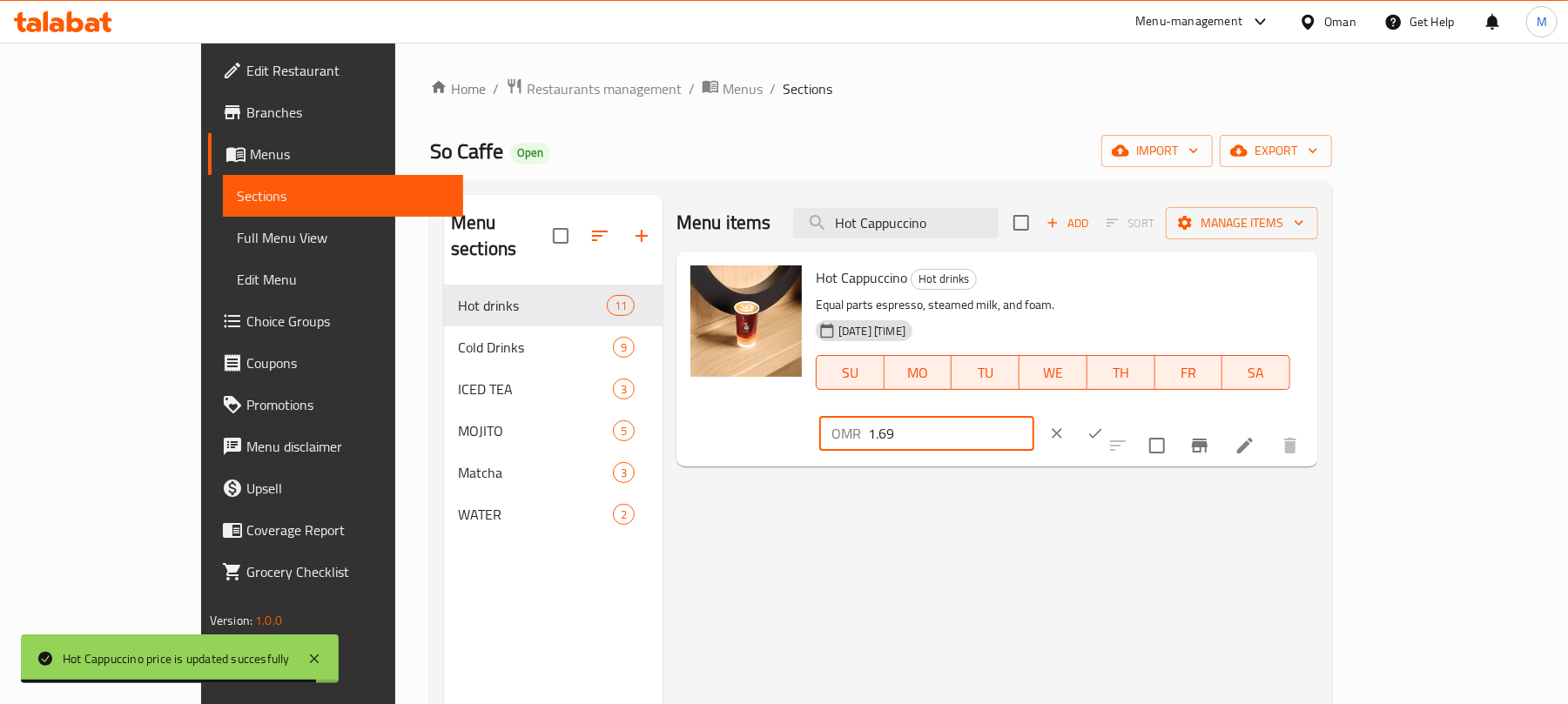 type on "1.69" 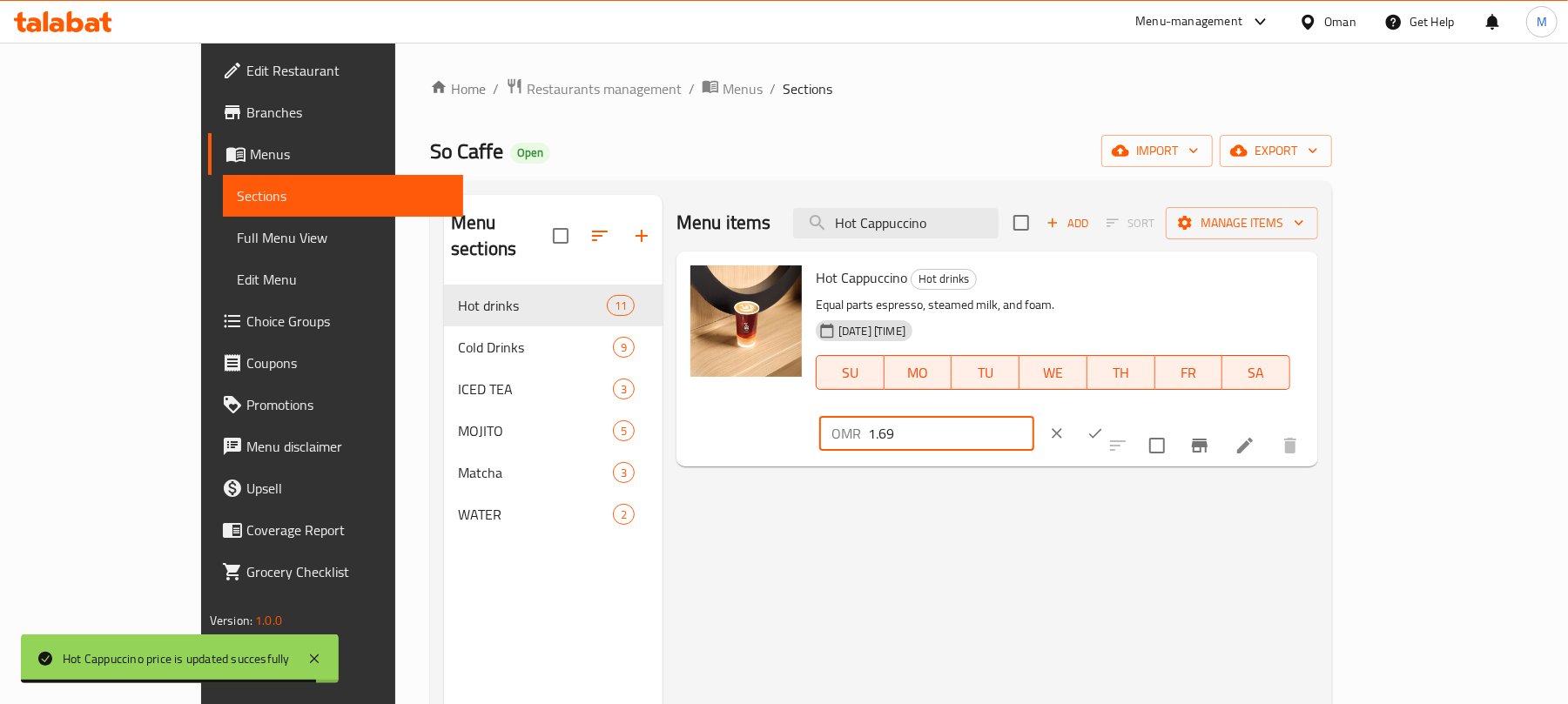 click 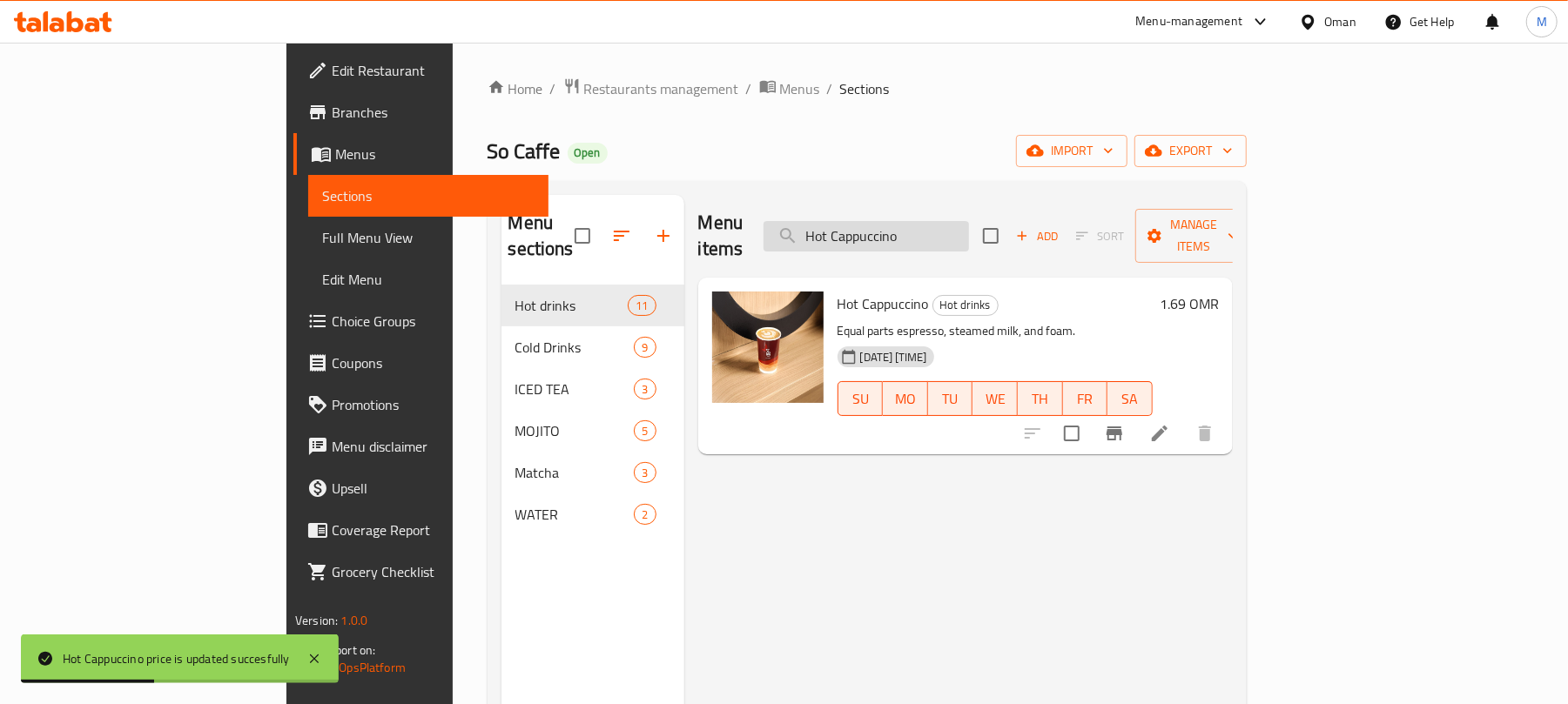 click on "Hot Cappuccino" at bounding box center (866, 236) 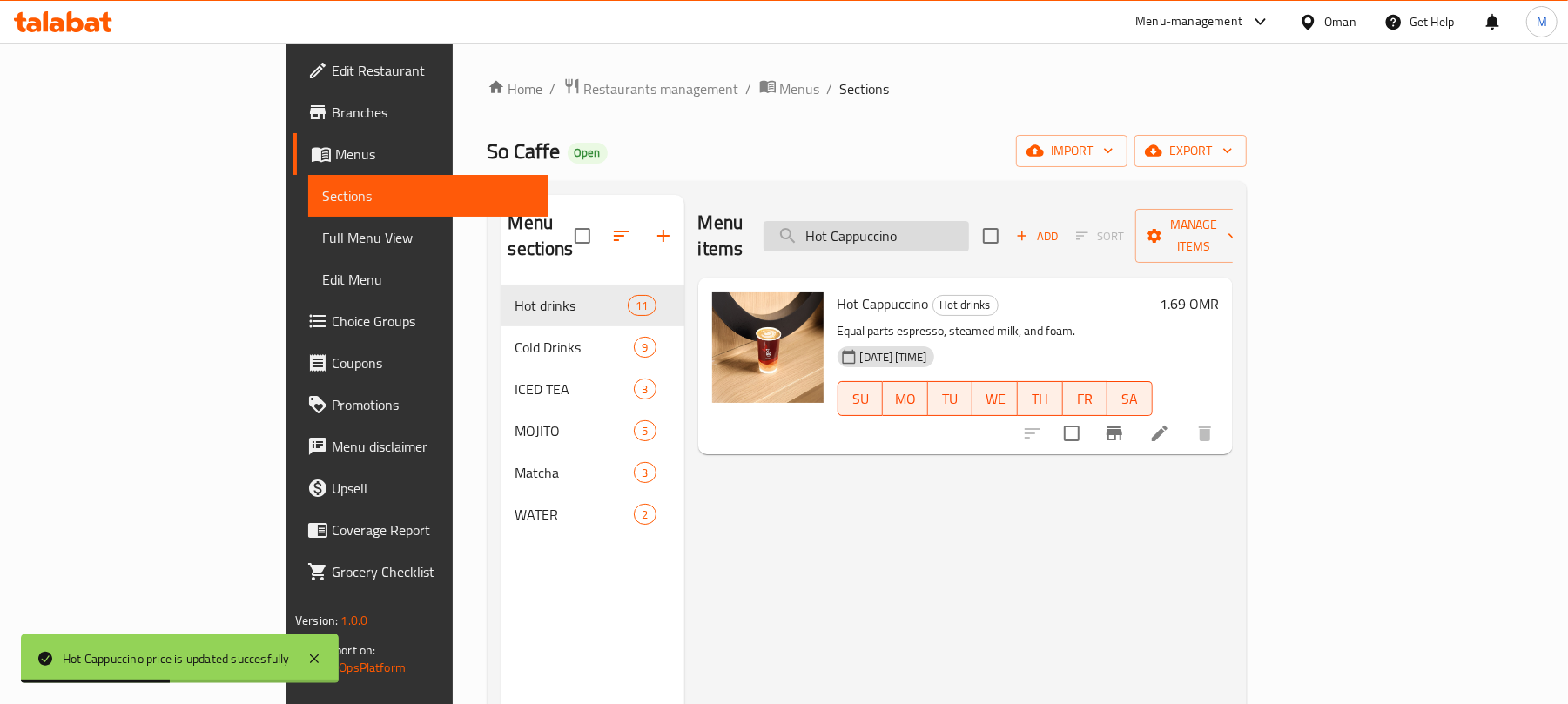click on "Hot Cappuccino" at bounding box center (866, 236) 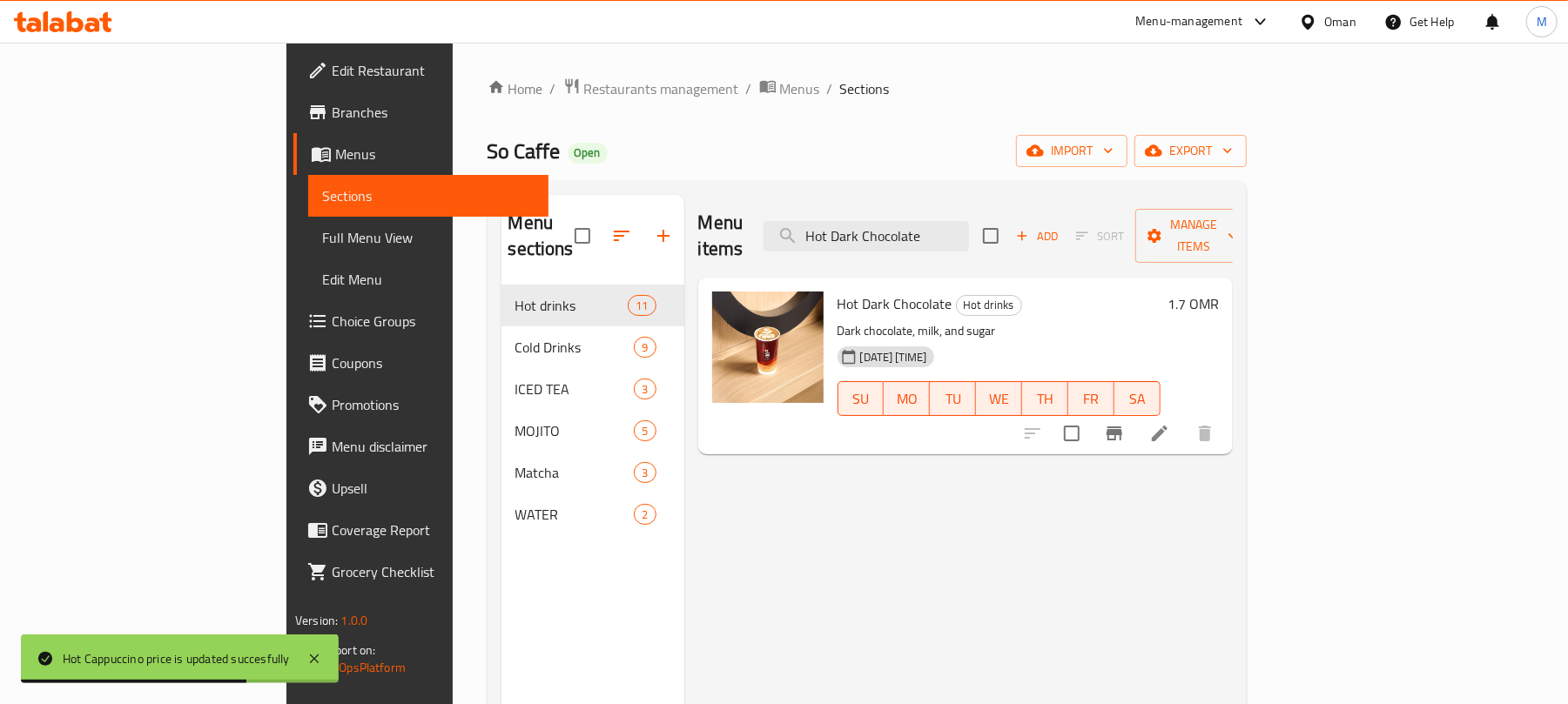 type on "Hot Dark Chocolate" 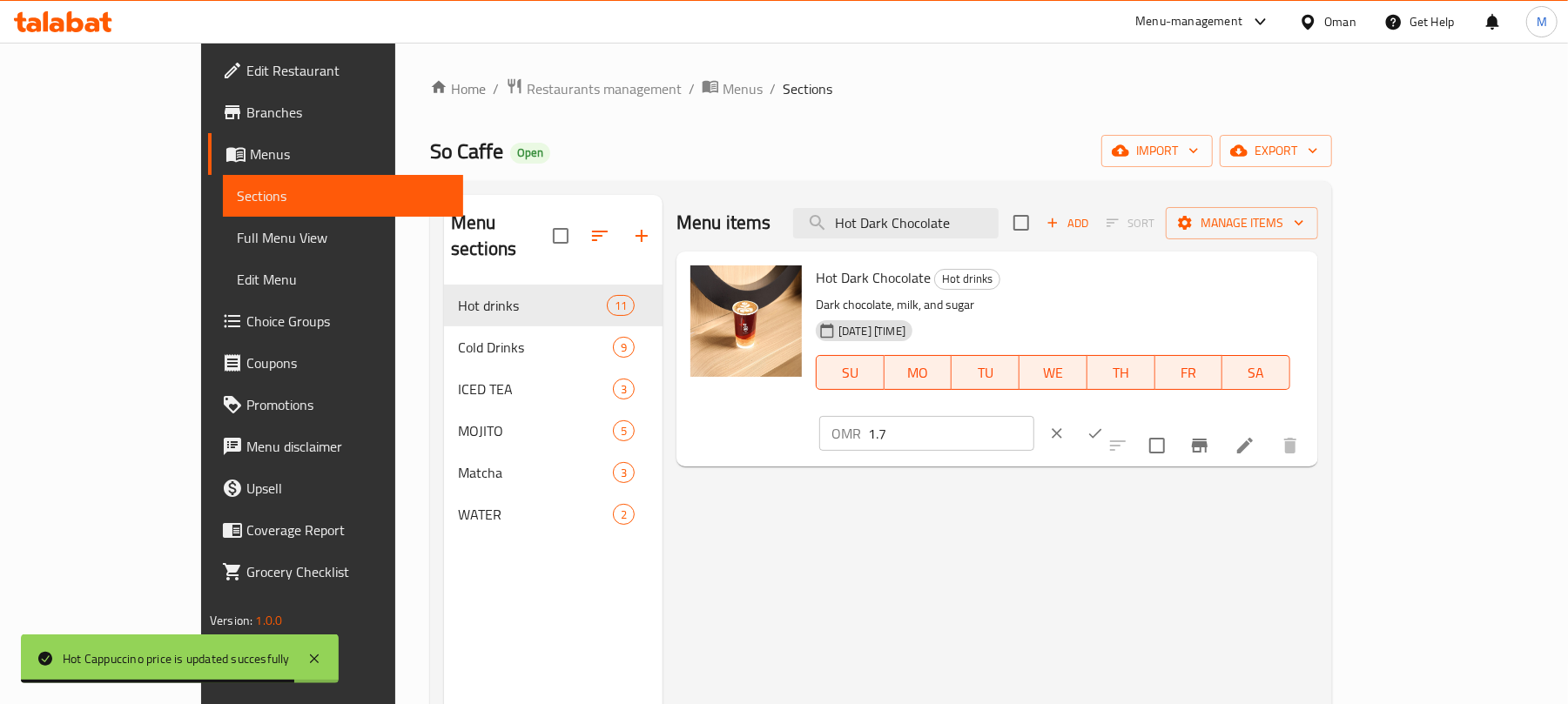 click on "1.7" at bounding box center (951, 433) 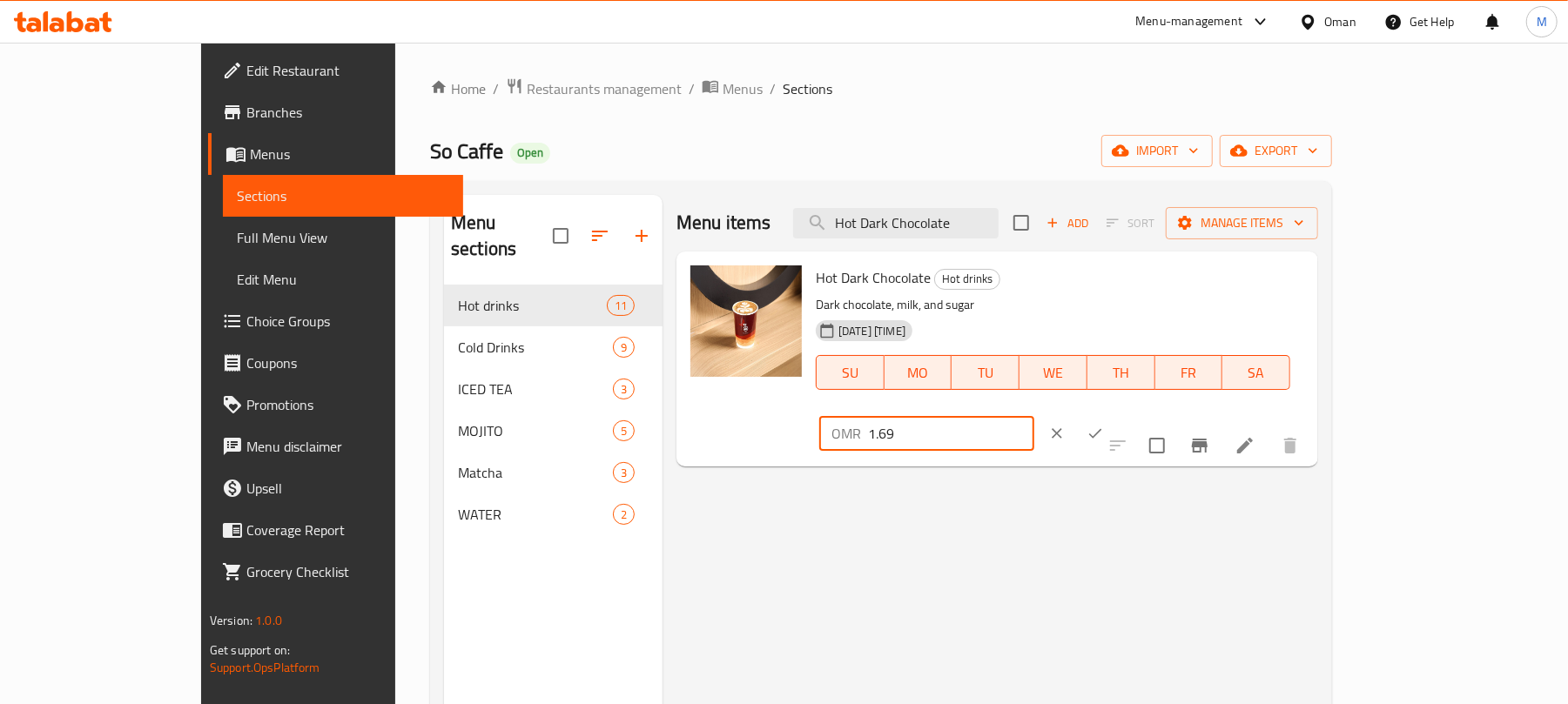type on "1.69" 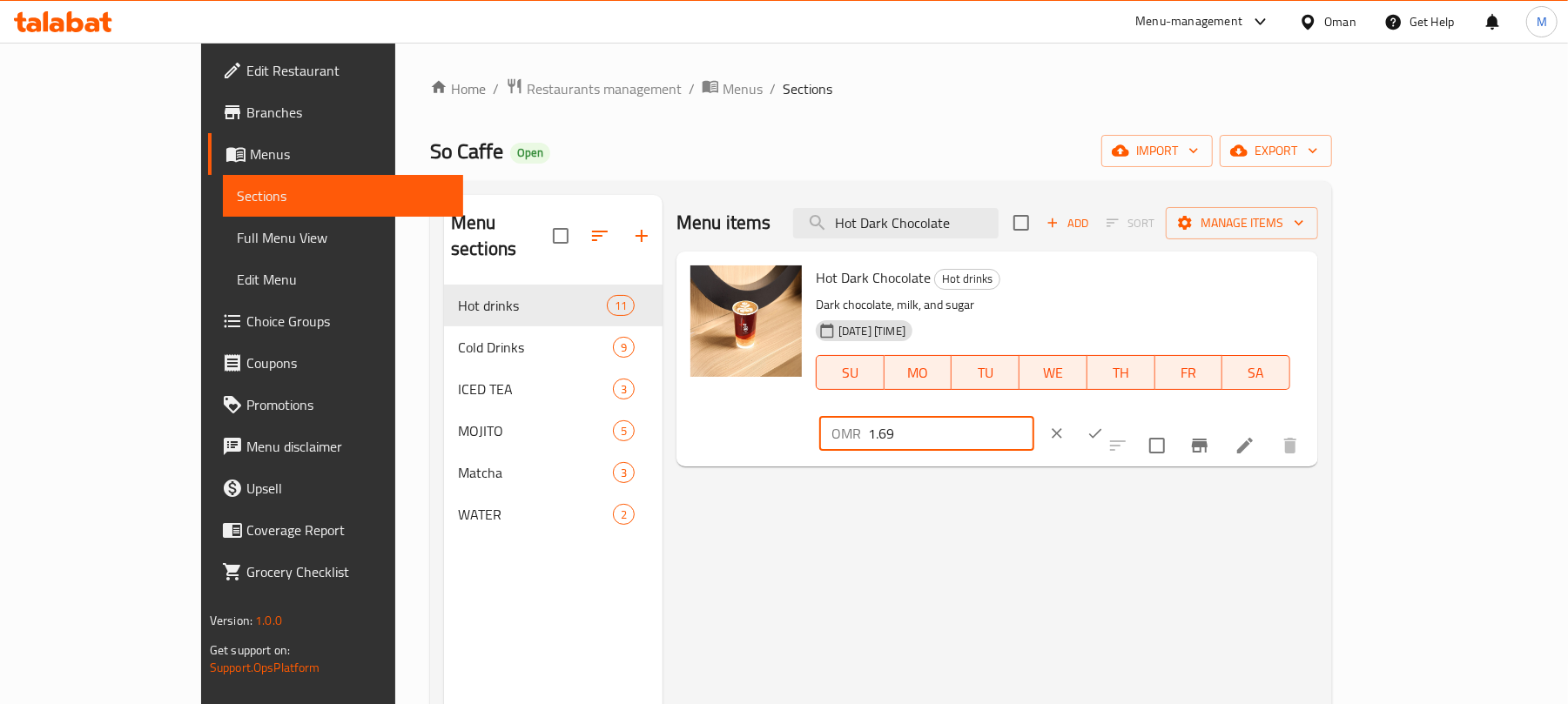 click at bounding box center (1095, 433) 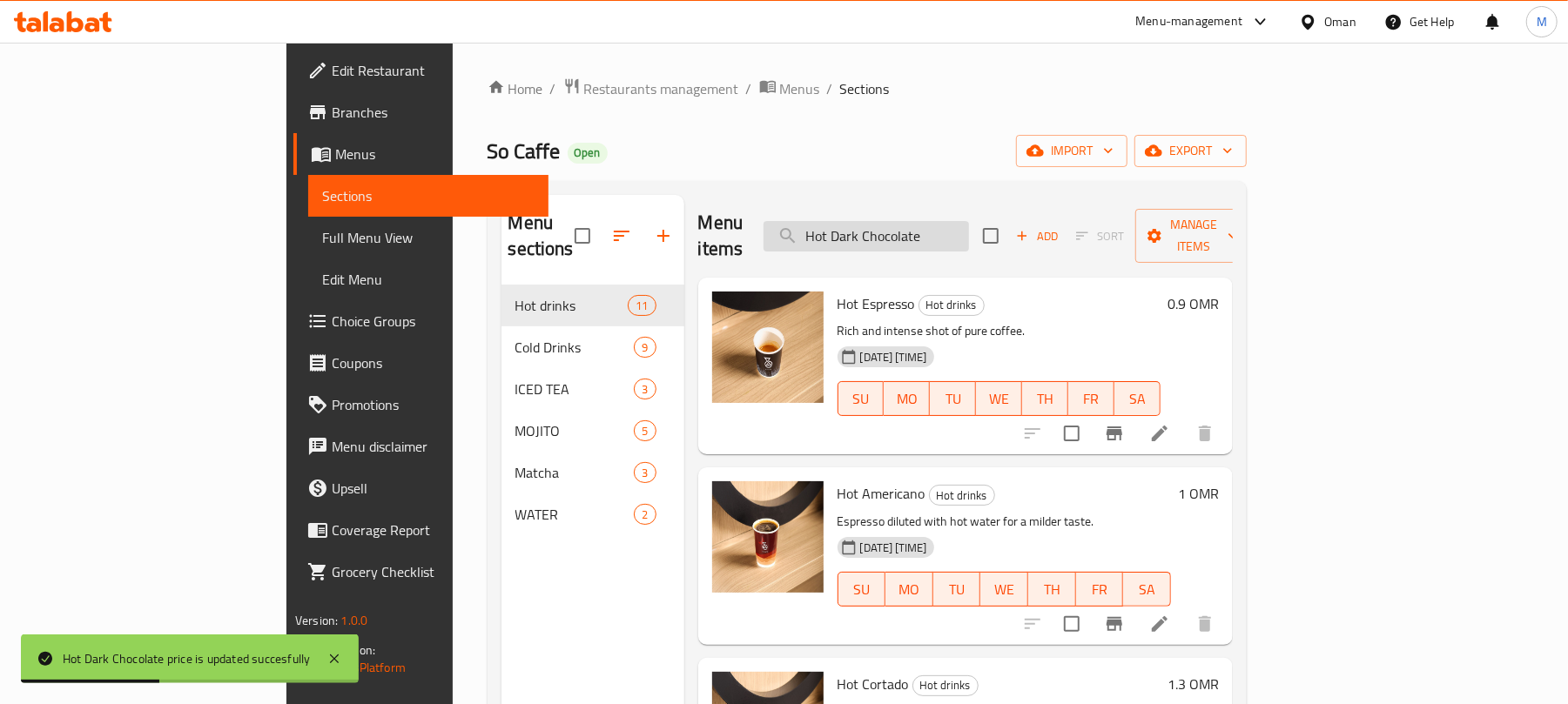 click on "Hot Dark Chocolate" at bounding box center [866, 236] 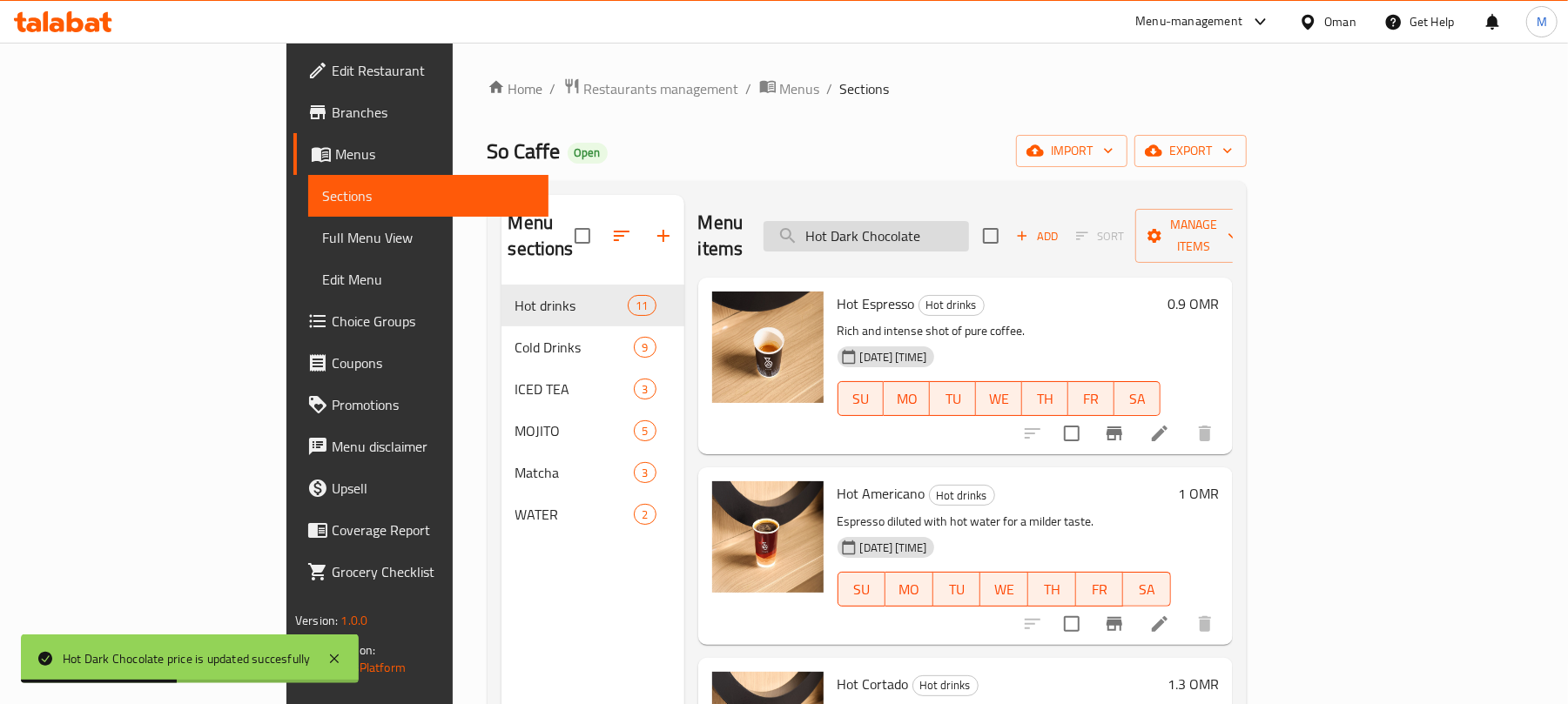 click on "Hot Dark Chocolate" at bounding box center (866, 236) 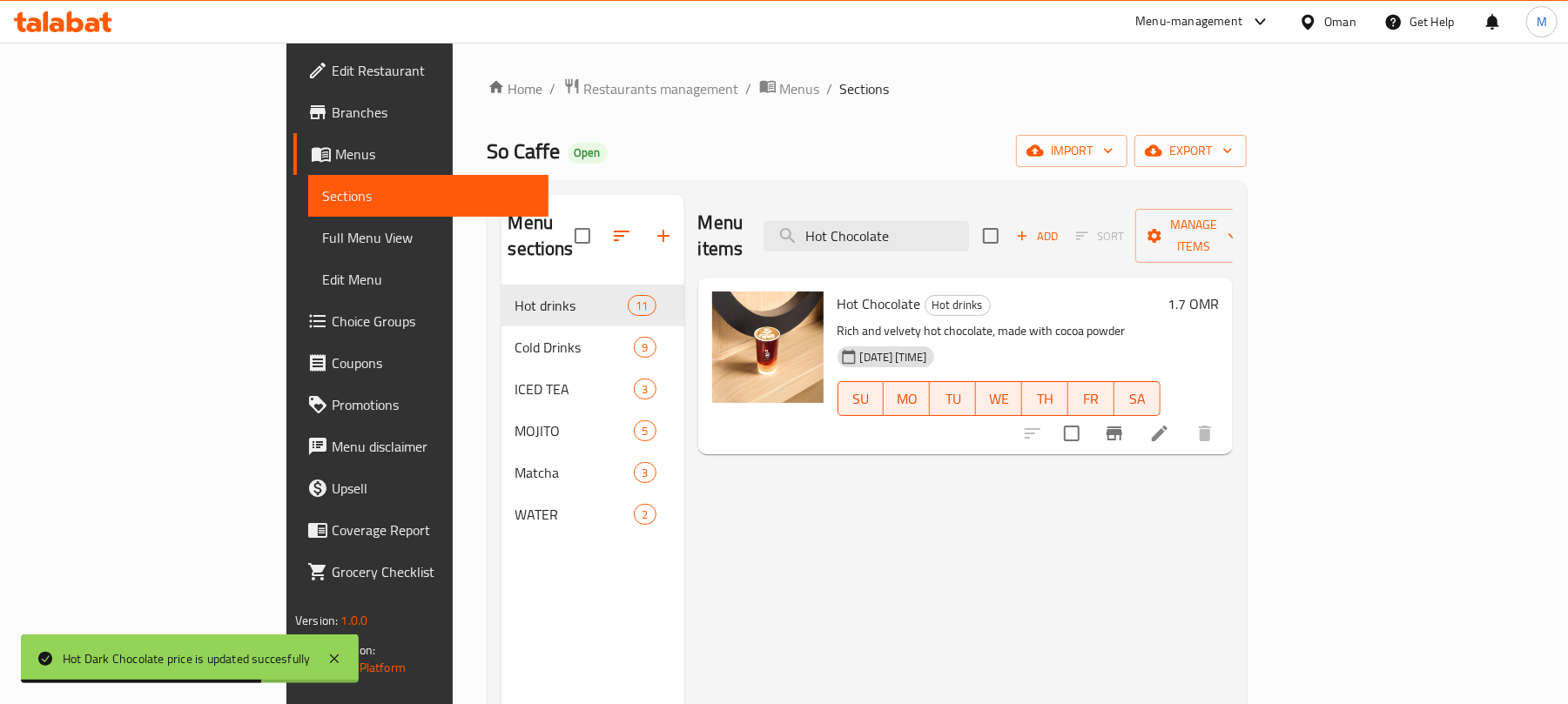 type on "Hot Chocolate" 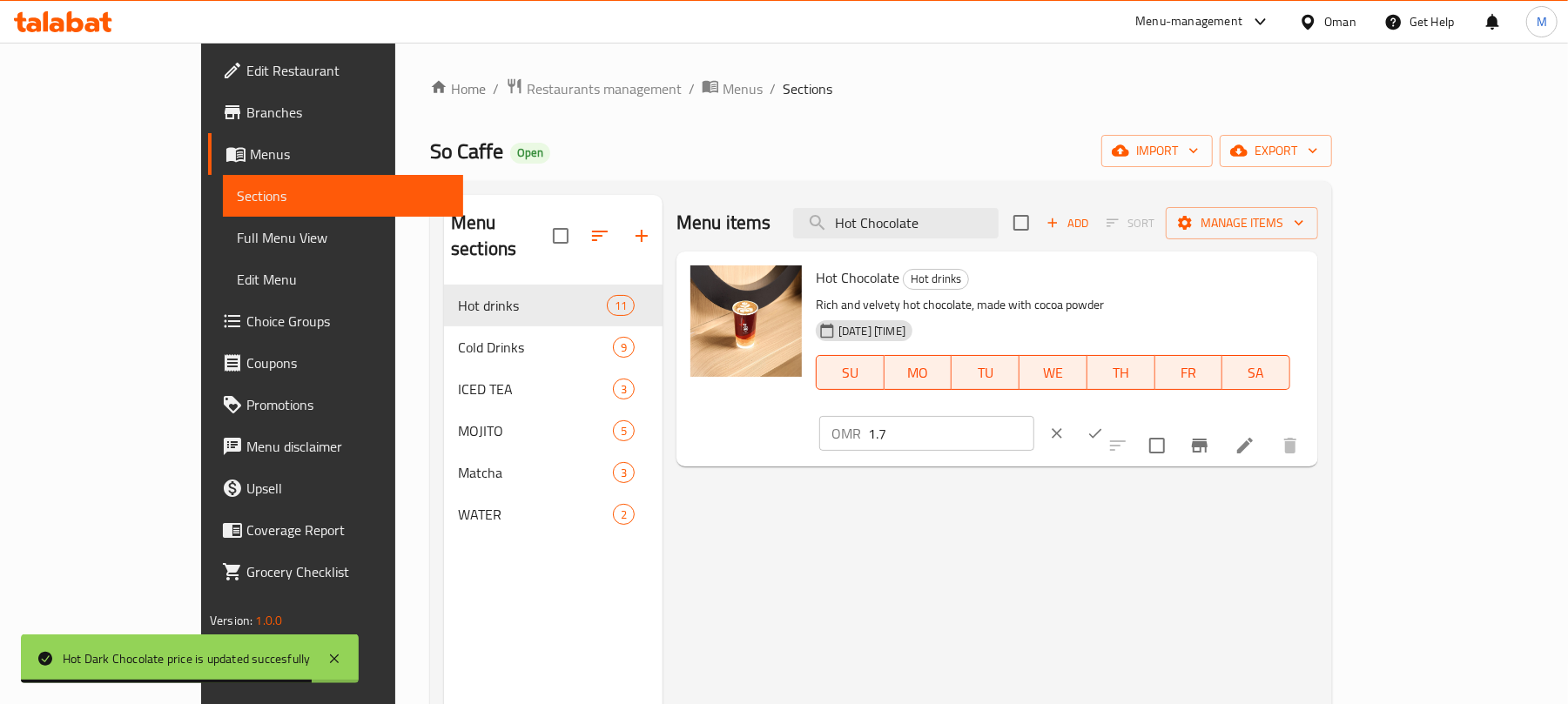 click on "1.7" at bounding box center (951, 433) 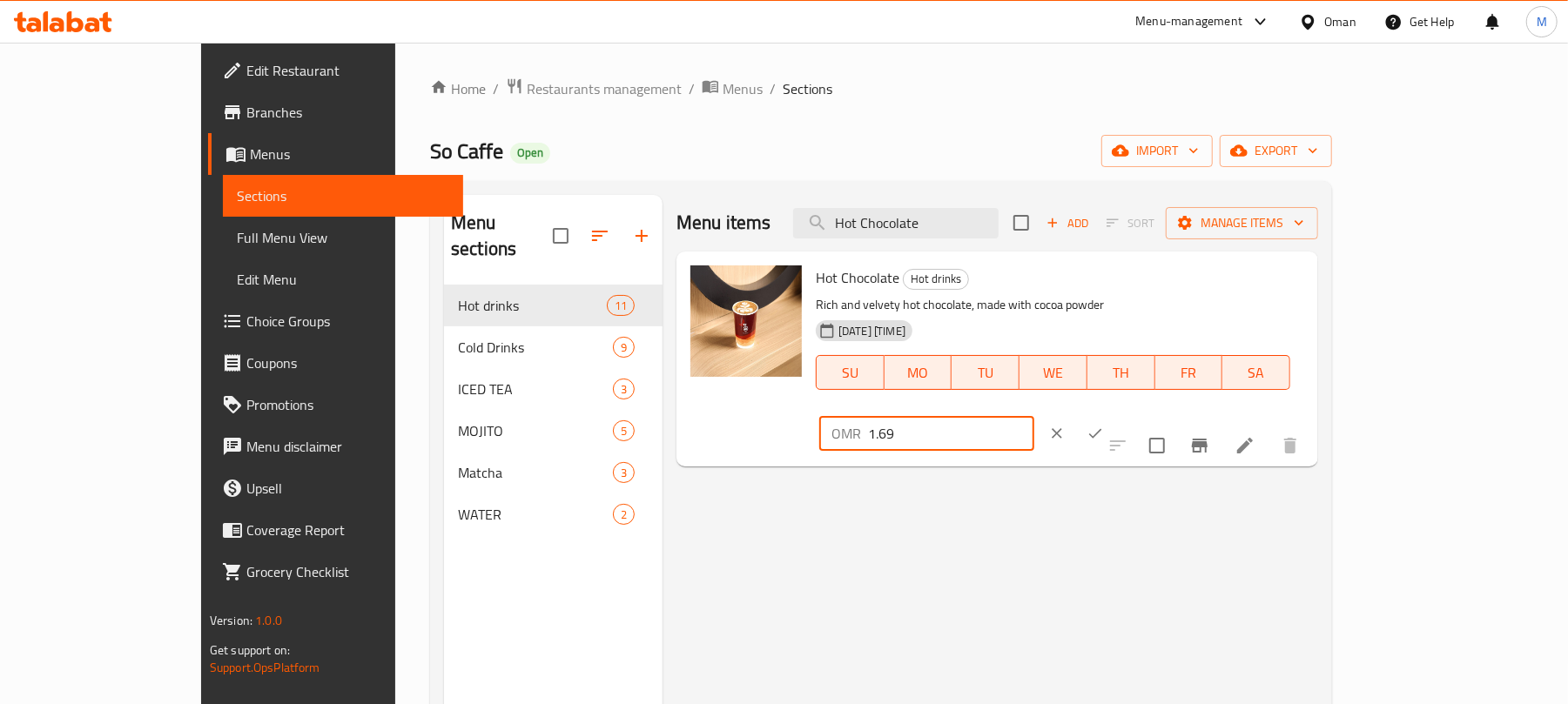 type on "1.69" 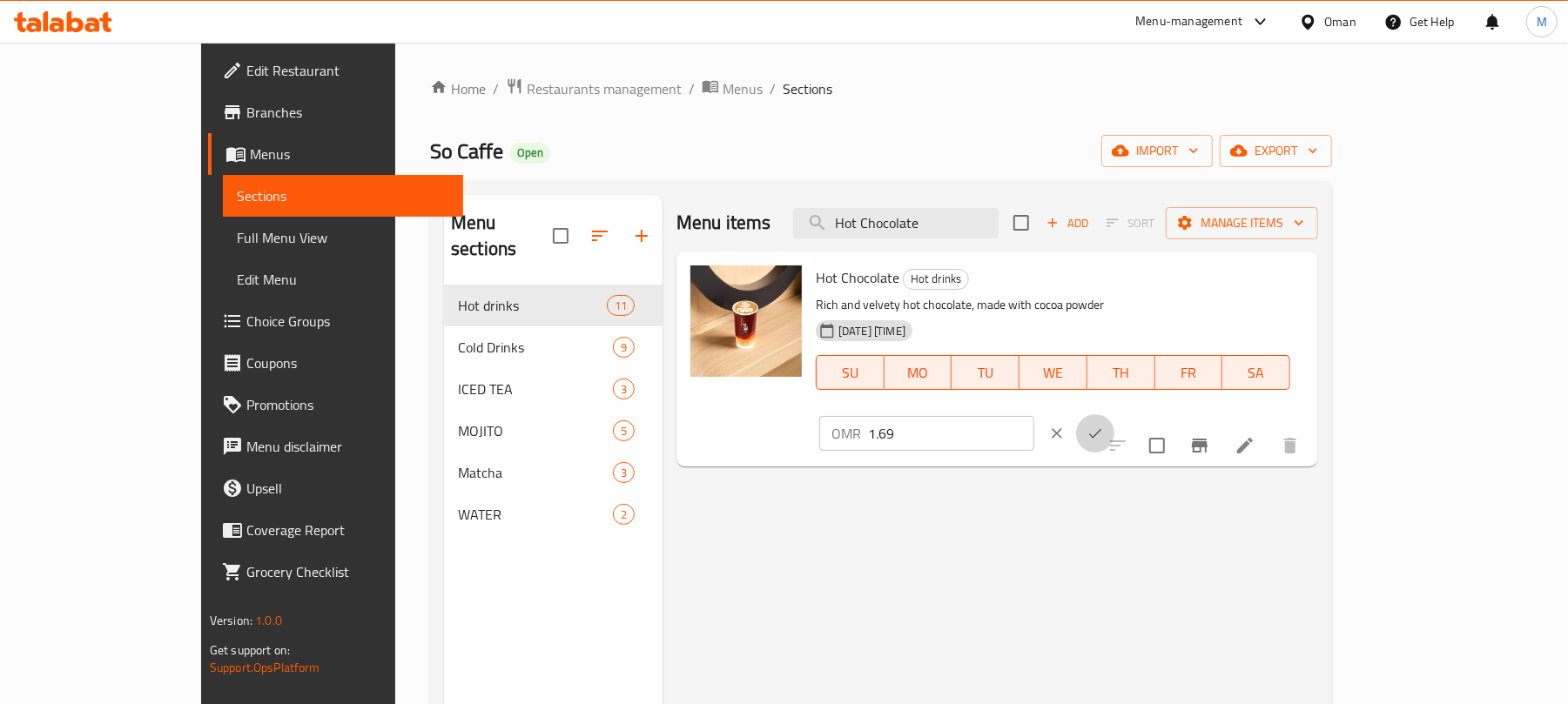 click at bounding box center [1095, 433] 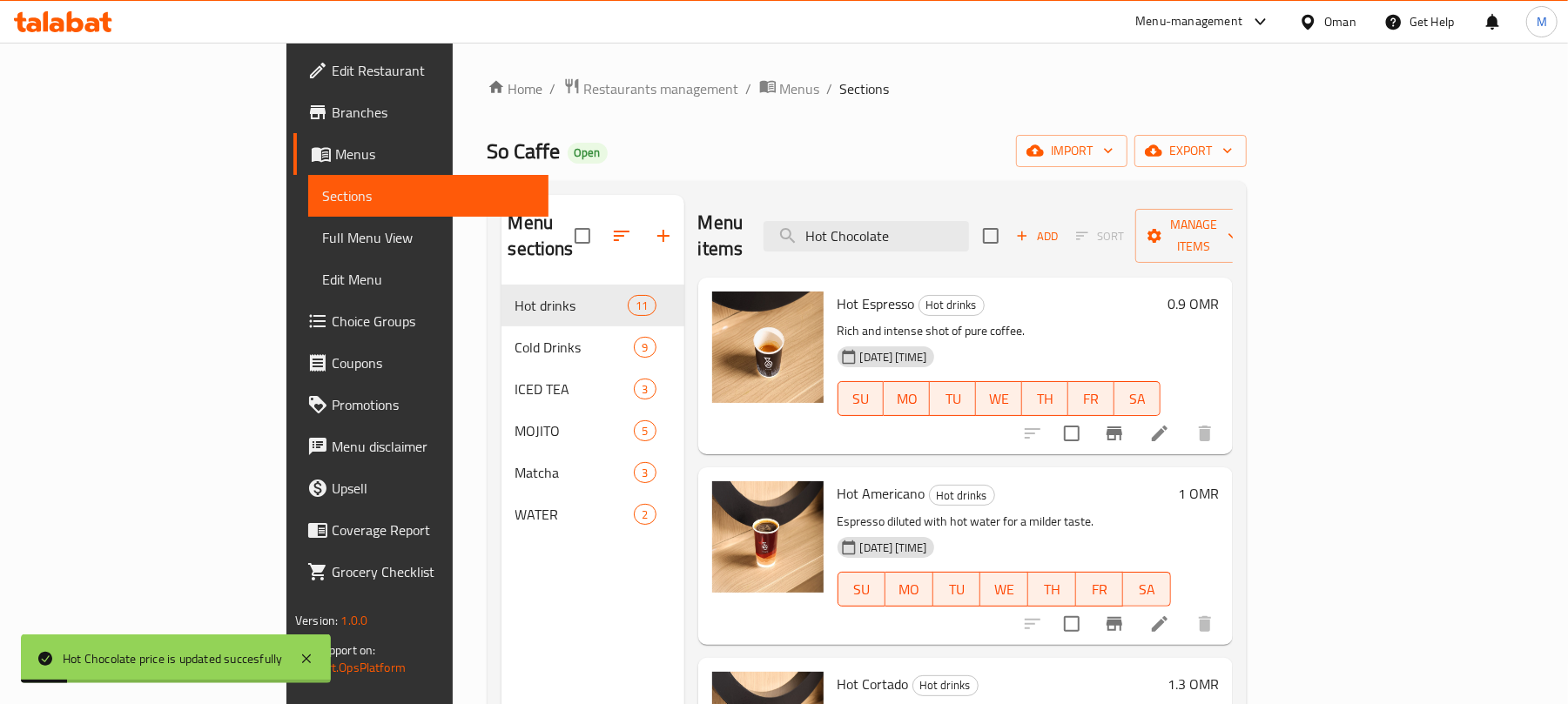 click on "Full Menu View" at bounding box center (428, 238) 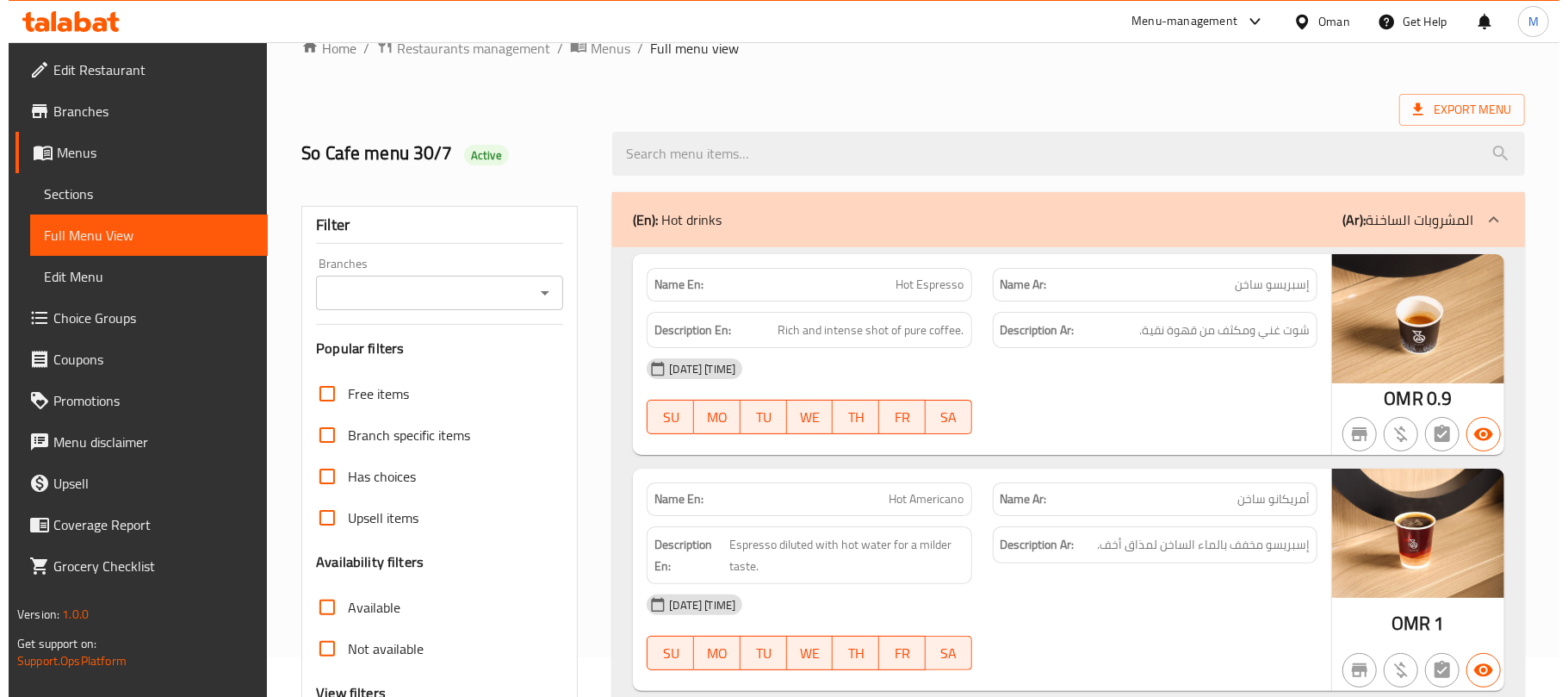 scroll, scrollTop: 0, scrollLeft: 0, axis: both 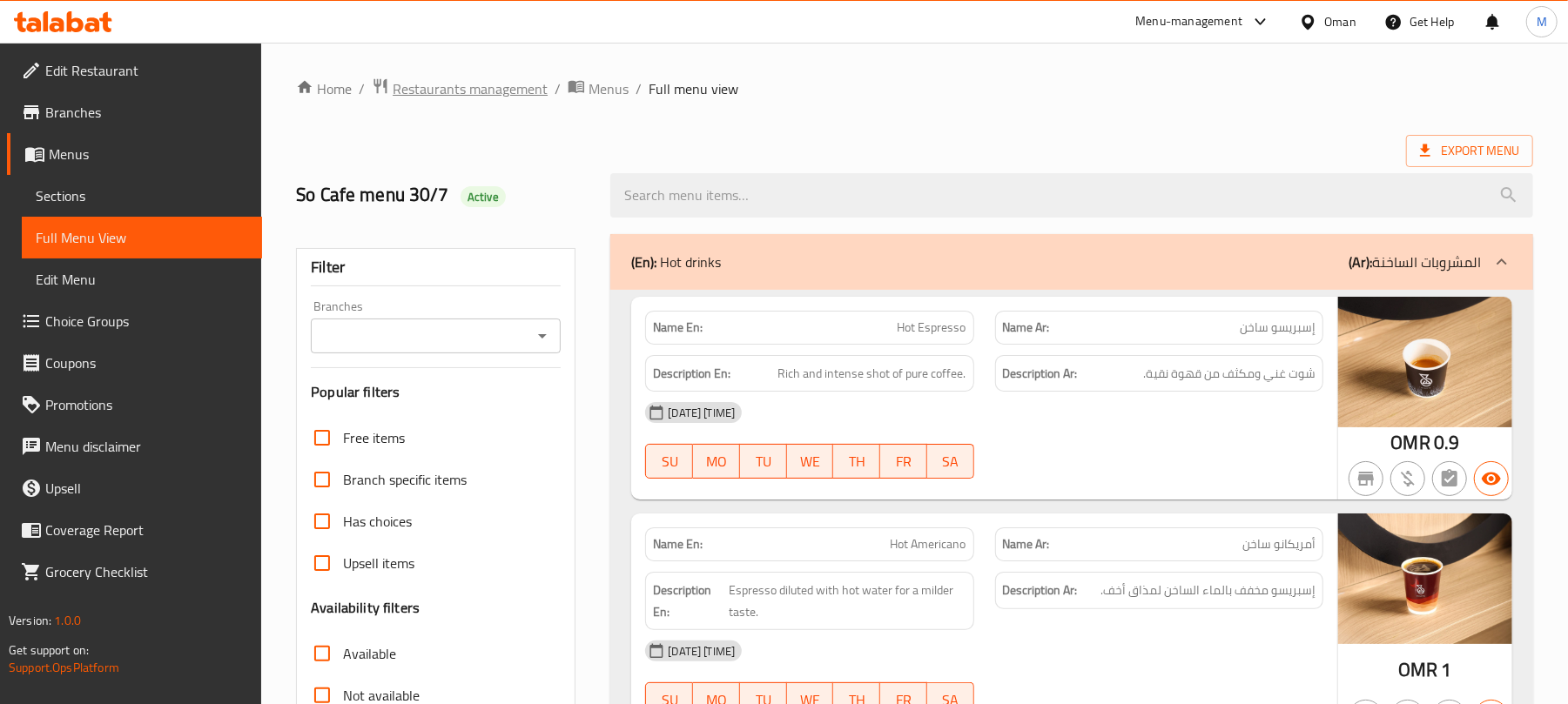 click on "Restaurants management" at bounding box center [470, 89] 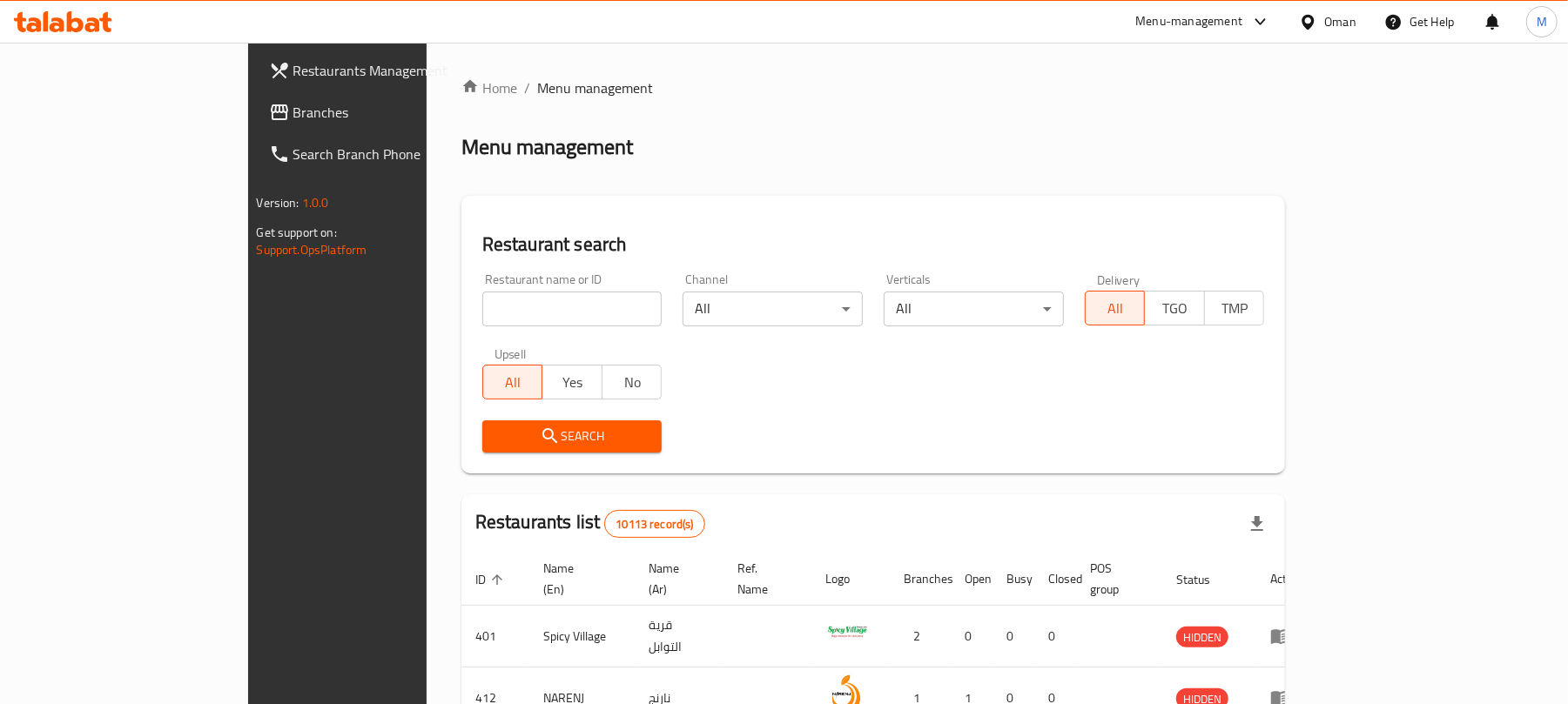 click at bounding box center [1311, 22] 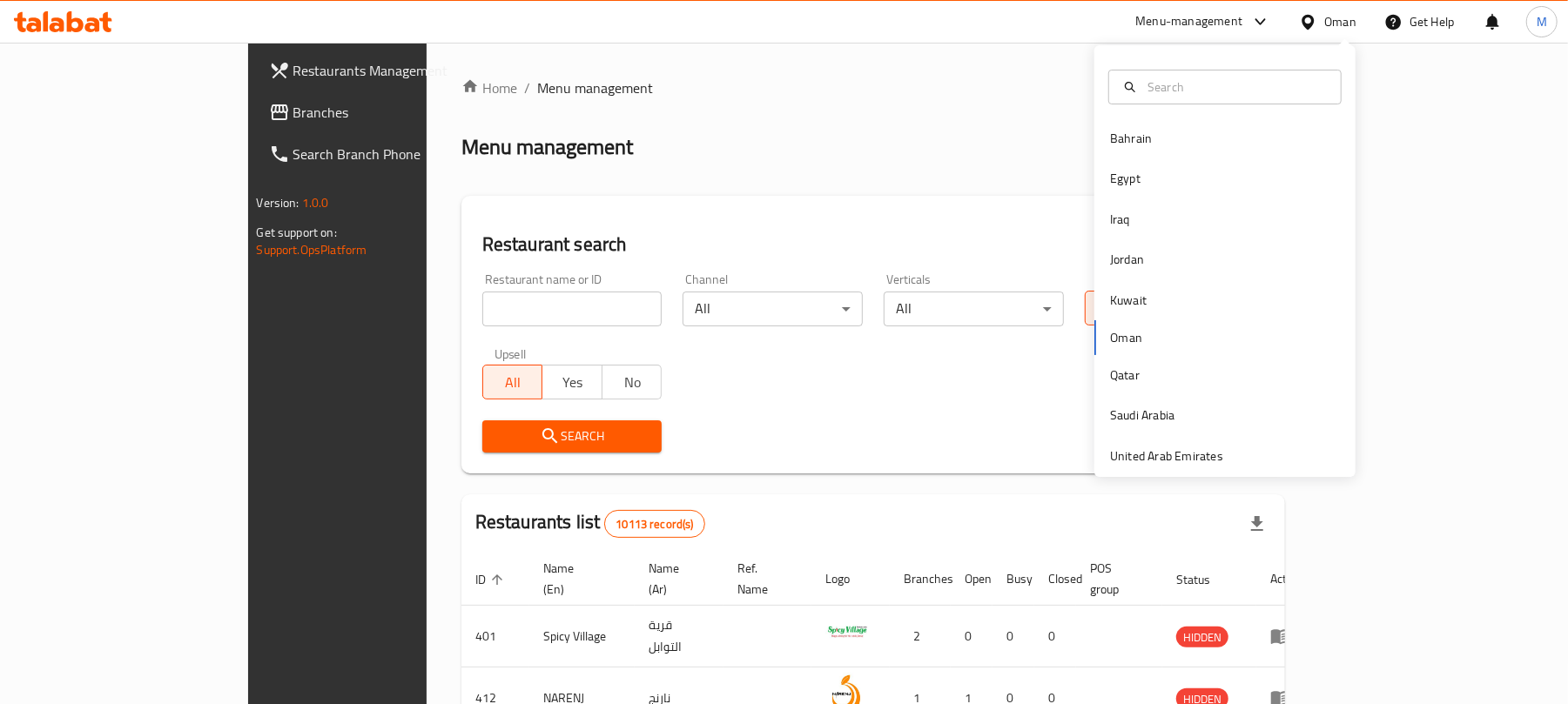 drag, startPoint x: 1156, startPoint y: 338, endPoint x: 1150, endPoint y: 325, distance: 14.317821 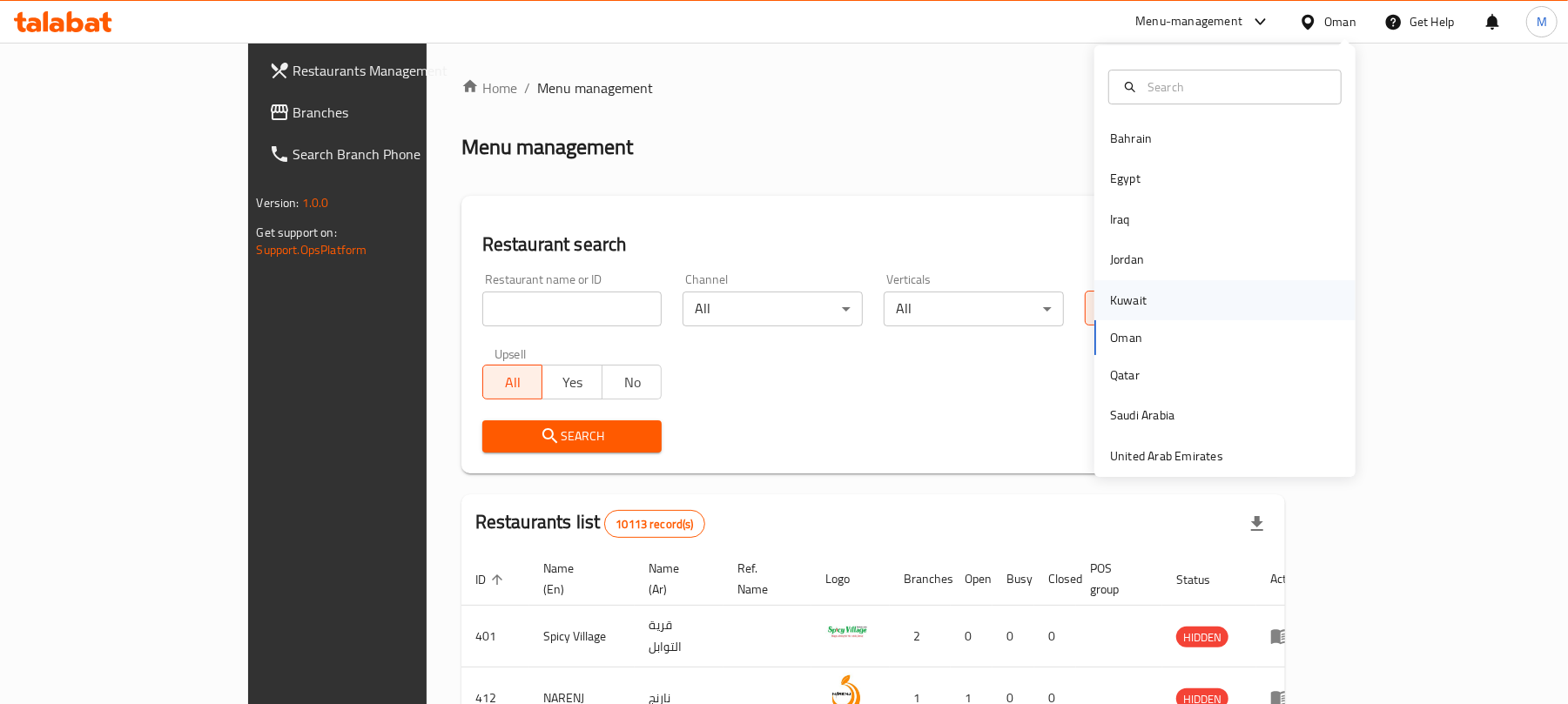 click on "Kuwait" at bounding box center (1225, 300) 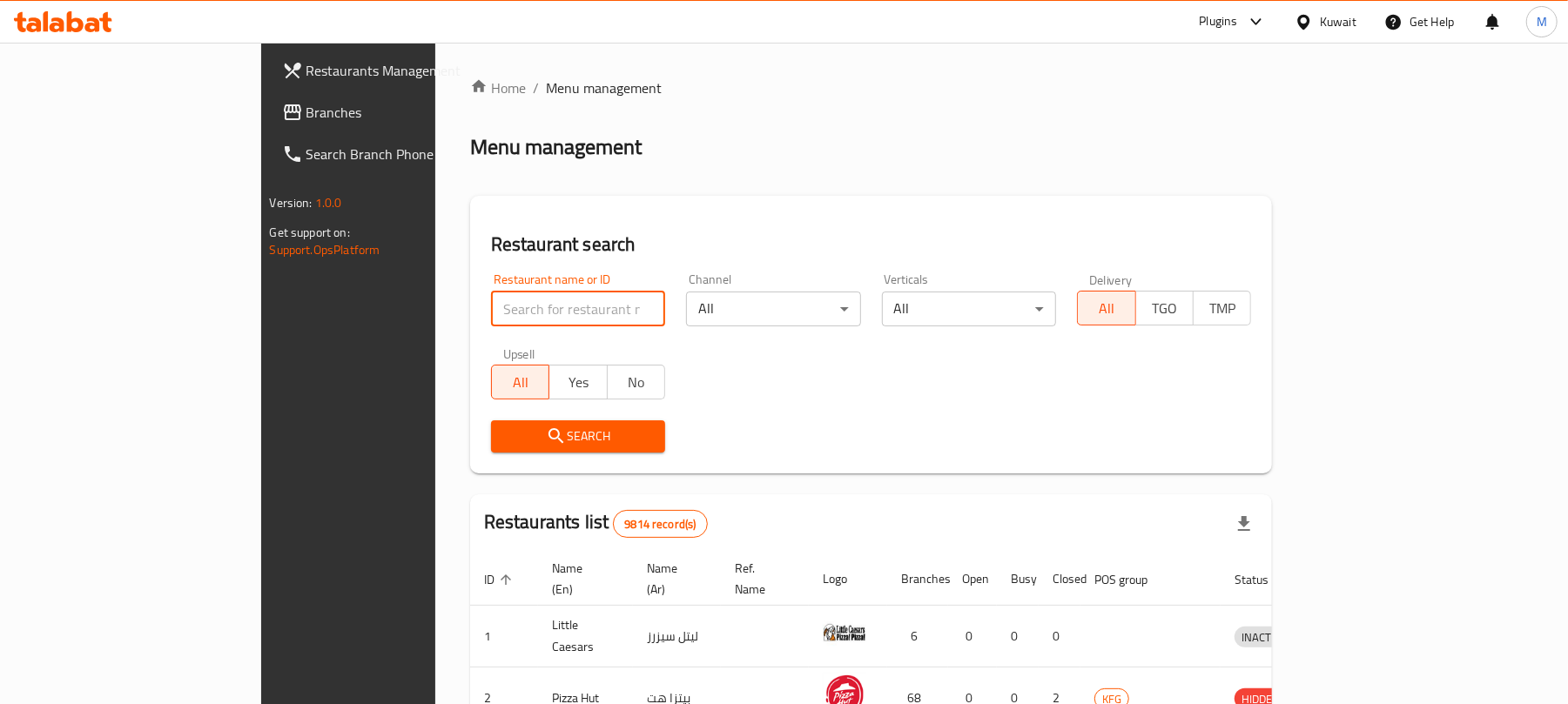 click at bounding box center [578, 309] 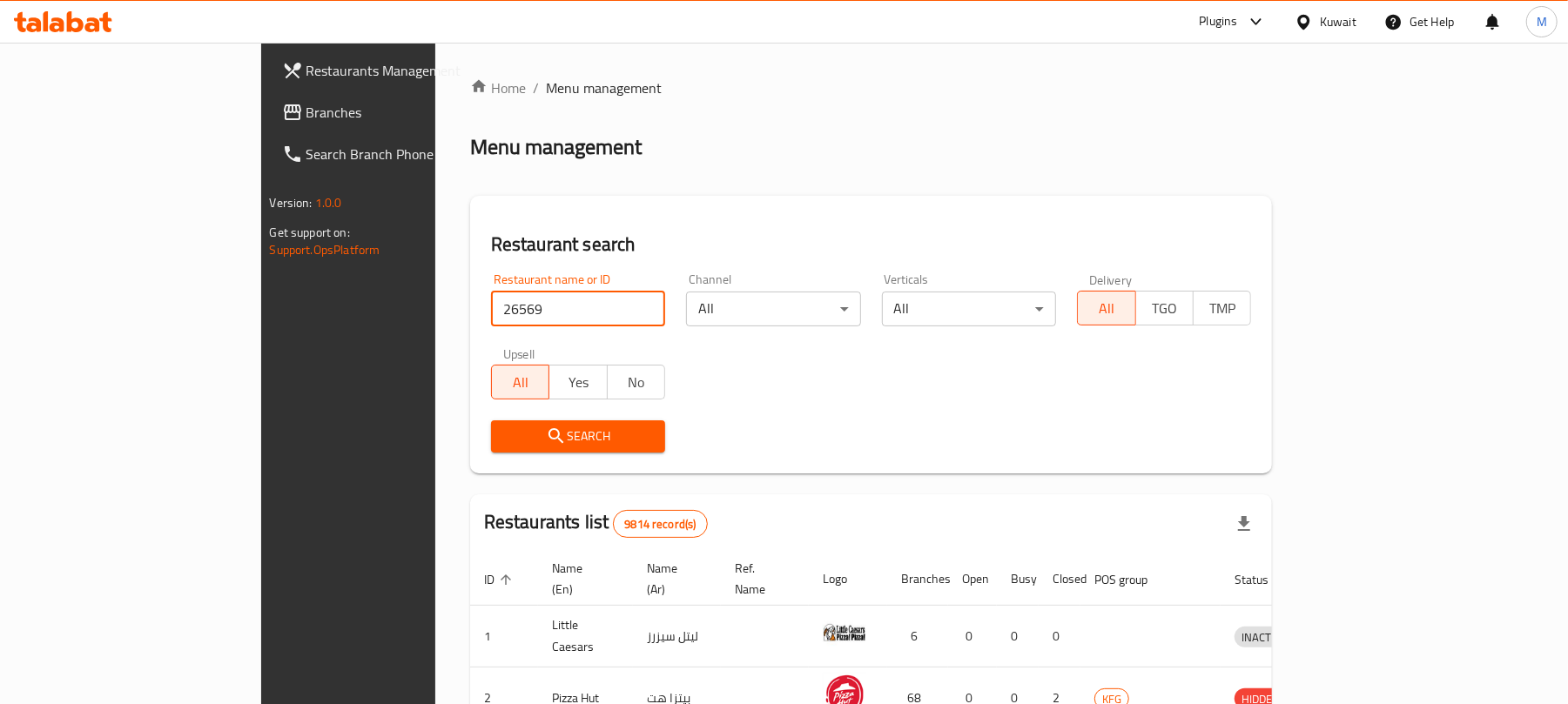 click on "Search" at bounding box center [578, 436] 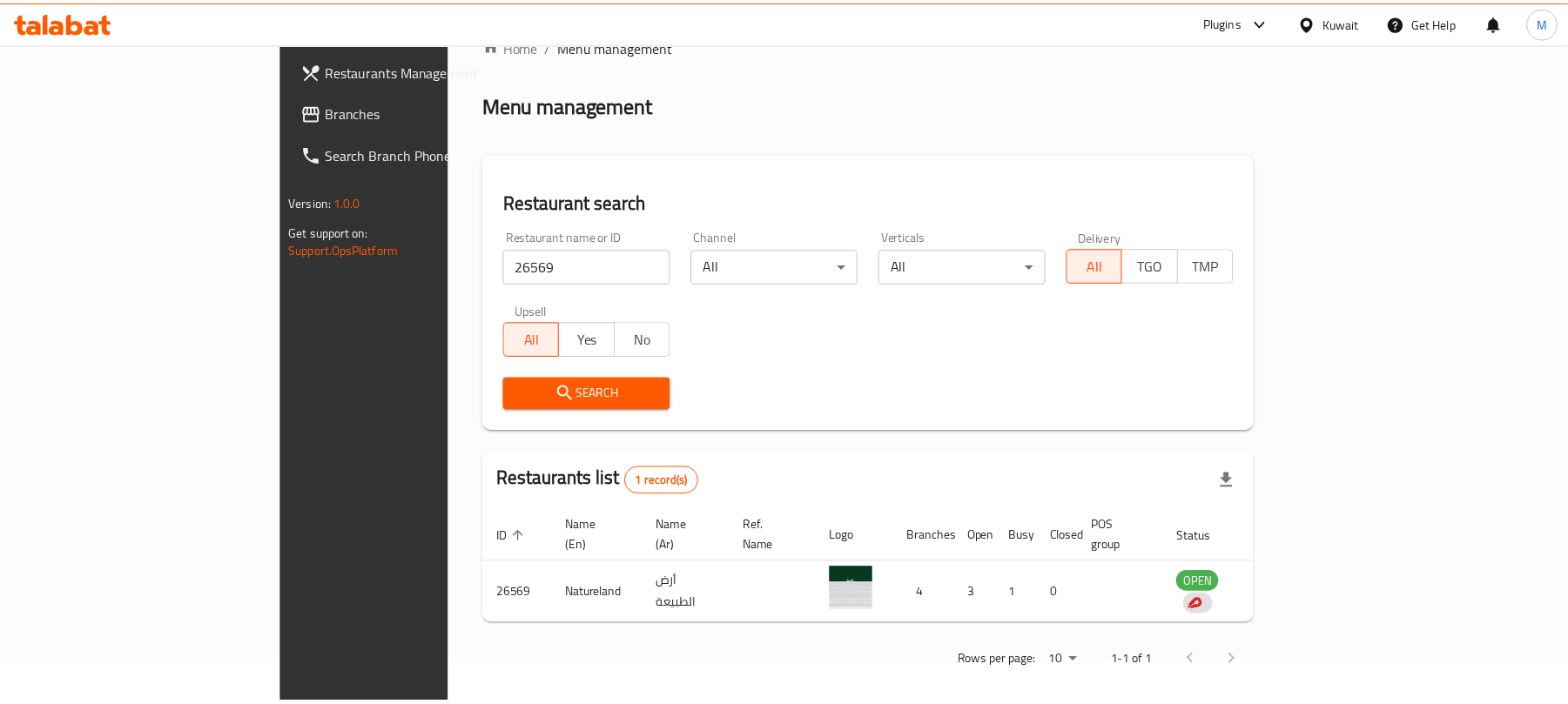 scroll, scrollTop: 39, scrollLeft: 0, axis: vertical 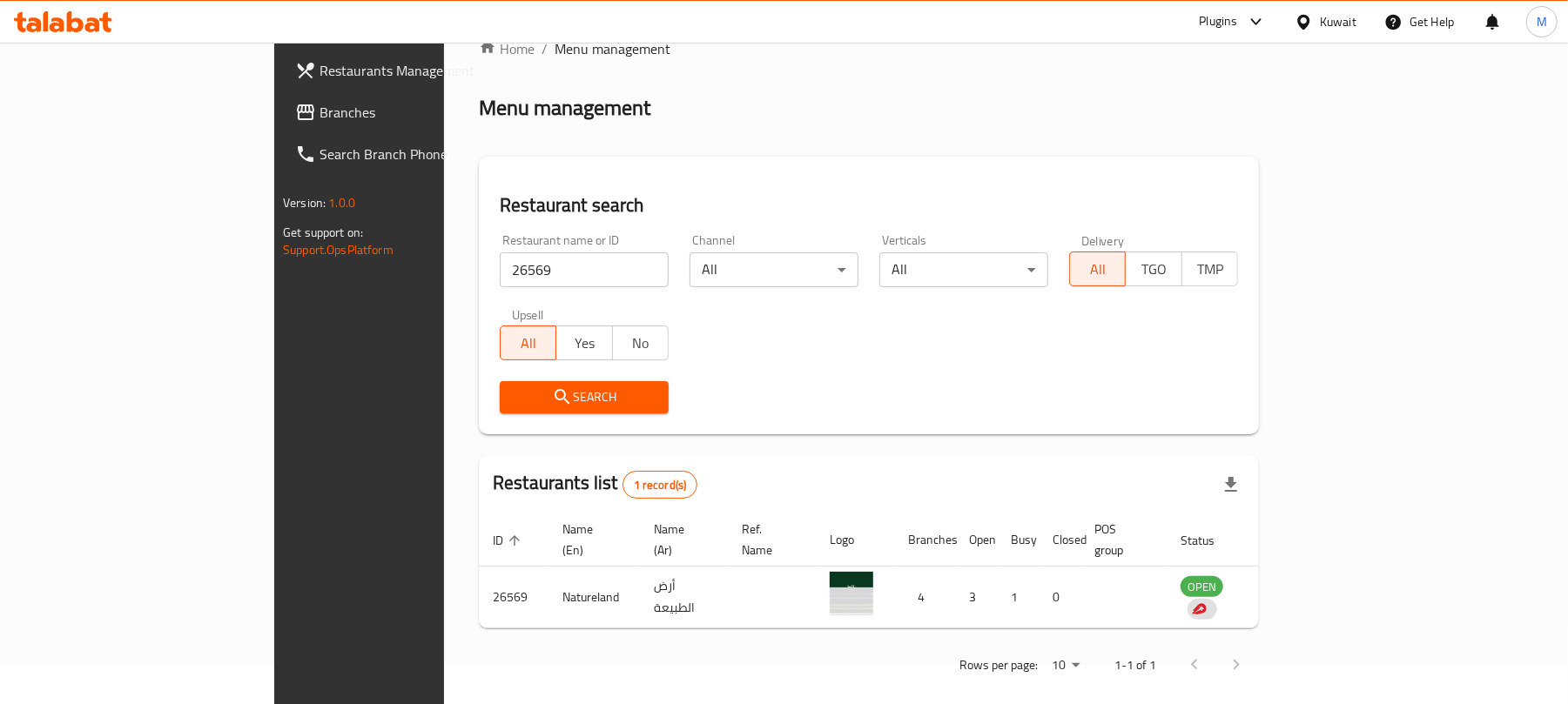 click on "26569" at bounding box center [584, 270] 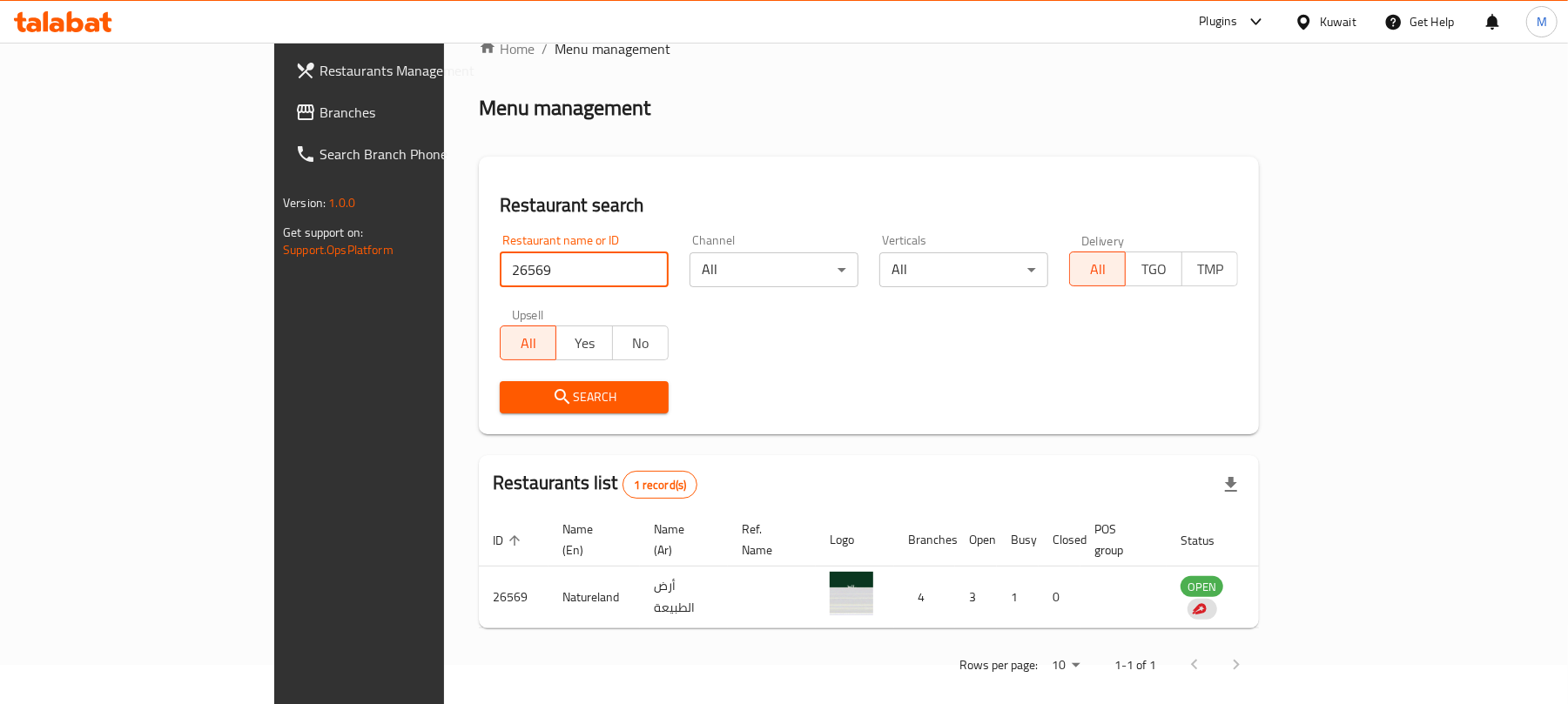 click on "26569" at bounding box center [584, 270] 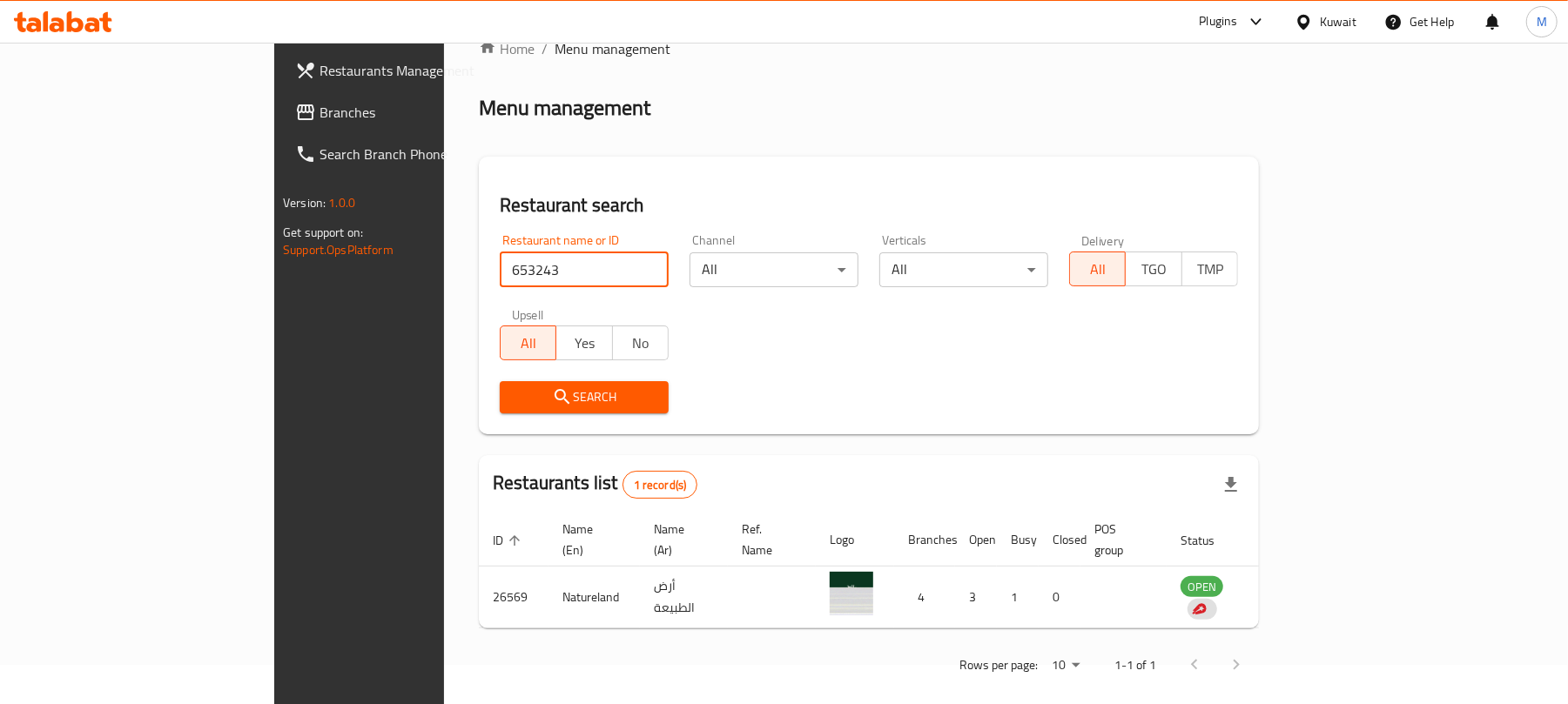 type on "653243" 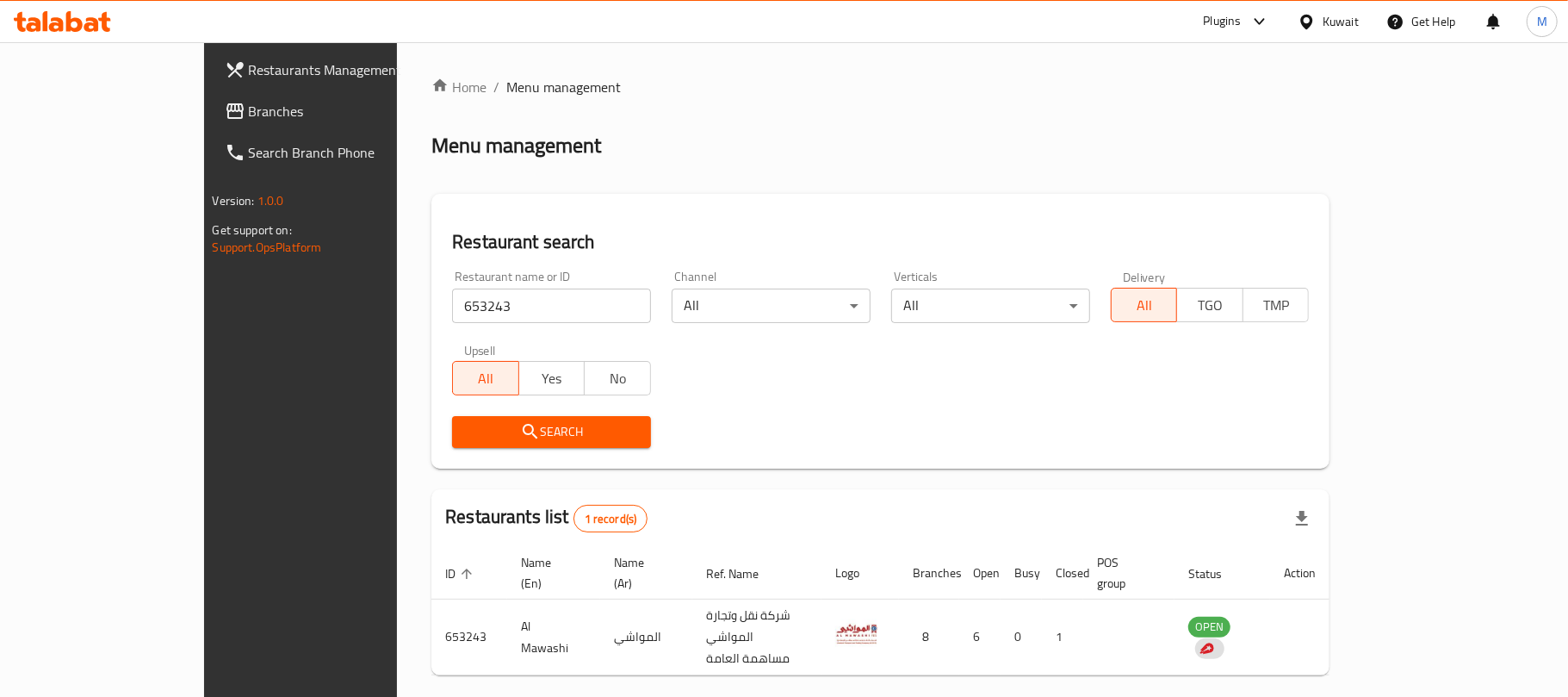 scroll, scrollTop: 42, scrollLeft: 0, axis: vertical 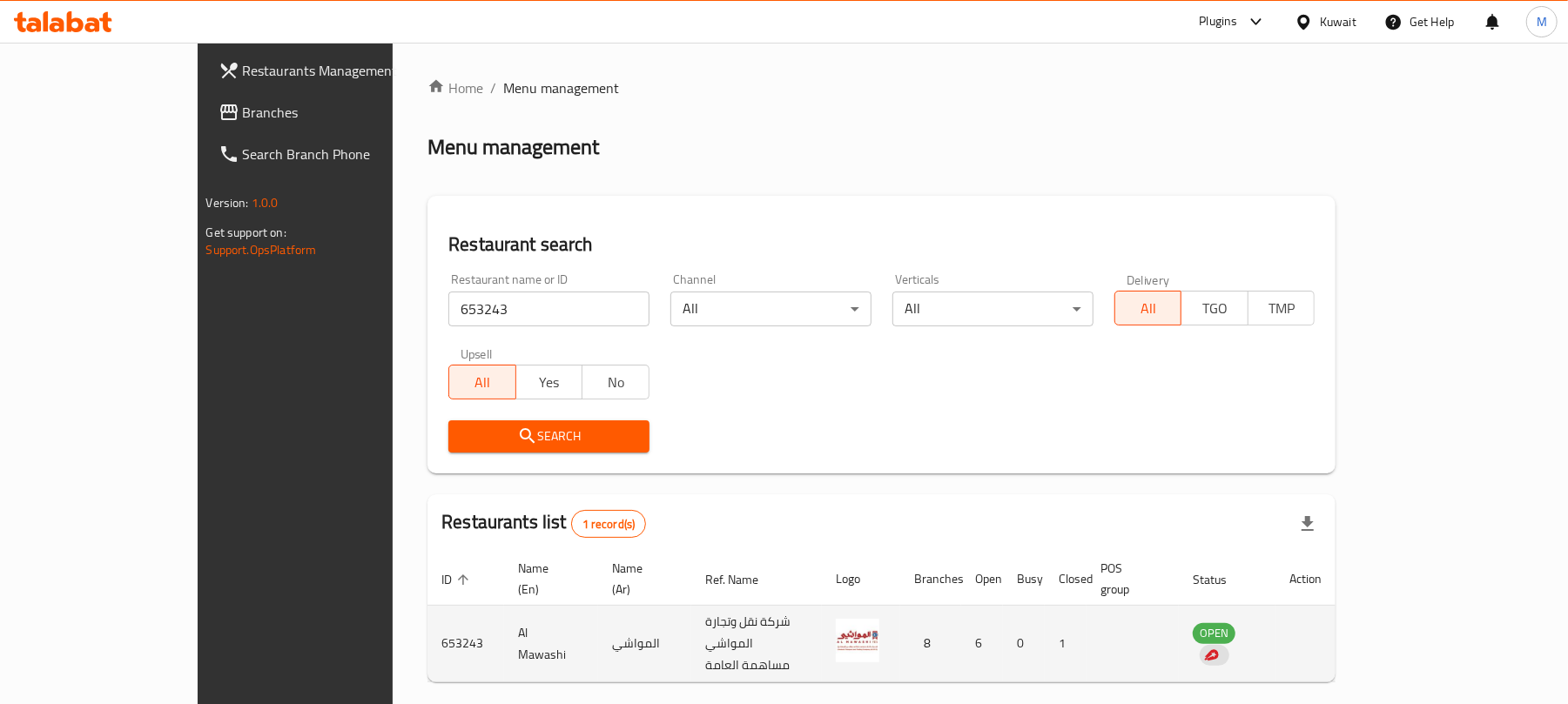 click on "Al Mawashi" at bounding box center (551, 644) 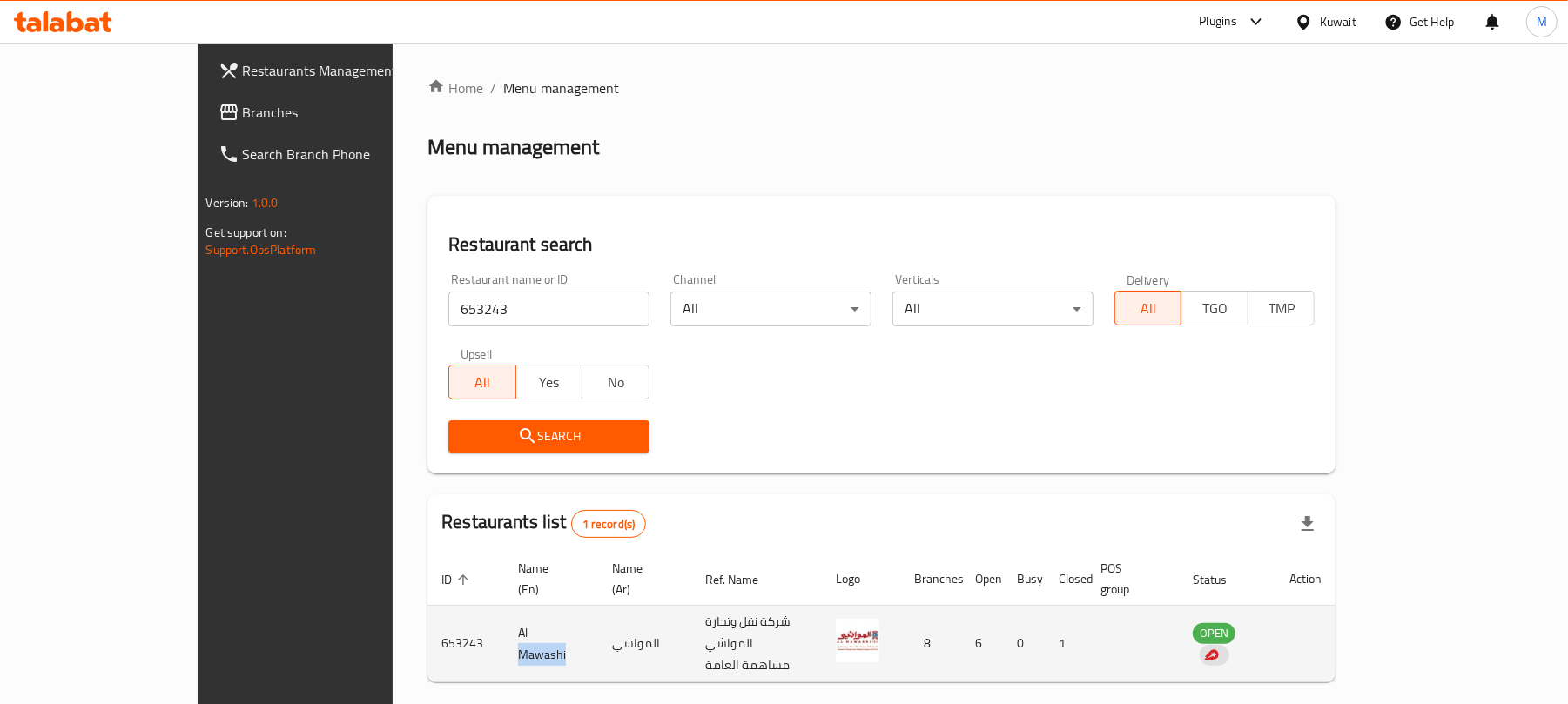 click on "Al Mawashi" at bounding box center (551, 644) 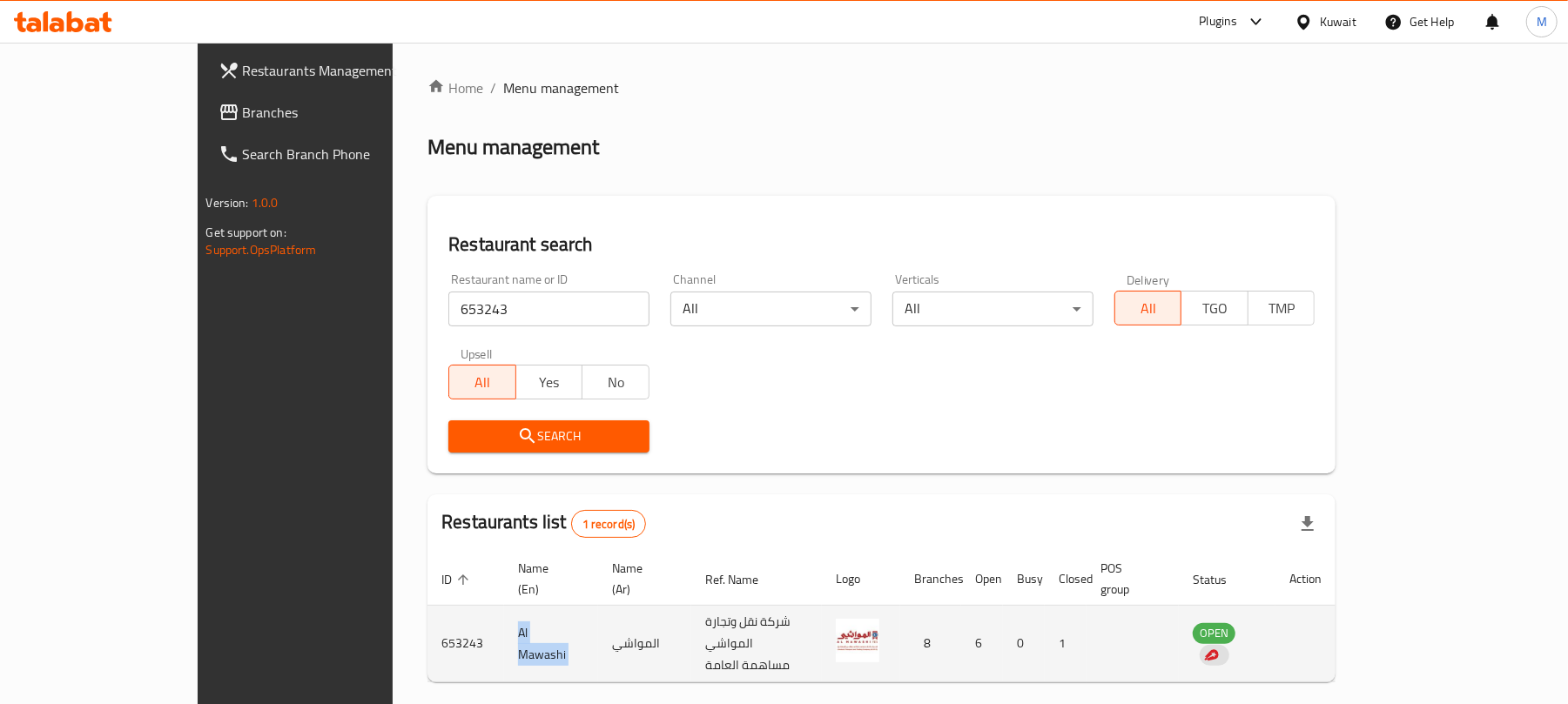 click on "Al Mawashi" at bounding box center [551, 644] 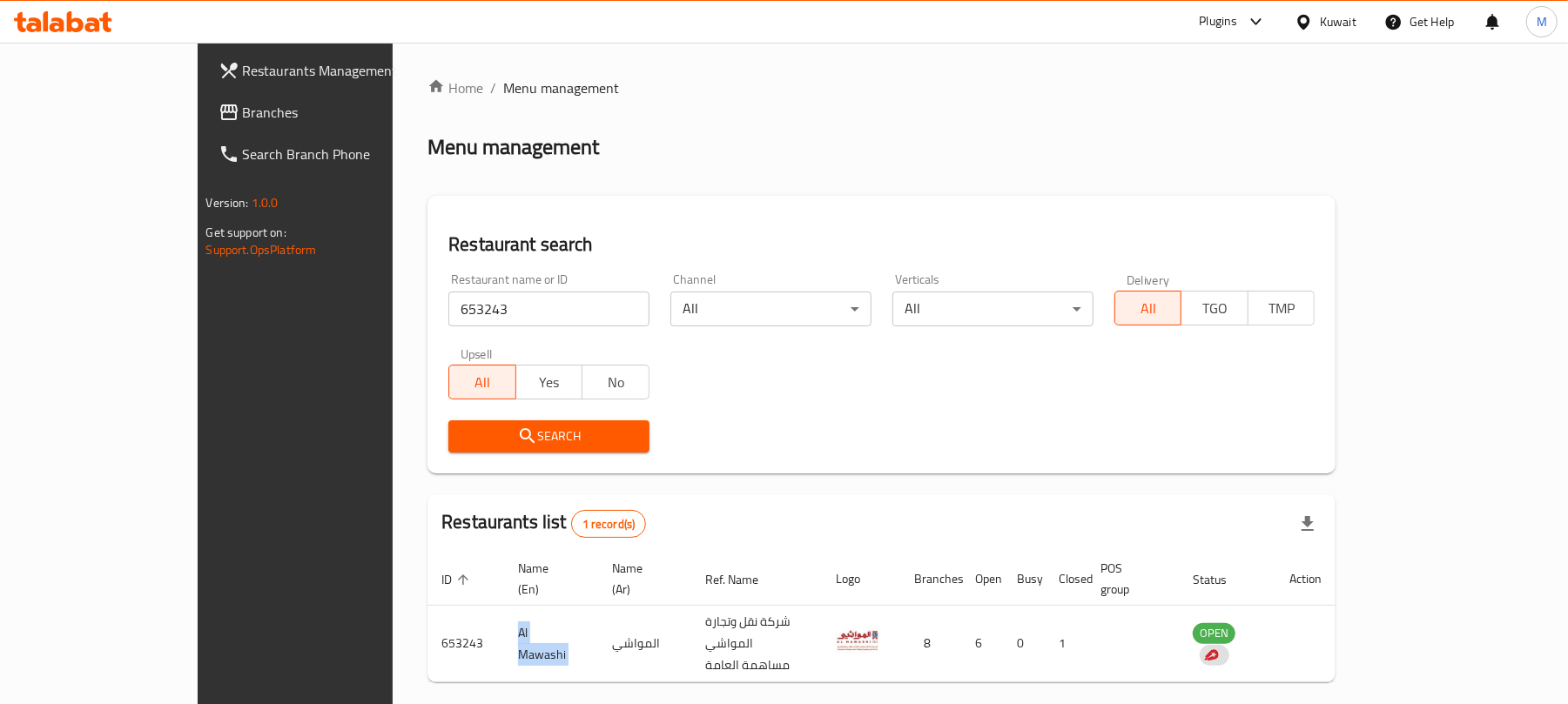 copy on "Al Mawashi" 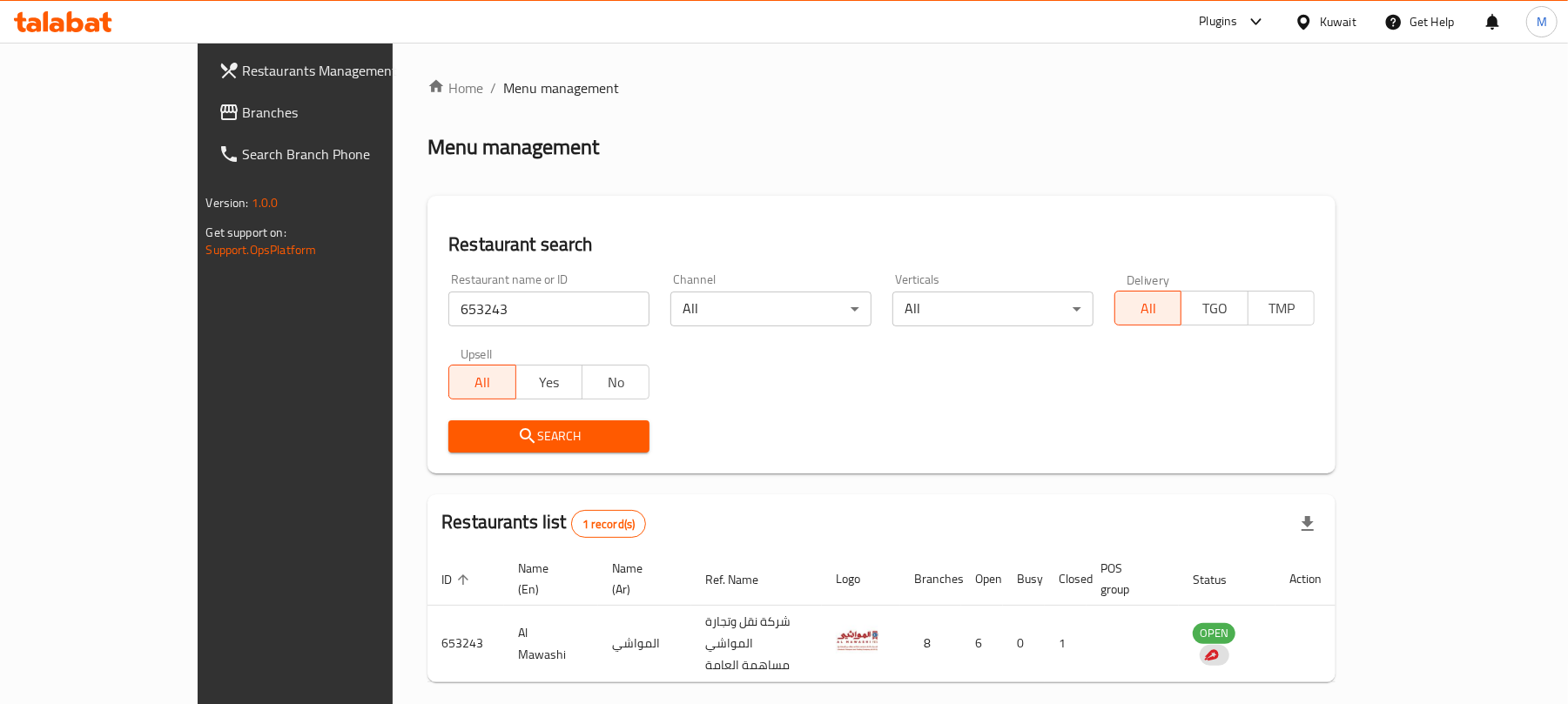 click on "Kuwait" at bounding box center (1338, 22) 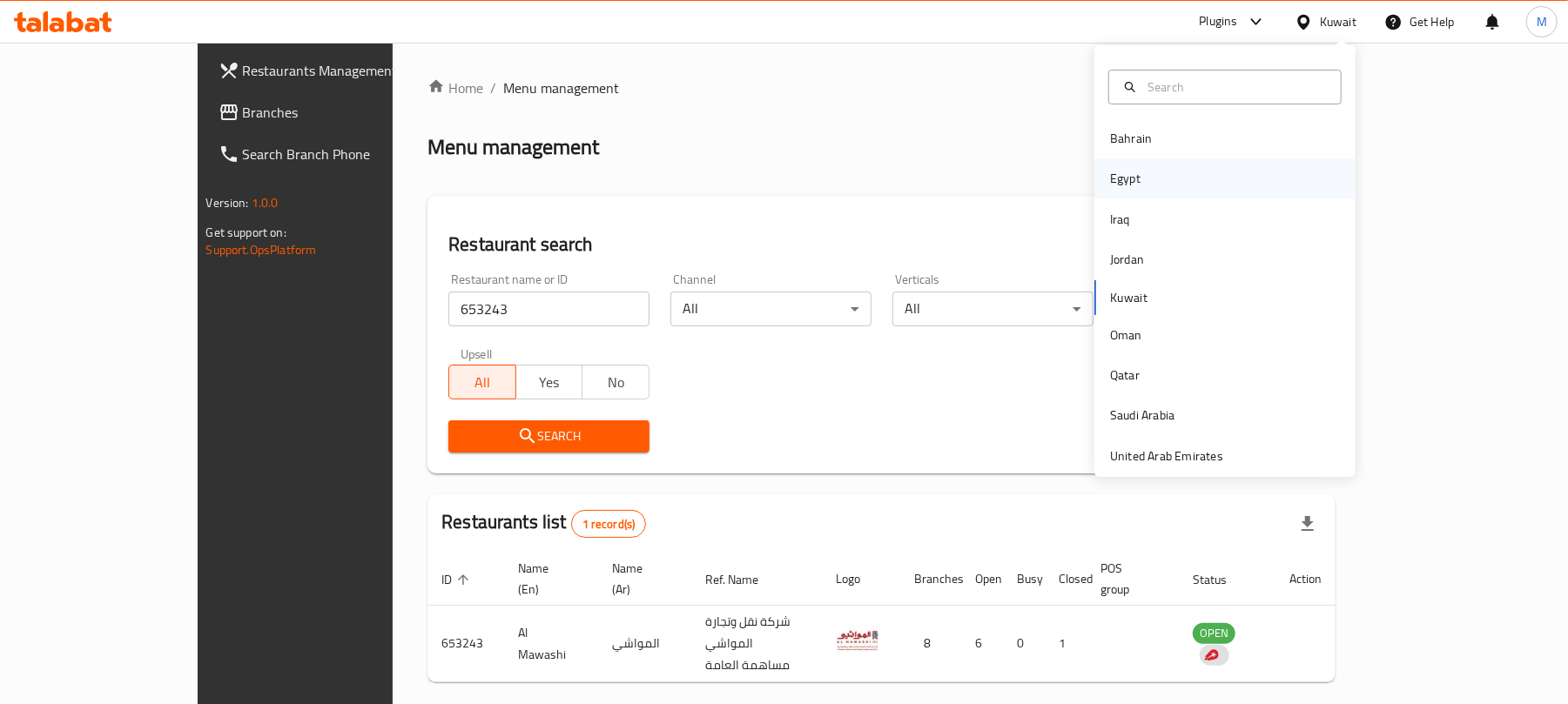 click on "Egypt" at bounding box center (1225, 178) 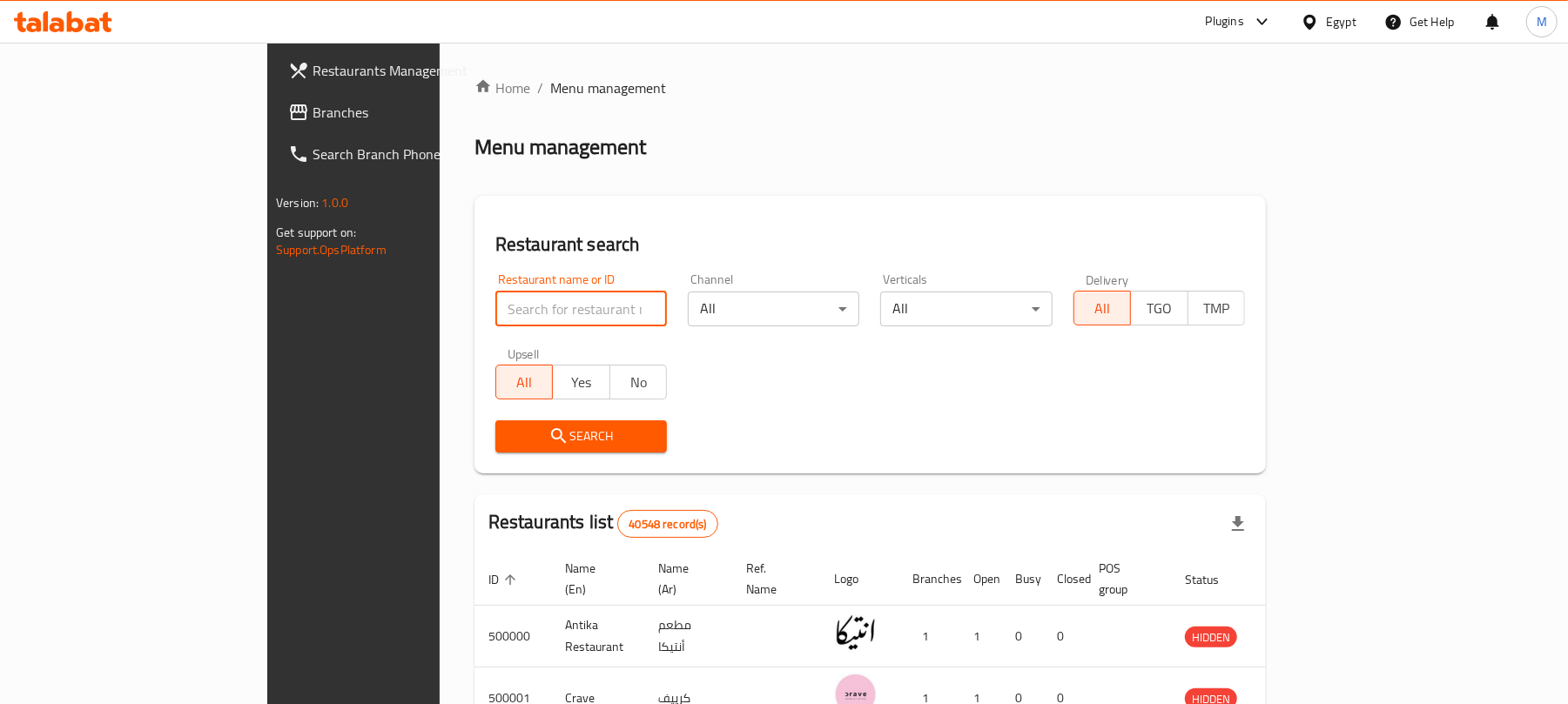 click at bounding box center [581, 309] 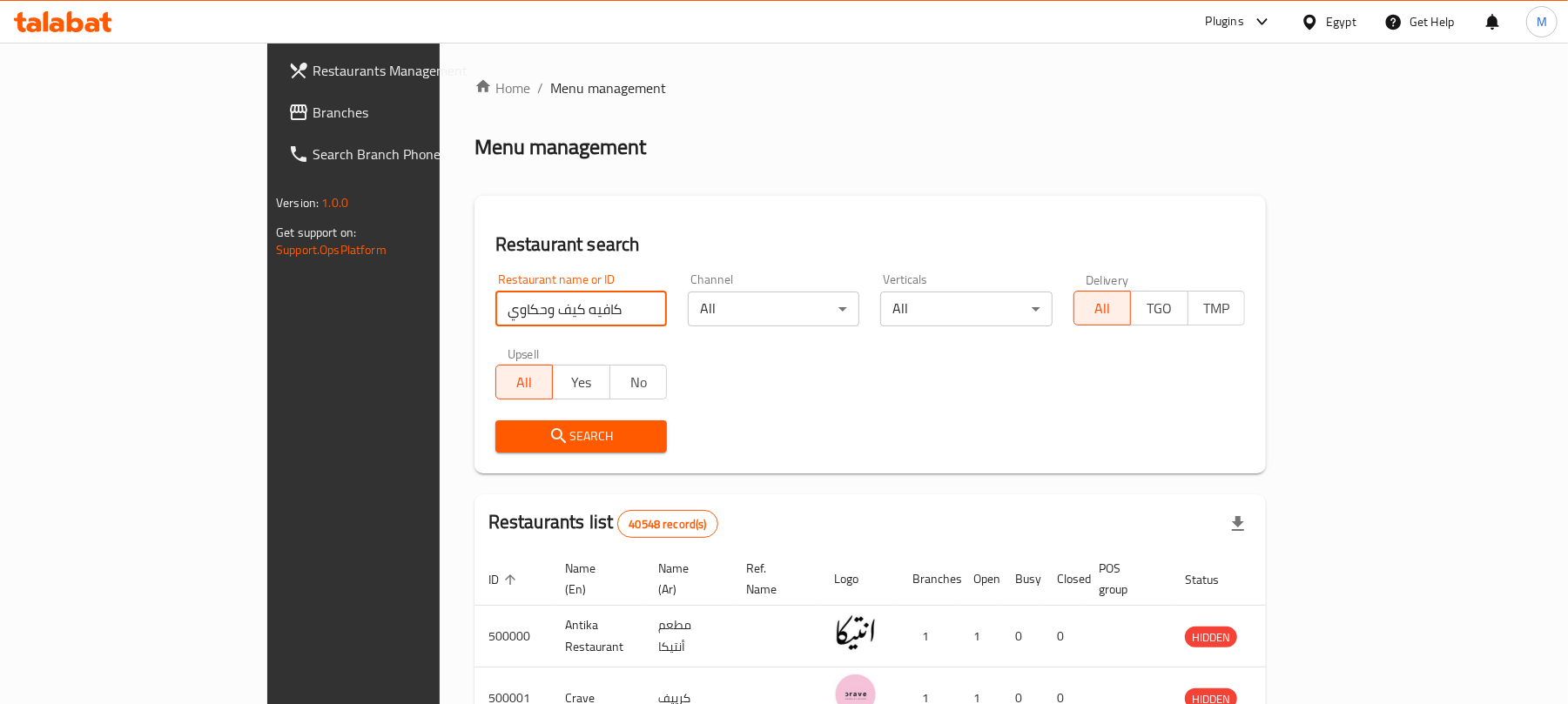 type on "كافيه كيف وحكاوي" 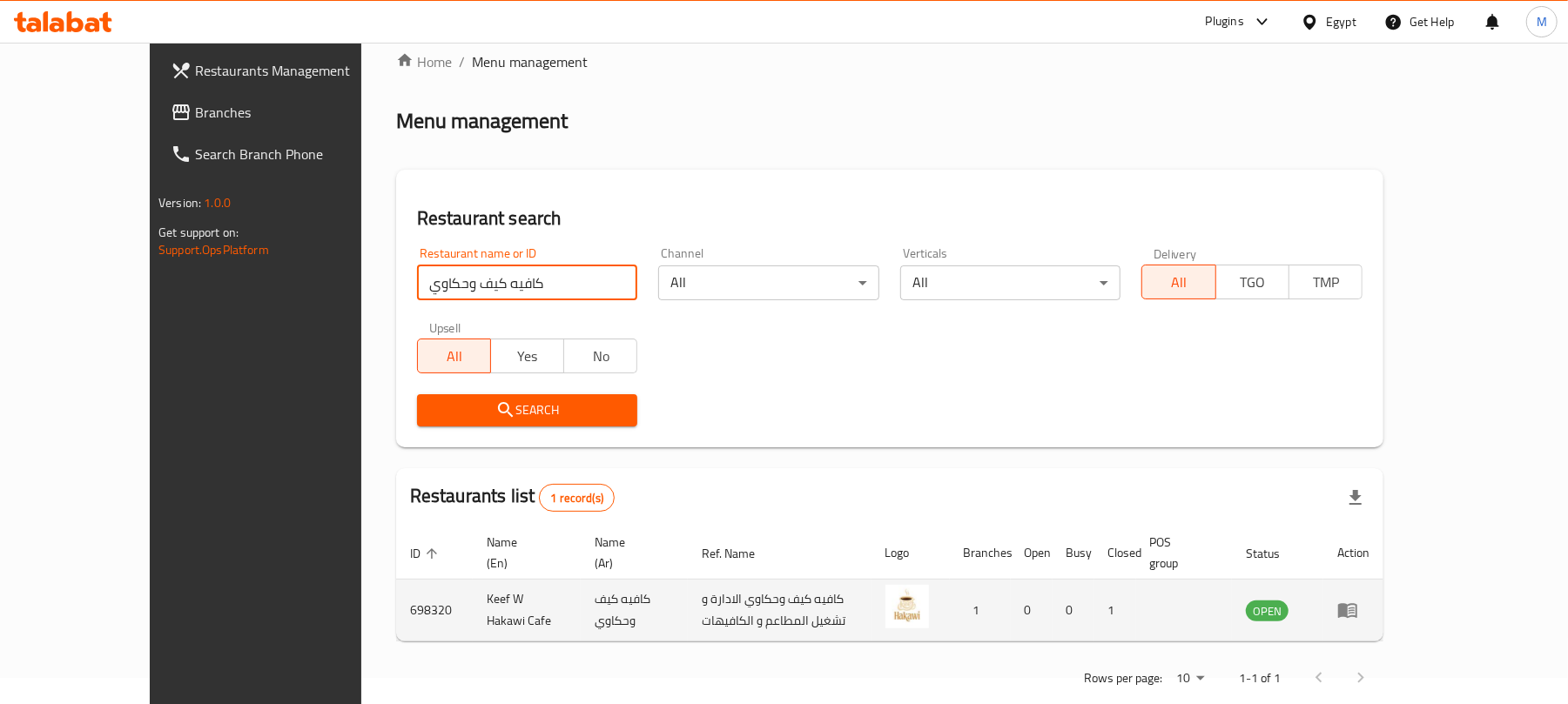 scroll, scrollTop: 39, scrollLeft: 0, axis: vertical 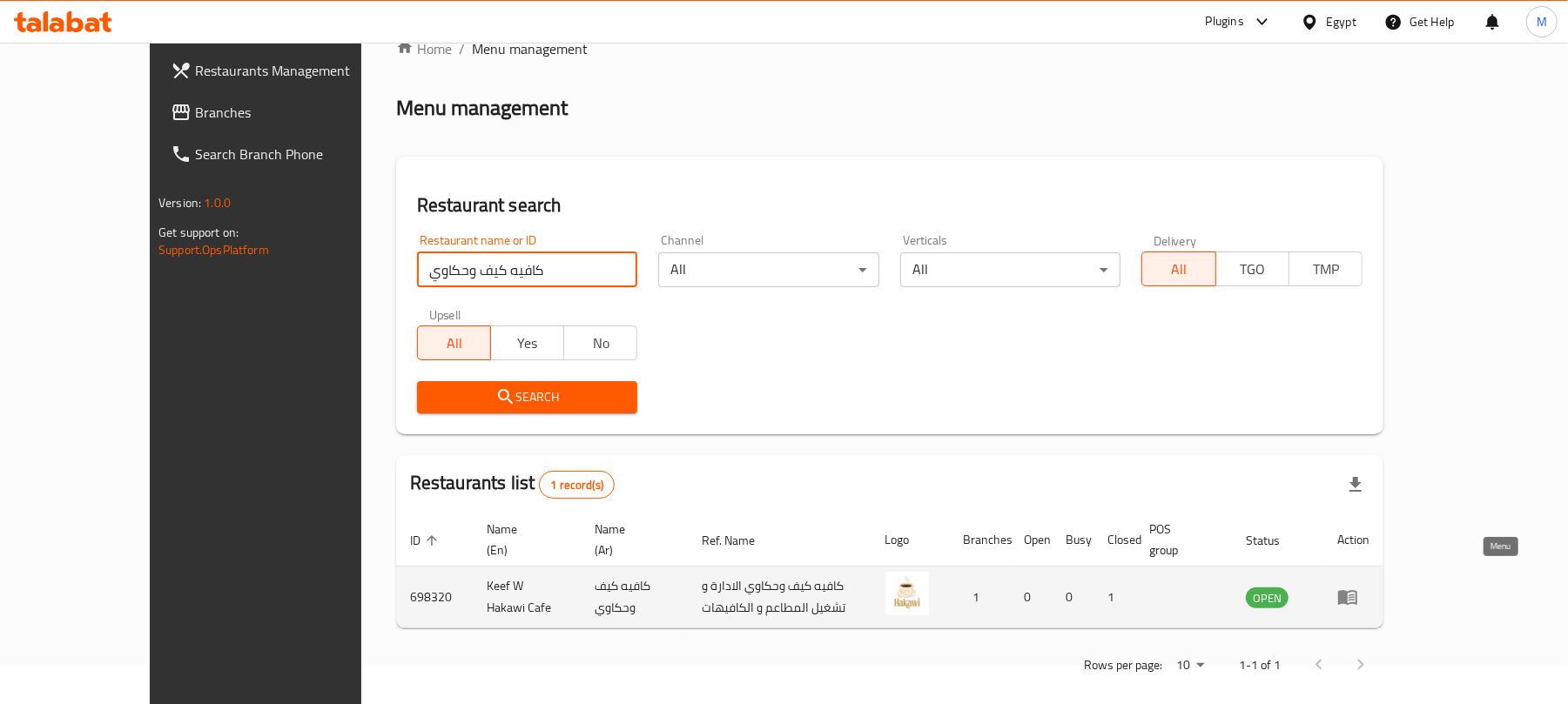 click 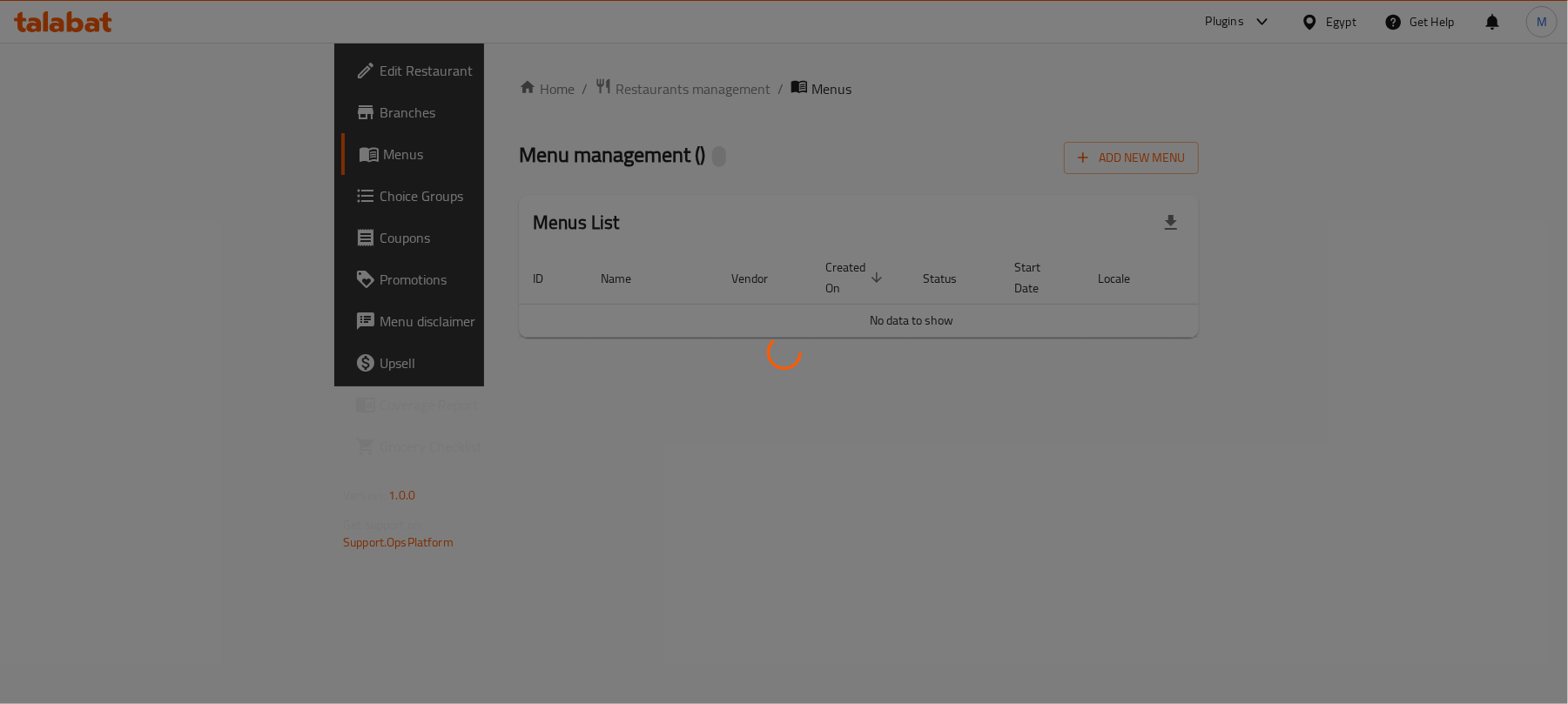 scroll, scrollTop: 0, scrollLeft: 0, axis: both 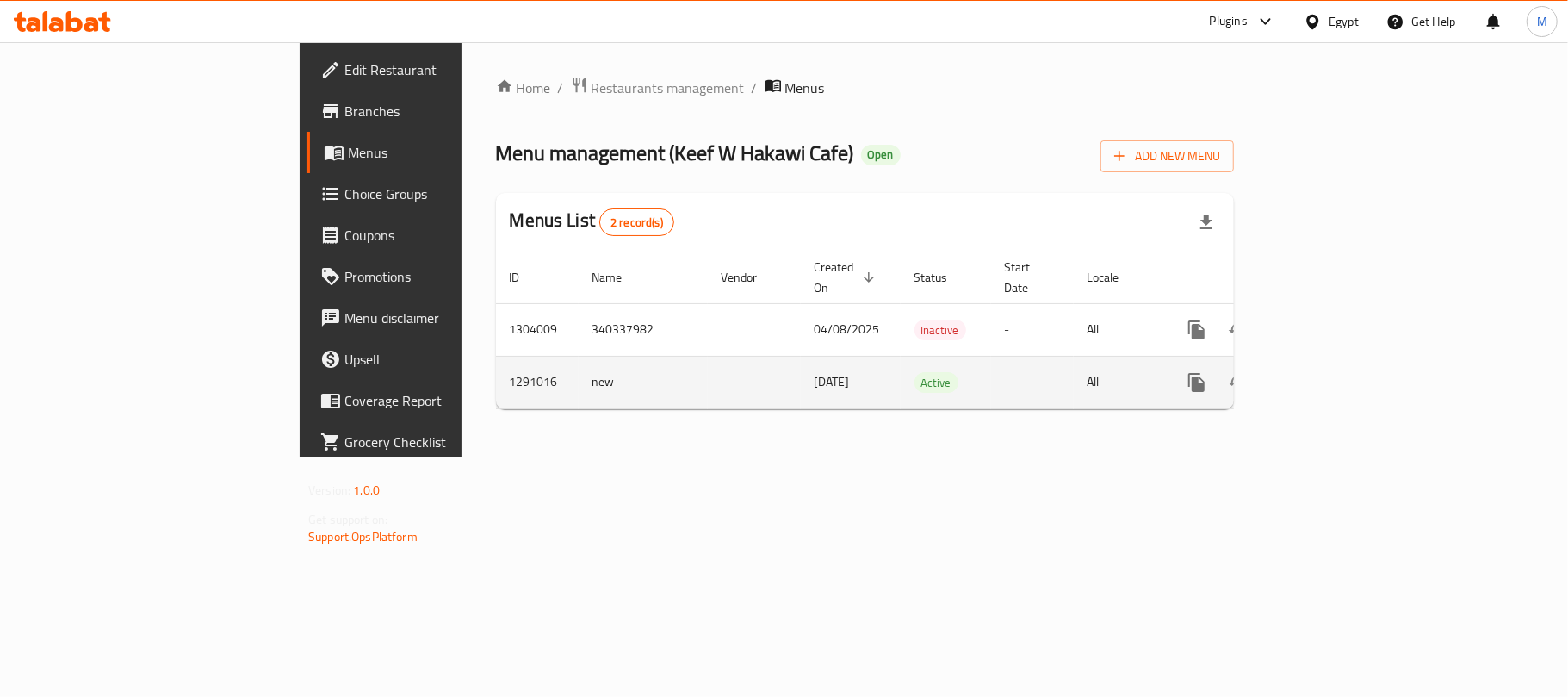 click at bounding box center (1259, 382) 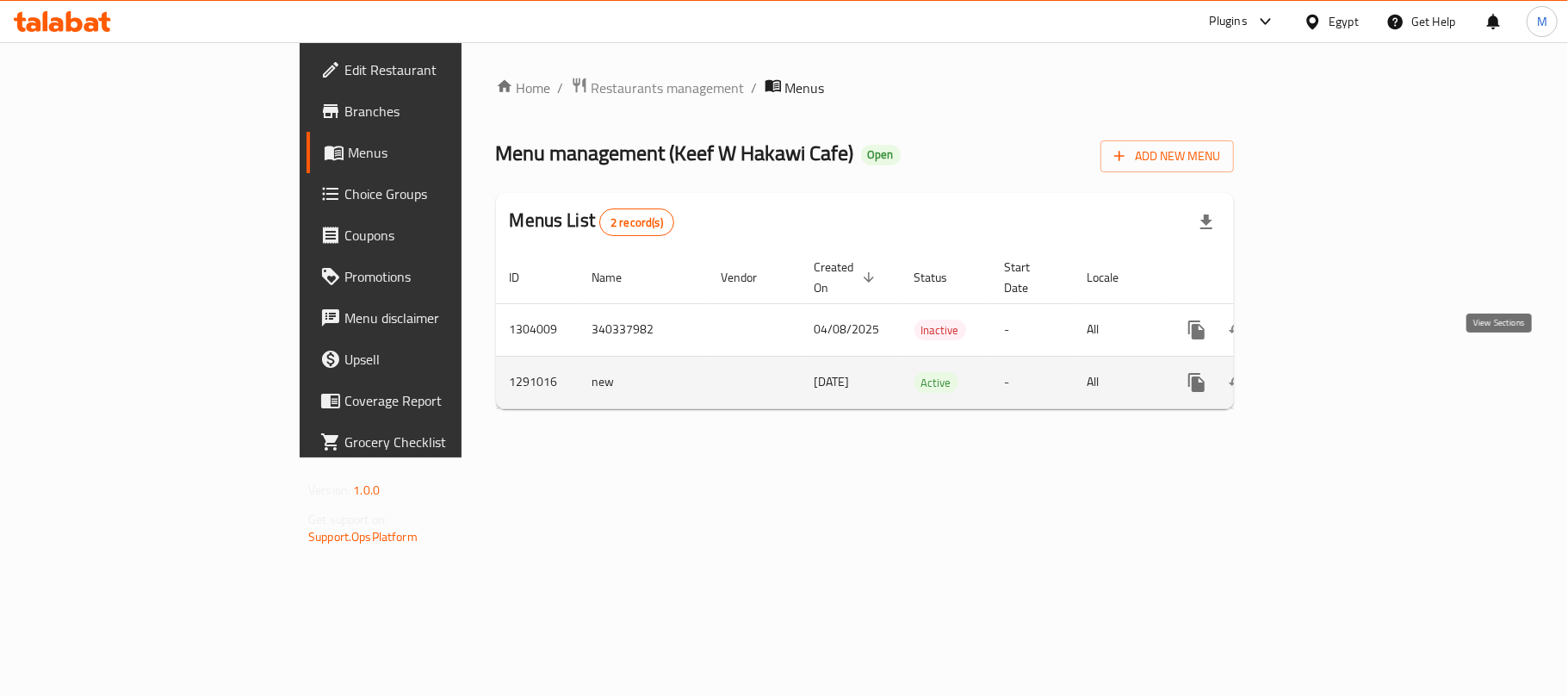 click at bounding box center [1321, 383] 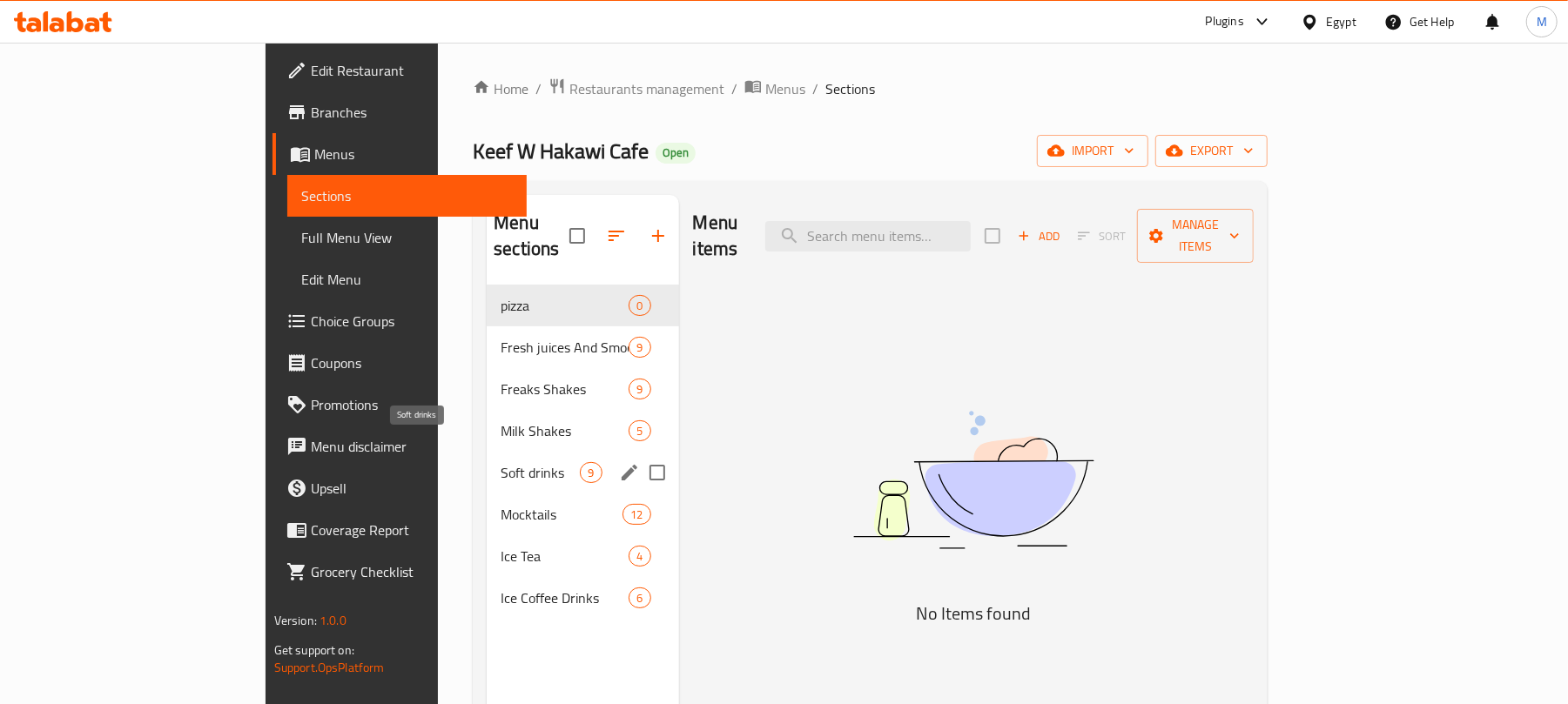 click on "Soft drinks" at bounding box center (540, 473) 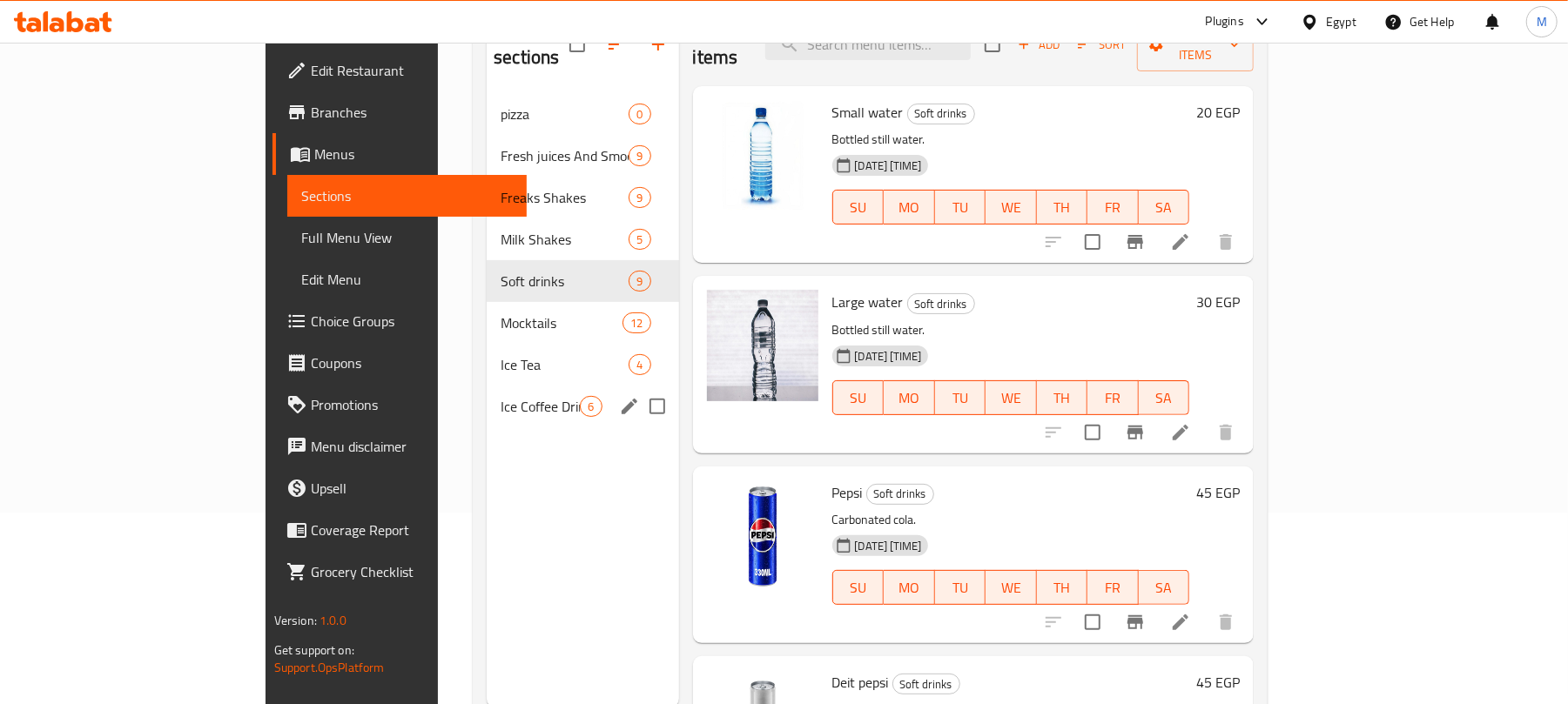scroll, scrollTop: 231, scrollLeft: 0, axis: vertical 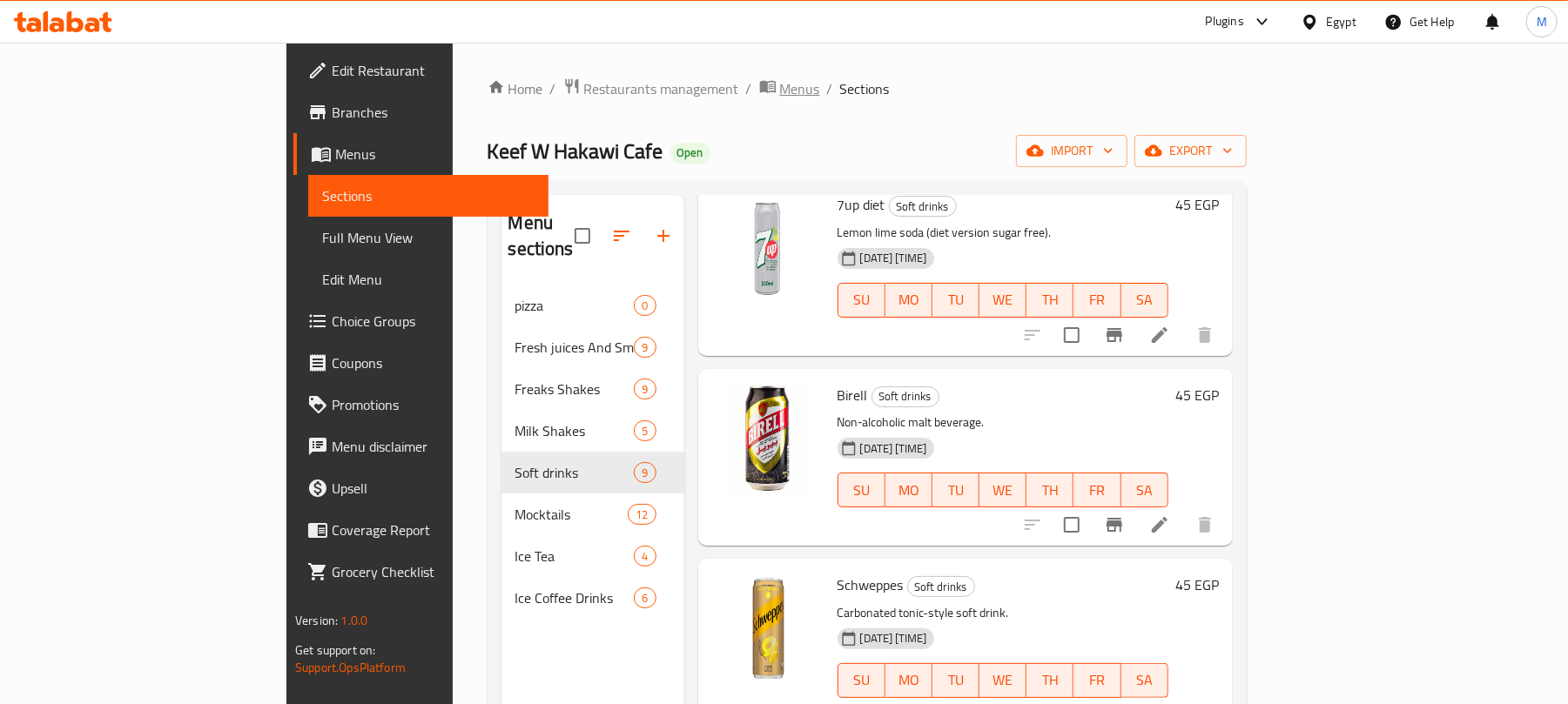 click on "Menus" at bounding box center [800, 89] 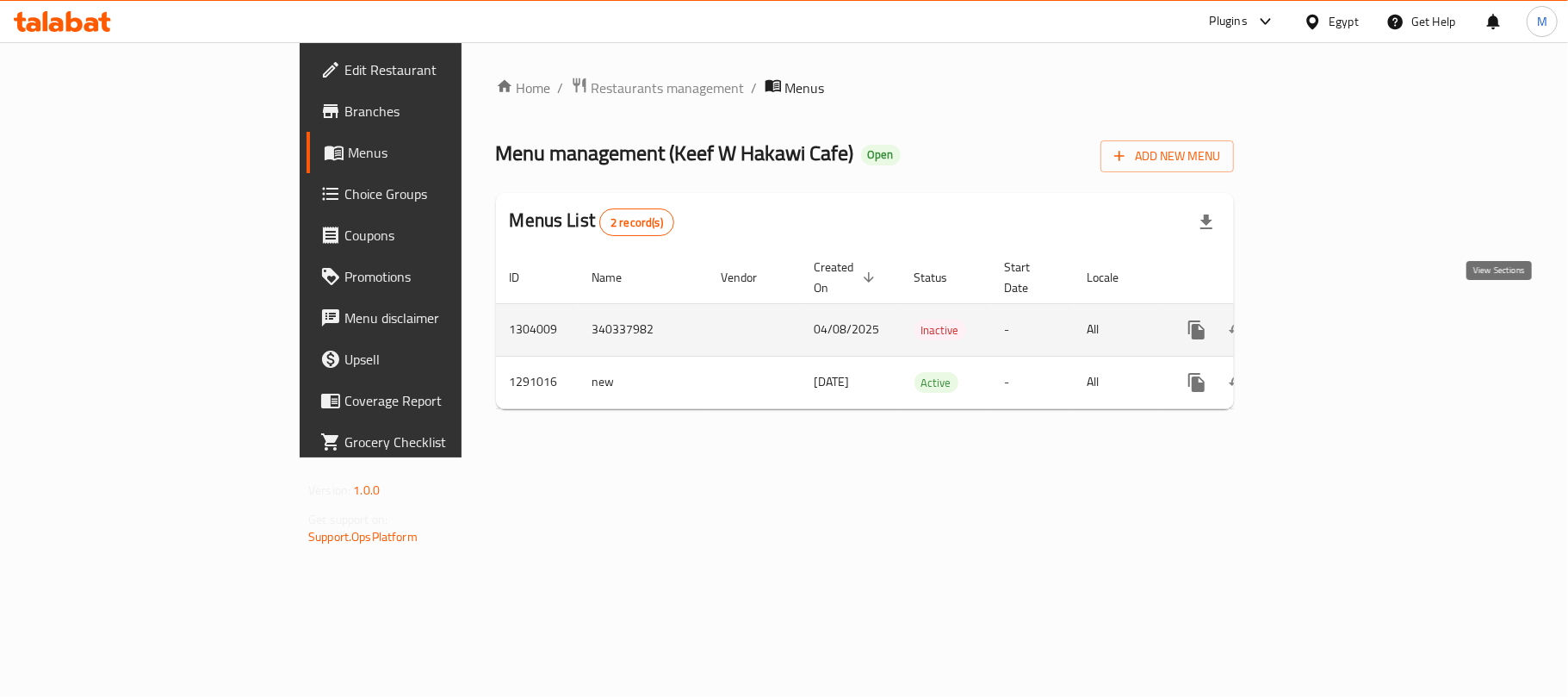 click 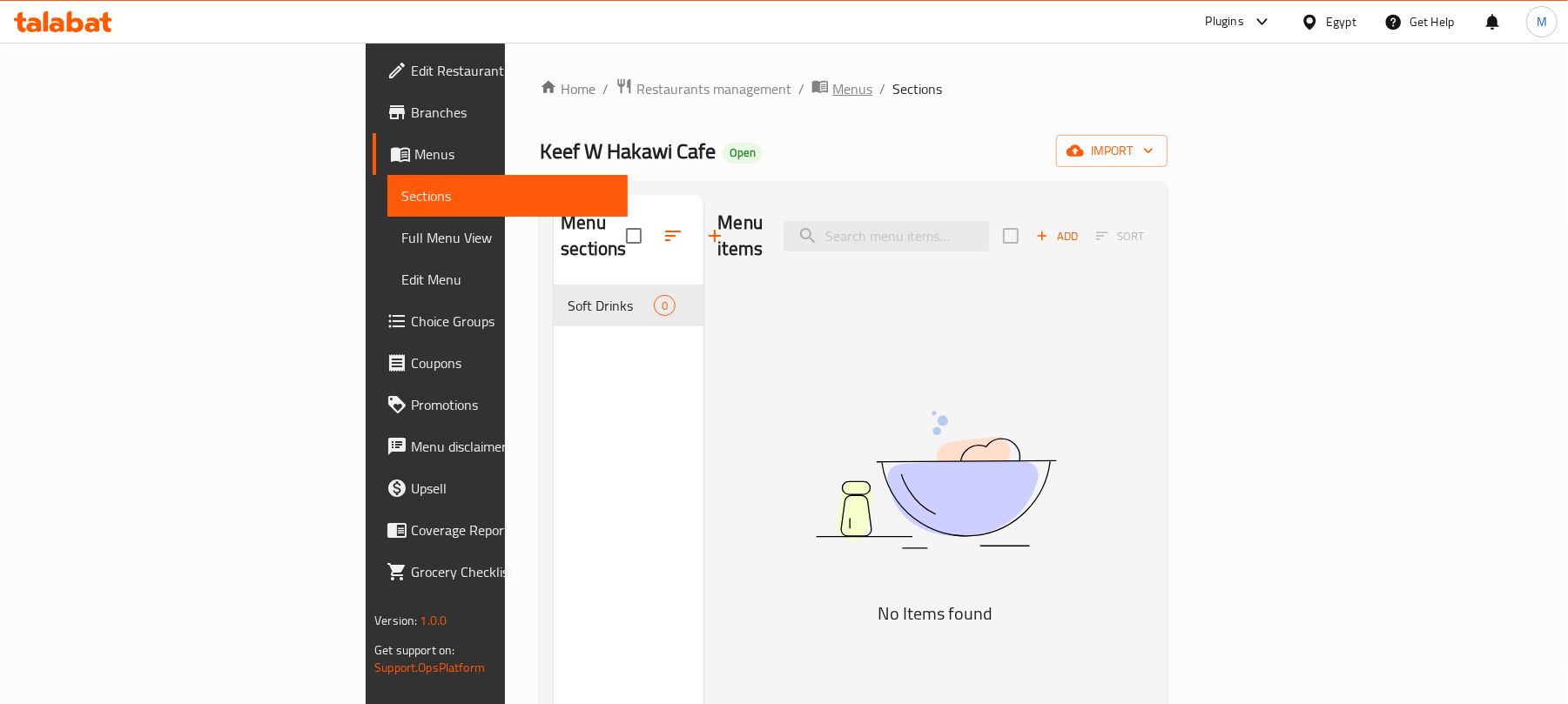 click on "Menus" at bounding box center [852, 89] 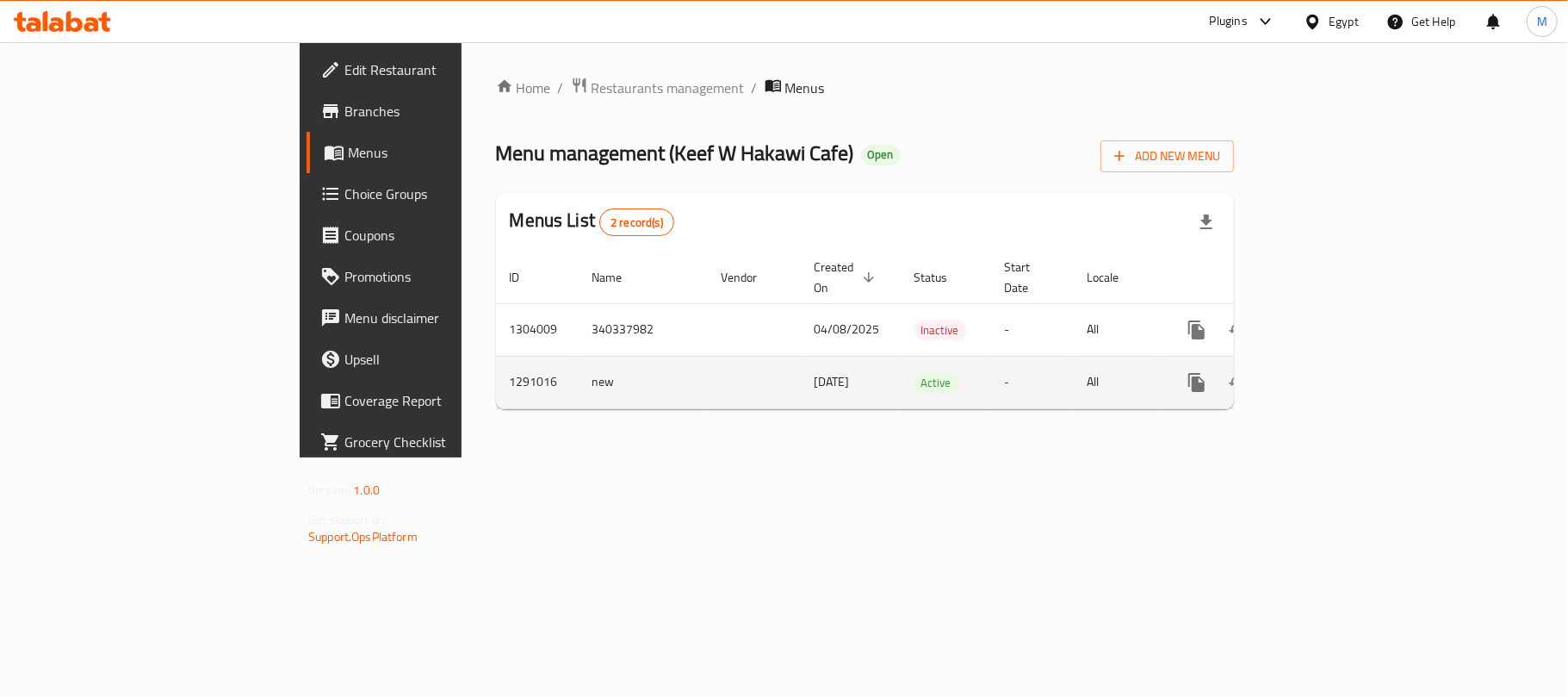 click 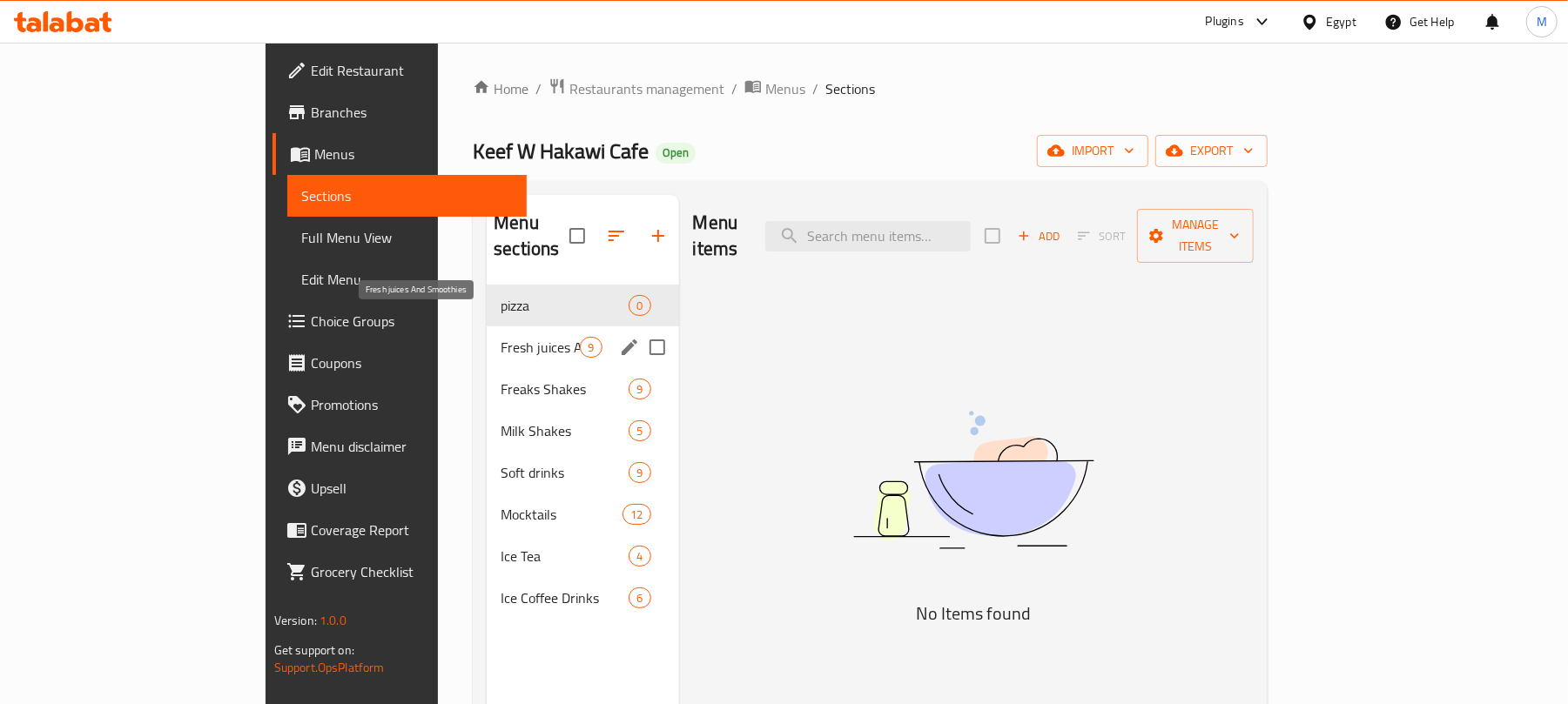 click on "Fresh juices And Smoothies" at bounding box center [540, 347] 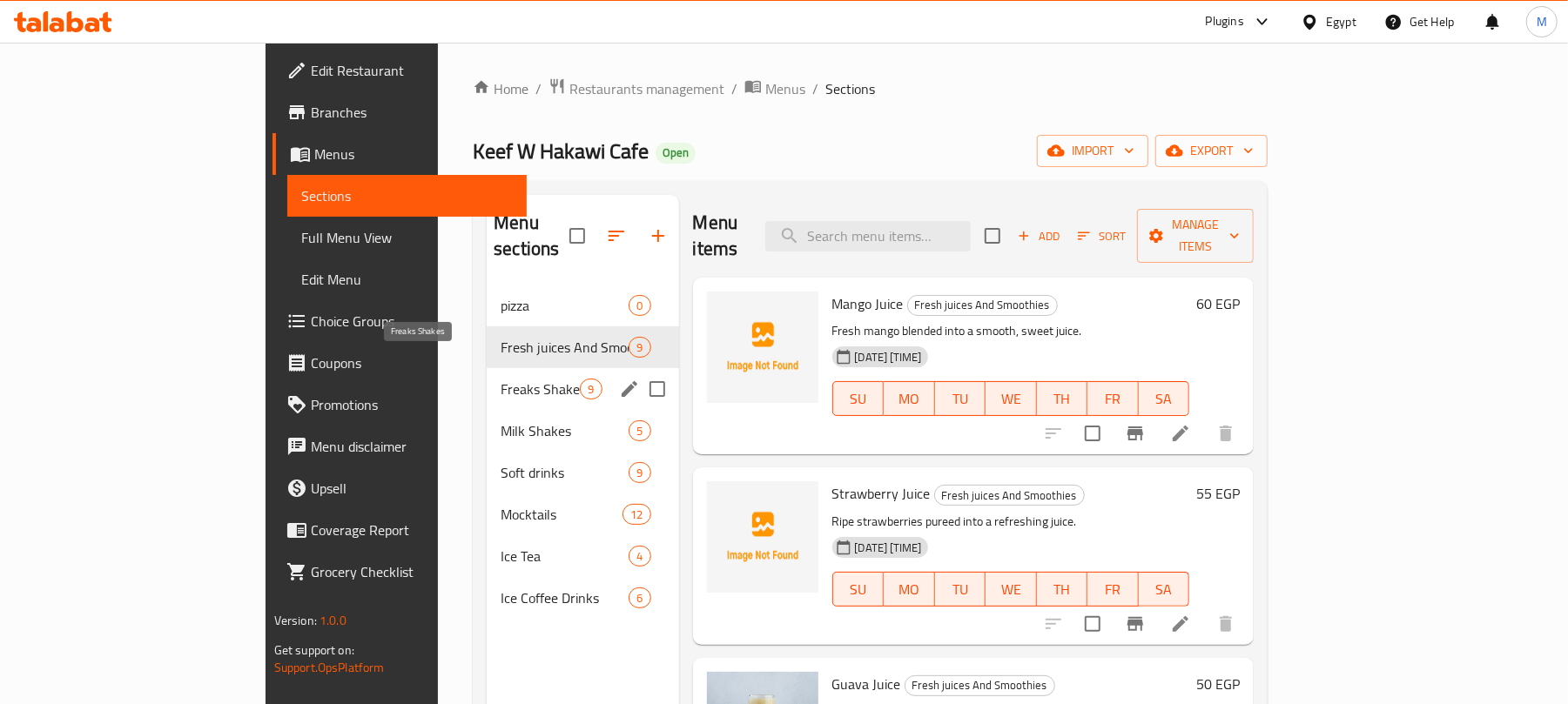 click on "Freaks Shakes" at bounding box center (540, 389) 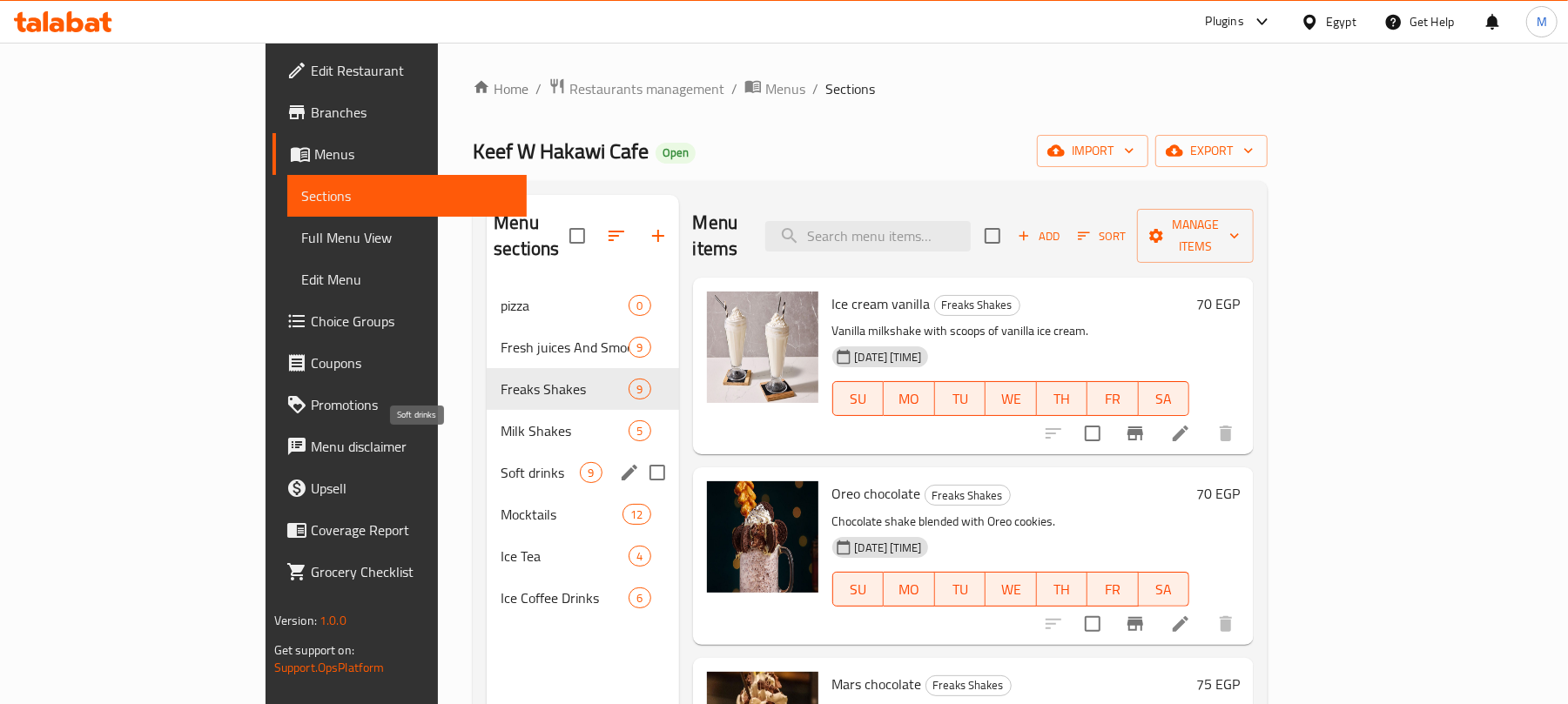 click on "Soft drinks" at bounding box center [540, 473] 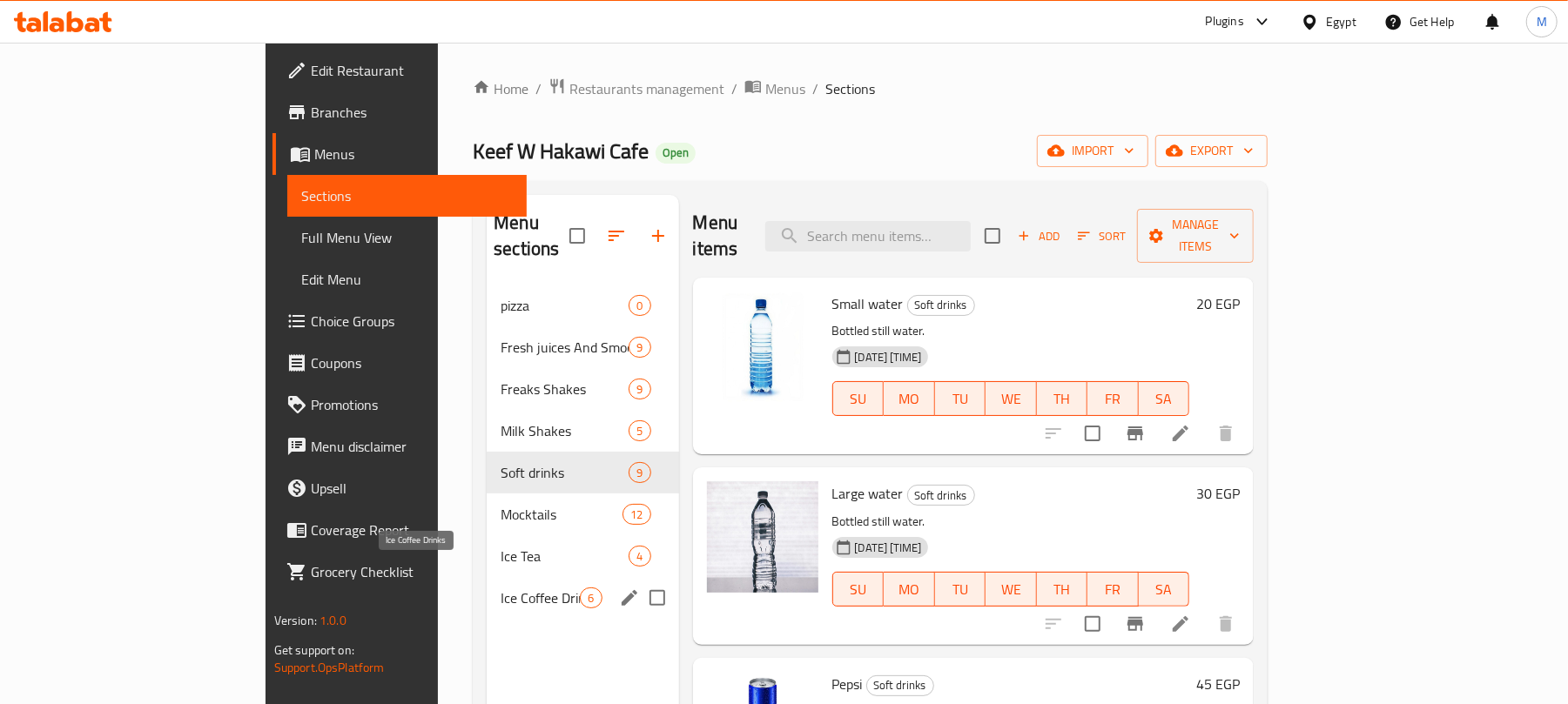 click on "Ice Coffee Drinks" at bounding box center (540, 598) 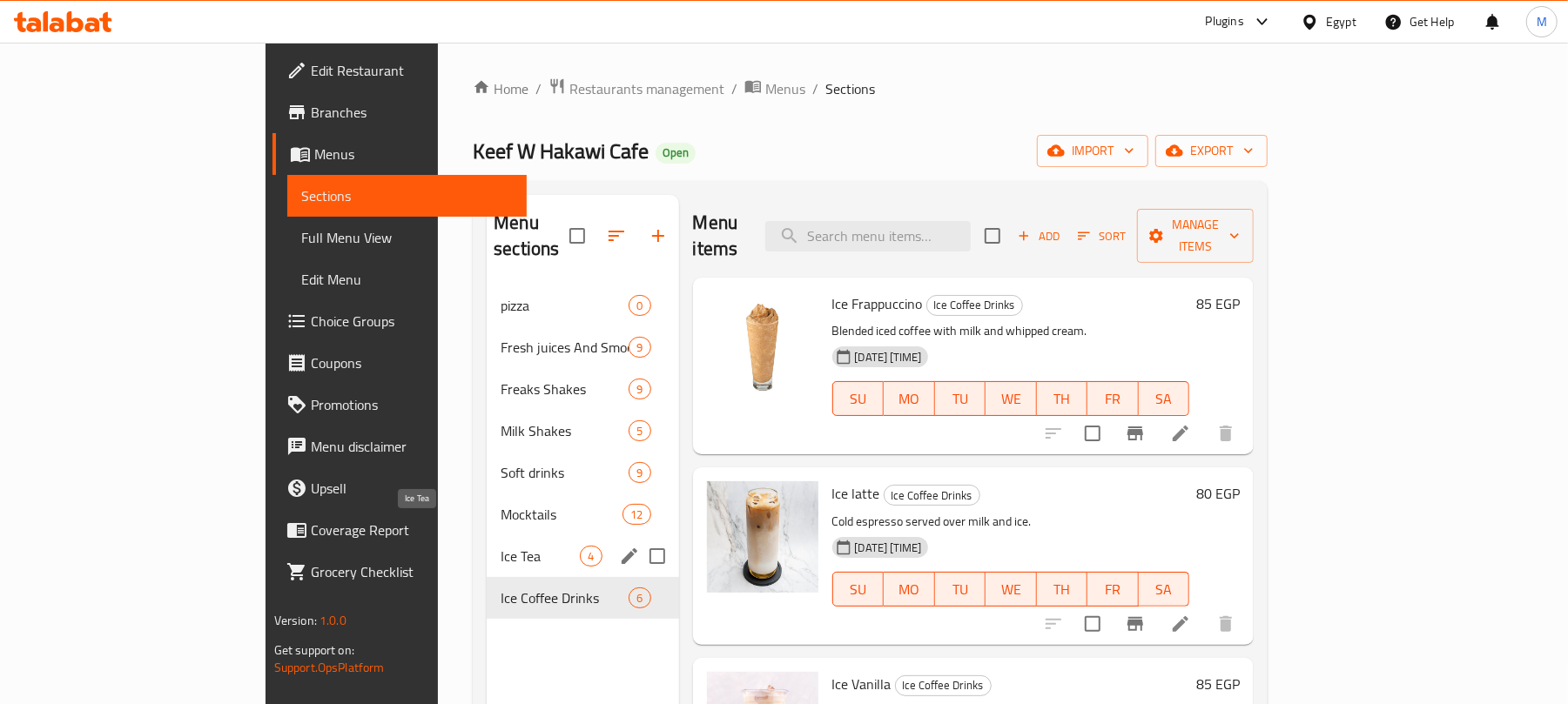 click on "Ice Tea" at bounding box center [540, 556] 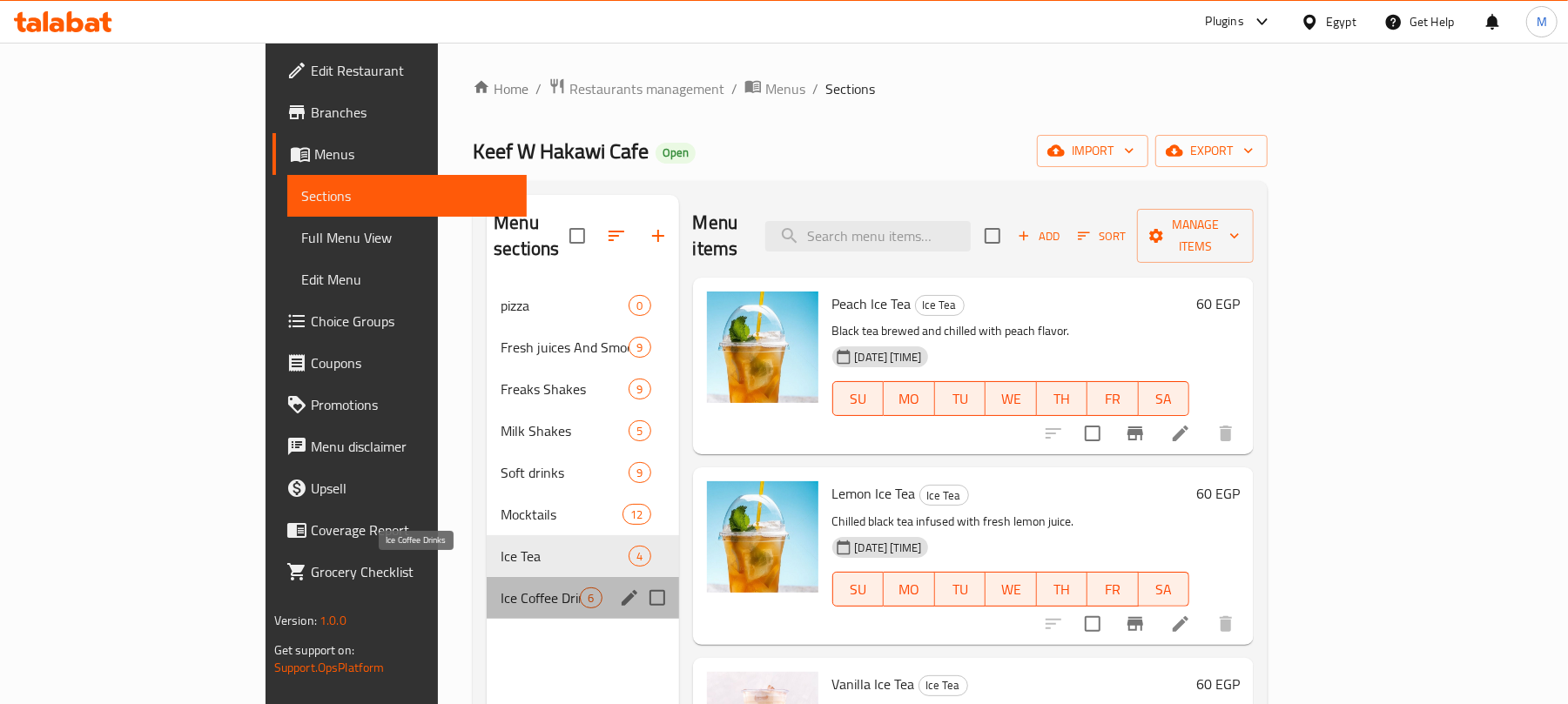 click on "Ice Coffee Drinks" at bounding box center [540, 598] 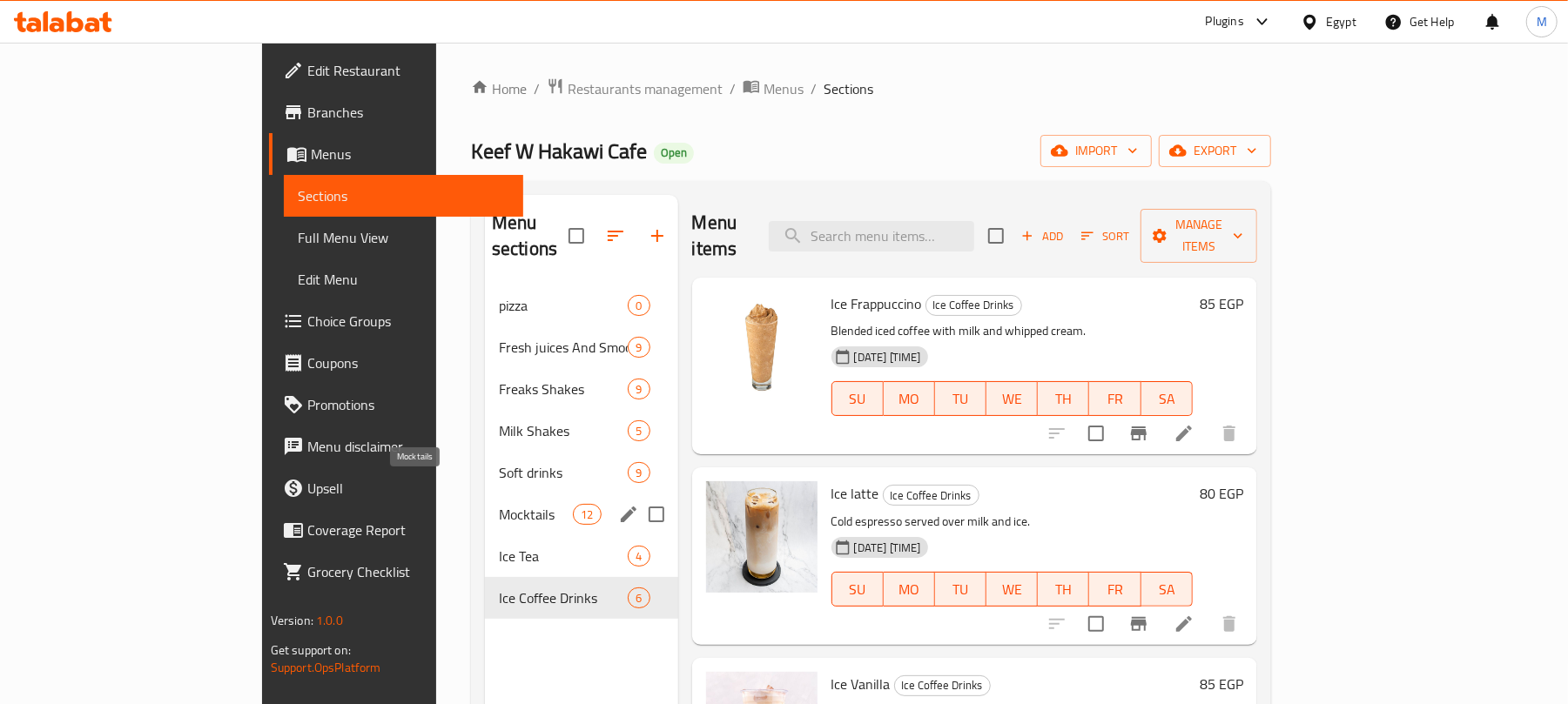 click on "Mocktails" at bounding box center [535, 514] 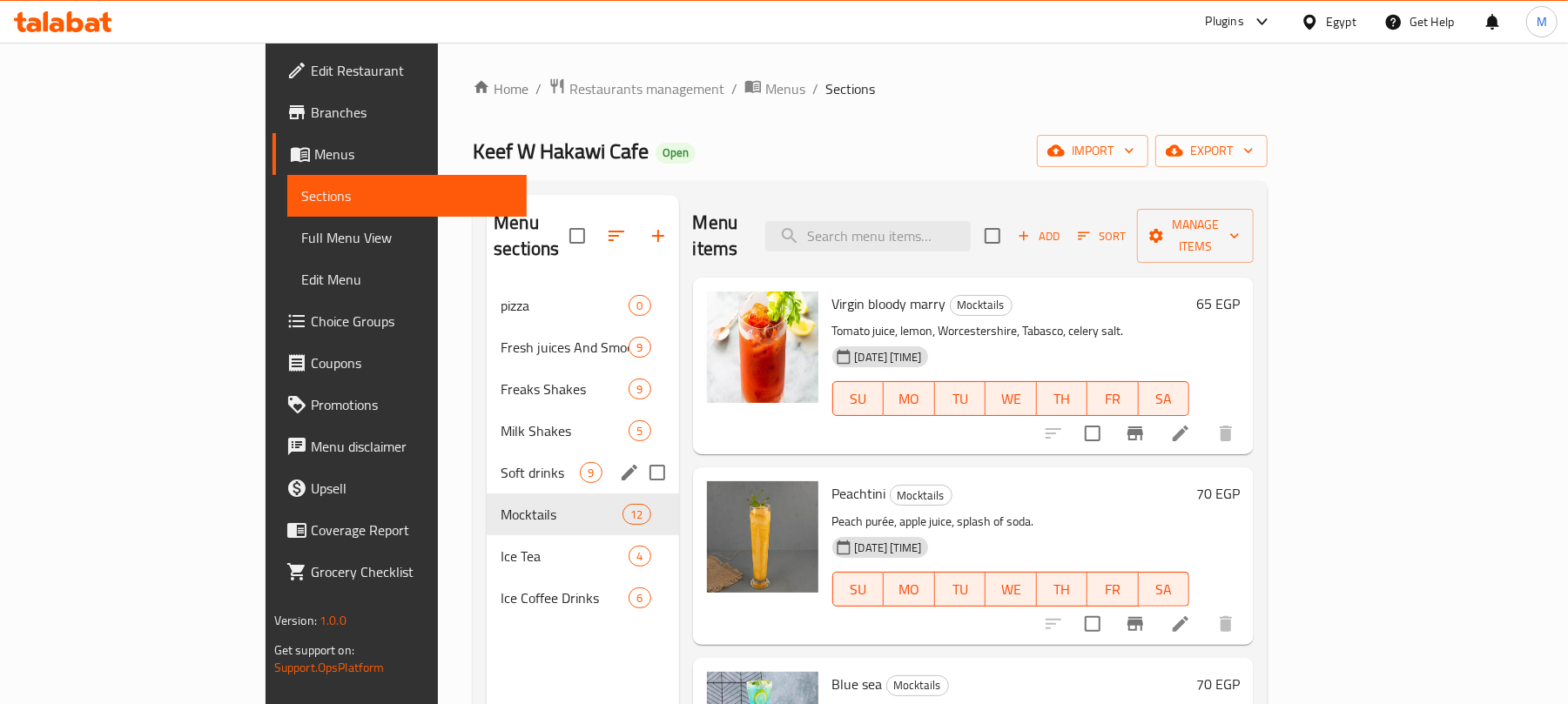 click on "Soft drinks" at bounding box center (540, 473) 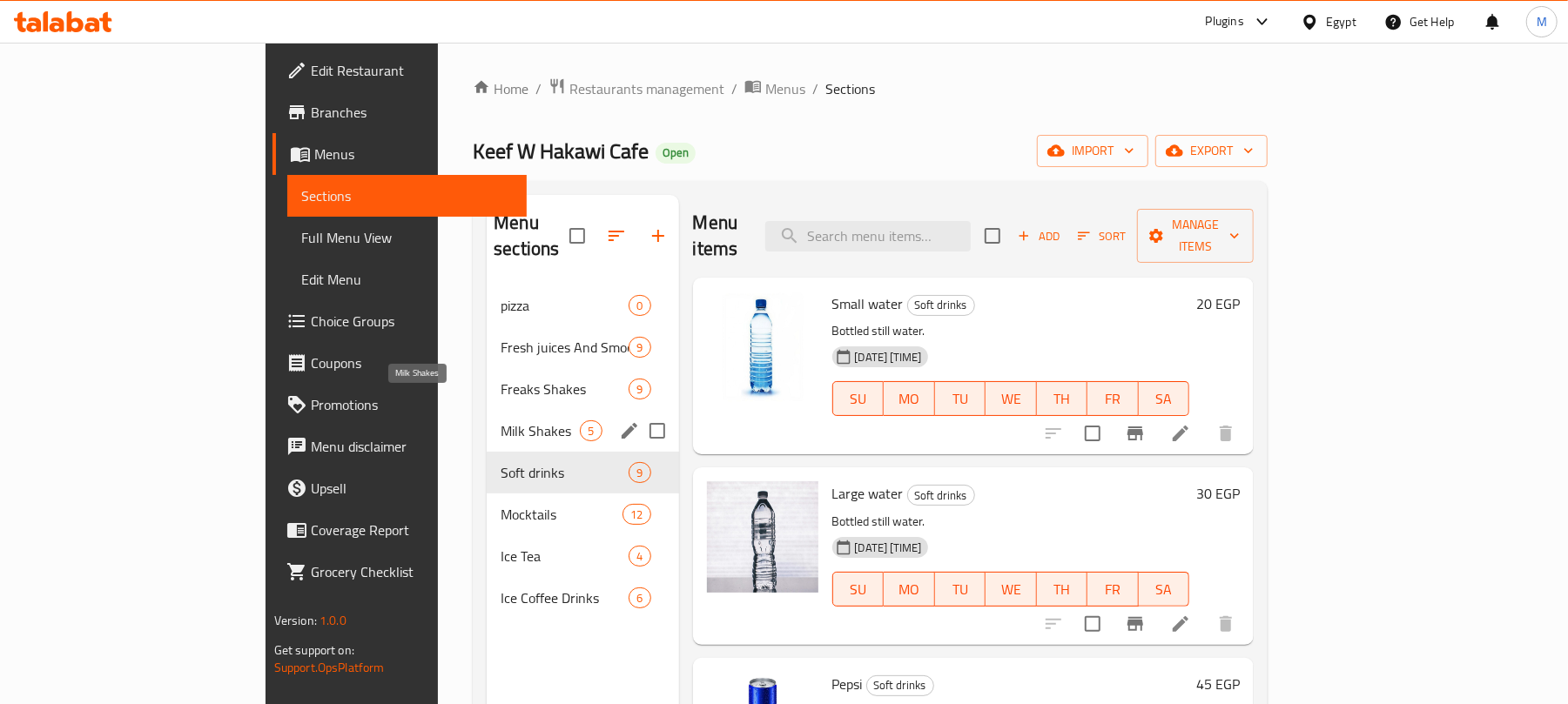 click on "Milk Shakes" at bounding box center (540, 431) 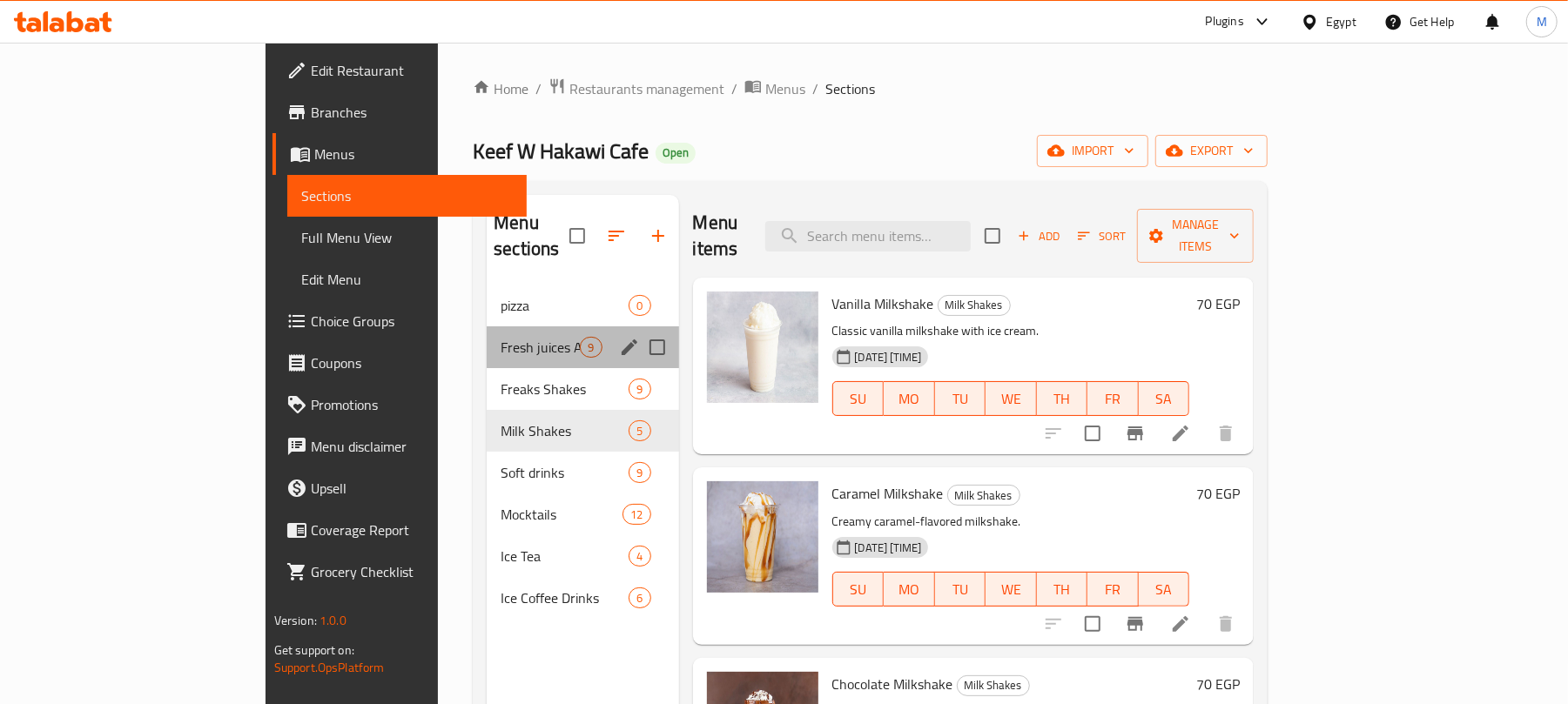 click on "Fresh juices And Smoothies 9" at bounding box center [582, 347] 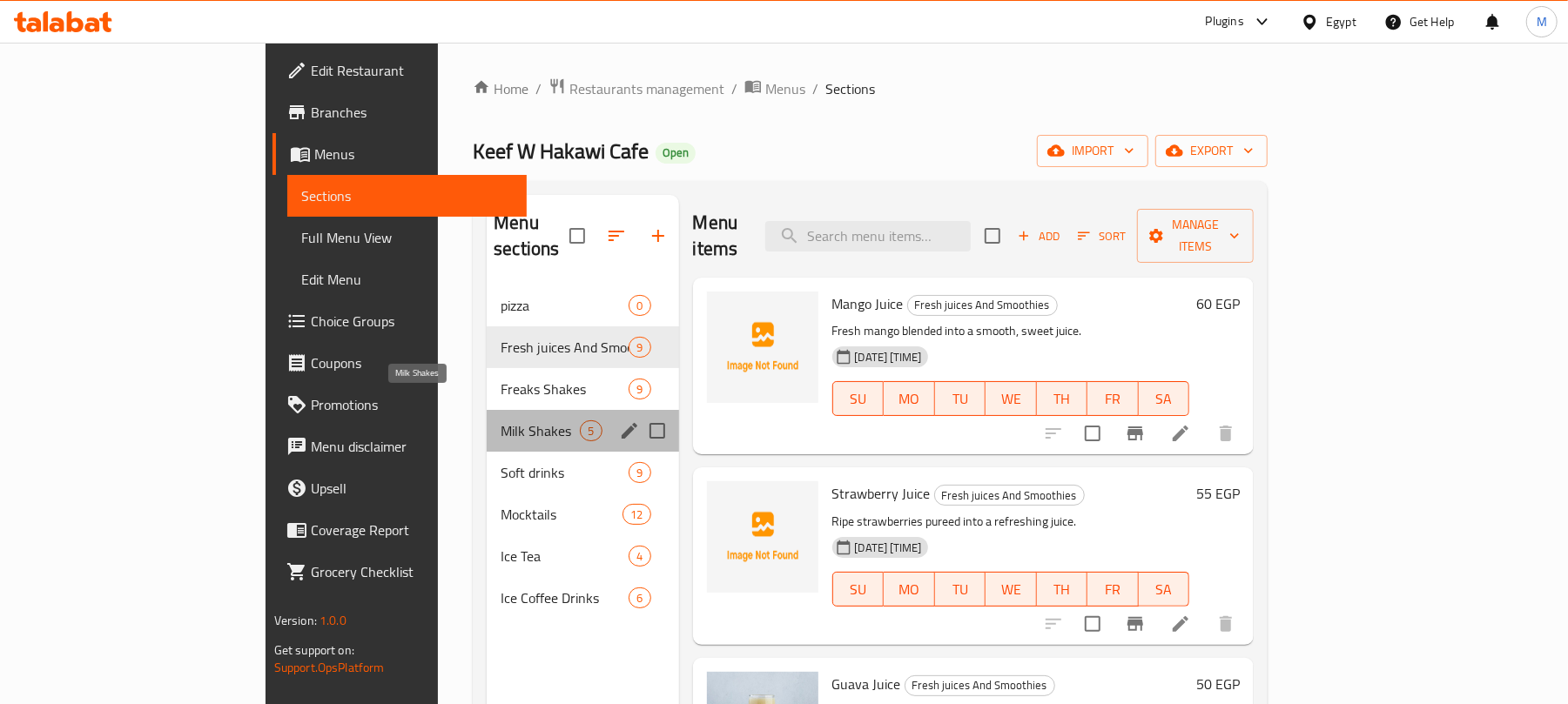 click on "Milk Shakes" at bounding box center (540, 431) 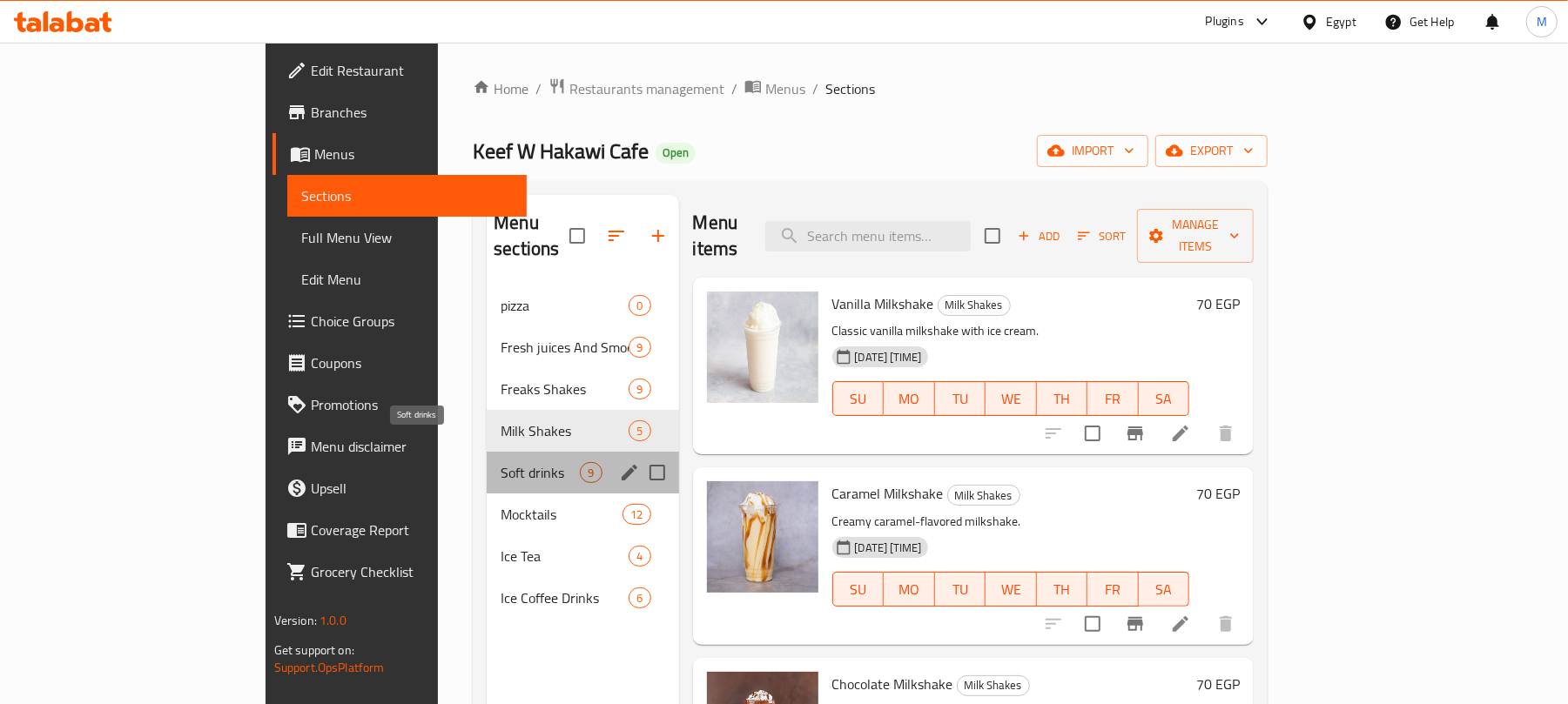 click on "Soft drinks" at bounding box center [540, 473] 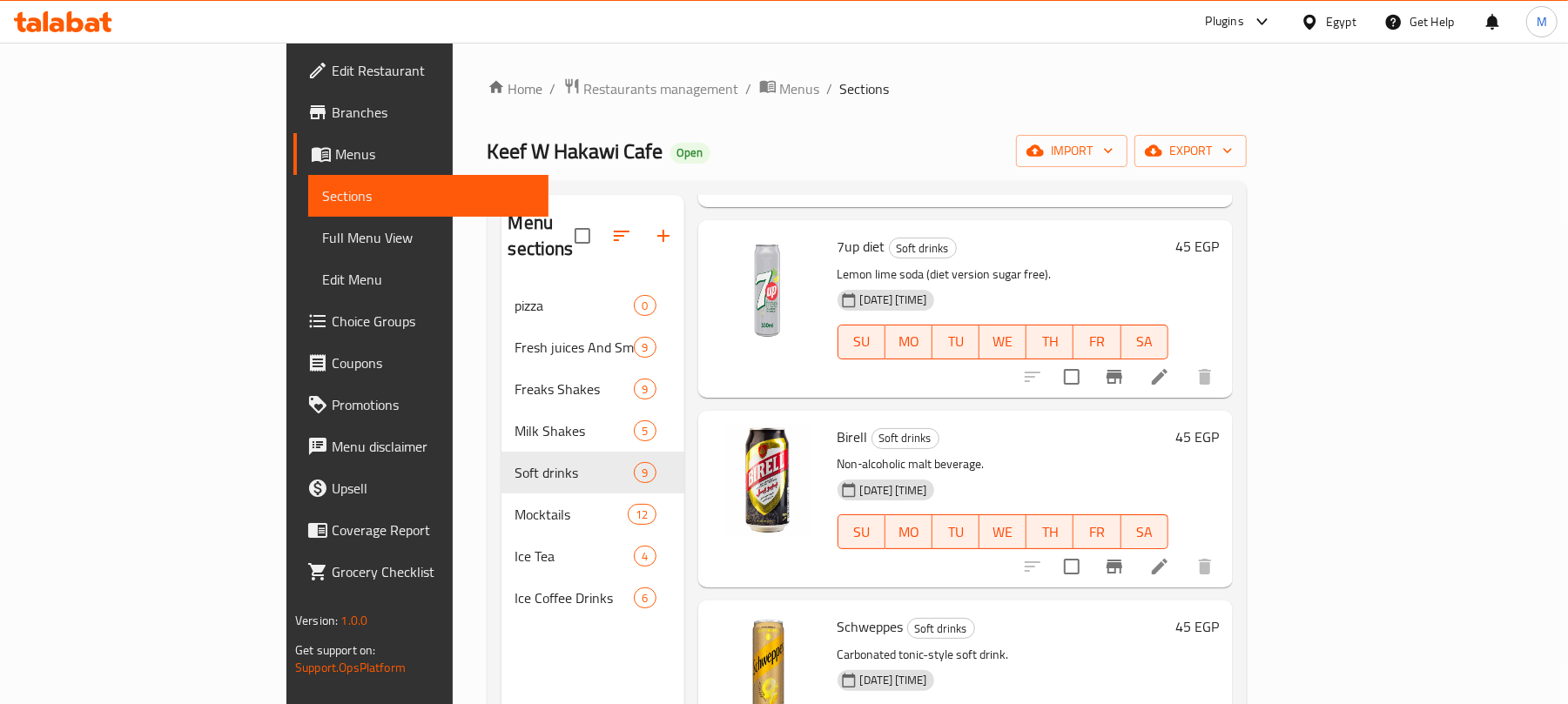 scroll, scrollTop: 1049, scrollLeft: 0, axis: vertical 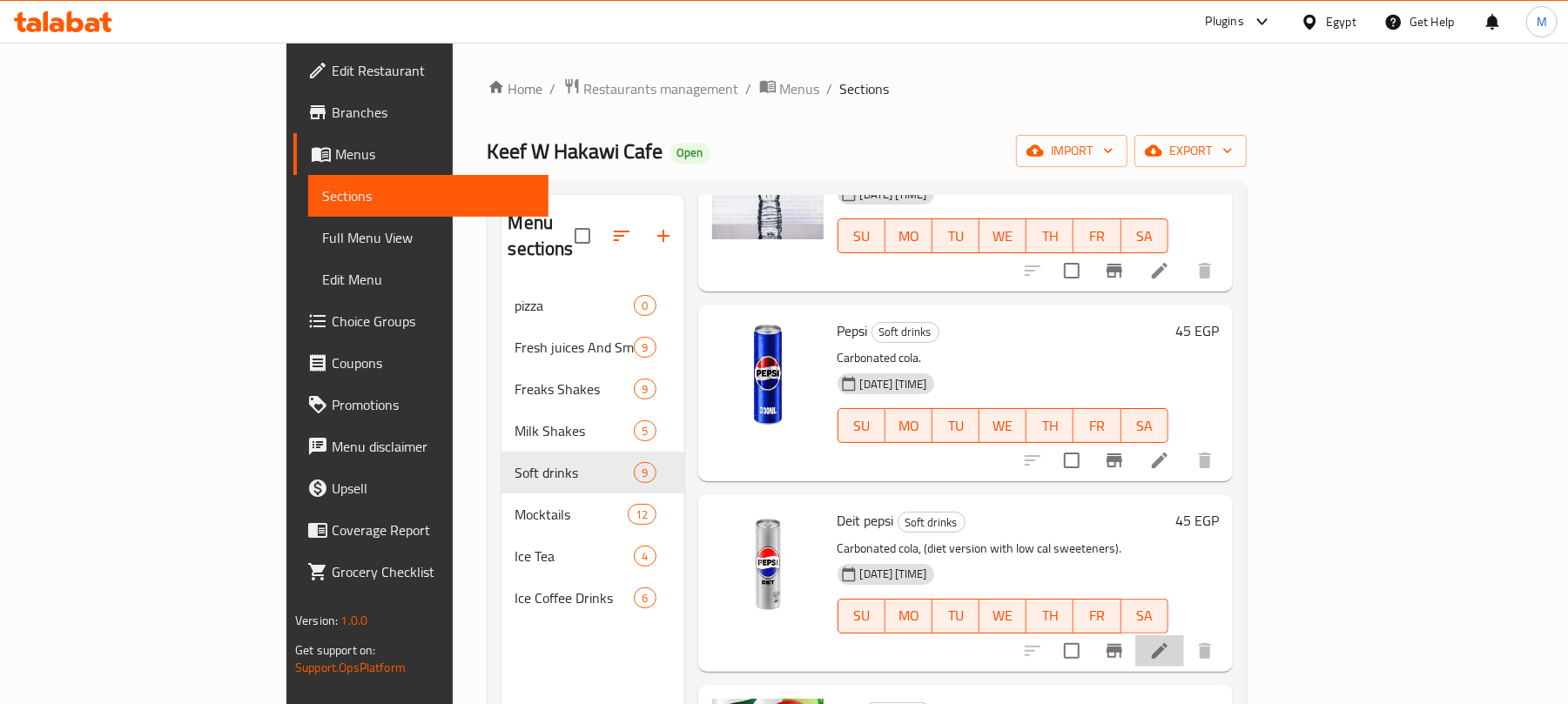 click 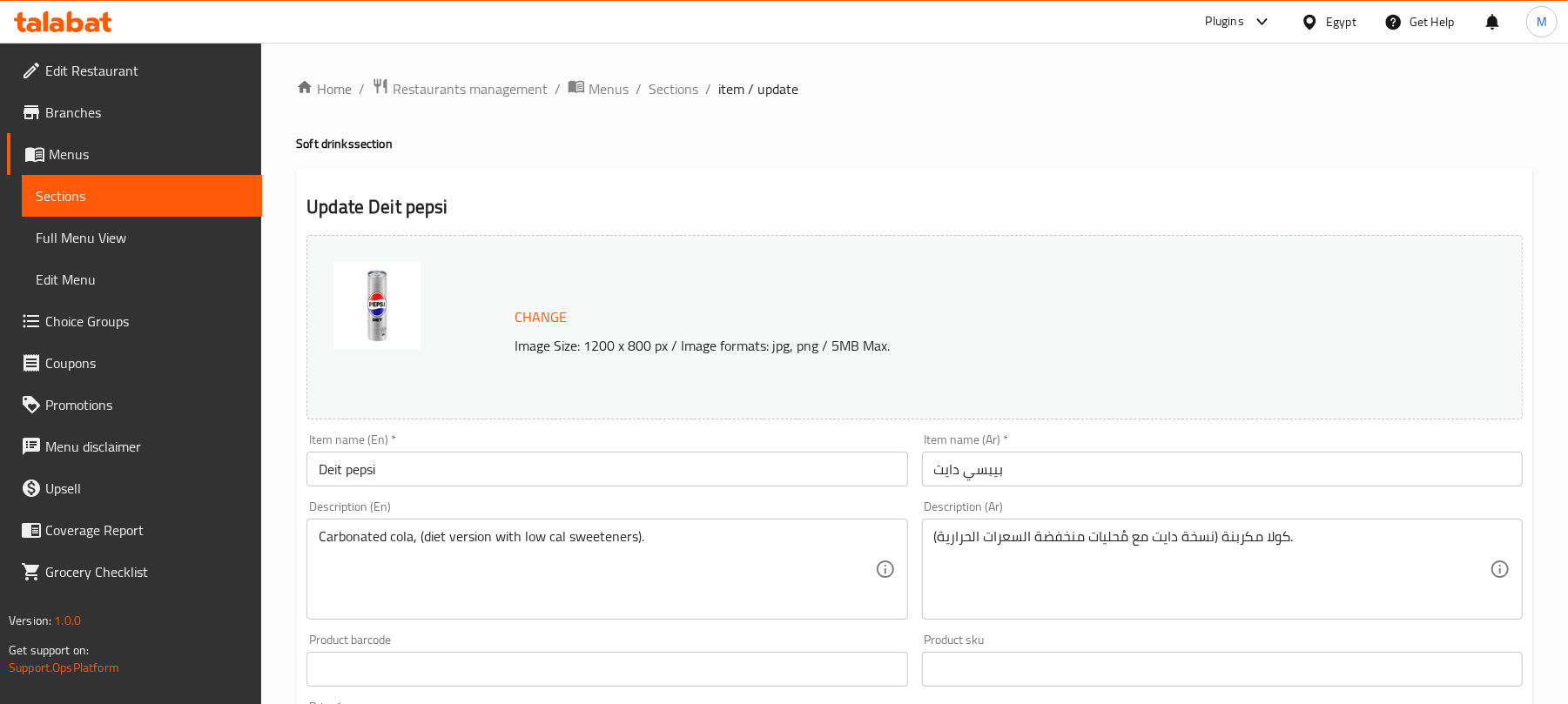 click on "Carbonated cola, (diet version with low cal sweeteners). Description (En)" at bounding box center [607, 569] 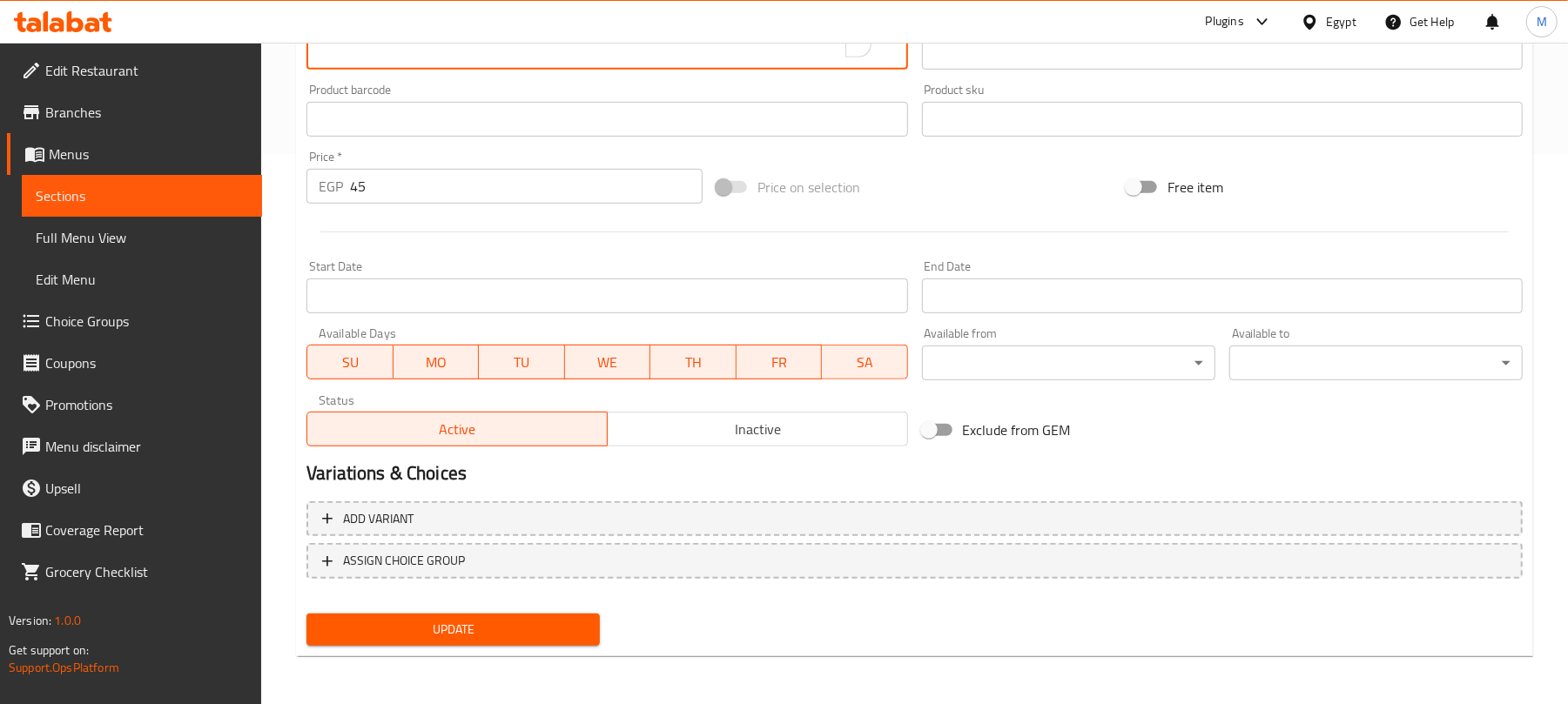 scroll, scrollTop: 202, scrollLeft: 0, axis: vertical 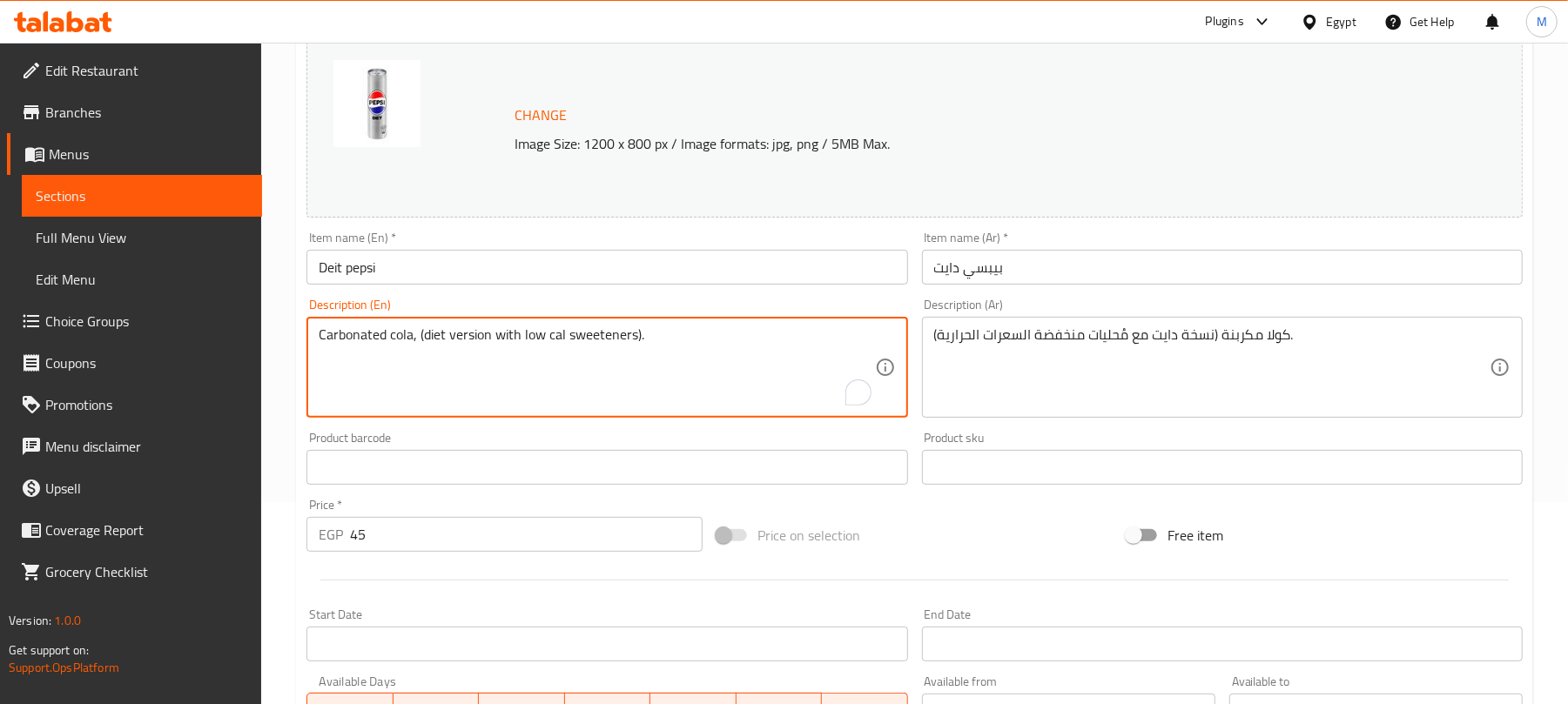 click on "Carbonated cola, (diet version with low cal sweeteners)." at bounding box center [596, 367] 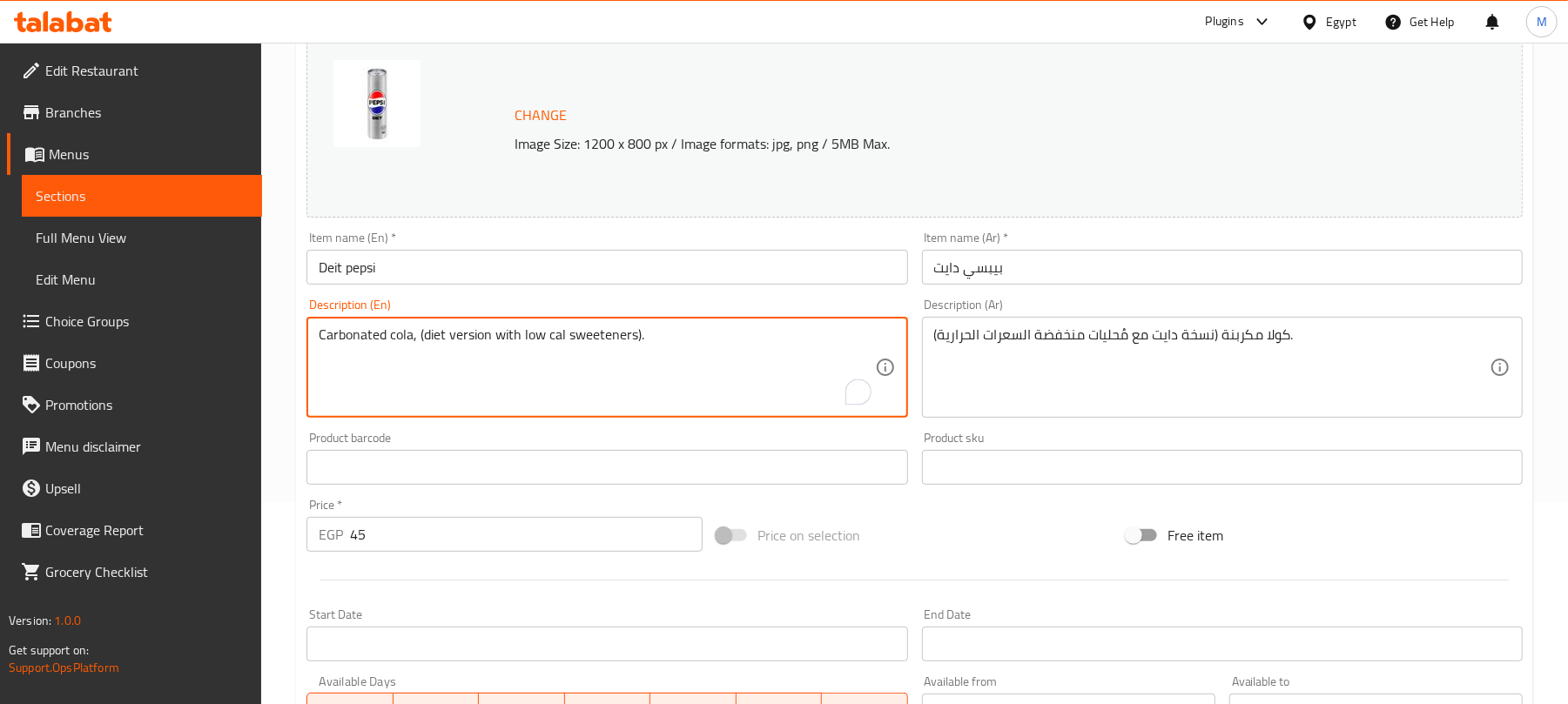 click on "Carbonated cola, (diet version with low cal sweeteners)." at bounding box center [596, 367] 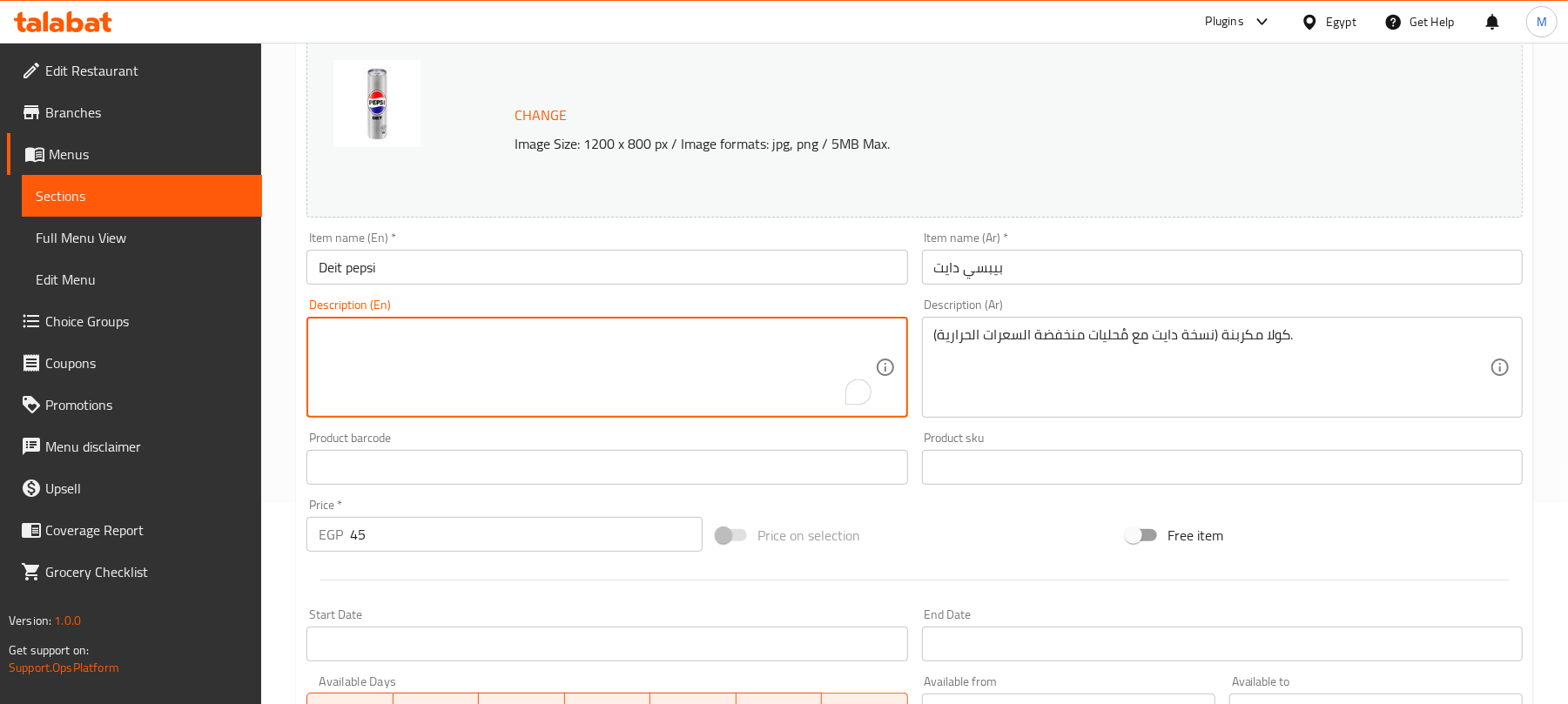 type 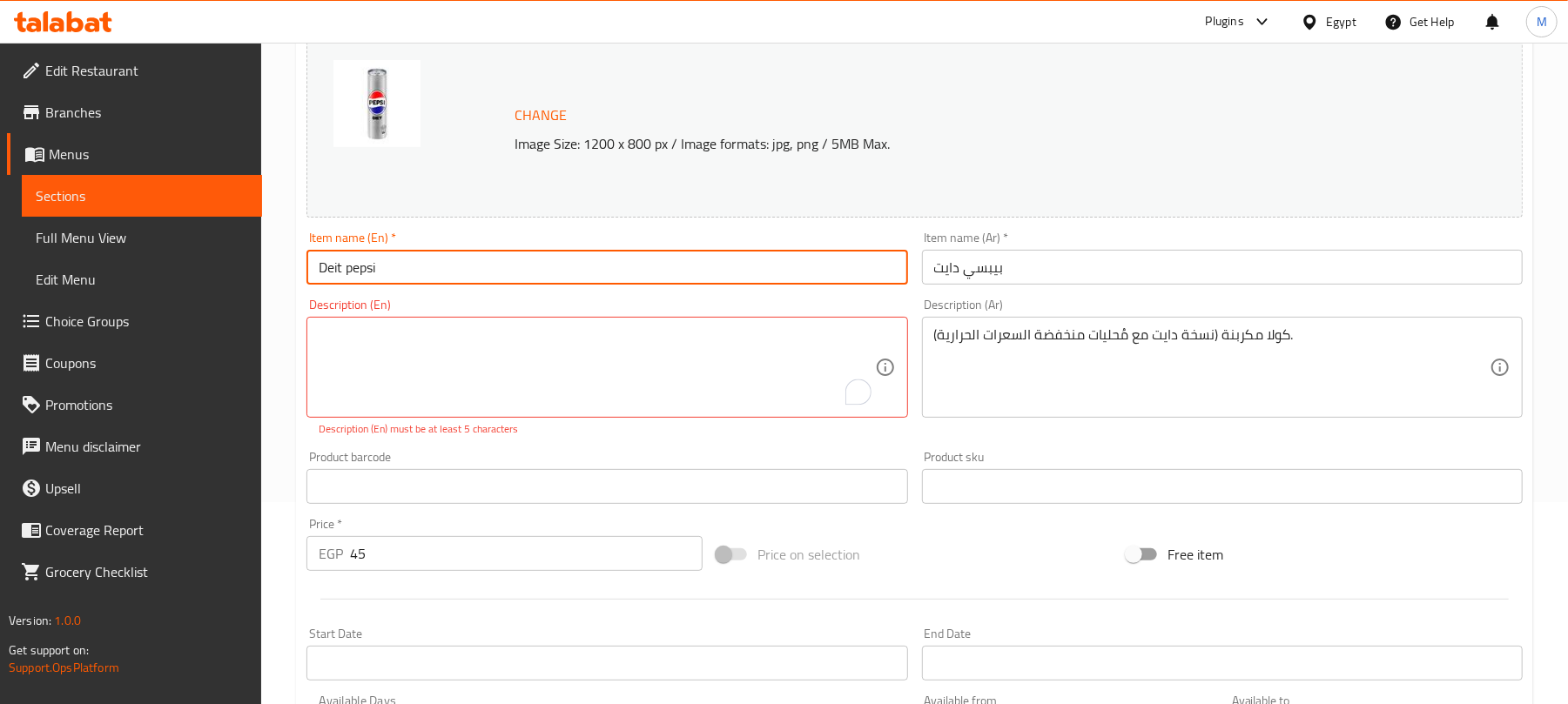 click on "Deit pepsi" at bounding box center (607, 267) 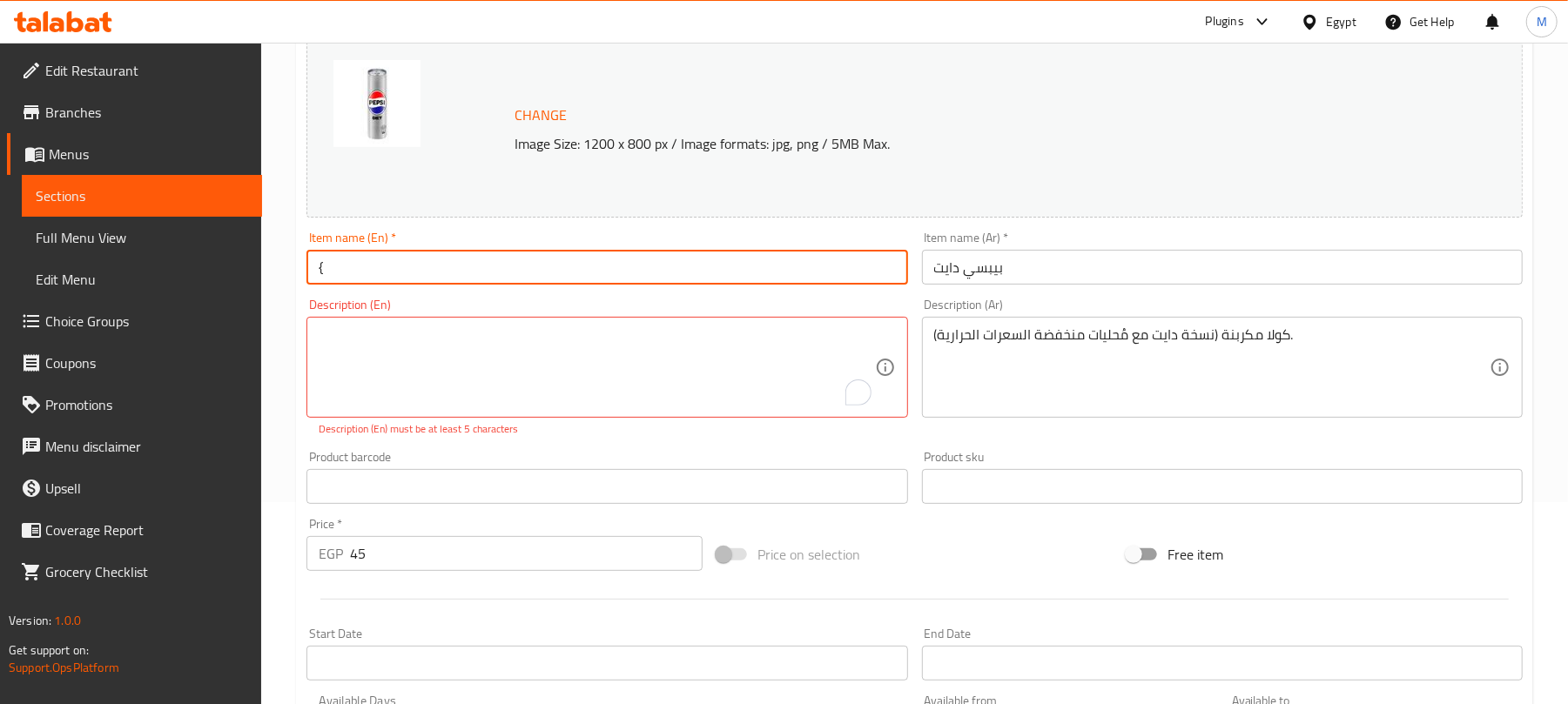 type on "{" 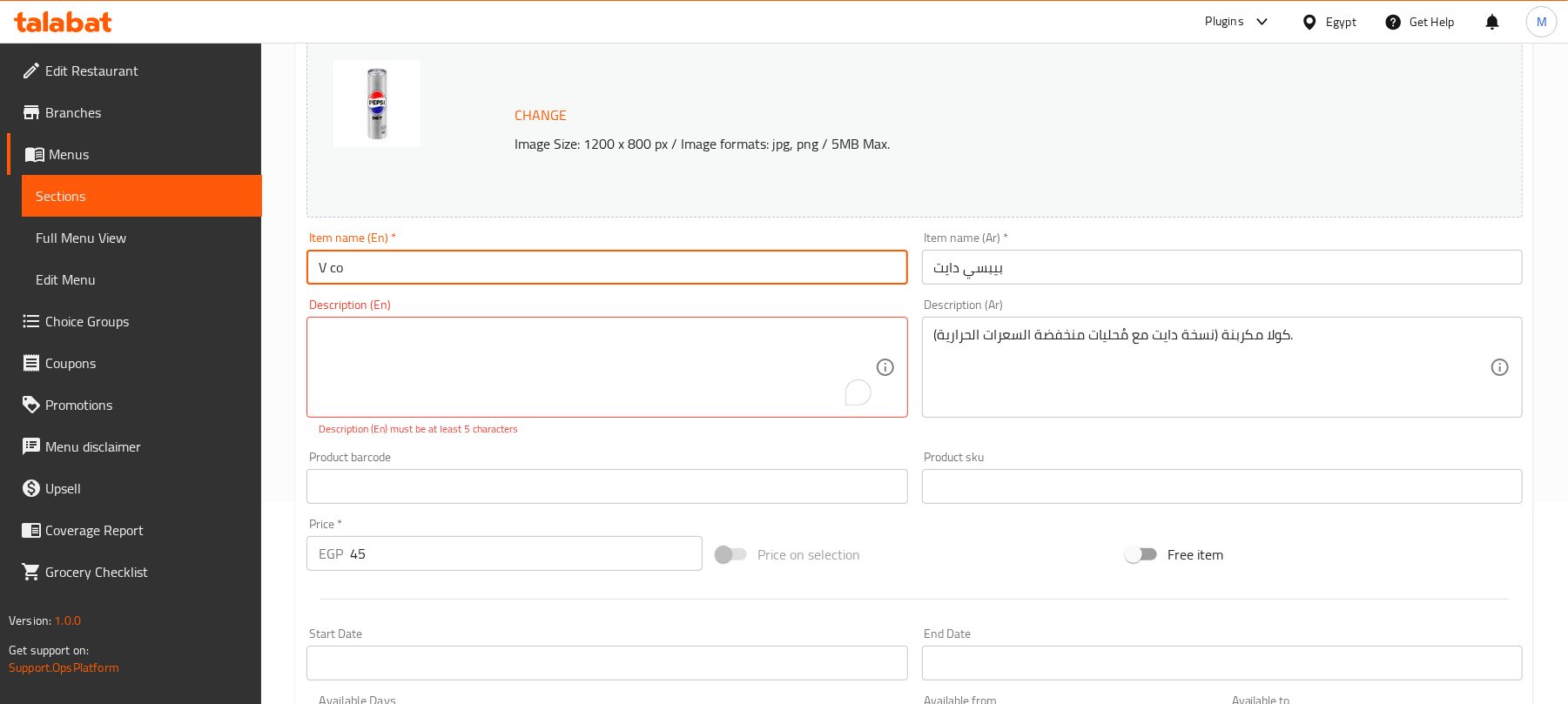type on "V cola" 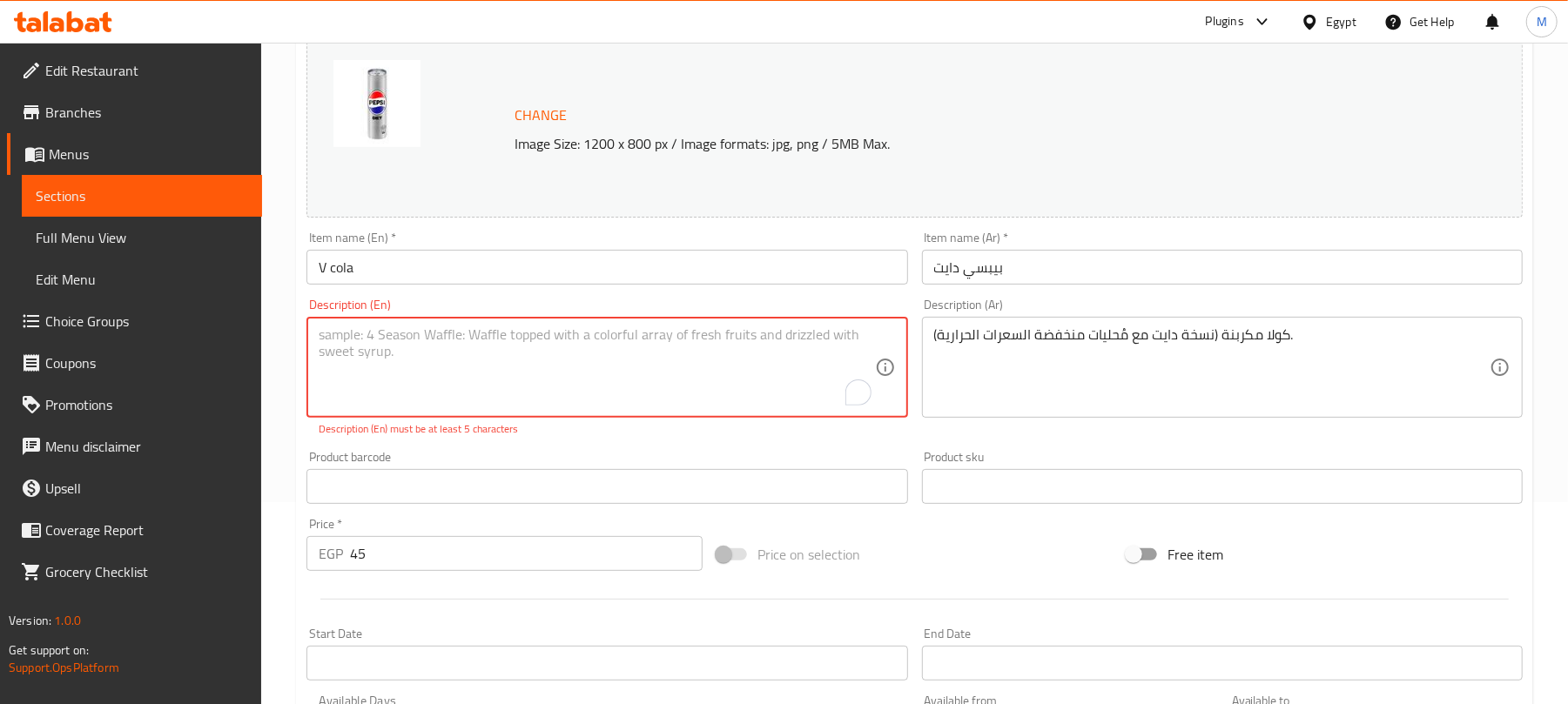 type 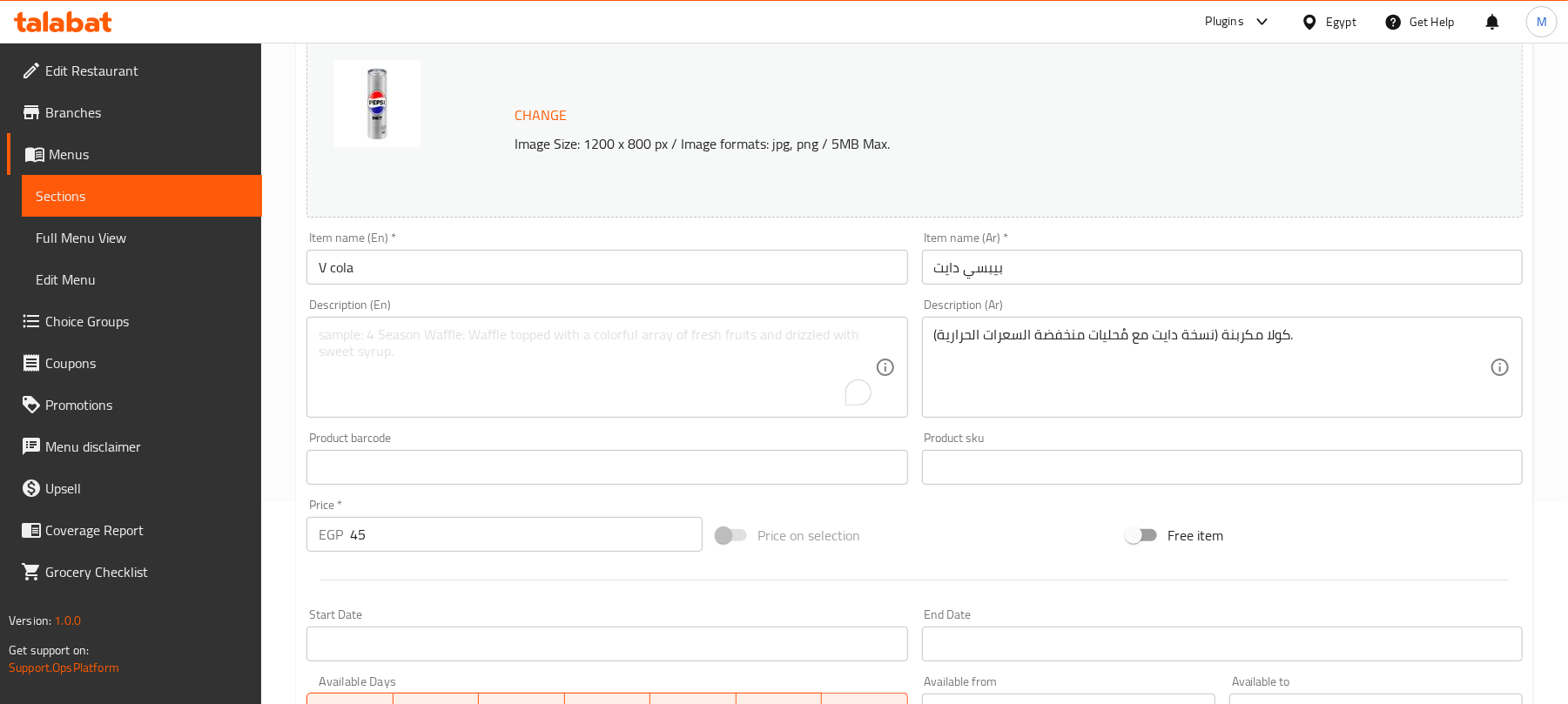 drag, startPoint x: 1029, startPoint y: 248, endPoint x: 1038, endPoint y: 272, distance: 25.63201 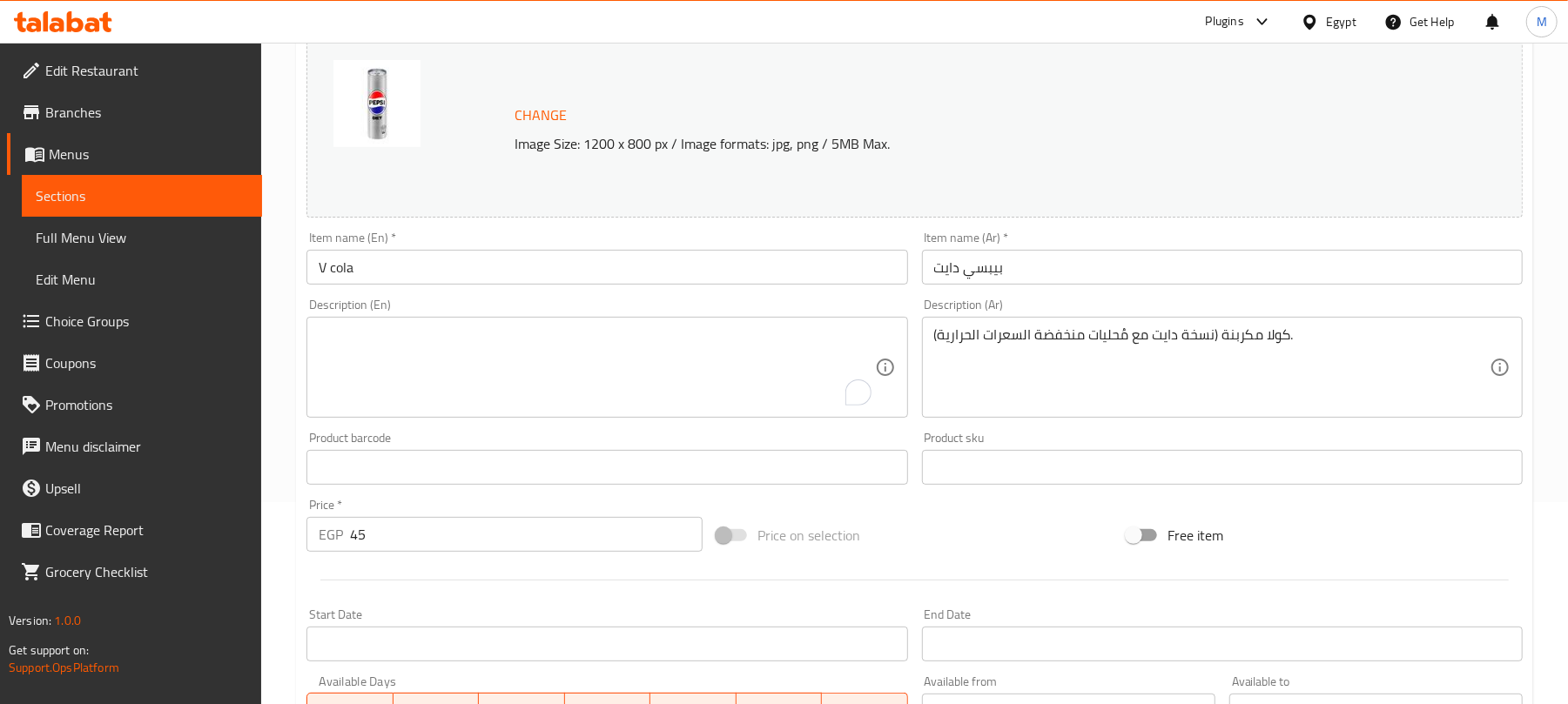 click on "Item name (Ar)   * بيبسي دايت Item name (Ar)  *" at bounding box center (1222, 258) 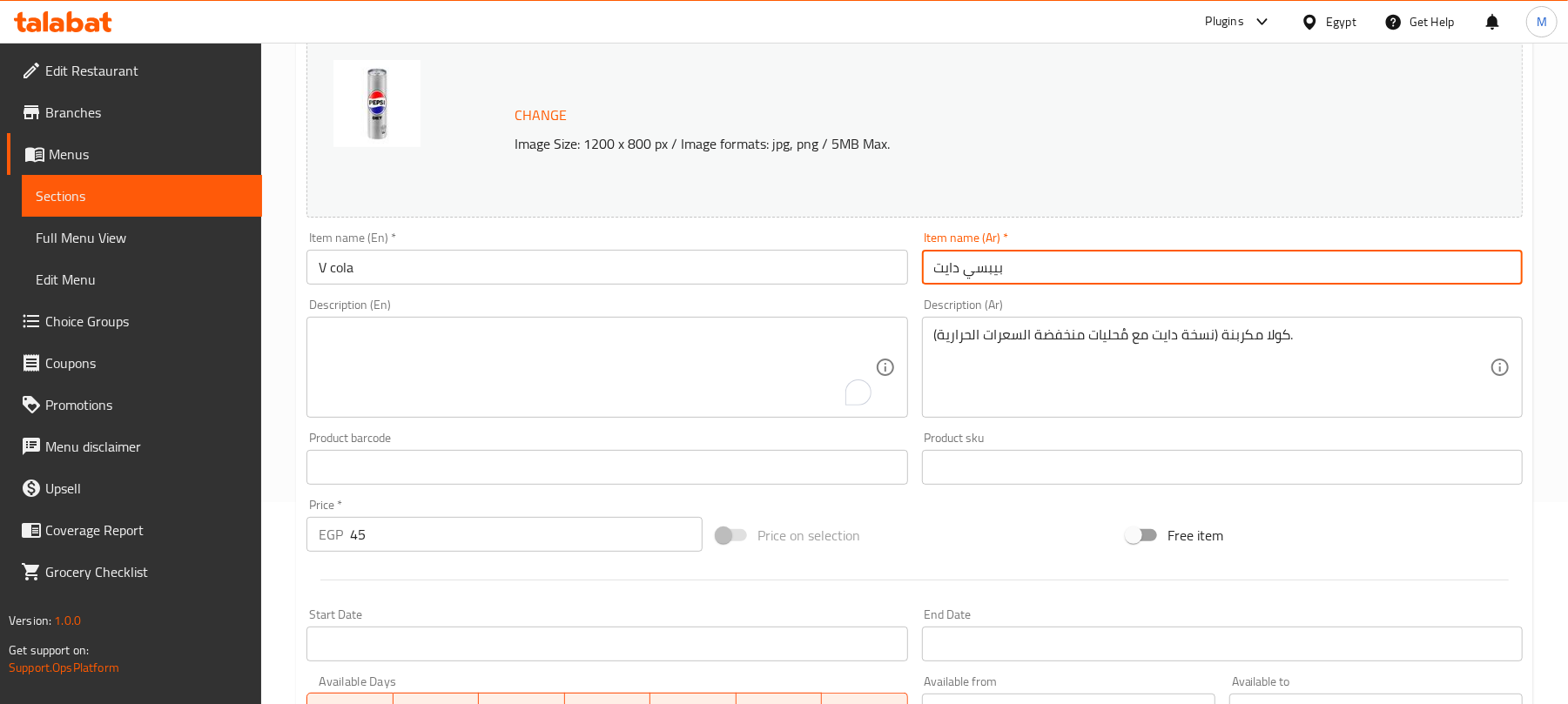 click on "بيبسي دايت" at bounding box center [1222, 267] 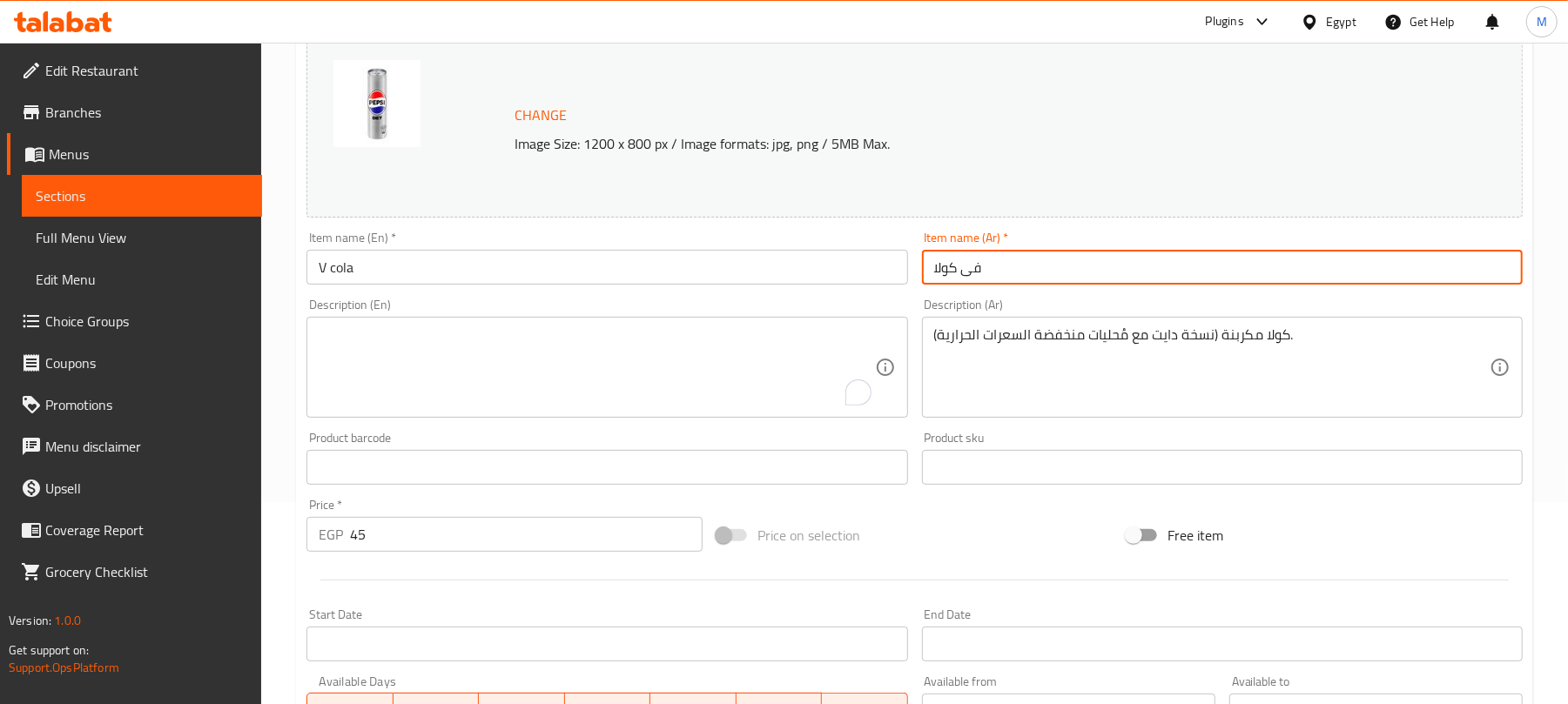 type on "فى كولا" 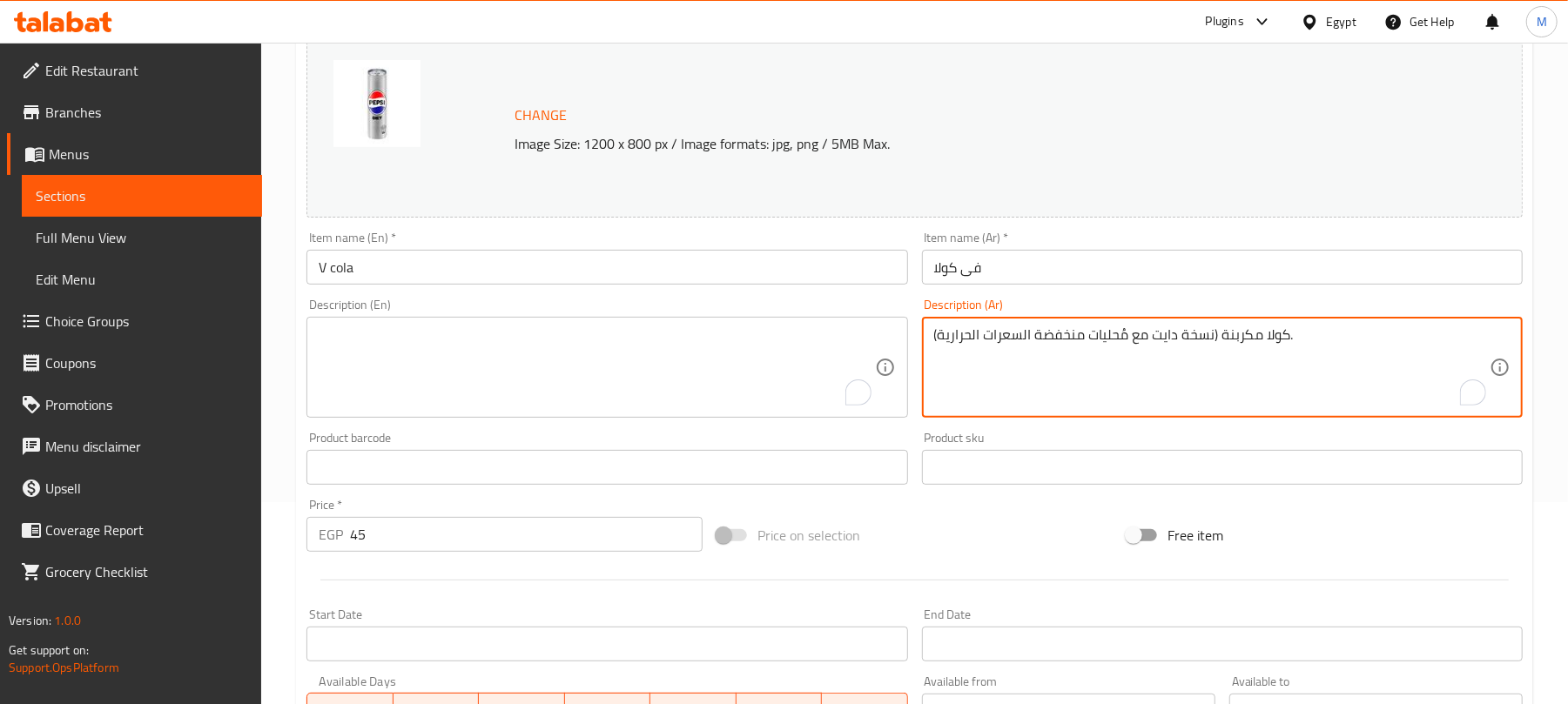 click on "كولا مكربنة (نسخة دايت مع مُحليات منخفضة السعرات الحرارية)." at bounding box center [1212, 367] 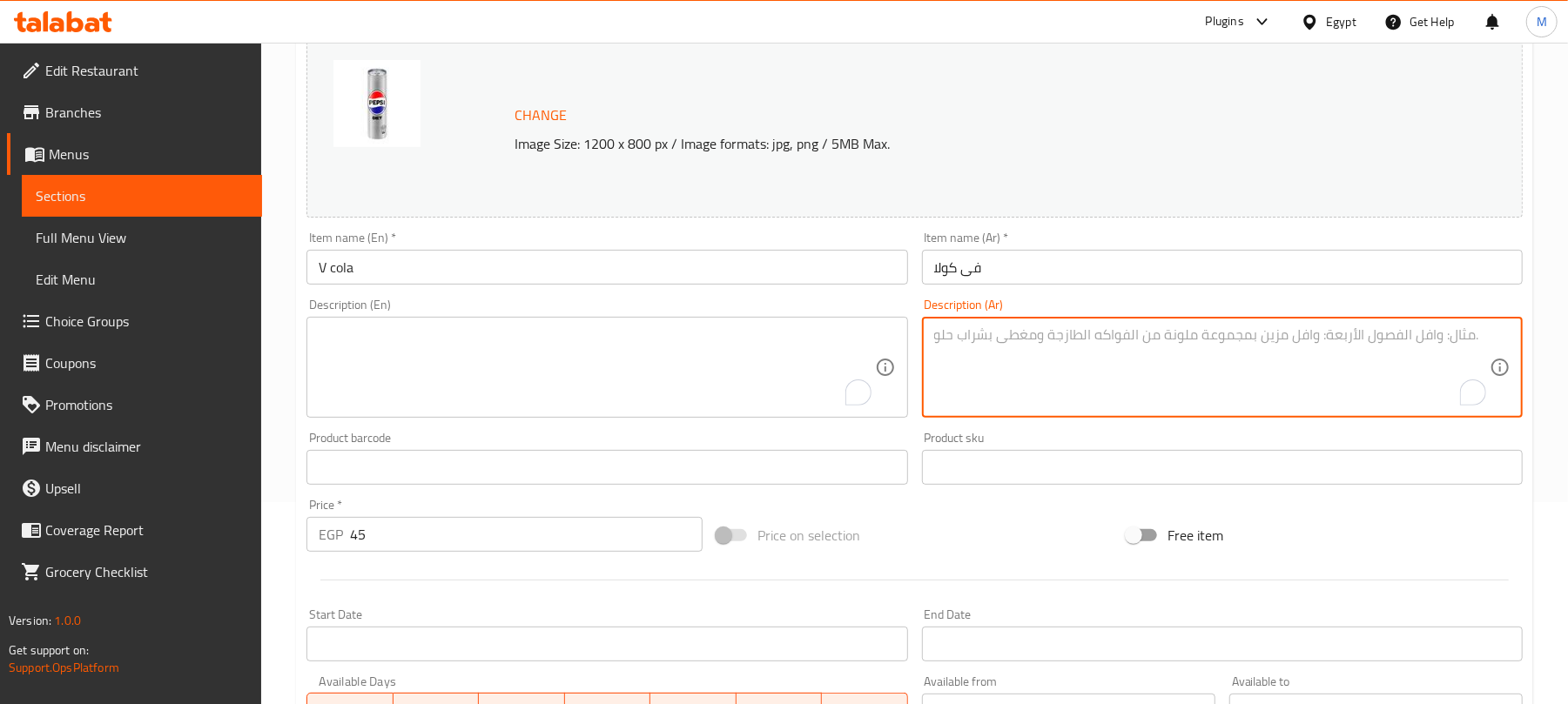 type 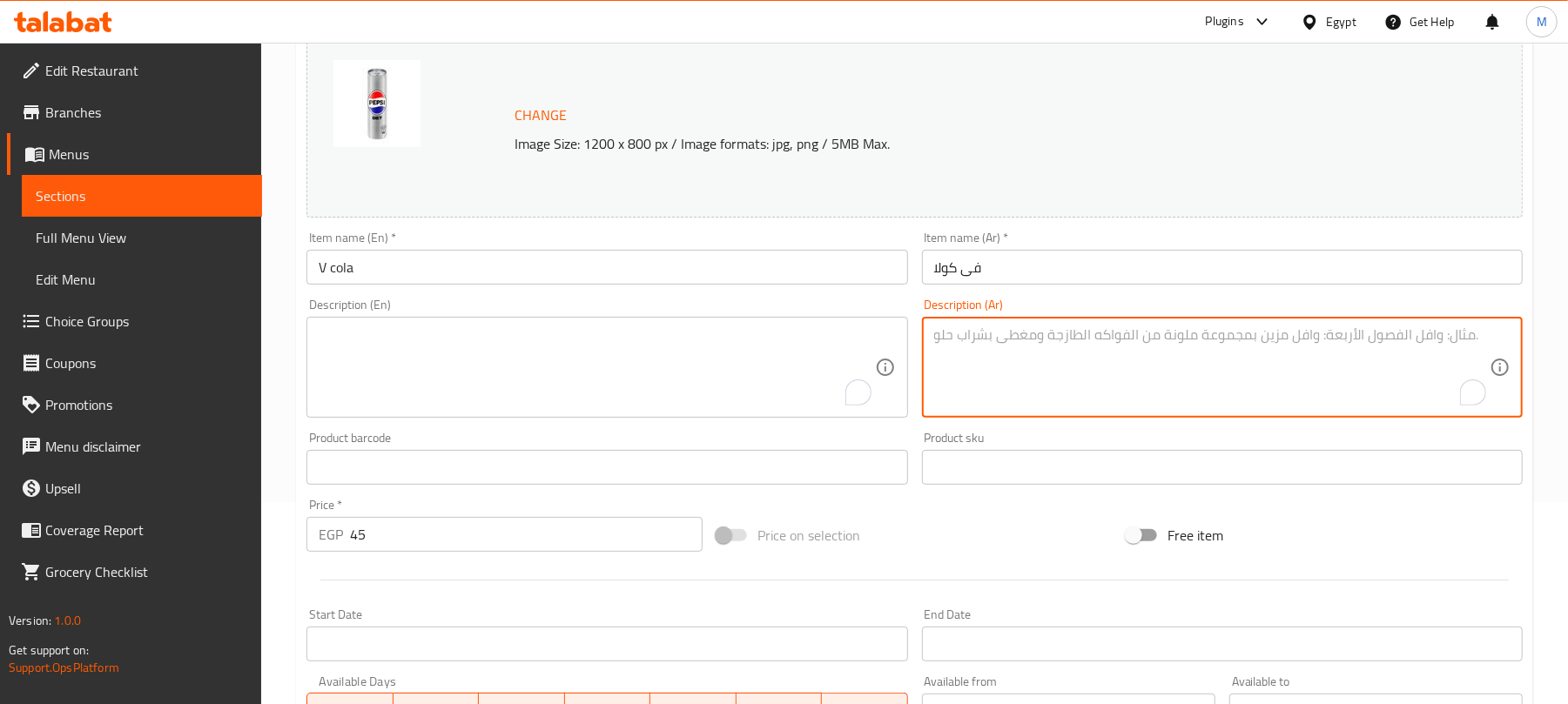 click on "45" at bounding box center (526, 534) 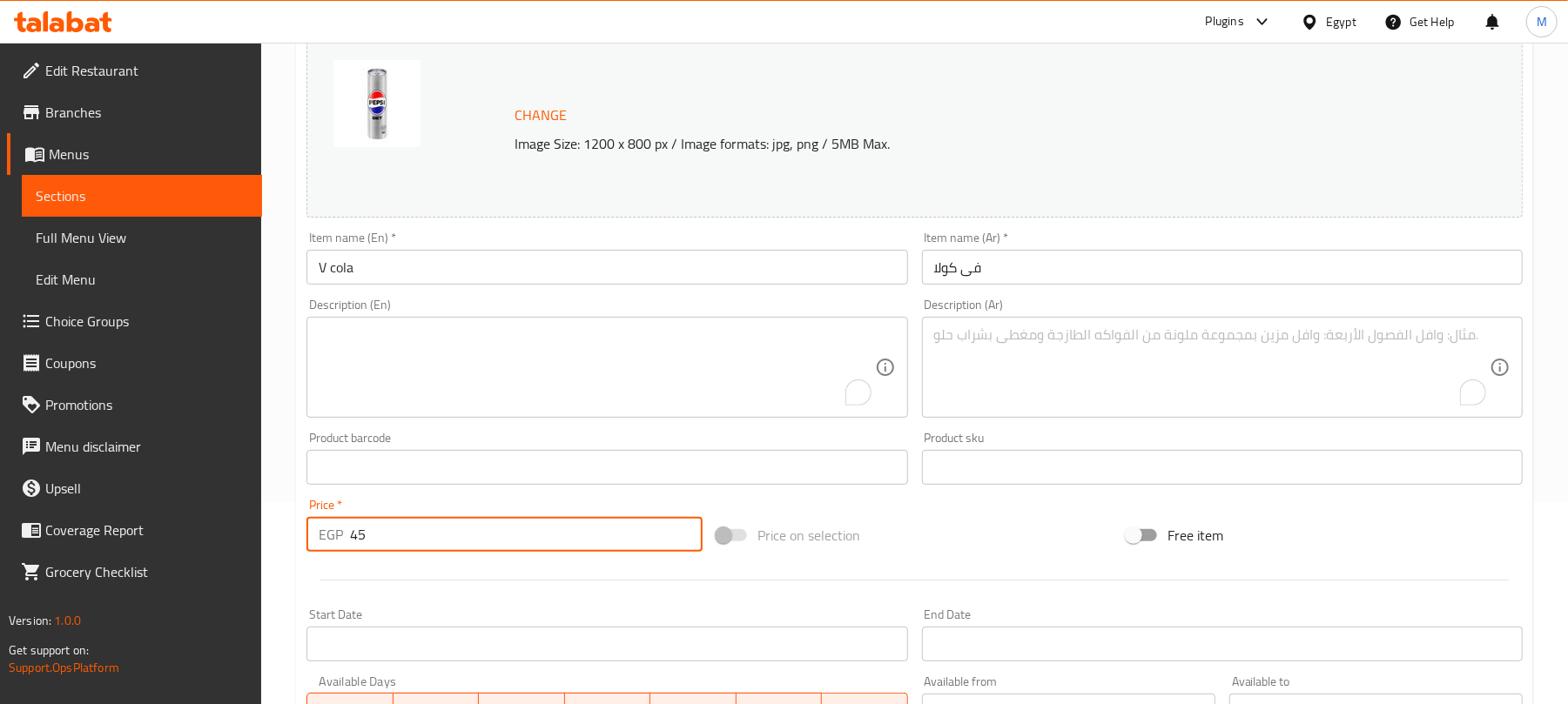 click on "45" at bounding box center [526, 534] 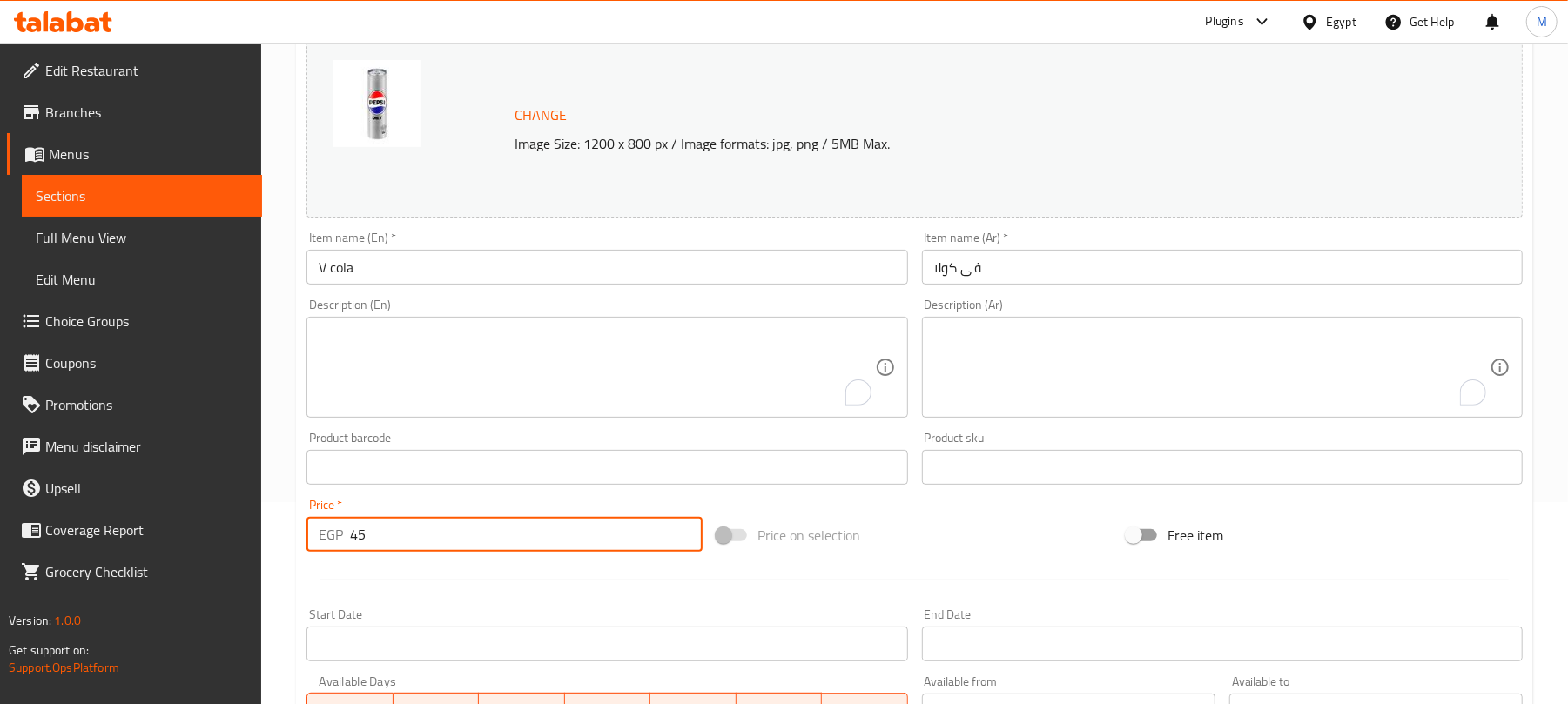 click on "45" at bounding box center [526, 534] 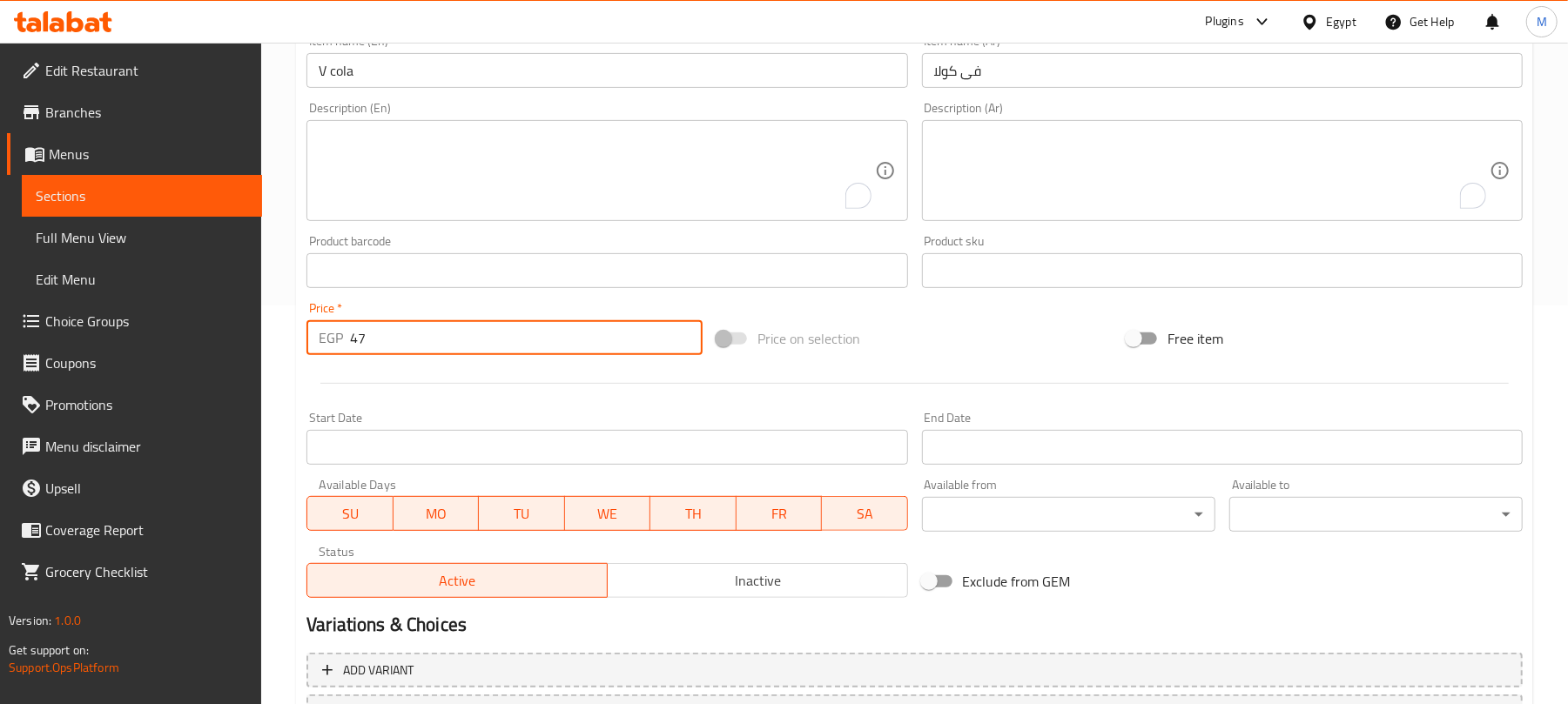 scroll, scrollTop: 550, scrollLeft: 0, axis: vertical 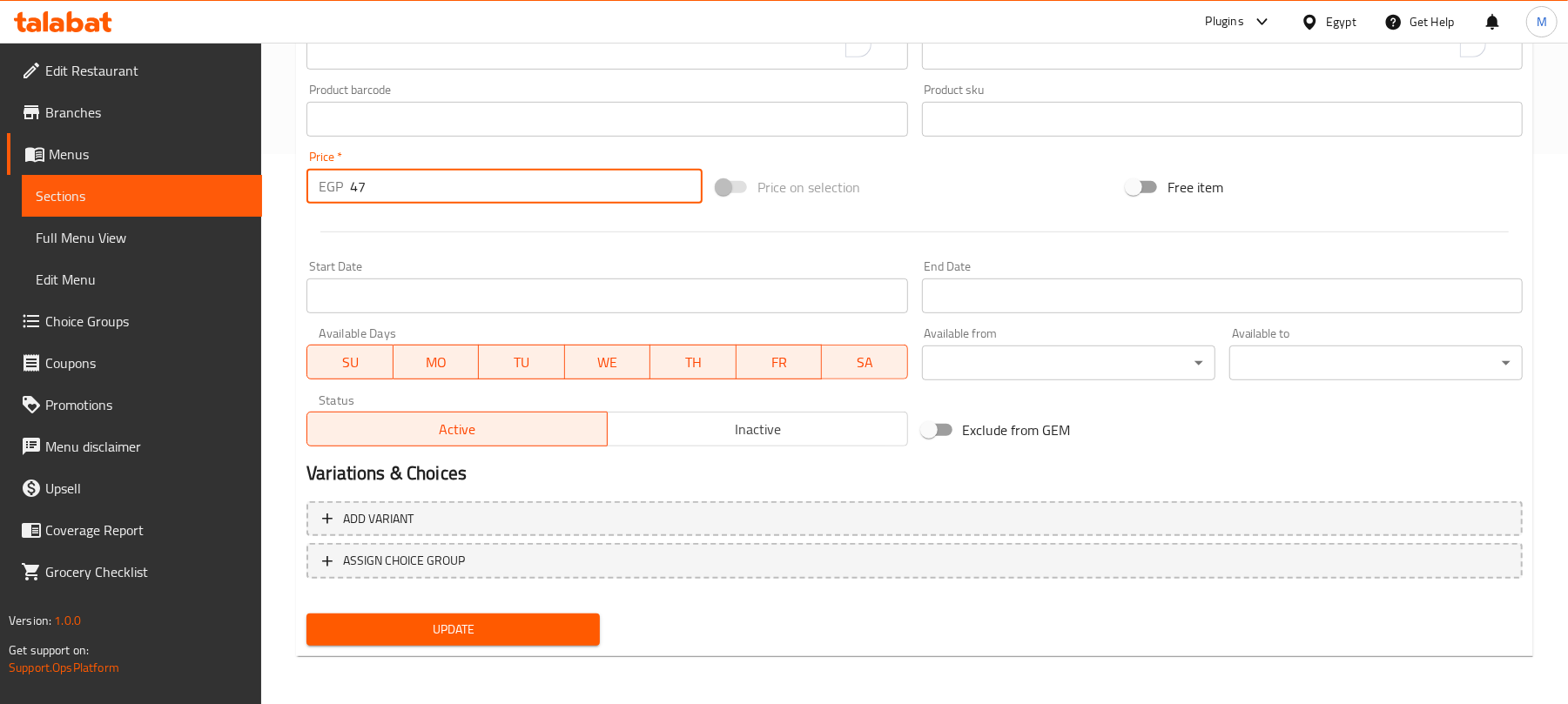 type on "47" 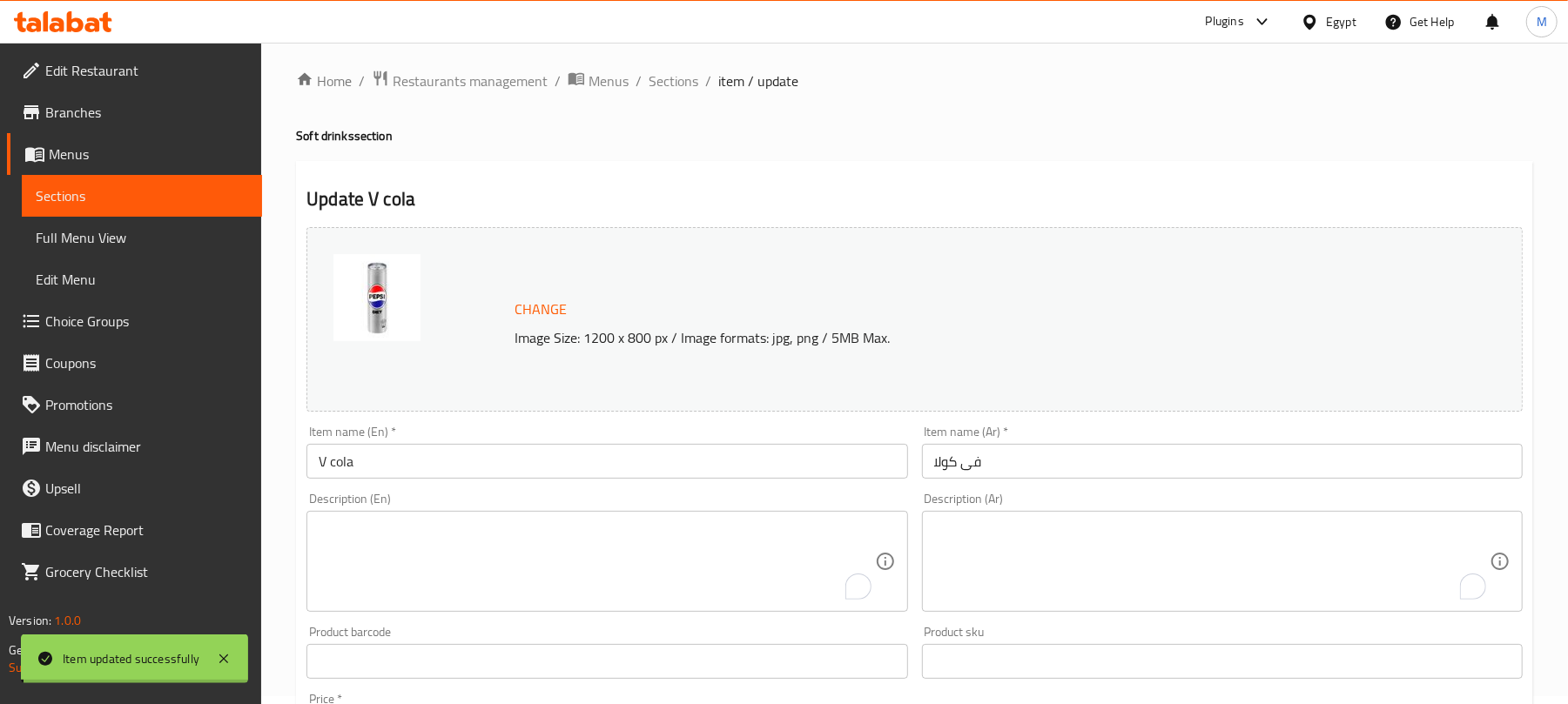 scroll, scrollTop: 0, scrollLeft: 0, axis: both 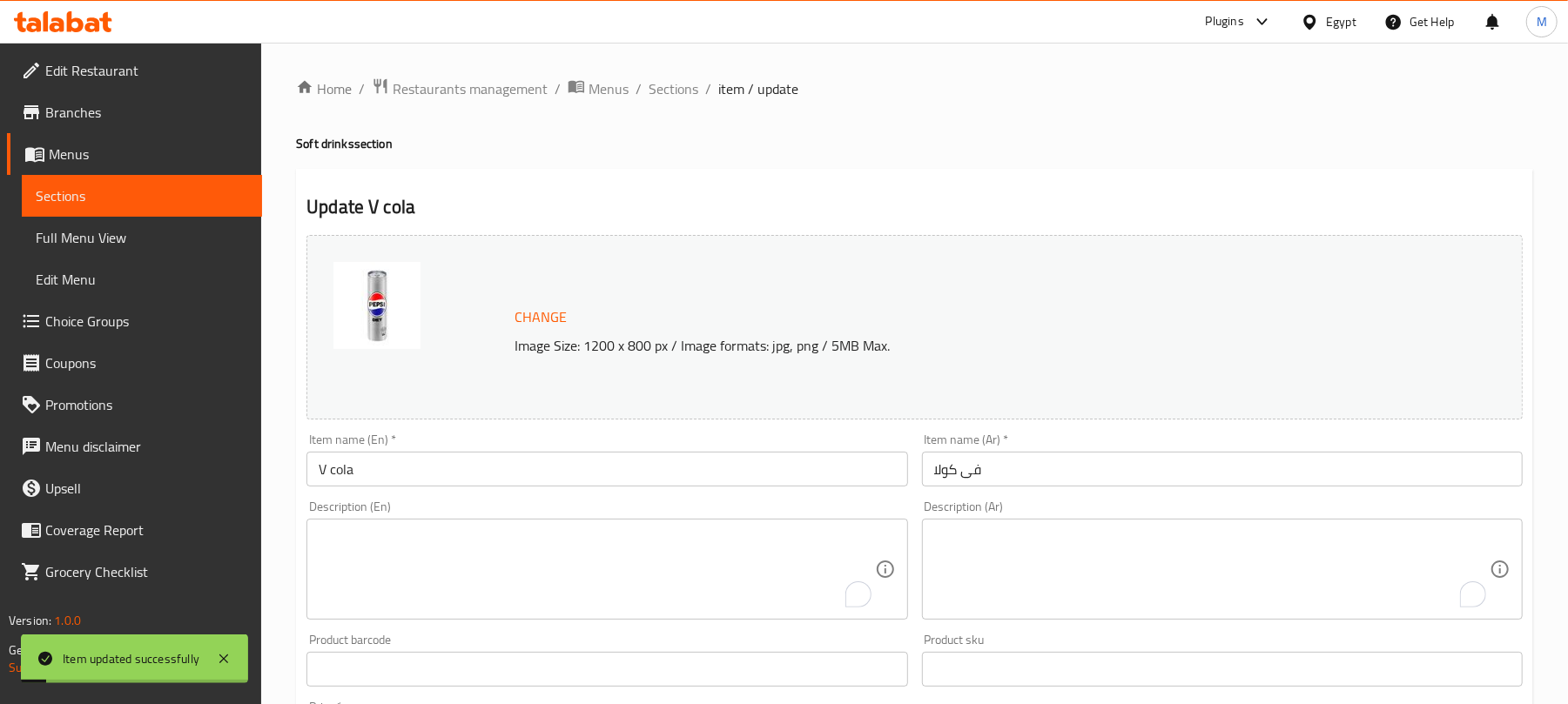 click on "Sections" at bounding box center (673, 89) 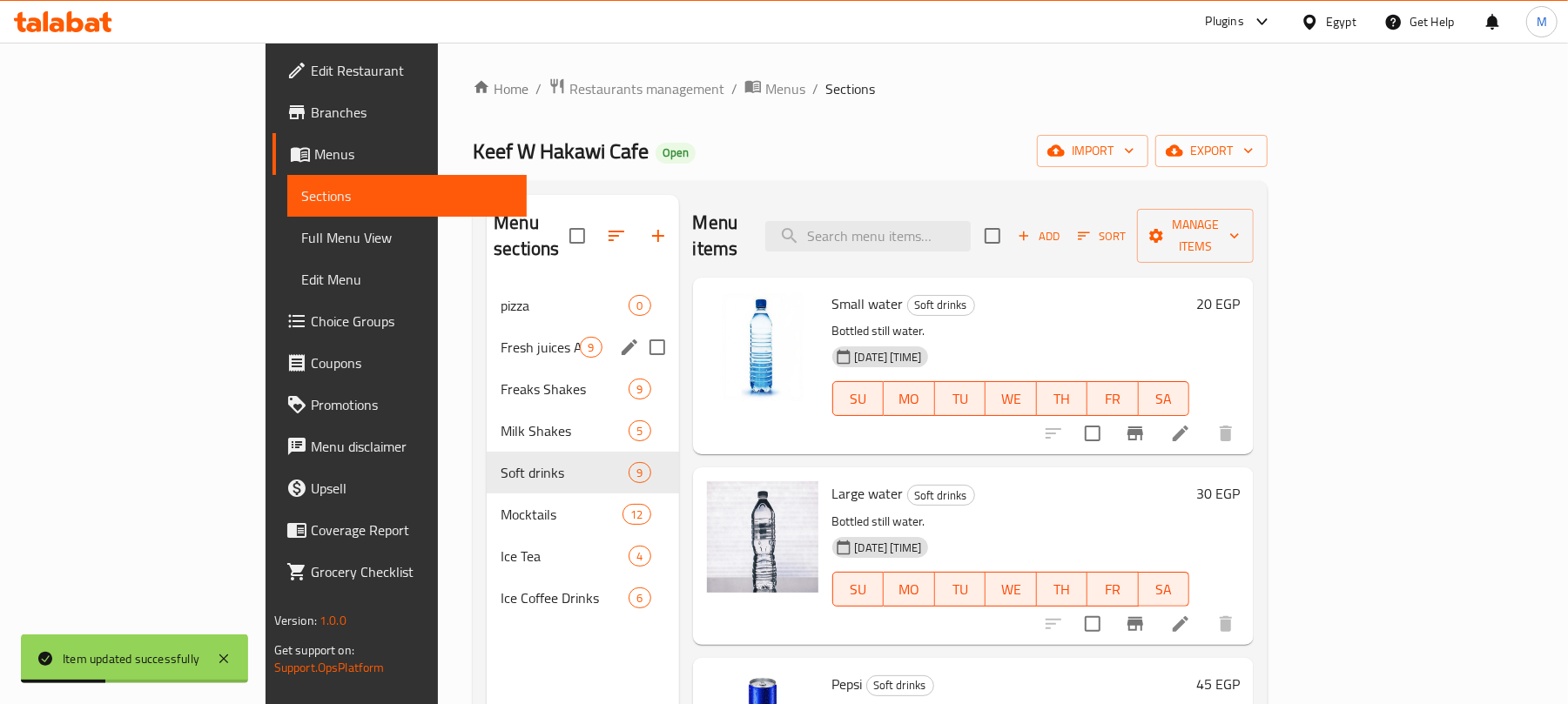 click on "Fresh juices And Smoothies 9" at bounding box center [582, 347] 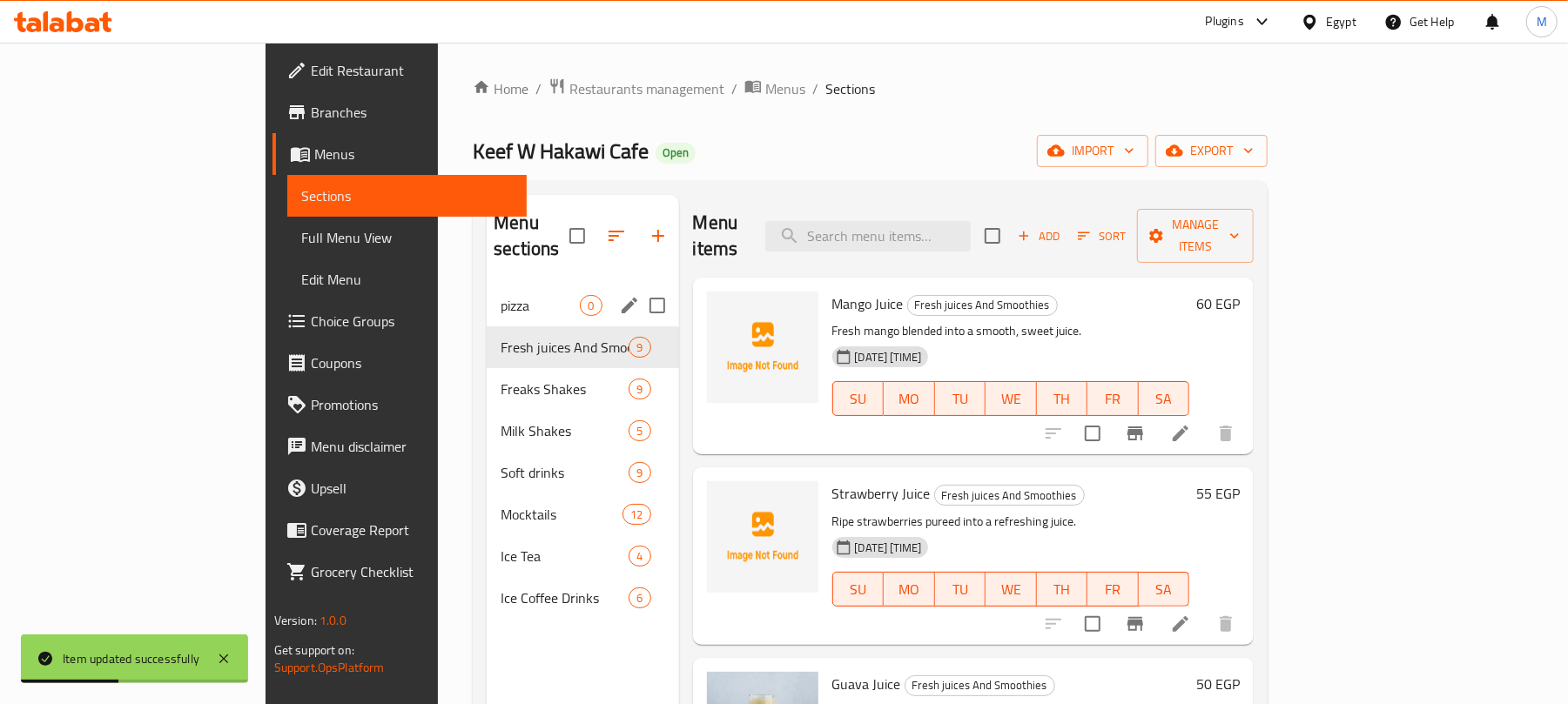 click on "pizza" at bounding box center [540, 305] 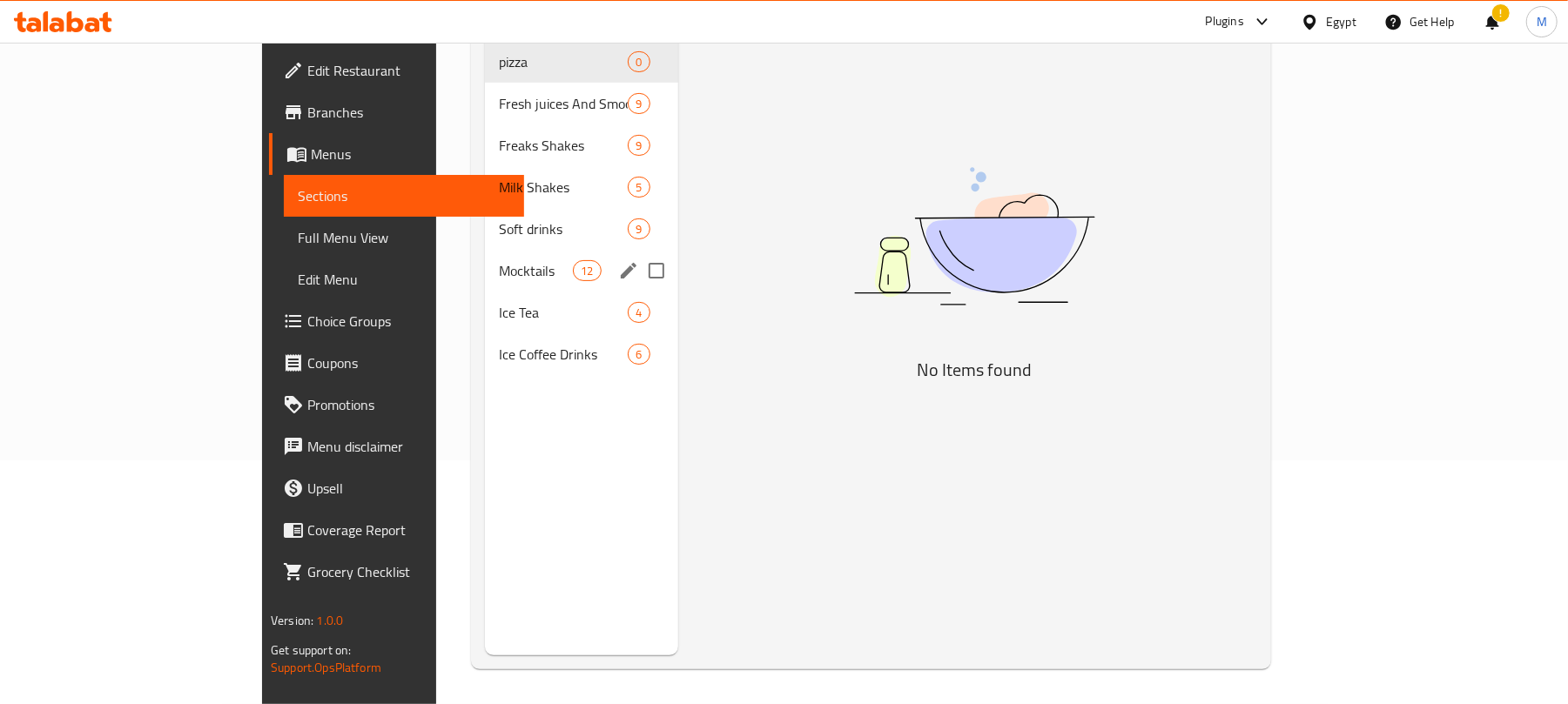 scroll, scrollTop: 0, scrollLeft: 0, axis: both 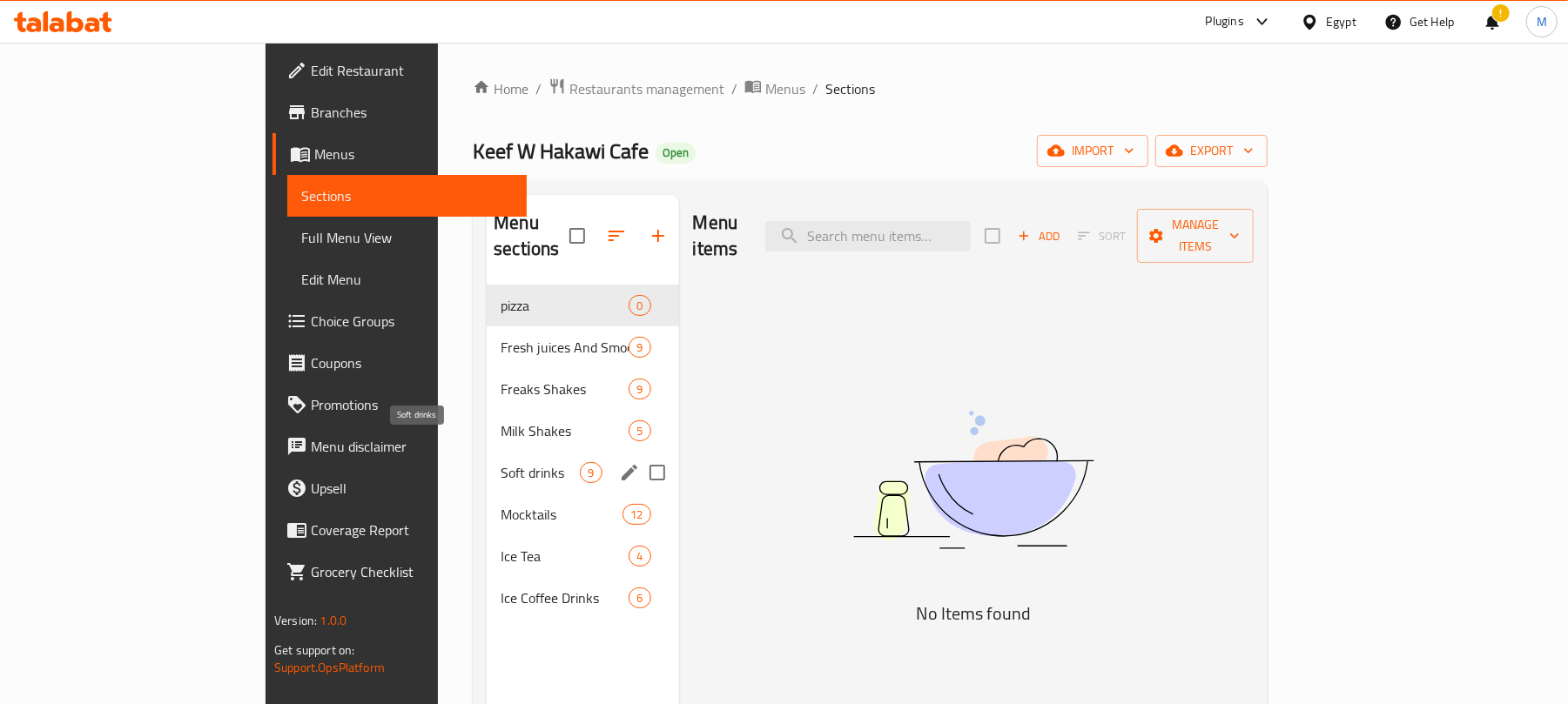 click on "Soft drinks" at bounding box center [540, 473] 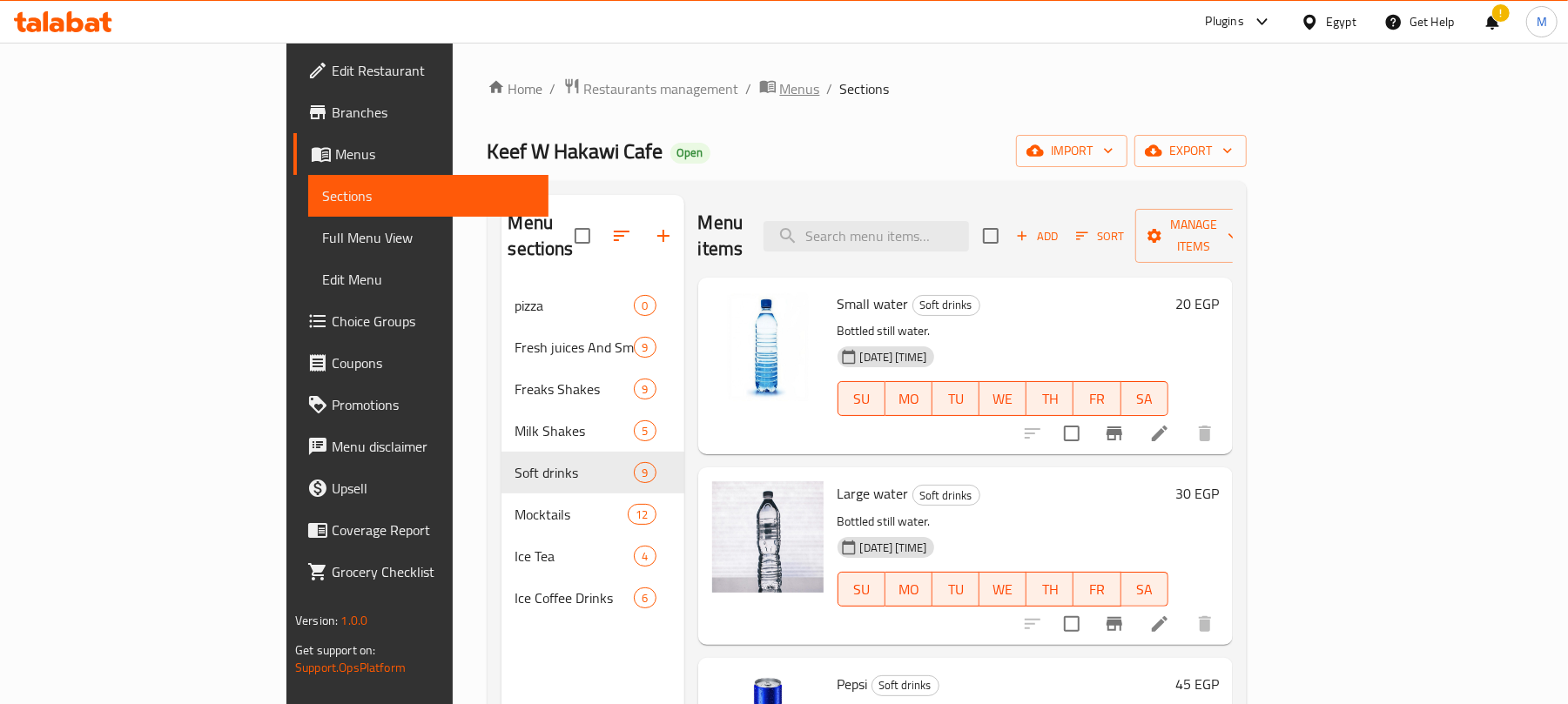 click on "Menus" at bounding box center [800, 89] 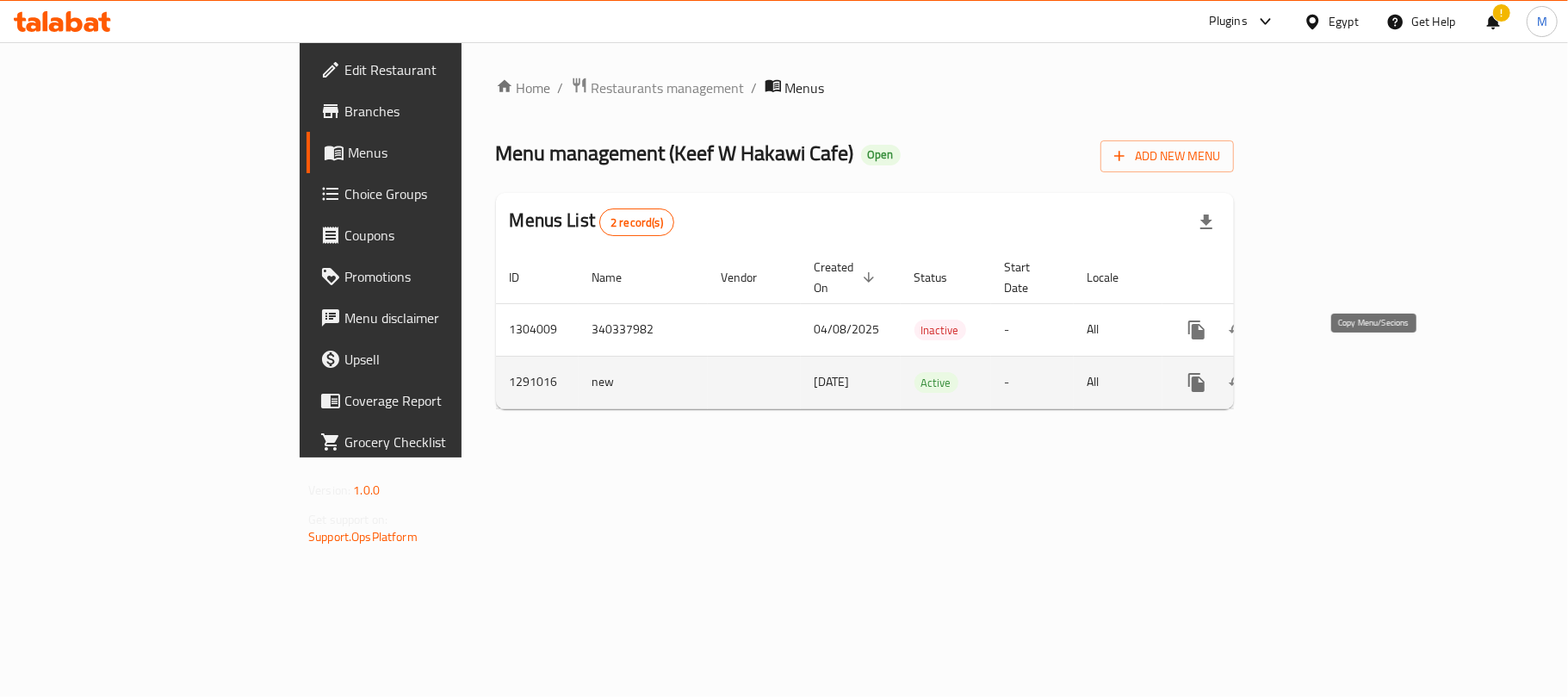 click 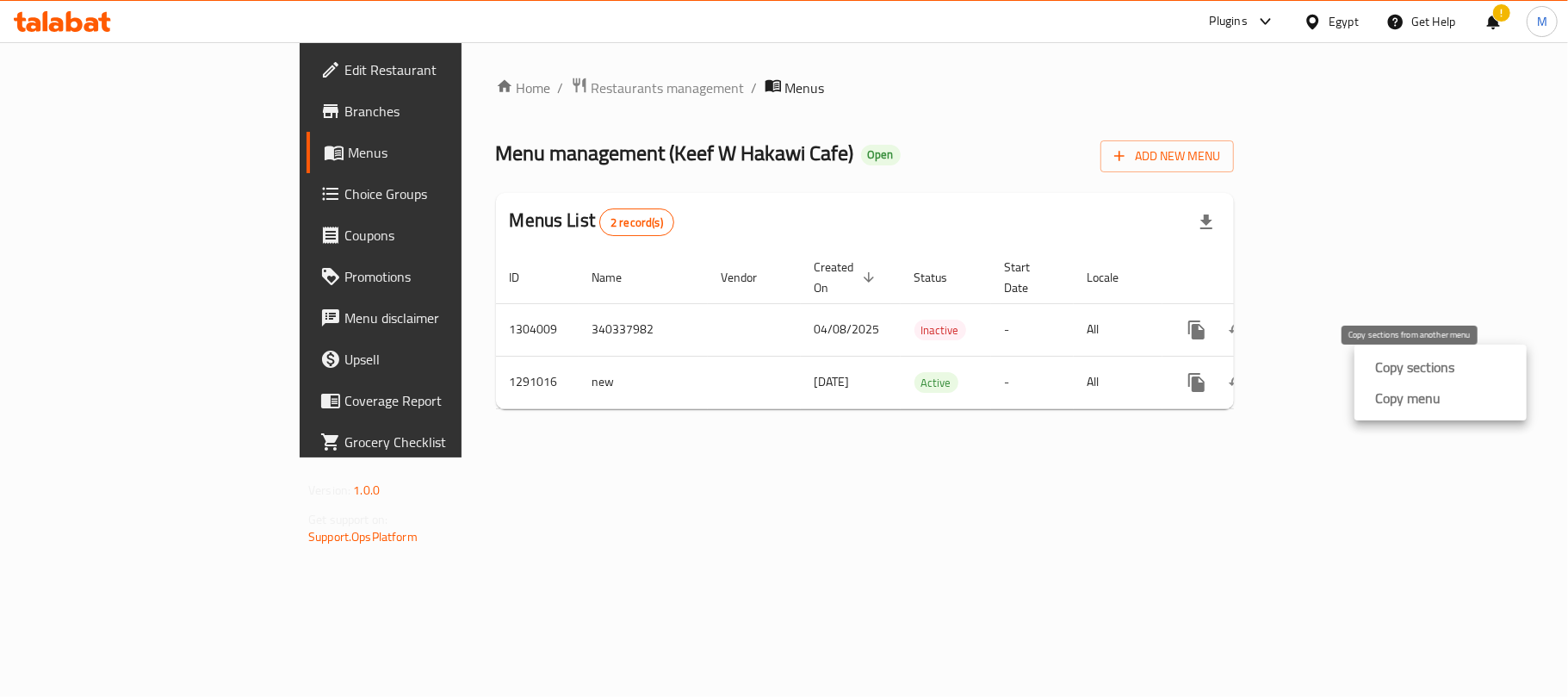 click on "Copy sections" at bounding box center [1415, 367] 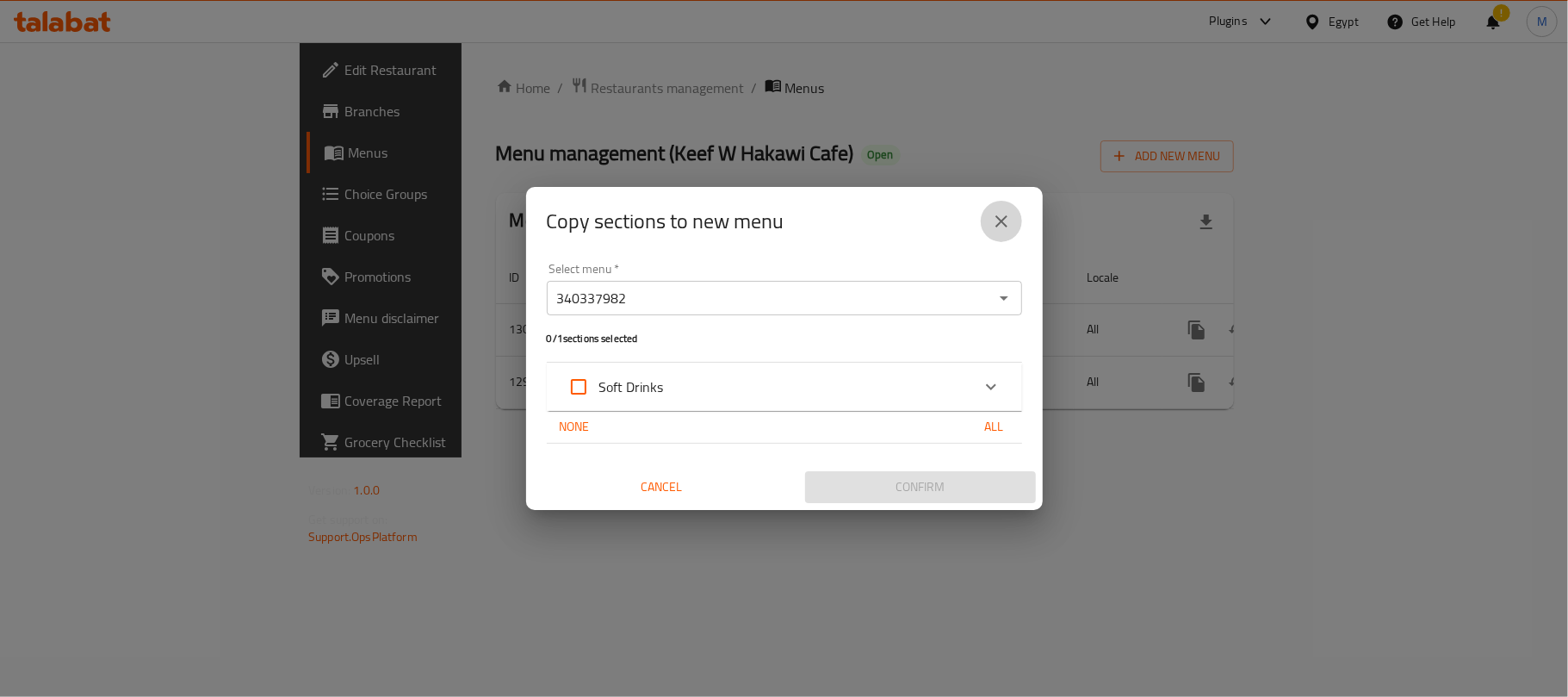 click at bounding box center (1001, 221) 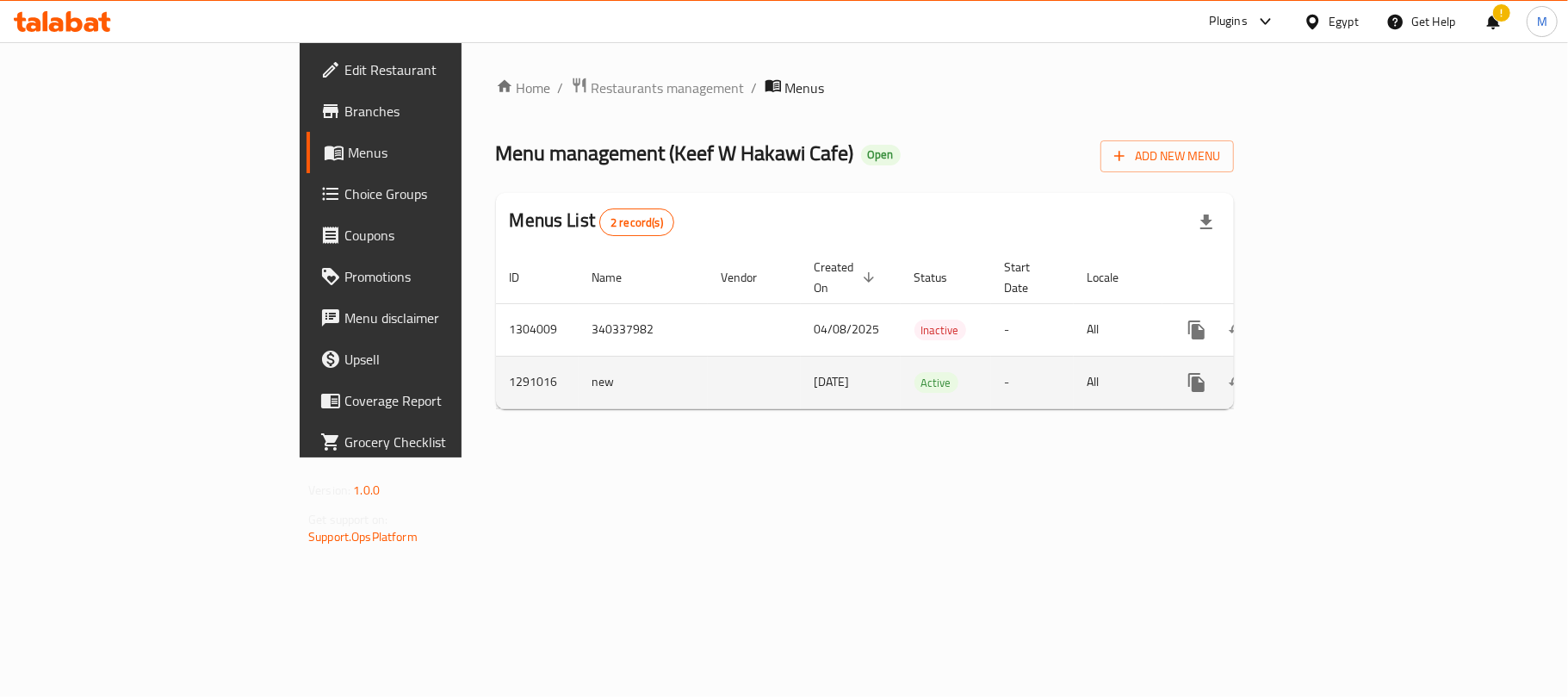 click at bounding box center (1321, 383) 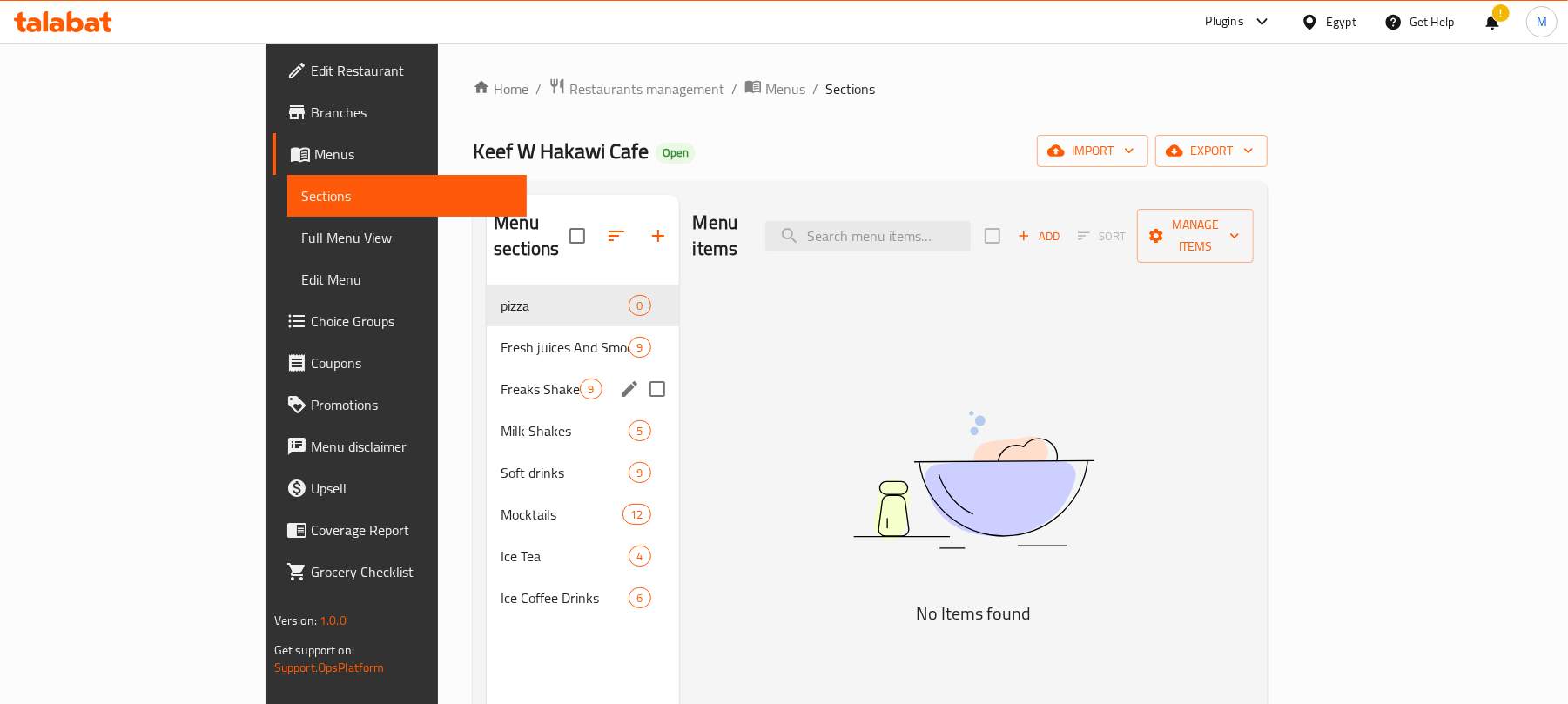click on "Freaks Shakes 9" at bounding box center [582, 389] 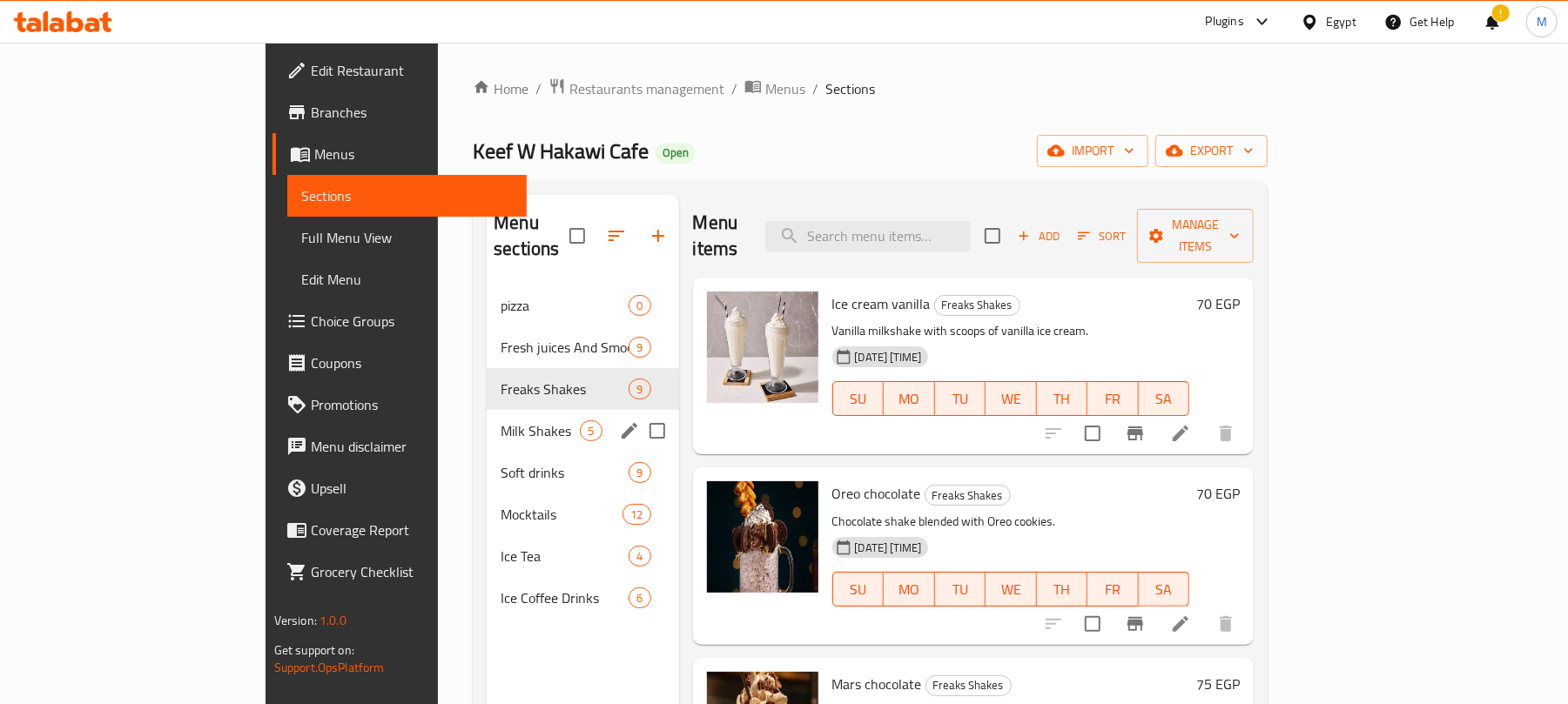 click on "Milk Shakes" at bounding box center (540, 431) 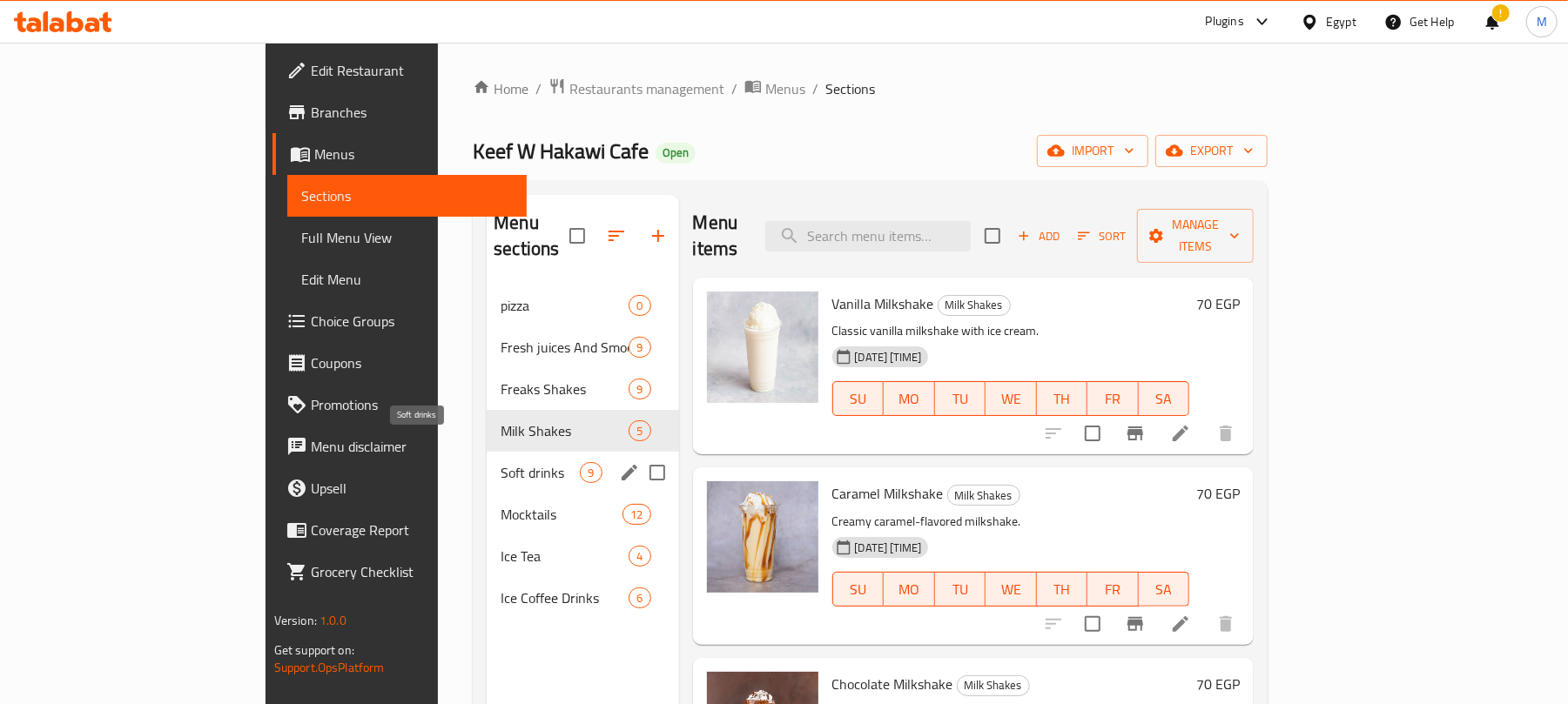 click on "Soft drinks" at bounding box center [540, 473] 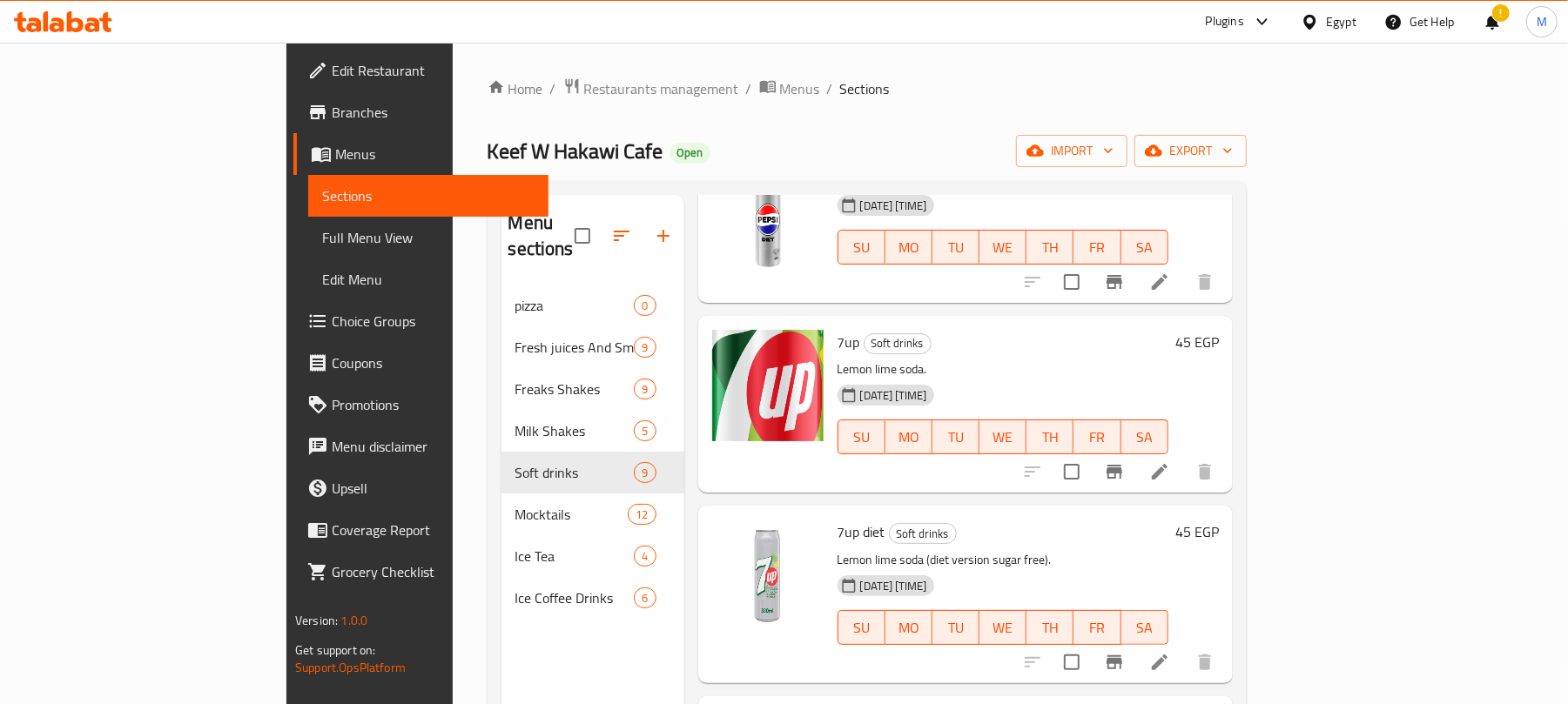 scroll, scrollTop: 580, scrollLeft: 0, axis: vertical 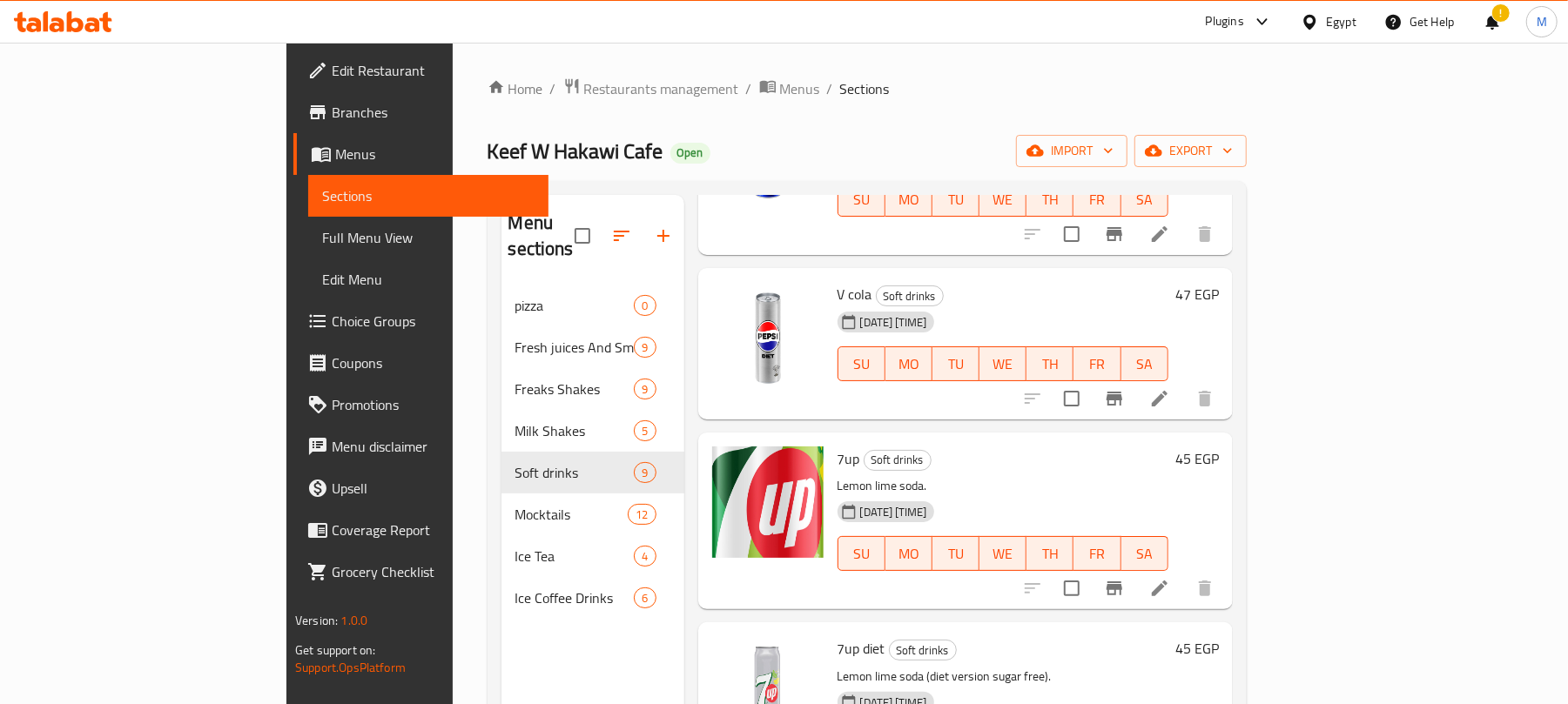 click at bounding box center (1072, 399) 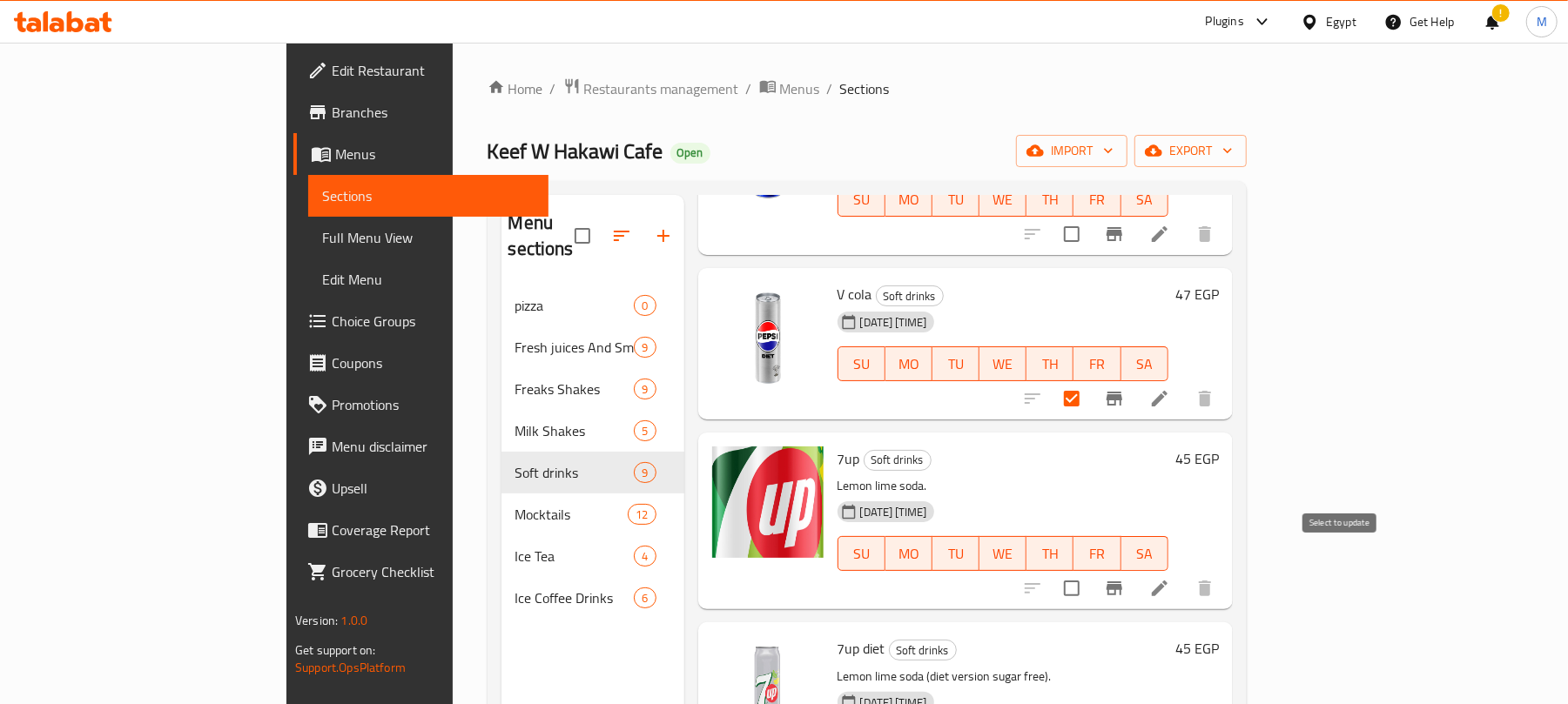 click at bounding box center [1072, 588] 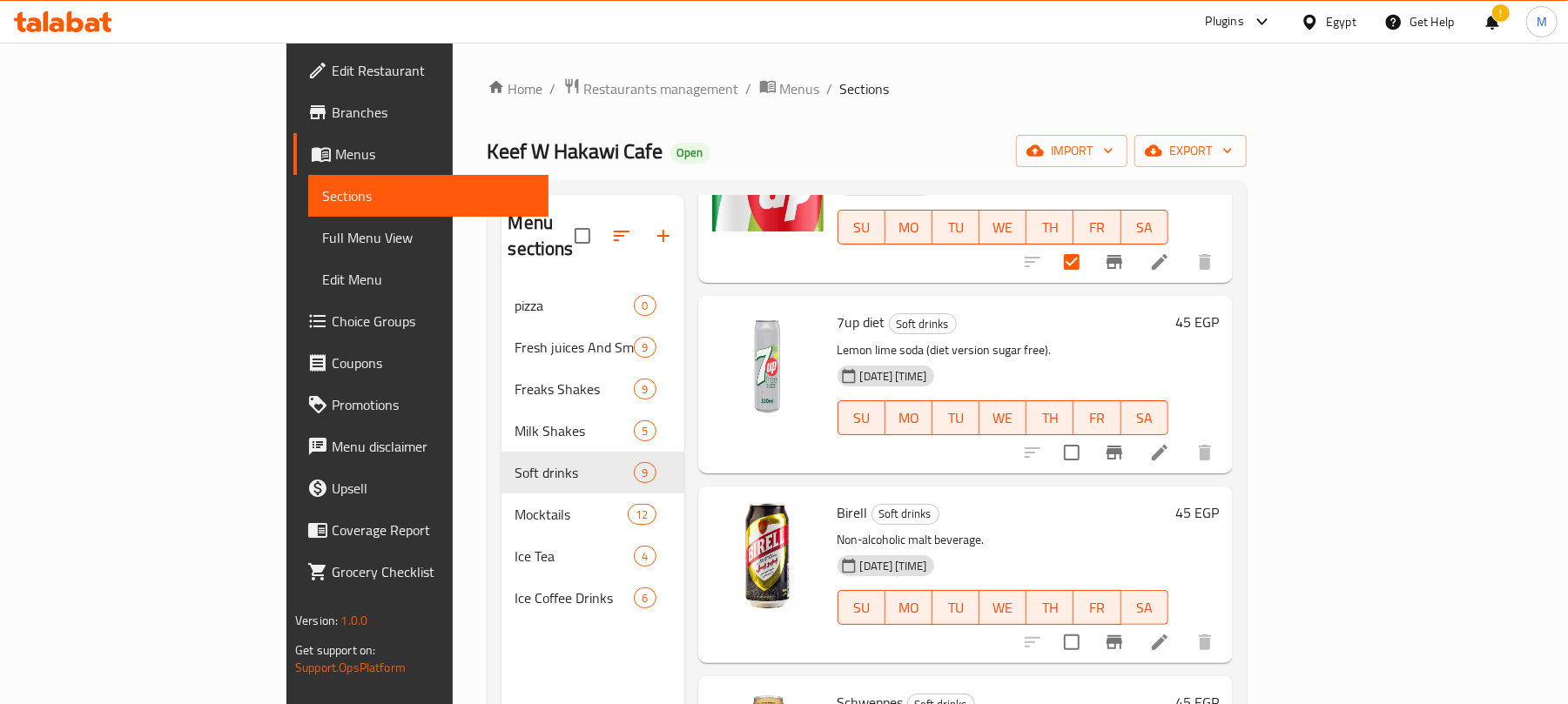scroll, scrollTop: 928, scrollLeft: 0, axis: vertical 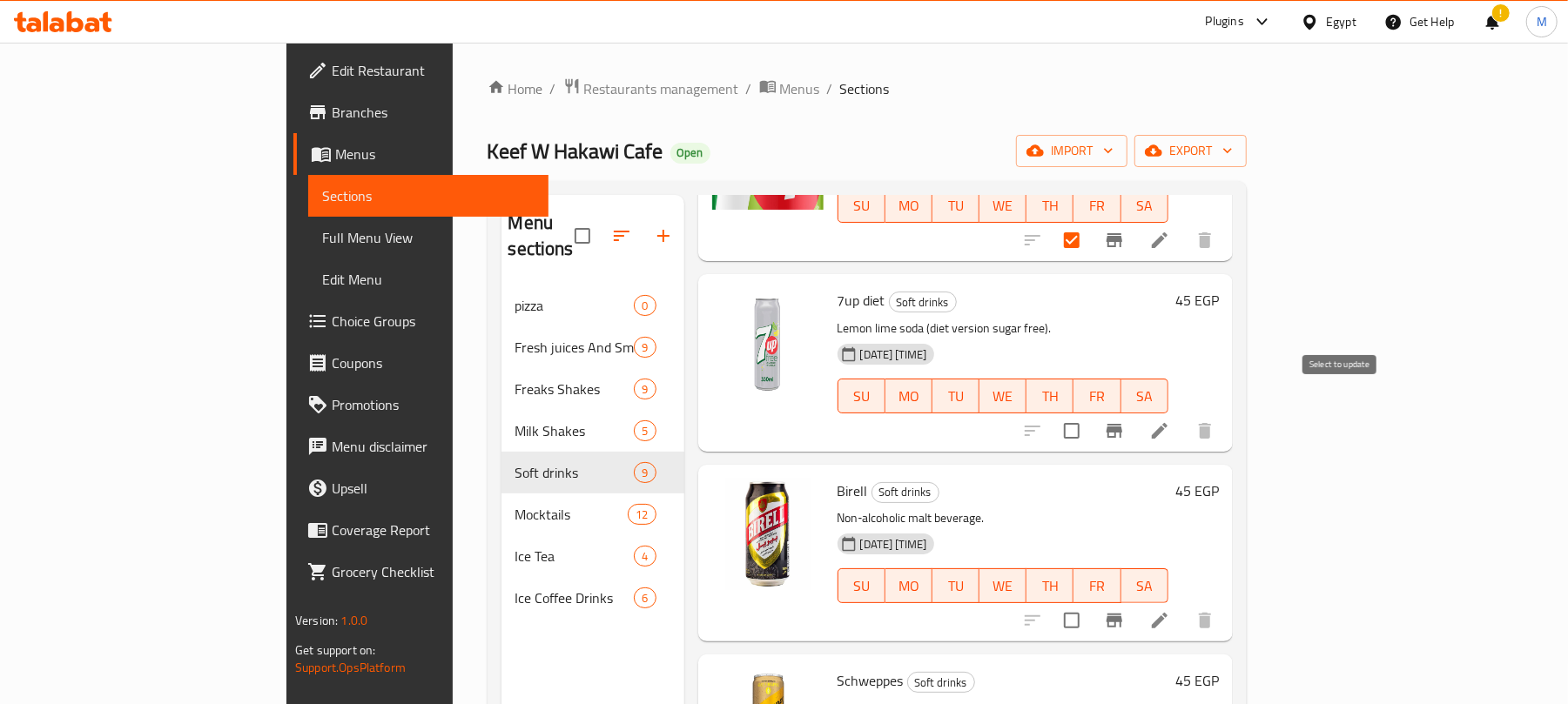 click at bounding box center [1072, 431] 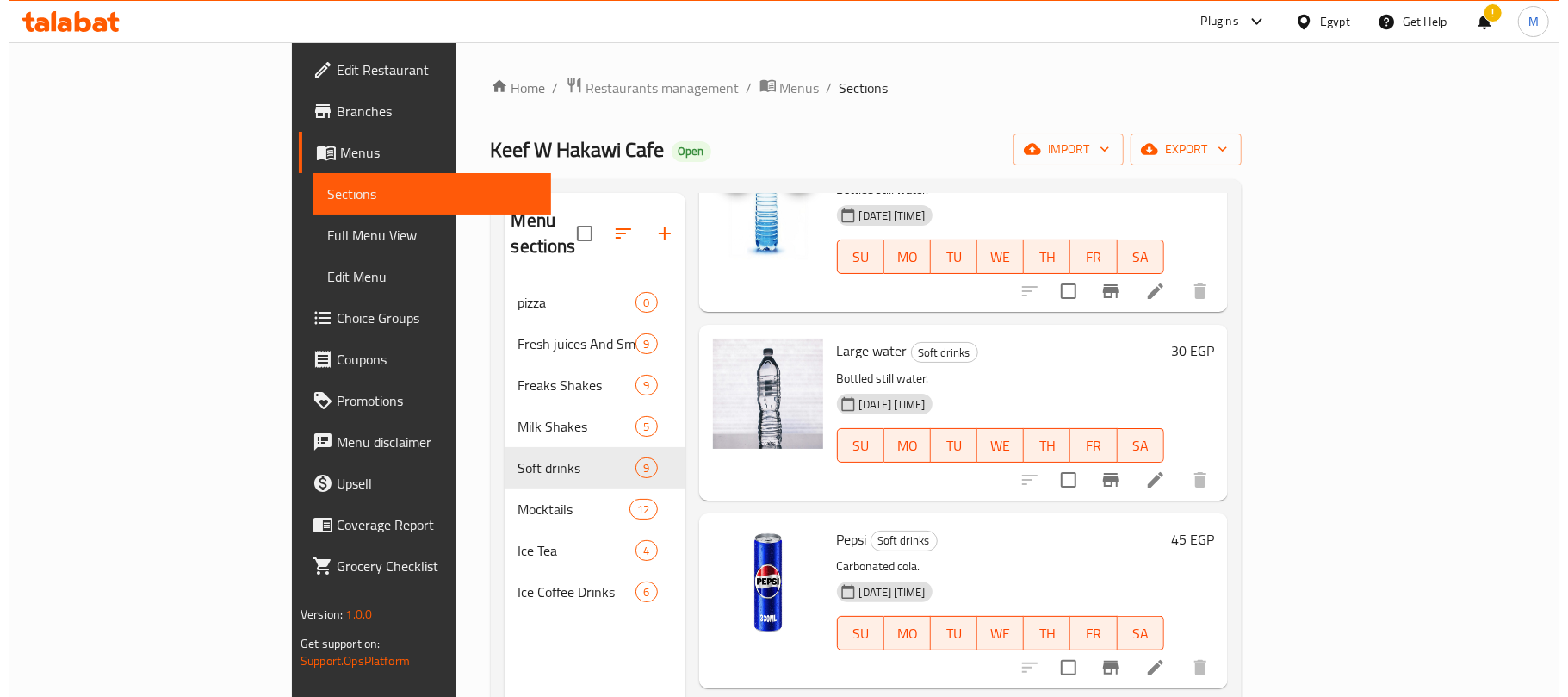 scroll, scrollTop: 0, scrollLeft: 0, axis: both 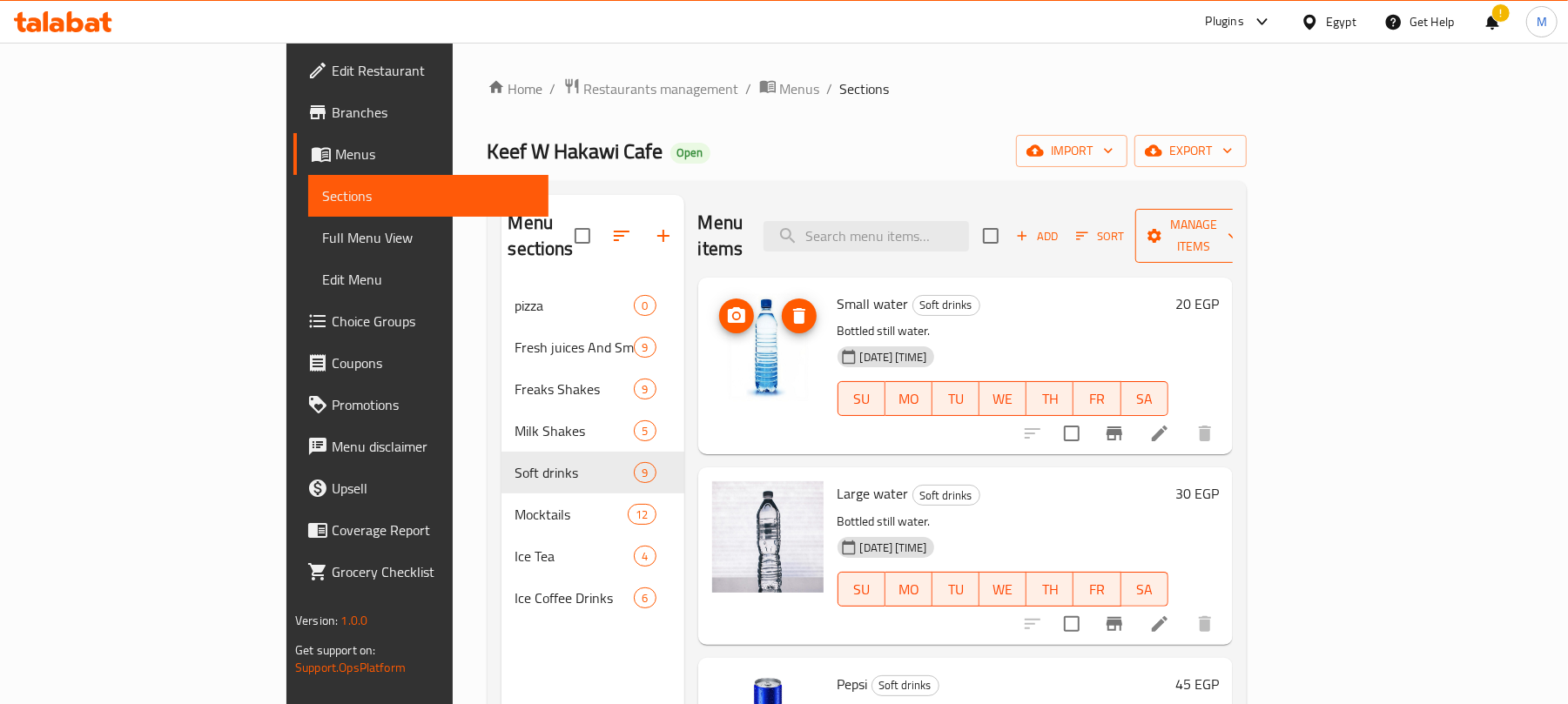 click on "Manage items" at bounding box center [1194, 236] 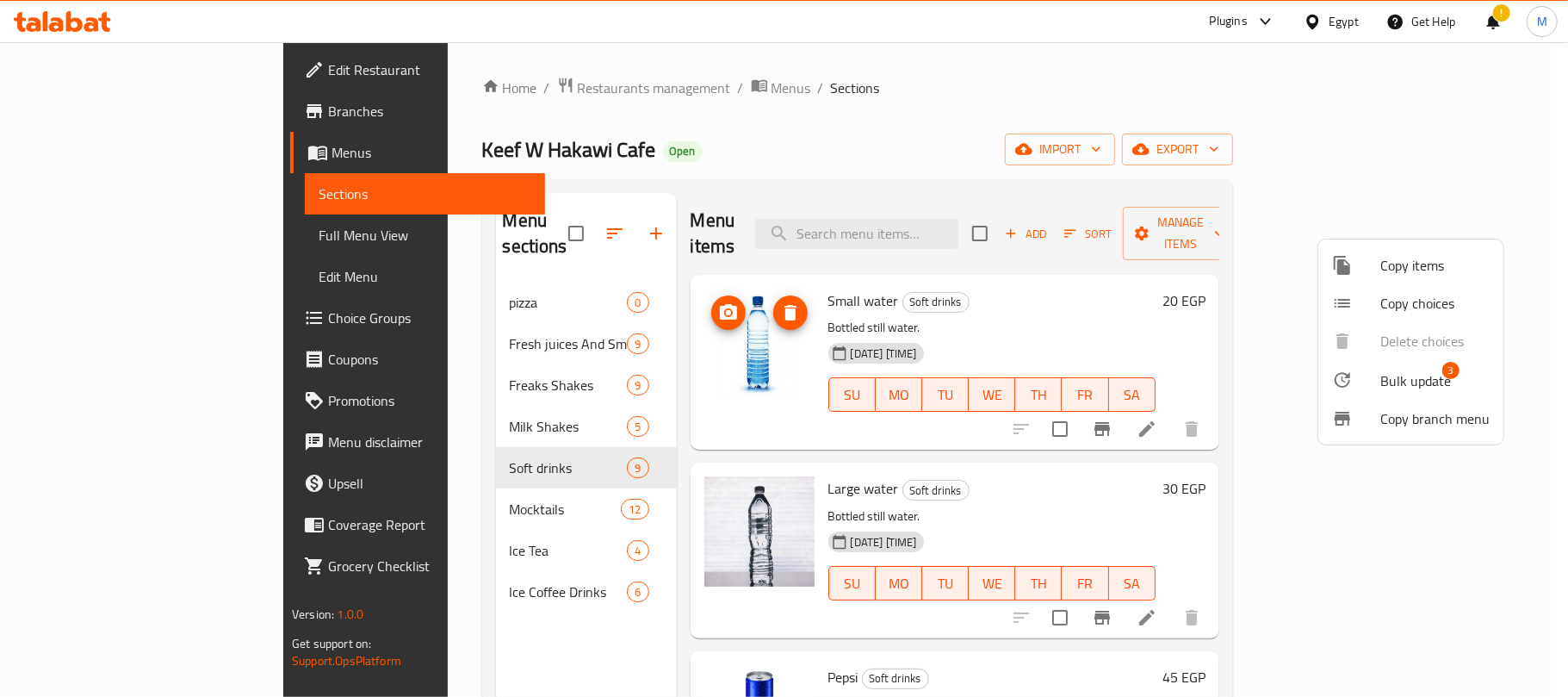 click on "Bulk update" at bounding box center [1416, 381] 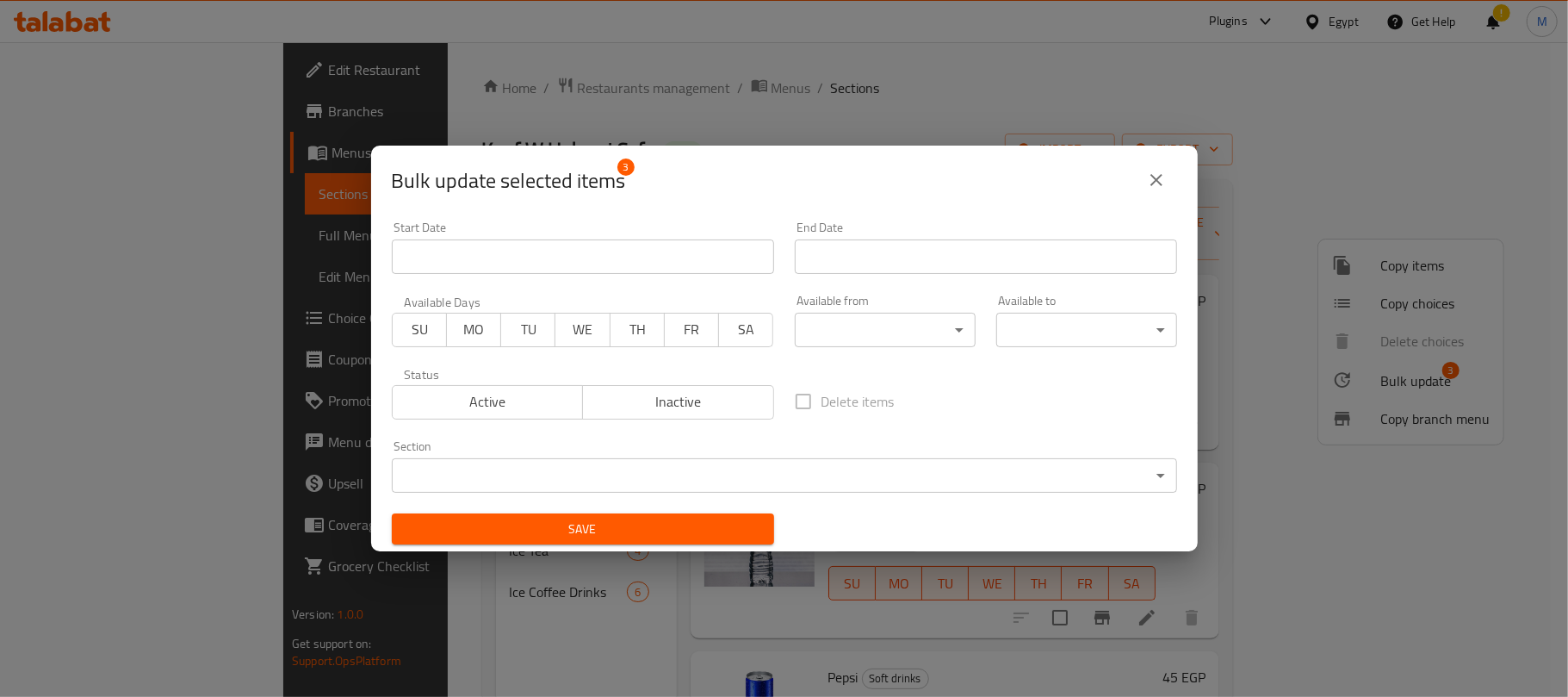click on "​ Plugins Egypt Get Help ! M   Edit Restaurant   Branches   Menus   Sections   Full Menu View   Edit Menu   Choice Groups   Coupons   Promotions   Menu disclaimer   Upsell   Coverage Report   Grocery Checklist  Version:    1.0.0  Get support on:    Support.OpsPlatform Home / Restaurants management / Menus / Sections Keef W Hakawi Cafe Open import export Menu sections pizza 0 Fresh juices And Smoothies 9 Freaks Shakes 9 Milk Shakes 5 Soft drinks 9 Mocktails 12 Ice Tea 4 Ice Coffee Drinks 6 Menu items Add Sort Manage items Small water   Soft drinks Bottled still water. 26-05-2025 07:36 PM SU MO TU WE TH FR SA 20   EGP Large water   Soft drinks Bottled still water. 26-05-2025 07:36 PM SU MO TU WE TH FR SA 30   EGP Pepsi   Soft drinks Carbonated cola. 26-05-2025 07:36 PM SU MO TU WE TH FR SA 45   EGP V cola   Soft drinks 26-05-2025 07:36 PM SU MO TU WE TH FR SA 47   EGP 7up   Soft drinks Lemon lime soda. 26-05-2025 07:36 PM SU MO TU WE TH FR SA 45   EGP 7up diet   Soft drinks 26-05-2025 07:36 PM SU MO TU WE TH" at bounding box center [784, 370] 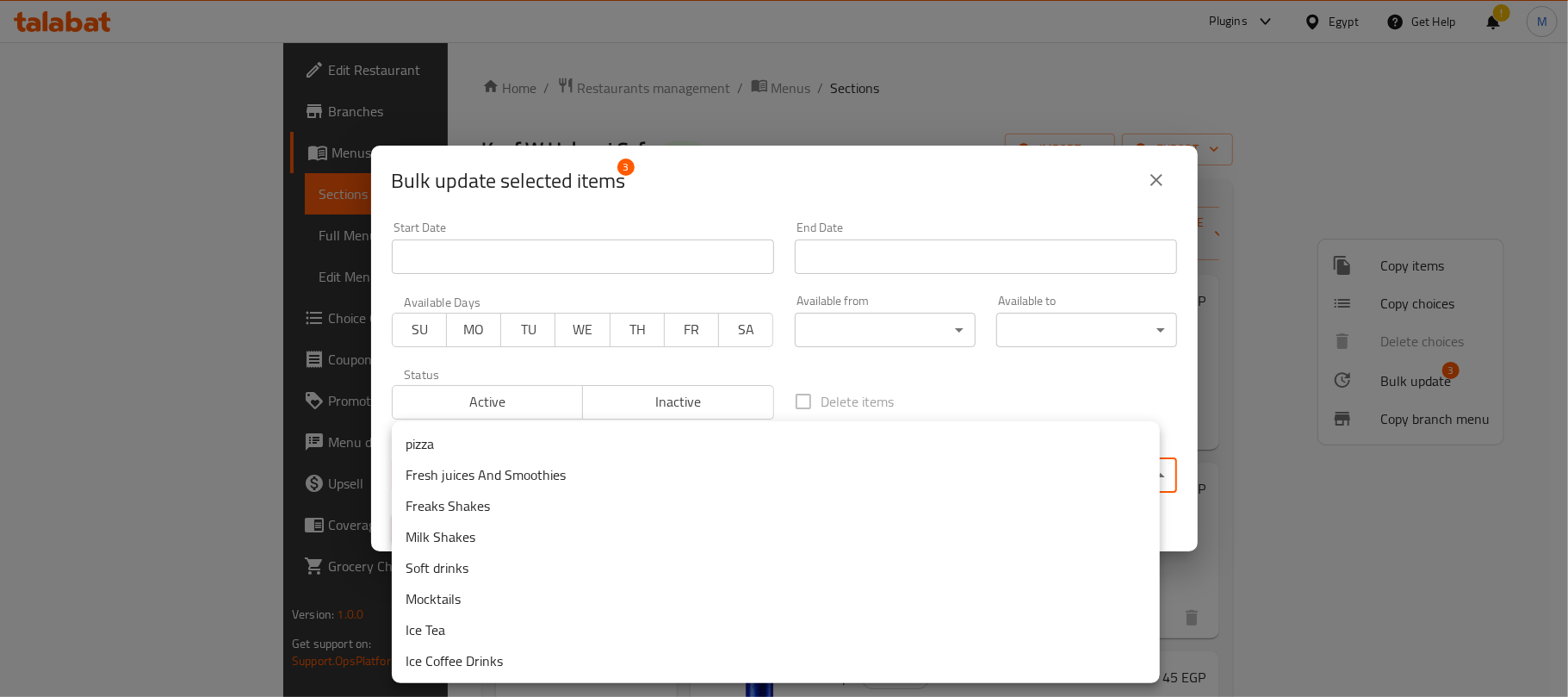 click on "Milk Shakes" at bounding box center (776, 537) 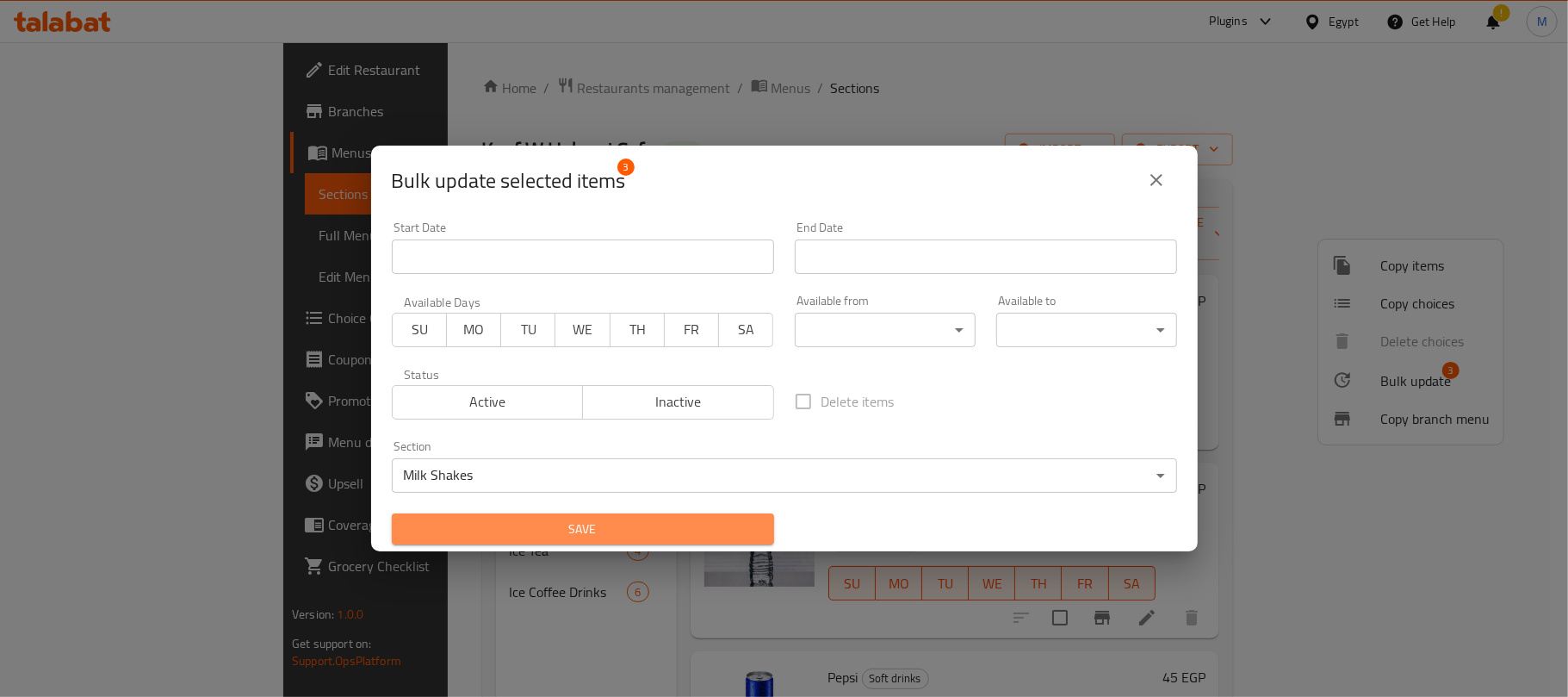 click on "Save" at bounding box center [583, 529] 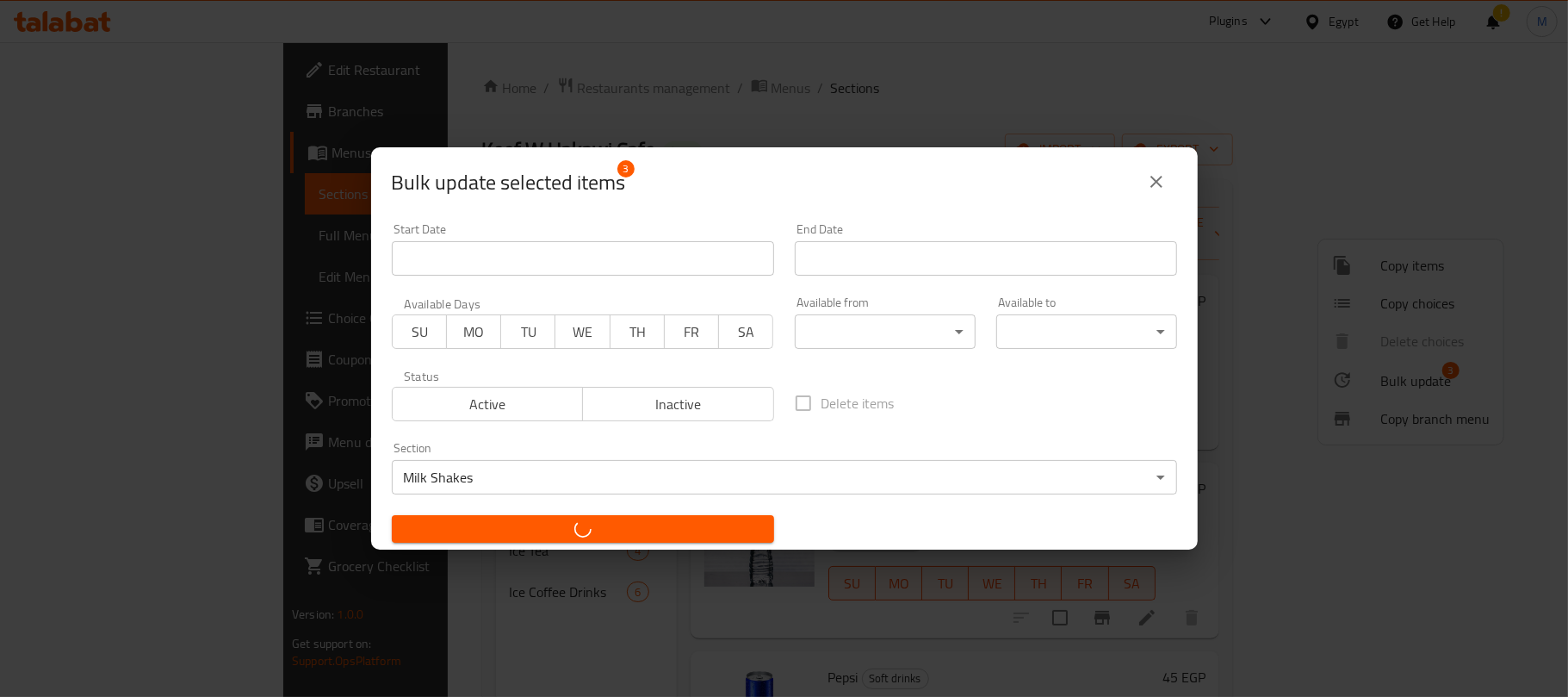 checkbox on "false" 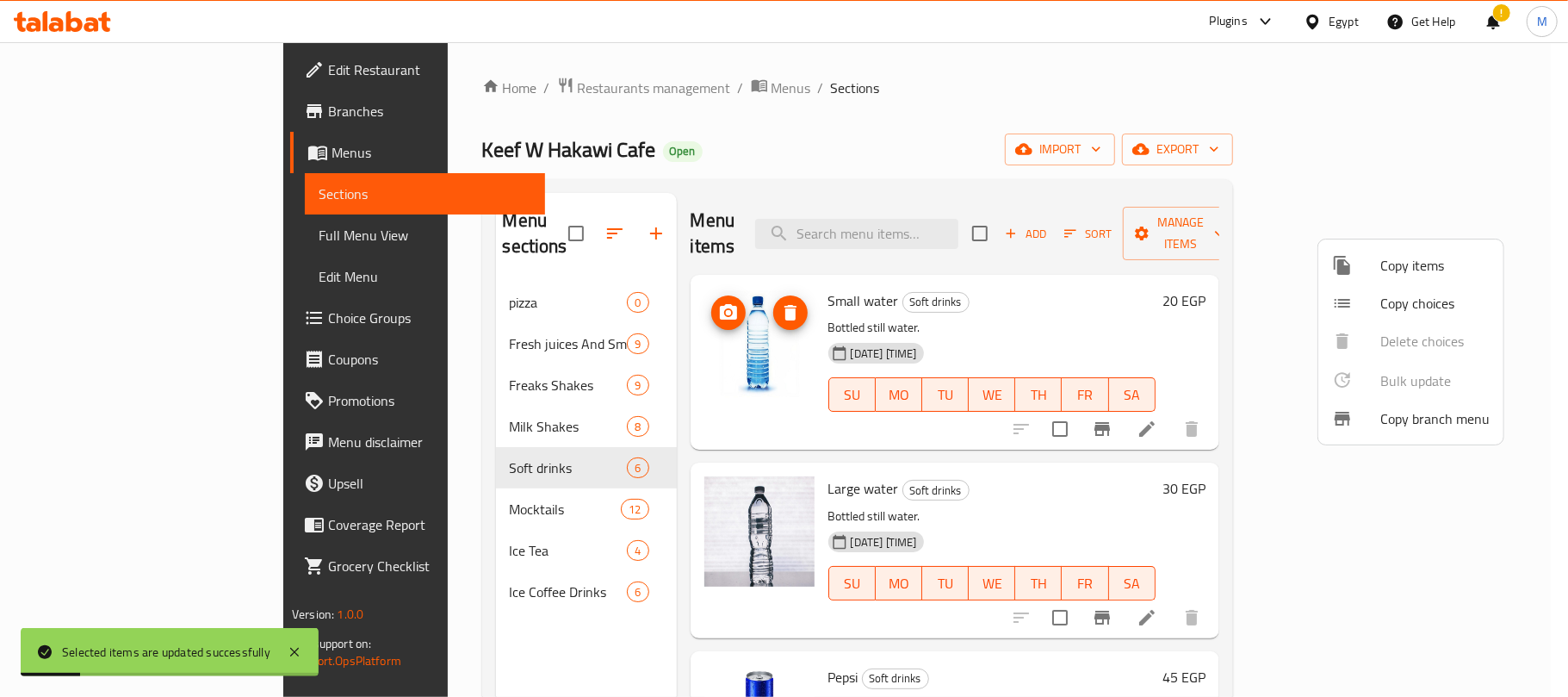 click at bounding box center [784, 348] 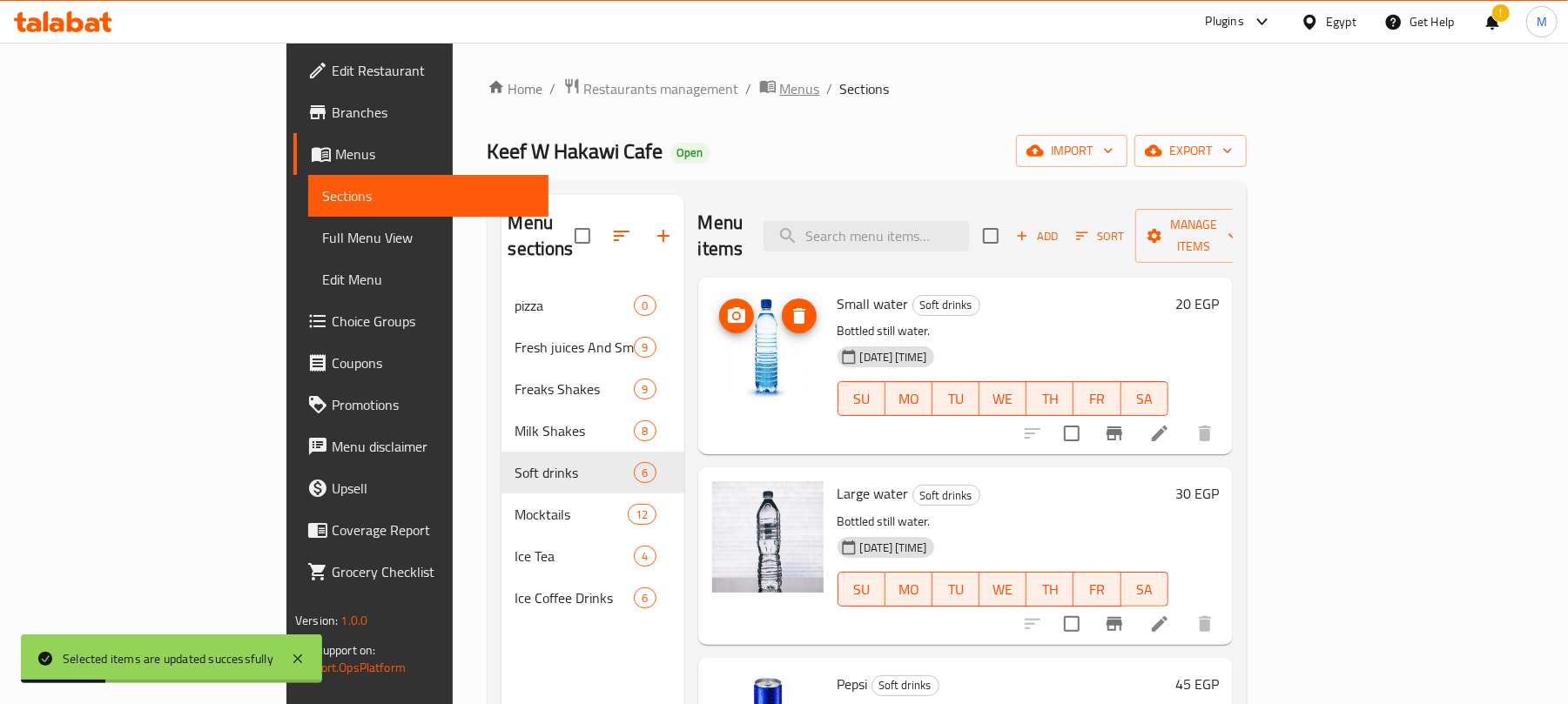 click on "Menus" at bounding box center (800, 89) 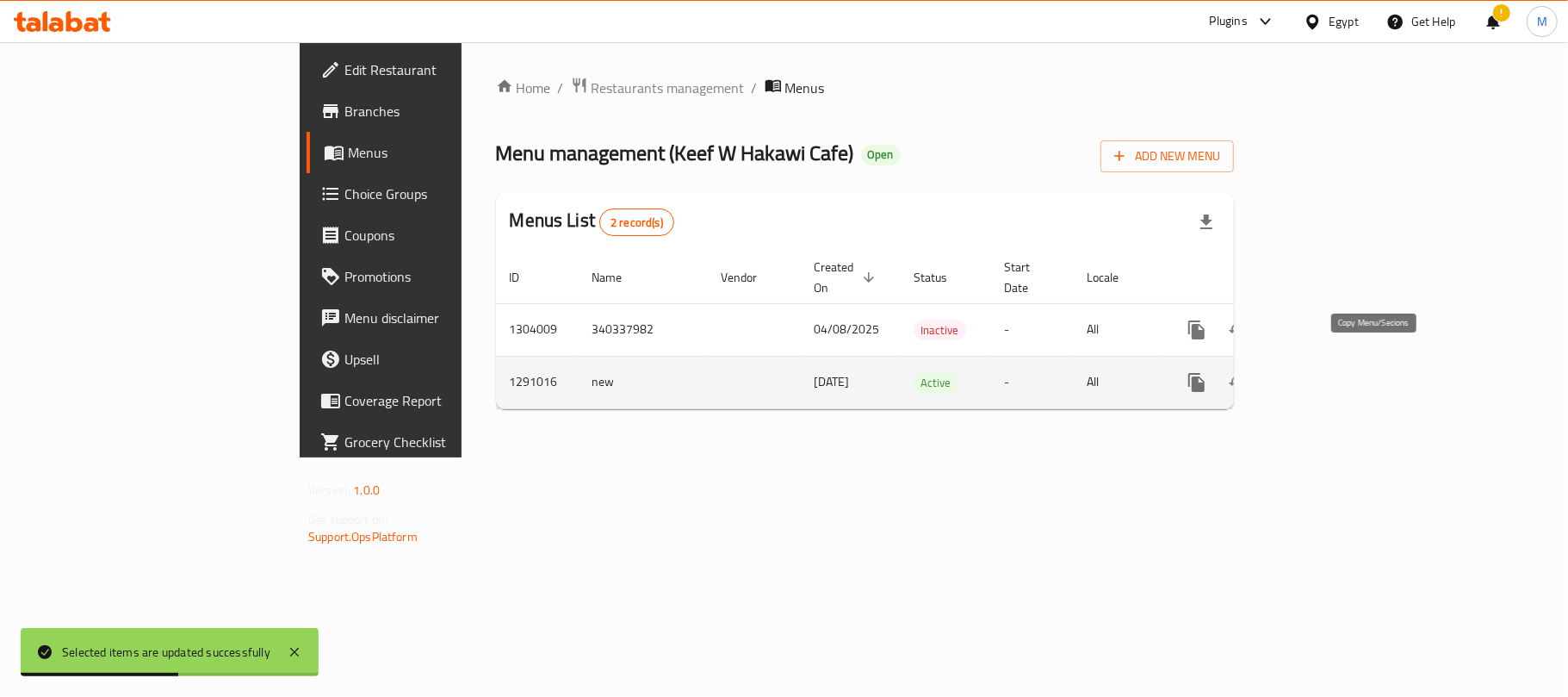 click at bounding box center (1197, 383) 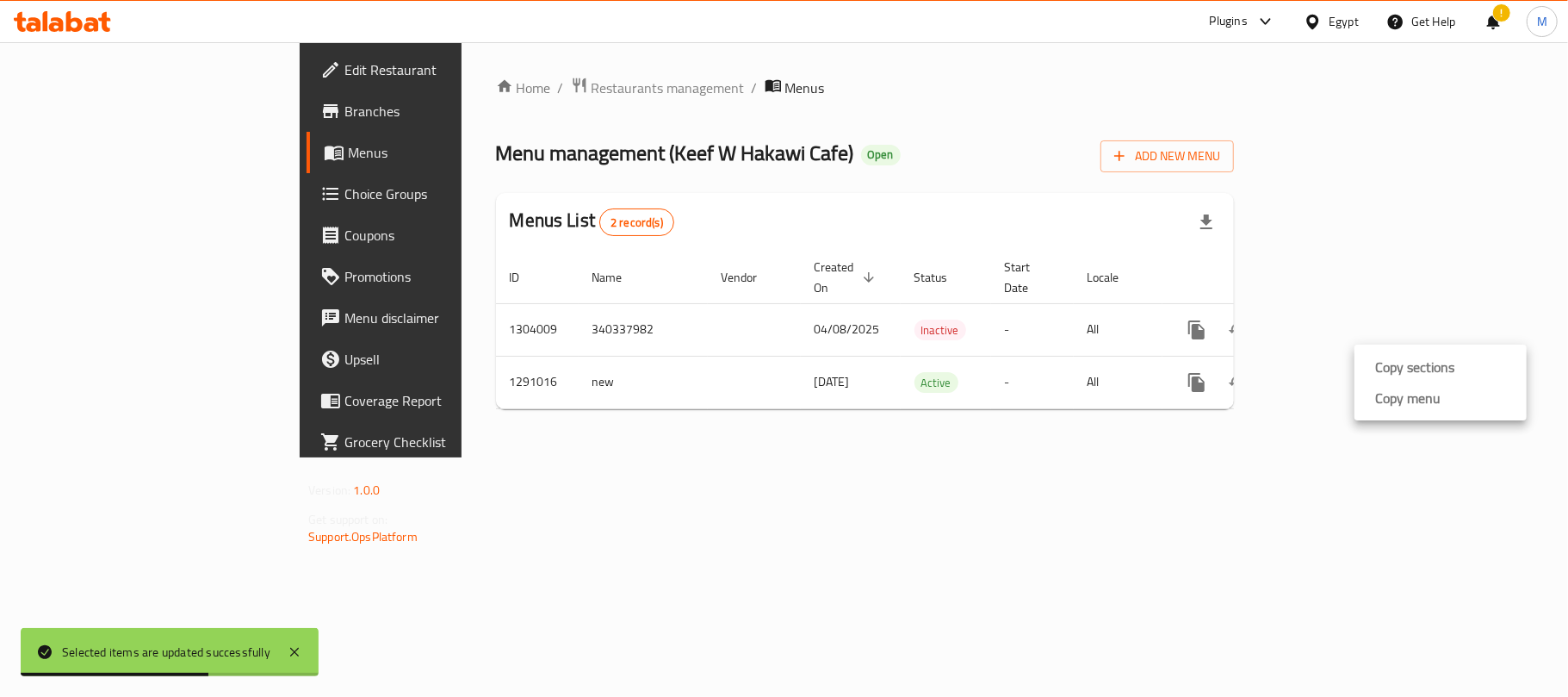 click on "Copy sections" at bounding box center [1441, 367] 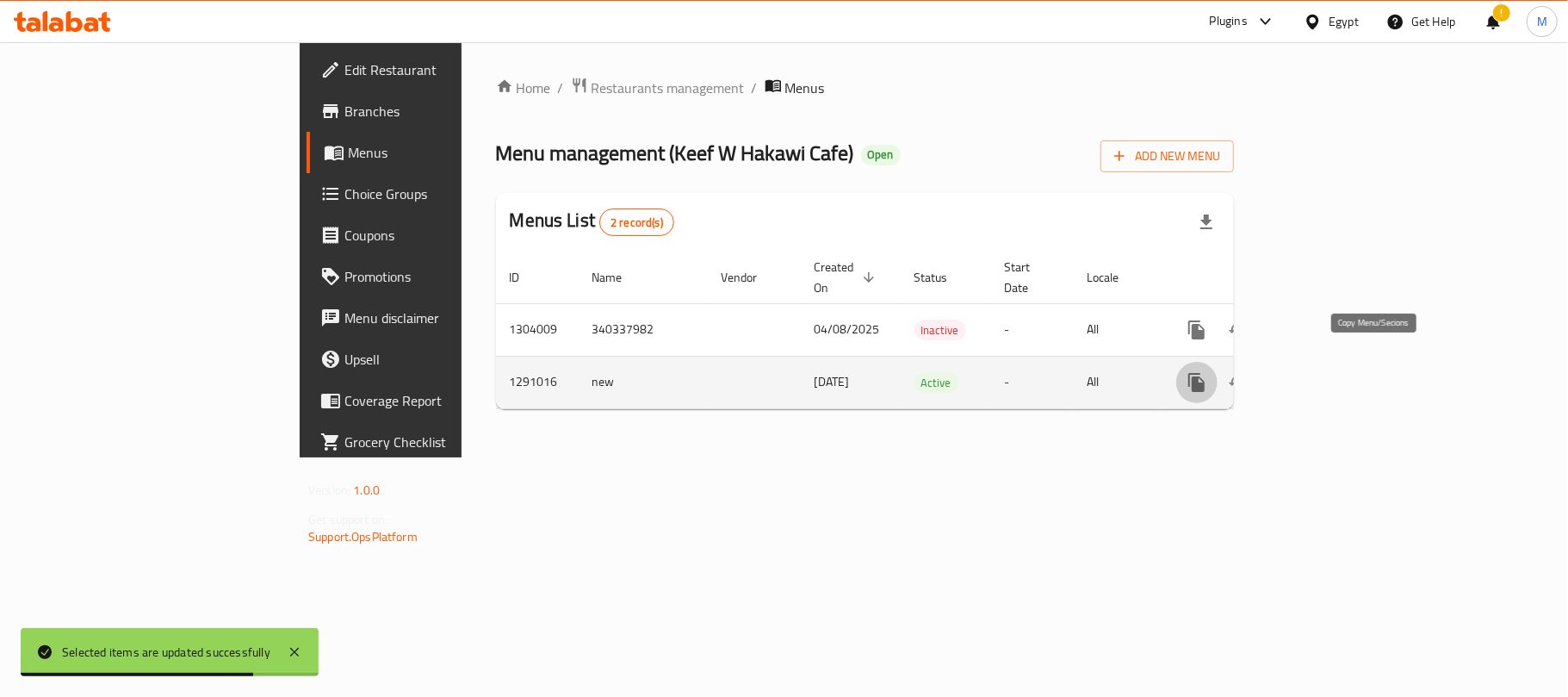 click 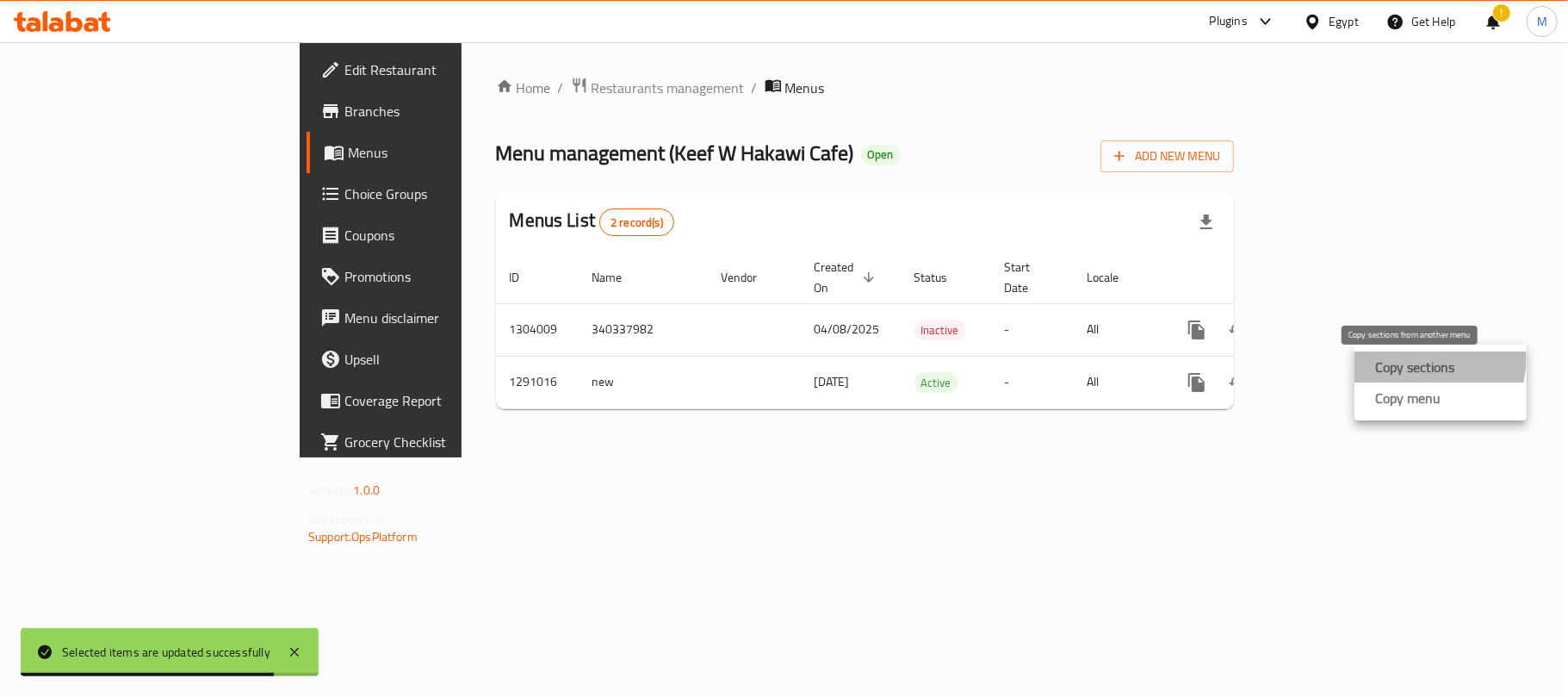 click on "Copy sections" at bounding box center (1415, 367) 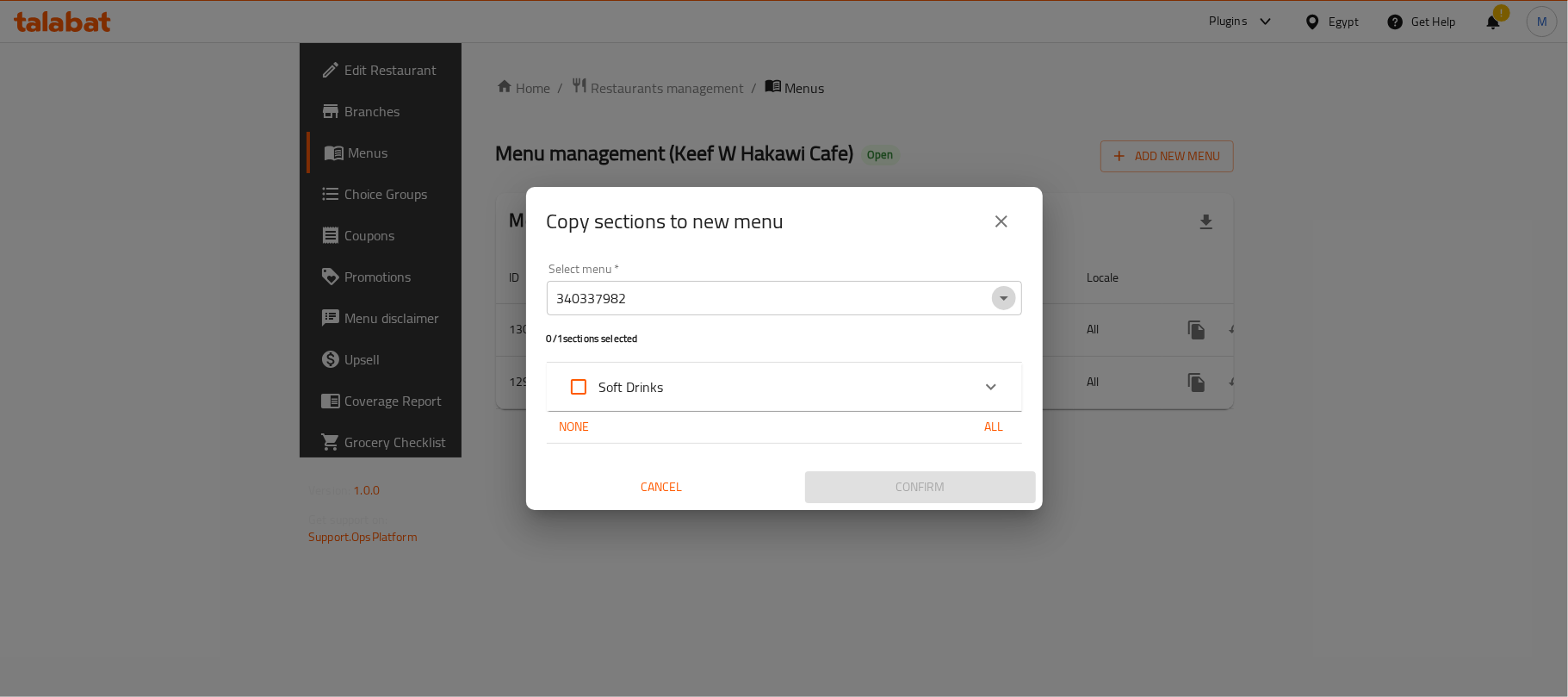 click 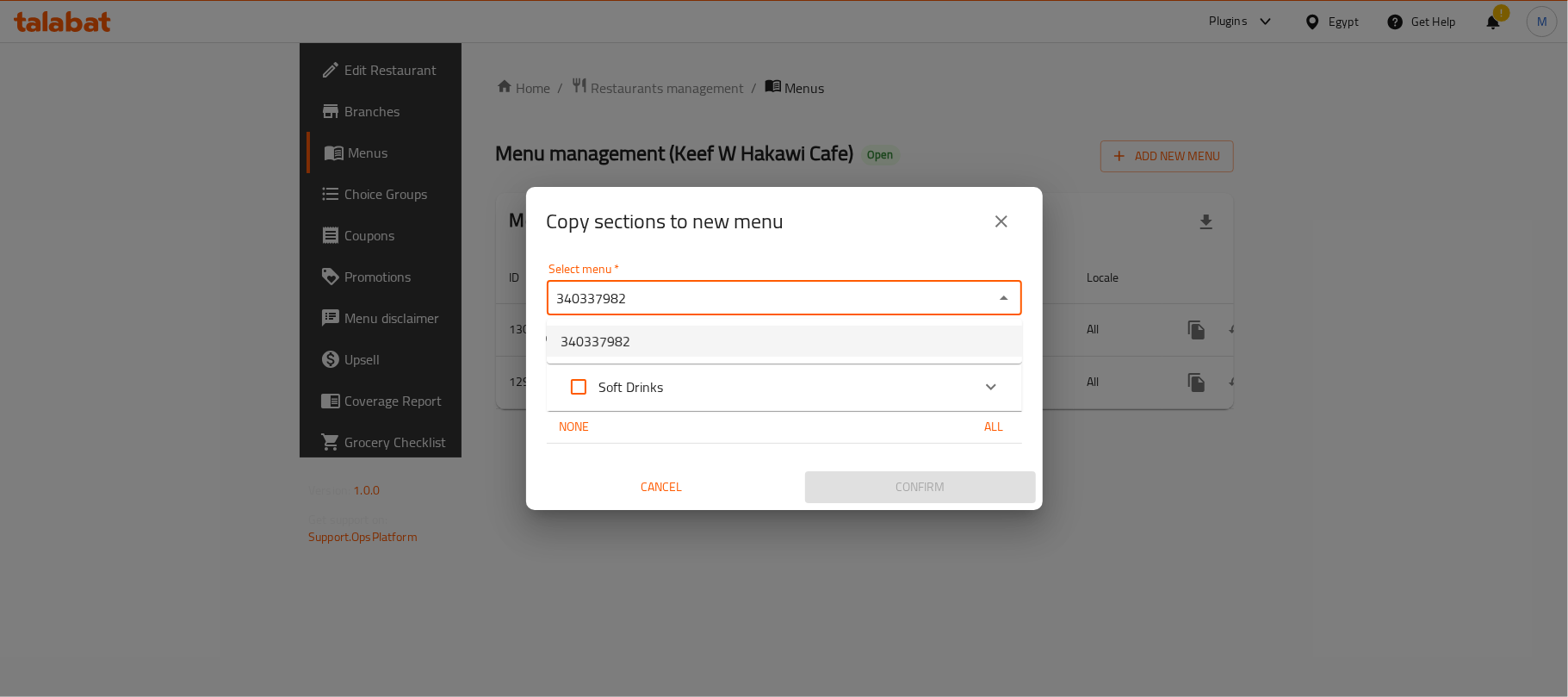 click on "None All" at bounding box center (784, 426) 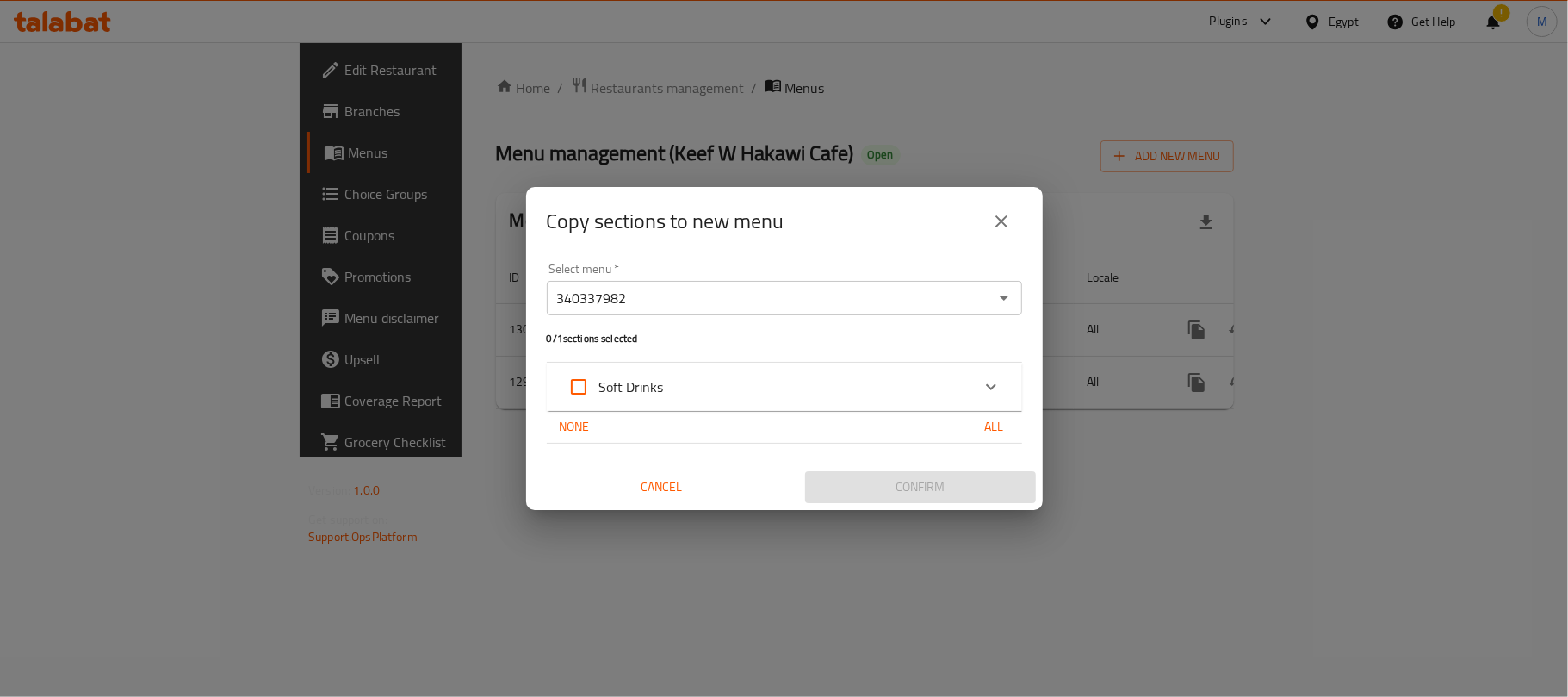 click at bounding box center [1001, 221] 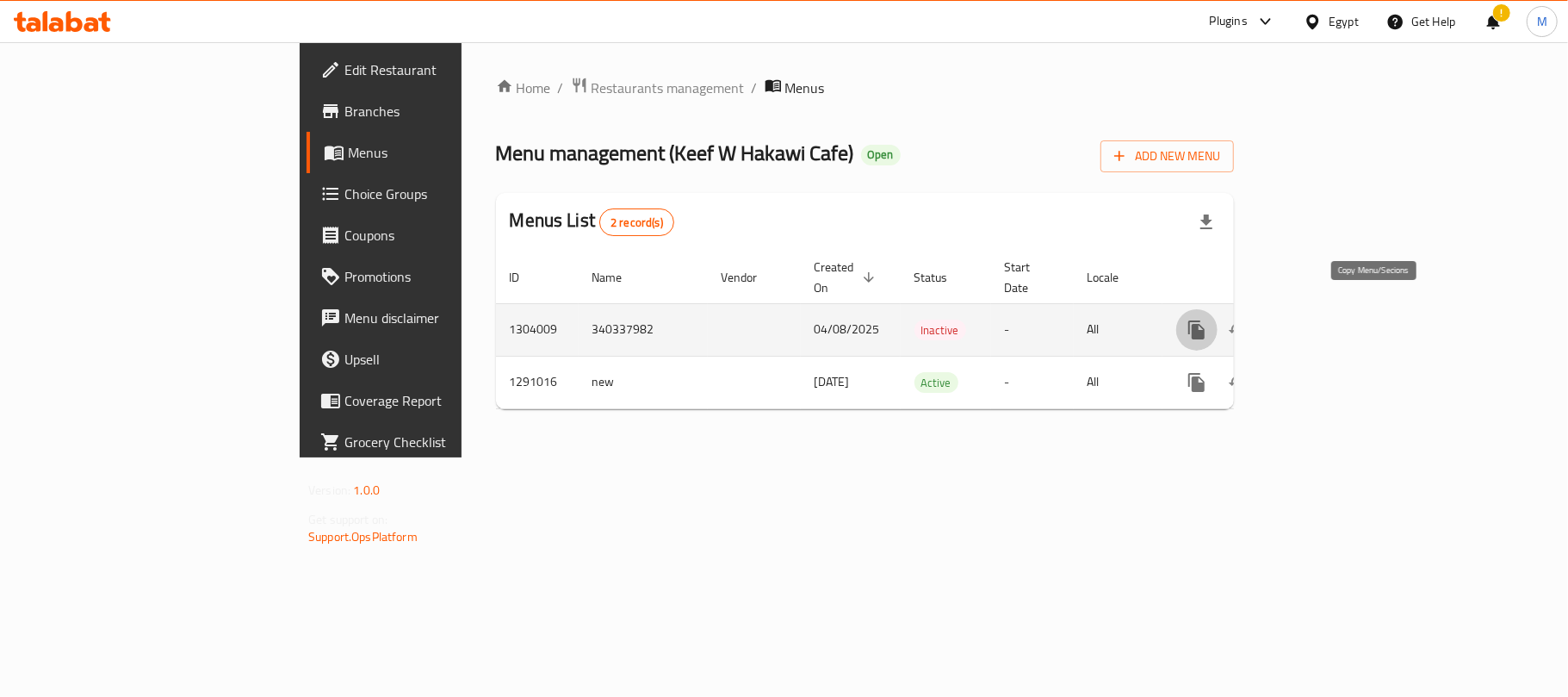 click 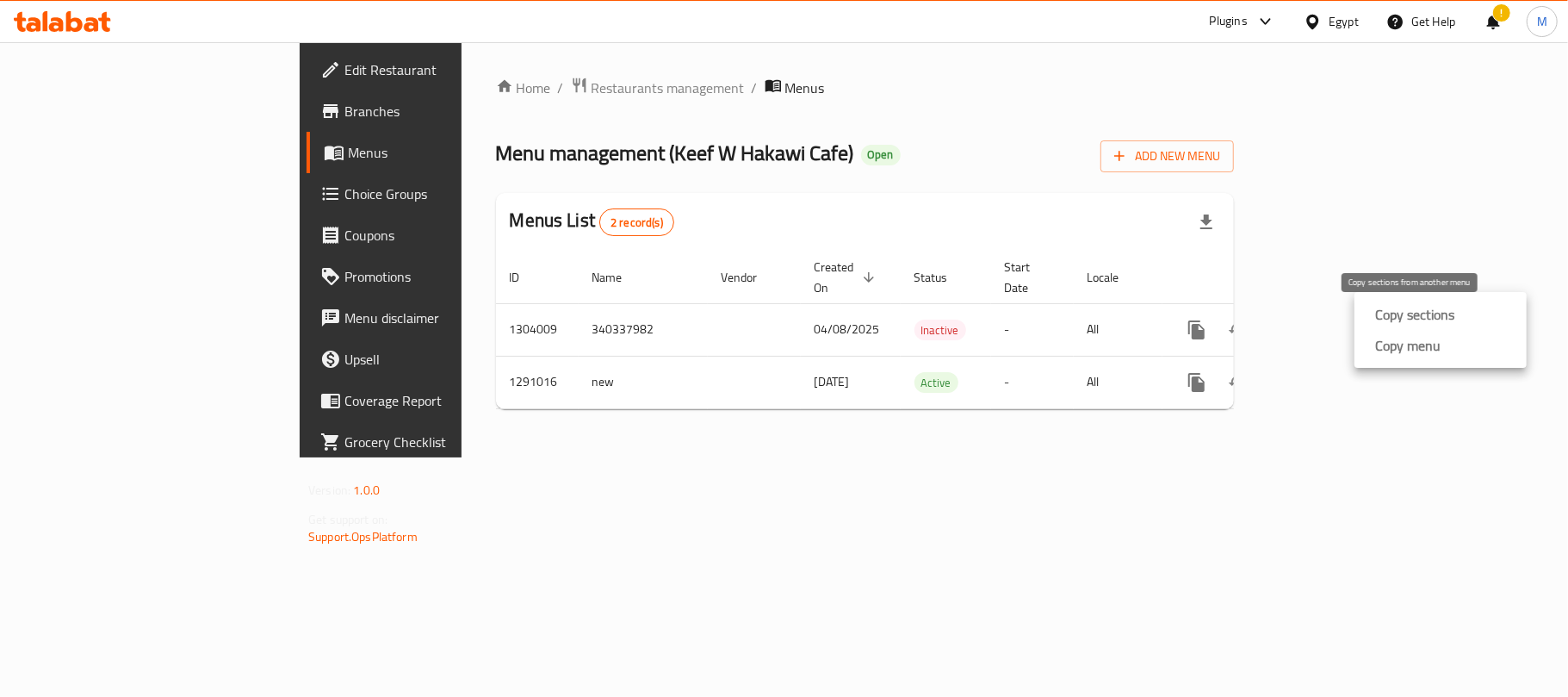 click on "Copy sections" at bounding box center (1411, 314) 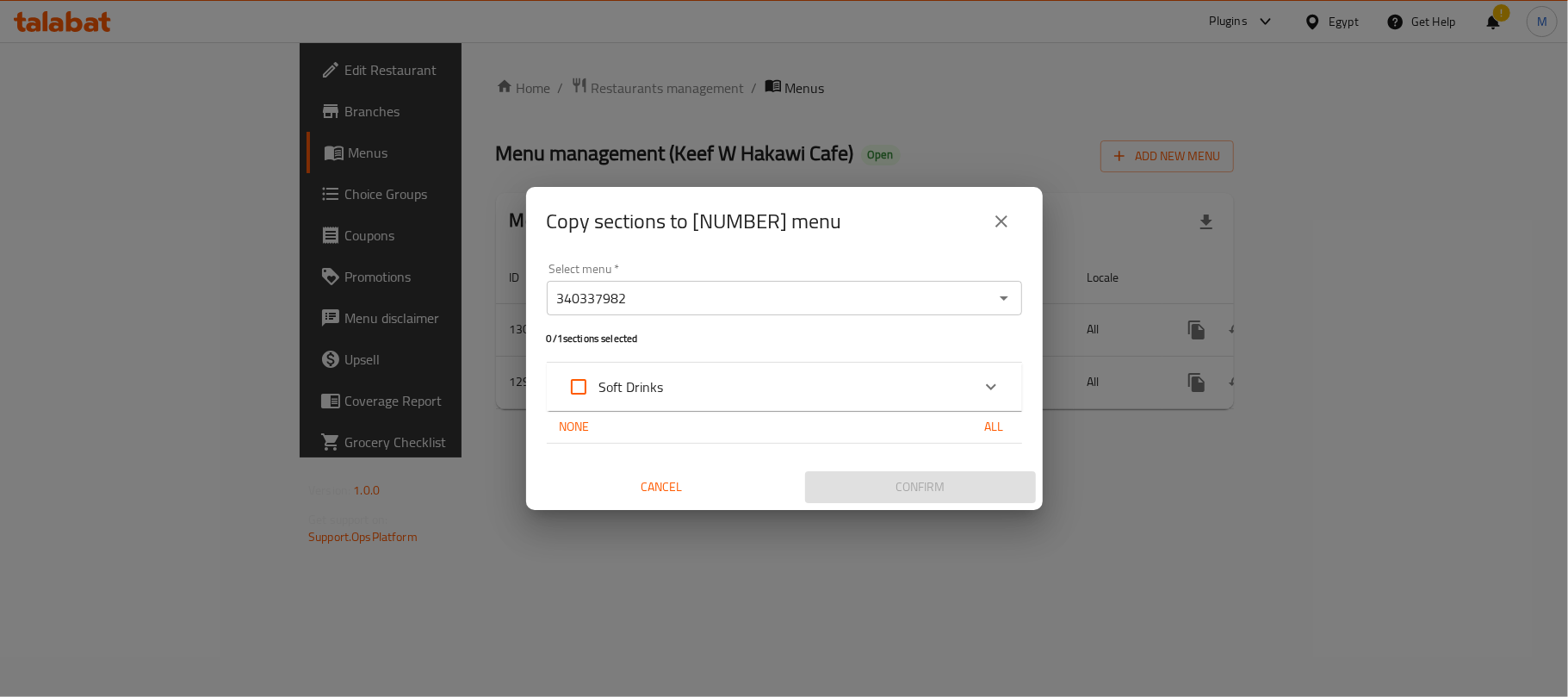 click on "Soft Drinks" at bounding box center [769, 387] 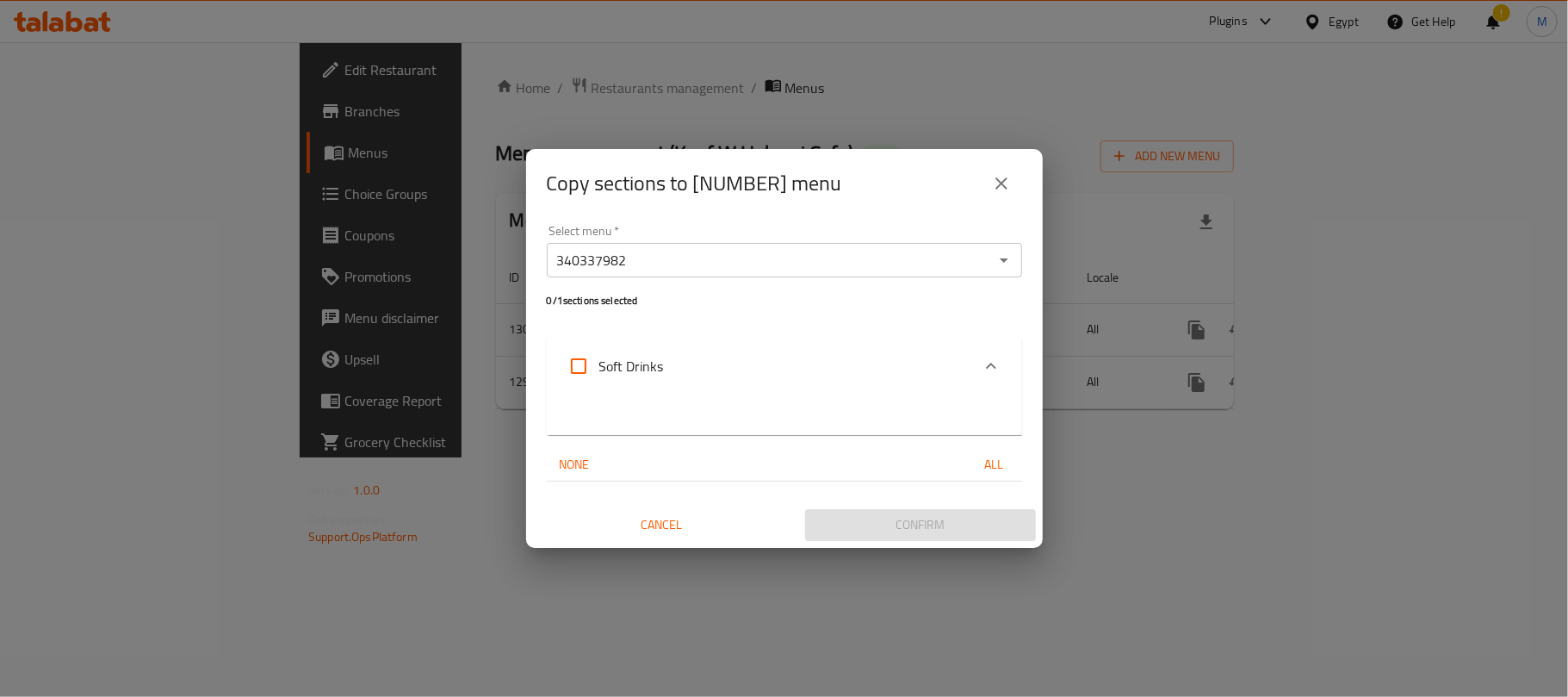 click 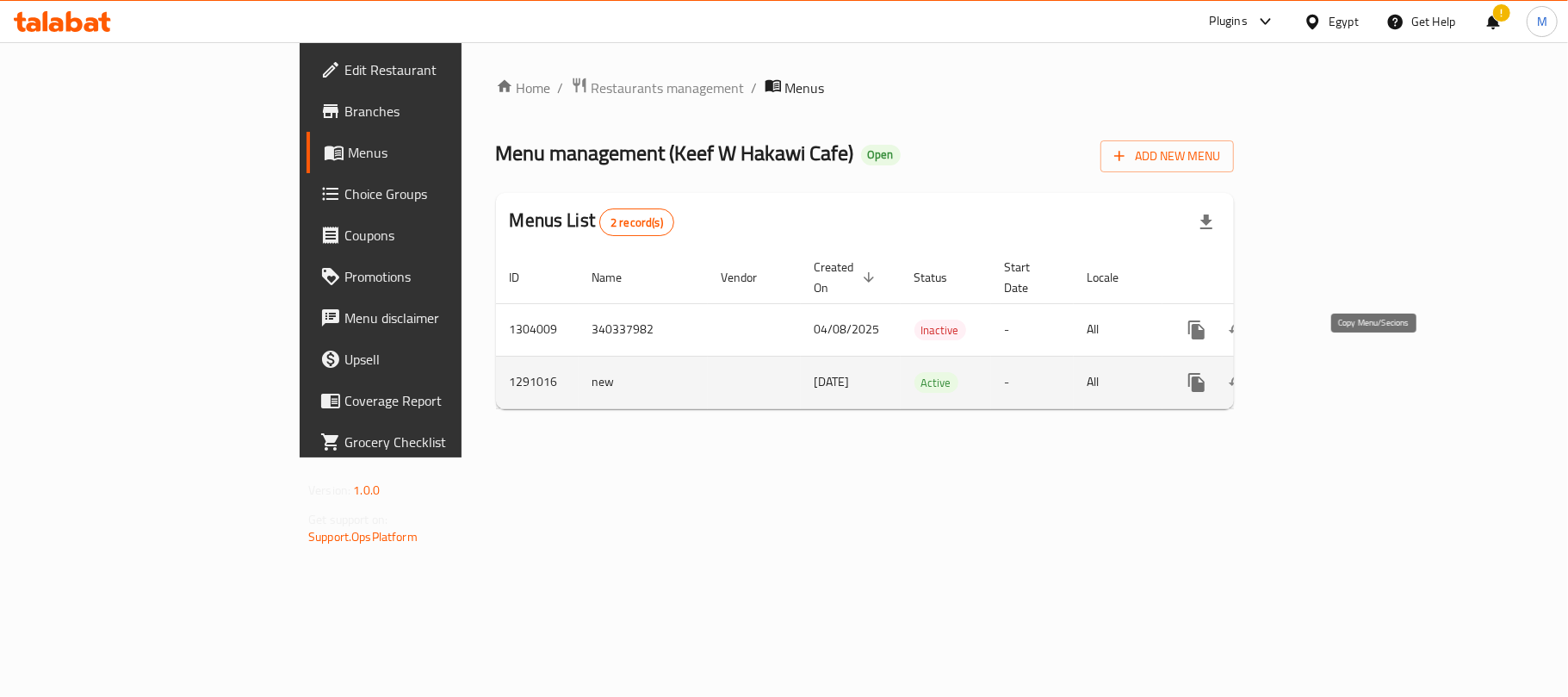 click at bounding box center [1197, 383] 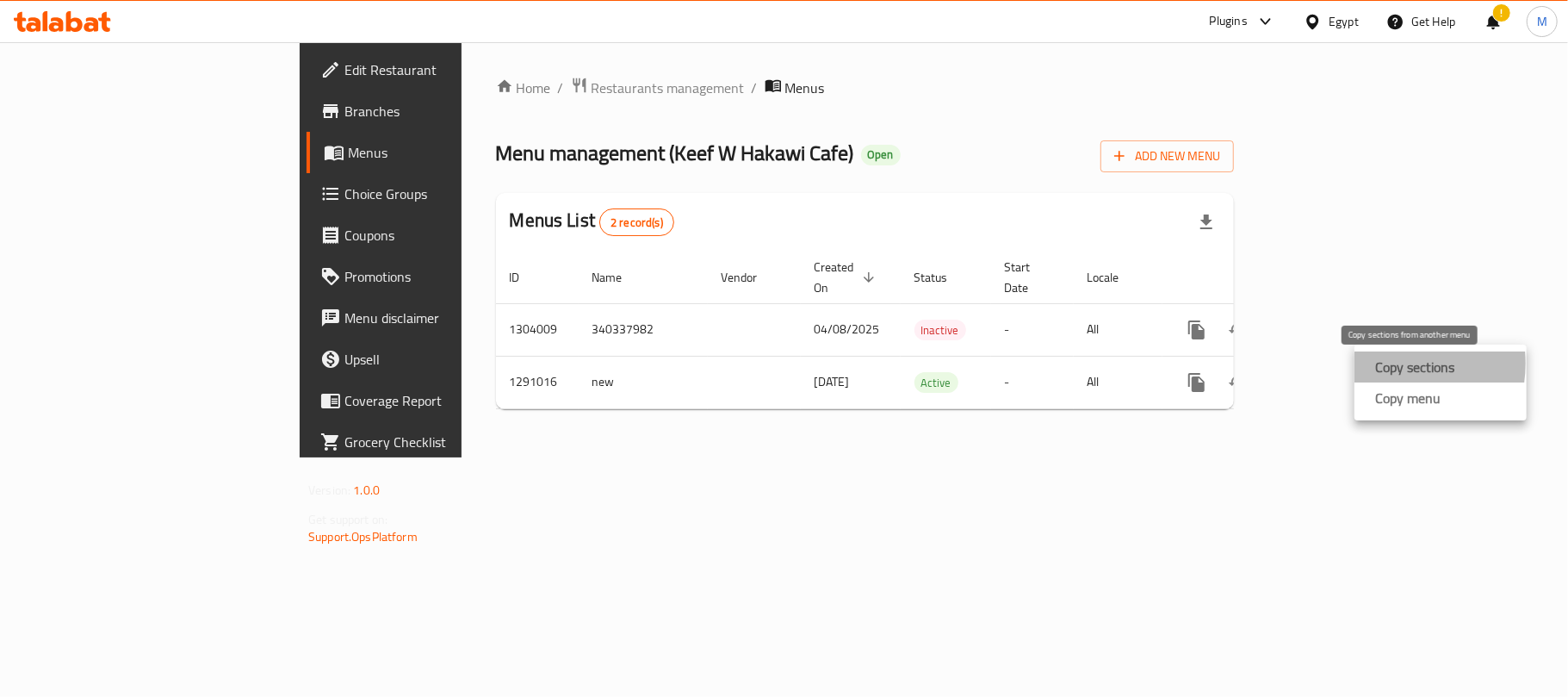 click on "Copy sections" at bounding box center [1415, 367] 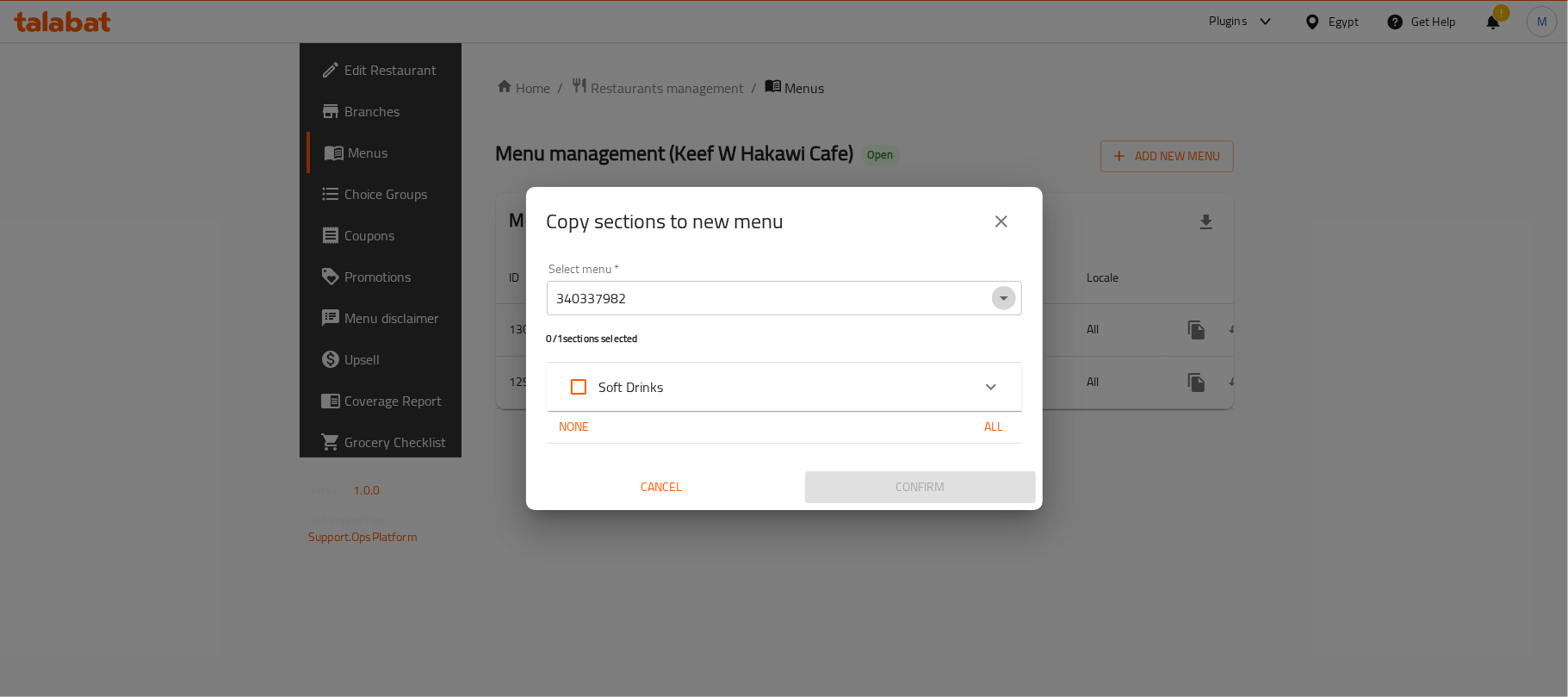 click 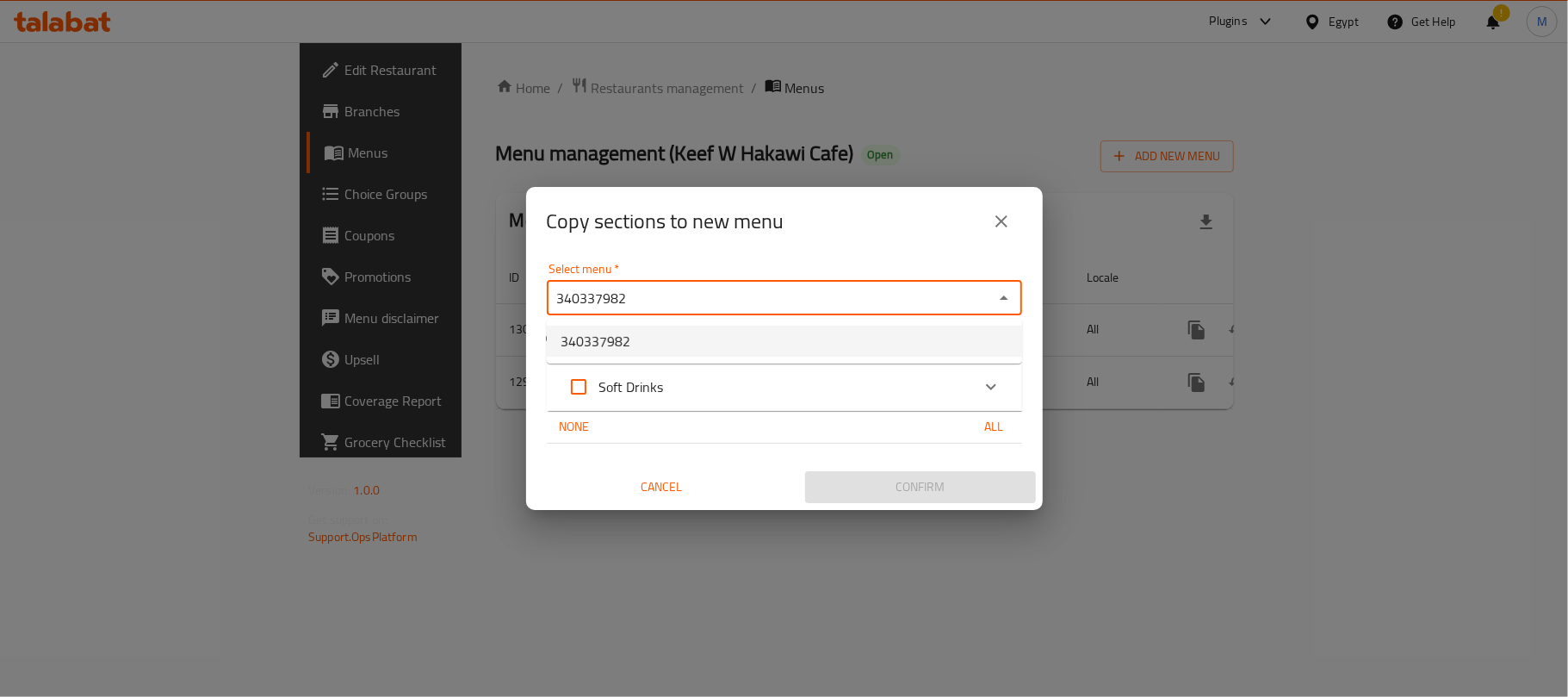 click on "340337982" at bounding box center (784, 341) 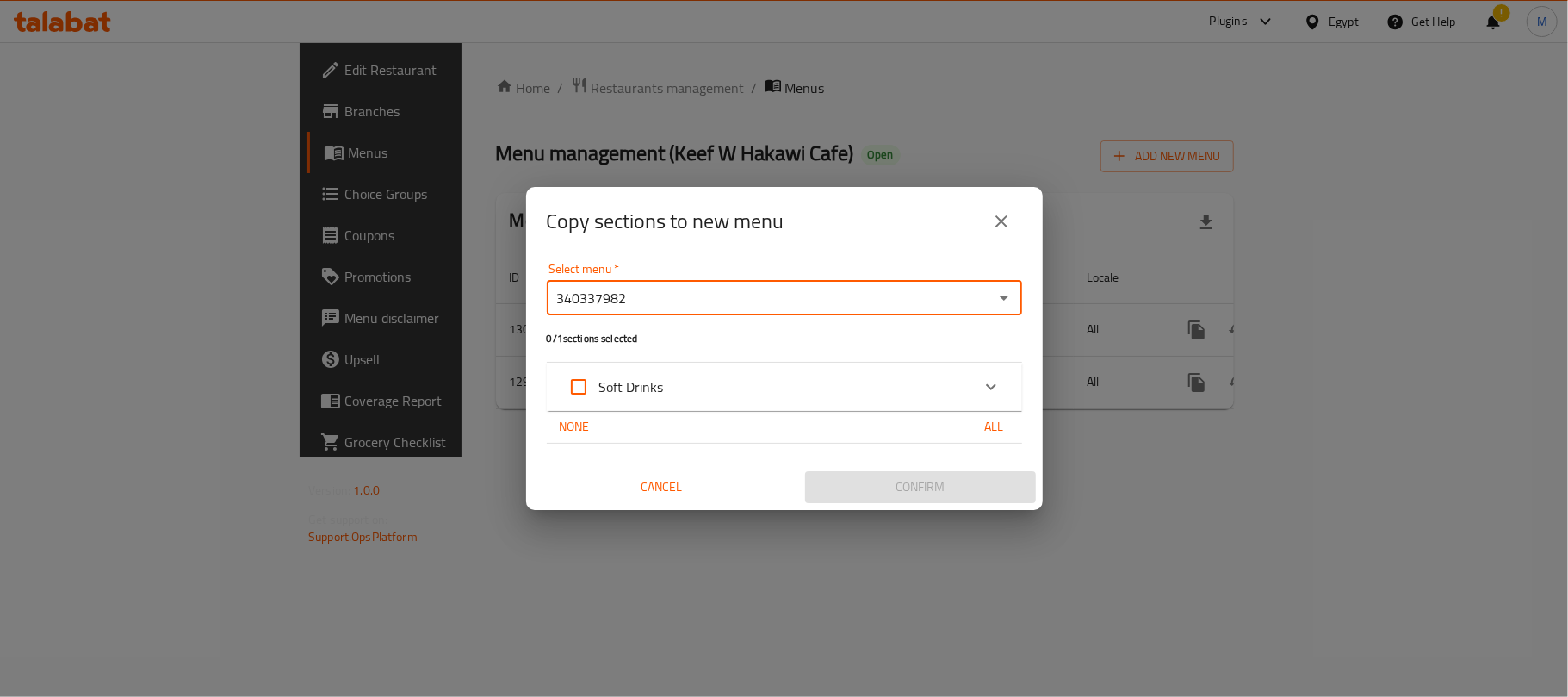 click at bounding box center (1001, 221) 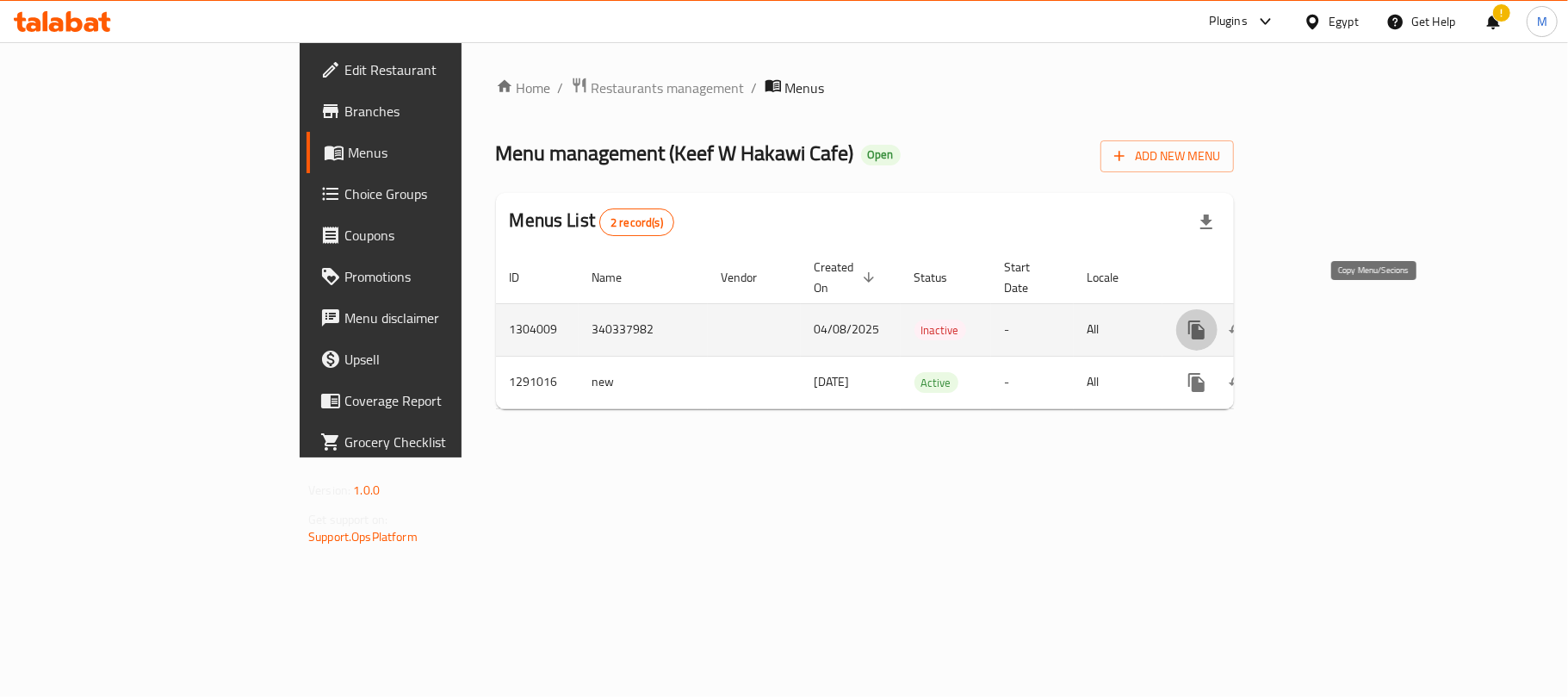 click at bounding box center (1197, 330) 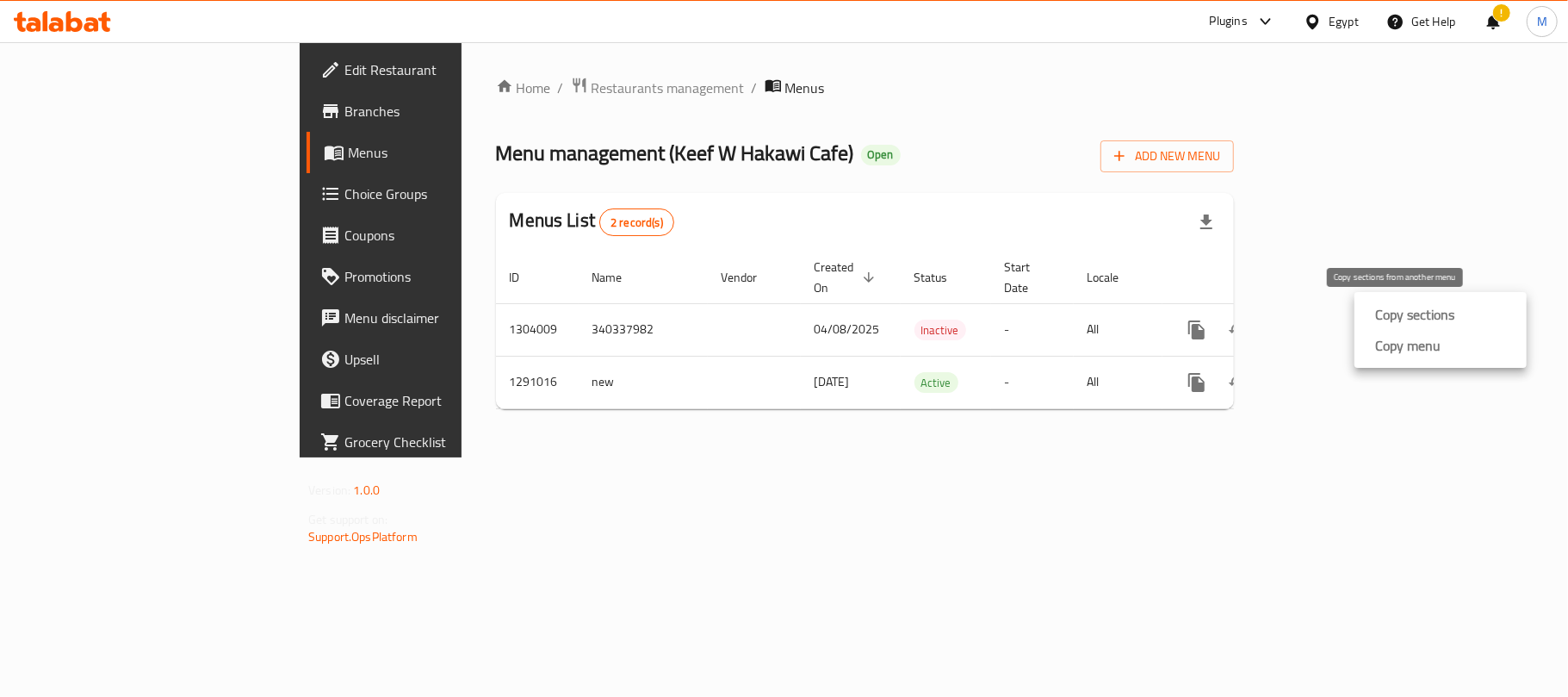 click on "Copy sections" at bounding box center [1411, 314] 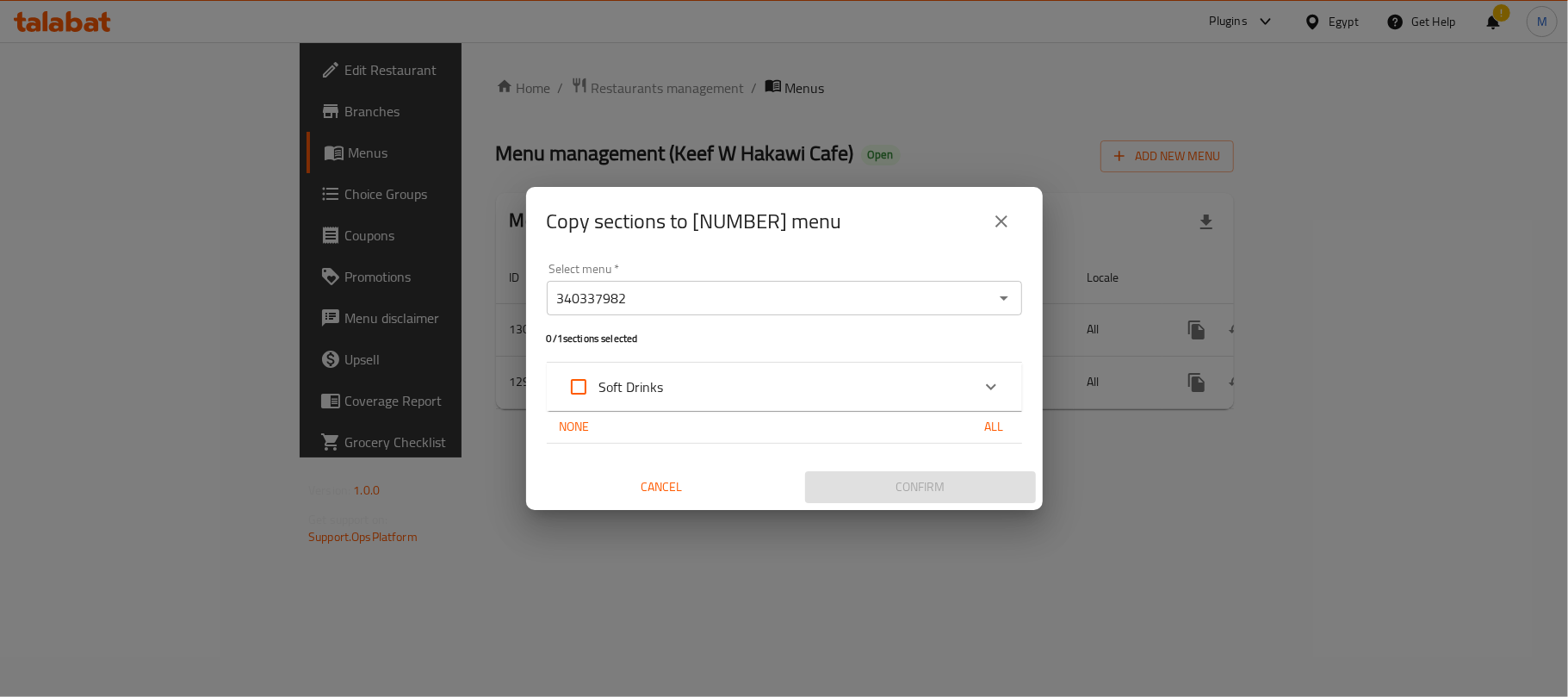 click on "Select menu   * 340337982 Select menu  * 0  /  1  sections selected Soft Drinks None All Cancel Confirm" at bounding box center [784, 383] 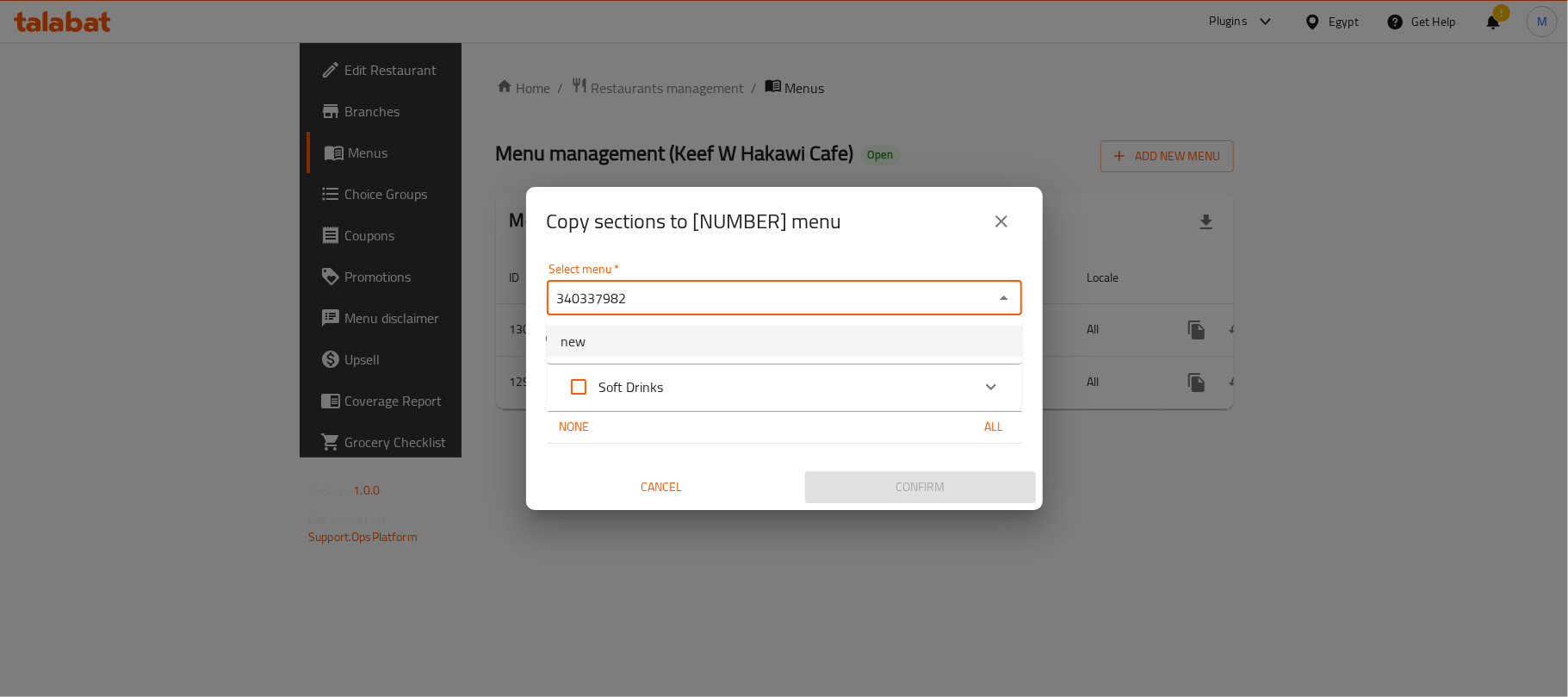 click on "new" at bounding box center (784, 341) 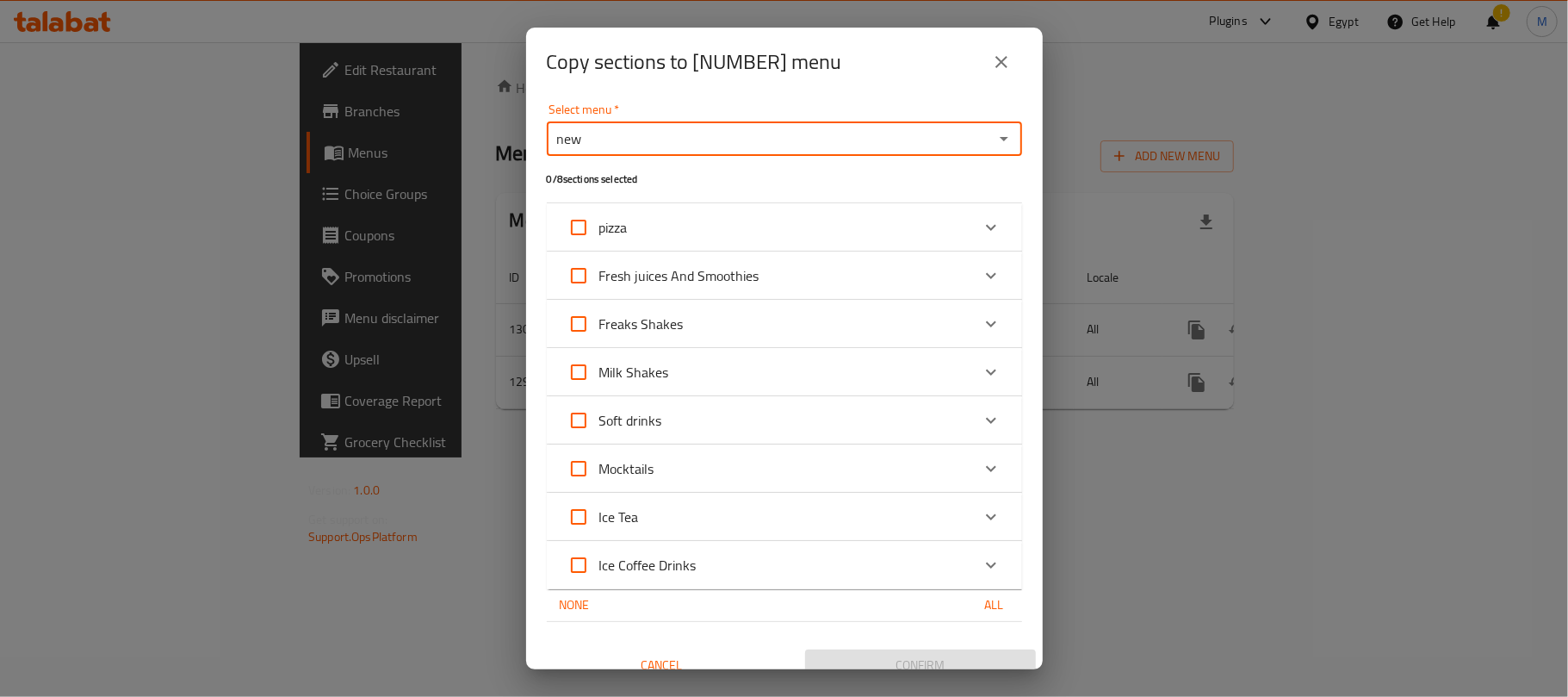 click on "Soft drinks" at bounding box center [579, 420] 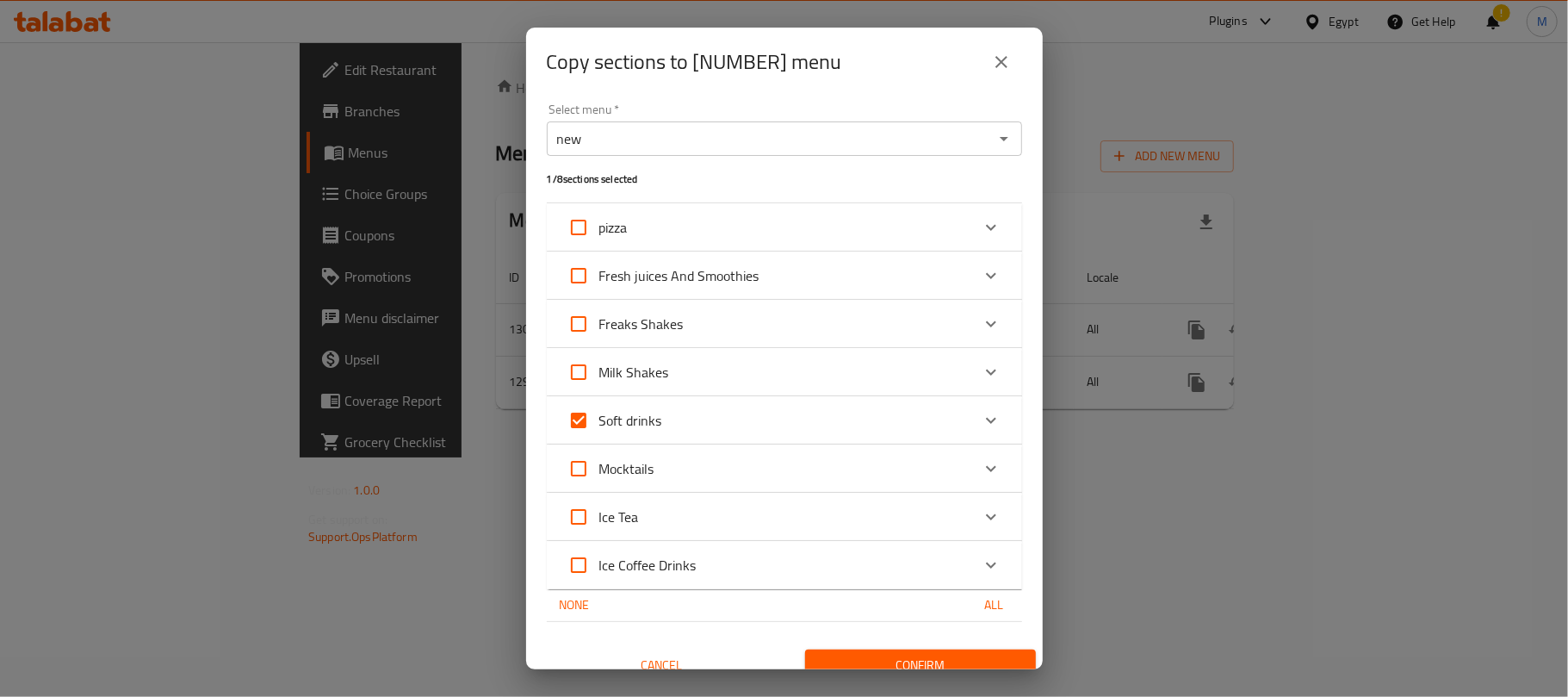 scroll, scrollTop: 19, scrollLeft: 0, axis: vertical 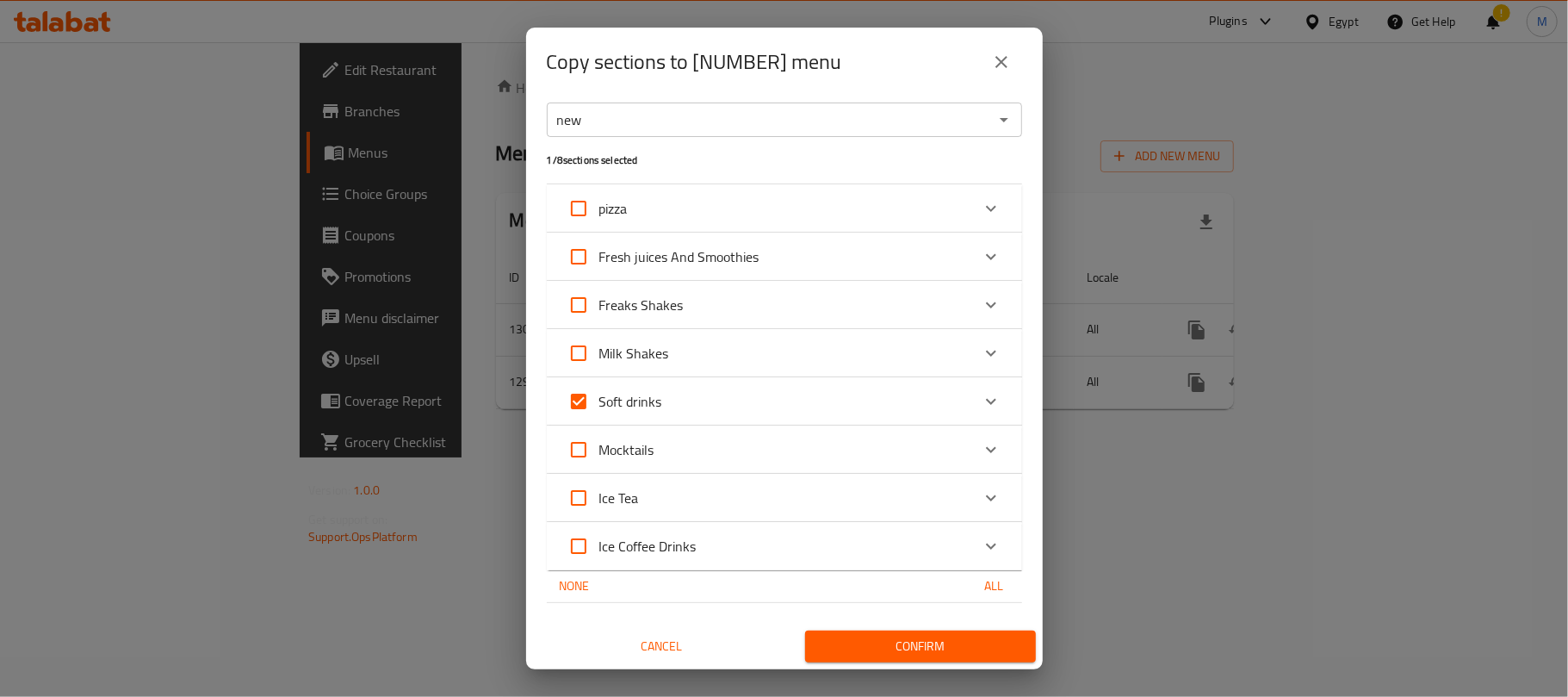 click on "Confirm" at bounding box center [920, 646] 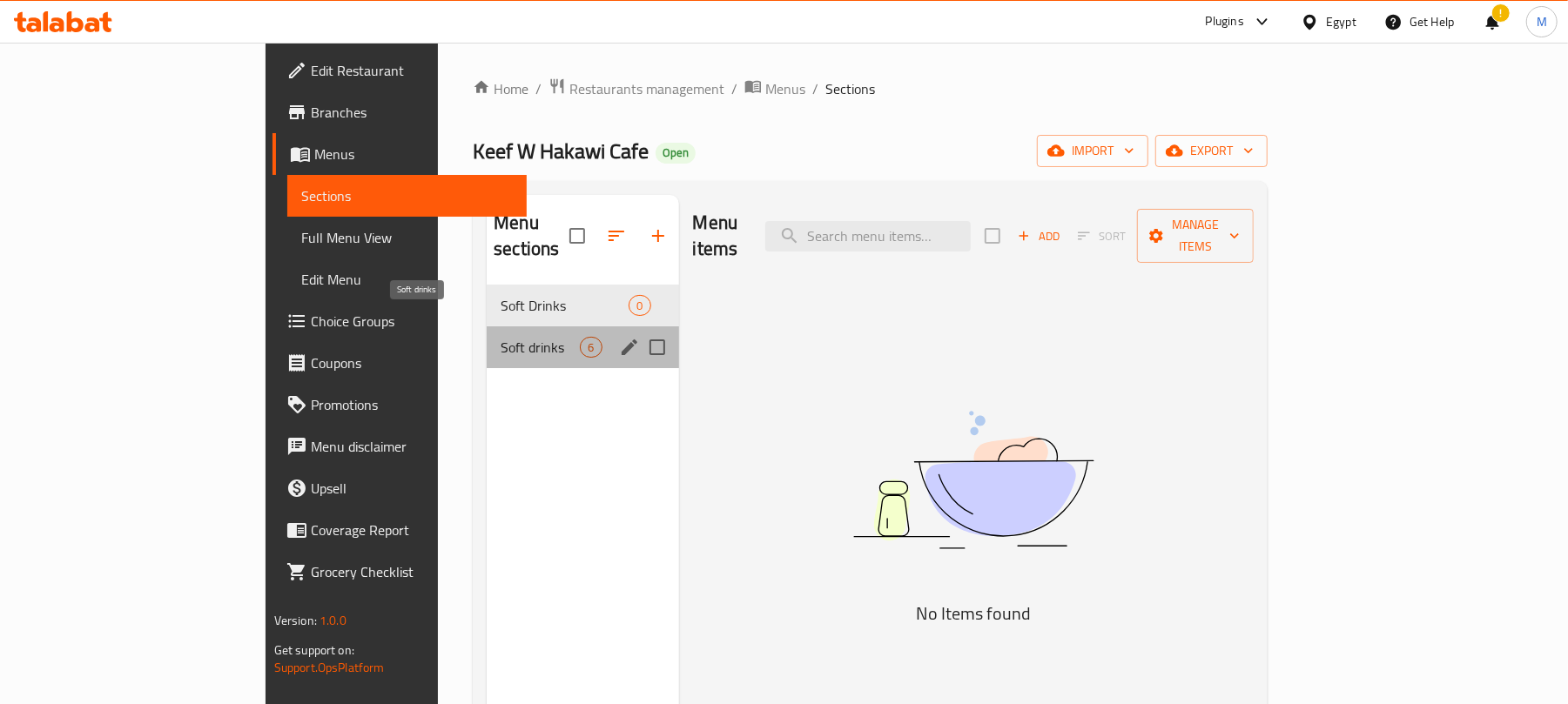 click on "Soft drinks" at bounding box center (540, 347) 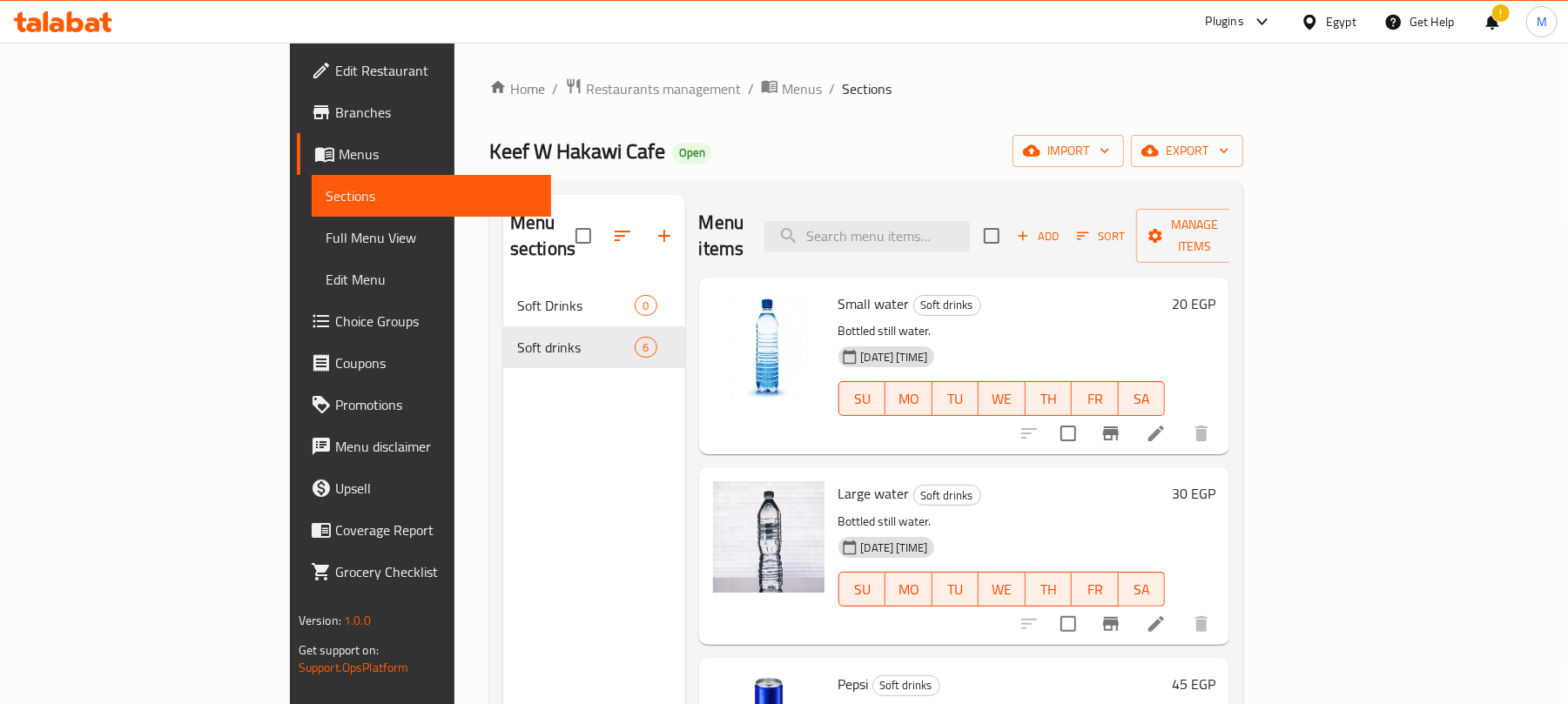 click on "Menus" at bounding box center (438, 154) 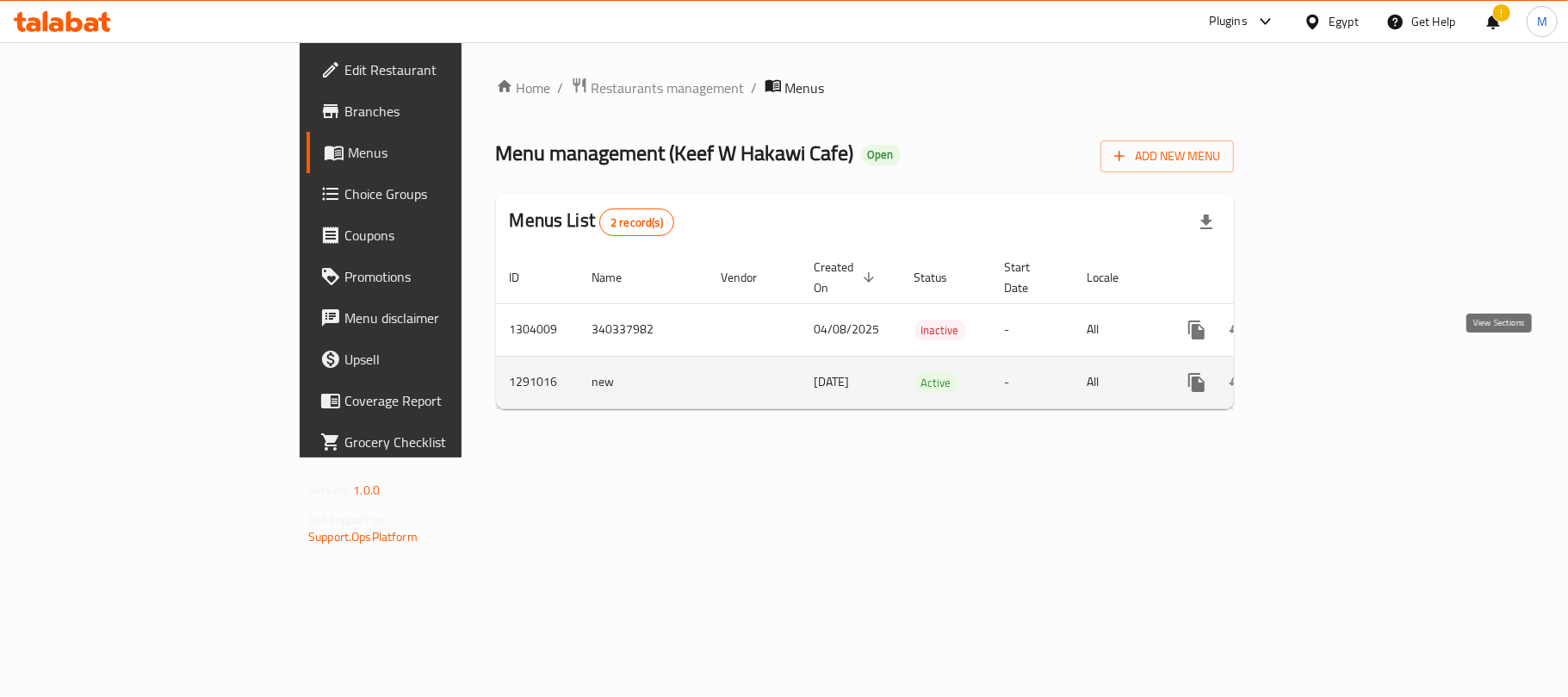 click at bounding box center (1321, 383) 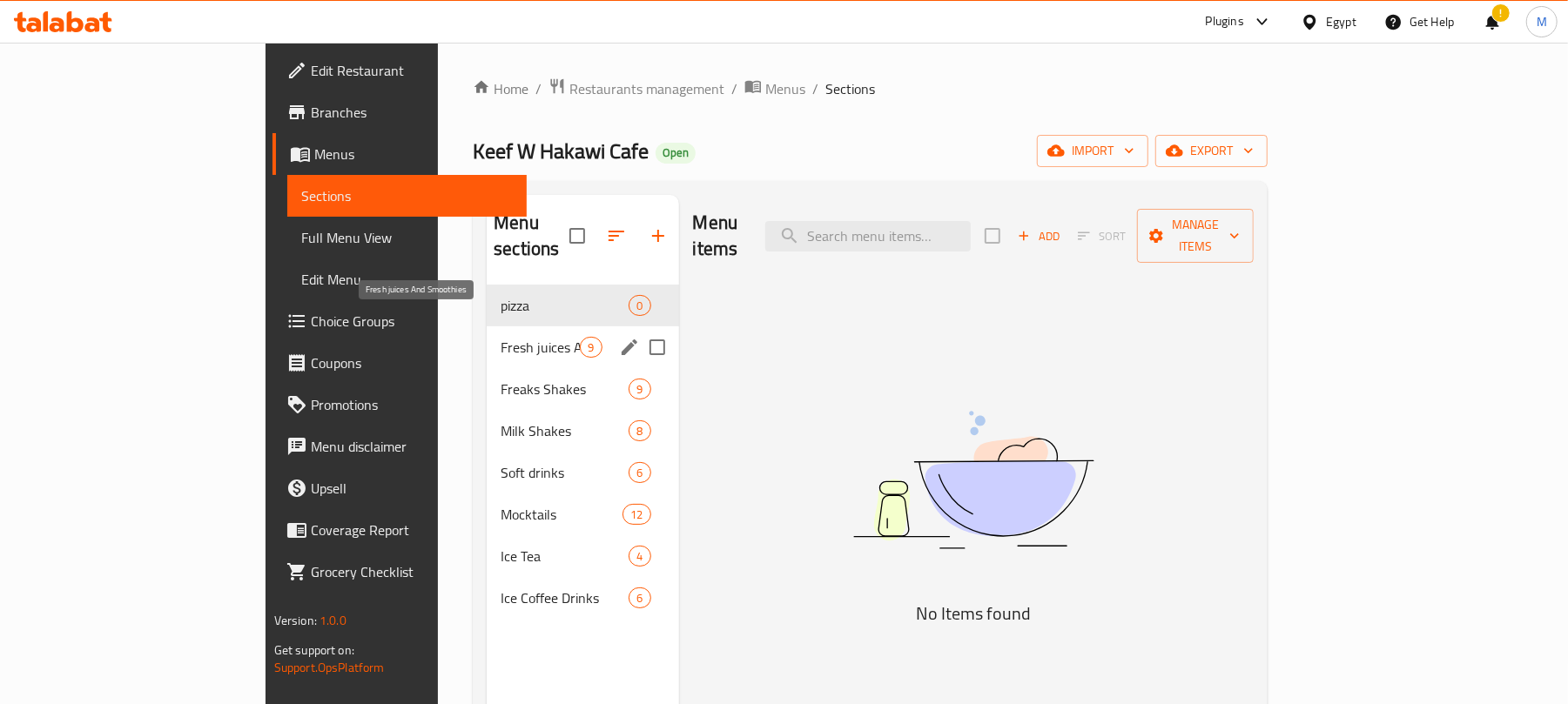 click on "Fresh juices And Smoothies" at bounding box center (540, 347) 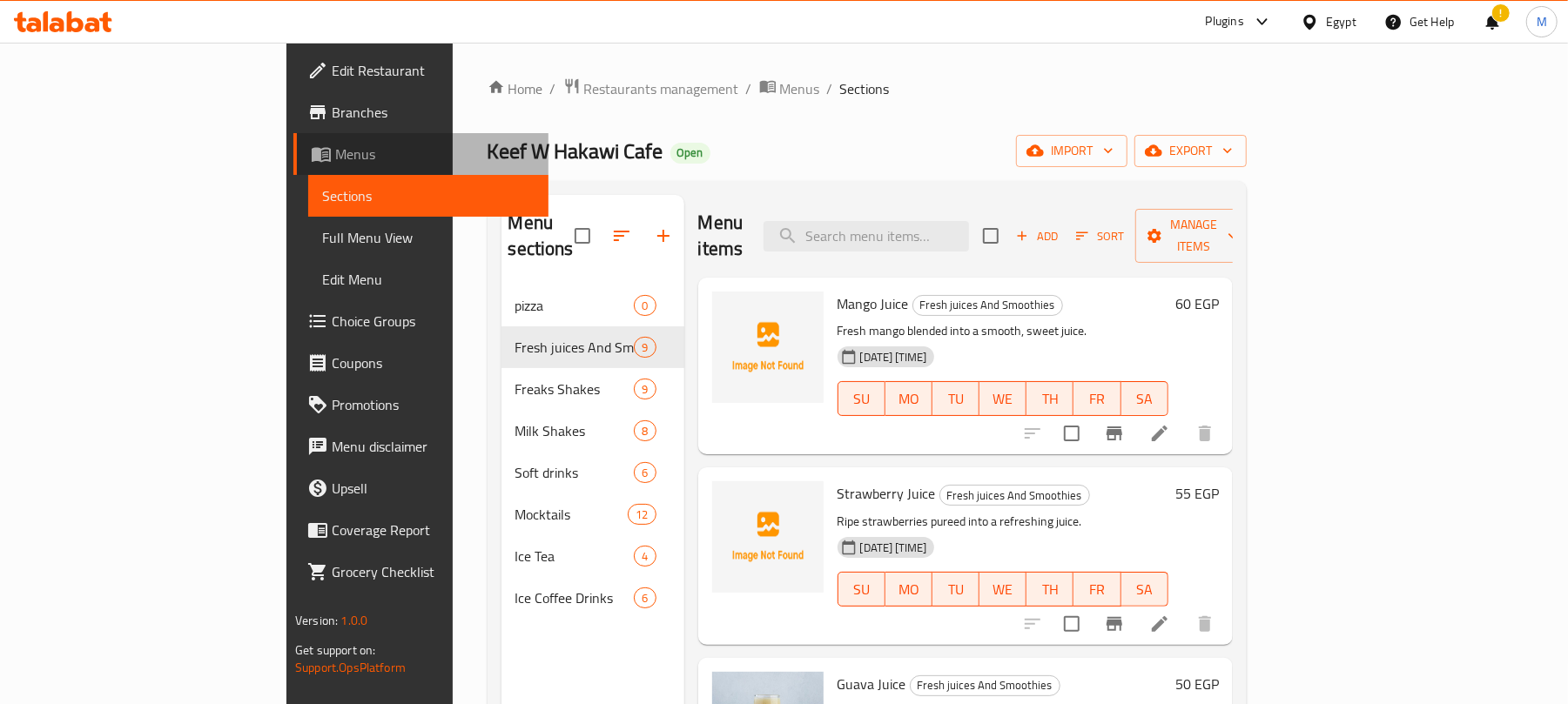 click on "Menus" at bounding box center (434, 154) 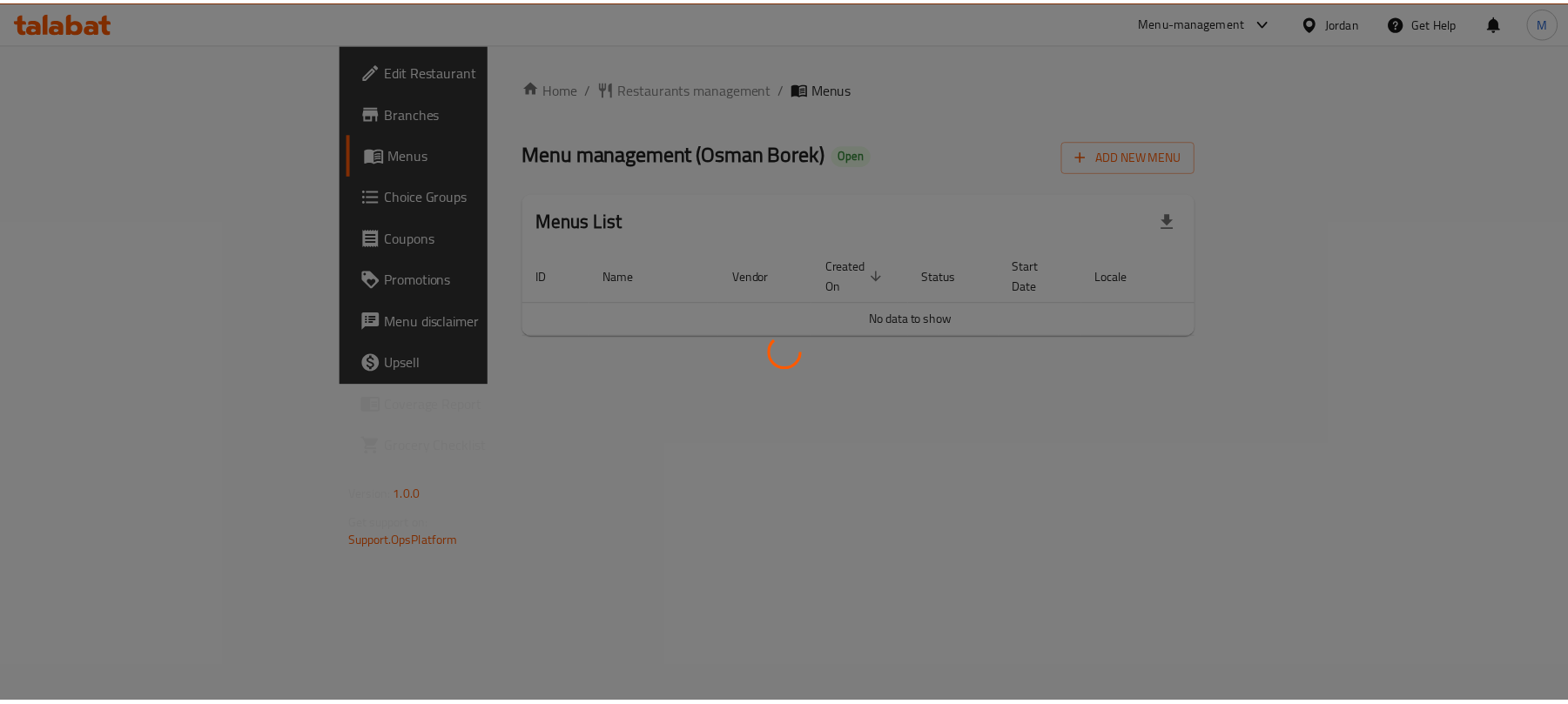 scroll, scrollTop: 0, scrollLeft: 0, axis: both 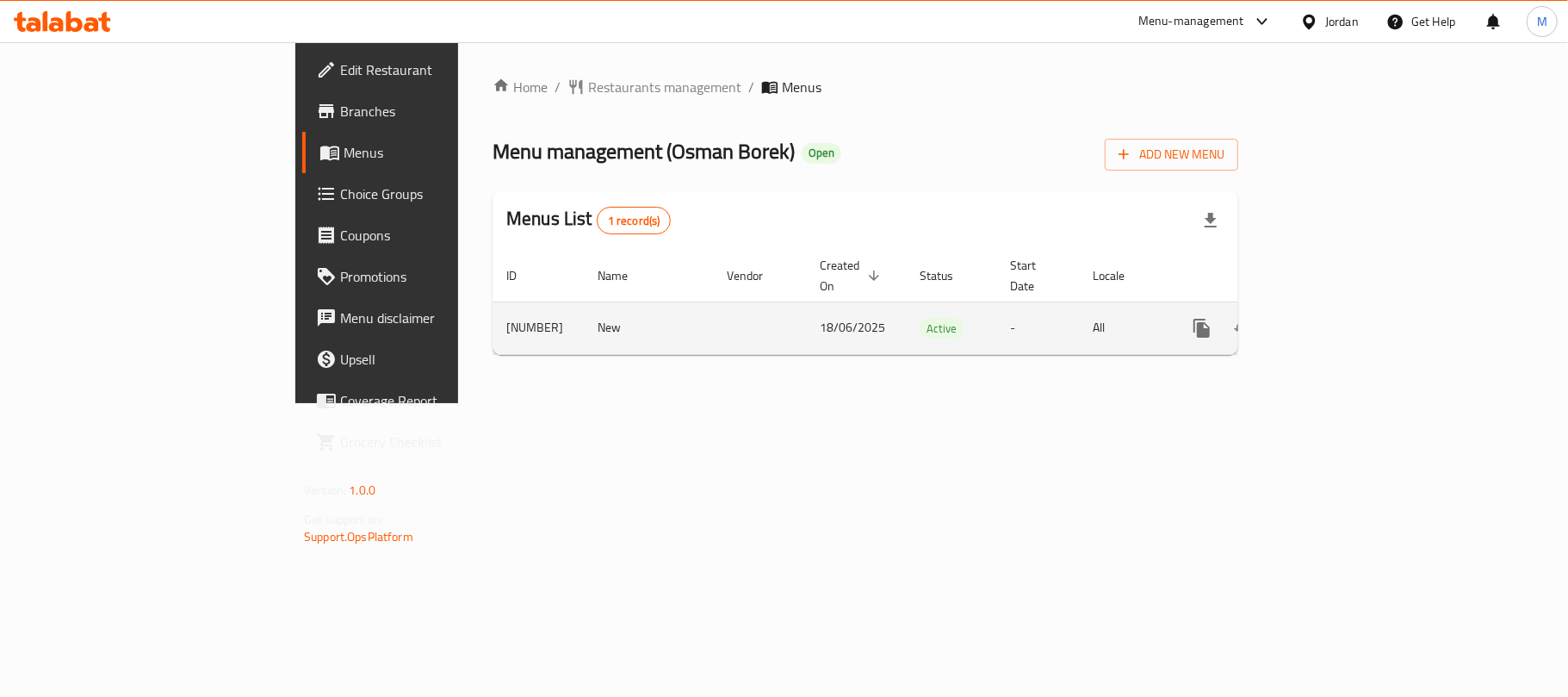 click at bounding box center [1264, 328] 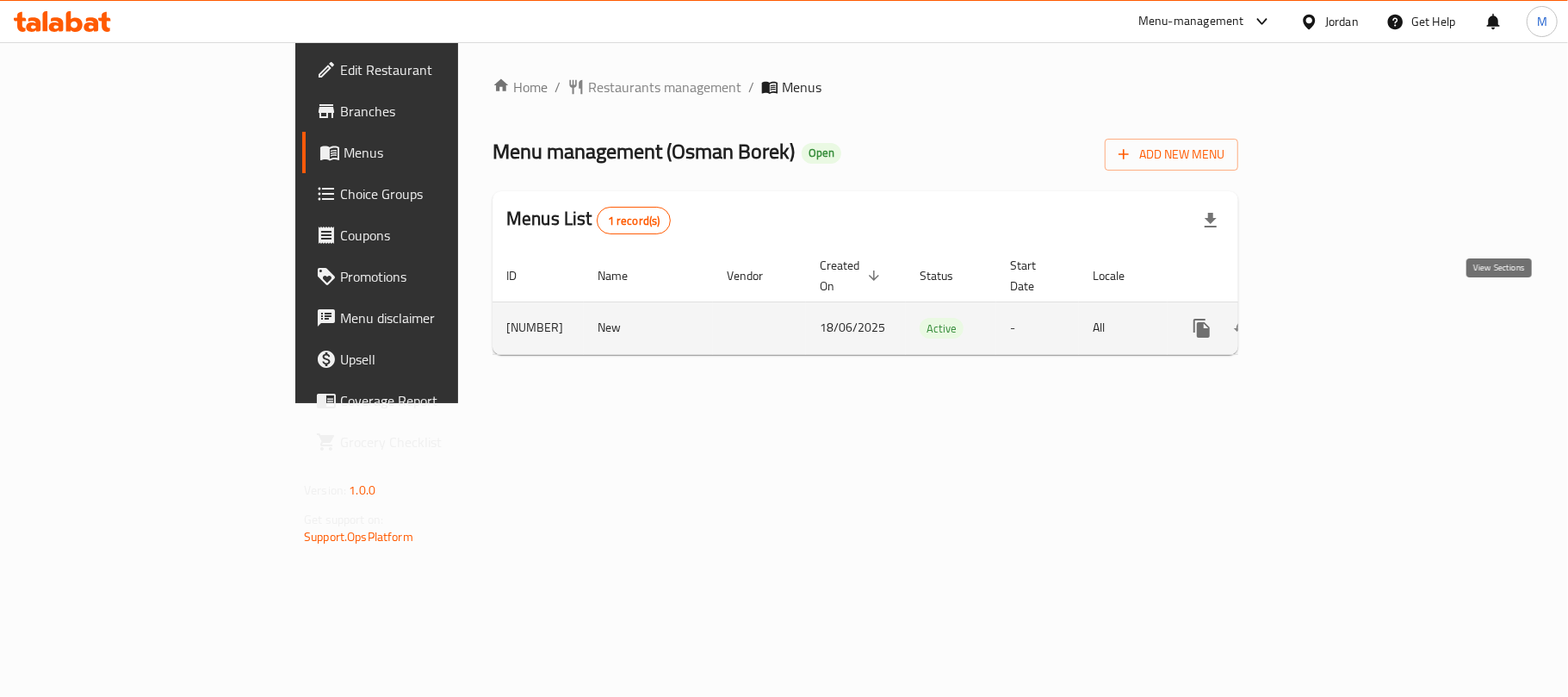 click 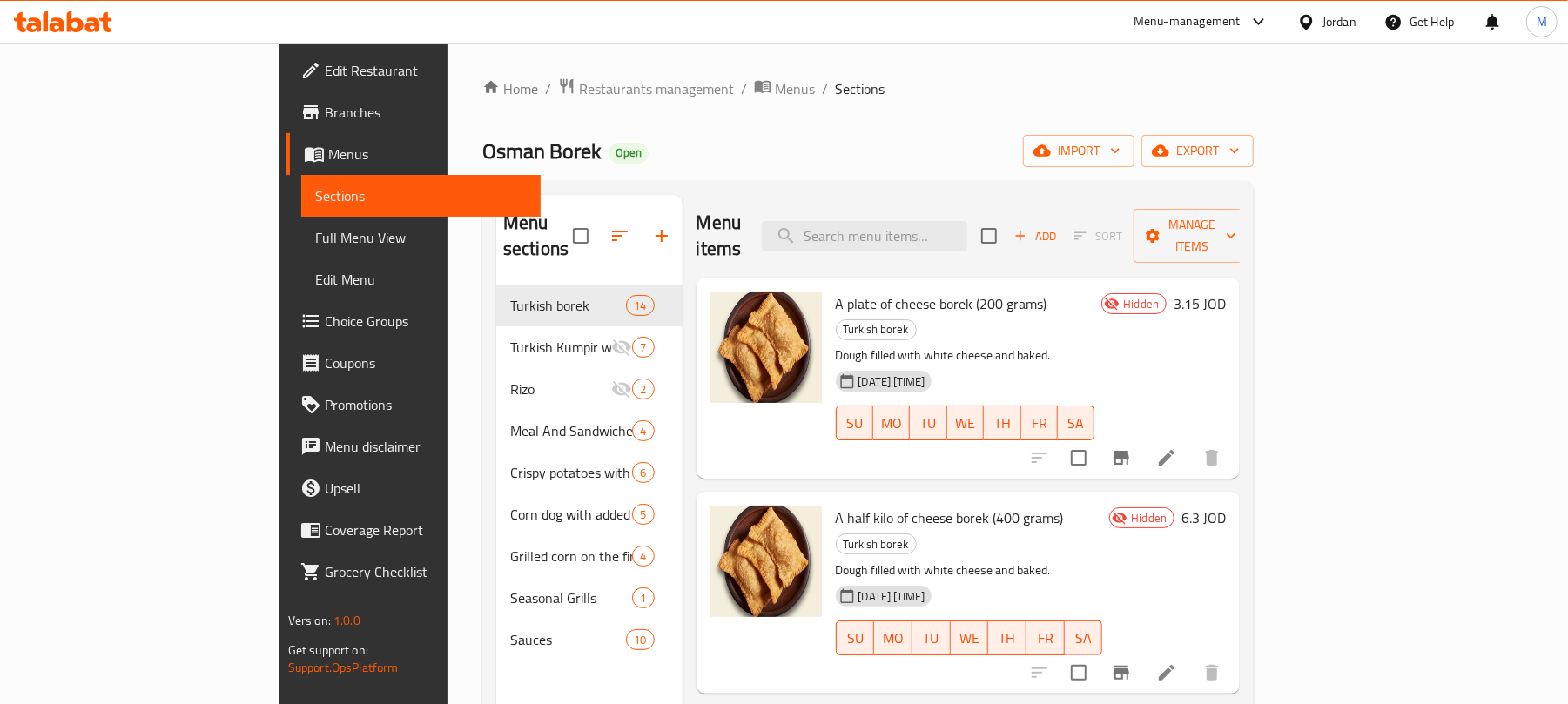 click on "Menu items Add Sort Manage items" at bounding box center [968, 236] 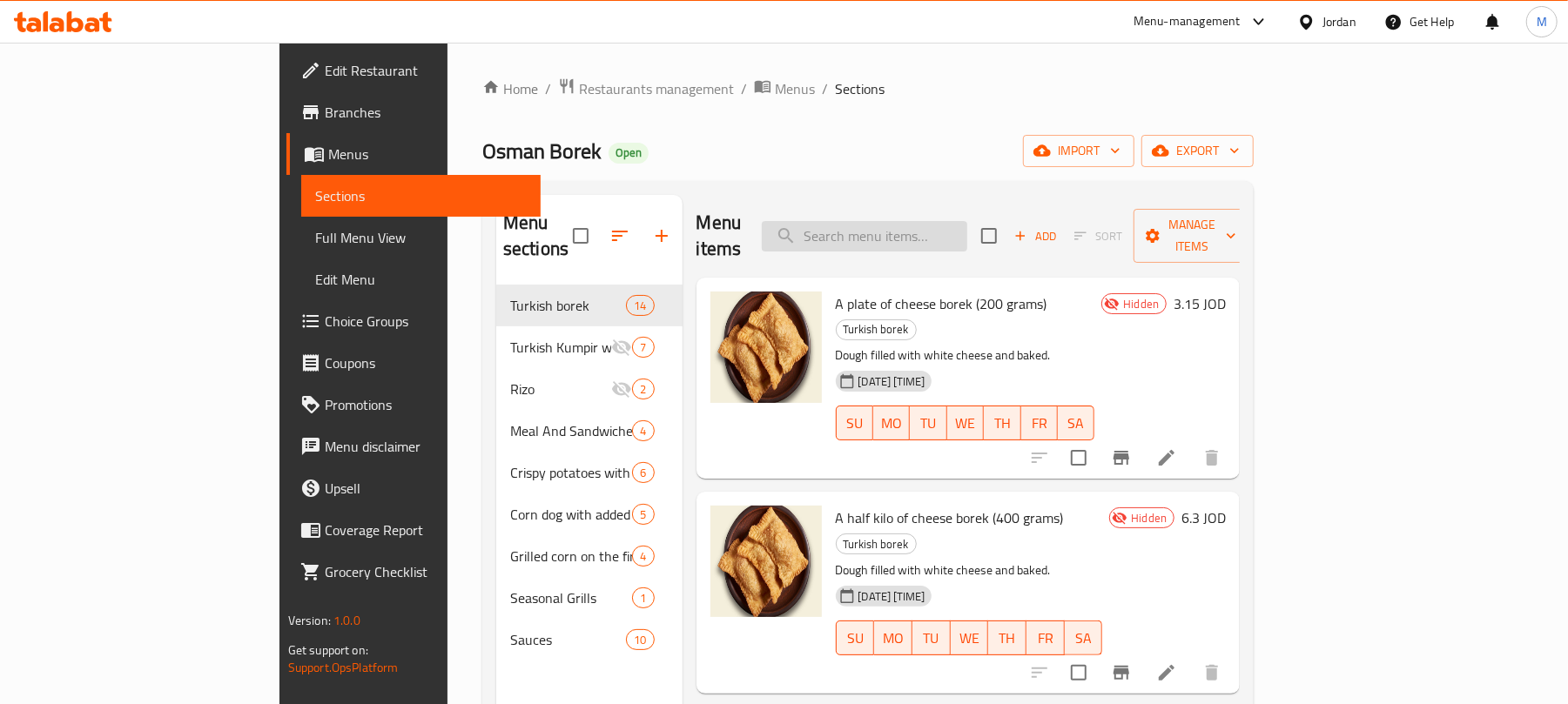 click at bounding box center [865, 236] 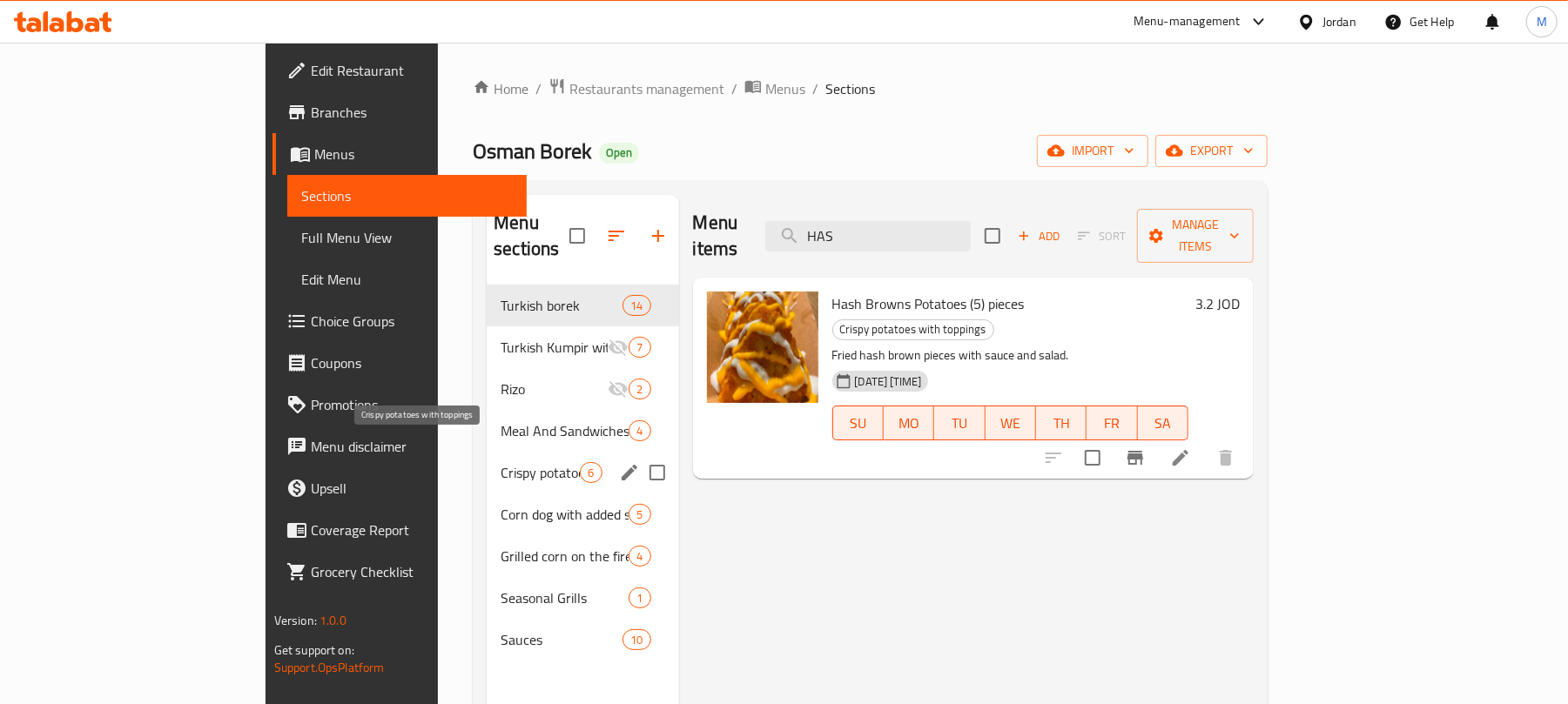 type on "HAS" 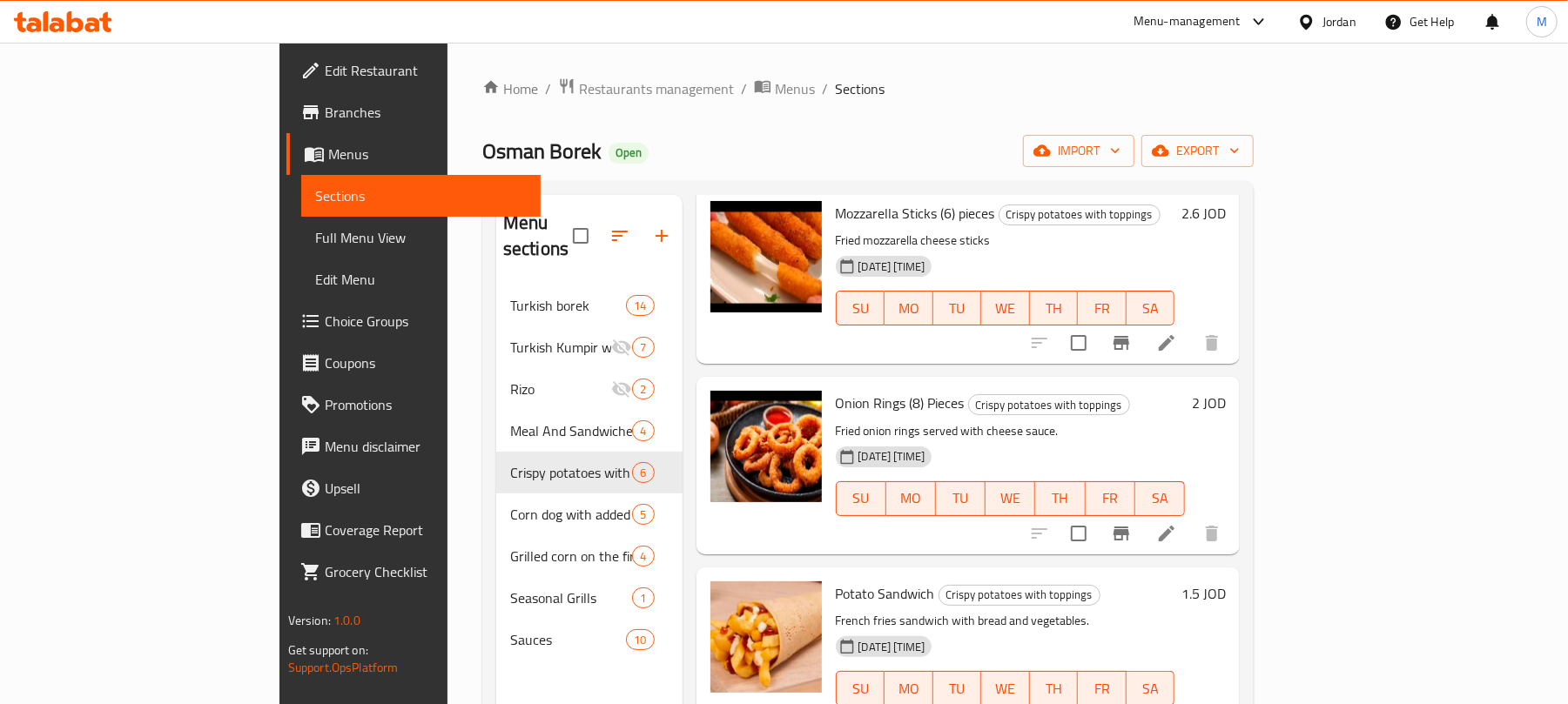 scroll, scrollTop: 479, scrollLeft: 0, axis: vertical 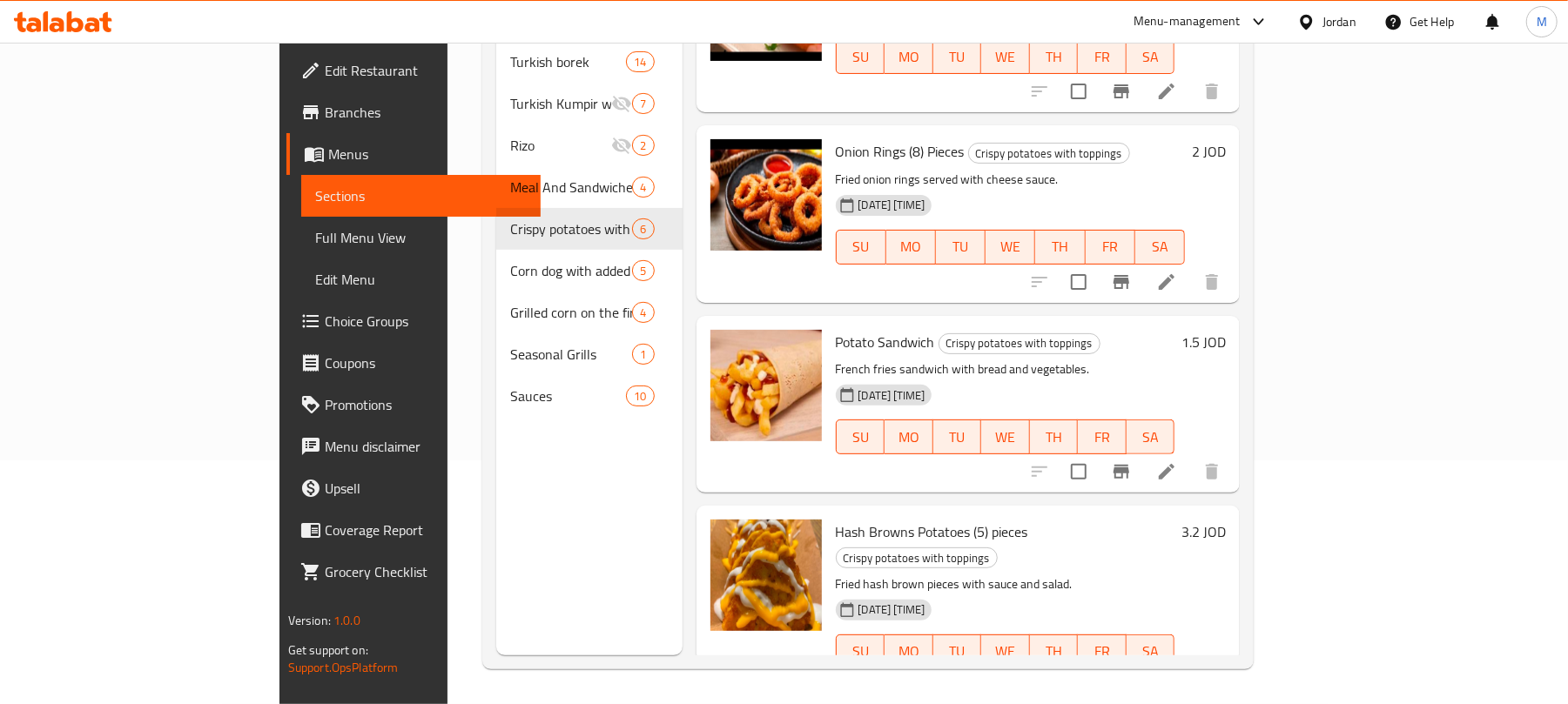 click on "3.2   JOD" at bounding box center (1203, 532) 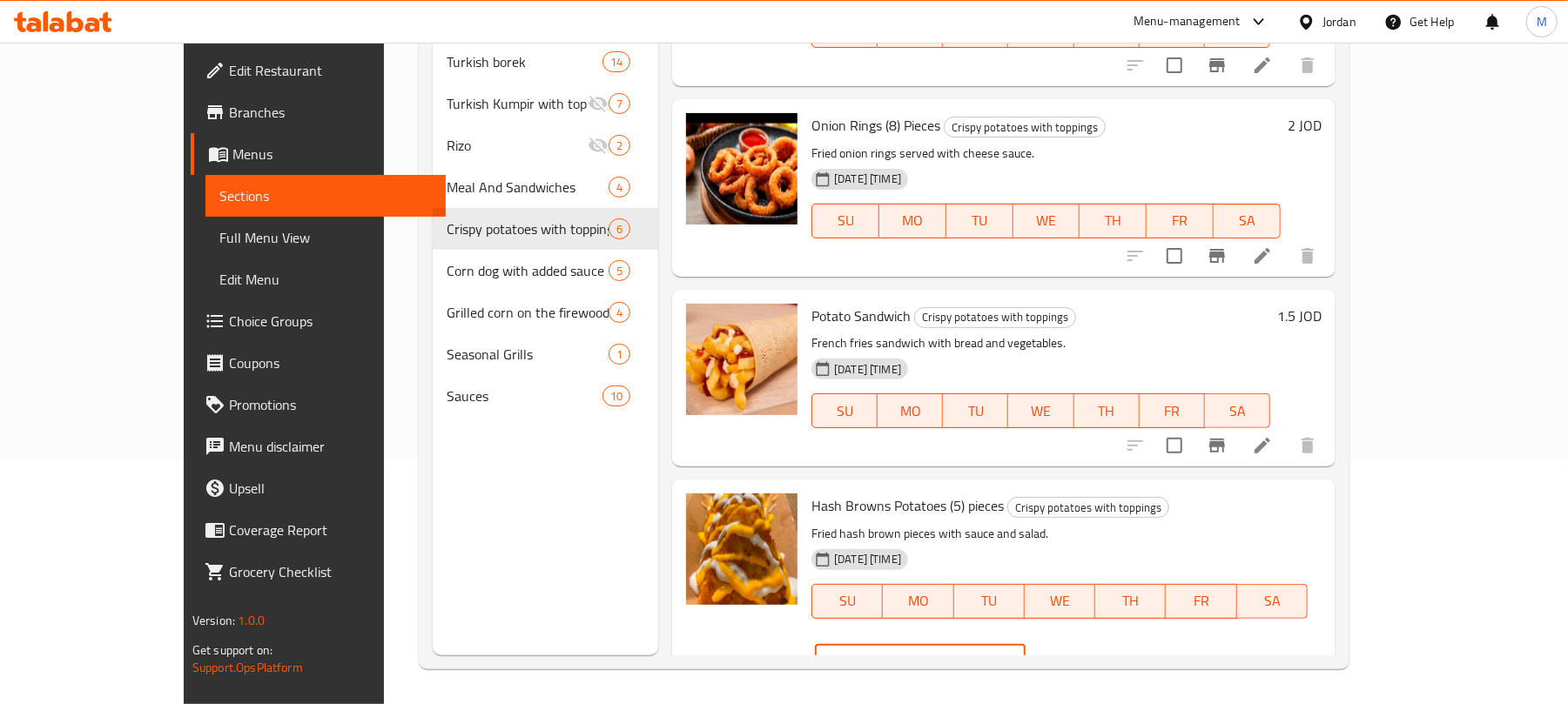 drag, startPoint x: 1297, startPoint y: 523, endPoint x: 1262, endPoint y: 519, distance: 35.22783 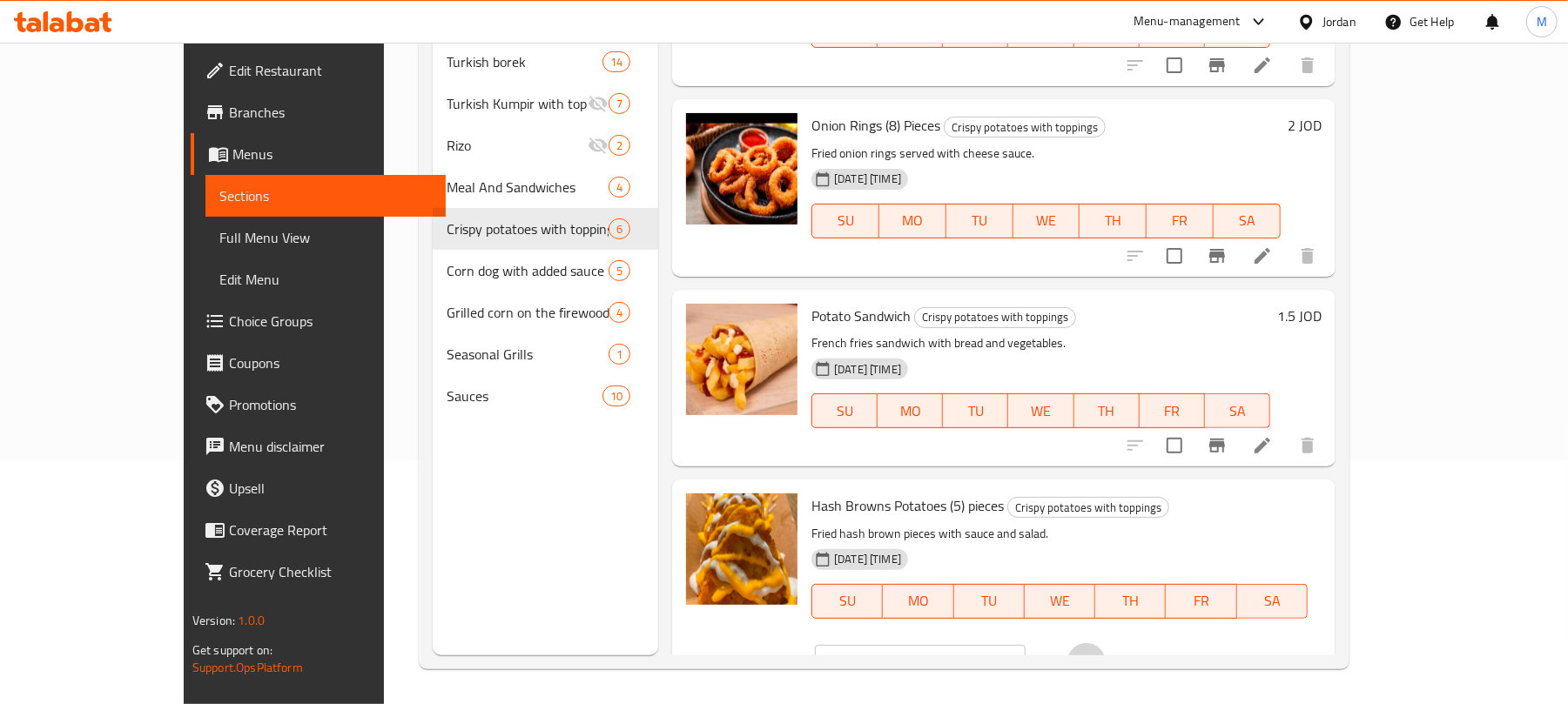 click at bounding box center (1087, 662) 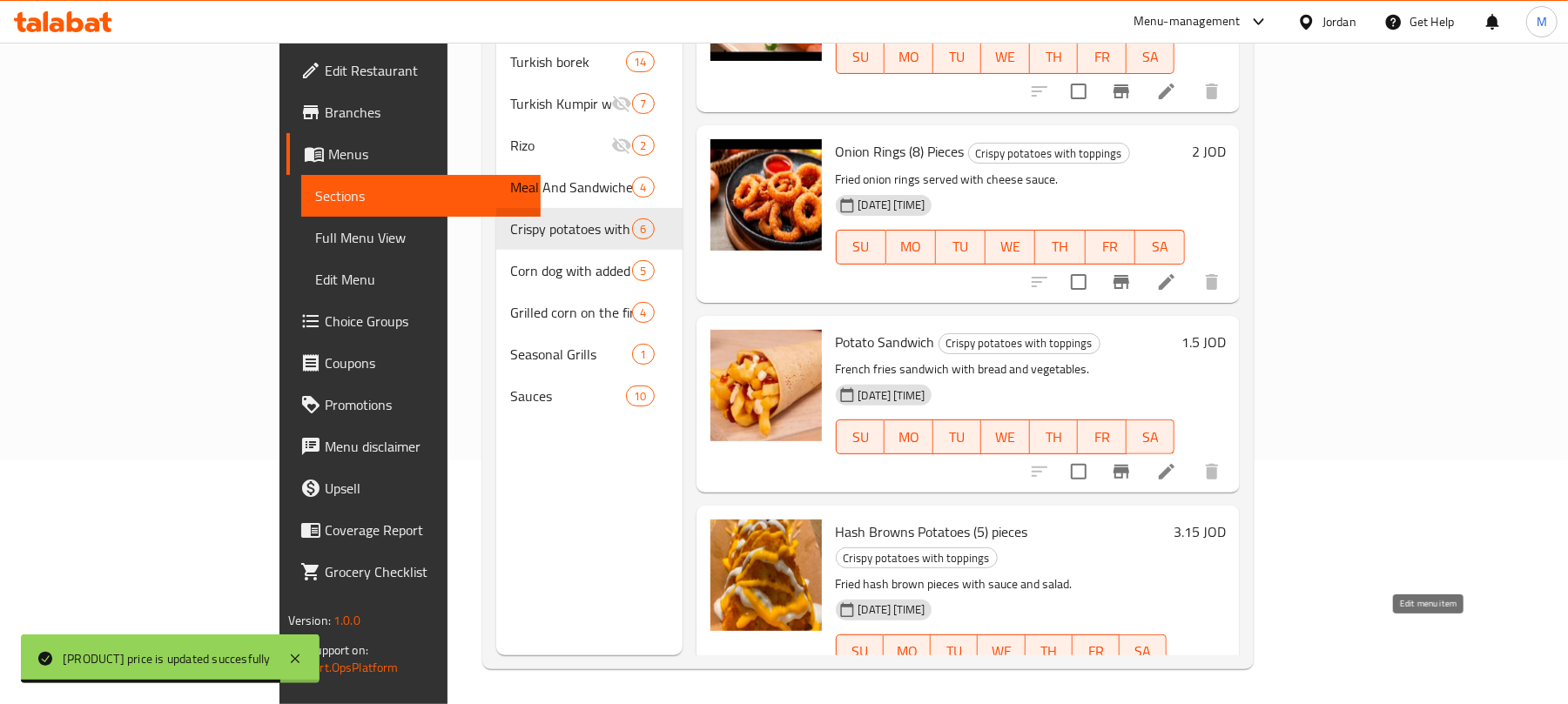 click 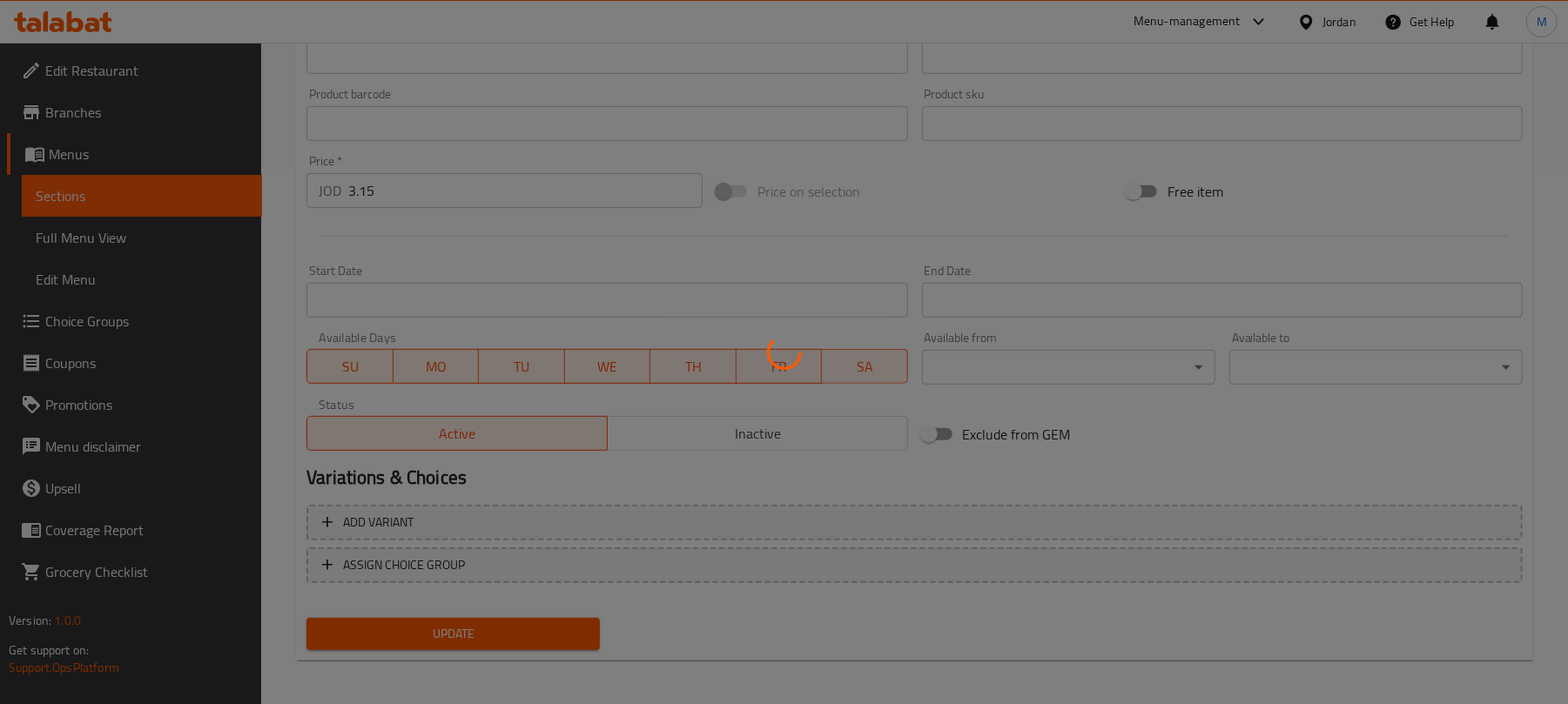 scroll, scrollTop: 538, scrollLeft: 0, axis: vertical 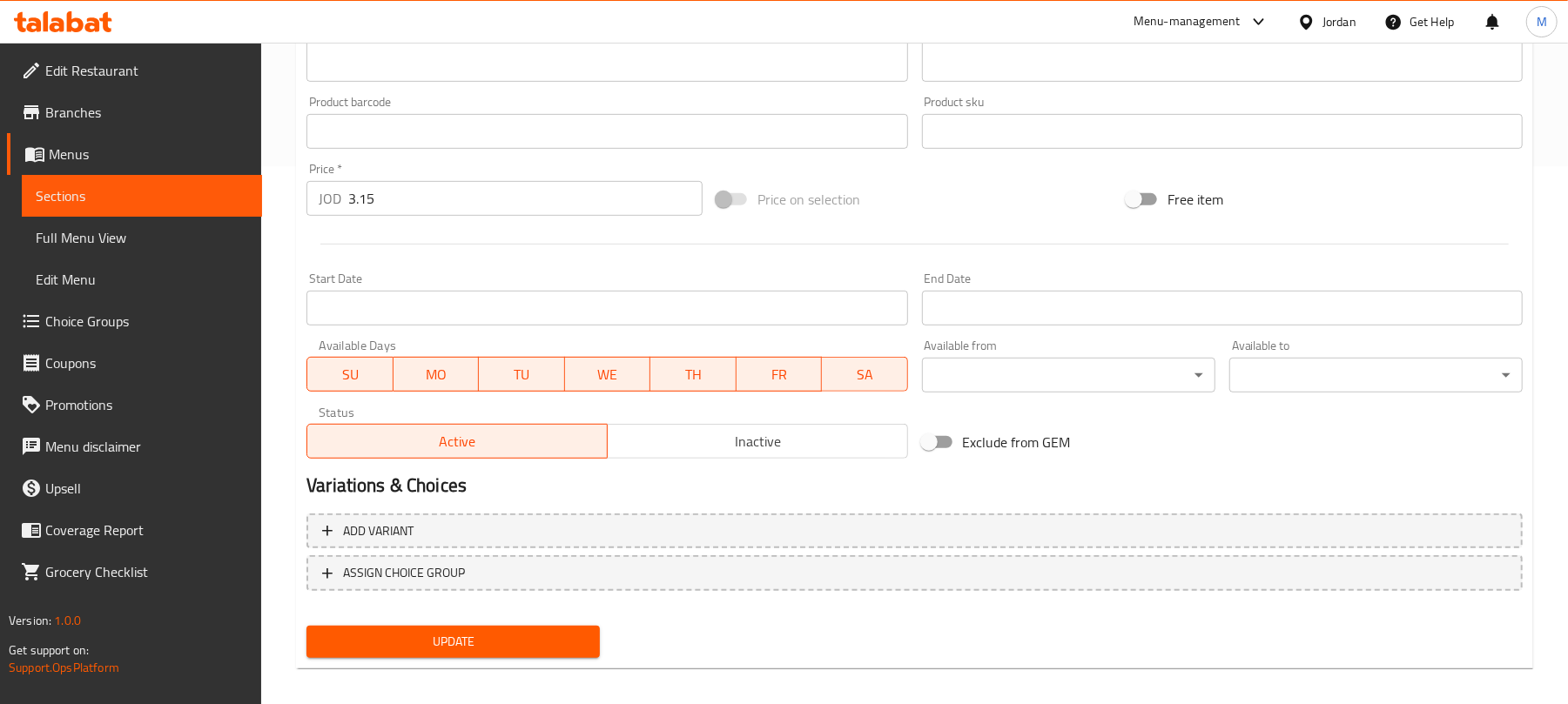 click on "ASSIGN CHOICE GROUP" at bounding box center (404, 573) 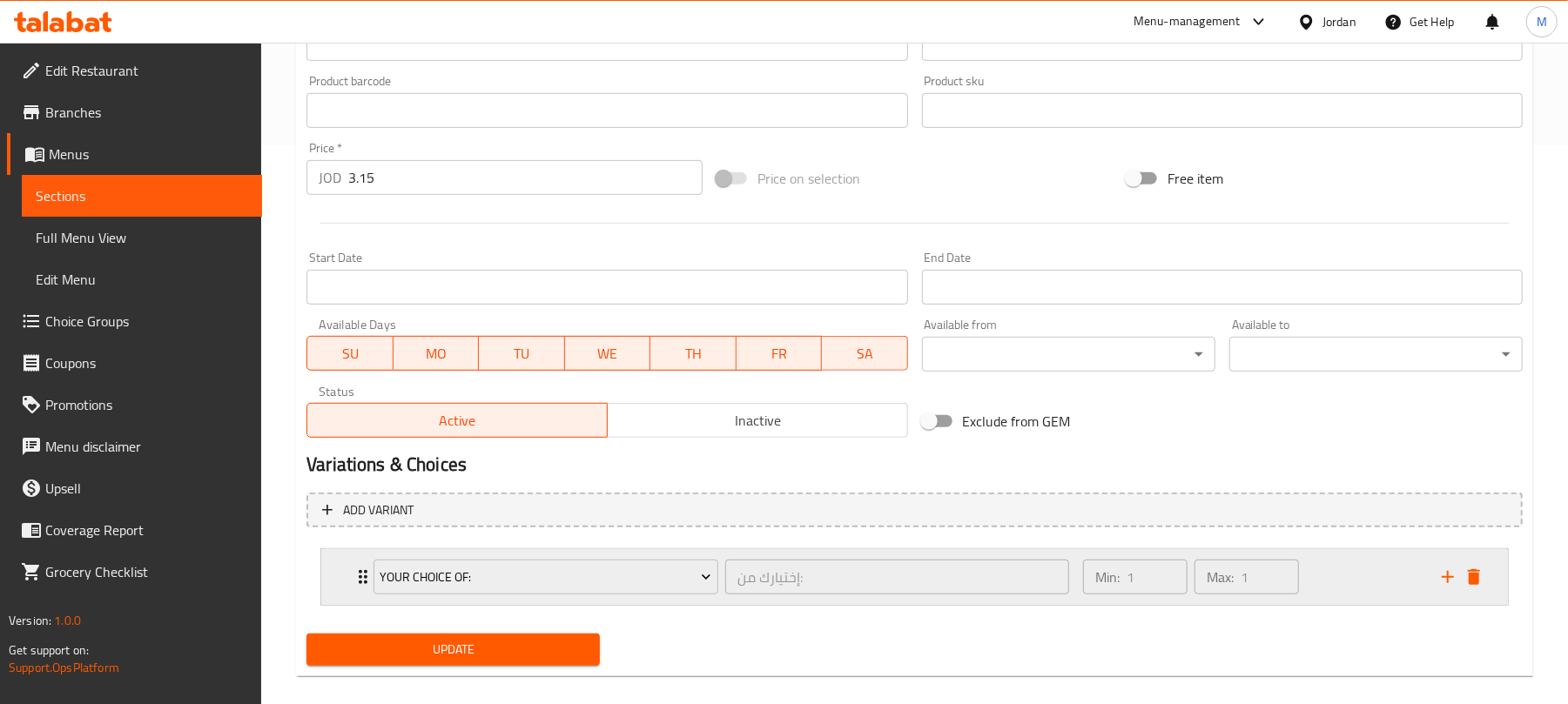 scroll, scrollTop: 580, scrollLeft: 0, axis: vertical 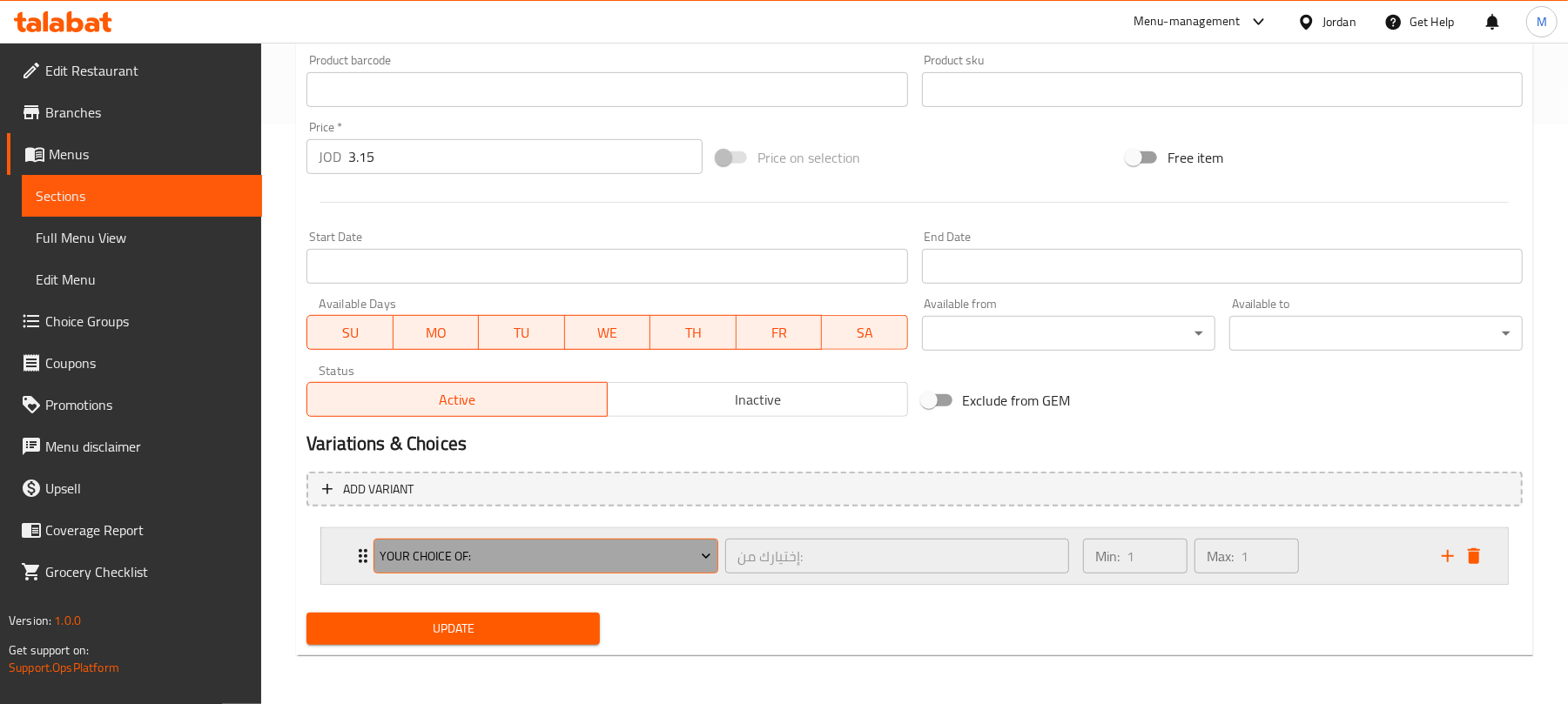 click on "Your Choice Of:" at bounding box center (546, 556) 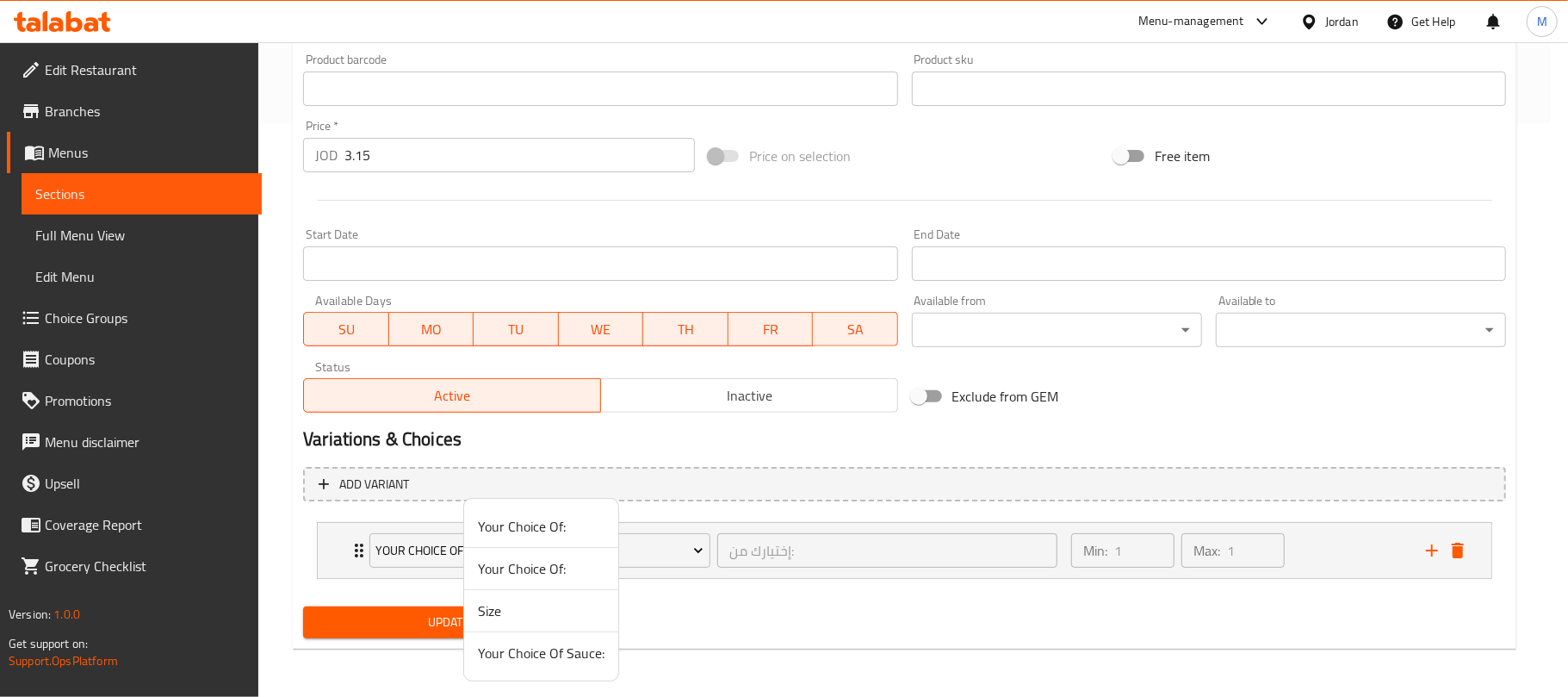click on "Your Choice Of:" at bounding box center [541, 526] 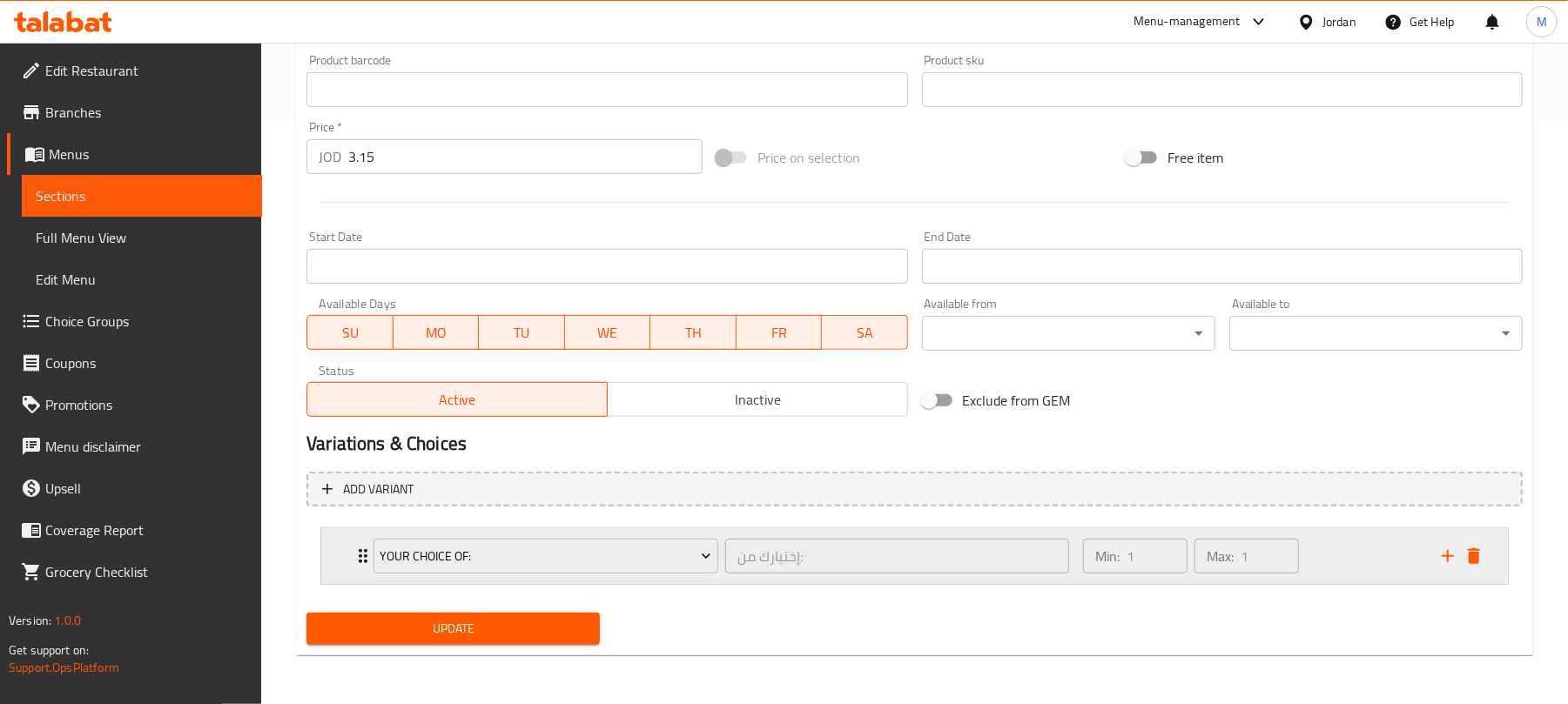 click on "Your Choice Of: إختيارك من: ​ Min: 1 ​ Max: 1 ​" at bounding box center (914, 556) 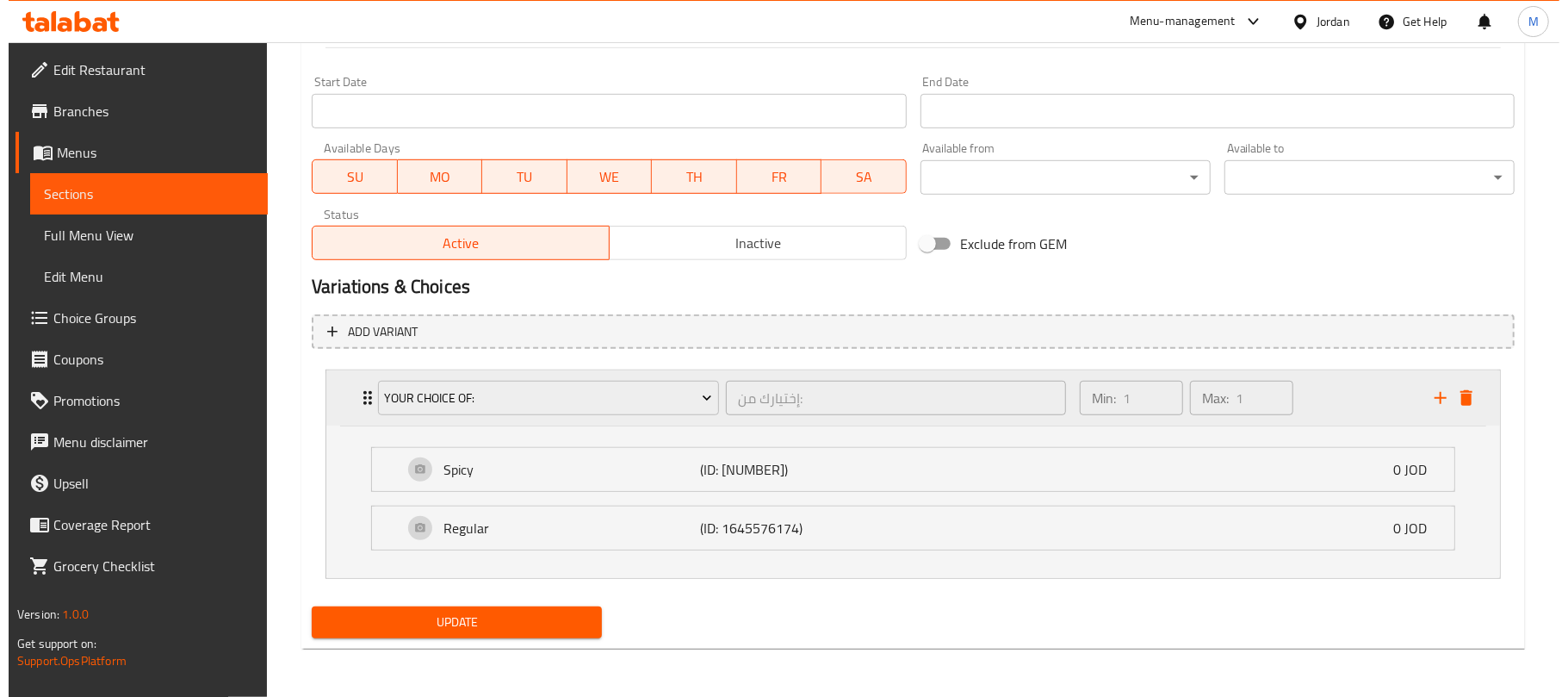scroll, scrollTop: 728, scrollLeft: 0, axis: vertical 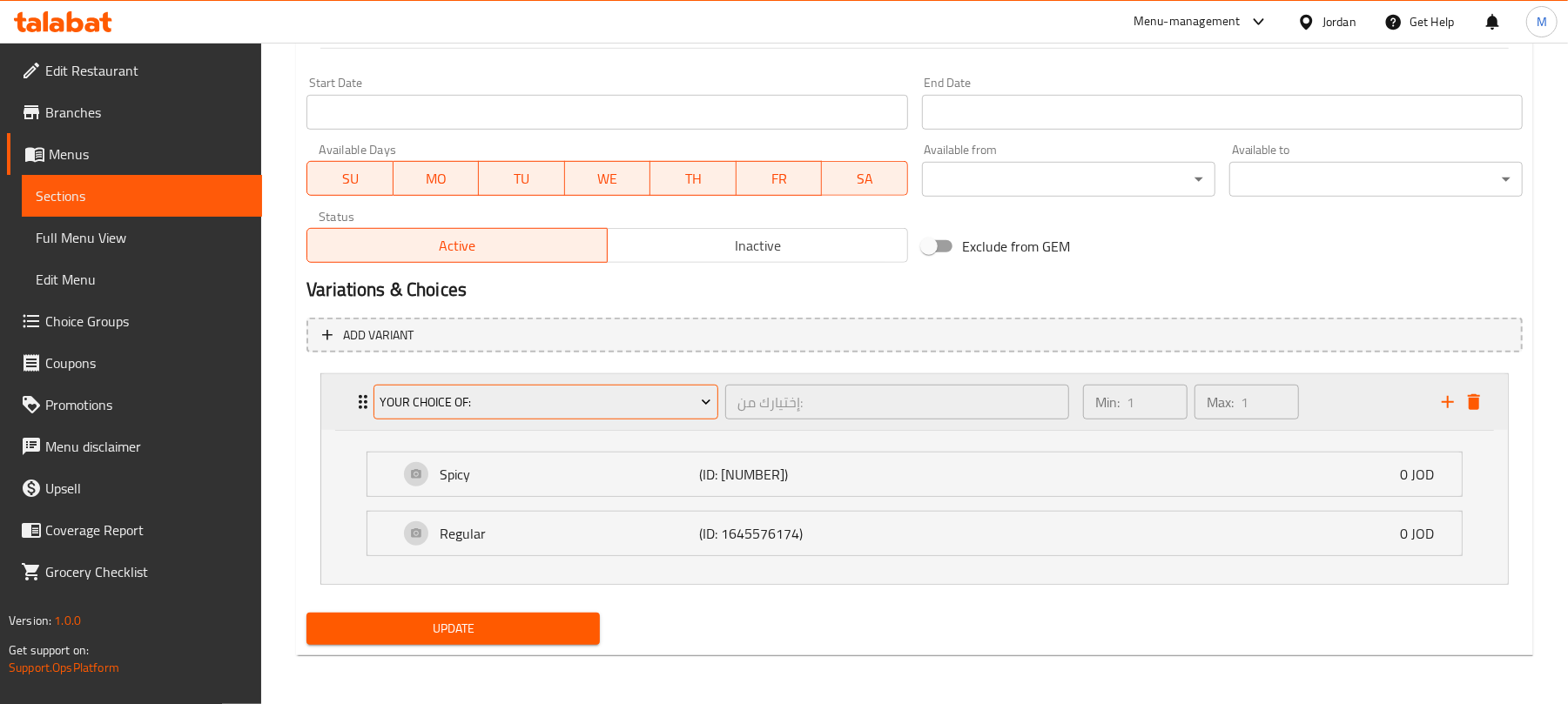 click on "Your Choice Of:" at bounding box center [546, 402] 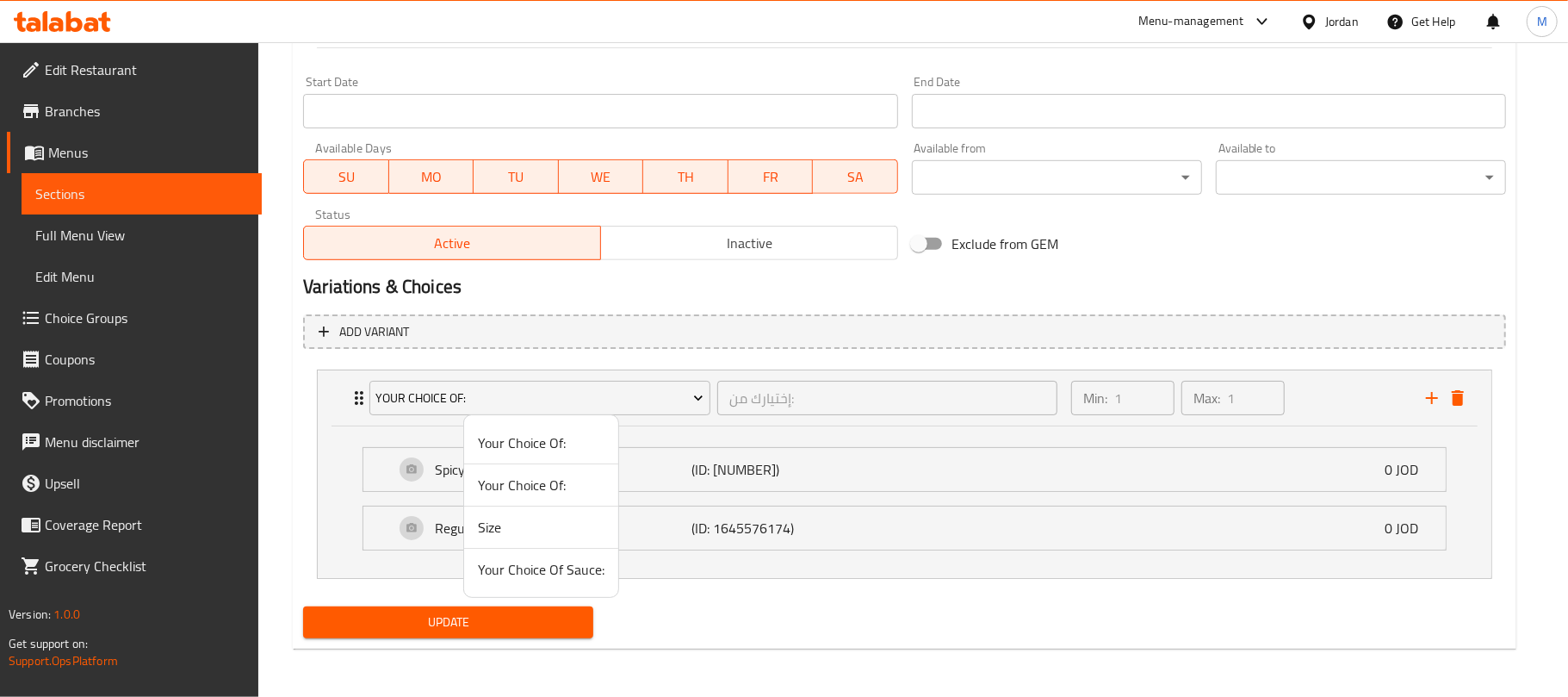 click on "Your Choice Of:" at bounding box center [541, 485] 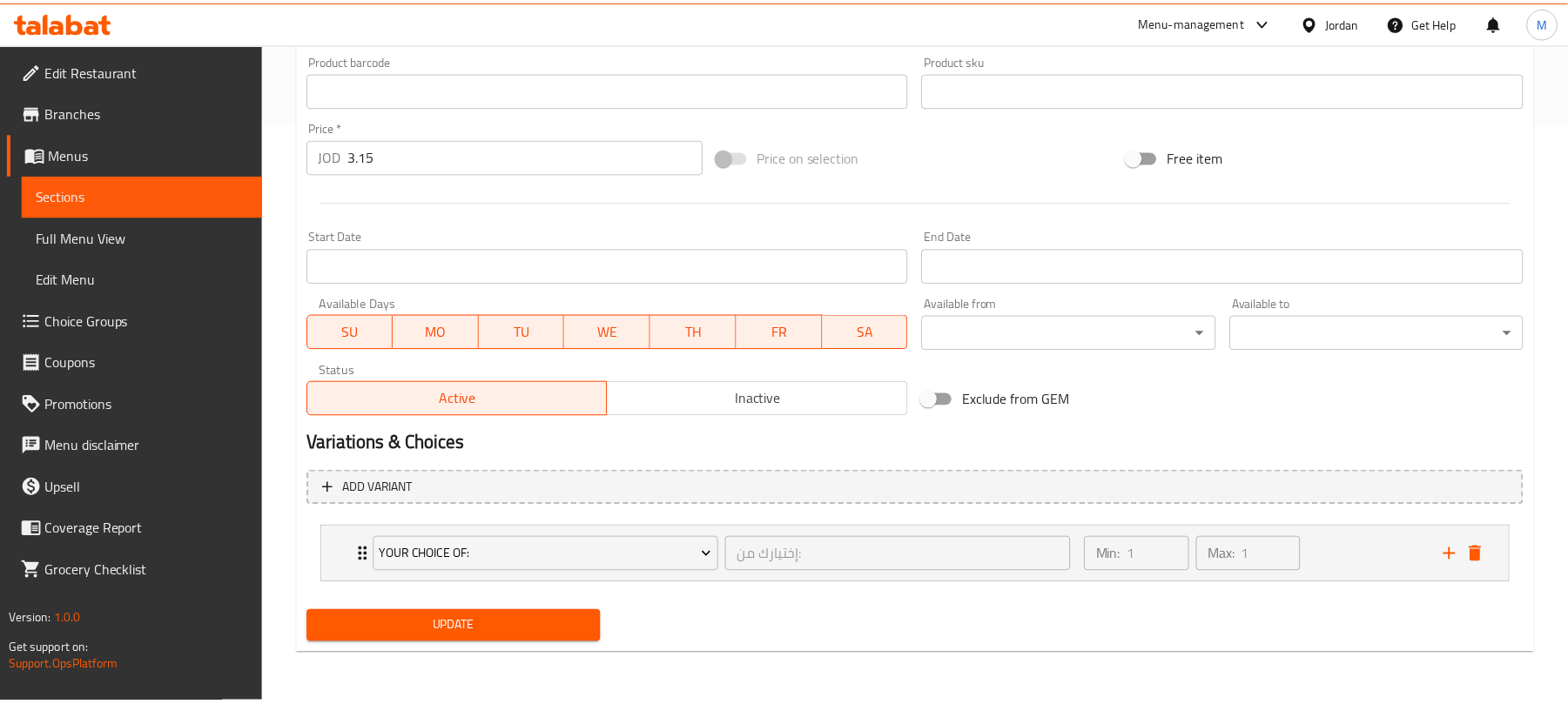 scroll, scrollTop: 580, scrollLeft: 0, axis: vertical 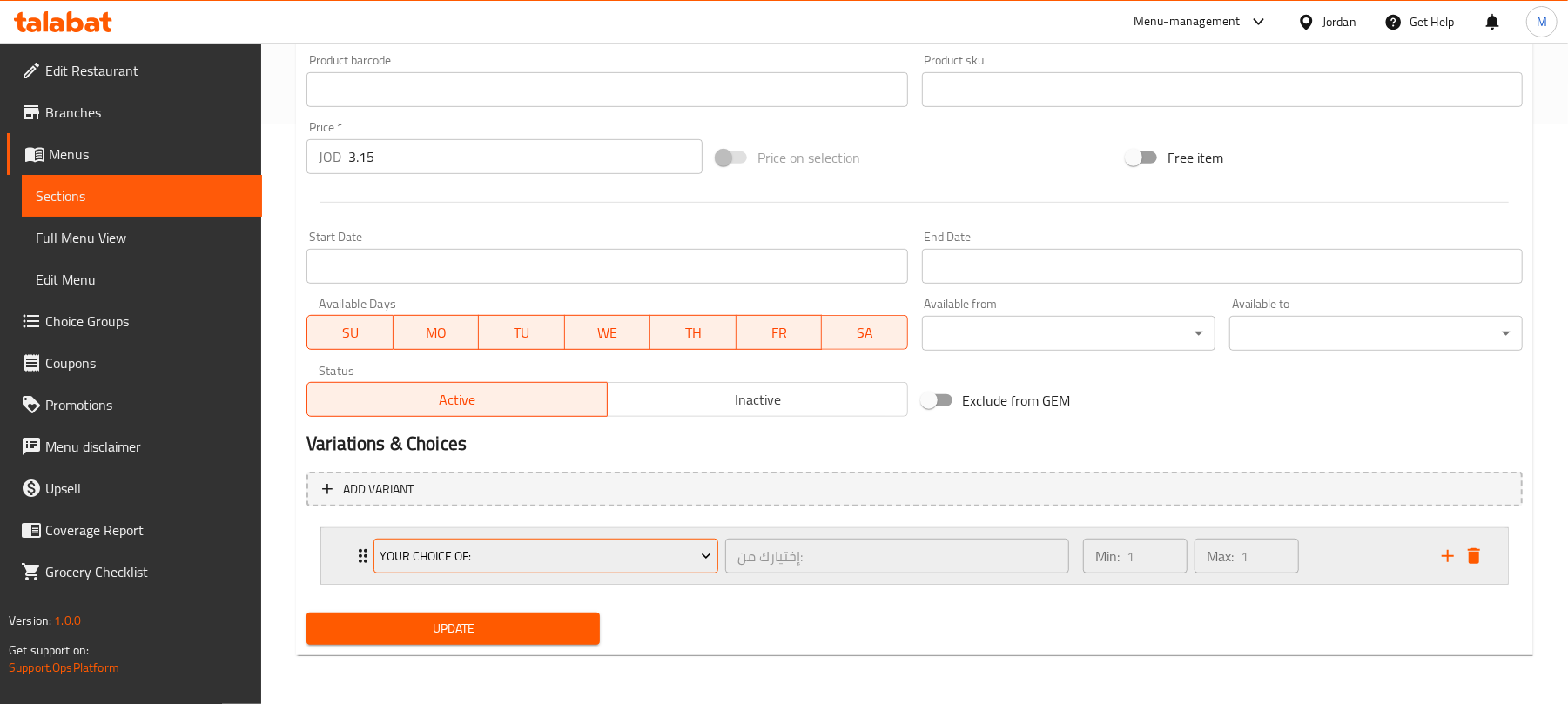 click on "Your Choice Of:" at bounding box center (546, 556) 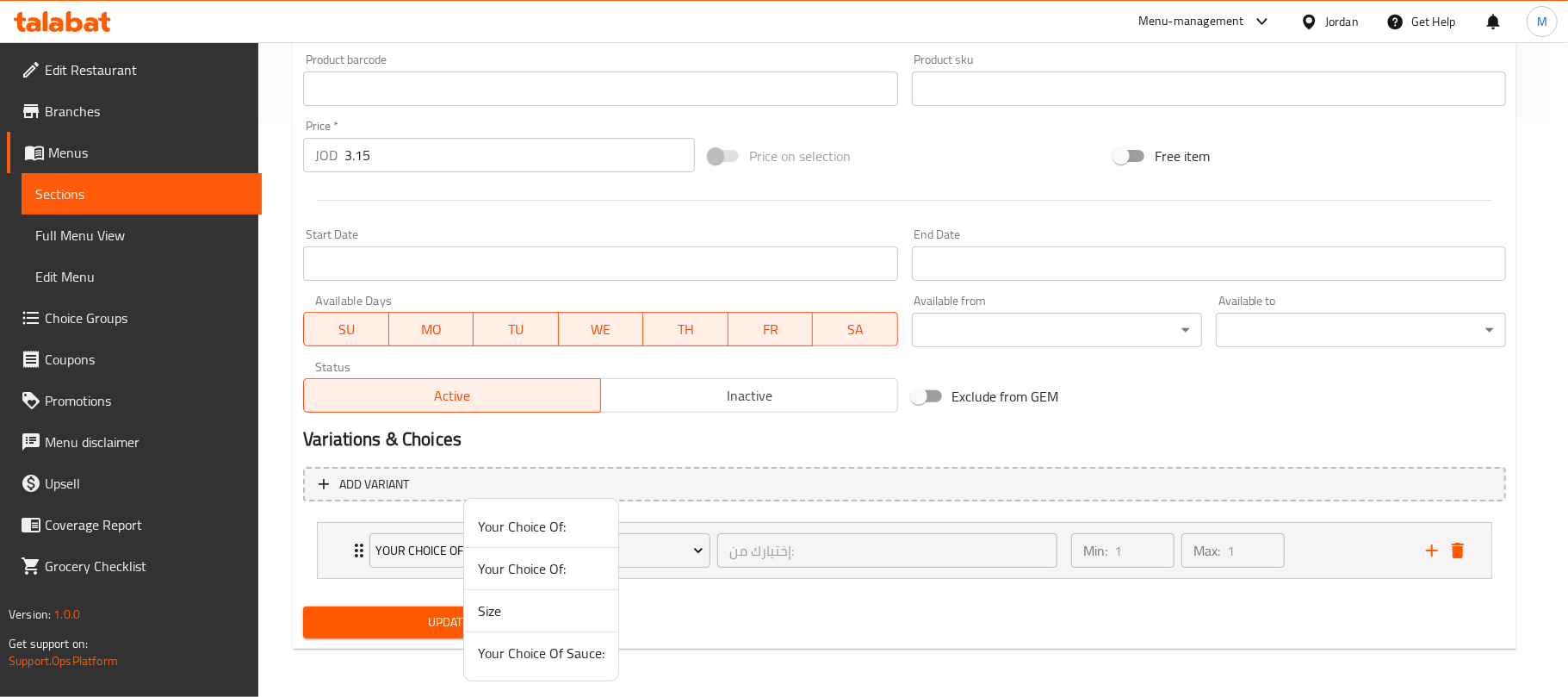 click on "Your Choice Of Sauce:" at bounding box center [541, 653] 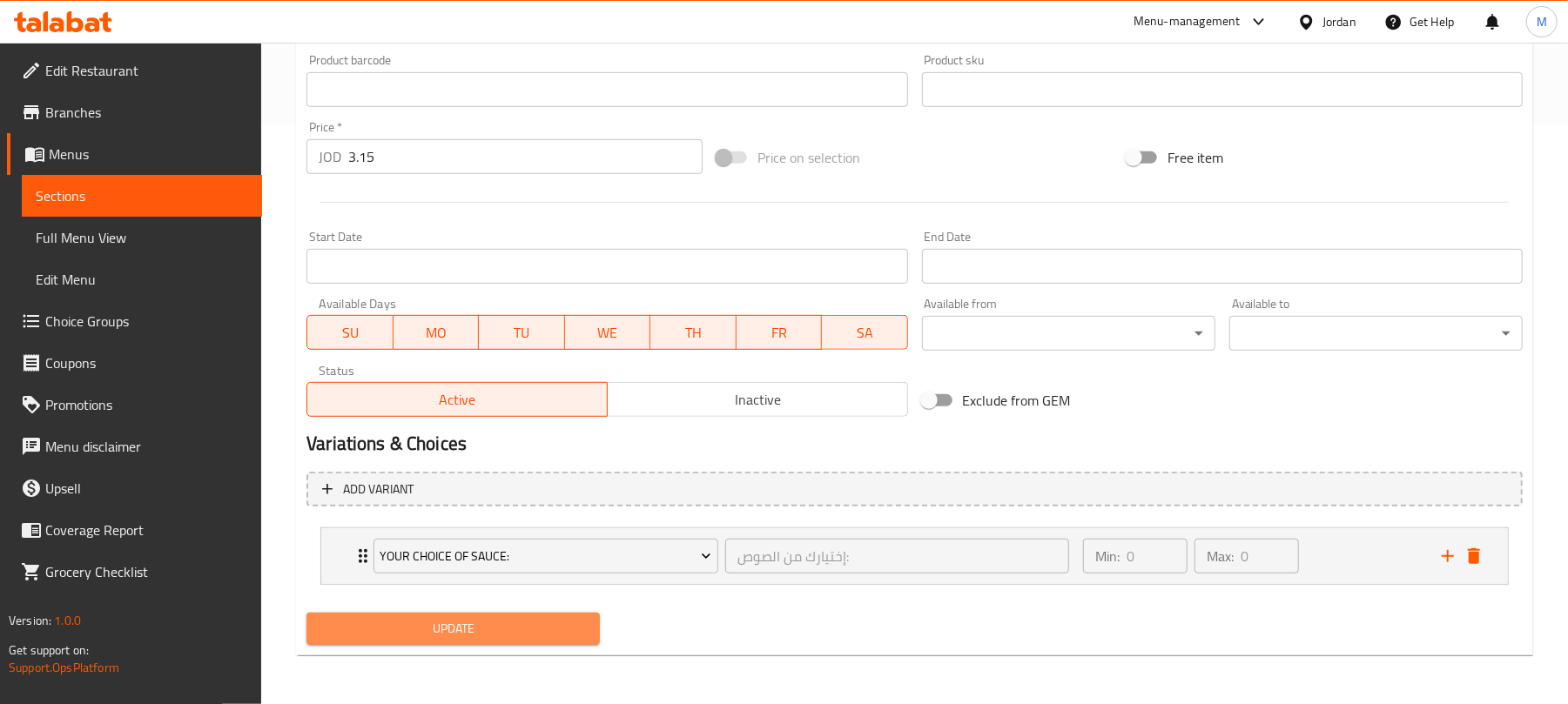 click on "Update" at bounding box center (453, 628) 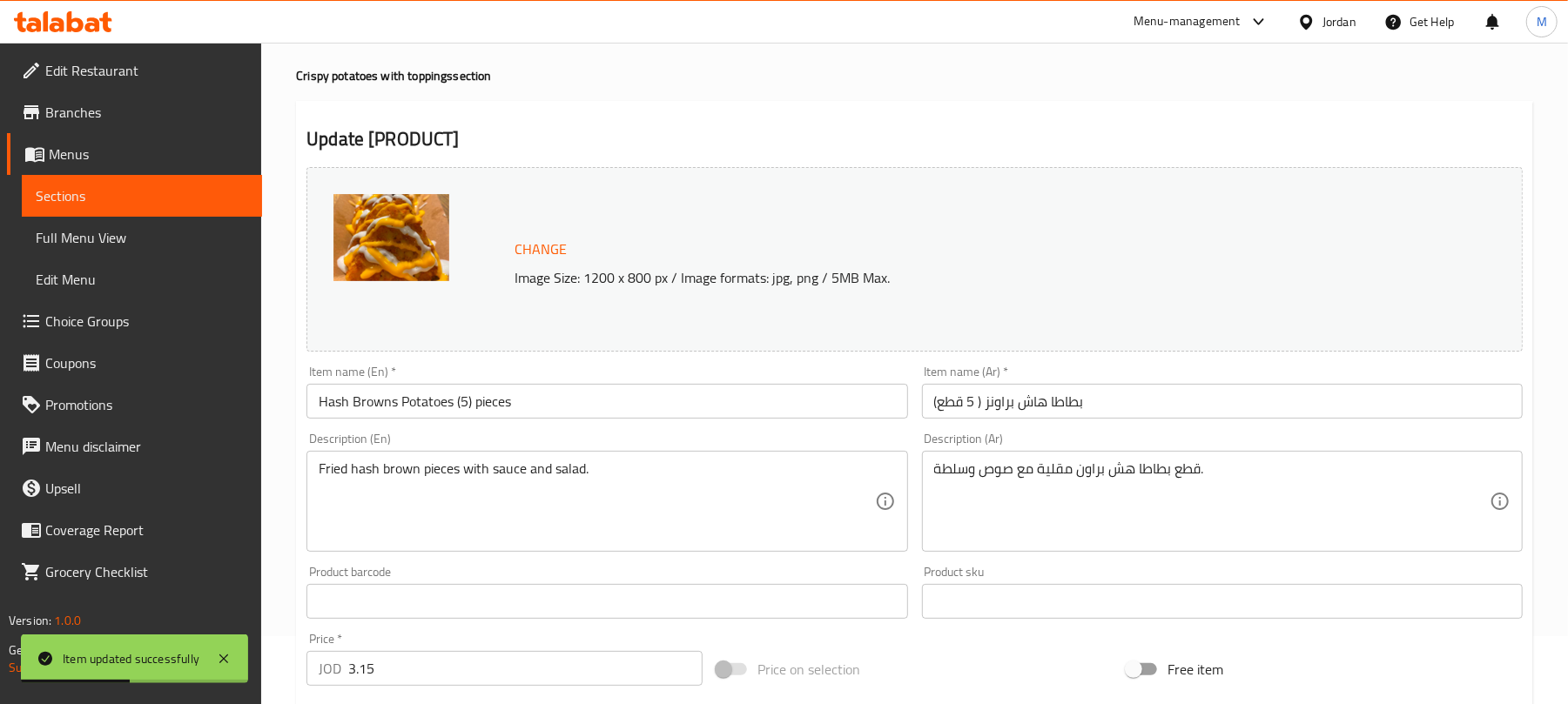 scroll, scrollTop: 0, scrollLeft: 0, axis: both 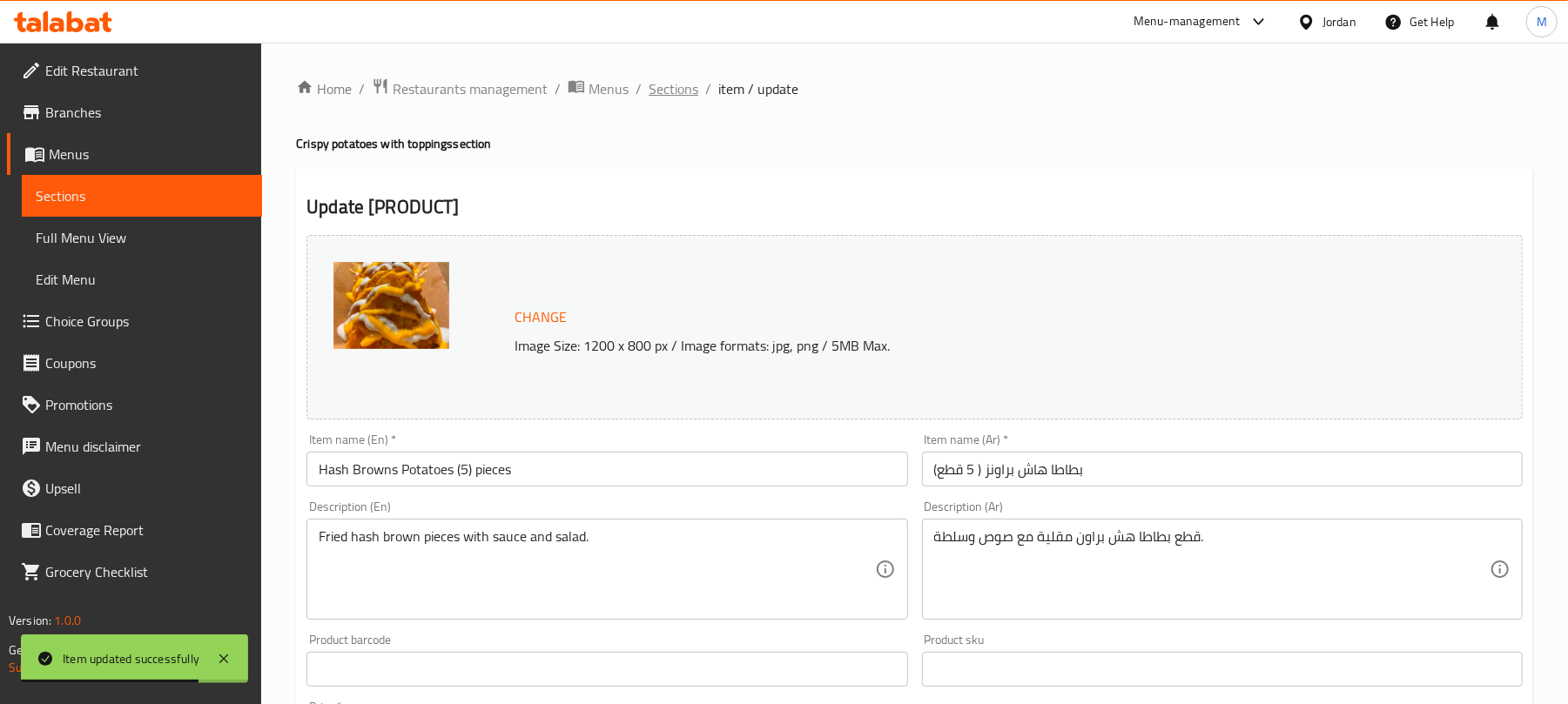 click on "Sections" at bounding box center [673, 89] 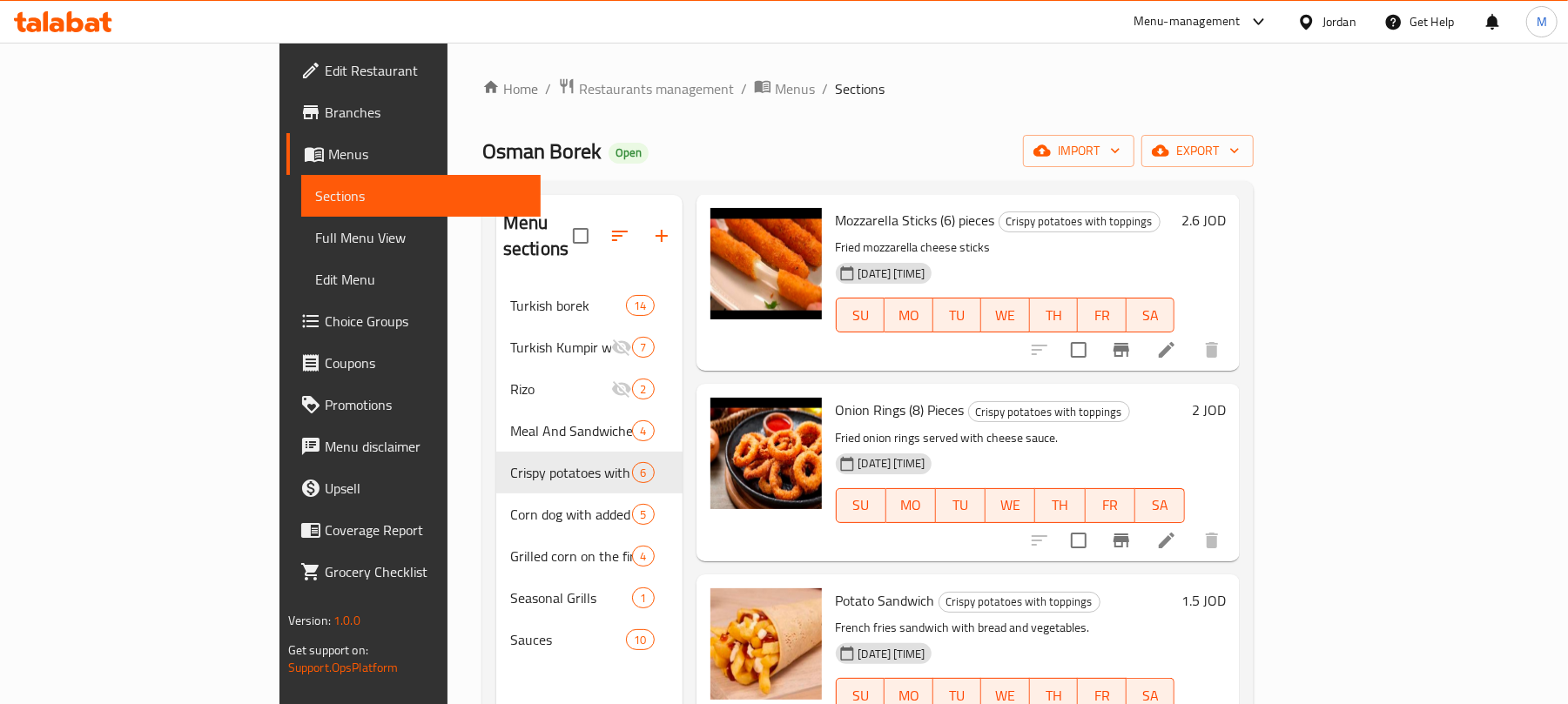 scroll, scrollTop: 479, scrollLeft: 0, axis: vertical 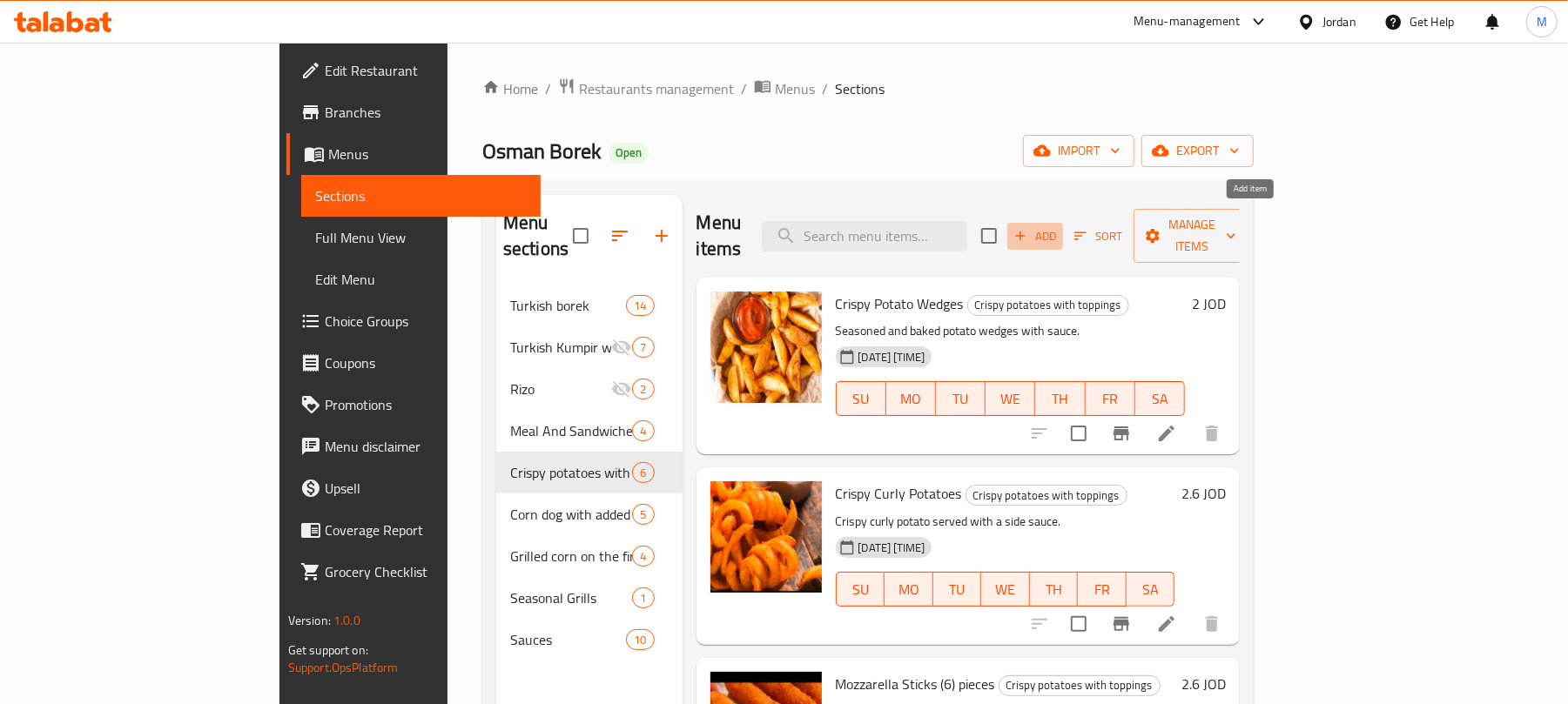 click on "Add" at bounding box center [1035, 236] 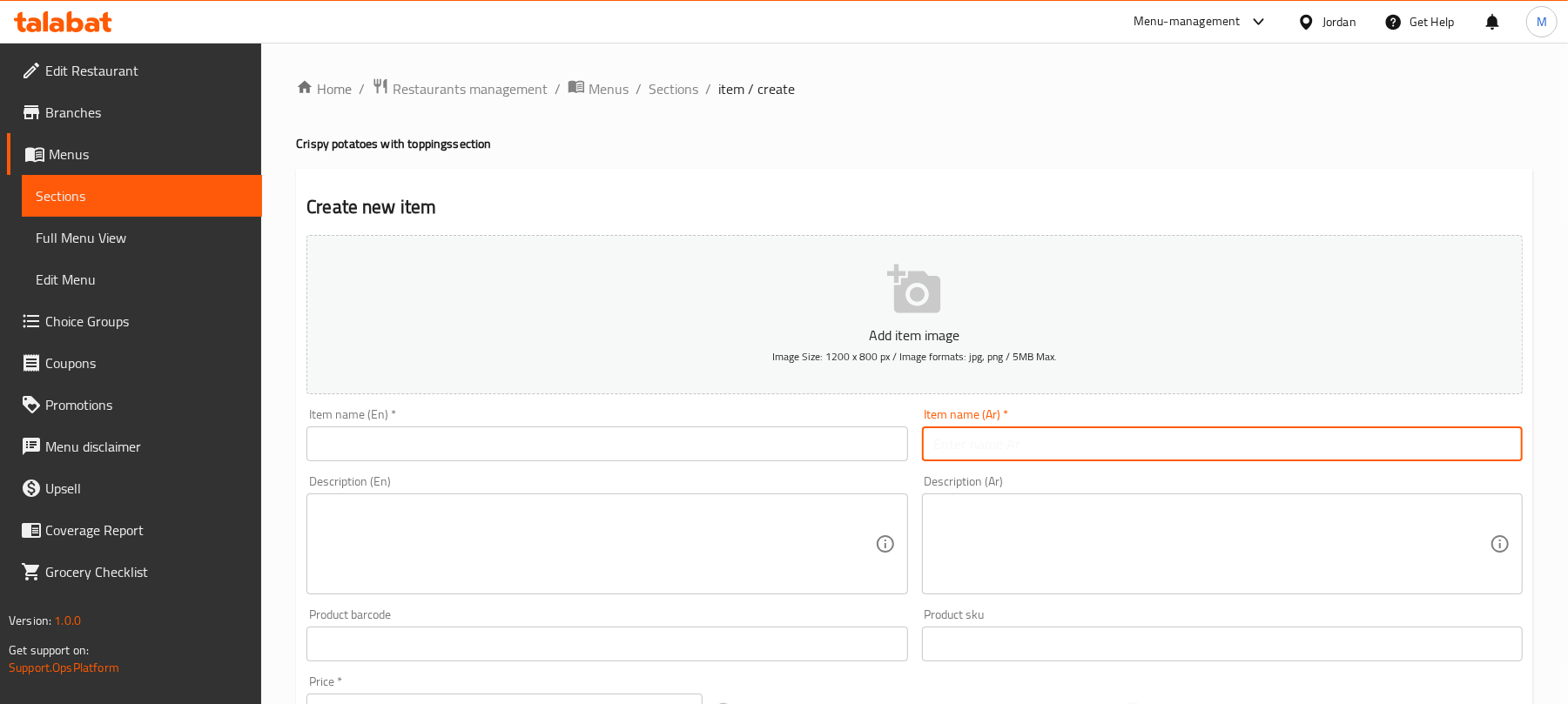 click at bounding box center (1222, 444) 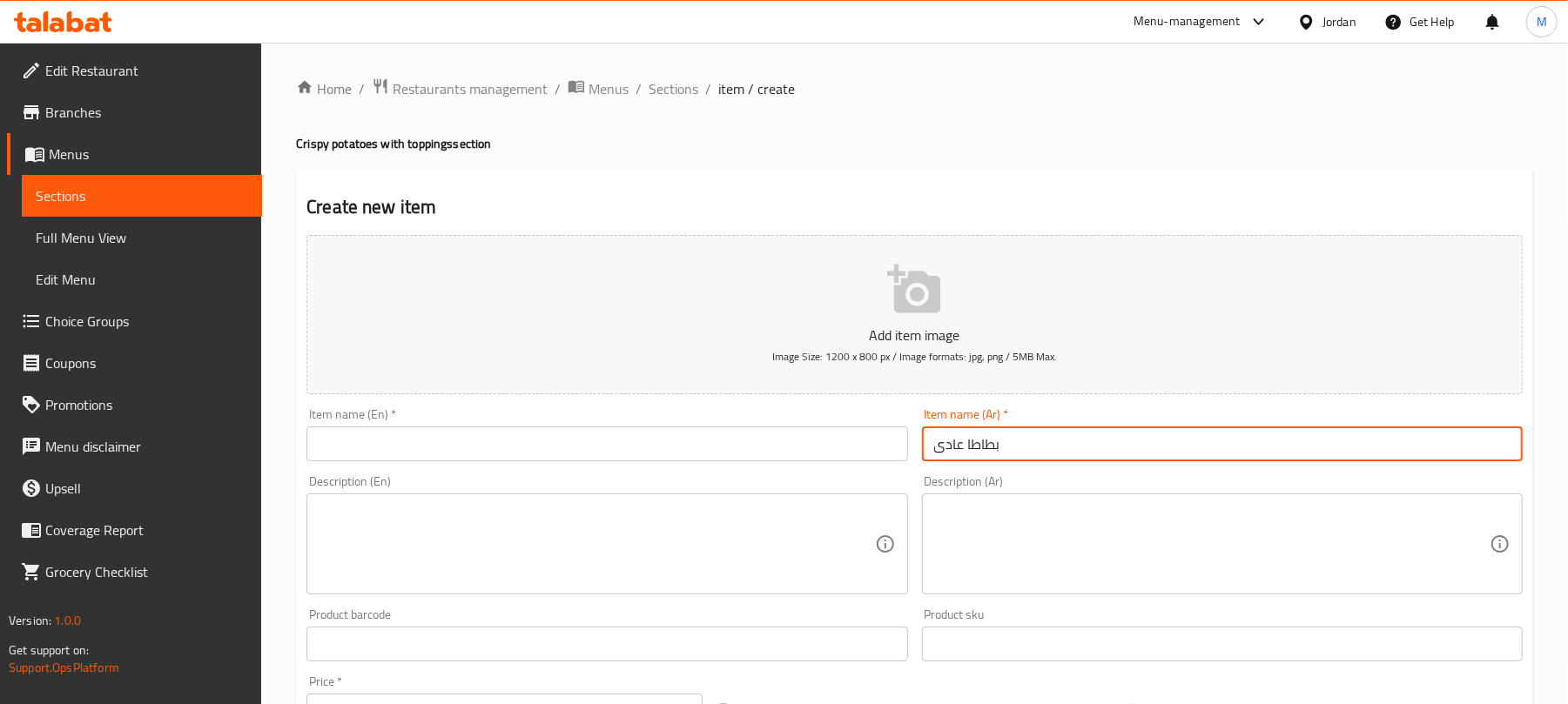 type on "بطاطا عادى" 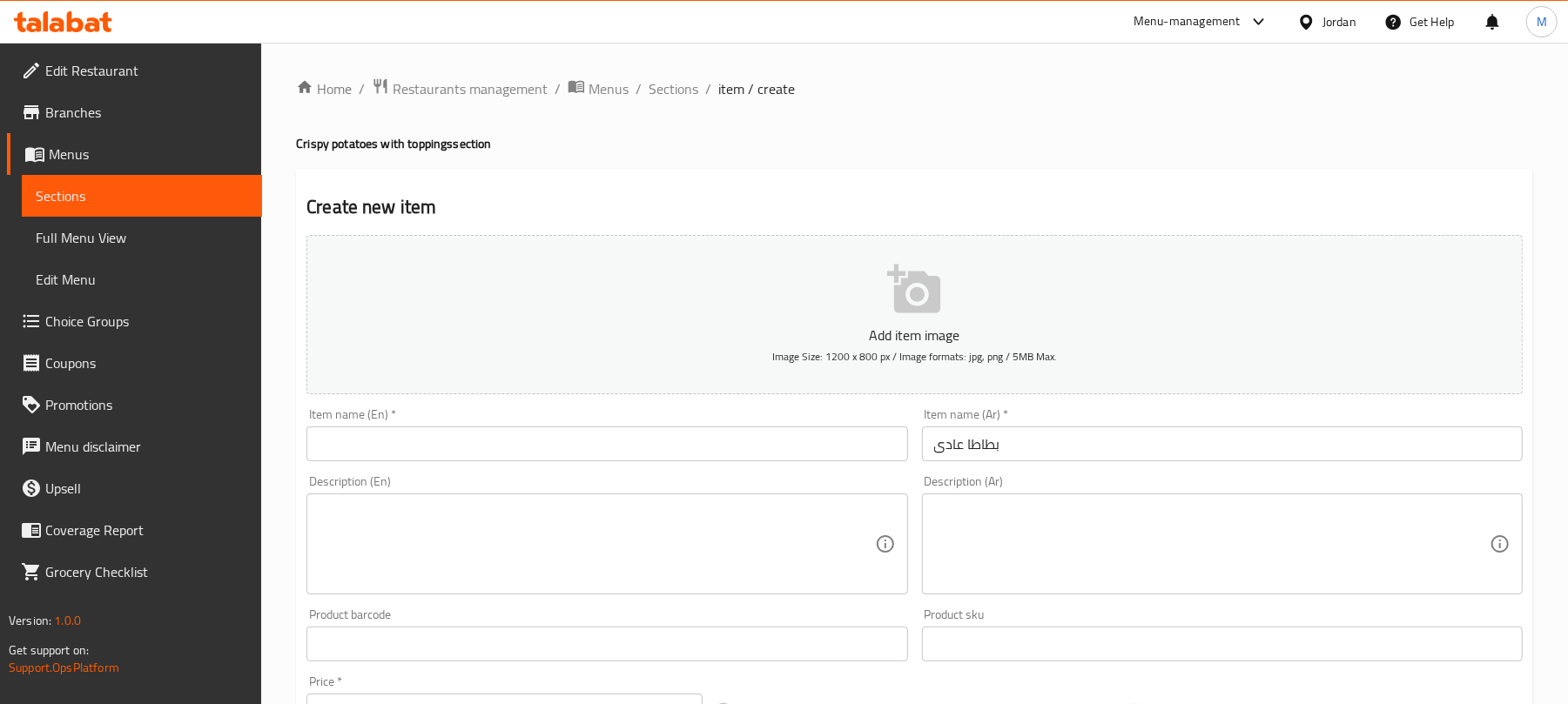 click on "Item name (En)   * Item name (En)  *" at bounding box center [607, 434] 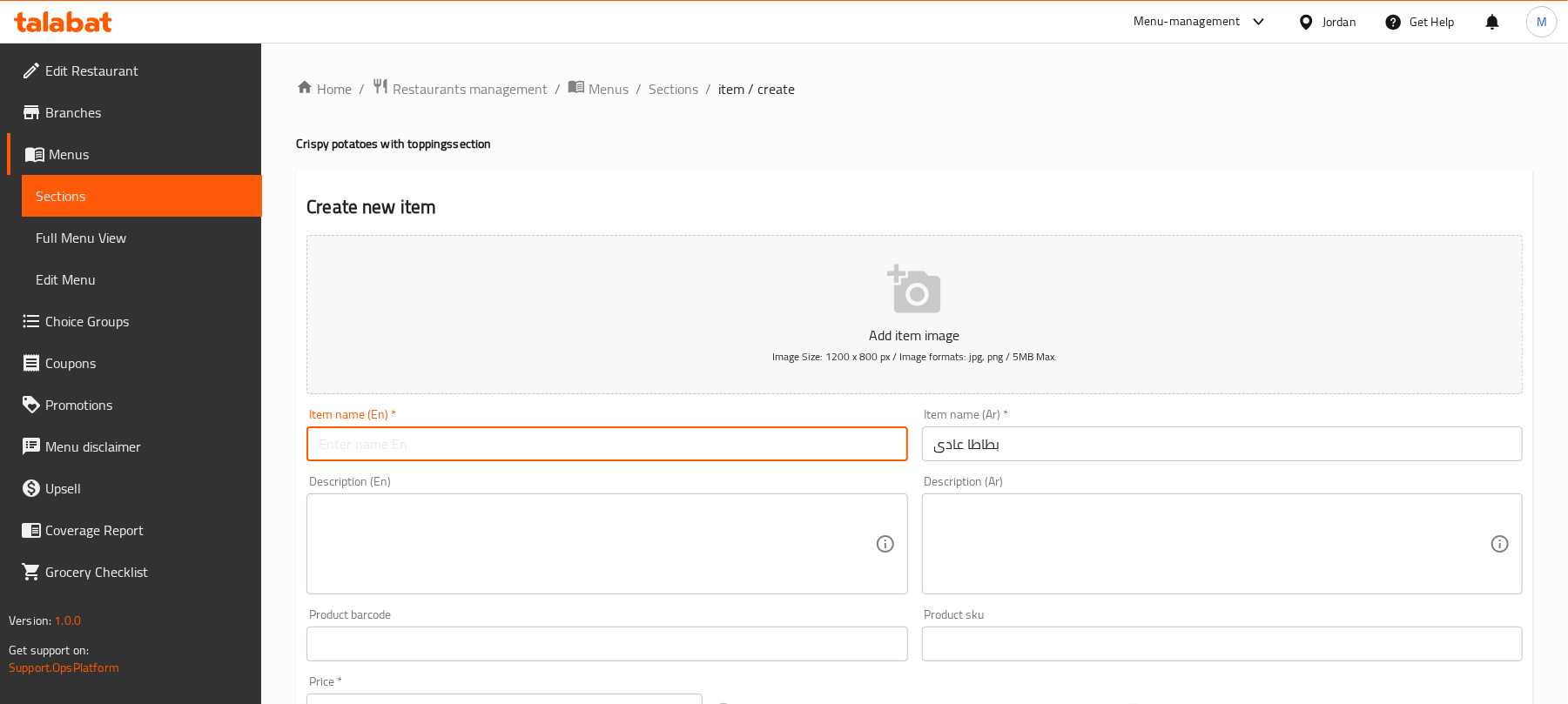 click at bounding box center [607, 444] 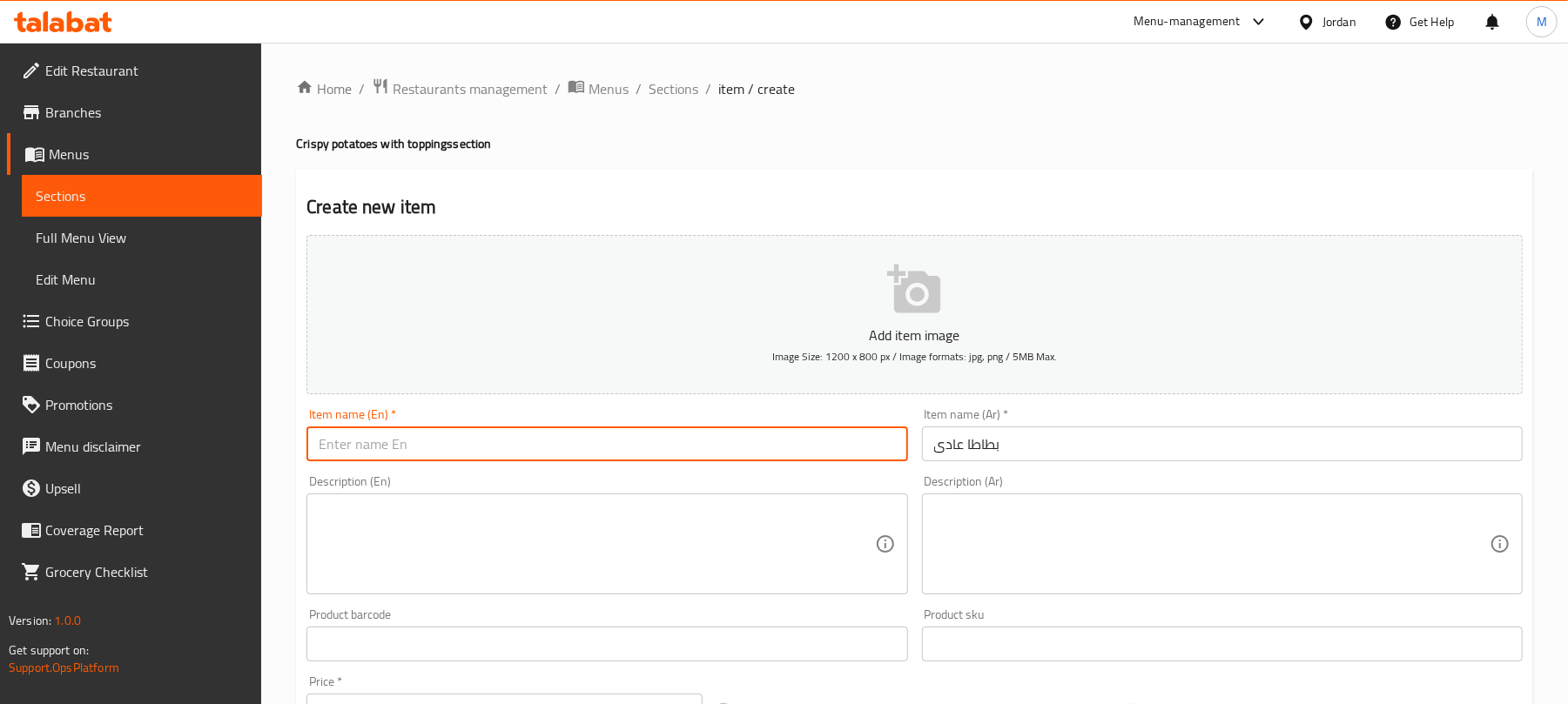 type on "b" 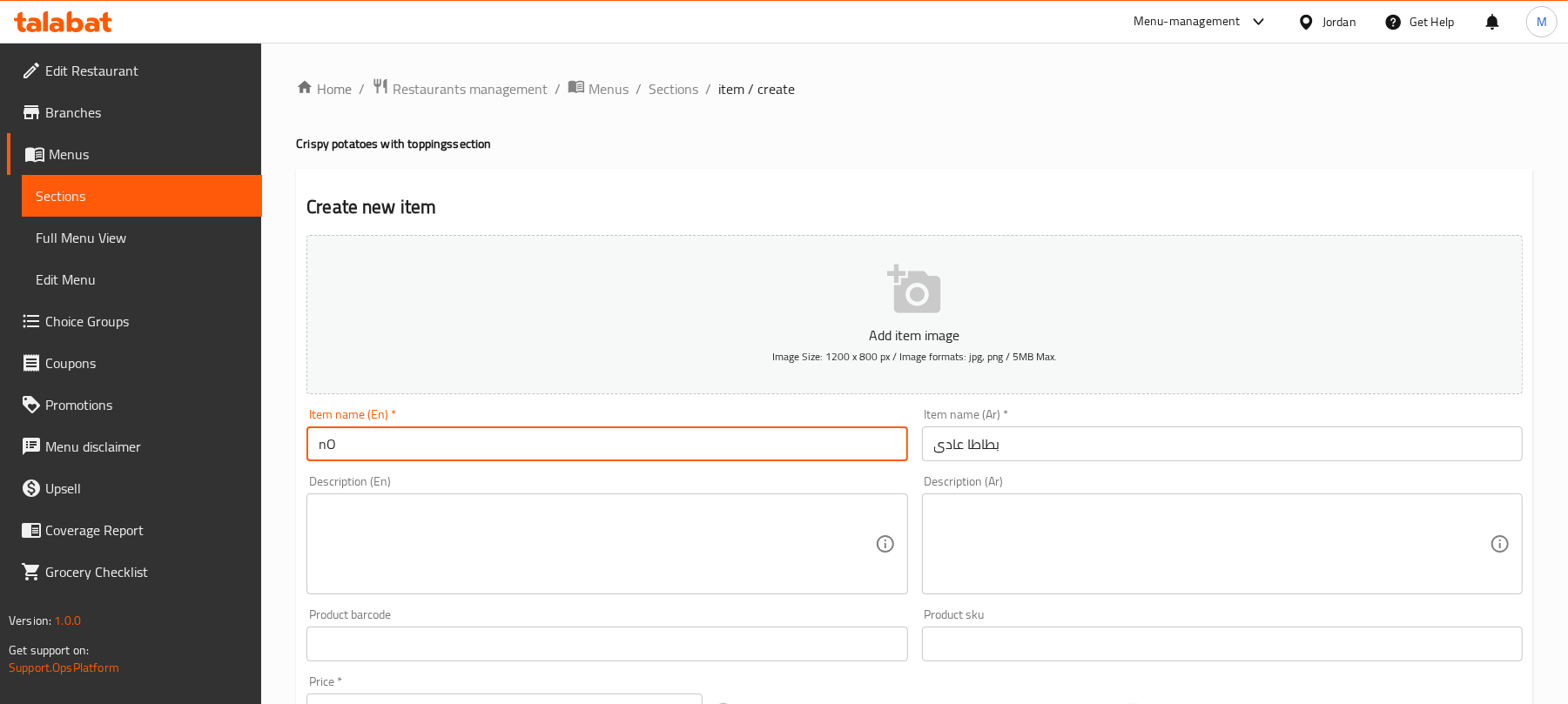type on "n" 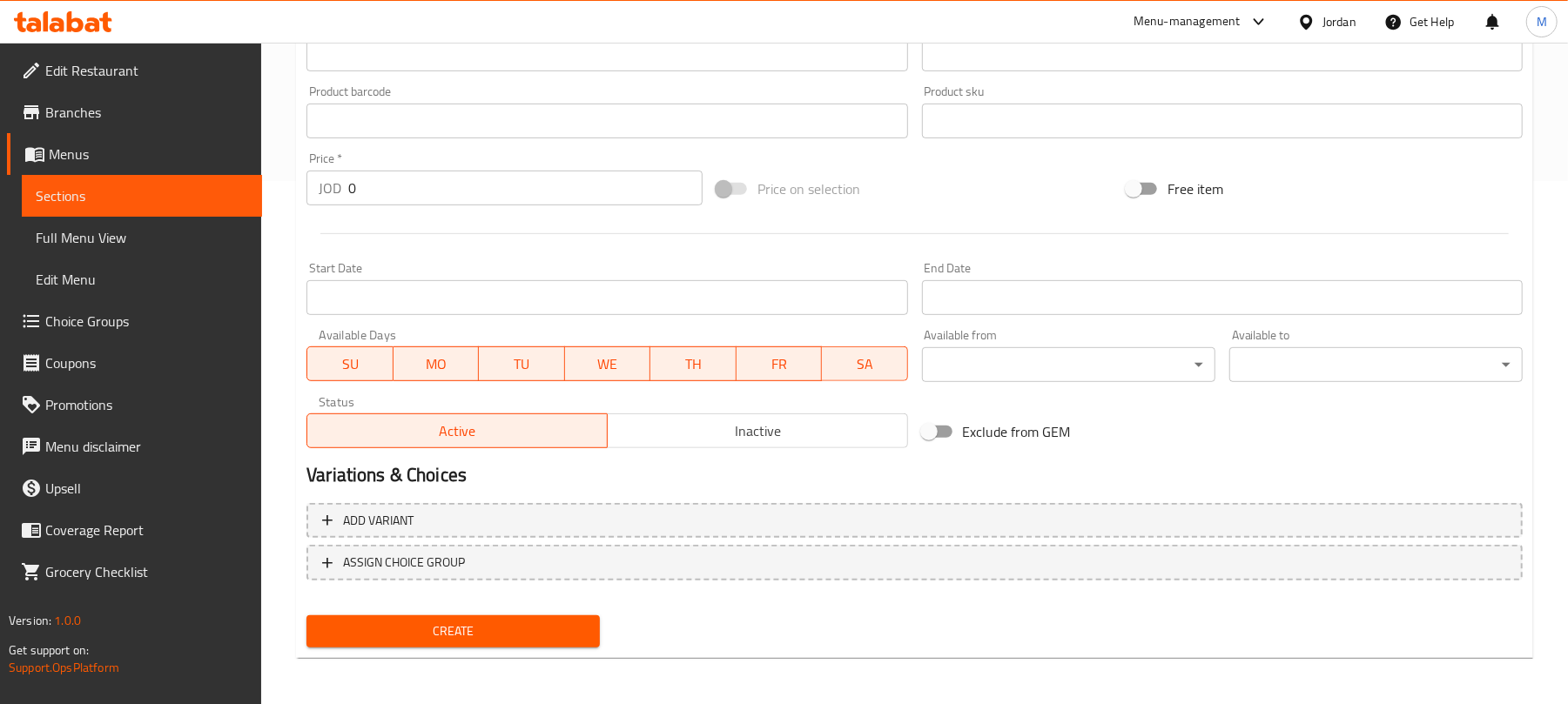 scroll, scrollTop: 524, scrollLeft: 0, axis: vertical 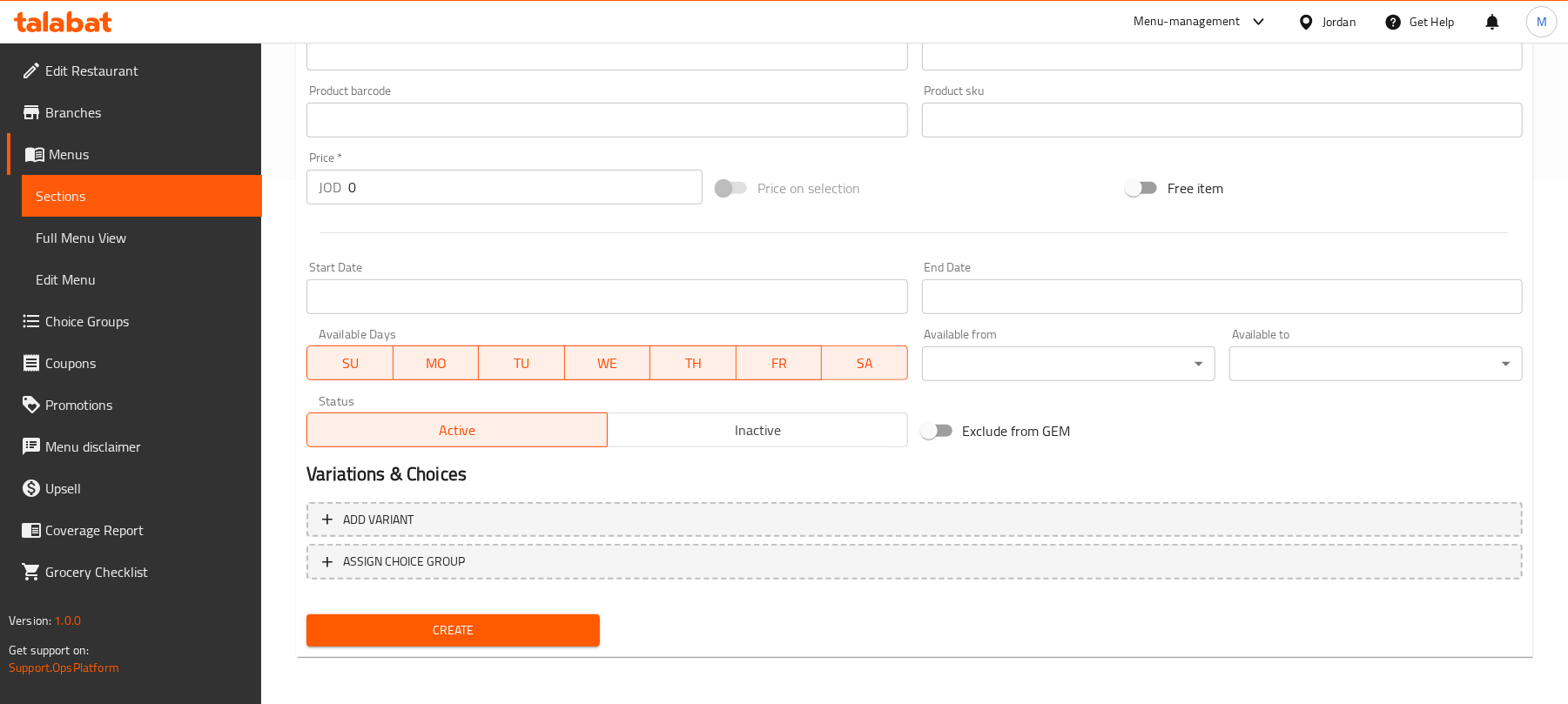 type on "Normal Fries" 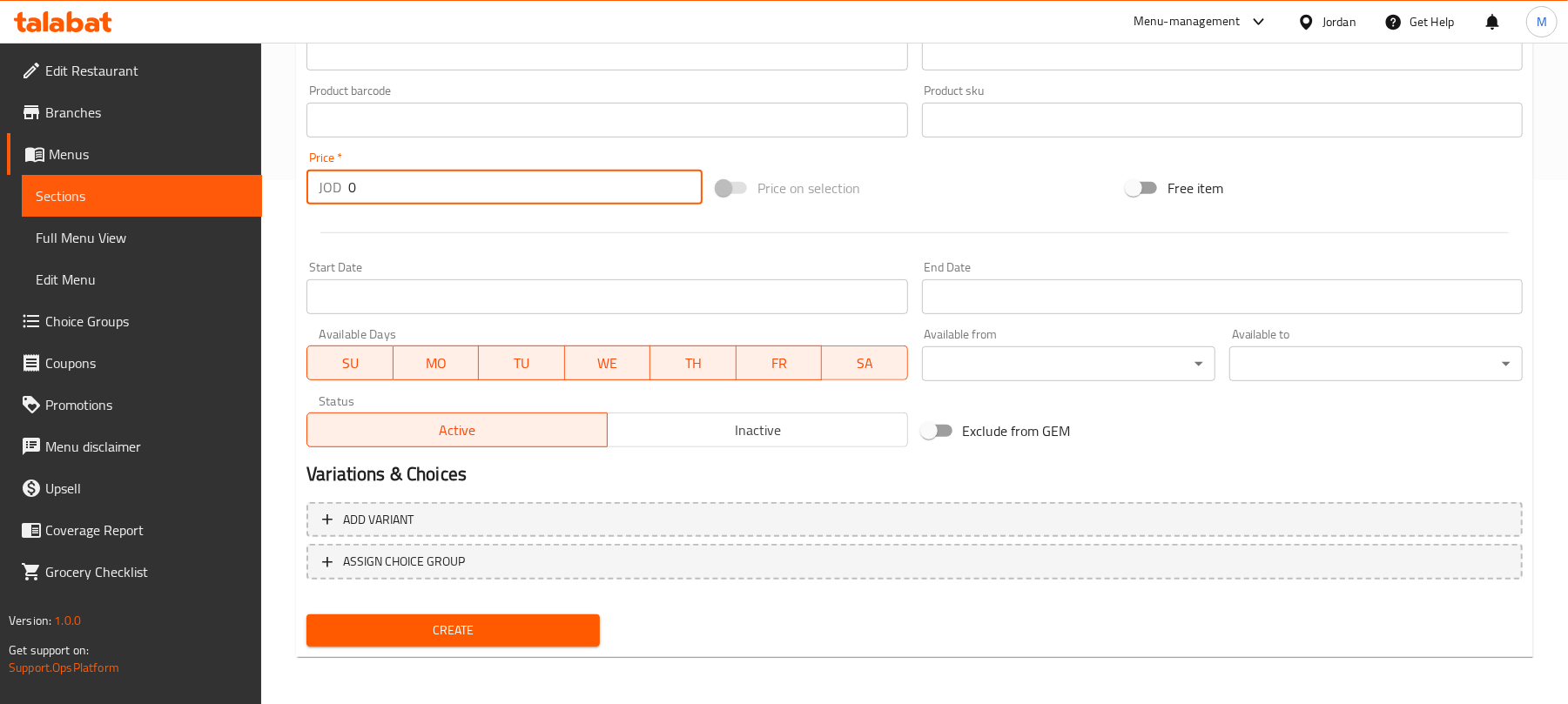 click on "0" at bounding box center [525, 187] 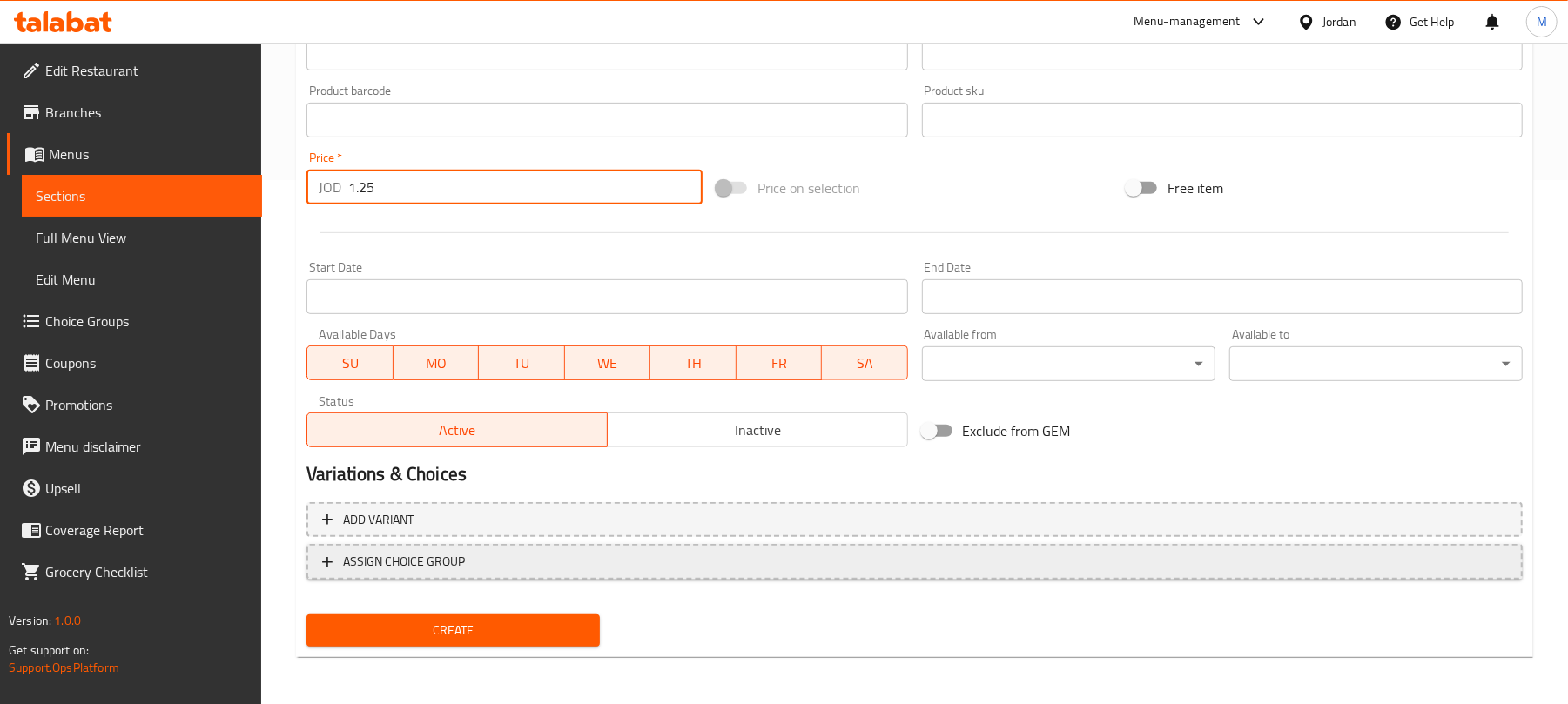 type on "1.25" 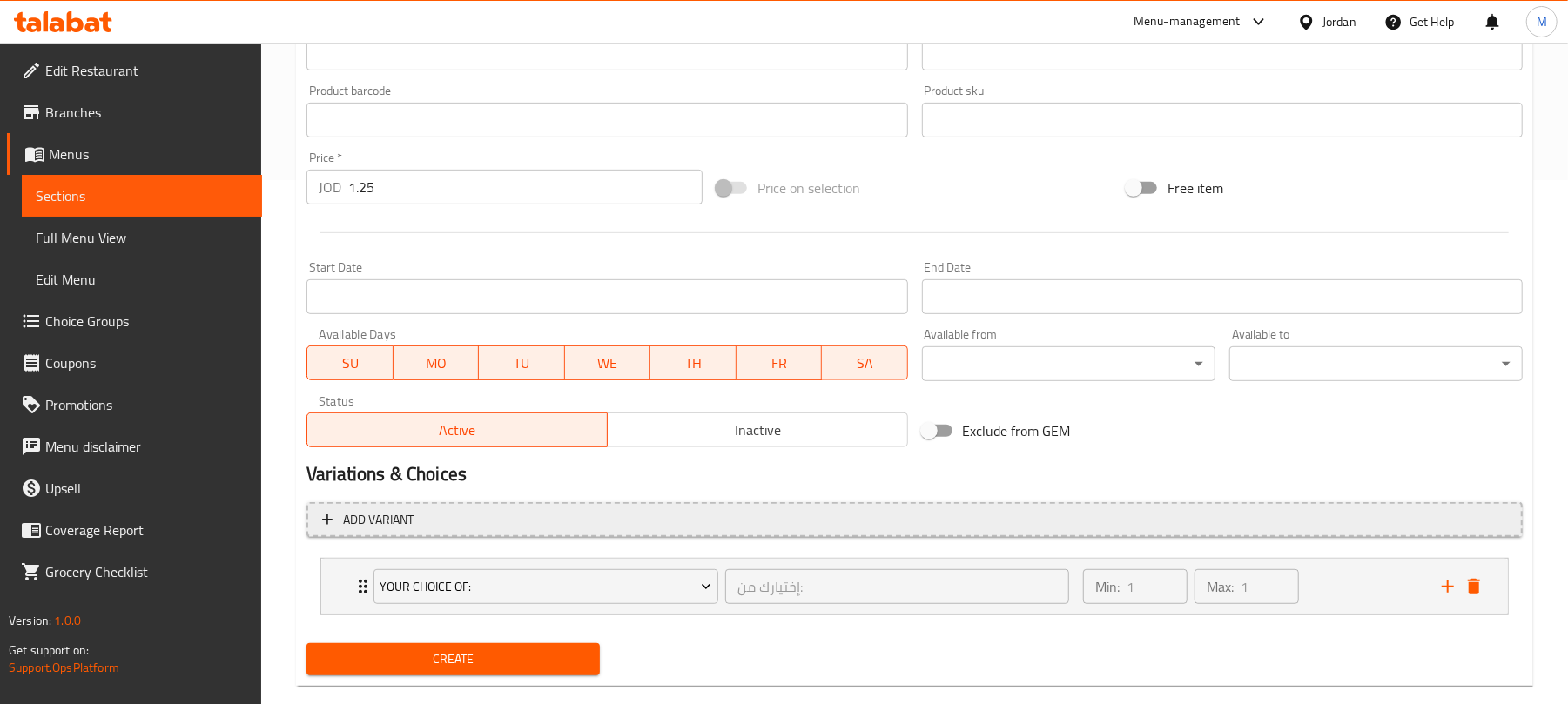 scroll, scrollTop: 555, scrollLeft: 0, axis: vertical 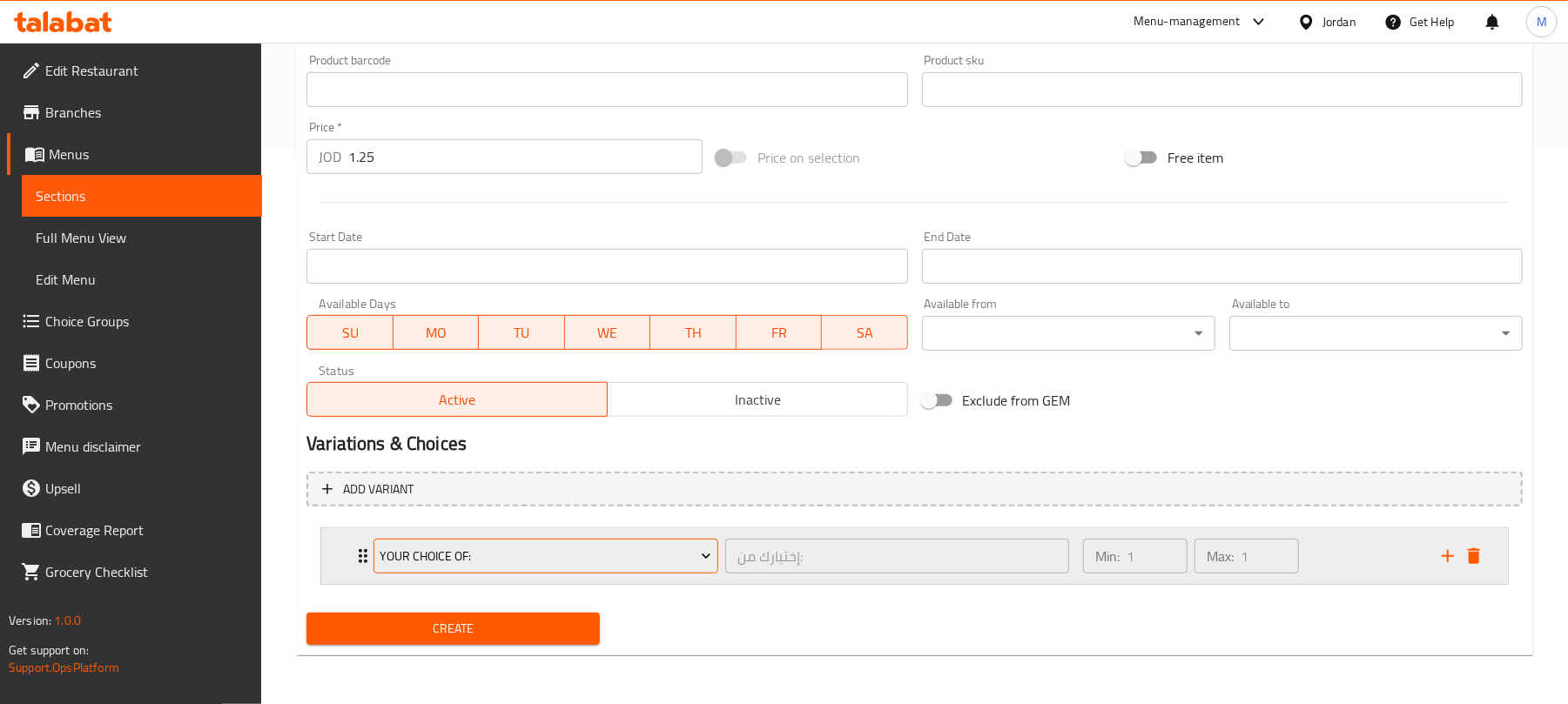 click on "Your Choice Of:" at bounding box center (546, 556) 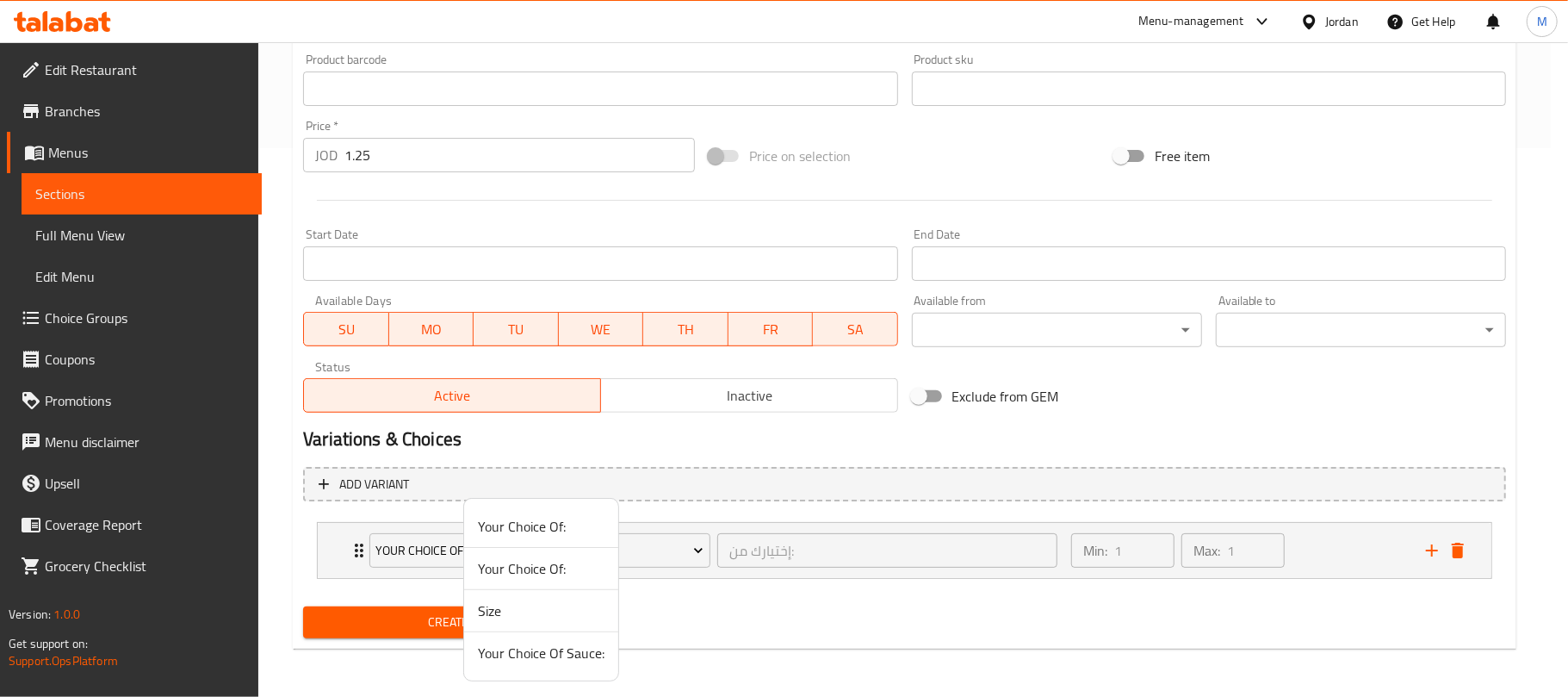 click on "Your Choice Of Sauce:" at bounding box center [541, 653] 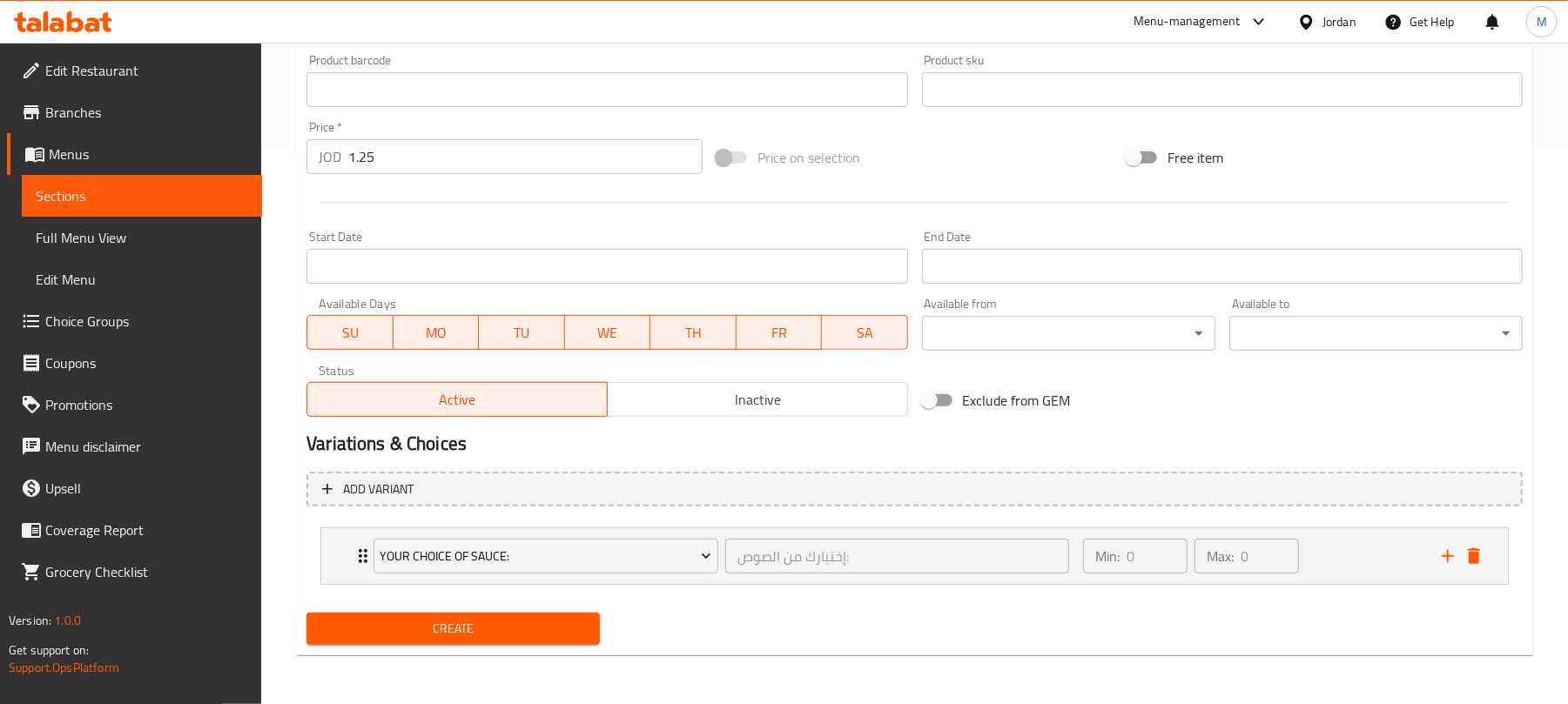 click on "Create" at bounding box center [453, 628] 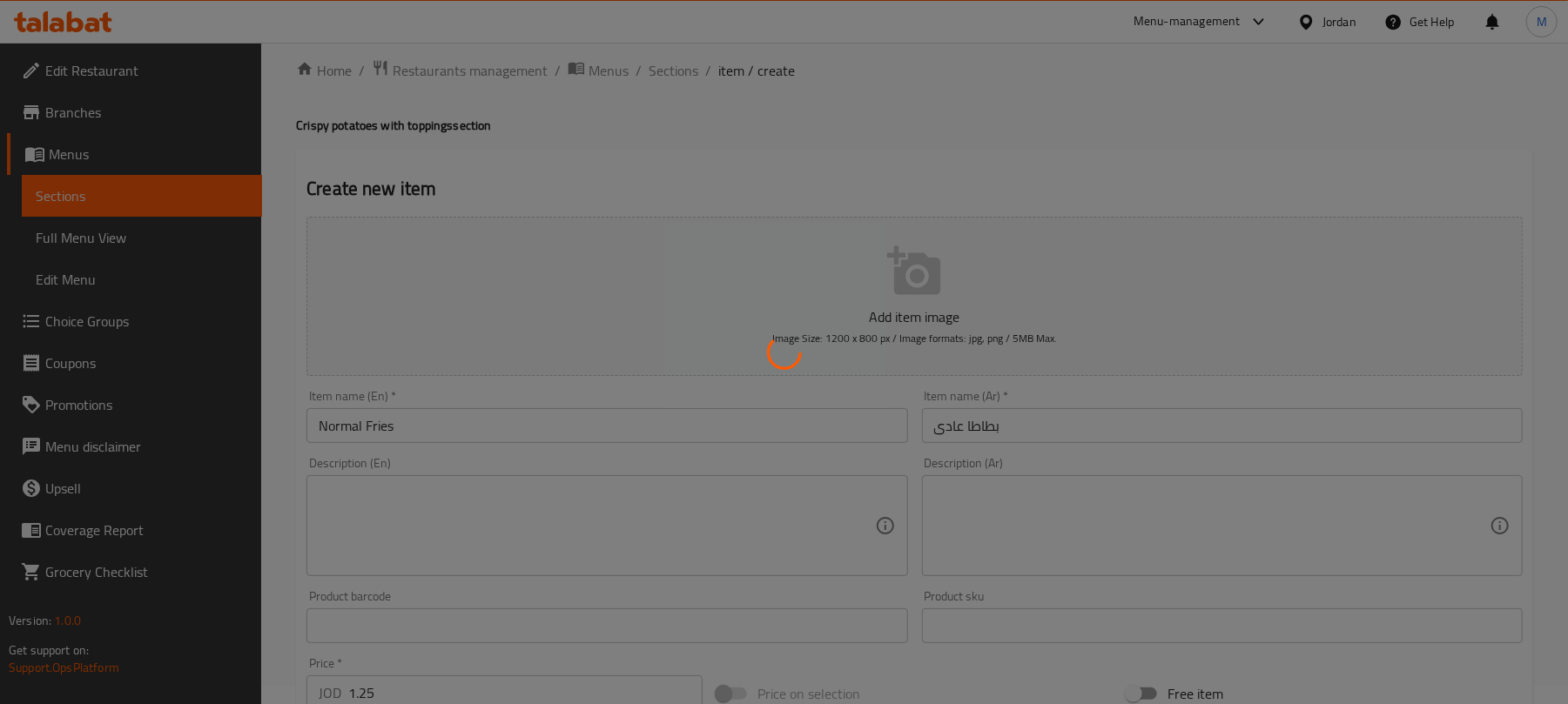 scroll, scrollTop: 0, scrollLeft: 0, axis: both 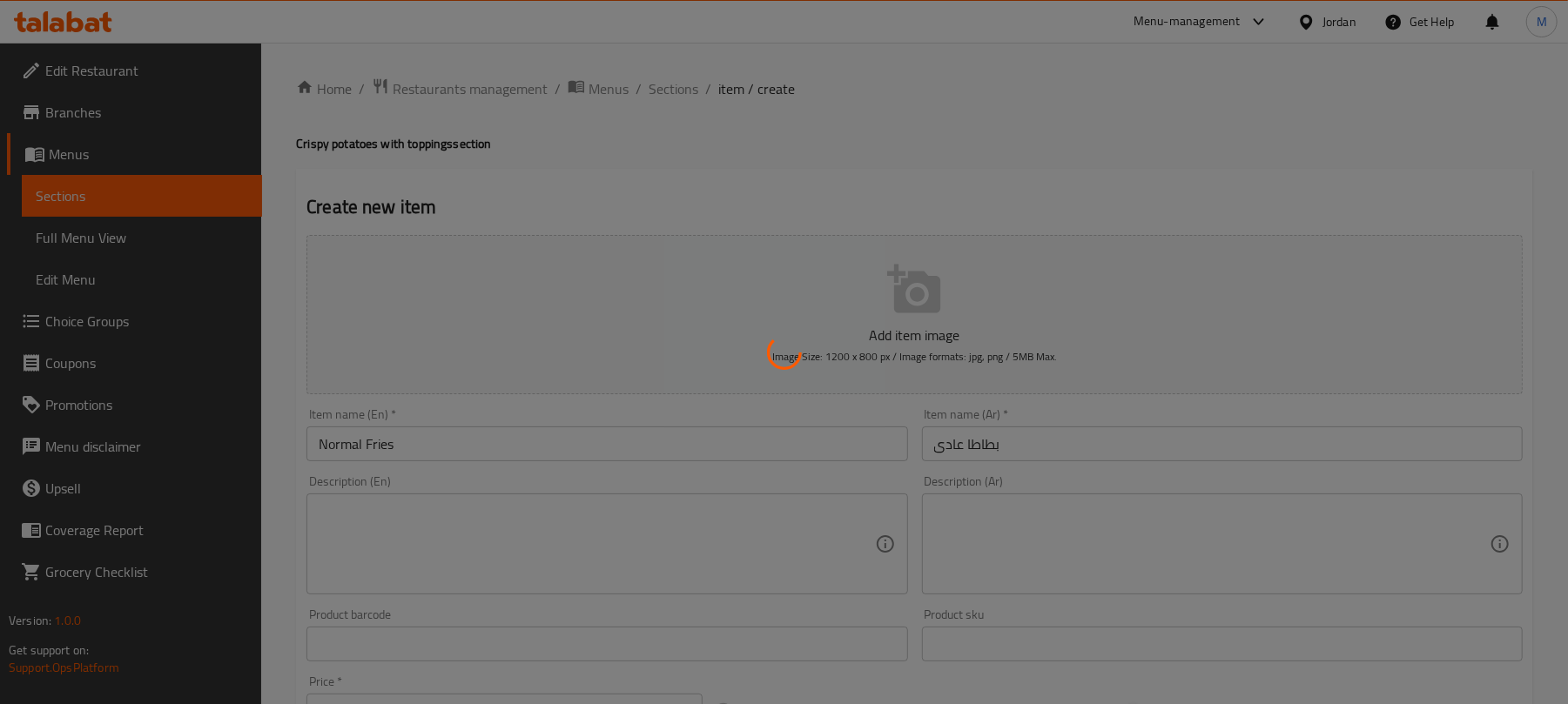 type 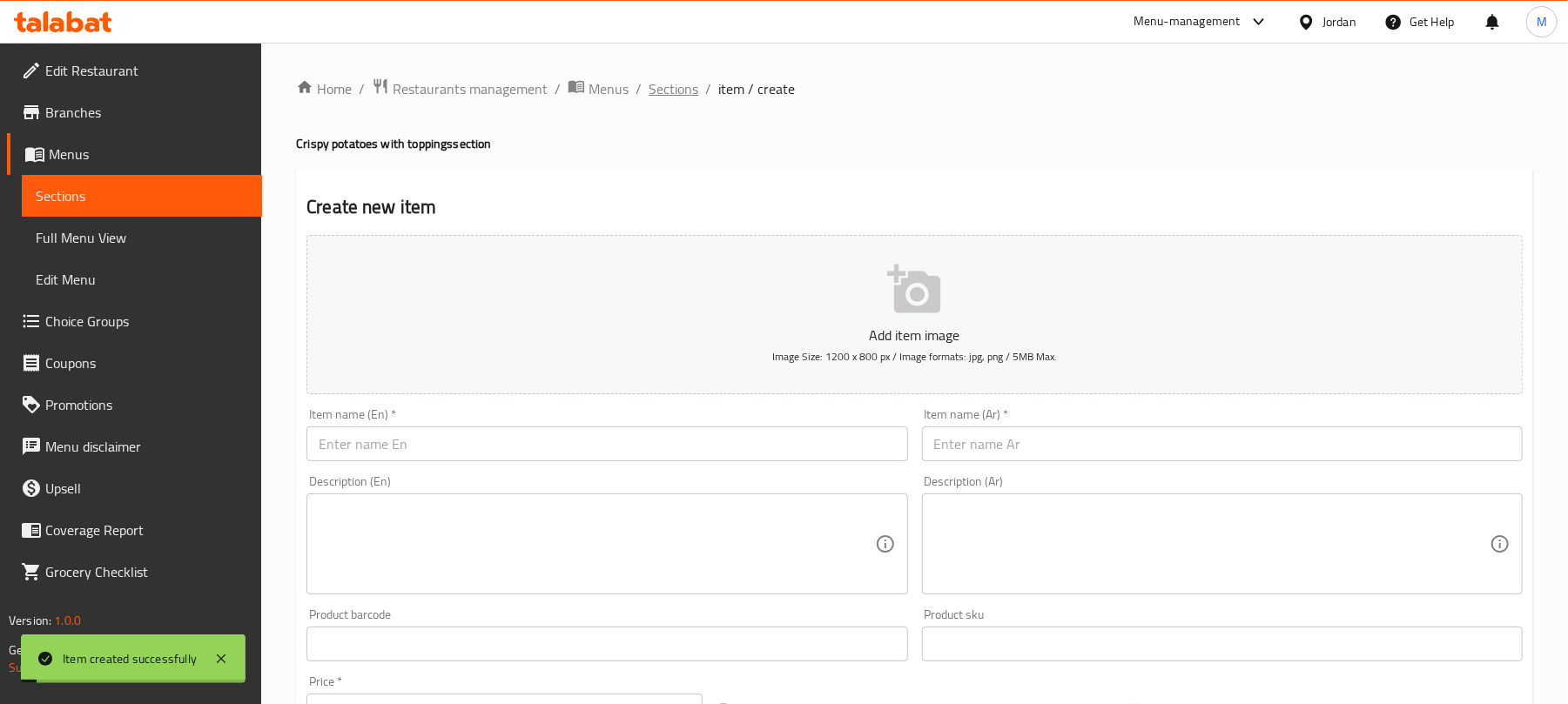 click on "Sections" at bounding box center [673, 89] 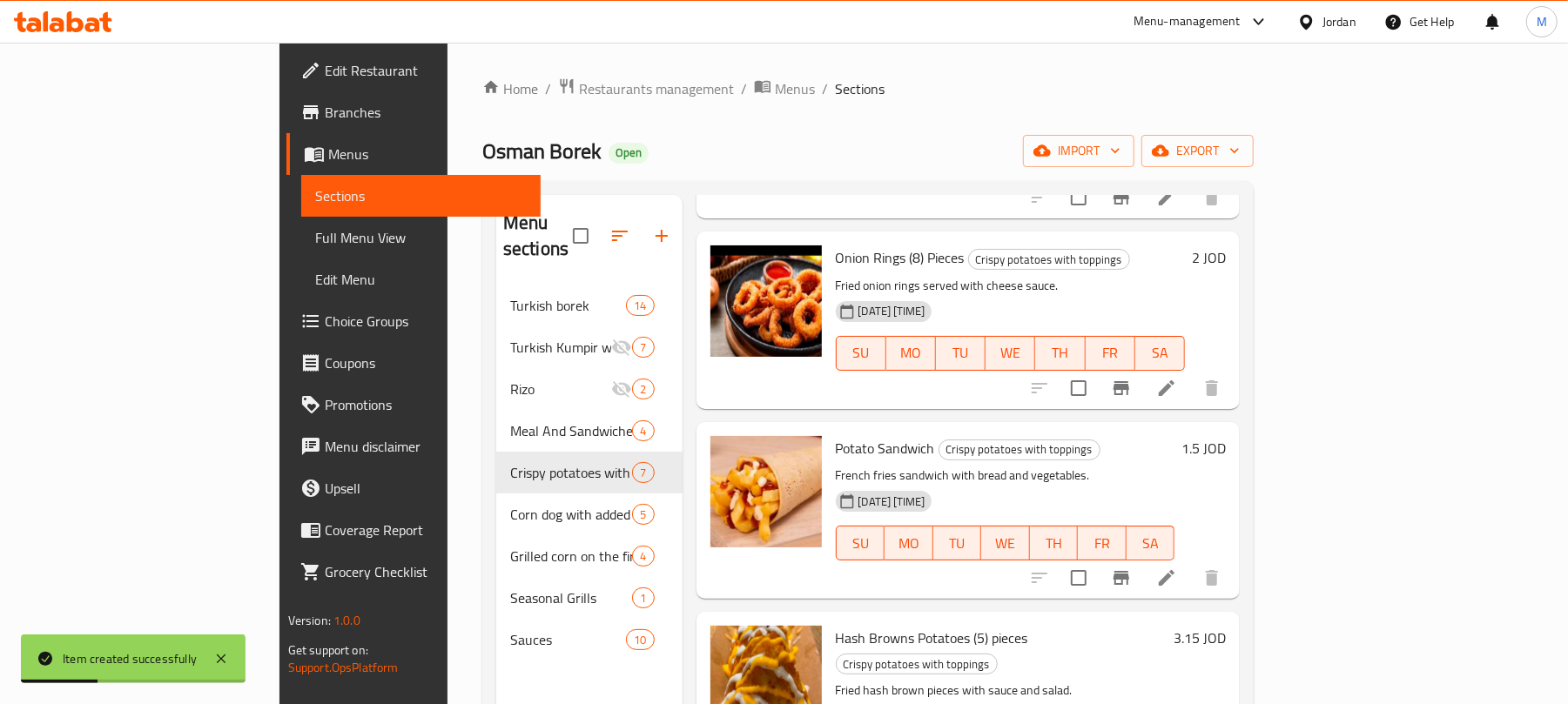 scroll, scrollTop: 644, scrollLeft: 0, axis: vertical 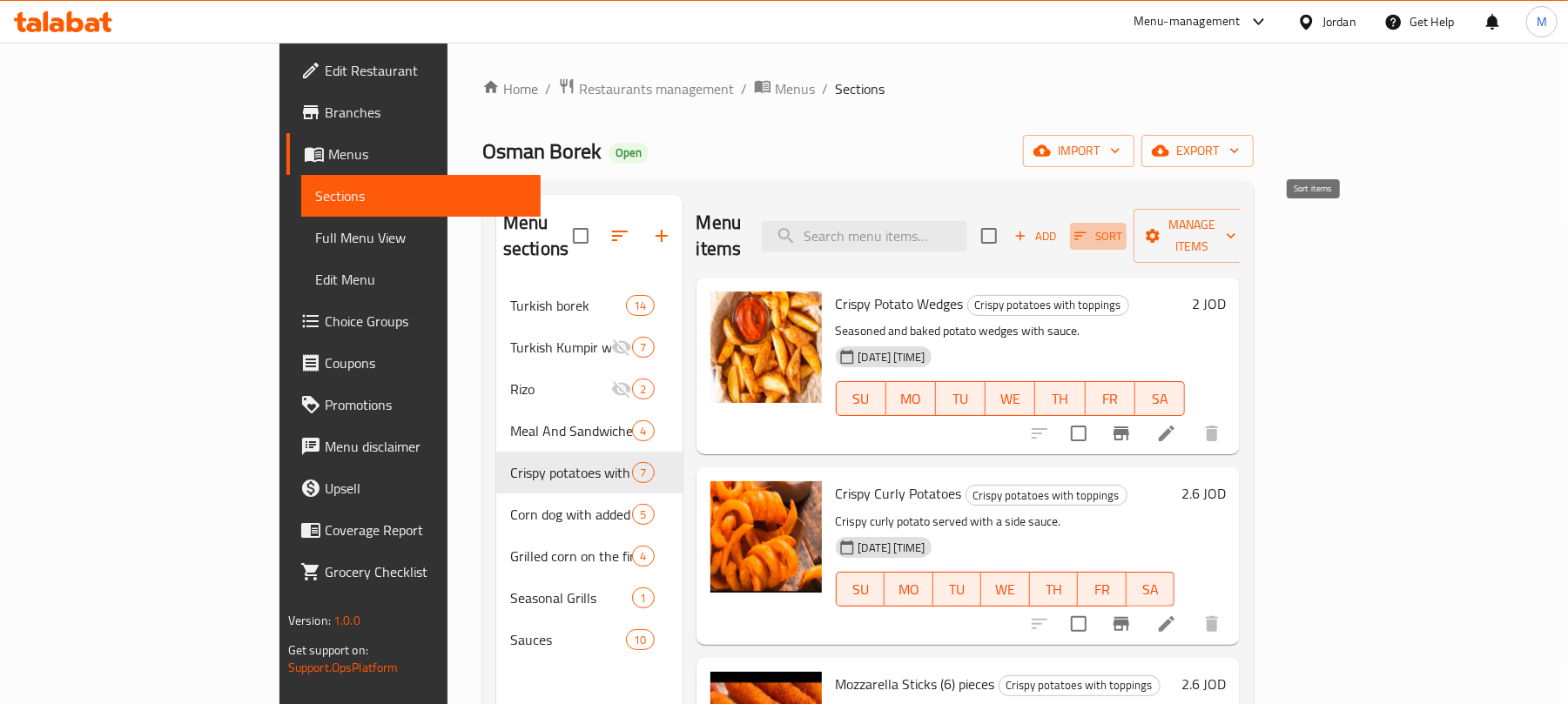 click 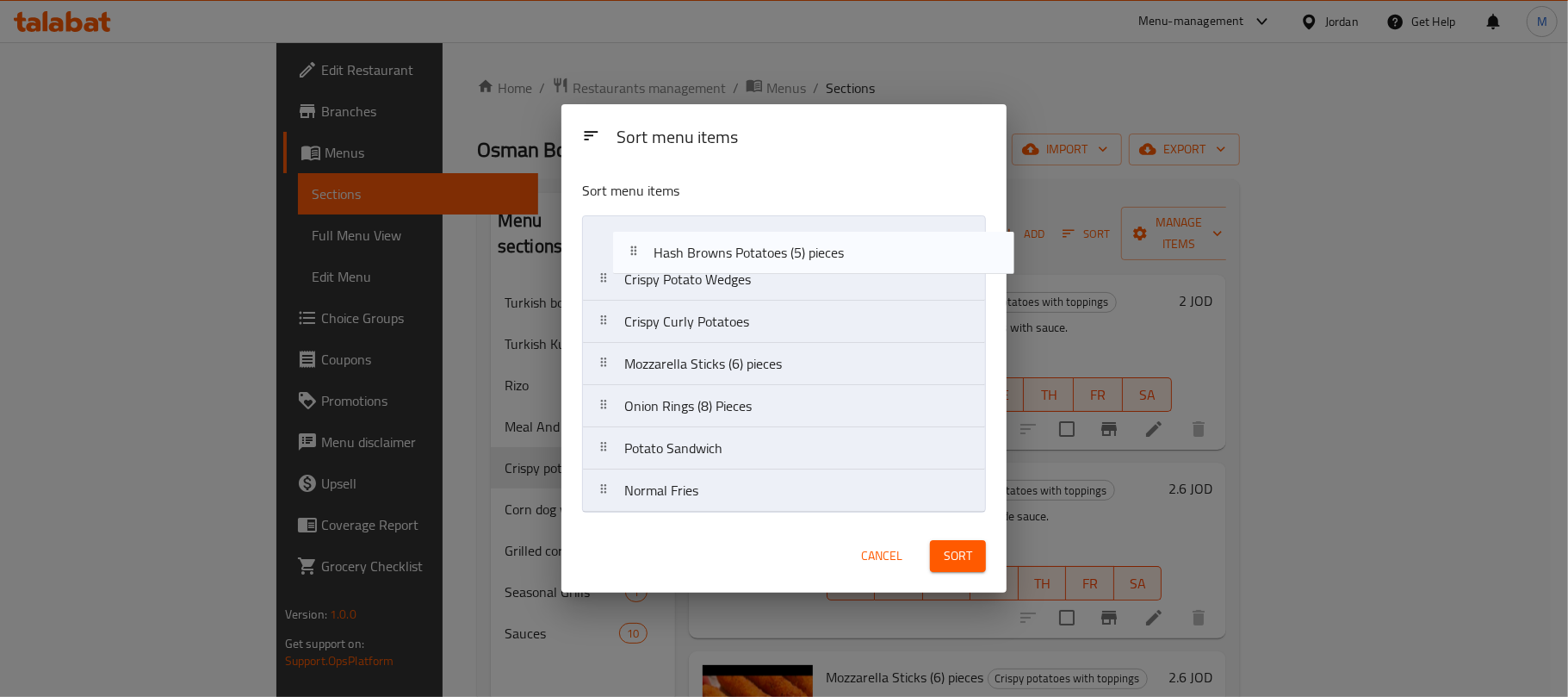drag, startPoint x: 759, startPoint y: 455, endPoint x: 789, endPoint y: 246, distance: 211.14213 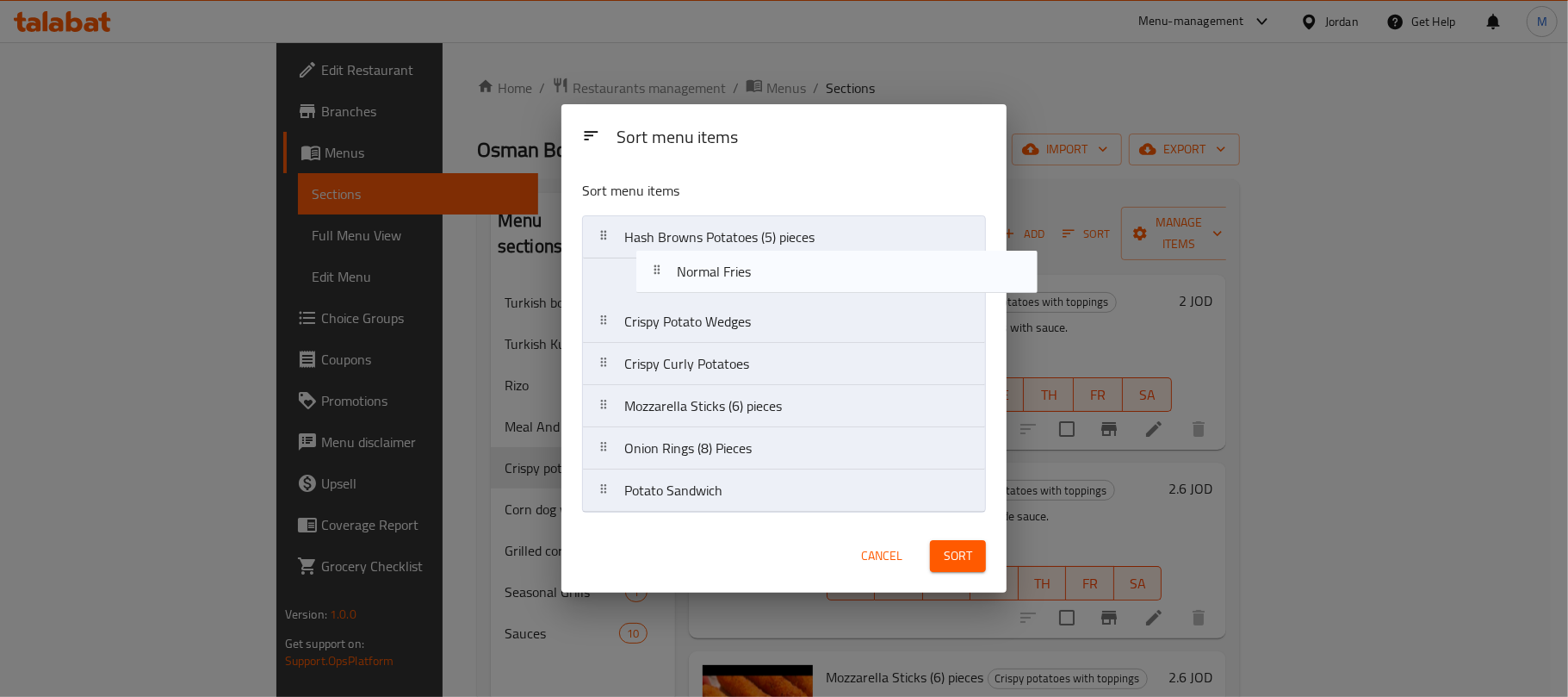 drag, startPoint x: 693, startPoint y: 441, endPoint x: 714, endPoint y: 259, distance: 183.20753 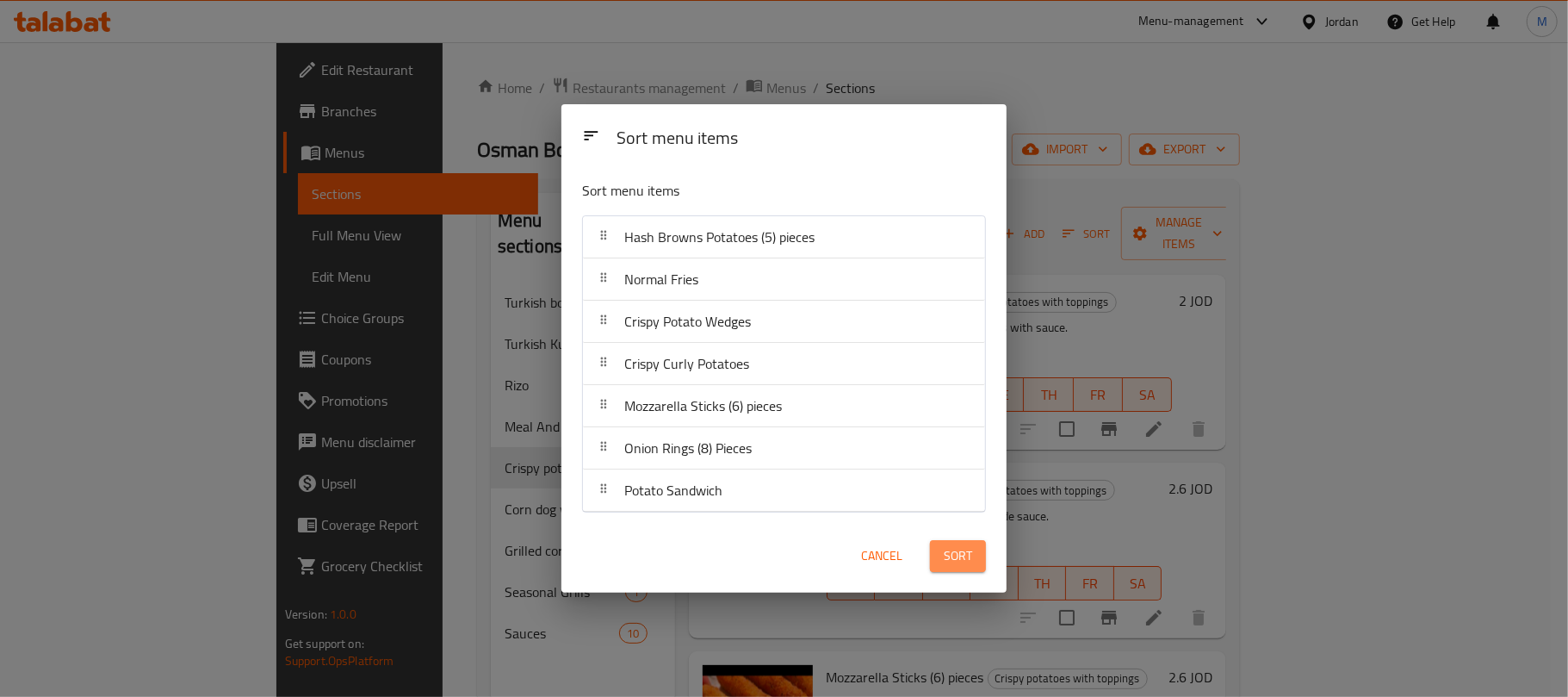 click on "Sort" at bounding box center [958, 556] 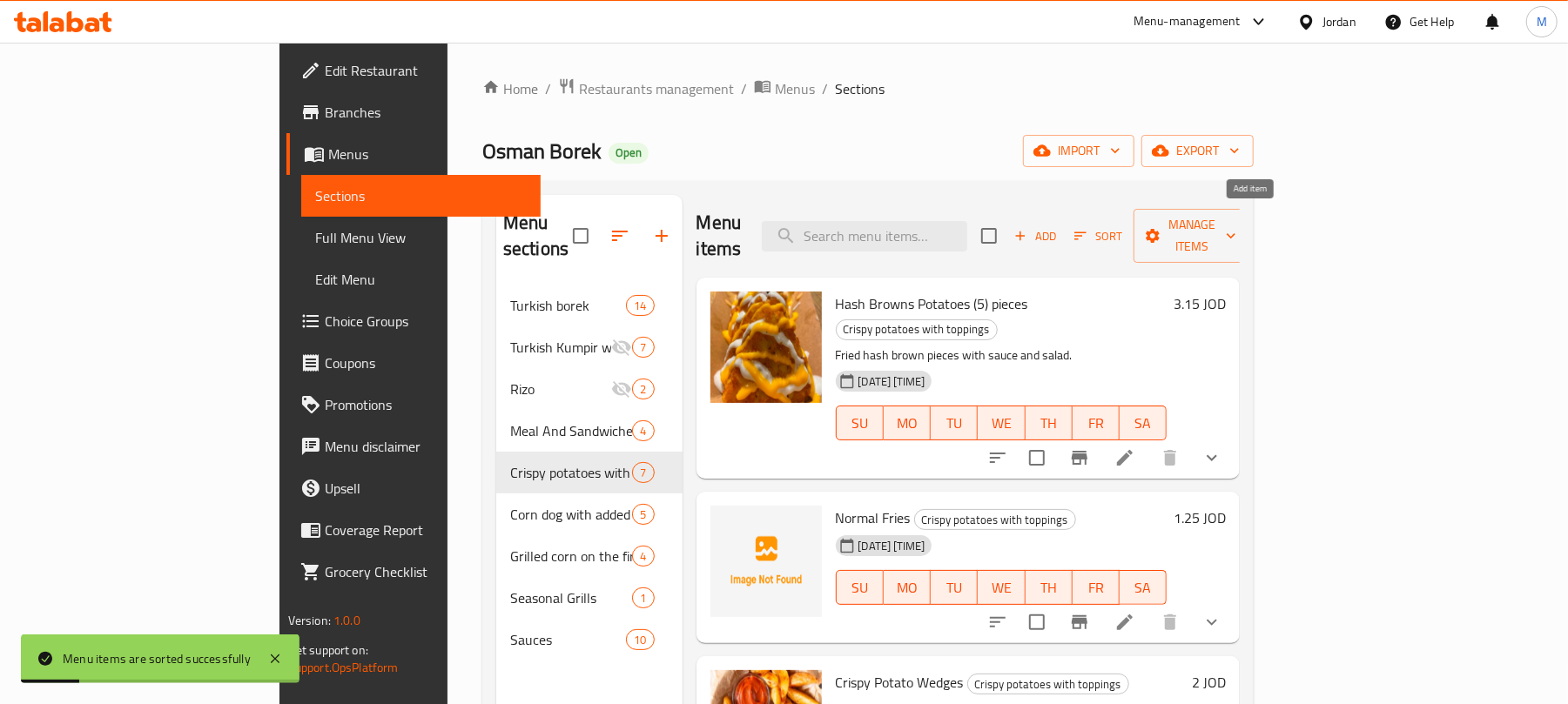 click on "Add" at bounding box center (1035, 236) 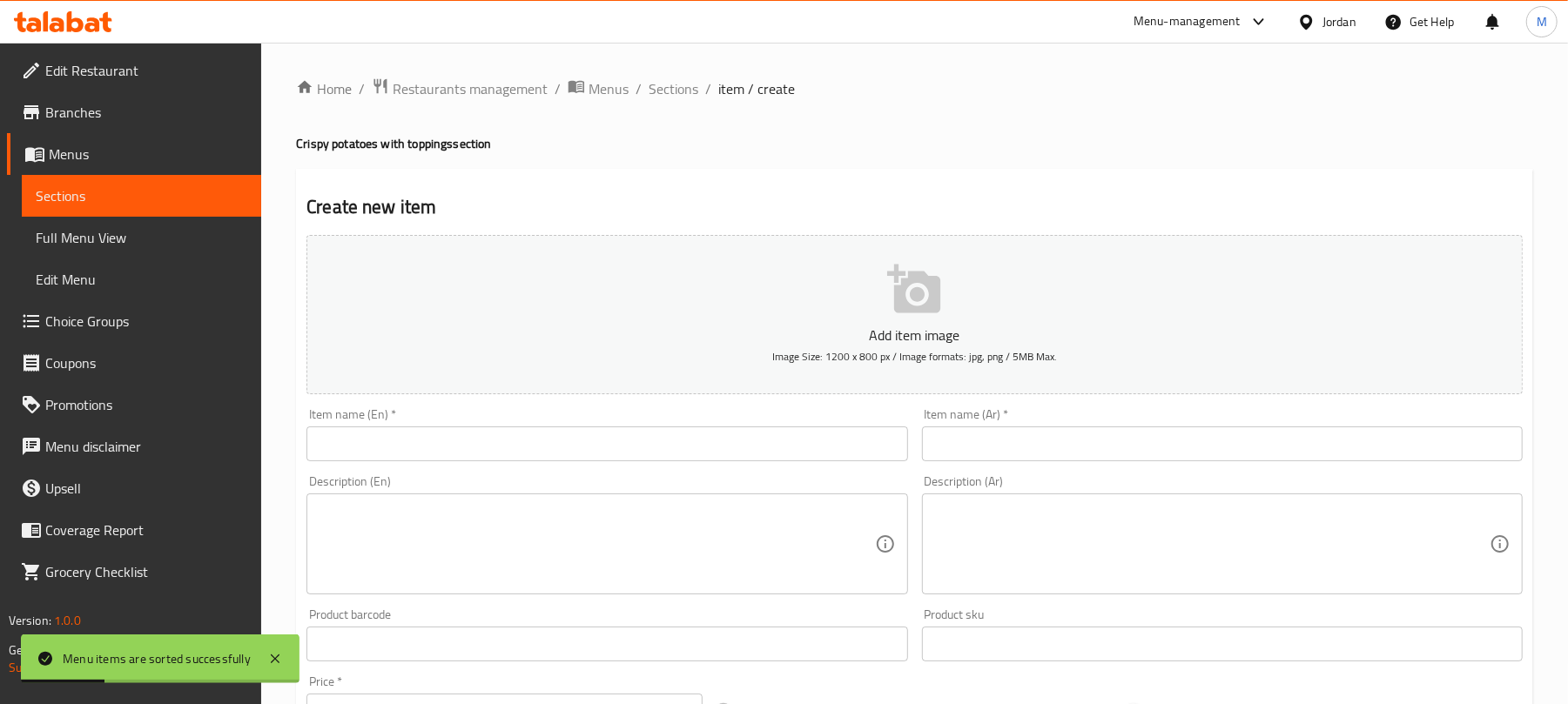 click at bounding box center (1222, 444) 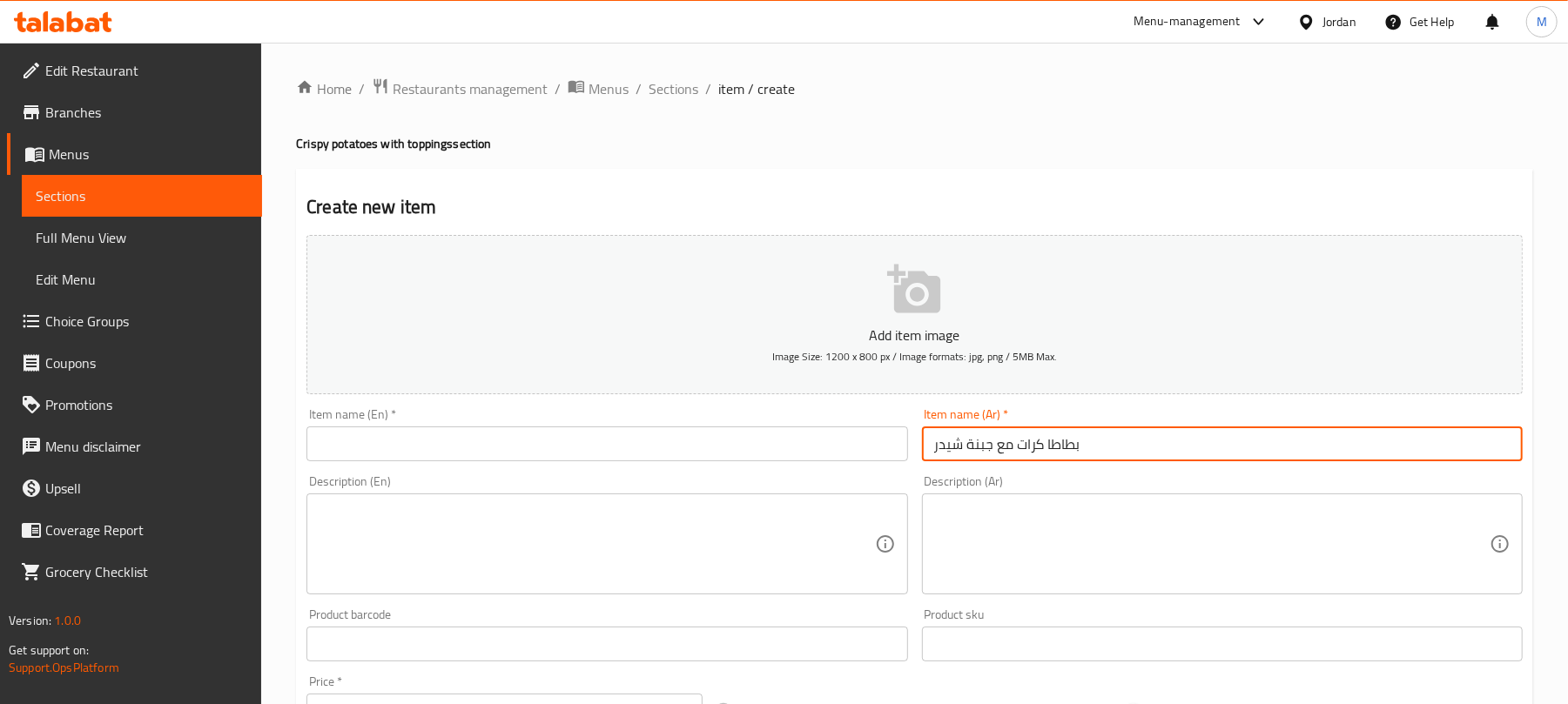 click on "بطاطا كرات مع جبنة شيدر" at bounding box center (1222, 444) 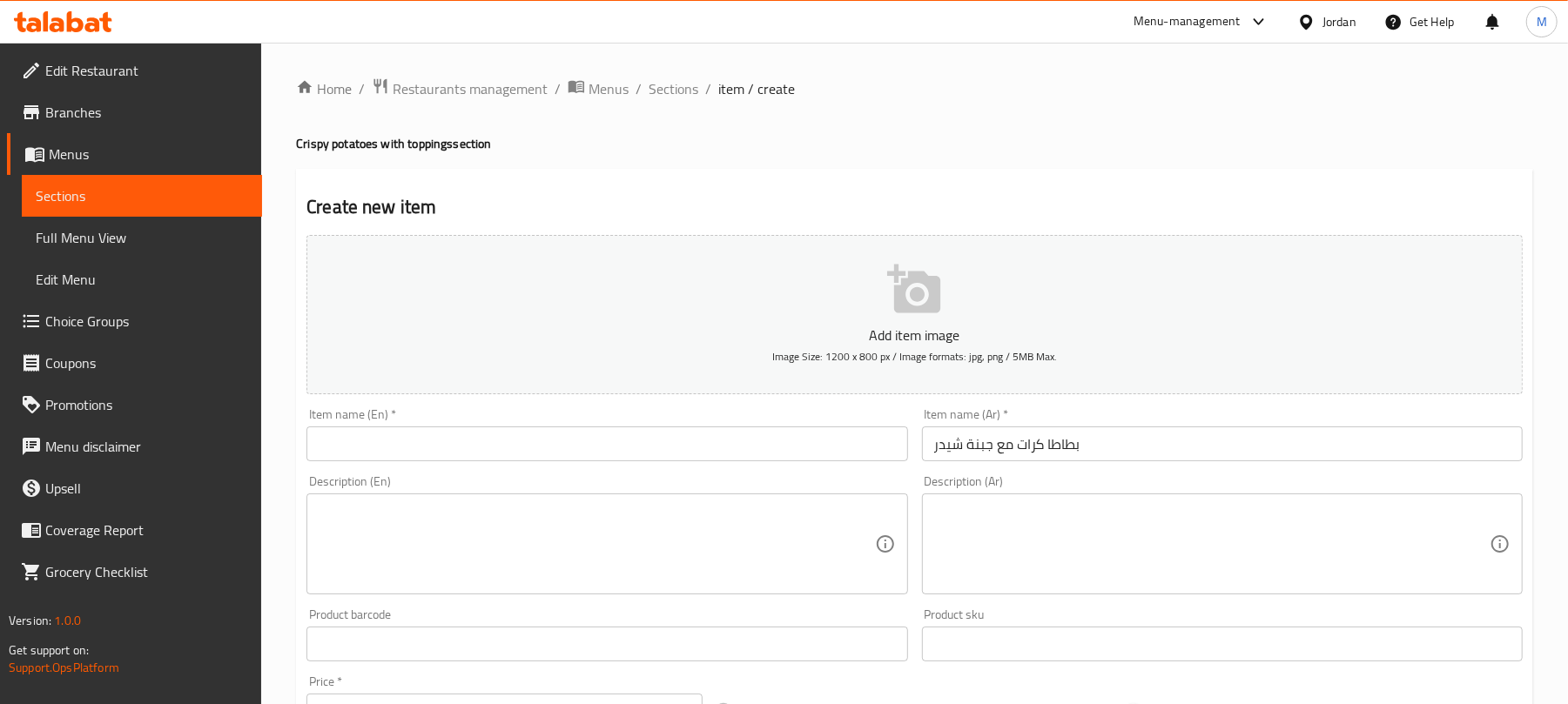 click on "Description (En) Description (En)" at bounding box center [607, 534] 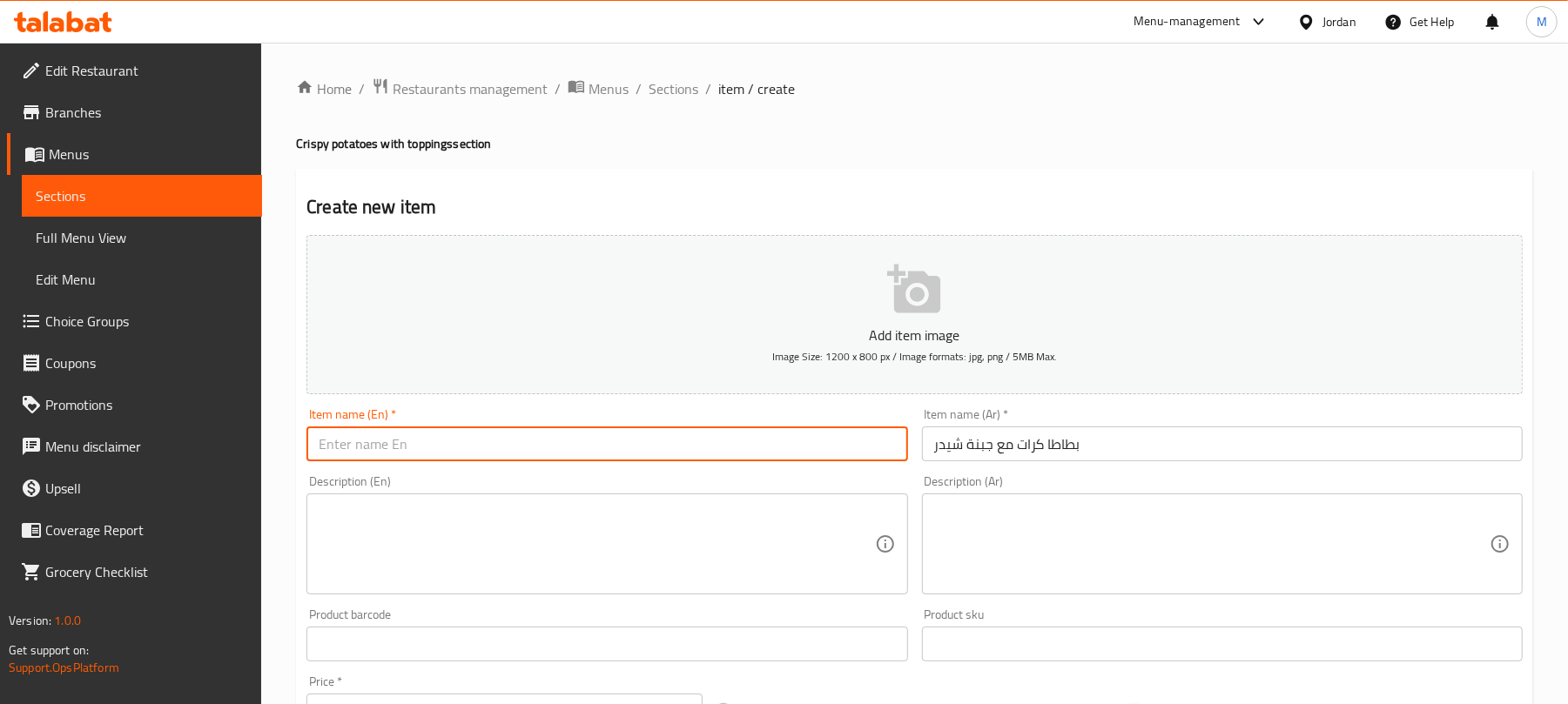 click at bounding box center [607, 444] 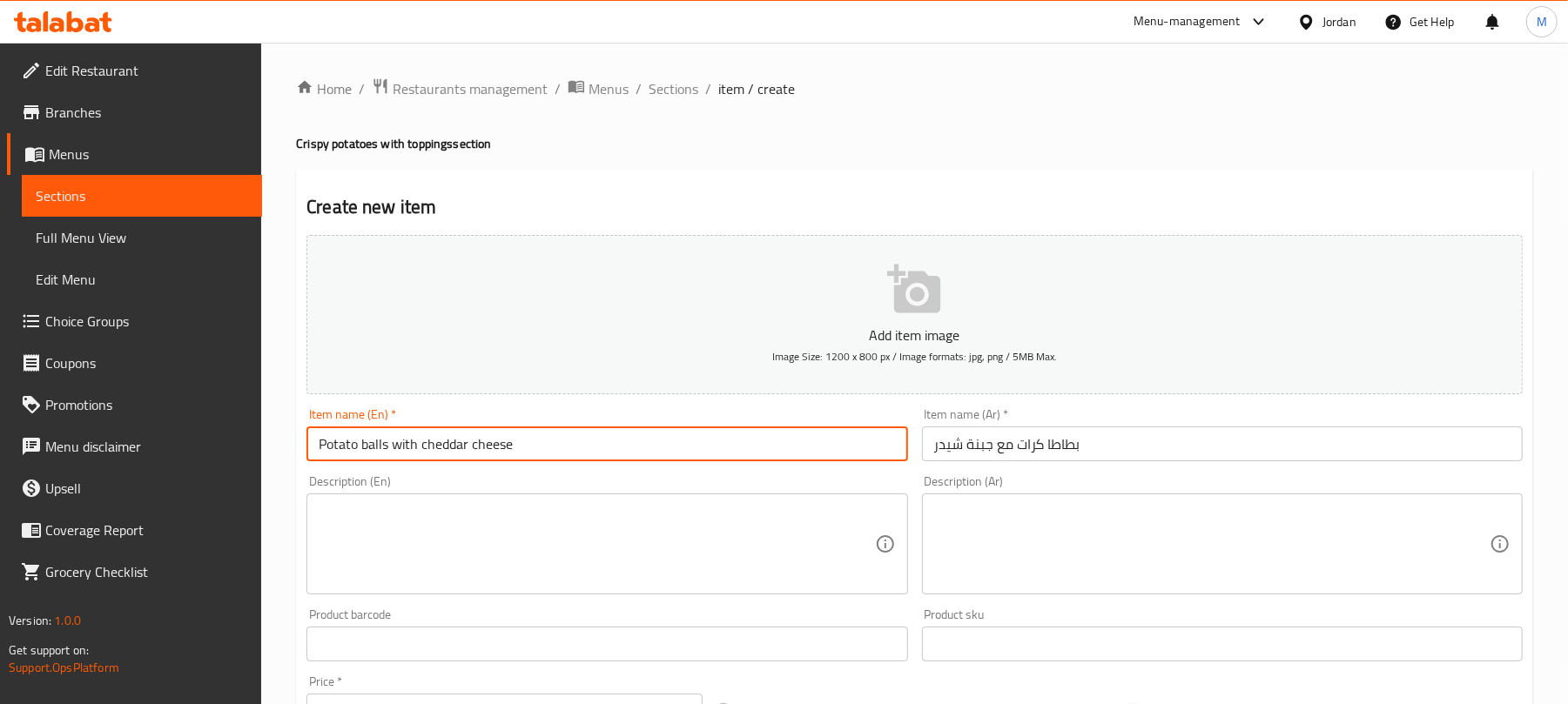 type on "Potato balls with cheddar cheese" 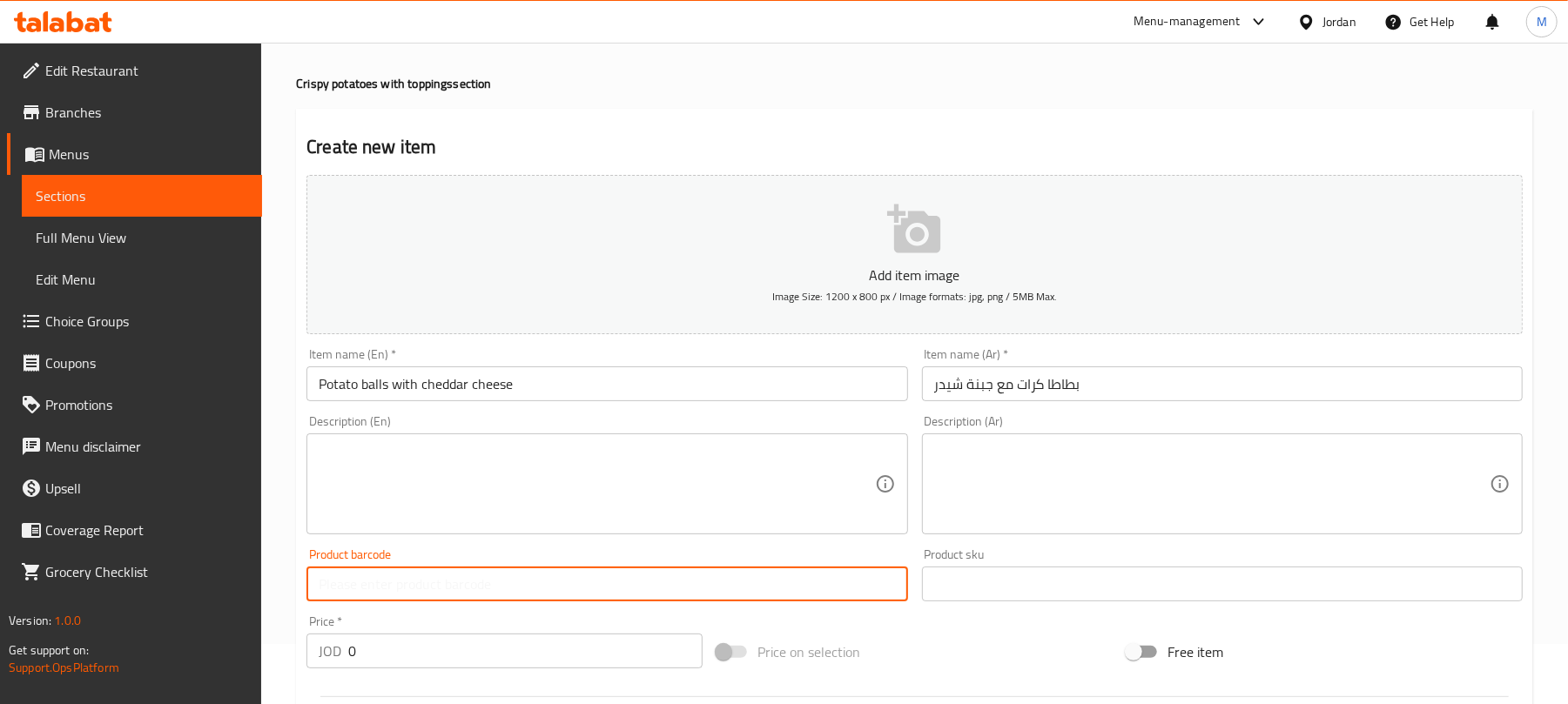 scroll, scrollTop: 116, scrollLeft: 0, axis: vertical 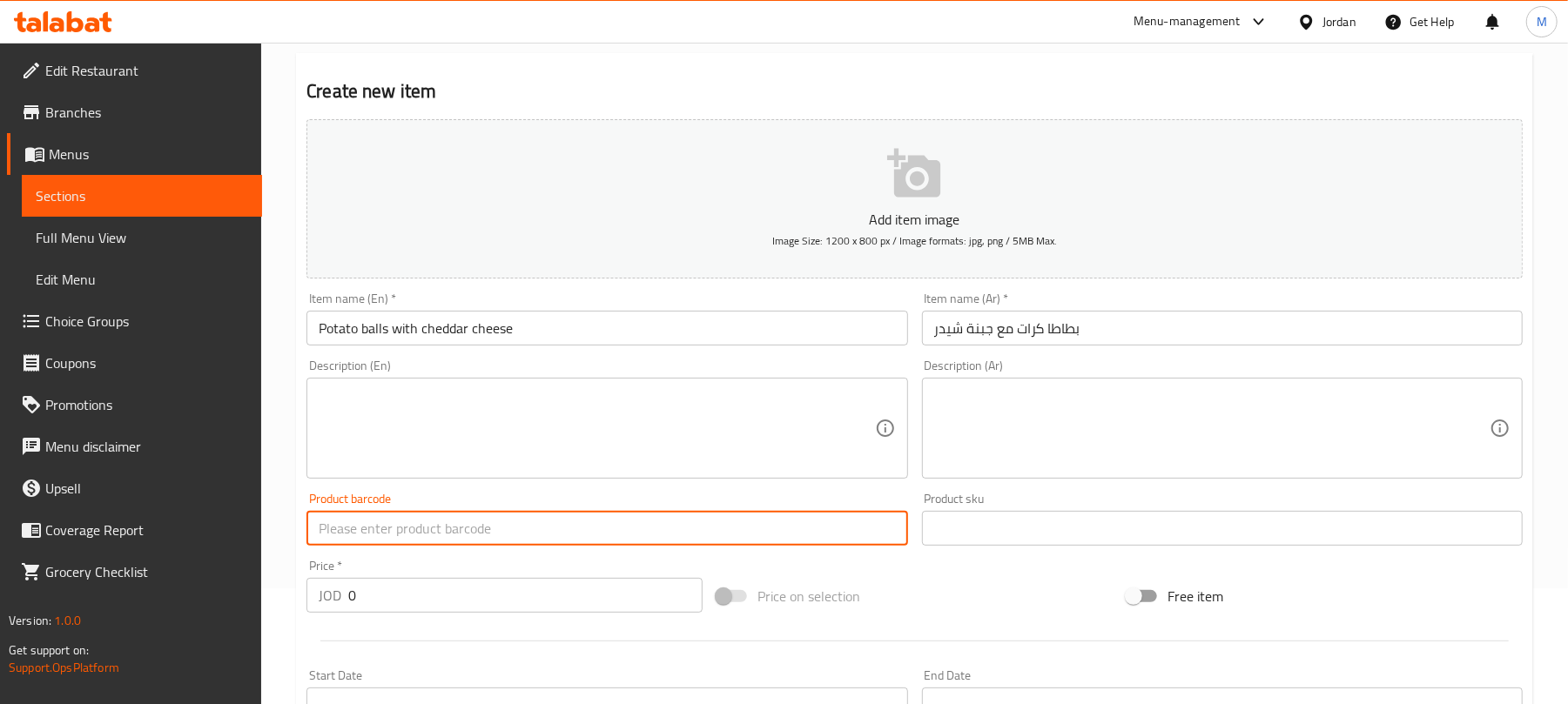 click on "0" at bounding box center (525, 595) 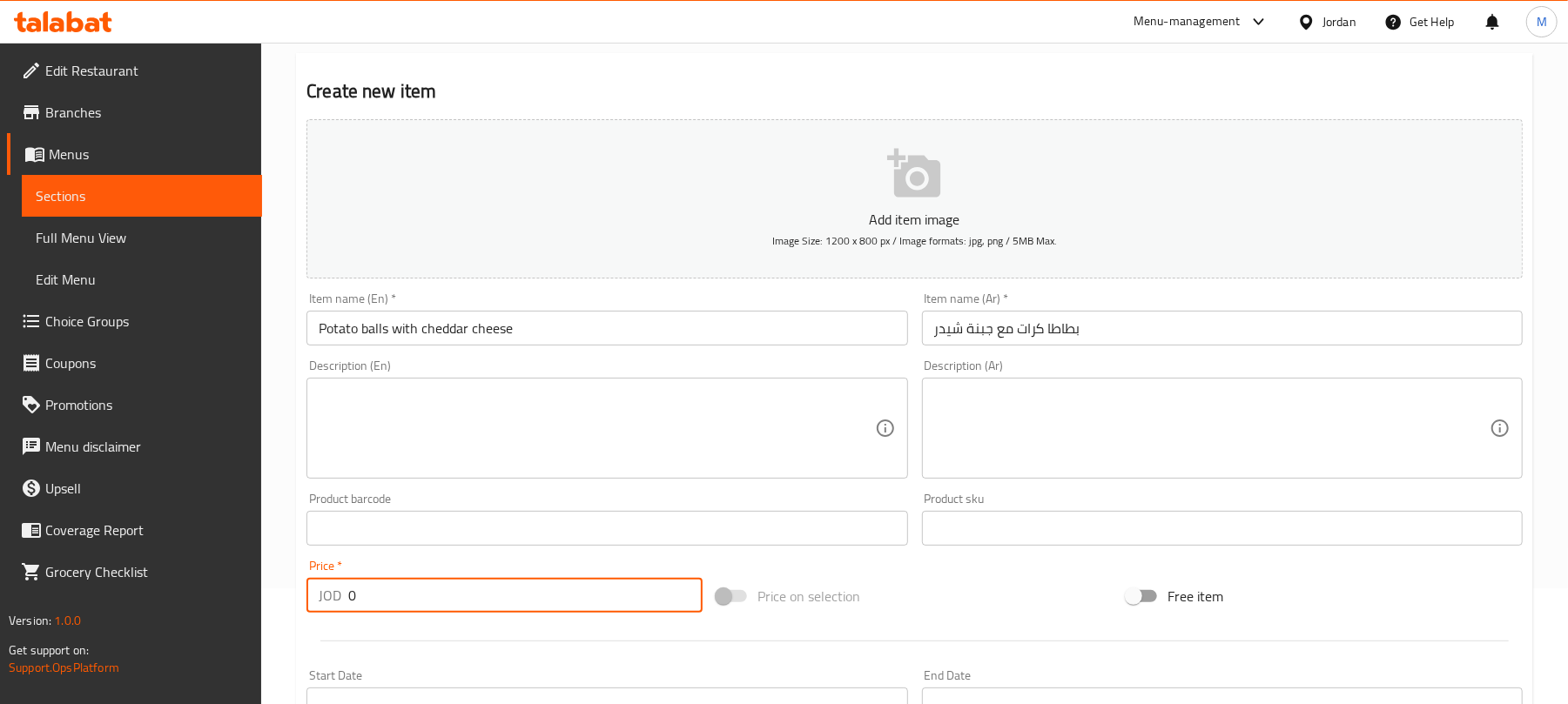 click on "0" at bounding box center [525, 595] 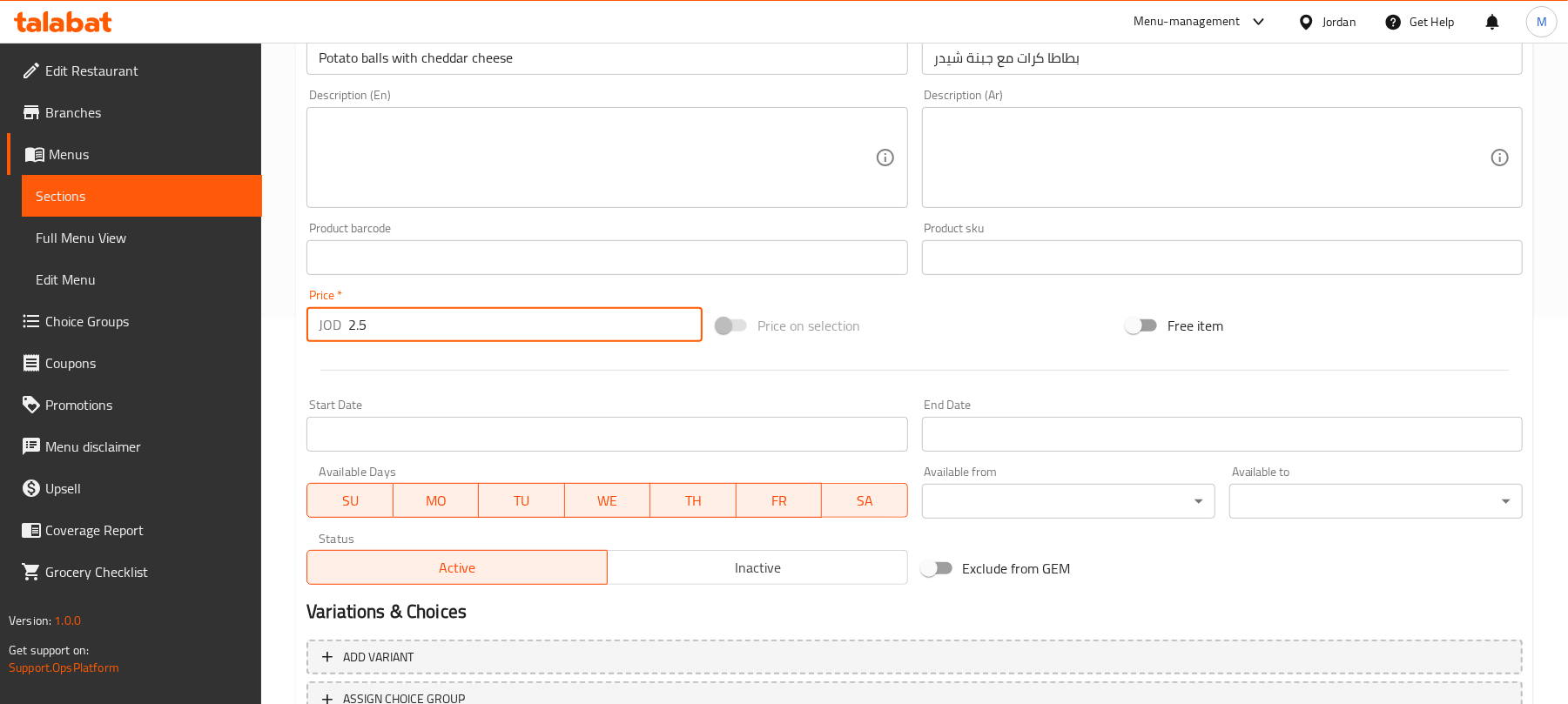 scroll, scrollTop: 464, scrollLeft: 0, axis: vertical 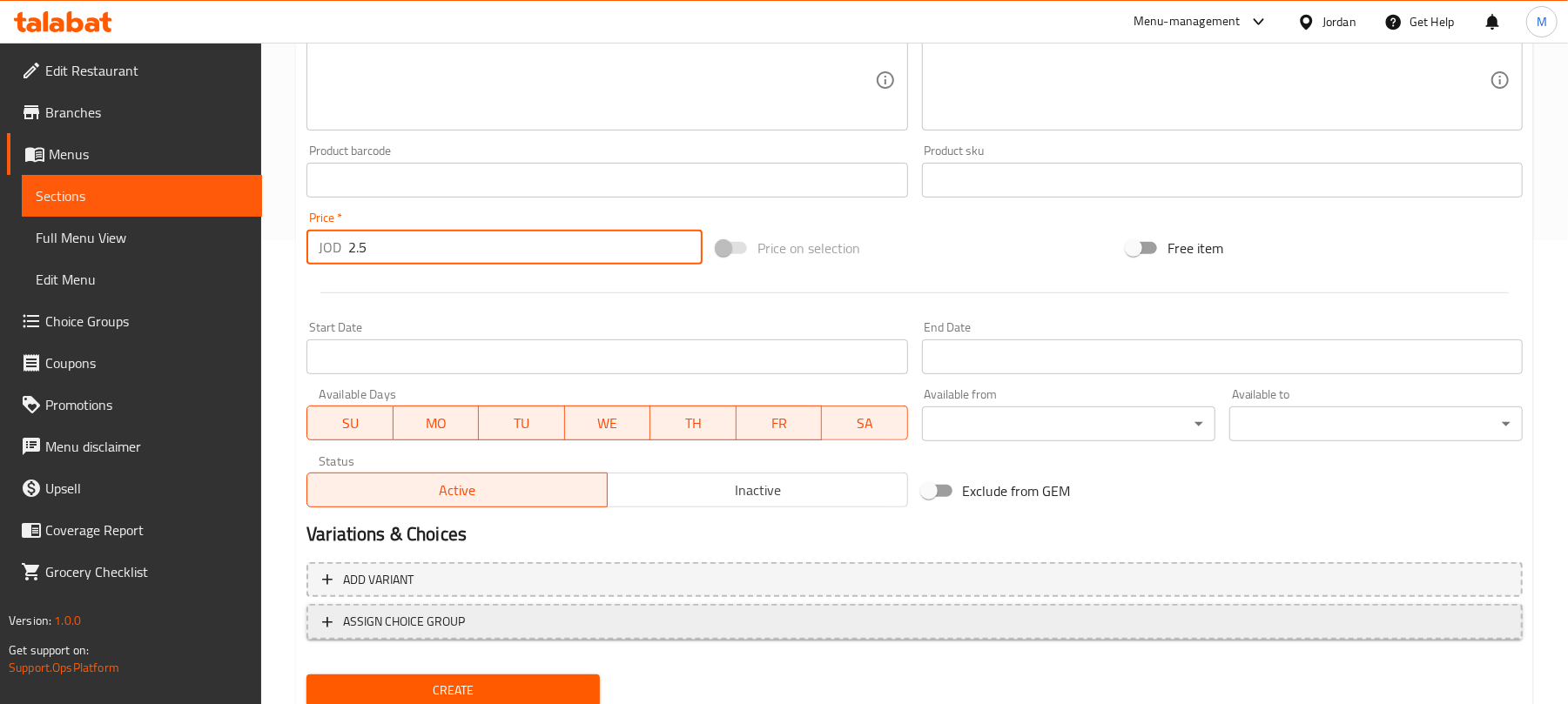 type on "2.5" 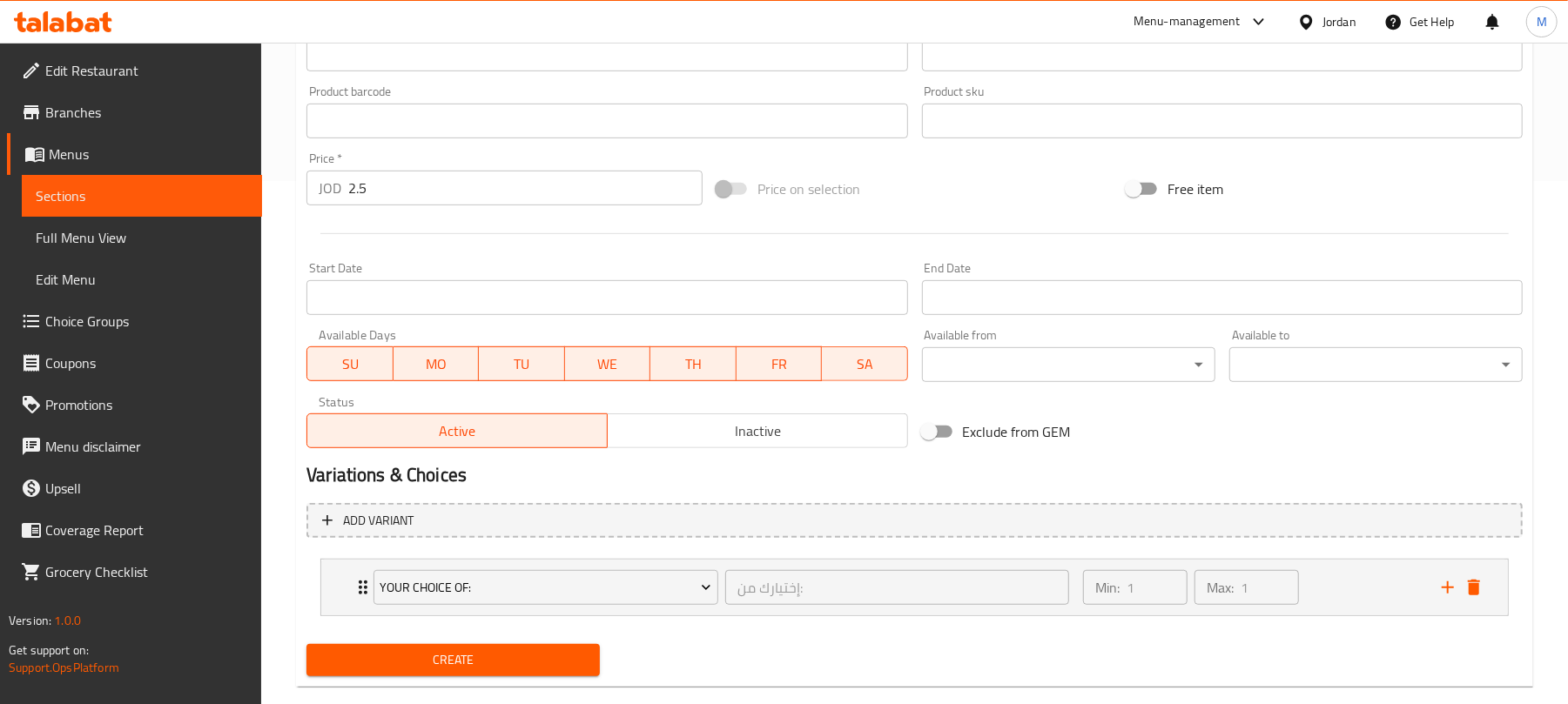 scroll, scrollTop: 555, scrollLeft: 0, axis: vertical 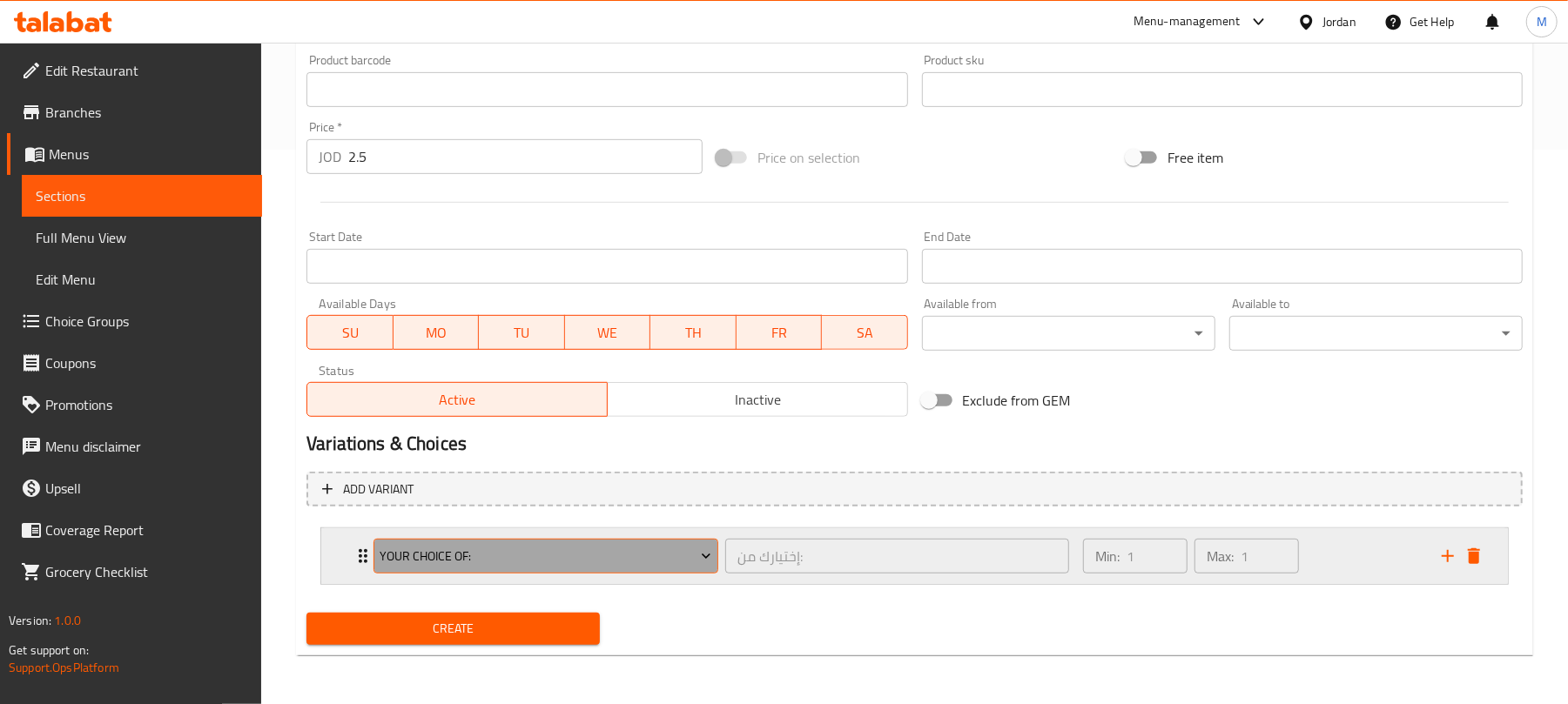 click on "Your Choice Of:" at bounding box center [546, 556] 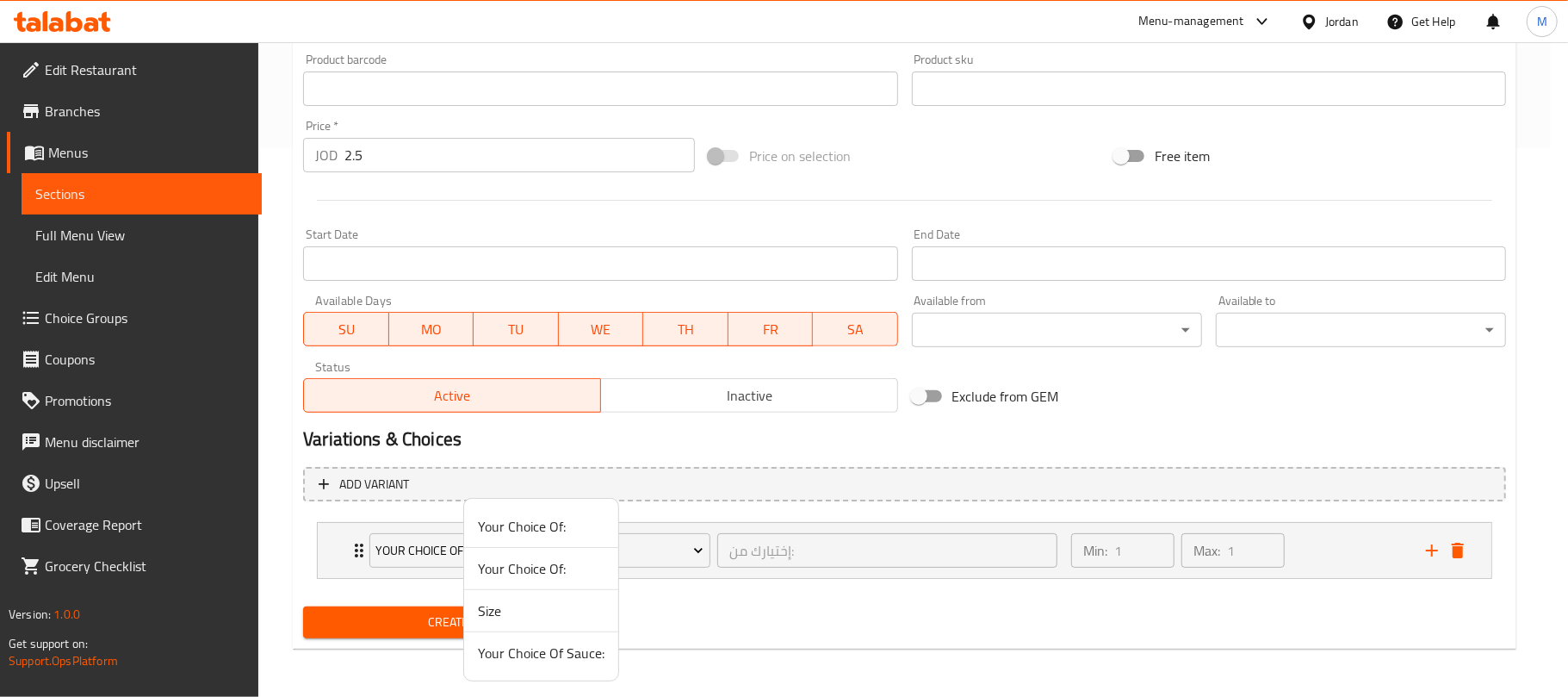 click on "Your Choice Of Sauce:" at bounding box center (541, 653) 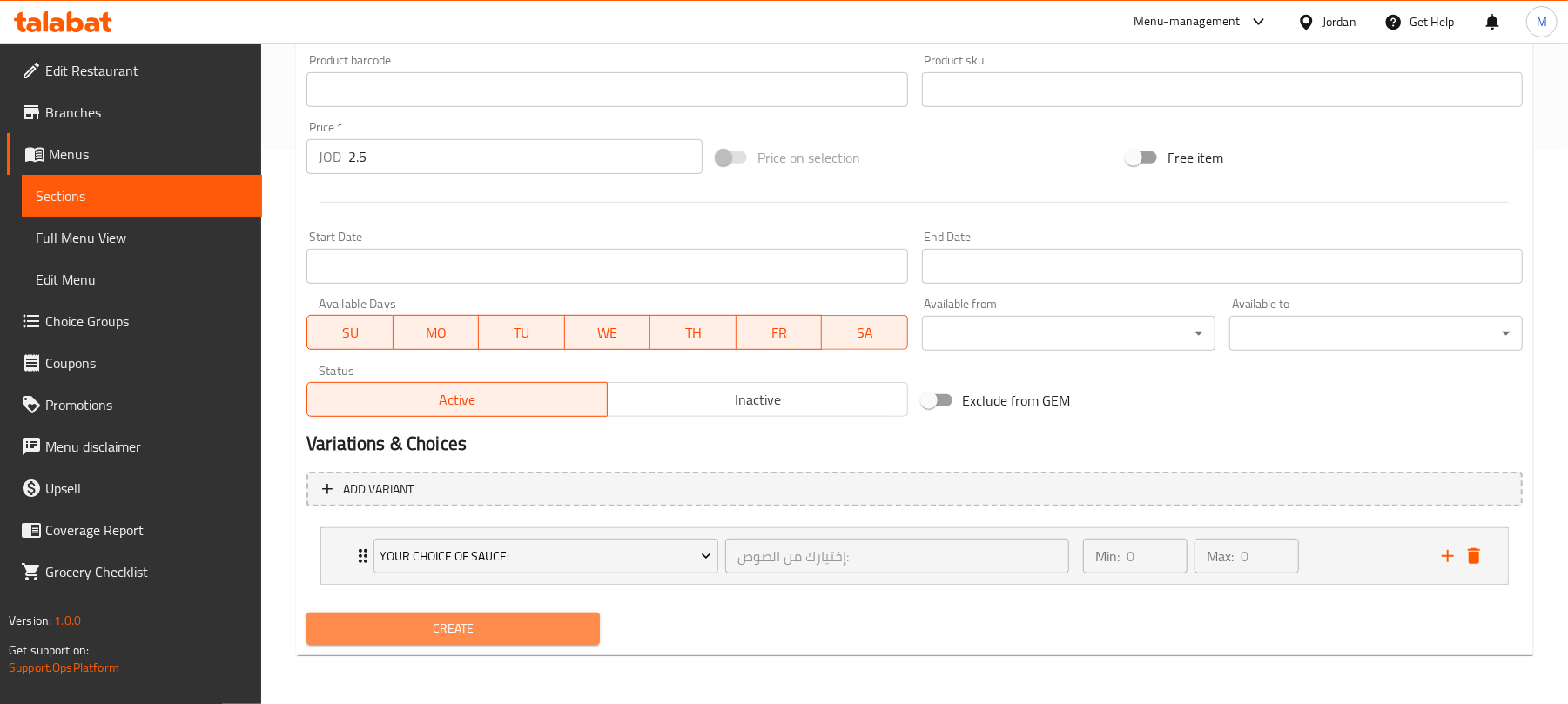 click on "Create" at bounding box center [453, 628] 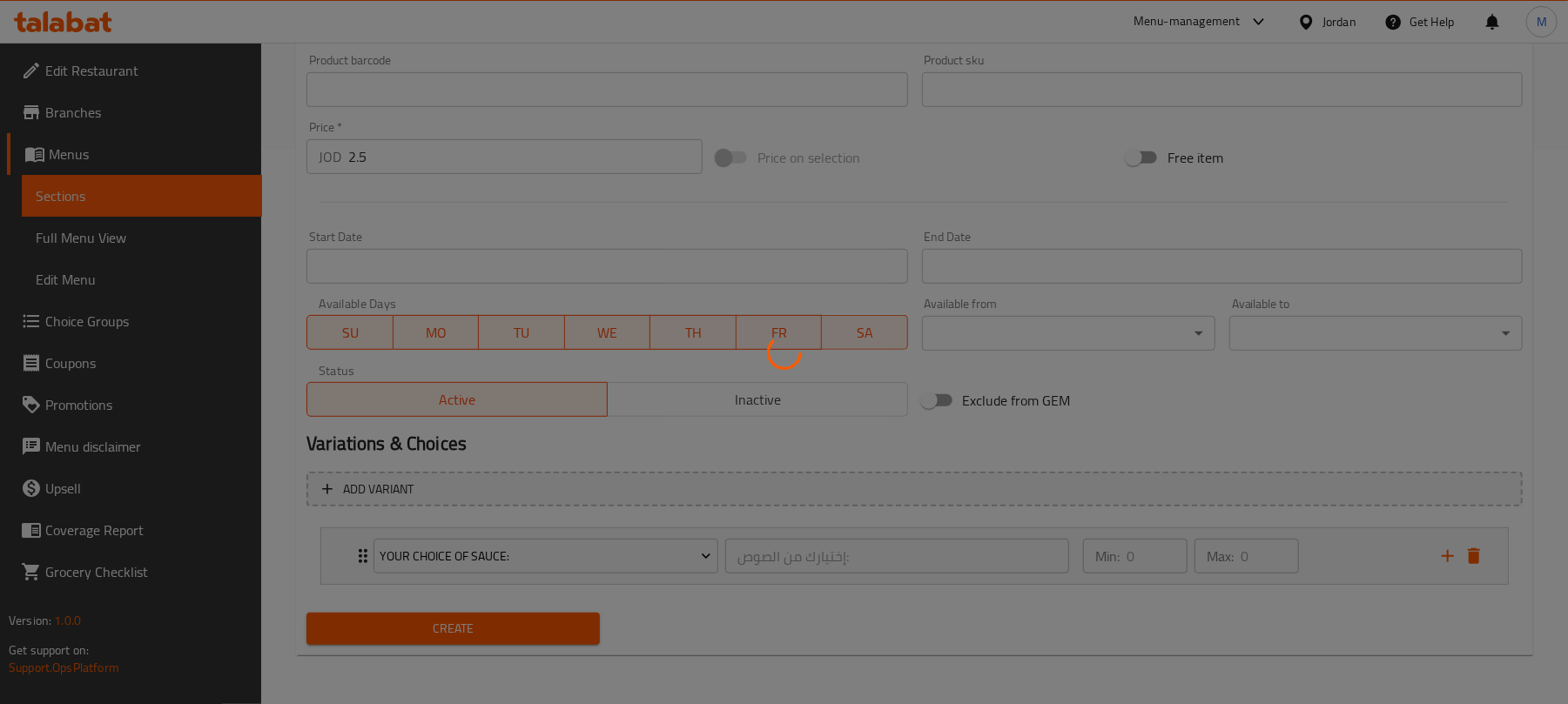 type 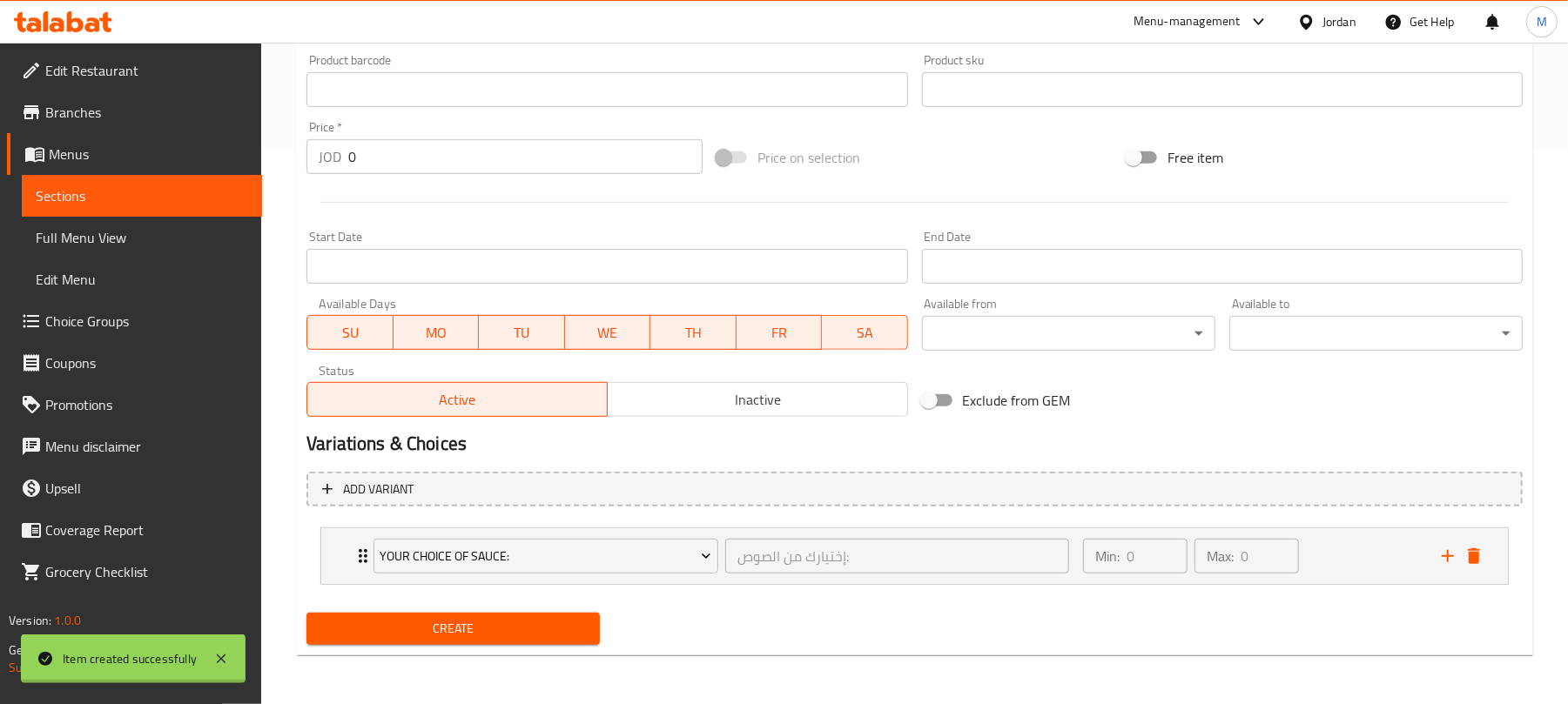 scroll, scrollTop: 0, scrollLeft: 0, axis: both 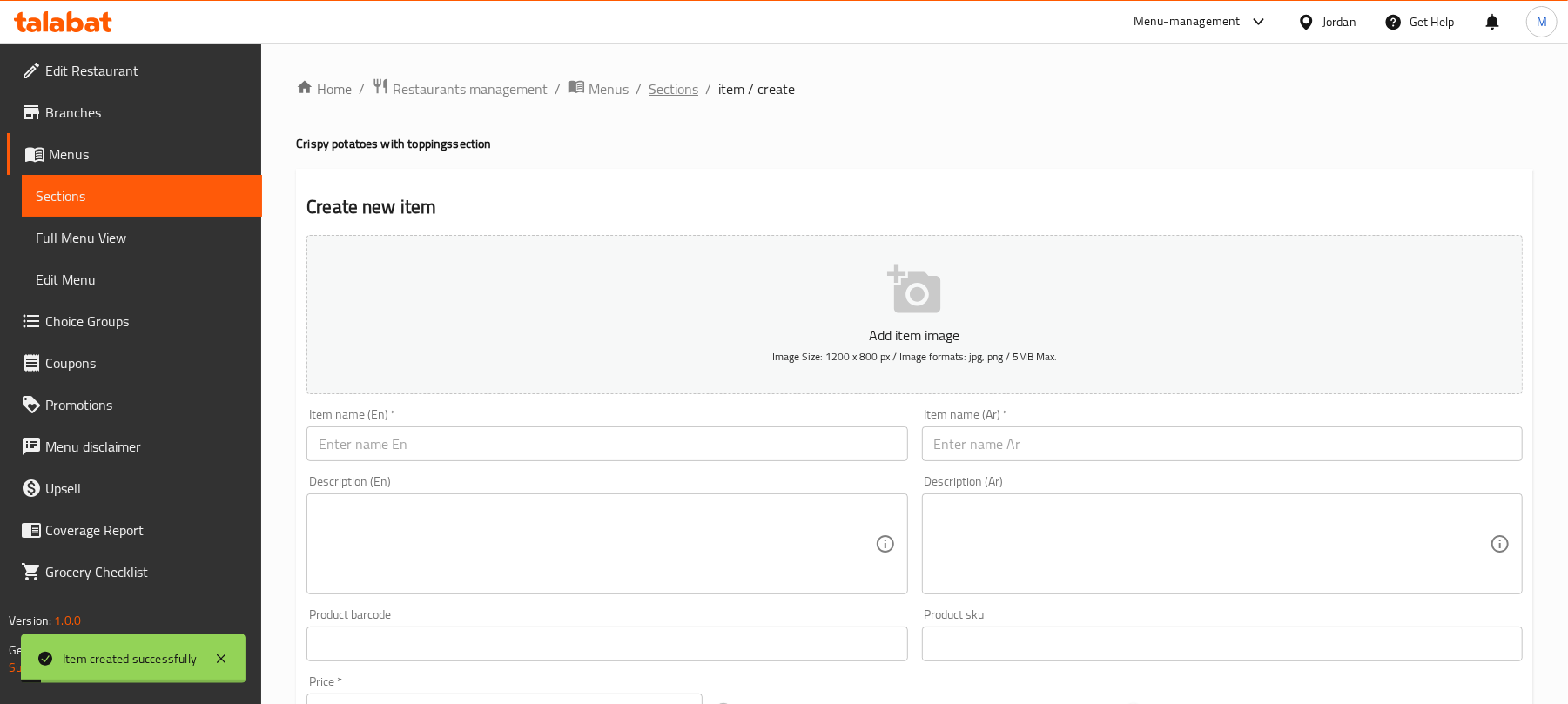 click on "Sections" at bounding box center [673, 89] 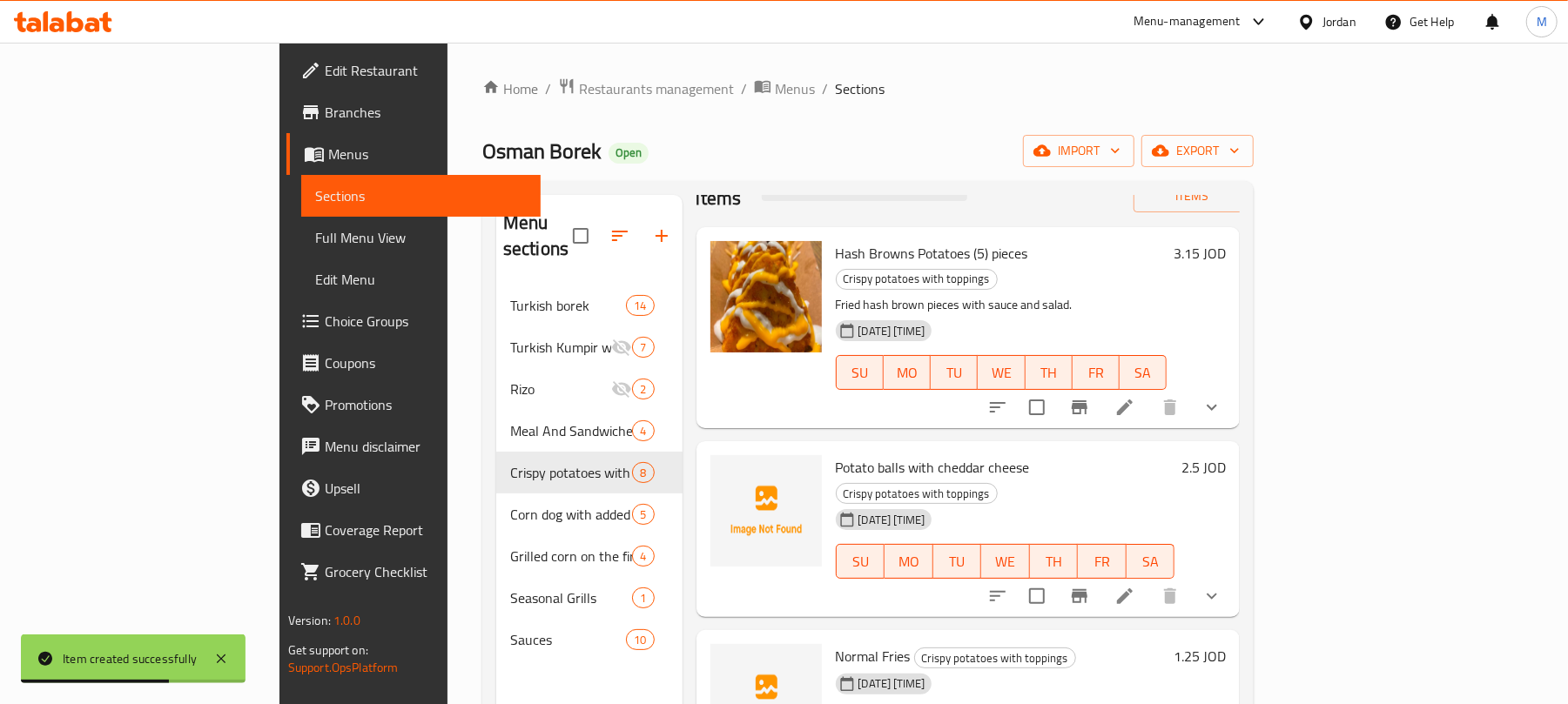 scroll, scrollTop: 0, scrollLeft: 0, axis: both 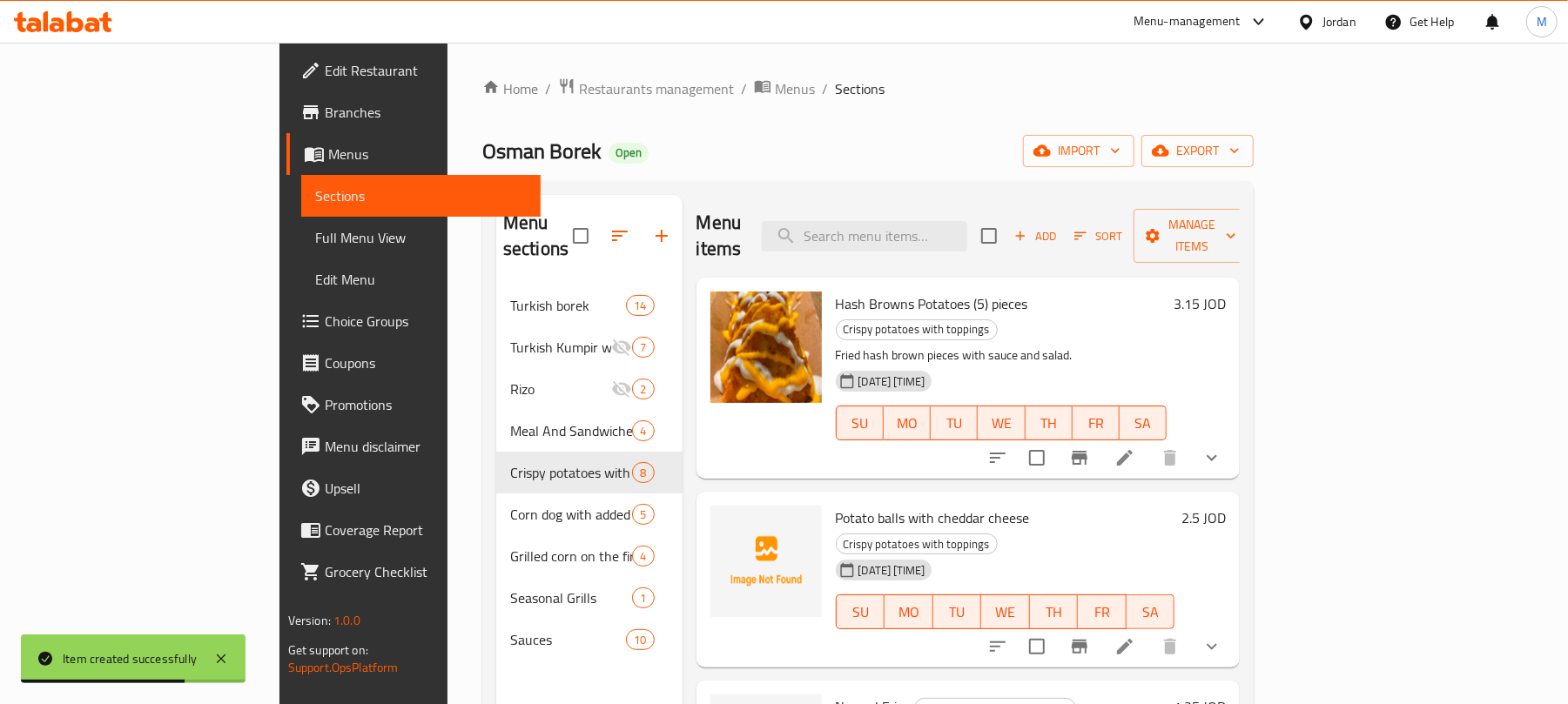 click 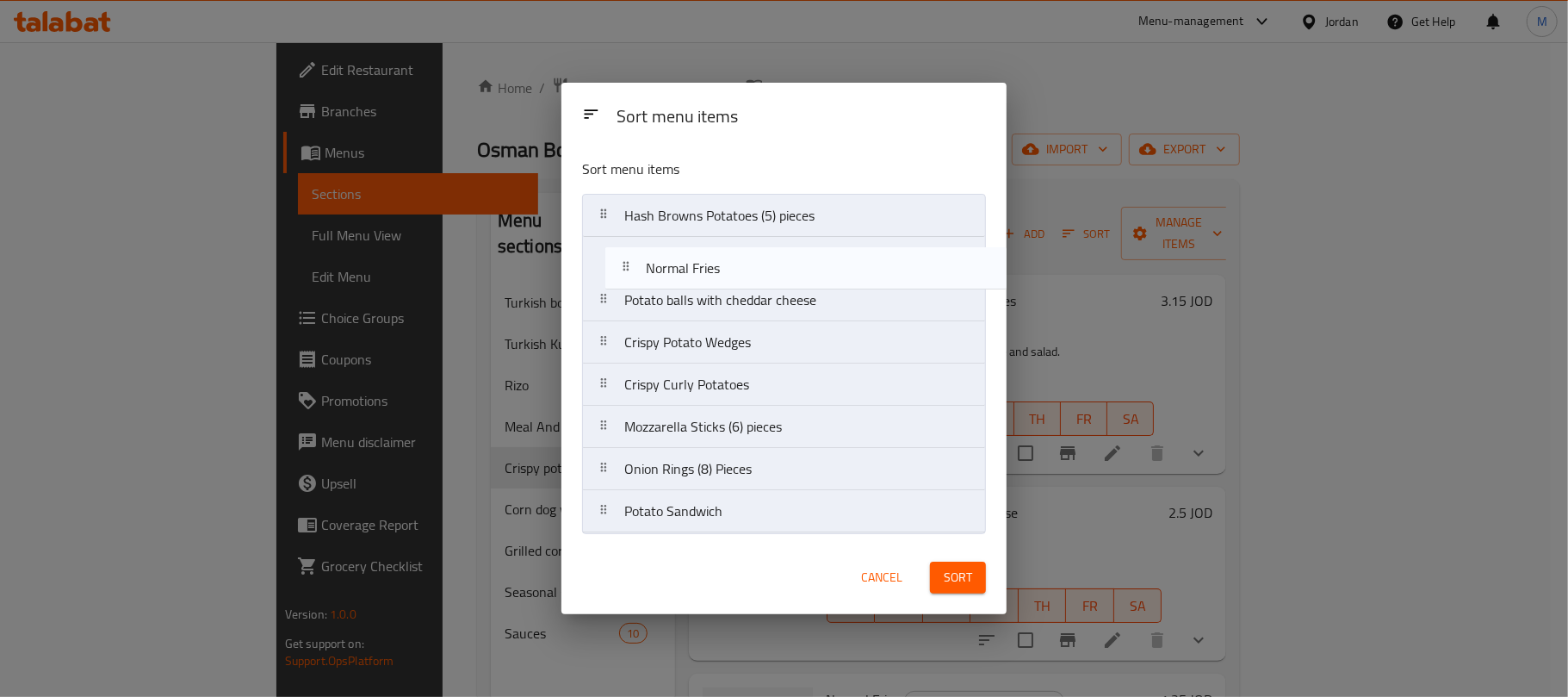 drag, startPoint x: 762, startPoint y: 296, endPoint x: 790, endPoint y: 259, distance: 46.40043 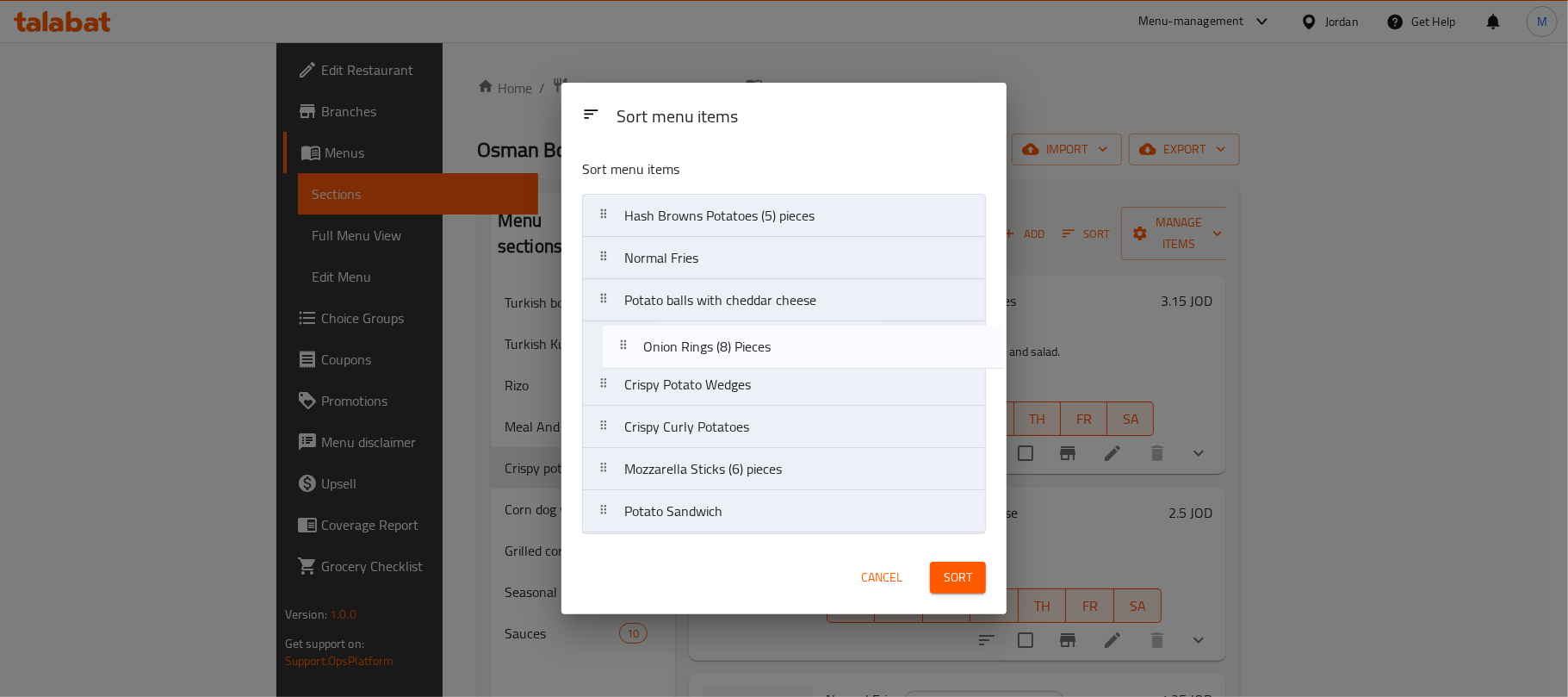 drag, startPoint x: 734, startPoint y: 486, endPoint x: 753, endPoint y: 353, distance: 134.35029 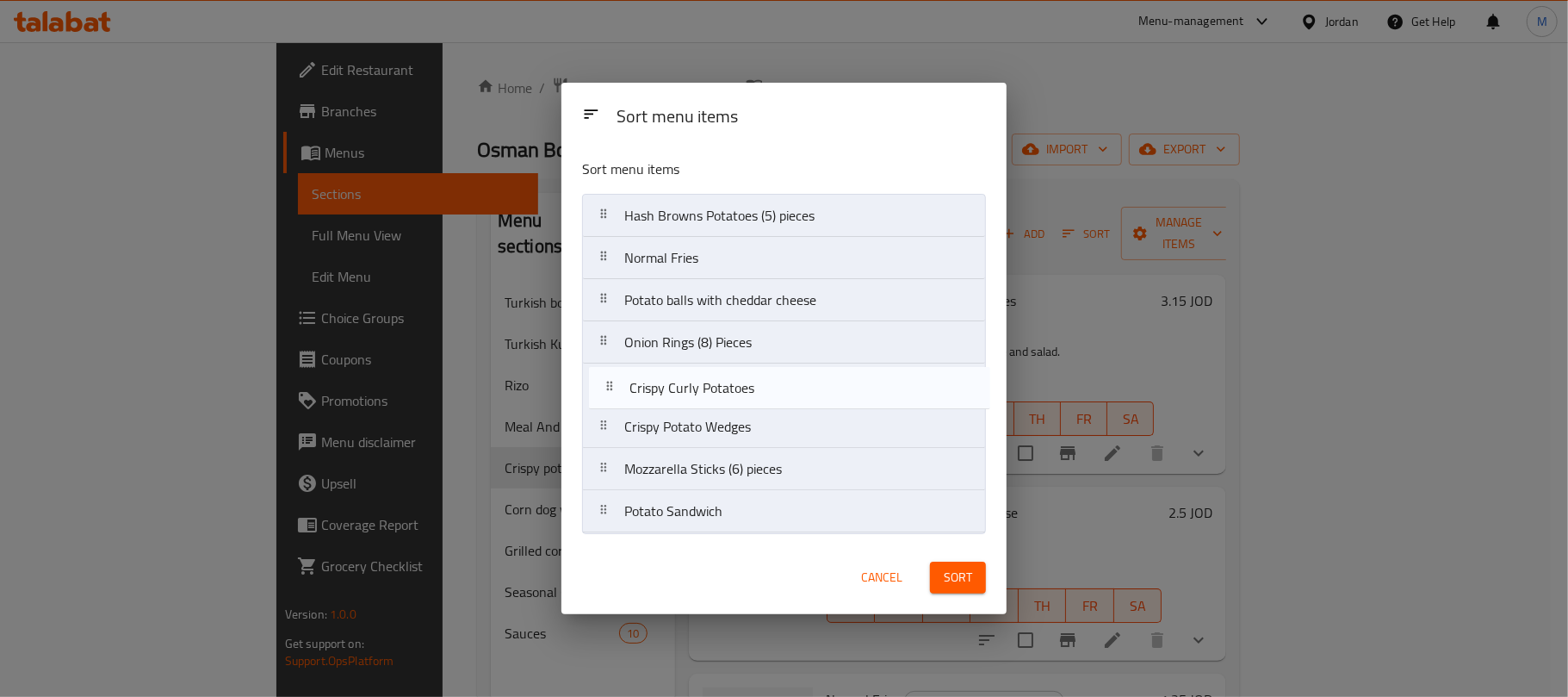 drag, startPoint x: 718, startPoint y: 439, endPoint x: 725, endPoint y: 388, distance: 51.4782 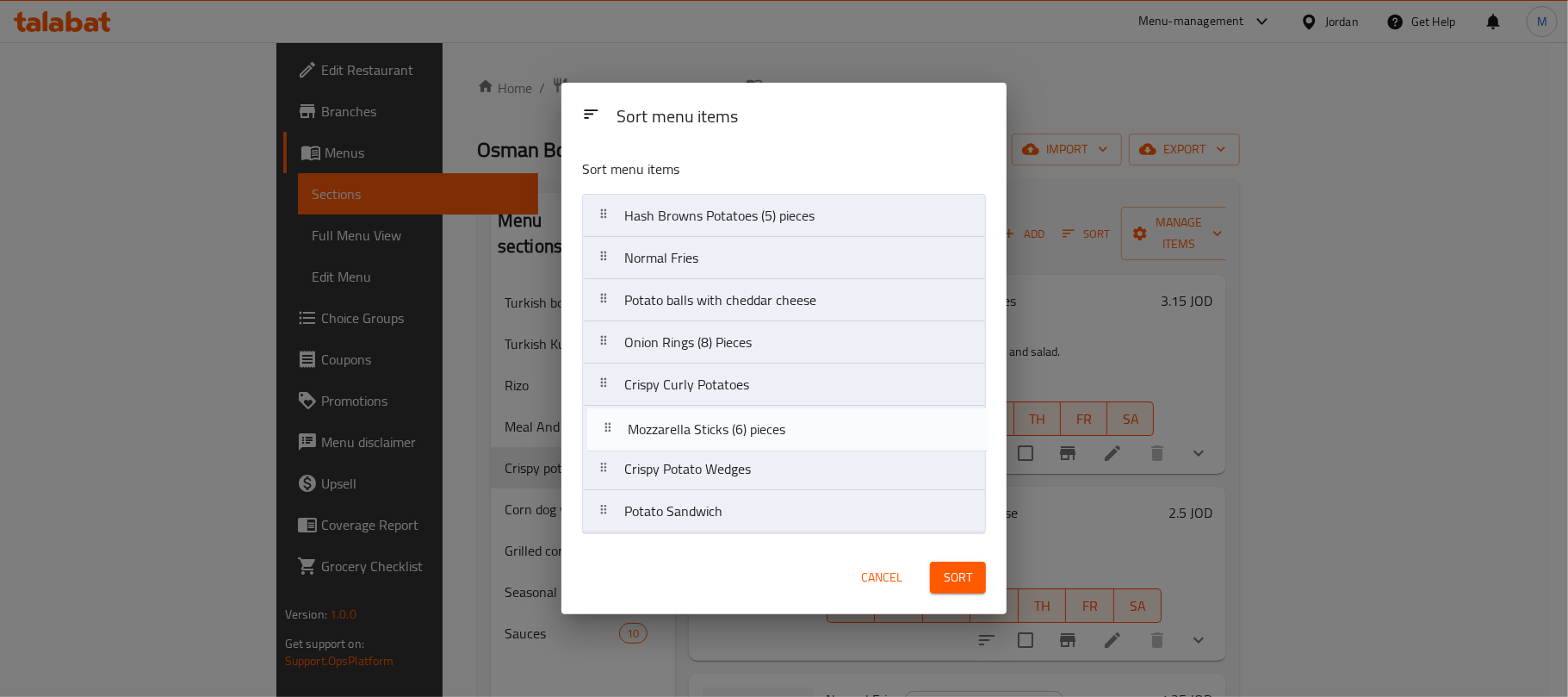 drag, startPoint x: 710, startPoint y: 477, endPoint x: 713, endPoint y: 422, distance: 55.08176 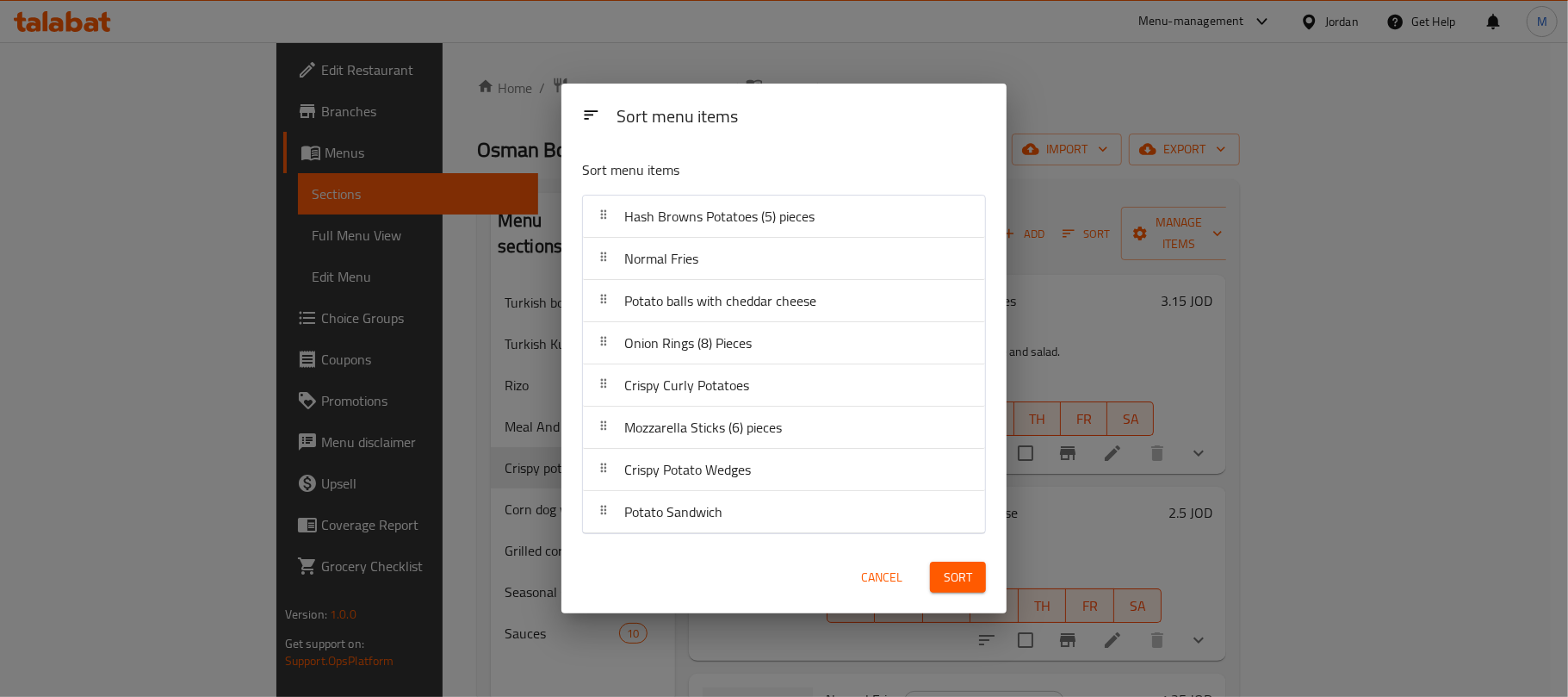 click on "Sort" at bounding box center [958, 577] 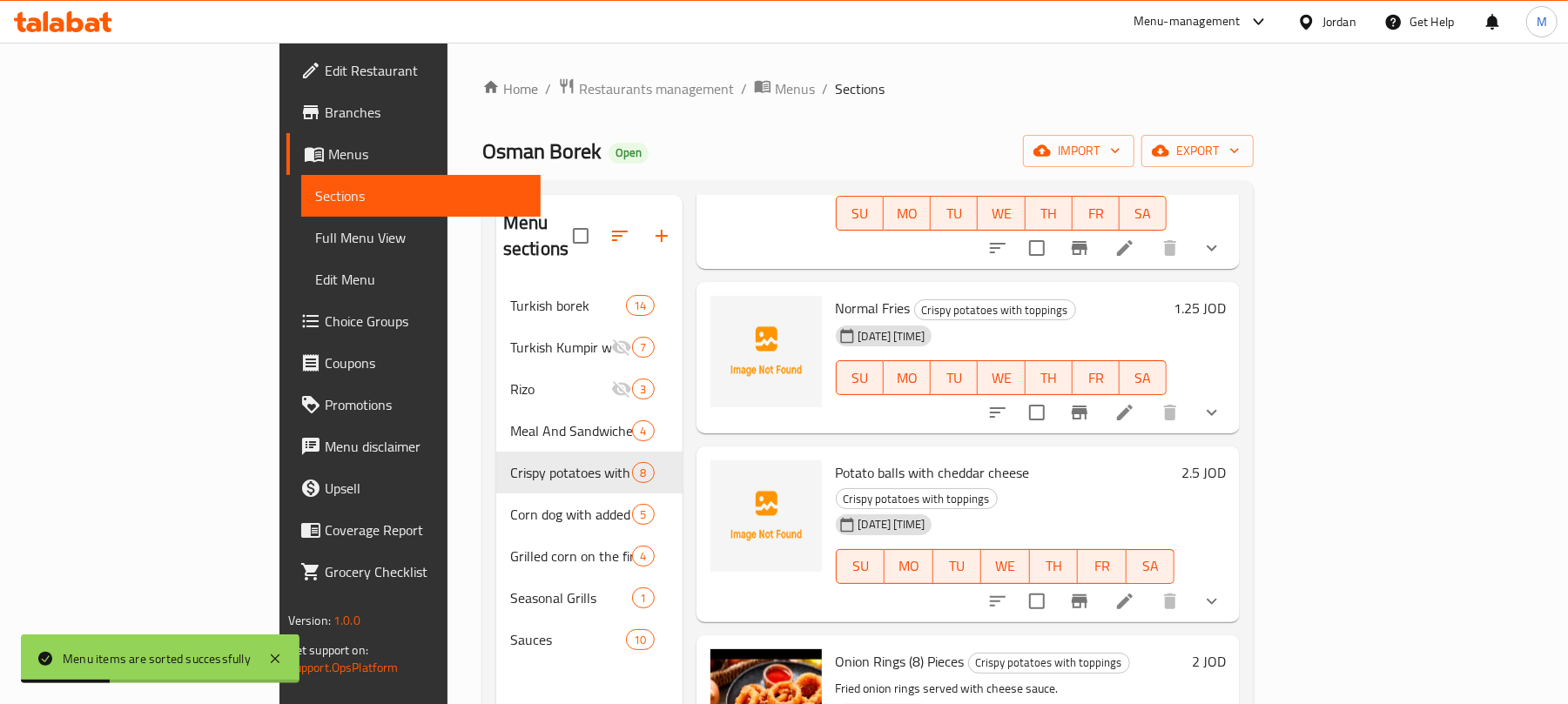 scroll, scrollTop: 231, scrollLeft: 0, axis: vertical 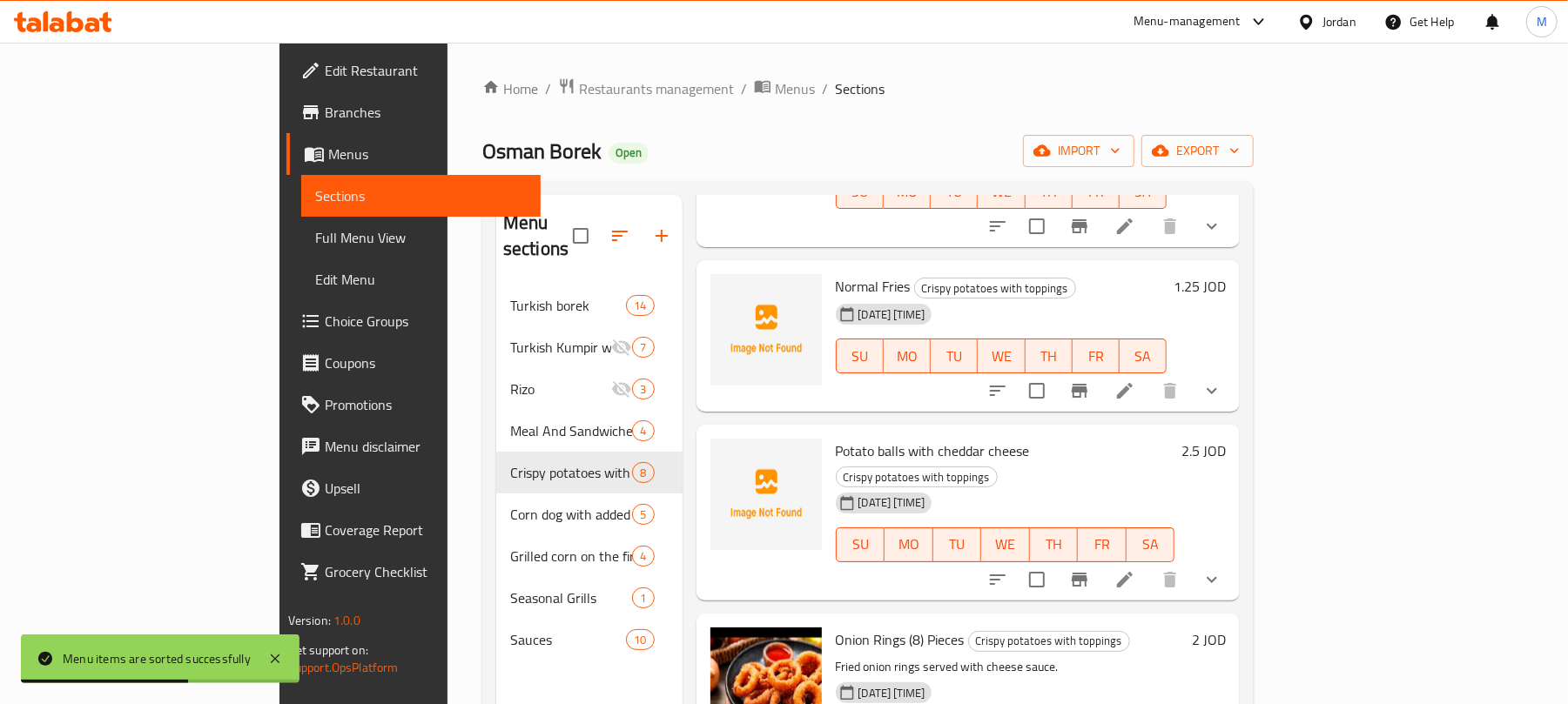 click at bounding box center (1037, 580) 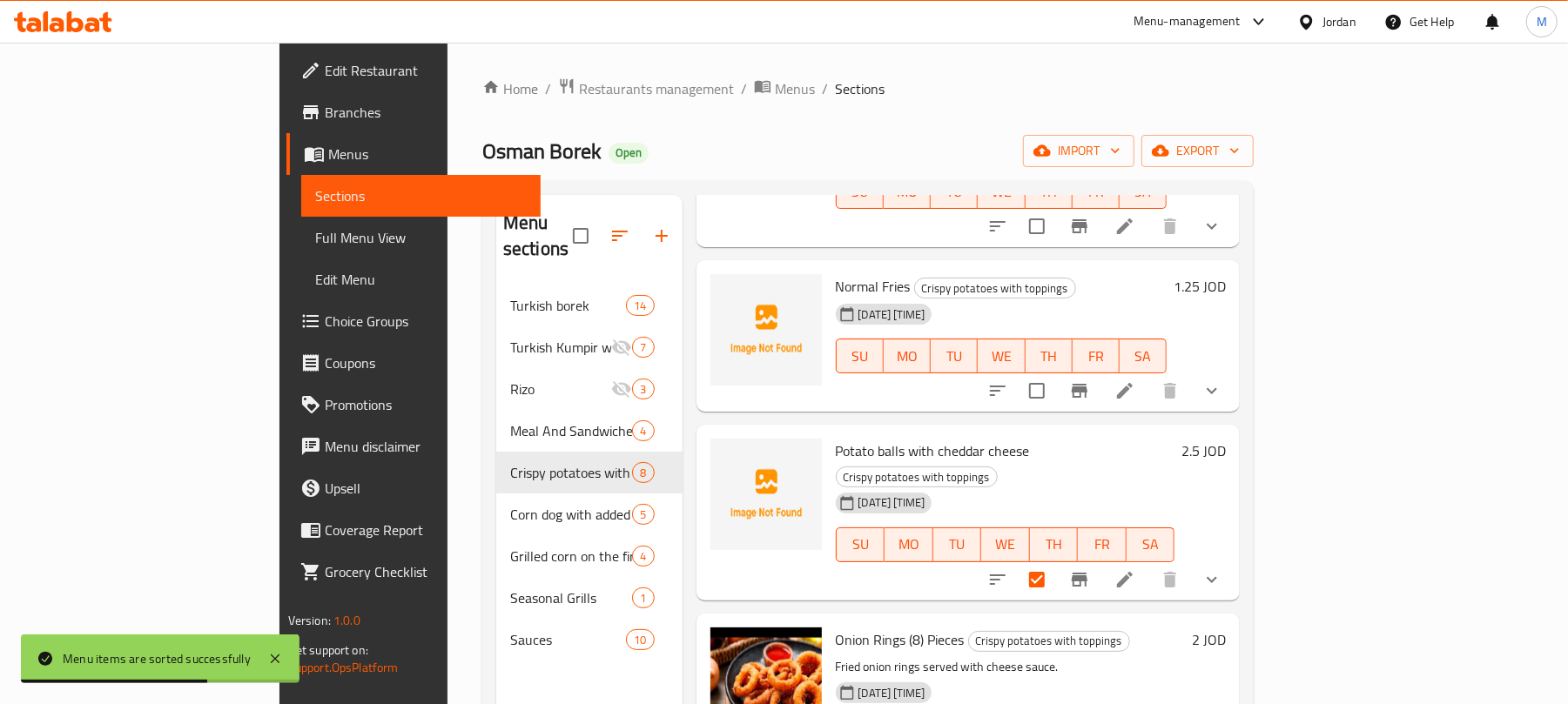 click at bounding box center (1037, 391) 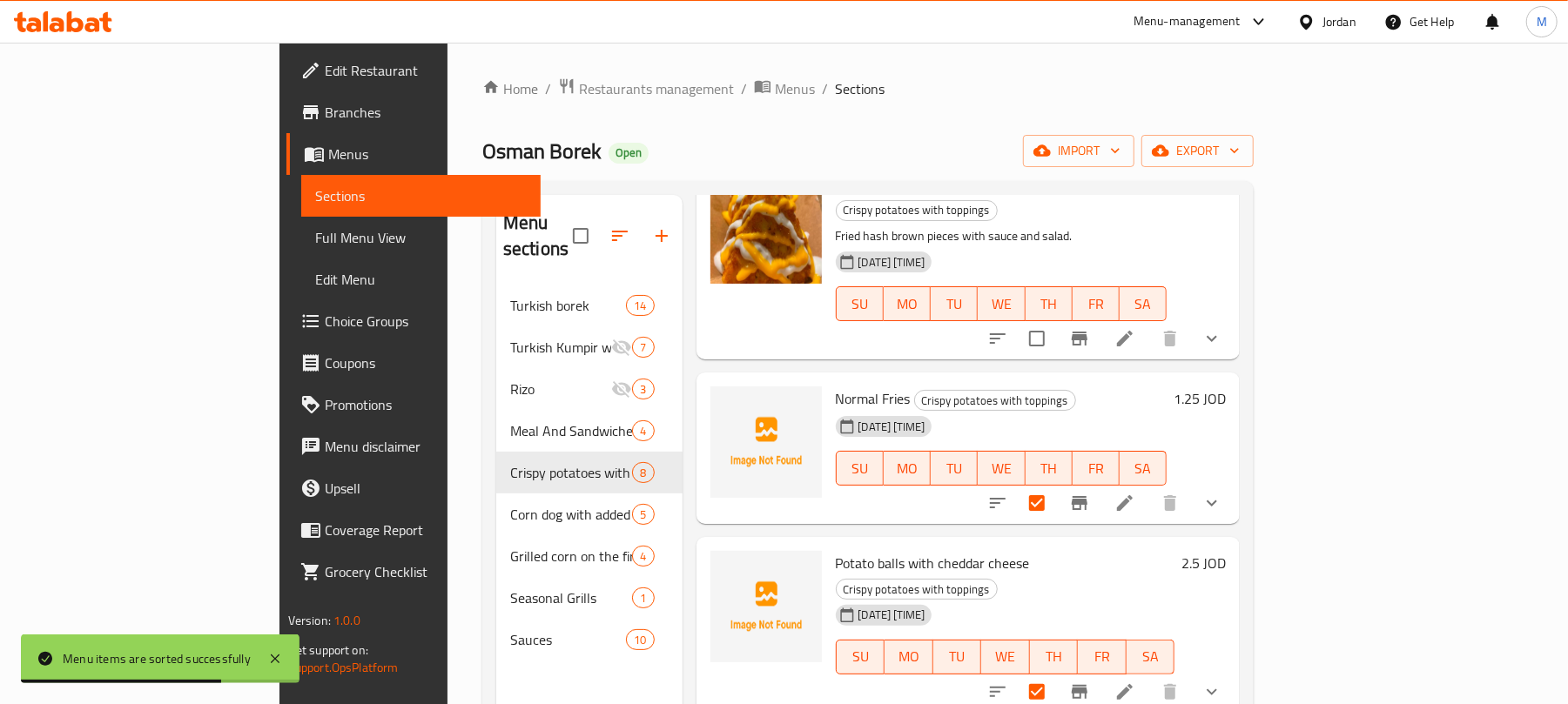 scroll, scrollTop: 0, scrollLeft: 0, axis: both 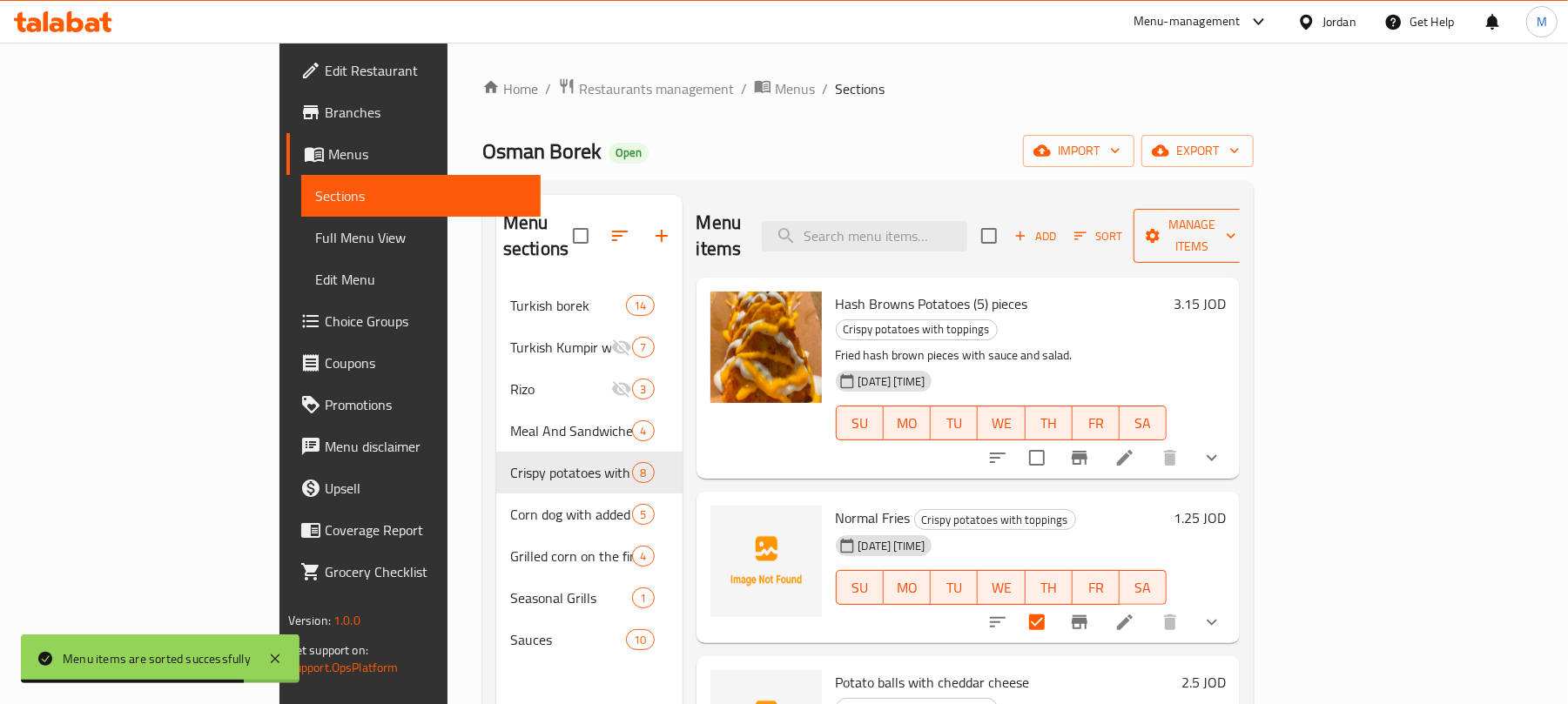 click on "Manage items" at bounding box center (1192, 236) 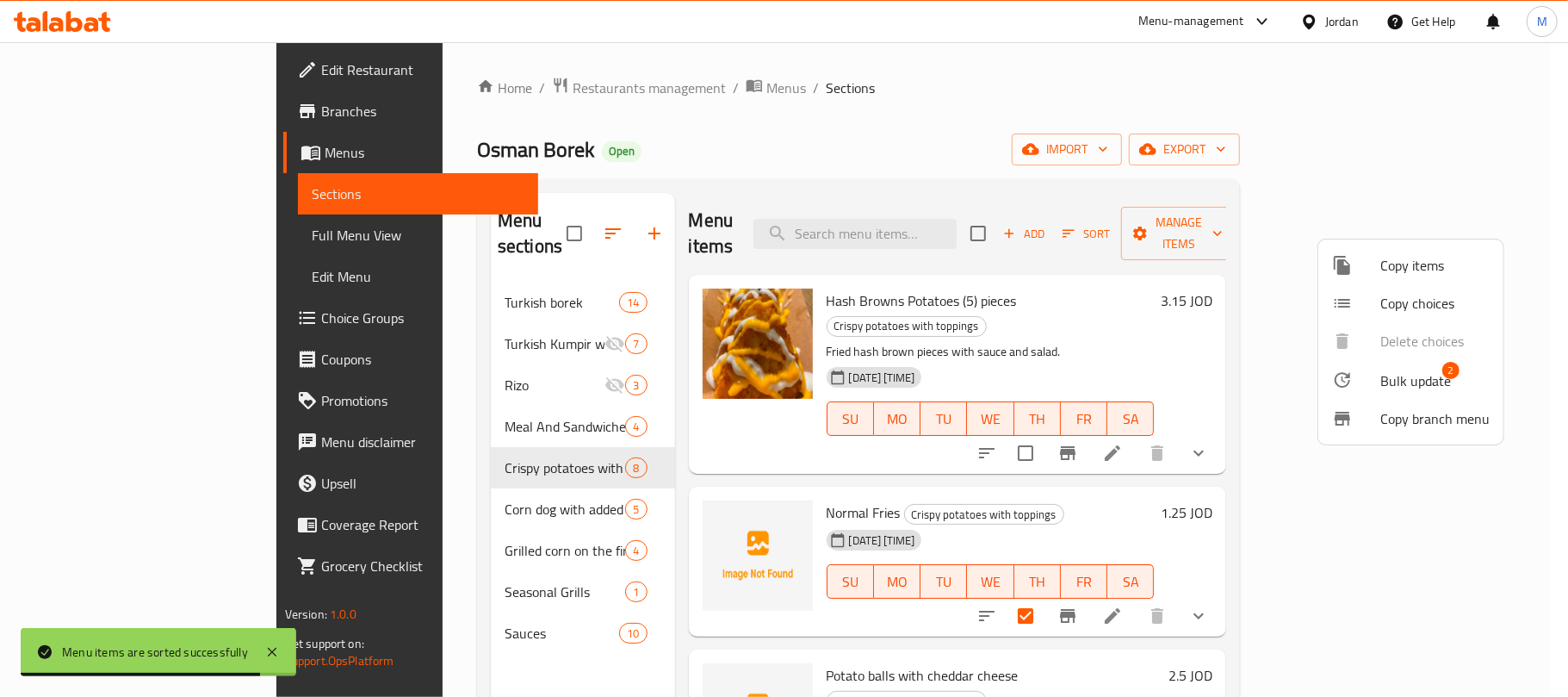 click on "Copy items Copy choices Delete choices Bulk update 2 Copy branch menu" at bounding box center (1410, 342) 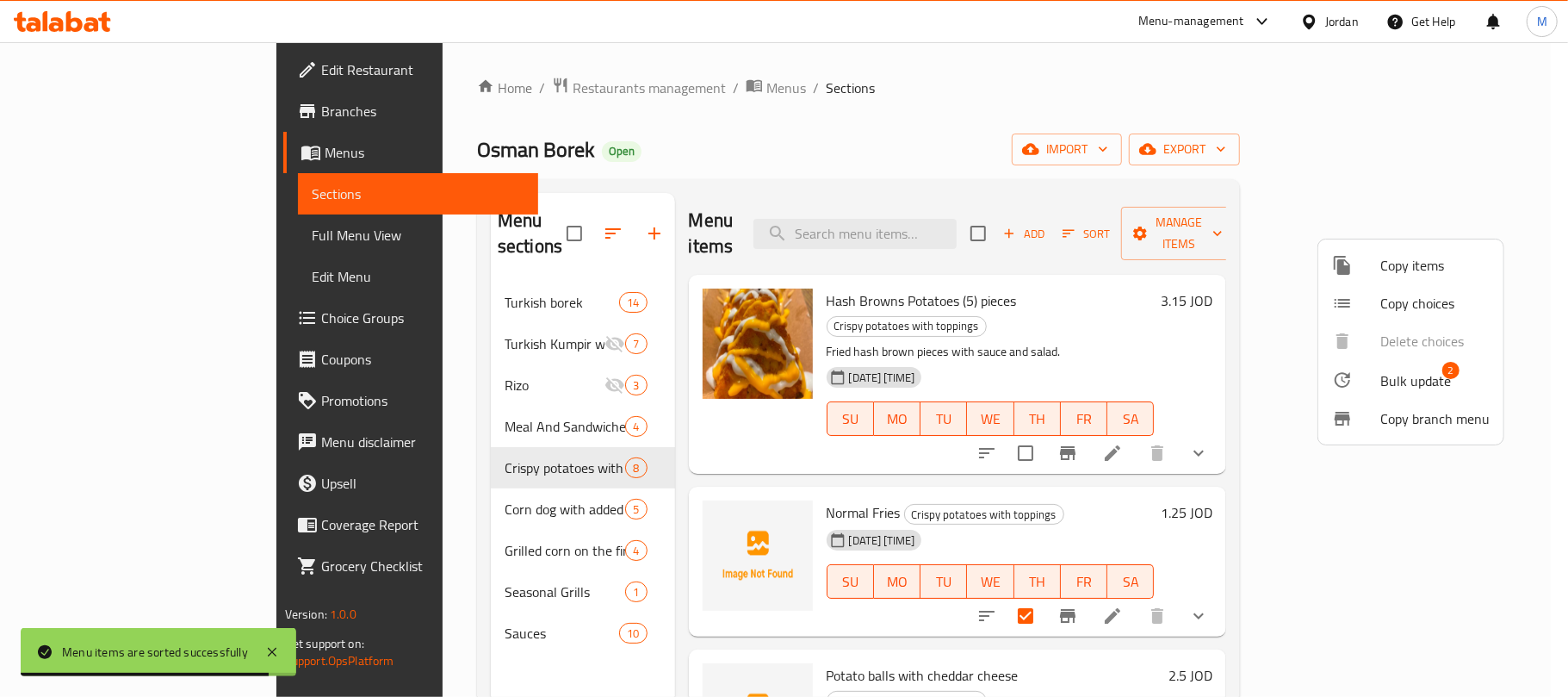 click on "Bulk update" at bounding box center (1416, 381) 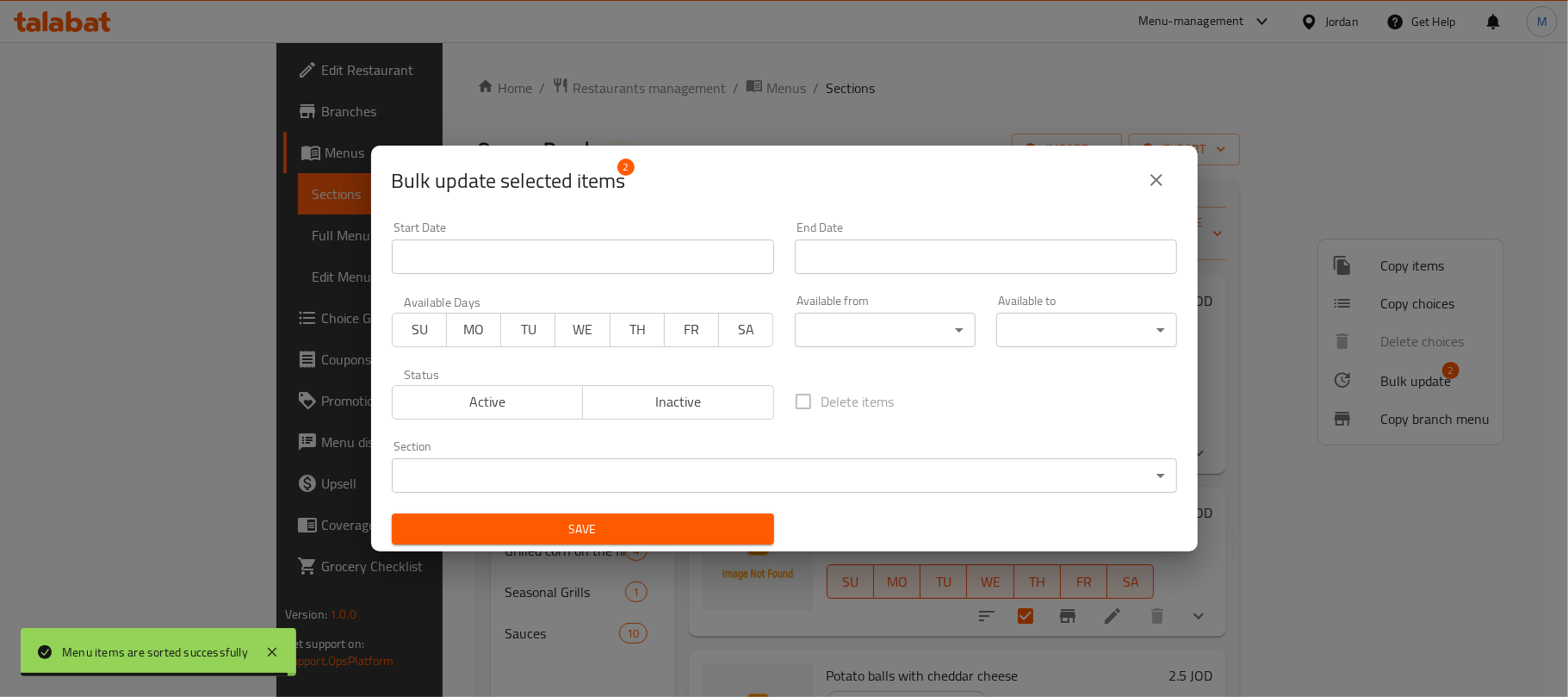 click on "Status Active Inactive" at bounding box center [583, 394] 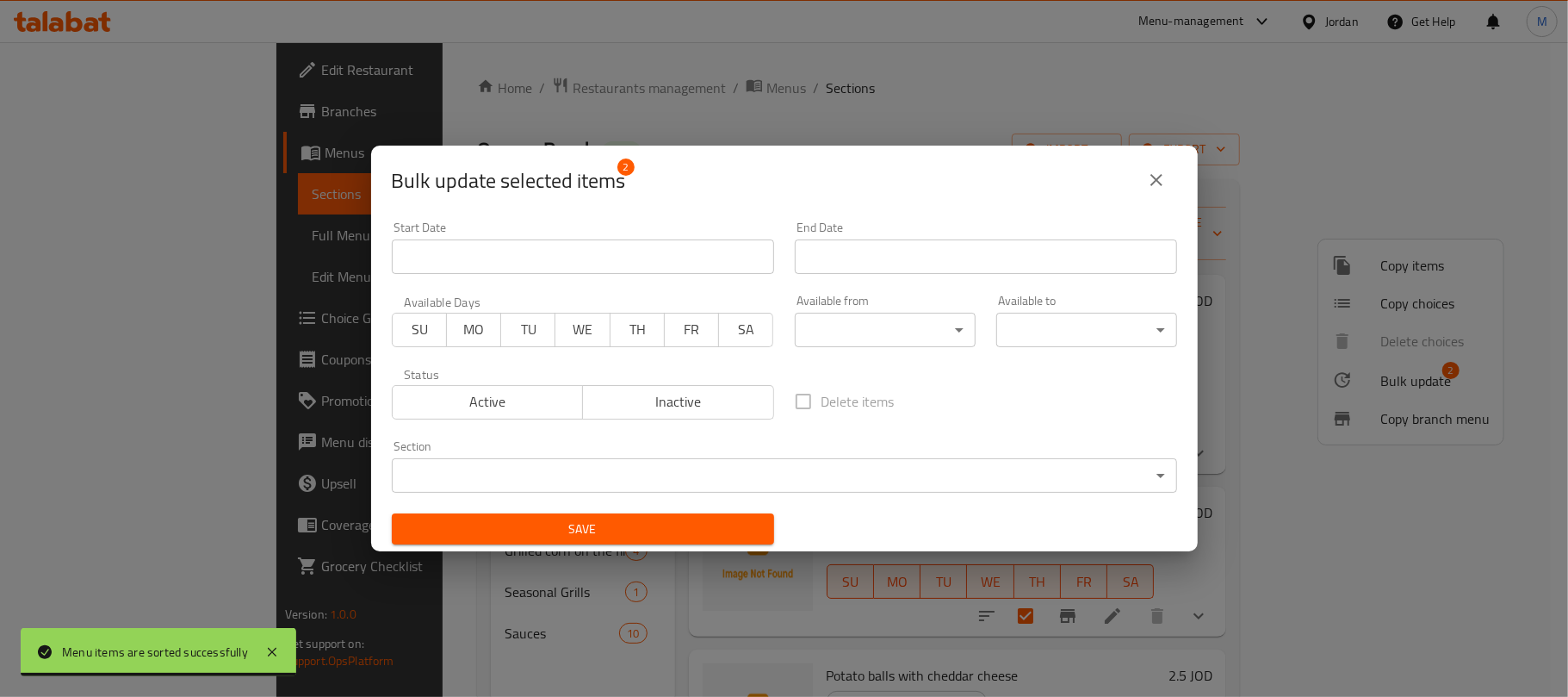 click on "Inactive" at bounding box center (679, 401) 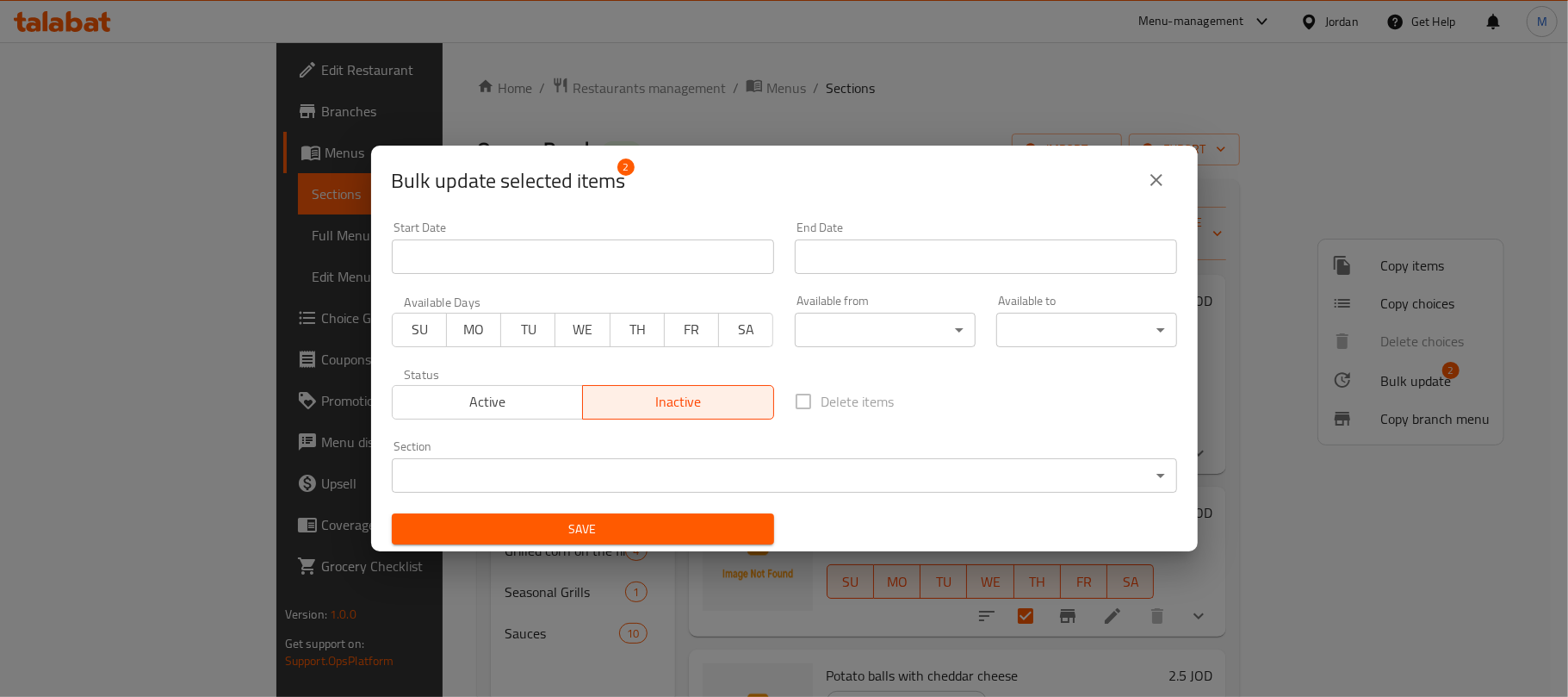 click on "Save" at bounding box center (583, 529) 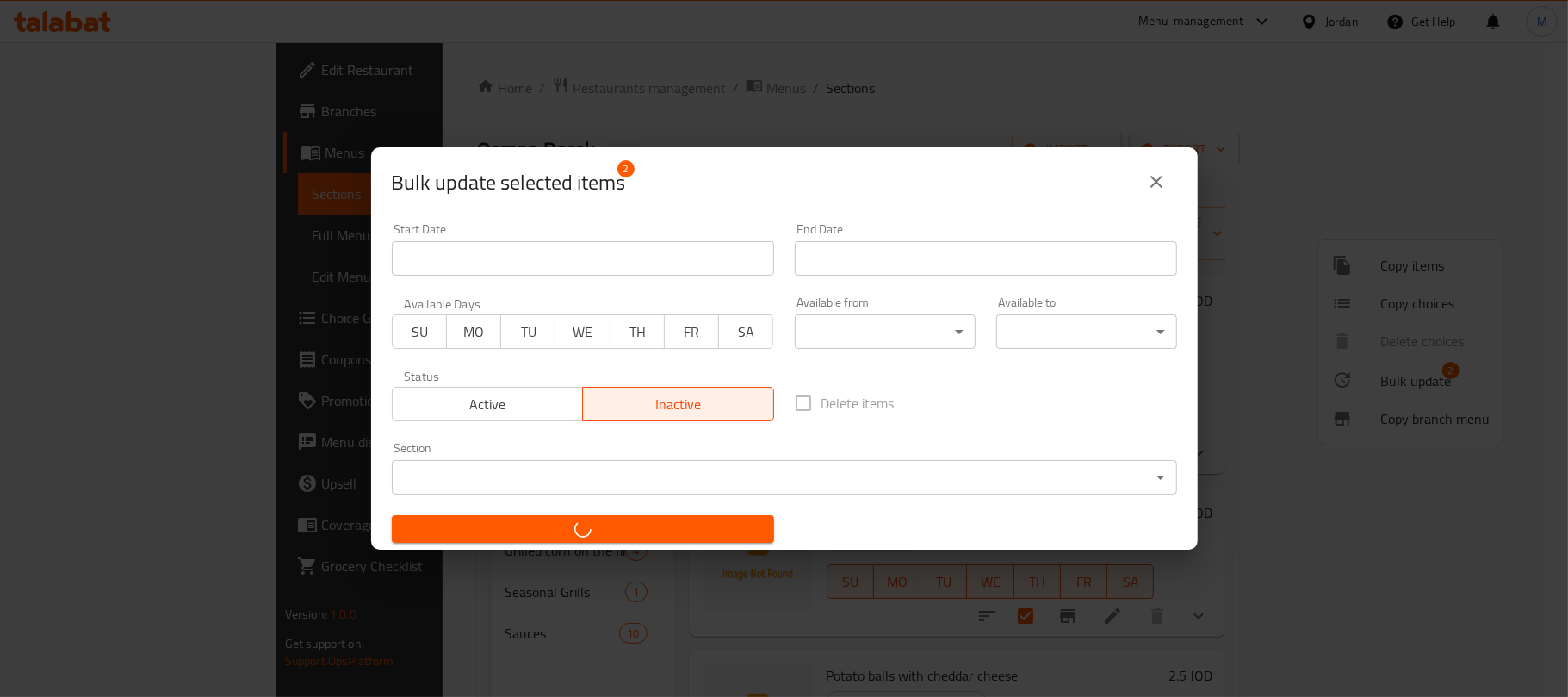 checkbox on "false" 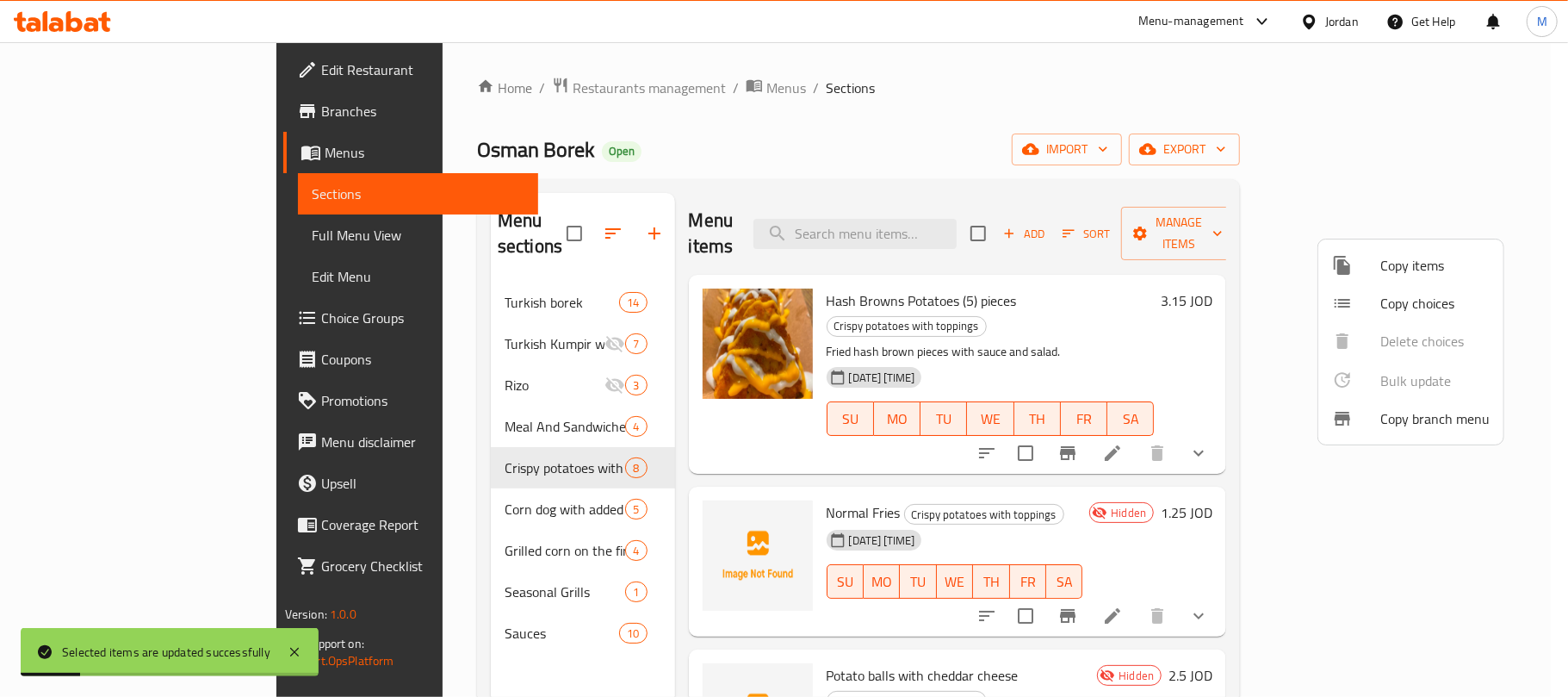 click at bounding box center [784, 348] 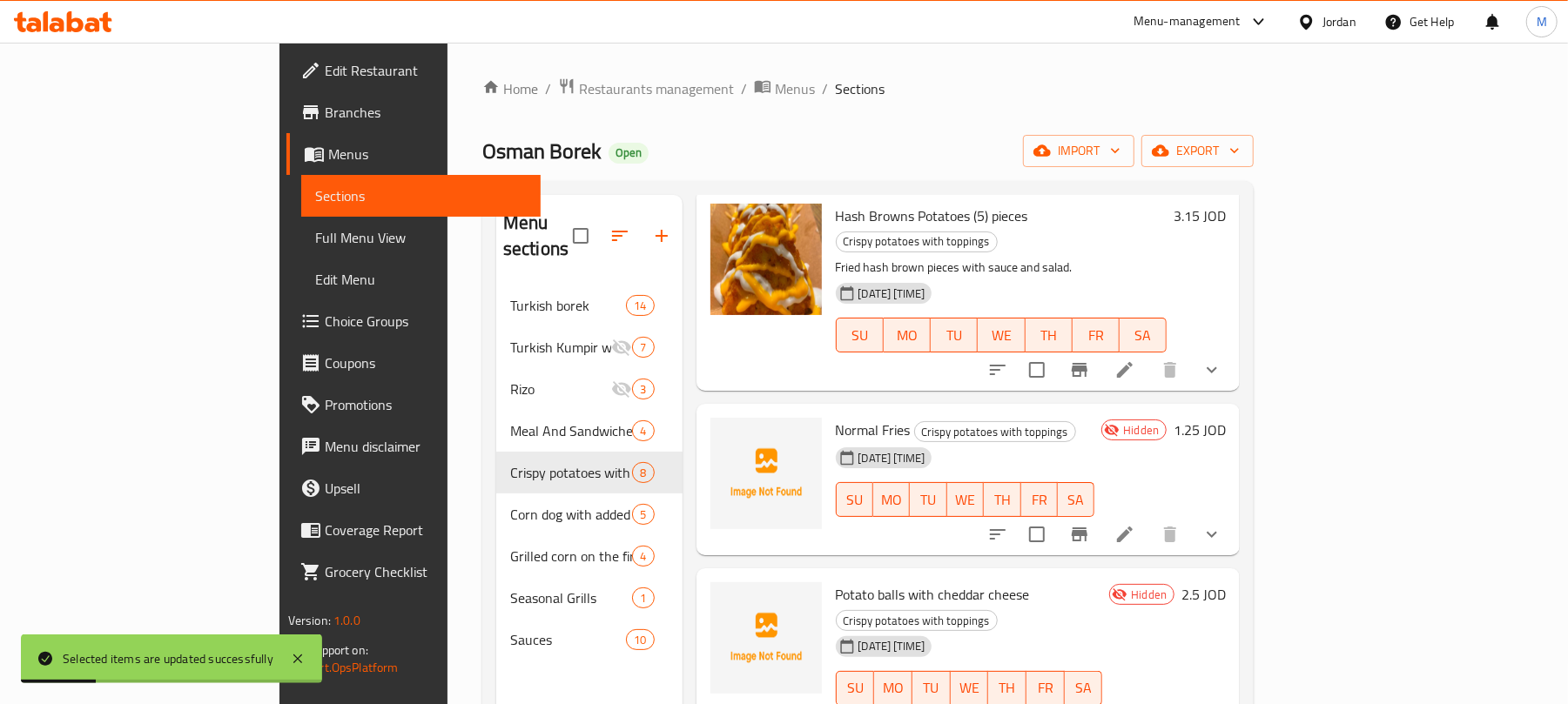 scroll, scrollTop: 348, scrollLeft: 0, axis: vertical 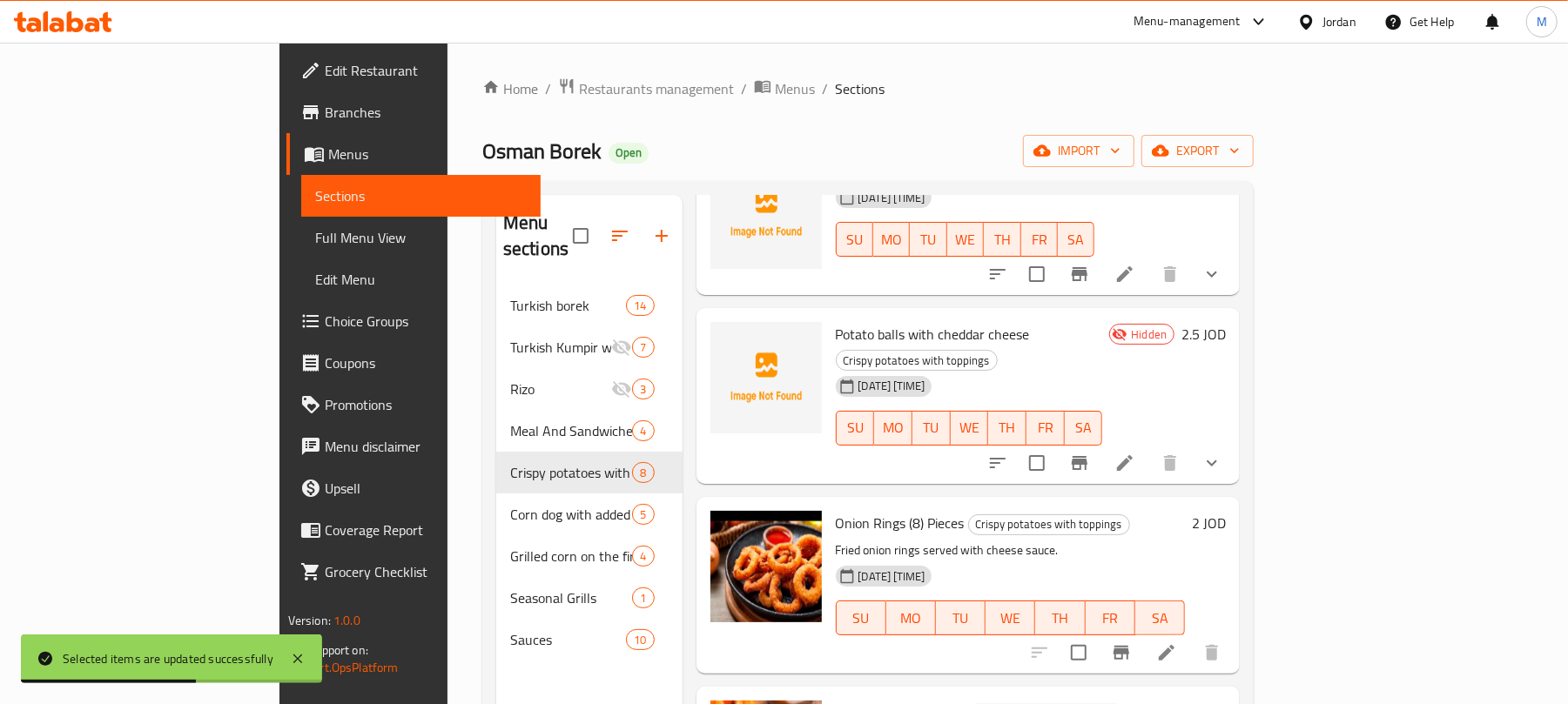 click on "2   JOD" at bounding box center (1208, 523) 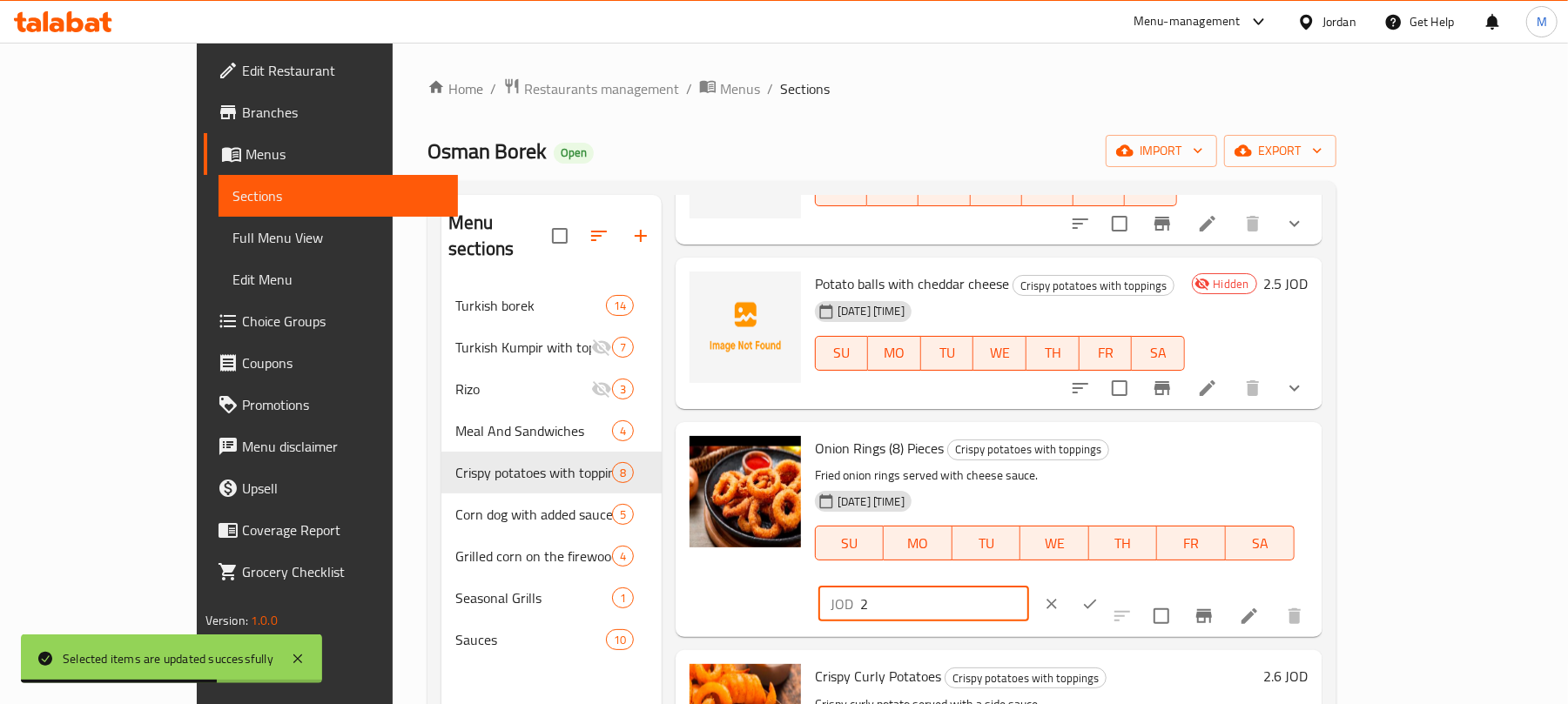 click on "2" at bounding box center (945, 604) 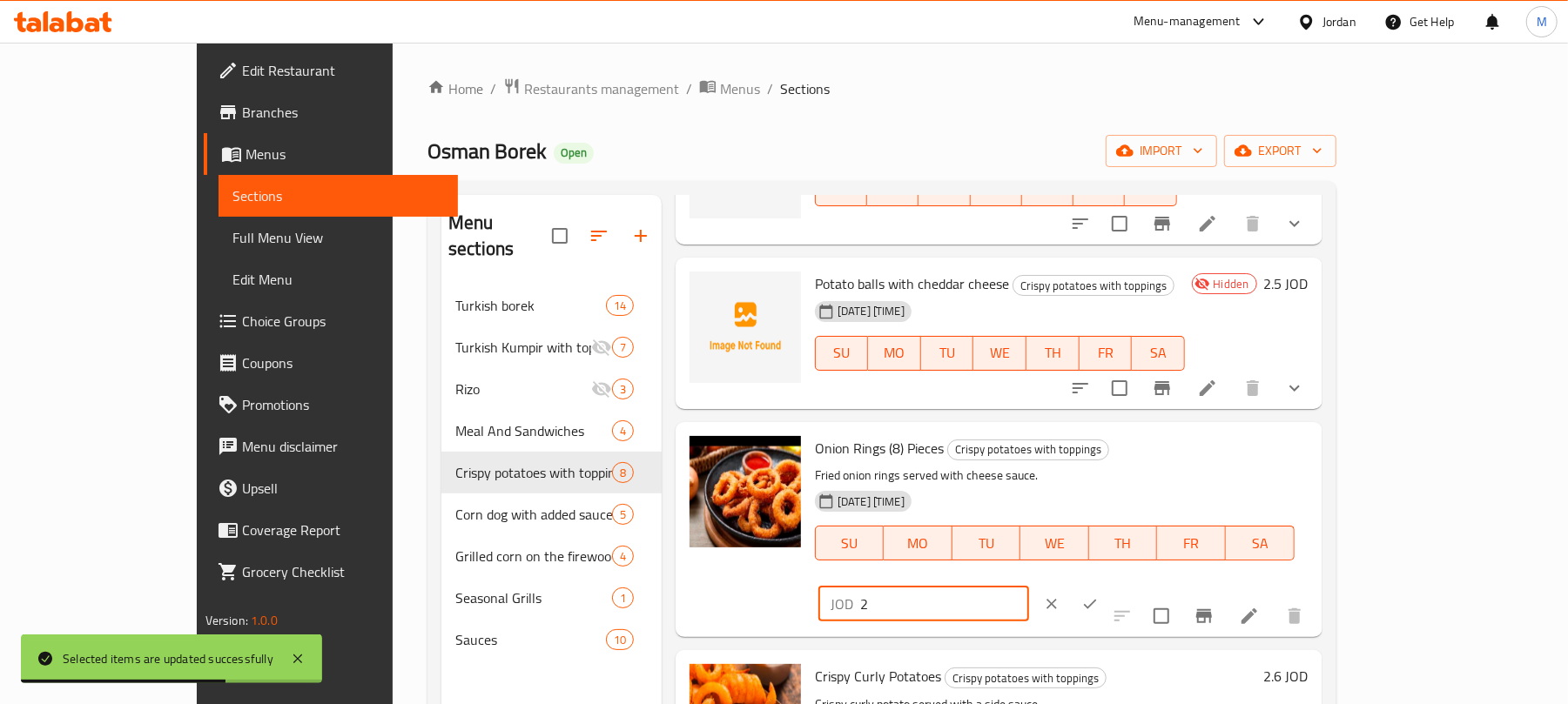 click on "2" at bounding box center [945, 604] 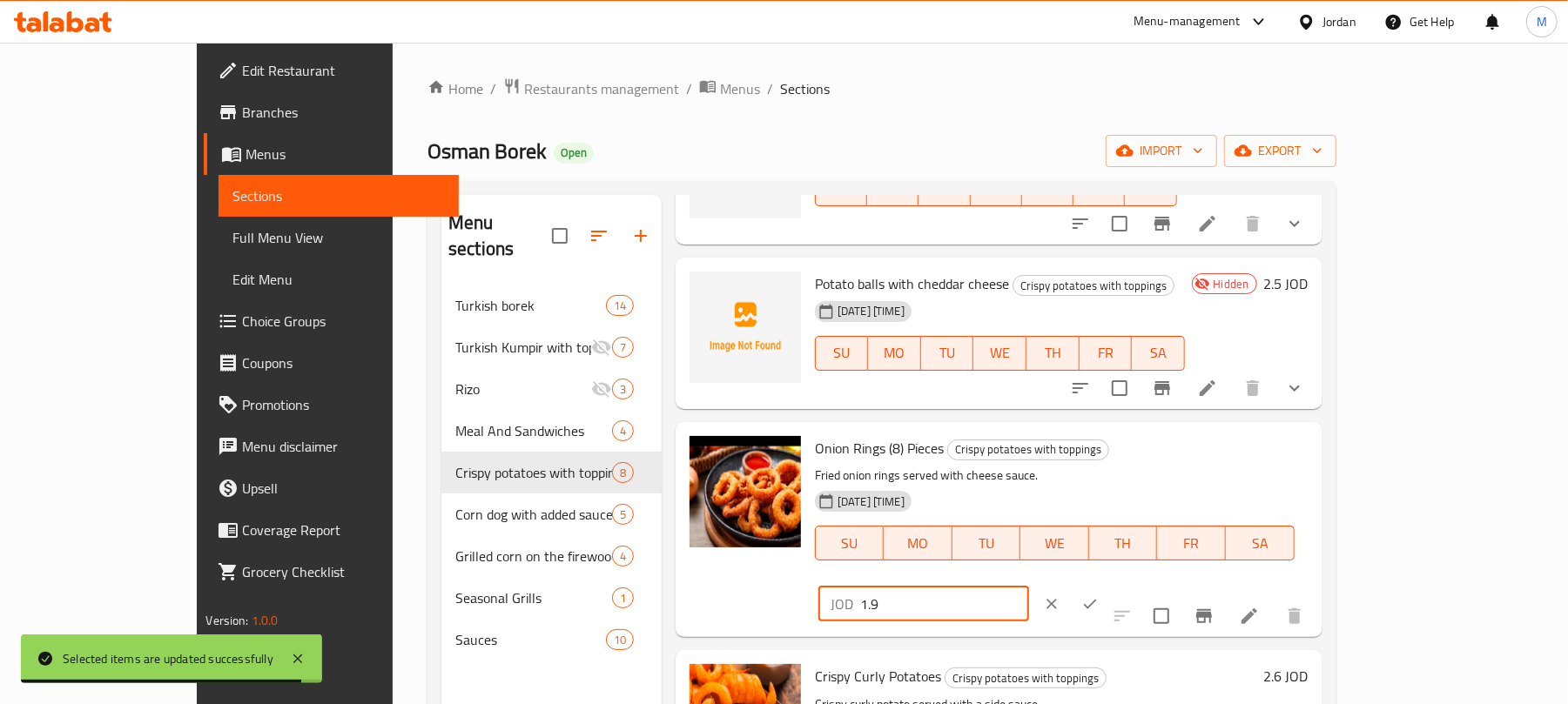 type on "1.9" 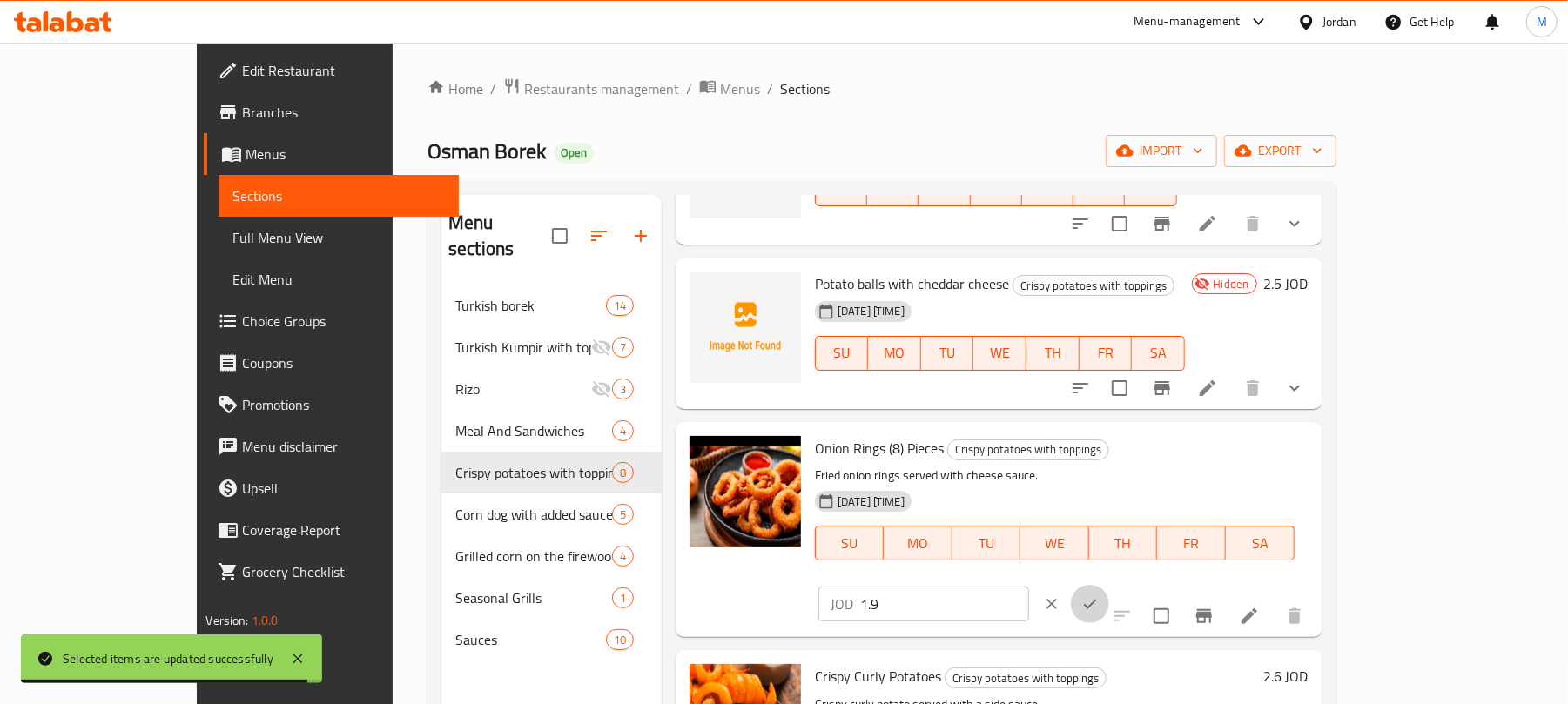 click 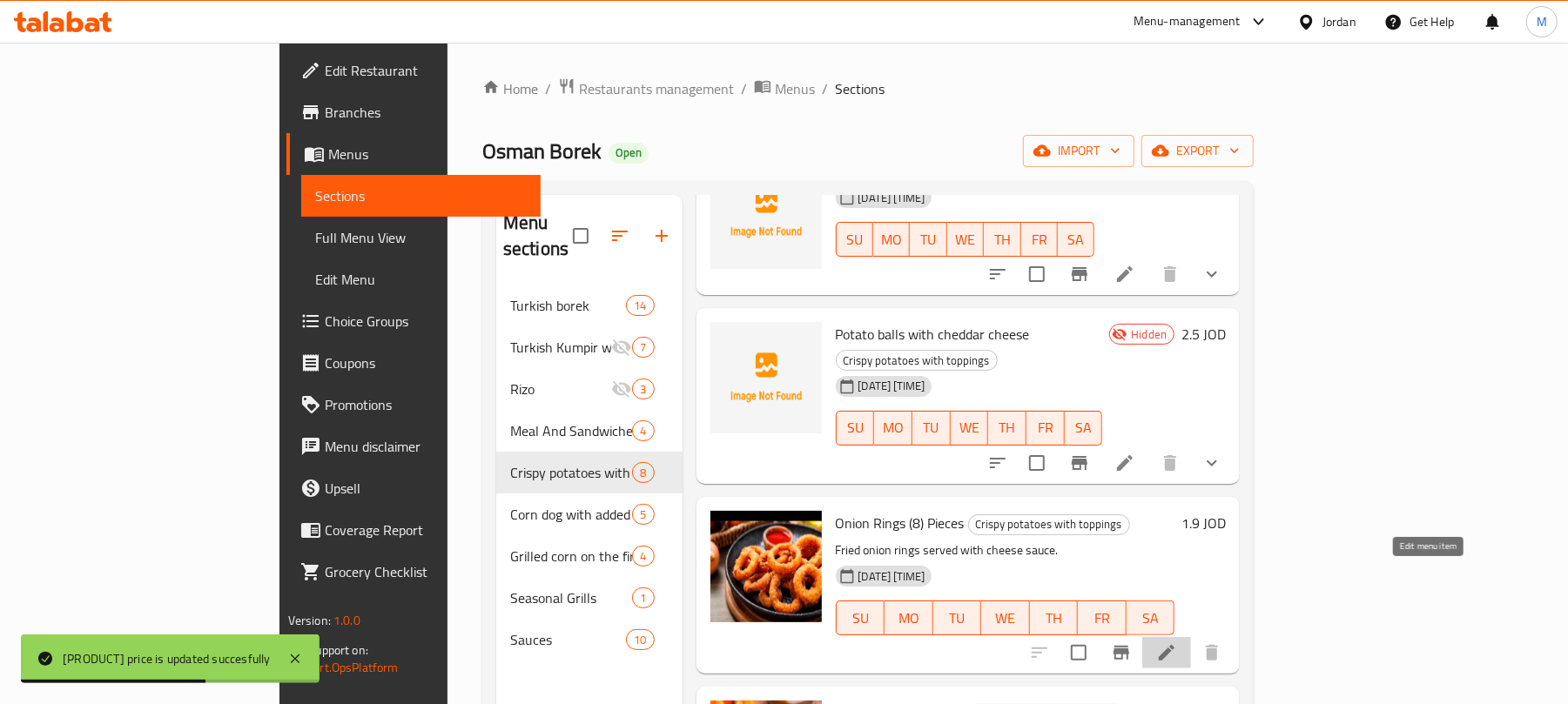 click 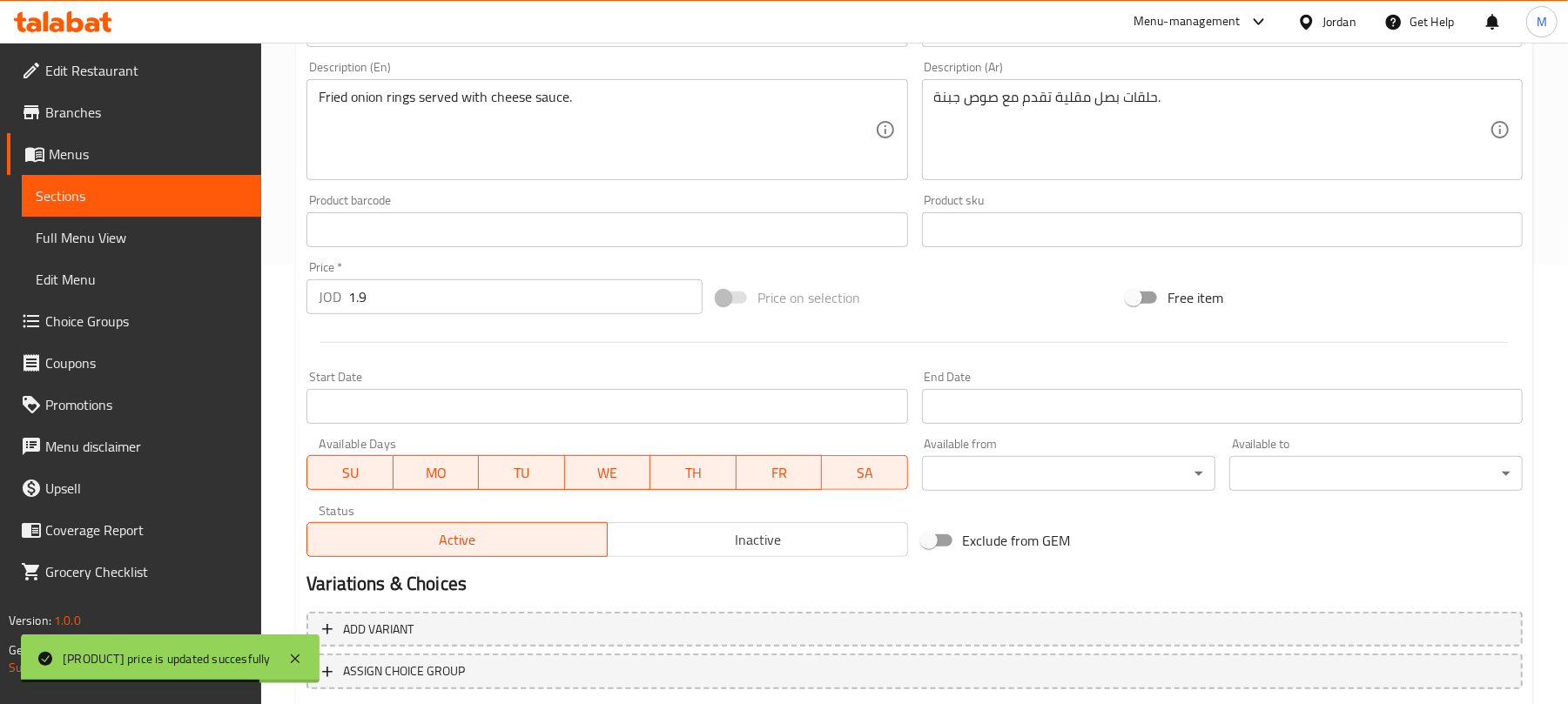 scroll, scrollTop: 550, scrollLeft: 0, axis: vertical 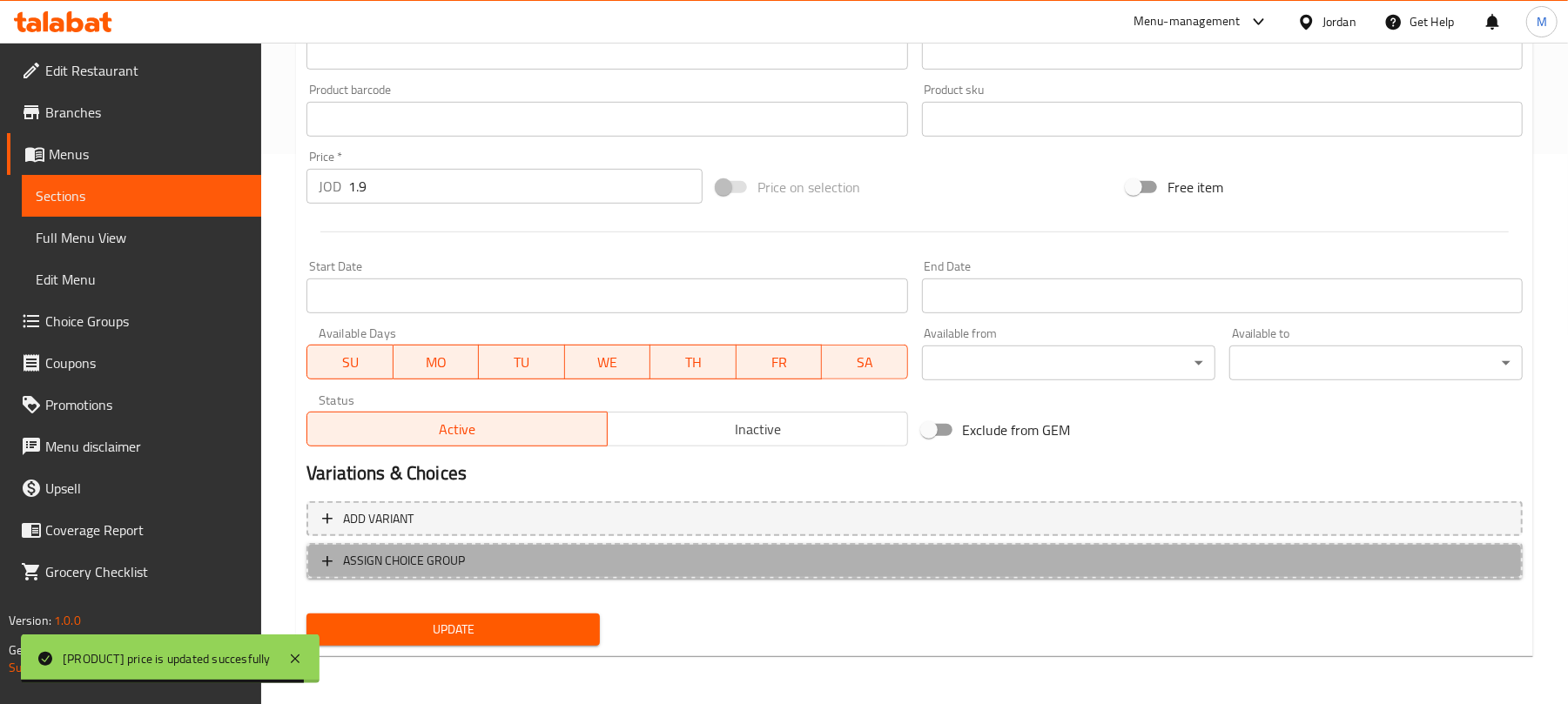 click on "ASSIGN CHOICE GROUP" at bounding box center (404, 560) 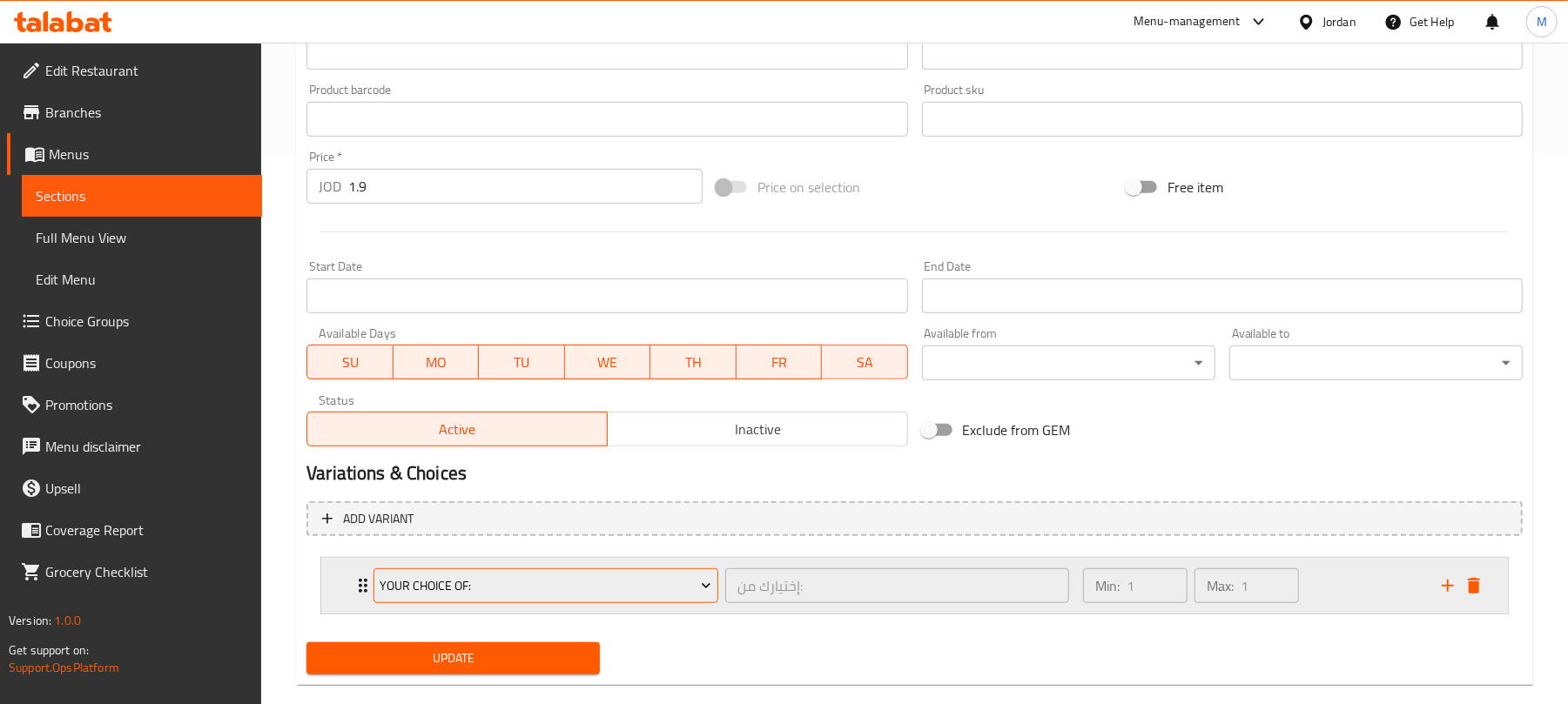 click on "Your Choice Of:" at bounding box center (546, 586) 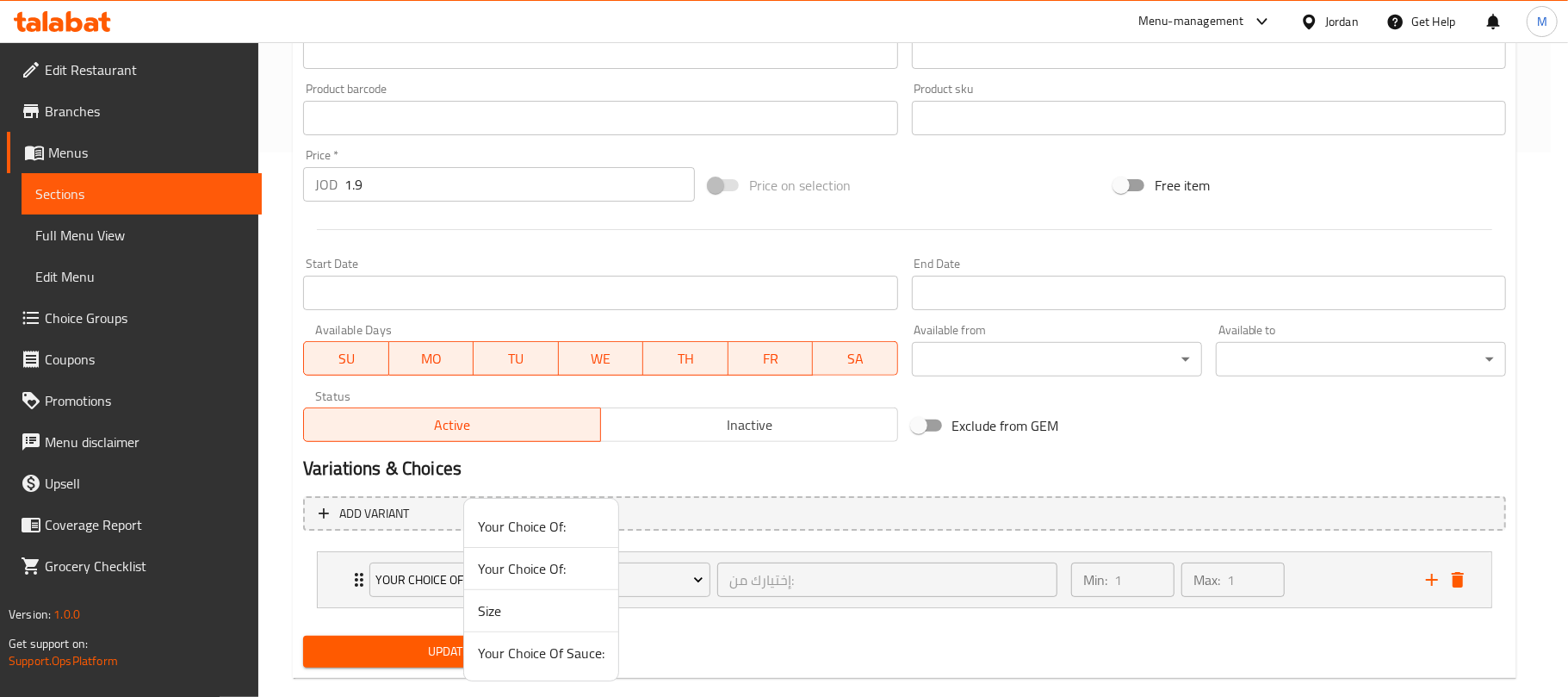 click on "Your Choice Of Sauce:" at bounding box center [541, 653] 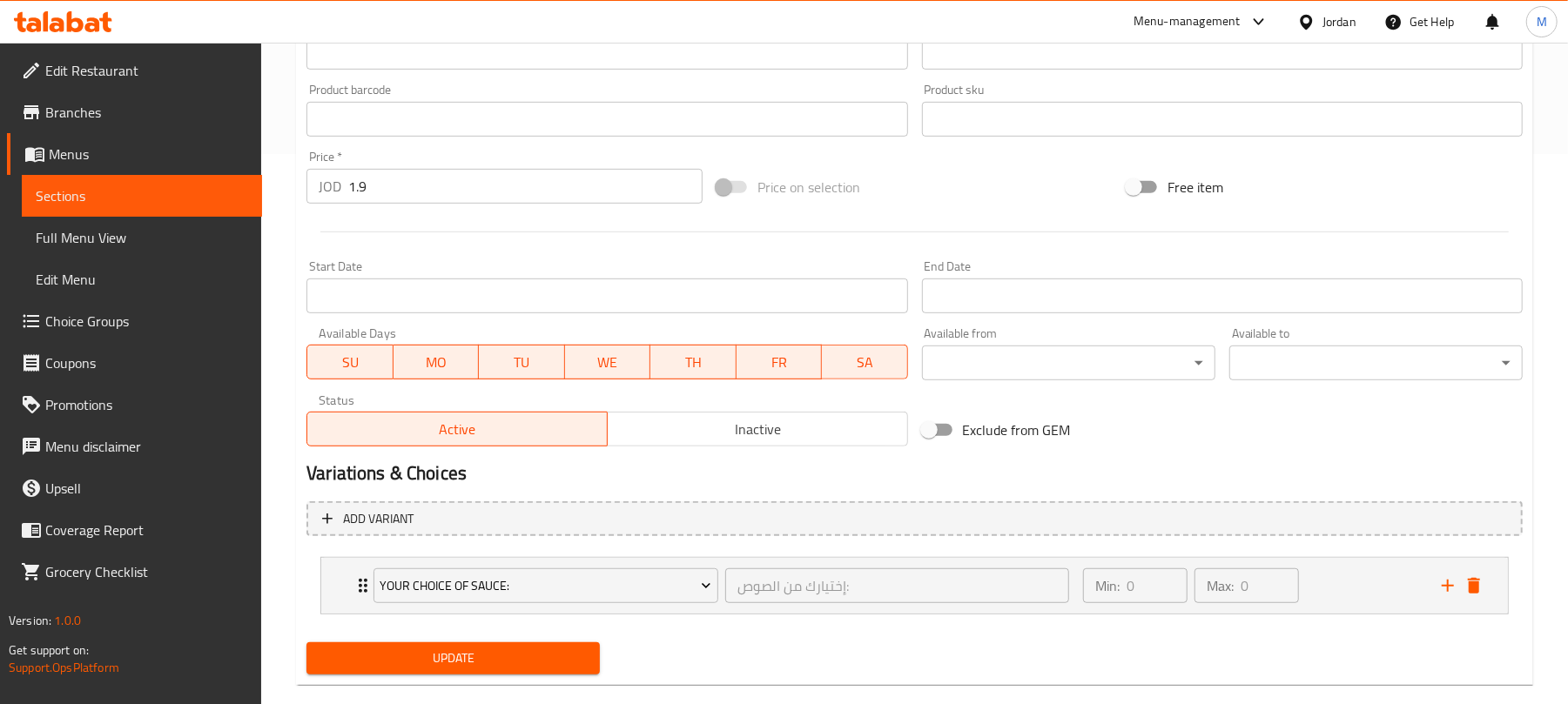 click on "Update" at bounding box center (453, 658) 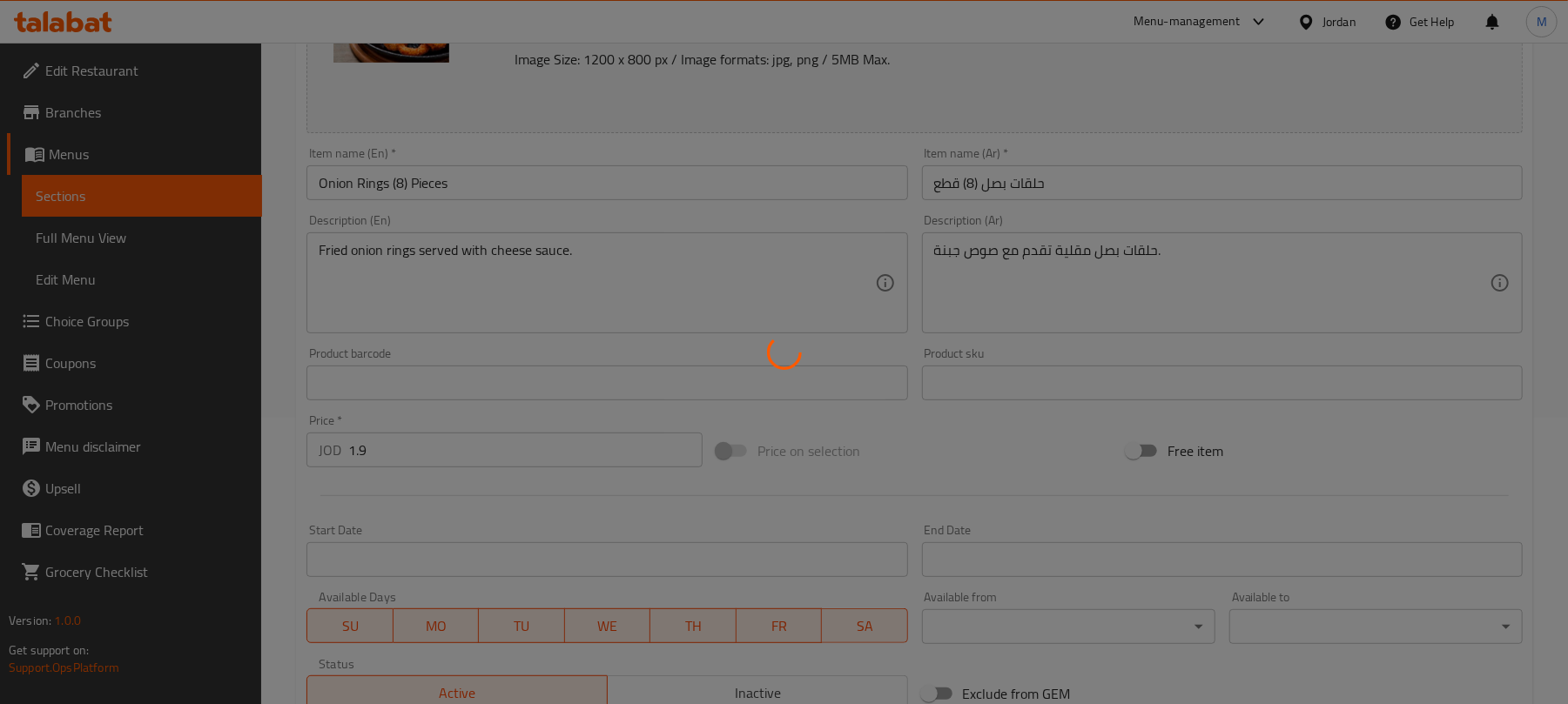 scroll, scrollTop: 0, scrollLeft: 0, axis: both 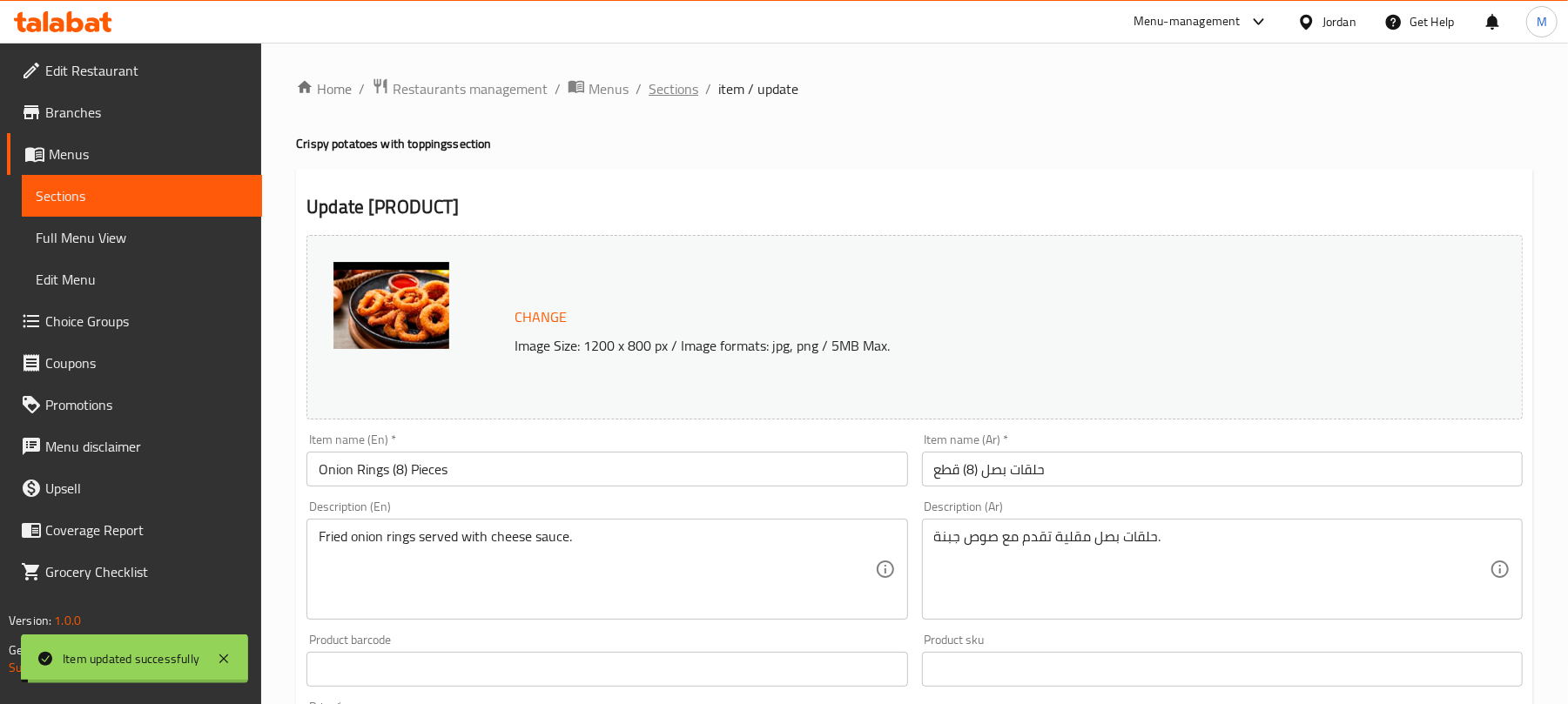 click on "Sections" at bounding box center [673, 89] 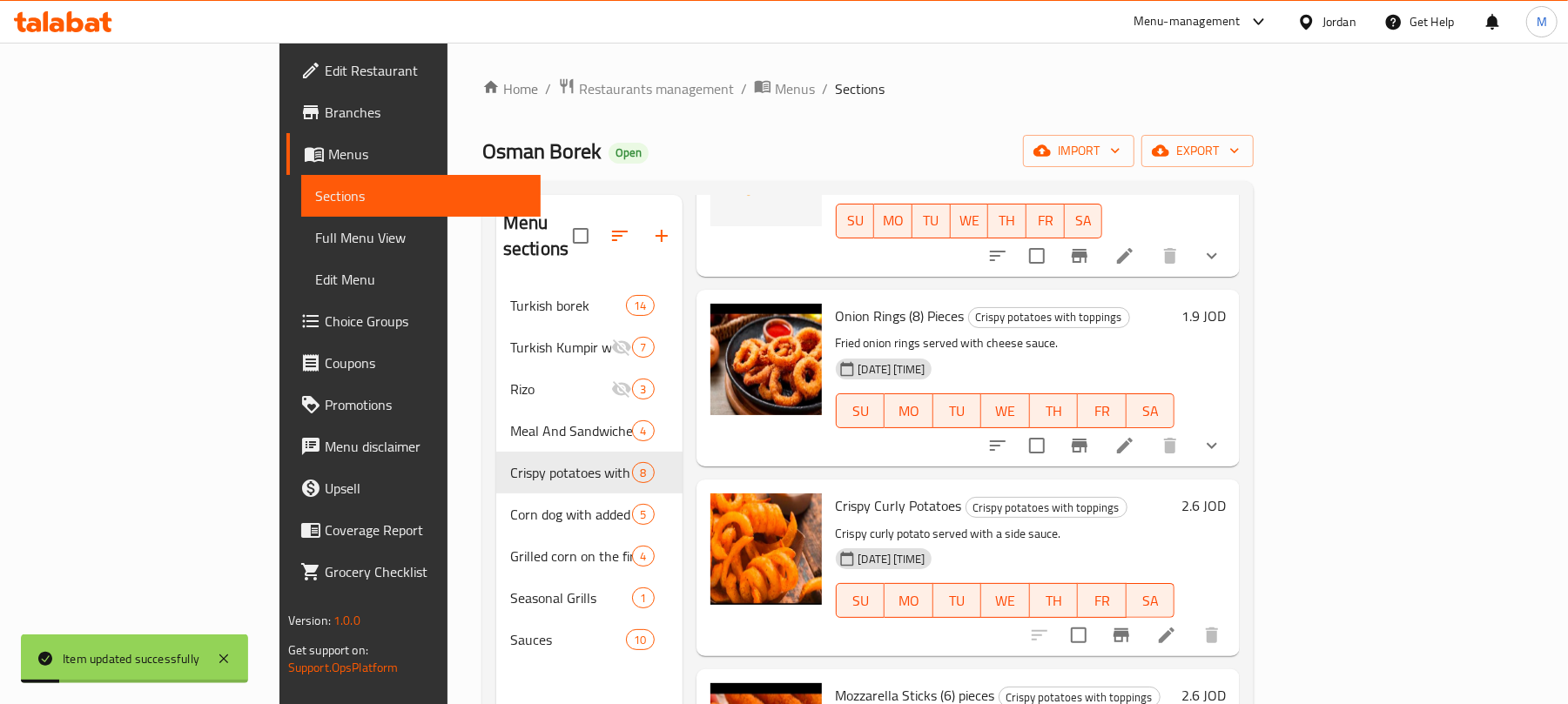 scroll, scrollTop: 580, scrollLeft: 0, axis: vertical 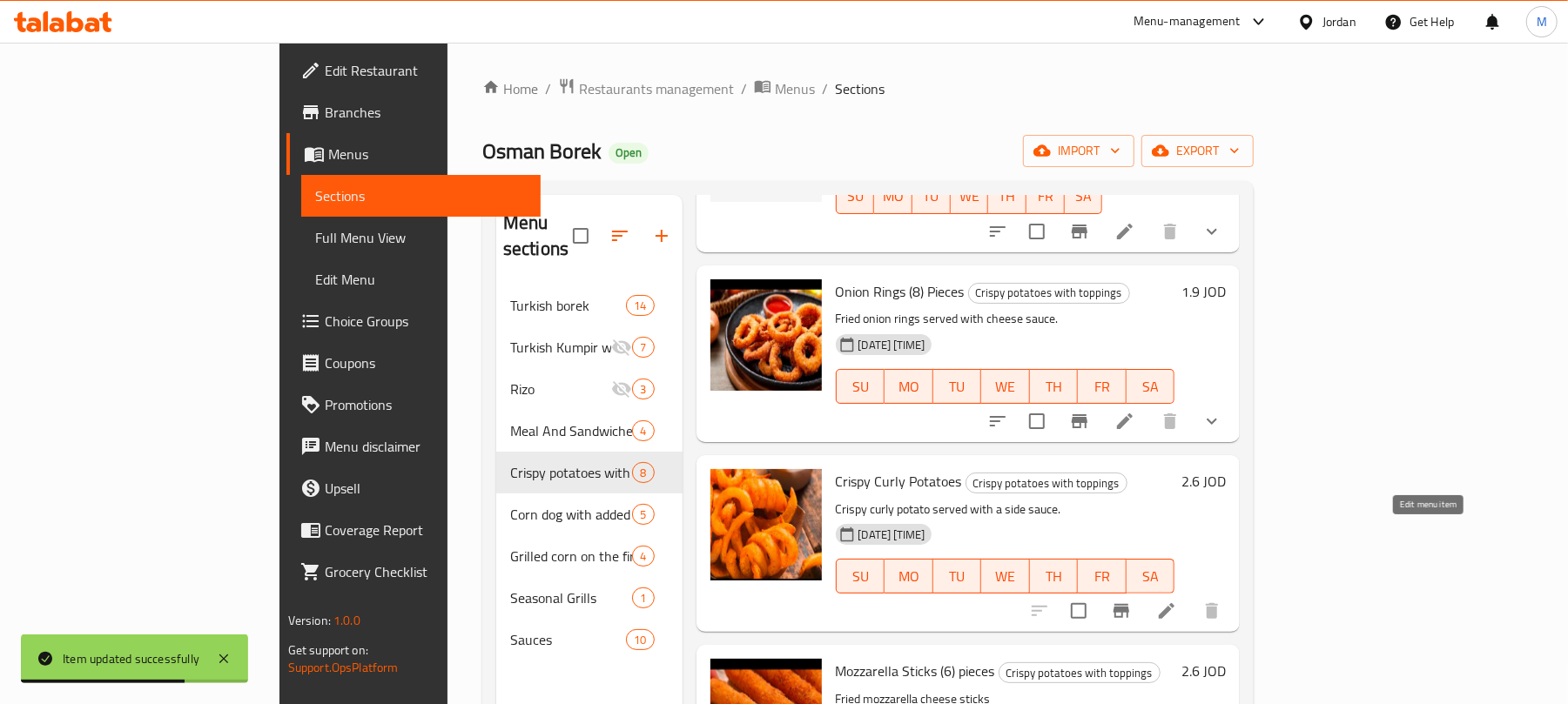 click 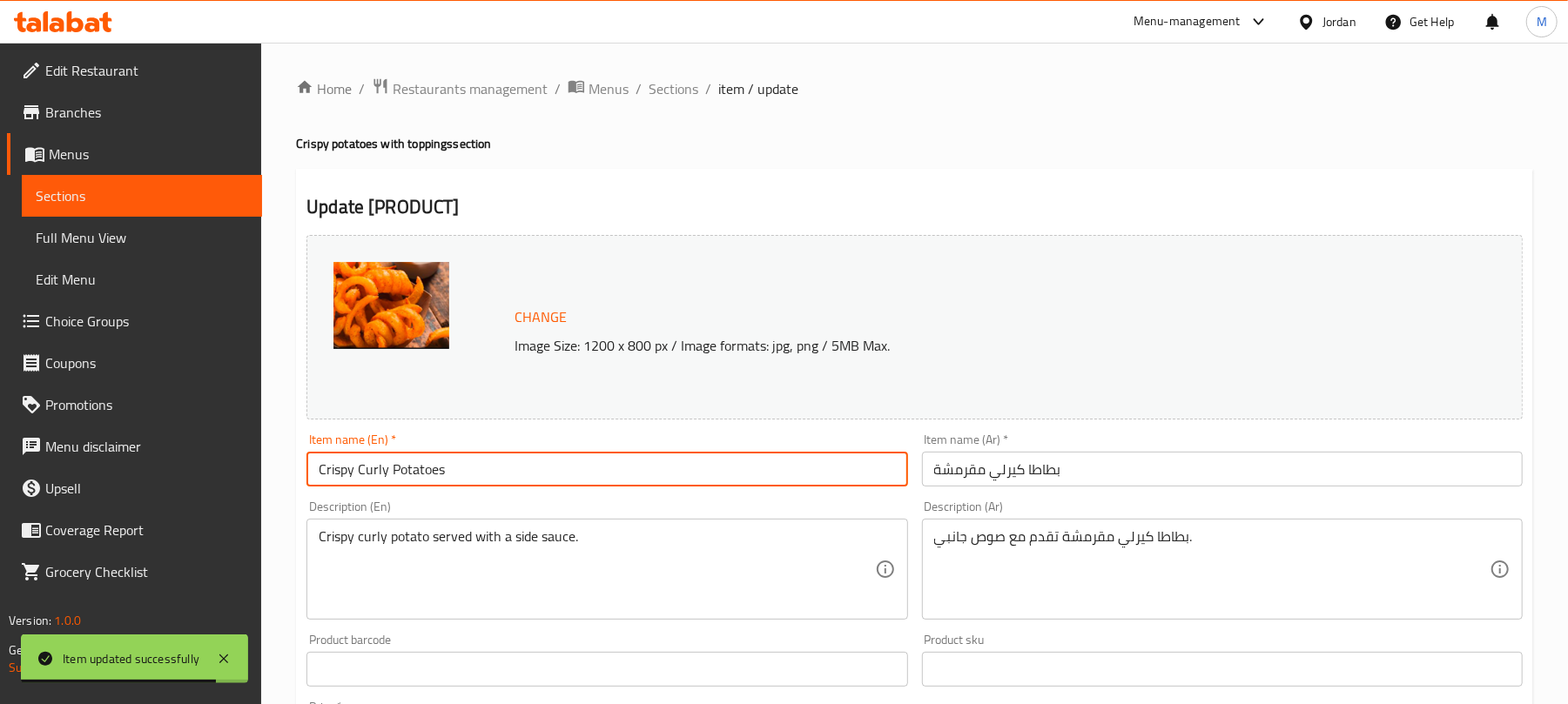 click on "Crispy Curly Potatoes" at bounding box center [607, 469] 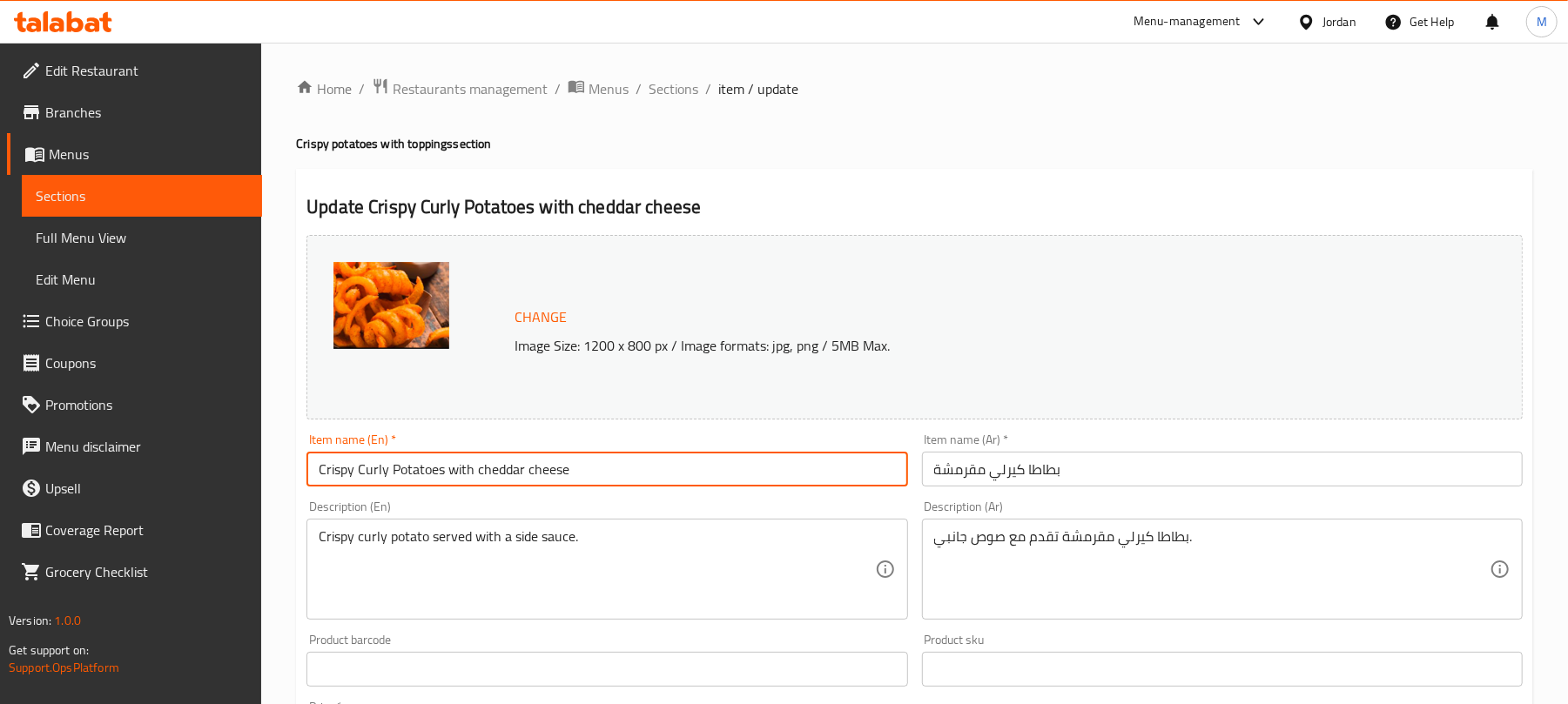 type on "Crispy Curly Potatoes with cheddar cheese" 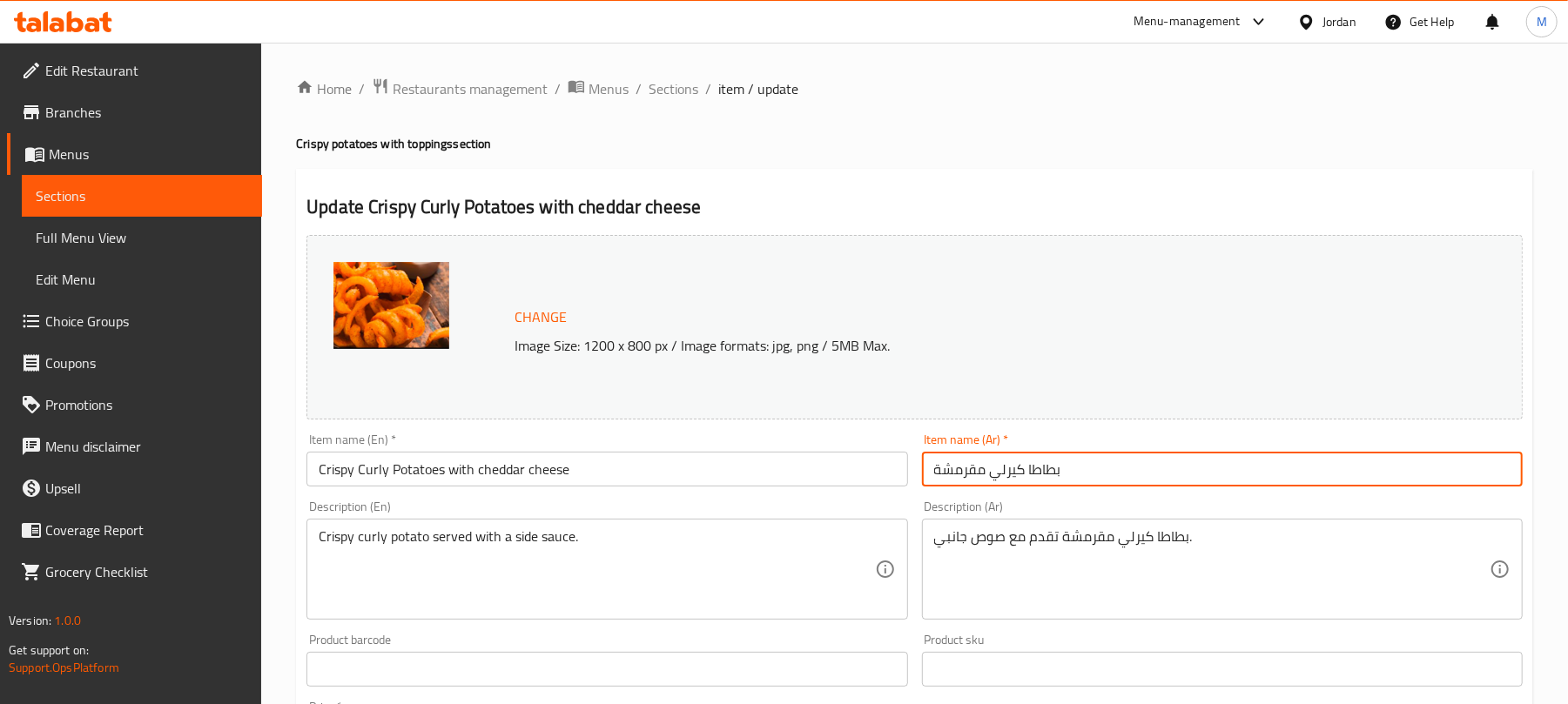 click on "بطاطا كيرلي مقرمشة" at bounding box center (1222, 469) 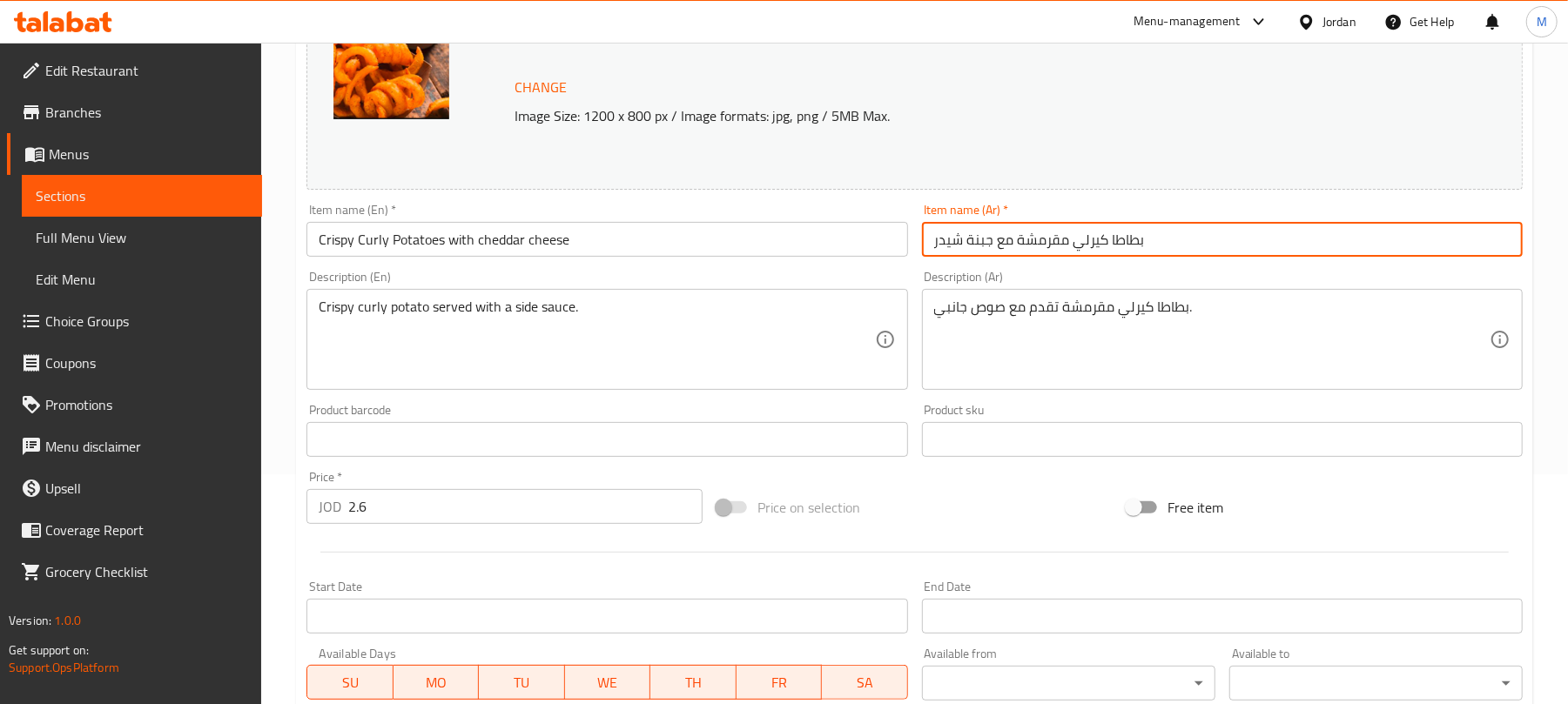 scroll, scrollTop: 231, scrollLeft: 0, axis: vertical 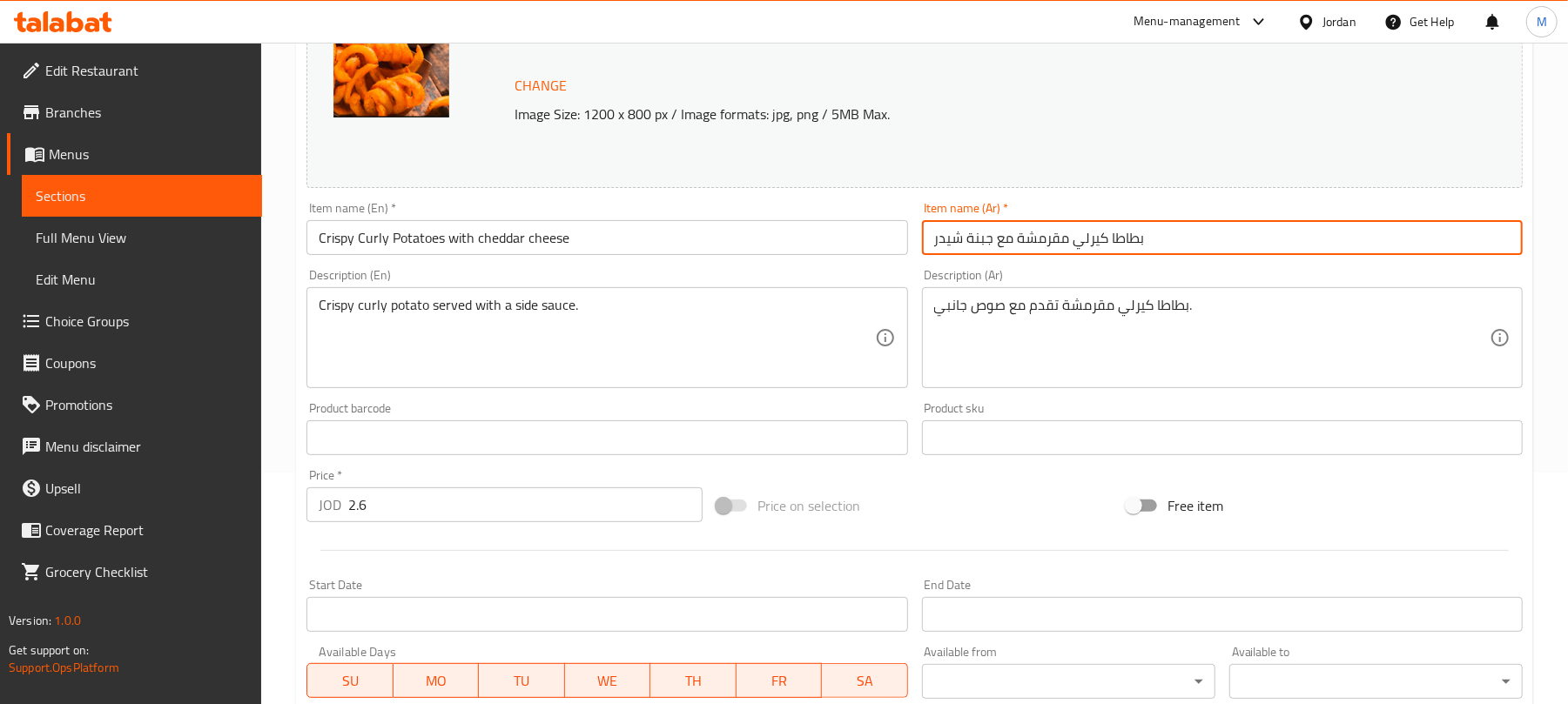 type on "بطاطا كيرلي مقرمشة مع جبنة شيدر" 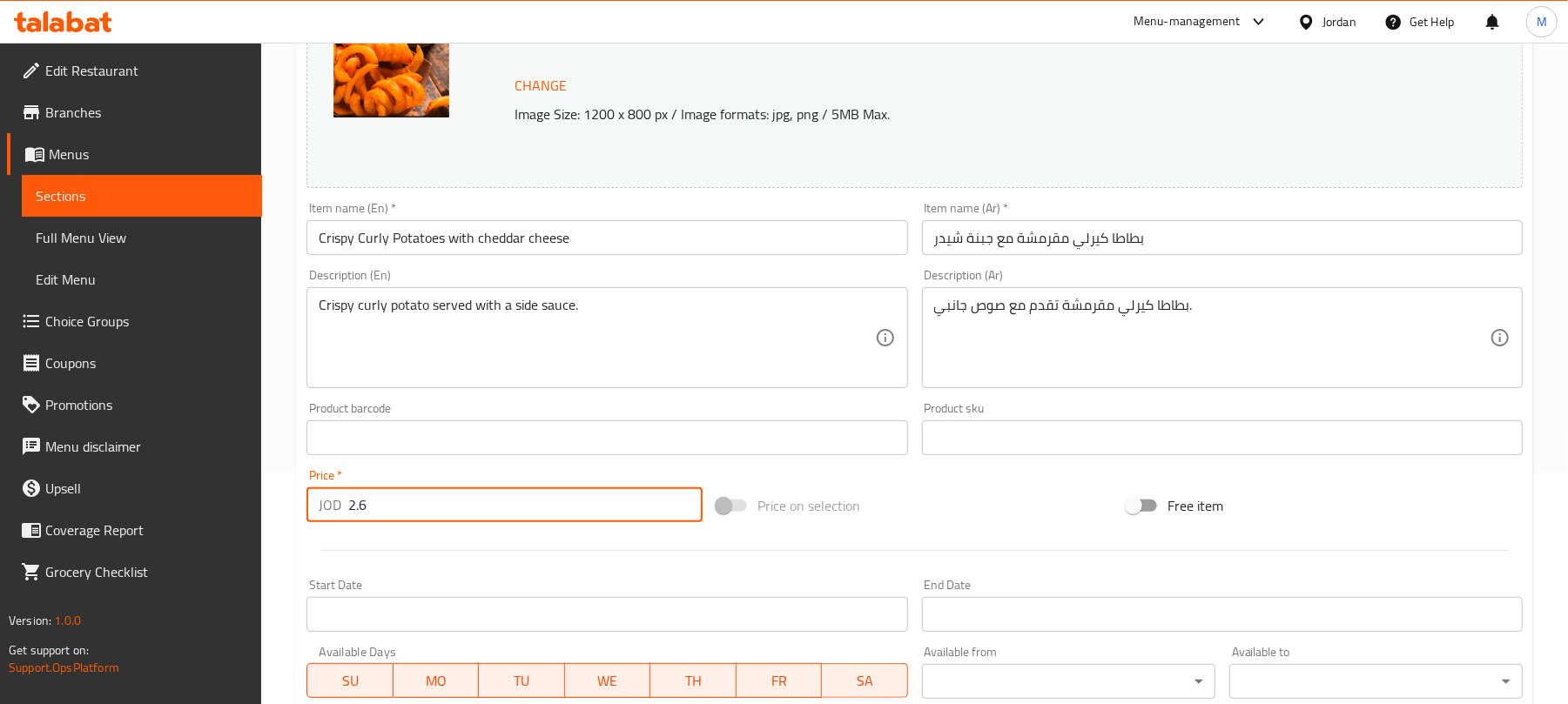click on "2.6" at bounding box center [525, 505] 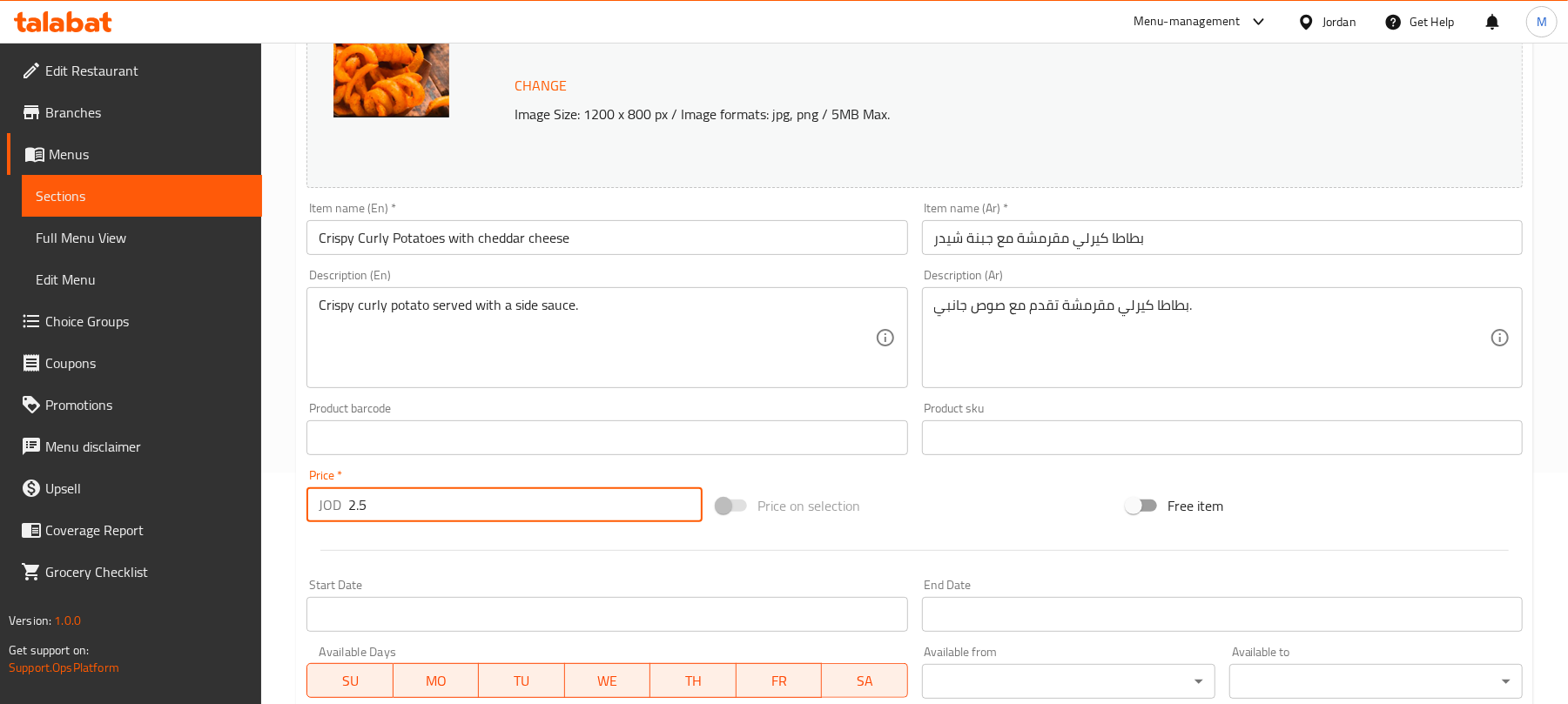 type on "2.5" 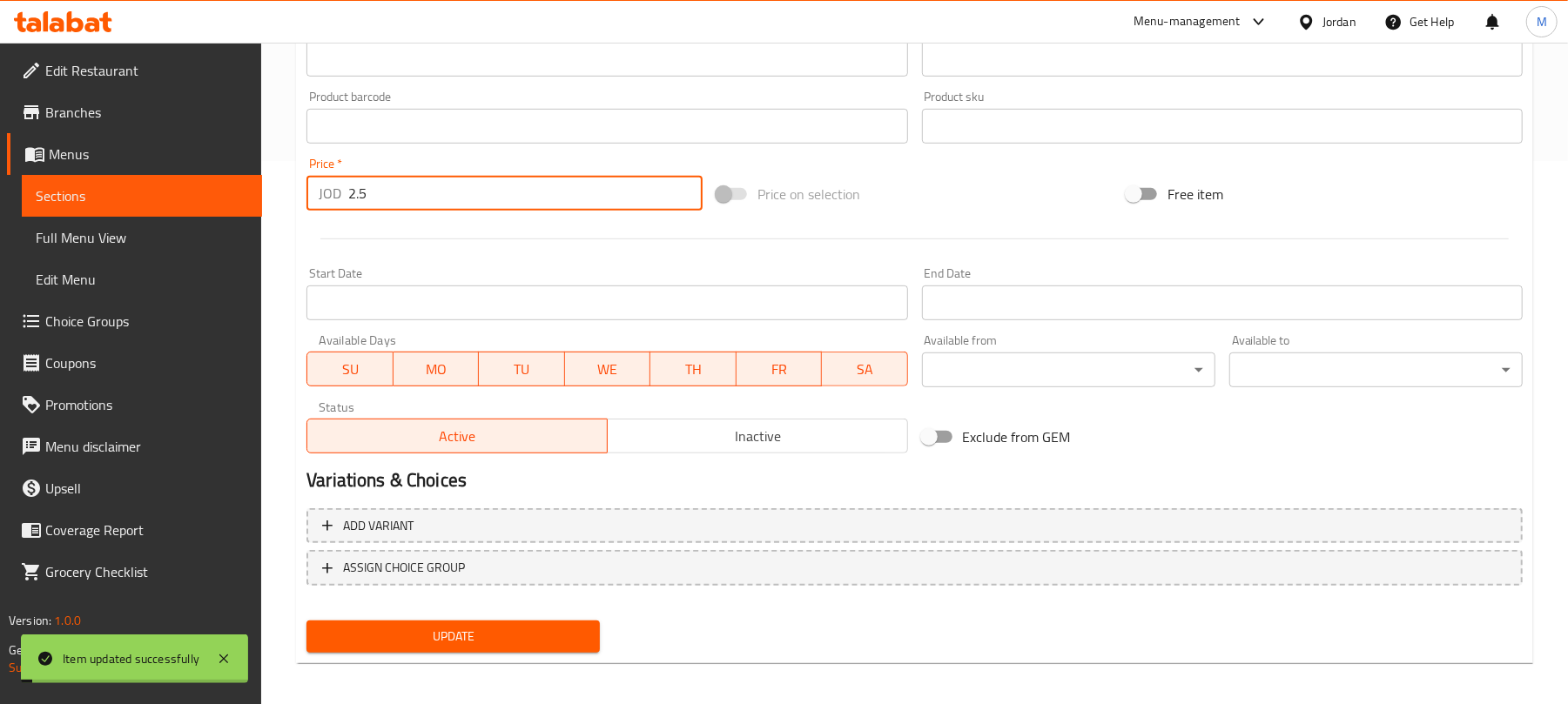 scroll, scrollTop: 550, scrollLeft: 0, axis: vertical 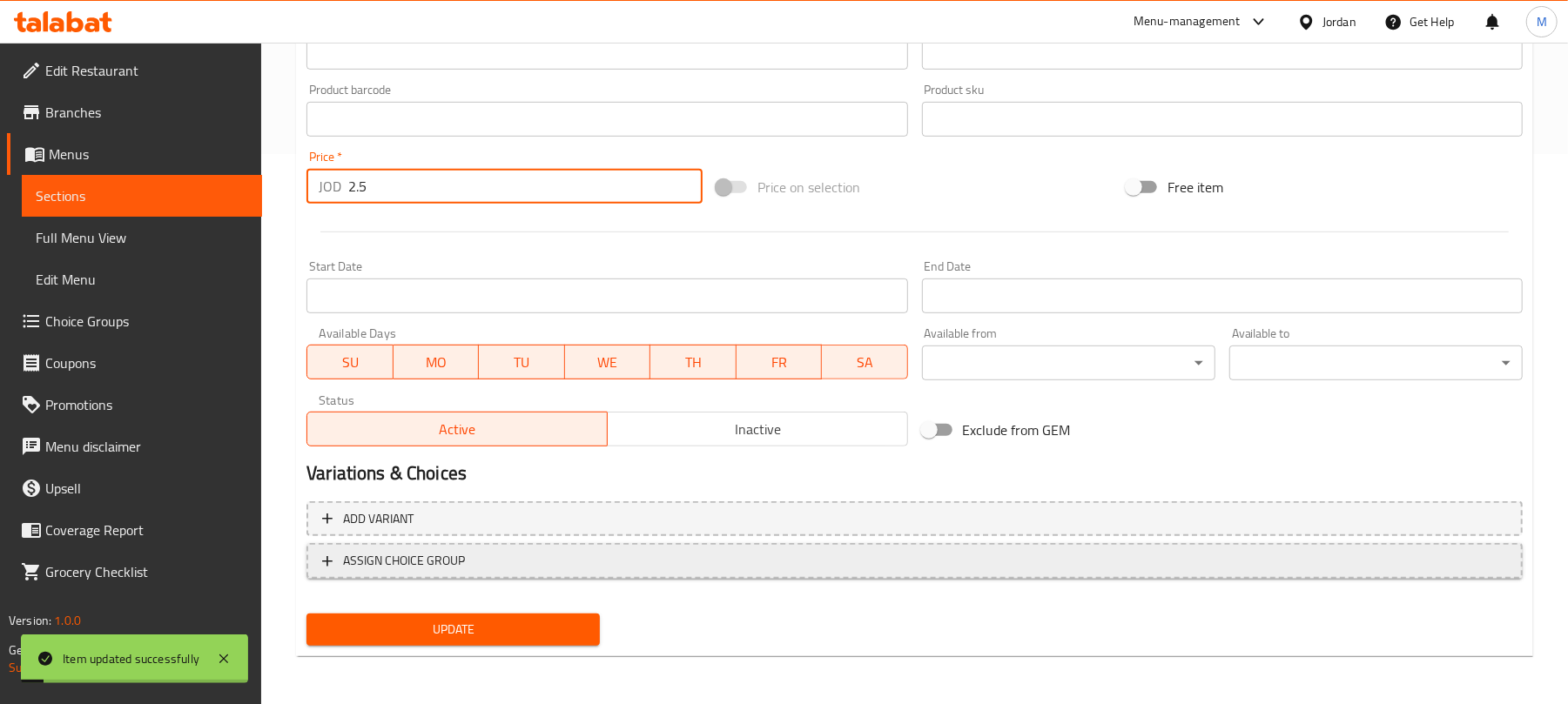 click on "ASSIGN CHOICE GROUP" at bounding box center [914, 560] 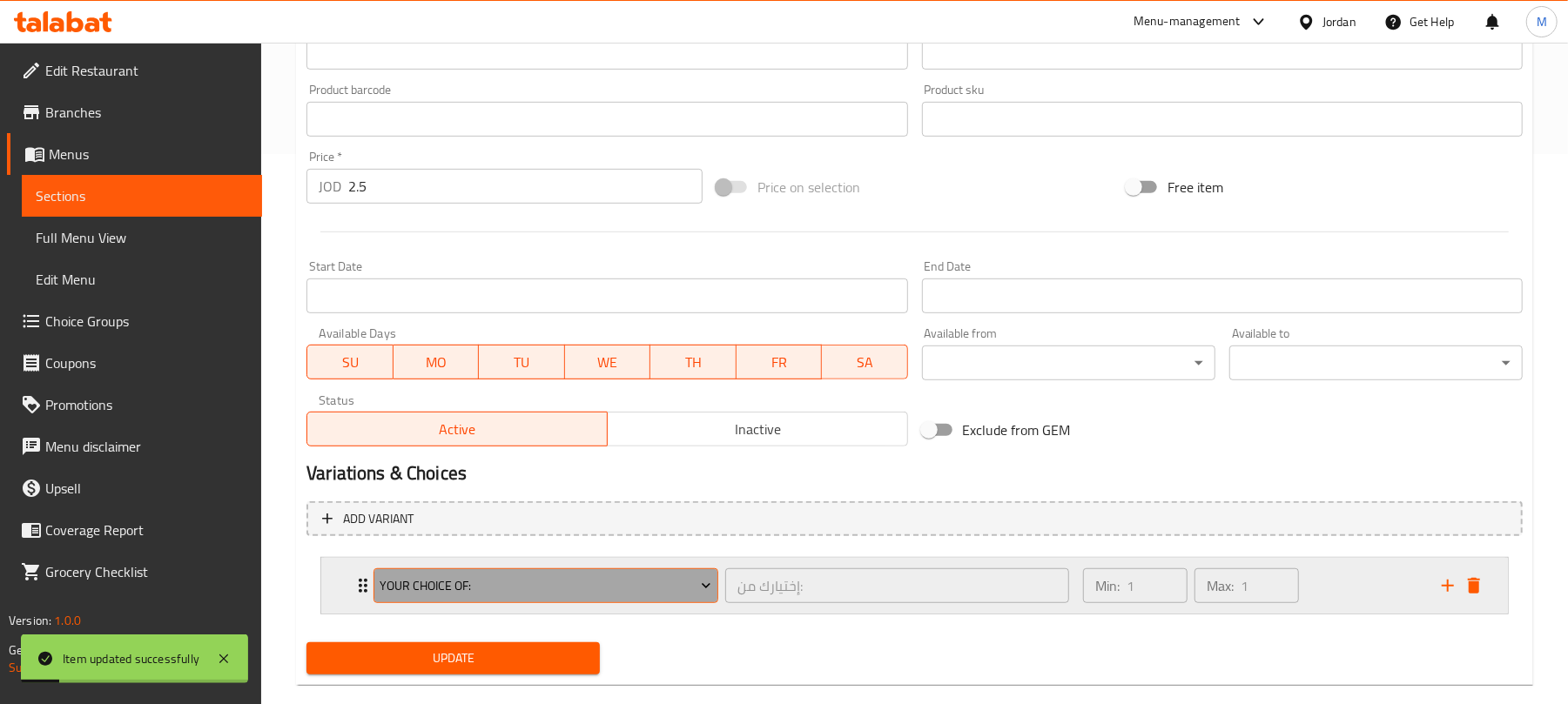 click on "Your Choice Of:" at bounding box center [546, 586] 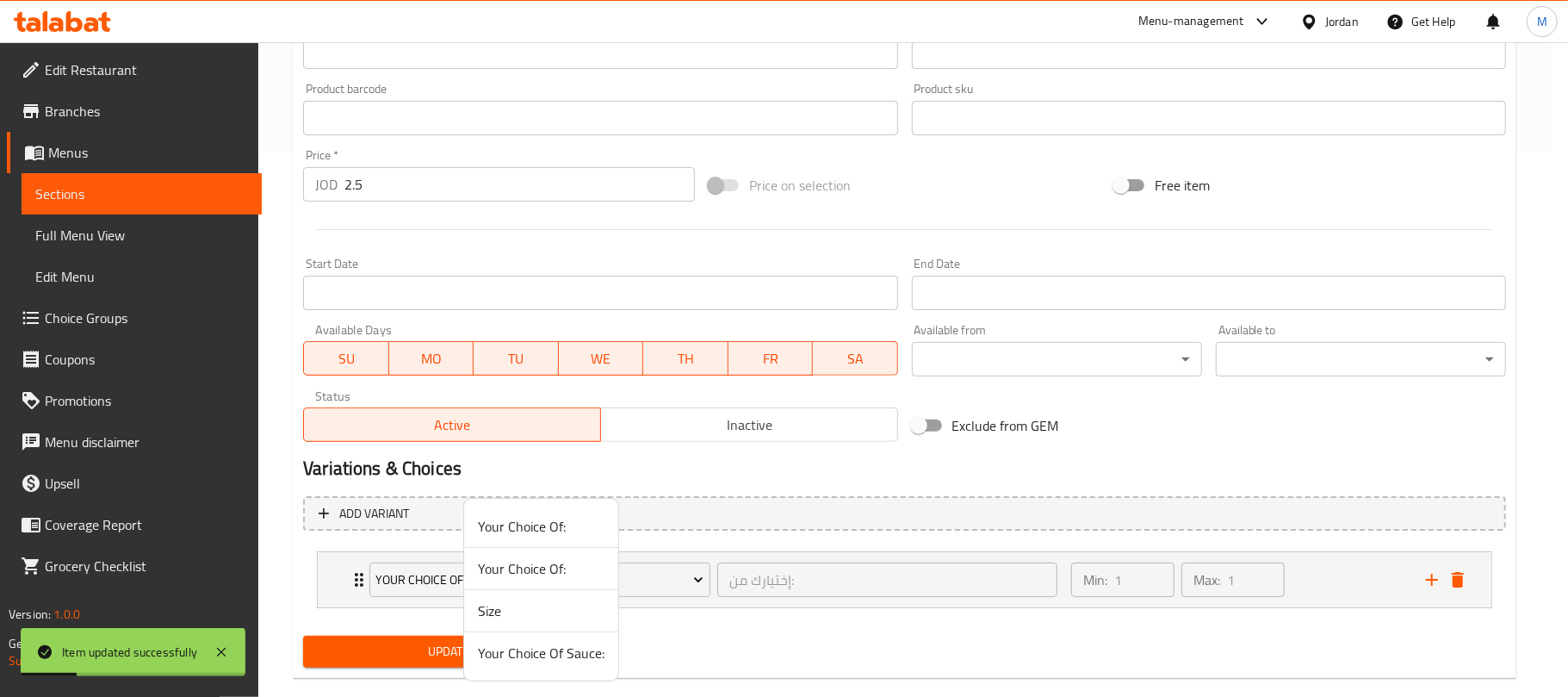 click on "Your Choice Of Sauce:" at bounding box center (541, 653) 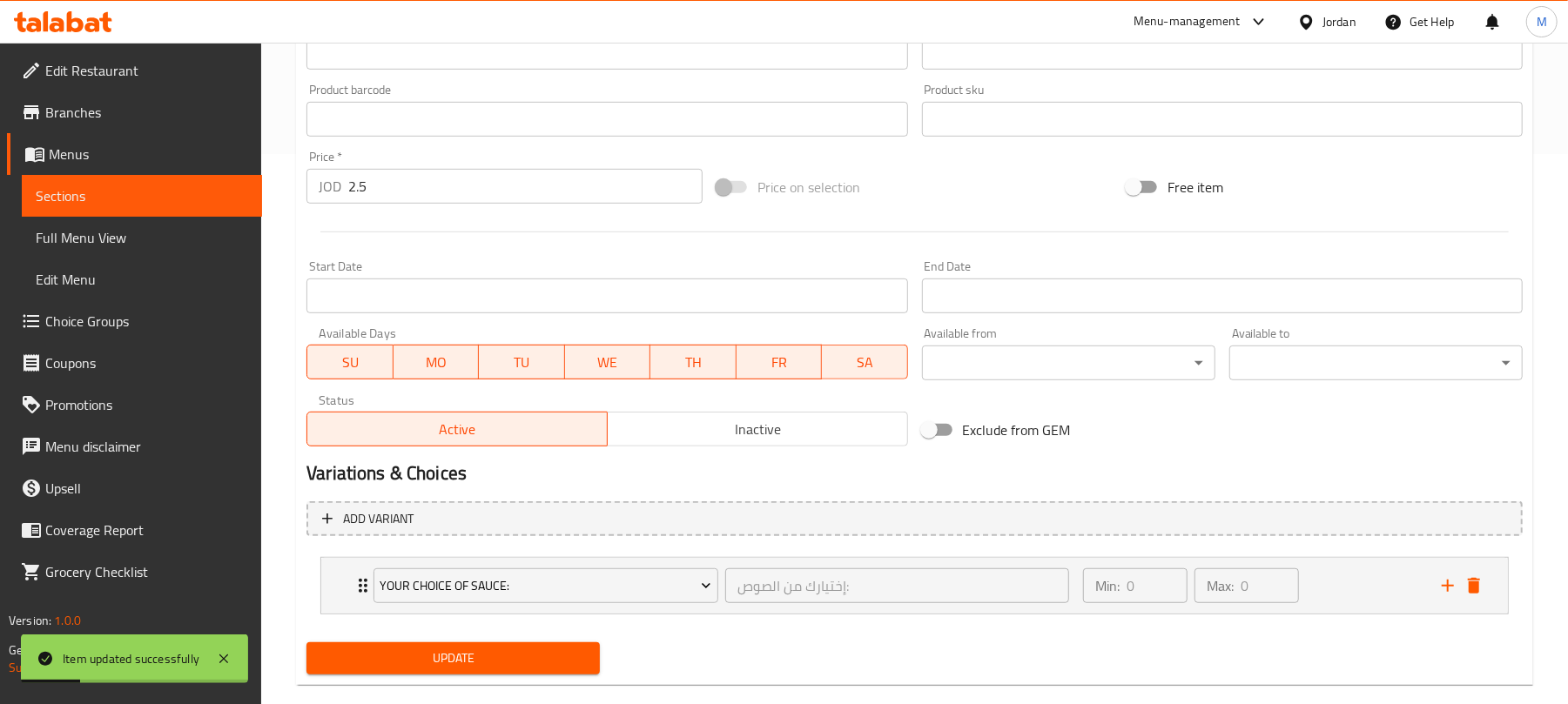click on "Update" at bounding box center (453, 658) 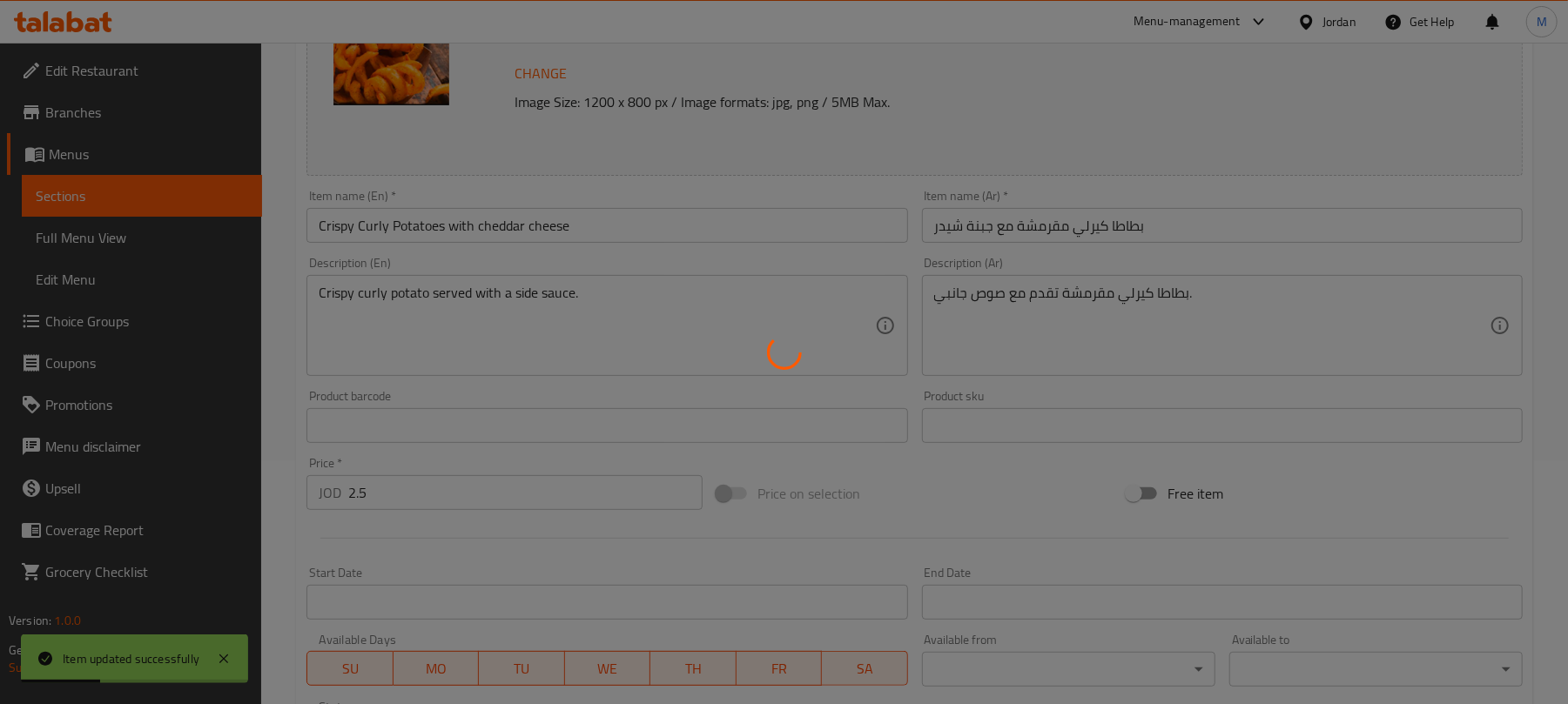 scroll, scrollTop: 0, scrollLeft: 0, axis: both 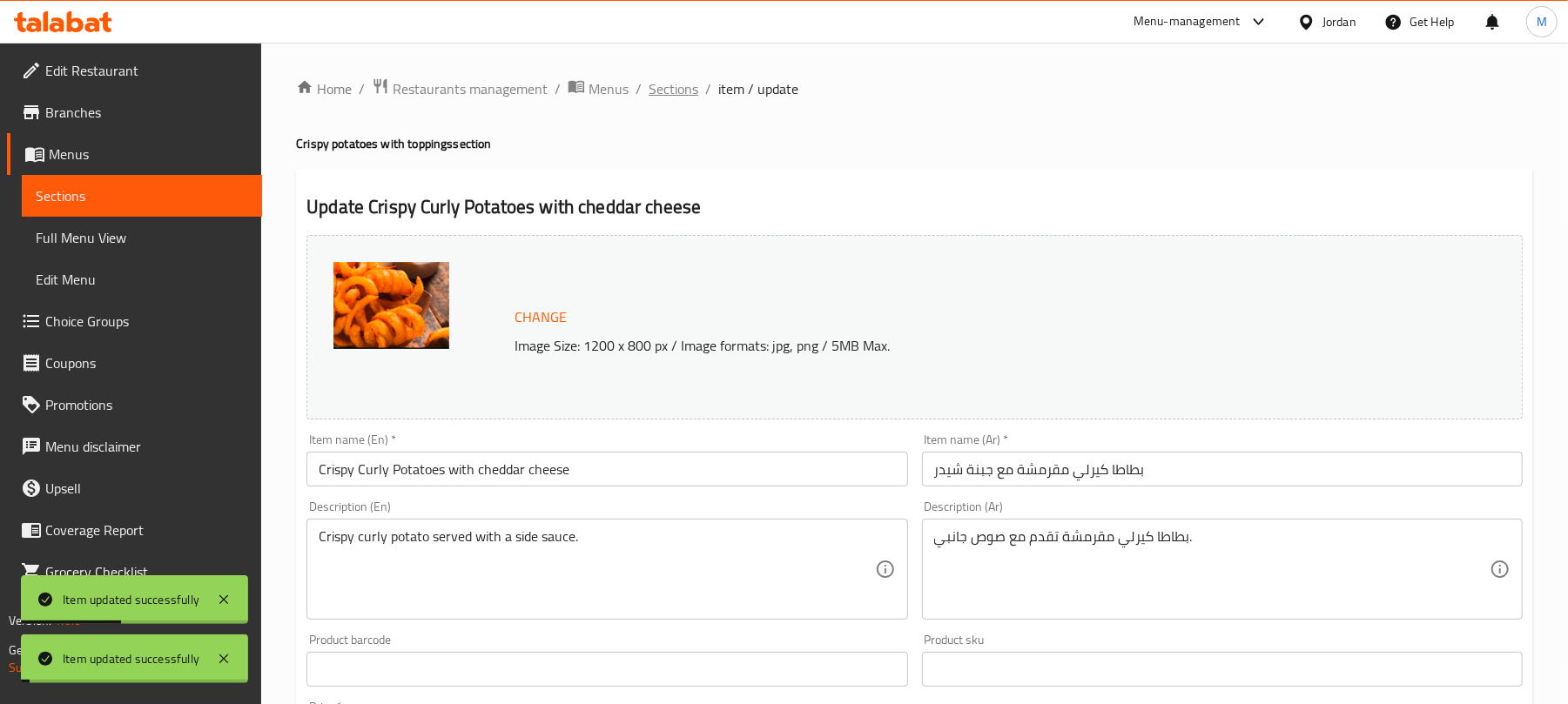click on "Sections" at bounding box center [673, 89] 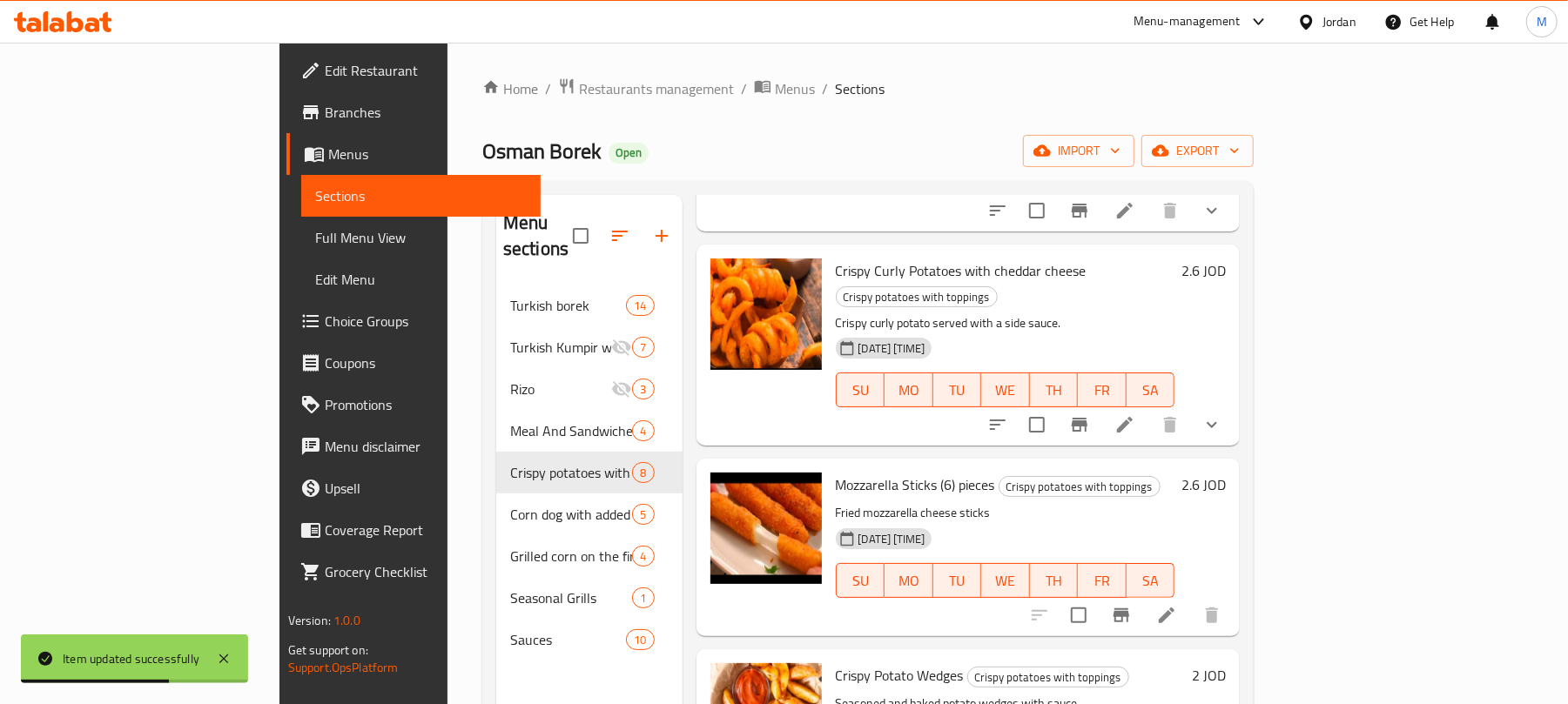 scroll, scrollTop: 808, scrollLeft: 0, axis: vertical 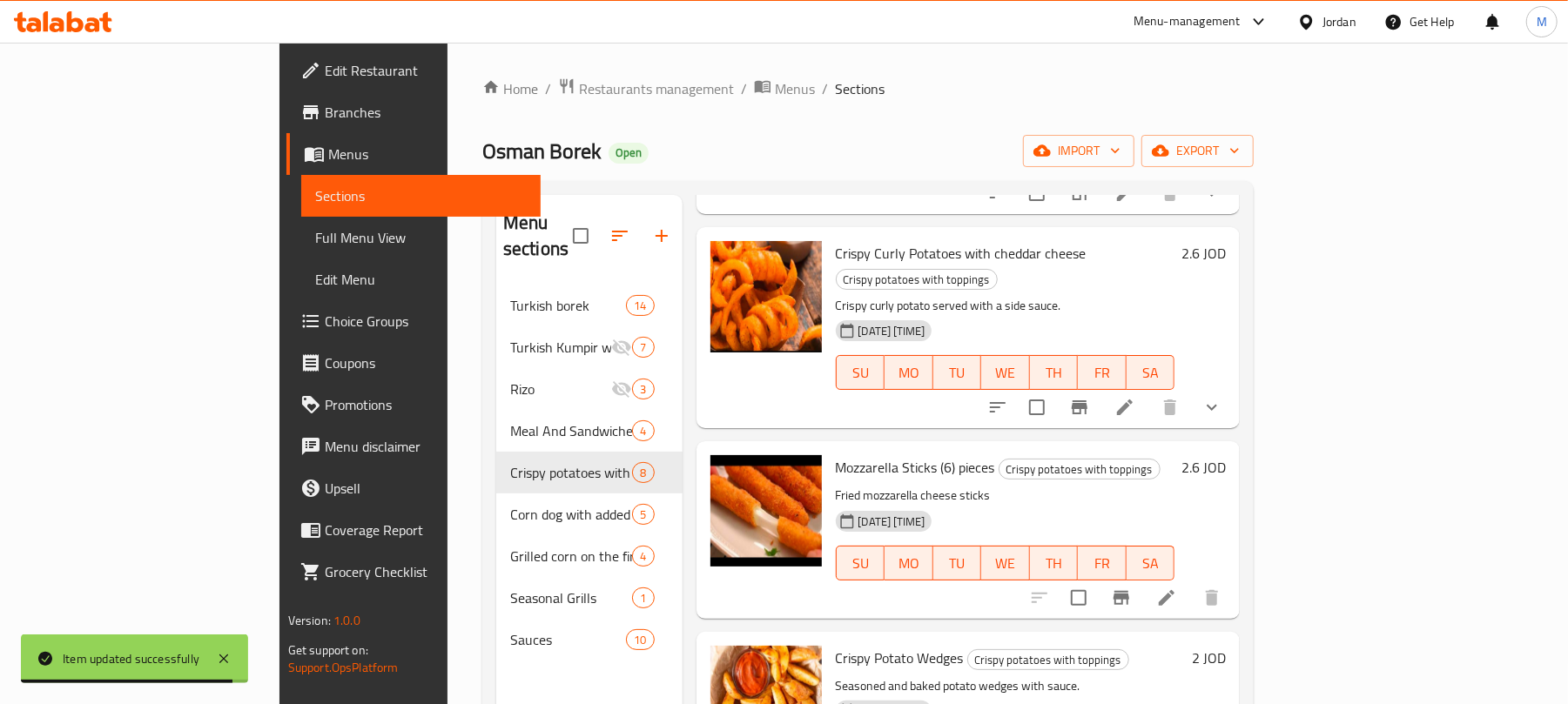 click on "2.6   JOD" at bounding box center [1203, 467] 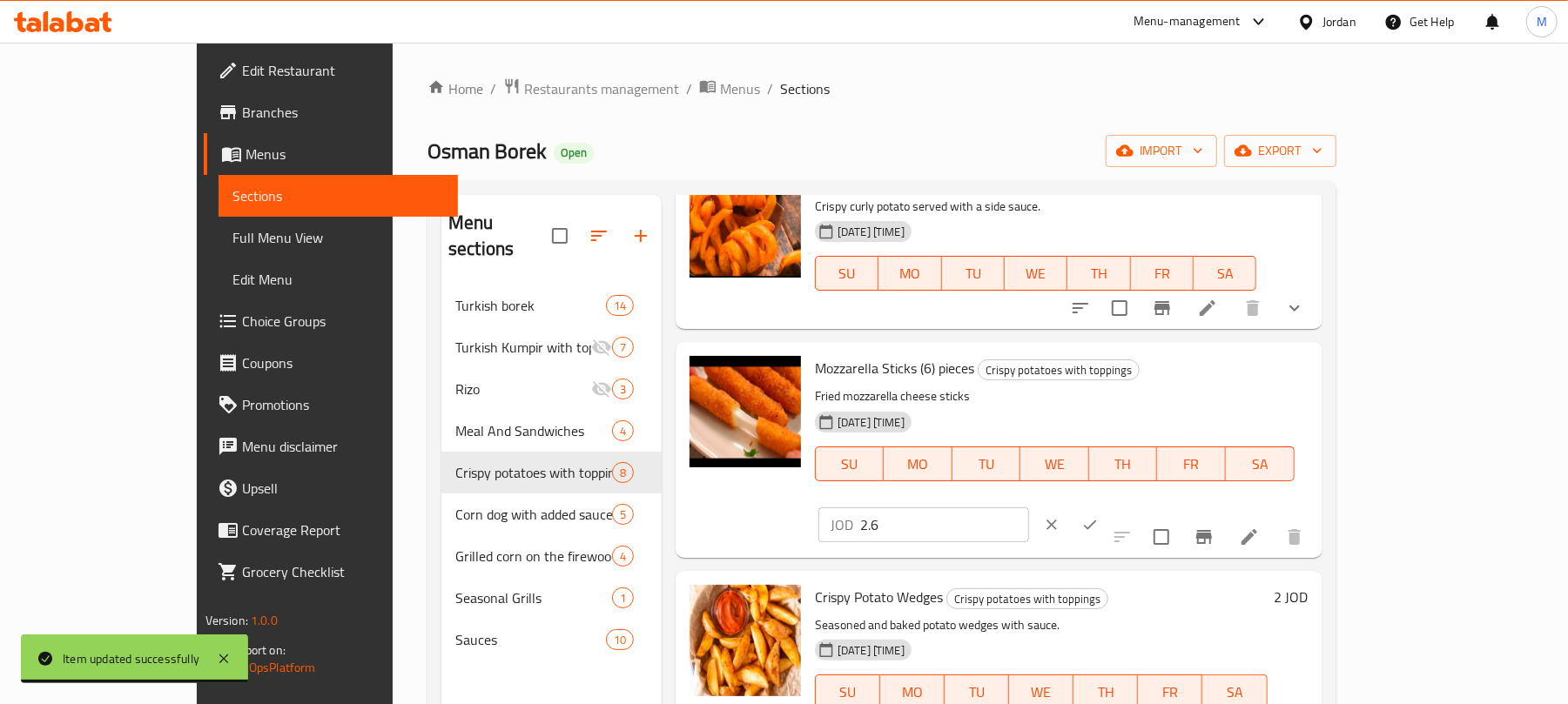 click on "2.6" at bounding box center (945, 525) 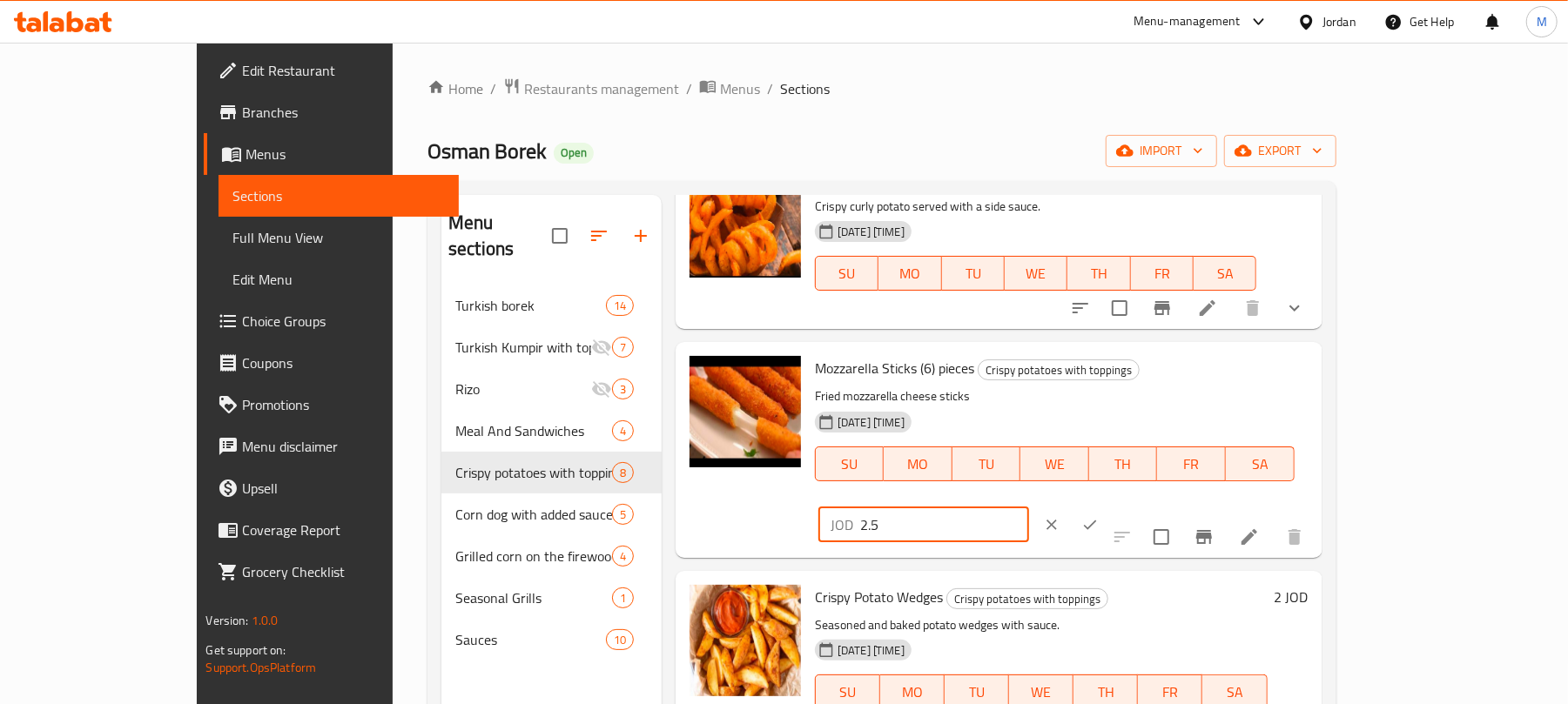 type on "2.5" 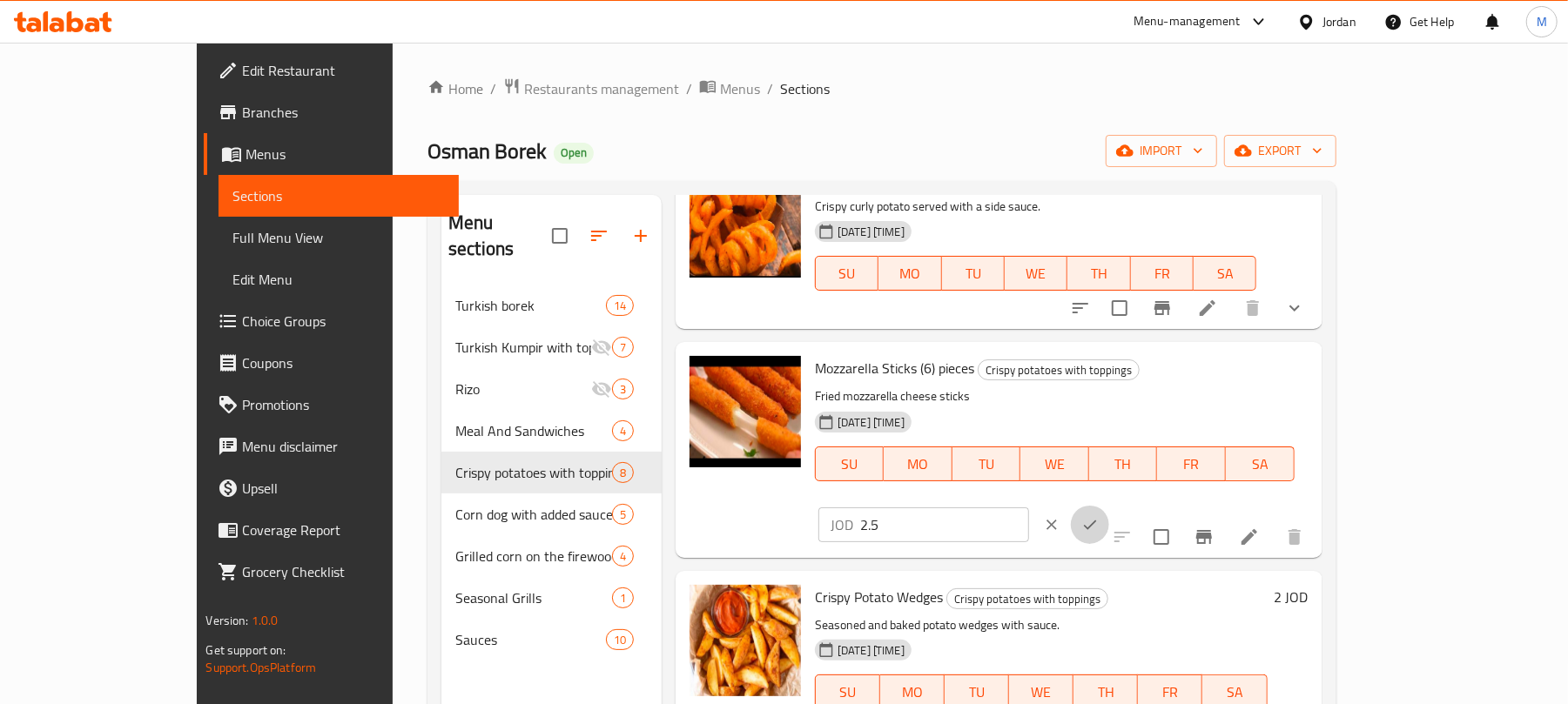 click 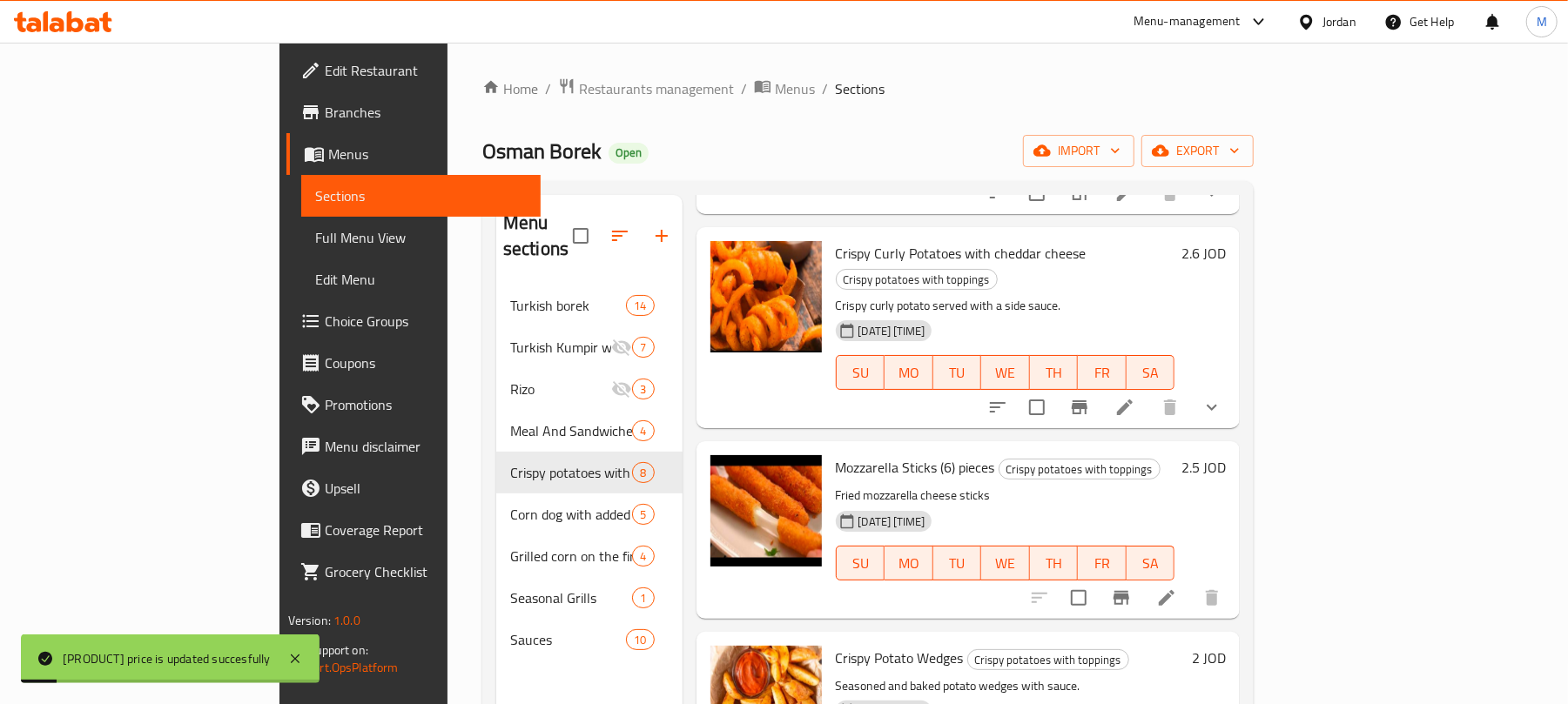 click at bounding box center [1167, 598] 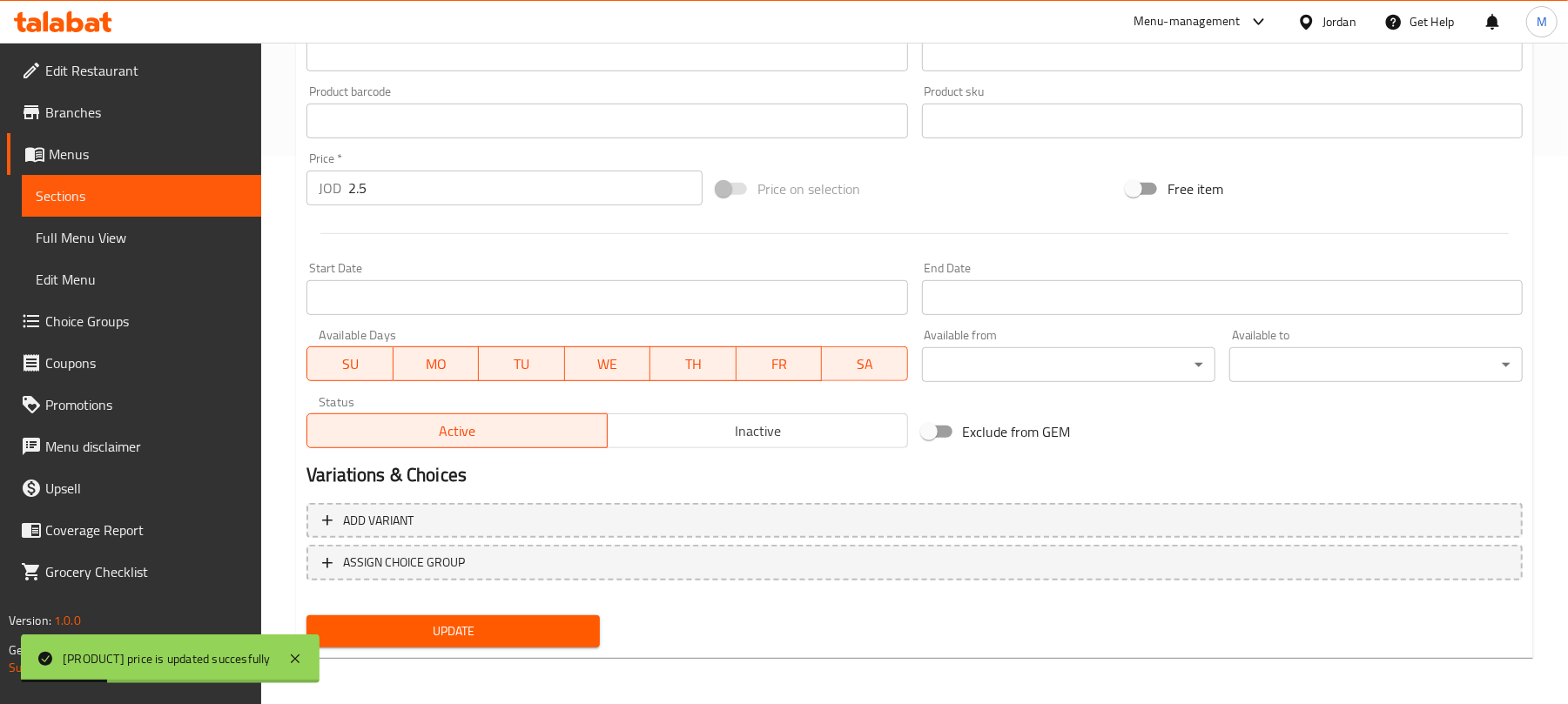 scroll, scrollTop: 550, scrollLeft: 0, axis: vertical 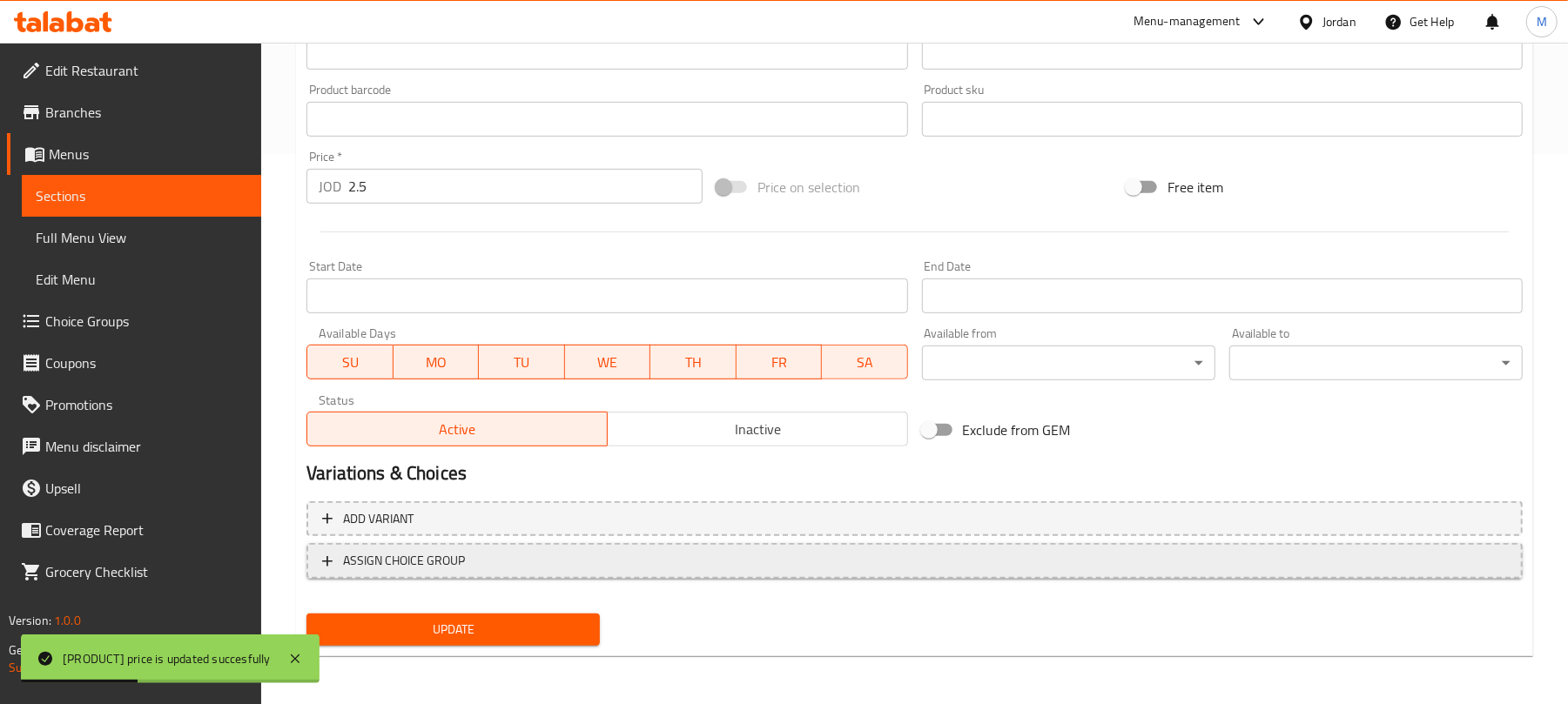 click on "ASSIGN CHOICE GROUP" at bounding box center [404, 560] 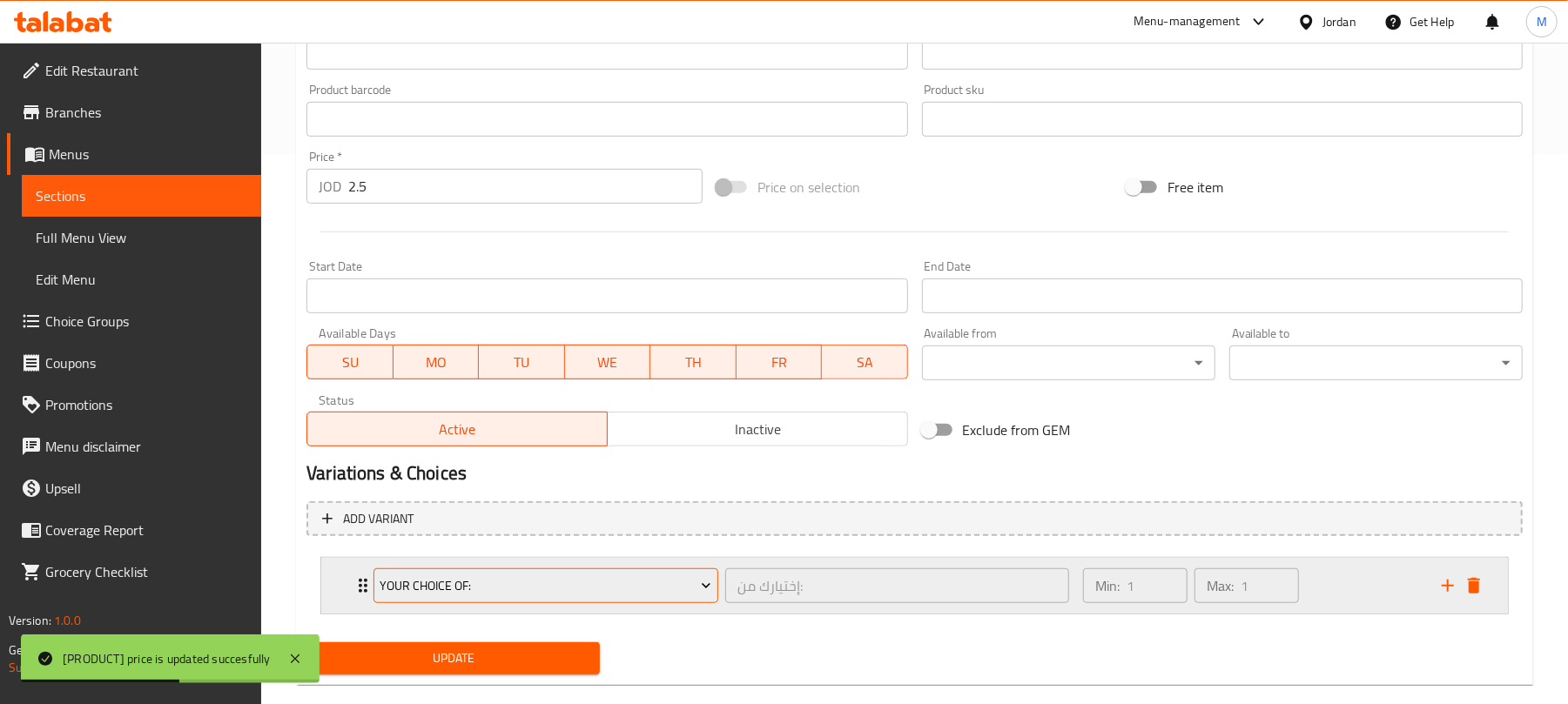 click on "Your Choice Of:" at bounding box center [546, 586] 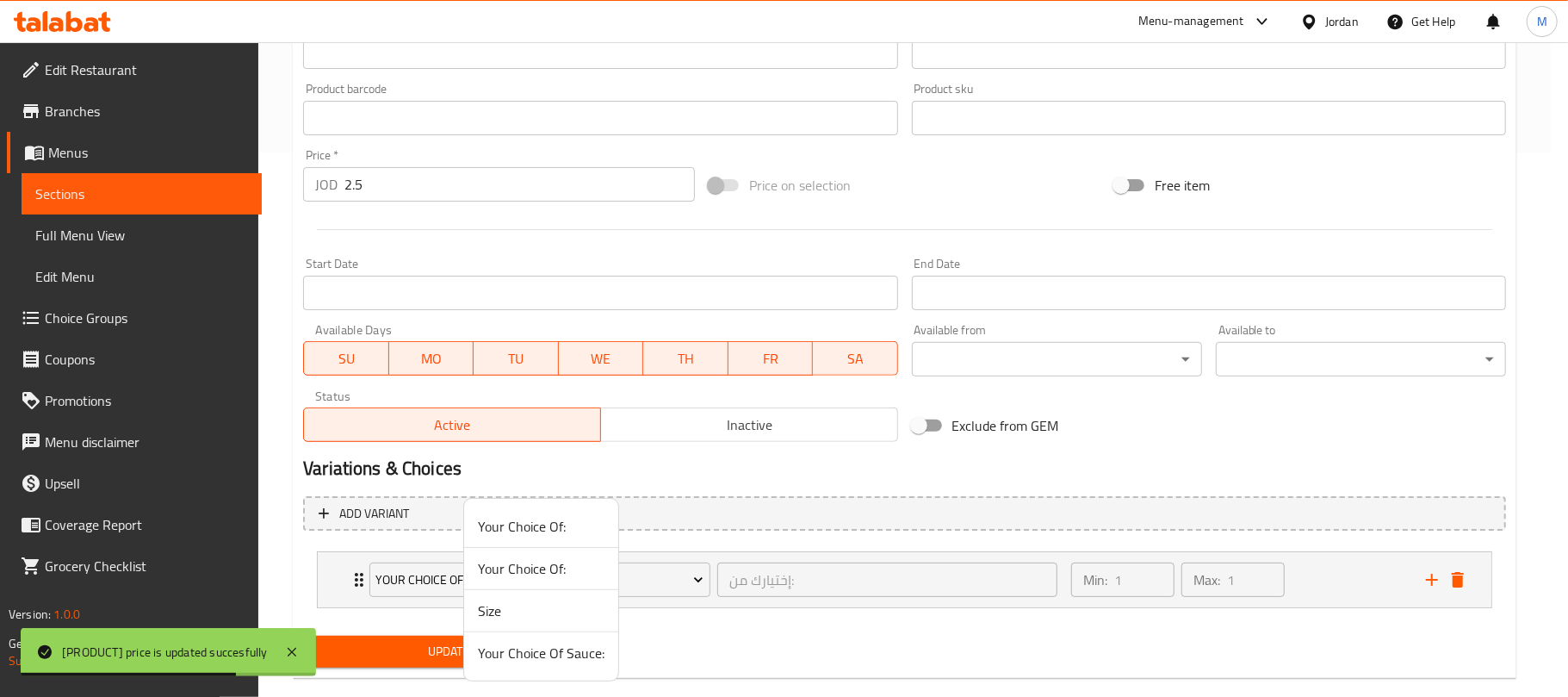 click on "Your Choice Of Sauce:" at bounding box center [541, 653] 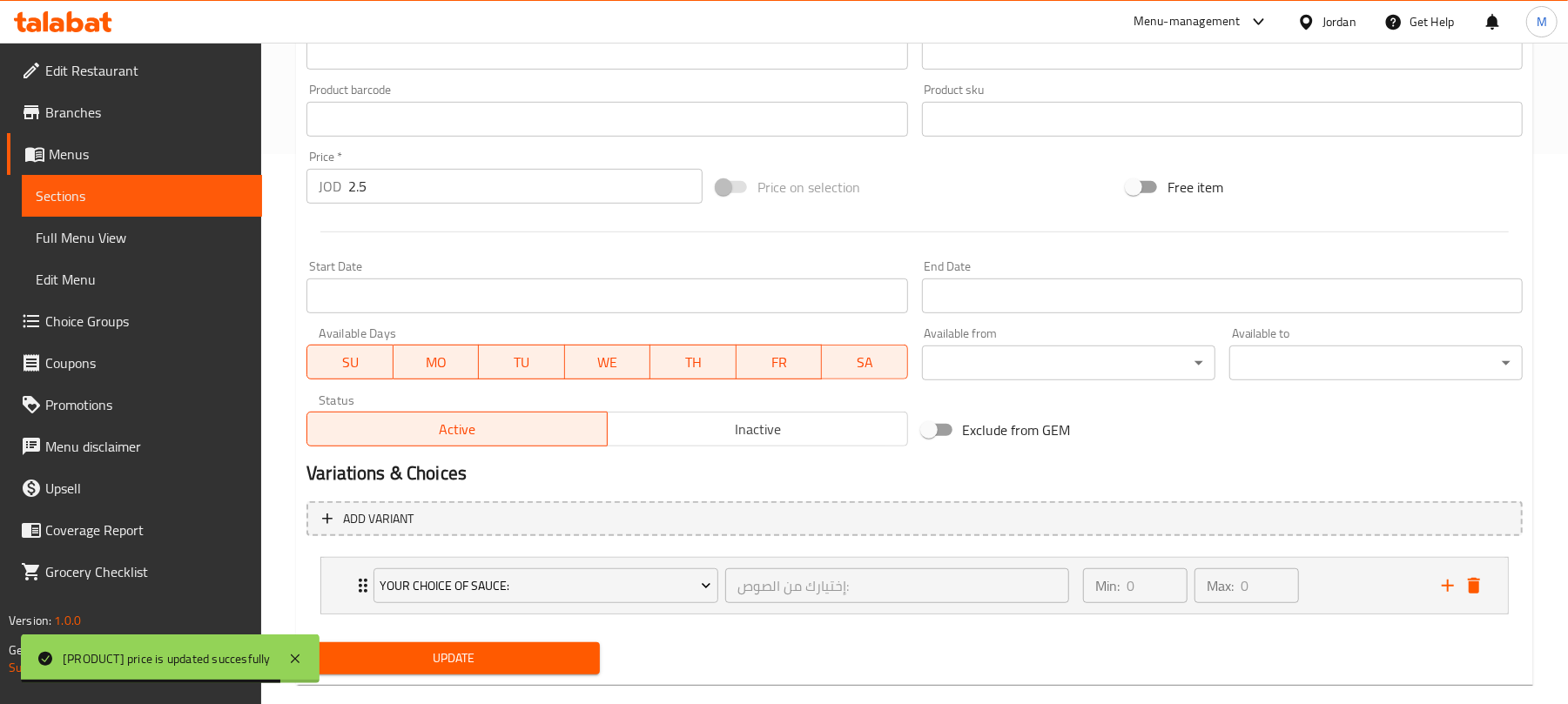 click on "Update" at bounding box center [453, 658] 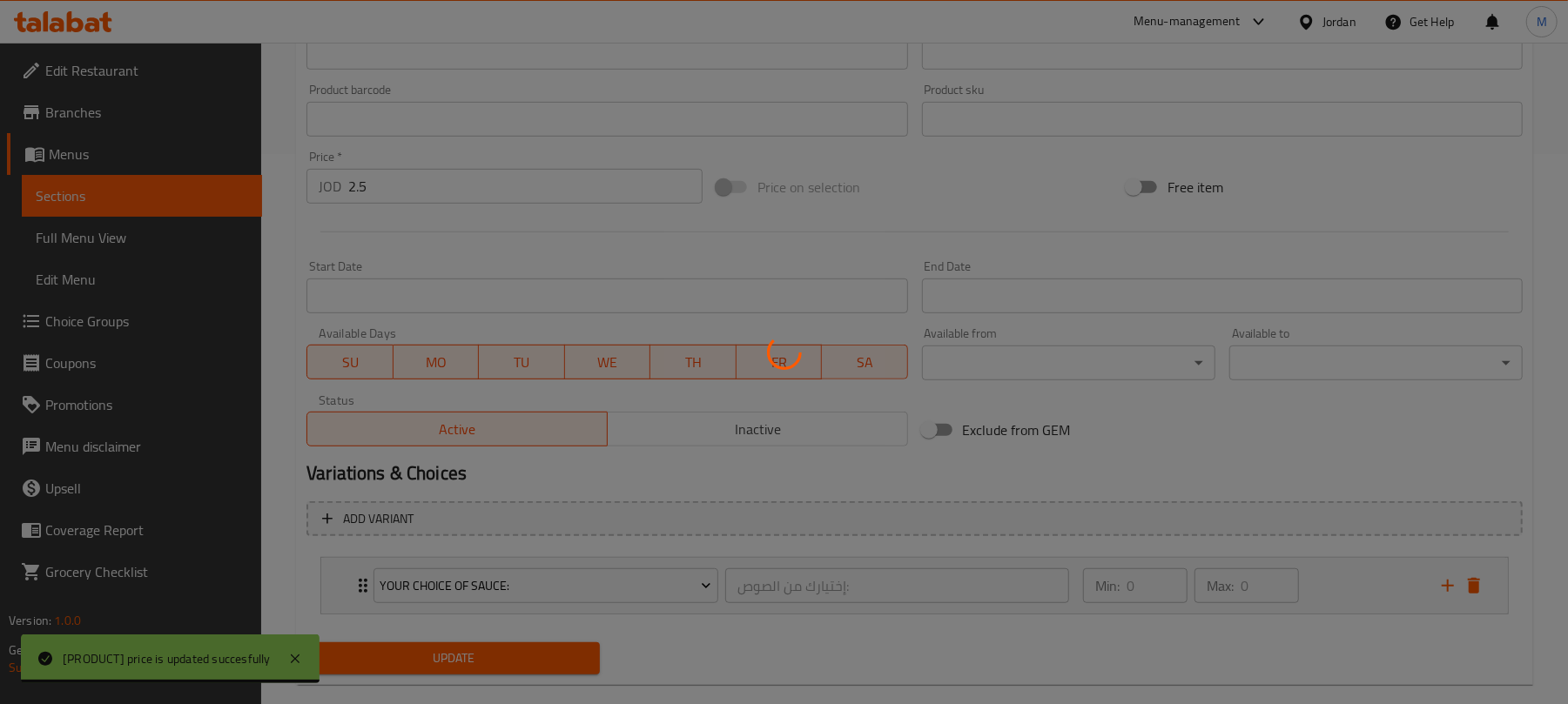 scroll, scrollTop: 0, scrollLeft: 0, axis: both 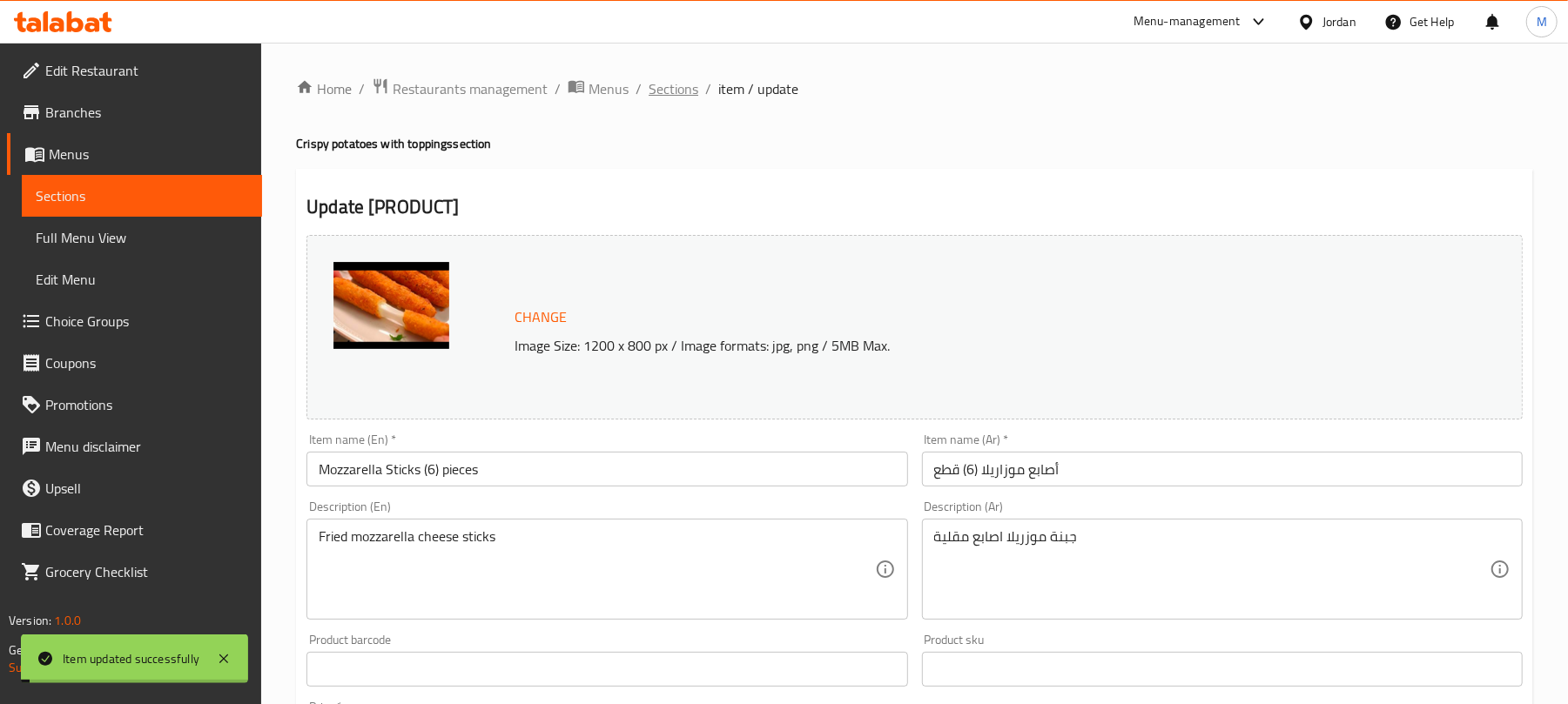 click on "Sections" at bounding box center (673, 89) 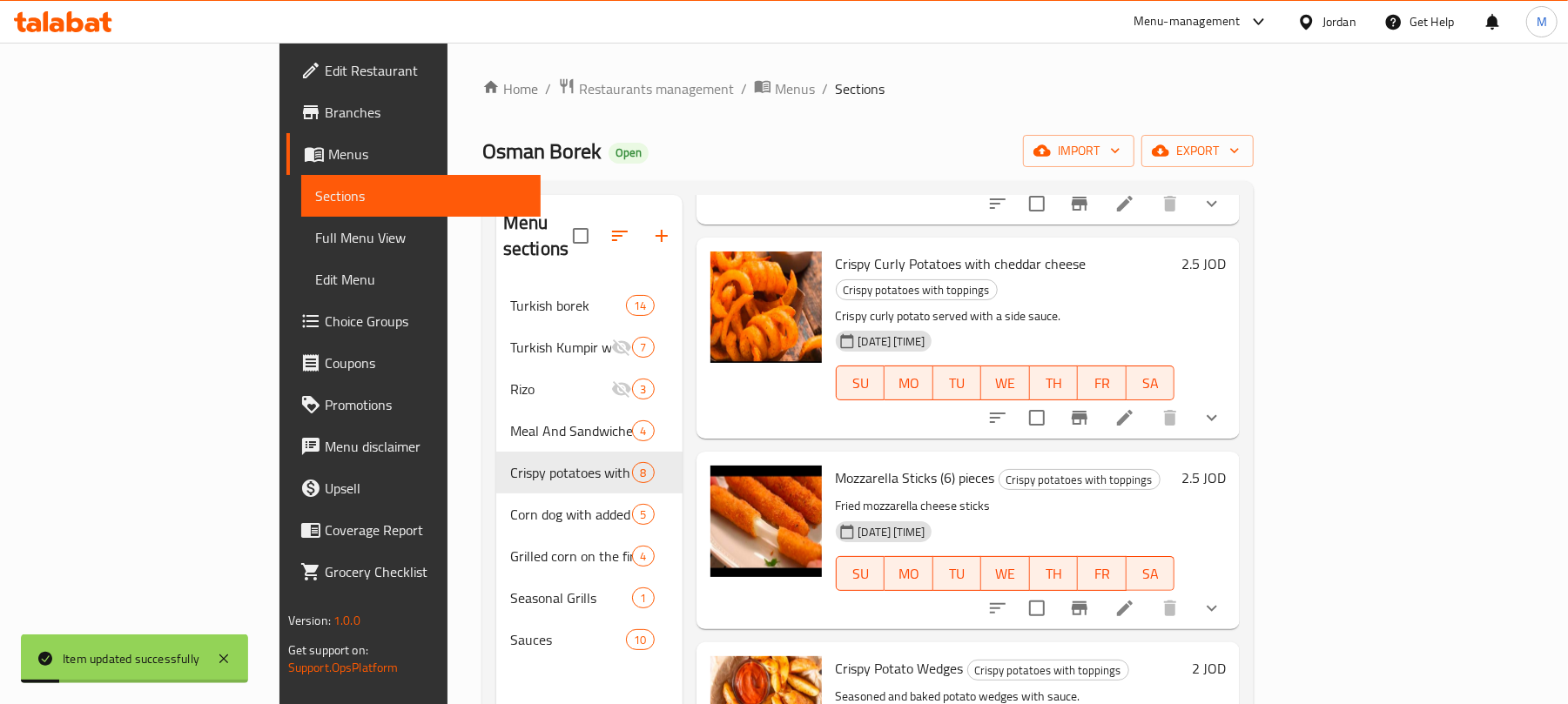 scroll, scrollTop: 808, scrollLeft: 0, axis: vertical 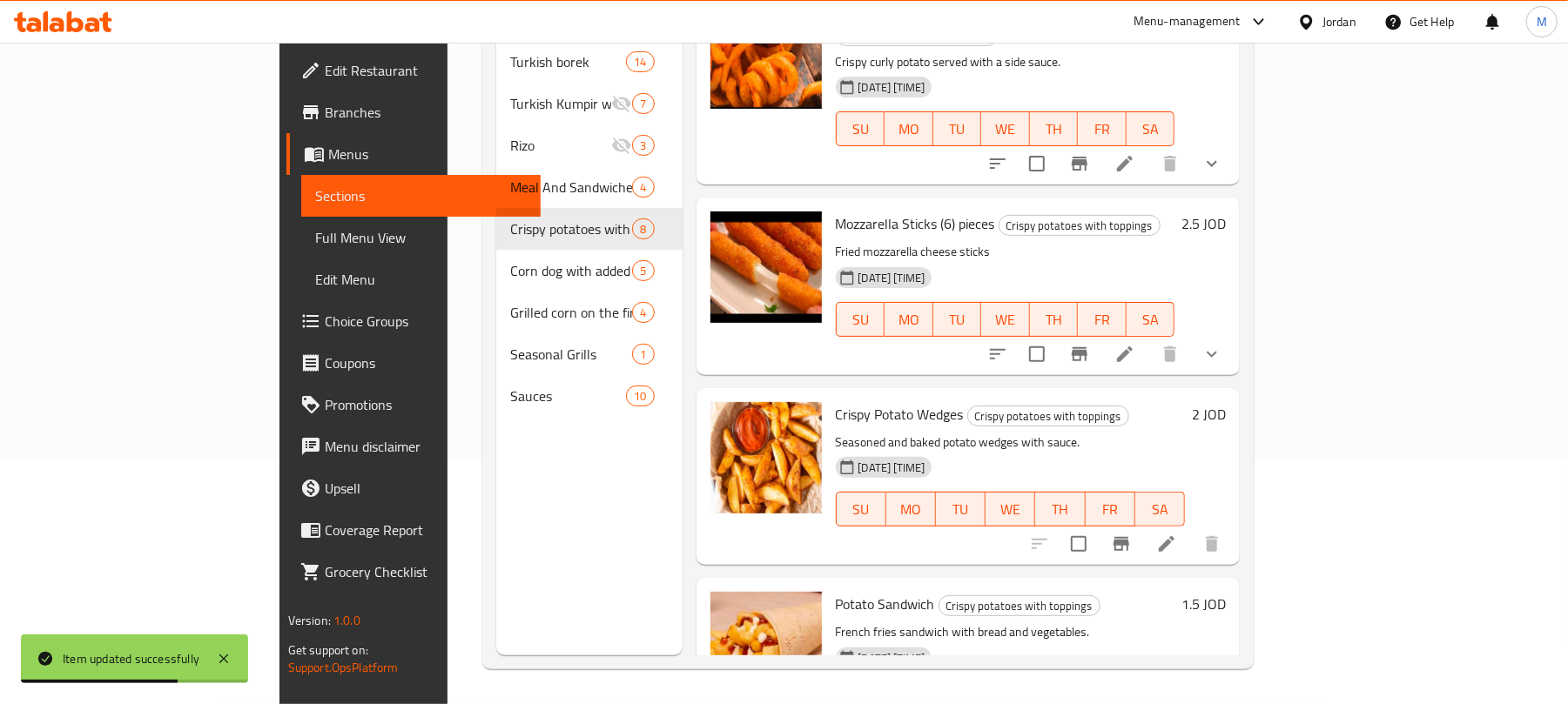 click on "2   JOD" at bounding box center (1208, 414) 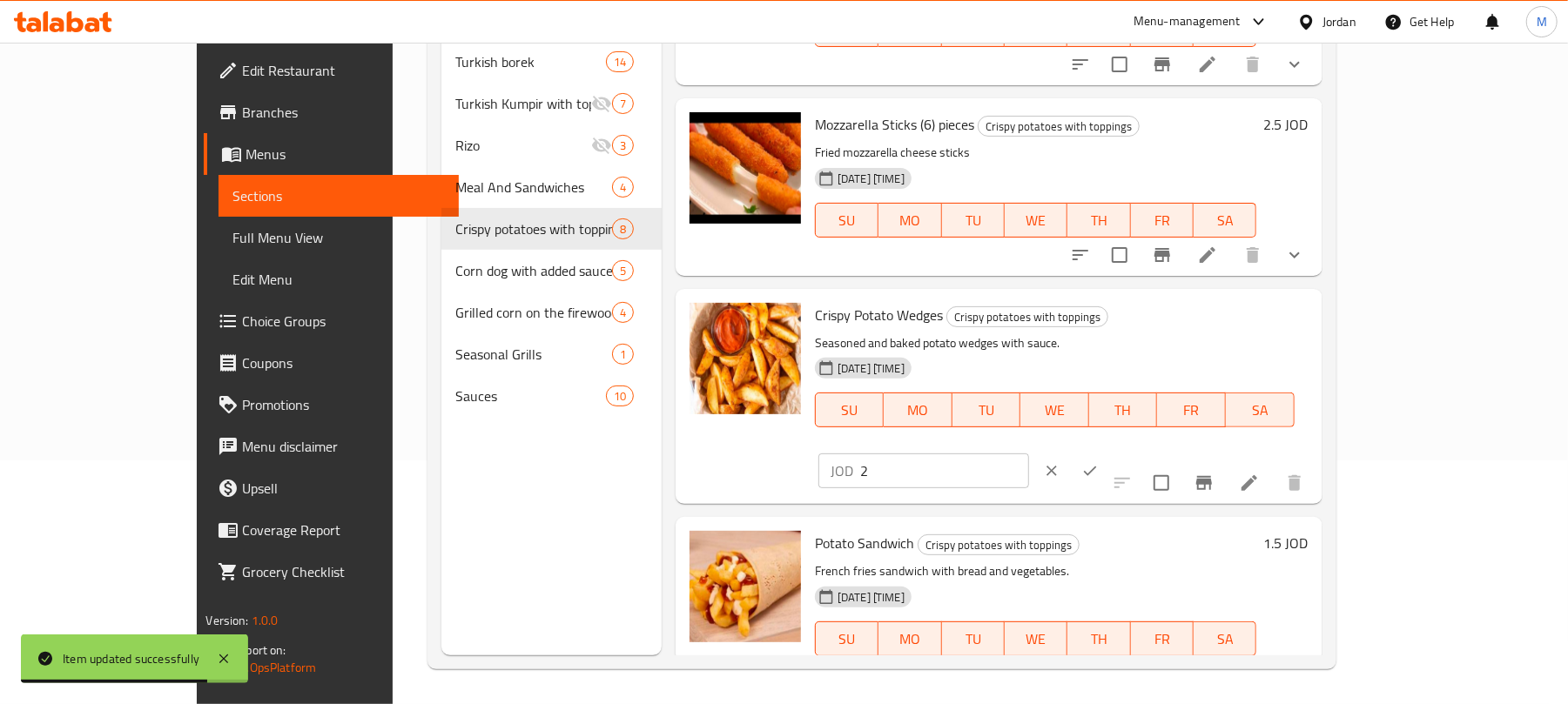 click on "JOD" at bounding box center (842, 471) 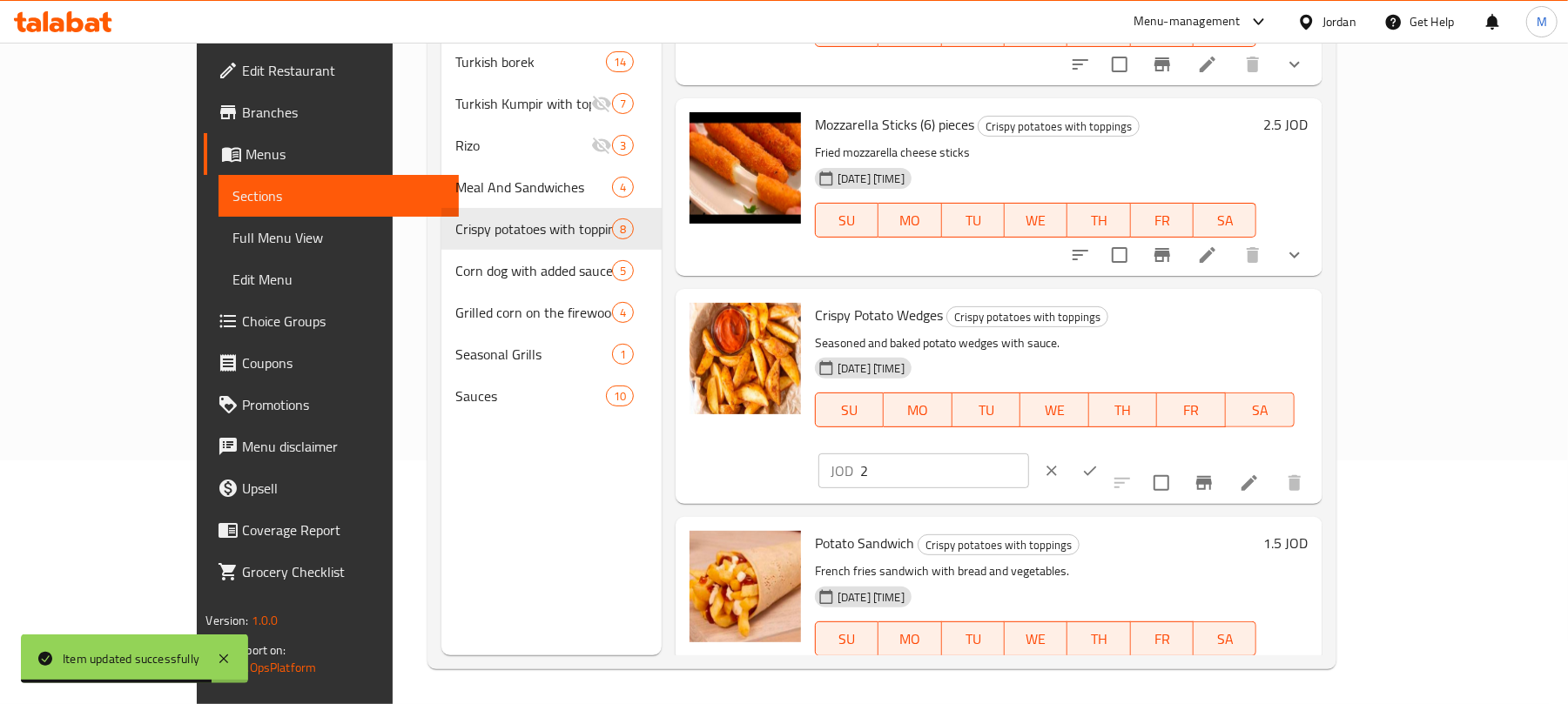 click on "2" at bounding box center (945, 471) 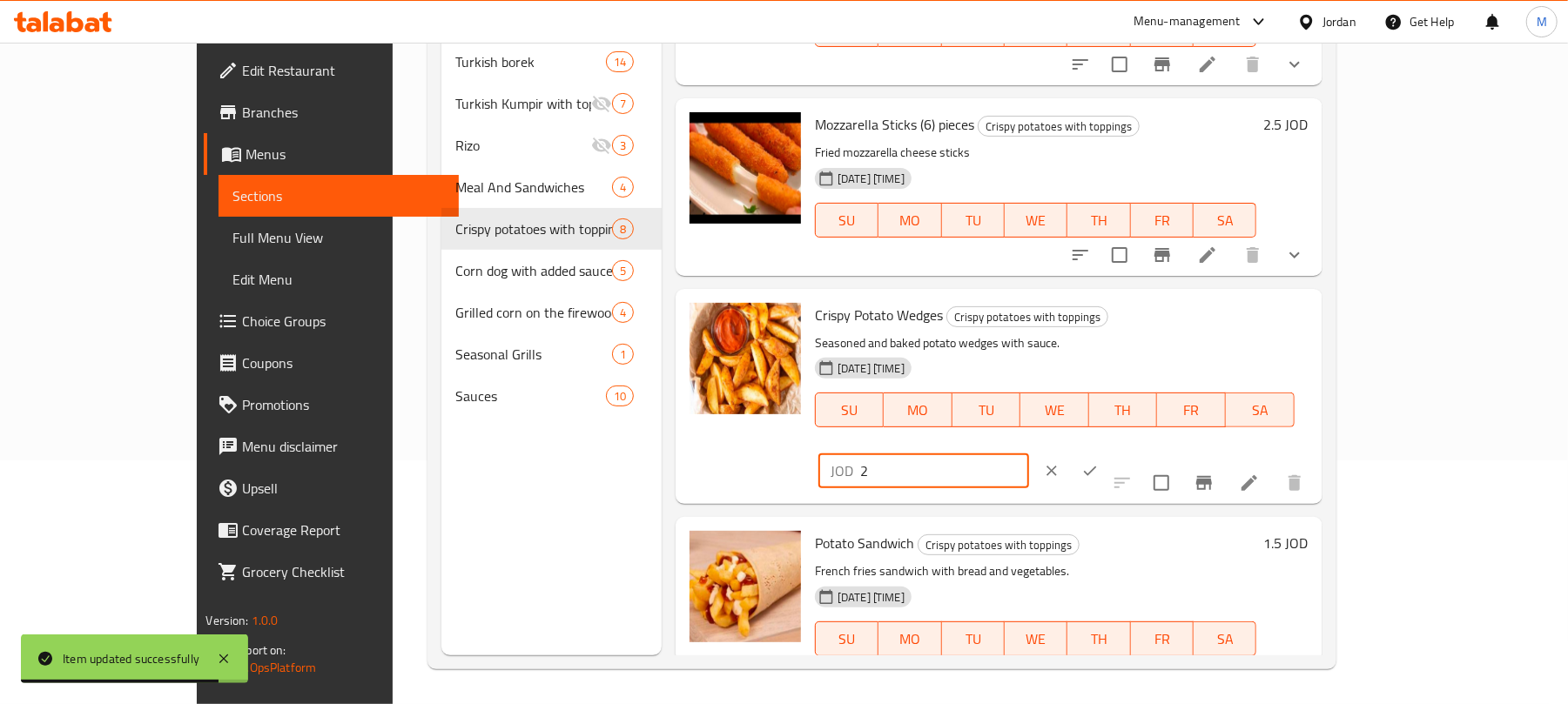 click on "2" at bounding box center (945, 471) 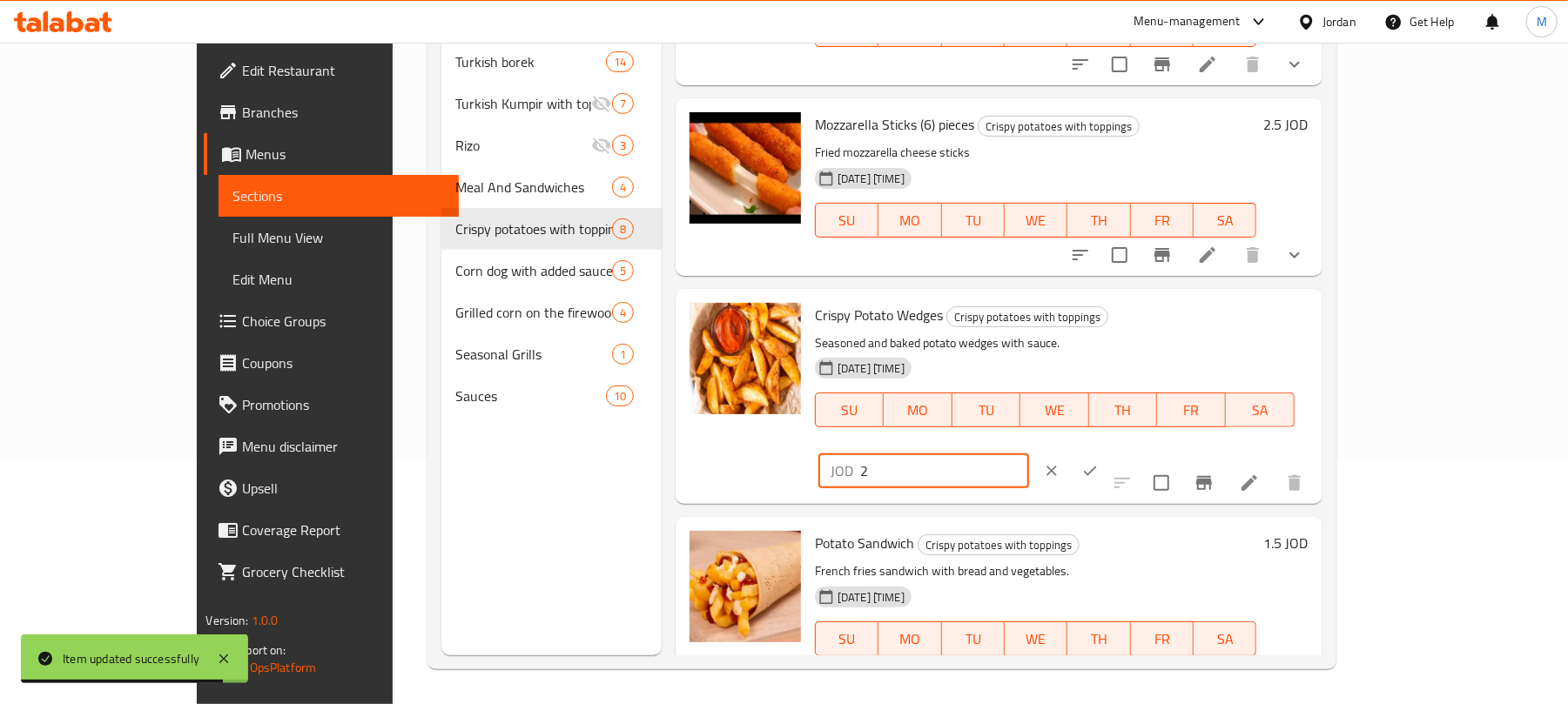 click on "2" at bounding box center (945, 471) 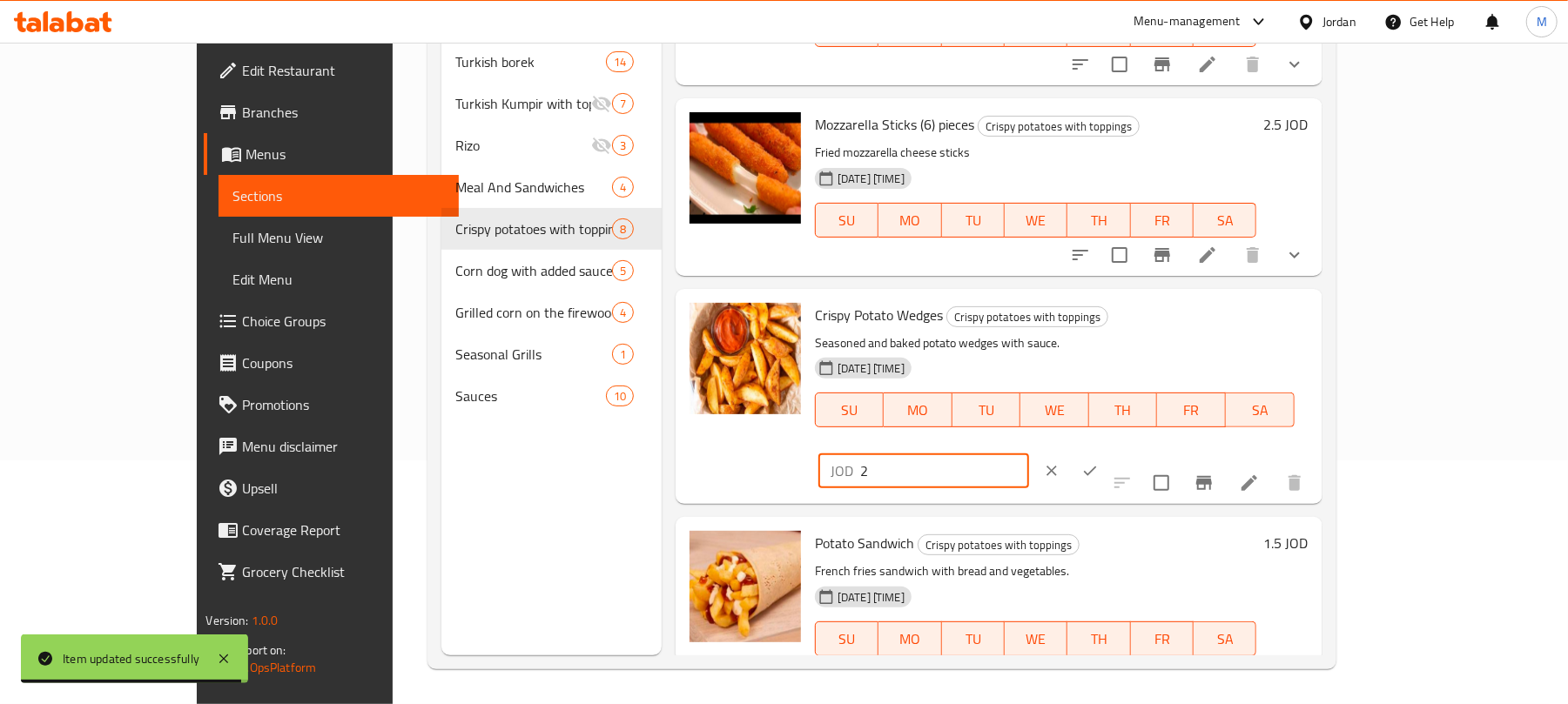 click on "2" at bounding box center (945, 471) 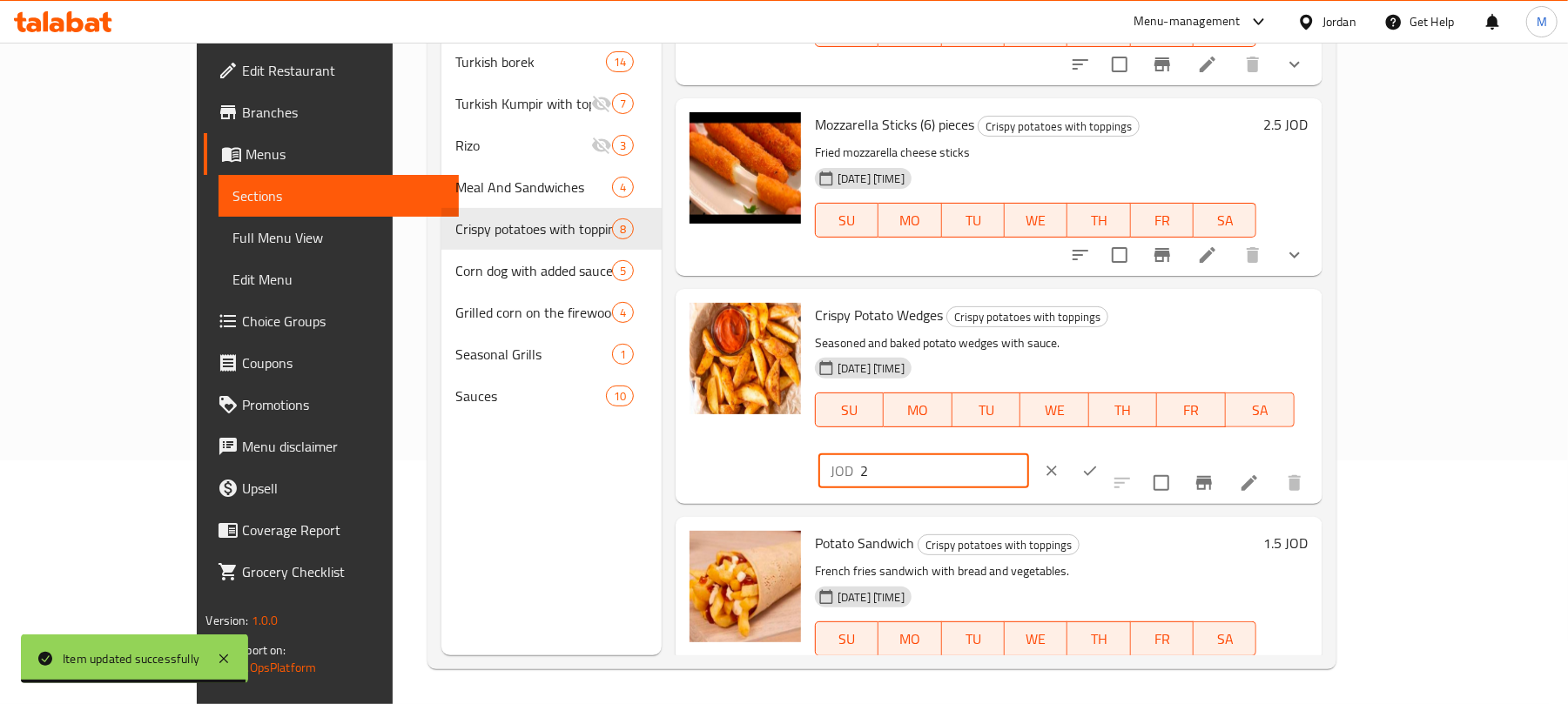 click on "2" at bounding box center (945, 471) 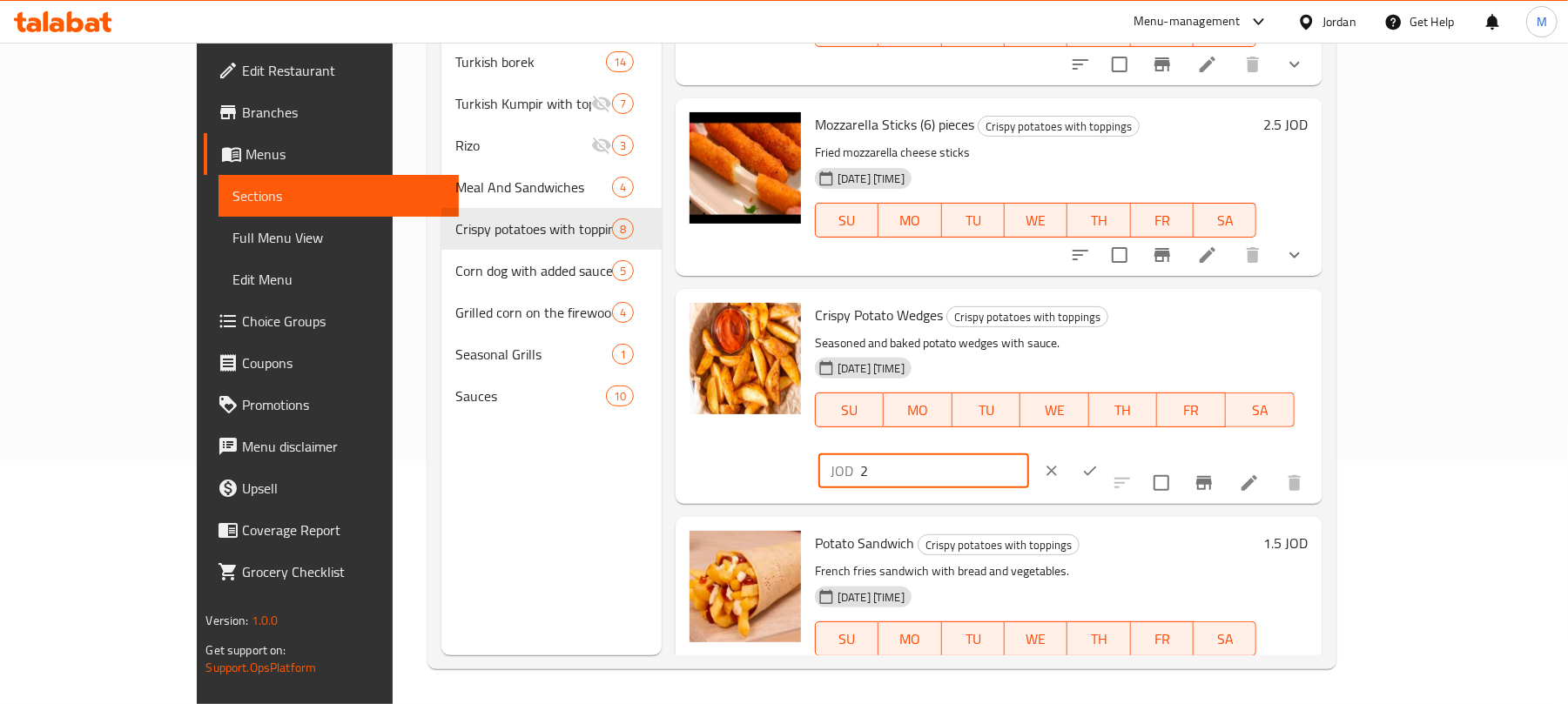 click on "2" at bounding box center (945, 471) 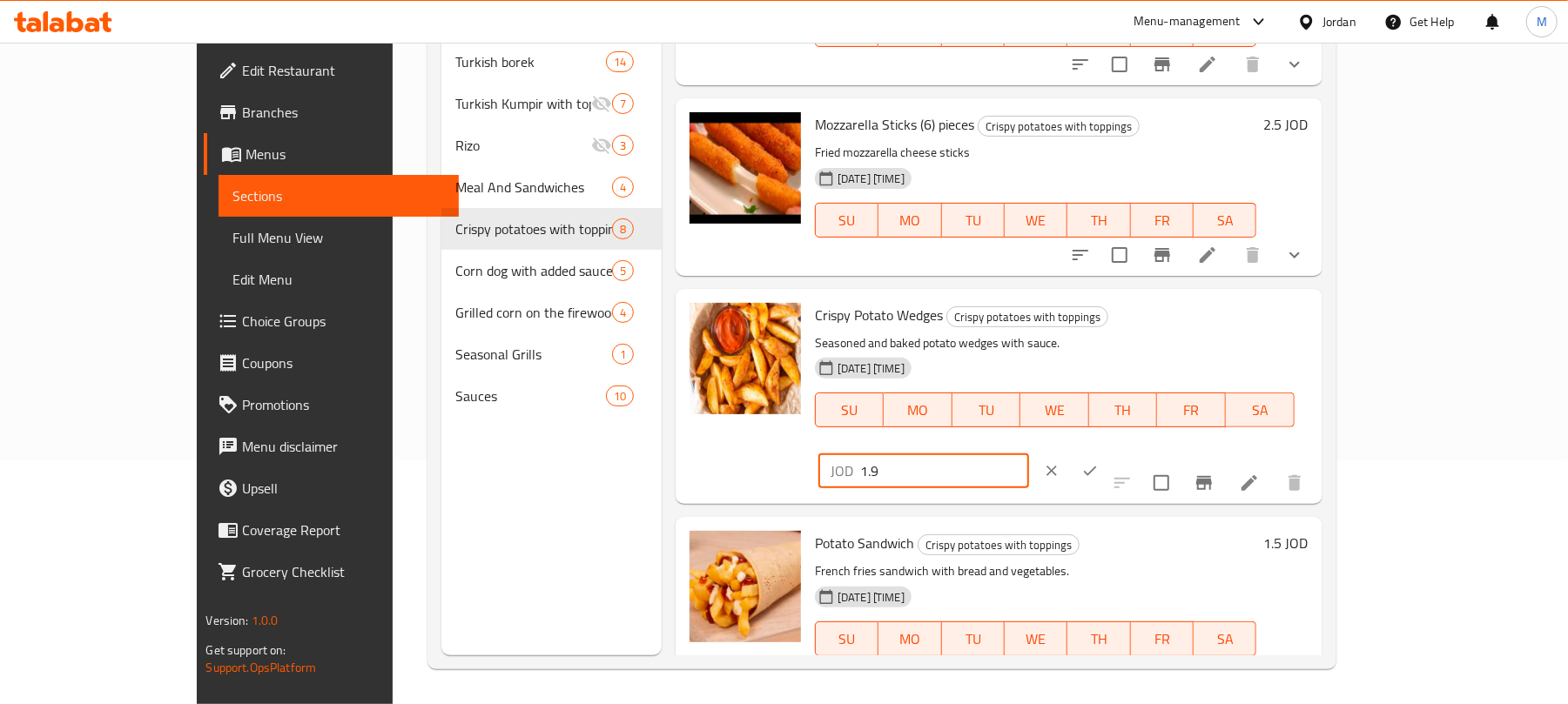 type on "1.9" 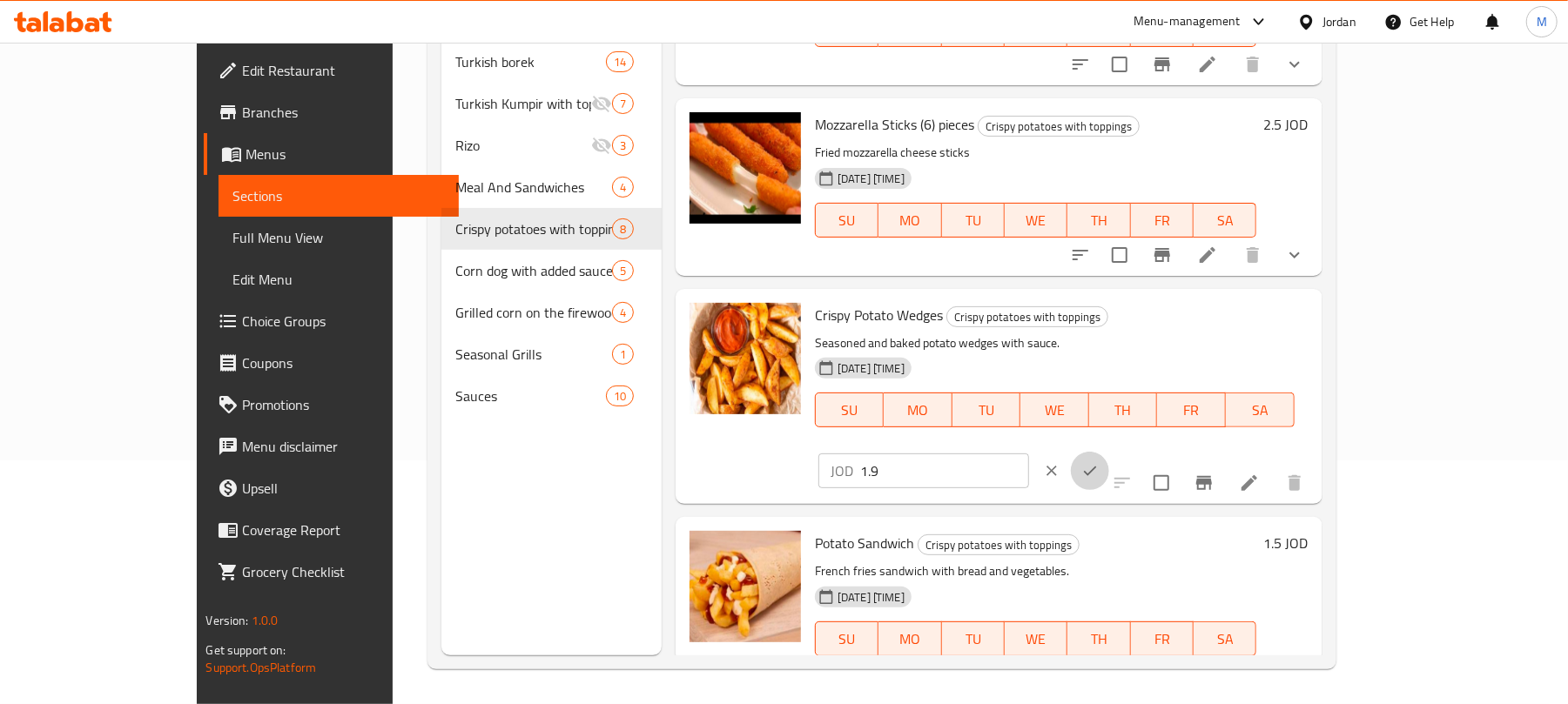 click 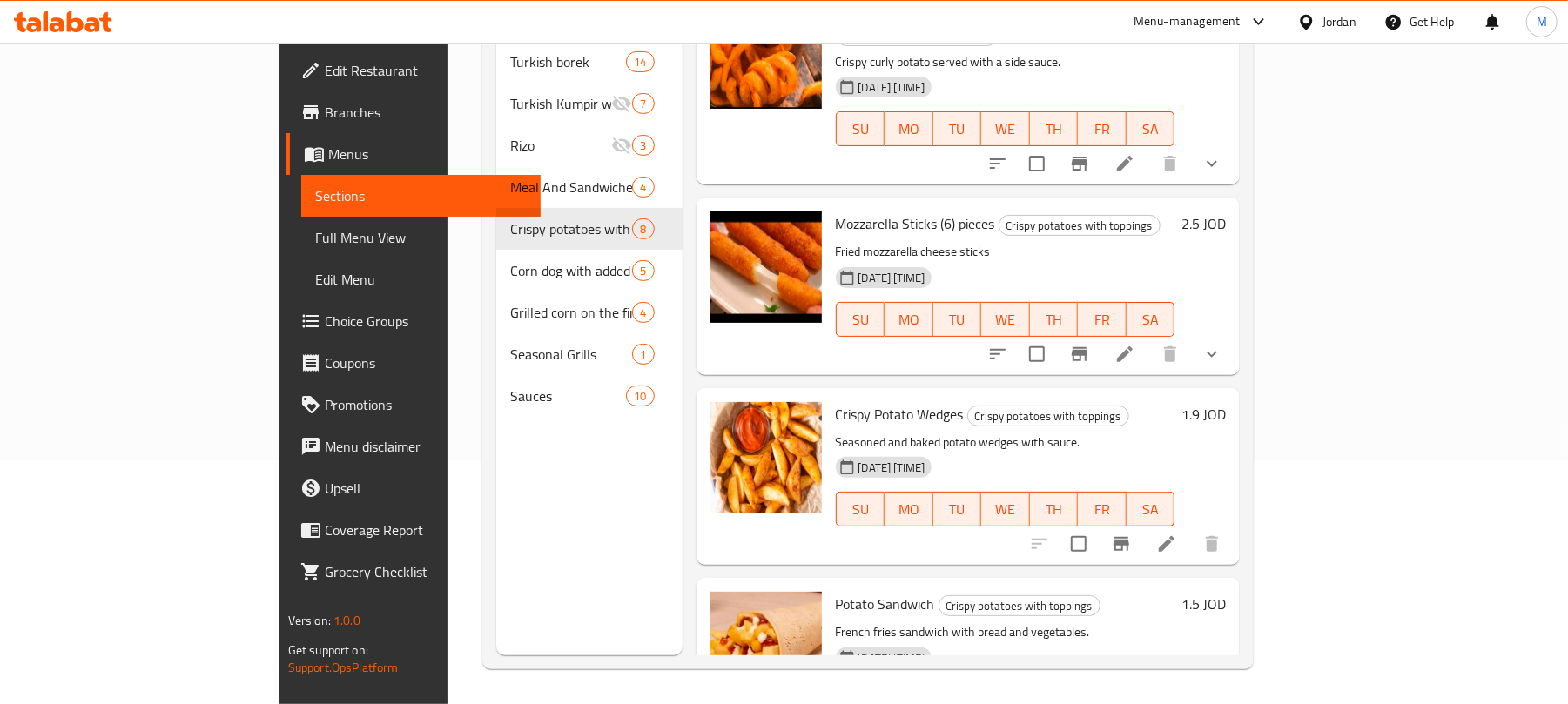 click on "1.5   JOD" at bounding box center (1203, 604) 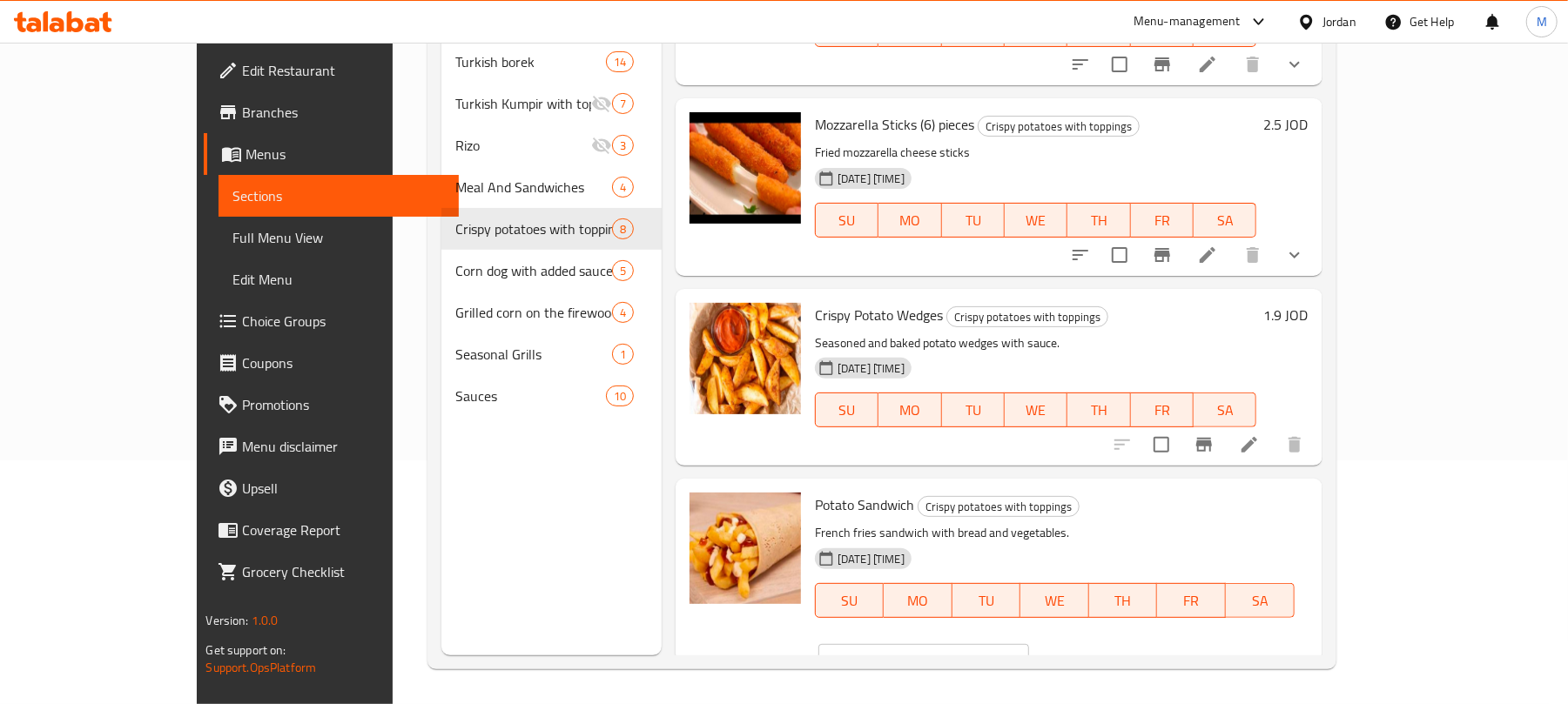 click at bounding box center (1249, 674) 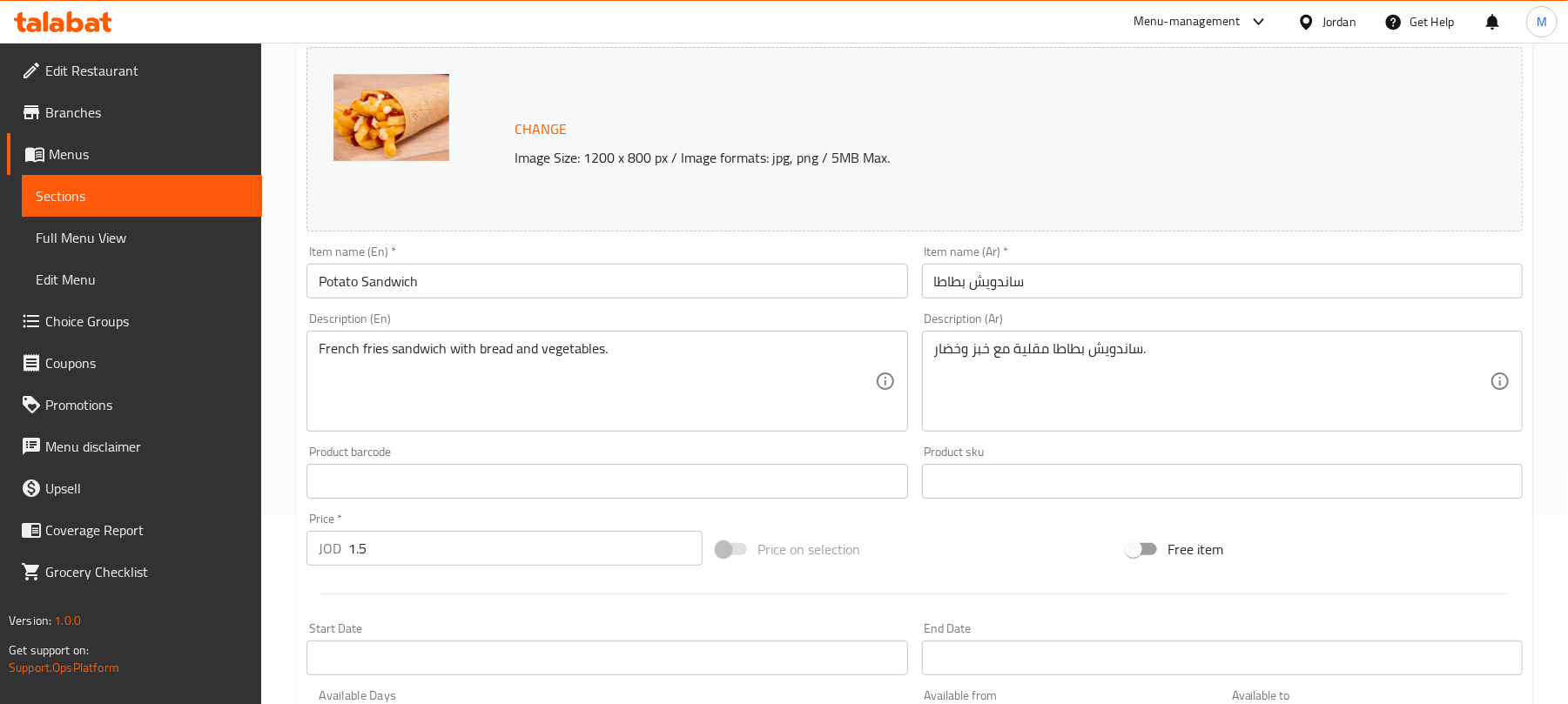 scroll, scrollTop: 550, scrollLeft: 0, axis: vertical 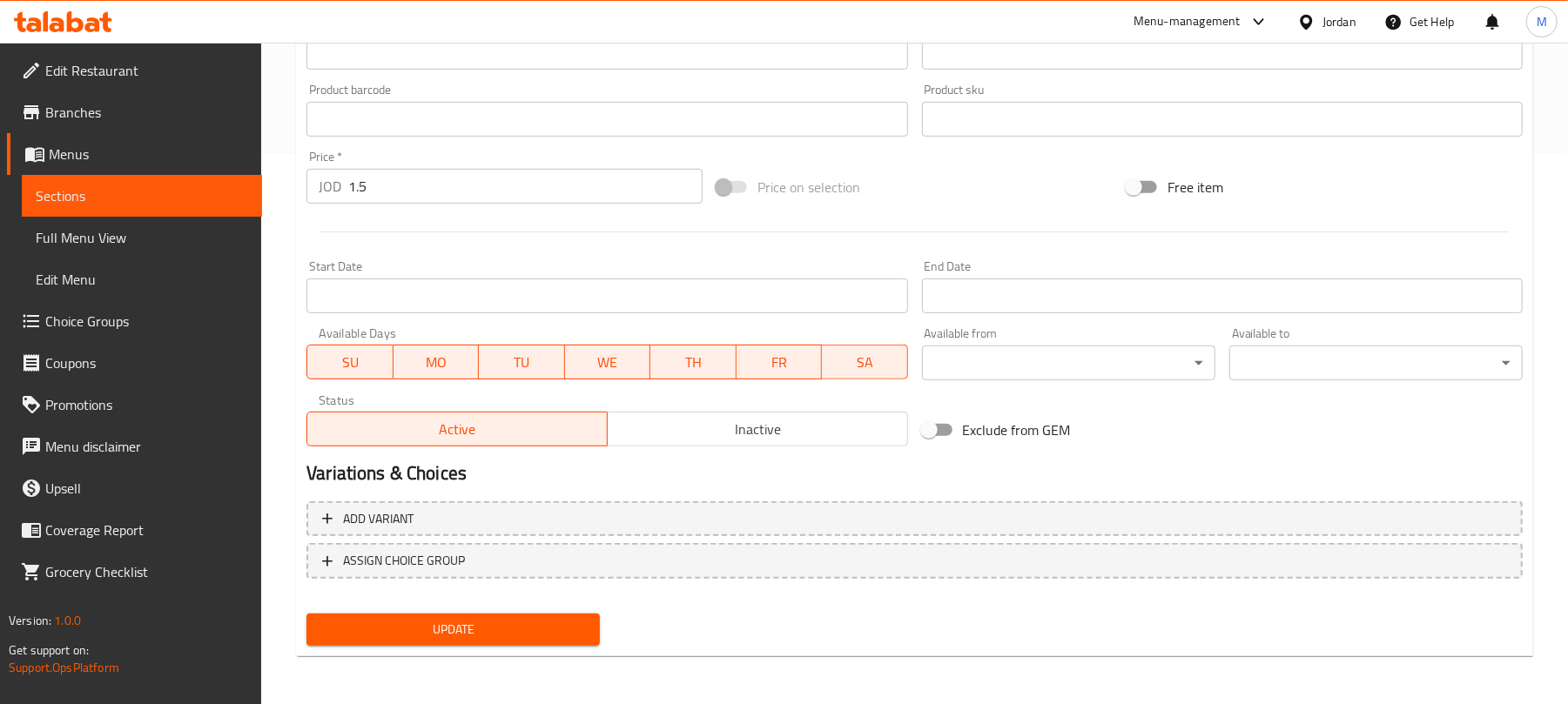 click on "Variations & Choices" at bounding box center [914, 473] 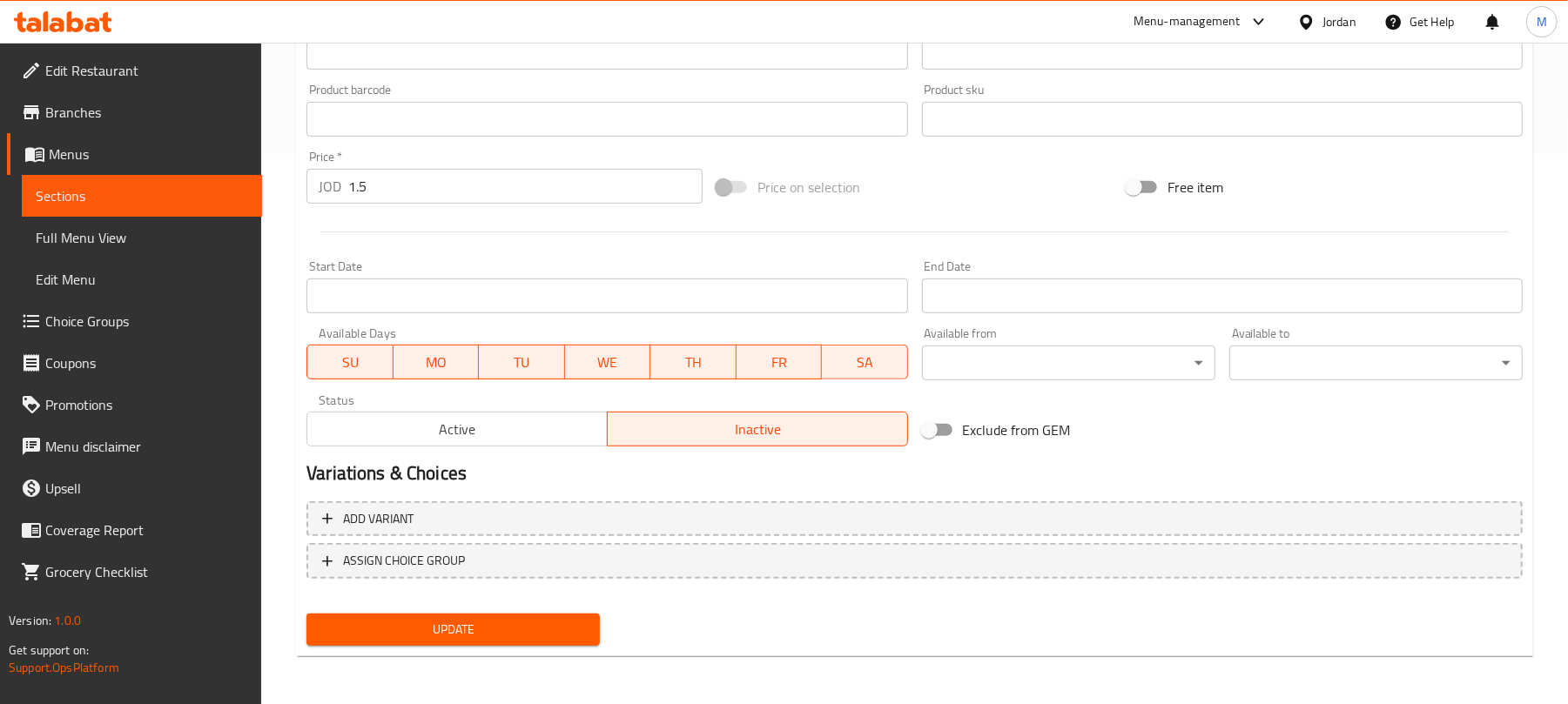 click on "Update" at bounding box center (453, 629) 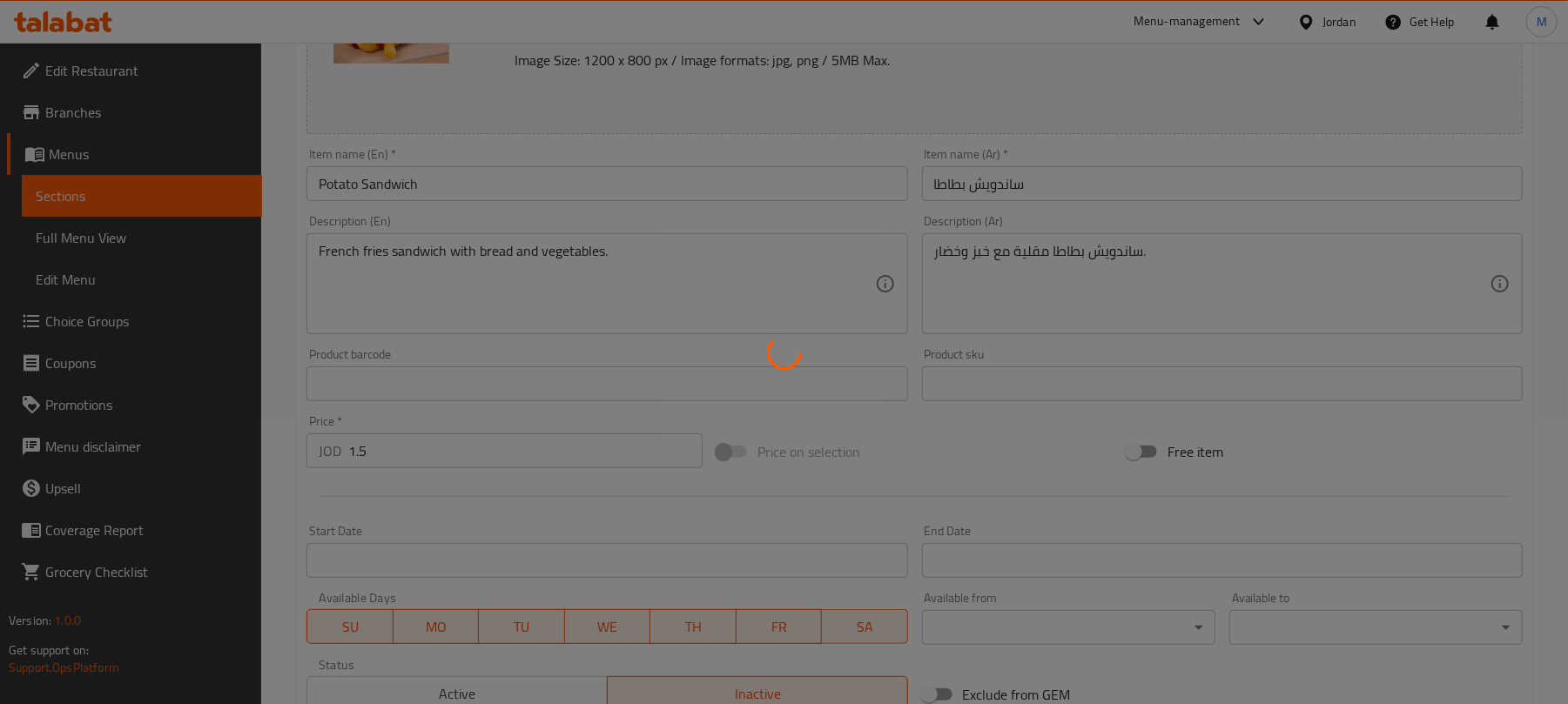 scroll, scrollTop: 0, scrollLeft: 0, axis: both 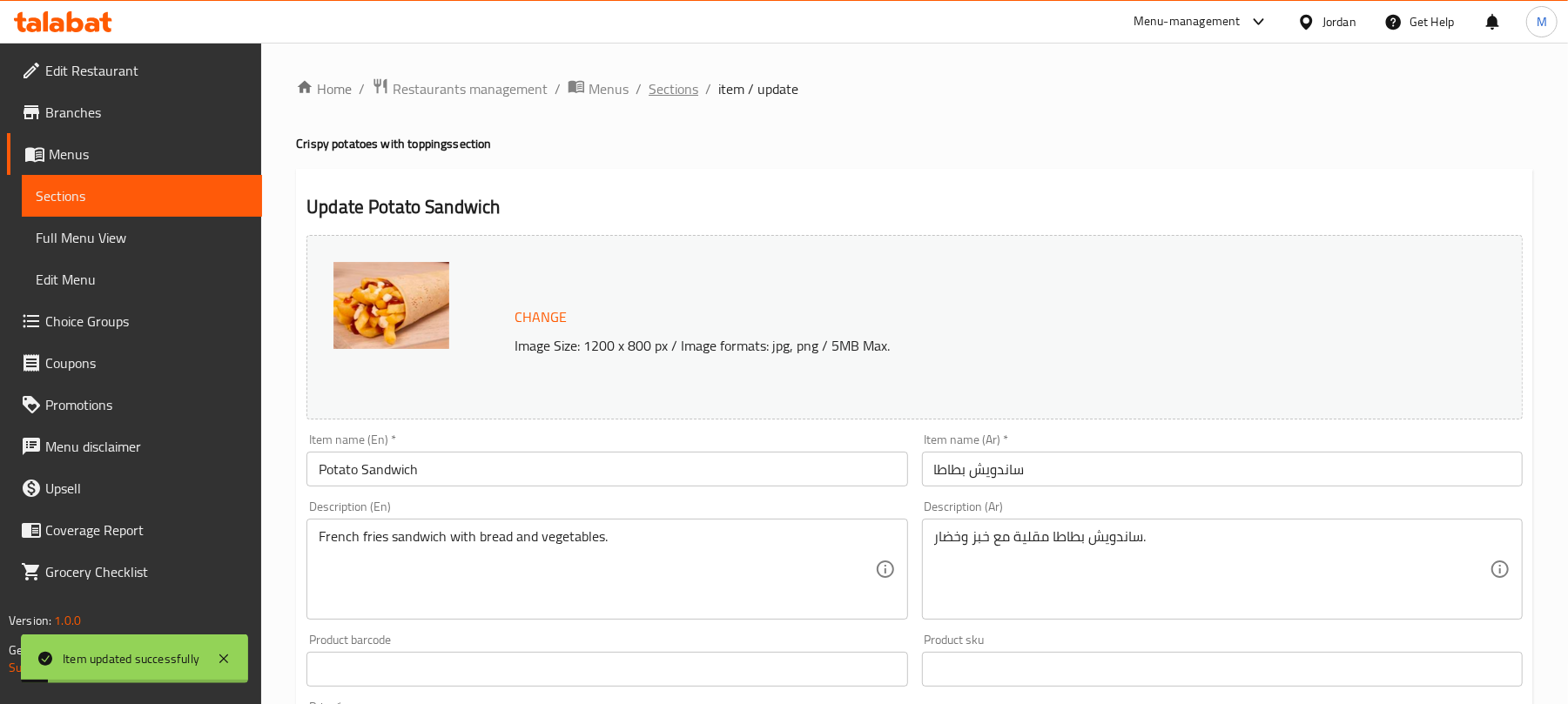 click on "Sections" at bounding box center (673, 89) 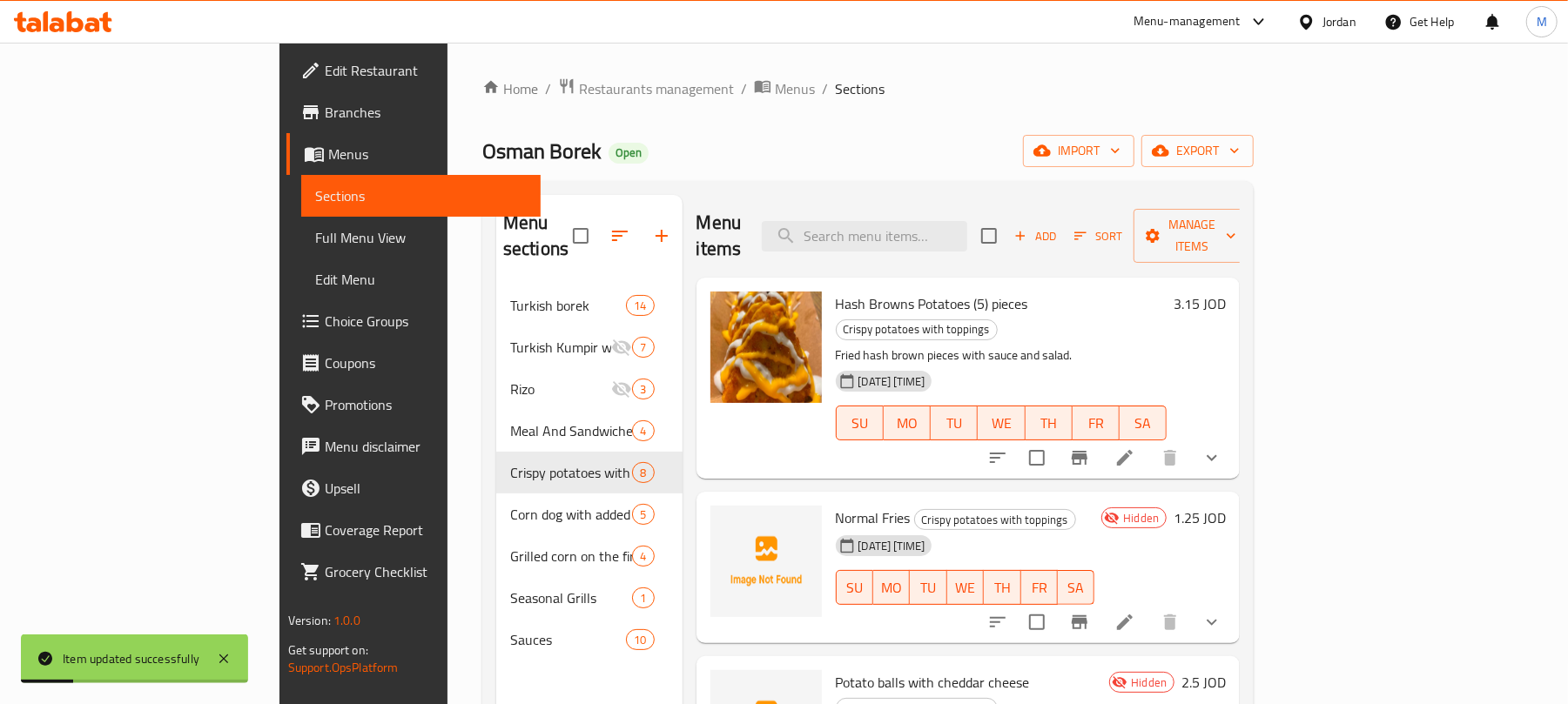click on "Add" at bounding box center (1035, 236) 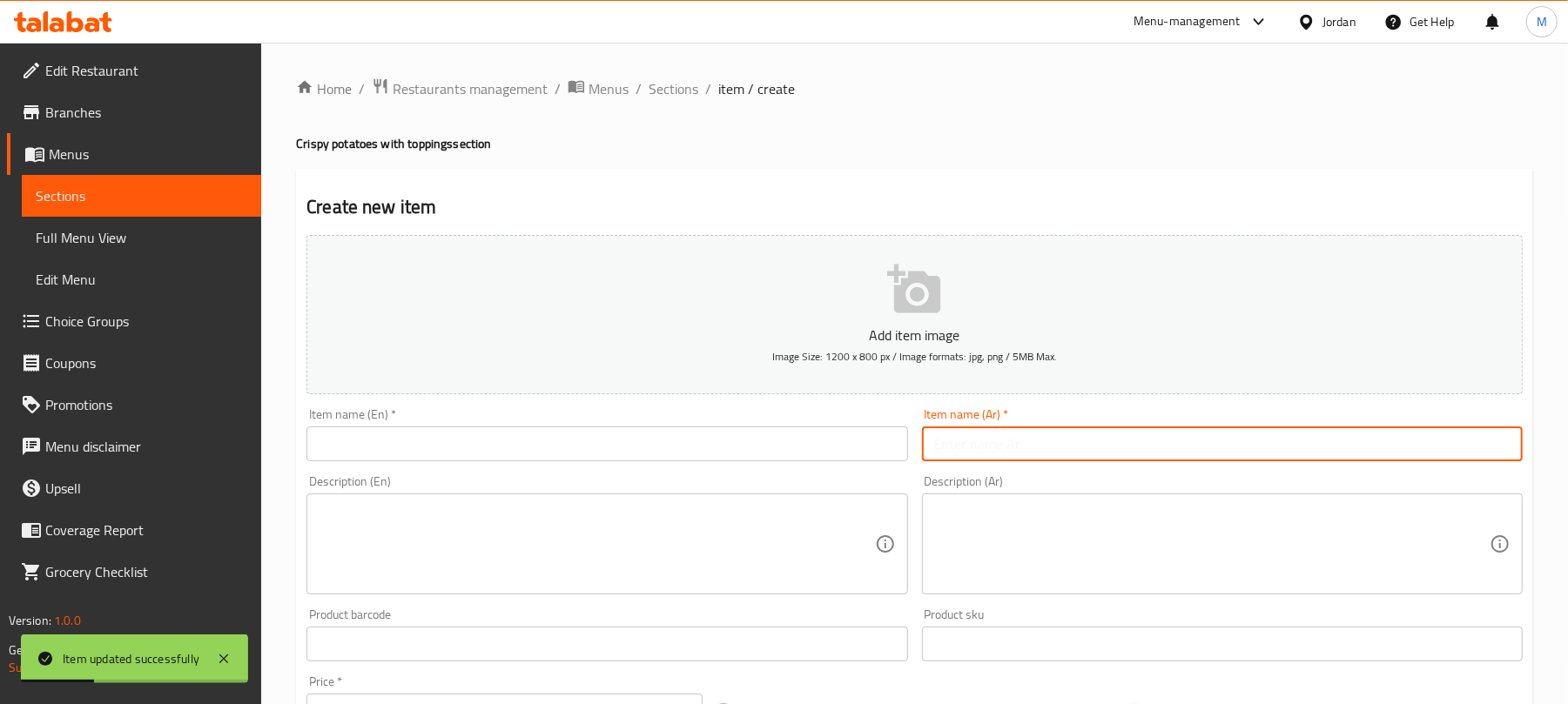 click at bounding box center [1222, 444] 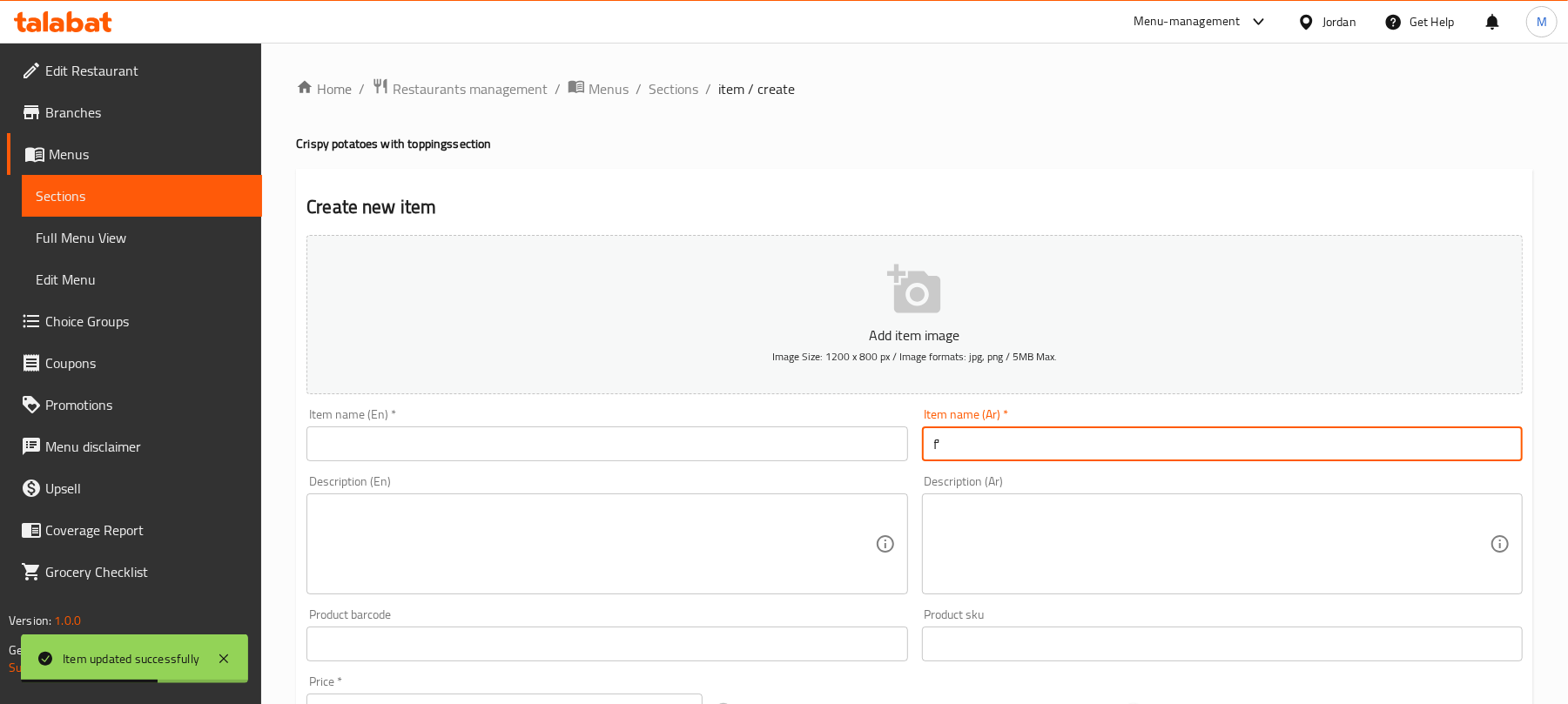 type on "f" 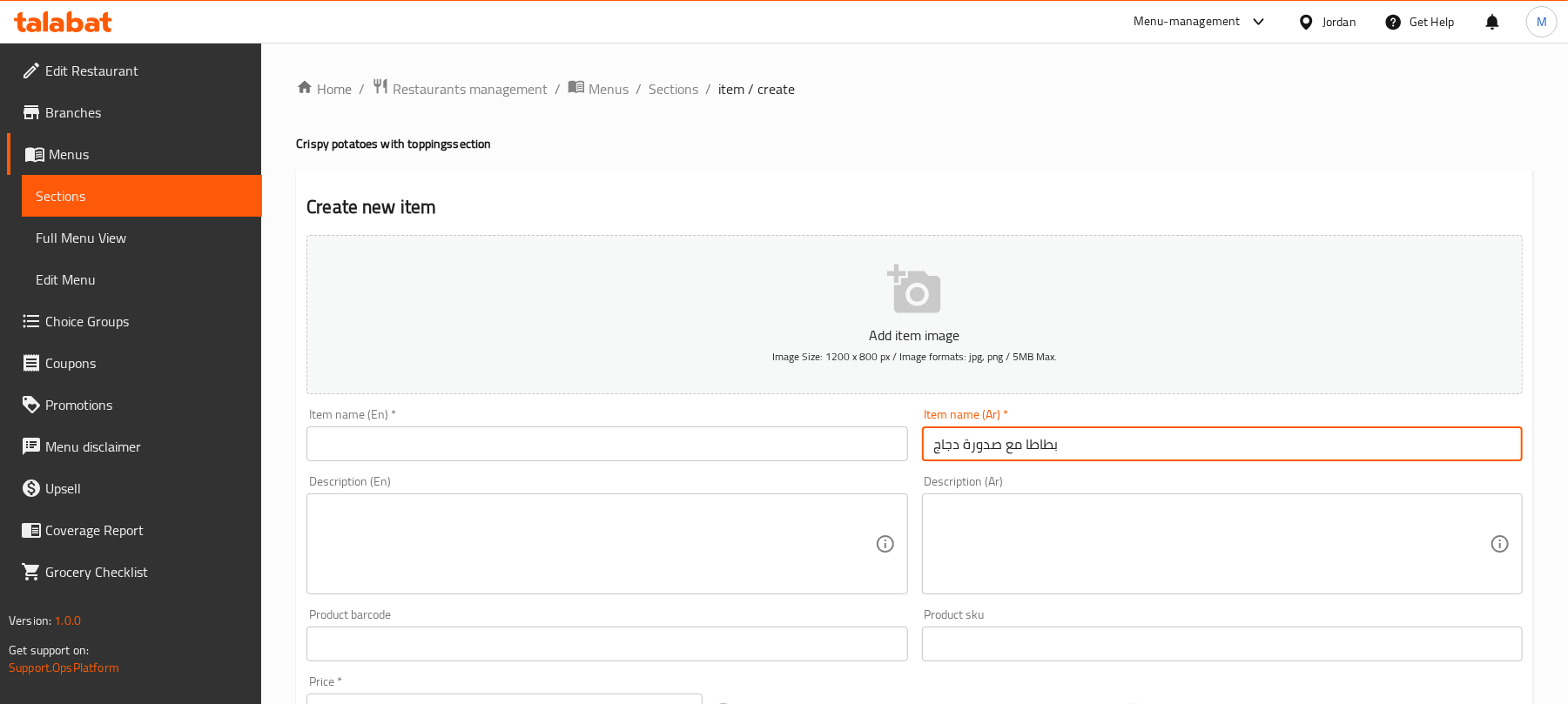 type on "بطاطا مع صدورة دجاج" 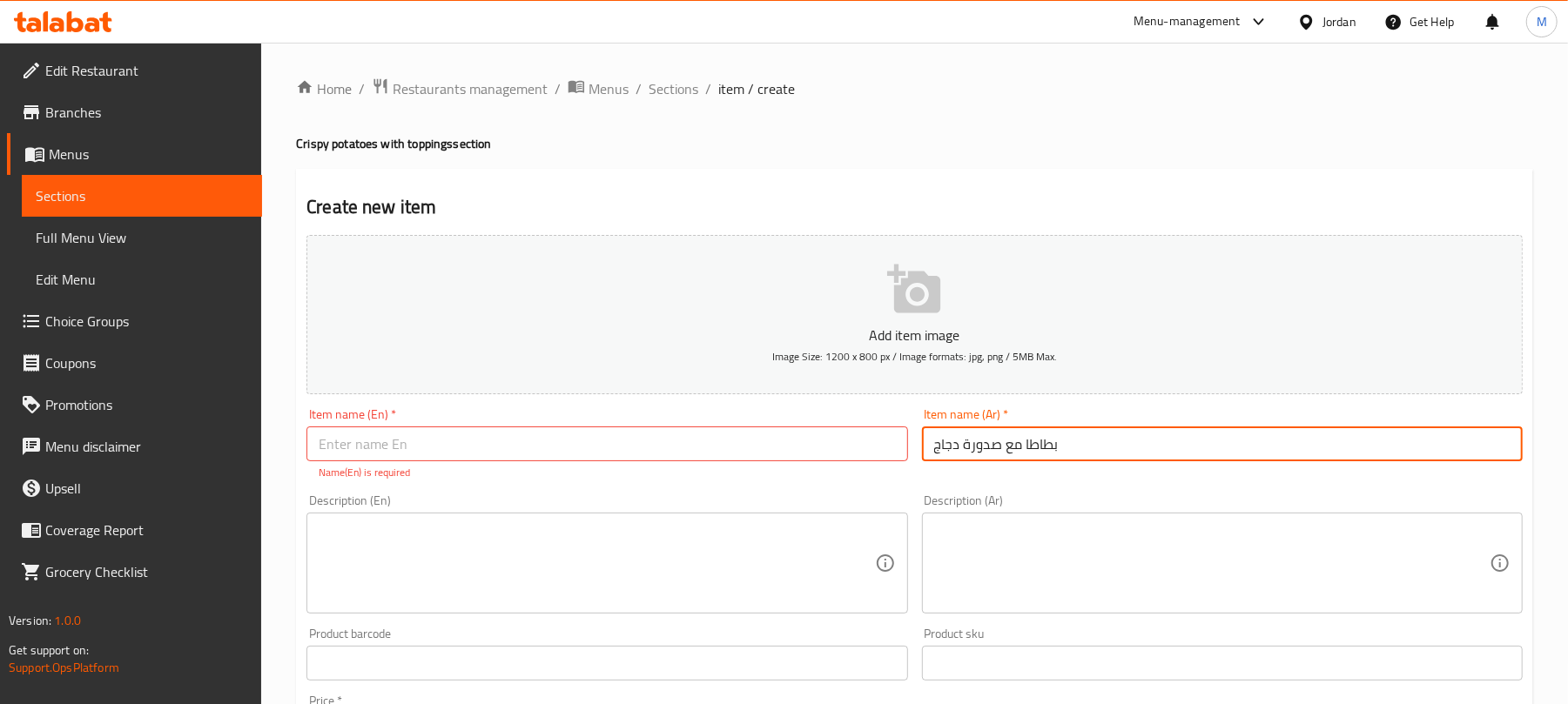 click on "بطاطا مع صدورة دجاج" at bounding box center [1222, 444] 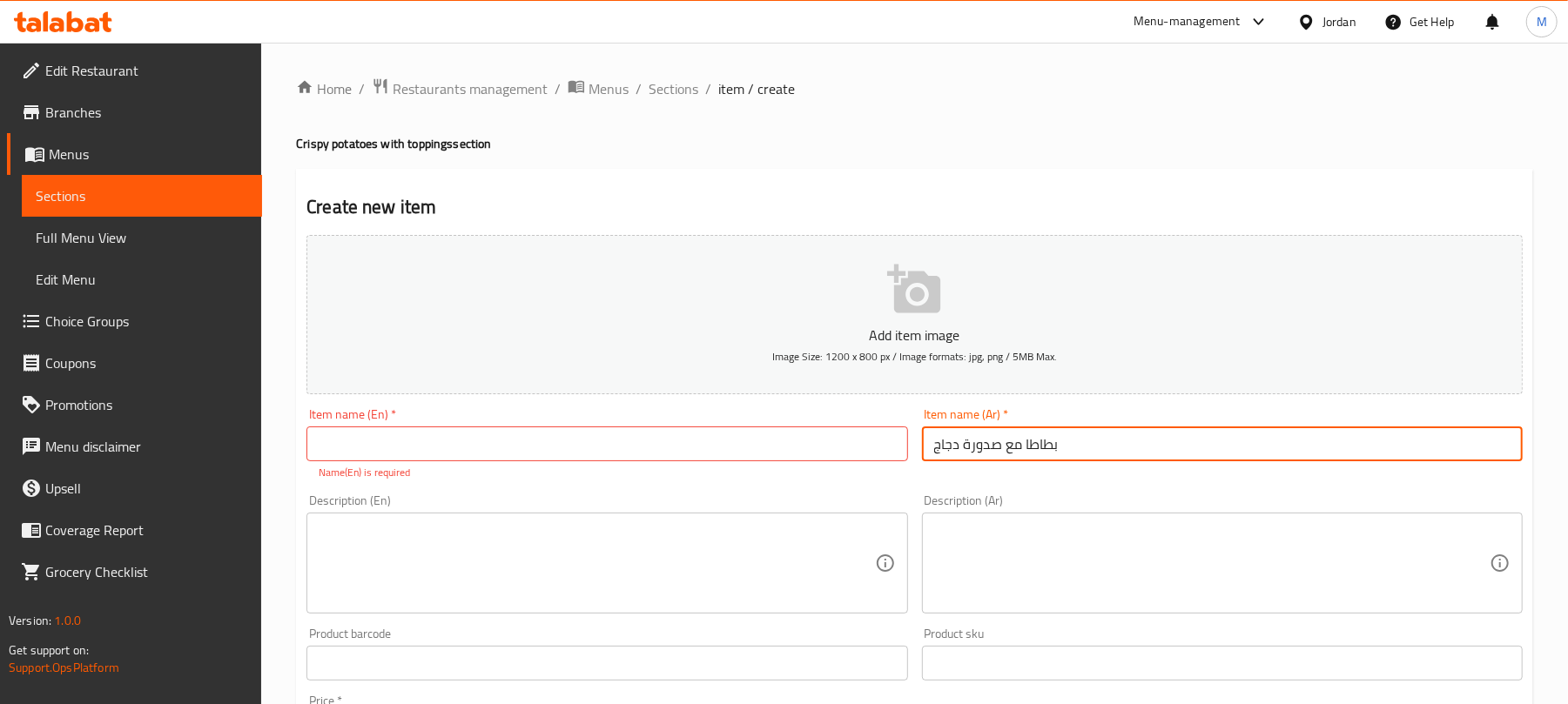 click on "بطاطا مع صدورة دجاج" at bounding box center (1222, 444) 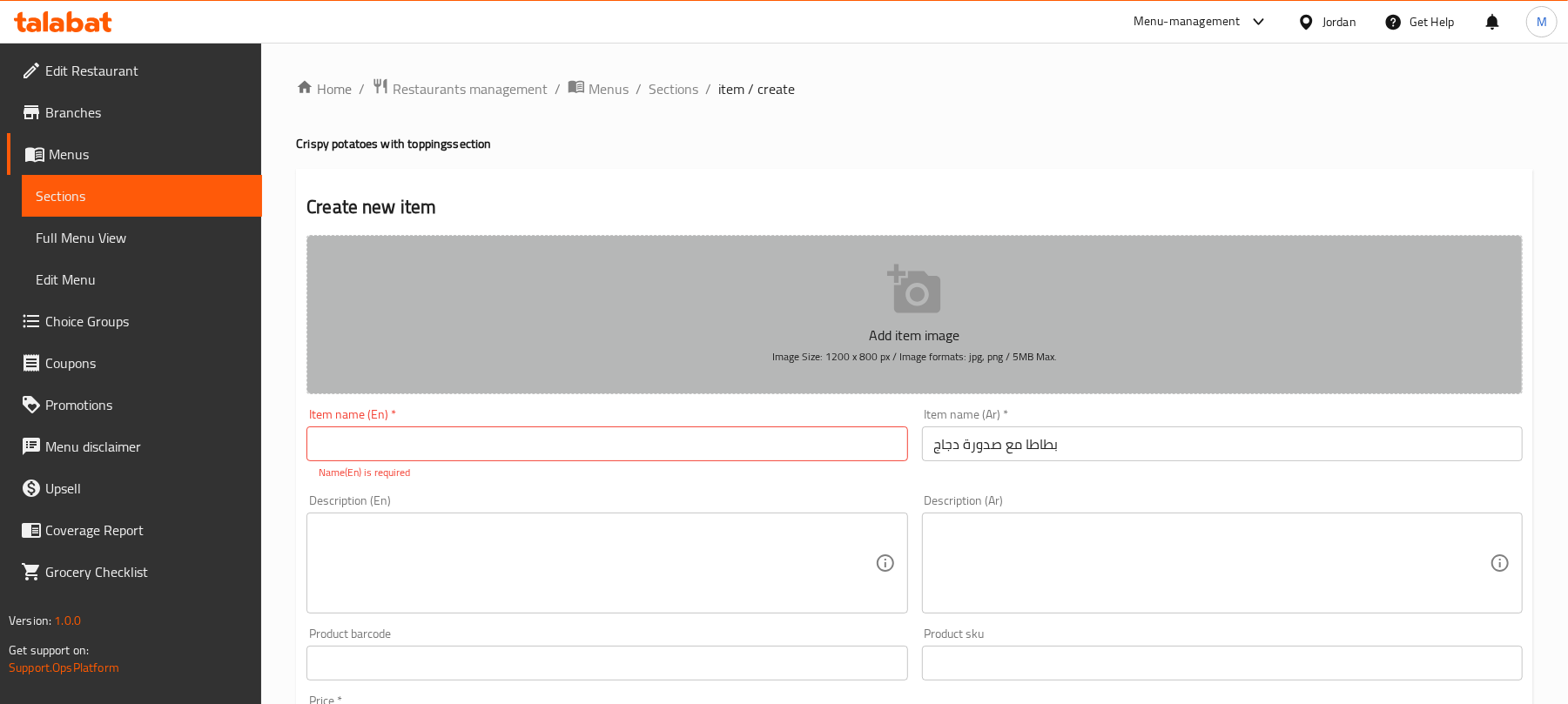click on "Add item image Image Size: 1200 x 800 px / Image formats: jpg, png / 5MB Max." at bounding box center (914, 314) 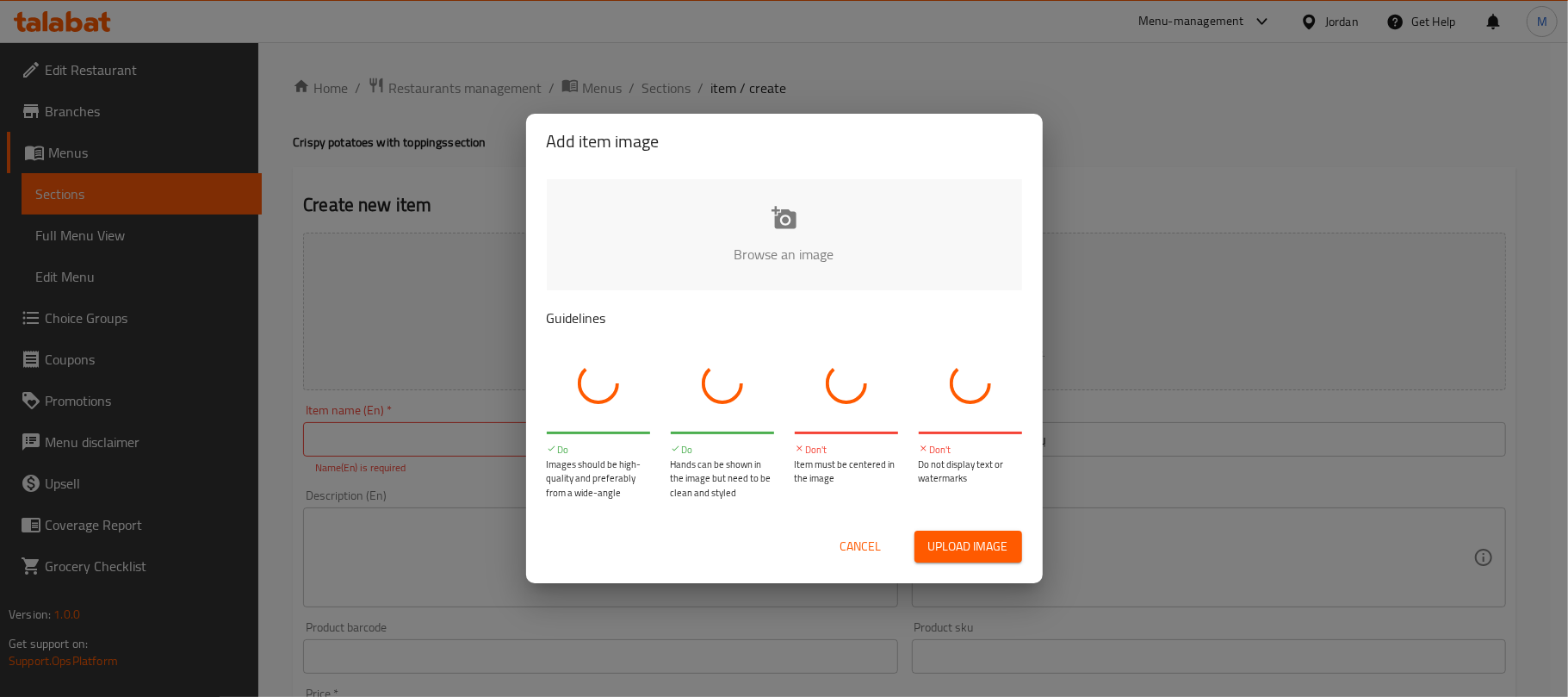 click on "Do Images should be high-quality and preferably from a wide-angle" at bounding box center [598, 420] 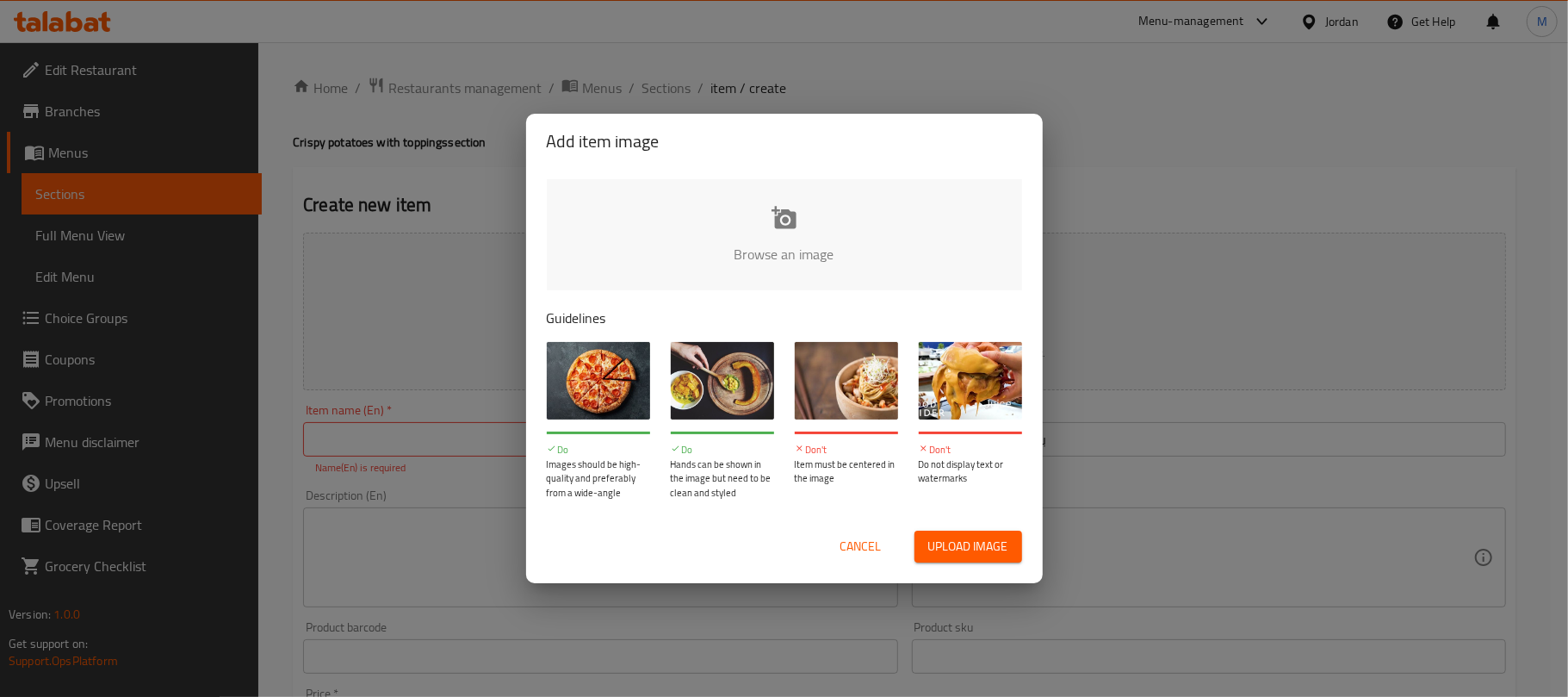 click on "Cancel" at bounding box center [861, 546] 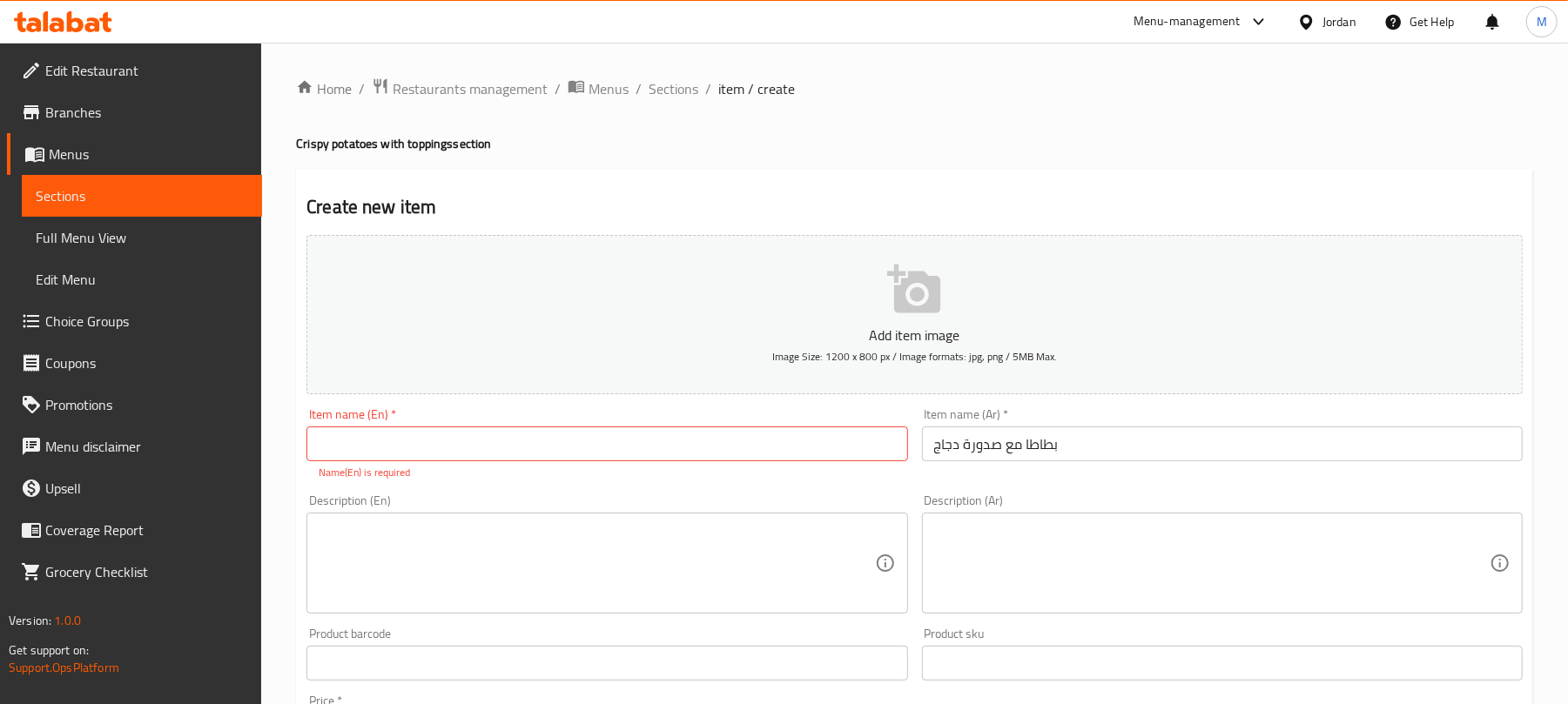 click at bounding box center [607, 444] 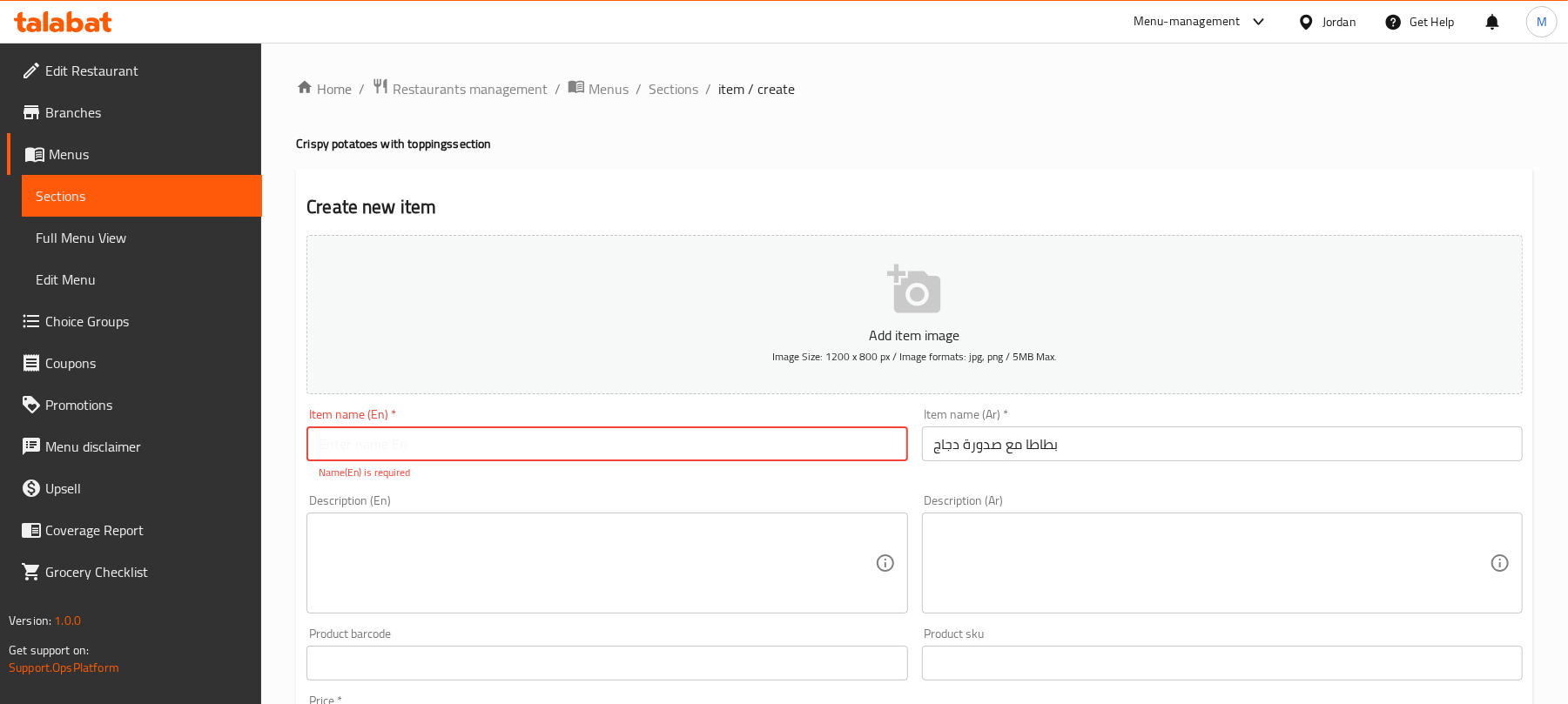 paste on "Potatoes with chicken breast" 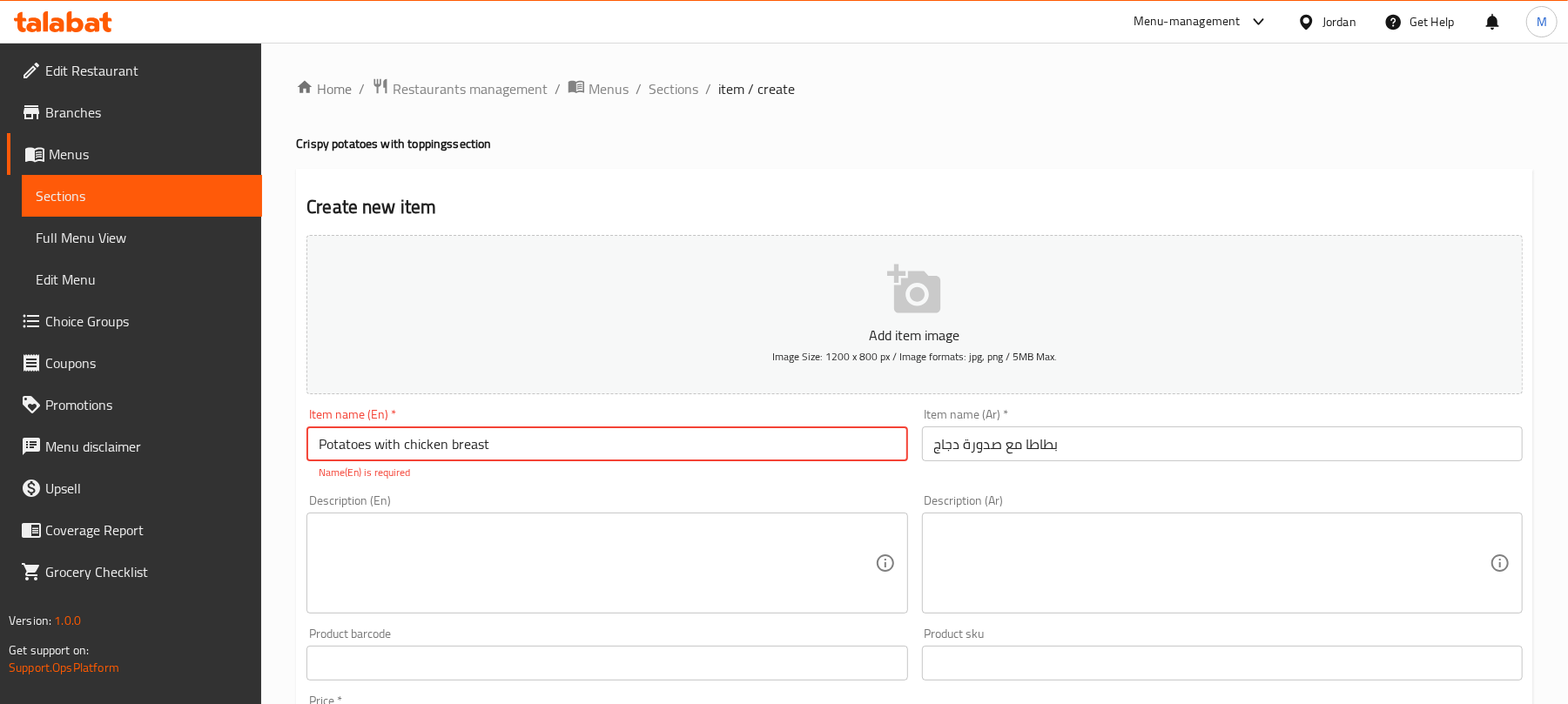 type on "Potatoes with chicken breast" 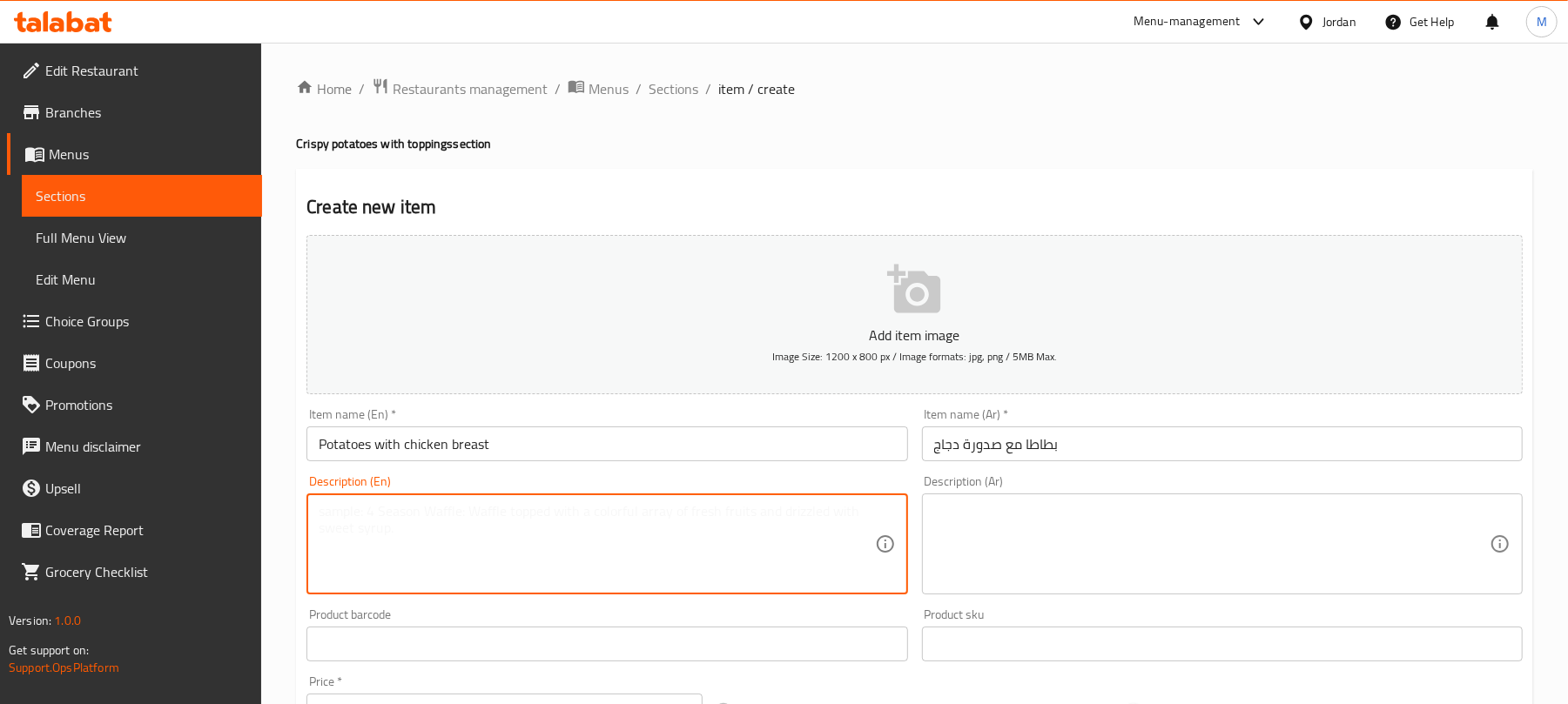 click at bounding box center [596, 544] 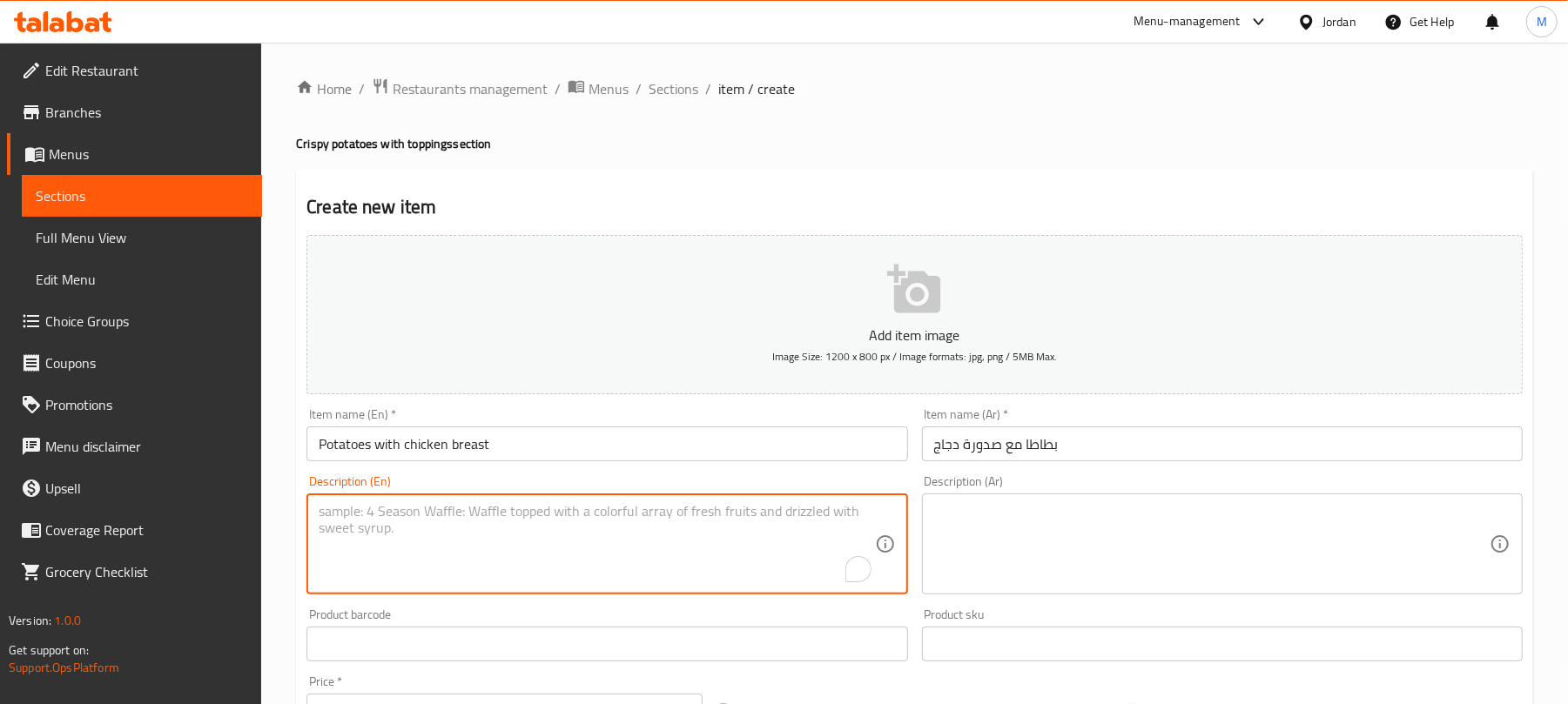scroll, scrollTop: 231, scrollLeft: 0, axis: vertical 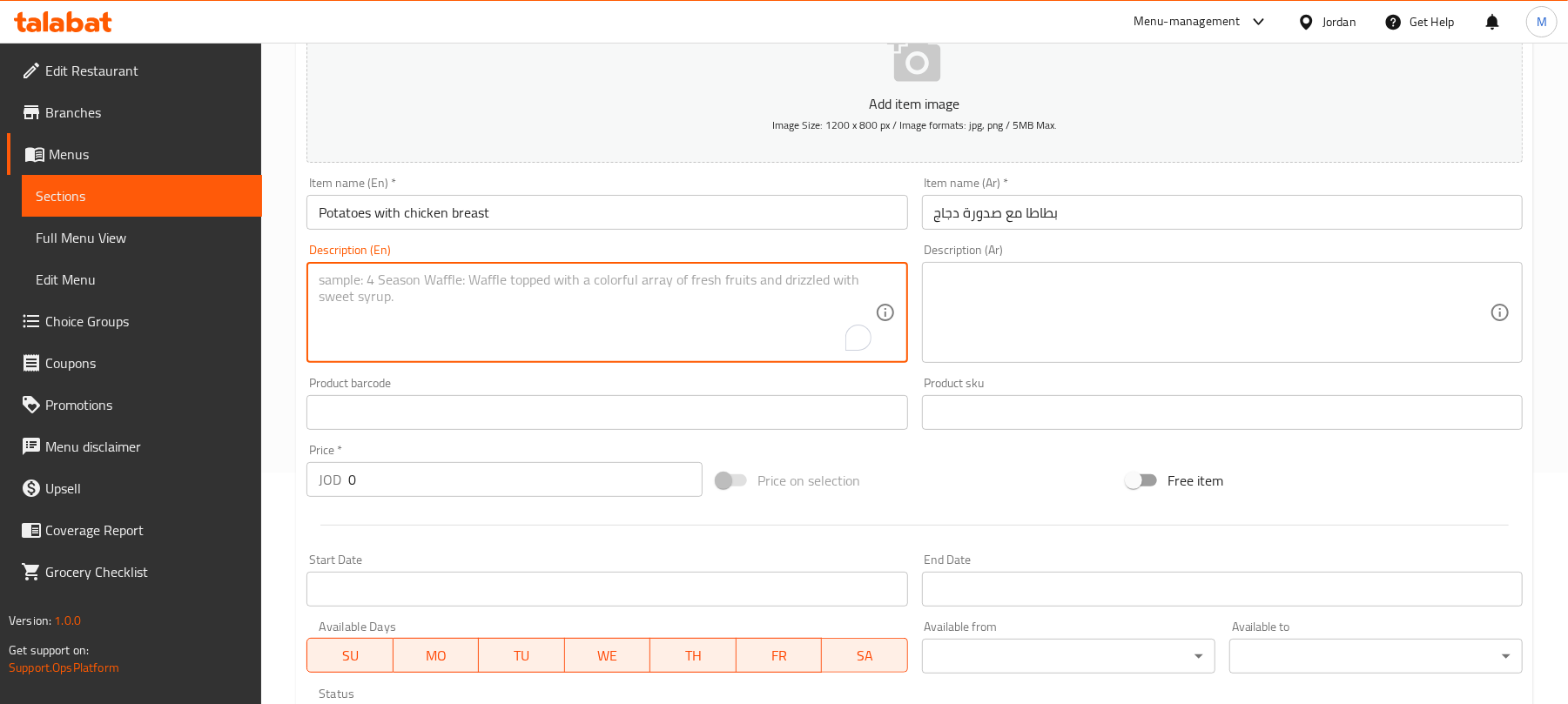 click on "0" at bounding box center (525, 479) 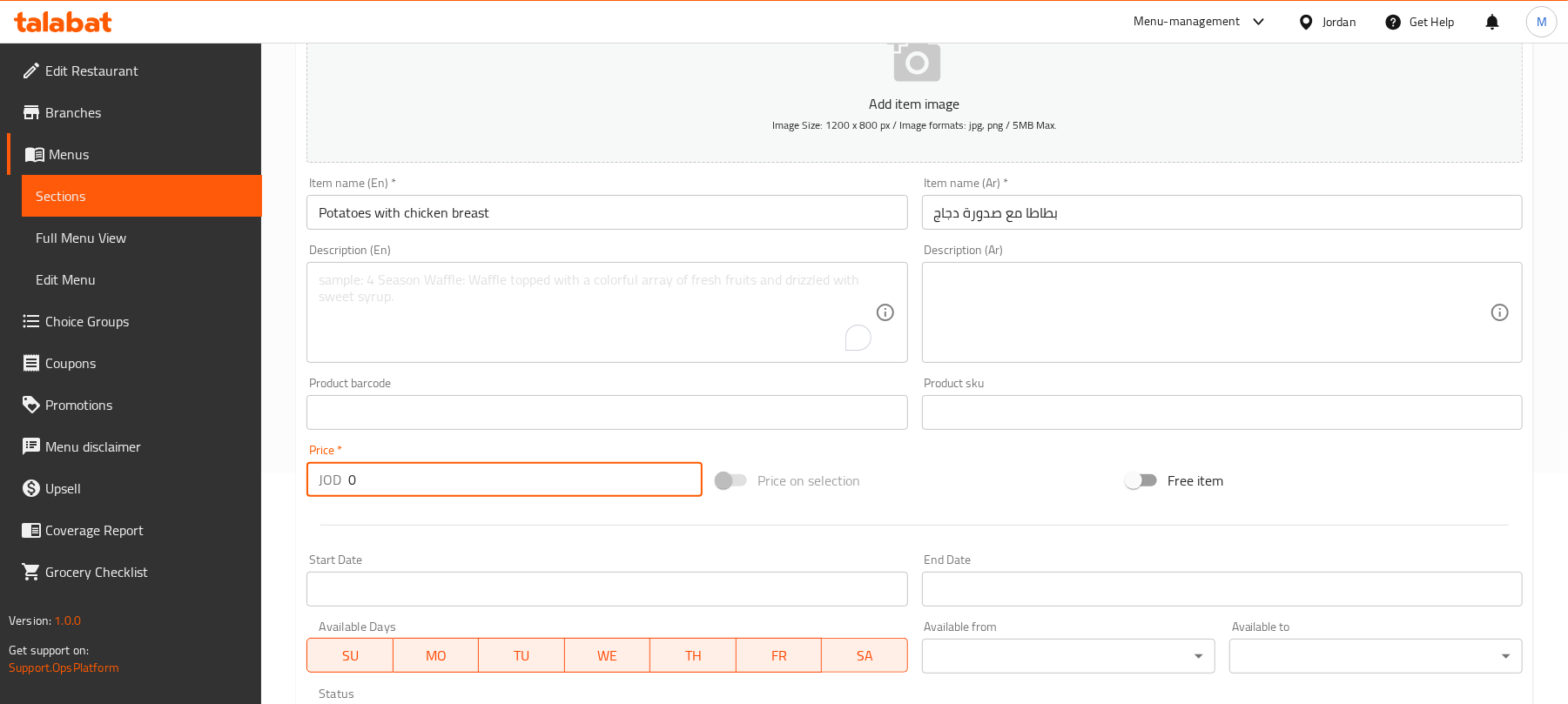 click on "0" at bounding box center [525, 479] 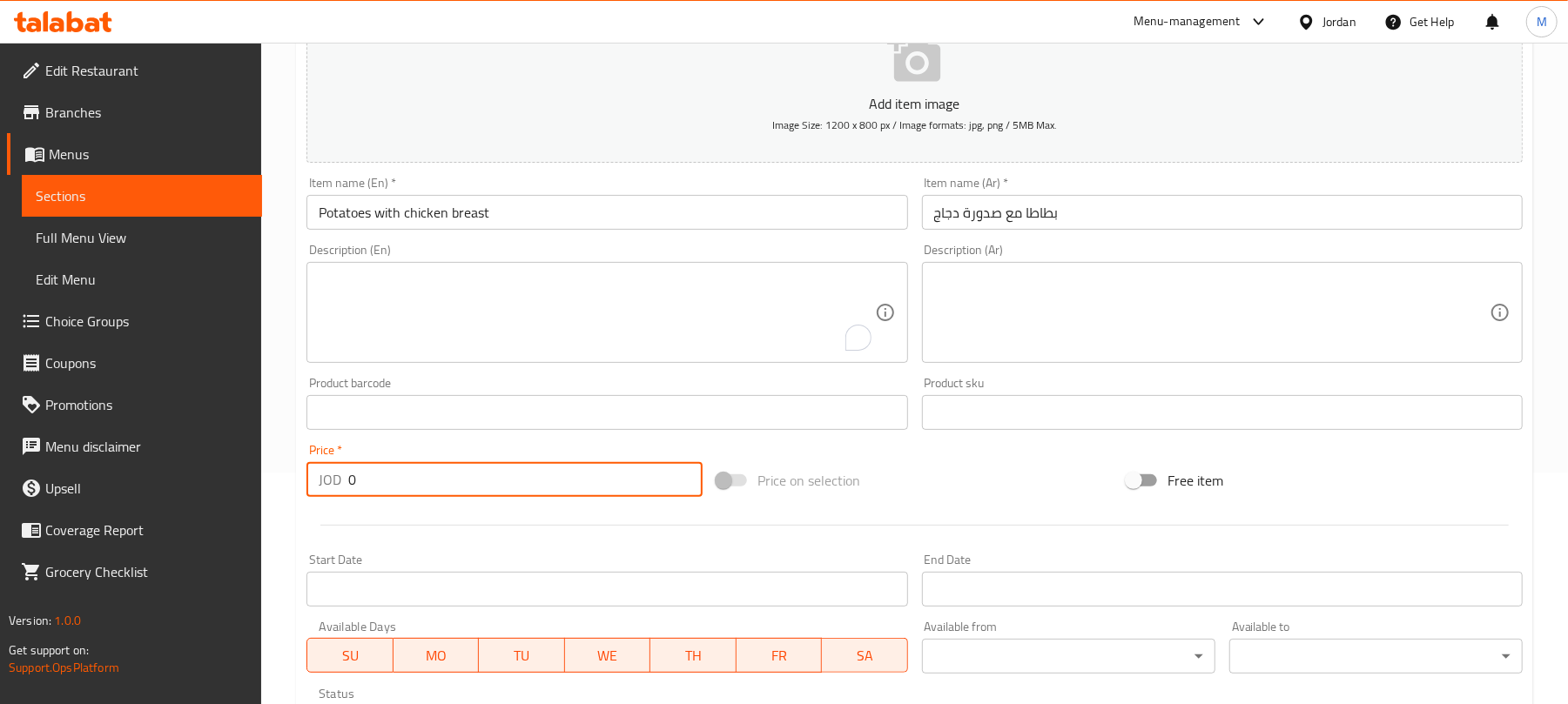 click on "0" at bounding box center [525, 479] 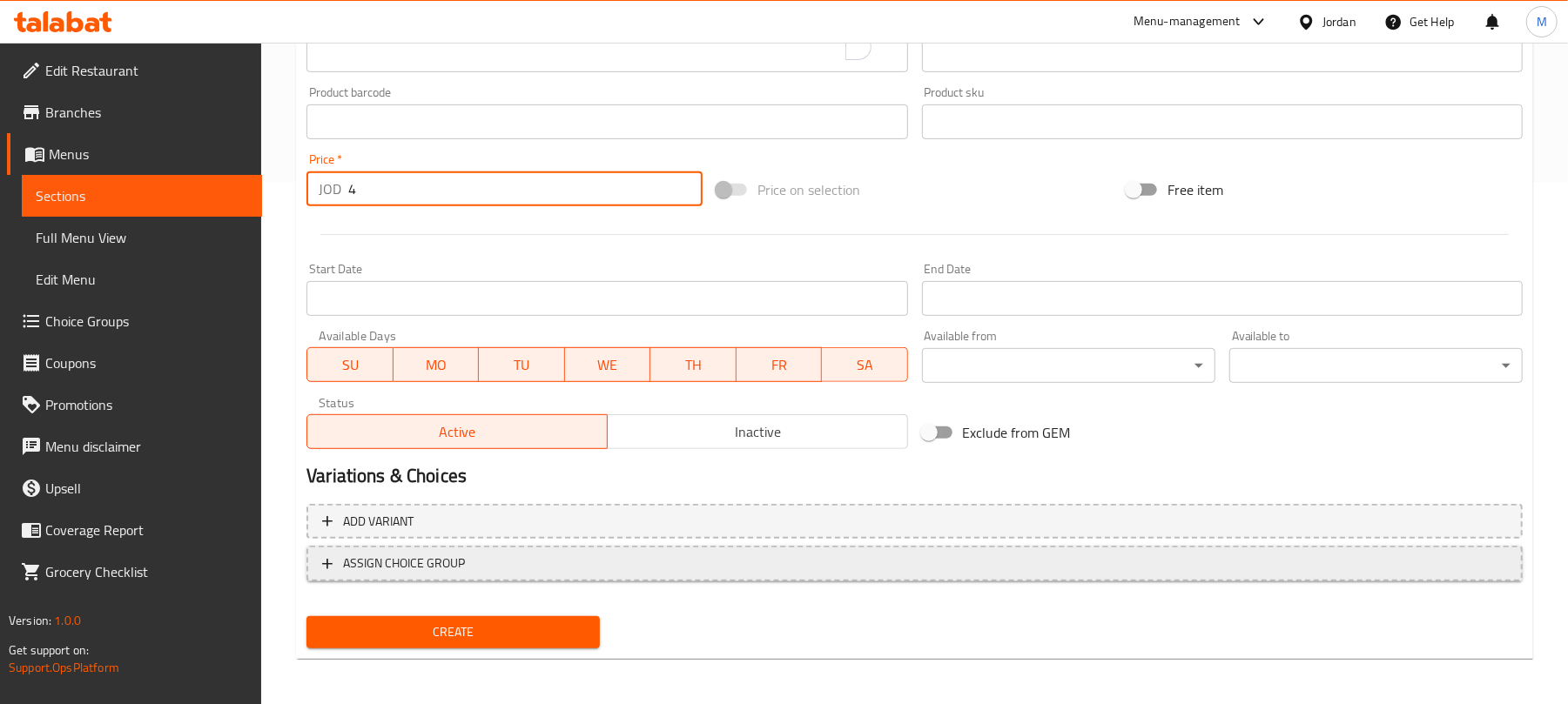 scroll, scrollTop: 524, scrollLeft: 0, axis: vertical 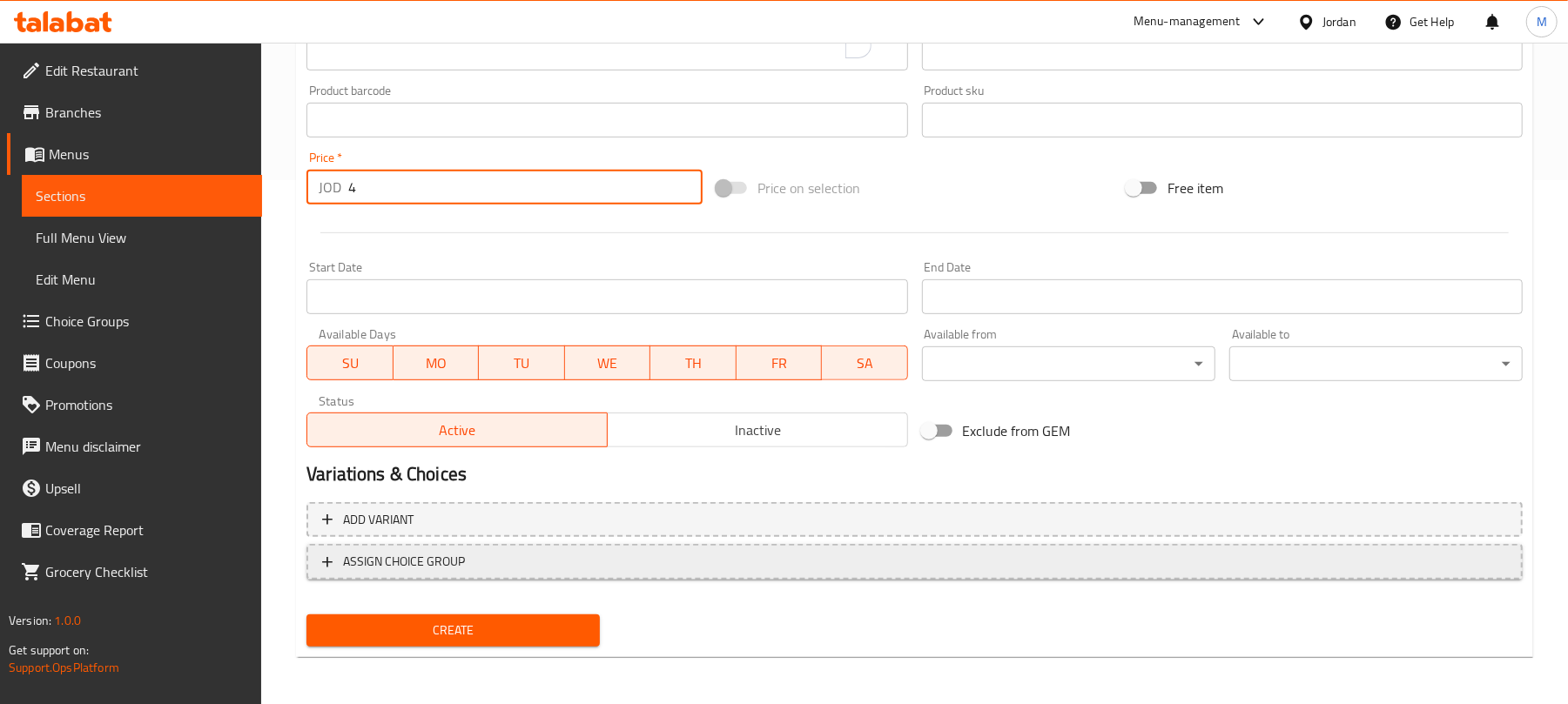 type on "4" 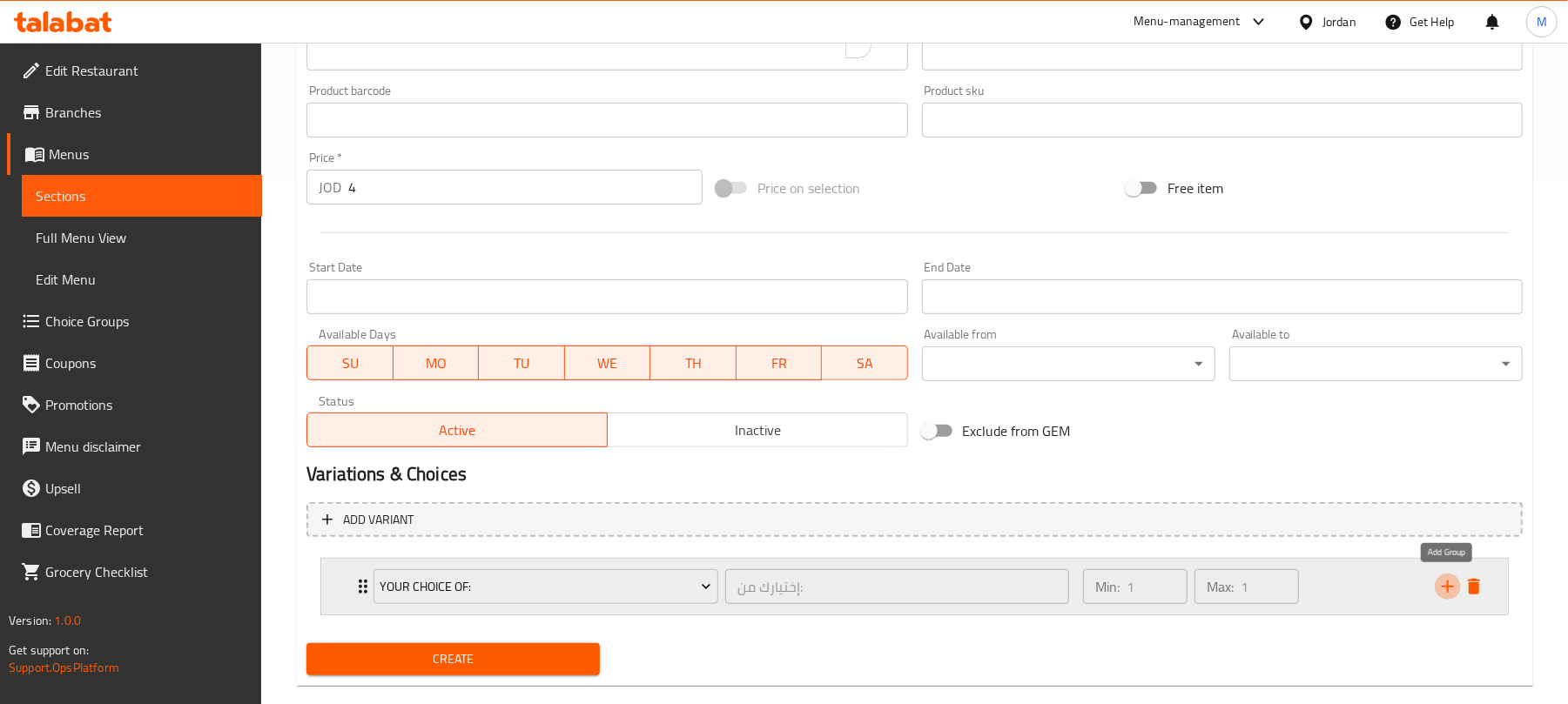 click 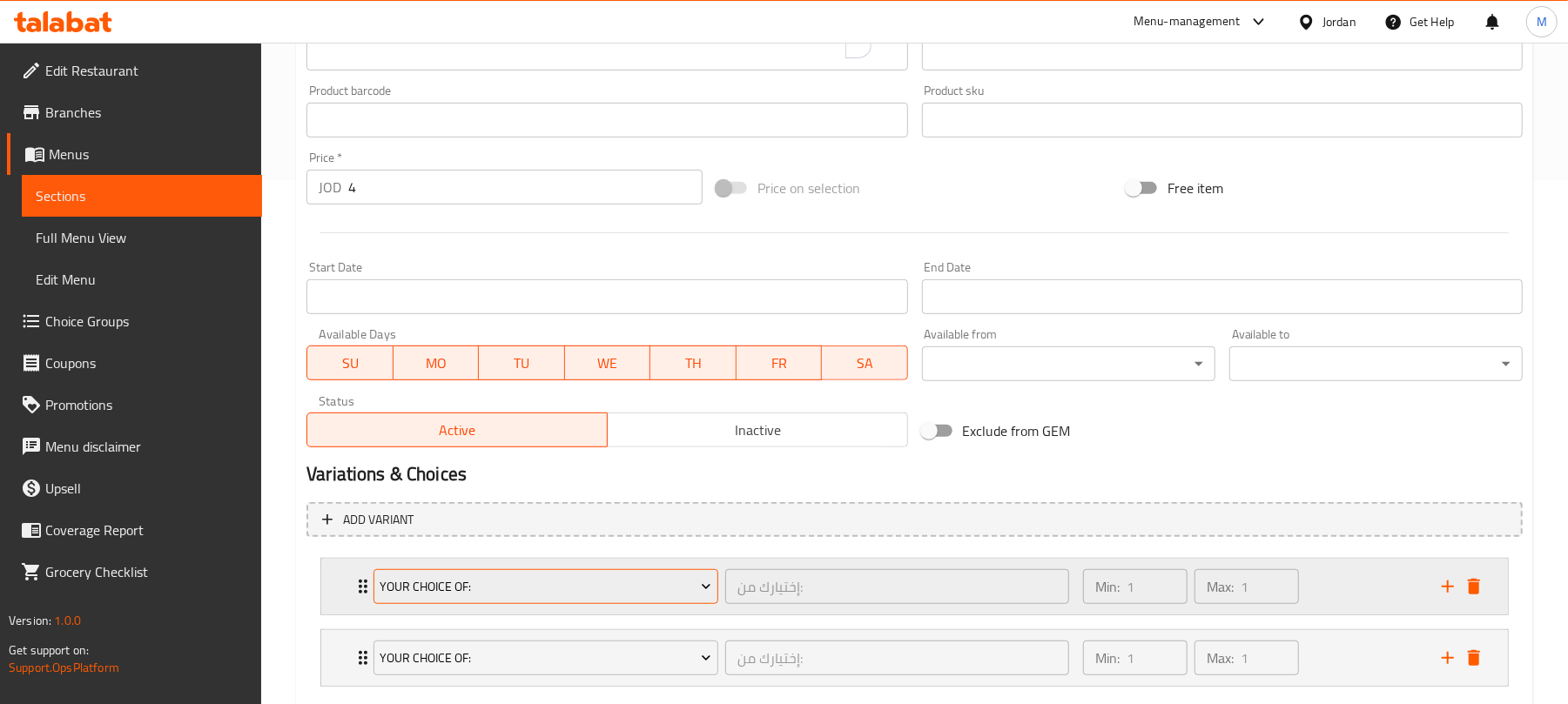 click on "Your Choice Of:" at bounding box center [546, 587] 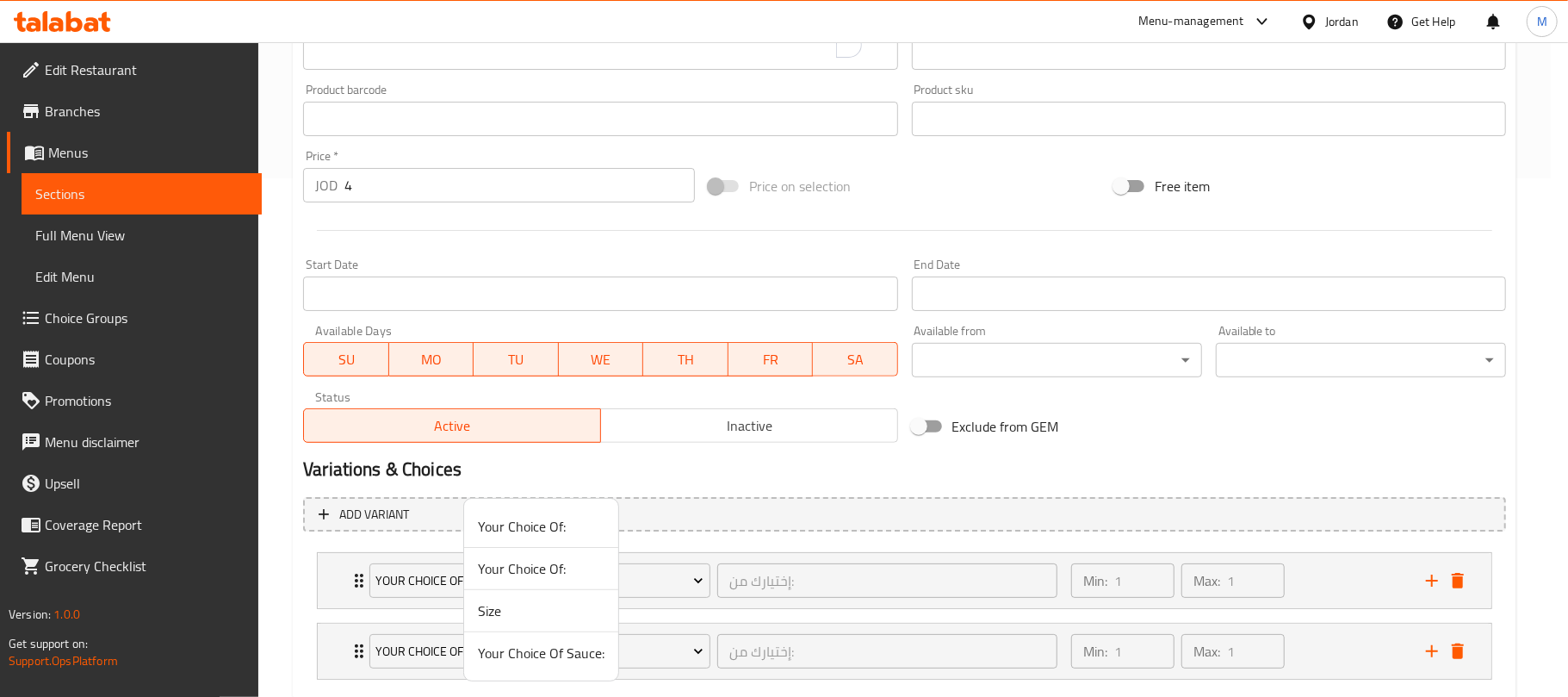 click on "Your Choice Of Sauce:" at bounding box center (541, 653) 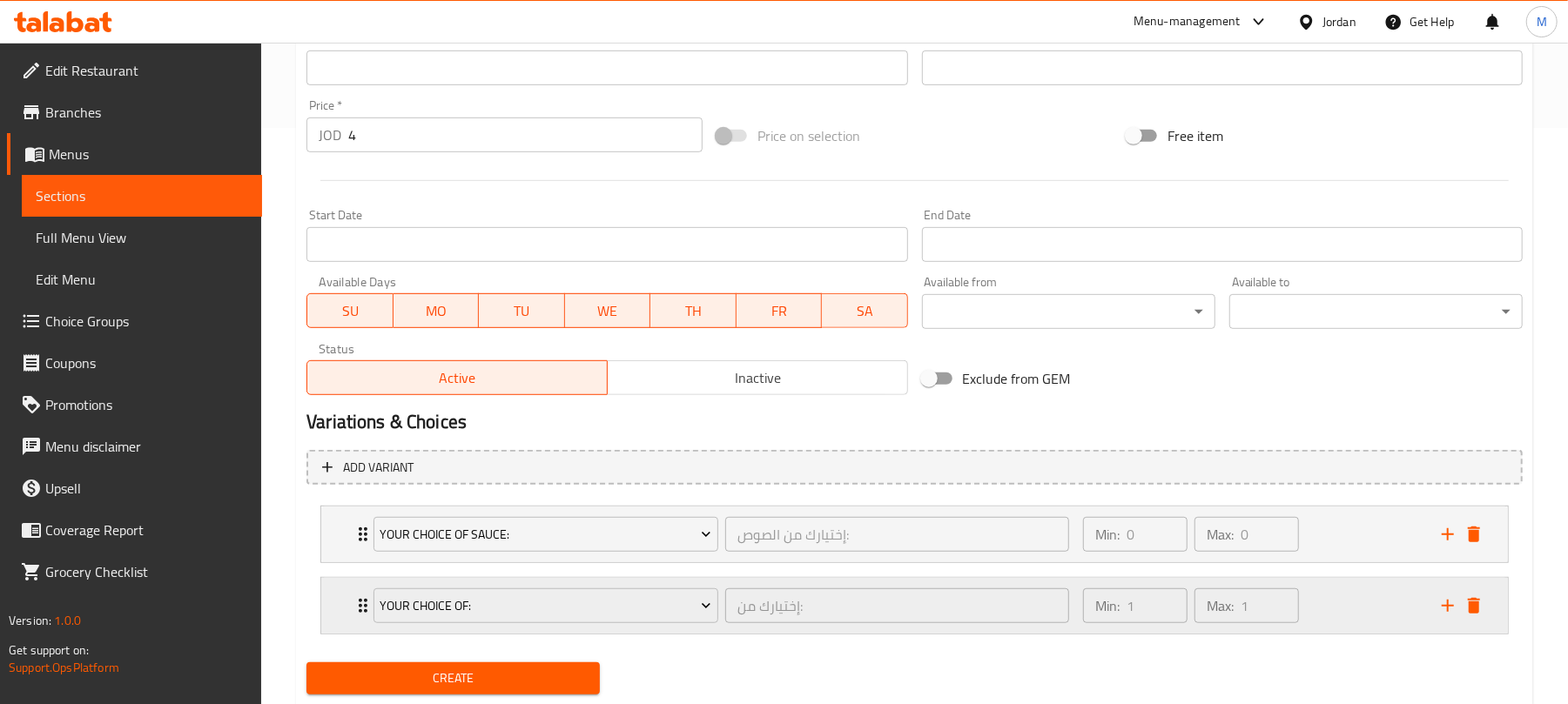 scroll, scrollTop: 627, scrollLeft: 0, axis: vertical 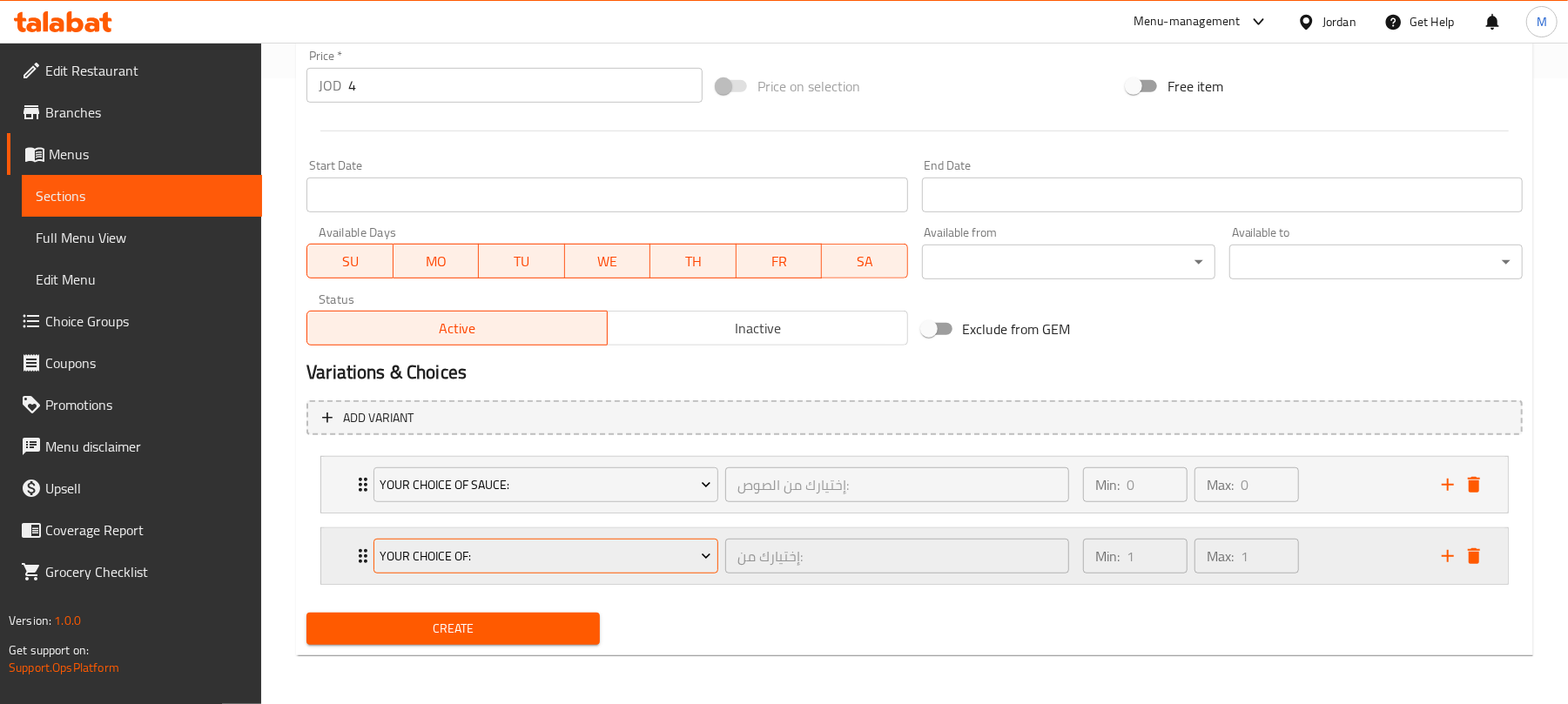 click on "Your Choice Of:" at bounding box center (546, 556) 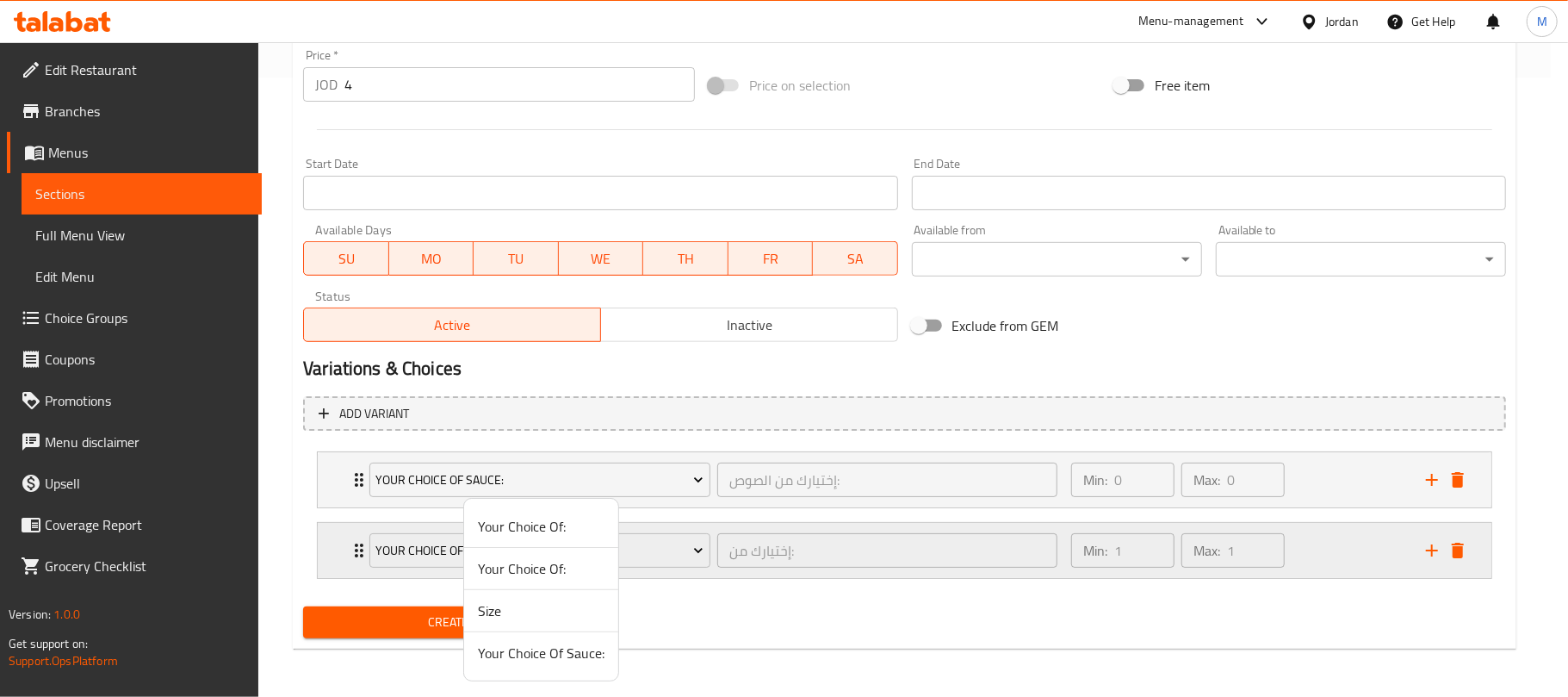 click on "Your Choice Of:" at bounding box center [541, 526] 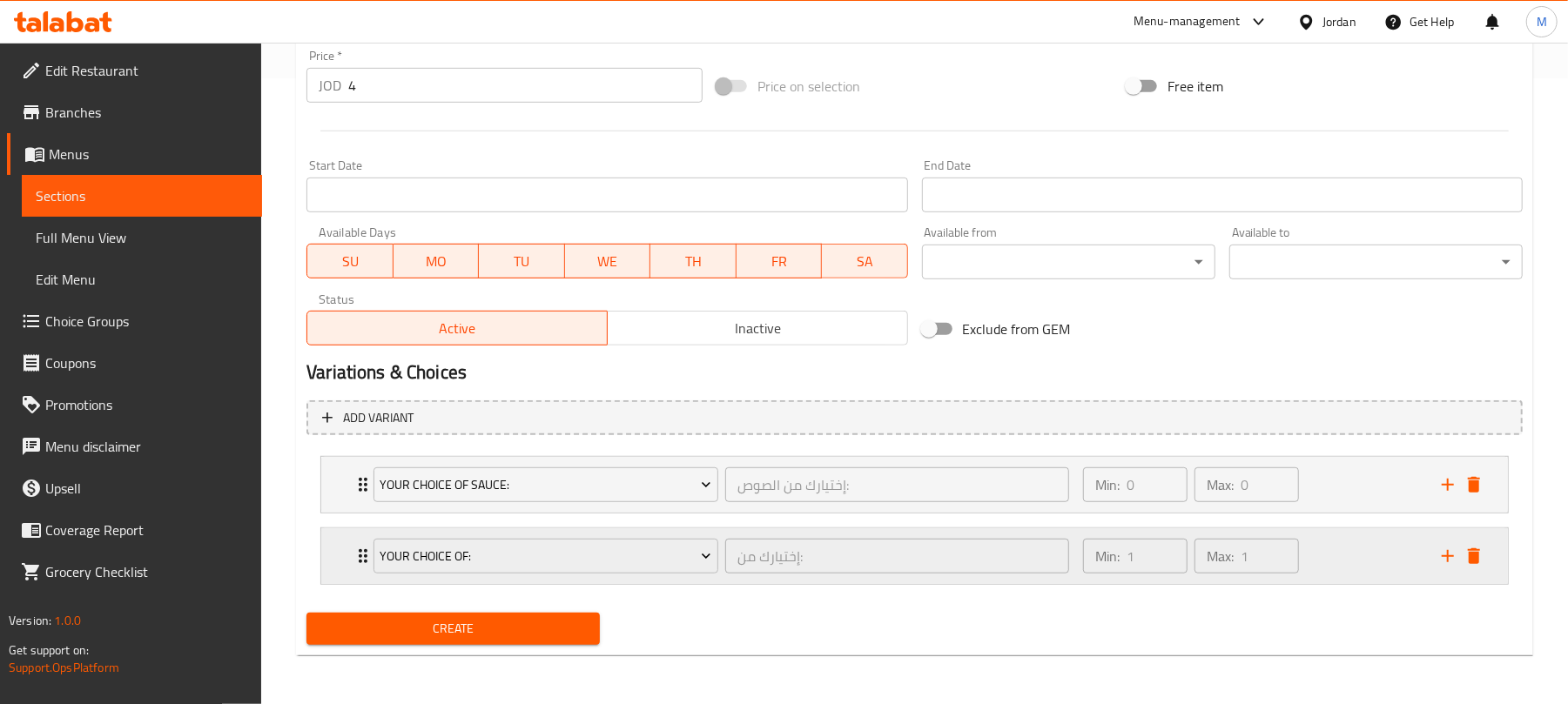 click on "Your Choice Of: إختيارك من: ​ Min: 1 ​ Max: 1 ​" at bounding box center (914, 485) 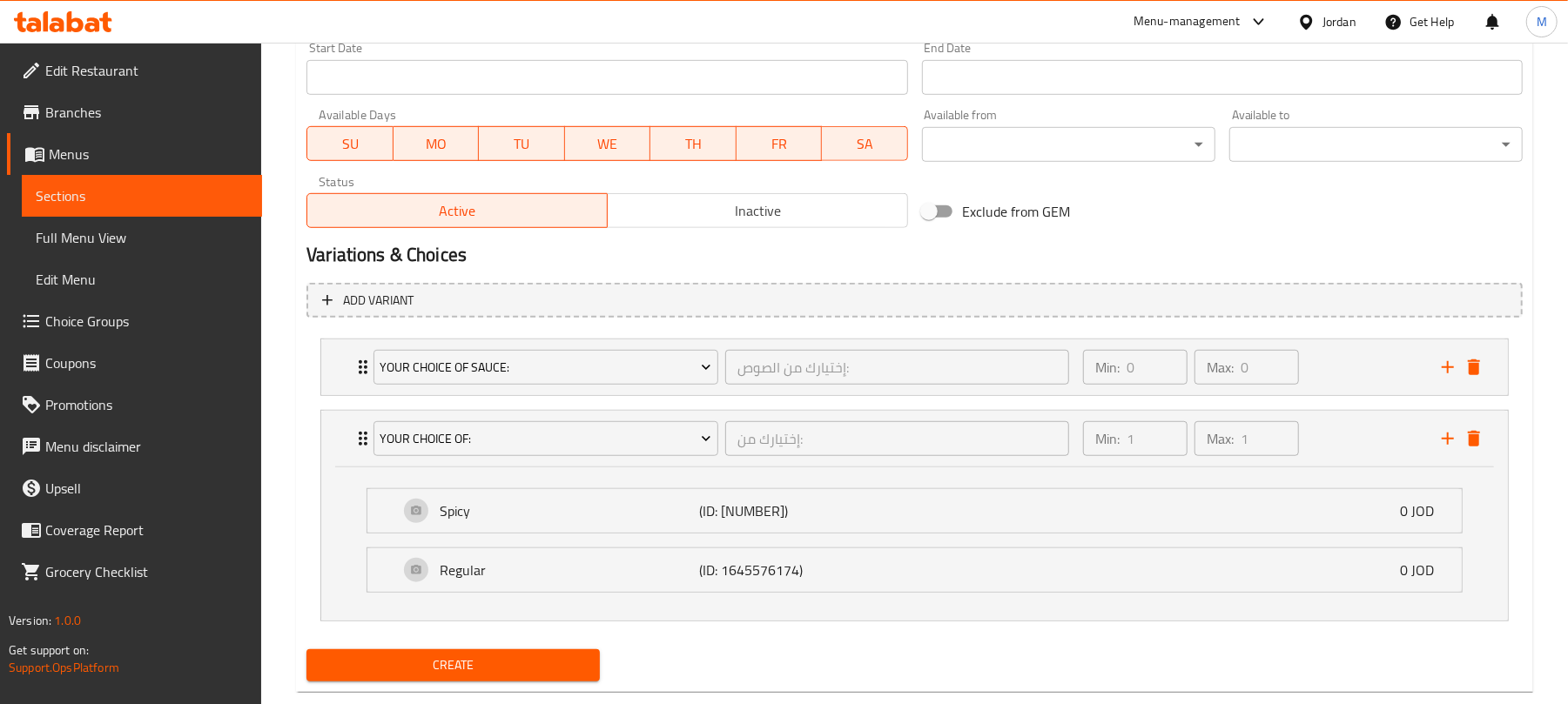 scroll, scrollTop: 783, scrollLeft: 0, axis: vertical 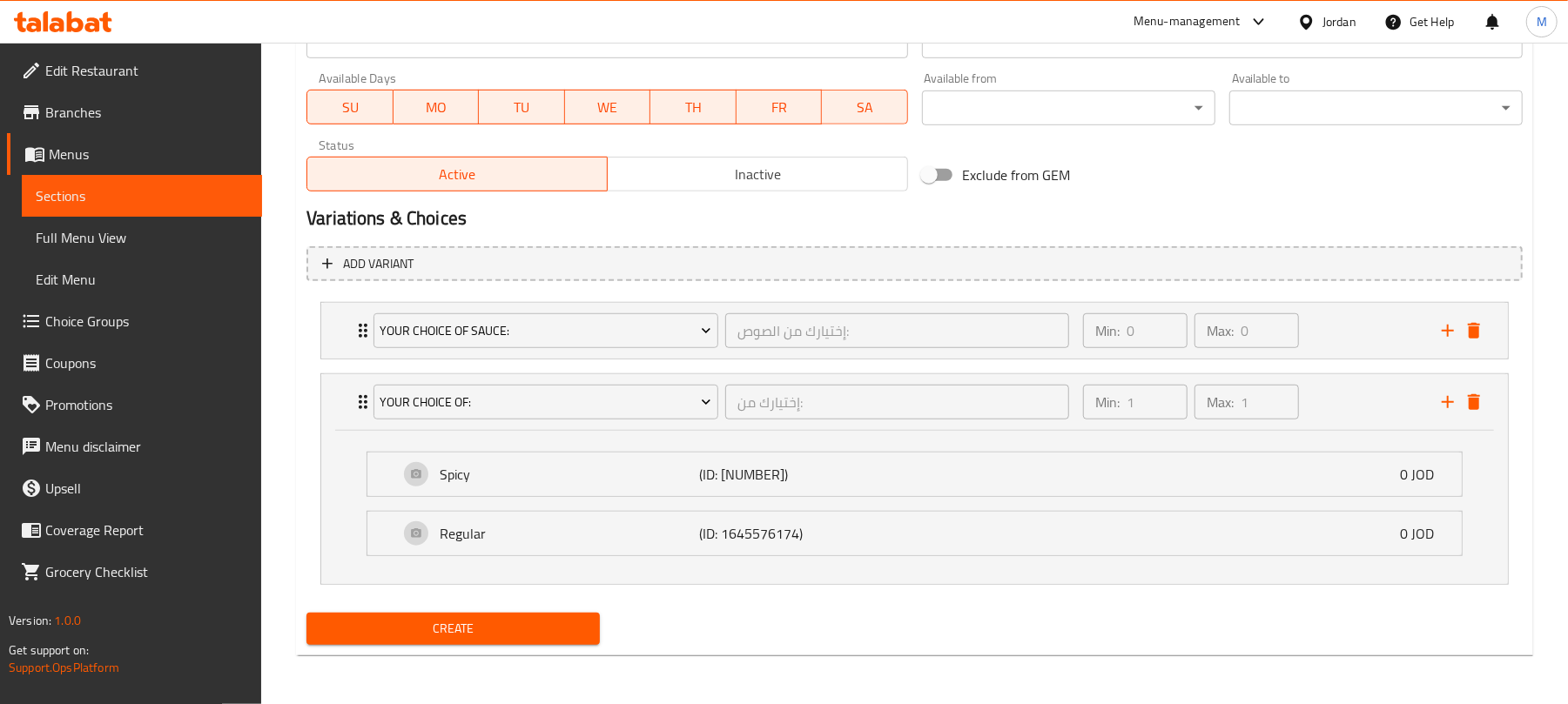 click on "Create" at bounding box center [453, 628] 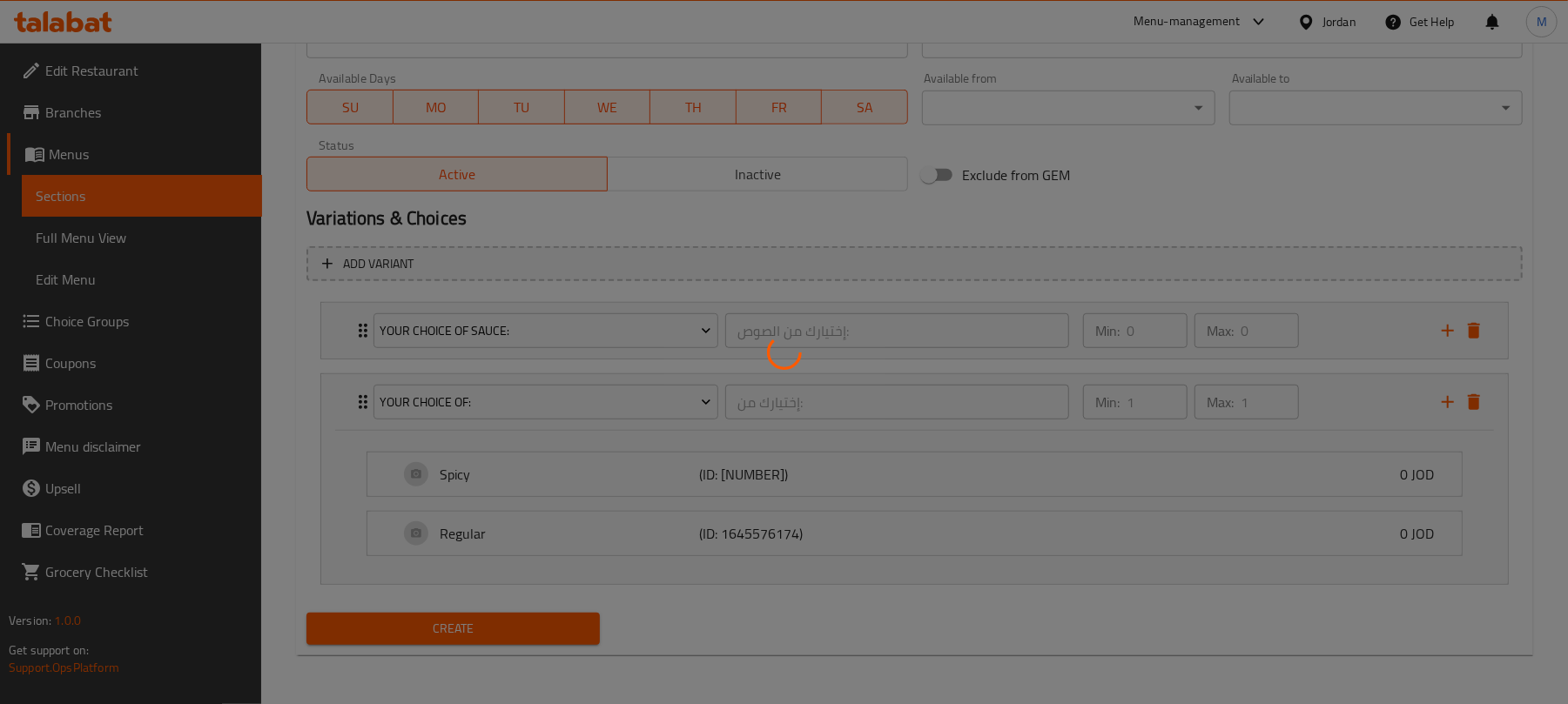 type 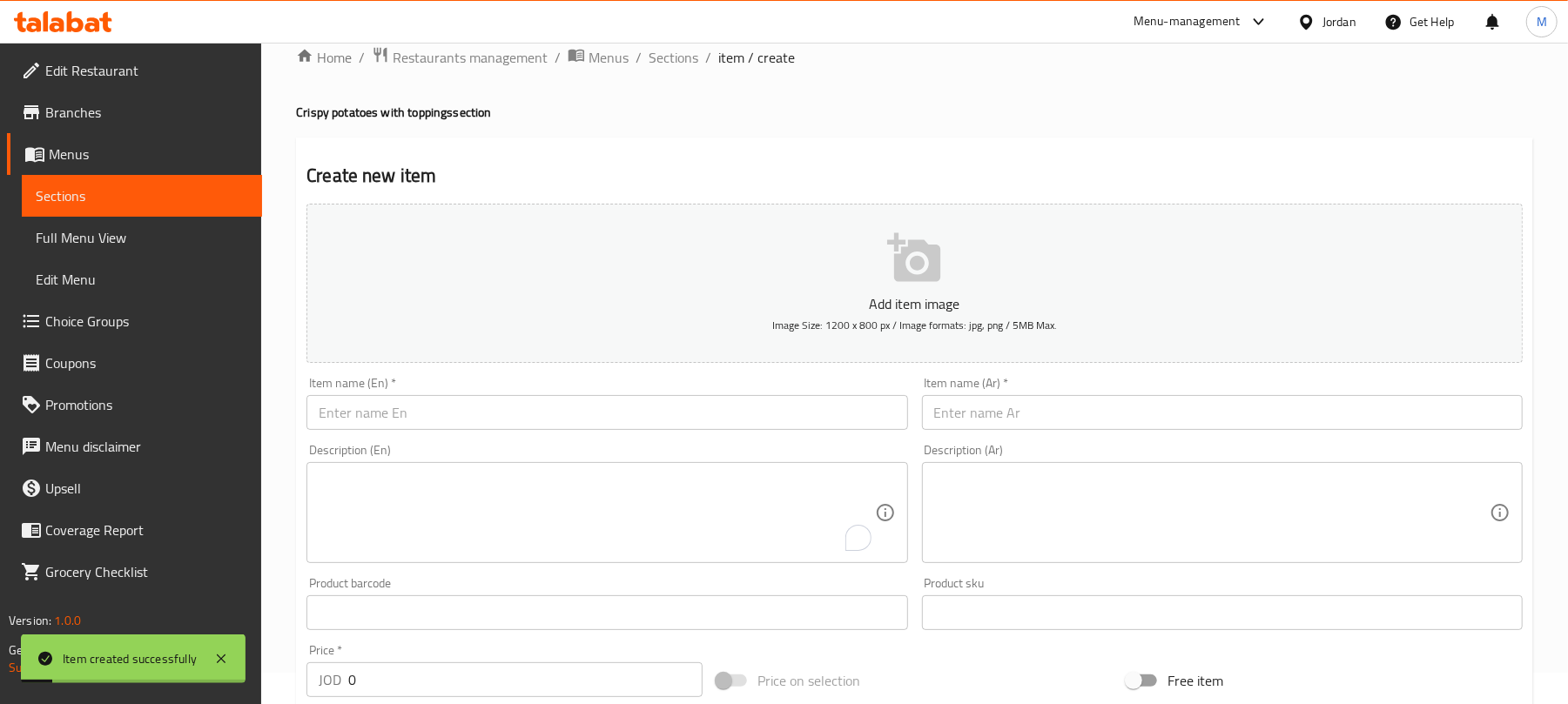 scroll, scrollTop: 0, scrollLeft: 0, axis: both 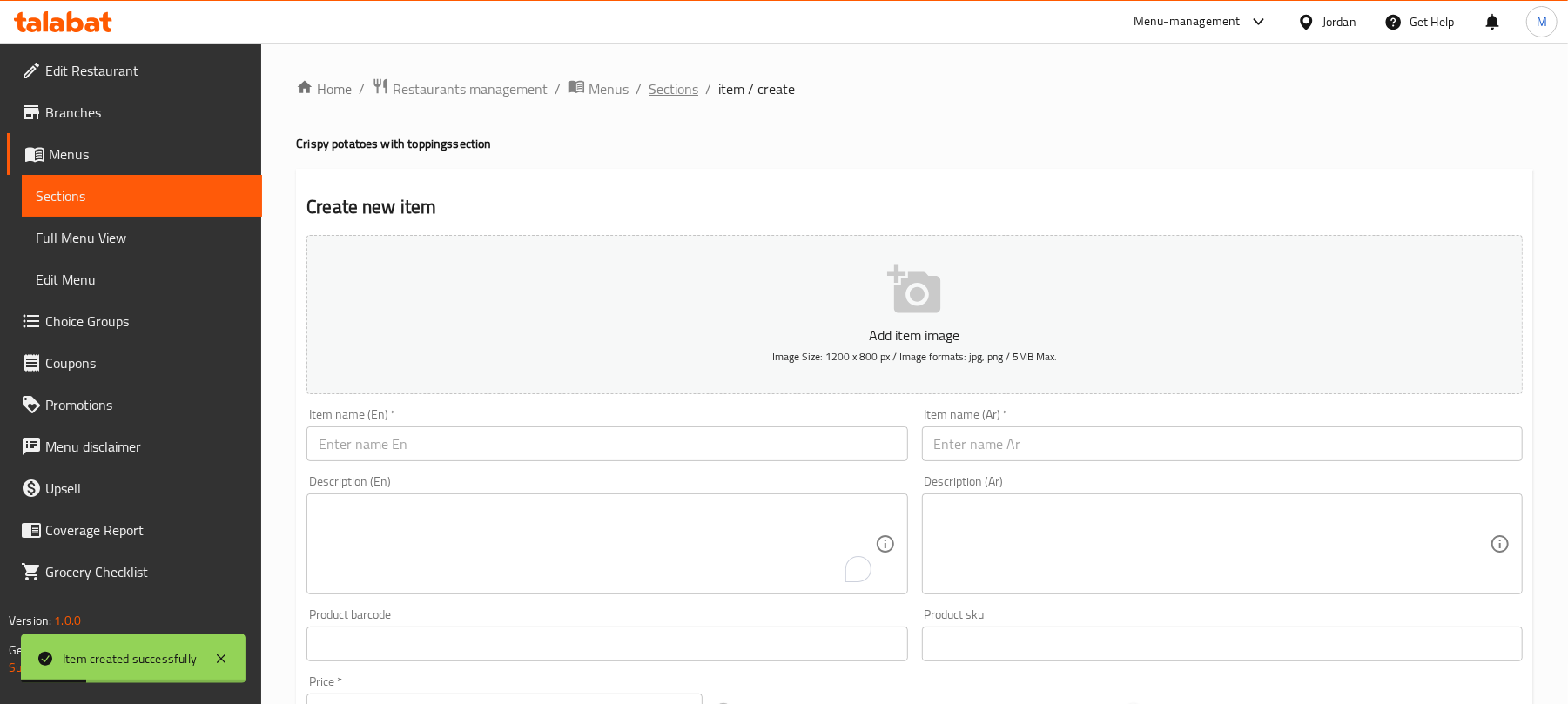 click on "Sections" at bounding box center [673, 89] 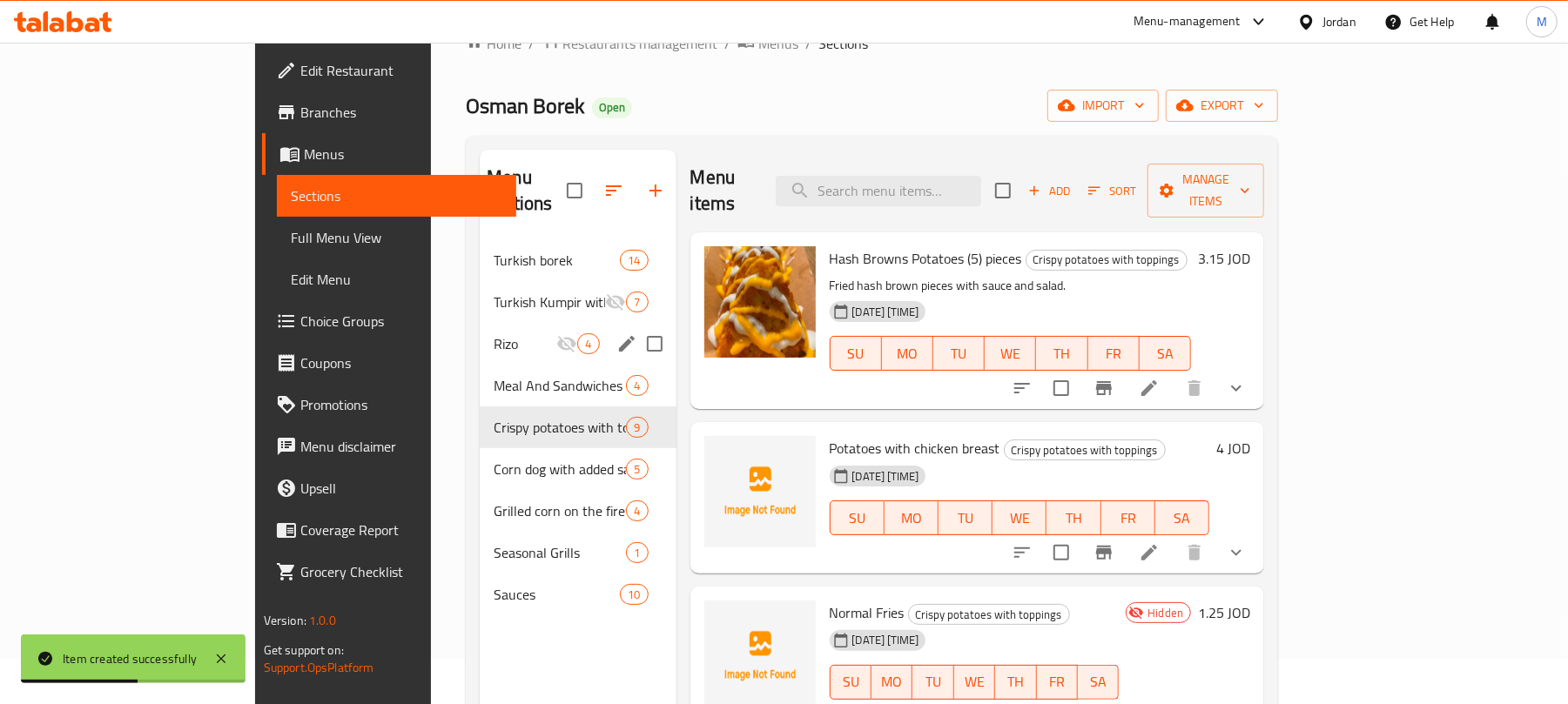 scroll, scrollTop: 116, scrollLeft: 0, axis: vertical 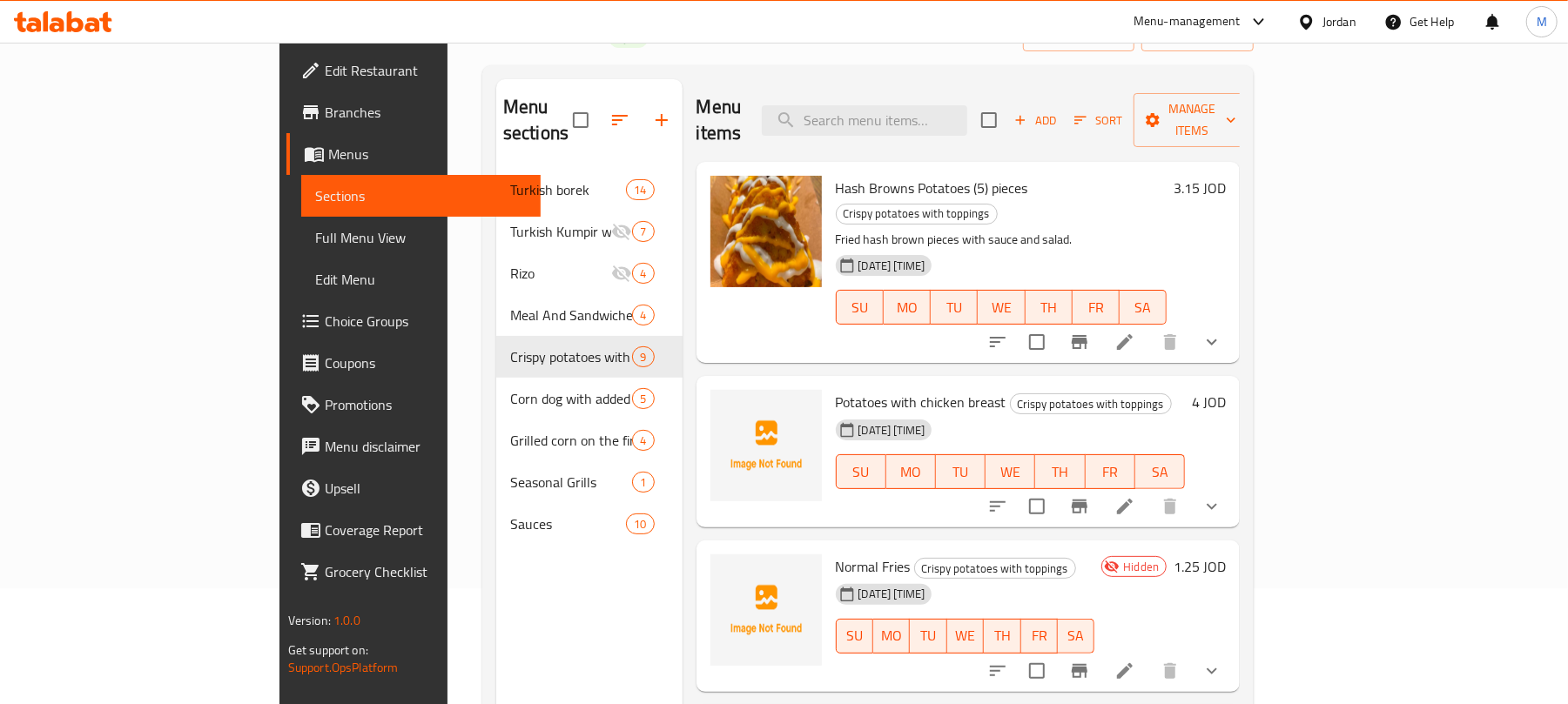 click on "Hash Browns Potatoes (5) pieces   Crispy potatoes with toppings Fried hash brown pieces with sauce and salad. 18-06-2025 01:27 PM SU MO TU WE TH FR SA 3.15   JOD" at bounding box center (968, 262) 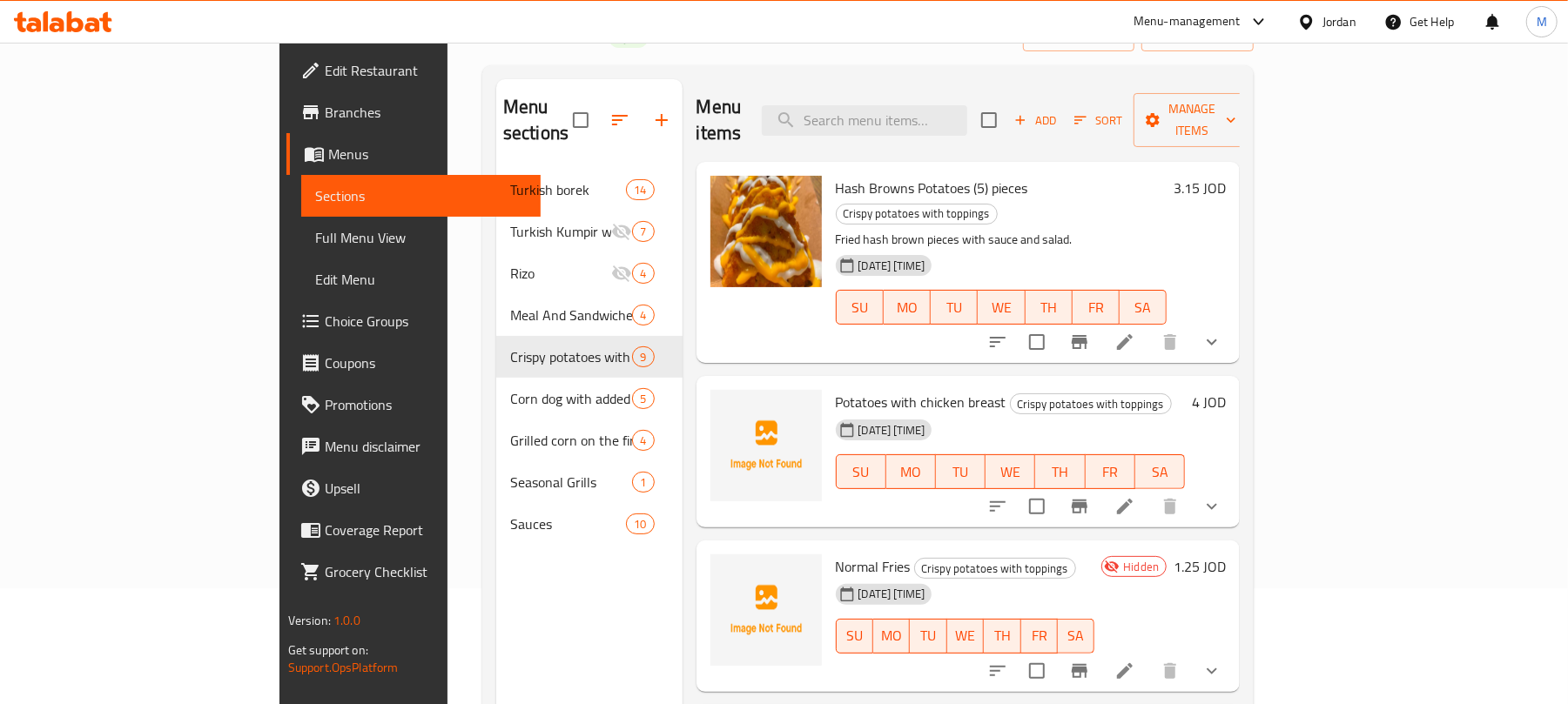 click on "Menu items Add Sort Manage items" at bounding box center (968, 120) 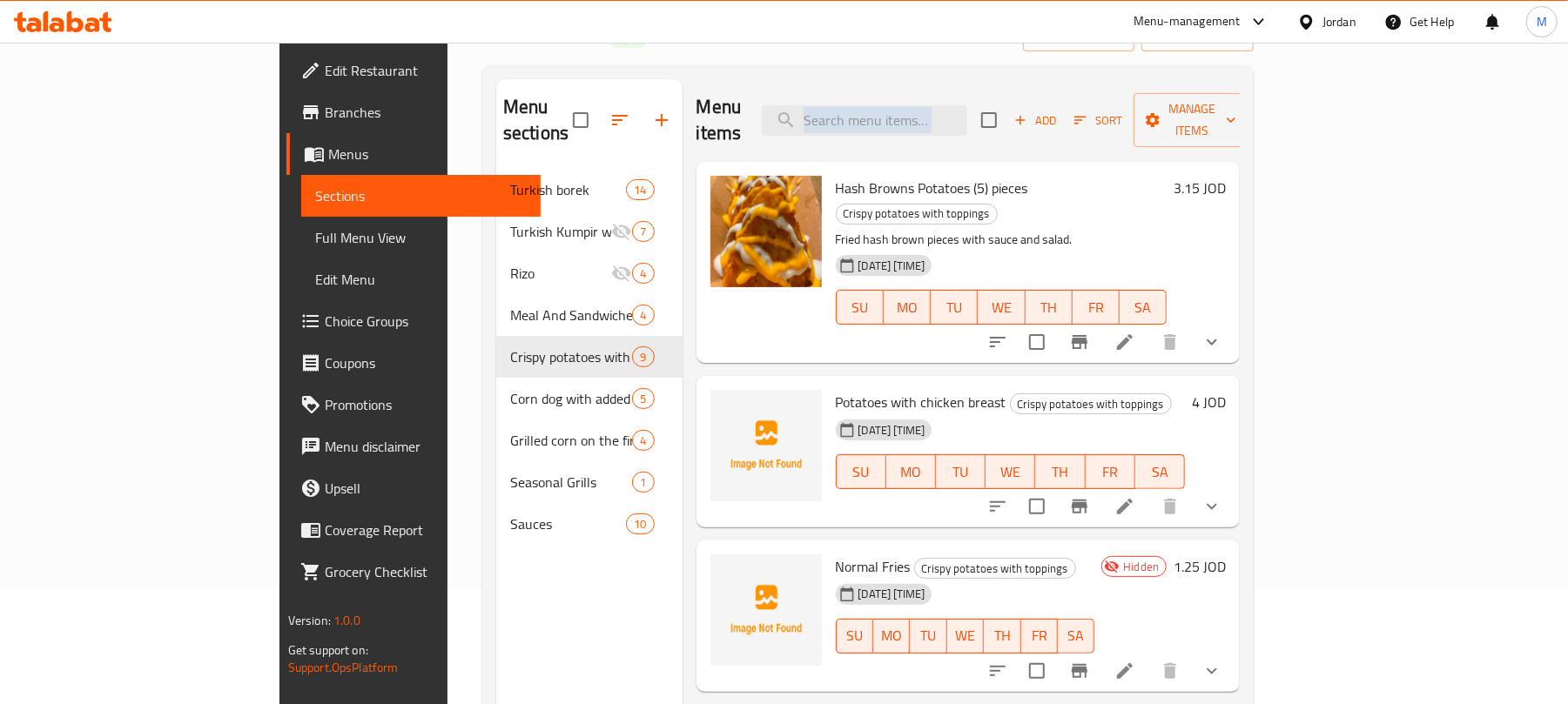 click on "Menu items Add Sort Manage items" at bounding box center (968, 120) 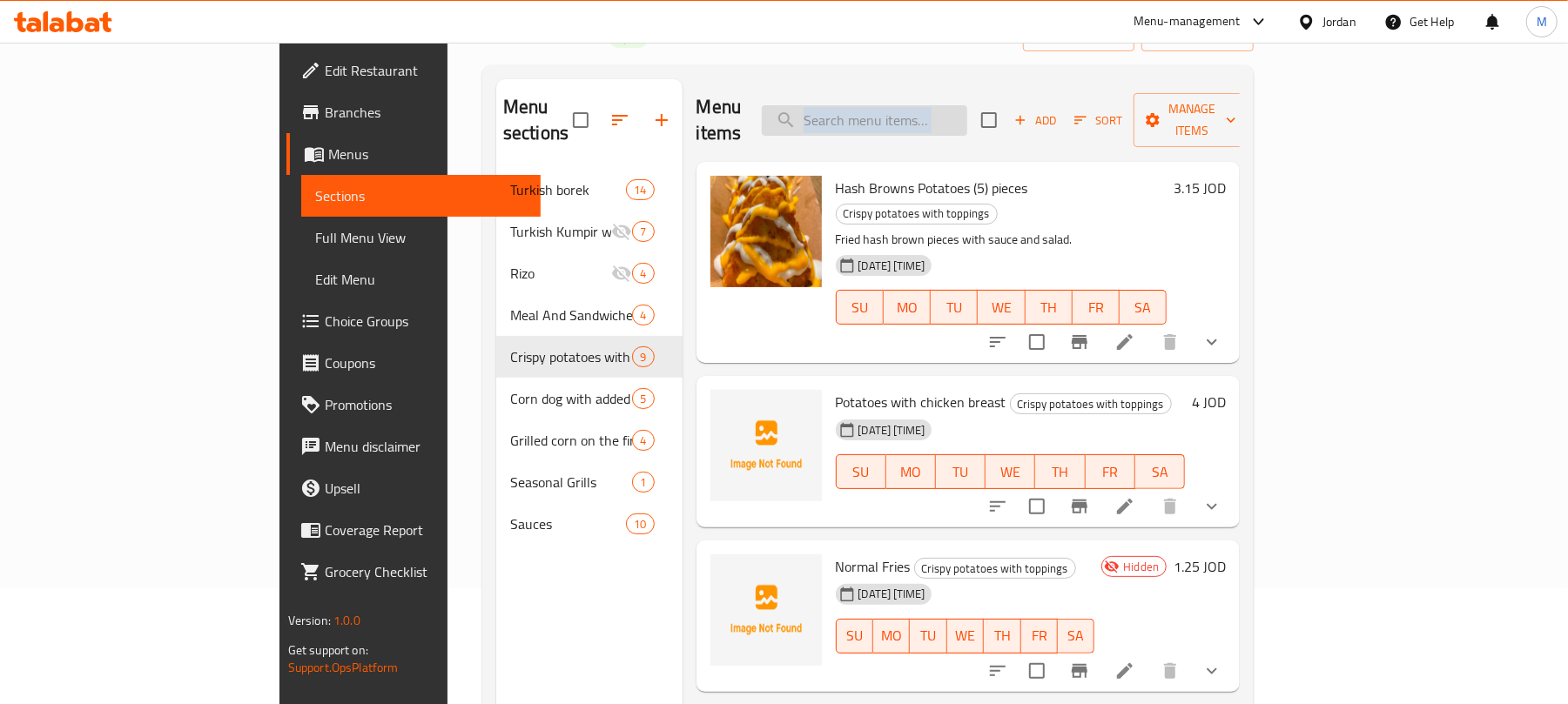 click at bounding box center [865, 120] 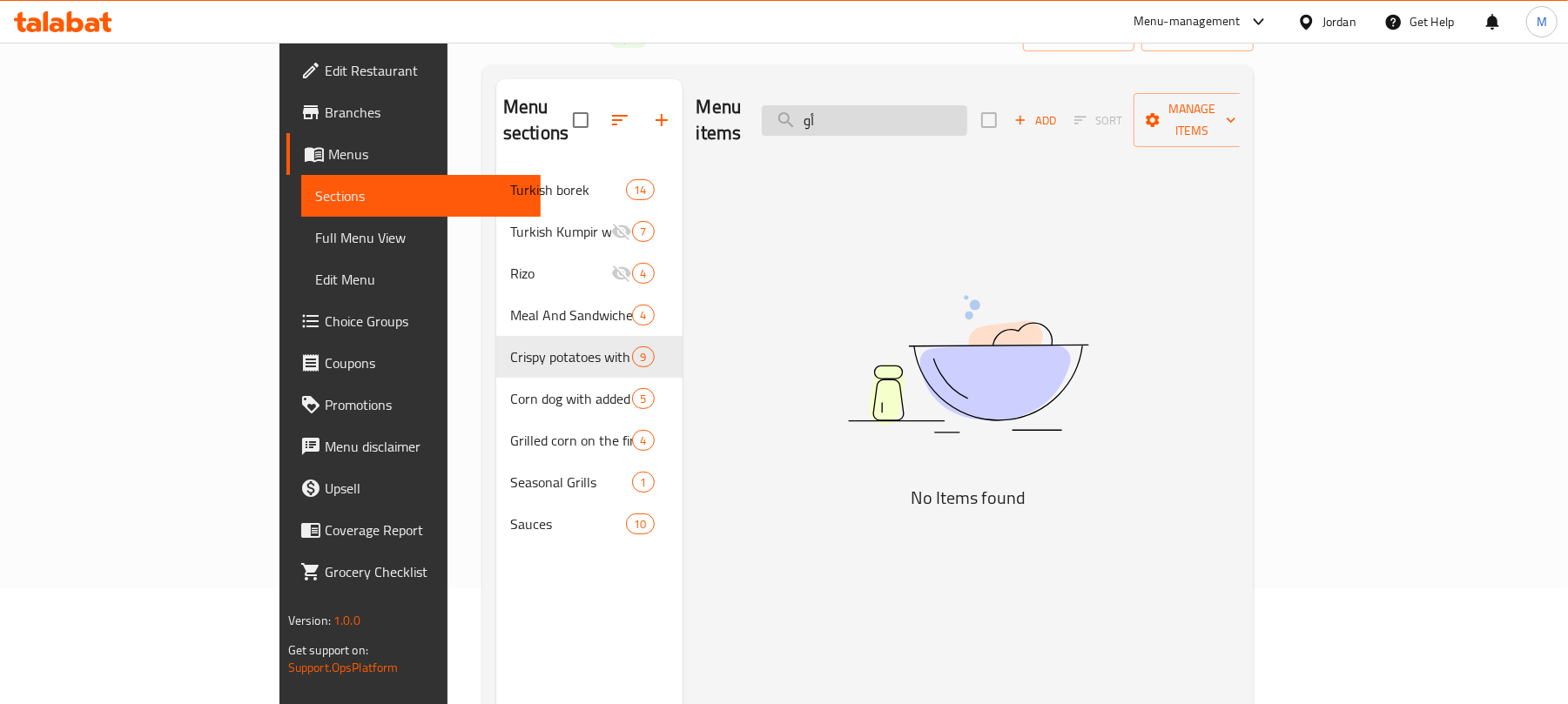 type on "أ" 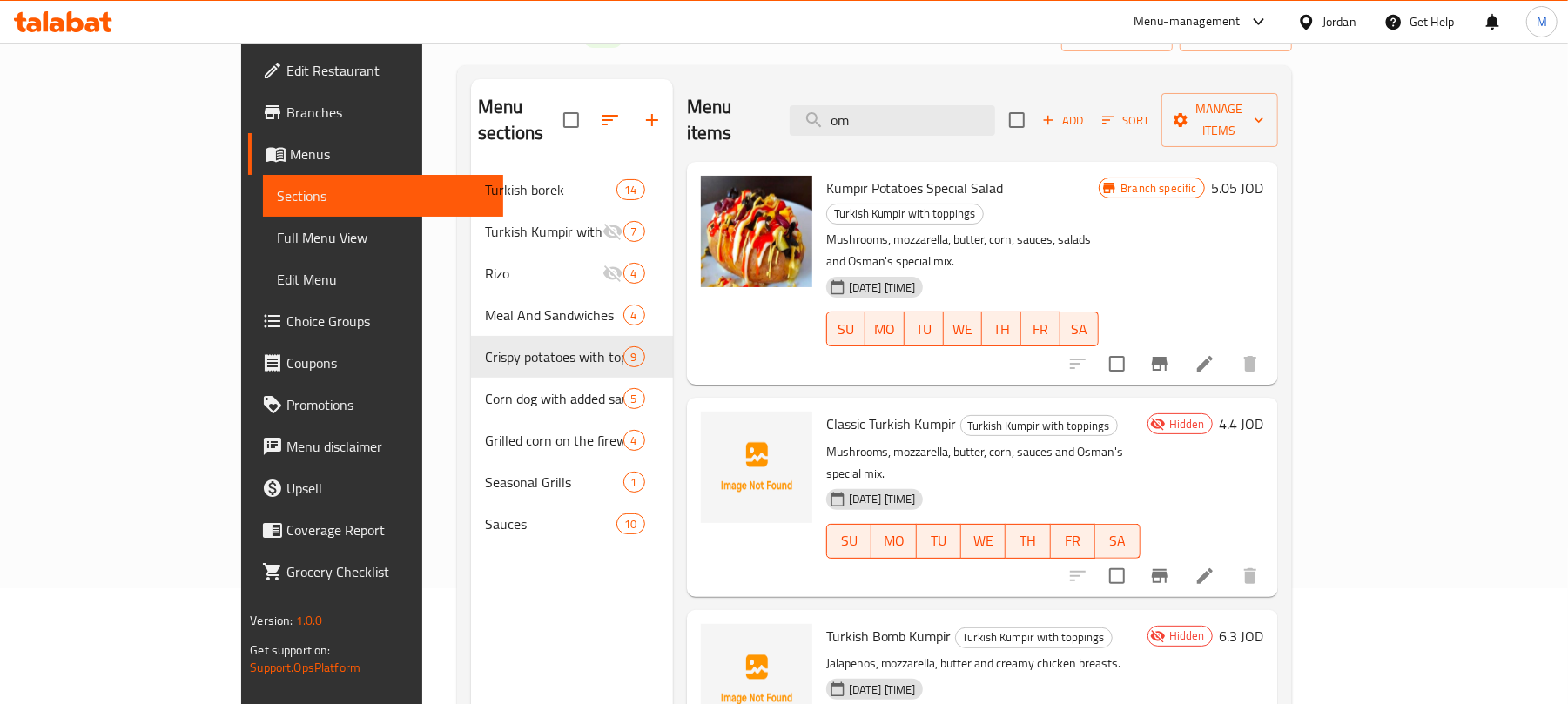 type on "om" 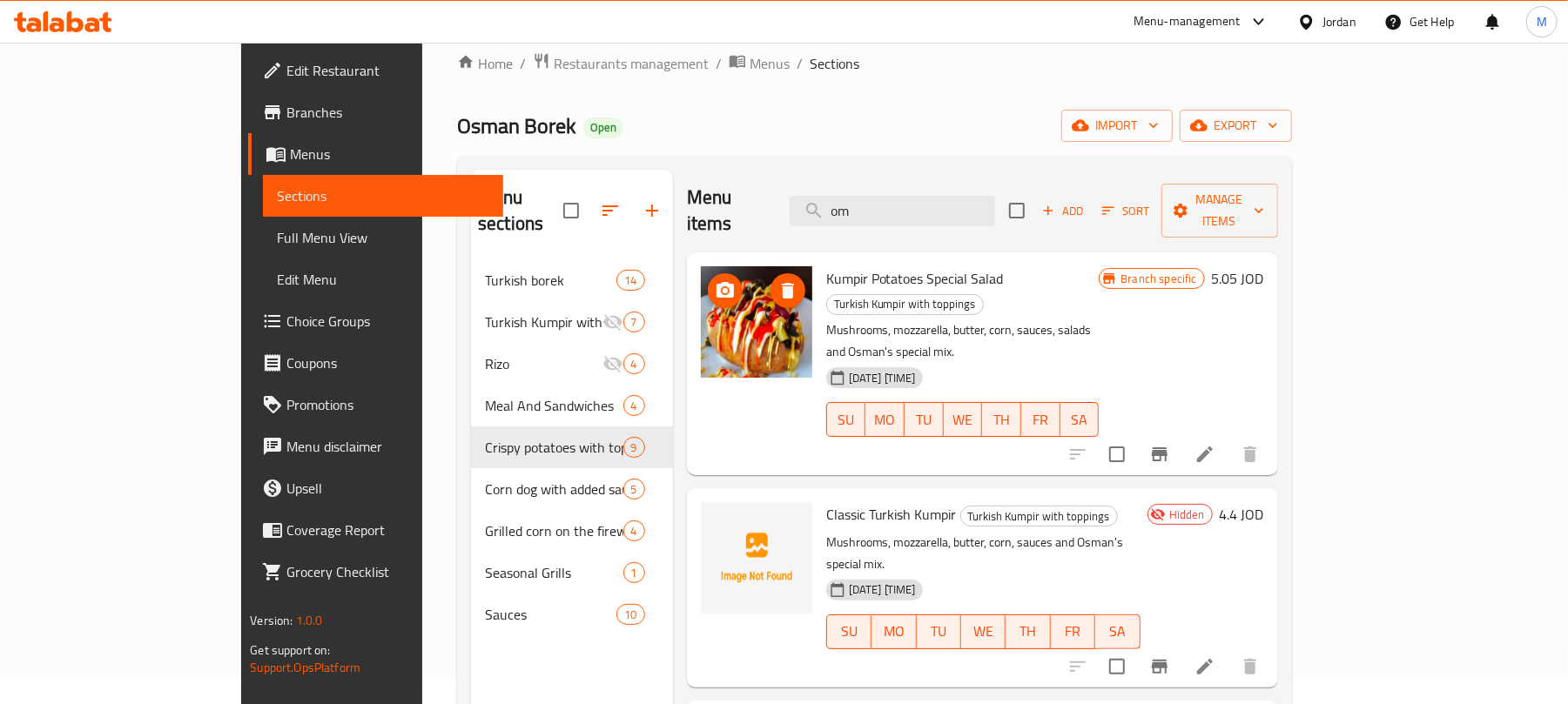 scroll, scrollTop: 0, scrollLeft: 0, axis: both 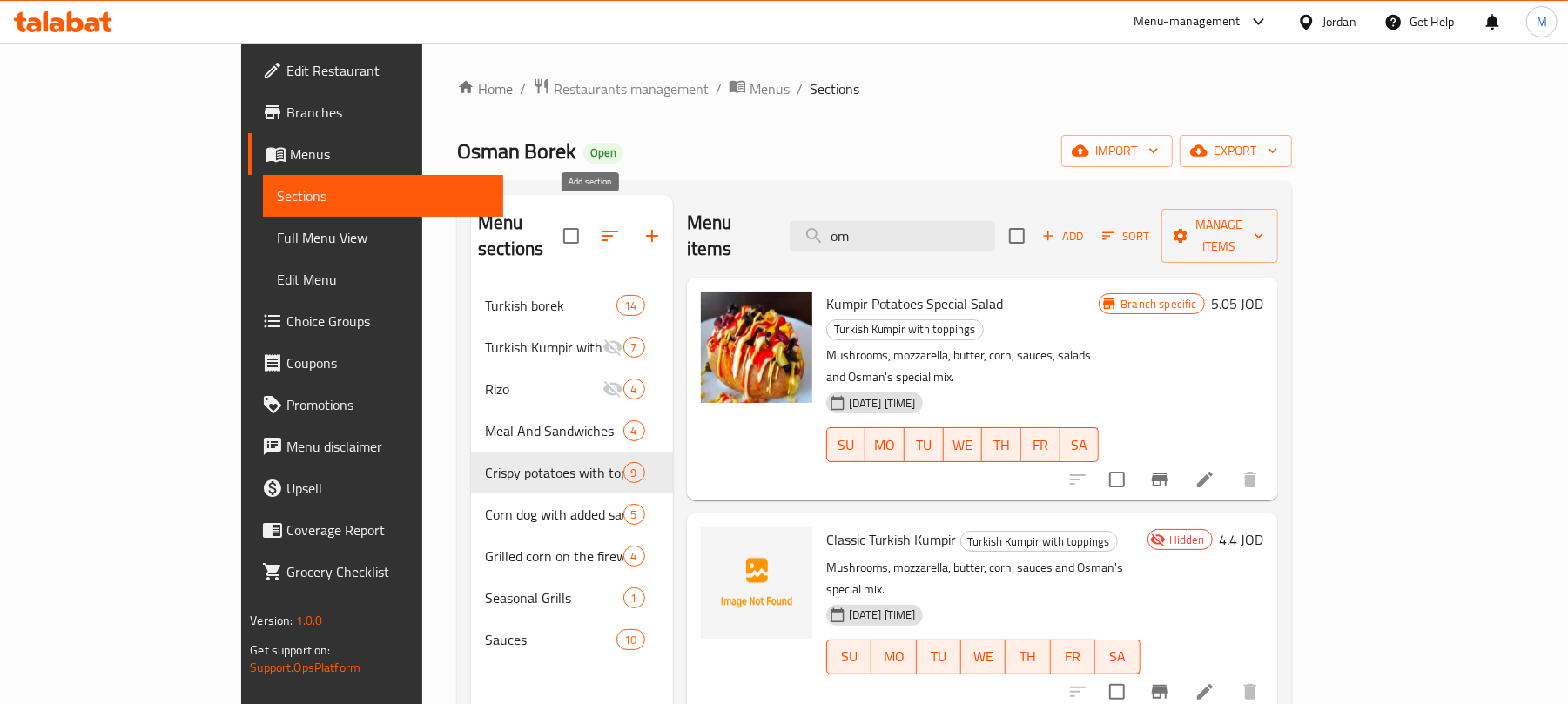 click 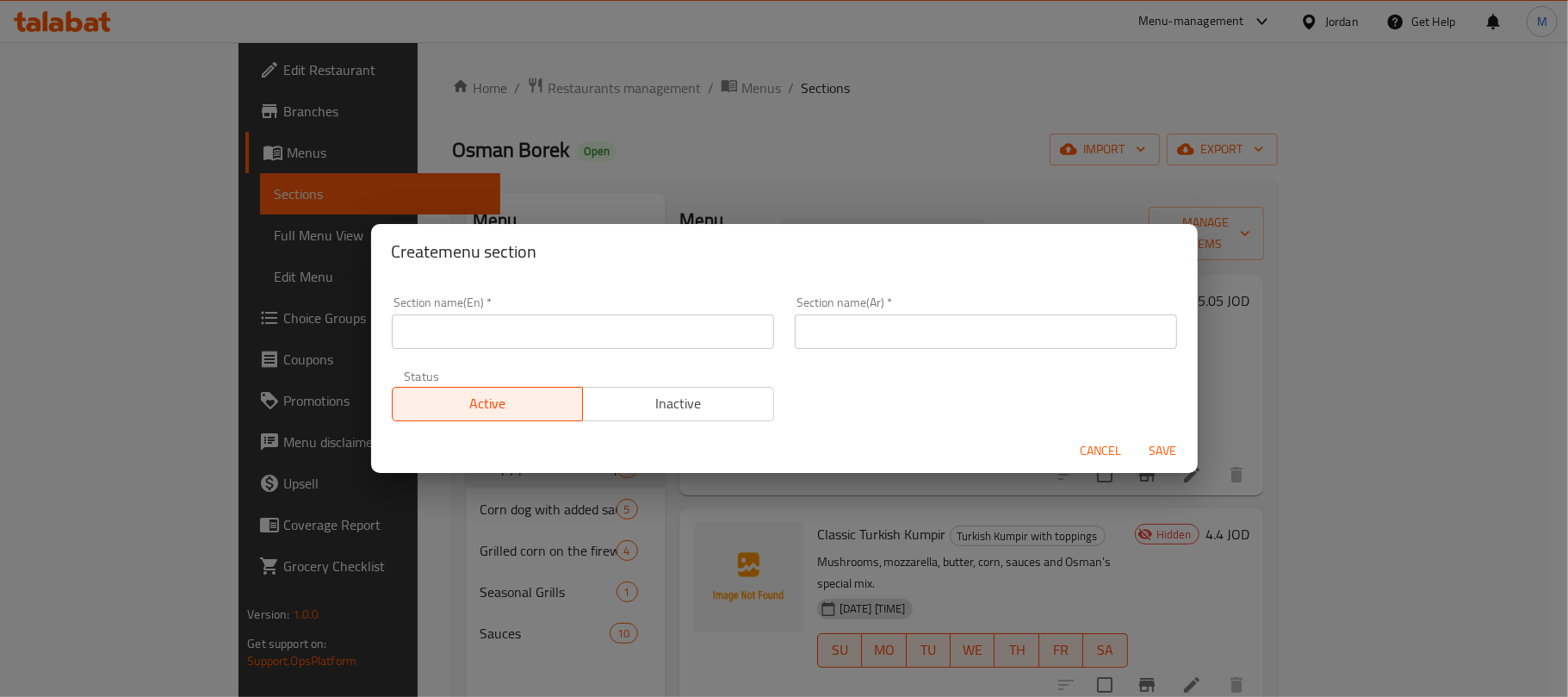 click at bounding box center [583, 332] 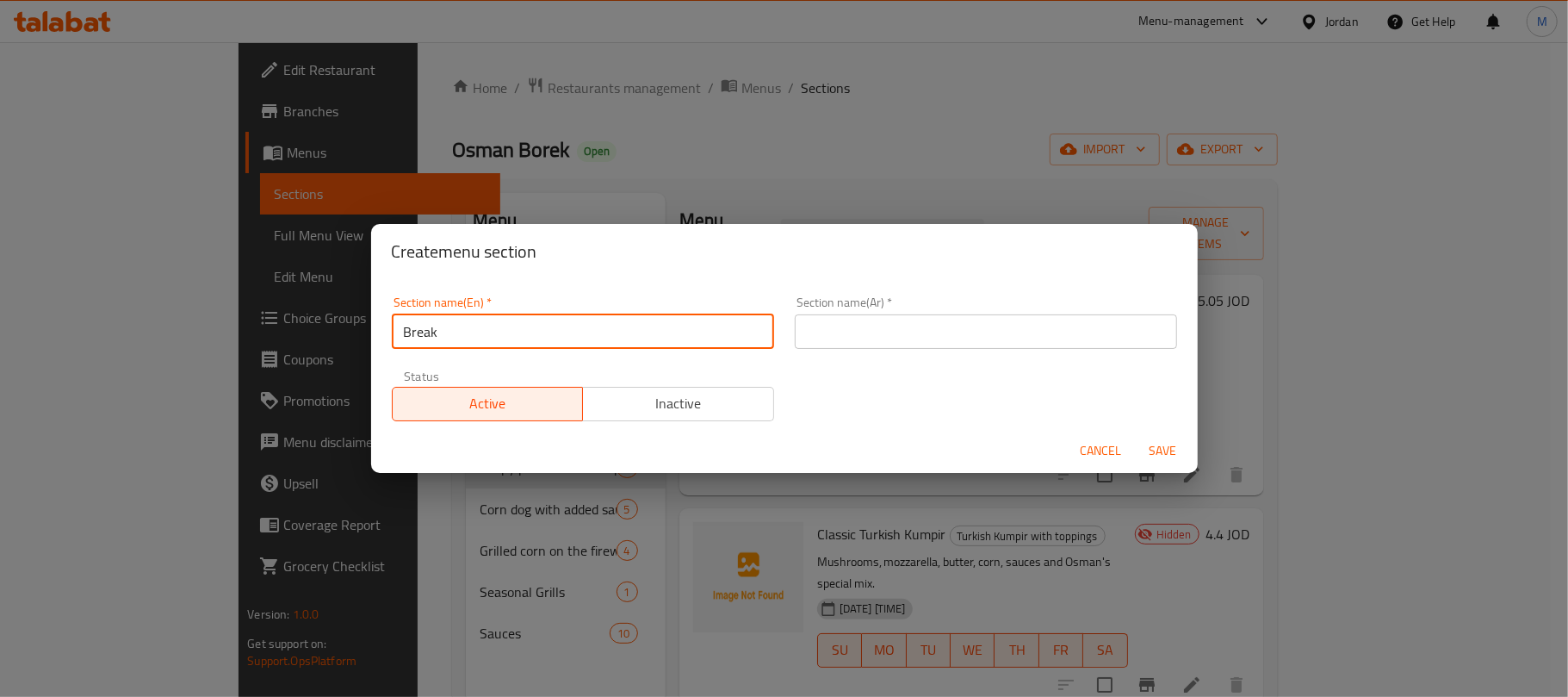 type on "Breakfast" 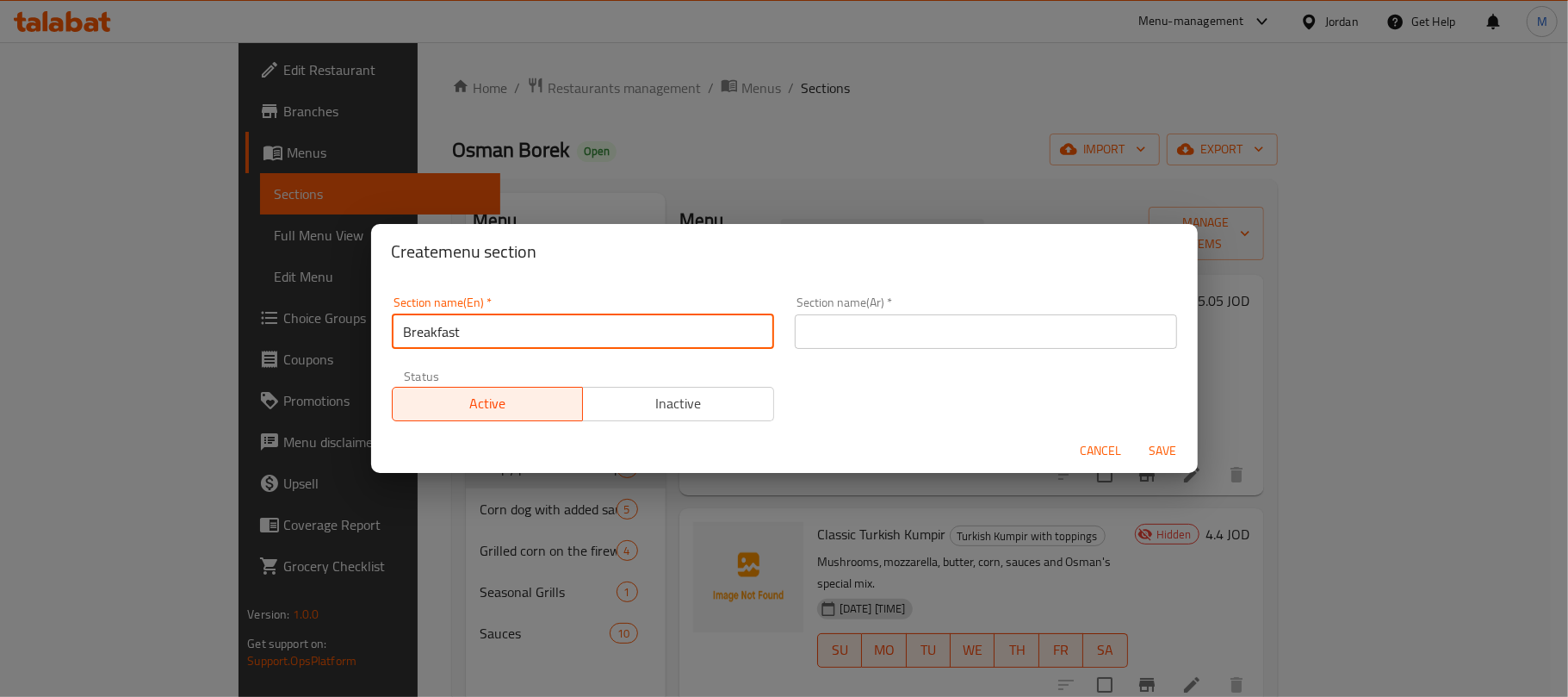 click on "Breakfast" at bounding box center [583, 332] 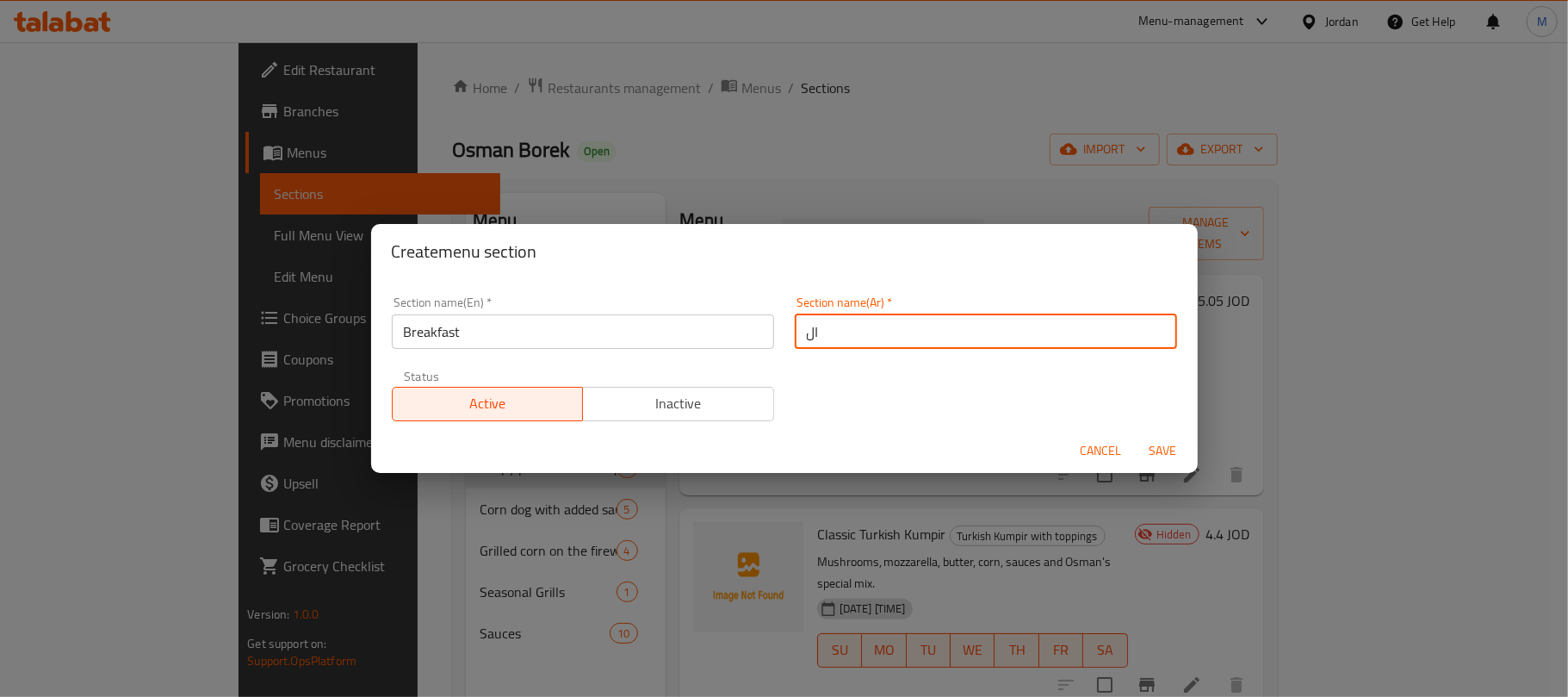 type on "ا" 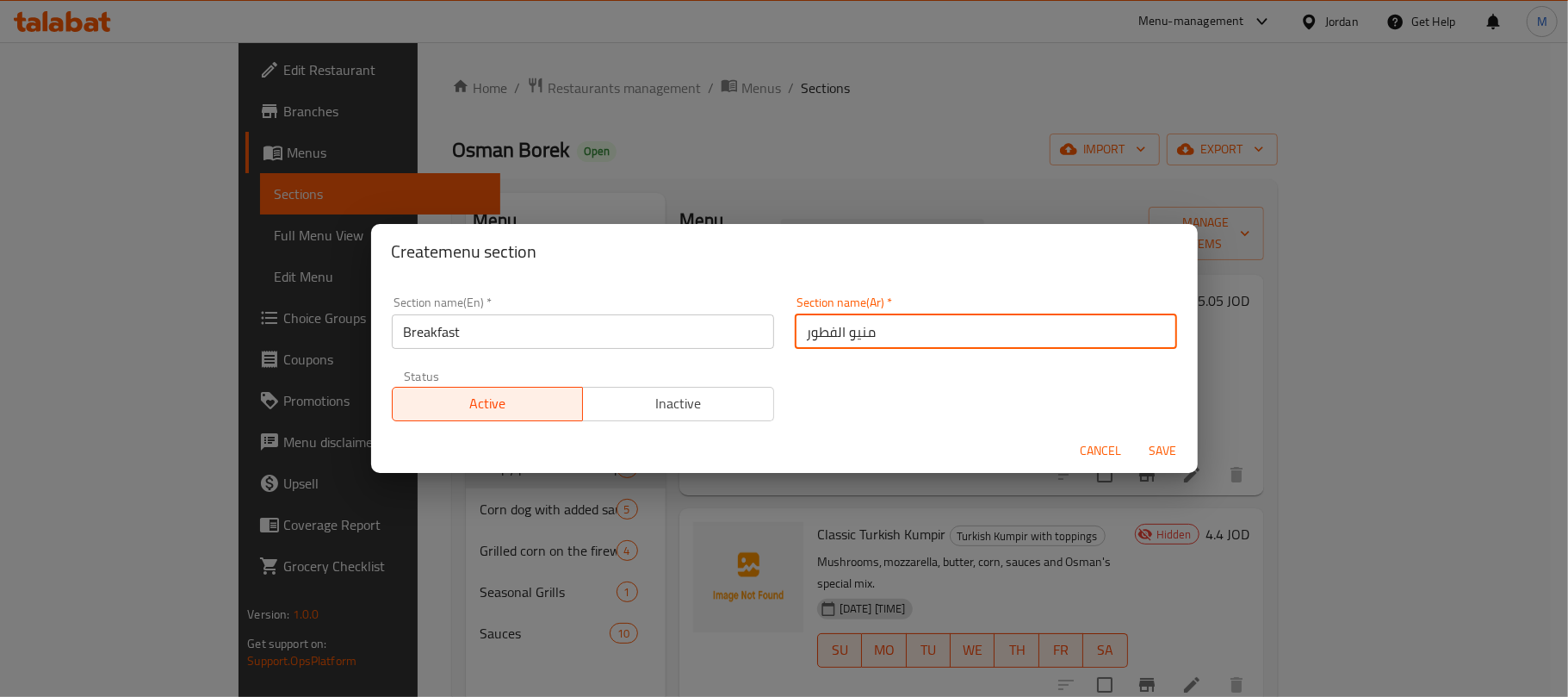 type on "منيو الفطور" 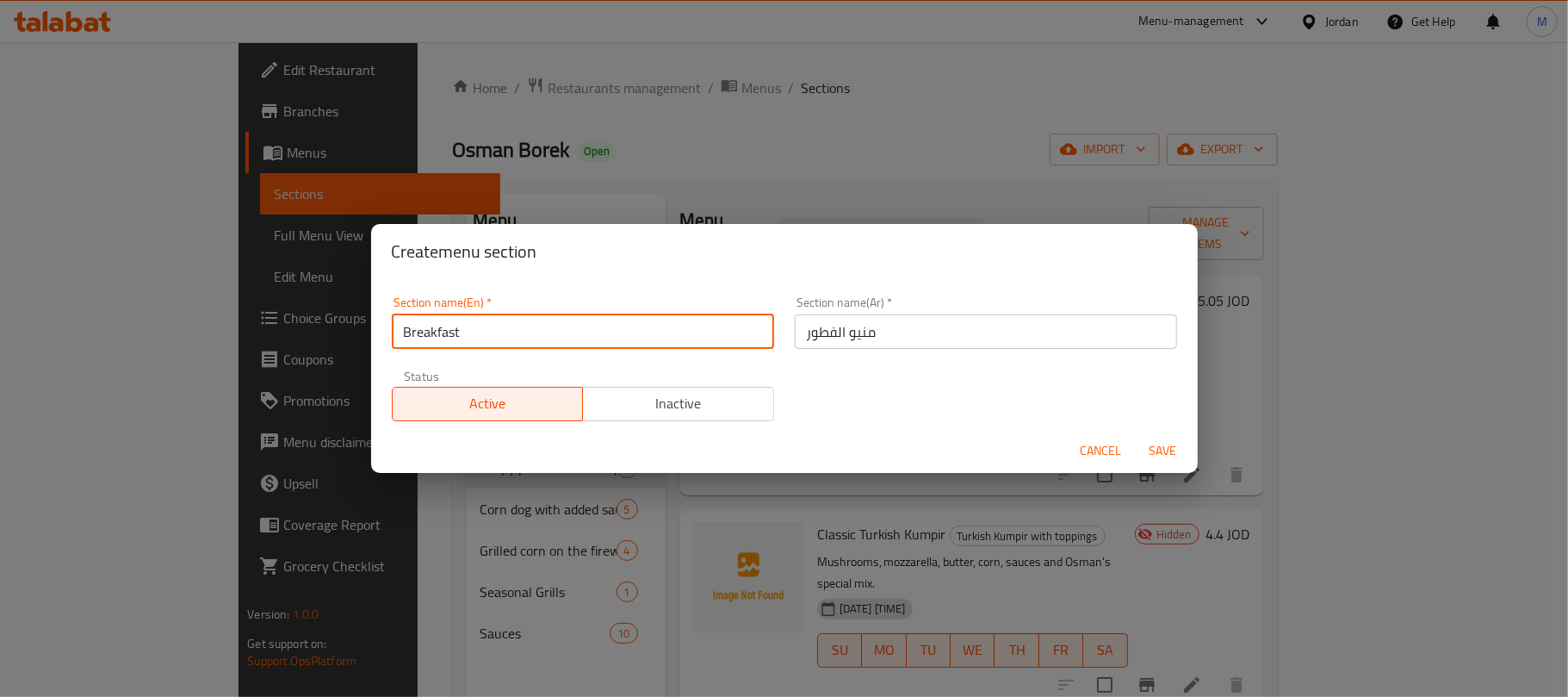 click on "Breakfast" at bounding box center [583, 332] 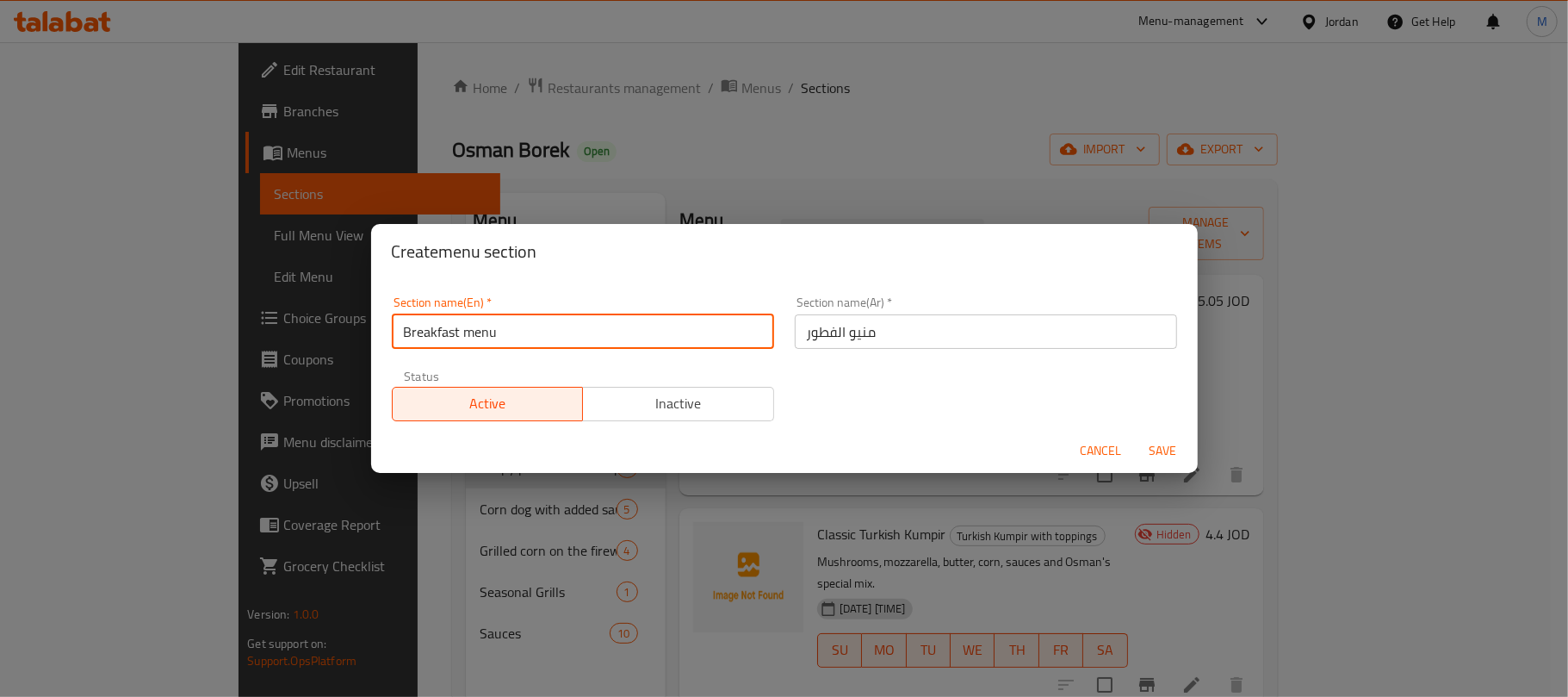 type on "Breakfast menu" 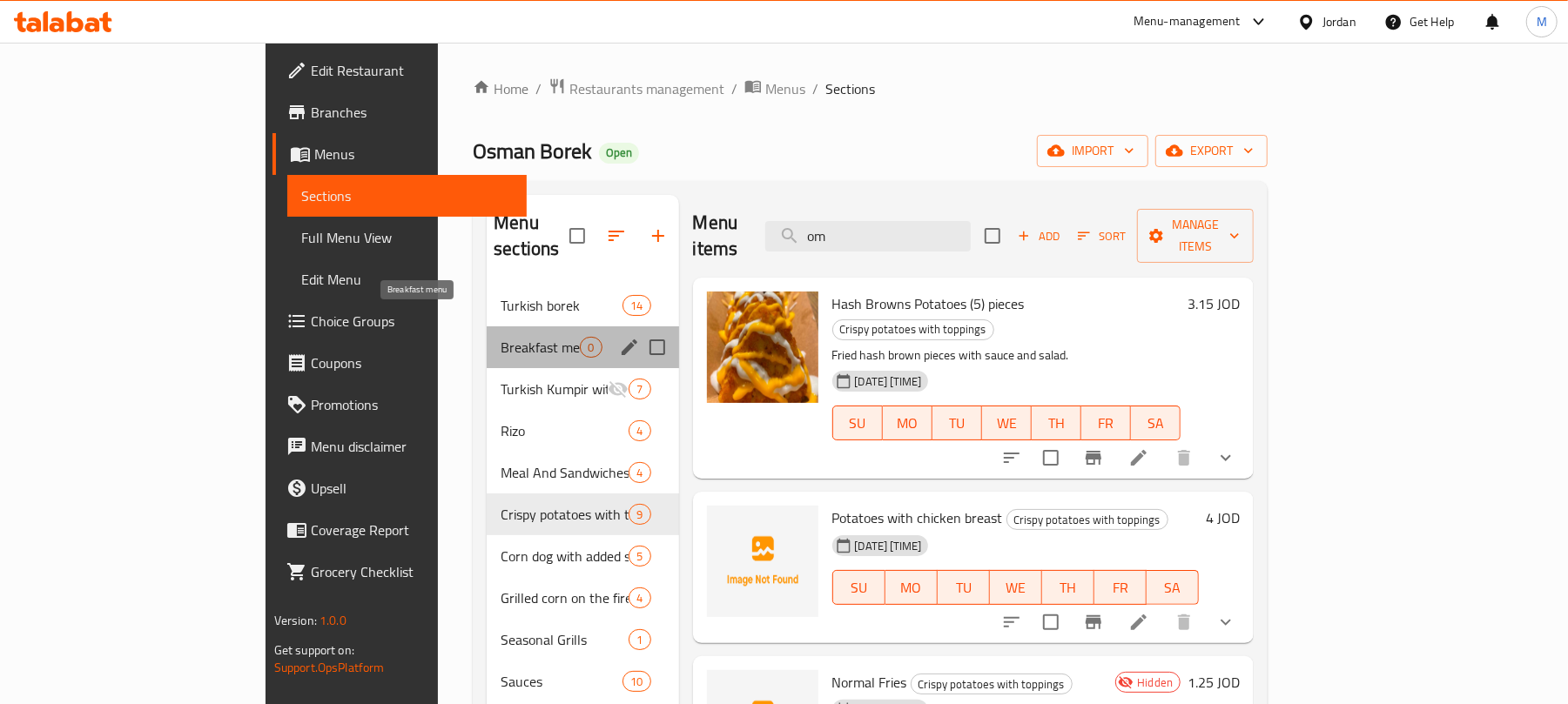 click on "Breakfast menu" at bounding box center (540, 347) 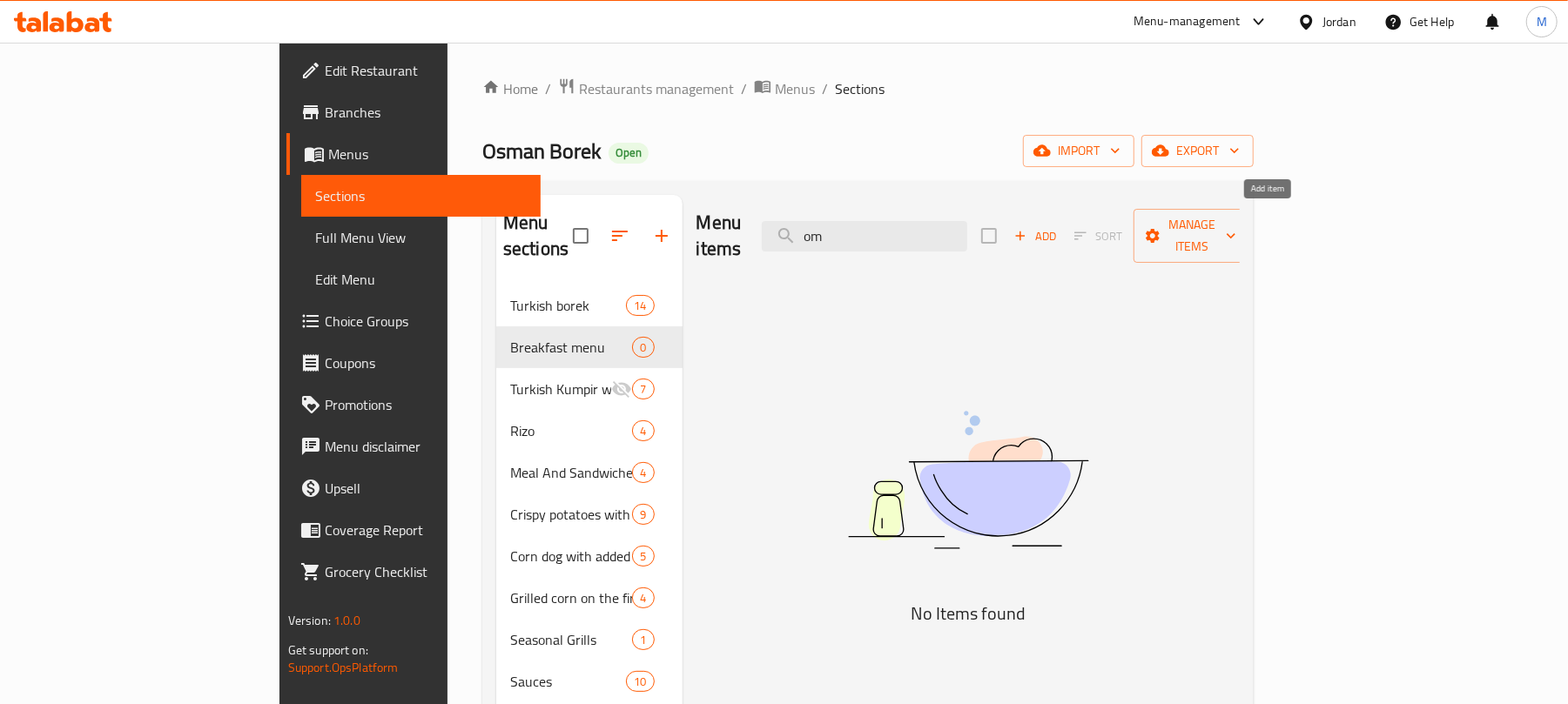 click on "Add" at bounding box center [1035, 236] 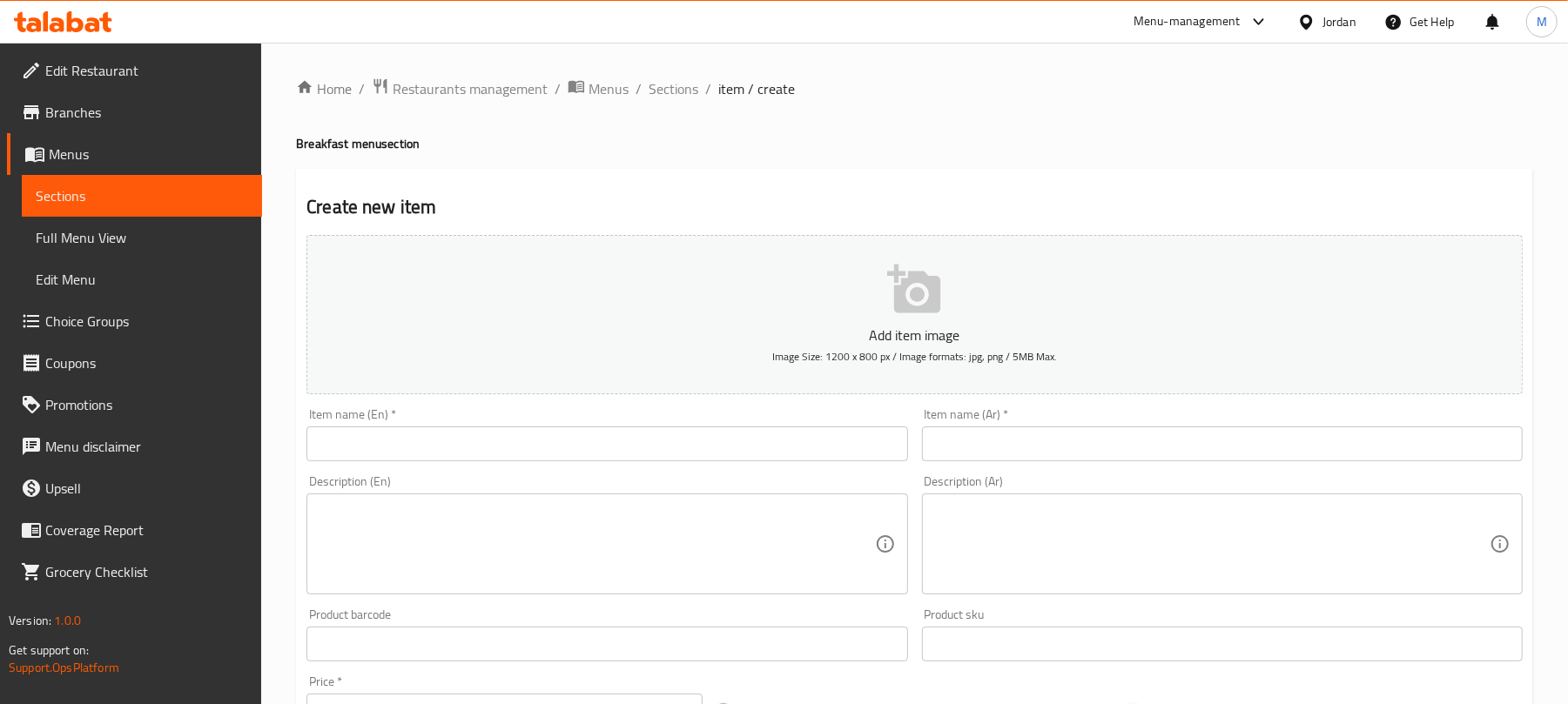 click at bounding box center (1222, 444) 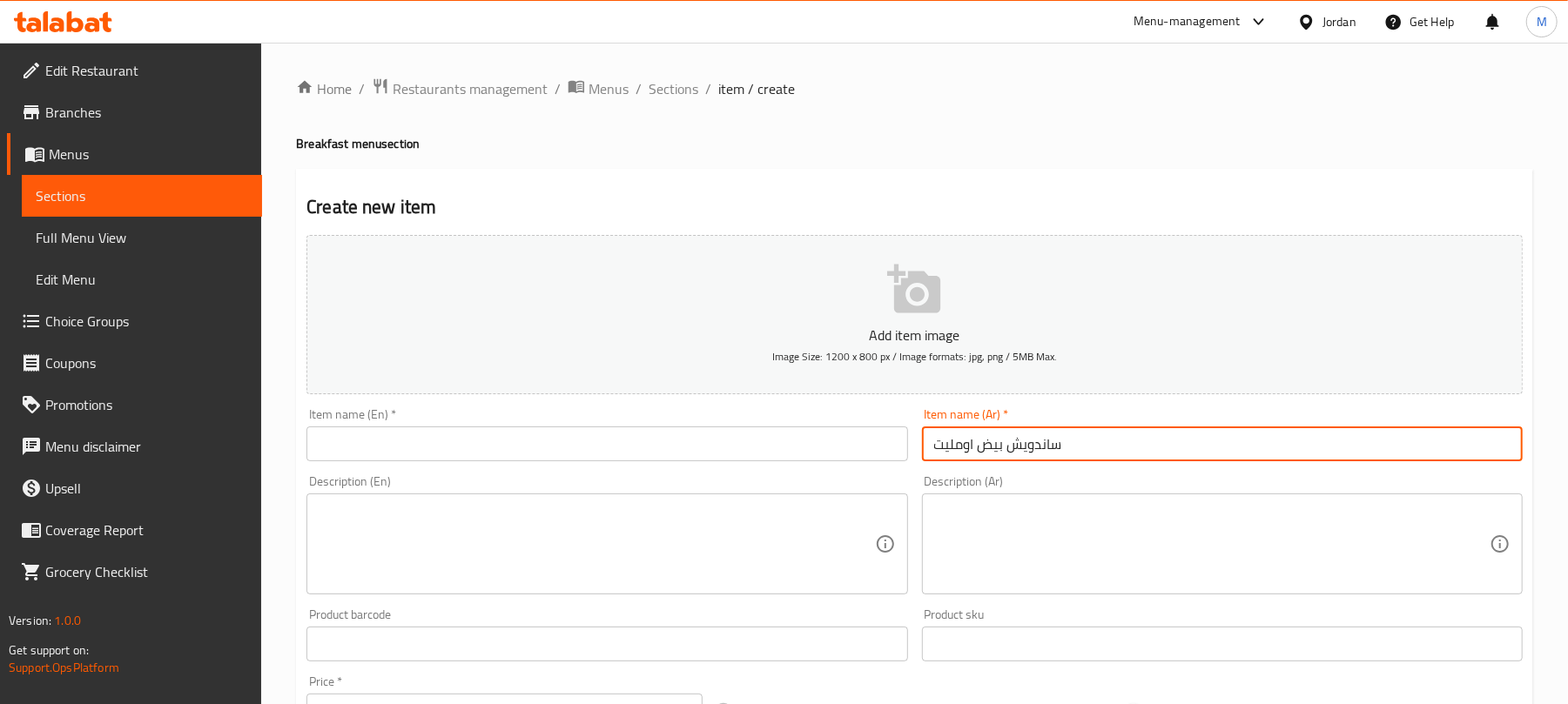 type on "ساندويش بيض اومليت" 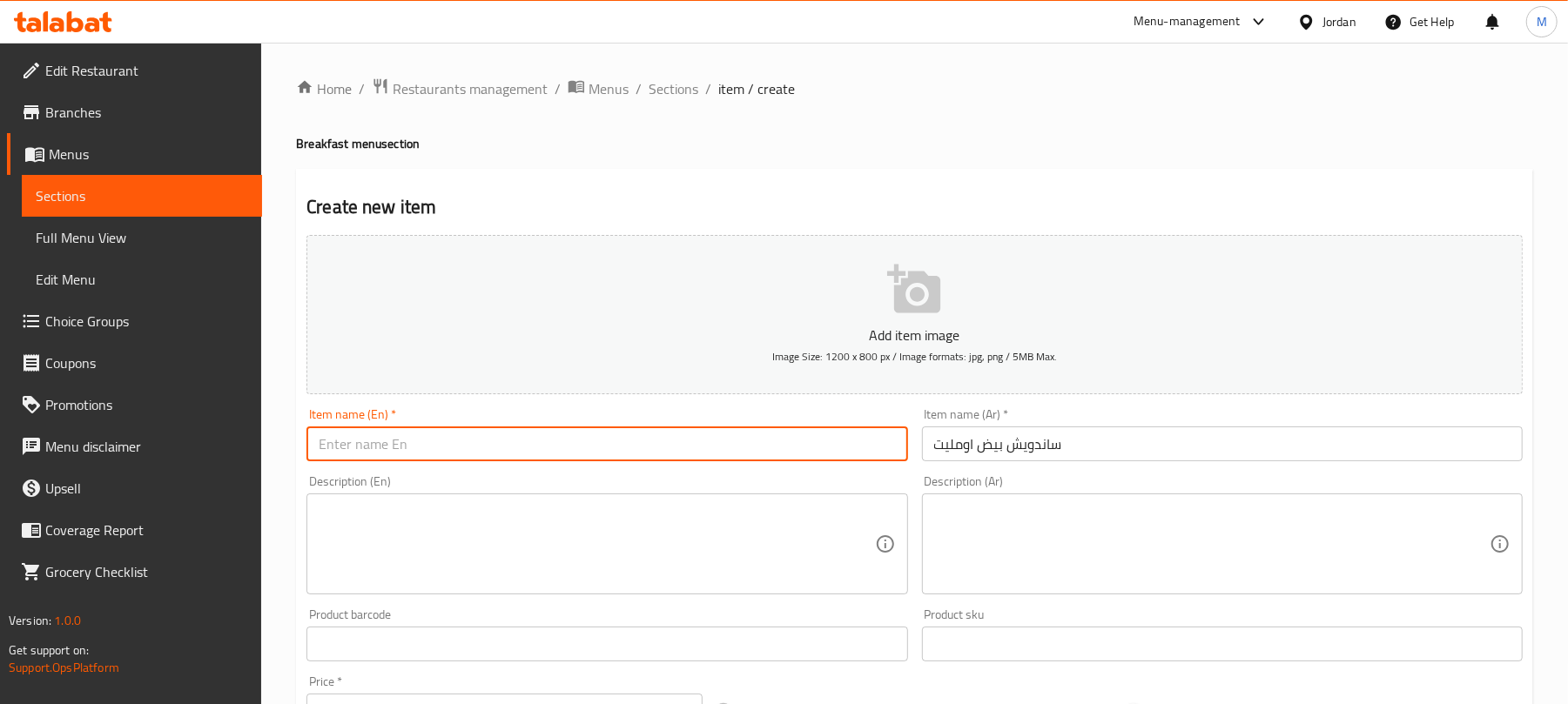 click at bounding box center [607, 444] 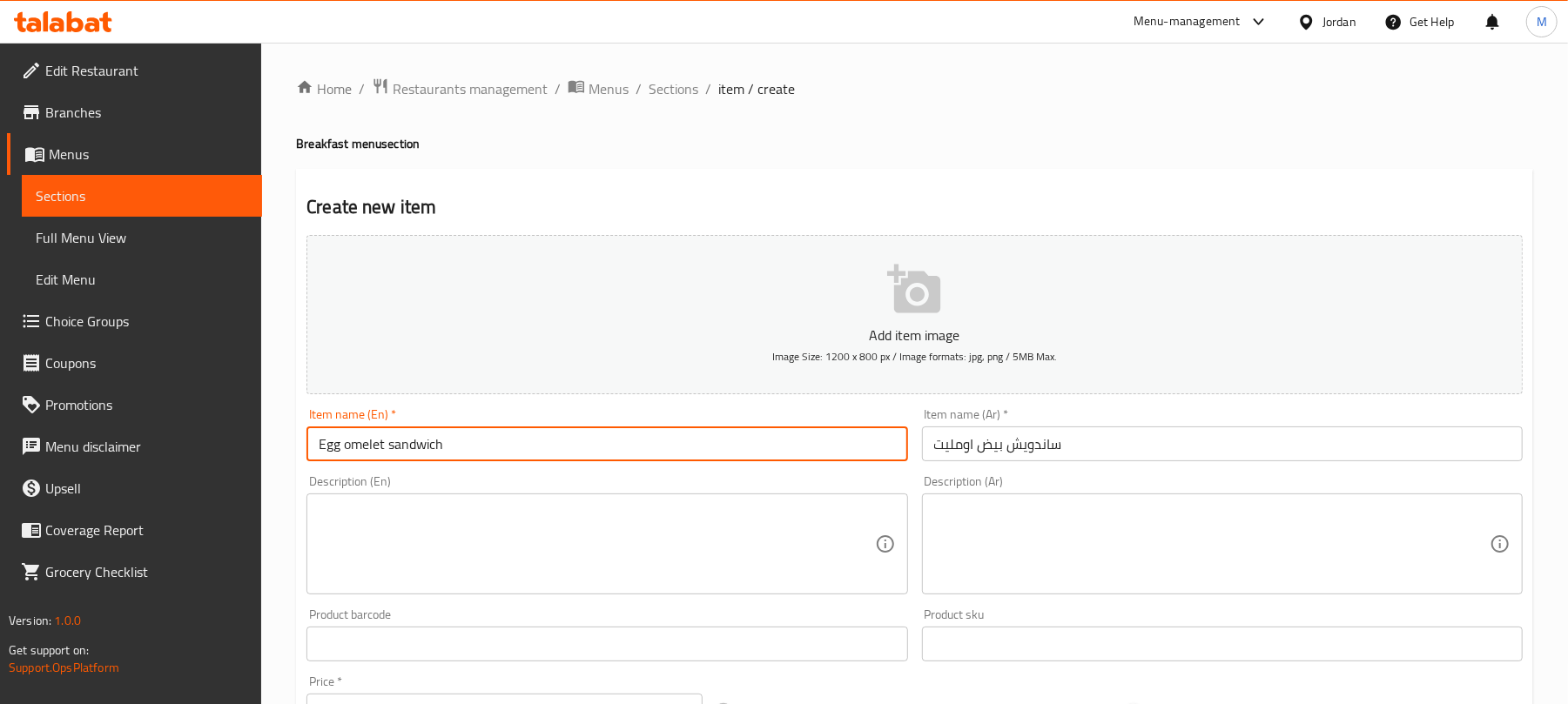 type on "Egg omelet sandwich" 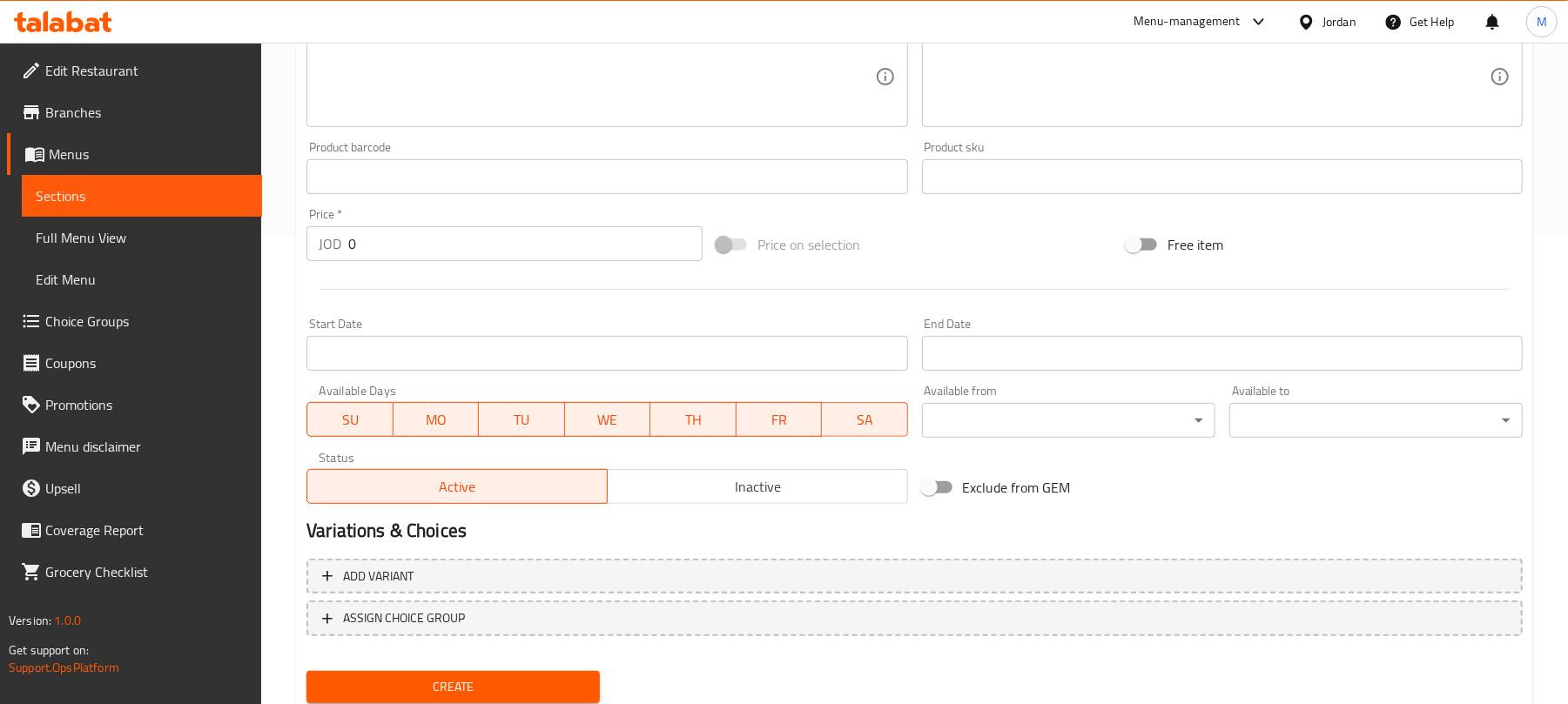 scroll, scrollTop: 524, scrollLeft: 0, axis: vertical 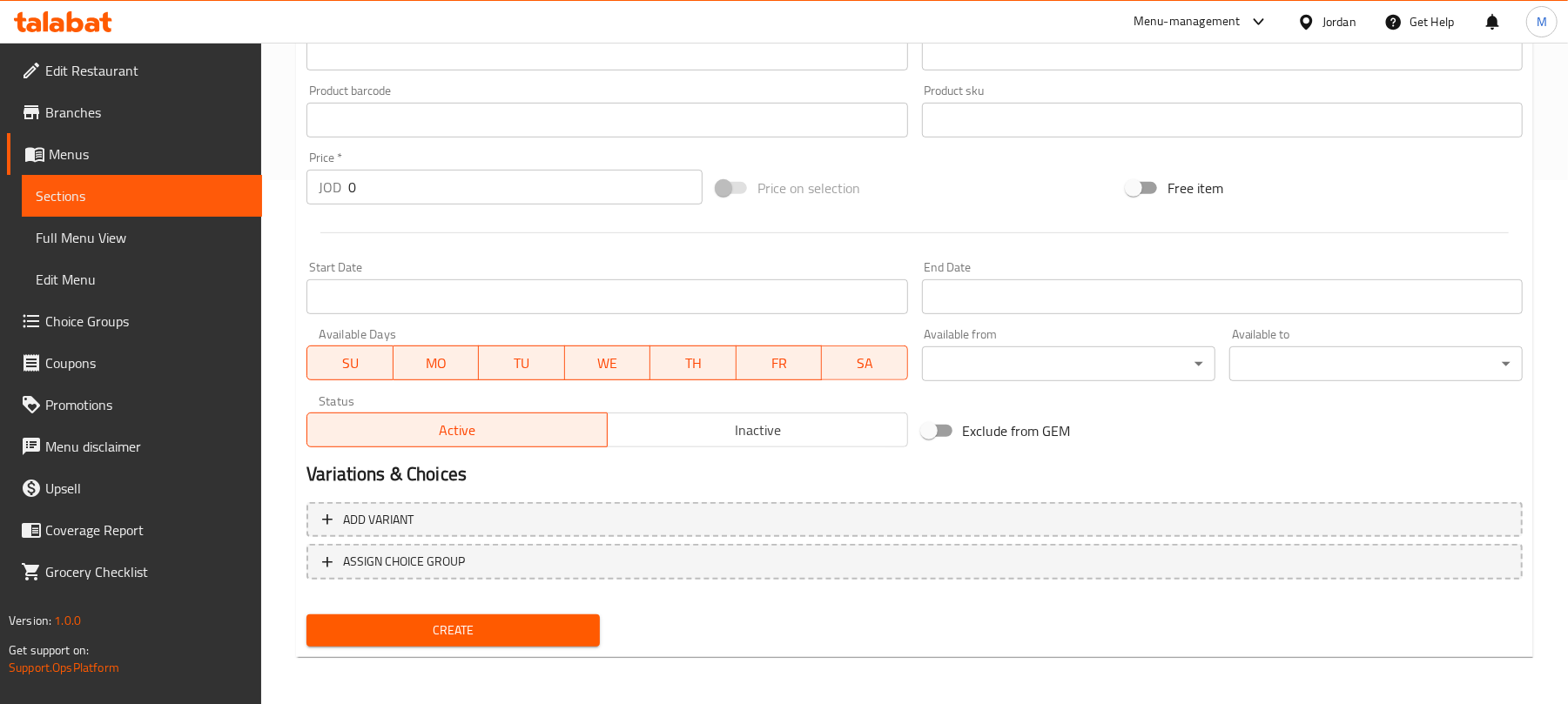 type on "ساندويتش بيض اومليت" 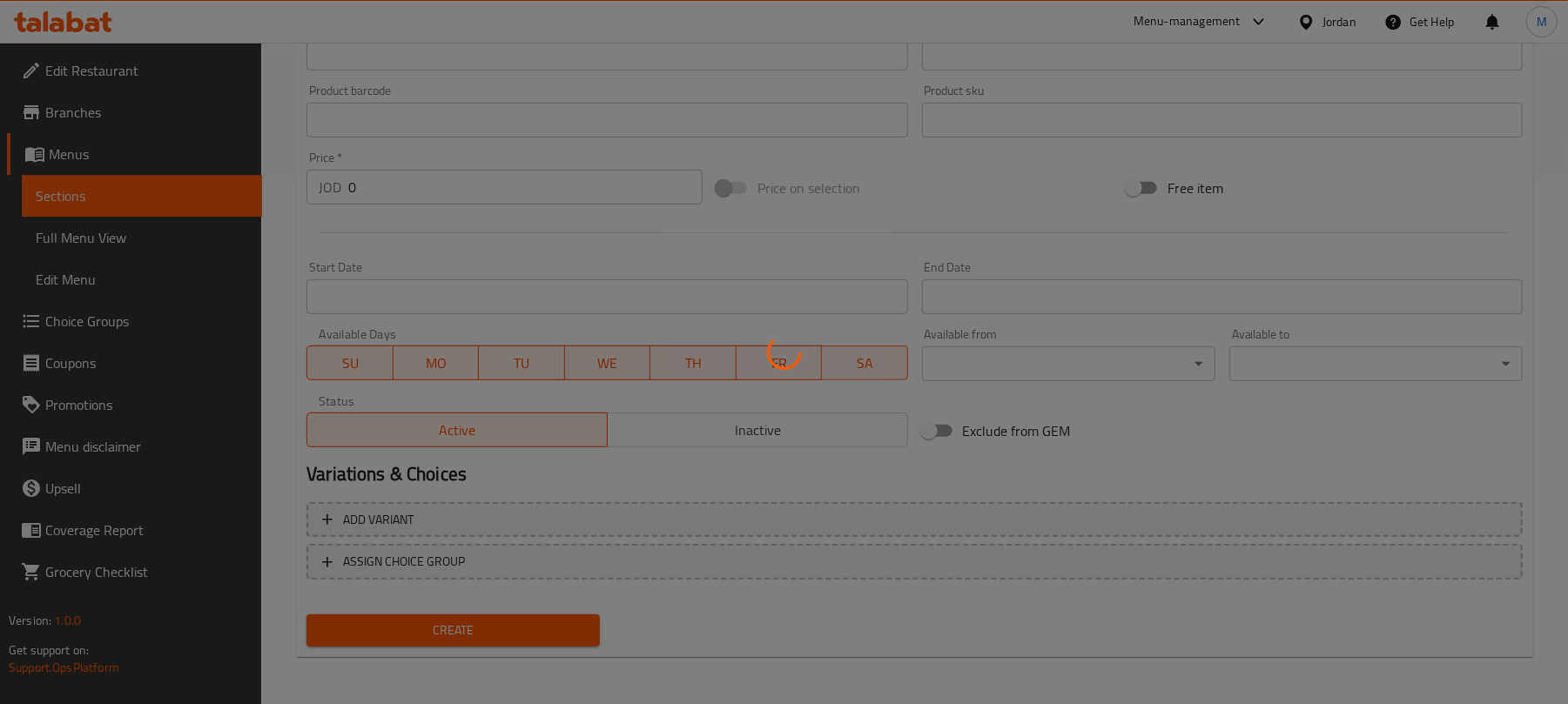 type 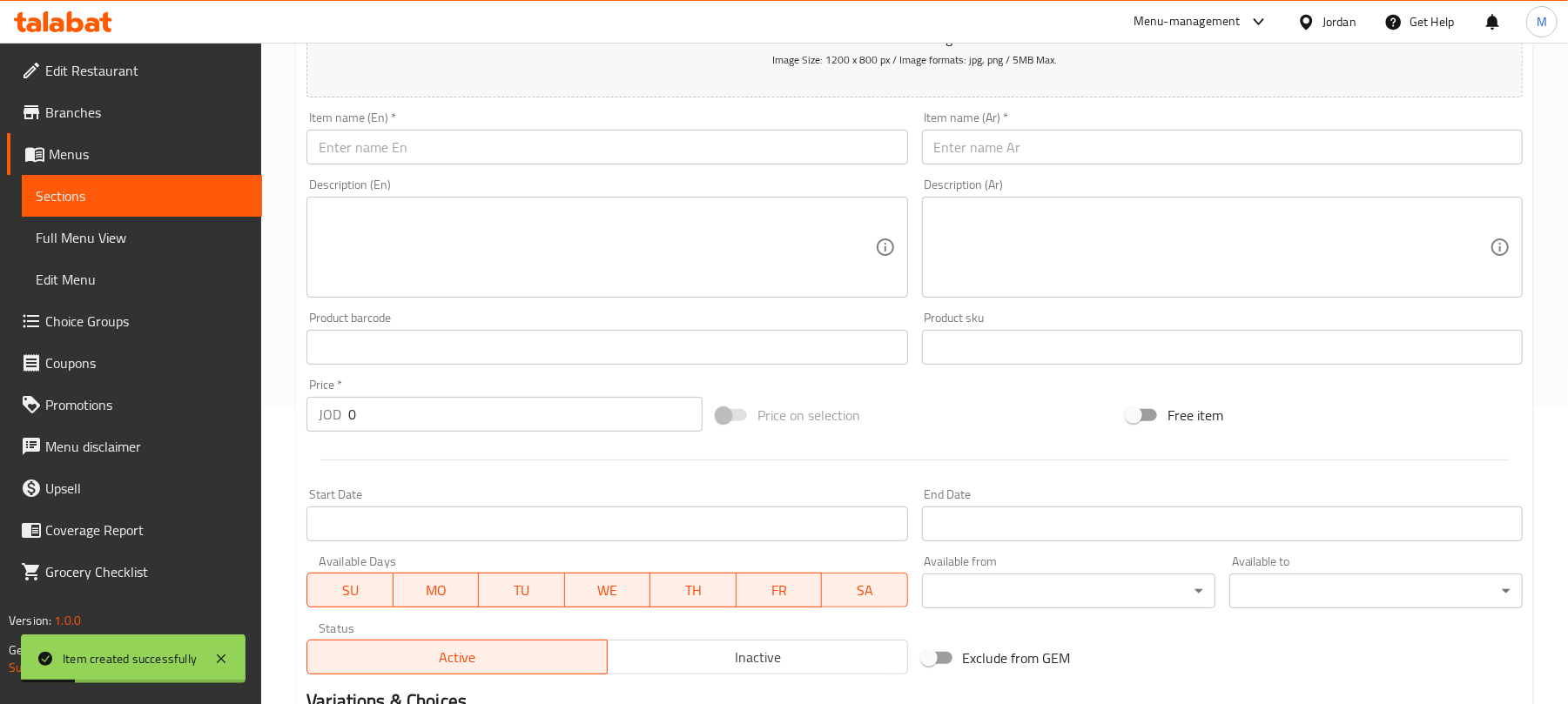 scroll, scrollTop: 292, scrollLeft: 0, axis: vertical 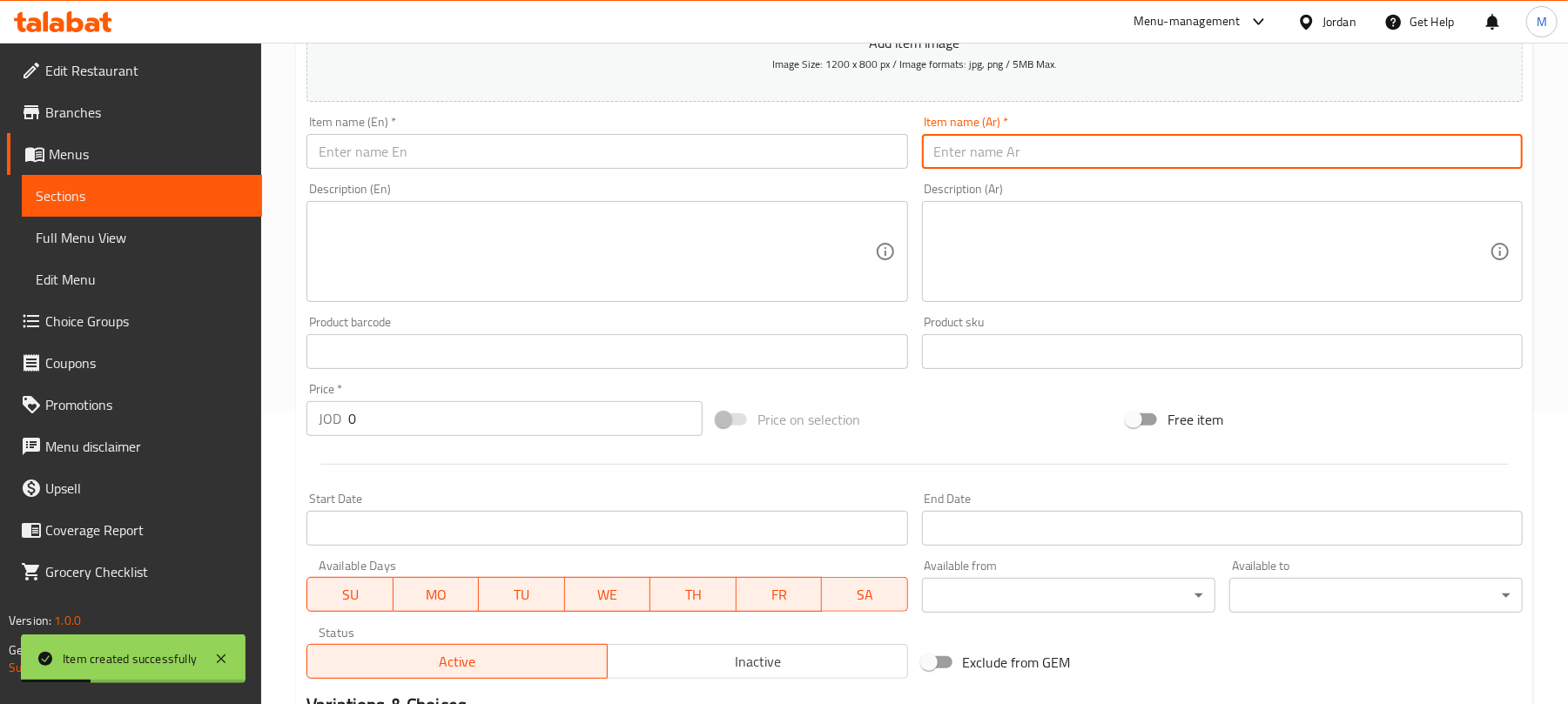 click at bounding box center [1222, 151] 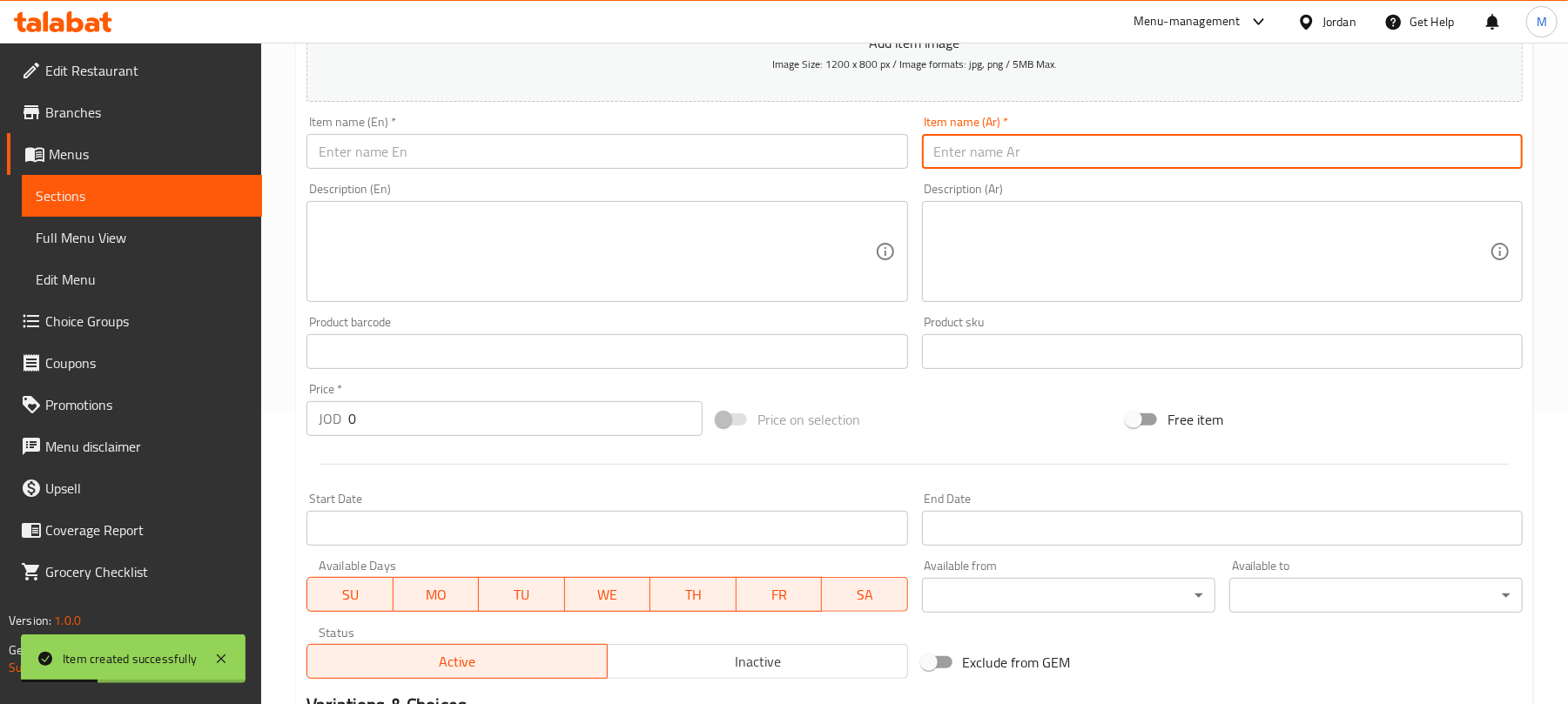 click at bounding box center (1222, 151) 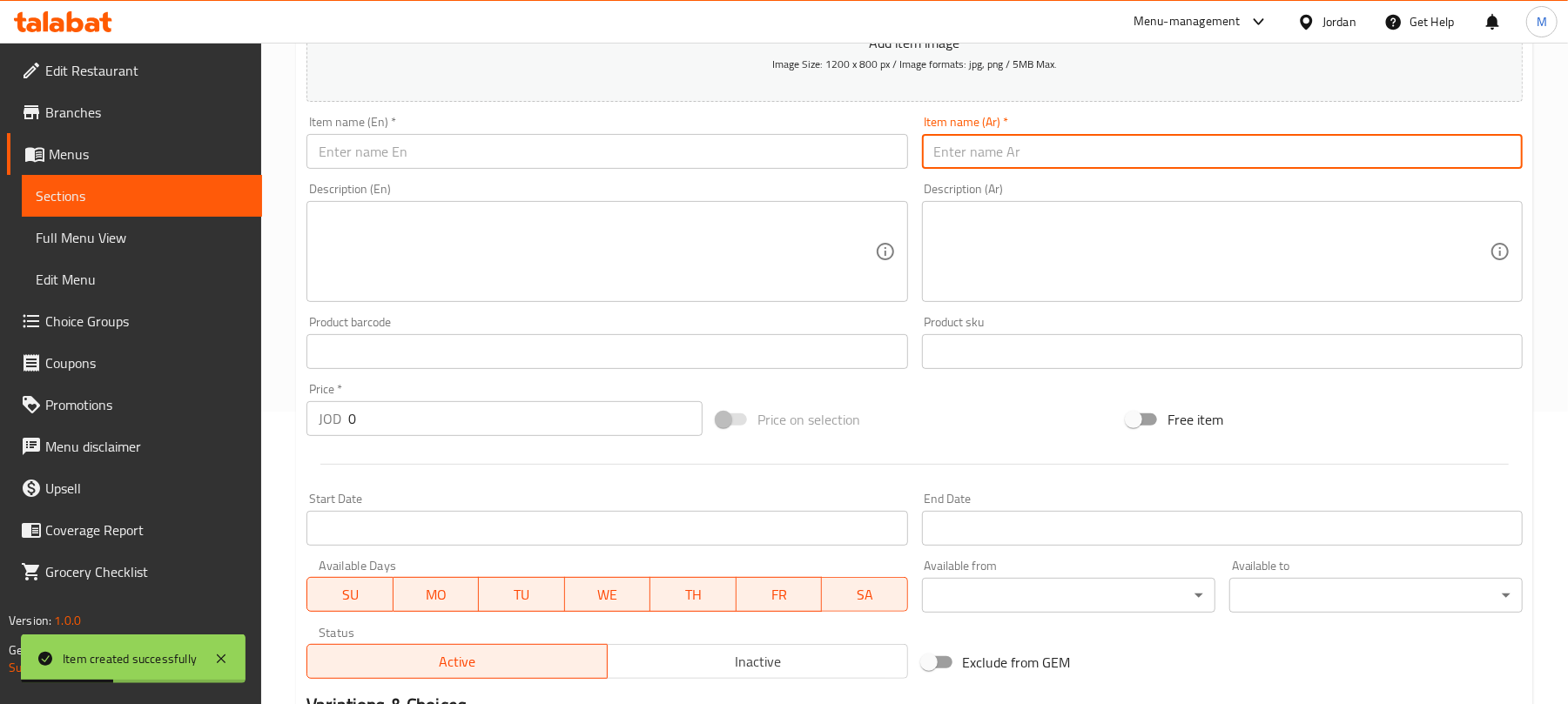 paste on "ساندويش فعفوط" 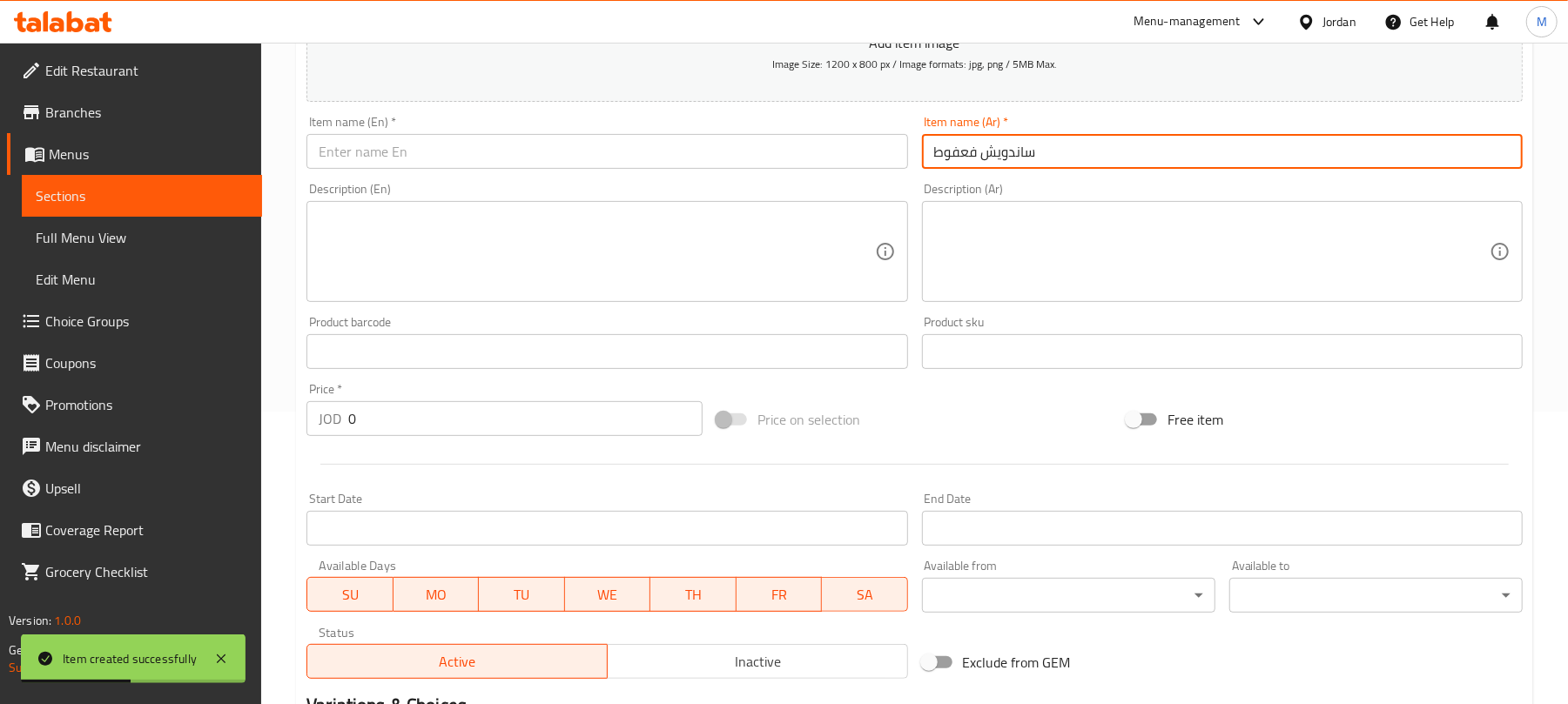 type on "ساندويش فعفوط" 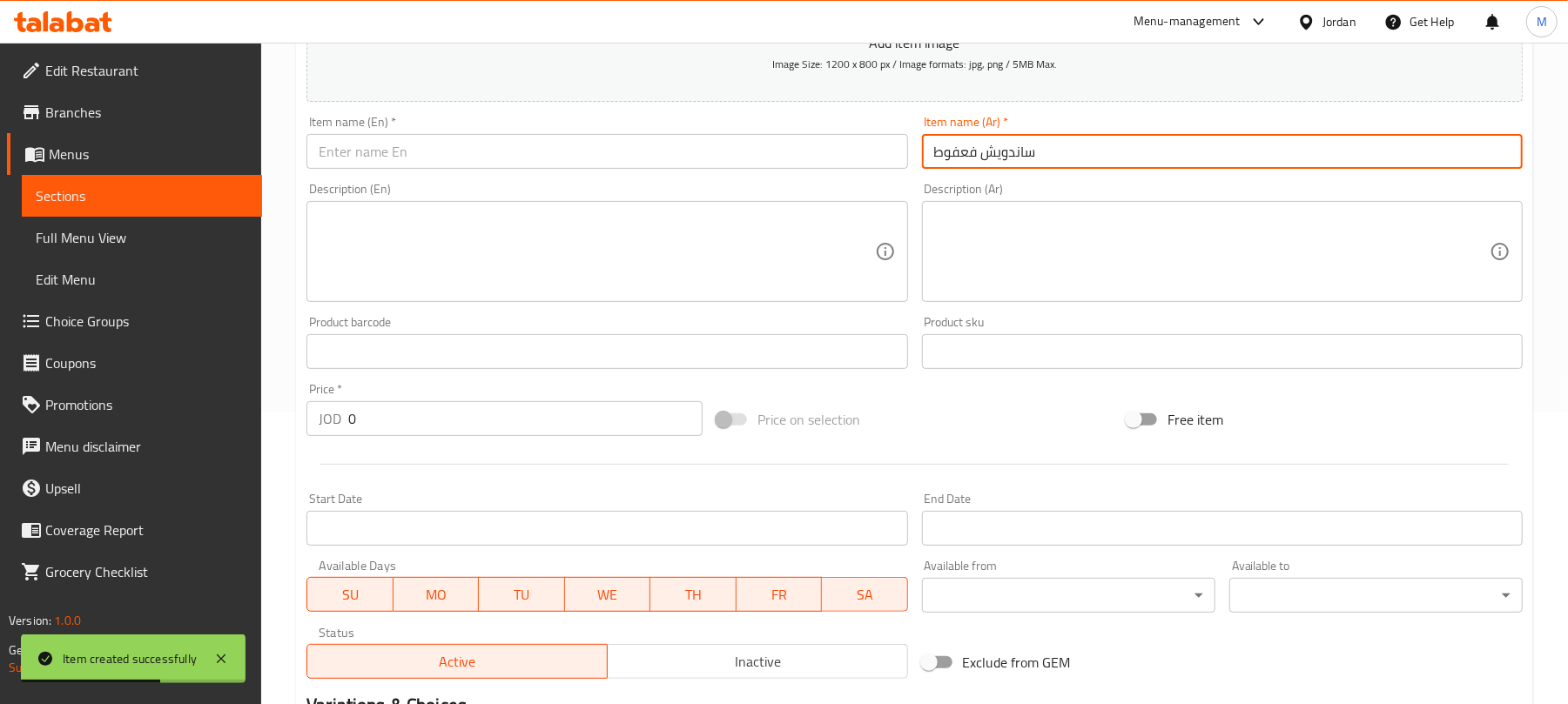 click at bounding box center (607, 151) 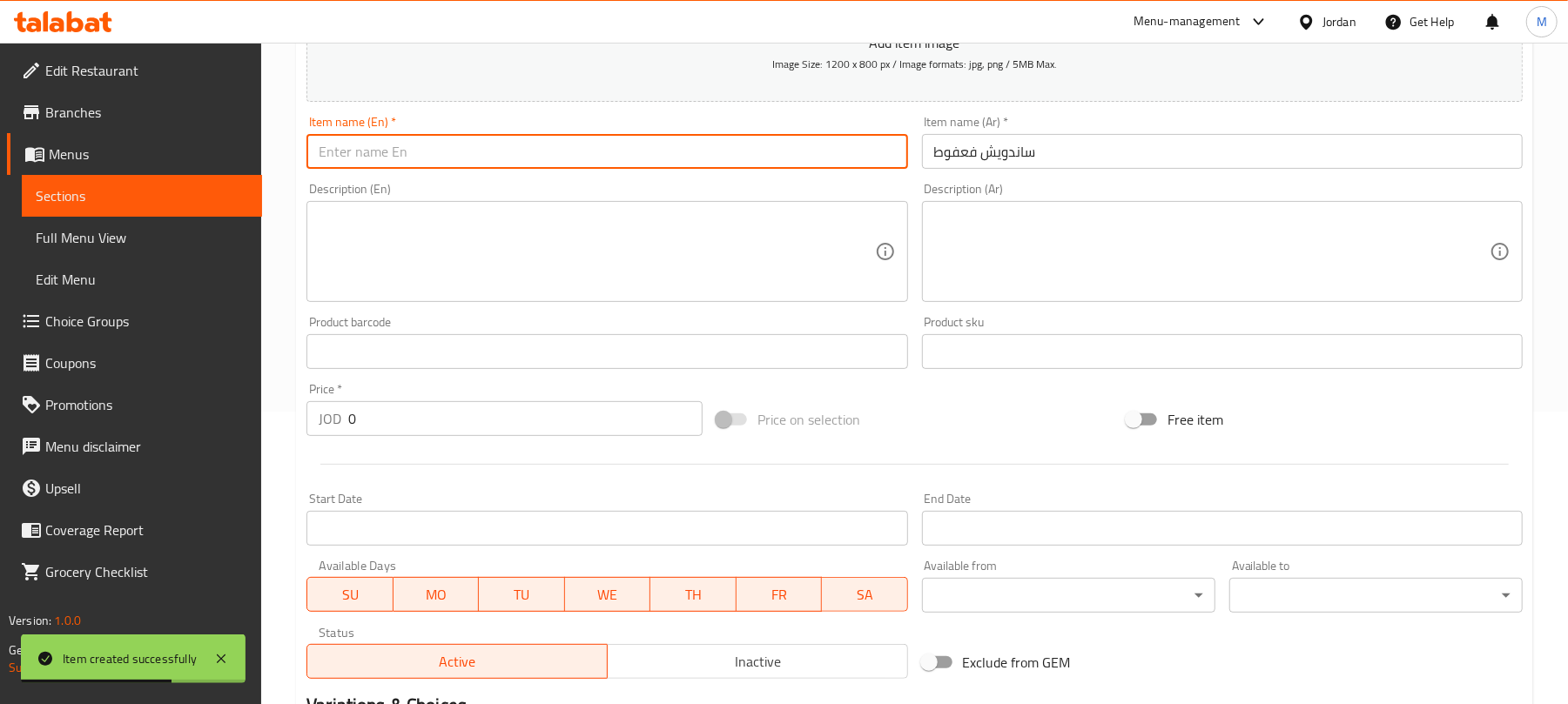 paste on "Faffout sandwich" 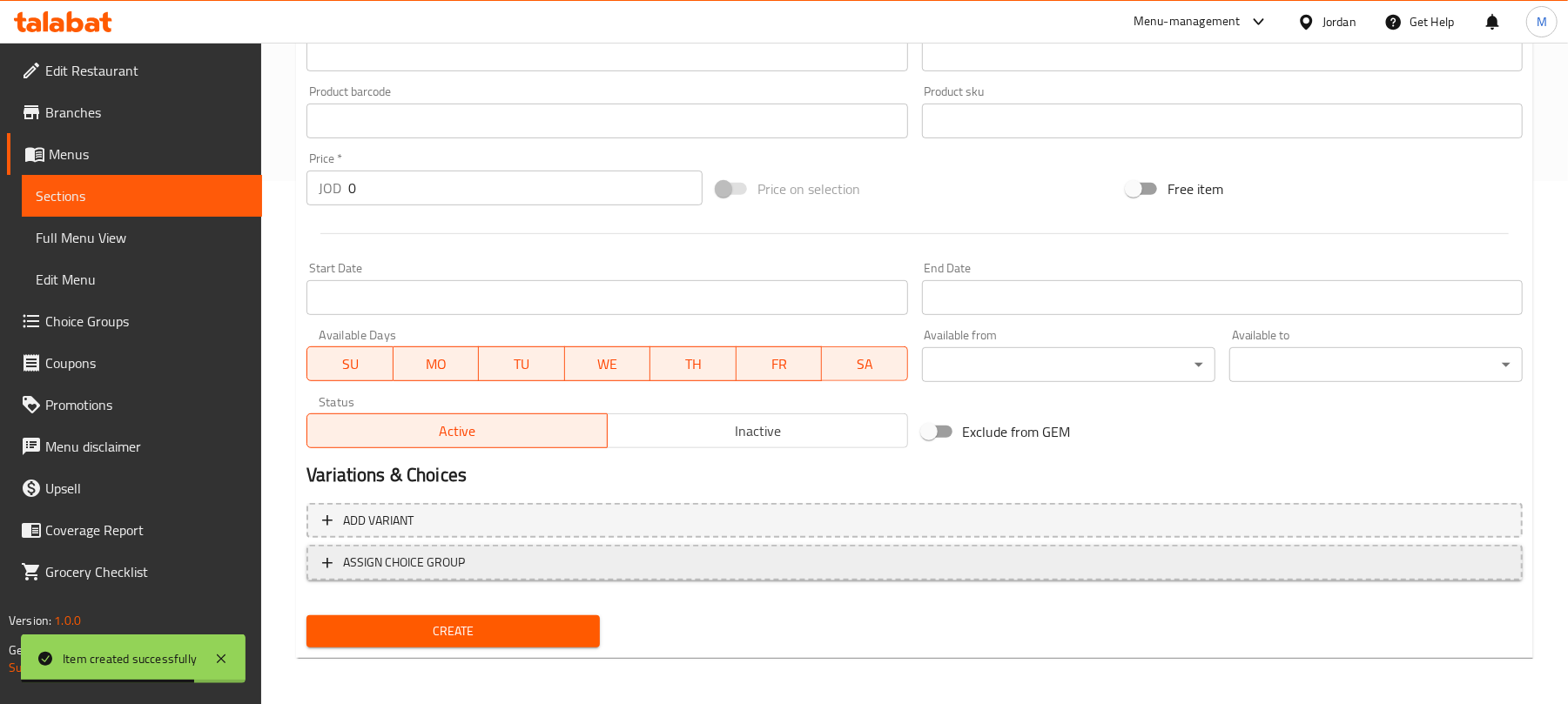 scroll, scrollTop: 524, scrollLeft: 0, axis: vertical 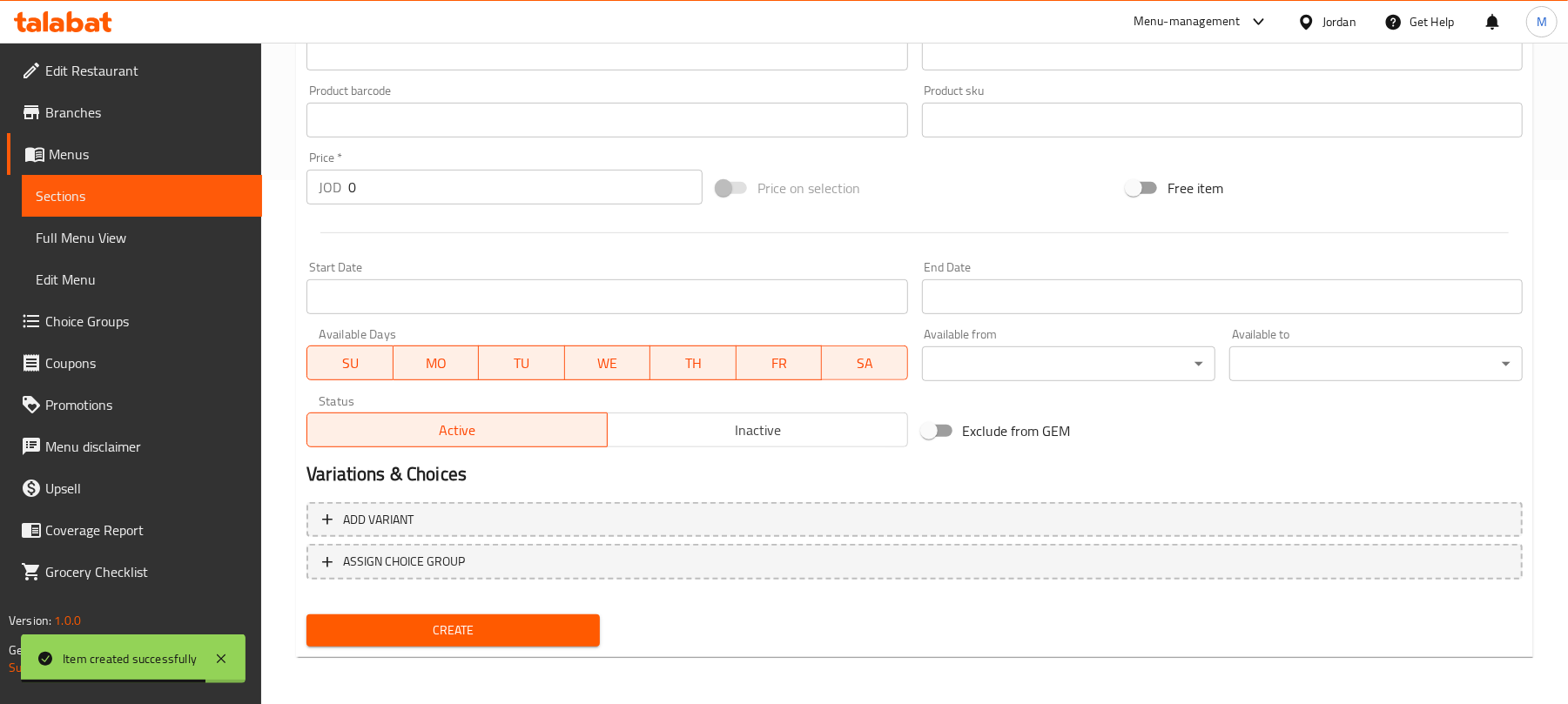 type on "Faffout sandwich" 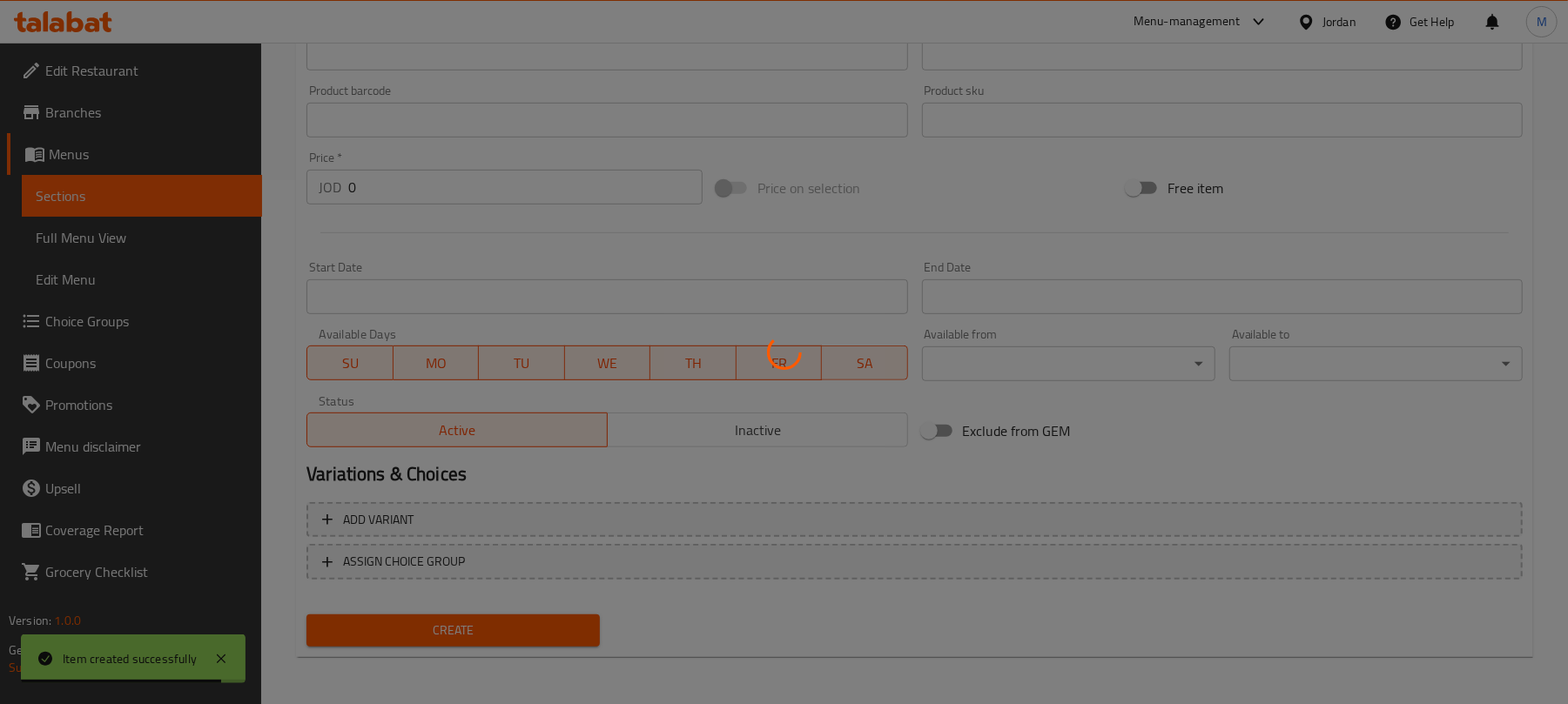 type 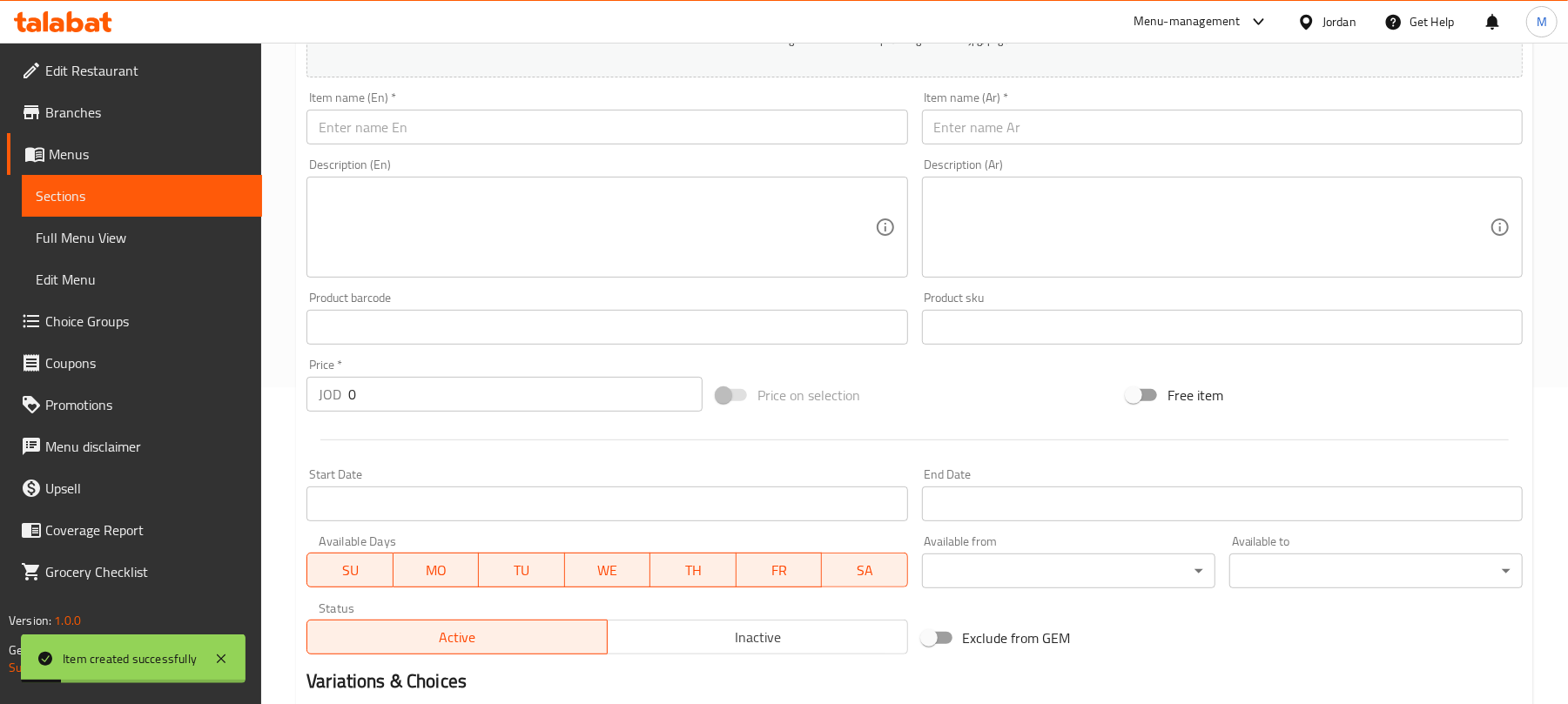 scroll, scrollTop: 292, scrollLeft: 0, axis: vertical 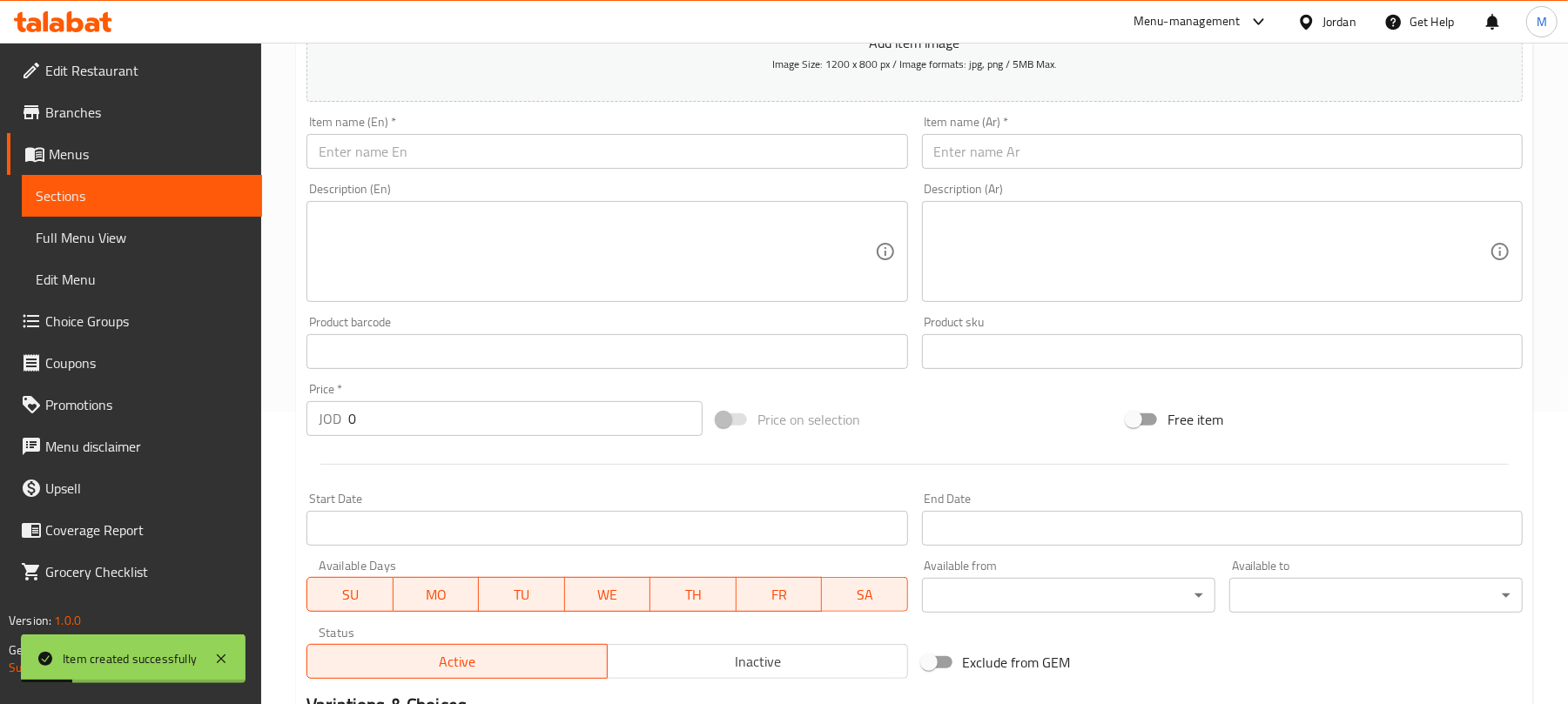 click at bounding box center (1222, 151) 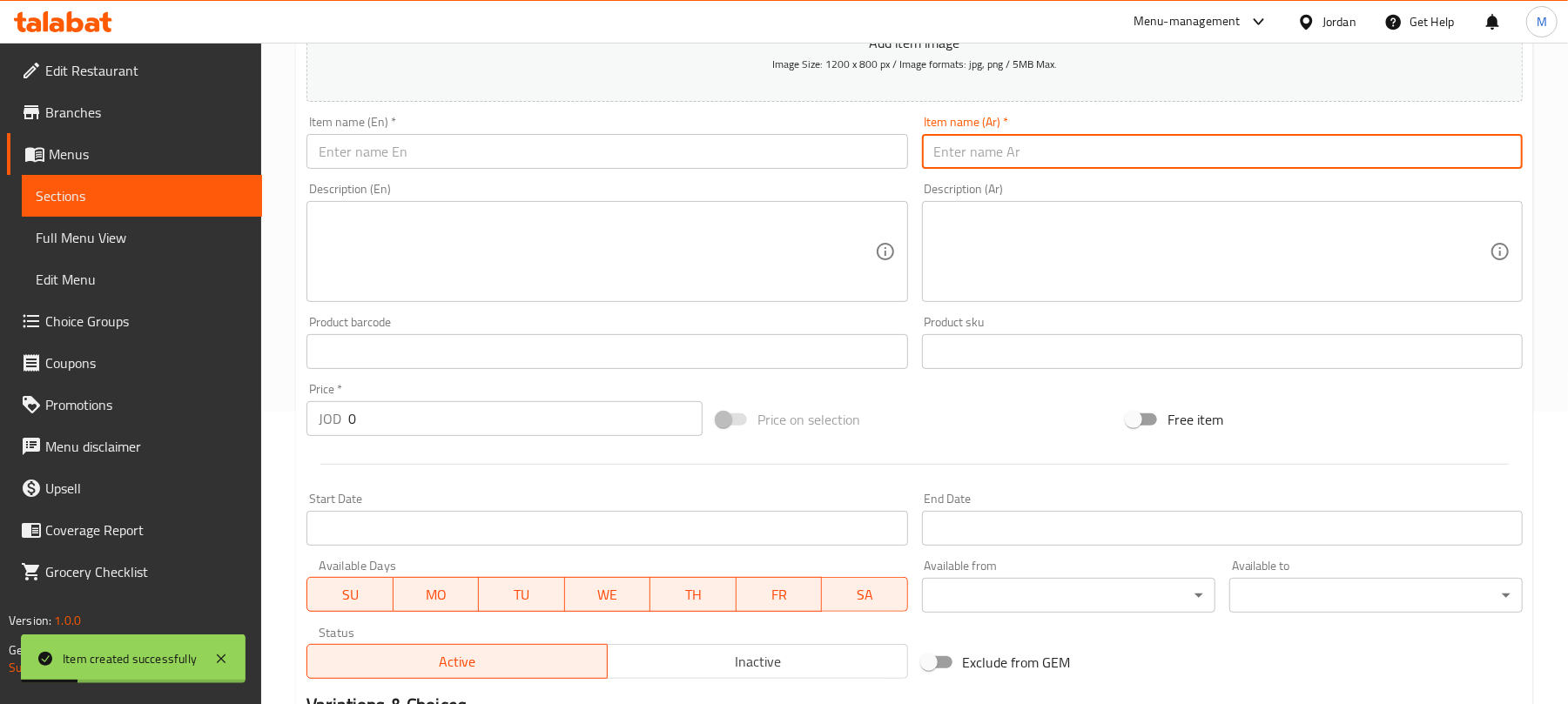 paste on "ساندويش مفركة" 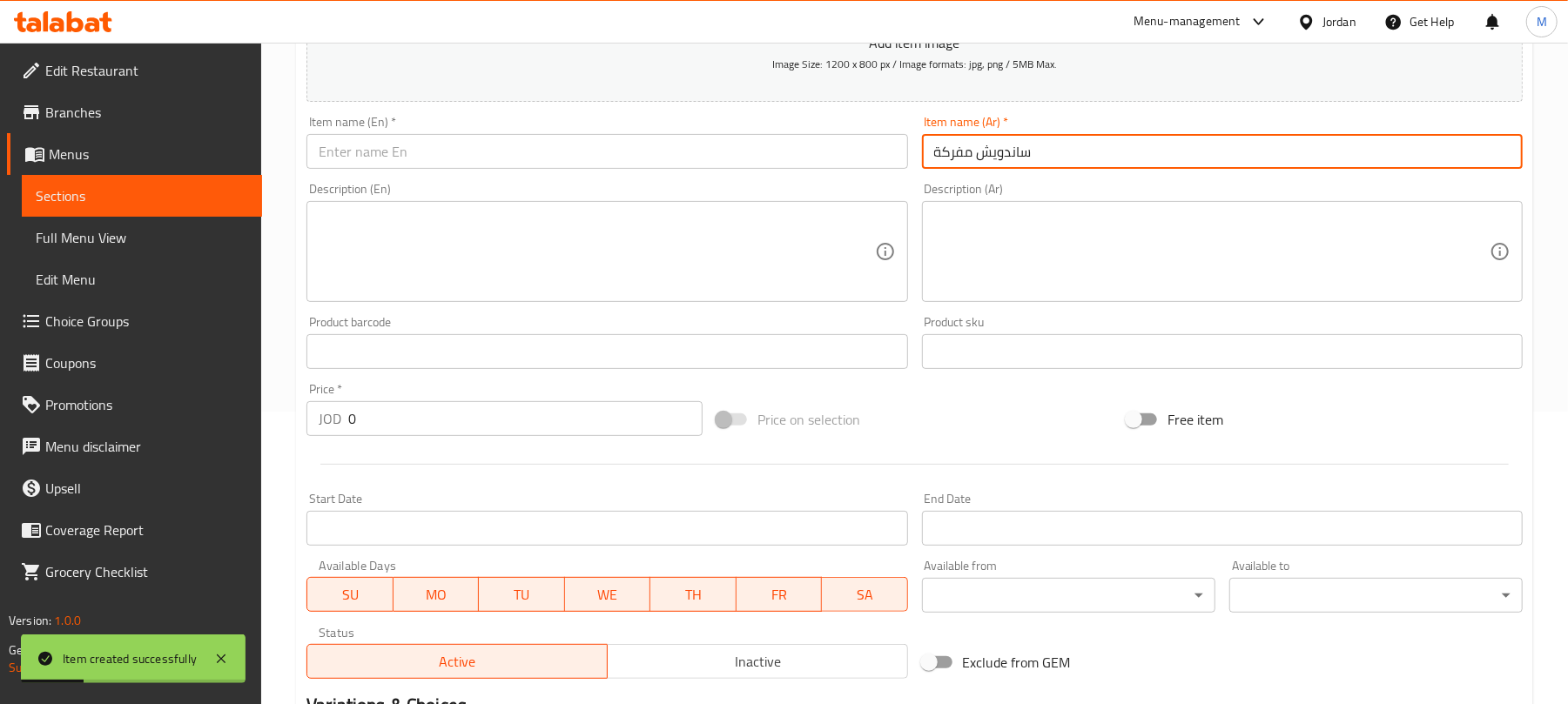 type on "ساندويش مفركة" 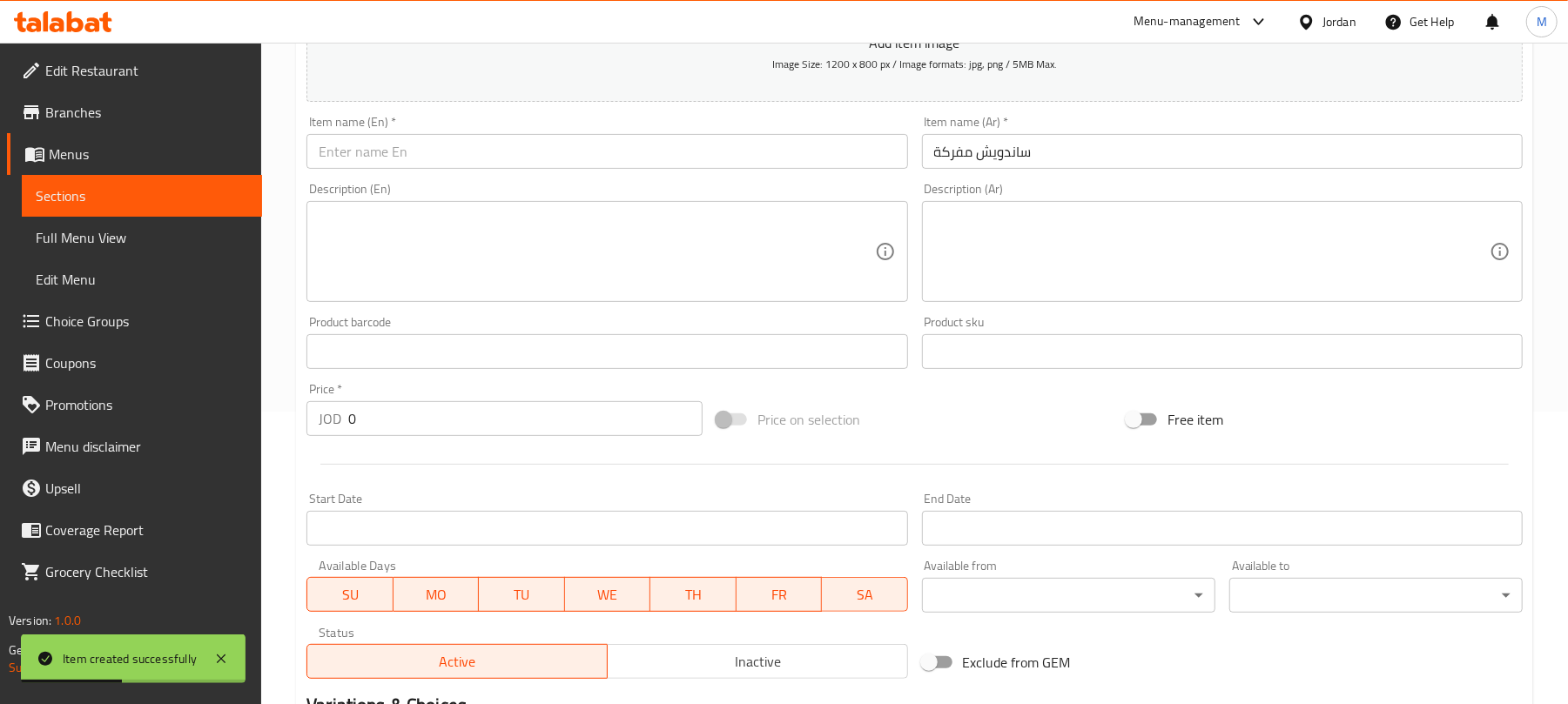click on "Description (En) Description (En)" at bounding box center (607, 242) 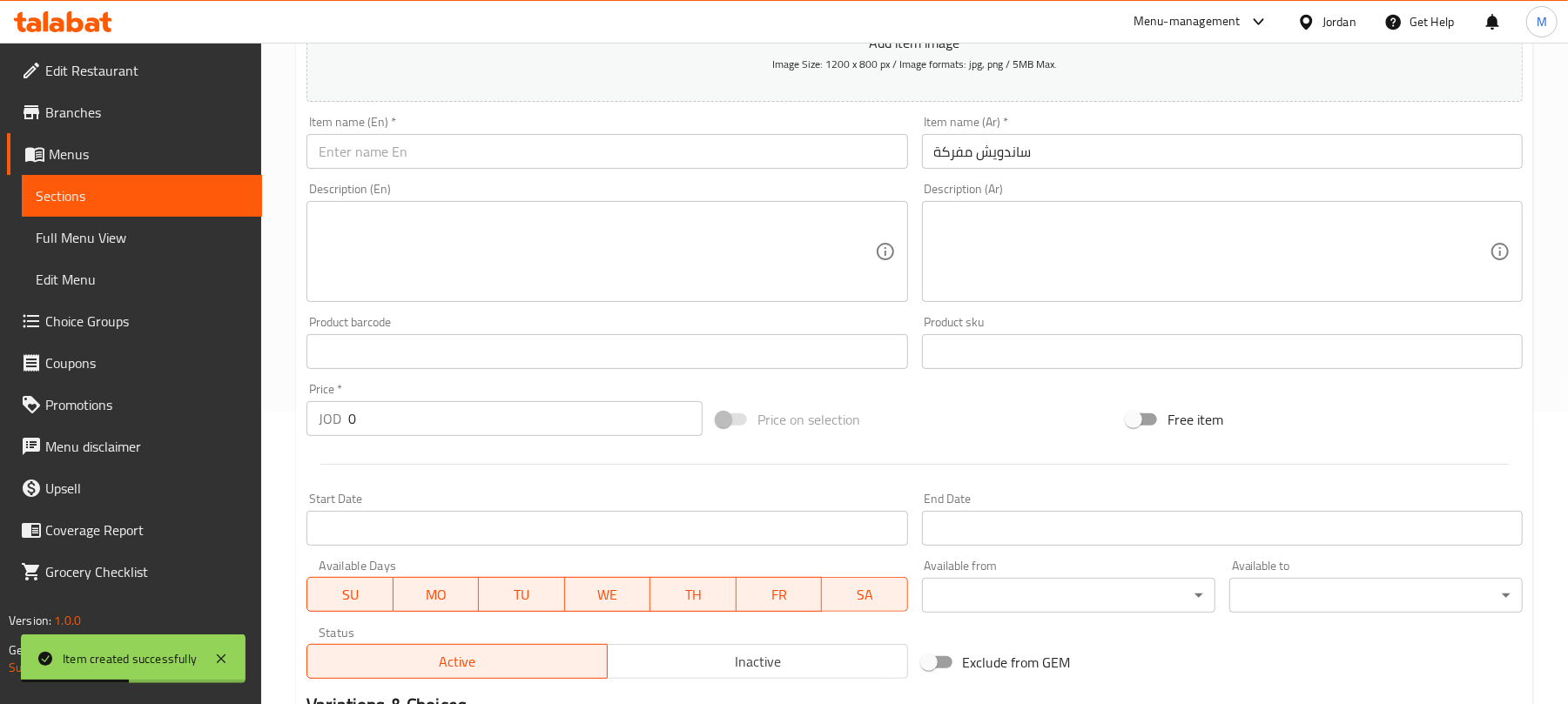 click on "Item name (En)   * Item name (En)  *" at bounding box center [607, 142] 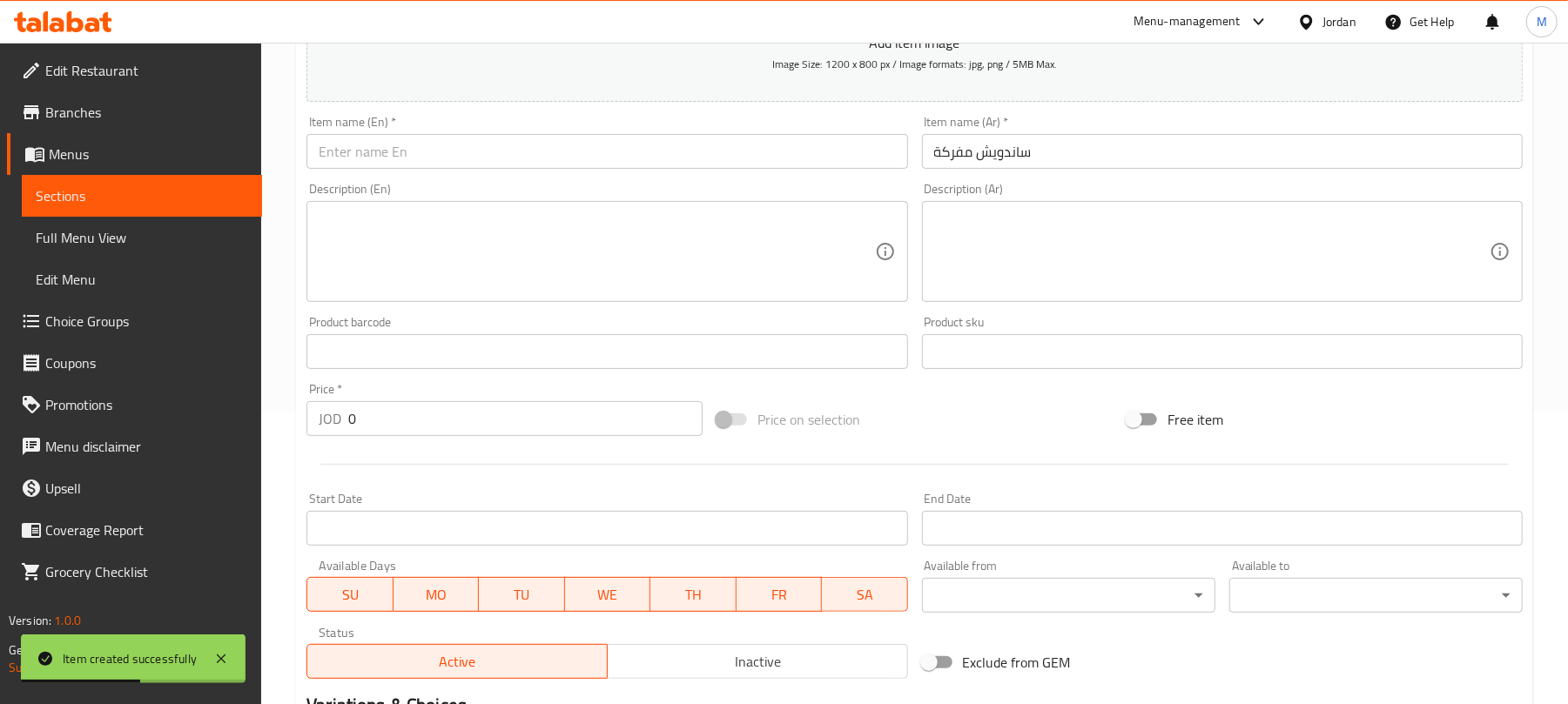 click at bounding box center [607, 151] 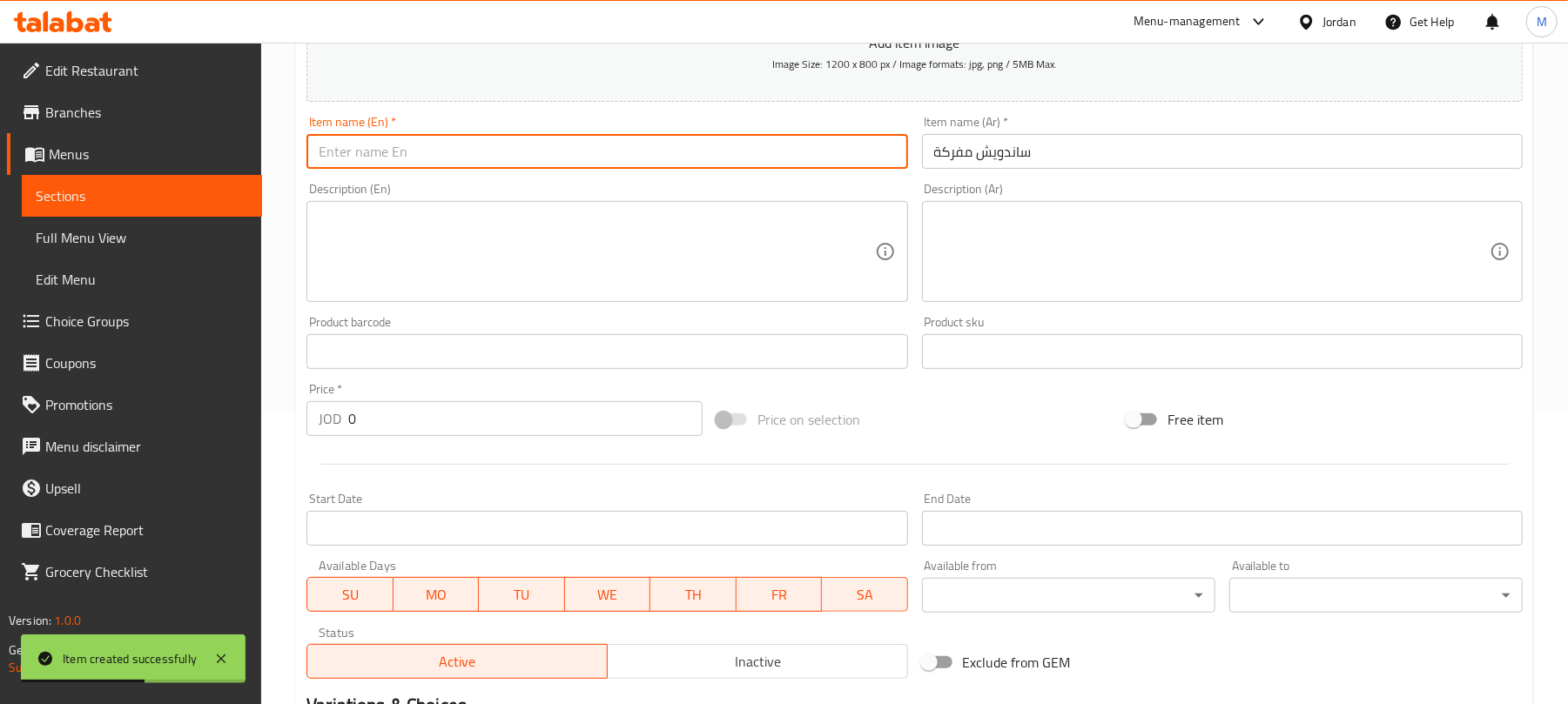 paste on "Mofraka sandwich" 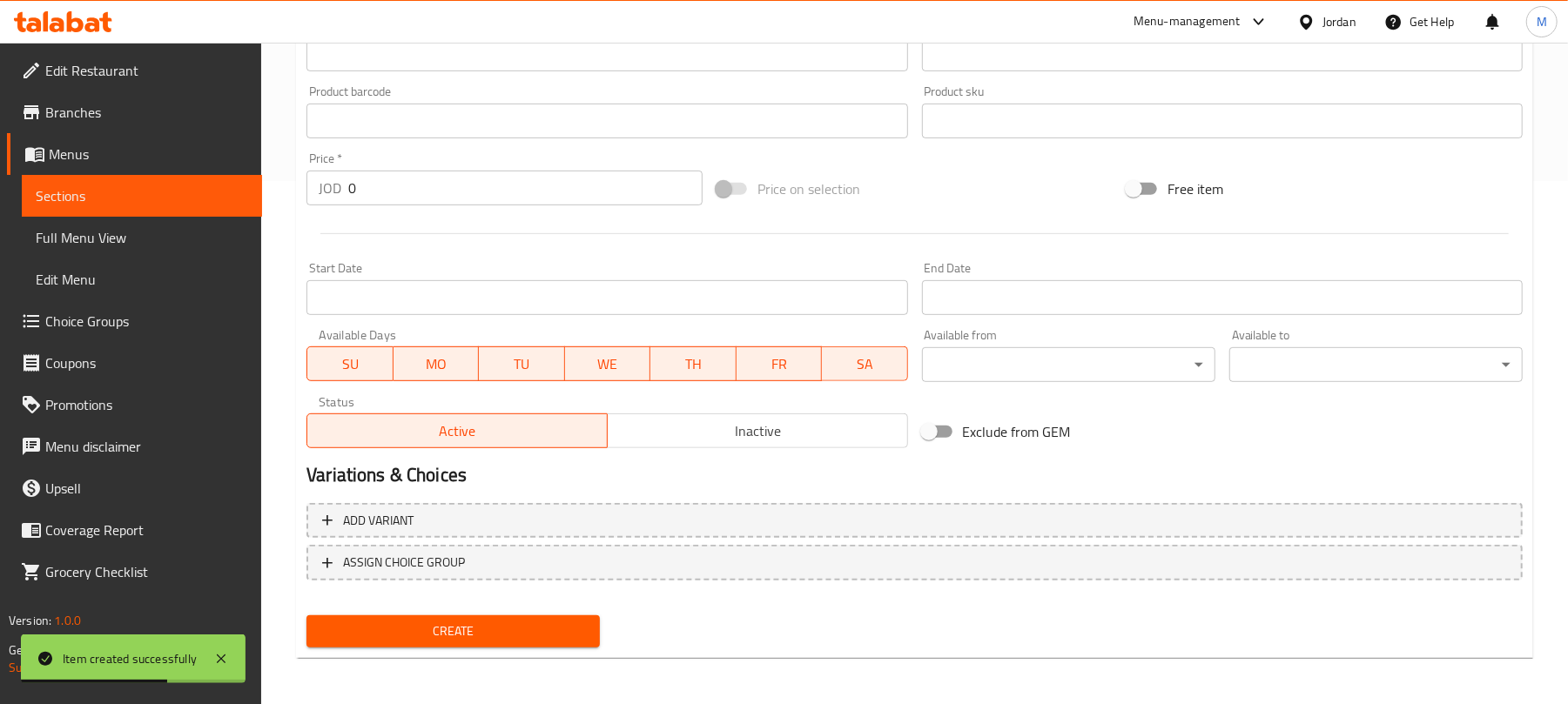 scroll, scrollTop: 524, scrollLeft: 0, axis: vertical 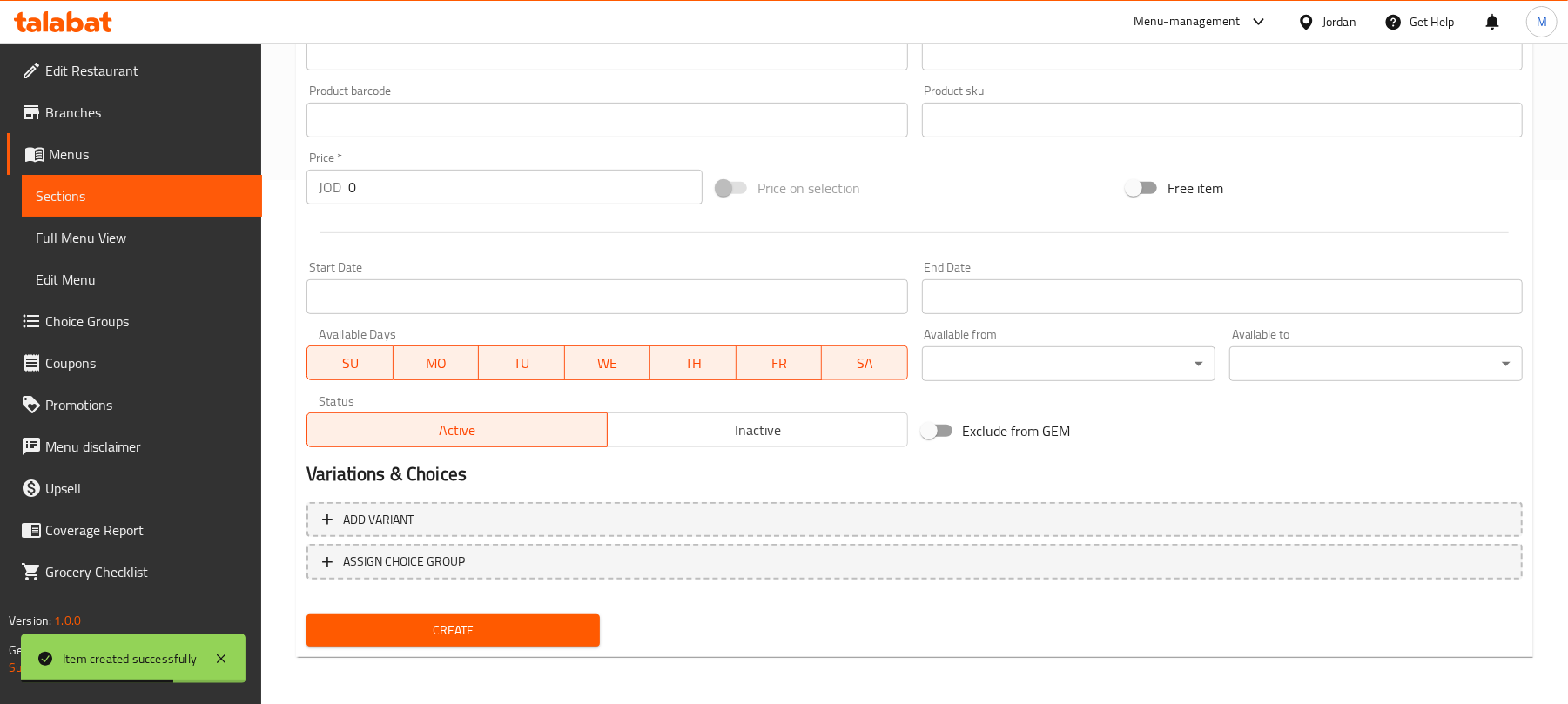 type on "Mofraka sandwich" 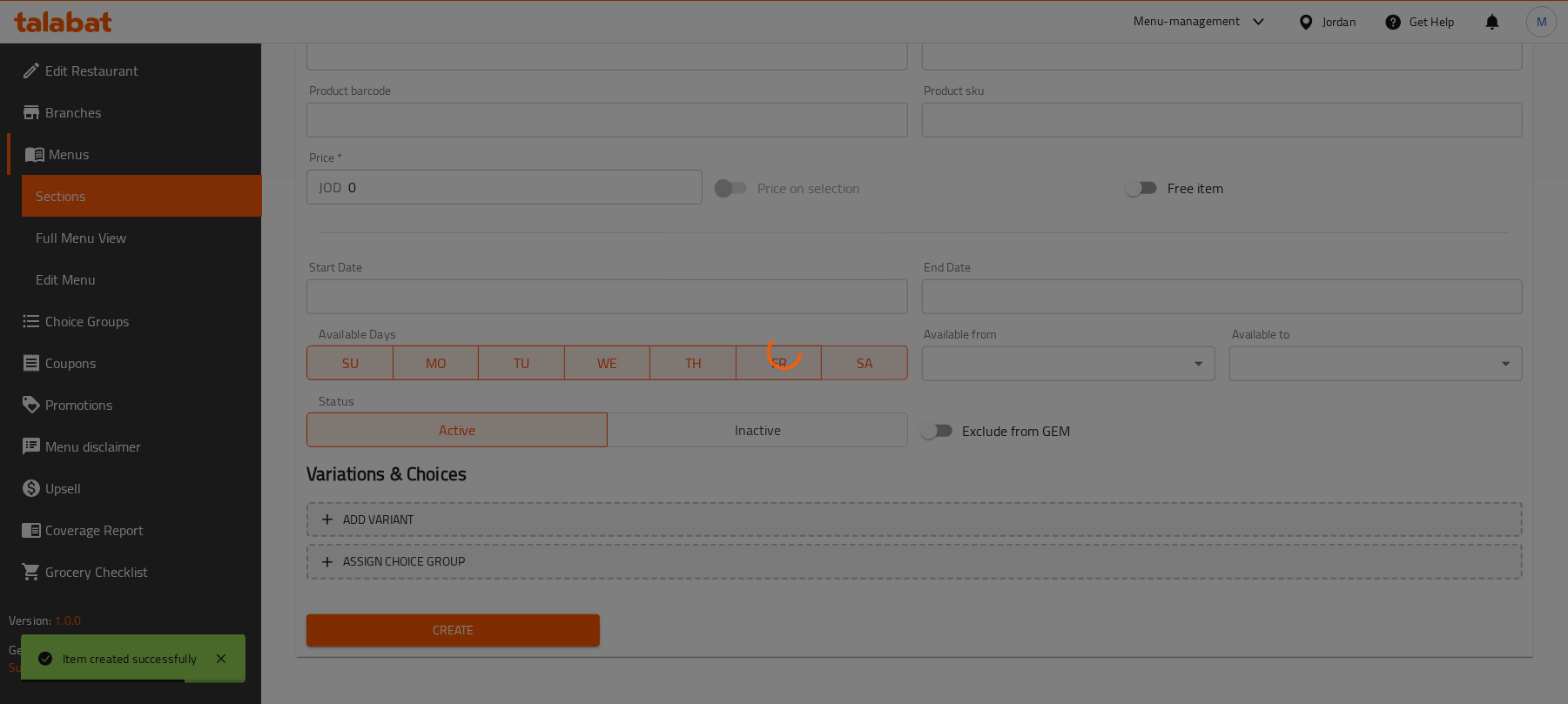 type 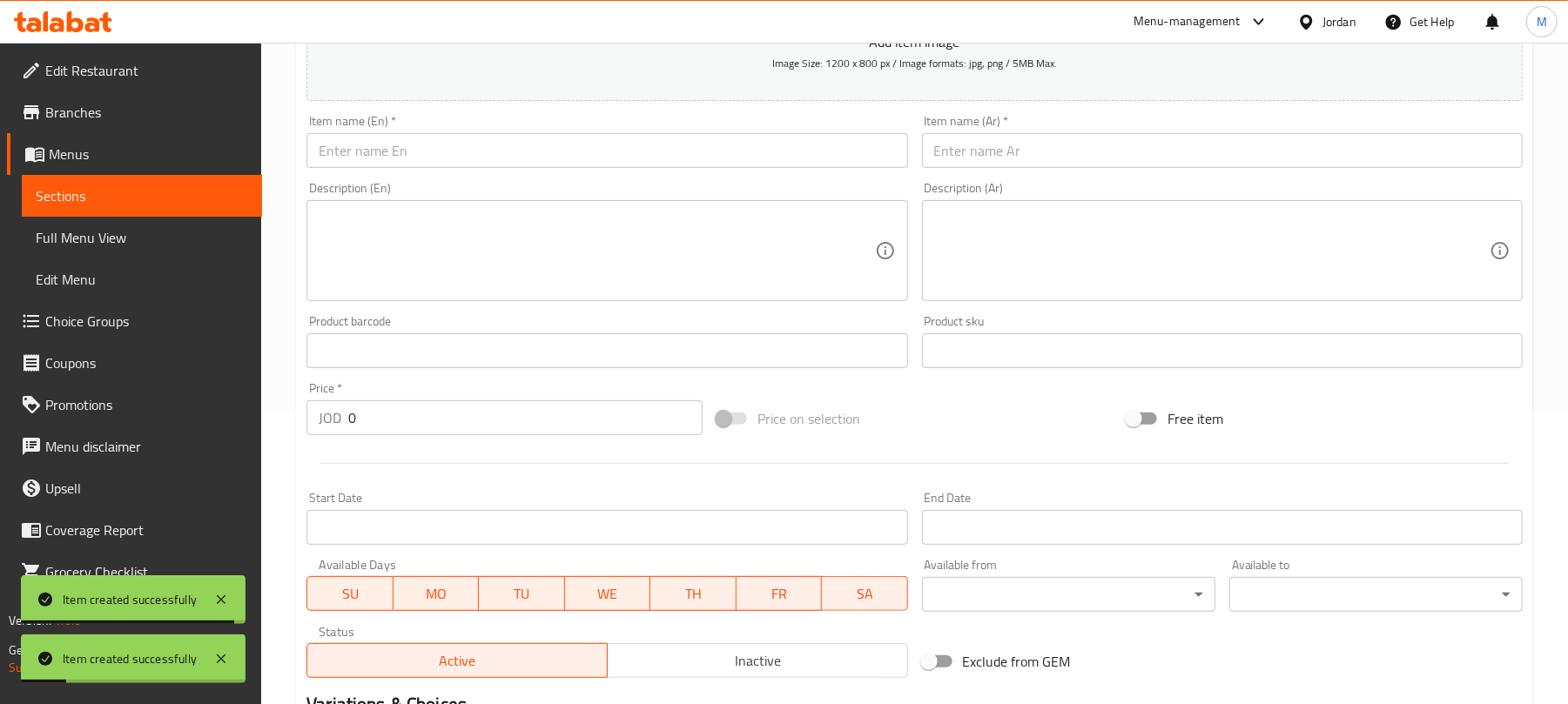 scroll, scrollTop: 292, scrollLeft: 0, axis: vertical 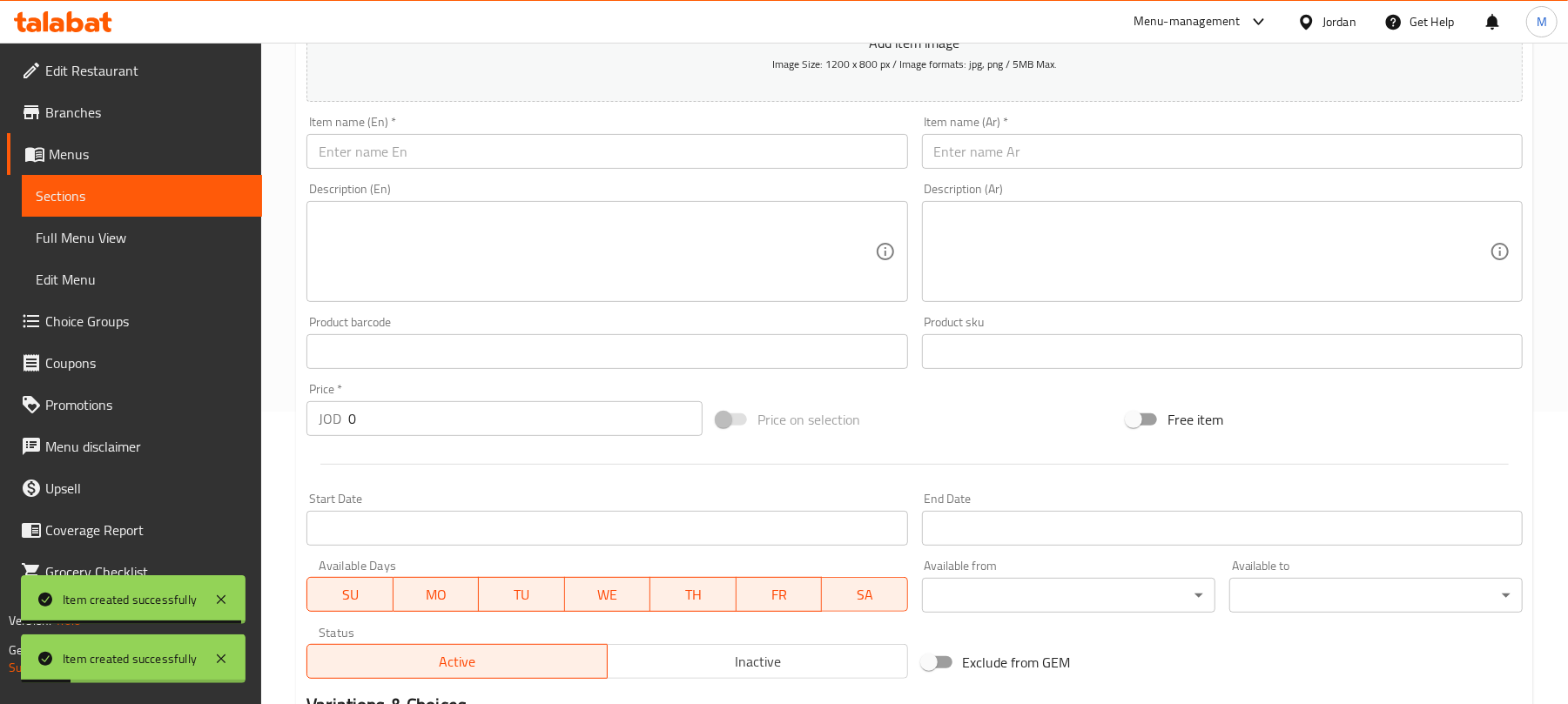click on "Item name (Ar)   * Item name (Ar)  *" at bounding box center [1222, 142] 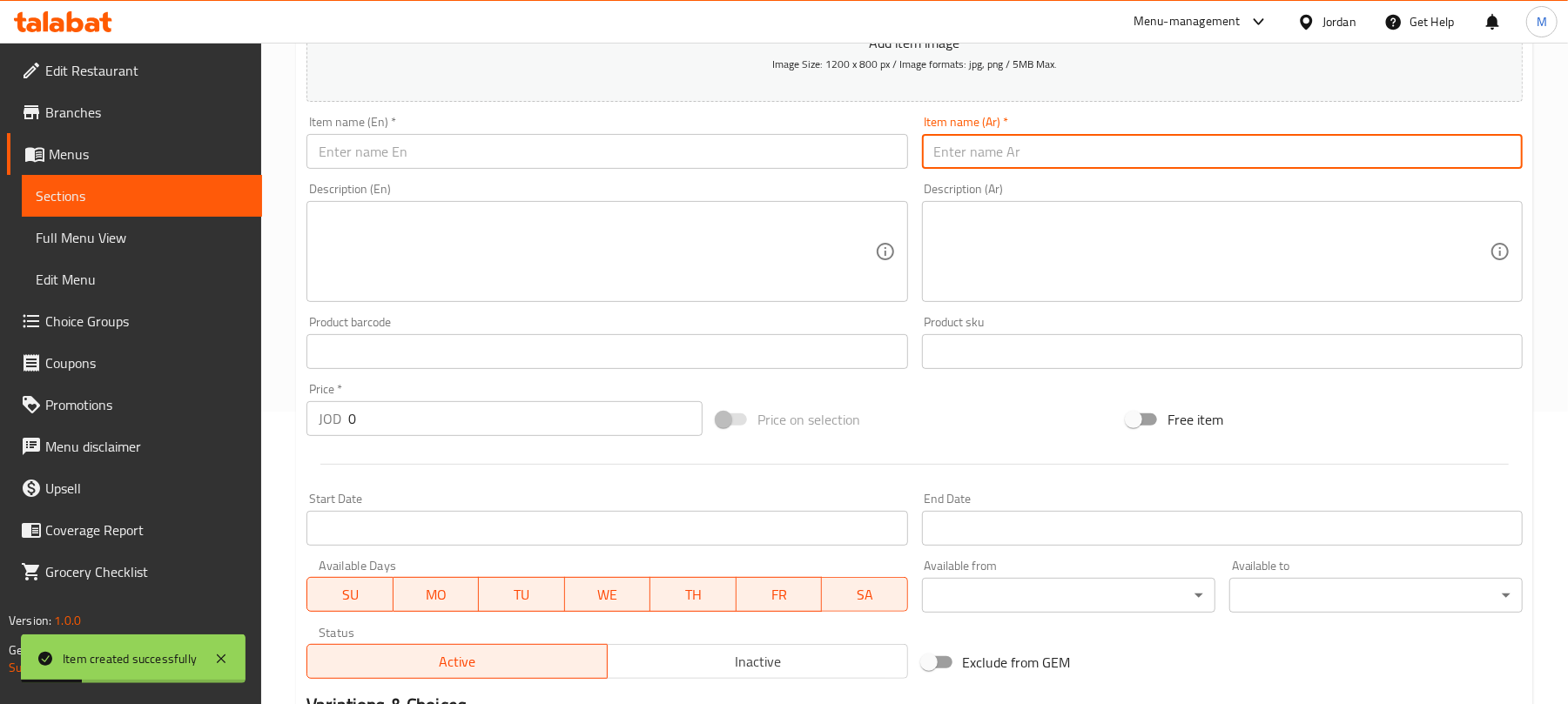 click at bounding box center [1222, 151] 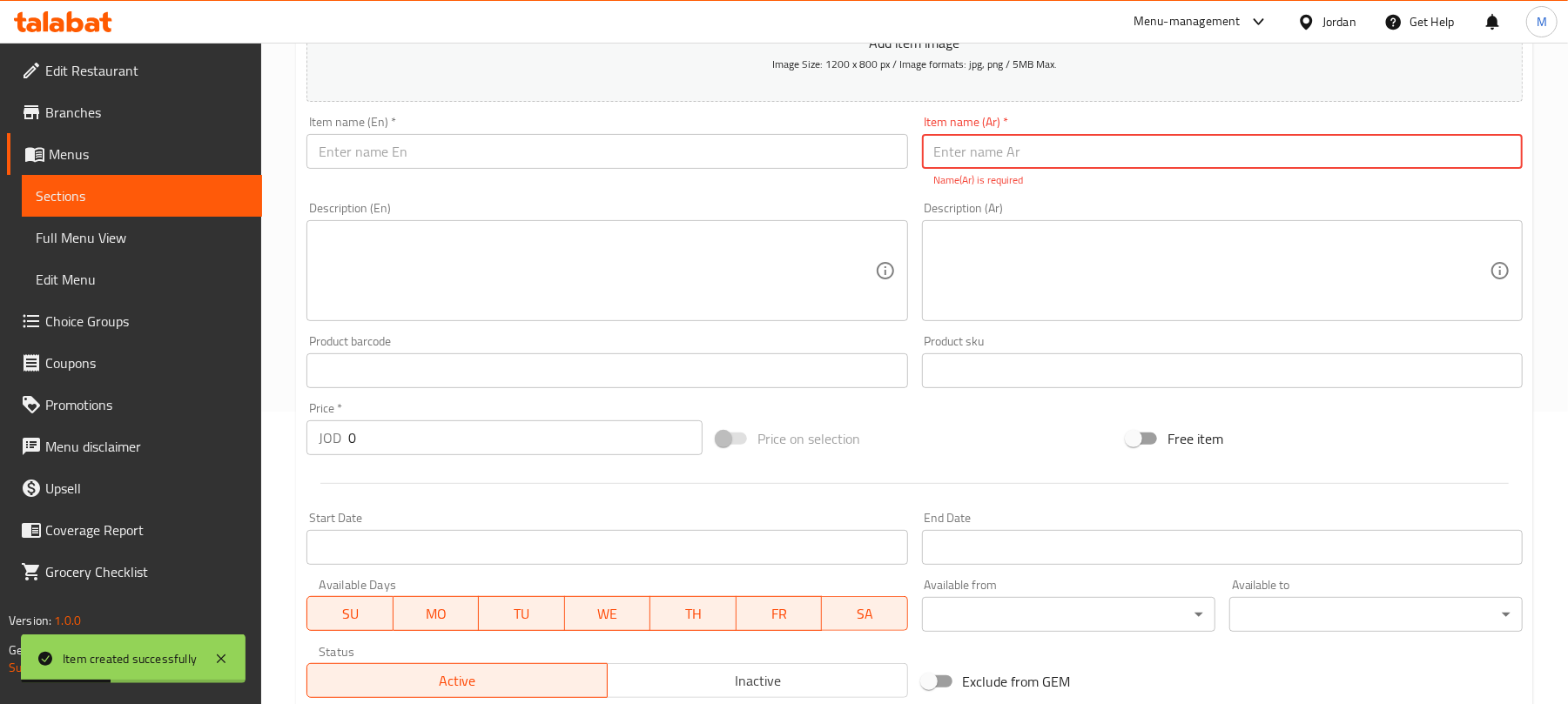 click at bounding box center (1222, 151) 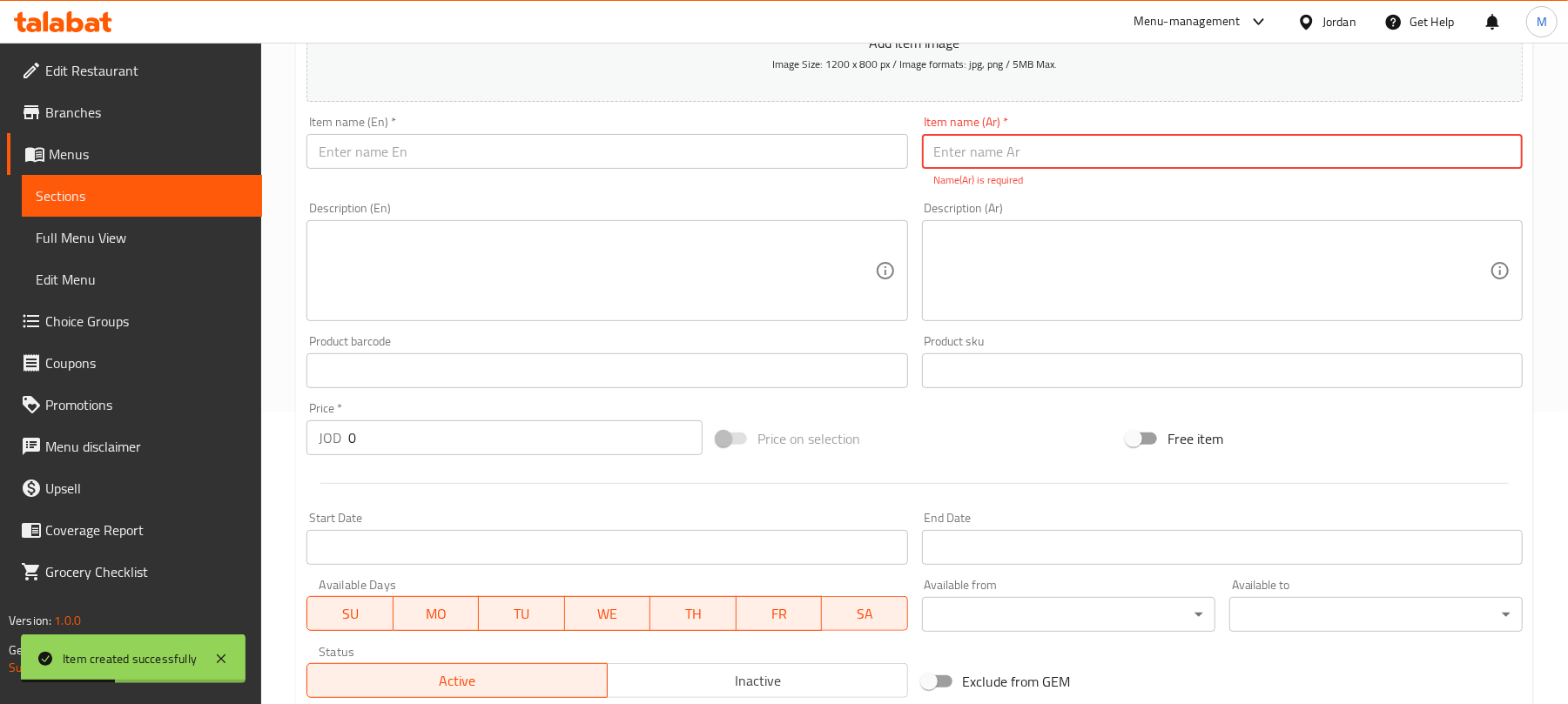 click at bounding box center (1222, 151) 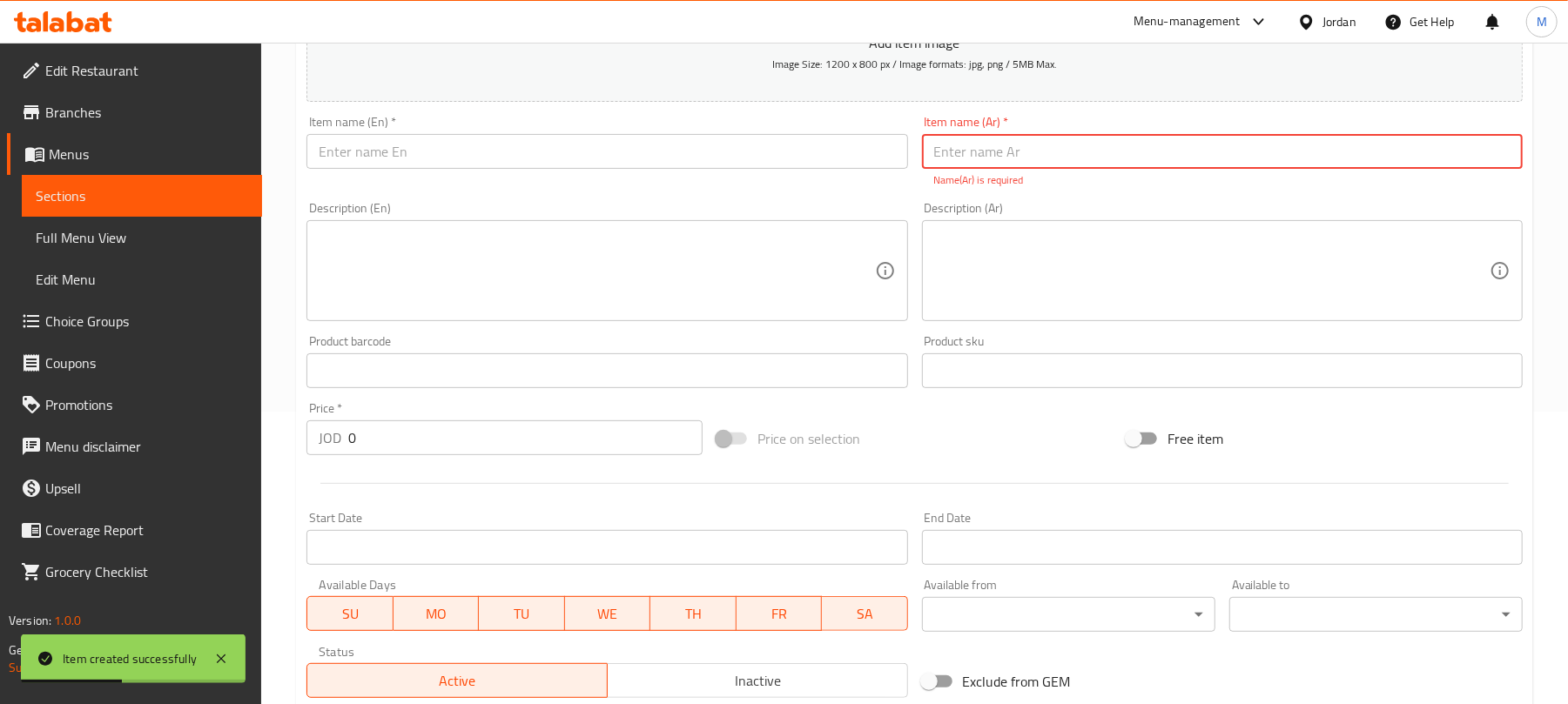 click at bounding box center [1222, 151] 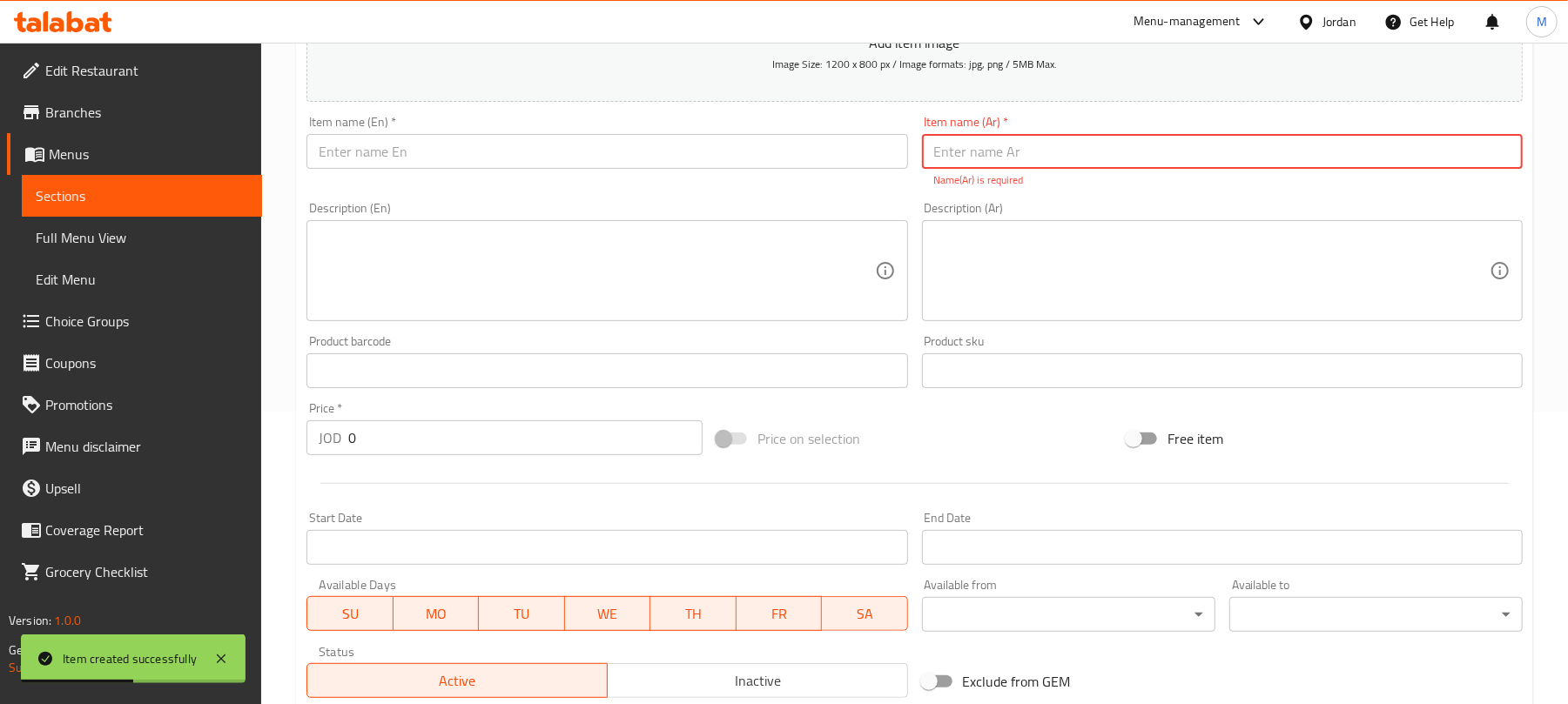 click on "Item name (Ar)   * Item name (Ar)  * Name(Ar) is required" at bounding box center [1222, 151] 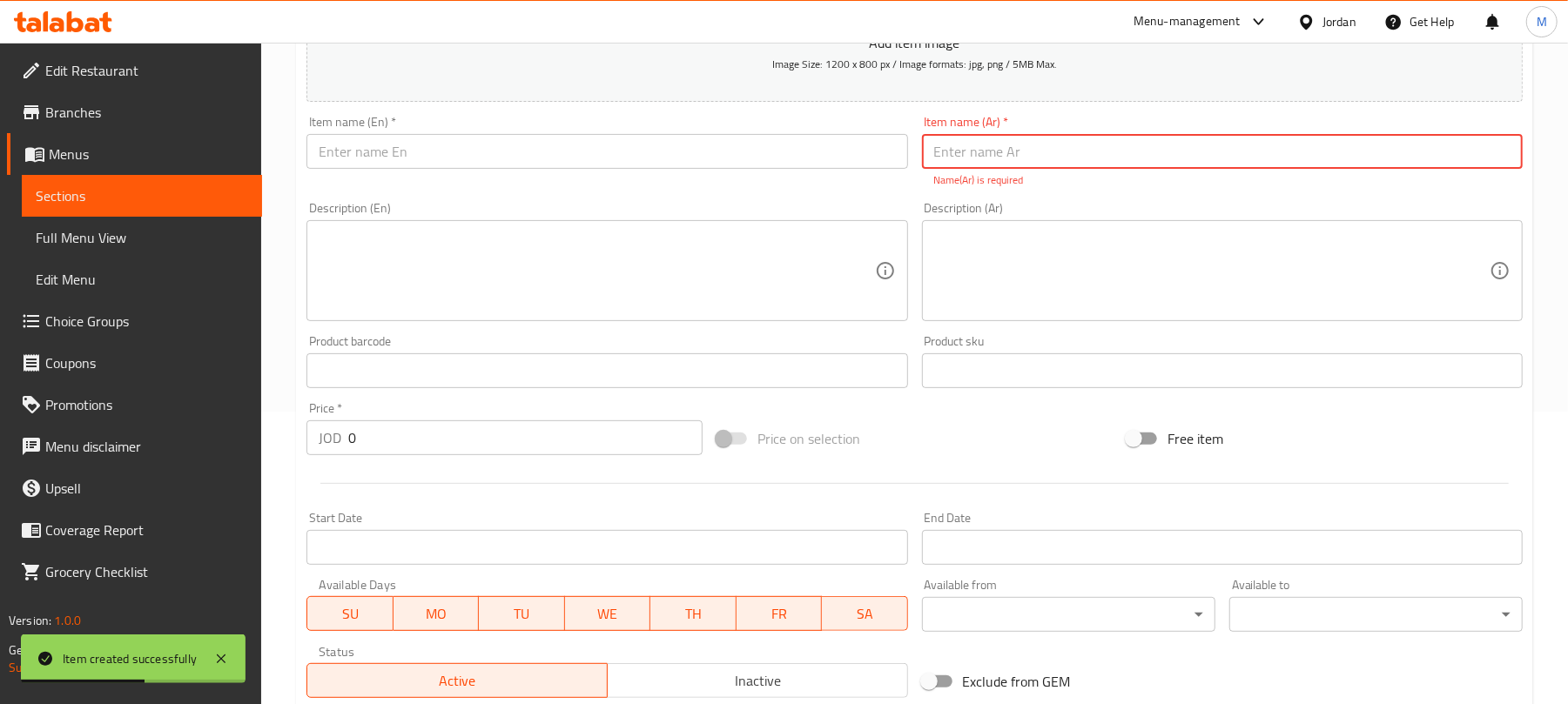 click at bounding box center (1222, 151) 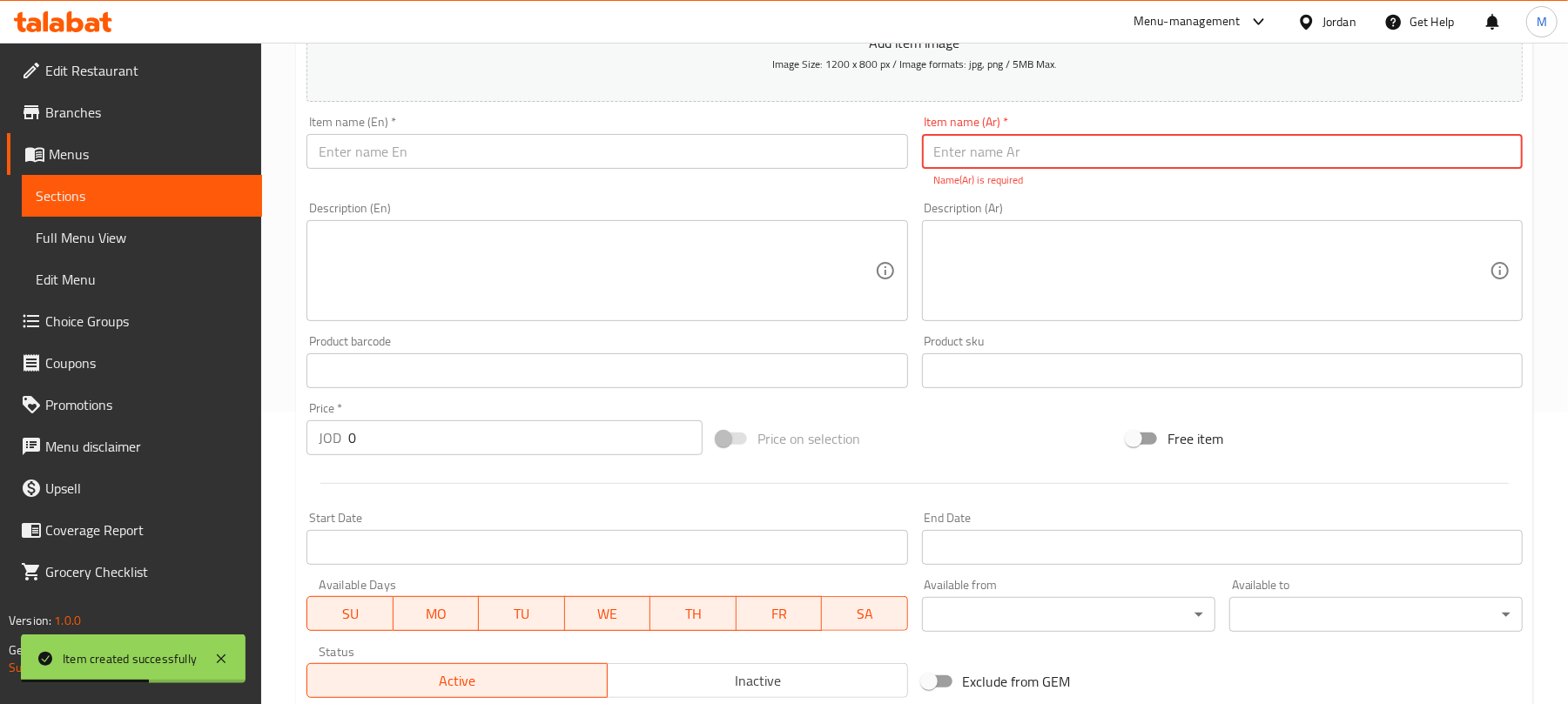 click at bounding box center [1222, 151] 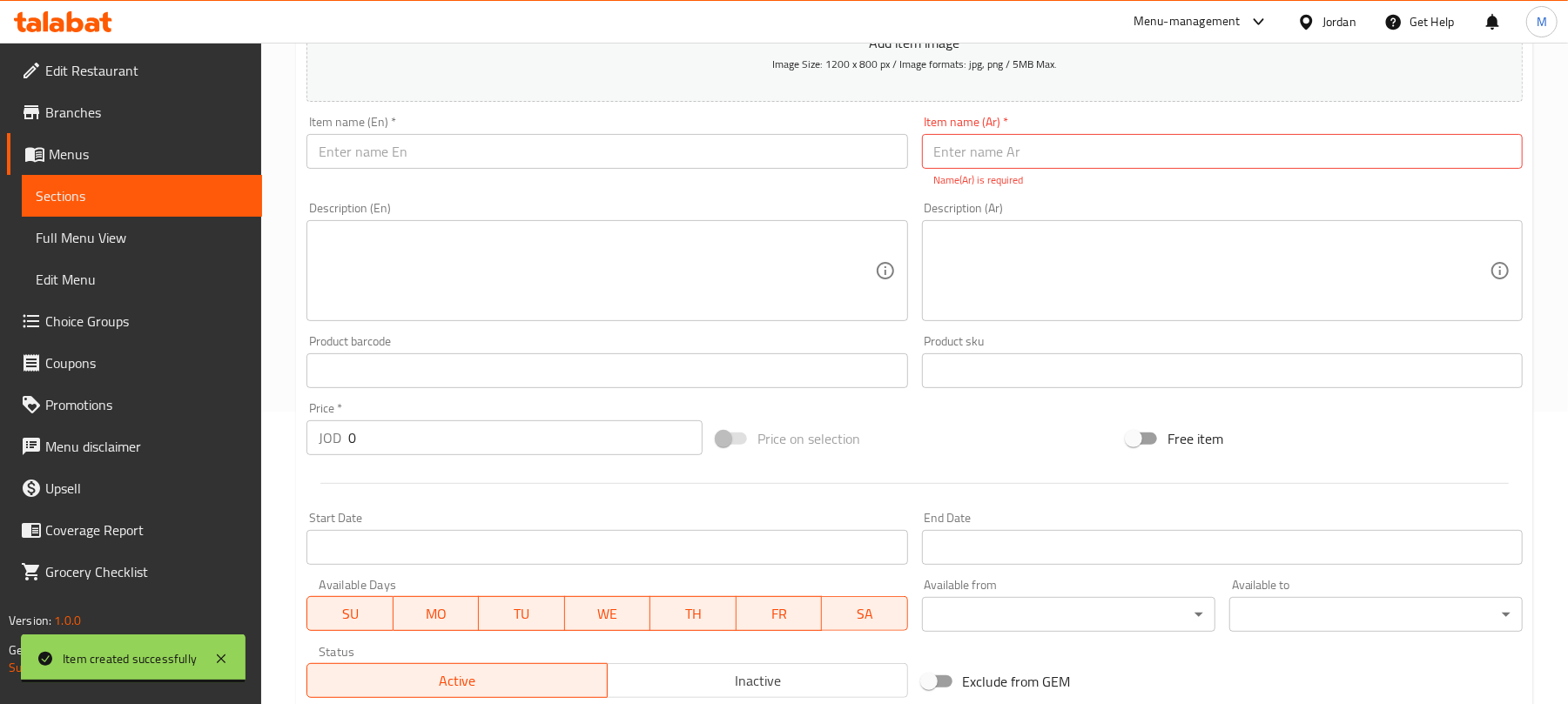 click on "Item name (Ar)   * Item name (Ar)  * Name(Ar) is required" at bounding box center (1222, 151) 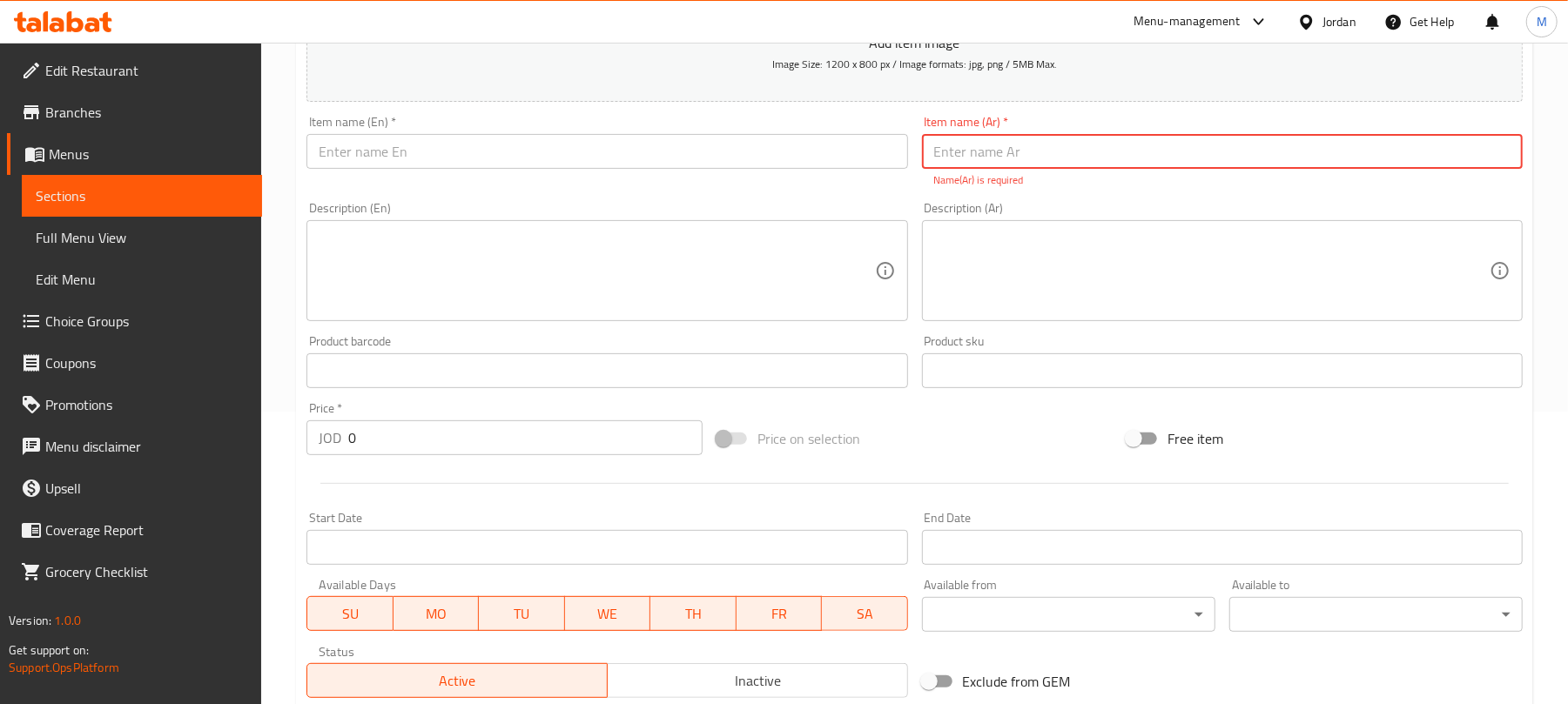 click at bounding box center (1222, 151) 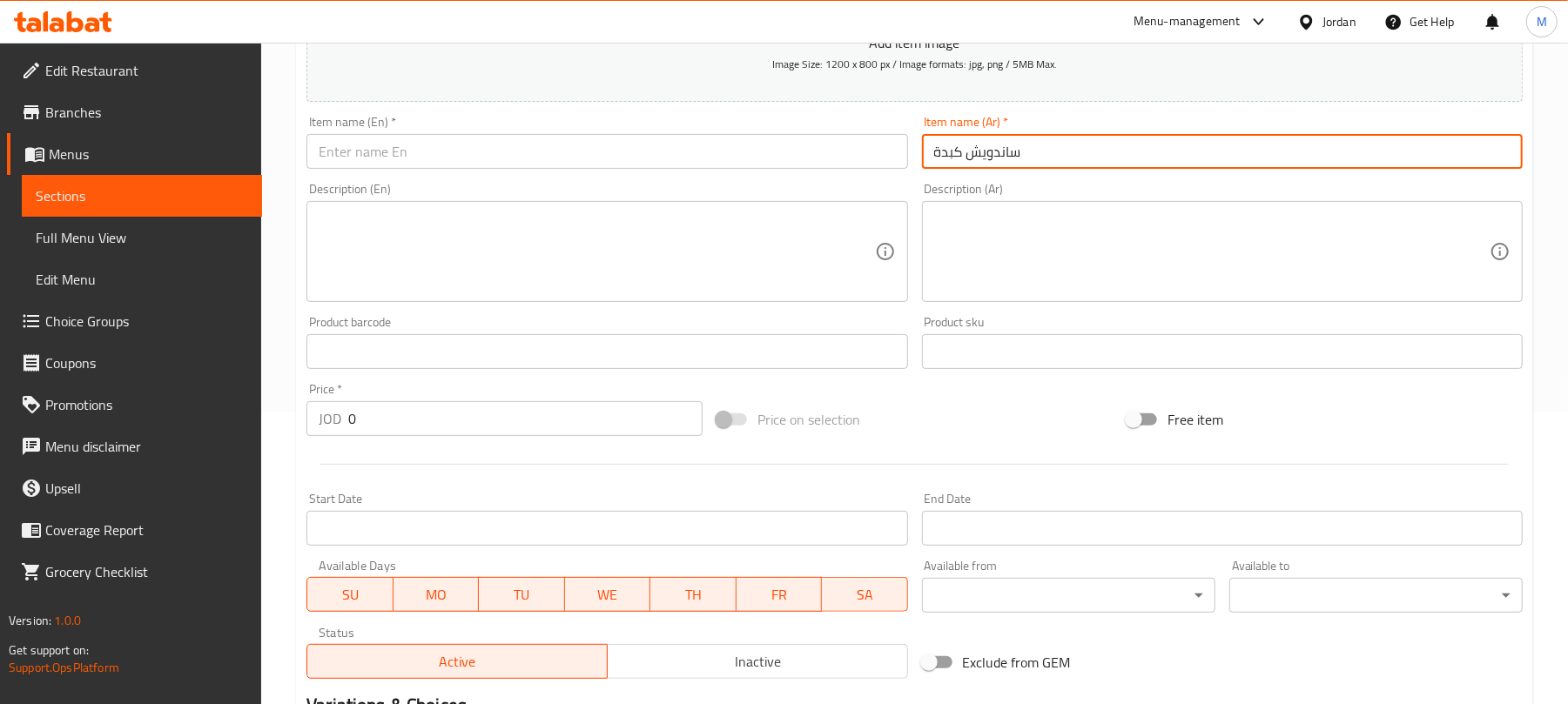 type on "ساندويش كبدة" 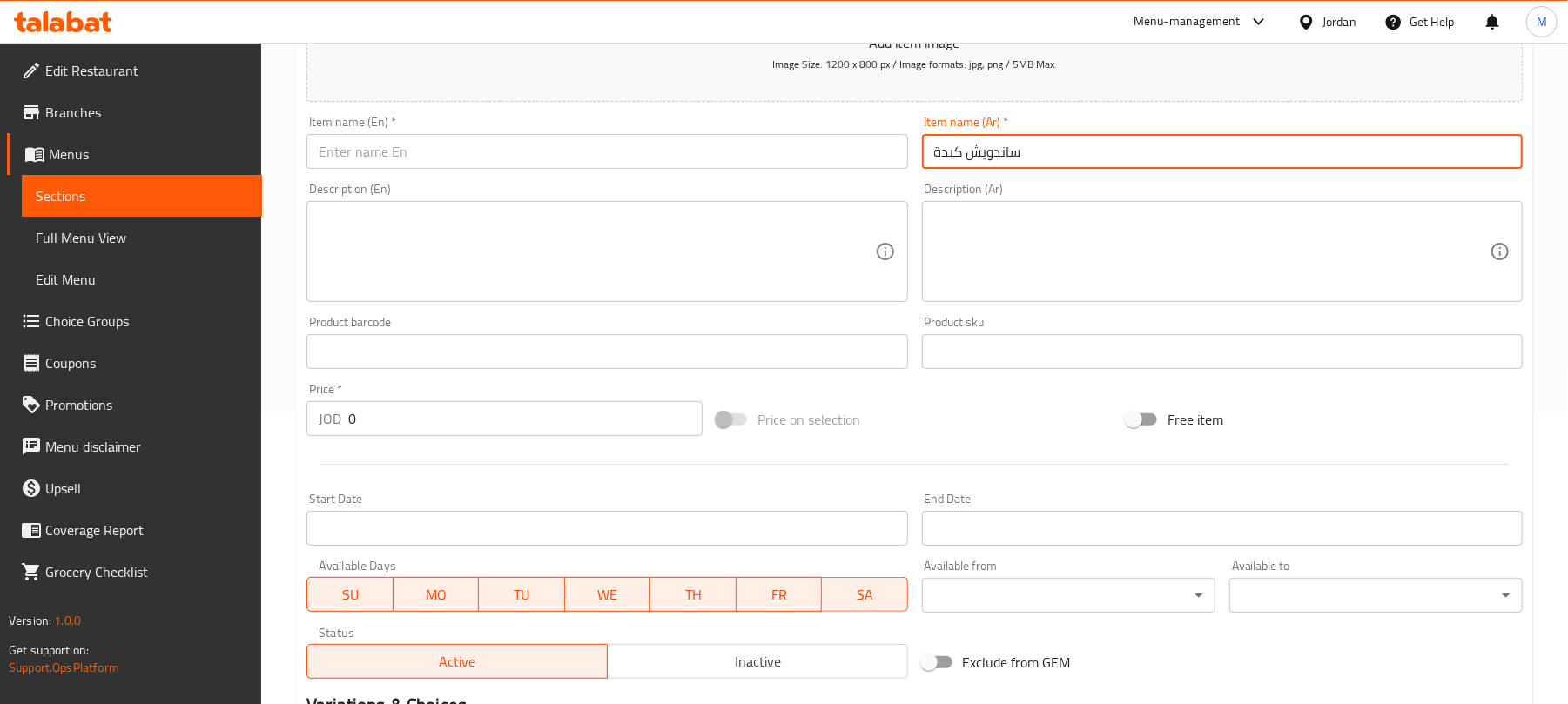 click on "Description (En)" at bounding box center (607, 251) 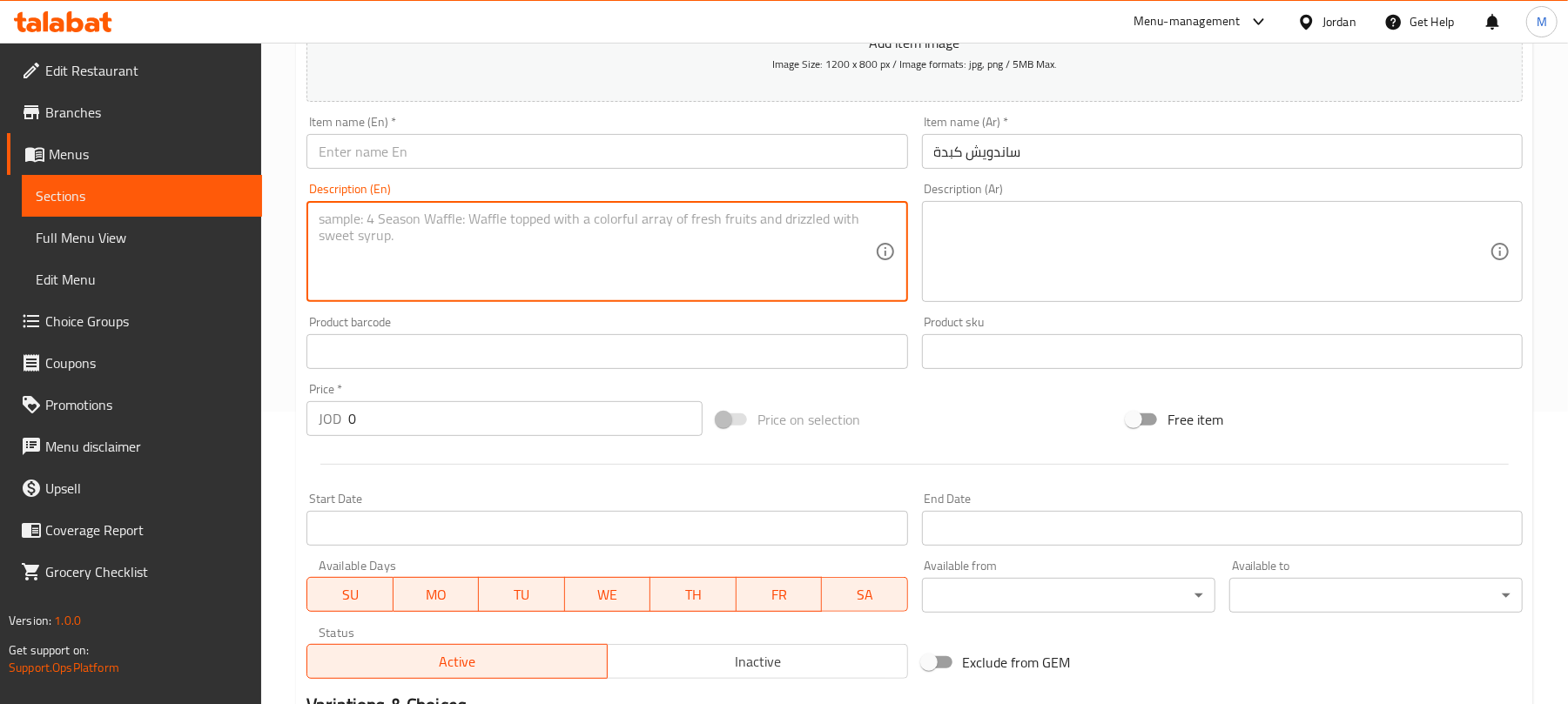 click at bounding box center [607, 151] 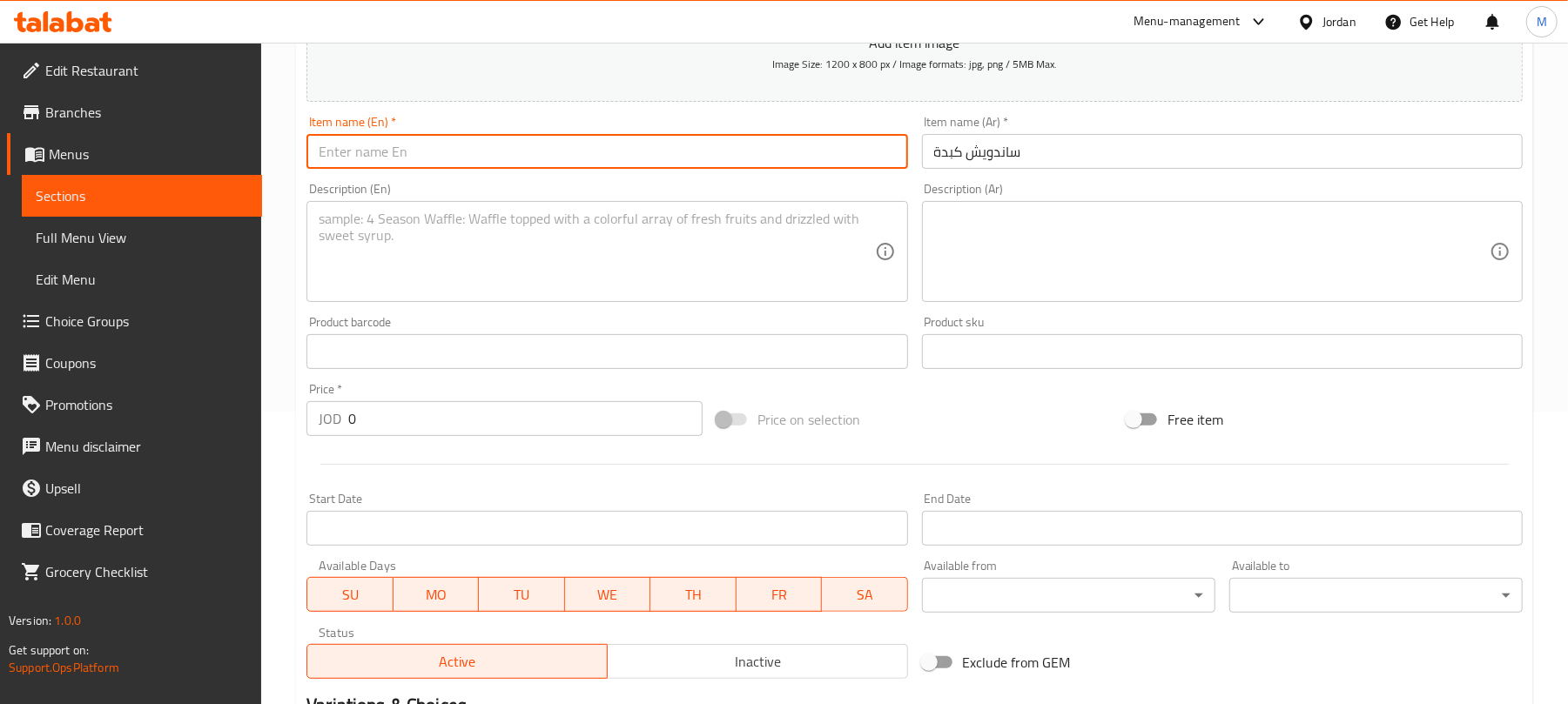 paste on "Liver sandwich" 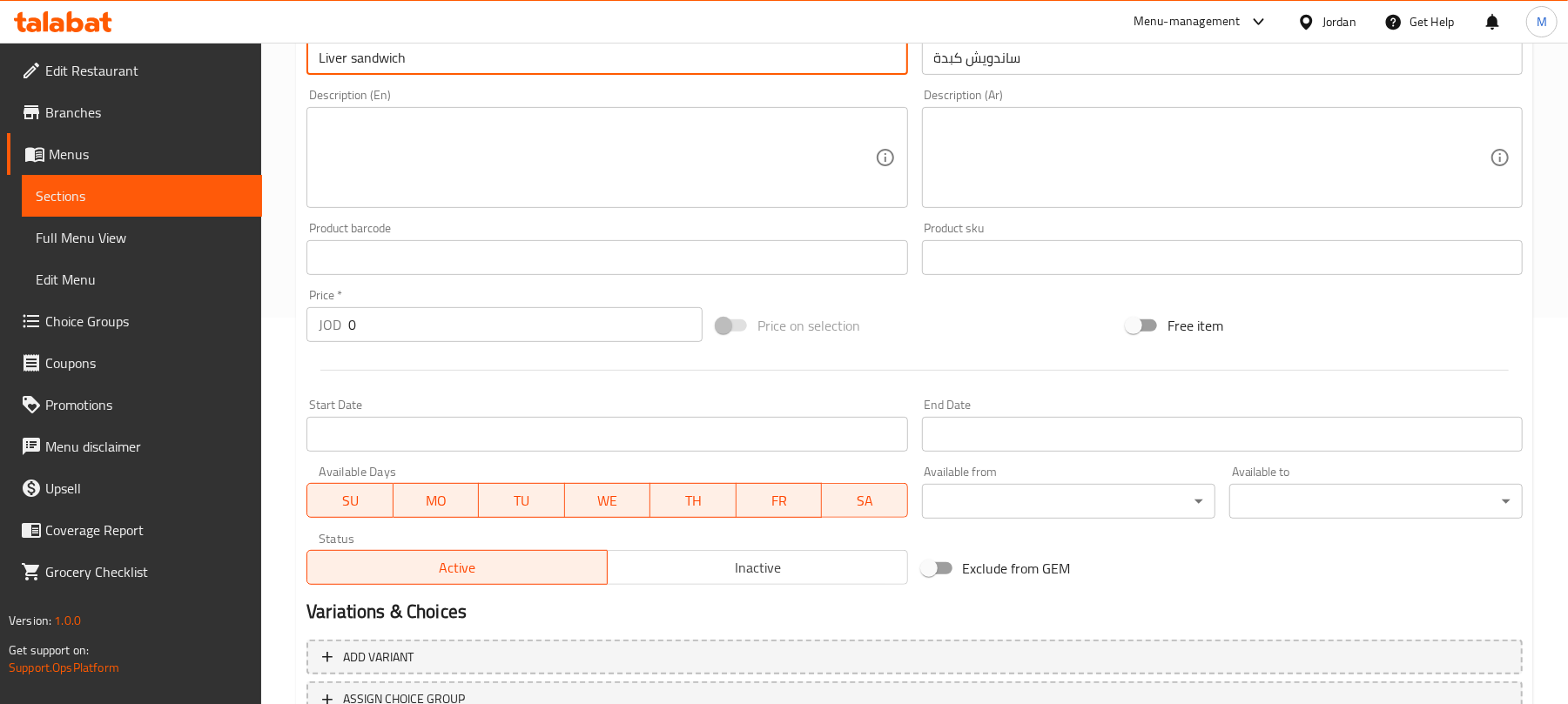 scroll, scrollTop: 524, scrollLeft: 0, axis: vertical 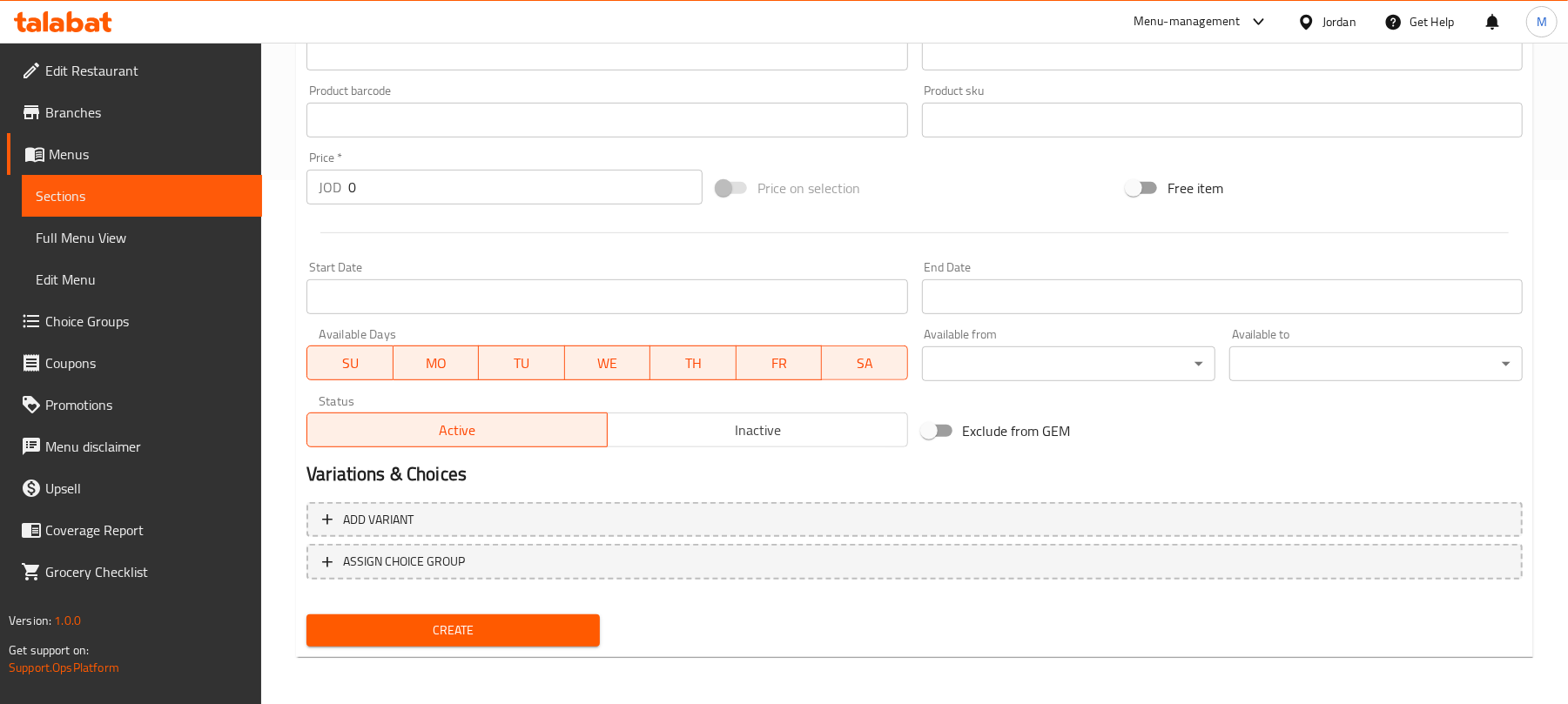 type on "Liver sandwich" 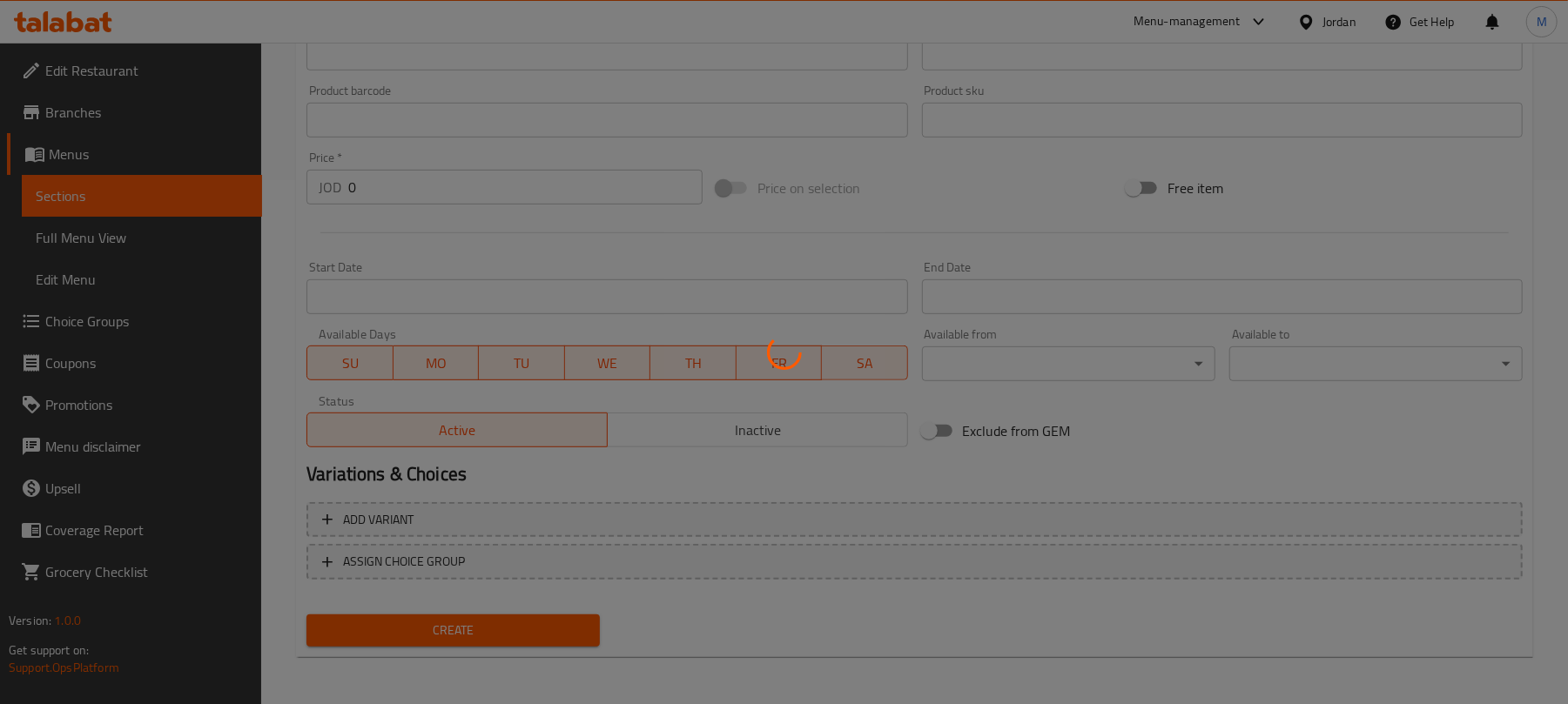type 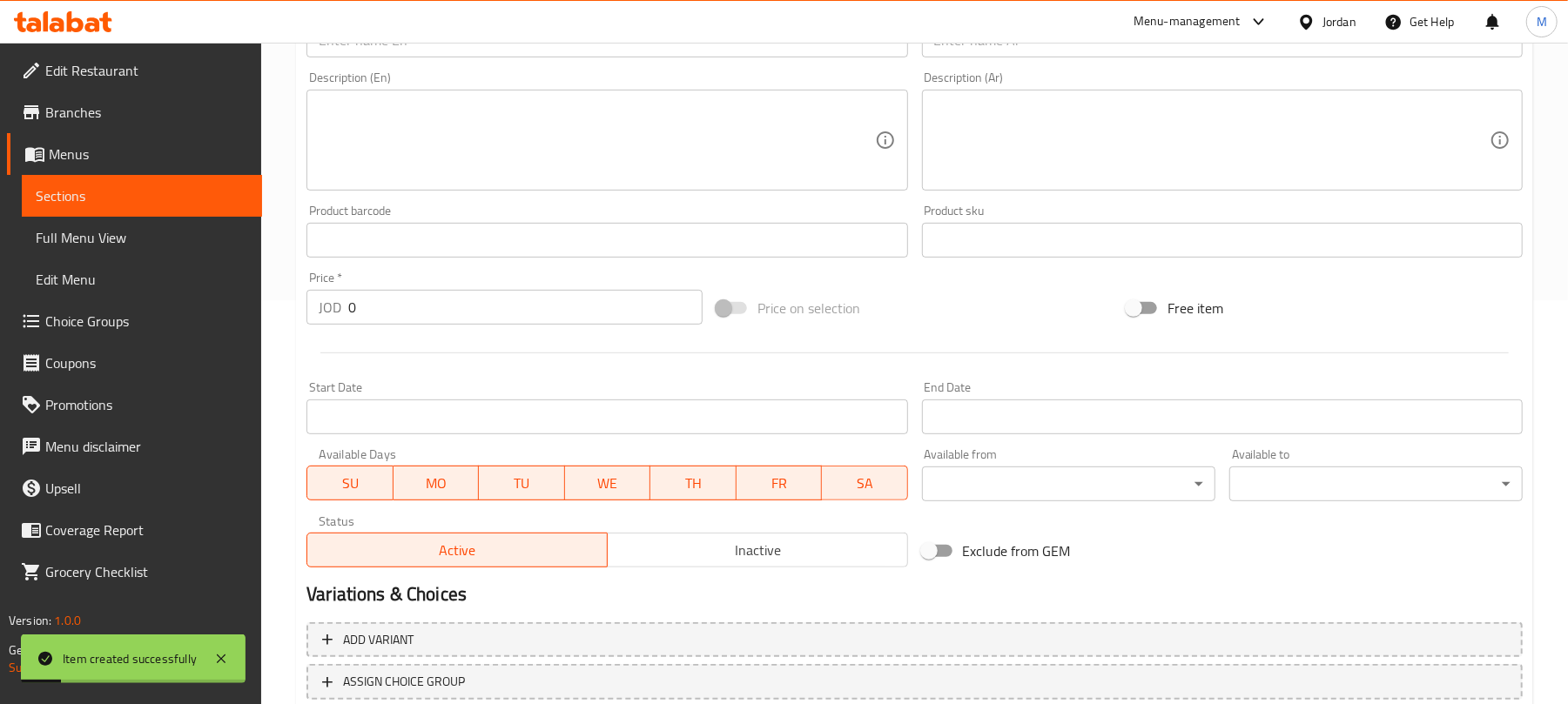 scroll, scrollTop: 292, scrollLeft: 0, axis: vertical 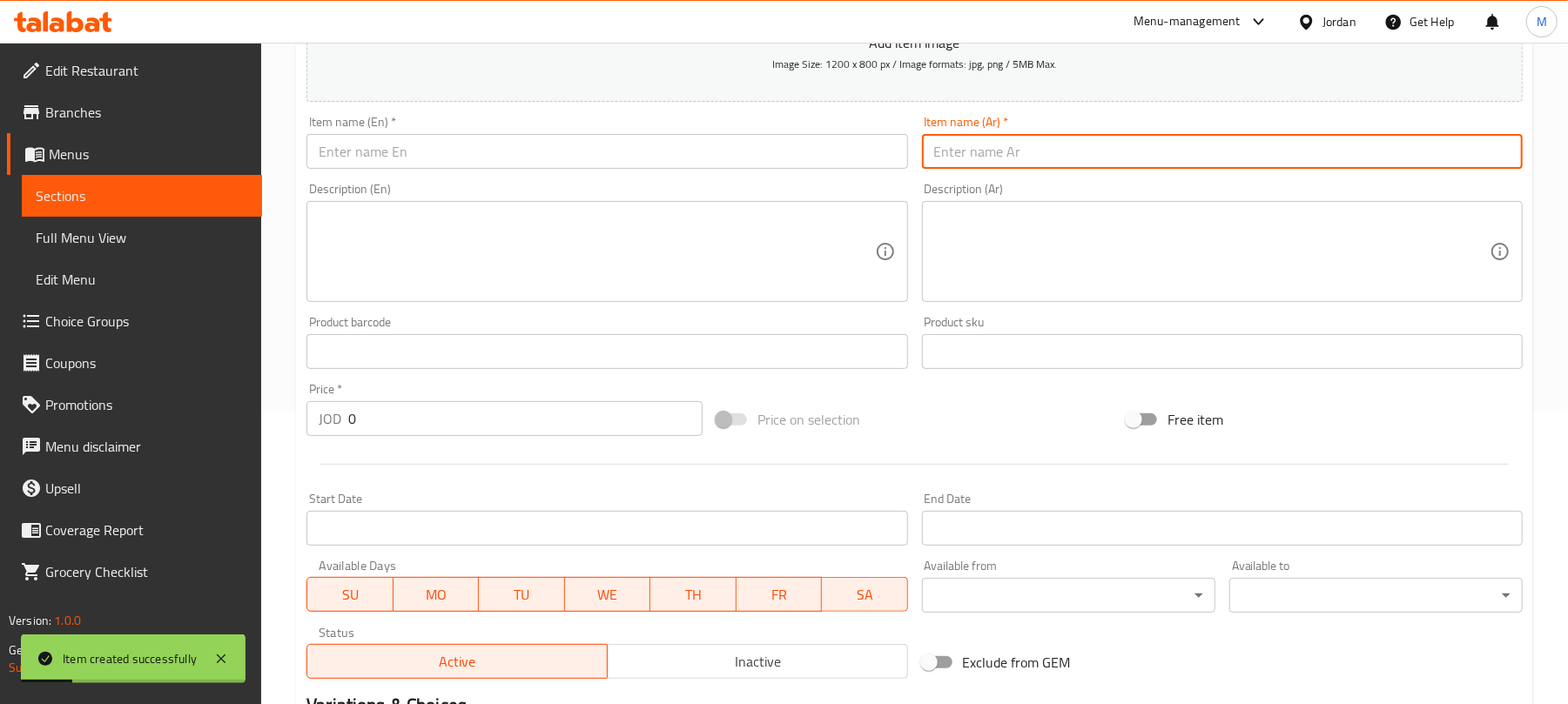click at bounding box center (1222, 151) 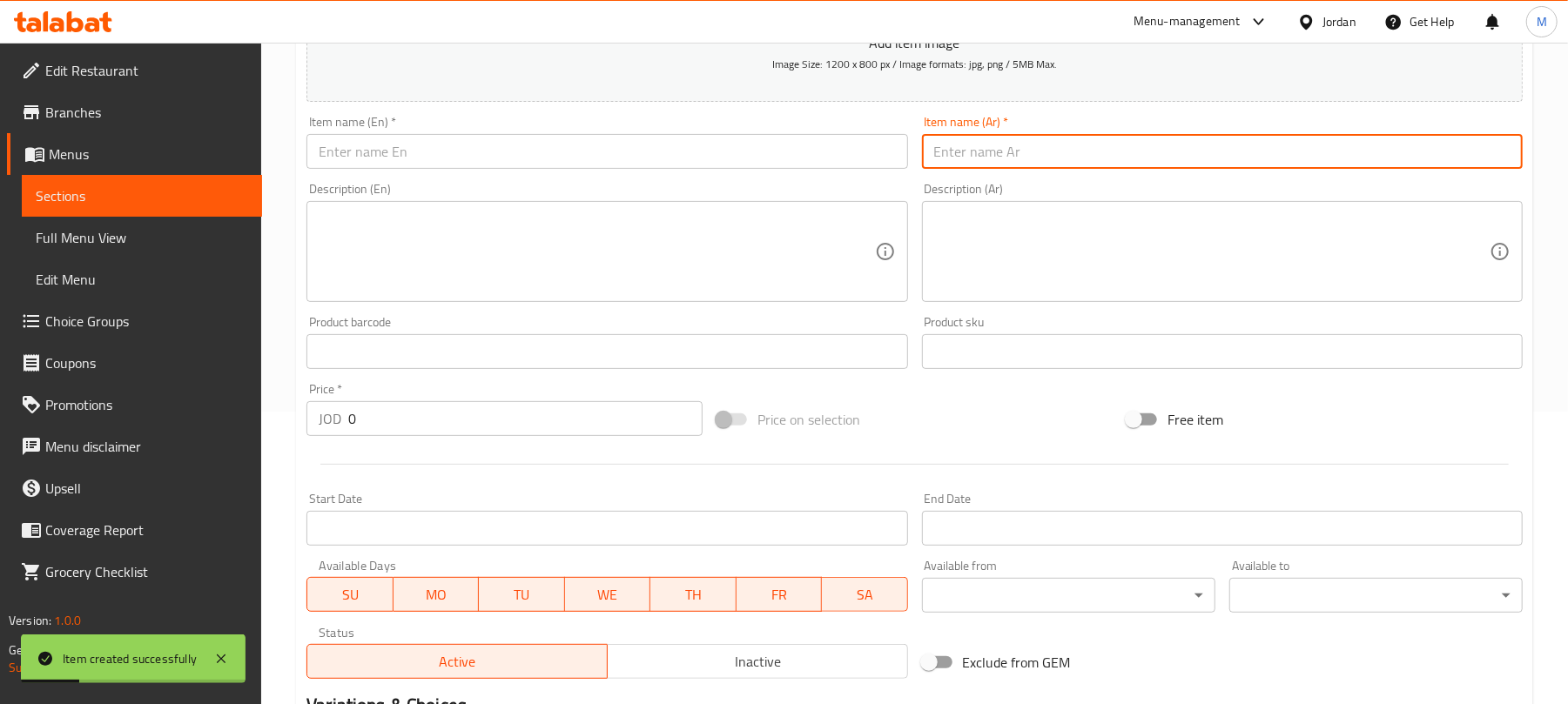paste on "ساندويش تيركي" 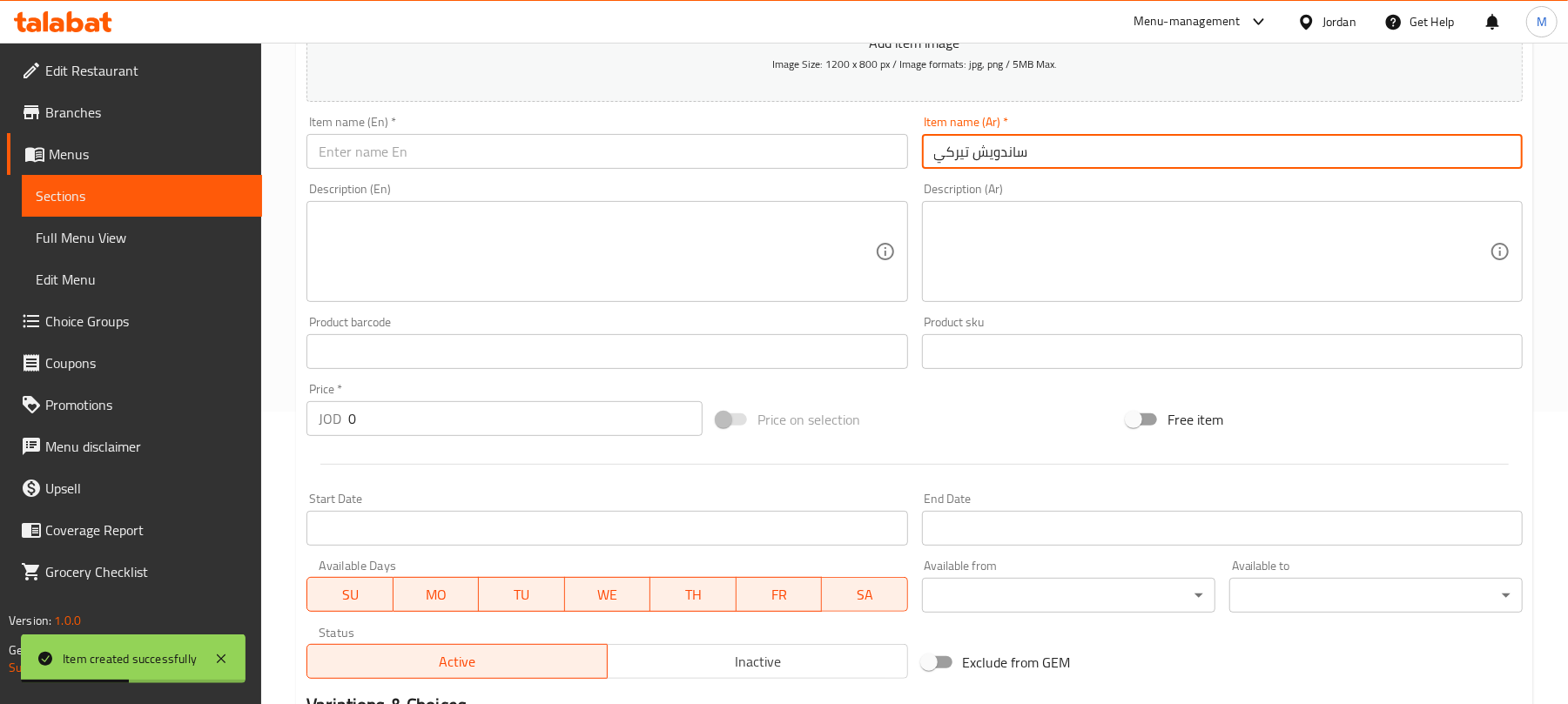 type on "ساندويش تيركي" 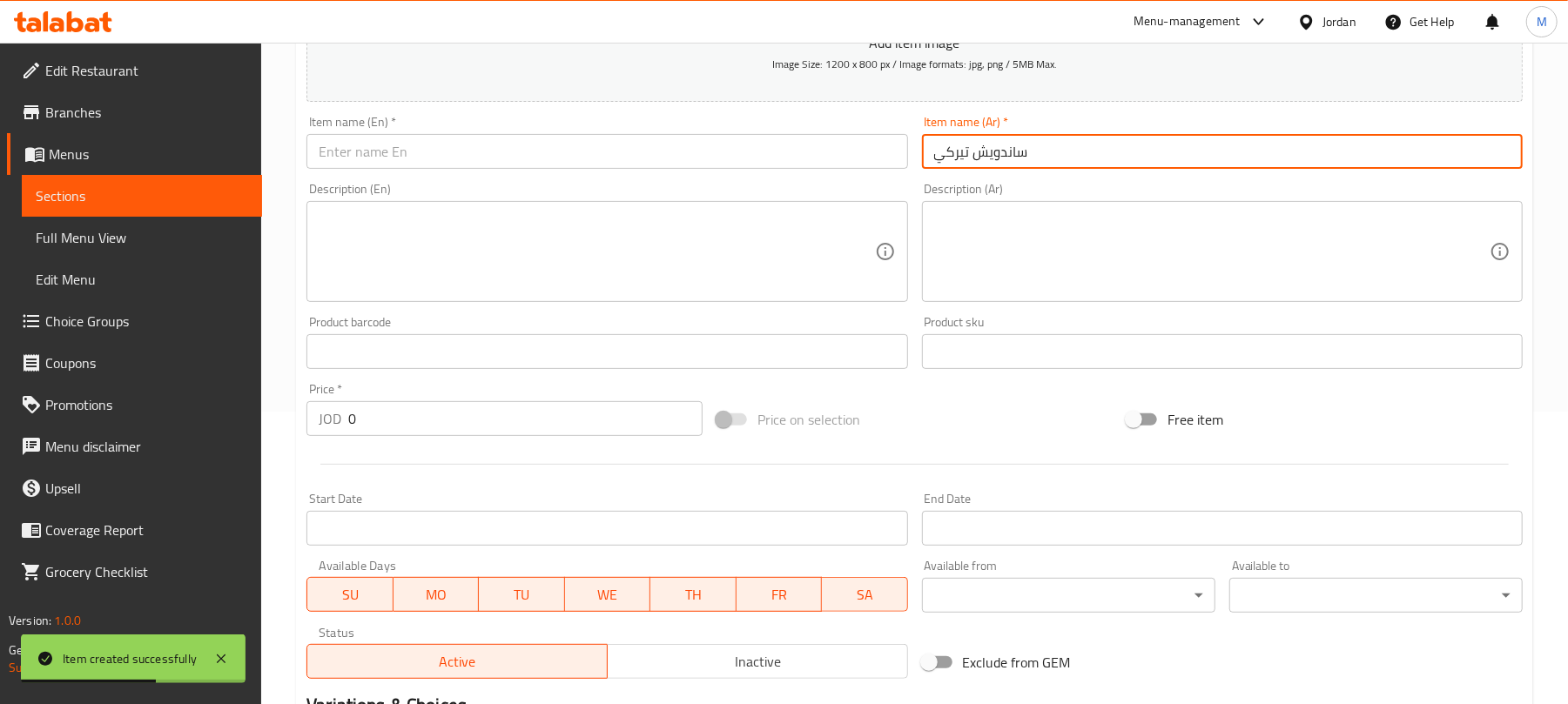 click at bounding box center [607, 151] 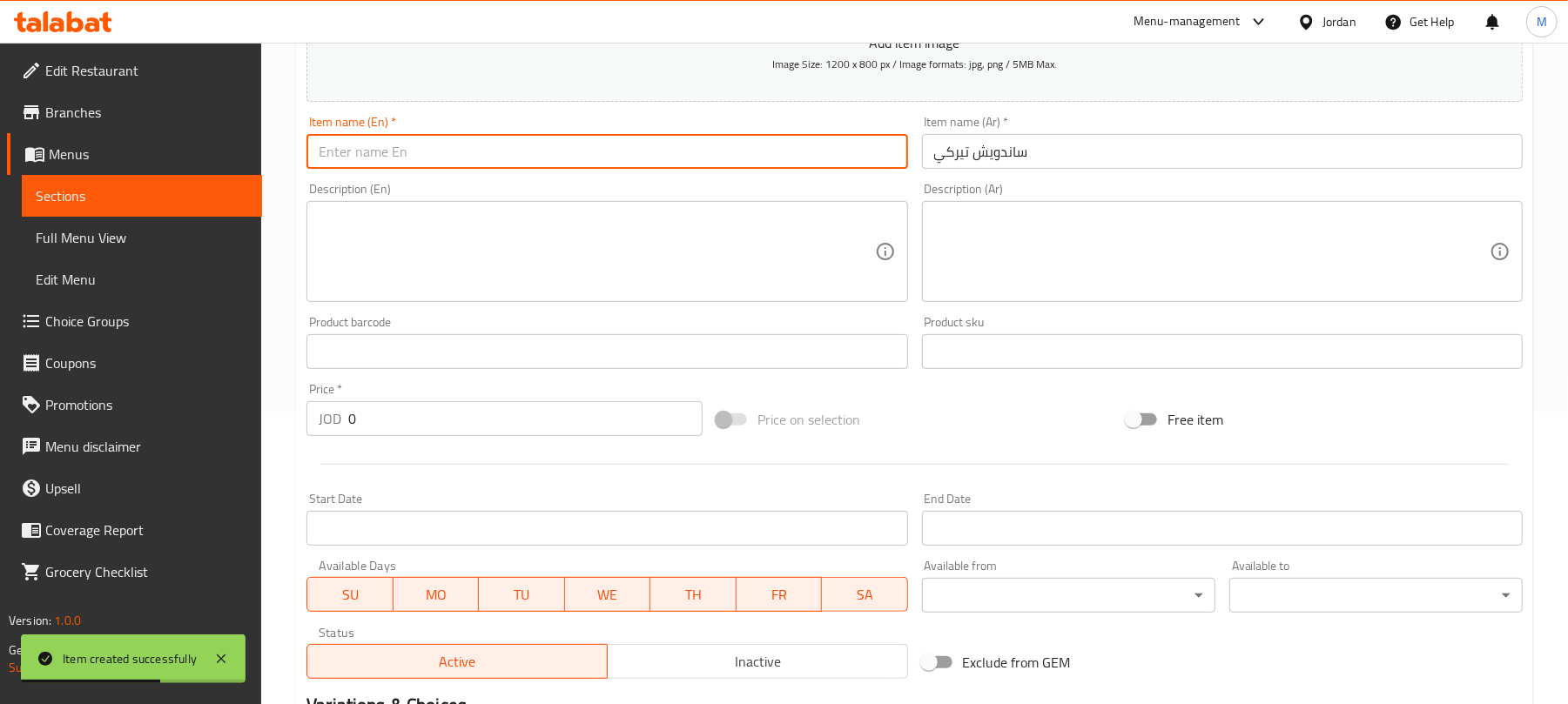 paste on "Turkey sandwich" 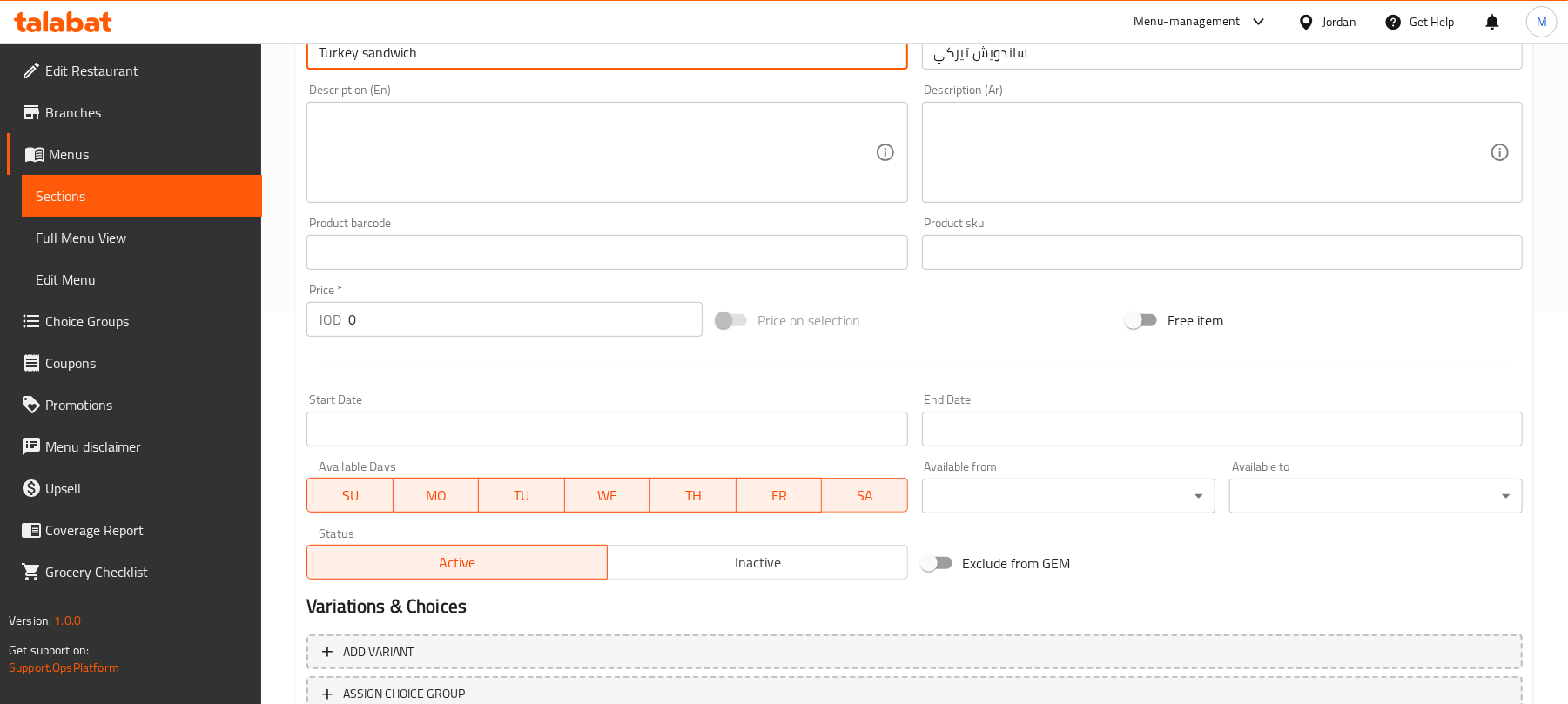 scroll, scrollTop: 524, scrollLeft: 0, axis: vertical 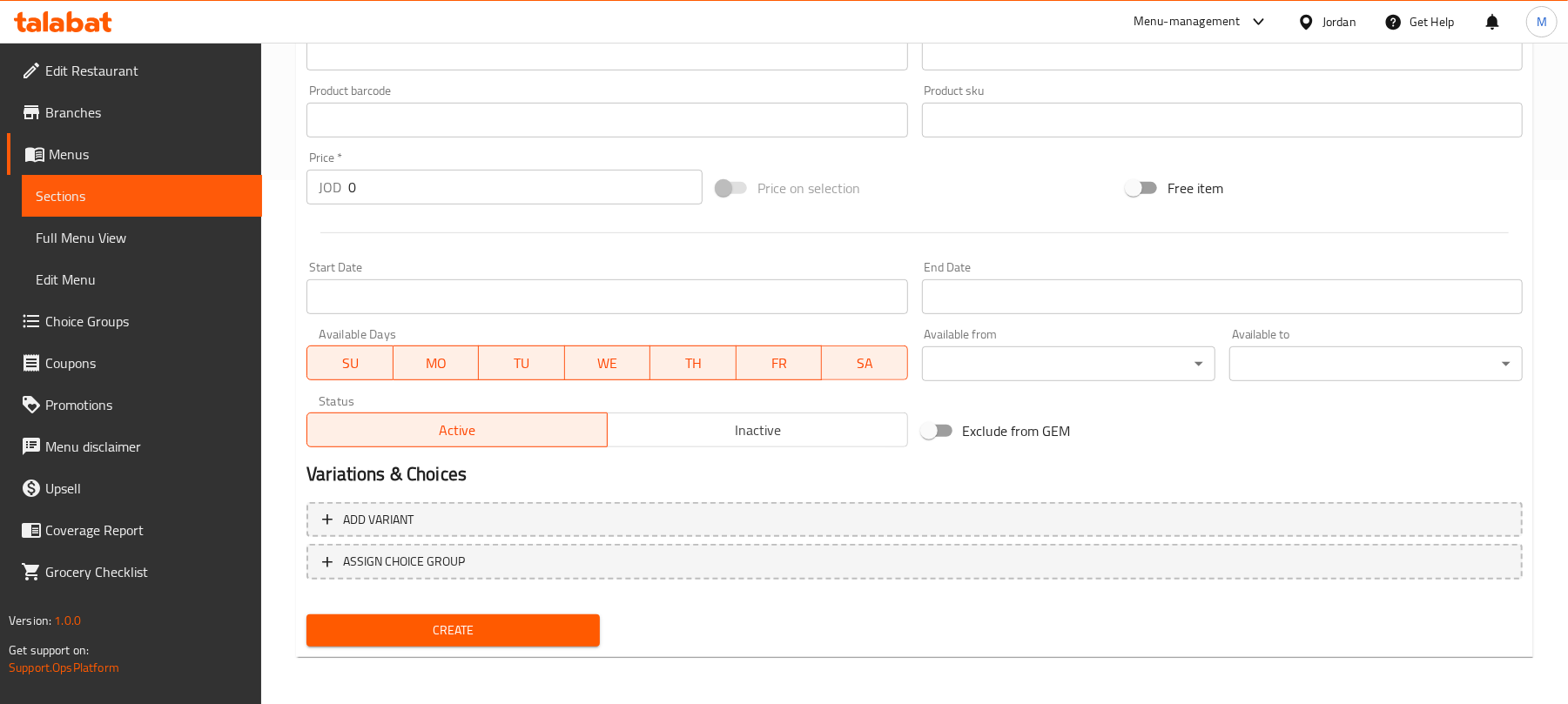 type on "Turkey sandwich" 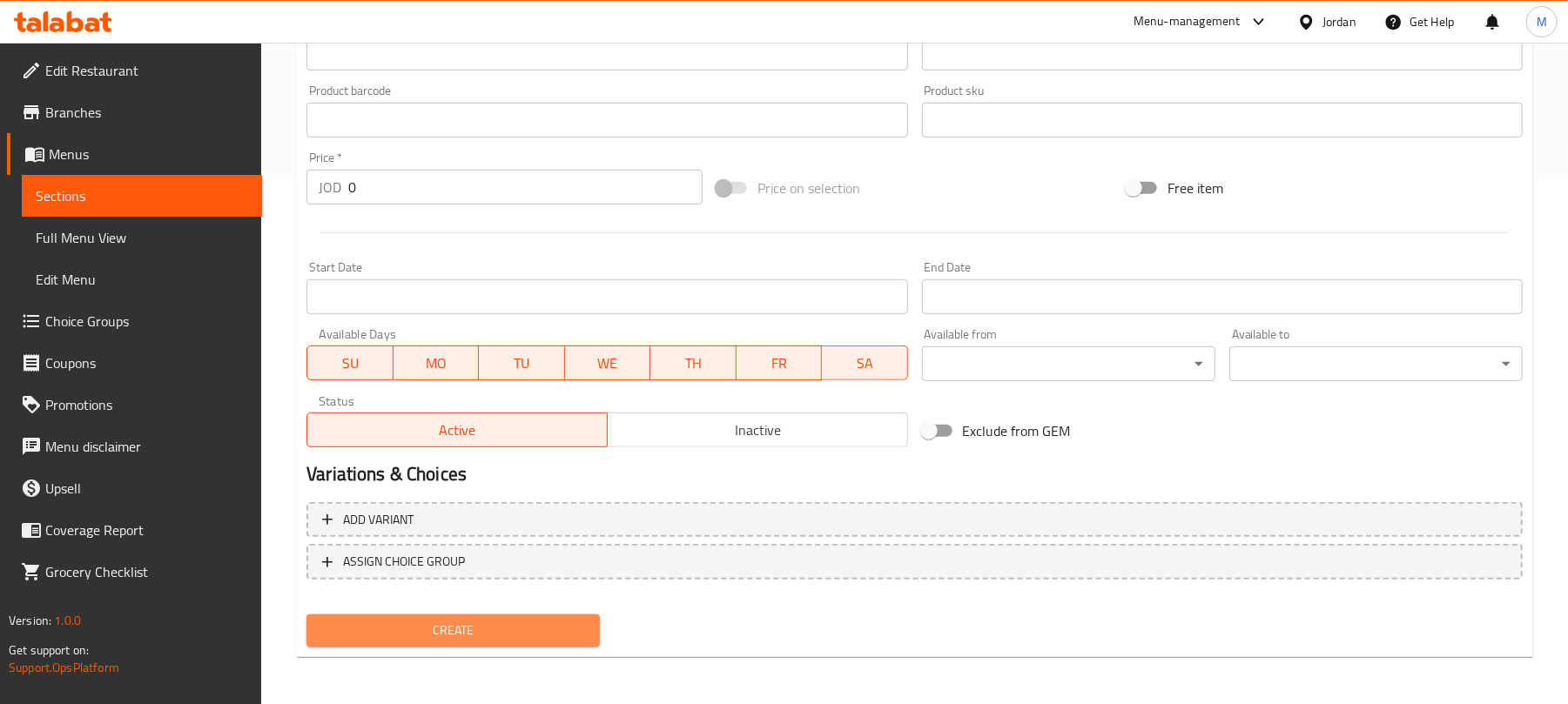 click on "Create" at bounding box center [453, 630] 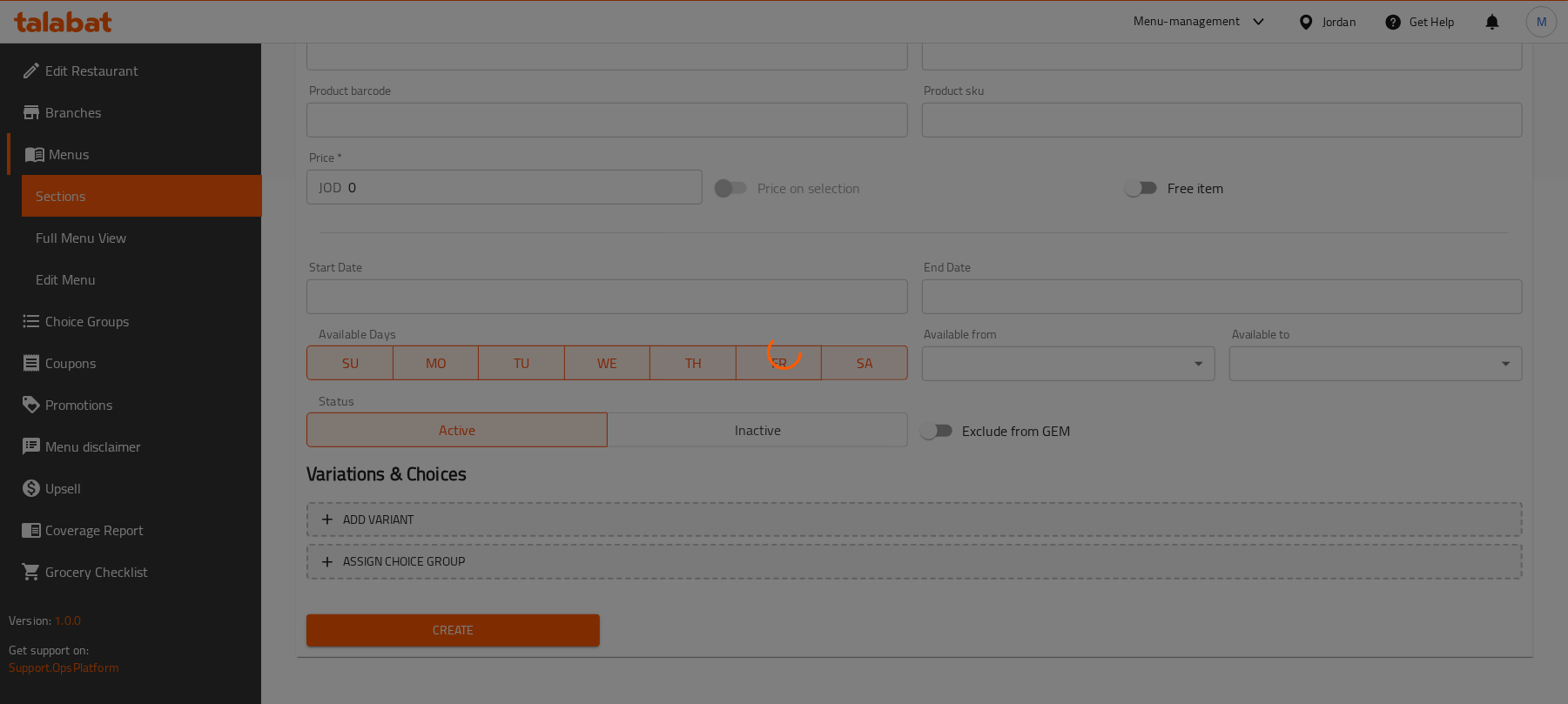 type 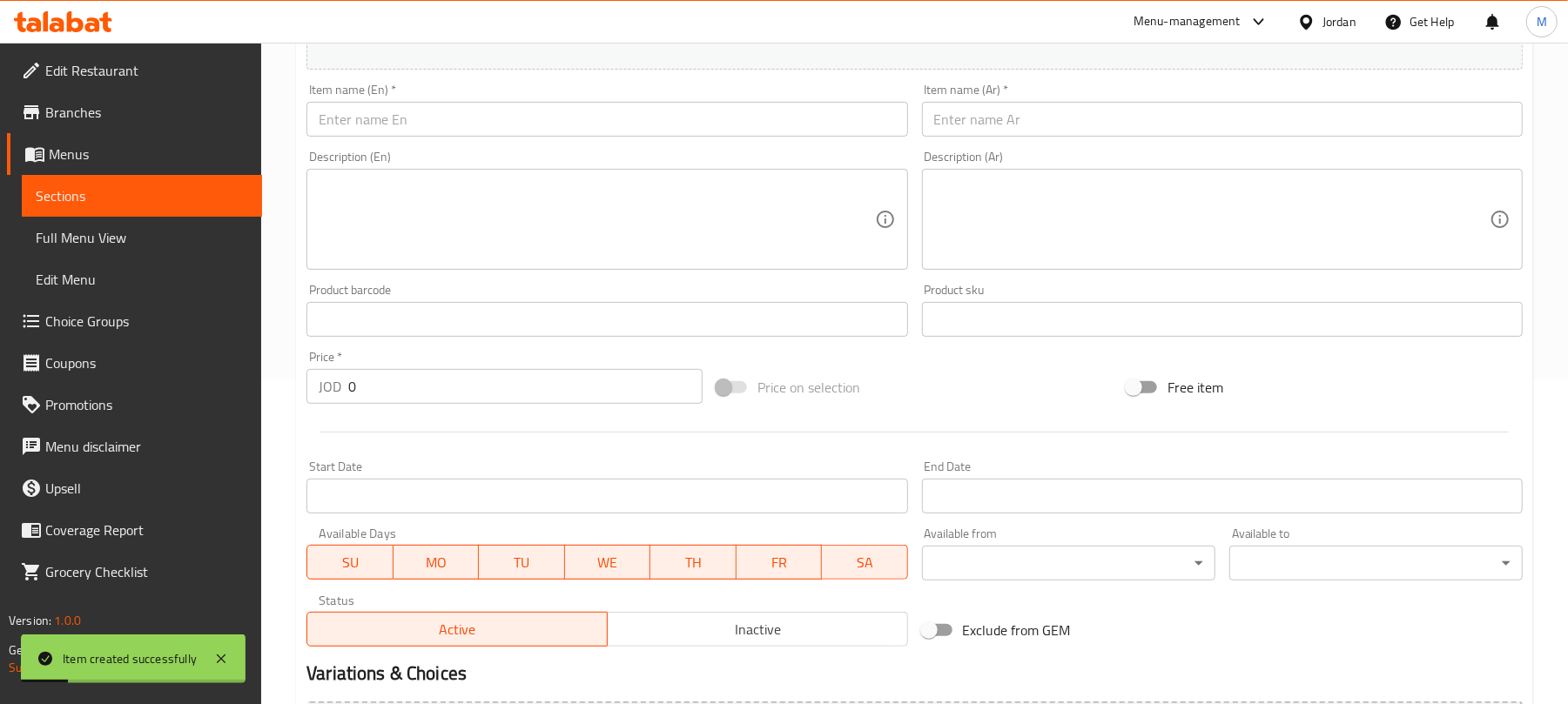 scroll, scrollTop: 292, scrollLeft: 0, axis: vertical 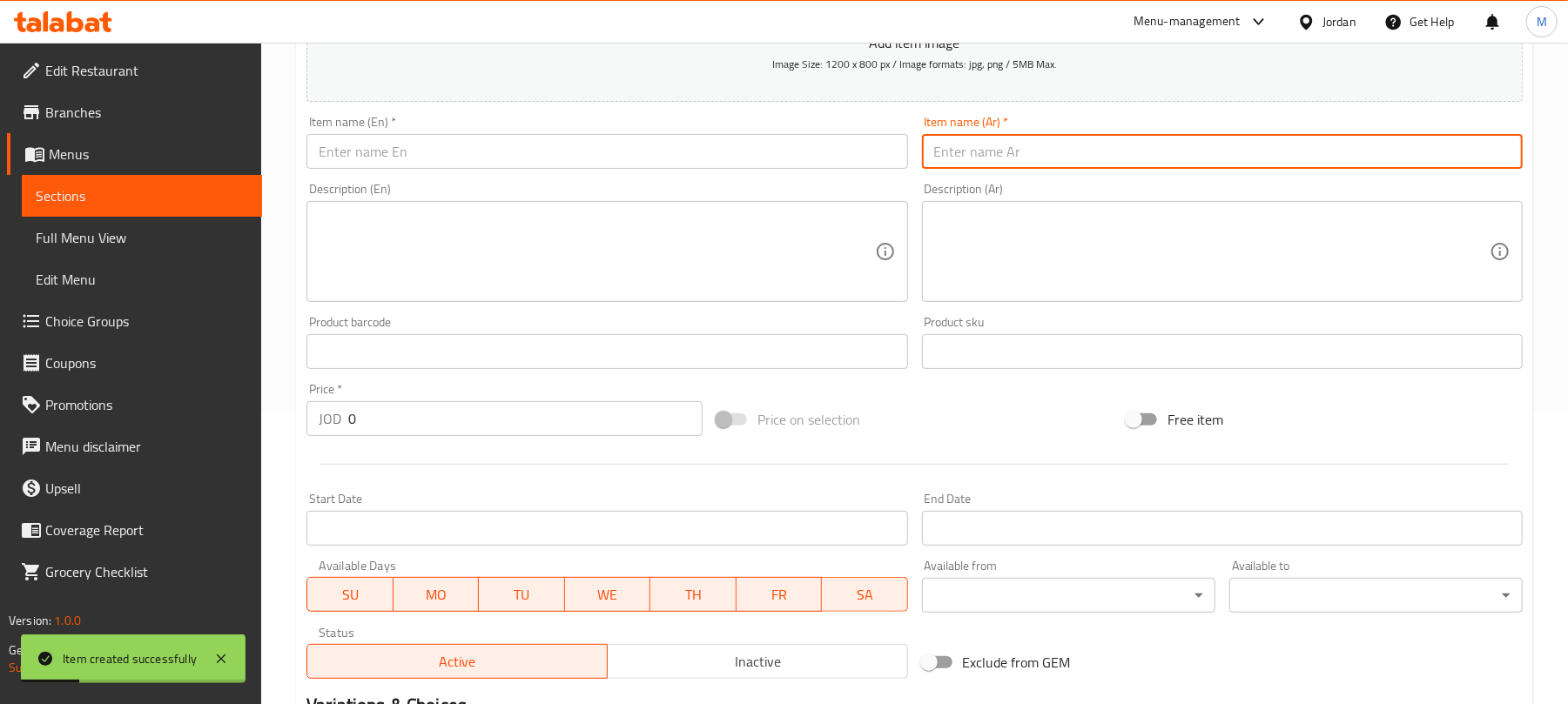 click at bounding box center (1222, 151) 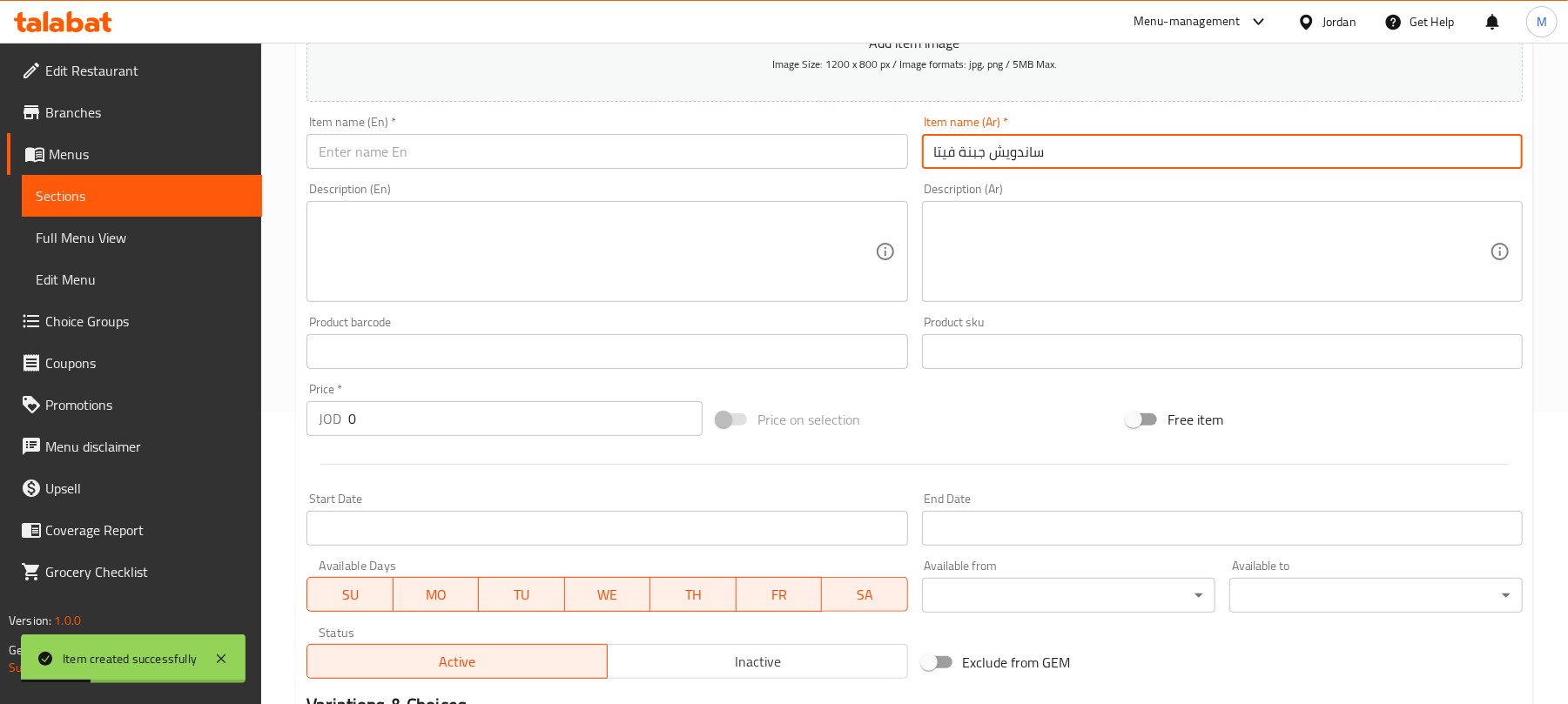 type on "ساندويش جبنة فيتا" 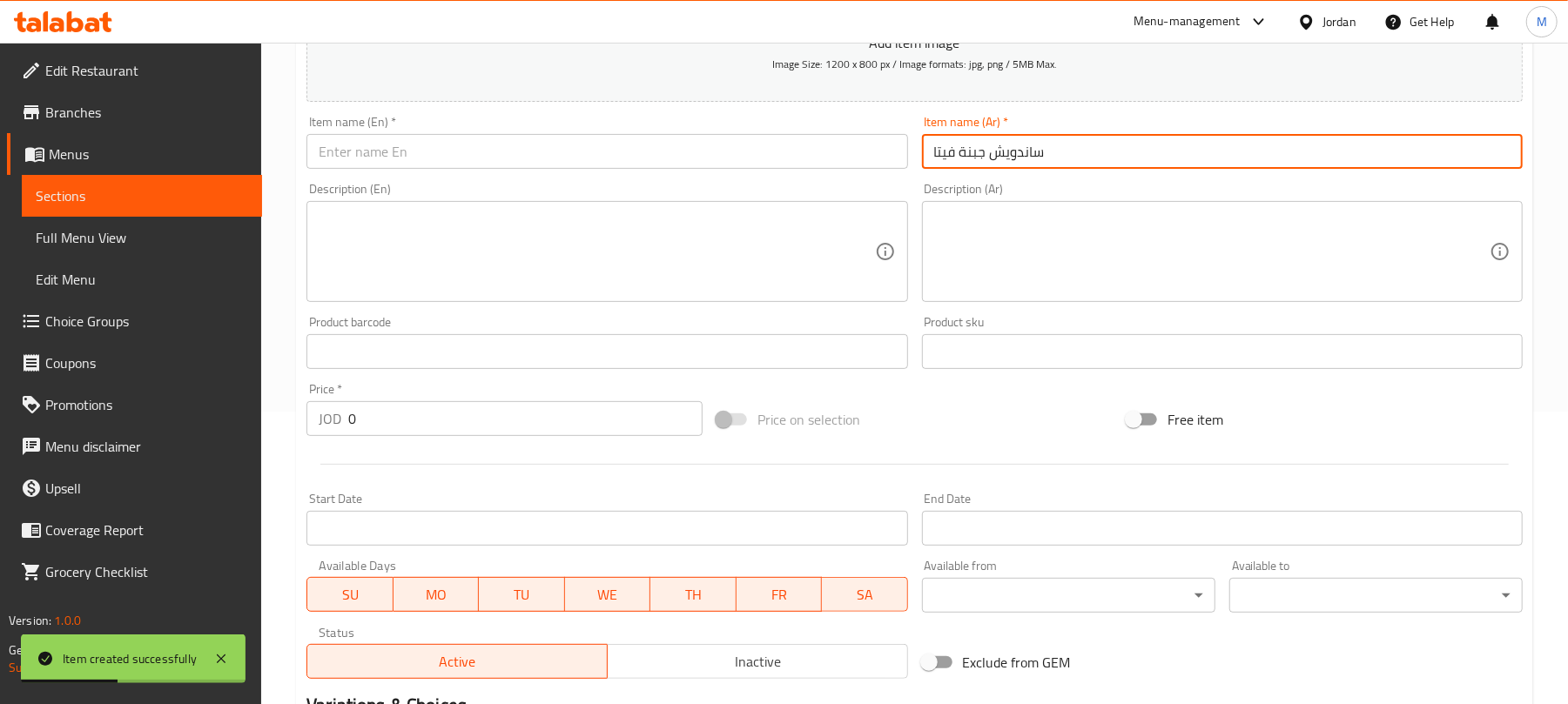 click on "Description (En) Description (En)" at bounding box center [607, 242] 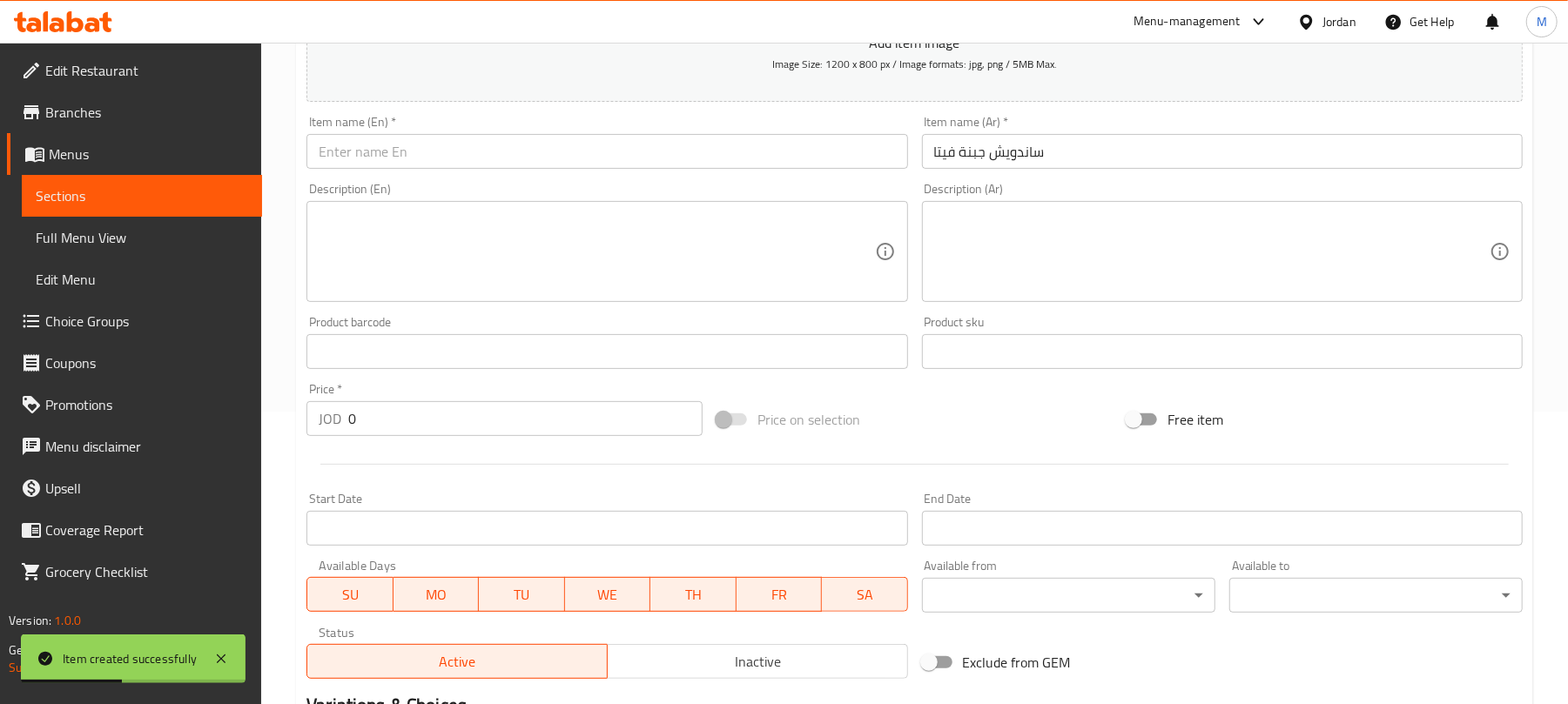 click at bounding box center (607, 151) 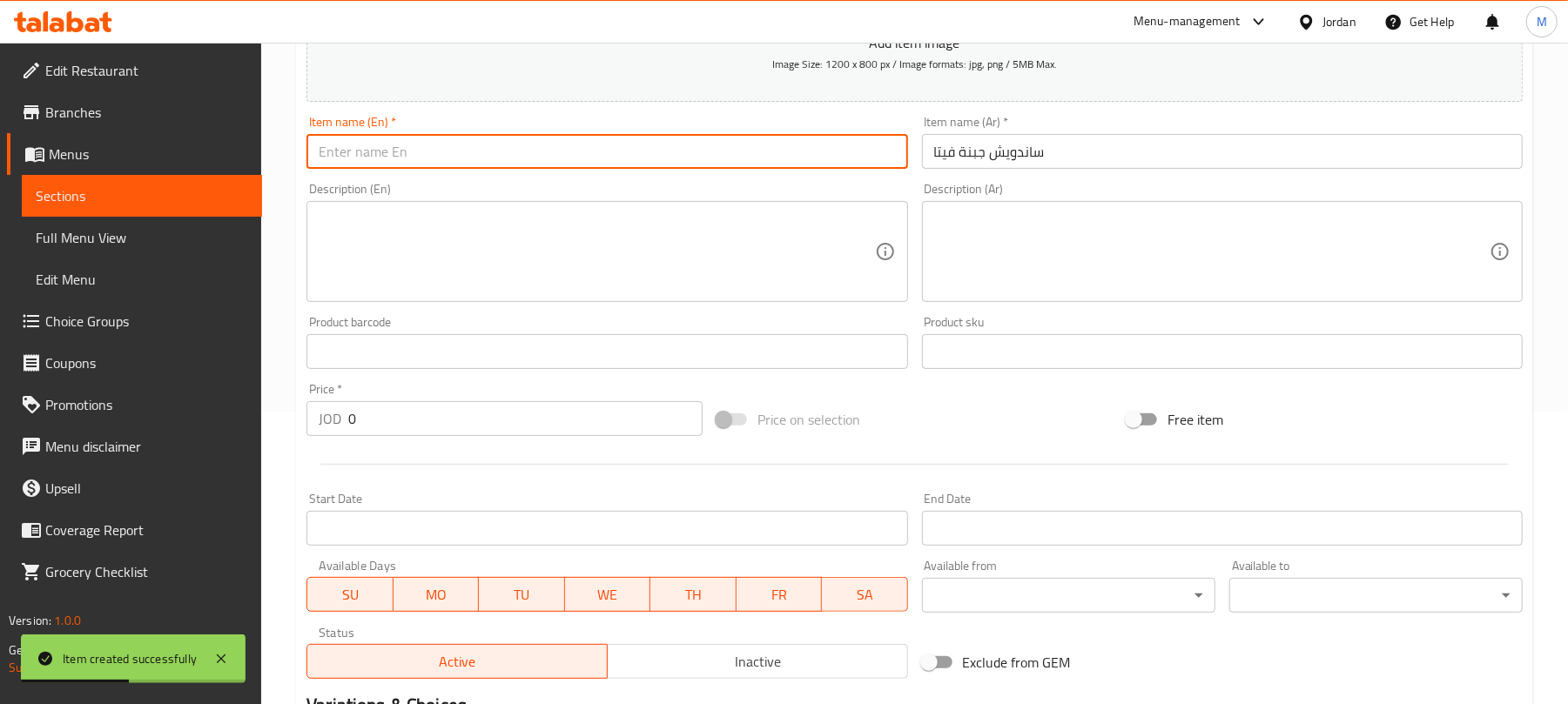 paste on "feta cheese sandwich" 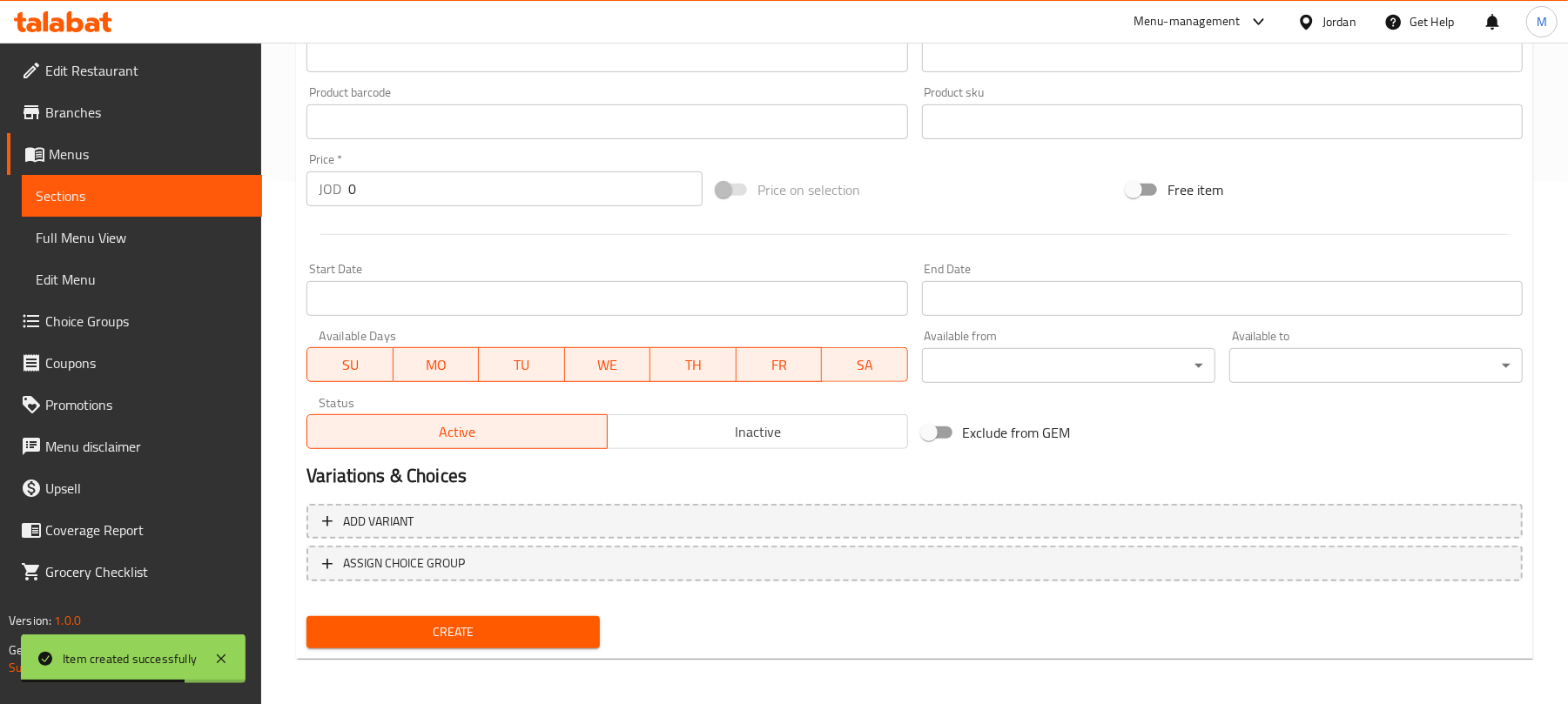 scroll, scrollTop: 524, scrollLeft: 0, axis: vertical 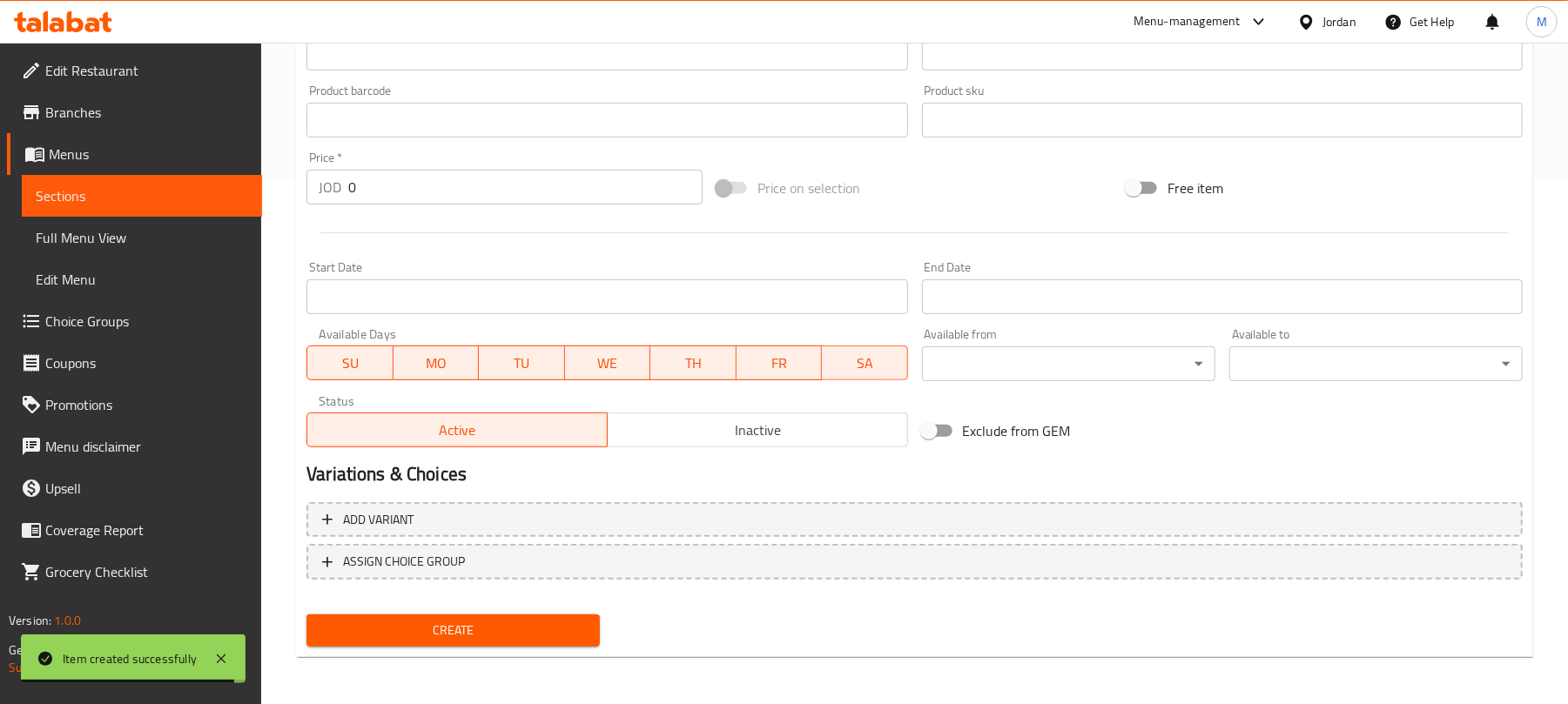 type on "feta cheese sandwich" 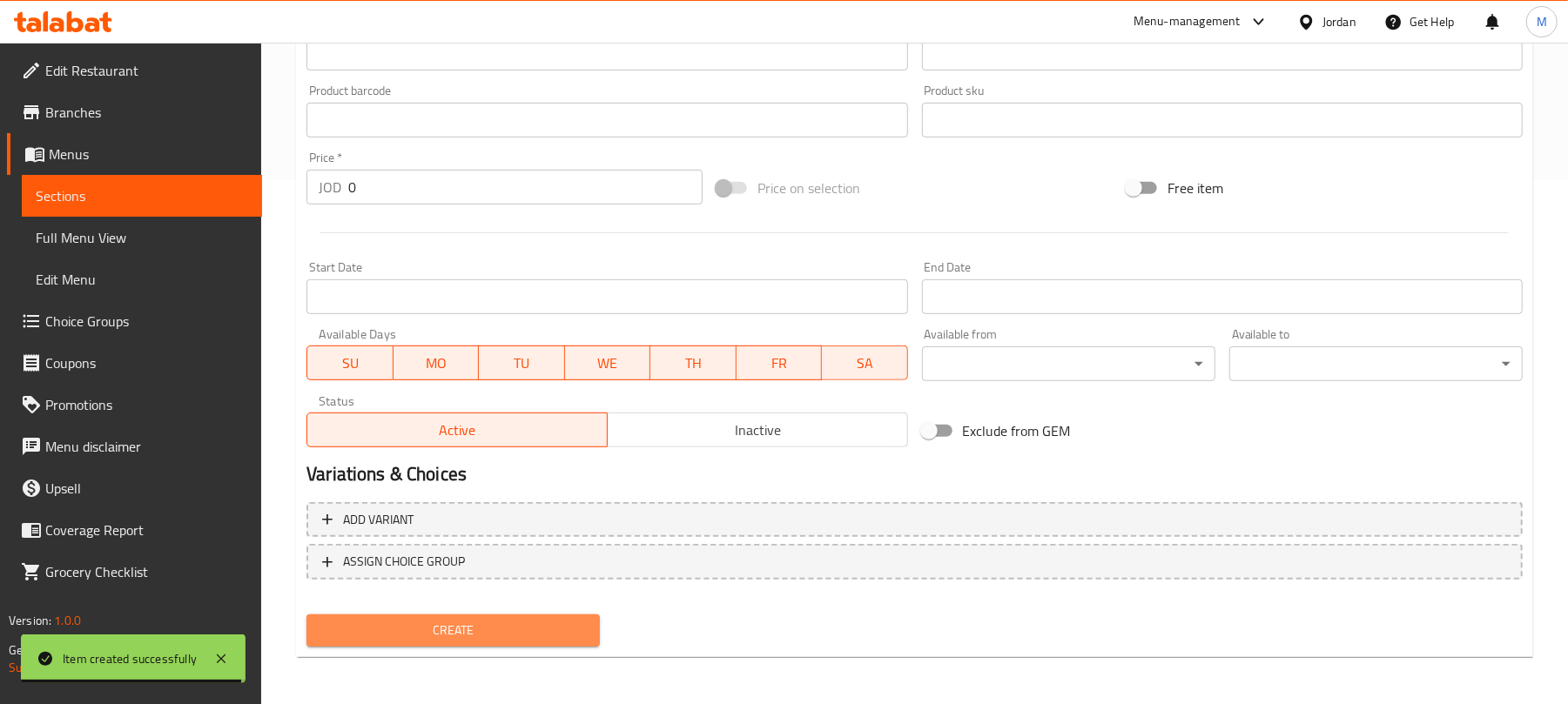 click on "Create" at bounding box center (453, 630) 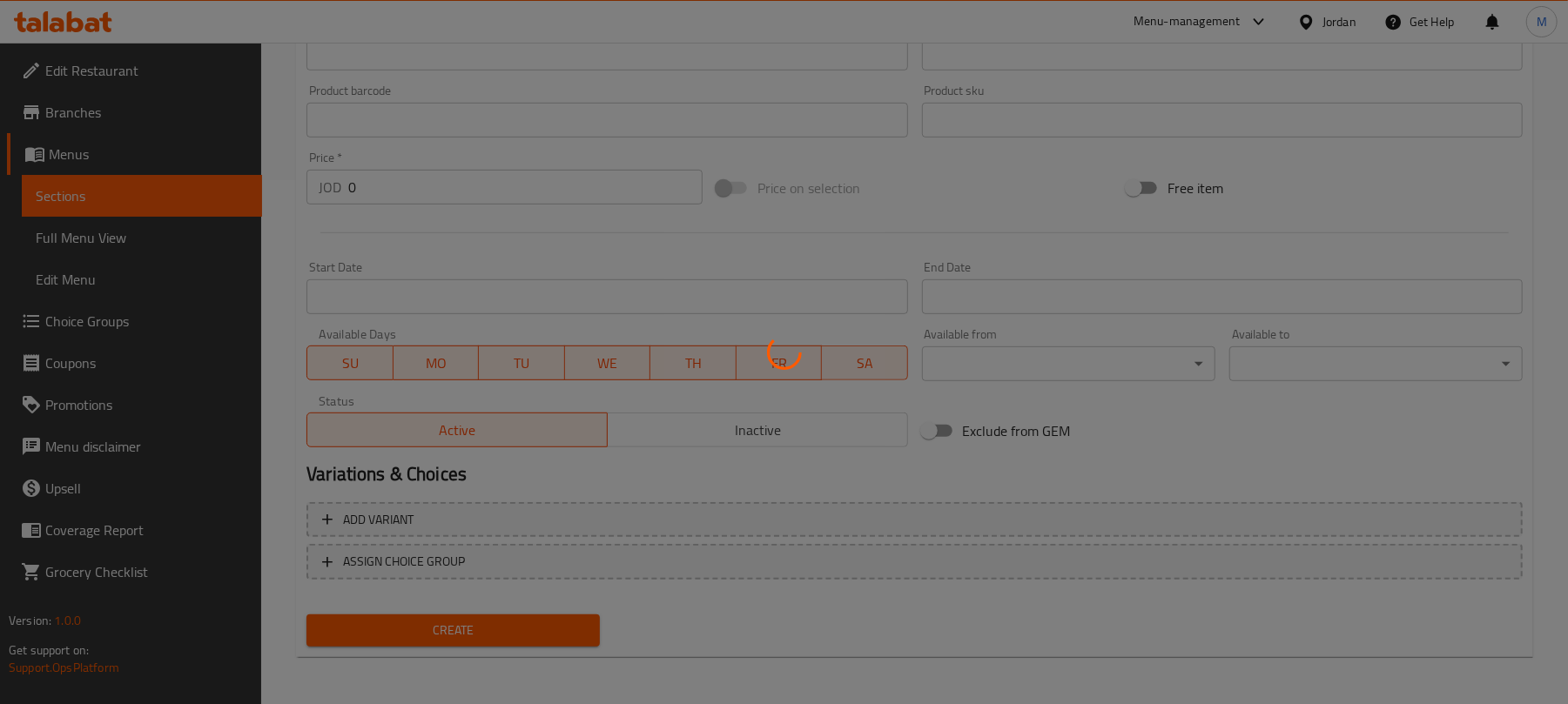type 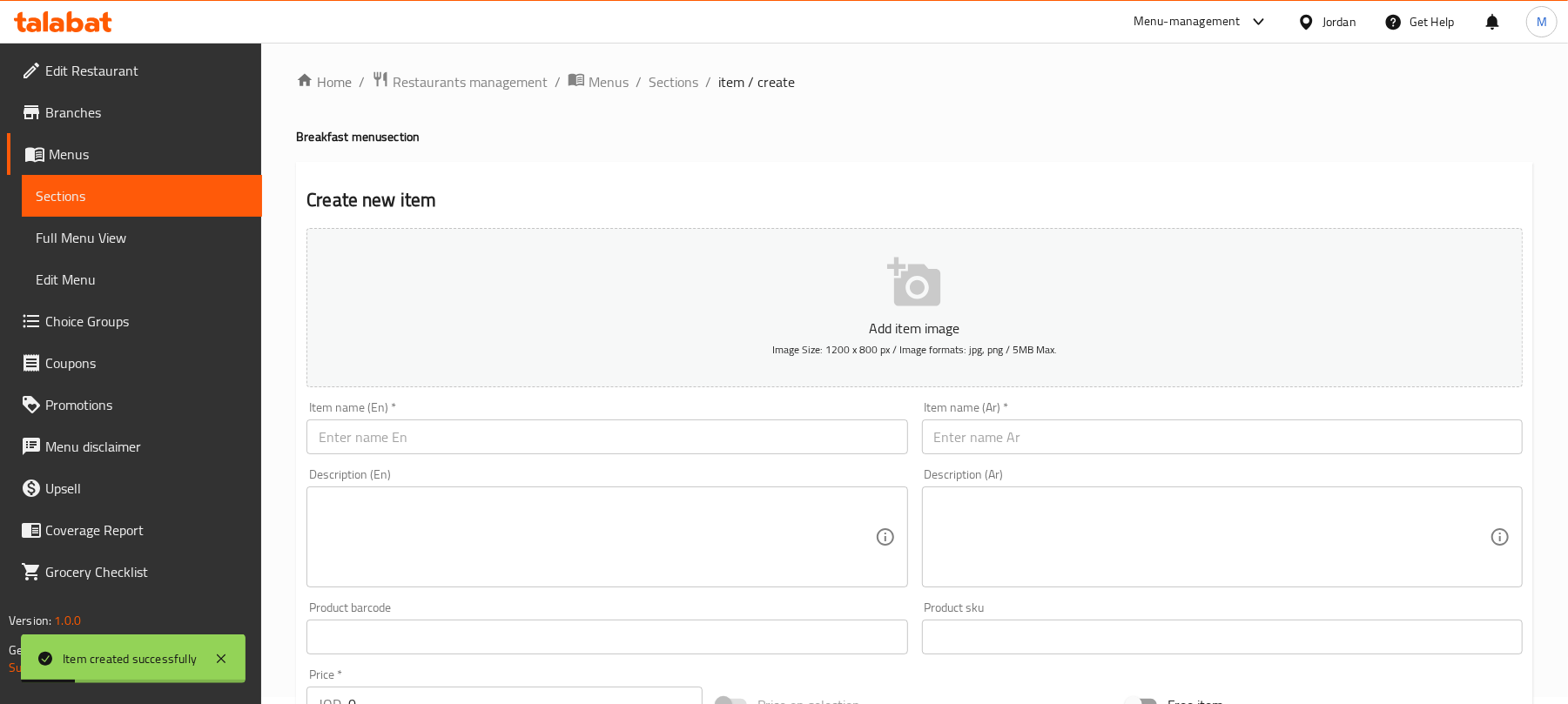 scroll, scrollTop: 0, scrollLeft: 0, axis: both 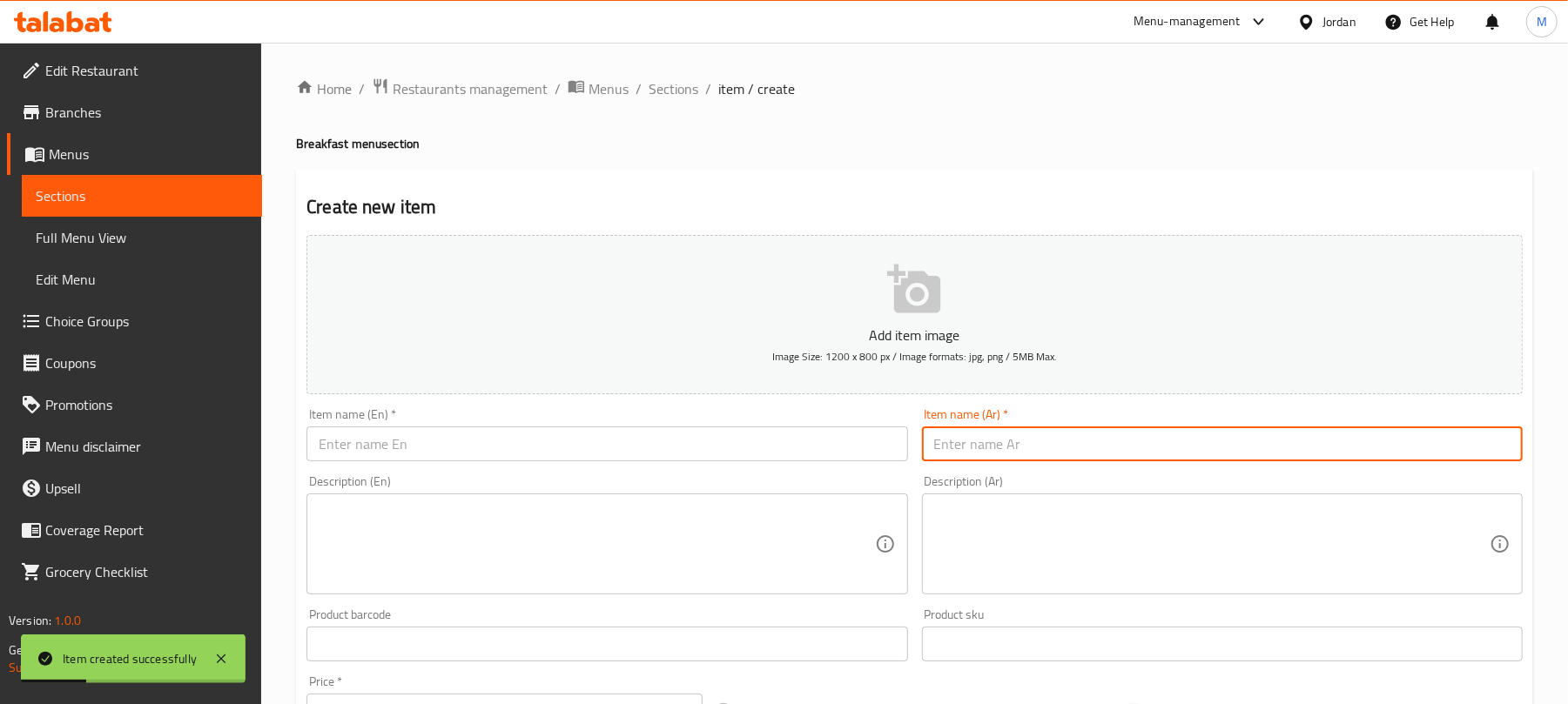 click at bounding box center [1222, 444] 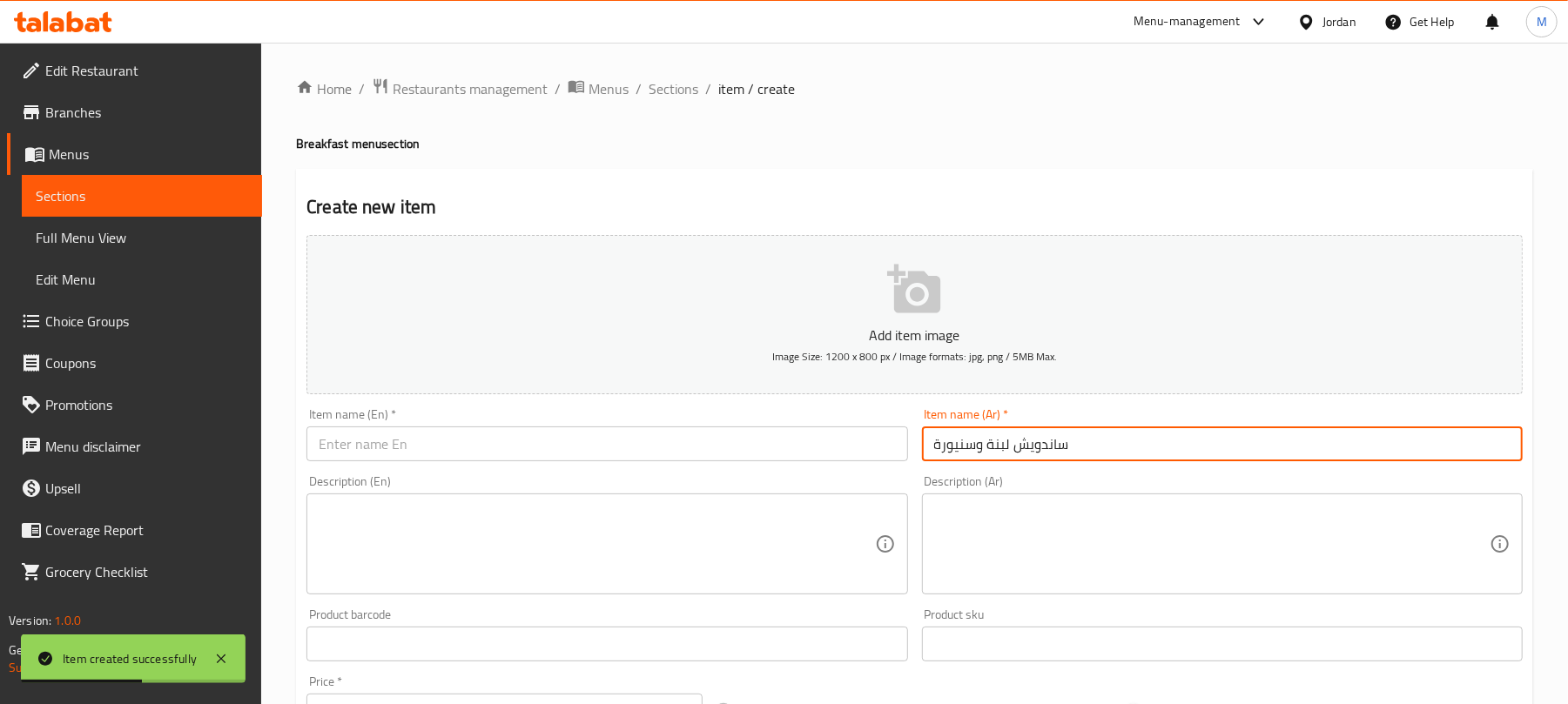 type on "ساندويش لبنة وسنيورة" 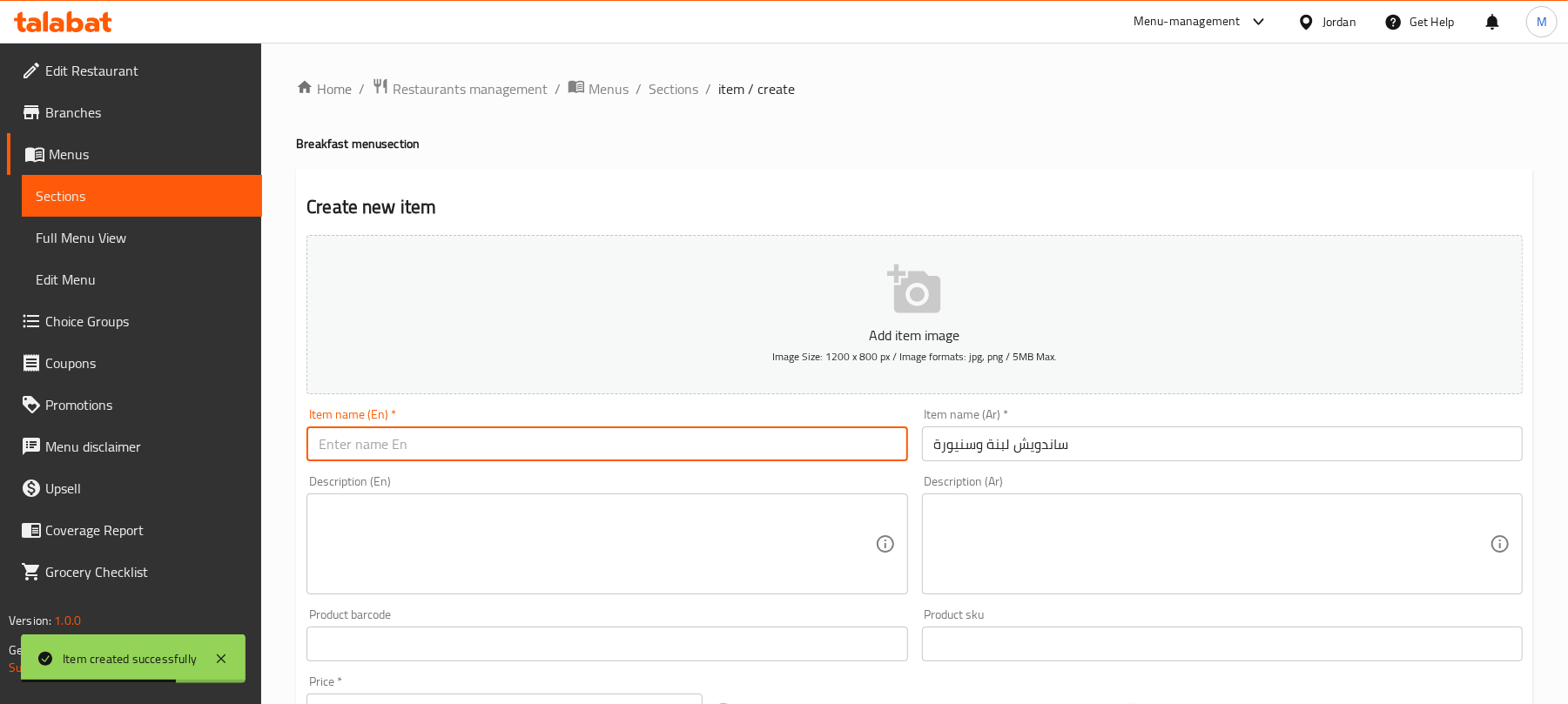 click at bounding box center [607, 444] 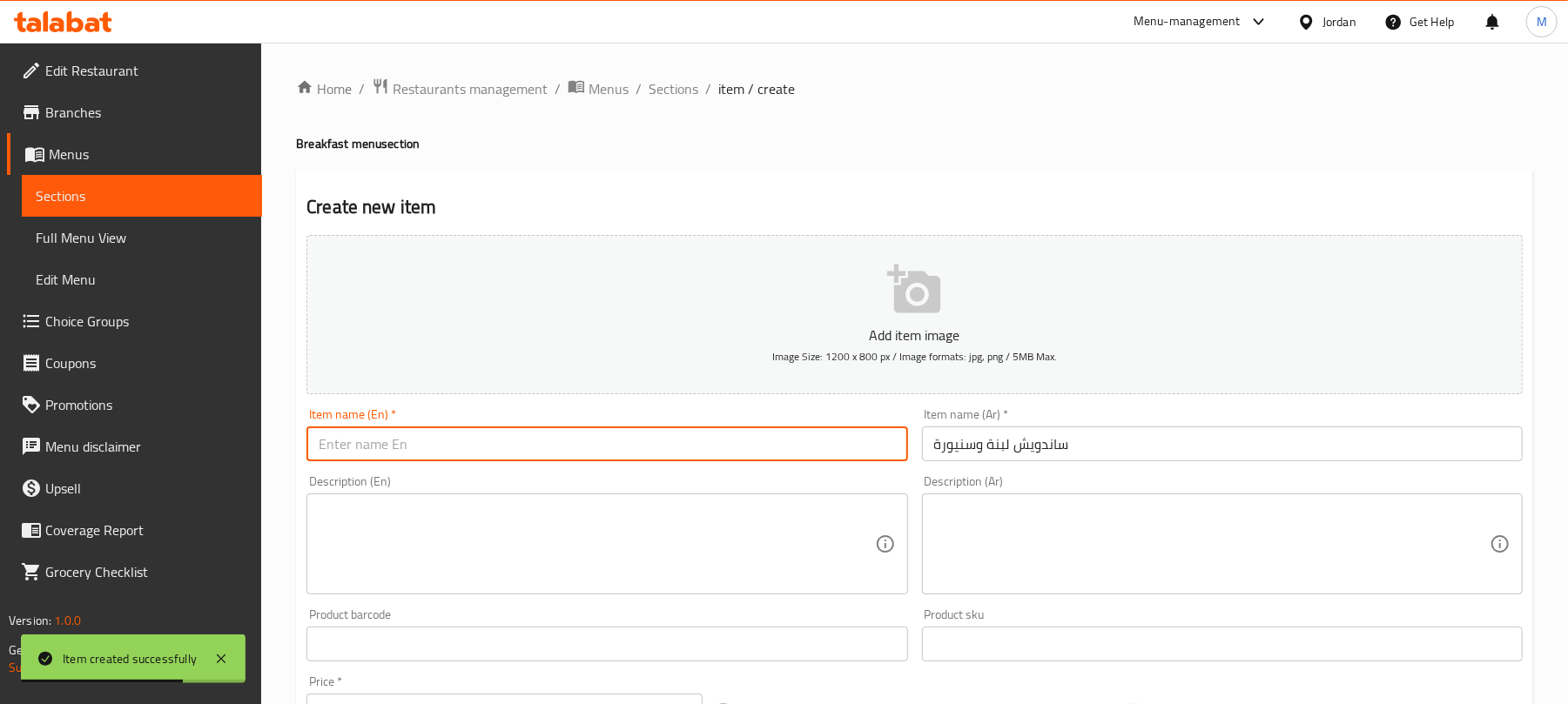 paste on "Labneh and Senora Sandwich" 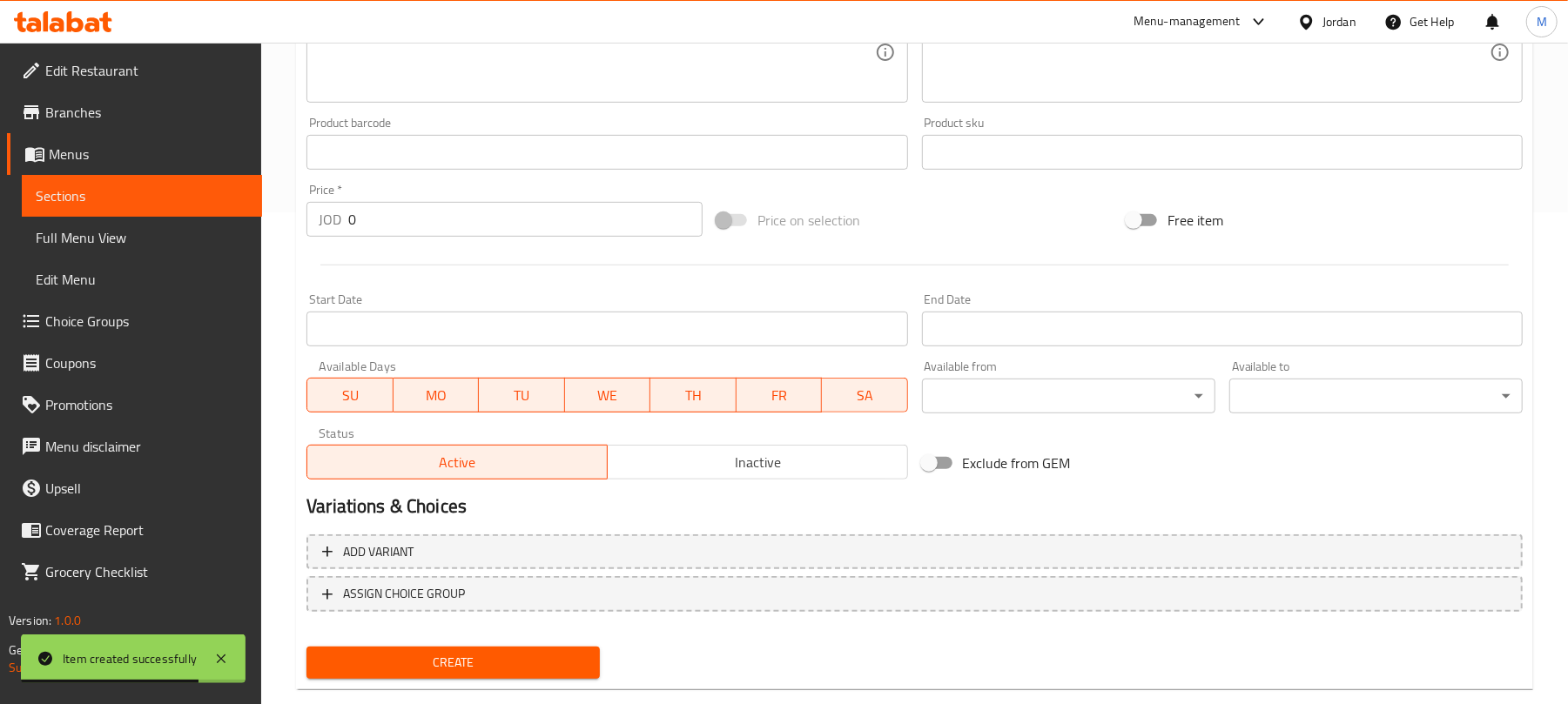 scroll, scrollTop: 524, scrollLeft: 0, axis: vertical 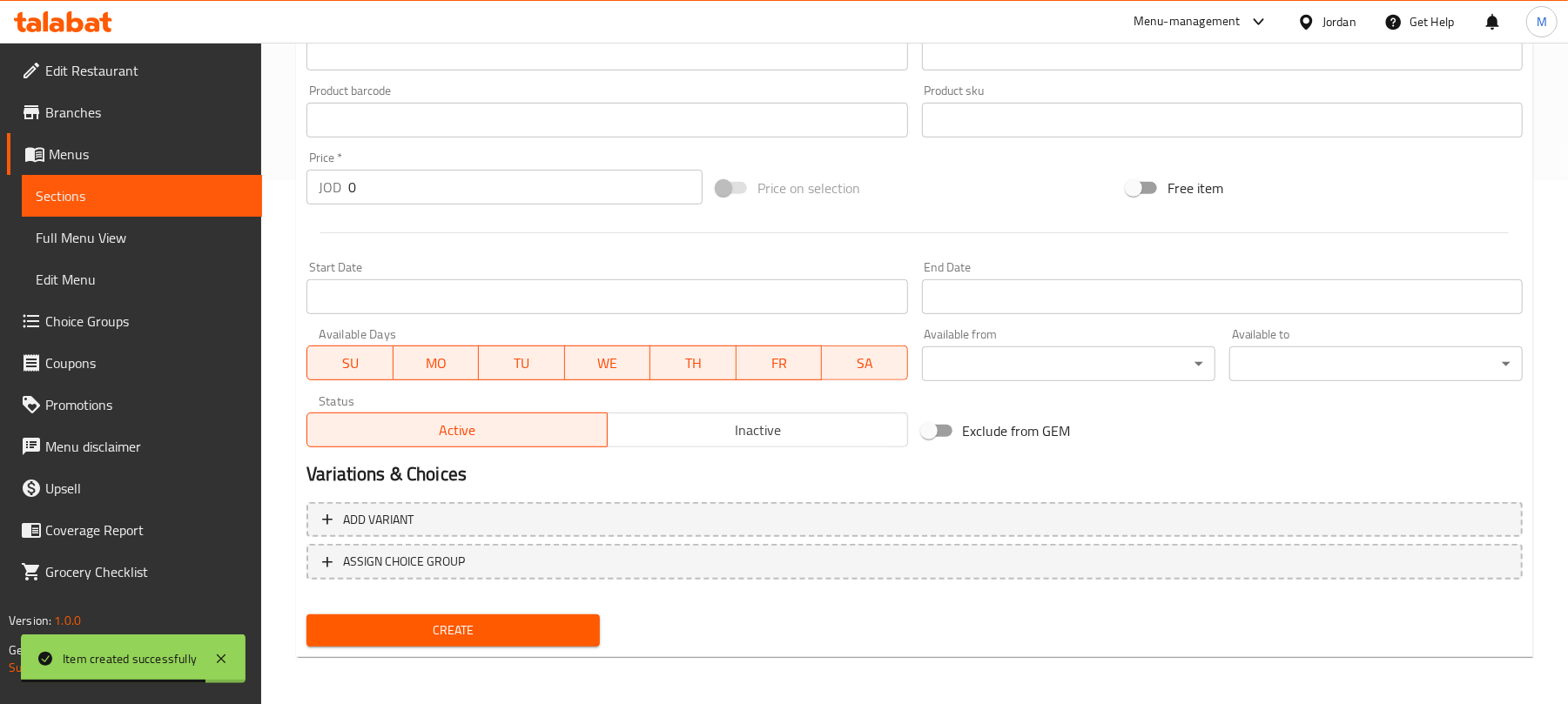 type on "Labneh and Senora Sandwich" 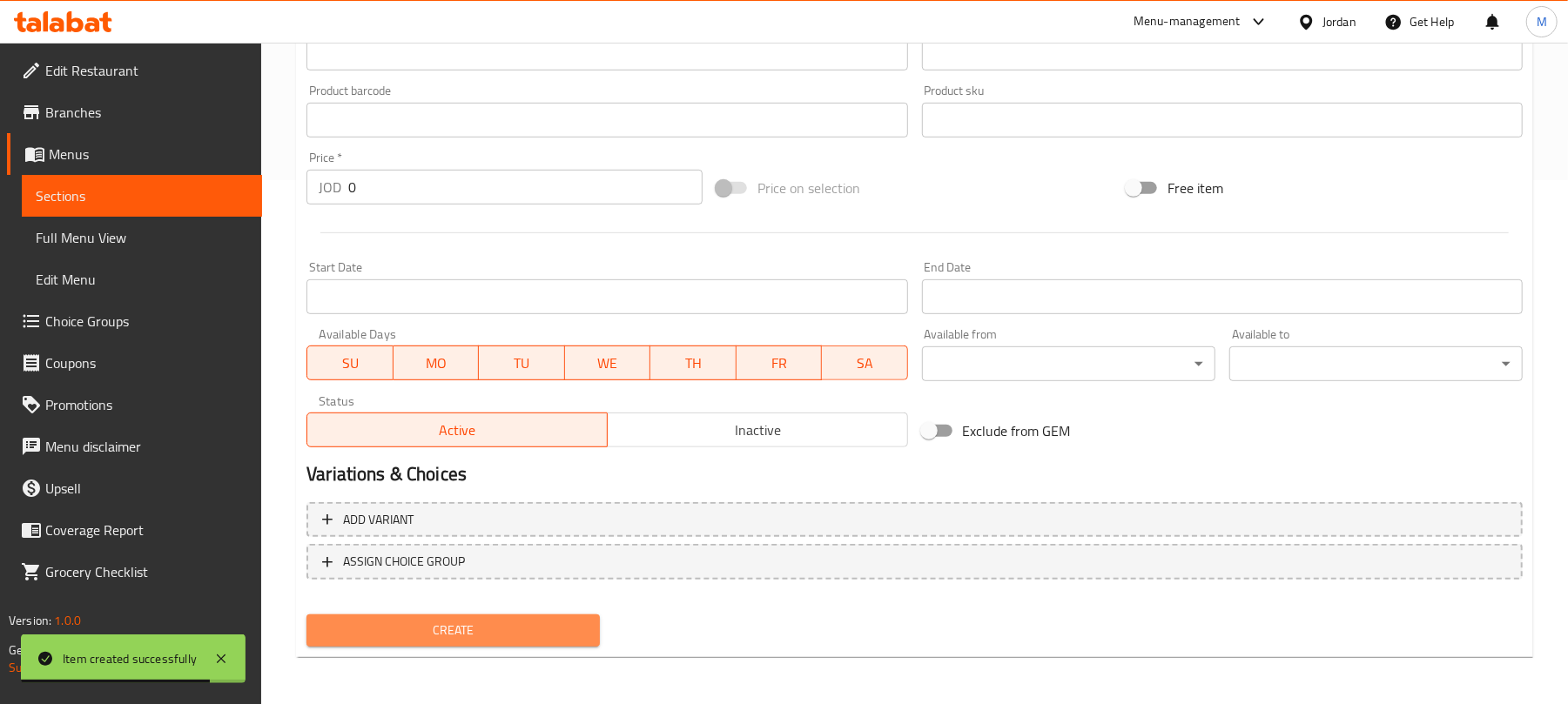 click on "Create" at bounding box center (453, 630) 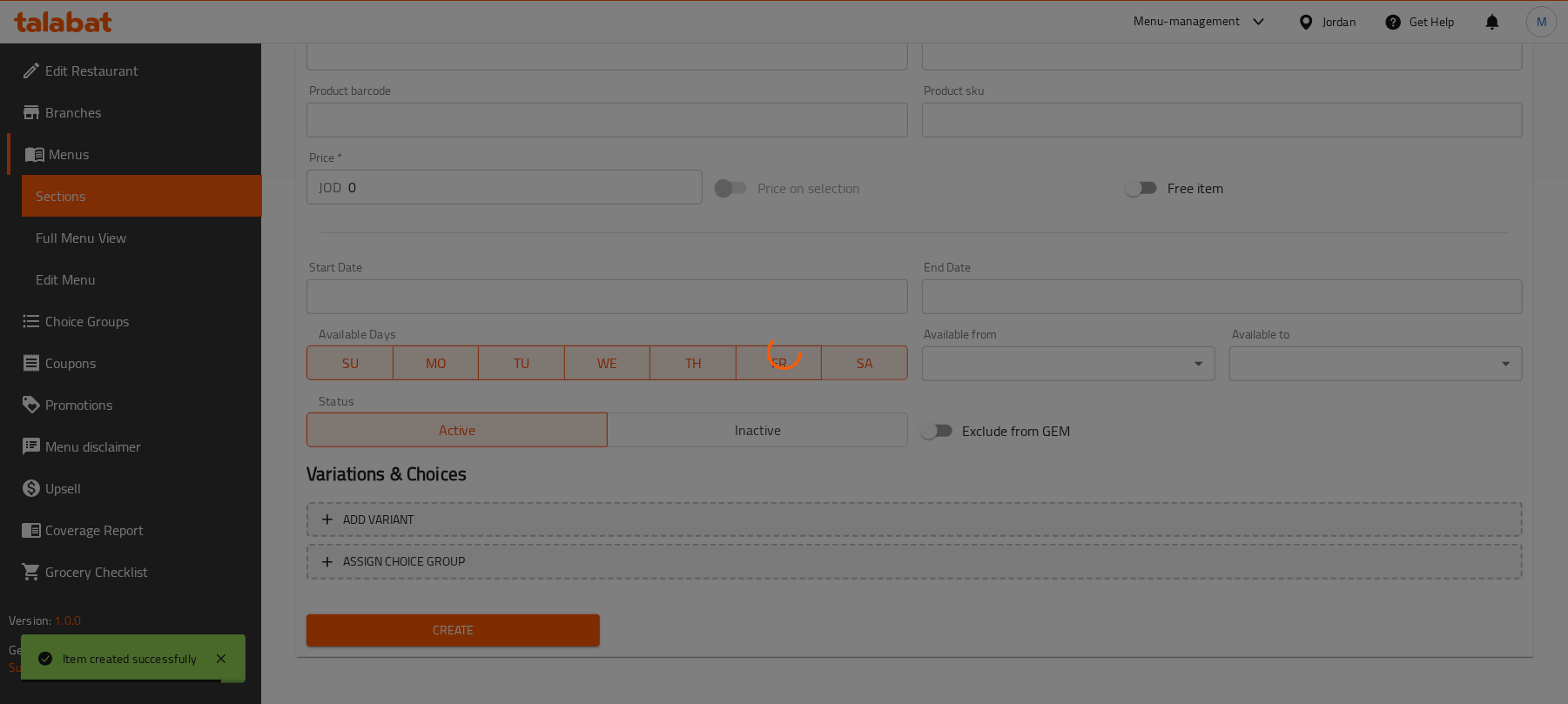 type 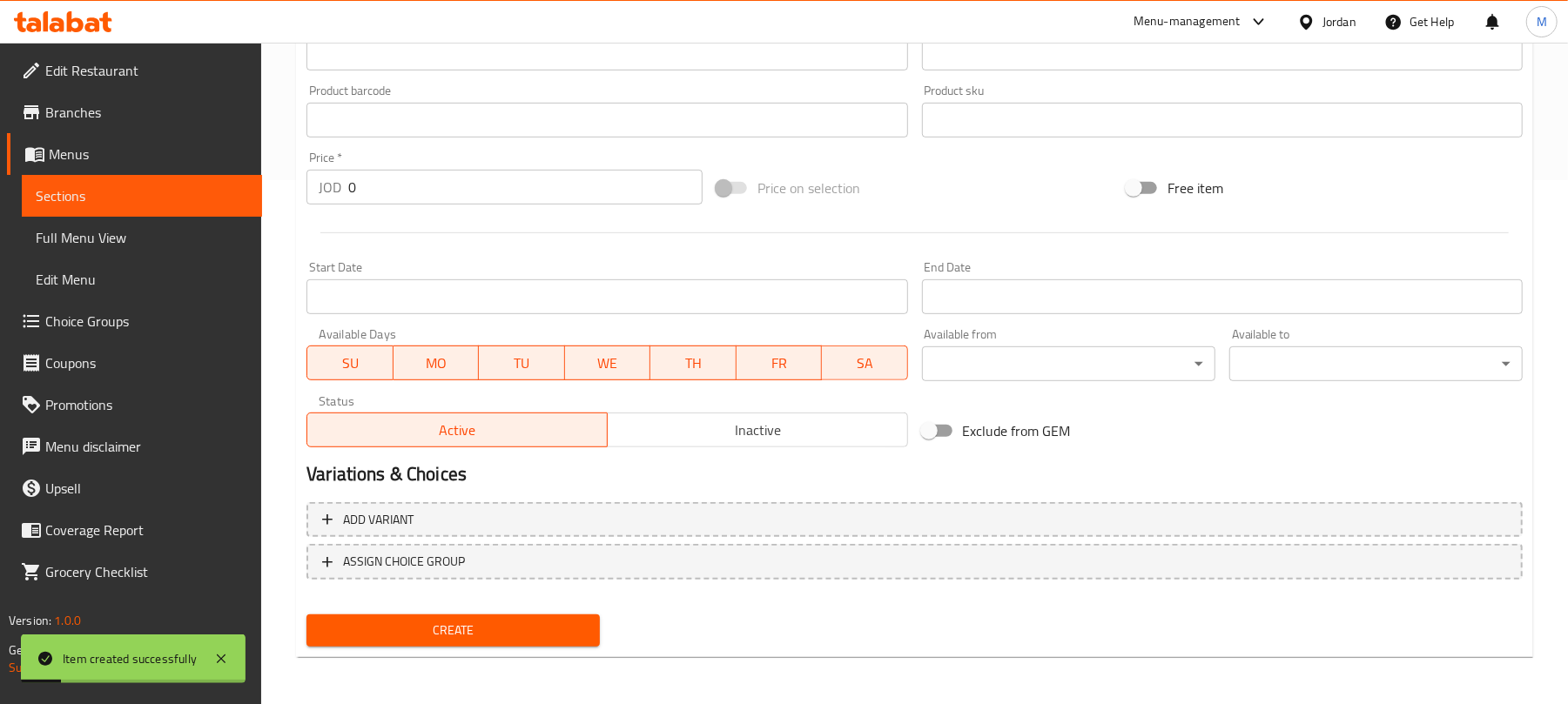 scroll, scrollTop: 176, scrollLeft: 0, axis: vertical 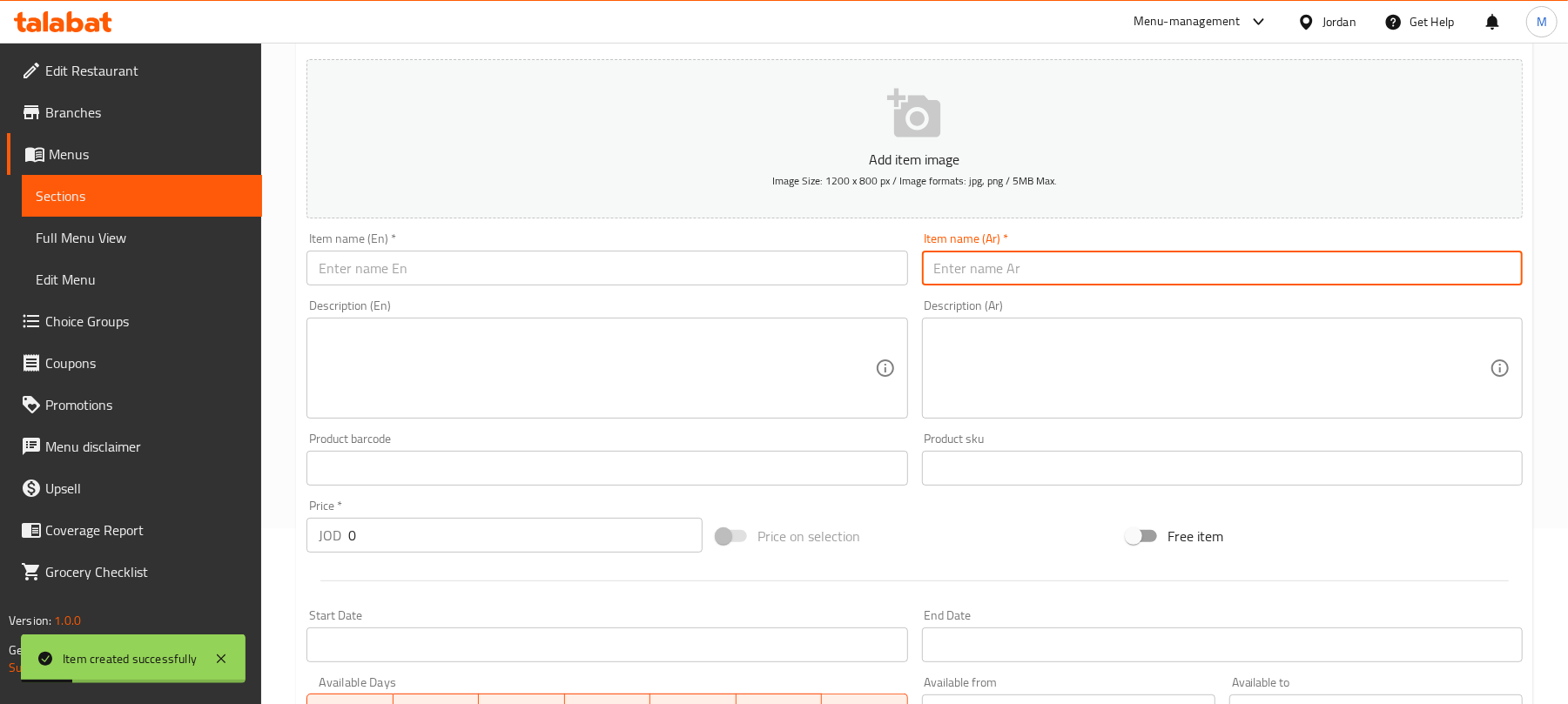 click at bounding box center [1222, 268] 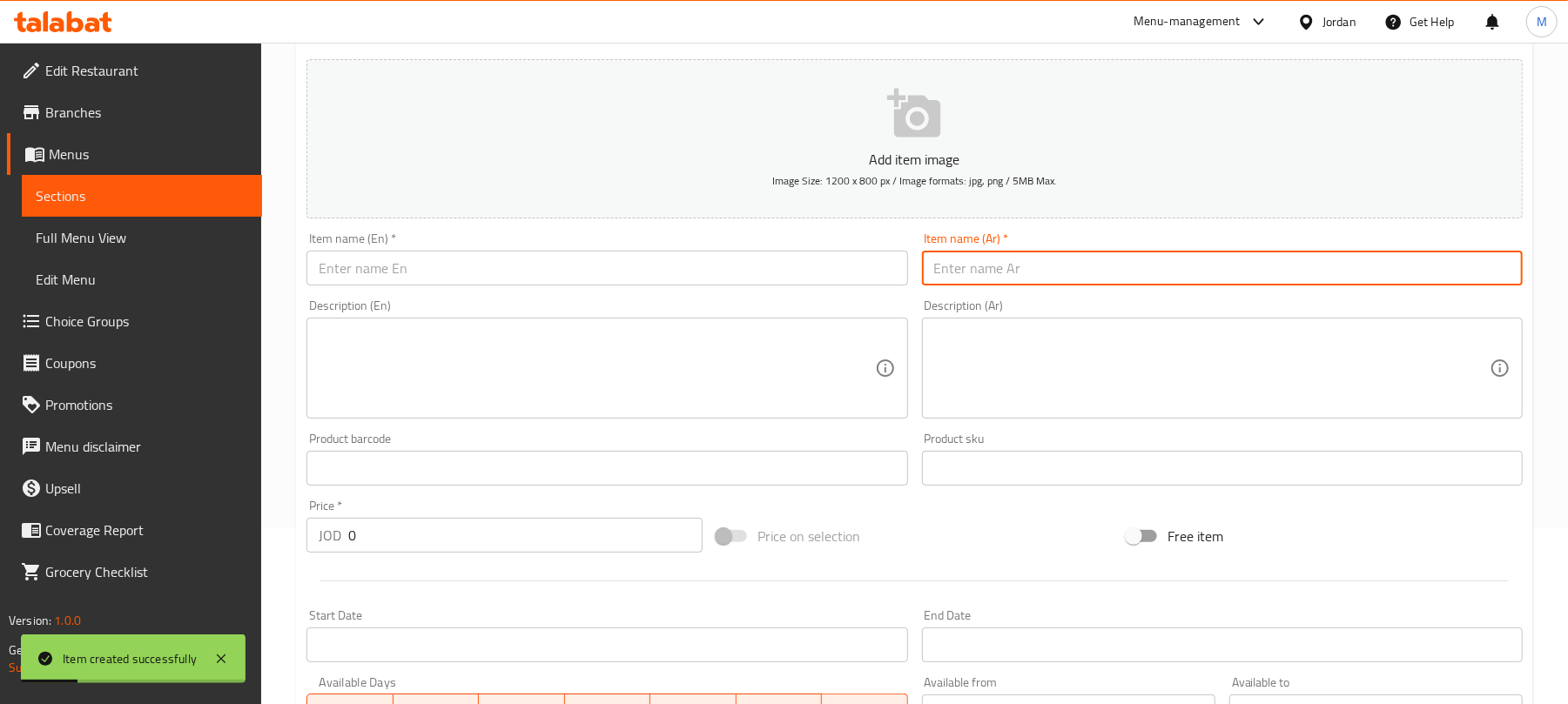 paste on "ساندويش لبنة بزعتر" 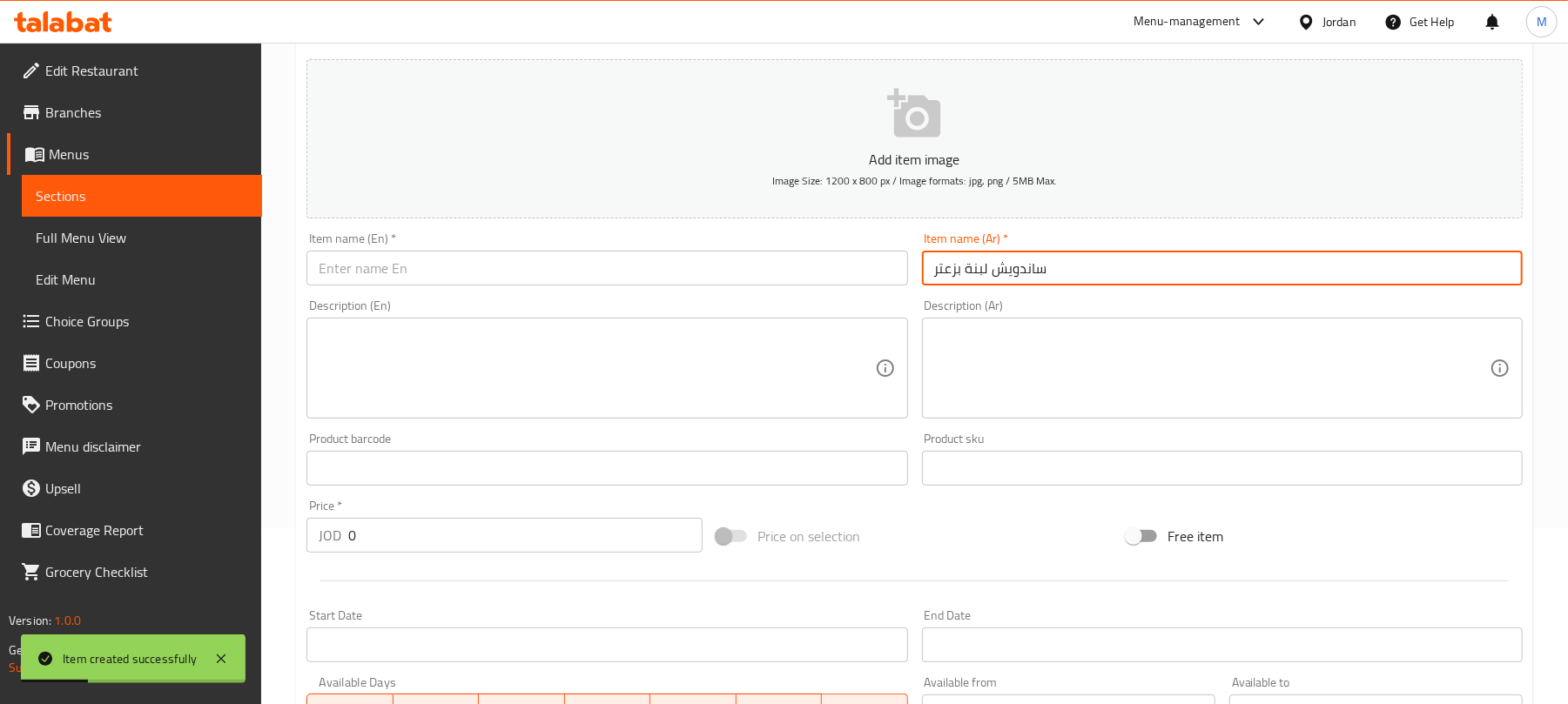 type on "ساندويش لبنة بزعتر" 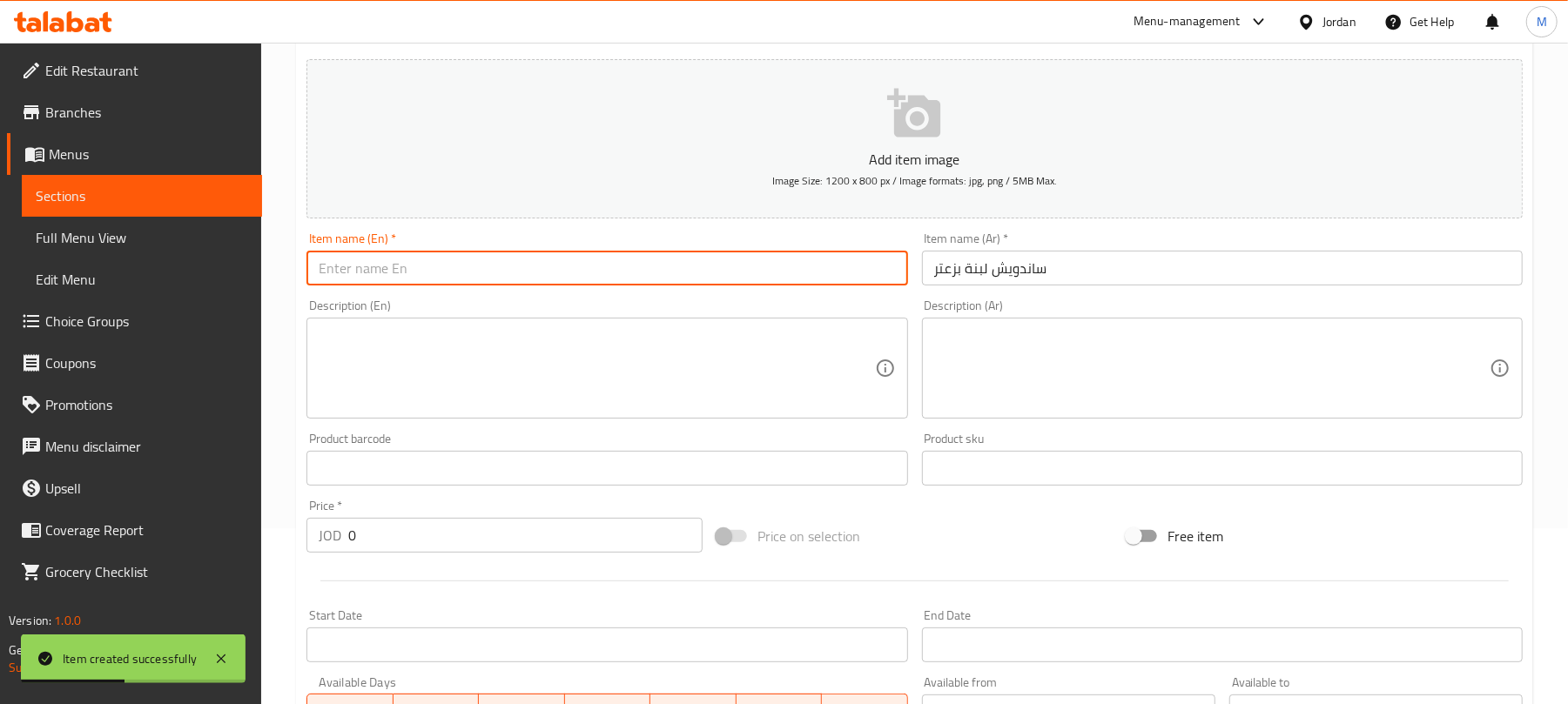 click at bounding box center (607, 268) 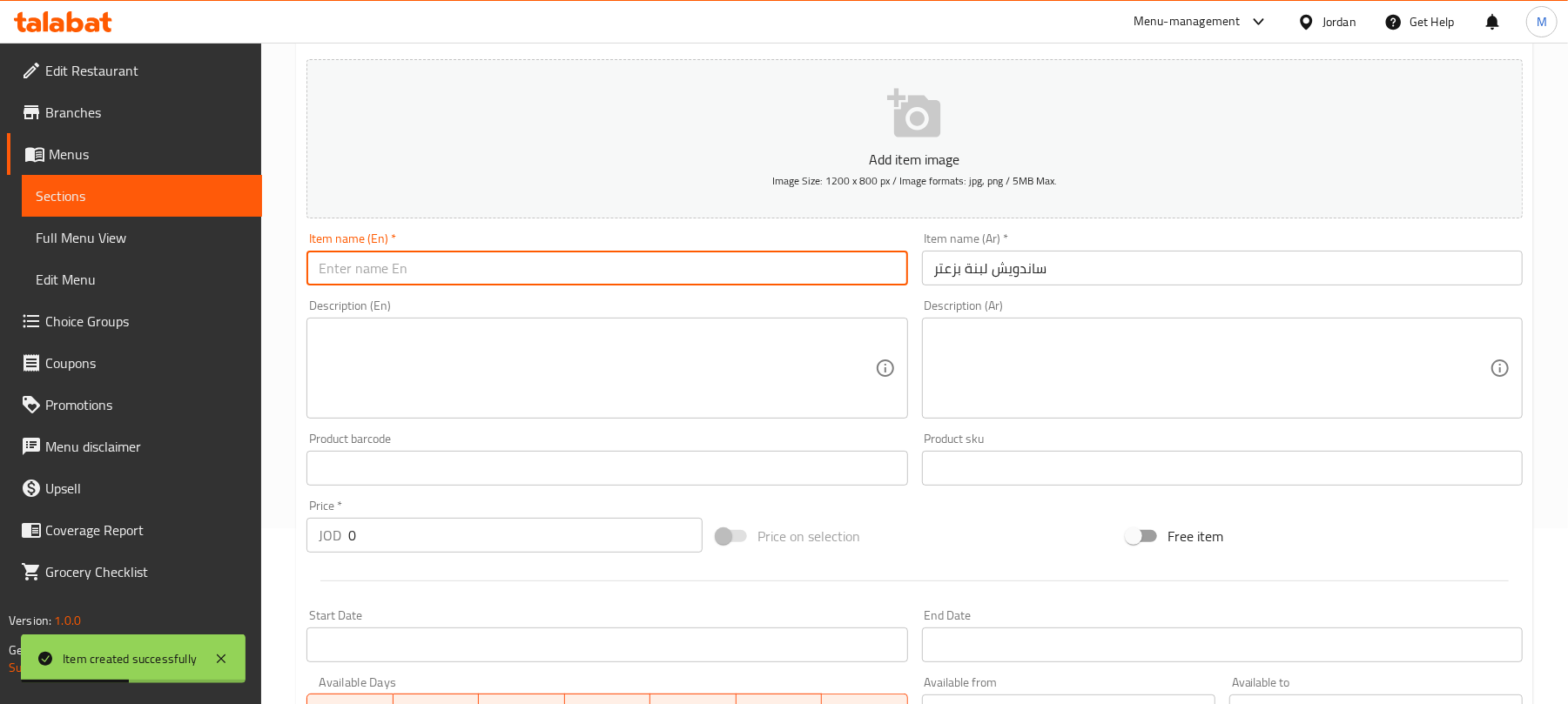 paste on "Labneh and thyme sandwich" 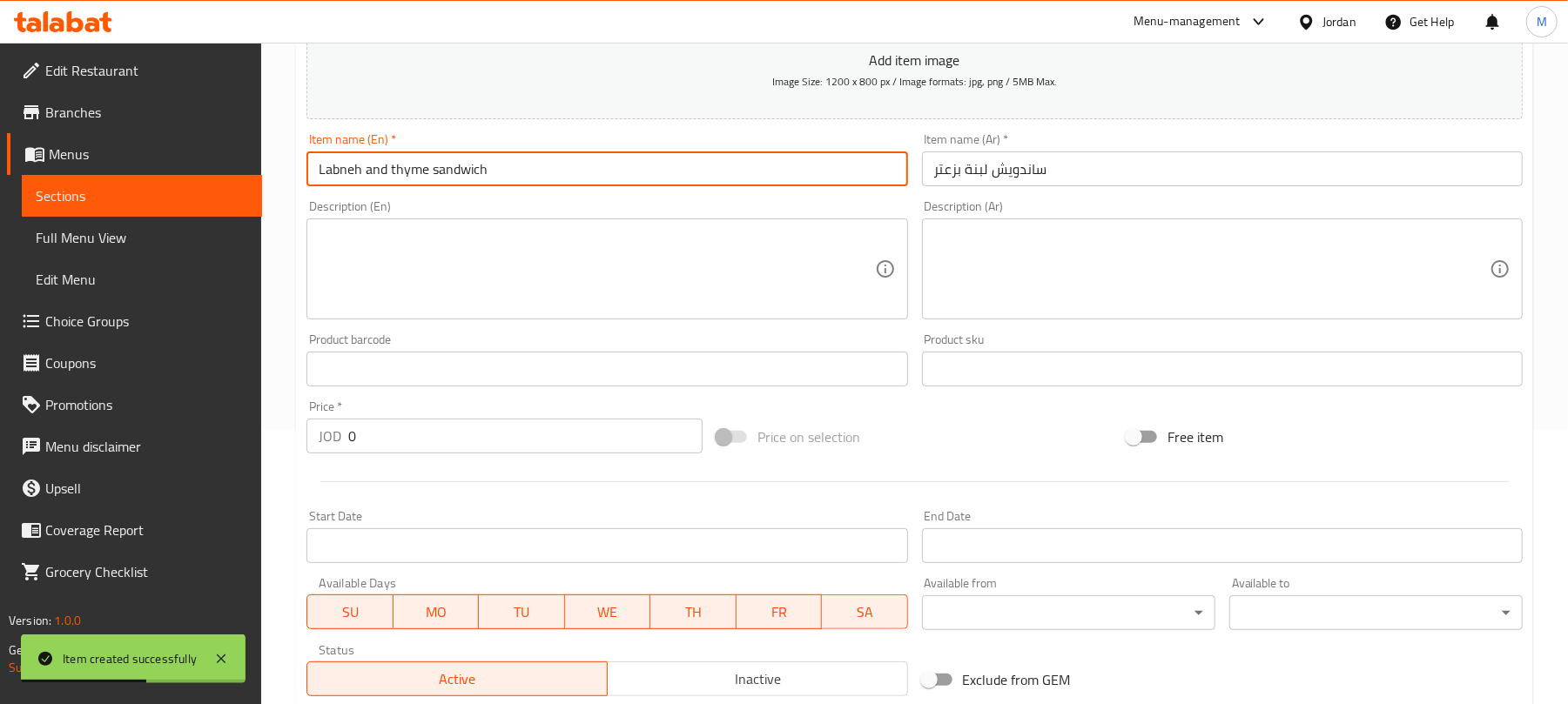 scroll, scrollTop: 524, scrollLeft: 0, axis: vertical 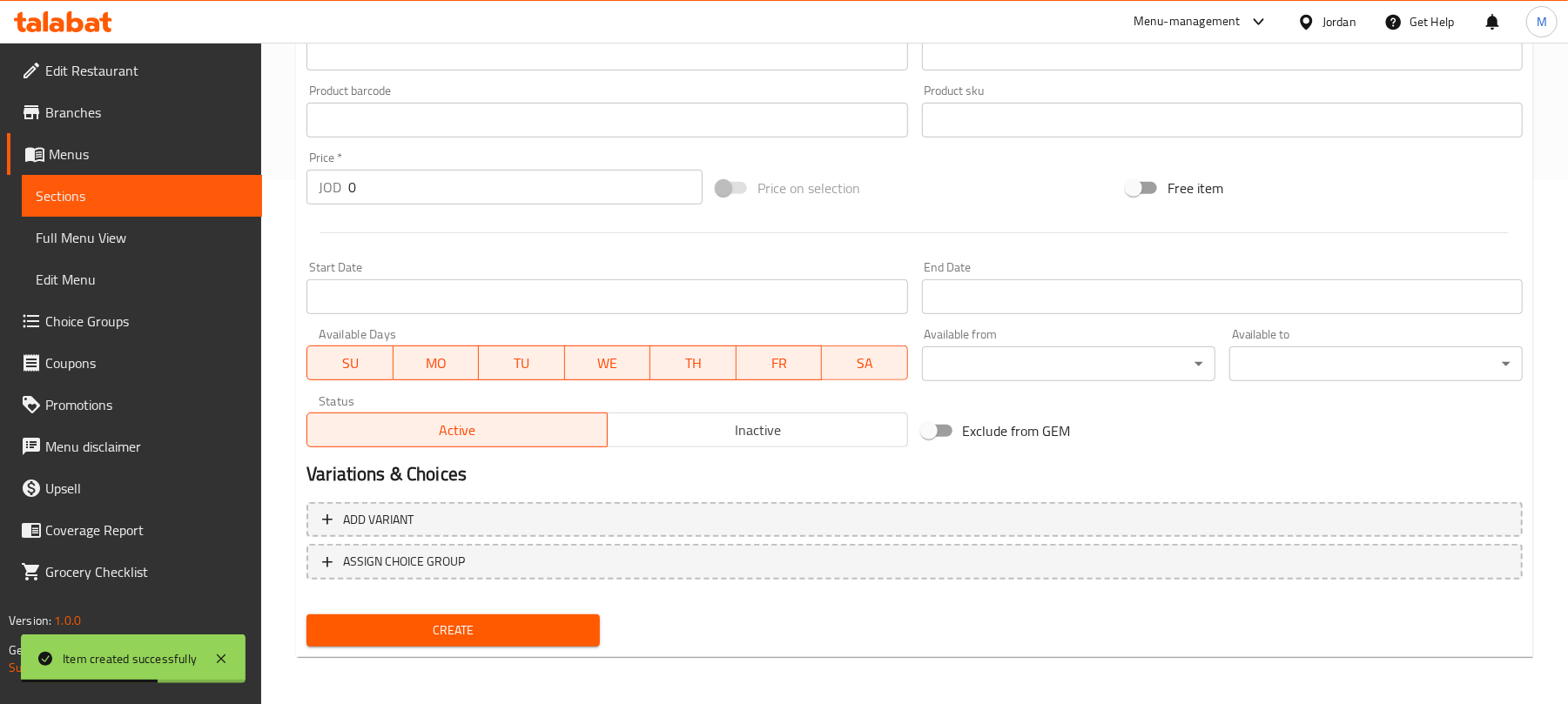 type on "Labneh and thyme sandwich" 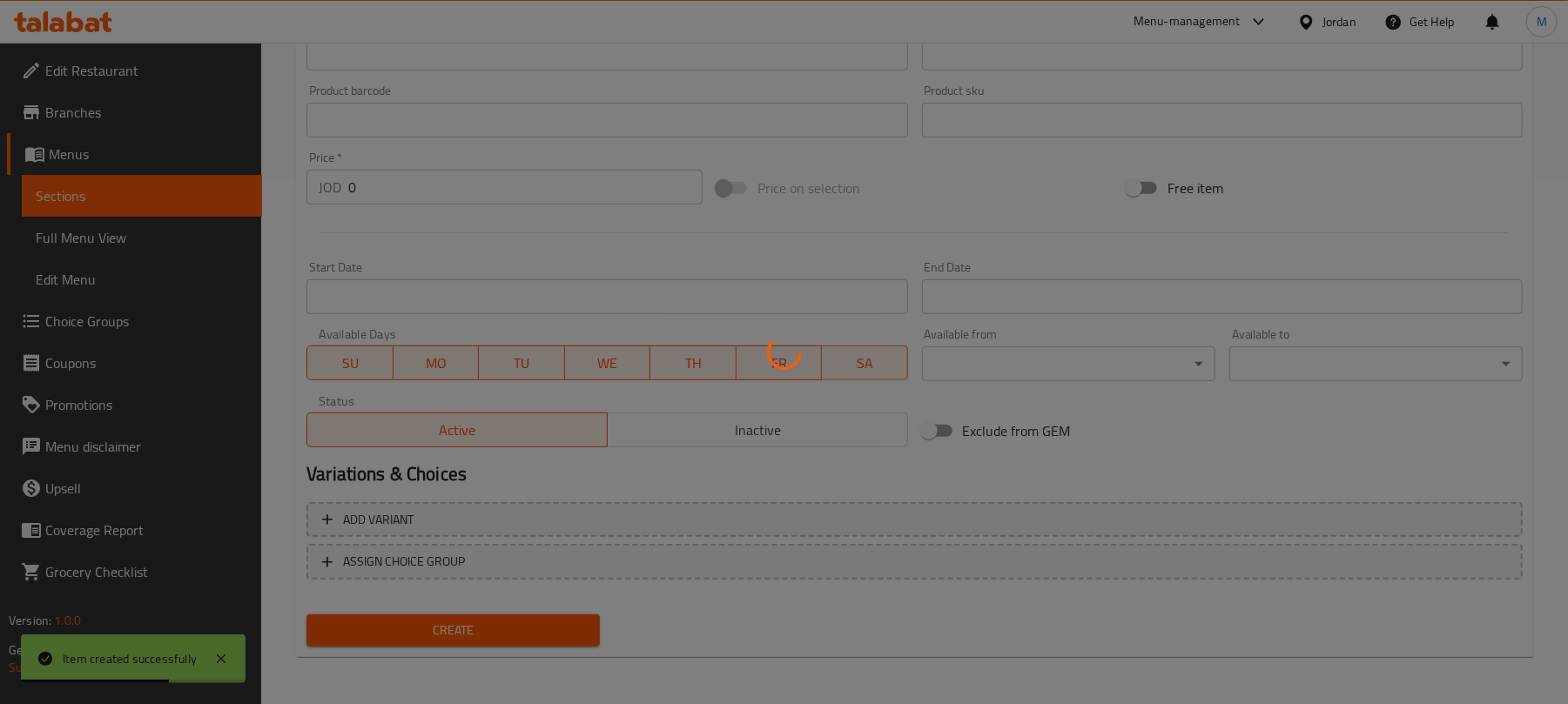 type 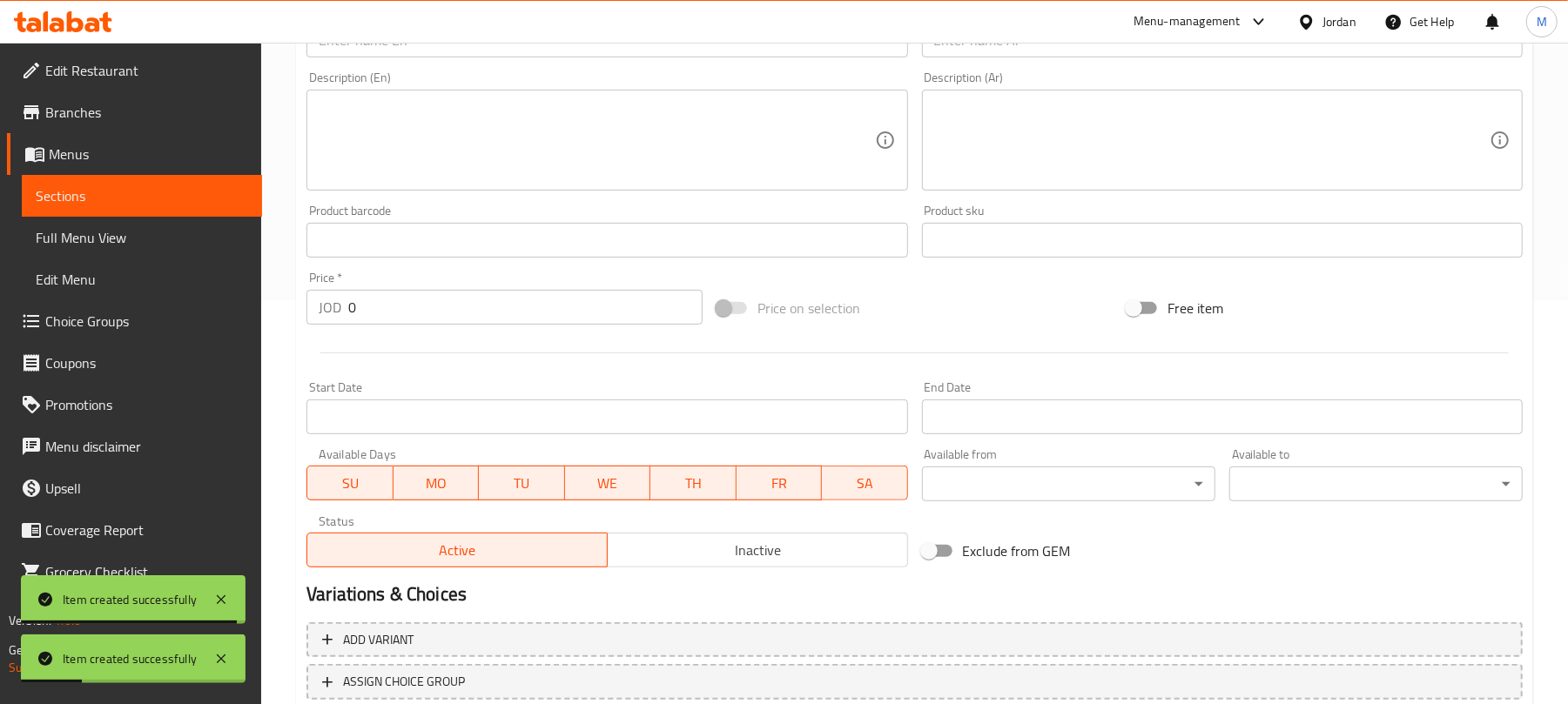 scroll, scrollTop: 176, scrollLeft: 0, axis: vertical 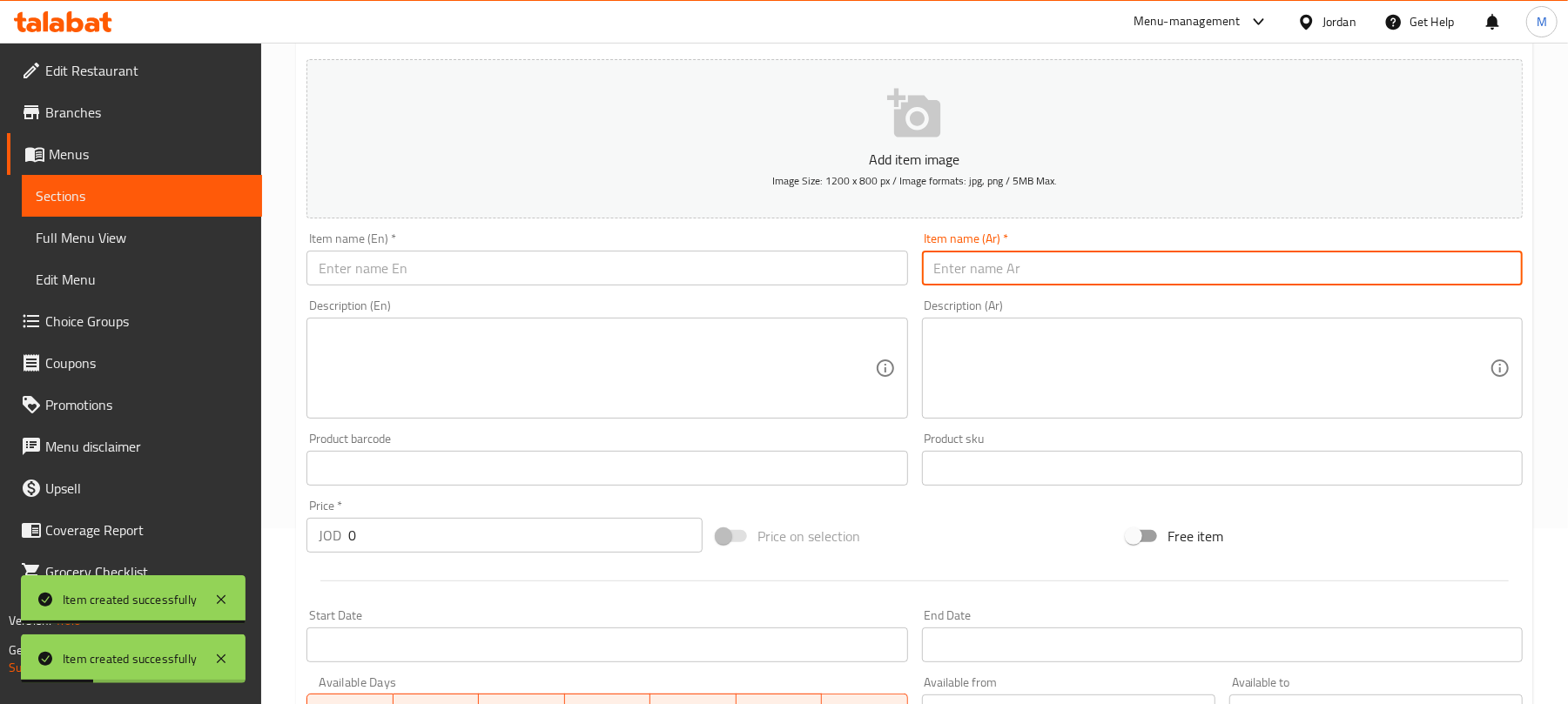 click at bounding box center (1222, 268) 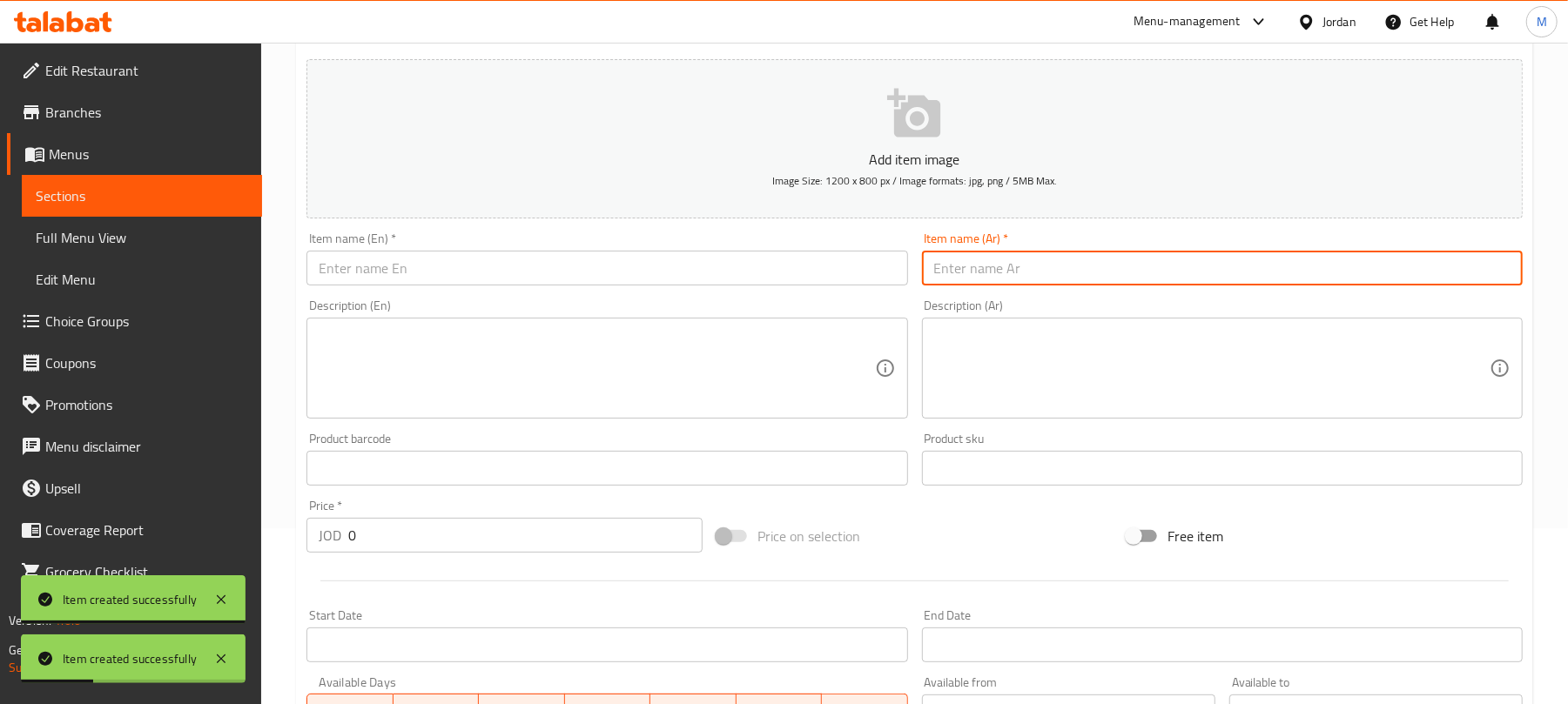 paste on "ساندويش تيركي ولبنة" 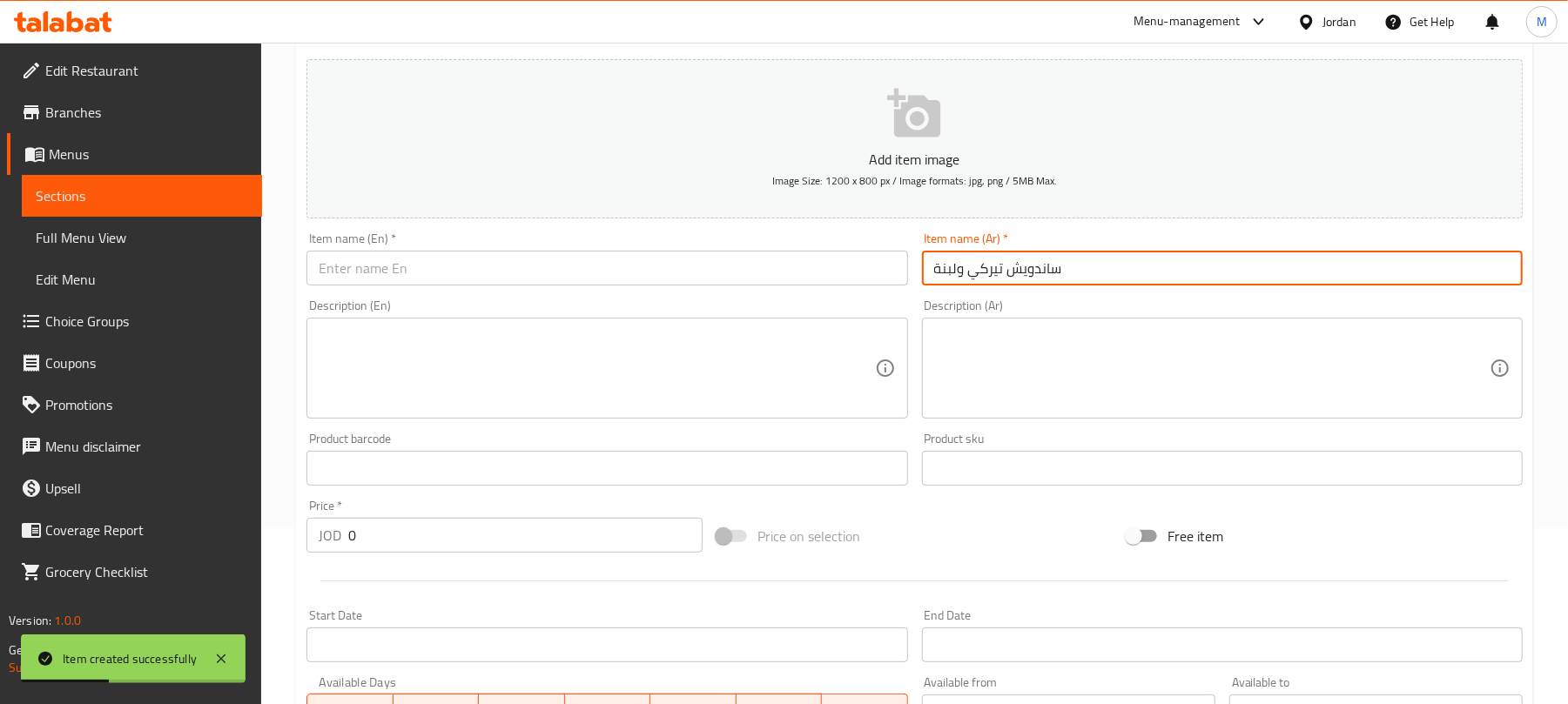 type on "ساندويش تيركي ولبنة" 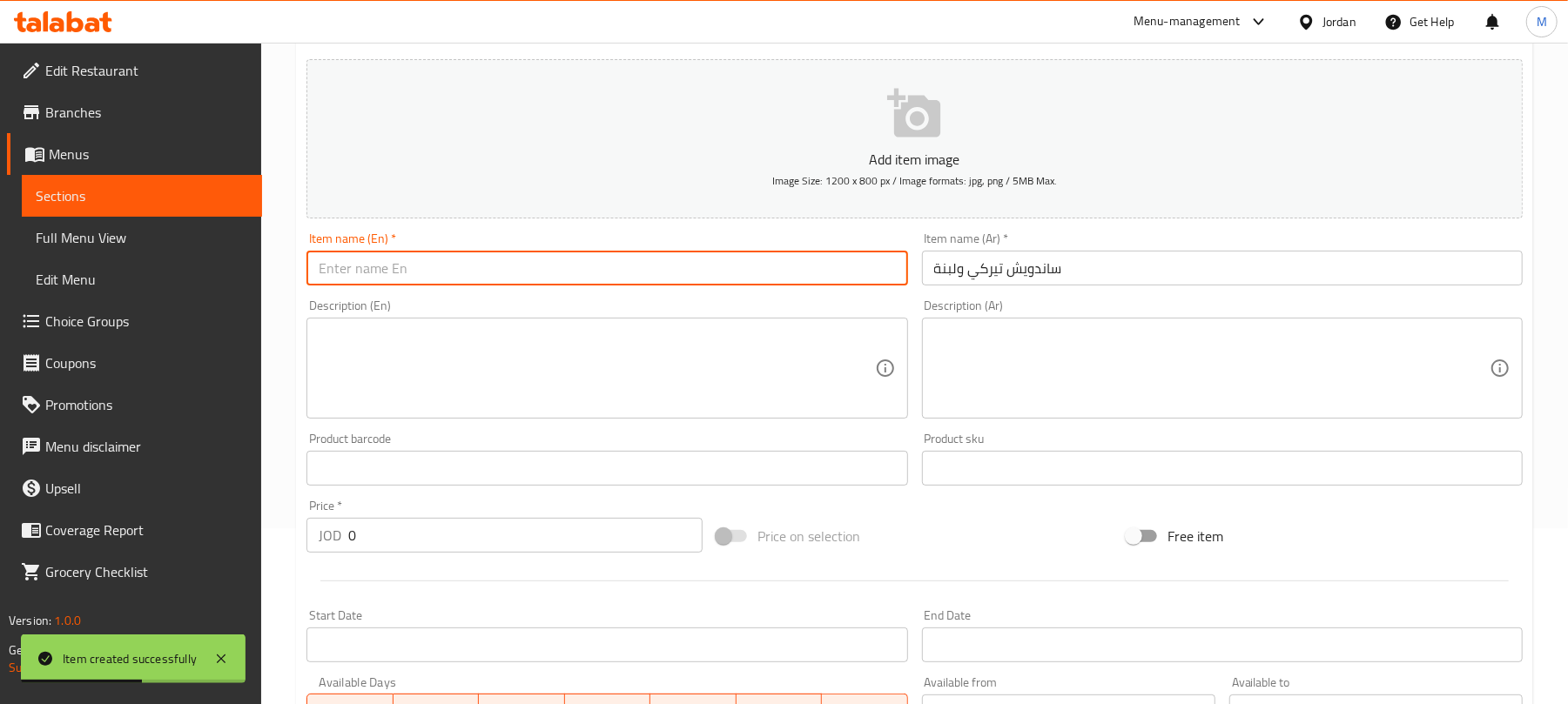 click at bounding box center (607, 268) 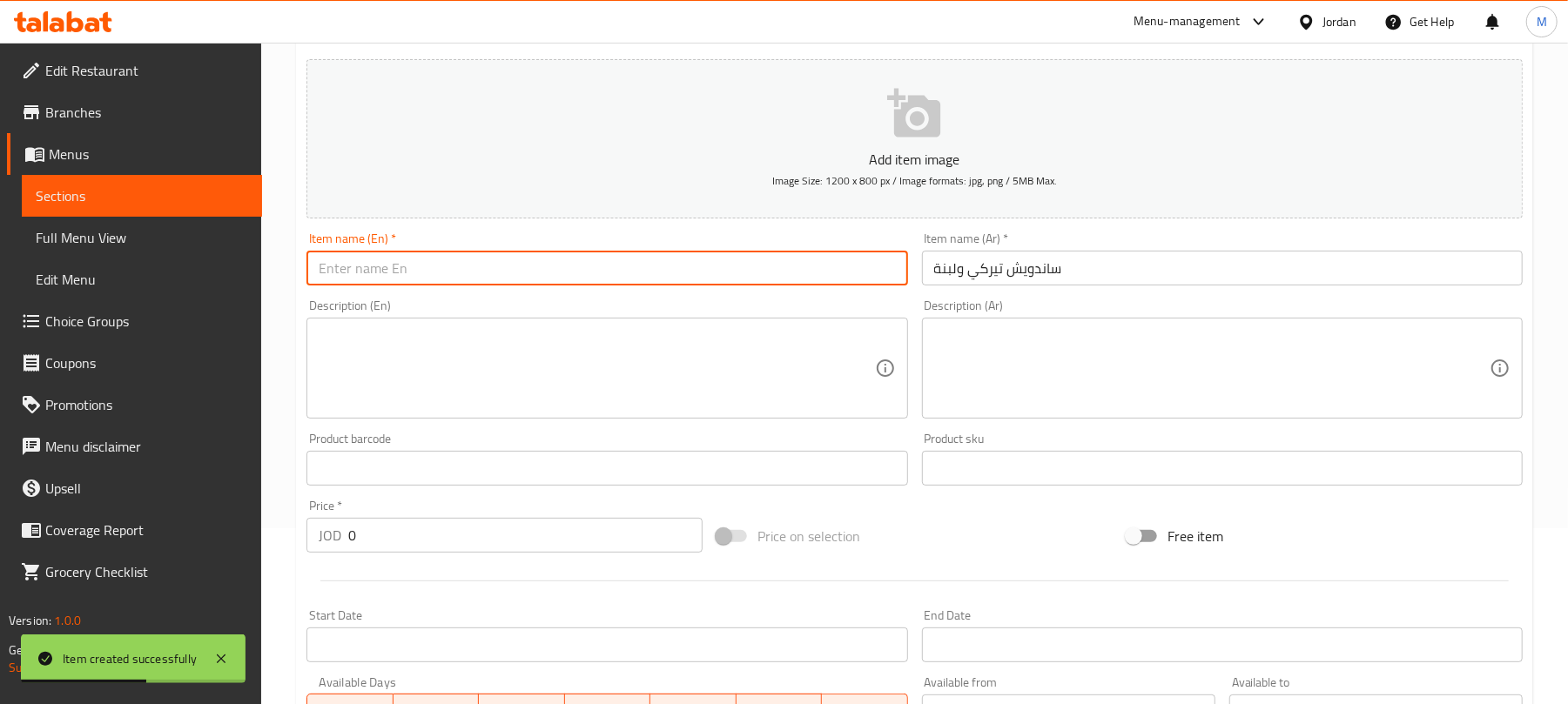 paste on "Turkey and Labneh Sandwich" 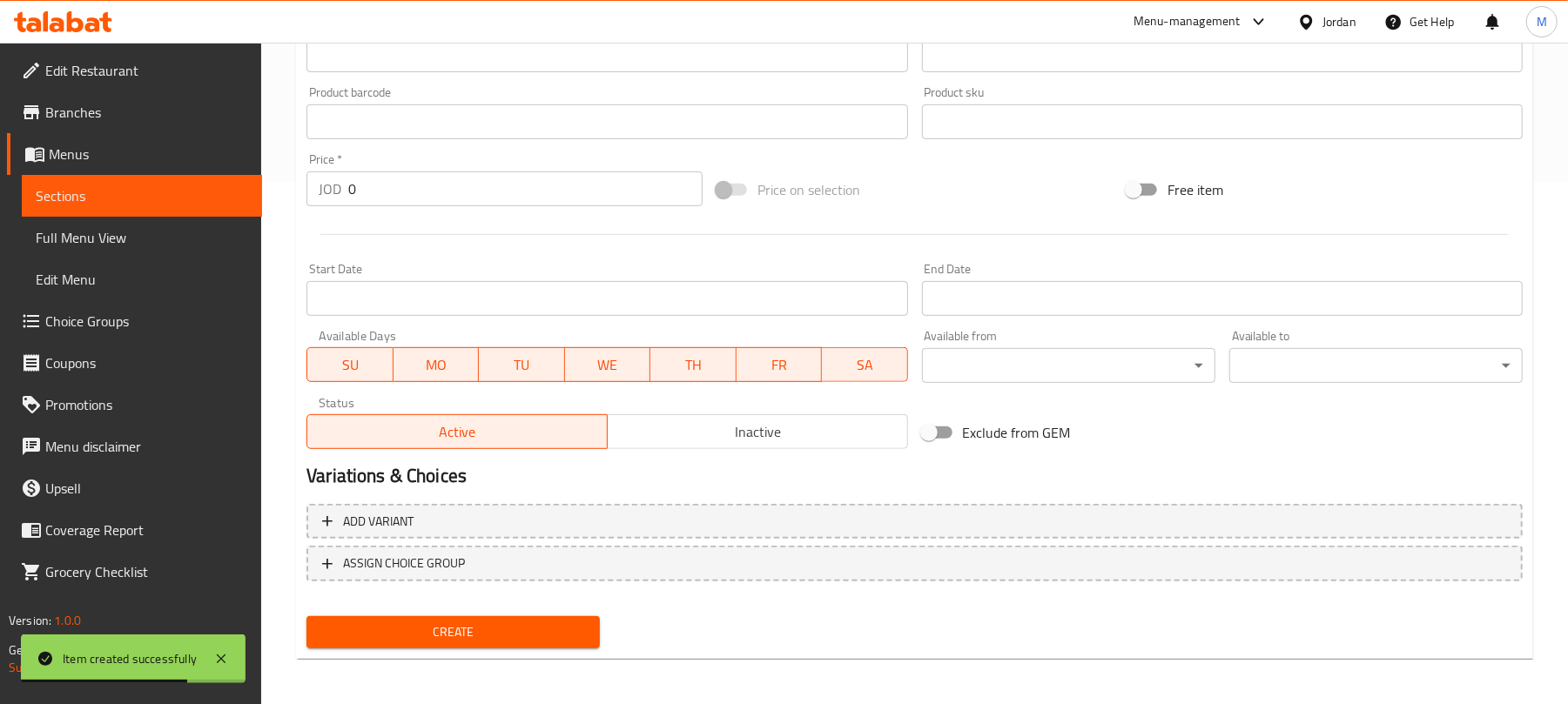 scroll, scrollTop: 524, scrollLeft: 0, axis: vertical 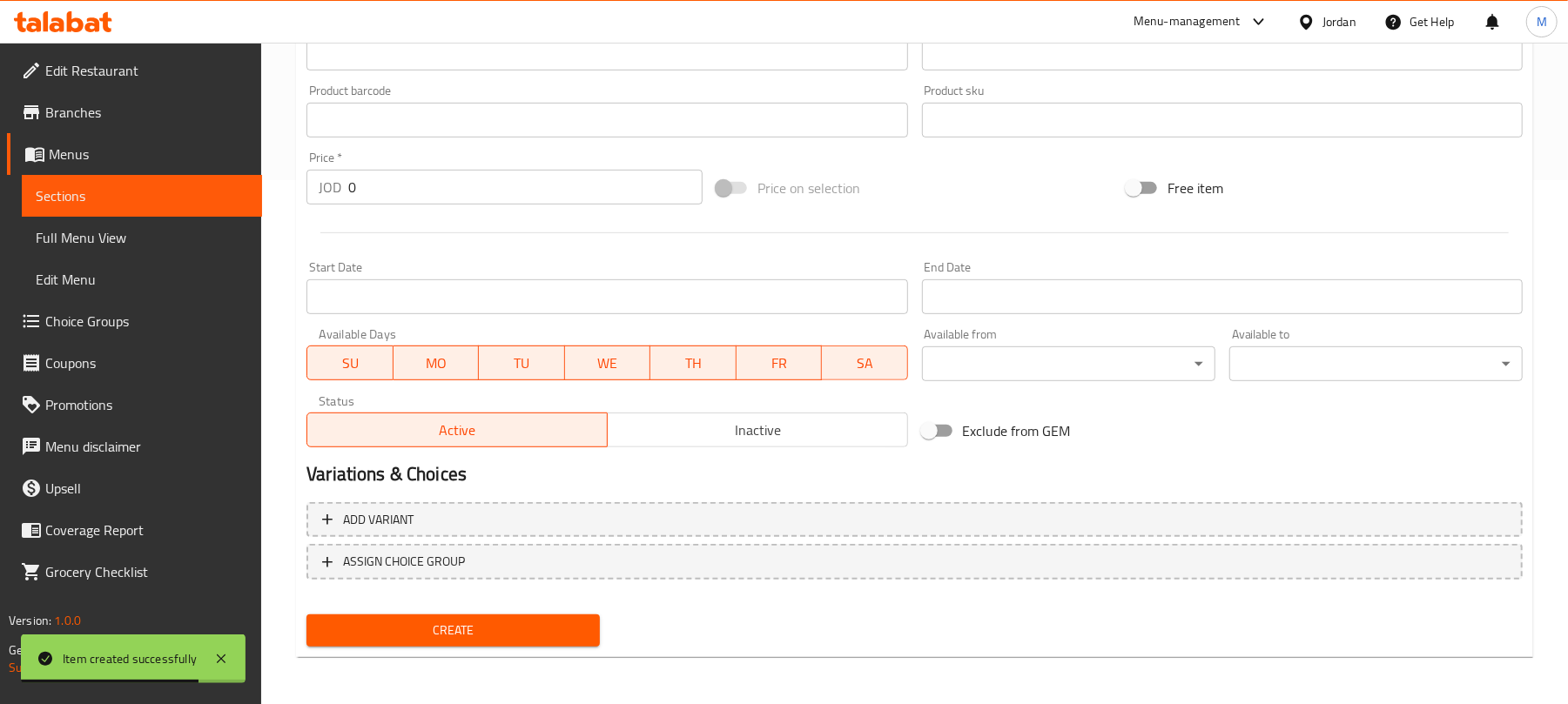 type on "Turkey and Labneh Sandwich" 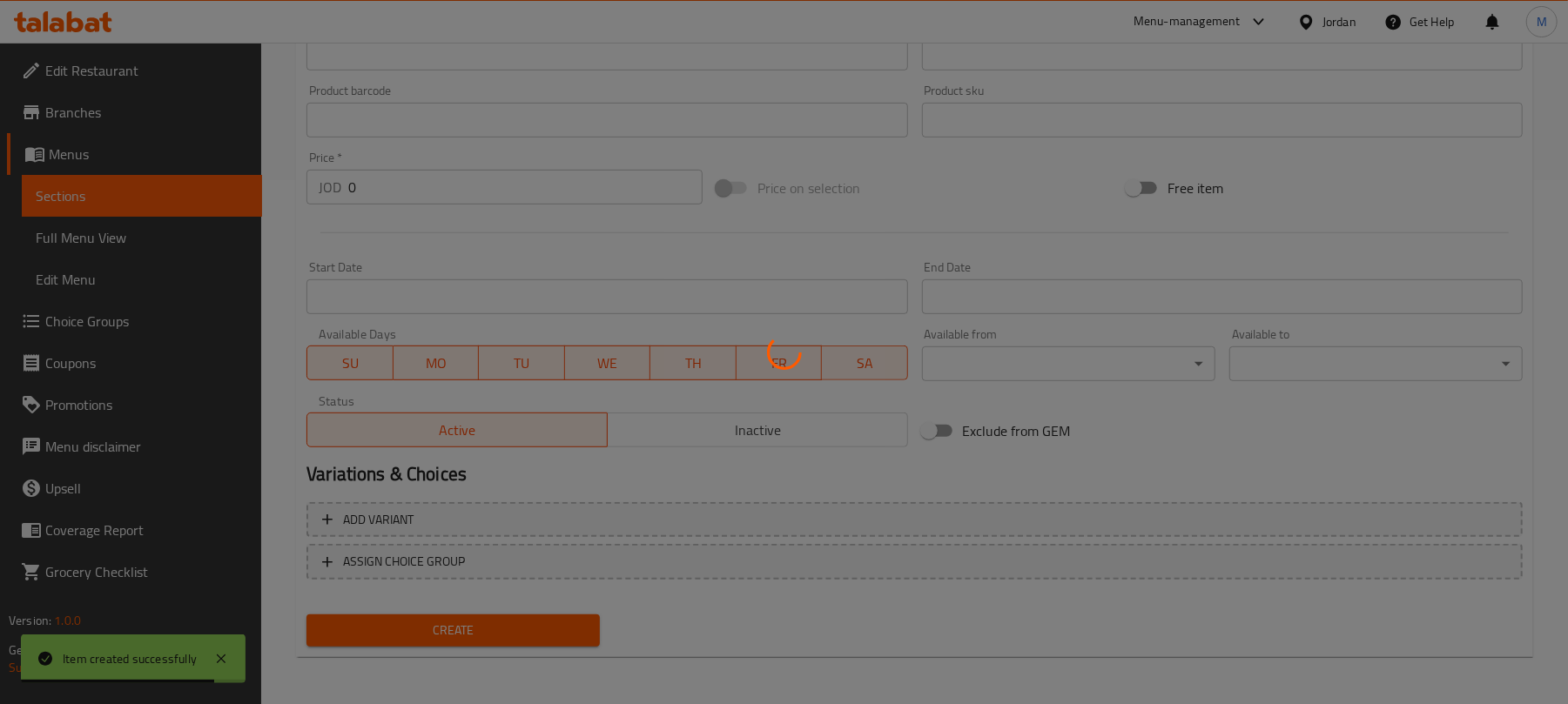 type 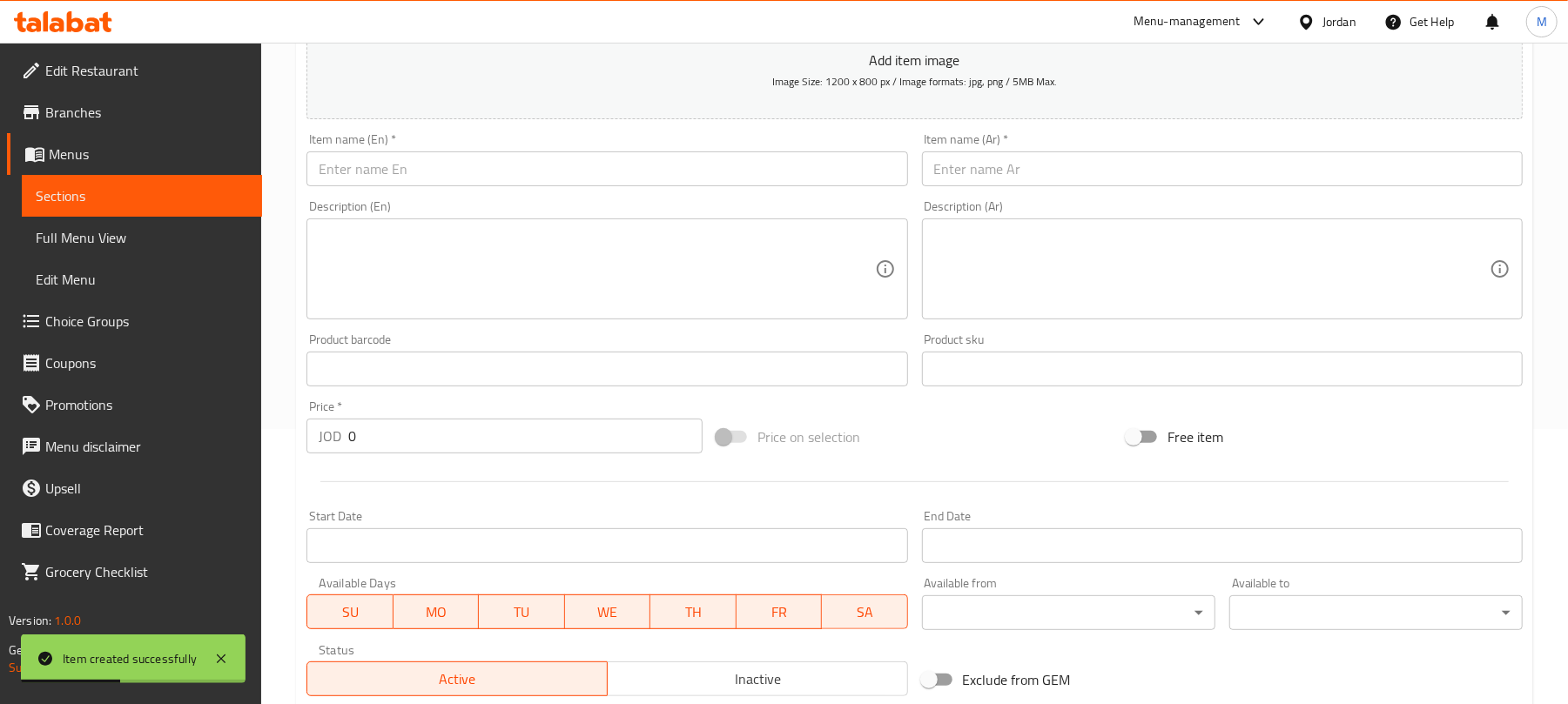 scroll, scrollTop: 176, scrollLeft: 0, axis: vertical 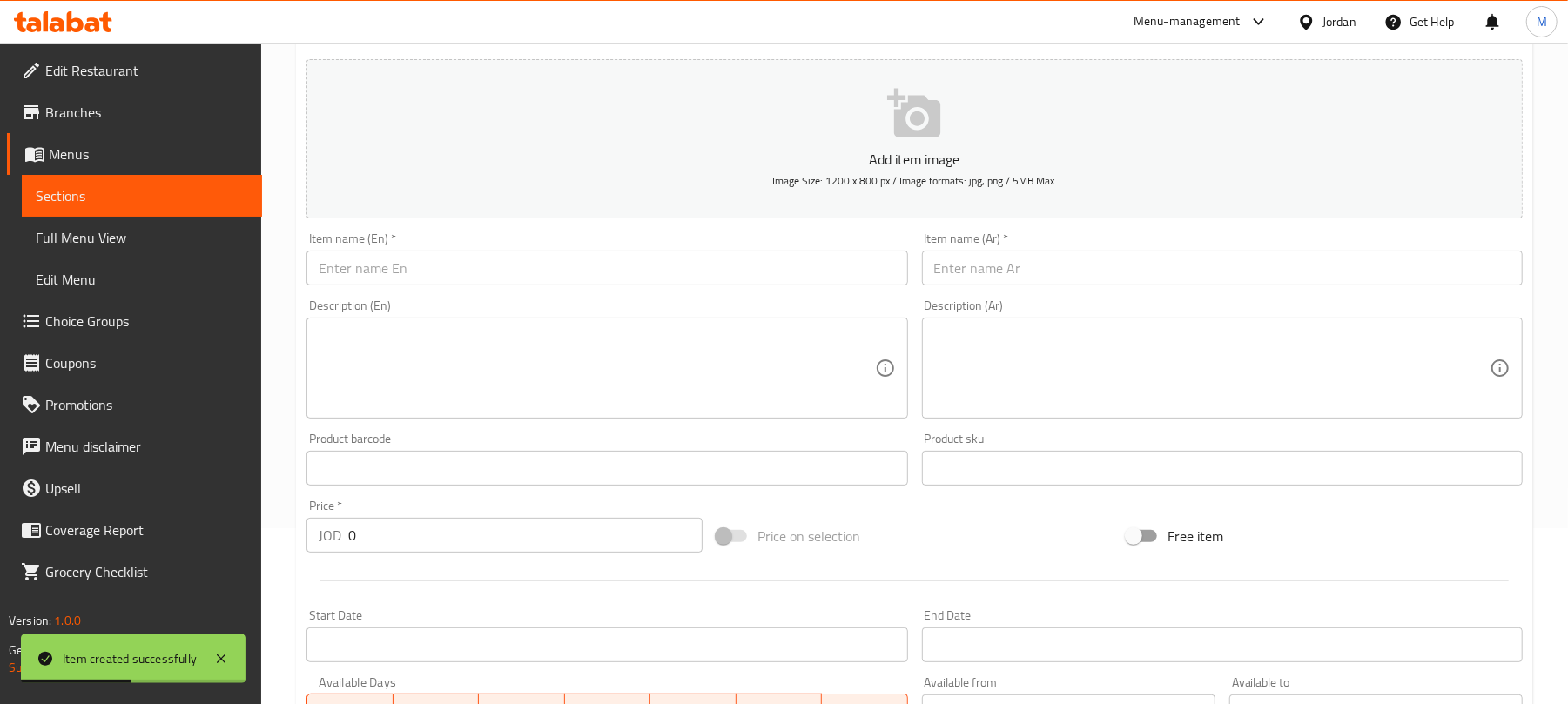 click at bounding box center [1222, 268] 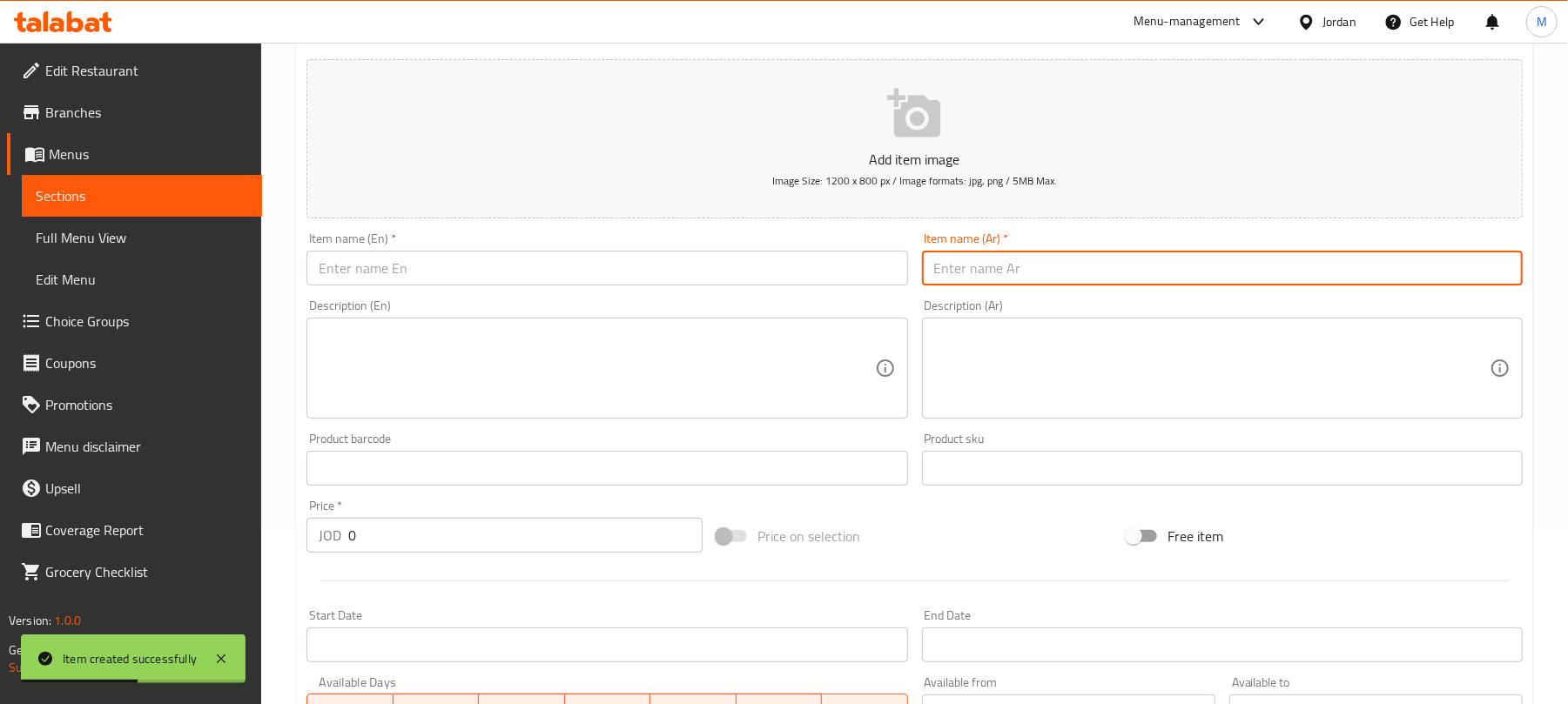 paste on "ساندويش سنيورة وجبنة" 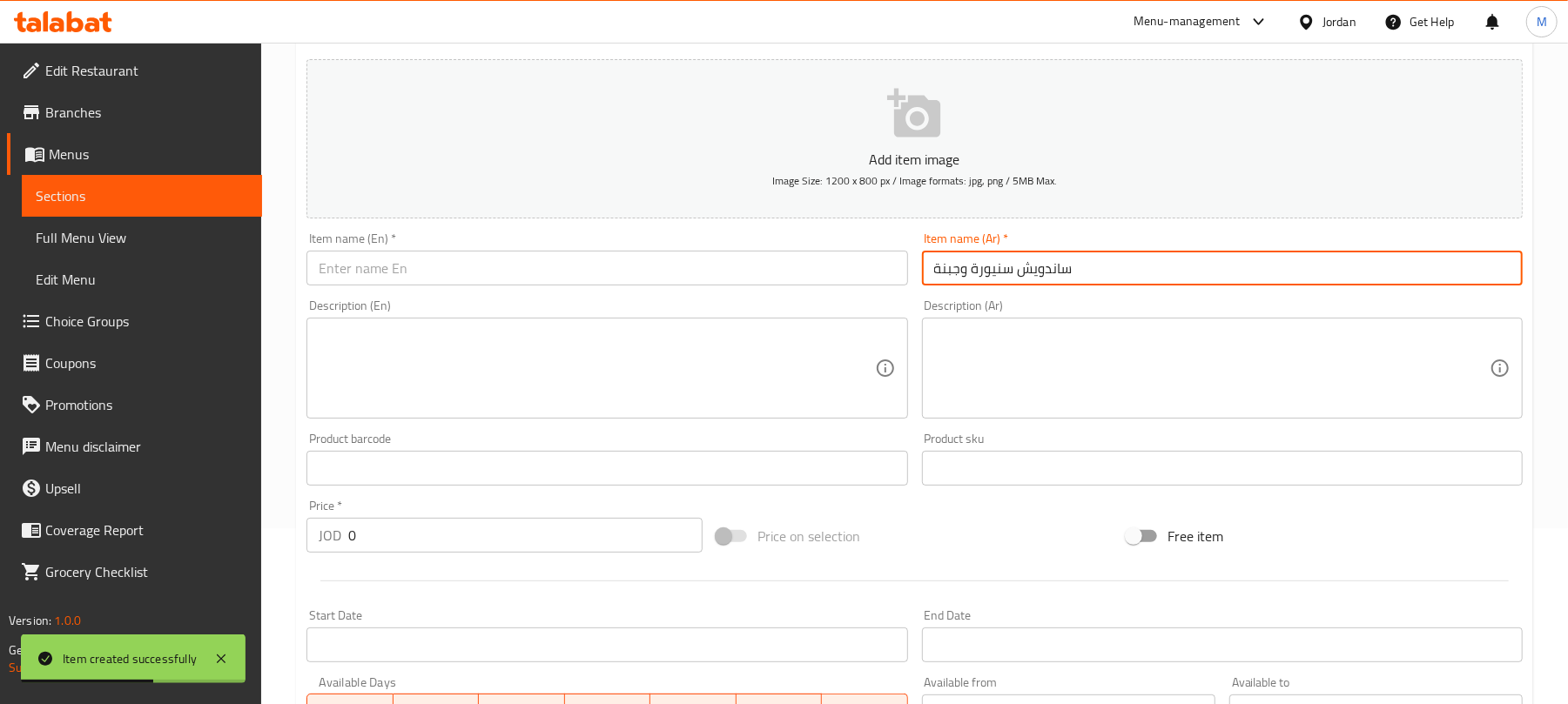 type on "ساندويش سنيورة وجبنة" 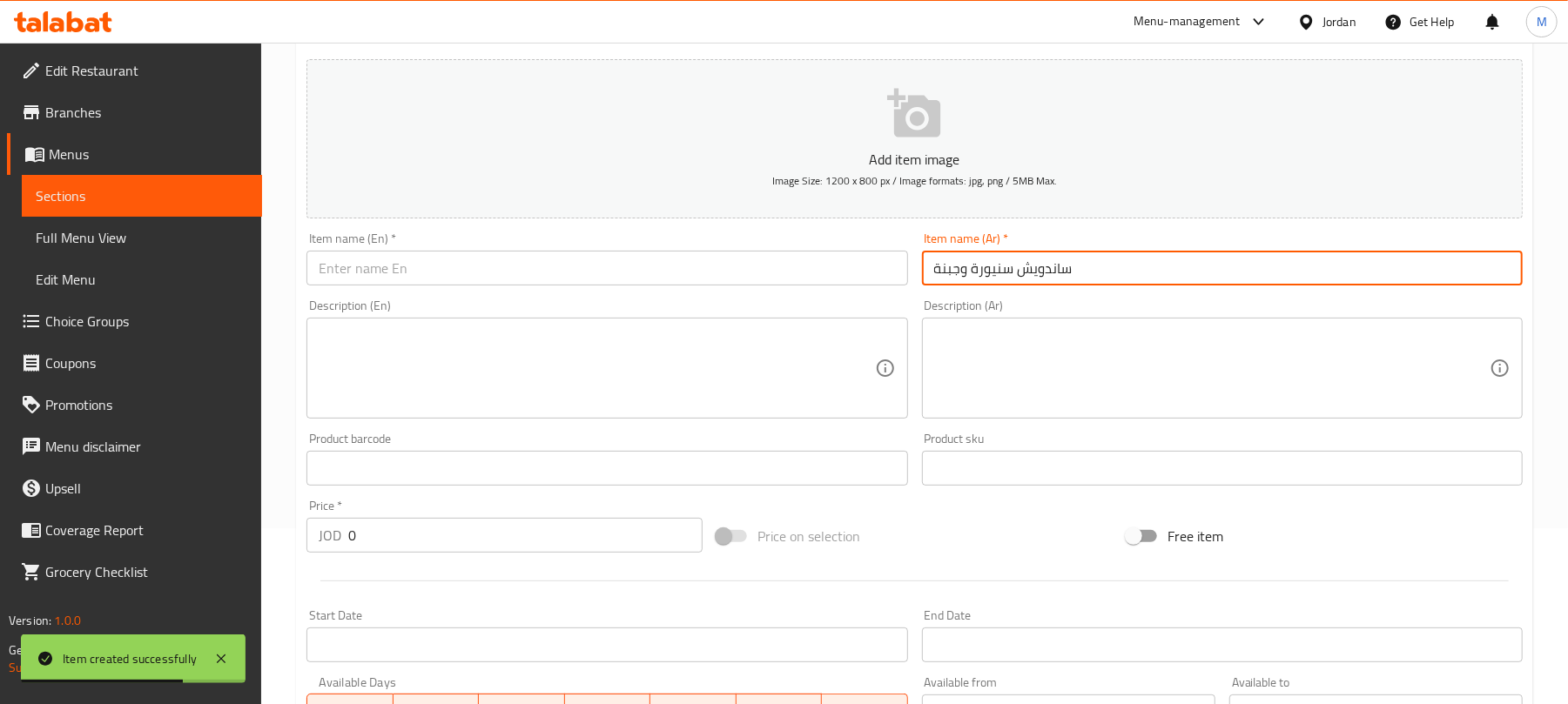 click at bounding box center (607, 268) 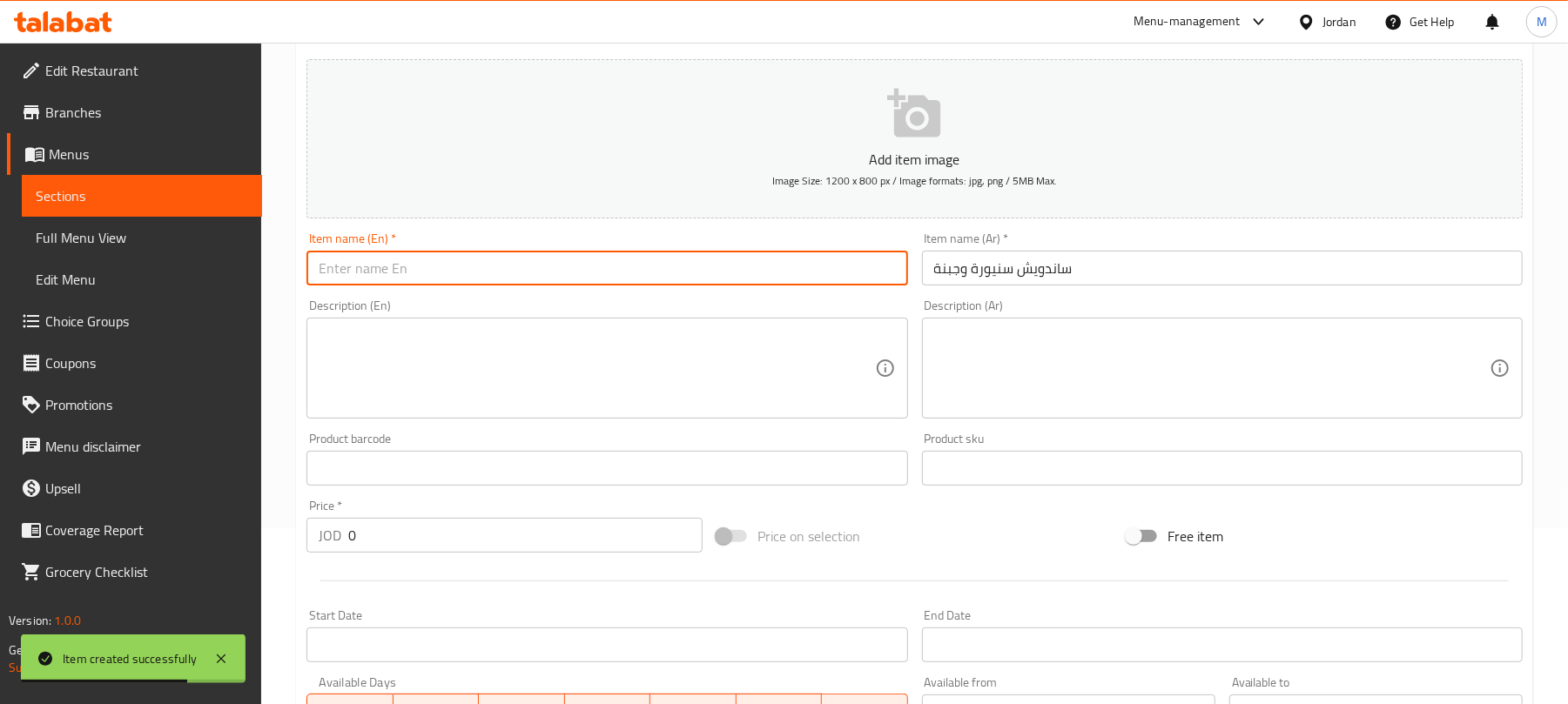 paste on "Senora and cheese sandwich" 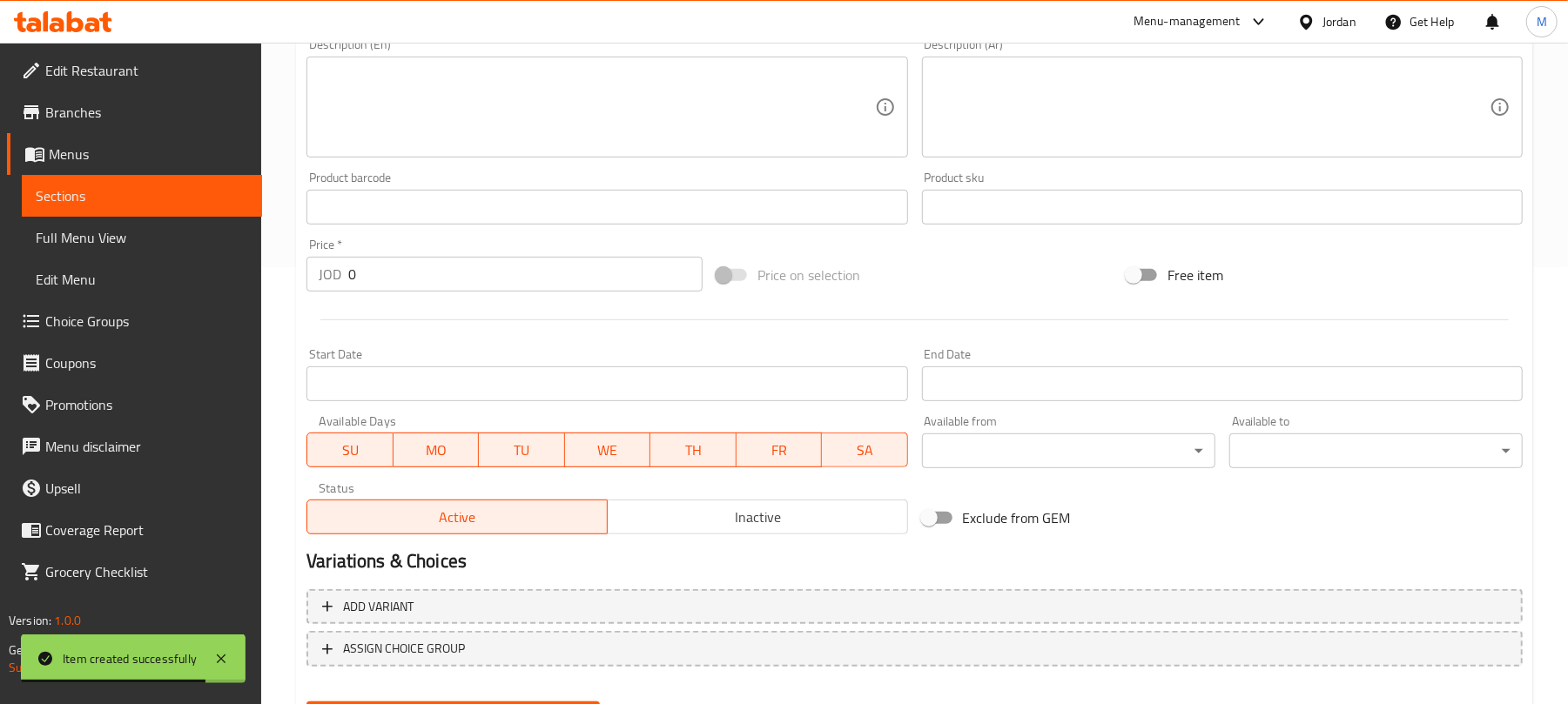 scroll, scrollTop: 524, scrollLeft: 0, axis: vertical 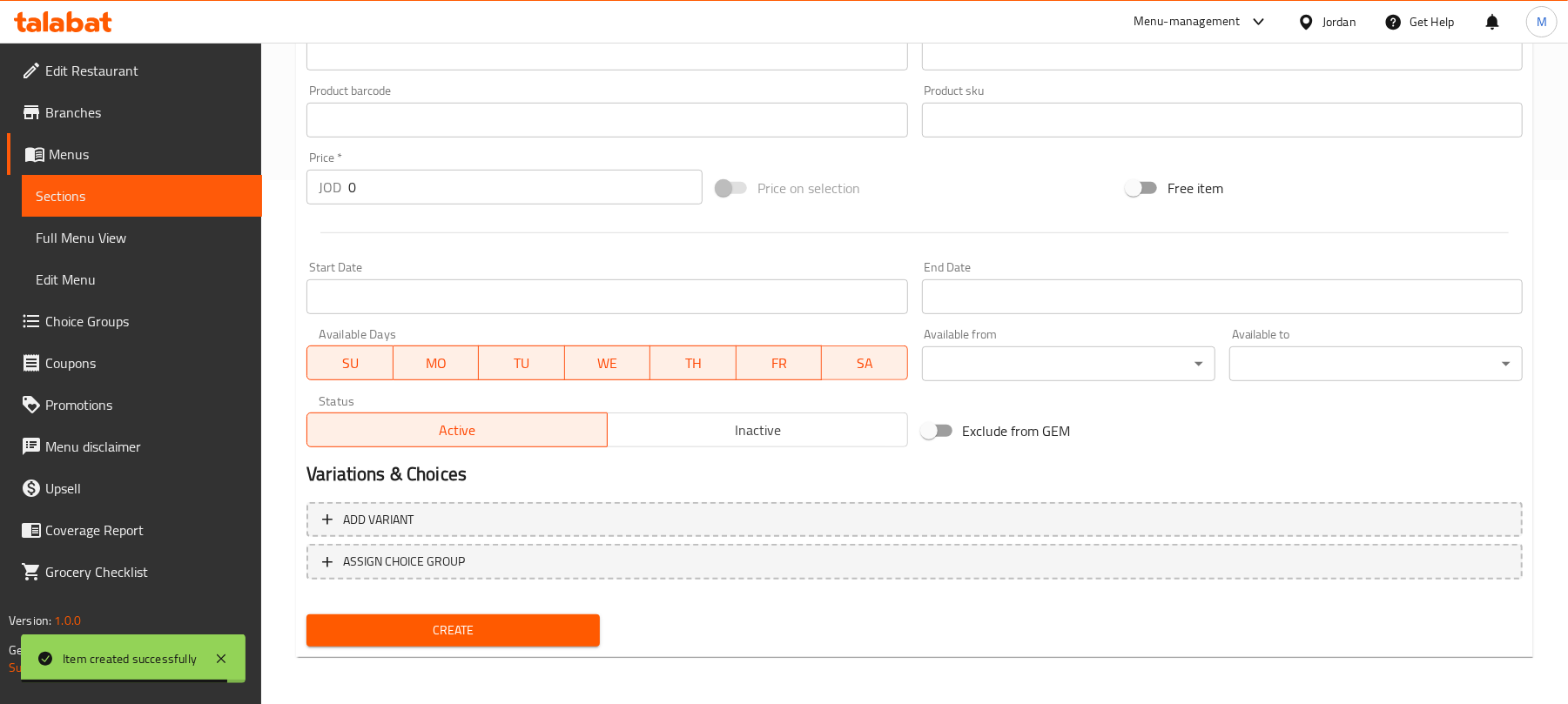 type on "Senora and cheese sandwich" 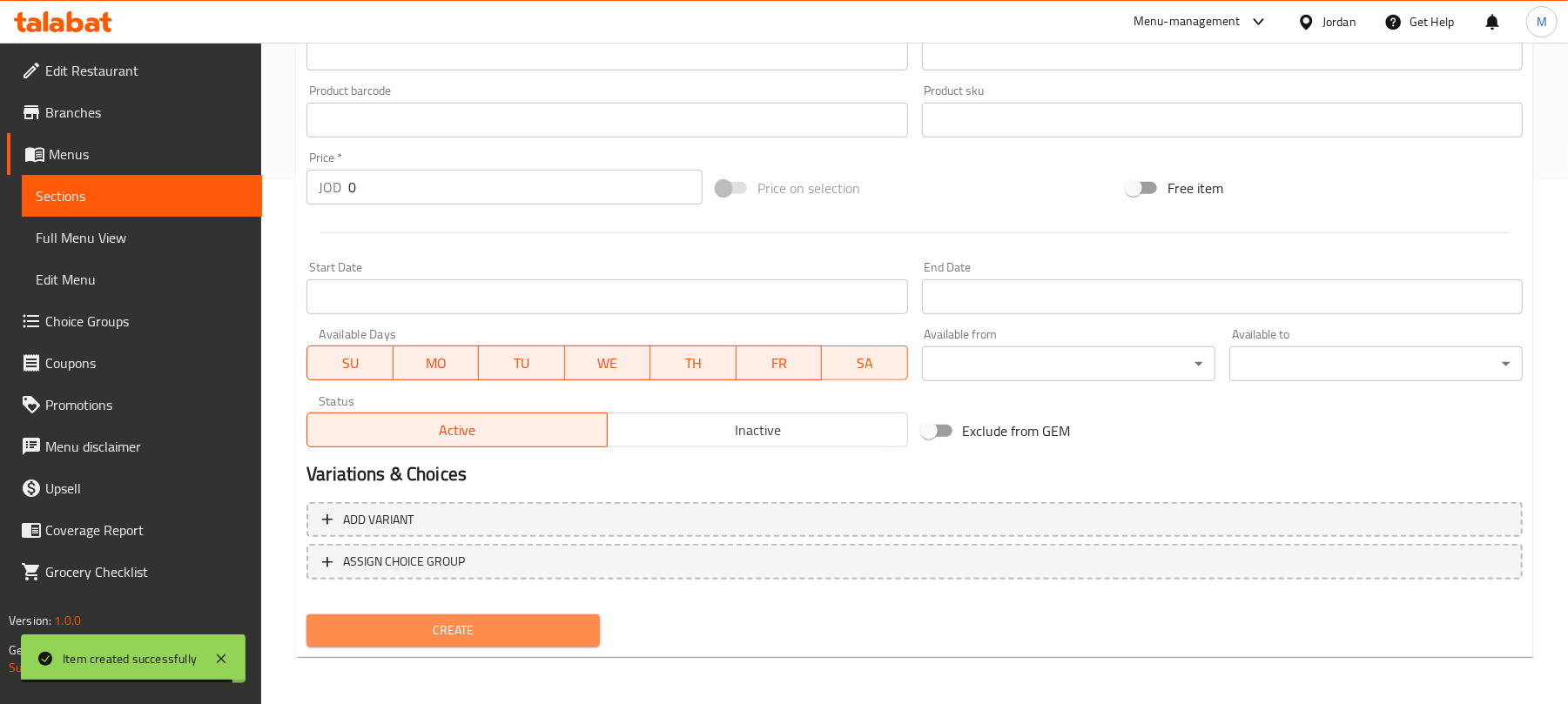 click on "Create" at bounding box center [453, 630] 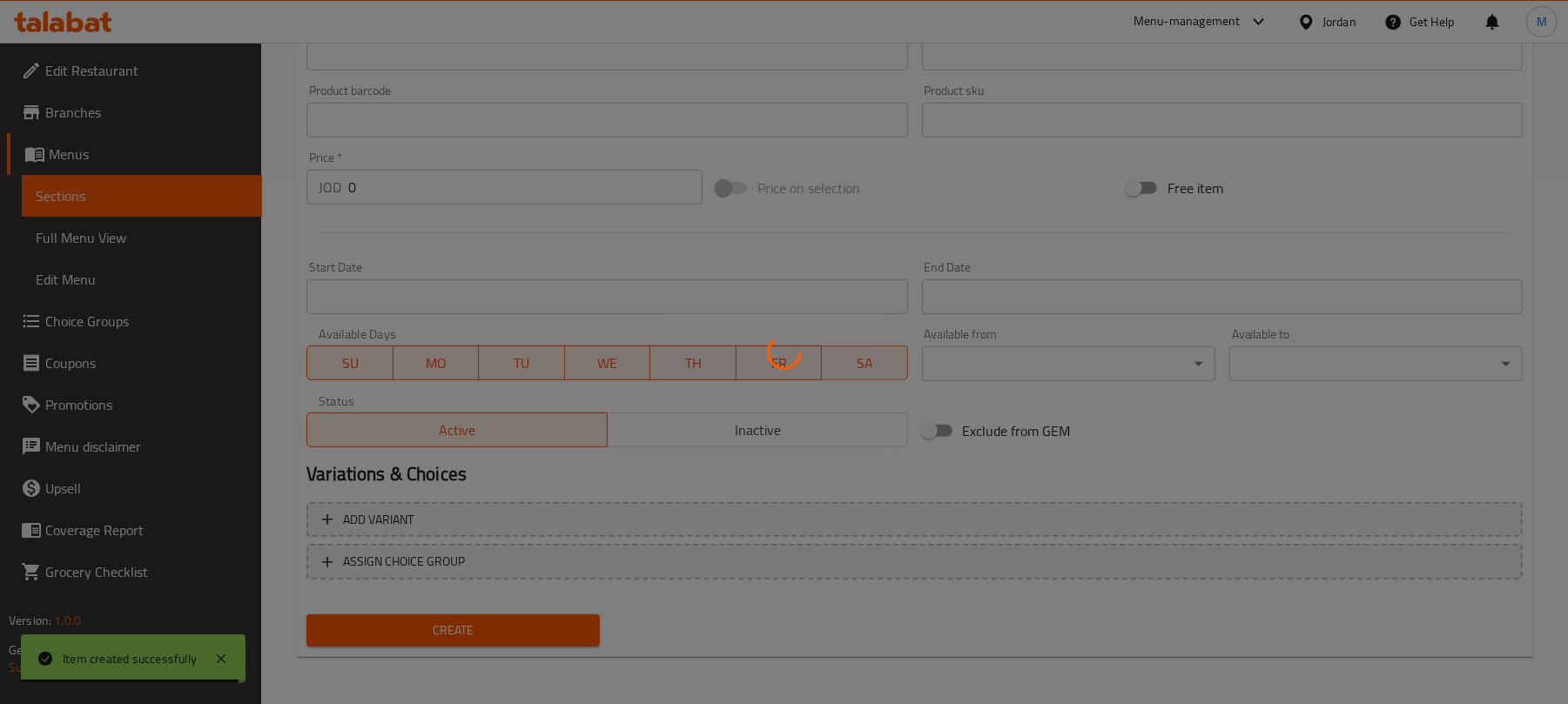type 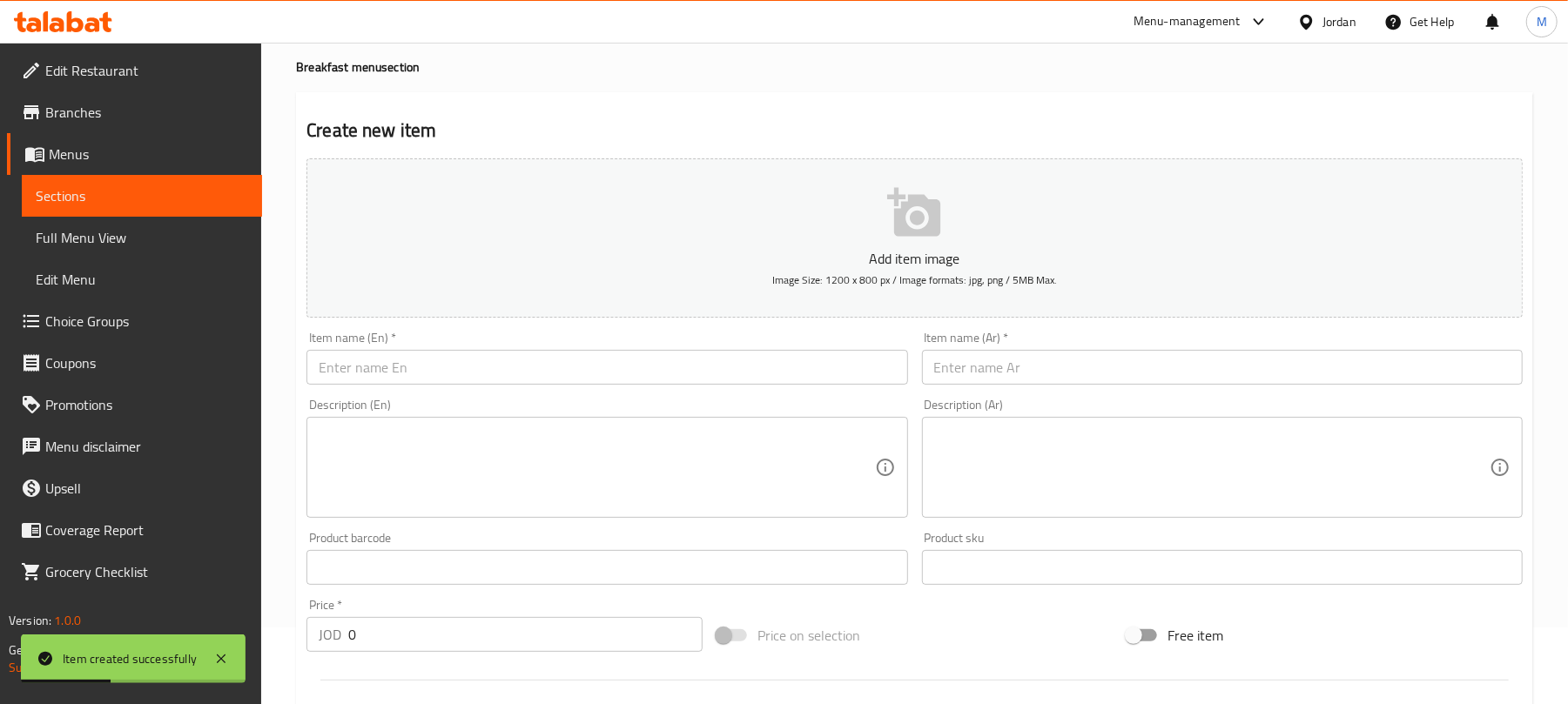 scroll, scrollTop: 60, scrollLeft: 0, axis: vertical 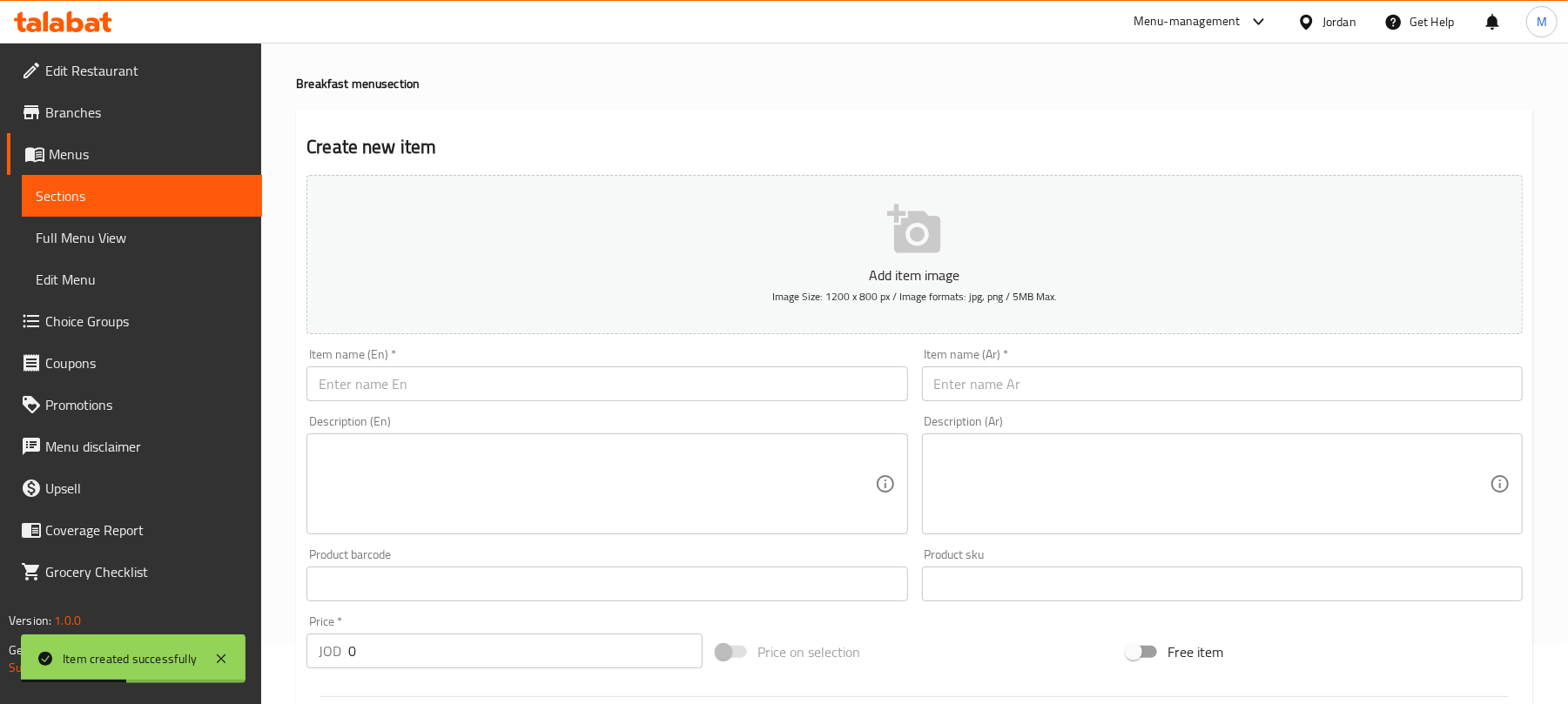 click at bounding box center (1222, 384) 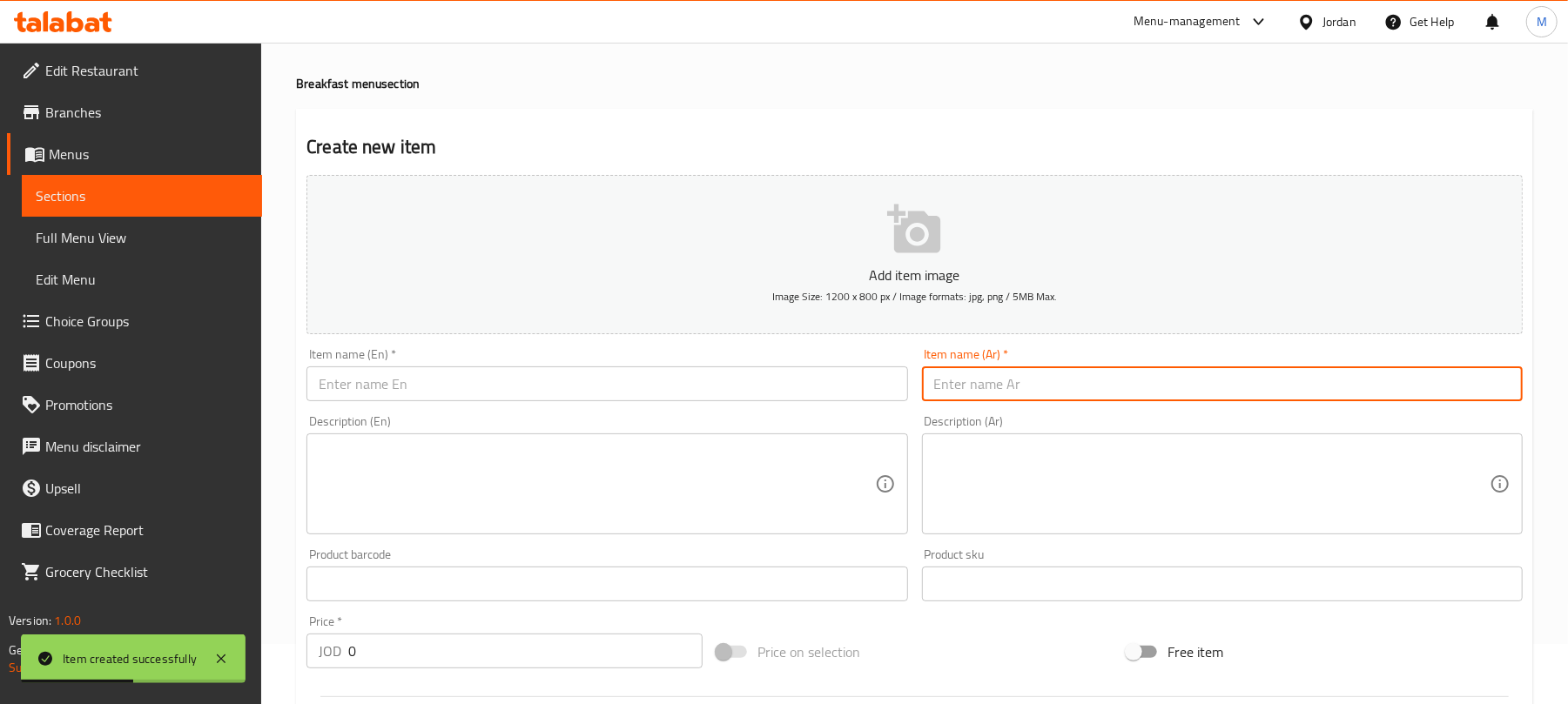paste on "ساندويش مكس اجبان" 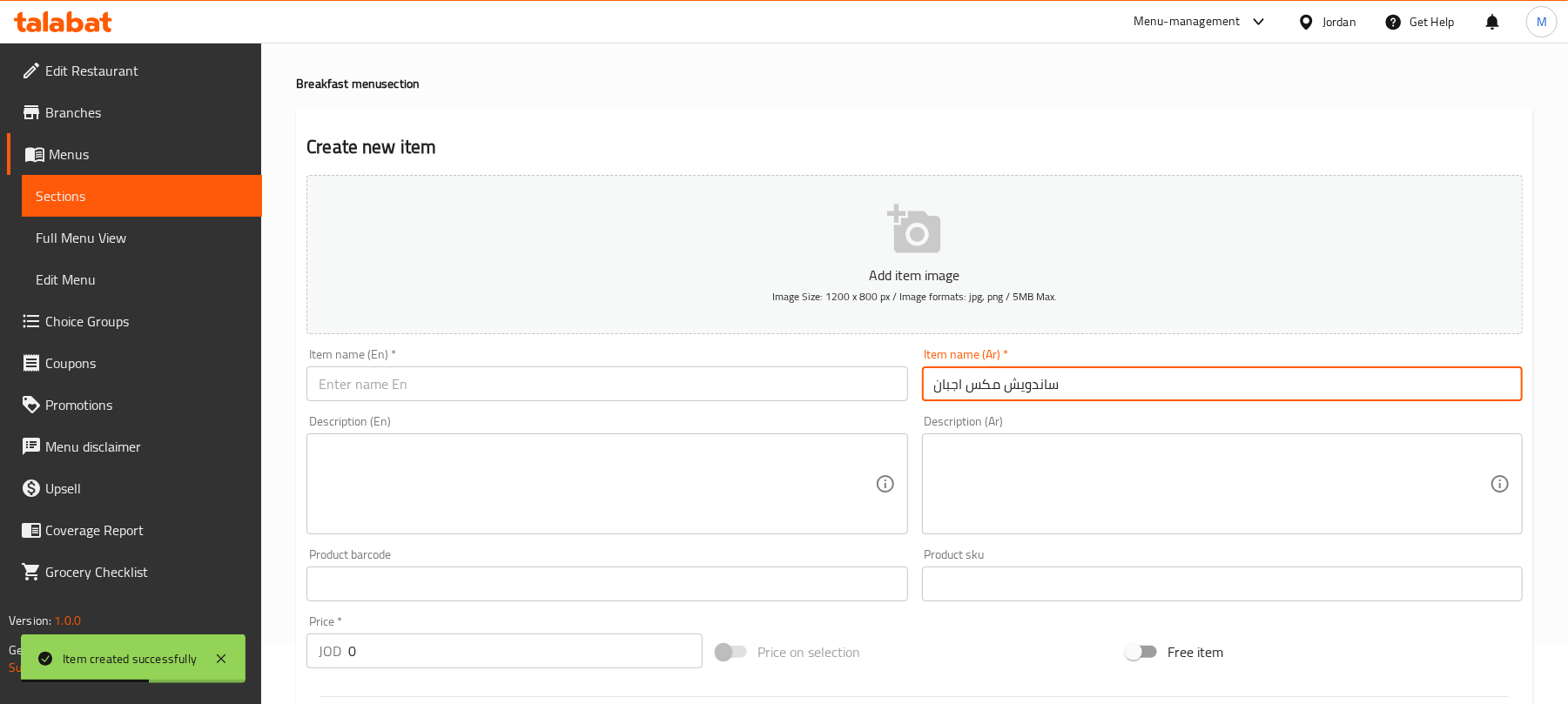 type on "ساندويش مكس اجبان" 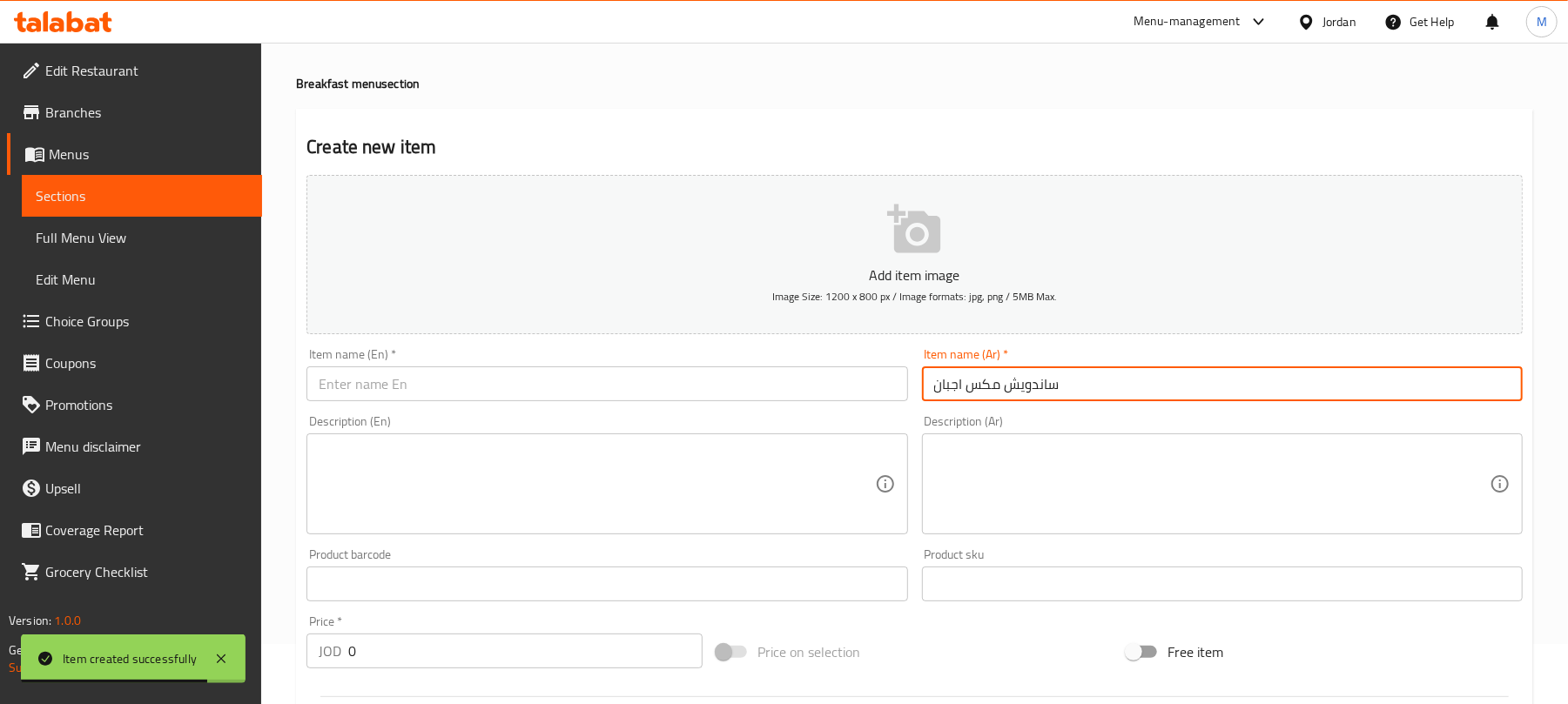 click on "Item name (En)   * Item name (En)  *" at bounding box center [607, 374] 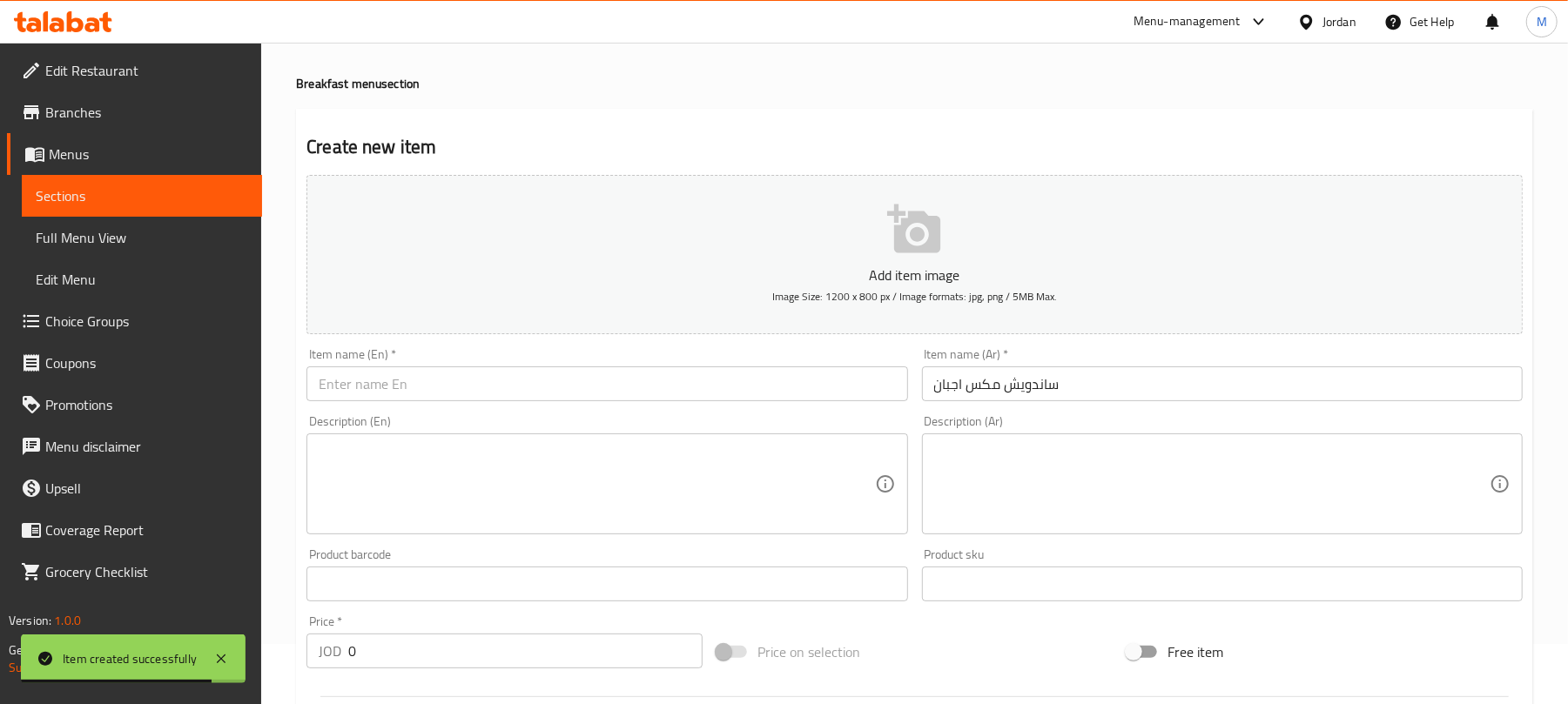 click at bounding box center [607, 384] 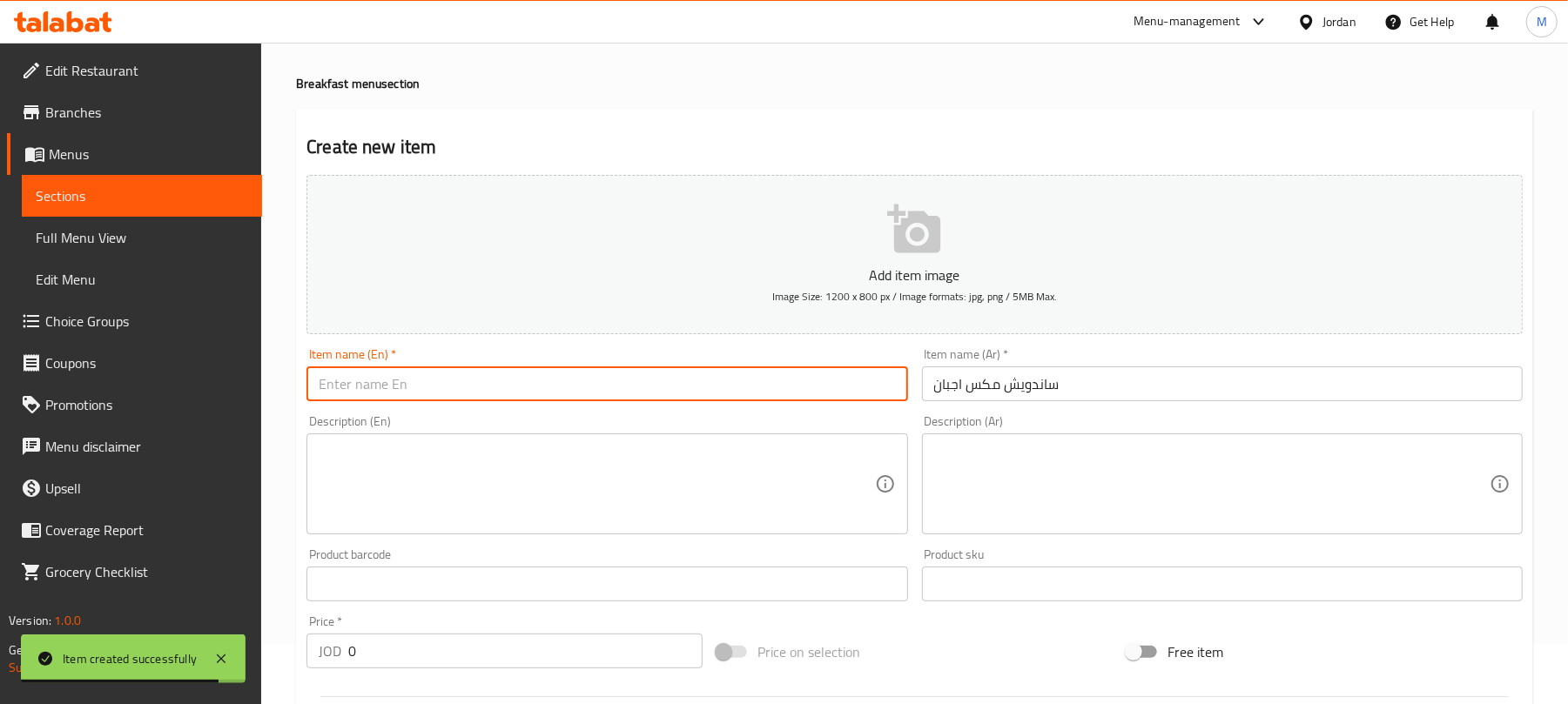 paste on "Mixed cheese sandwich" 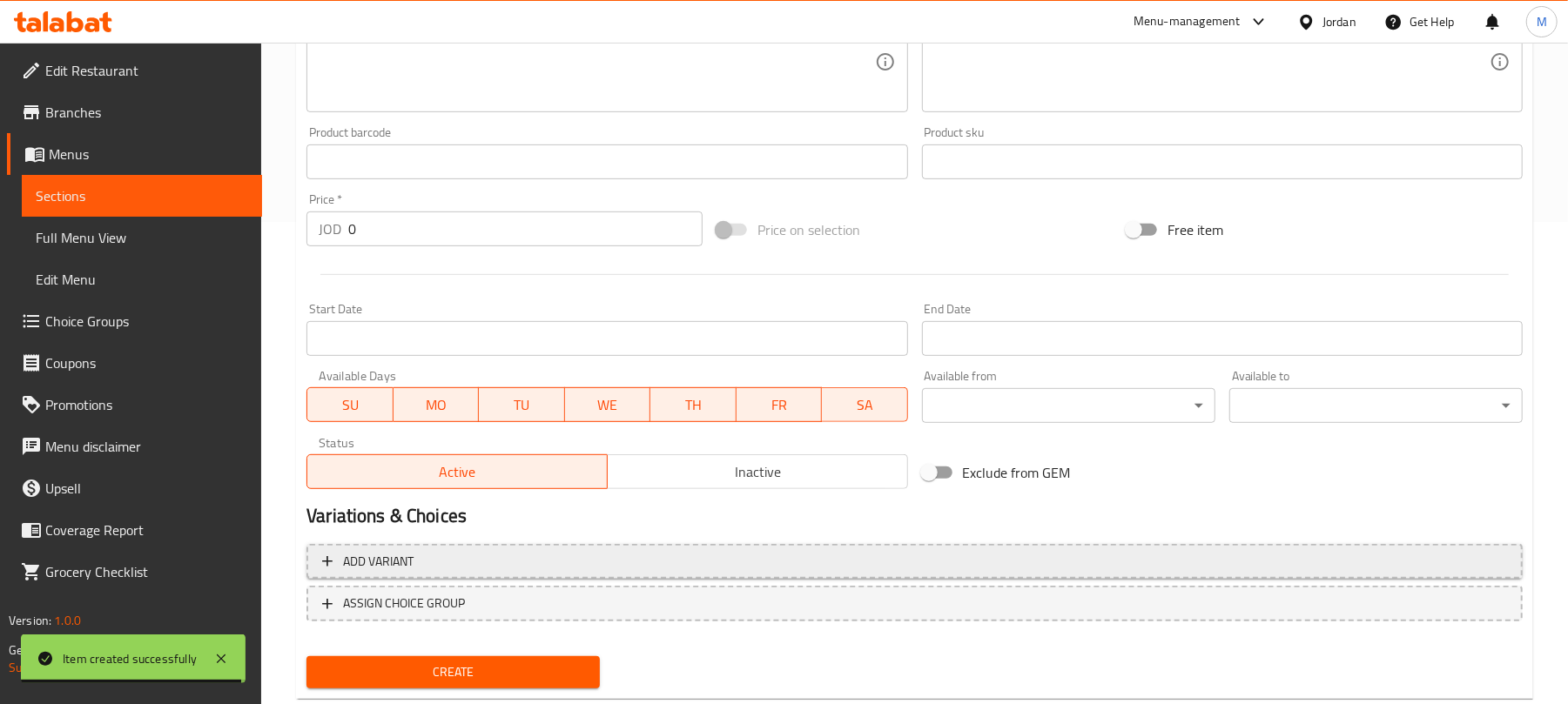 scroll, scrollTop: 524, scrollLeft: 0, axis: vertical 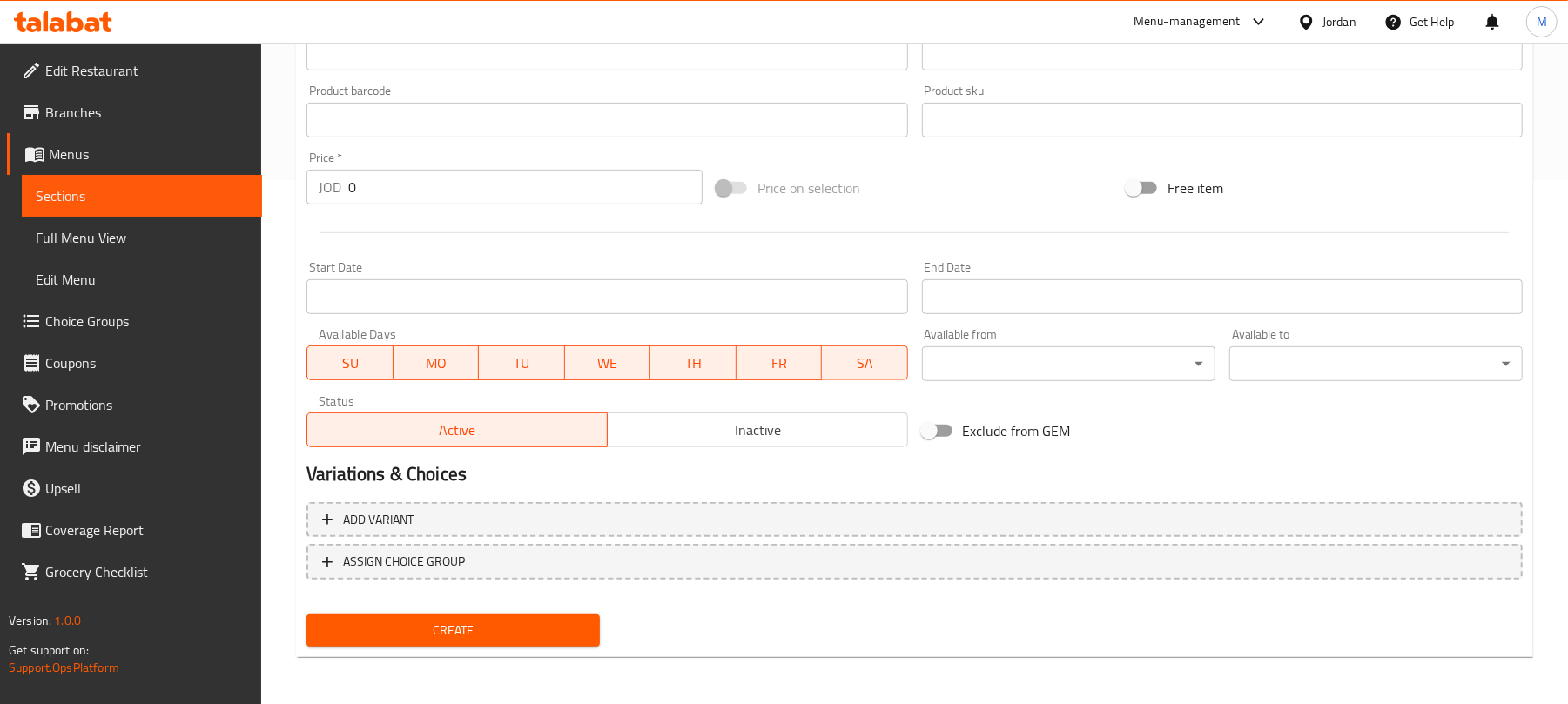 type on "Mixed cheese sandwich" 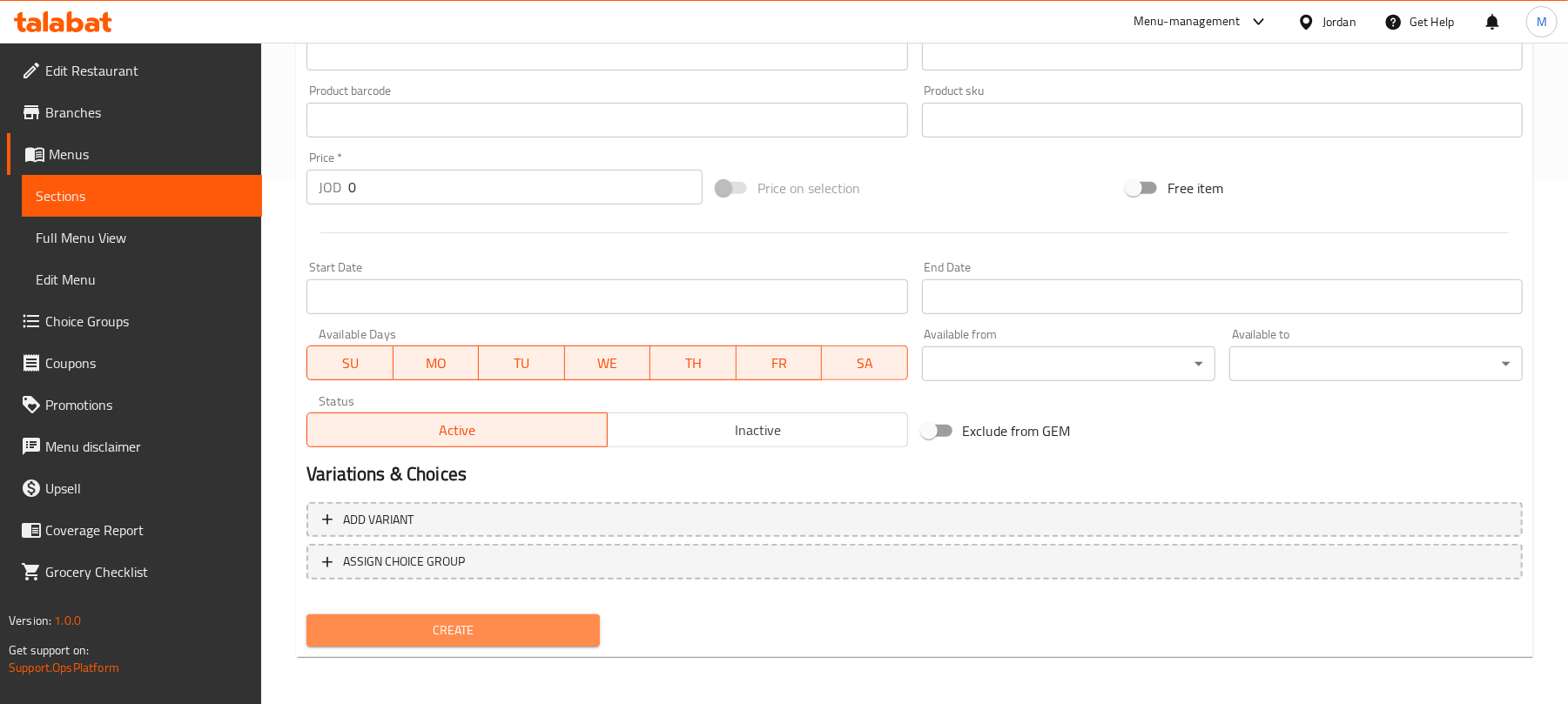 click on "Create" at bounding box center [453, 630] 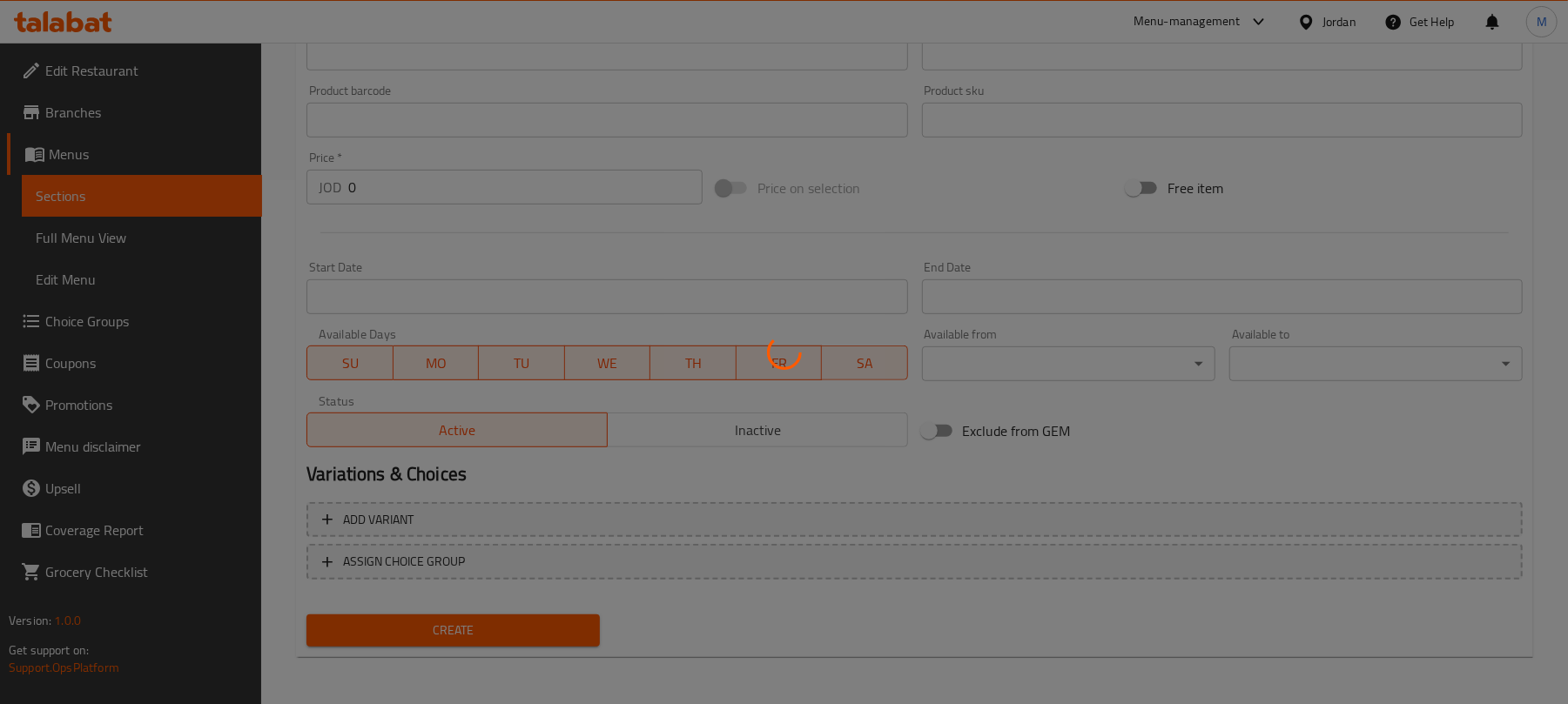 type 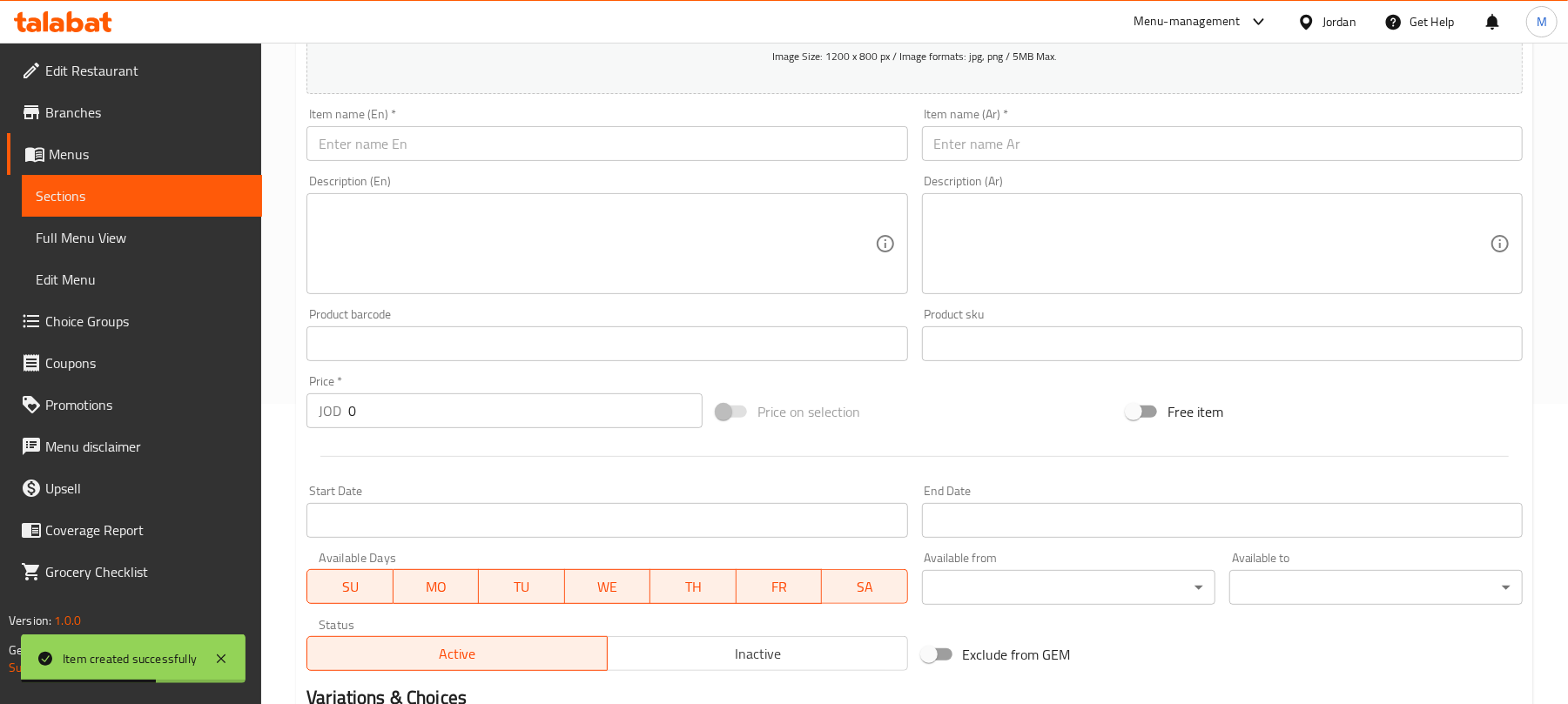 scroll, scrollTop: 0, scrollLeft: 0, axis: both 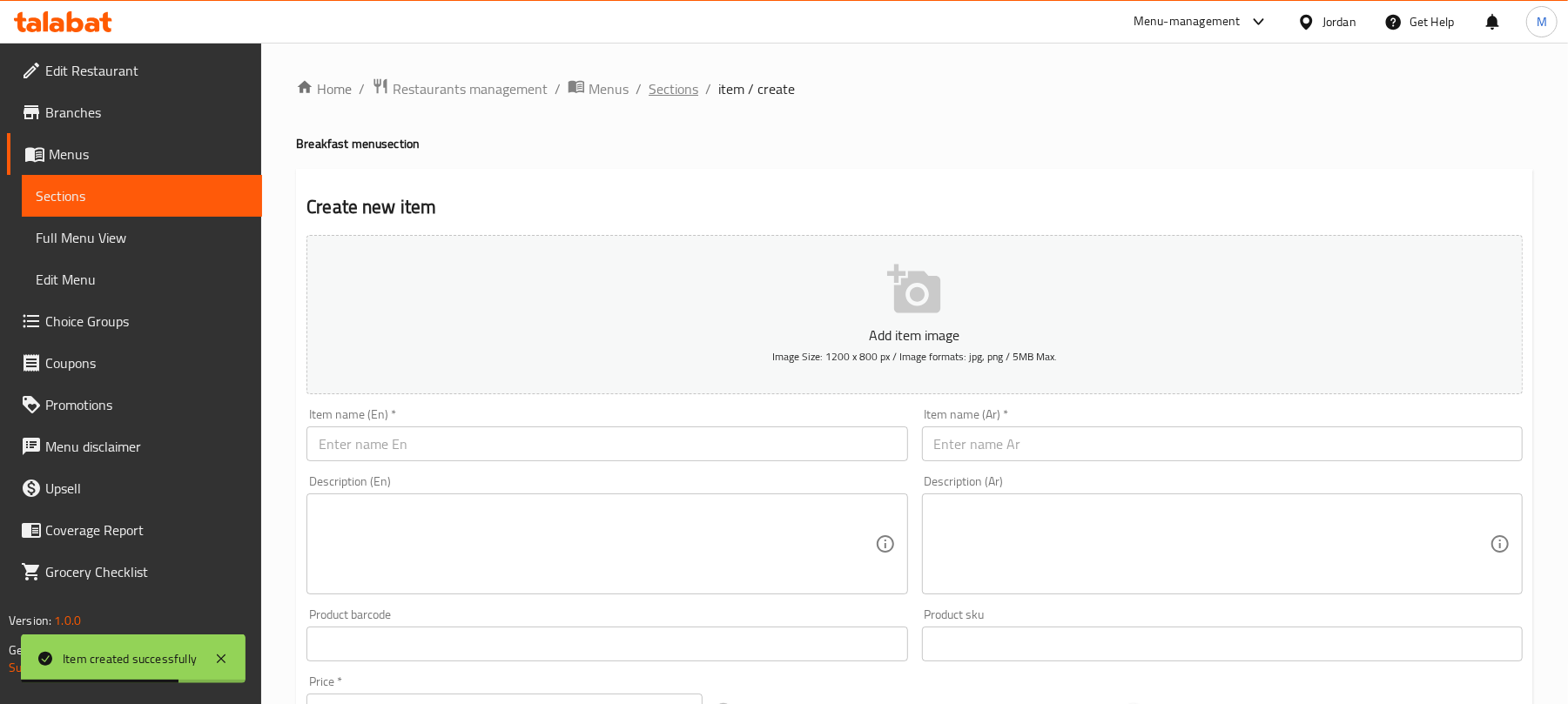 click on "Sections" at bounding box center (673, 89) 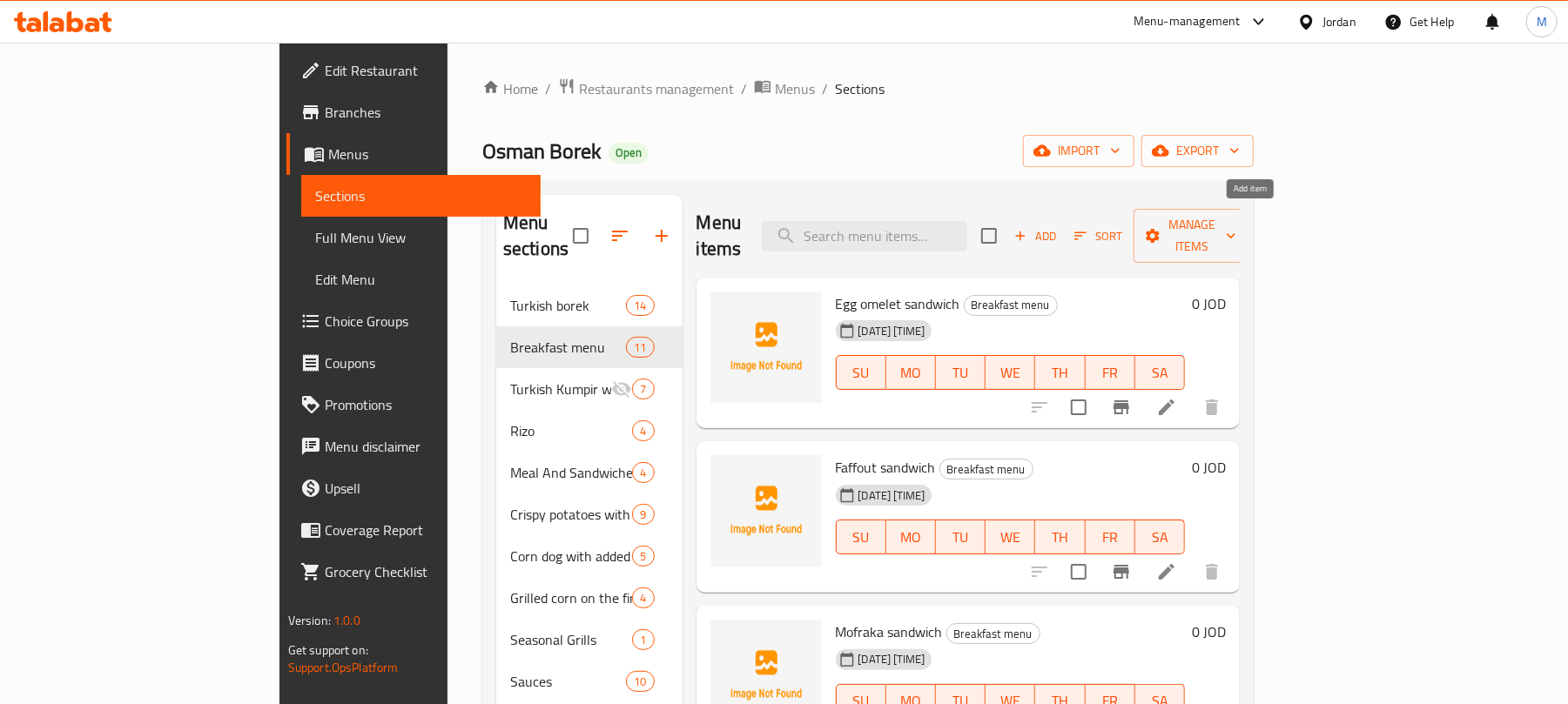 click on "Add" at bounding box center (1035, 236) 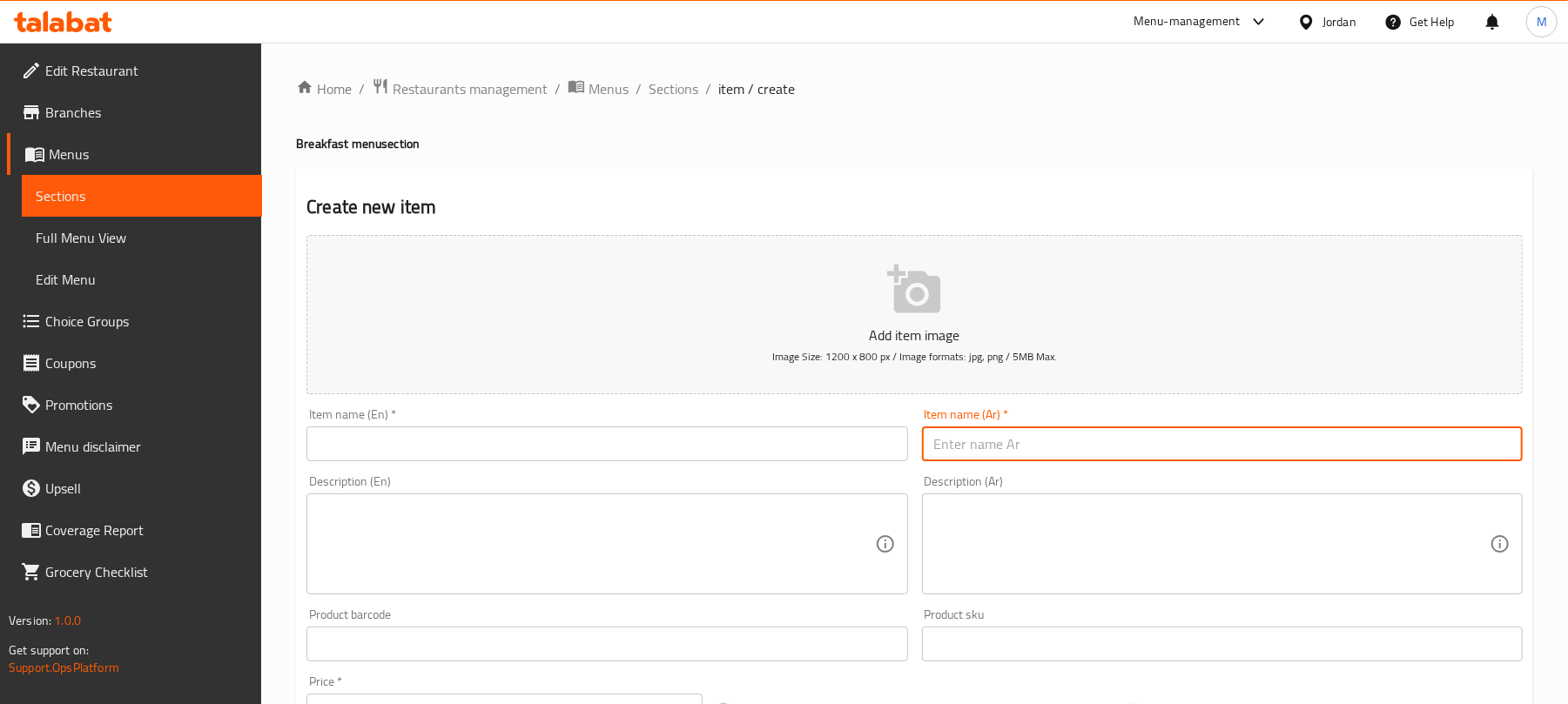 click at bounding box center [1222, 444] 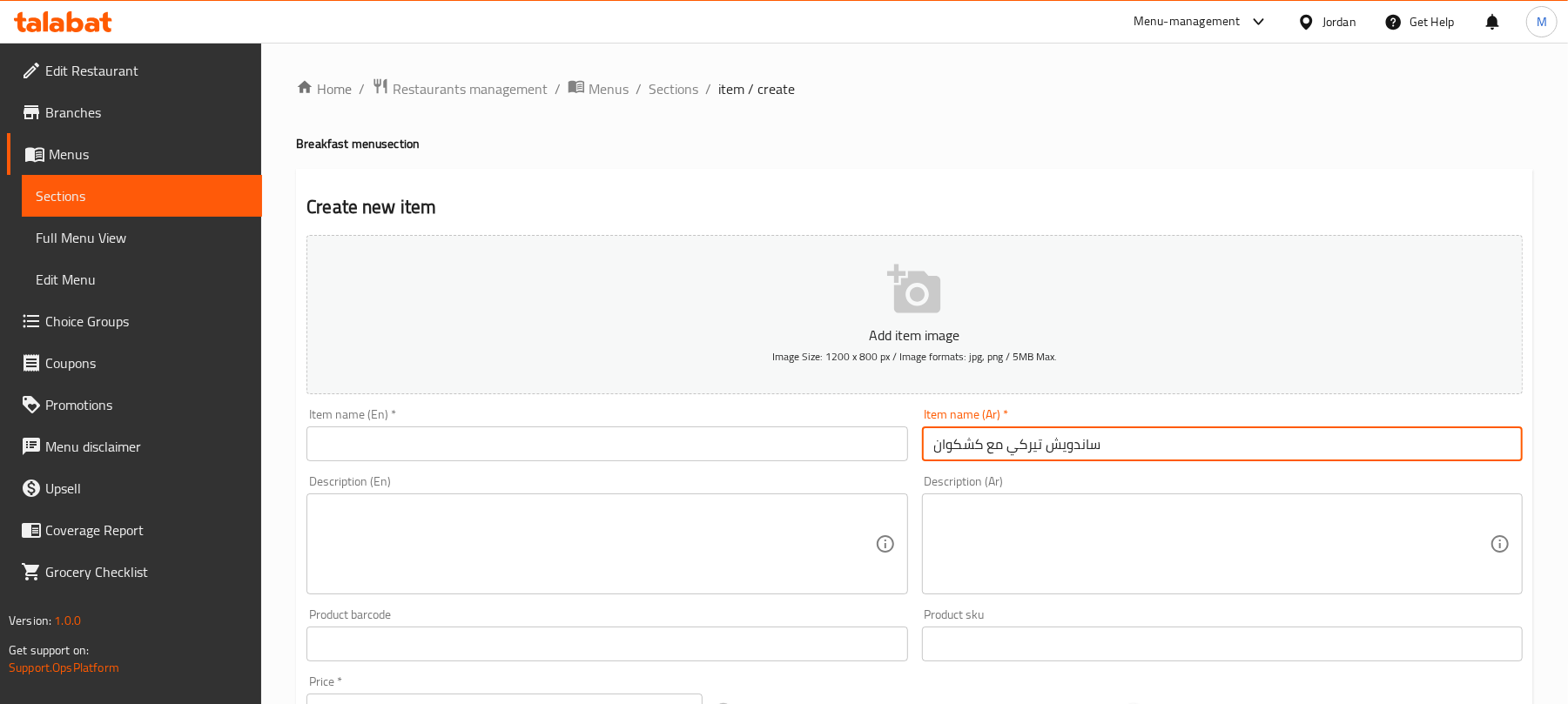 type on "ساندويش تيركي مع كشكوان" 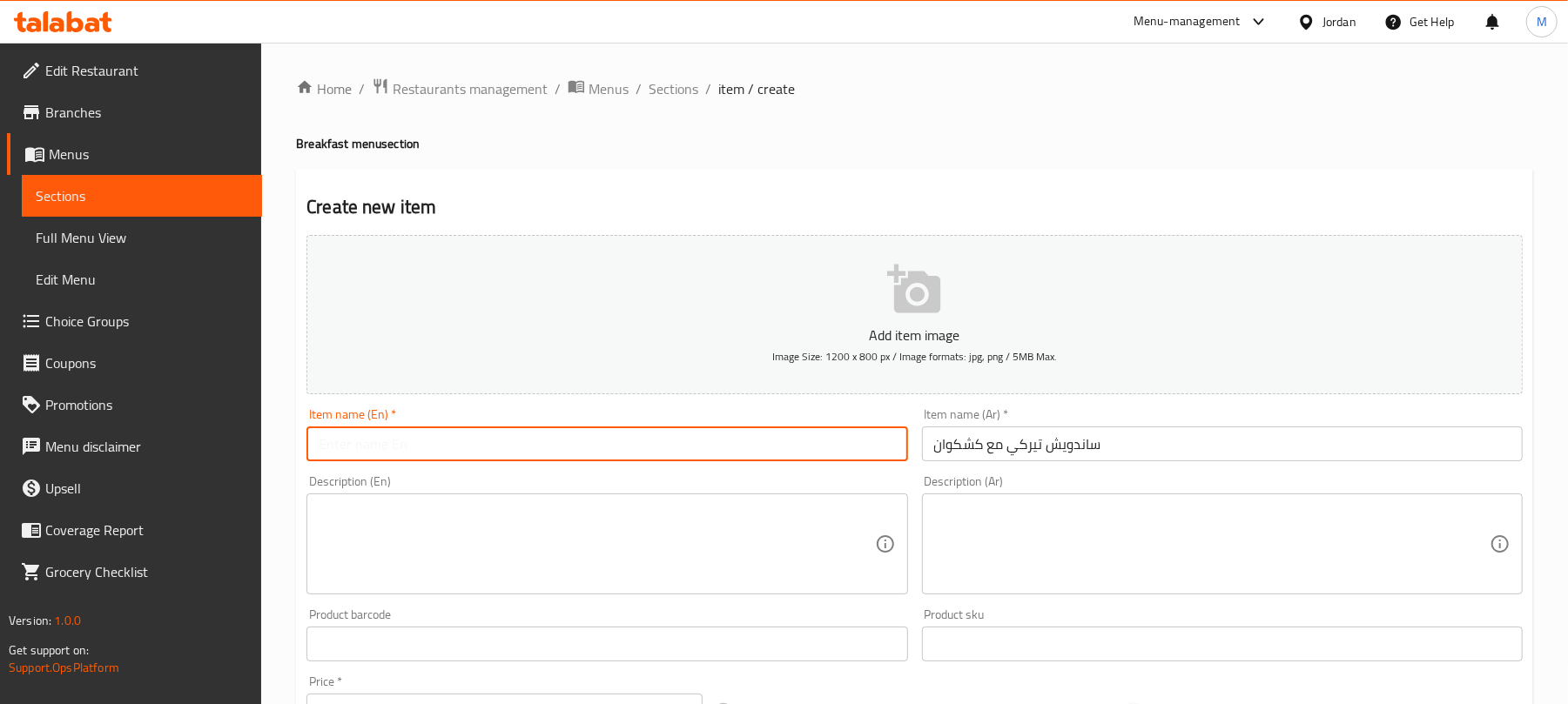 paste on "Turkey sandwich with kashkaval" 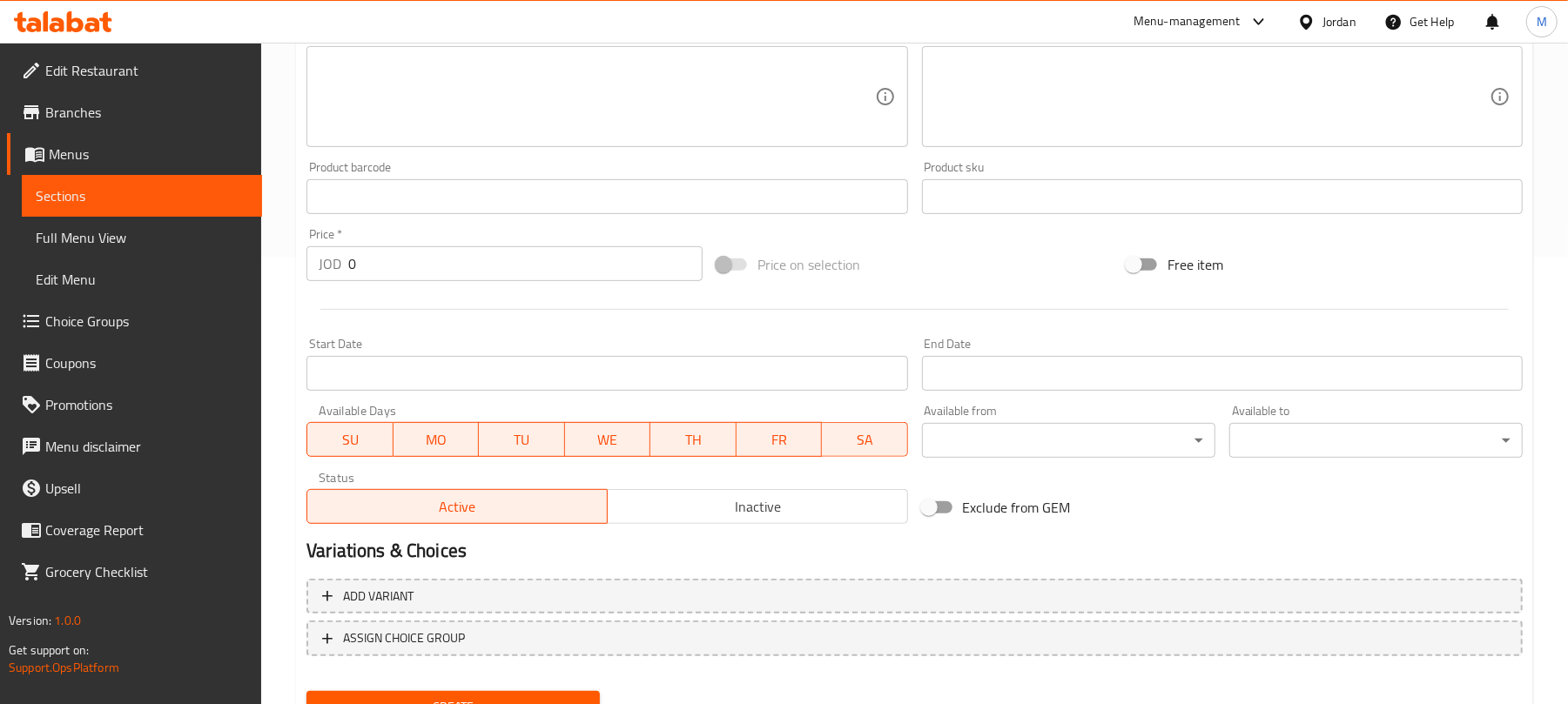 scroll, scrollTop: 524, scrollLeft: 0, axis: vertical 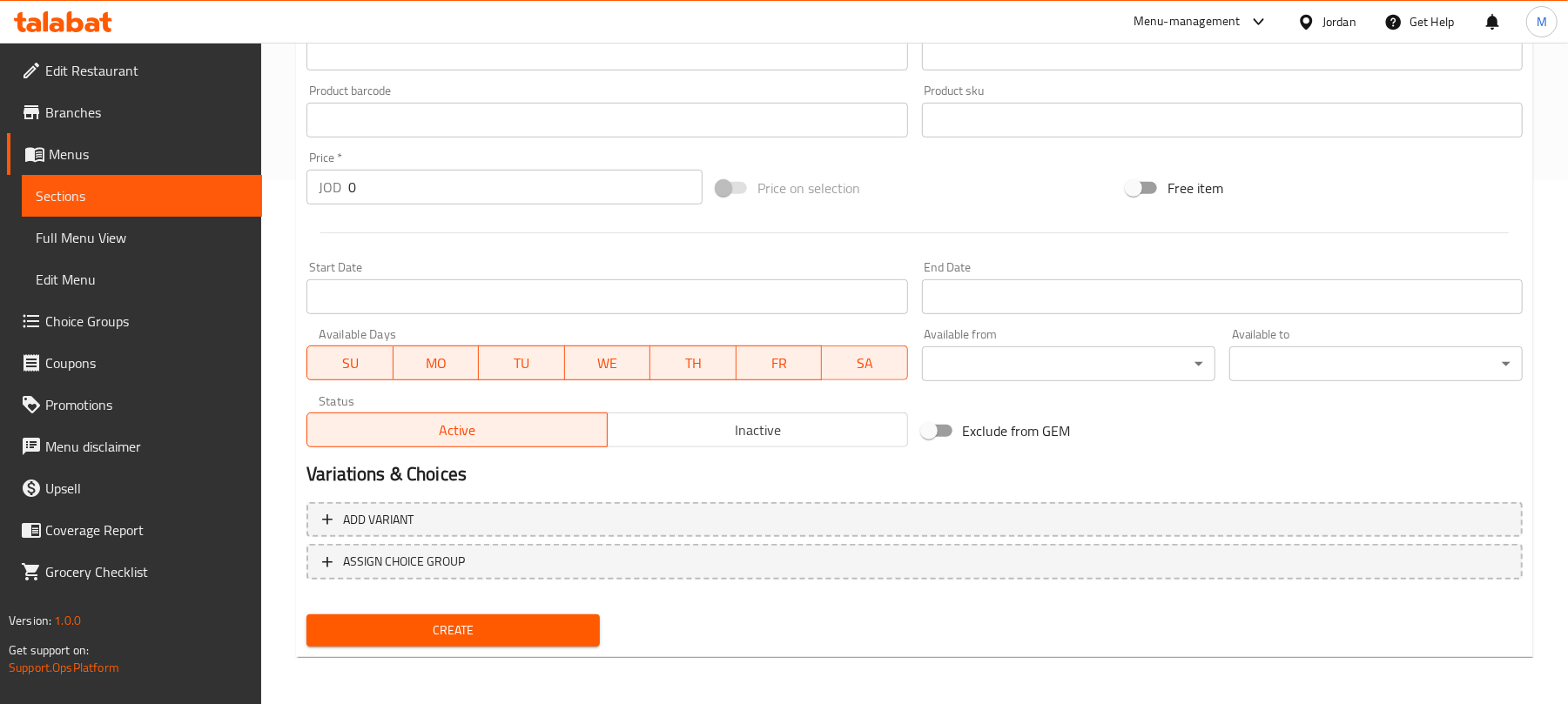 type on "Turkey sandwich with kashkaval" 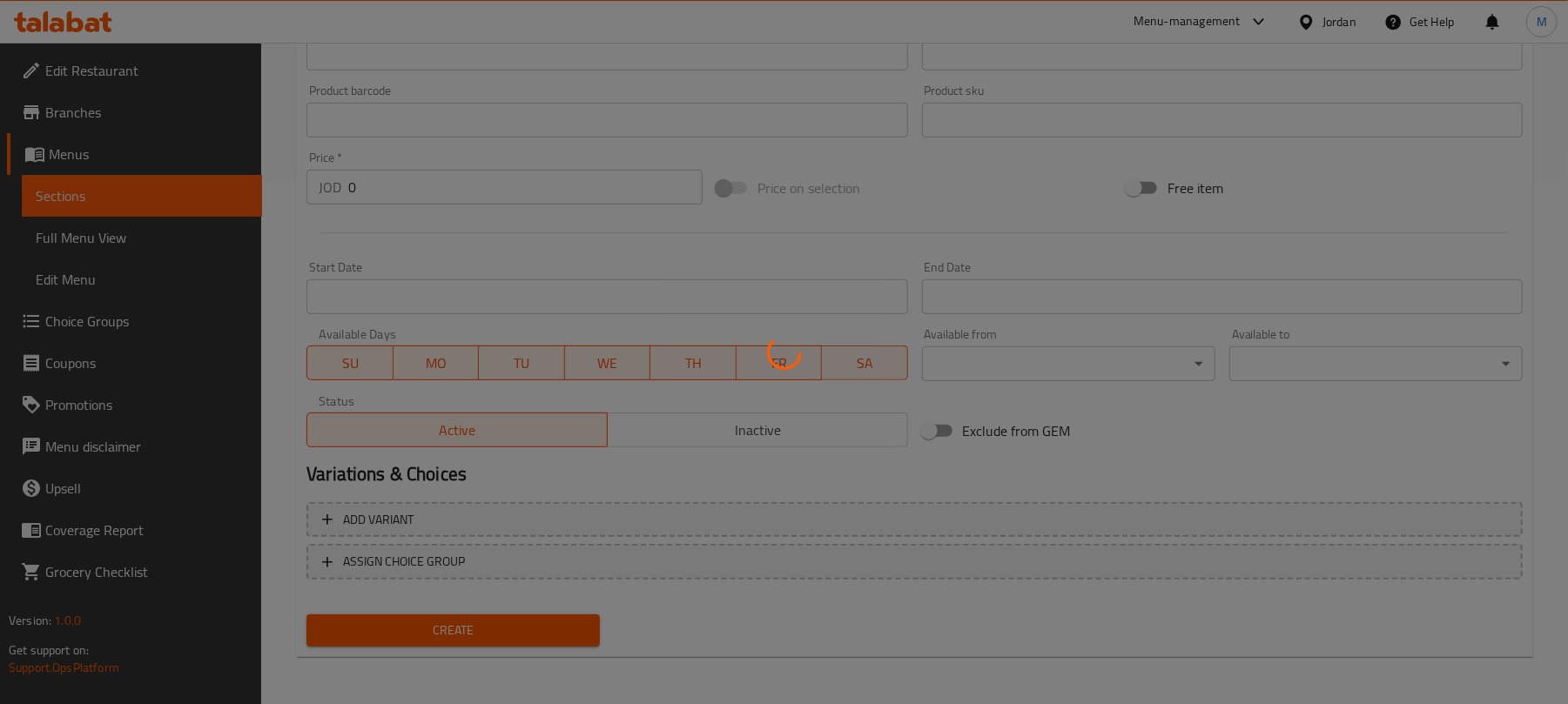 type 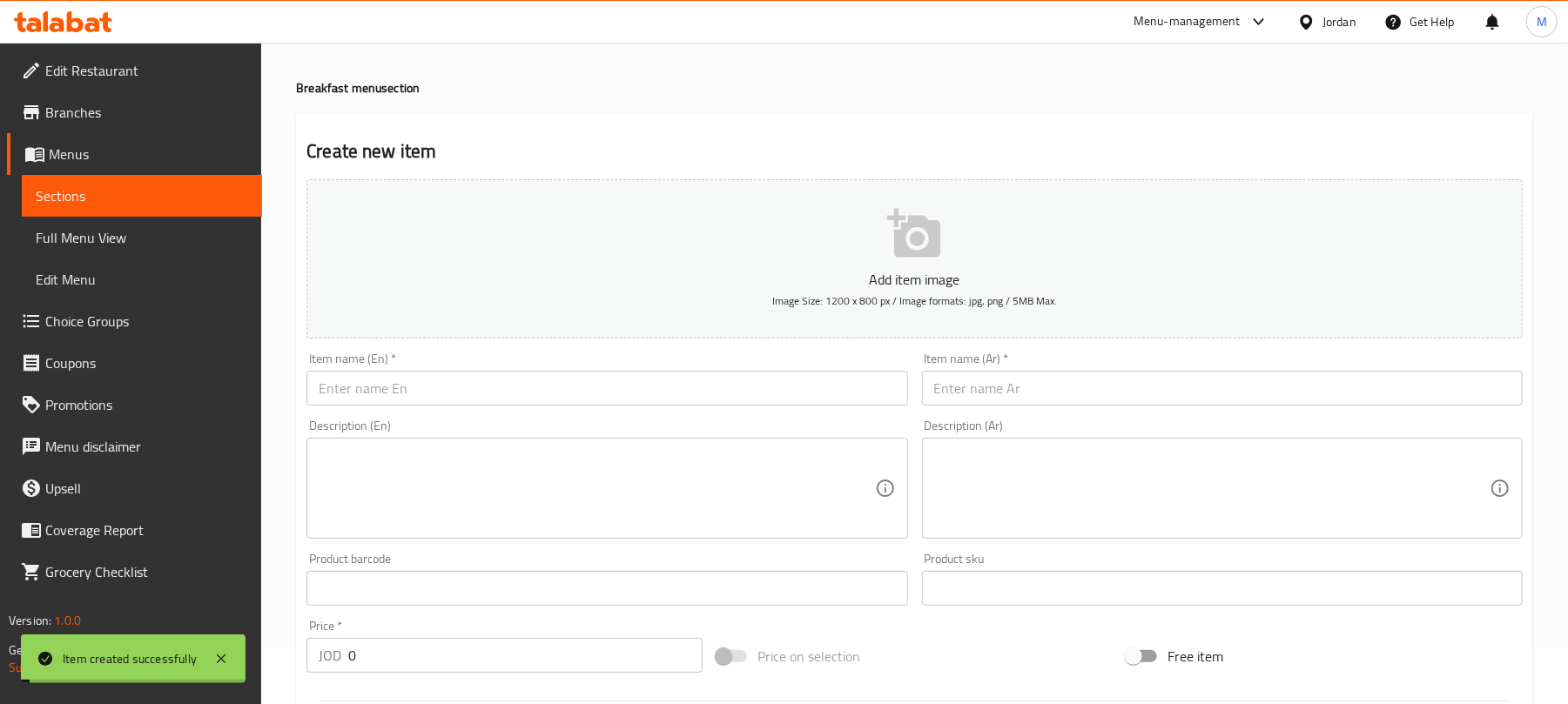 scroll, scrollTop: 0, scrollLeft: 0, axis: both 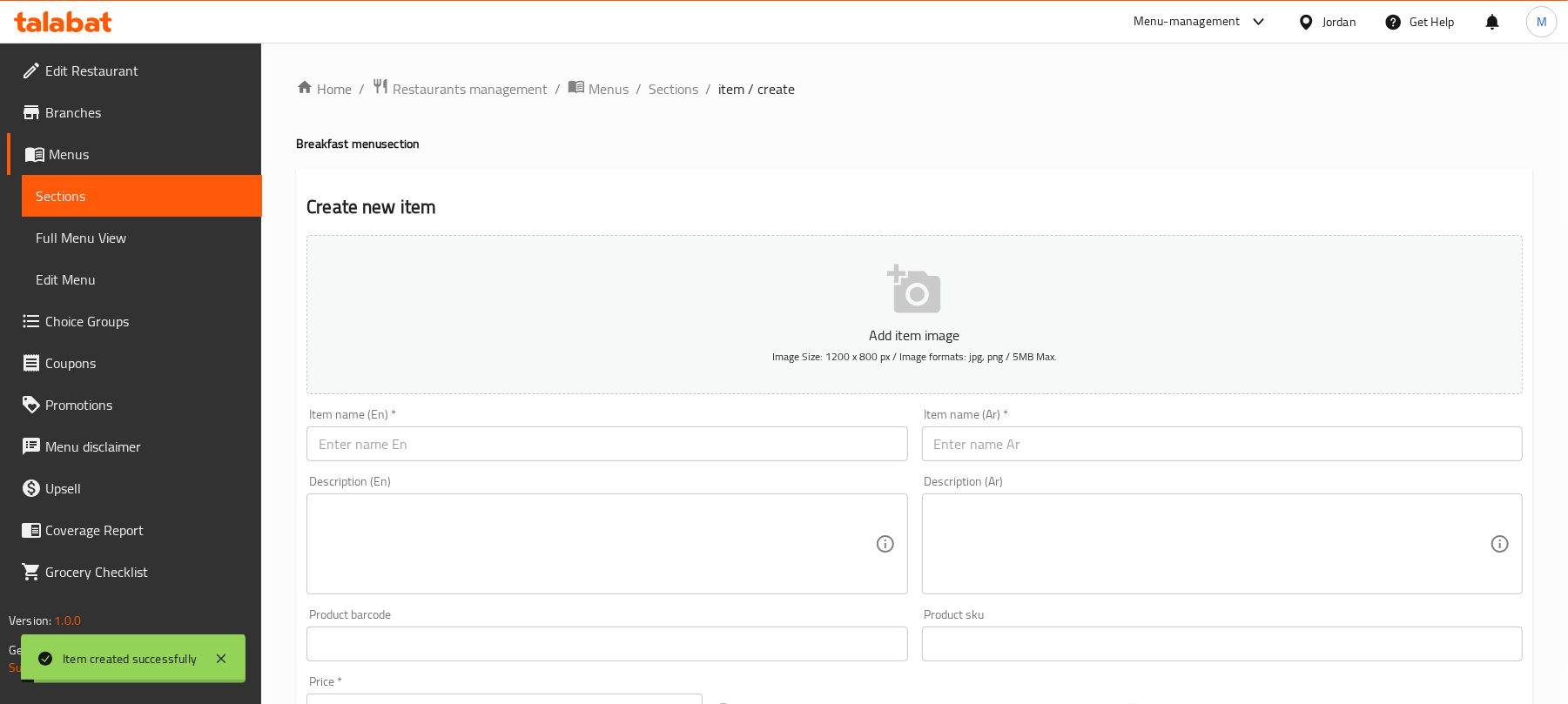 click on "Description (Ar) Description (Ar)" at bounding box center (1222, 534) 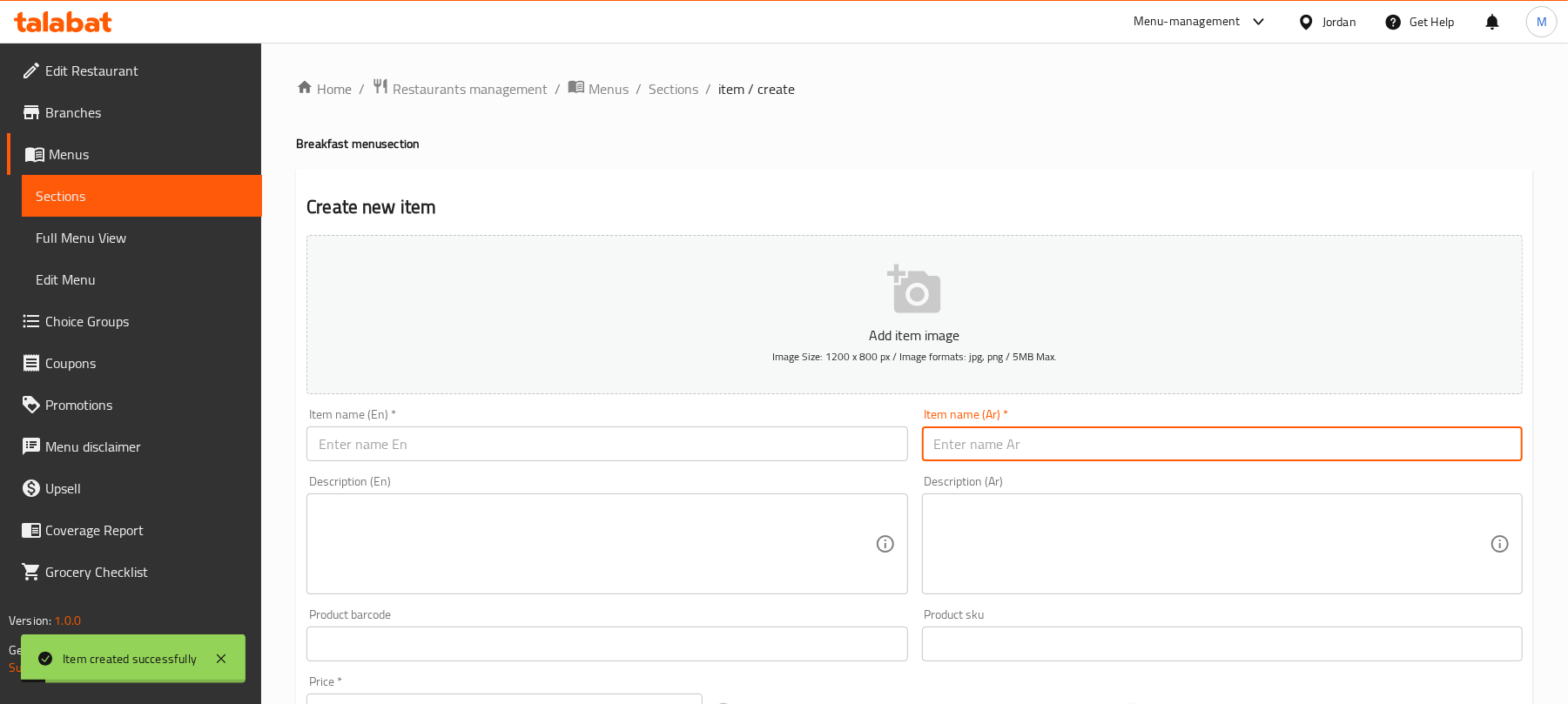 click at bounding box center (1222, 444) 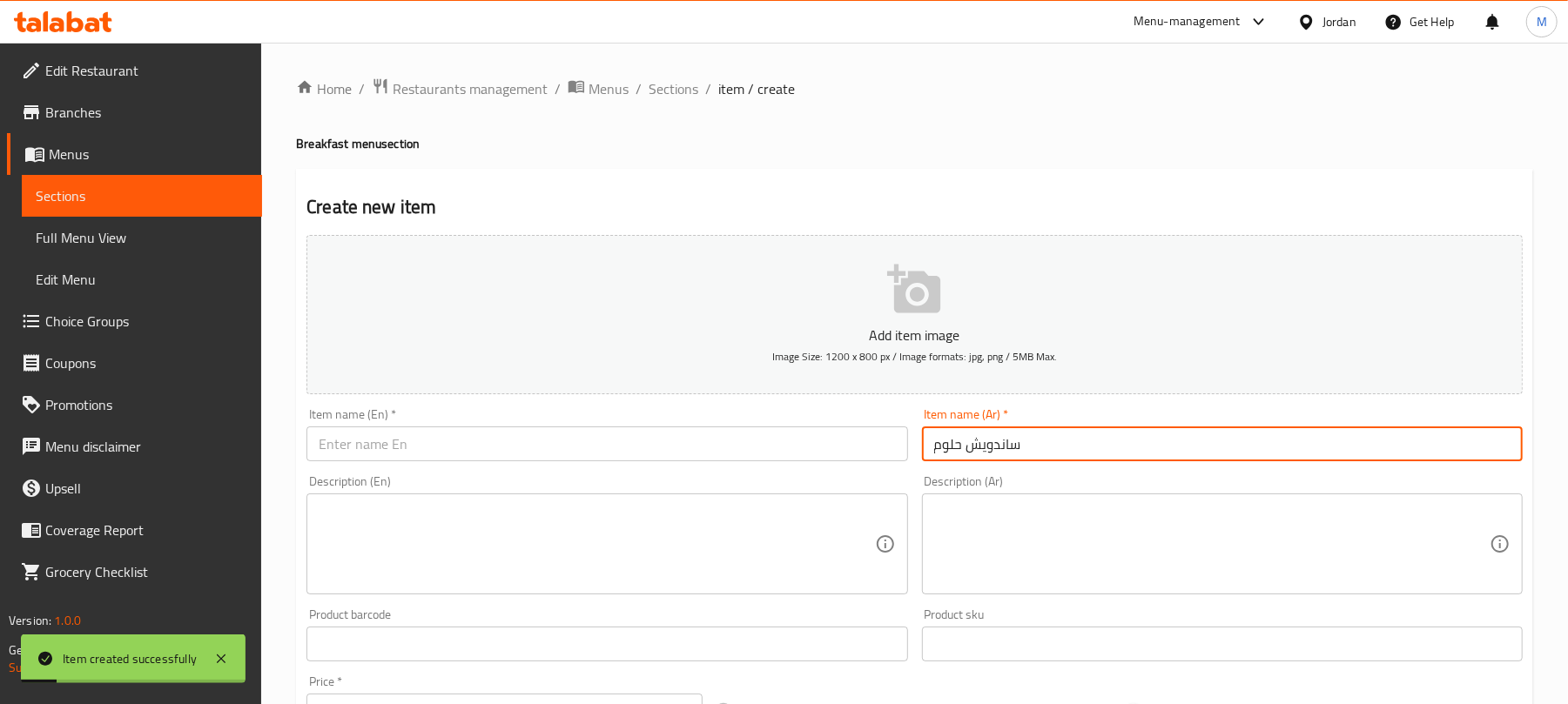 type on "ساندويش حلوم" 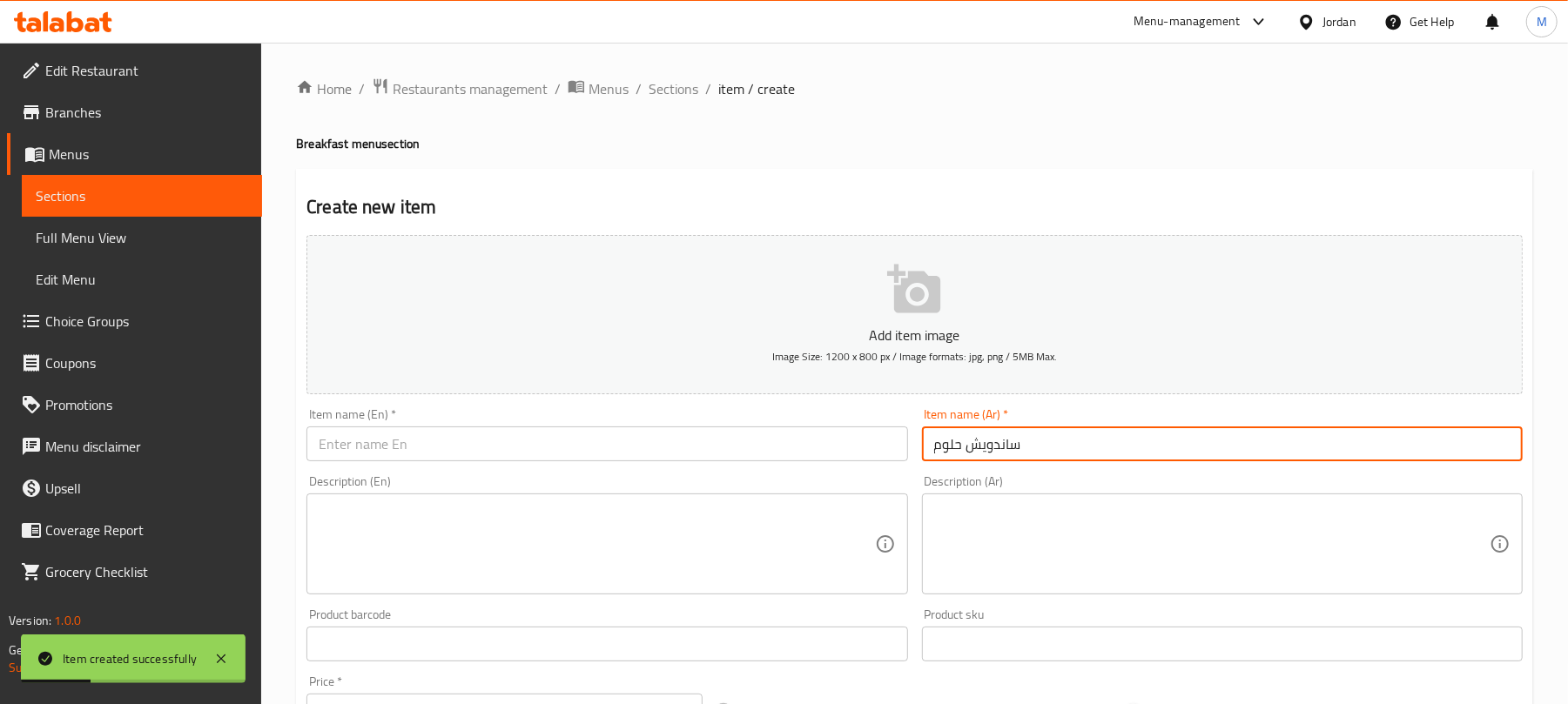 click on "Item name (En)   * Item name (En)  *" at bounding box center (607, 434) 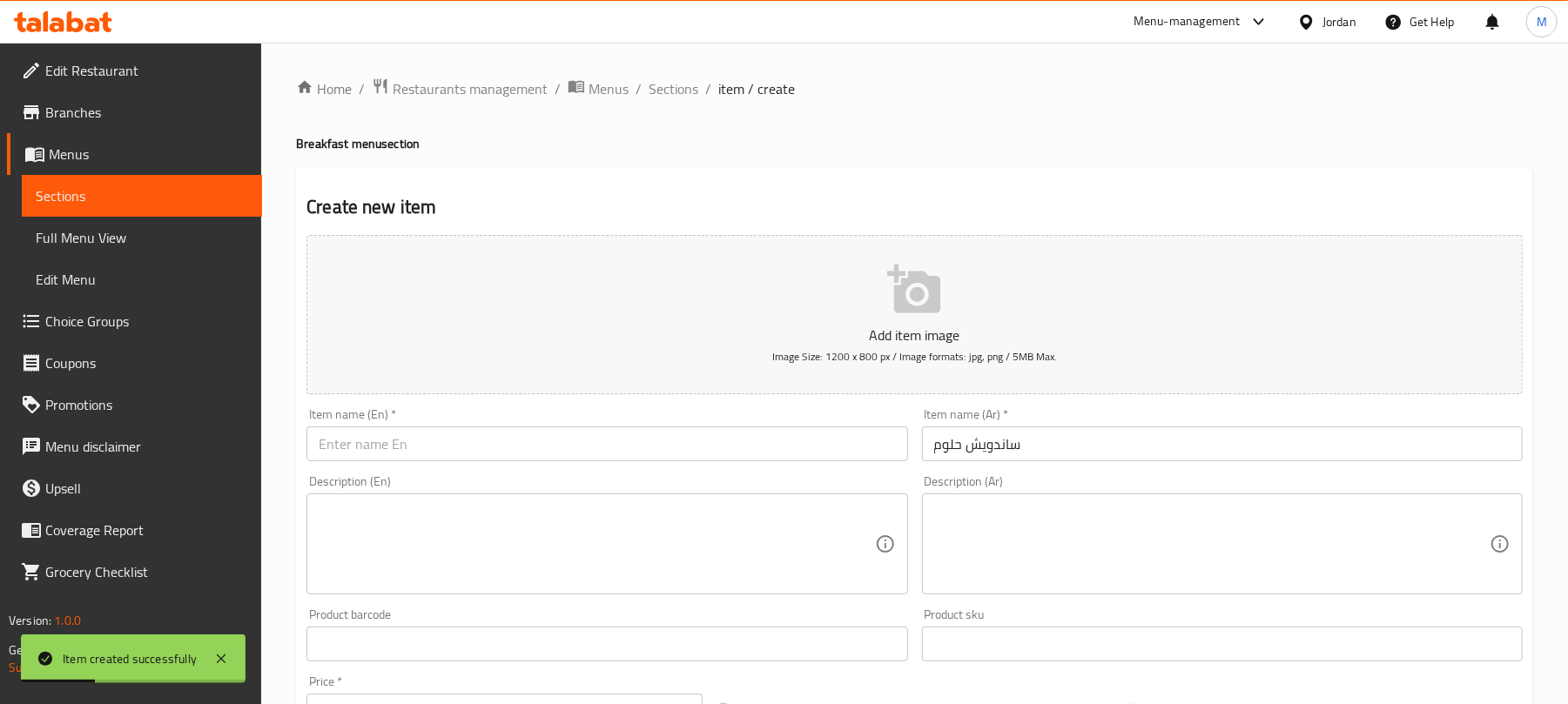 click at bounding box center [607, 444] 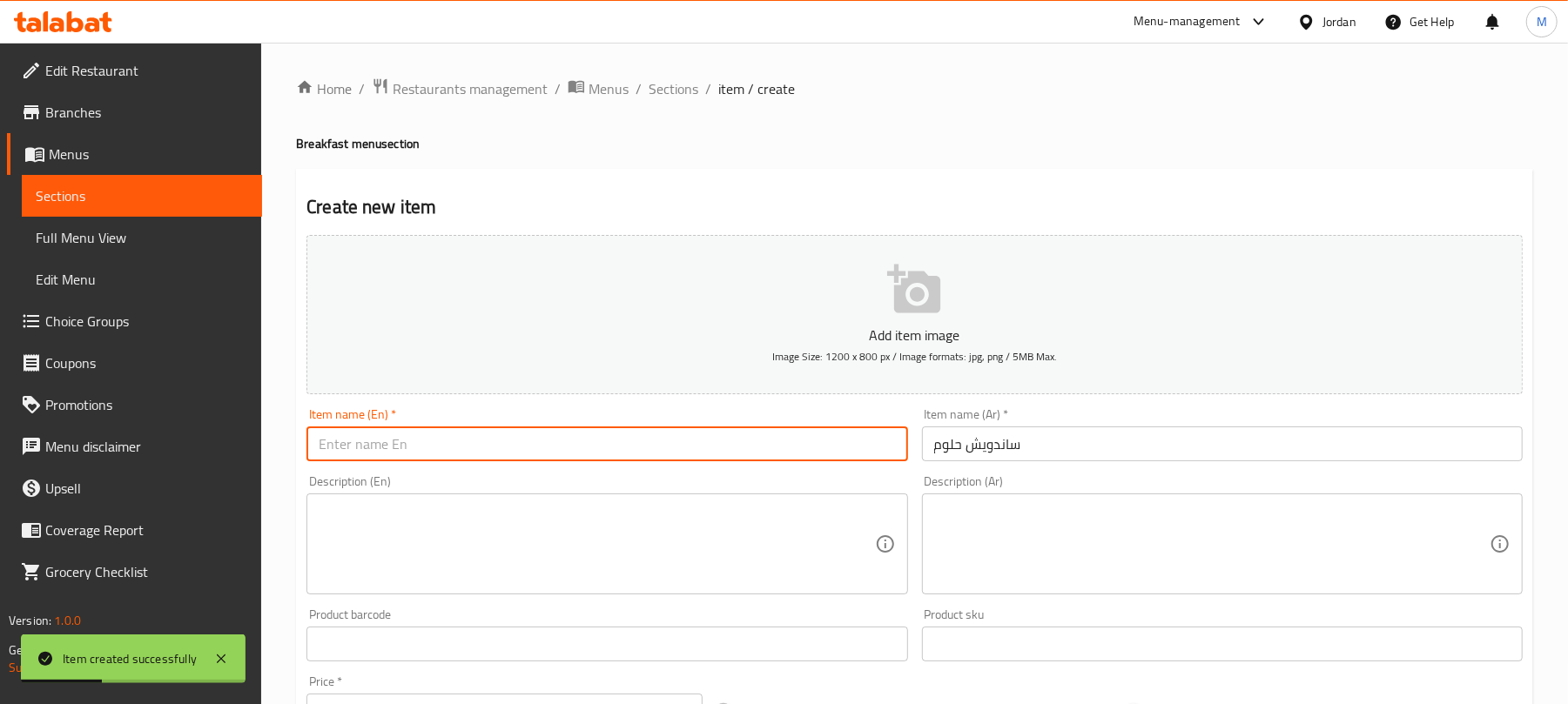 paste on "Halloumi sandwich" 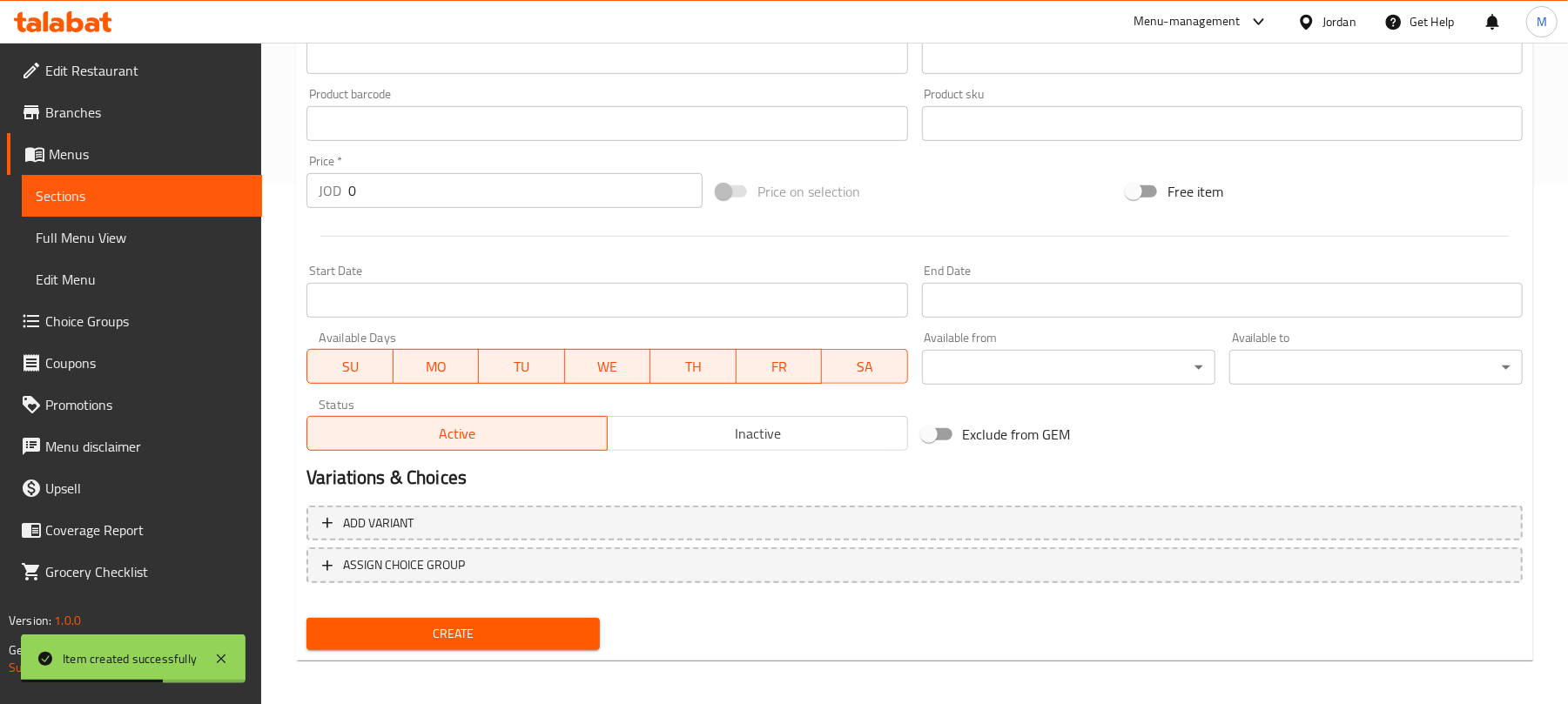 scroll, scrollTop: 524, scrollLeft: 0, axis: vertical 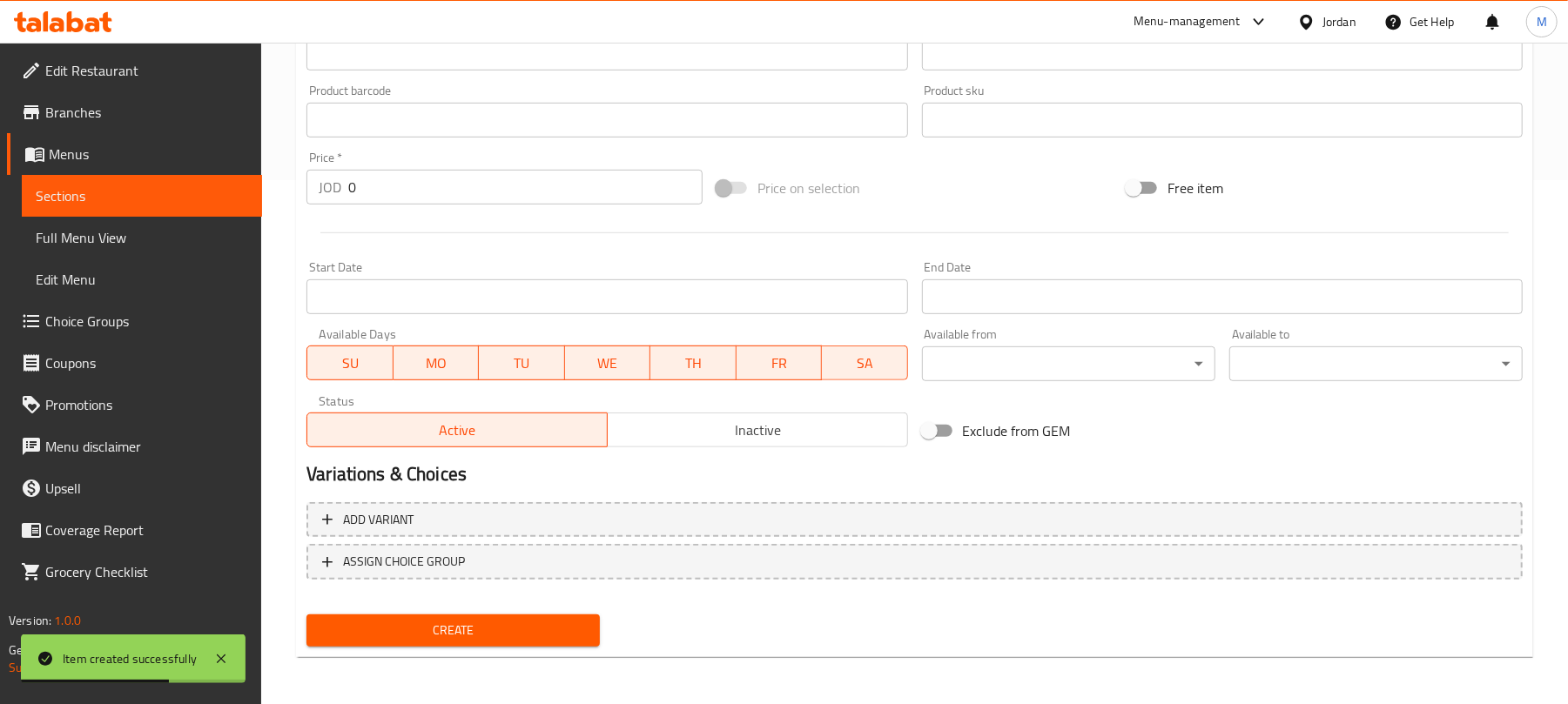 type on "Halloumi sandwich" 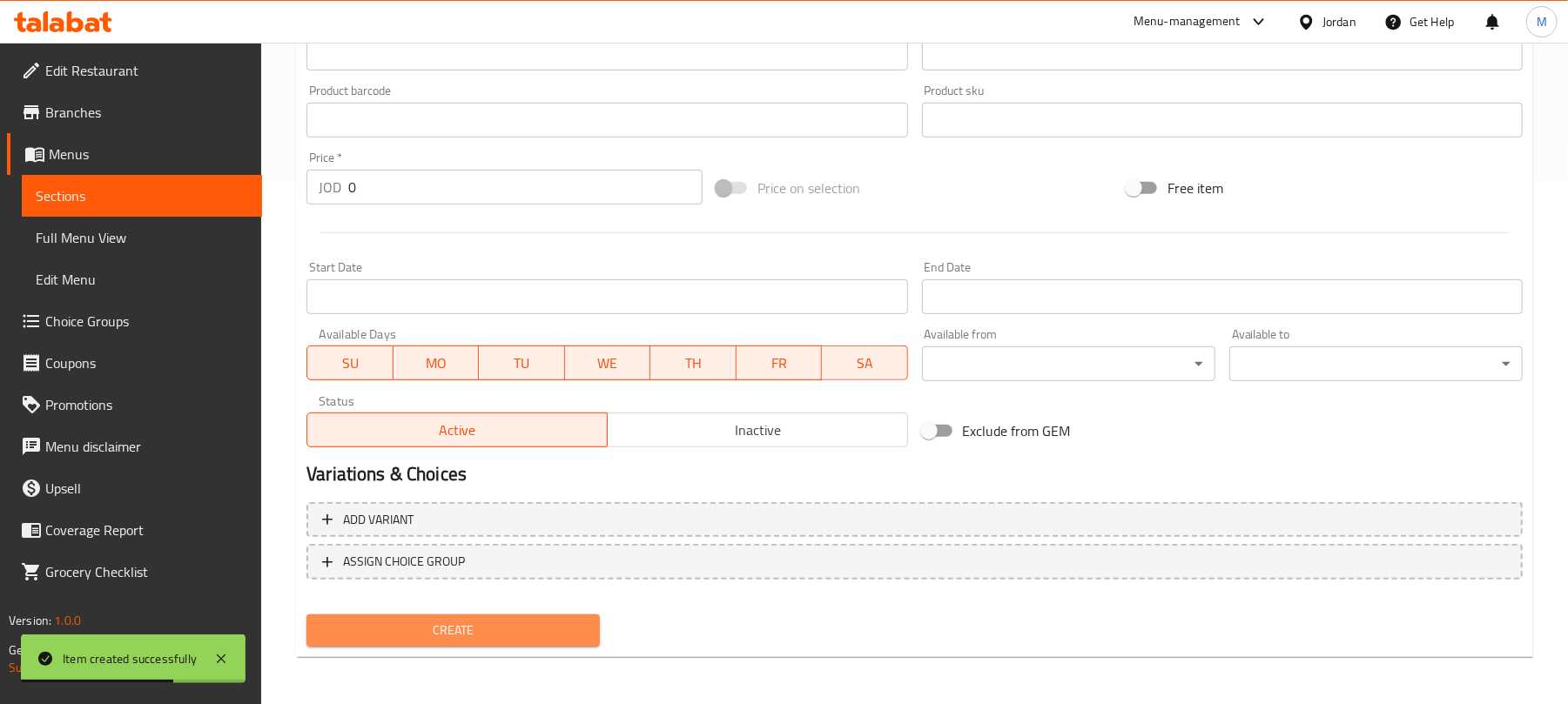 click on "Create" at bounding box center [453, 630] 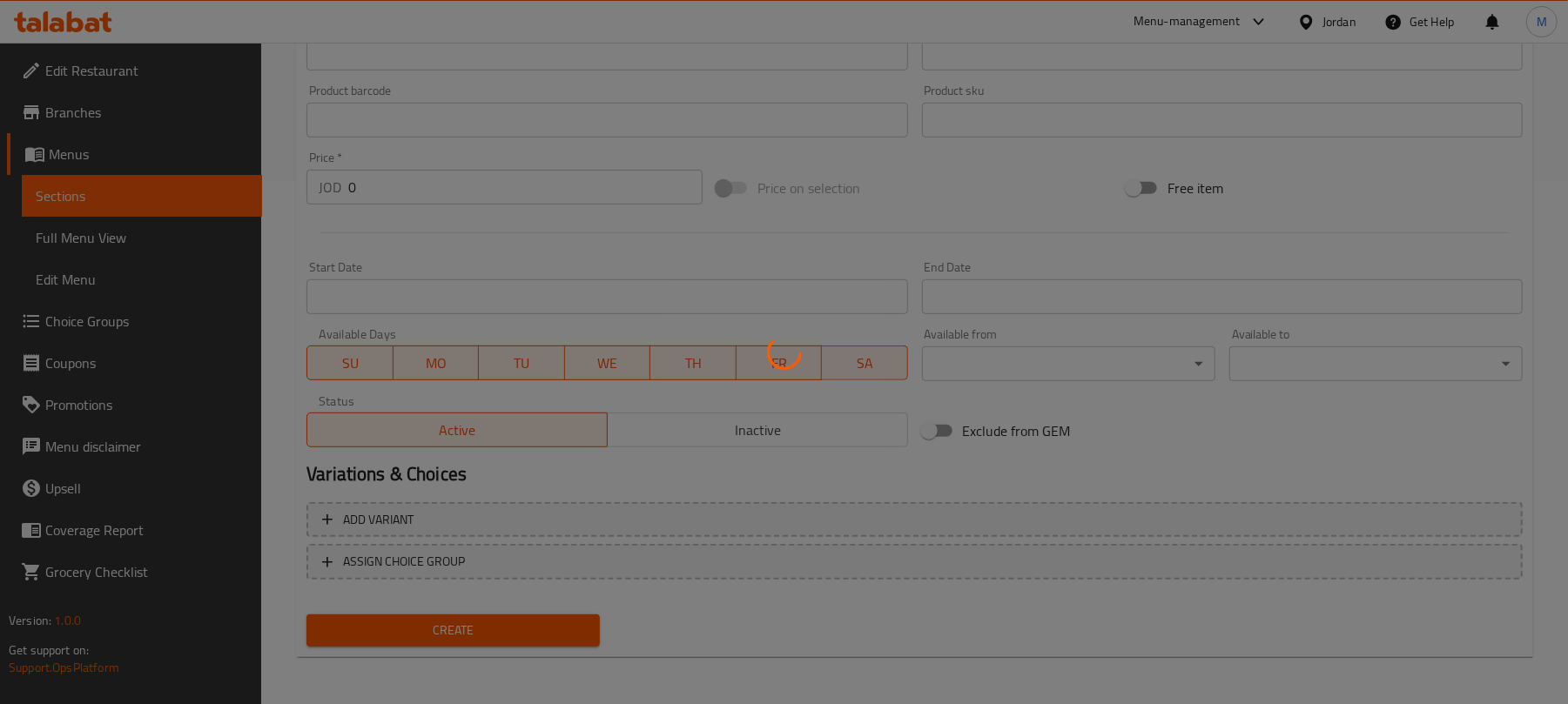 type 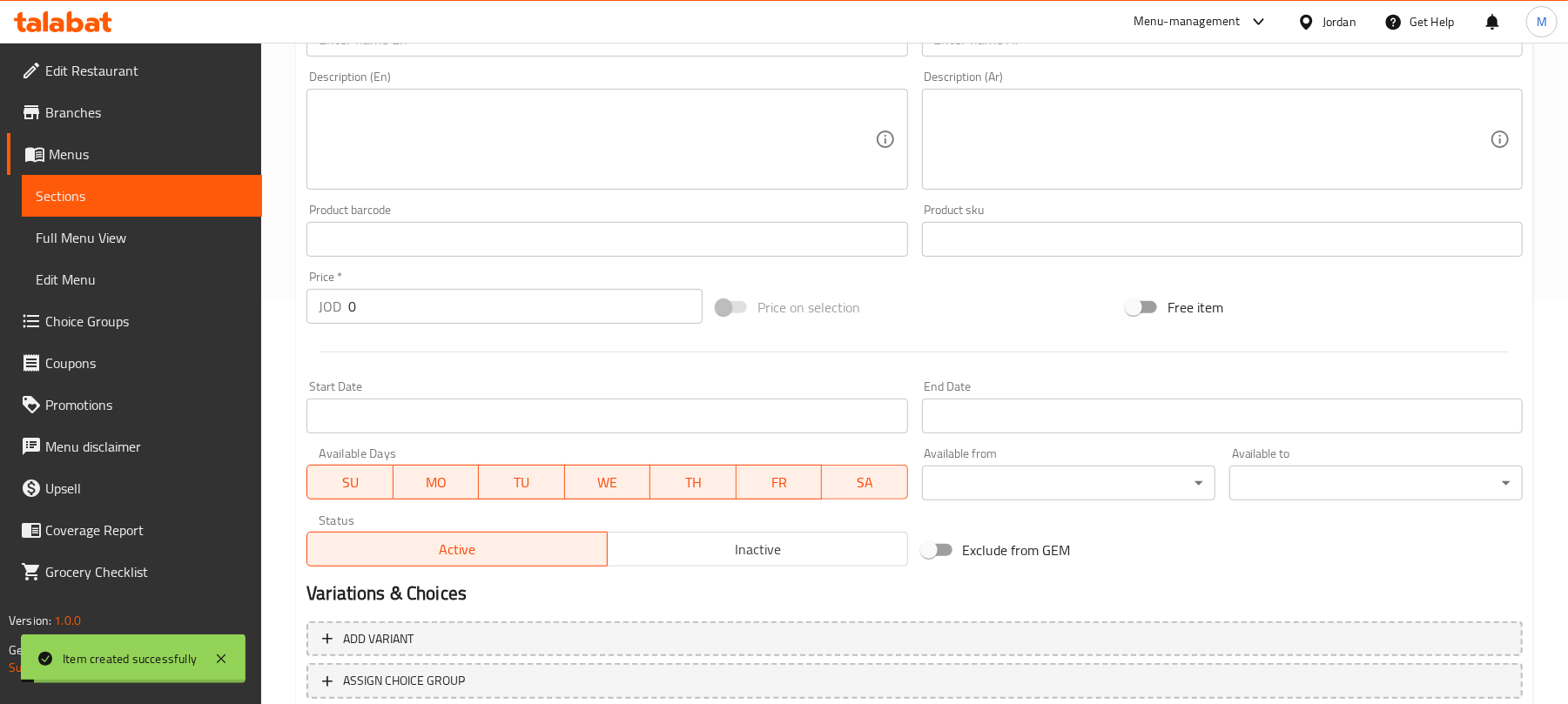 scroll, scrollTop: 292, scrollLeft: 0, axis: vertical 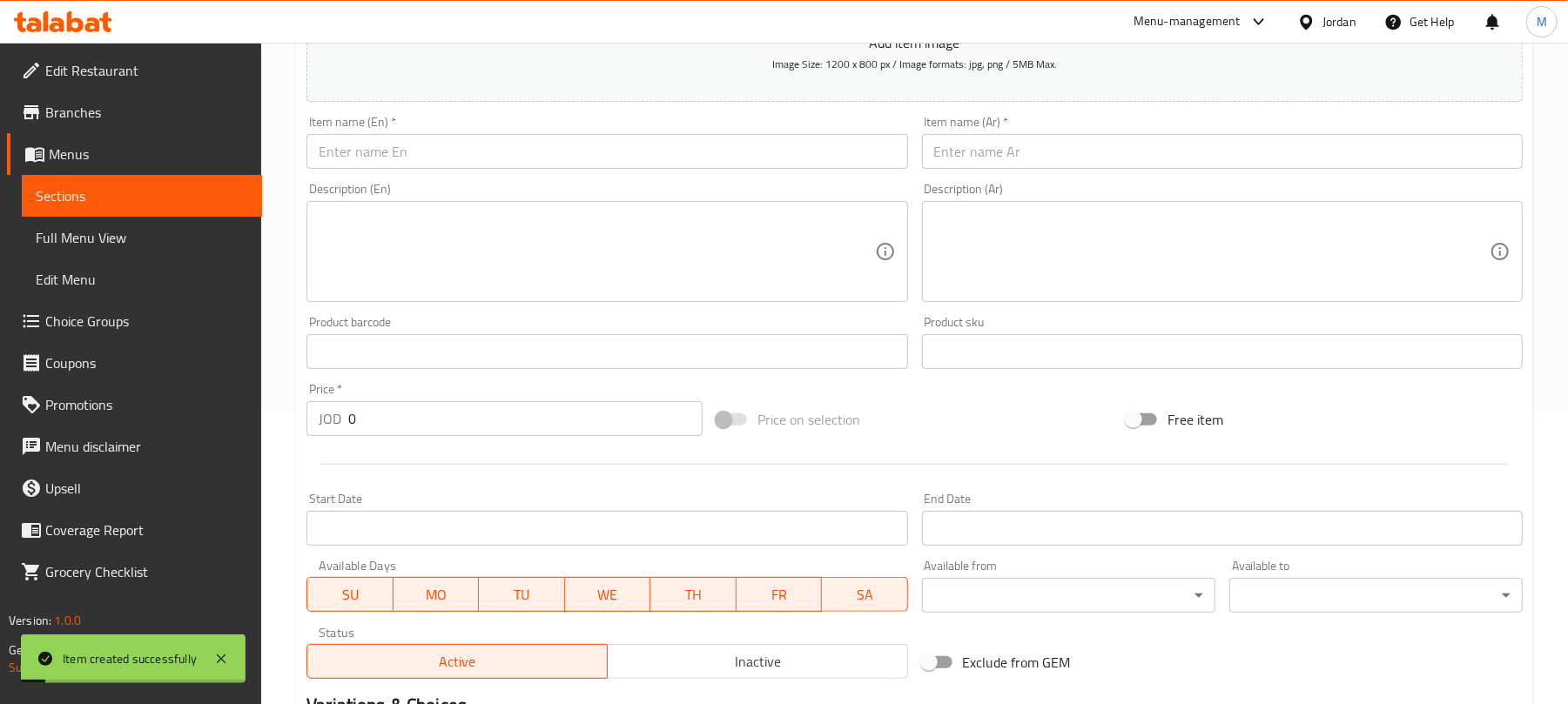 click at bounding box center (1222, 151) 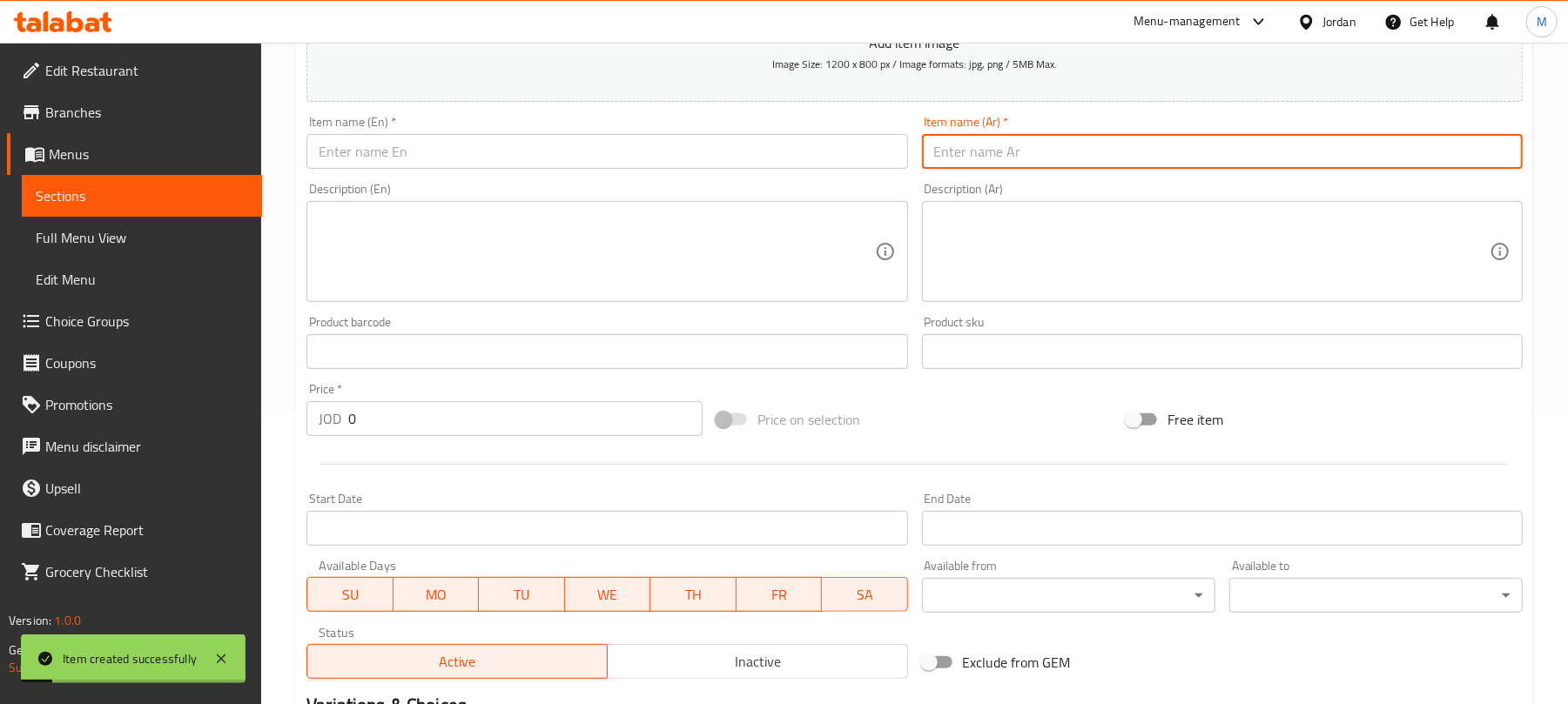 paste on "ساندويش مقدوس مع لبنة" 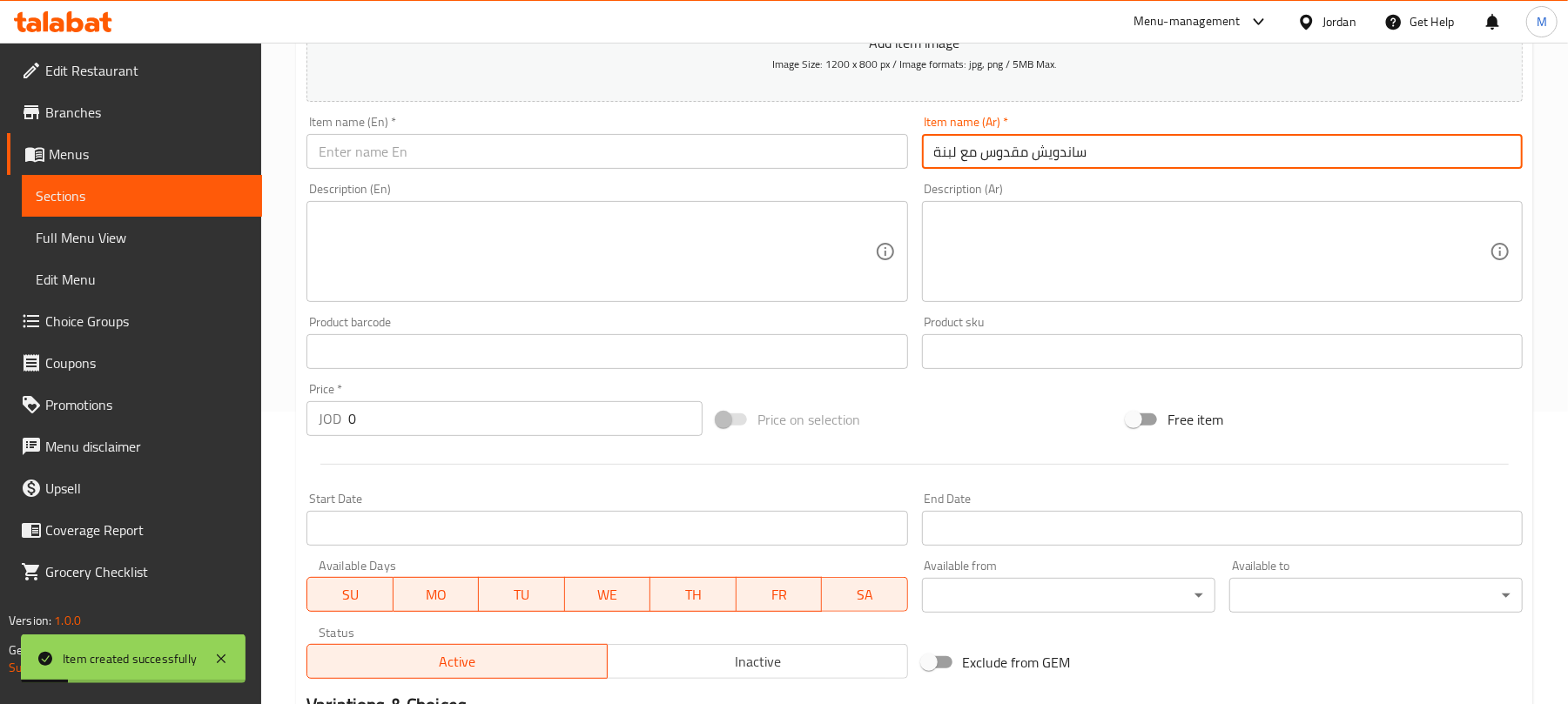 type on "ساندويش مقدوس مع لبنة" 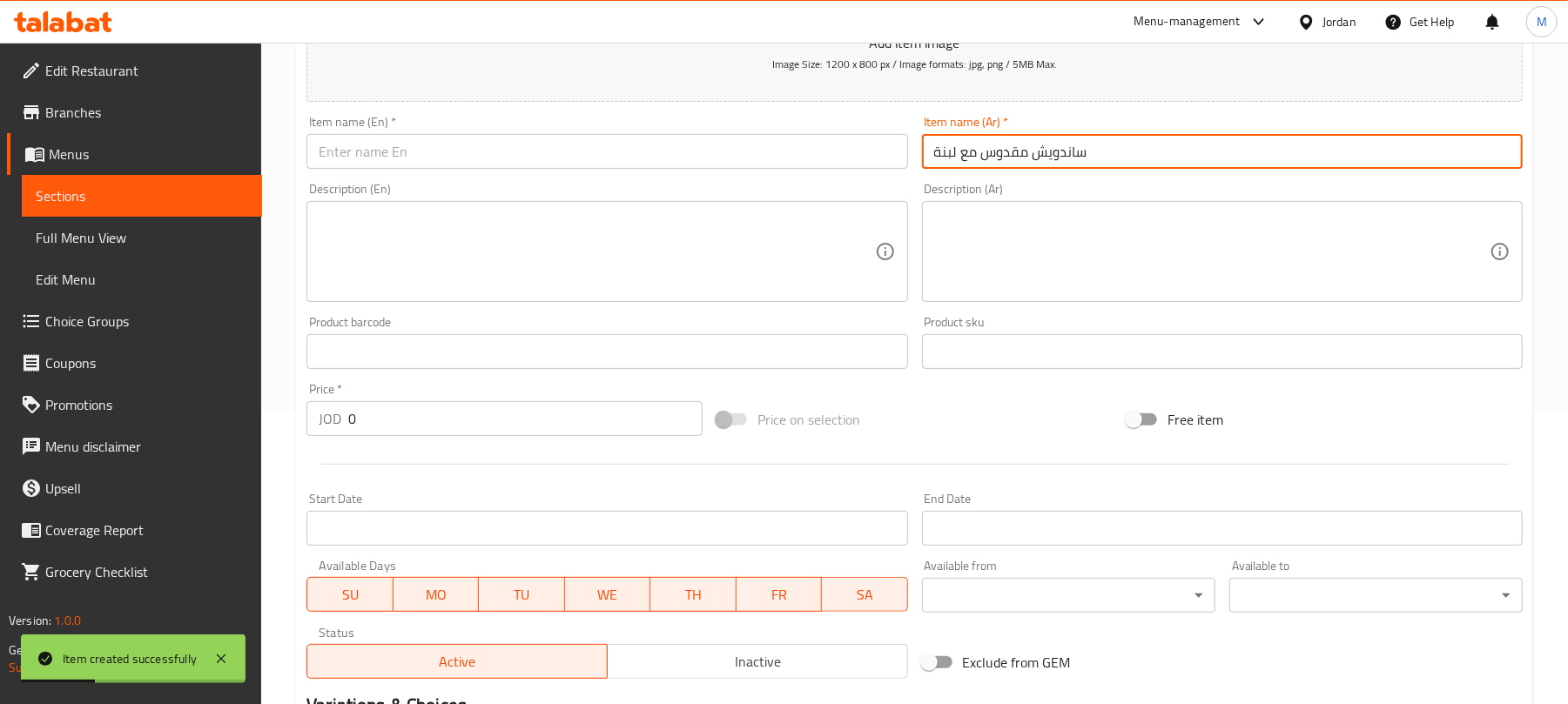 click at bounding box center (607, 151) 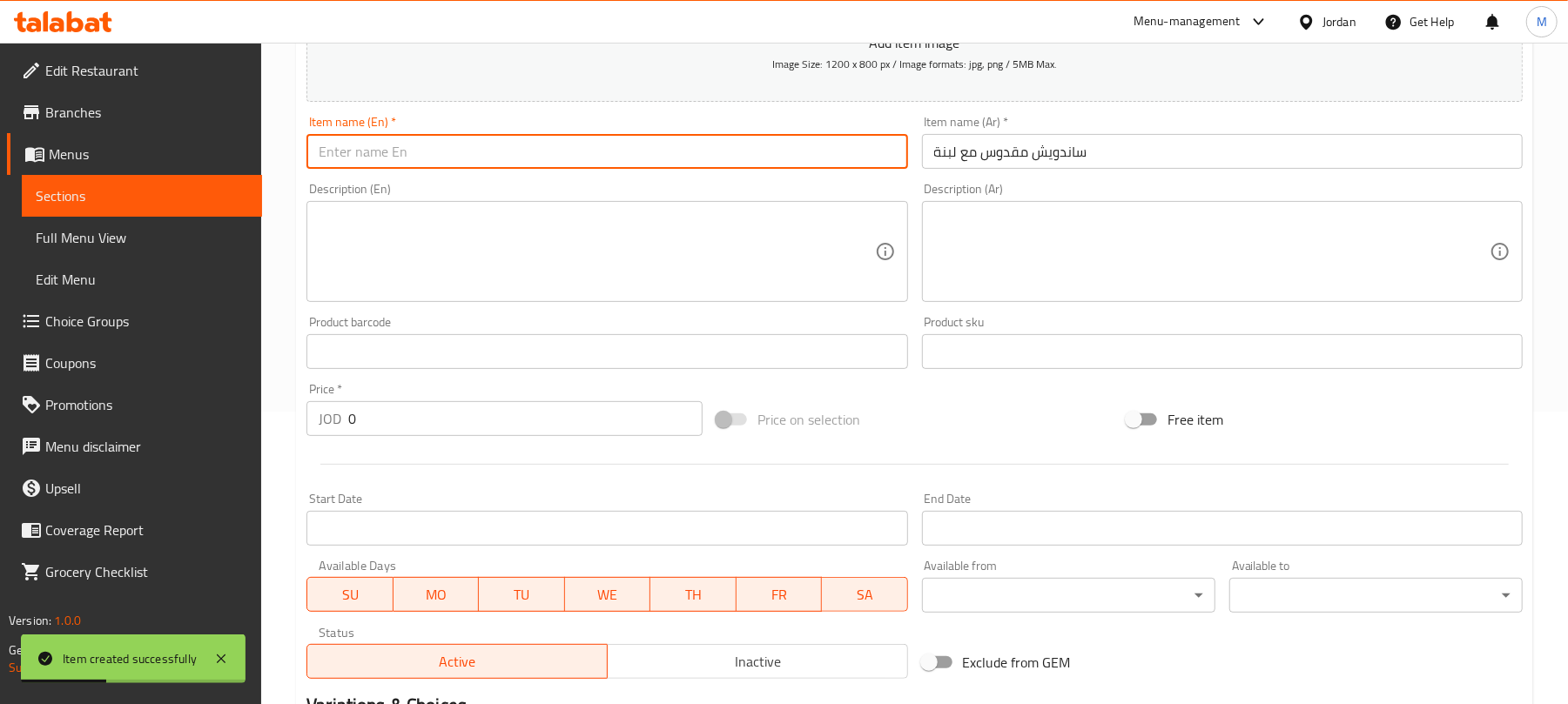 paste on "Makdous sandwich with labneh" 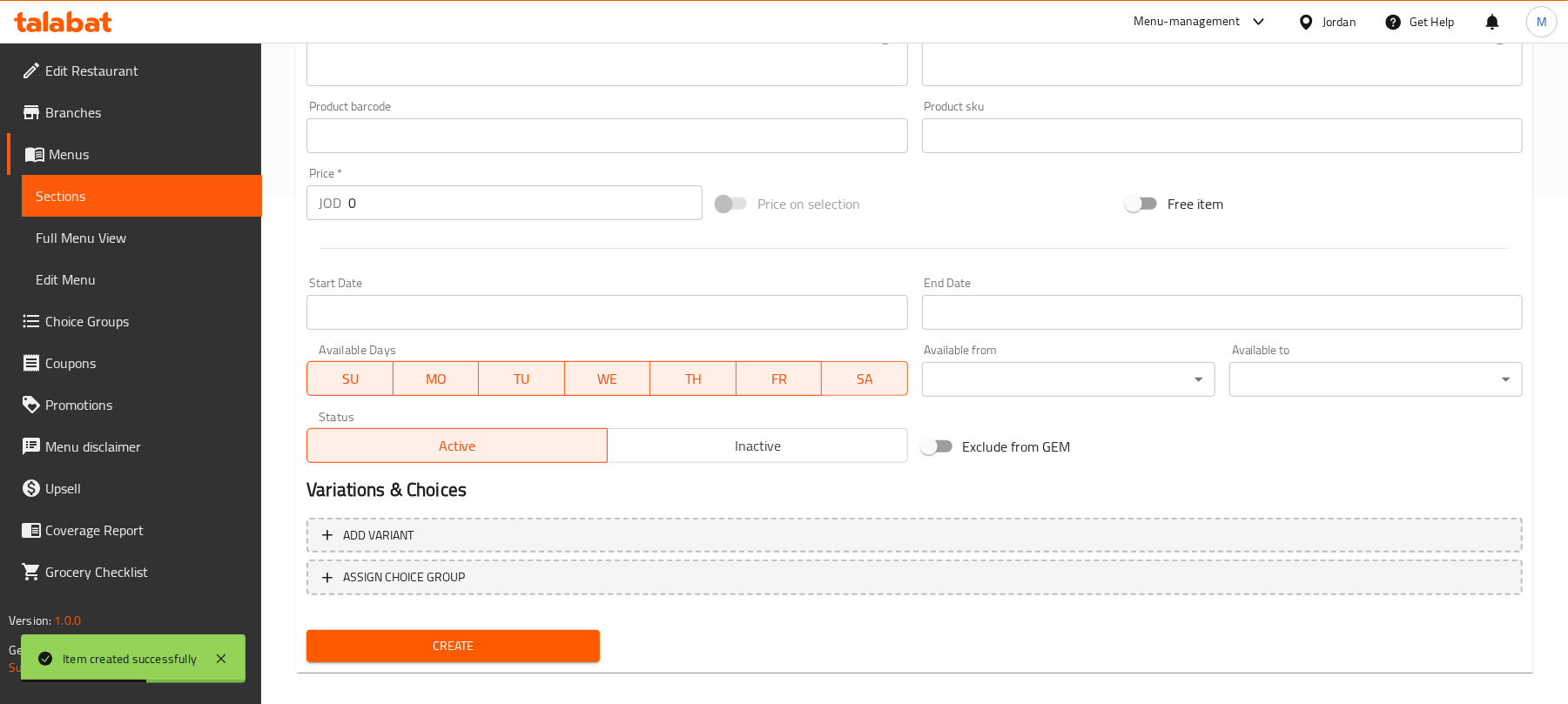 scroll, scrollTop: 524, scrollLeft: 0, axis: vertical 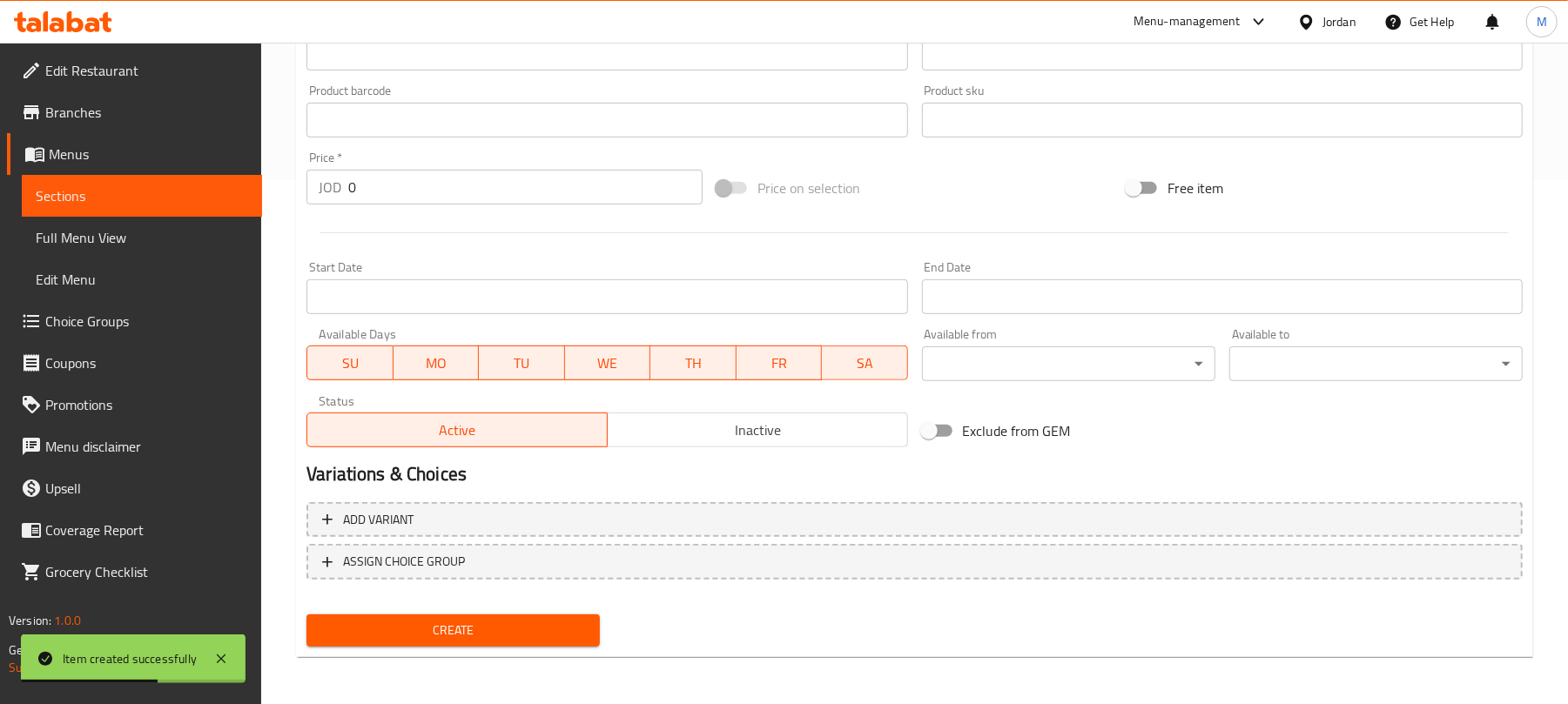 type on "Makdous sandwich with labneh" 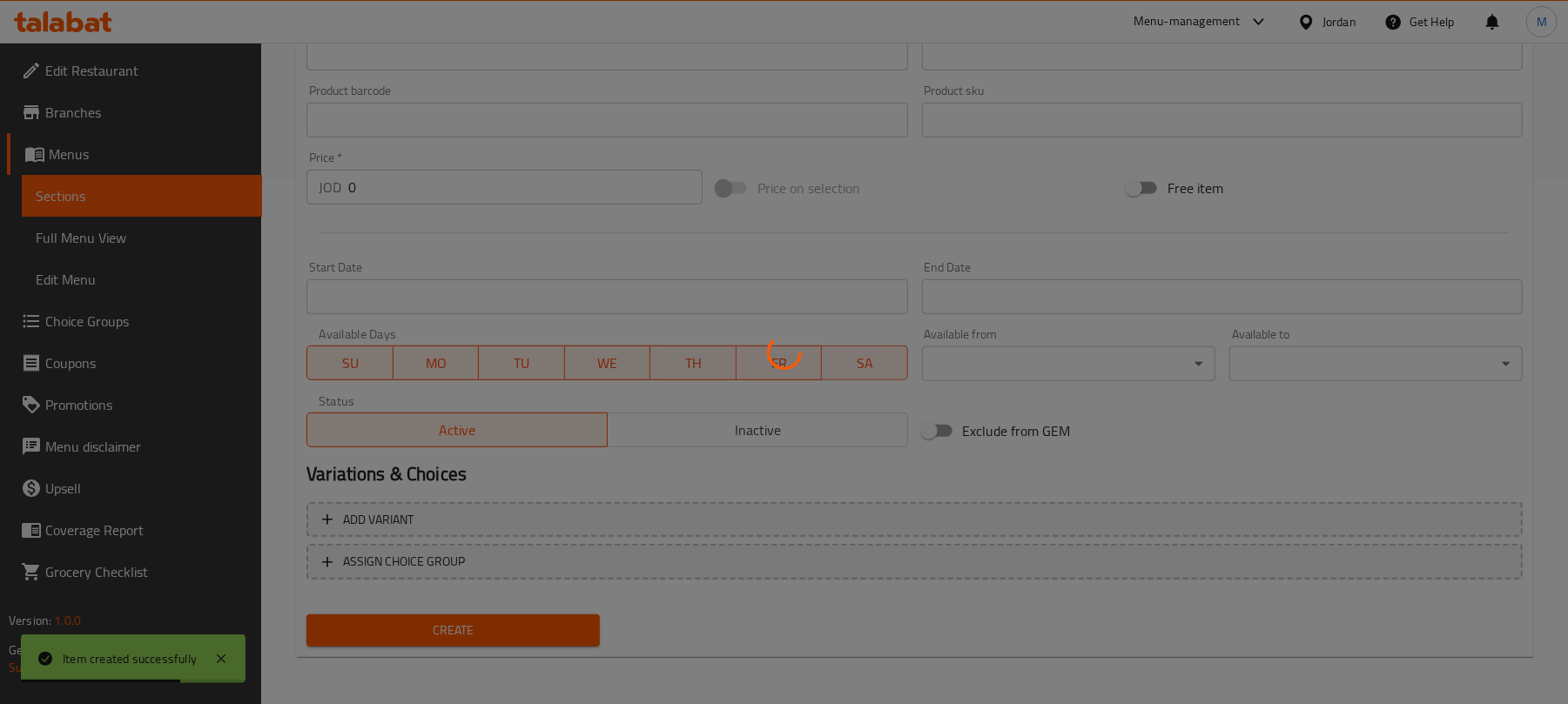 type 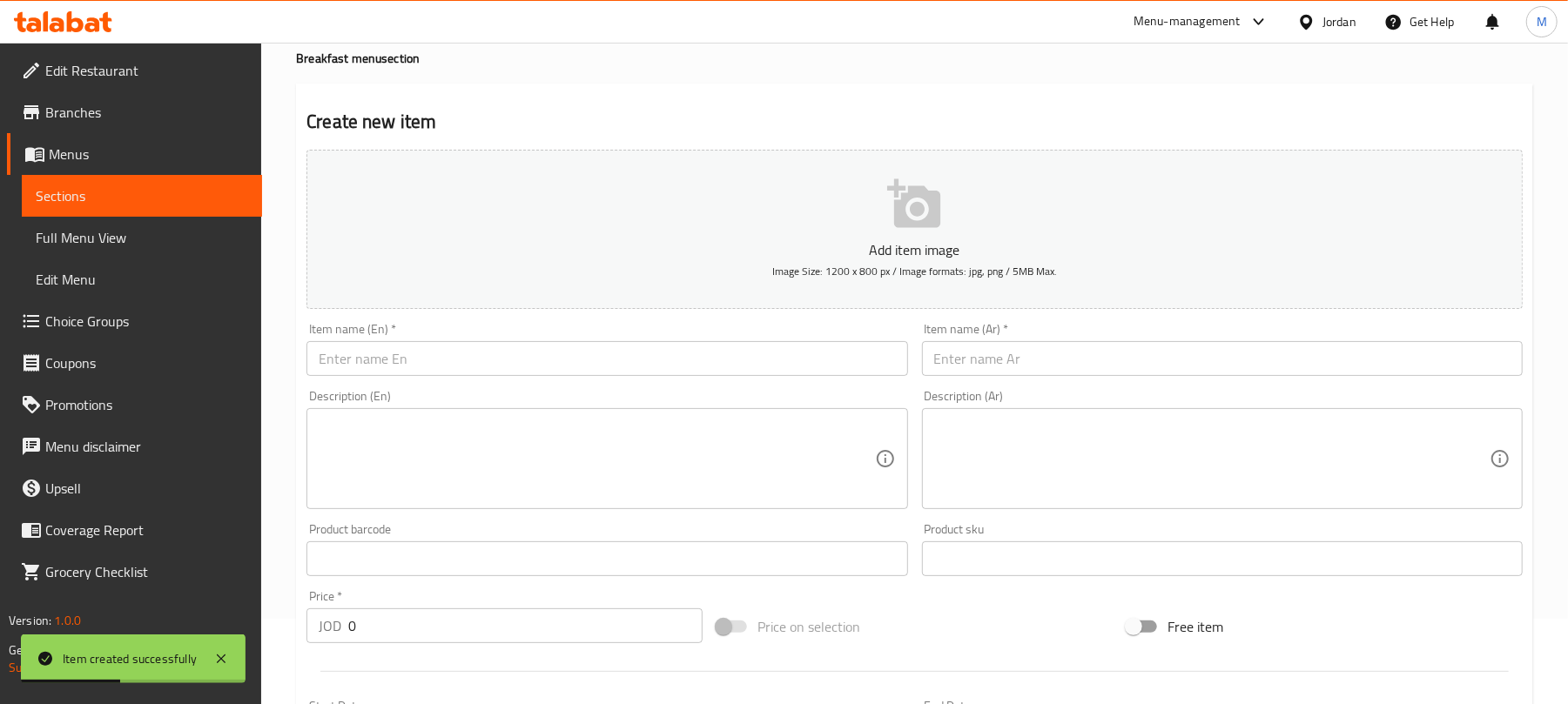 scroll, scrollTop: 60, scrollLeft: 0, axis: vertical 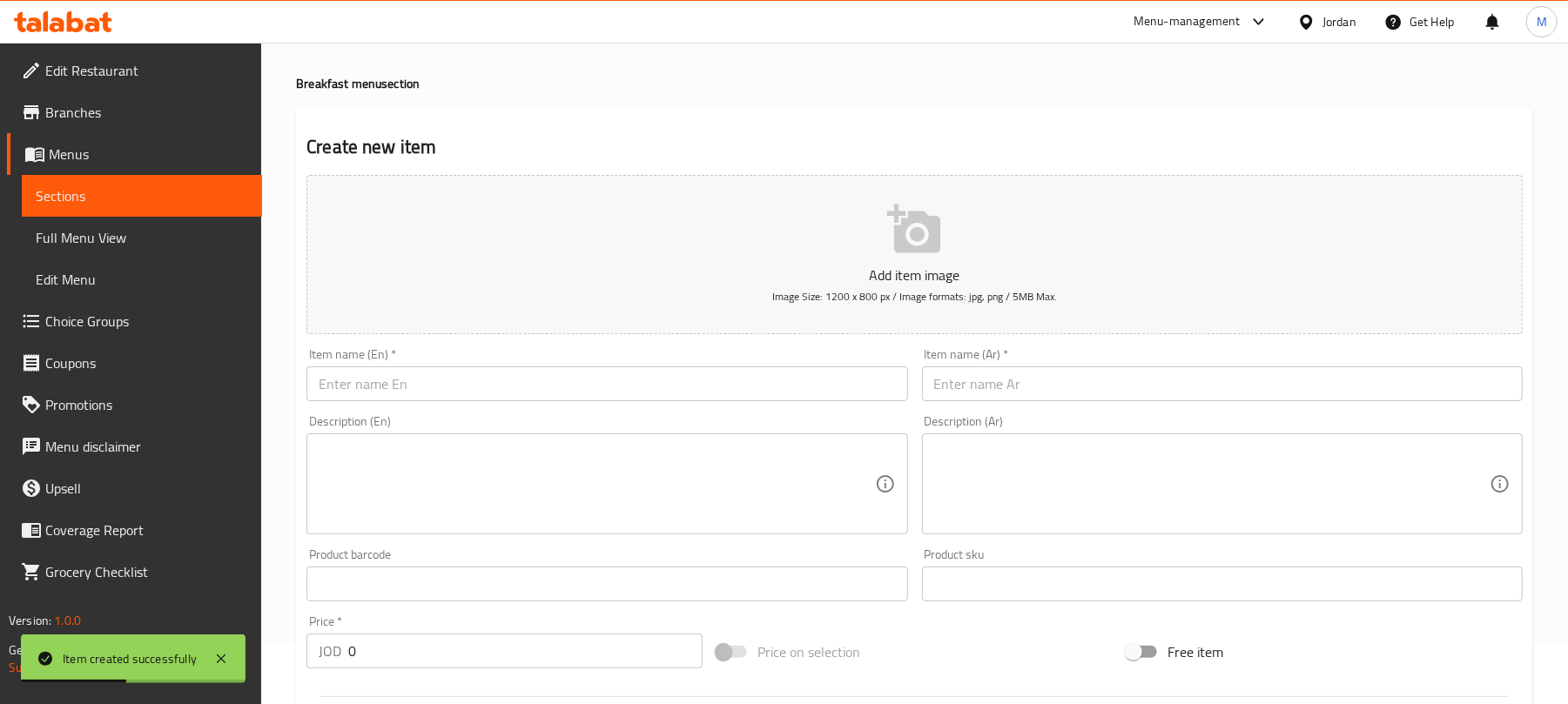click at bounding box center [1222, 384] 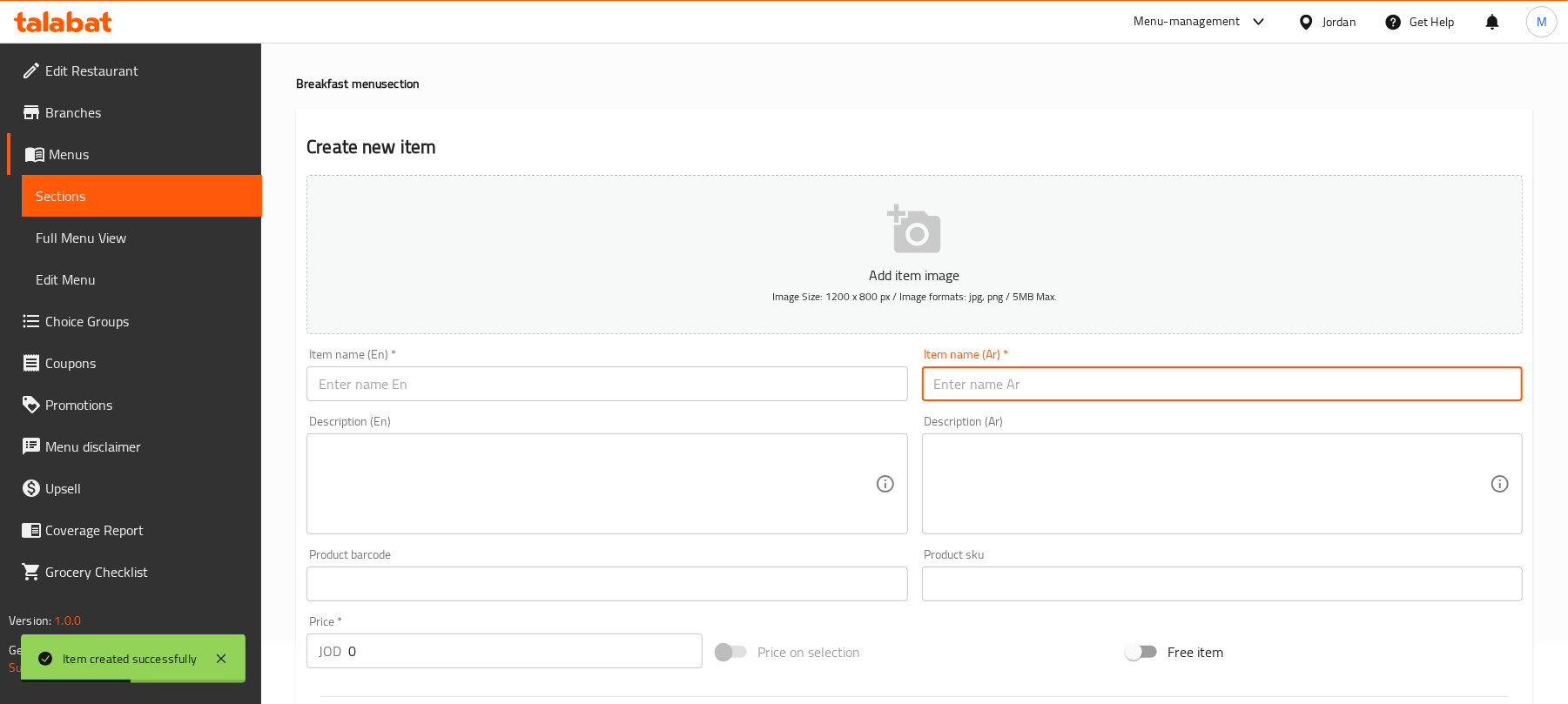 paste on "ساندويش" 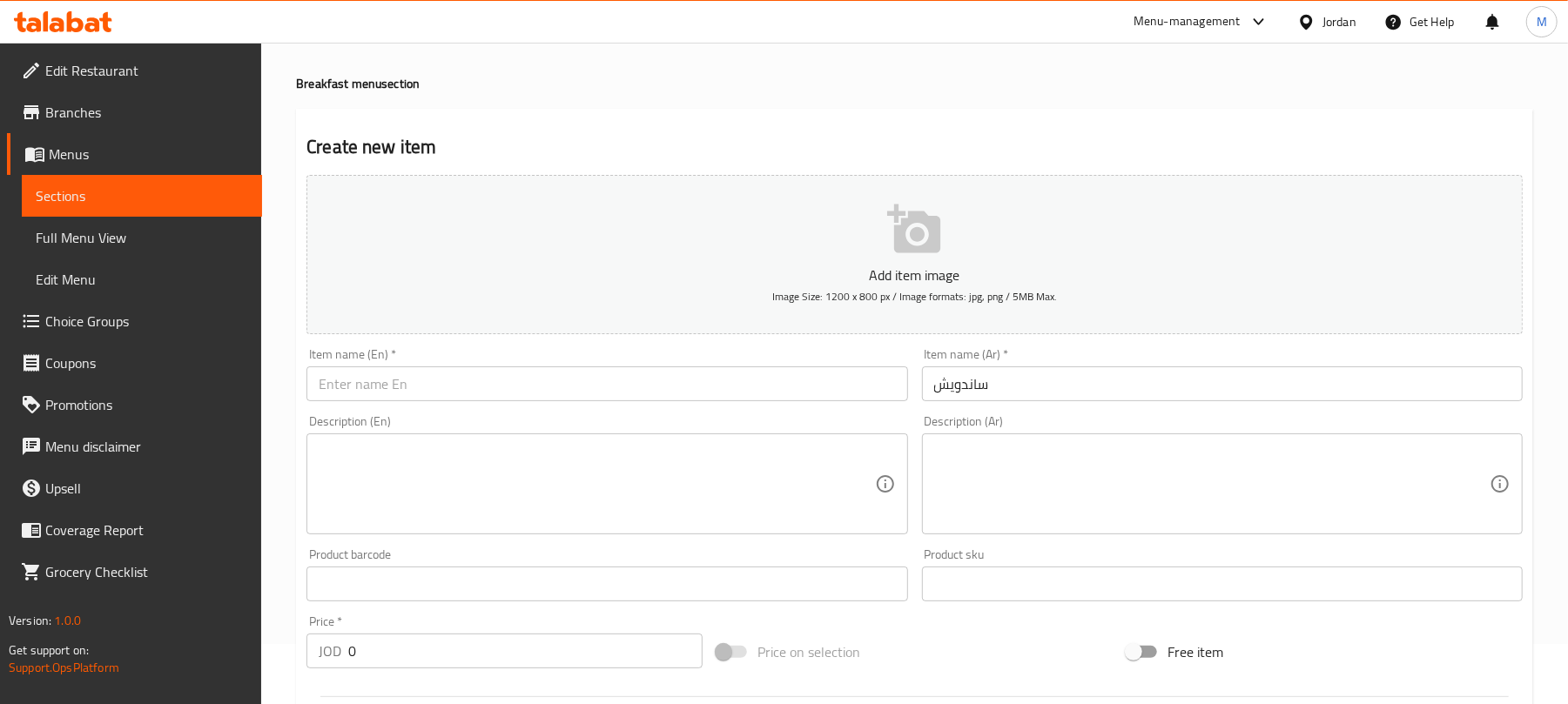 click on "ساندويش" at bounding box center (1222, 384) 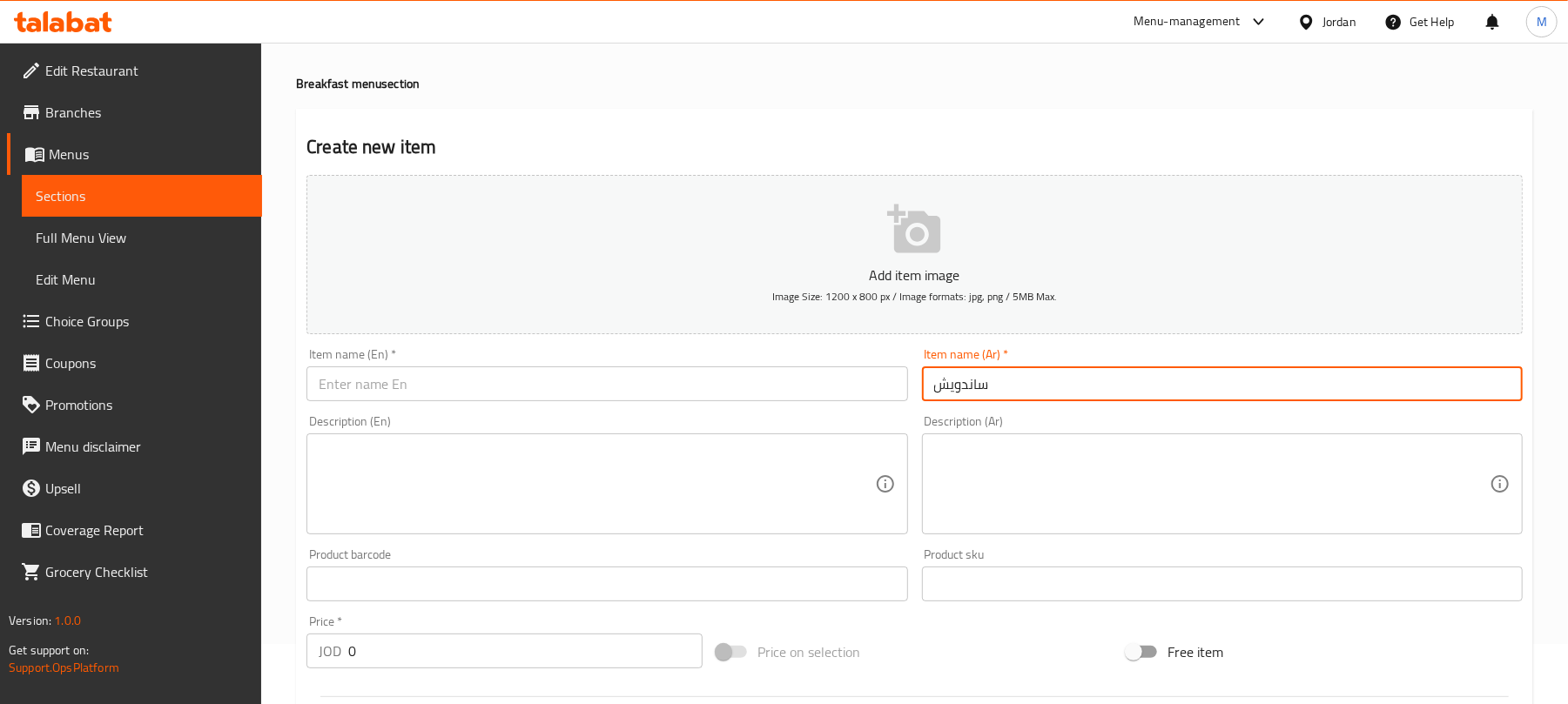 click on "ساندويش" at bounding box center [1222, 384] 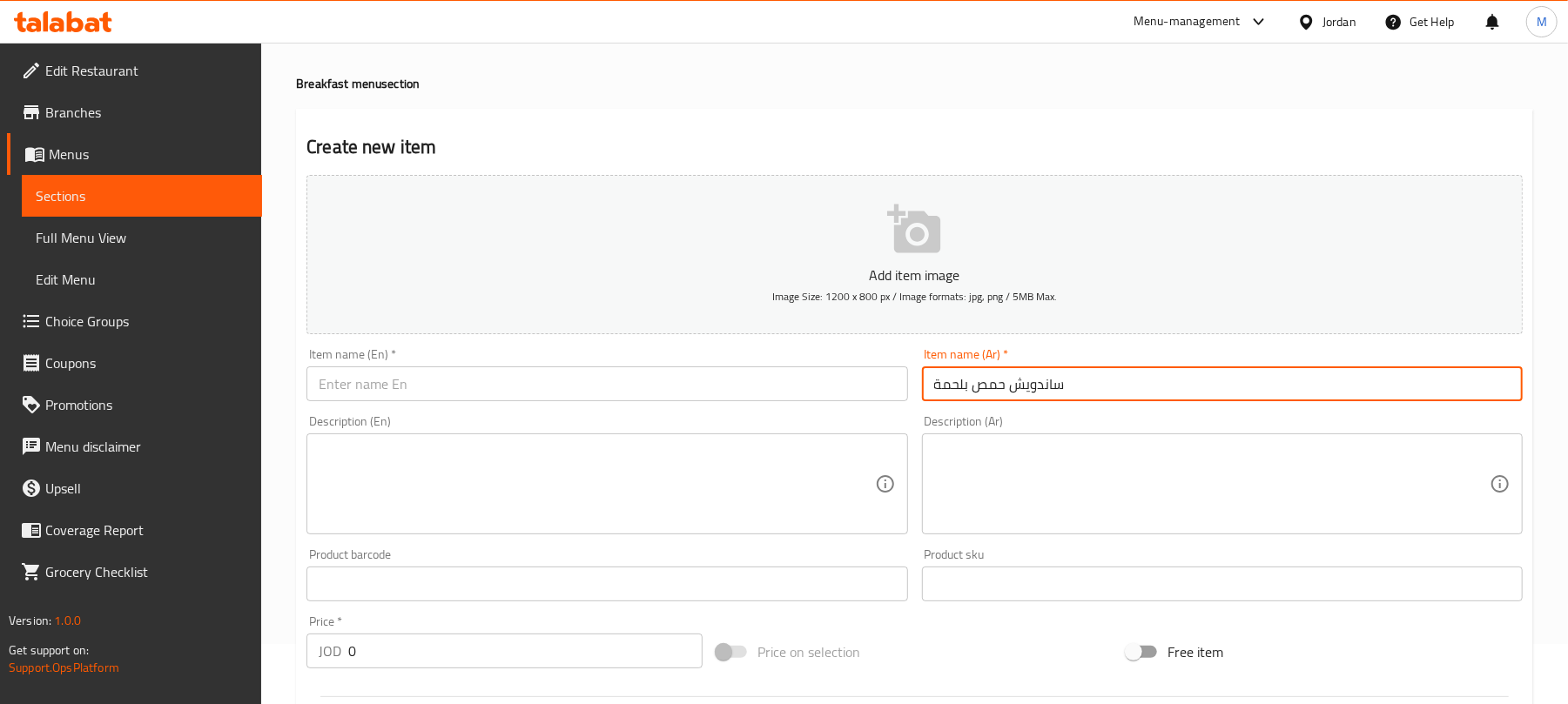 type on "ساندويش حمص بلحمة" 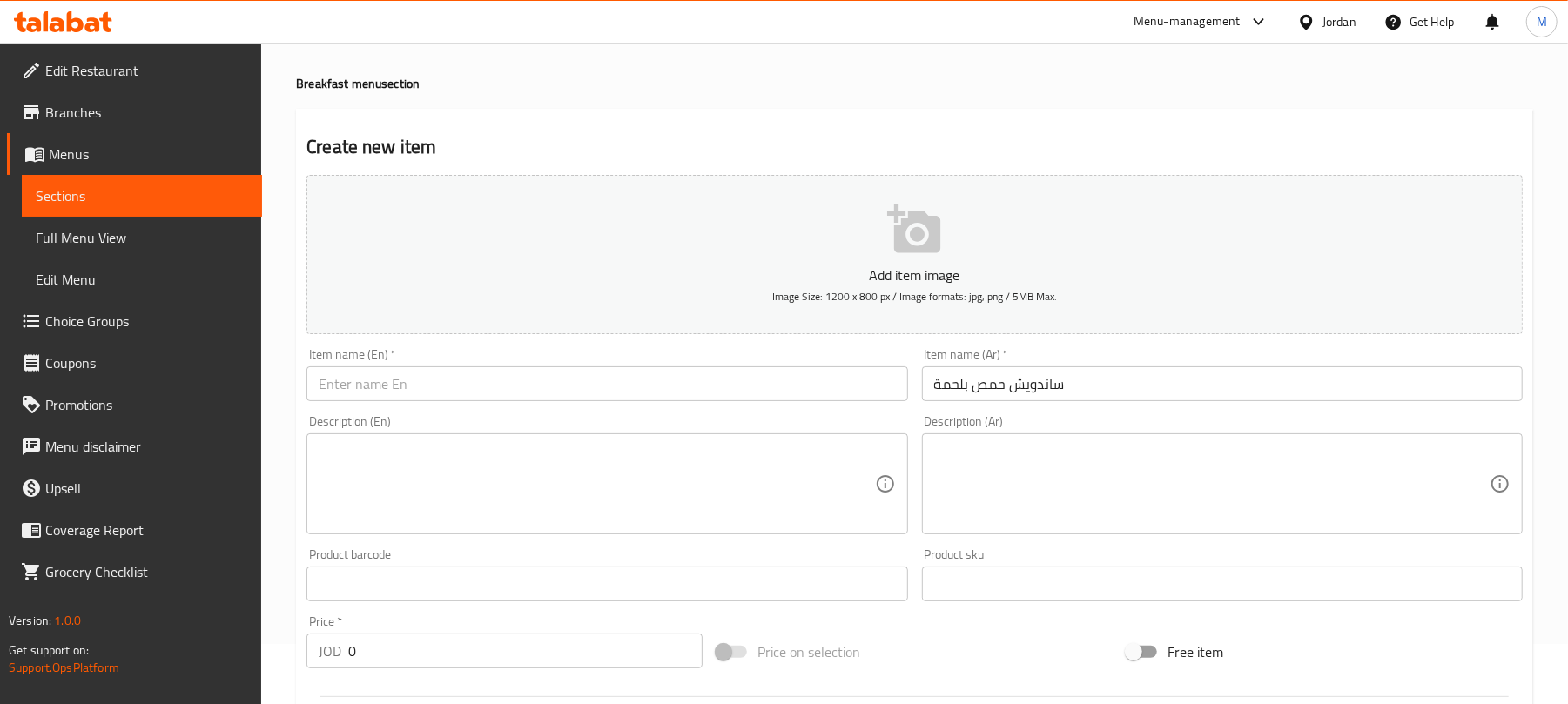 click on "Description (Ar) Description (Ar)" at bounding box center [1222, 474] 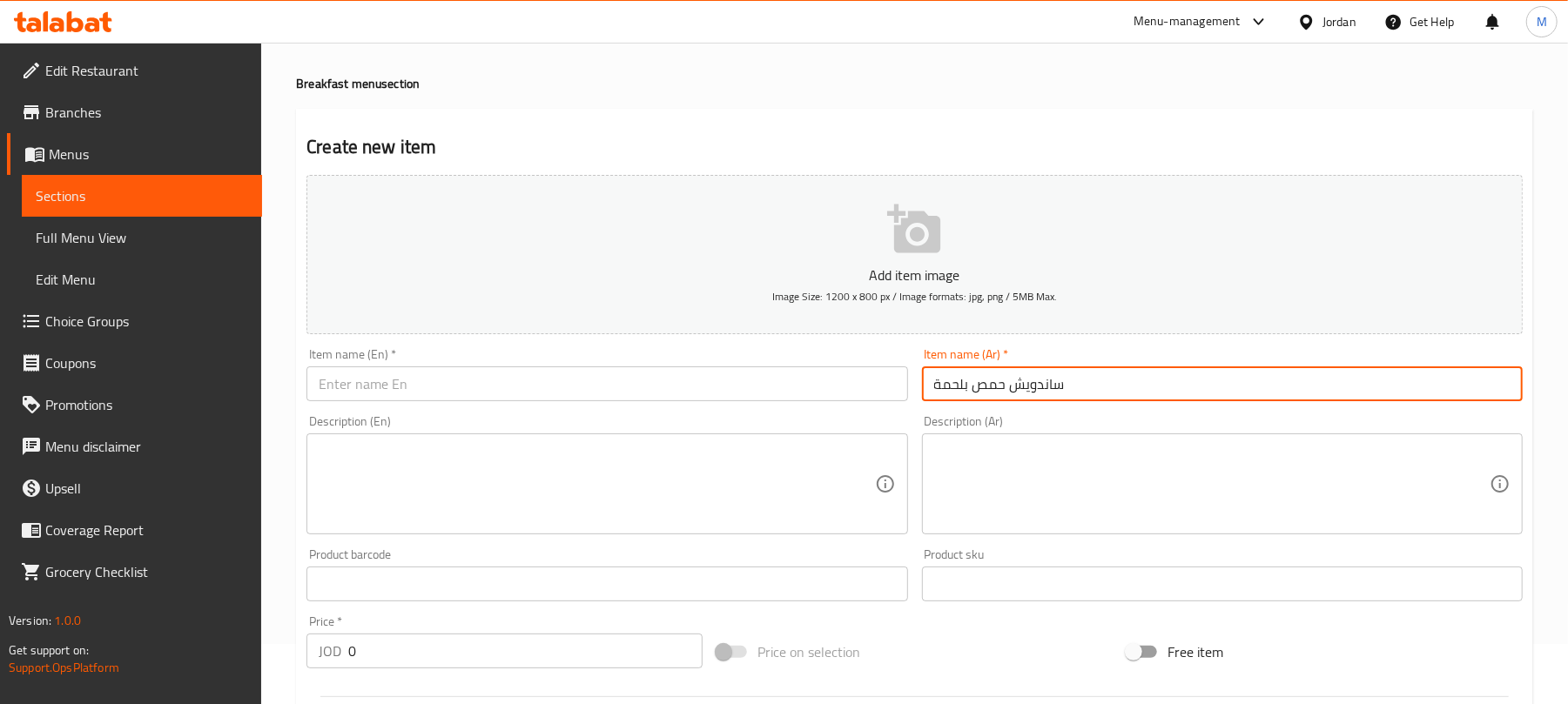 click on "ساندويش حمص بلحمة" at bounding box center [1222, 384] 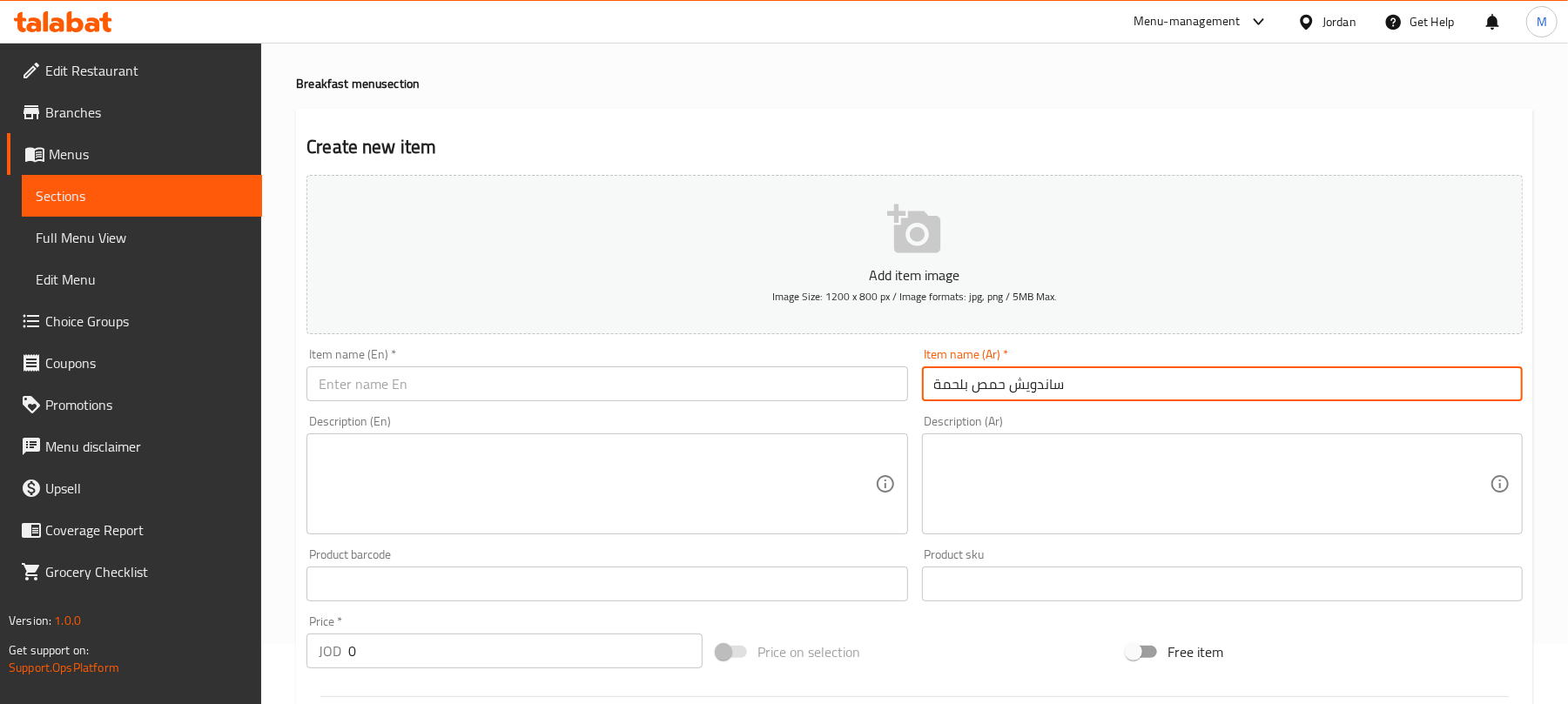 click at bounding box center (607, 384) 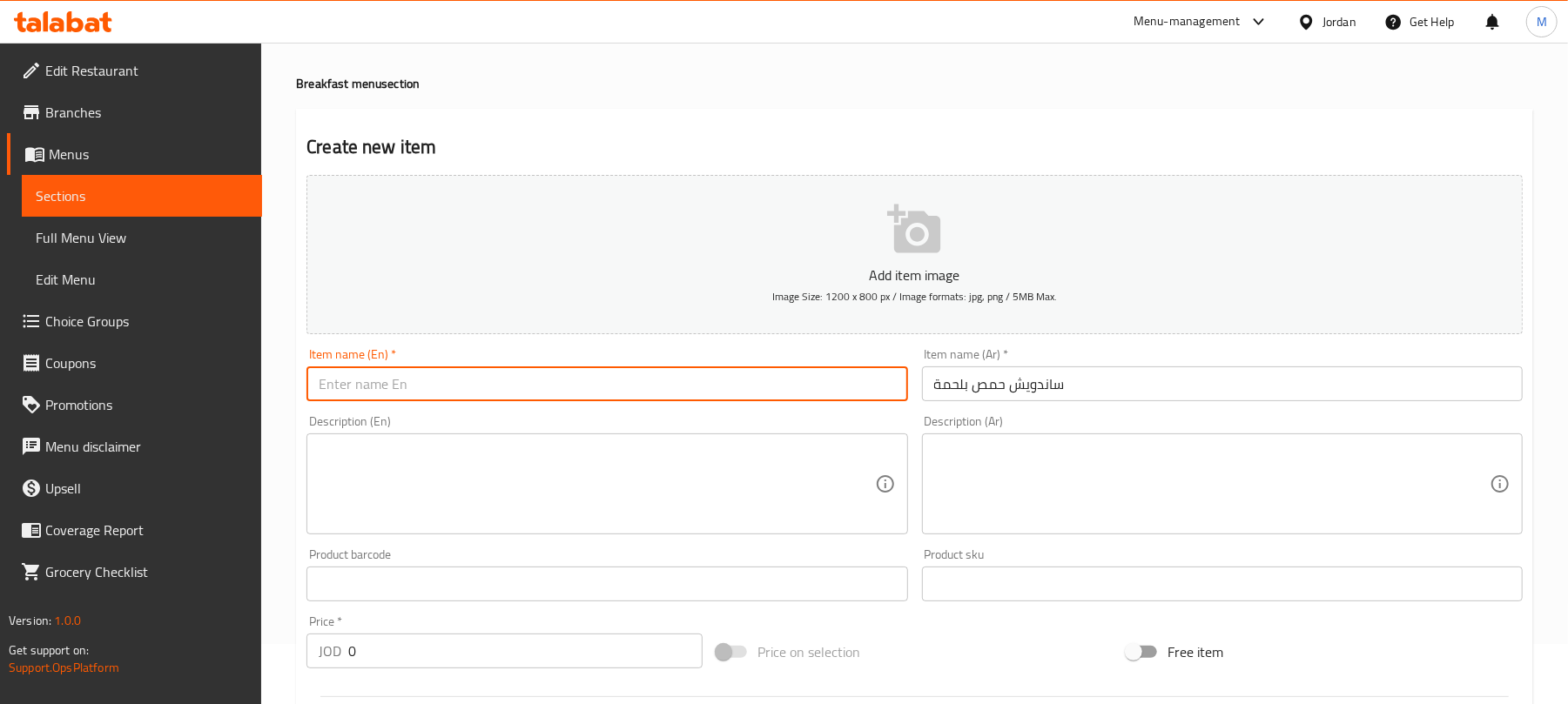 paste on "Hummus and meat sandwich" 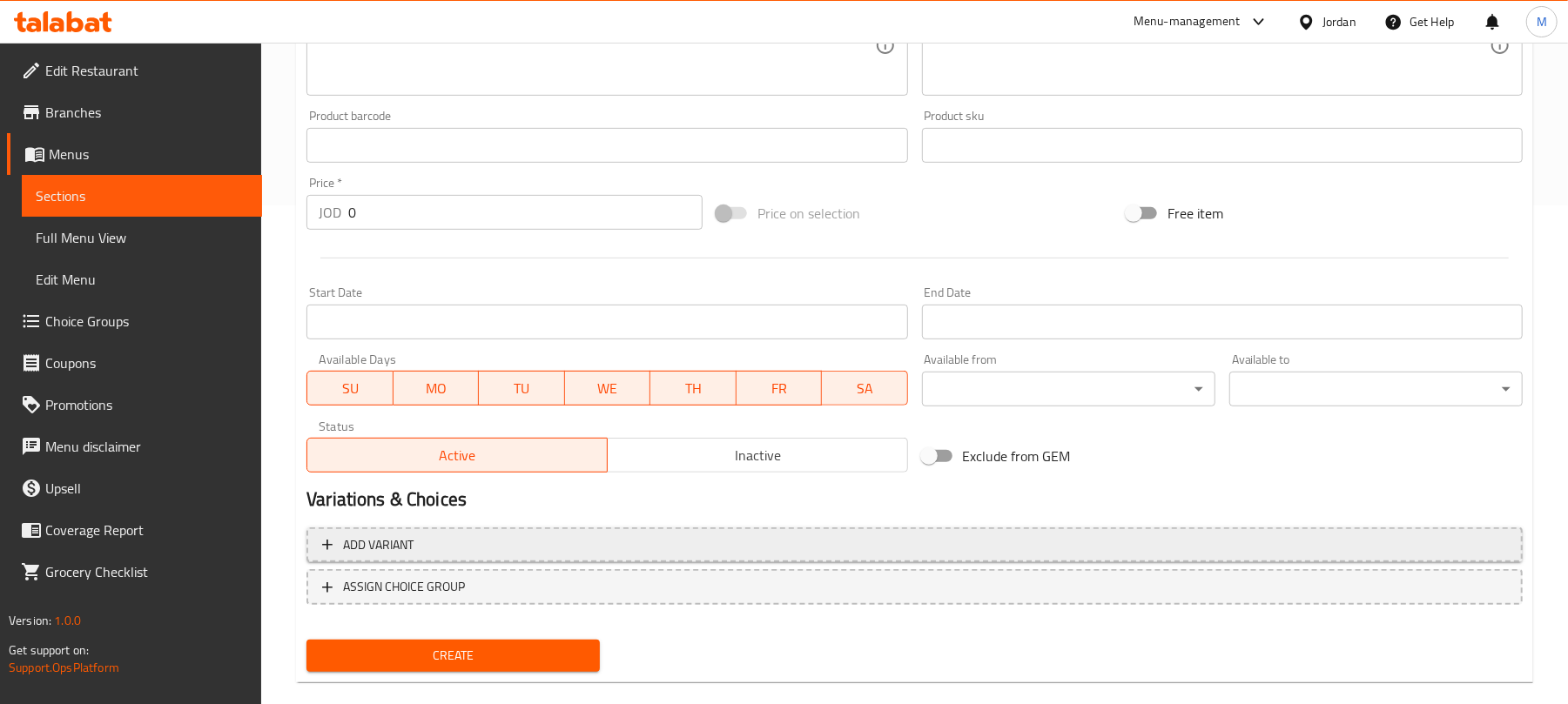 scroll, scrollTop: 524, scrollLeft: 0, axis: vertical 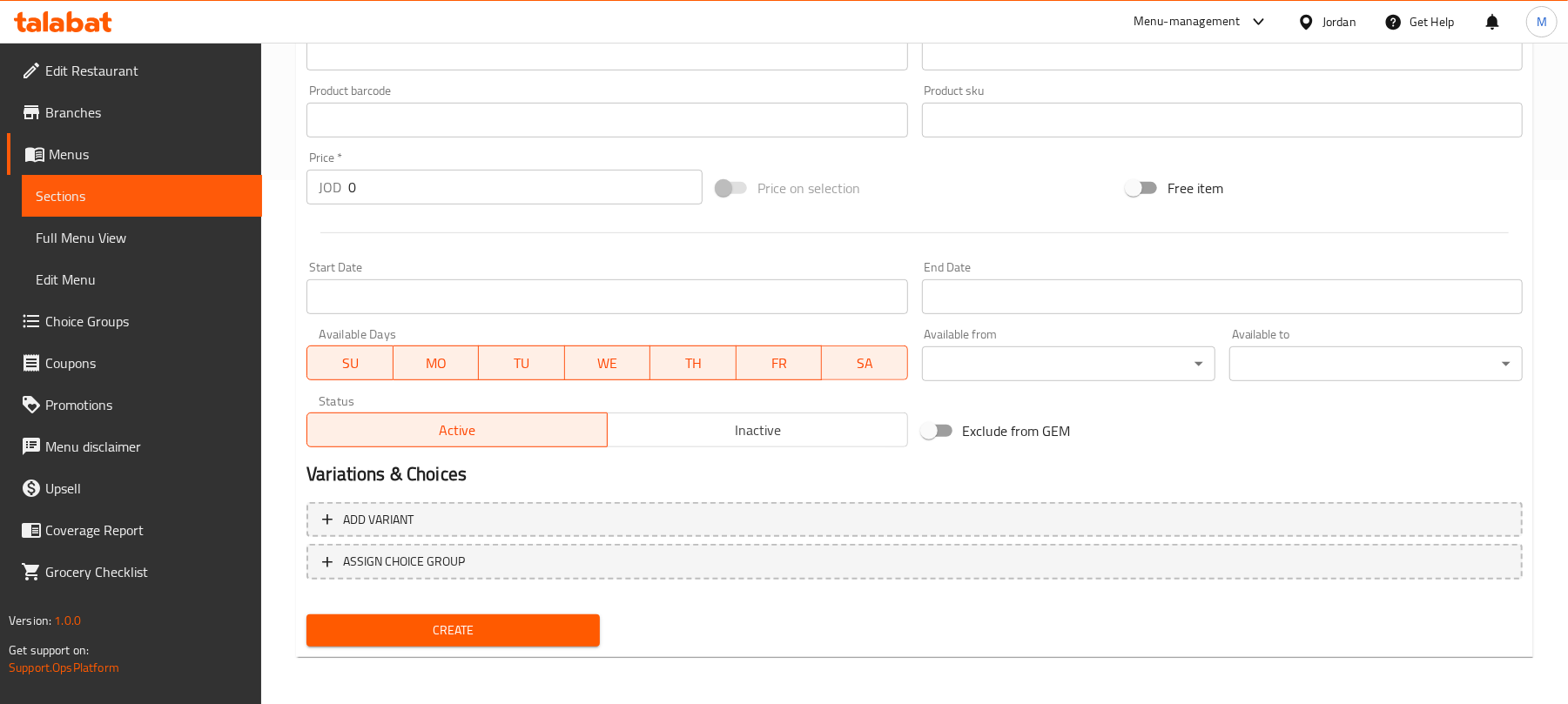 type on "Hummus and meat sandwich" 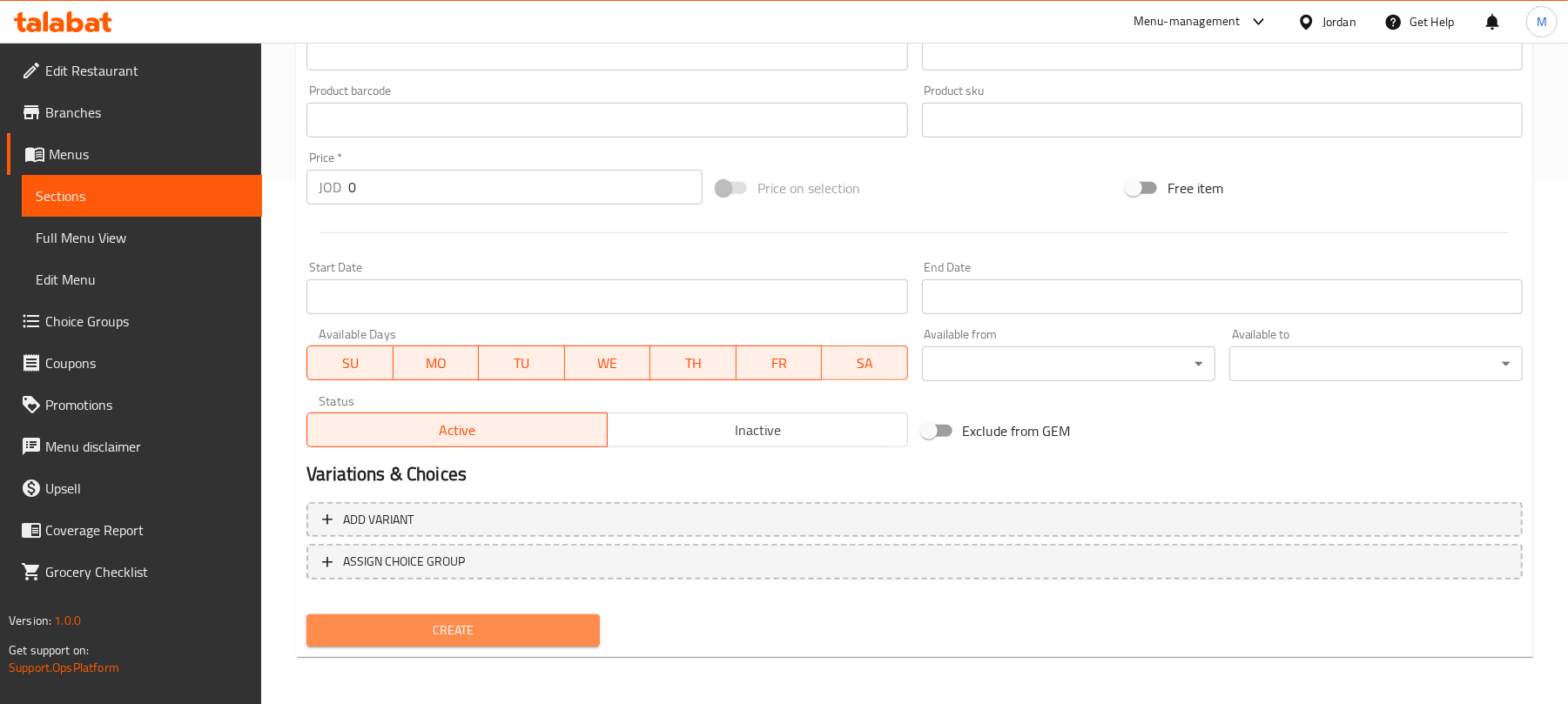 click on "Create" at bounding box center (453, 630) 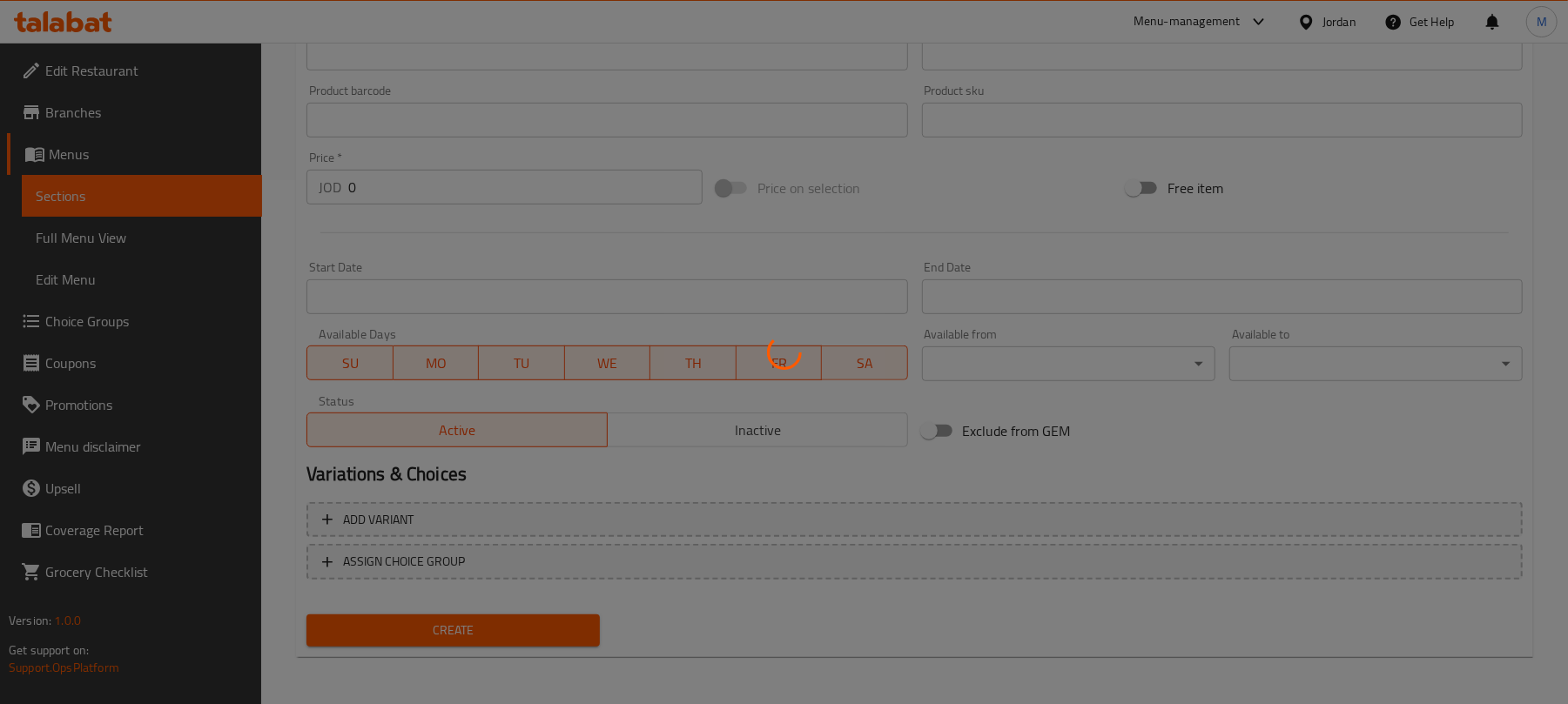 type 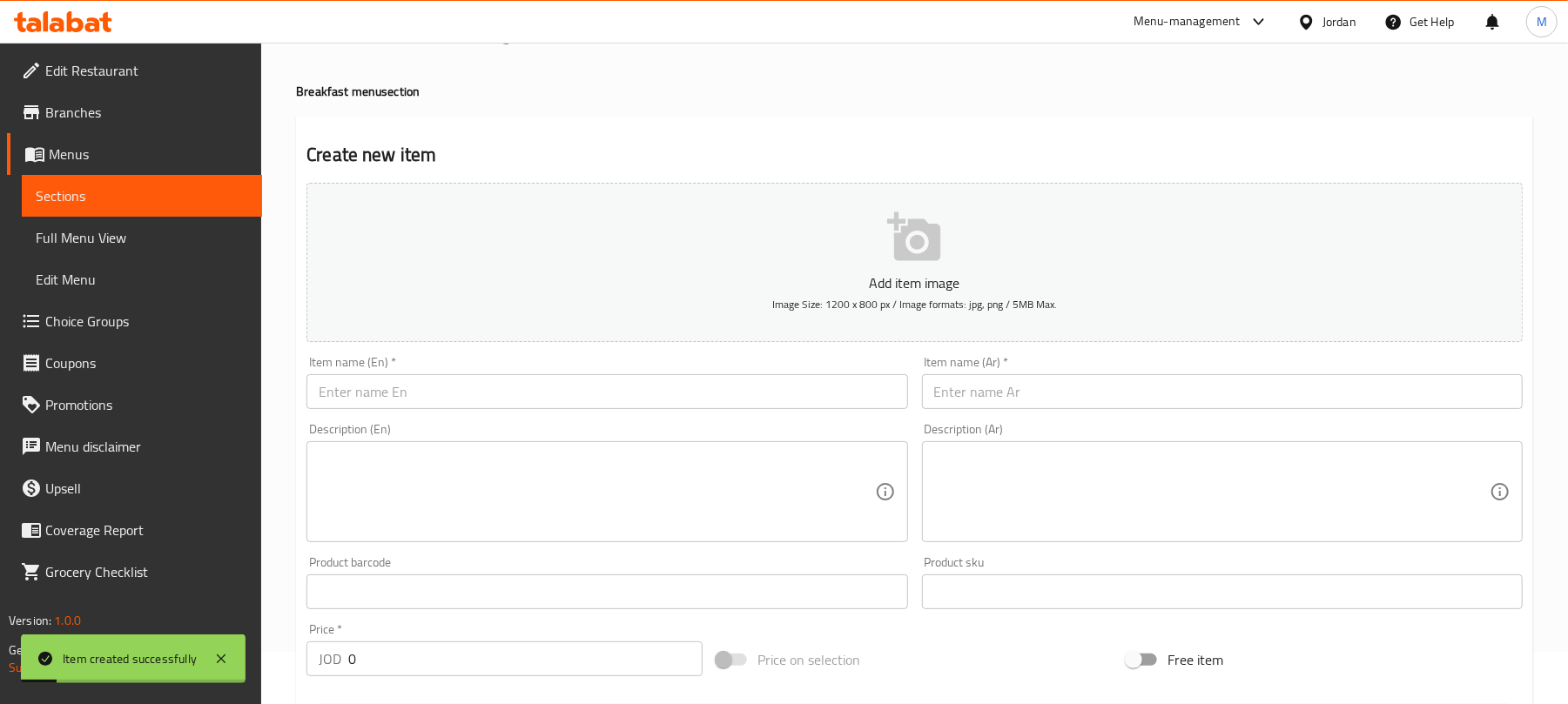 scroll, scrollTop: 0, scrollLeft: 0, axis: both 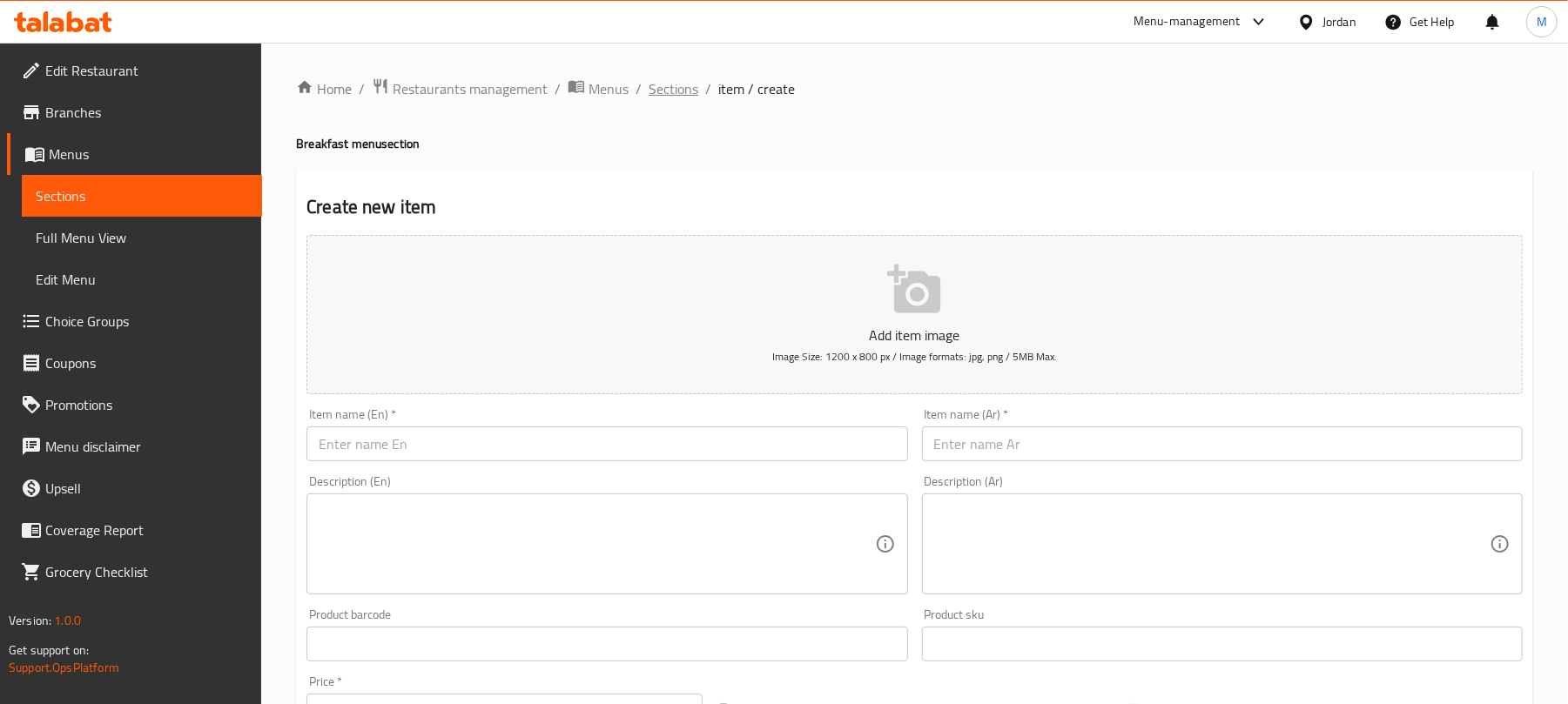 click on "Sections" at bounding box center (673, 89) 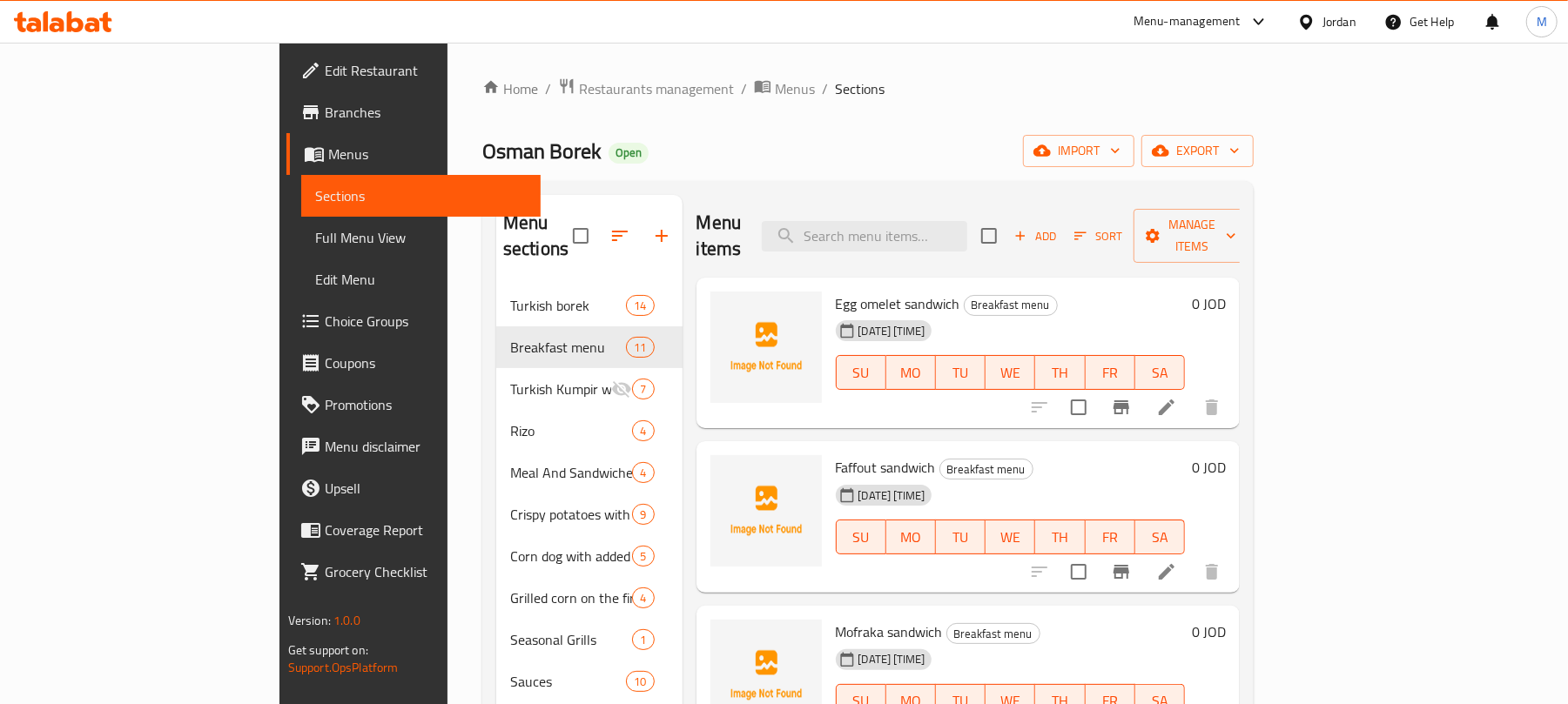 click on "Branches" at bounding box center (426, 112) 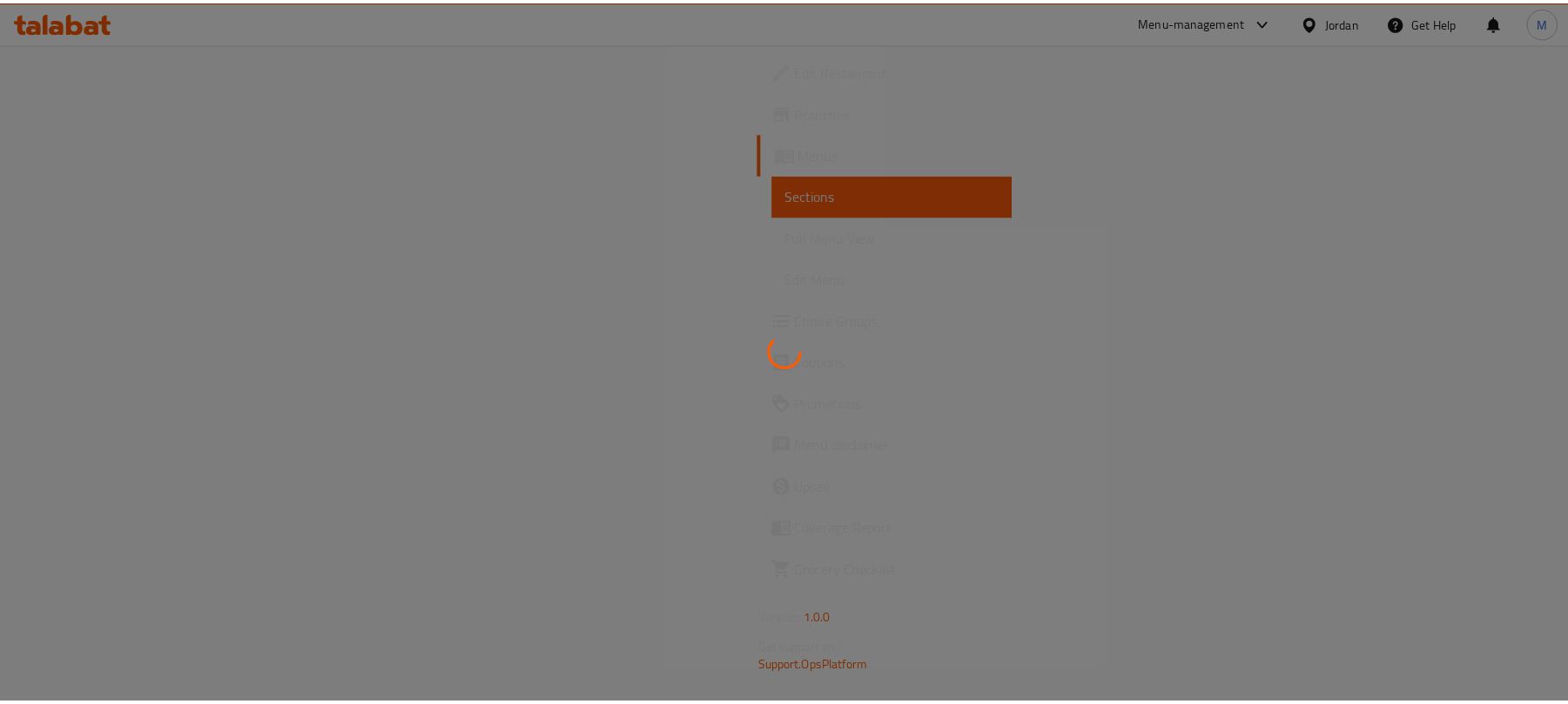scroll, scrollTop: 0, scrollLeft: 0, axis: both 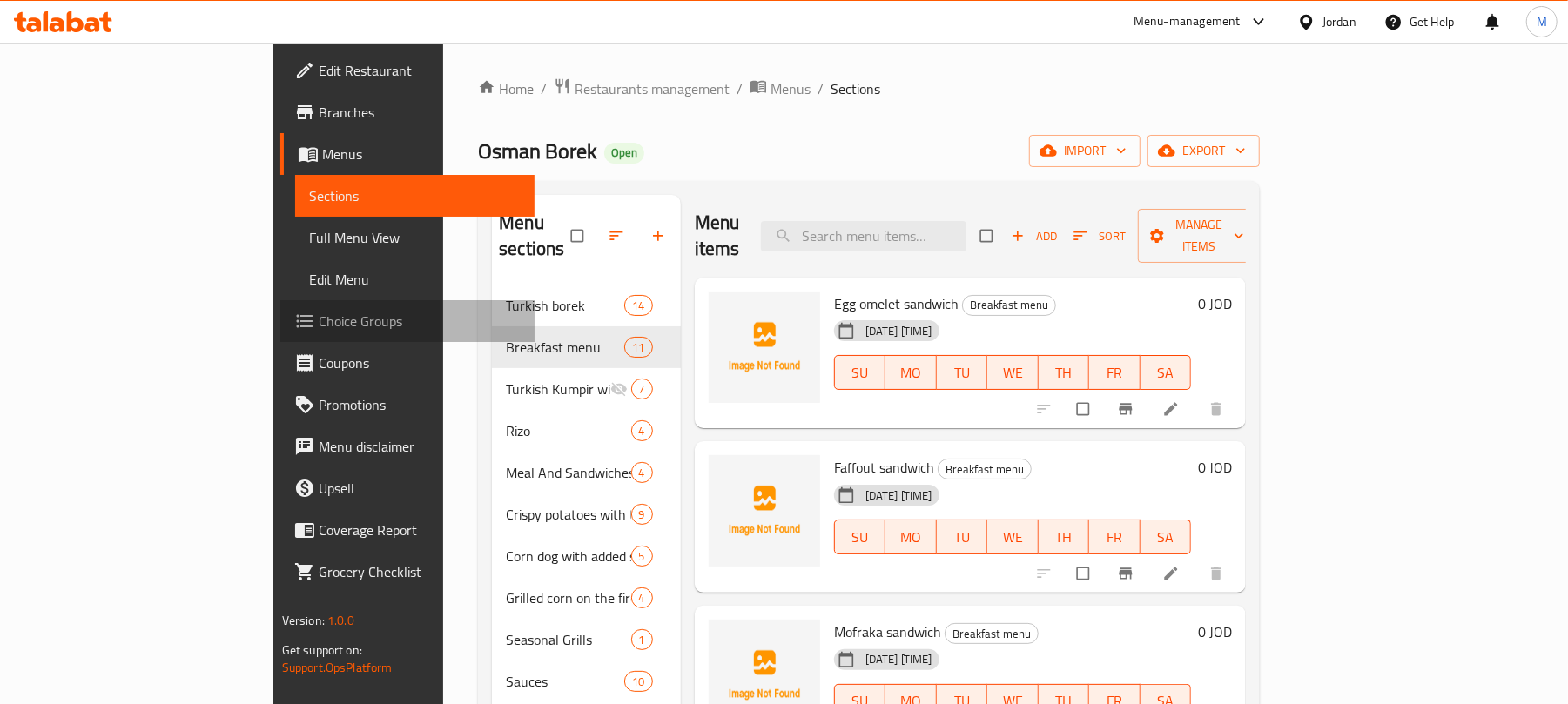 click on "Choice Groups" at bounding box center [420, 321] 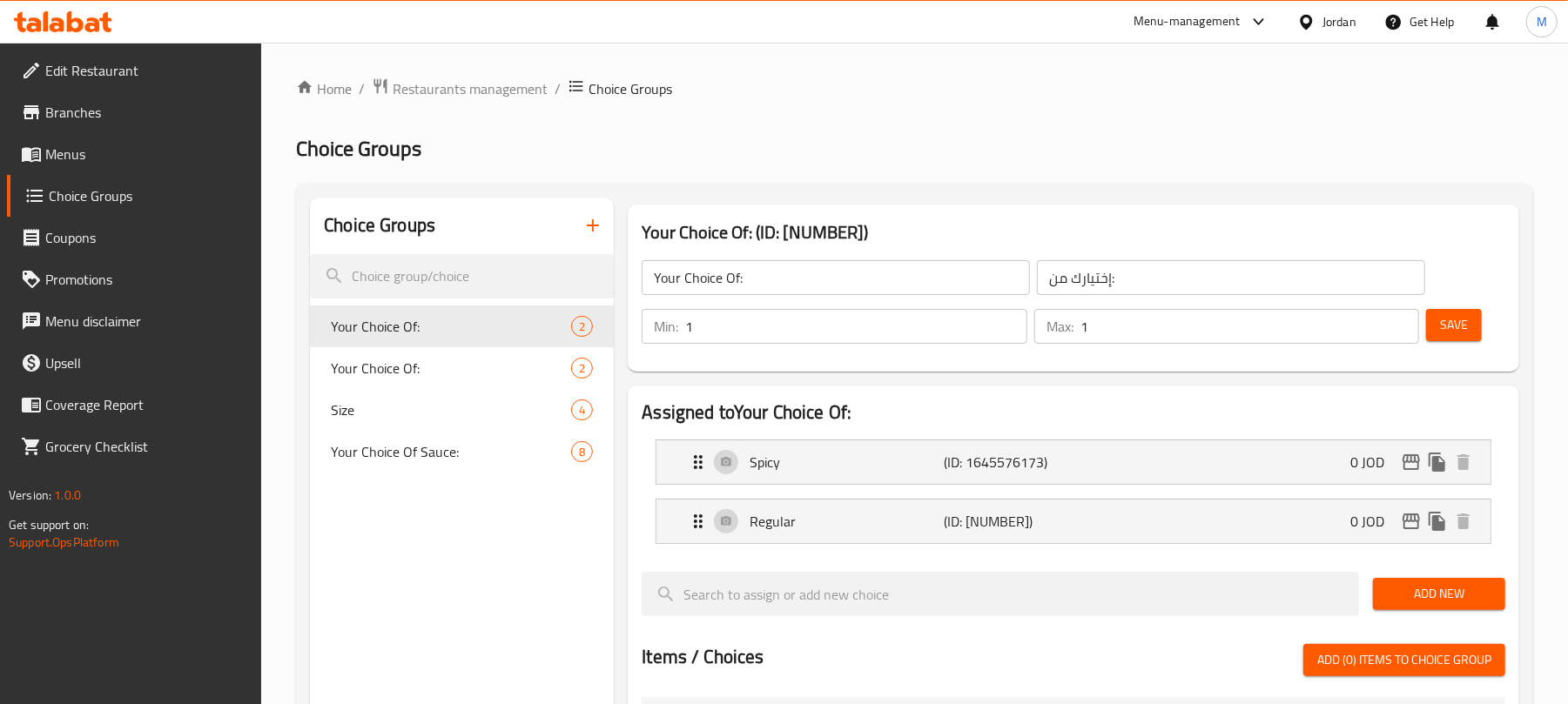 click at bounding box center [593, 225] 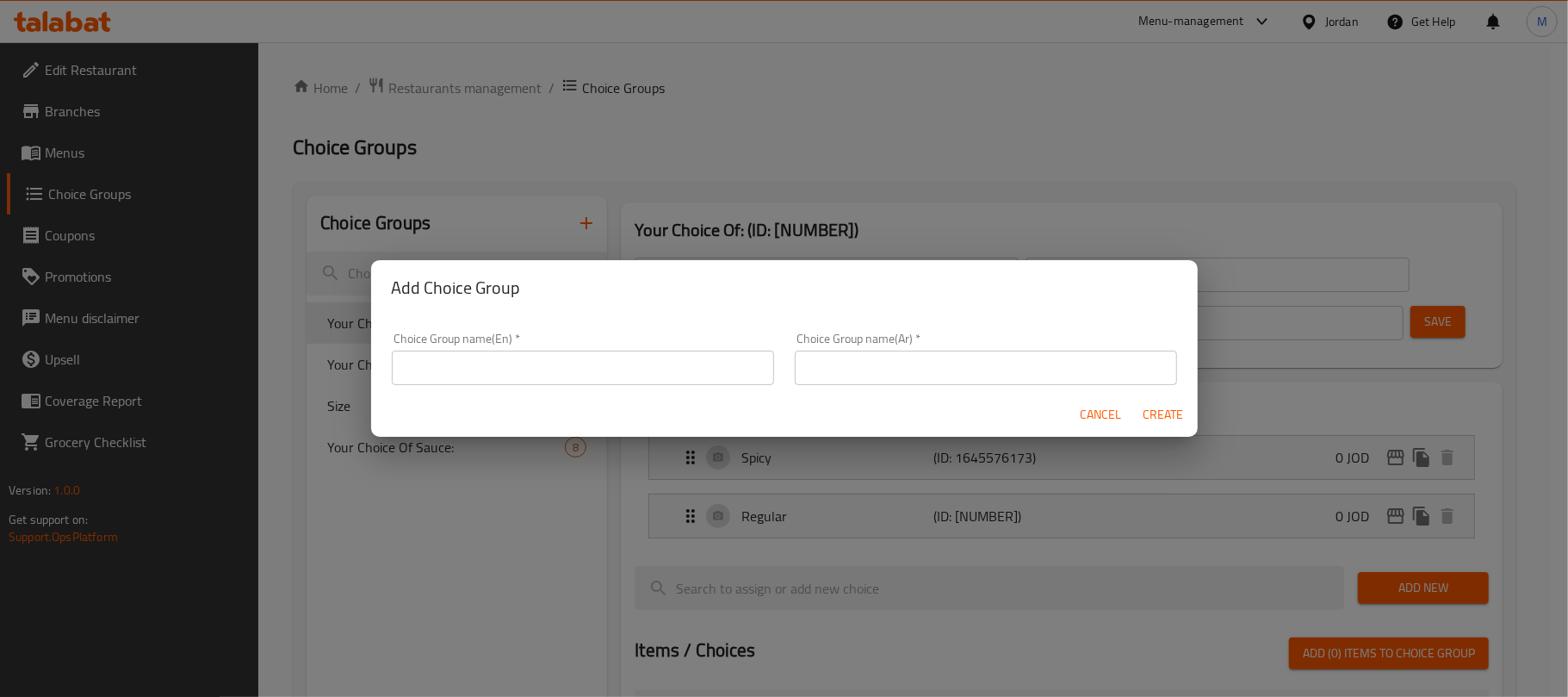click at bounding box center [583, 368] 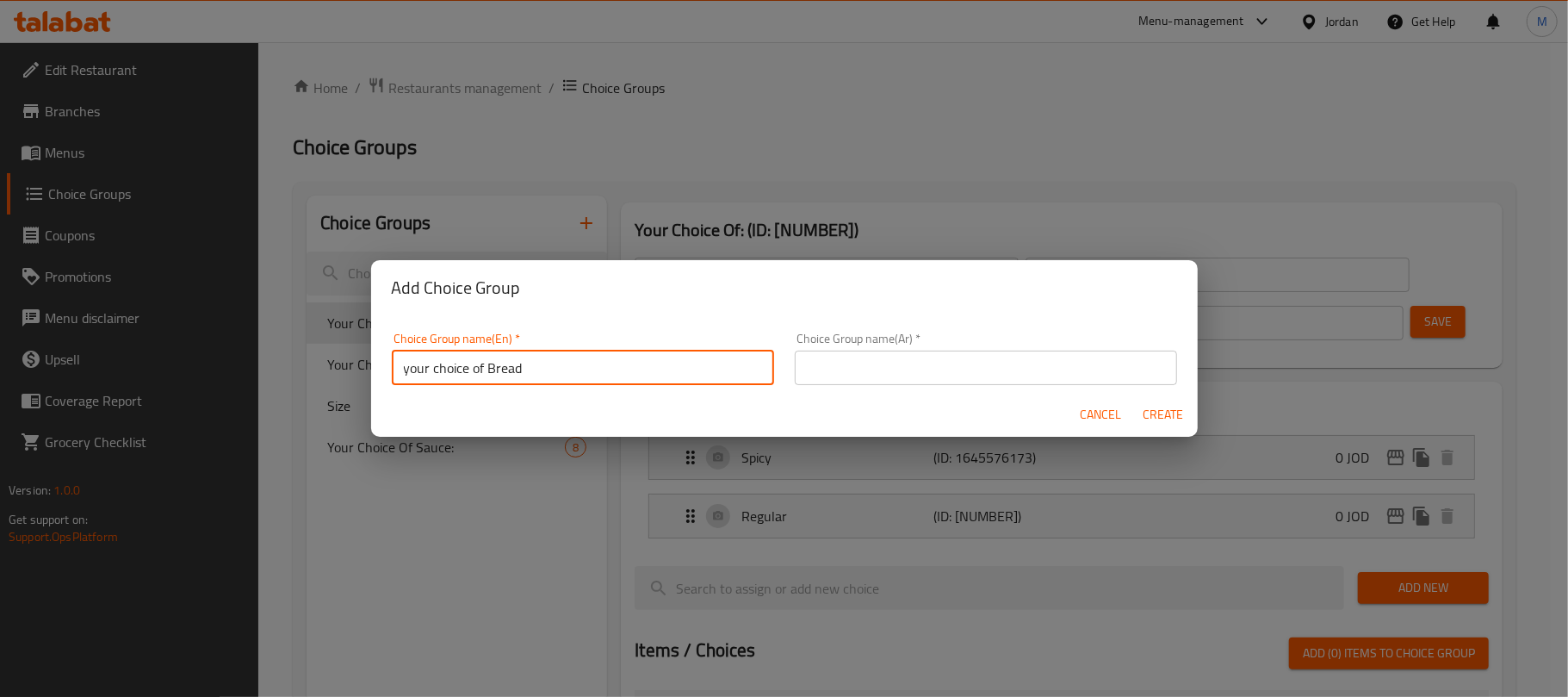 type on "your choice of Bread" 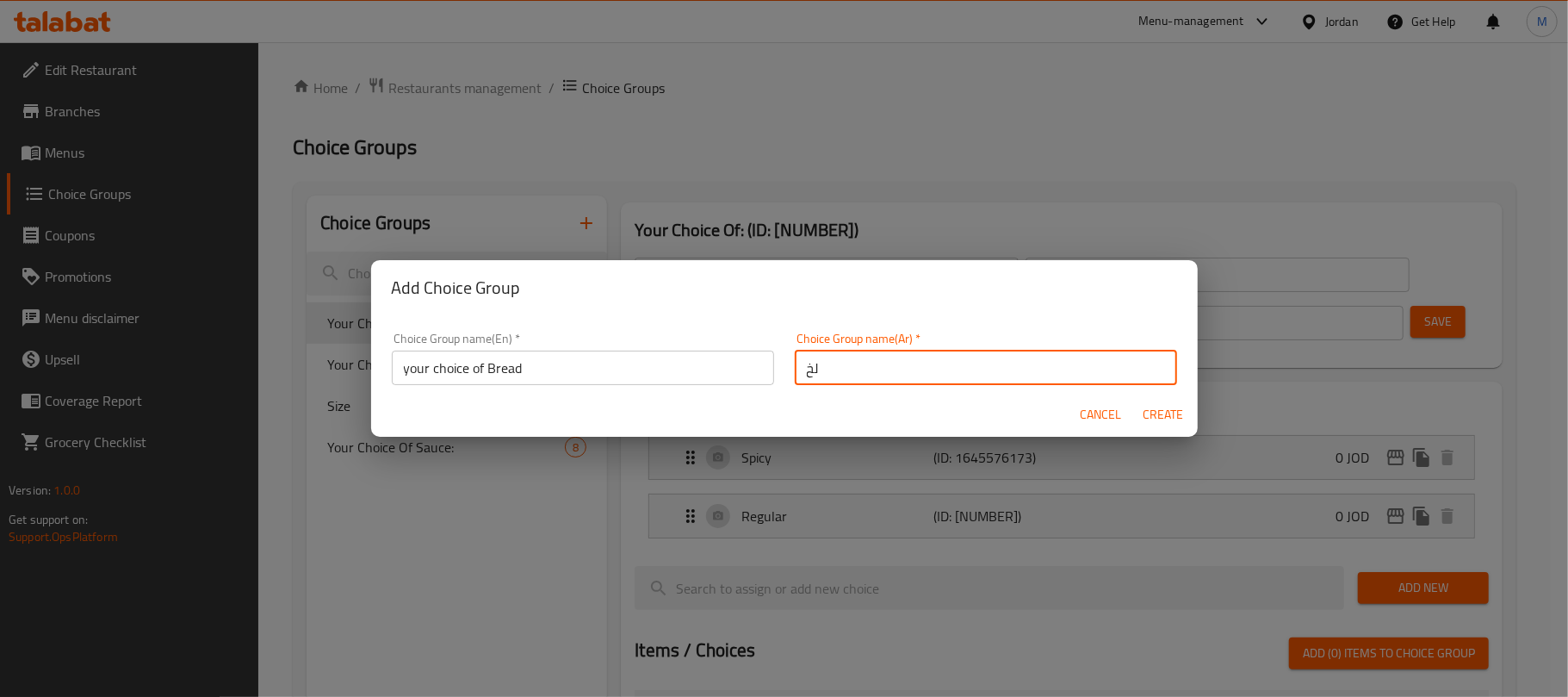 type on "ل" 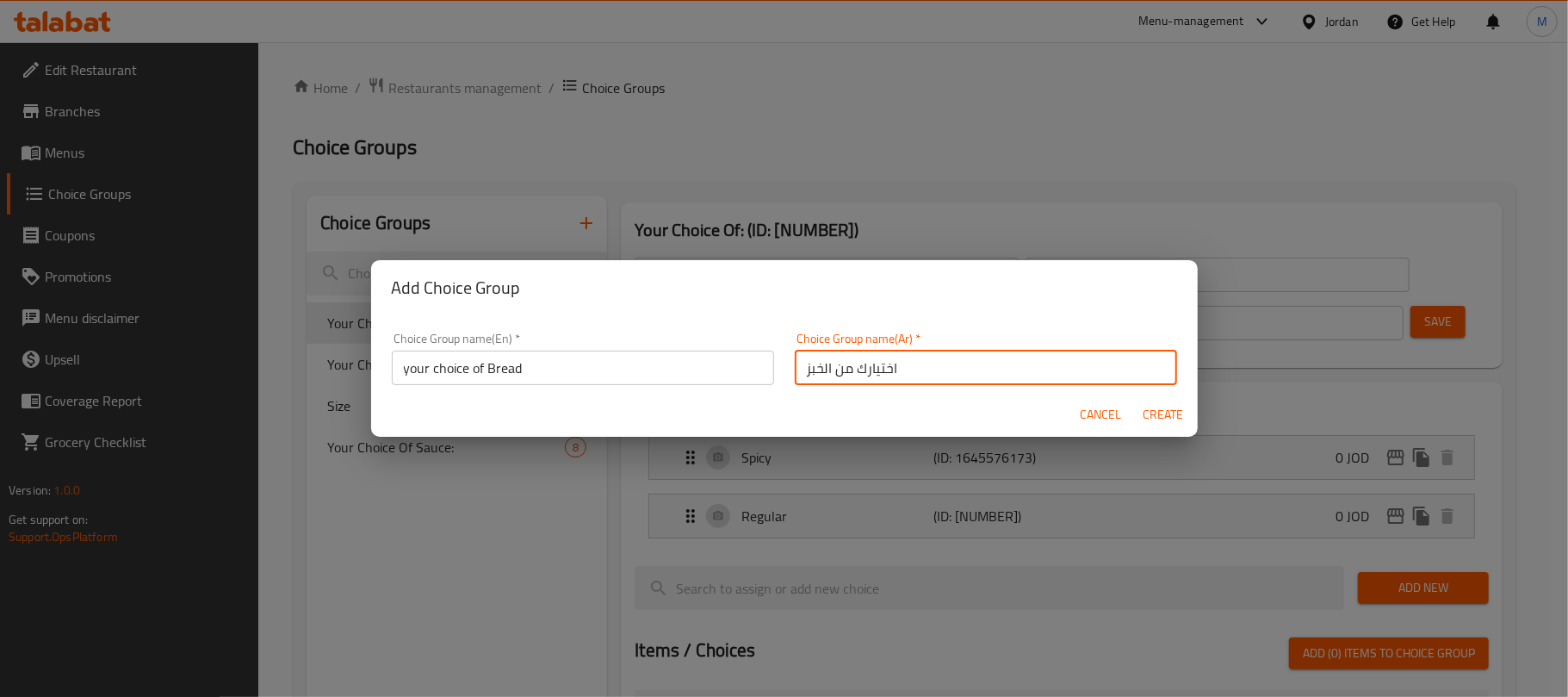 type on "اختيارك من الخبز" 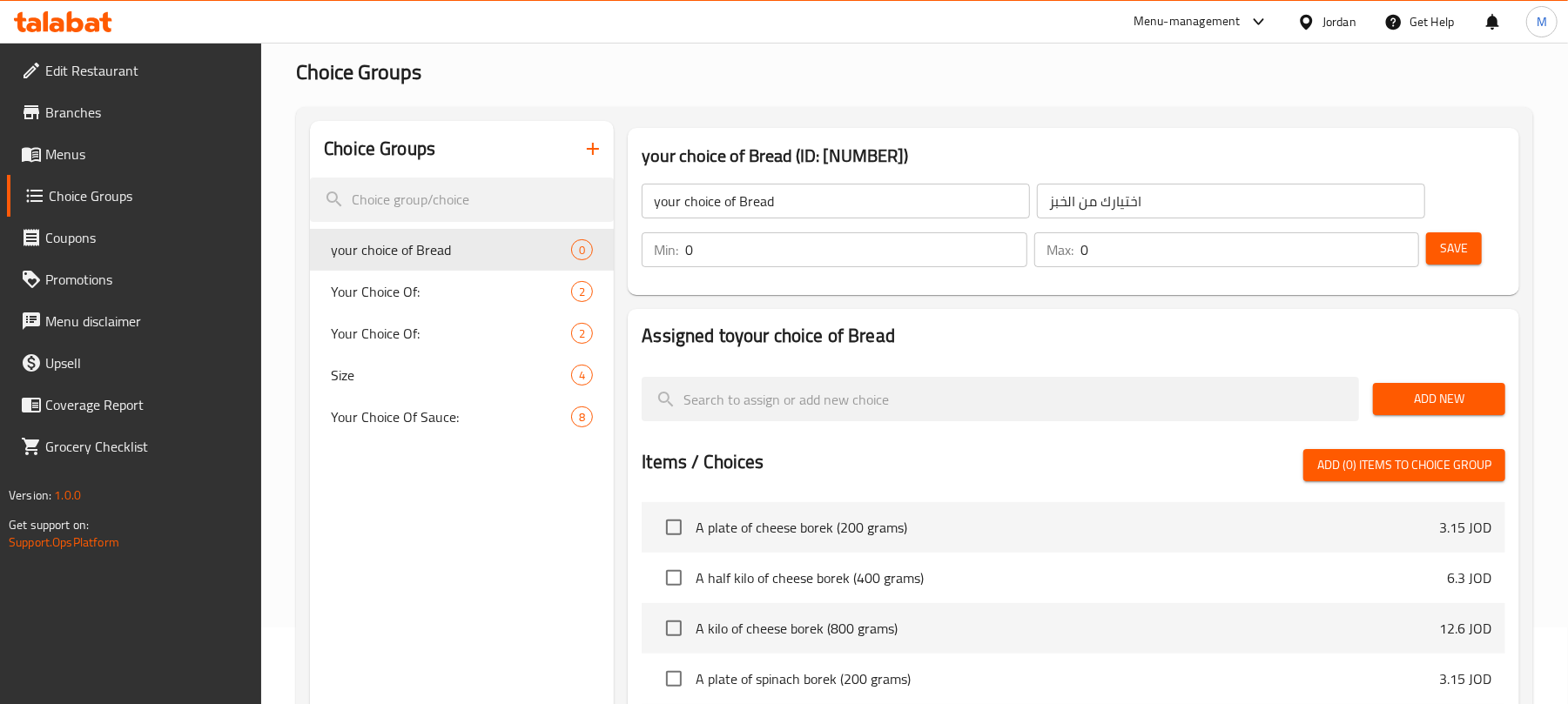 scroll, scrollTop: 231, scrollLeft: 0, axis: vertical 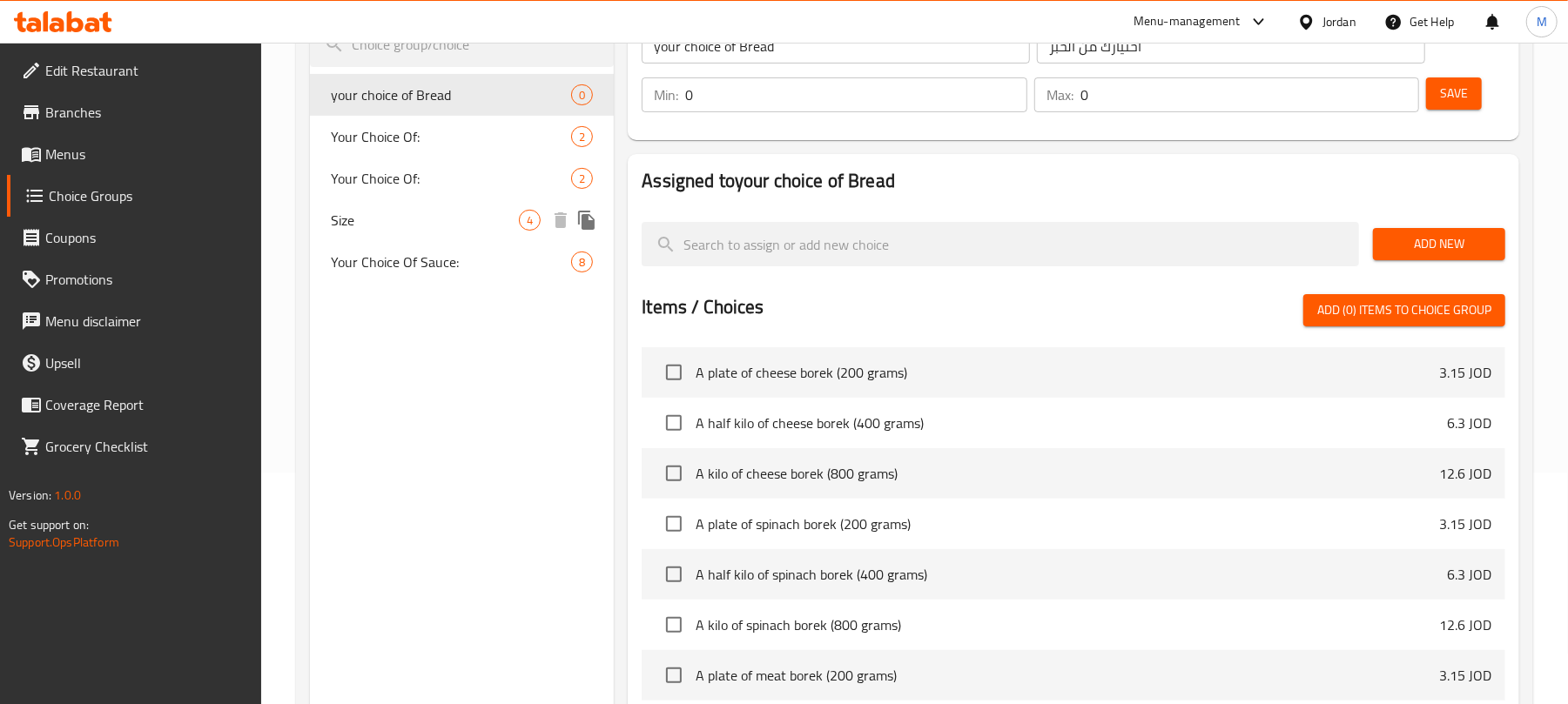 click on "Size" at bounding box center [425, 220] 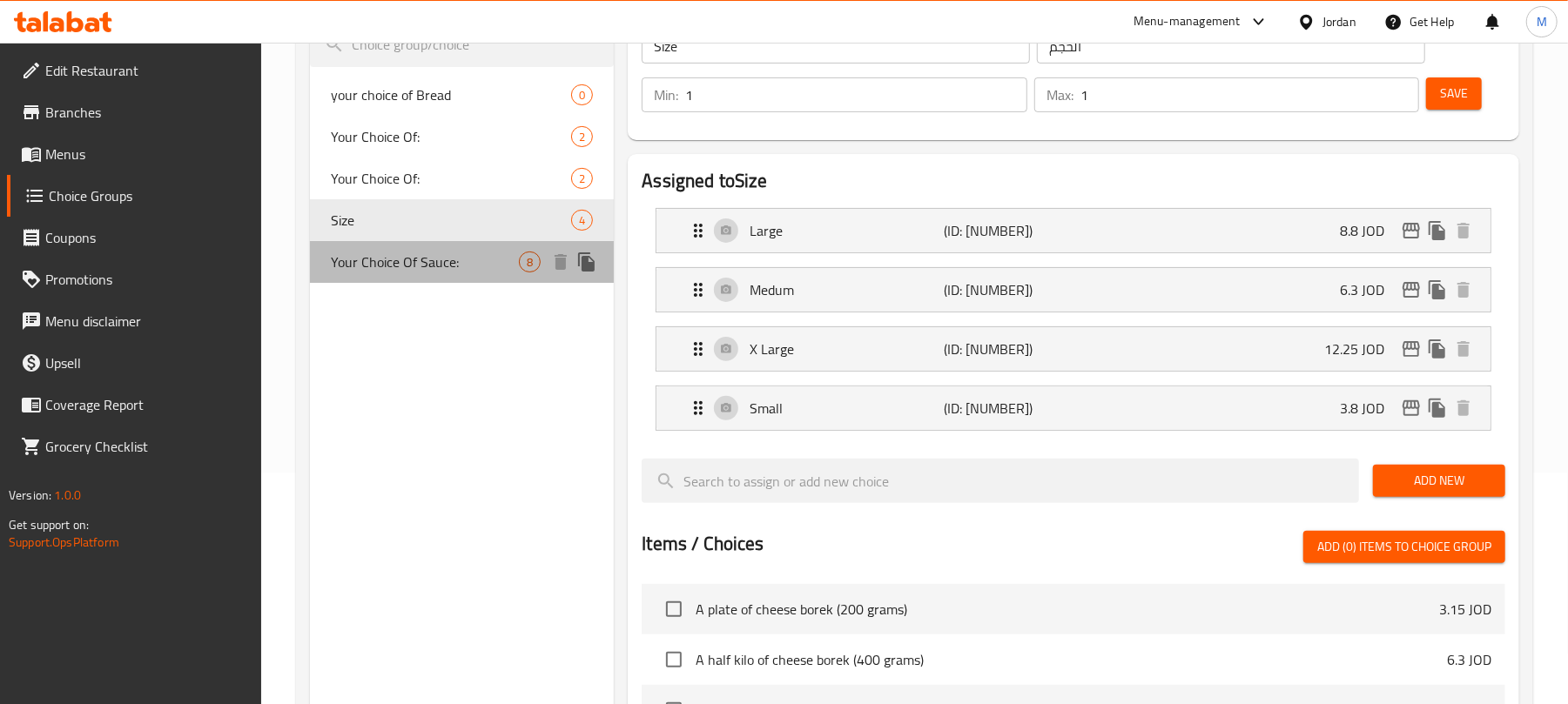 click on "Your Choice Of Sauce:" at bounding box center (425, 262) 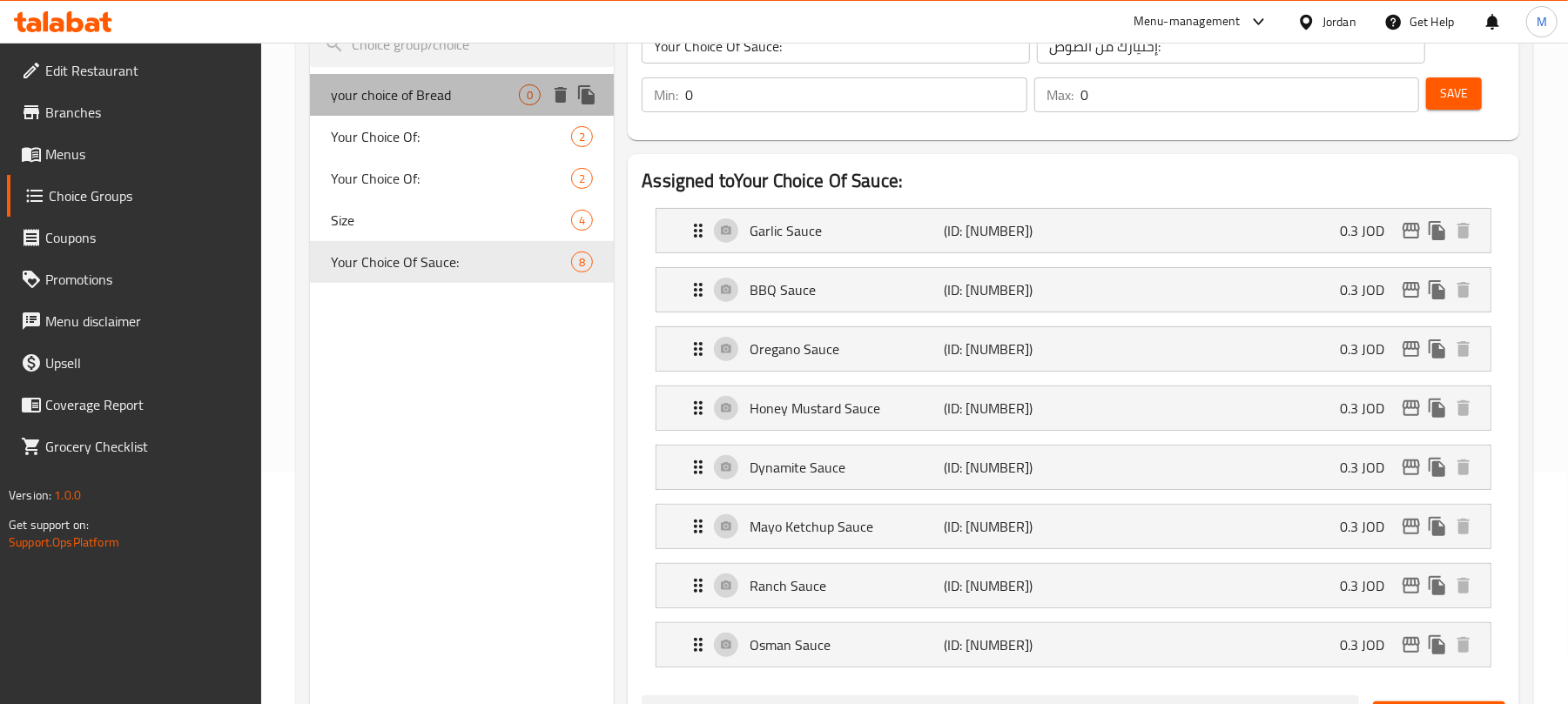 click on "your choice of Bread" at bounding box center [425, 95] 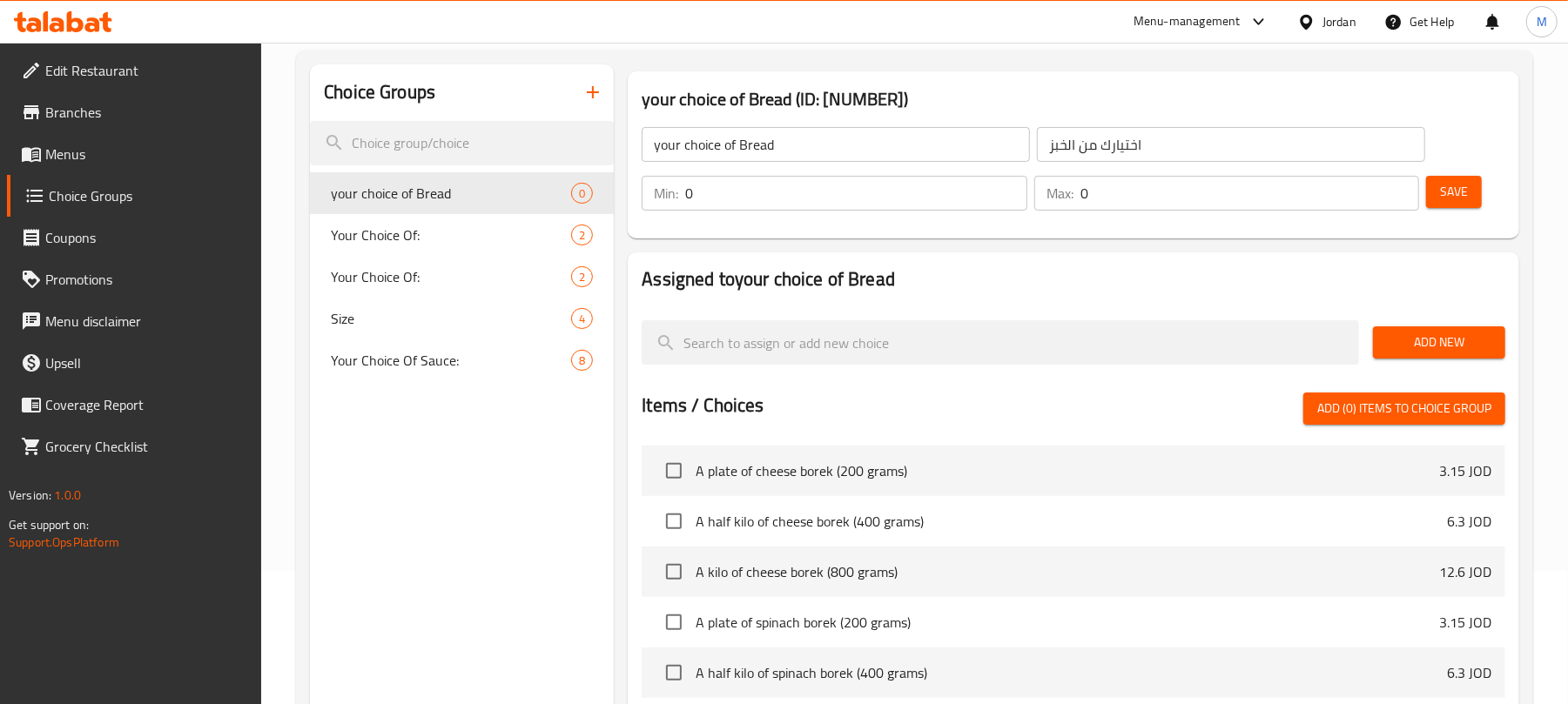 scroll, scrollTop: 0, scrollLeft: 0, axis: both 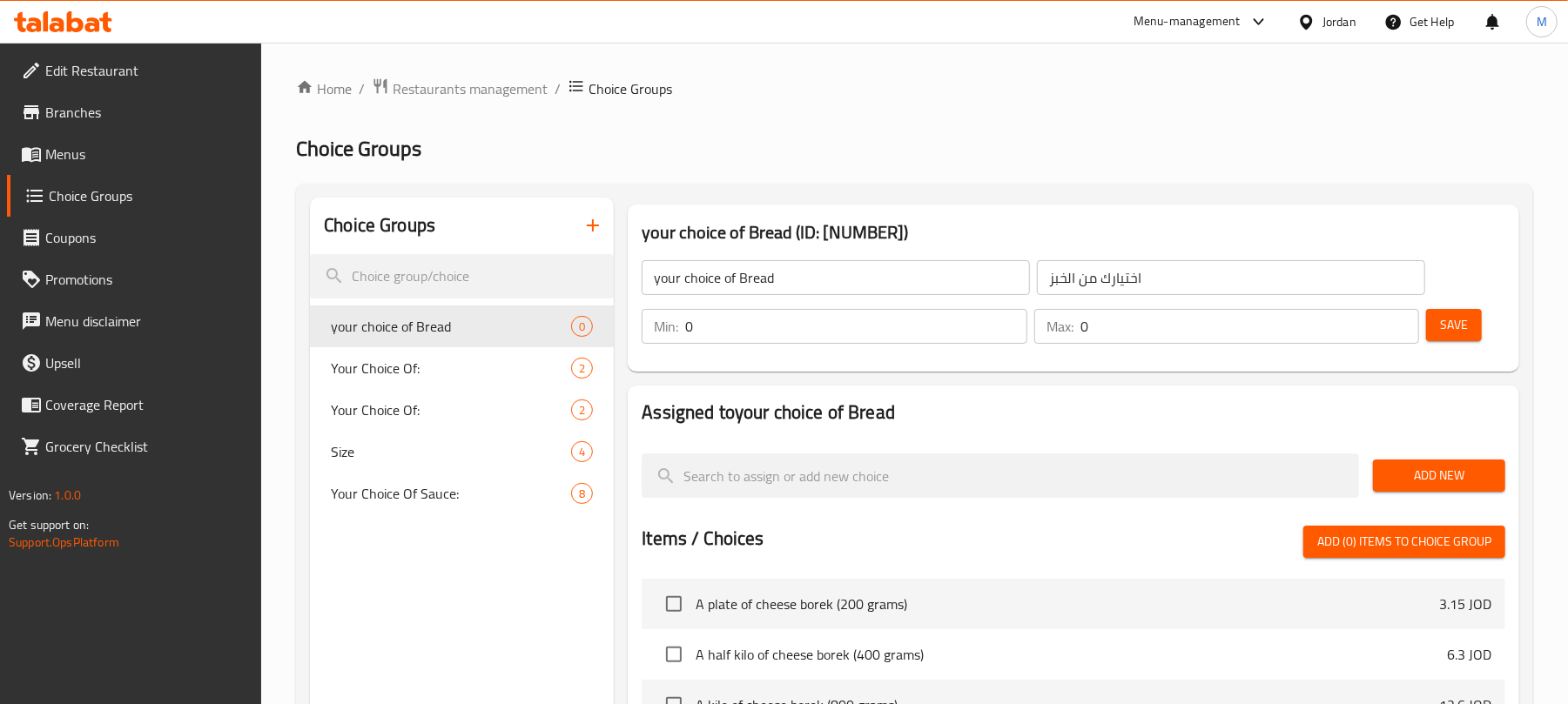 click on "Add New" at bounding box center (1439, 475) 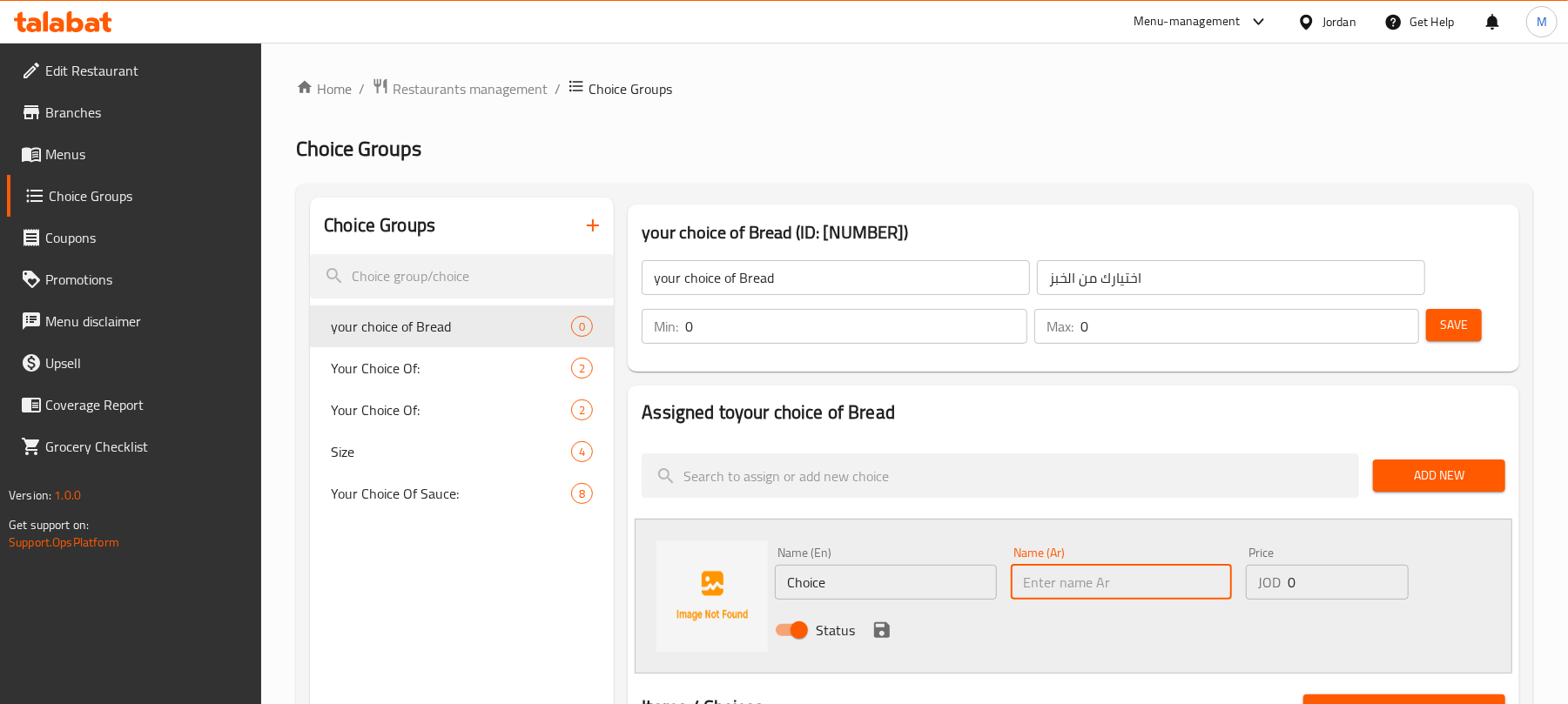 click at bounding box center [1121, 582] 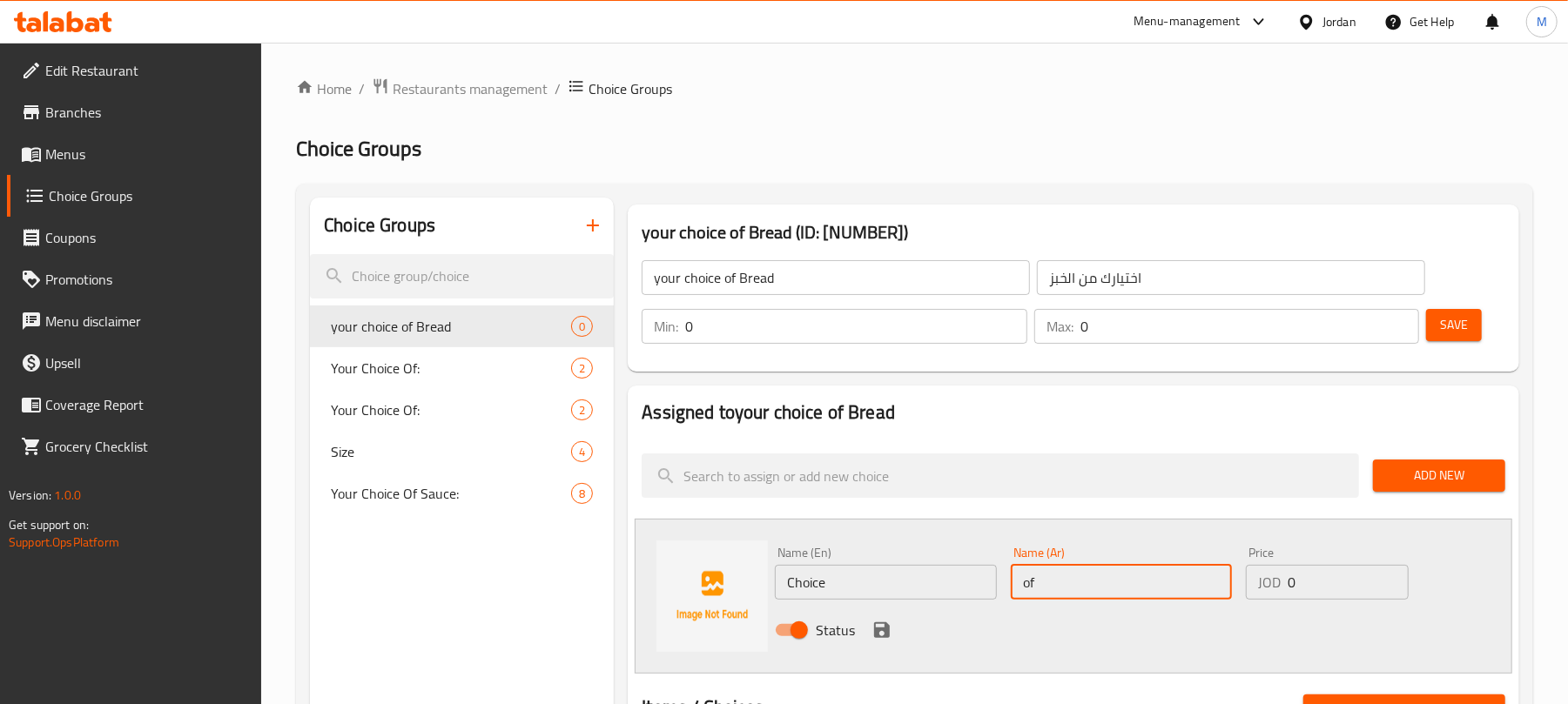type on "o" 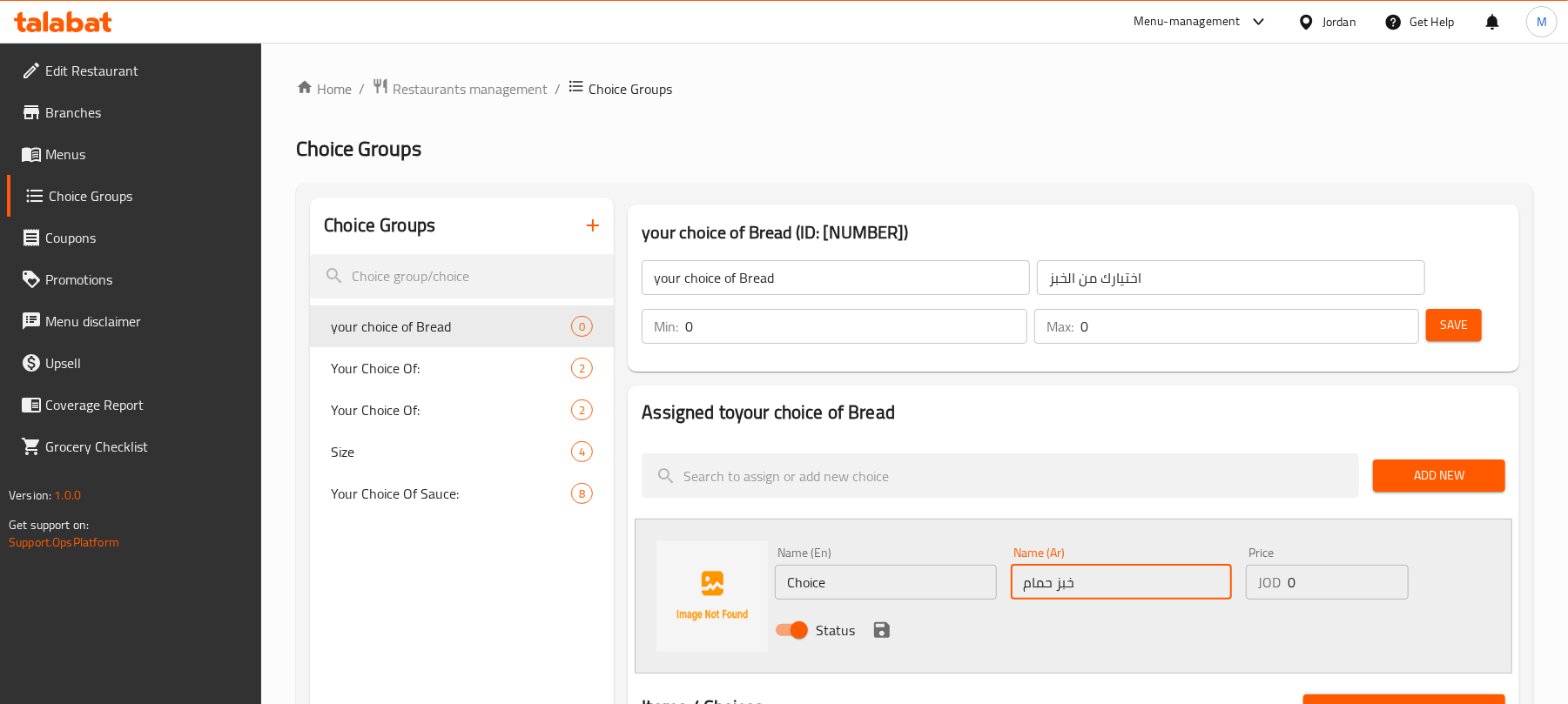 type on "خبز حمام" 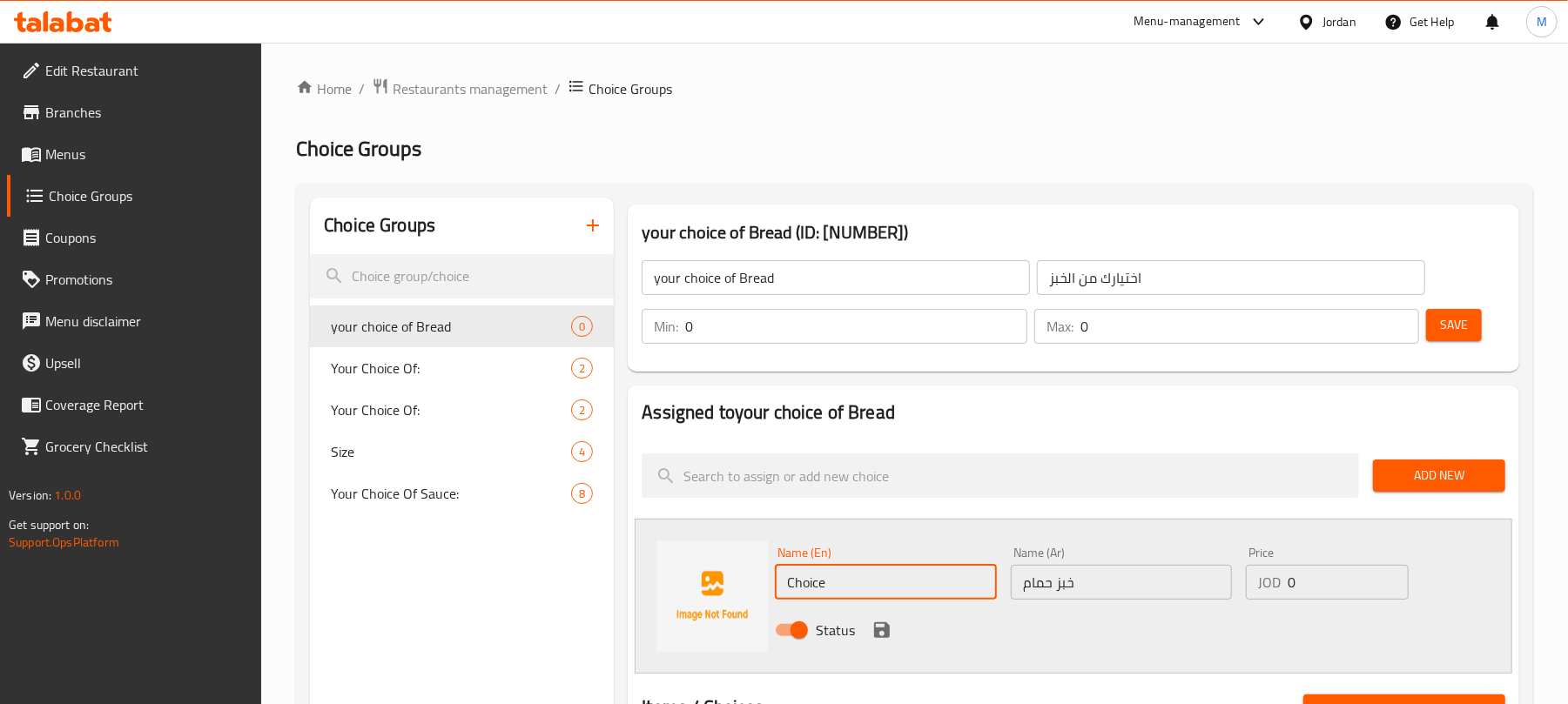 click on "Choice" at bounding box center [885, 582] 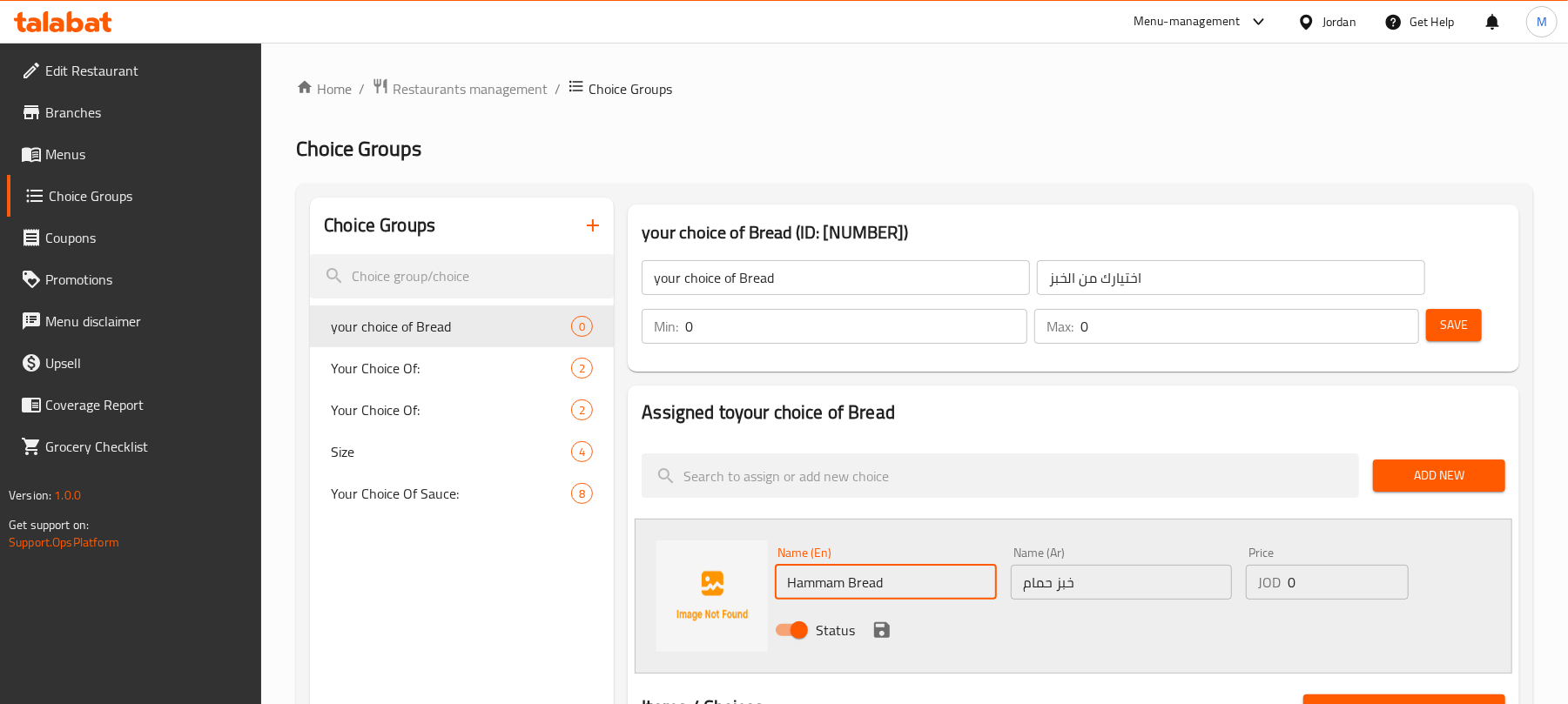 type on "Hammam Bread" 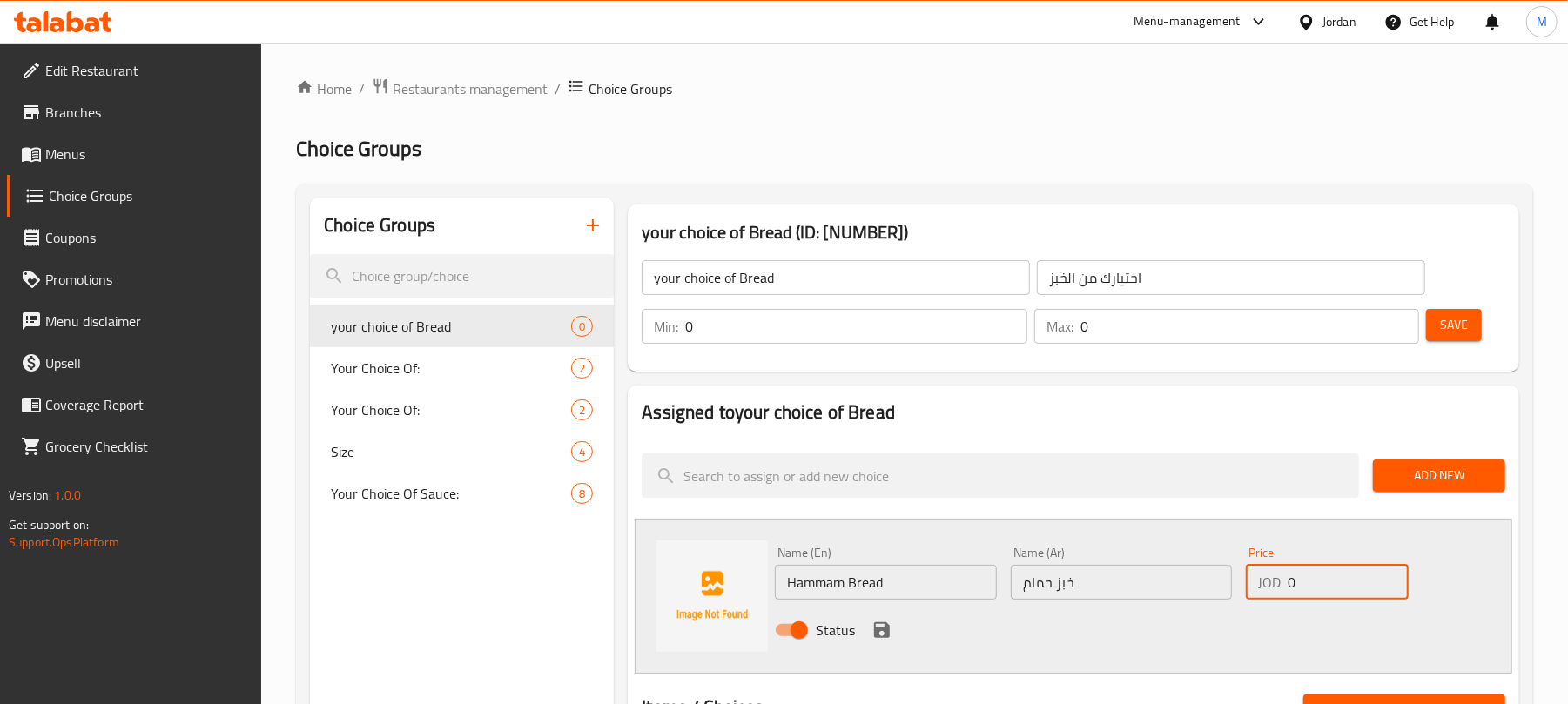 click on "0" at bounding box center [1348, 582] 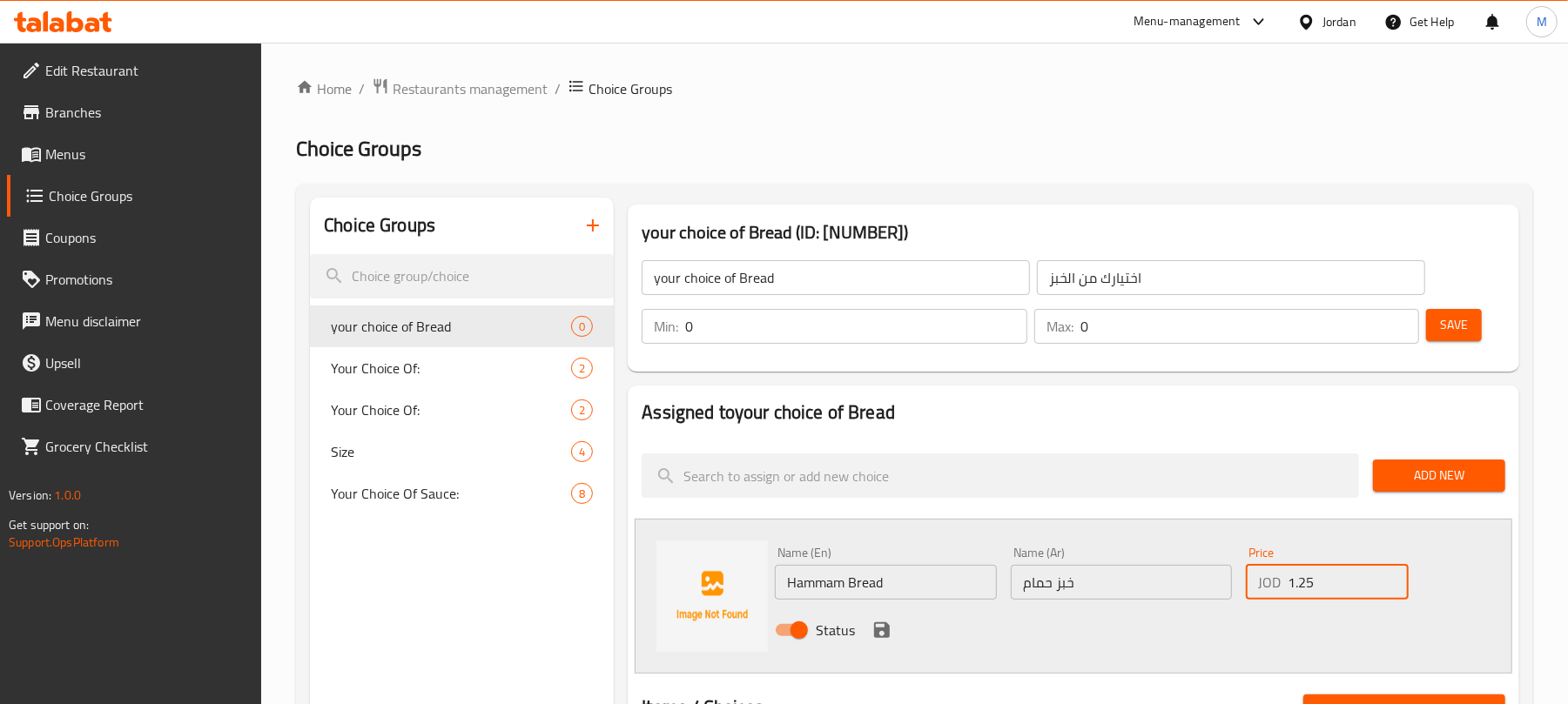 type on "1.25" 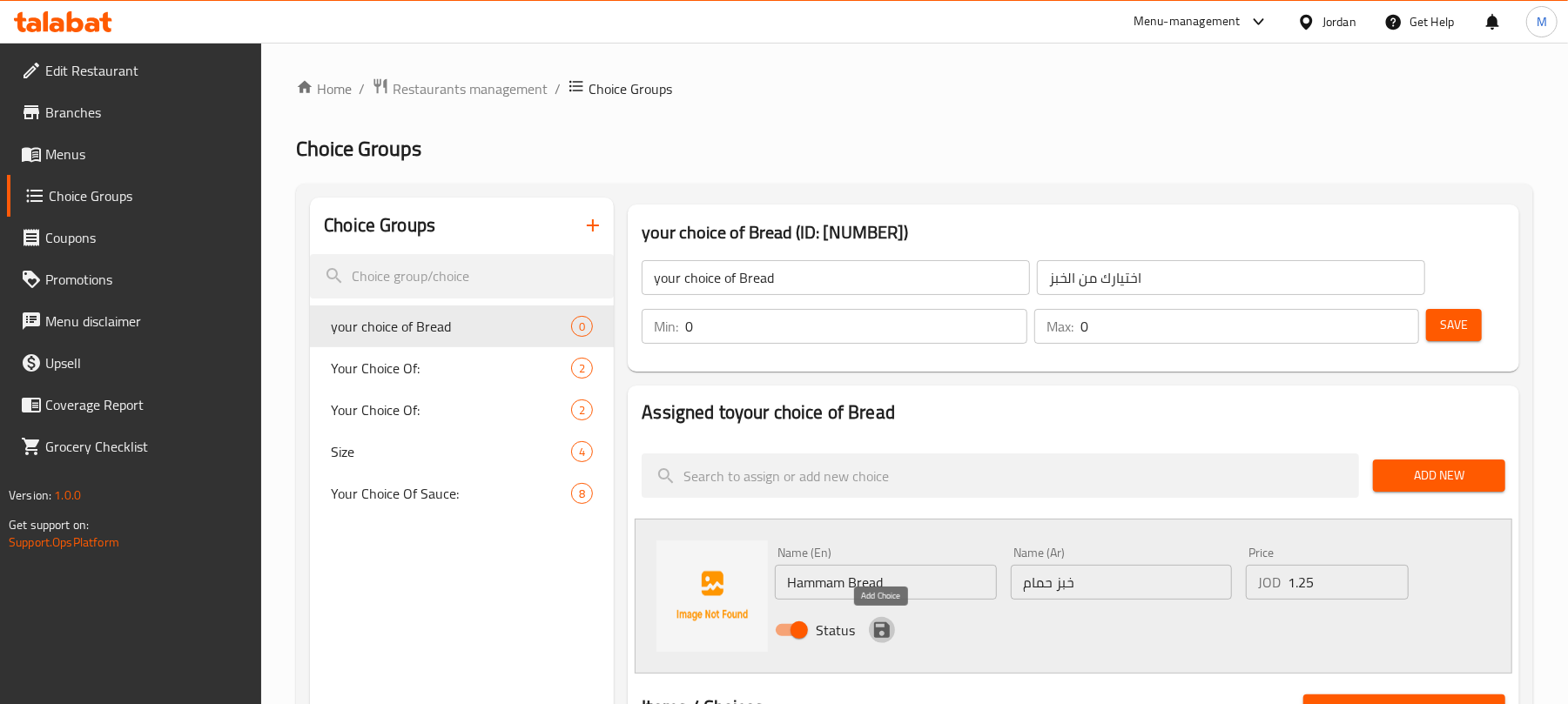 click 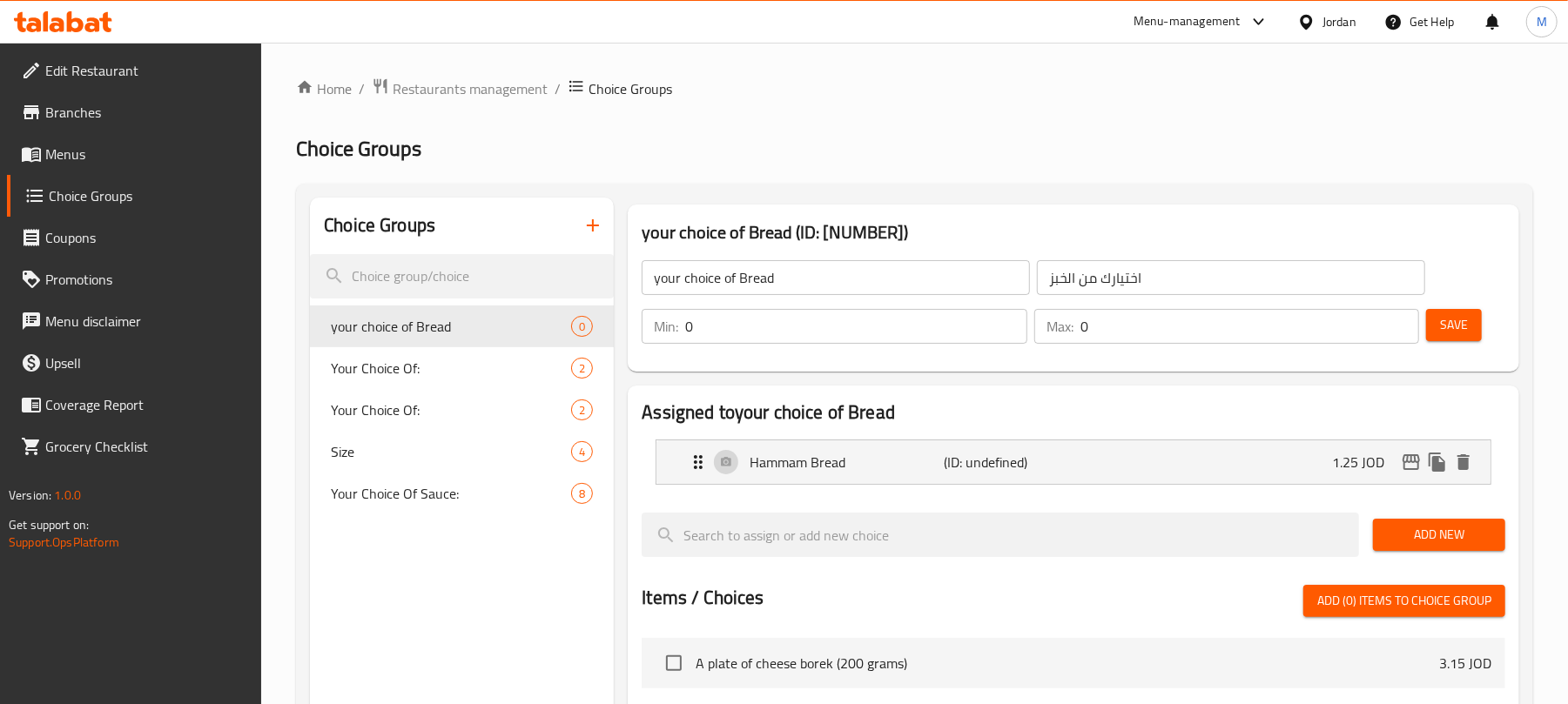 click on "Add New" at bounding box center [1439, 534] 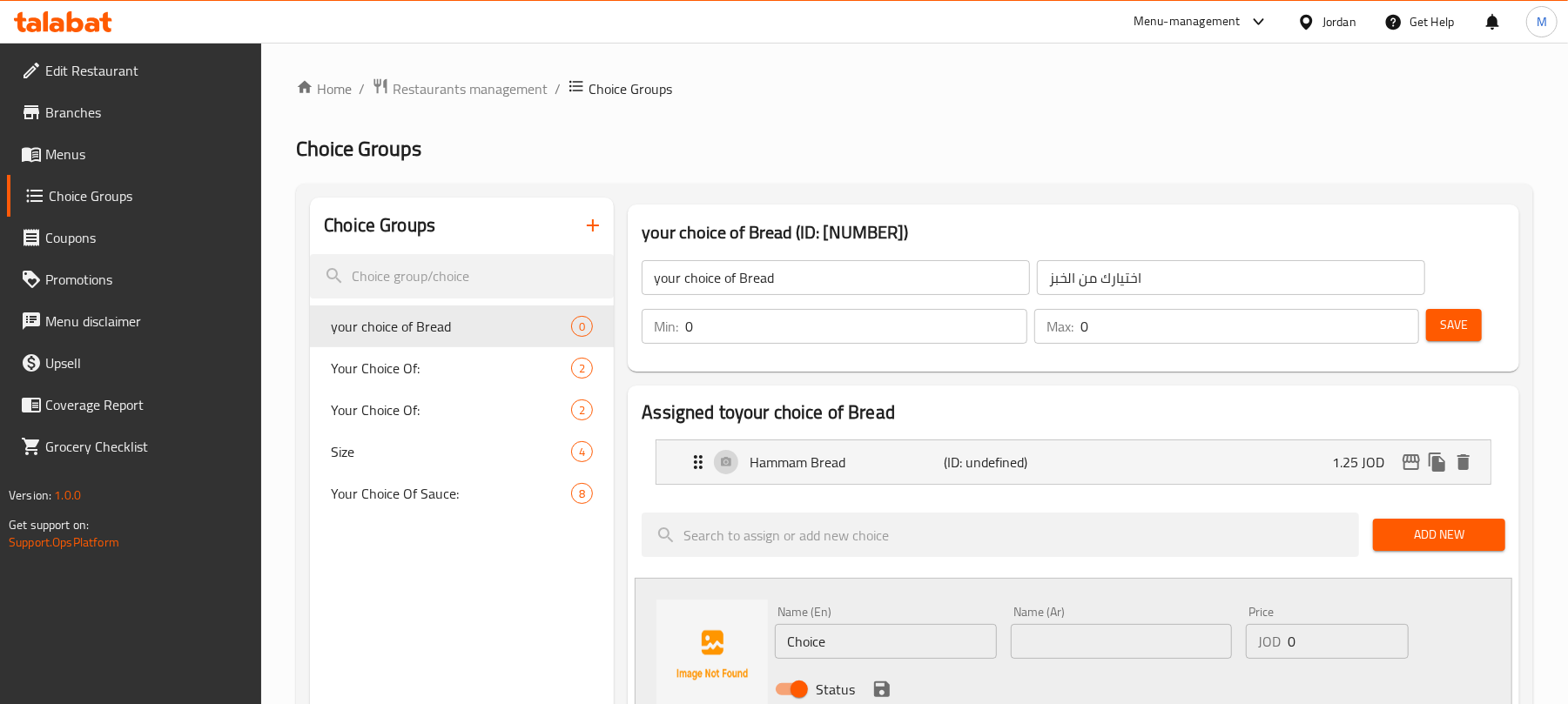 click on "Choice" at bounding box center [885, 641] 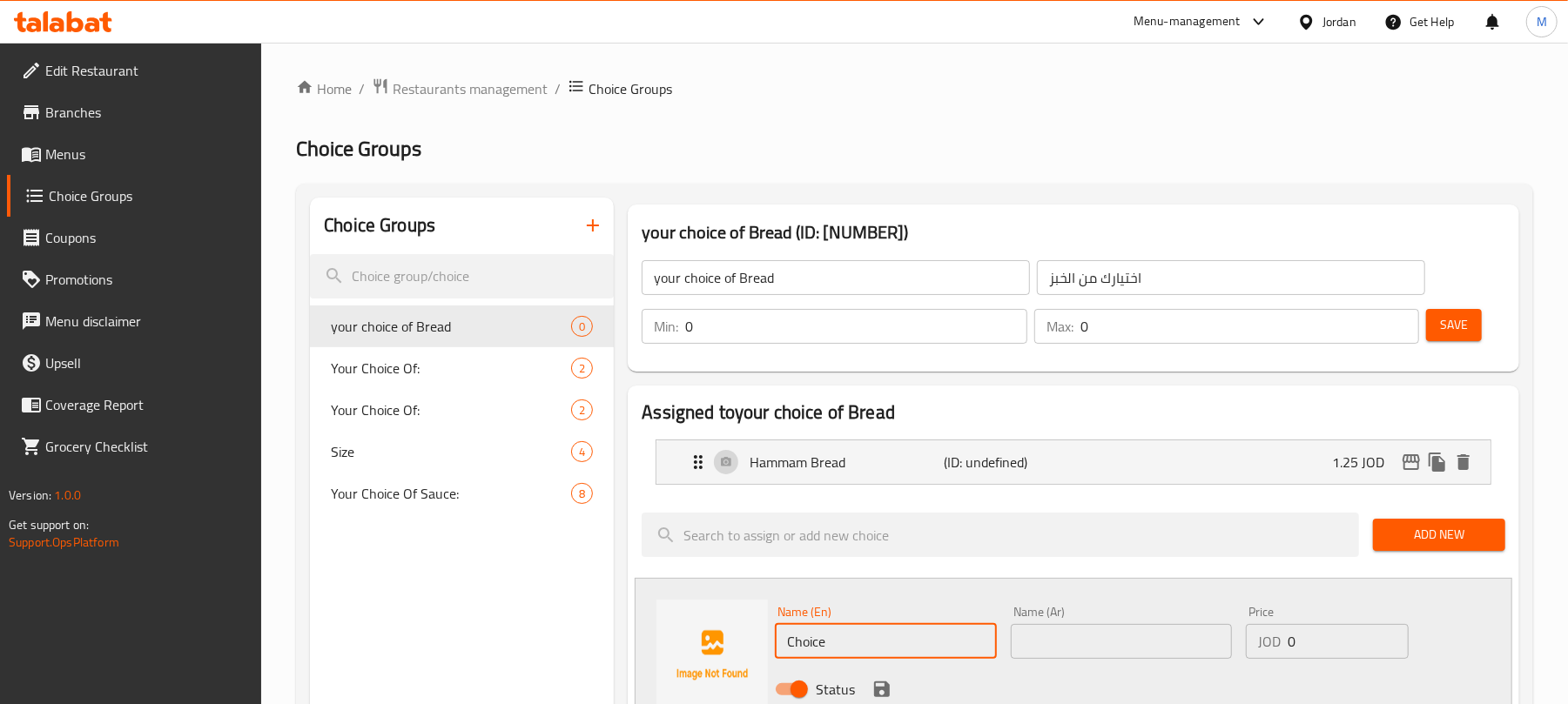 click on "Choice" at bounding box center [885, 641] 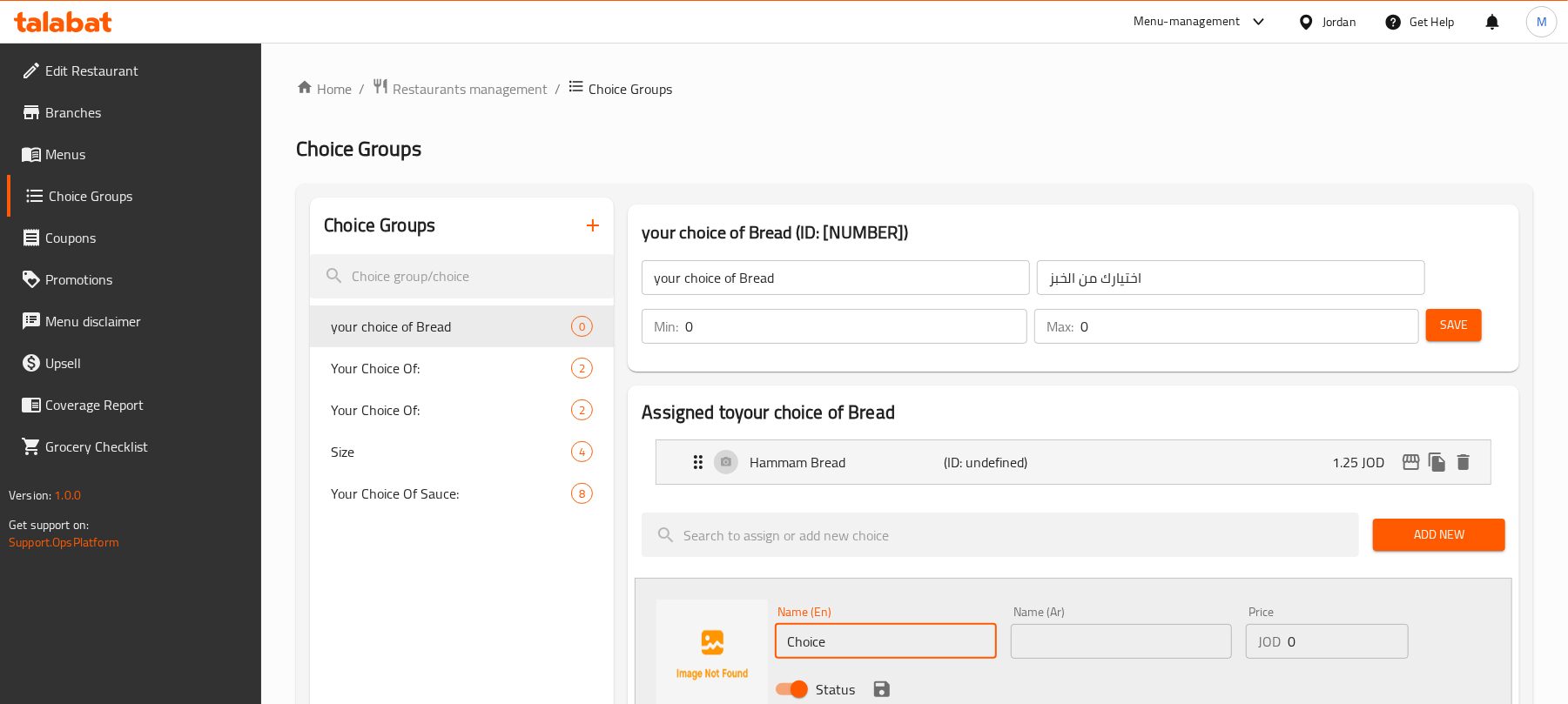 click on "Choice" at bounding box center [885, 641] 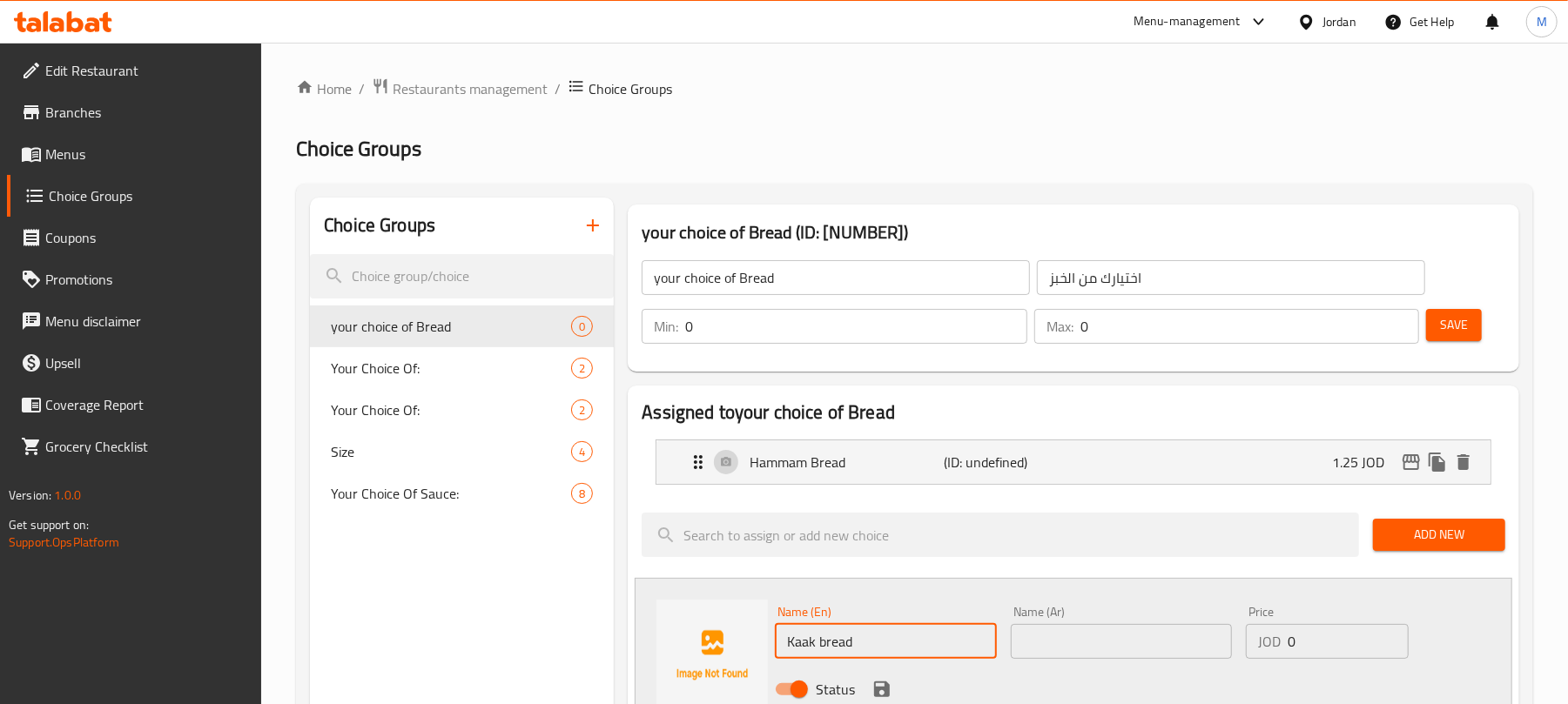 type on "Kaak bread" 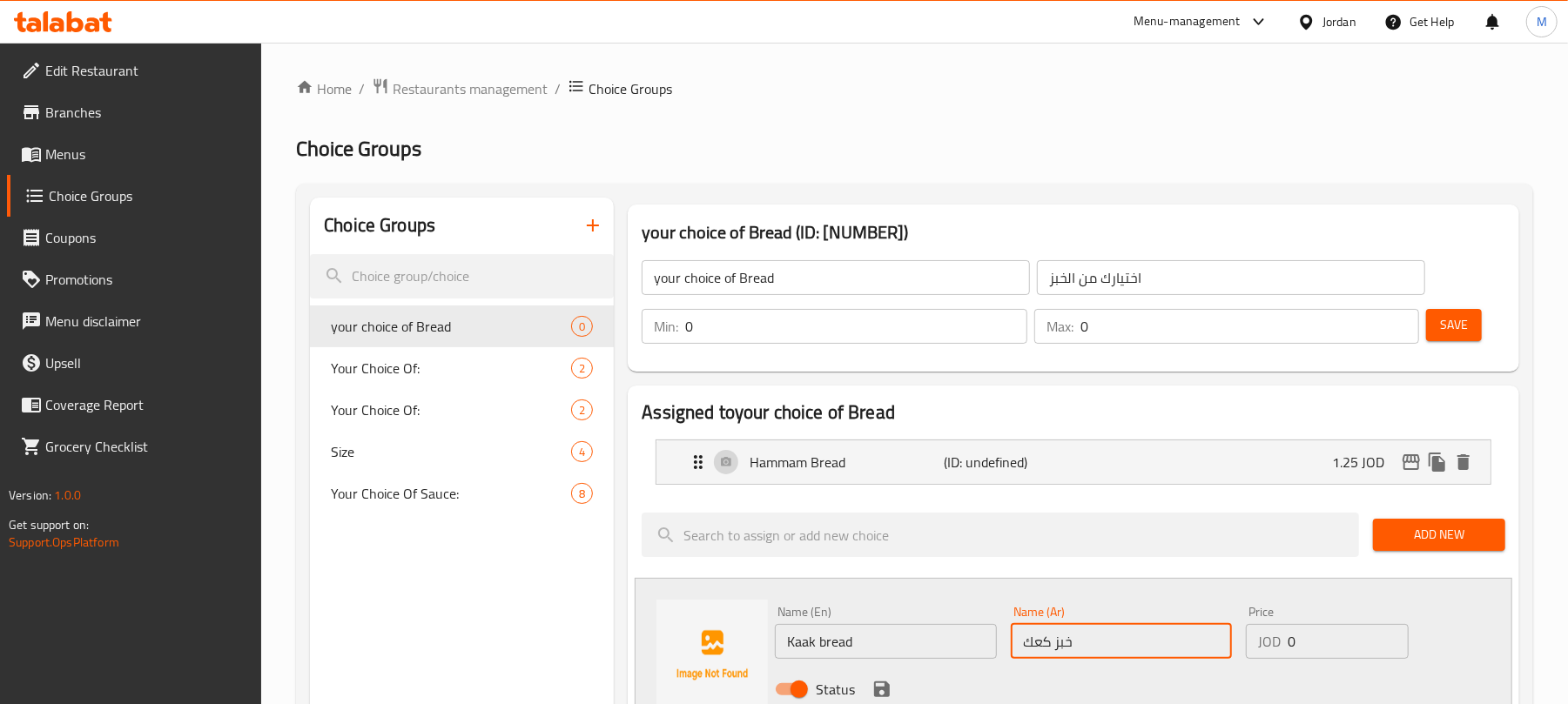 type on "خبز كعك" 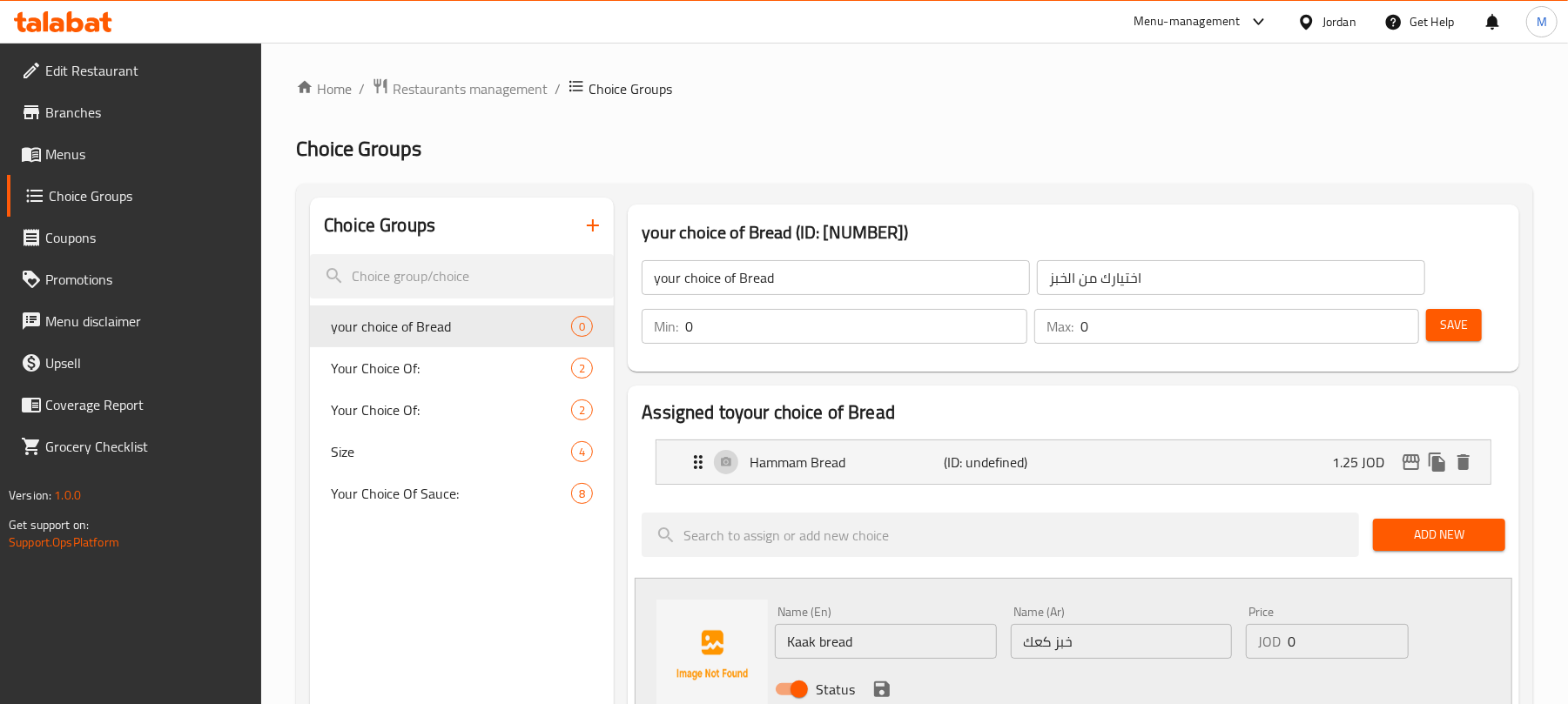click on "JOD" at bounding box center [1269, 641] 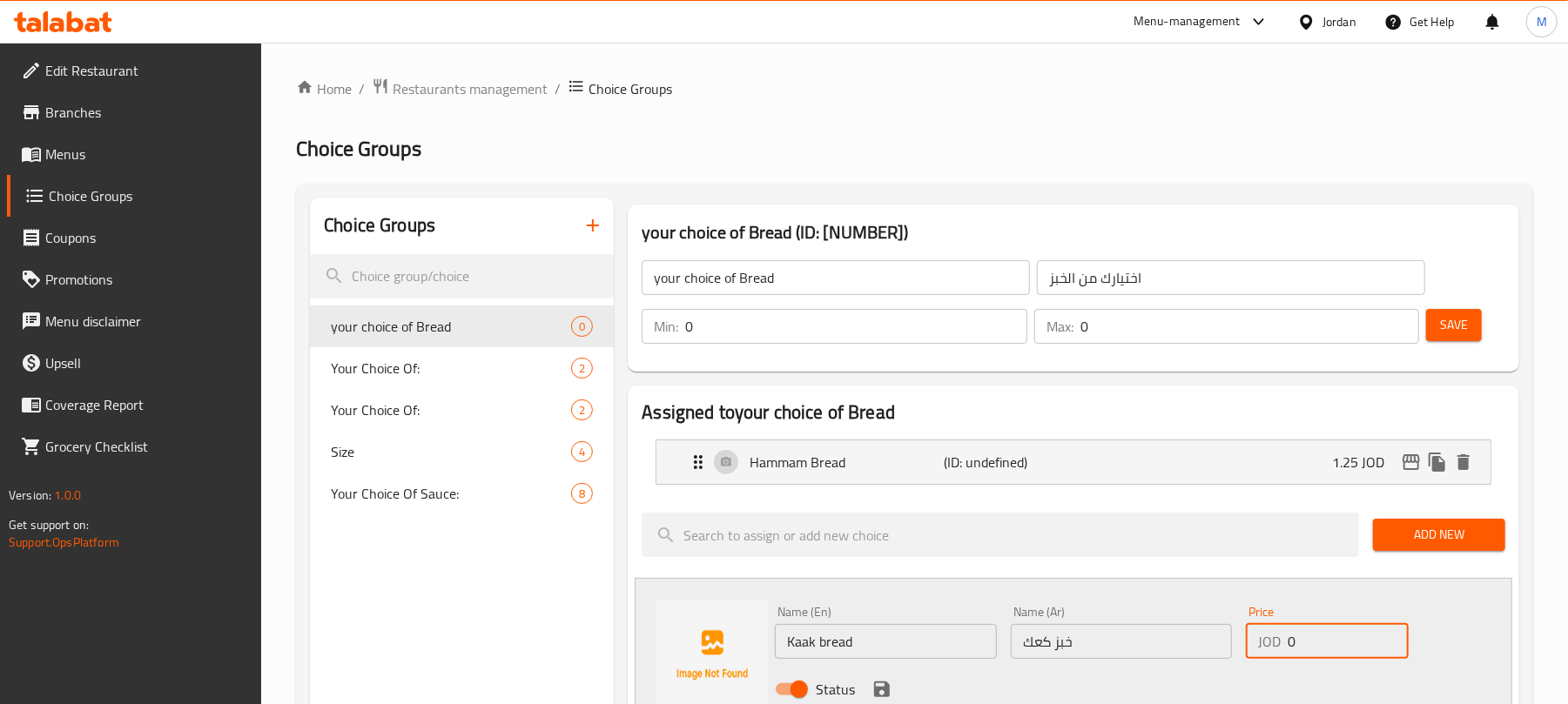 click on "0" at bounding box center [1348, 641] 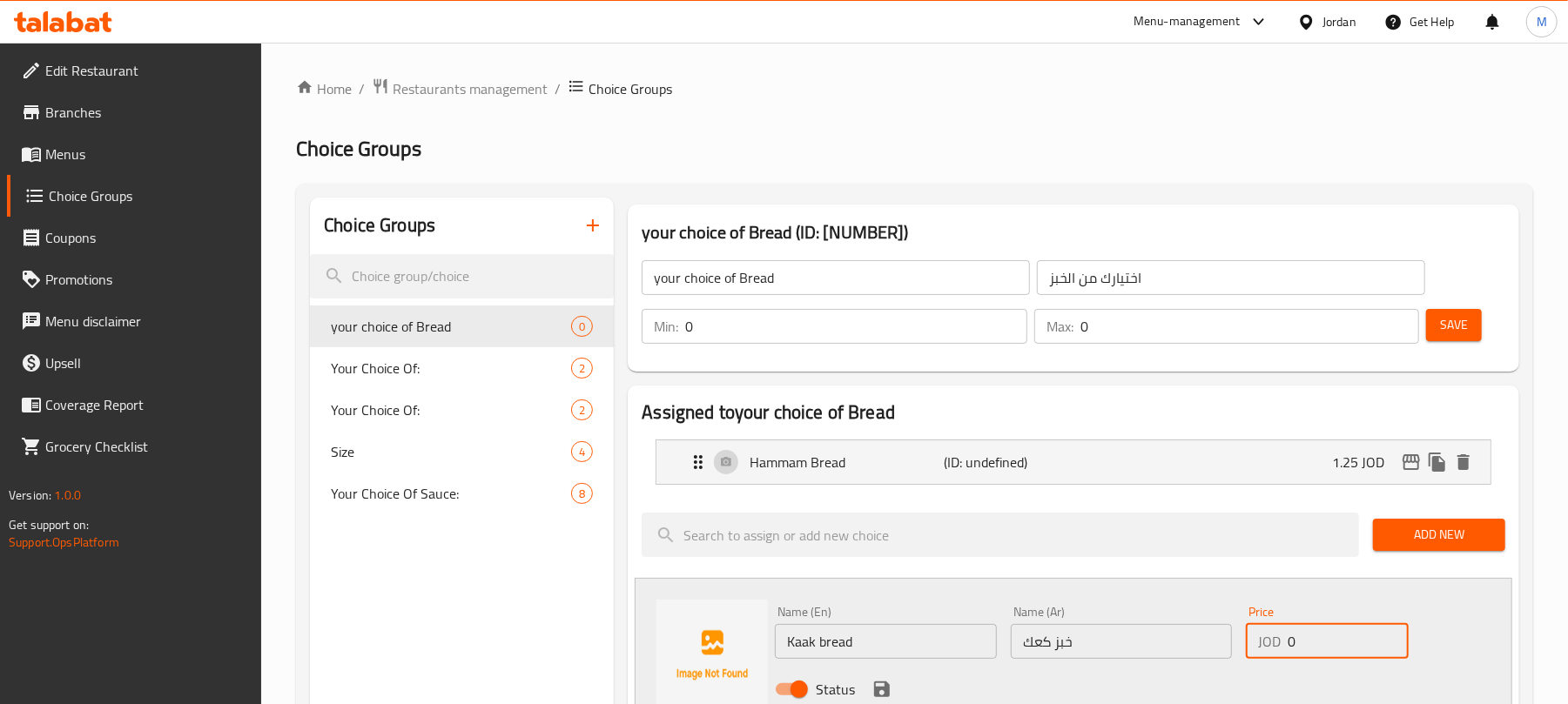 click on "0" at bounding box center [1348, 641] 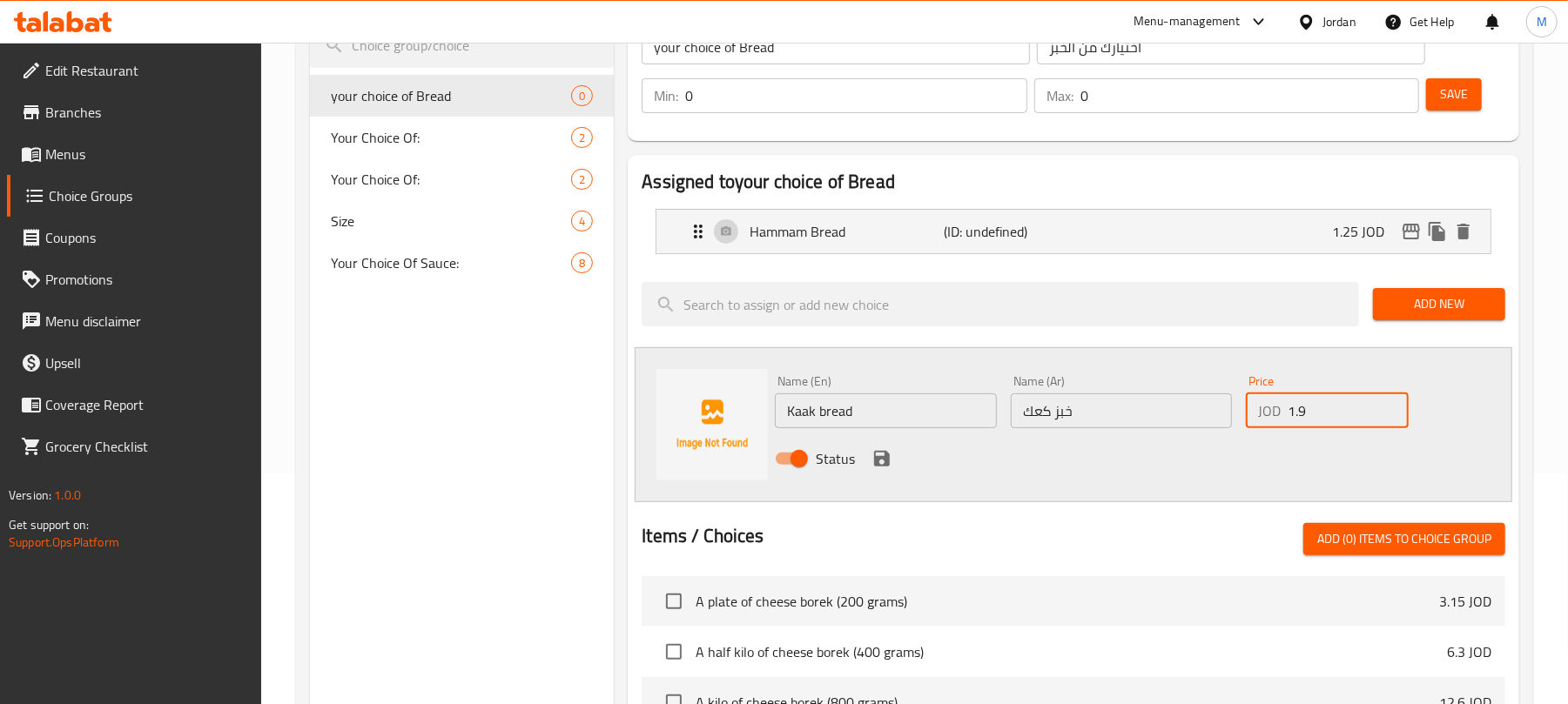 scroll, scrollTop: 231, scrollLeft: 0, axis: vertical 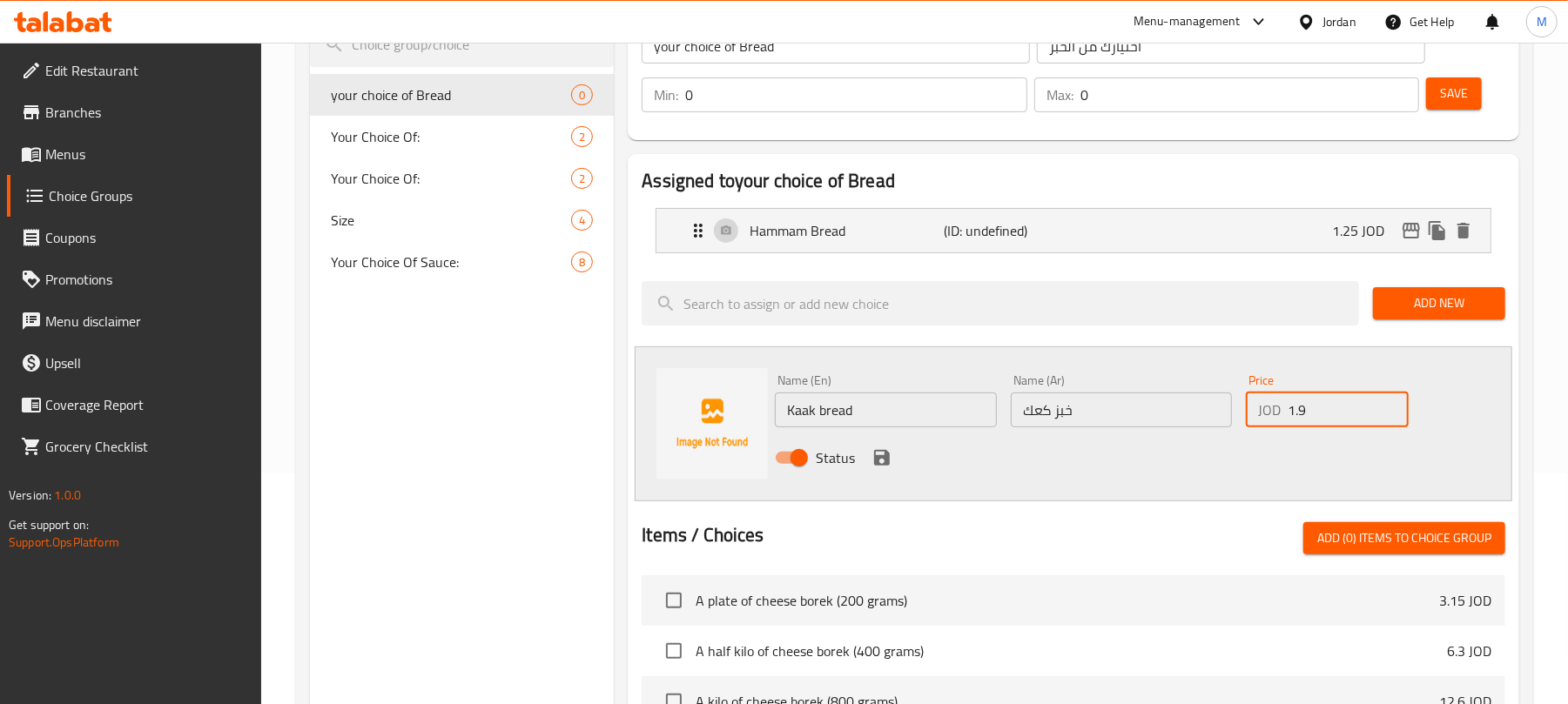 type on "1.9" 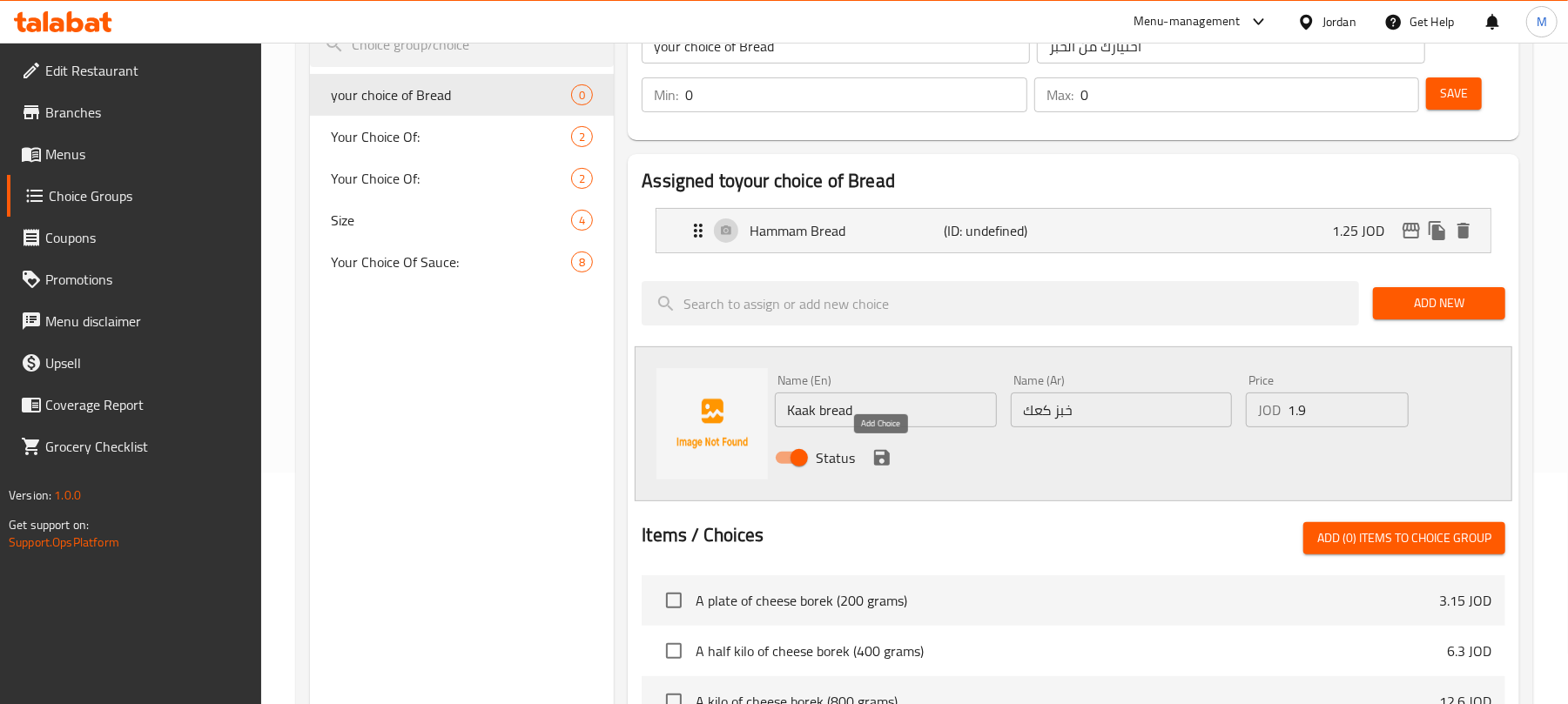 click 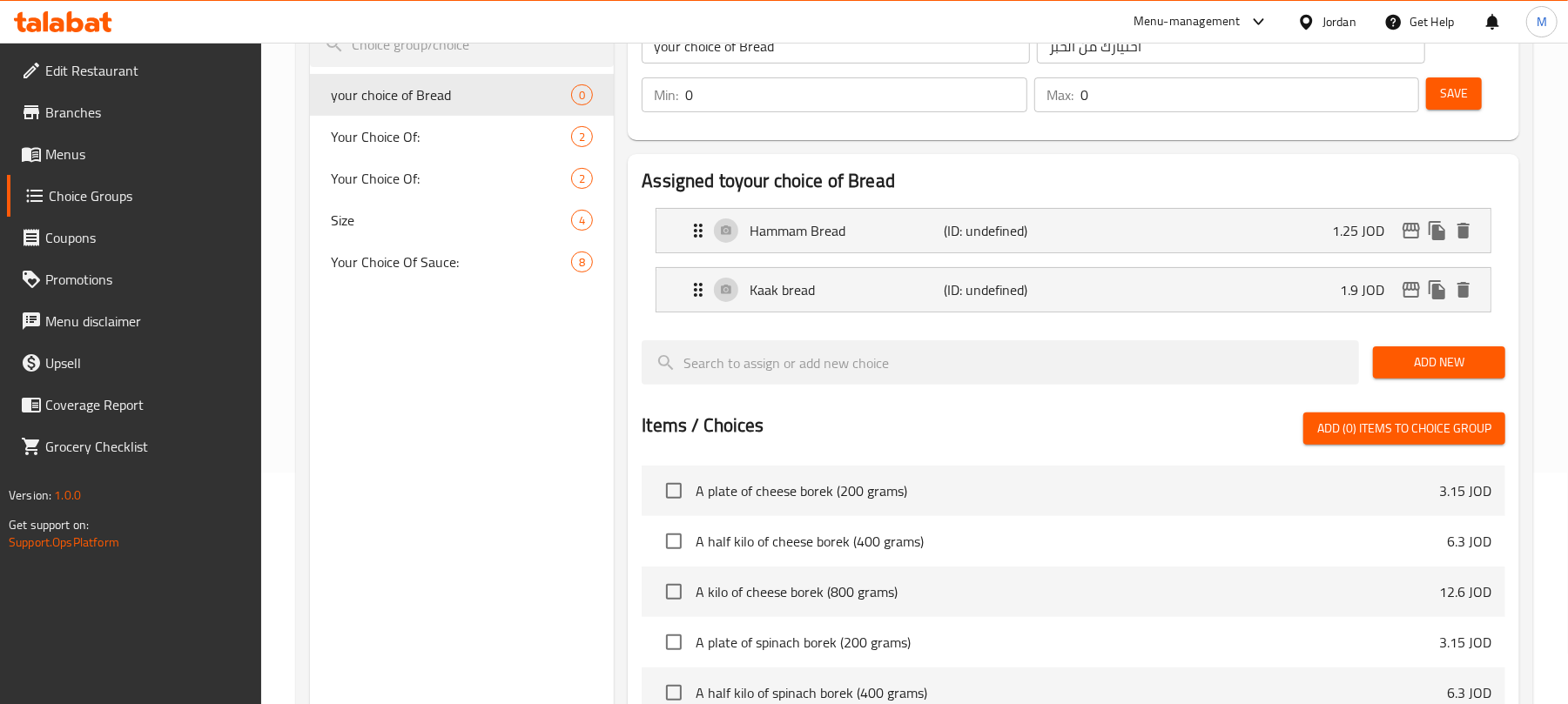 click on "Add New" at bounding box center [1439, 362] 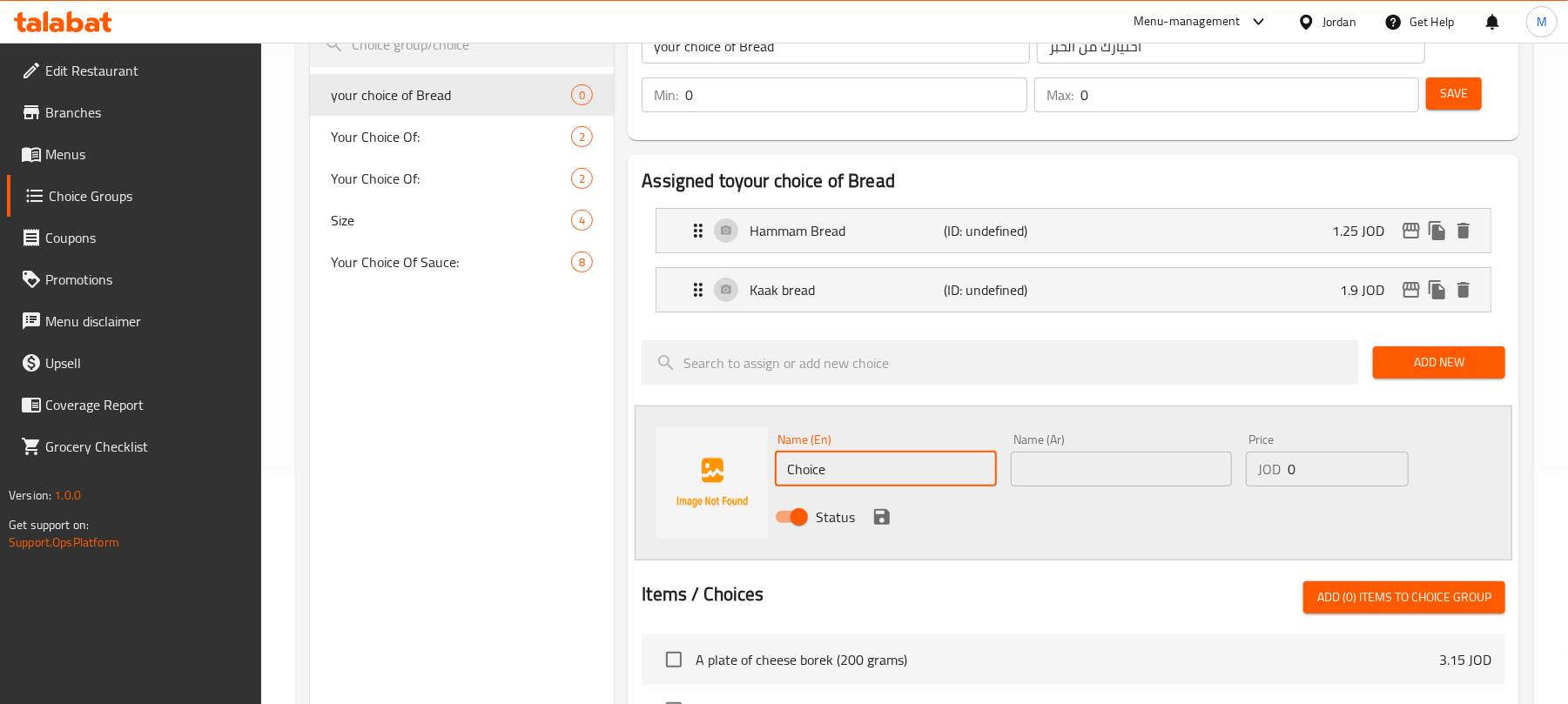 click on "Choice" at bounding box center (885, 469) 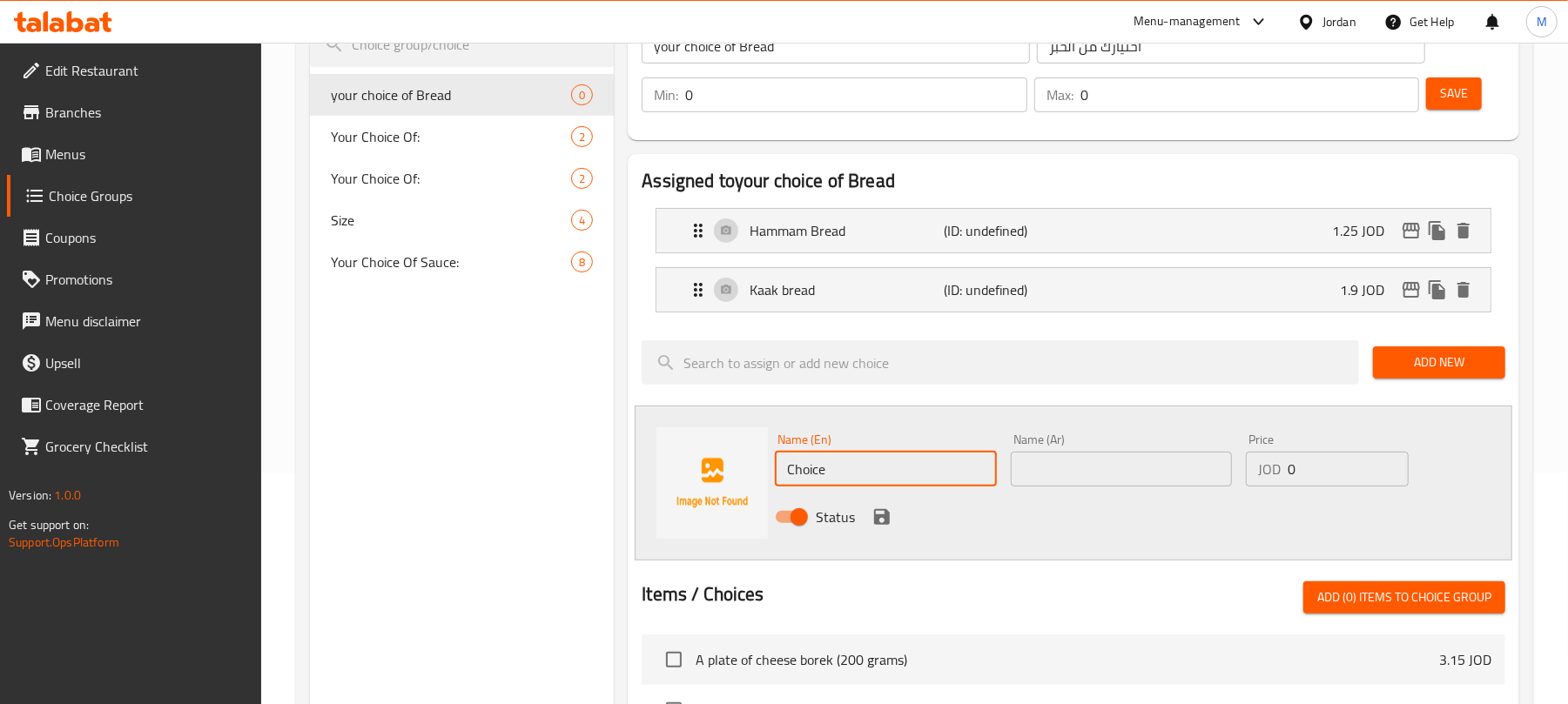 click on "Choice" at bounding box center [885, 469] 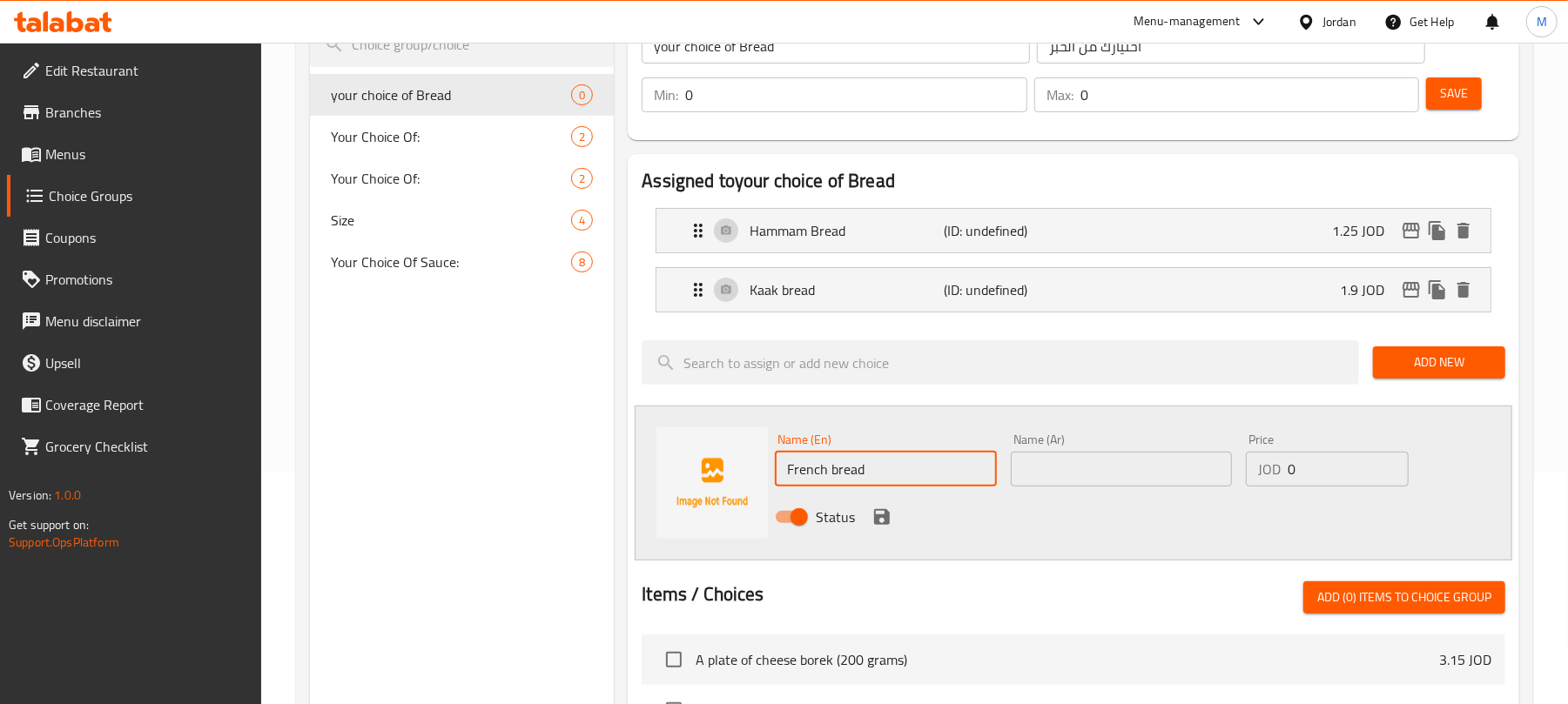 type on "French bread" 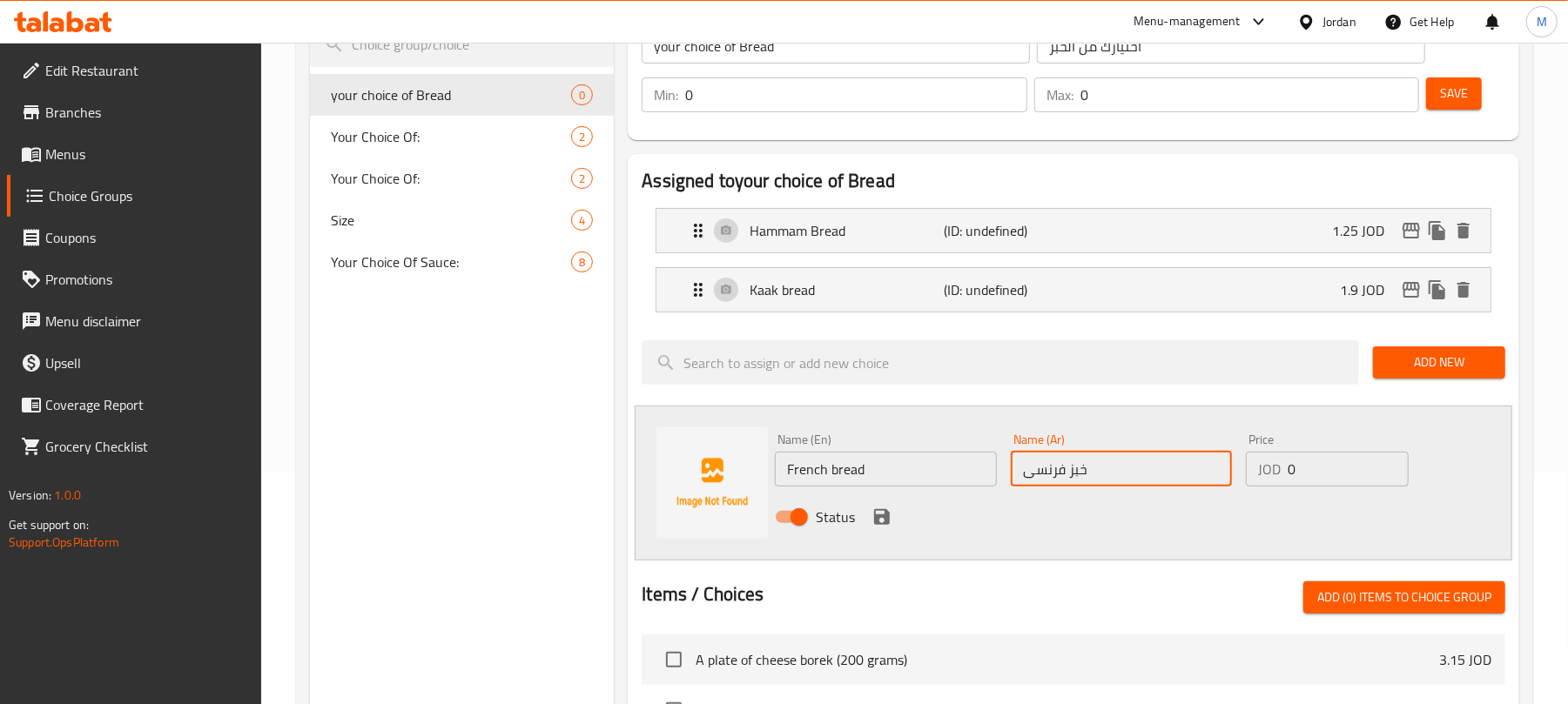 type on "خبز فرنسى" 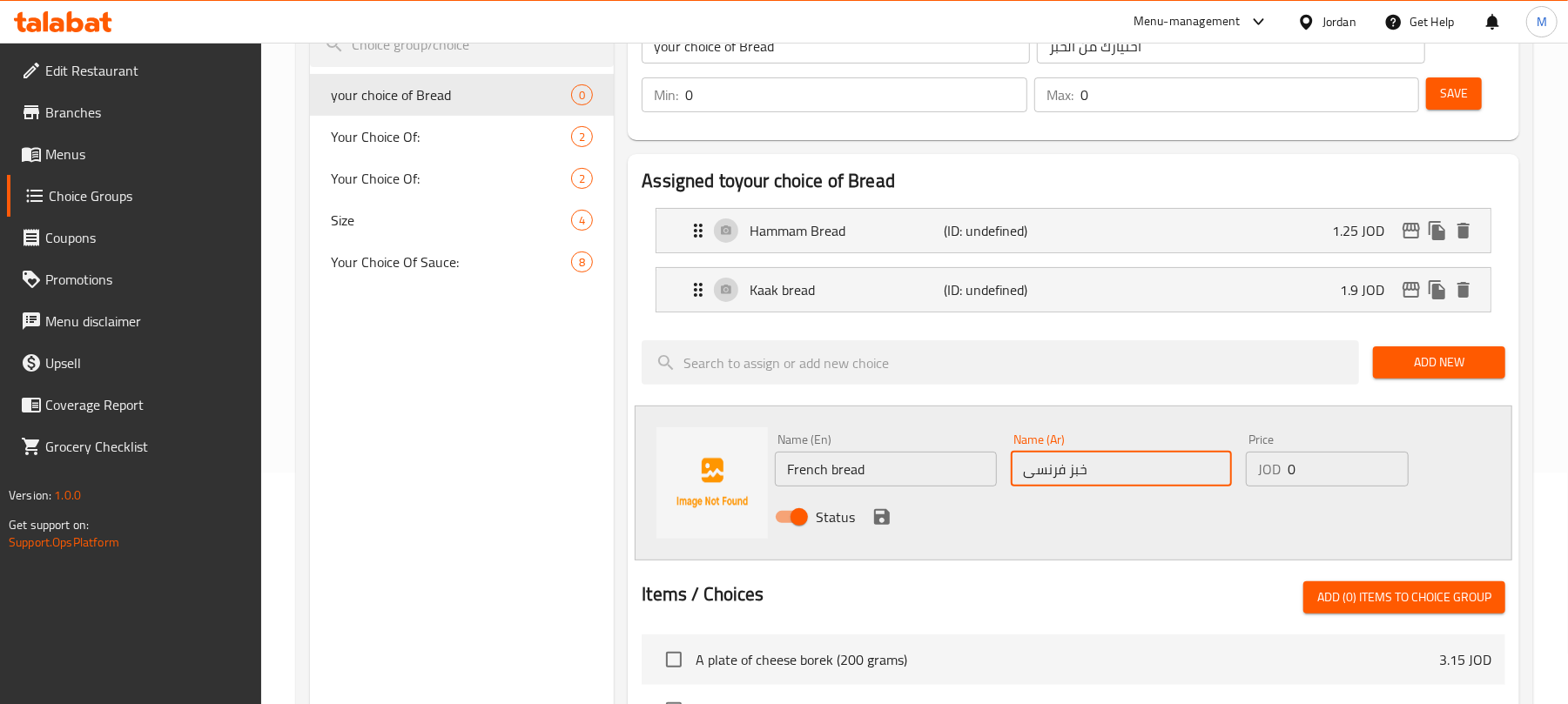 click on "JOD" at bounding box center (1269, 469) 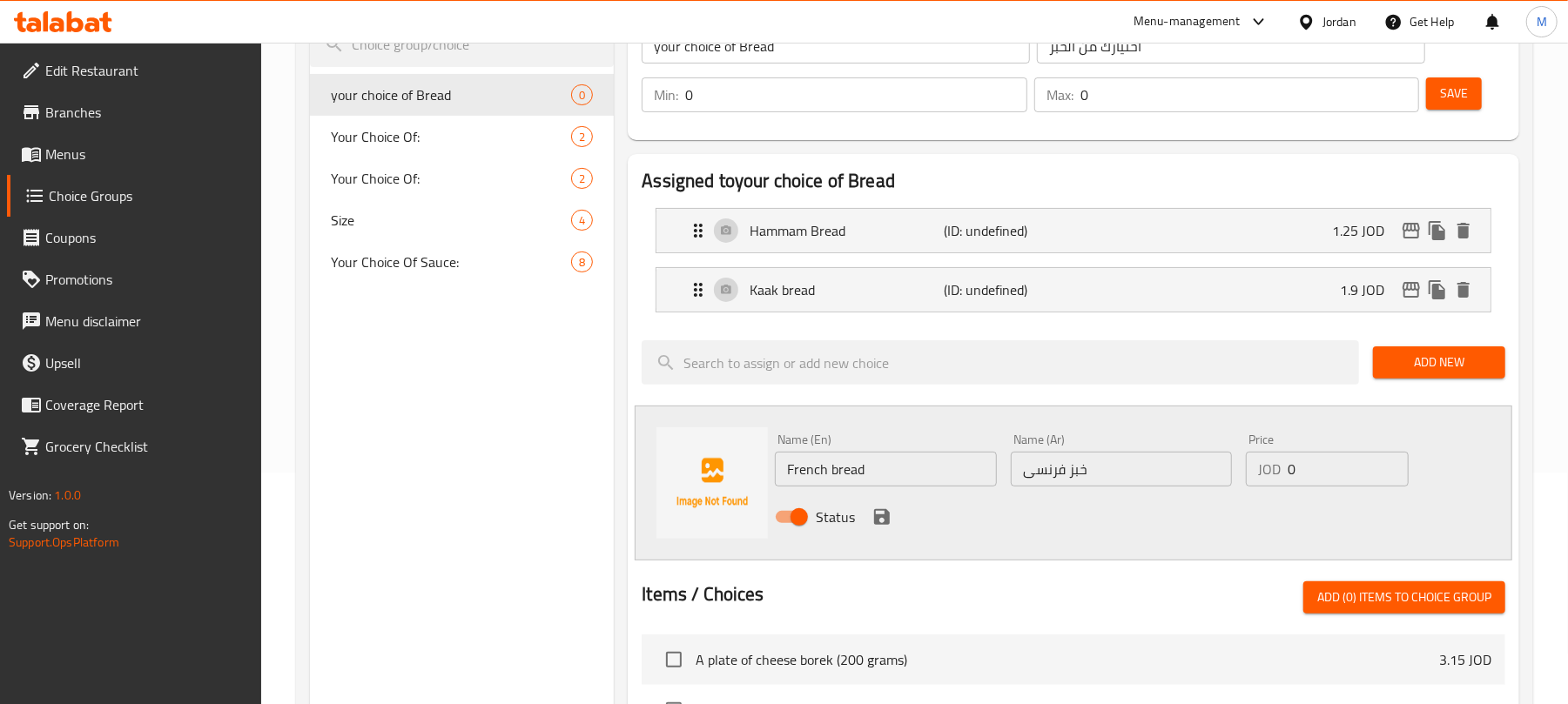 click on "0" at bounding box center [1348, 469] 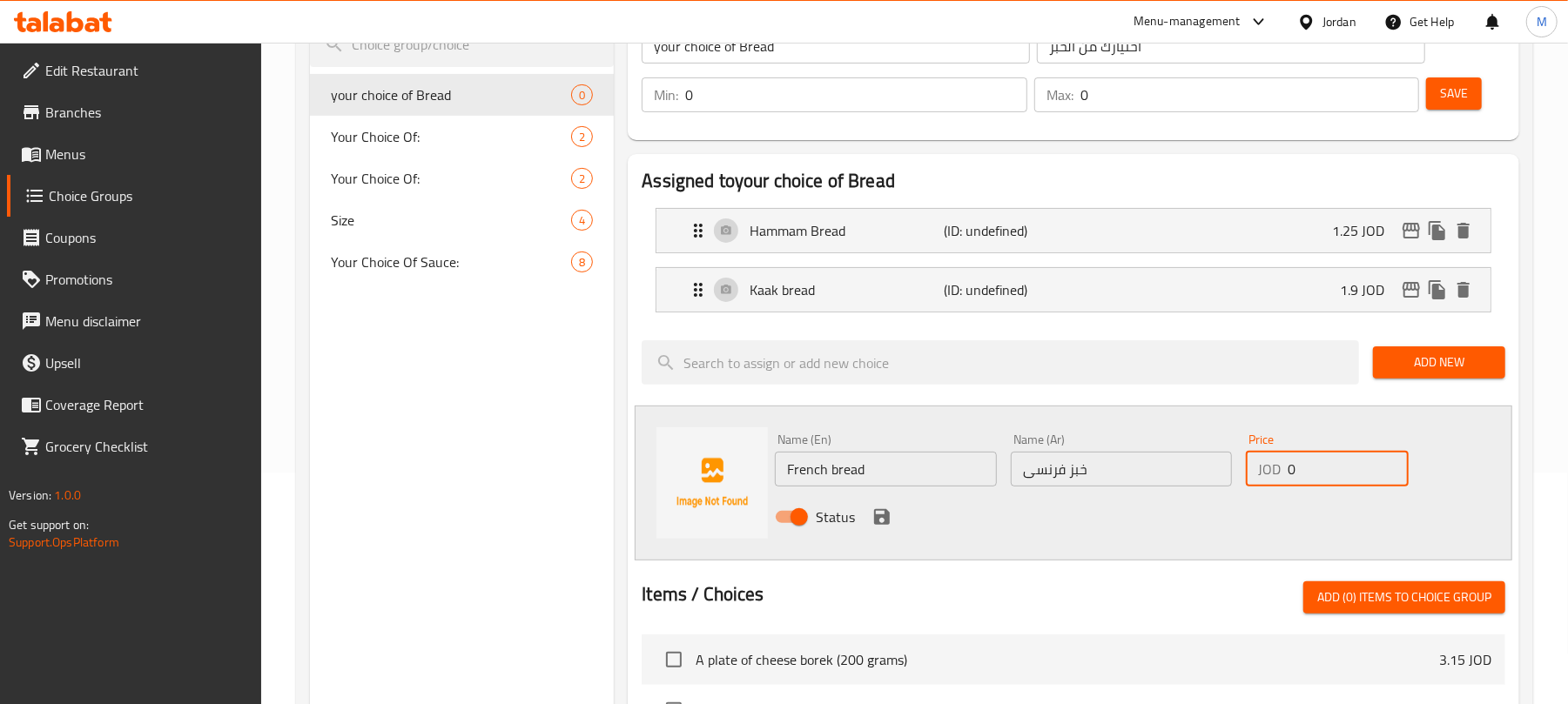 click on "0" at bounding box center (1348, 469) 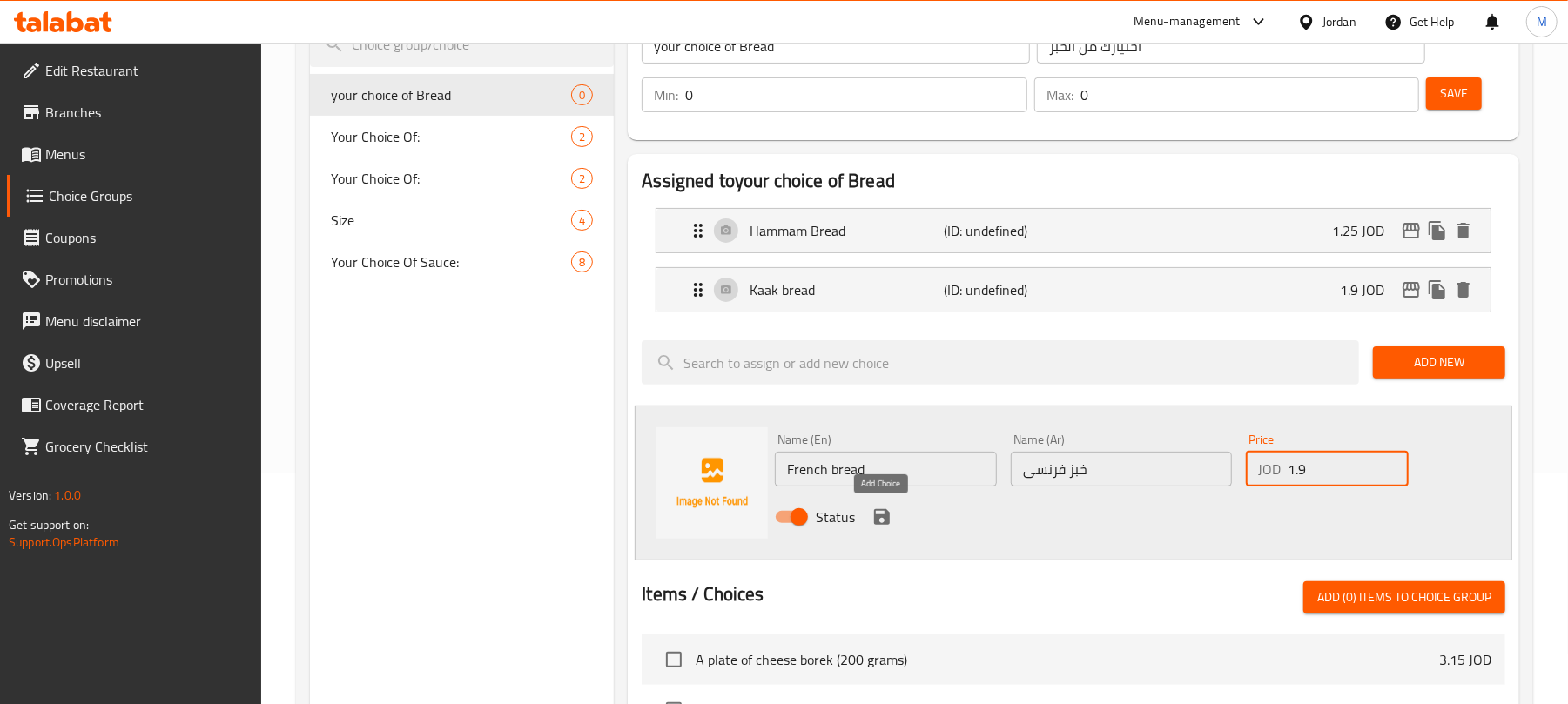 type on "1.9" 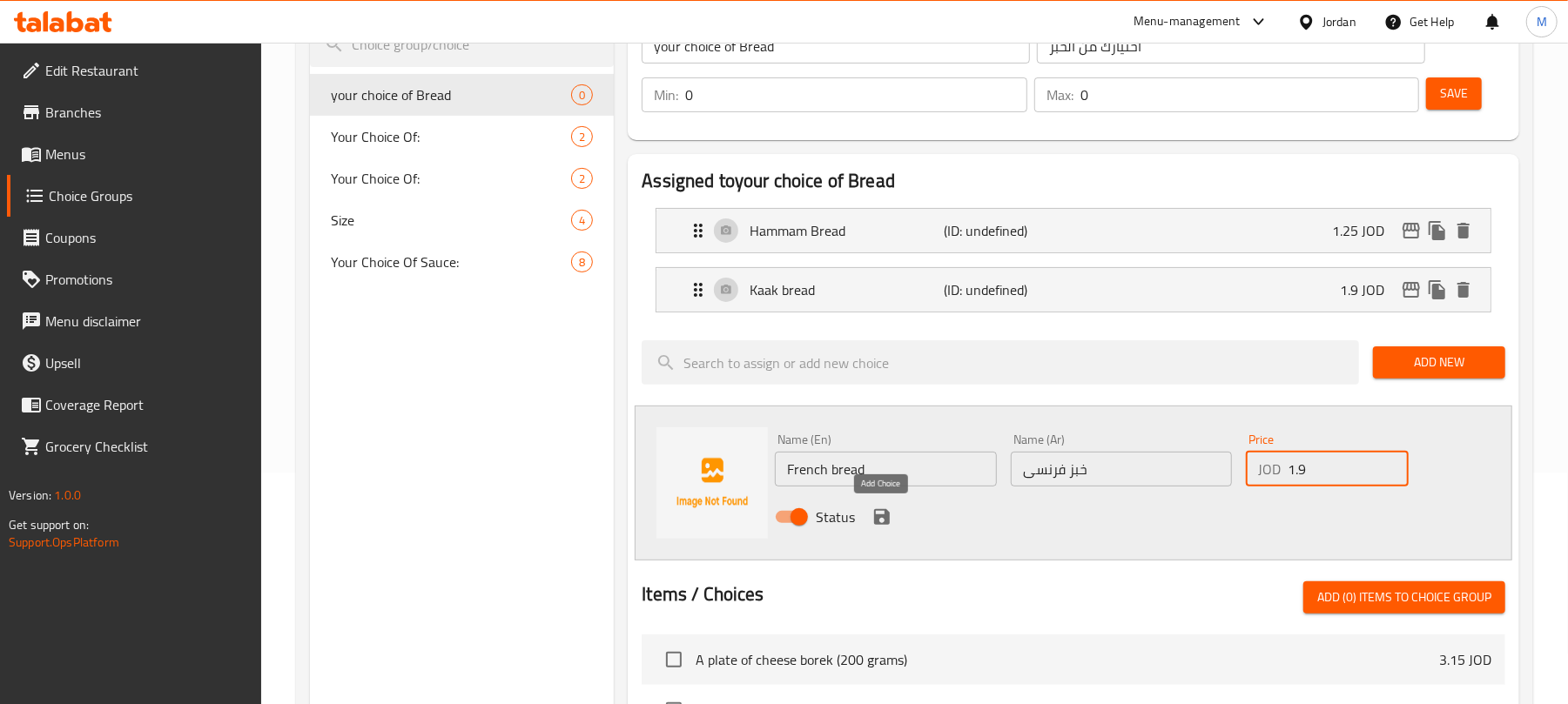 click 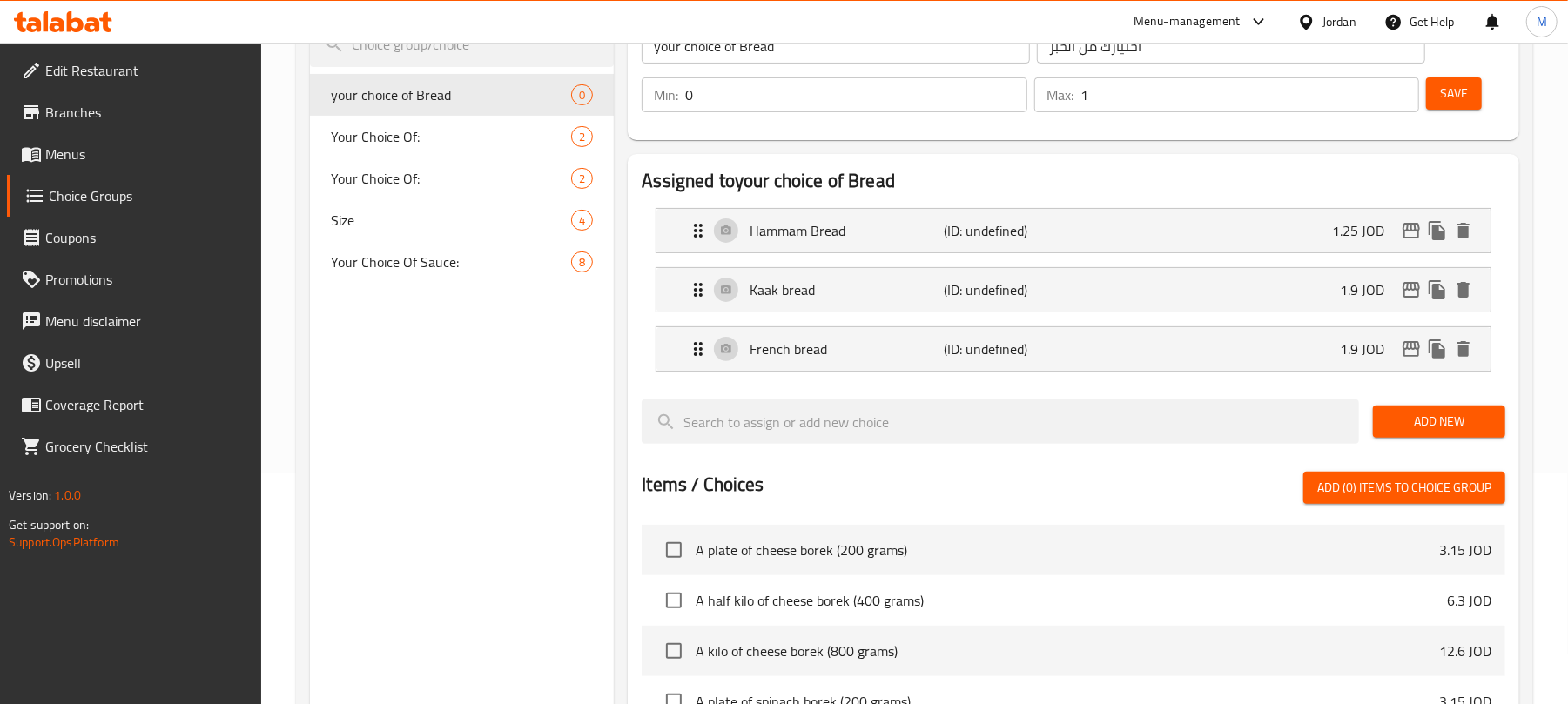 type on "1" 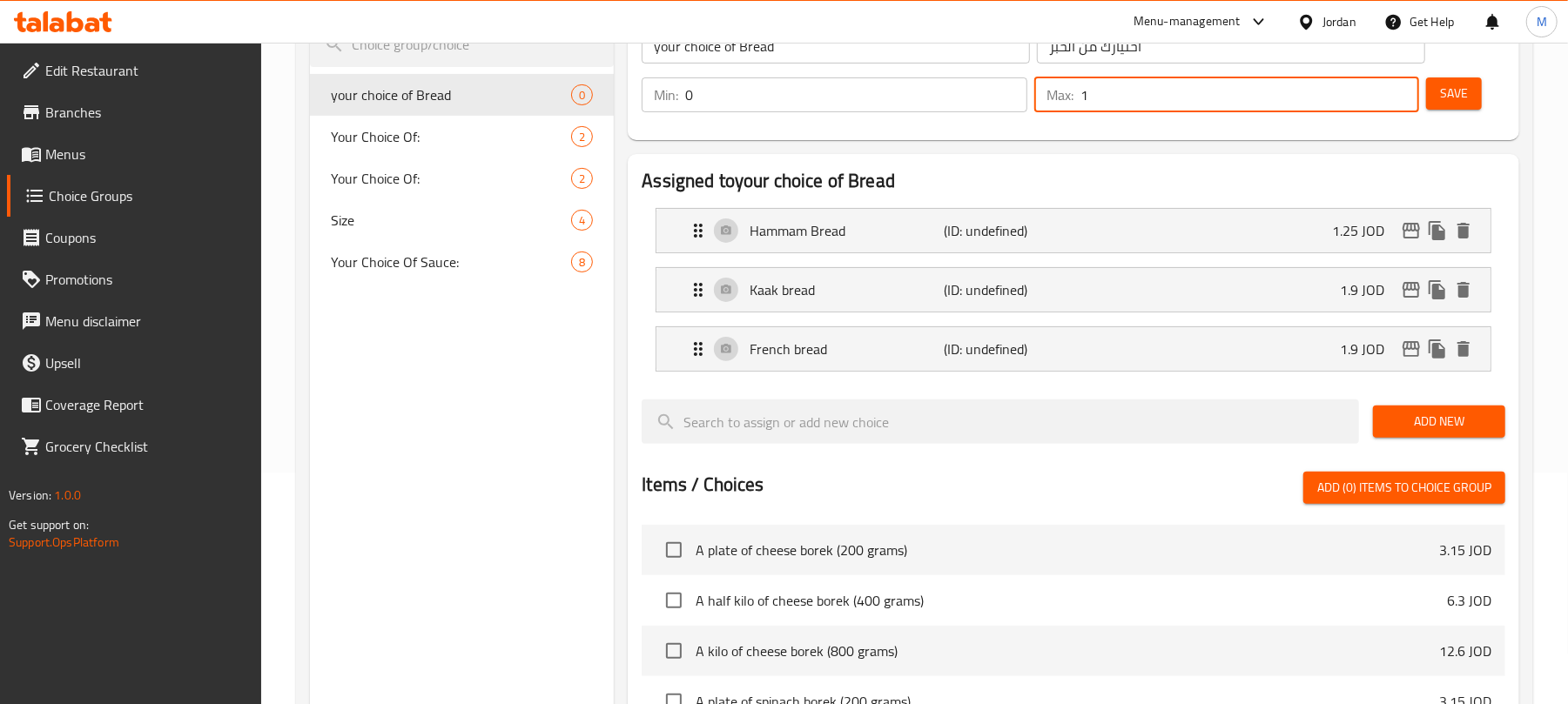 type on "1" 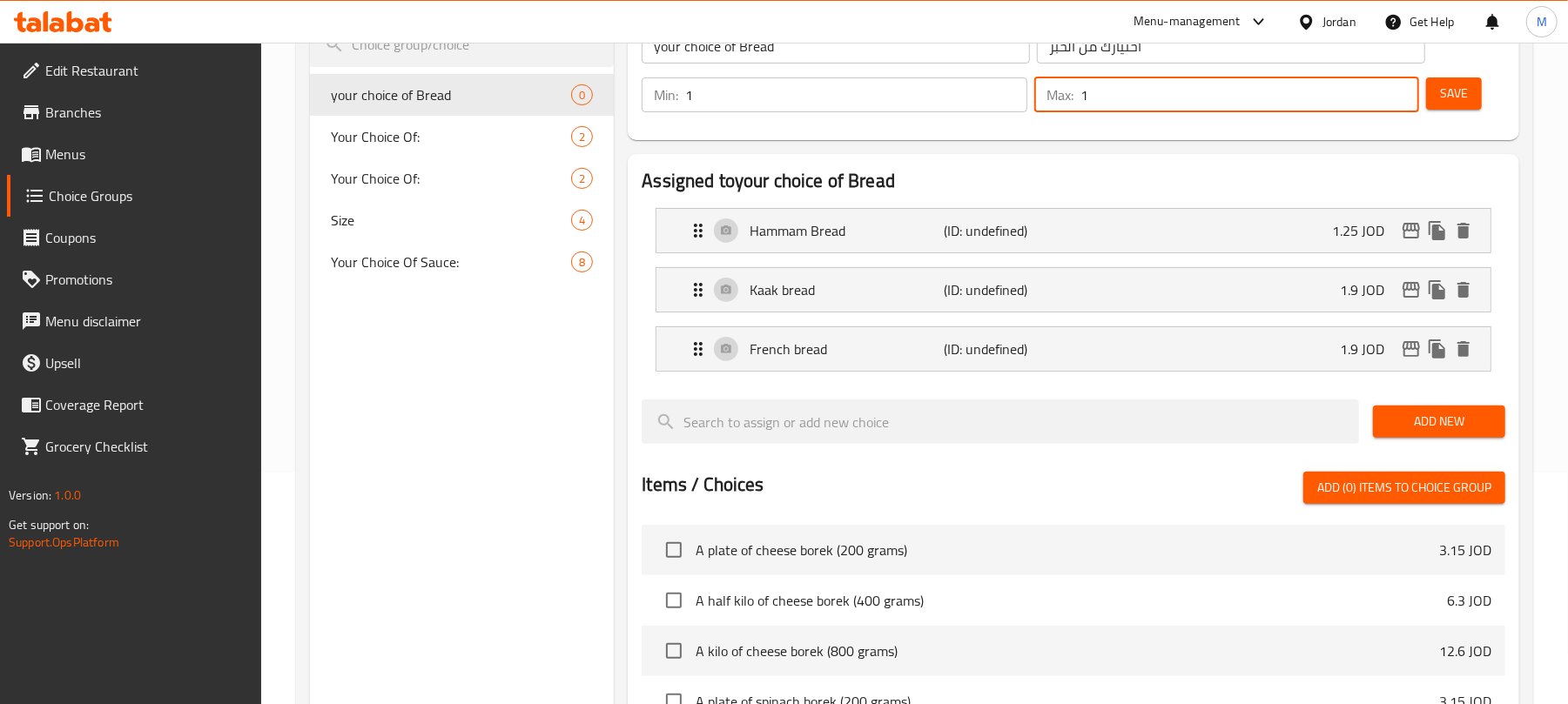 click on "1" at bounding box center [856, 95] 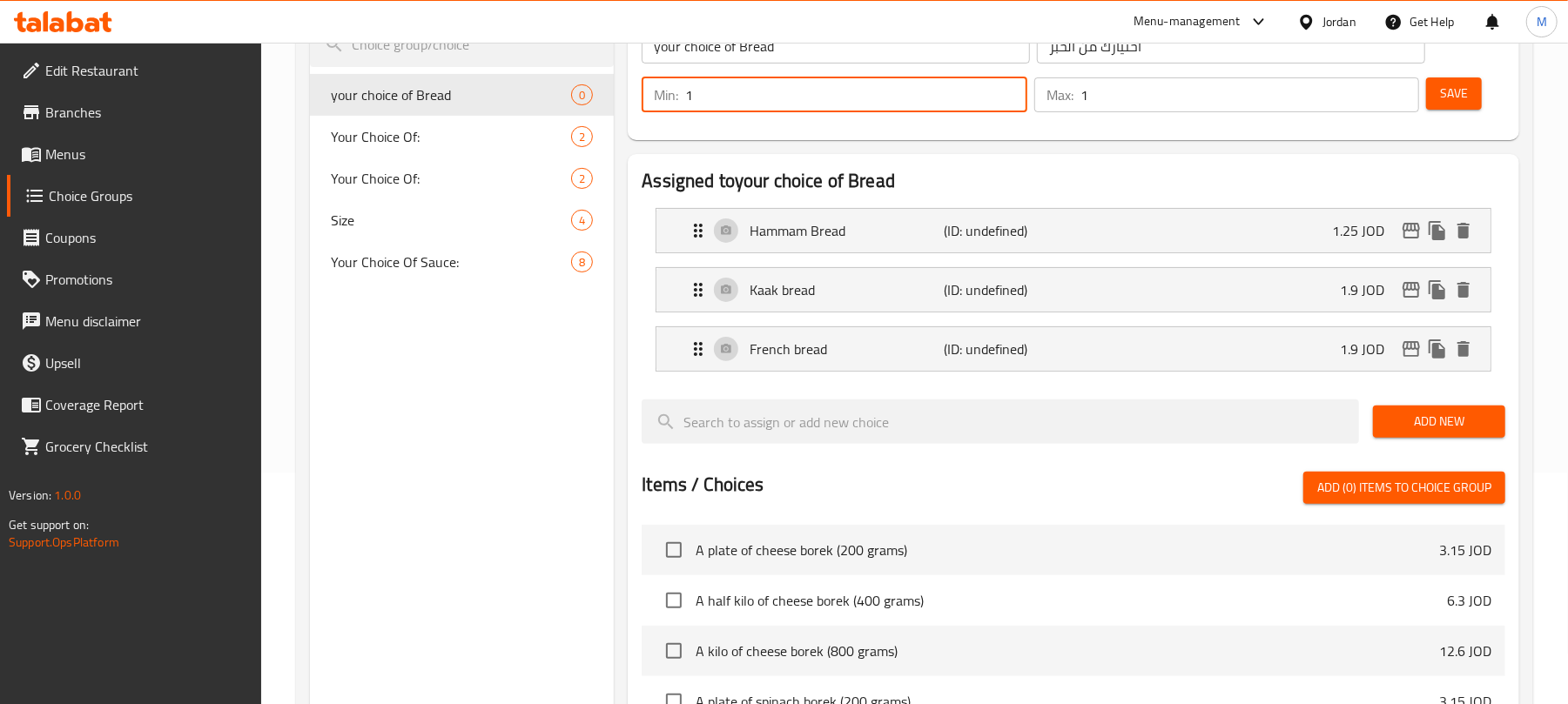 click on "Save" at bounding box center (1454, 93) 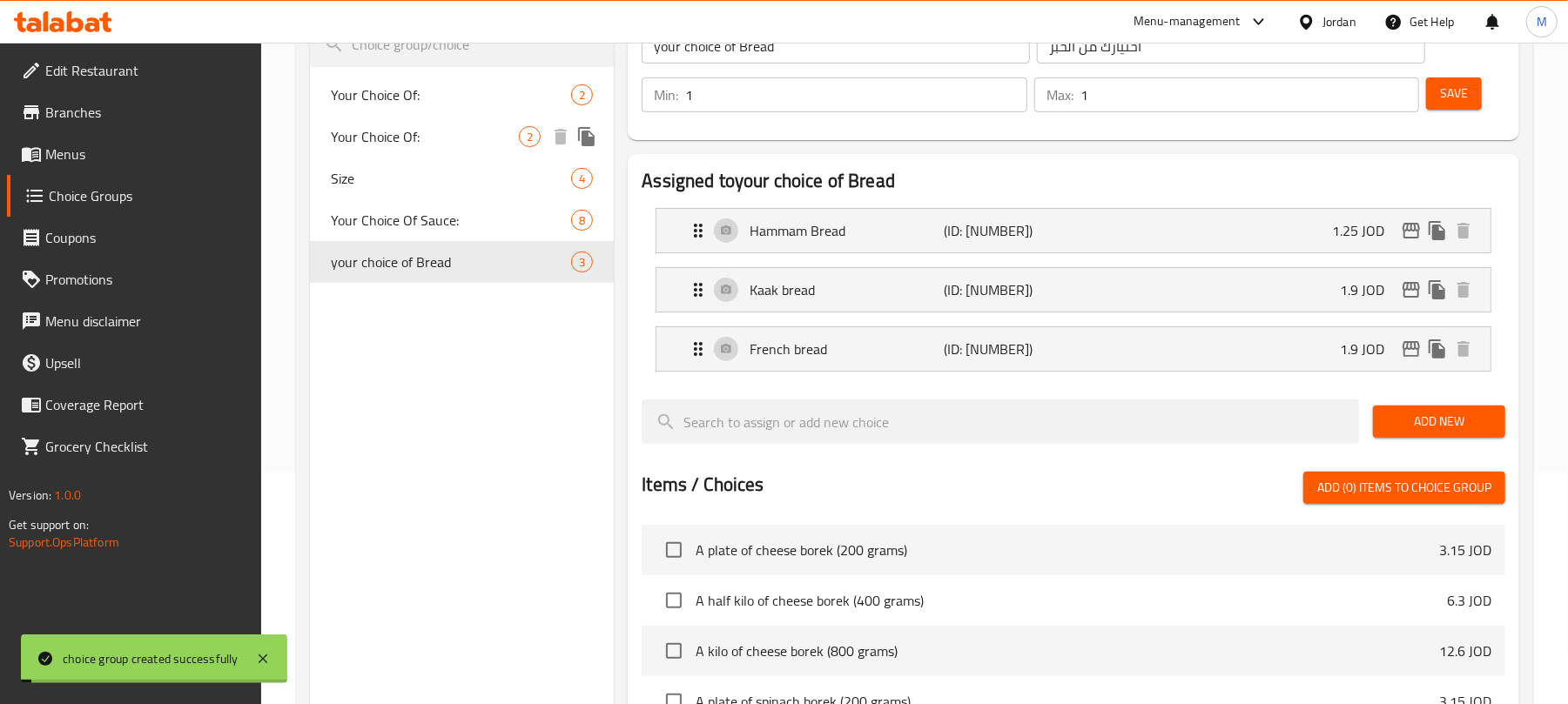 click on "Your Choice Of: 2" at bounding box center [461, 137] 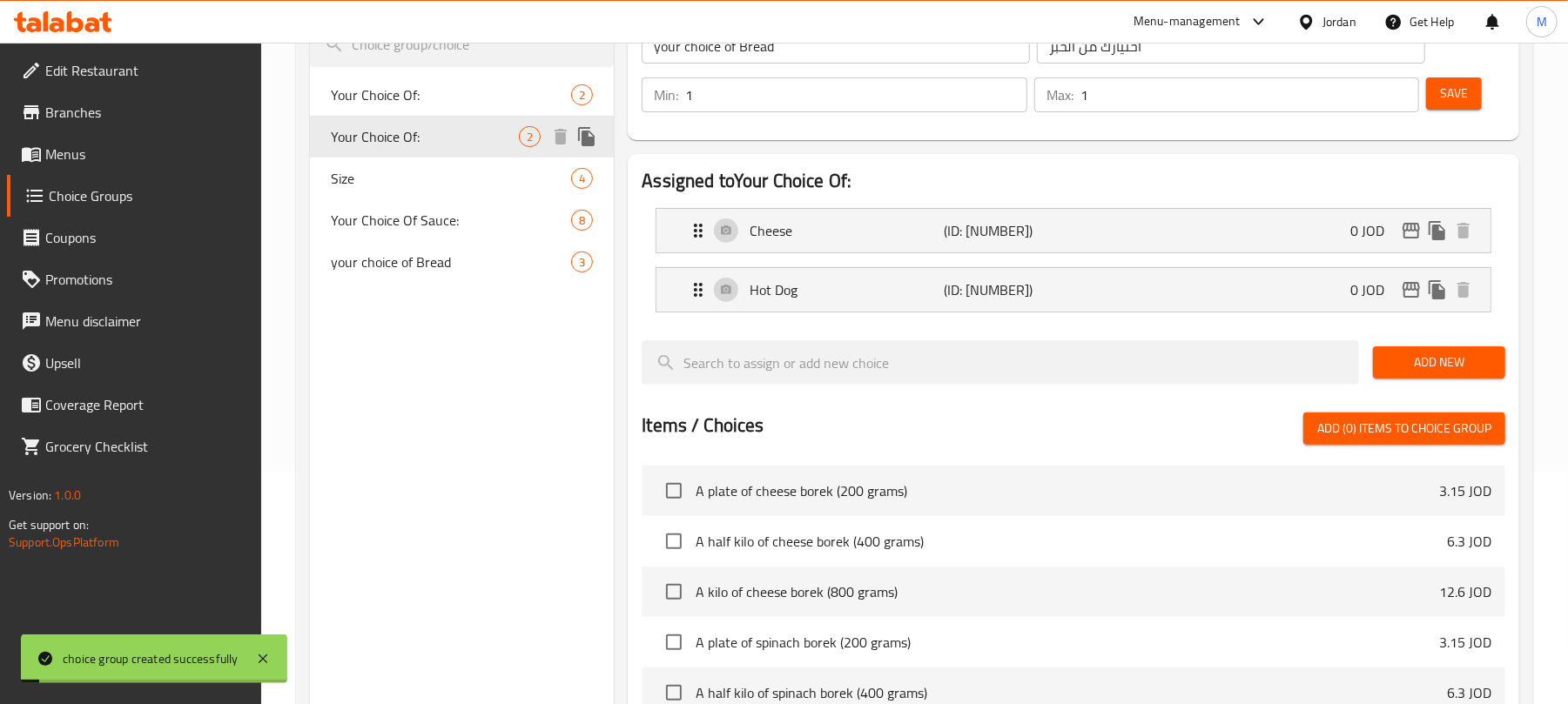 type on "Your Choice Of:" 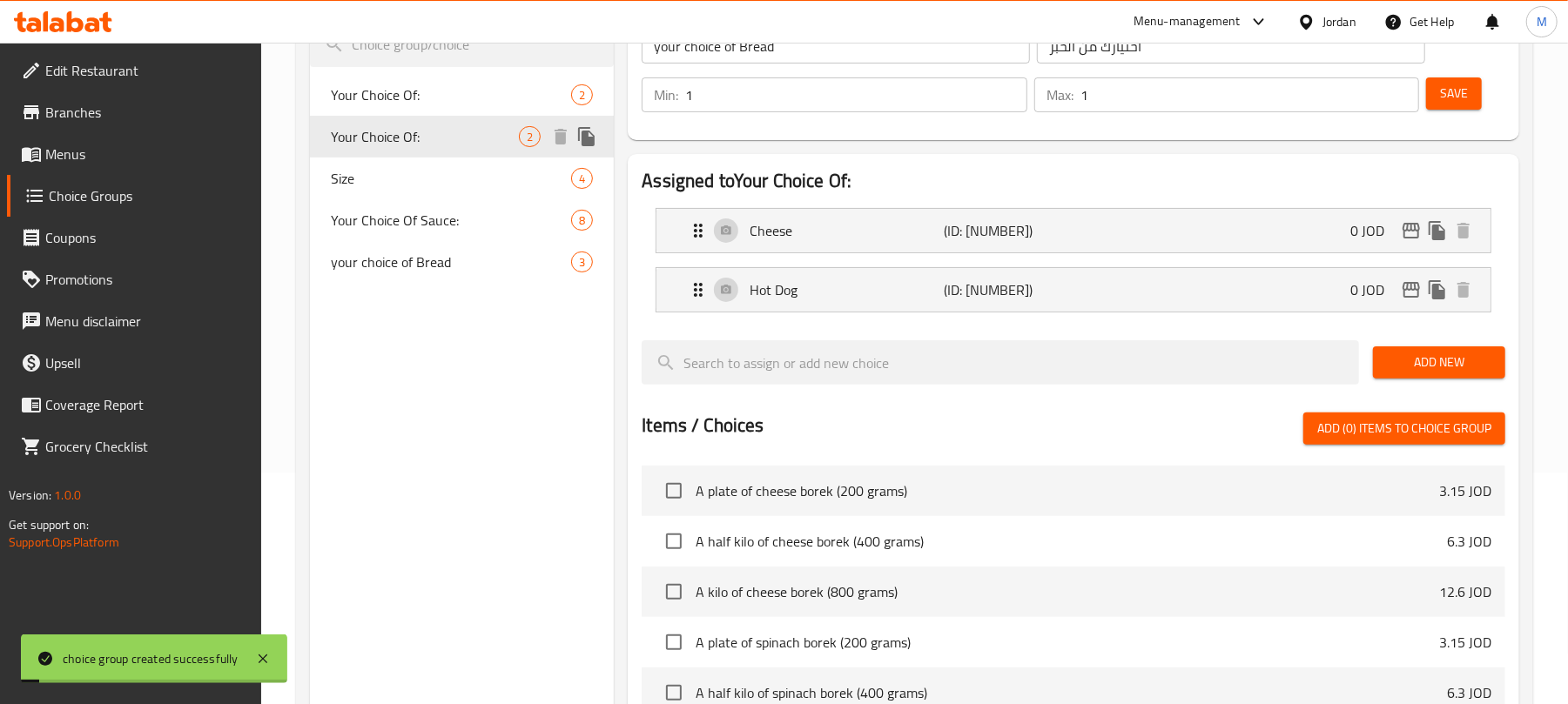 type on "إختيارك من:" 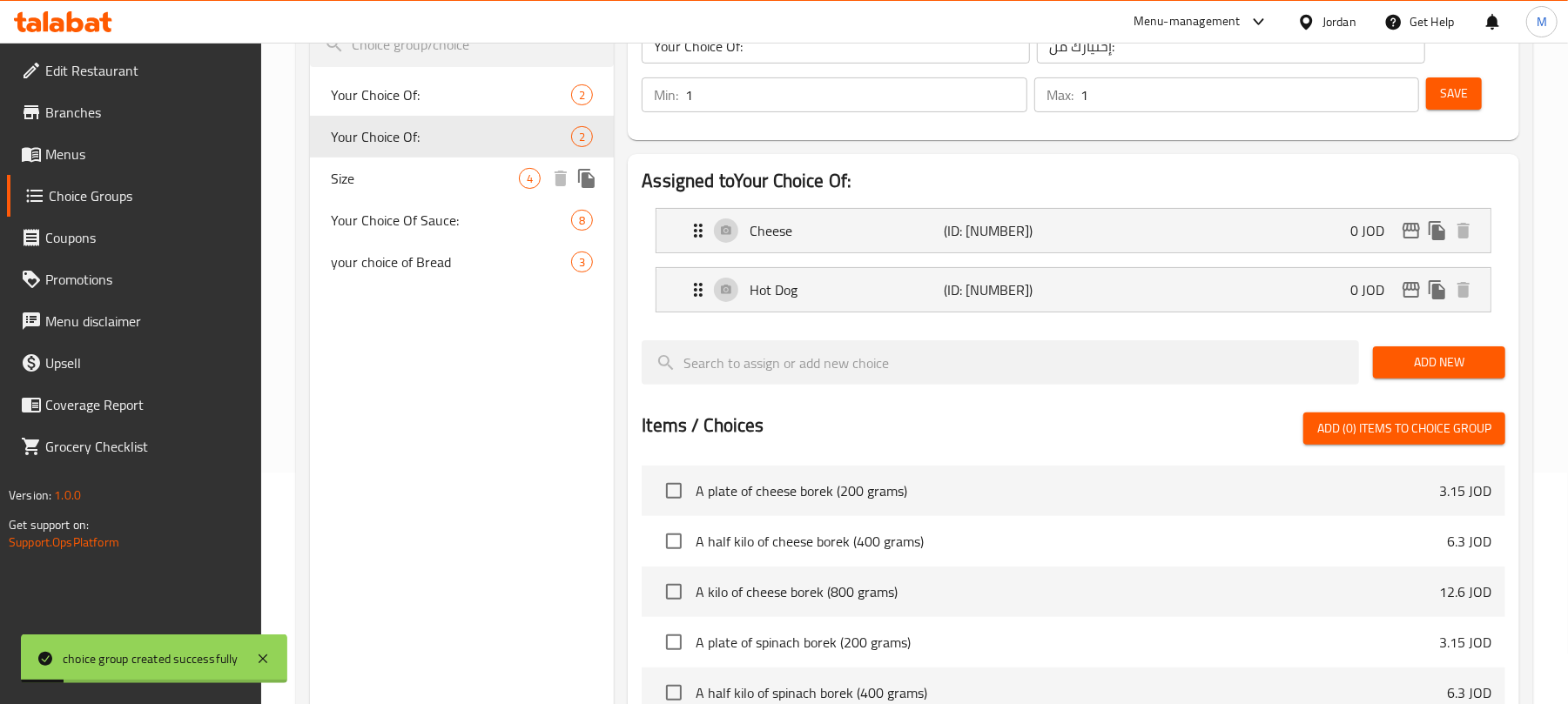 click on "Size 4" at bounding box center (461, 178) 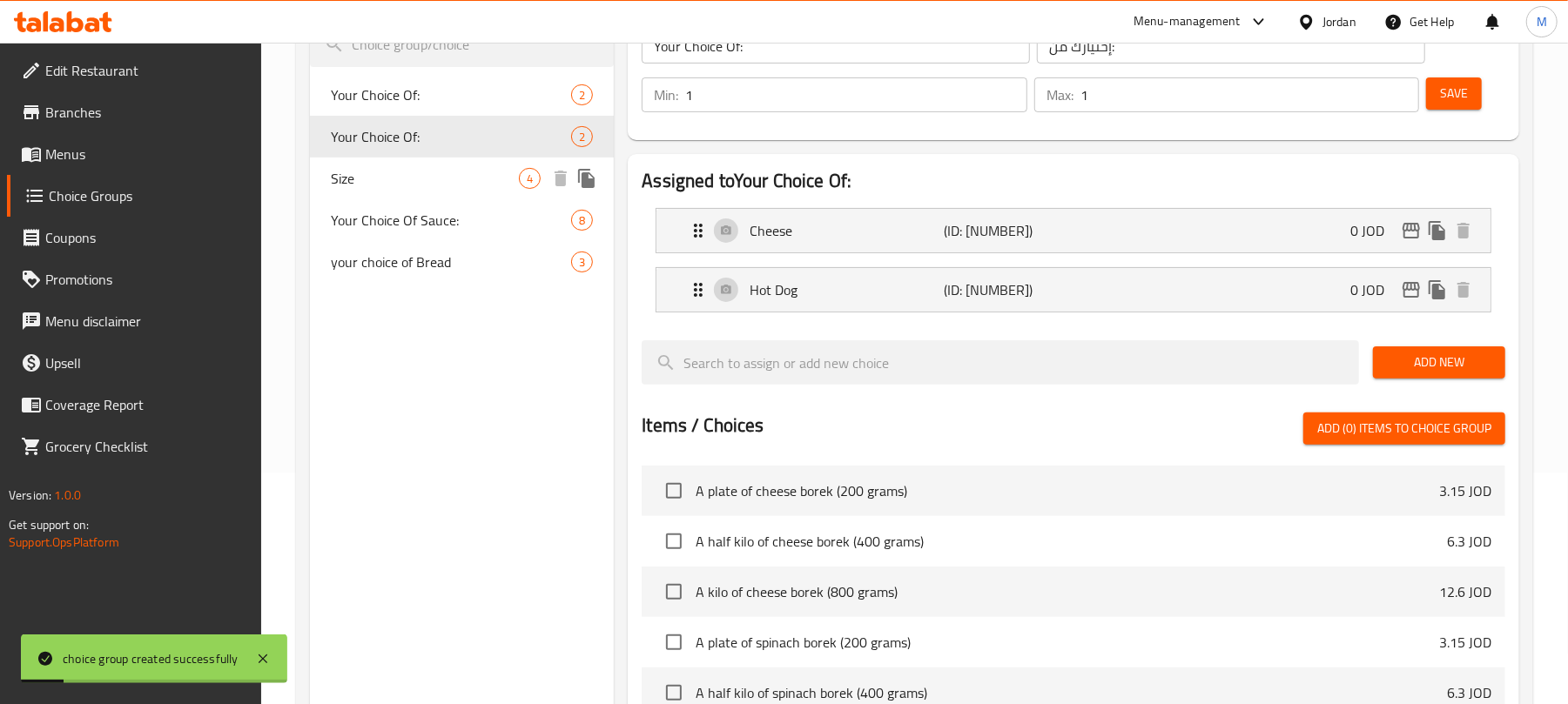 type on "الحجم" 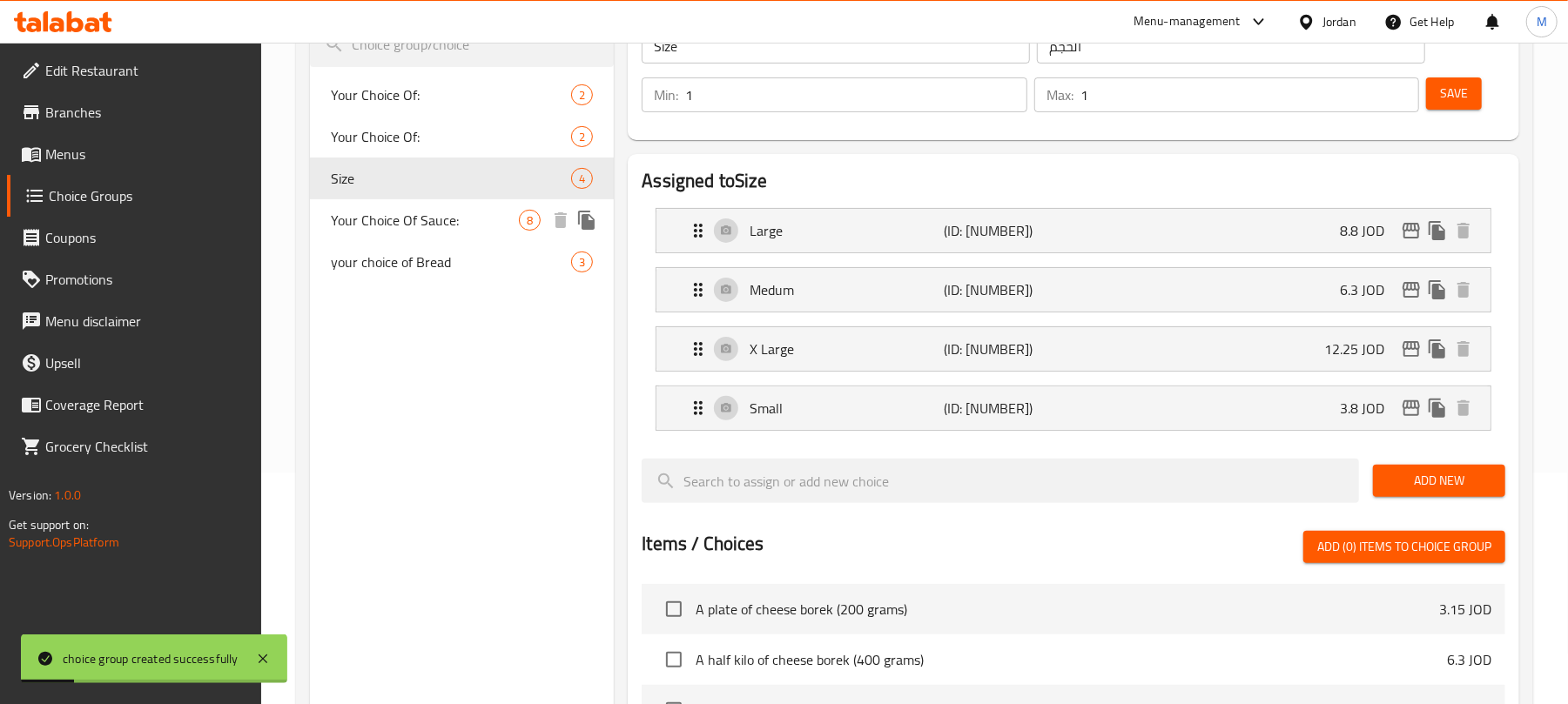 click on "Your Choice Of Sauce: 8" at bounding box center [461, 220] 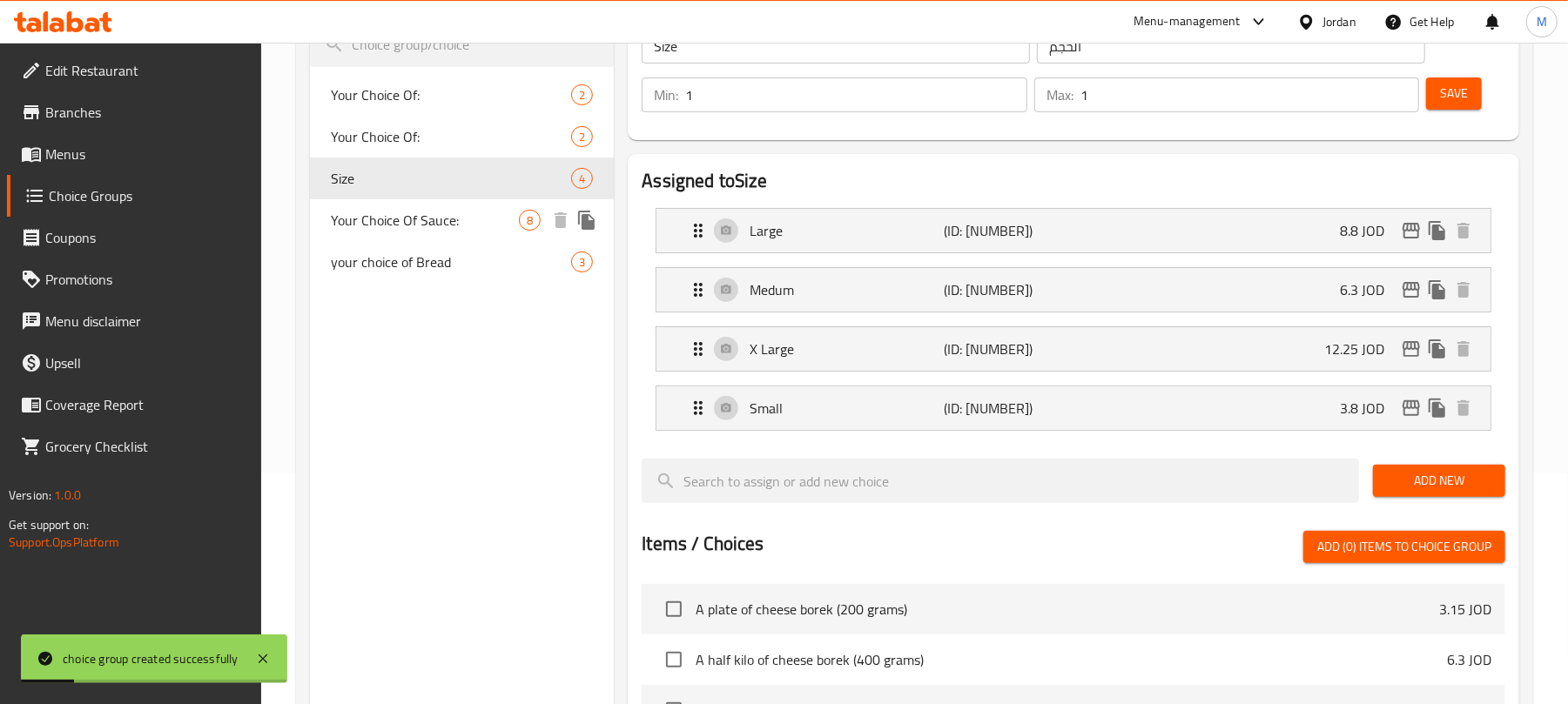 type on "إختيارك من الصوص:" 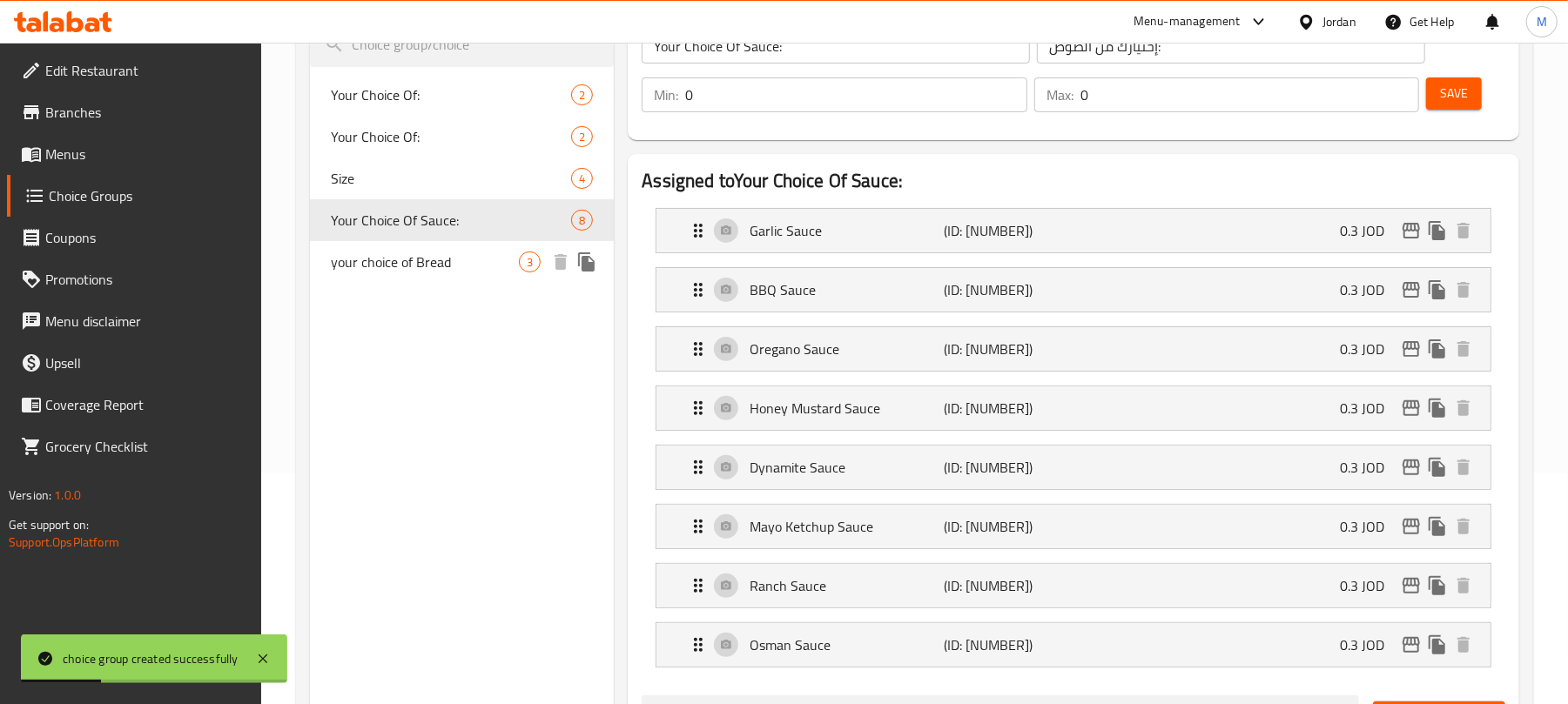 click on "your choice of Bread" at bounding box center (425, 262) 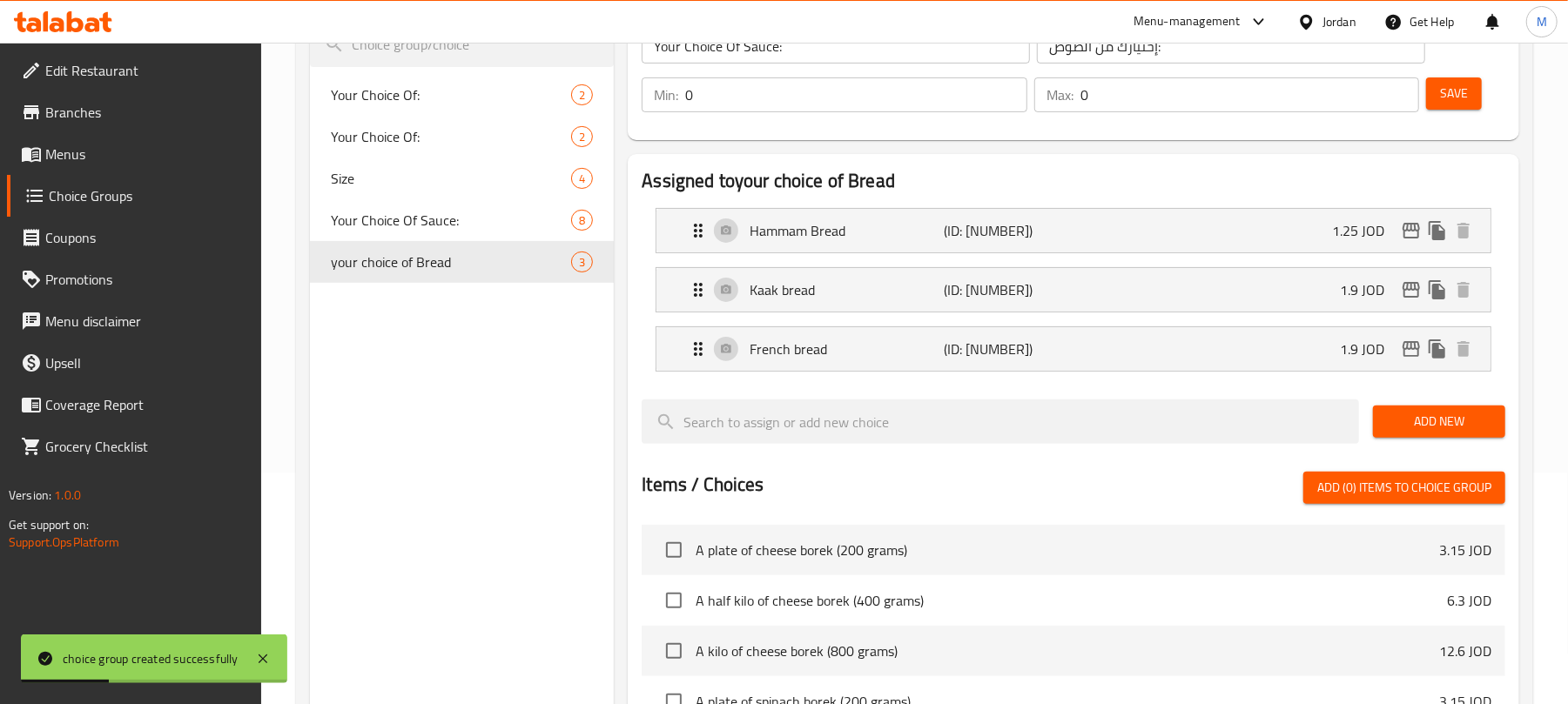type on "your choice of Bread" 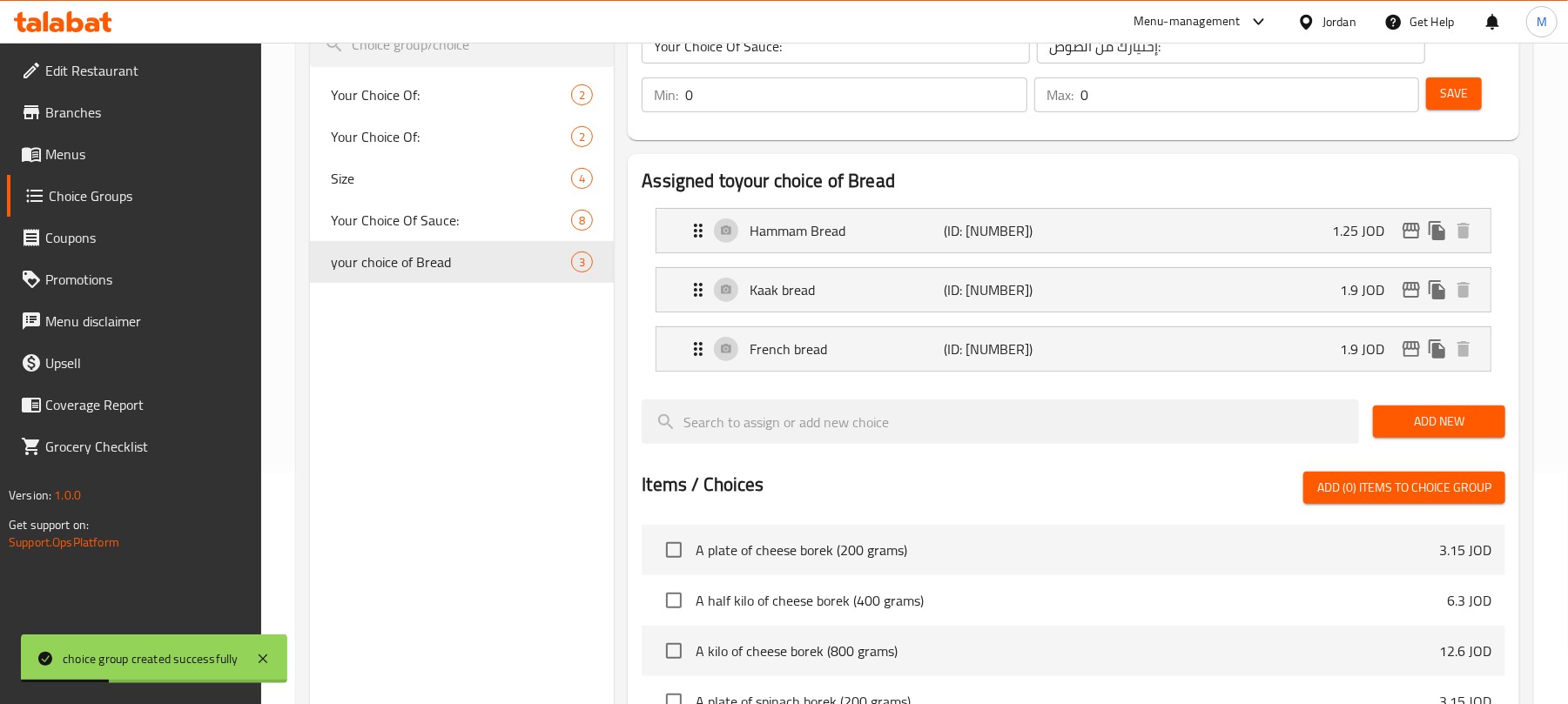 type on "اختيارك من الخبز" 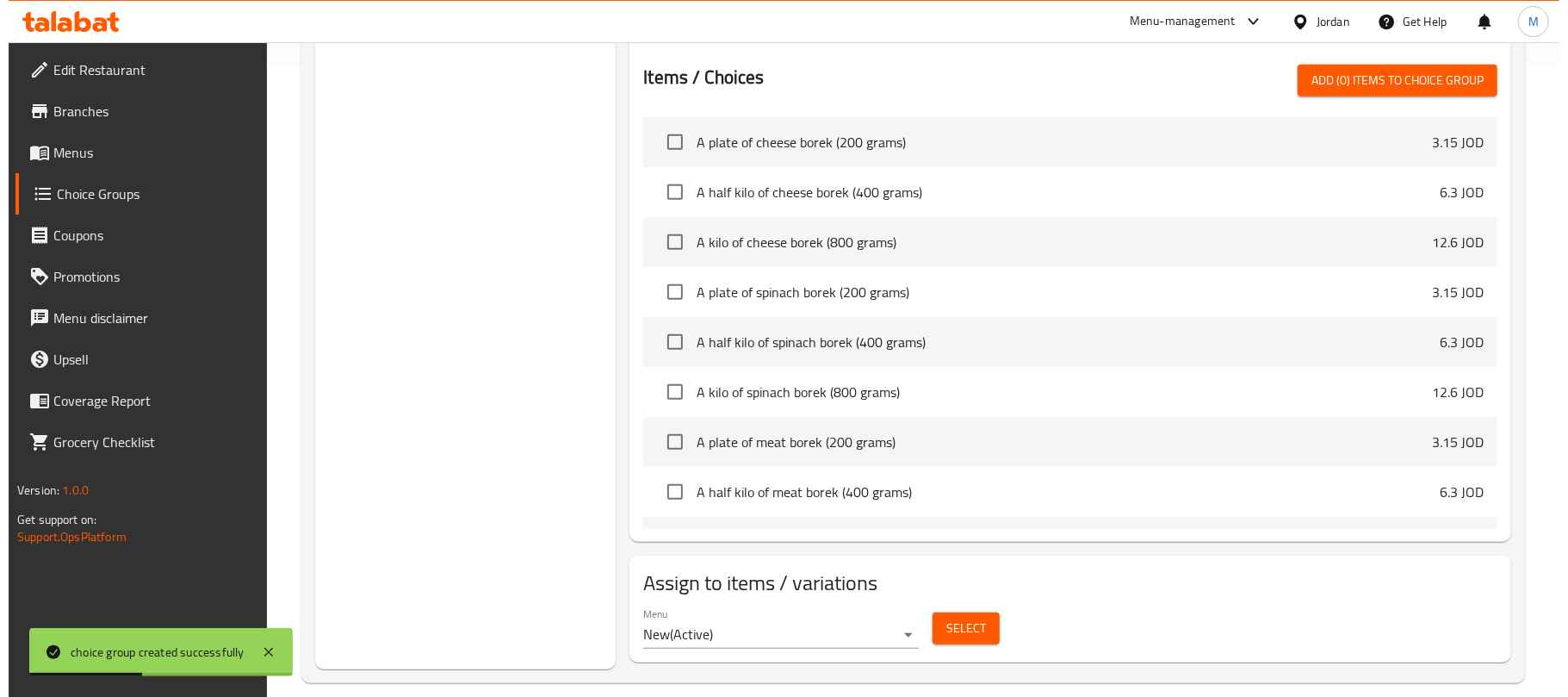 scroll, scrollTop: 655, scrollLeft: 0, axis: vertical 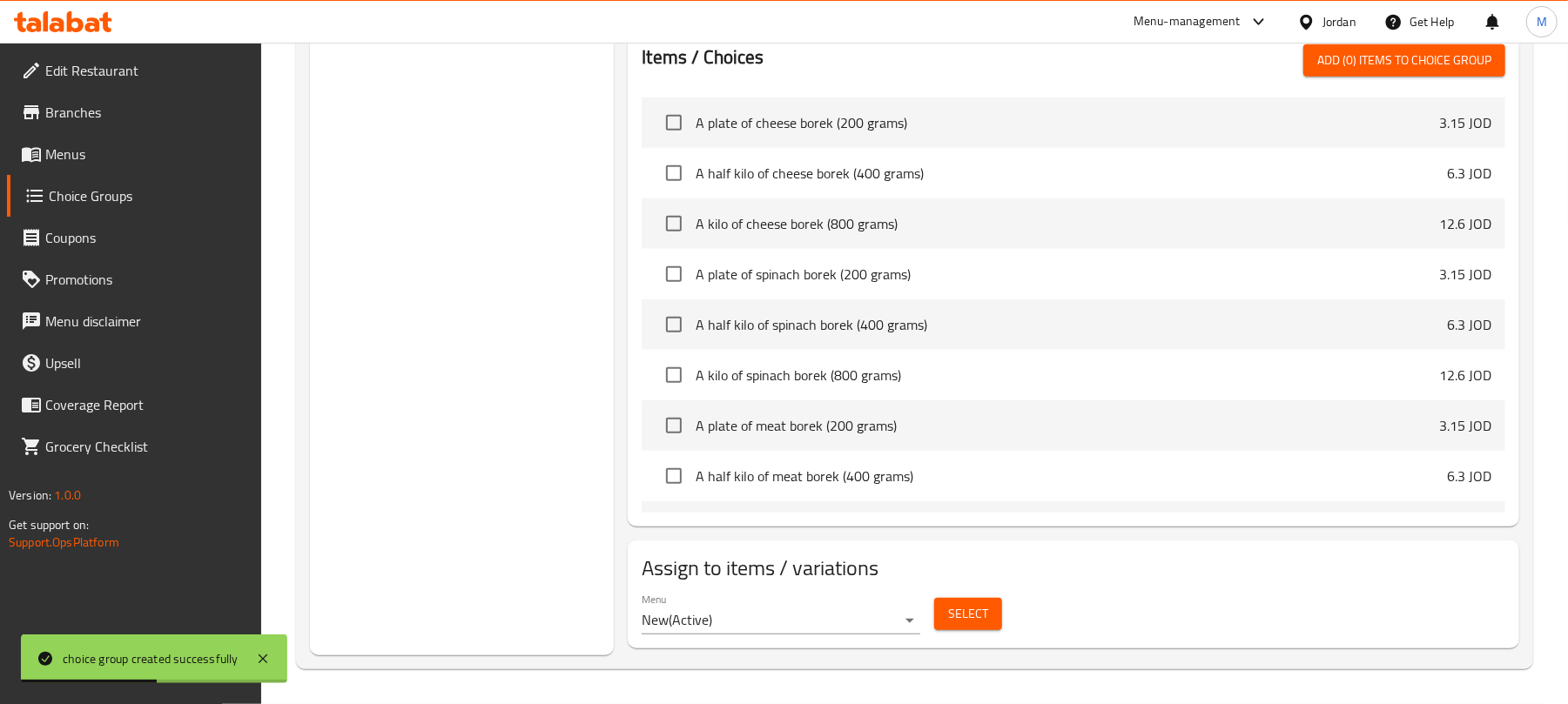 click on "Select" at bounding box center [968, 613] 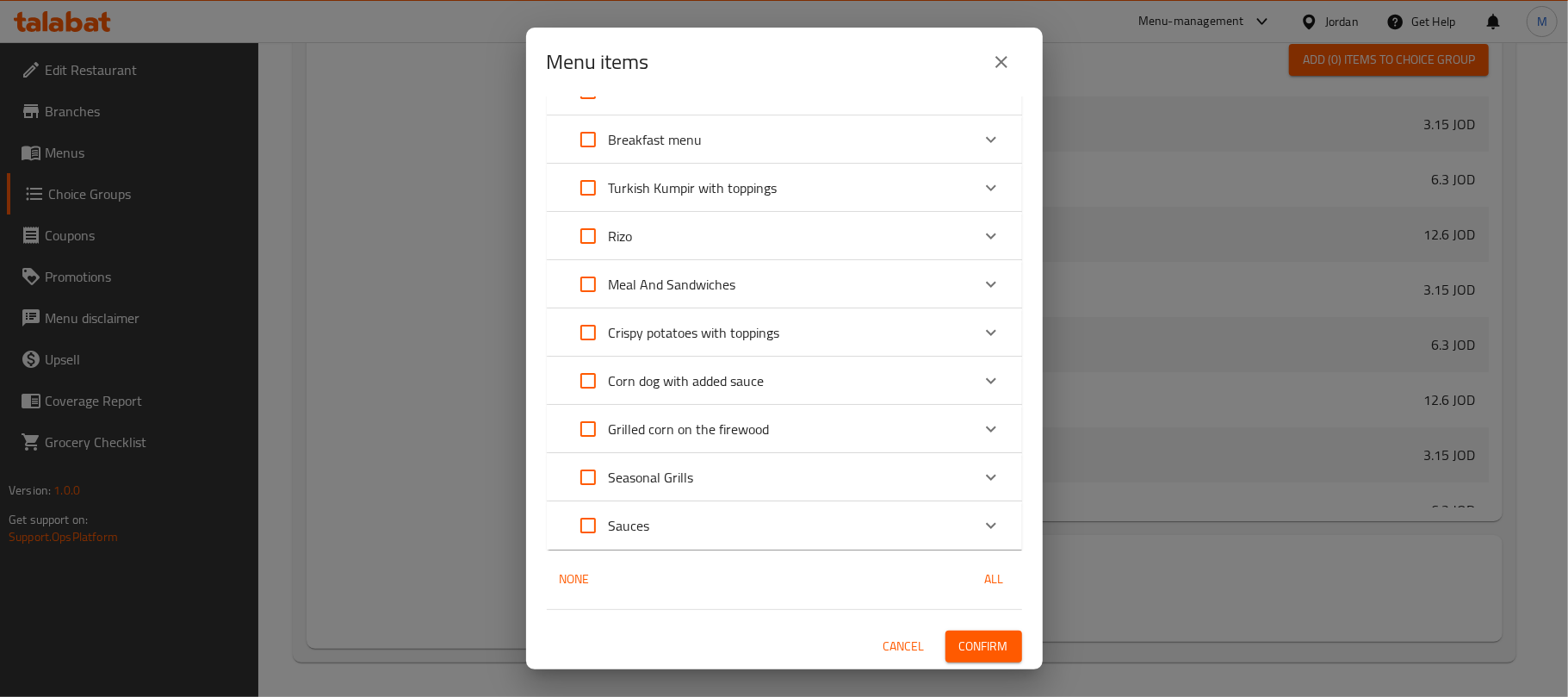scroll, scrollTop: 0, scrollLeft: 0, axis: both 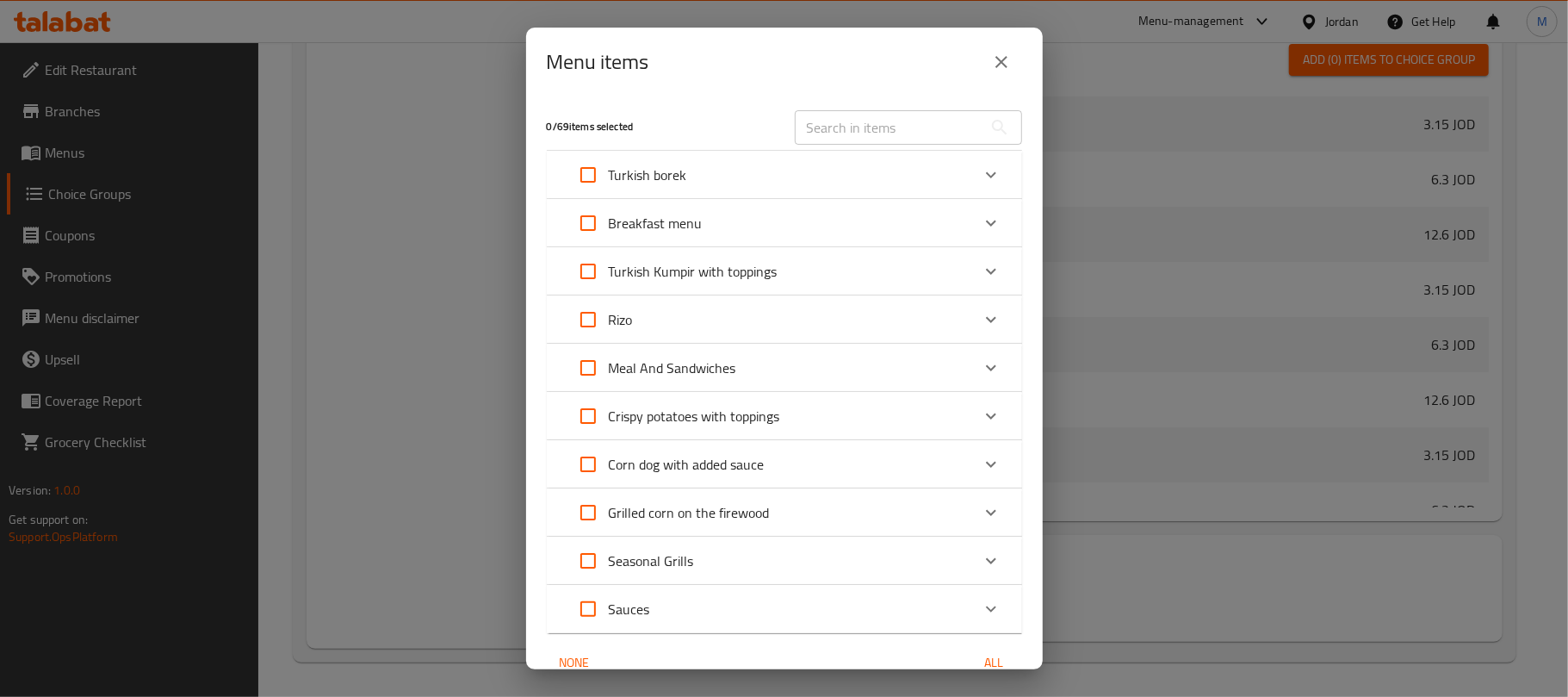 click on "Breakfast menu" at bounding box center (635, 223) 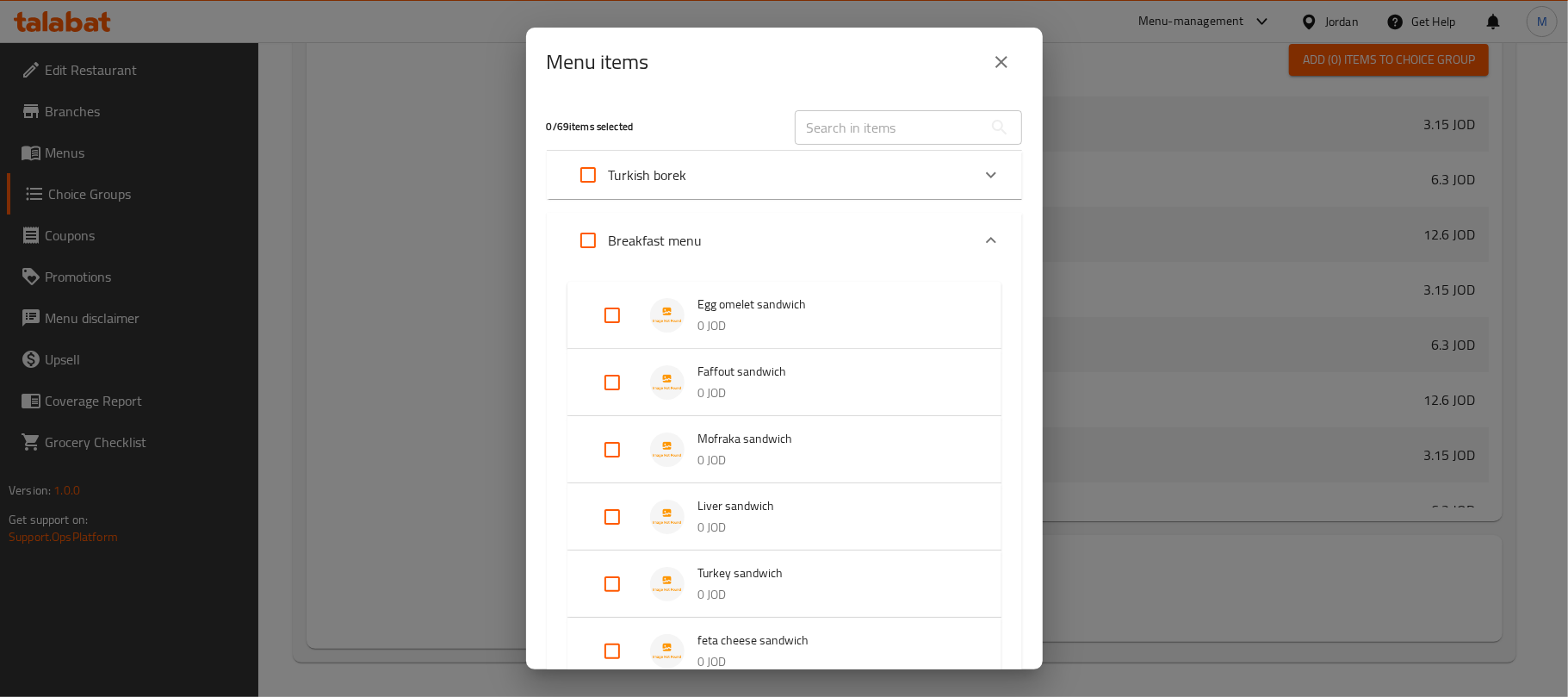 click at bounding box center (588, 240) 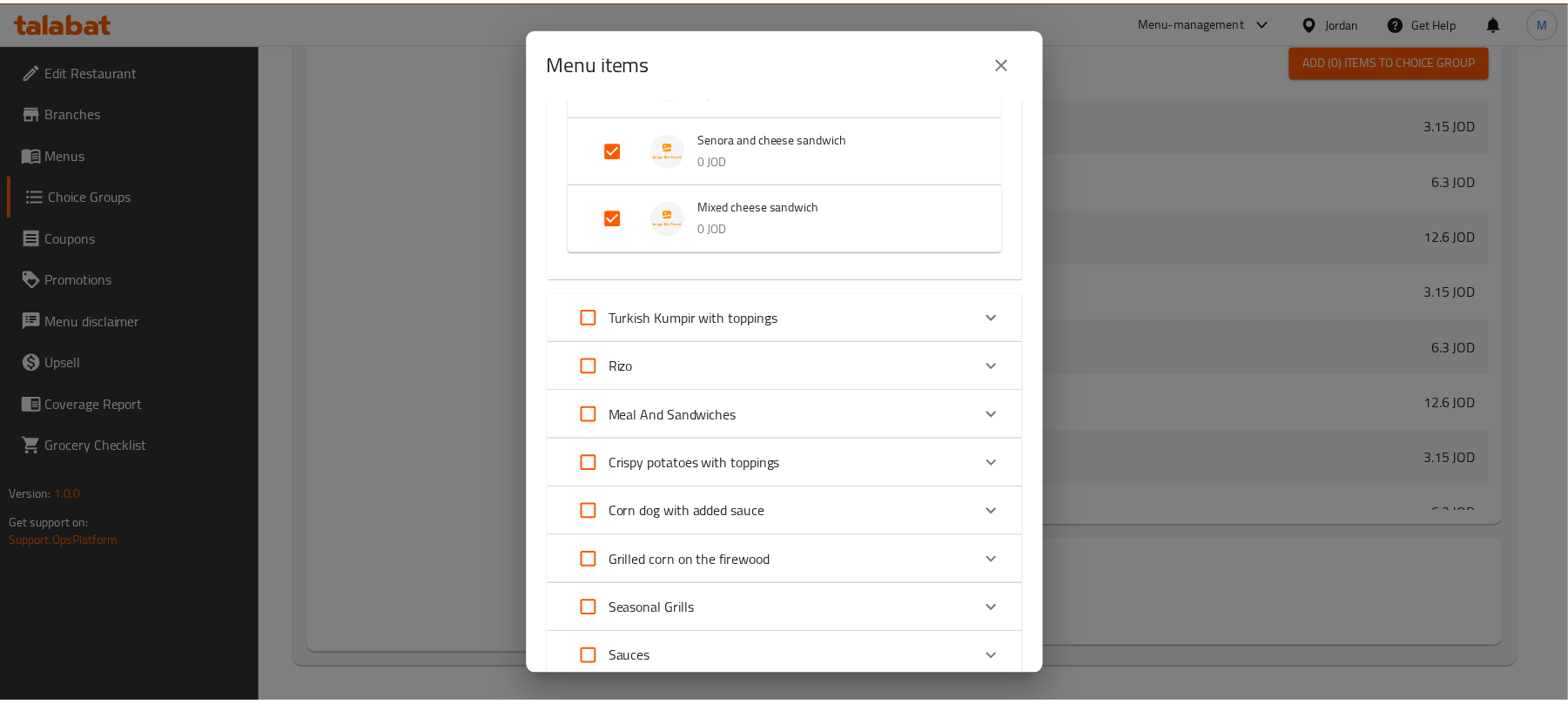 scroll, scrollTop: 907, scrollLeft: 0, axis: vertical 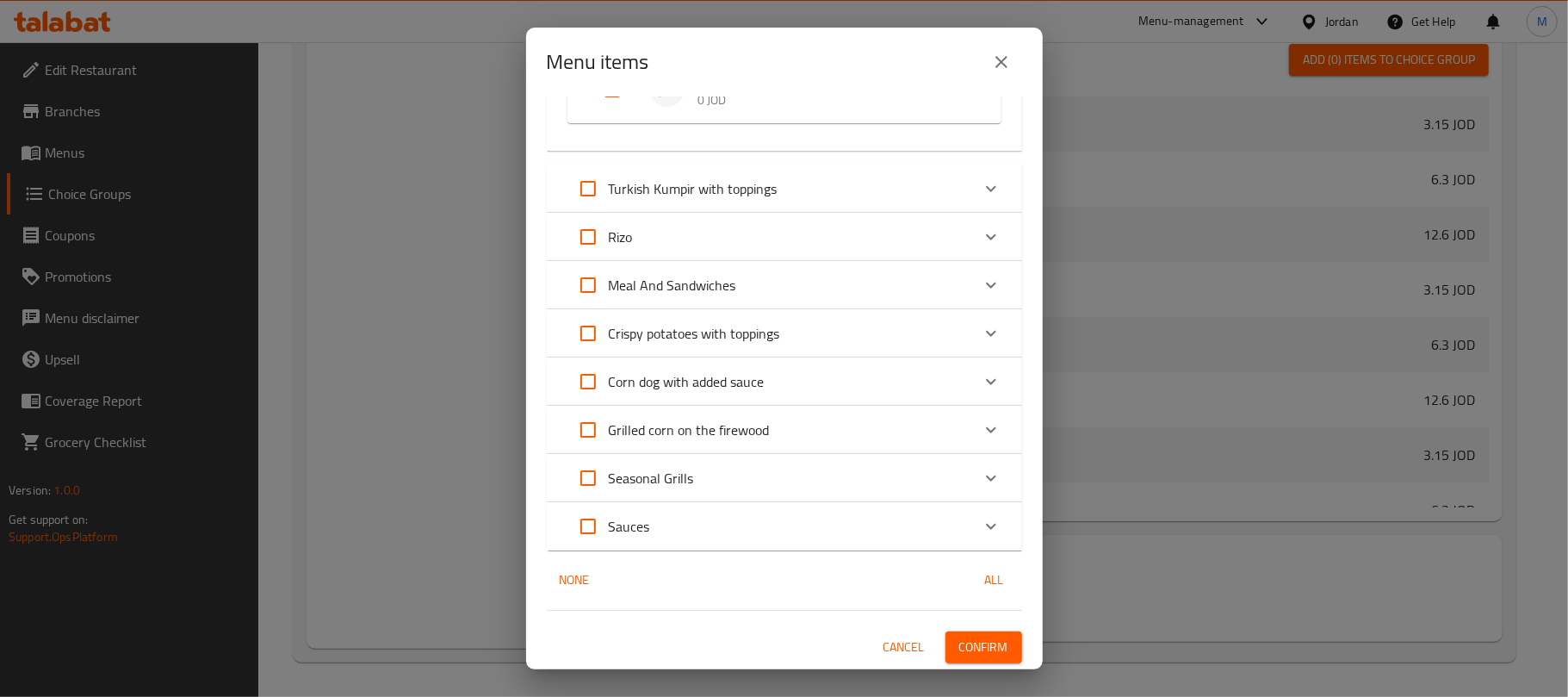 click on "Confirm" at bounding box center (983, 647) 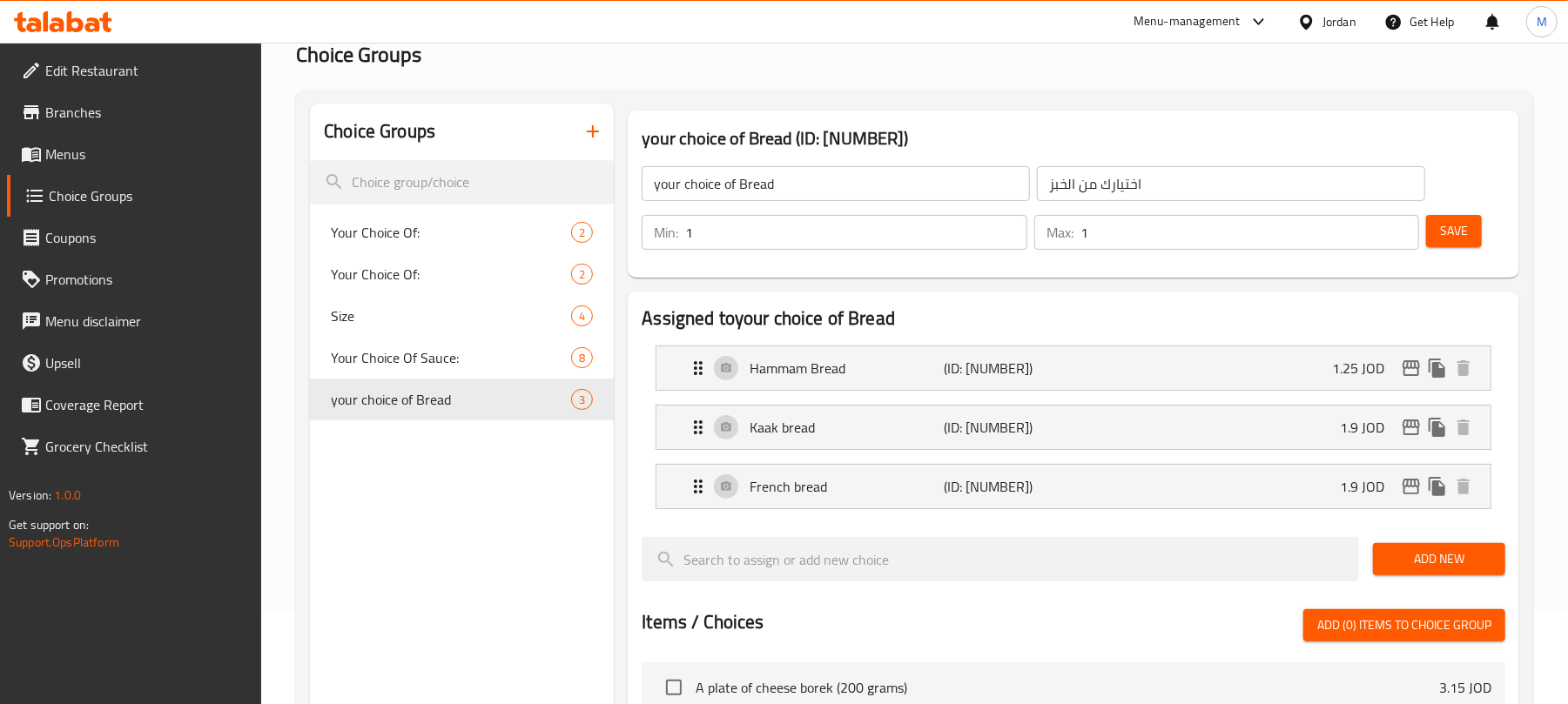 scroll, scrollTop: 81, scrollLeft: 0, axis: vertical 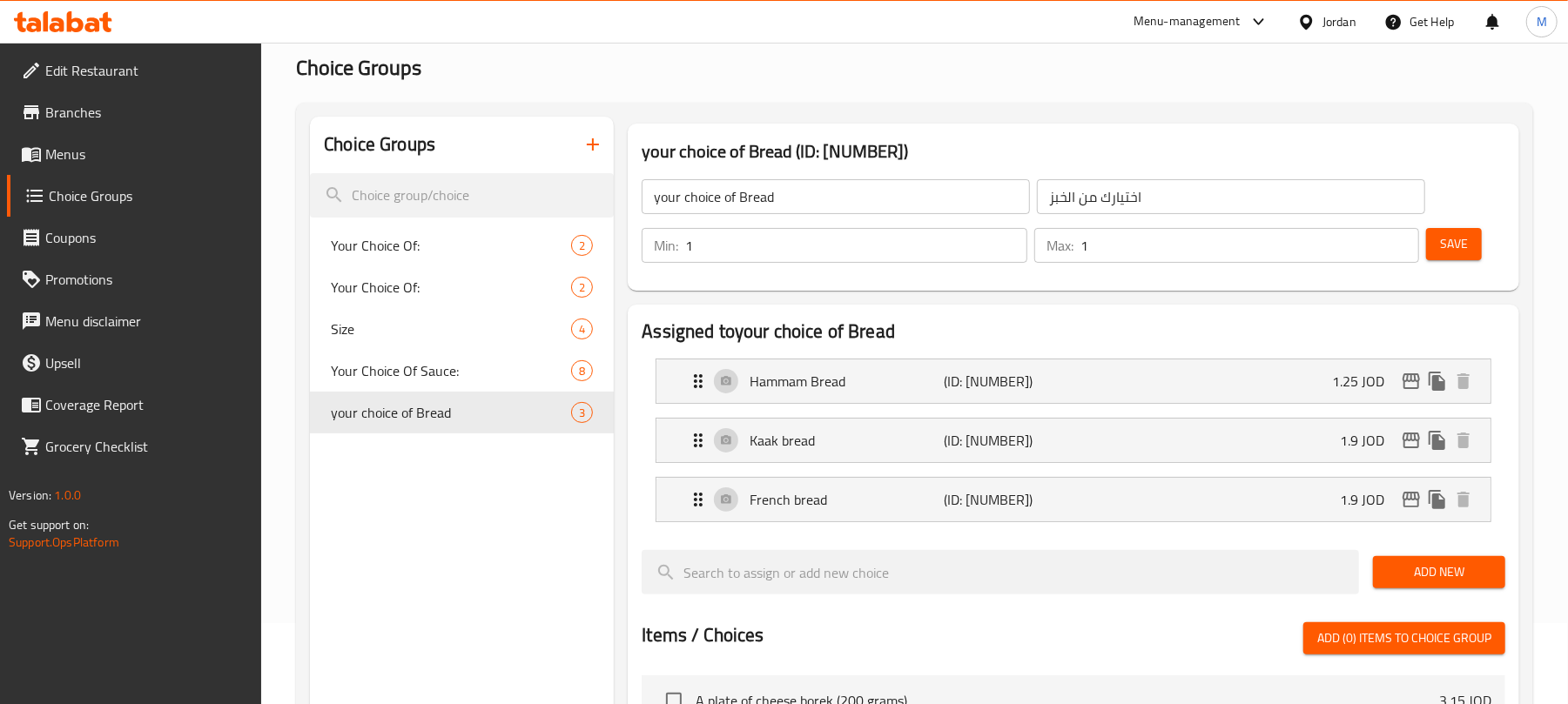 type 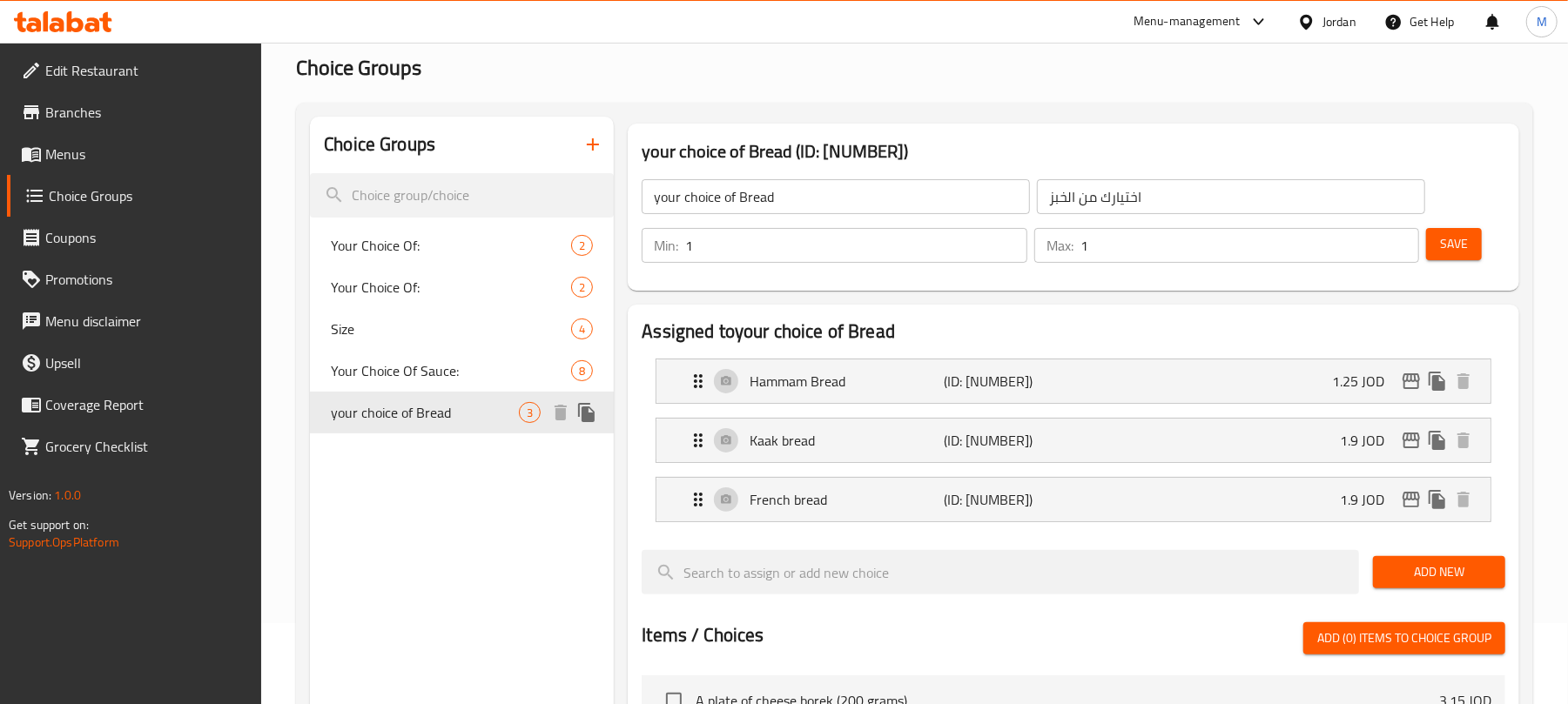 click 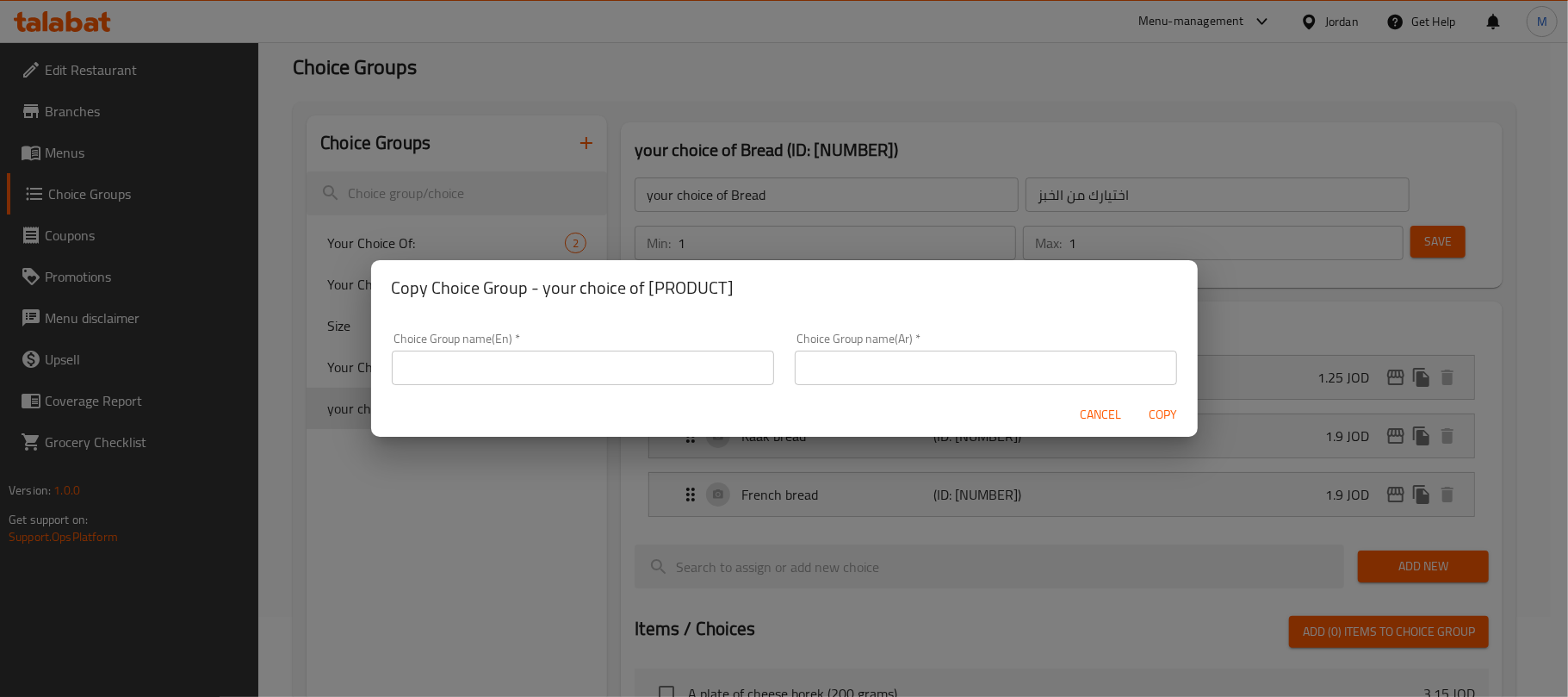click on "Copy Choice Group - your choice of Bread" at bounding box center (784, 288) 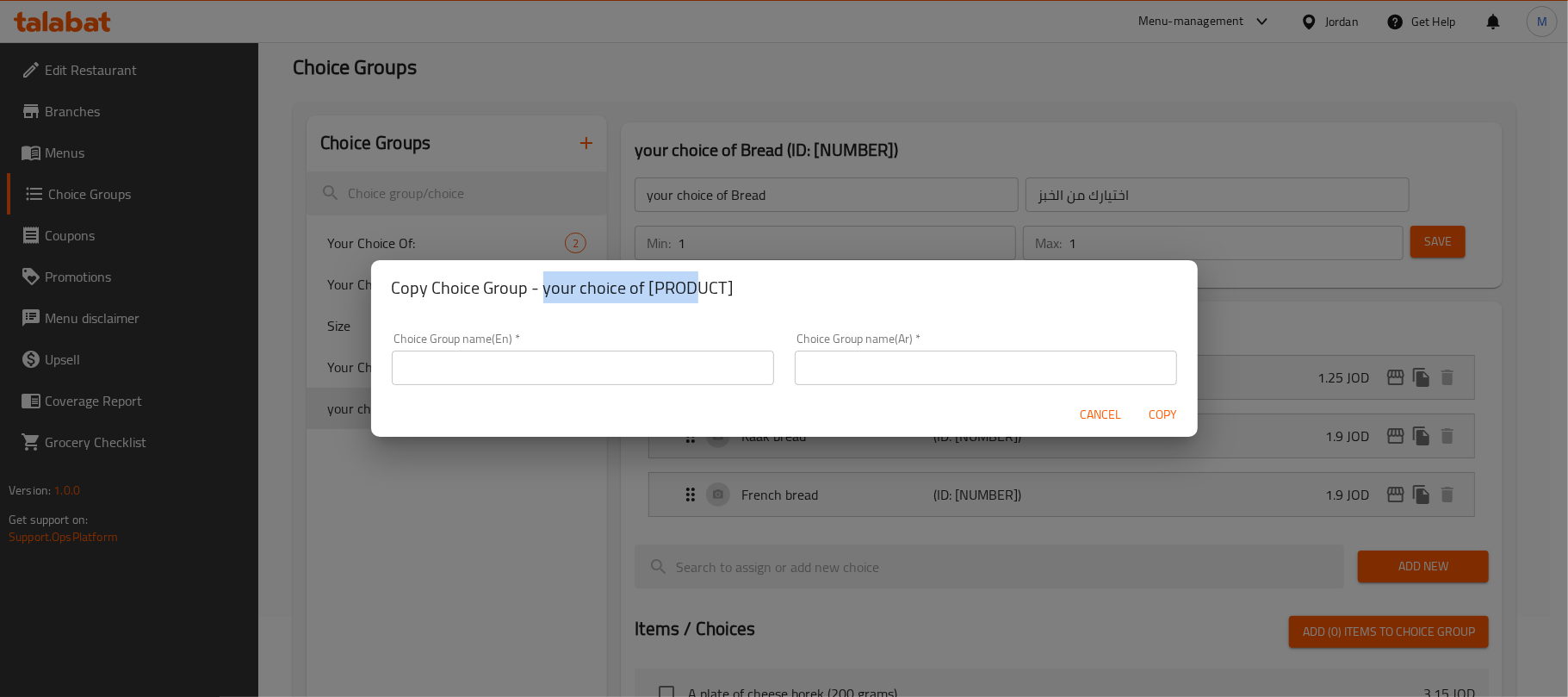 drag, startPoint x: 559, startPoint y: 286, endPoint x: 673, endPoint y: 287, distance: 114.00439 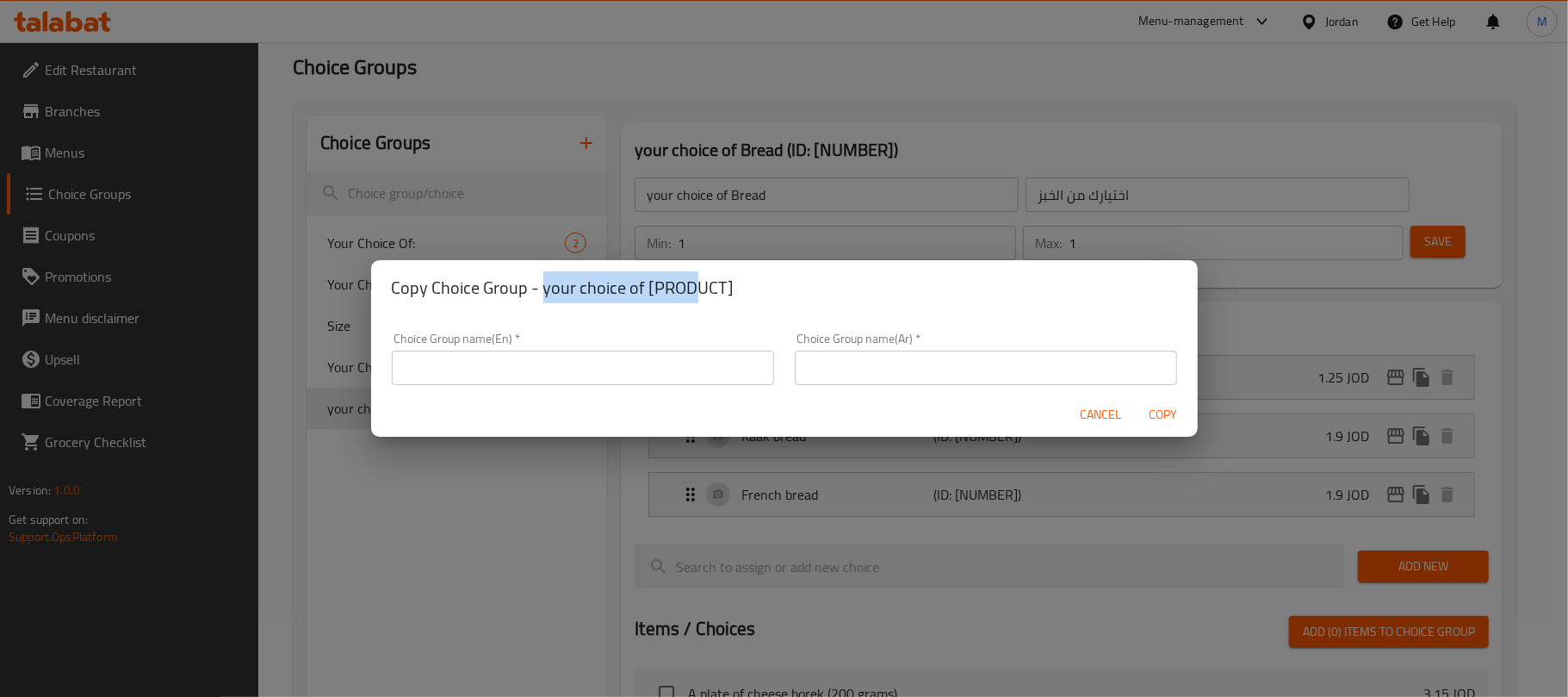 click on "Copy Choice Group - your choice of Bread" at bounding box center (784, 288) 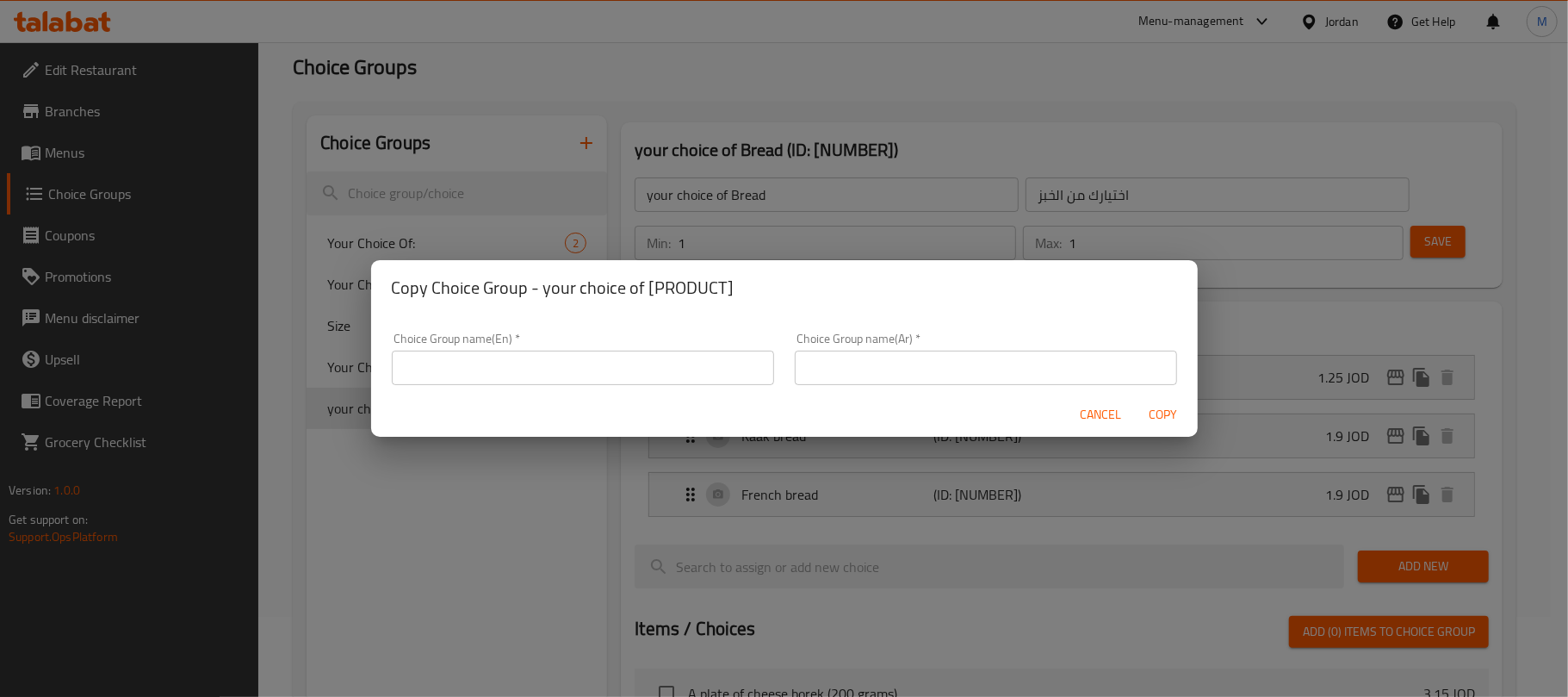 click on "Choice Group name(En)   * Choice Group name(En)  *" at bounding box center [583, 358] 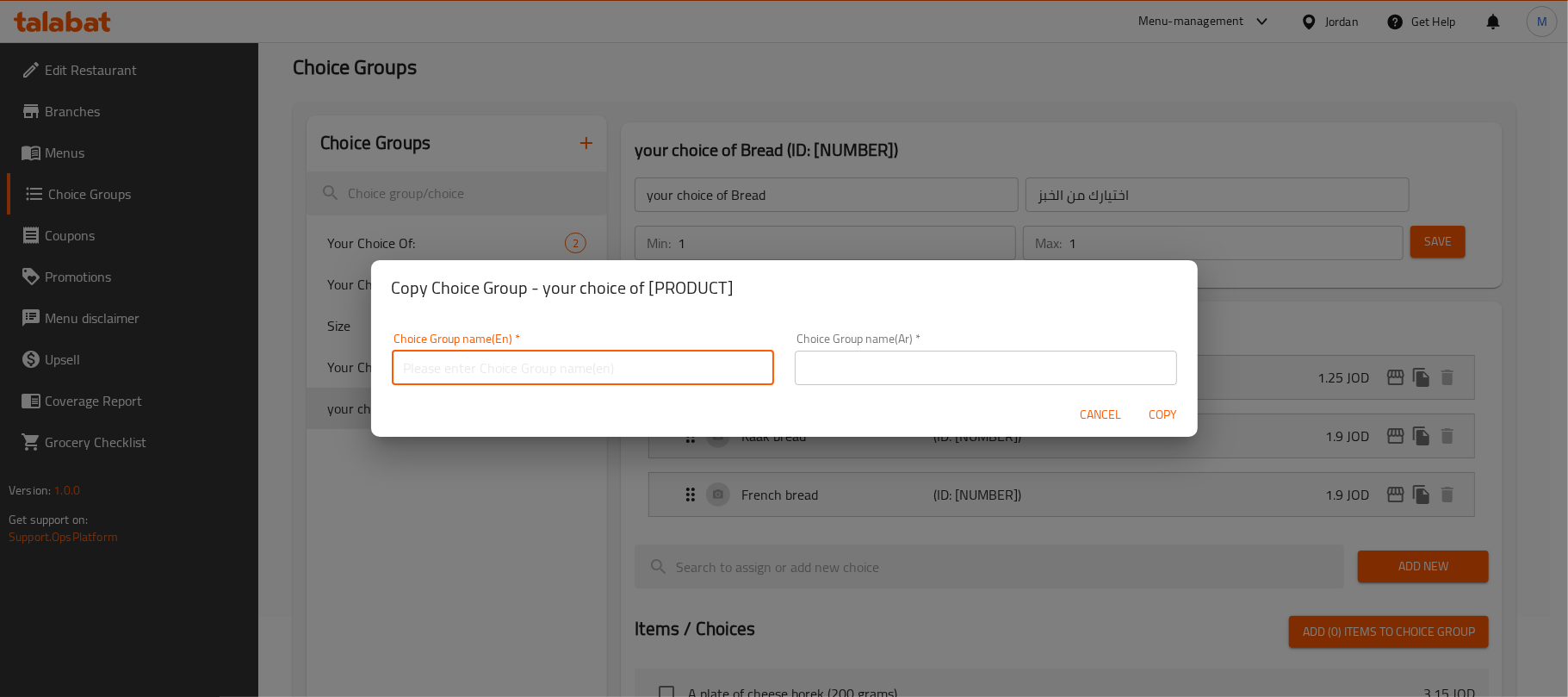 paste on "your choice of Bread" 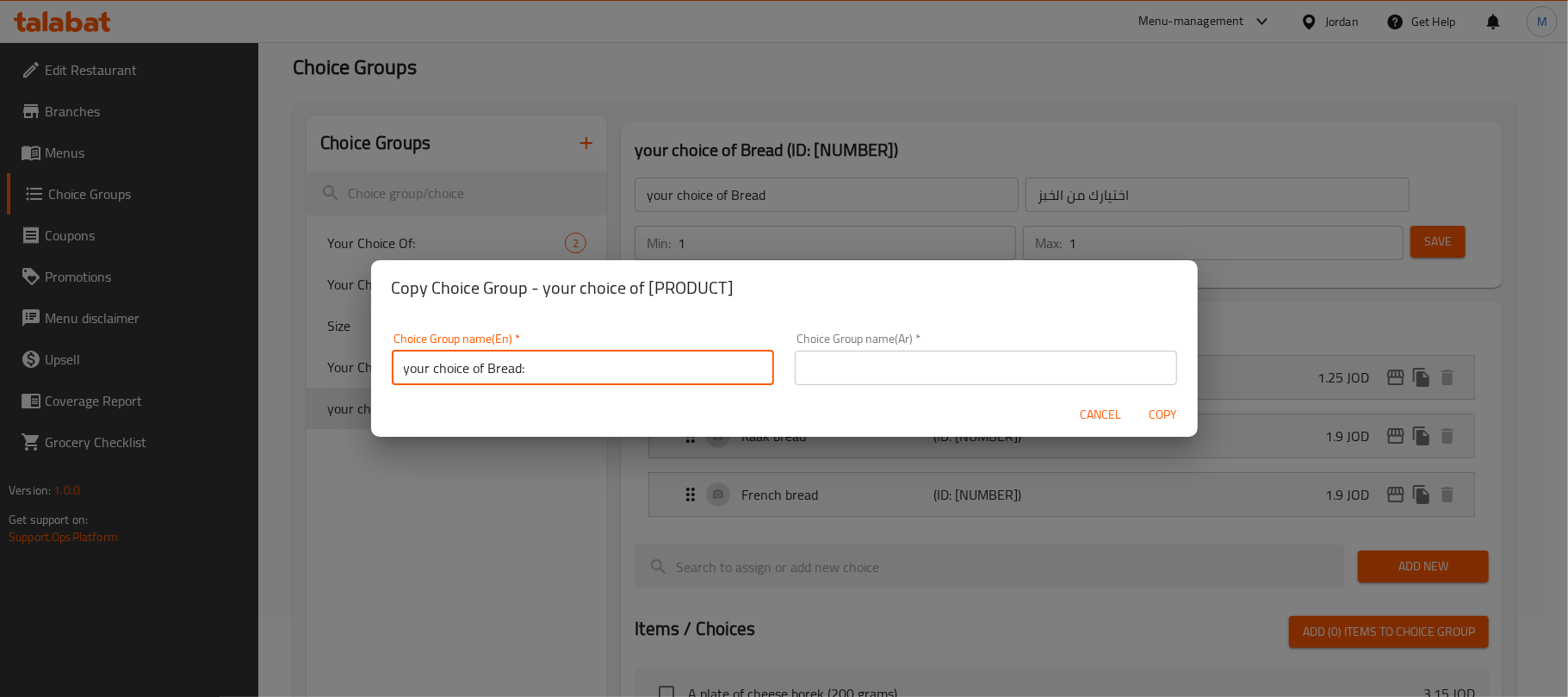 type on "your choice of Bread:" 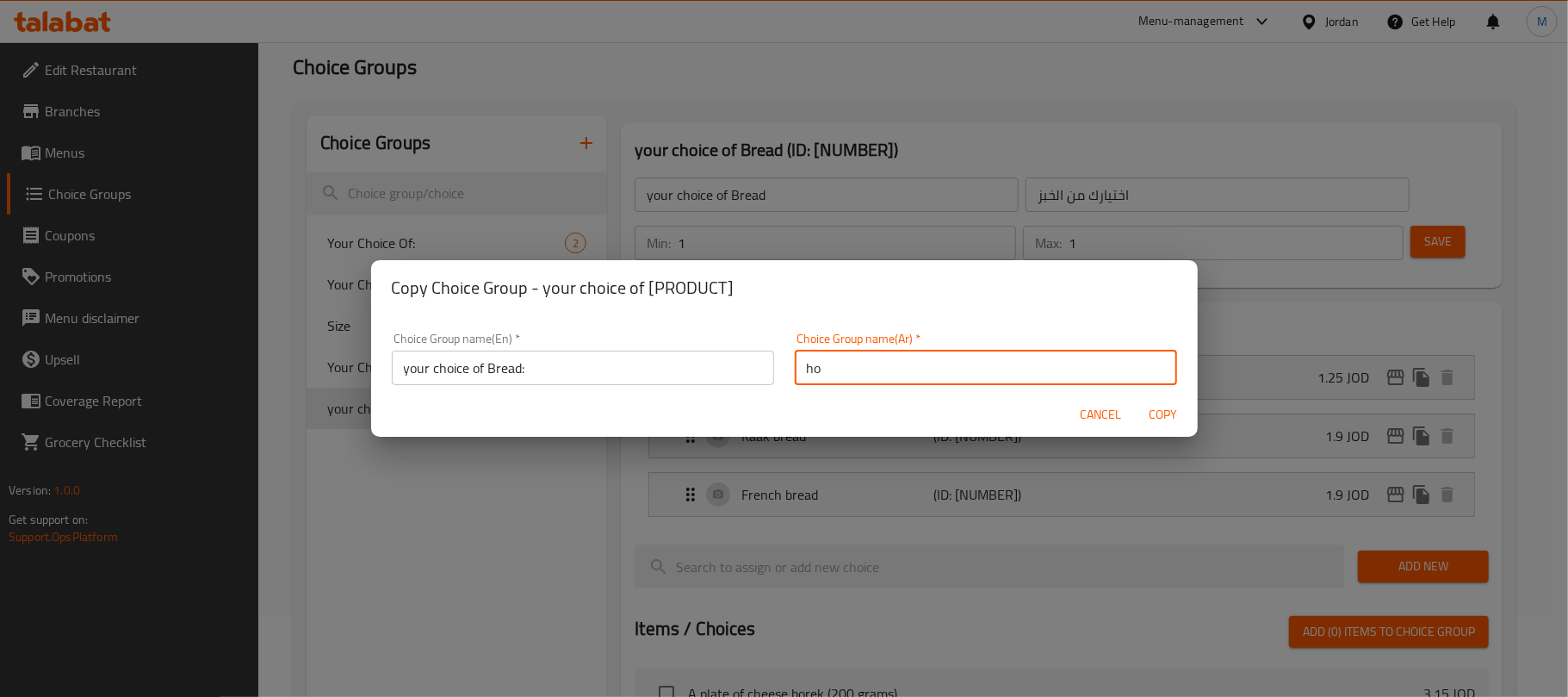 type on "h" 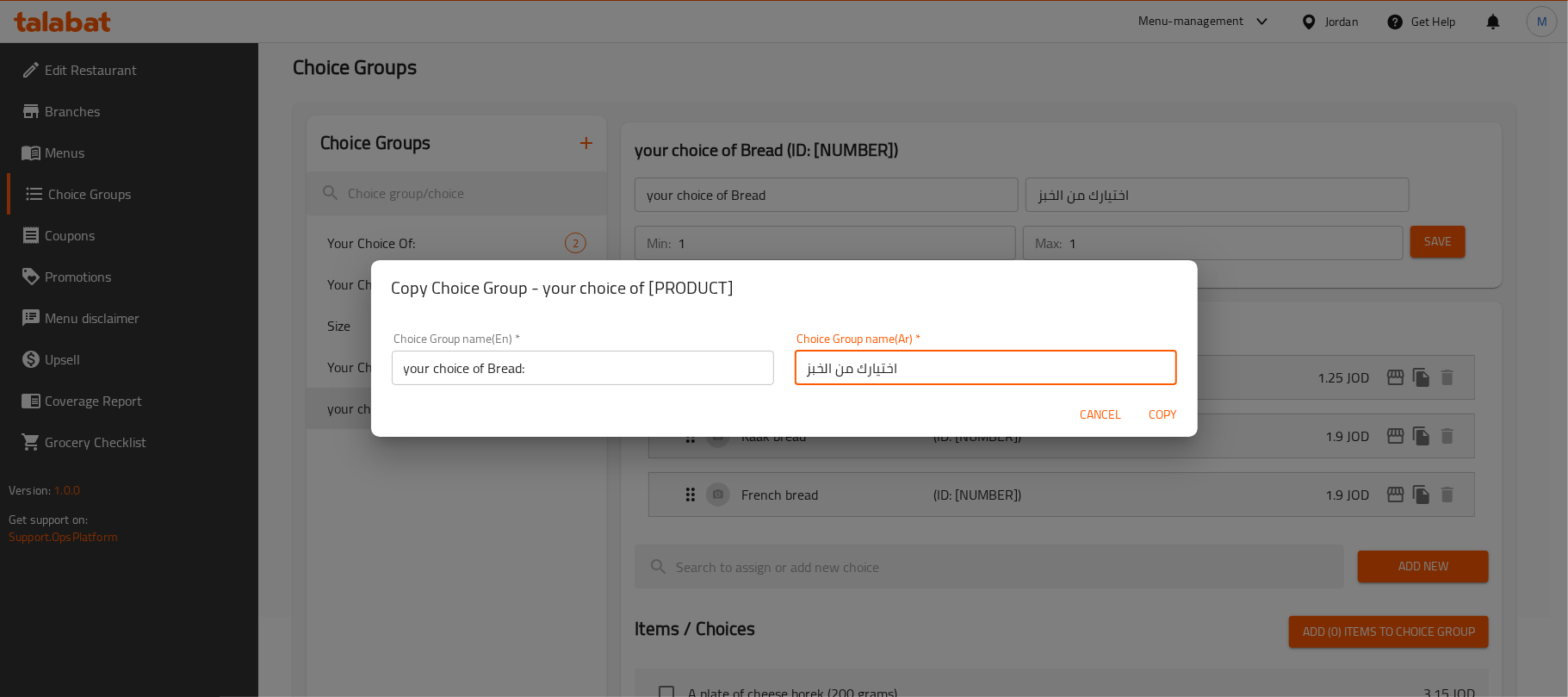 click on "اختيارك من الخبز" at bounding box center (986, 368) 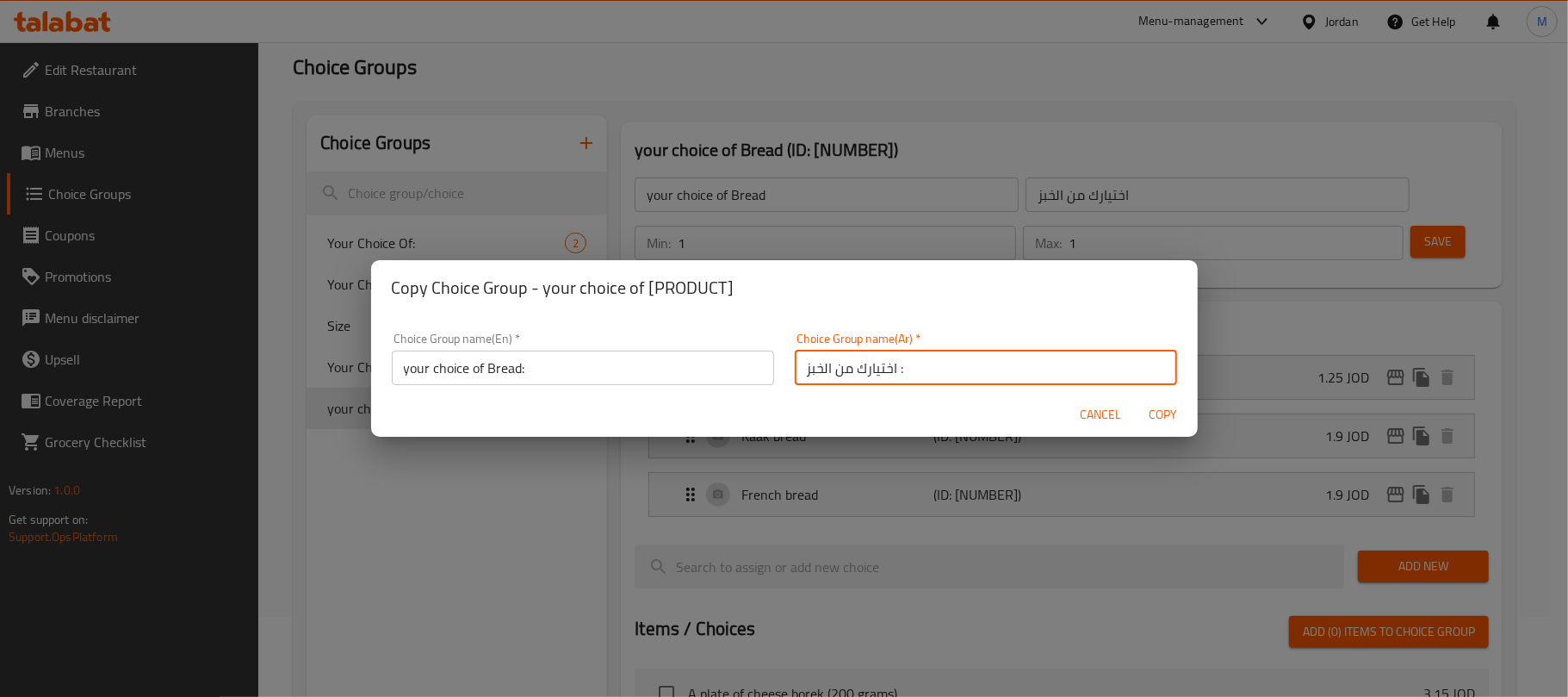 type on "اختيارك من الخبز :" 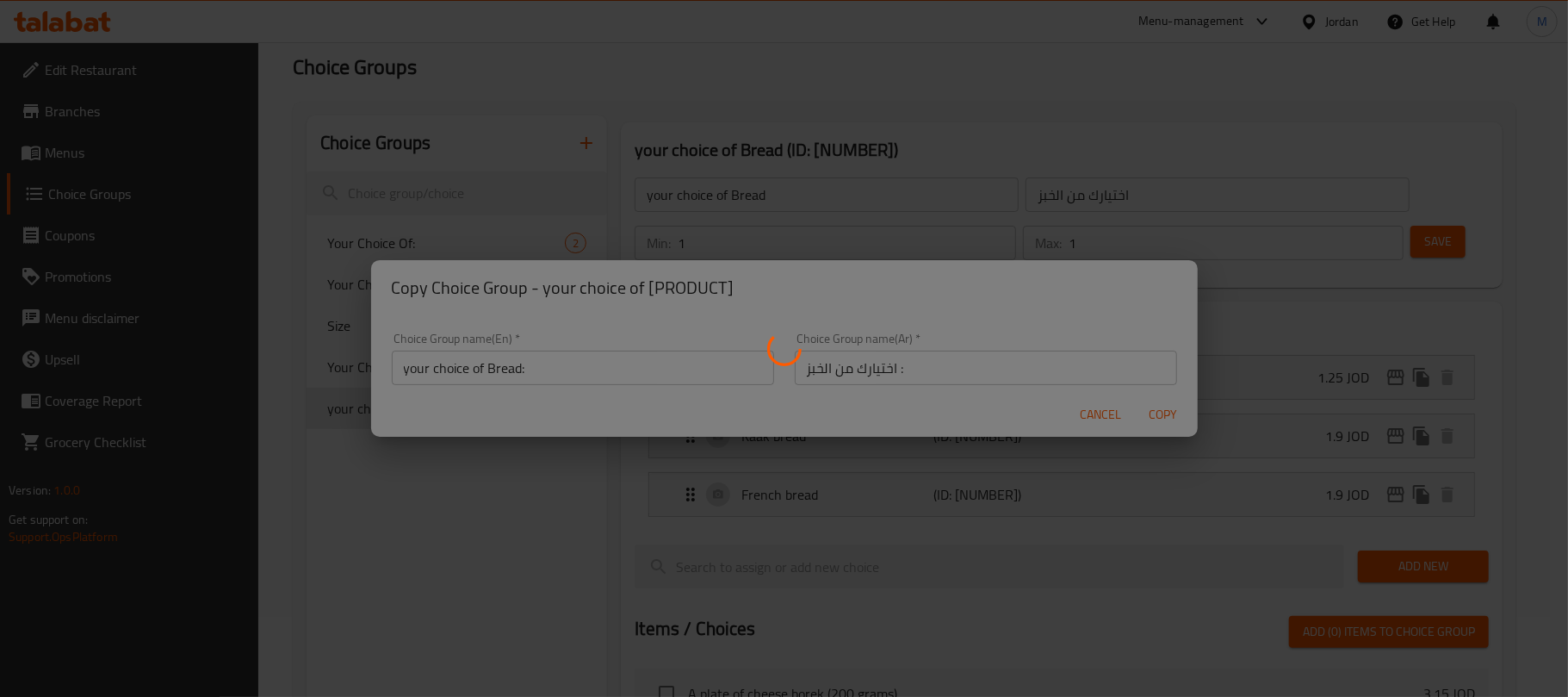 type on "your choice of Bread:" 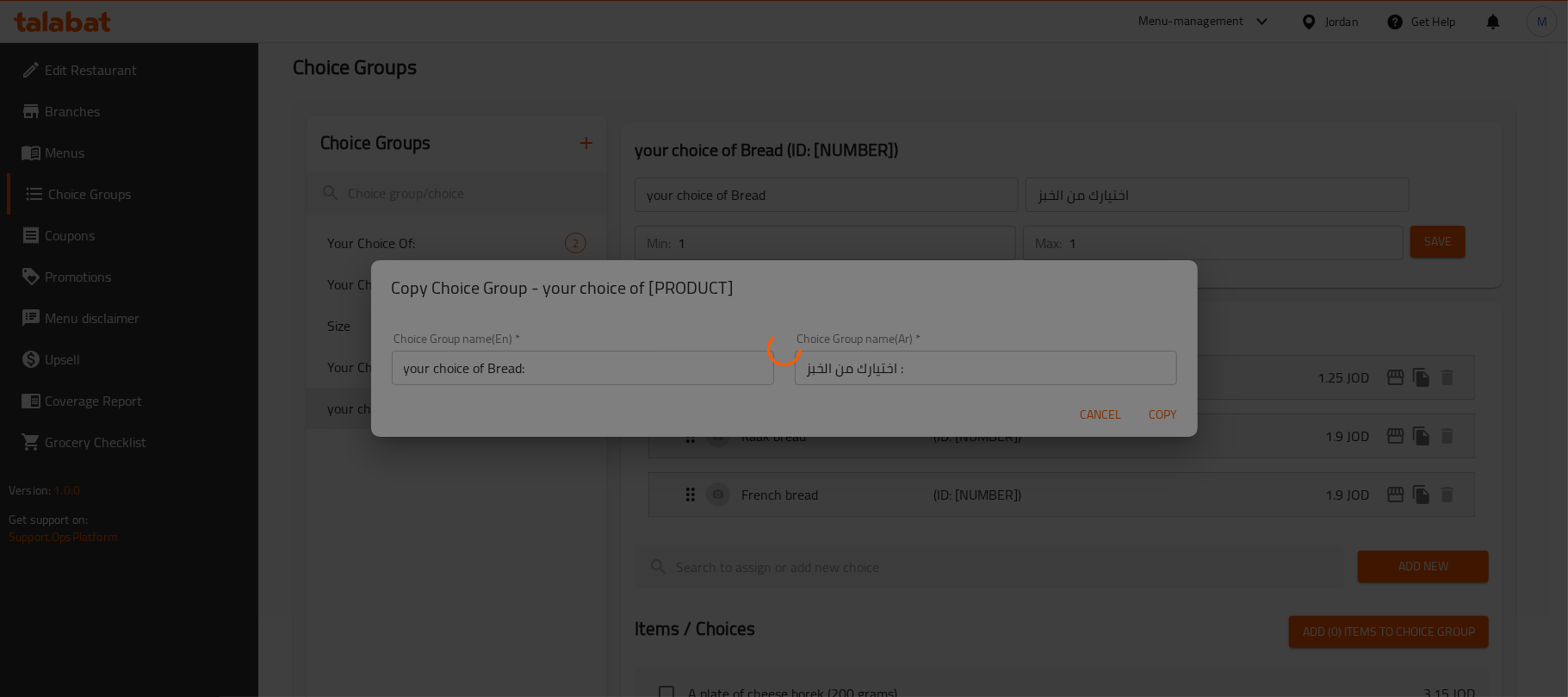 type on "اختيارك من الخبز :" 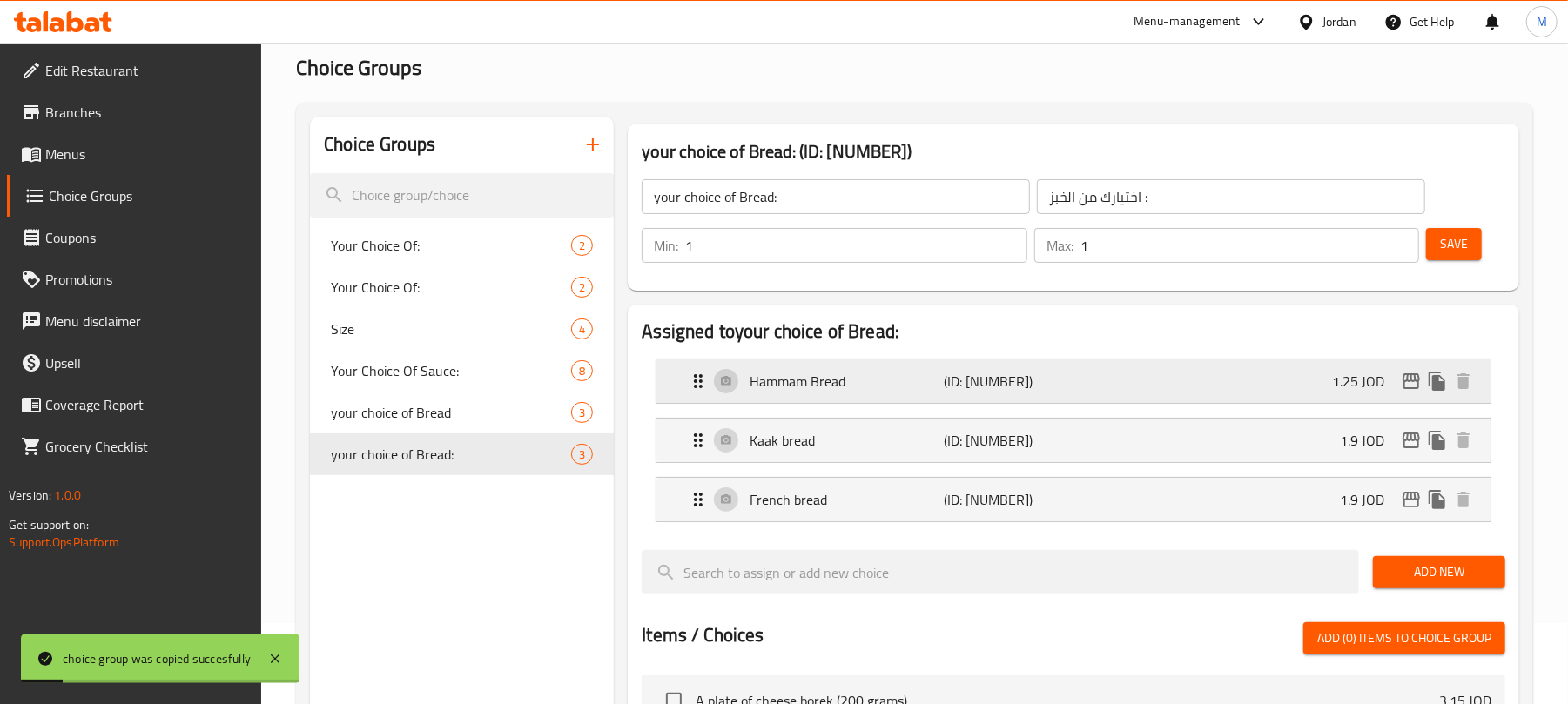 click on "(ID: 2216989804)" at bounding box center [1009, 381] 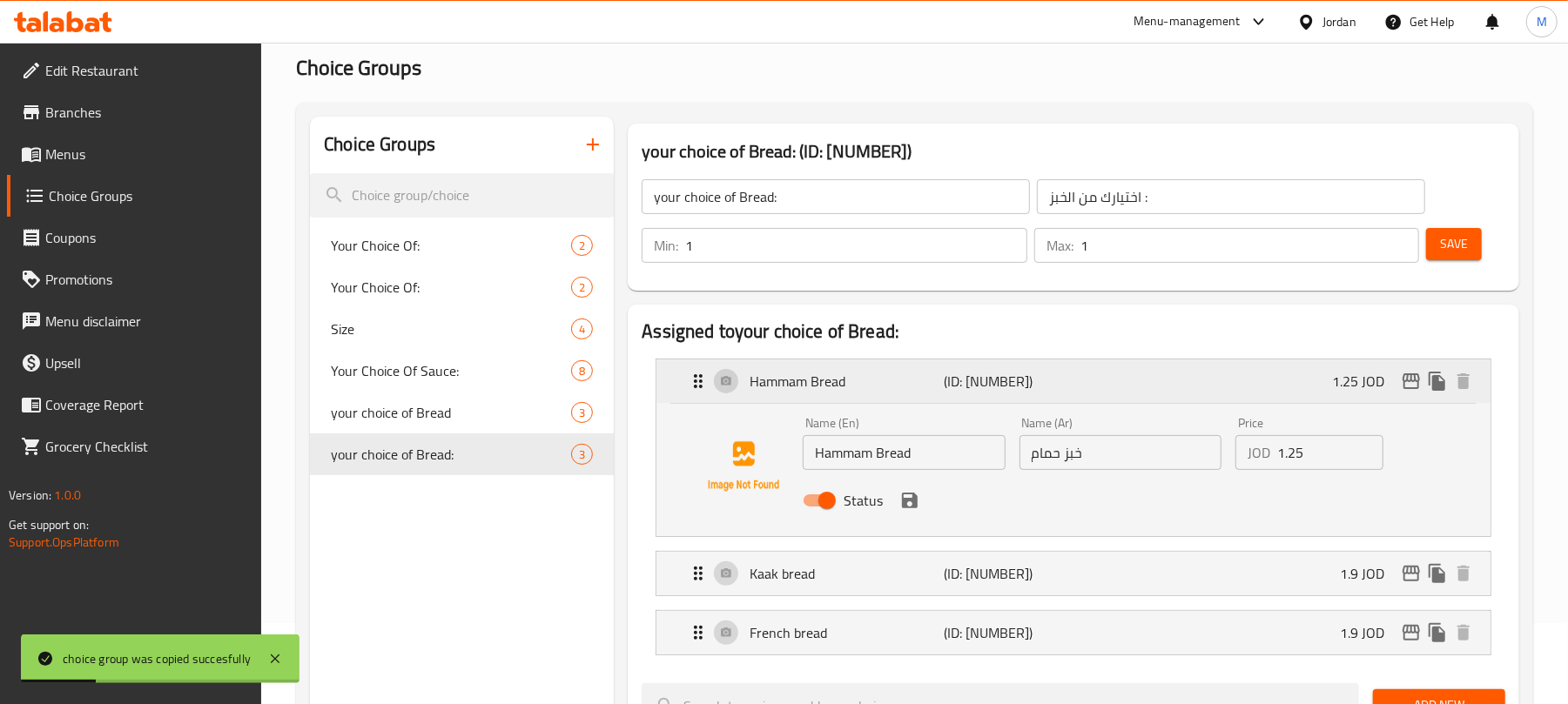 click on "(ID: 2216989804)" at bounding box center (1009, 381) 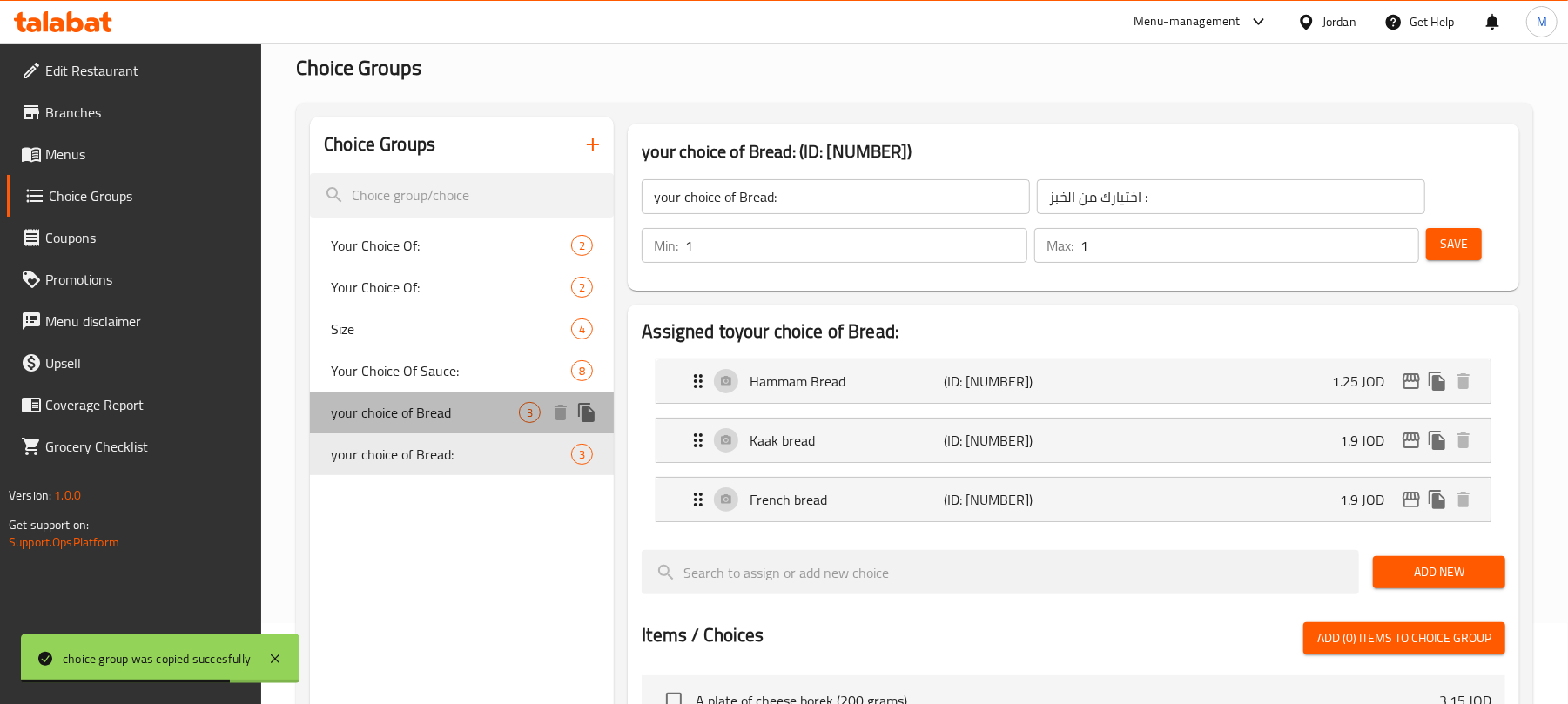 click on "your choice of Bread" at bounding box center (425, 412) 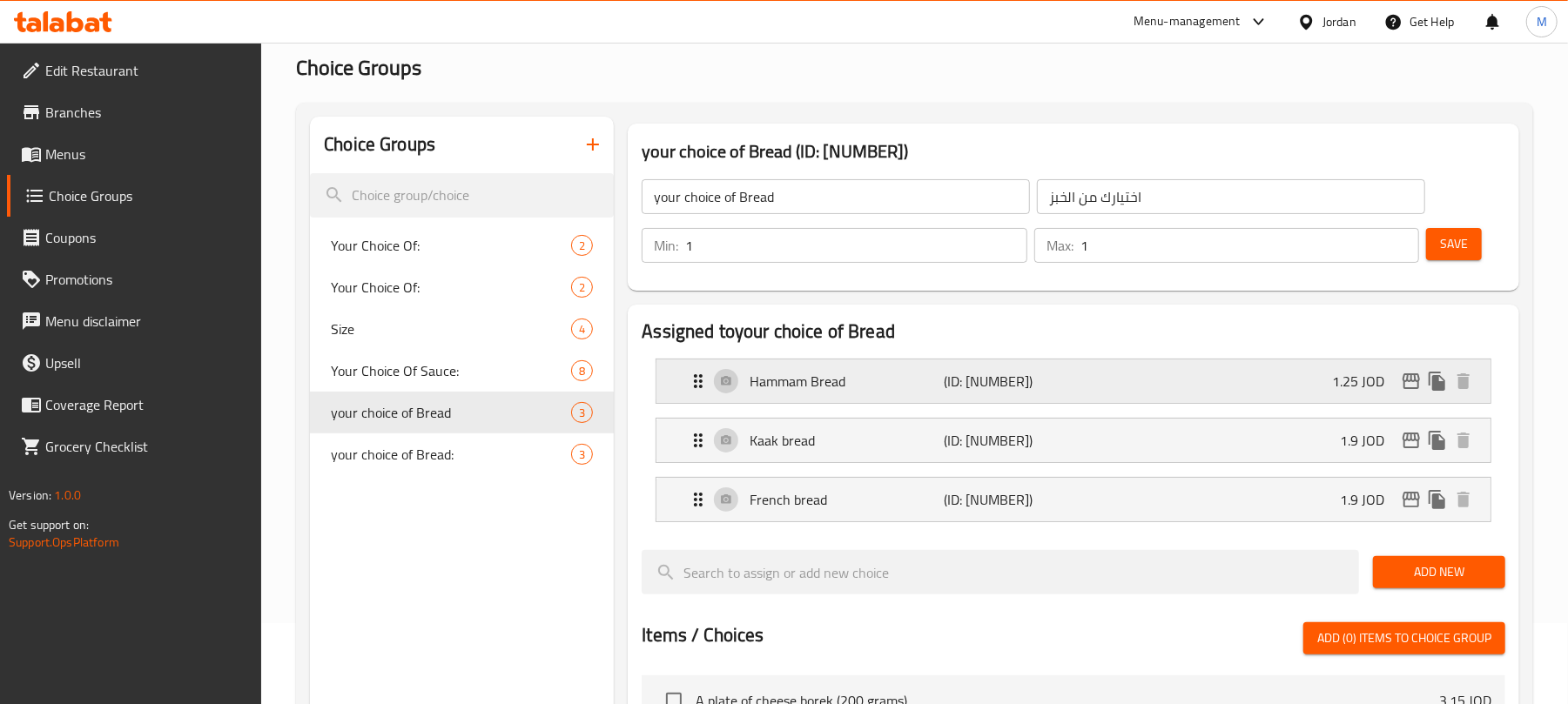 click on "Hammam Bread (ID: 2216989395) 1.25 JOD" at bounding box center [1079, 381] 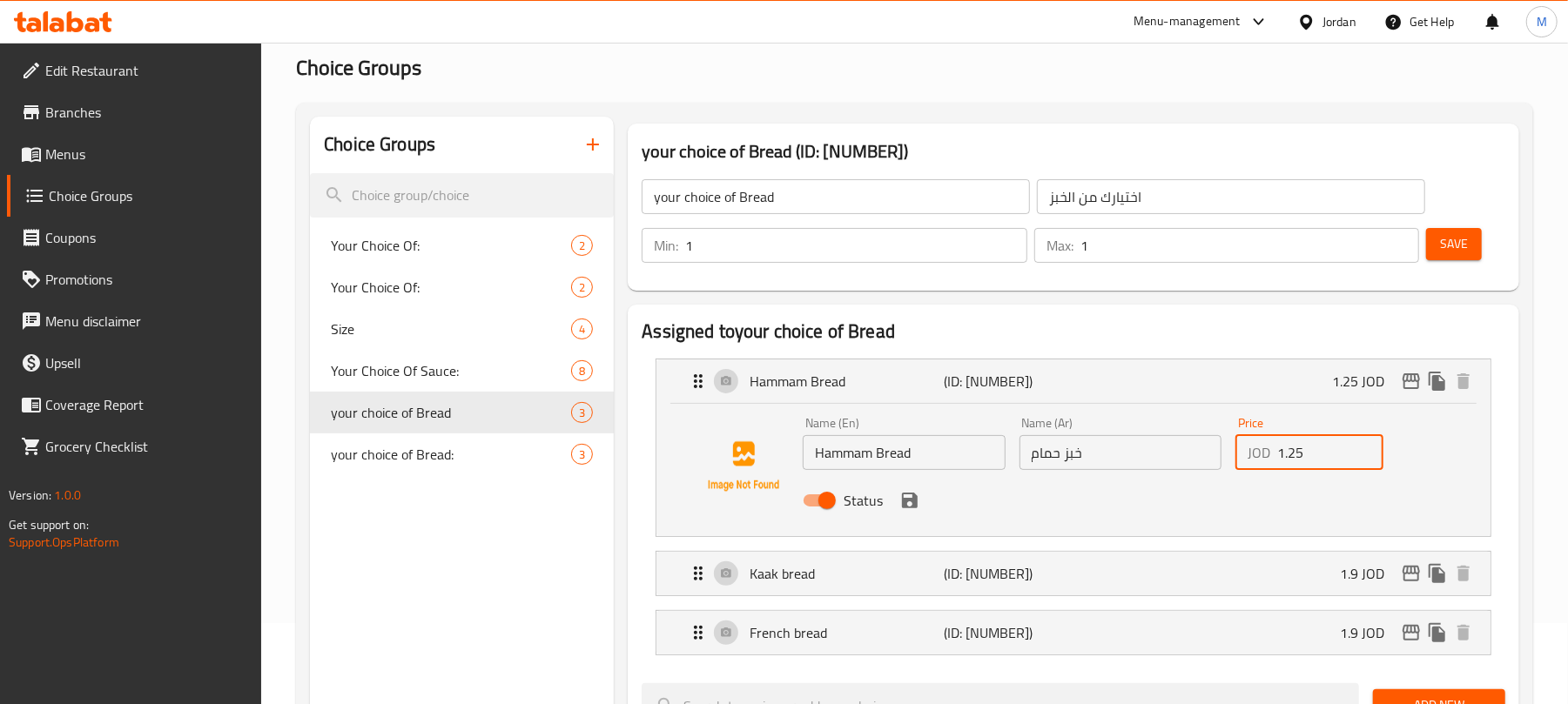 click on "1.25" at bounding box center (1330, 453) 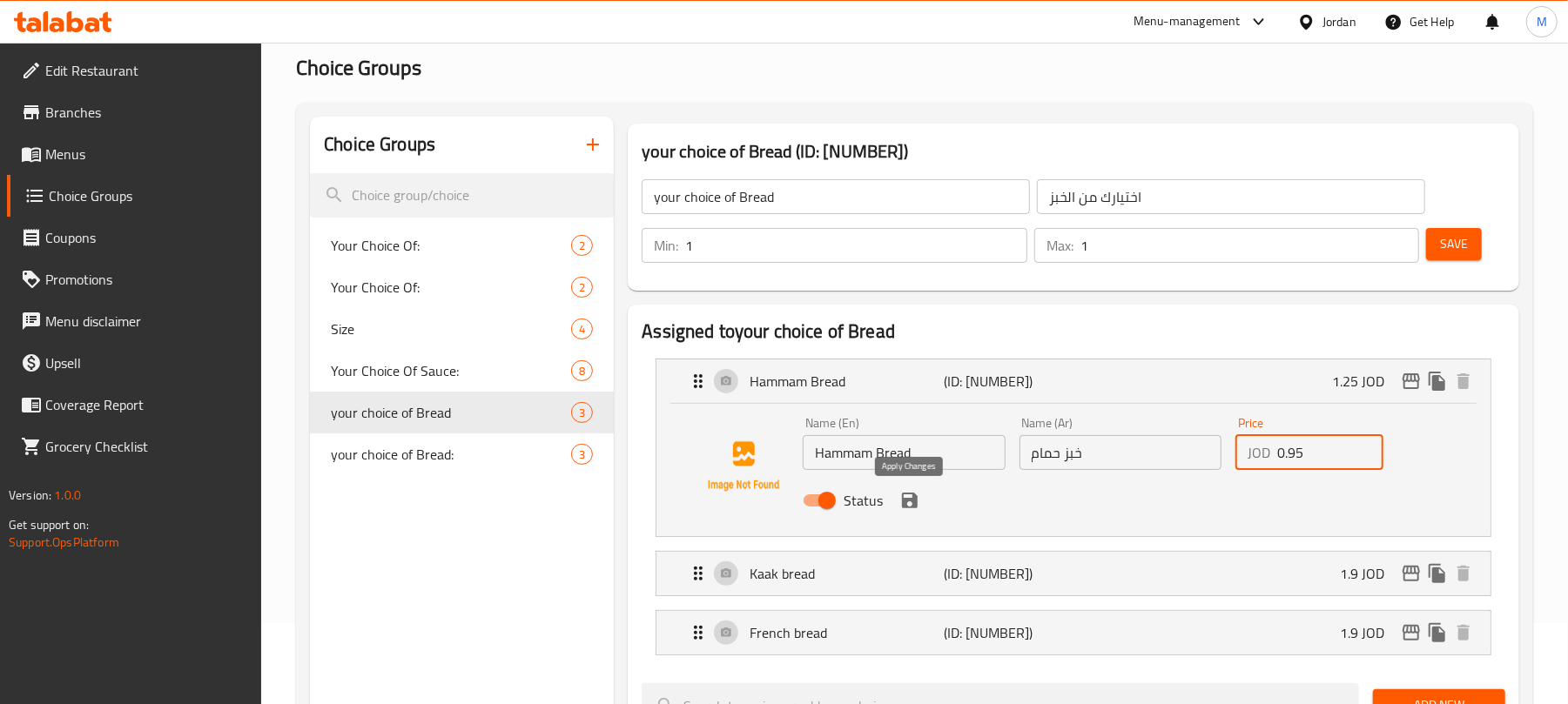 click 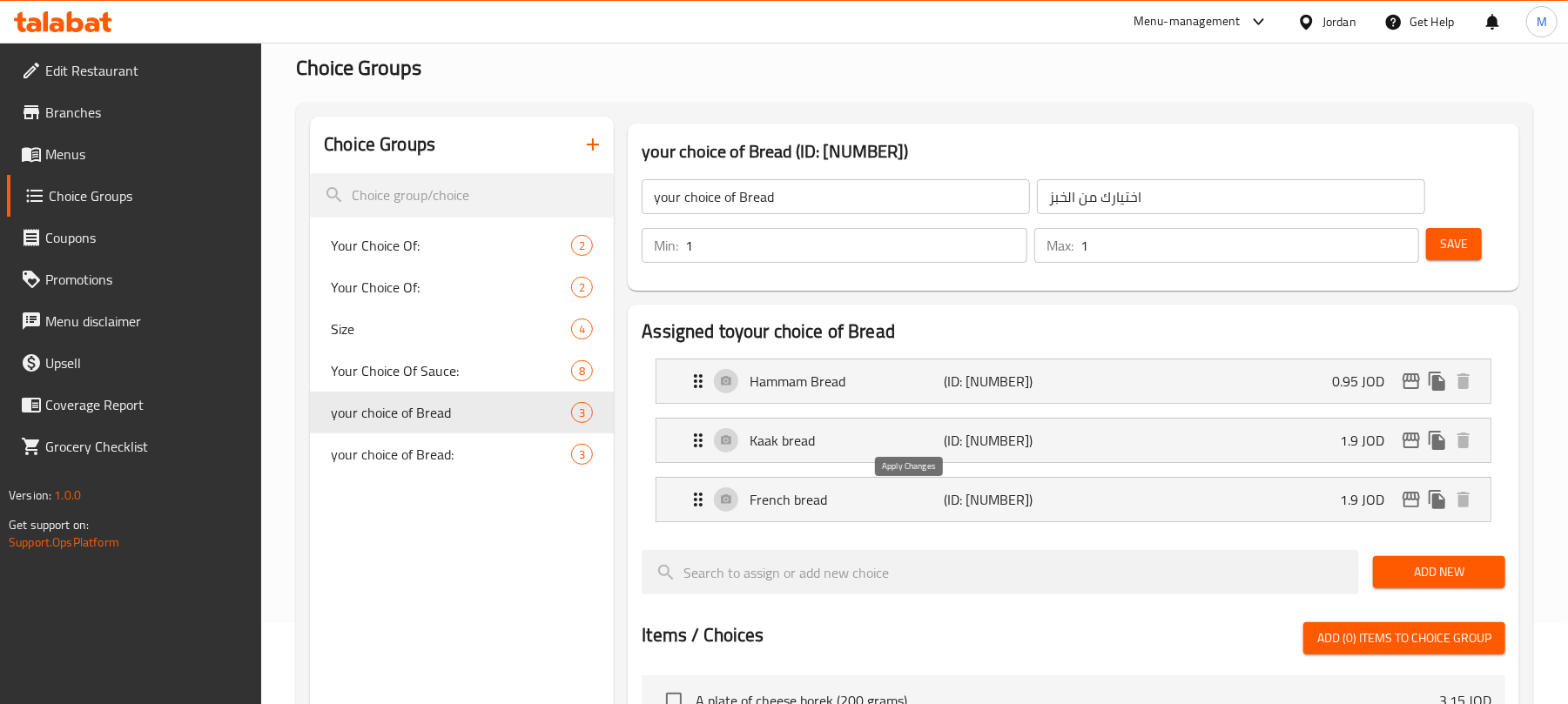 type on "0.95" 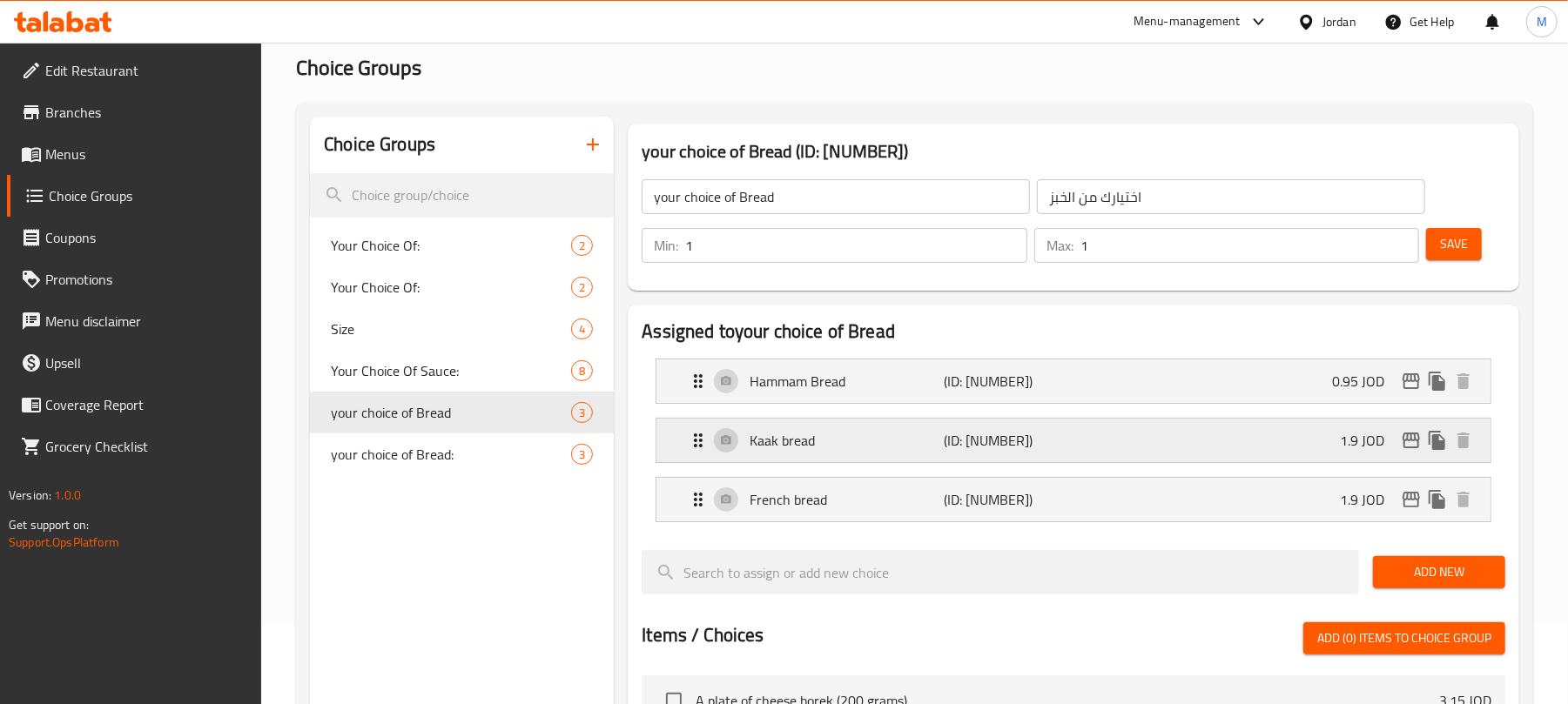 click on "(ID: 2216989396)" at bounding box center [1009, 440] 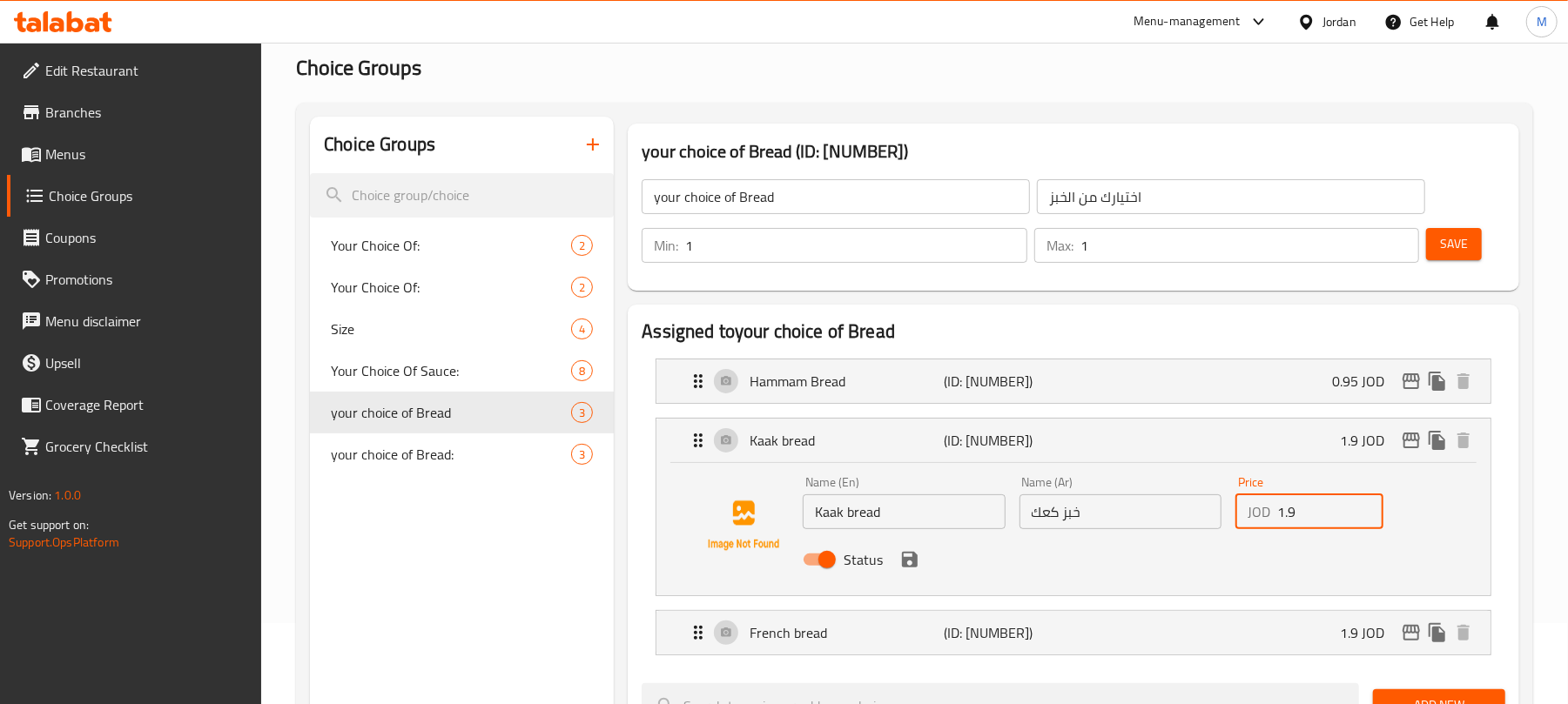 drag, startPoint x: 1301, startPoint y: 515, endPoint x: 1289, endPoint y: 516, distance: 12.041595 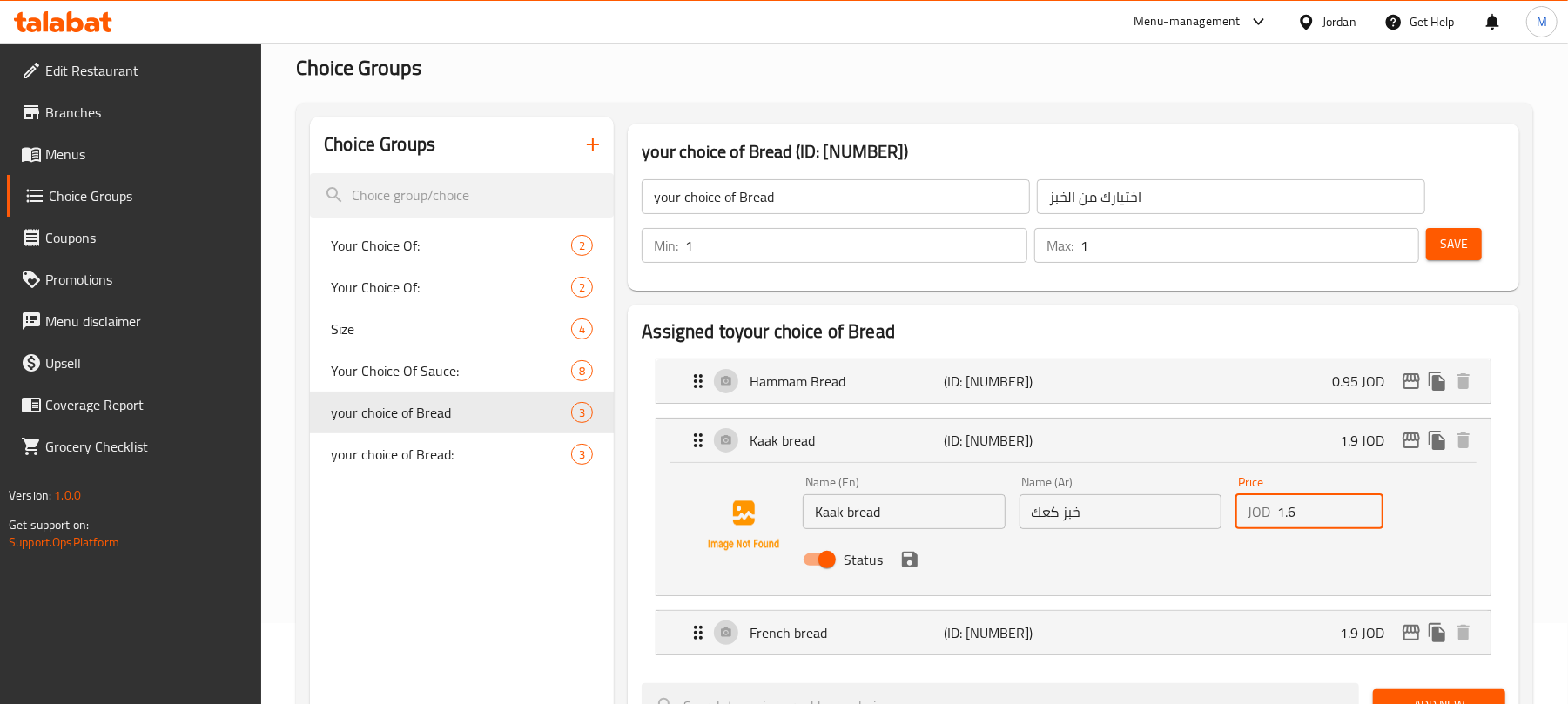 click on "1.6" at bounding box center (1330, 512) 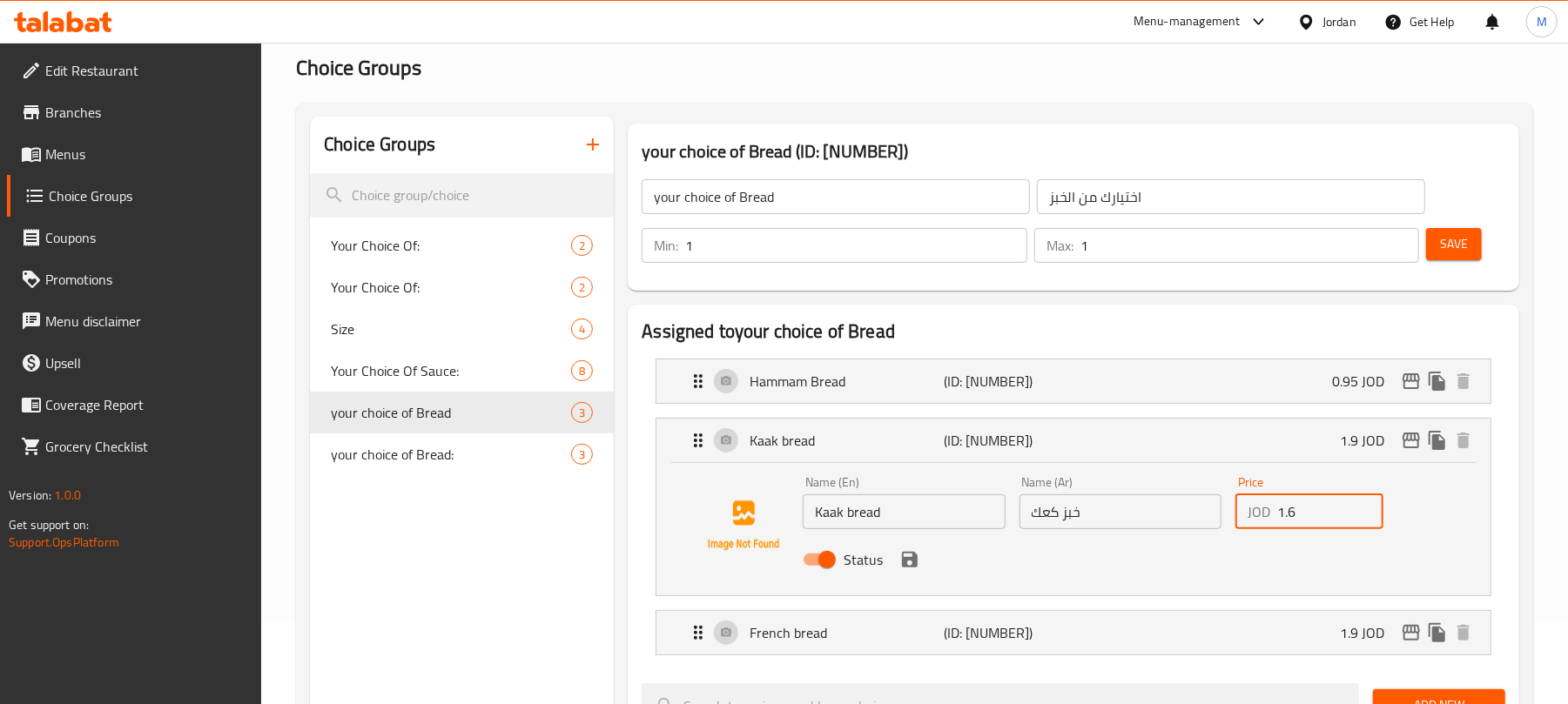 click on "1.6" at bounding box center [1330, 512] 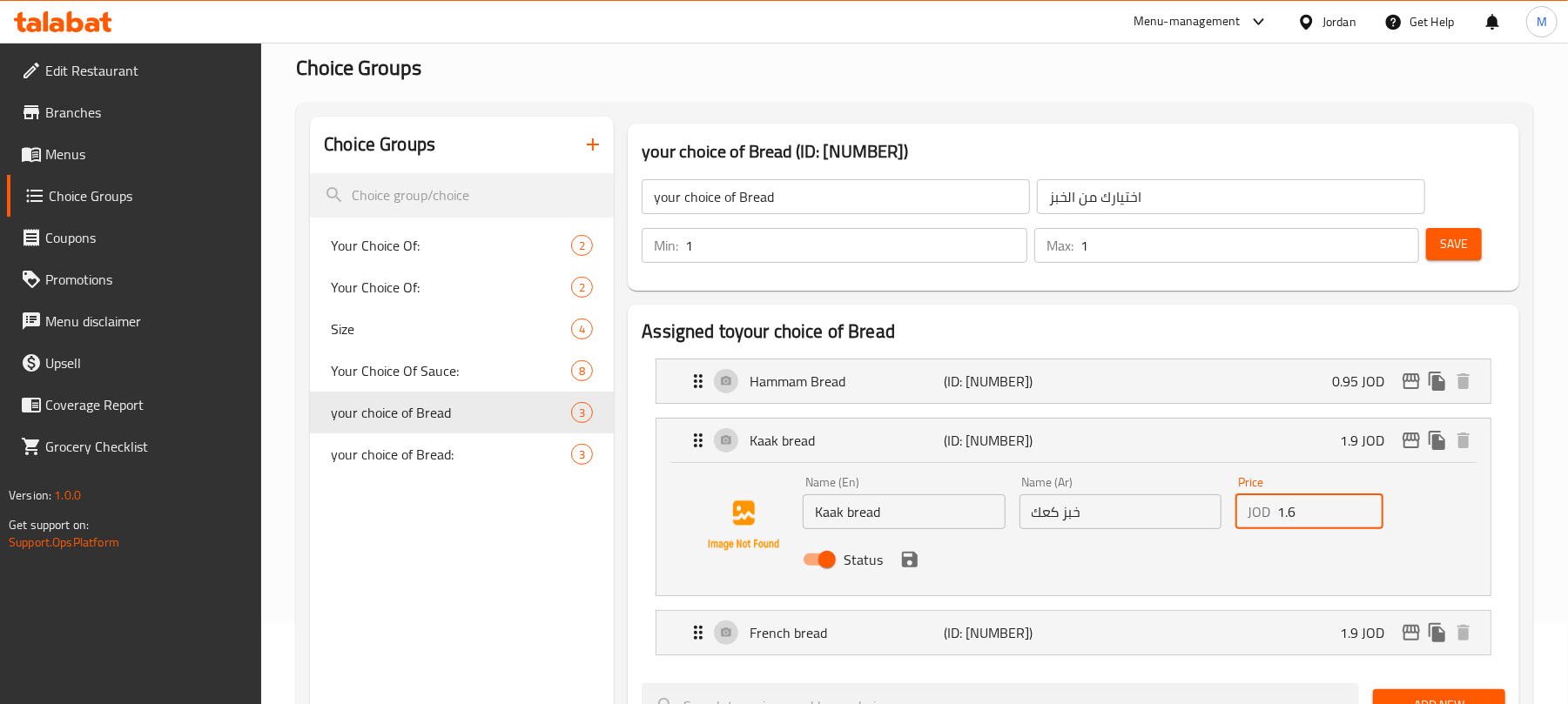 click 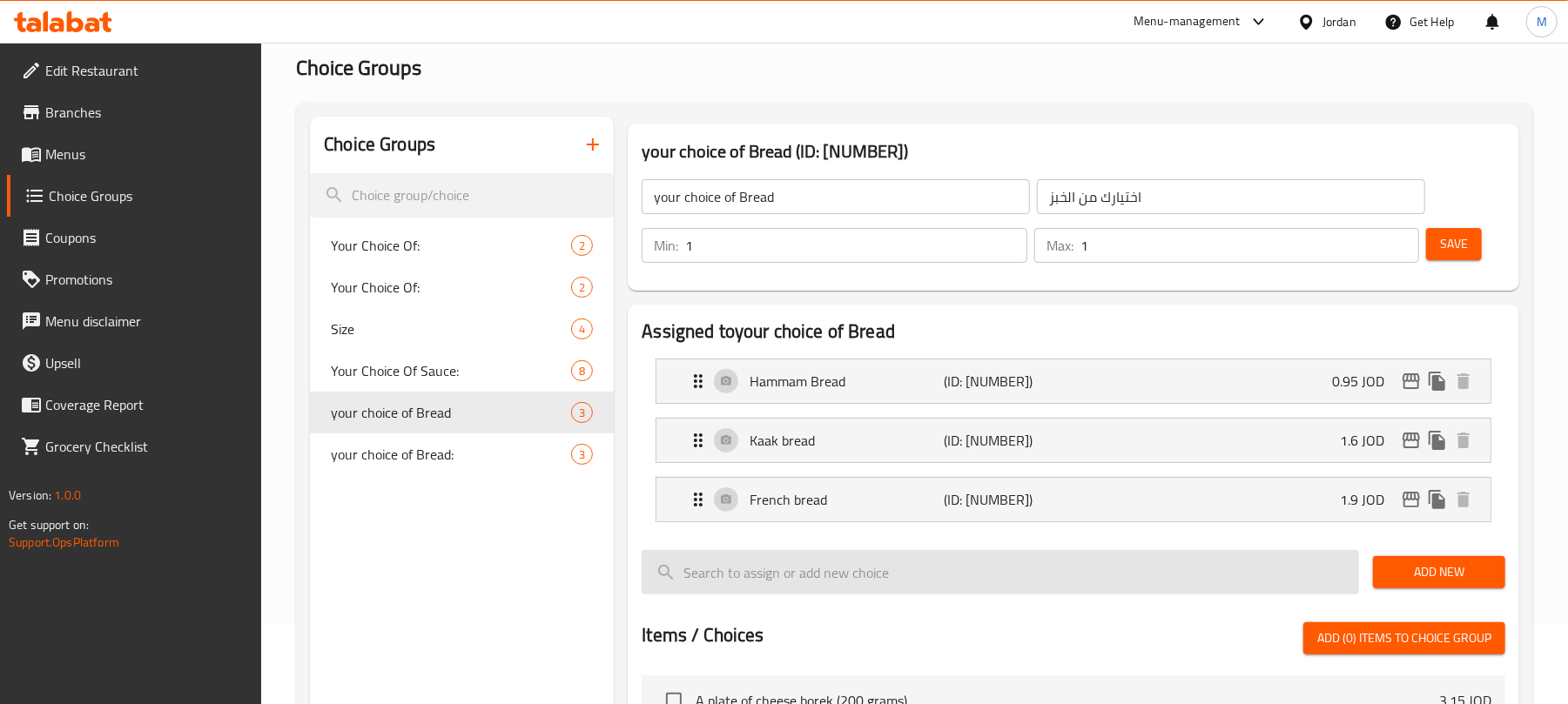 type on "1.6" 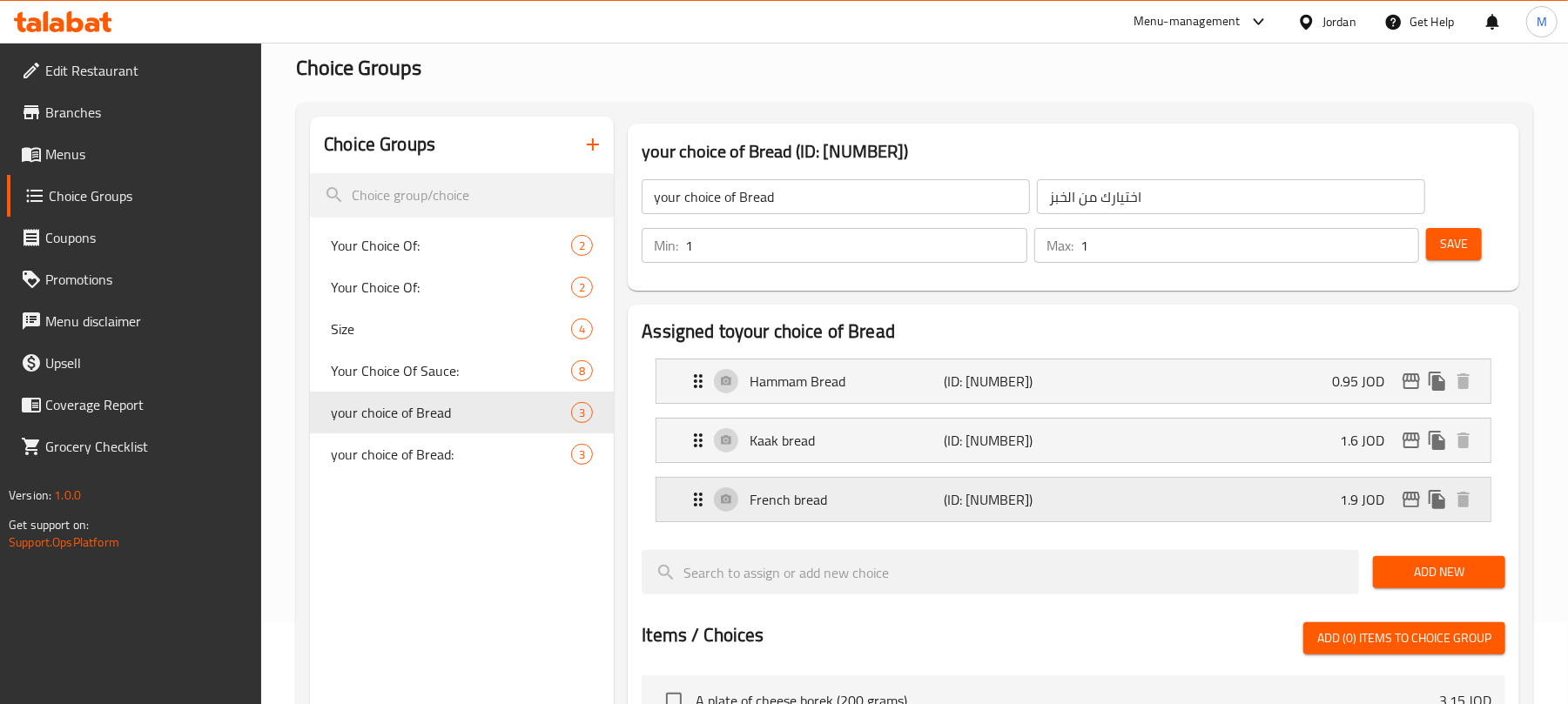 click on "(ID: 2216989397)" at bounding box center [1009, 500] 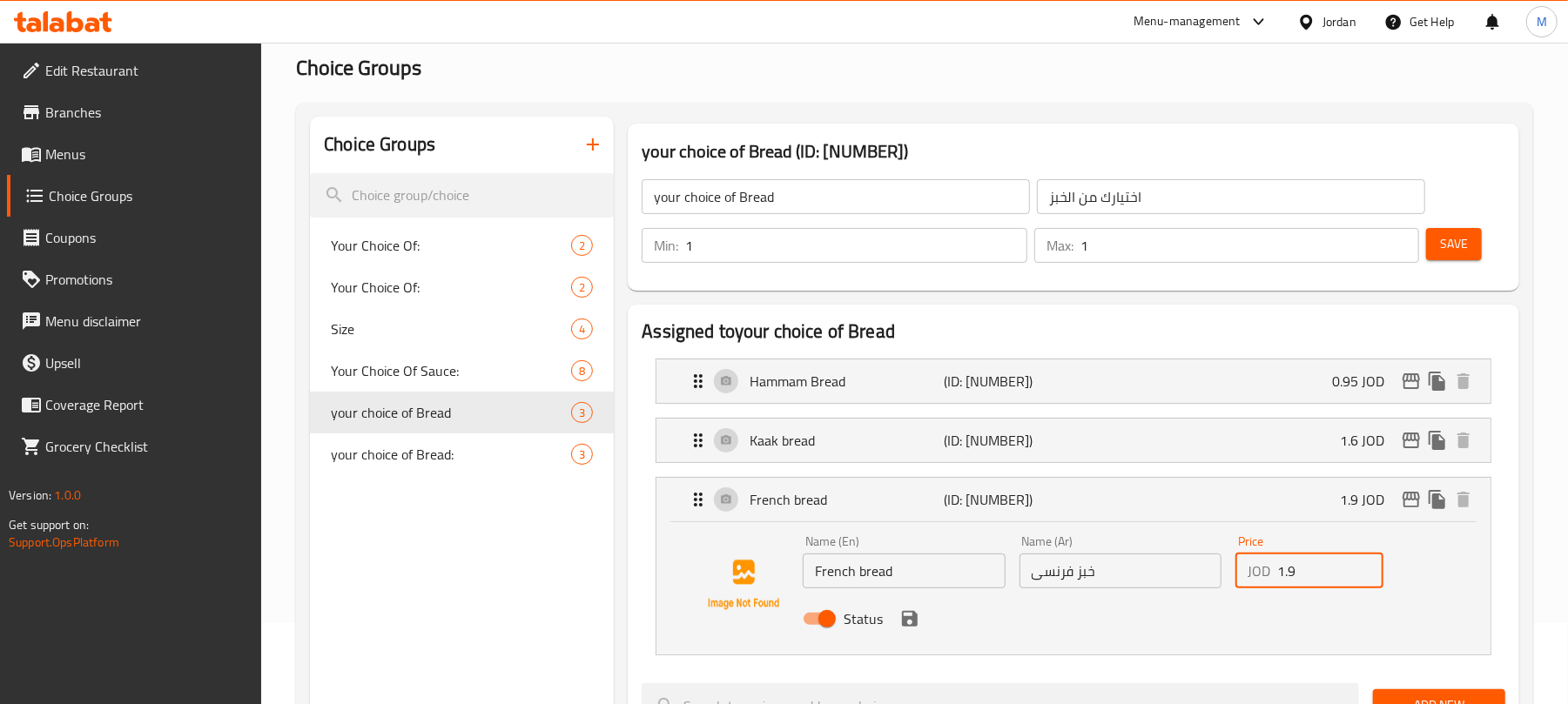click on "1.9" at bounding box center [1330, 571] 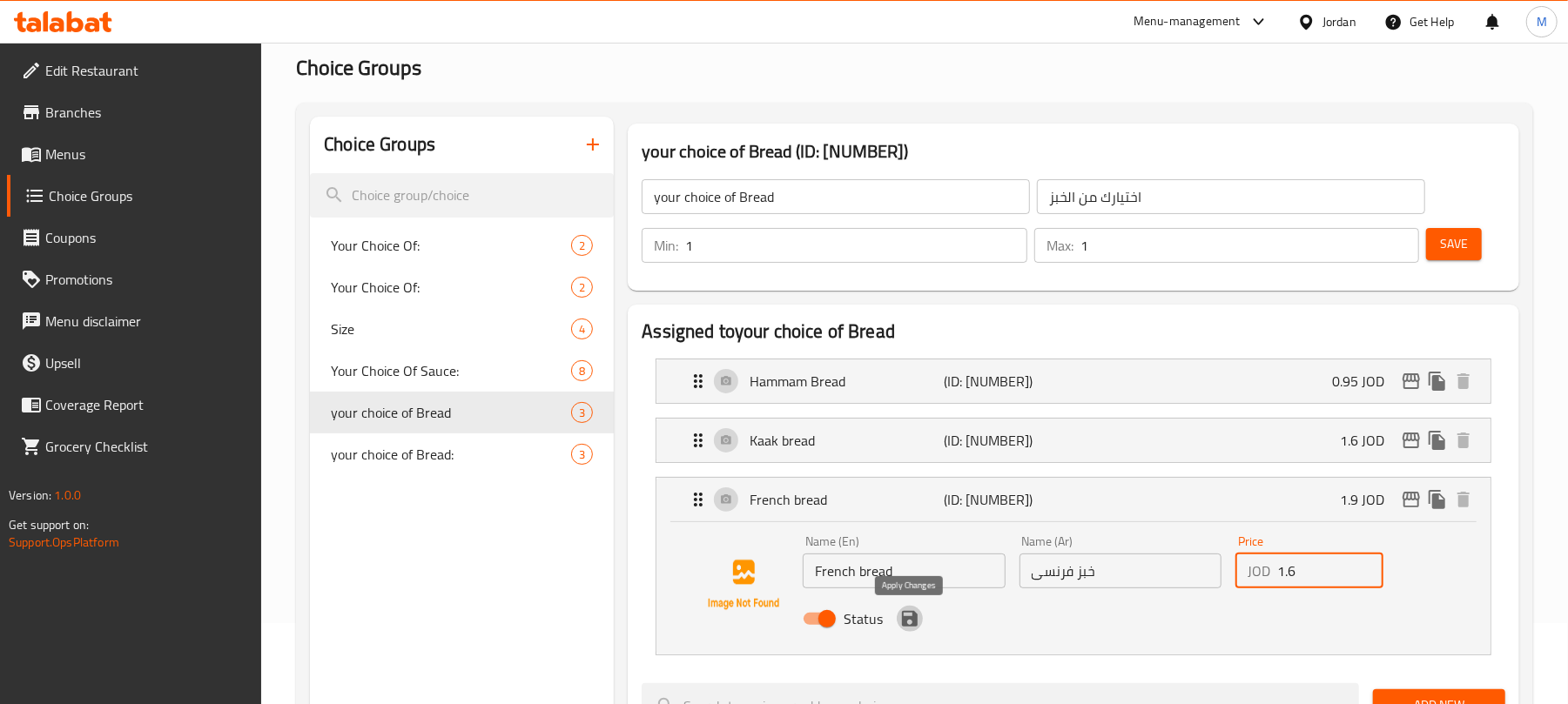 click 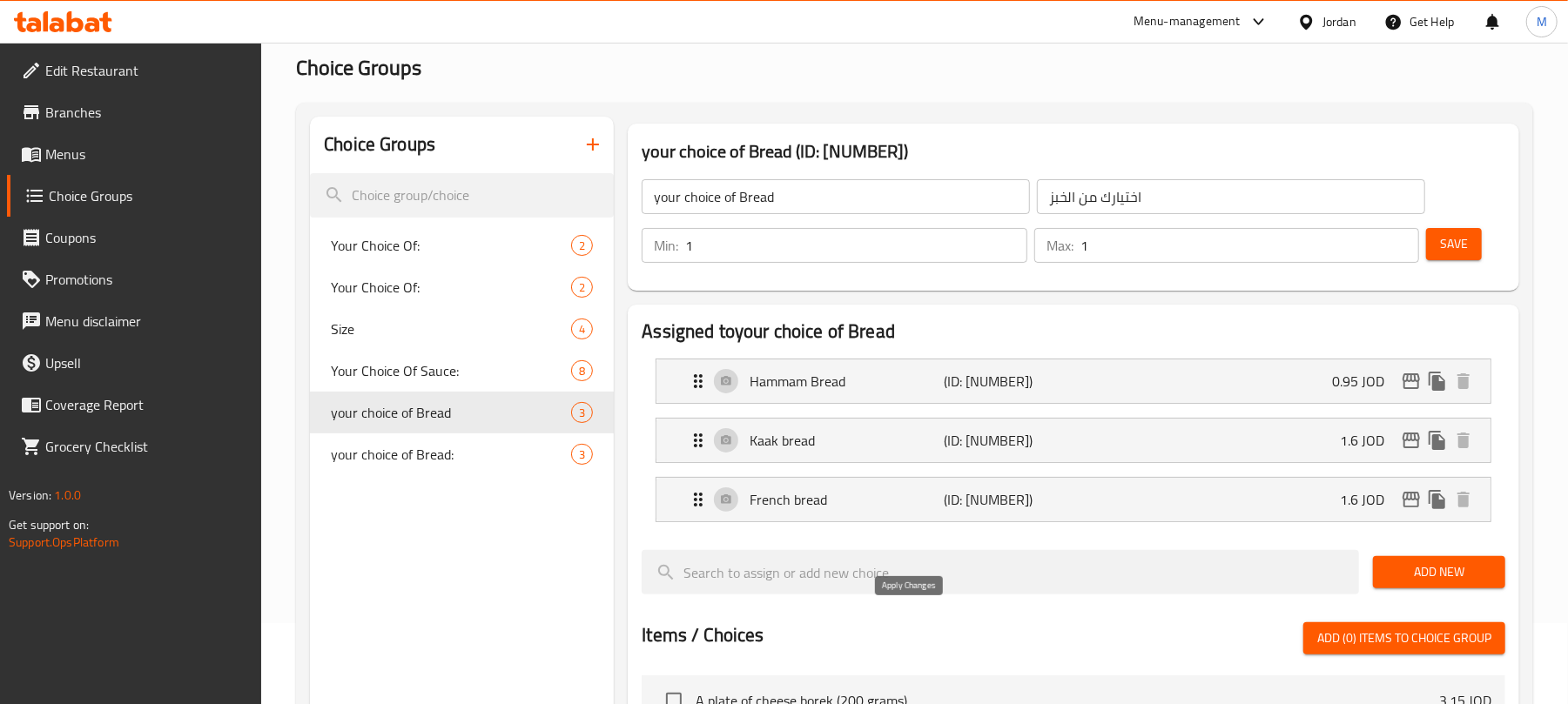 type on "1.6" 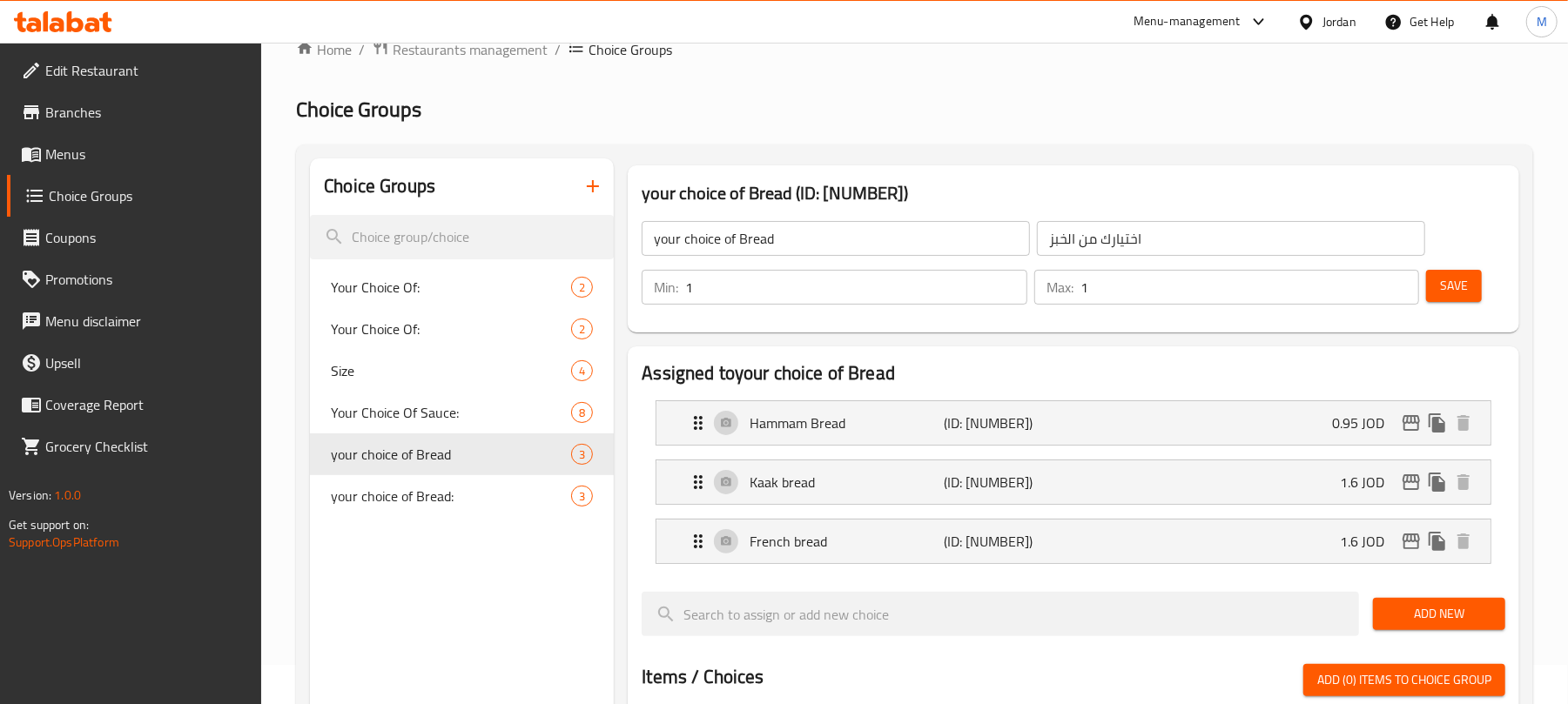 scroll, scrollTop: 0, scrollLeft: 0, axis: both 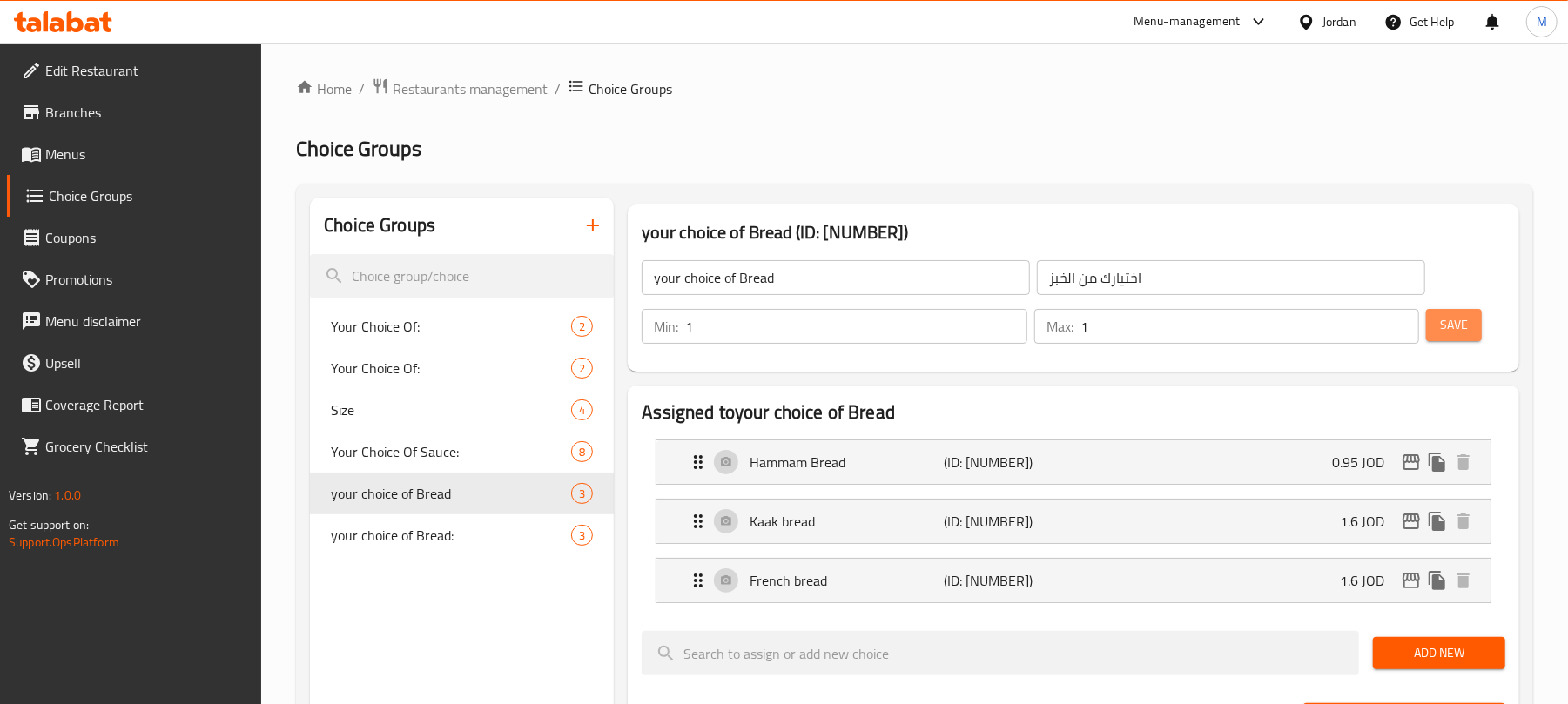 click on "Save" at bounding box center [1454, 325] 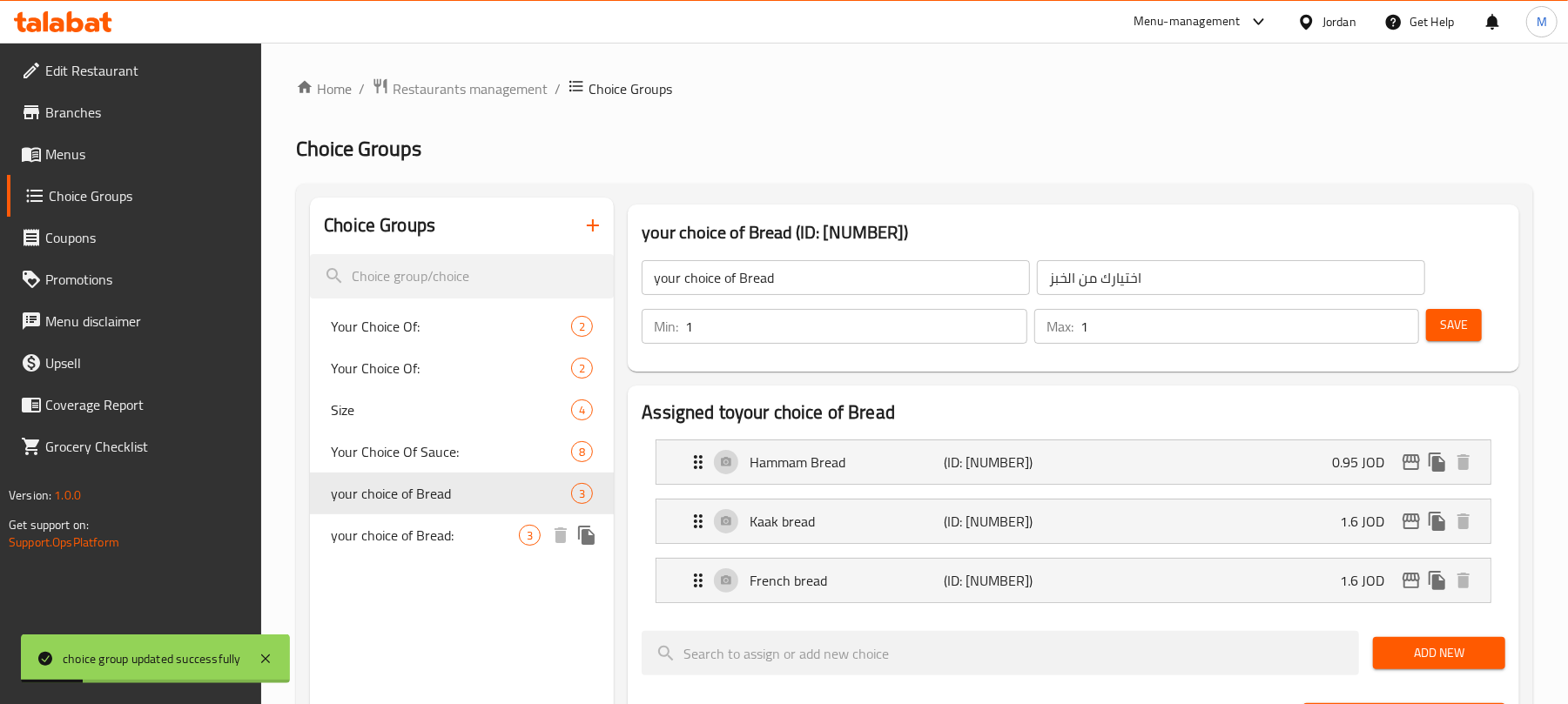 click on "your choice of Bread: 3" at bounding box center (461, 535) 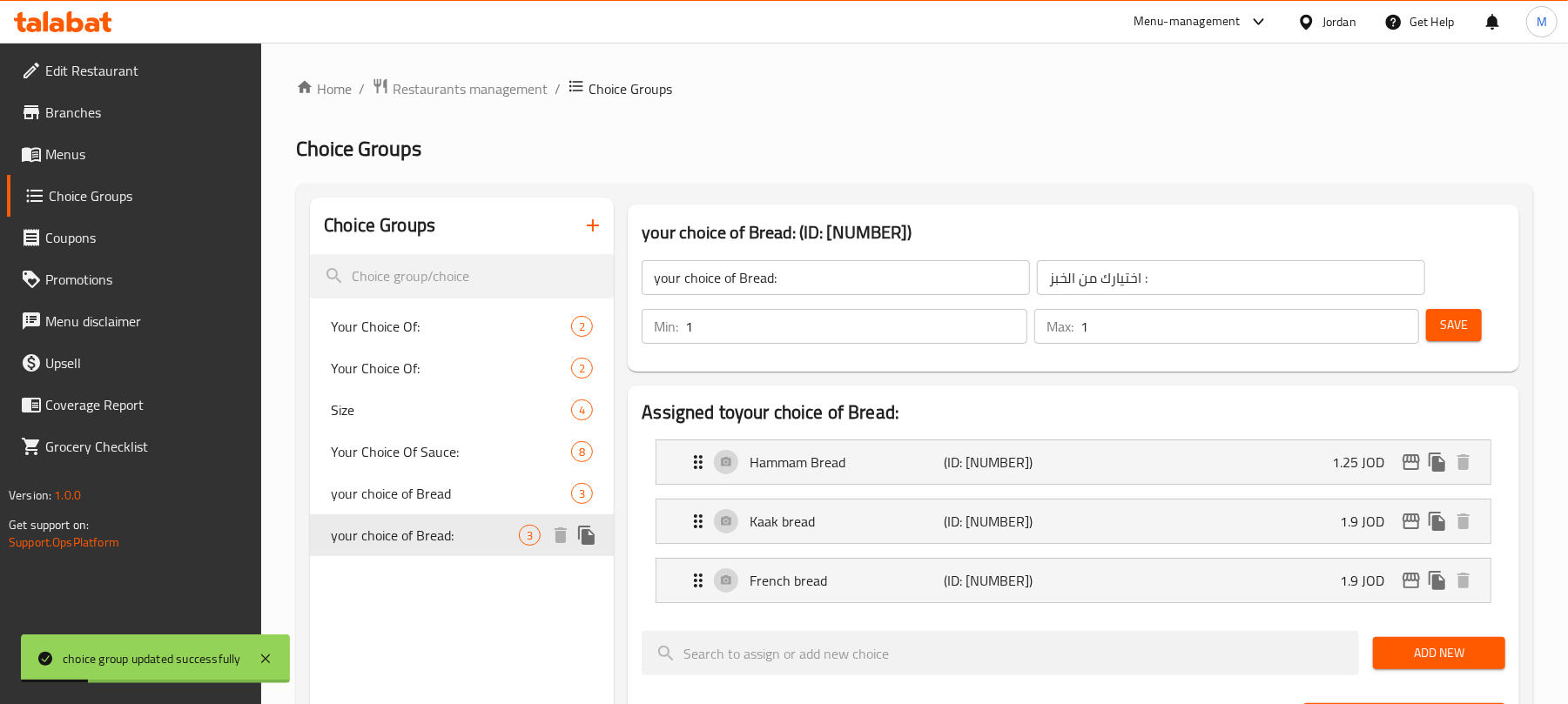 click on "your choice of Bread:" at bounding box center (425, 535) 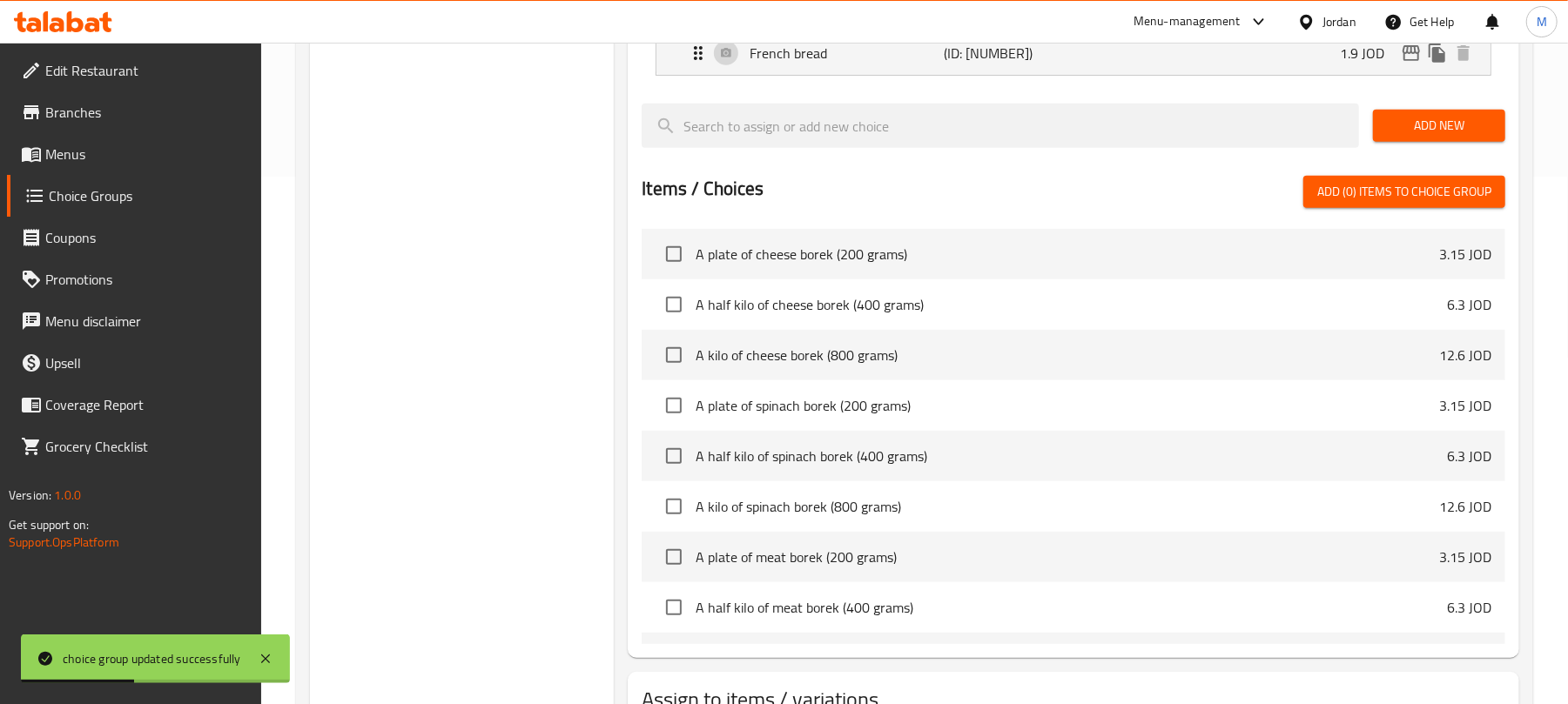 scroll, scrollTop: 661, scrollLeft: 0, axis: vertical 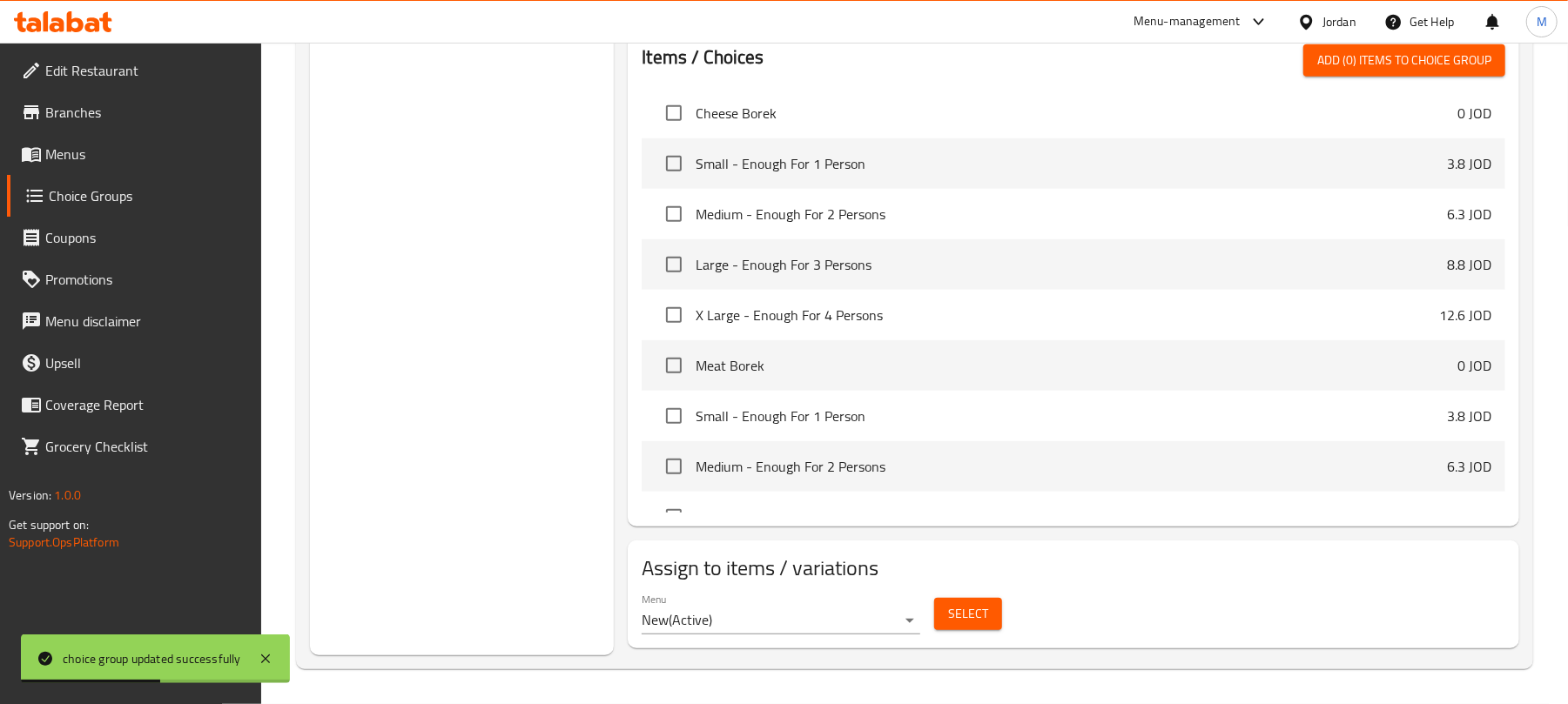 click on "Select" at bounding box center (968, 613) 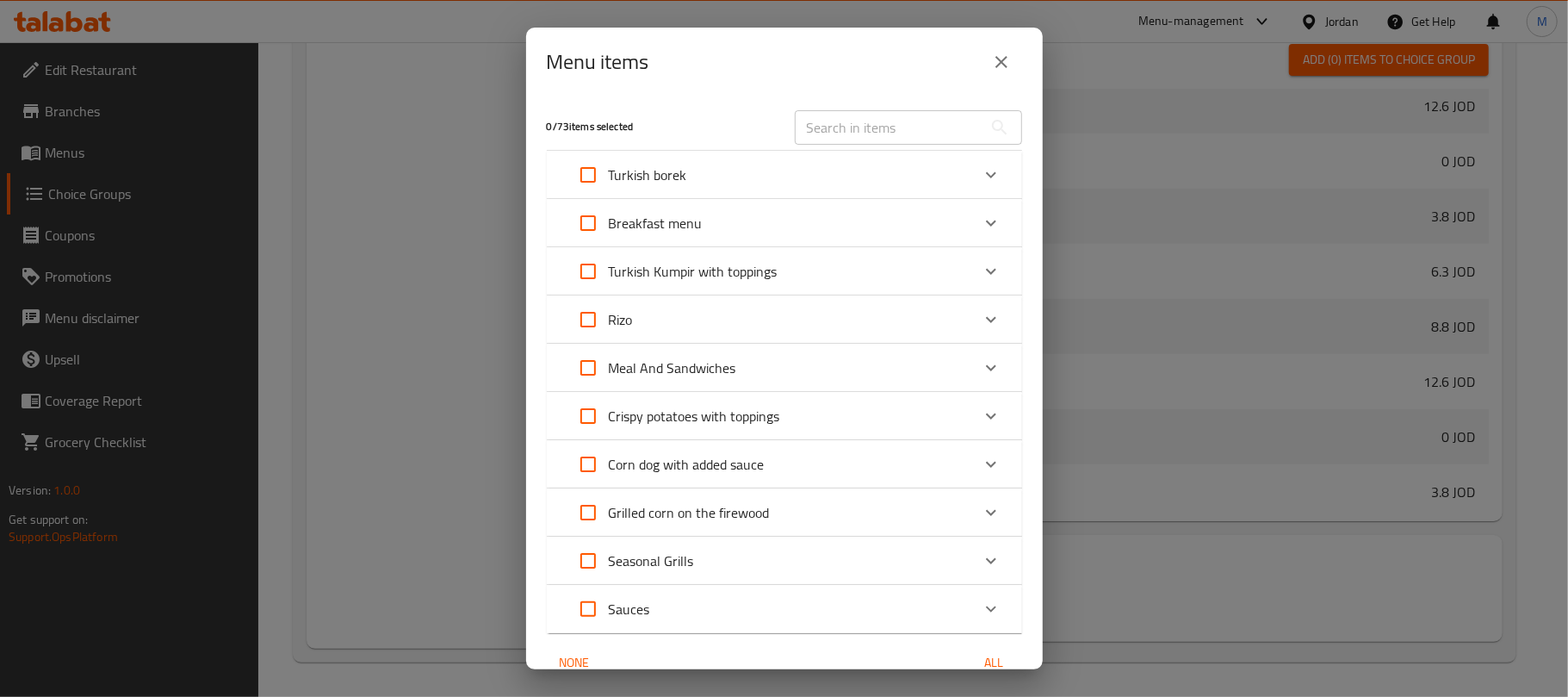 click on "Breakfast menu" at bounding box center (655, 223) 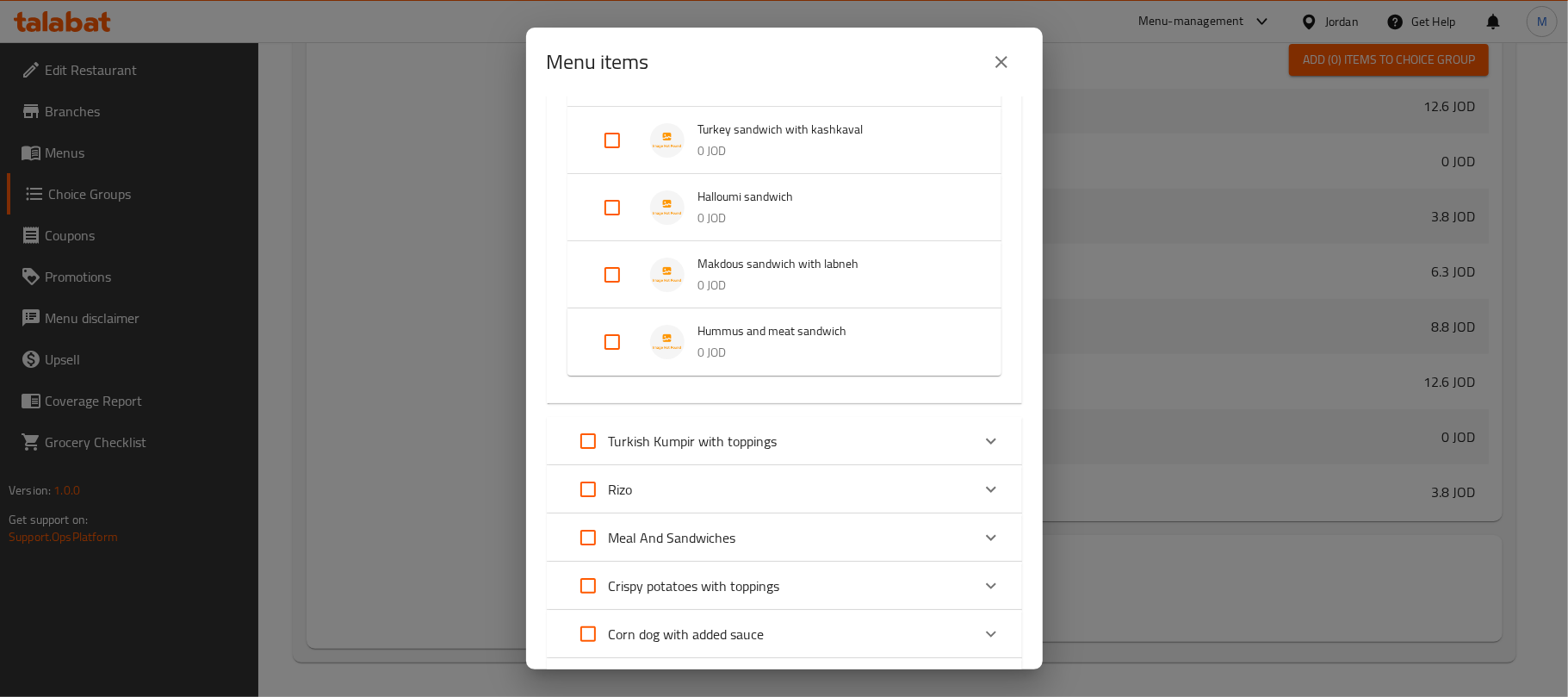 scroll, scrollTop: 918, scrollLeft: 0, axis: vertical 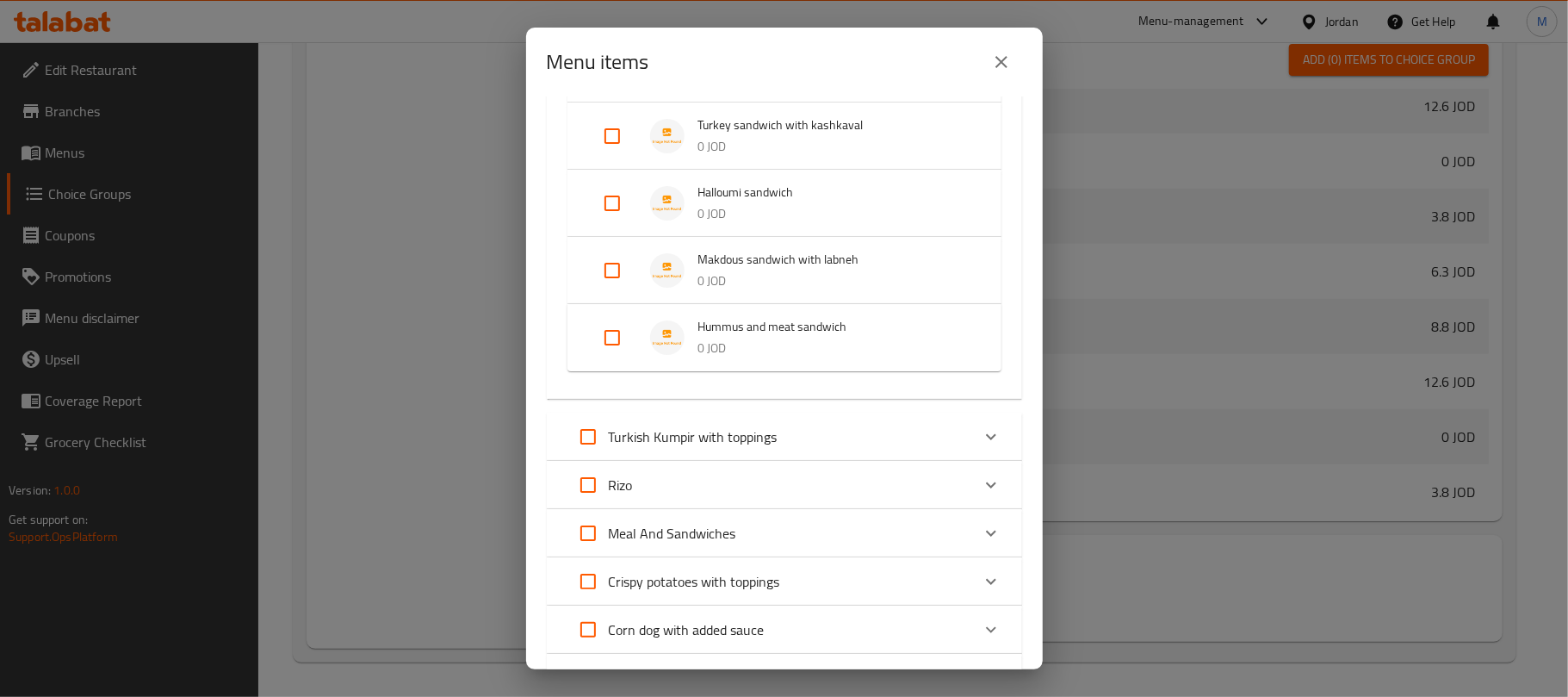 click at bounding box center (612, 136) 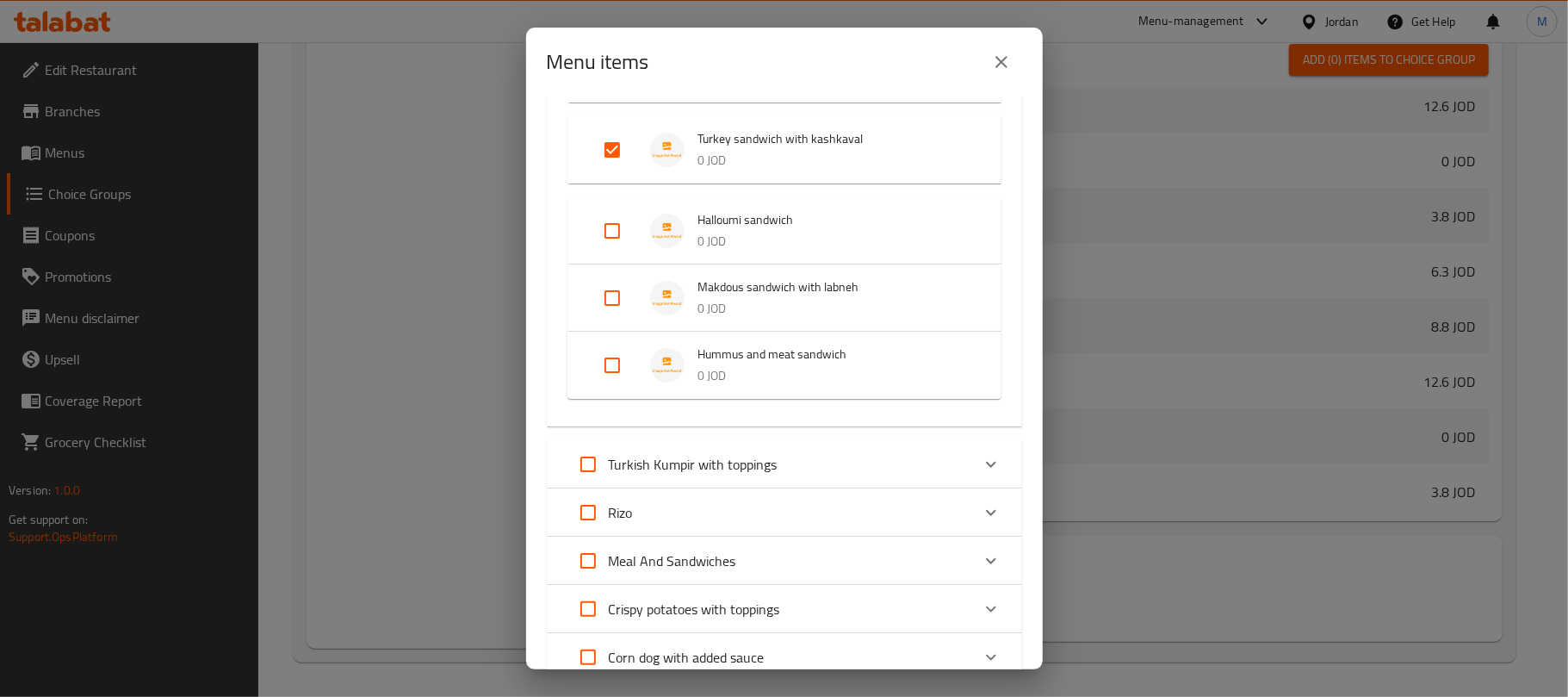 click at bounding box center (612, 231) 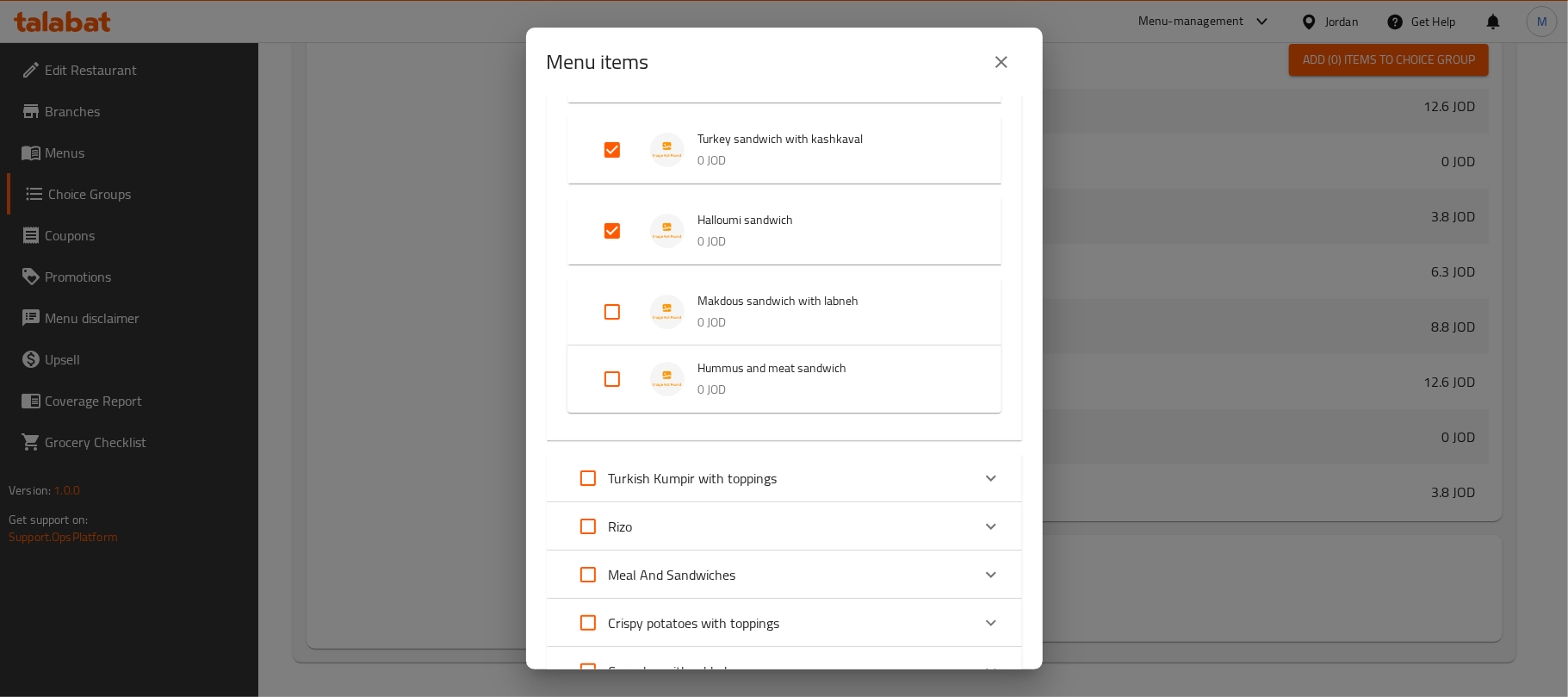 click on "Makdous sandwich with labneh 0 JOD" at bounding box center [784, 312] 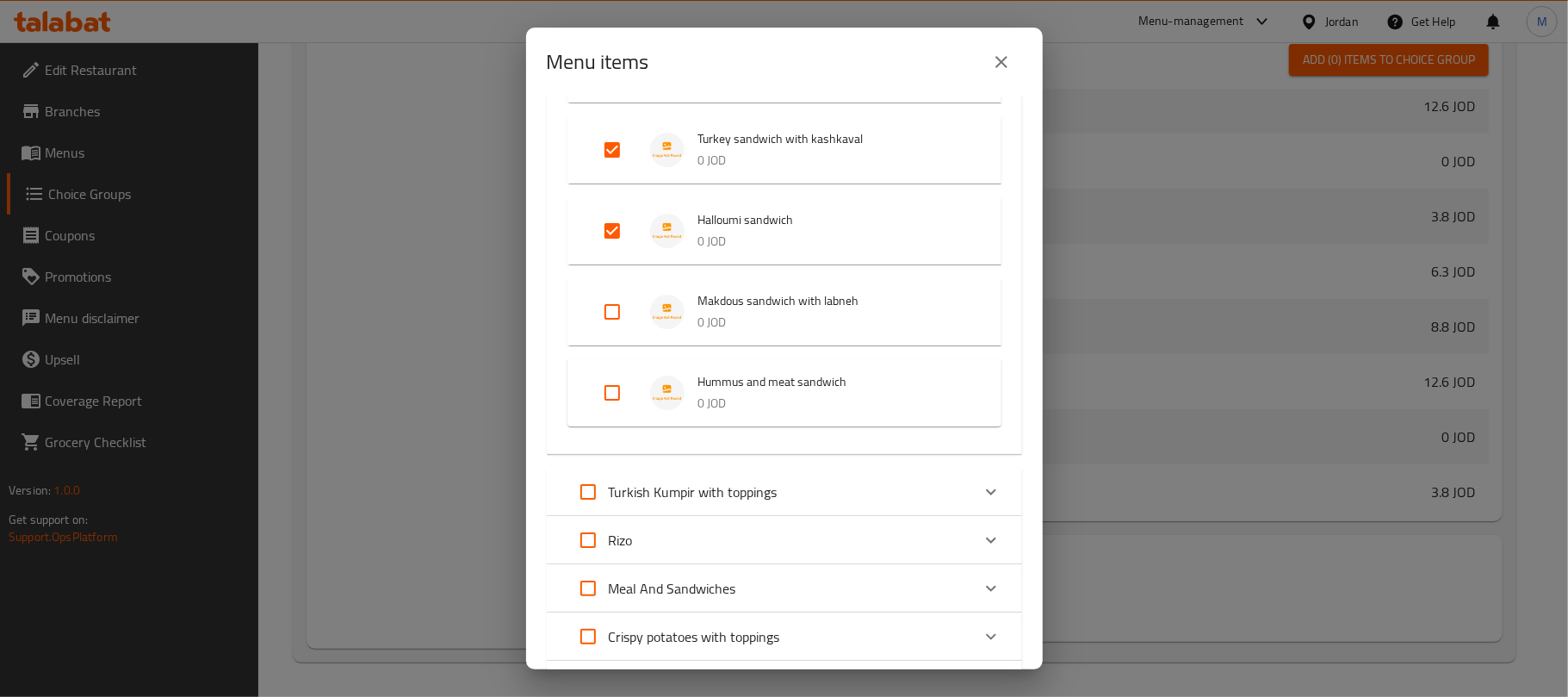 click at bounding box center [612, 312] 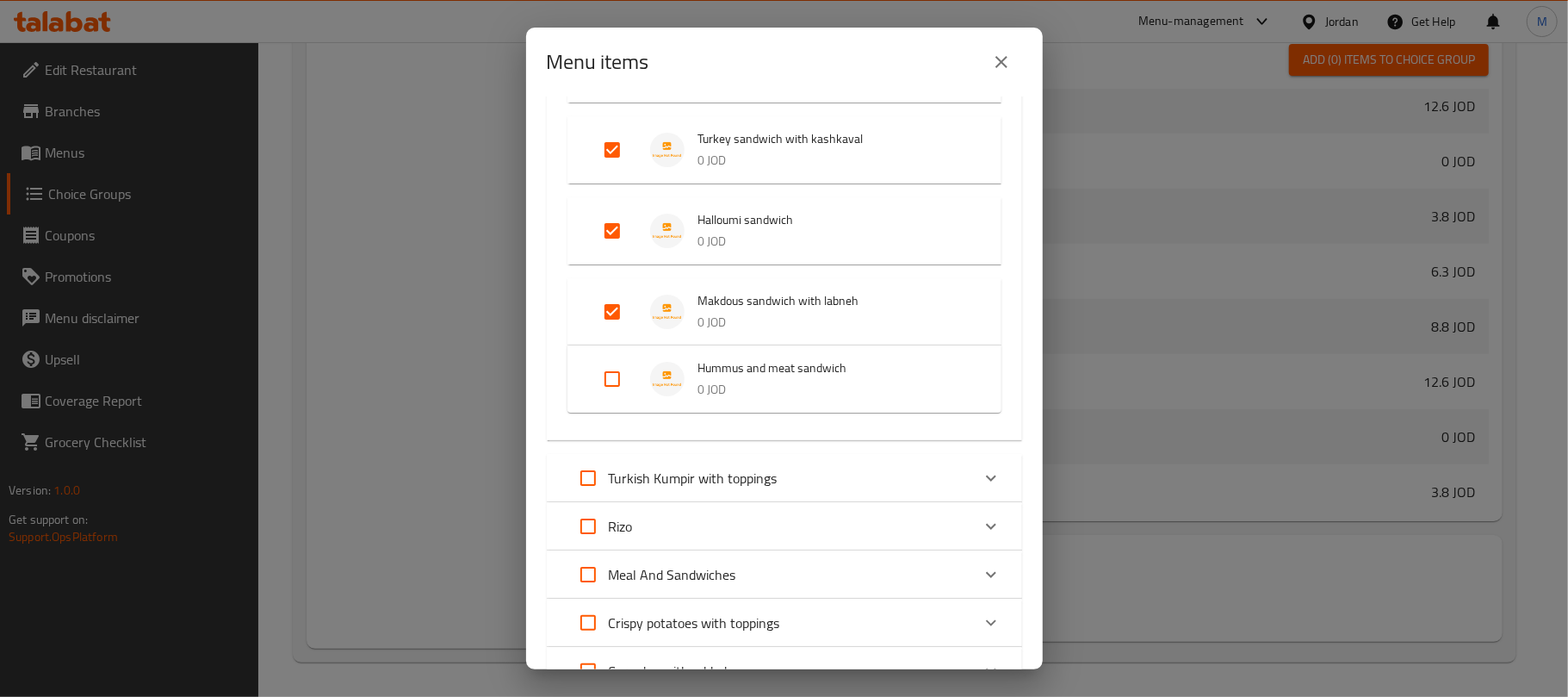 click at bounding box center [612, 379] 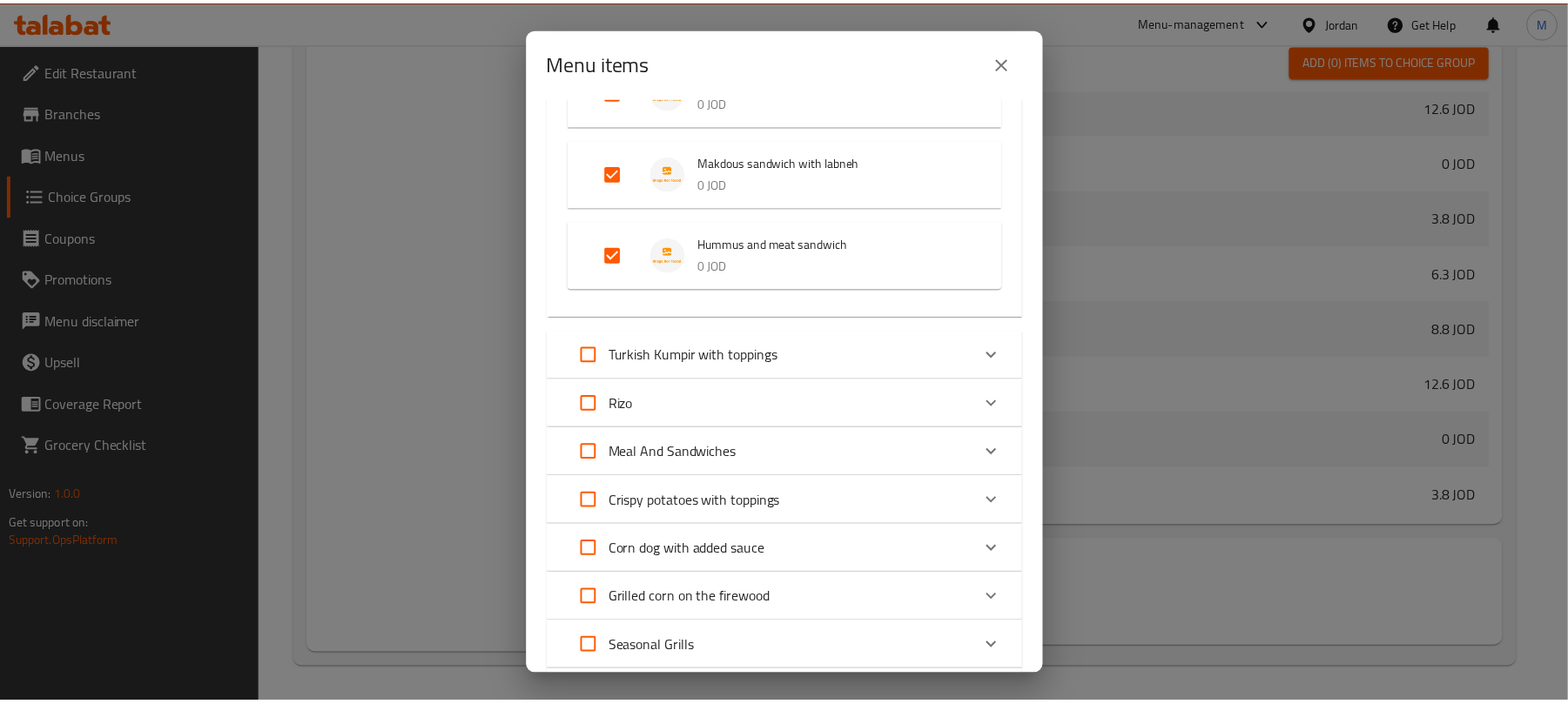 scroll, scrollTop: 1234, scrollLeft: 0, axis: vertical 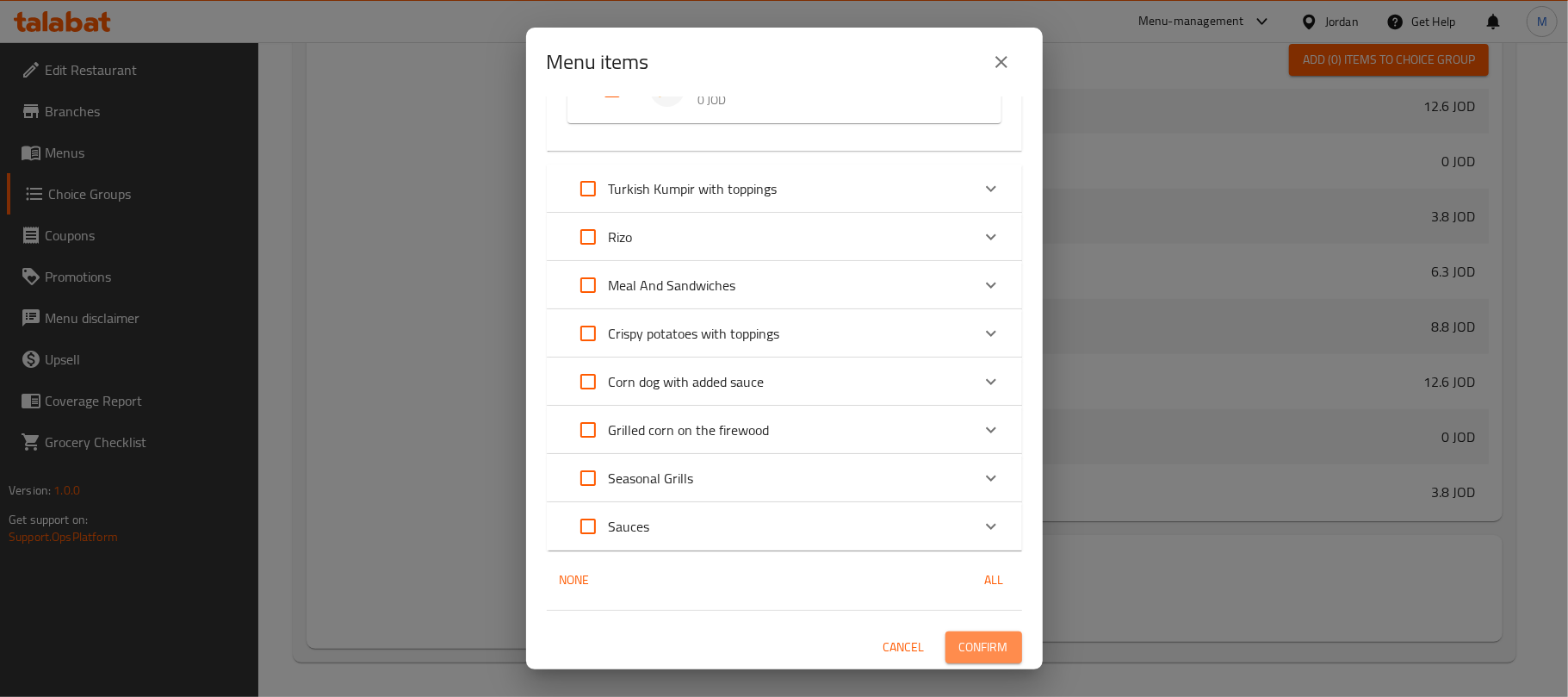 click on "Confirm" at bounding box center (983, 647) 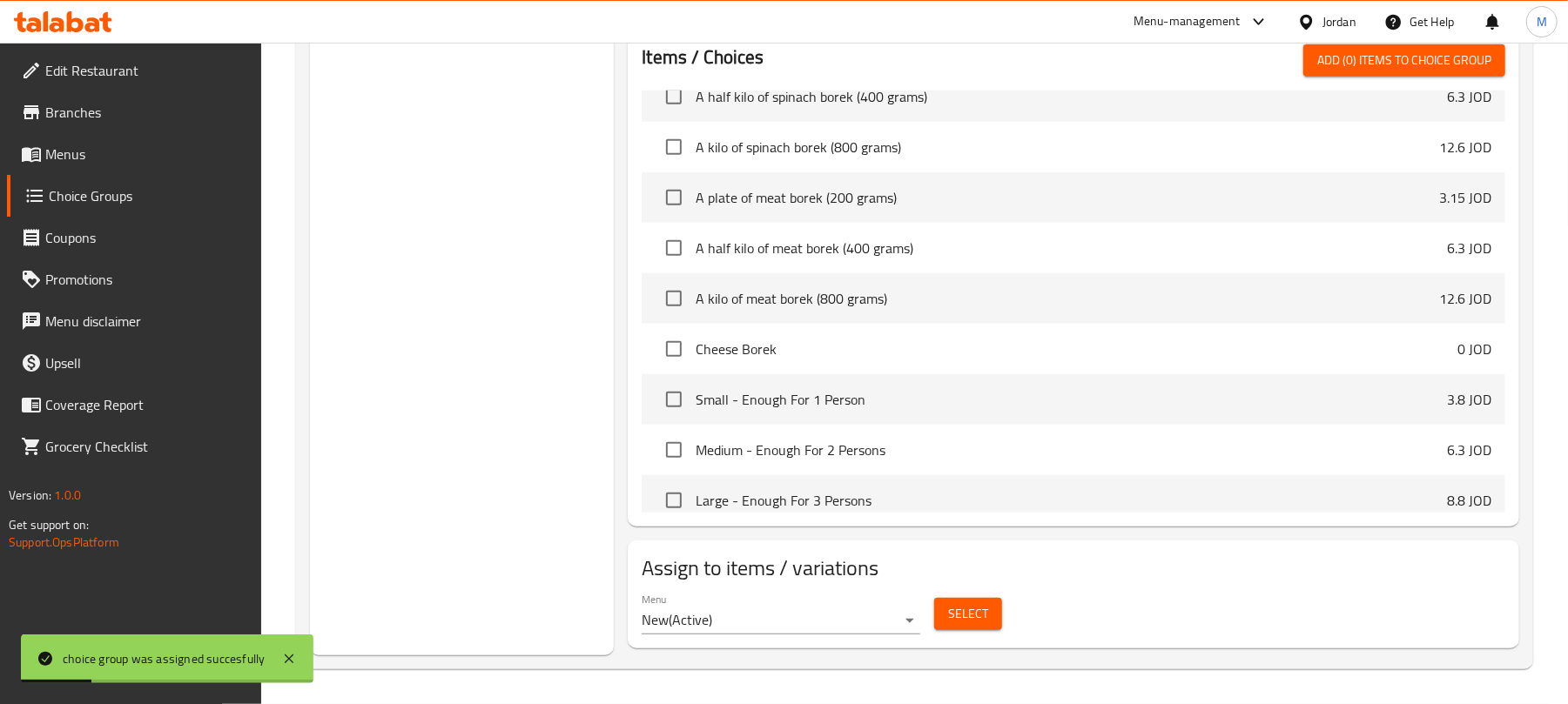 scroll, scrollTop: 0, scrollLeft: 0, axis: both 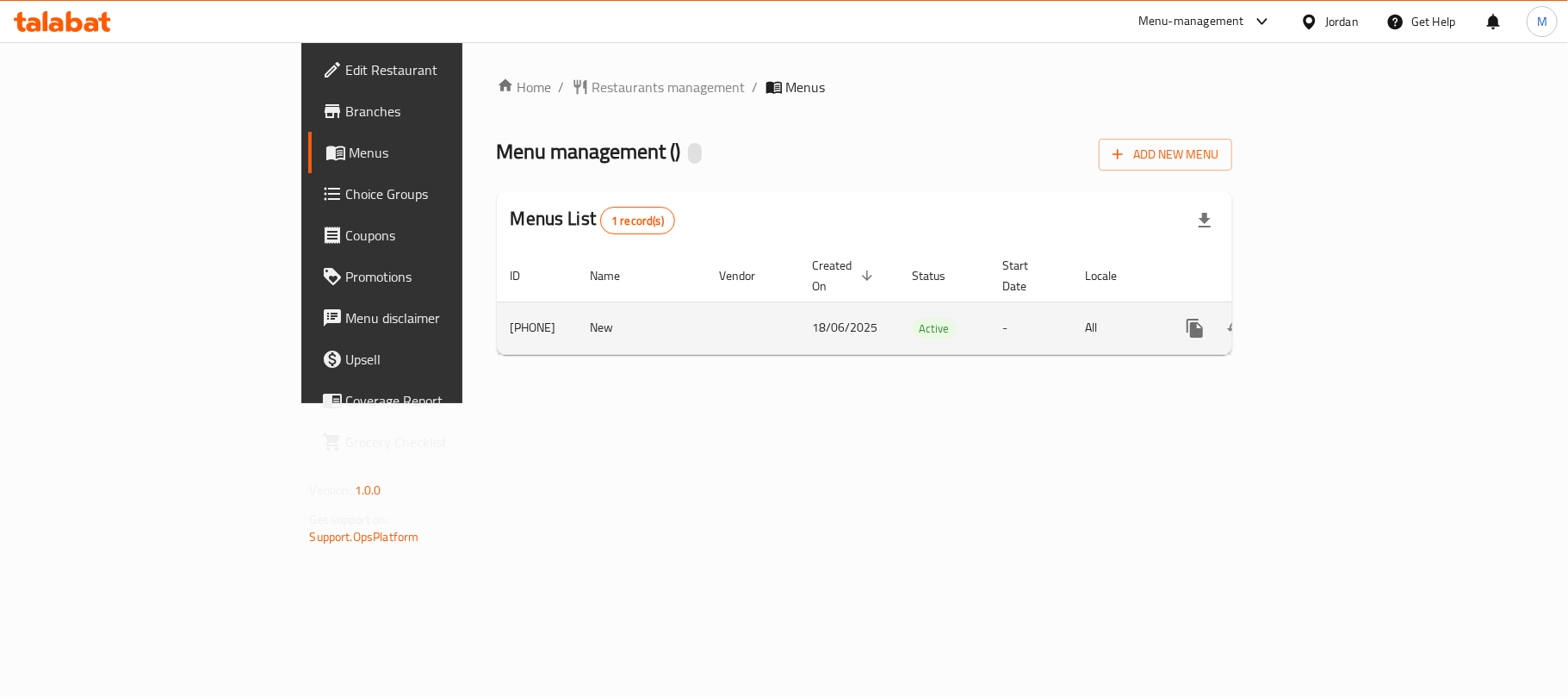 click 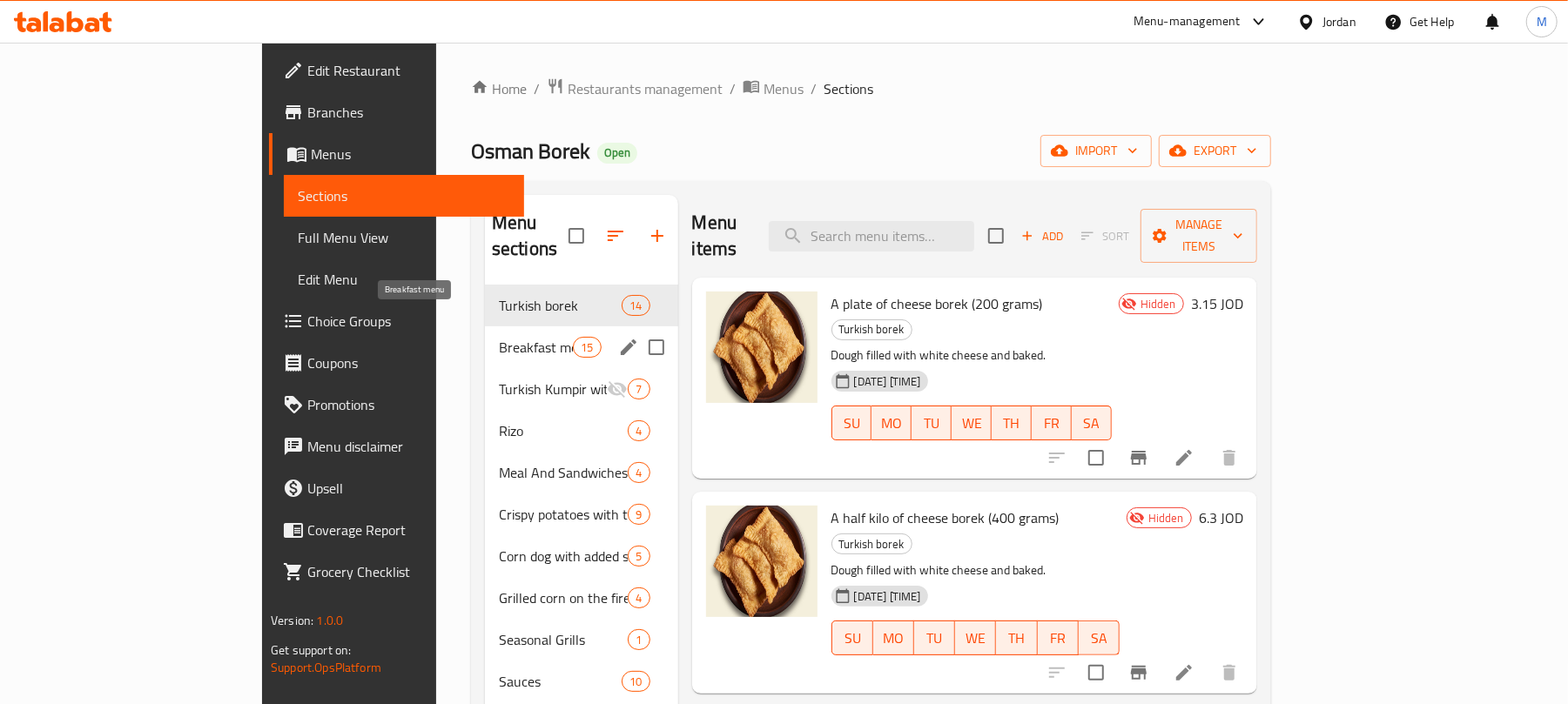click on "Breakfast menu" at bounding box center [535, 347] 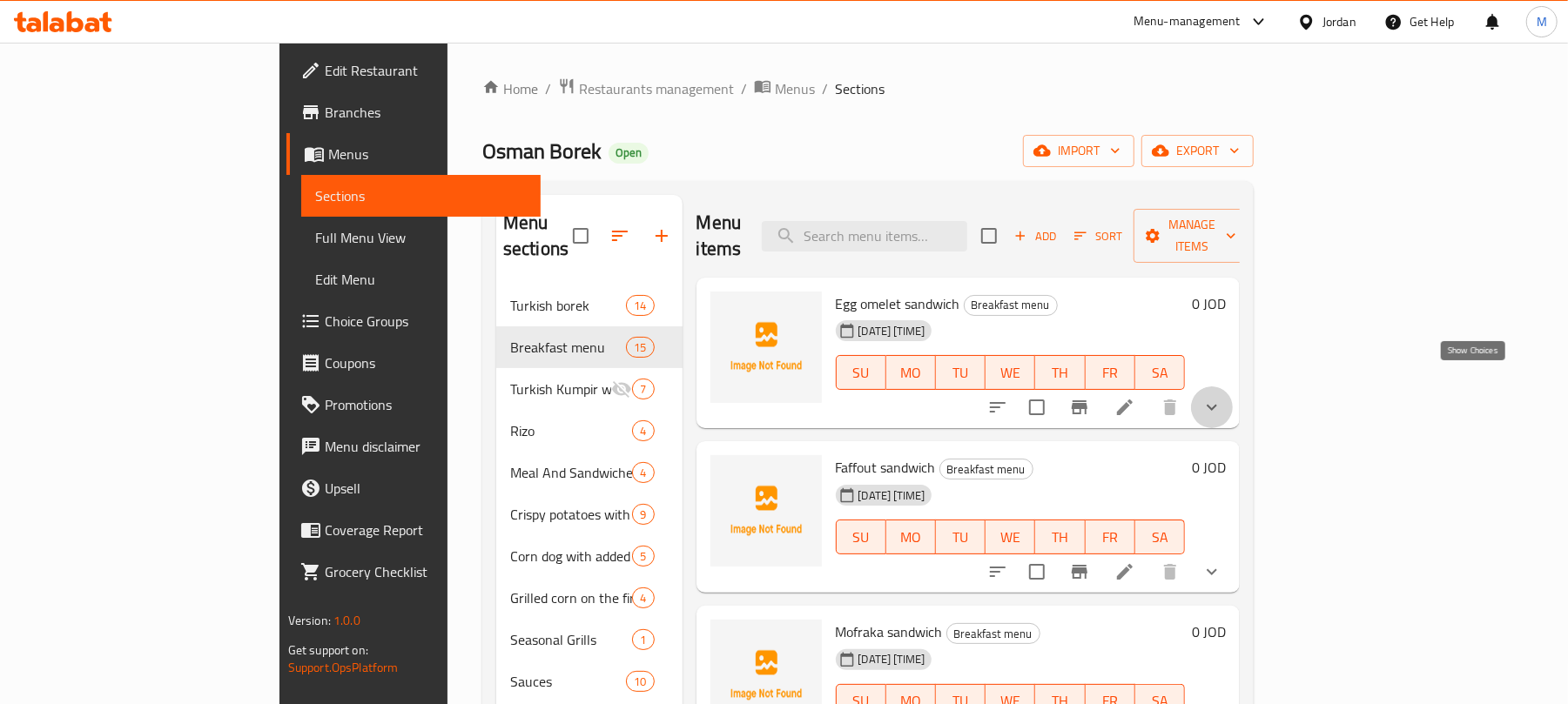 click 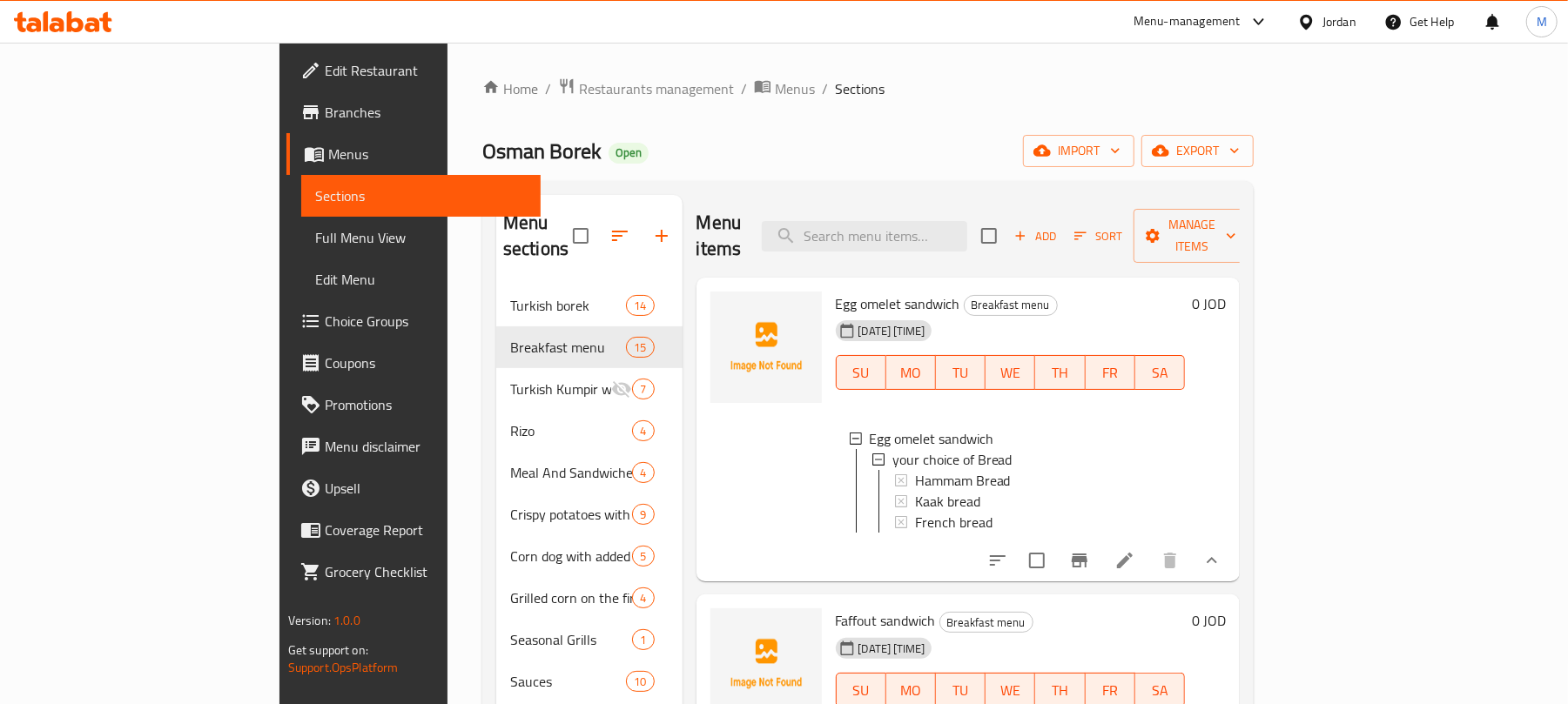 click at bounding box center [1212, 560] 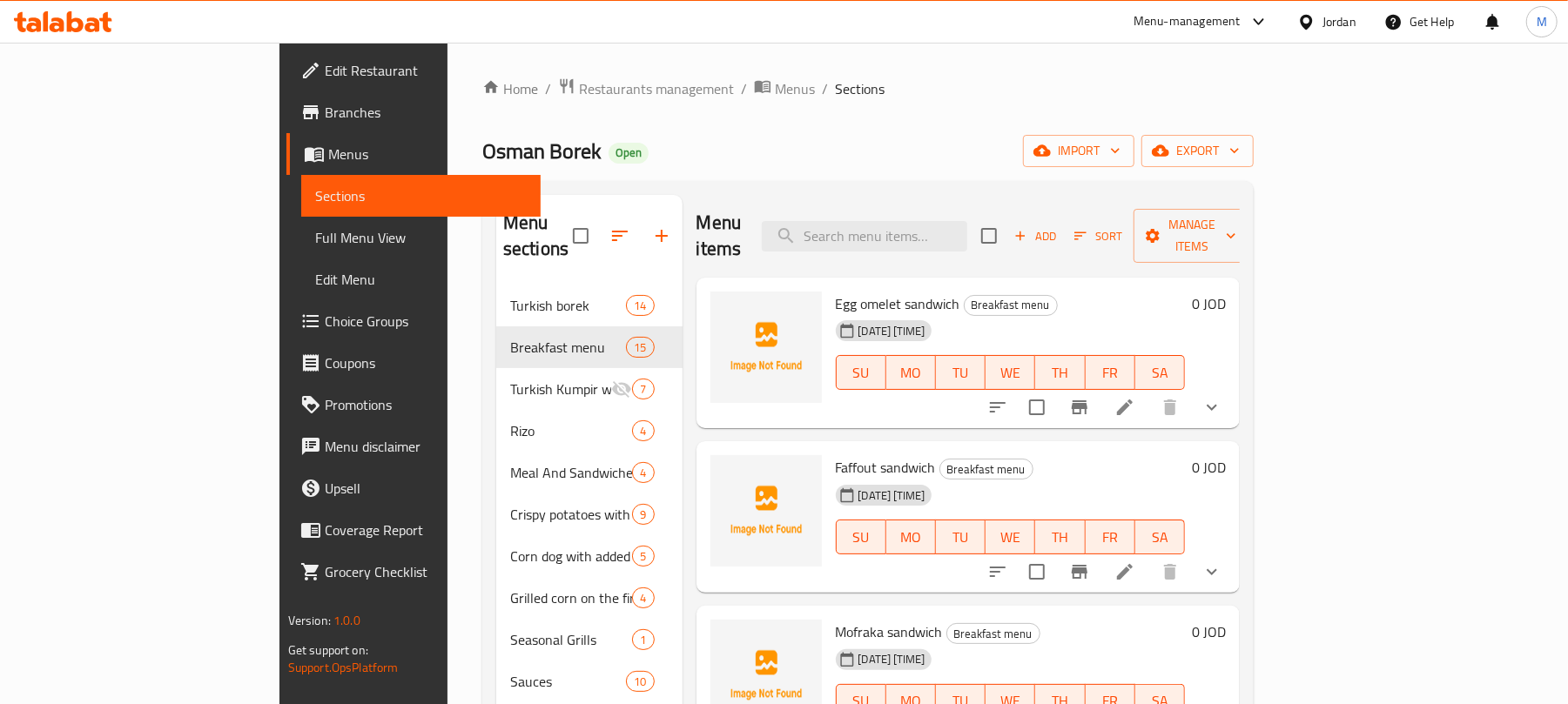 click 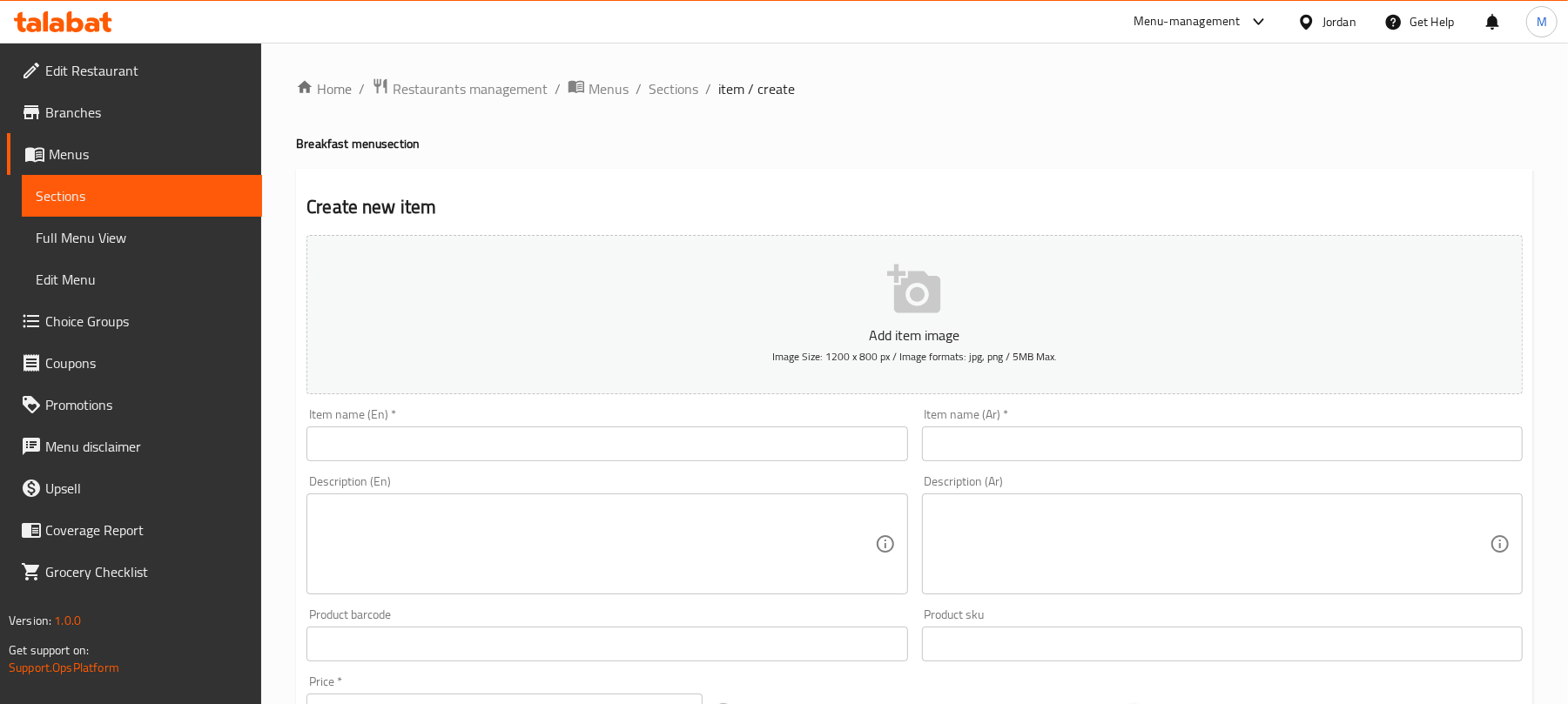 click at bounding box center (1222, 444) 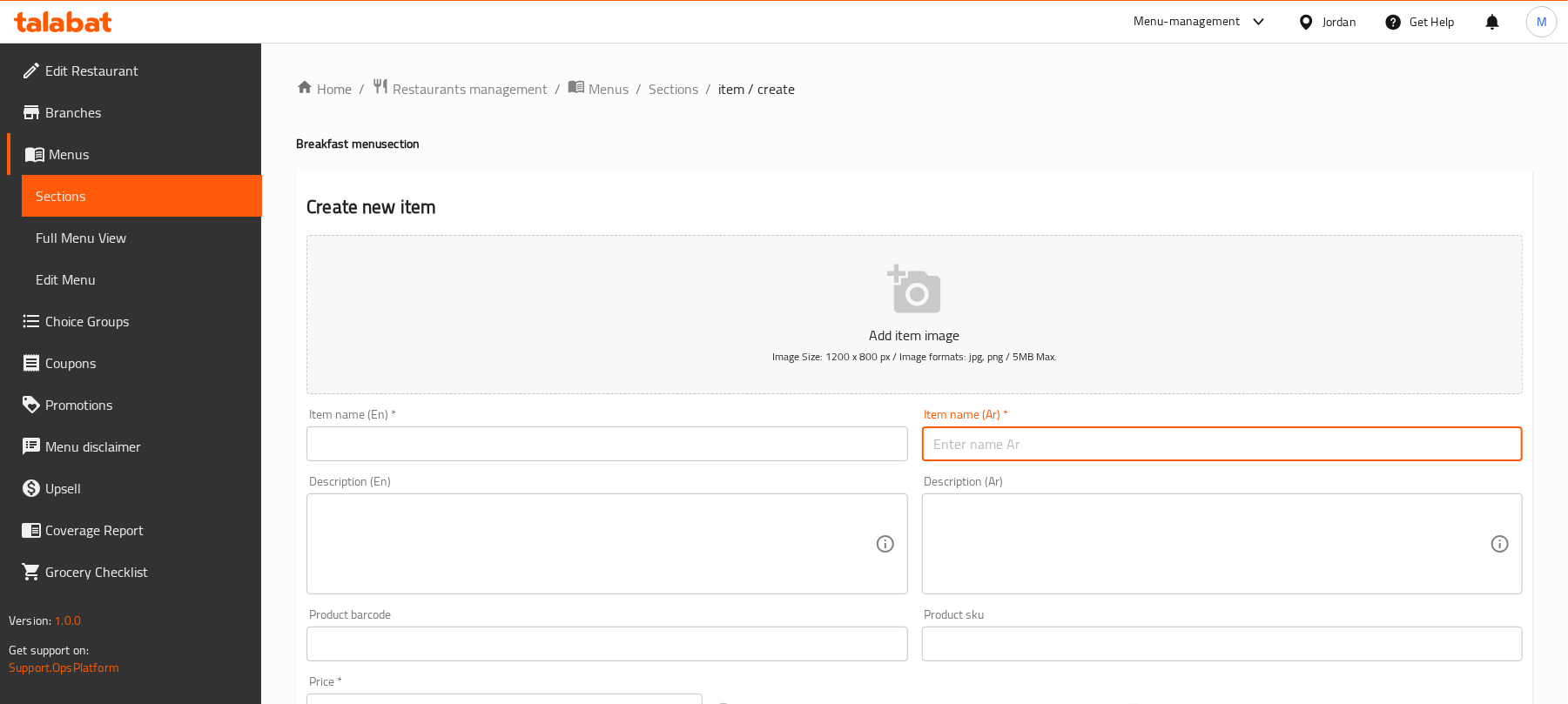 paste on "ساندويش ترند" 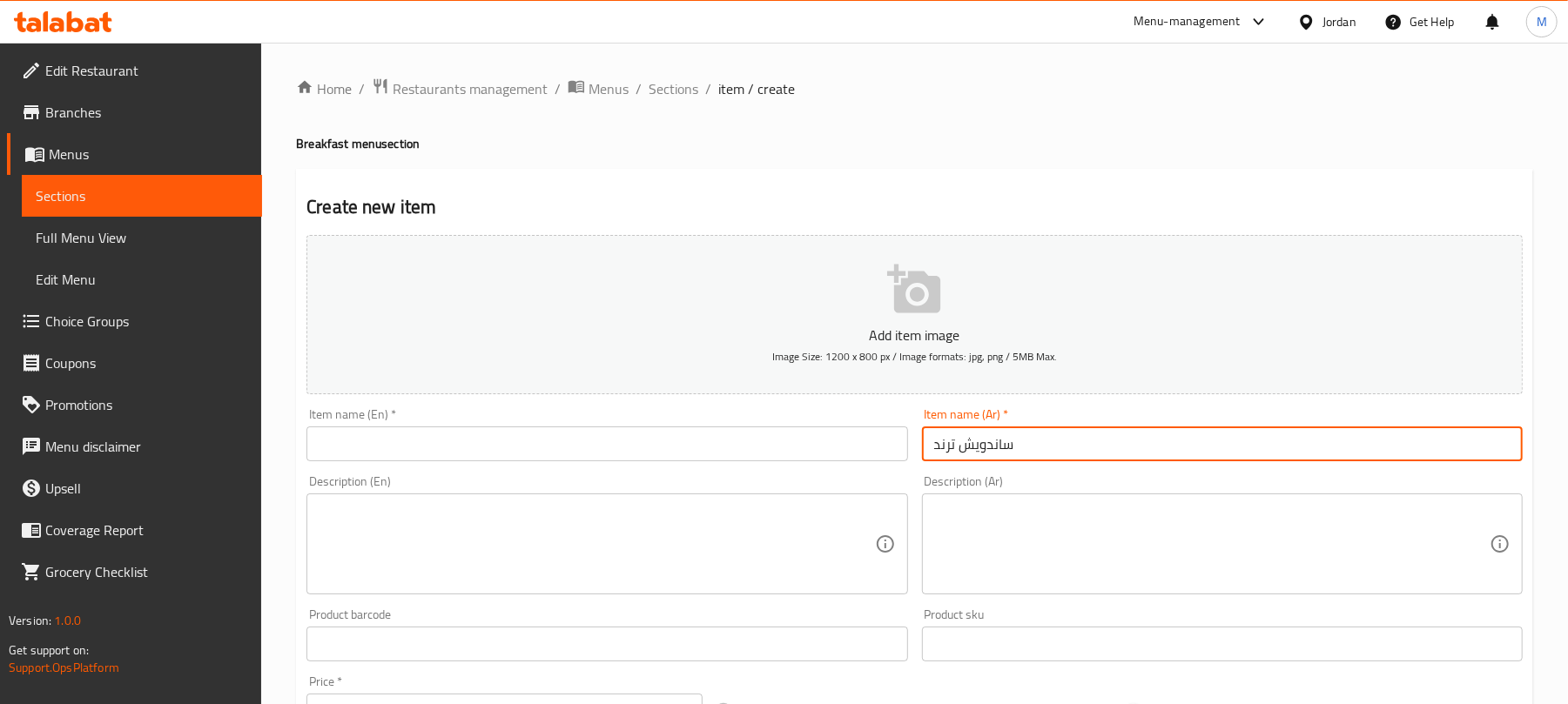 type on "ساندويش ترند" 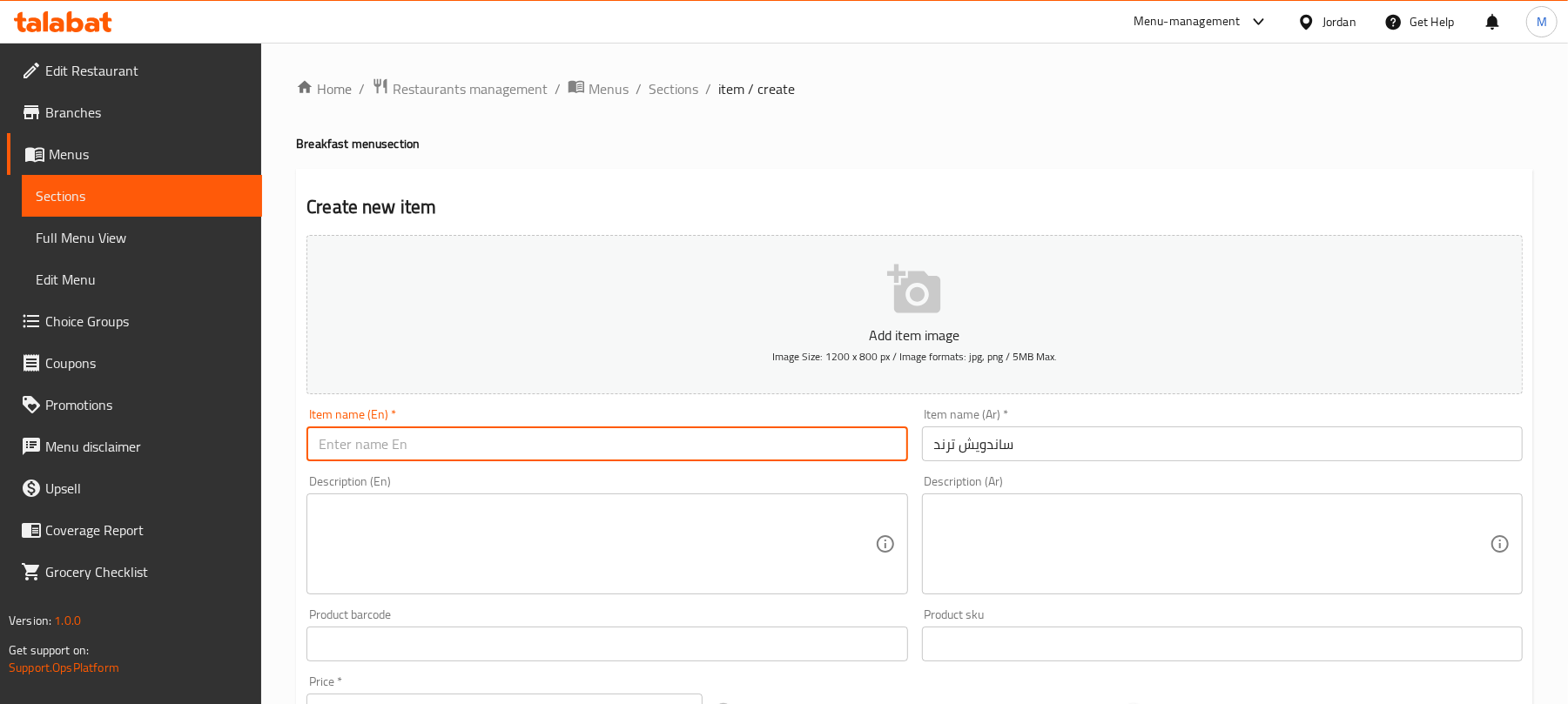 click at bounding box center [607, 444] 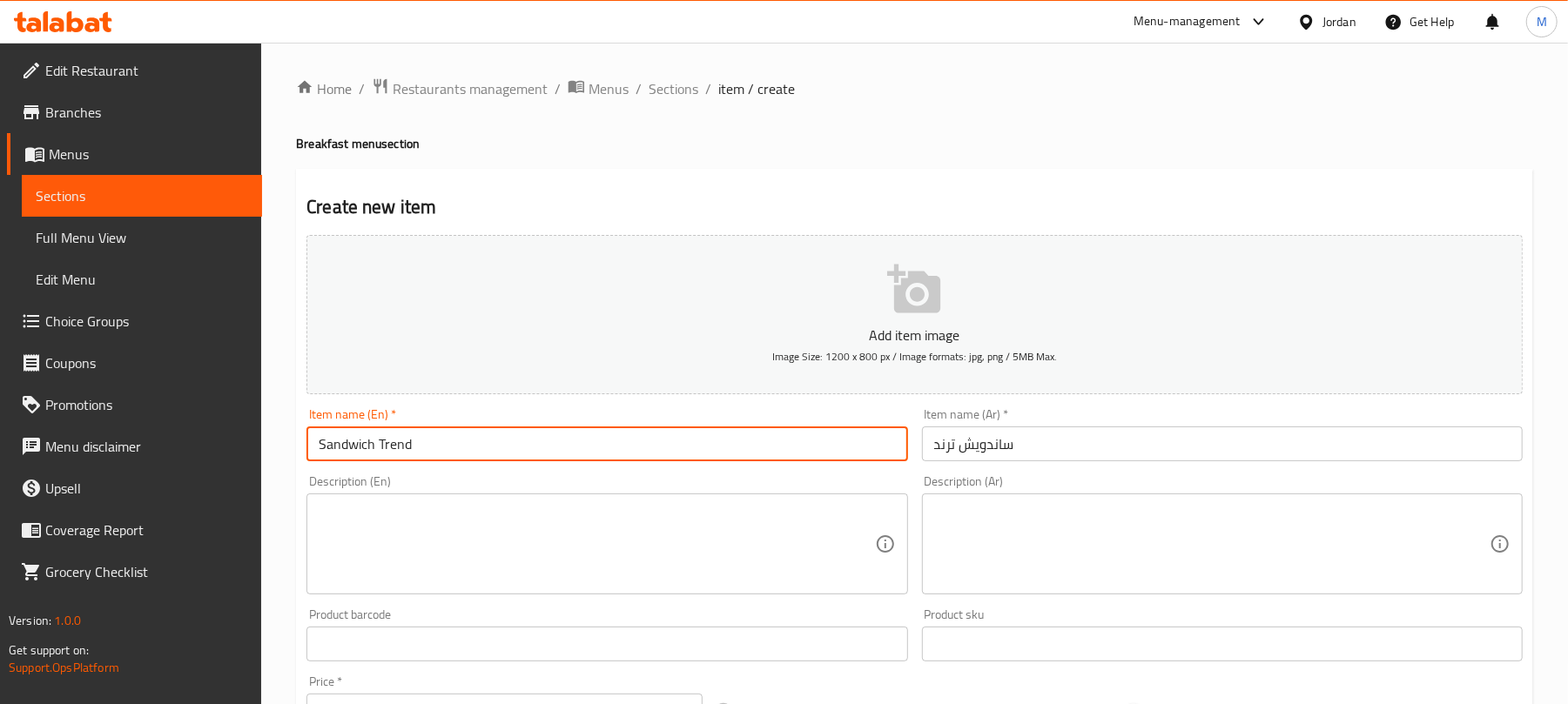 click on "Sandwich Trend" at bounding box center [607, 444] 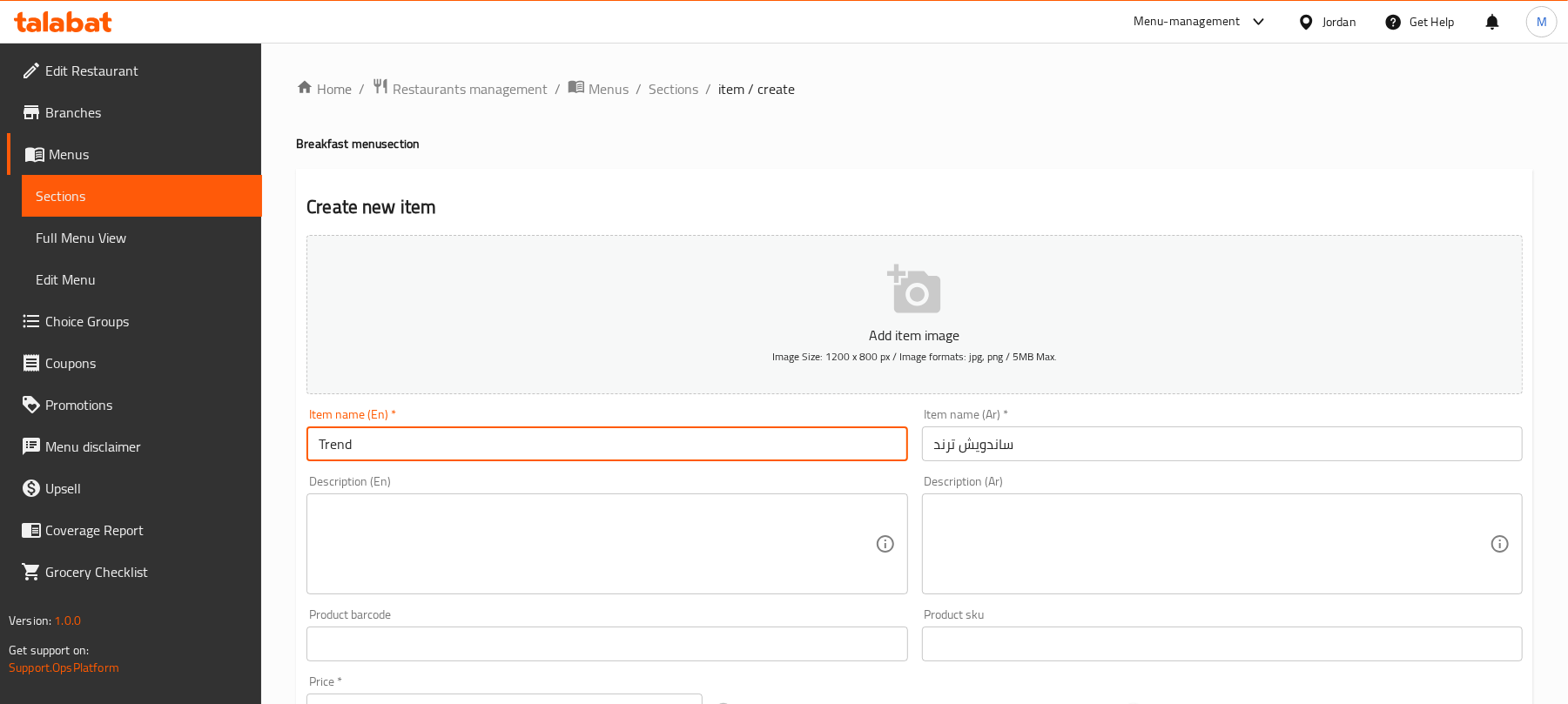 click on "Trend" at bounding box center [607, 444] 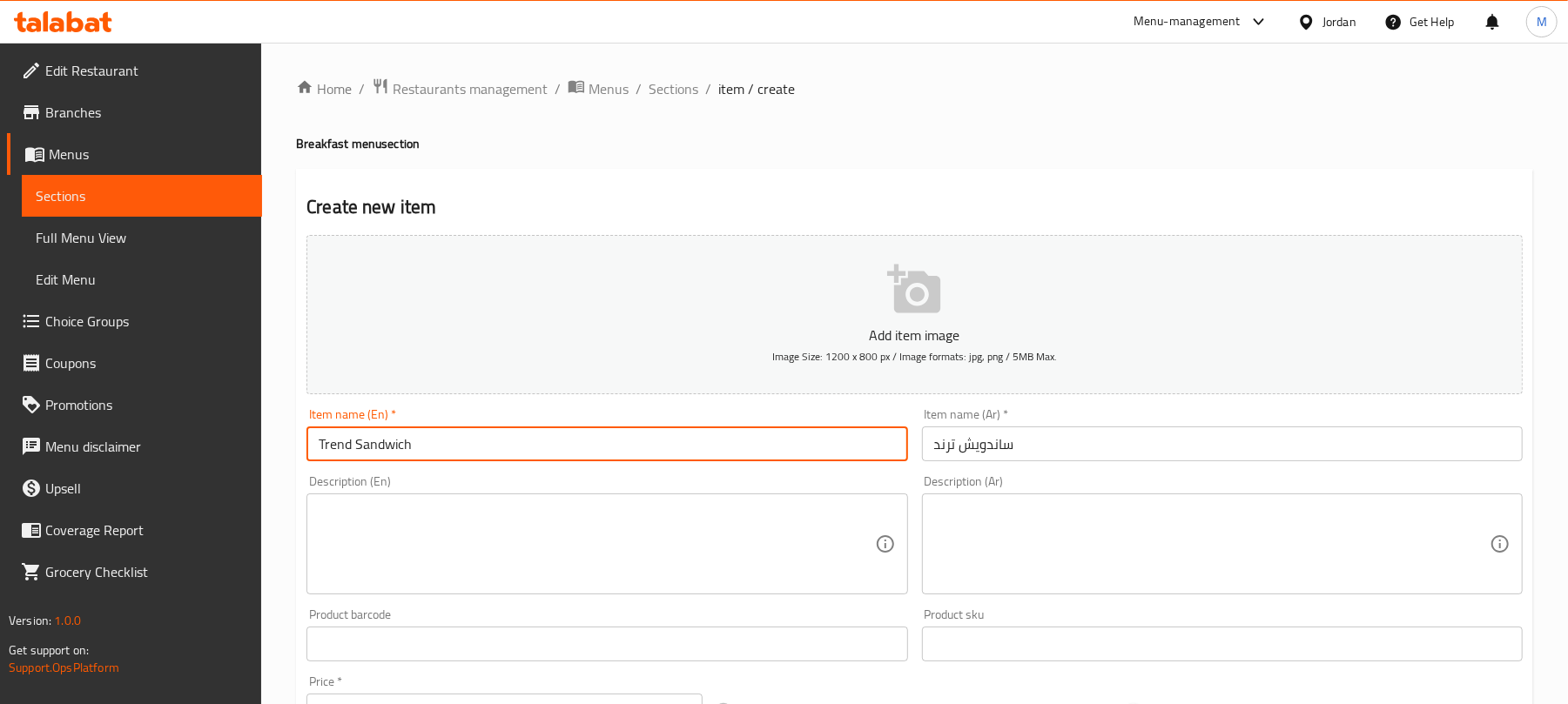 type on "Trend Sandwich" 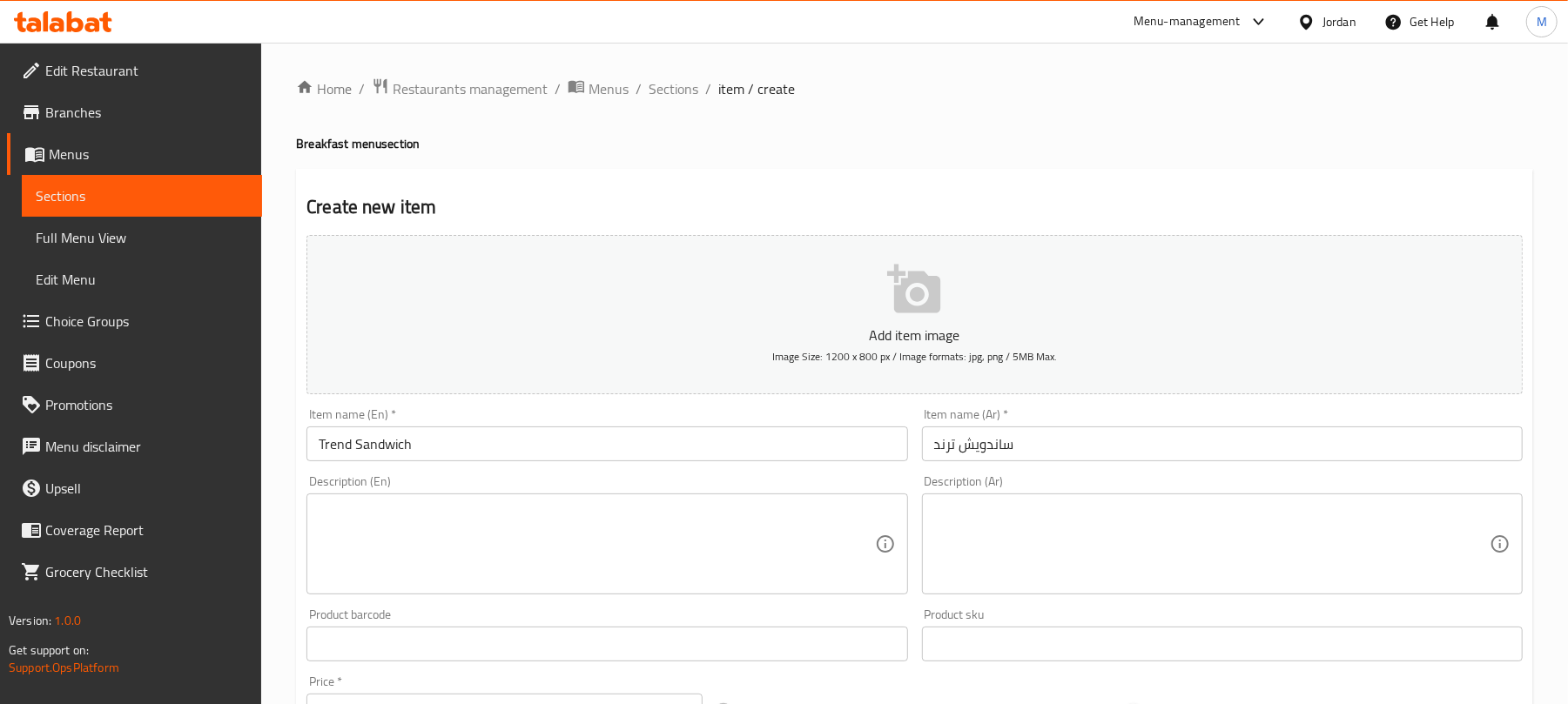click at bounding box center (1212, 544) 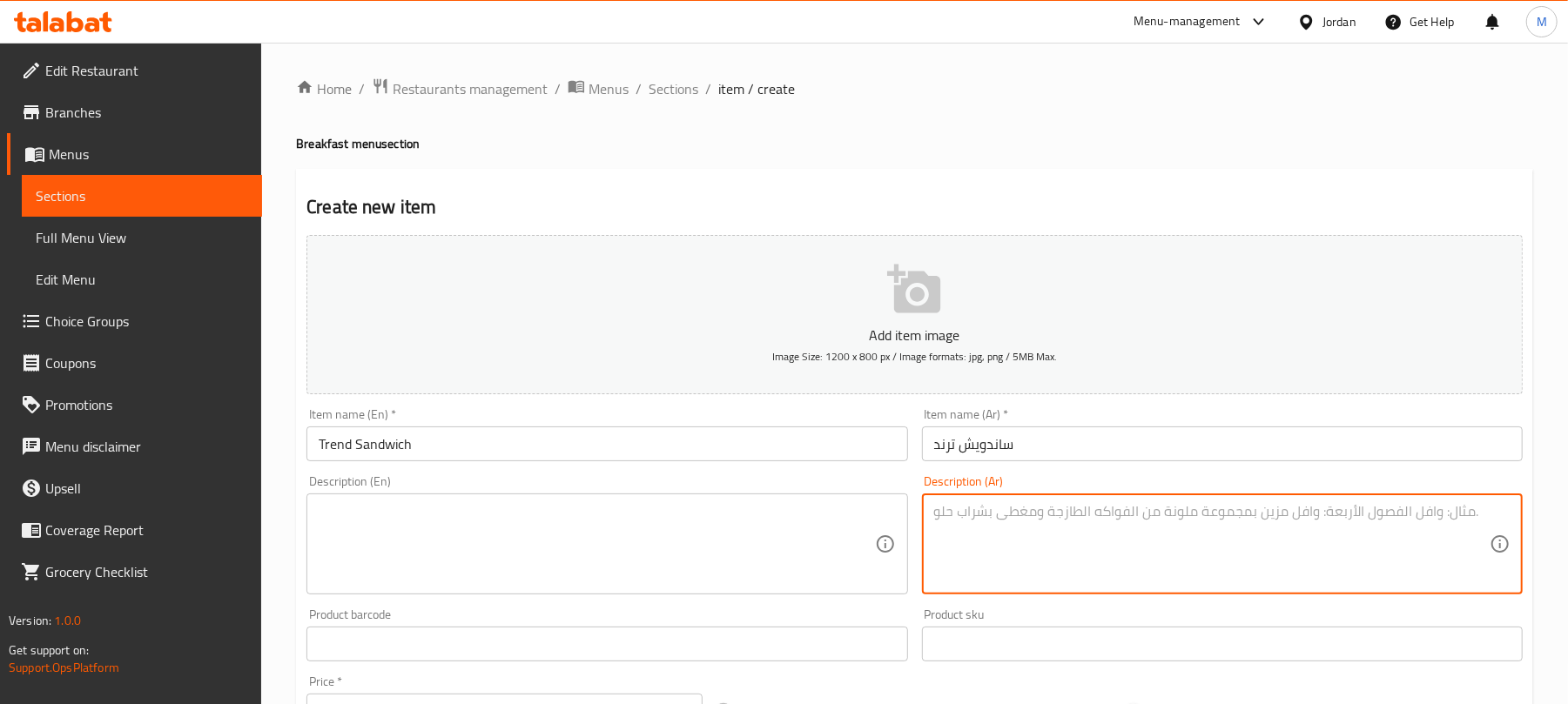 paste on "لبنة وزعتر بخبز محمص ومقدوس مع بندورة وخيار وزيت زيتون" 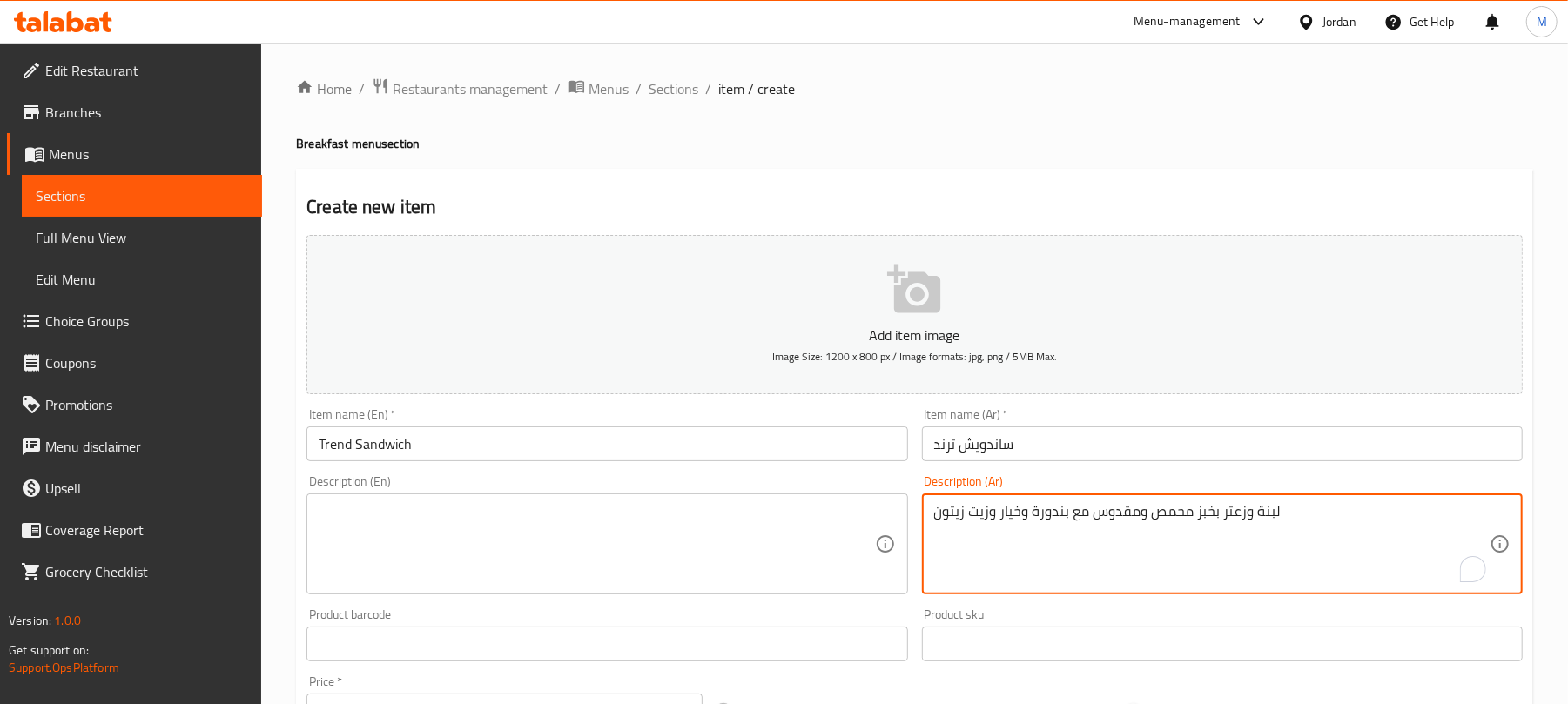 type on "لبنة وزعتر بخبز محمص ومقدوس مع بندورة وخيار وزيت زيتون" 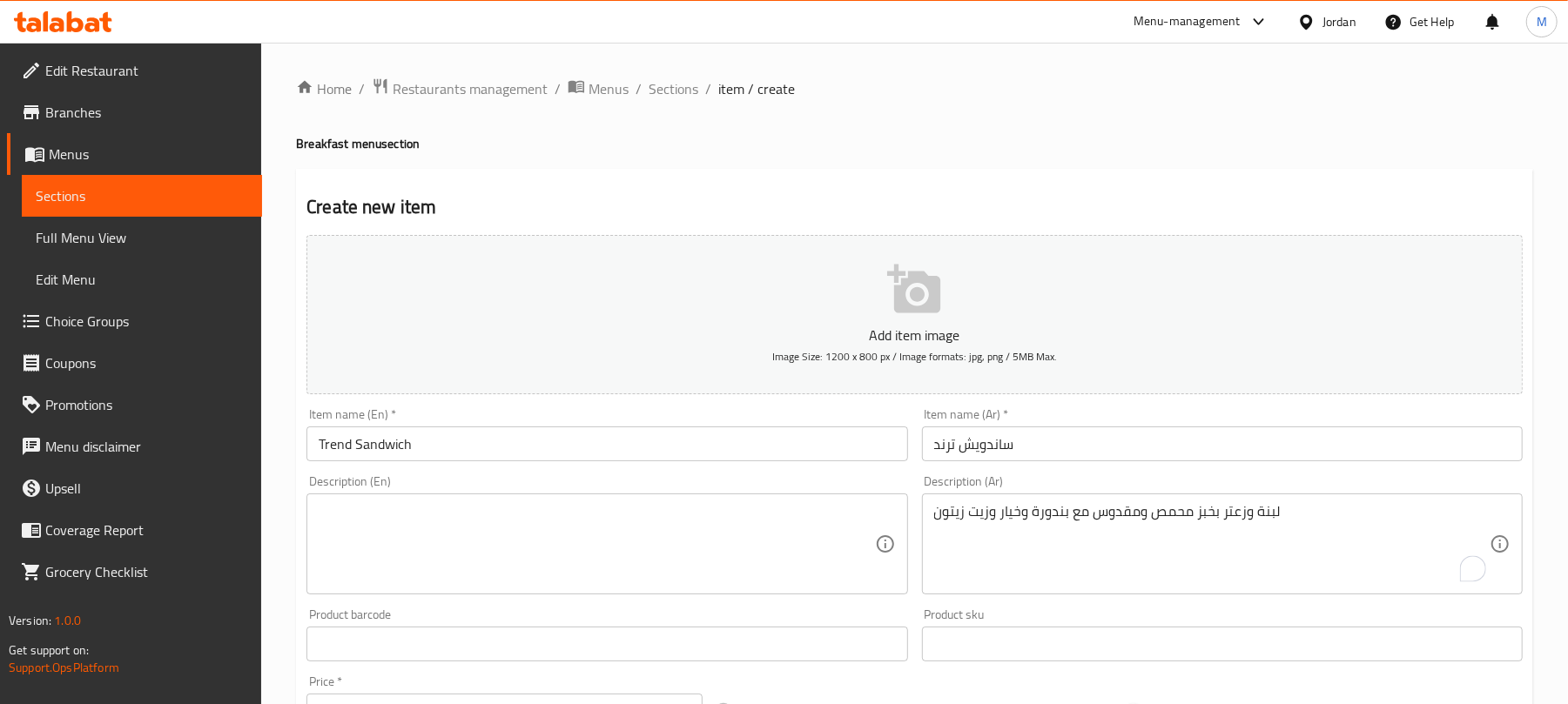 click on "Description (En)" at bounding box center [607, 544] 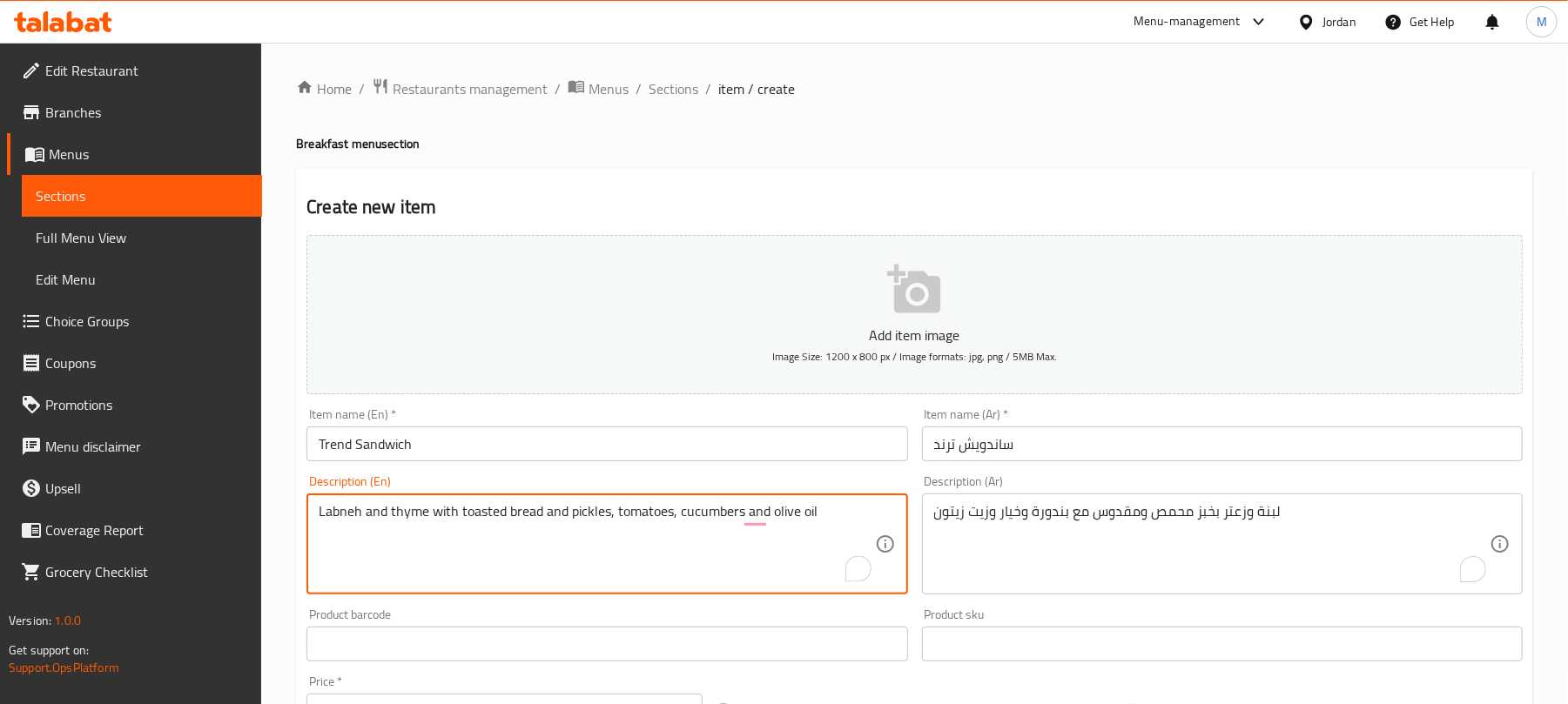 type on "Labneh and thyme with toasted bread and pickles, tomatoes, cucumbers and olive oil" 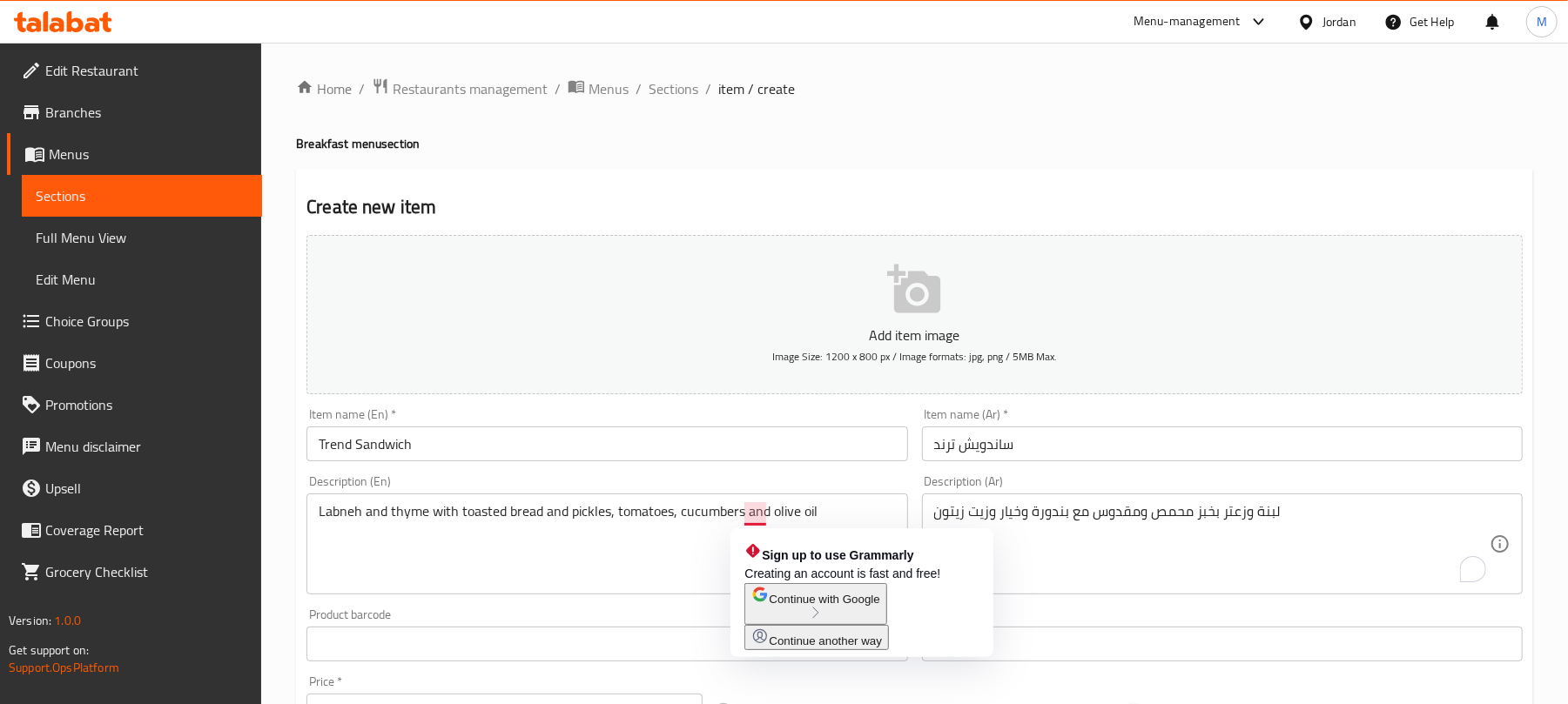 click on "Labneh and thyme with toasted bread and pickles, tomatoes, cucumbers and olive oil" at bounding box center (596, 544) 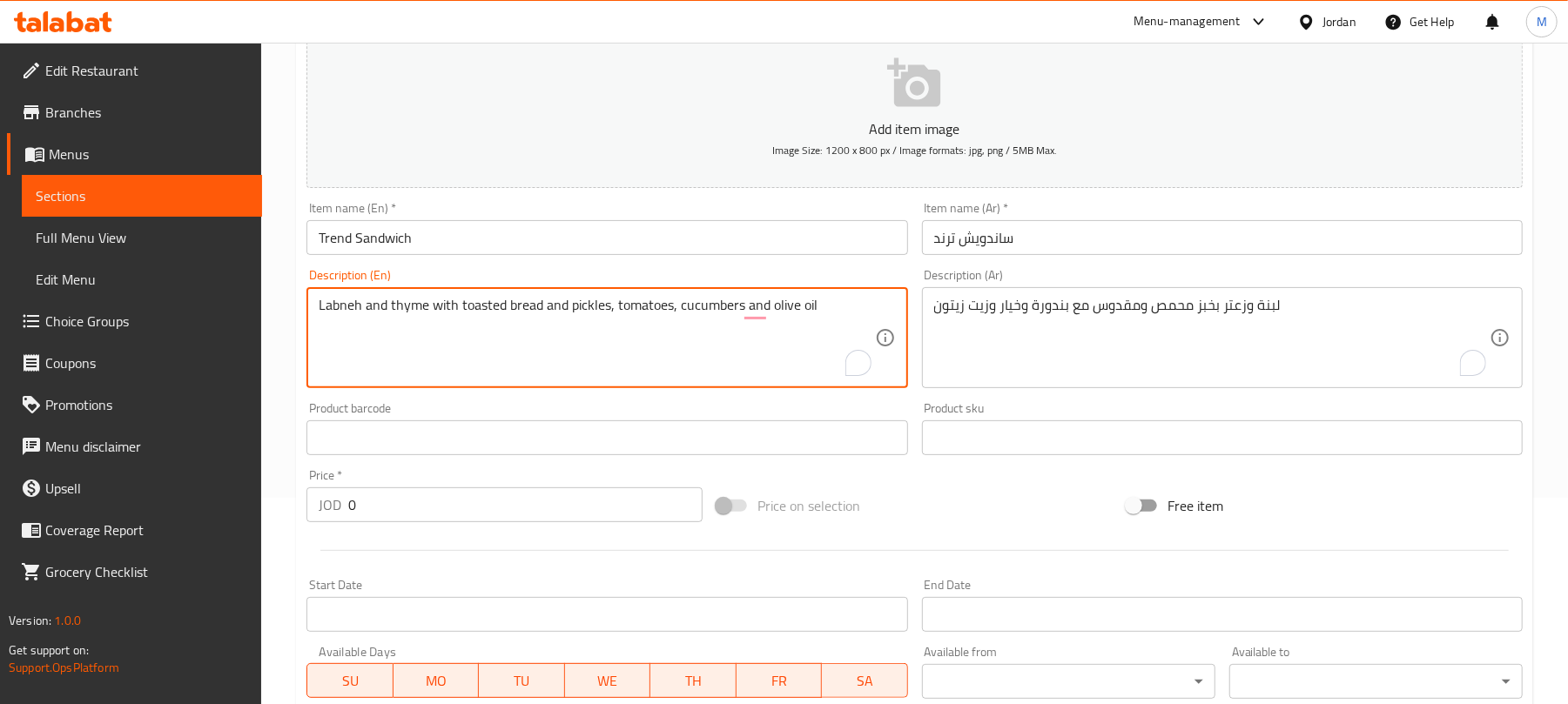 scroll, scrollTop: 231, scrollLeft: 0, axis: vertical 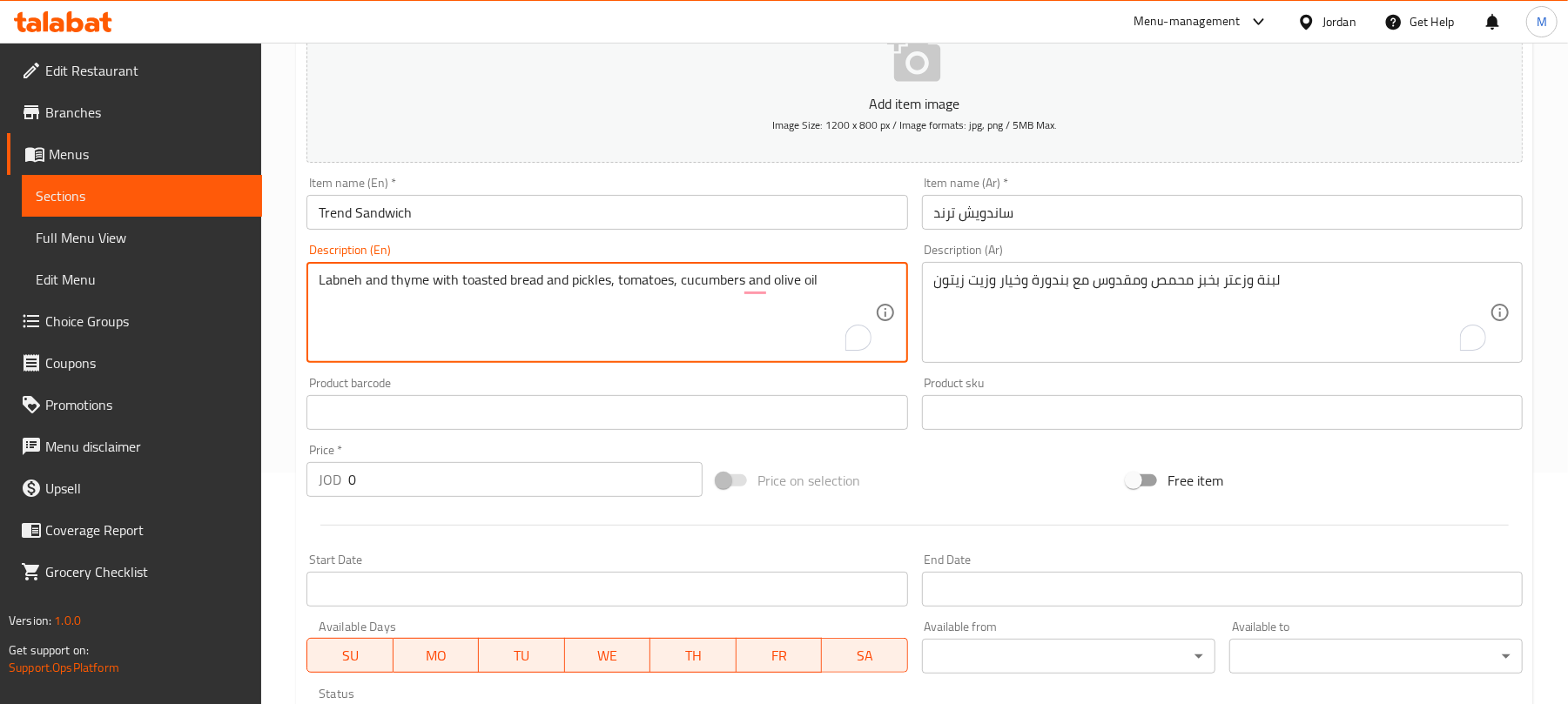 click on "0" at bounding box center [525, 479] 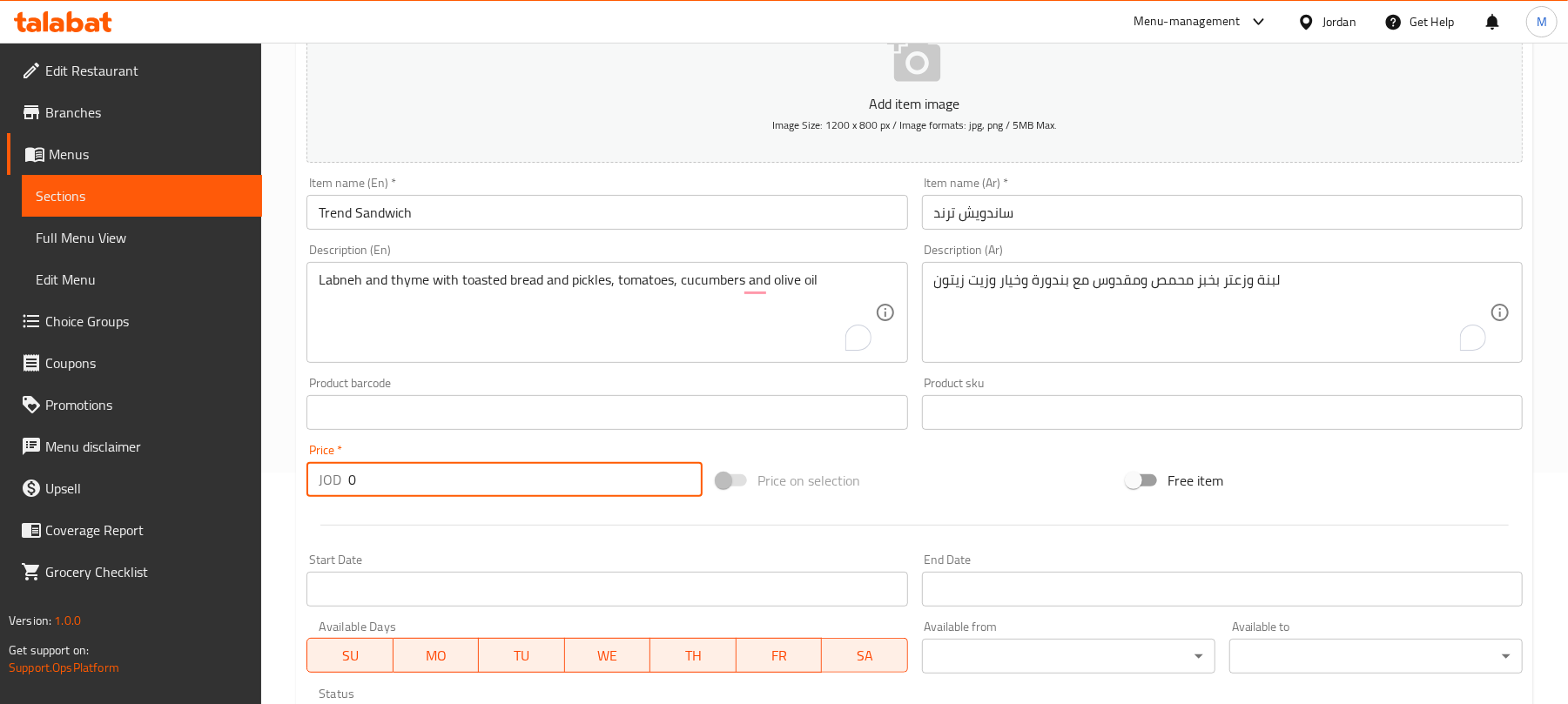 click on "0" at bounding box center (525, 479) 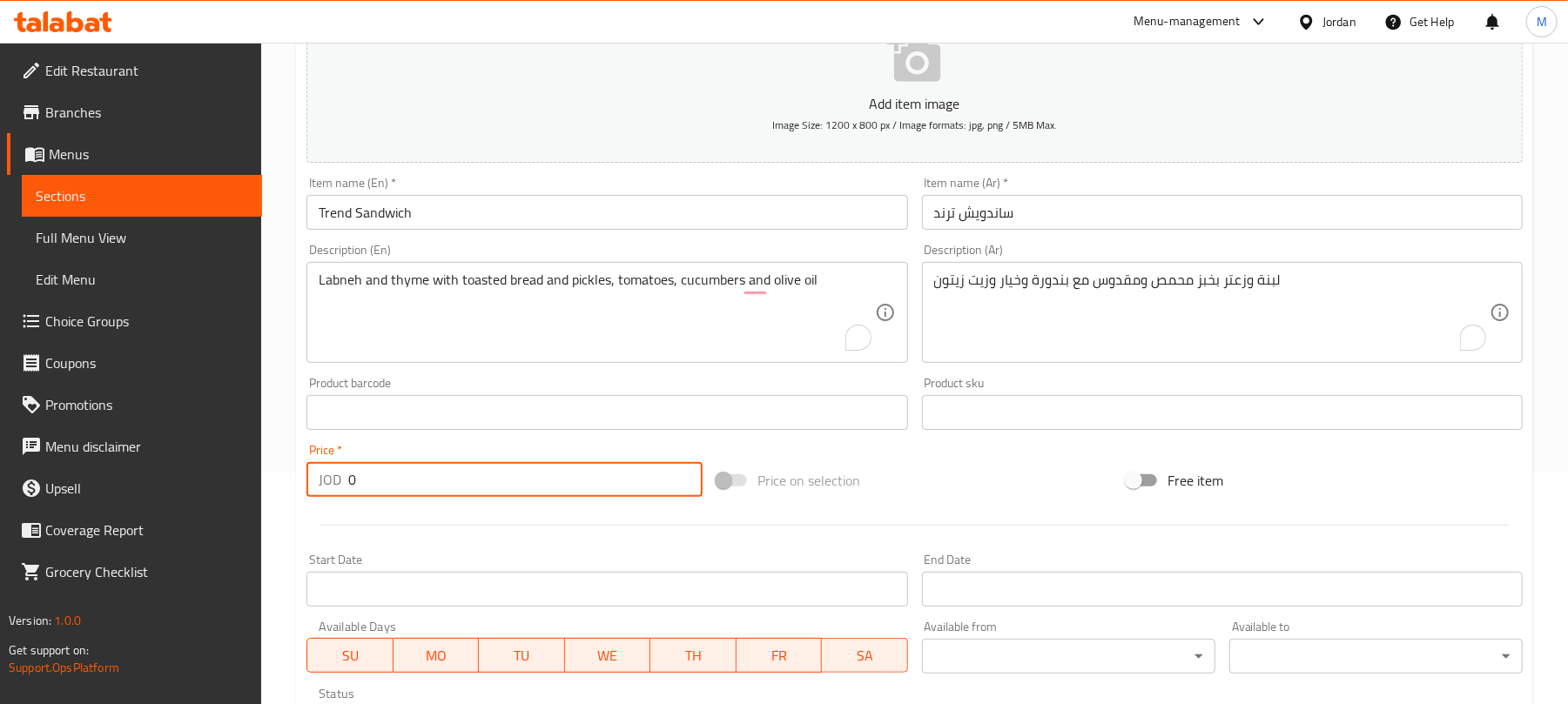 click on "0" at bounding box center (525, 479) 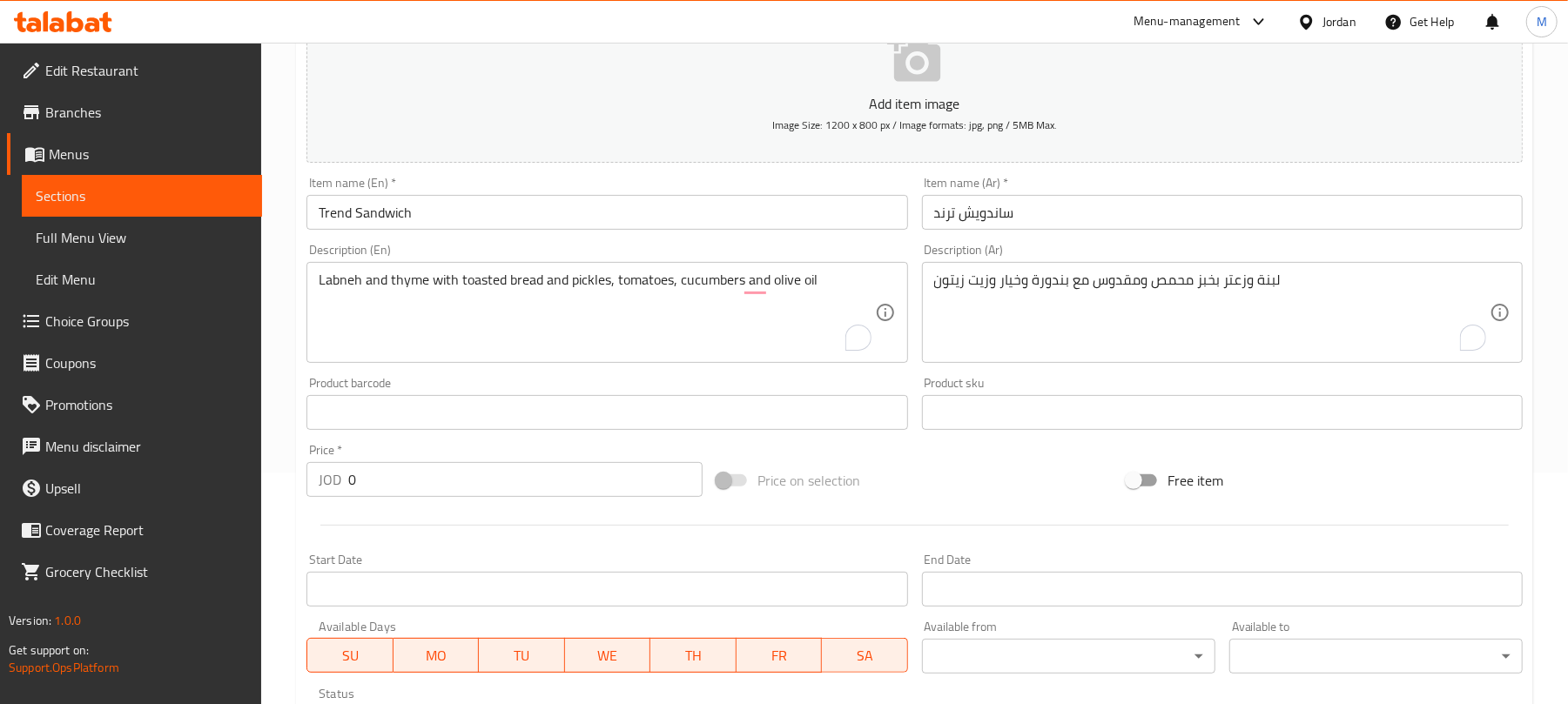 click on "0" at bounding box center (525, 479) 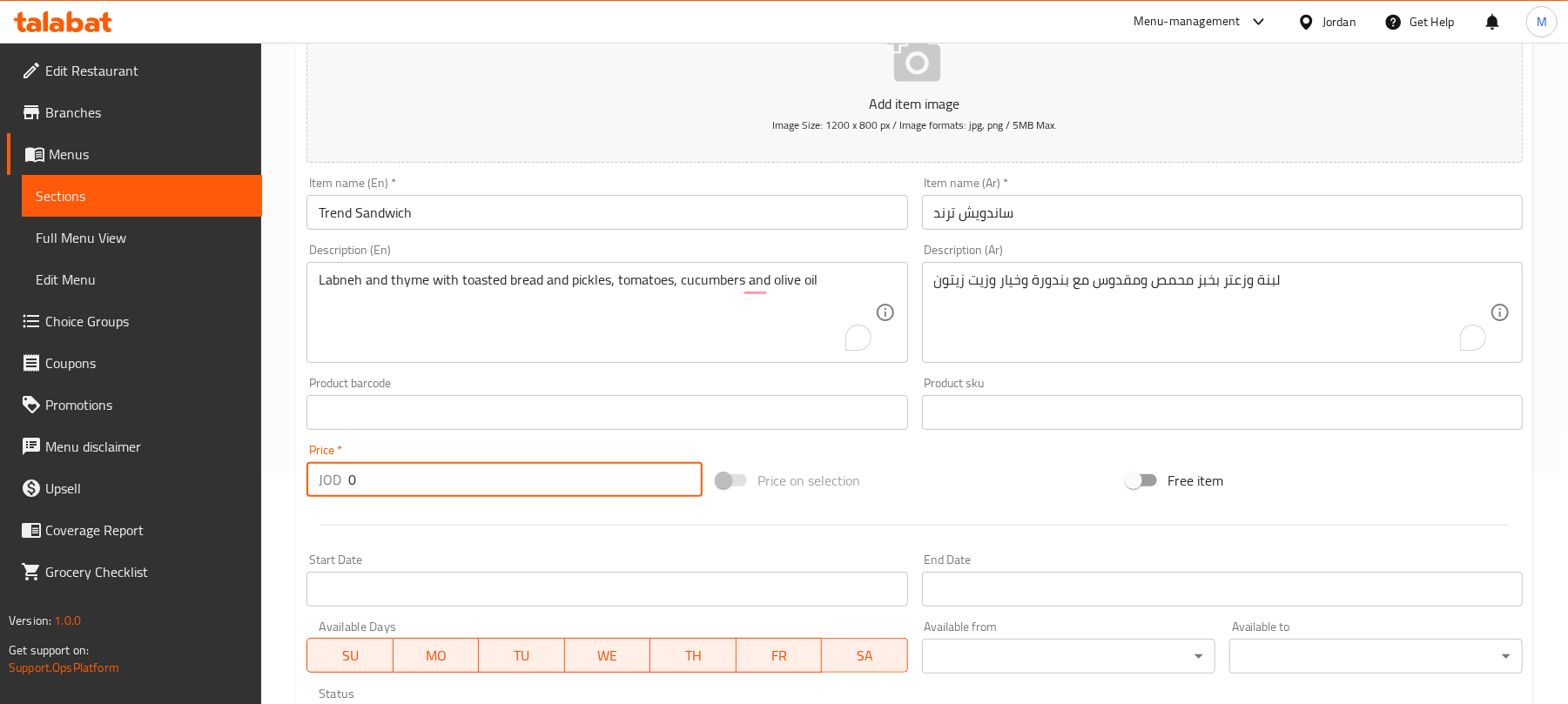 click on "0" at bounding box center [525, 479] 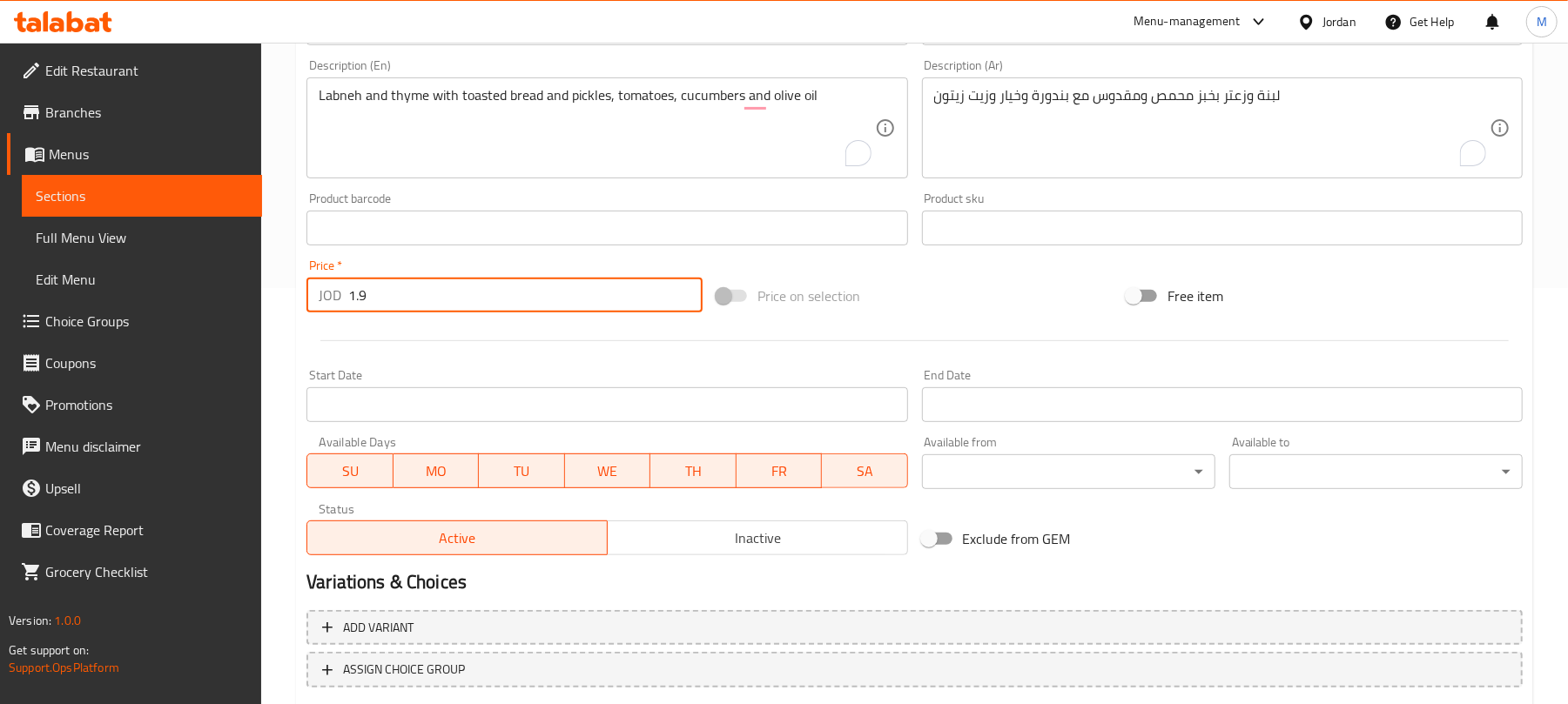 scroll, scrollTop: 524, scrollLeft: 0, axis: vertical 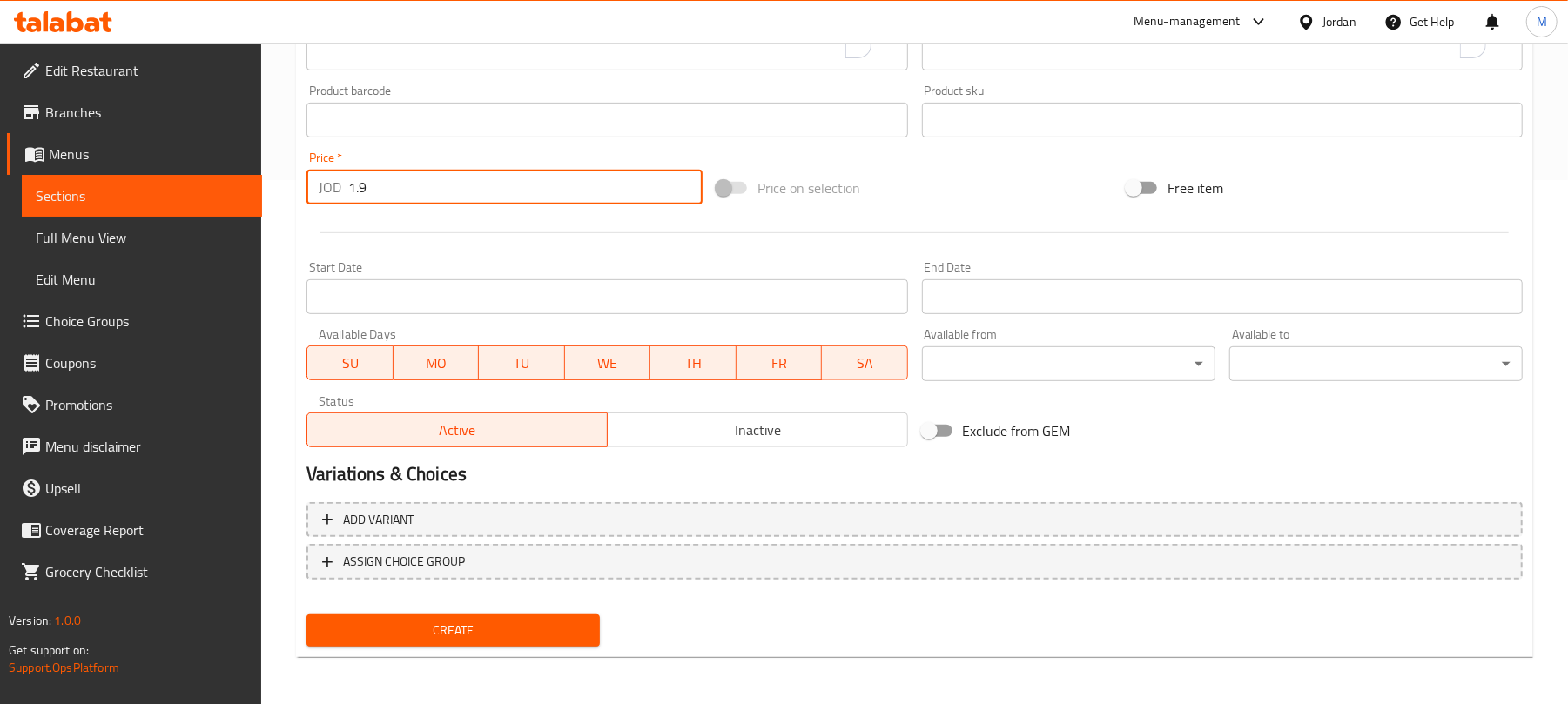 type on "1.9" 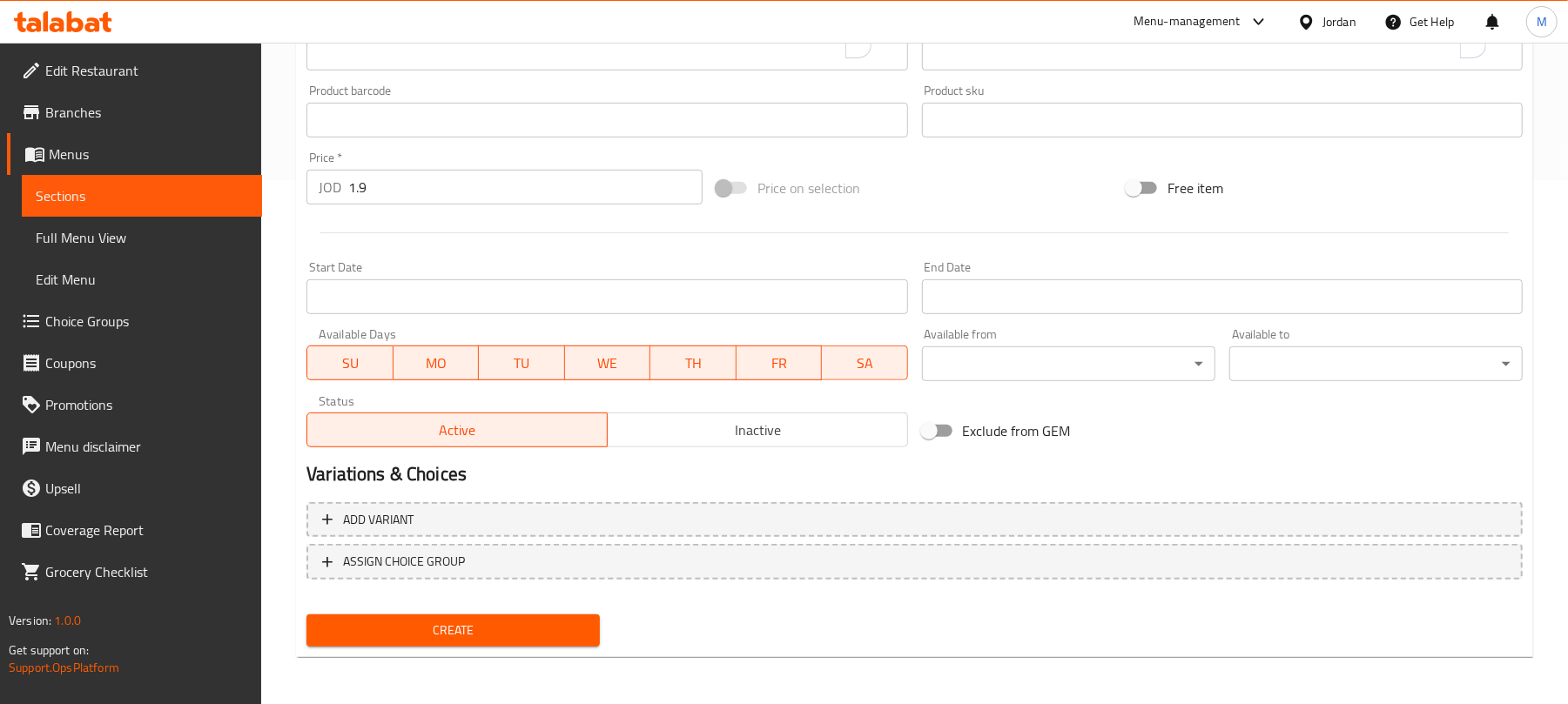 click on "Create" at bounding box center (453, 630) 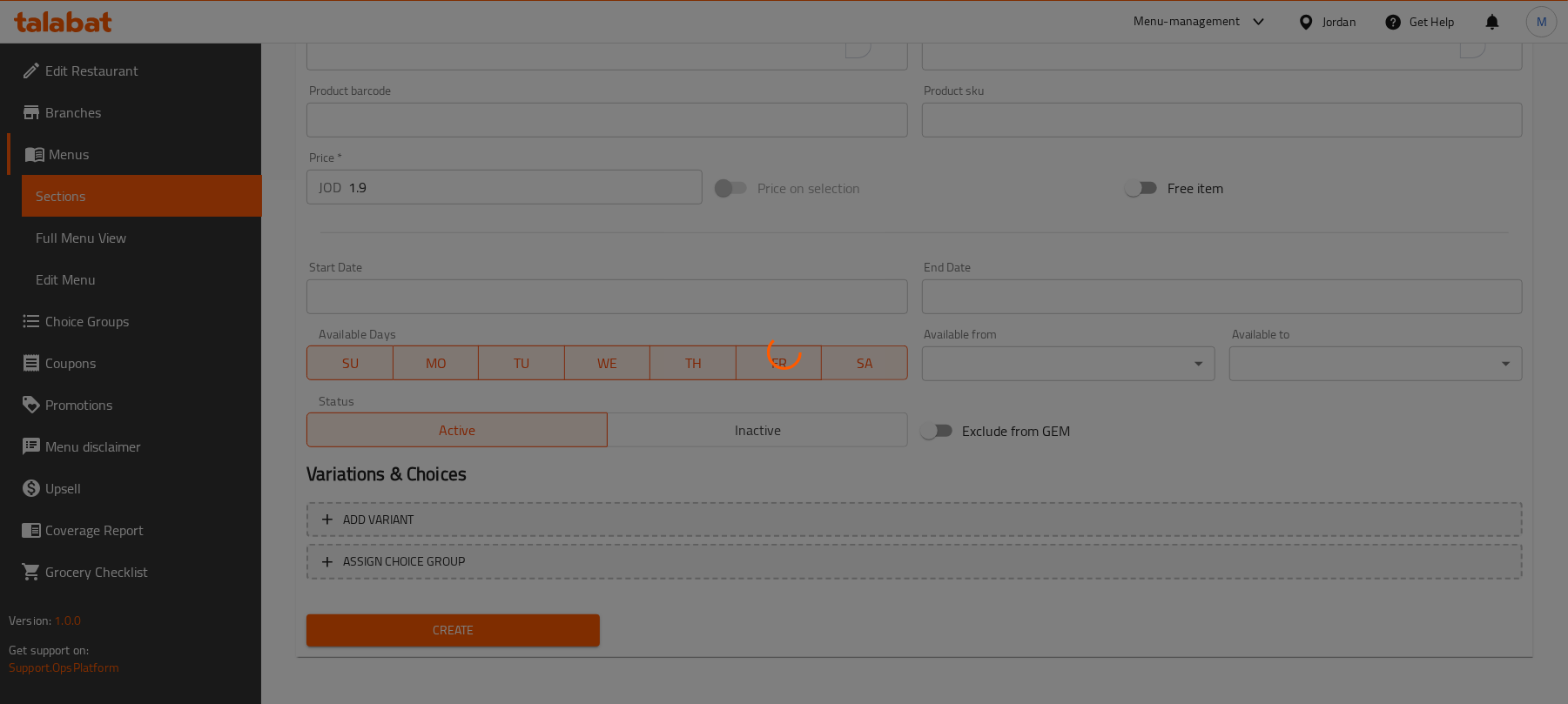 type 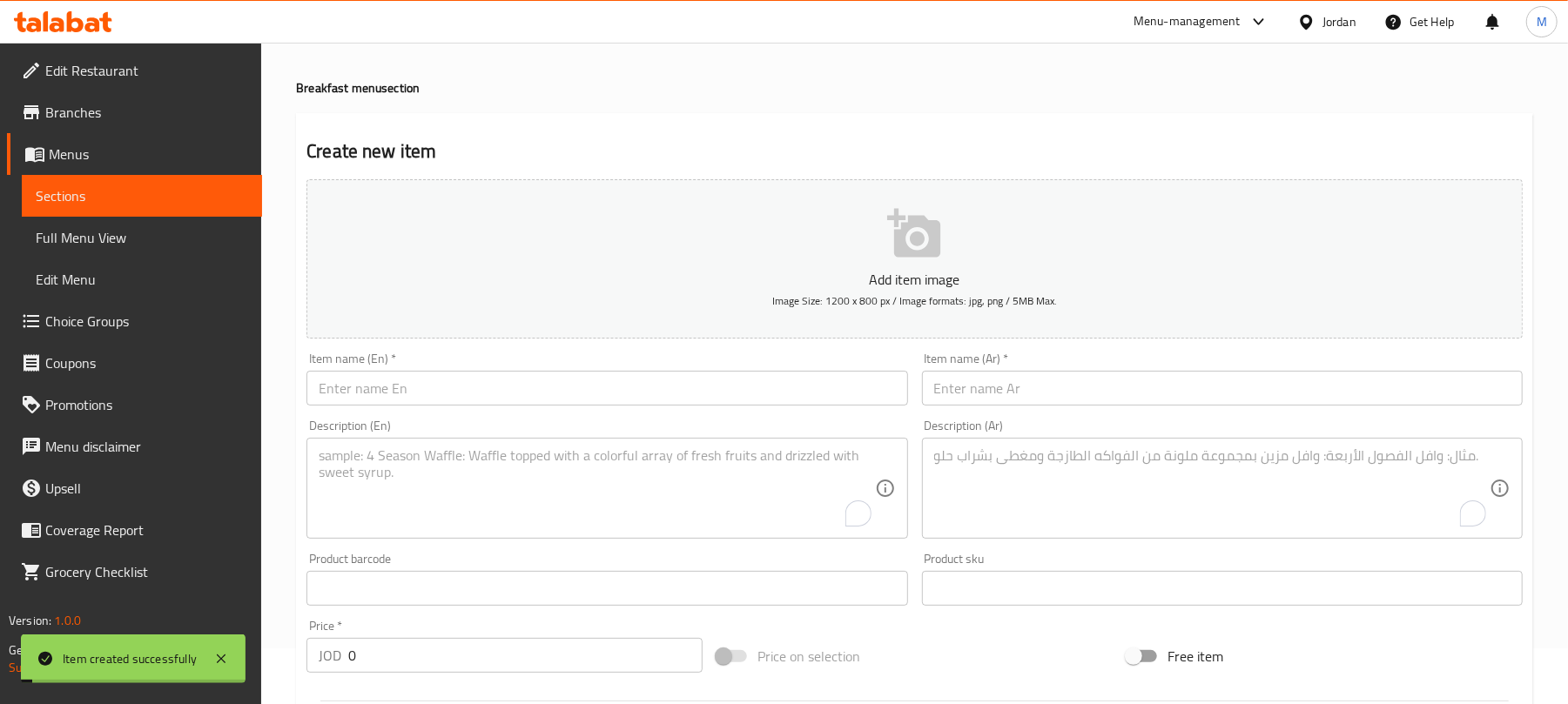scroll, scrollTop: 0, scrollLeft: 0, axis: both 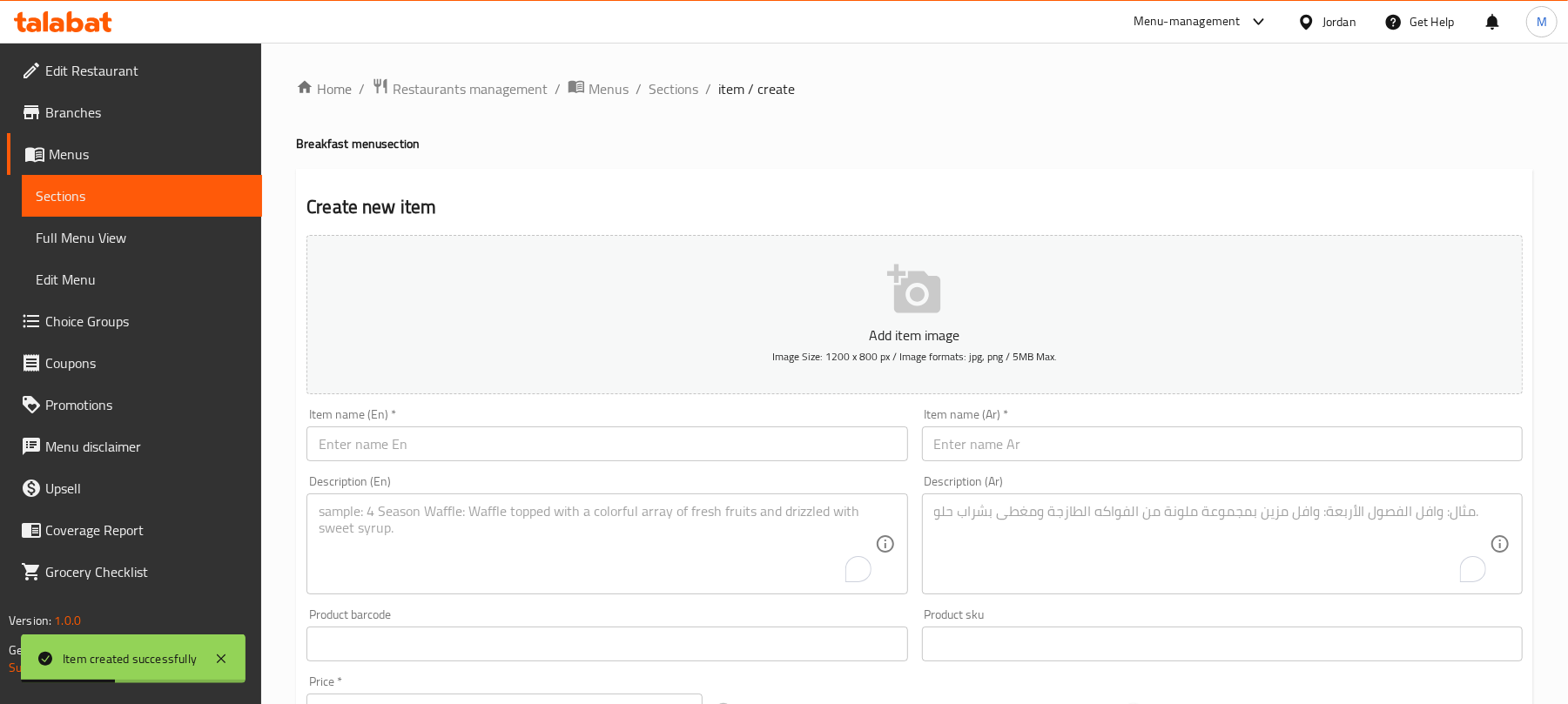 click at bounding box center (1222, 444) 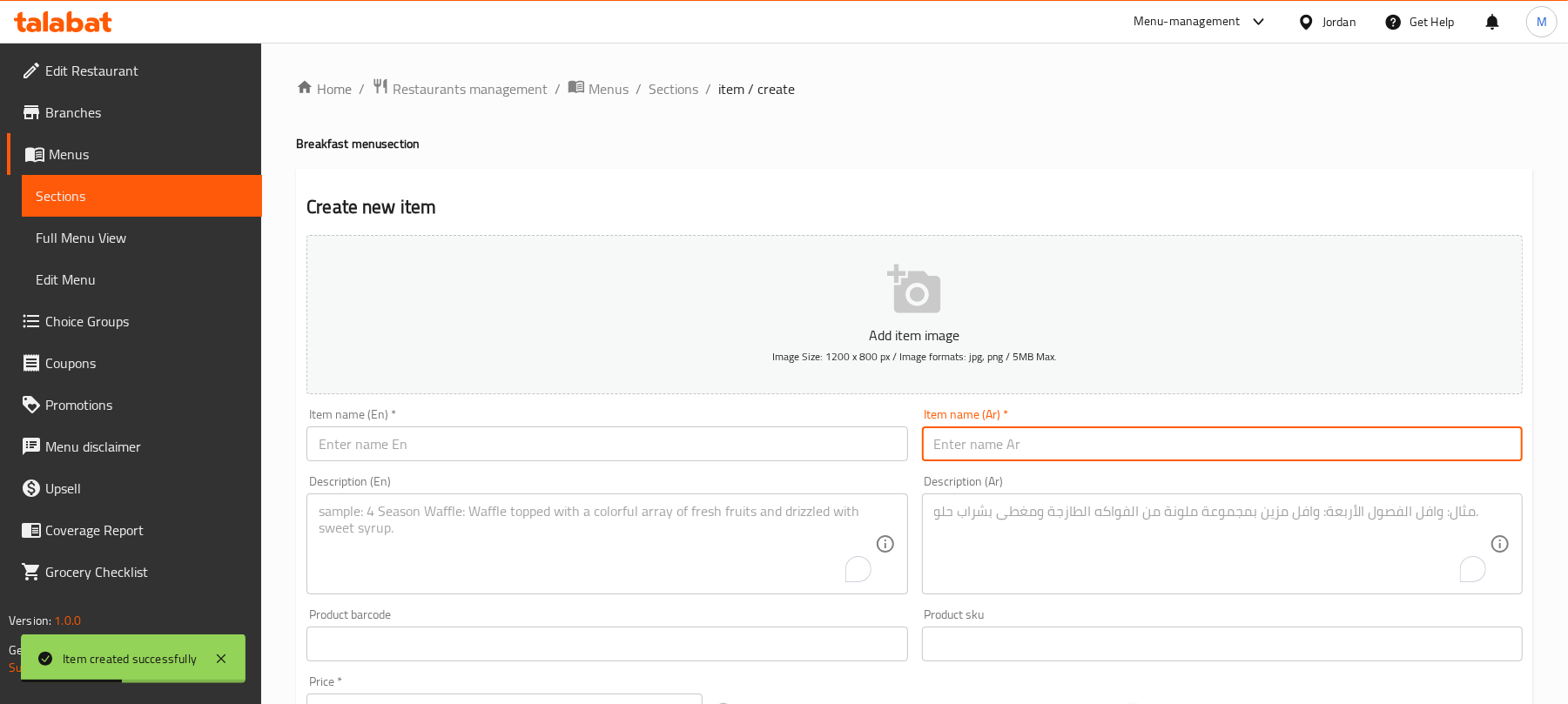 paste on "كعكة فاضية" 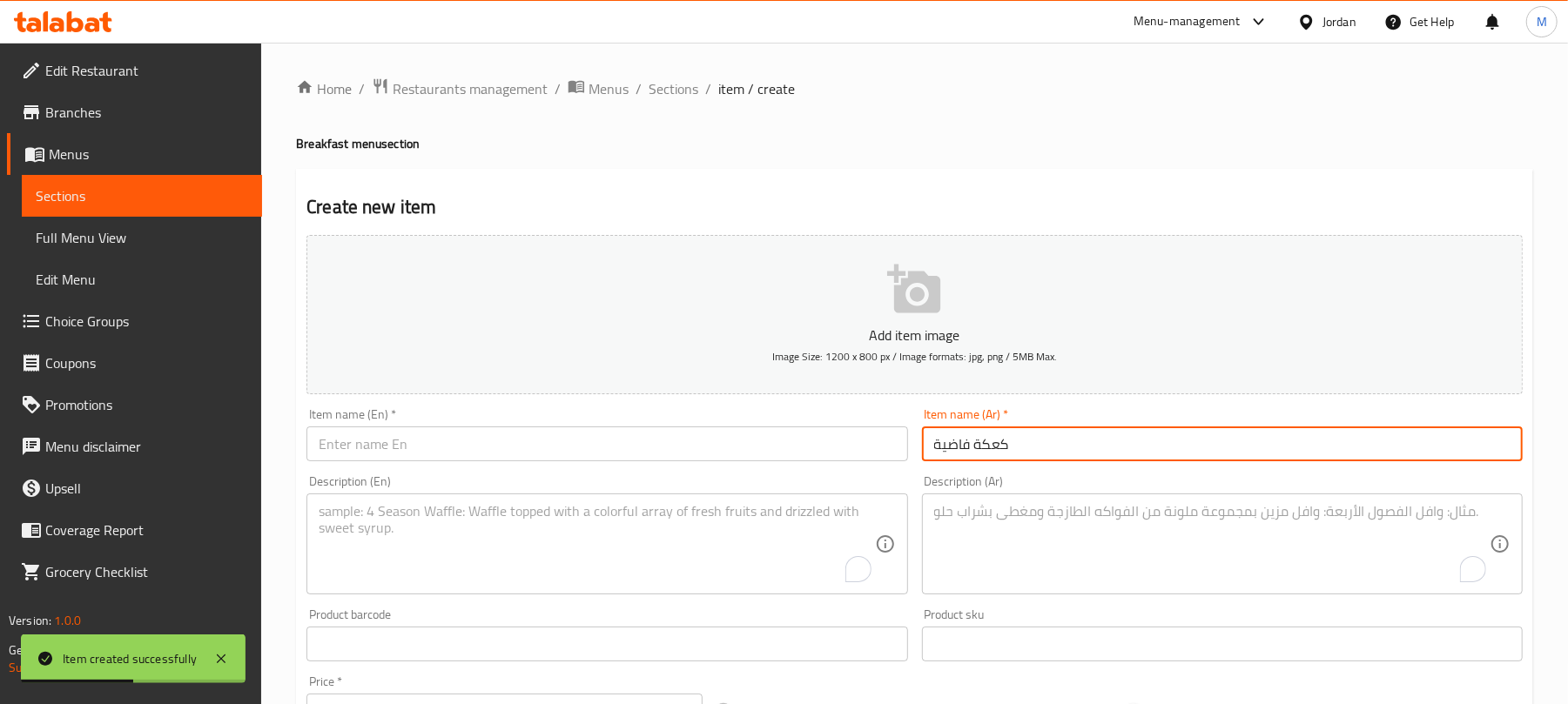 type on "كعكة فاضية" 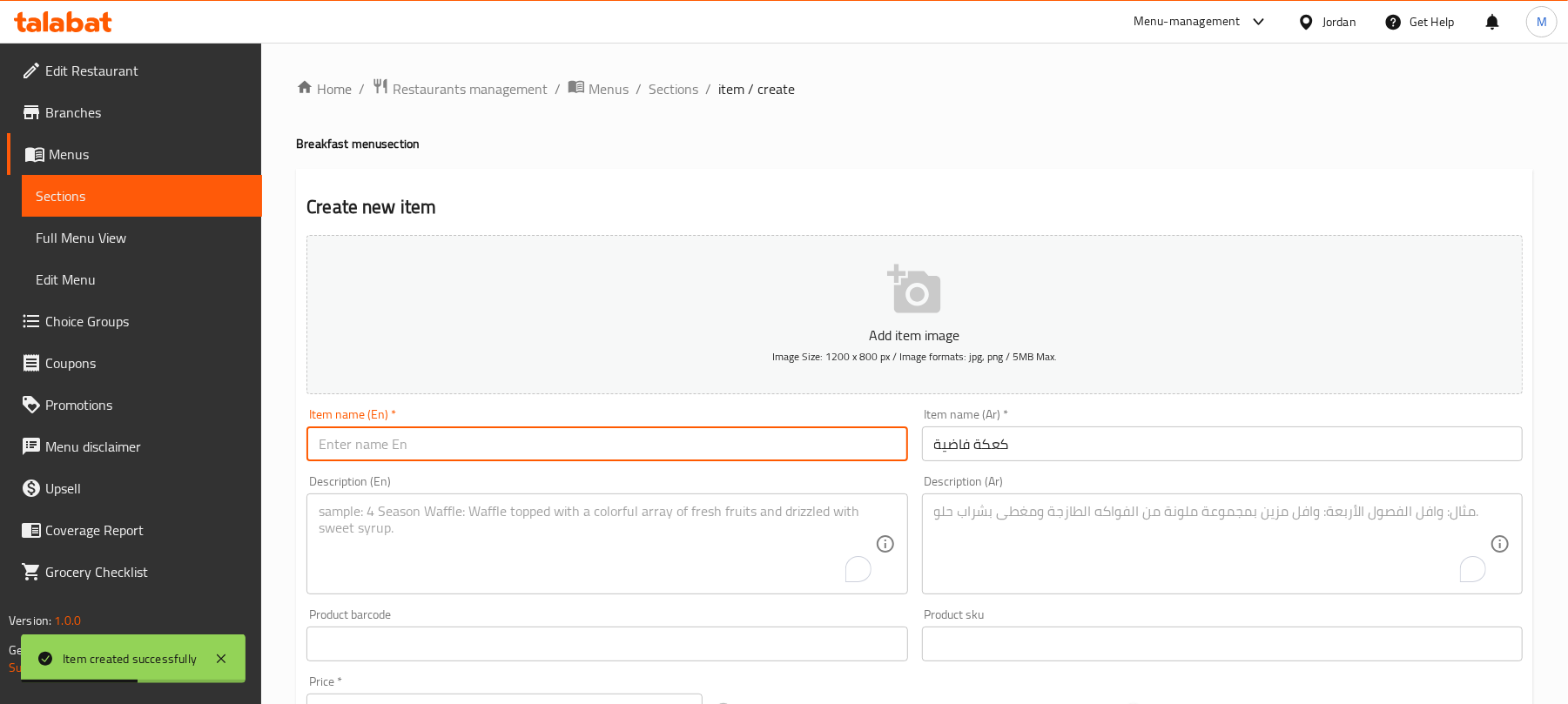 click at bounding box center [607, 444] 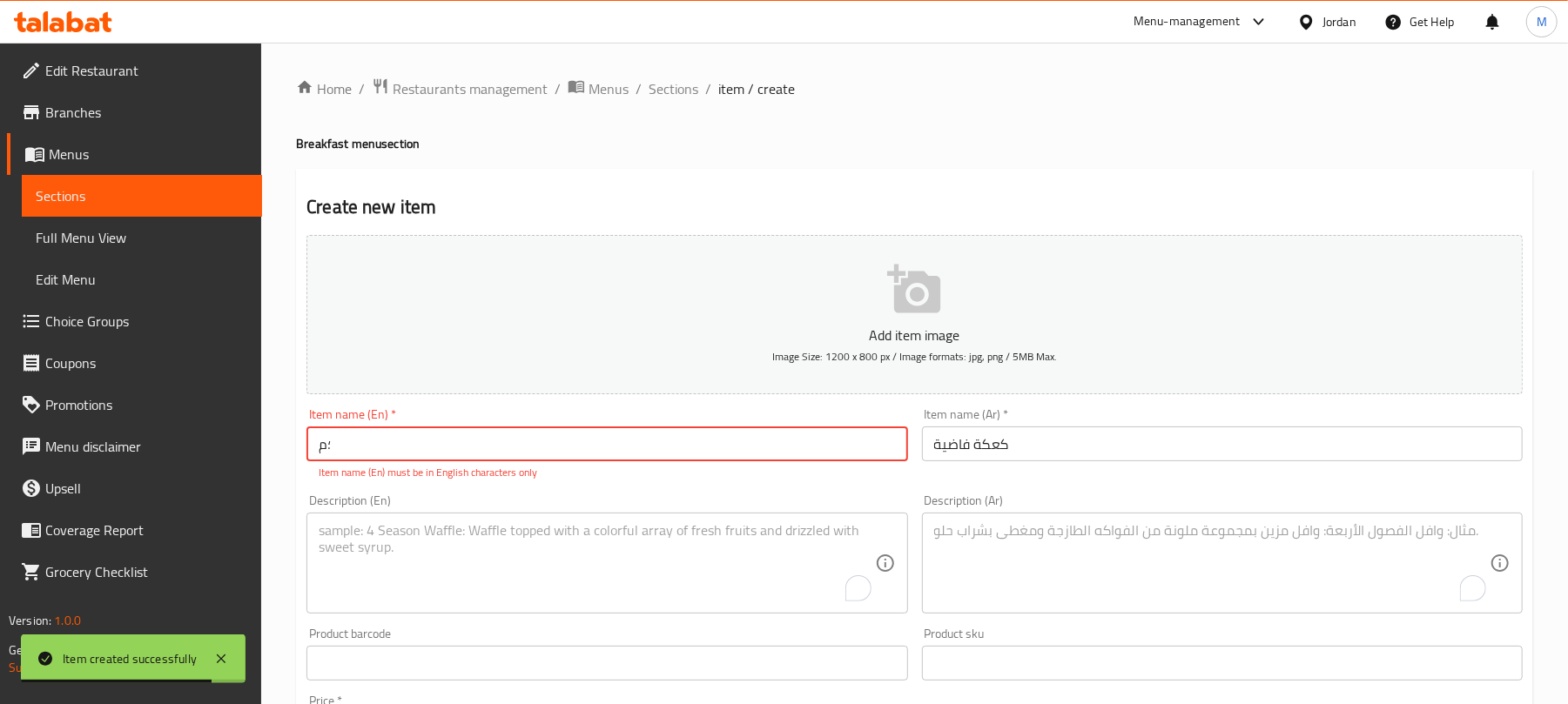 type on "؛" 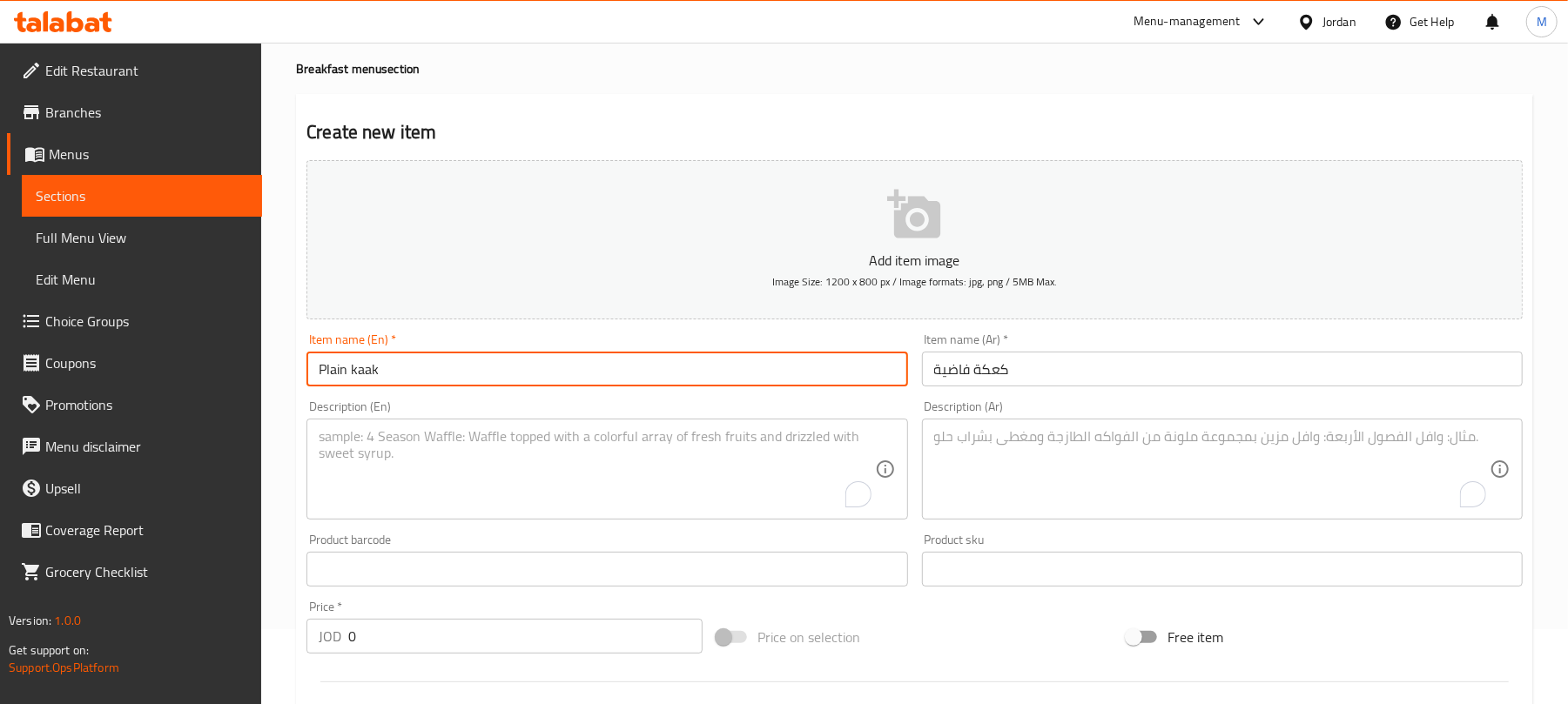 scroll, scrollTop: 116, scrollLeft: 0, axis: vertical 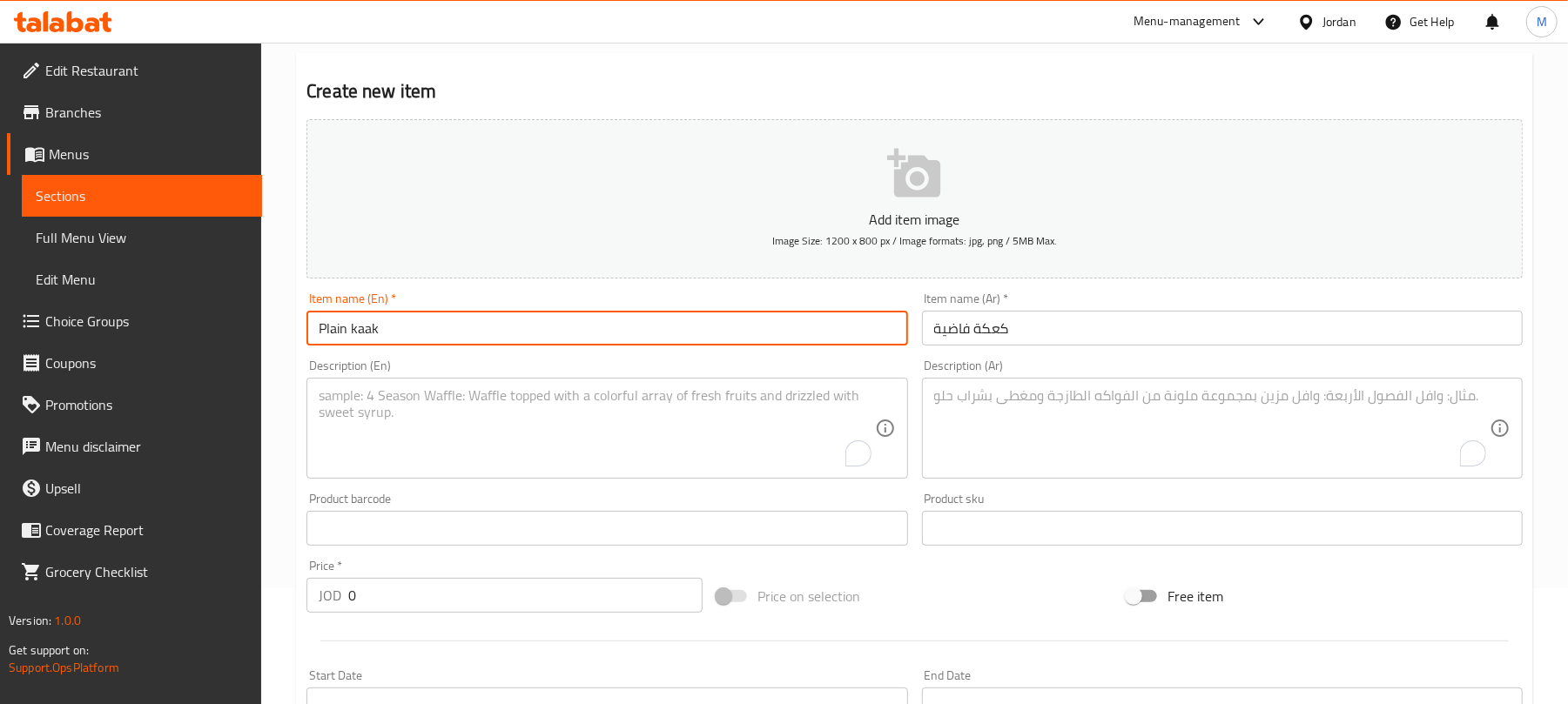 type on "Plain kaak" 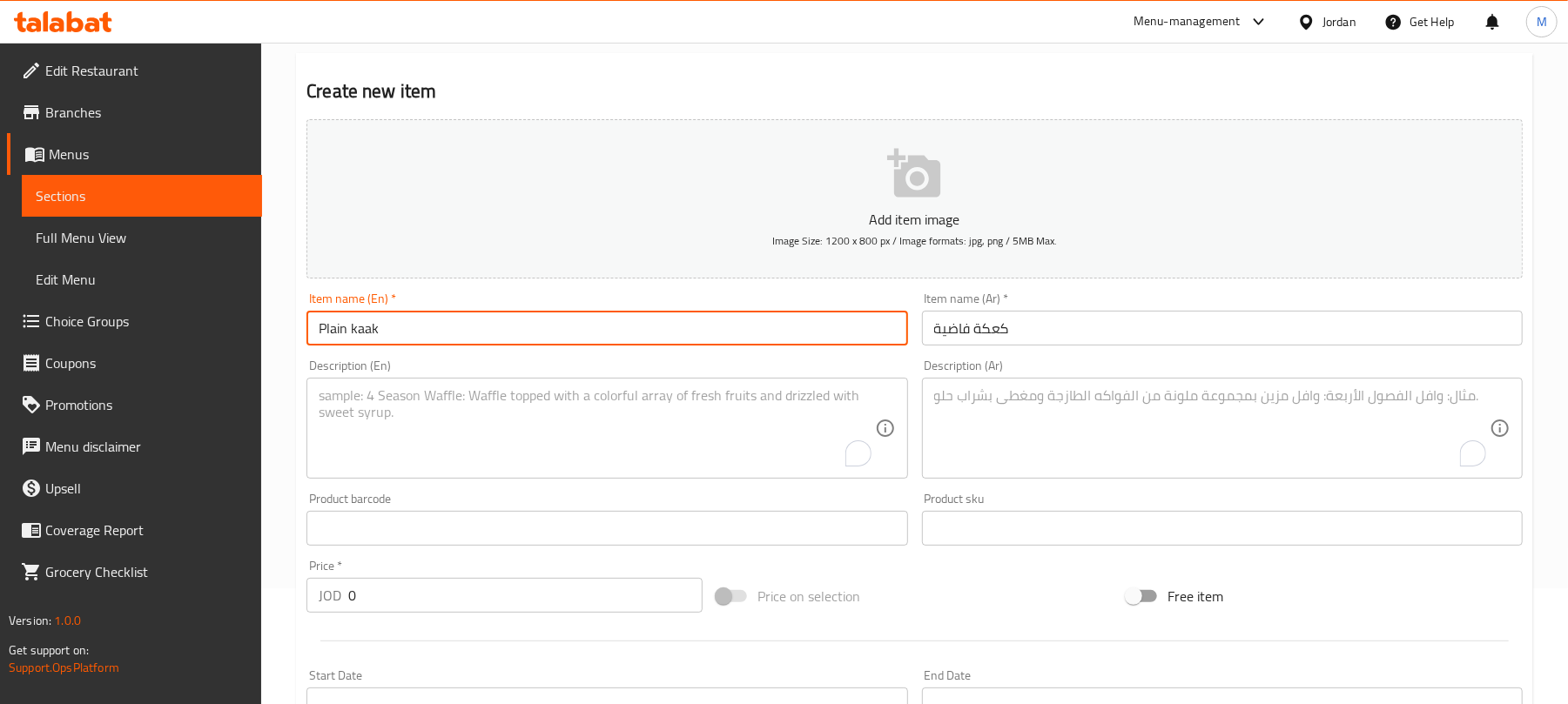 click on "0" at bounding box center (525, 595) 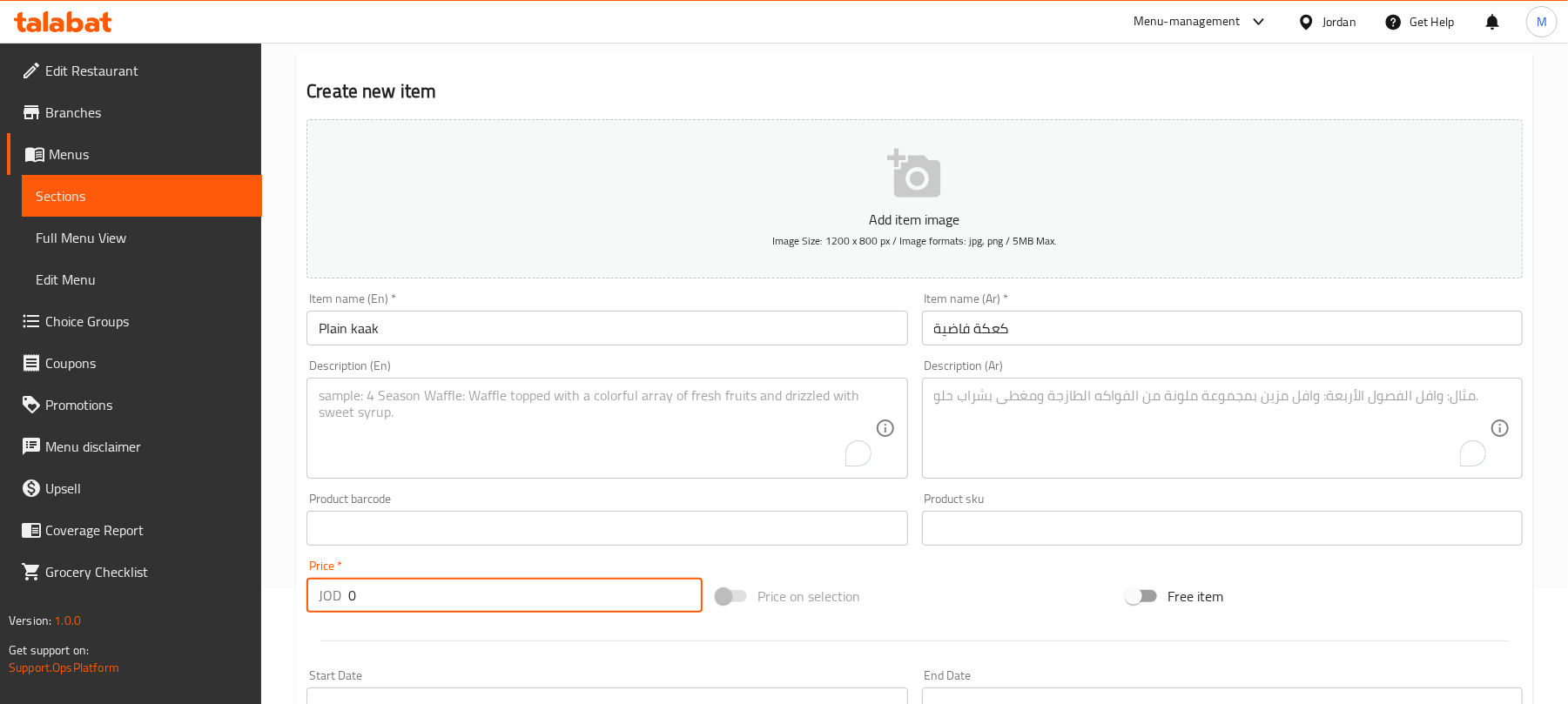 click on "0" at bounding box center [525, 595] 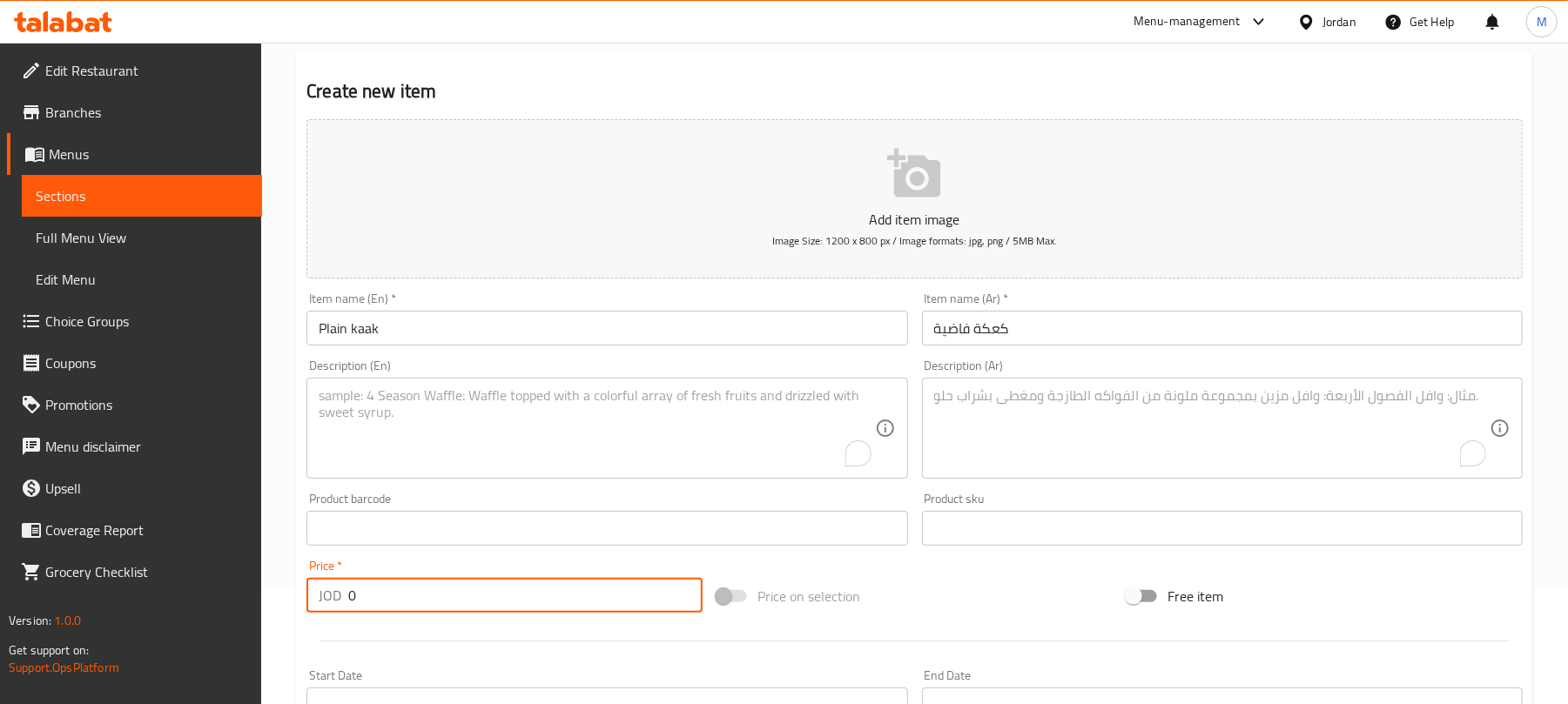 click on "0" at bounding box center [525, 595] 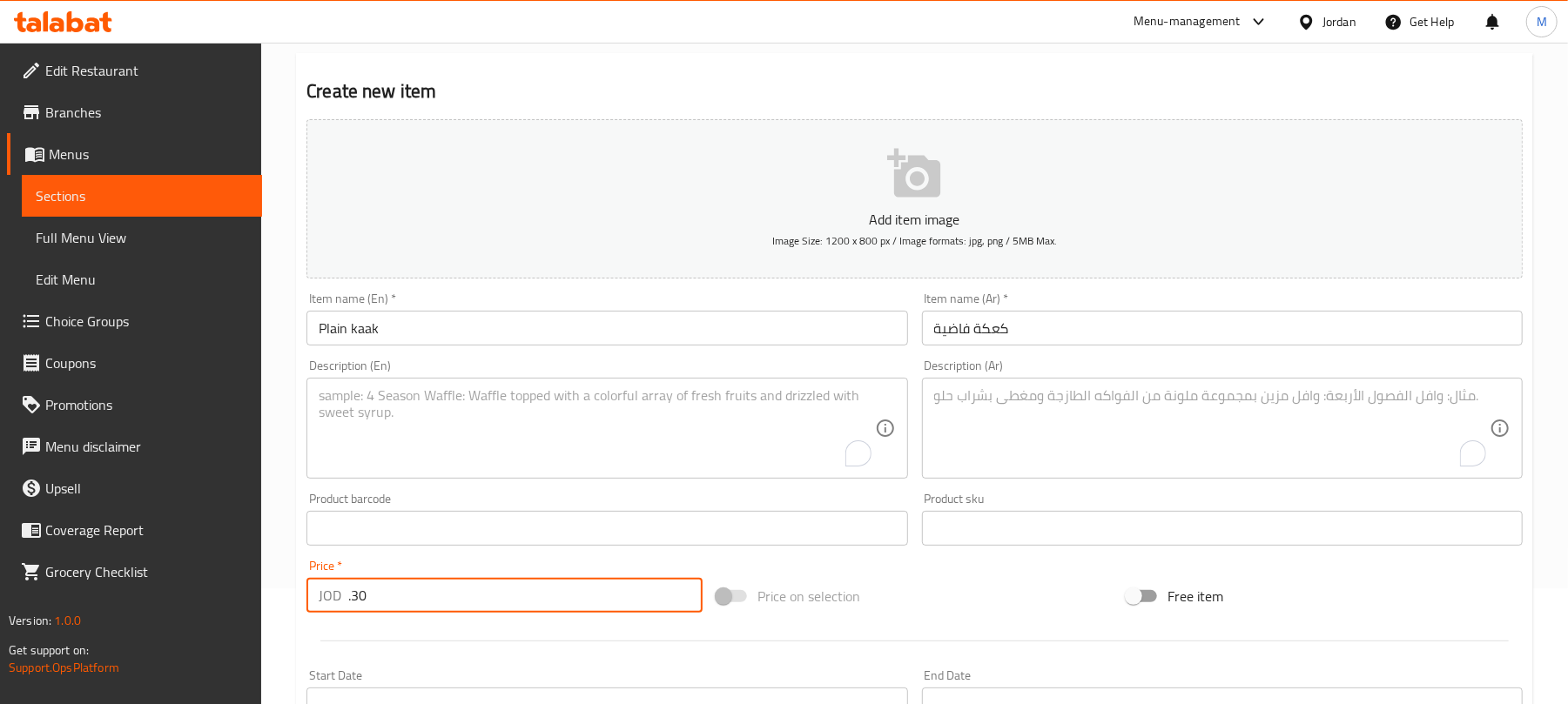 click on "JOD .30 Price  *" at bounding box center (504, 595) 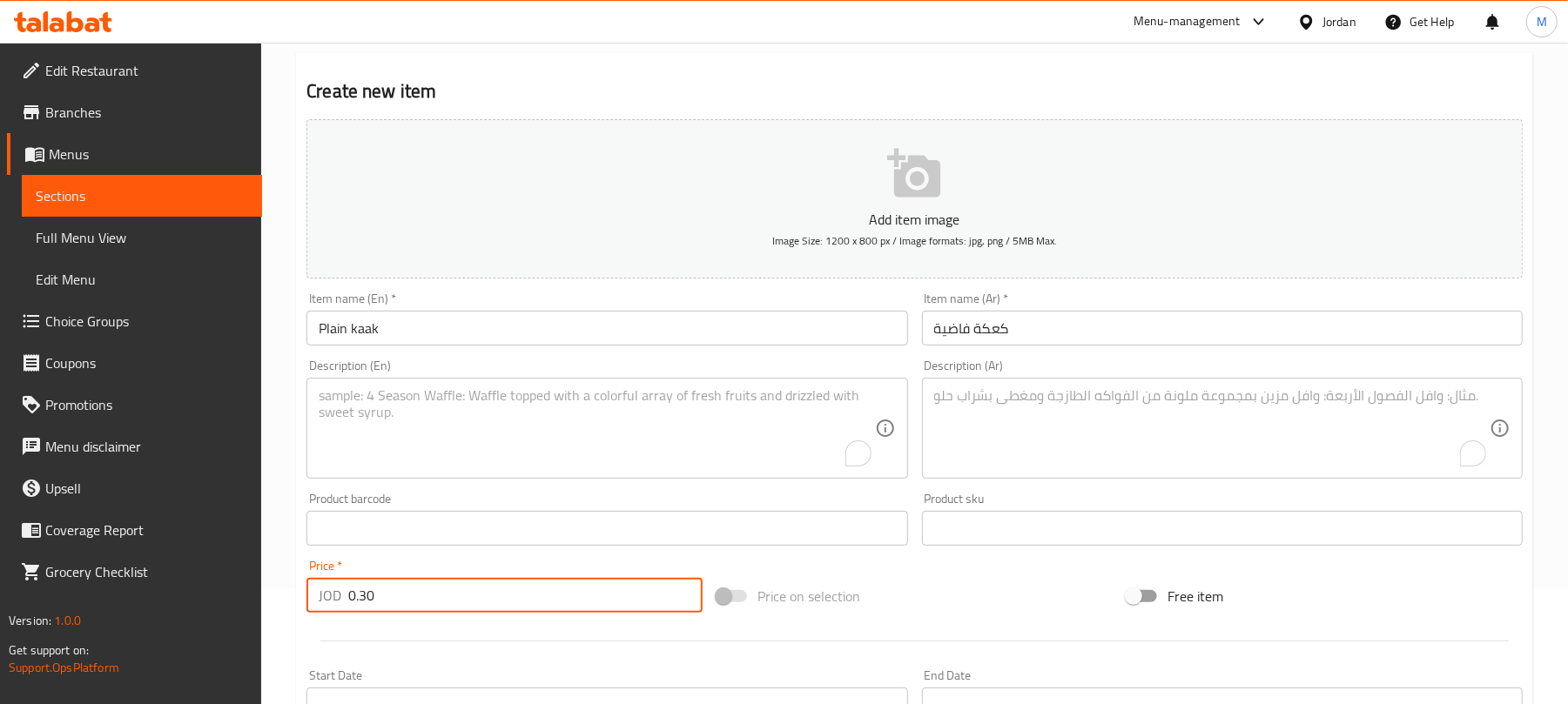 type on "0.30" 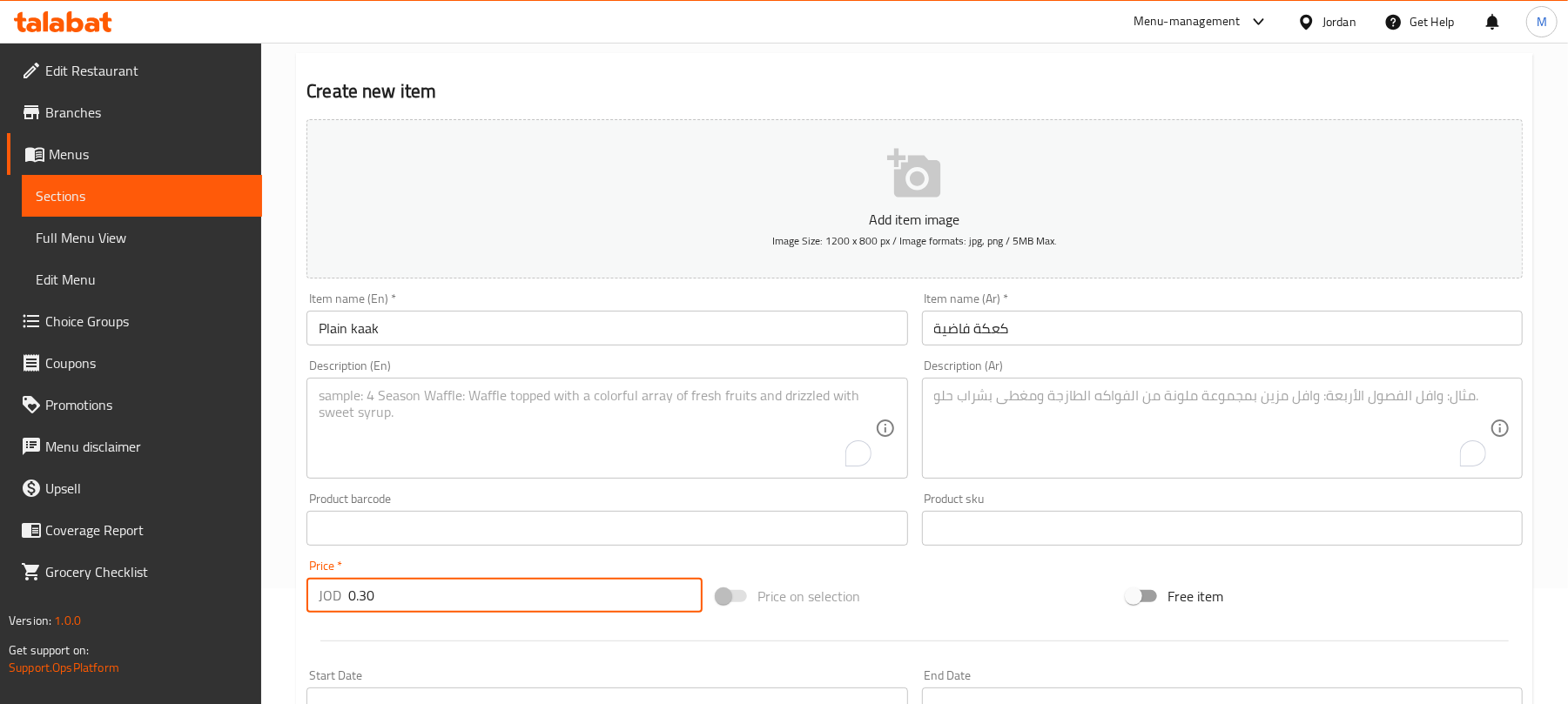 click on "كعكة فاضية" at bounding box center [1222, 328] 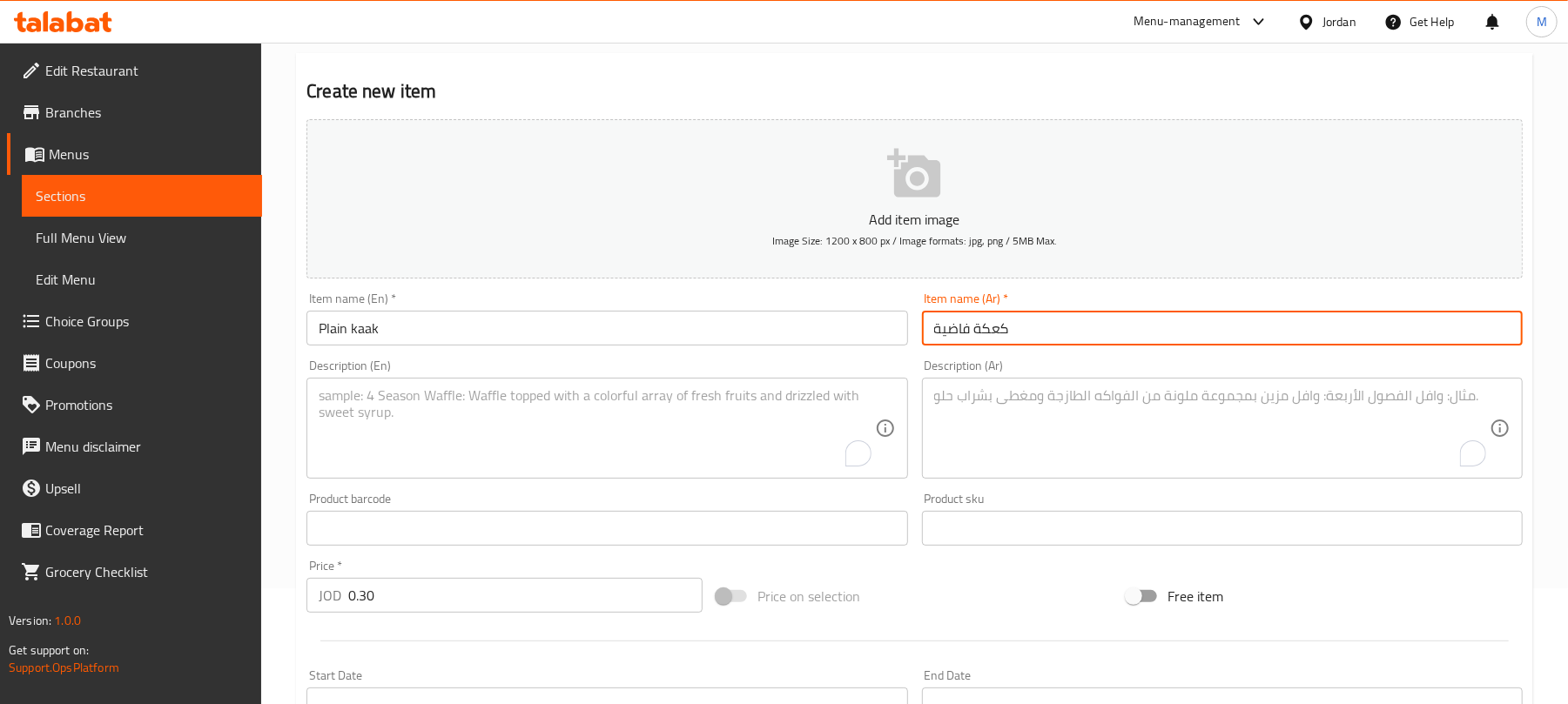 click on "كعكة فاضية" at bounding box center [1222, 328] 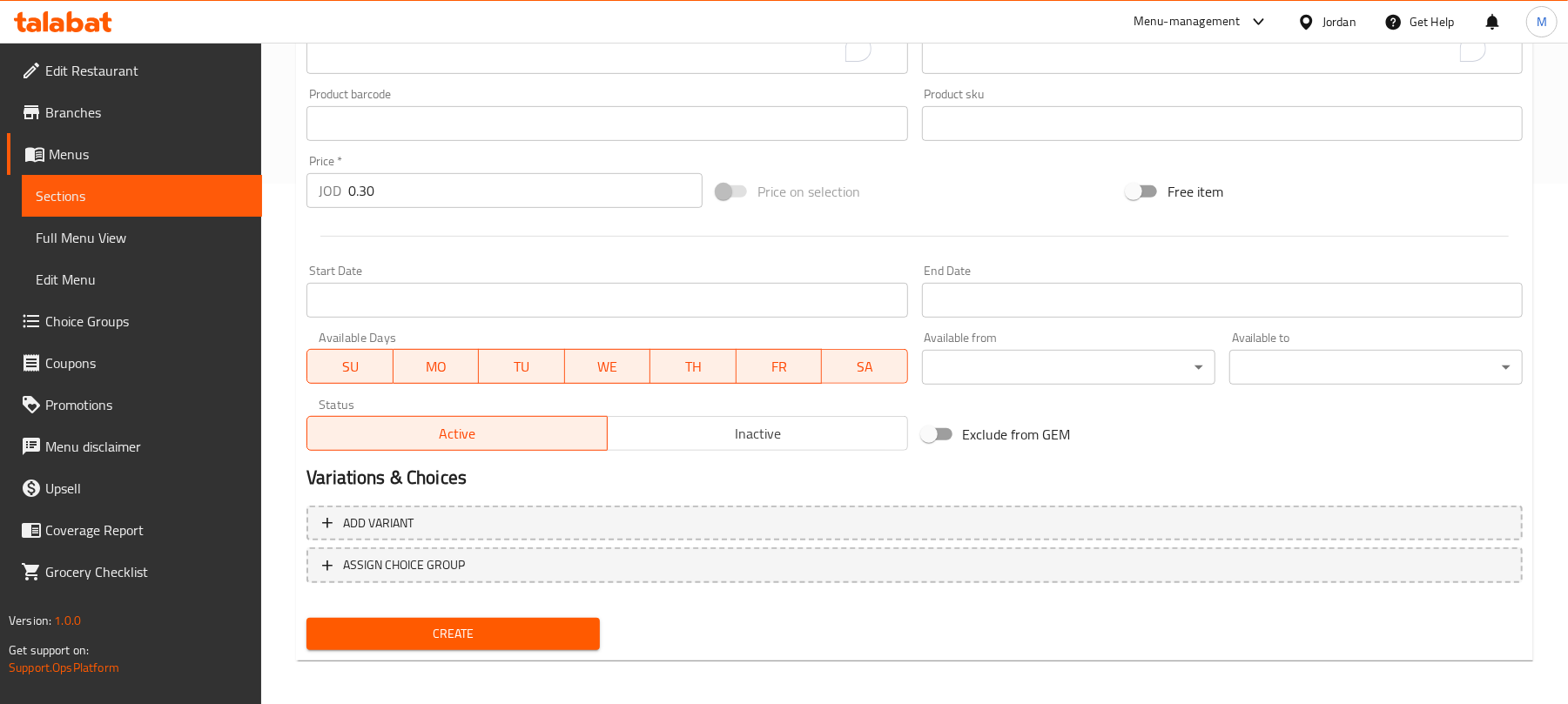 scroll, scrollTop: 524, scrollLeft: 0, axis: vertical 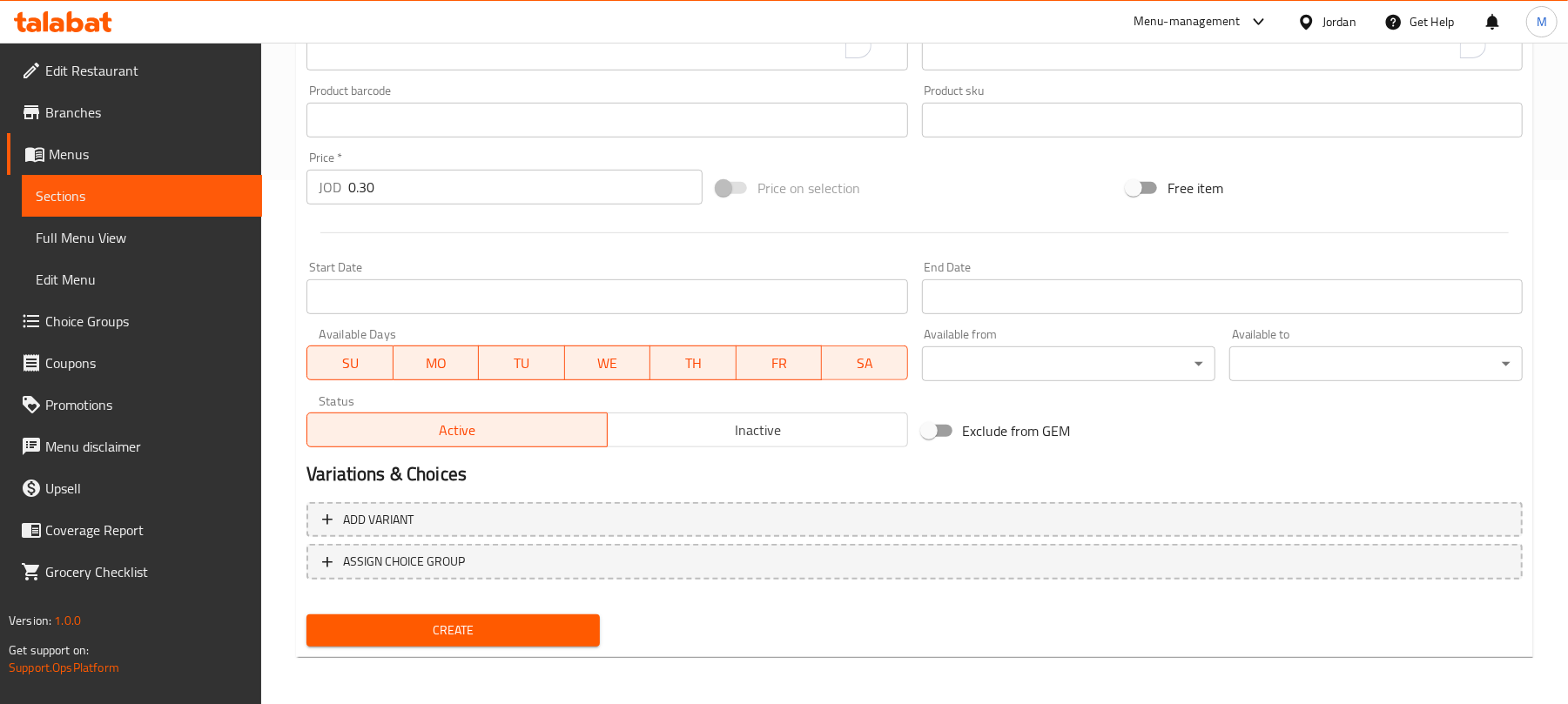 type on "كعكة فارغة" 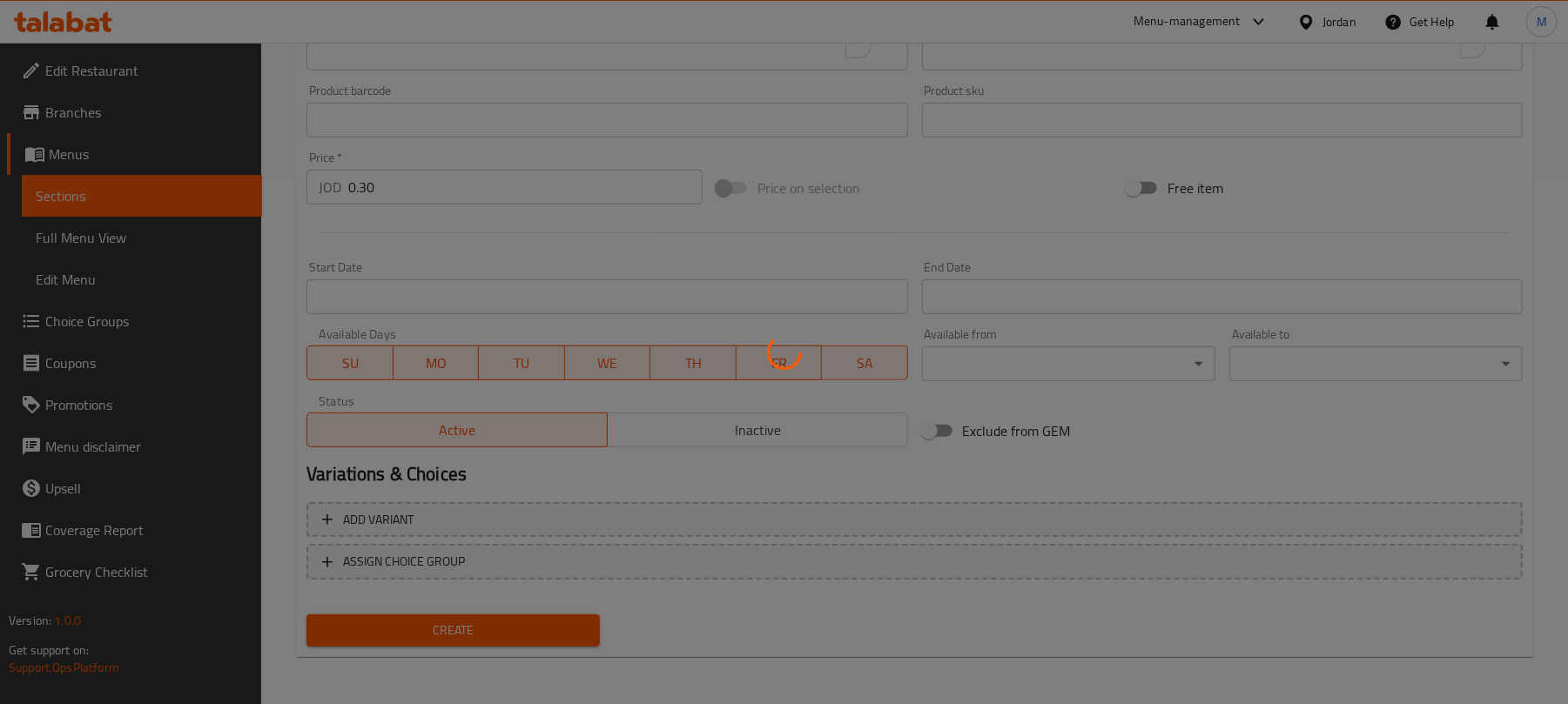 type 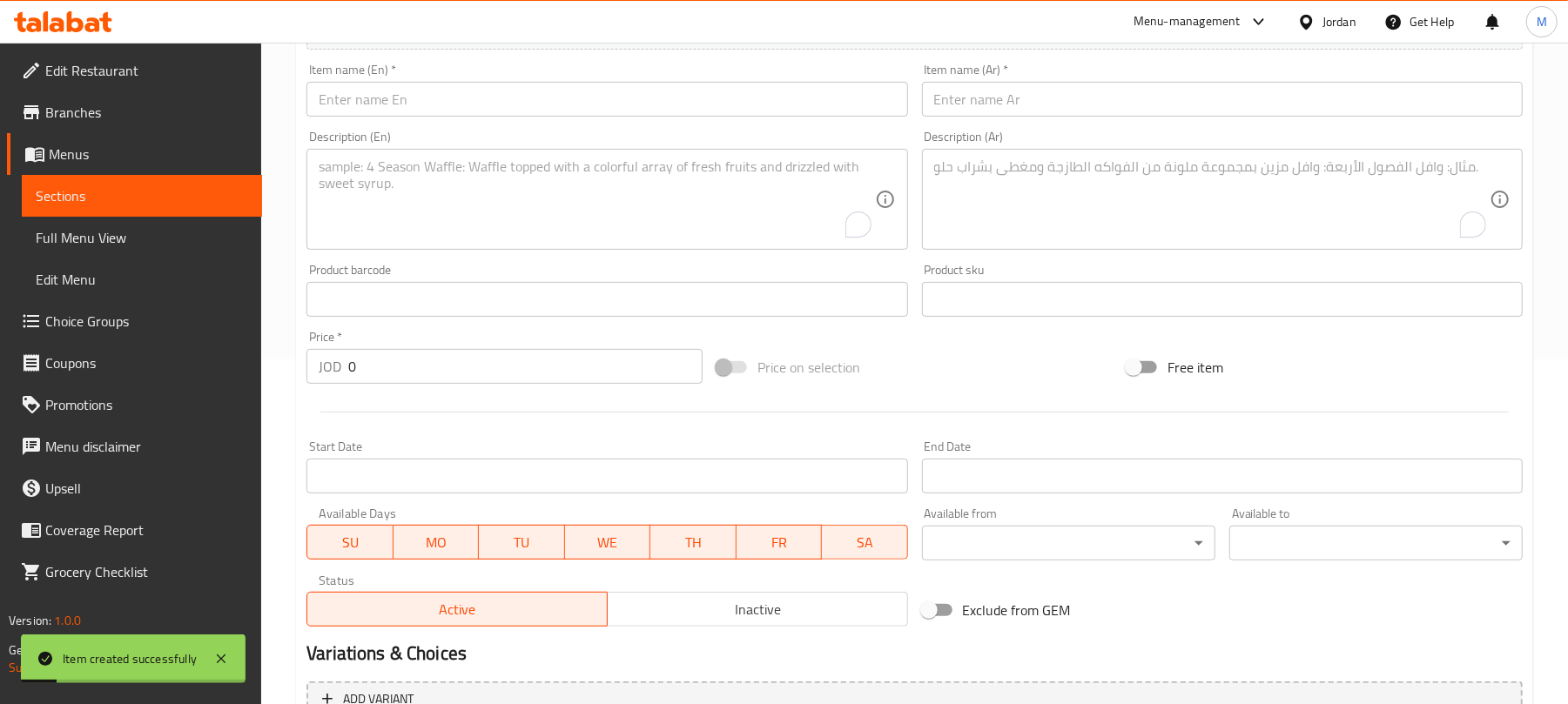 scroll, scrollTop: 176, scrollLeft: 0, axis: vertical 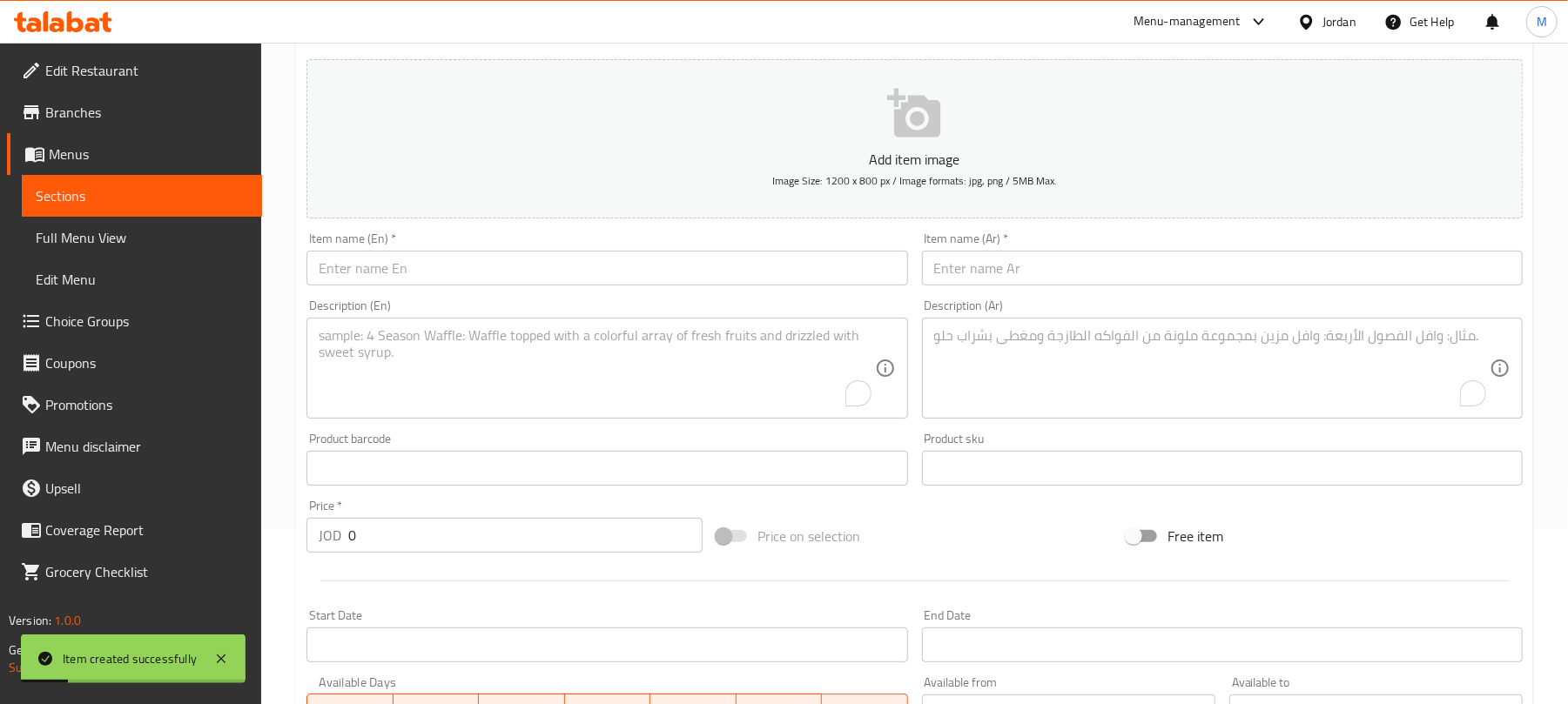 click on "Item name (Ar)   * Item name (Ar)  *" at bounding box center (1222, 258) 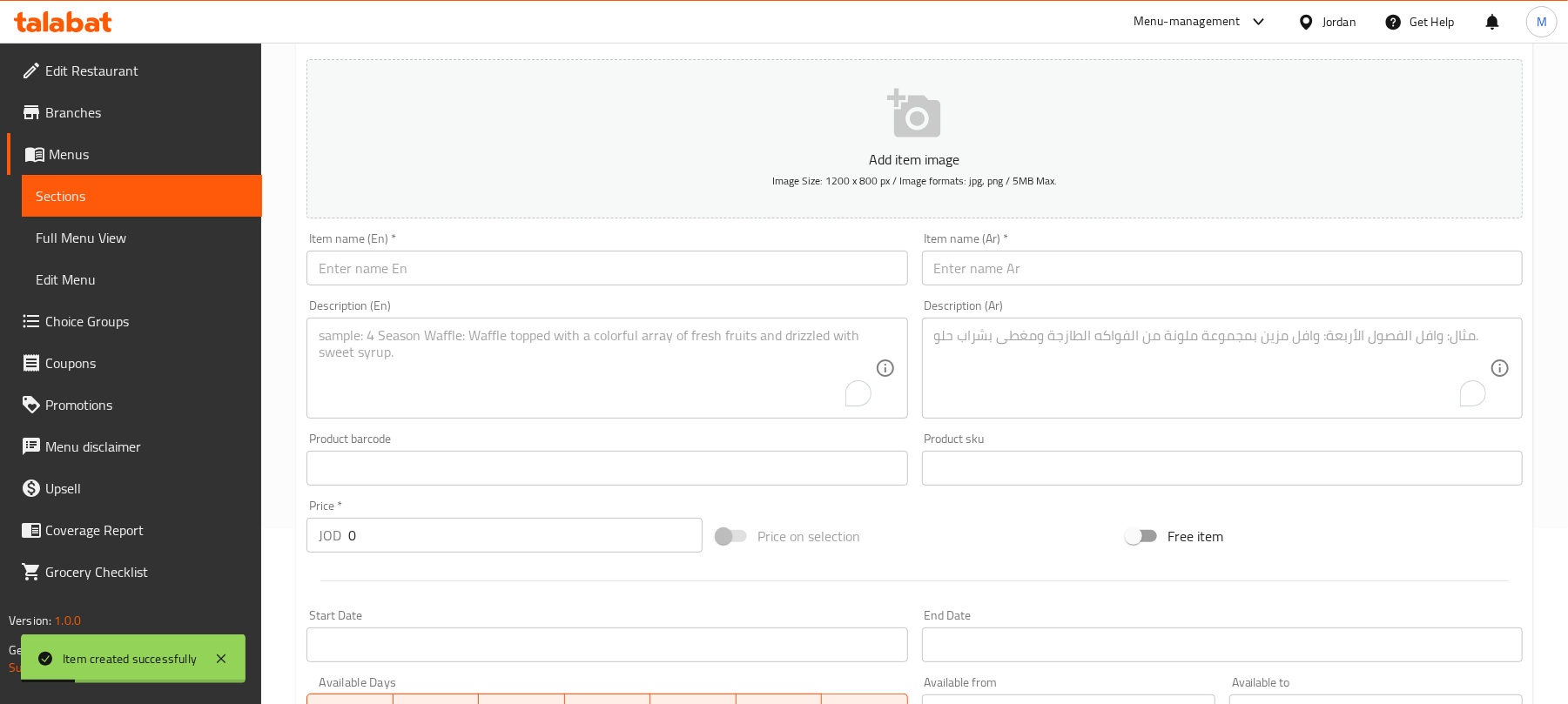 click at bounding box center (1222, 268) 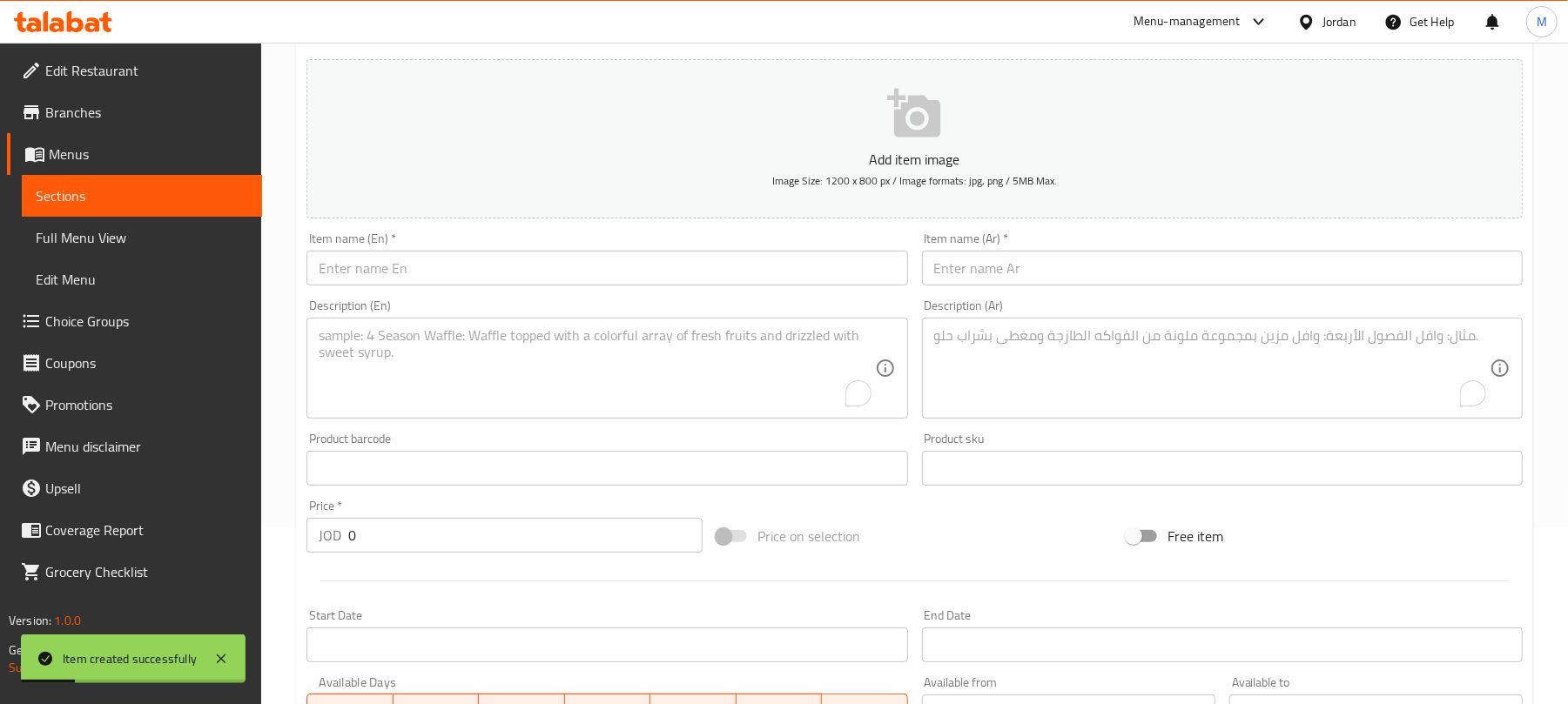 paste on "بيضة" 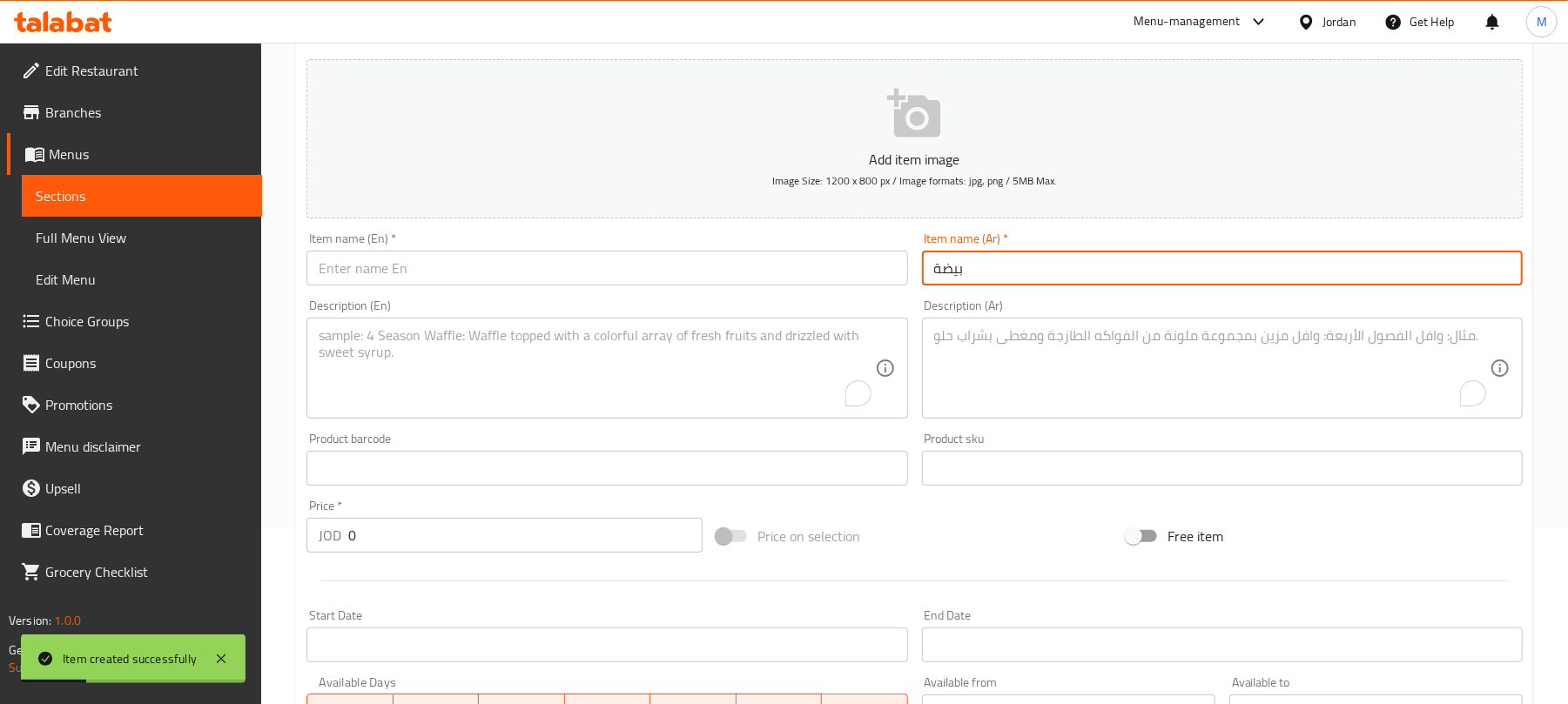 type on "بيضة" 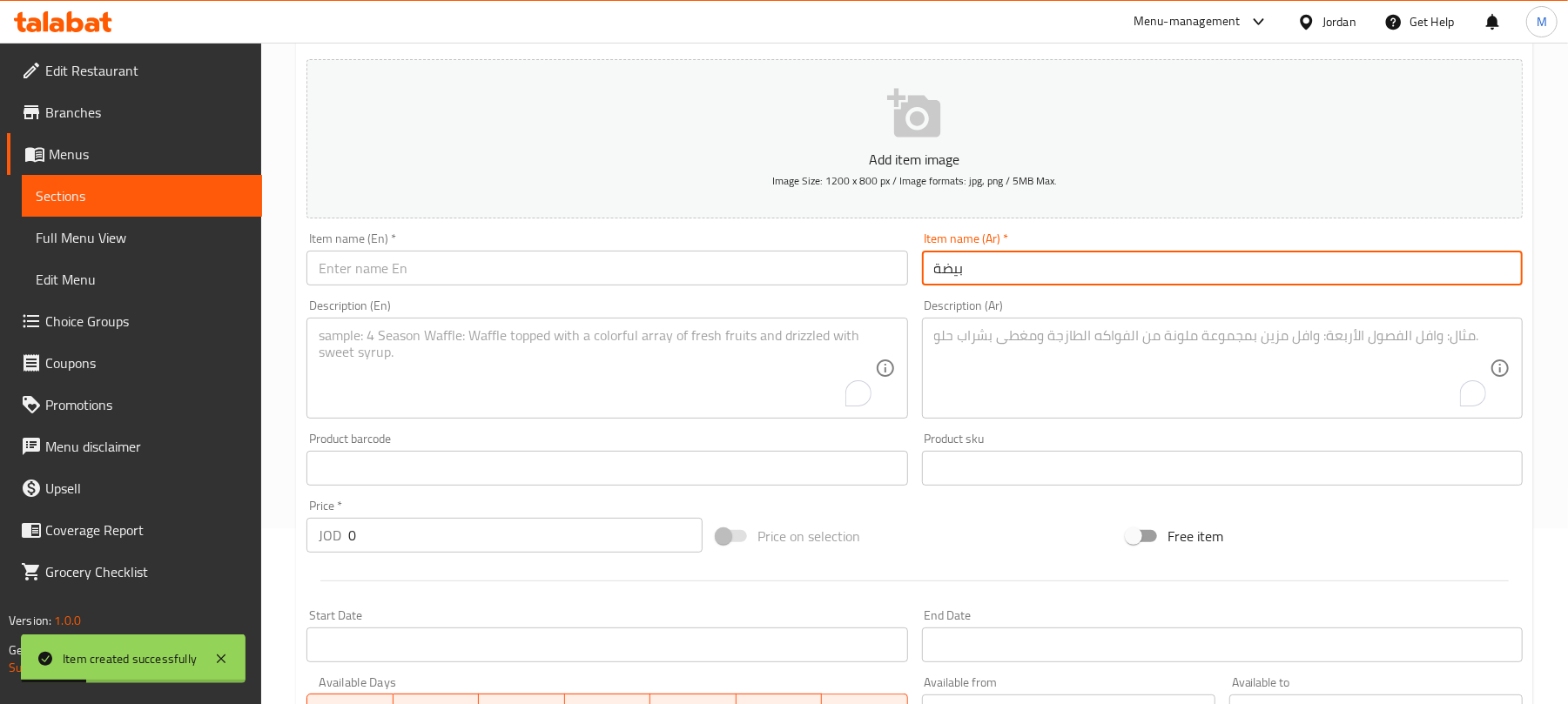 click at bounding box center (607, 268) 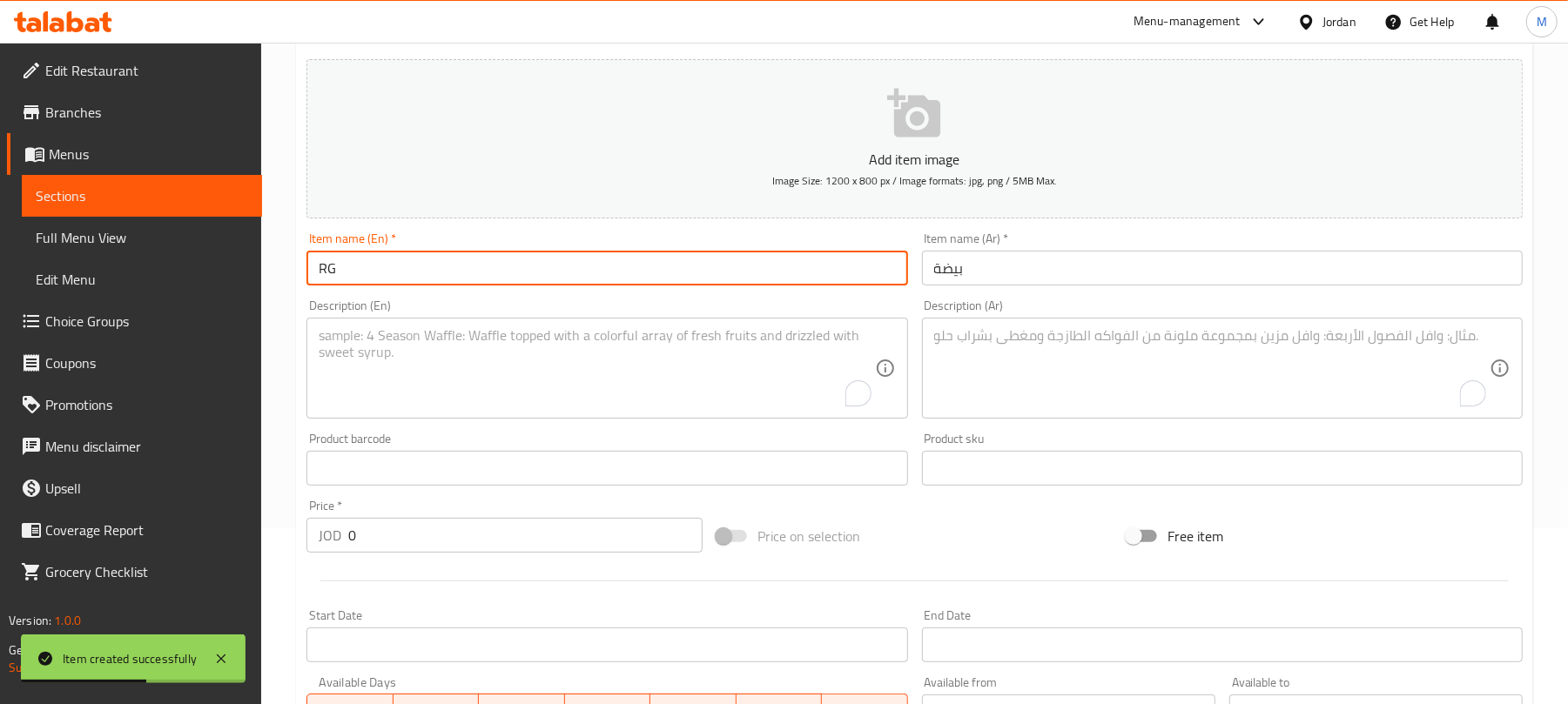 type on "R" 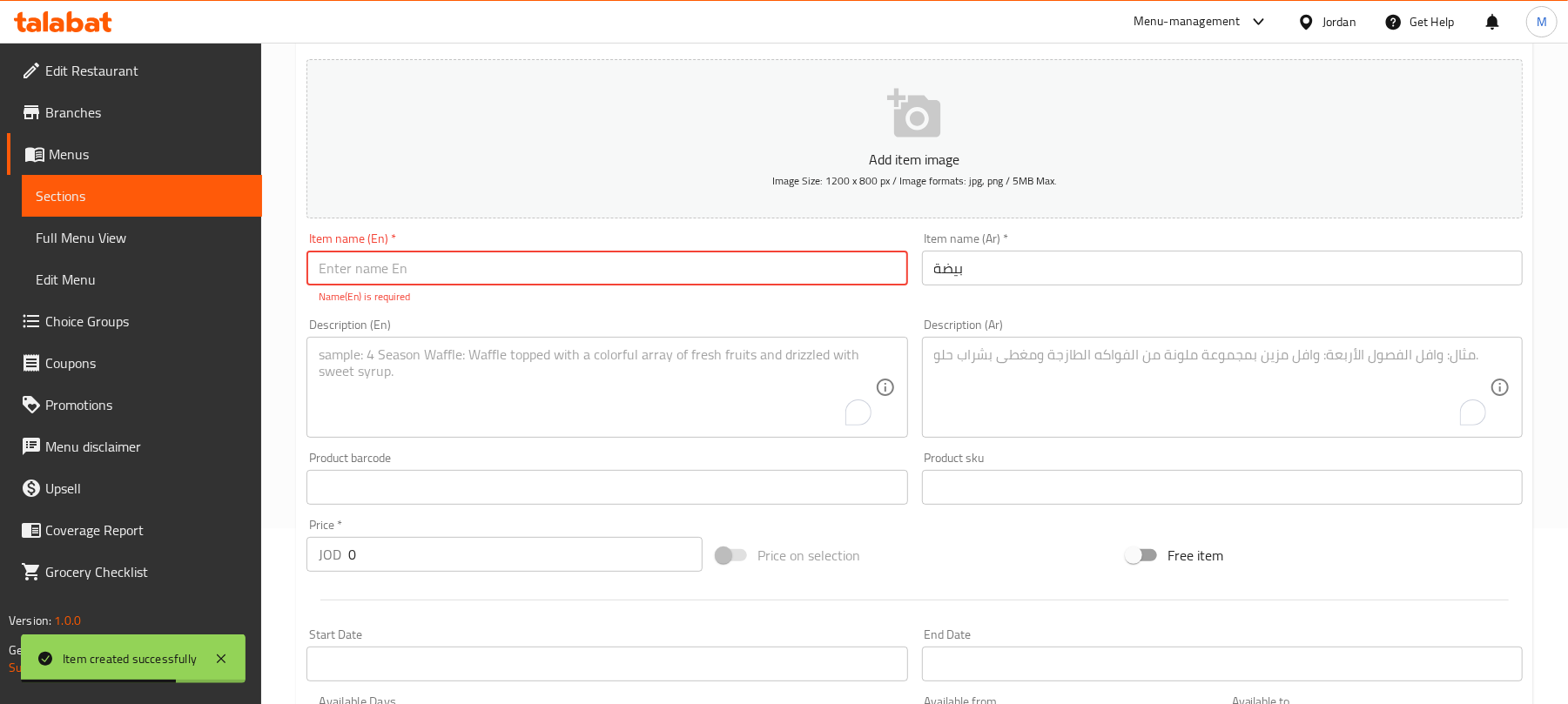 type on "ُ" 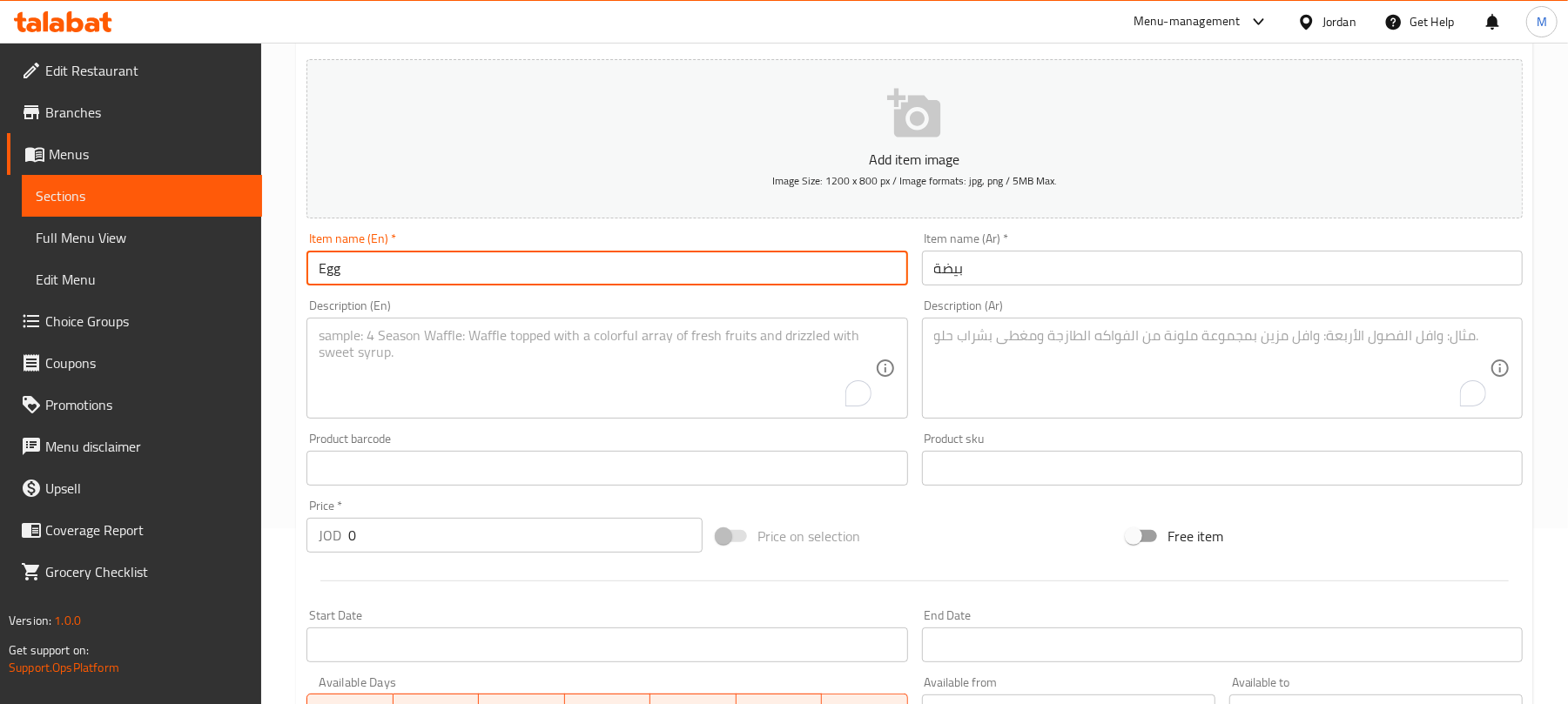type on "Egg" 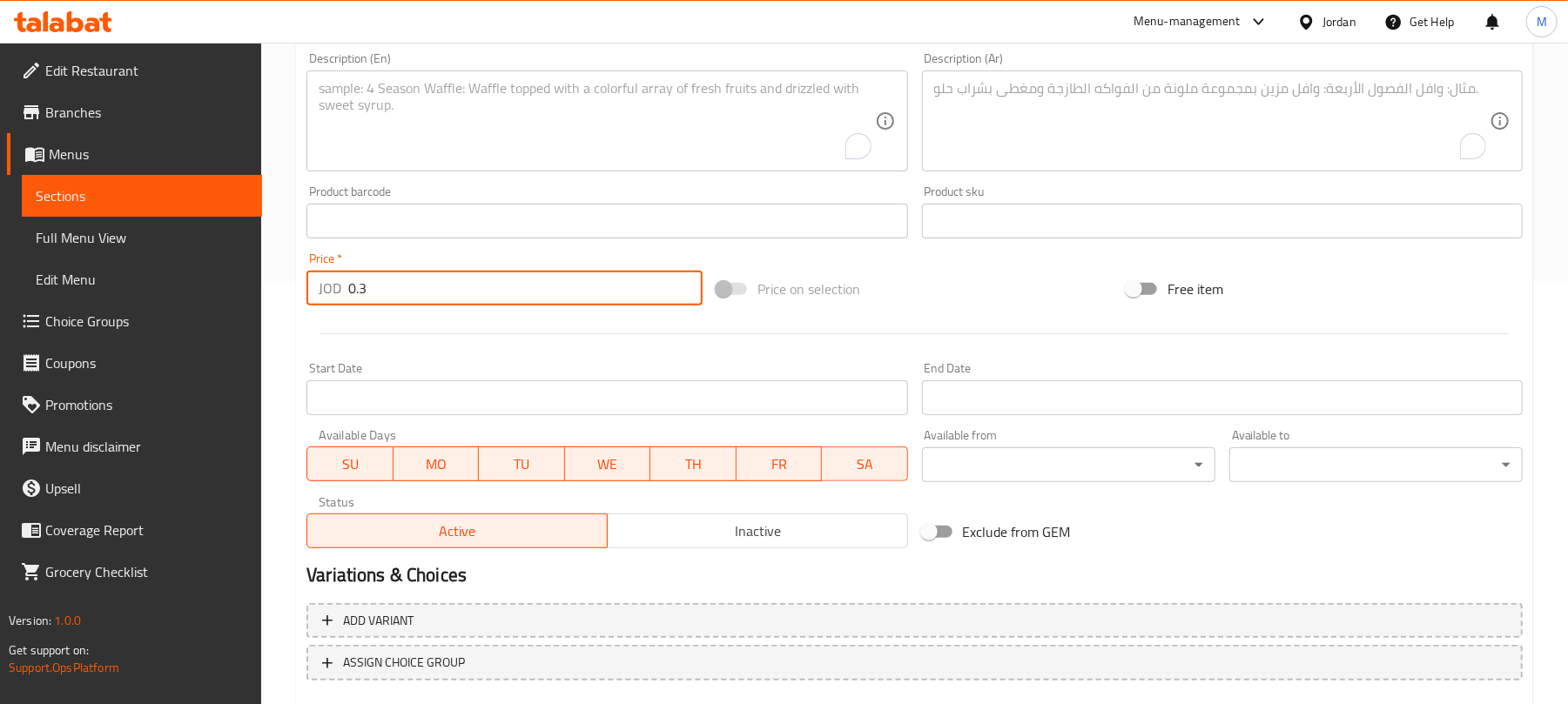 scroll, scrollTop: 524, scrollLeft: 0, axis: vertical 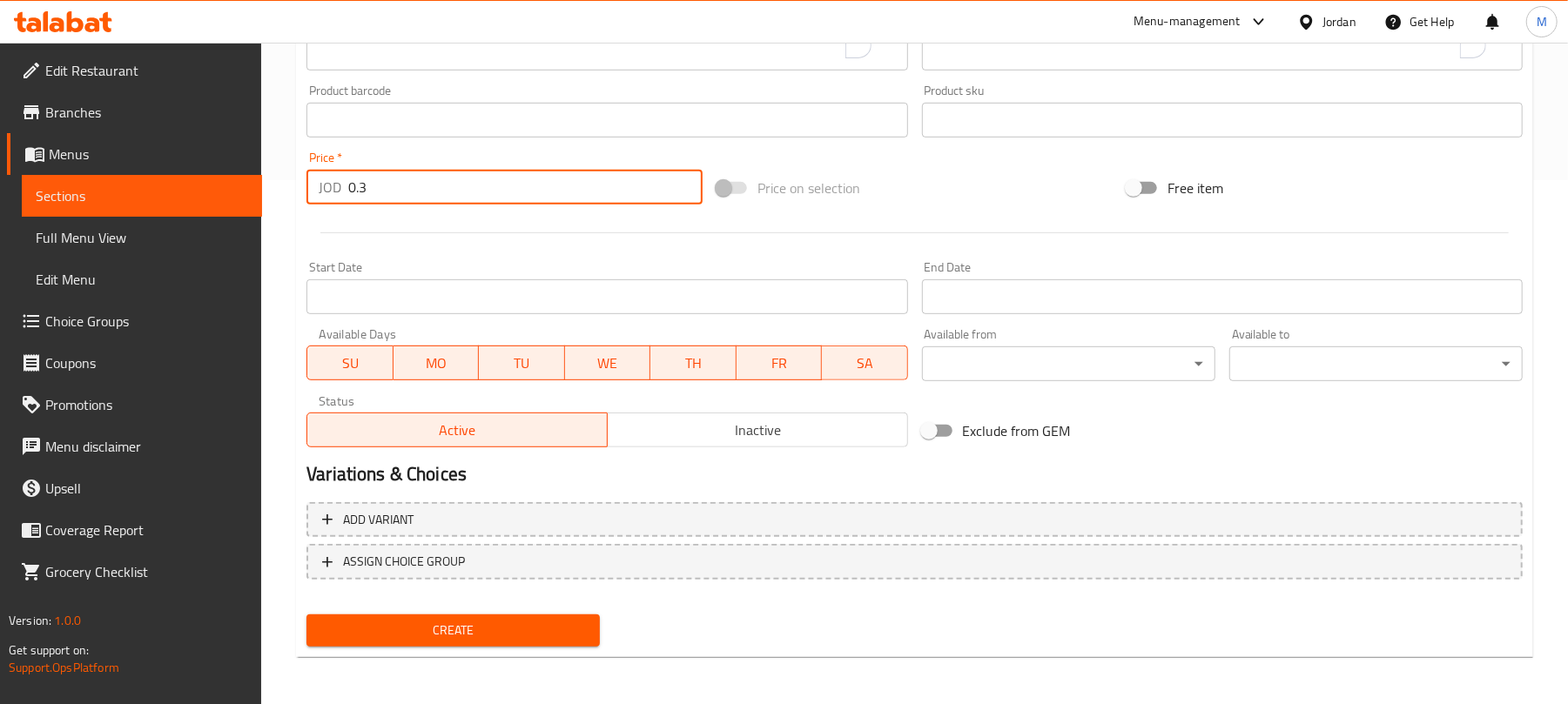 type on "0.3" 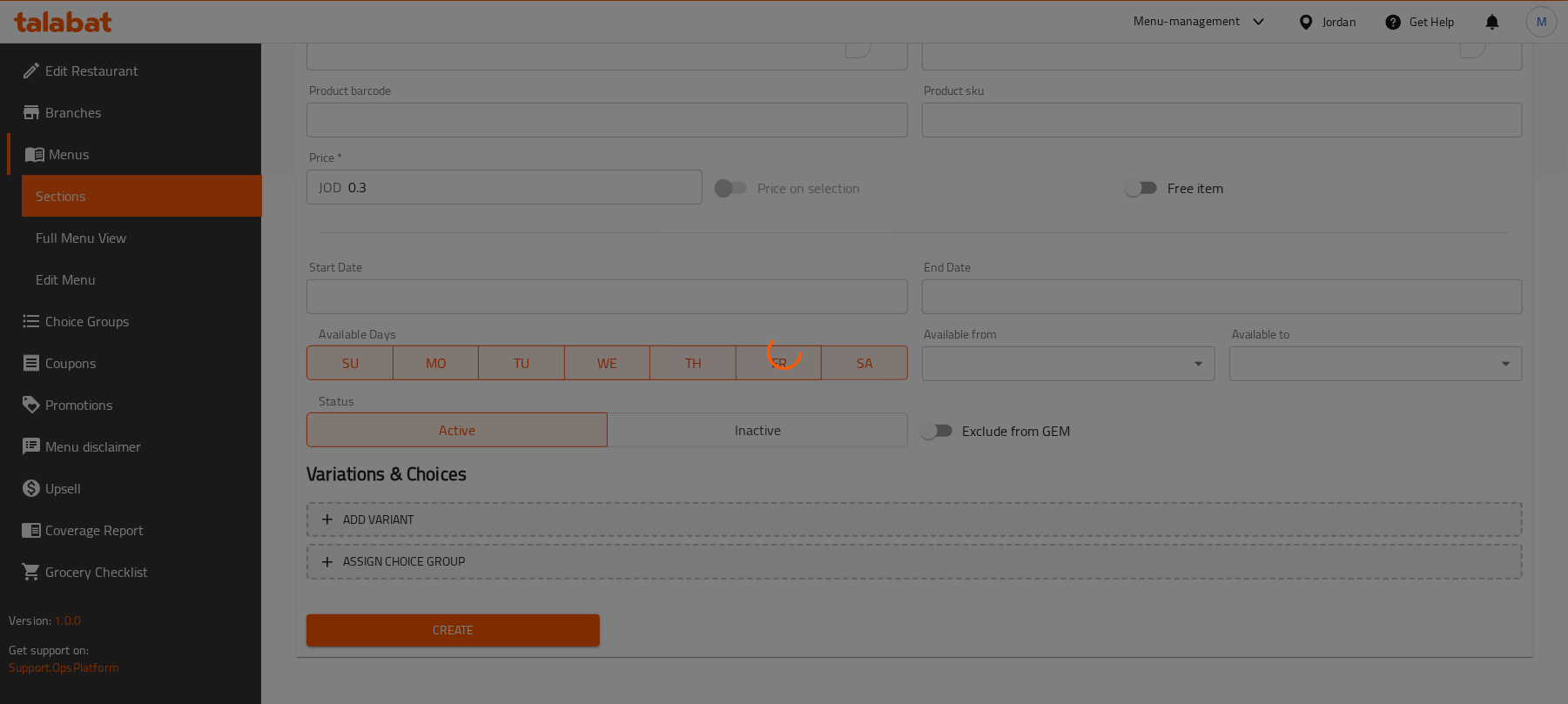 type 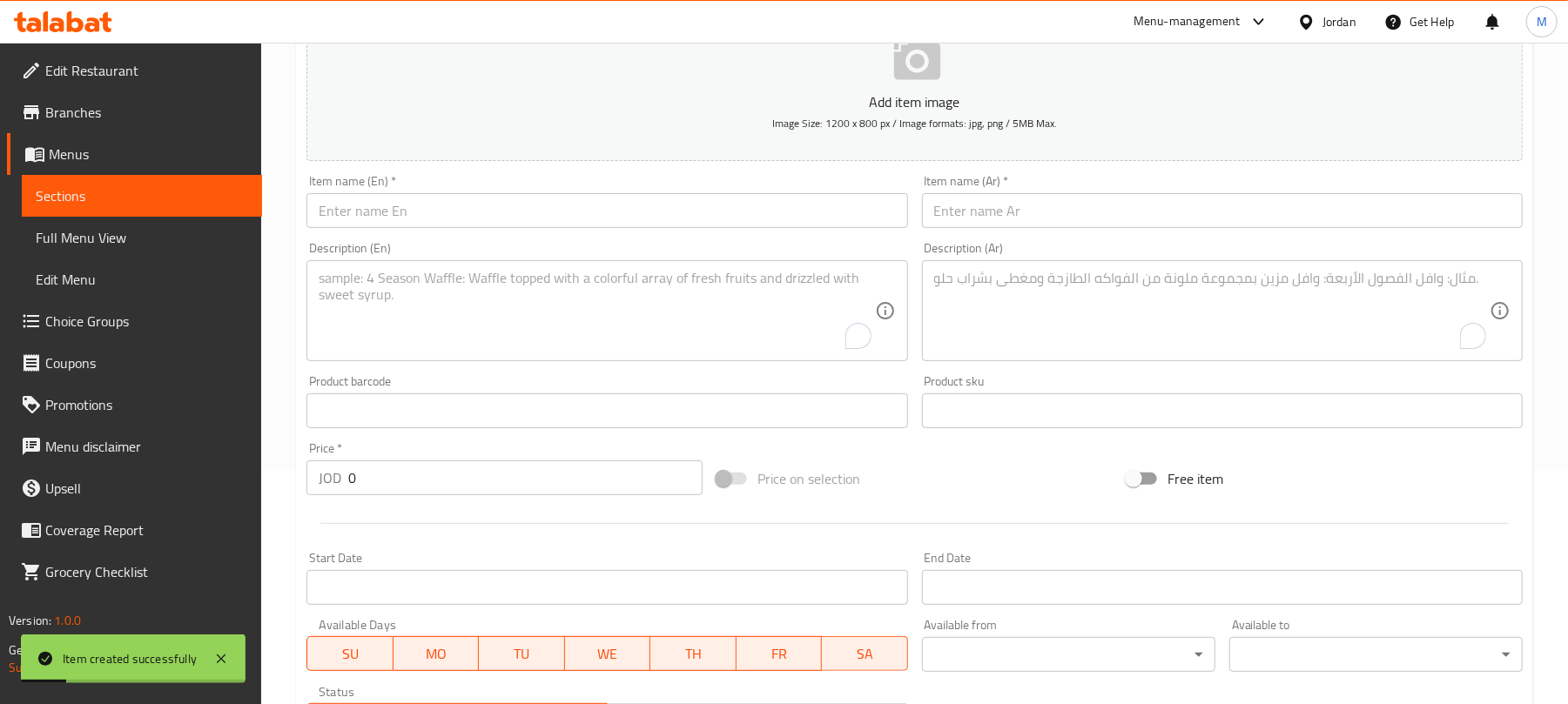 scroll, scrollTop: 176, scrollLeft: 0, axis: vertical 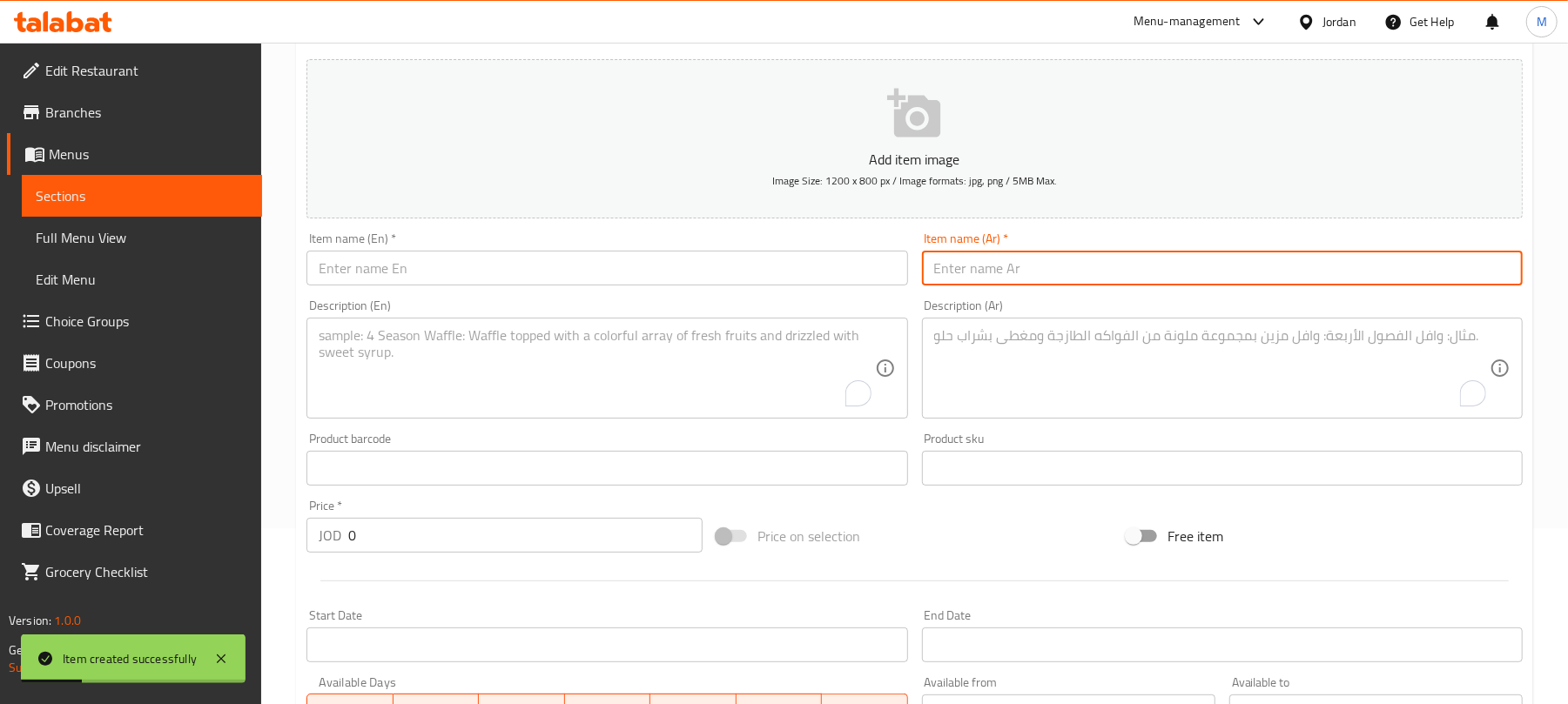 click at bounding box center [1222, 268] 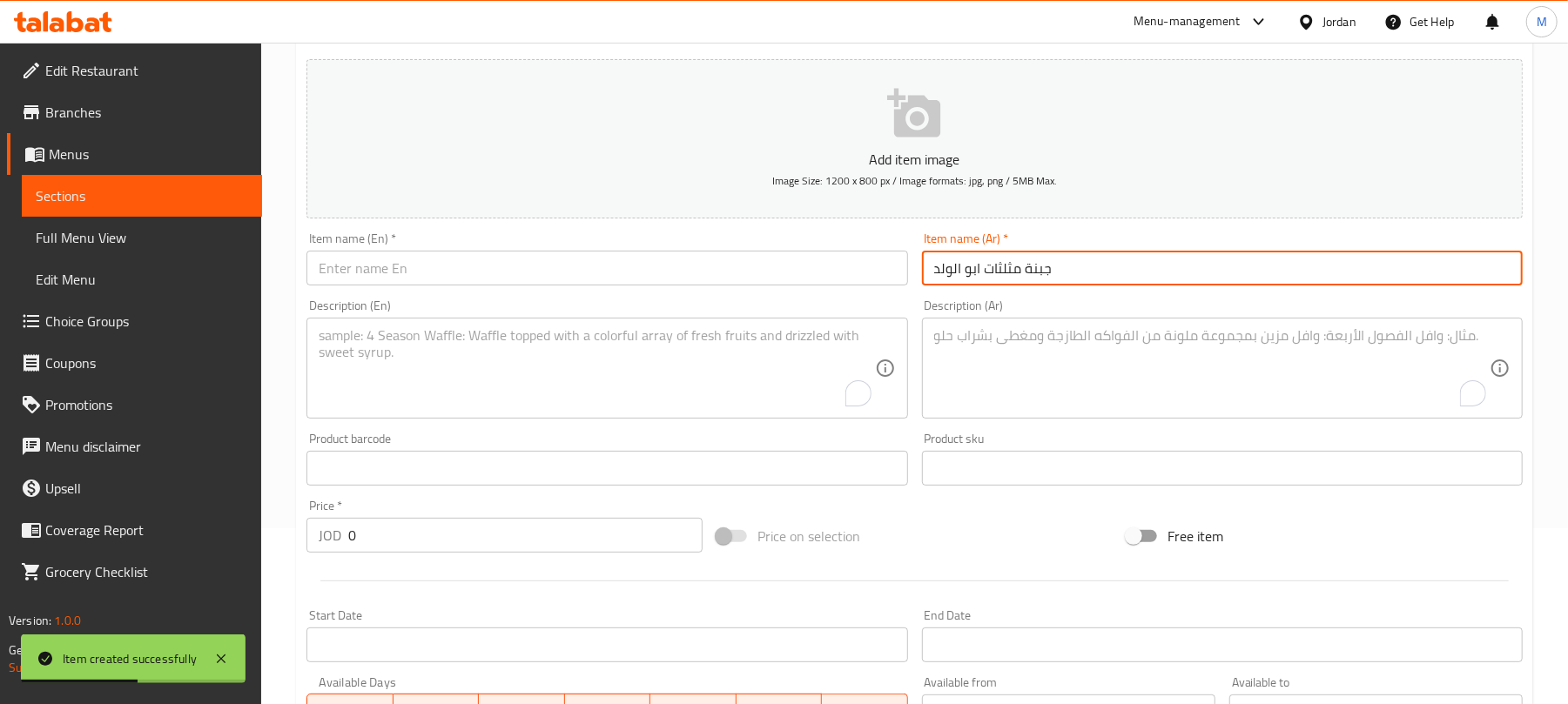 type on "جبنة مثلثات ابو الولد" 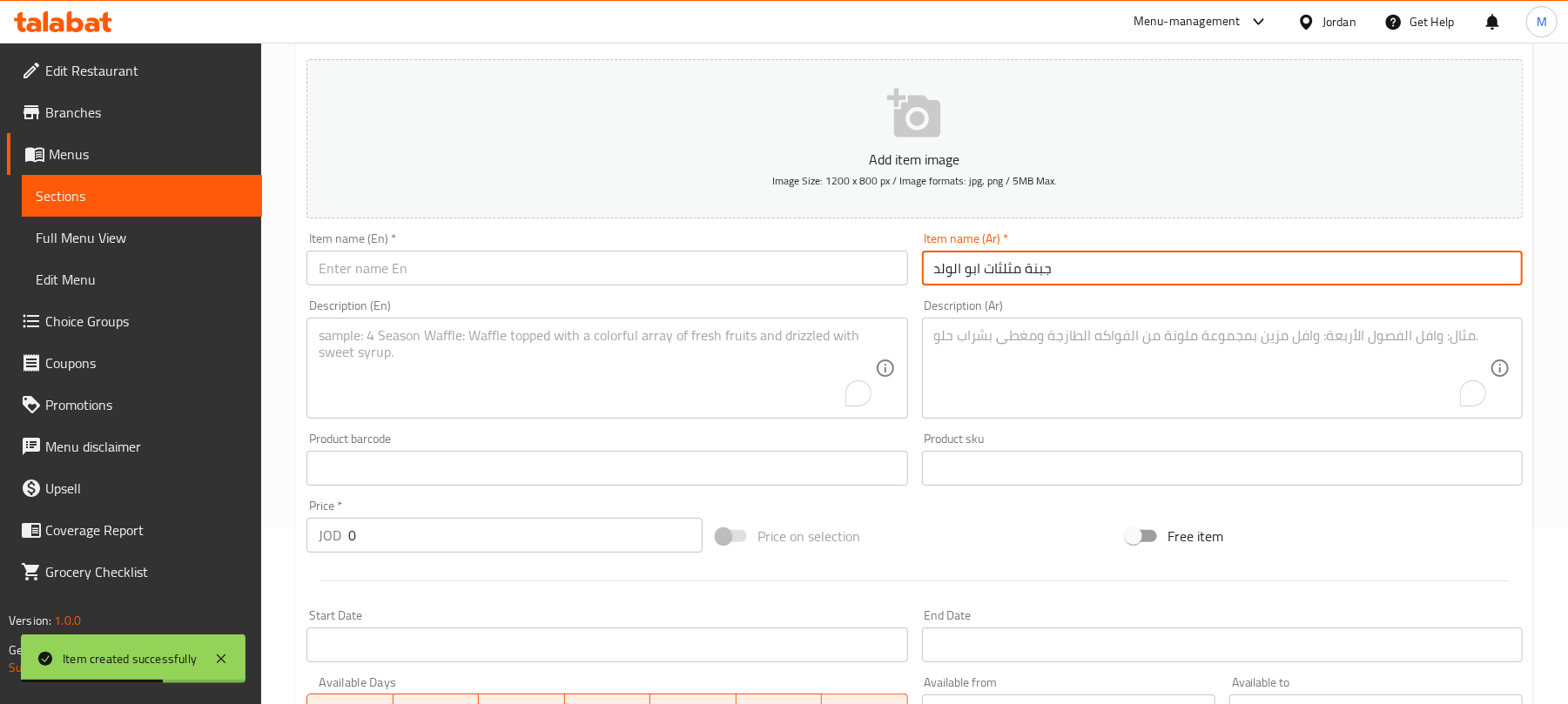 click at bounding box center [607, 268] 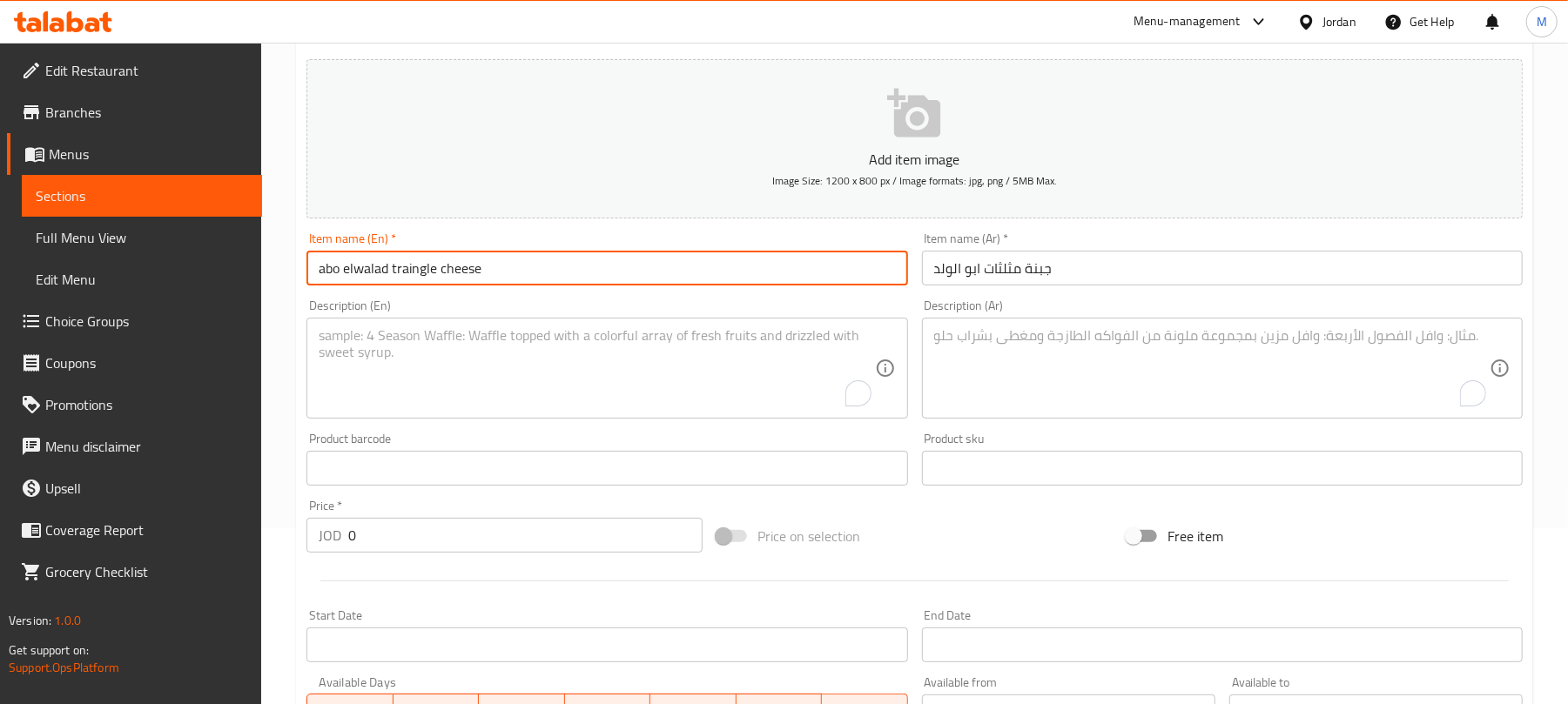 type on "abo elwalad traingle cheese" 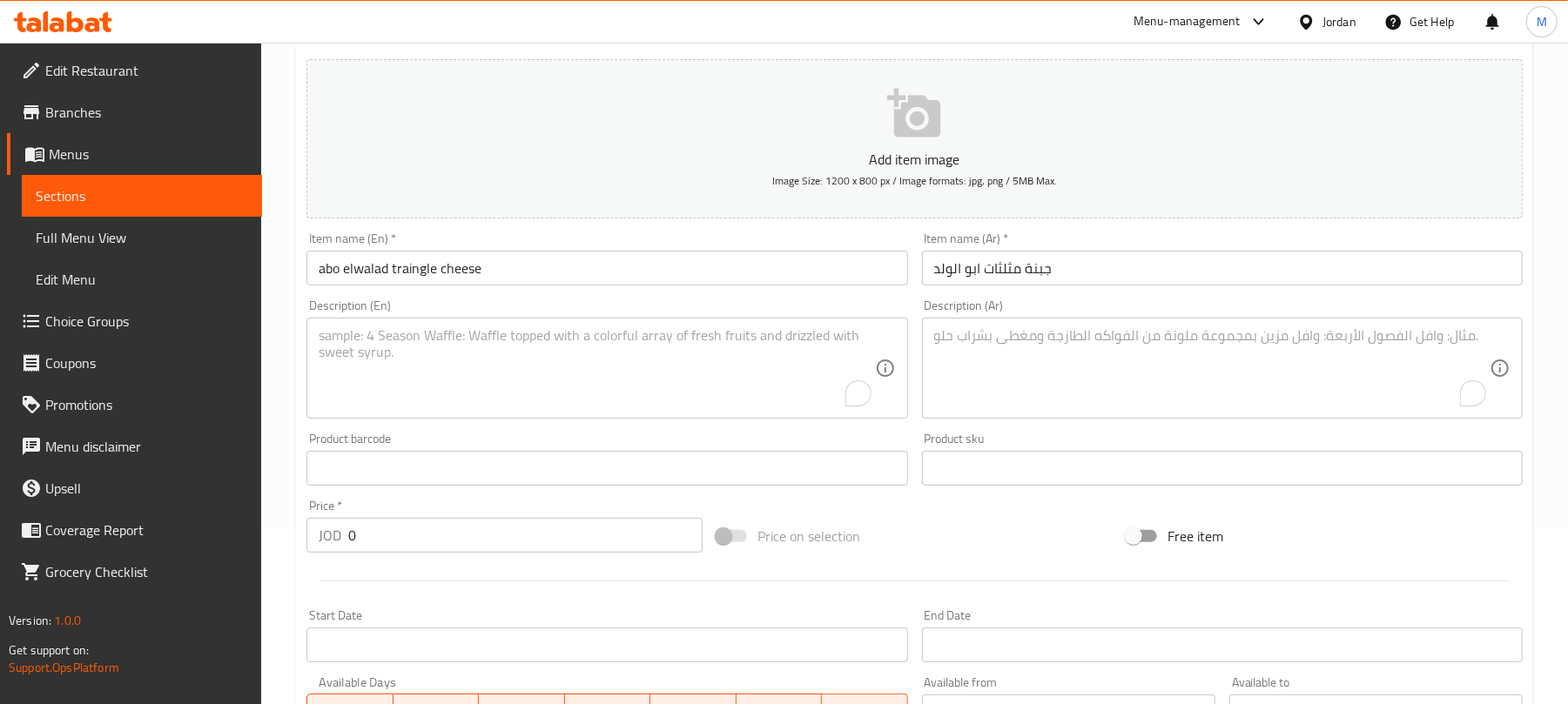 drag, startPoint x: 526, startPoint y: 559, endPoint x: 517, endPoint y: 546, distance: 15.81139 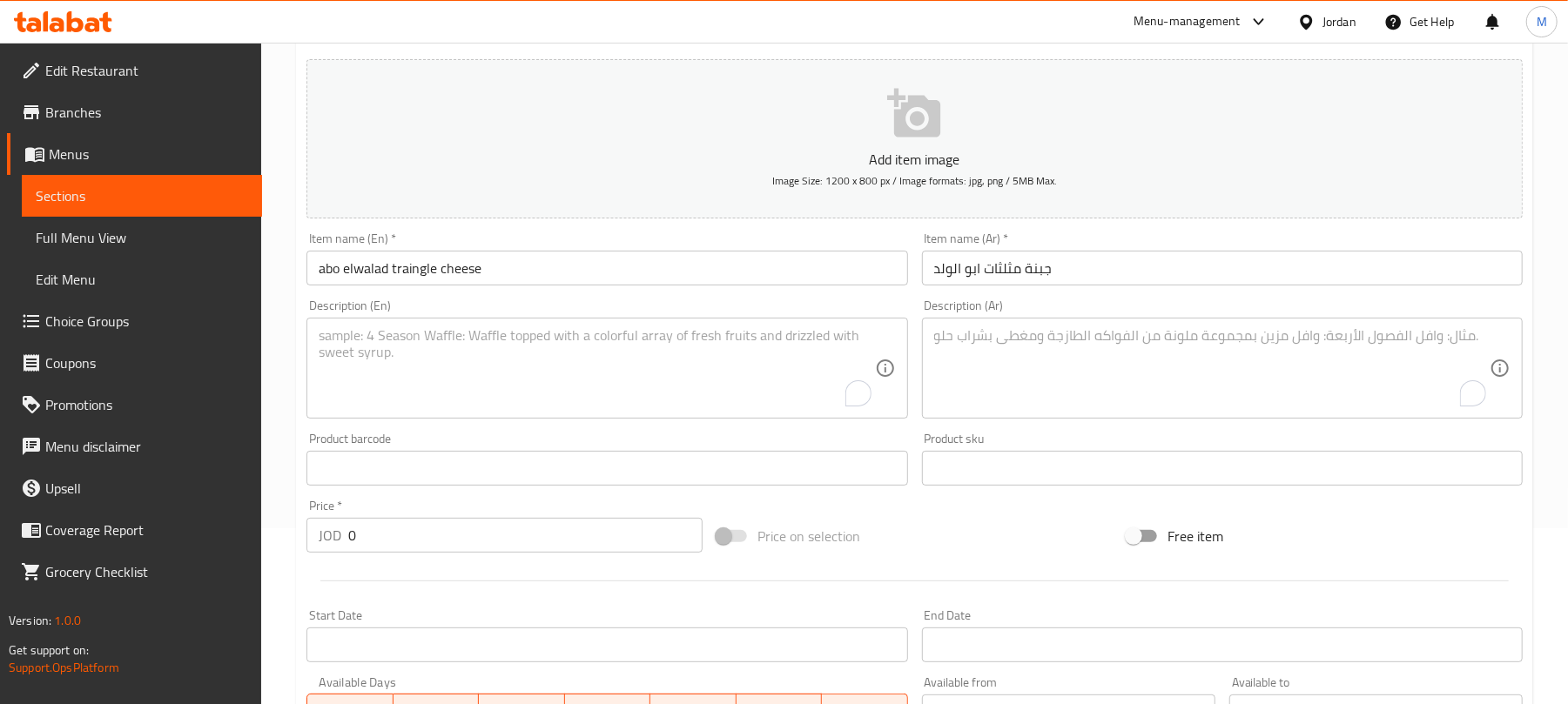 click on "Price   * JOD 0 Price  *" at bounding box center (504, 526) 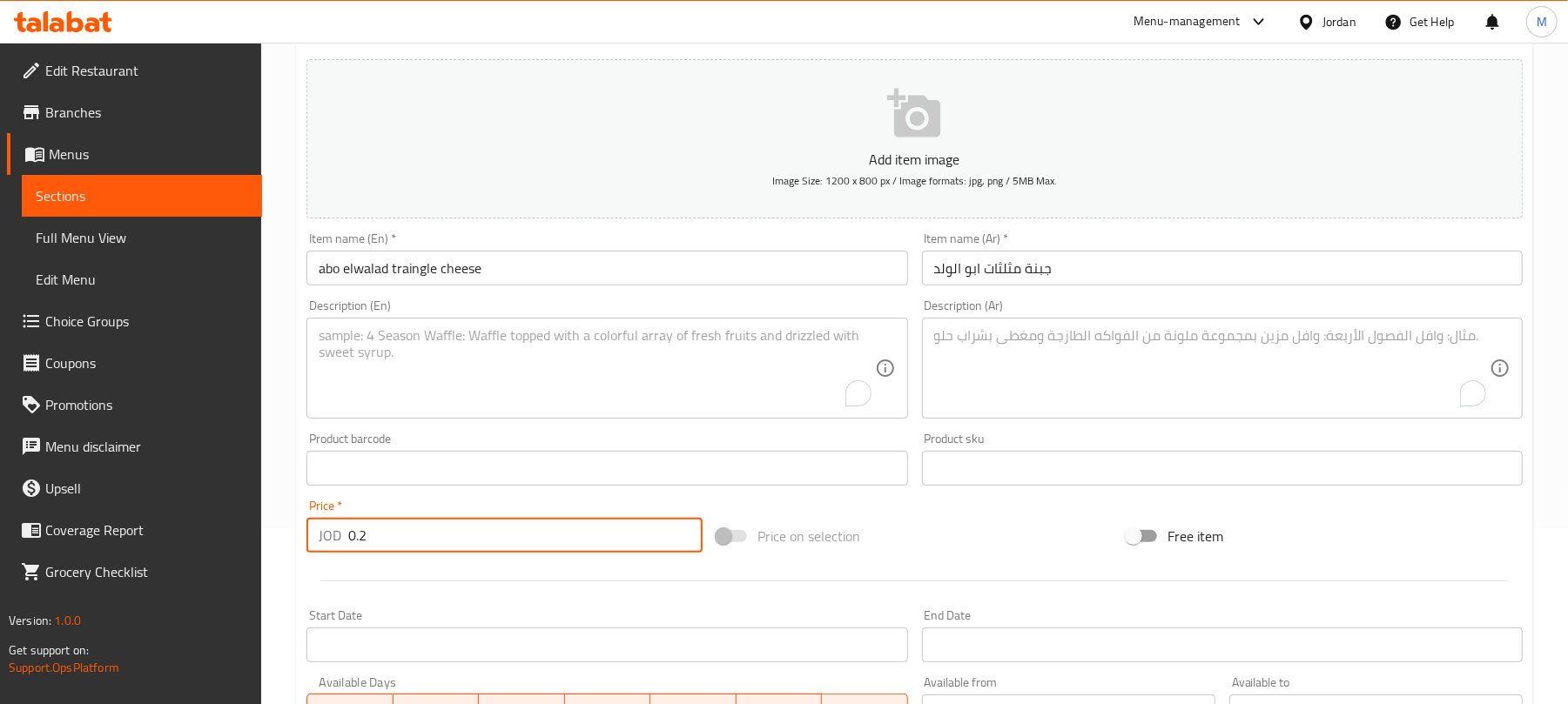type on "0.2" 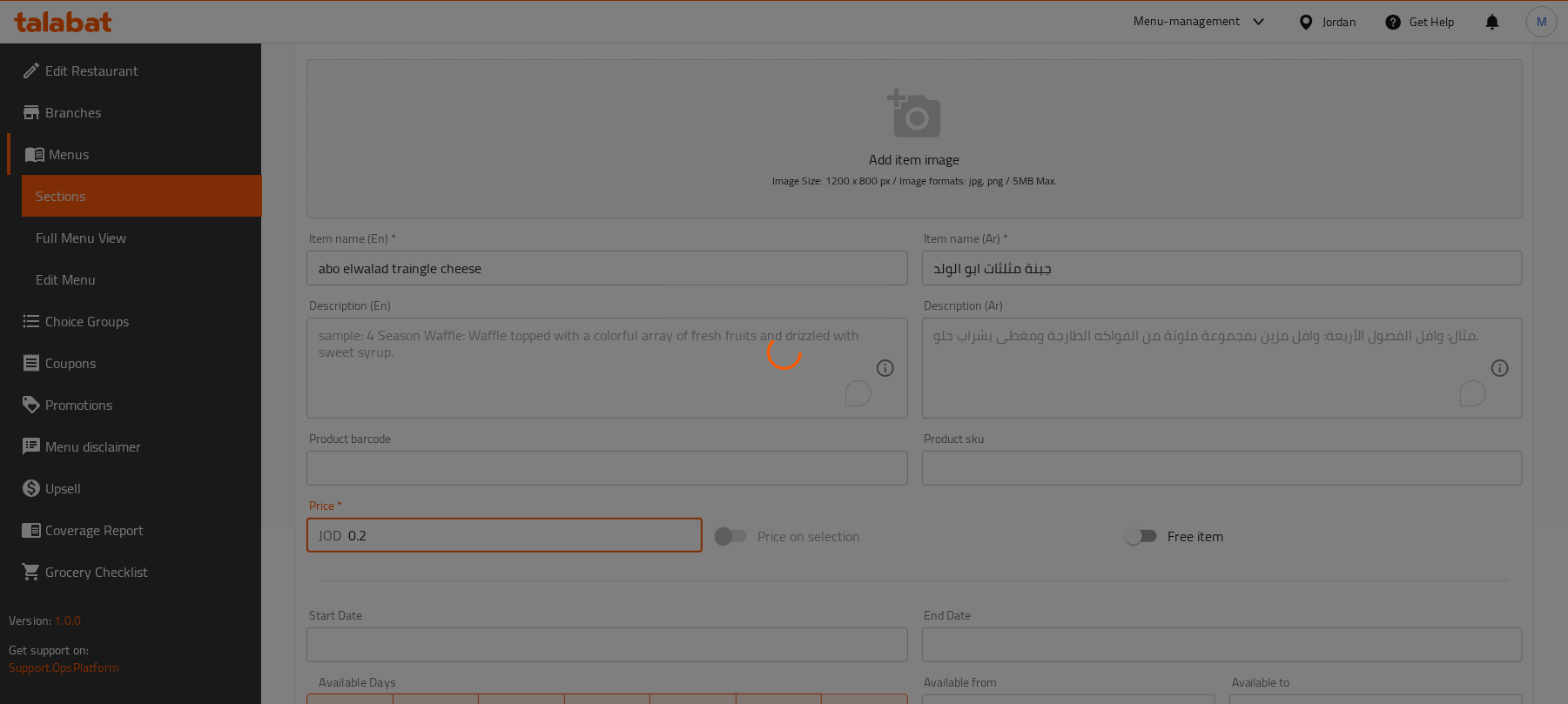 type 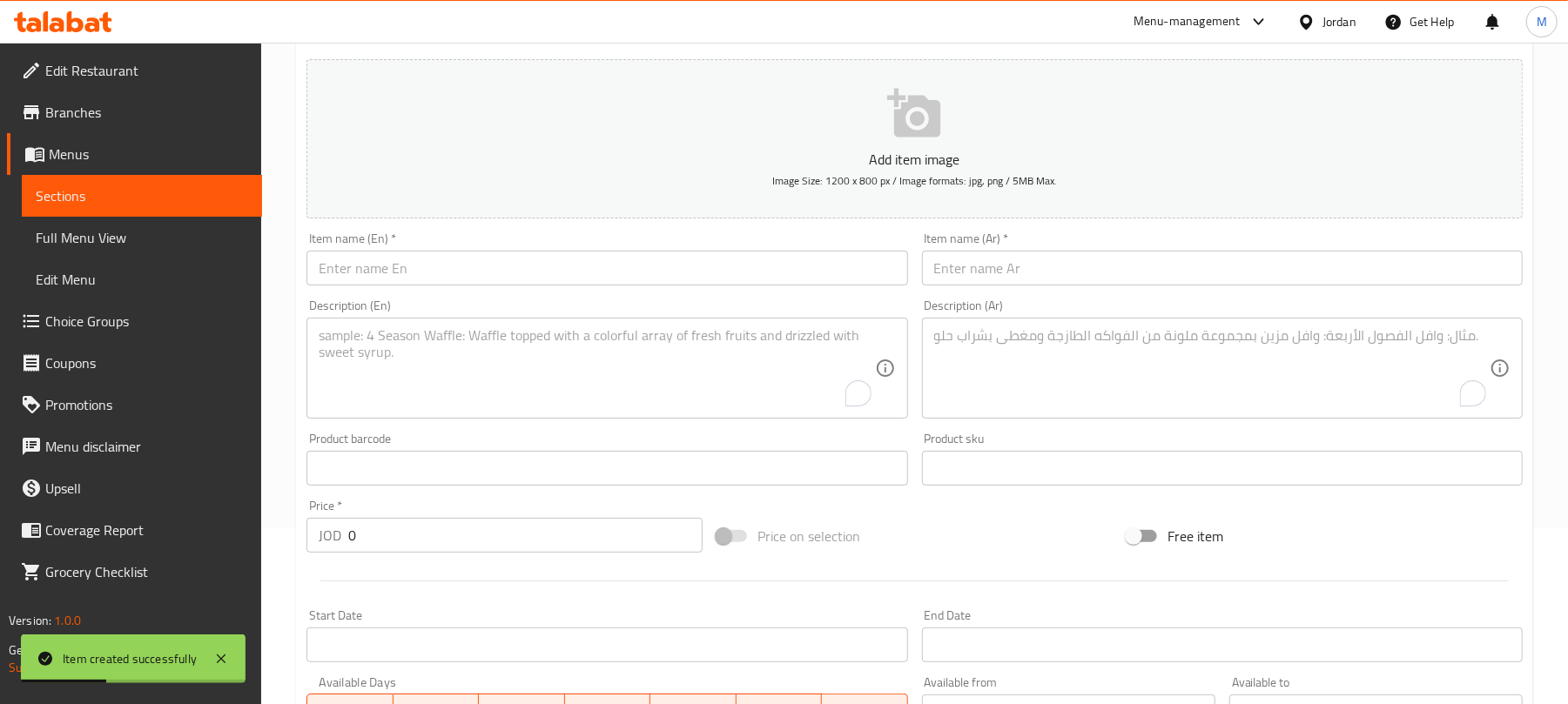 click at bounding box center (1222, 268) 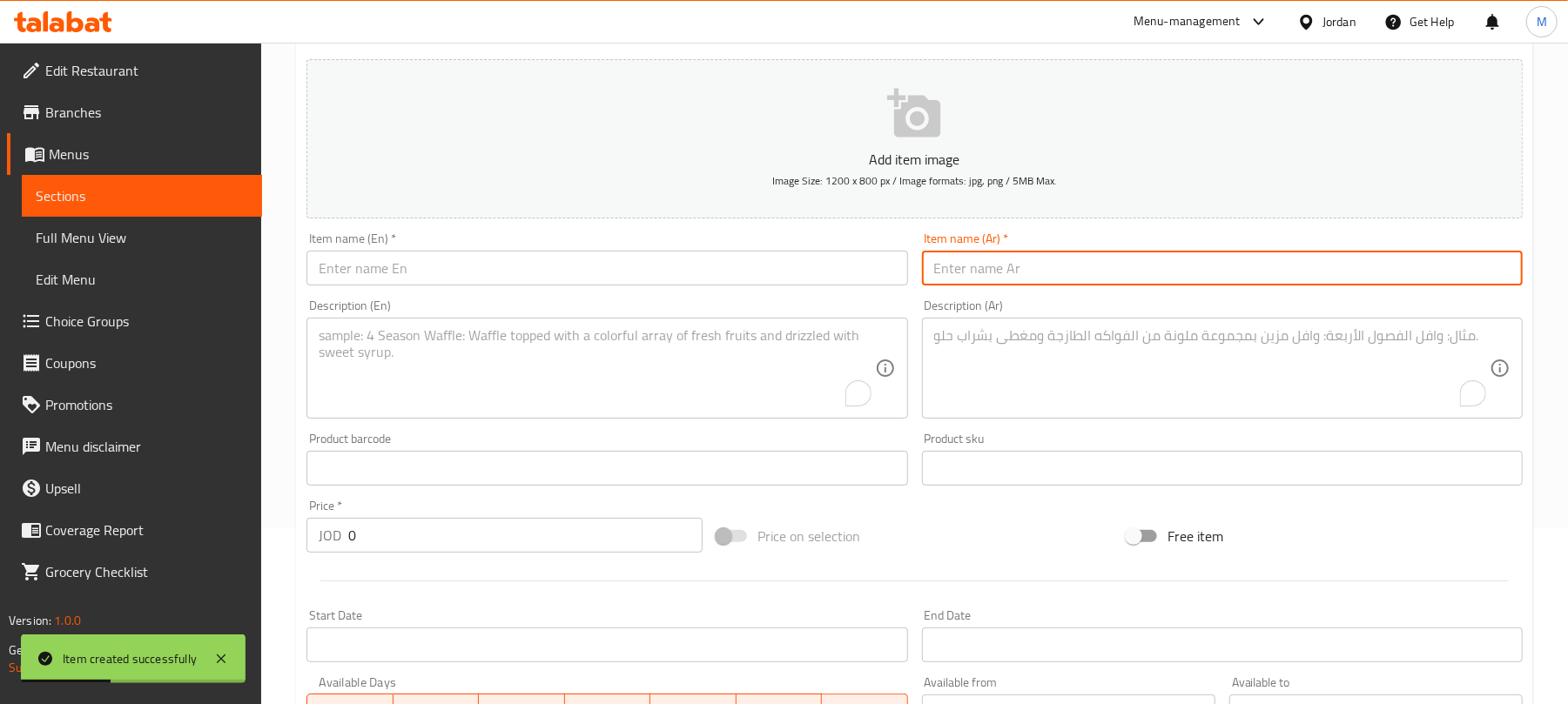 paste on "جبنة كيري" 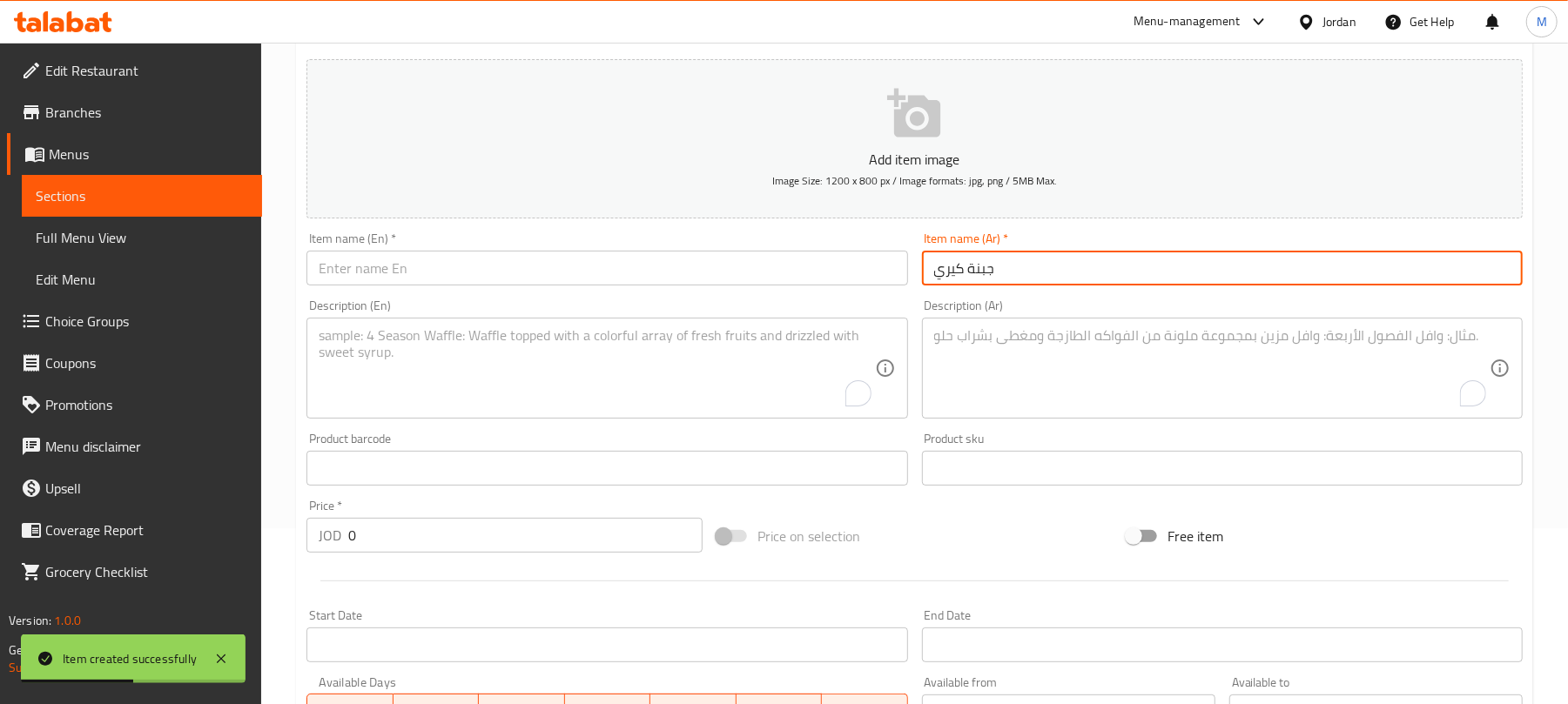 type on "جبنة كيري" 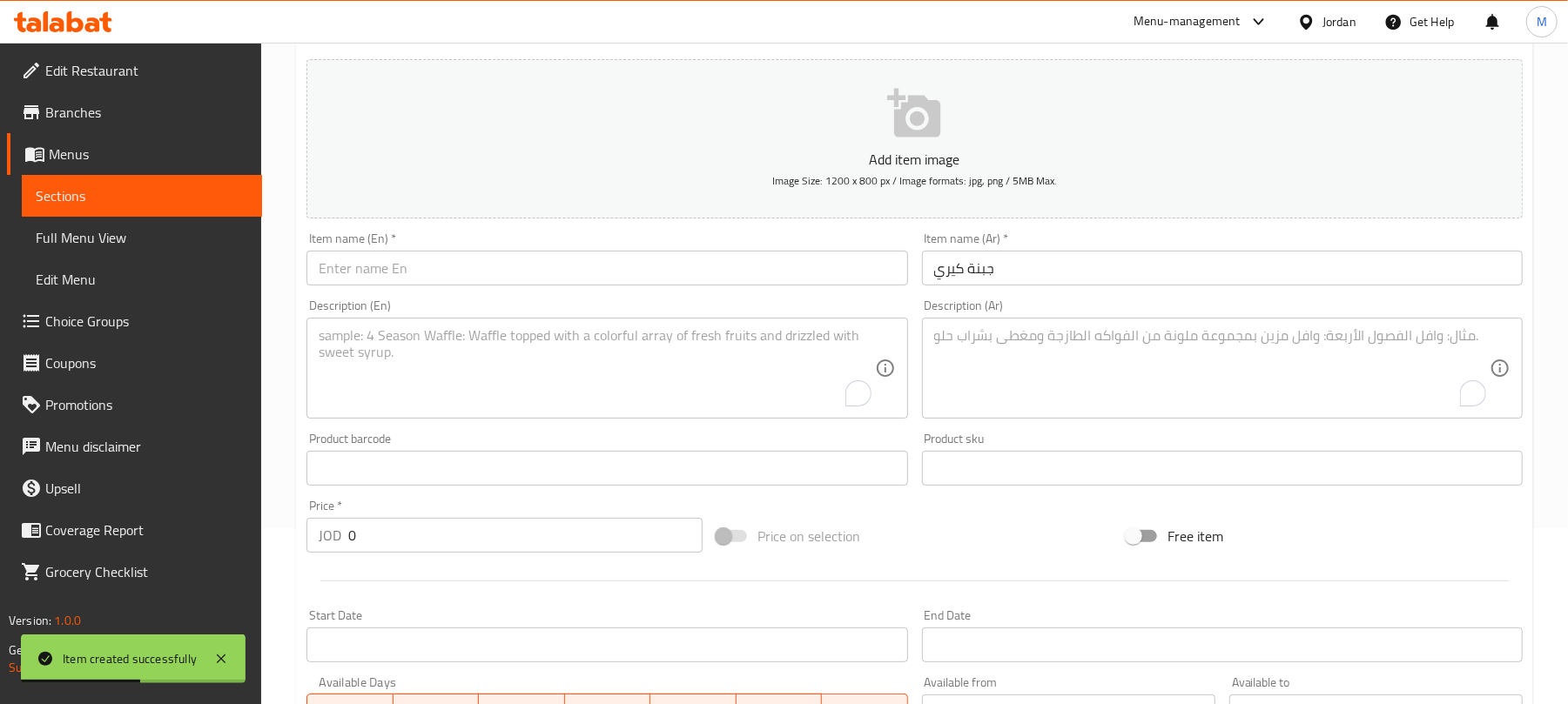 click at bounding box center [607, 268] 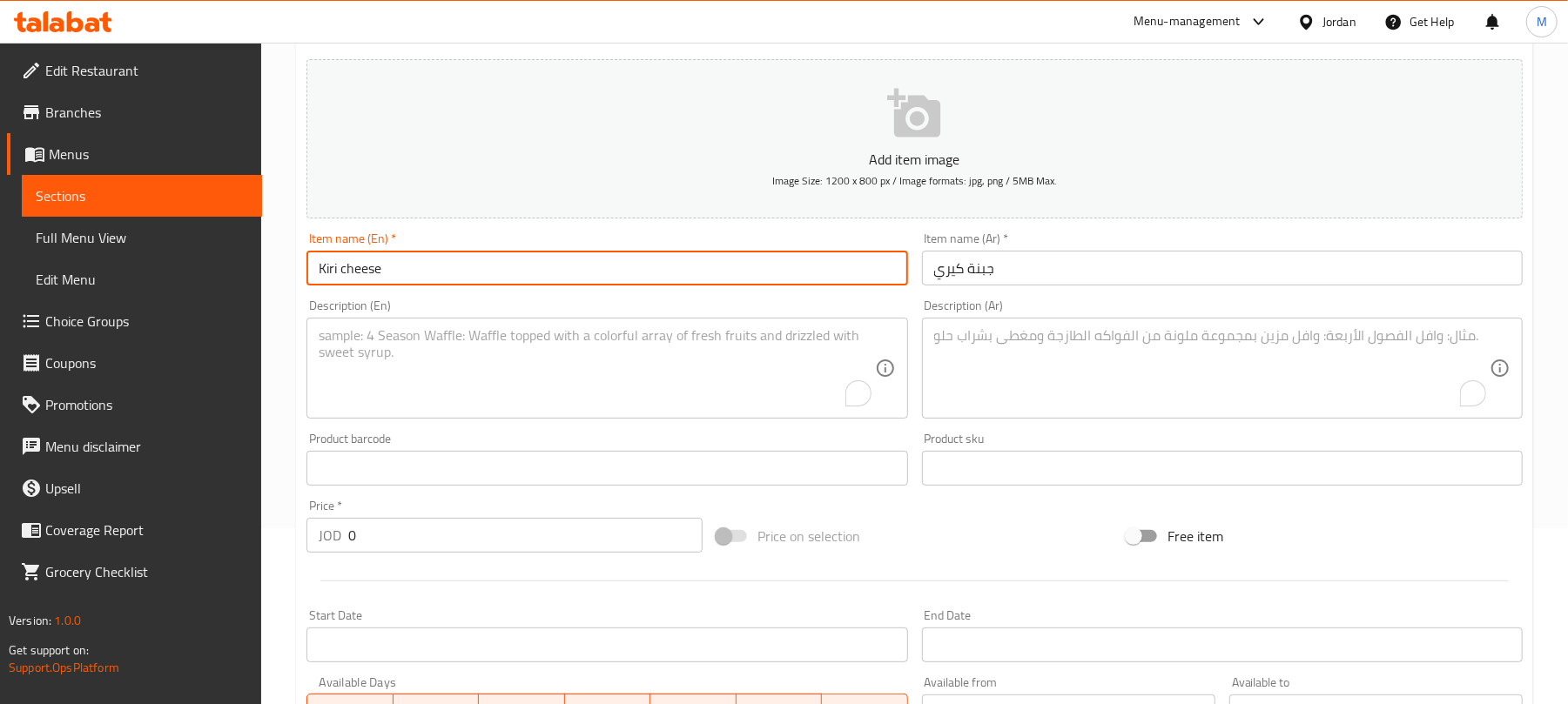 type on "Kiri cheese" 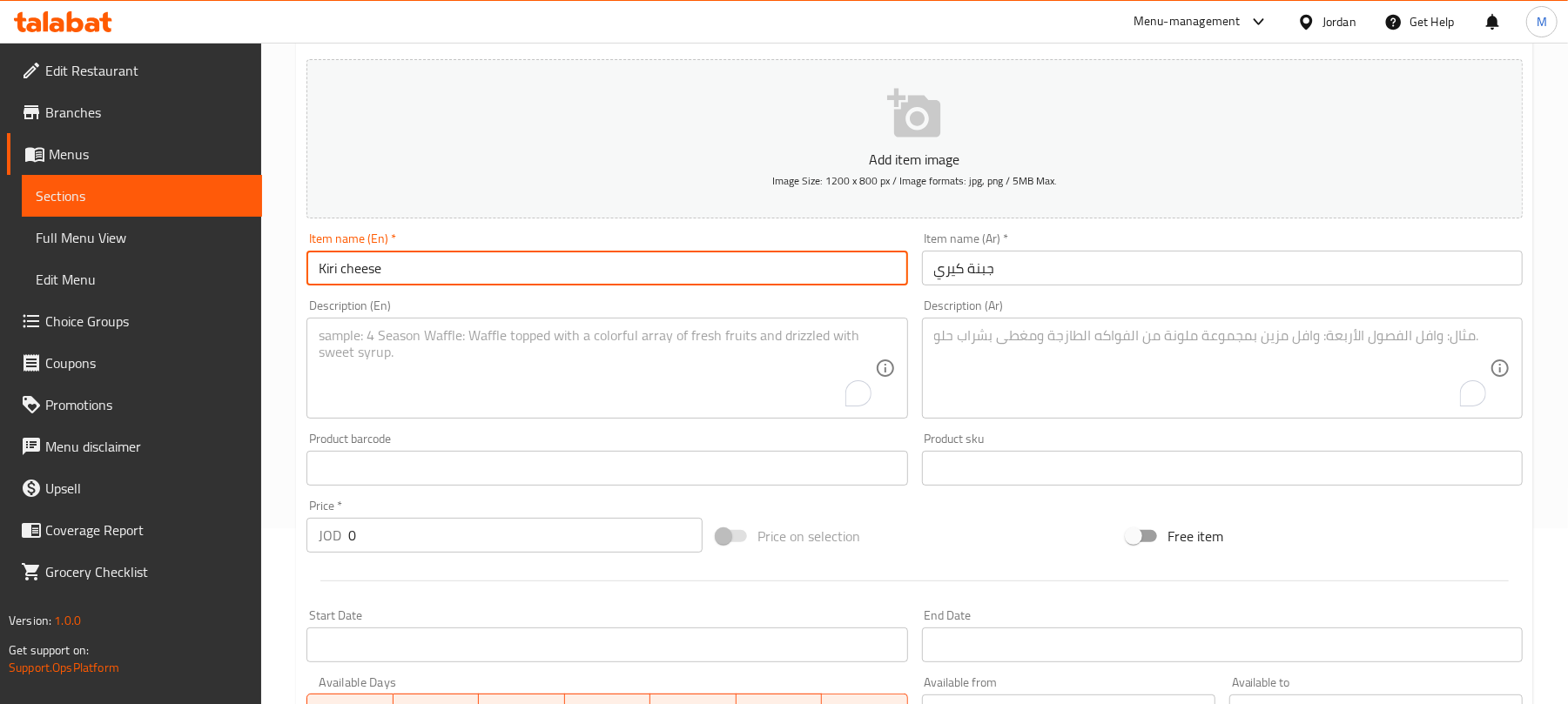 click on "Price   * JOD 0 Price  *" at bounding box center [504, 526] 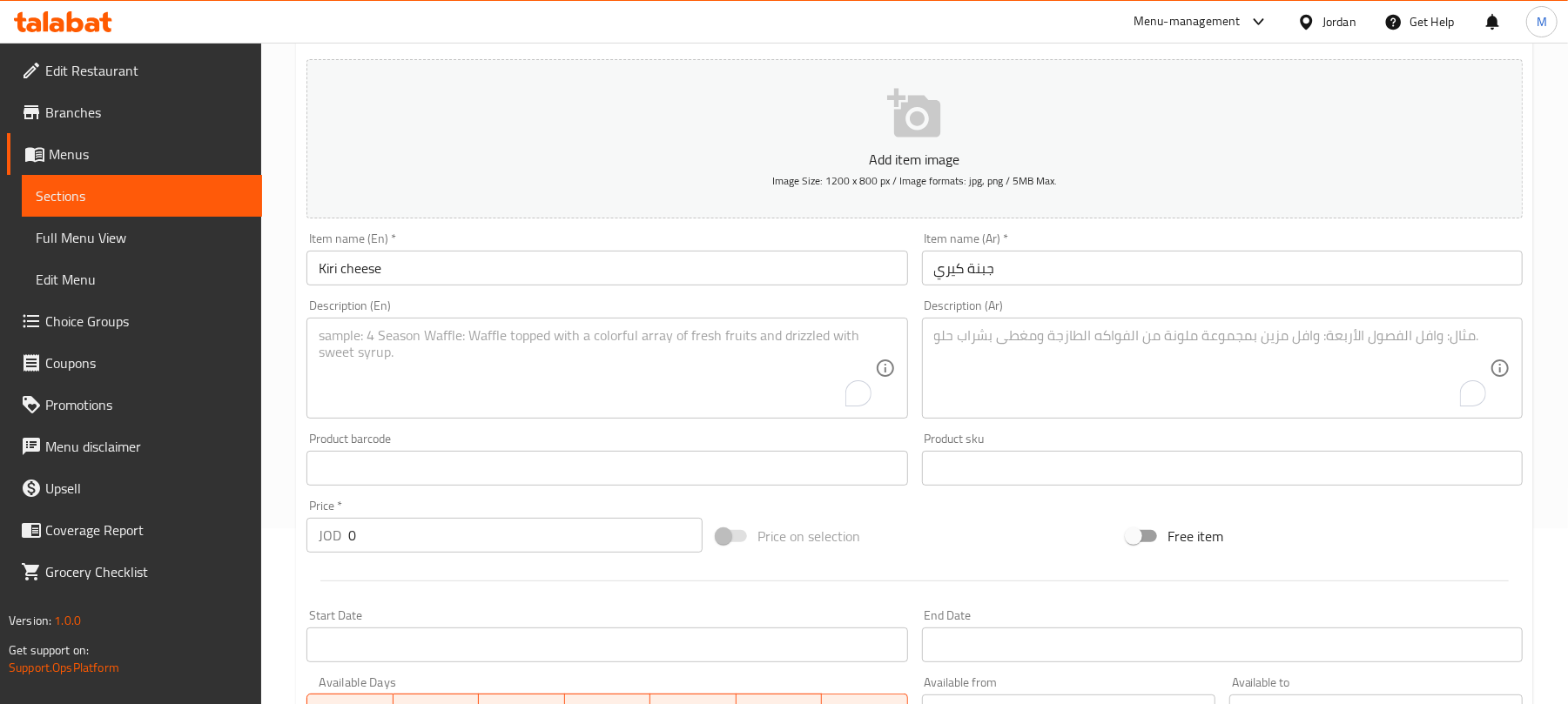 click on "0" at bounding box center (525, 535) 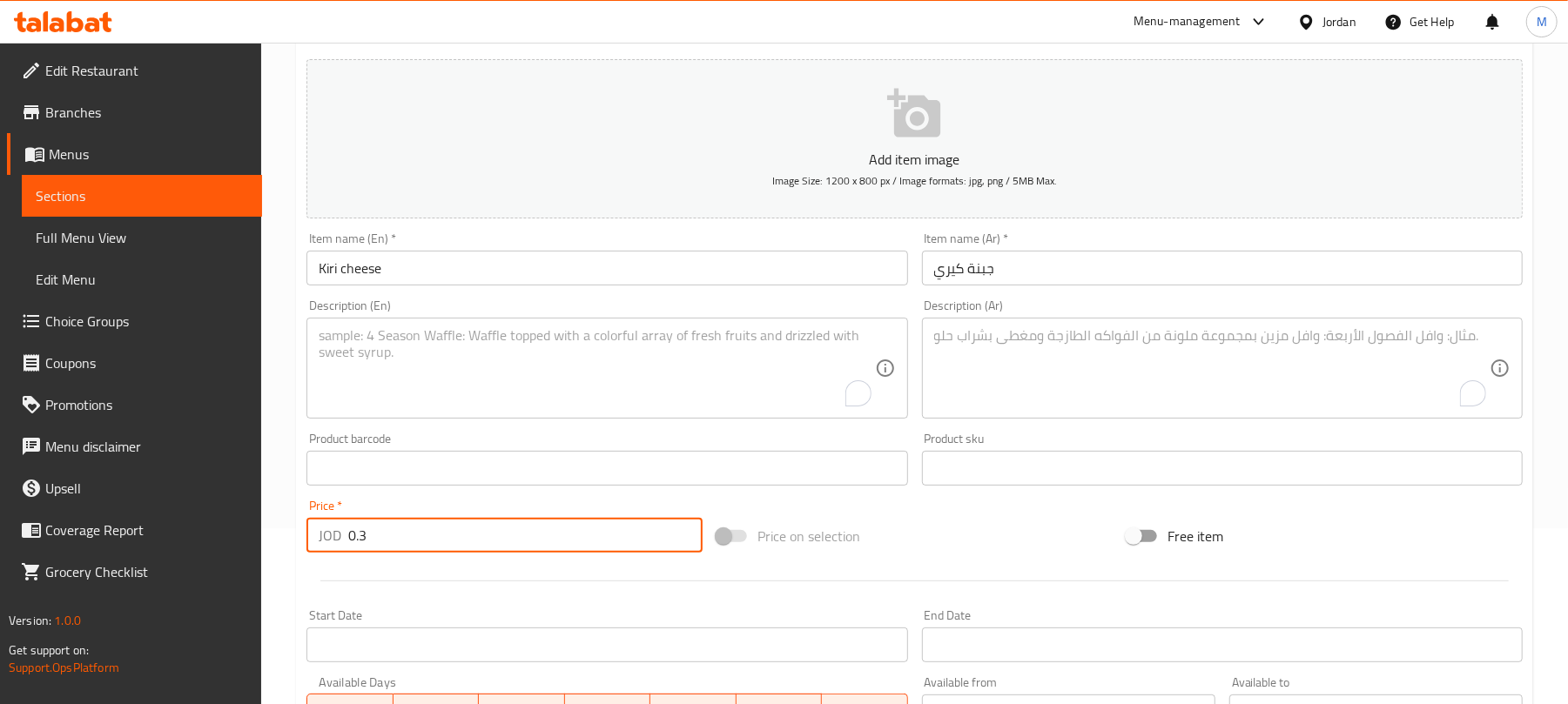 type on "0.3" 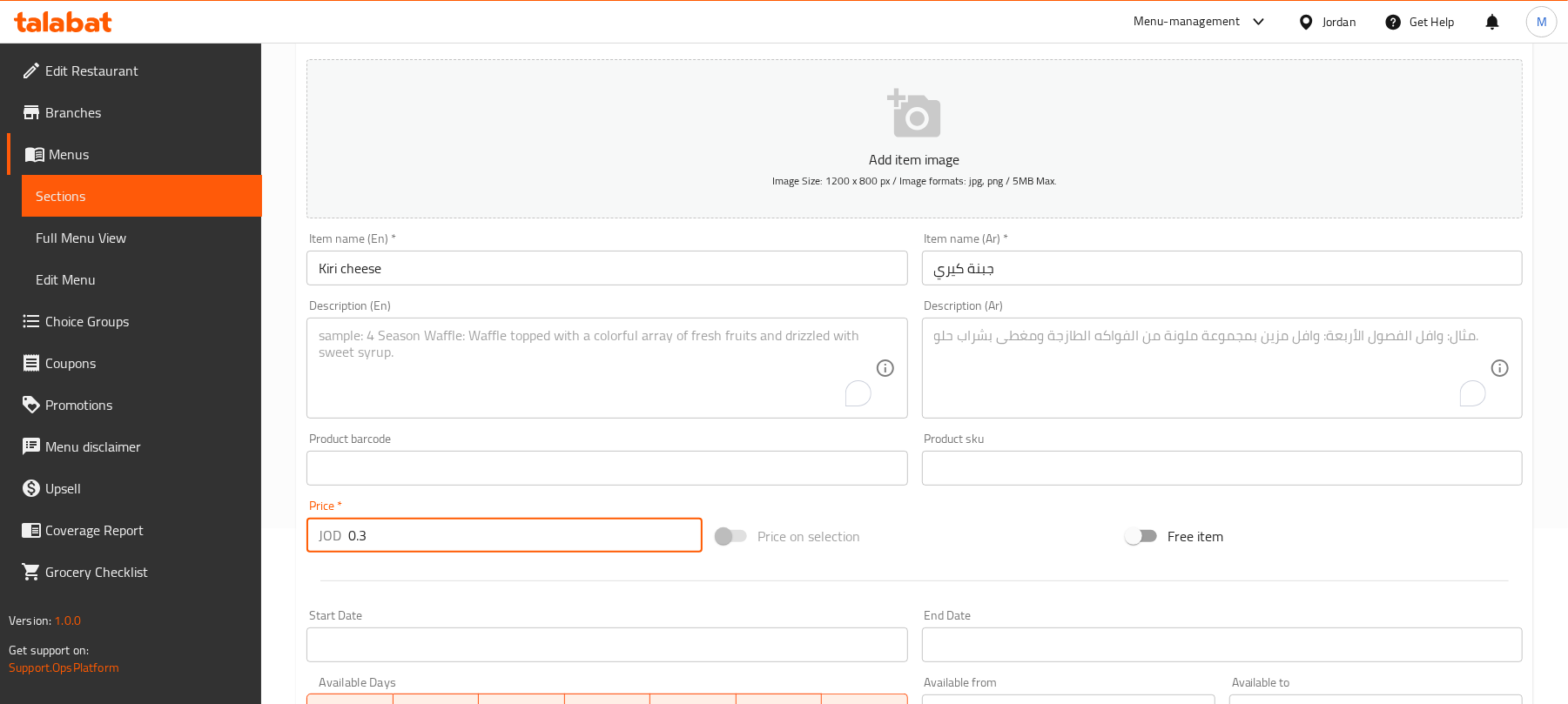 click on "Create" at bounding box center (453, 978) 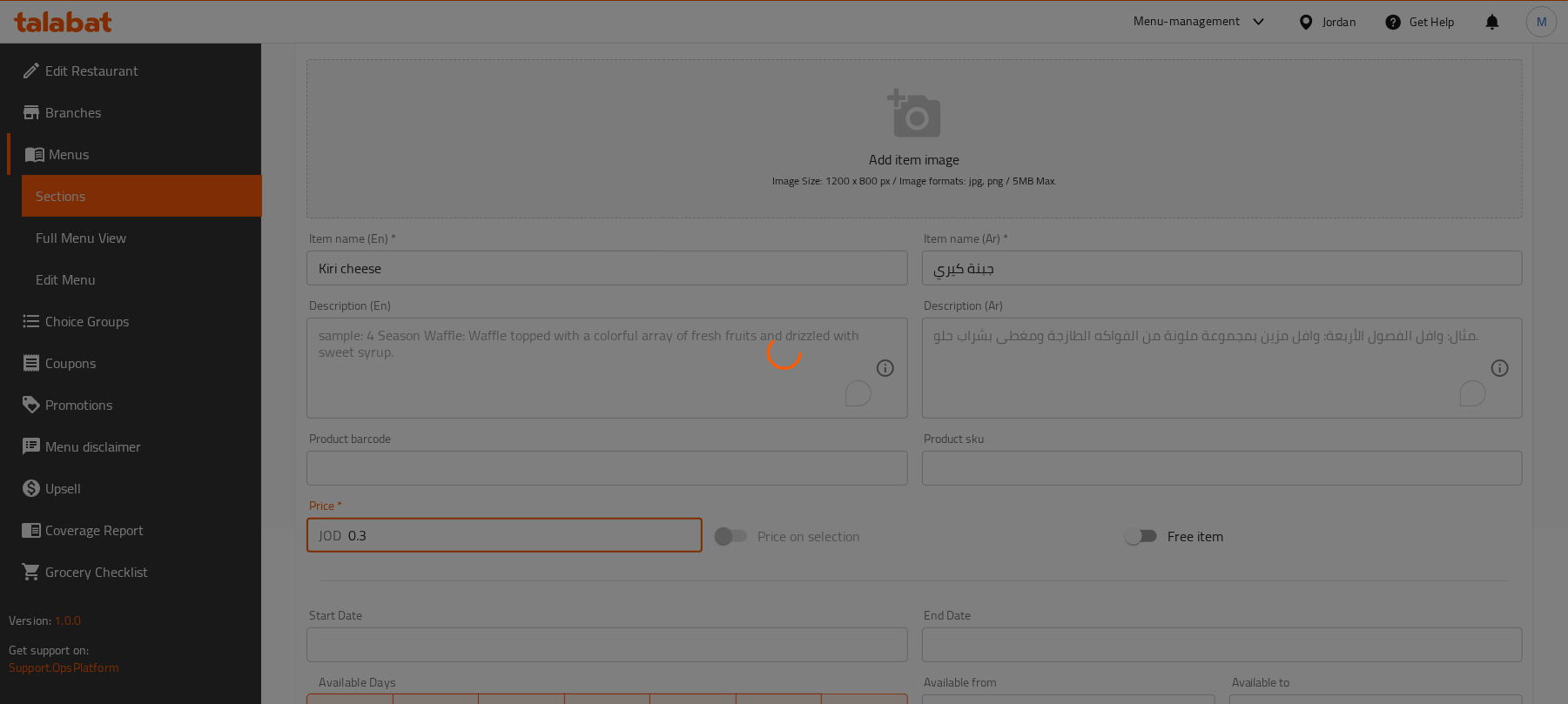 type 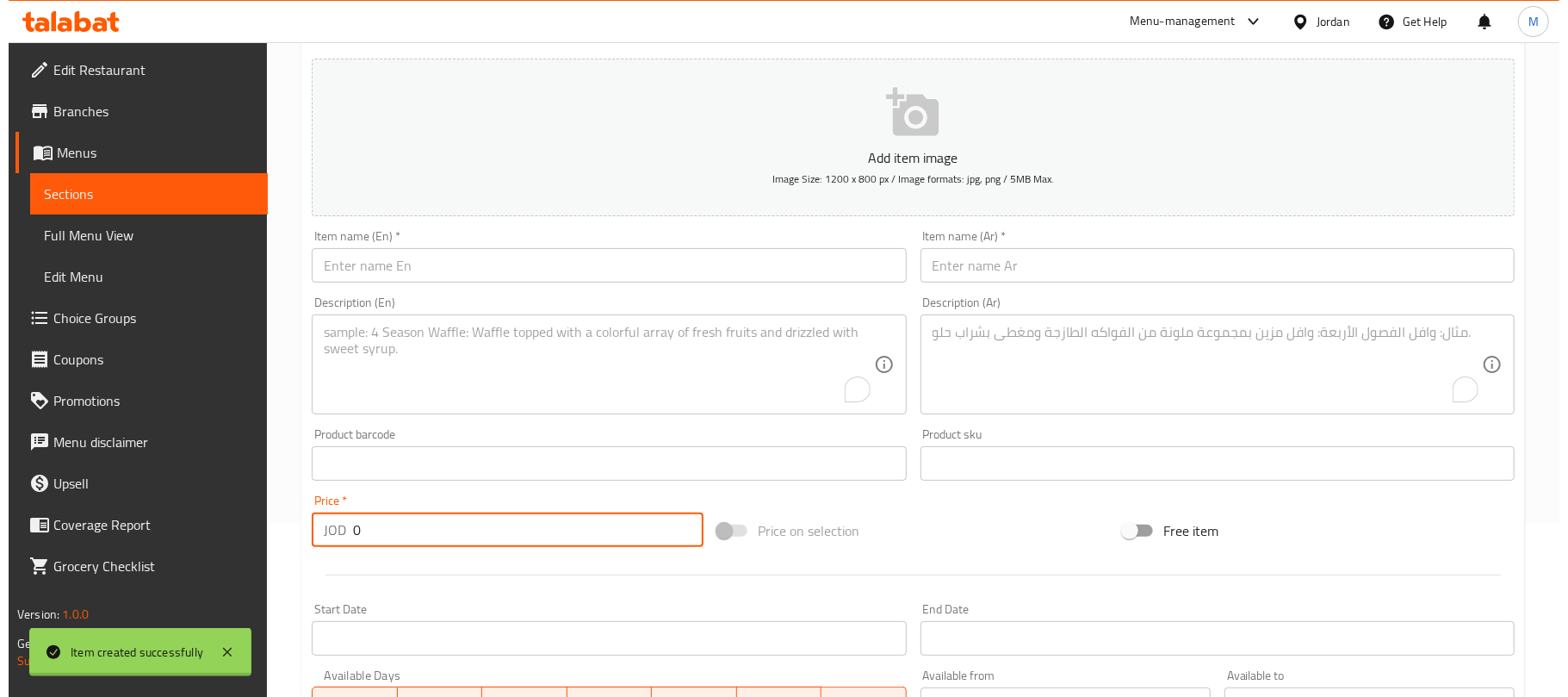 scroll, scrollTop: 0, scrollLeft: 0, axis: both 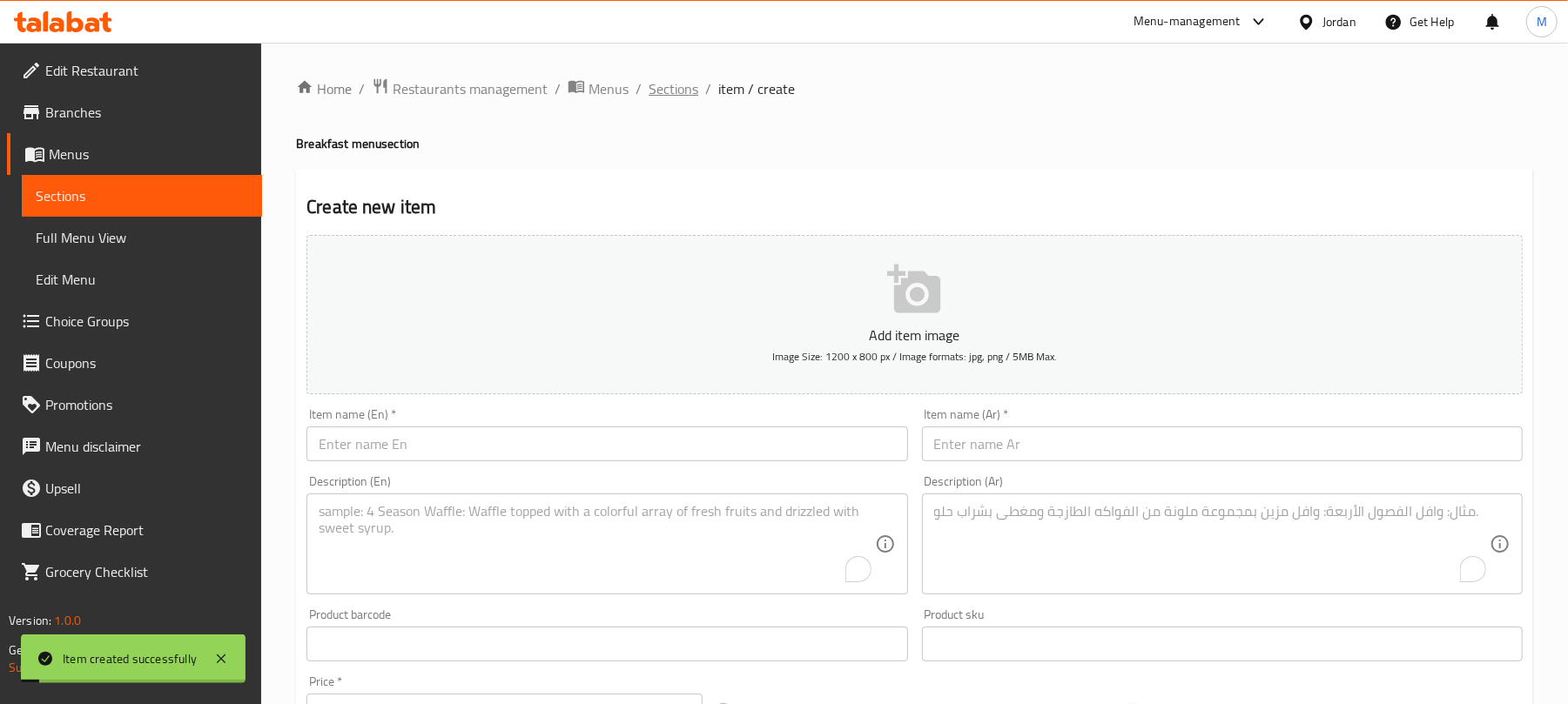 click on "Sections" at bounding box center (673, 89) 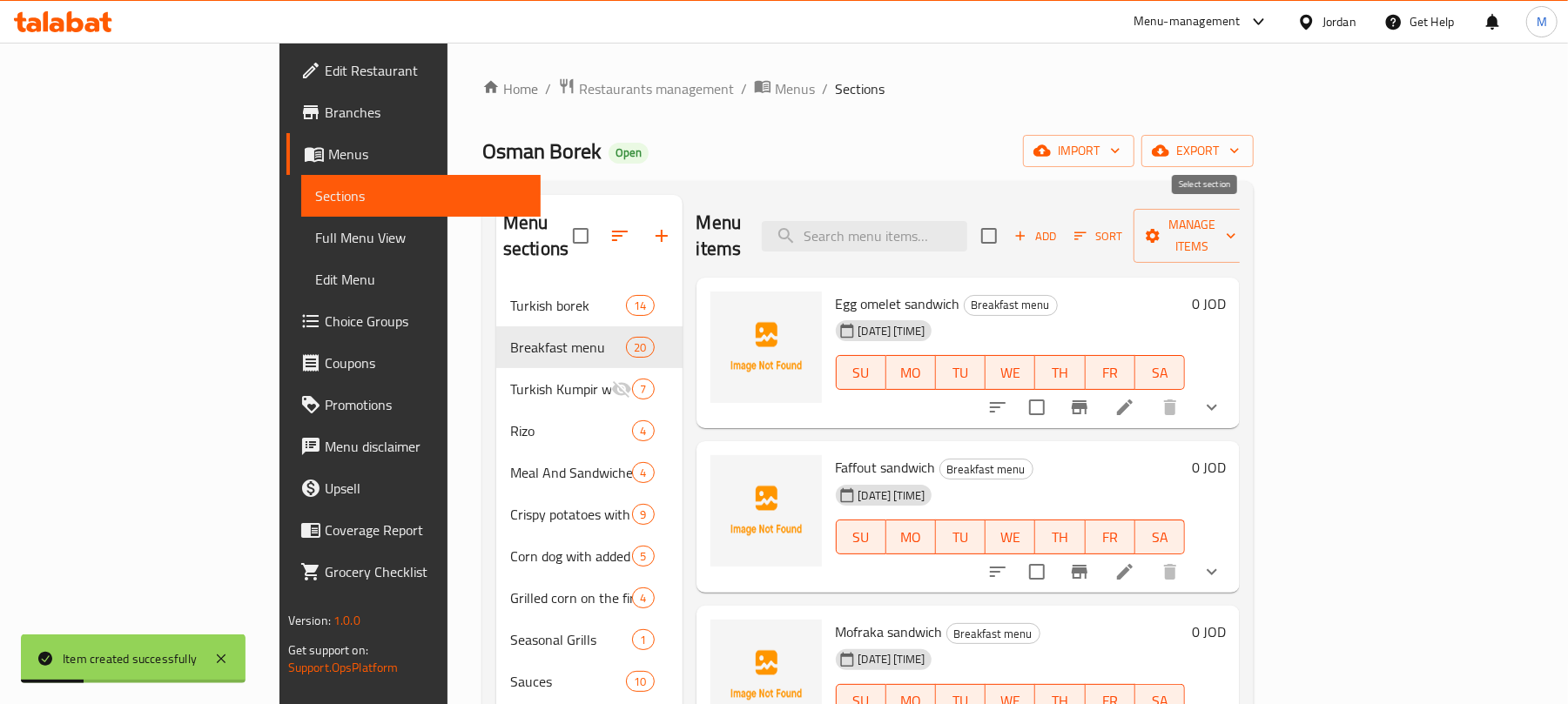 click at bounding box center (989, 236) 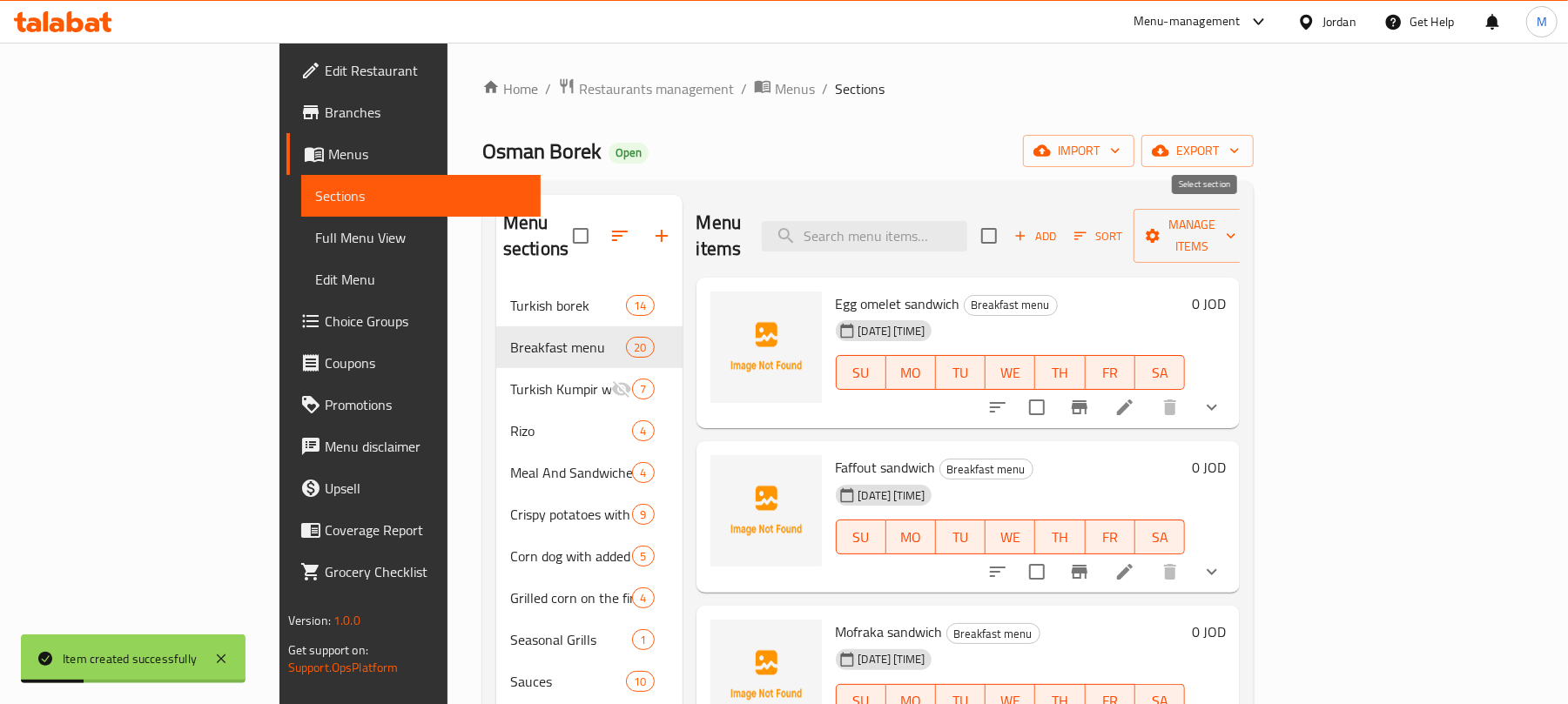 checkbox on "true" 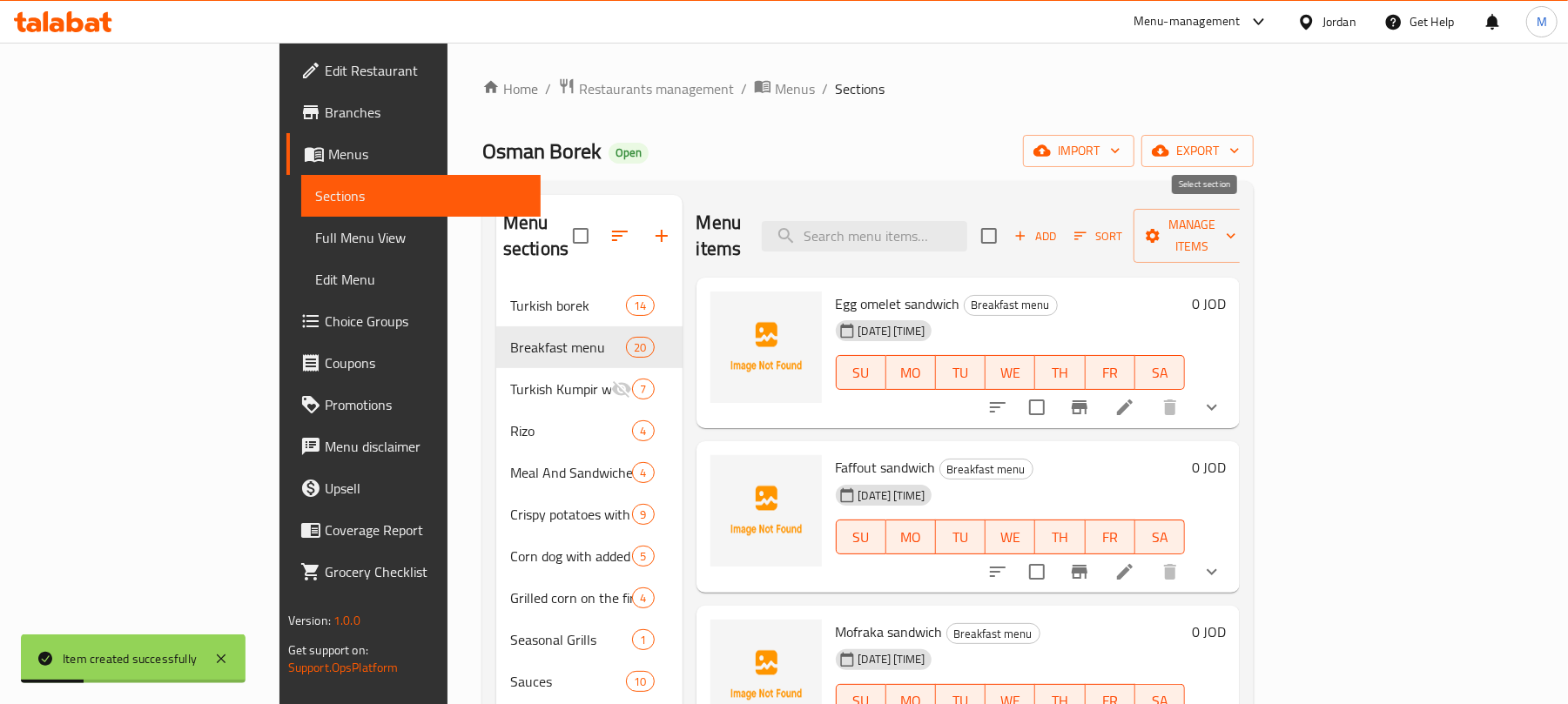 checkbox on "true" 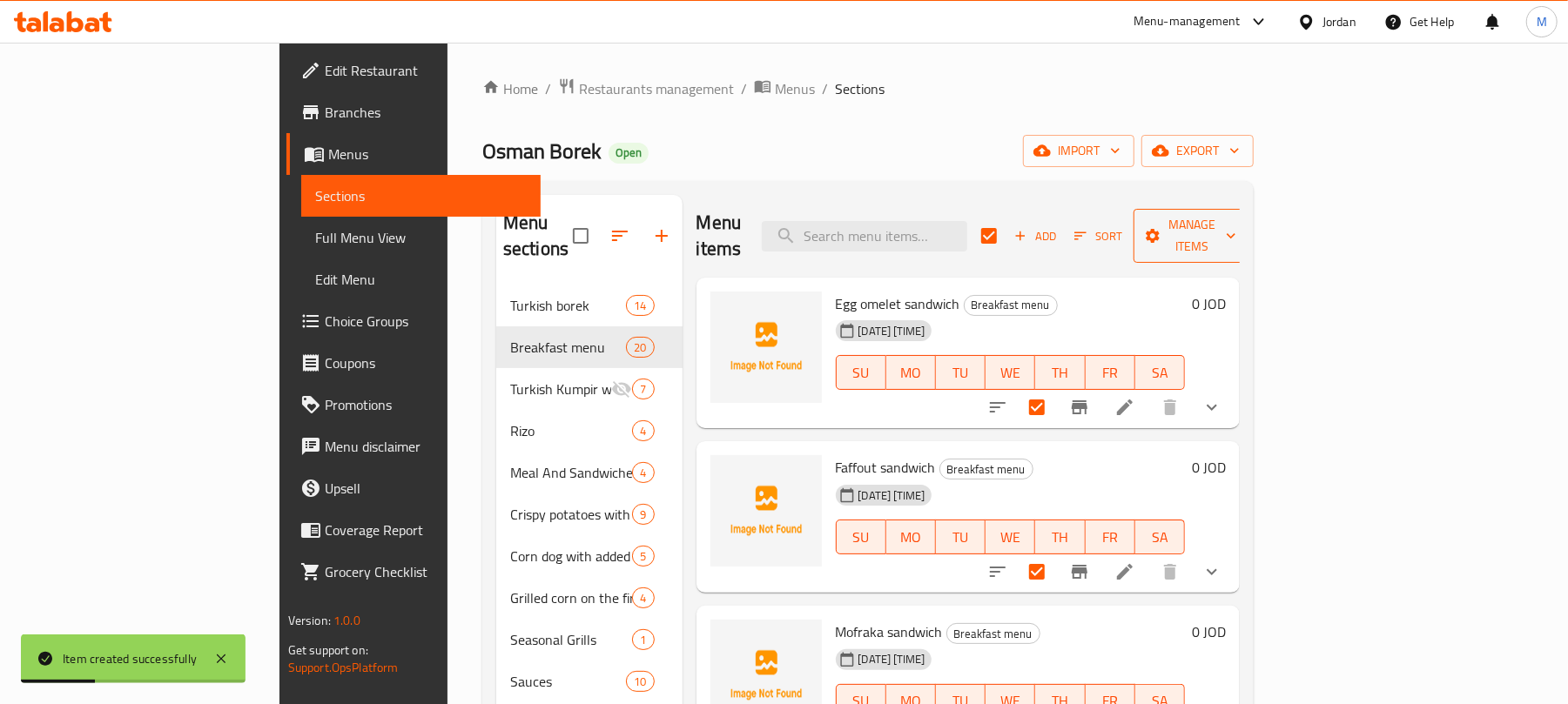 click on "Manage items" at bounding box center [1192, 236] 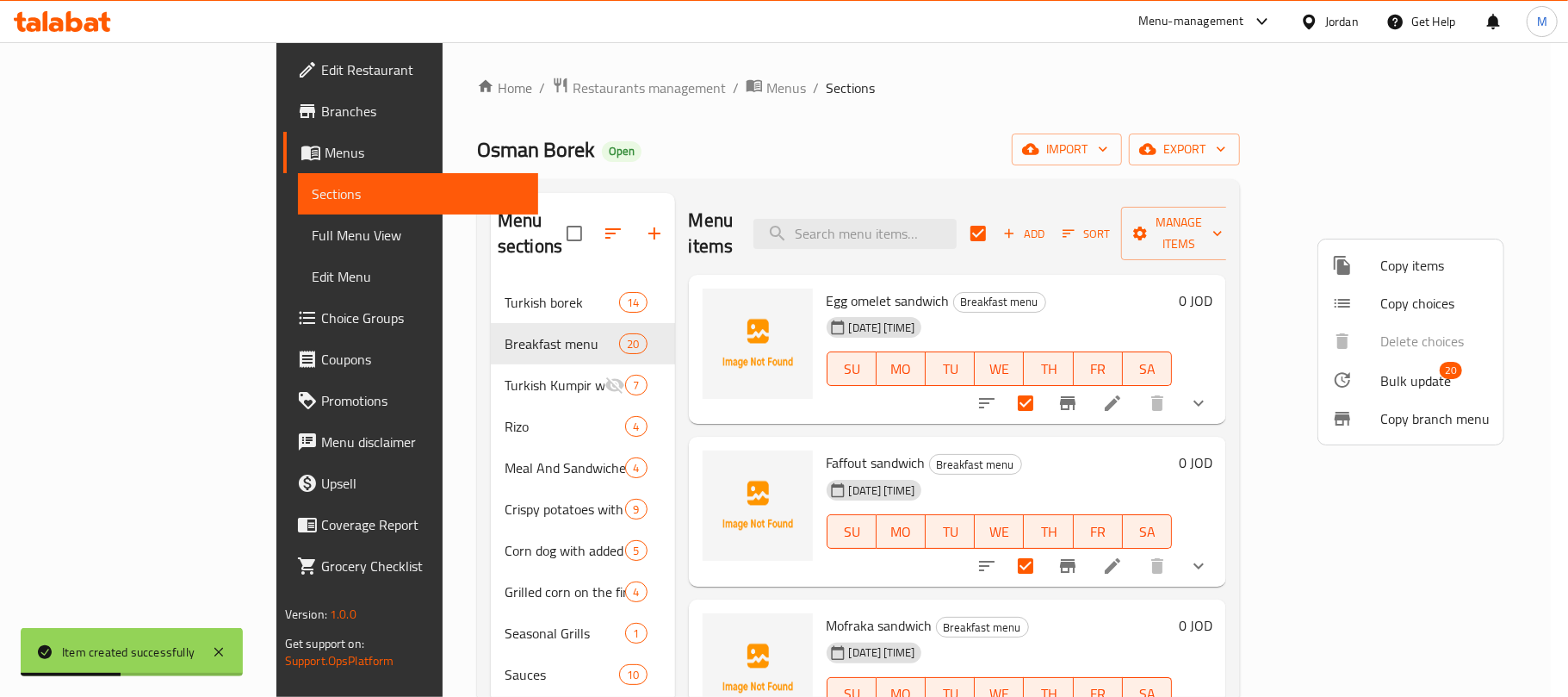 click on "Copy branch menu" at bounding box center (1410, 419) 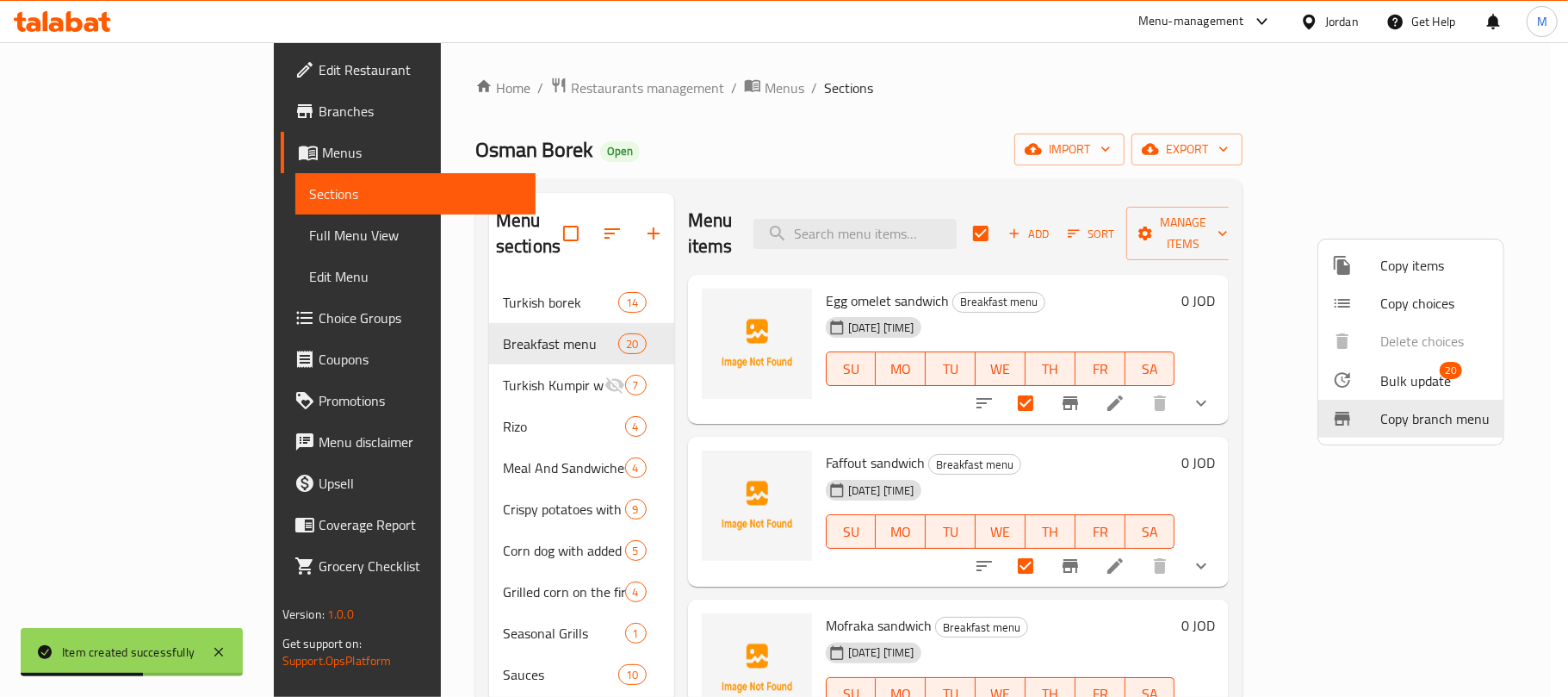 type 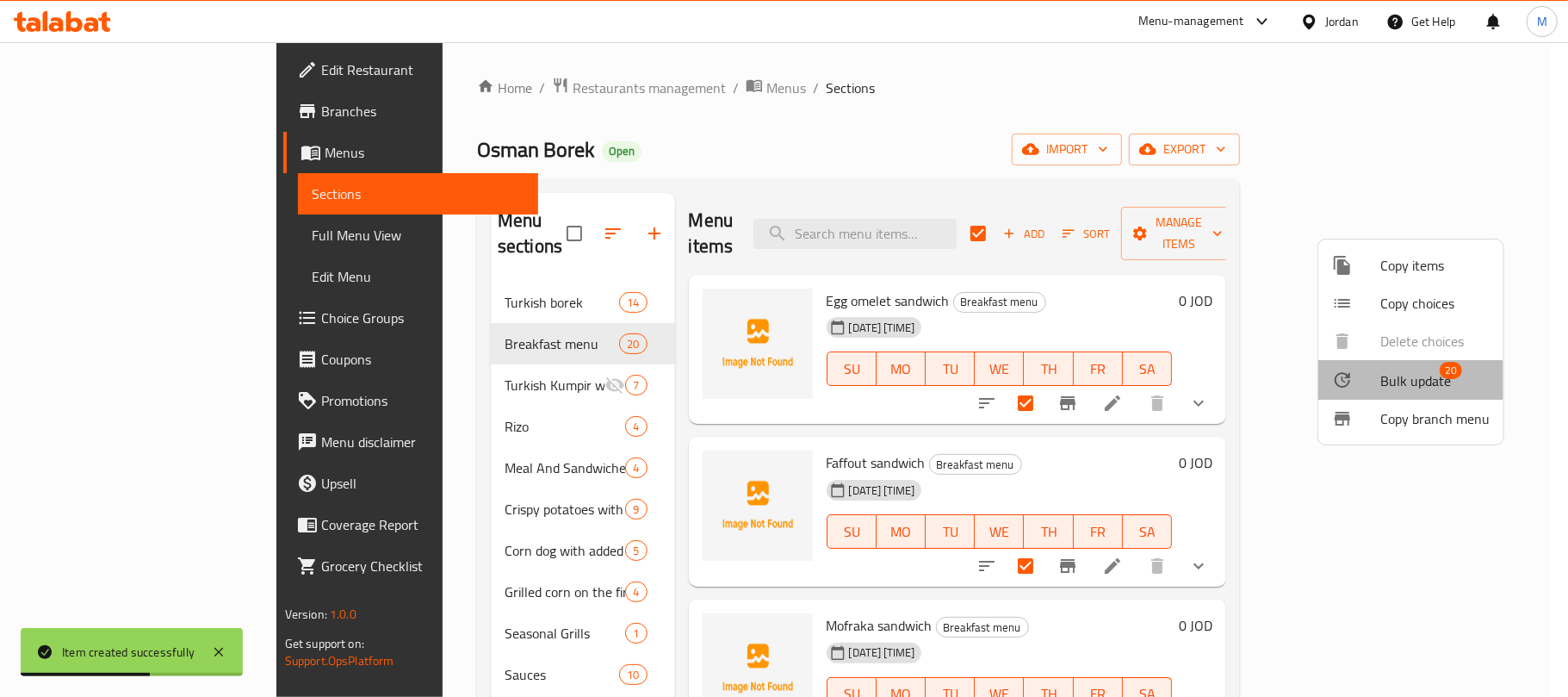 click on "Bulk update" at bounding box center [1416, 381] 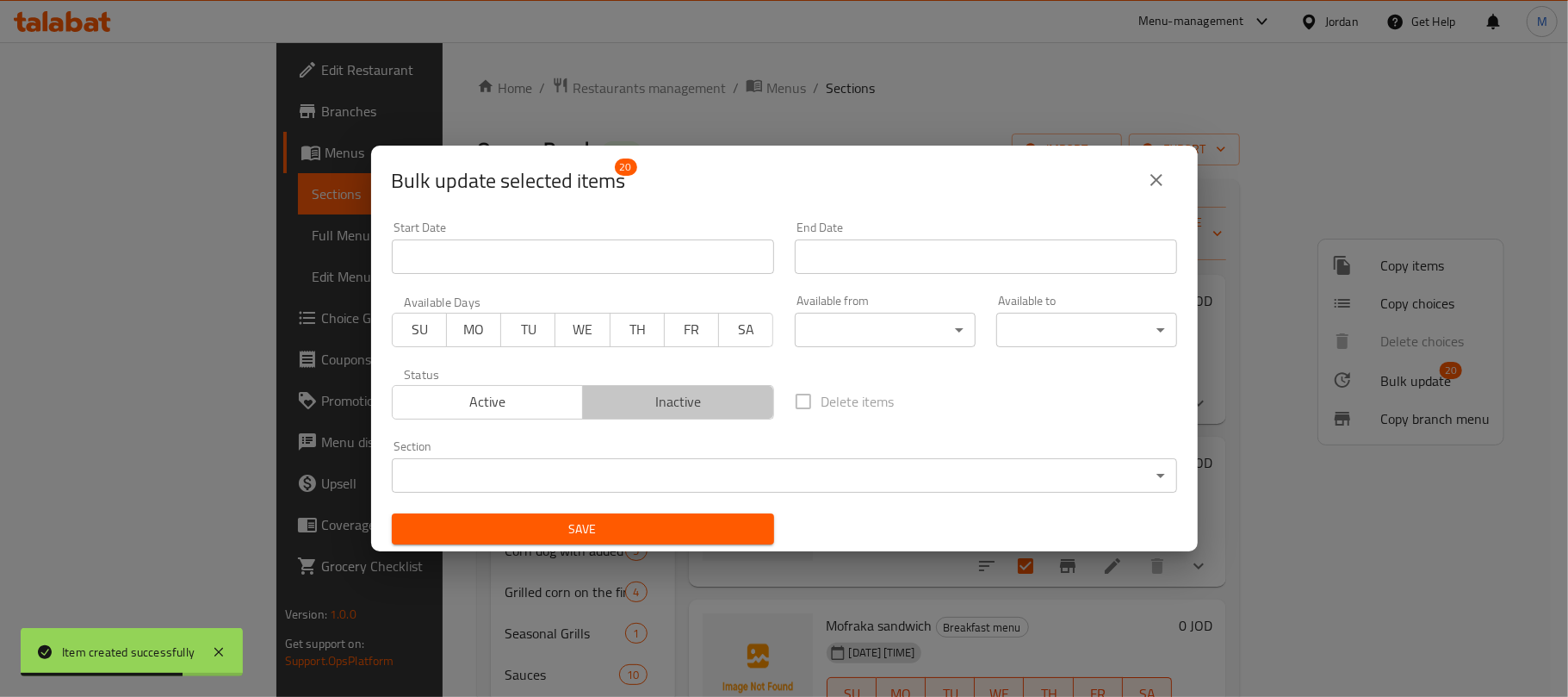 click on "Inactive" at bounding box center [679, 401] 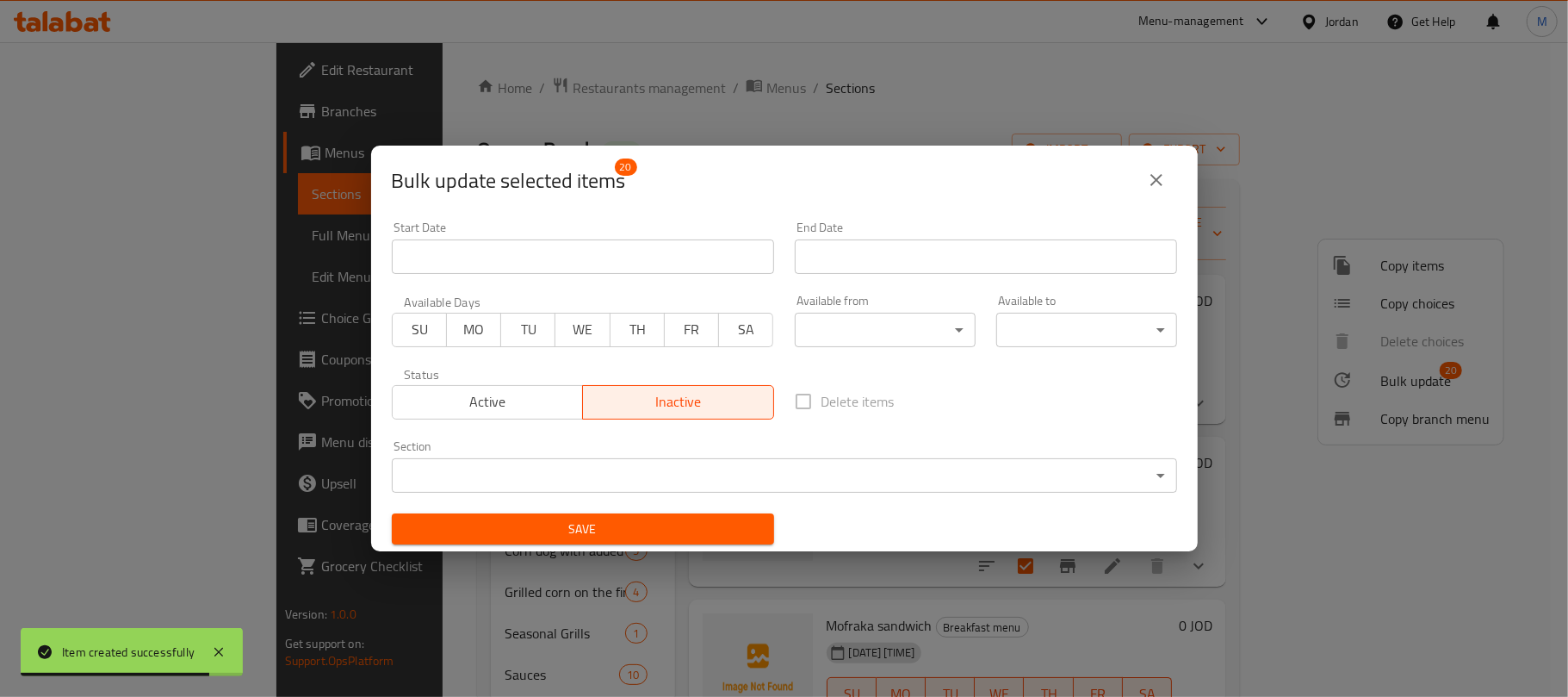 click on "Item created successfully ​ Menu-management Jordan Get Help M   Edit Restaurant   Branches   Menus   Sections   Full Menu View   Edit Menu   Choice Groups   Coupons   Promotions   Menu disclaimer   Upsell   Coverage Report   Grocery Checklist  Version:    1.0.0  Get support on:    Support.OpsPlatform Home / Restaurants management / Menus / Sections Osman Borek  Open import export Menu sections Turkish borek 14 Breakfast menu 20 Turkish Kumpir with toppings 7 Rizo 4 Meal And Sandwiches 4 Crispy potatoes with toppings 9 Corn dog with added sauce 5 Grilled corn on the firewood 4 Seasonal Grills 1 Sauces  10 Menu items Add Sort Manage items Egg omelet sandwich   Breakfast menu 04-08-2025 01:47 PM SU MO TU WE TH FR SA 0   JOD Faffout sandwich   Breakfast menu 04-08-2025 01:47 PM SU MO TU WE TH FR SA 0   JOD Mofraka sandwich   Breakfast menu 04-08-2025 01:47 PM SU MO TU WE TH FR SA 0   JOD Liver sandwich   Breakfast menu 04-08-2025 01:47 PM SU MO TU WE TH FR SA 0   JOD Turkey sandwich   Breakfast menu SU MO TU WE" at bounding box center (784, 370) 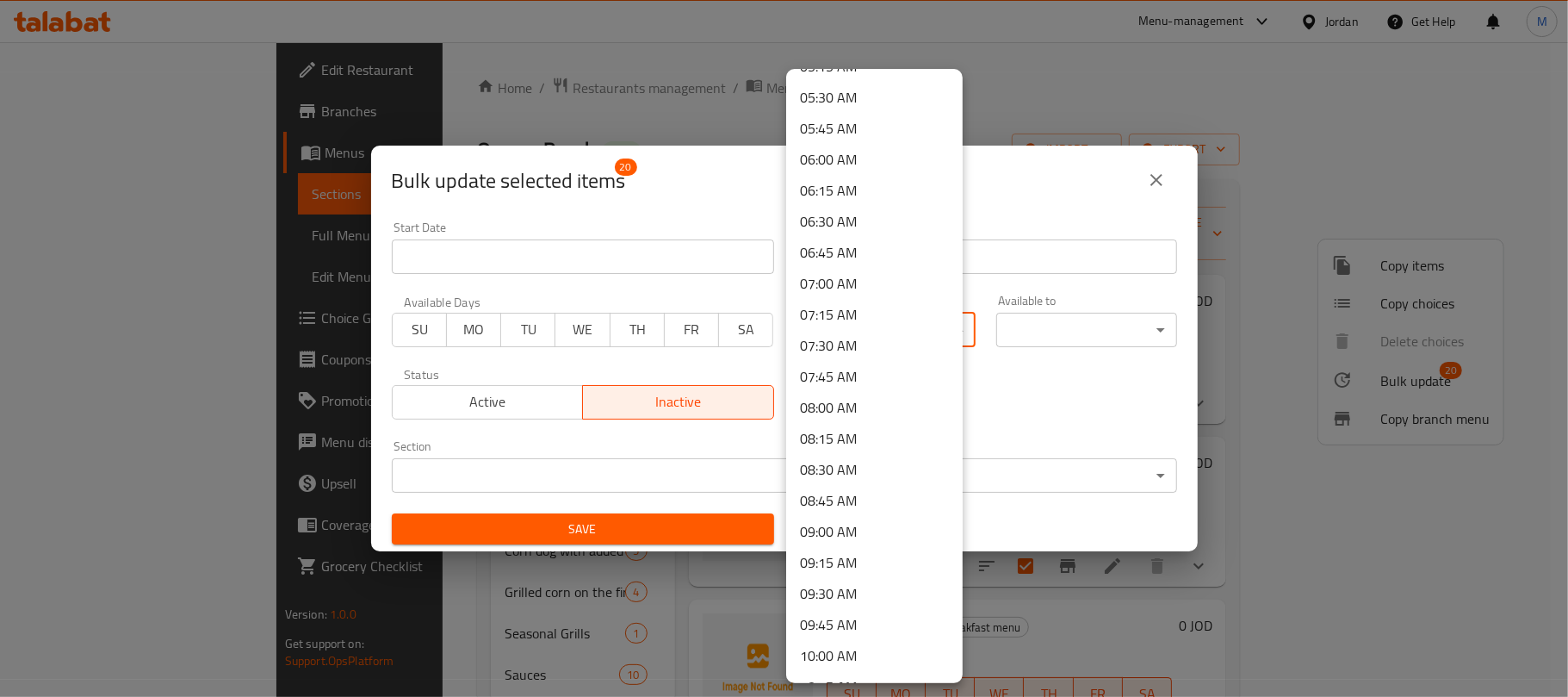 scroll, scrollTop: 689, scrollLeft: 0, axis: vertical 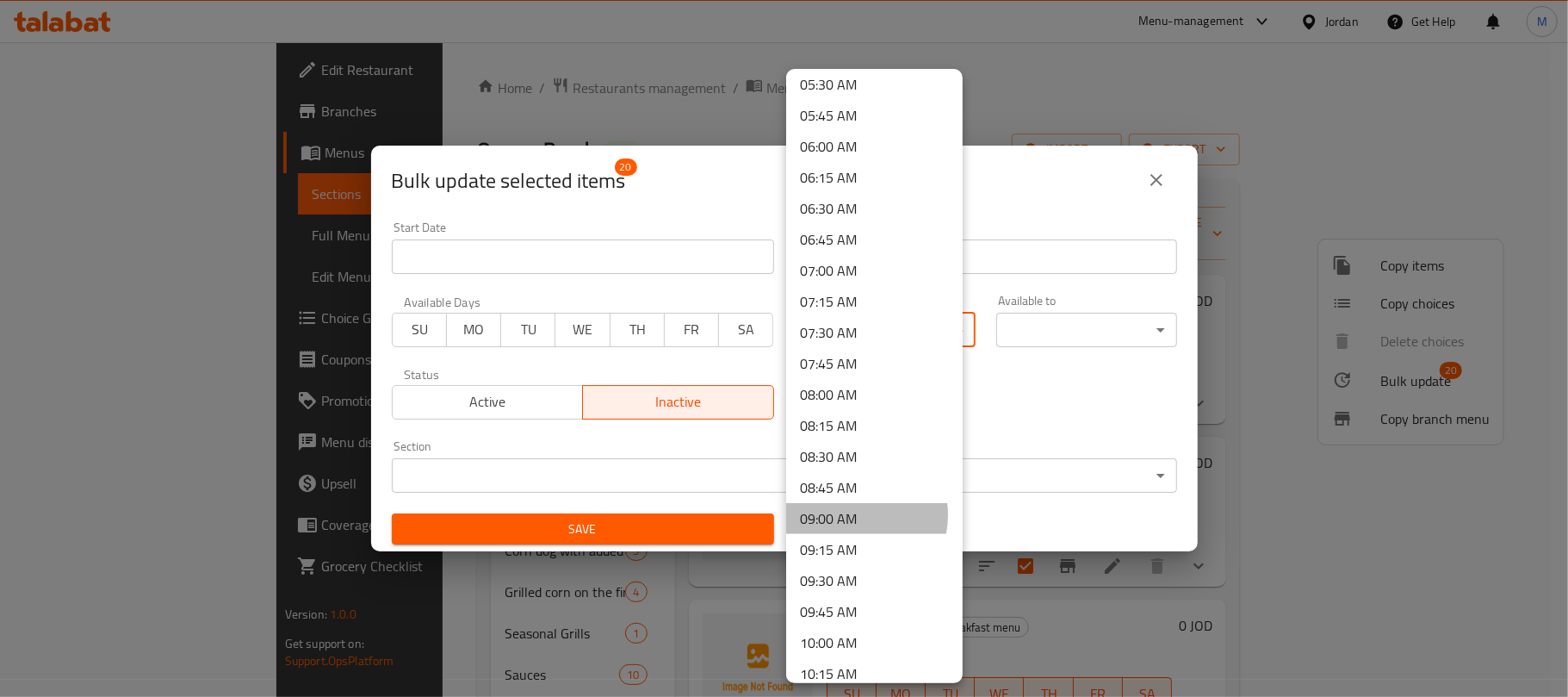 click on "09:00 AM" at bounding box center [874, 519] 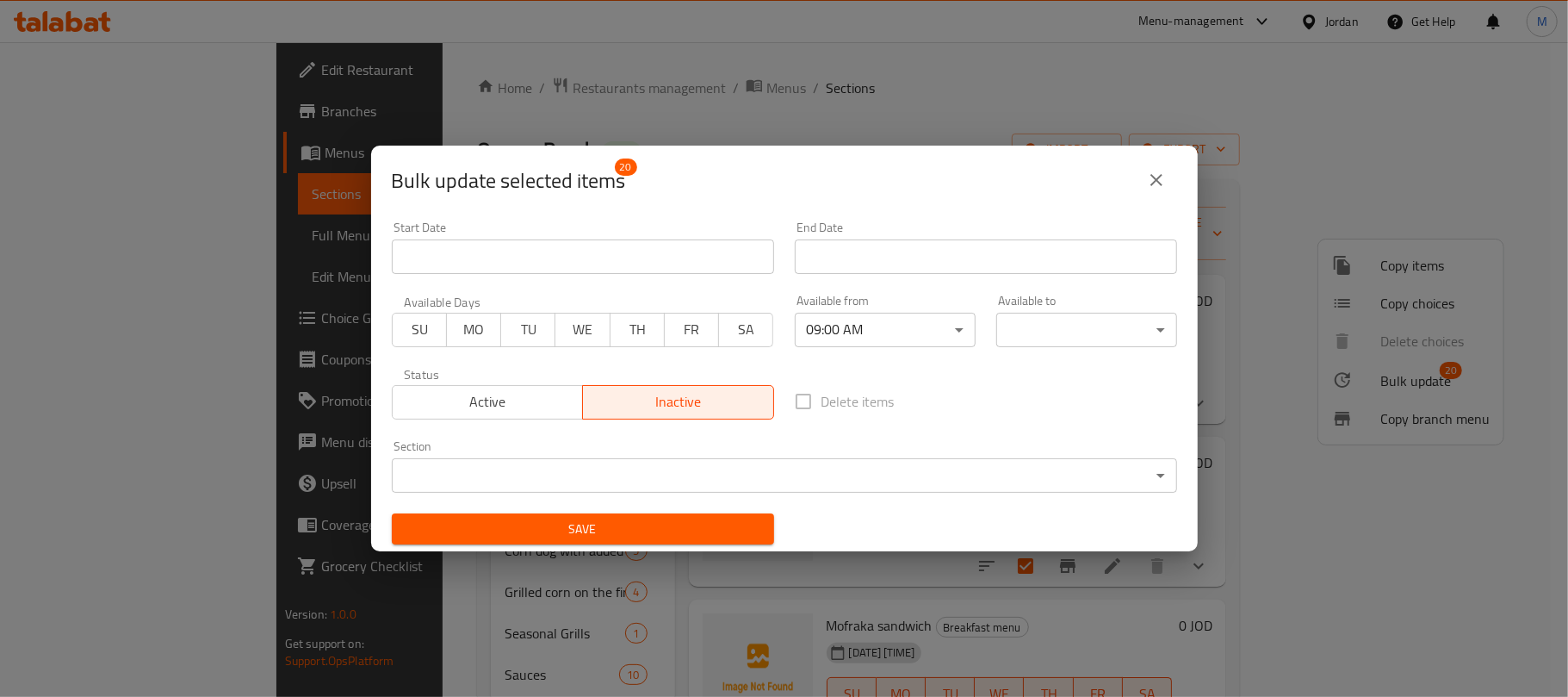 click on "​ Menu-management Jordan Get Help M   Edit Restaurant   Branches   Menus   Sections   Full Menu View   Edit Menu   Choice Groups   Coupons   Promotions   Menu disclaimer   Upsell   Coverage Report   Grocery Checklist  Version:    1.0.0  Get support on:    Support.OpsPlatform Home / Restaurants management / Menus / Sections Osman Borek  Open import export Menu sections Turkish borek 14 Breakfast menu 20 Turkish Kumpir with toppings 7 Rizo 4 Meal And Sandwiches 4 Crispy potatoes with toppings 9 Corn dog with added sauce 5 Grilled corn on the firewood 4 Seasonal Grills 1 Sauces  10 Menu items Add Sort Manage items Egg omelet sandwich   Breakfast menu 04-08-2025 01:47 PM SU MO TU WE TH FR SA 0   JOD Faffout sandwich   Breakfast menu 04-08-2025 01:47 PM SU MO TU WE TH FR SA 0   JOD Mofraka sandwich   Breakfast menu 04-08-2025 01:47 PM SU MO TU WE TH FR SA 0   JOD Liver sandwich   Breakfast menu 04-08-2025 01:47 PM SU MO TU WE TH FR SA 0   JOD Turkey sandwich   Breakfast menu 04-08-2025 01:48 PM SU MO TU WE TH FR" at bounding box center (784, 370) 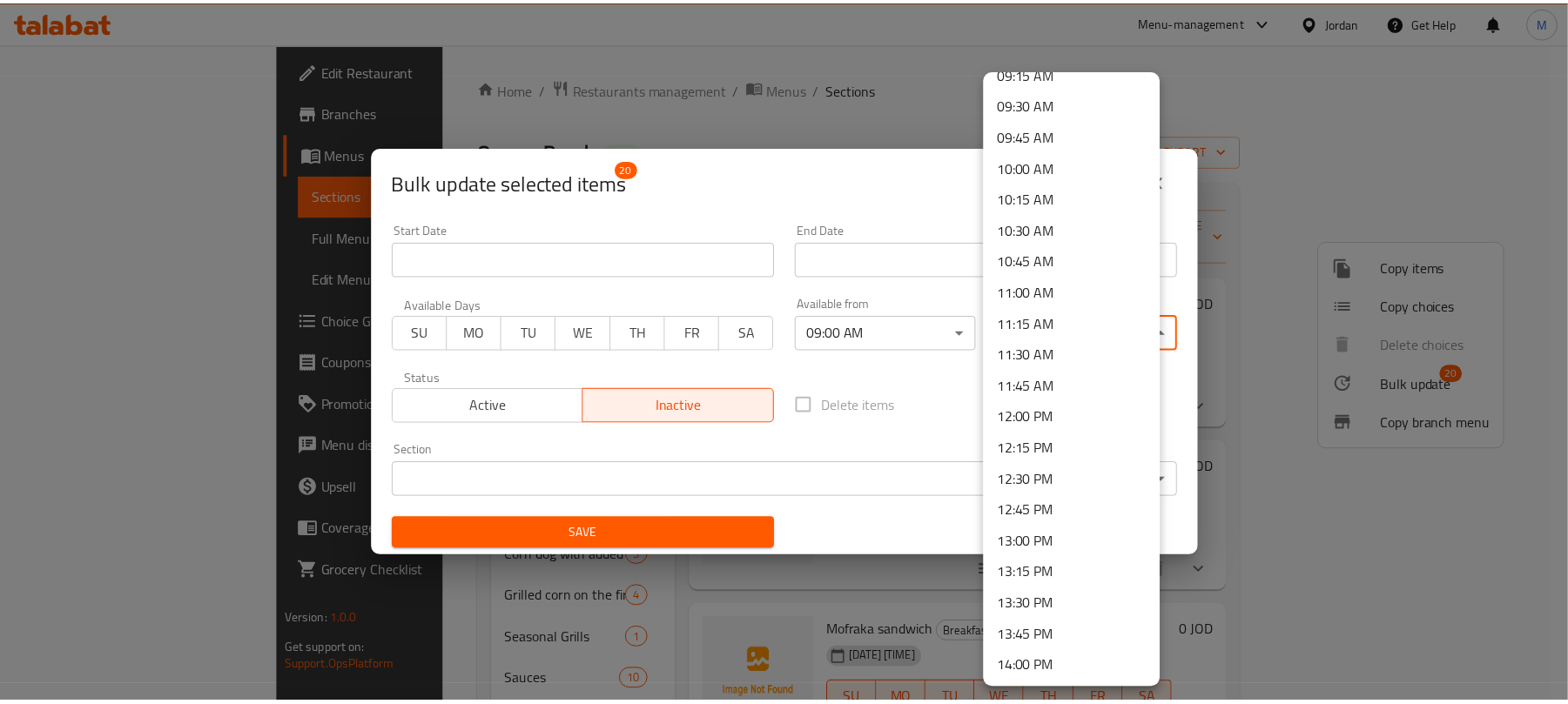 scroll, scrollTop: 1160, scrollLeft: 0, axis: vertical 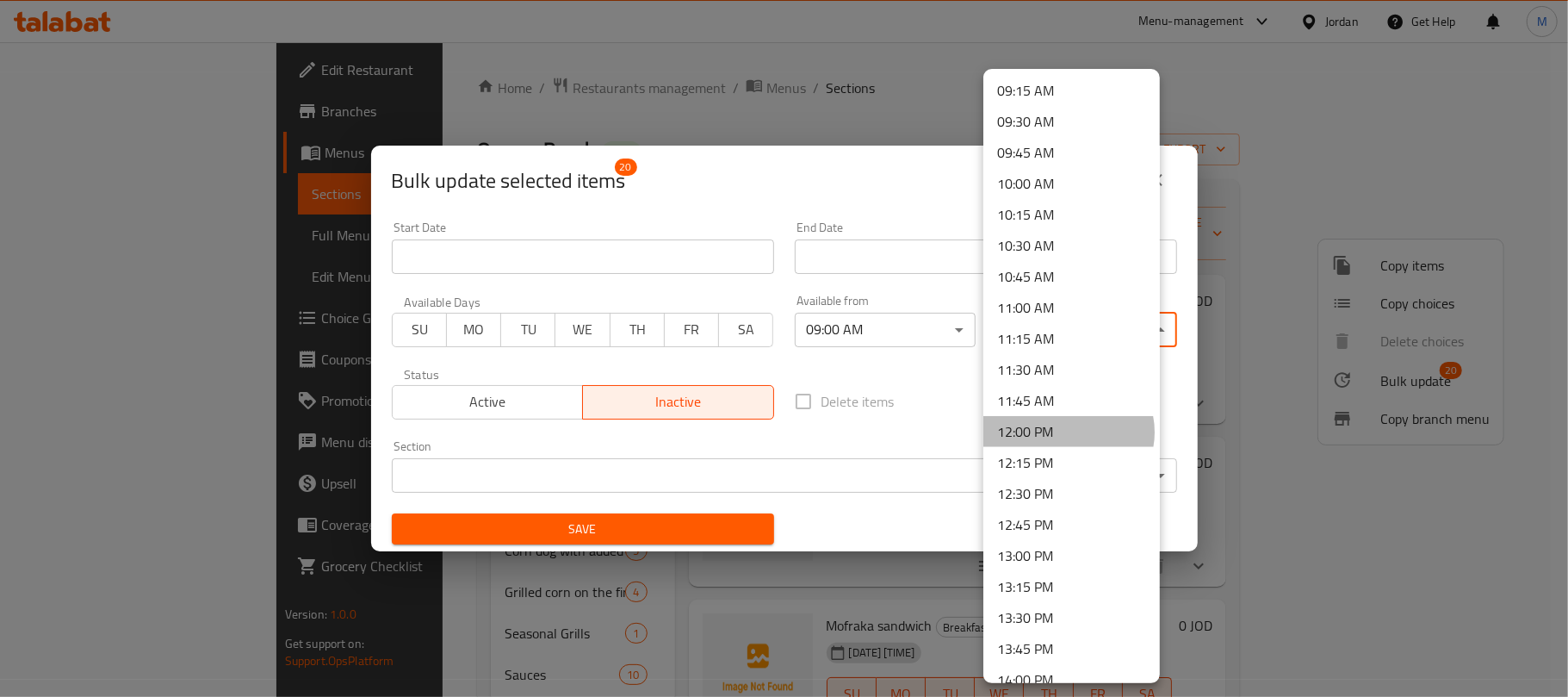 click on "12:00 PM" at bounding box center [1071, 432] 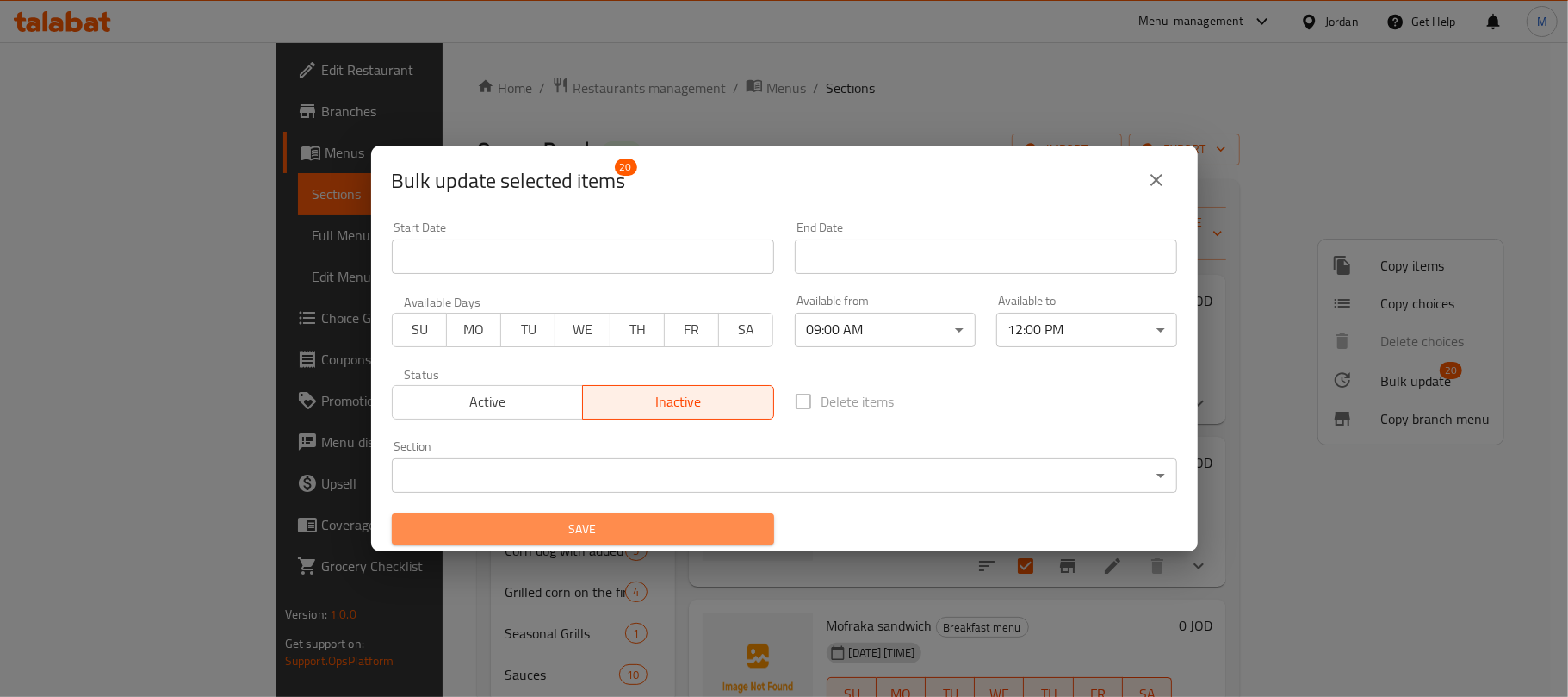 click on "Save" at bounding box center (583, 529) 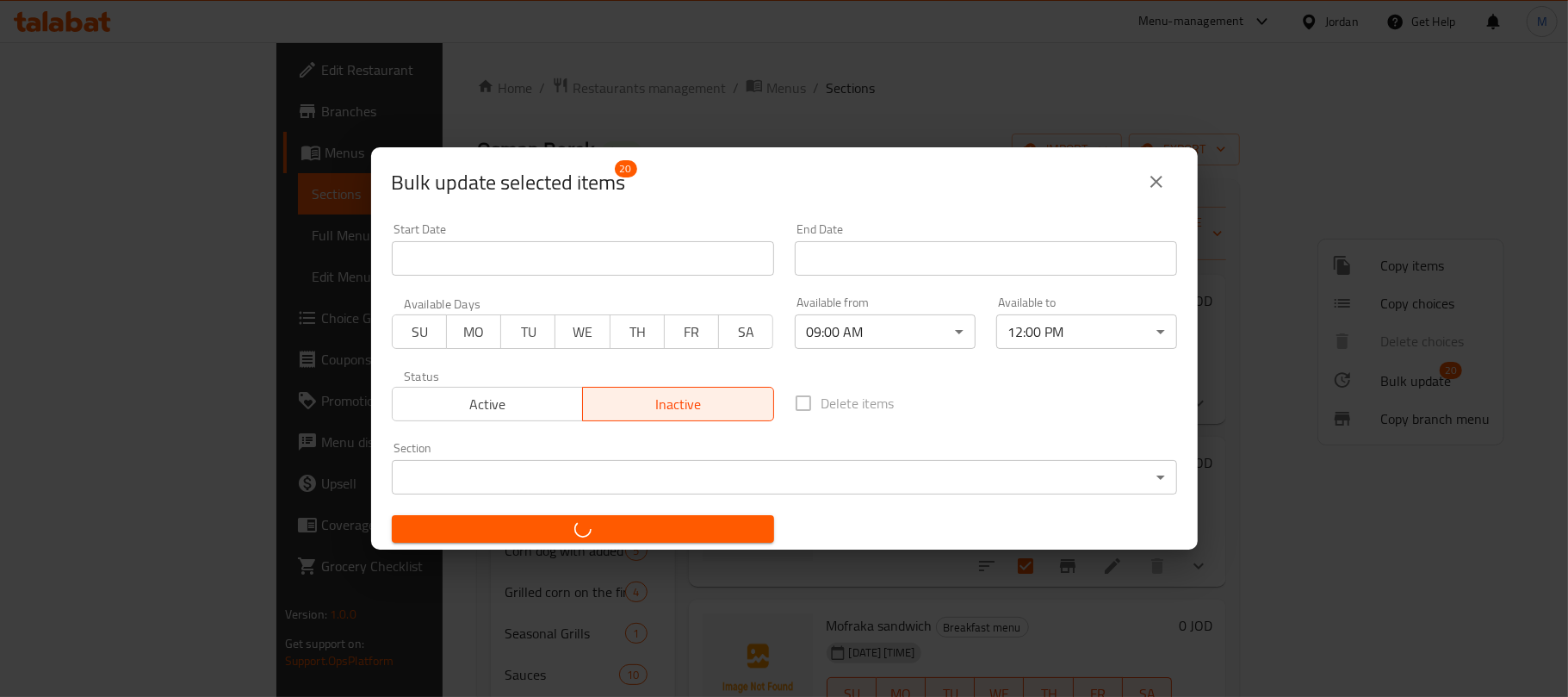 checkbox on "false" 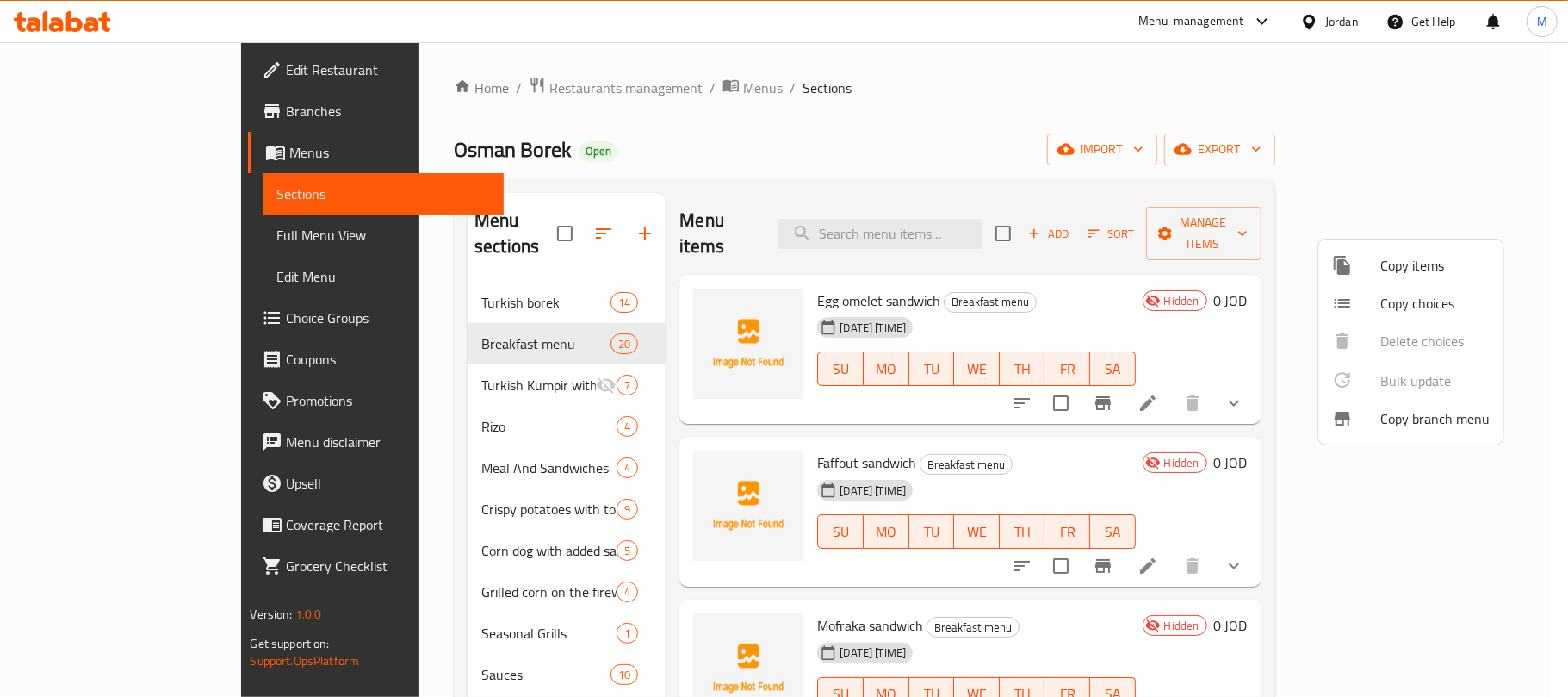click at bounding box center [784, 348] 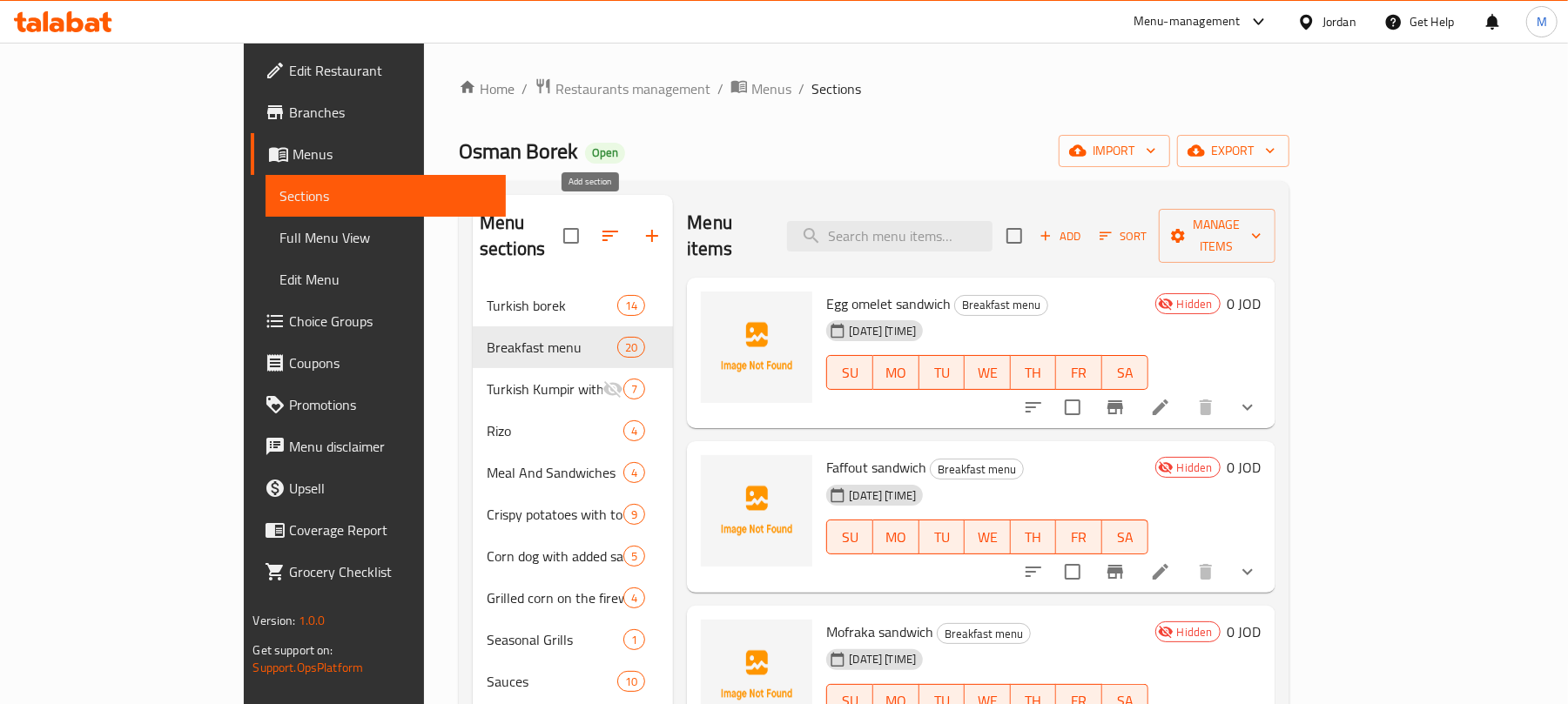 click 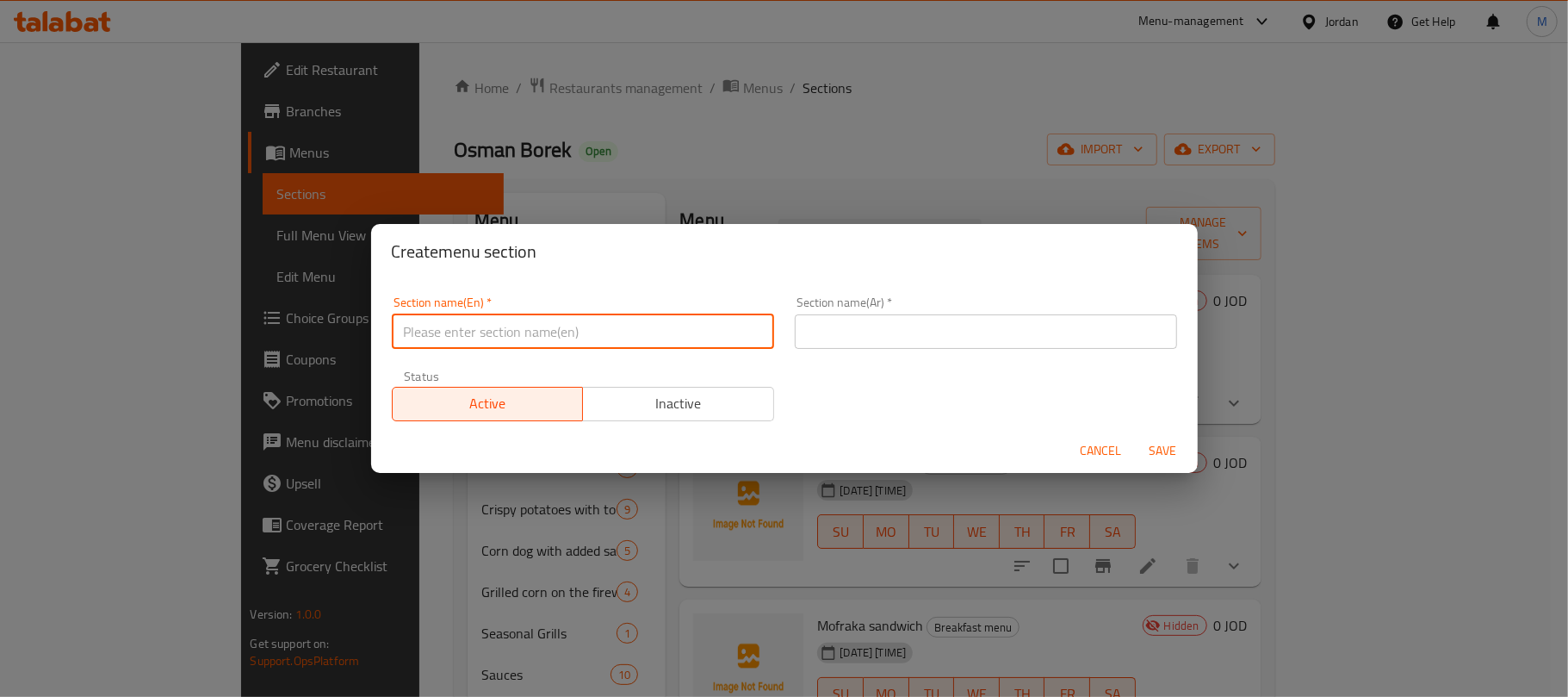 click at bounding box center [583, 332] 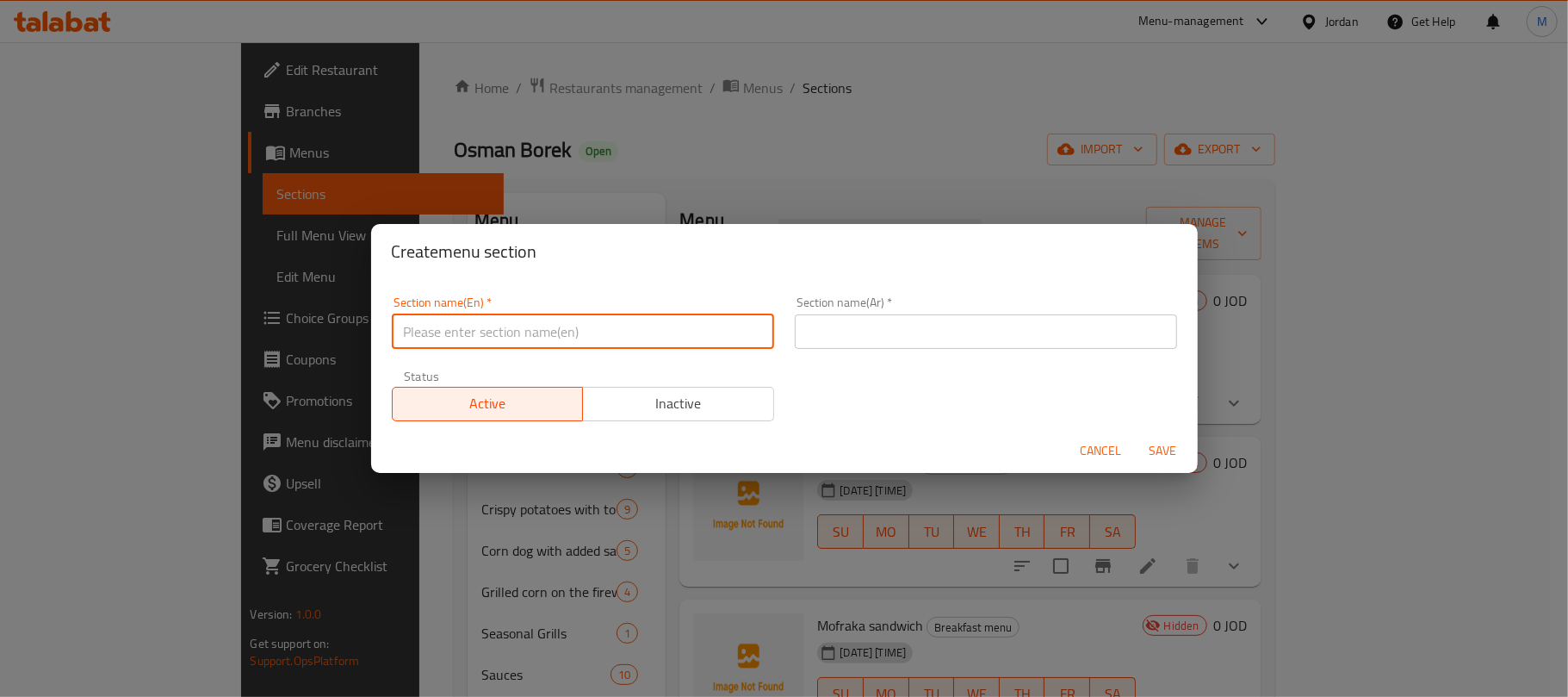 type on "]" 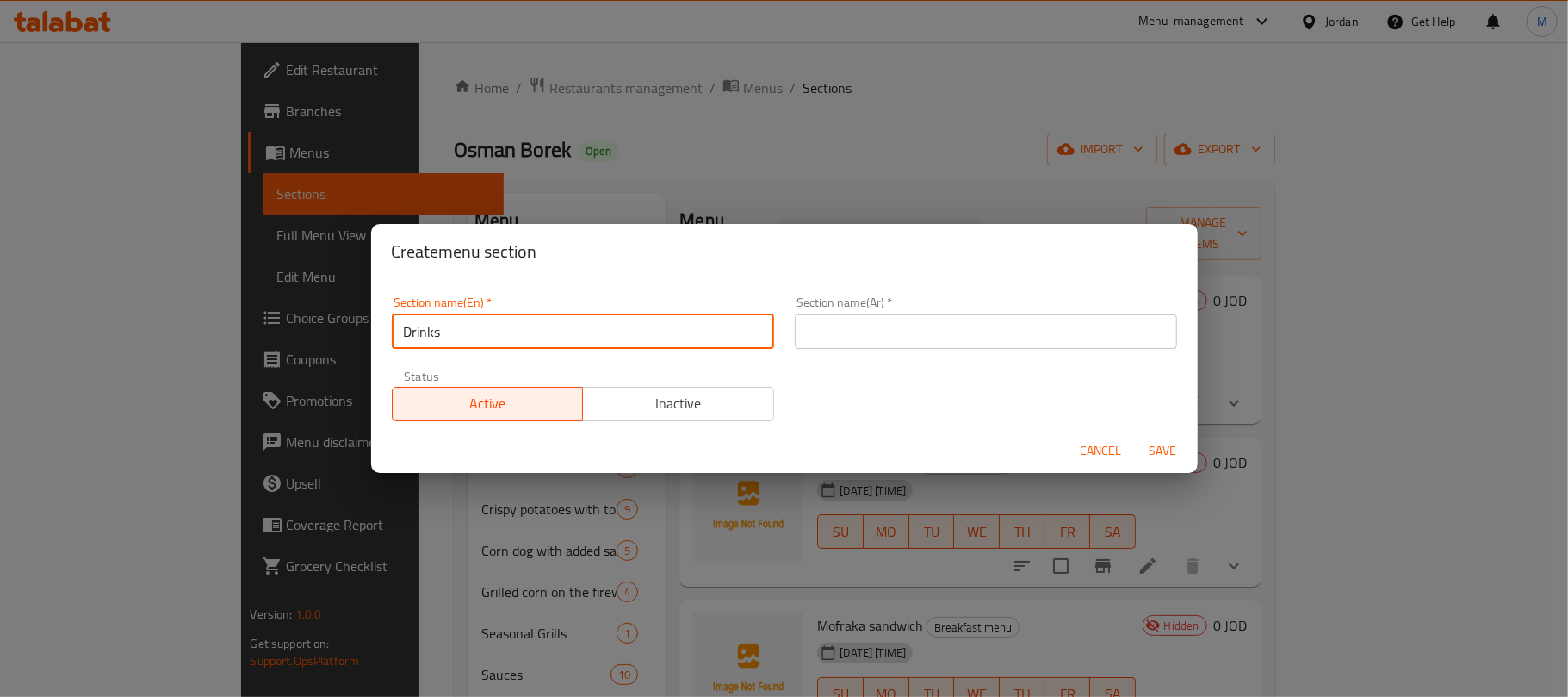 type on "Drinks" 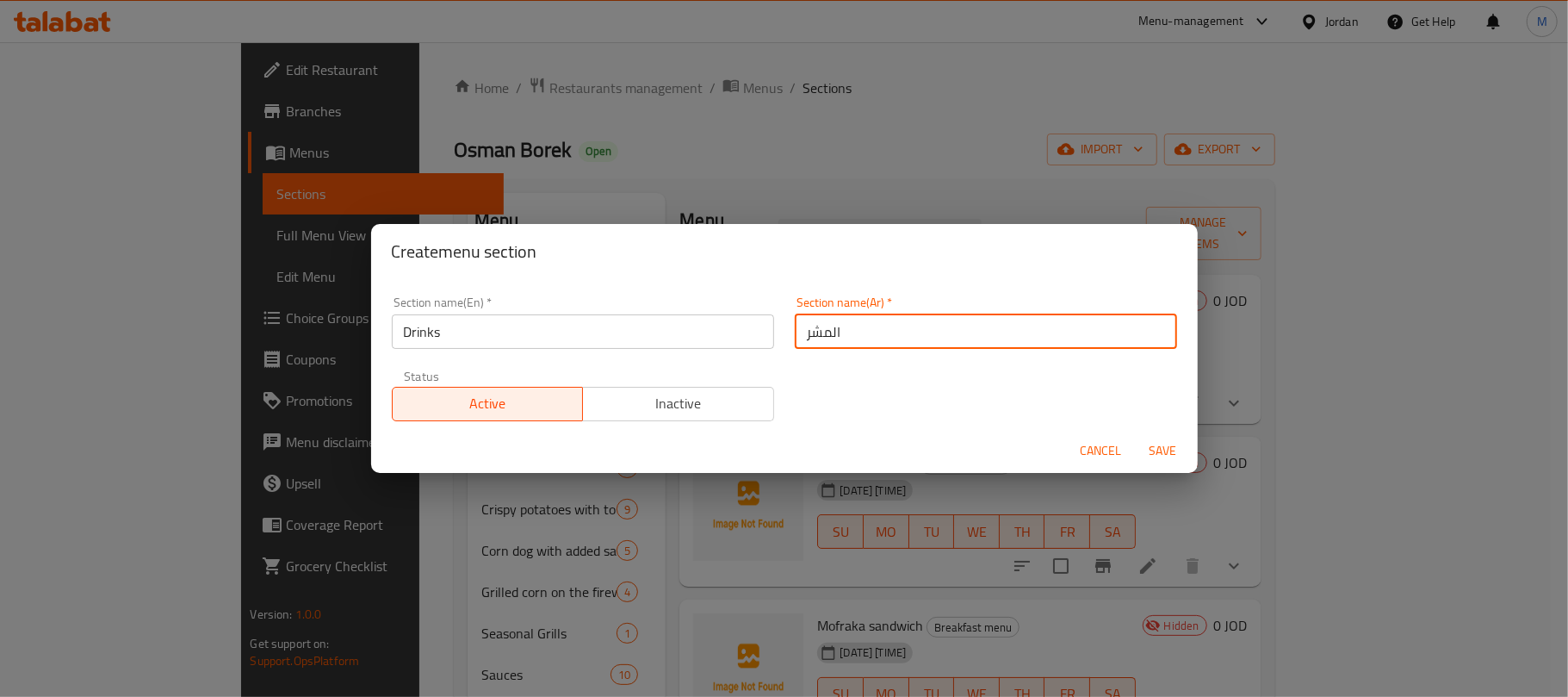 type on "المشروبات" 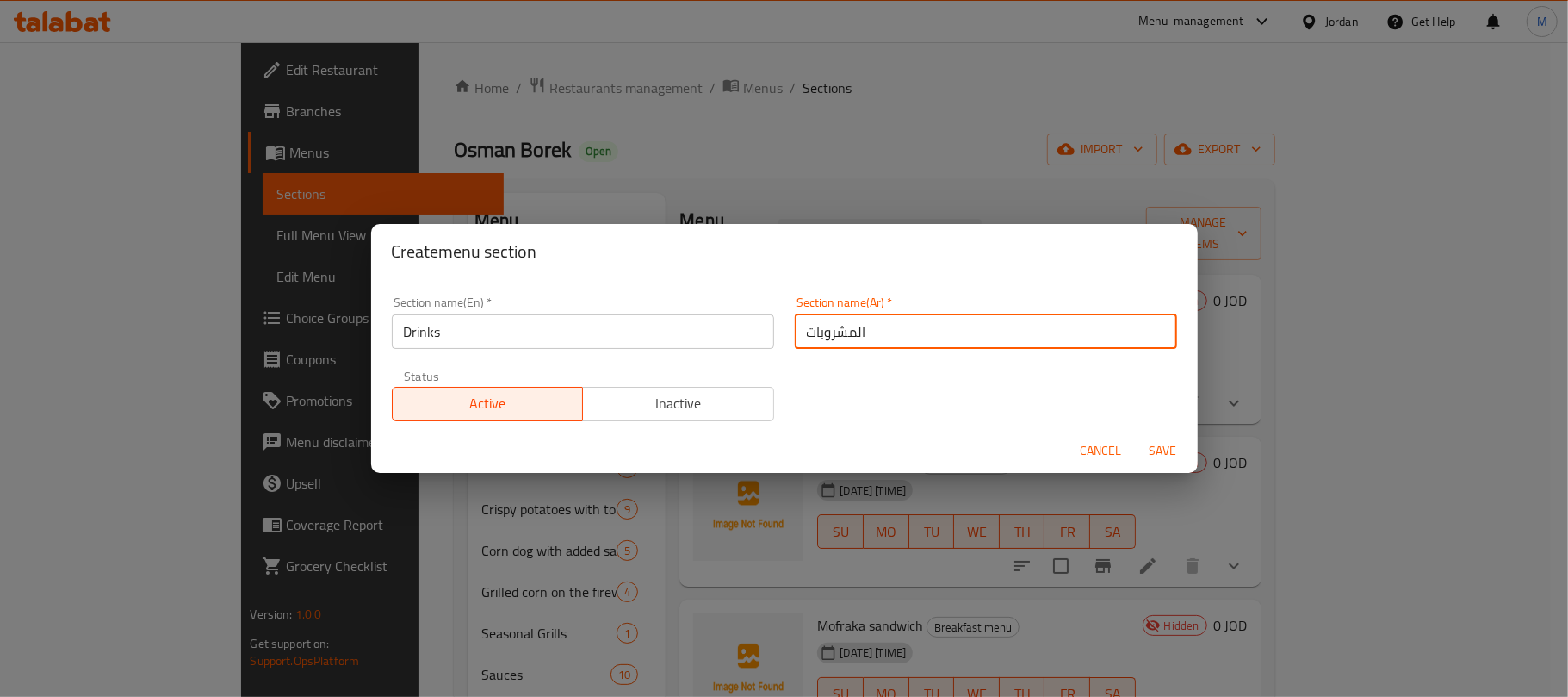 click on "Save" at bounding box center [1163, 451] 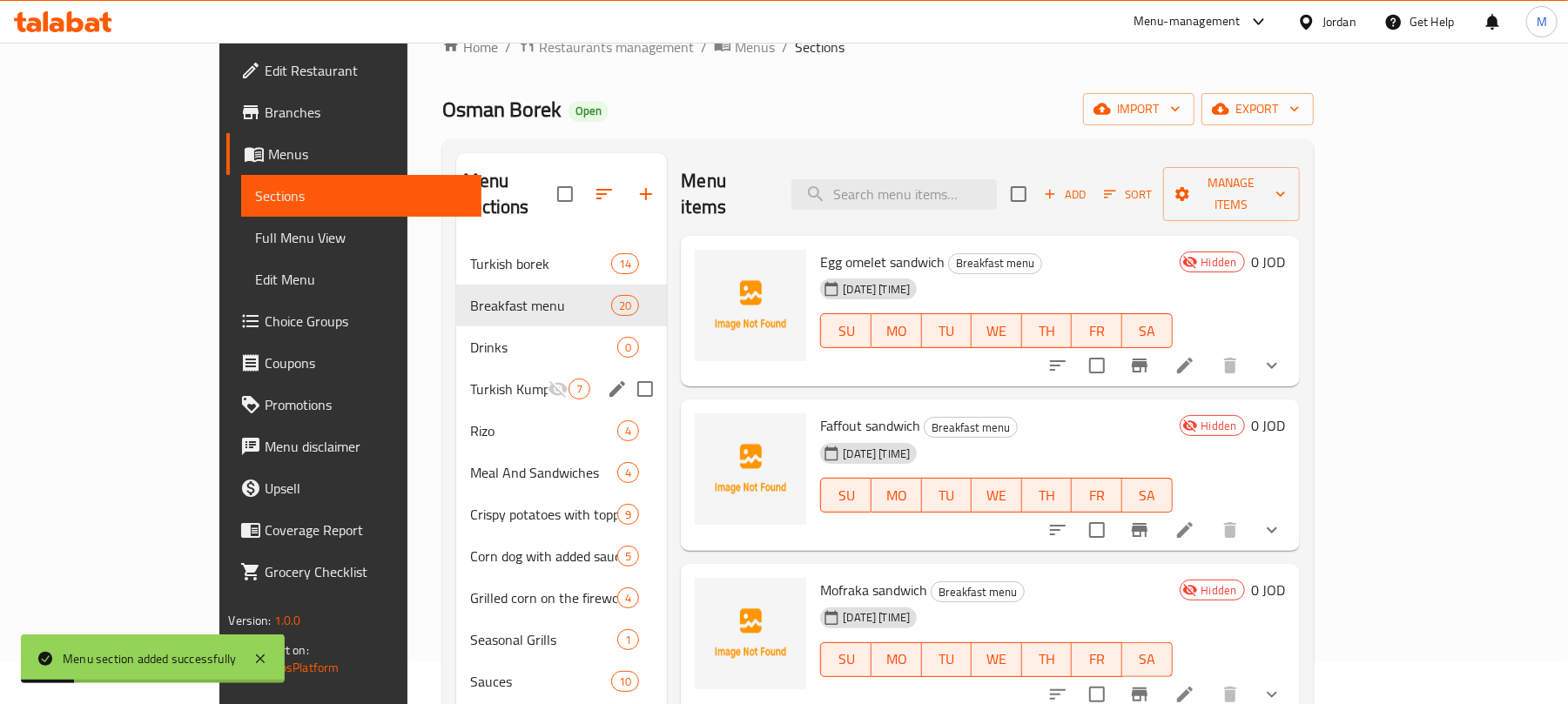scroll, scrollTop: 116, scrollLeft: 0, axis: vertical 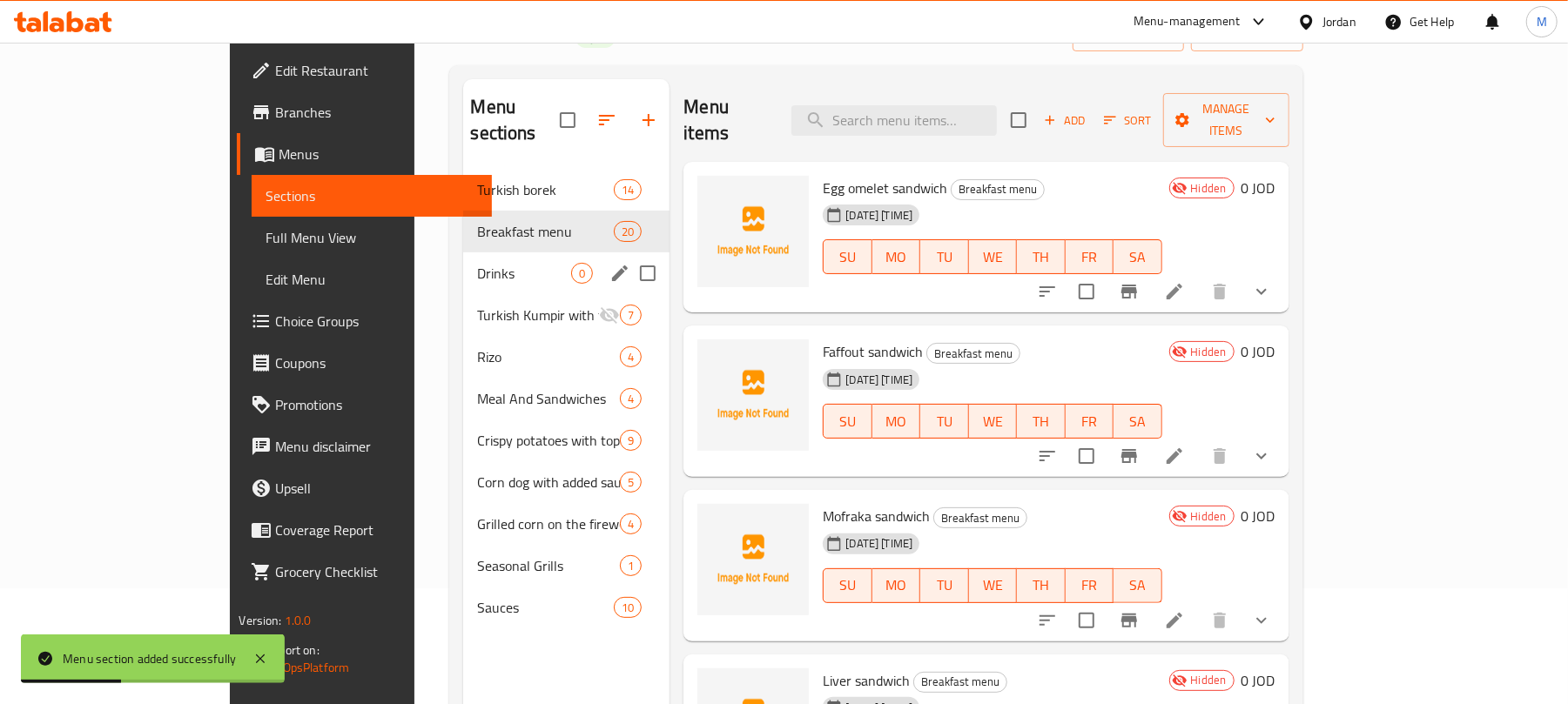 click on "Drinks" at bounding box center (524, 273) 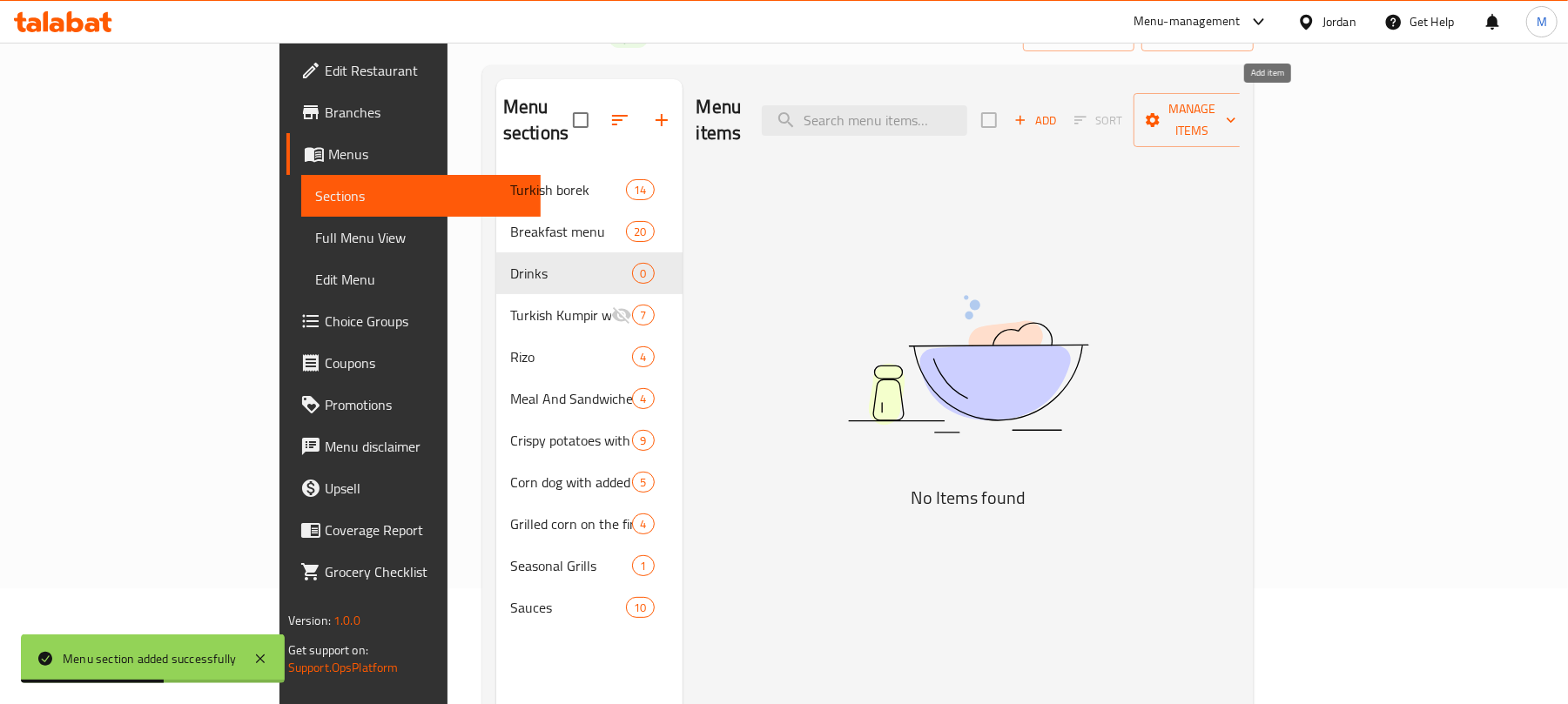 click on "Add" at bounding box center [1035, 120] 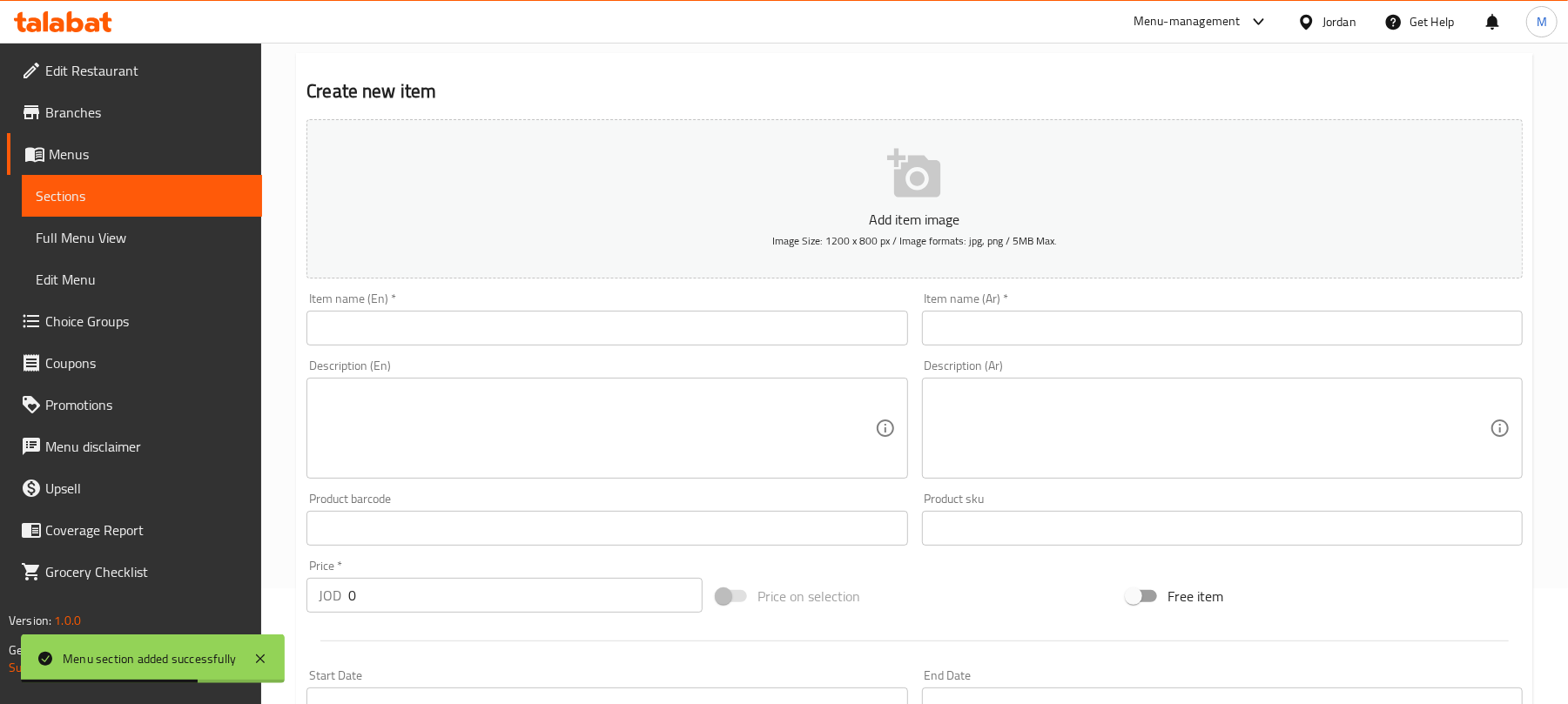 click at bounding box center [1222, 328] 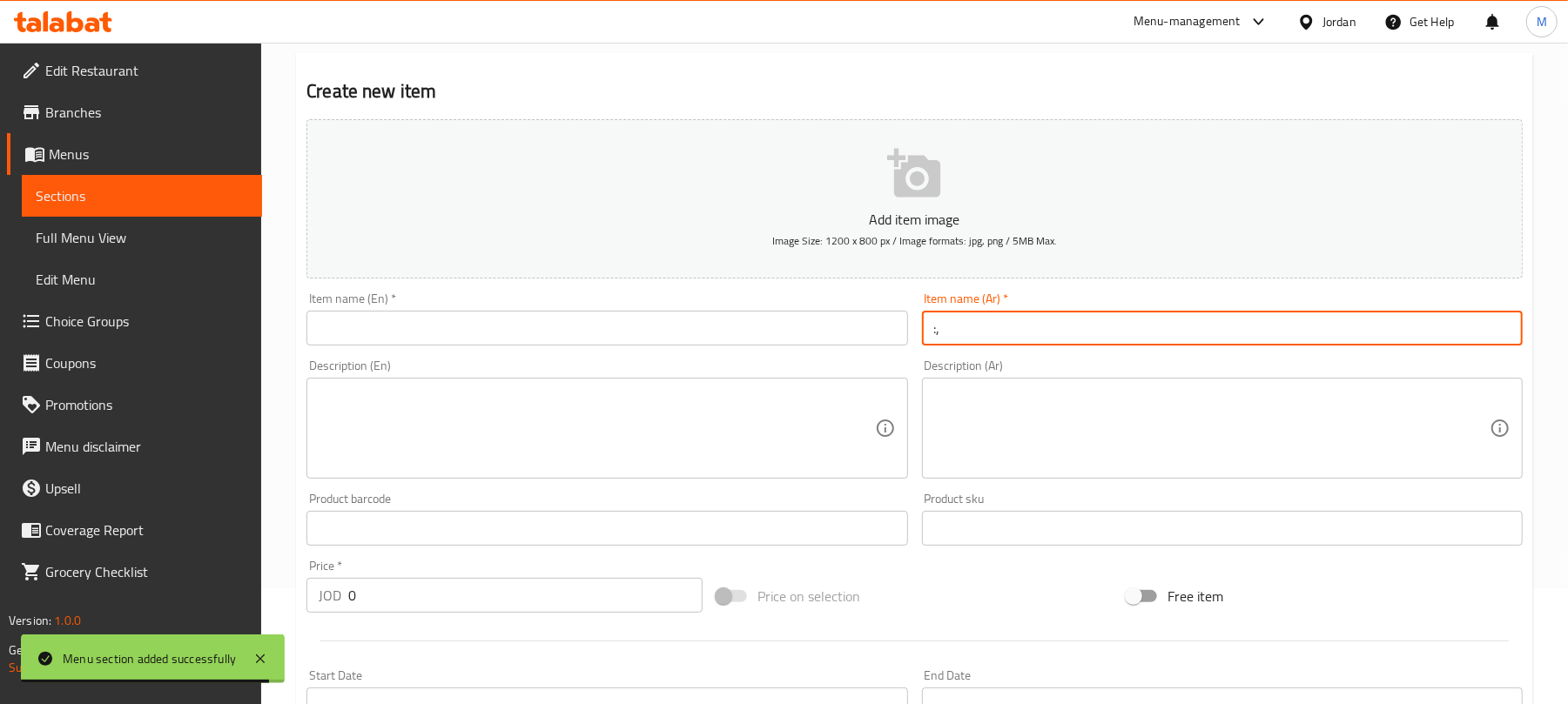 type on ":" 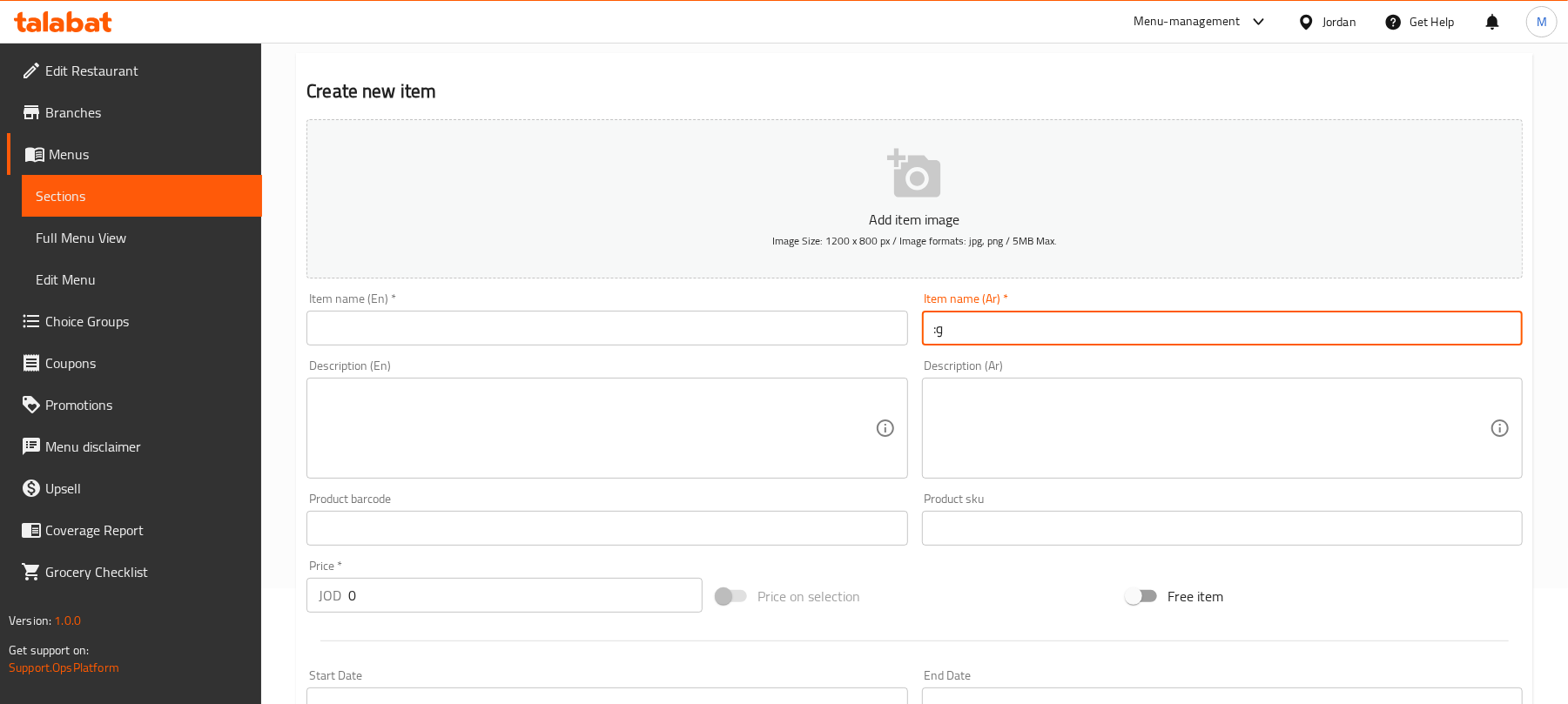 type on ":" 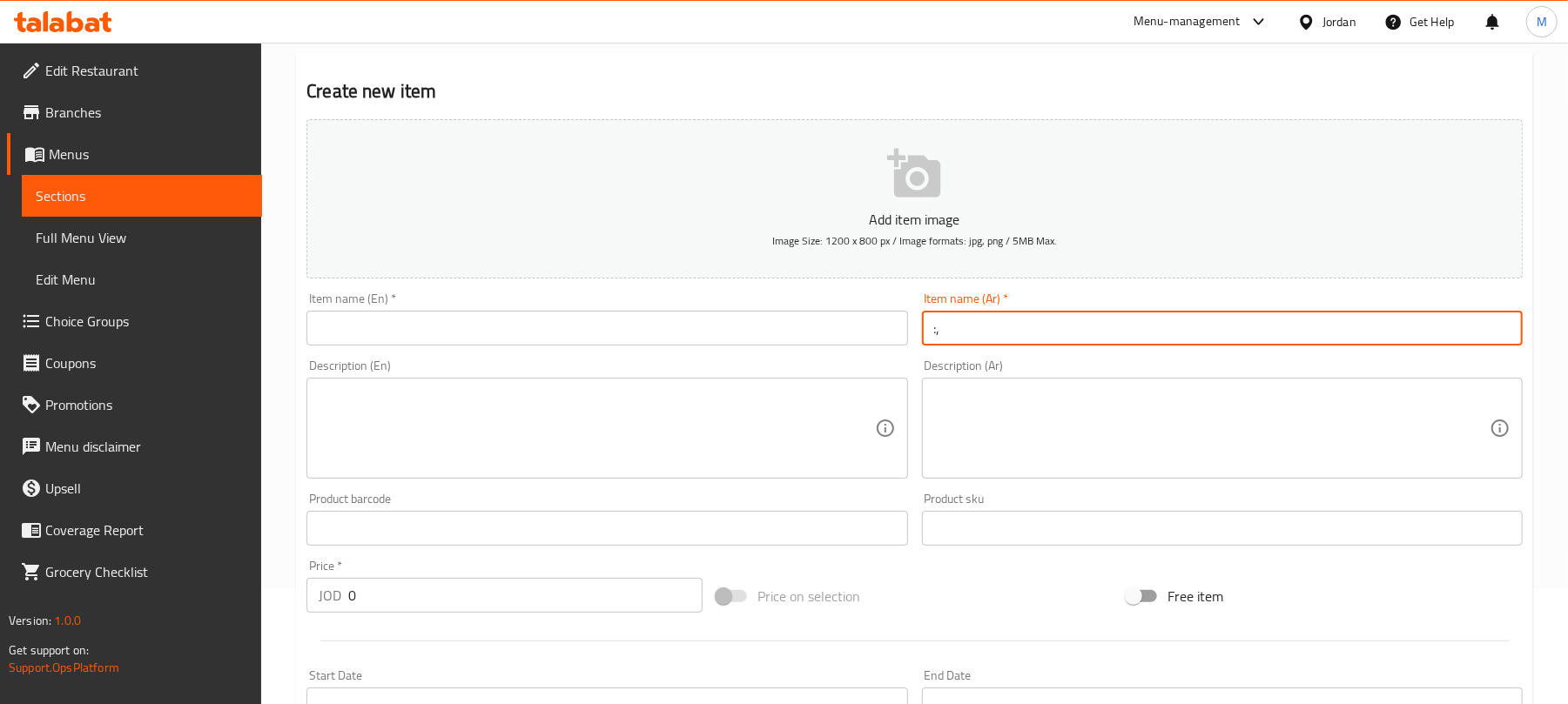 type on ":" 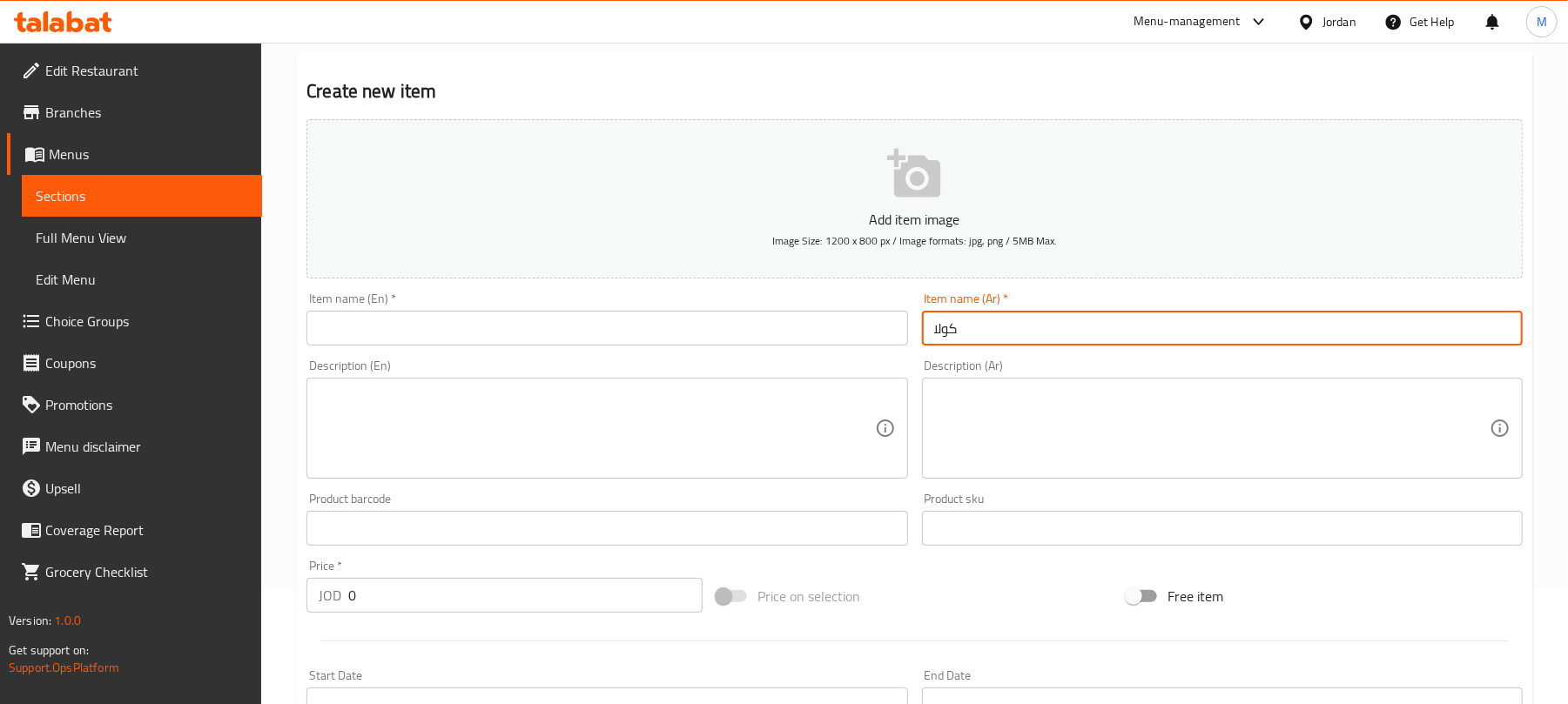 type on "كولا" 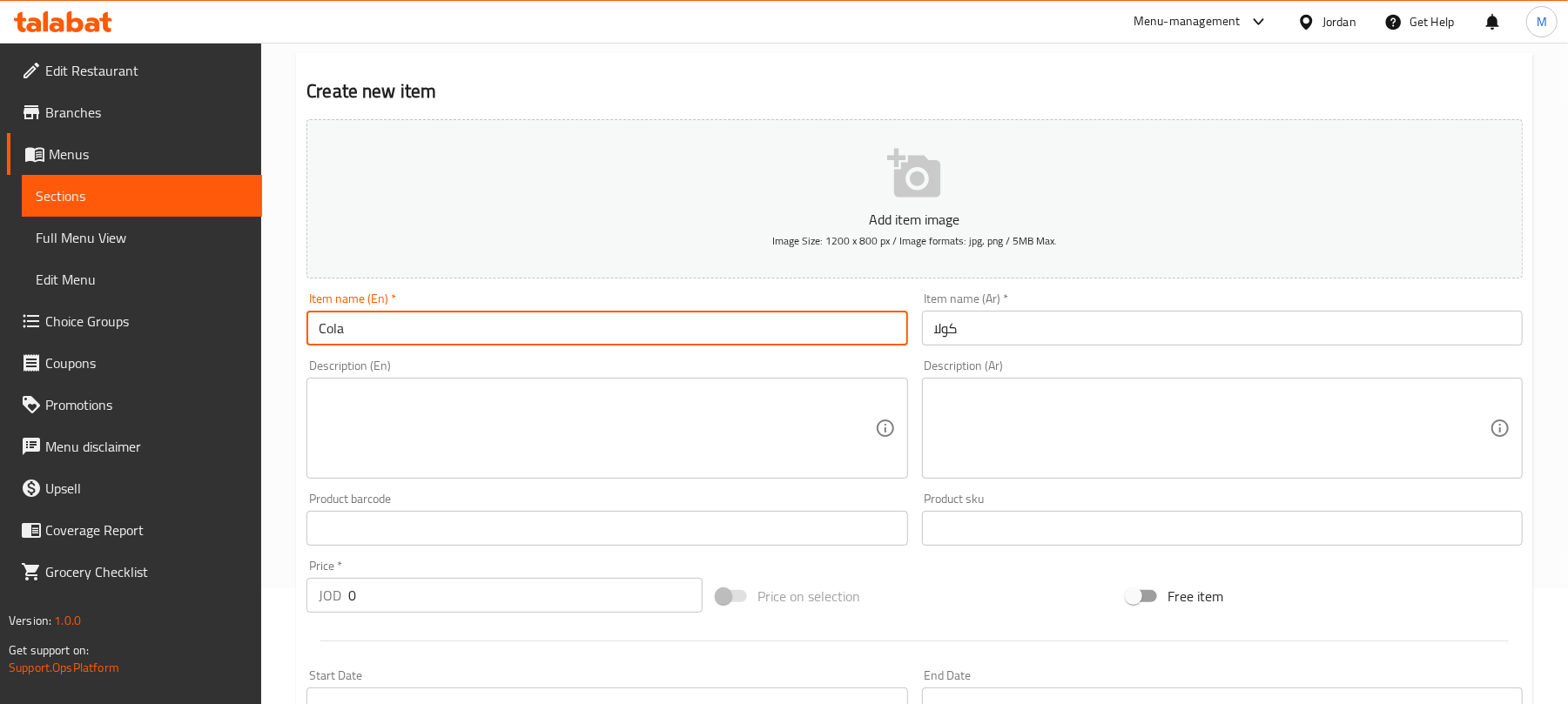 type on "Cola" 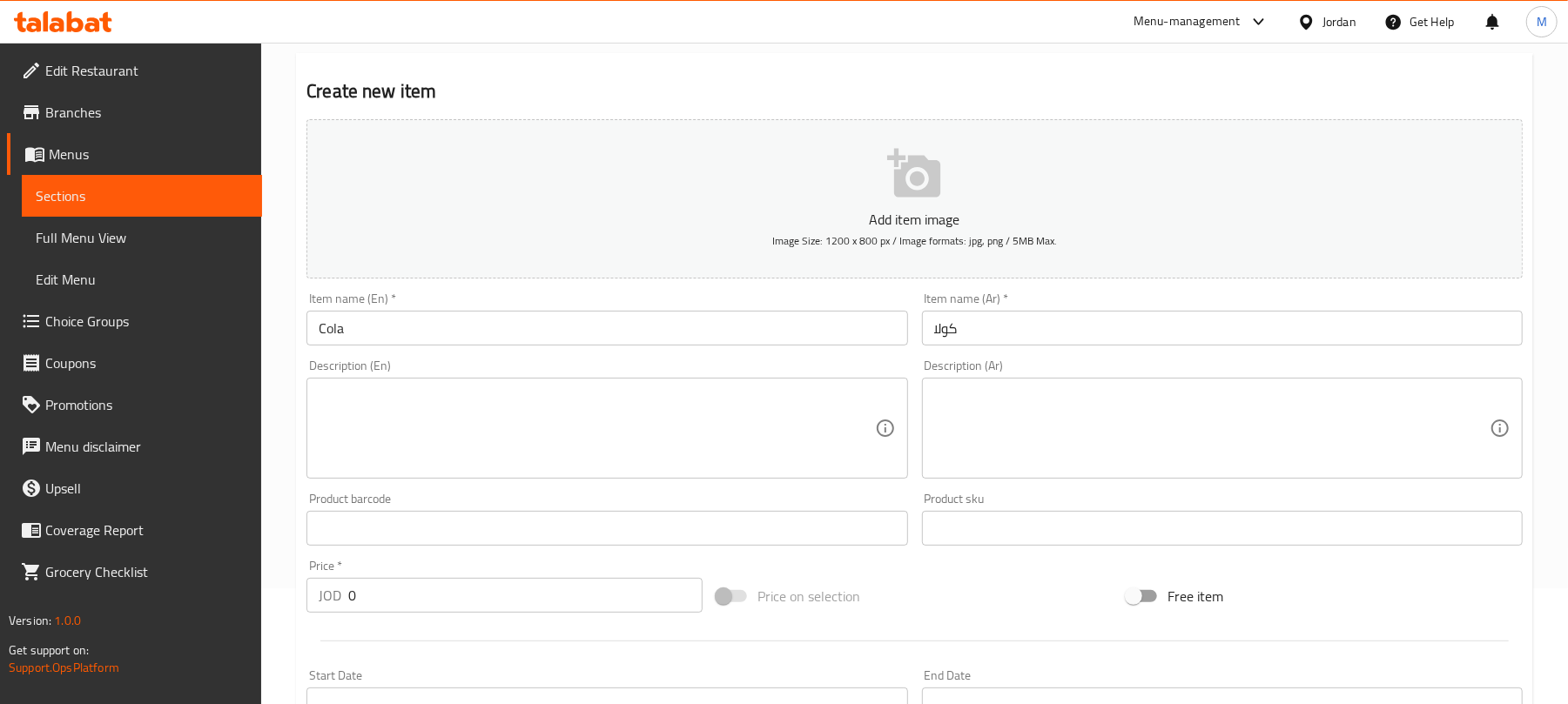 click on "Price   * JOD 0 Price  *" at bounding box center [504, 586] 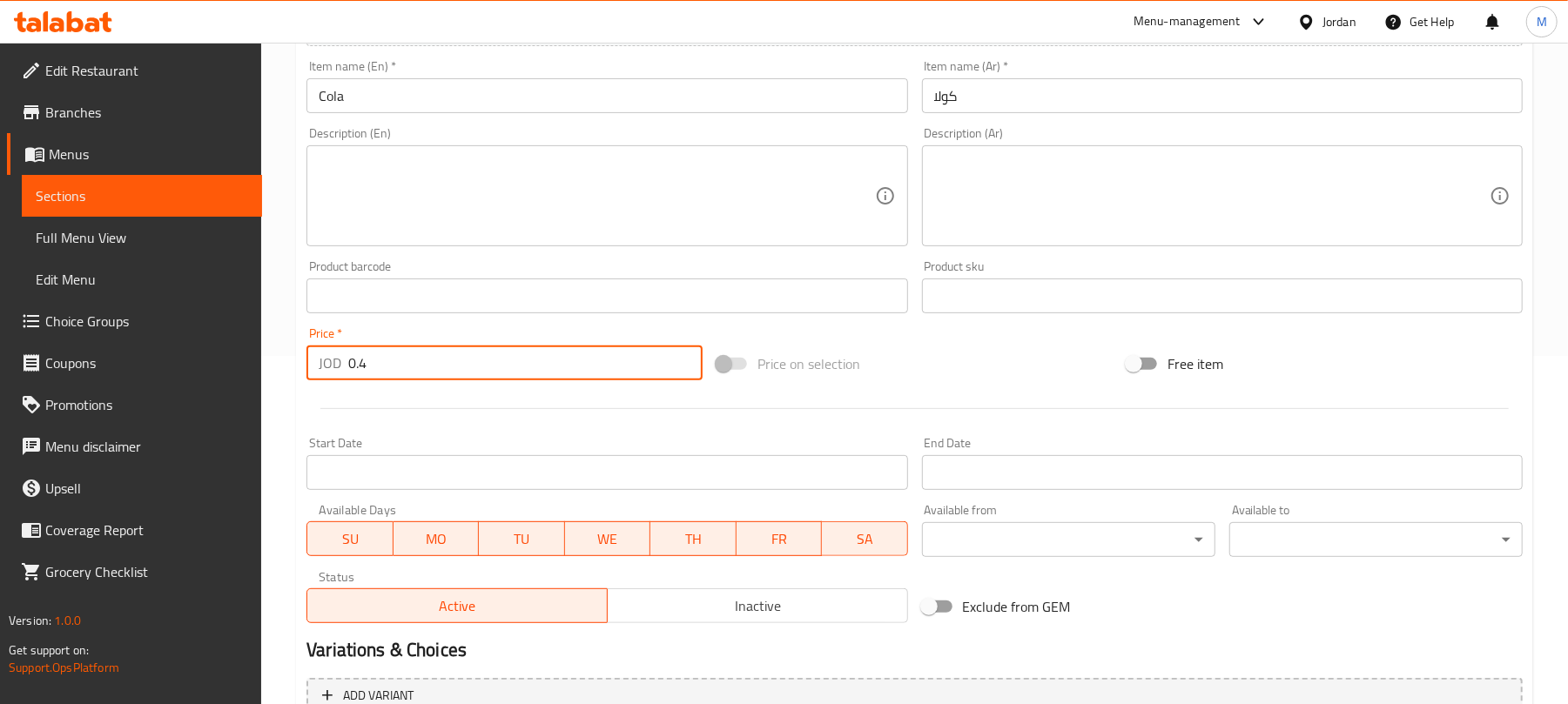 scroll, scrollTop: 464, scrollLeft: 0, axis: vertical 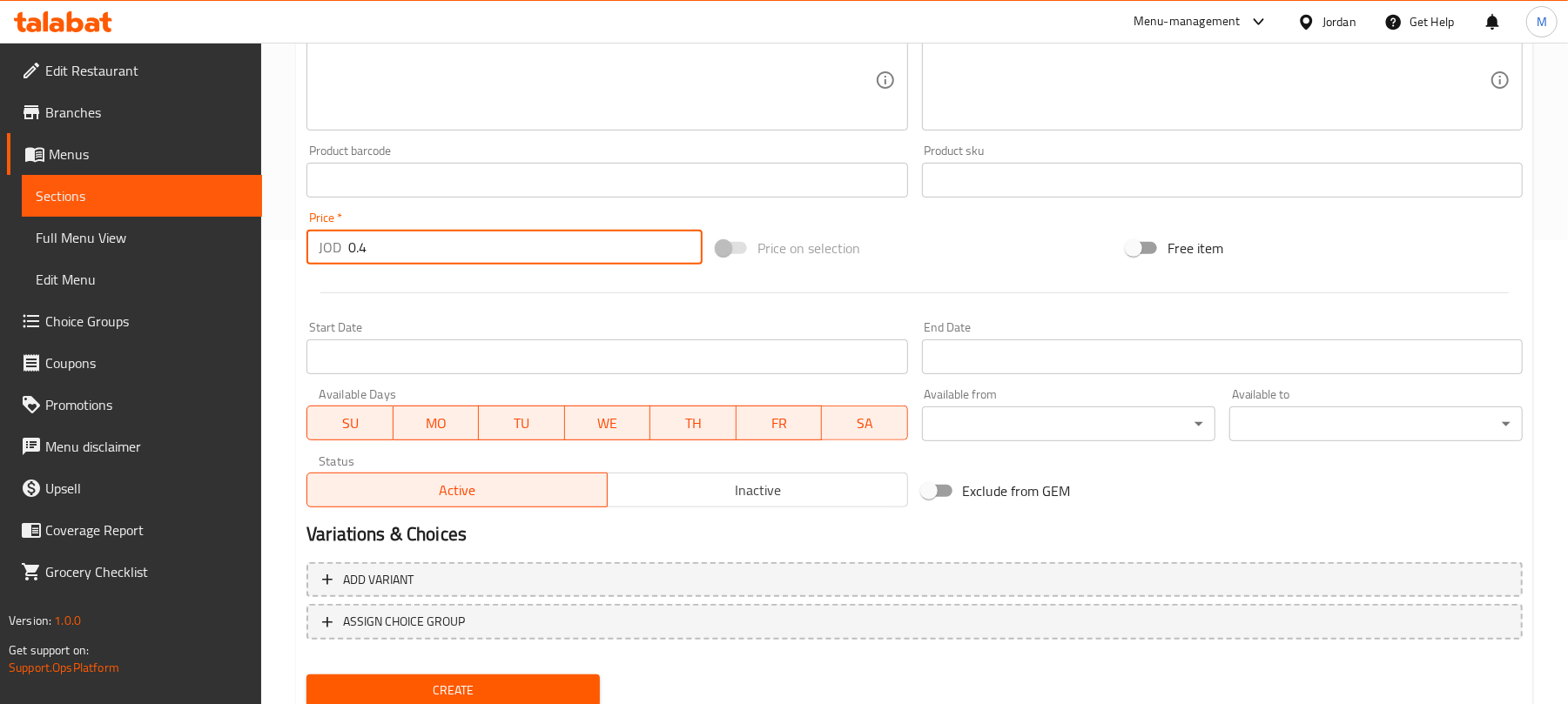 type on "0.4" 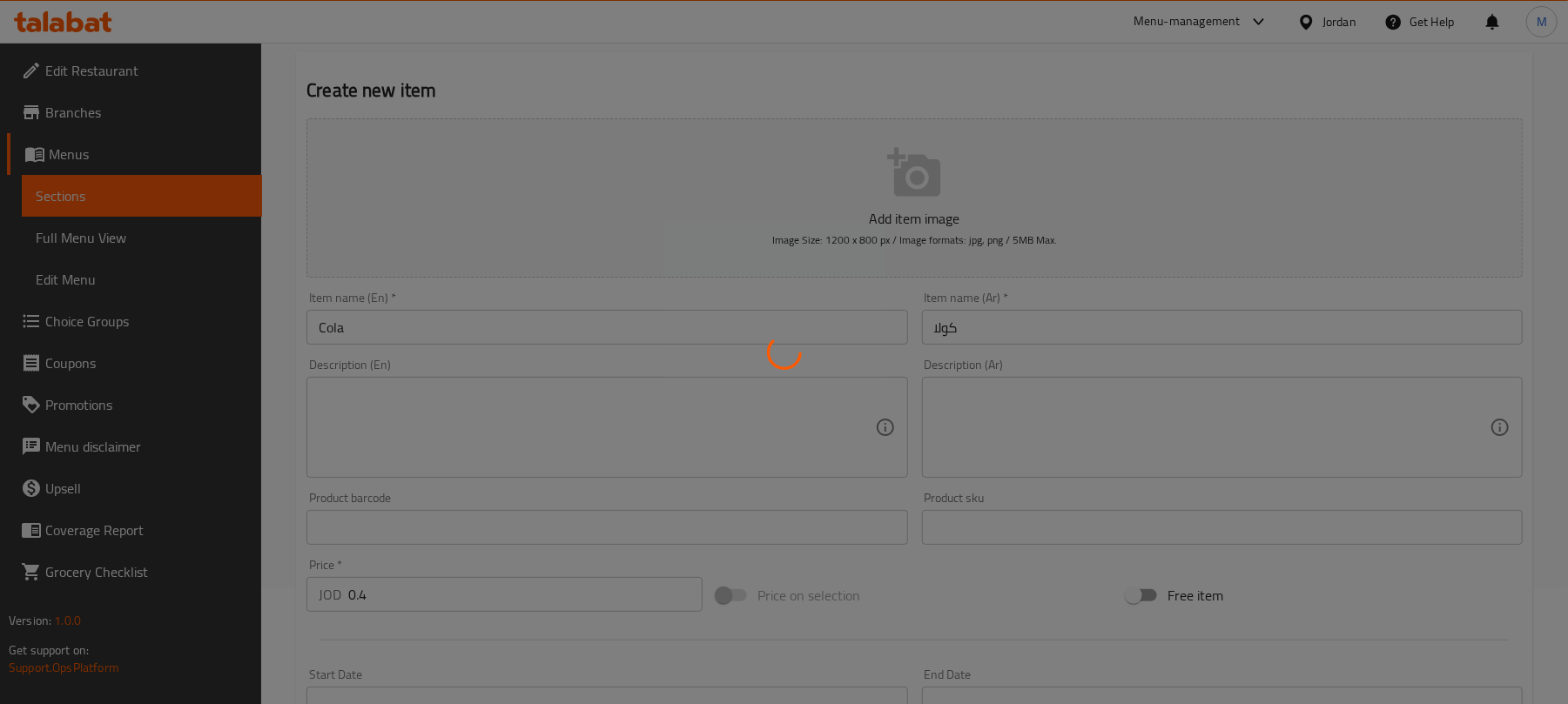 type 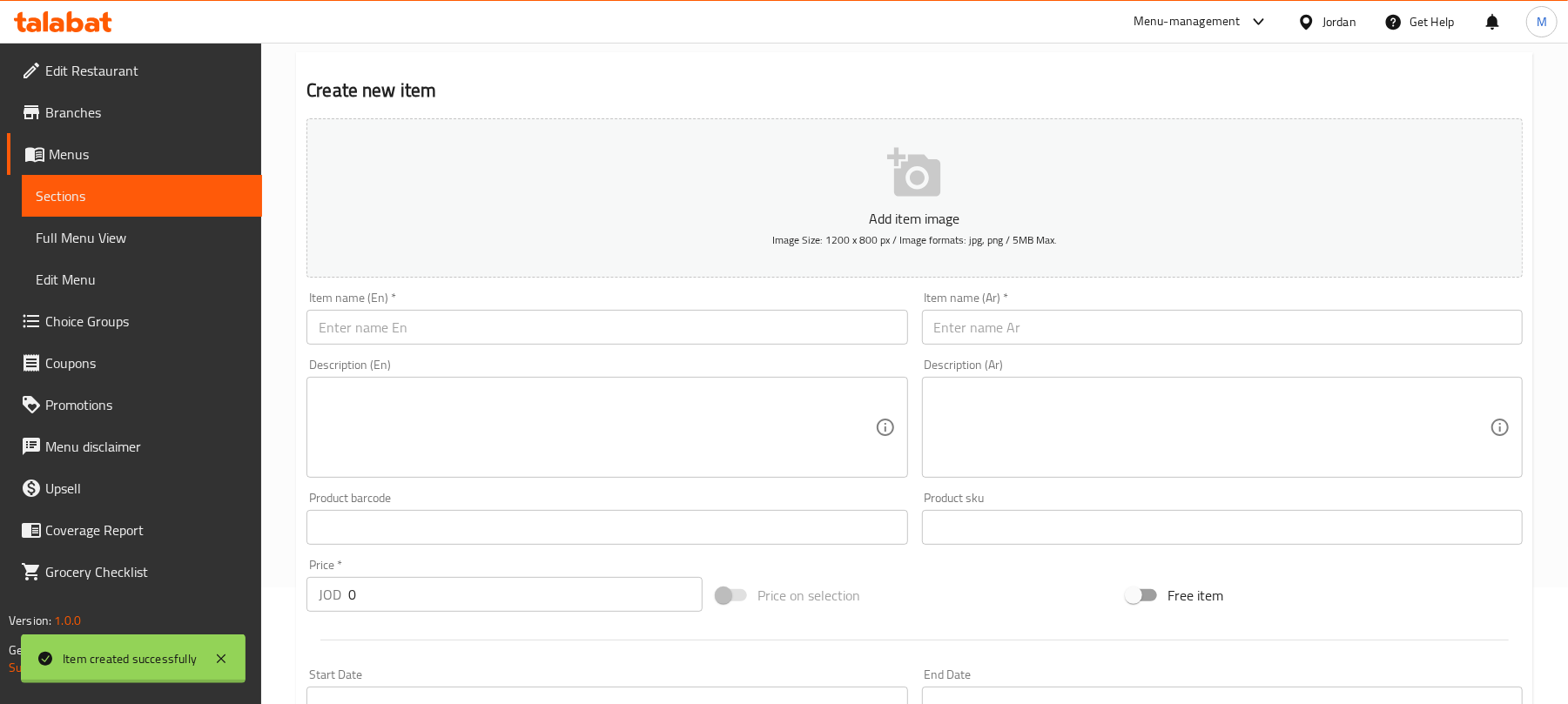 scroll, scrollTop: 116, scrollLeft: 0, axis: vertical 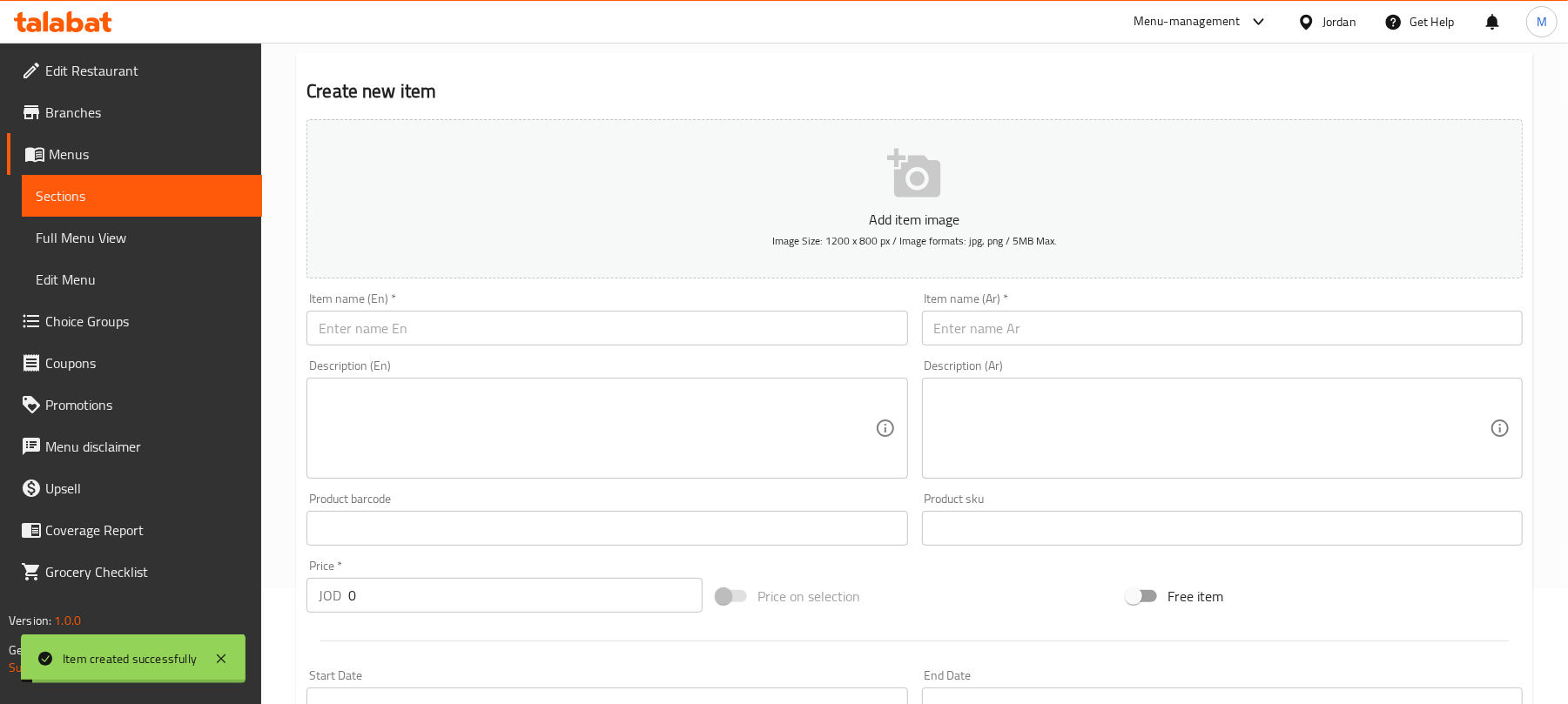 click at bounding box center [1222, 328] 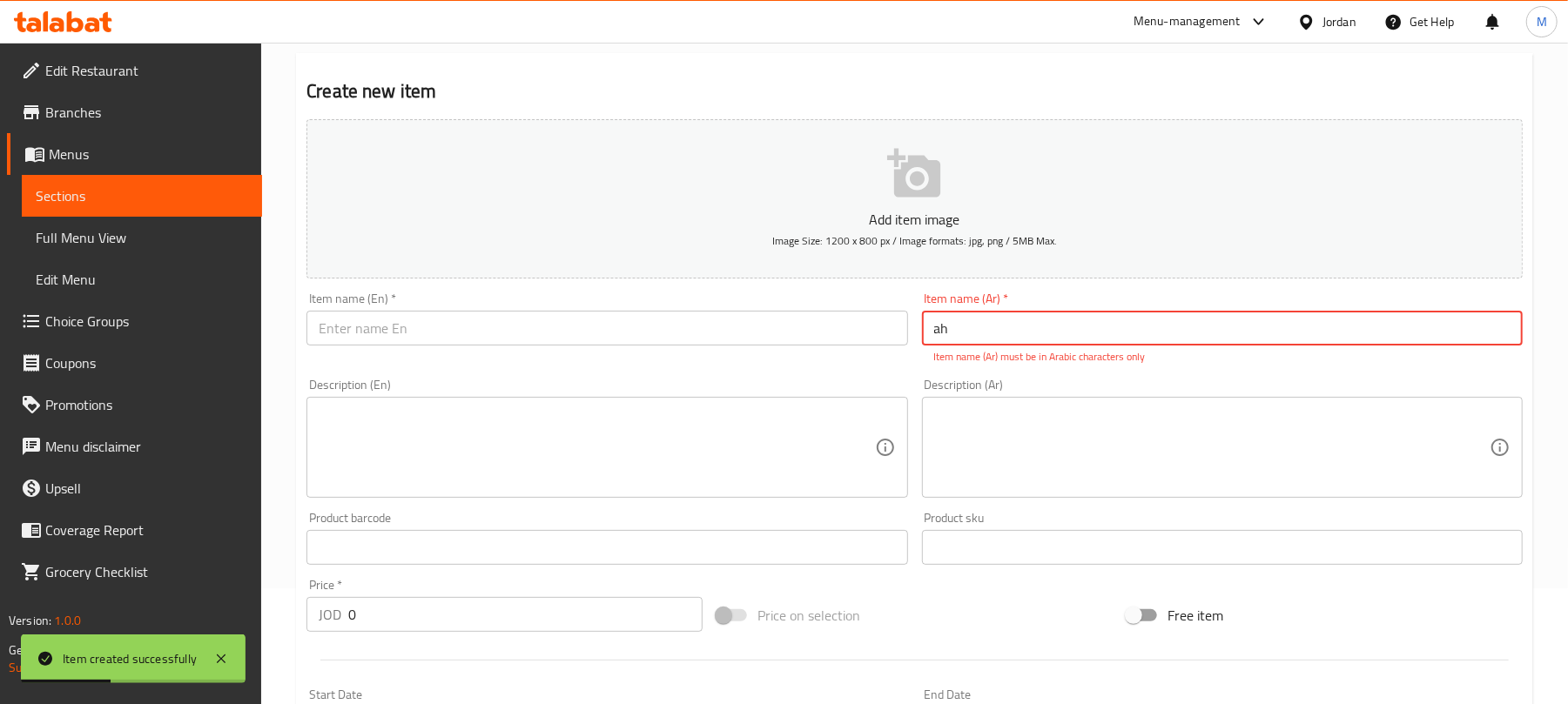 type on "a" 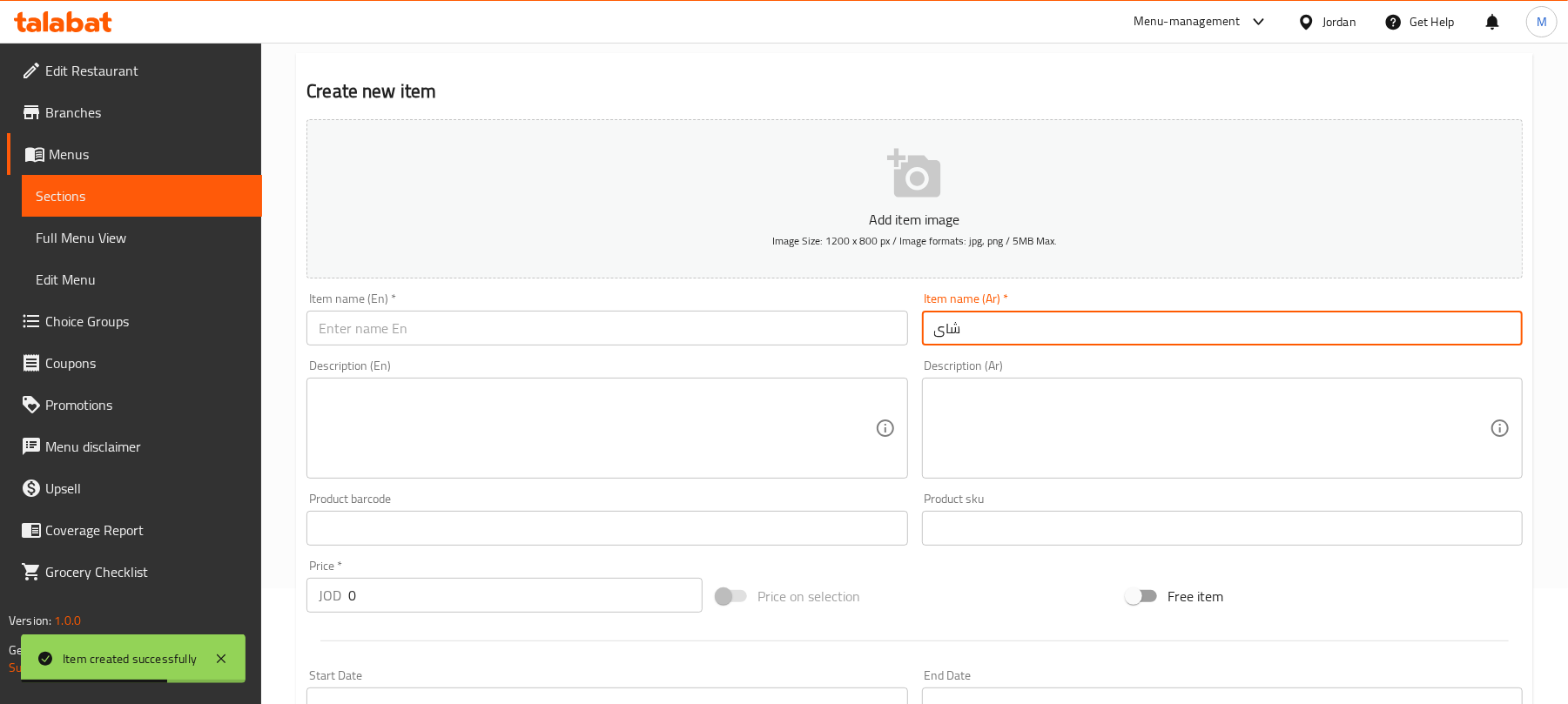 type on "شاى" 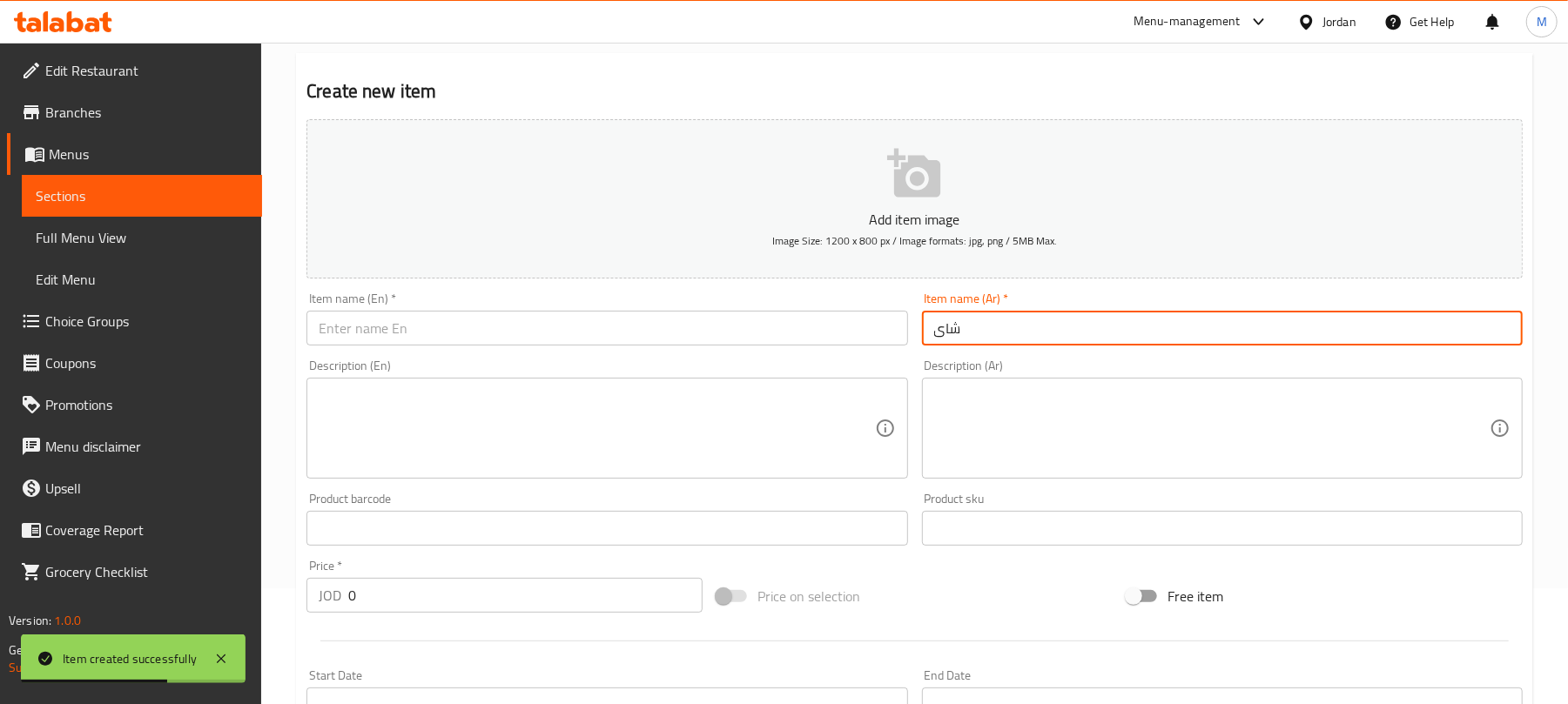 click at bounding box center [607, 328] 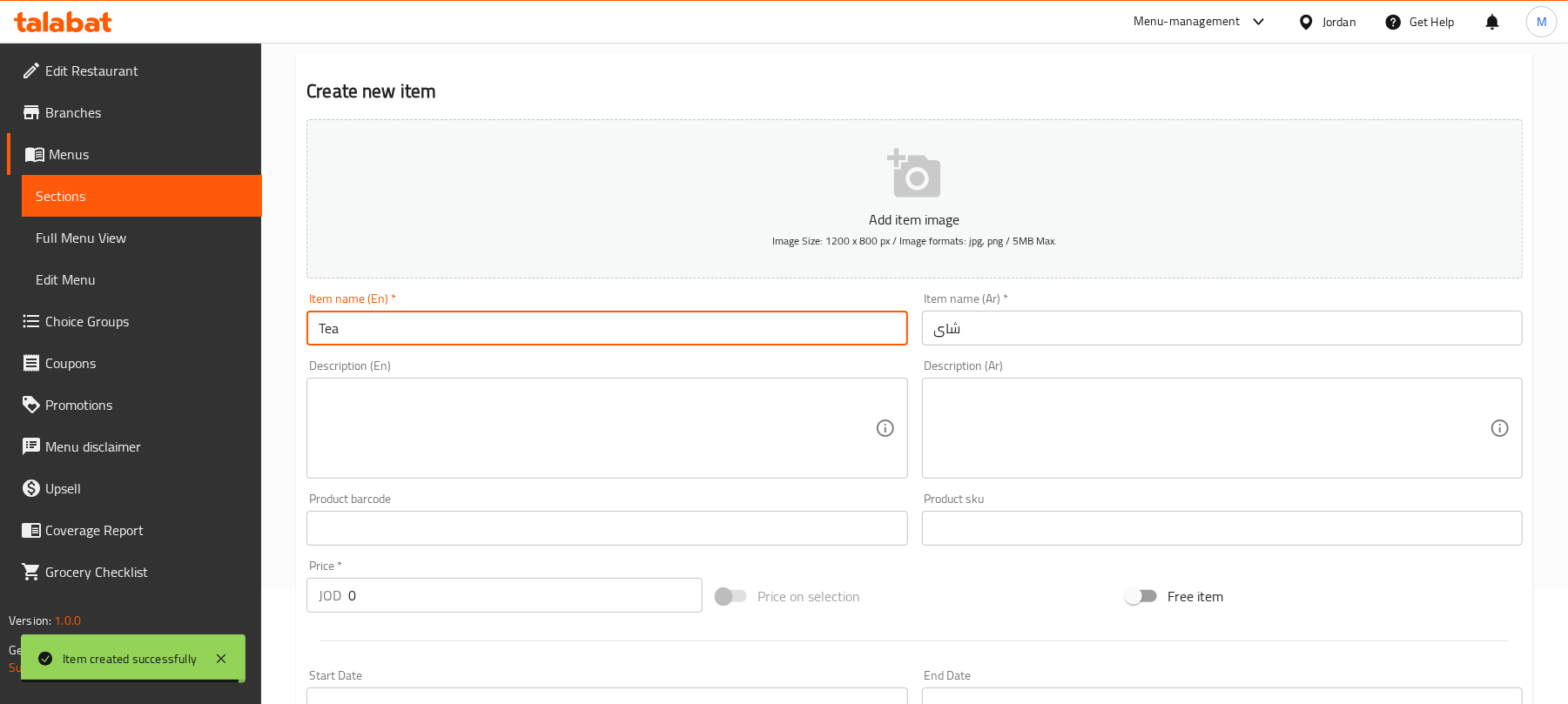 type on "Tea" 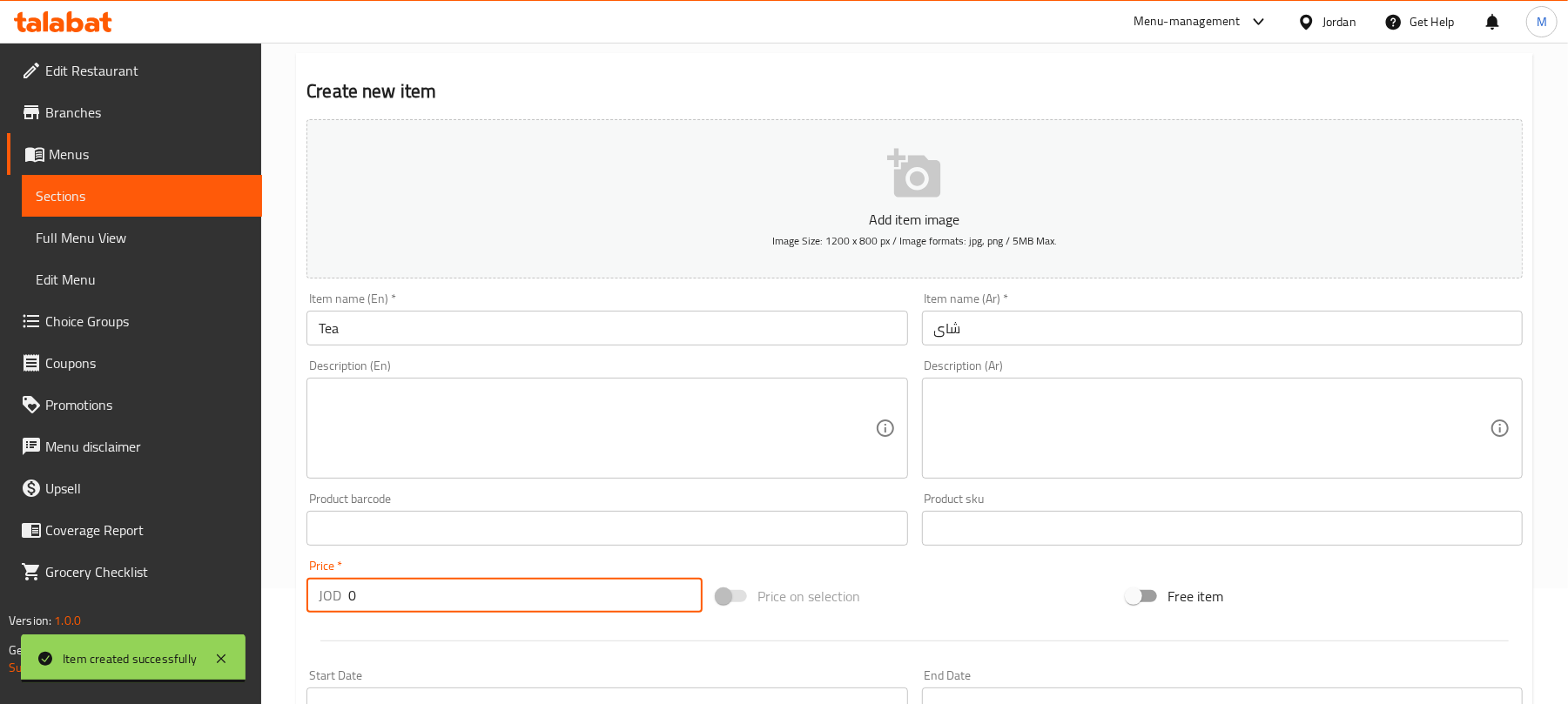 click on "0" at bounding box center (525, 595) 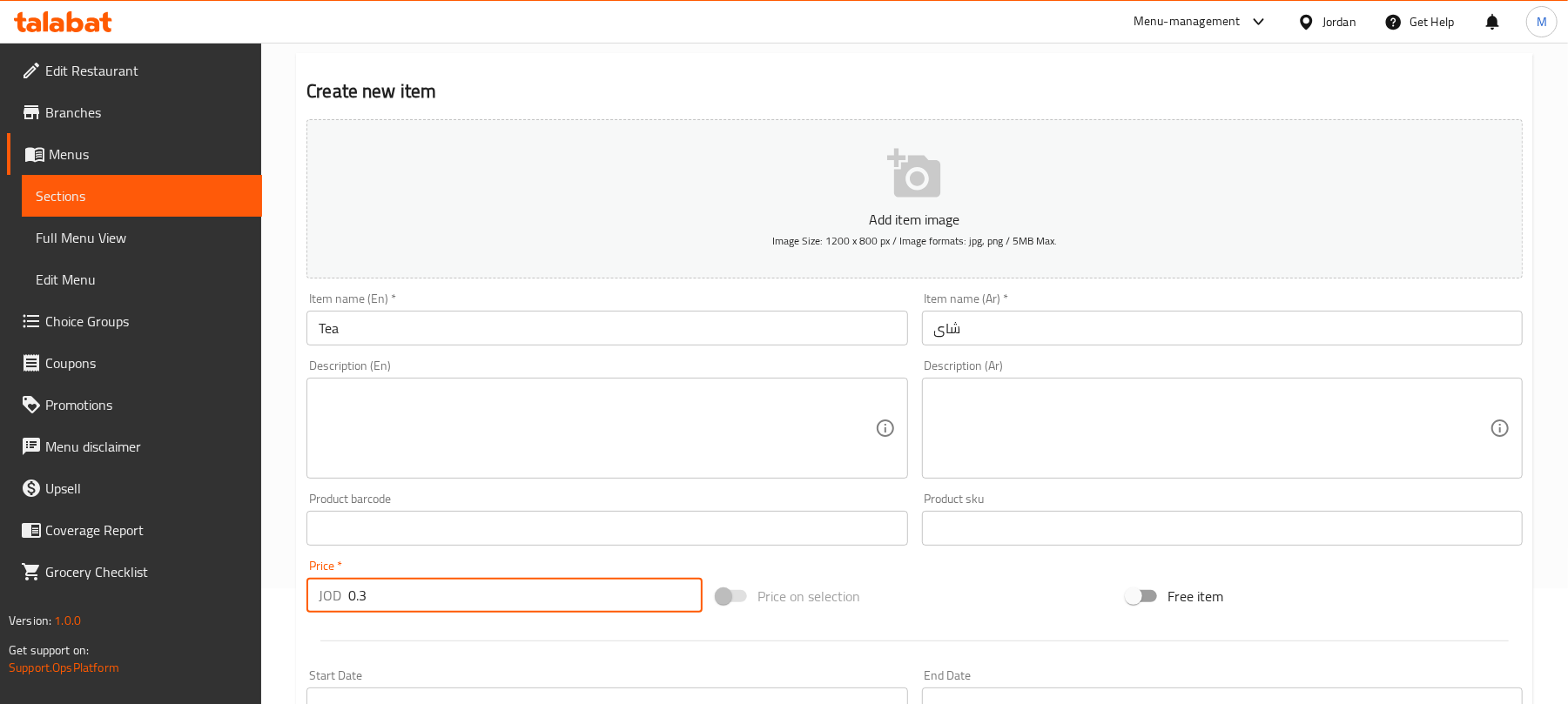 type on "0.3" 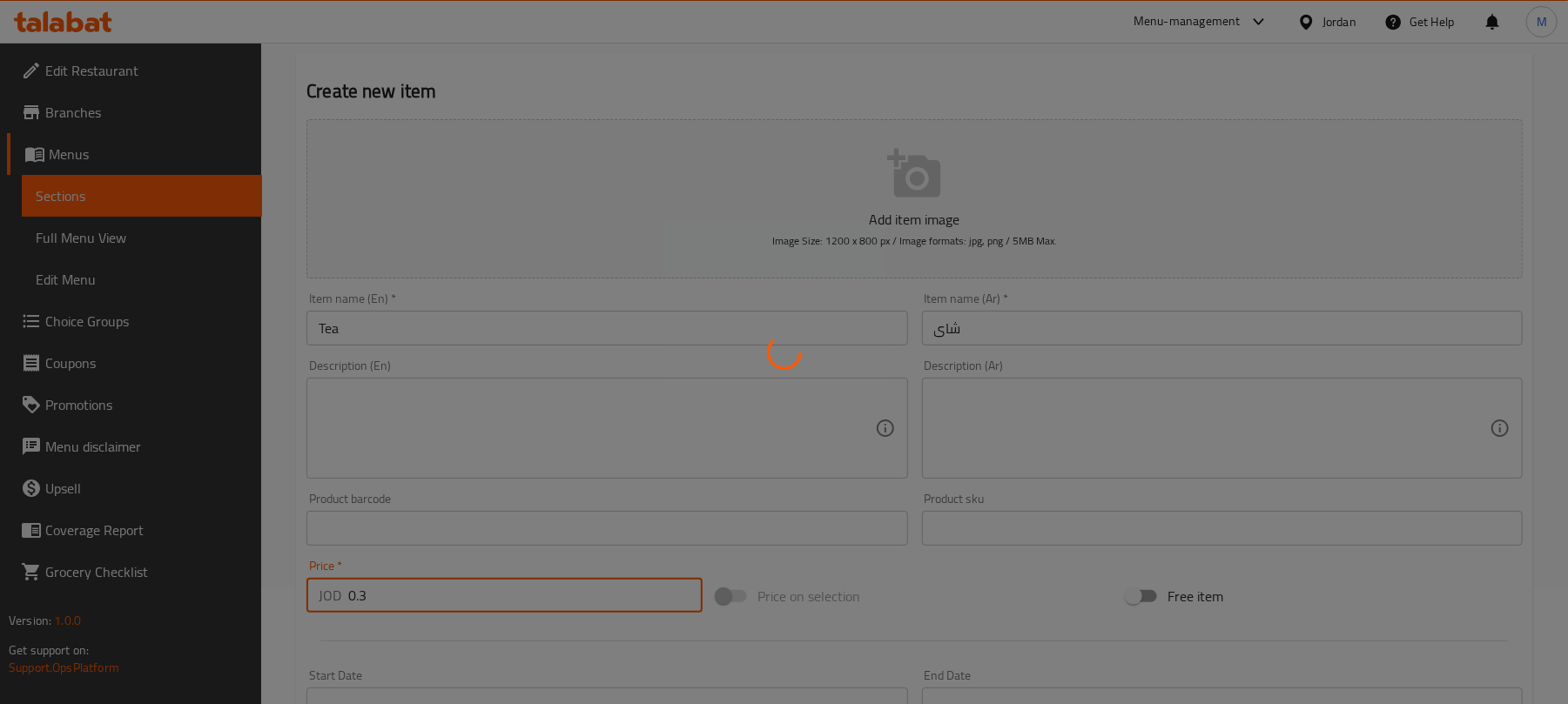 type 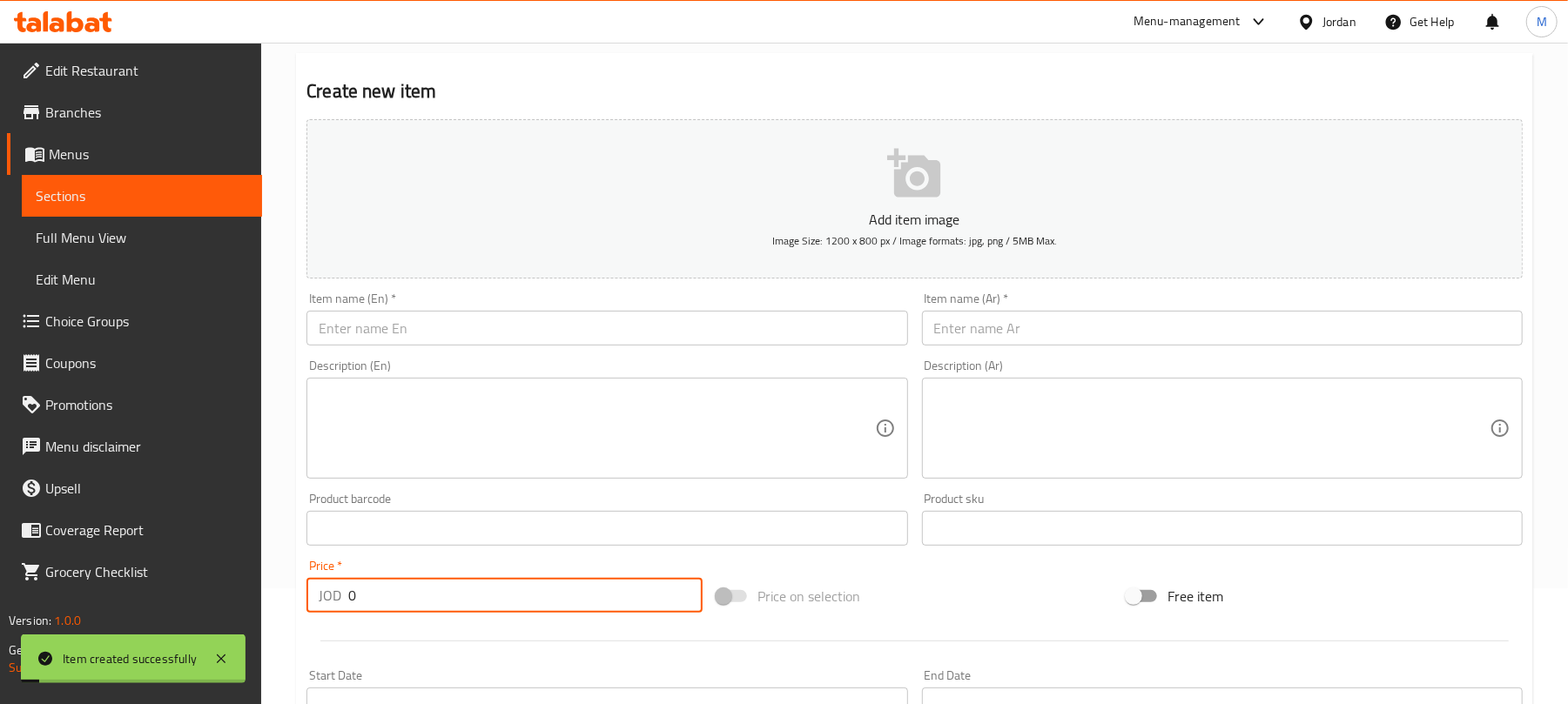 click at bounding box center [1222, 328] 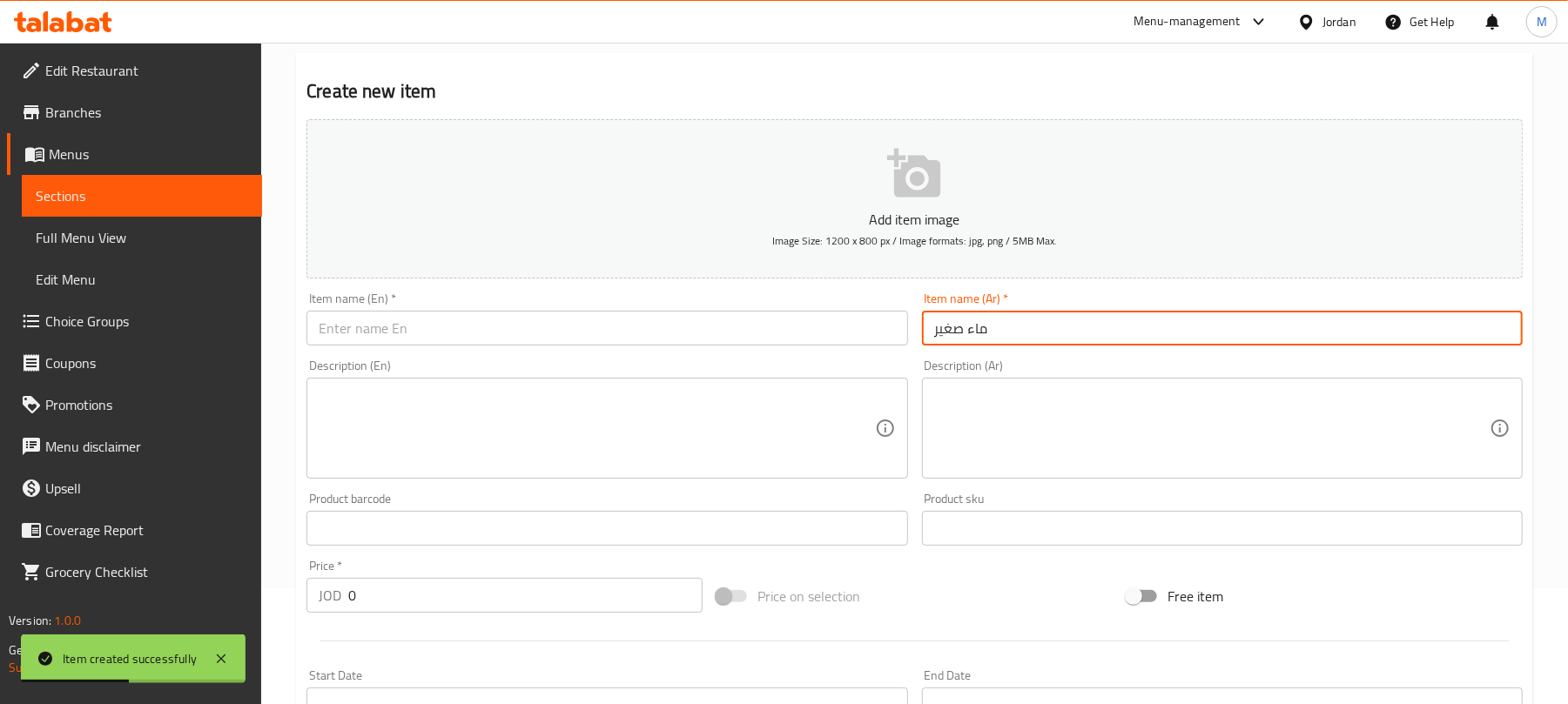 type on "ماء صغير" 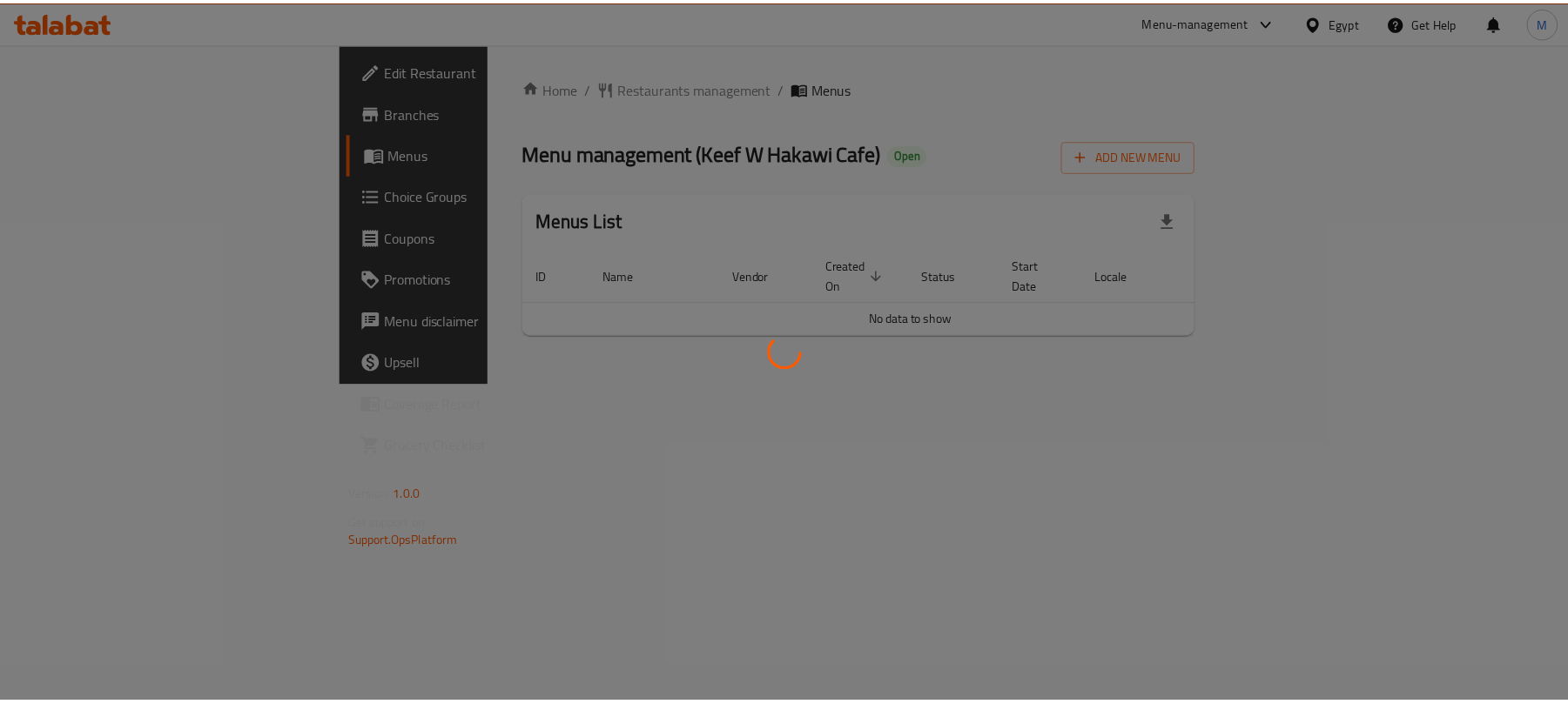 scroll, scrollTop: 0, scrollLeft: 0, axis: both 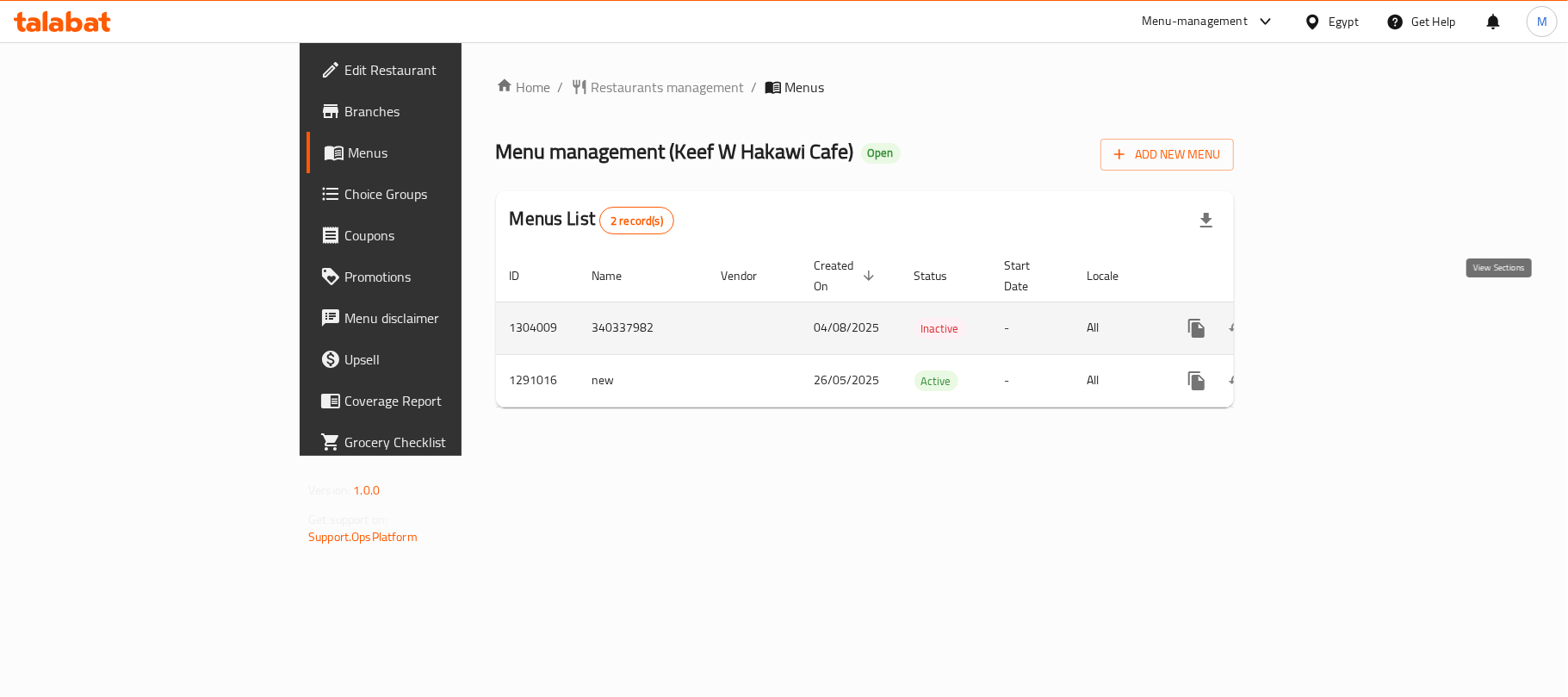 click 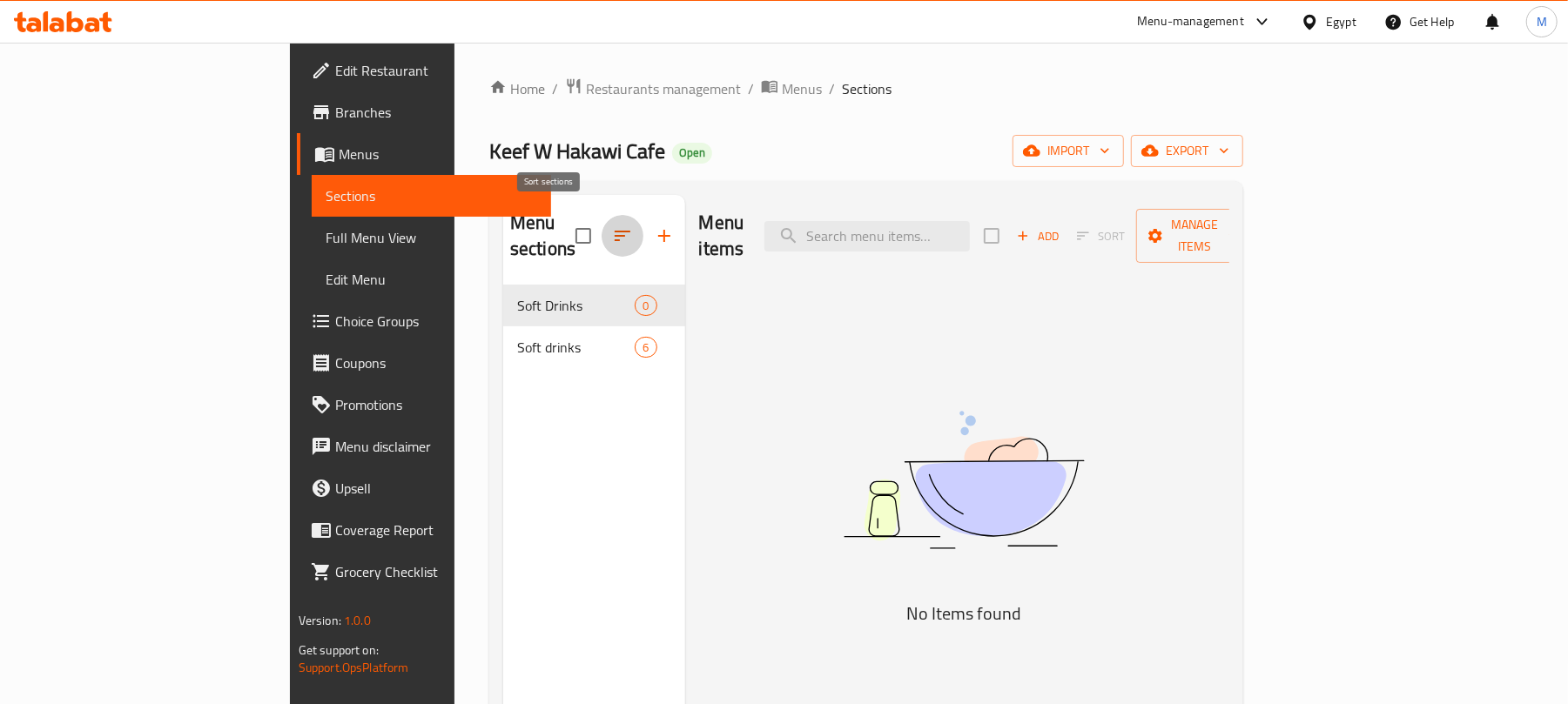 click 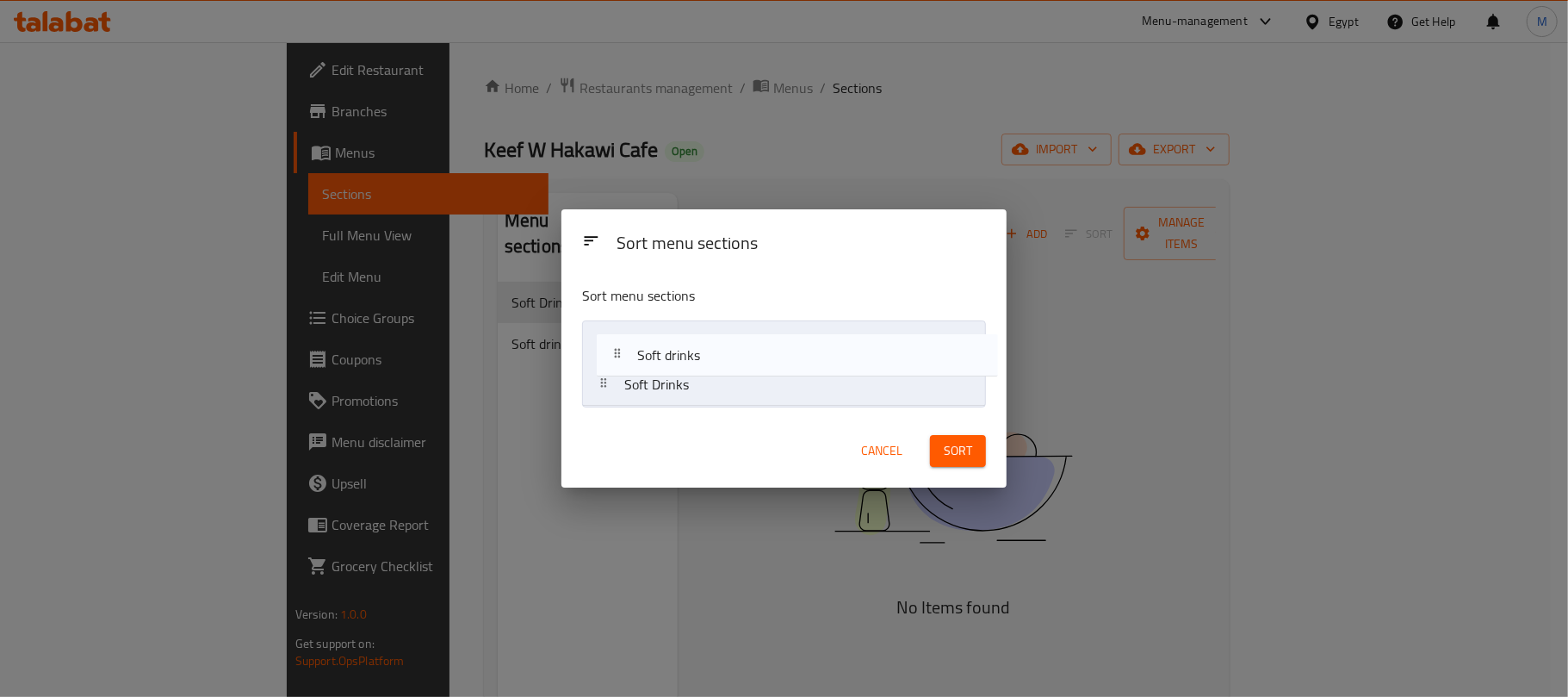 drag, startPoint x: 666, startPoint y: 380, endPoint x: 685, endPoint y: 334, distance: 49.76947 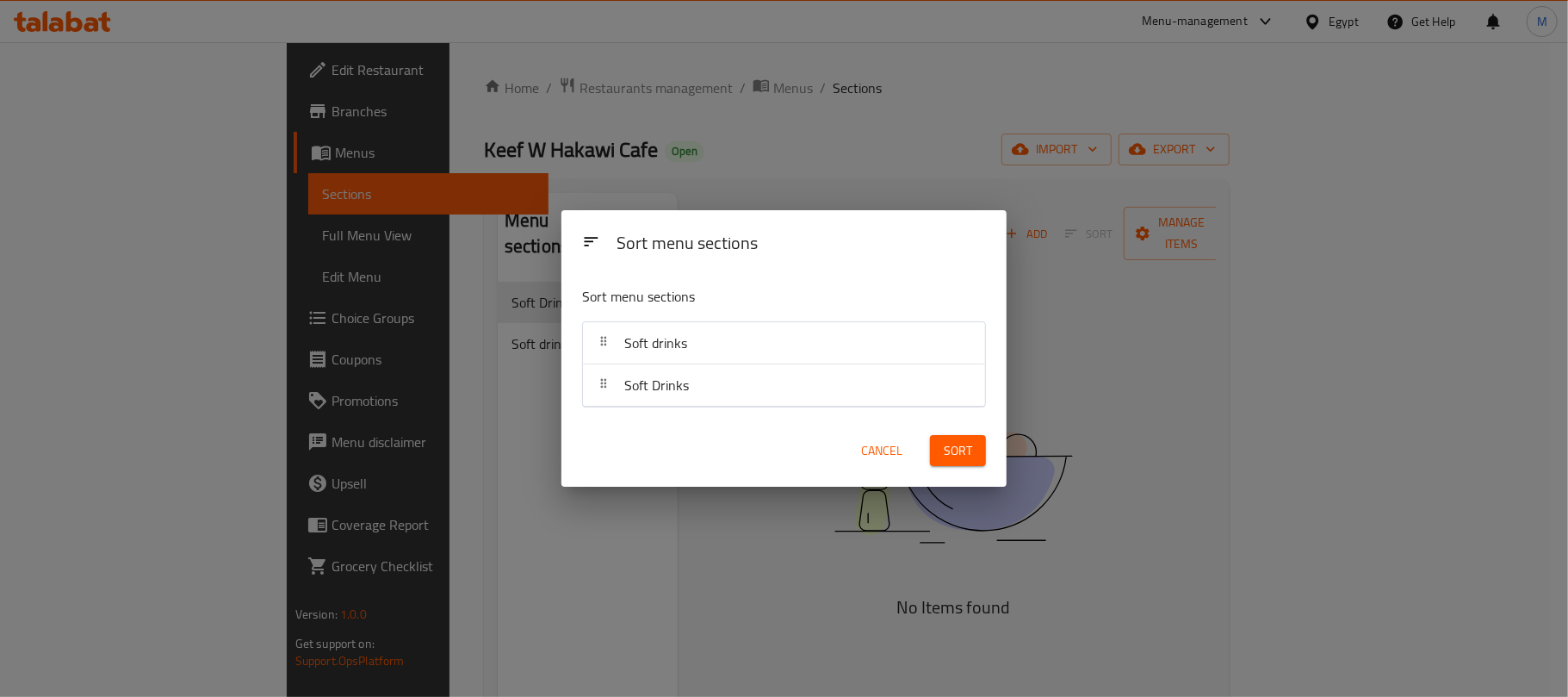 click on "Sort" at bounding box center [958, 451] 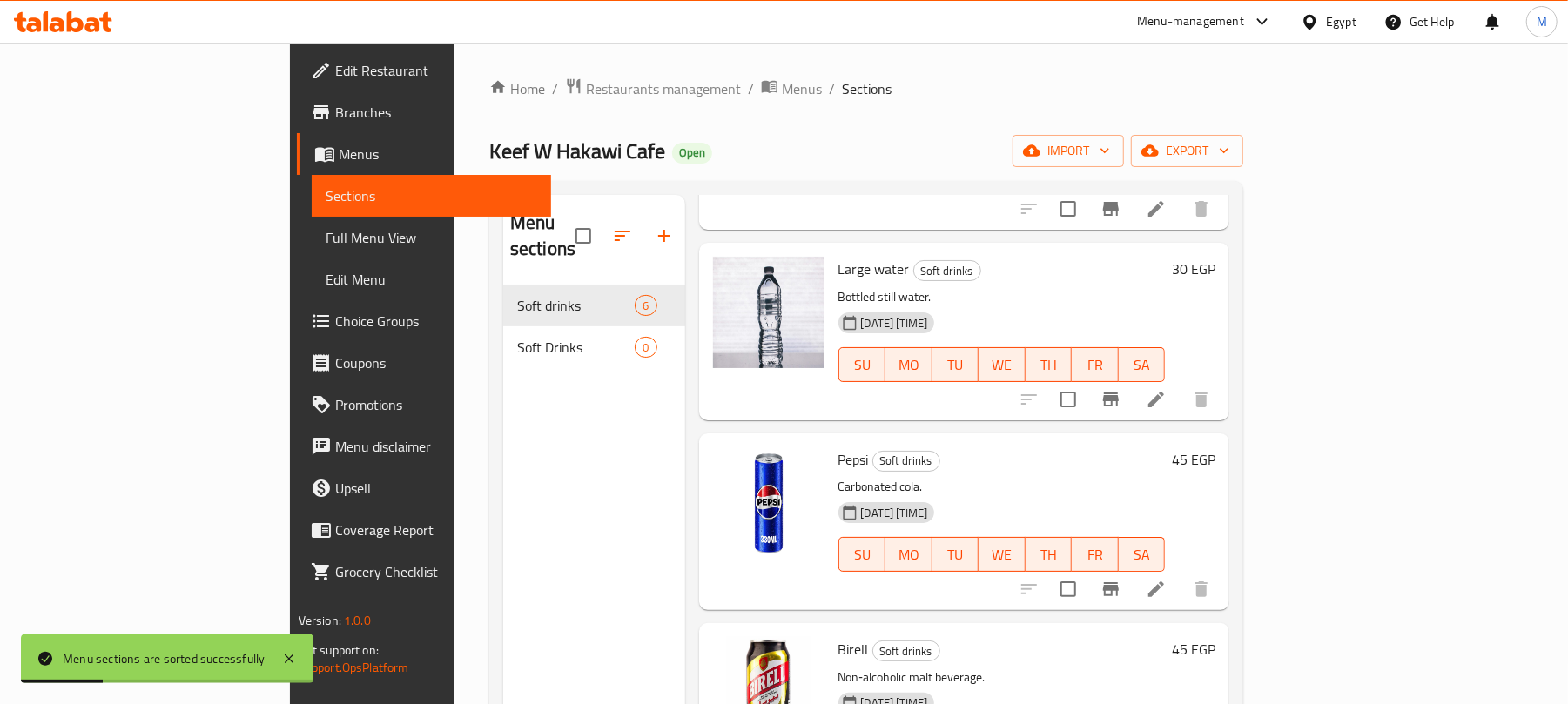 scroll, scrollTop: 0, scrollLeft: 0, axis: both 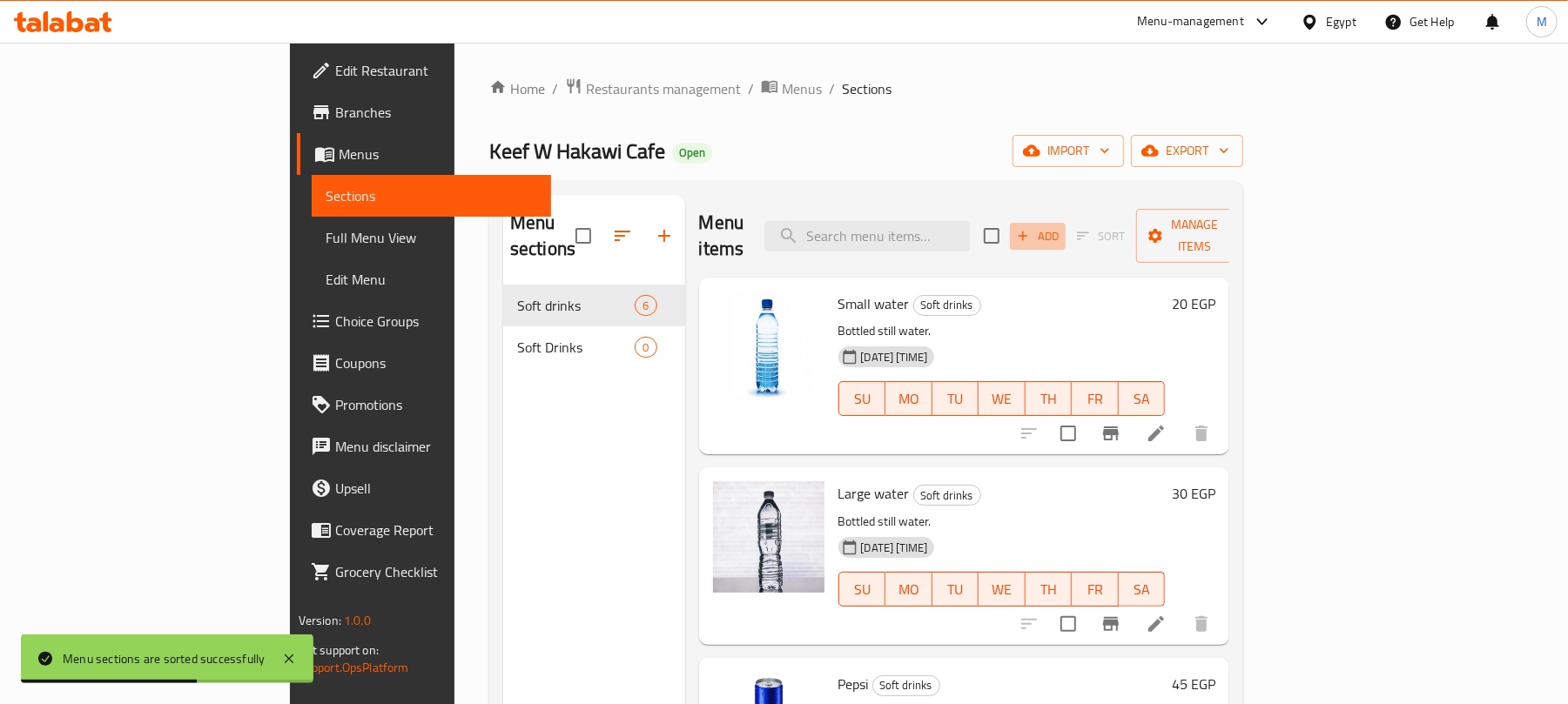 click on "Add" at bounding box center [1038, 236] 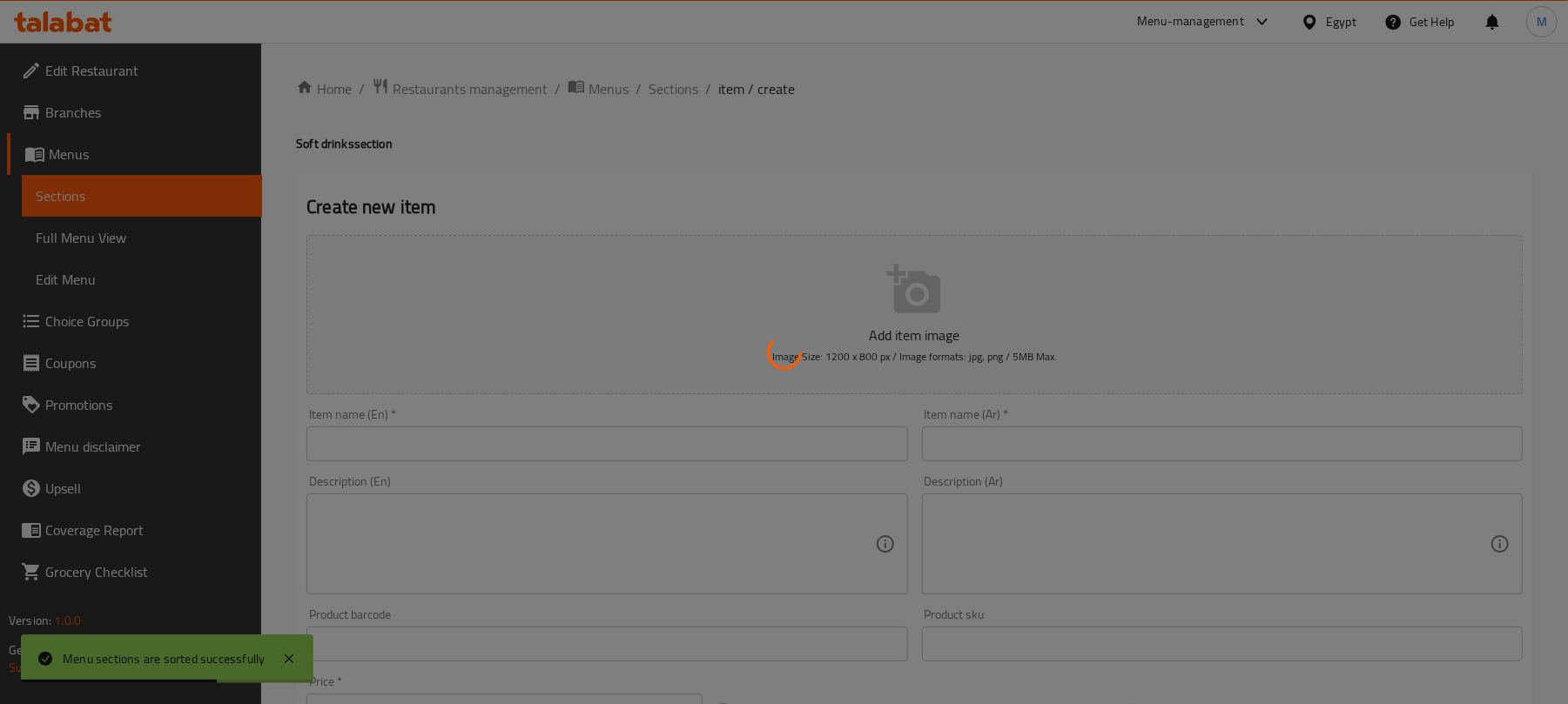 click at bounding box center (784, 352) 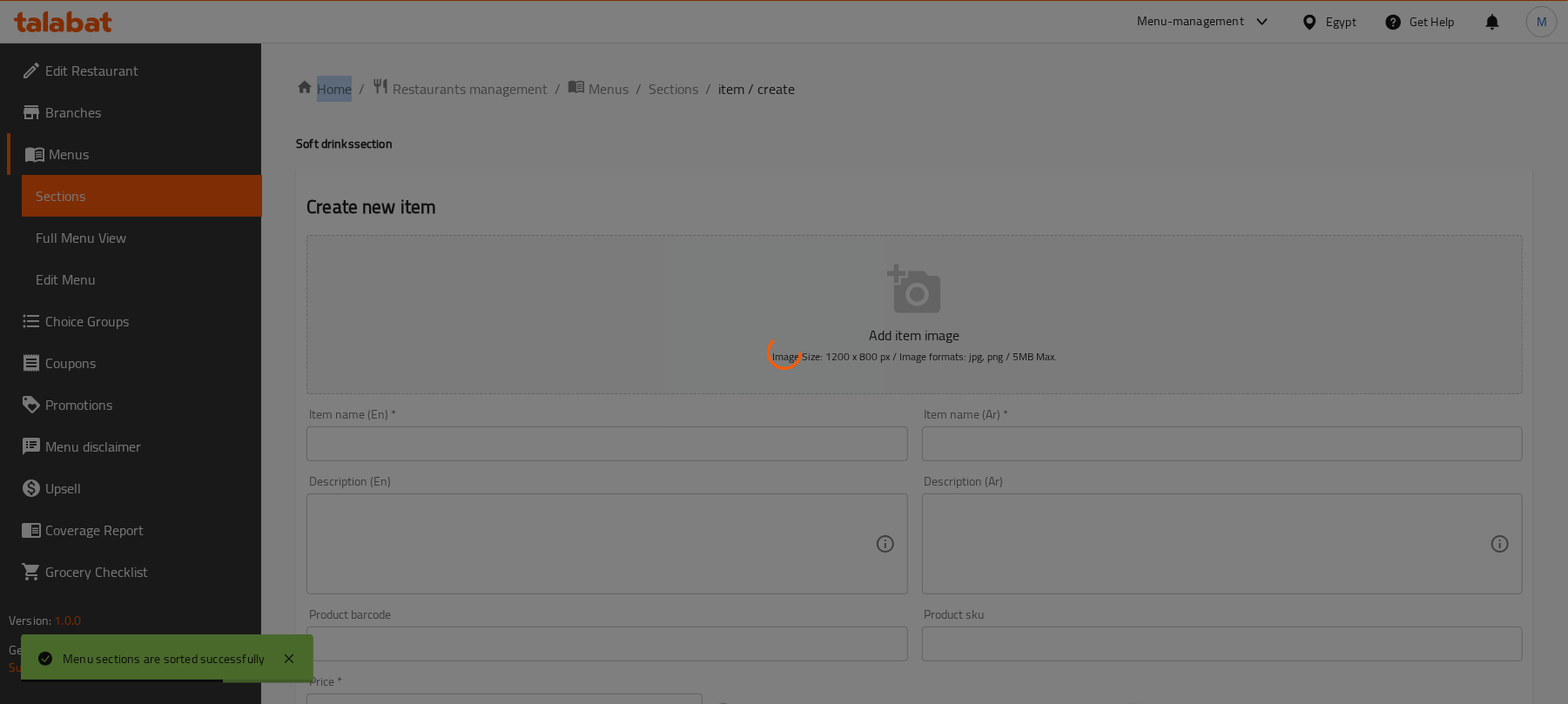 click at bounding box center (784, 352) 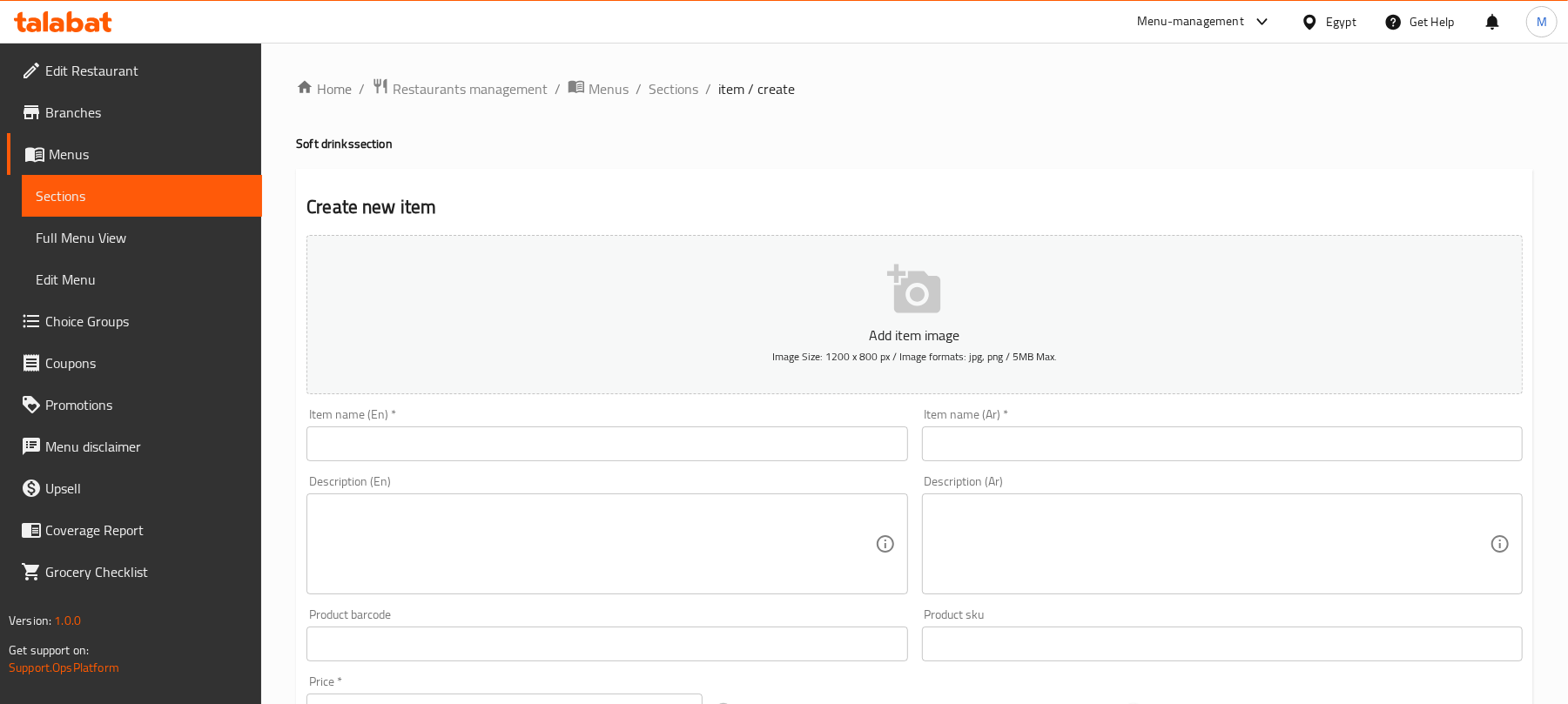click at bounding box center (1222, 444) 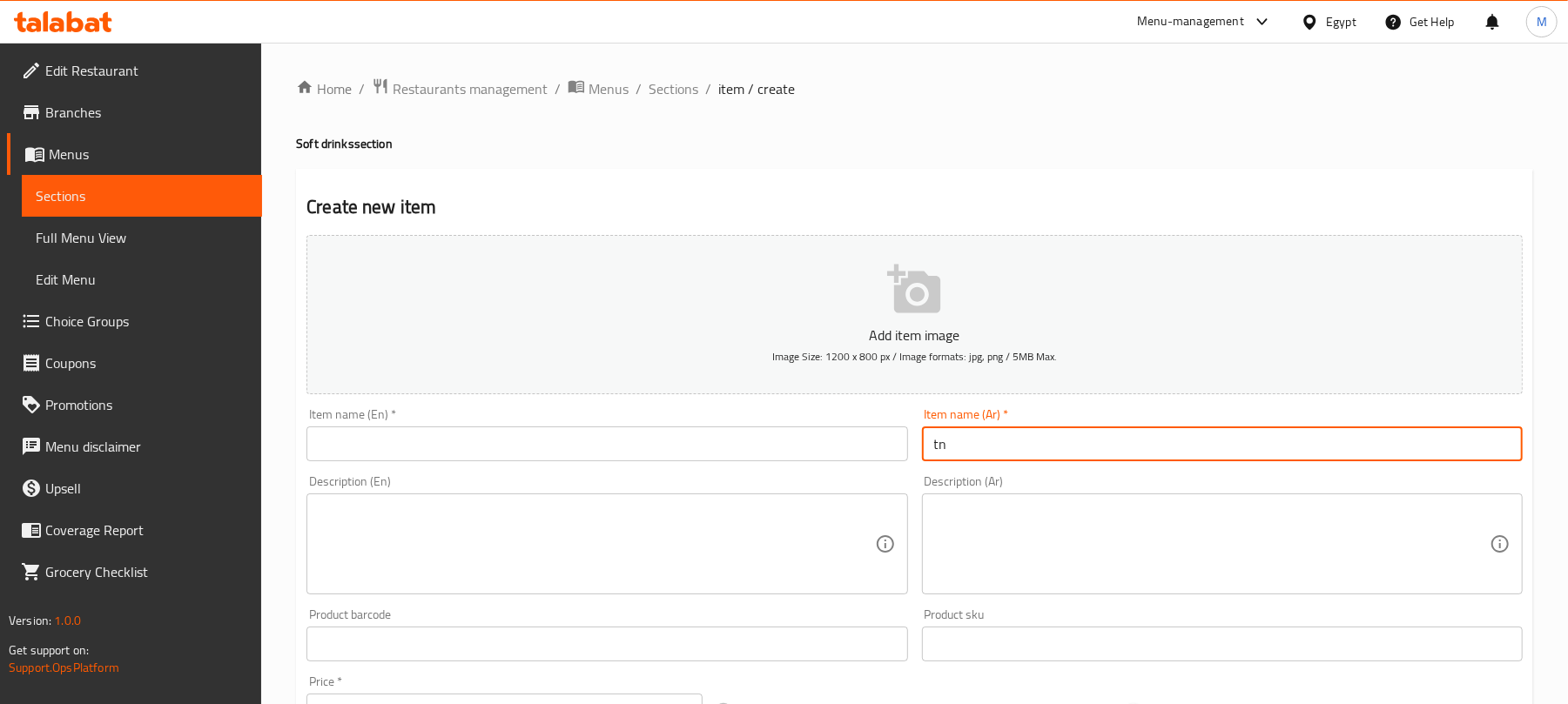type on "t" 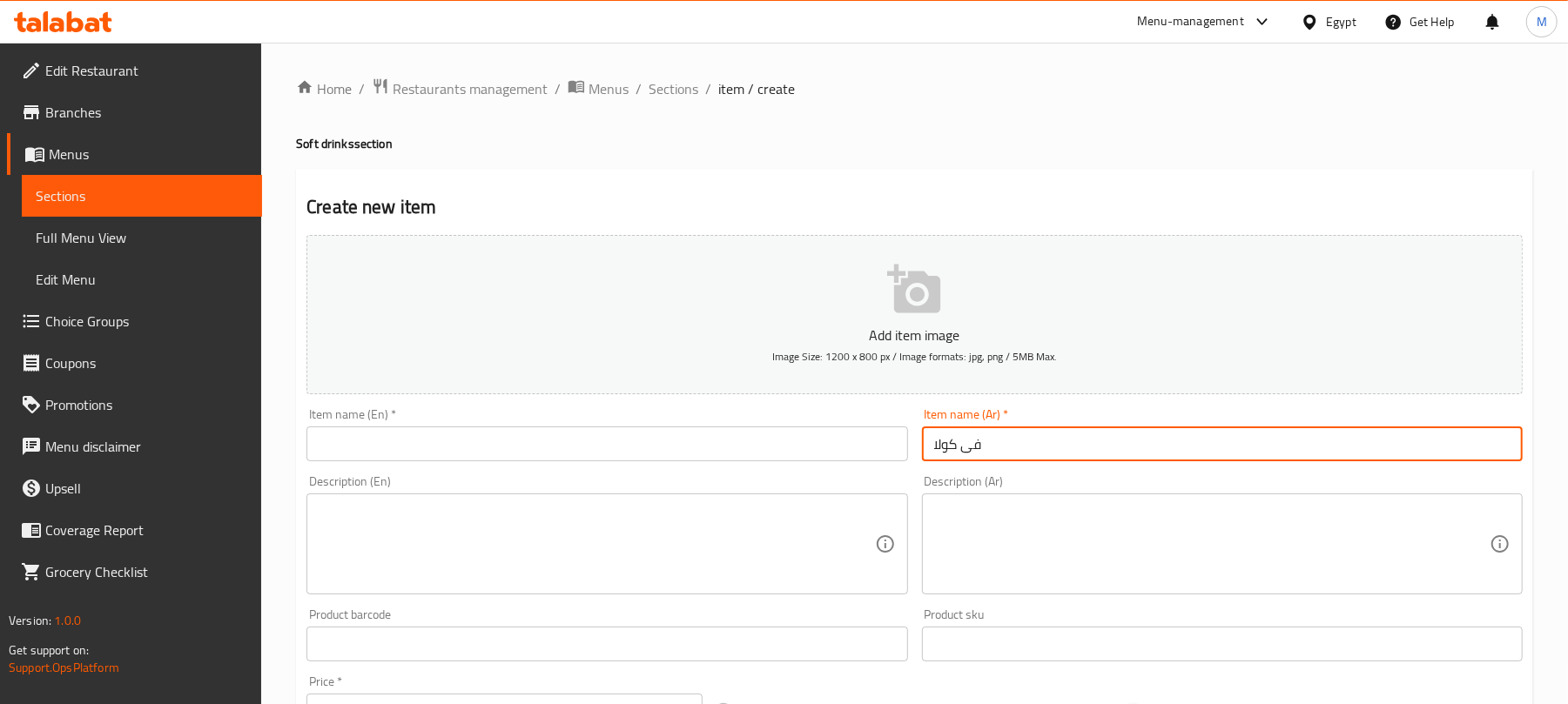 type on "فى كولا" 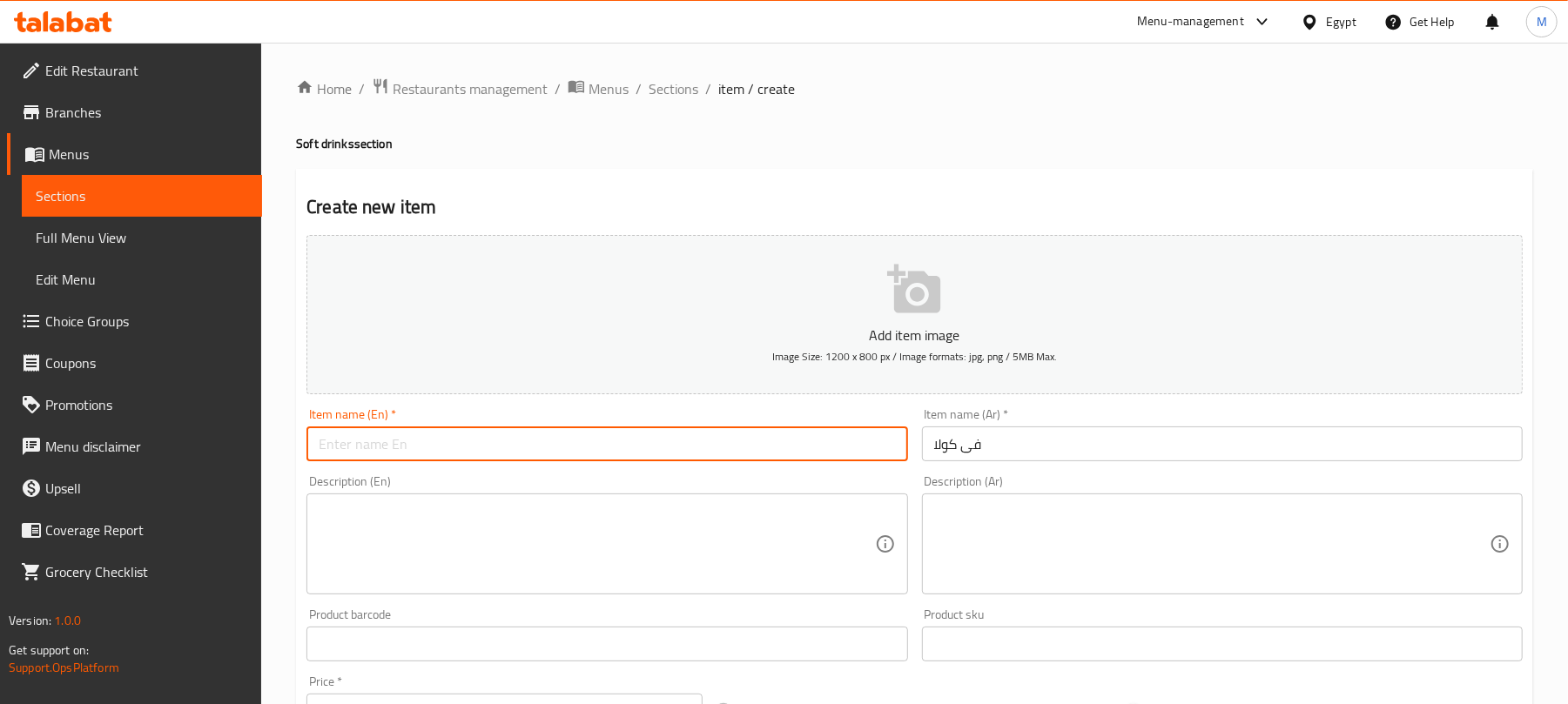 type on "C" 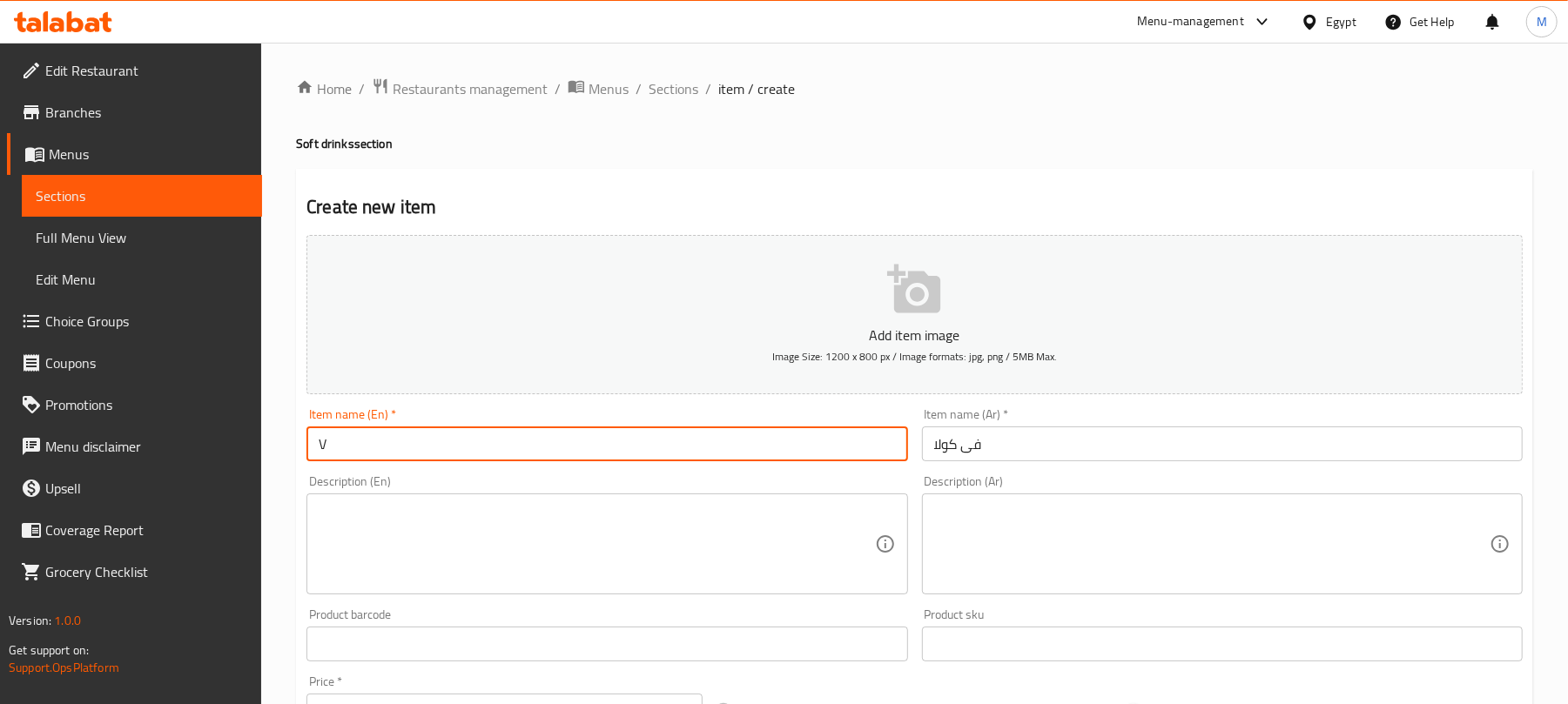 type on "V cola" 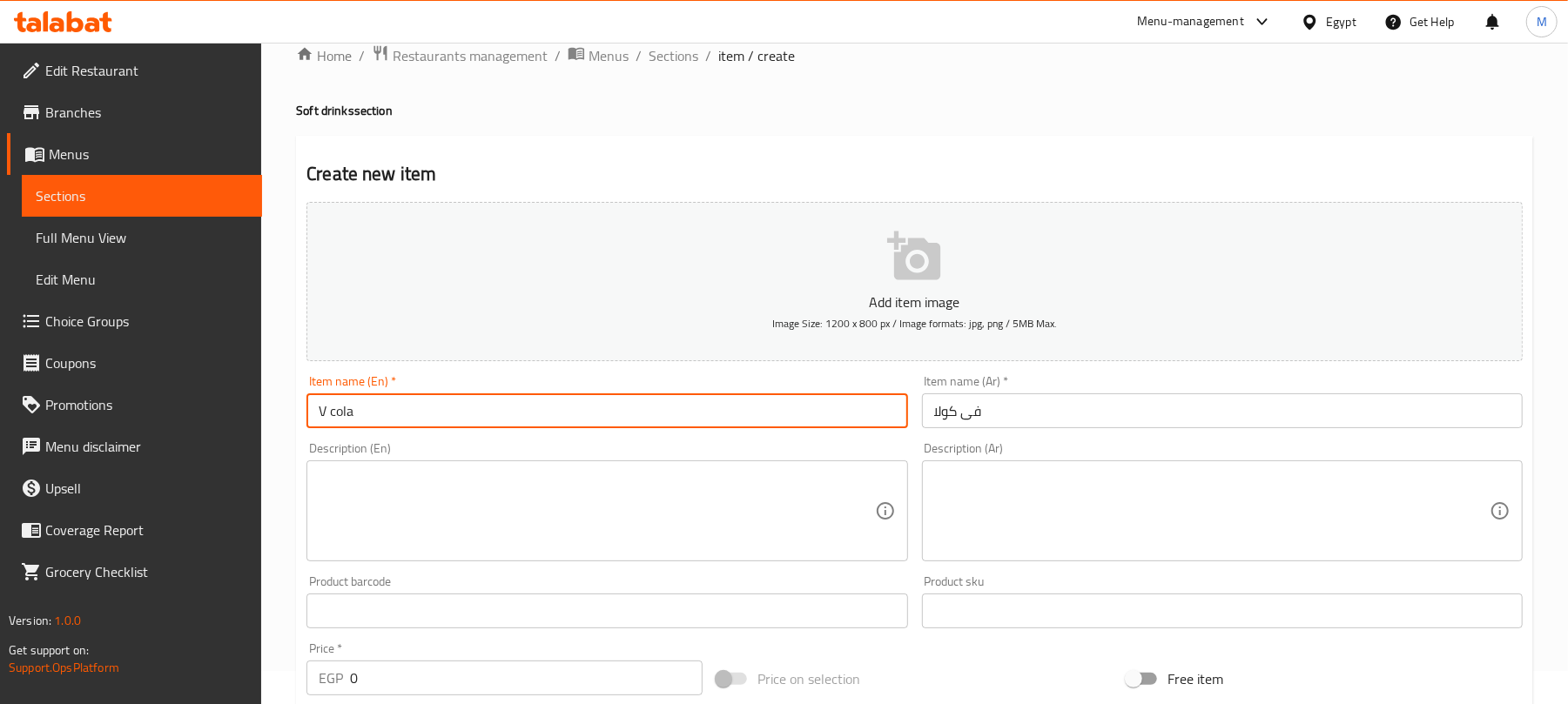scroll, scrollTop: 348, scrollLeft: 0, axis: vertical 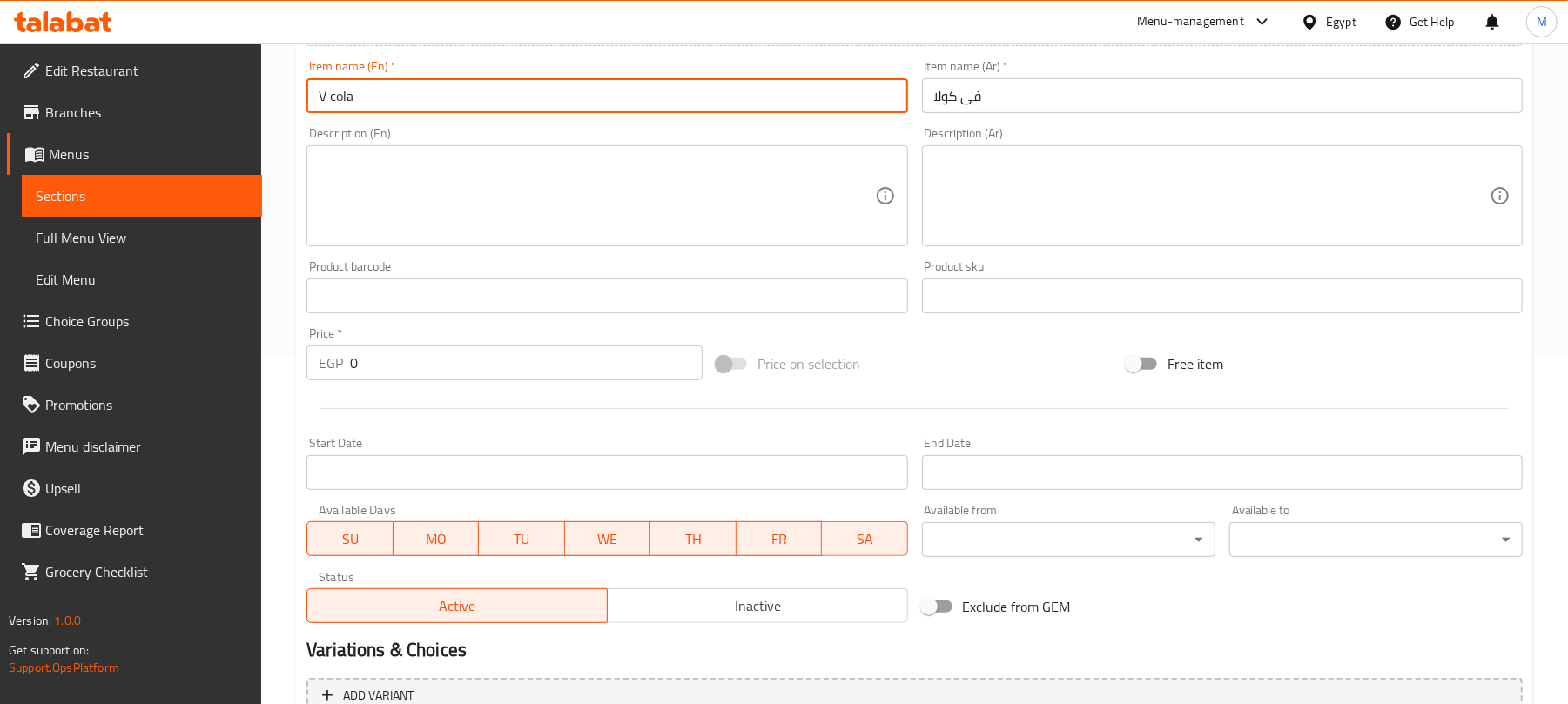 click on "Price   * EGP 0 Price  *" at bounding box center [504, 353] 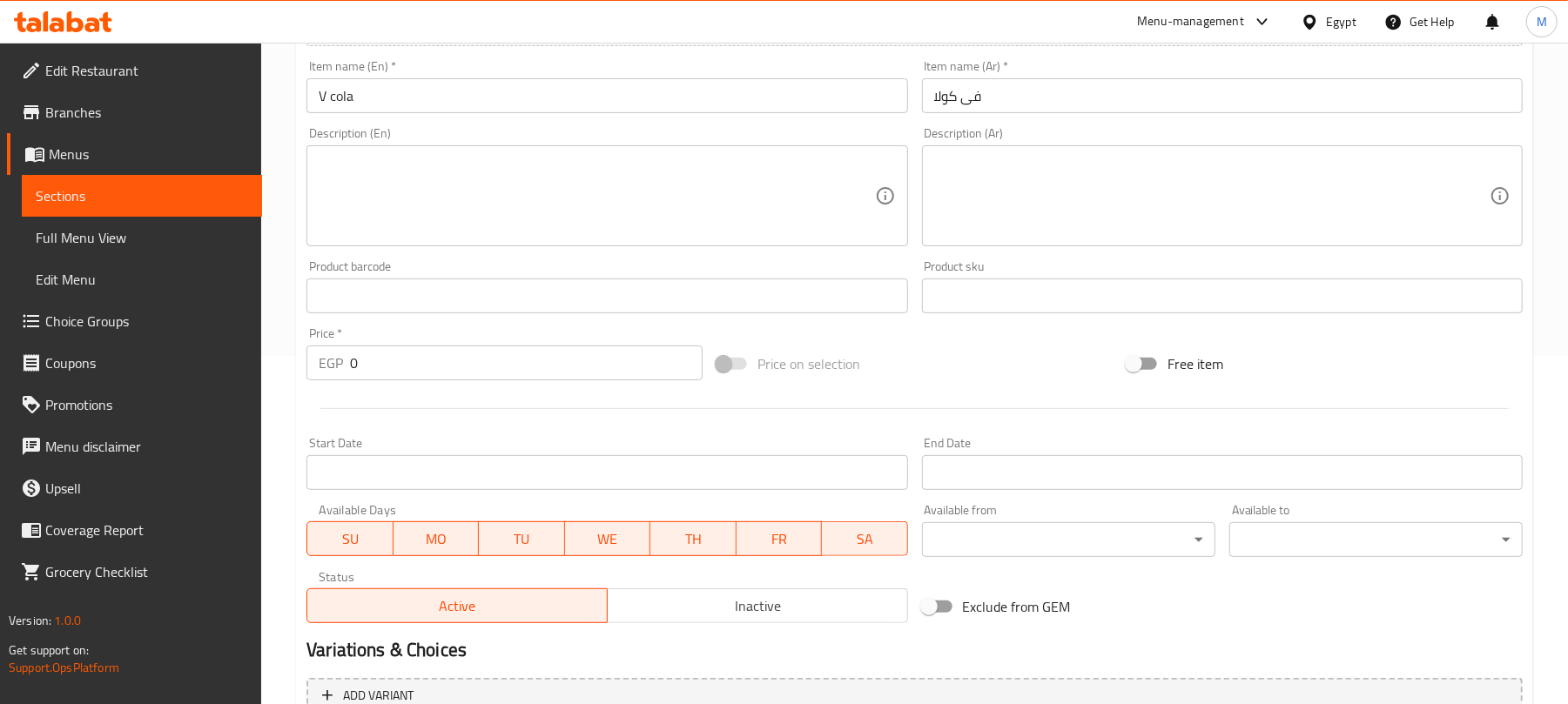 click on "0" at bounding box center (526, 363) 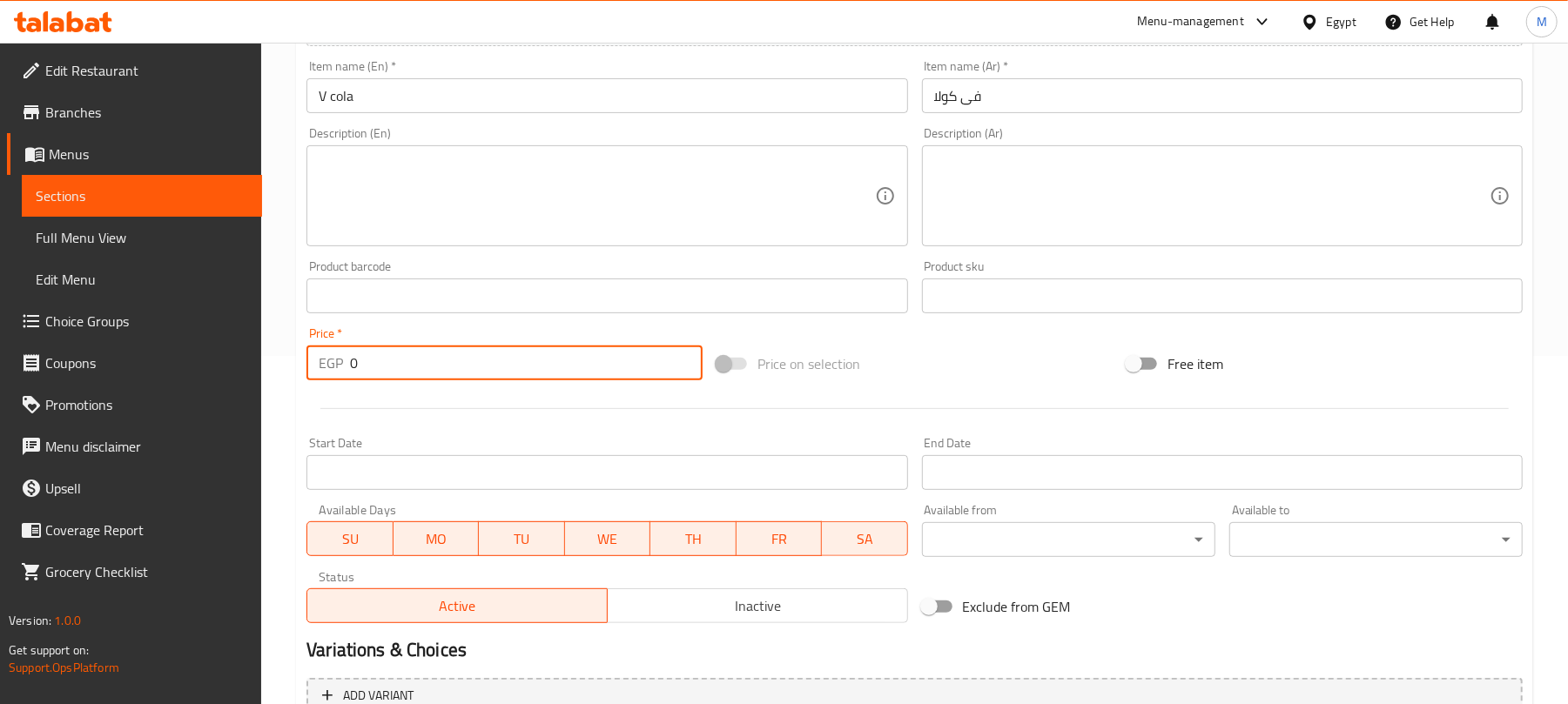 click on "0" at bounding box center (526, 363) 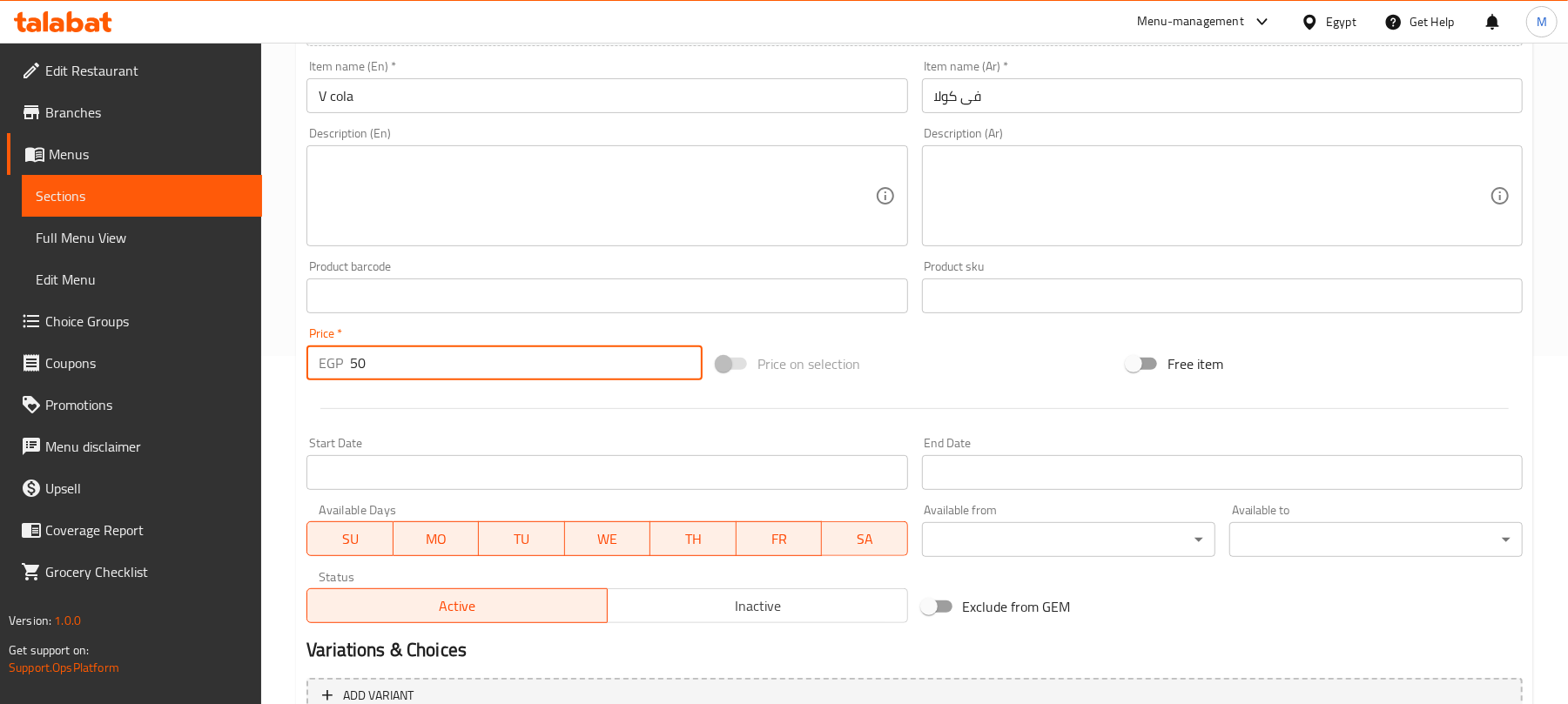 type on "50" 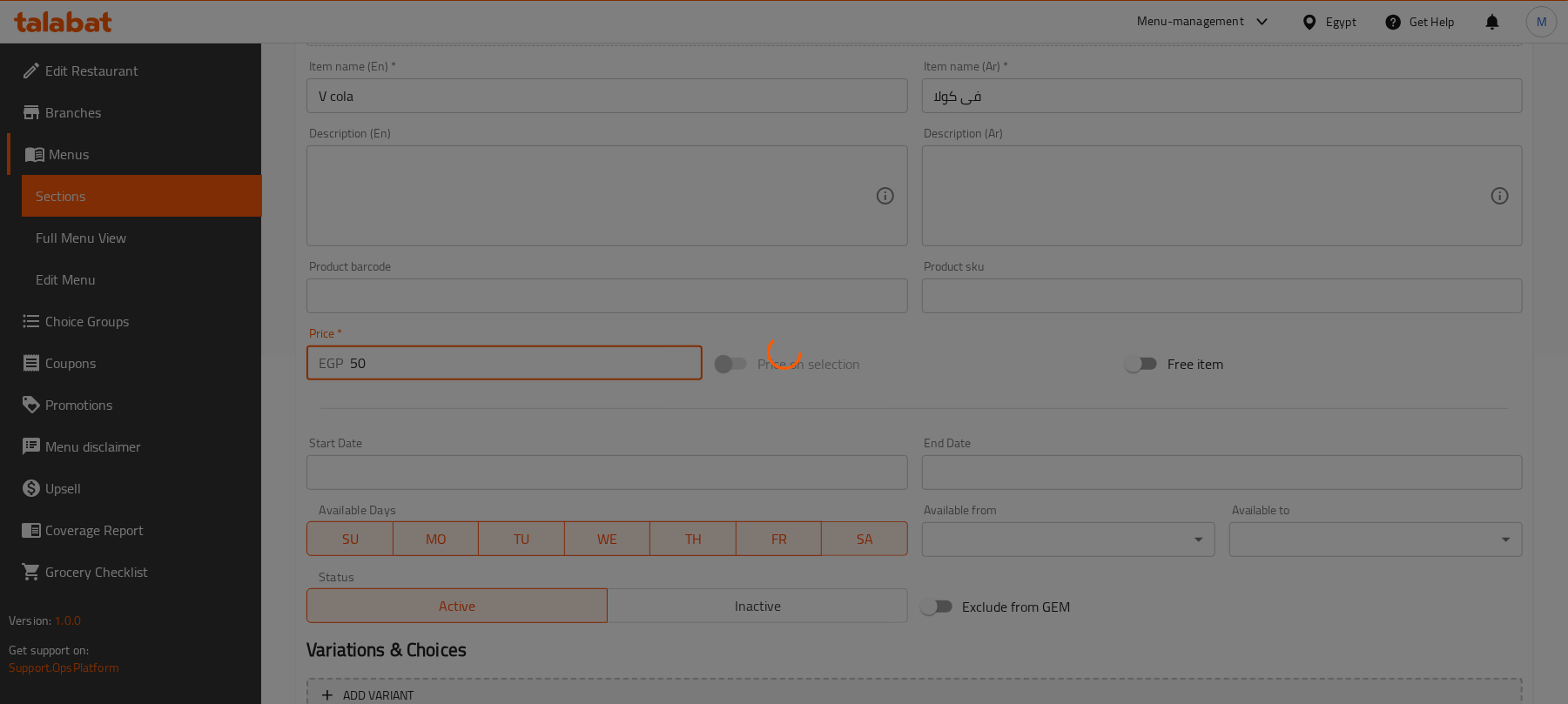 type 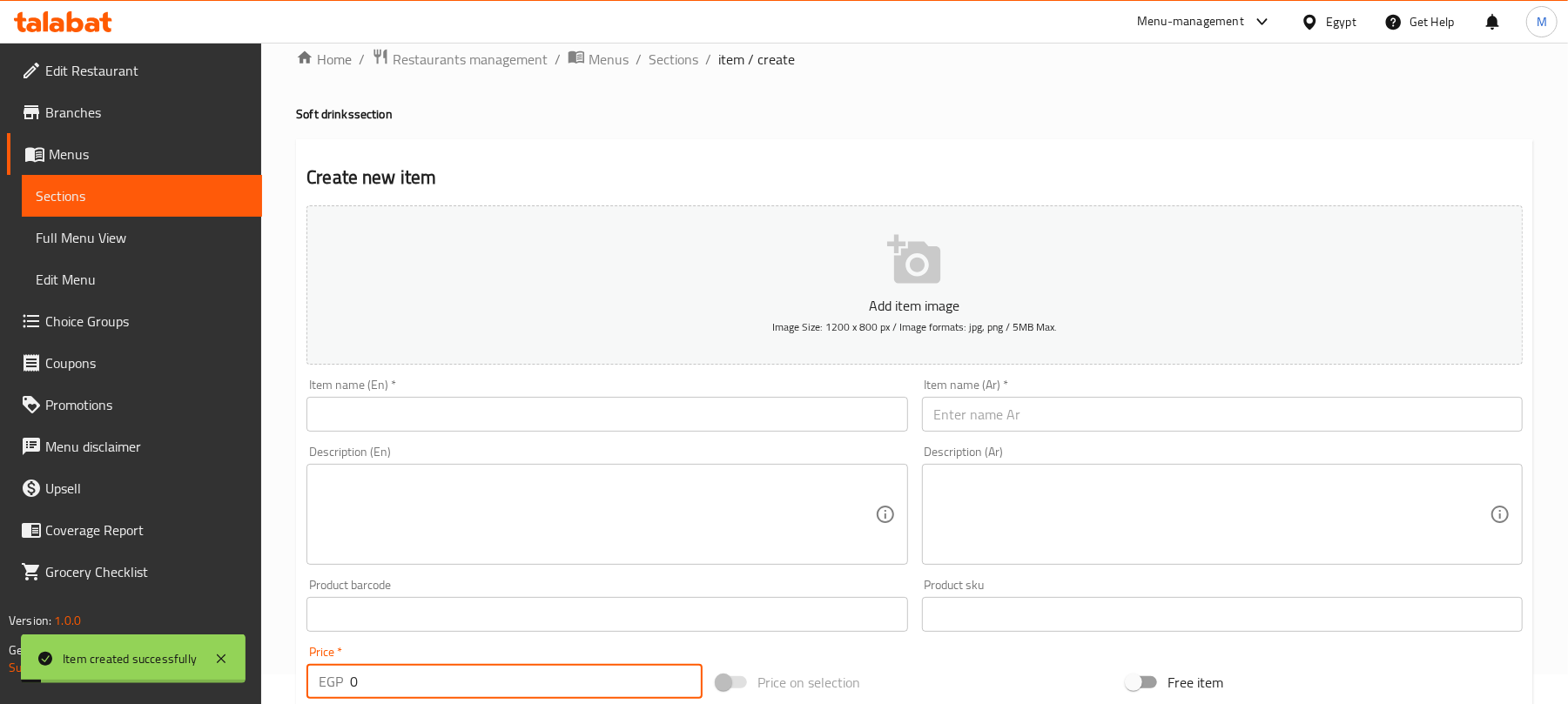 scroll, scrollTop: 0, scrollLeft: 0, axis: both 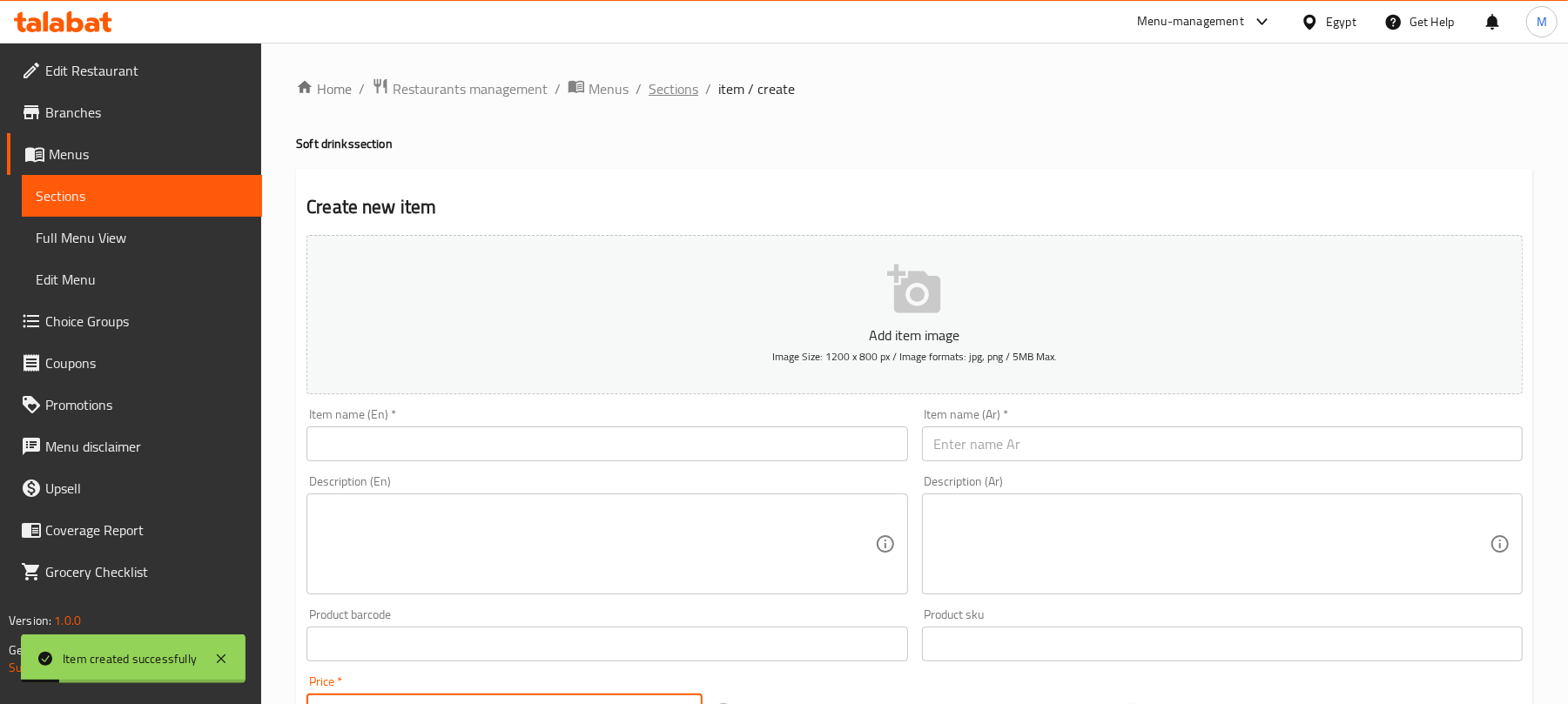 click on "Sections" at bounding box center [673, 89] 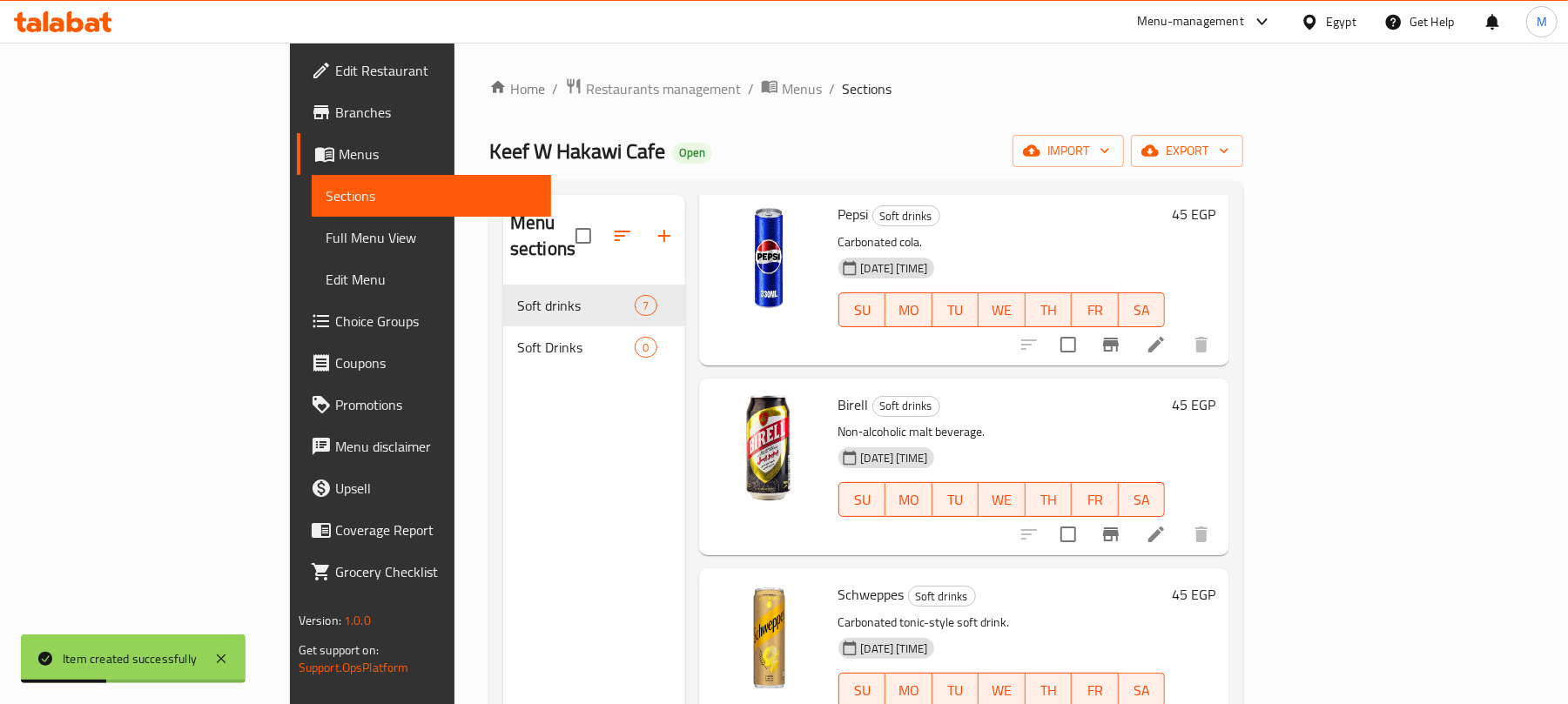 scroll, scrollTop: 644, scrollLeft: 0, axis: vertical 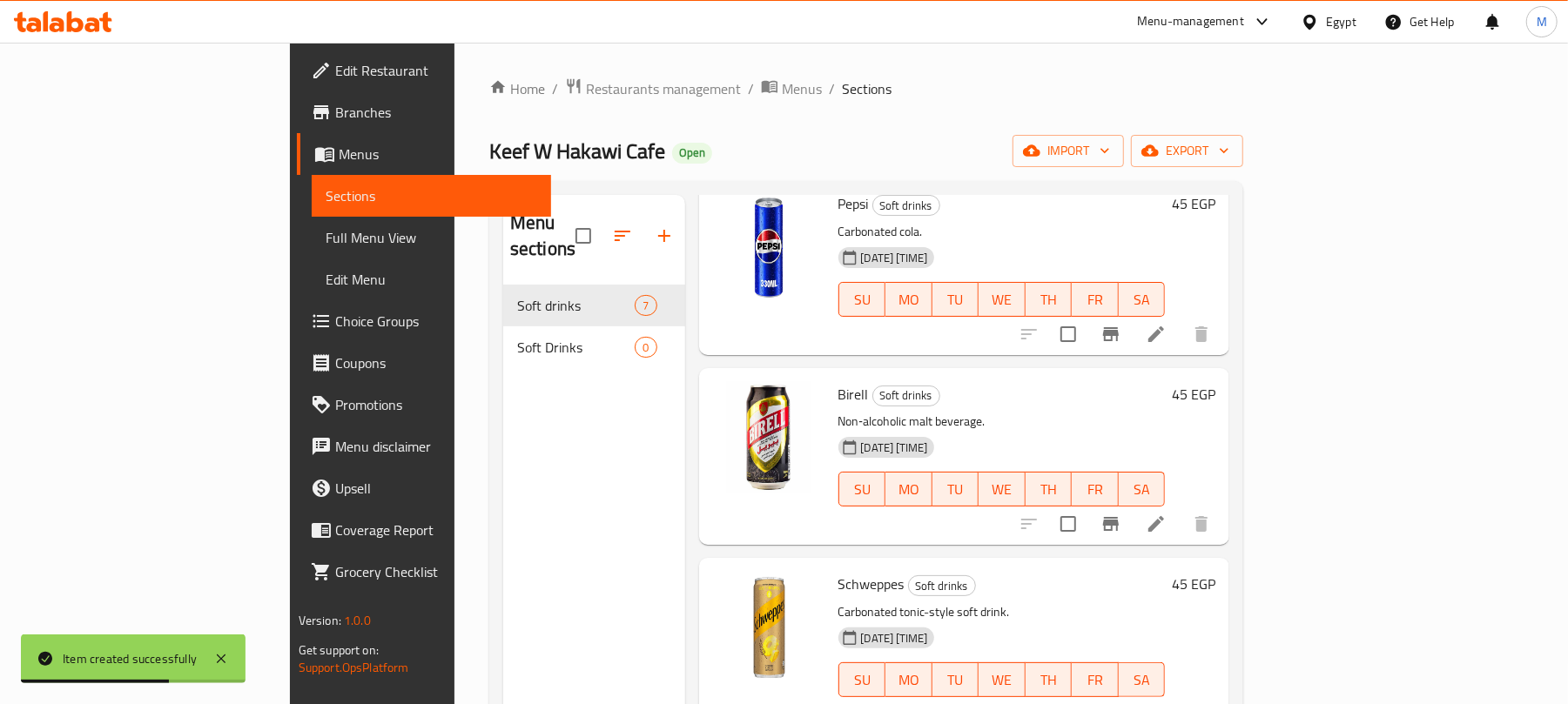 click on "45   EGP" at bounding box center (1194, 394) 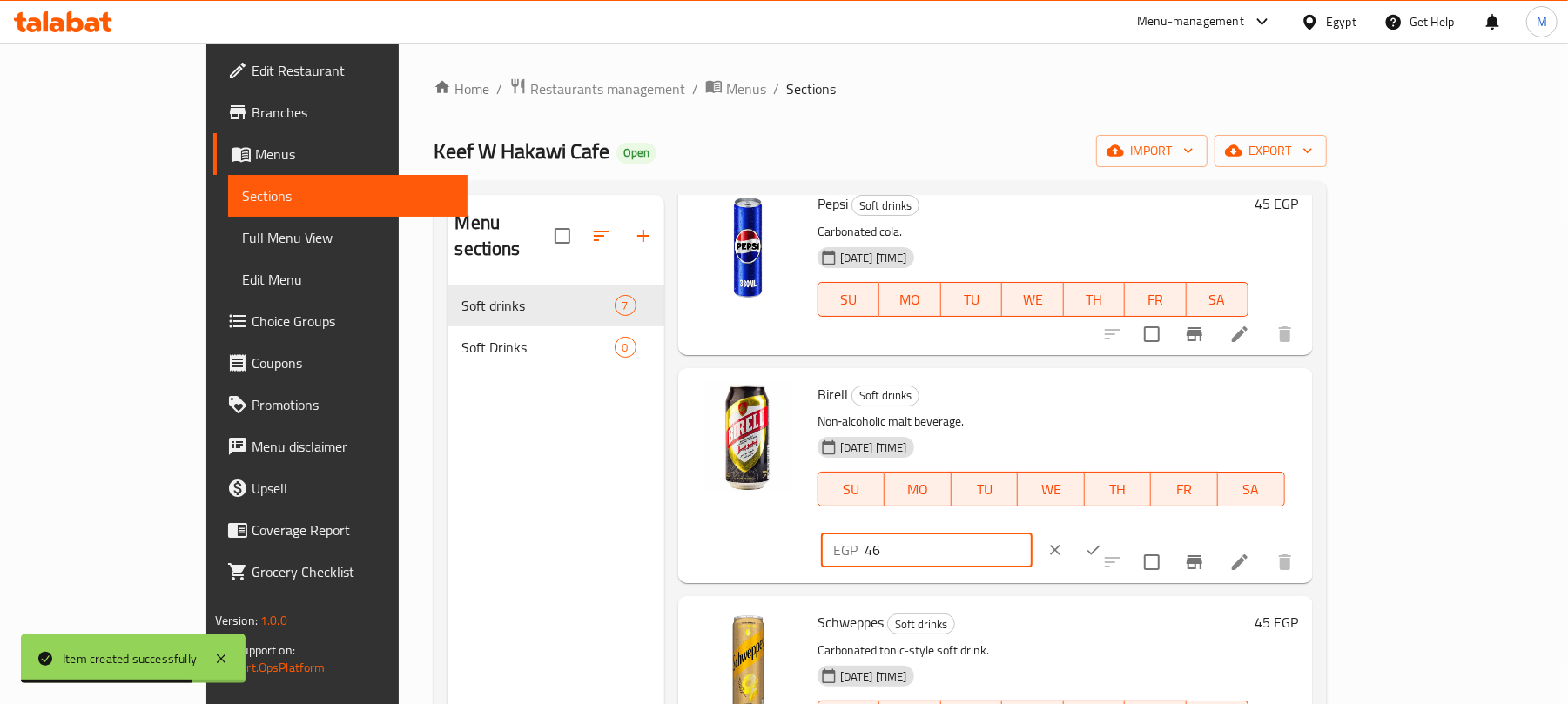 click on "46" at bounding box center (948, 550) 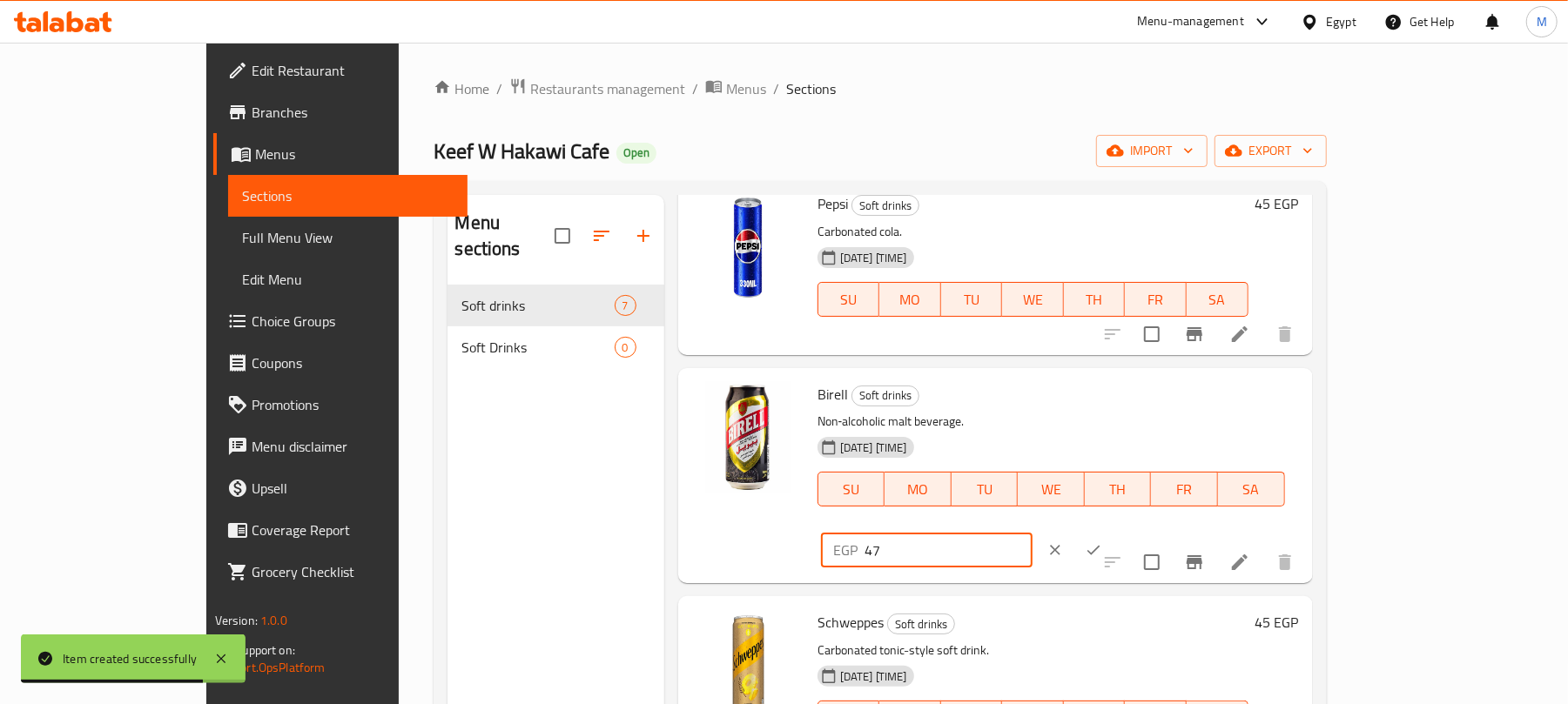 click on "47" at bounding box center (948, 550) 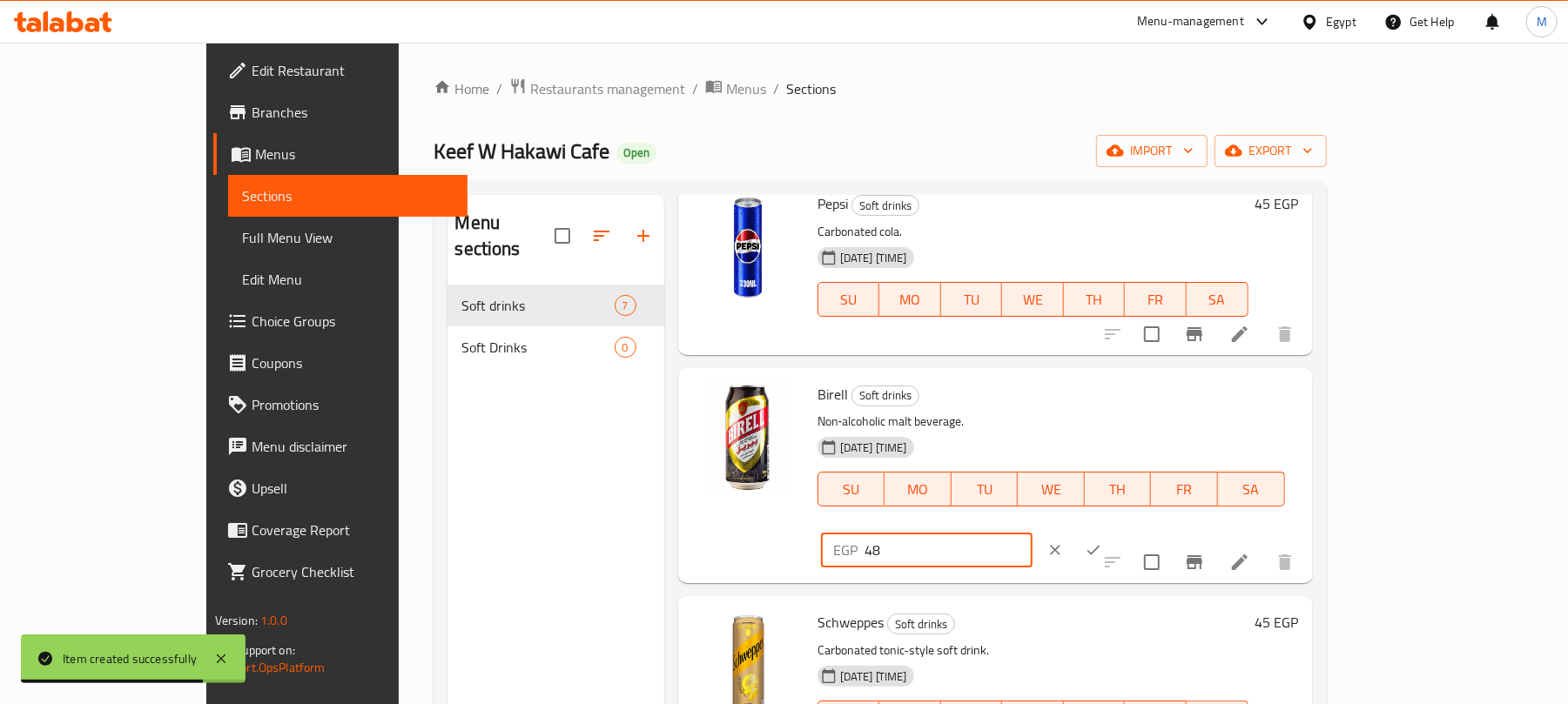 type on "48" 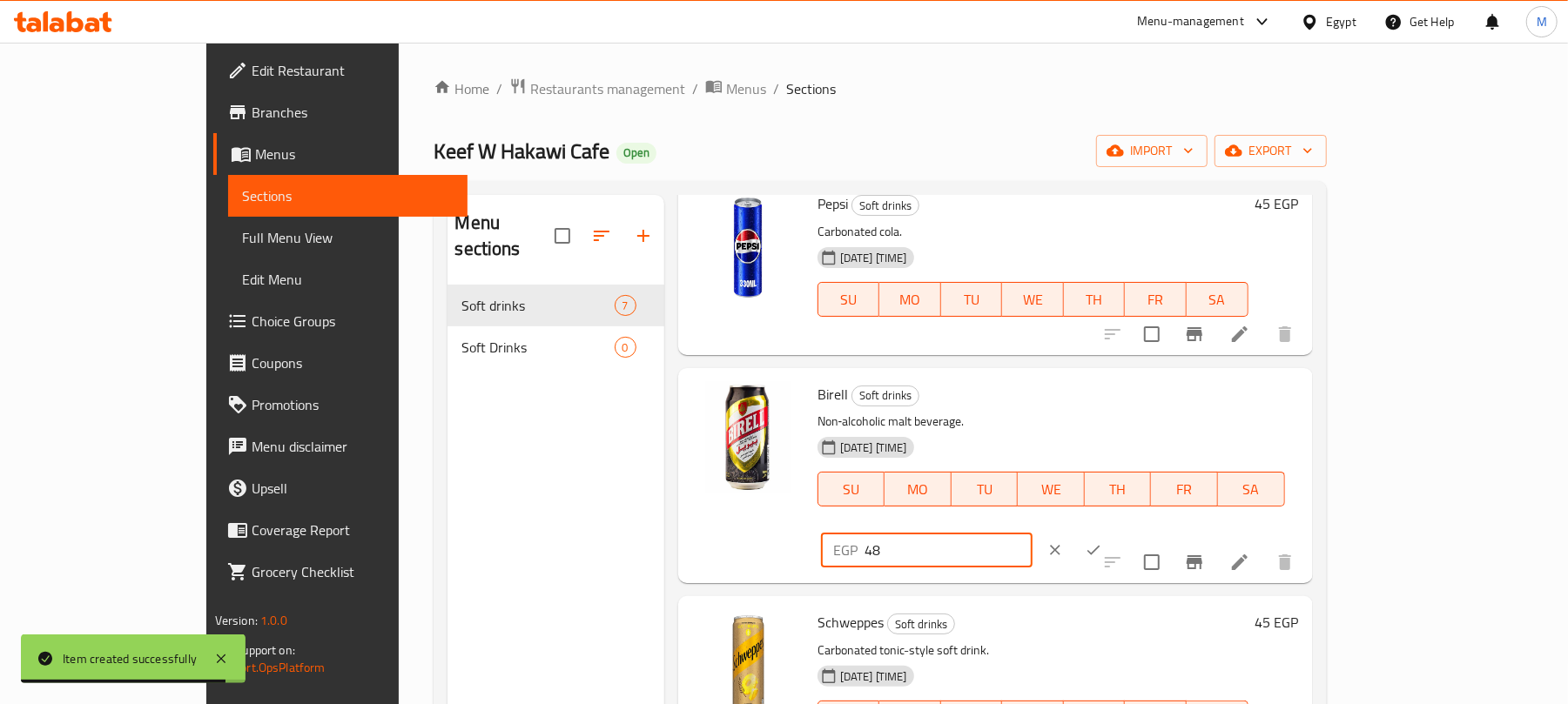 click at bounding box center [1094, 550] 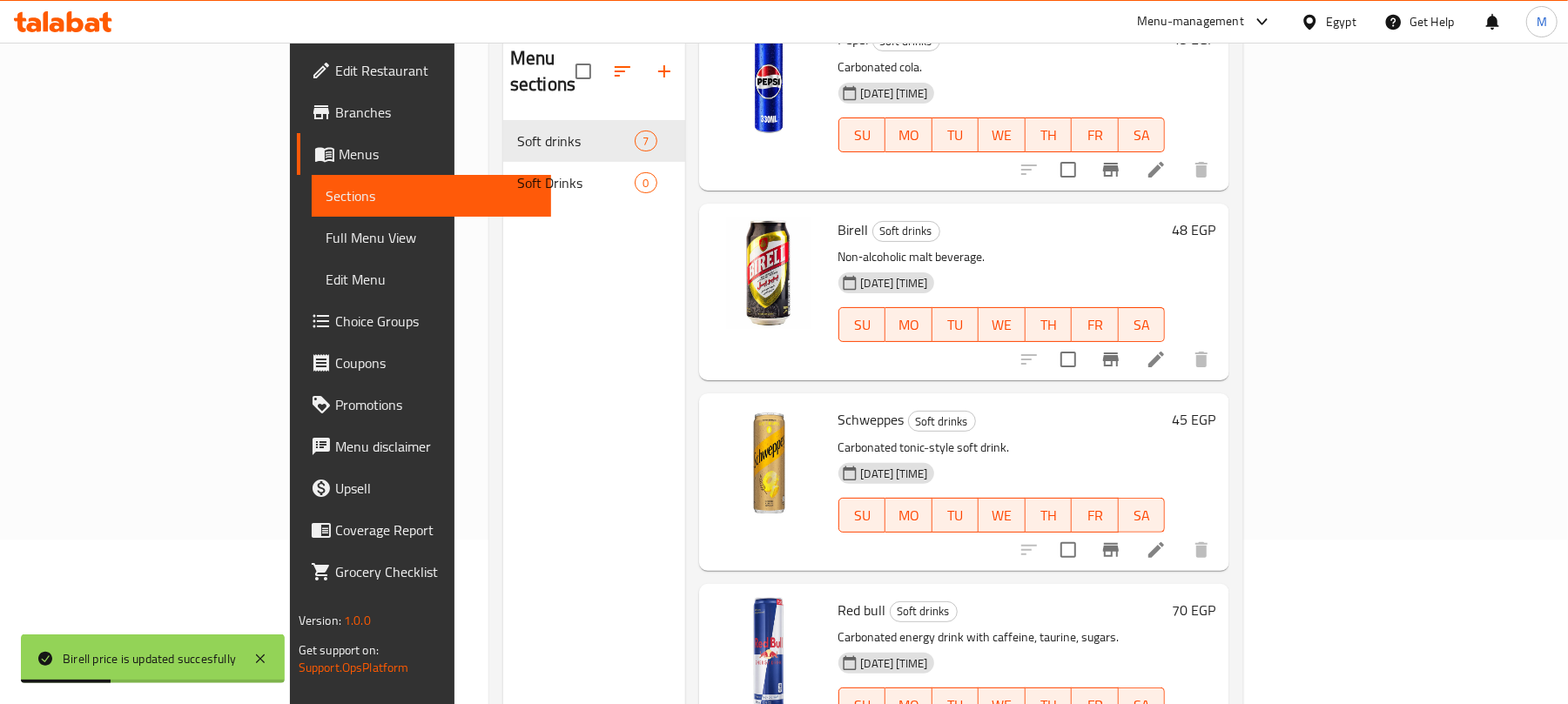 scroll, scrollTop: 231, scrollLeft: 0, axis: vertical 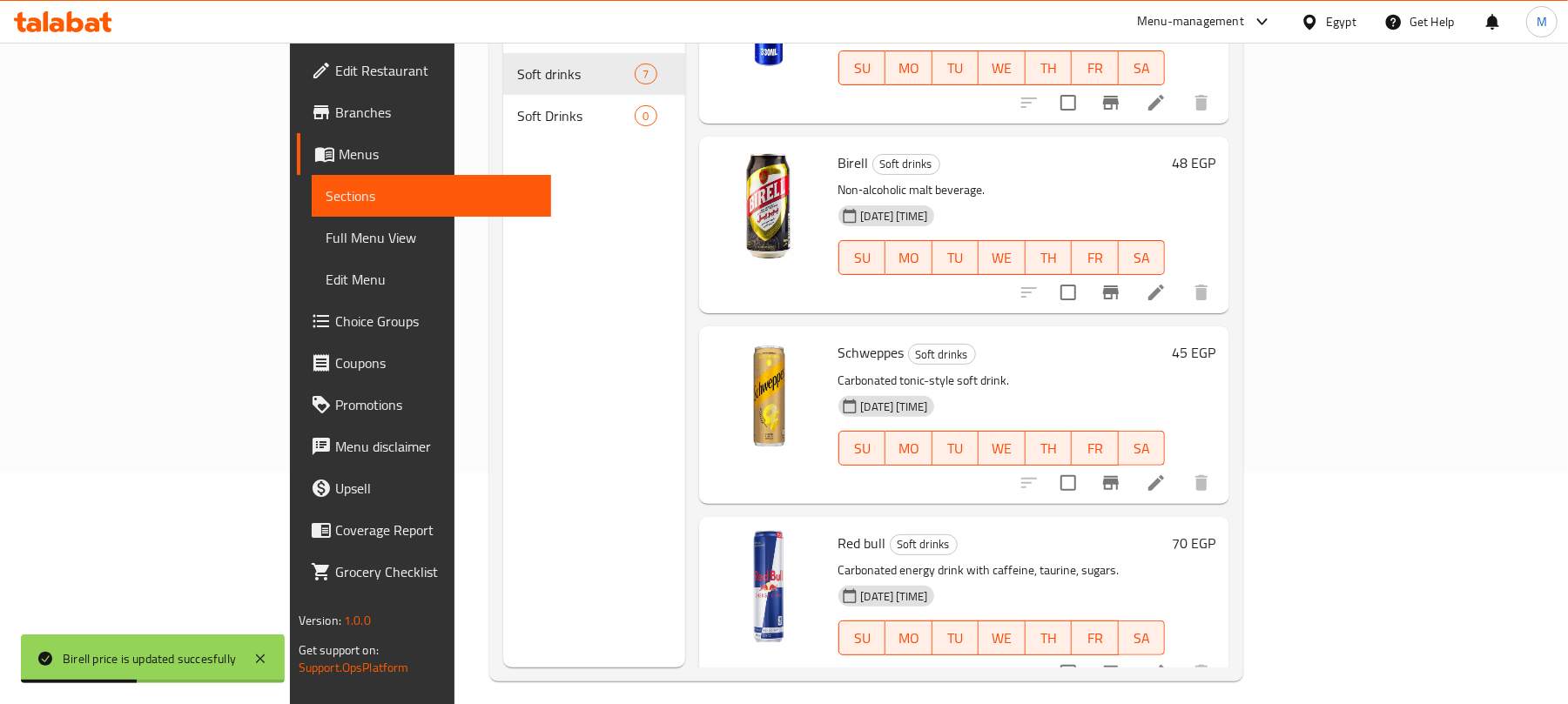 click on "45   EGP" at bounding box center [1194, 352] 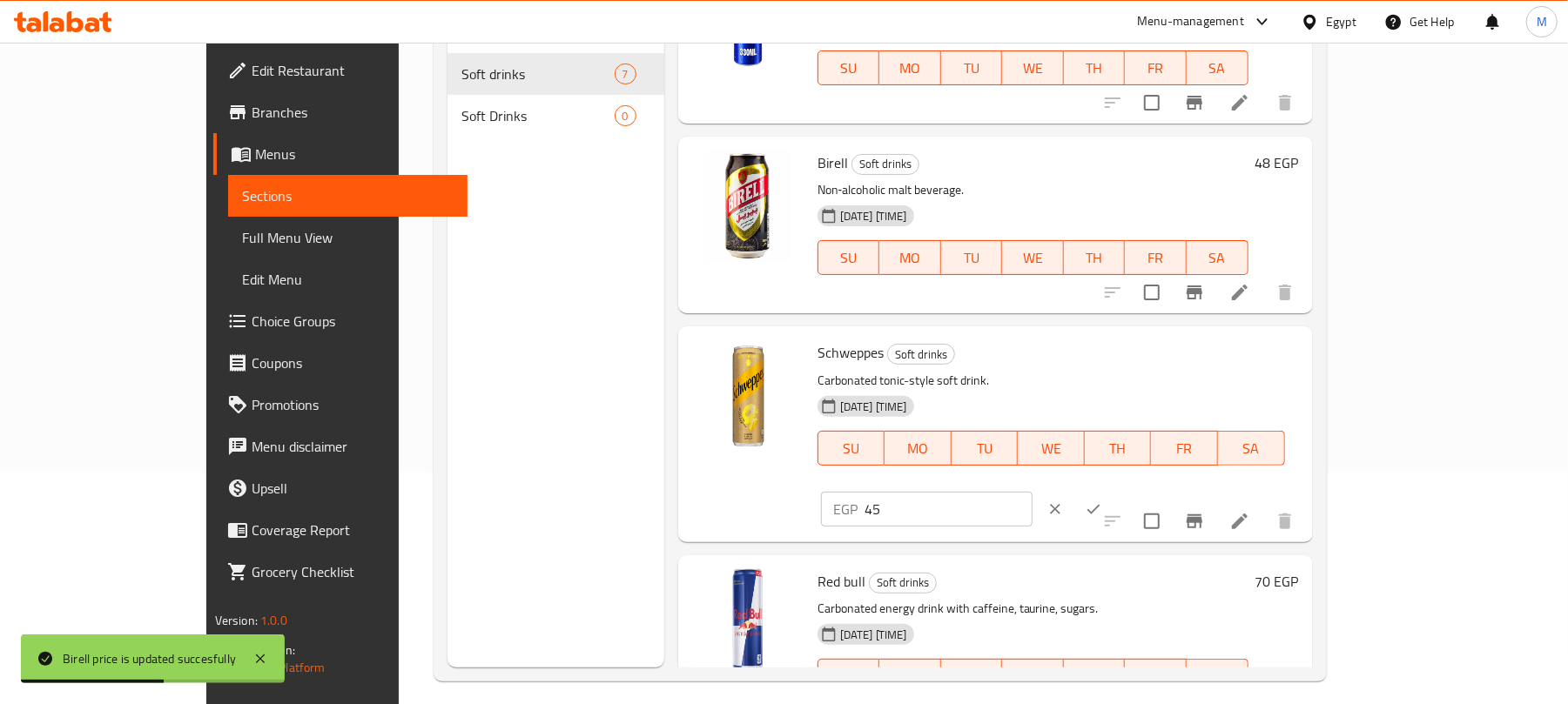 click on "45" at bounding box center [948, 509] 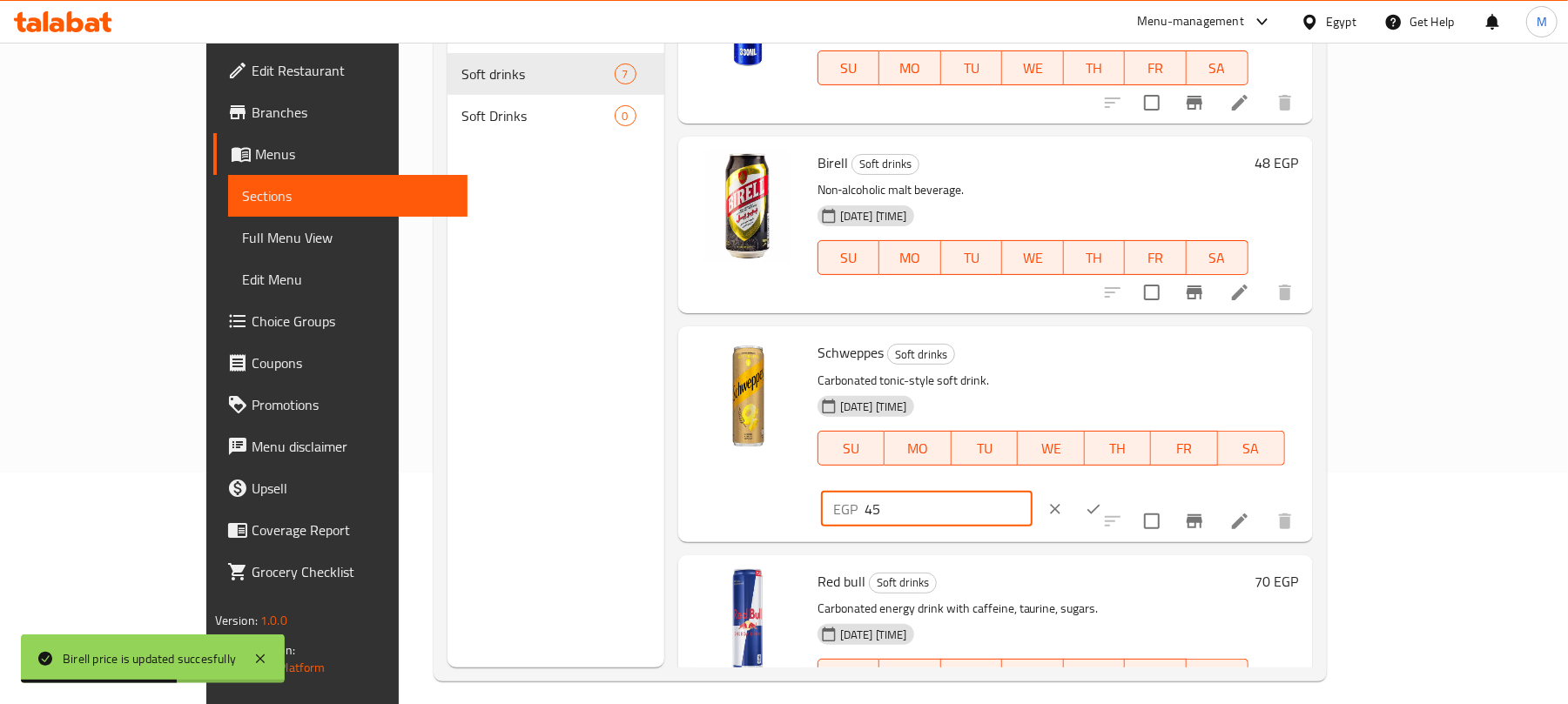 click on "45" at bounding box center (948, 509) 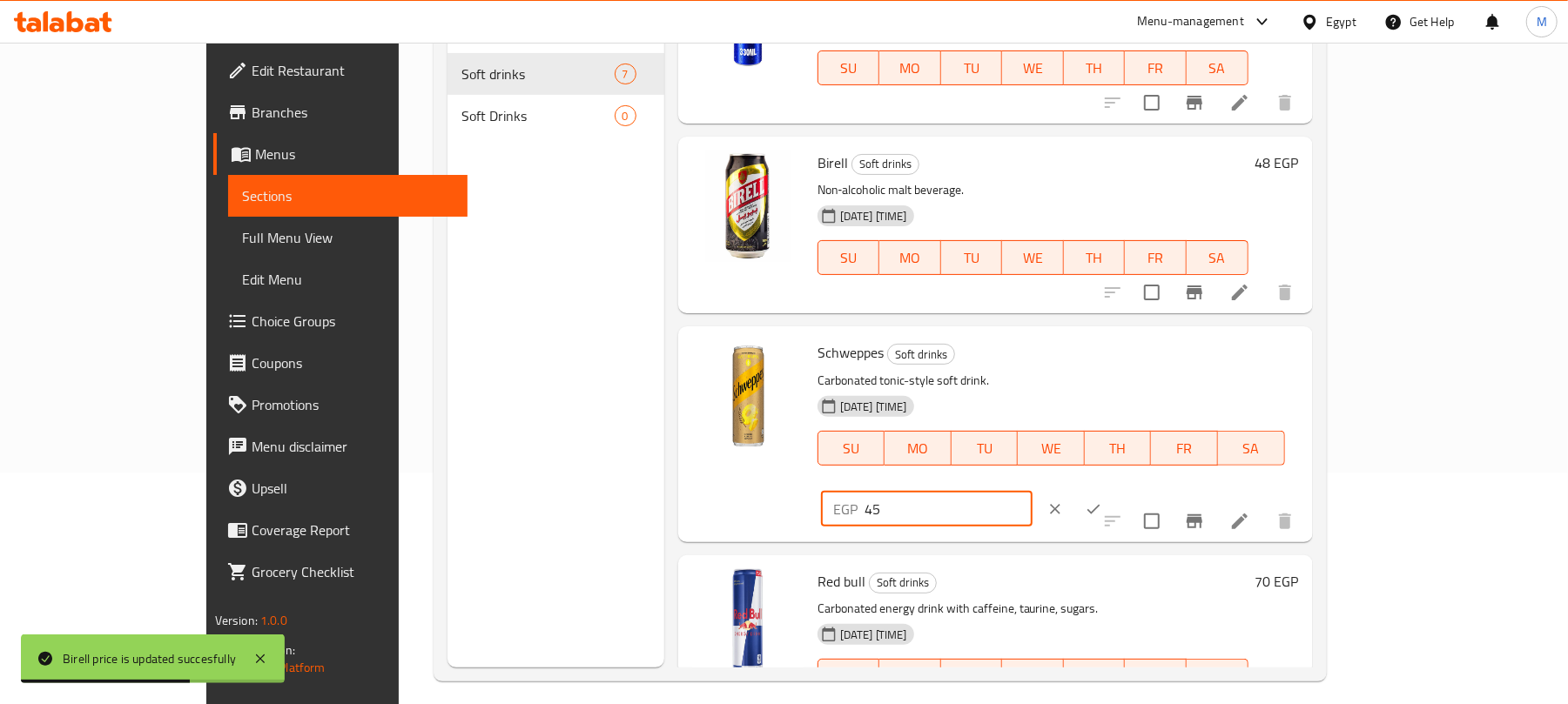 click on "45" at bounding box center (948, 509) 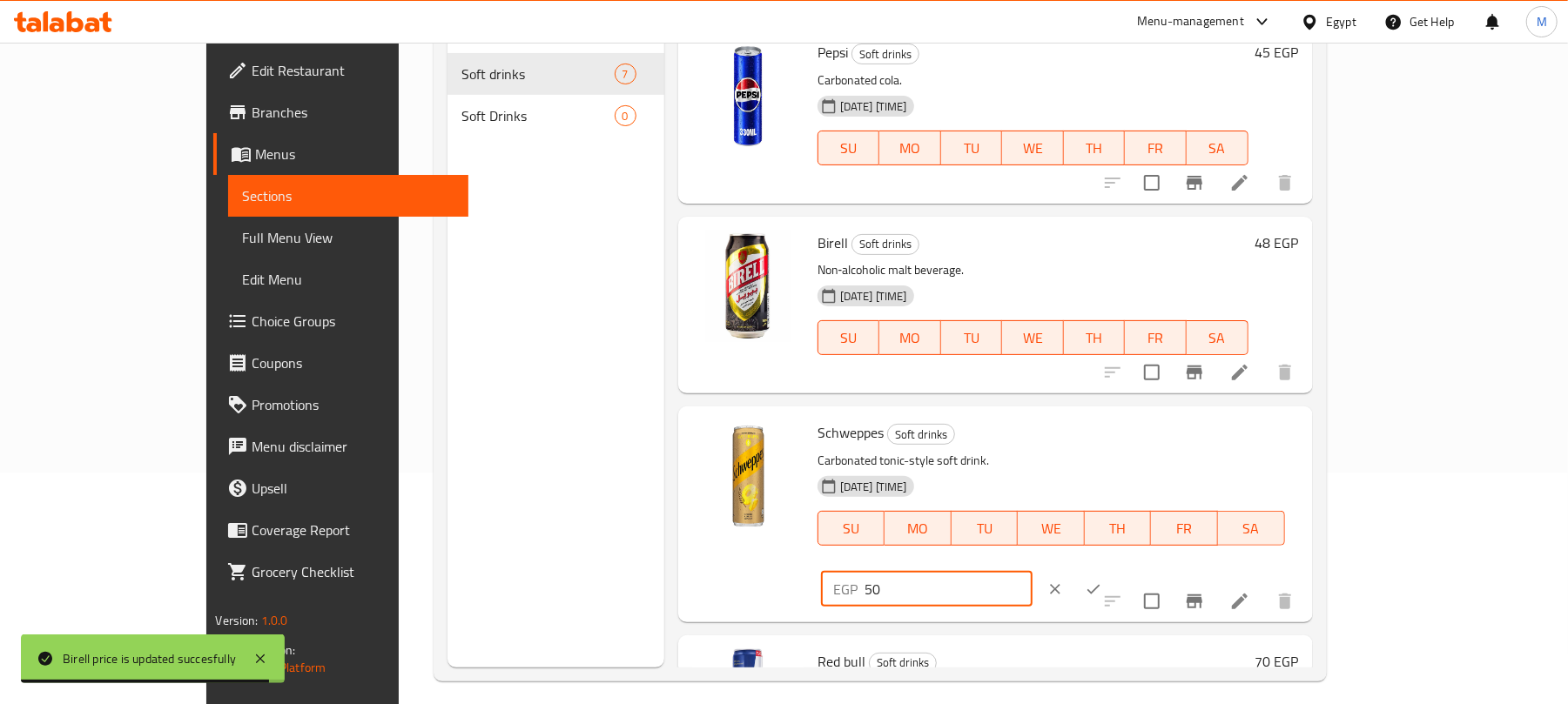 scroll, scrollTop: 527, scrollLeft: 0, axis: vertical 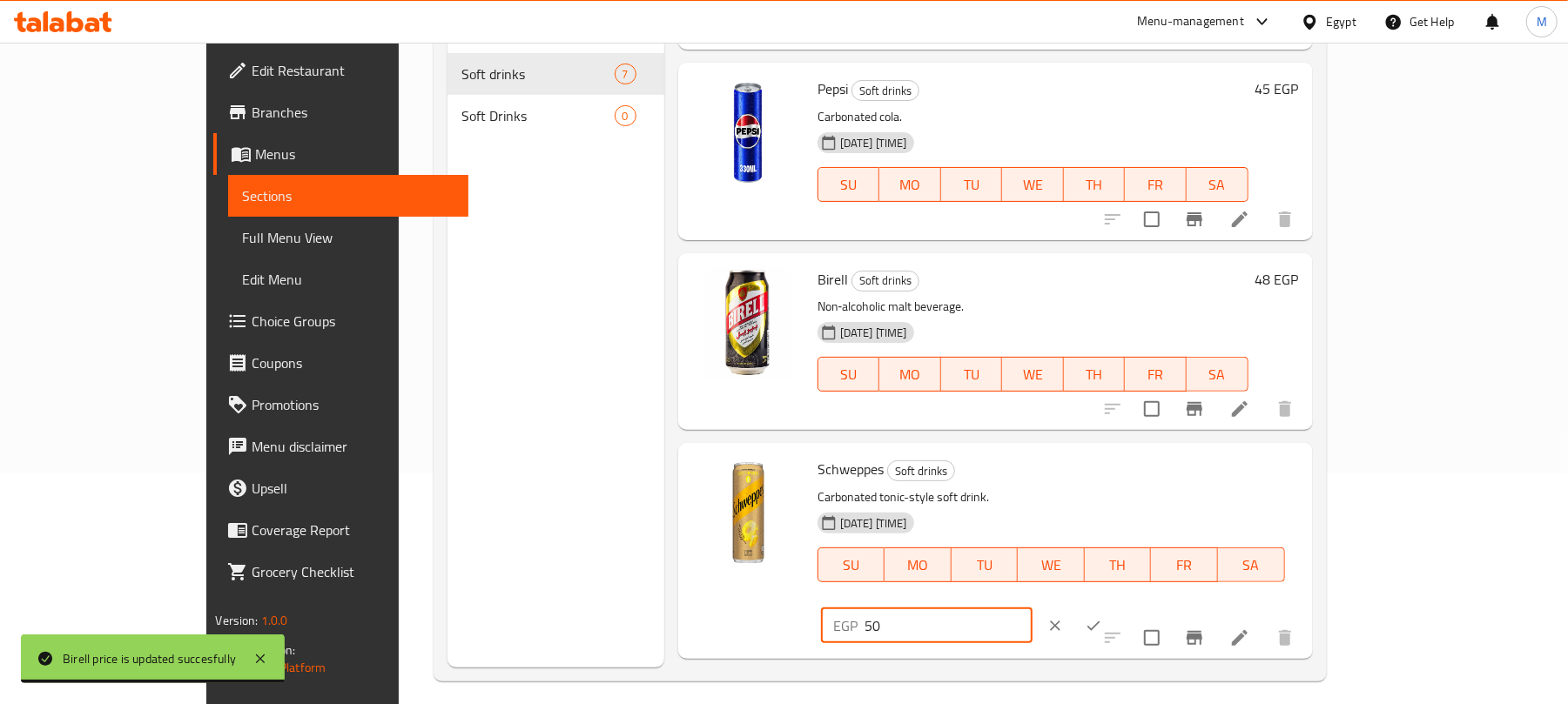 type on "50" 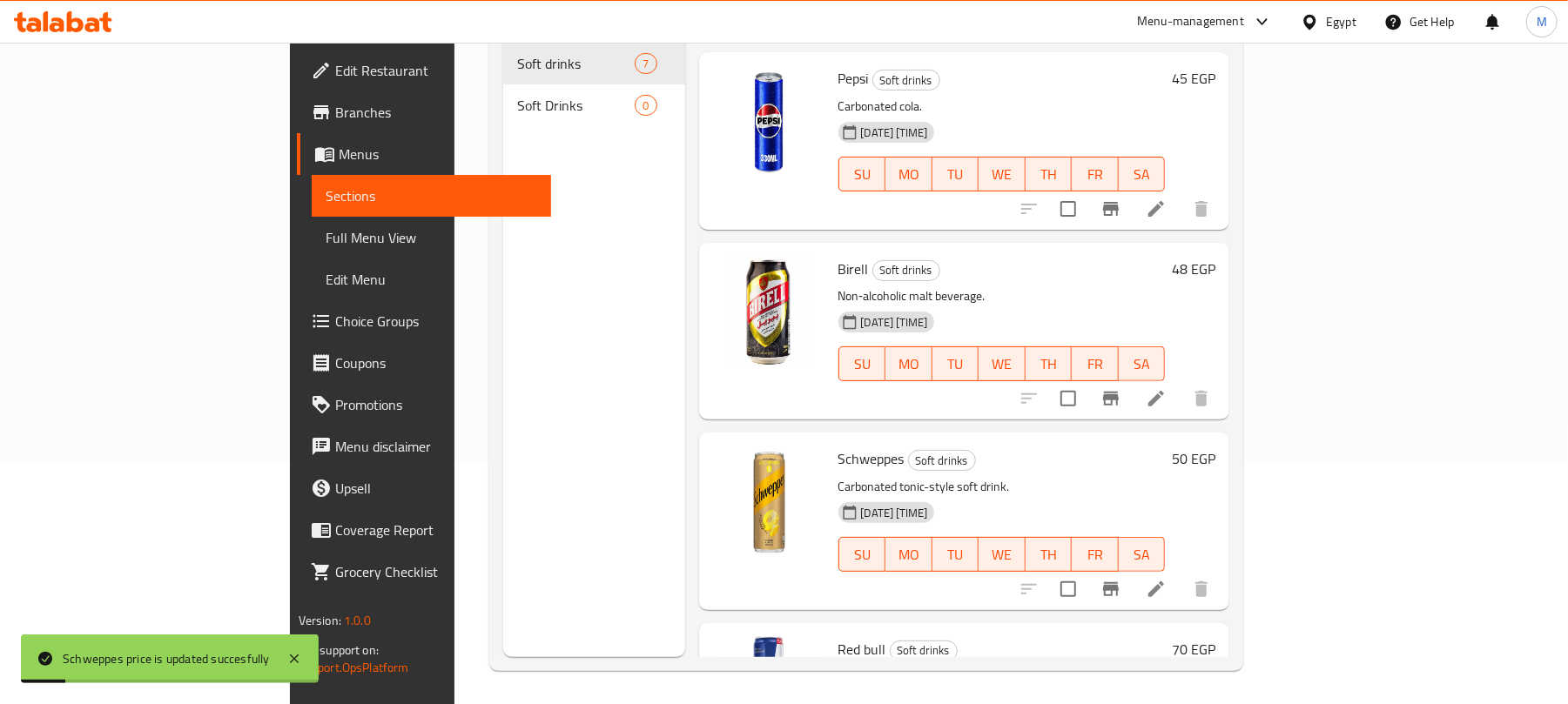scroll, scrollTop: 245, scrollLeft: 0, axis: vertical 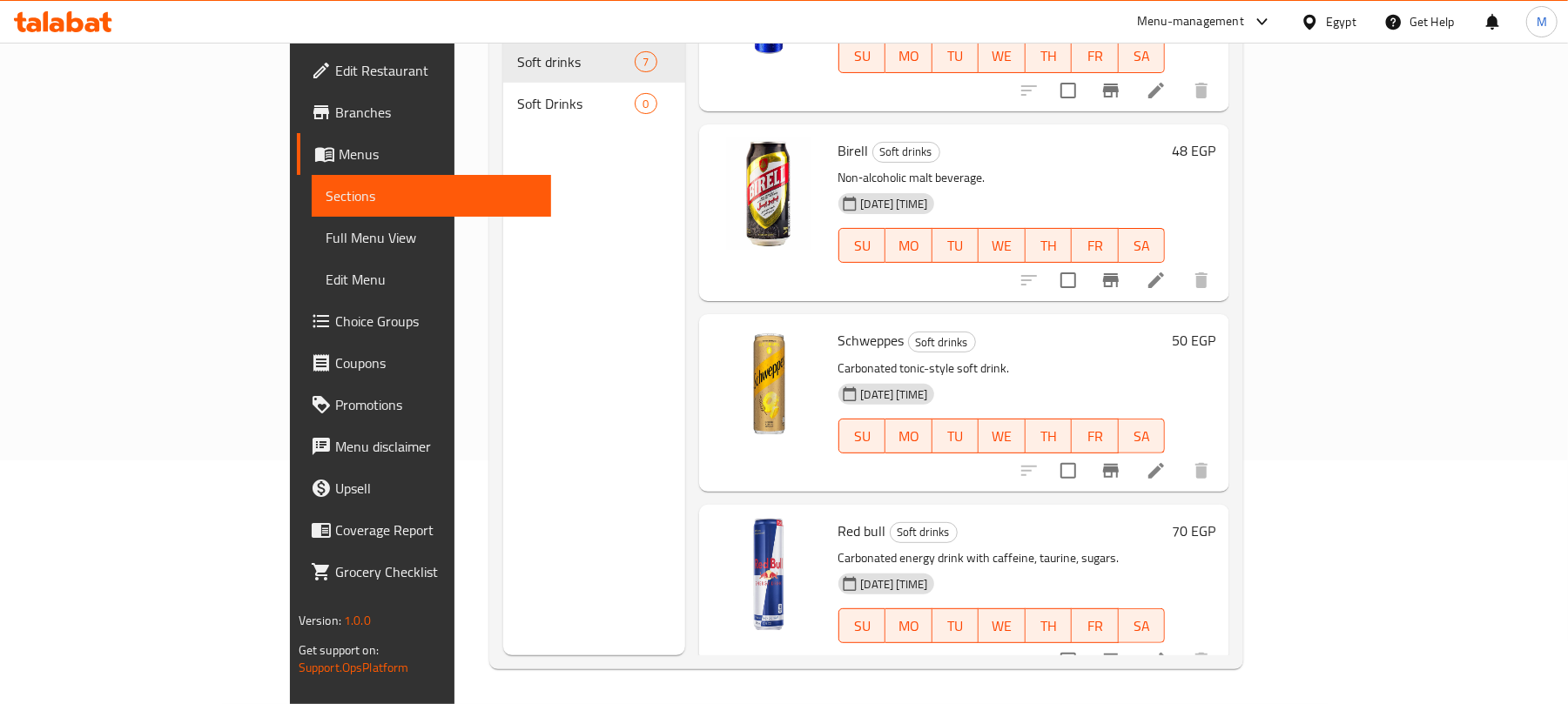 click on "70   EGP" at bounding box center [1194, 531] 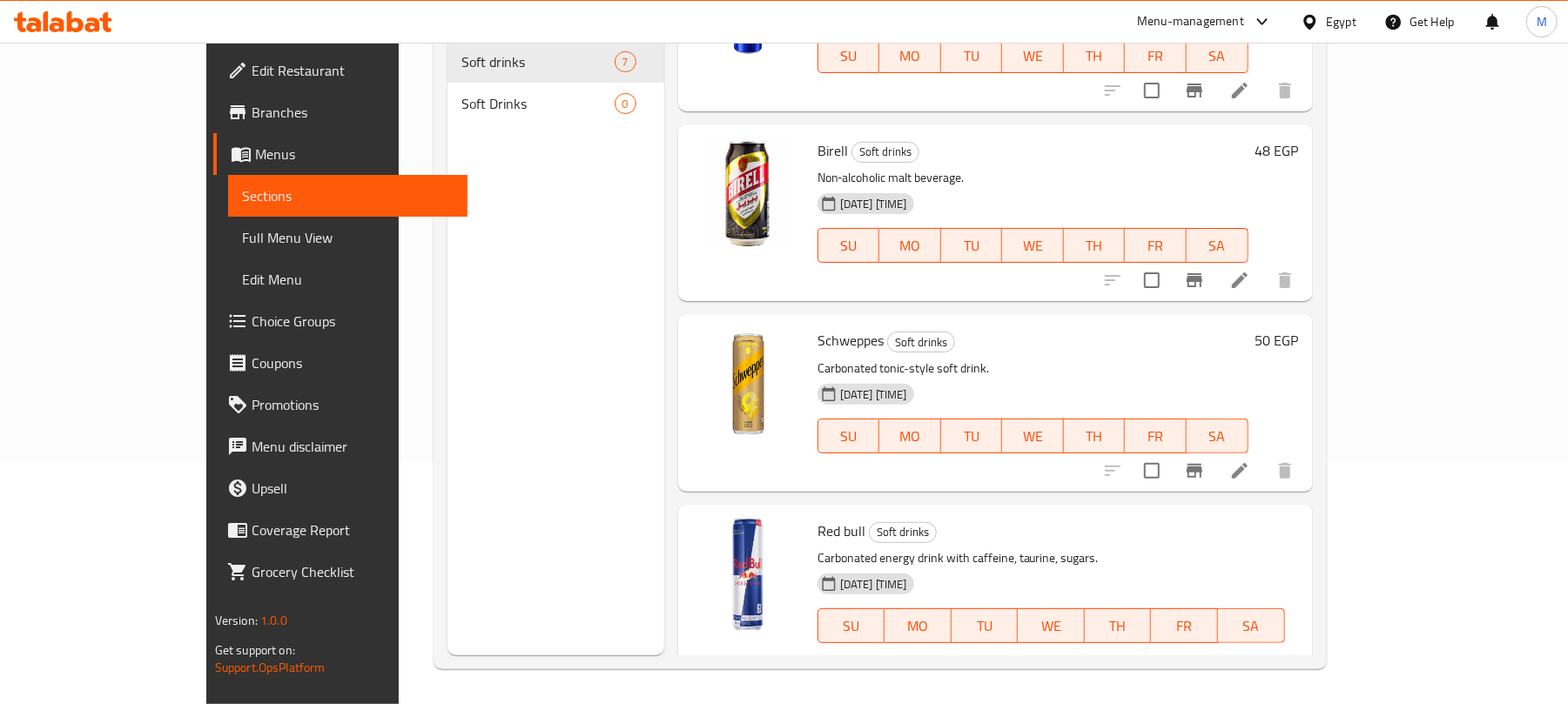 click on "70" at bounding box center [948, 687] 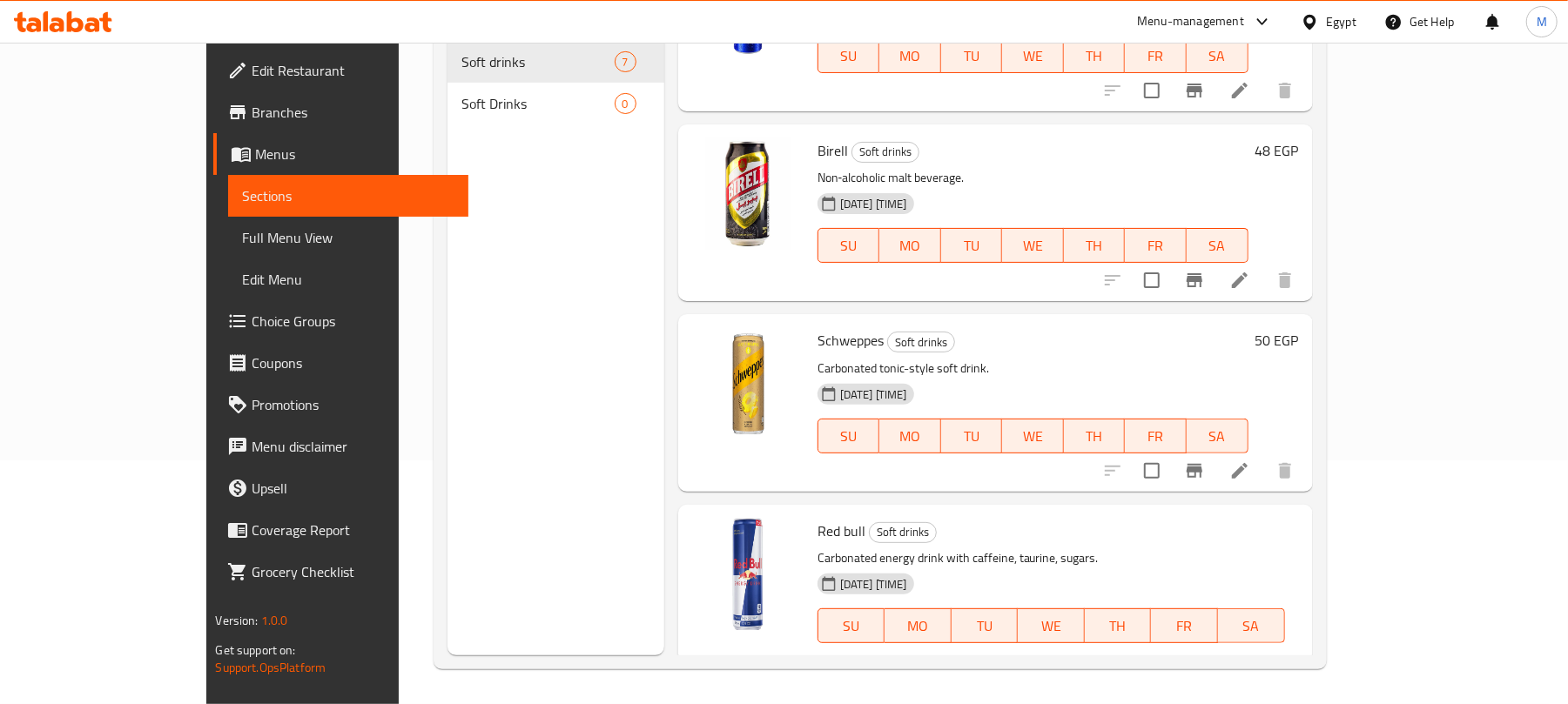 type on "85" 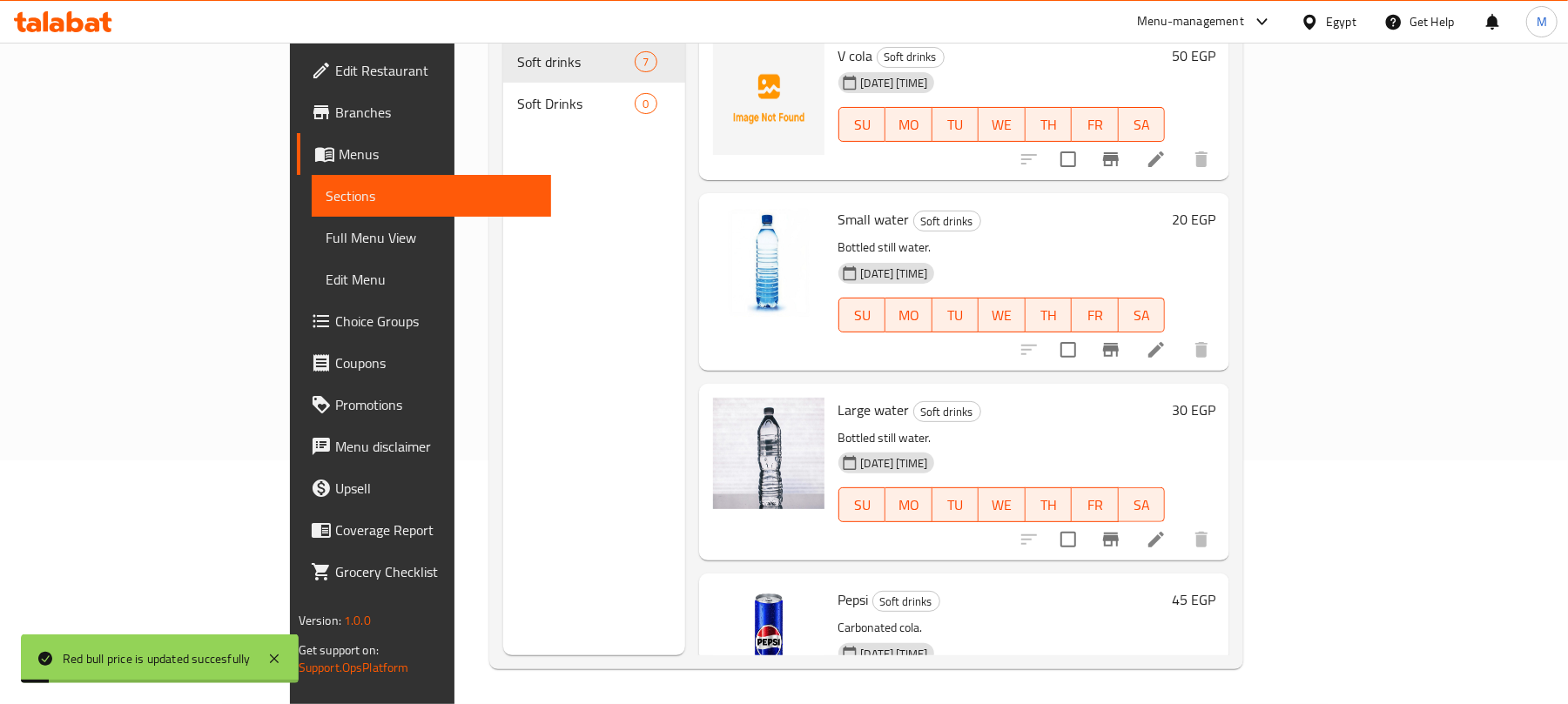 scroll, scrollTop: 0, scrollLeft: 0, axis: both 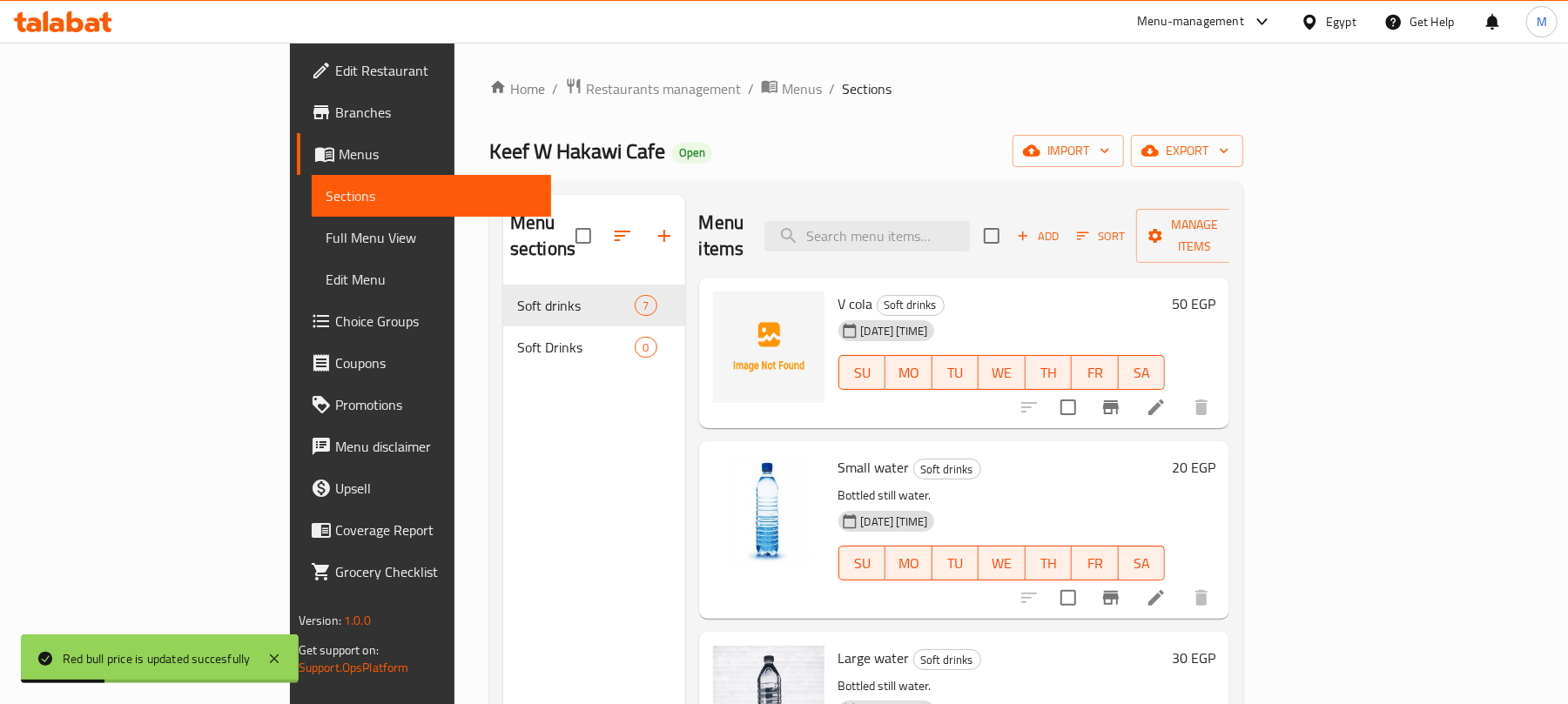 click on "Add" at bounding box center [1038, 236] 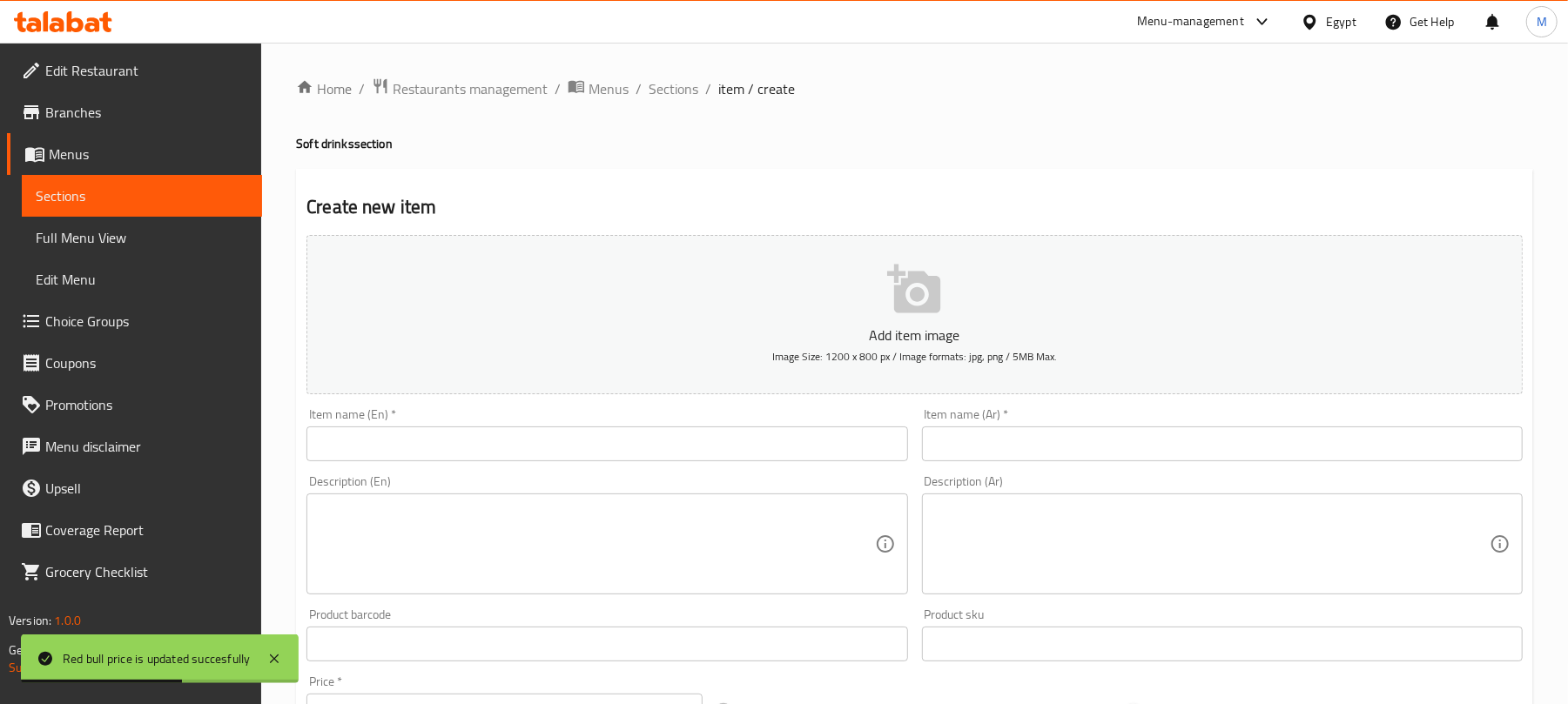 click at bounding box center (1222, 444) 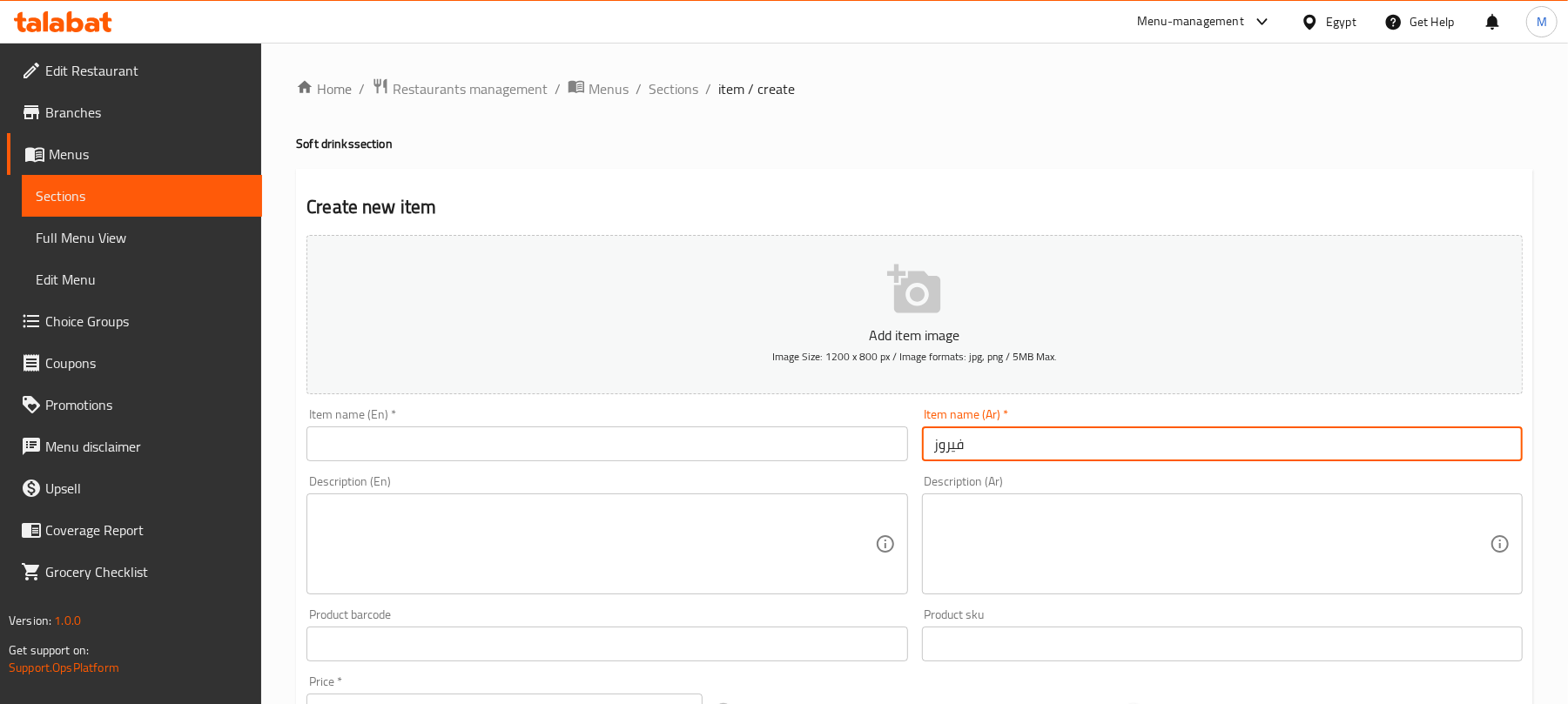 type on "فيروز" 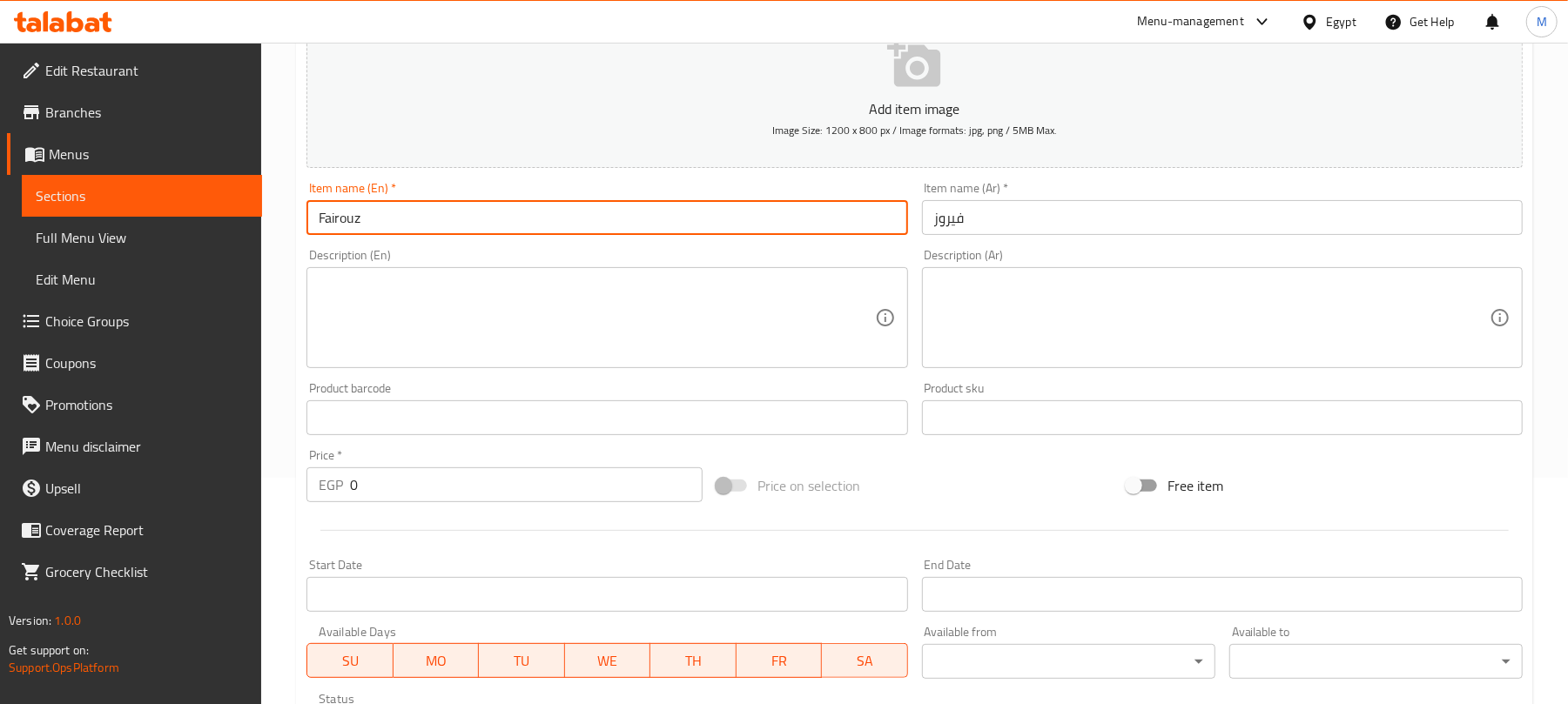 scroll, scrollTop: 231, scrollLeft: 0, axis: vertical 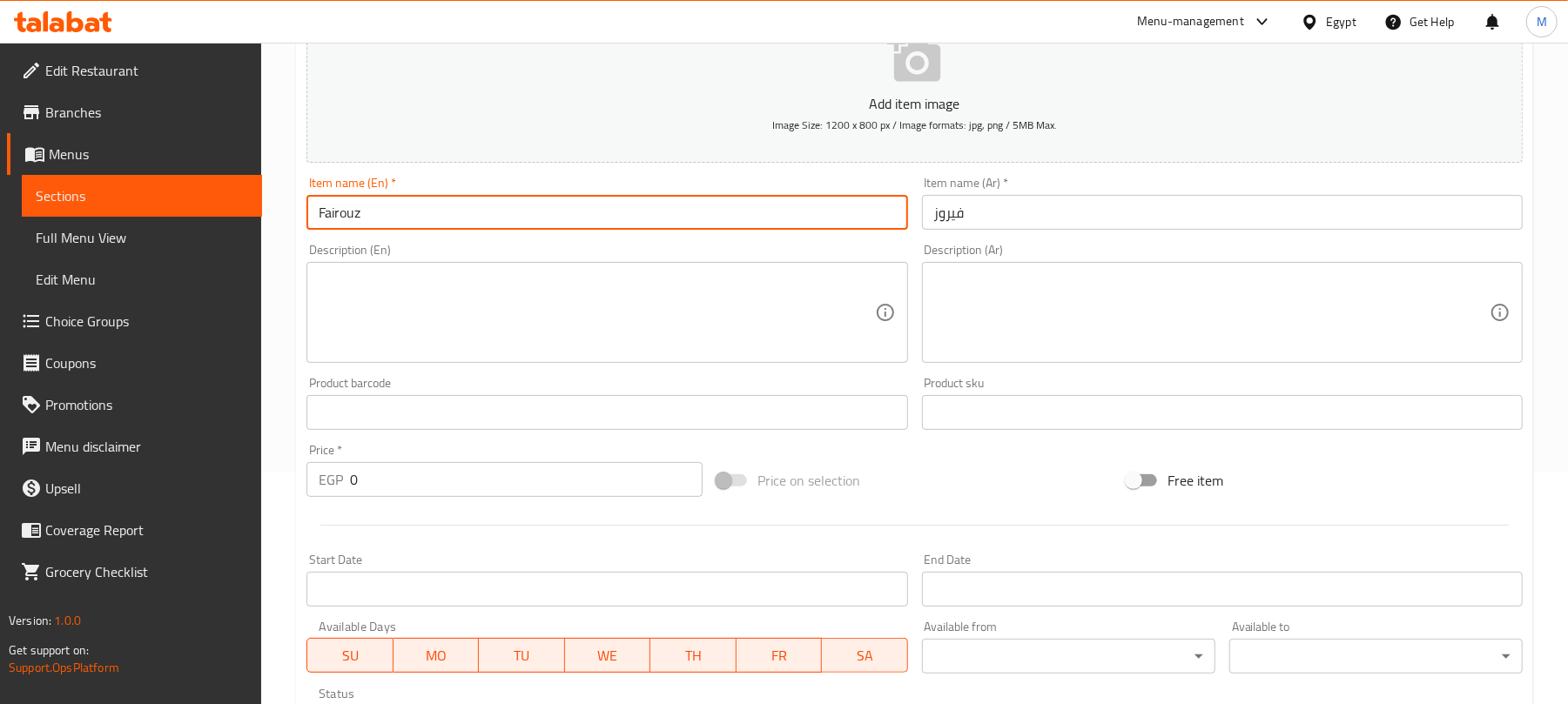 type on "Fairouz" 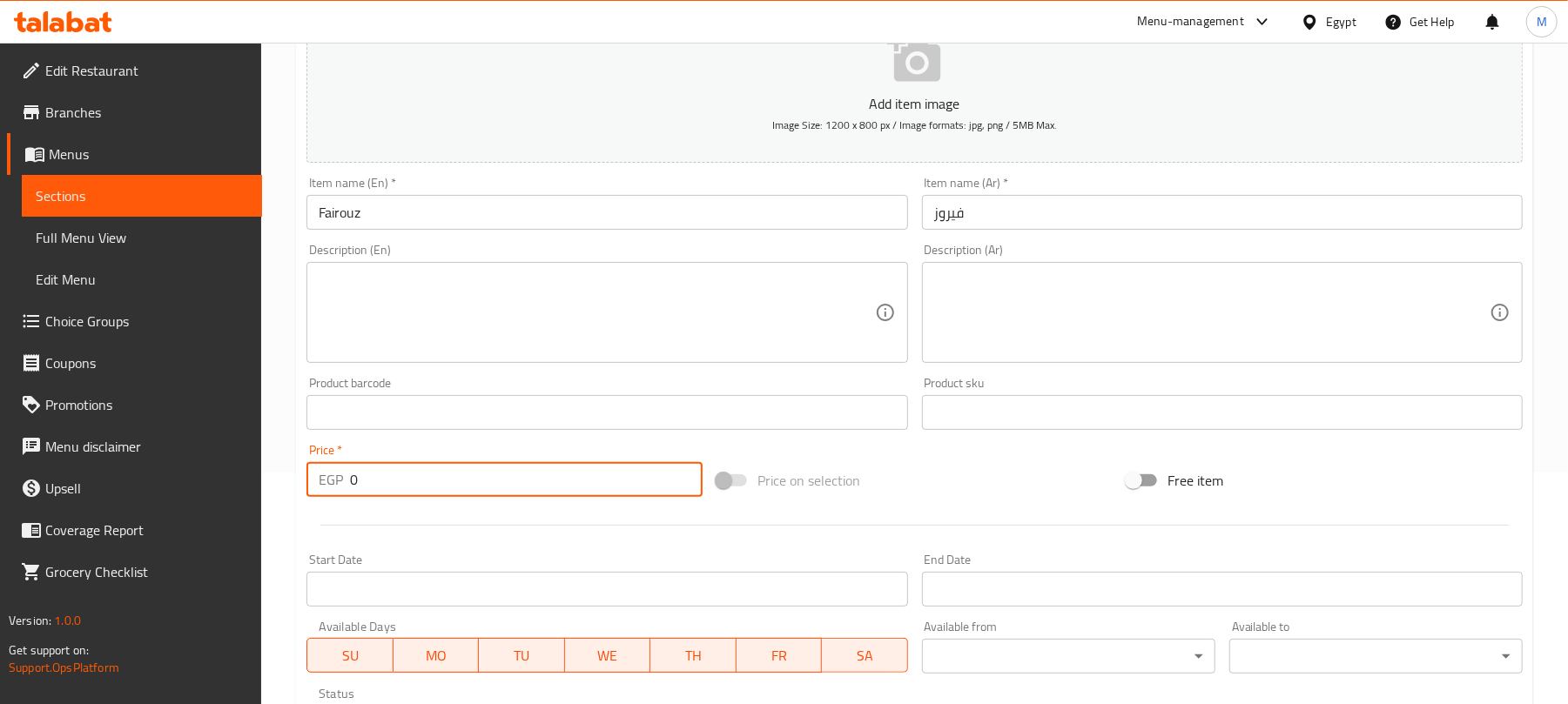 click on "0" at bounding box center [526, 479] 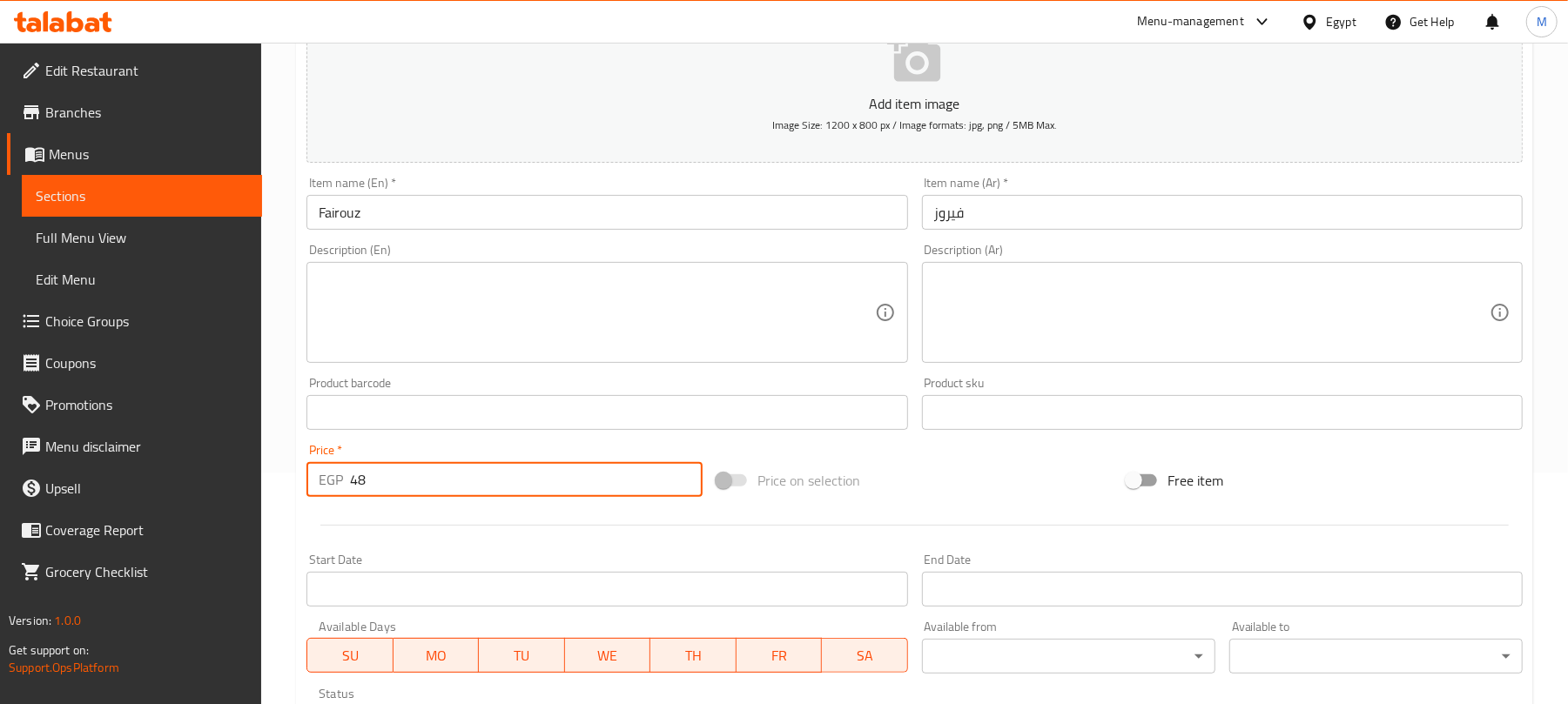 type on "48" 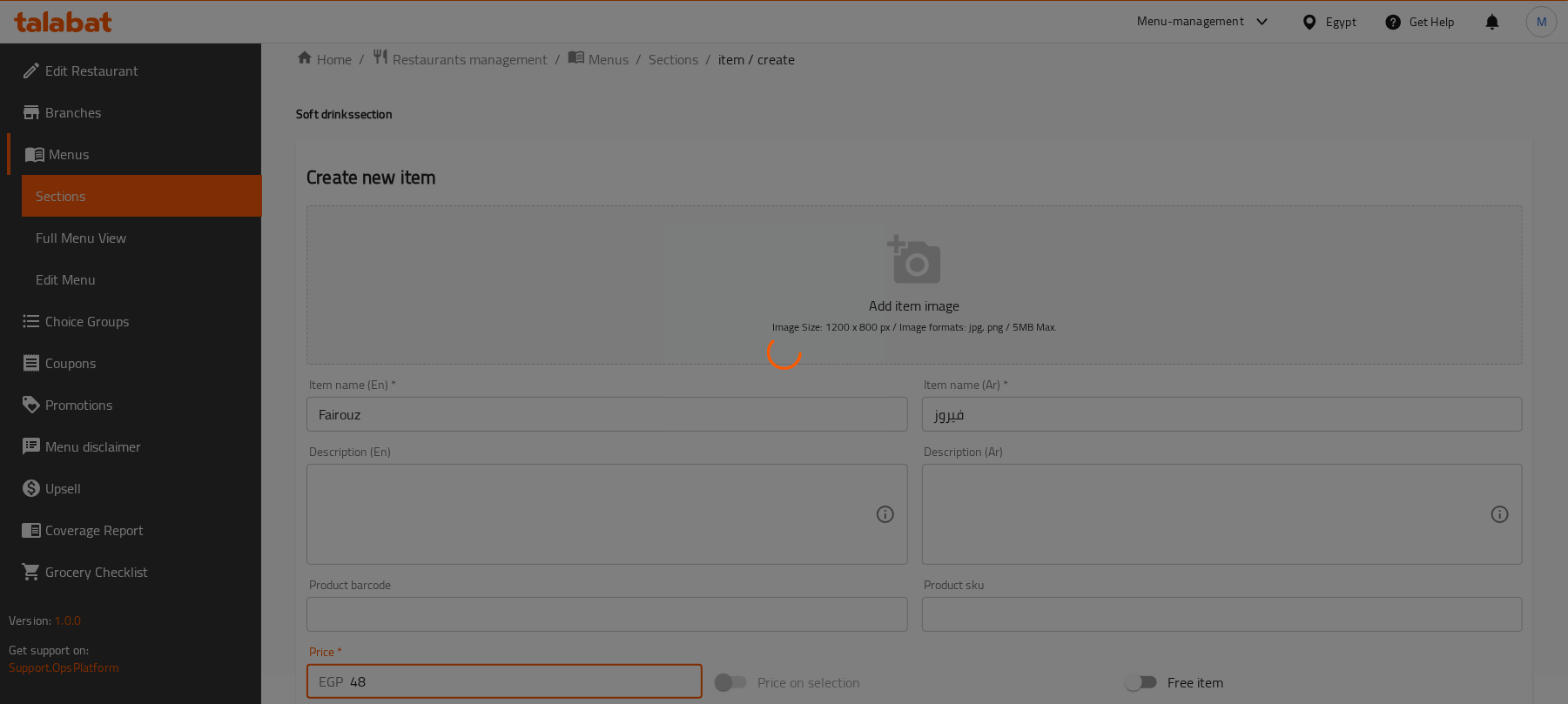 scroll, scrollTop: 0, scrollLeft: 0, axis: both 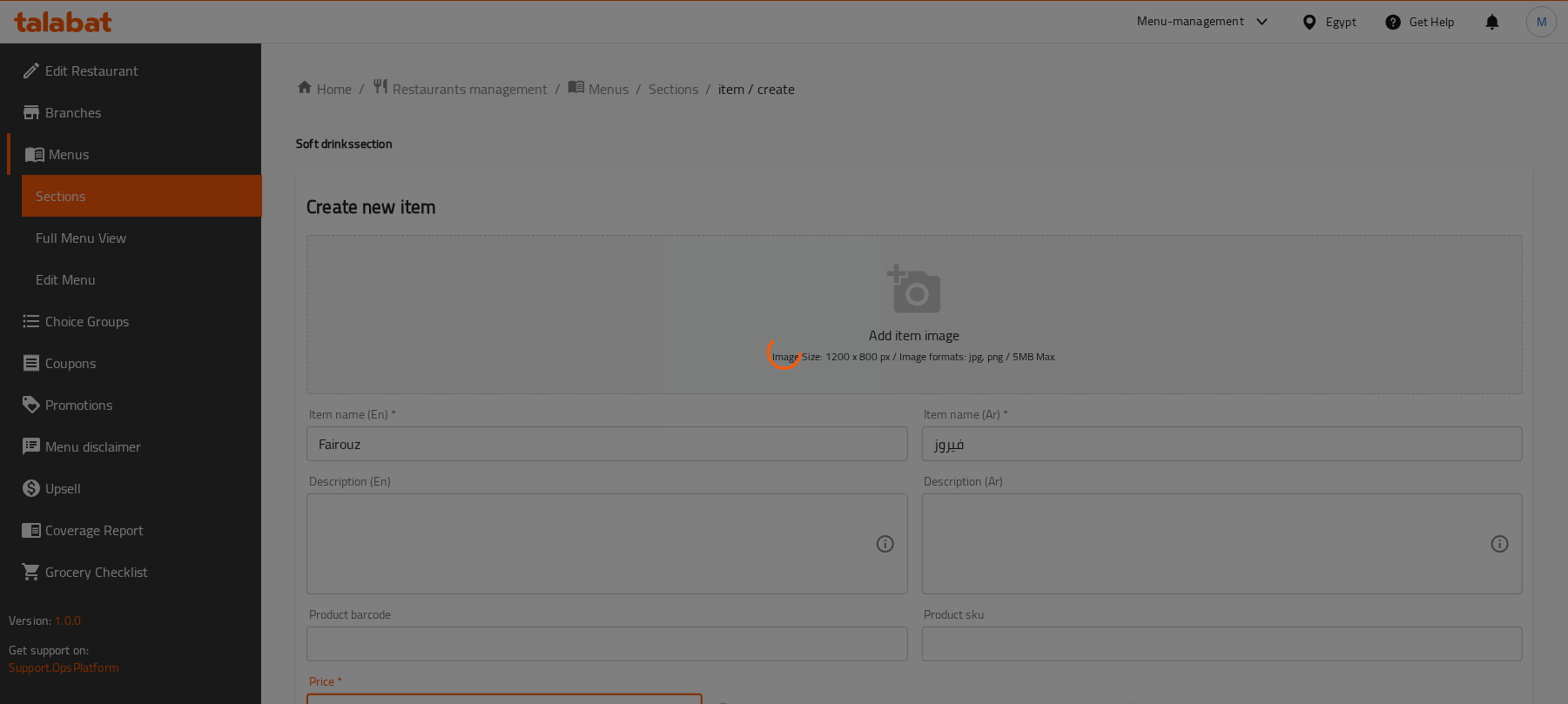 type 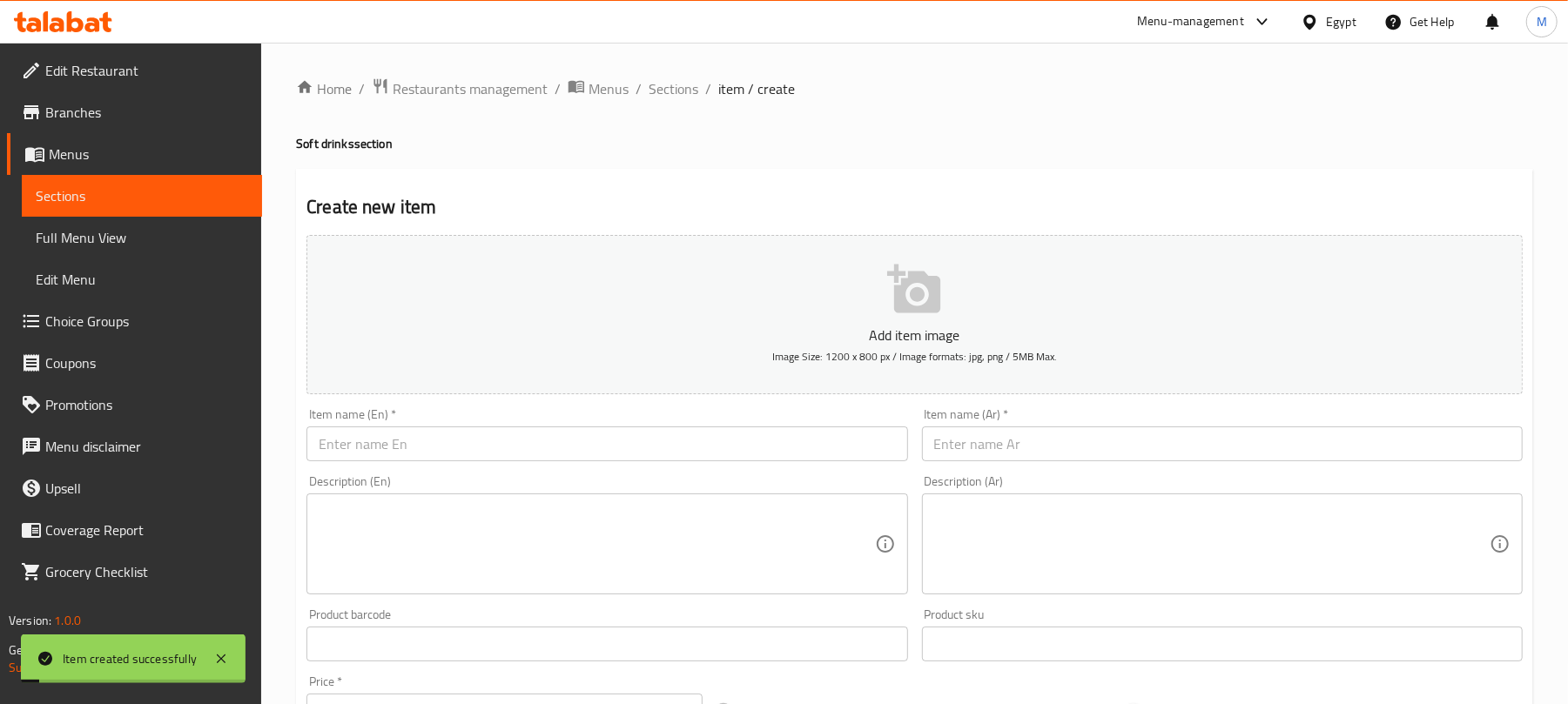 click on "Item name (Ar)   * Item name (Ar)  *" at bounding box center [1222, 434] 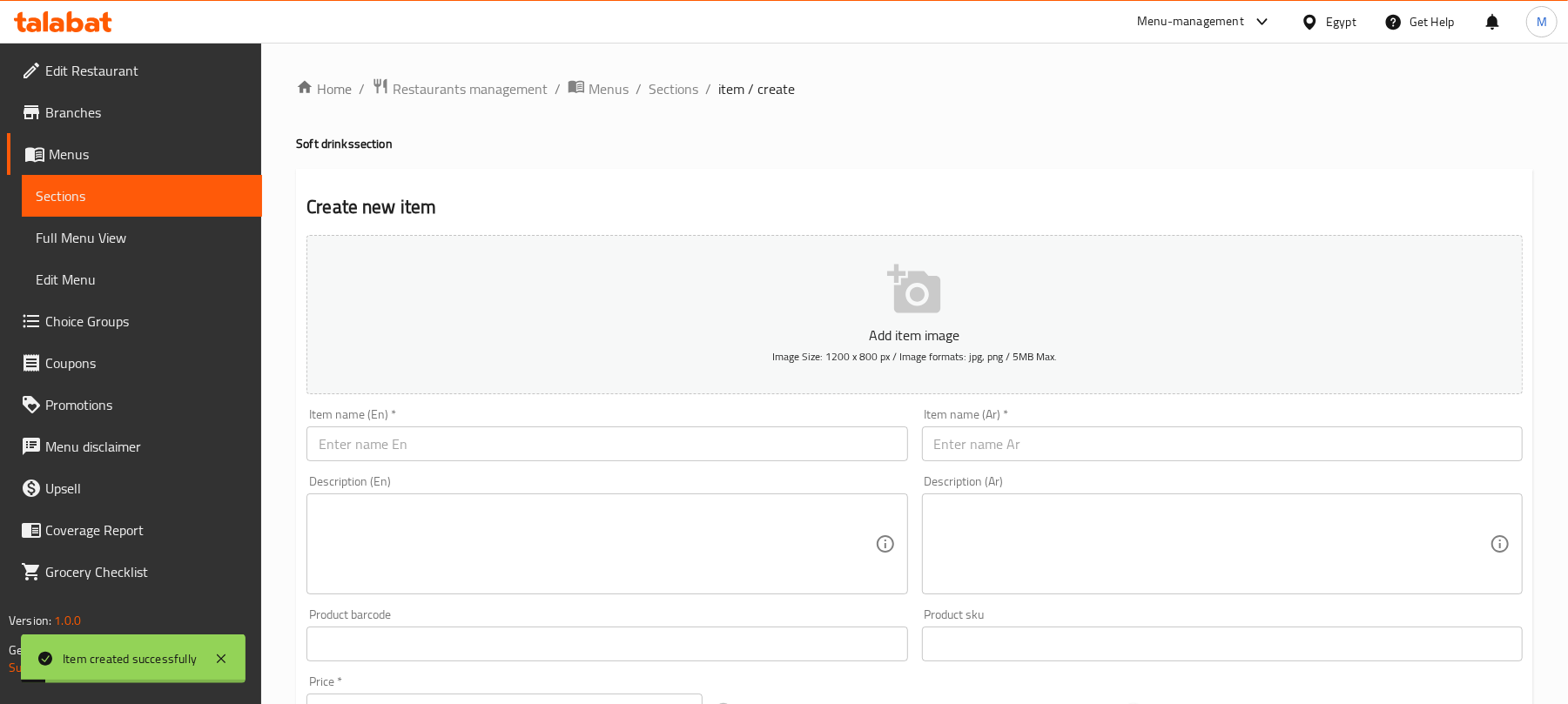 click on "Description (Ar) Description (Ar)" at bounding box center [1222, 534] 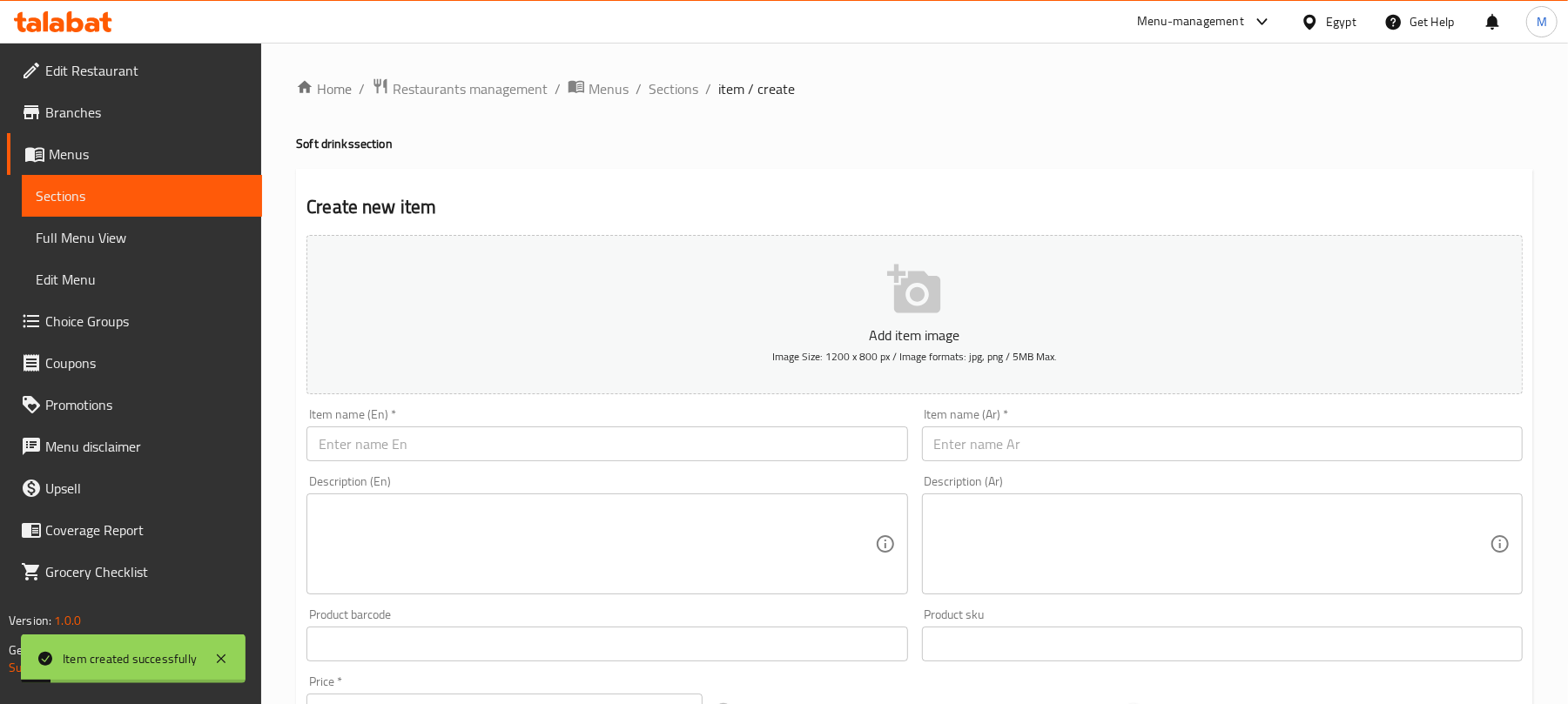click on "Item name (Ar)   * Item name (Ar)  *" at bounding box center (1222, 434) 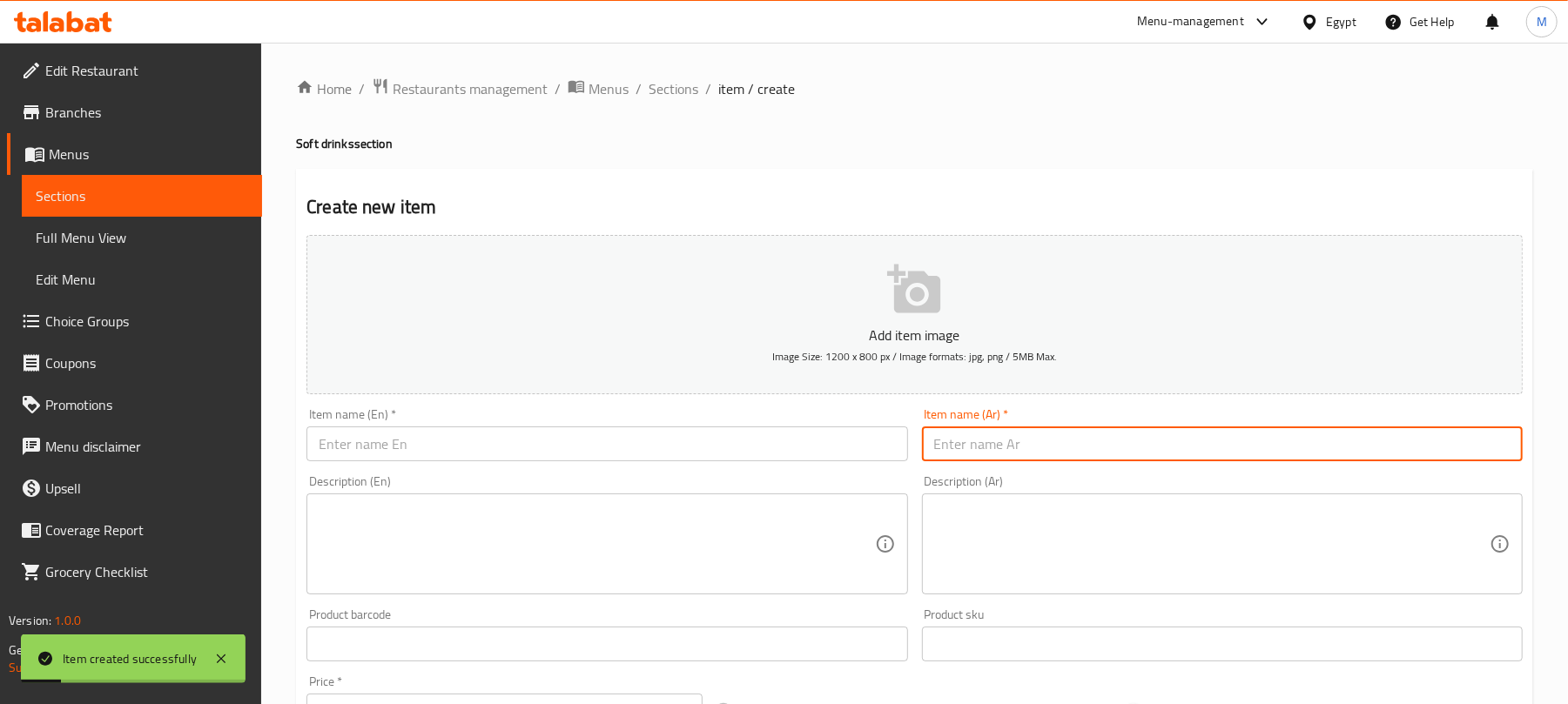 click at bounding box center (1222, 444) 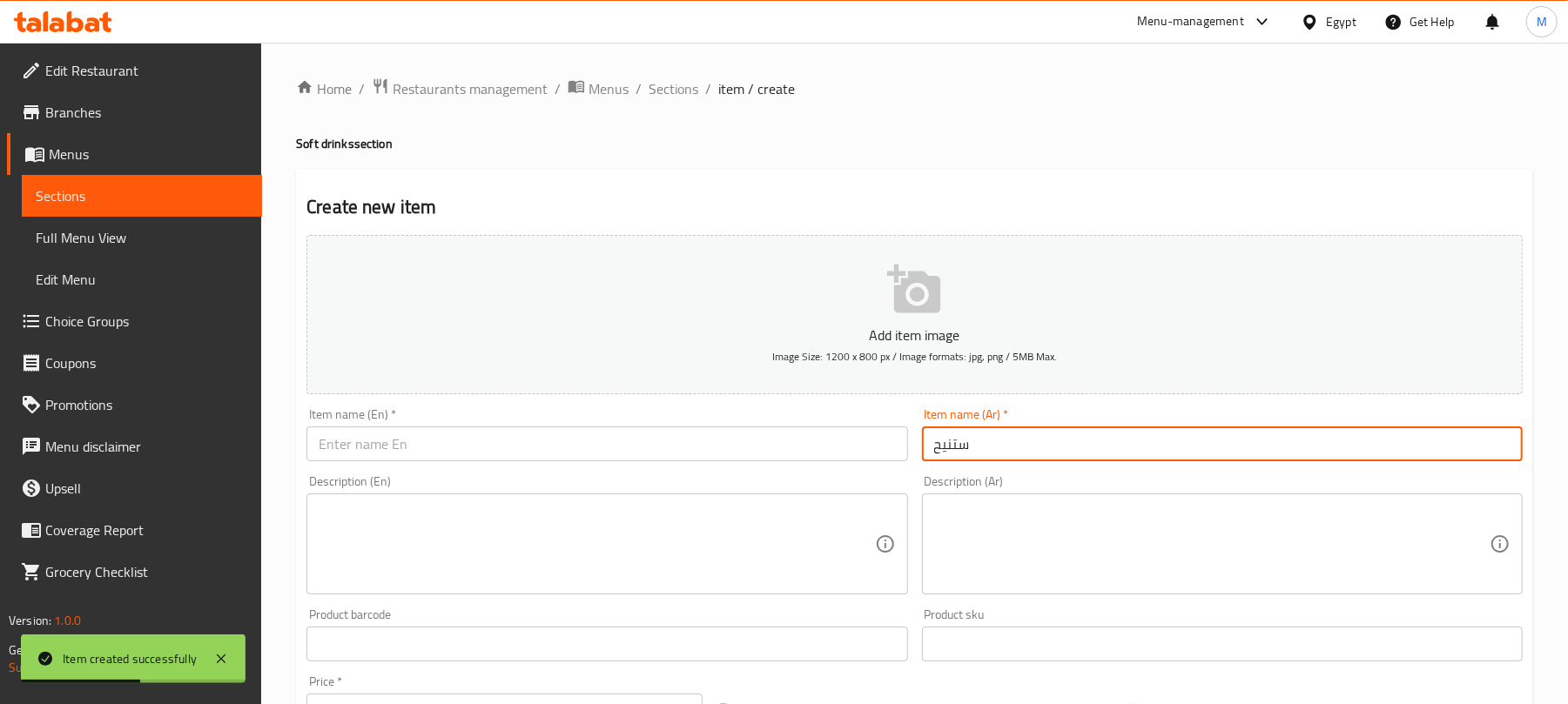 type on "ستنيح" 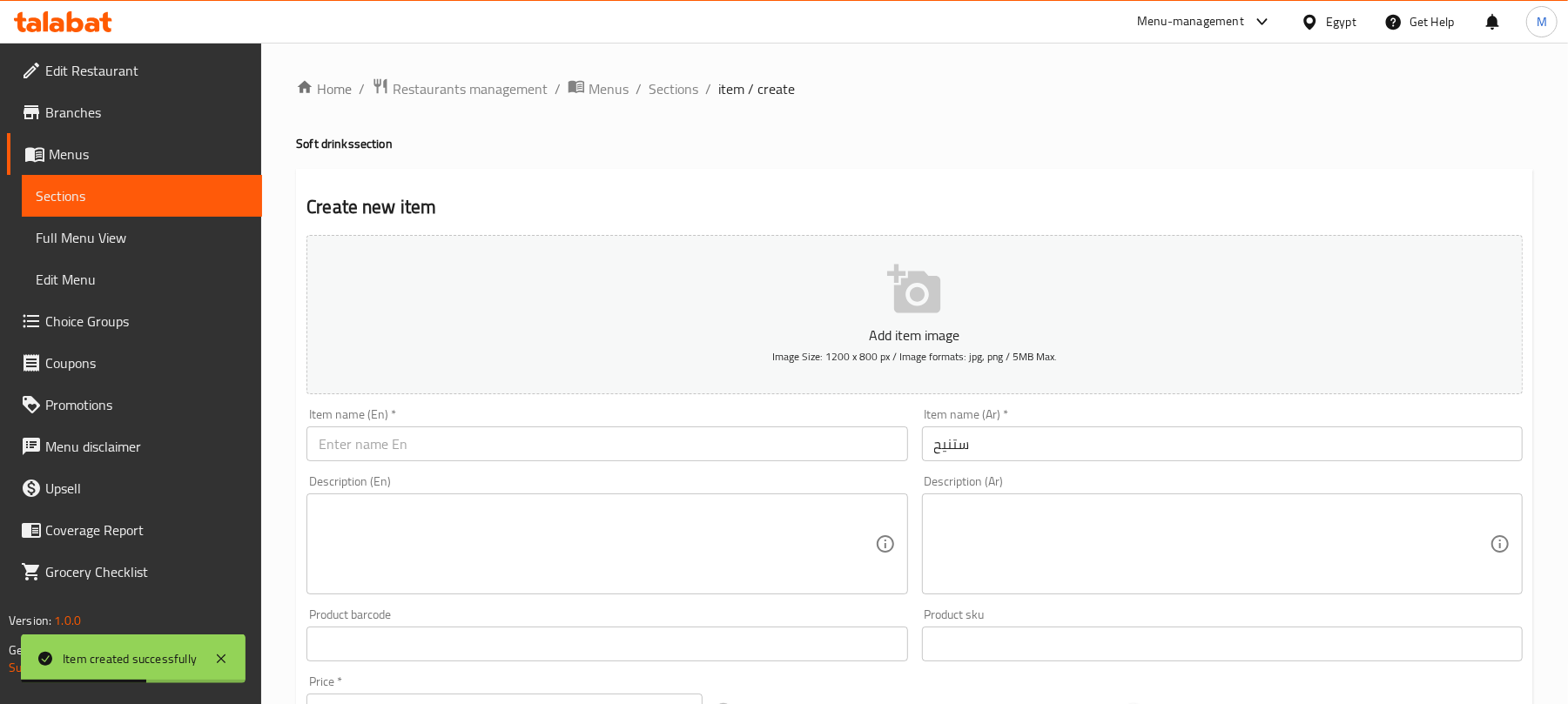 click at bounding box center [607, 444] 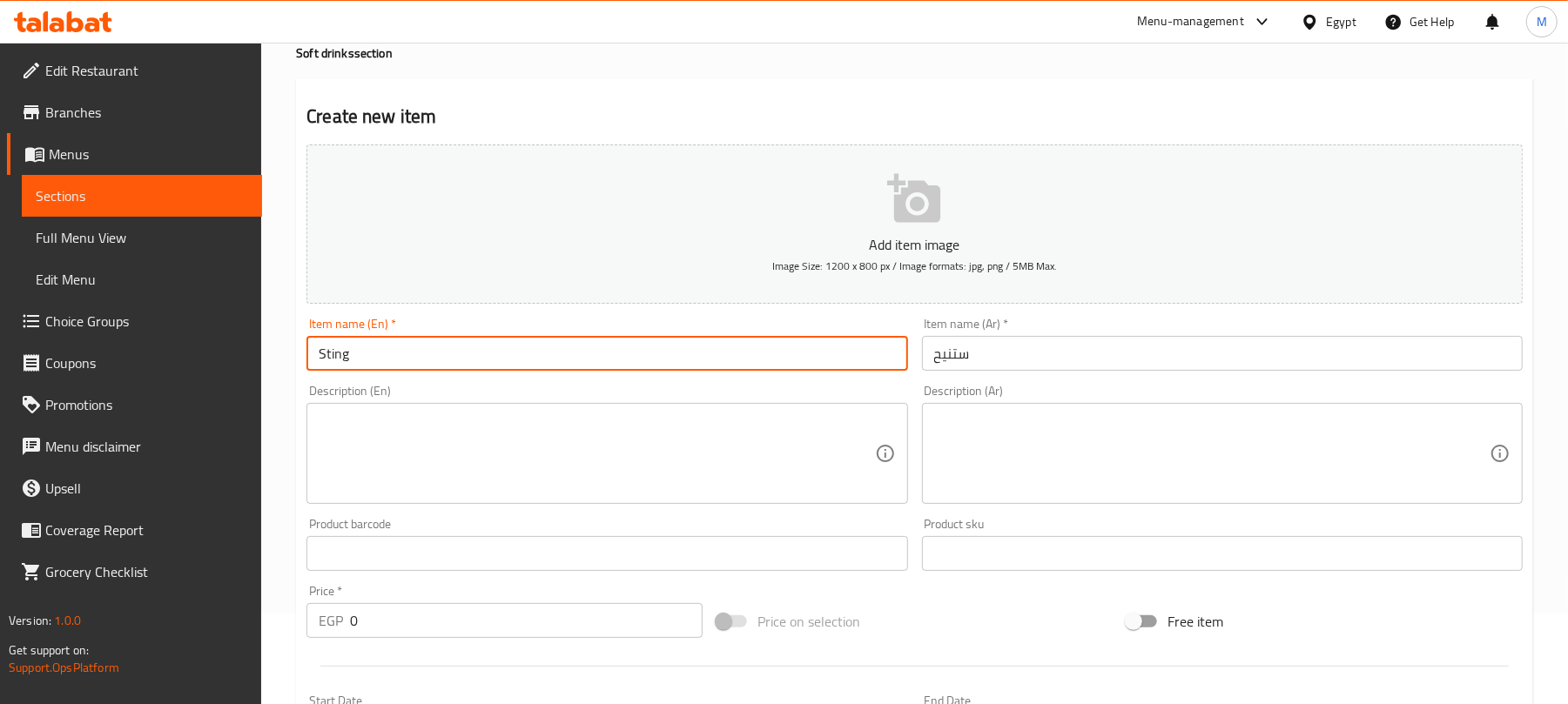 scroll, scrollTop: 116, scrollLeft: 0, axis: vertical 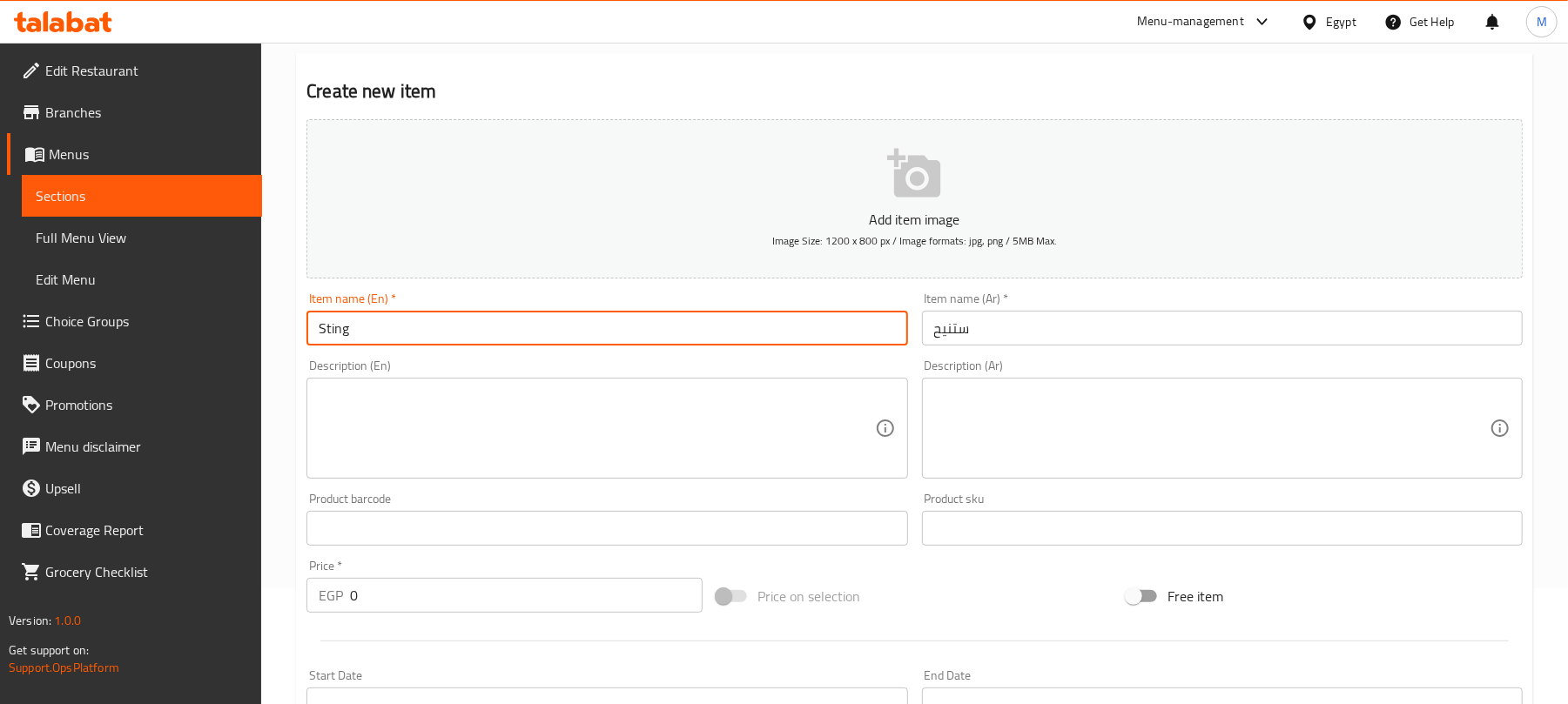 type on "Sting" 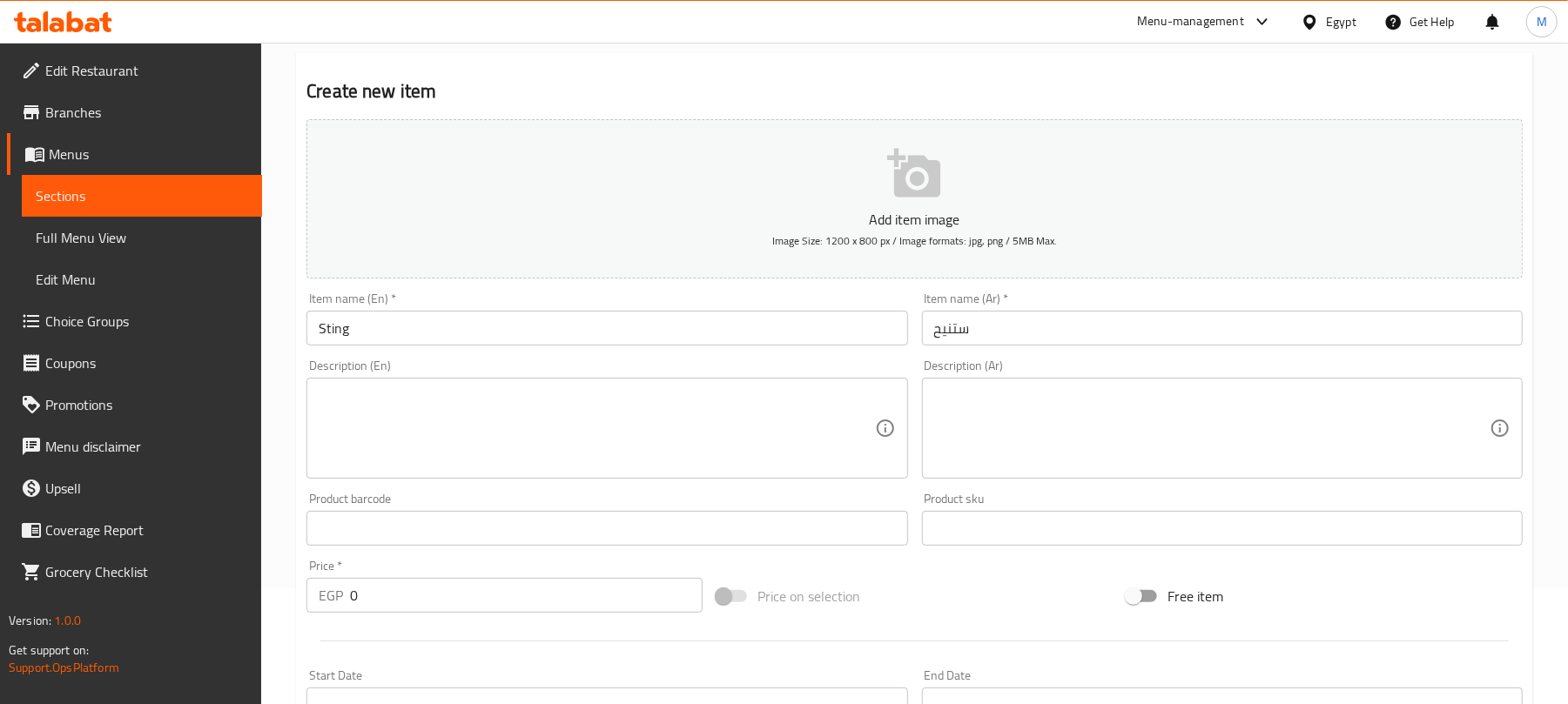 click on "Price   * EGP 0 Price  *" at bounding box center (504, 586) 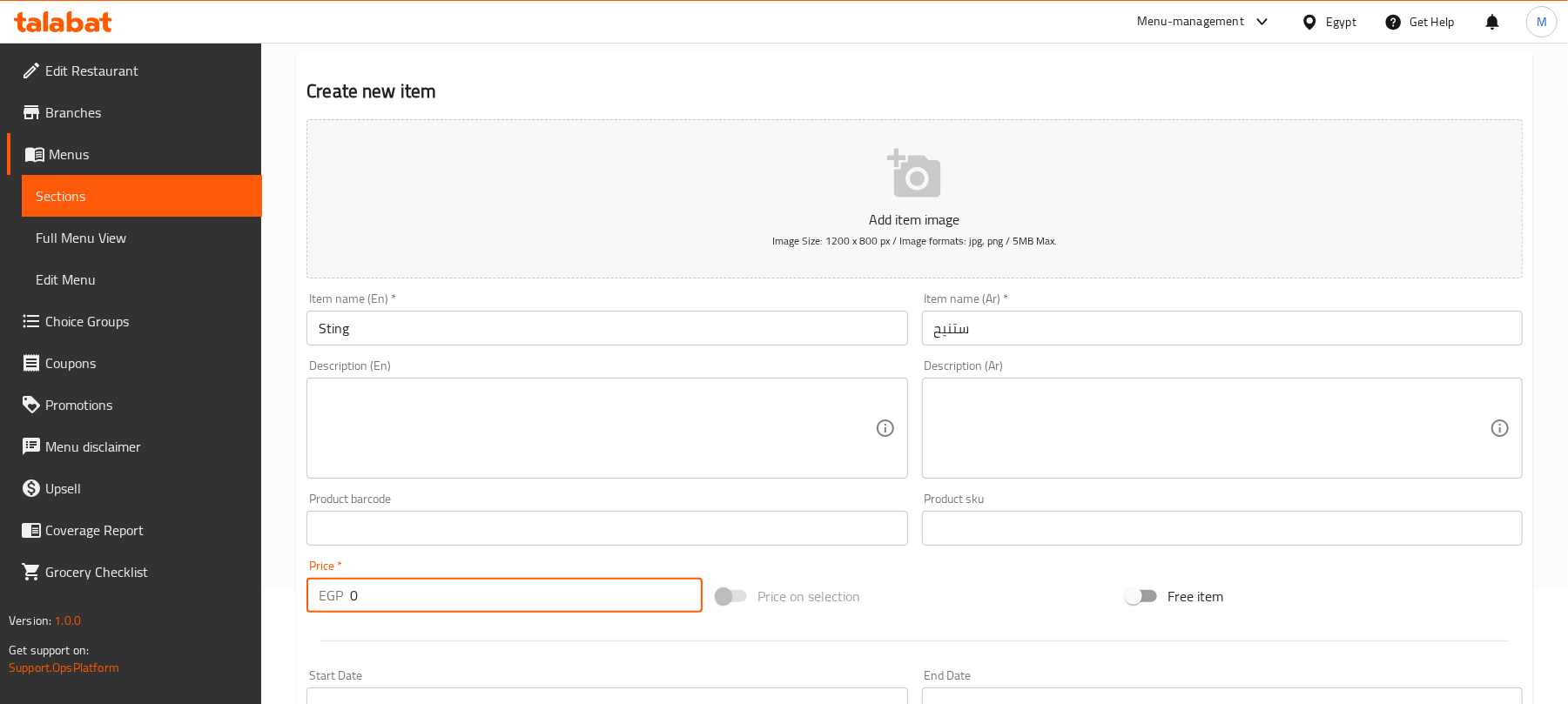 click on "0" at bounding box center (526, 595) 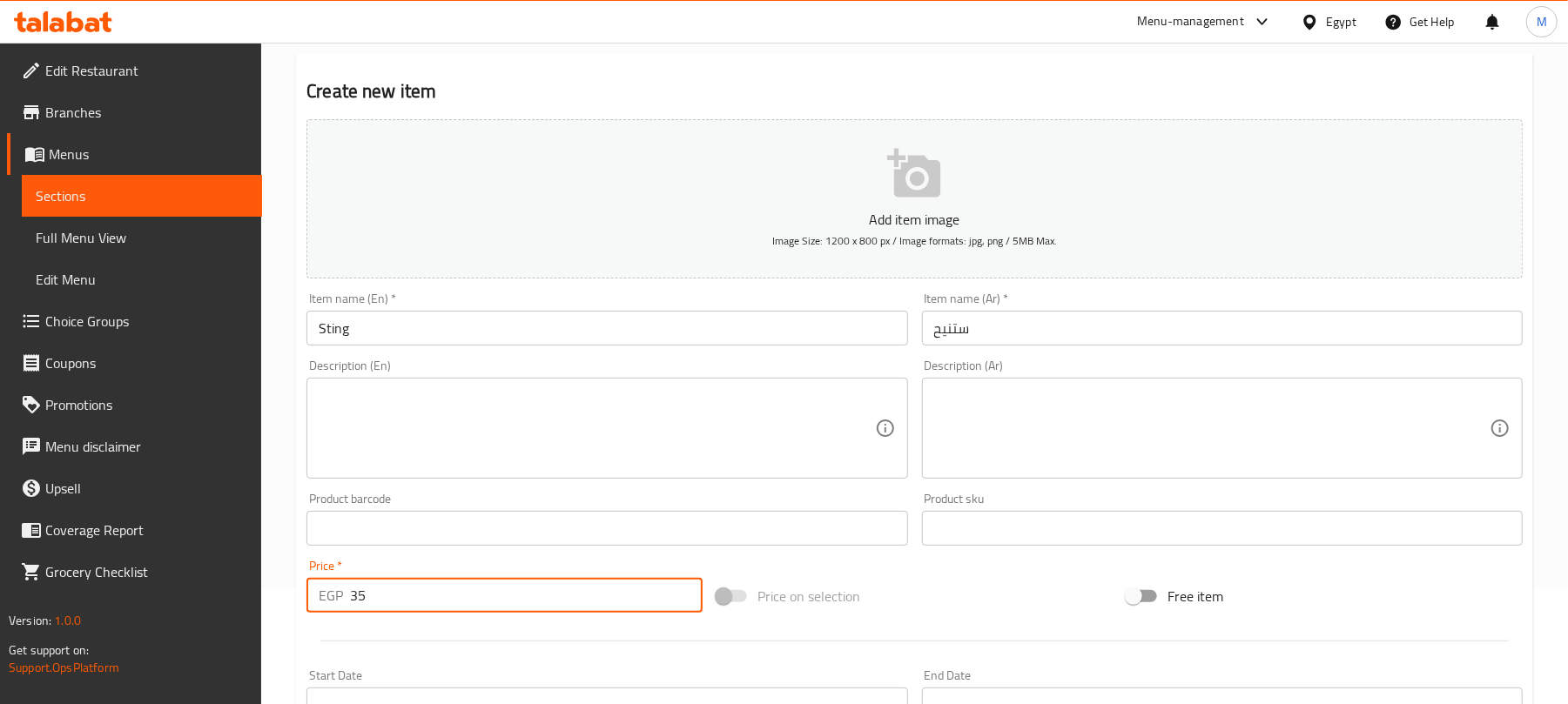 type on "35" 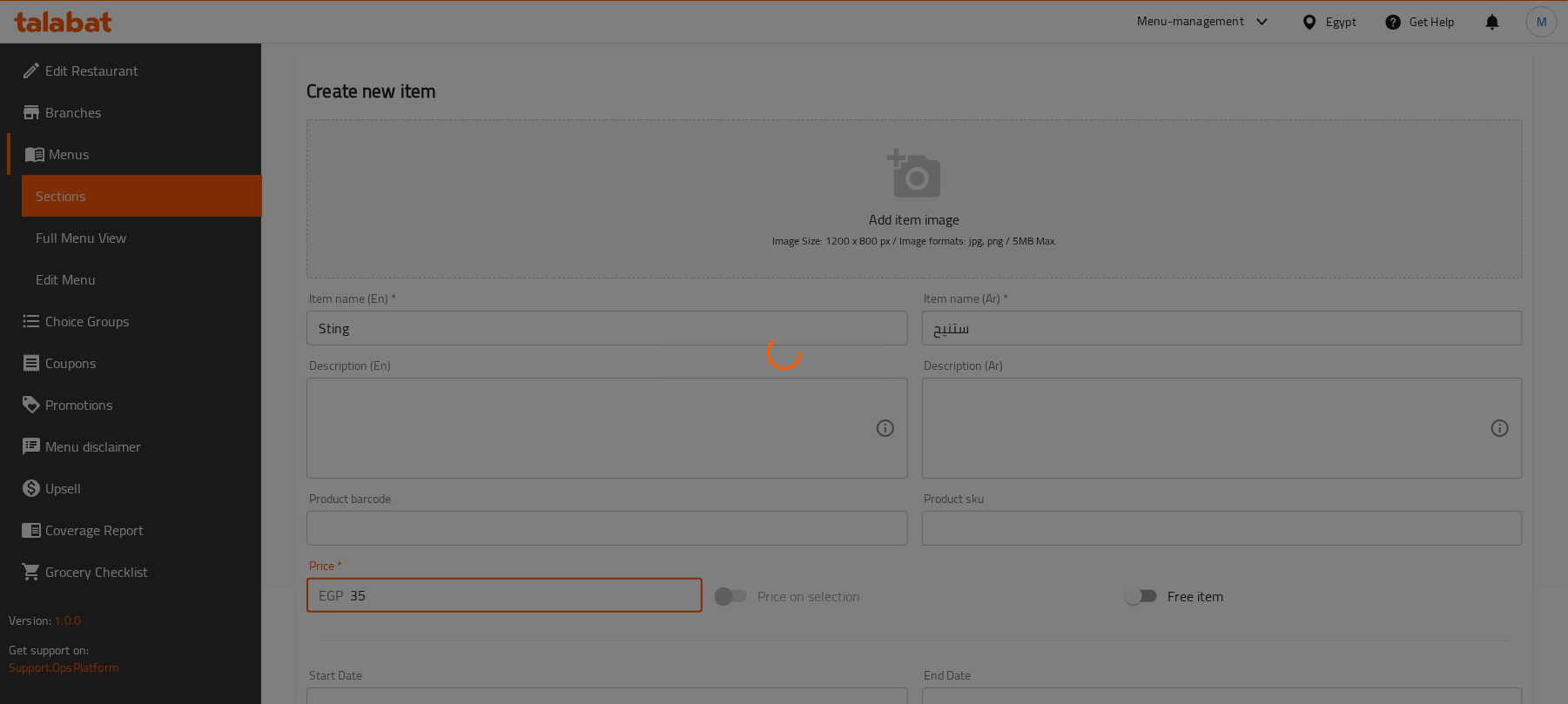 type 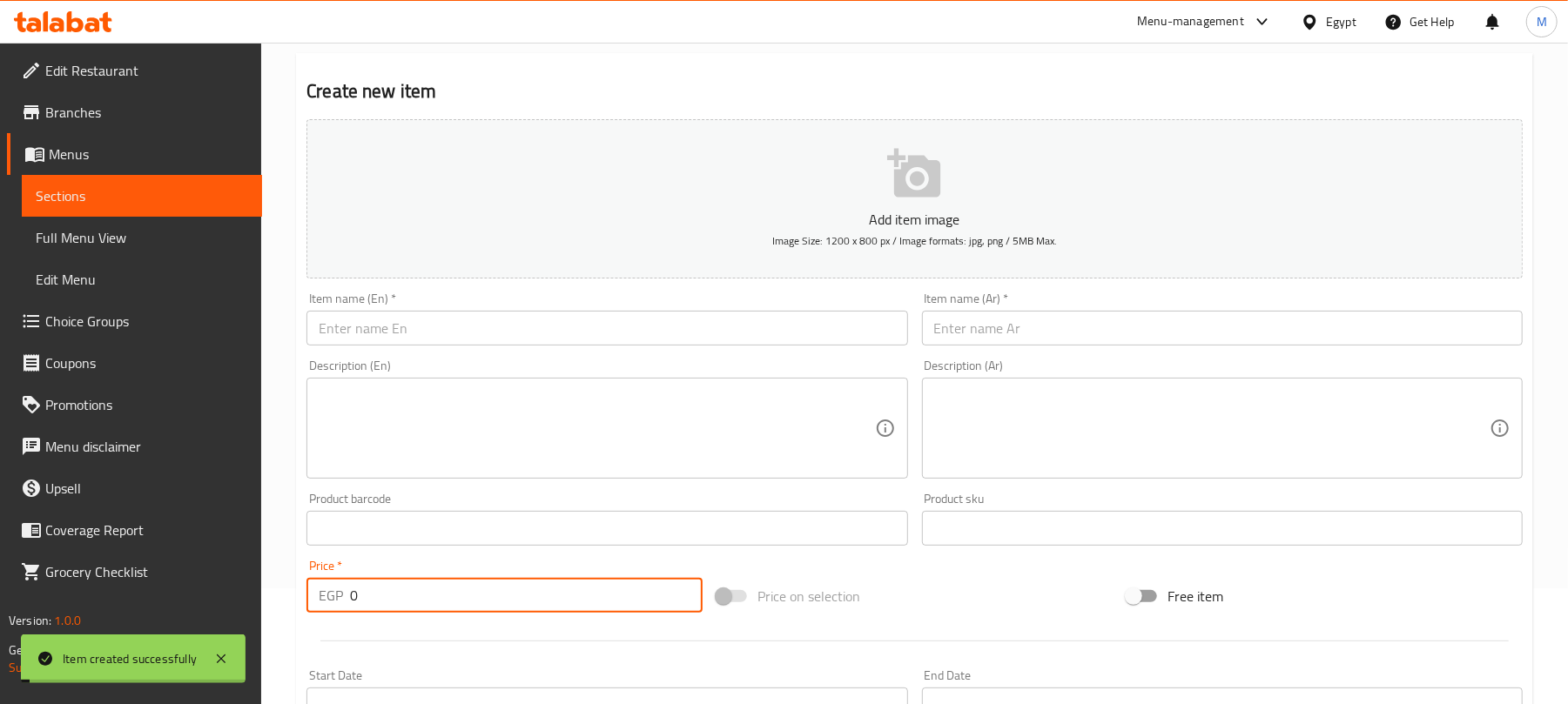 click at bounding box center (607, 328) 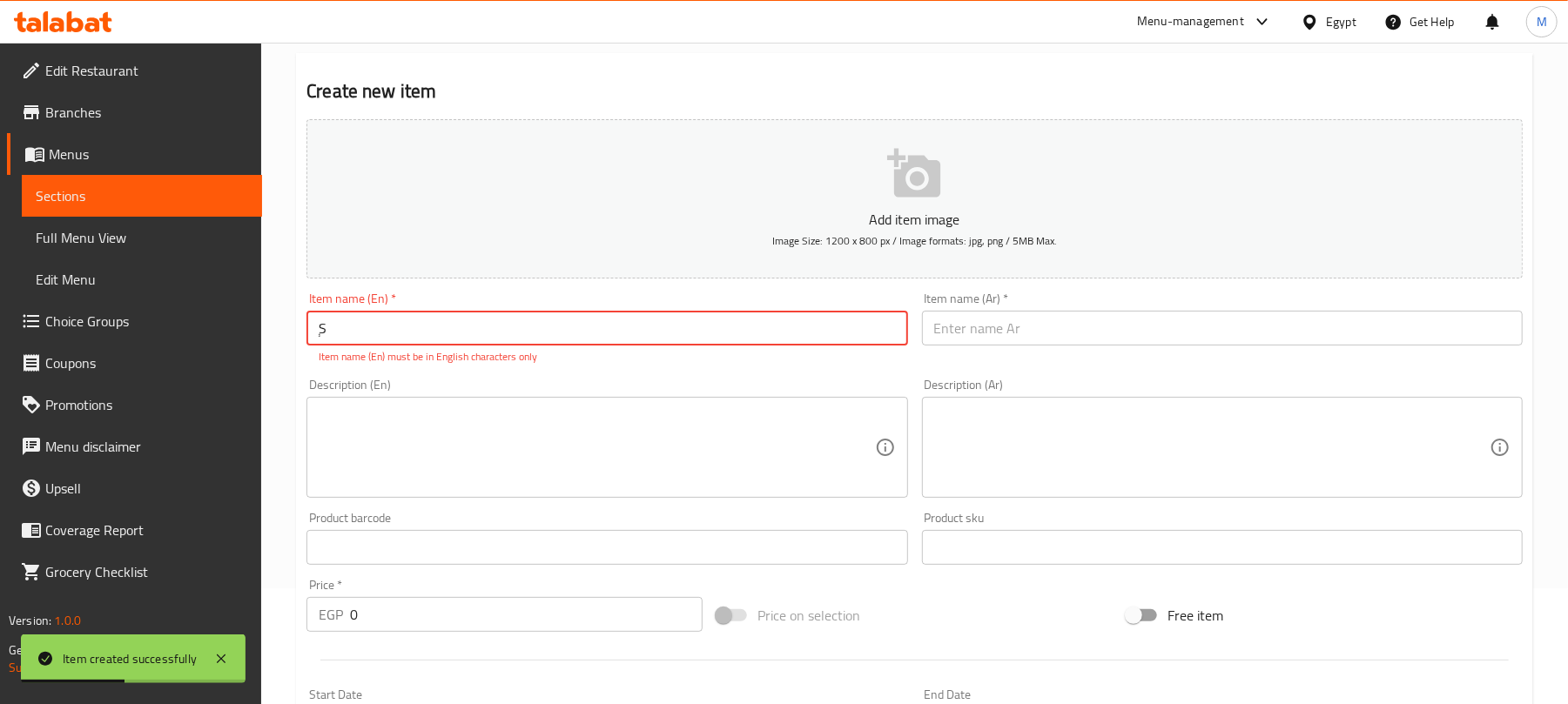 type on "ٍ" 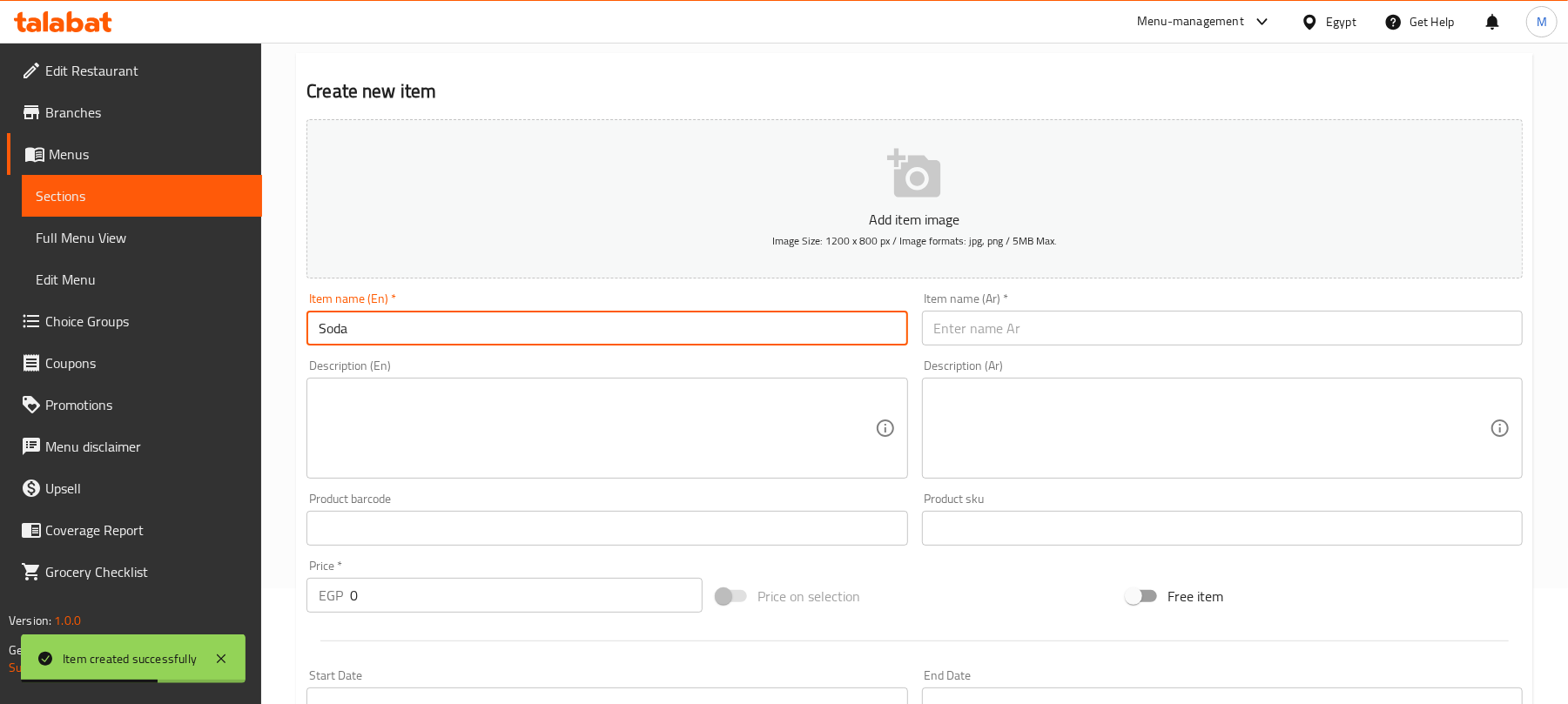 type on "Soda" 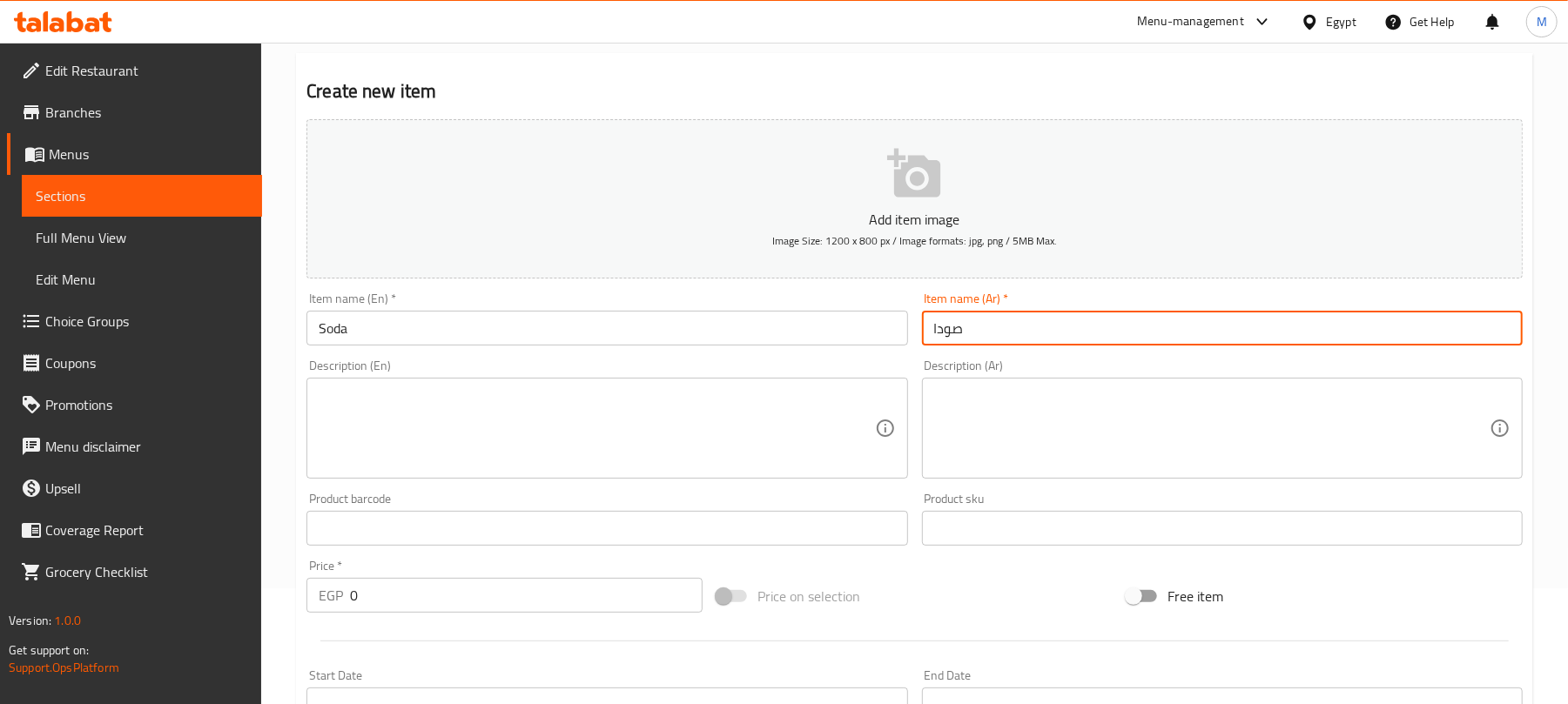 type on "صودا" 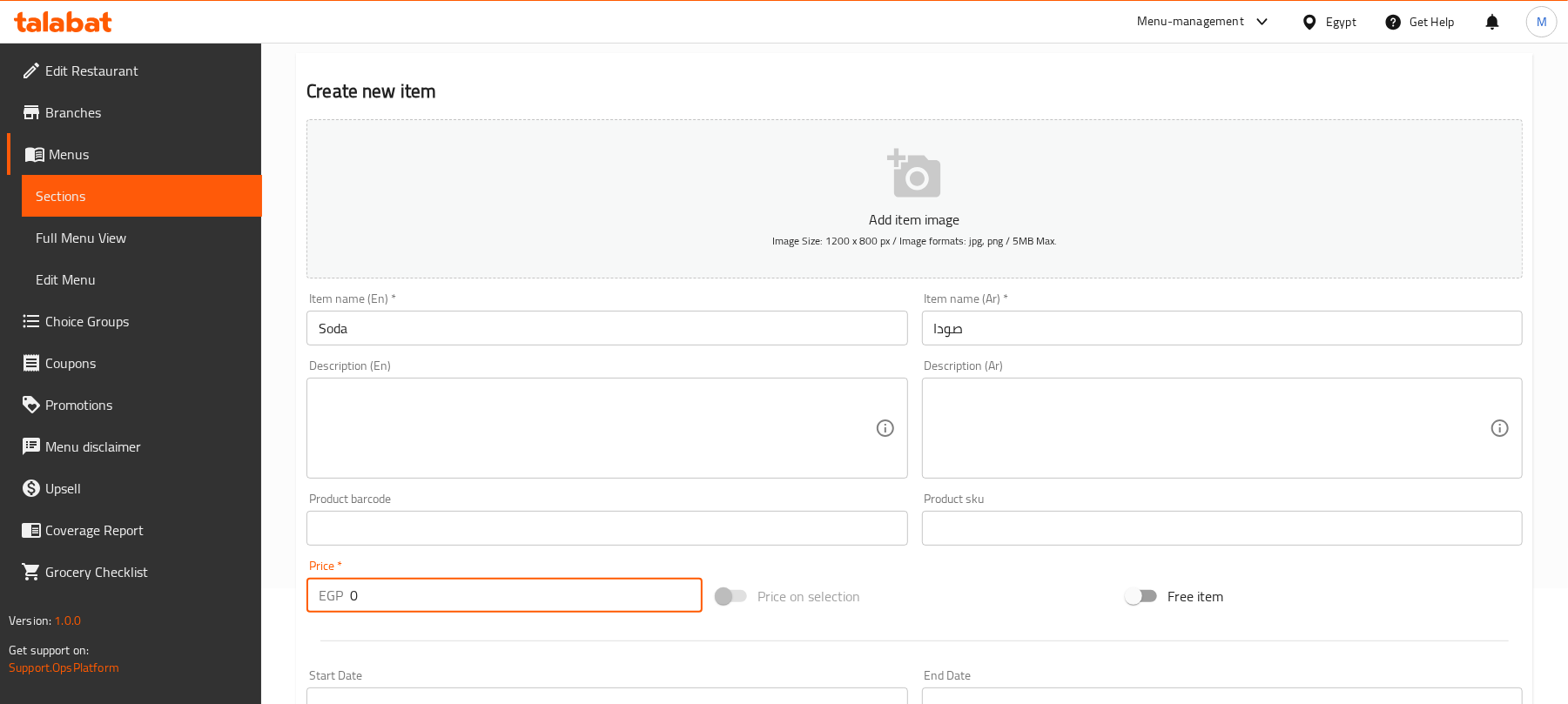click on "0" at bounding box center [526, 595] 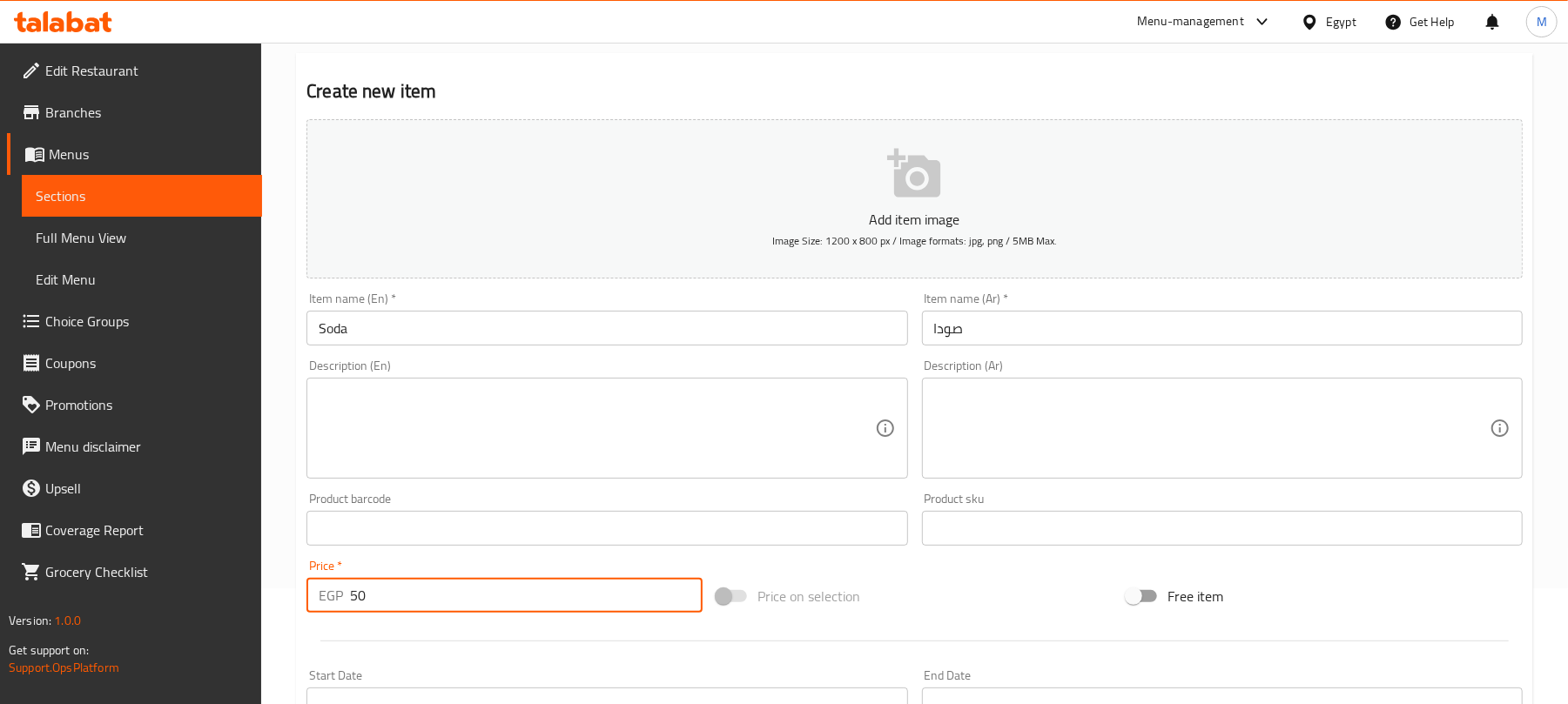 type on "50" 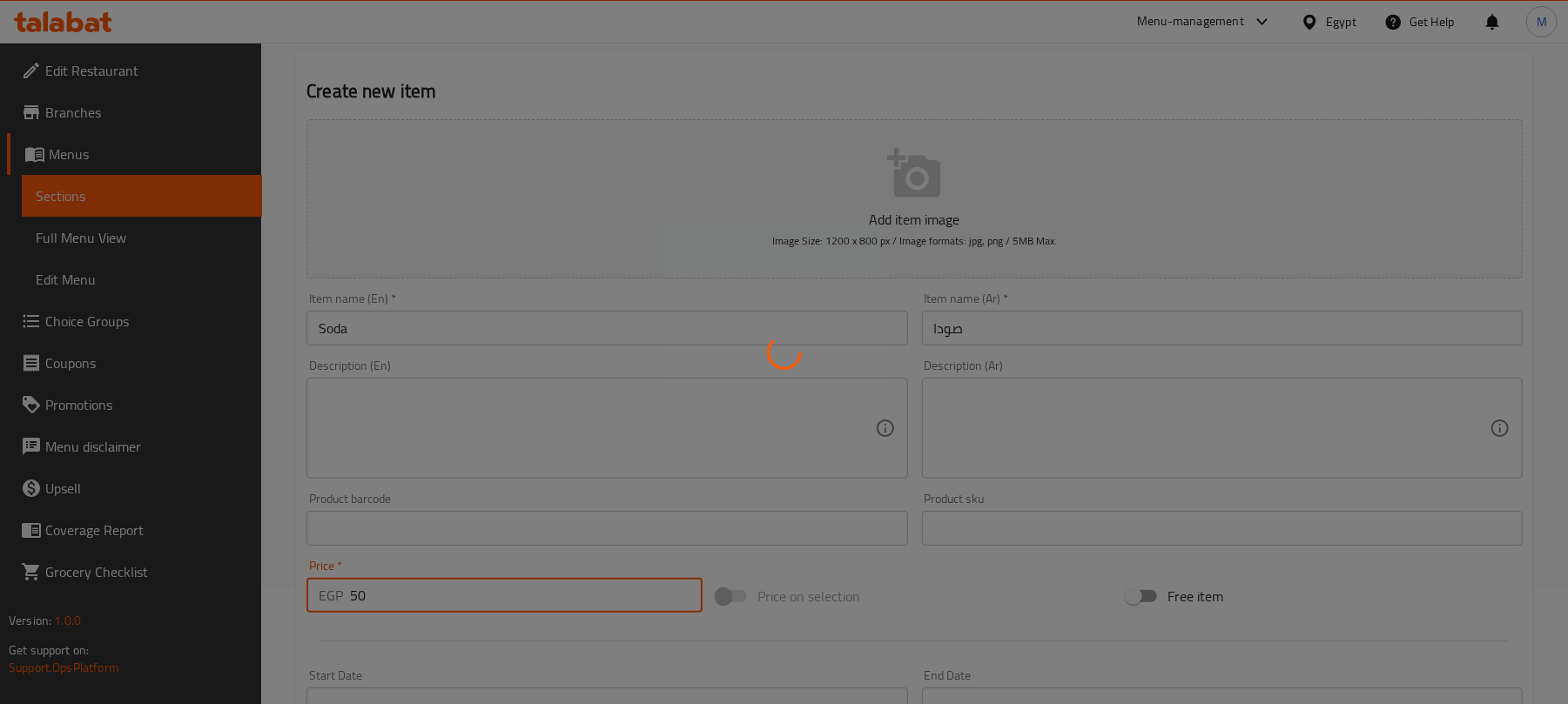 type 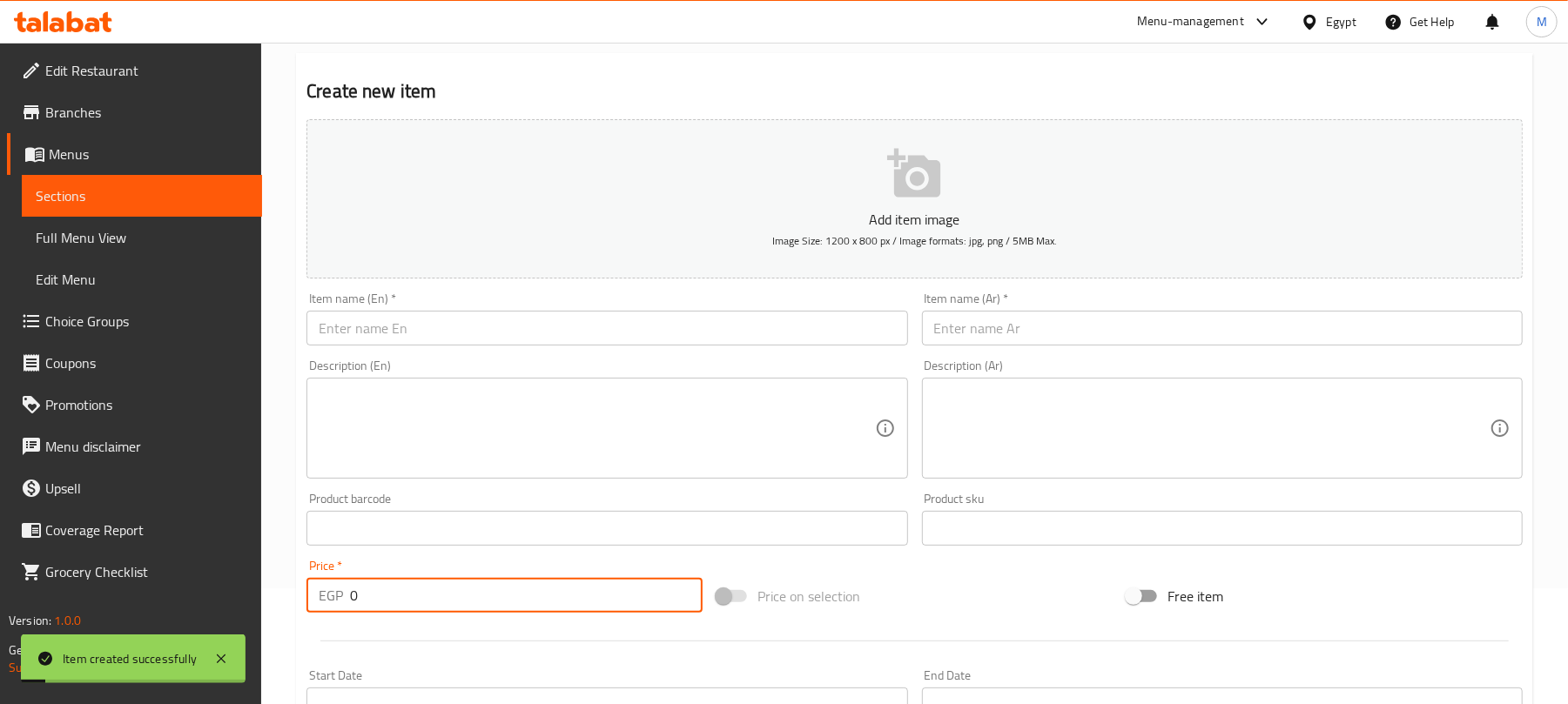 click at bounding box center (607, 328) 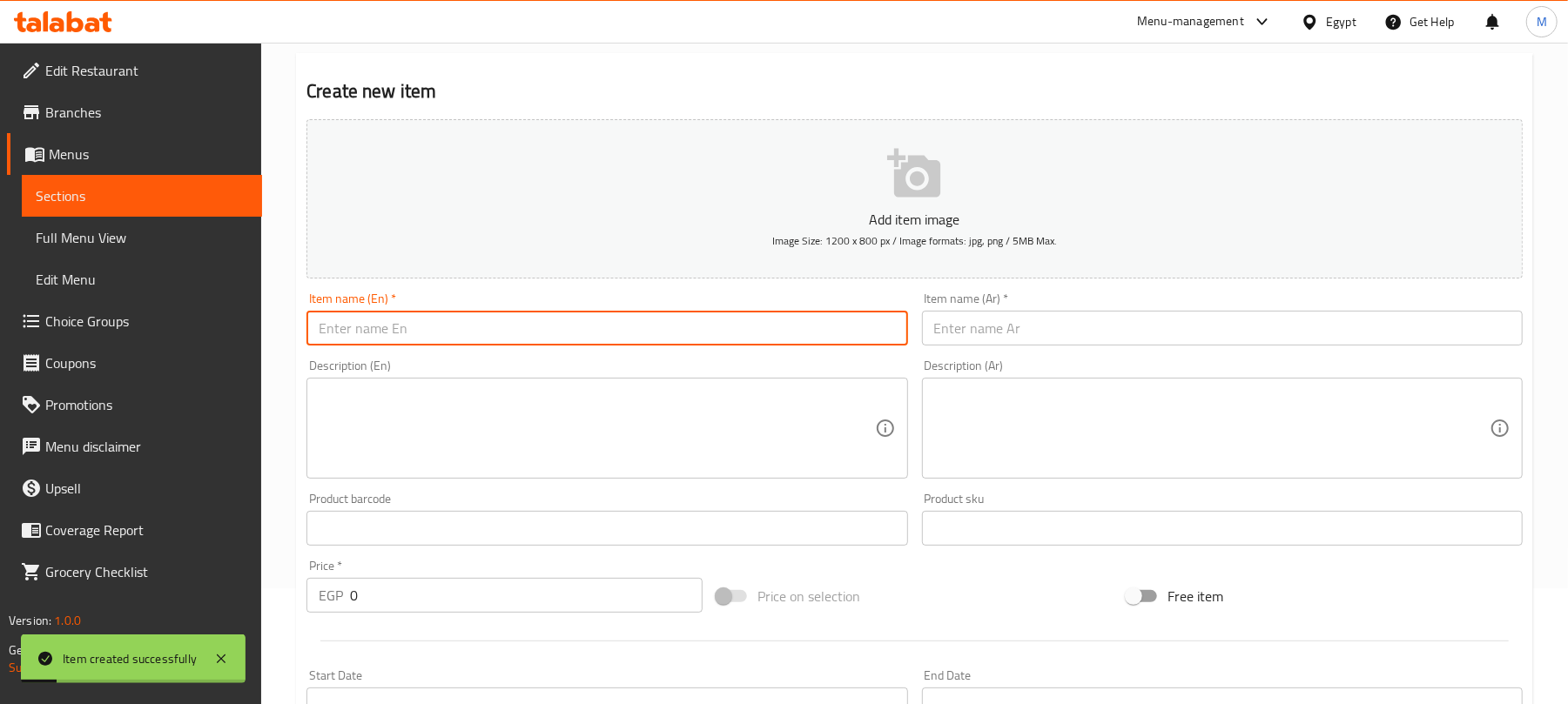 type on "ٍ" 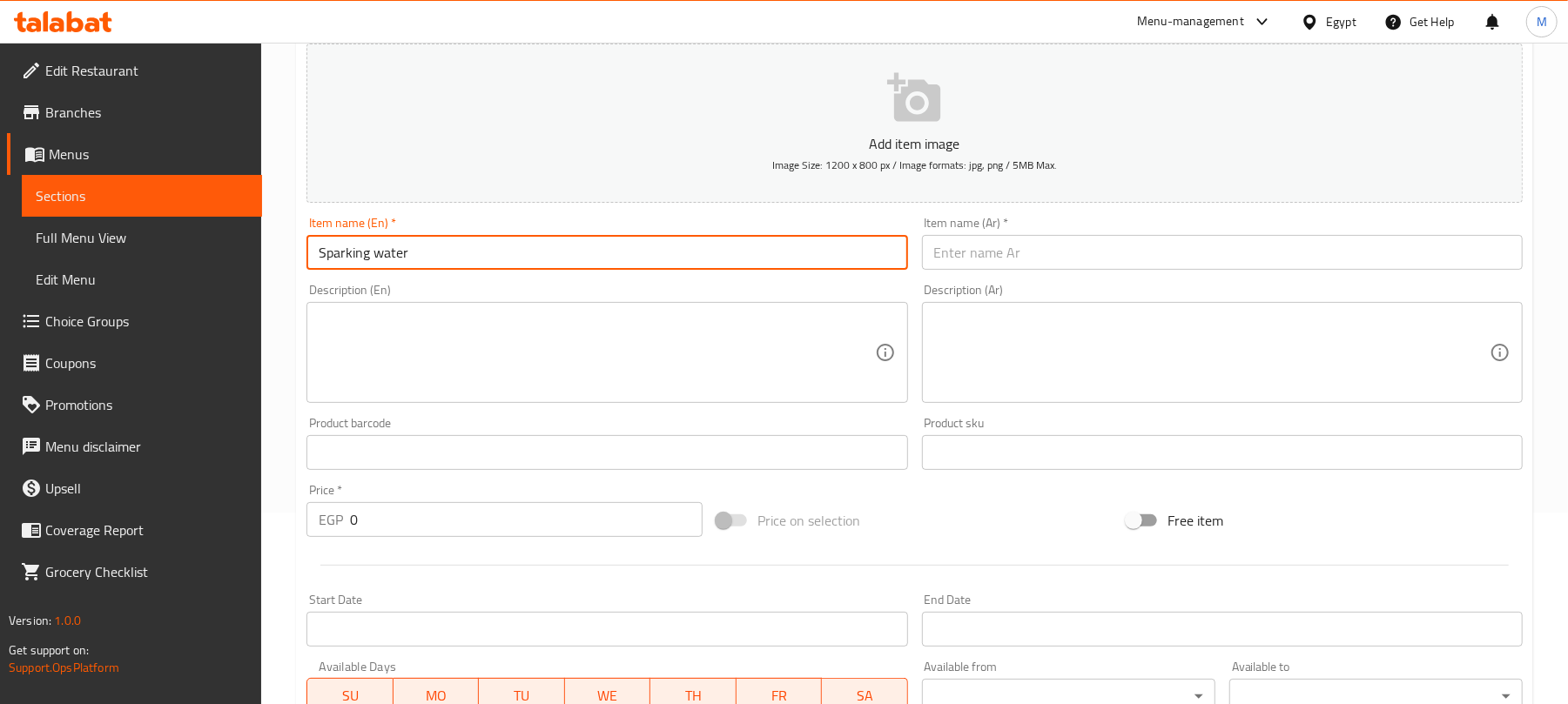 scroll, scrollTop: 231, scrollLeft: 0, axis: vertical 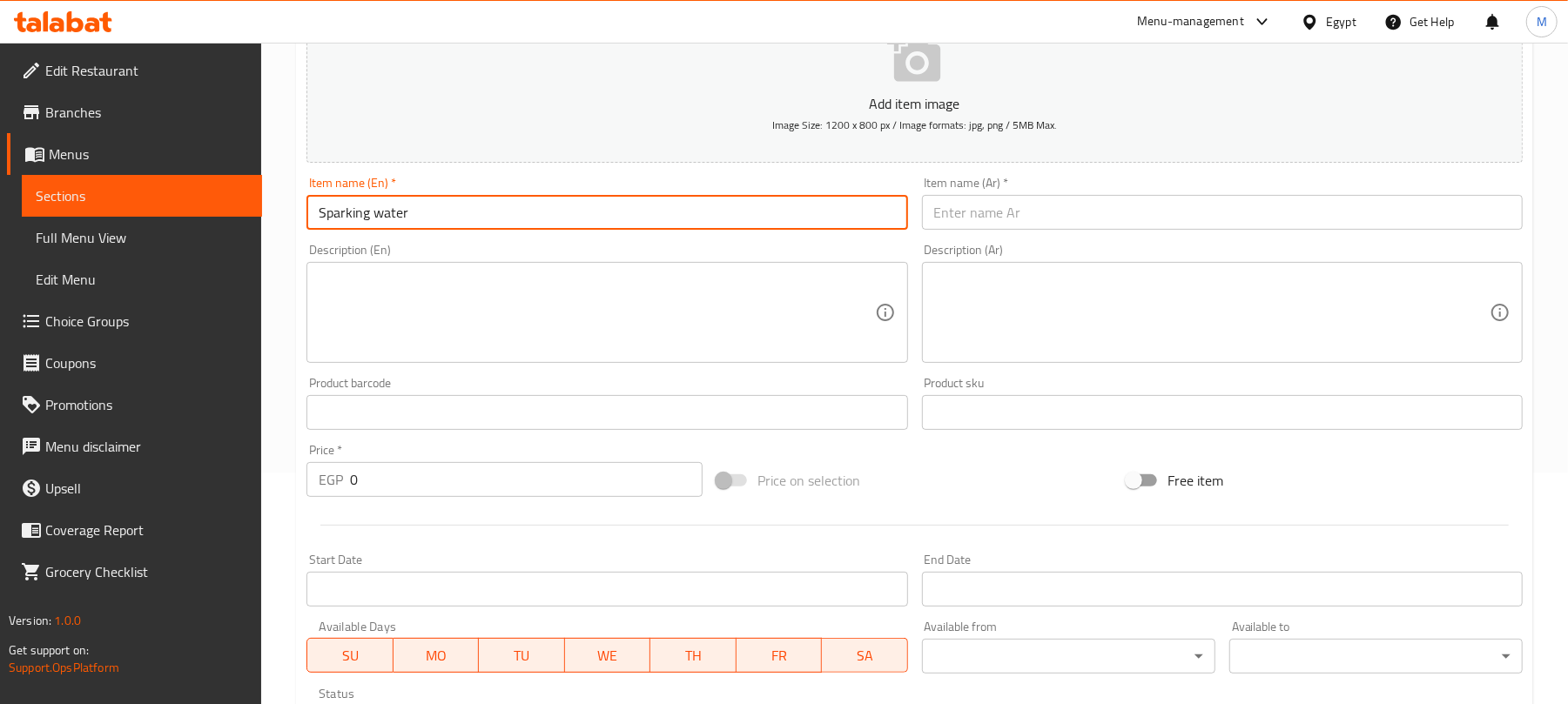 type on "Sparking water" 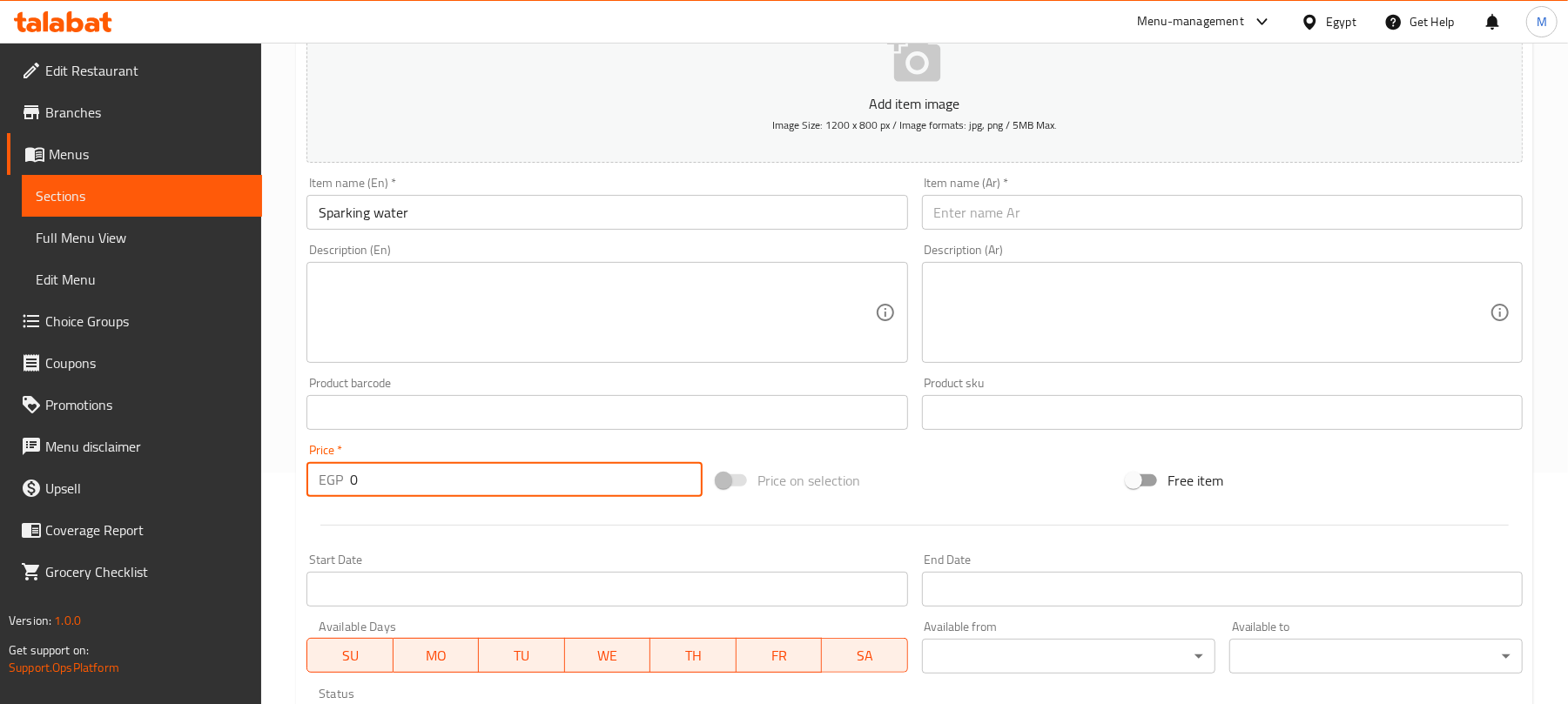 click on "0" at bounding box center (526, 479) 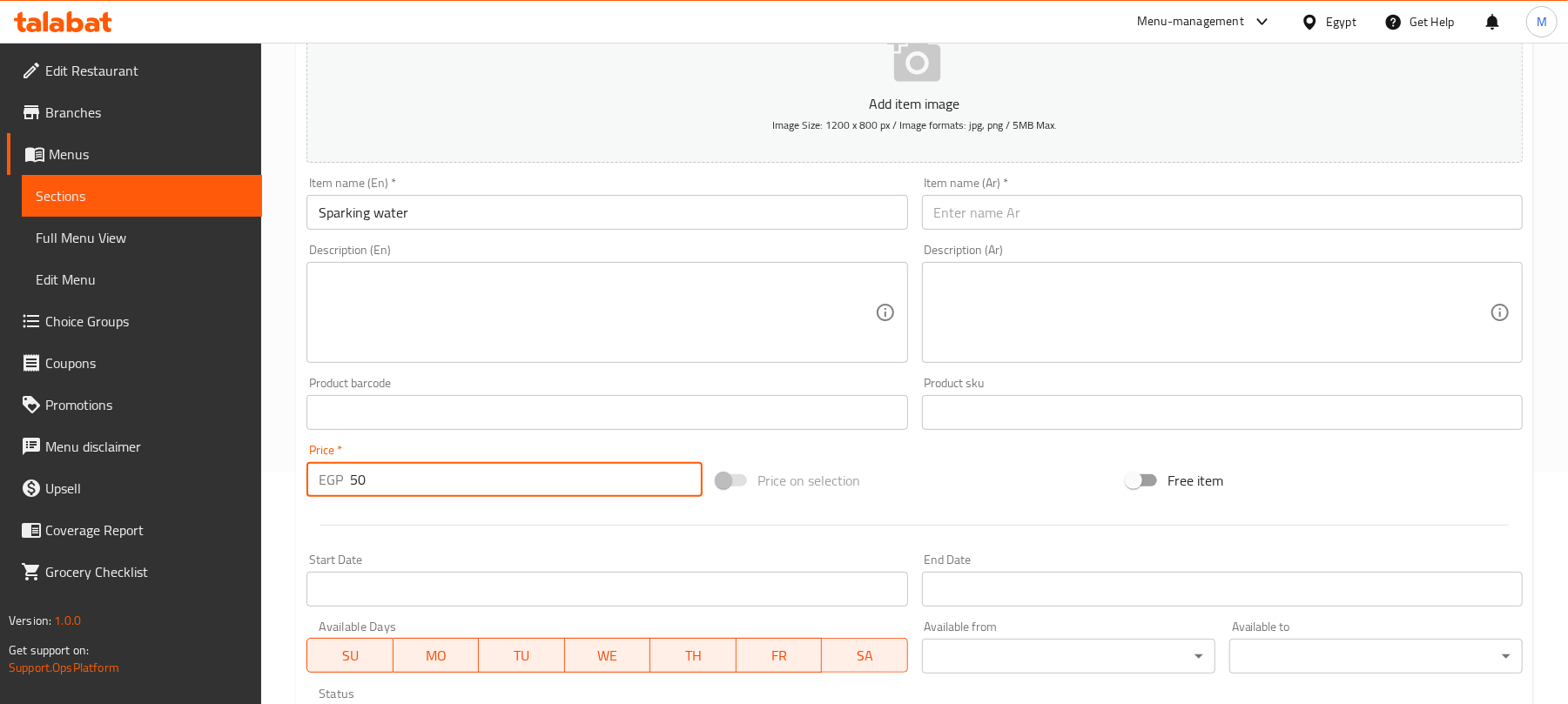 type on "50" 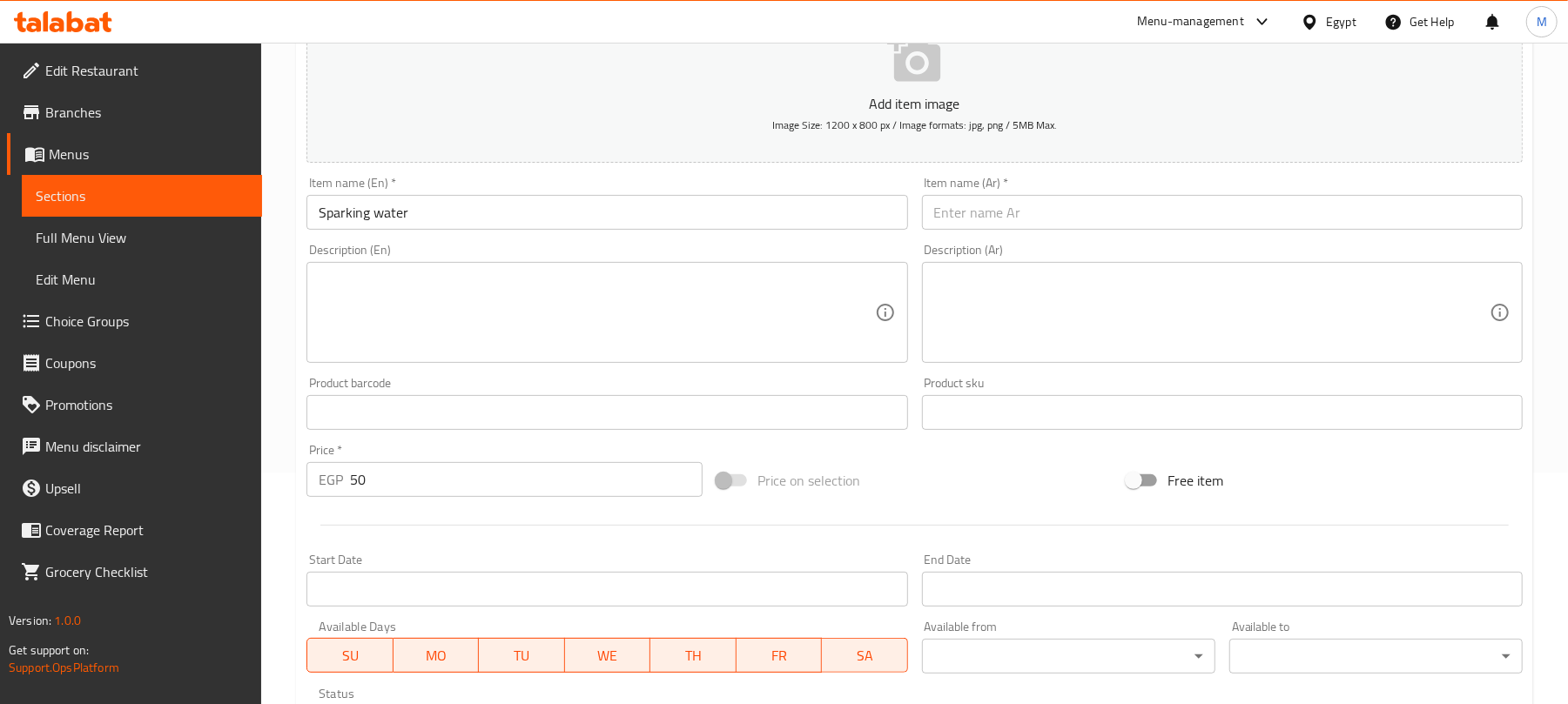 drag, startPoint x: 1102, startPoint y: 262, endPoint x: 1128, endPoint y: 204, distance: 63.560994 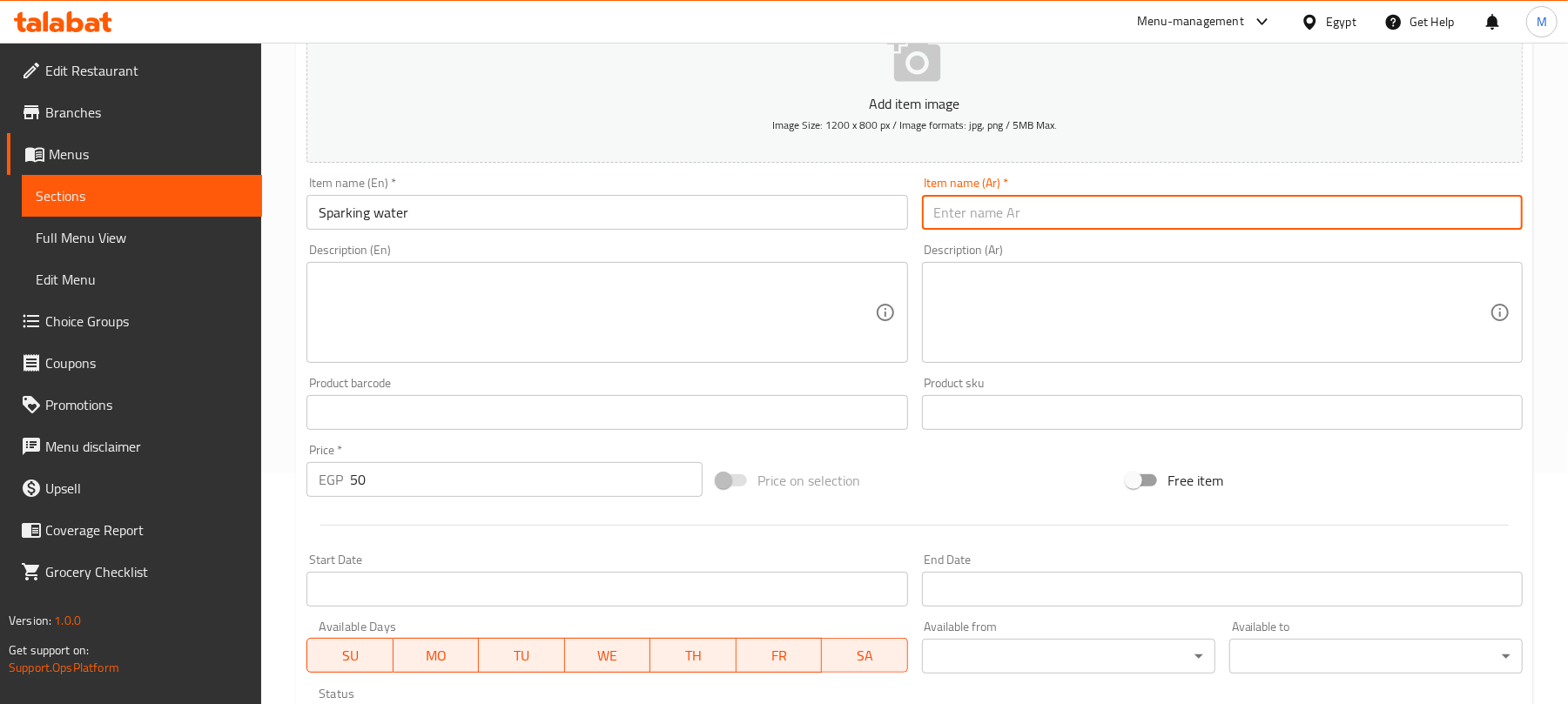 click at bounding box center [1222, 212] 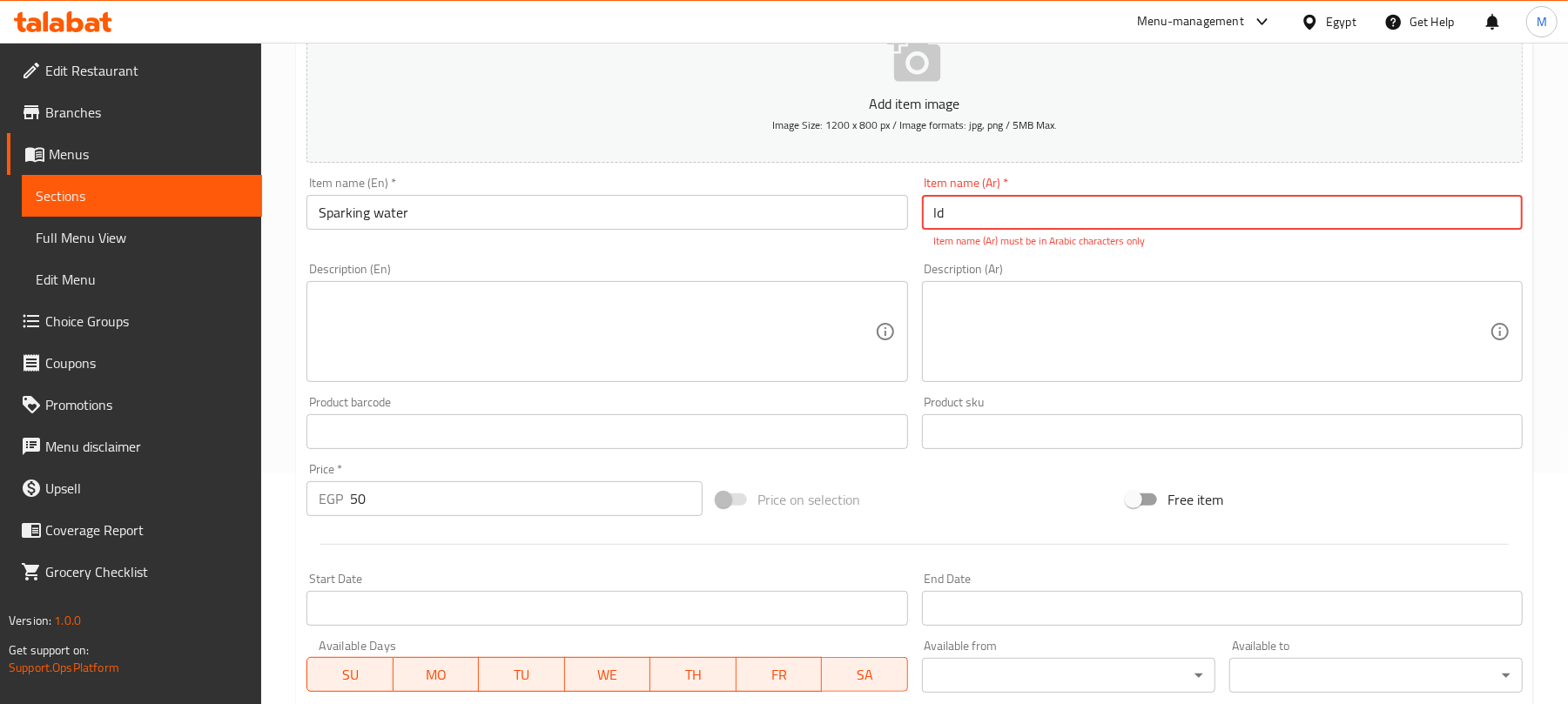 type on "l" 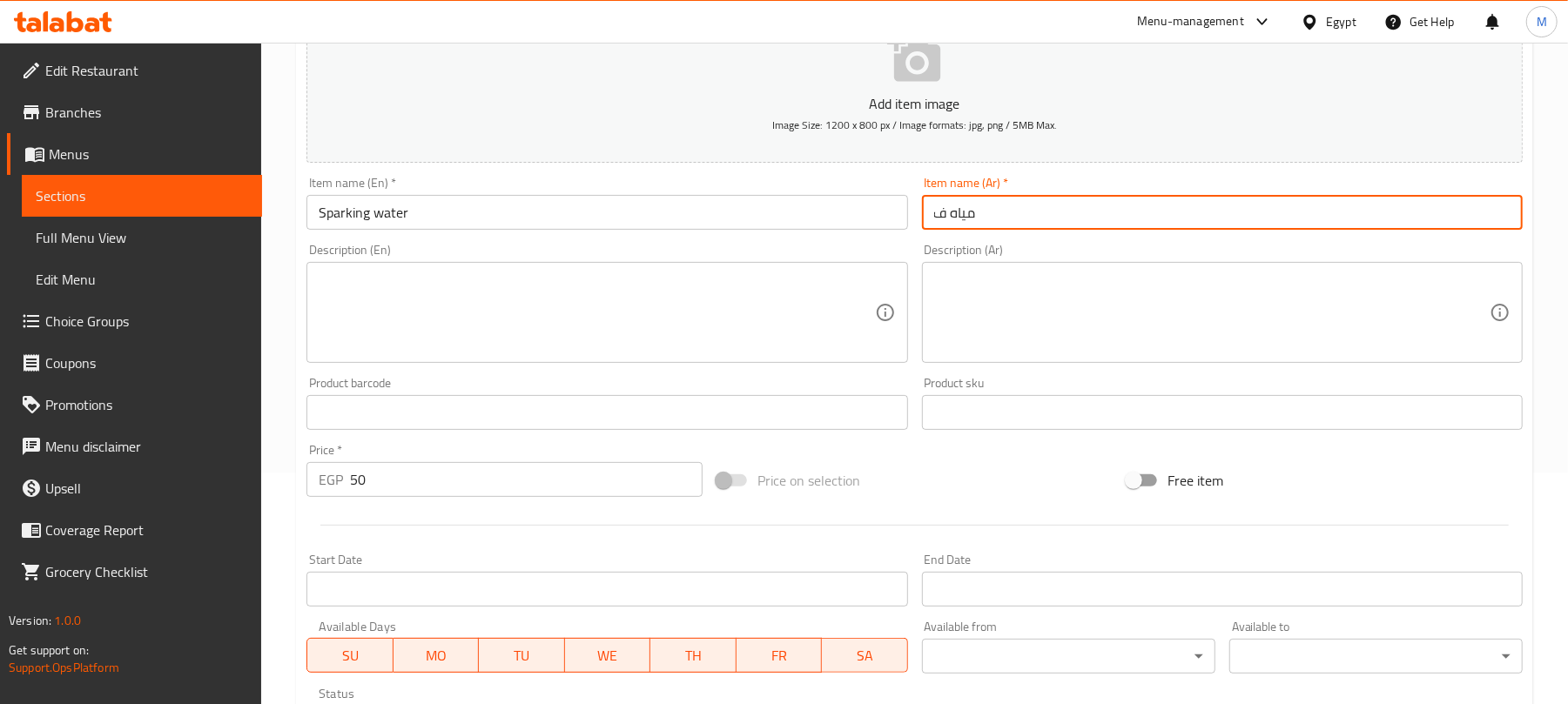 type on "مياه فوارة" 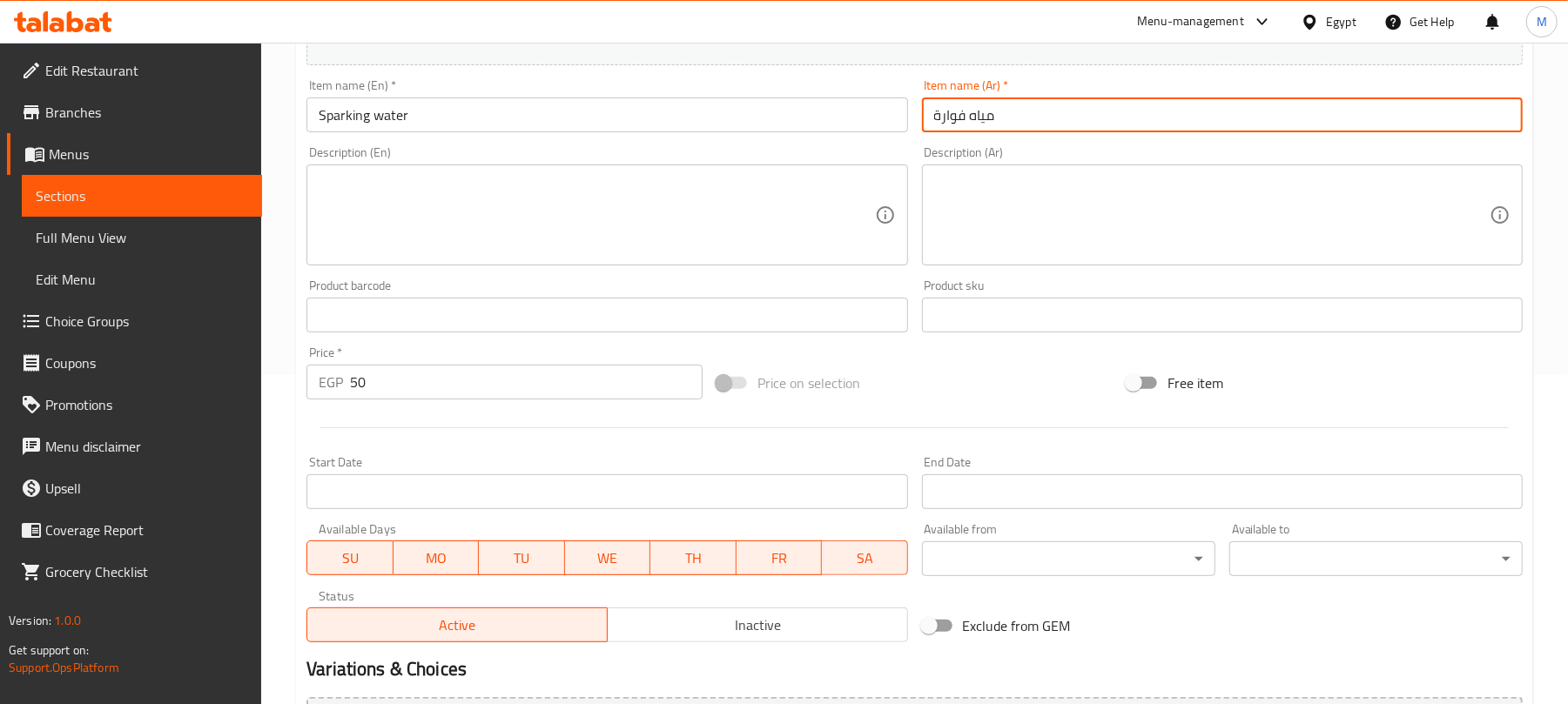 scroll, scrollTop: 524, scrollLeft: 0, axis: vertical 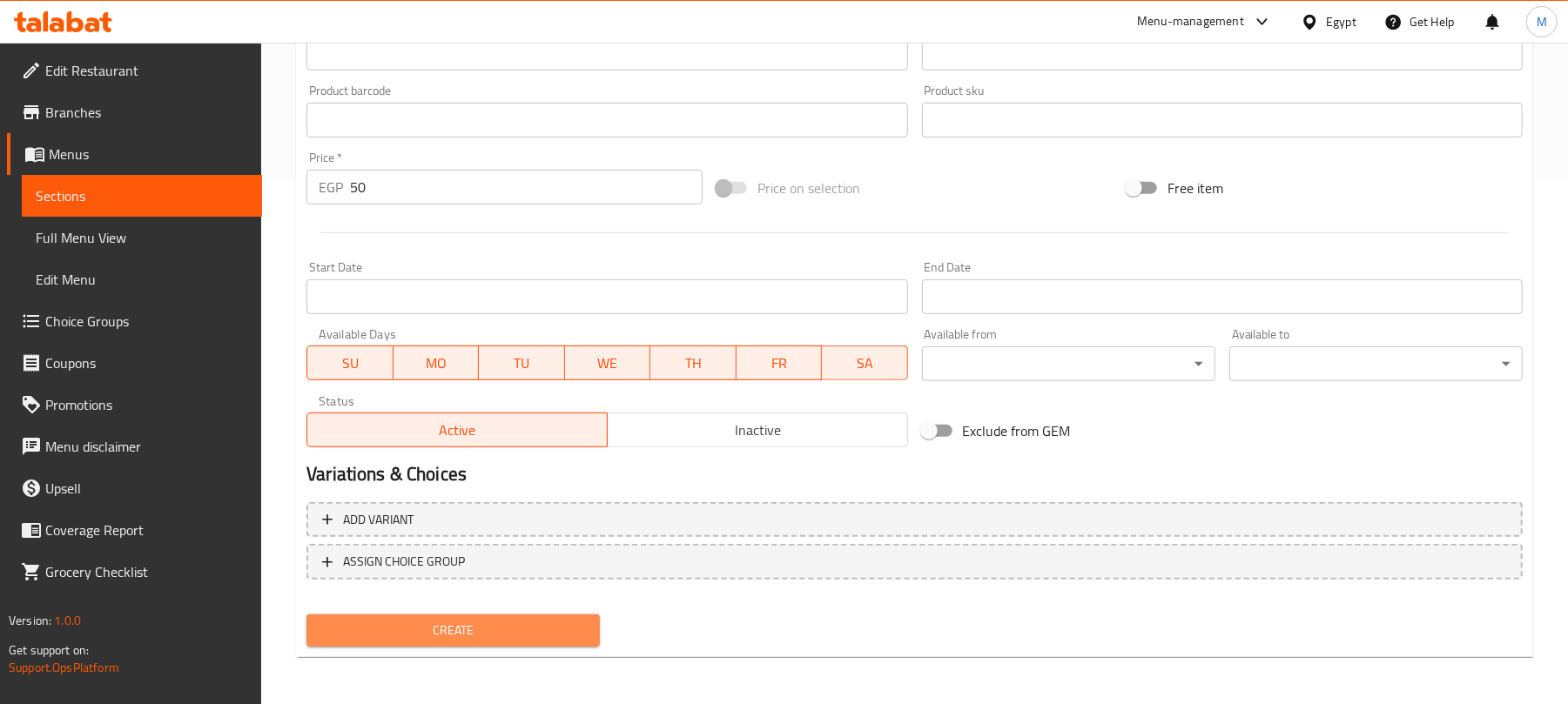 click on "Create" at bounding box center (453, 630) 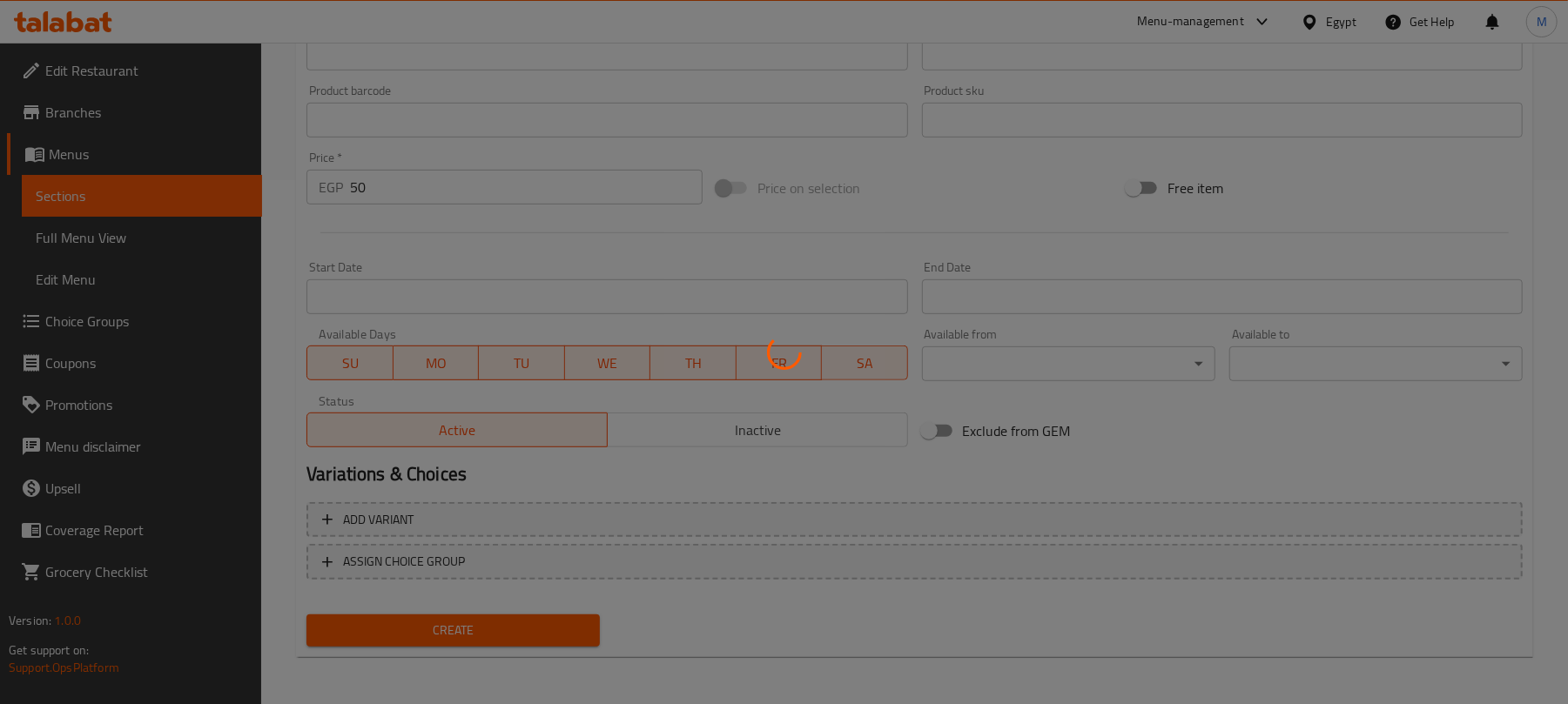 type 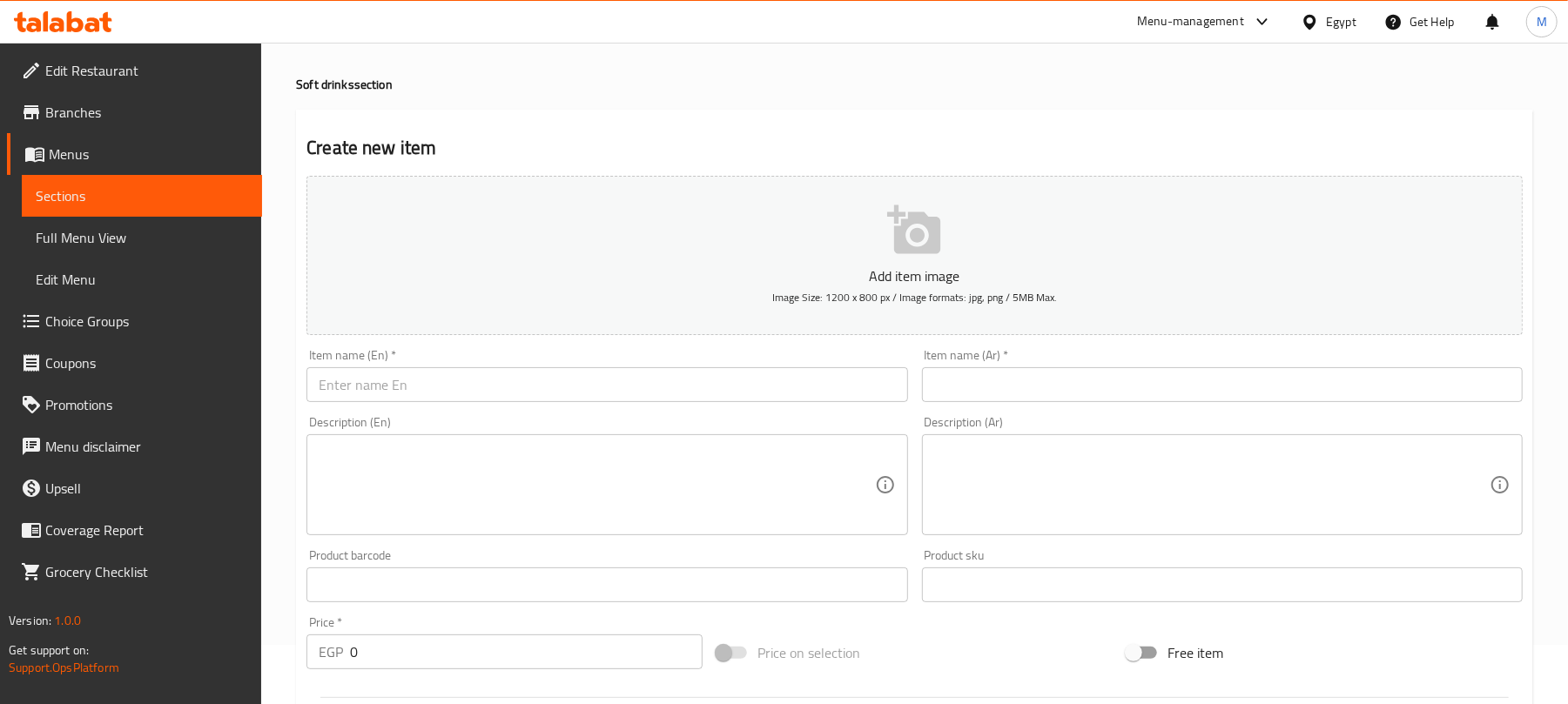 scroll, scrollTop: 0, scrollLeft: 0, axis: both 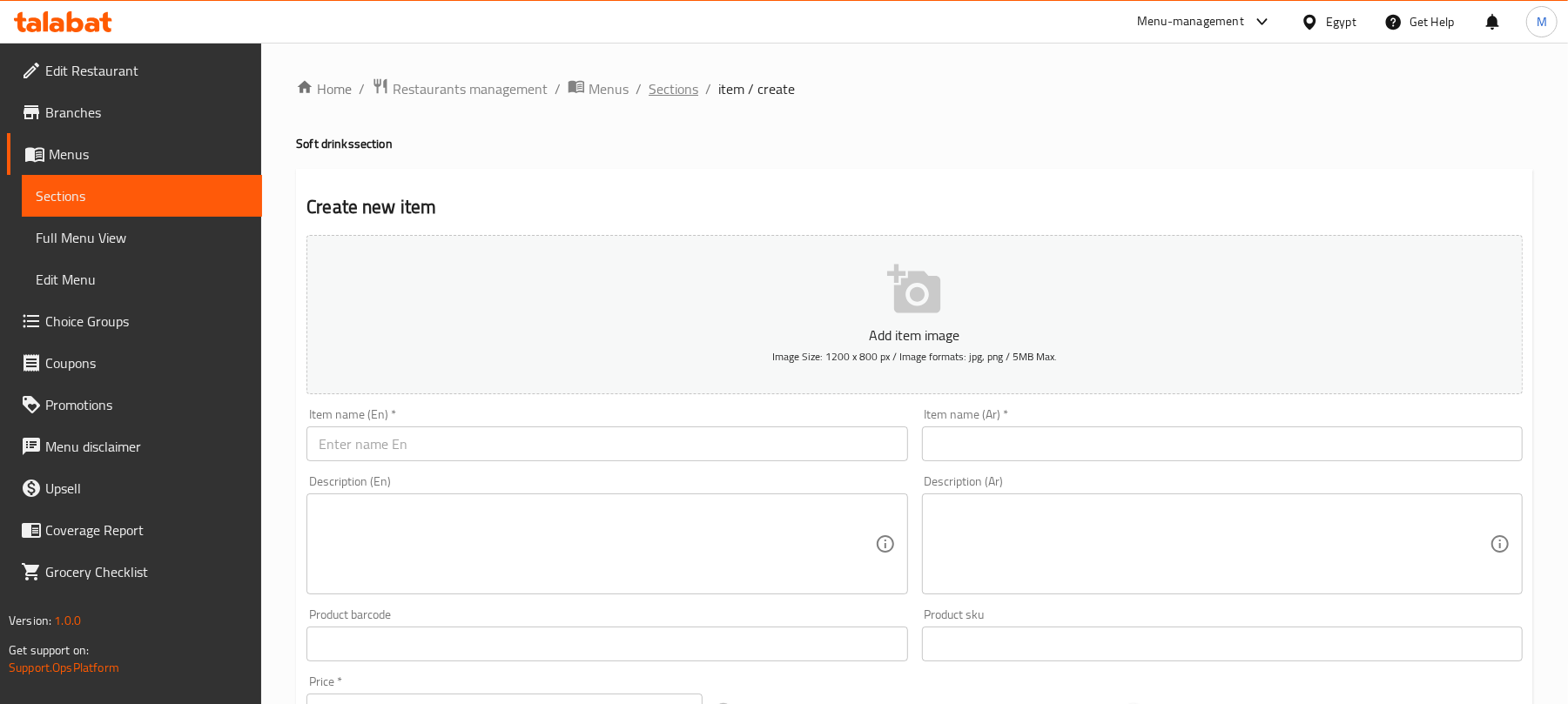 click on "Sections" at bounding box center [673, 89] 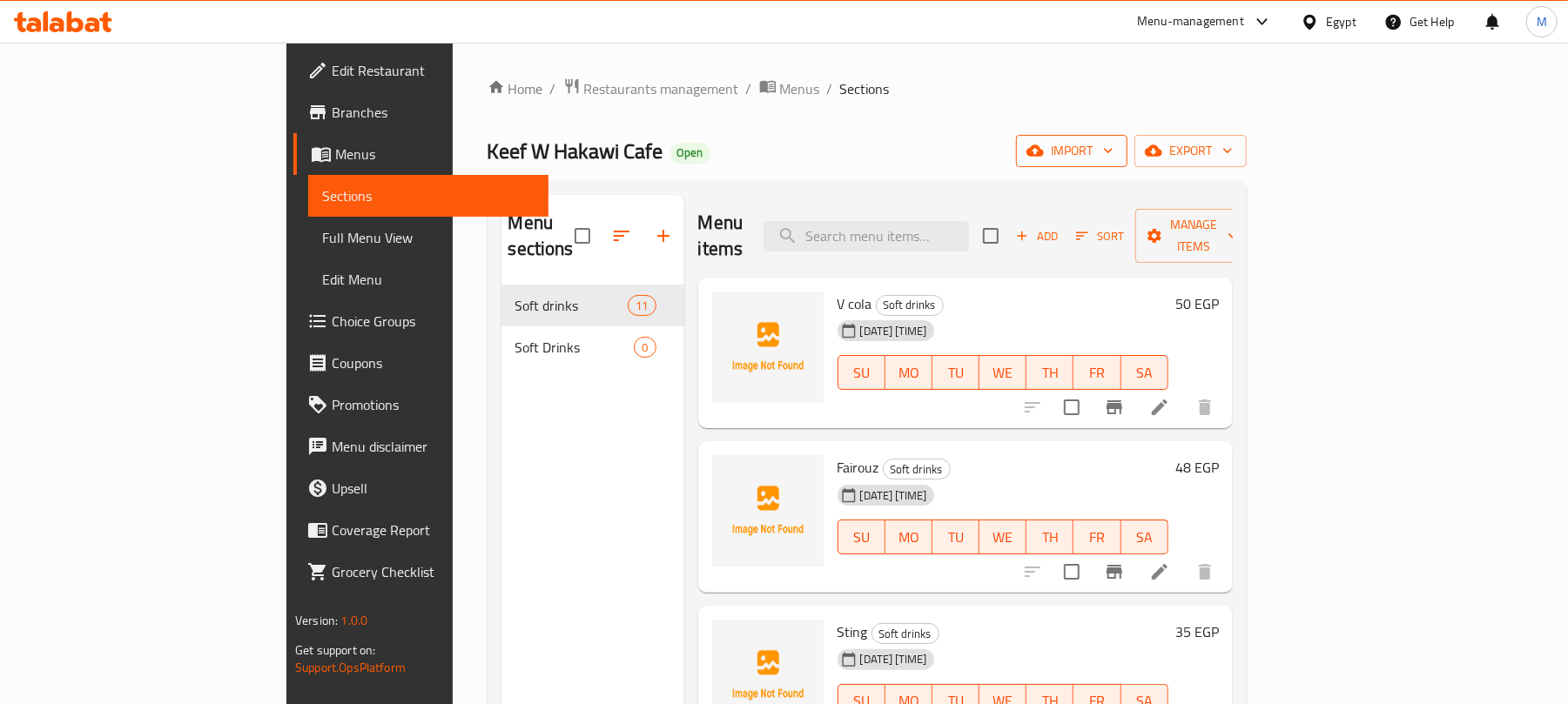 click on "import" at bounding box center [1072, 151] 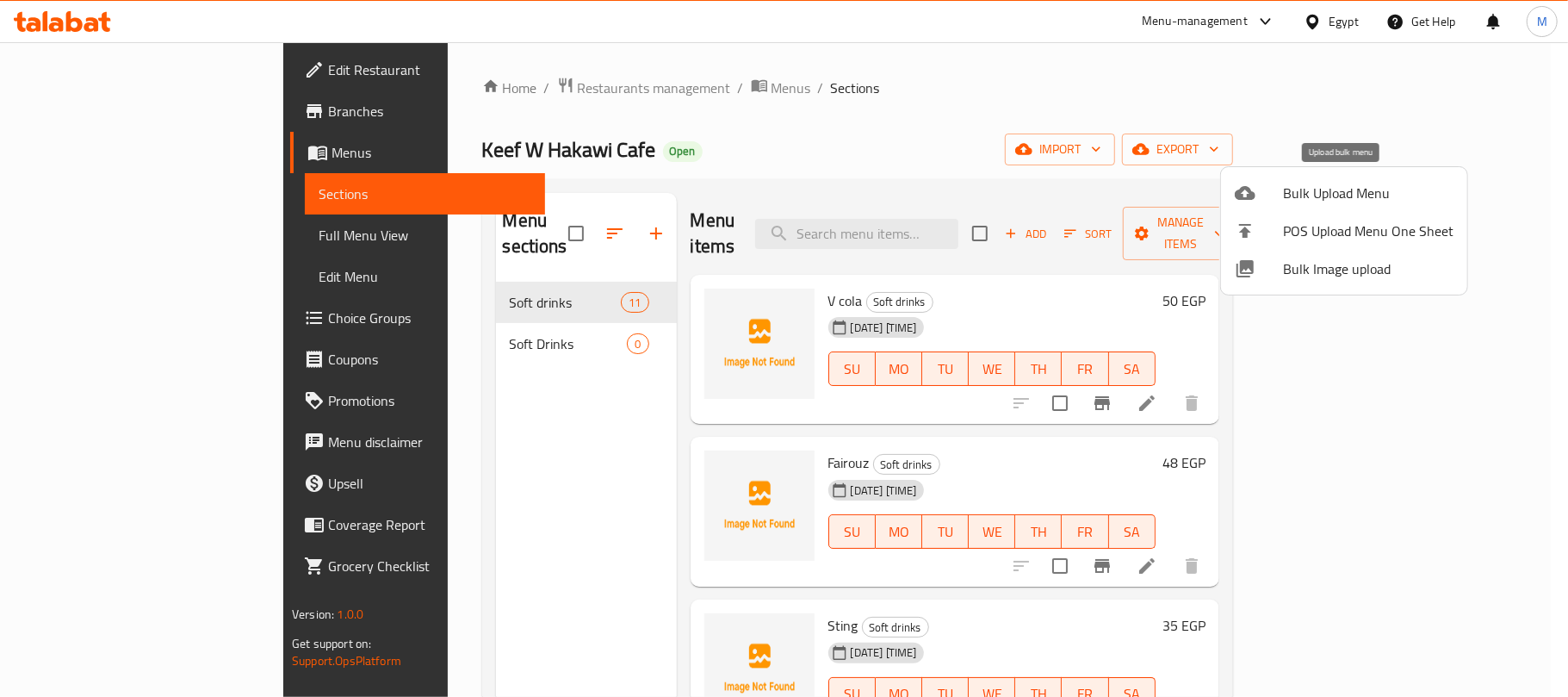 click on "Bulk Upload Menu" at bounding box center [1368, 193] 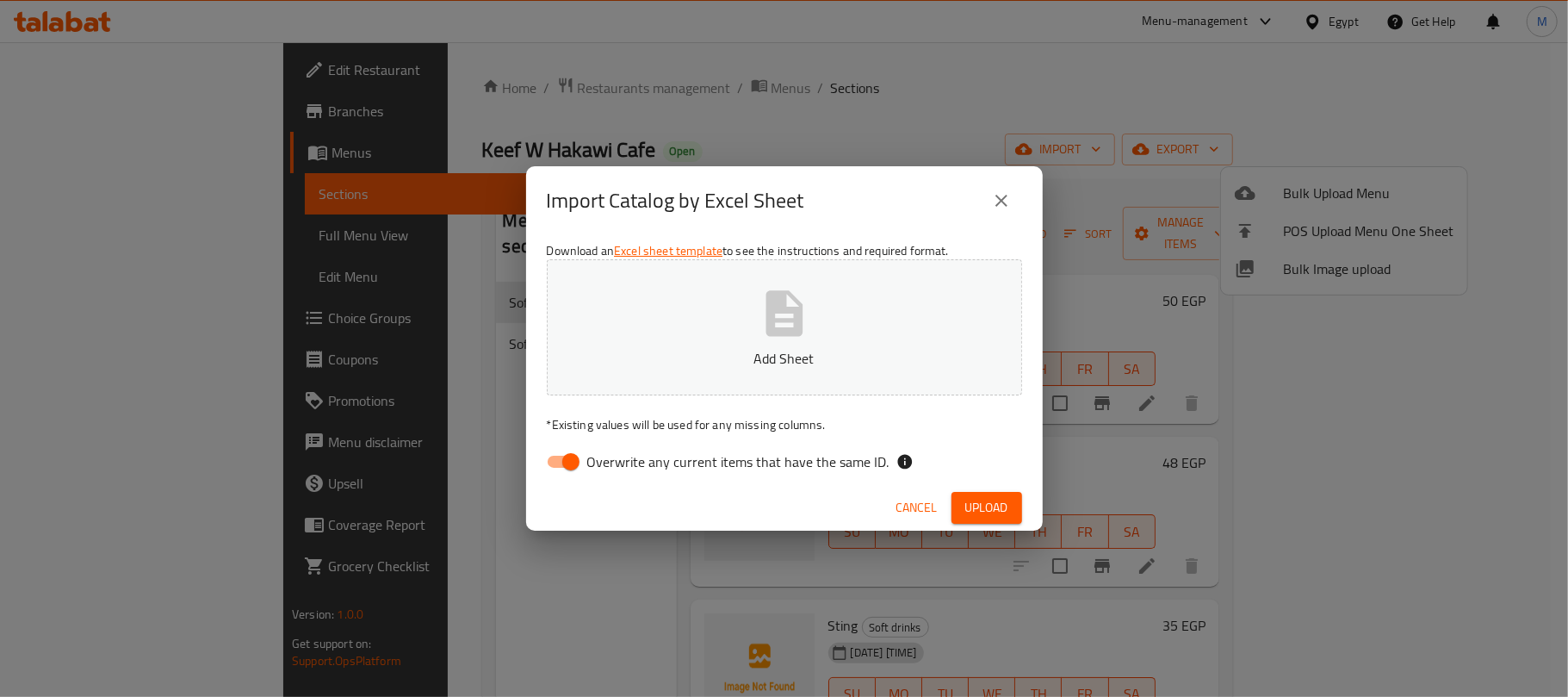 click 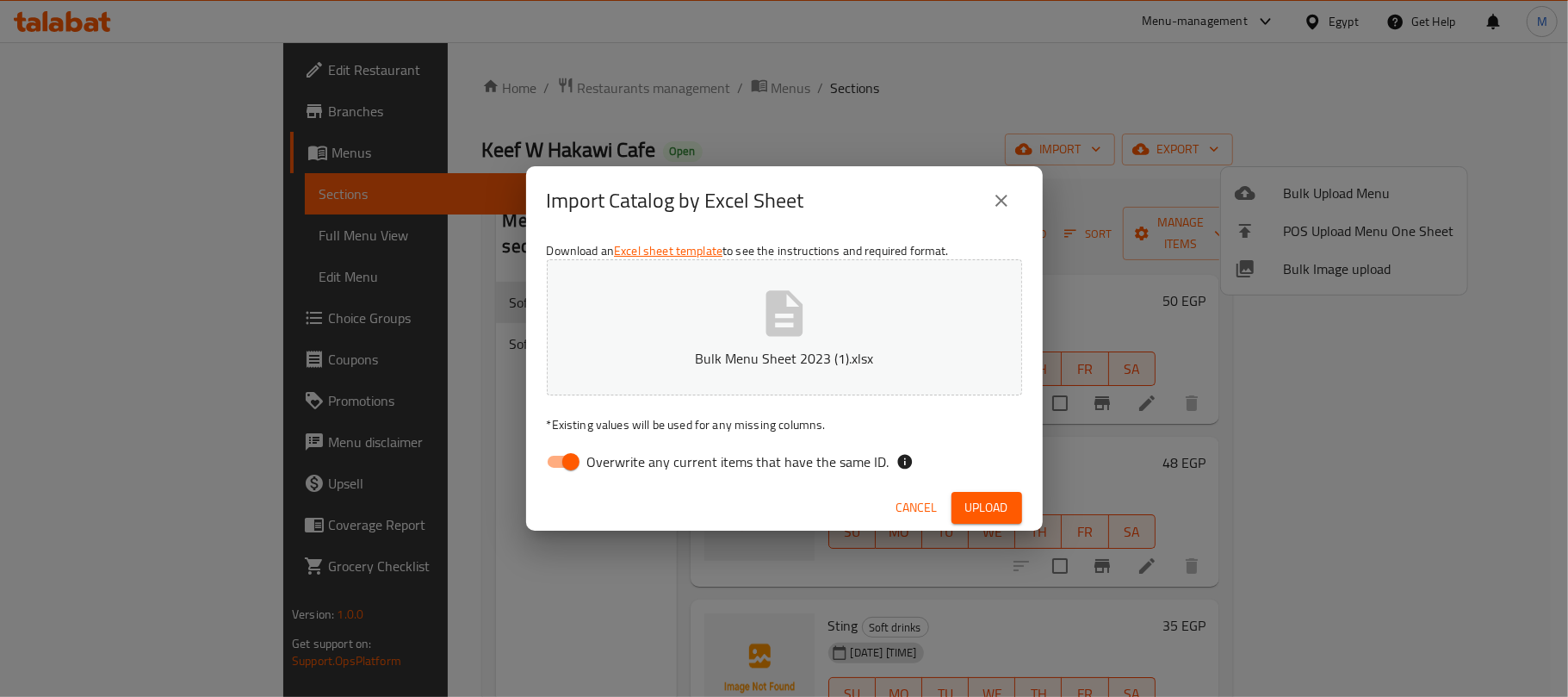 click on "Upload" at bounding box center (987, 507) 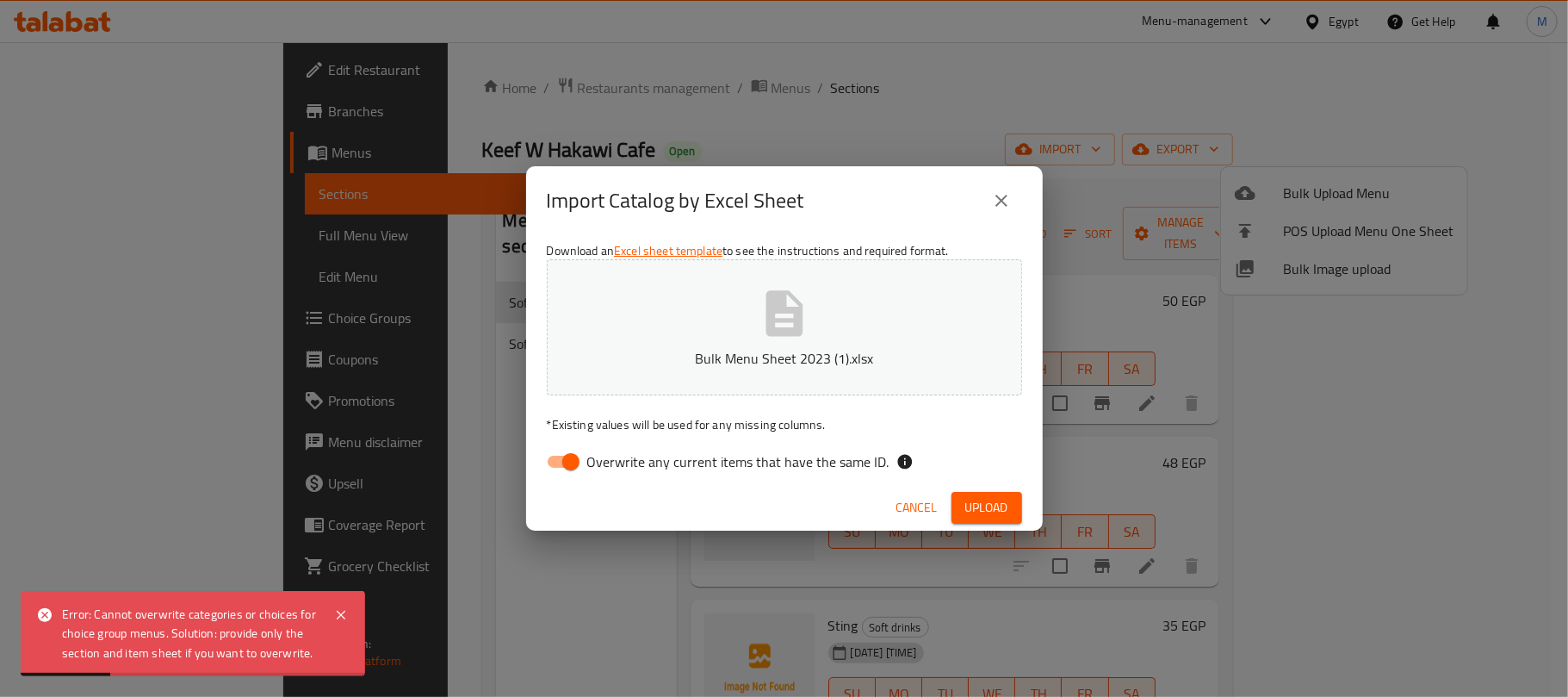 click on "Overwrite any current items that have the same ID." at bounding box center (571, 462) 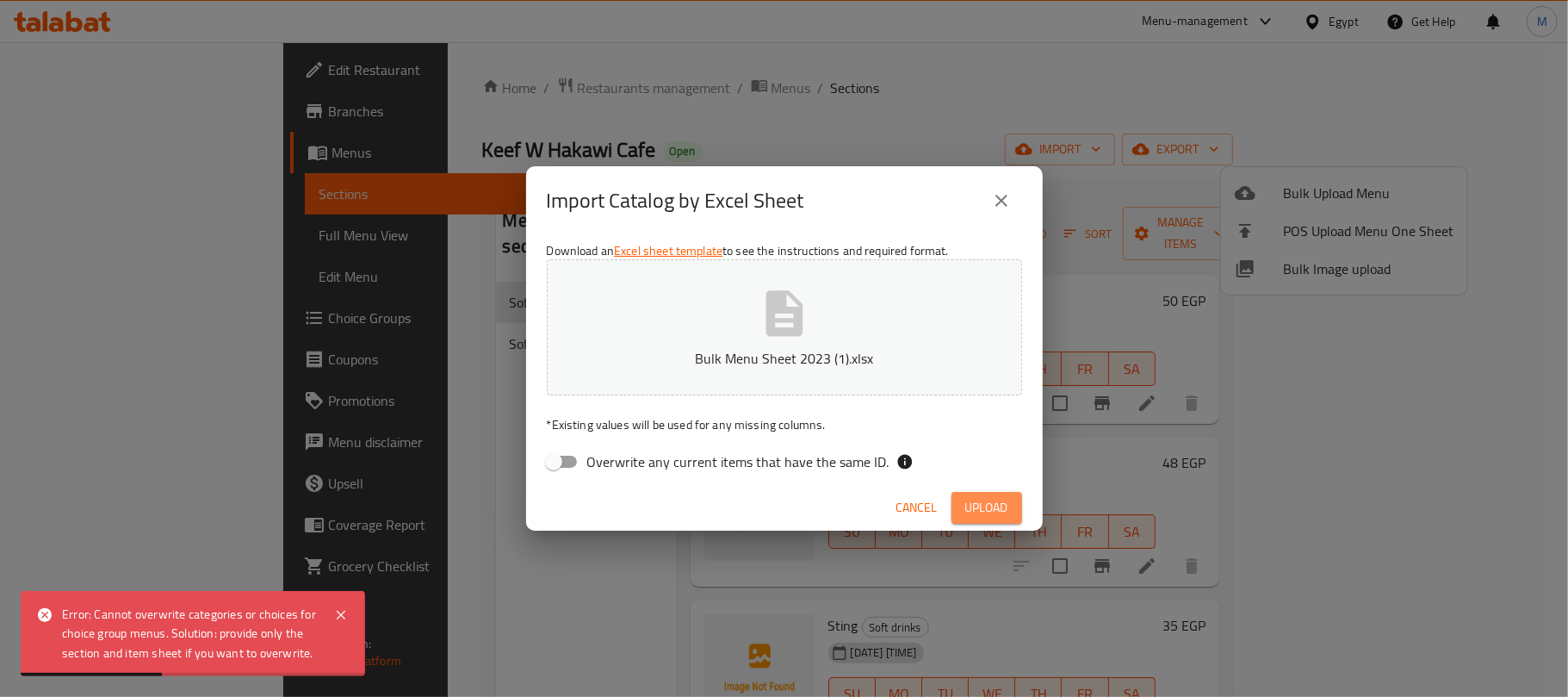 click on "Upload" at bounding box center [987, 507] 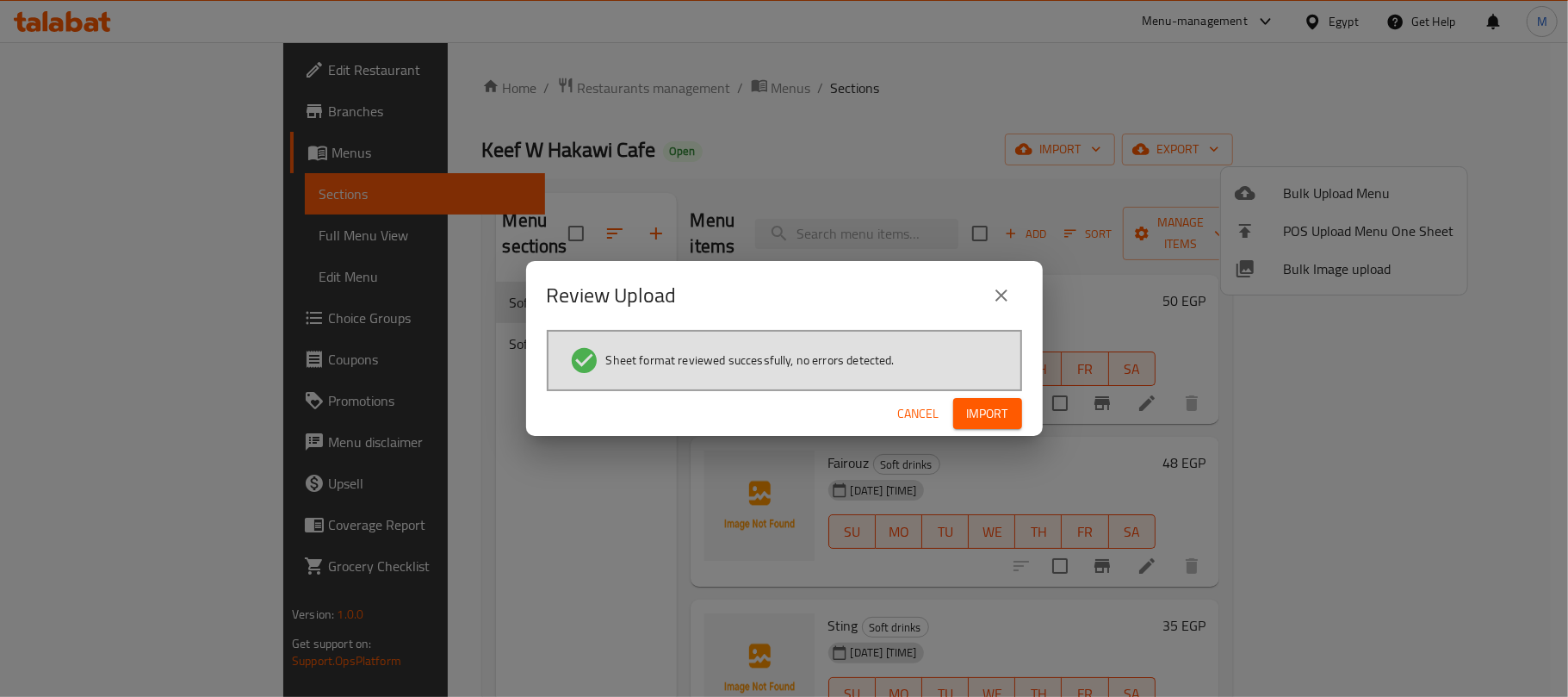 click on "Import" at bounding box center (988, 414) 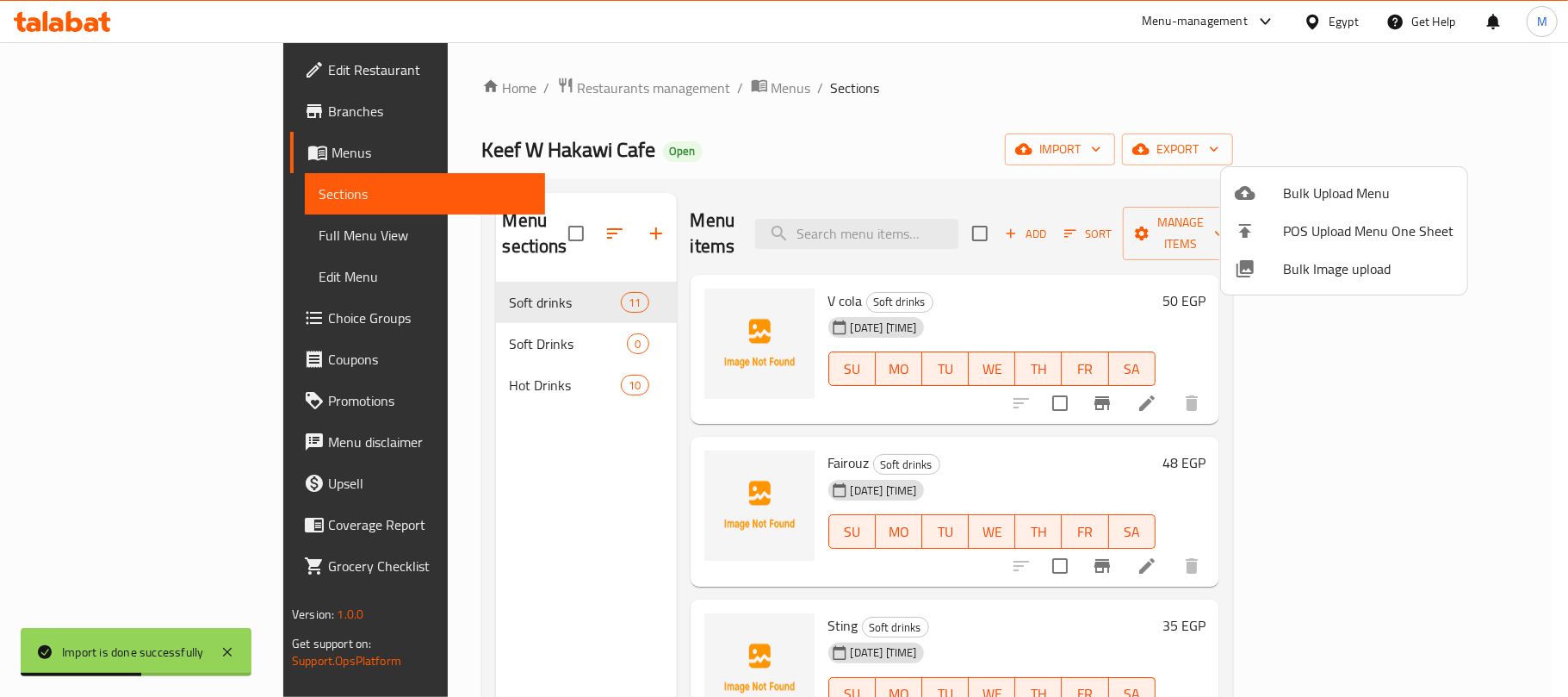 click at bounding box center [784, 348] 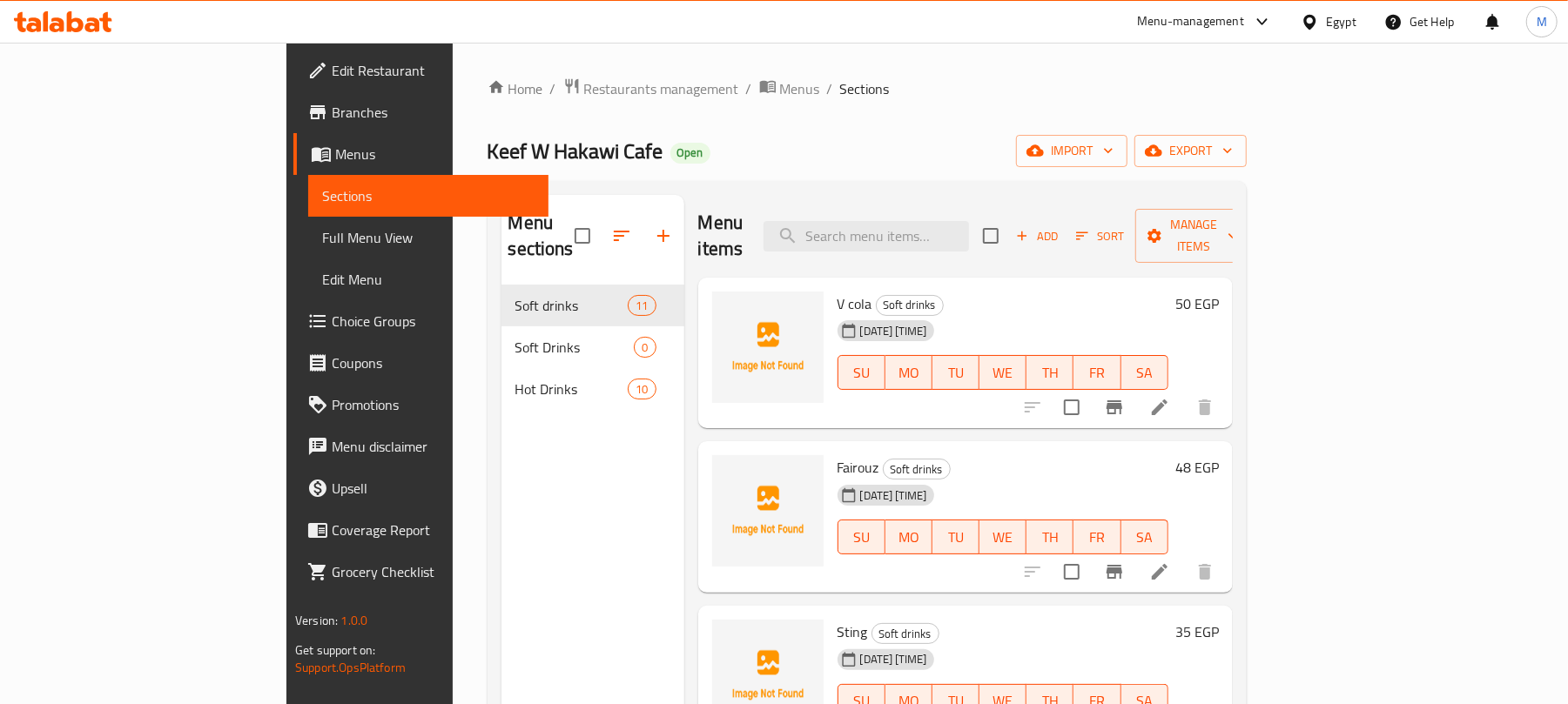 type 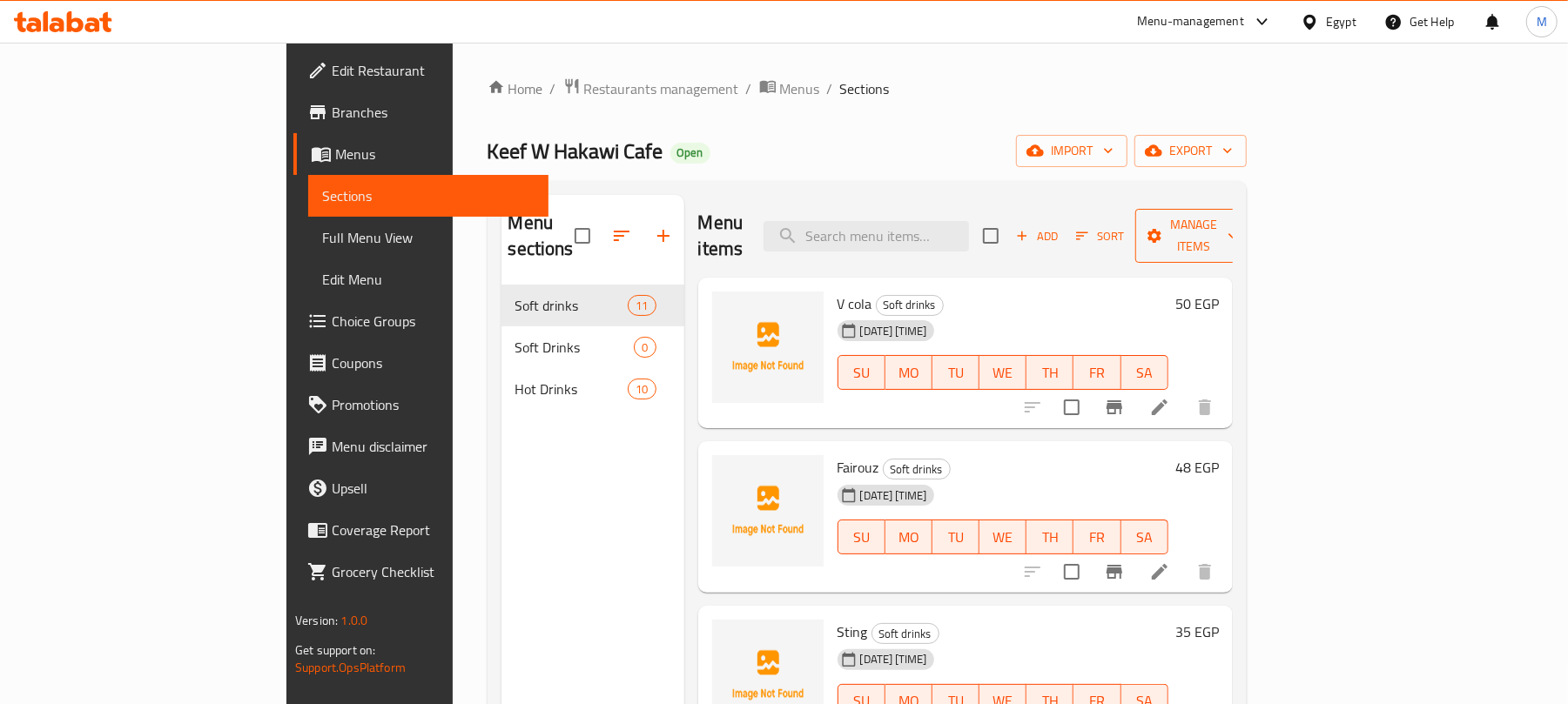 click on "Manage items" at bounding box center (1194, 236) 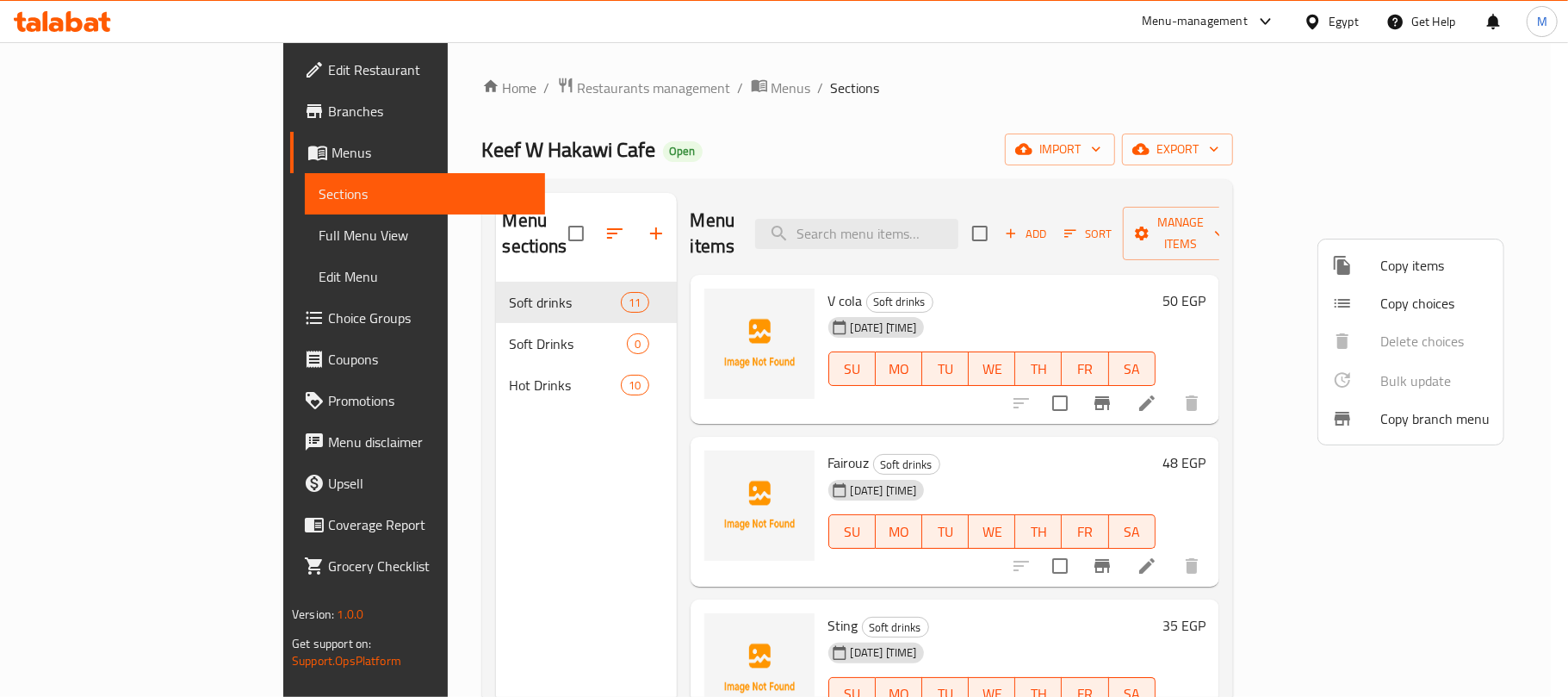click at bounding box center [784, 348] 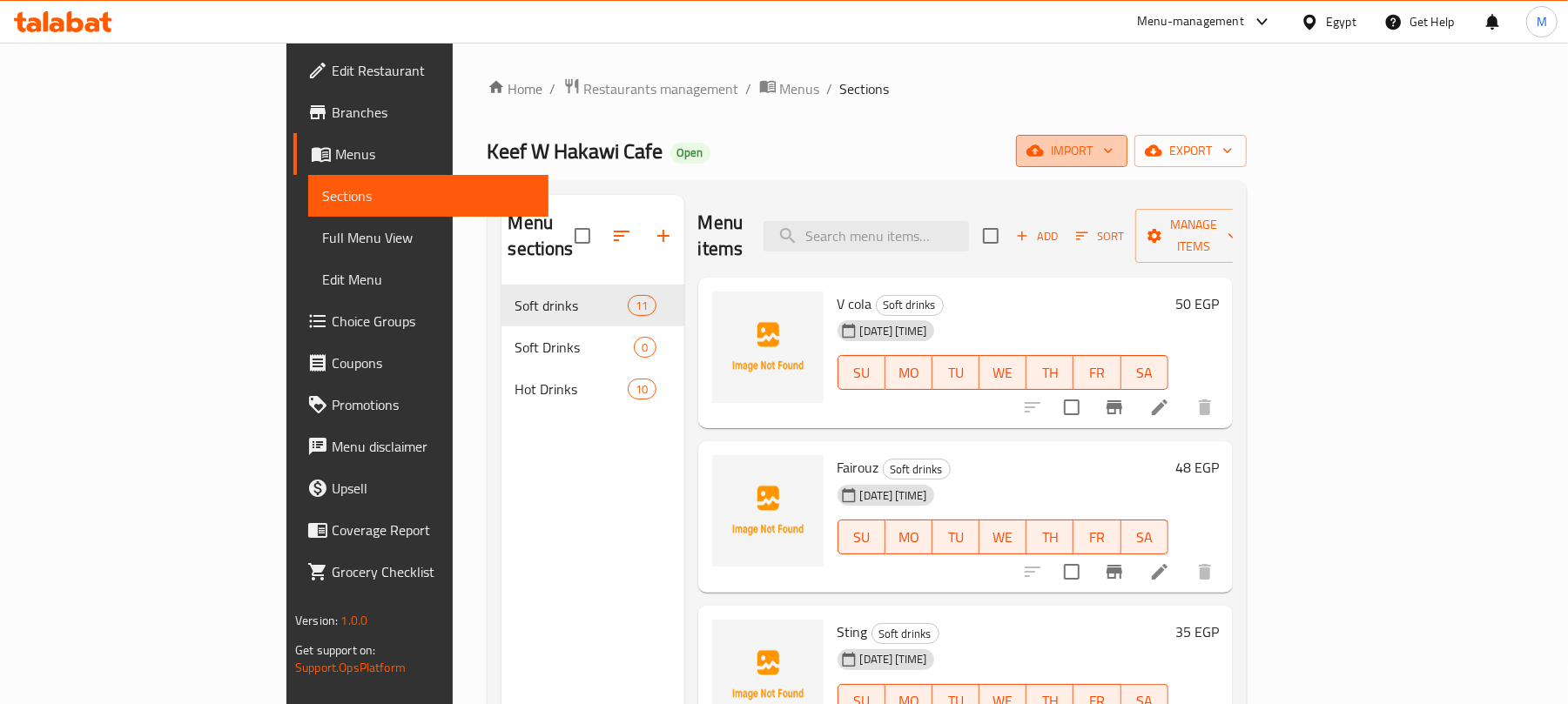 click on "import" at bounding box center [1072, 151] 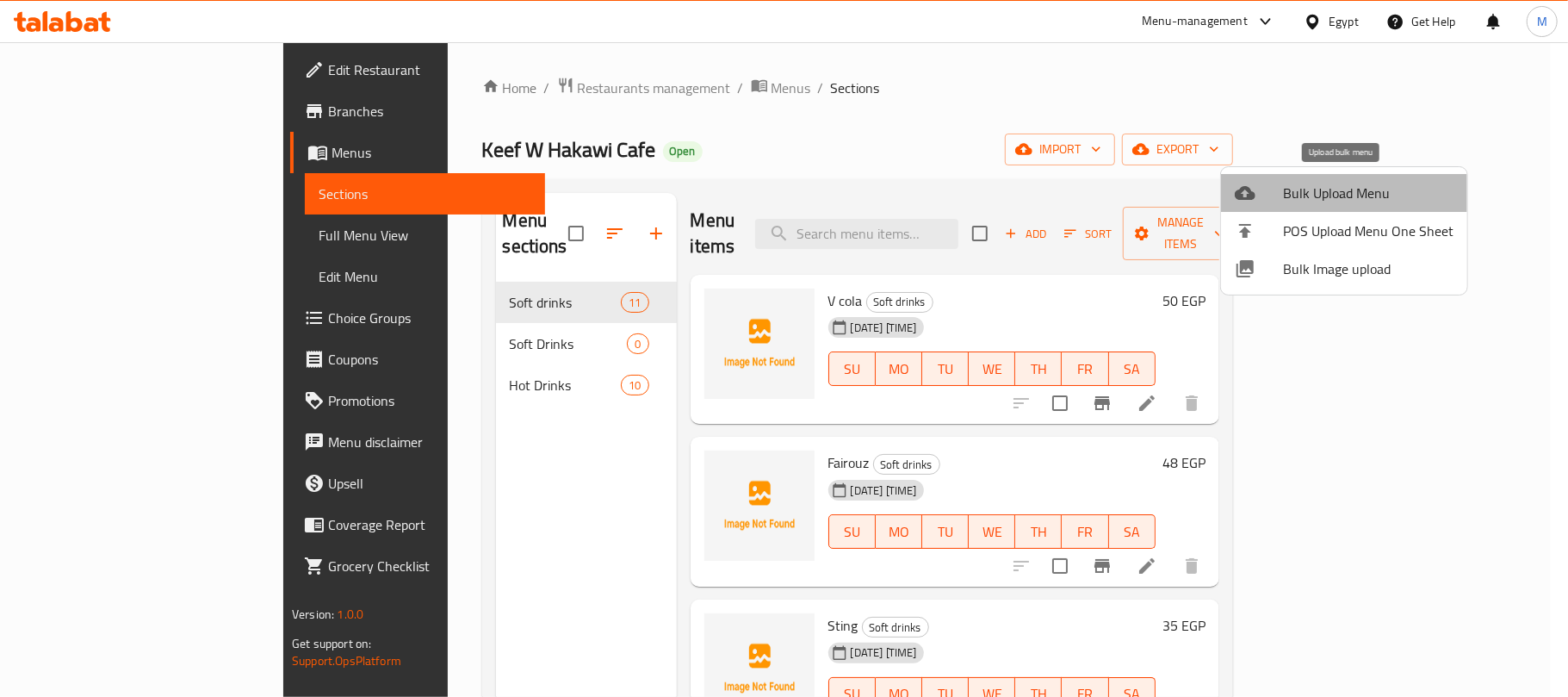 click on "Bulk Upload Menu" at bounding box center (1368, 193) 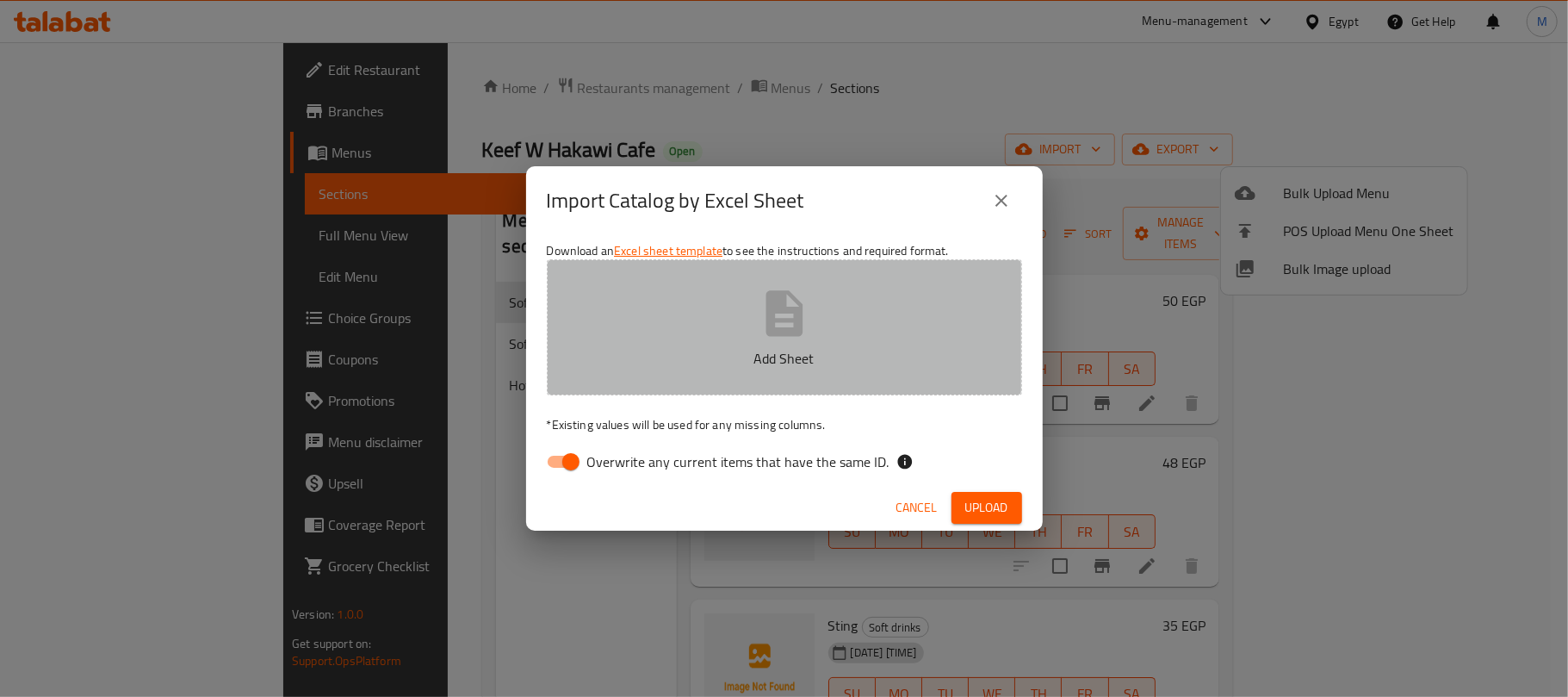 click on "Add Sheet" at bounding box center (784, 327) 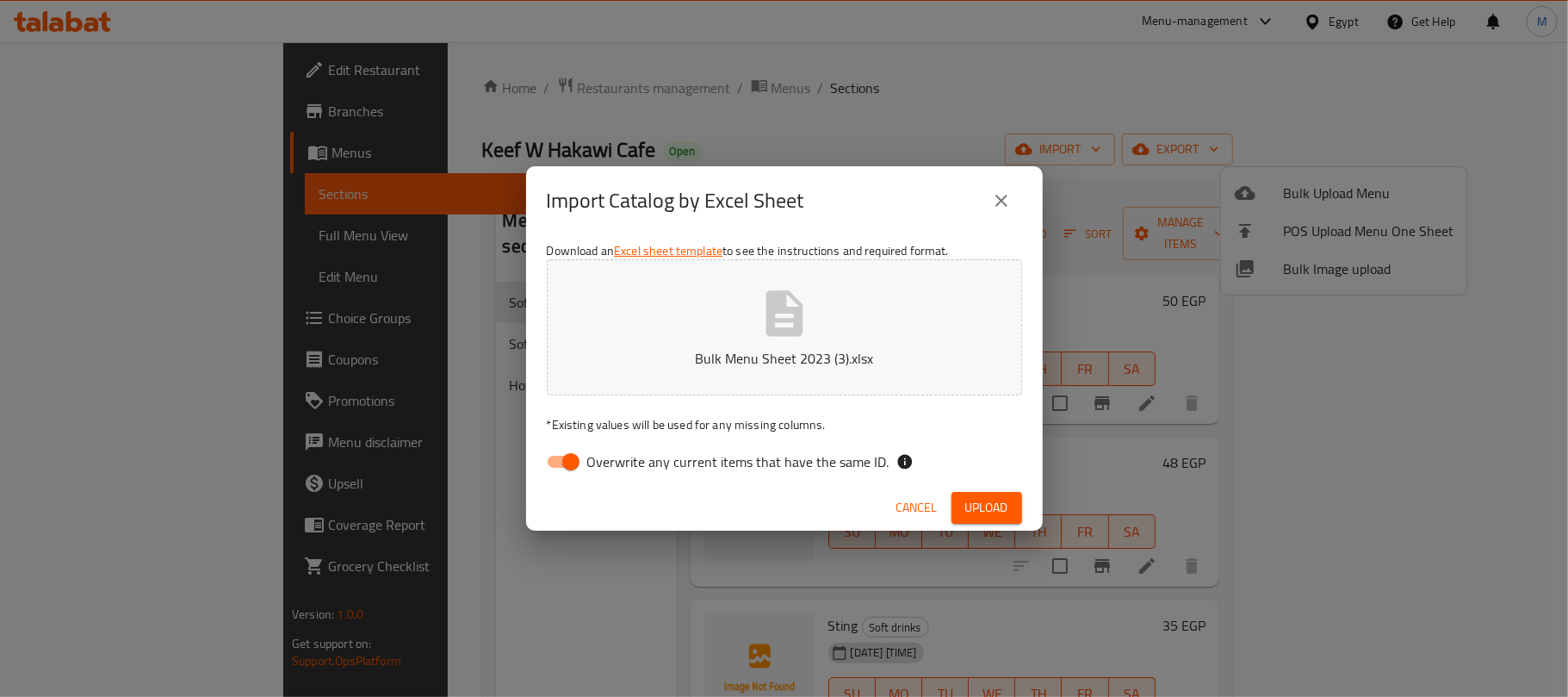 click on "Overwrite any current items that have the same ID." at bounding box center [571, 462] 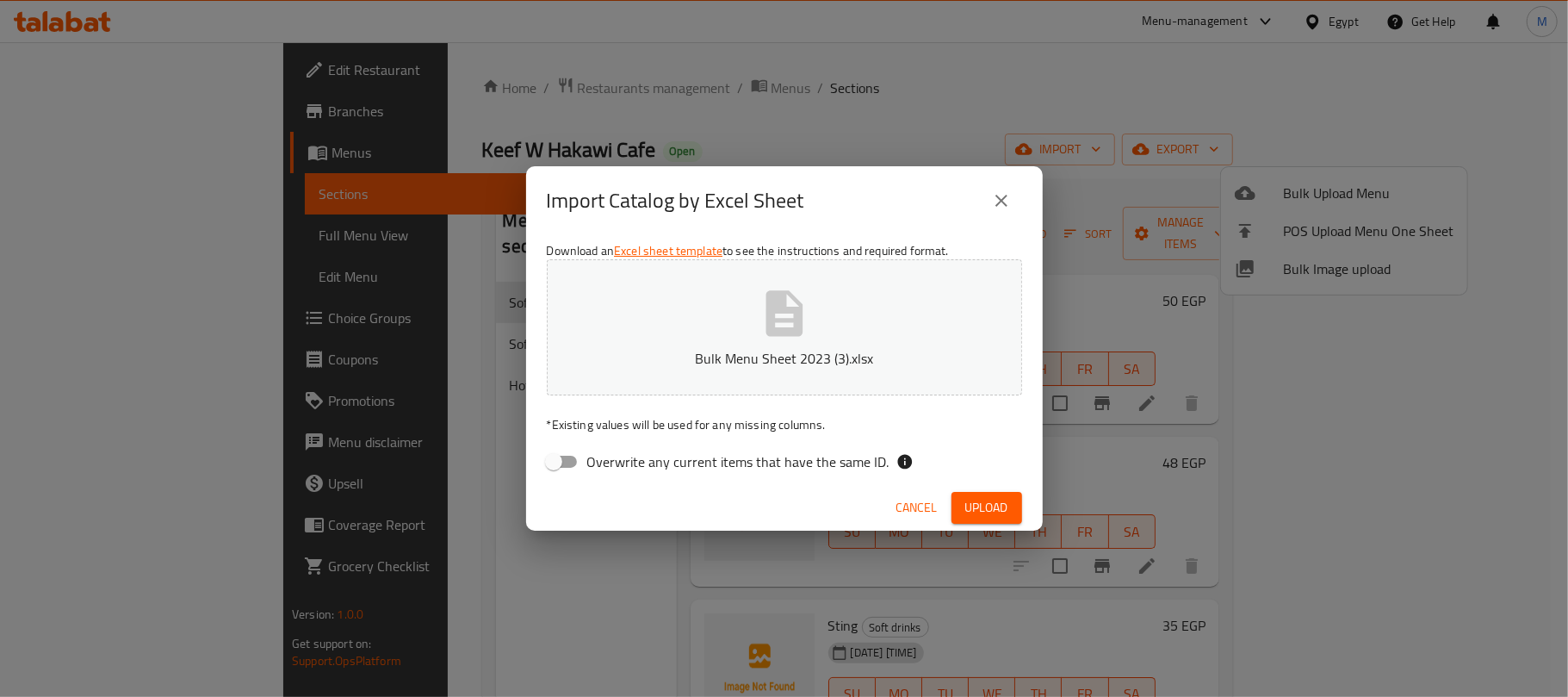 click on "Cancel Upload" at bounding box center (784, 507) 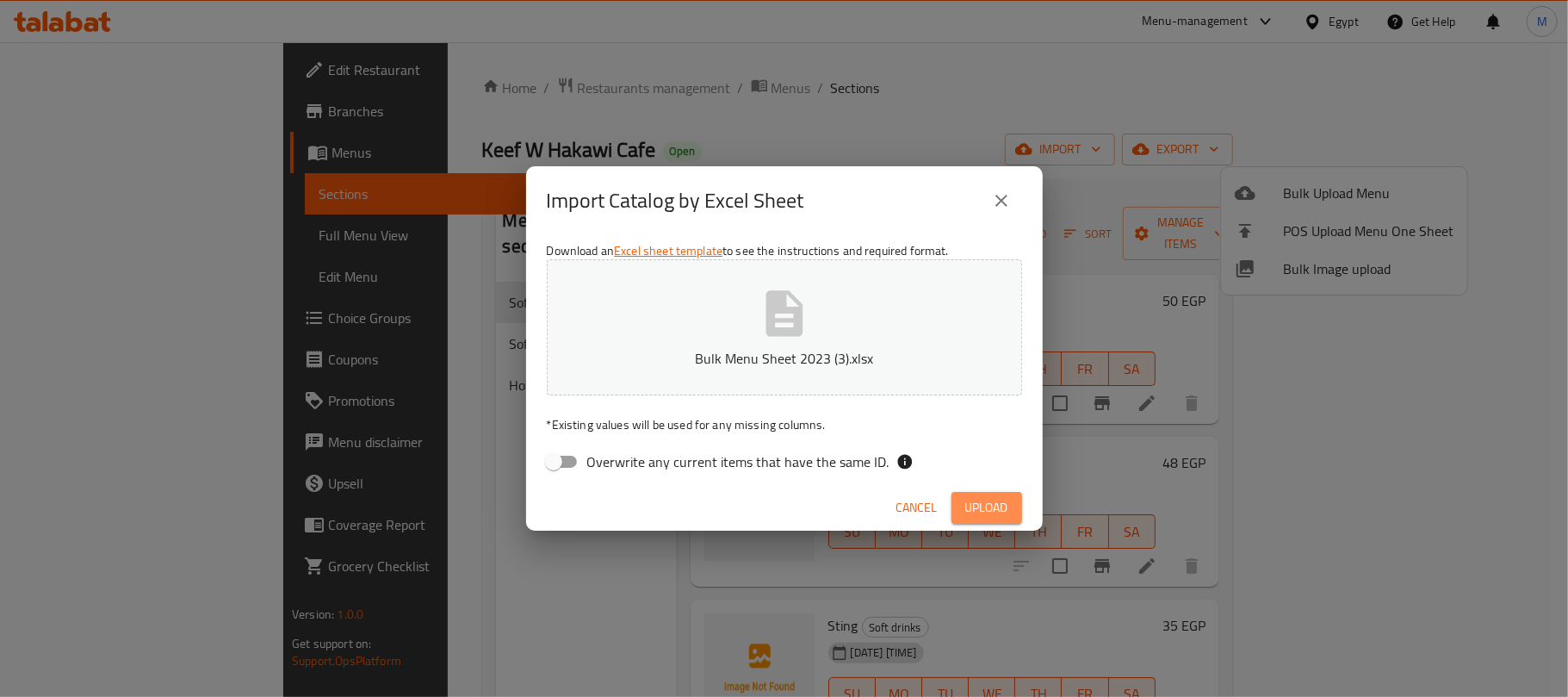 click on "Upload" at bounding box center [987, 507] 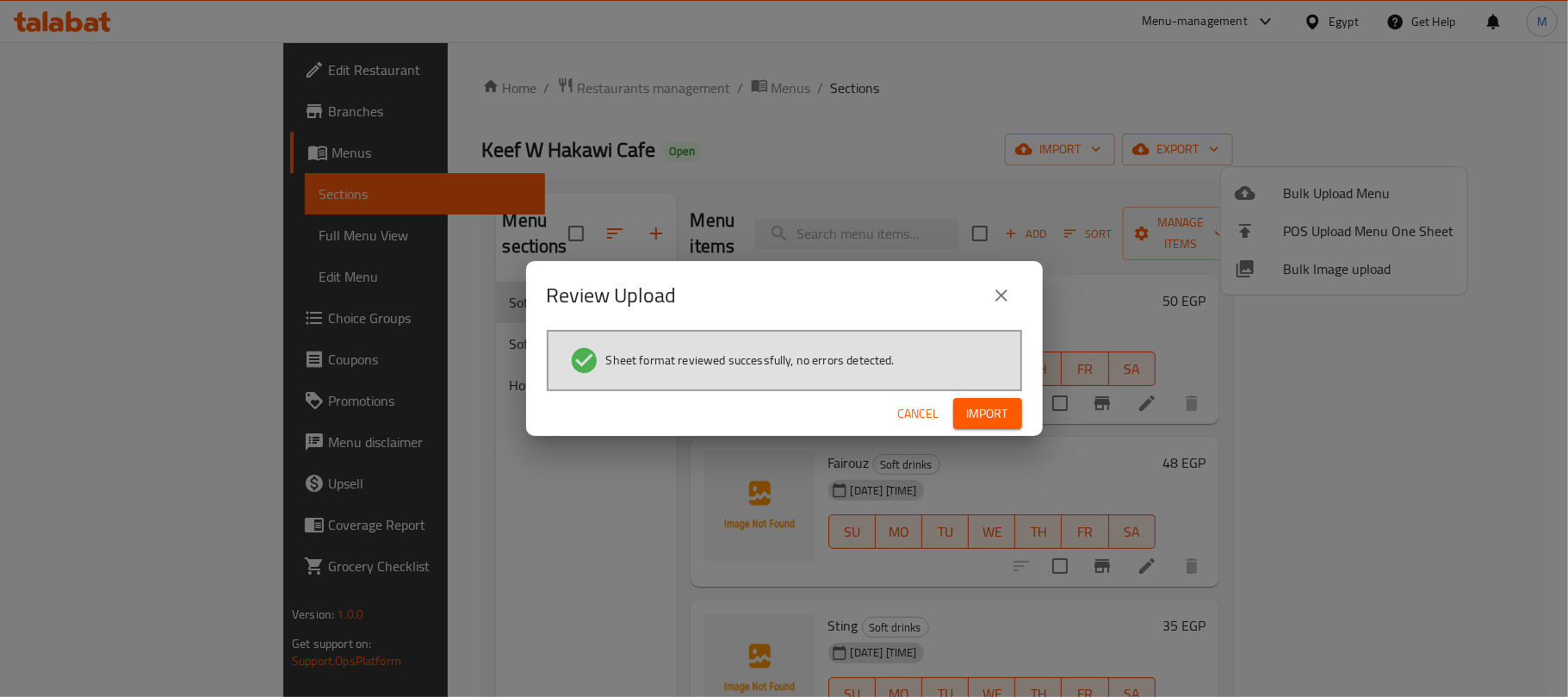 click on "Import" at bounding box center [988, 414] 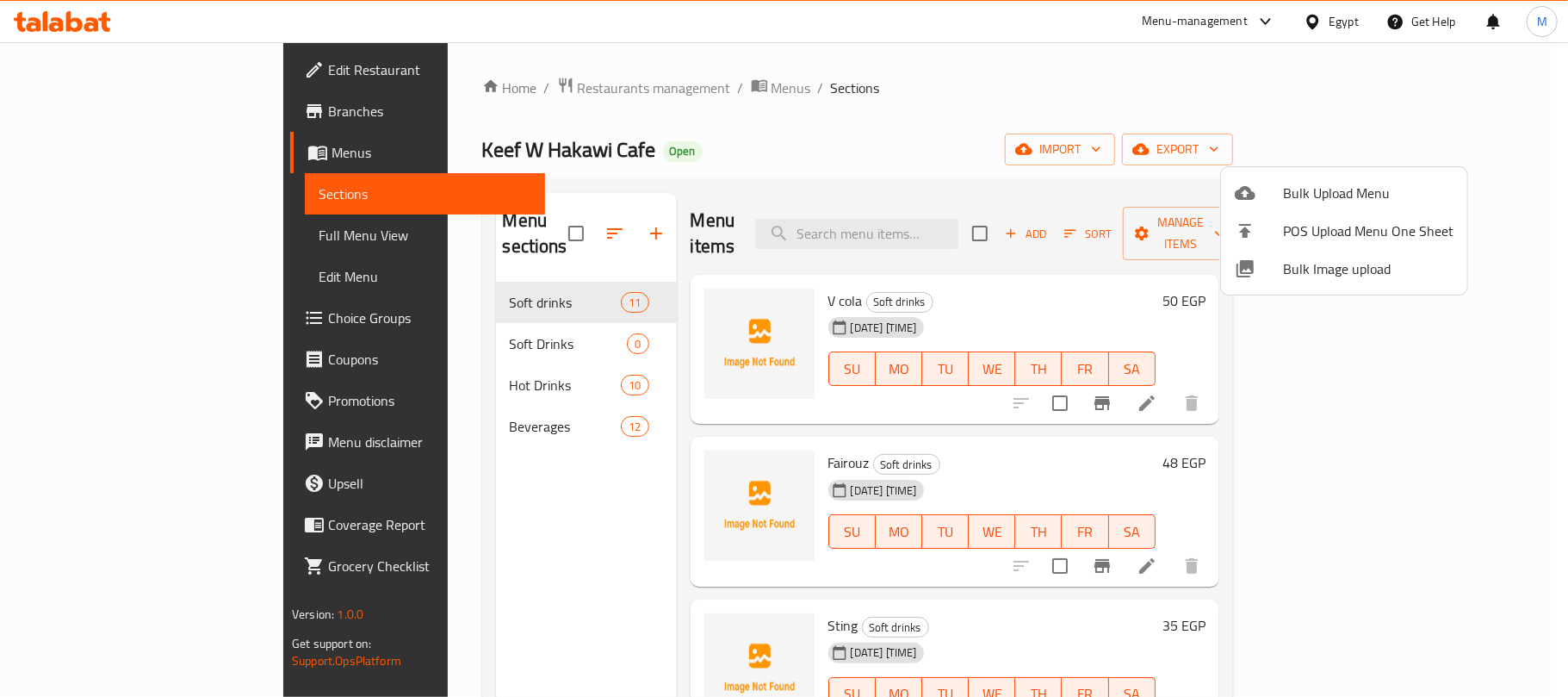 click at bounding box center (784, 348) 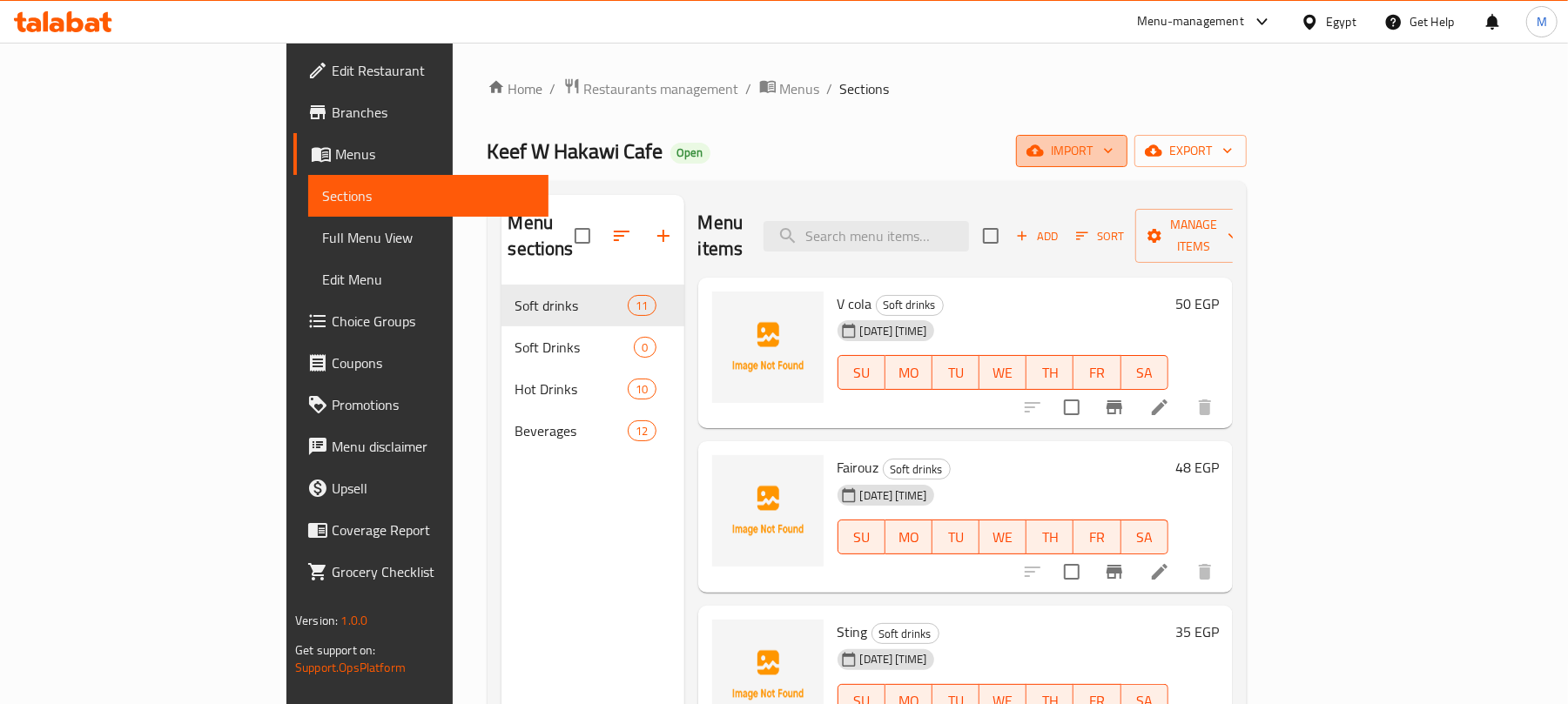 click on "import" at bounding box center (1072, 151) 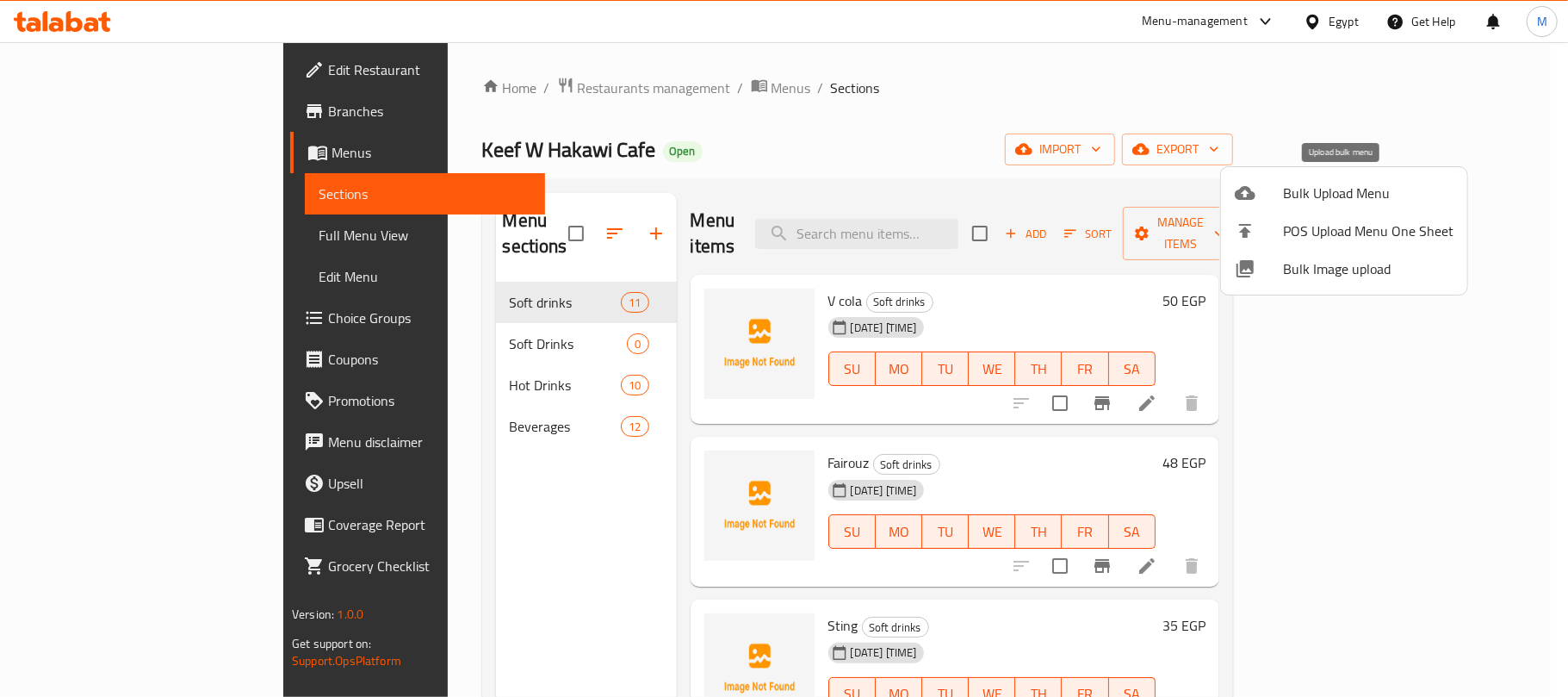 click on "Bulk Upload Menu" at bounding box center (1368, 193) 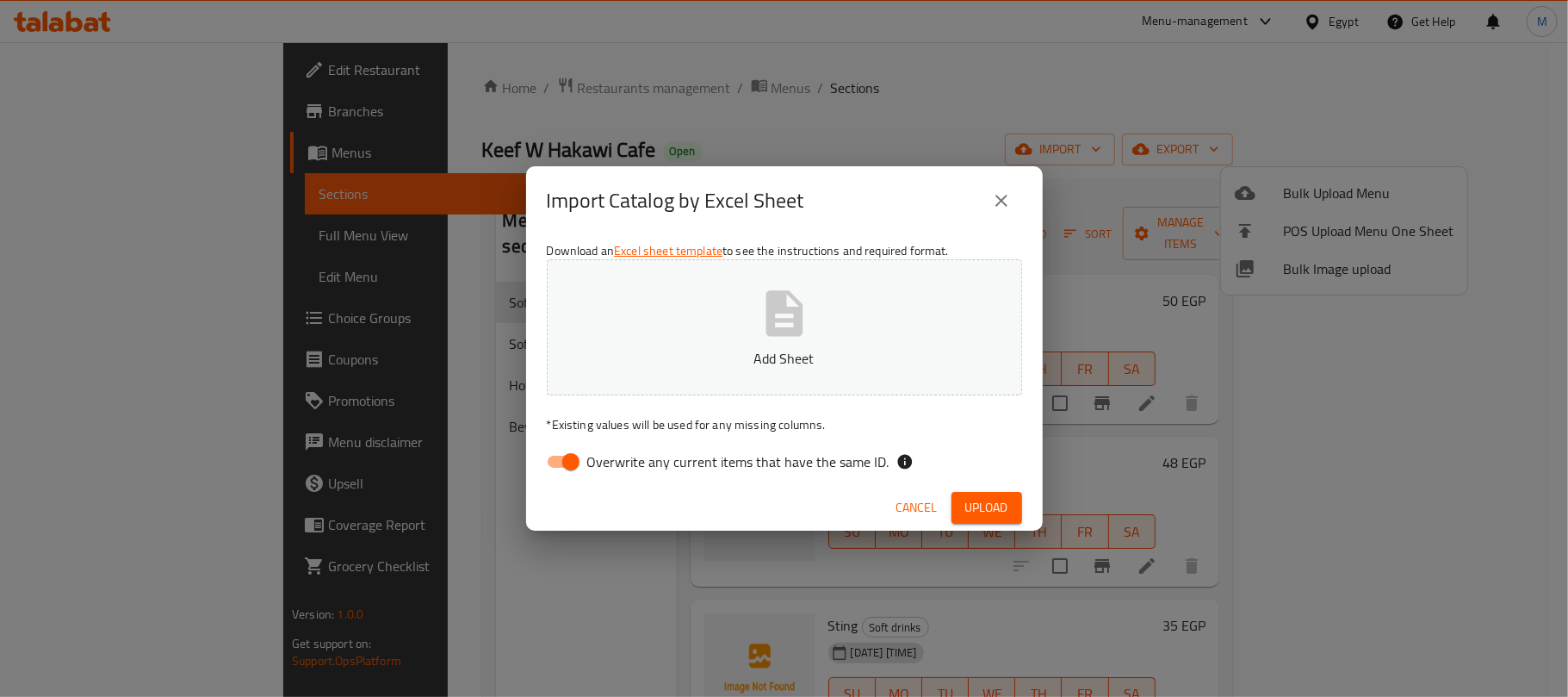 click on "Add Sheet" at bounding box center [784, 327] 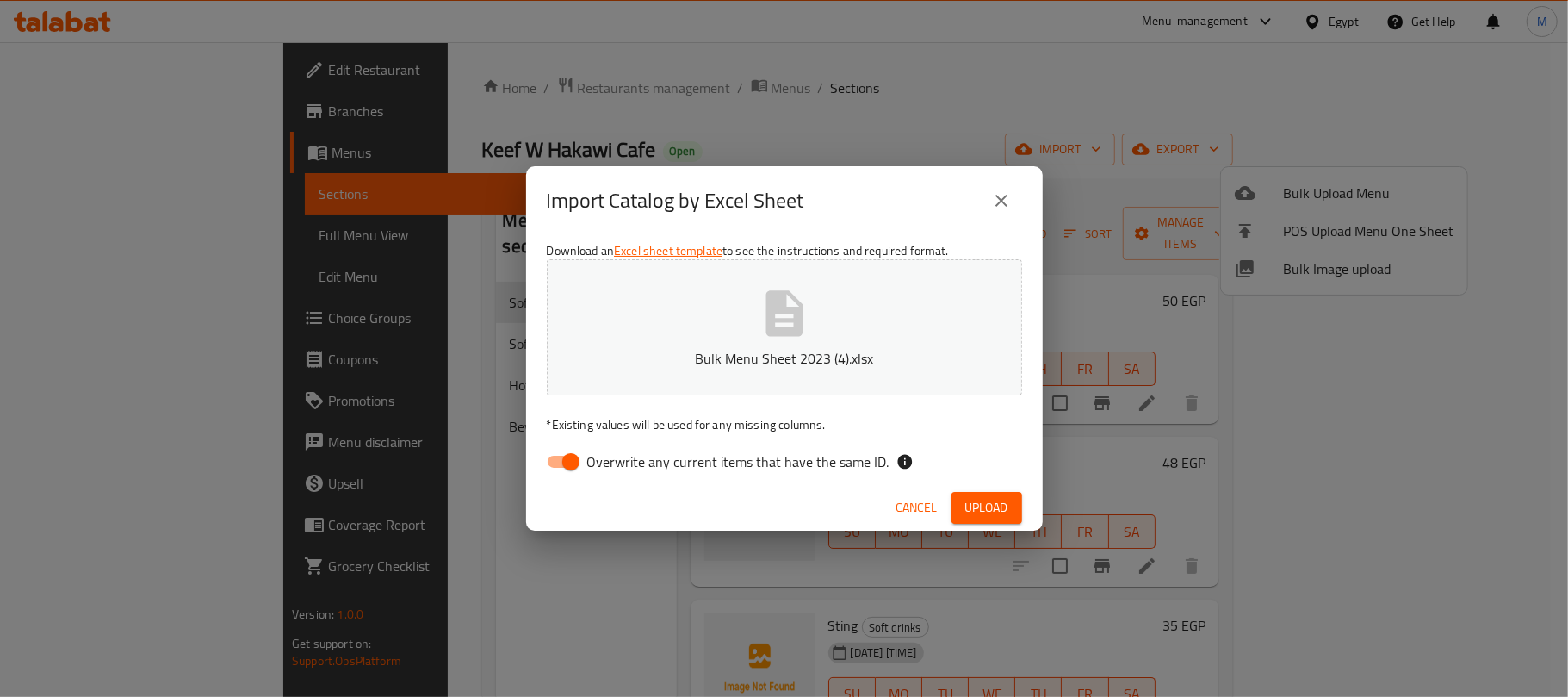 click on "Upload" at bounding box center (987, 507) 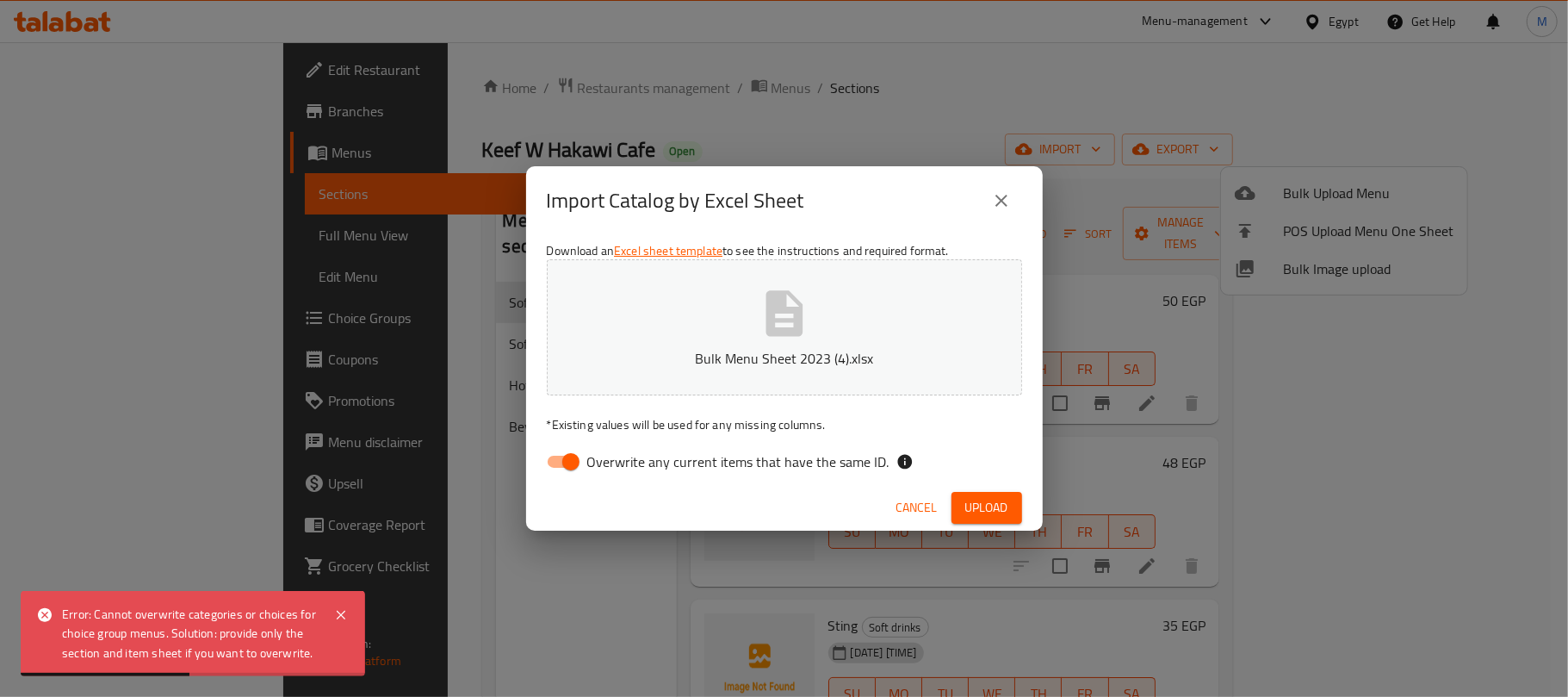 click on "Overwrite any current items that have the same ID." at bounding box center (571, 462) 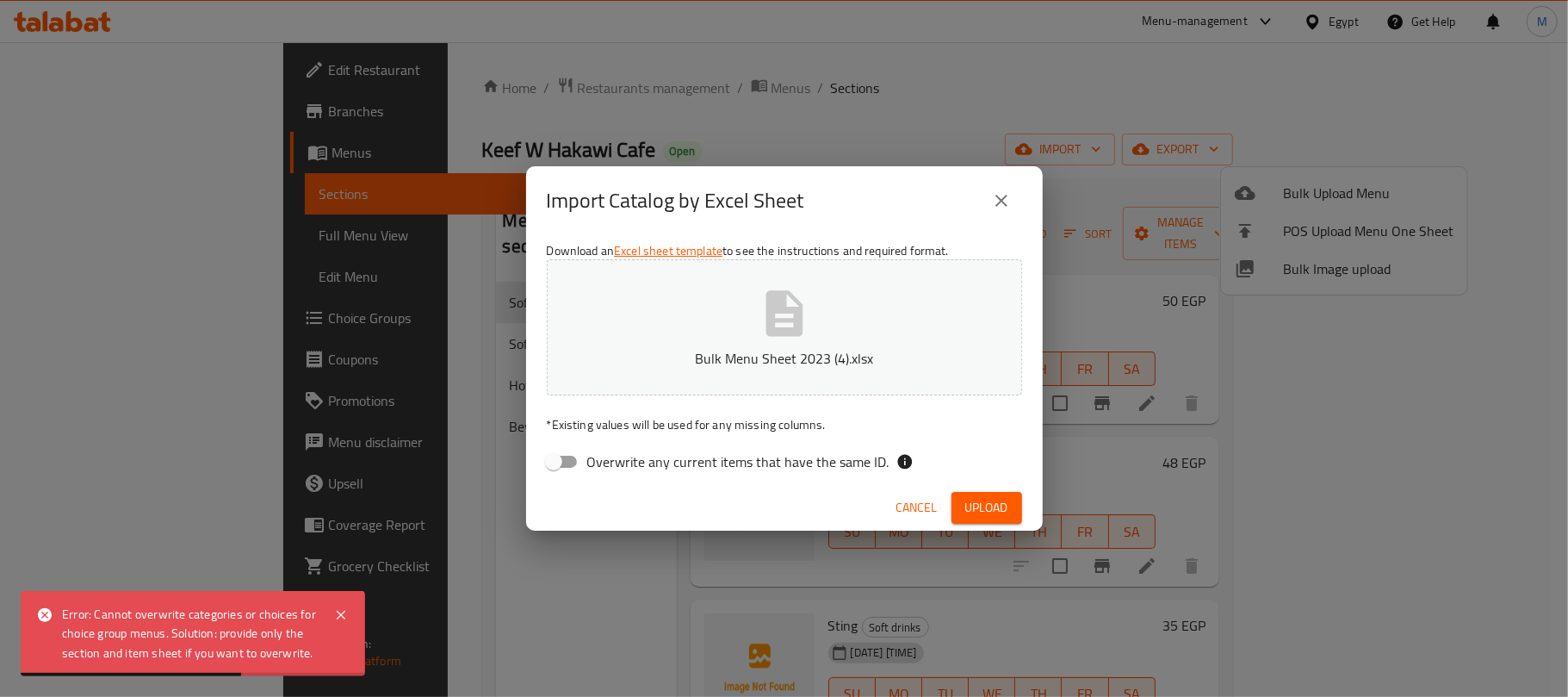 click on "Upload" at bounding box center [987, 507] 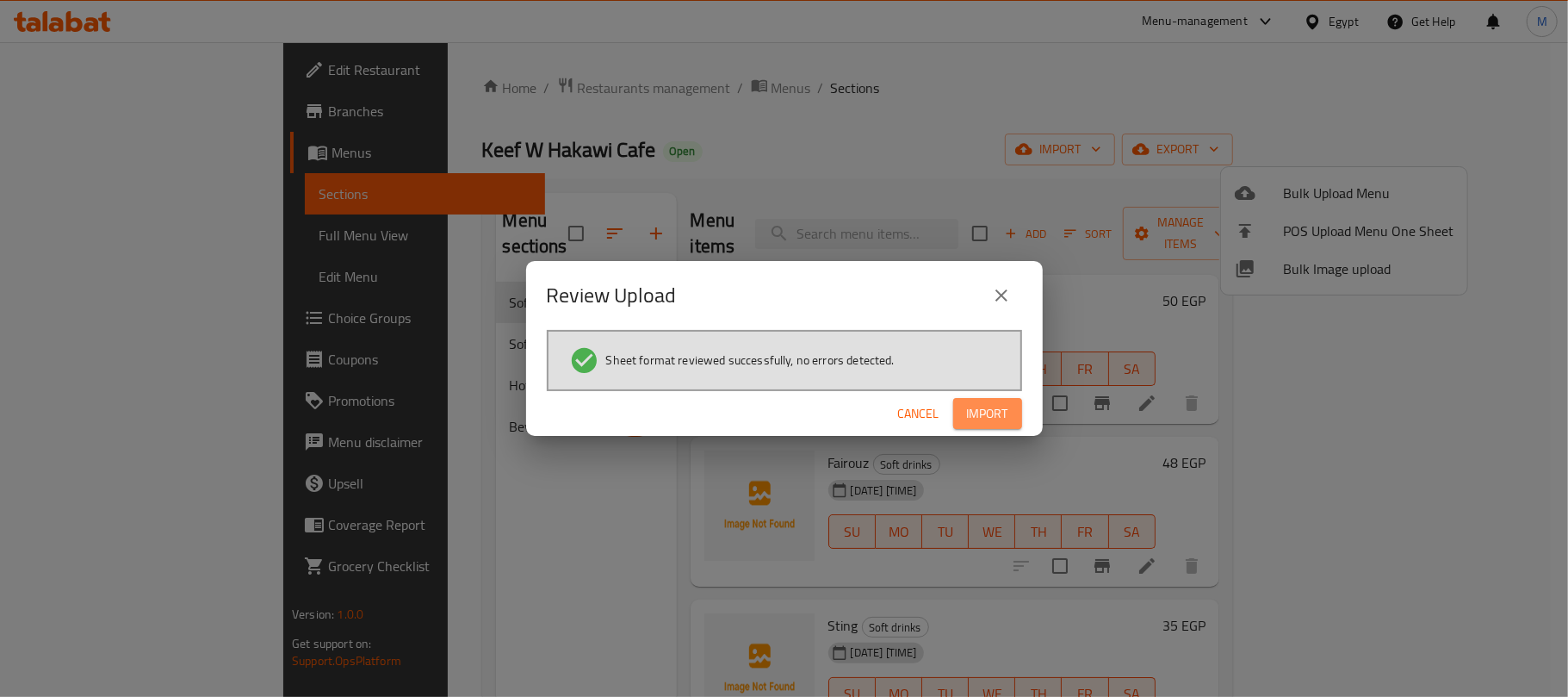 click on "Import" at bounding box center (988, 414) 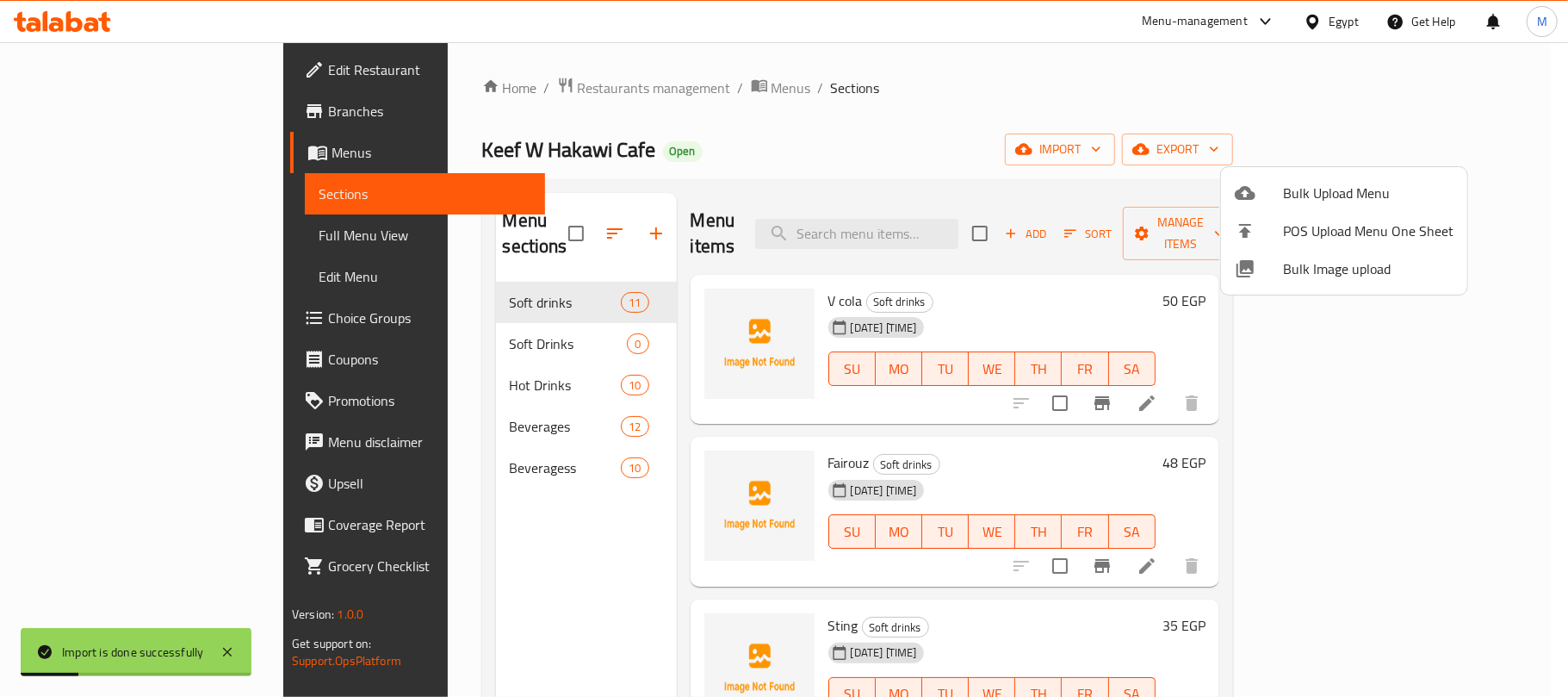click at bounding box center [784, 348] 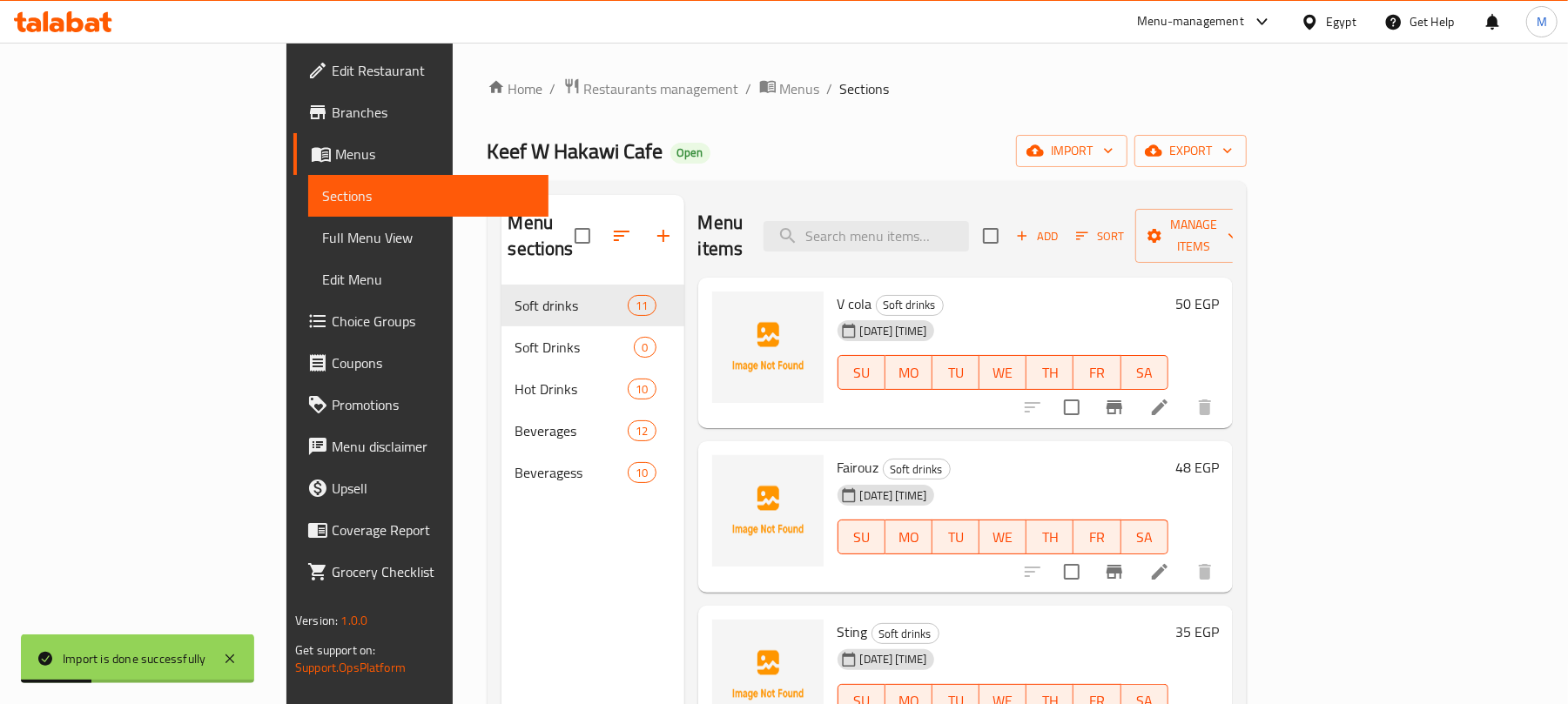 click on "Beveragess" at bounding box center [572, 473] 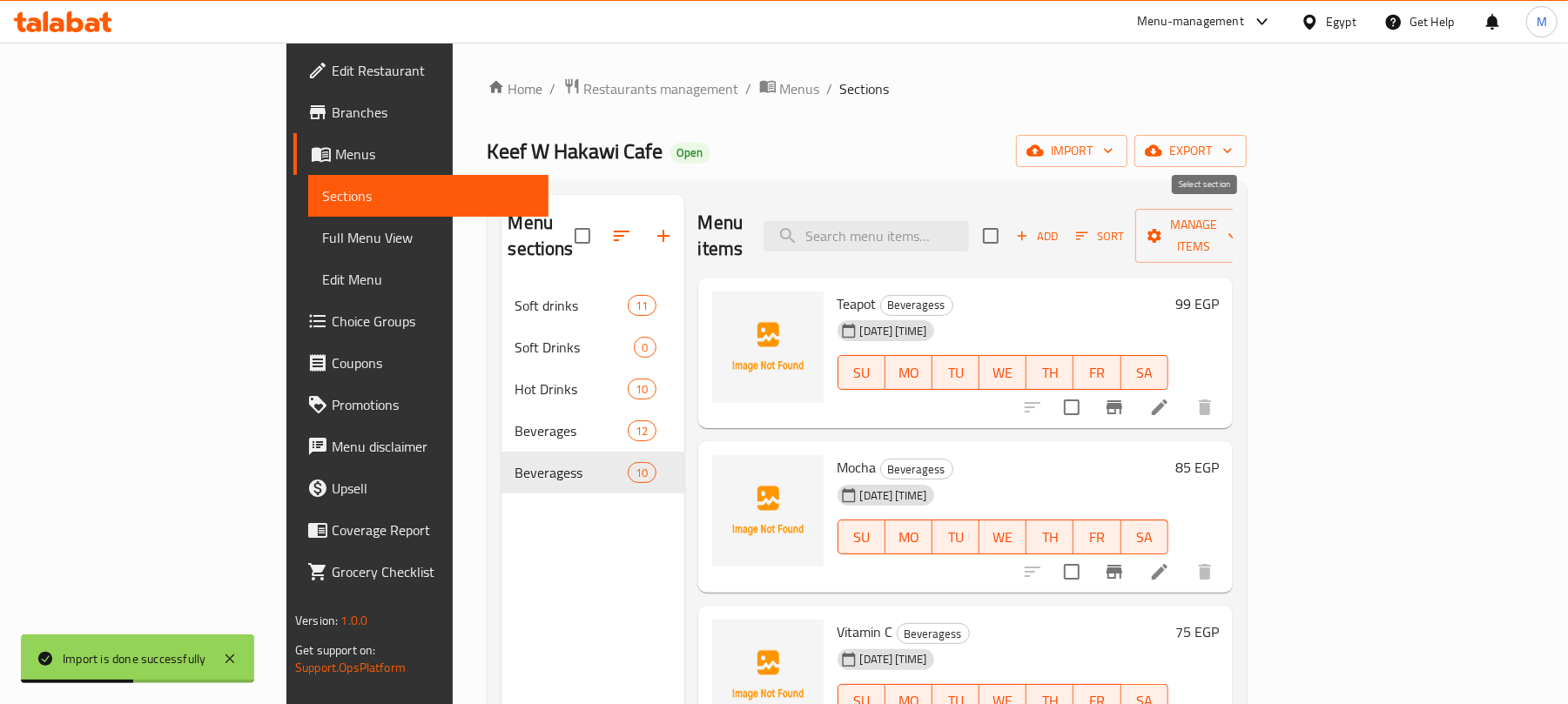 drag, startPoint x: 1208, startPoint y: 220, endPoint x: 1315, endPoint y: 247, distance: 110.35398 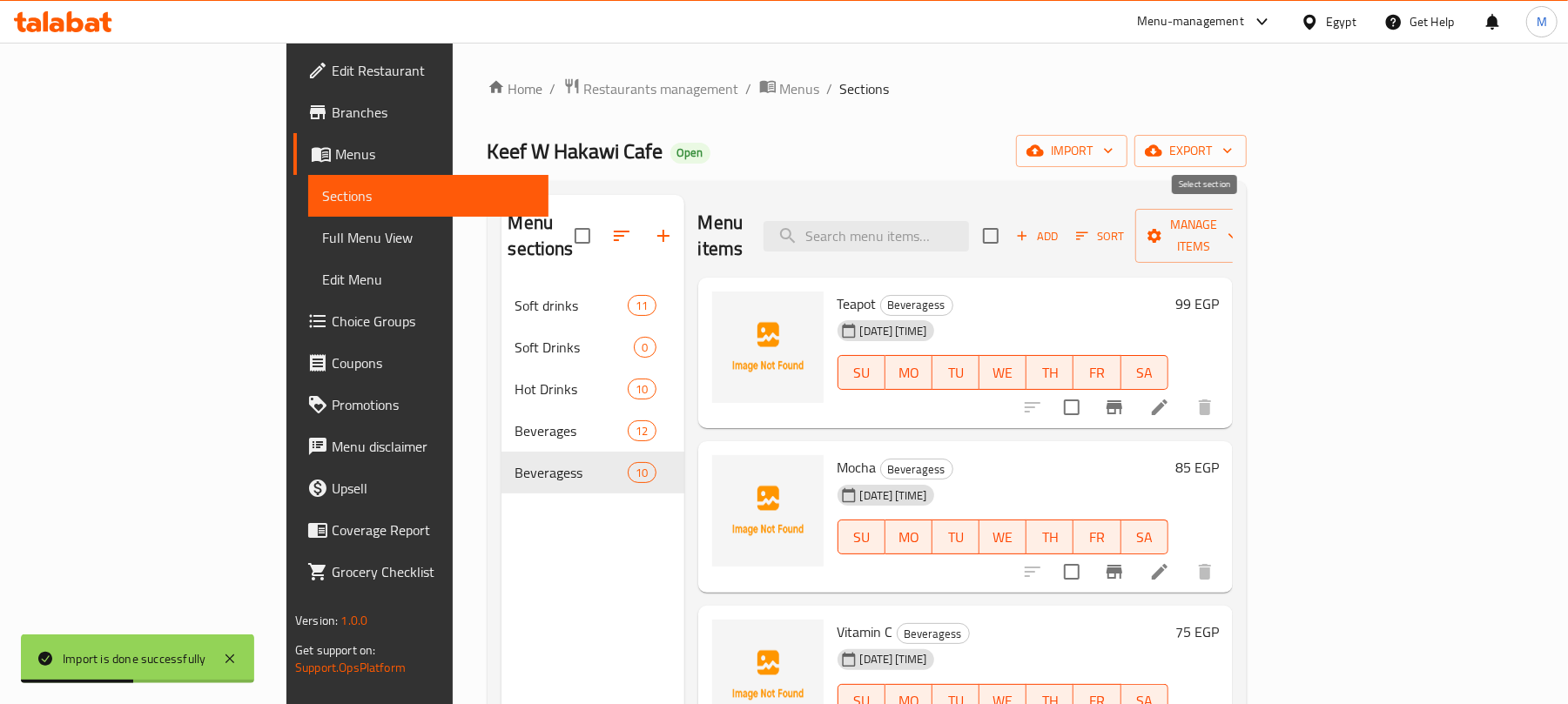 checkbox on "true" 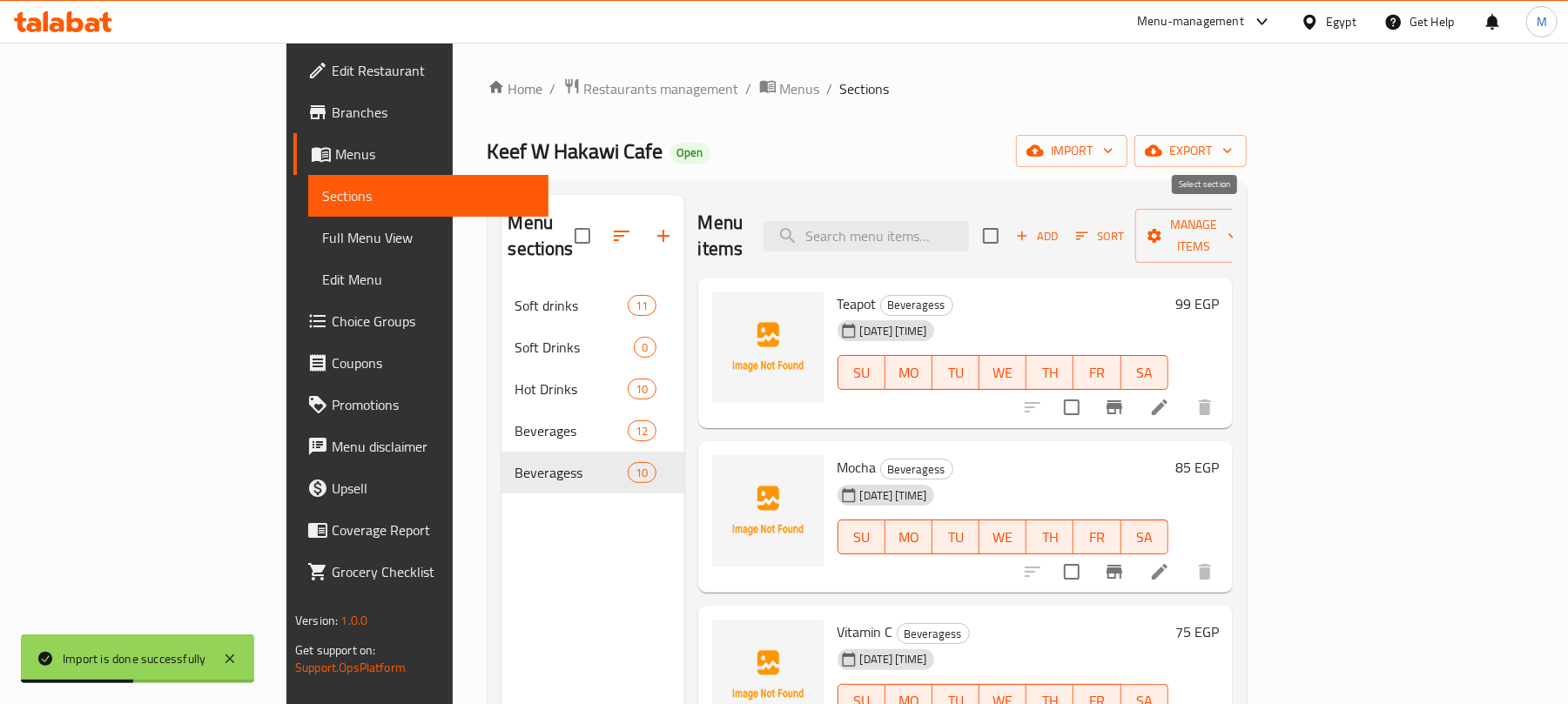 checkbox on "true" 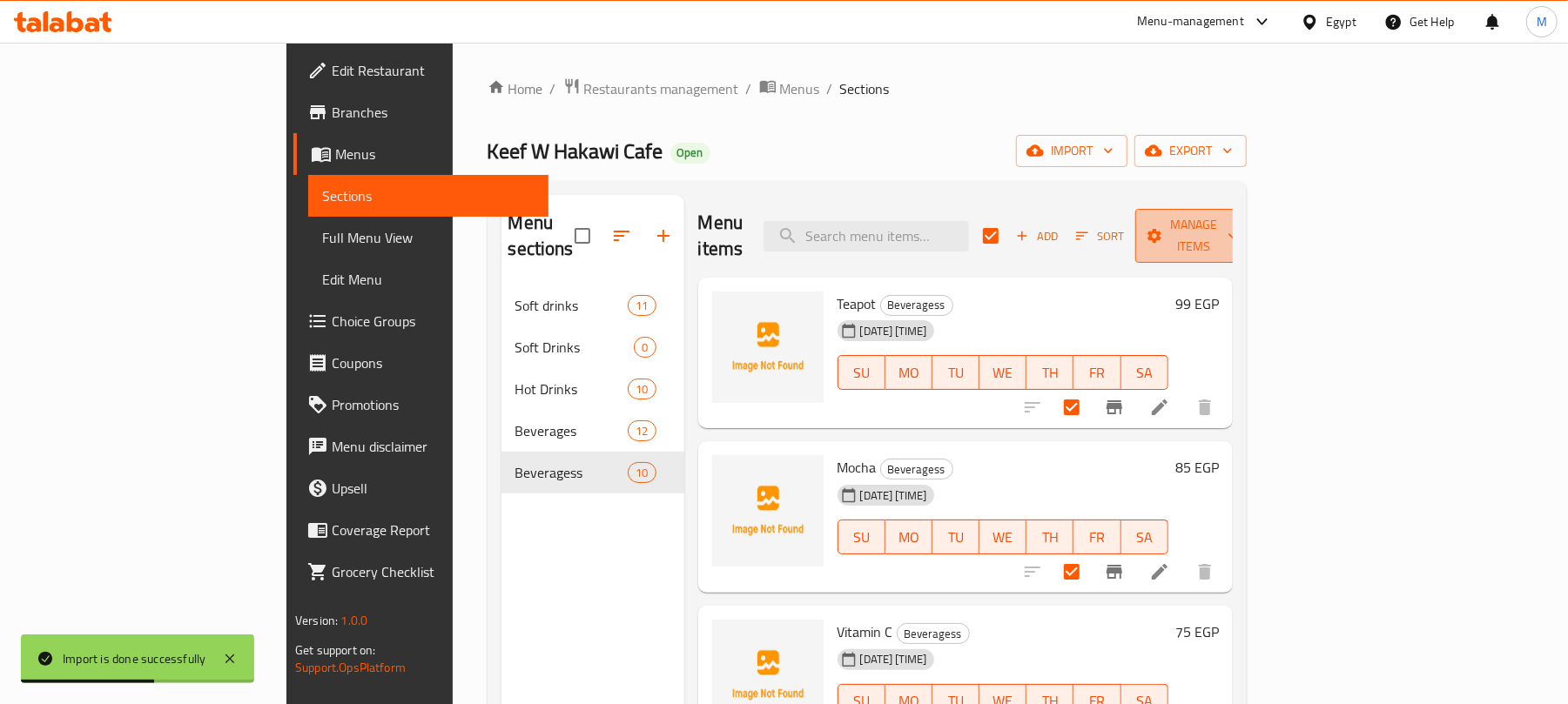 click on "Manage items" at bounding box center (1194, 236) 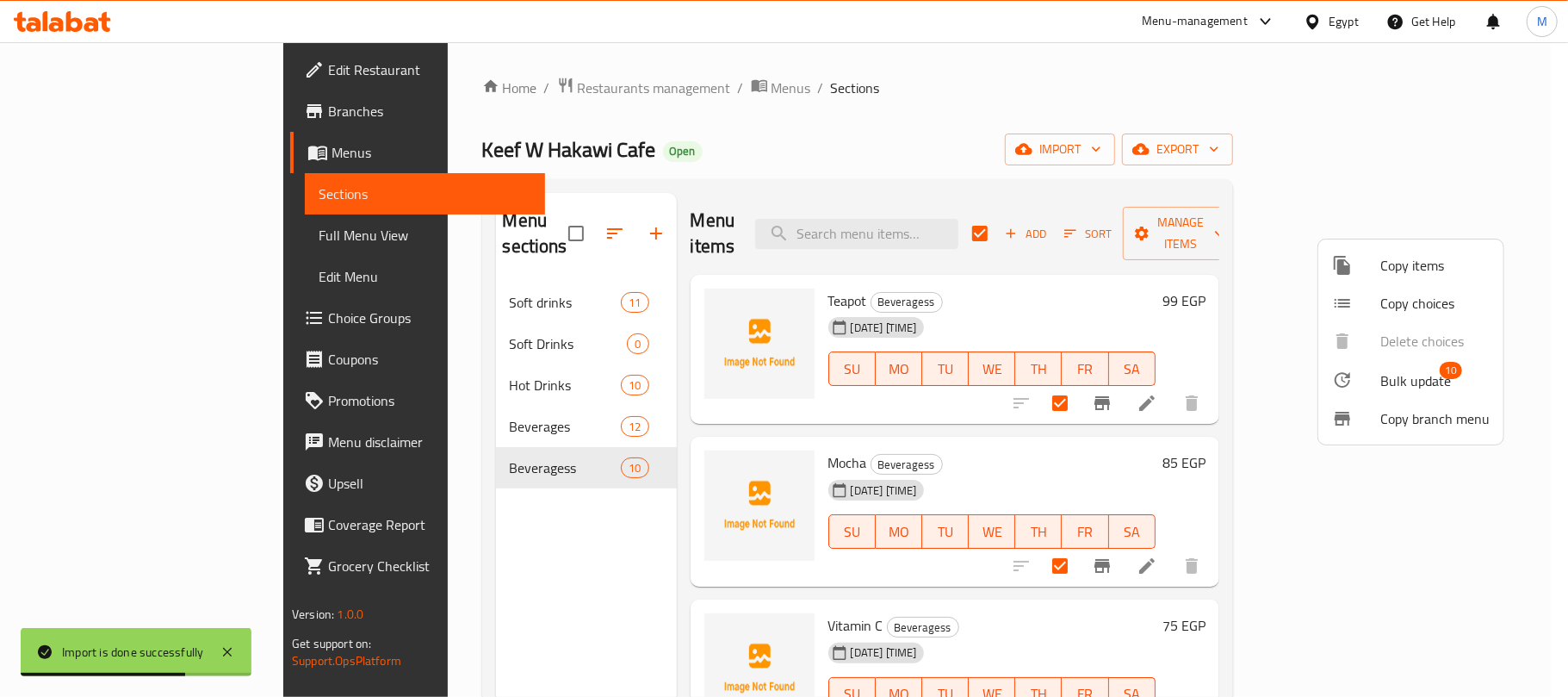 click on "Bulk update" at bounding box center (1416, 381) 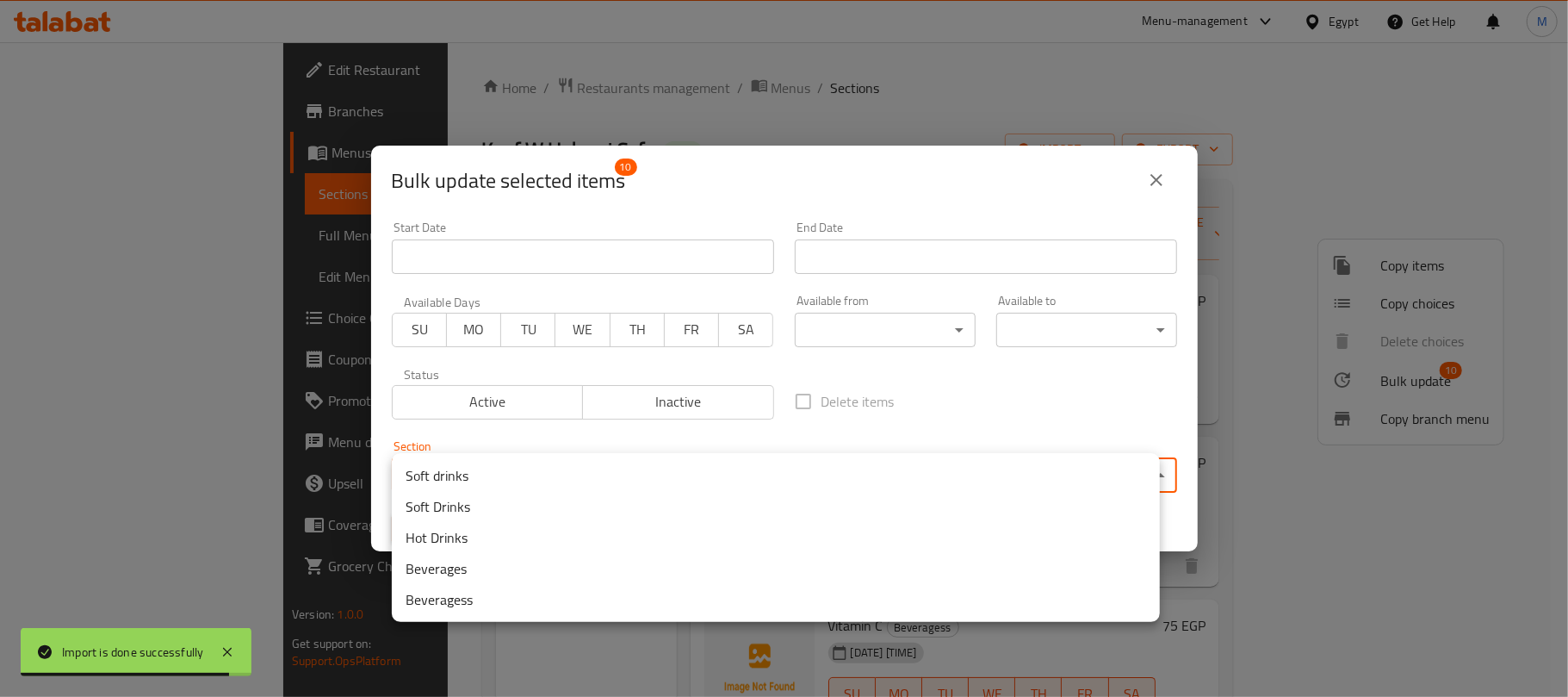 click on "Import is done successfully ​ Menu-management Egypt Get Help M   Edit Restaurant   Branches   Menus   Sections   Full Menu View   Edit Menu   Choice Groups   Coupons   Promotions   Menu disclaimer   Upsell   Coverage Report   Grocery Checklist  Version:    1.0.0  Get support on:    Support.OpsPlatform Home / Restaurants management / Menus / Sections Keef W Hakawi Cafe Open import export Menu sections Soft drinks 11 Soft Drinks 0 Hot Drinks 10 Beverages 12 Beveragess 10 Menu items Add Sort Manage items Teapot   Beveragess [DATE] [TIME] SU MO TU WE TH FR SA 99   EGP Mocha   Beveragess [DATE] [TIME] SU MO TU WE TH FR SA 85   EGP Vitamin C   Beveragess [DATE] [TIME] SU MO TU WE TH FR SA 75   EGP Spanish Latte   Beveragess [DATE] [TIME] SU MO TU WE TH FR SA 80   EGP Sahlab Nuts   Beveragess [DATE] [TIME] SU MO TU WE TH FR SA 75   EGP Hot Chocolate   Beveragess [DATE] [TIME] SU MO TU WE TH FR SA 70   EGP Milk Tea   Beveragess [DATE] [TIME] SU MO TU WE TH FR SA 50   EGP" at bounding box center [784, 370] 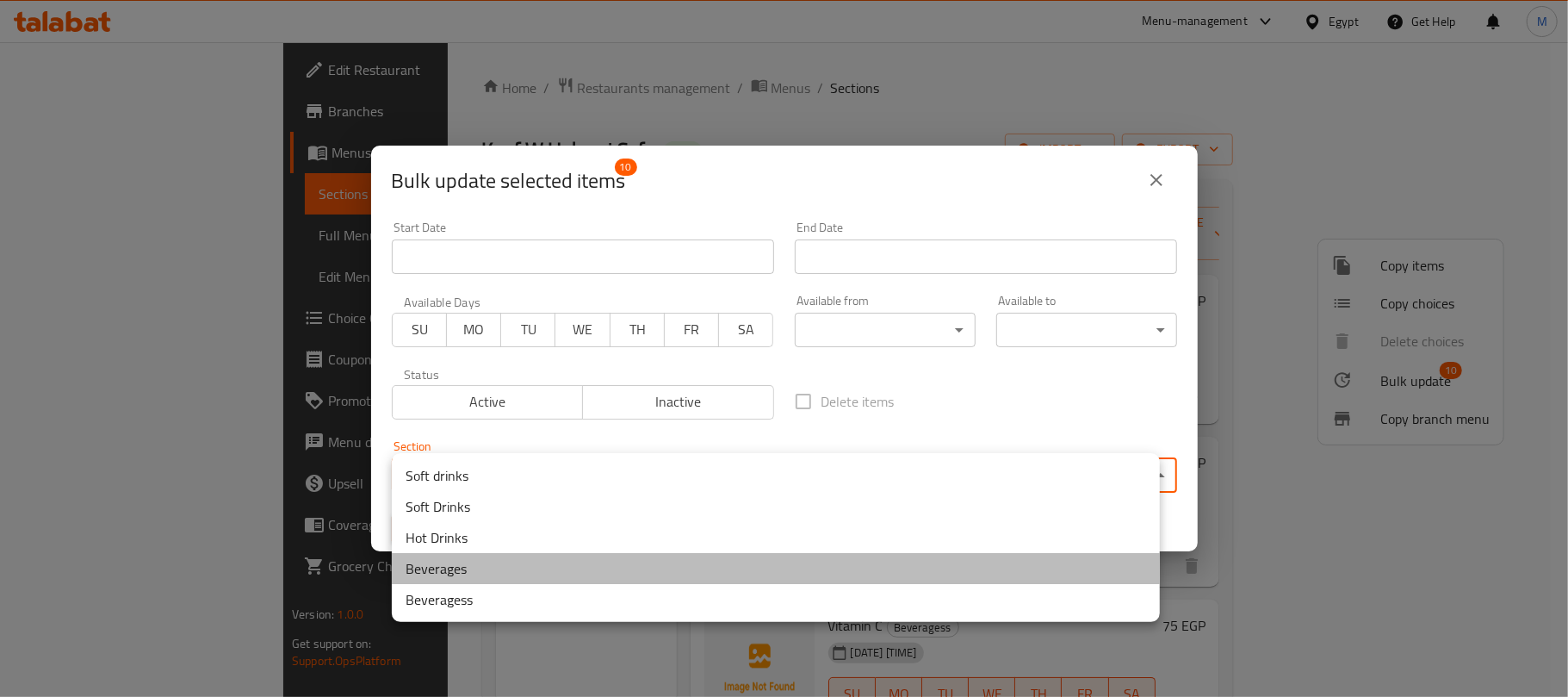 click on "Beverages" at bounding box center [776, 569] 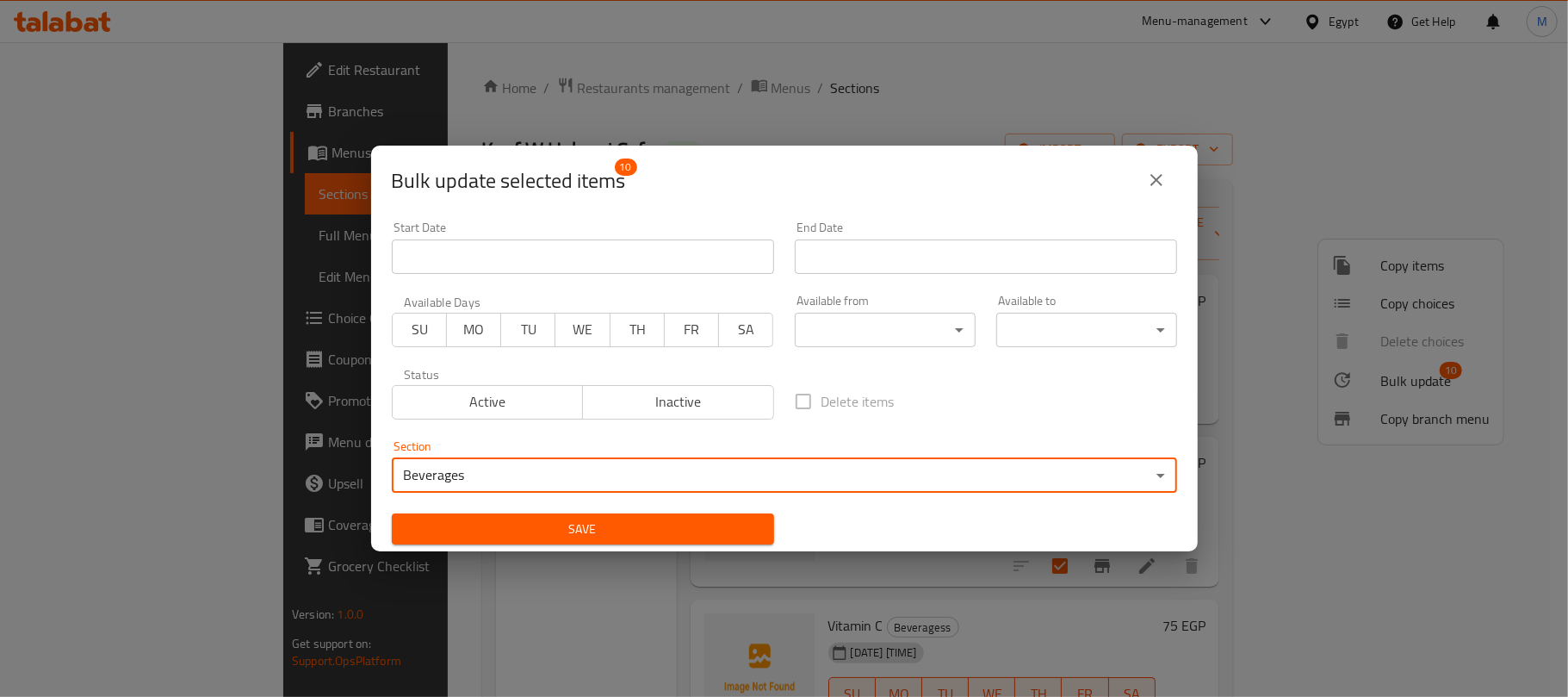 click on "Save" at bounding box center (583, 529) 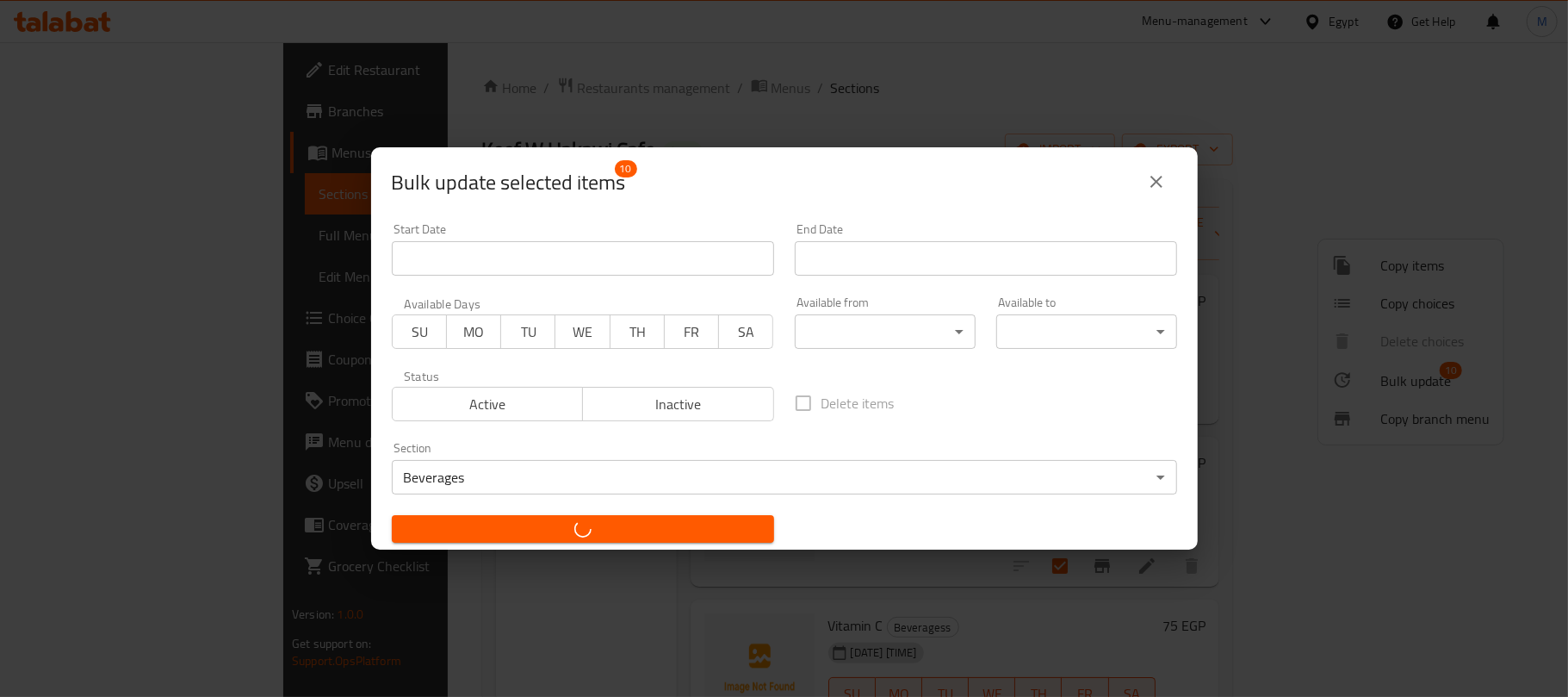 checkbox on "false" 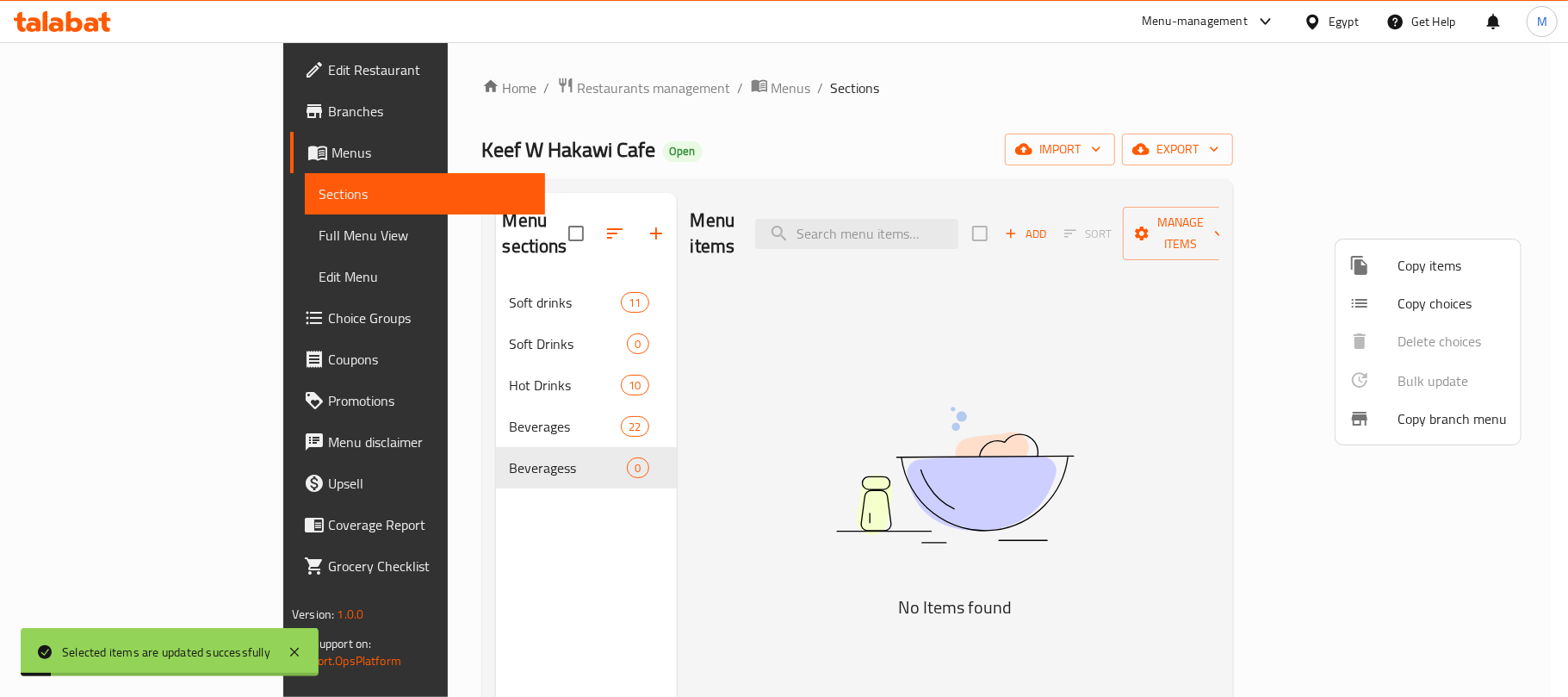 click at bounding box center (784, 348) 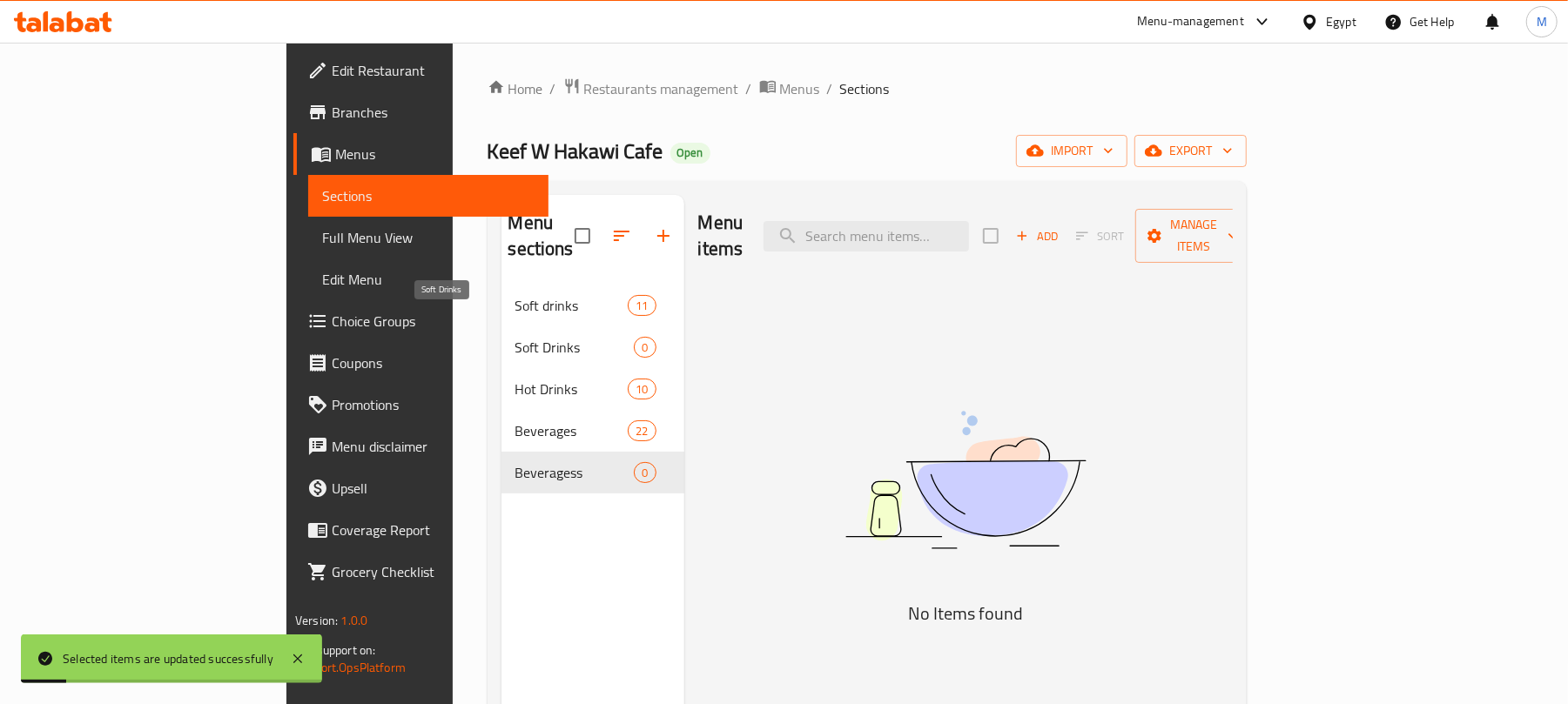 click on "Soft Drinks" at bounding box center [575, 347] 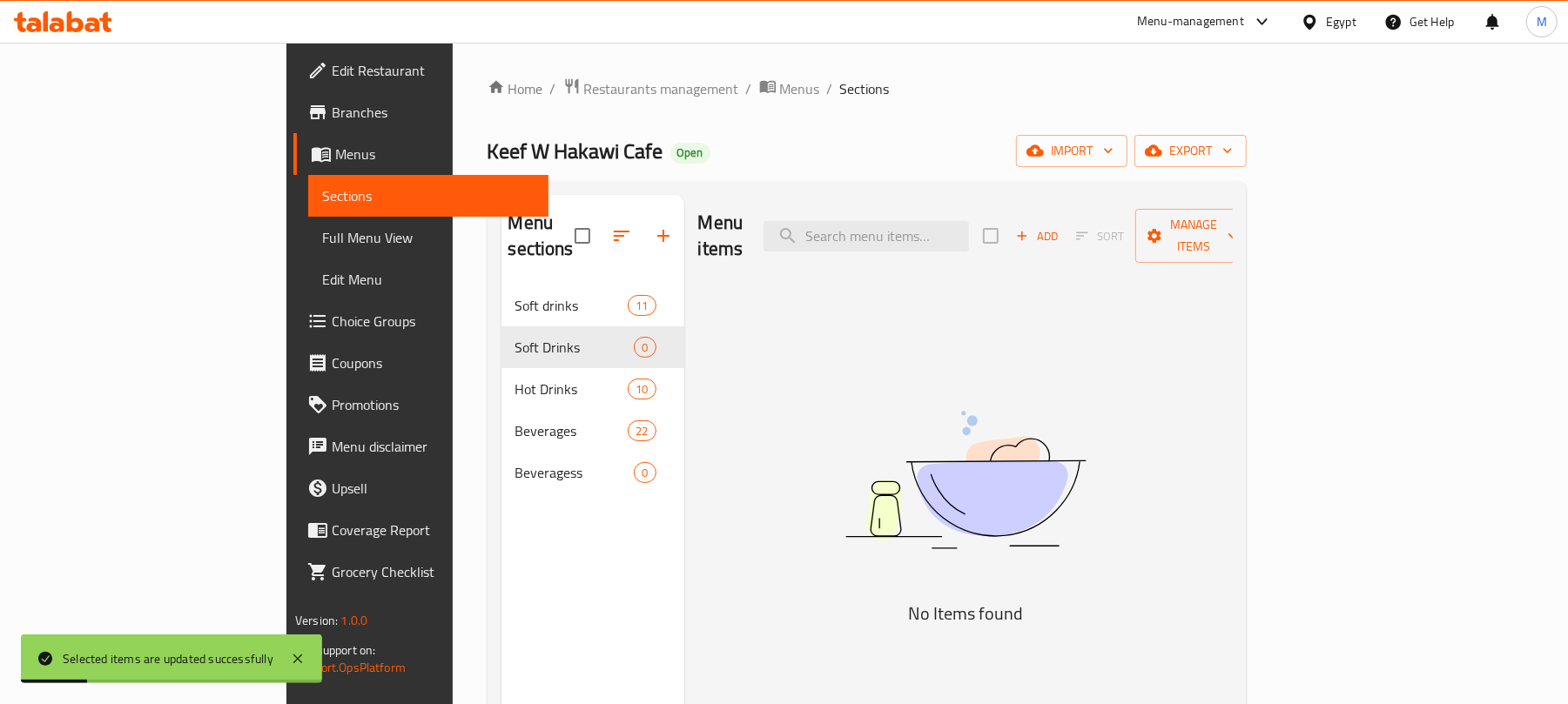 click on "Soft Drinks 0" at bounding box center [593, 347] 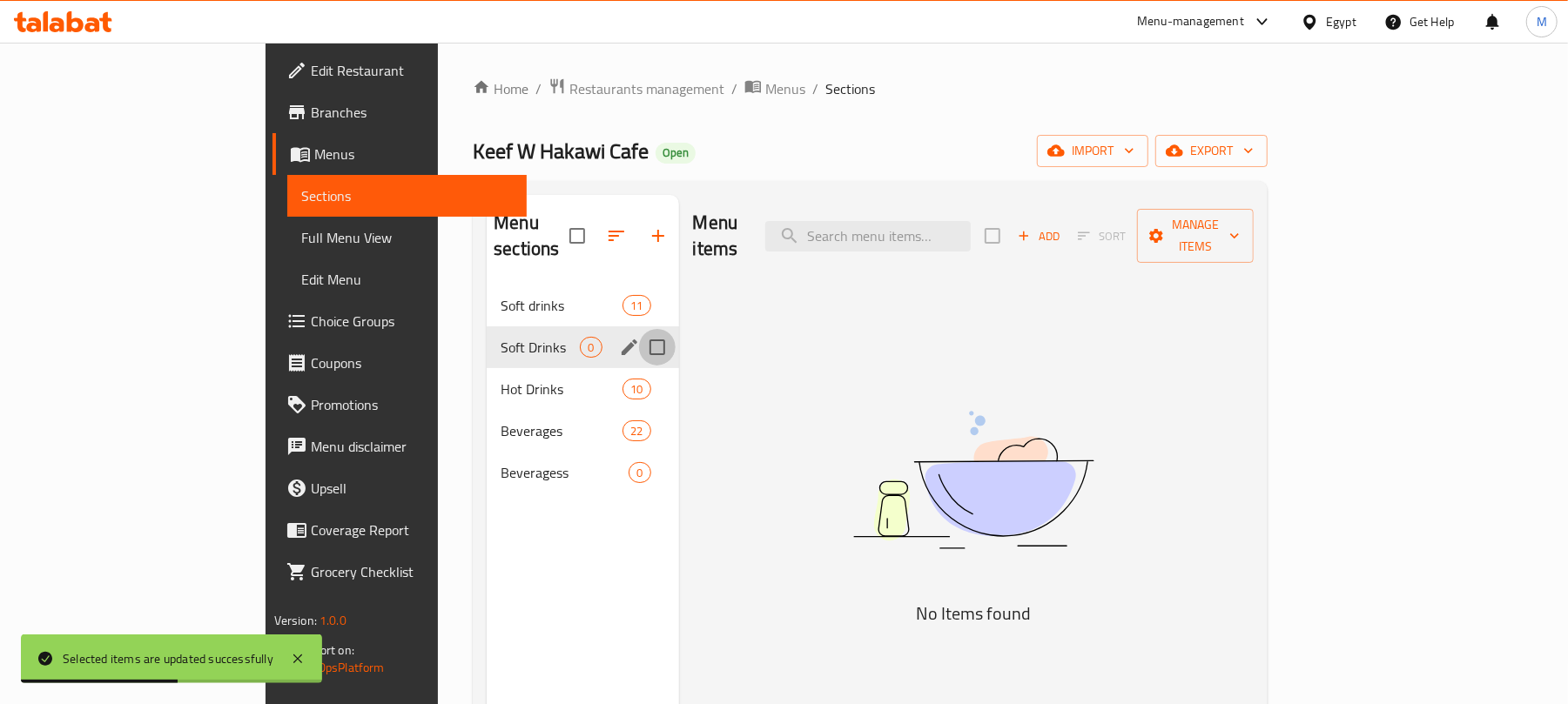 click at bounding box center [657, 347] 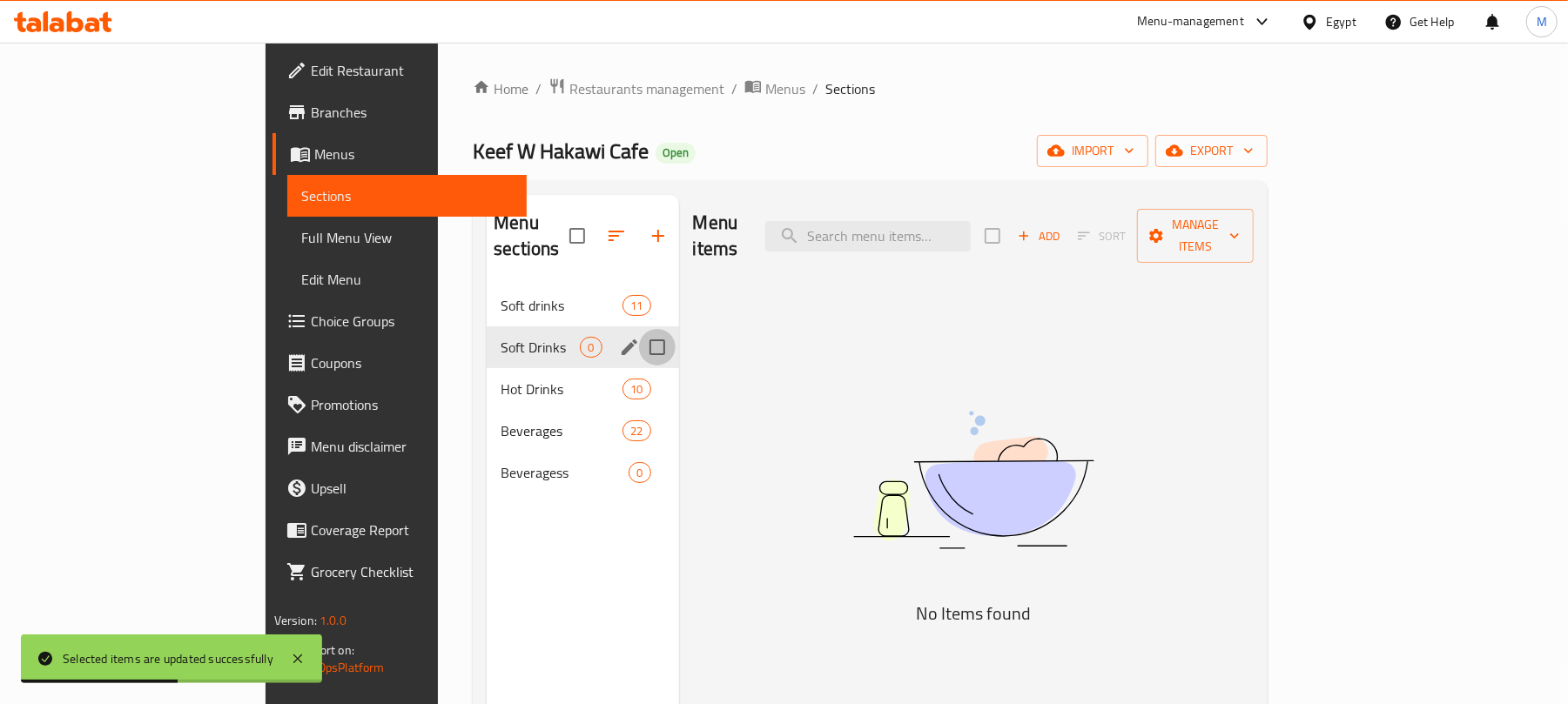 checkbox on "true" 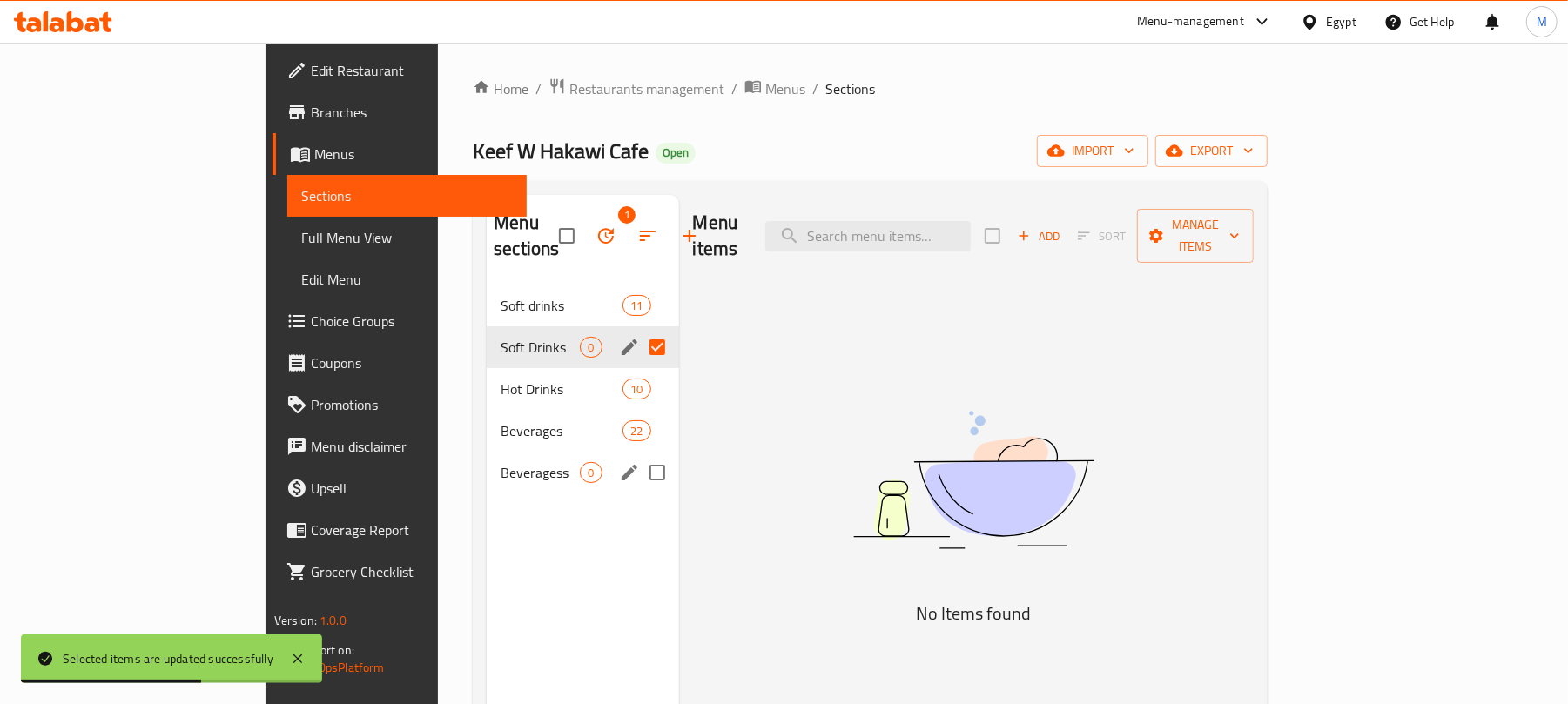 click at bounding box center (657, 473) 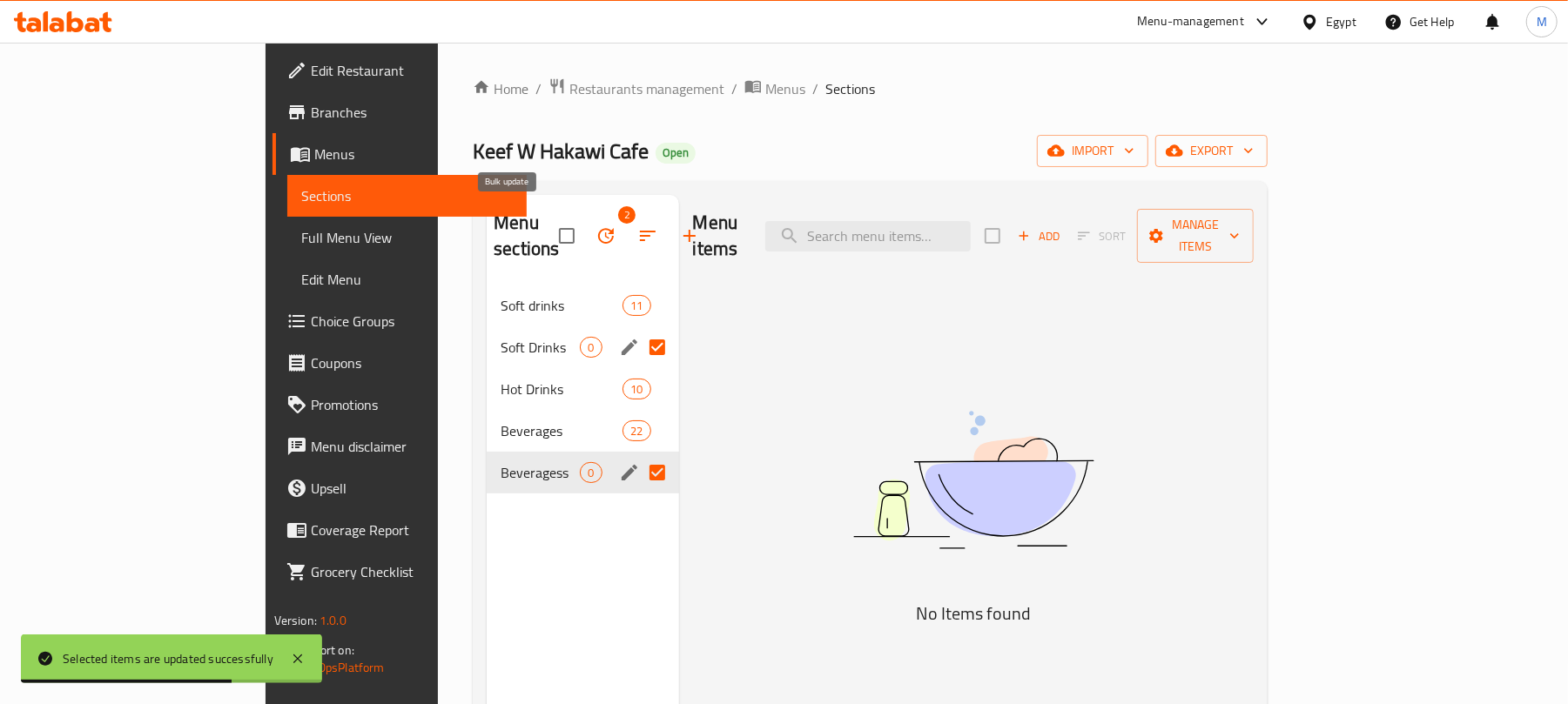 click 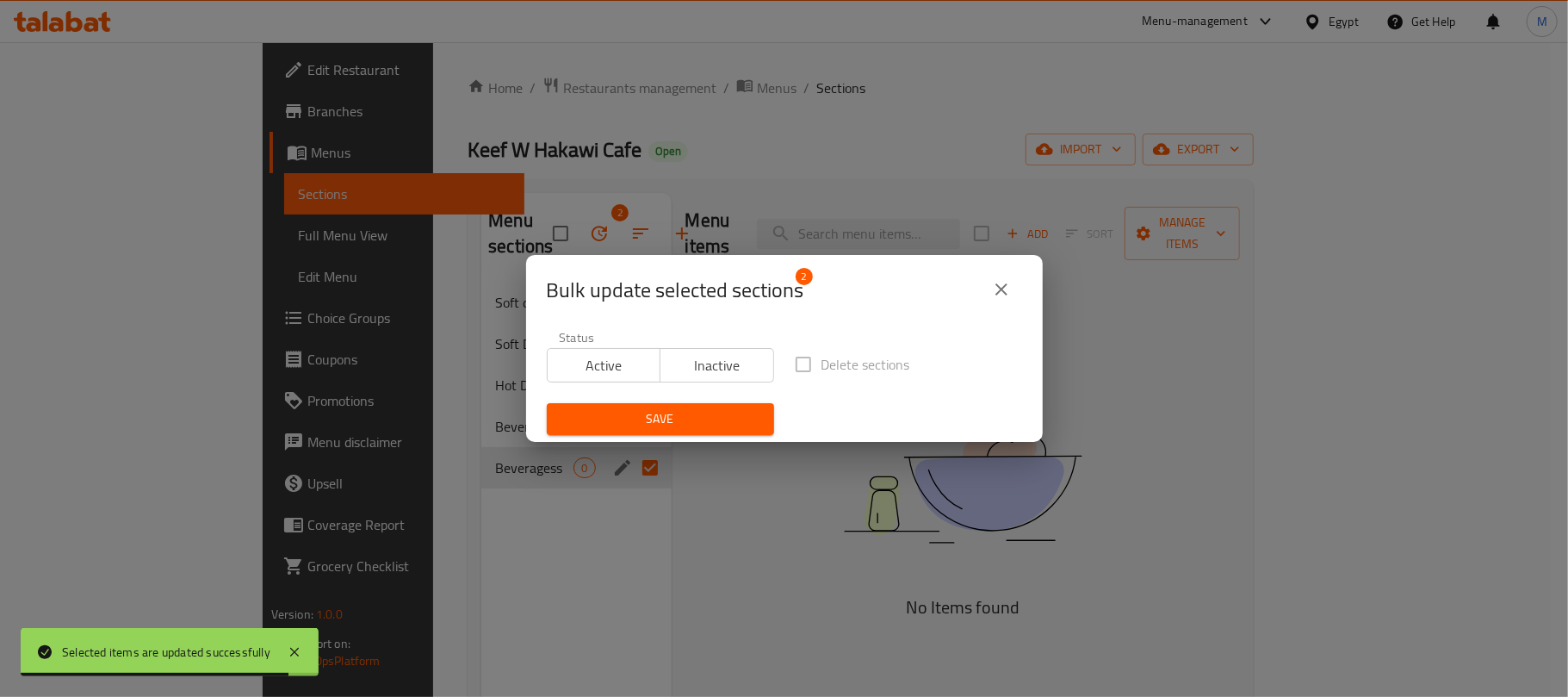 click on "Inactive" at bounding box center (717, 365) 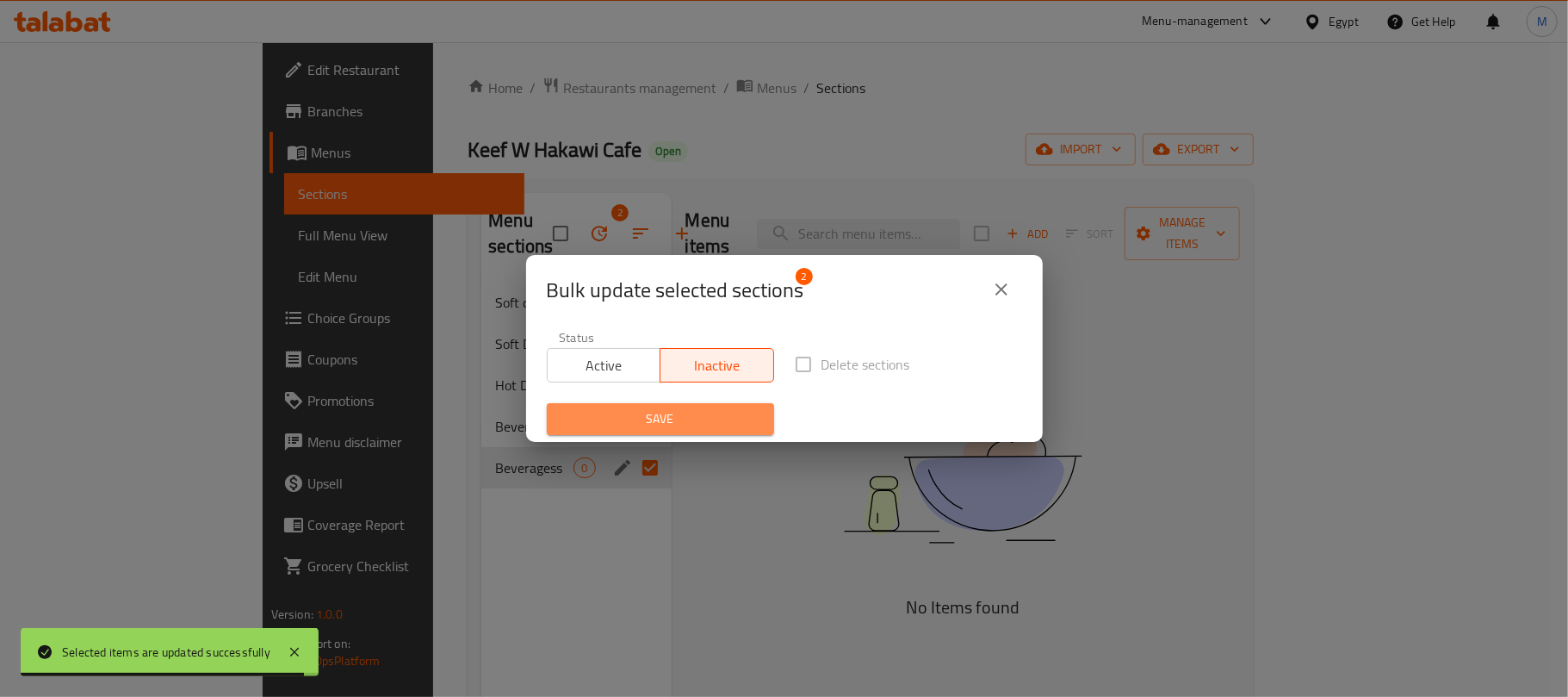 click on "Save" at bounding box center [660, 419] 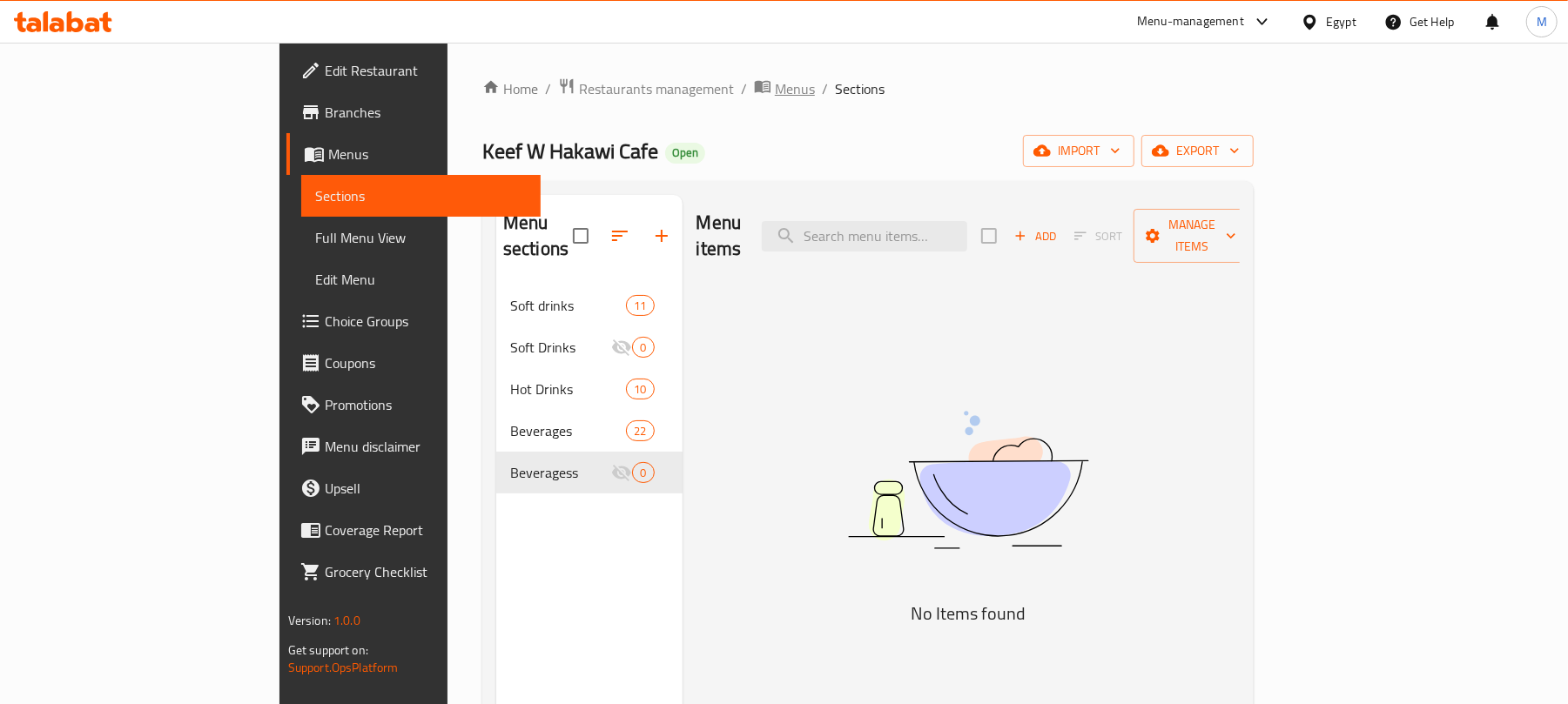 click on "Menus" at bounding box center (795, 89) 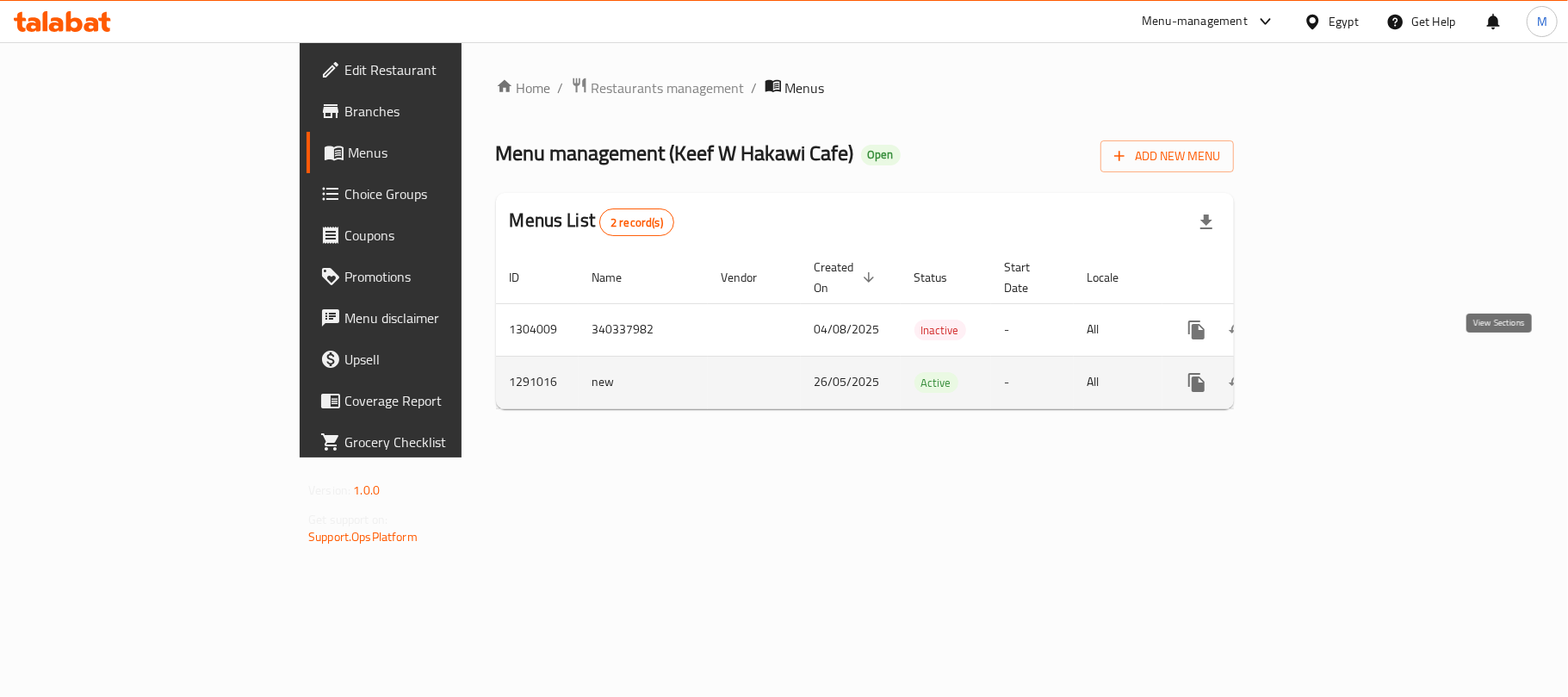 click 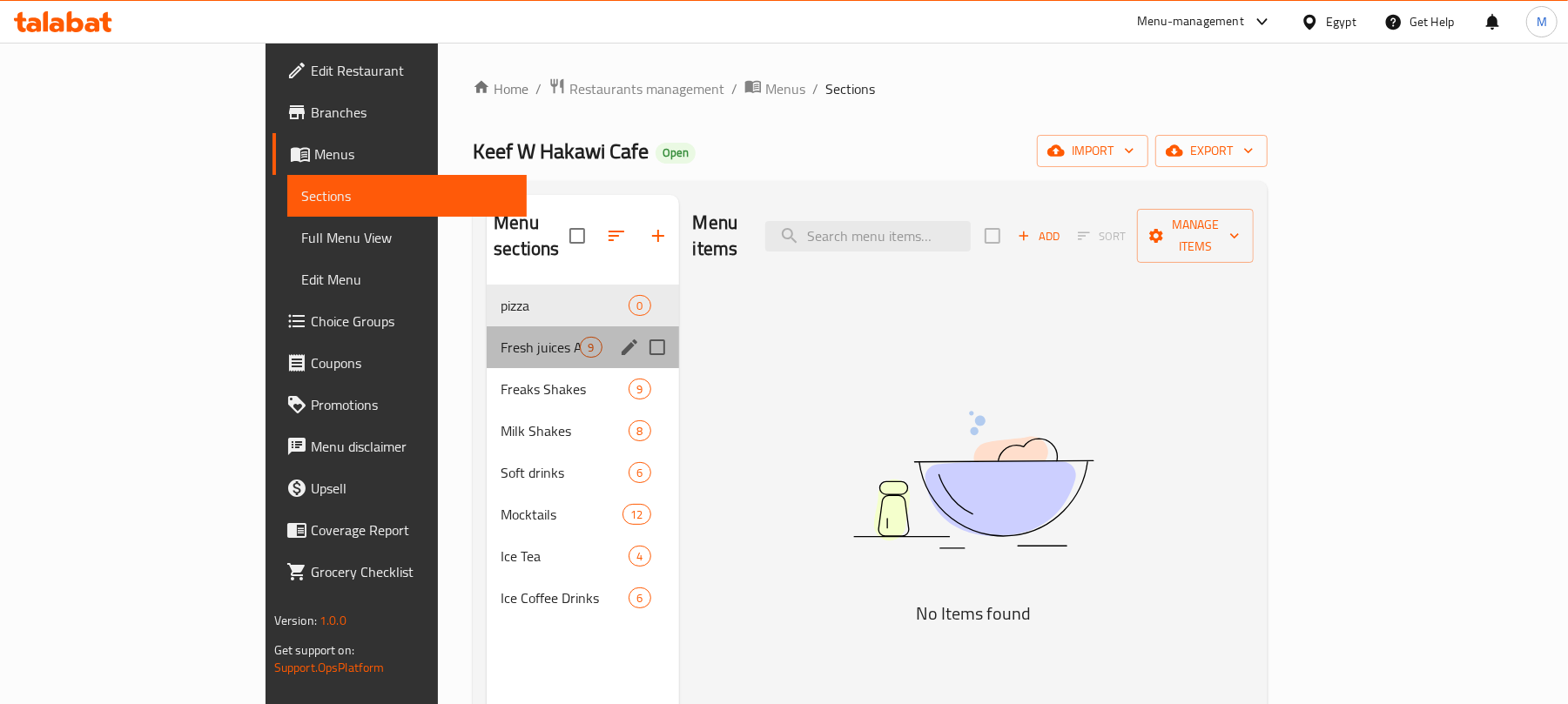 click on "Fresh juices And Smoothies 9" at bounding box center [582, 347] 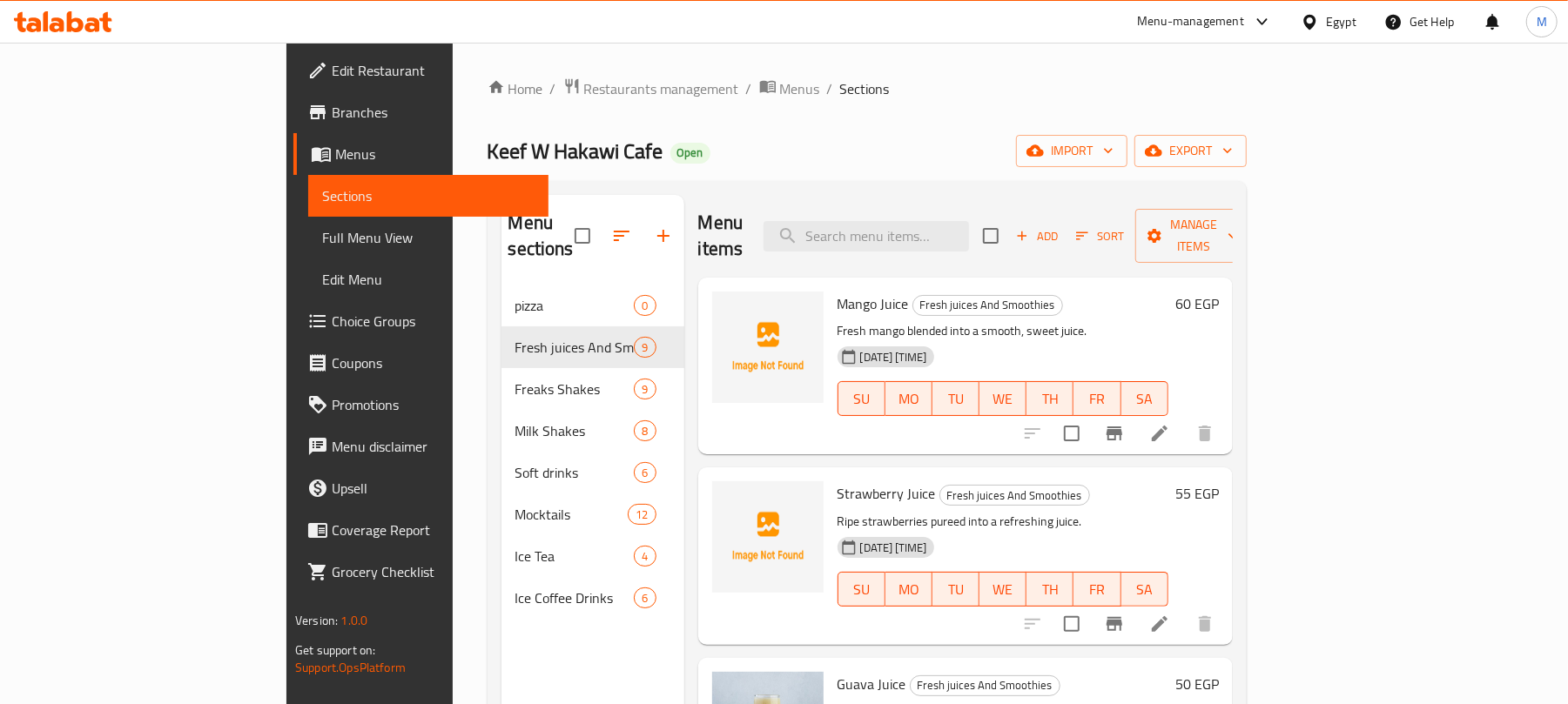 click on "60   EGP" at bounding box center (1197, 304) 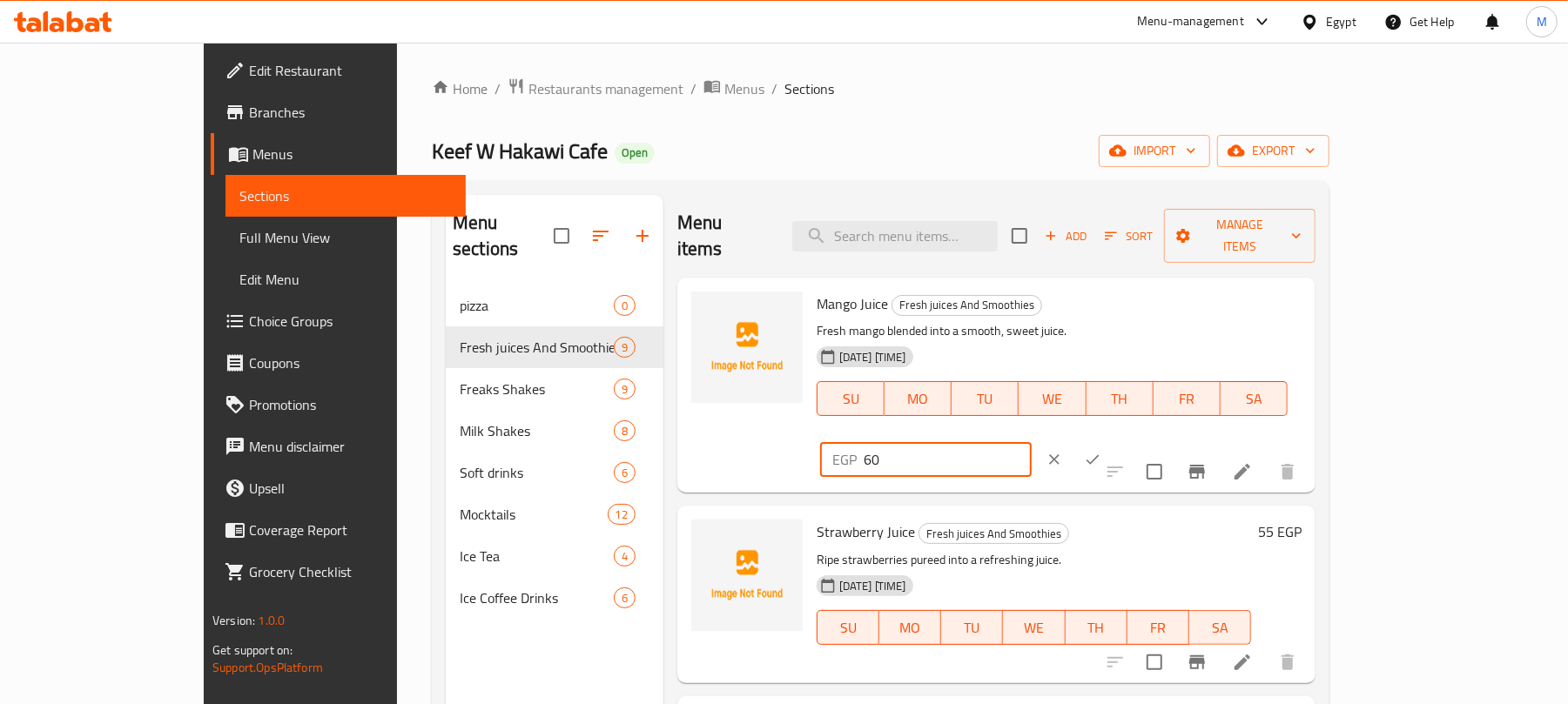 click on "60" at bounding box center [947, 459] 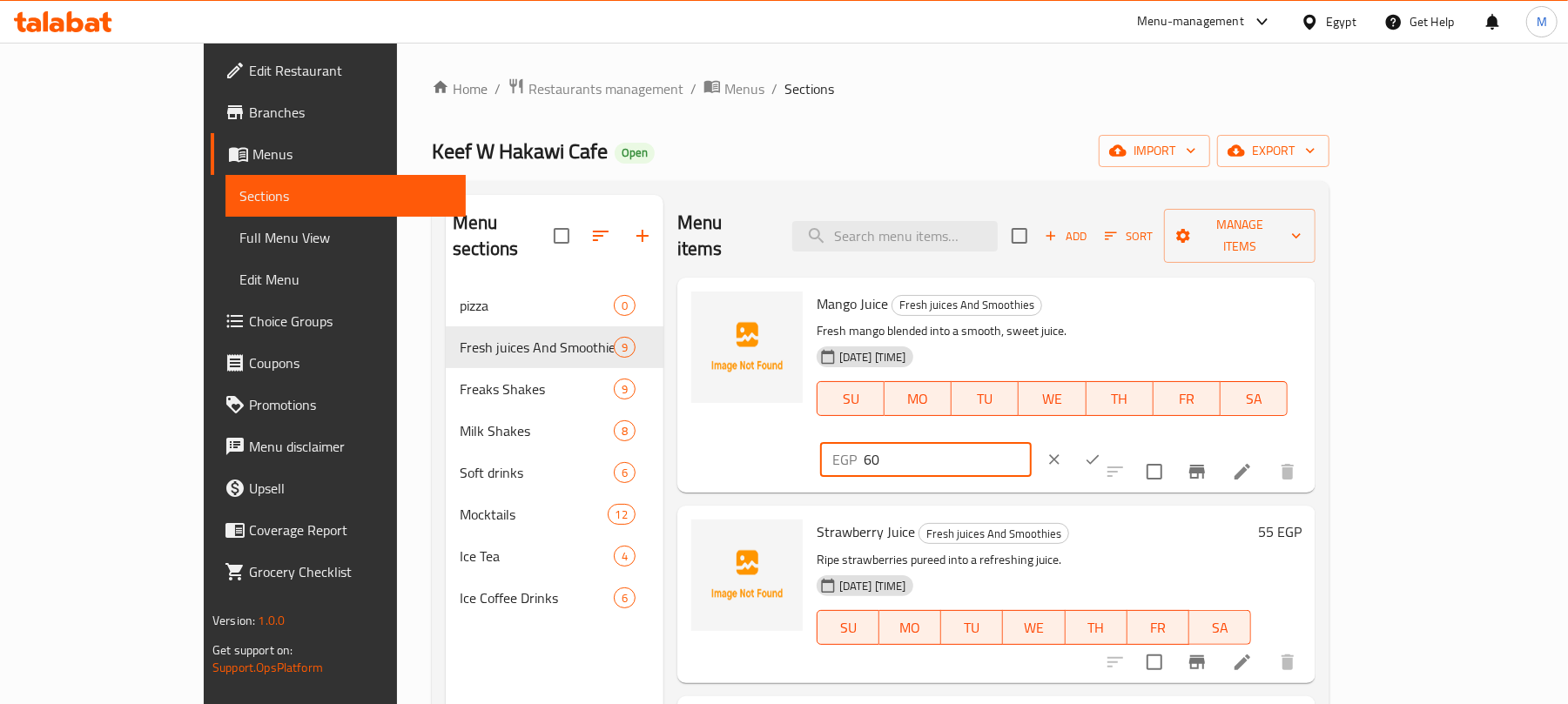 click on "60" at bounding box center [947, 459] 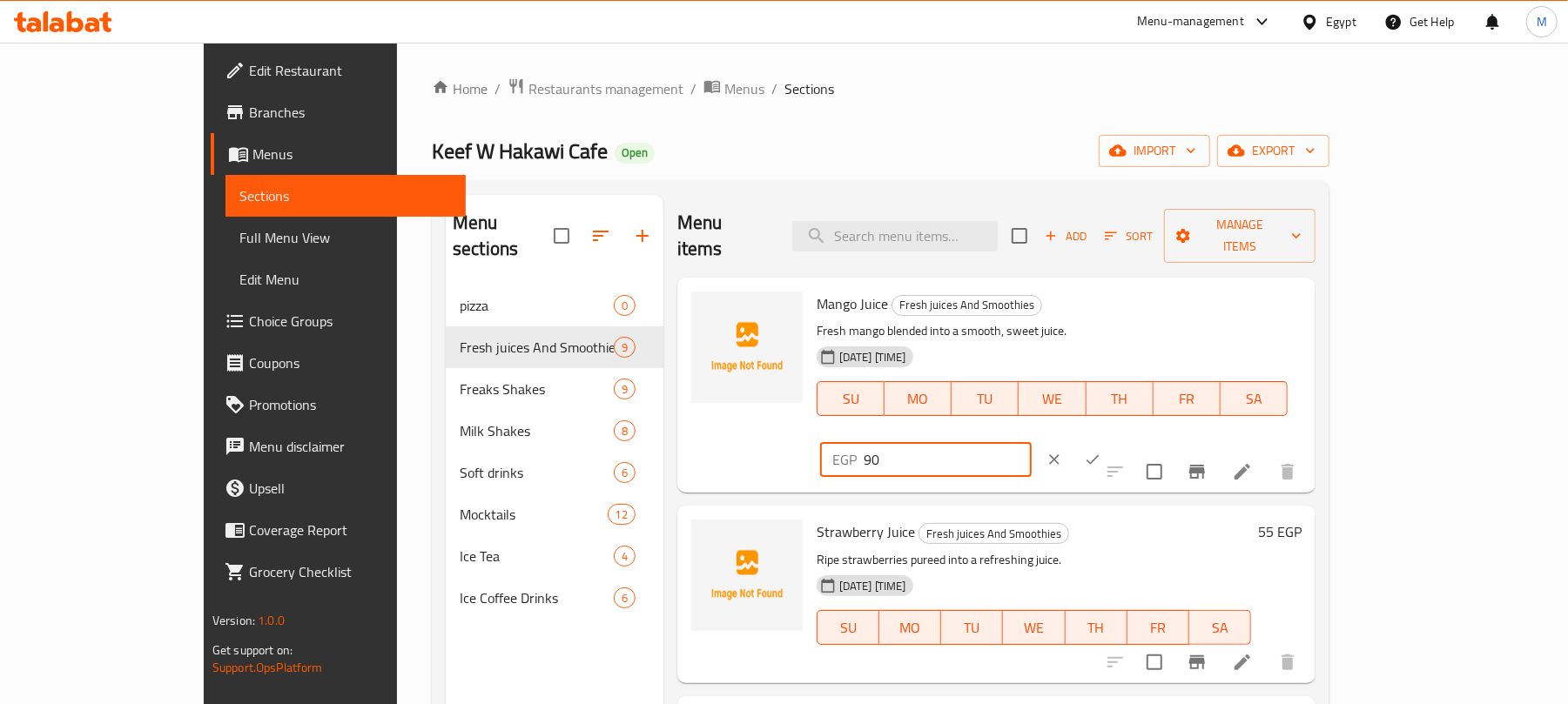 type on "90" 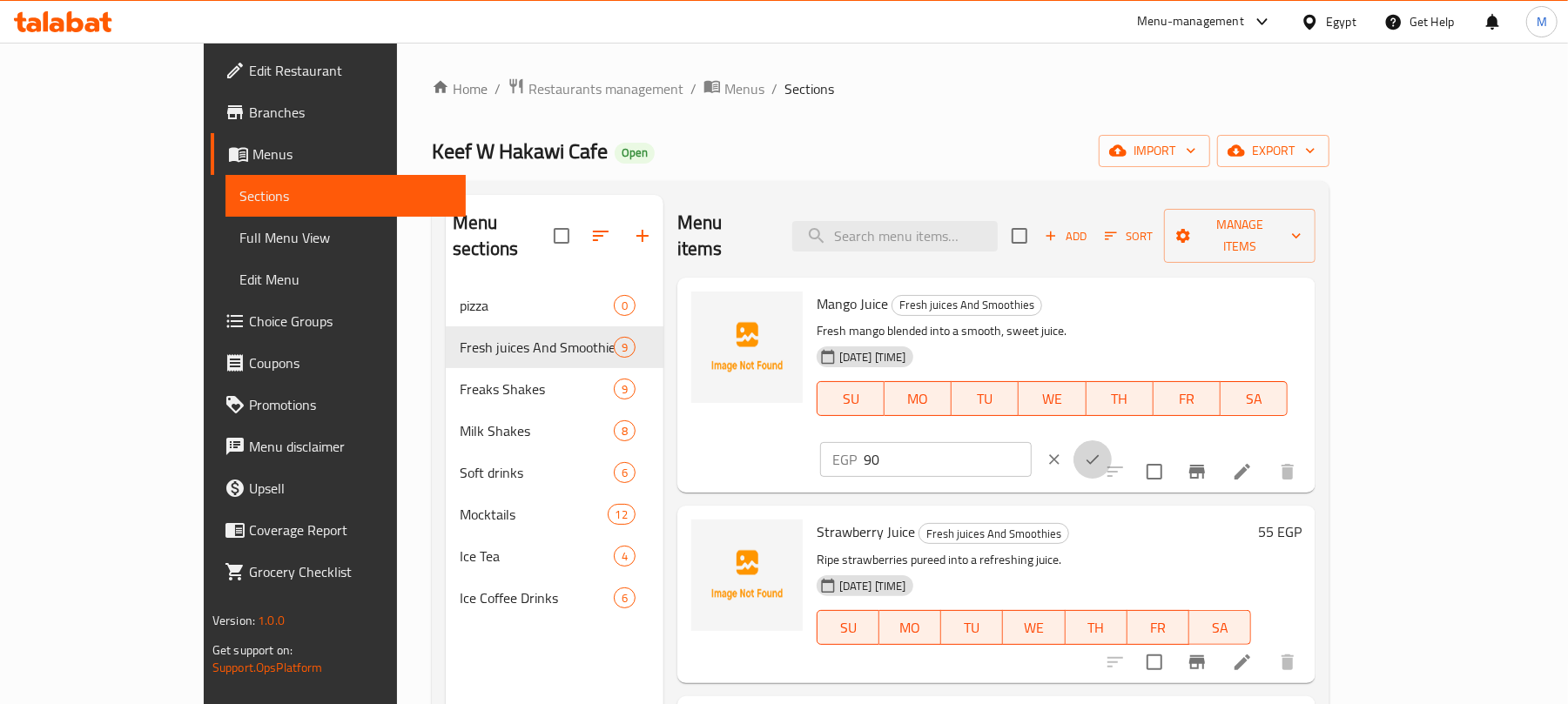 click 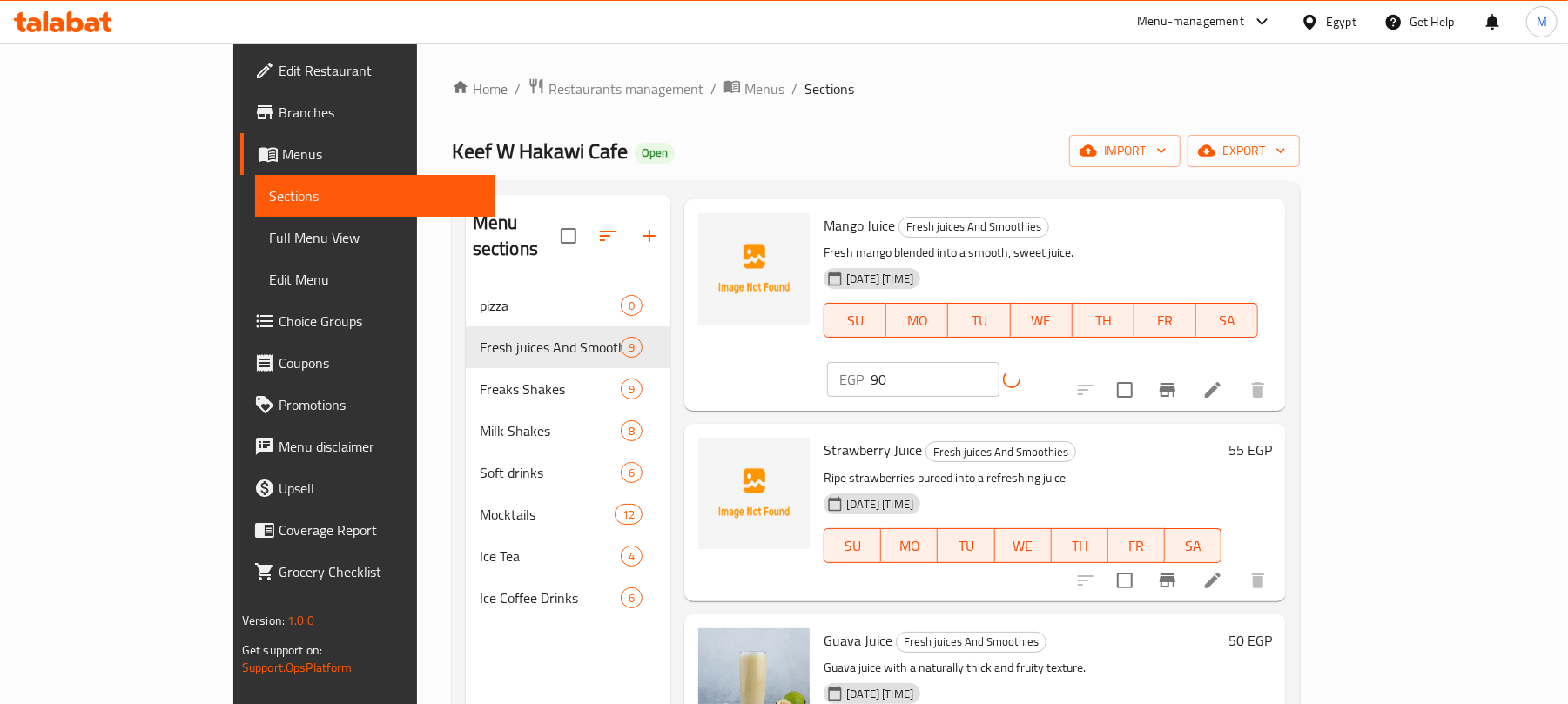 scroll, scrollTop: 116, scrollLeft: 0, axis: vertical 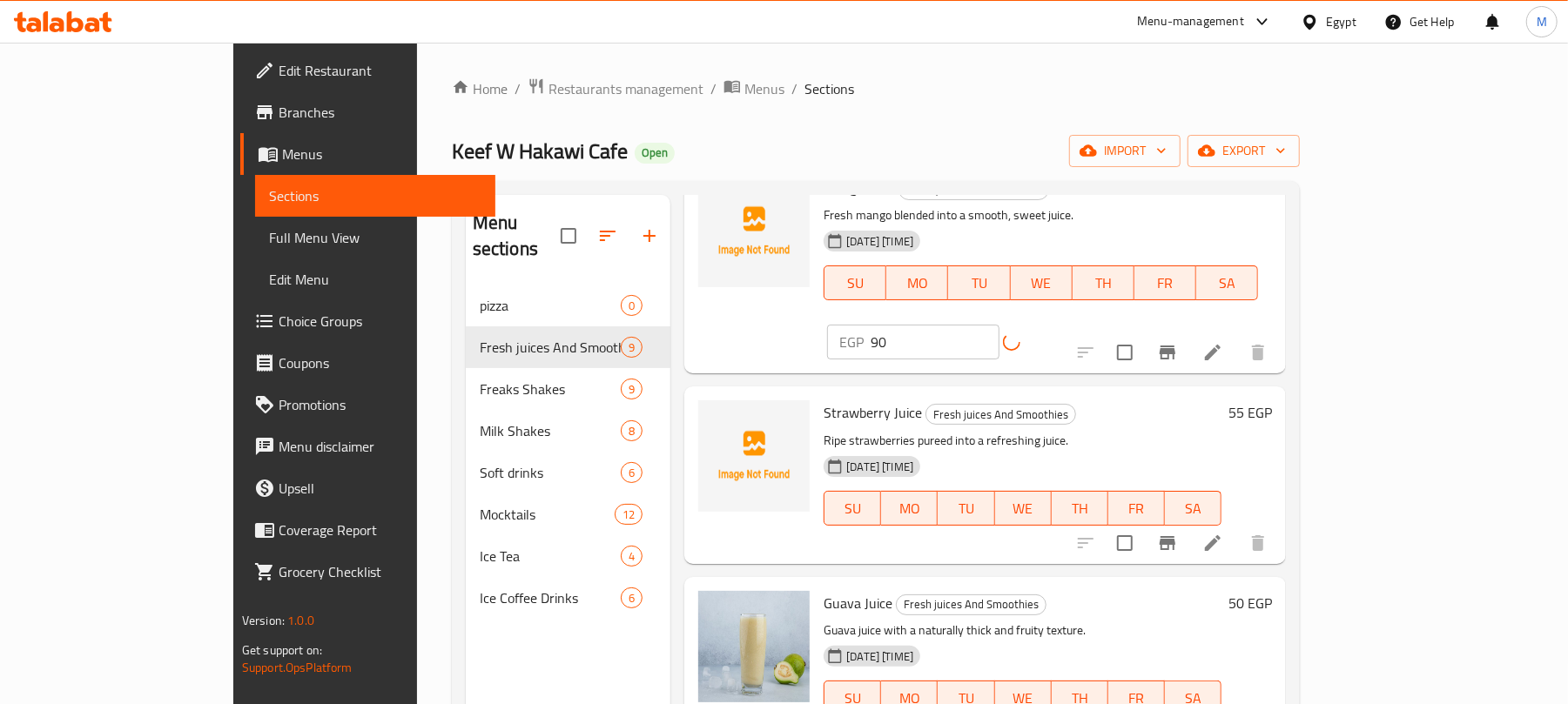 click on "55   EGP" at bounding box center [1250, 412] 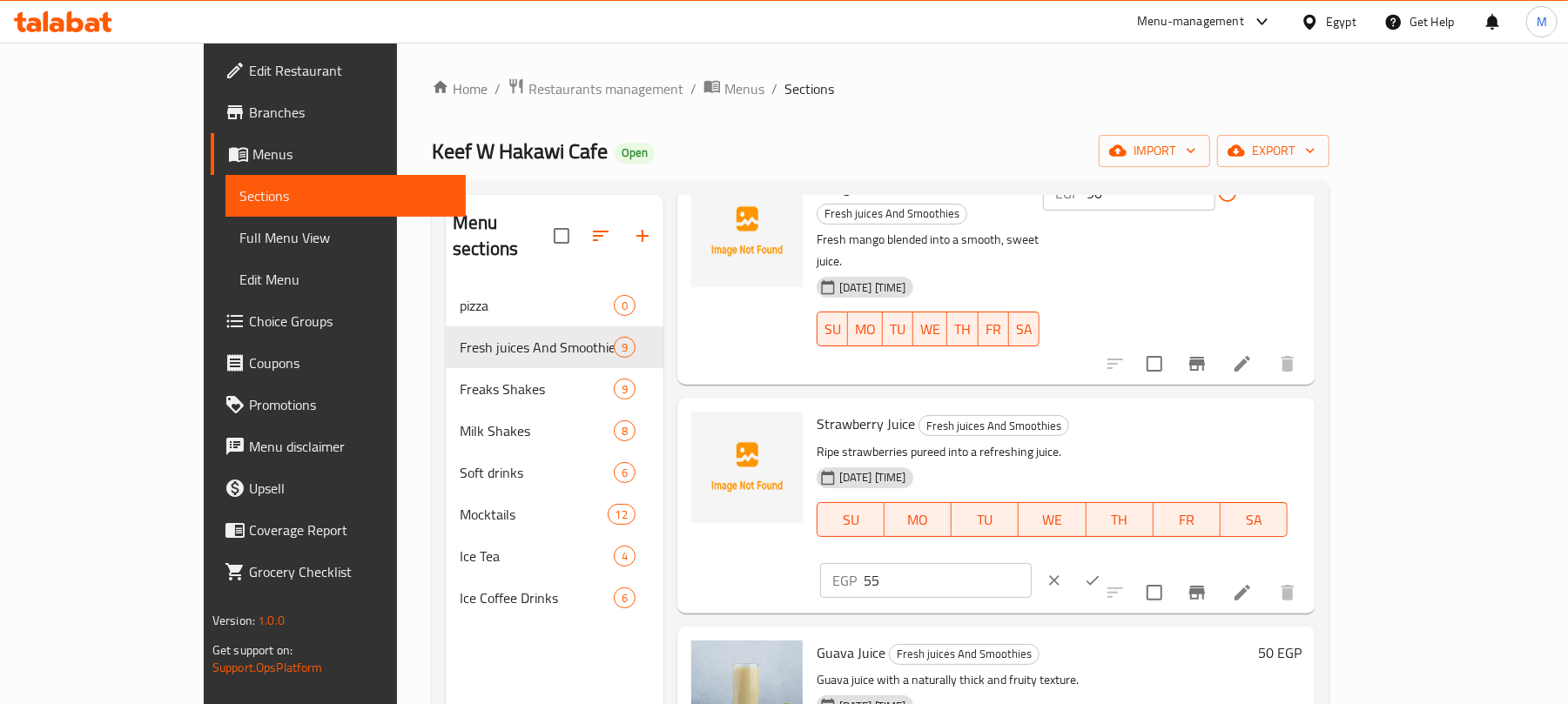 click on "55" at bounding box center [947, 580] 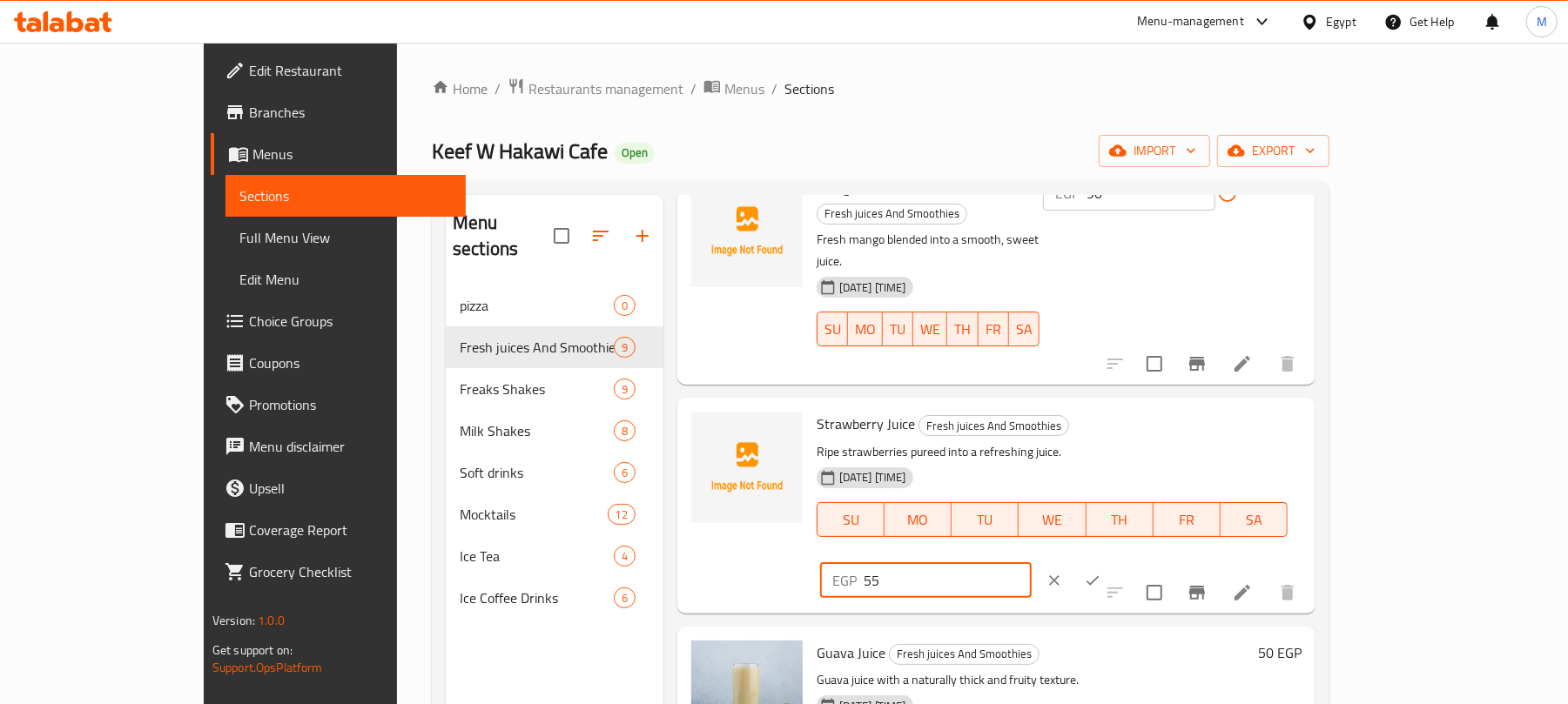 click on "55" at bounding box center (947, 580) 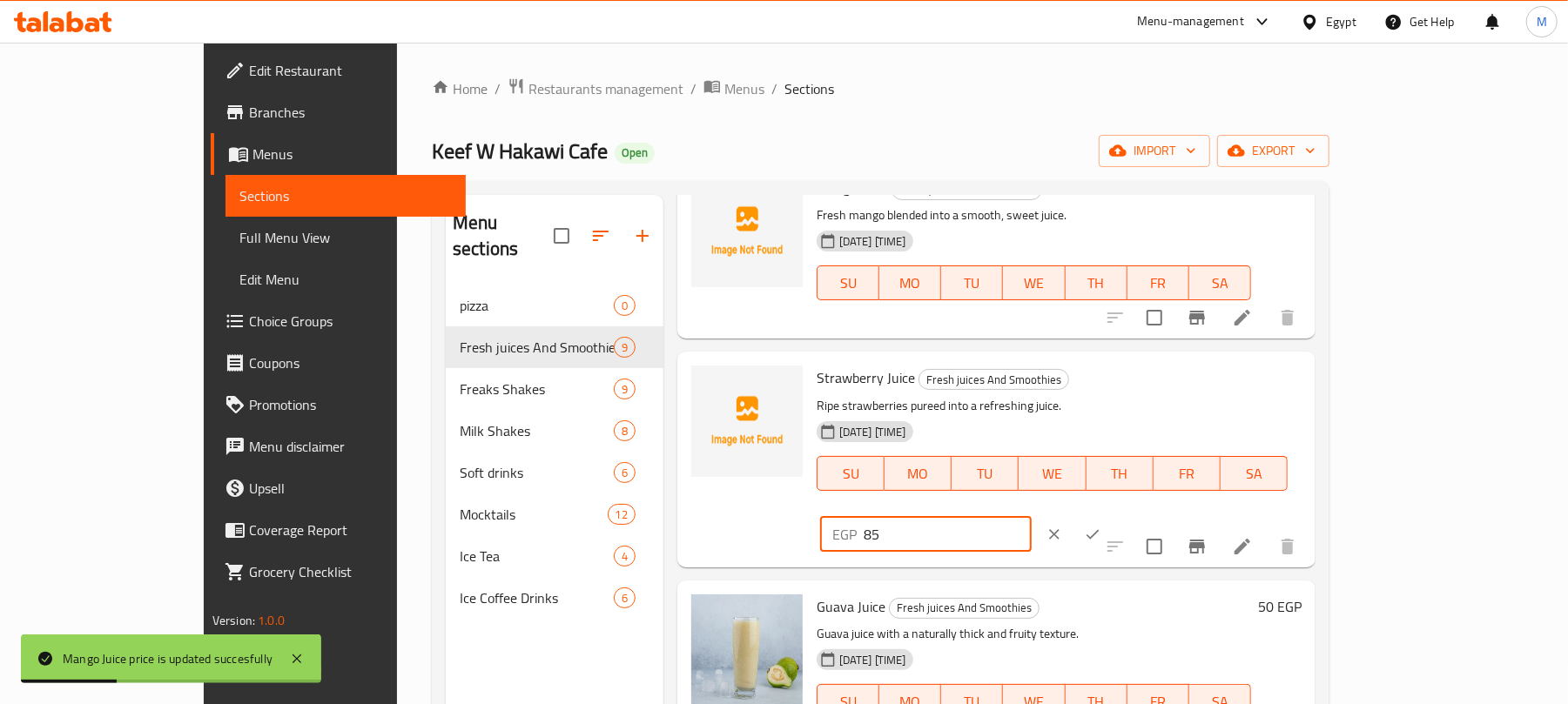 type on "85" 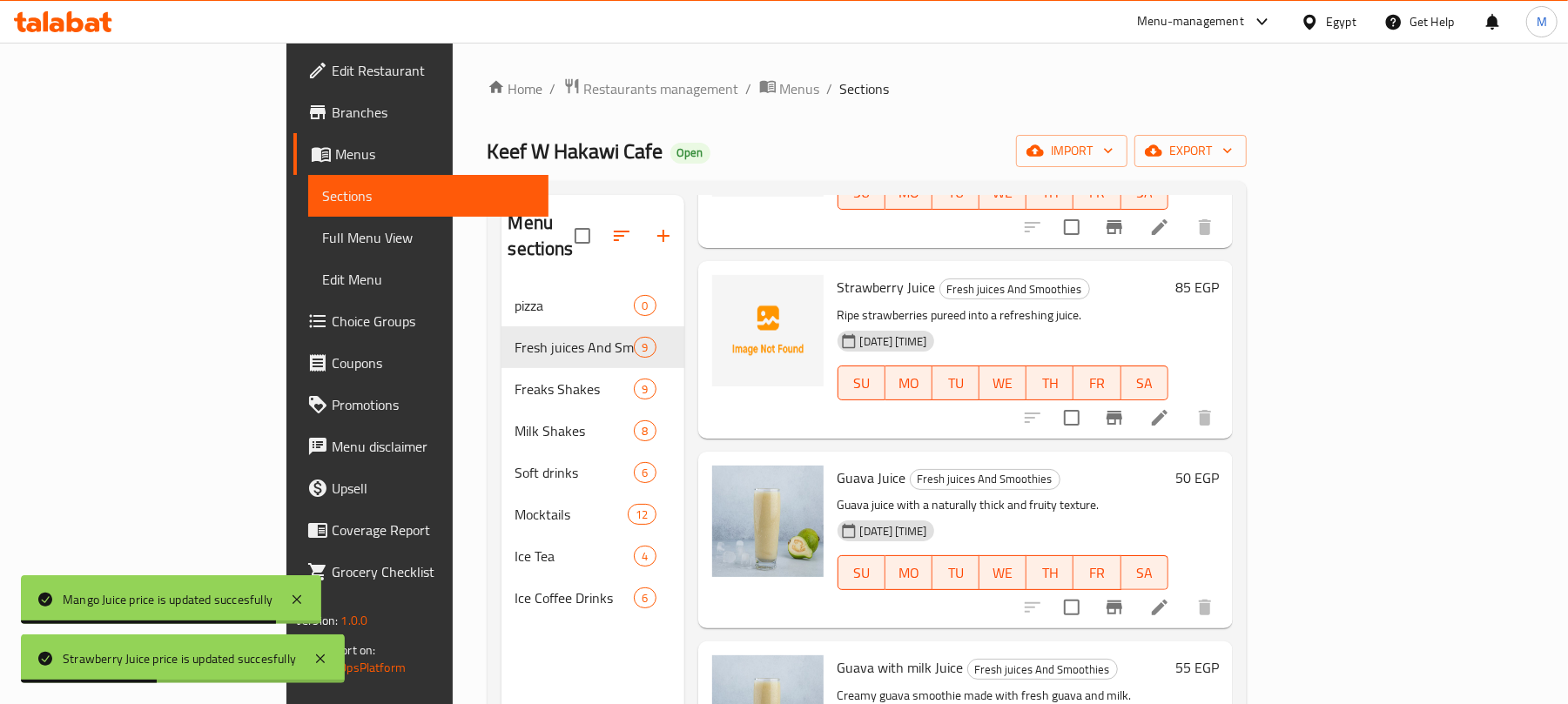 scroll, scrollTop: 231, scrollLeft: 0, axis: vertical 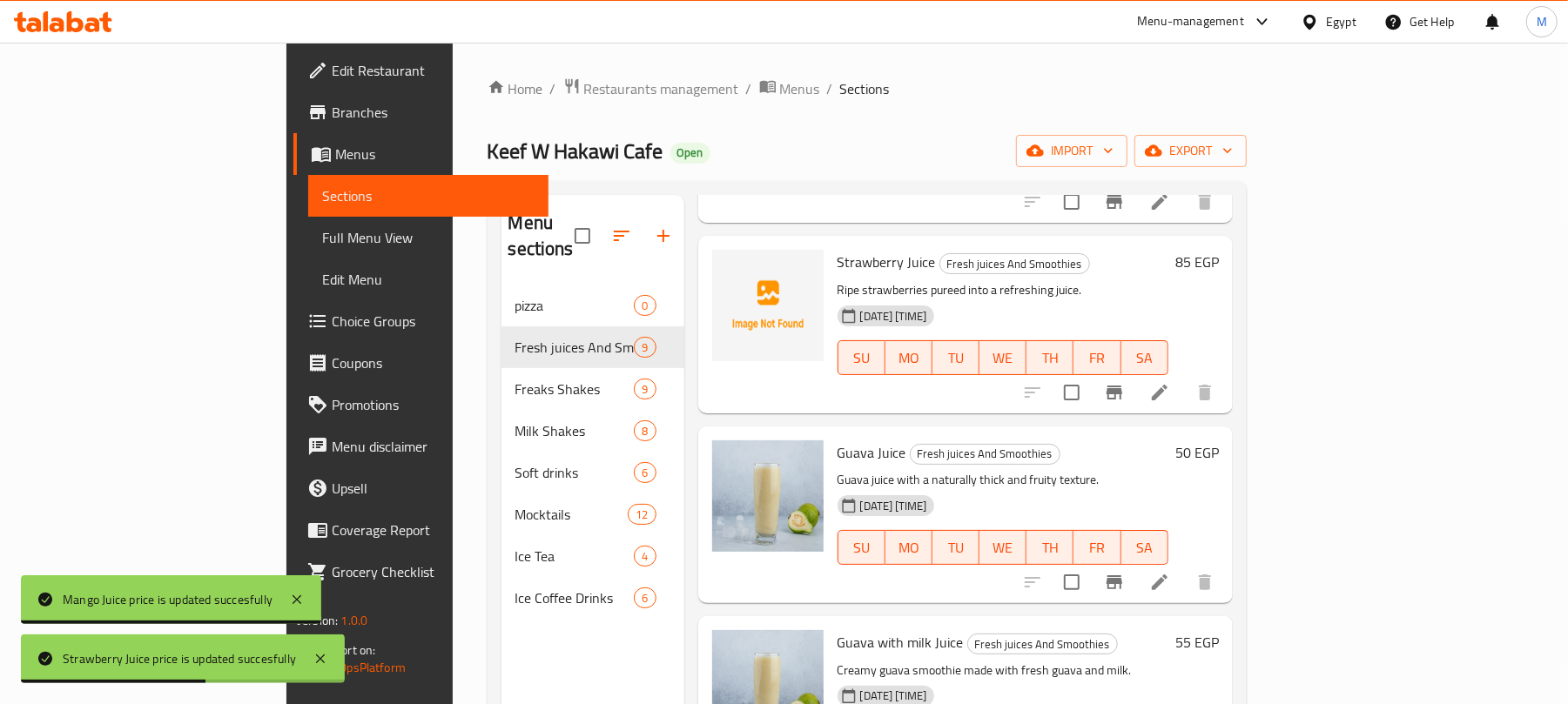 click on "50   EGP" at bounding box center (1197, 453) 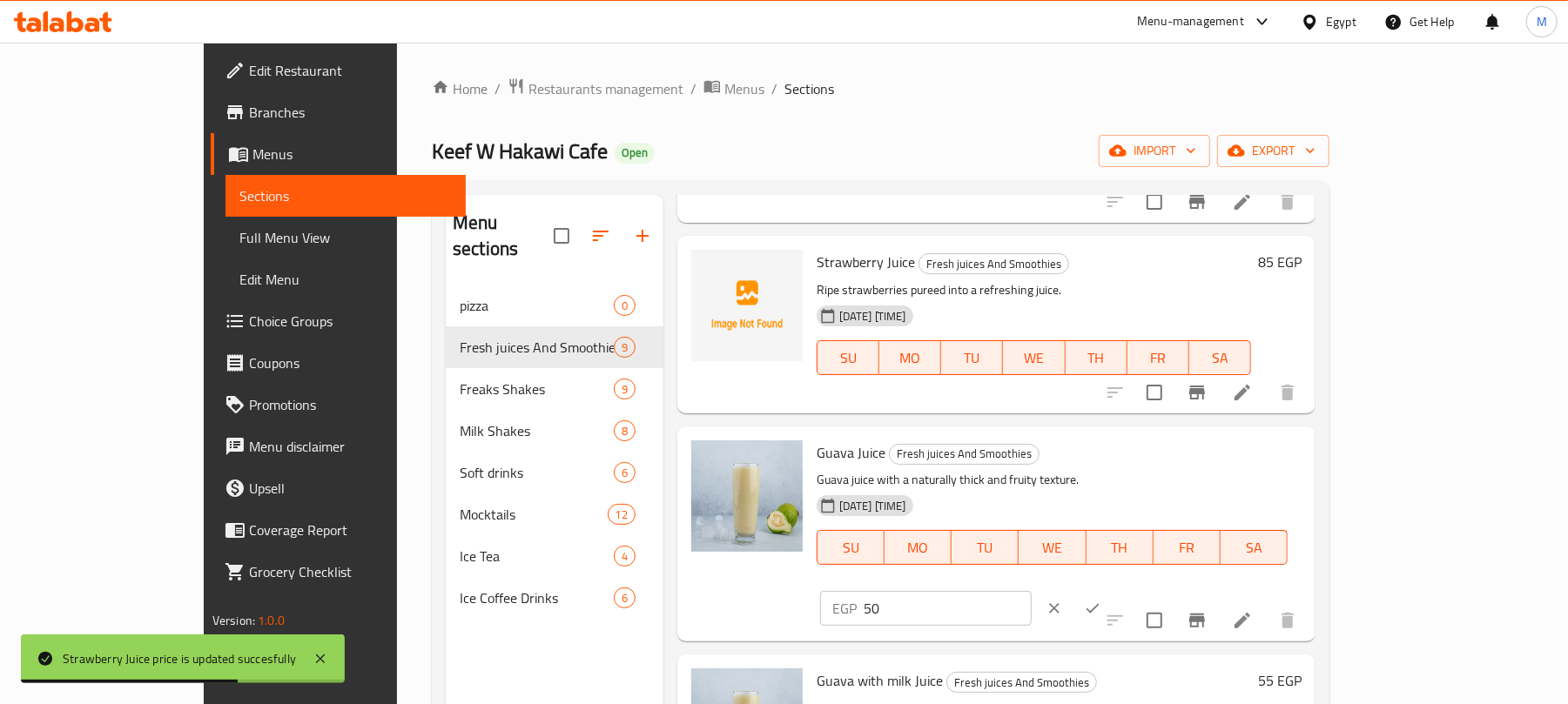 click on "50" at bounding box center (947, 608) 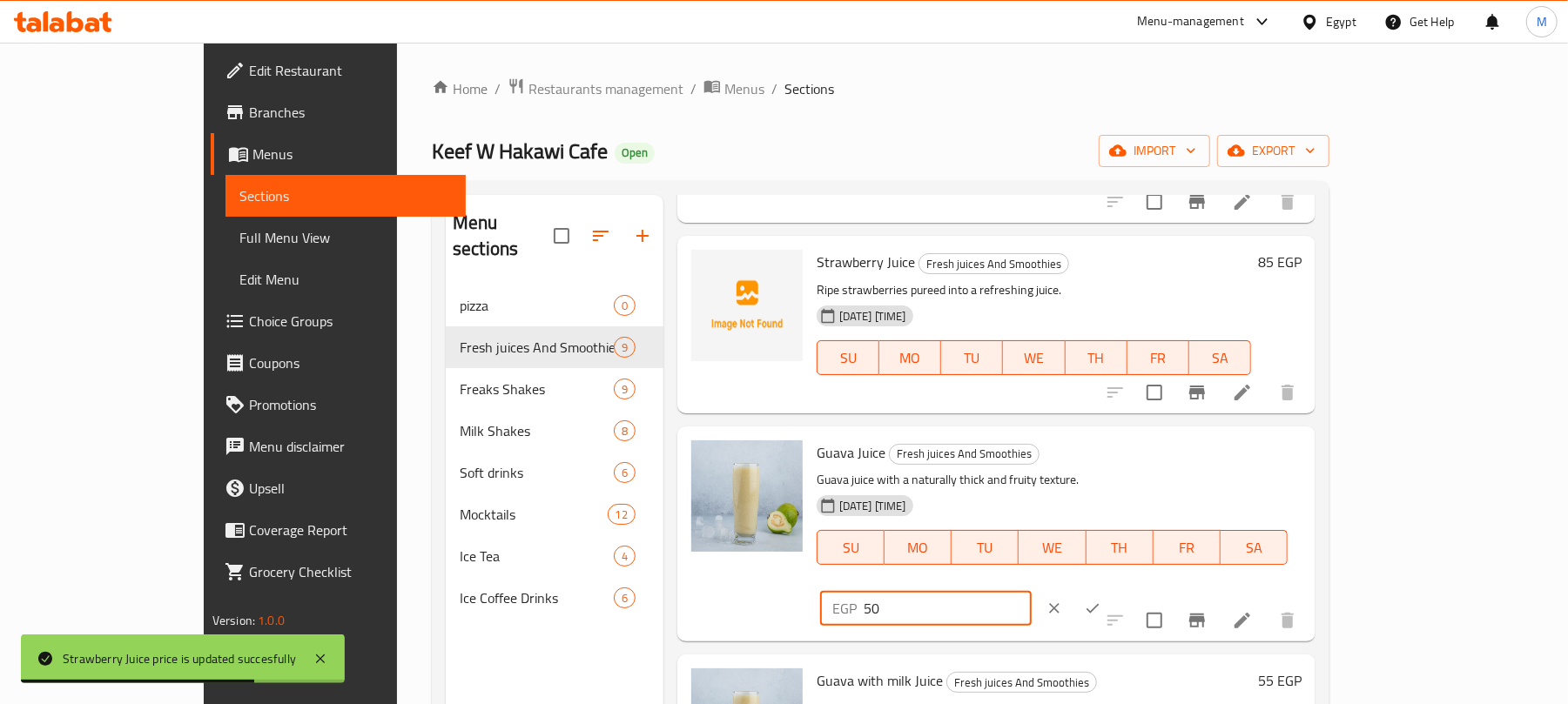 click on "50" at bounding box center [947, 608] 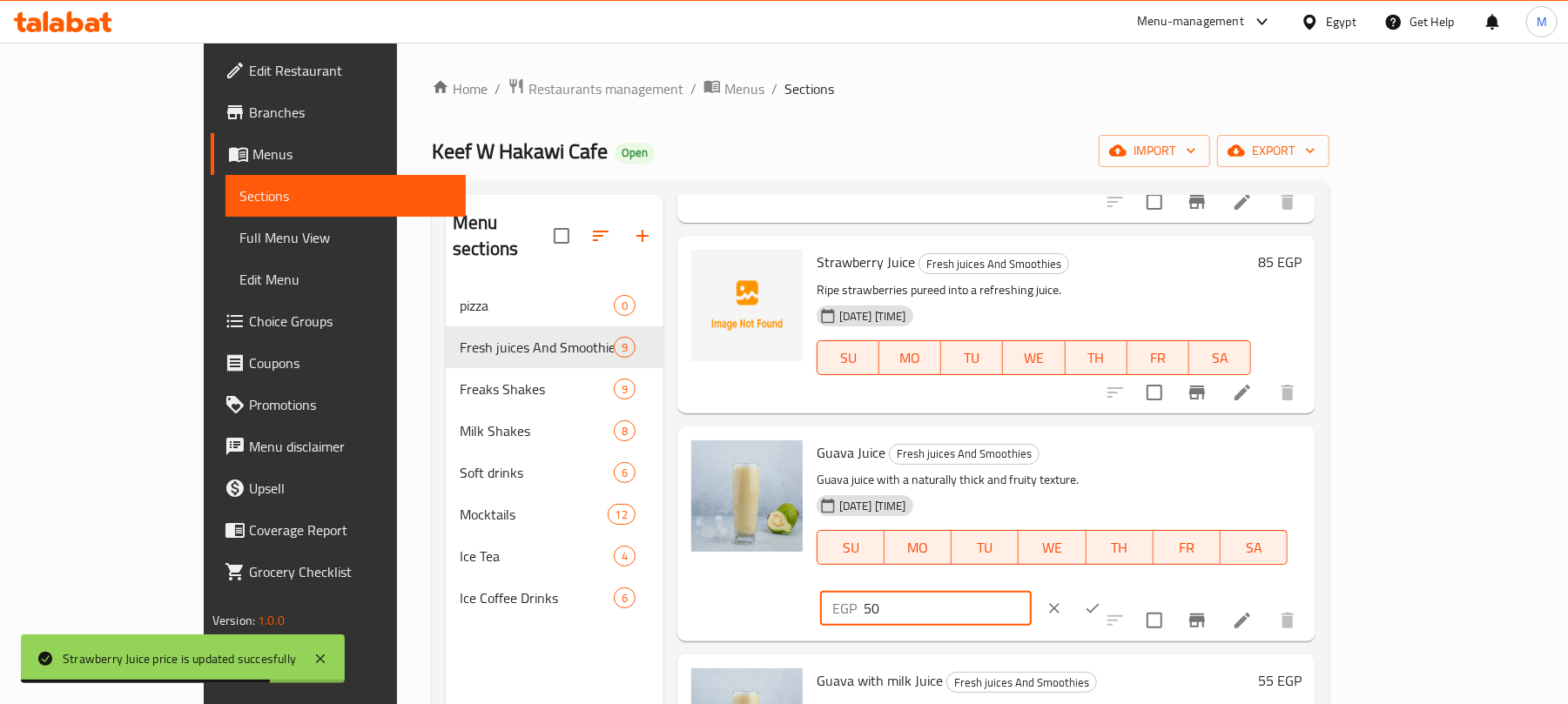click on "50" at bounding box center [947, 608] 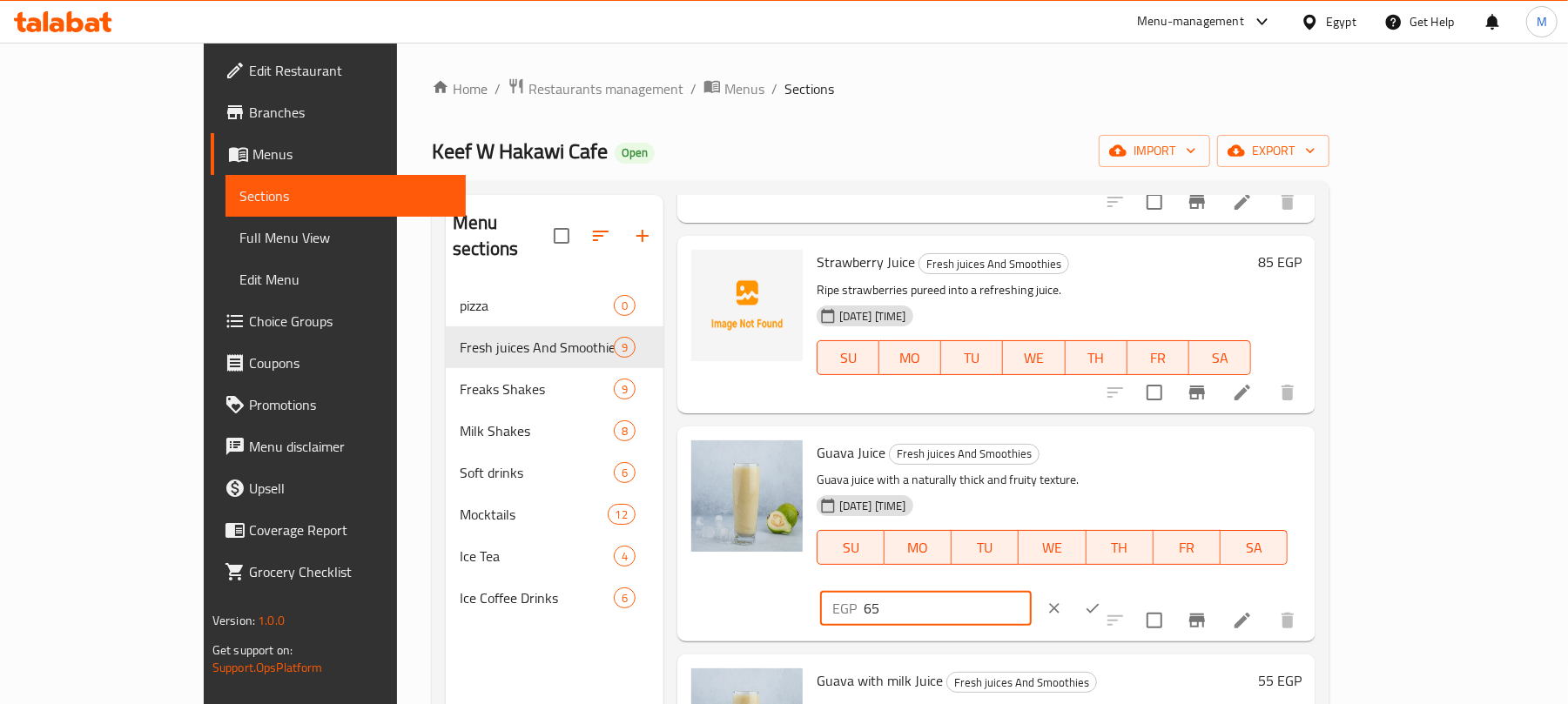 click on "65" at bounding box center (947, 608) 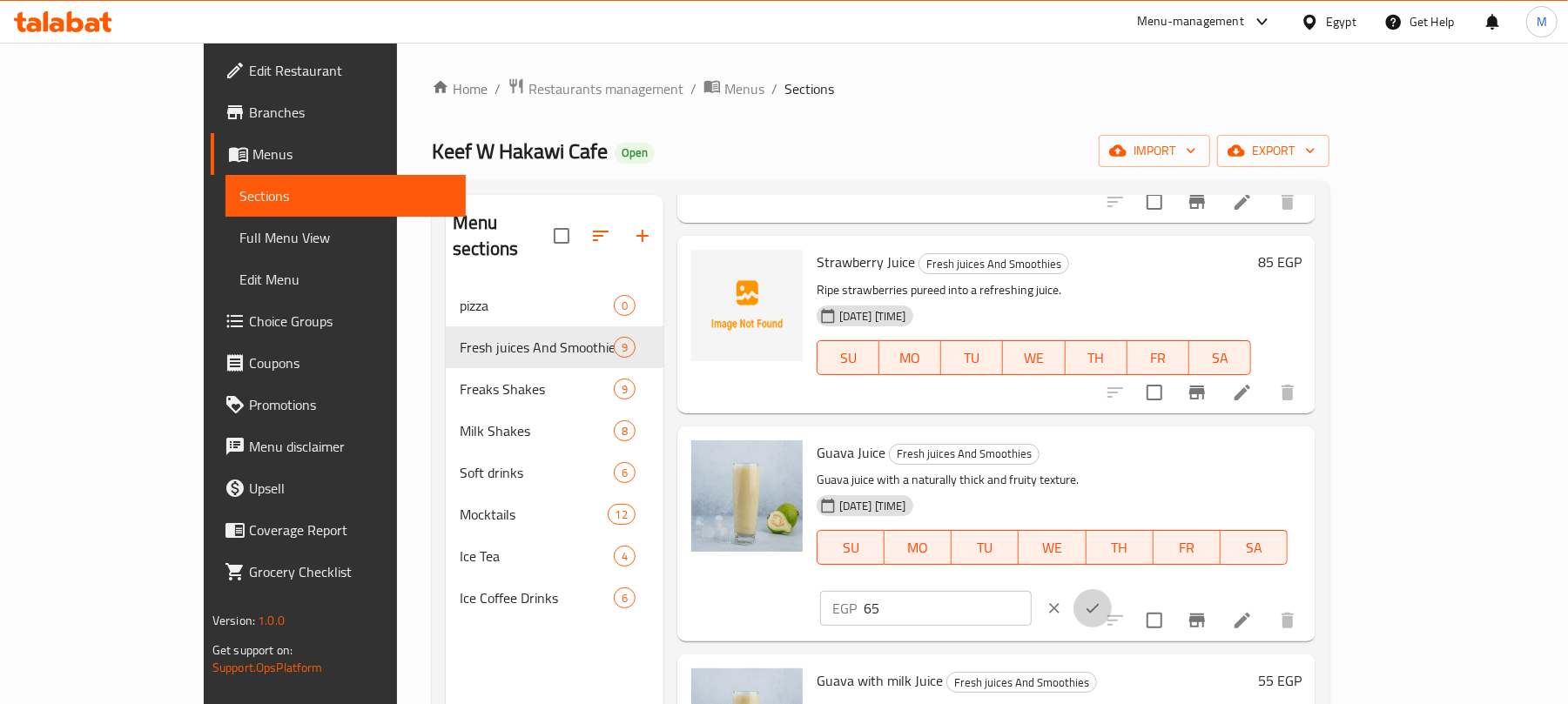 type 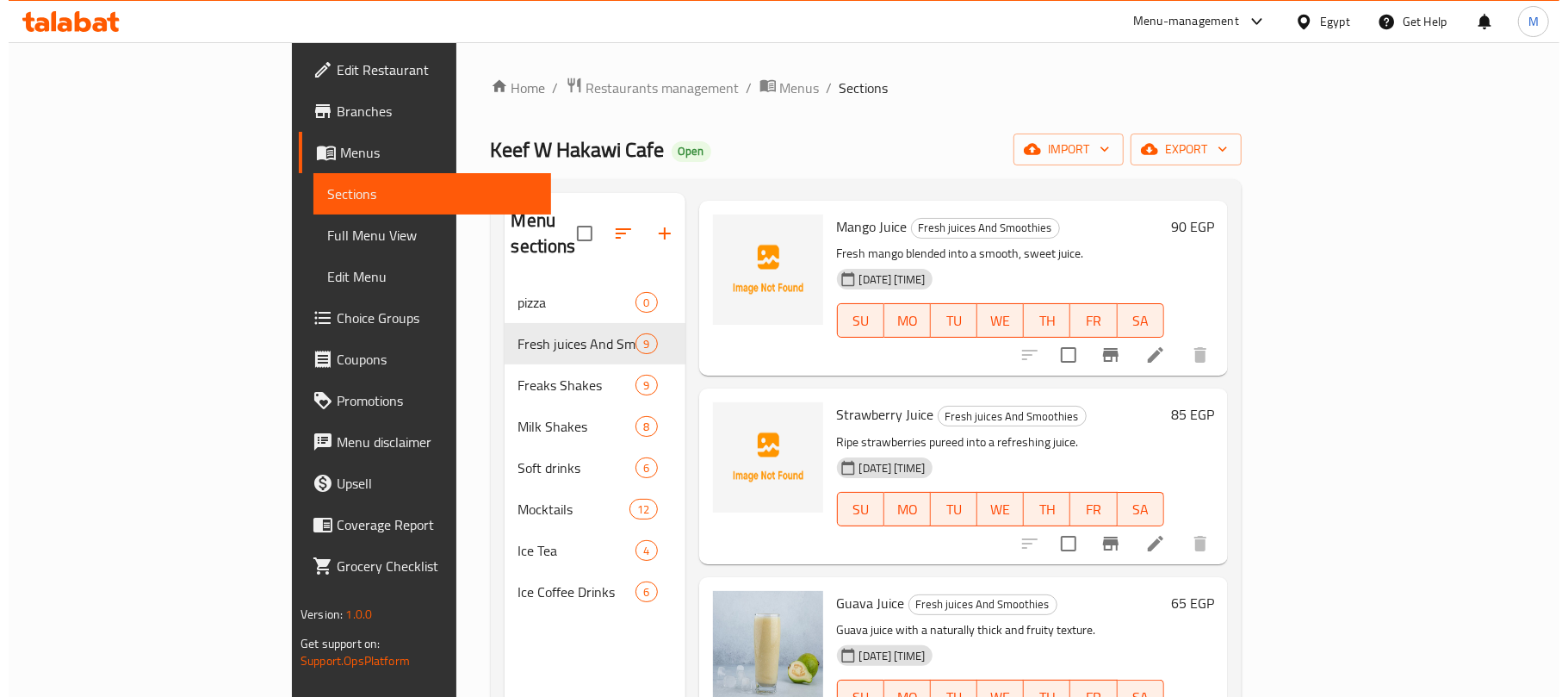 scroll, scrollTop: 0, scrollLeft: 0, axis: both 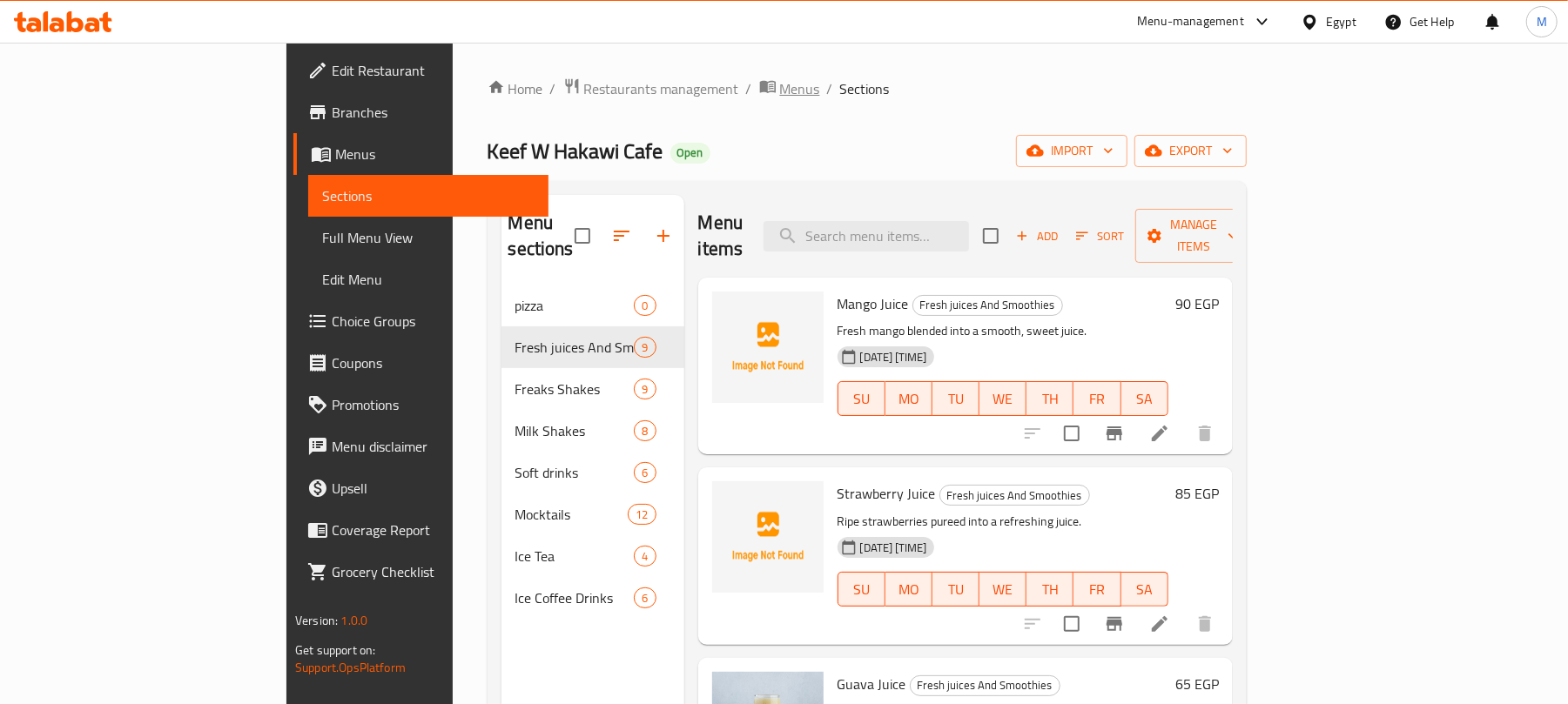 click on "Menus" at bounding box center [800, 89] 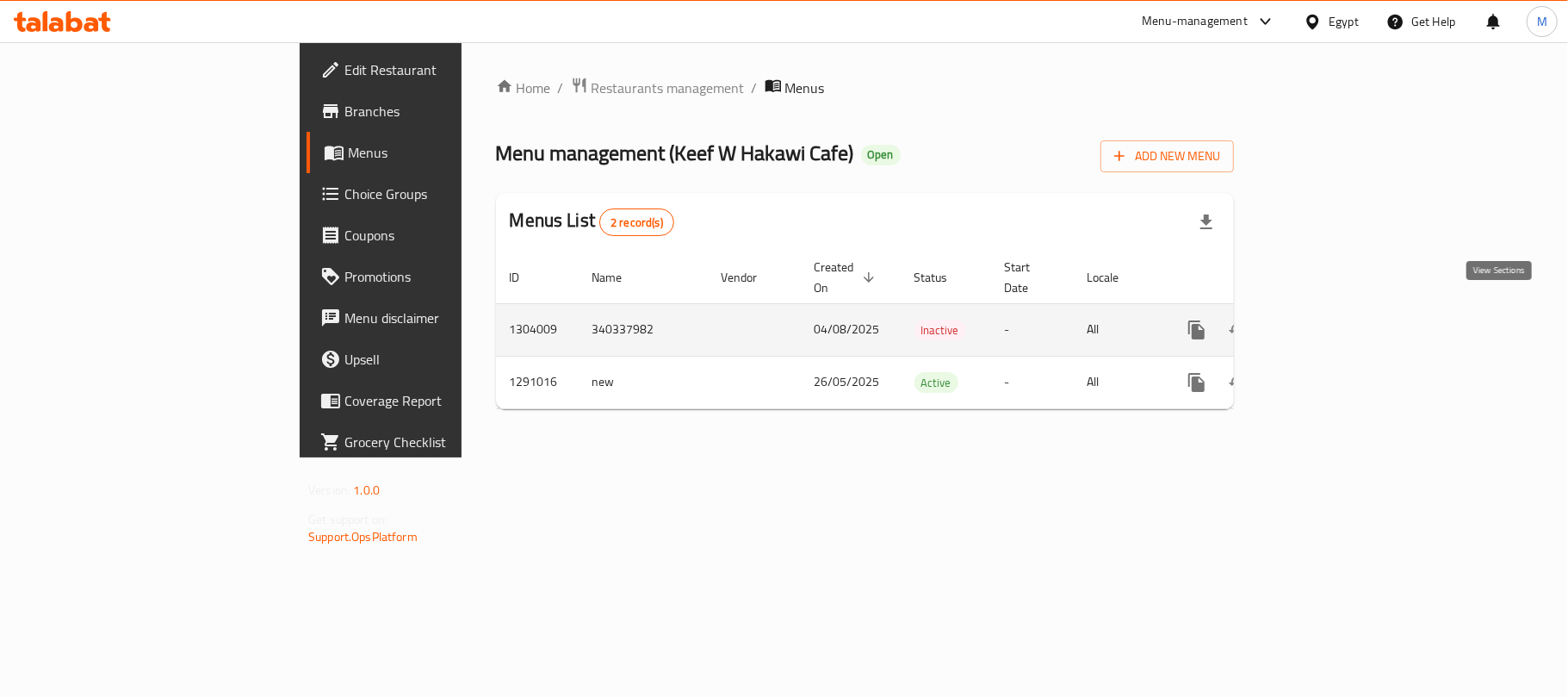 click 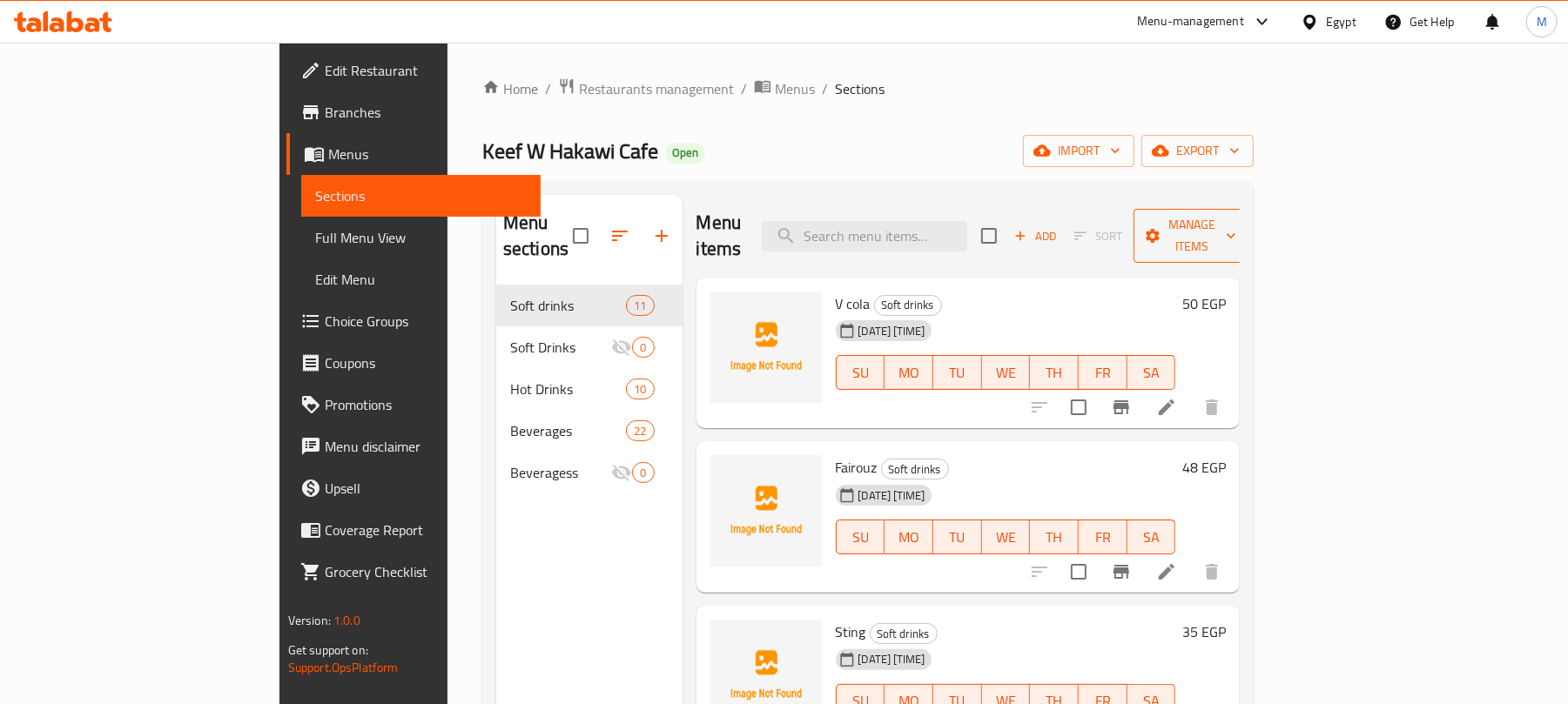 click on "Manage items" at bounding box center [1192, 236] 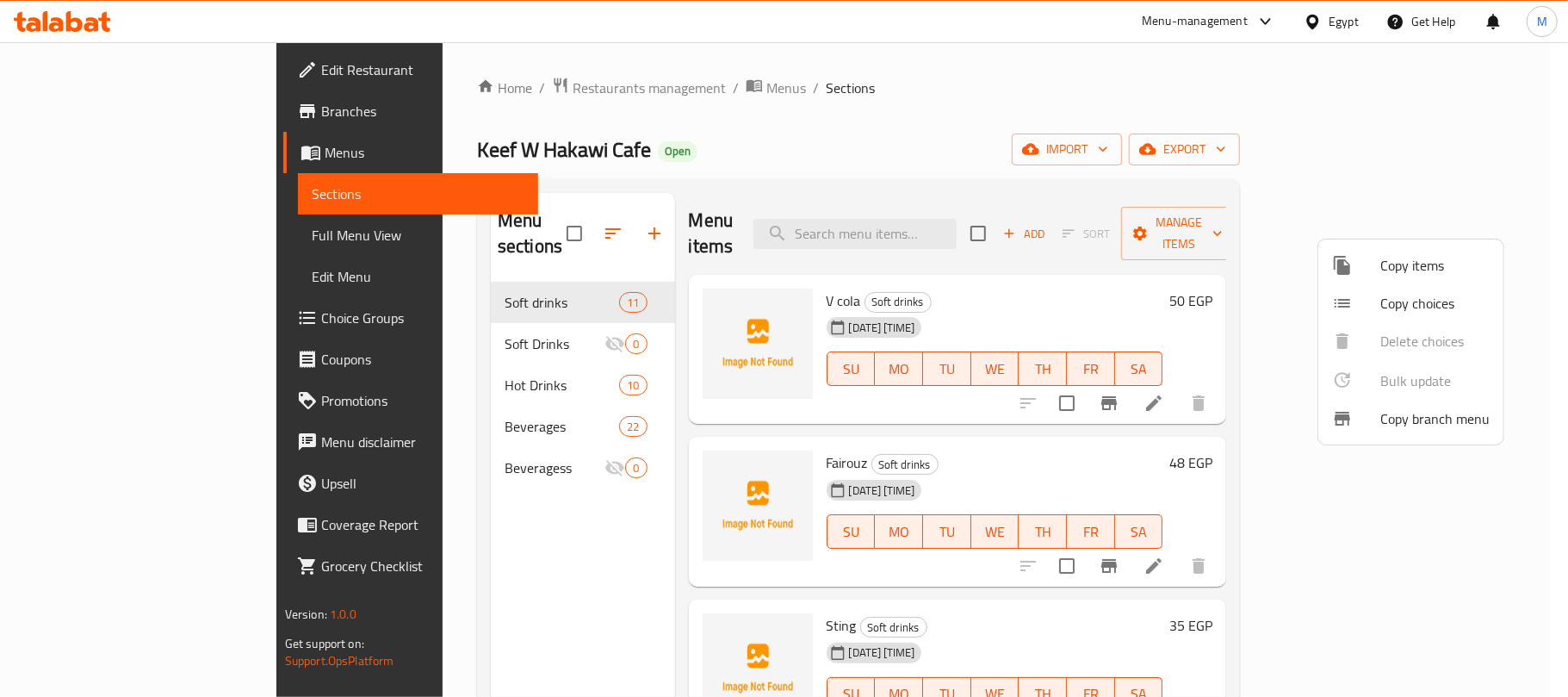 click at bounding box center [784, 348] 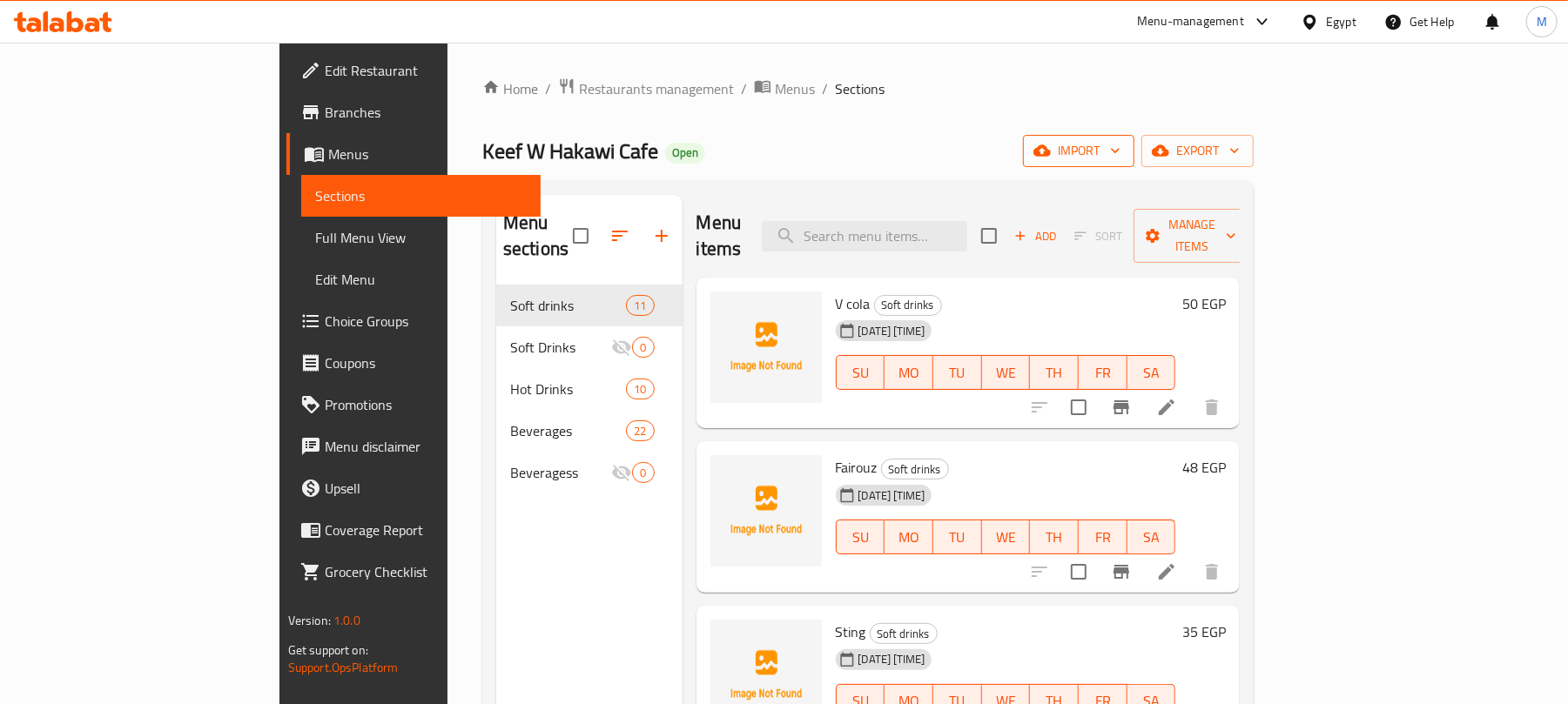 click on "import" at bounding box center (1079, 151) 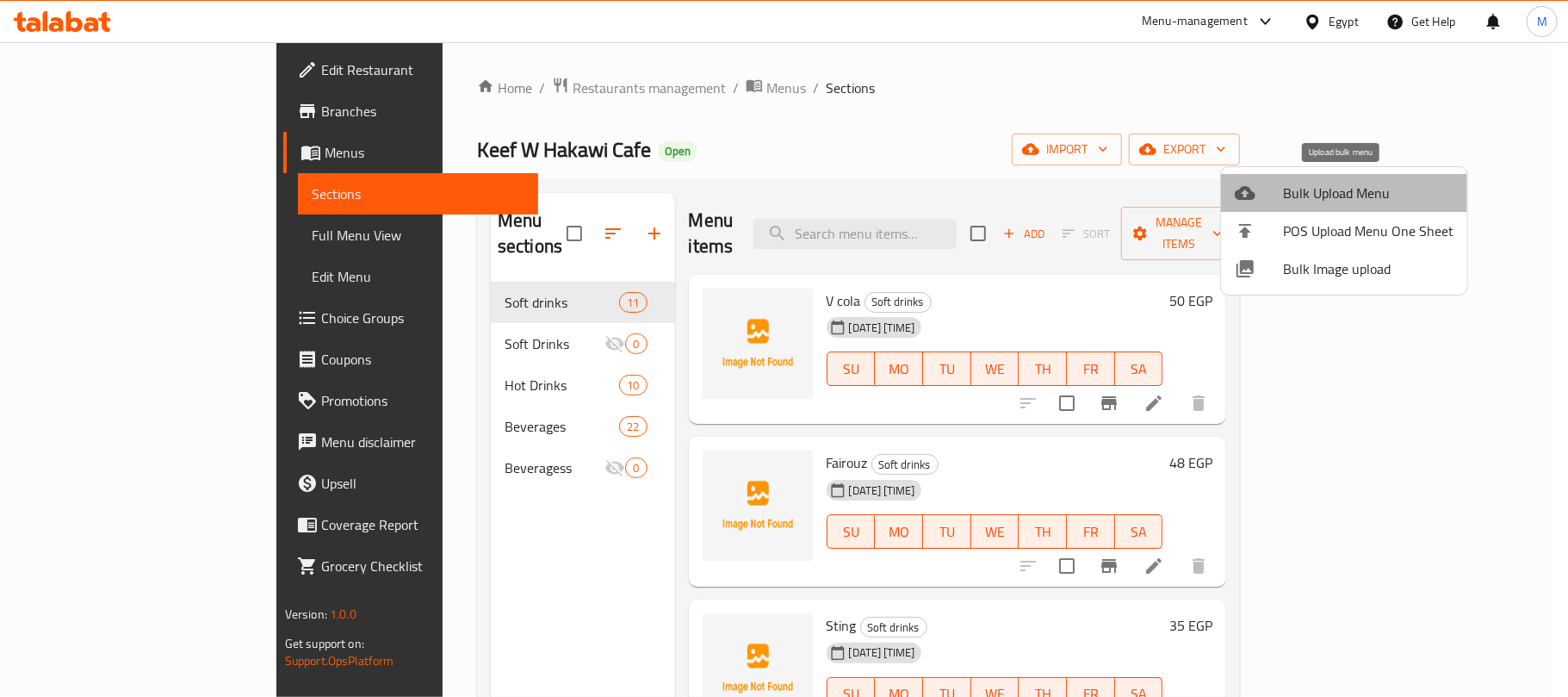 click on "Bulk Upload Menu" at bounding box center (1344, 193) 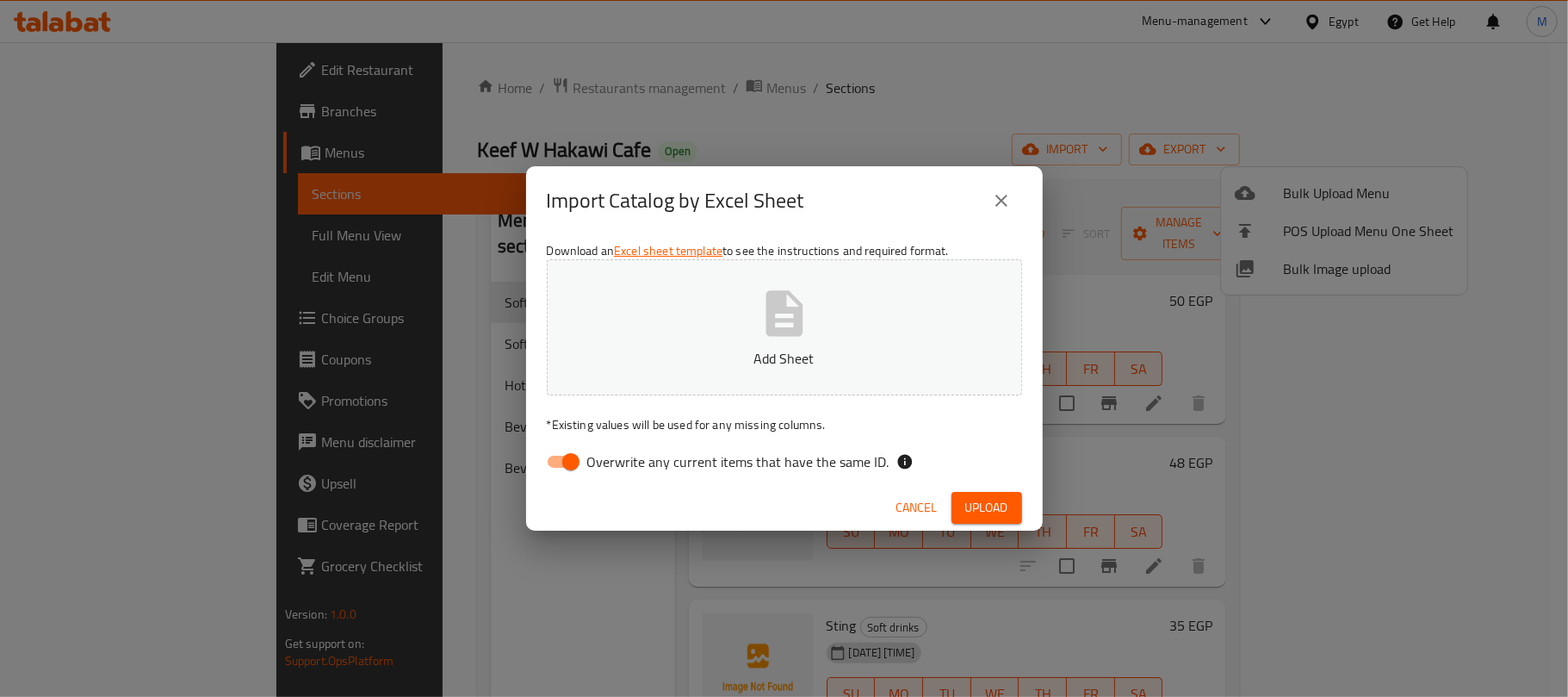 click on "Add Sheet" at bounding box center [784, 327] 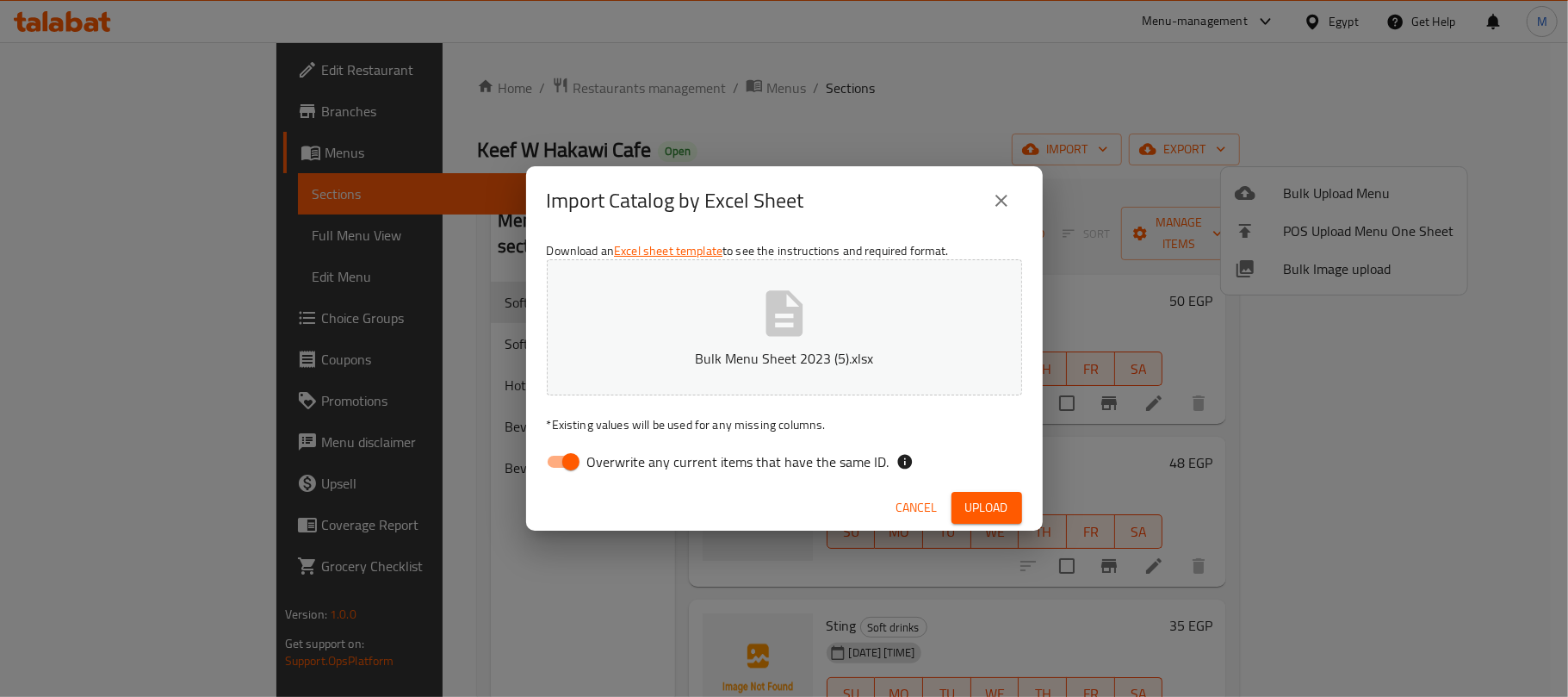 click on "Upload" at bounding box center (987, 507) 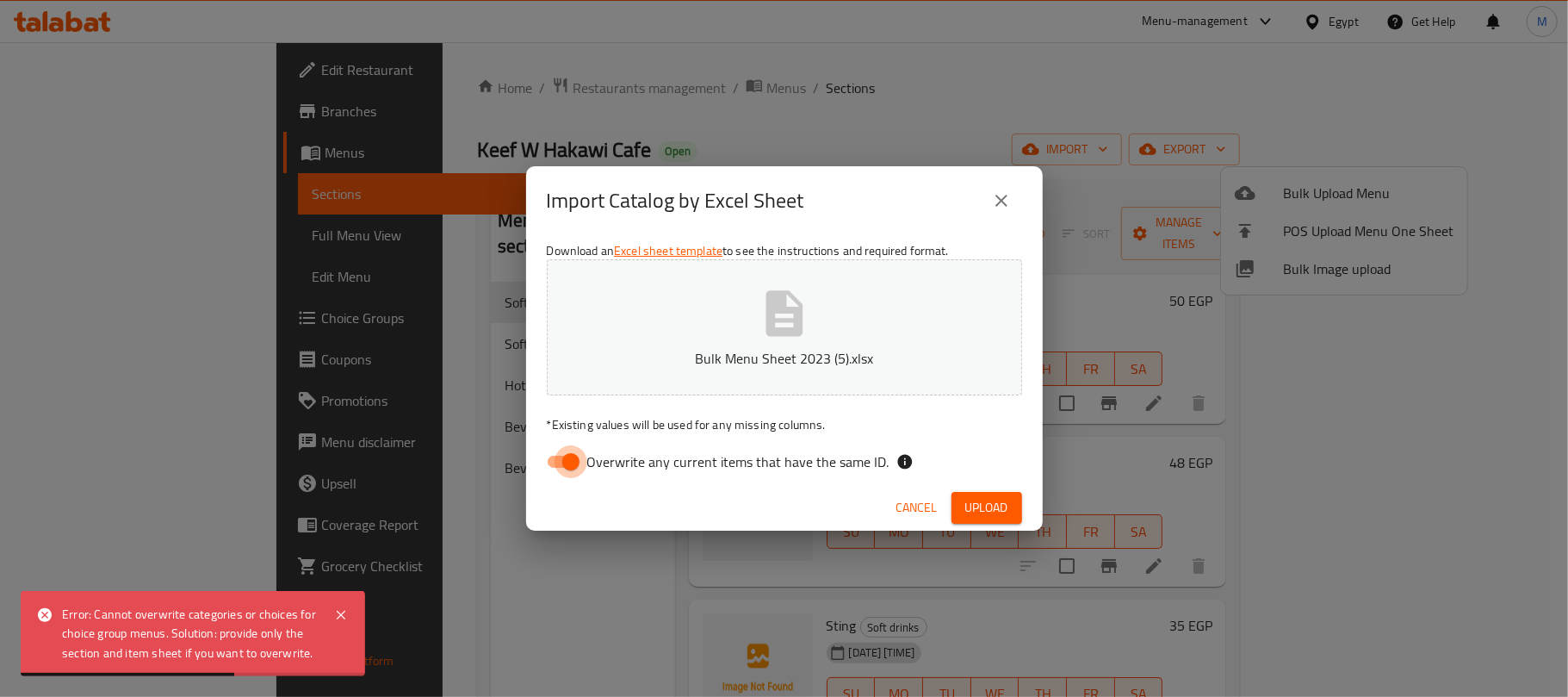 click on "Overwrite any current items that have the same ID." at bounding box center [571, 462] 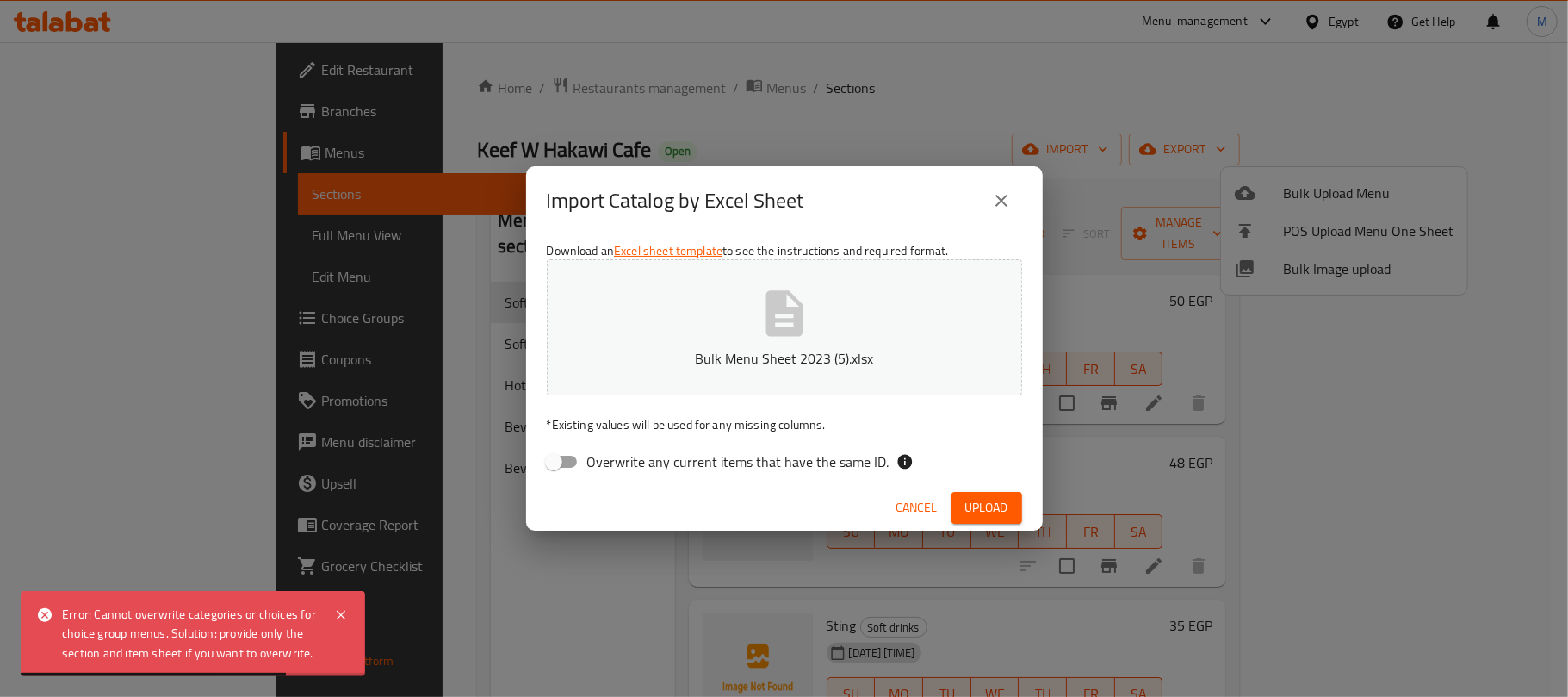 click on "Upload" at bounding box center (987, 507) 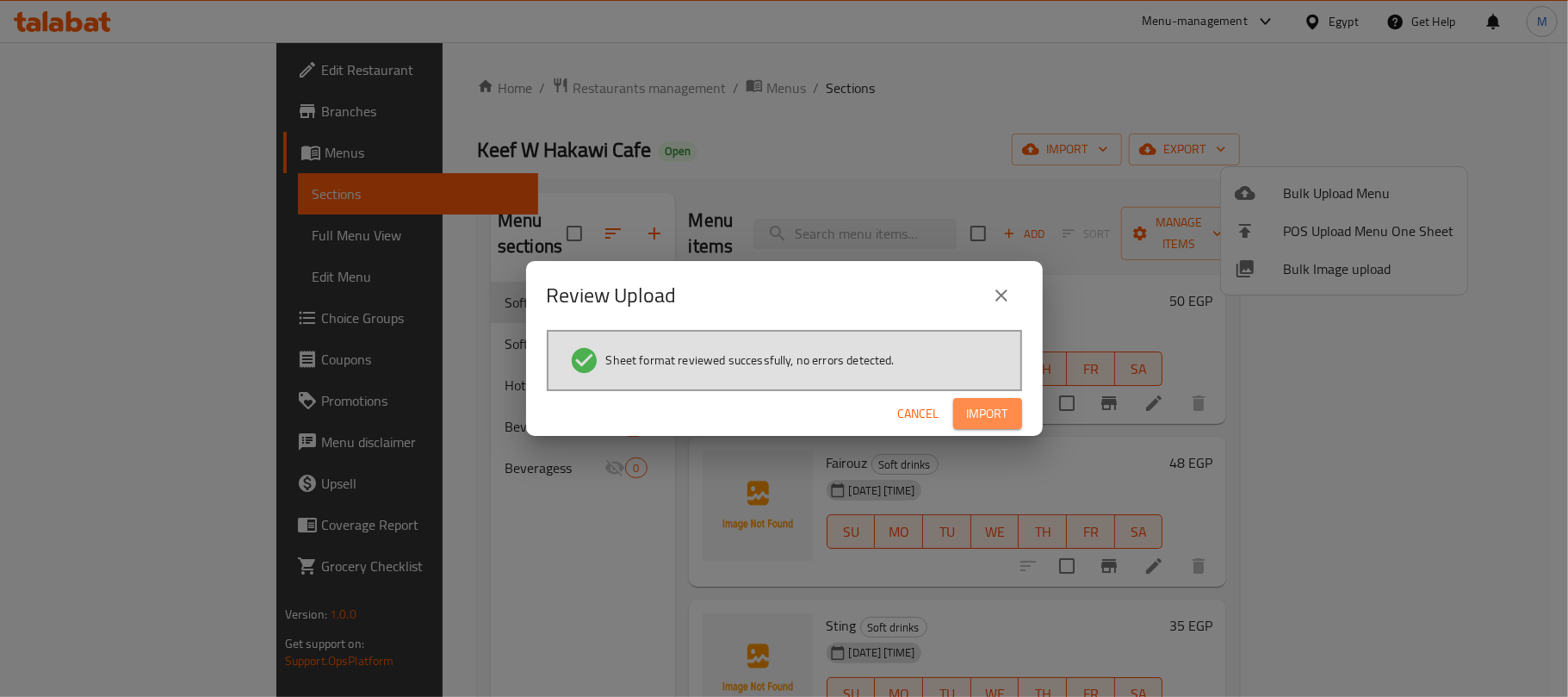 click on "Import" at bounding box center [988, 414] 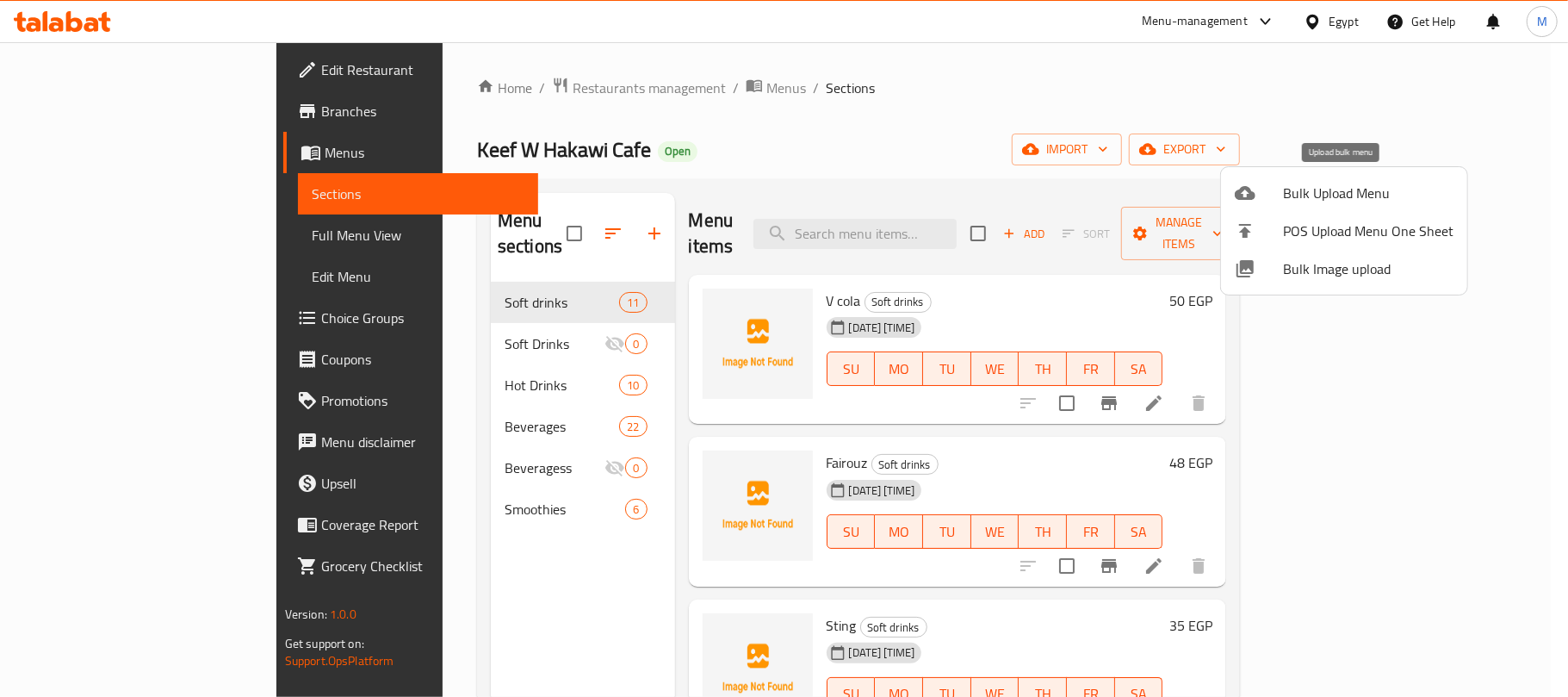 click on "Bulk Upload Menu" at bounding box center (1368, 193) 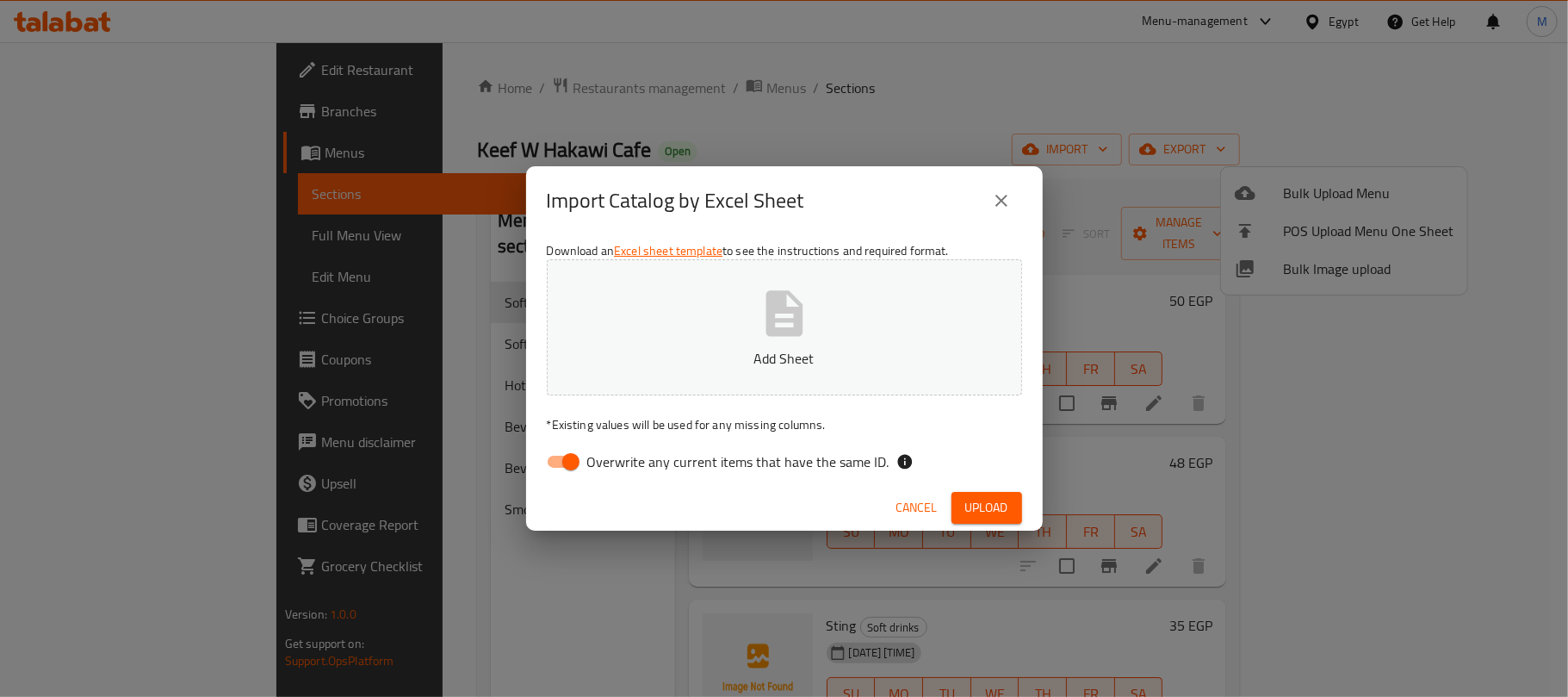 click on "Add Sheet" at bounding box center [784, 327] 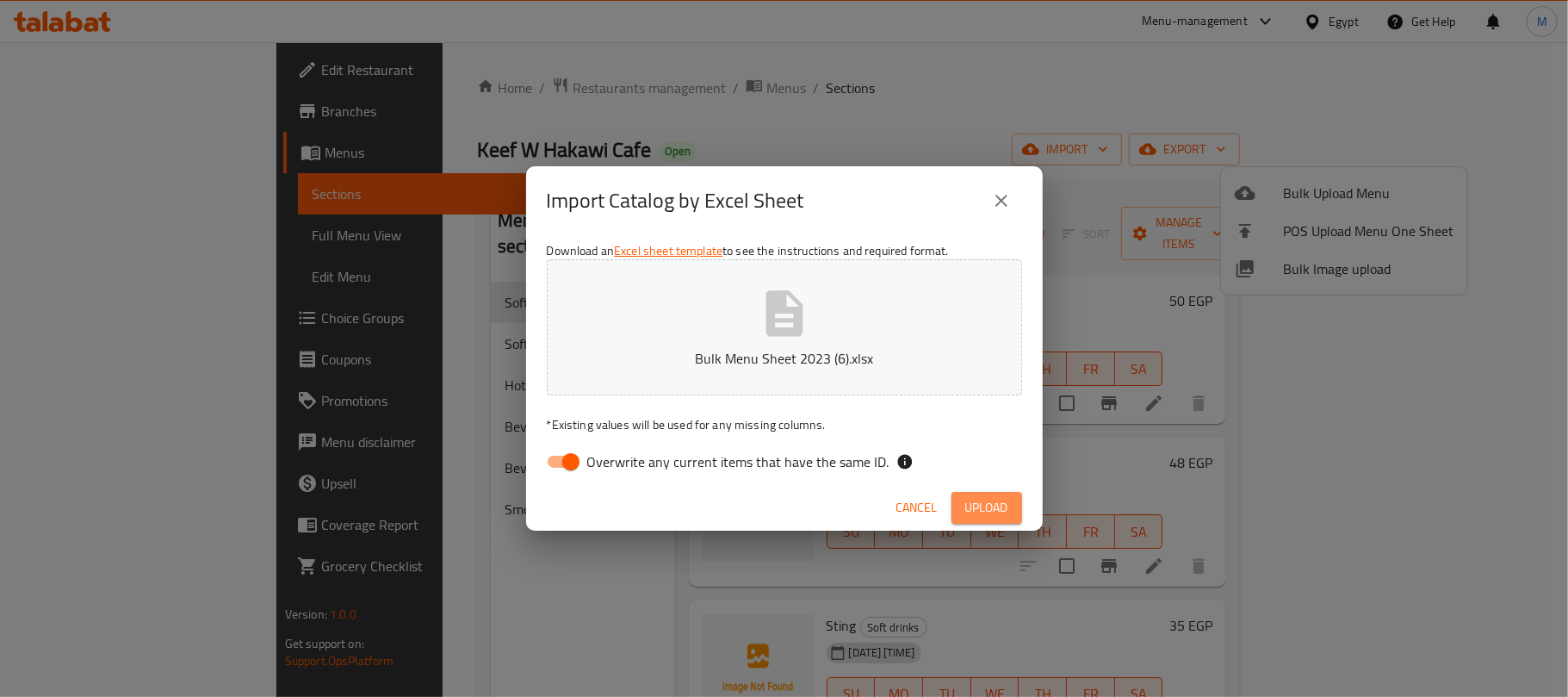 click on "Upload" at bounding box center (987, 507) 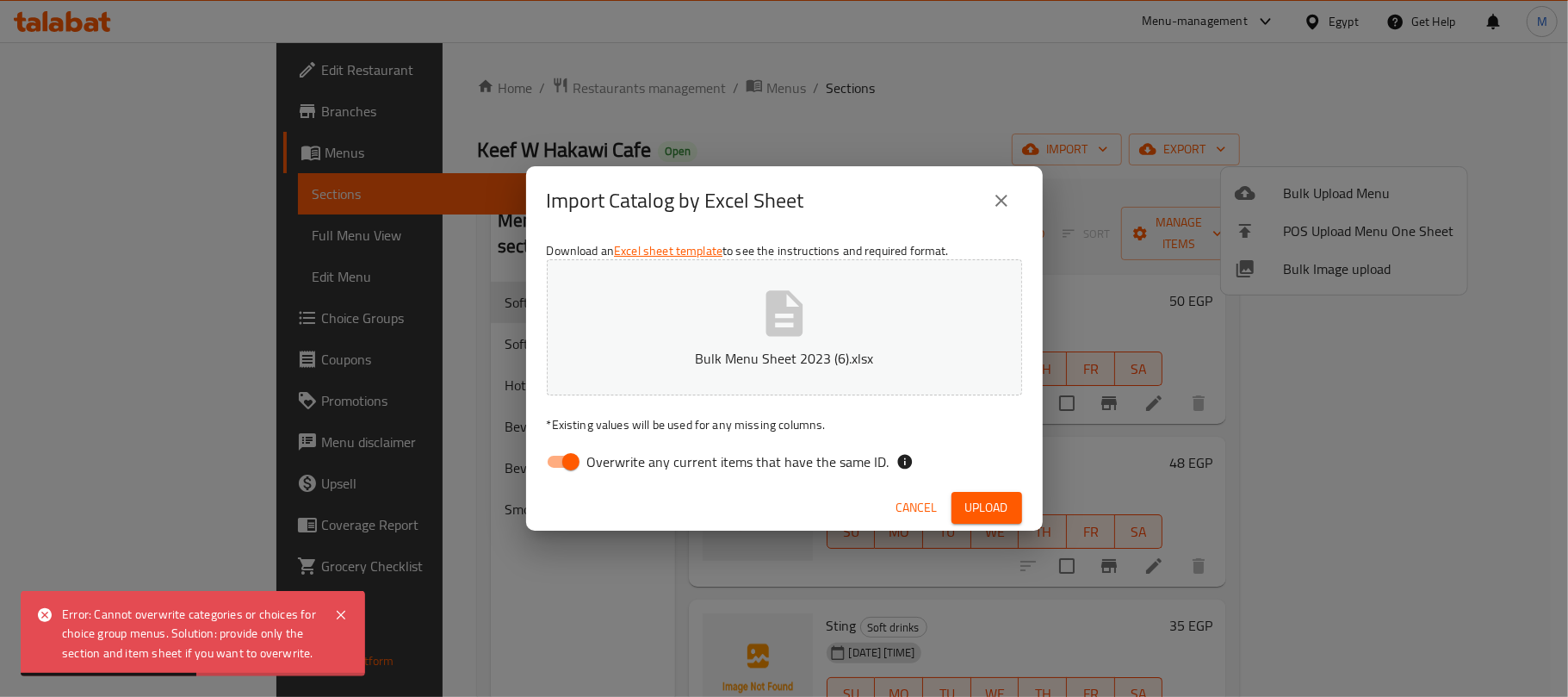 click on "Overwrite any current items that have the same ID." at bounding box center [571, 462] 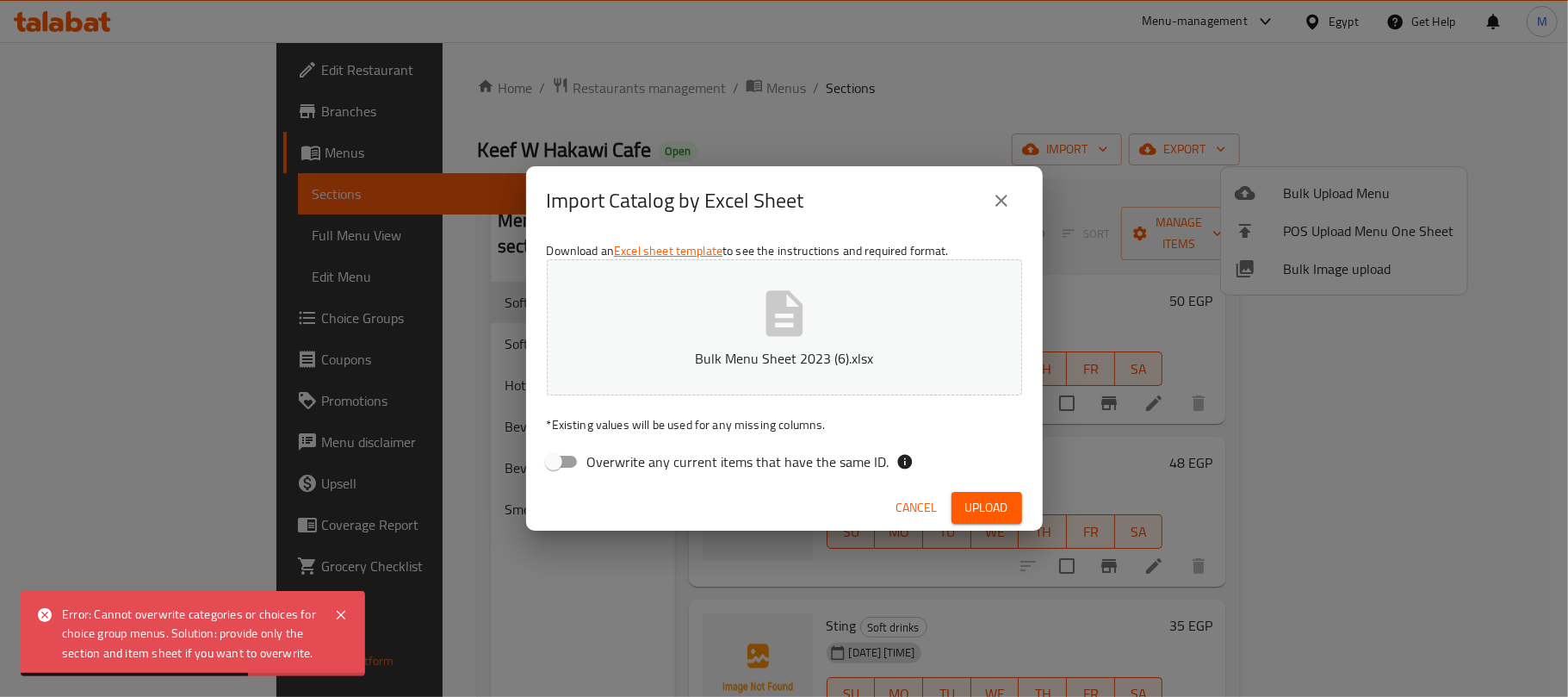 click on "Upload" at bounding box center [987, 507] 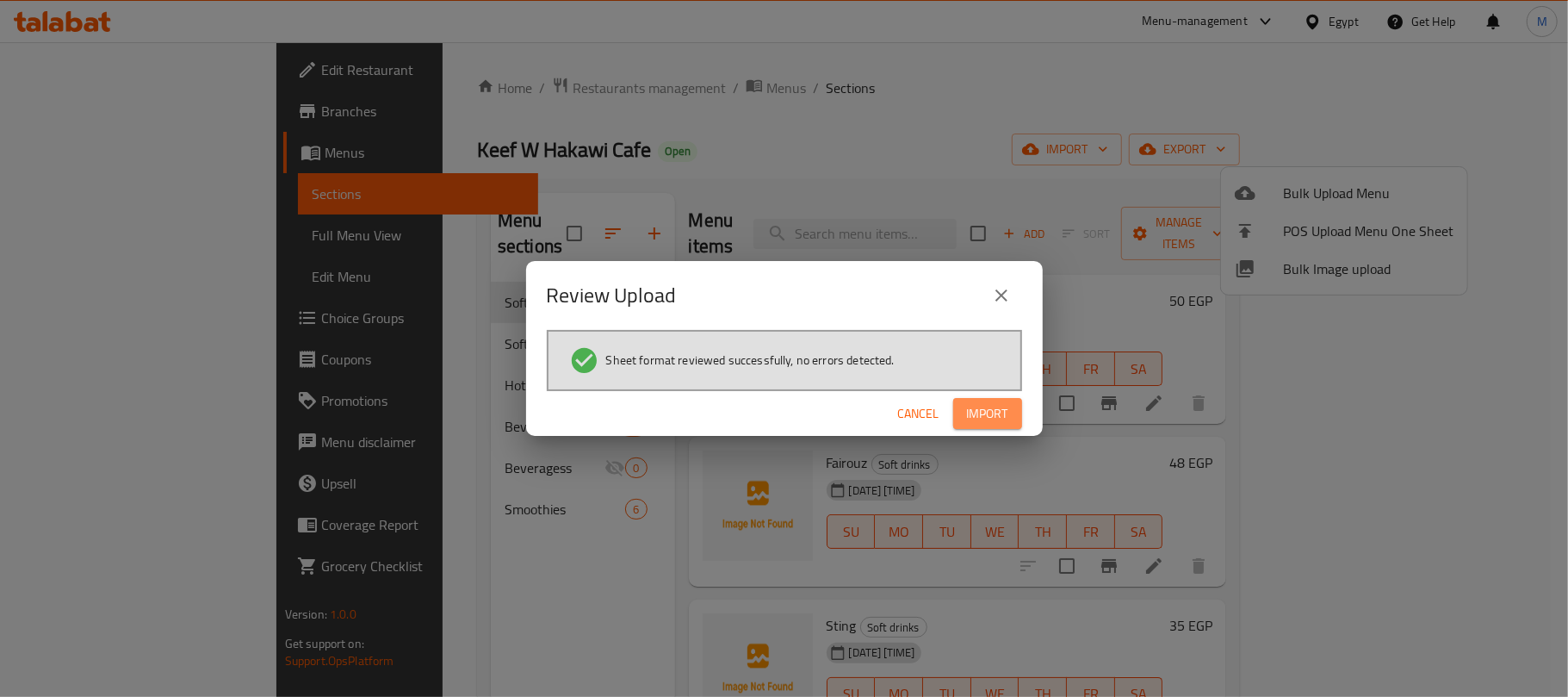 click on "Import" at bounding box center (988, 414) 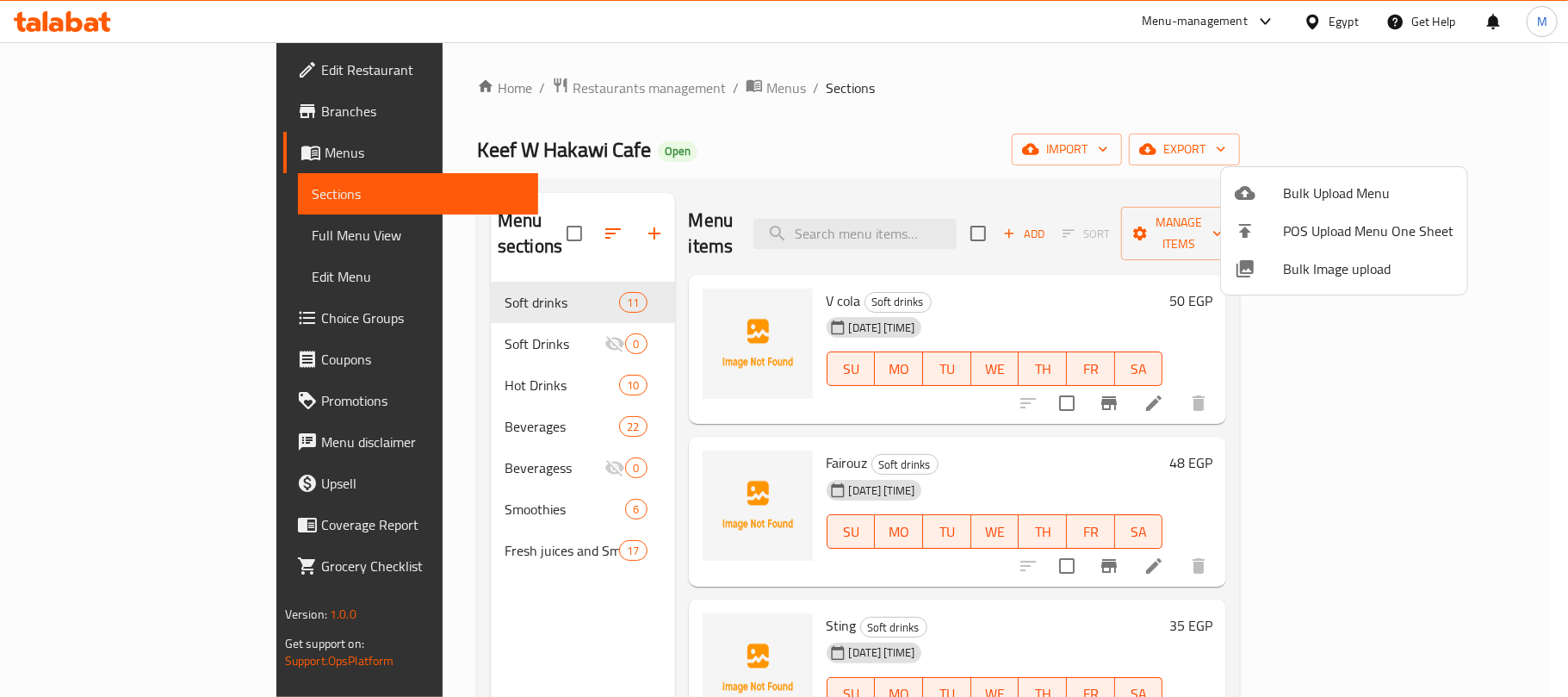 click at bounding box center (784, 348) 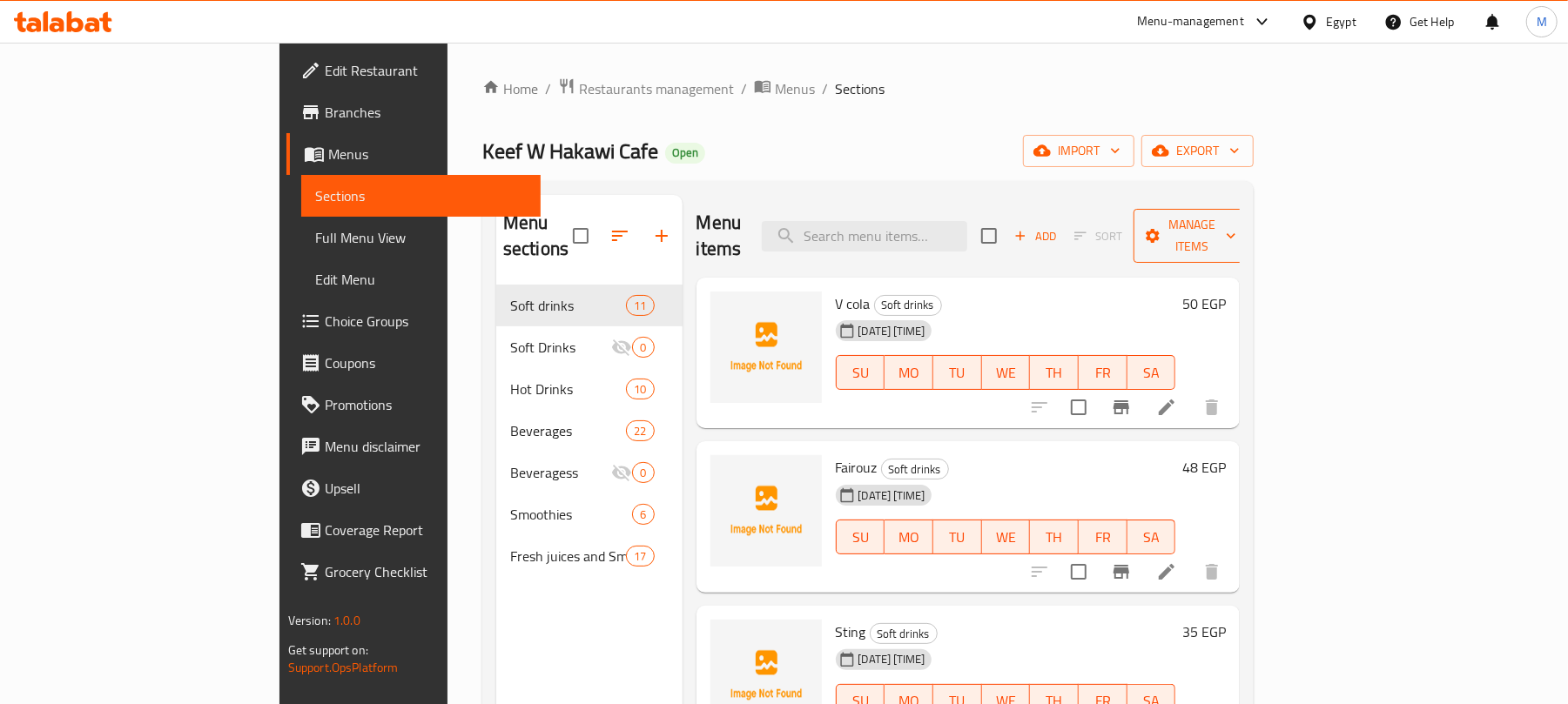 click on "Manage items" at bounding box center [1192, 236] 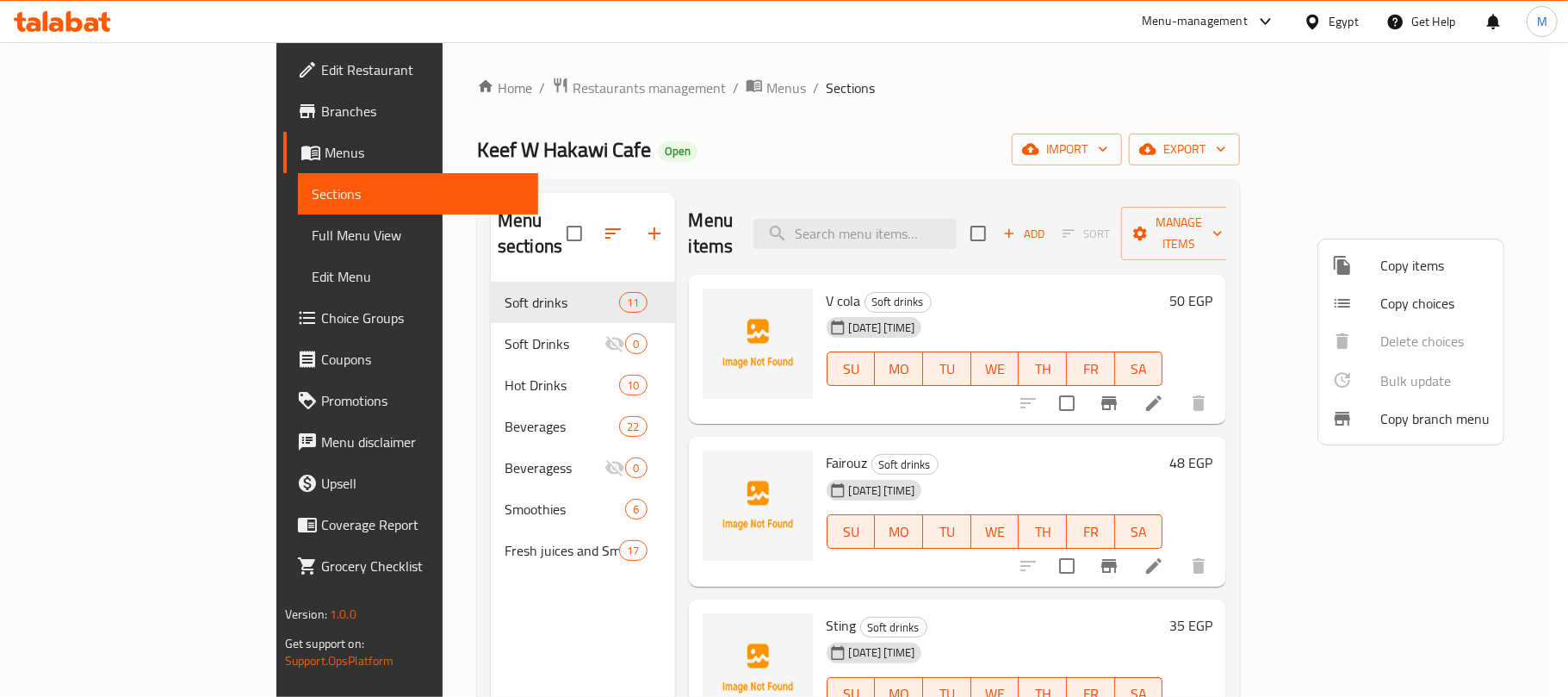 click at bounding box center [784, 348] 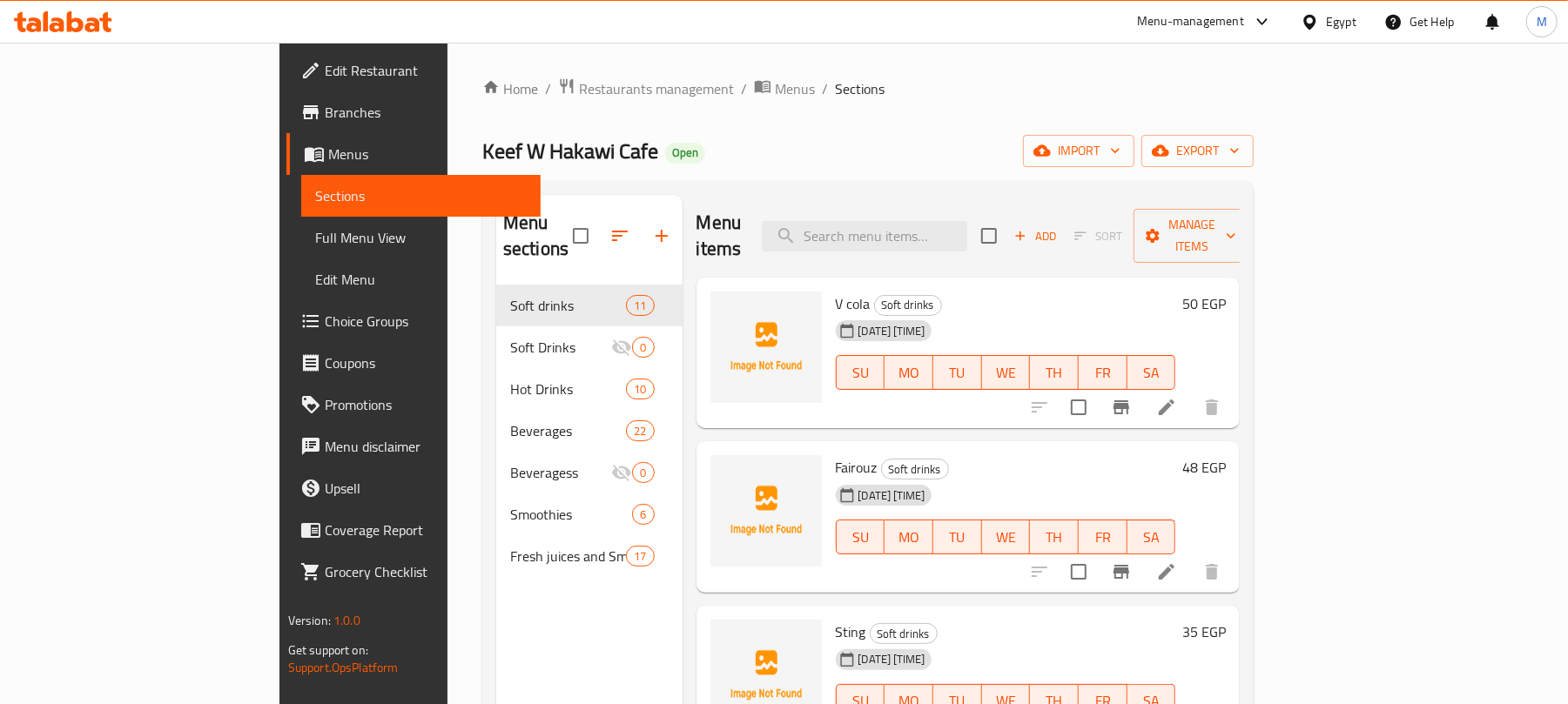 click on "import" at bounding box center [1079, 151] 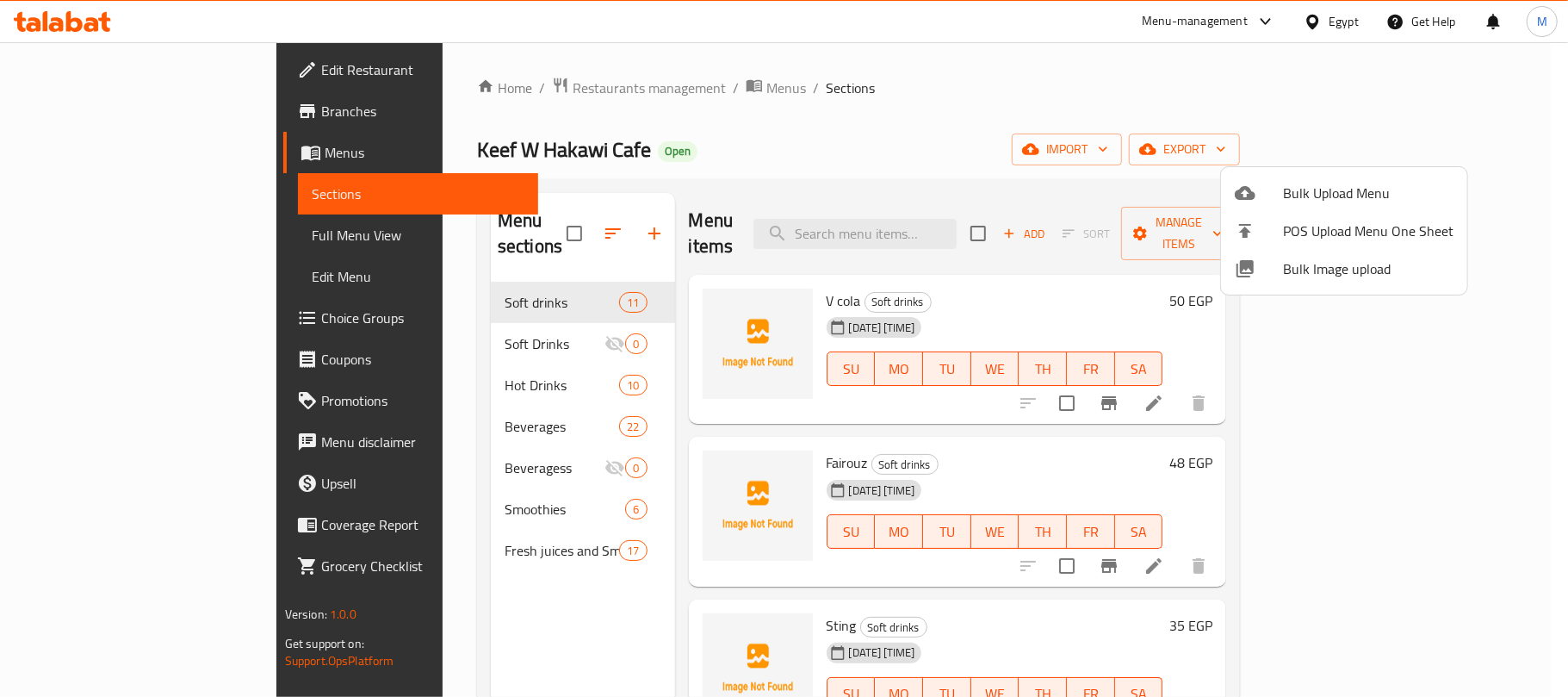 click on "Bulk Upload Menu" at bounding box center (1344, 193) 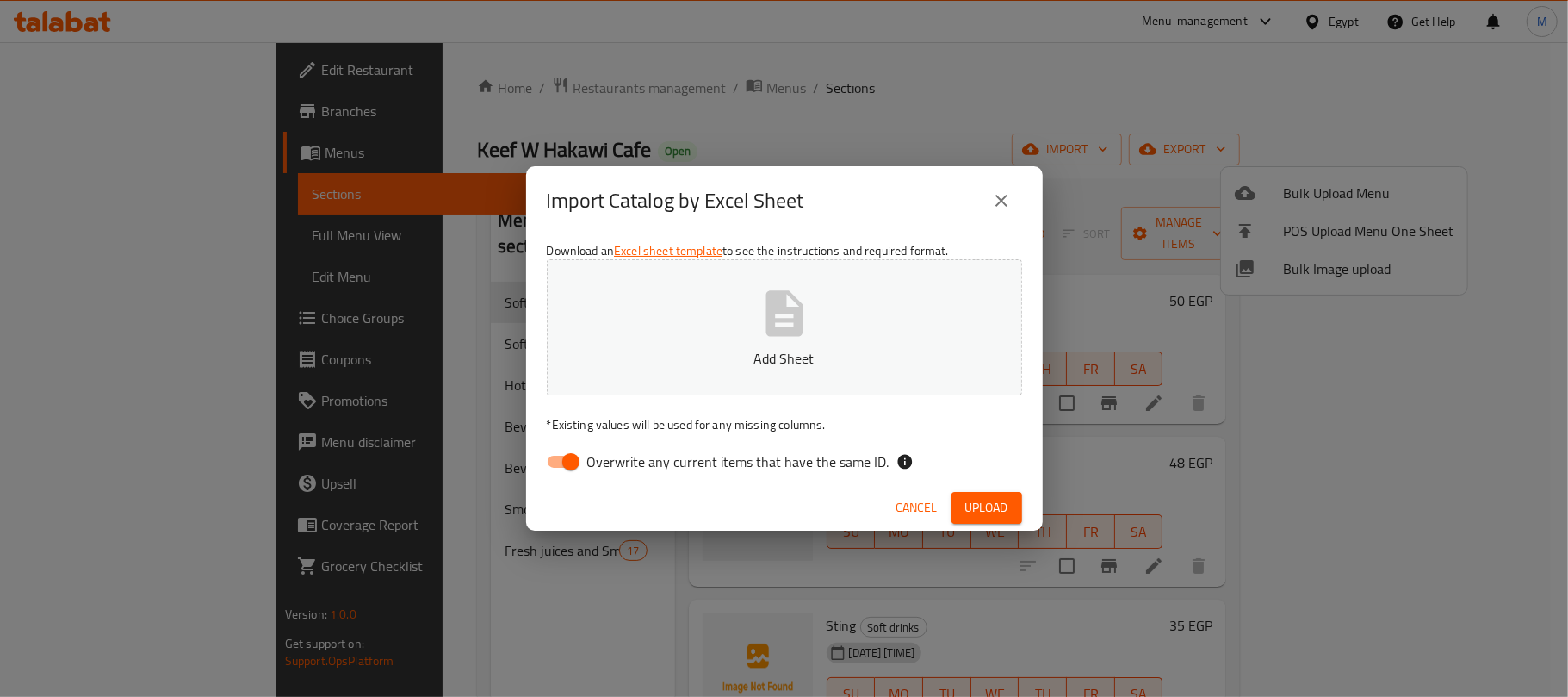 click 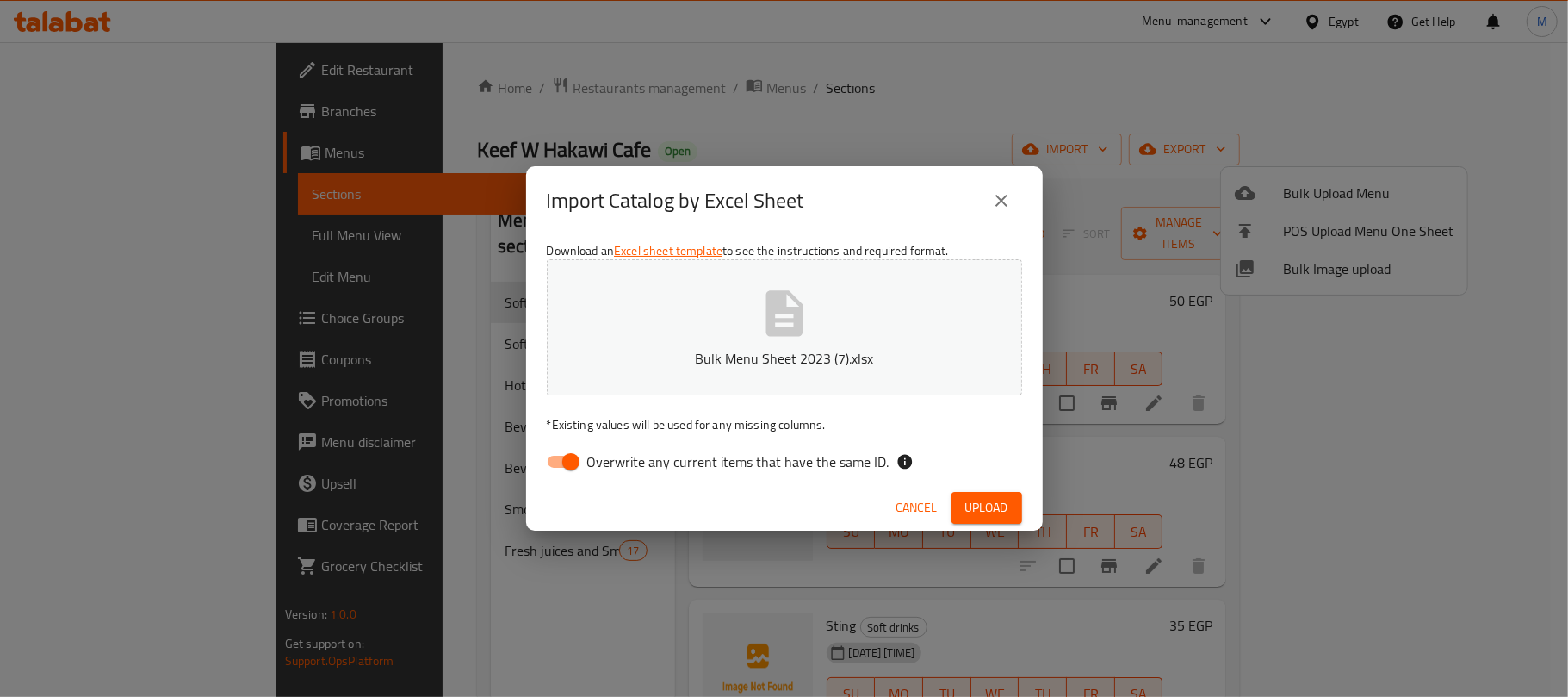 click on "Cancel Upload" at bounding box center (784, 507) 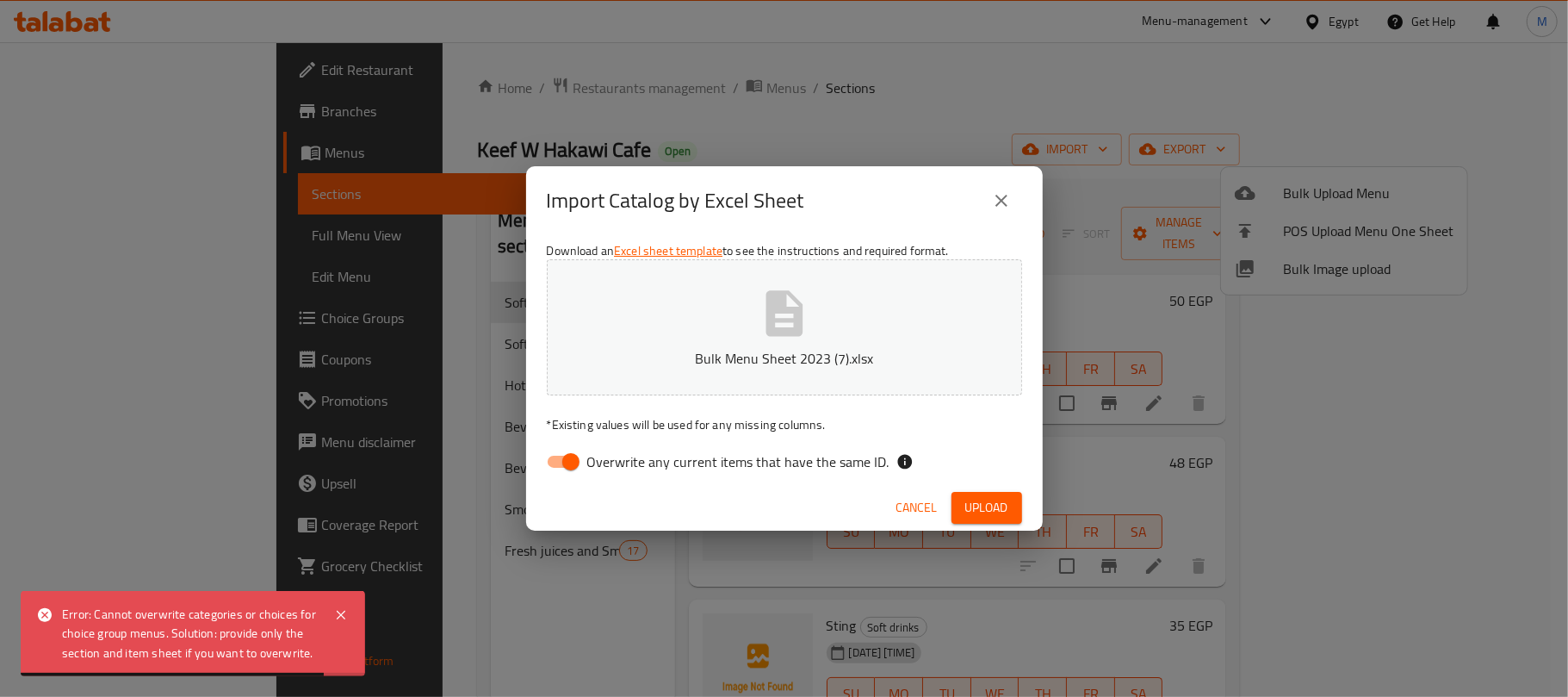 click on "Overwrite any current items that have the same ID." at bounding box center (571, 462) 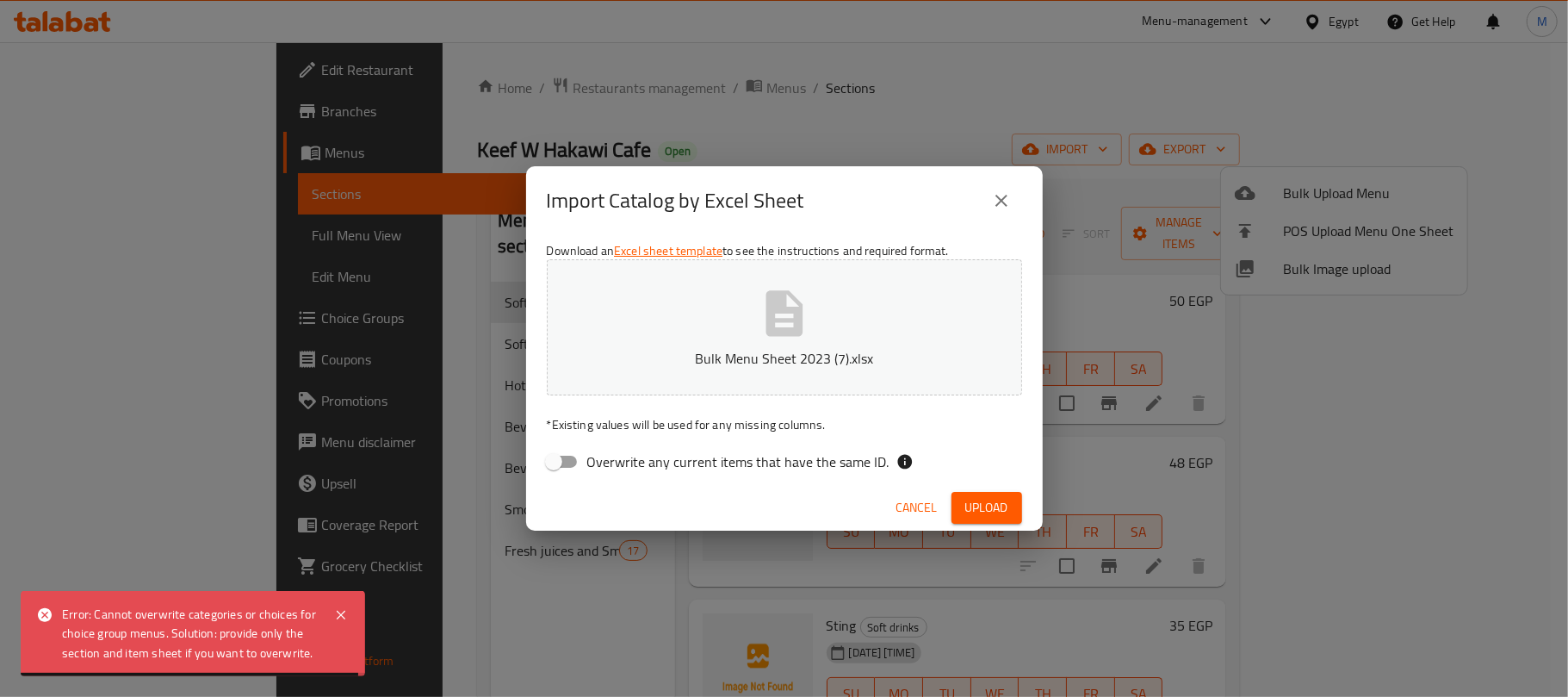 click on "Upload" at bounding box center (987, 507) 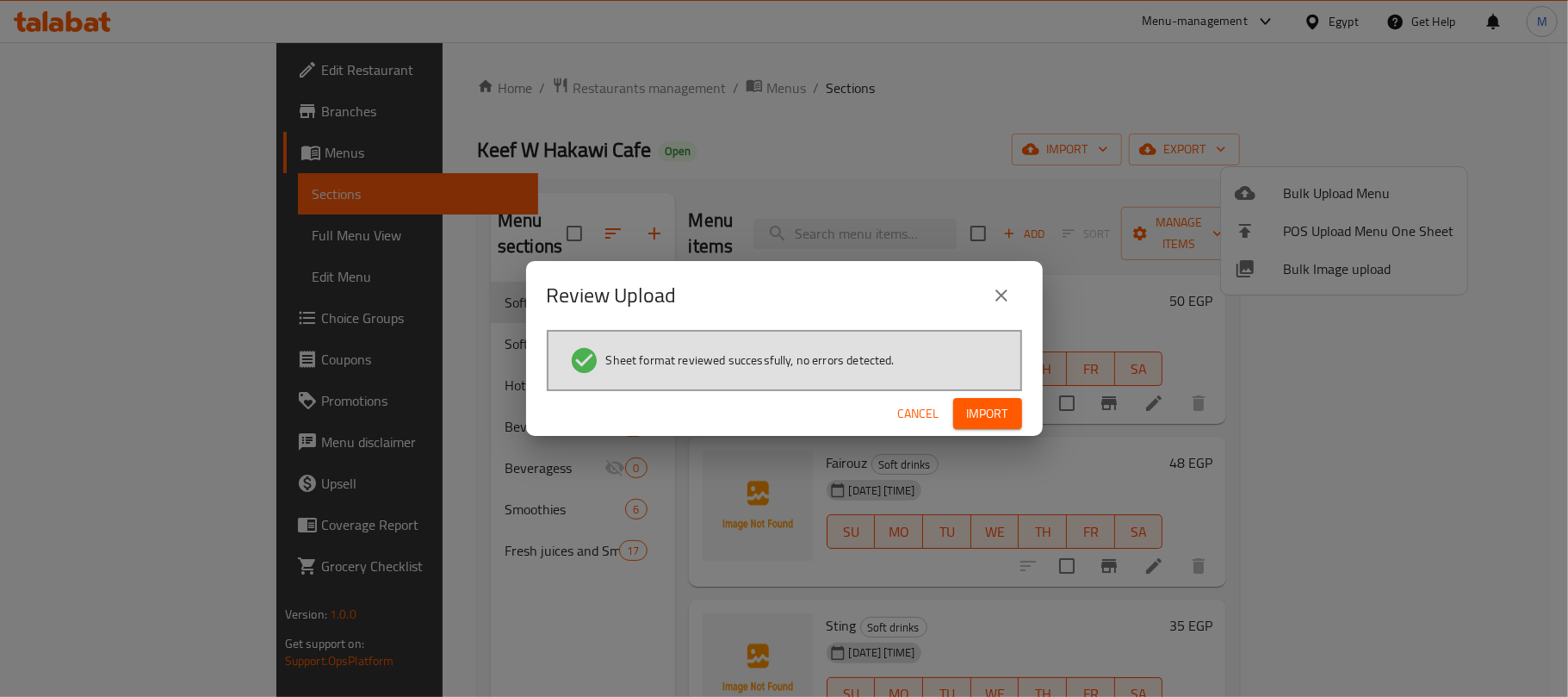 click on "Import" at bounding box center [988, 414] 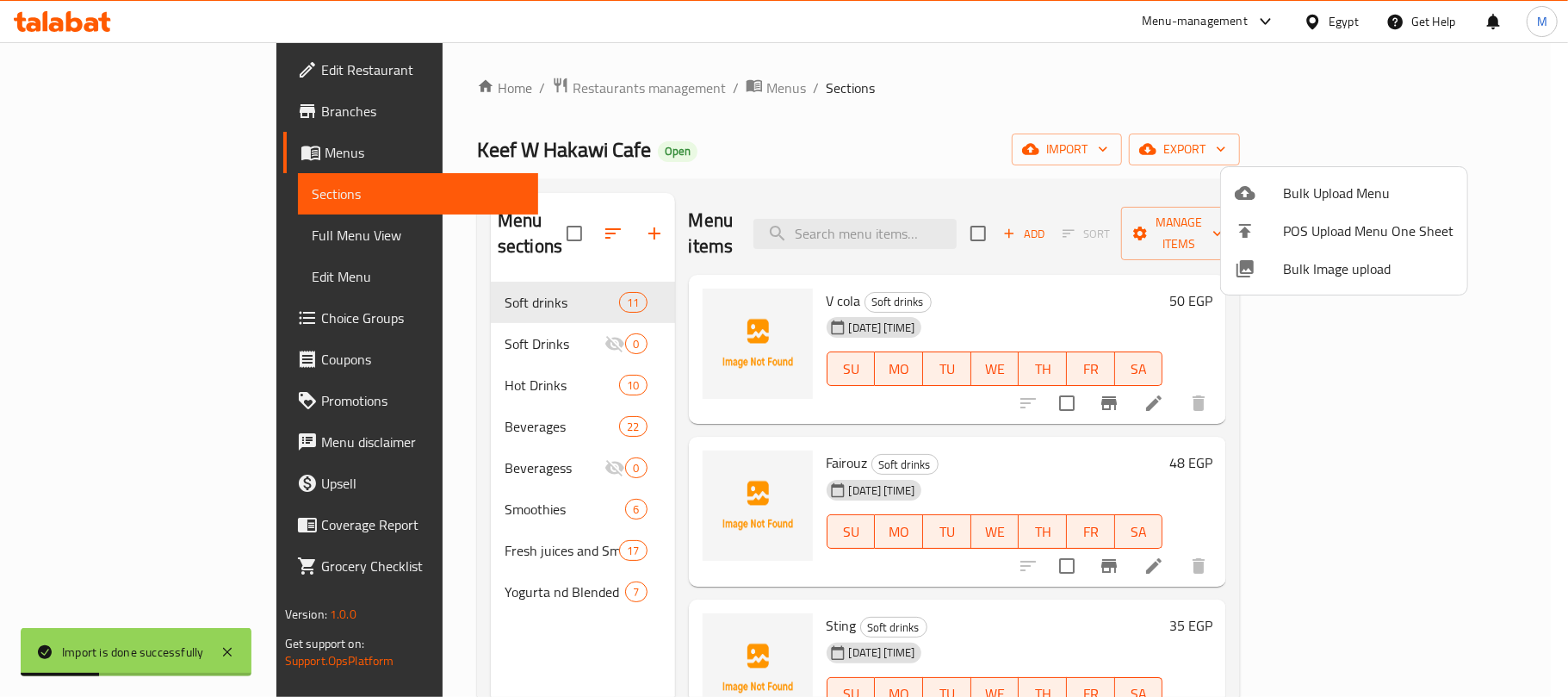 click at bounding box center [784, 348] 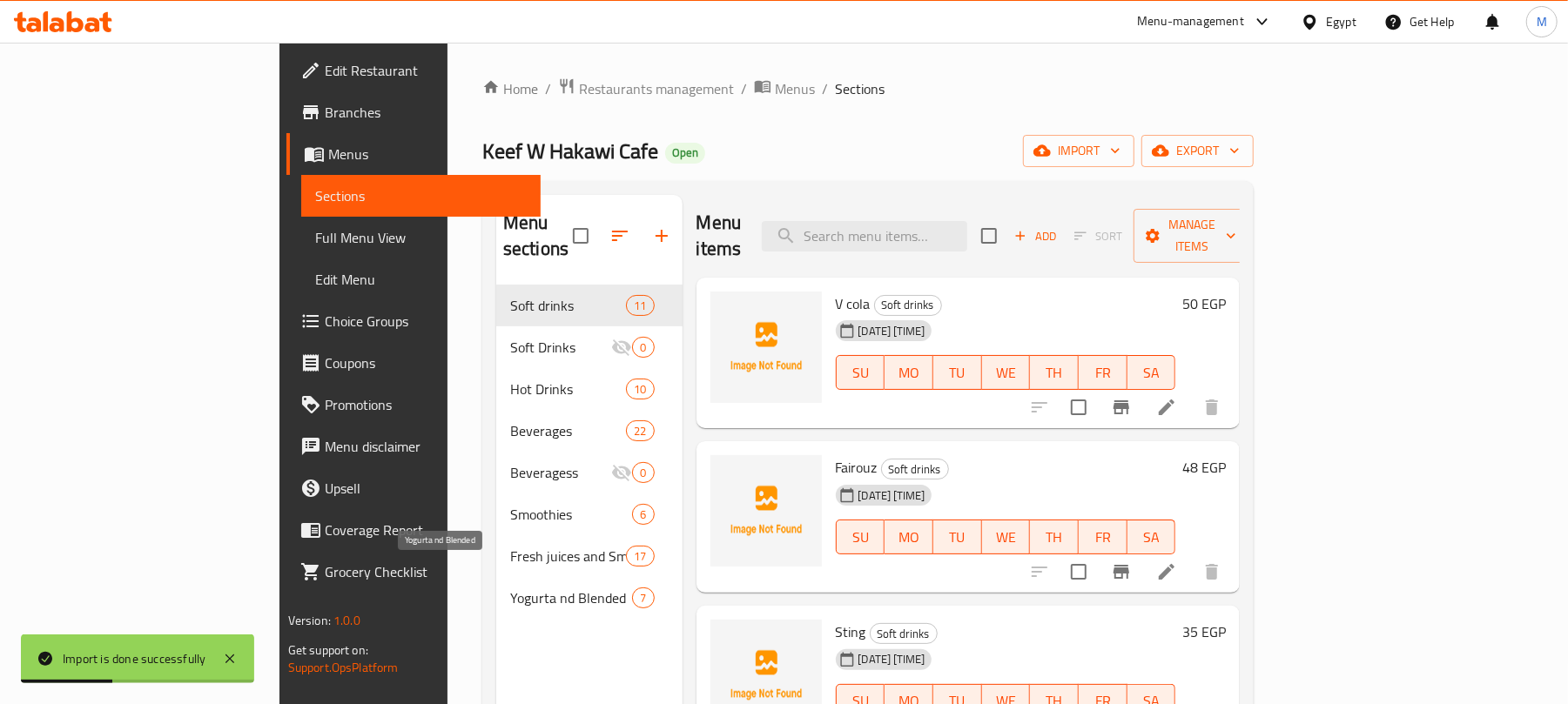 click on "Yogurta nd Blended" at bounding box center [571, 598] 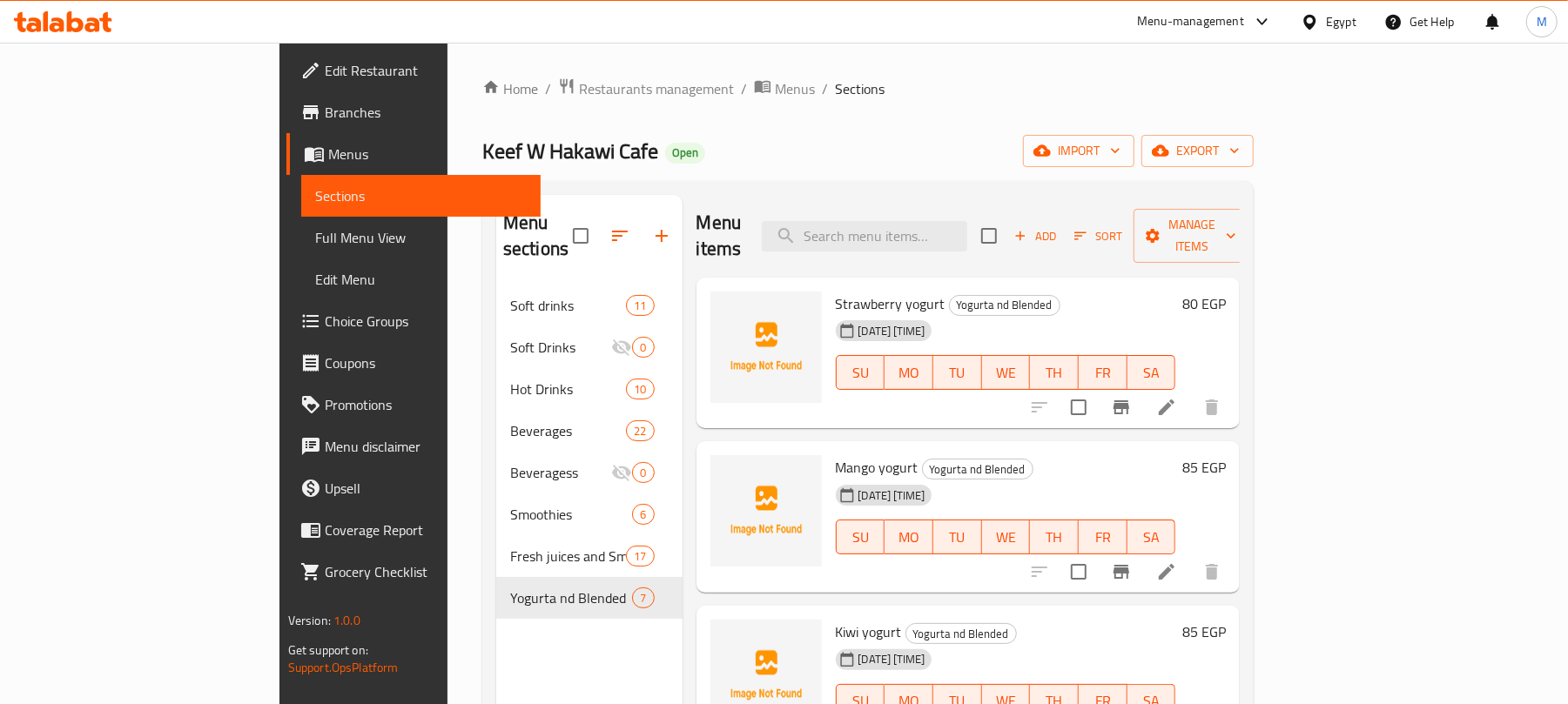 drag, startPoint x: 956, startPoint y: 133, endPoint x: 1290, endPoint y: 158, distance: 334.9343 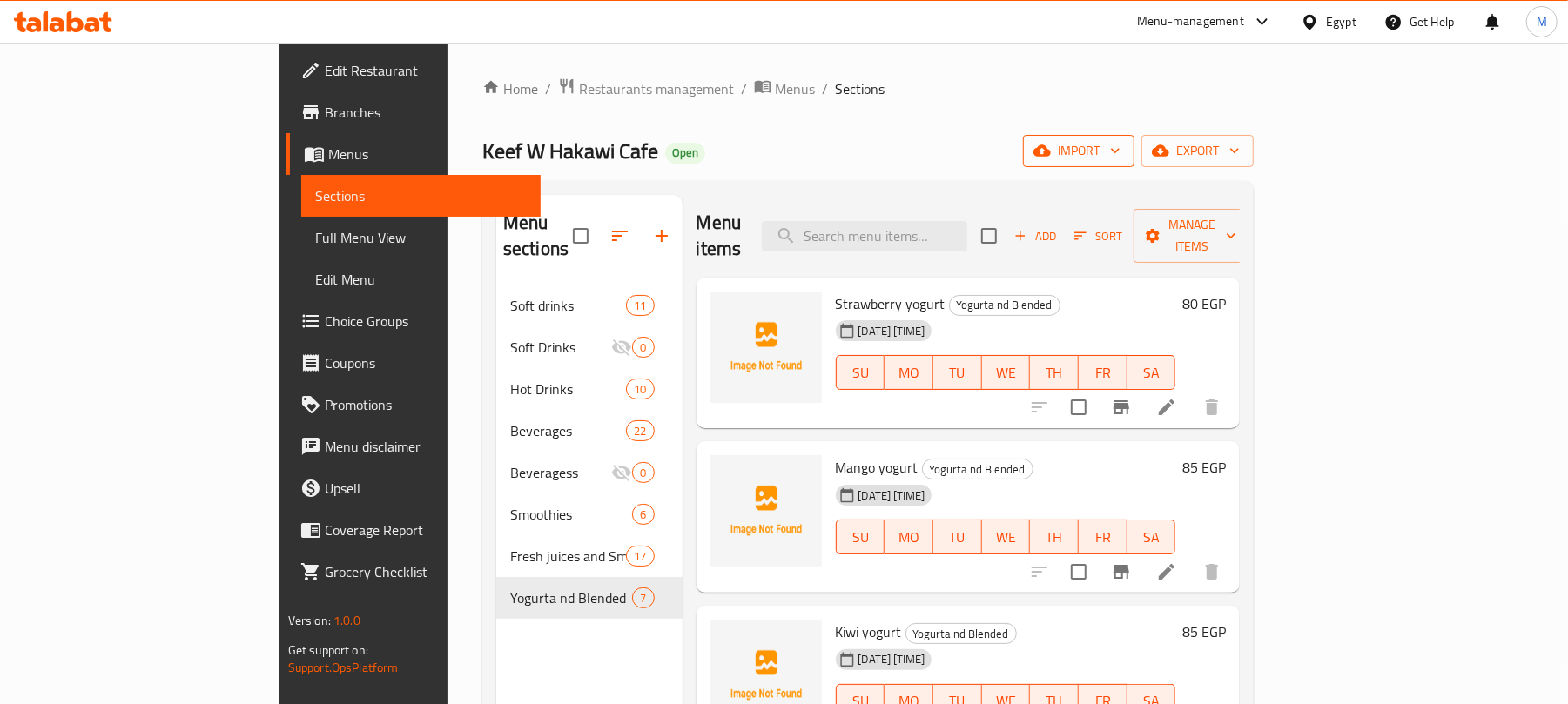 click 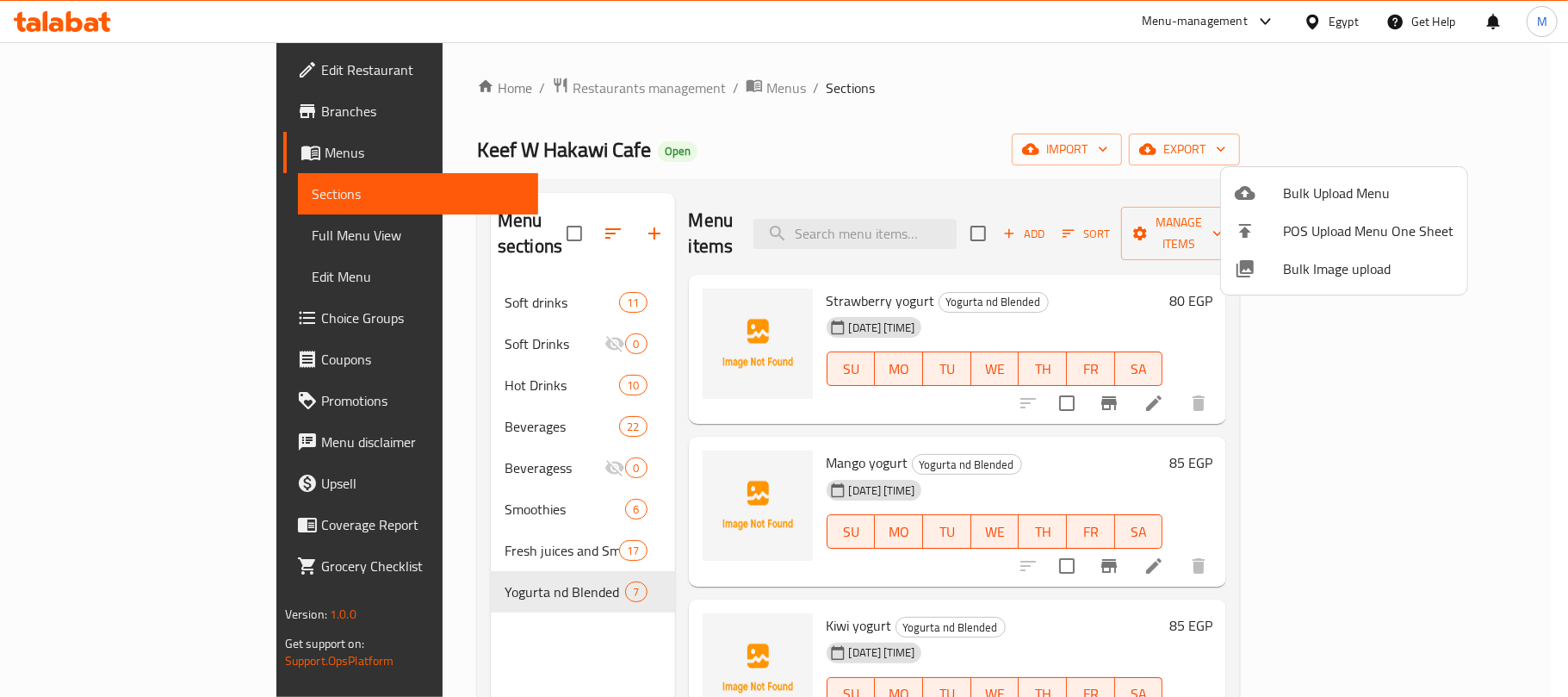 click on "Bulk Upload Menu" at bounding box center [1368, 193] 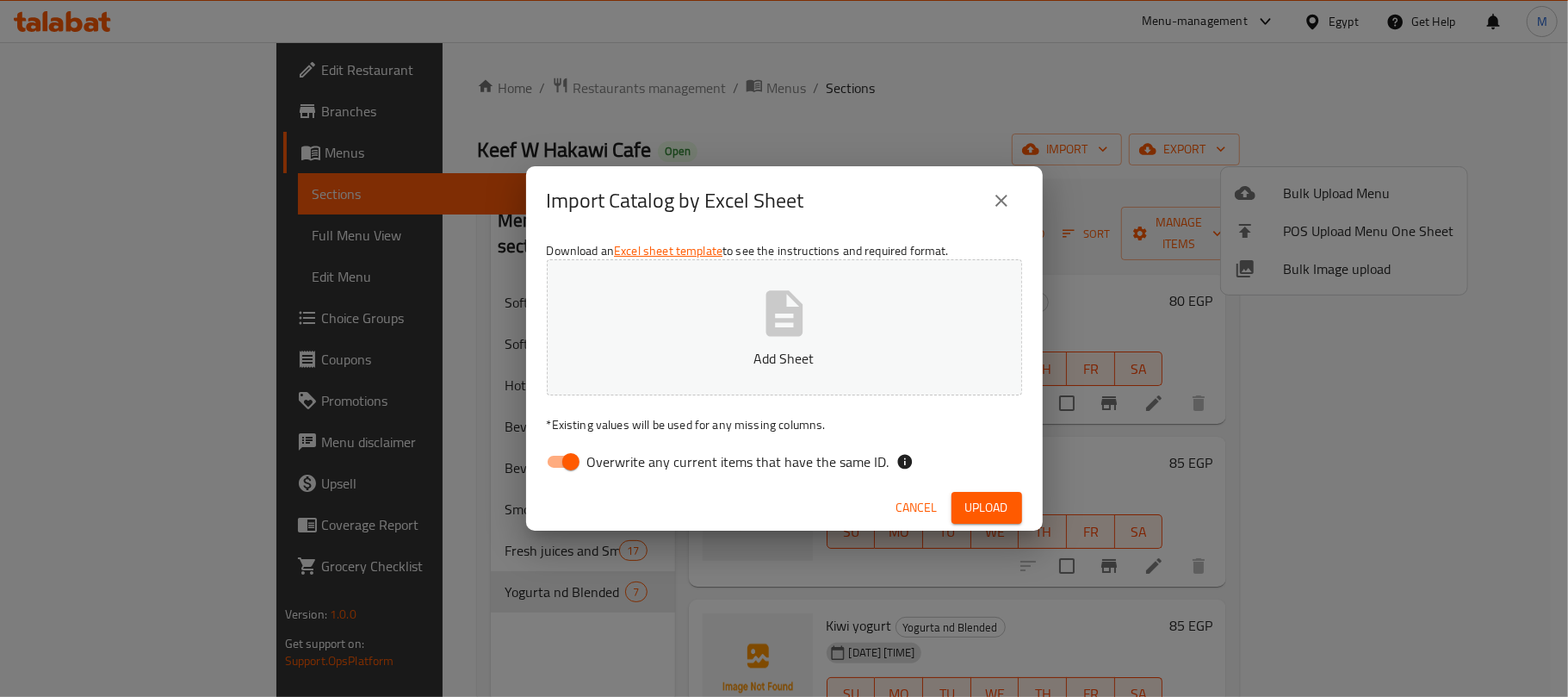 click on "Add Sheet" at bounding box center (784, 327) 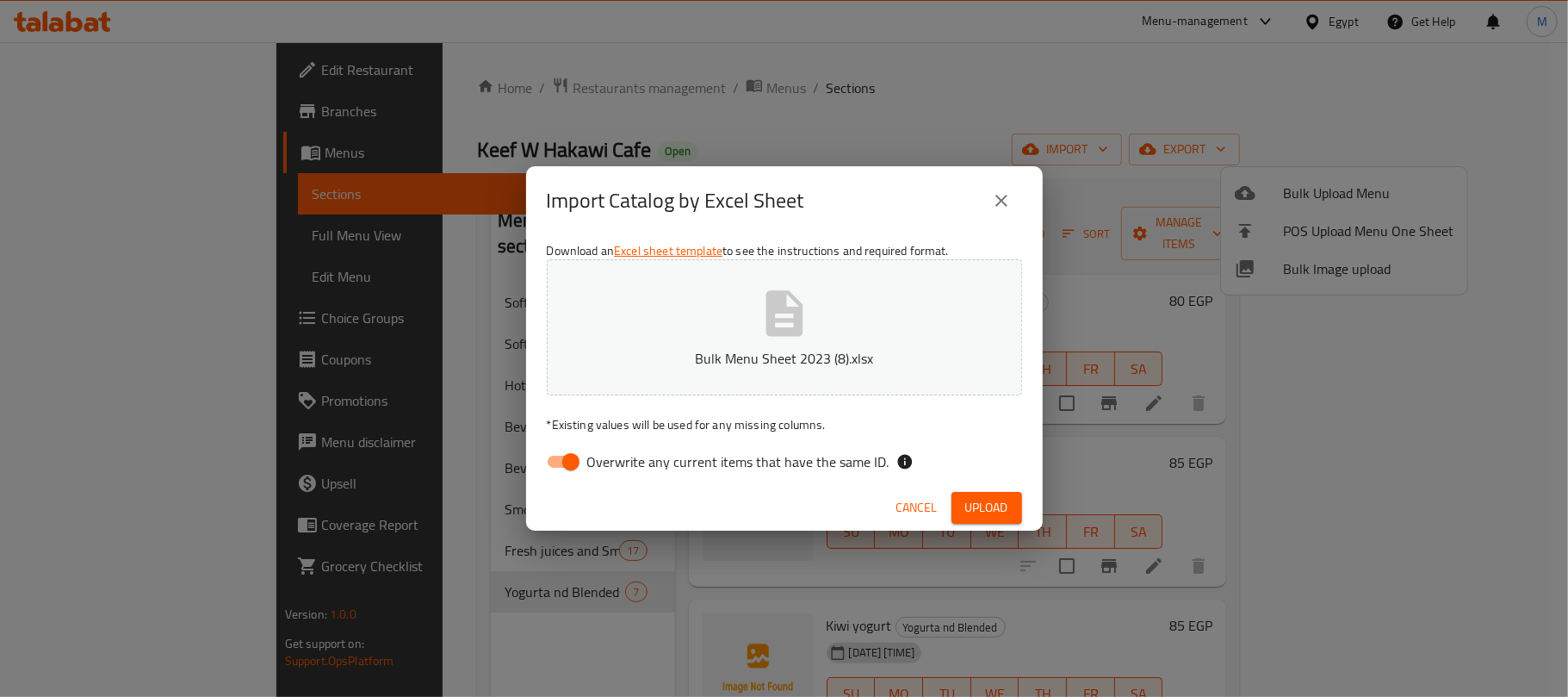 click on "Overwrite any current items that have the same ID." at bounding box center (571, 462) 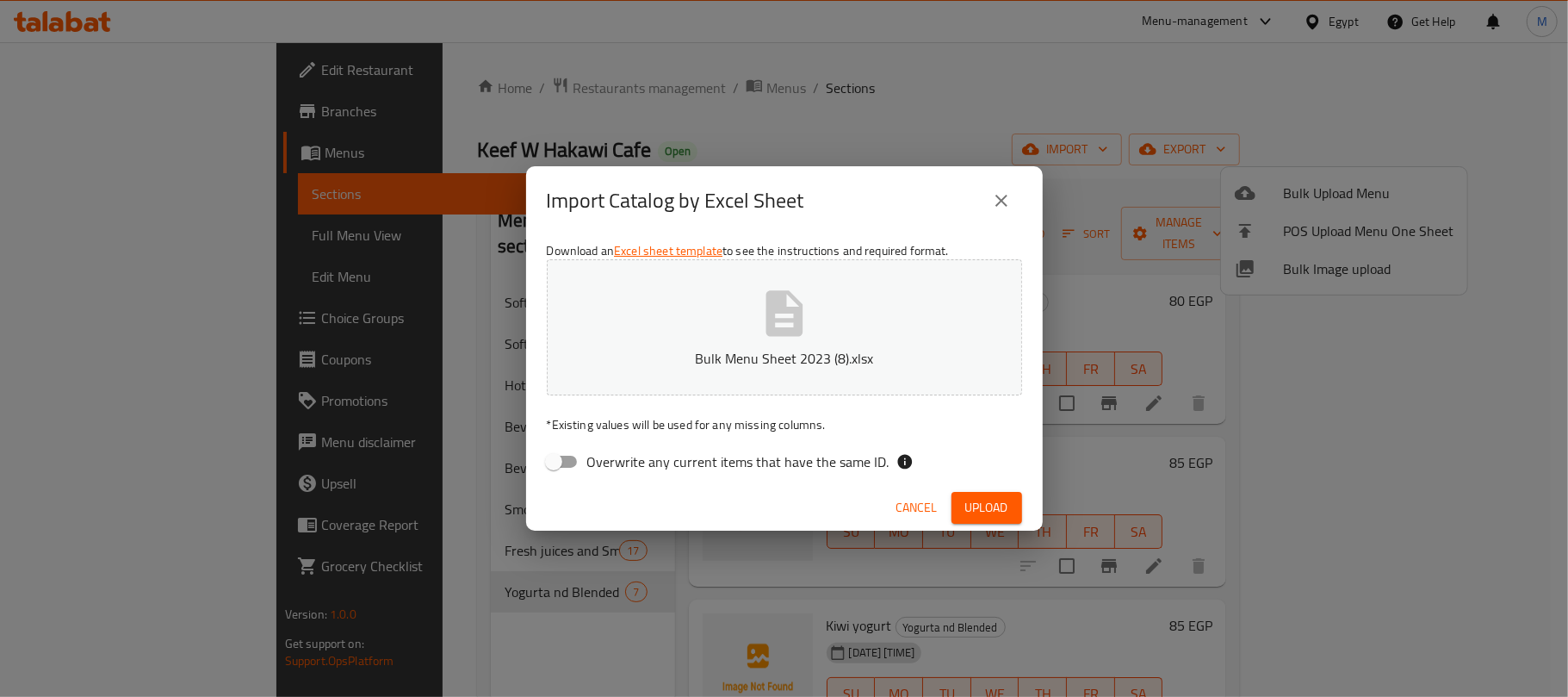 click on "Upload" at bounding box center [987, 507] 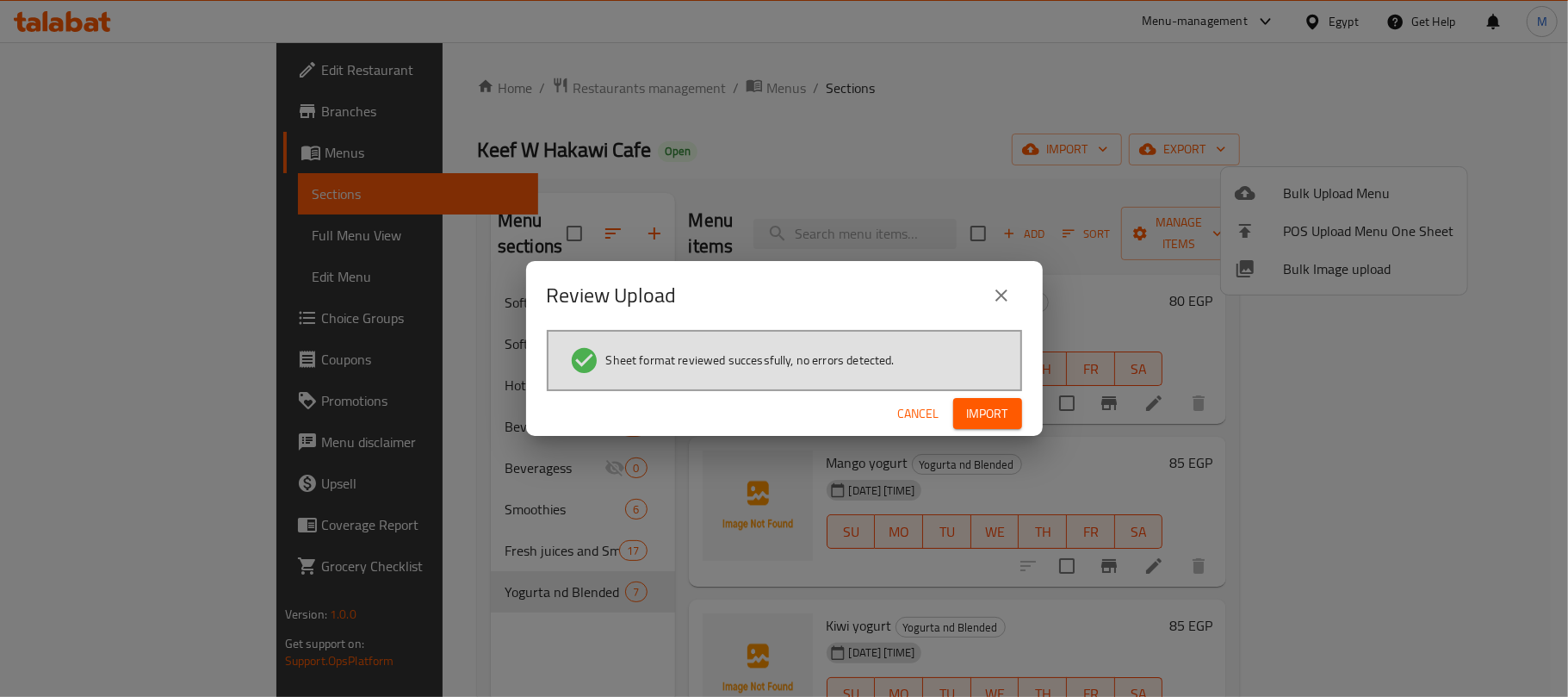 click on "Import" at bounding box center (988, 414) 